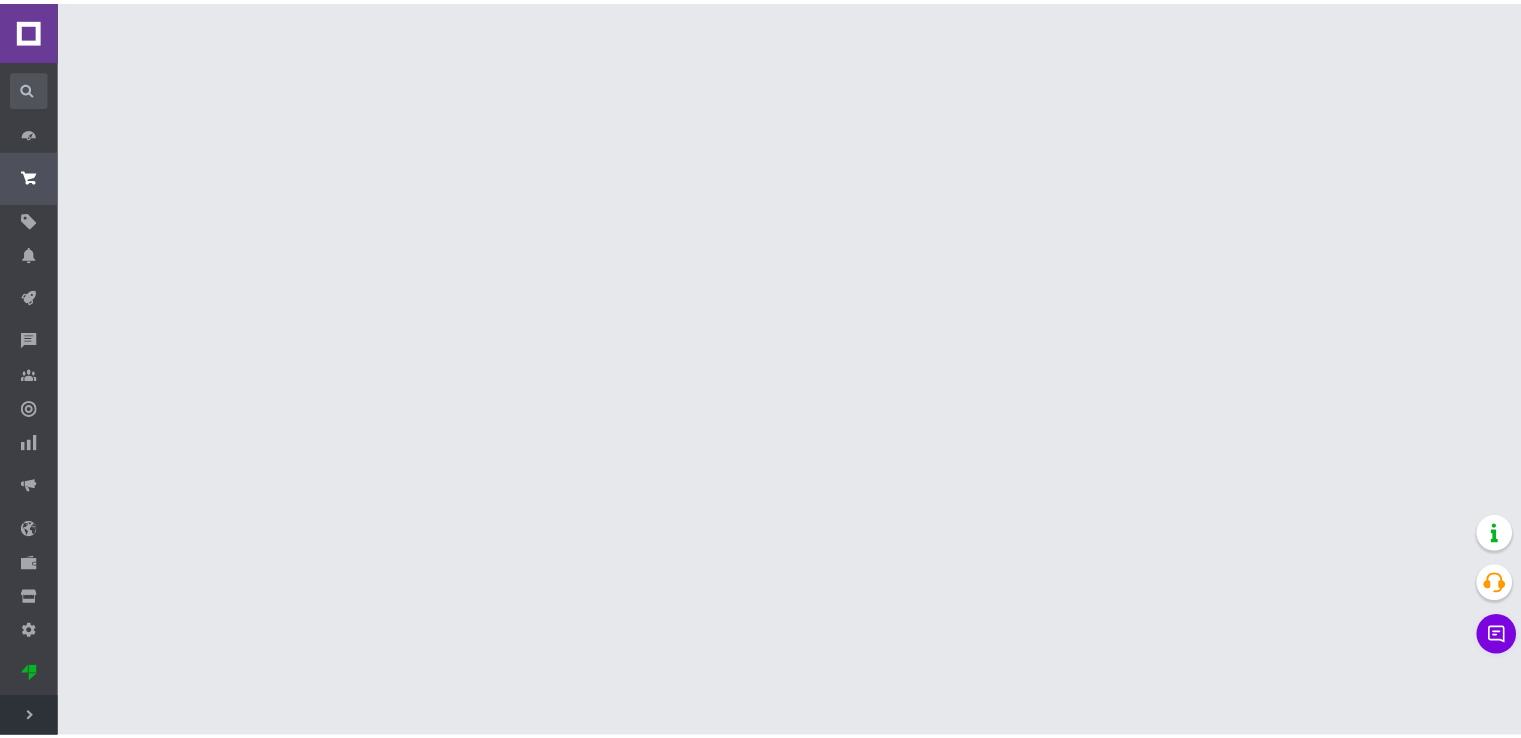 scroll, scrollTop: 0, scrollLeft: 0, axis: both 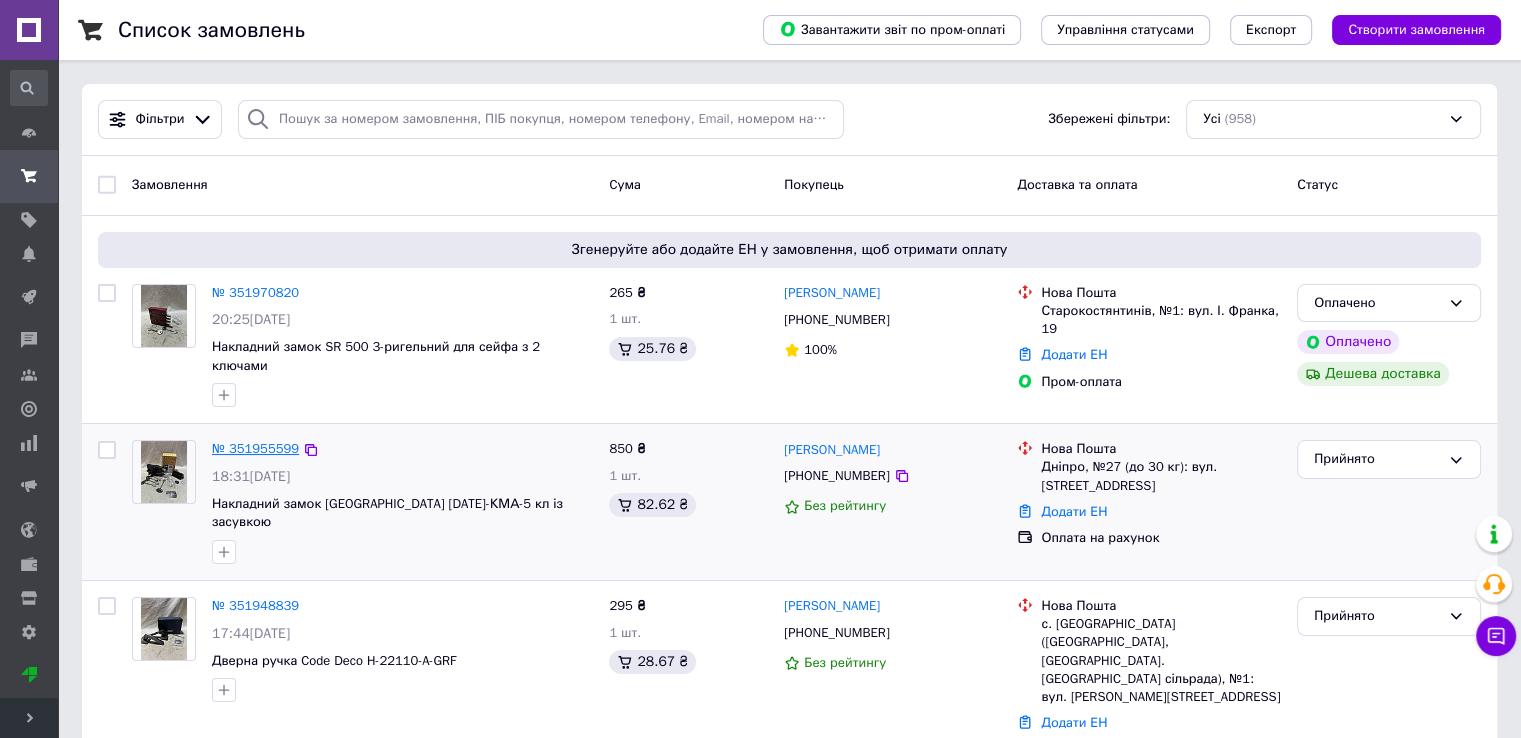 click on "№ 351955599" at bounding box center (255, 448) 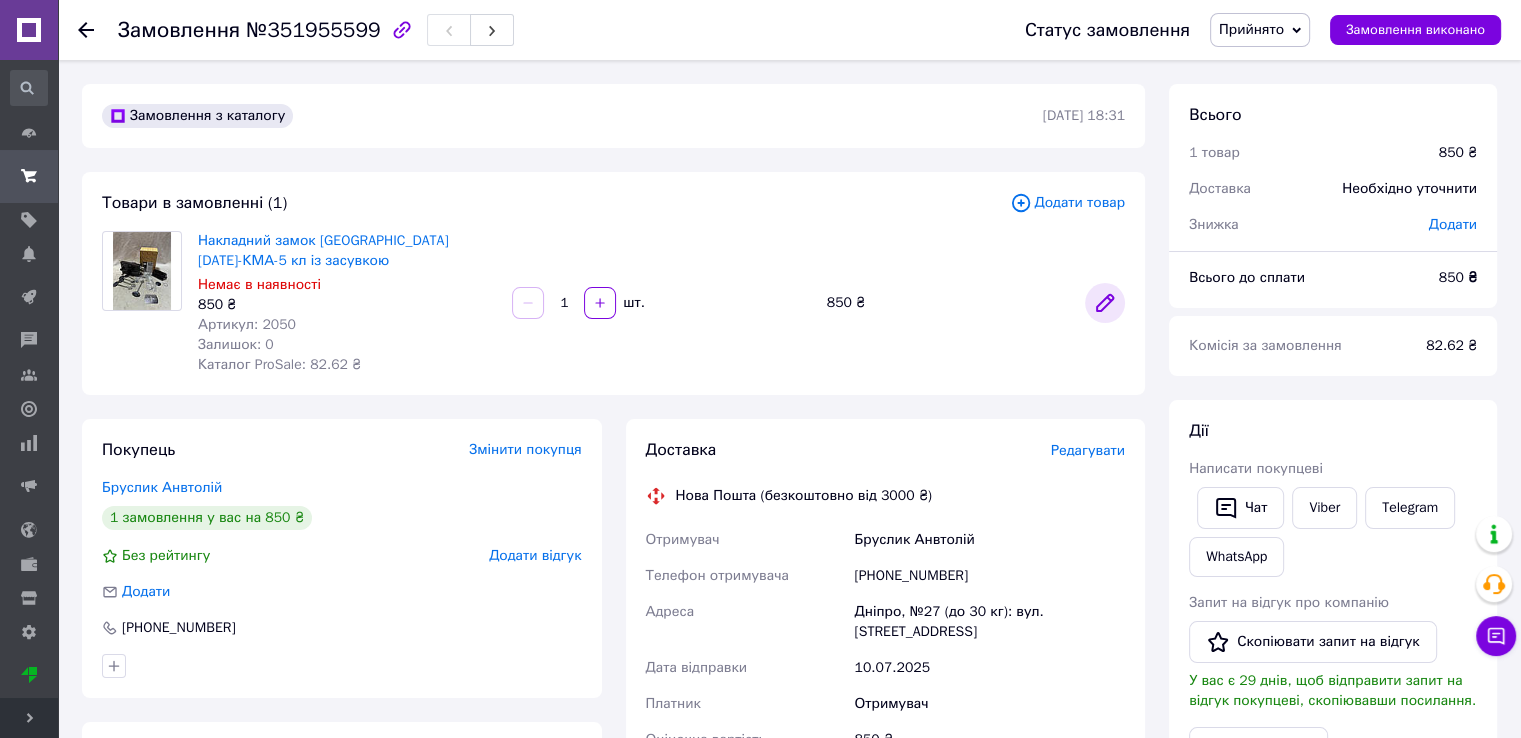 click at bounding box center (1105, 303) 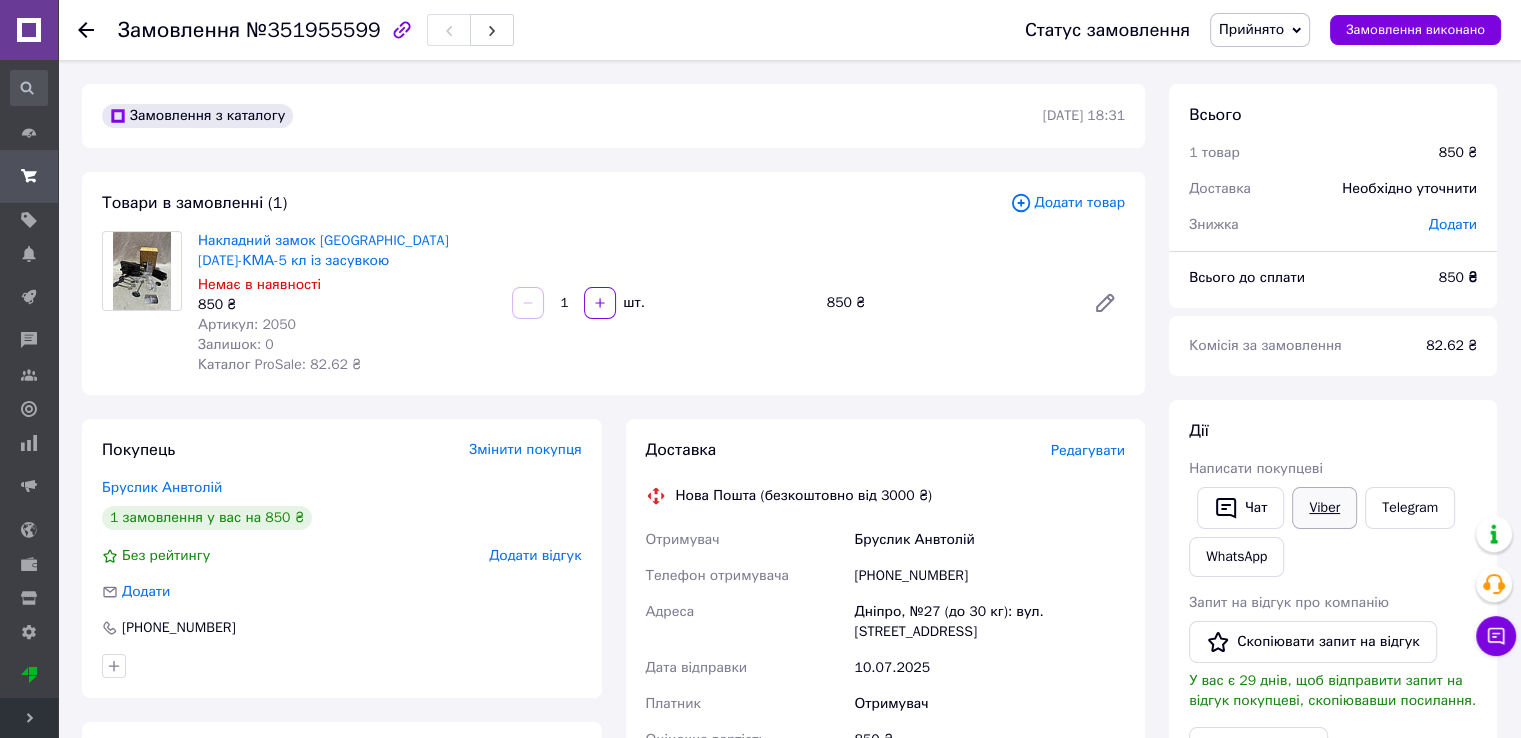 click on "Viber" at bounding box center [1324, 508] 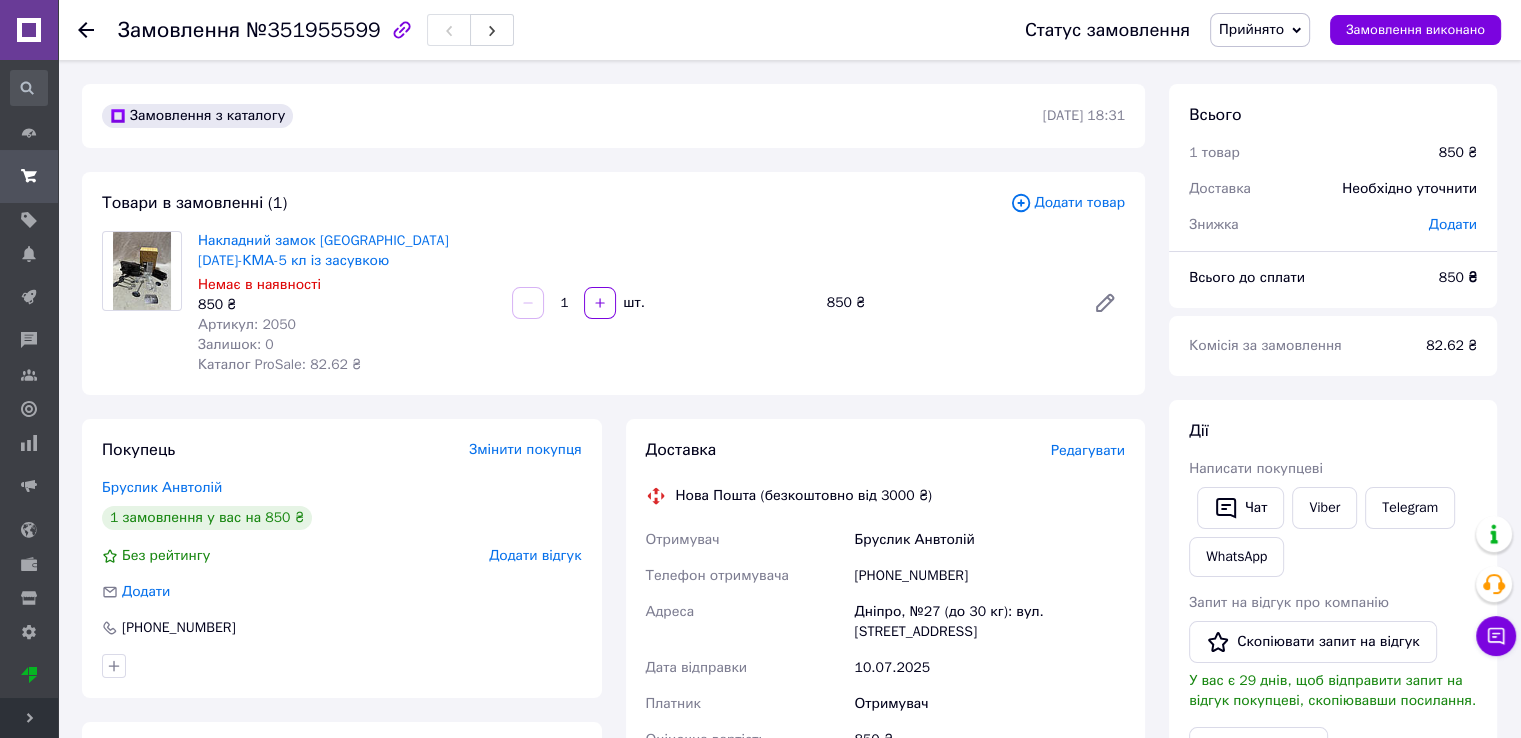 click on "№351955599" at bounding box center (313, 30) 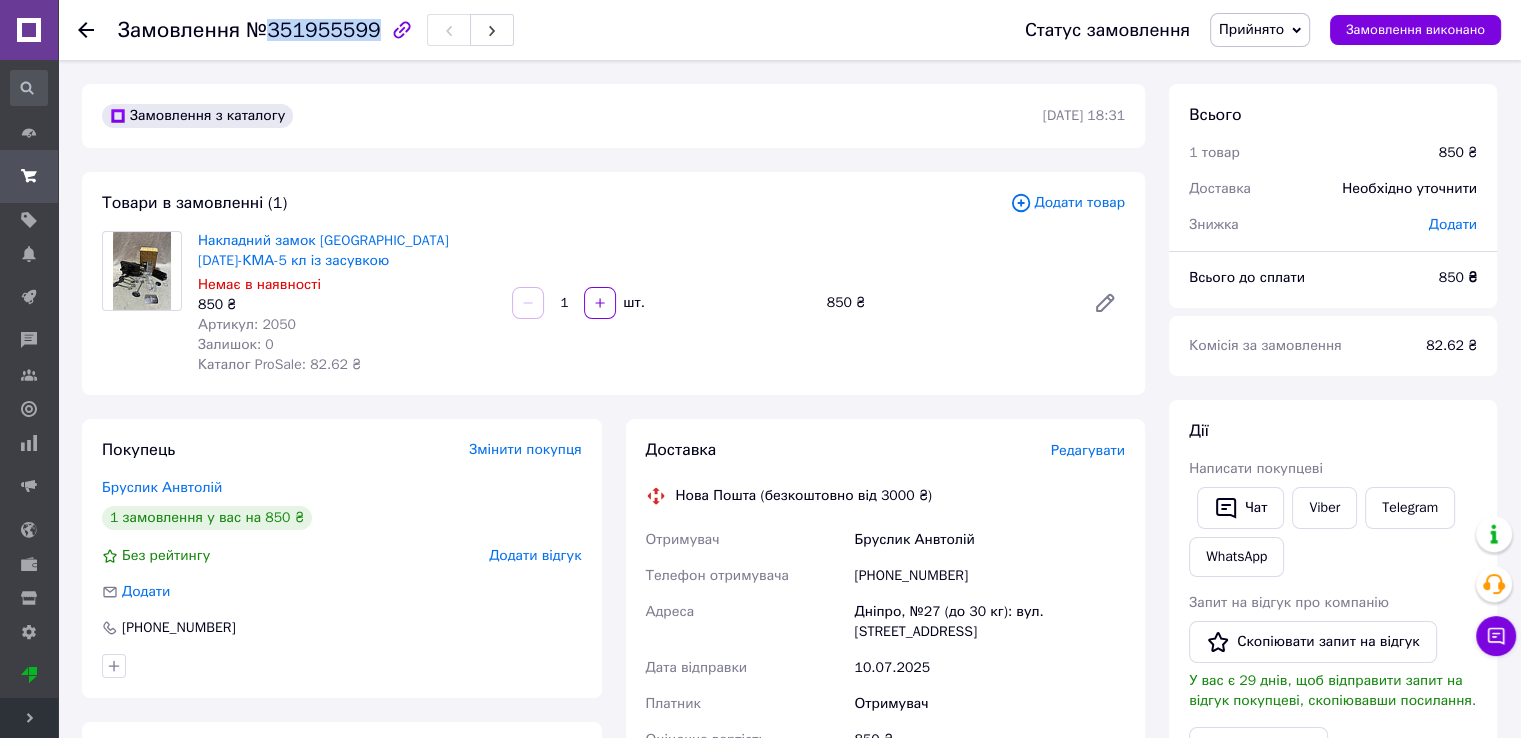 click on "№351955599" at bounding box center (313, 30) 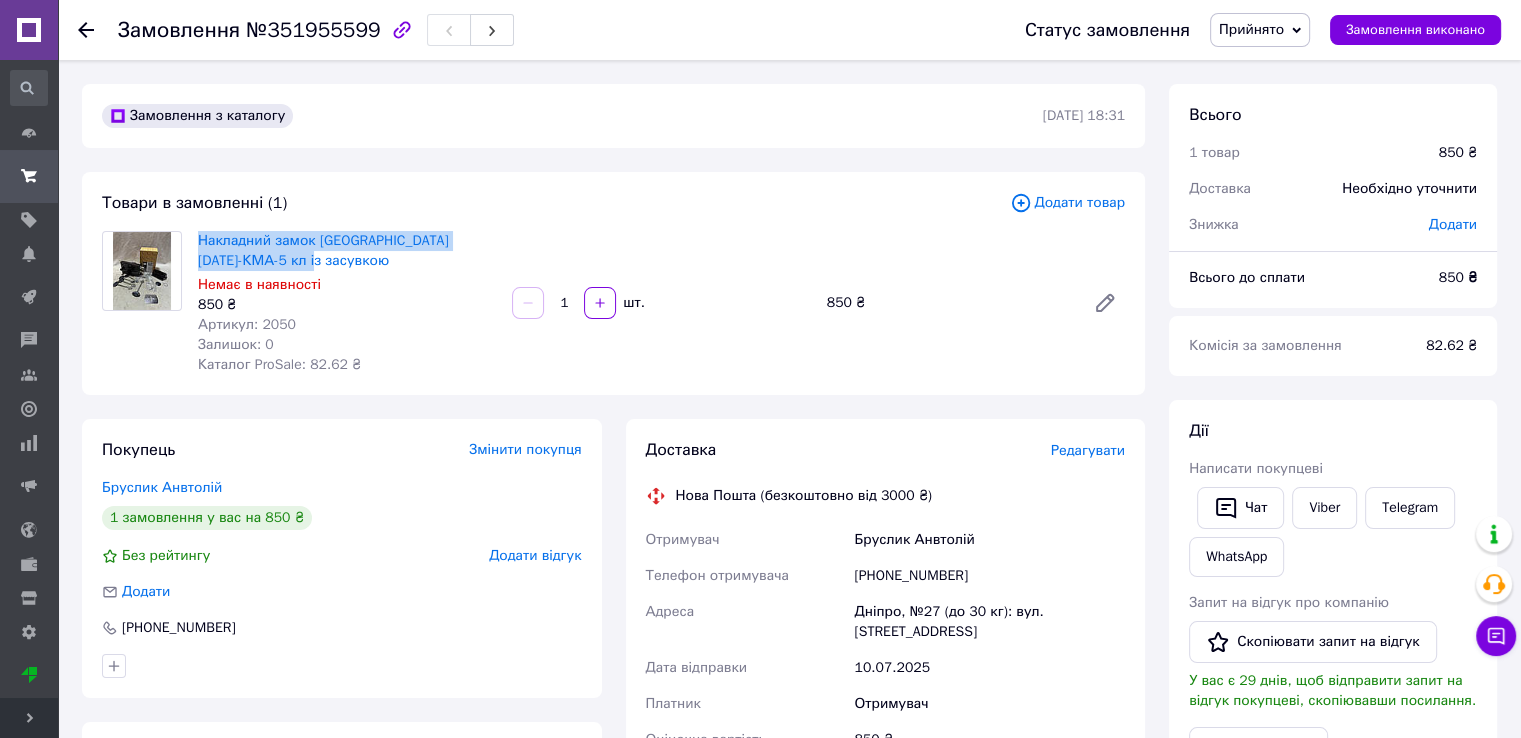 drag, startPoint x: 282, startPoint y: 268, endPoint x: 196, endPoint y: 243, distance: 89.560036 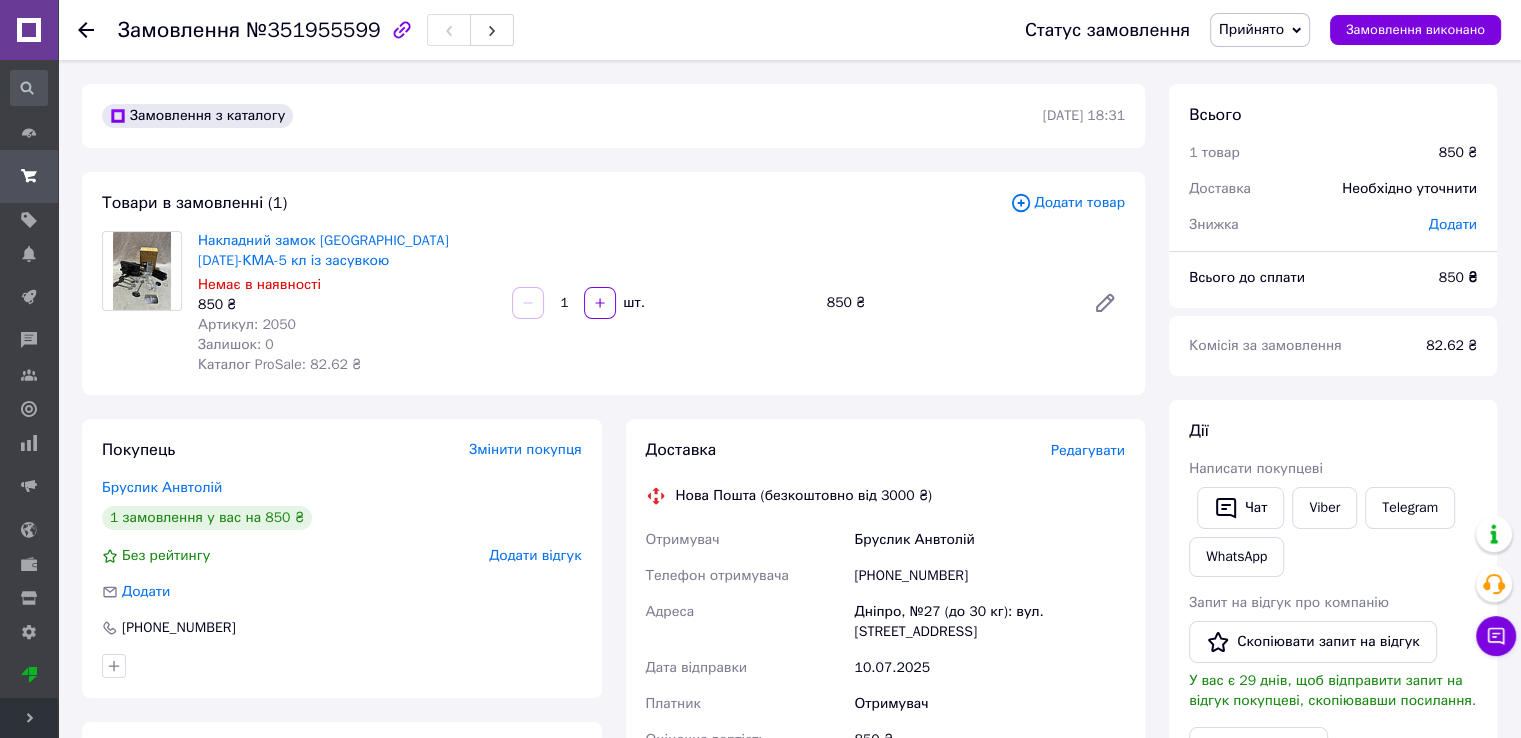 click on "Накладний замок Шерлок 1.02.61-КМА-5 кл із засувкою Немає в наявності 850 ₴ Артикул: 2050 Залишок: 0 Каталог ProSale: 82.62 ₴  1   шт. 850 ₴" at bounding box center (661, 303) 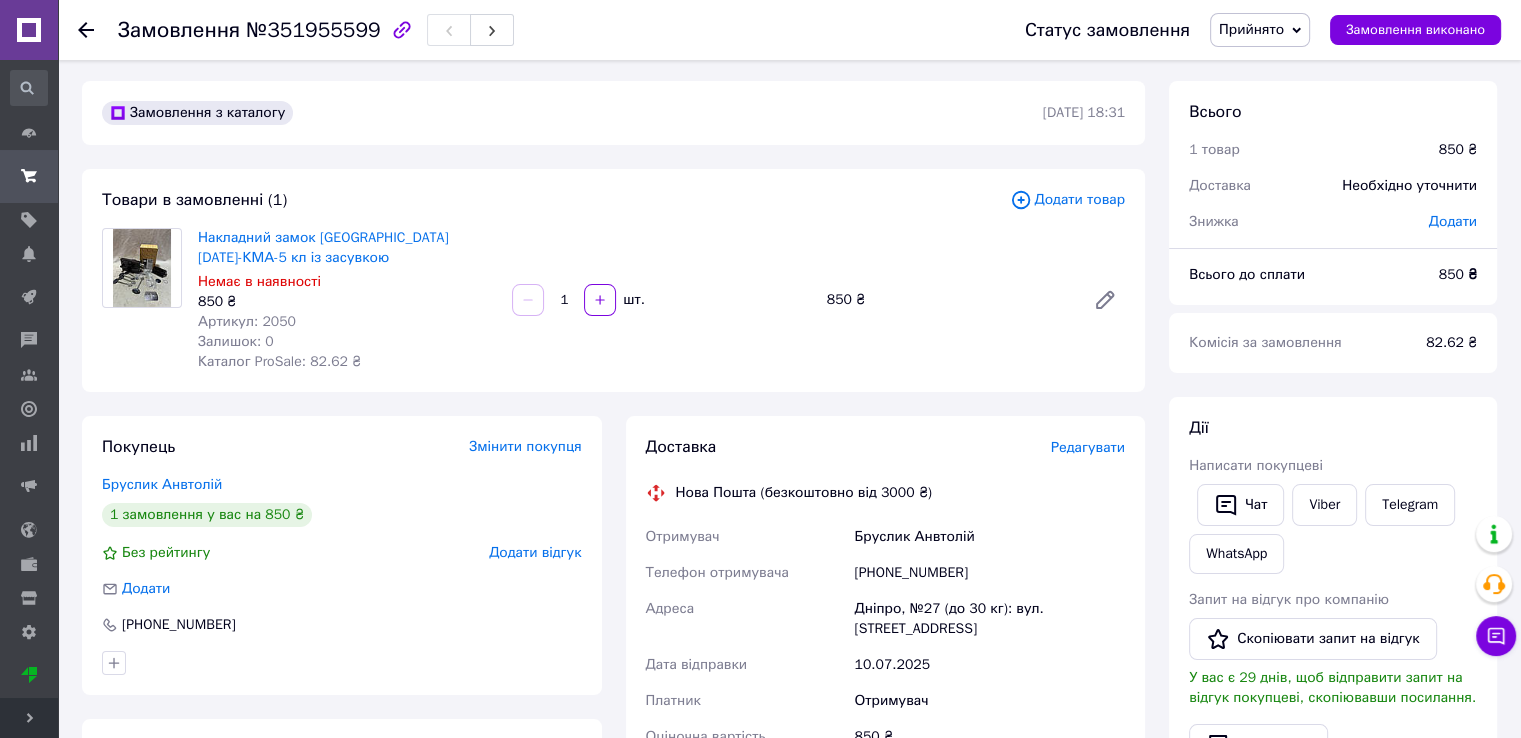 scroll, scrollTop: 0, scrollLeft: 0, axis: both 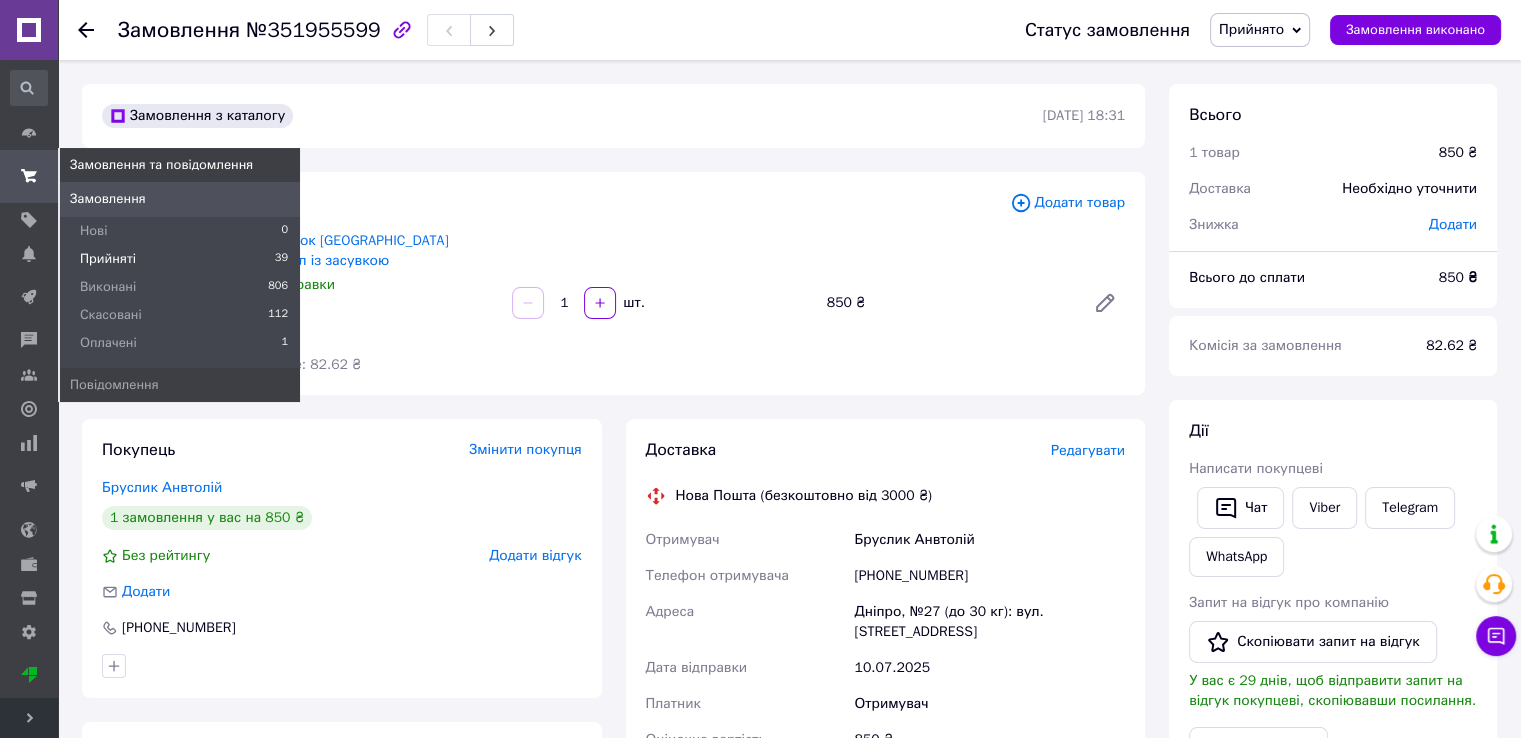 click on "Прийняті" at bounding box center (108, 259) 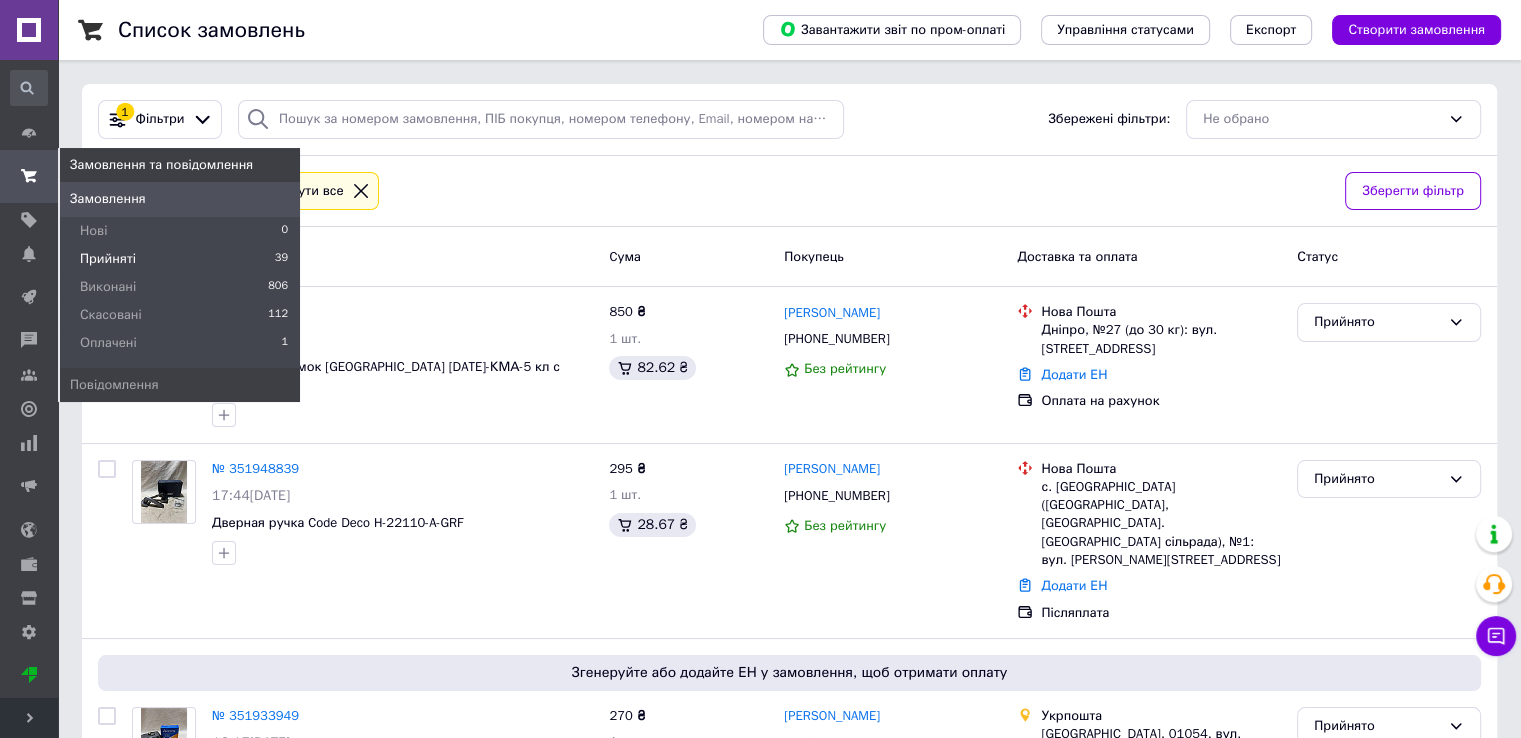 click 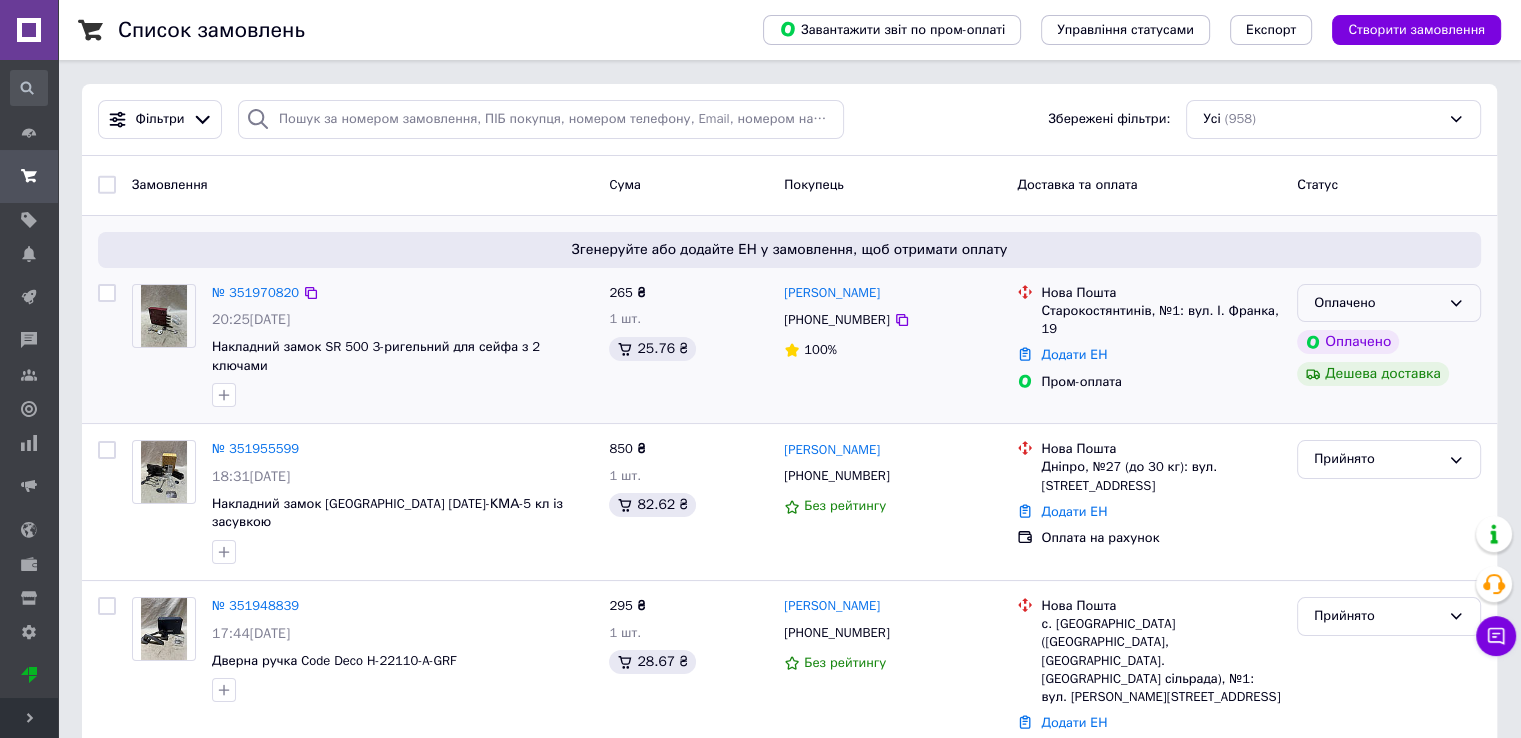click 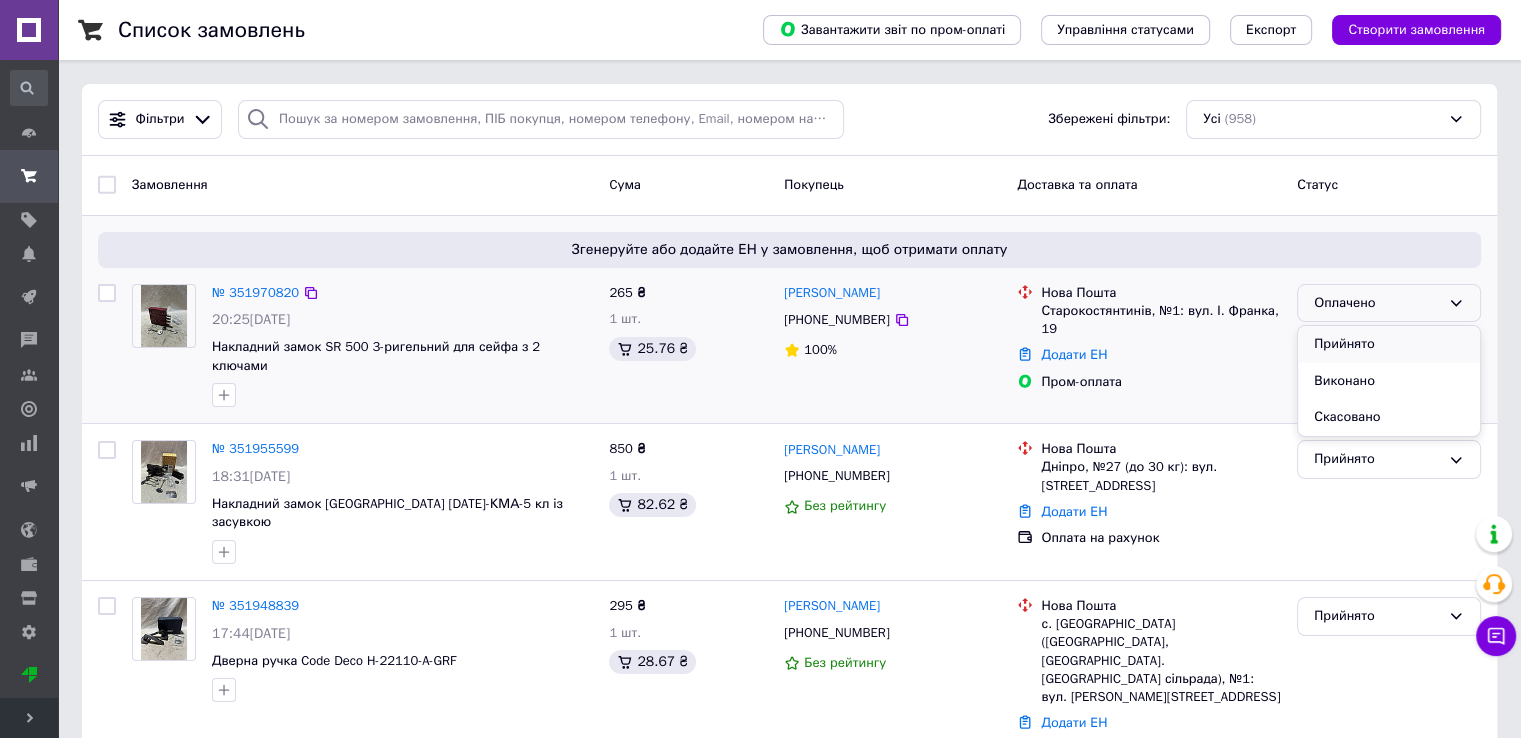 click on "Прийнято" at bounding box center [1389, 344] 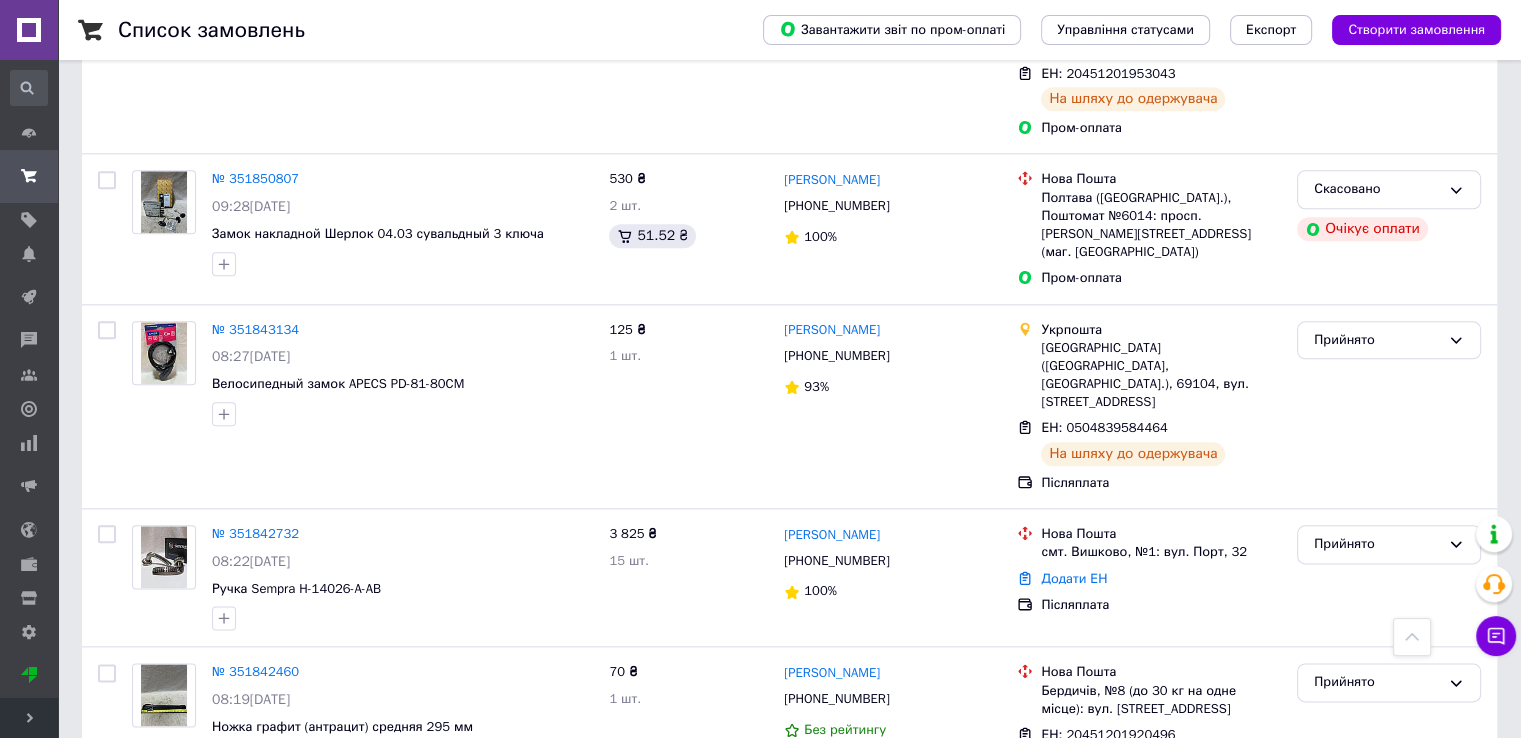scroll, scrollTop: 2300, scrollLeft: 0, axis: vertical 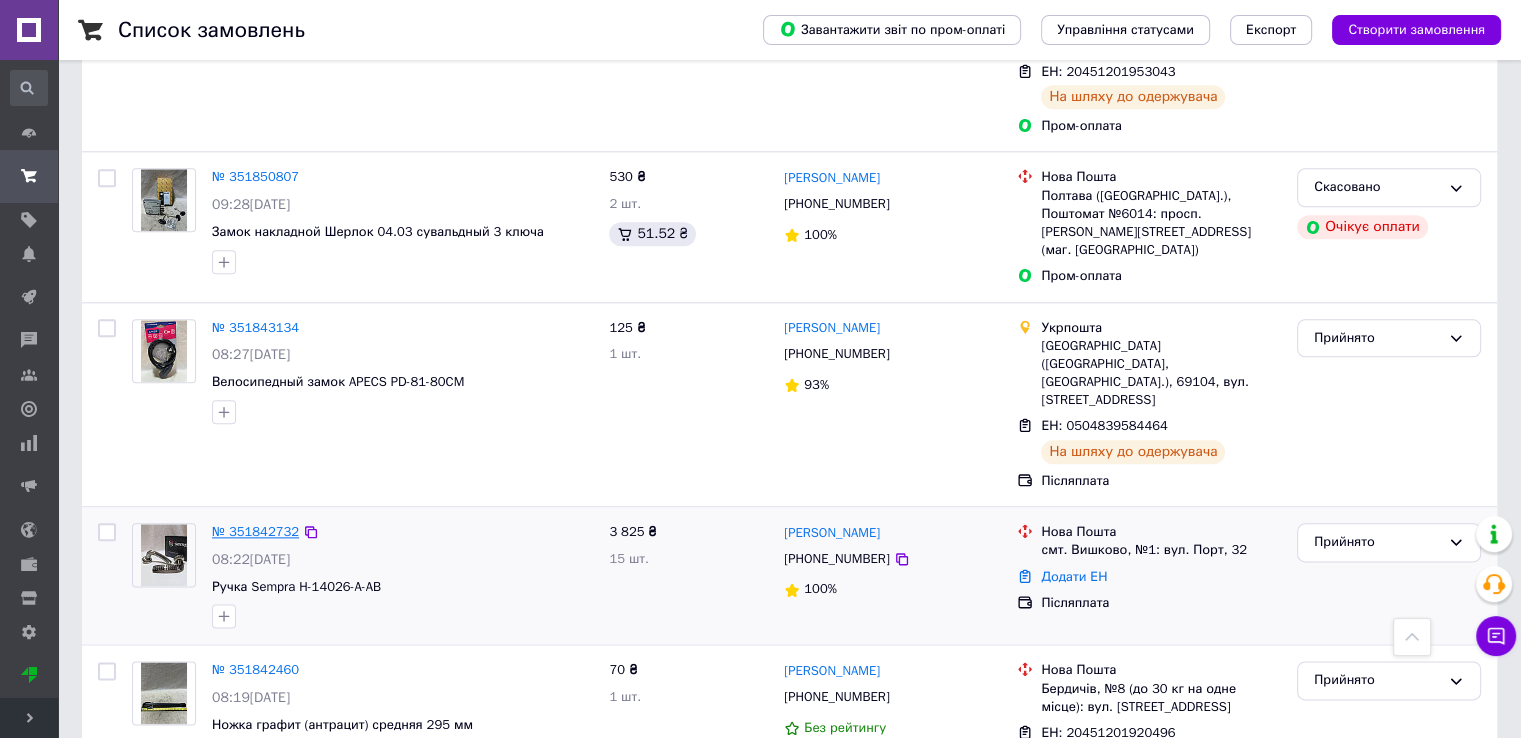 click on "№ 351842732" at bounding box center (255, 531) 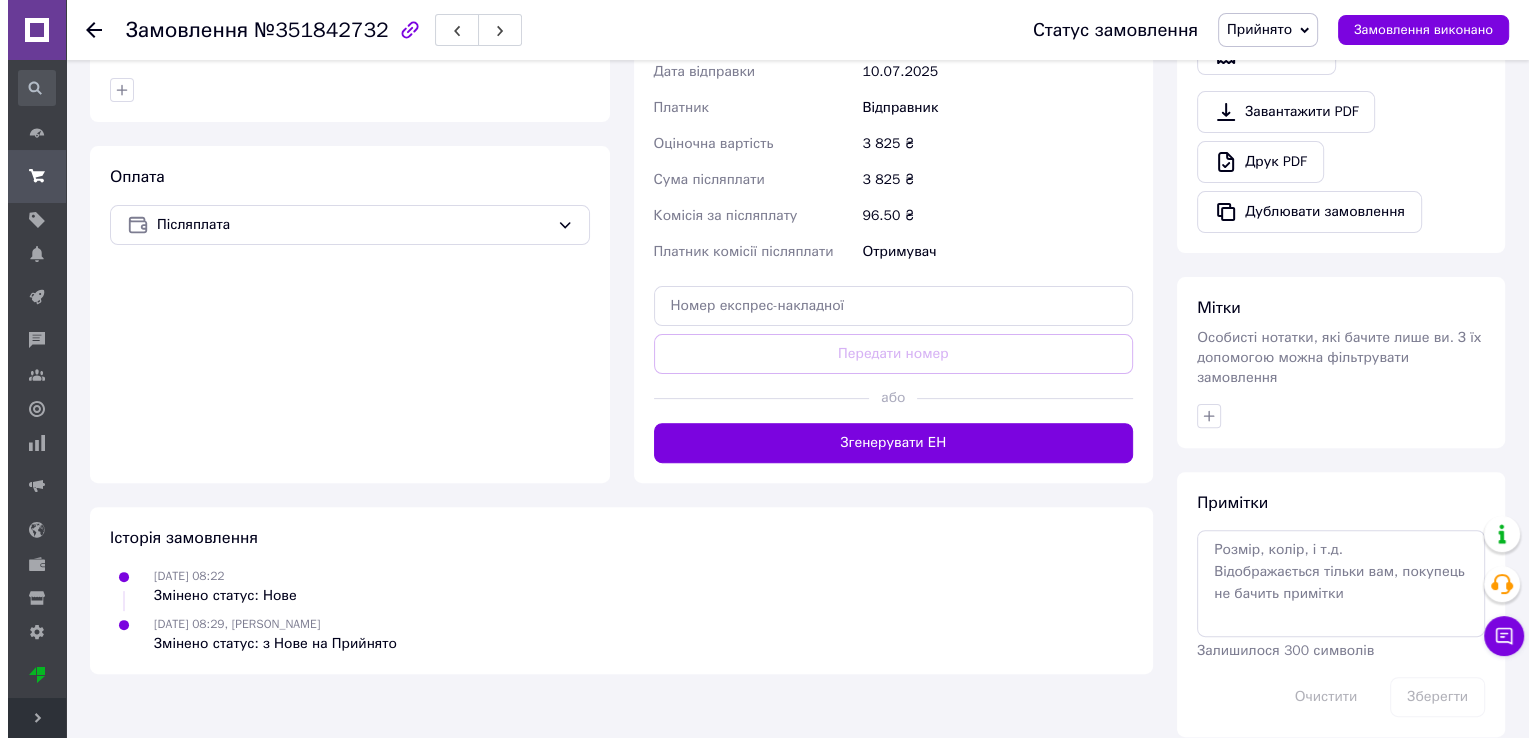 scroll, scrollTop: 40, scrollLeft: 0, axis: vertical 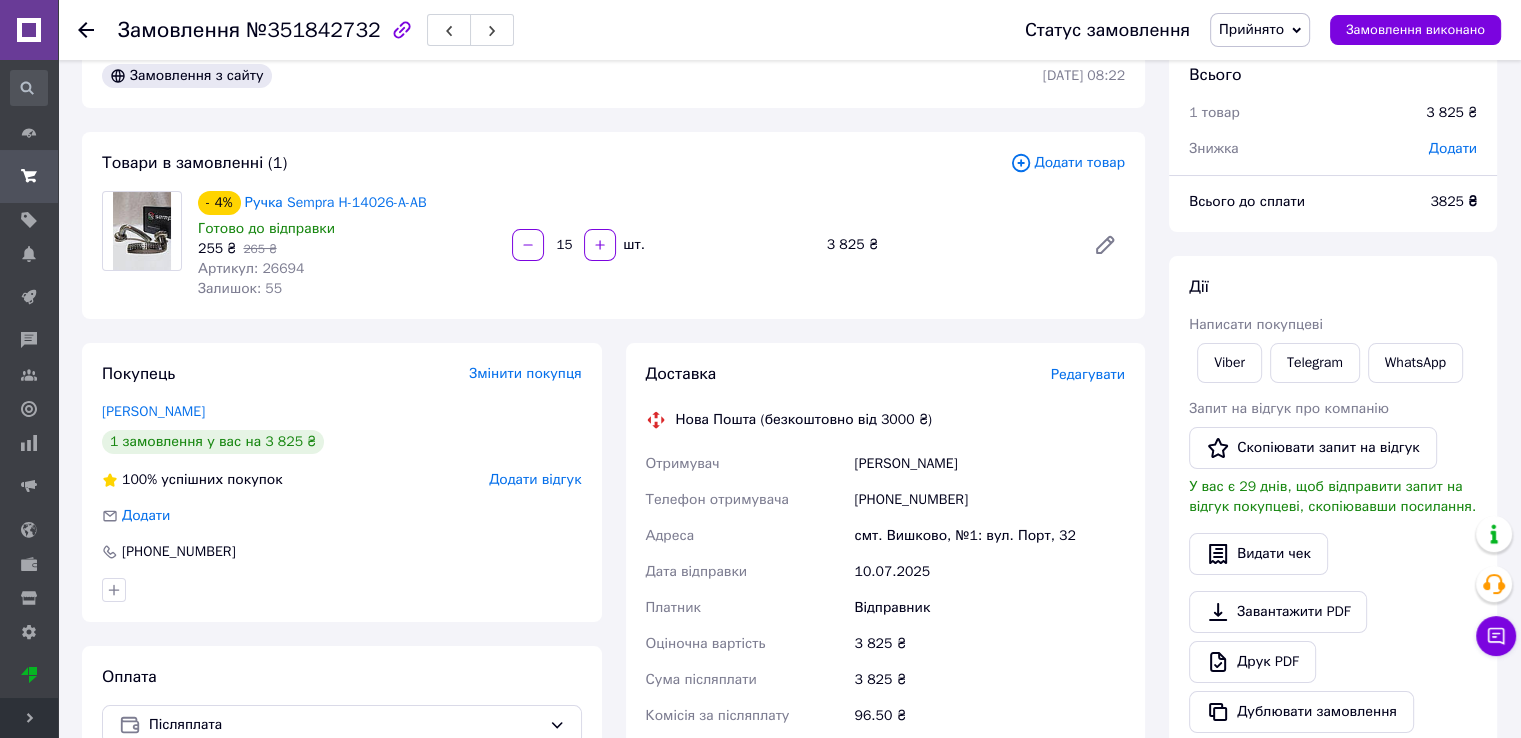 click on "Додати товар" at bounding box center (1067, 163) 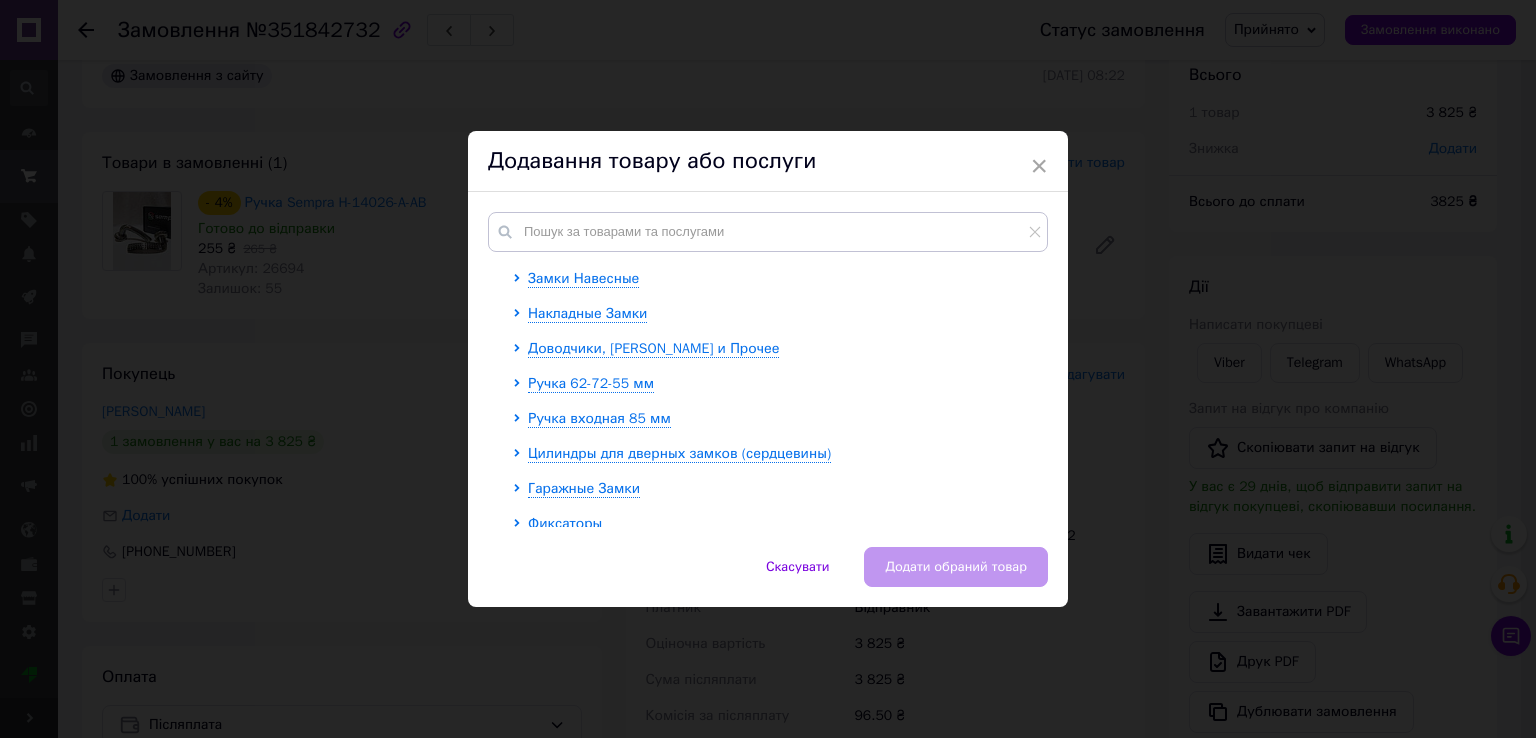 scroll, scrollTop: 350, scrollLeft: 0, axis: vertical 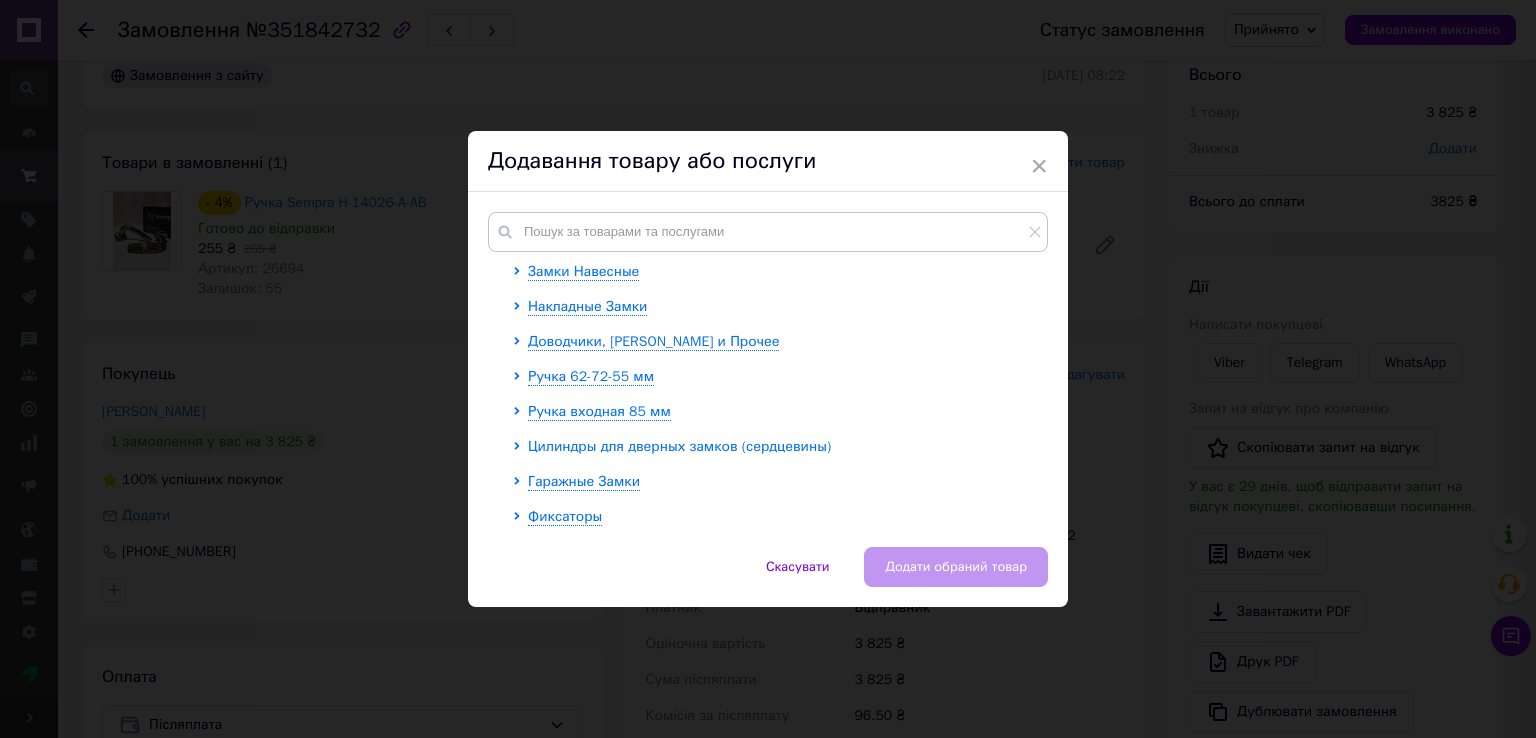 click 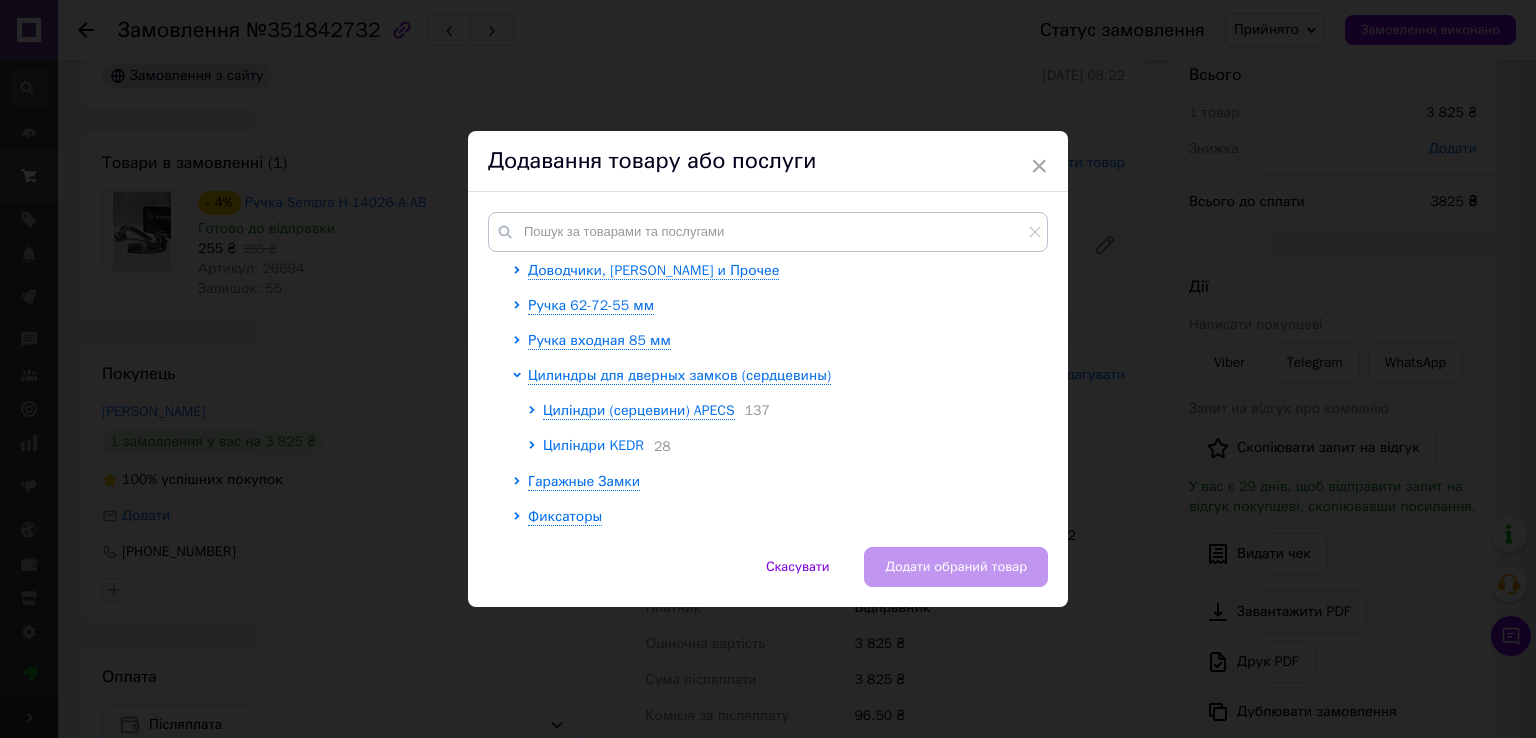 click 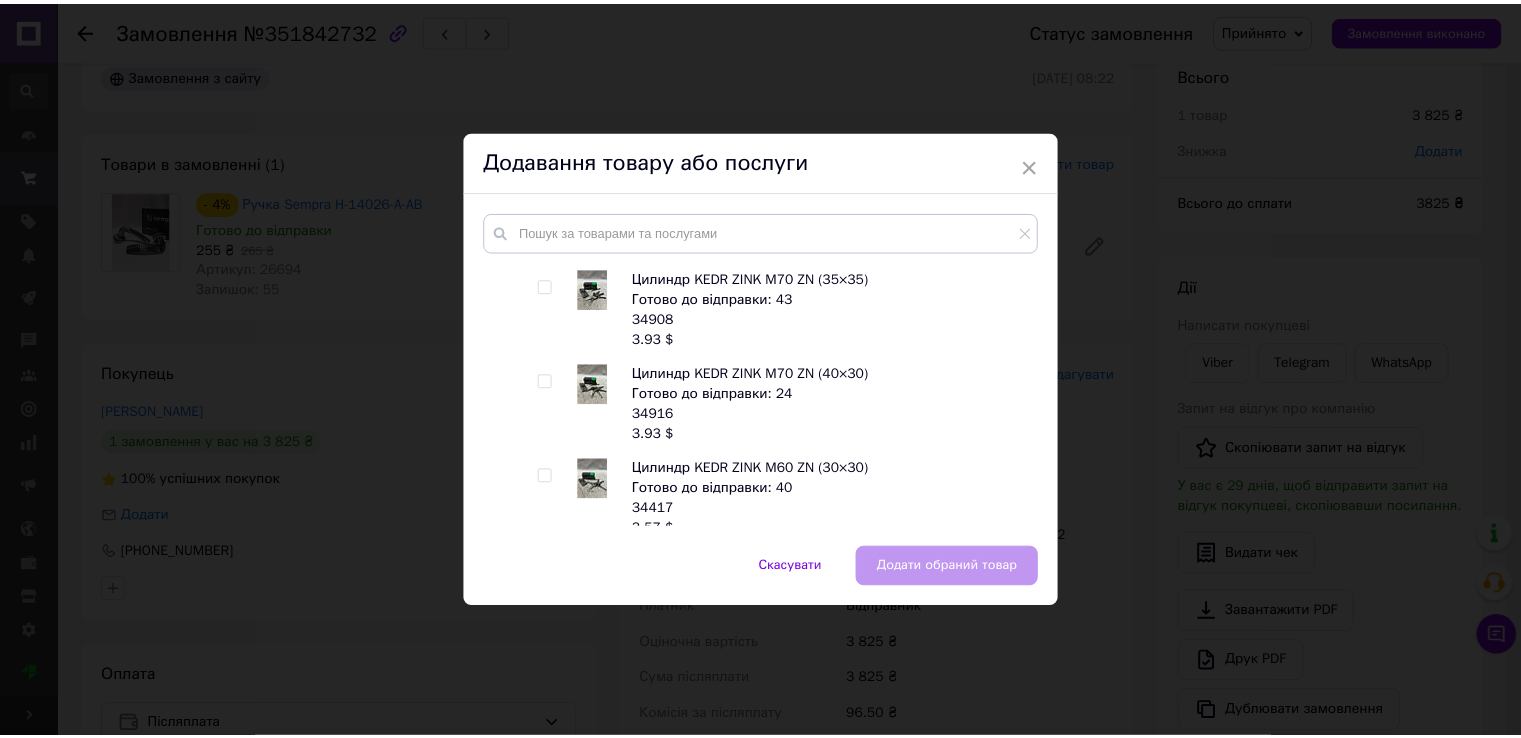 scroll, scrollTop: 724, scrollLeft: 0, axis: vertical 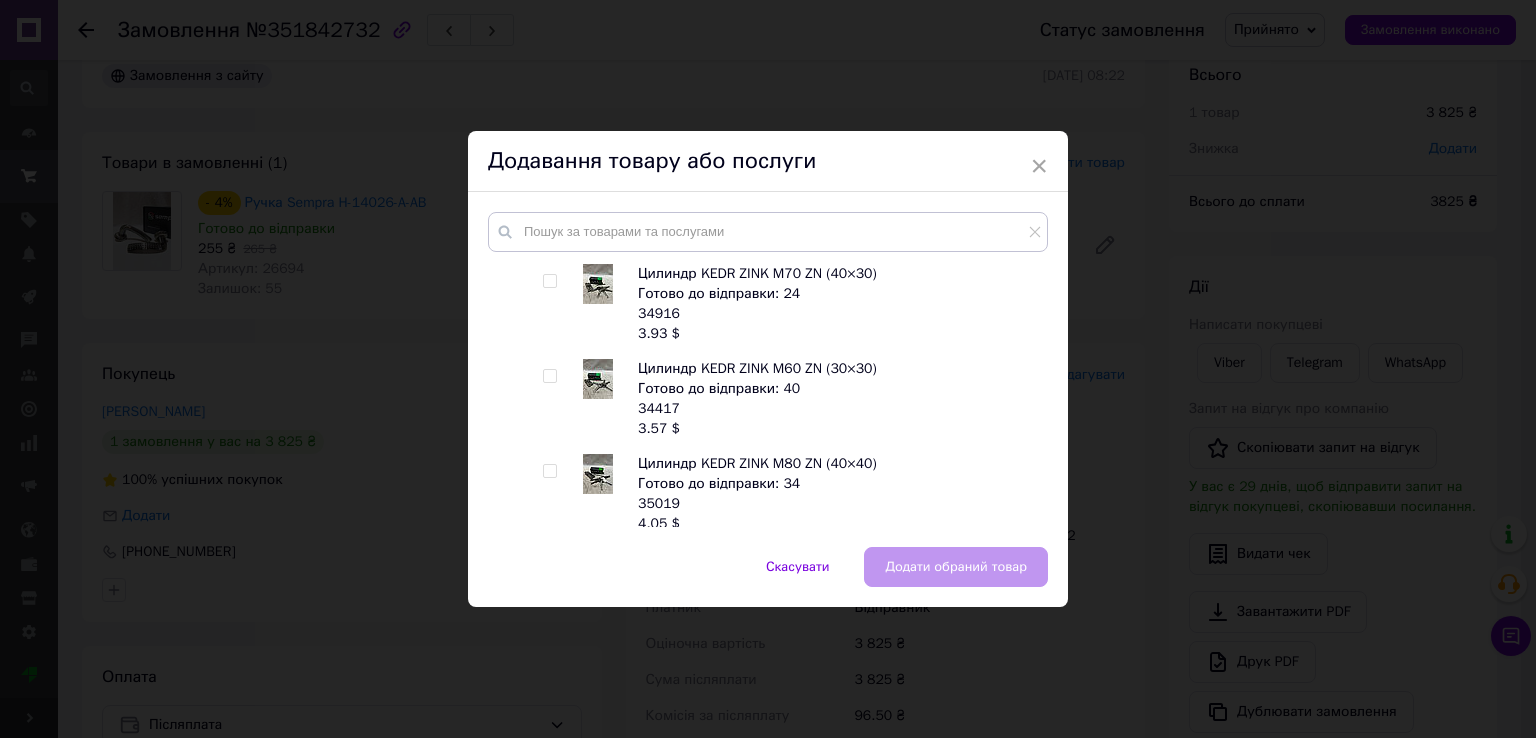 click at bounding box center [549, 376] 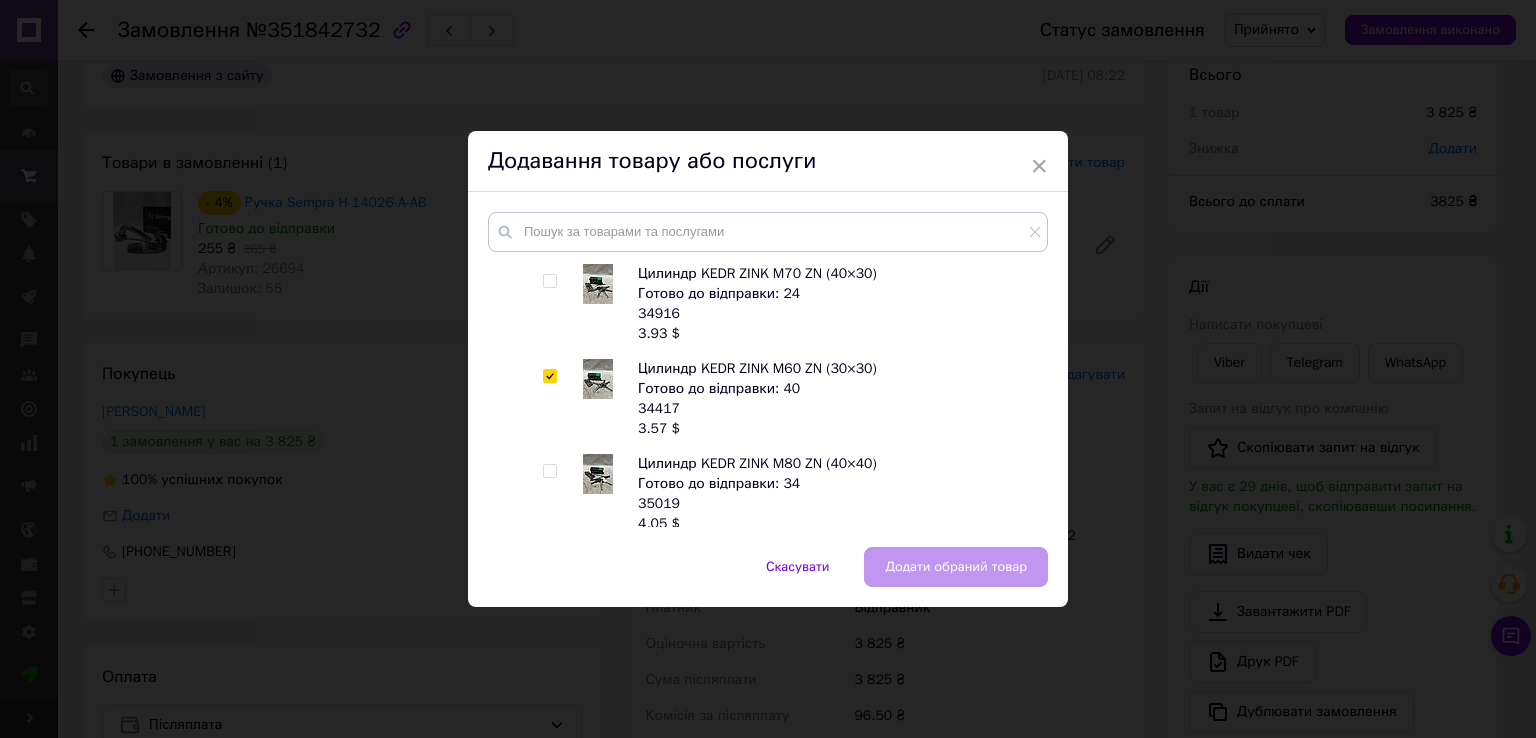 checkbox on "true" 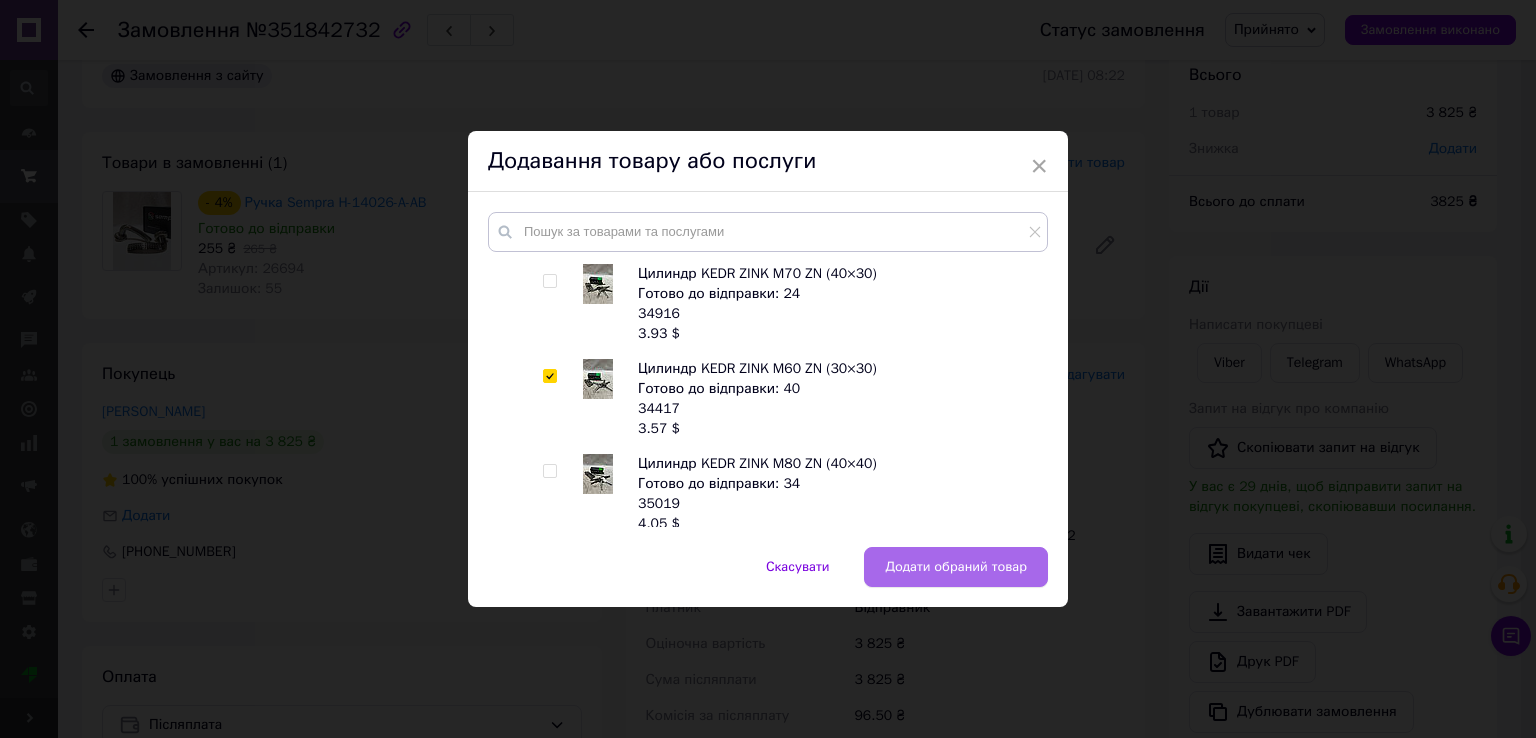 click on "Додати обраний товар" at bounding box center [956, 567] 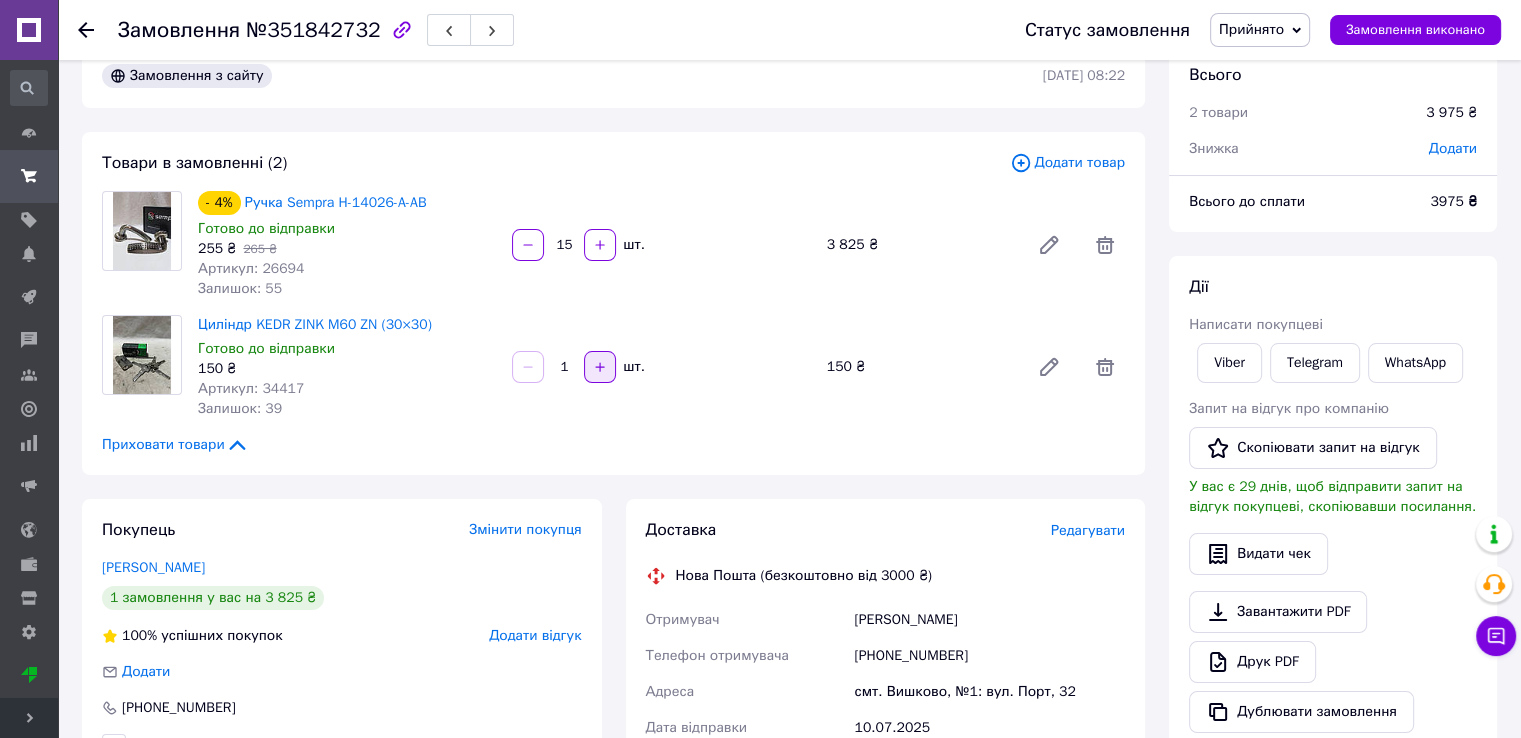 click at bounding box center (600, 367) 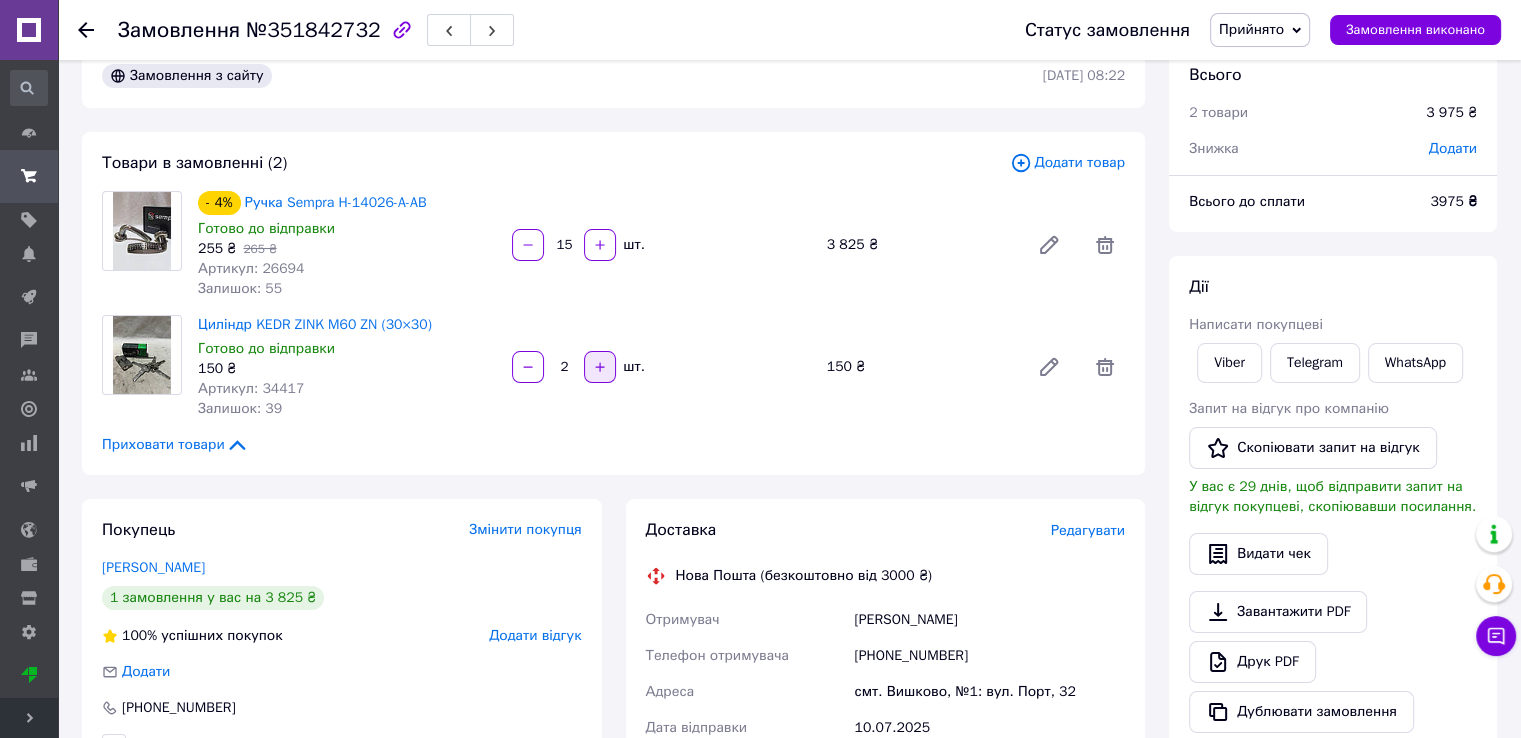 click at bounding box center [600, 367] 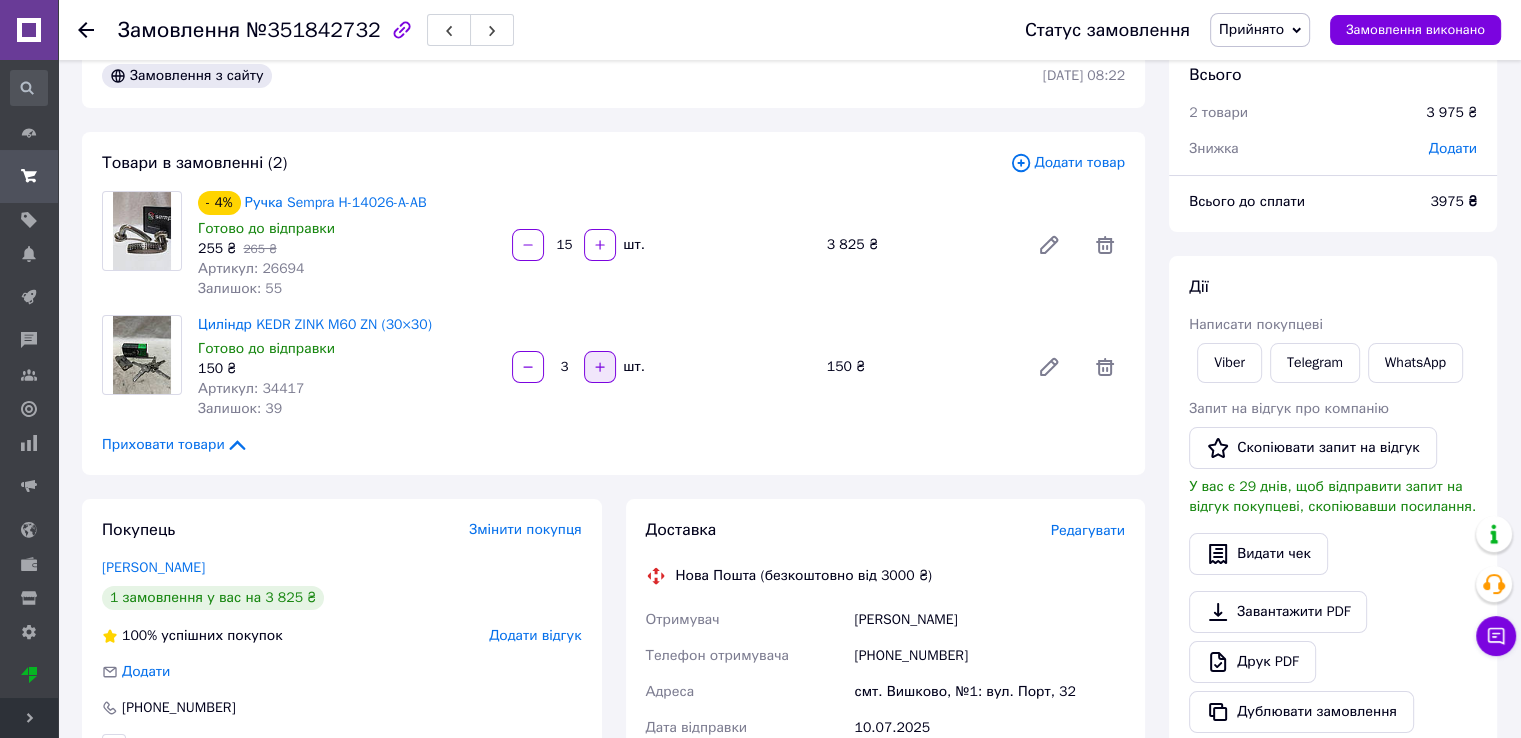 click at bounding box center [600, 367] 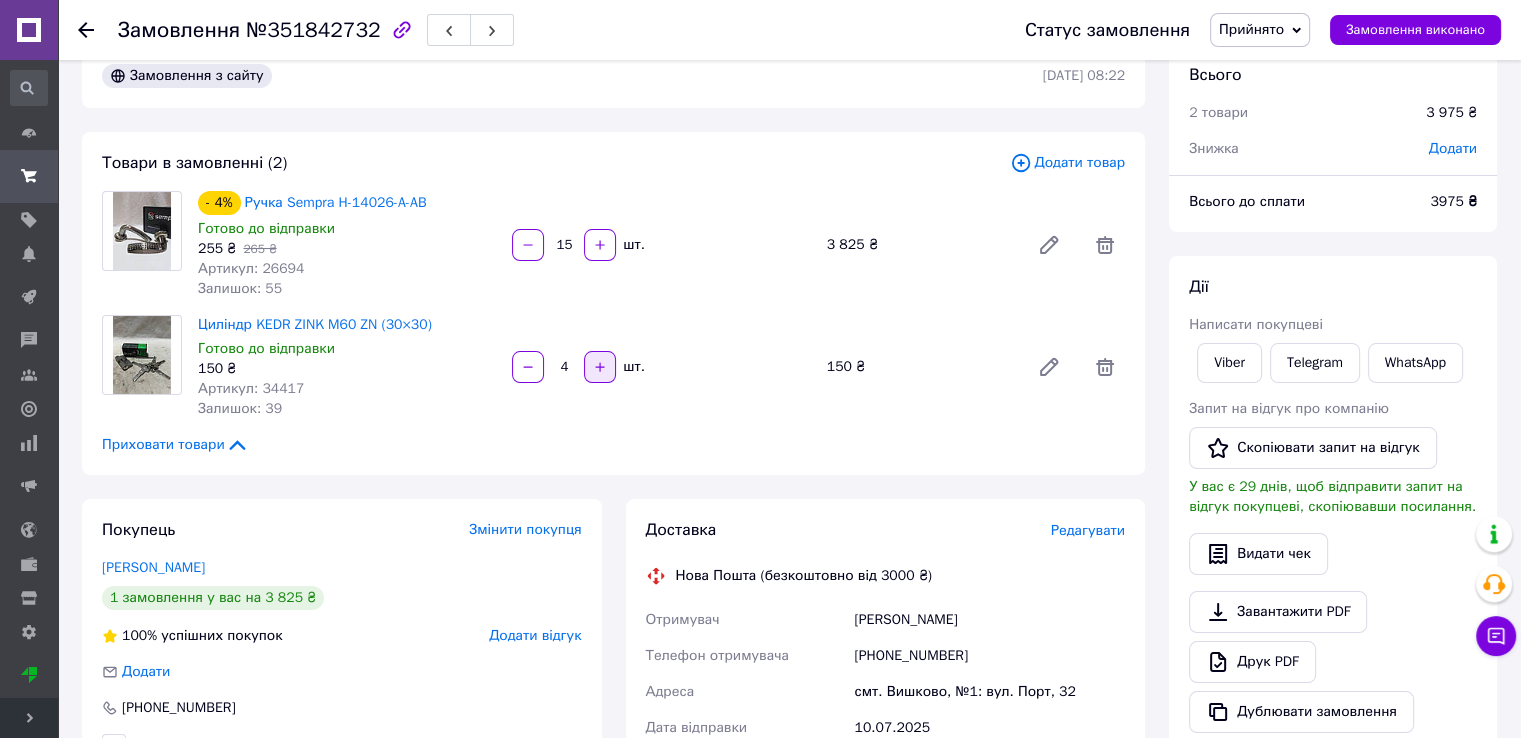 click at bounding box center [600, 367] 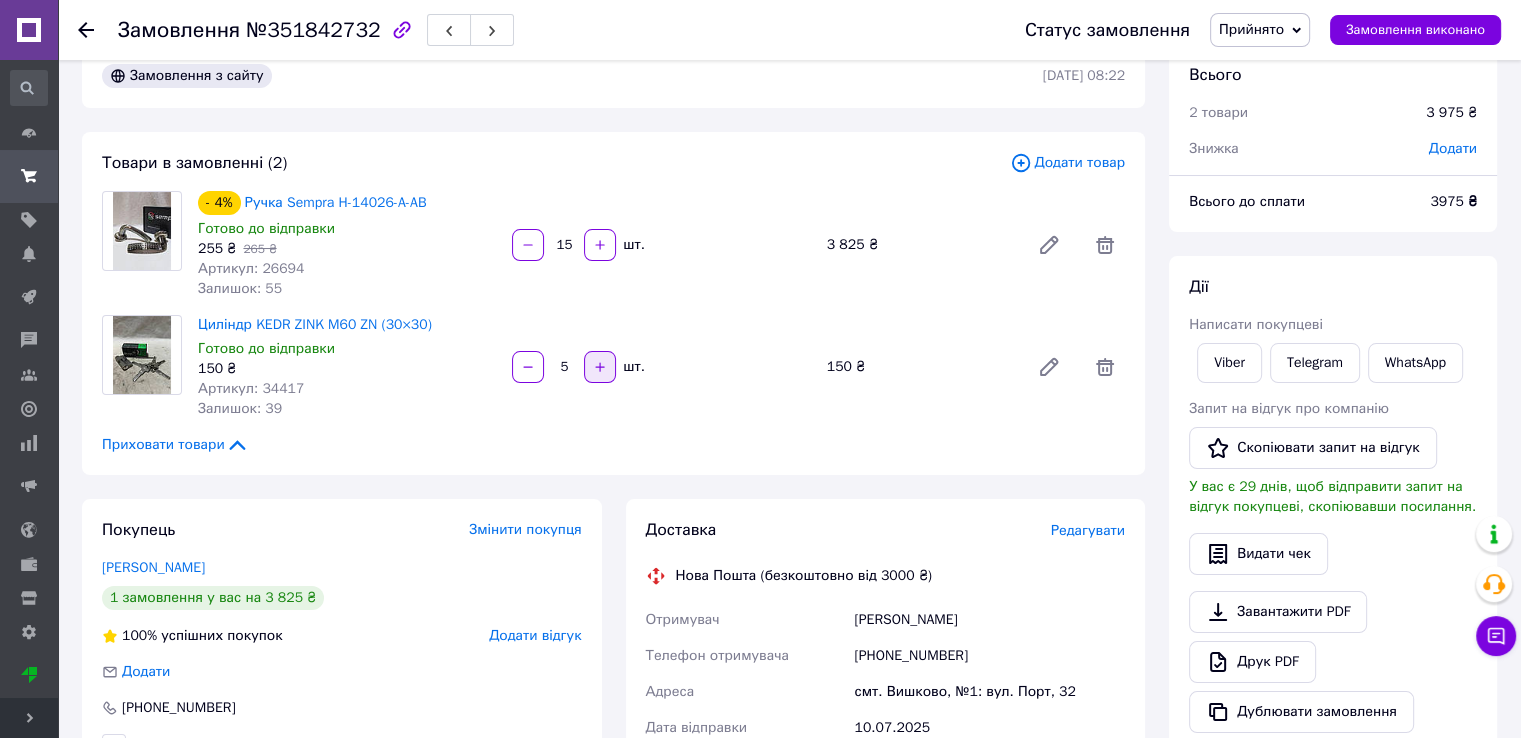 click at bounding box center (600, 367) 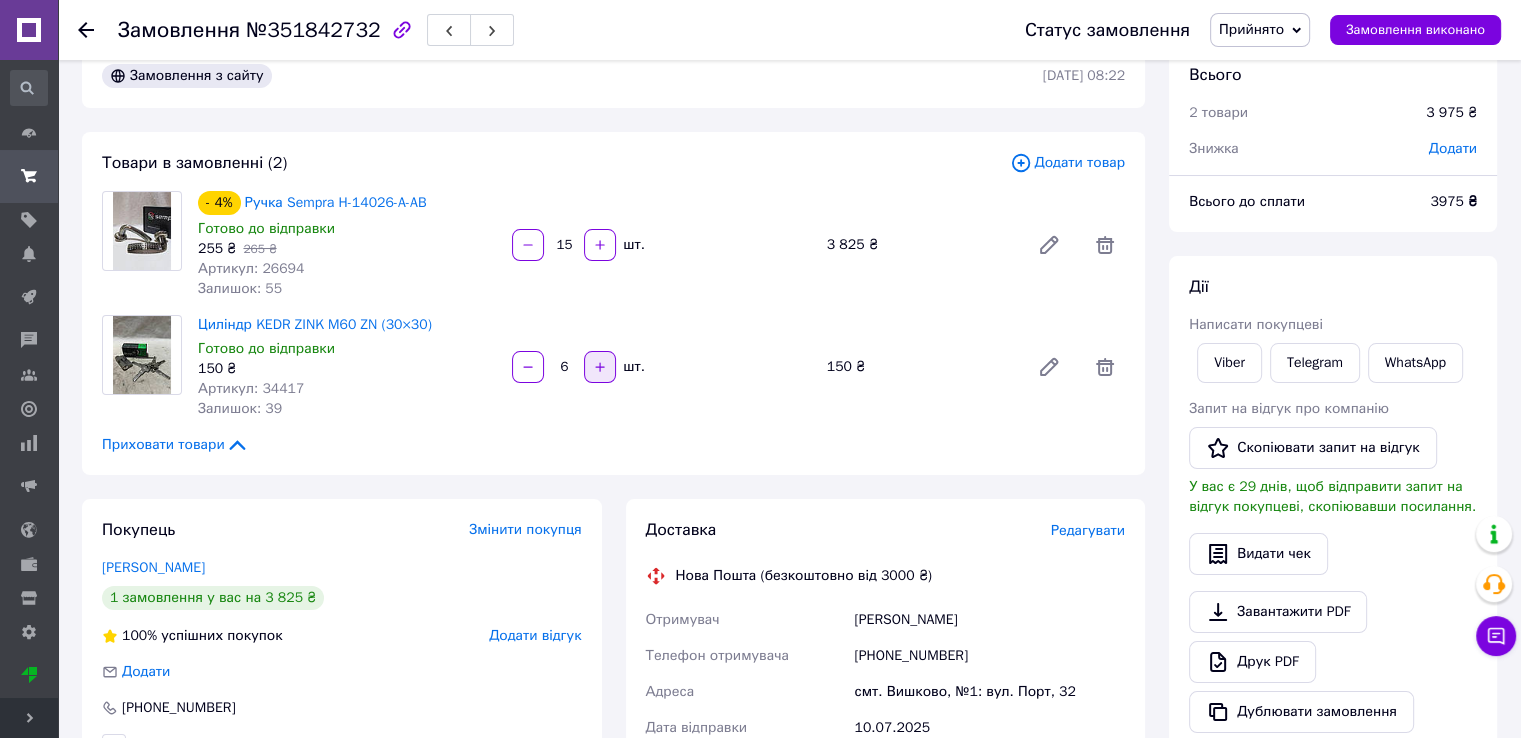 click at bounding box center (600, 367) 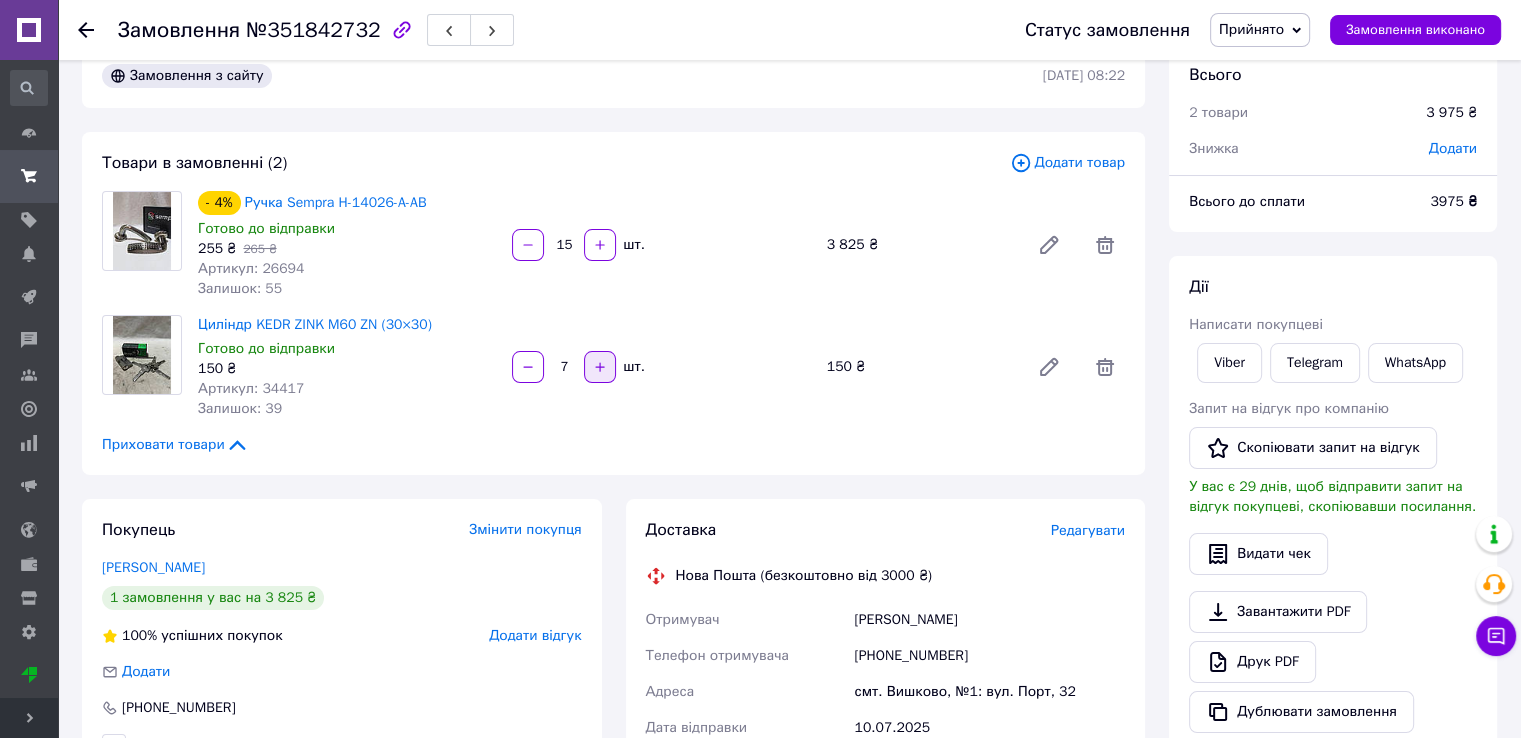 click at bounding box center [600, 367] 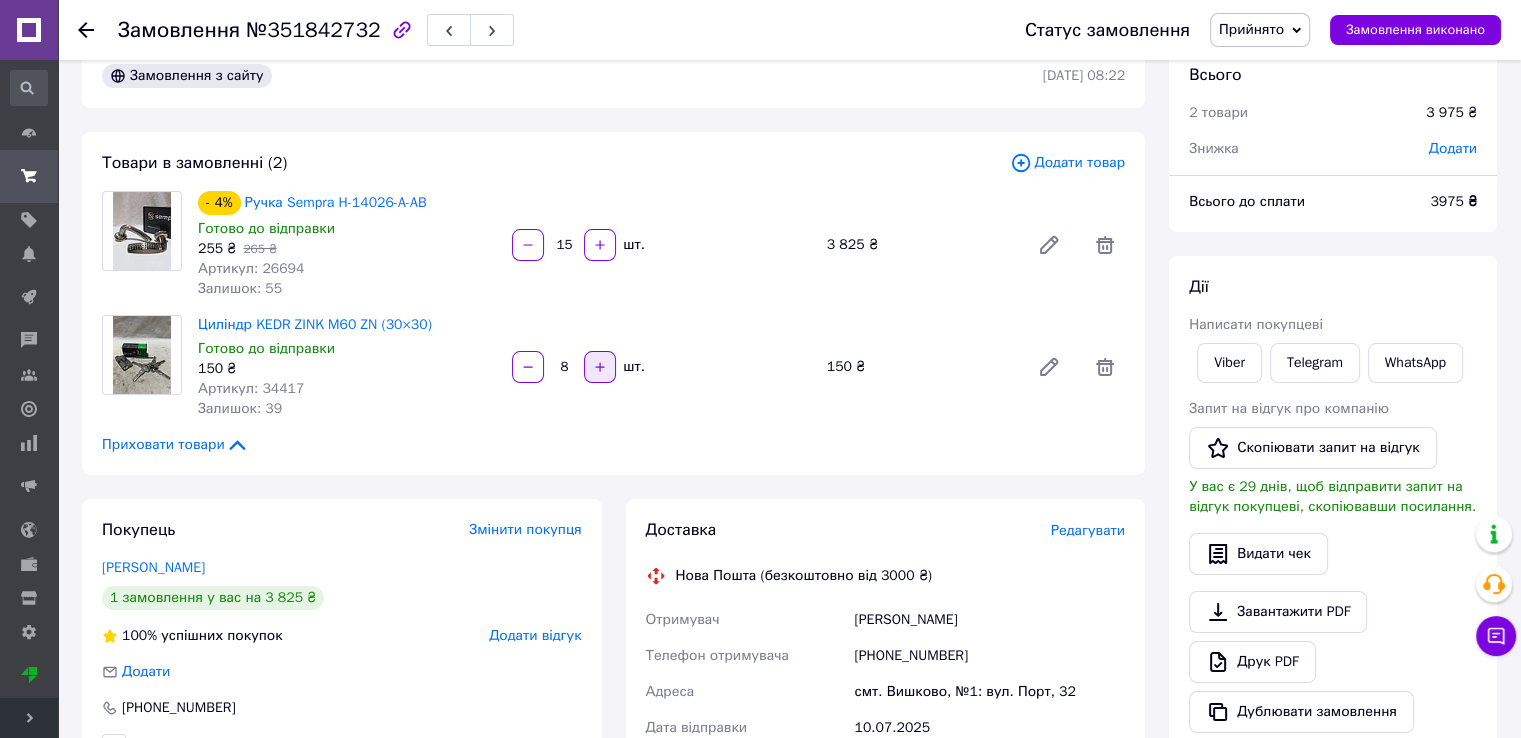 click at bounding box center (600, 367) 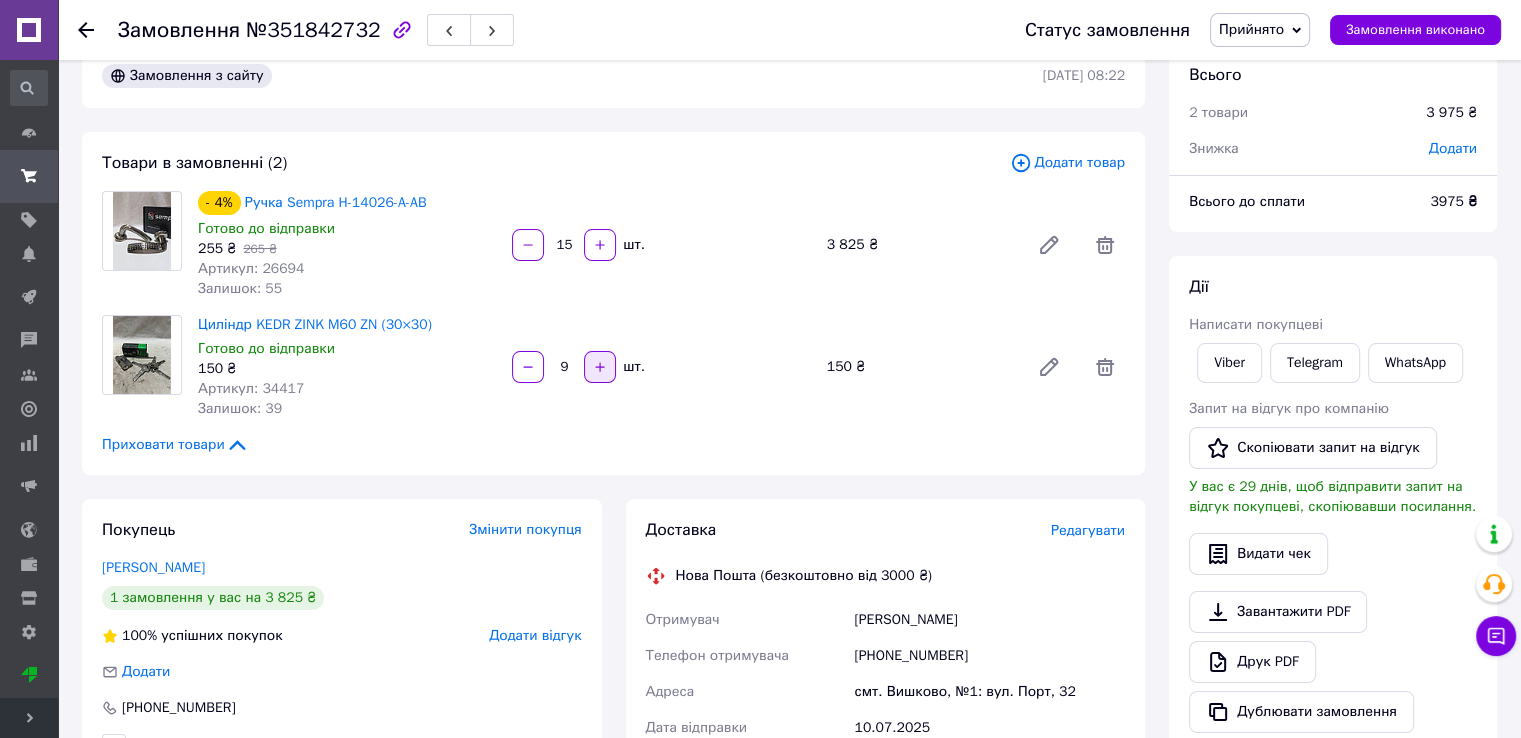click at bounding box center (600, 367) 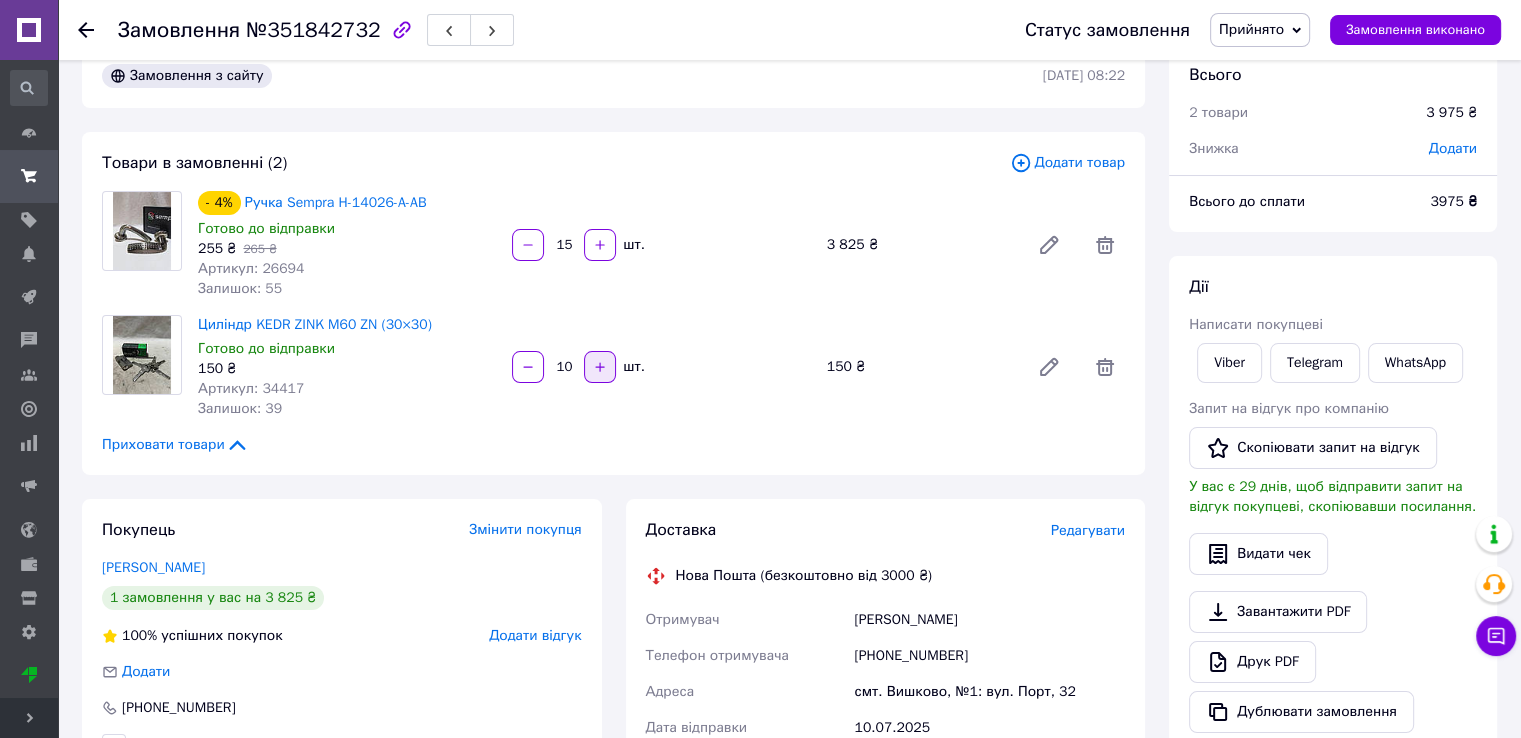 click at bounding box center (600, 367) 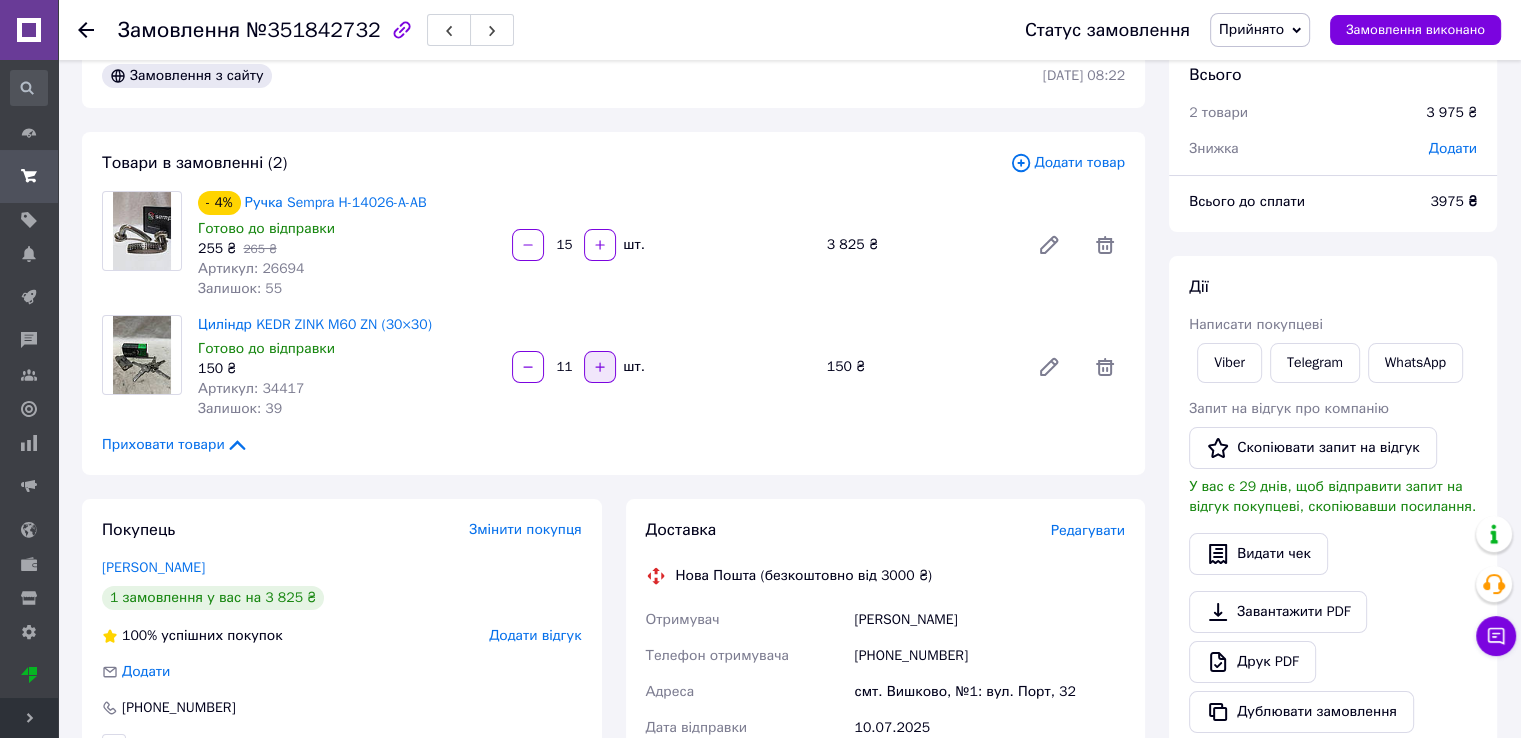 click at bounding box center [600, 367] 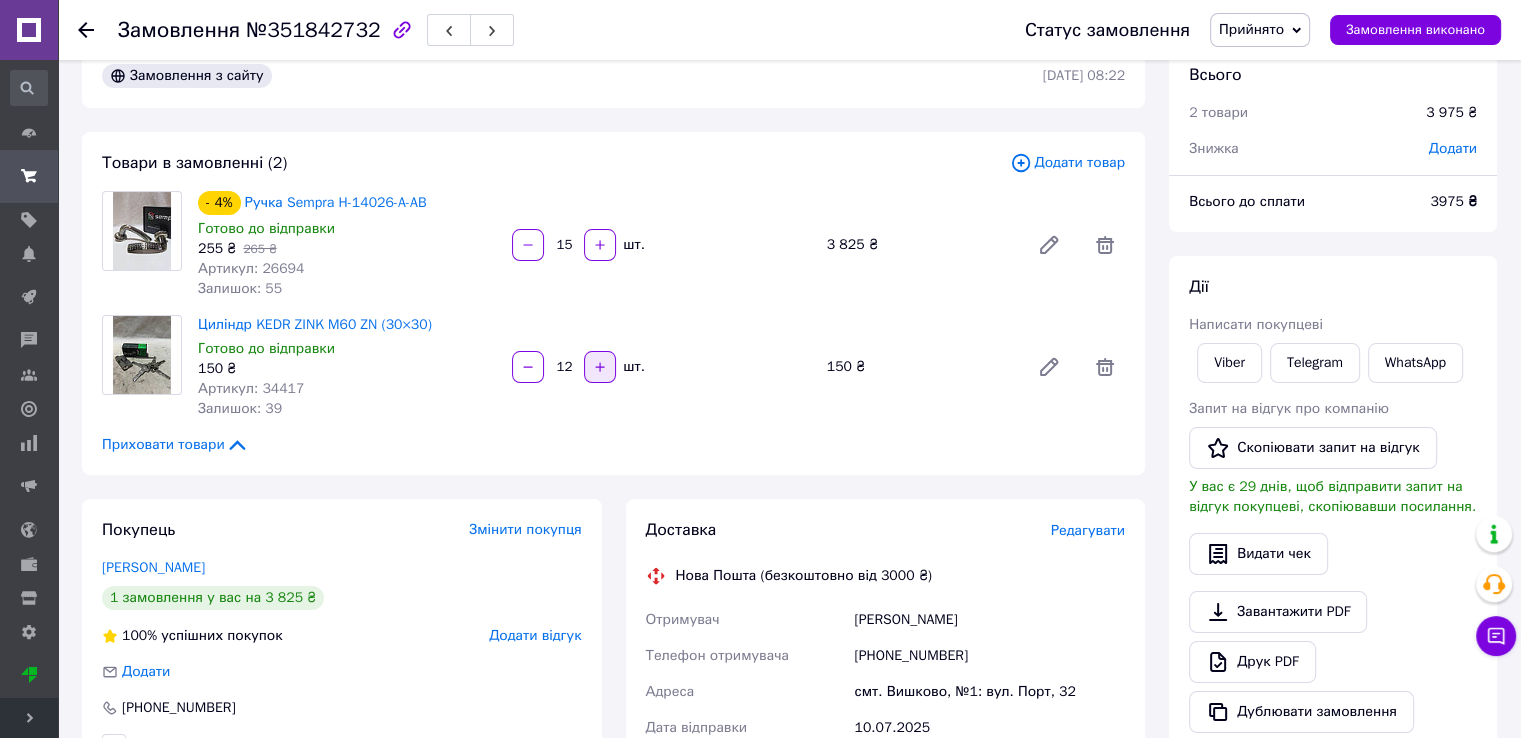 click at bounding box center [600, 367] 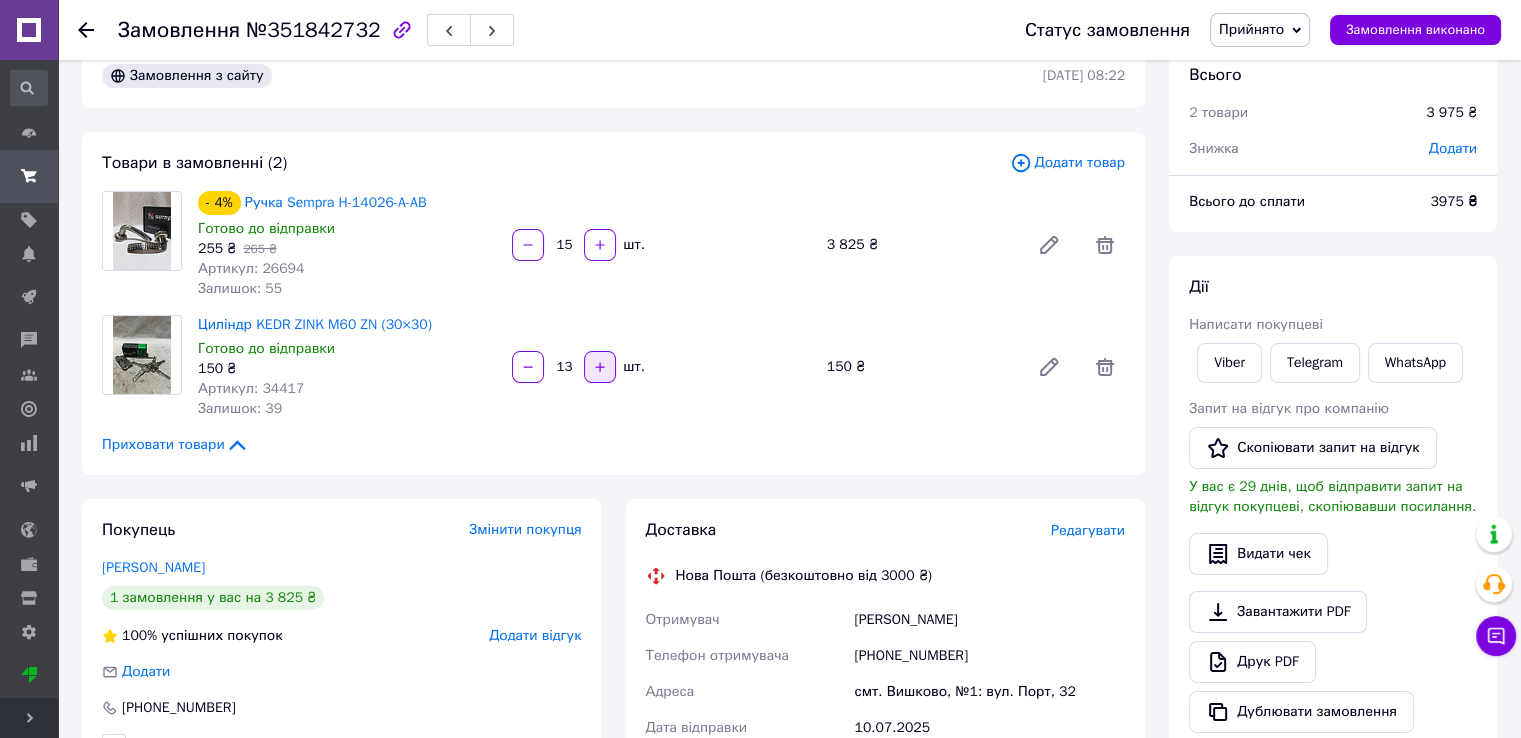 click at bounding box center [600, 367] 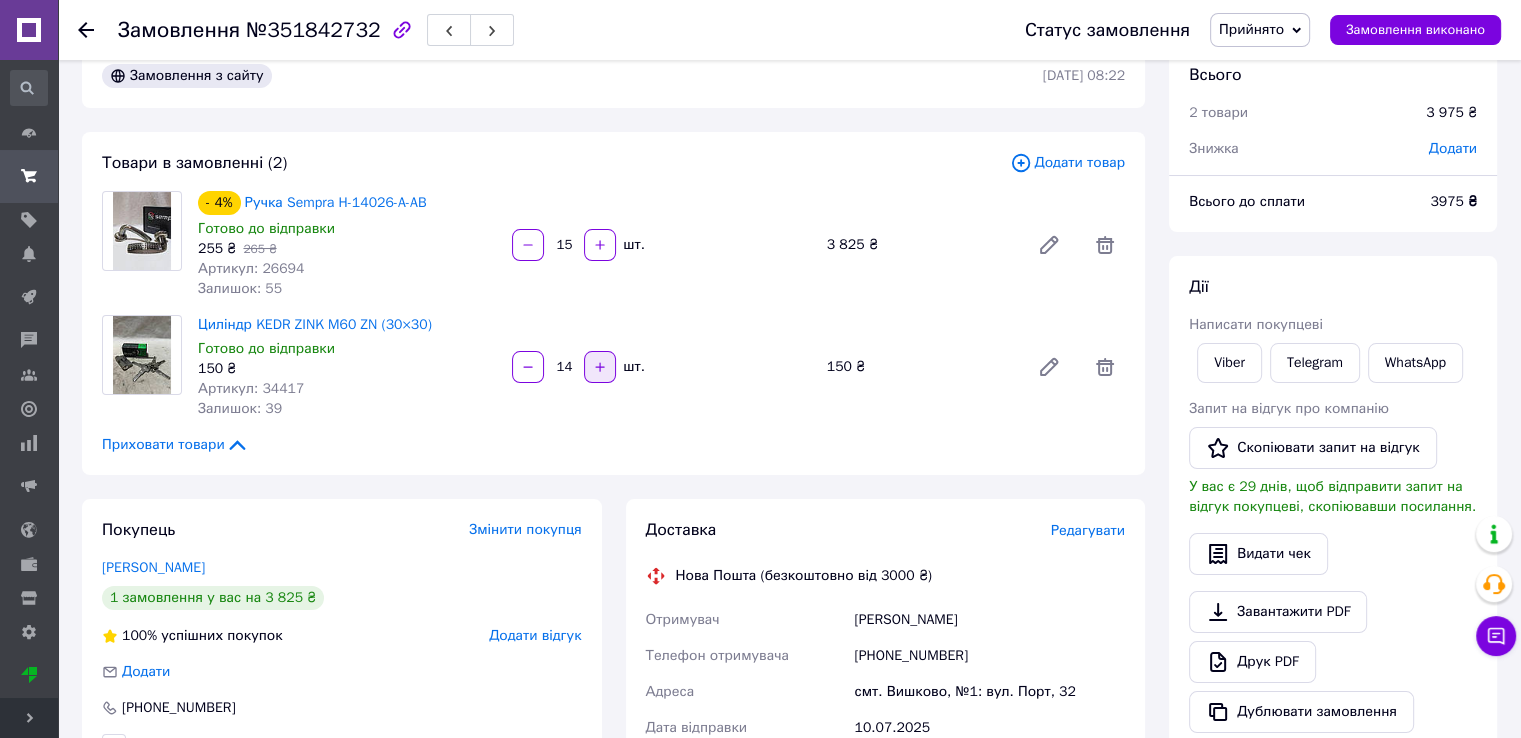 click at bounding box center (600, 367) 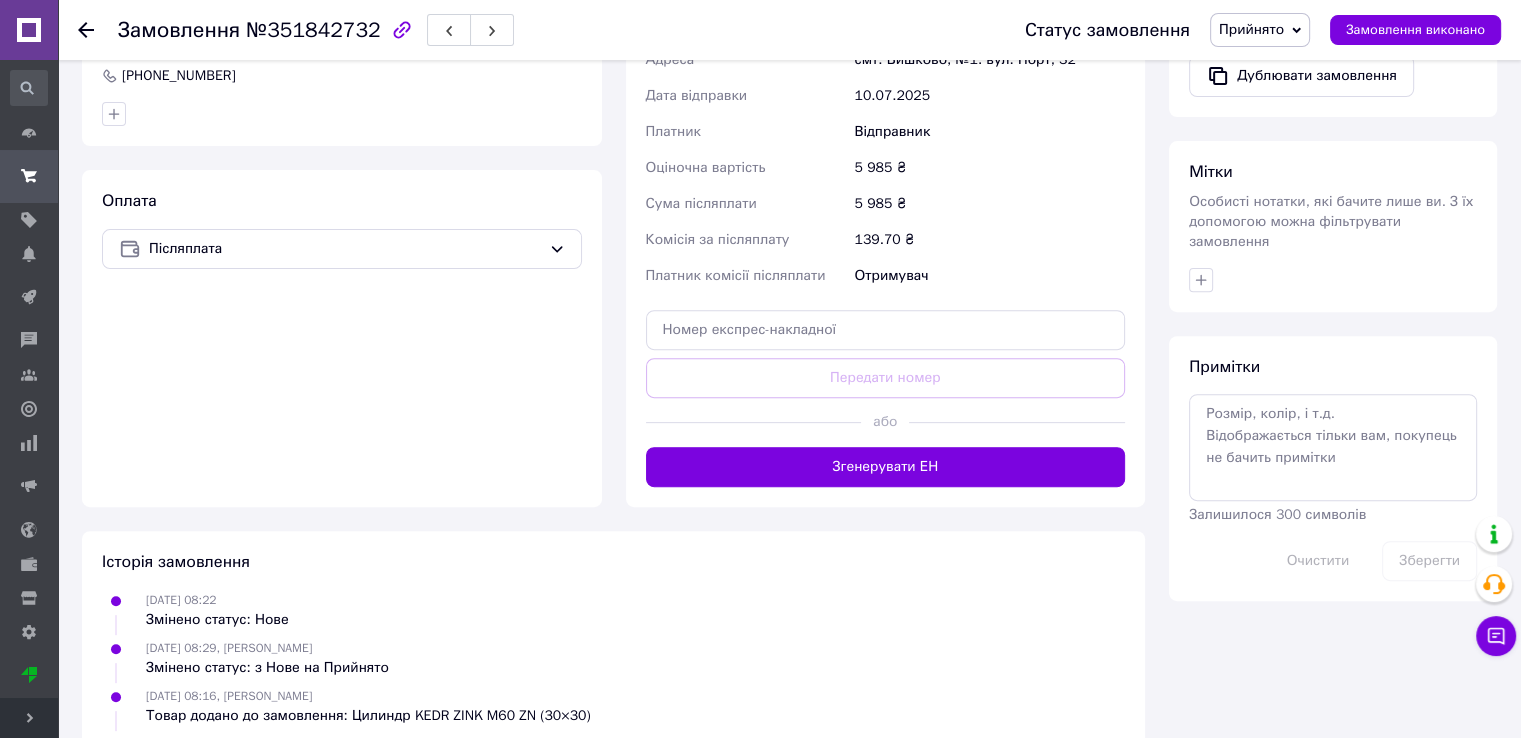 scroll, scrollTop: 700, scrollLeft: 0, axis: vertical 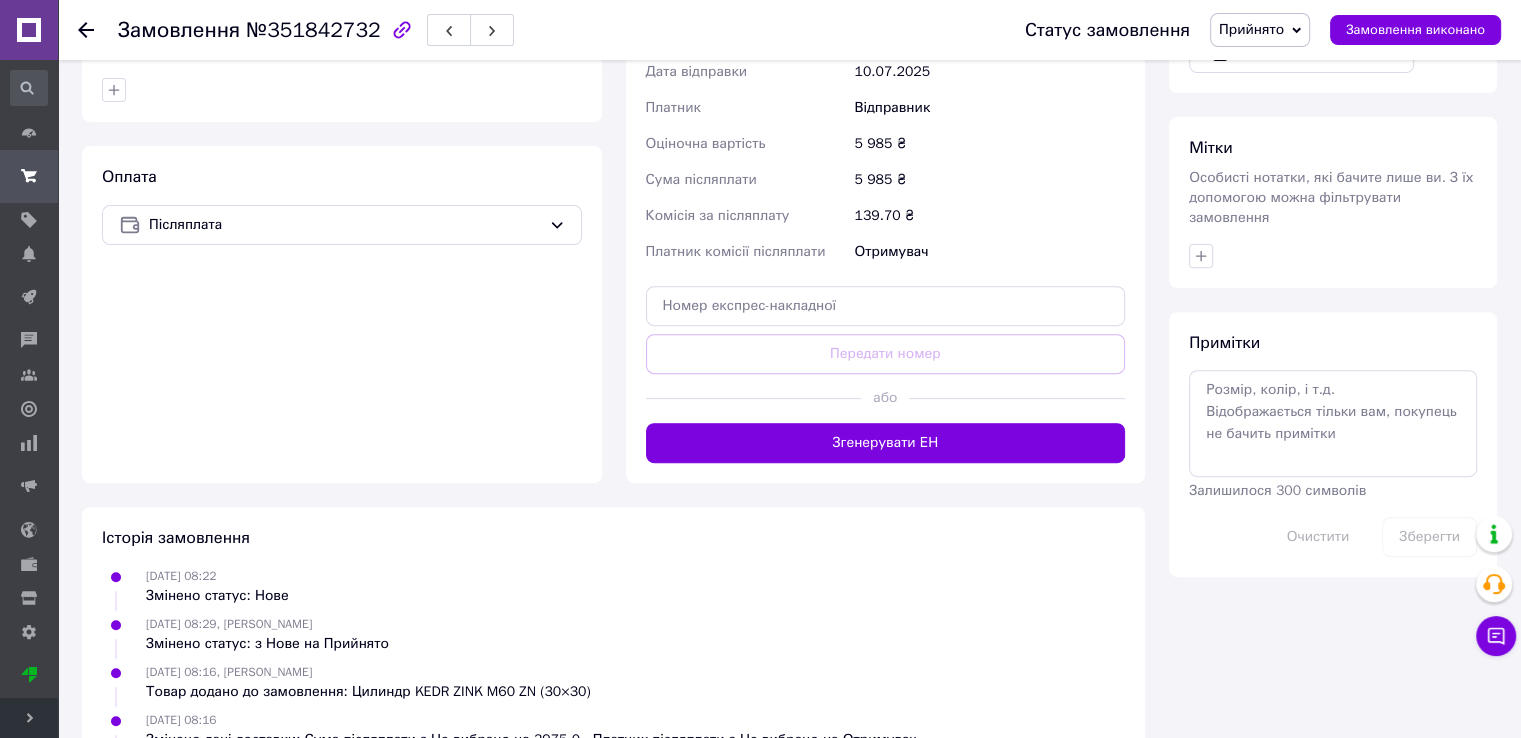 click on "Згенерувати ЕН" at bounding box center [886, 443] 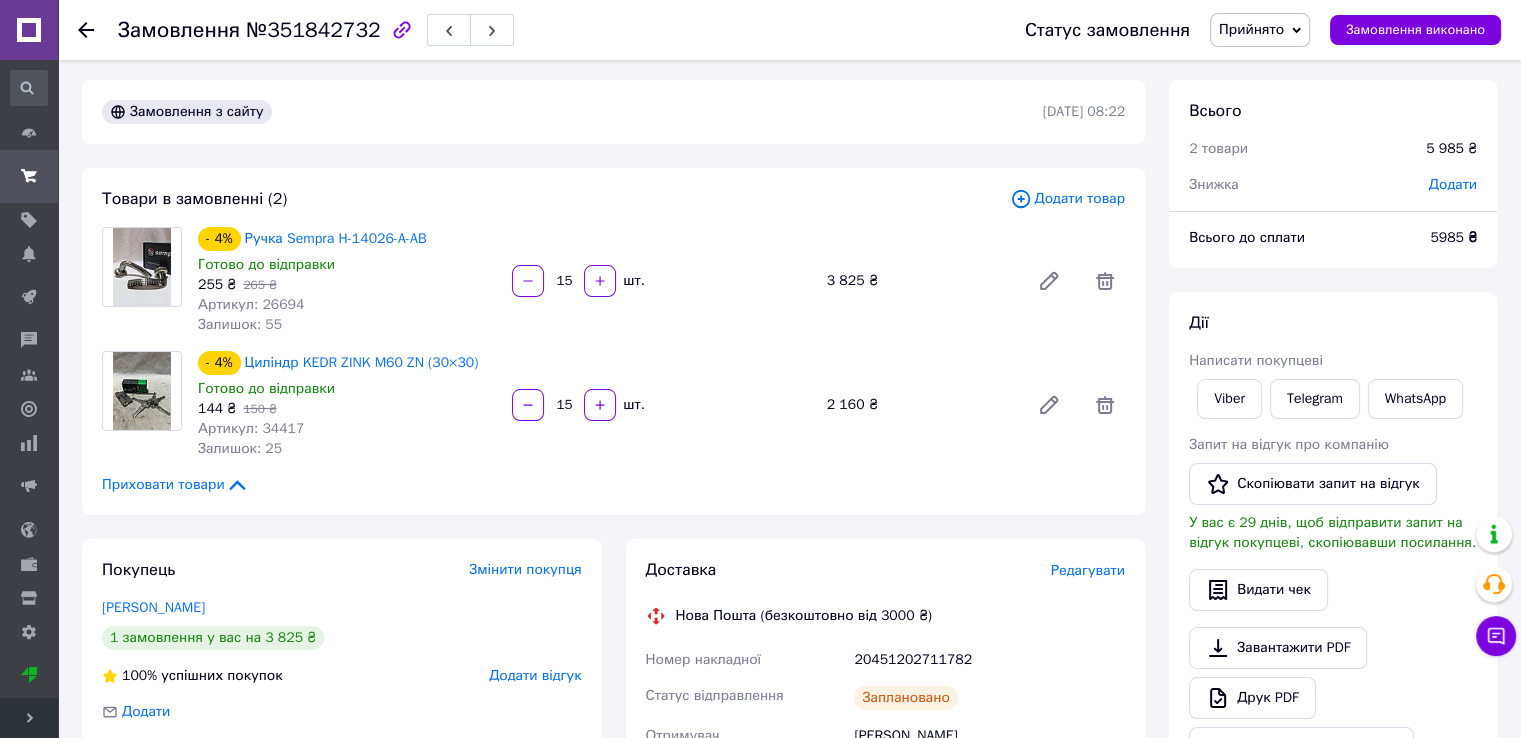 scroll, scrollTop: 0, scrollLeft: 0, axis: both 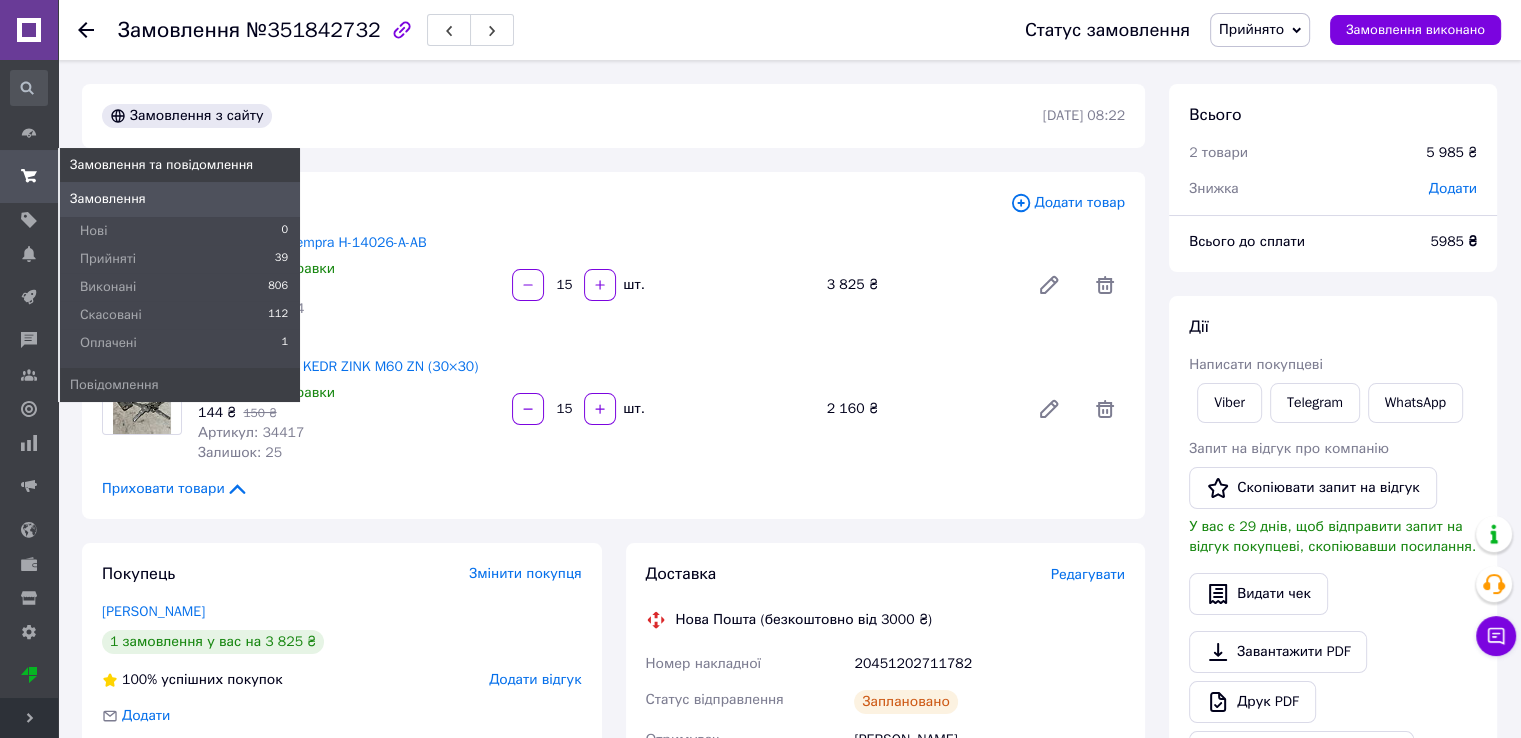 click at bounding box center (29, 176) 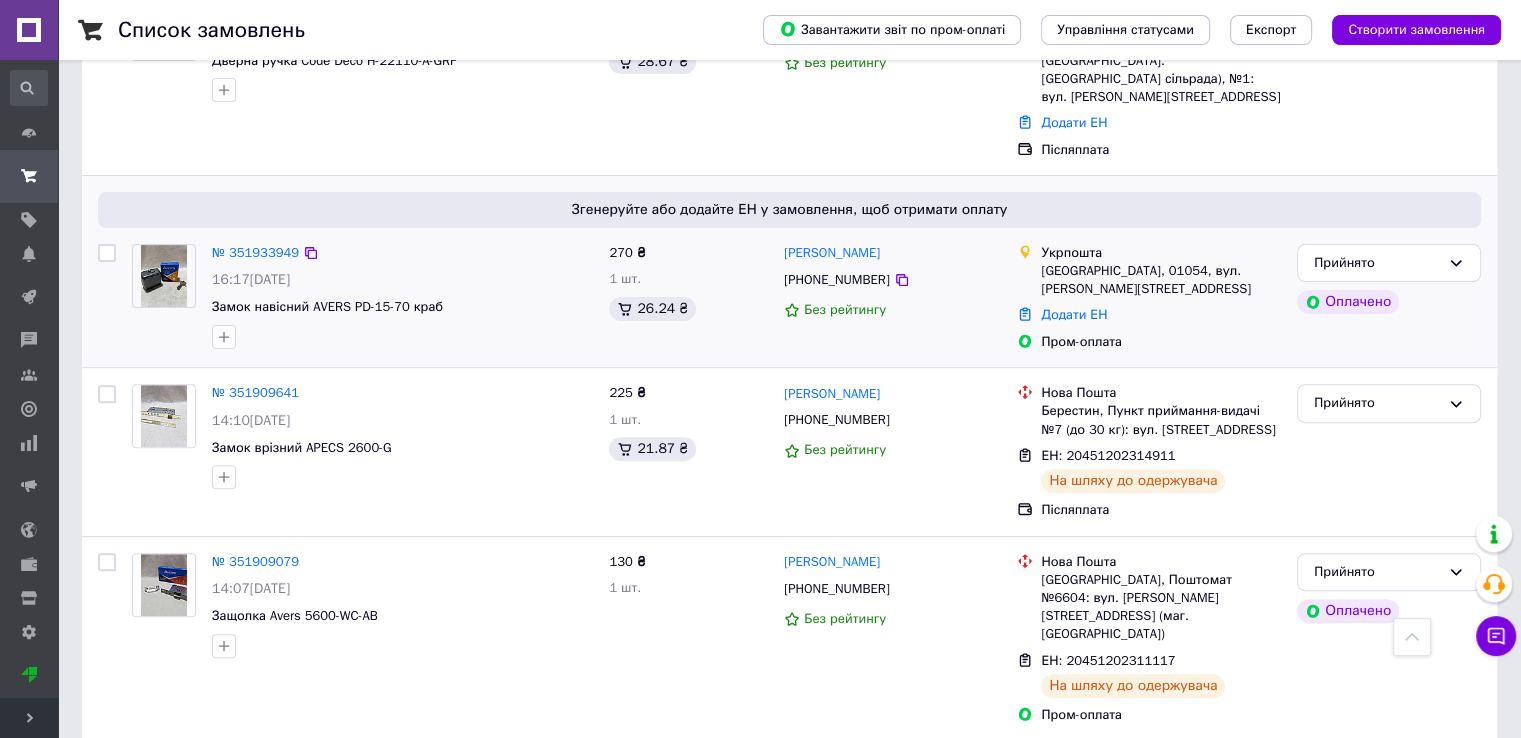 scroll, scrollTop: 300, scrollLeft: 0, axis: vertical 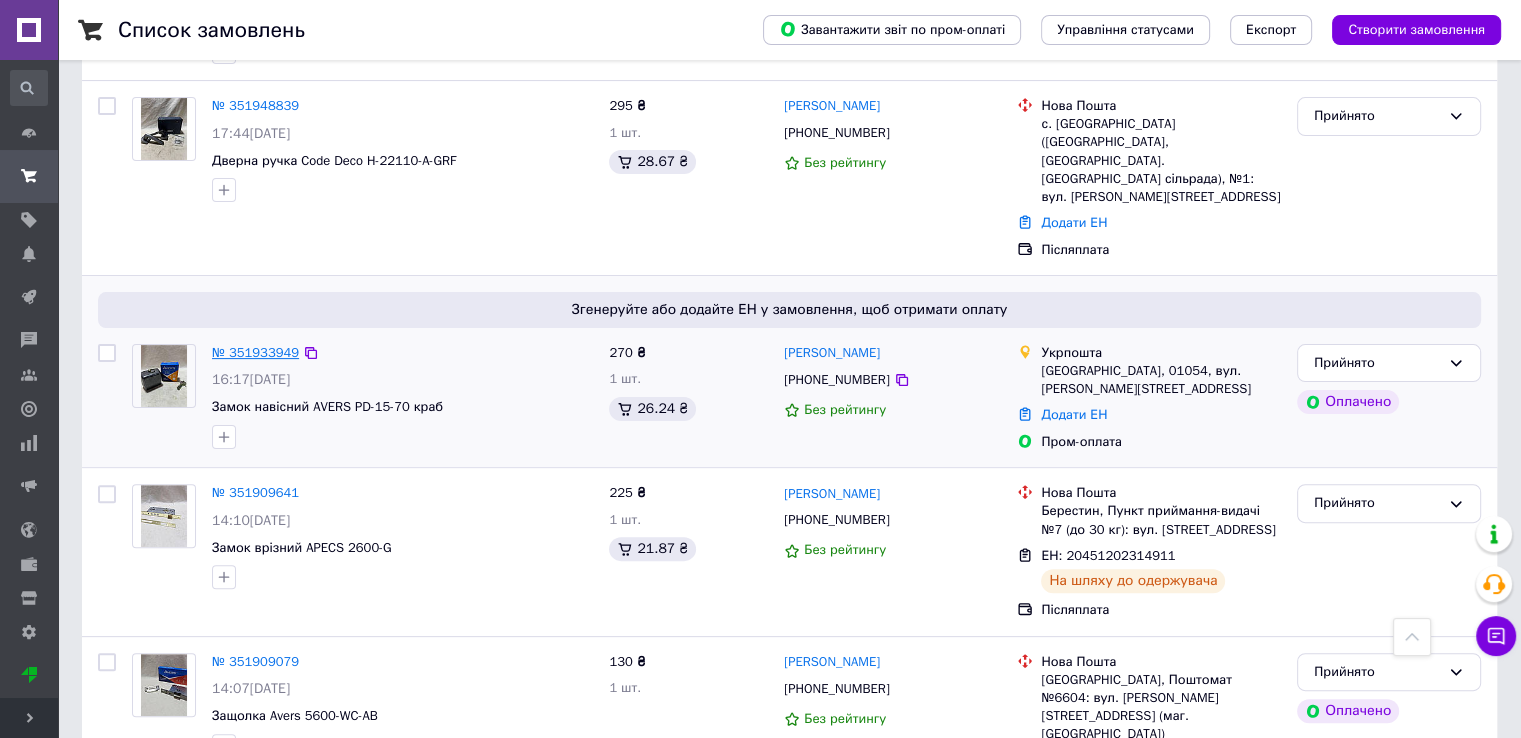 click on "№ 351933949" at bounding box center (255, 352) 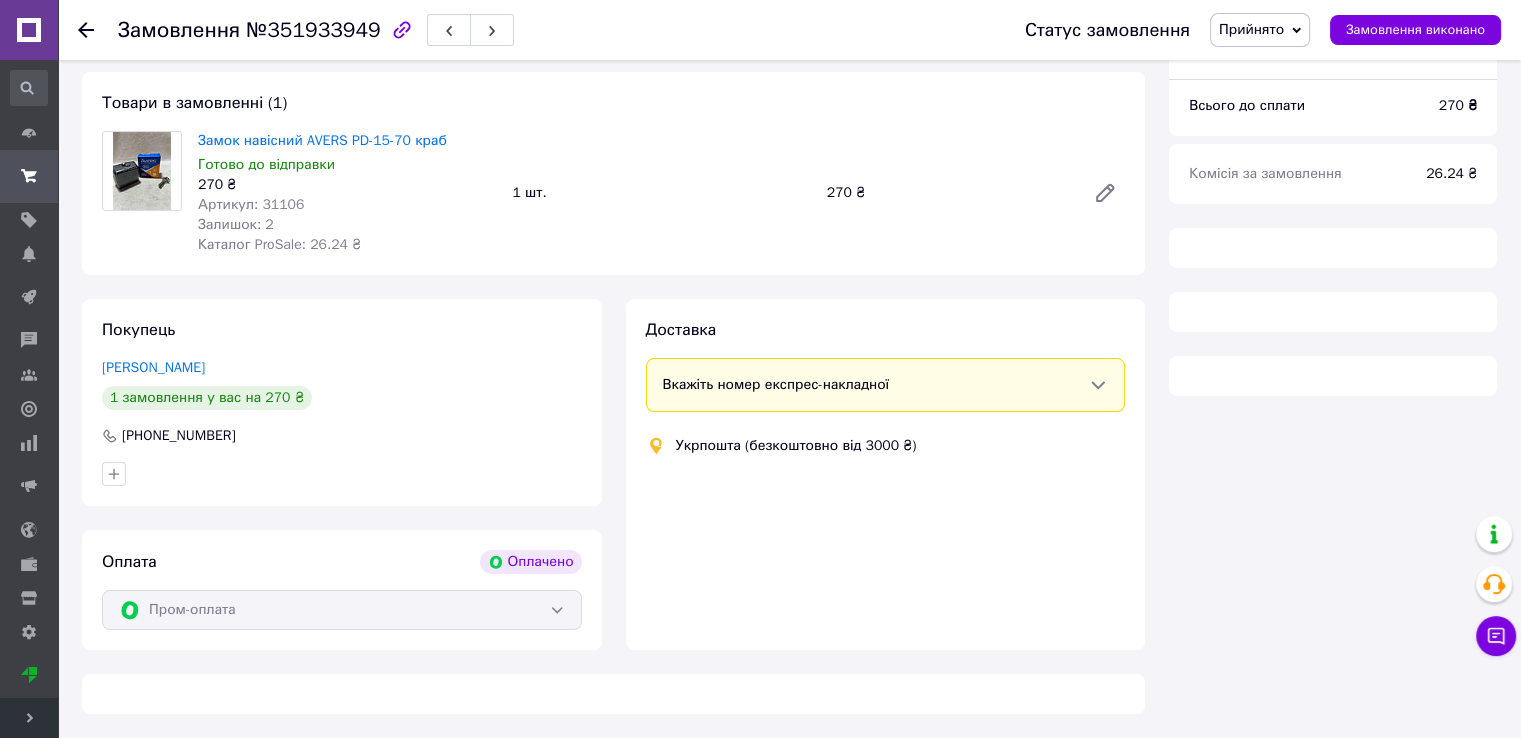 scroll, scrollTop: 500, scrollLeft: 0, axis: vertical 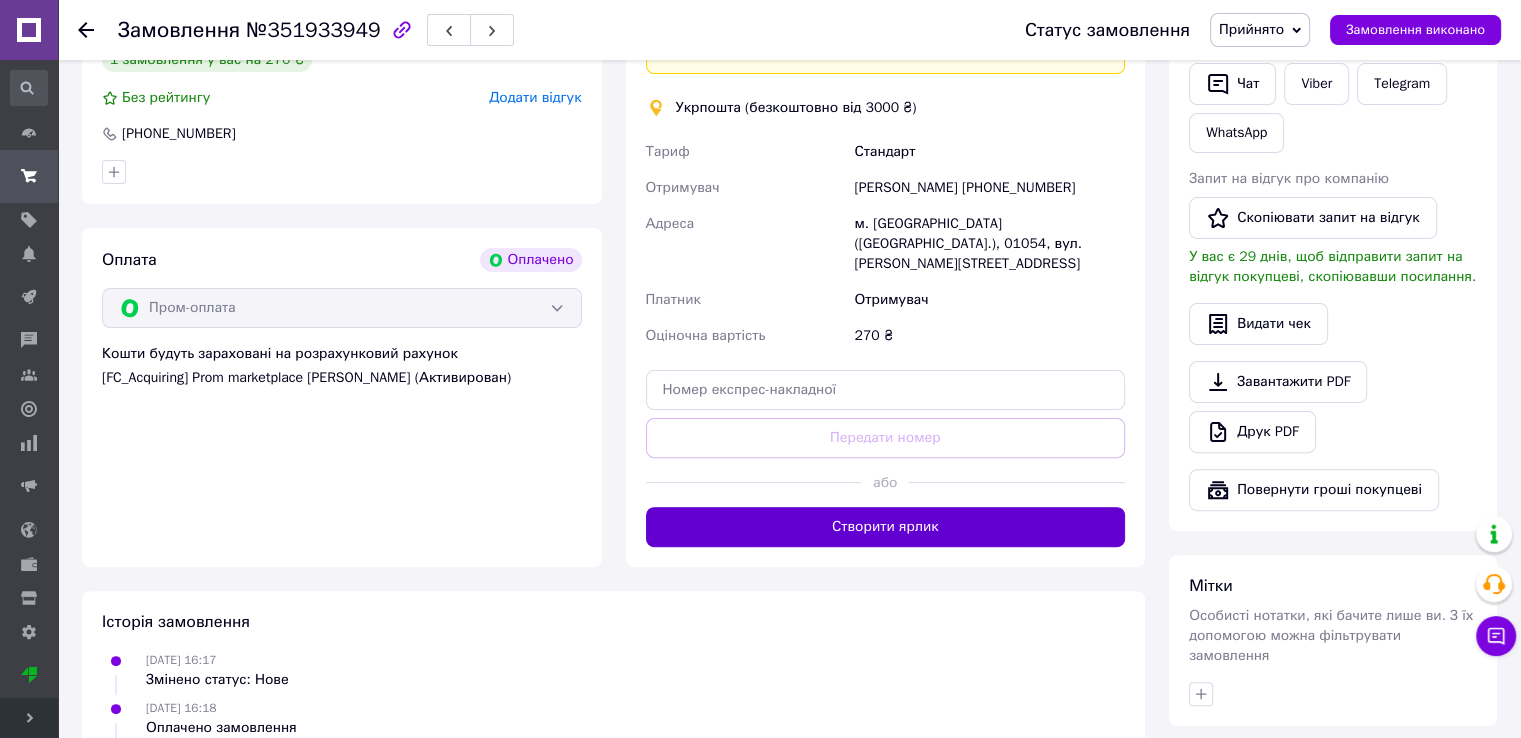 click on "Створити ярлик" at bounding box center [886, 527] 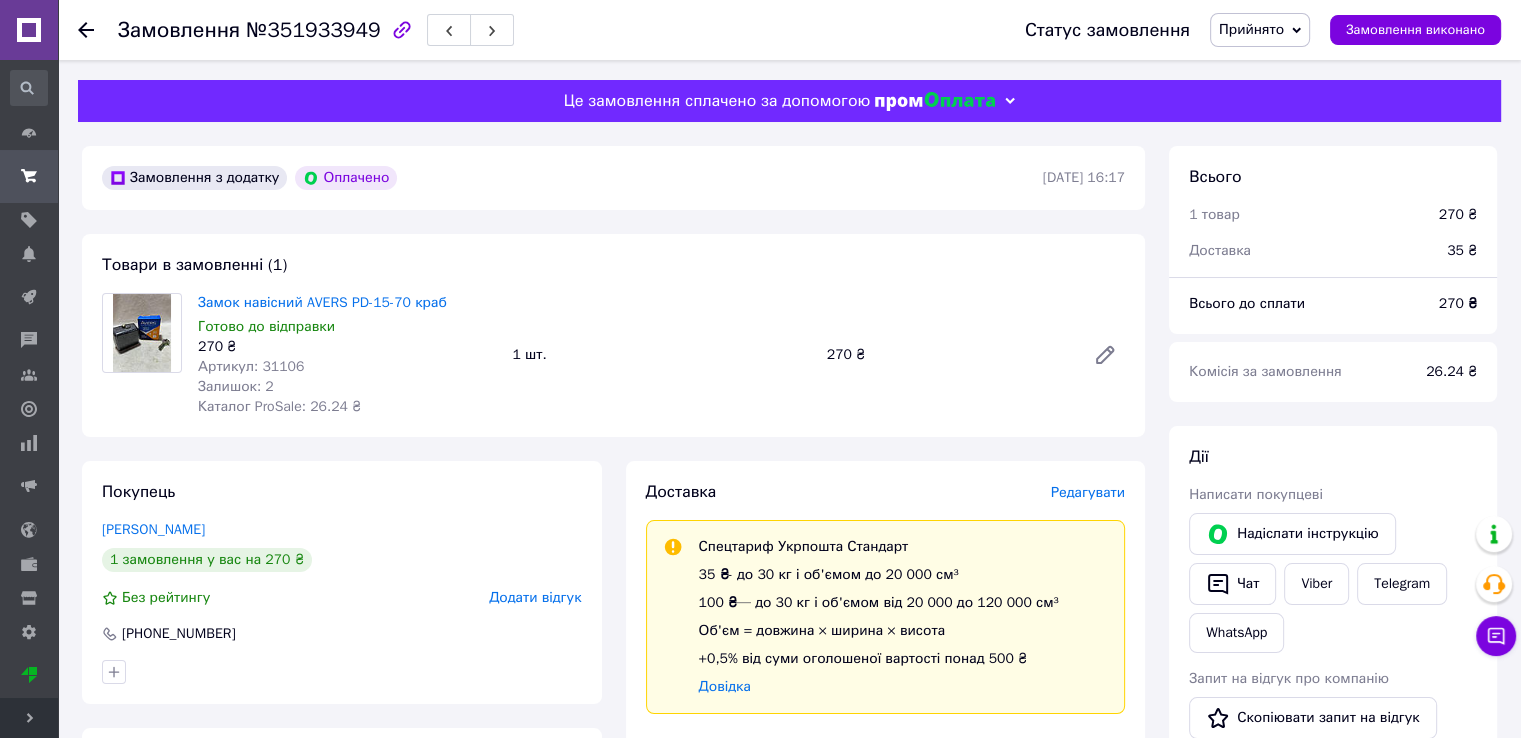 scroll, scrollTop: 300, scrollLeft: 0, axis: vertical 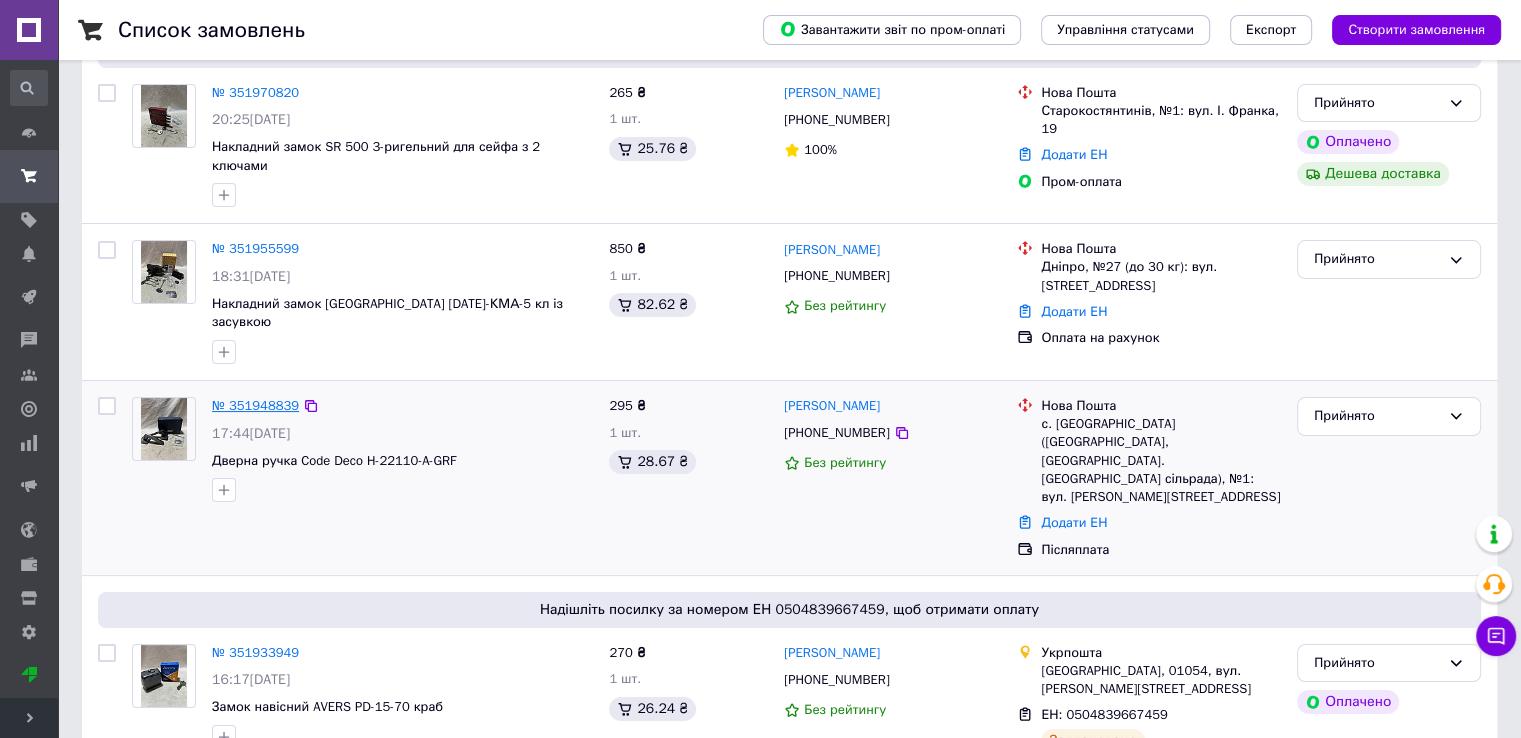 click on "№ 351948839" at bounding box center [255, 405] 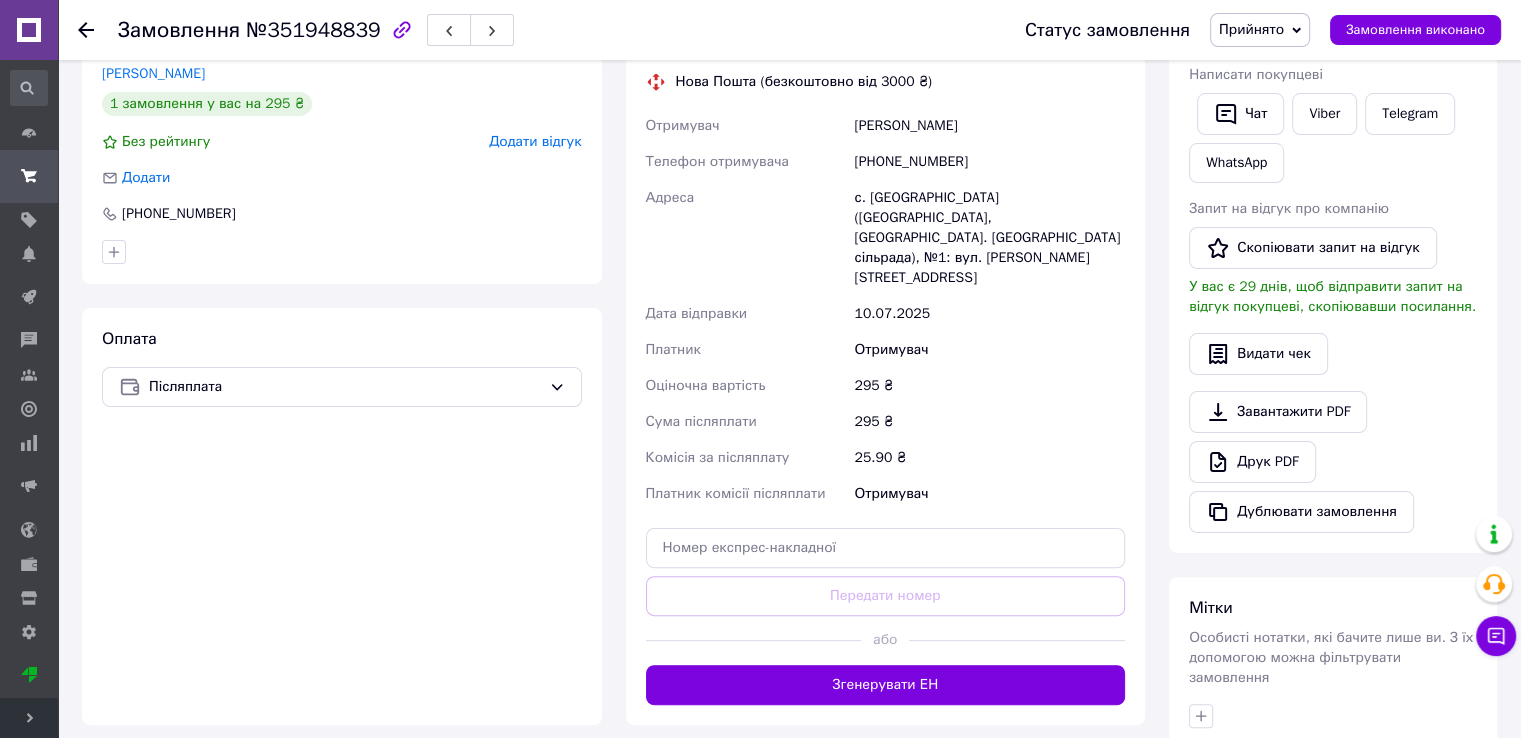 scroll, scrollTop: 400, scrollLeft: 0, axis: vertical 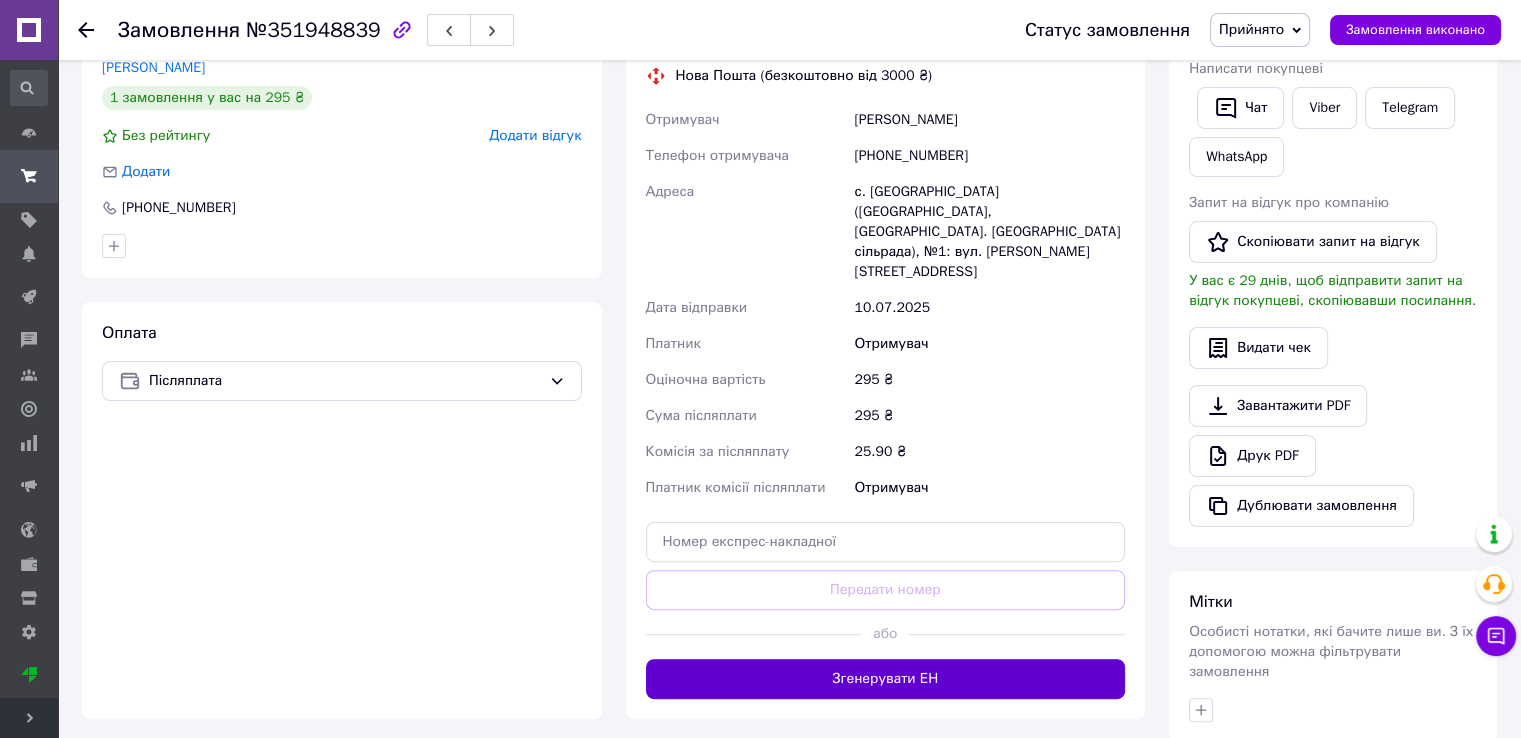 click on "Згенерувати ЕН" at bounding box center (886, 679) 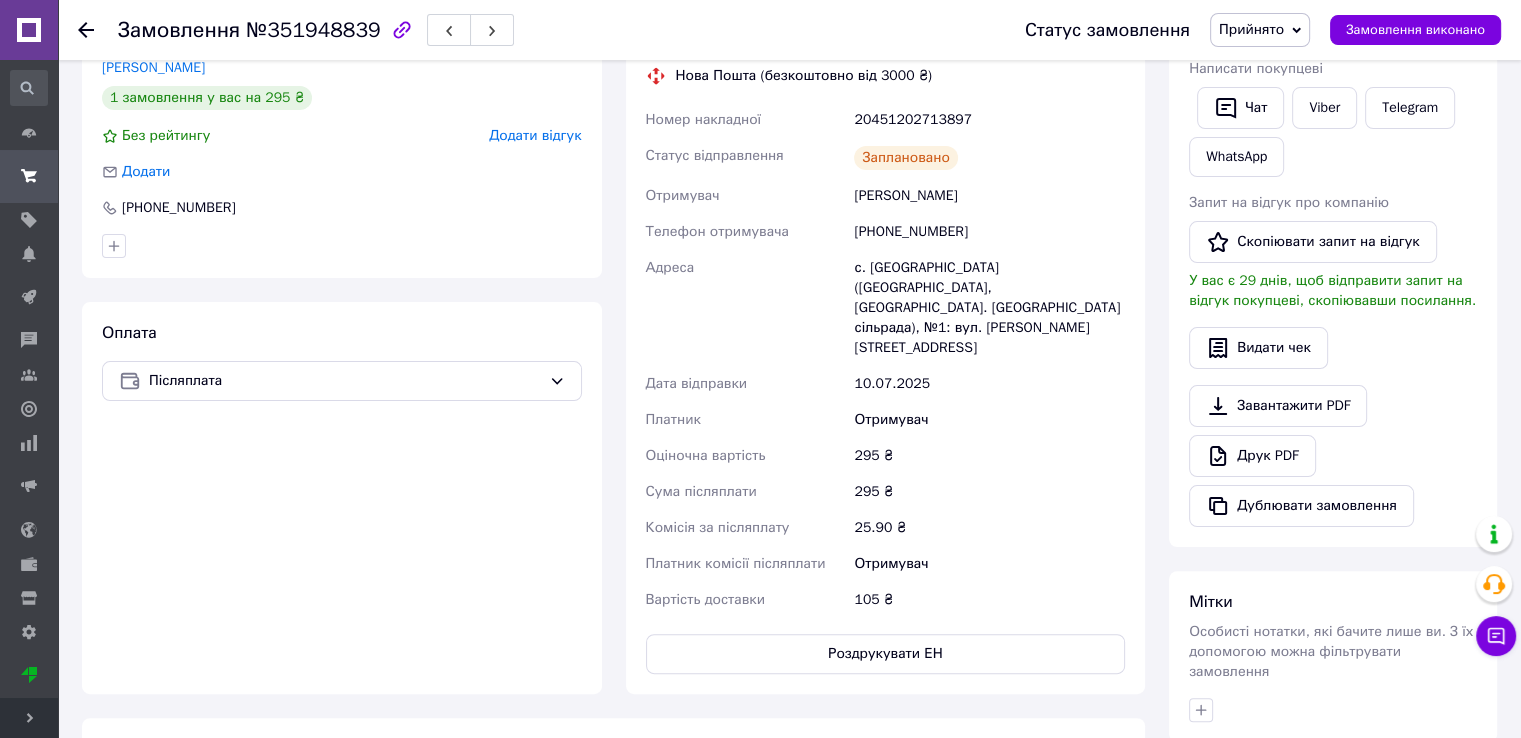 scroll, scrollTop: 0, scrollLeft: 0, axis: both 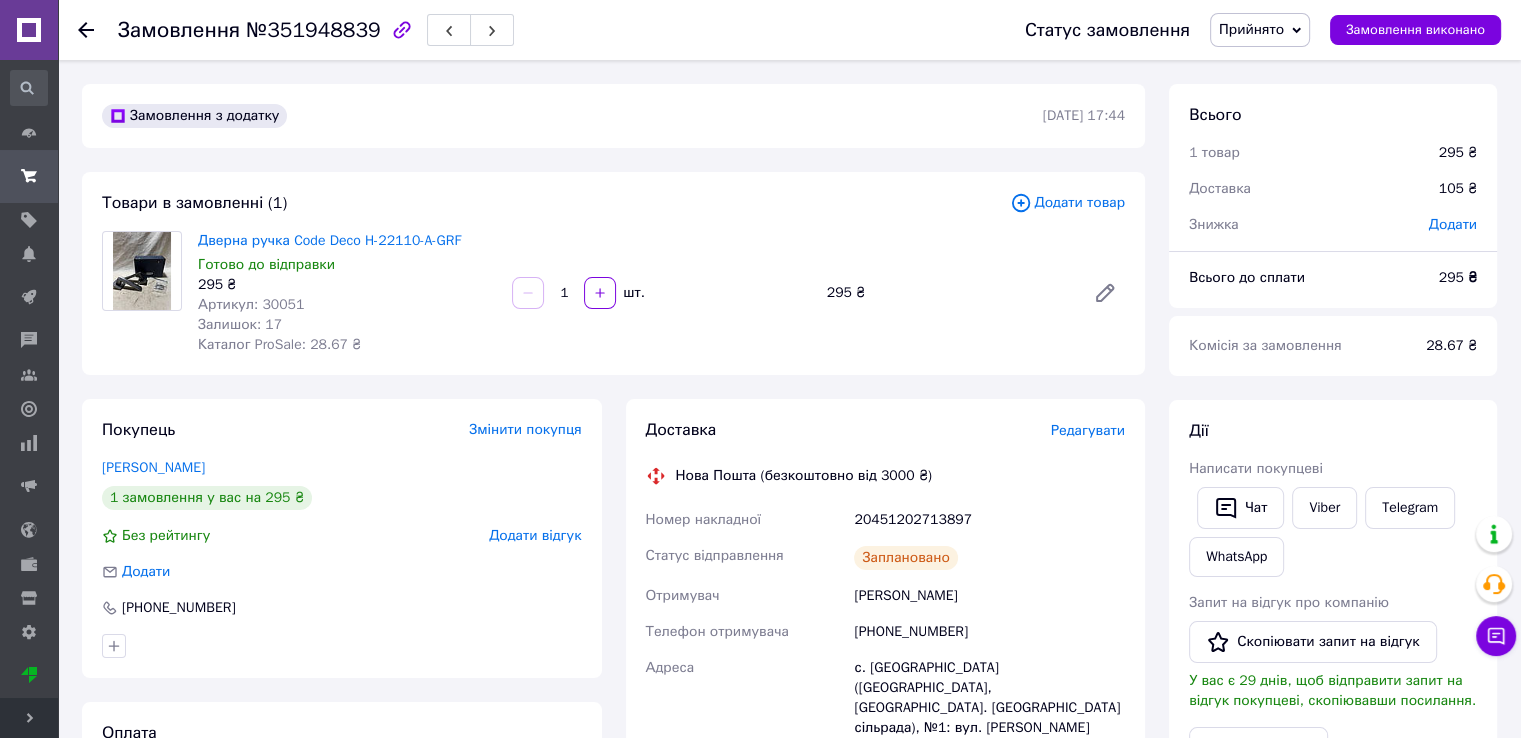 click 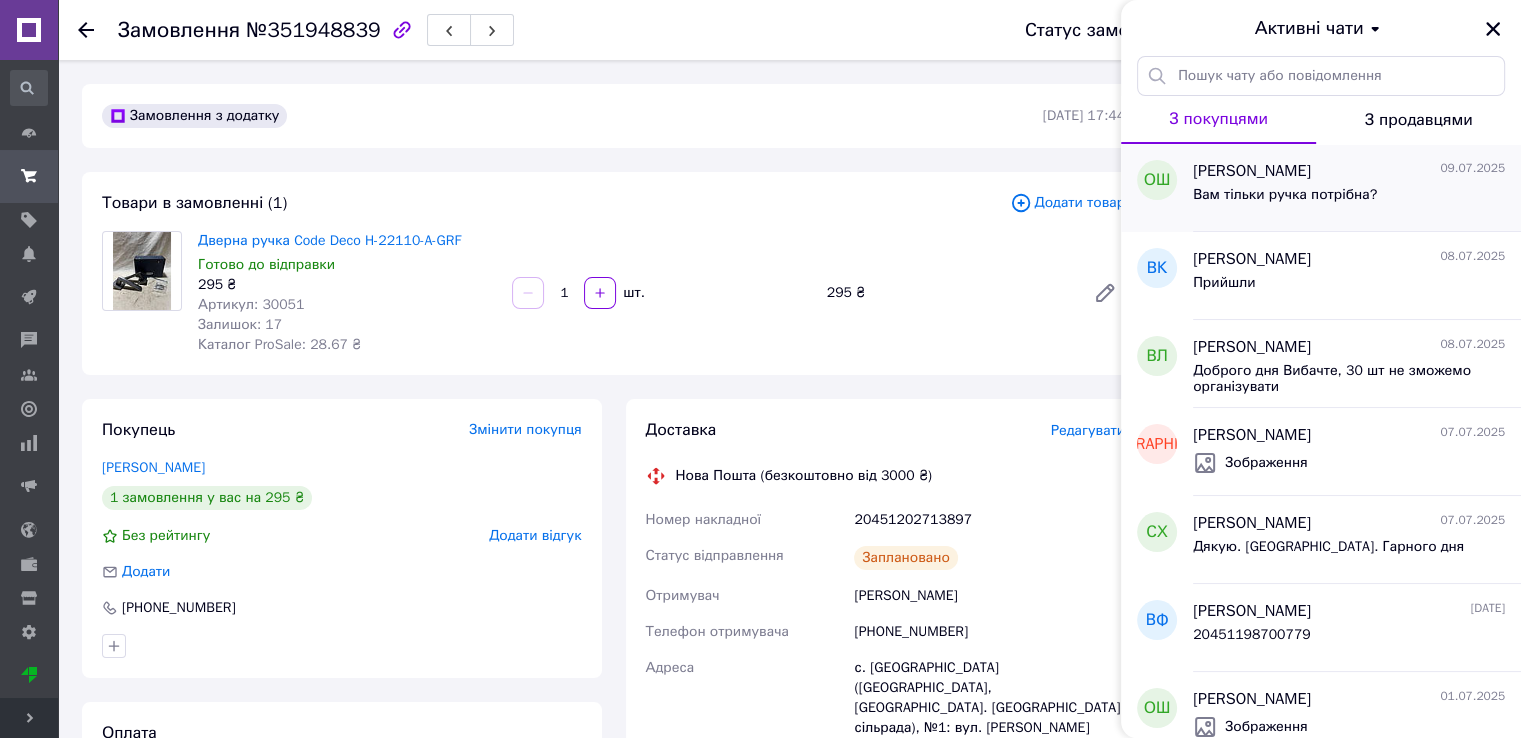 click on "Вам тільки ручка потрібна?" at bounding box center (1285, 201) 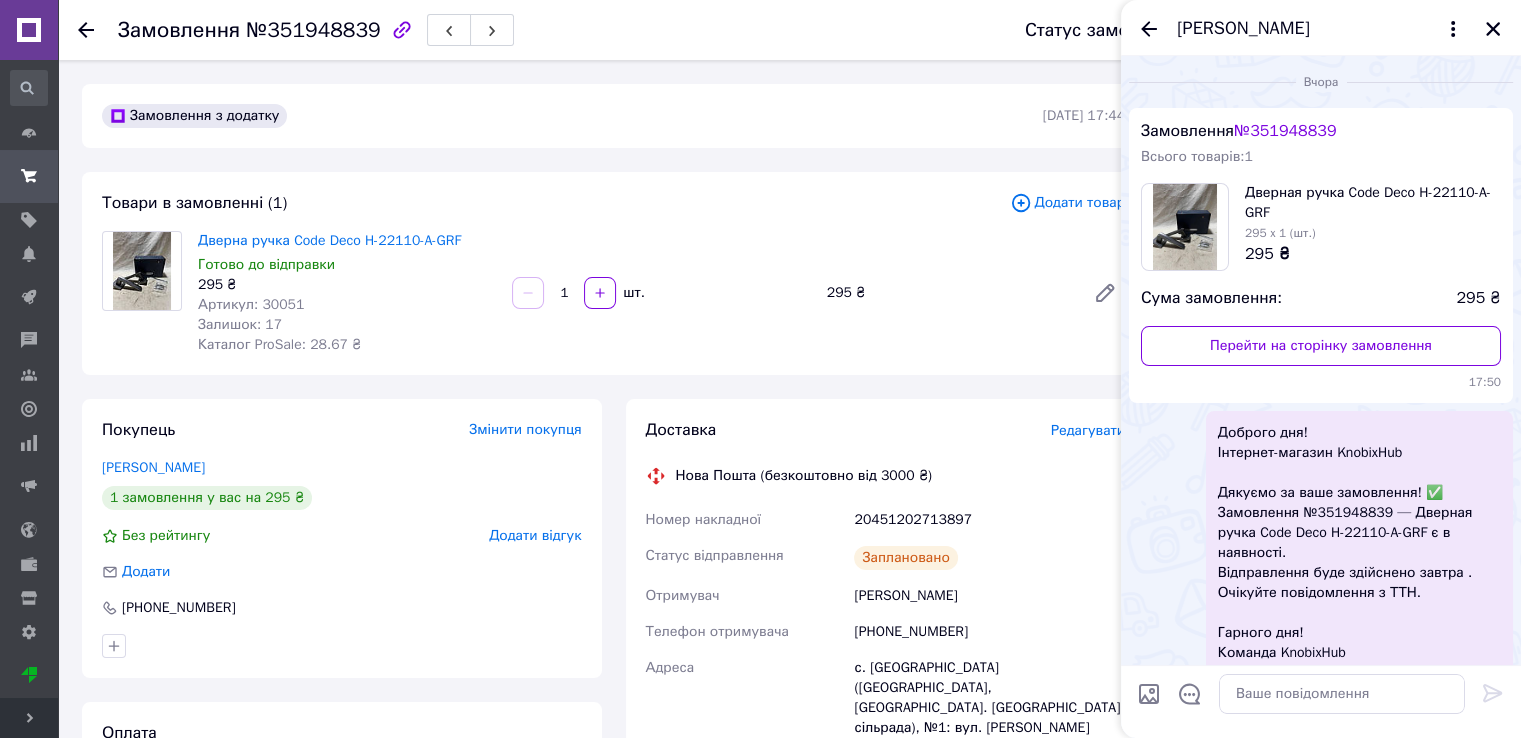 scroll, scrollTop: 72, scrollLeft: 0, axis: vertical 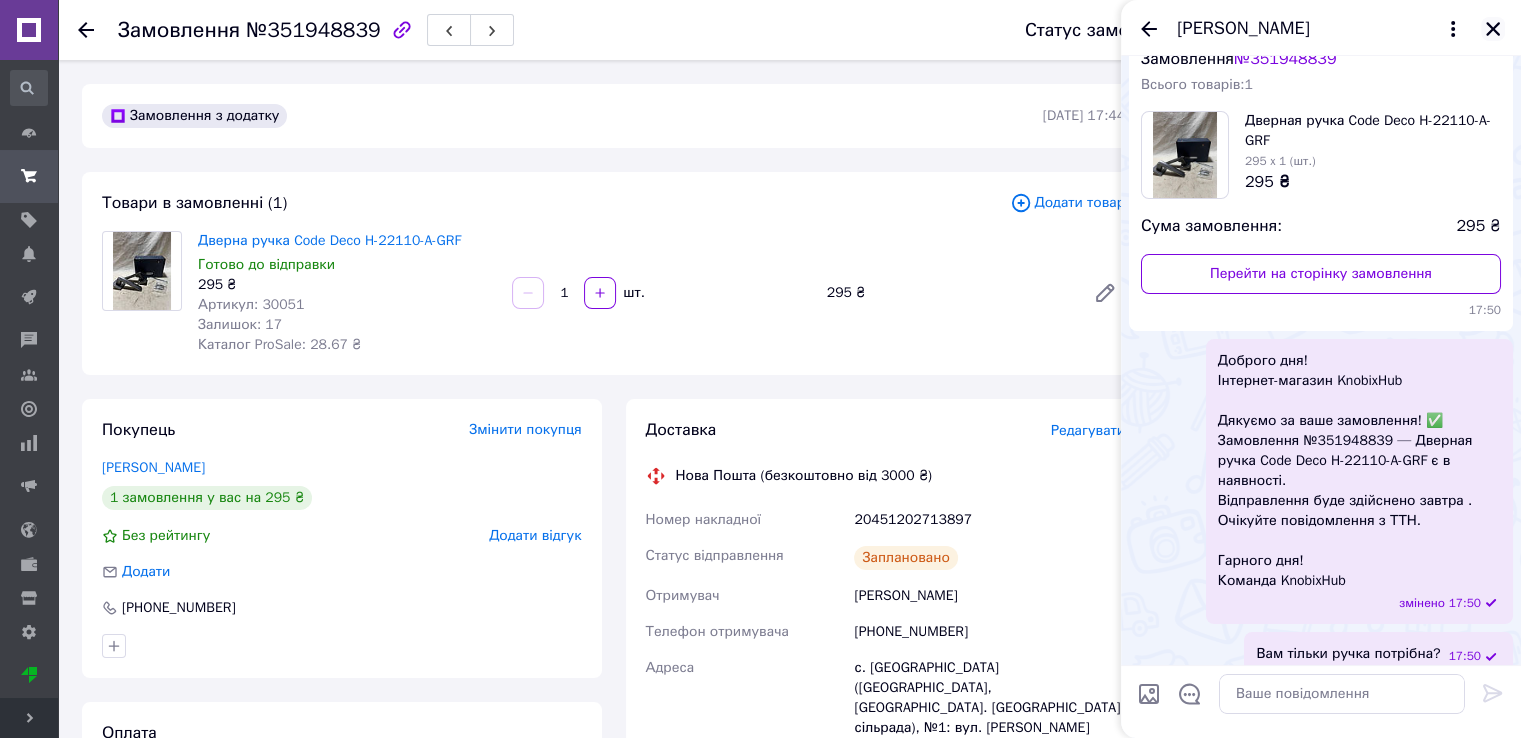 click 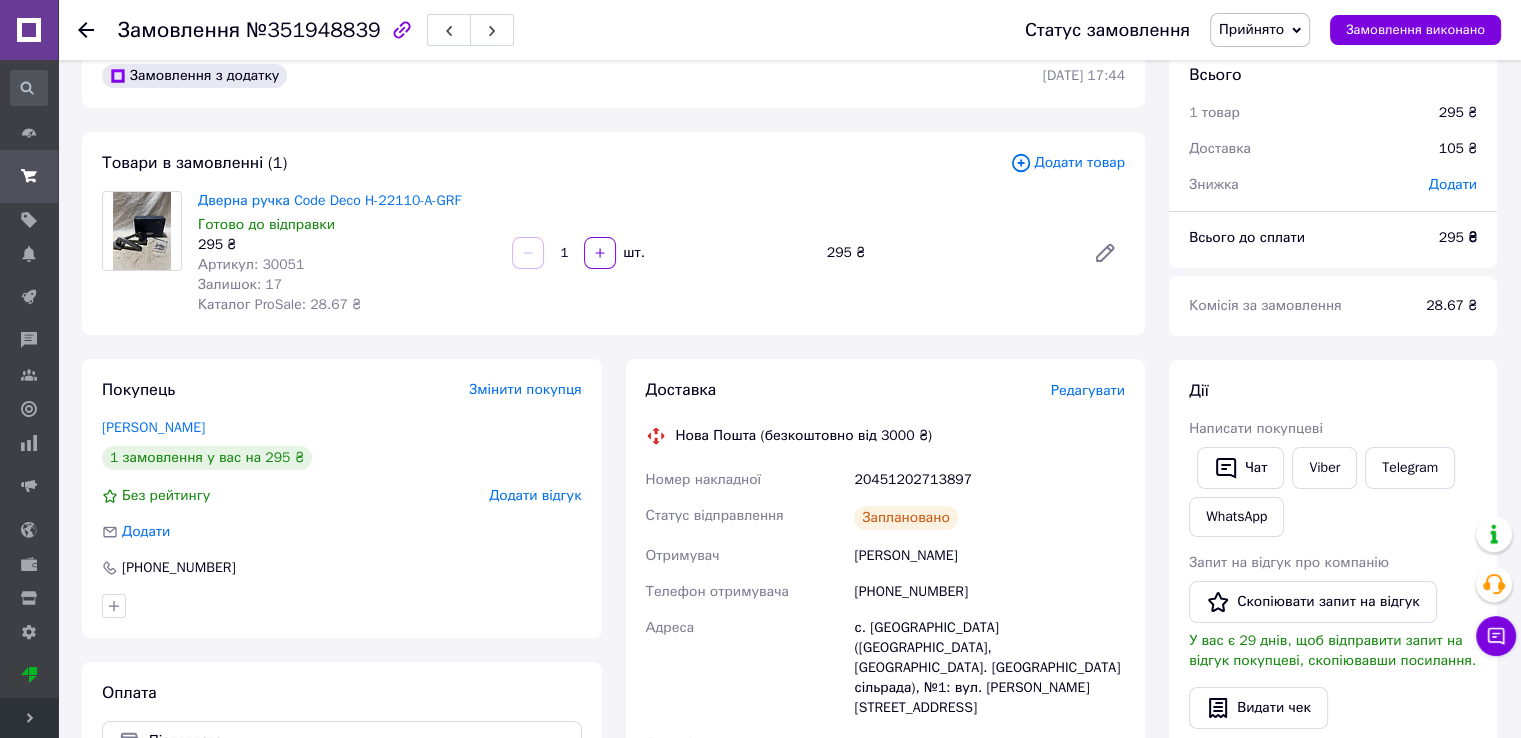 scroll, scrollTop: 200, scrollLeft: 0, axis: vertical 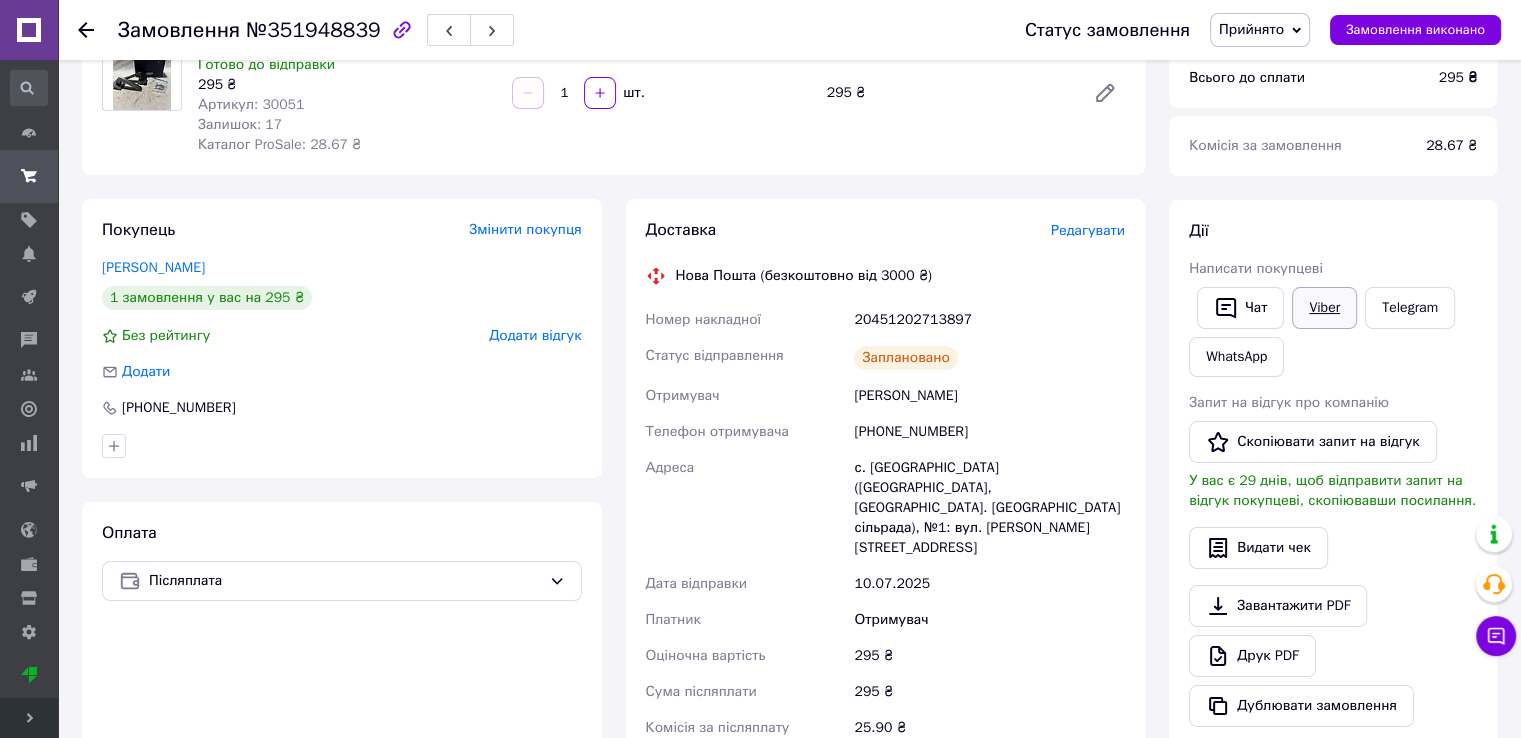 click on "Viber" at bounding box center [1324, 308] 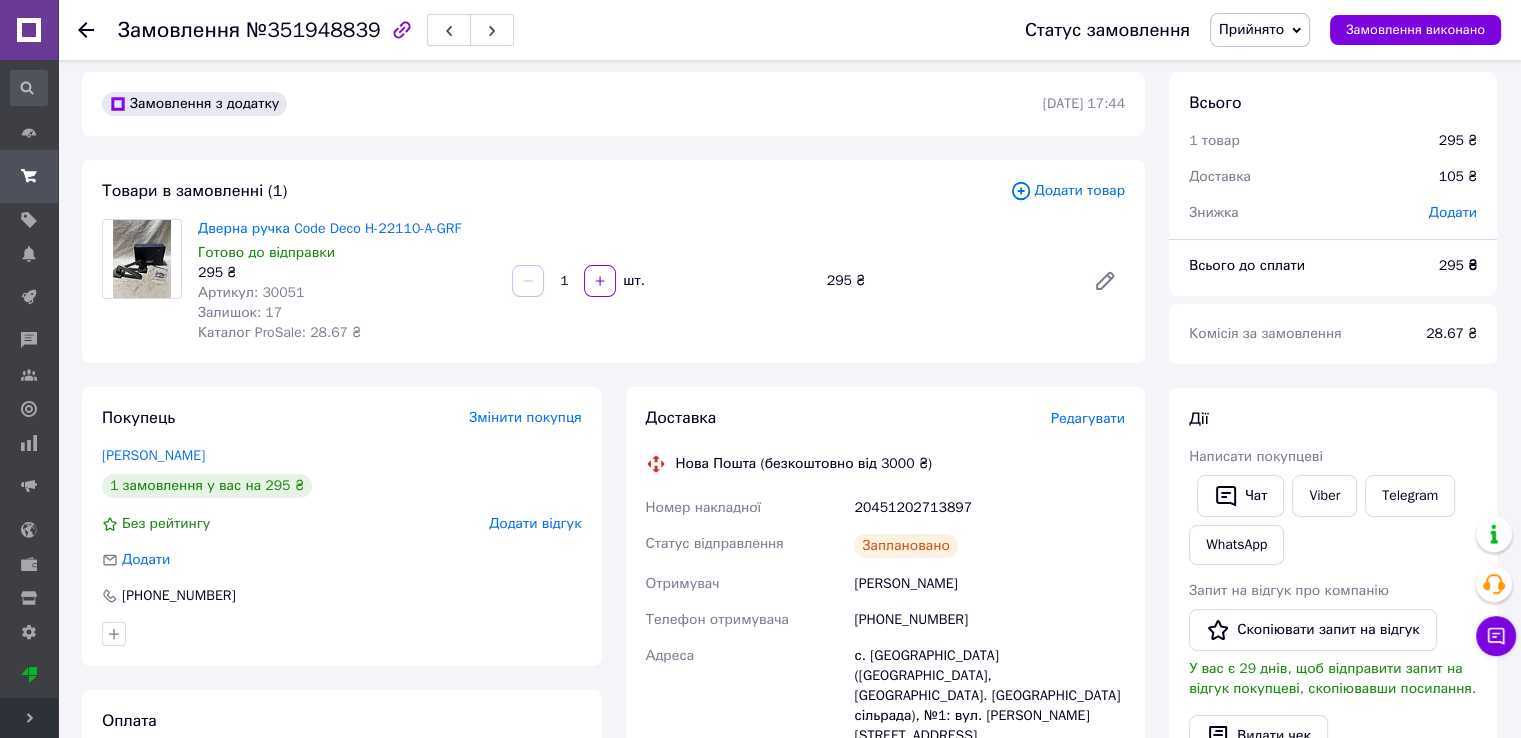 scroll, scrollTop: 0, scrollLeft: 0, axis: both 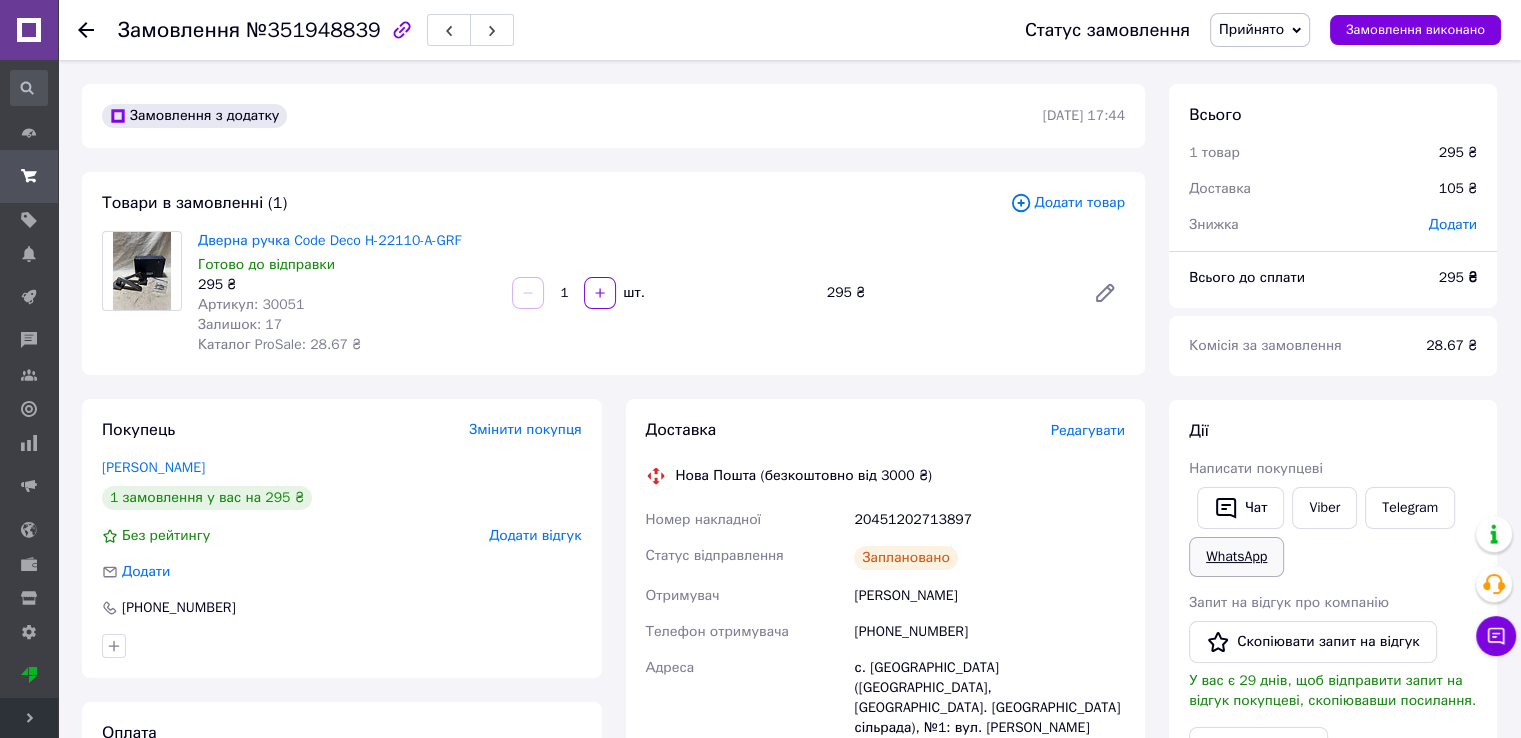 click on "WhatsApp" at bounding box center [1236, 557] 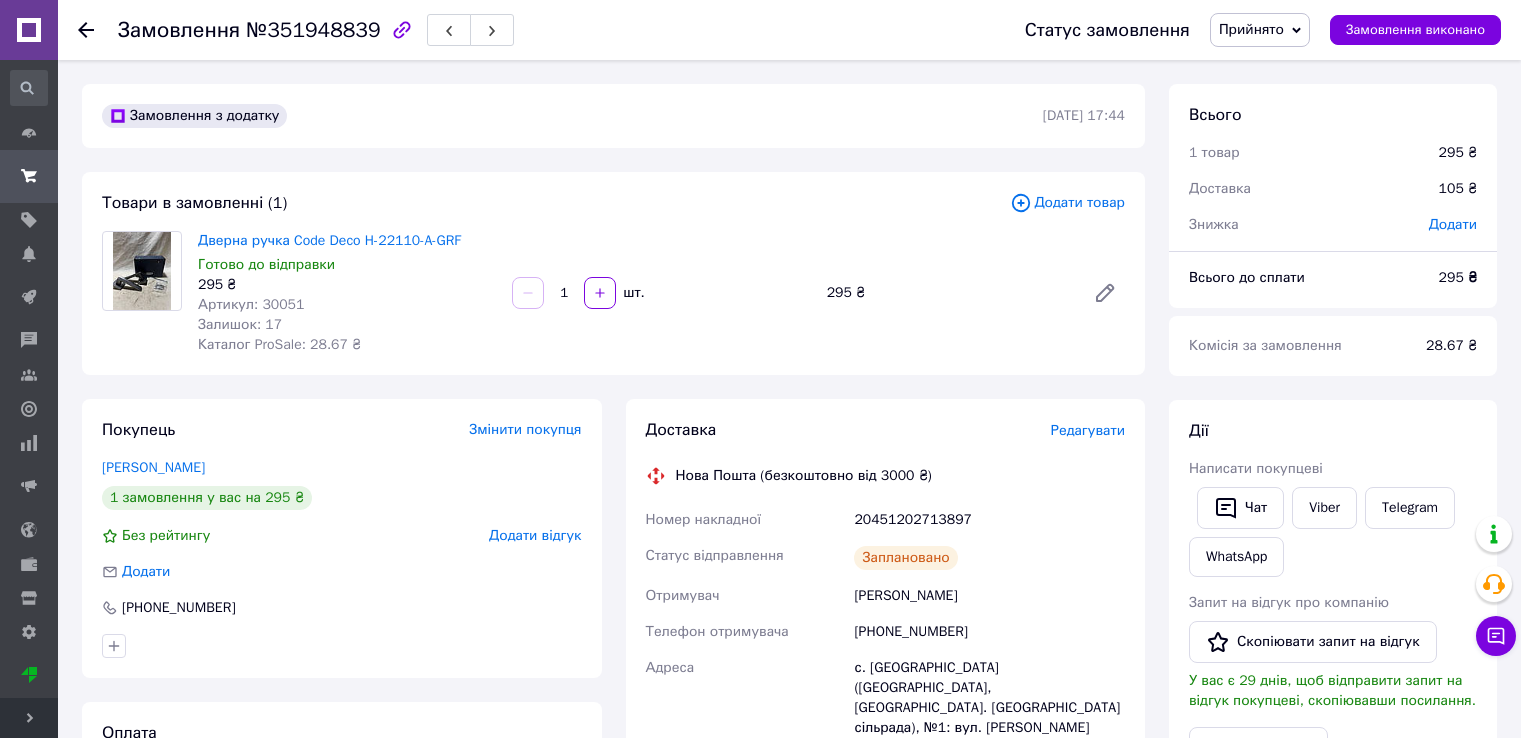 scroll, scrollTop: 0, scrollLeft: 0, axis: both 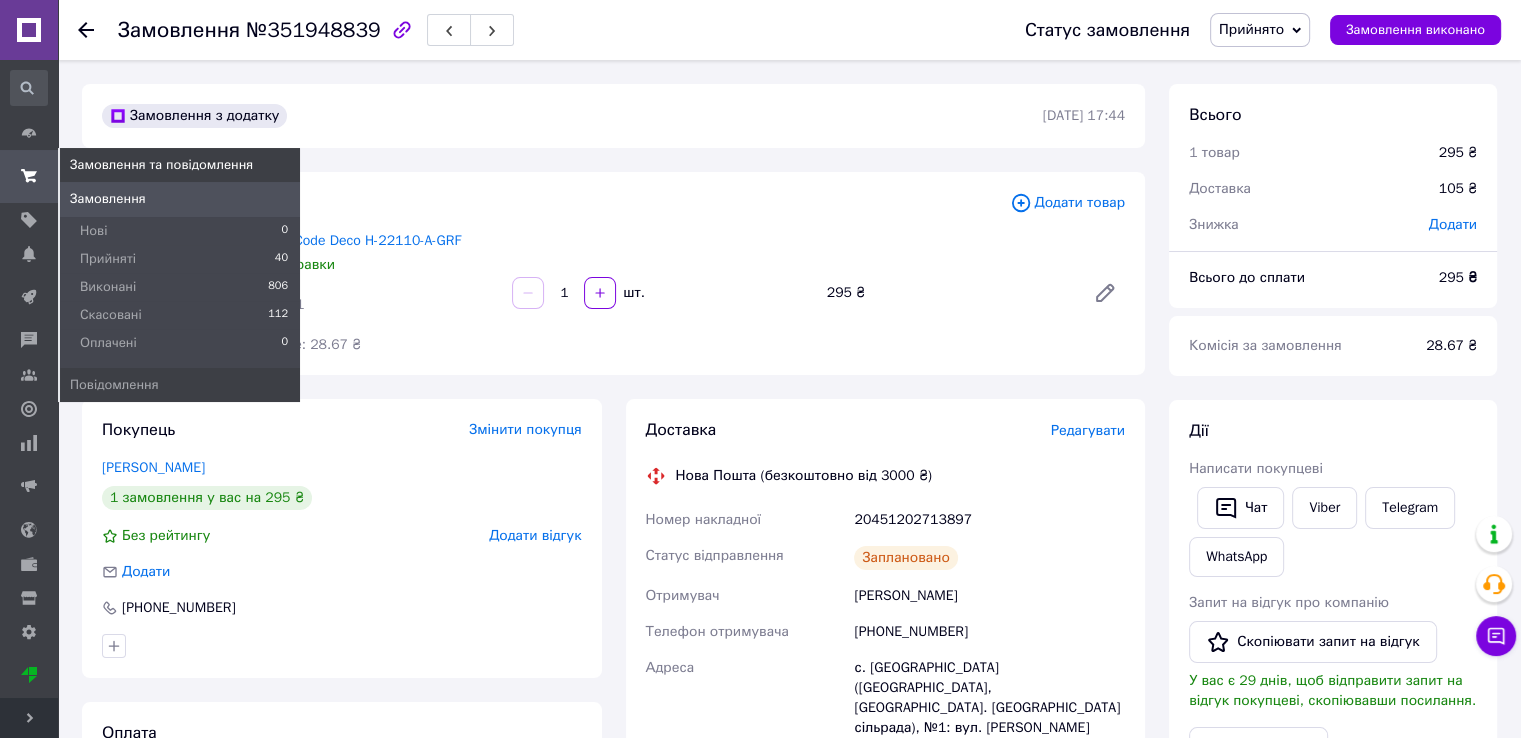 click 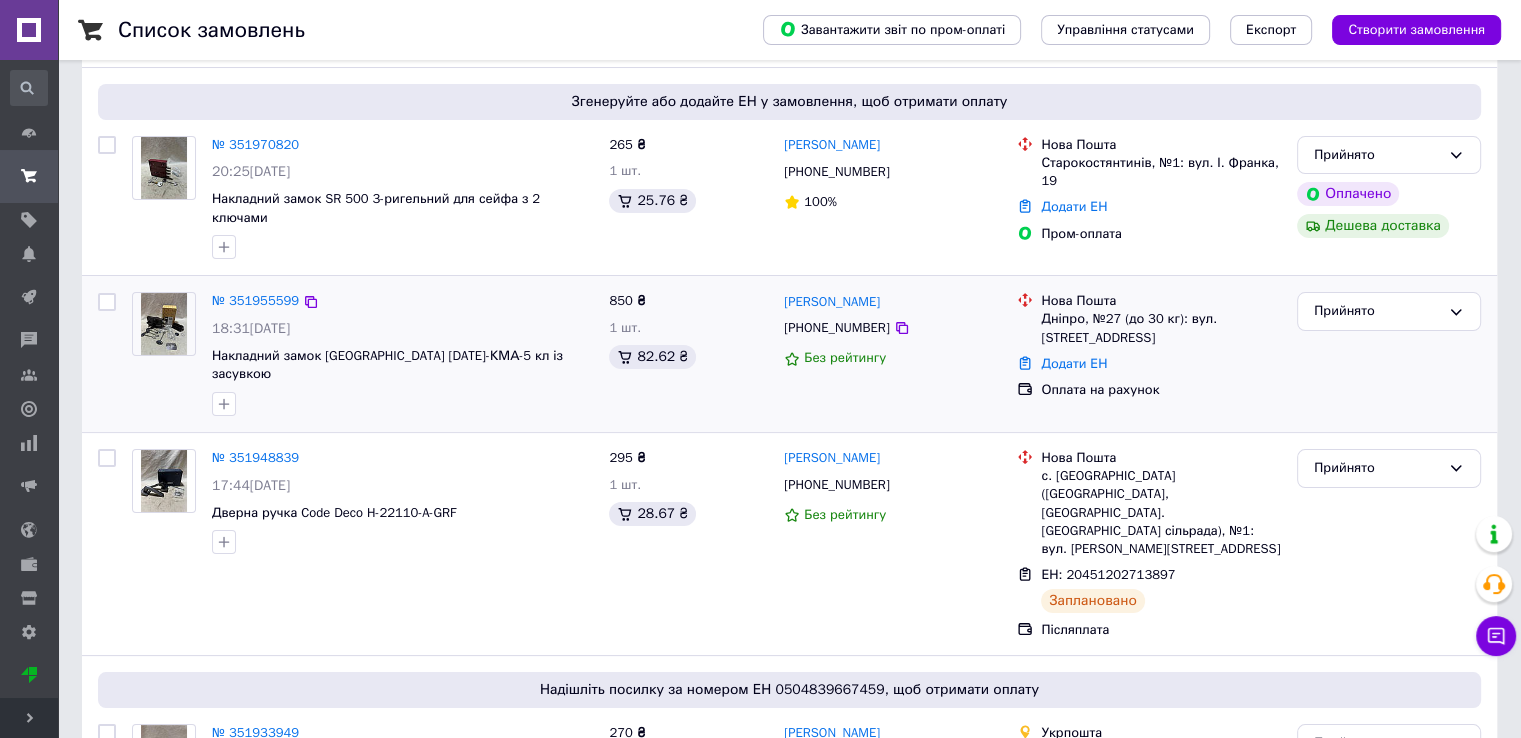 scroll, scrollTop: 0, scrollLeft: 0, axis: both 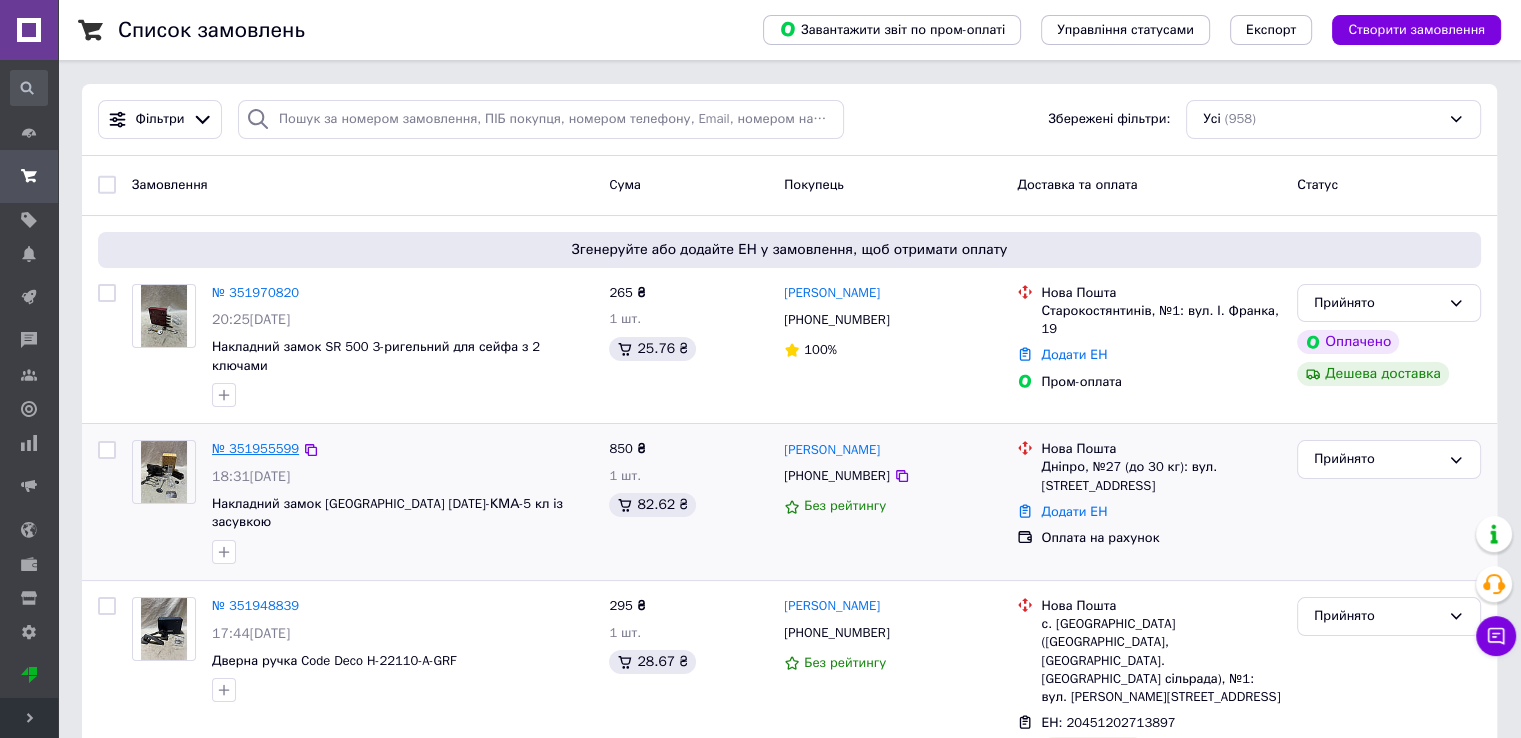 click on "№ 351955599" at bounding box center (255, 448) 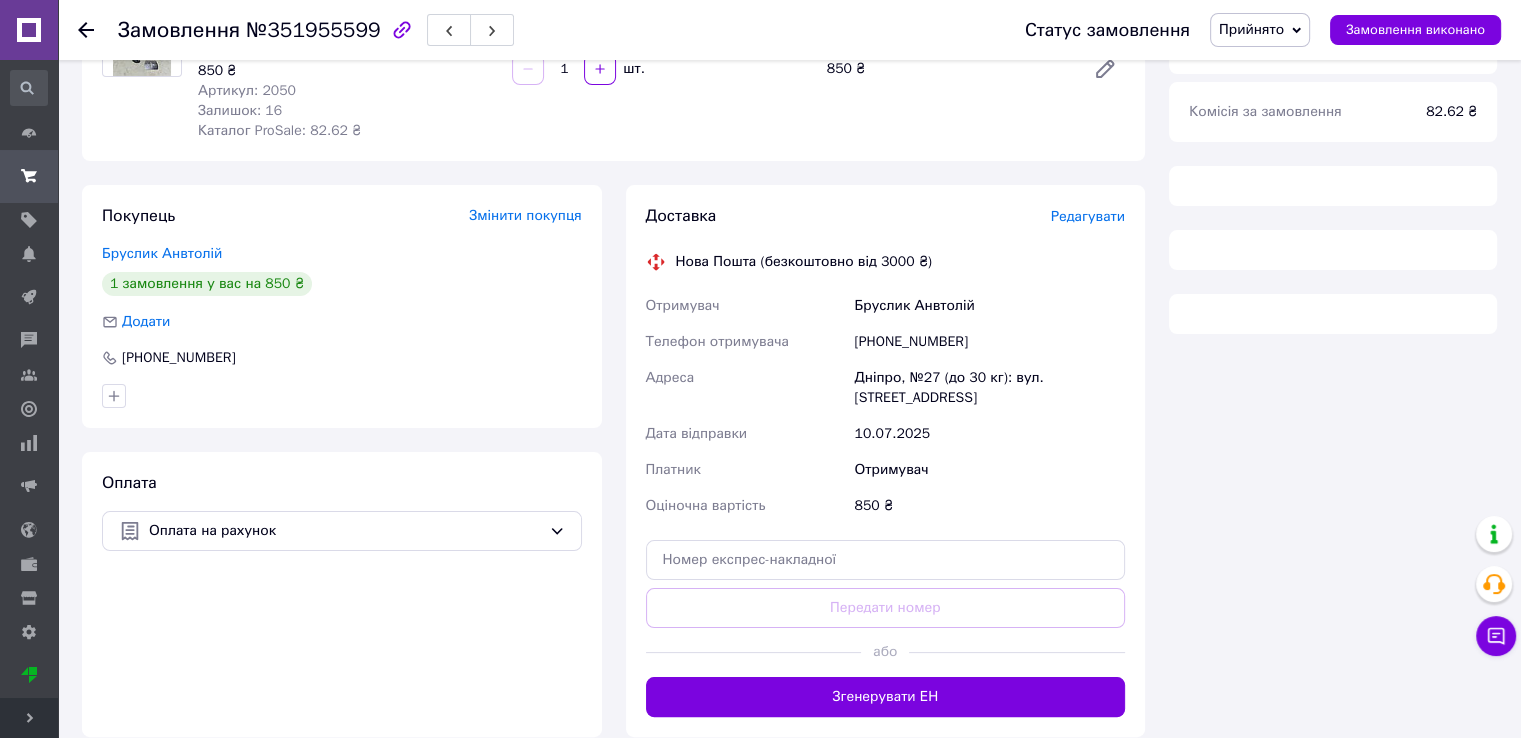 scroll, scrollTop: 320, scrollLeft: 0, axis: vertical 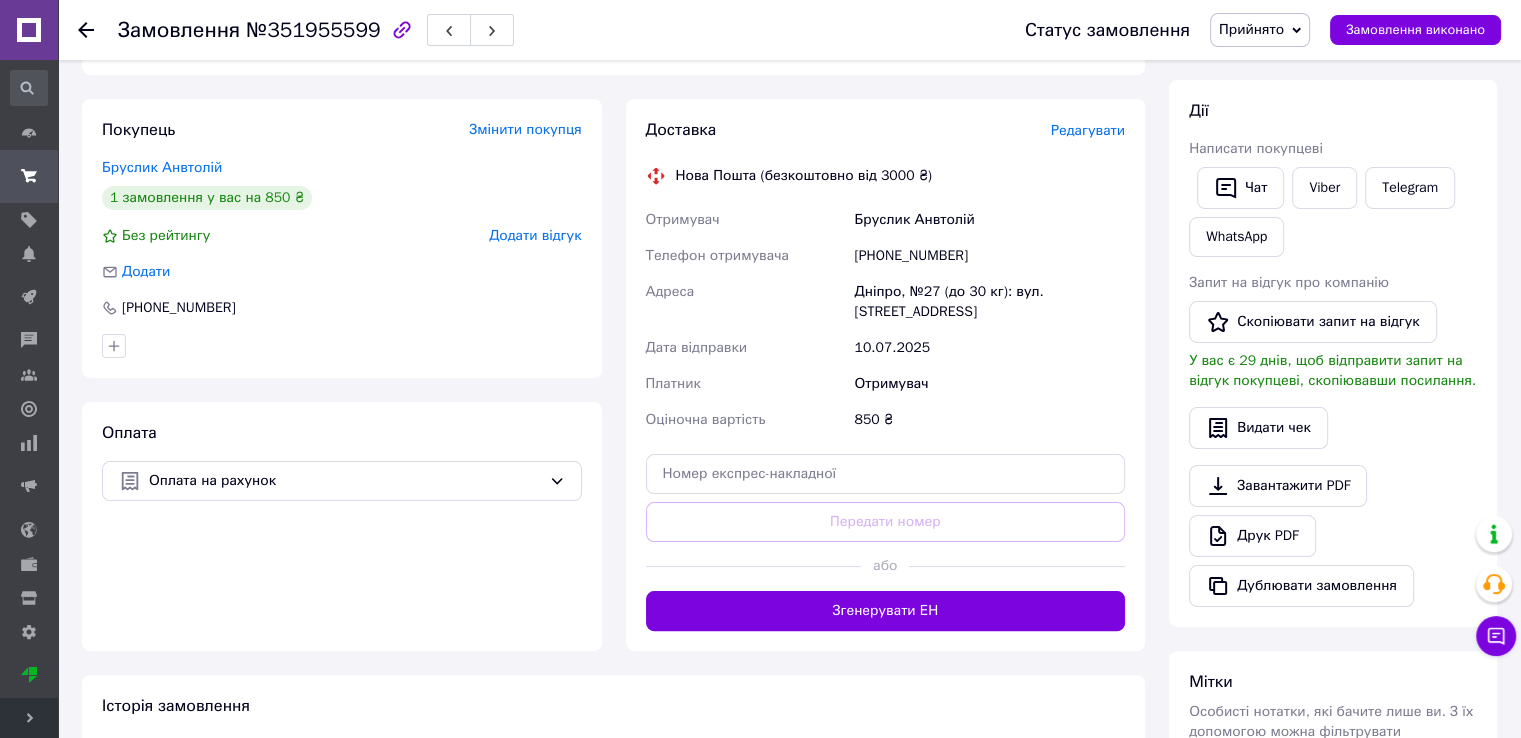 click on "Згенерувати ЕН" at bounding box center [886, 611] 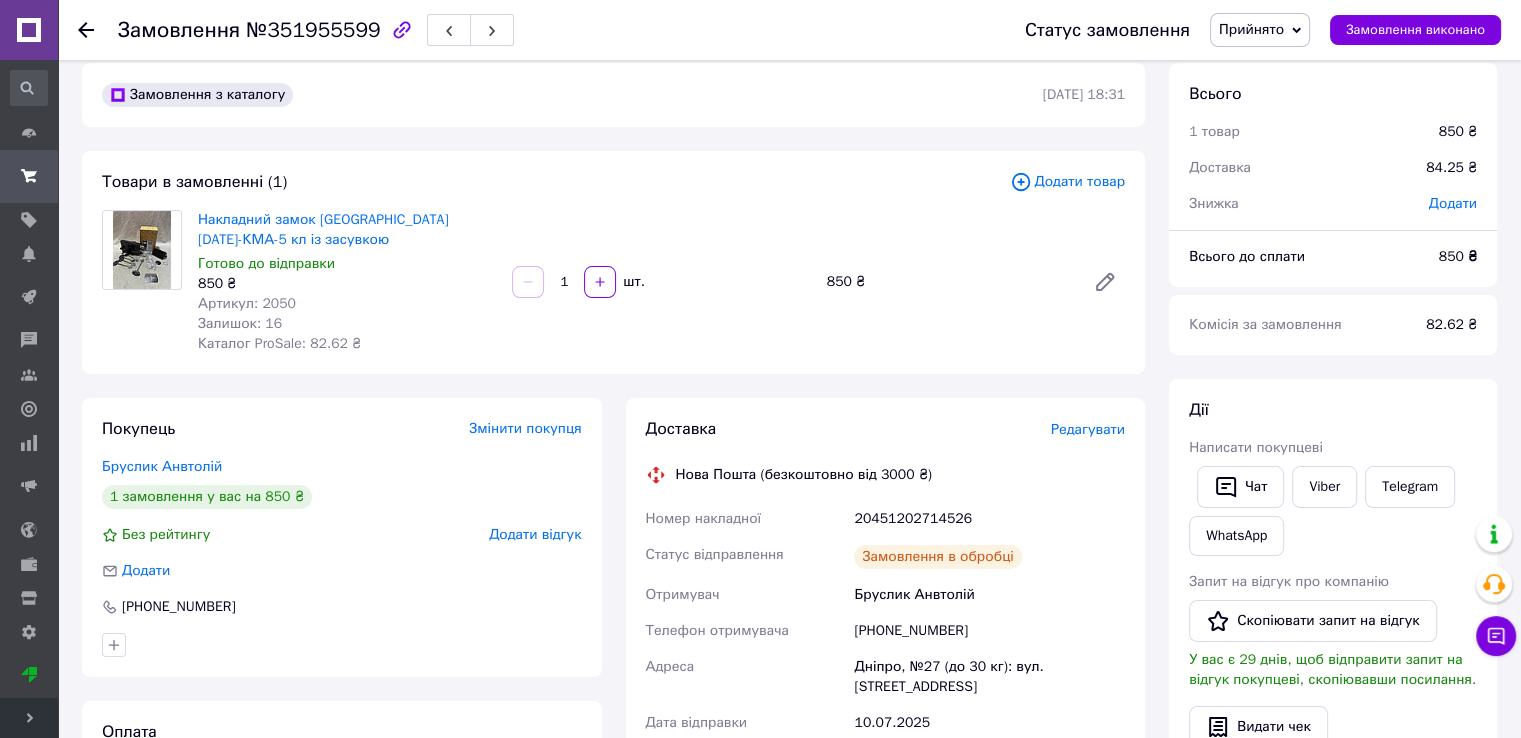 scroll, scrollTop: 0, scrollLeft: 0, axis: both 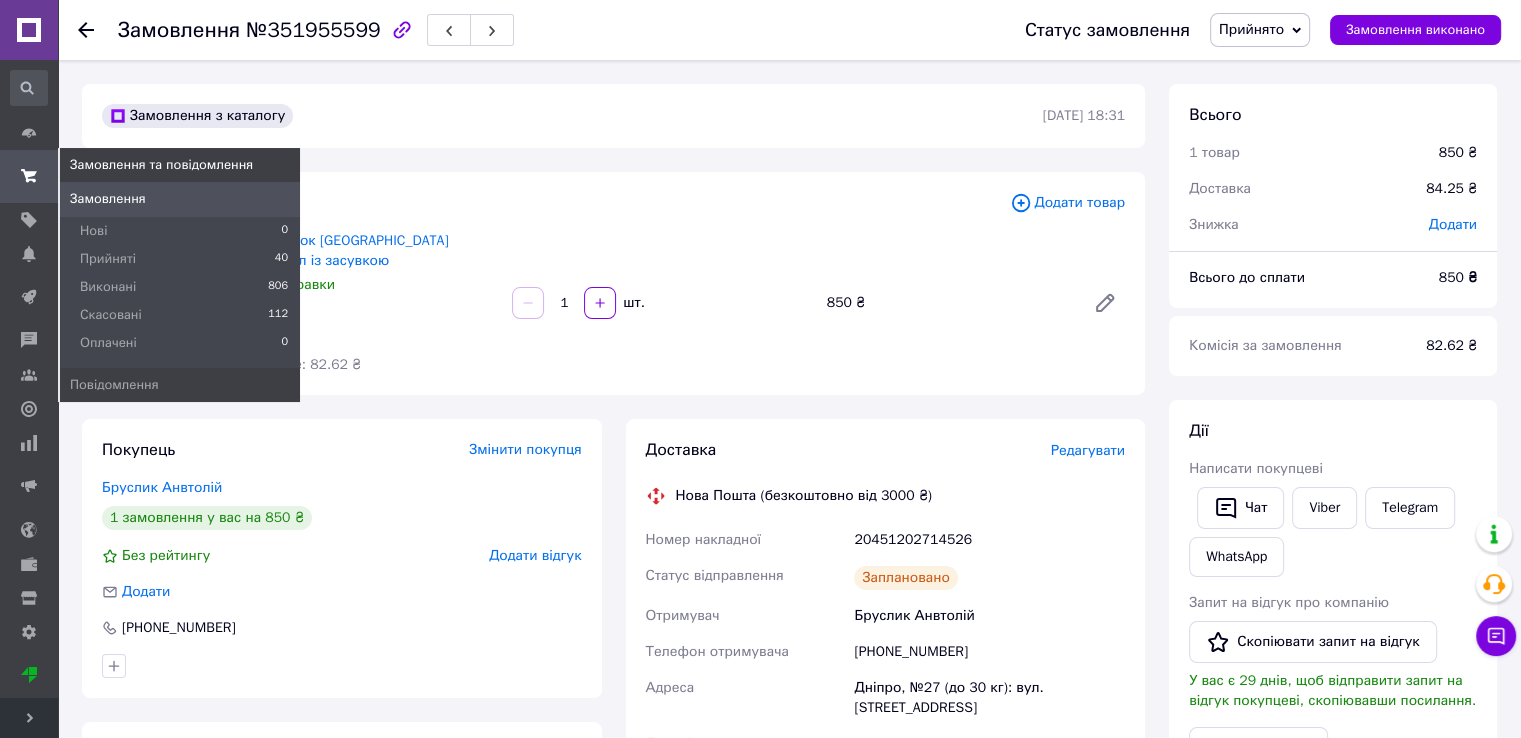 click on "Замовлення та повідомлення" at bounding box center (29, 176) 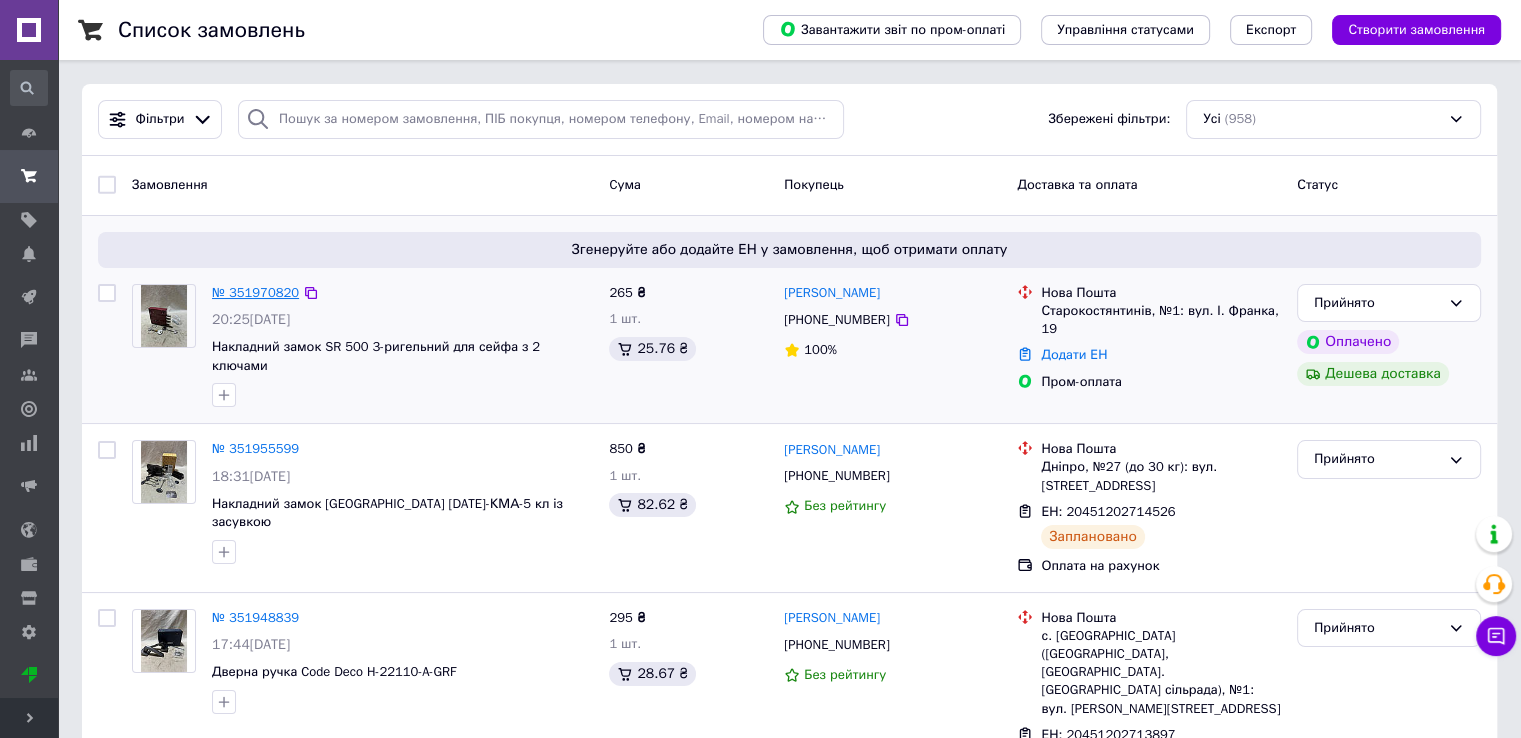 click on "№ 351970820" at bounding box center [255, 292] 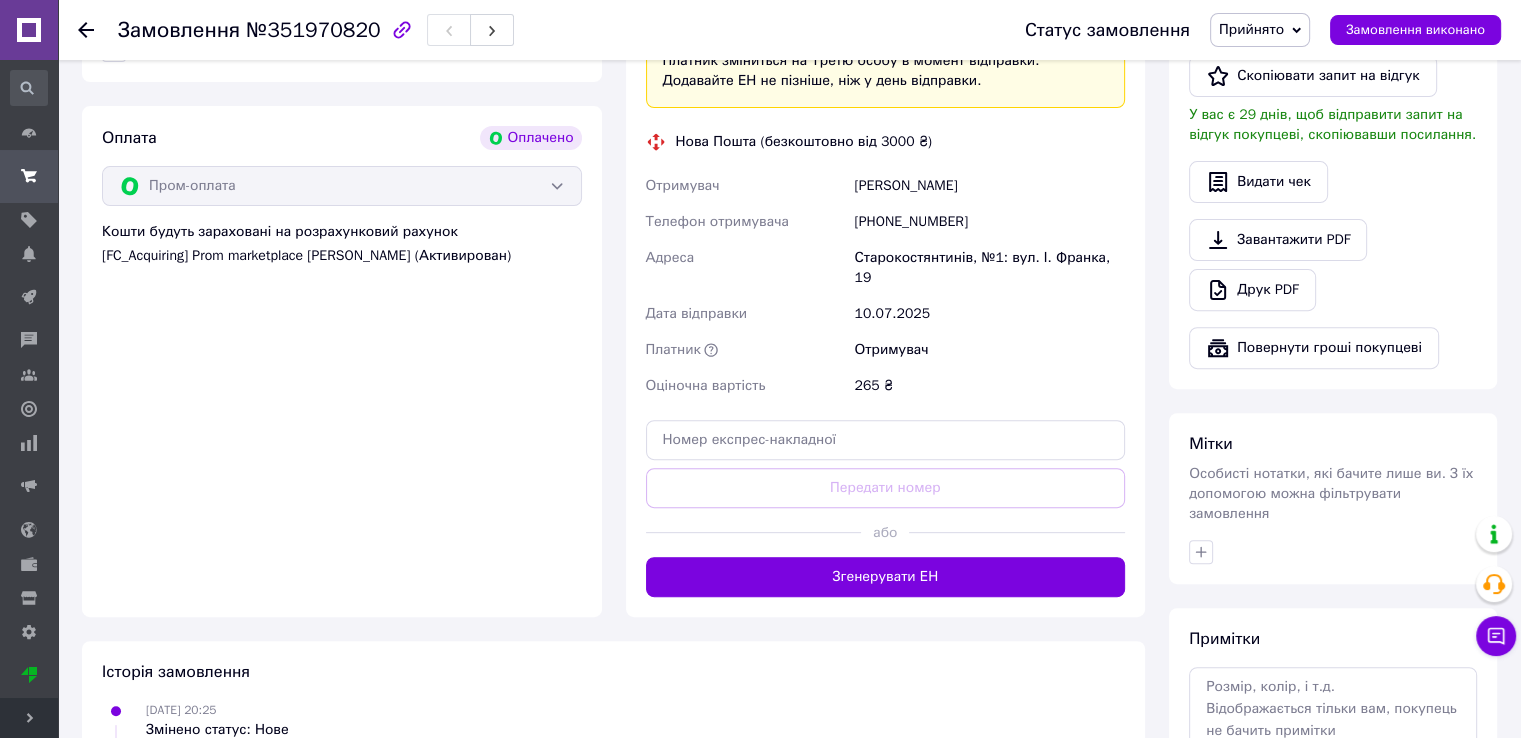 scroll, scrollTop: 689, scrollLeft: 0, axis: vertical 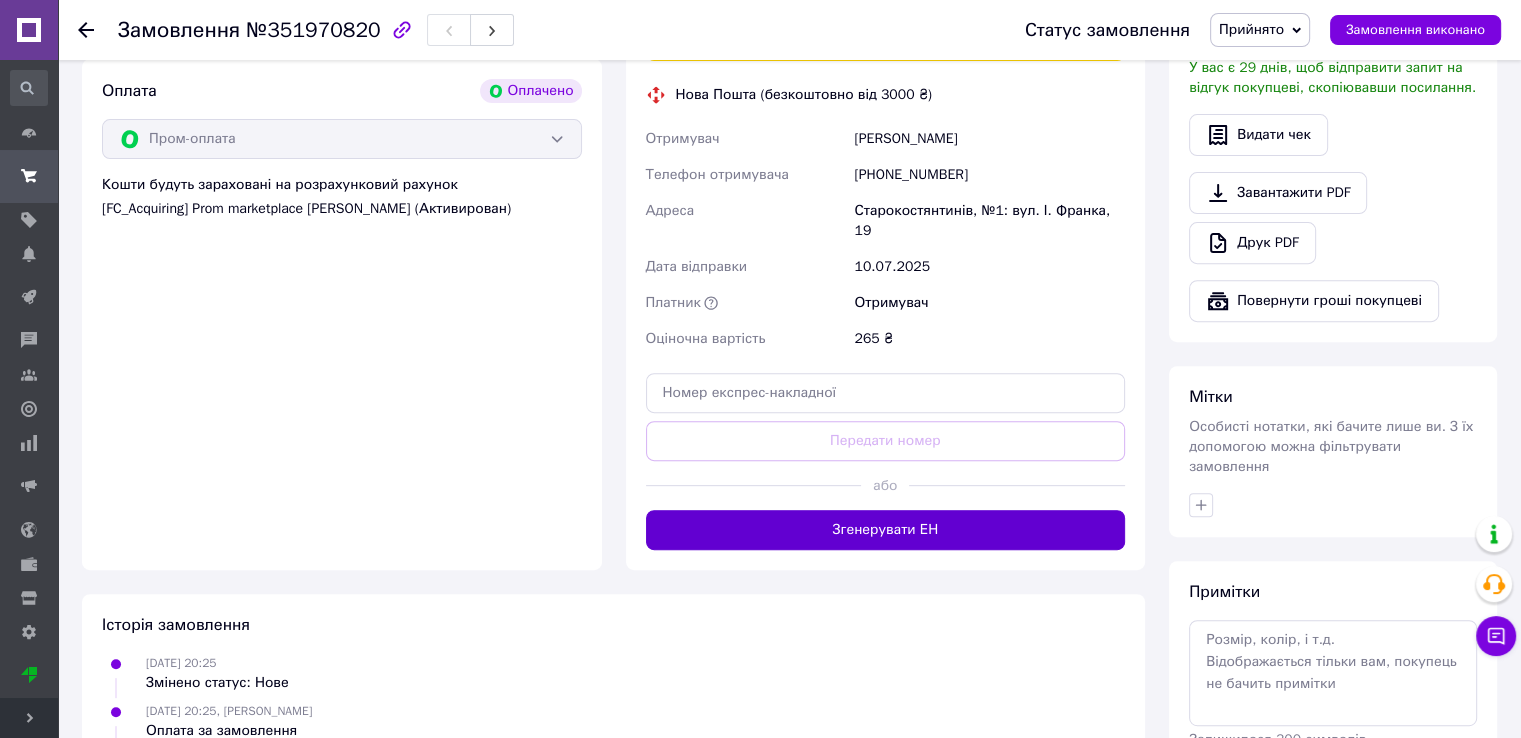 click on "Згенерувати ЕН" at bounding box center (886, 530) 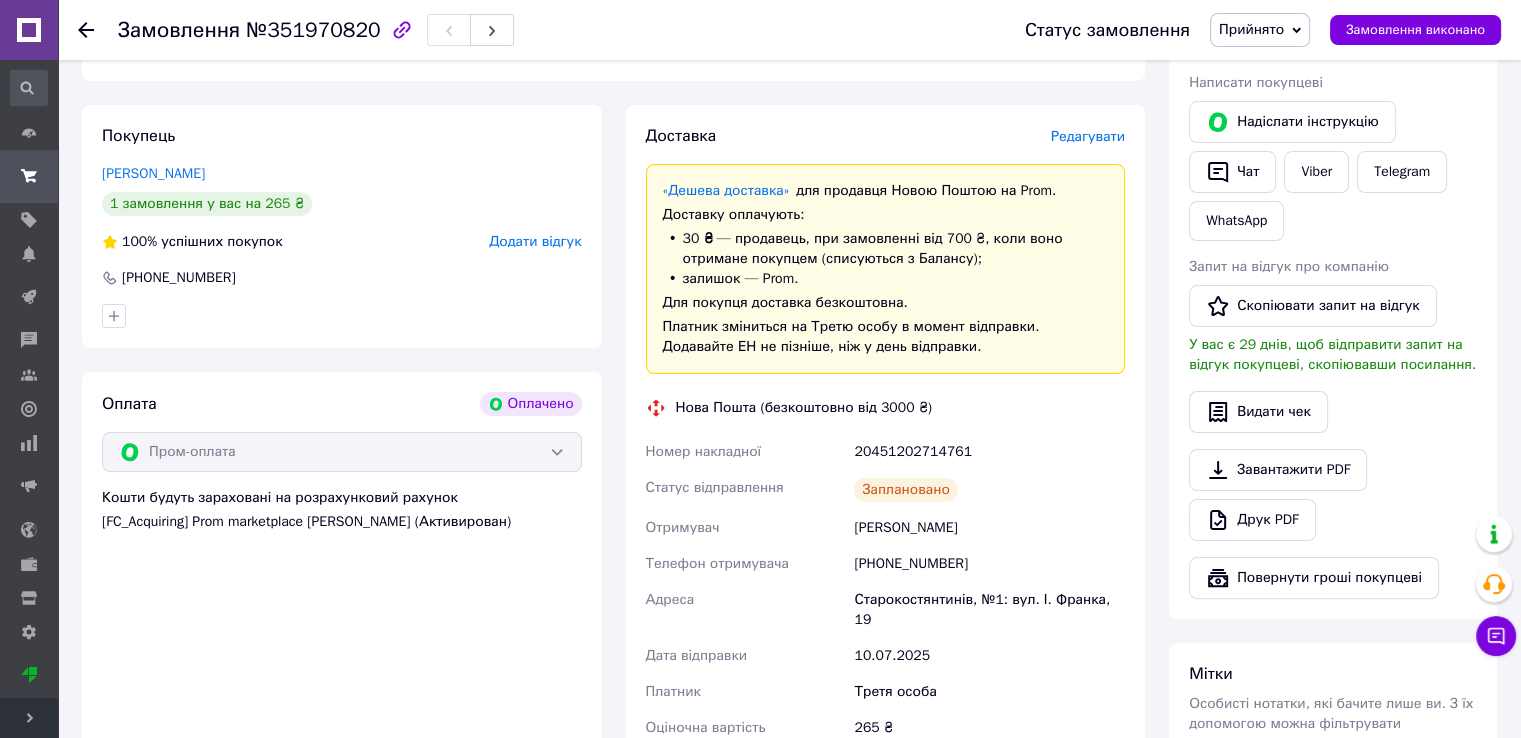 scroll, scrollTop: 0, scrollLeft: 0, axis: both 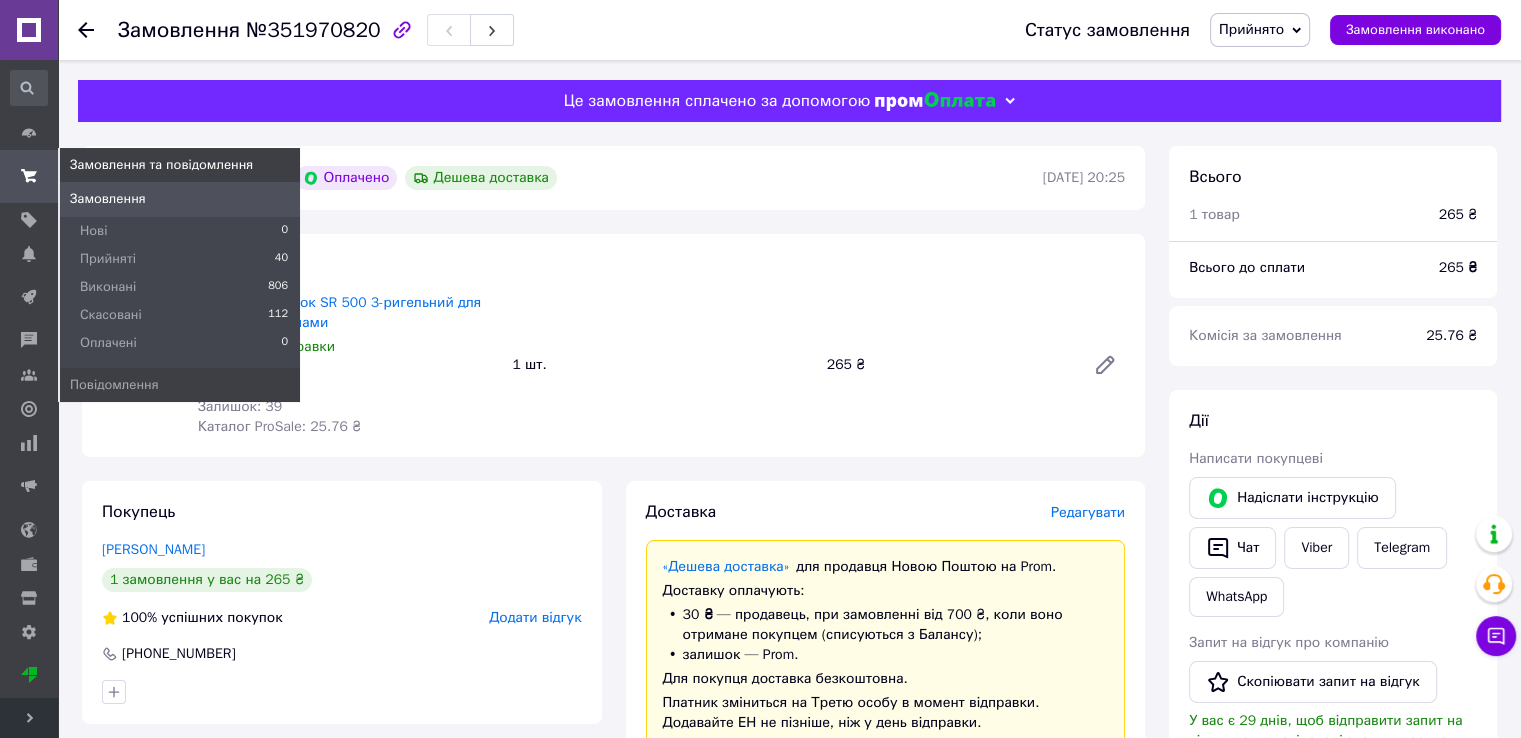click 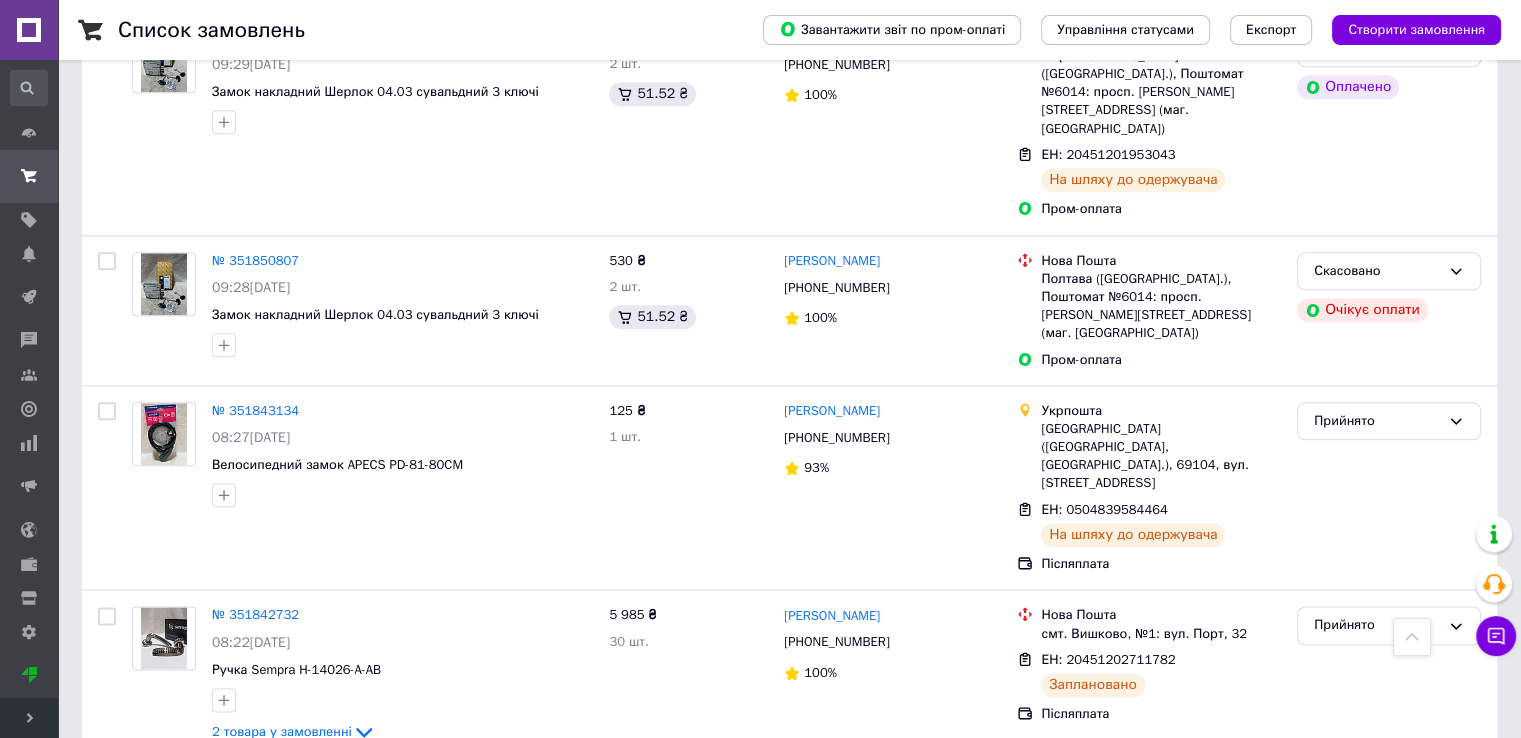 scroll, scrollTop: 2300, scrollLeft: 0, axis: vertical 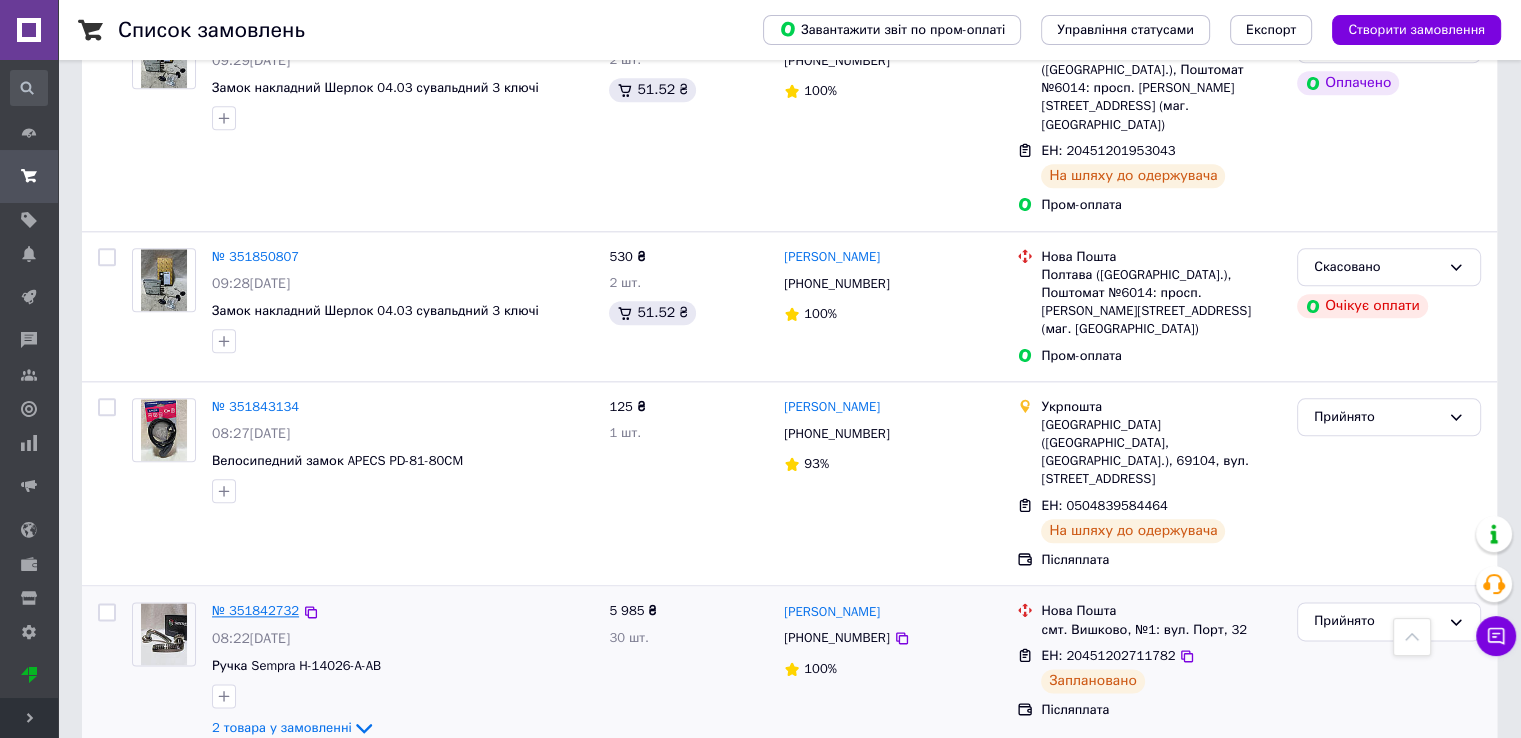 click on "№ 351842732" at bounding box center [255, 610] 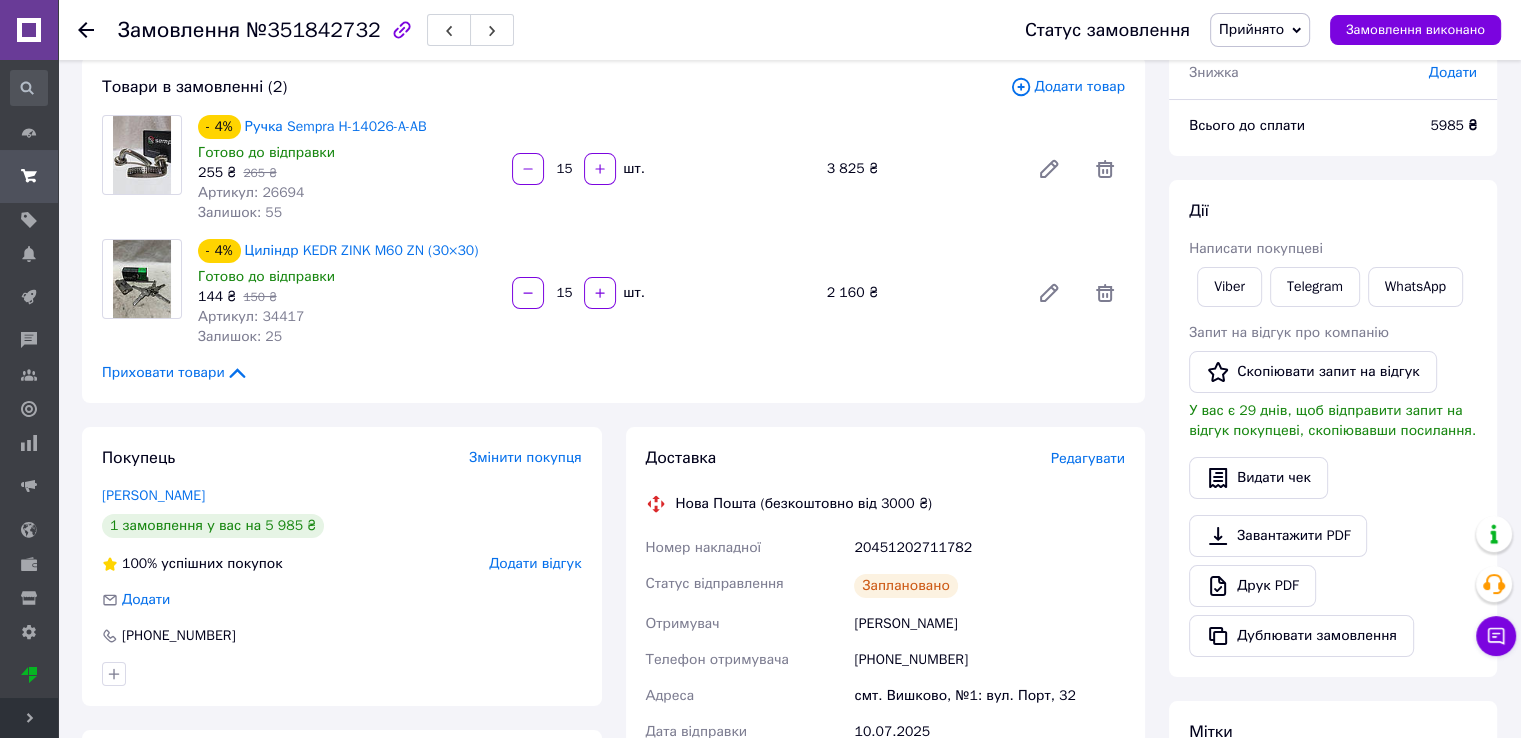 scroll, scrollTop: 80, scrollLeft: 0, axis: vertical 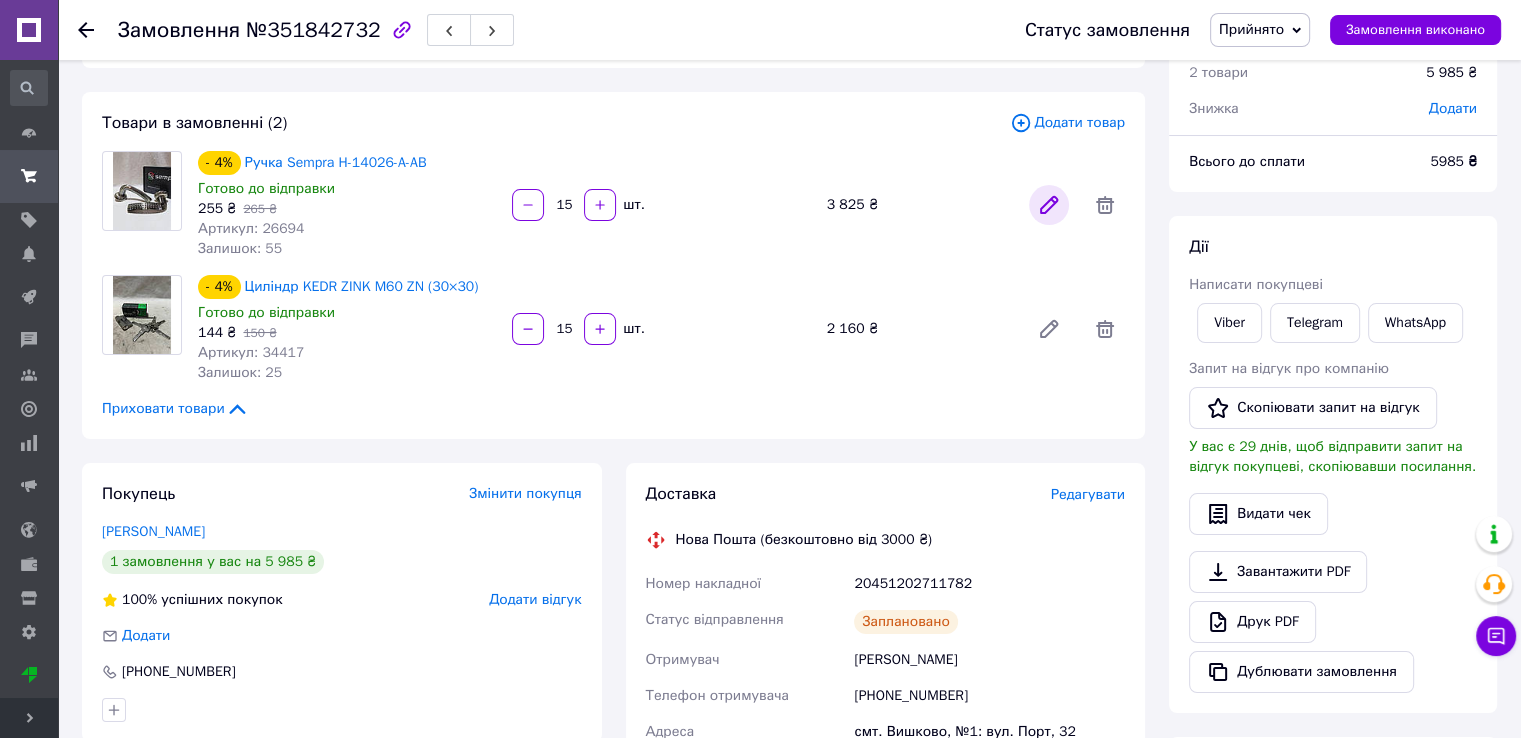 click 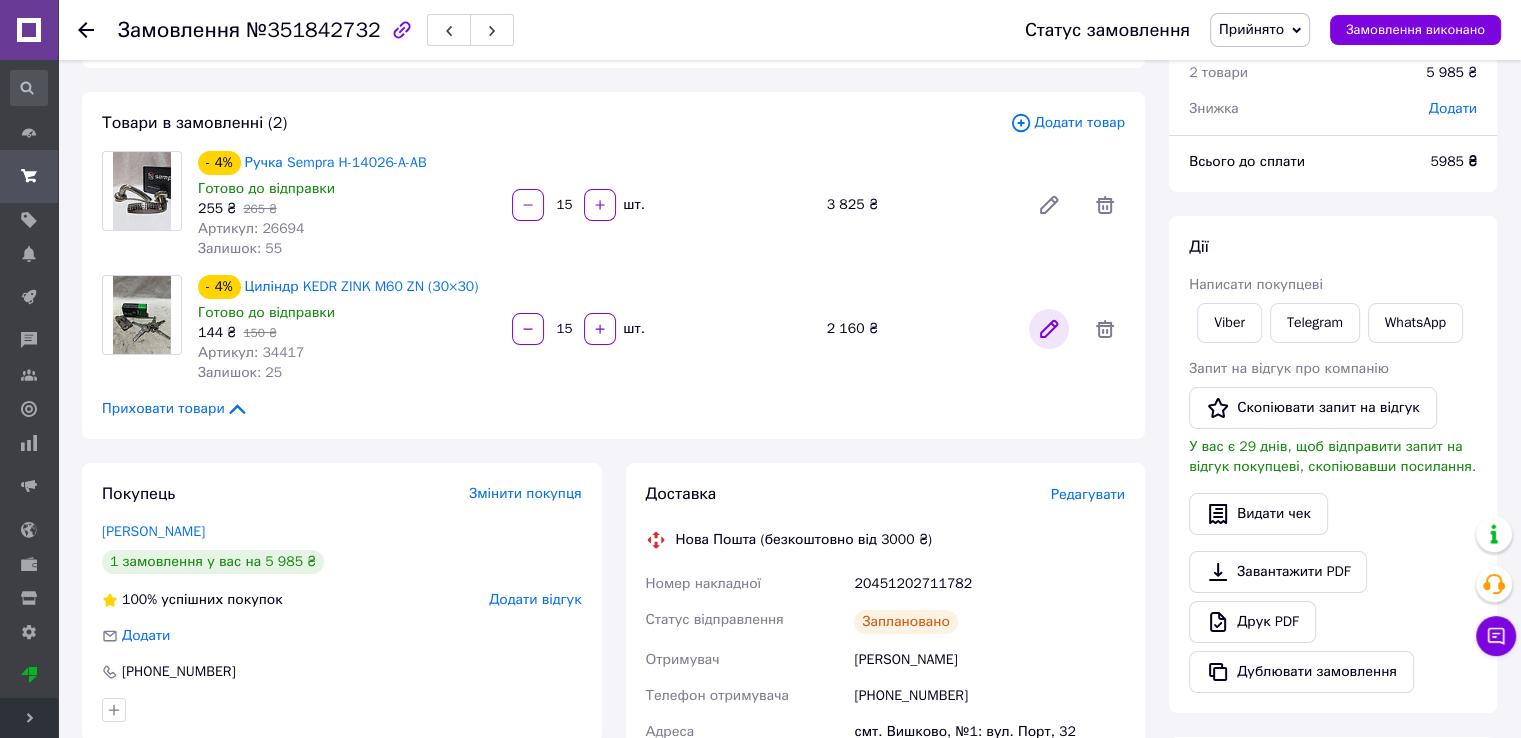 click 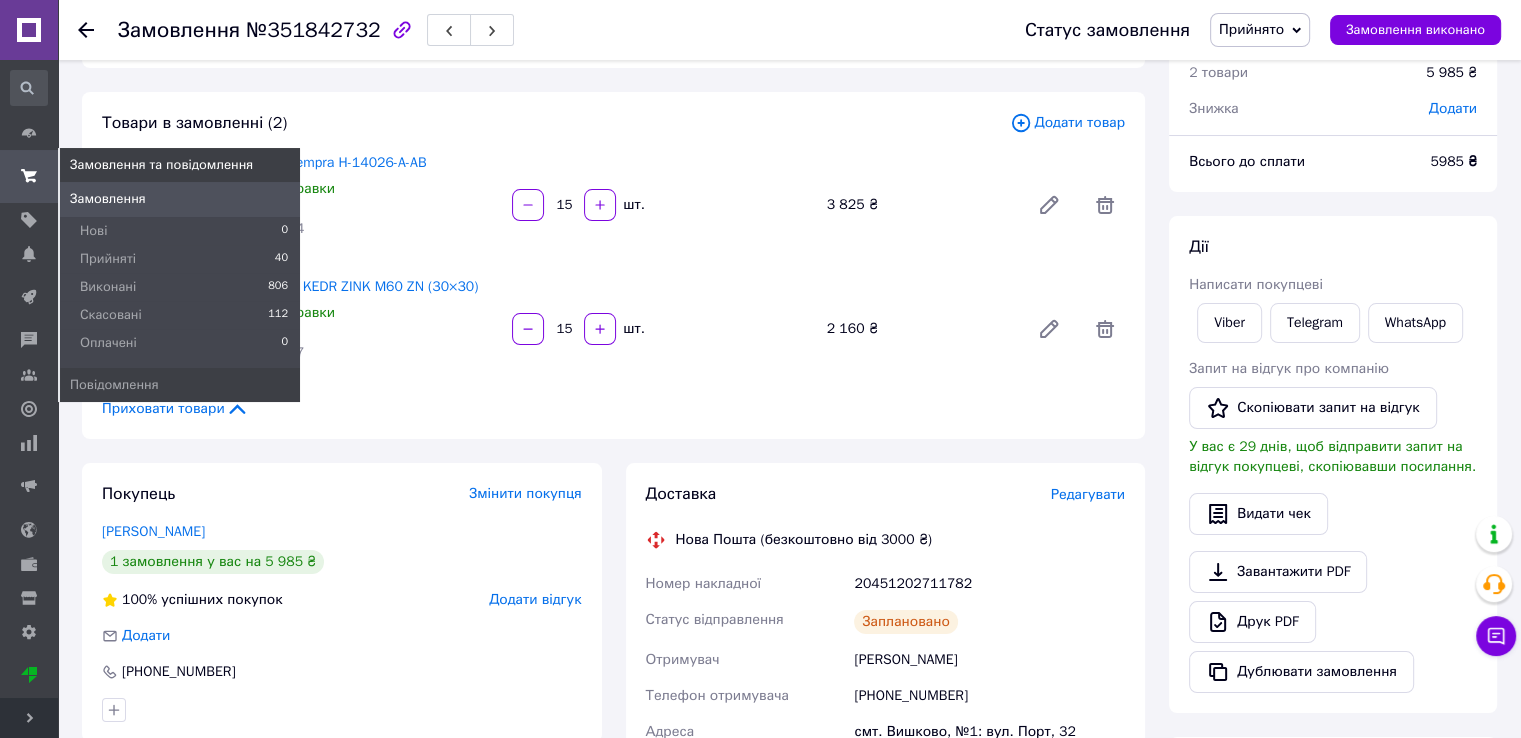 click 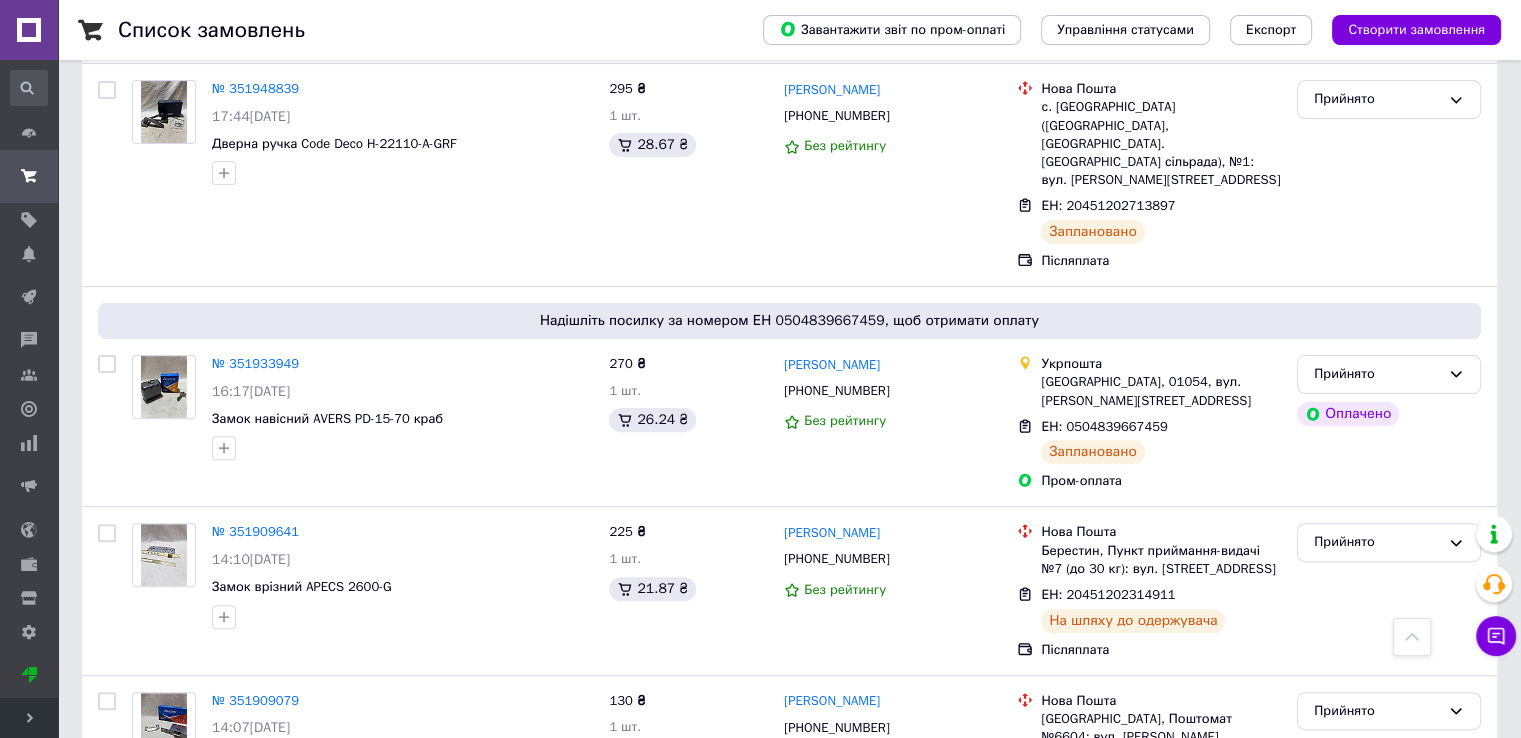 scroll, scrollTop: 600, scrollLeft: 0, axis: vertical 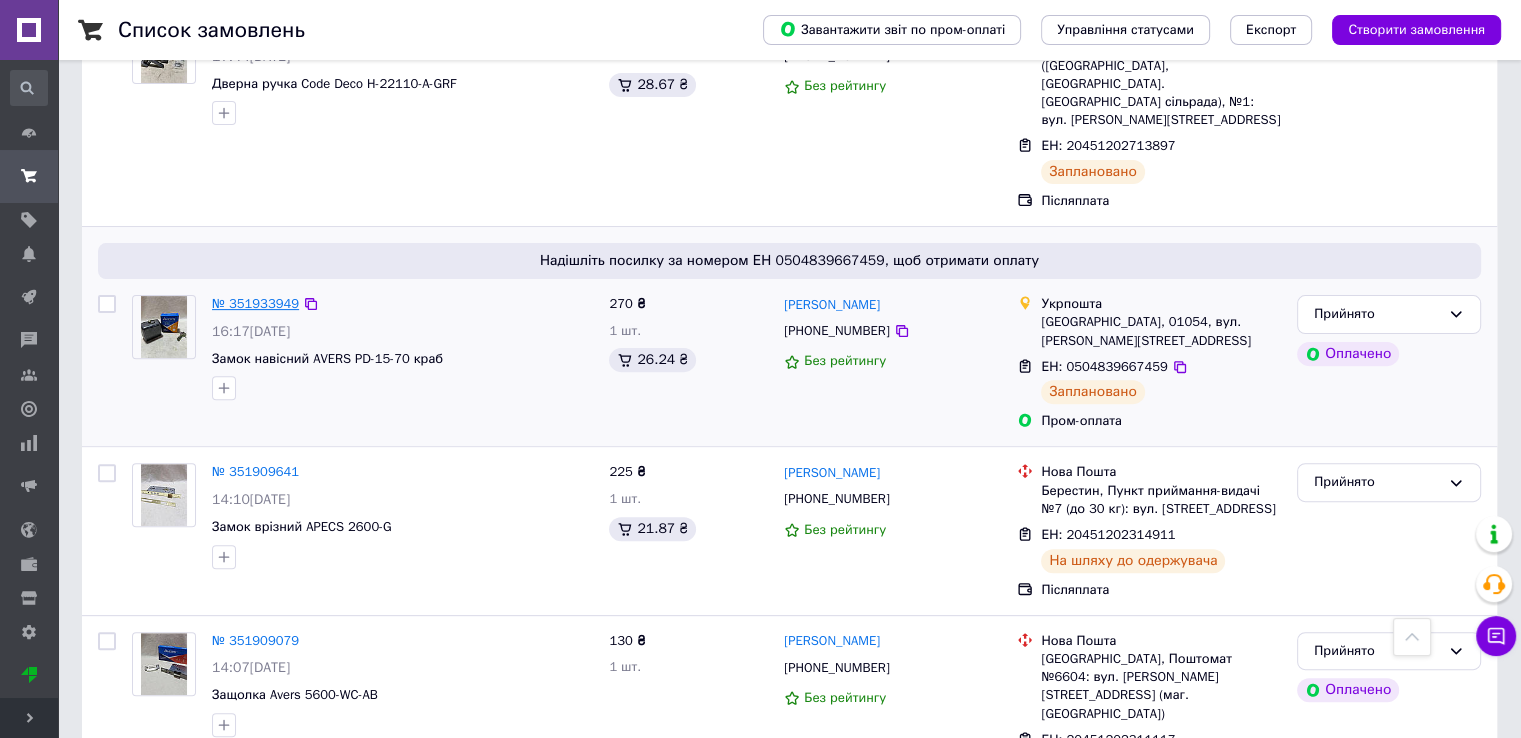 click on "№ 351933949" at bounding box center (255, 303) 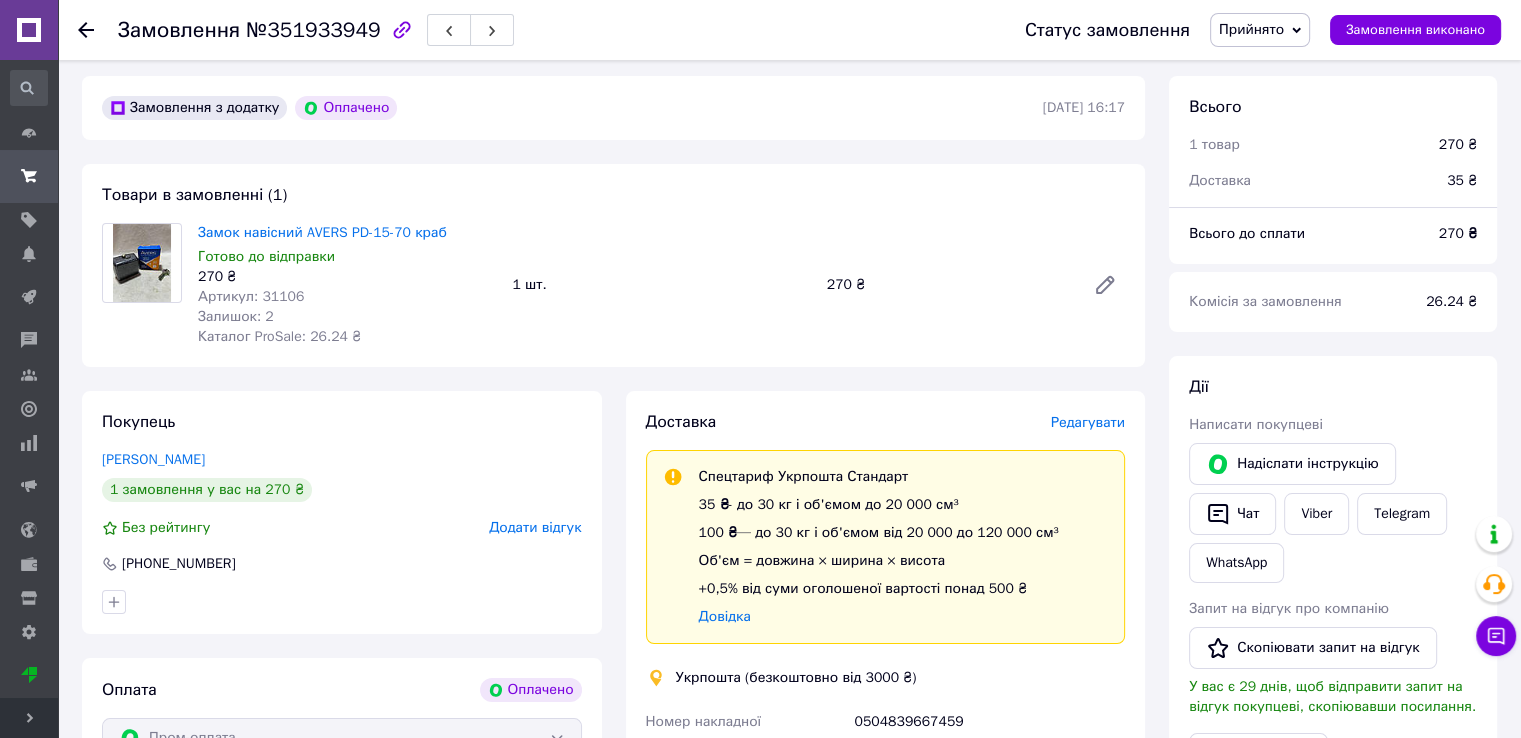 scroll, scrollTop: 0, scrollLeft: 0, axis: both 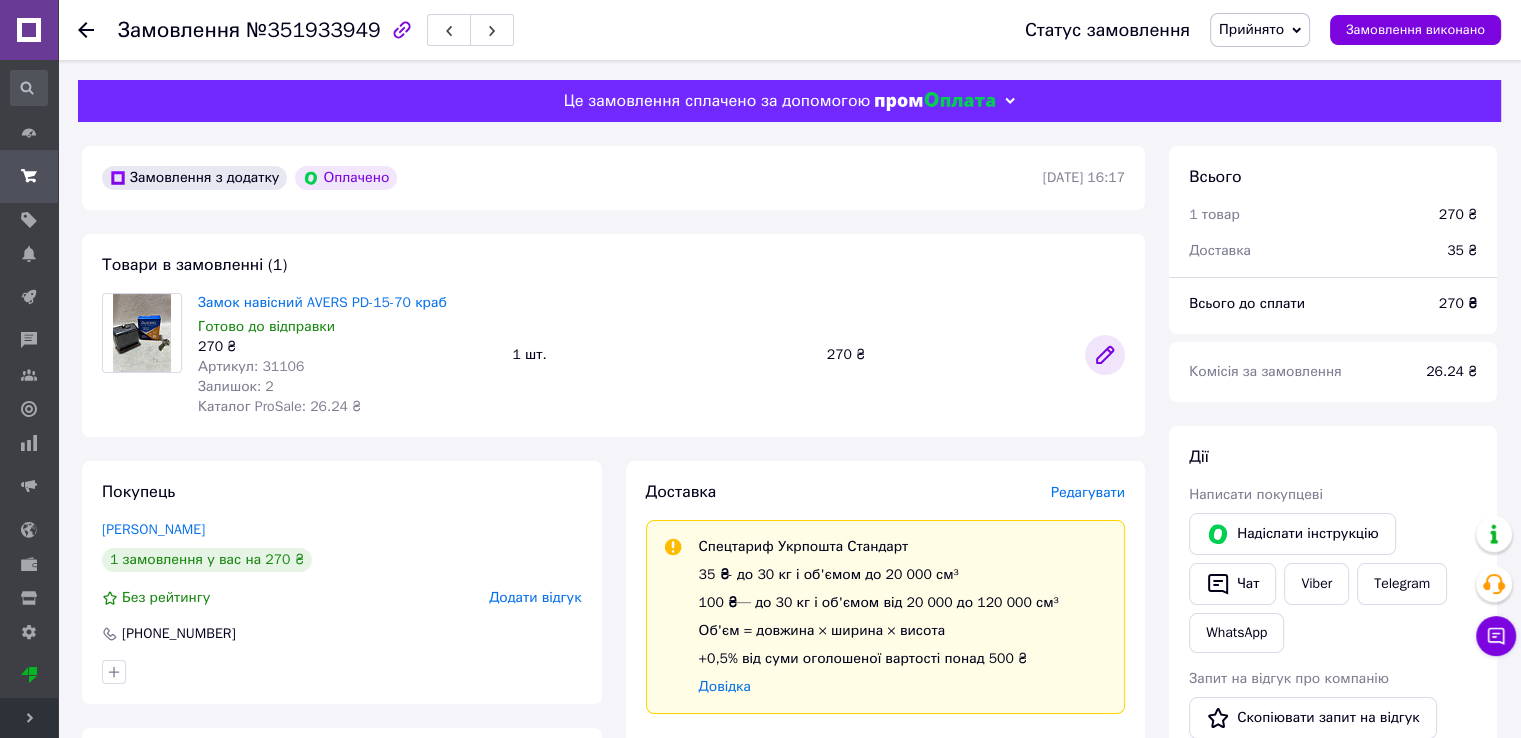 click 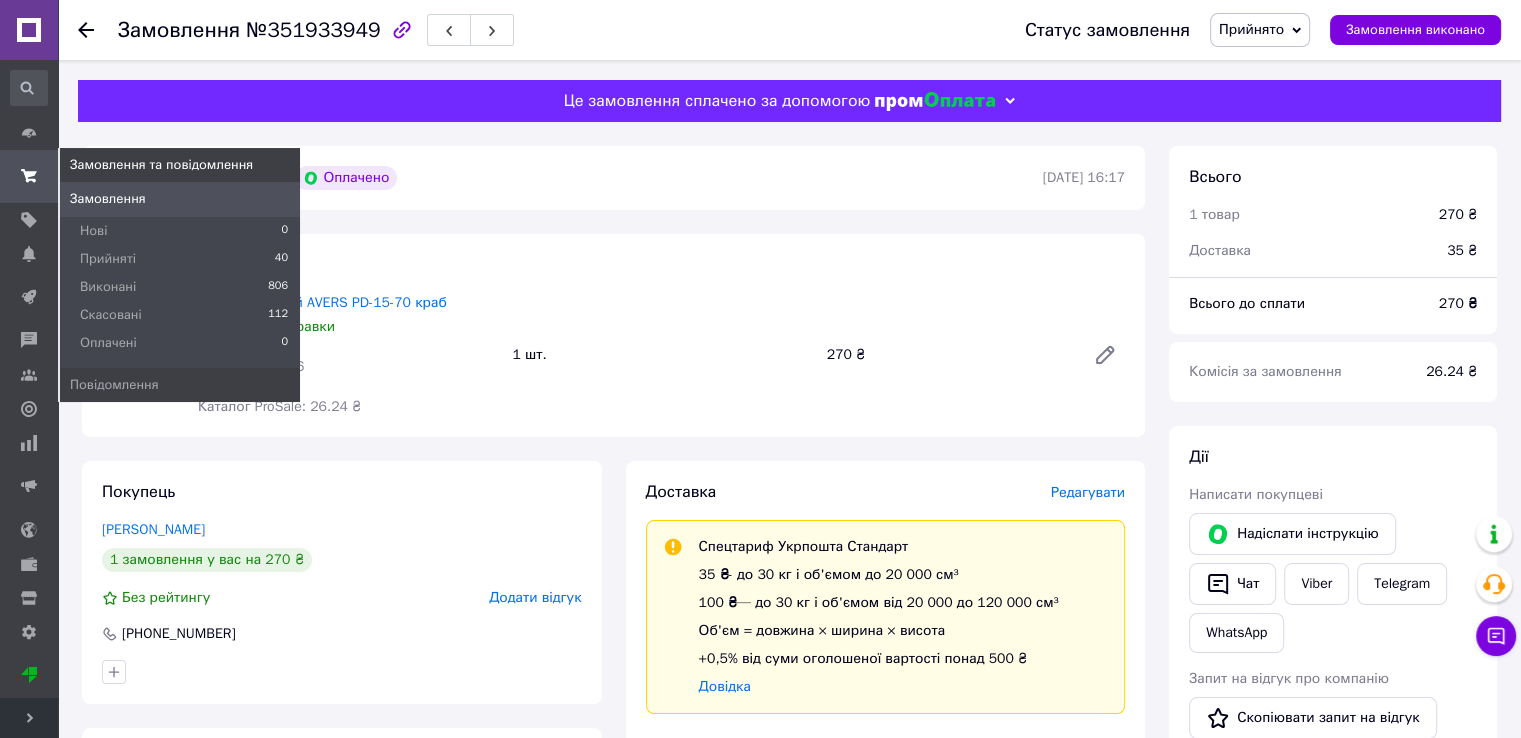 click at bounding box center [29, 176] 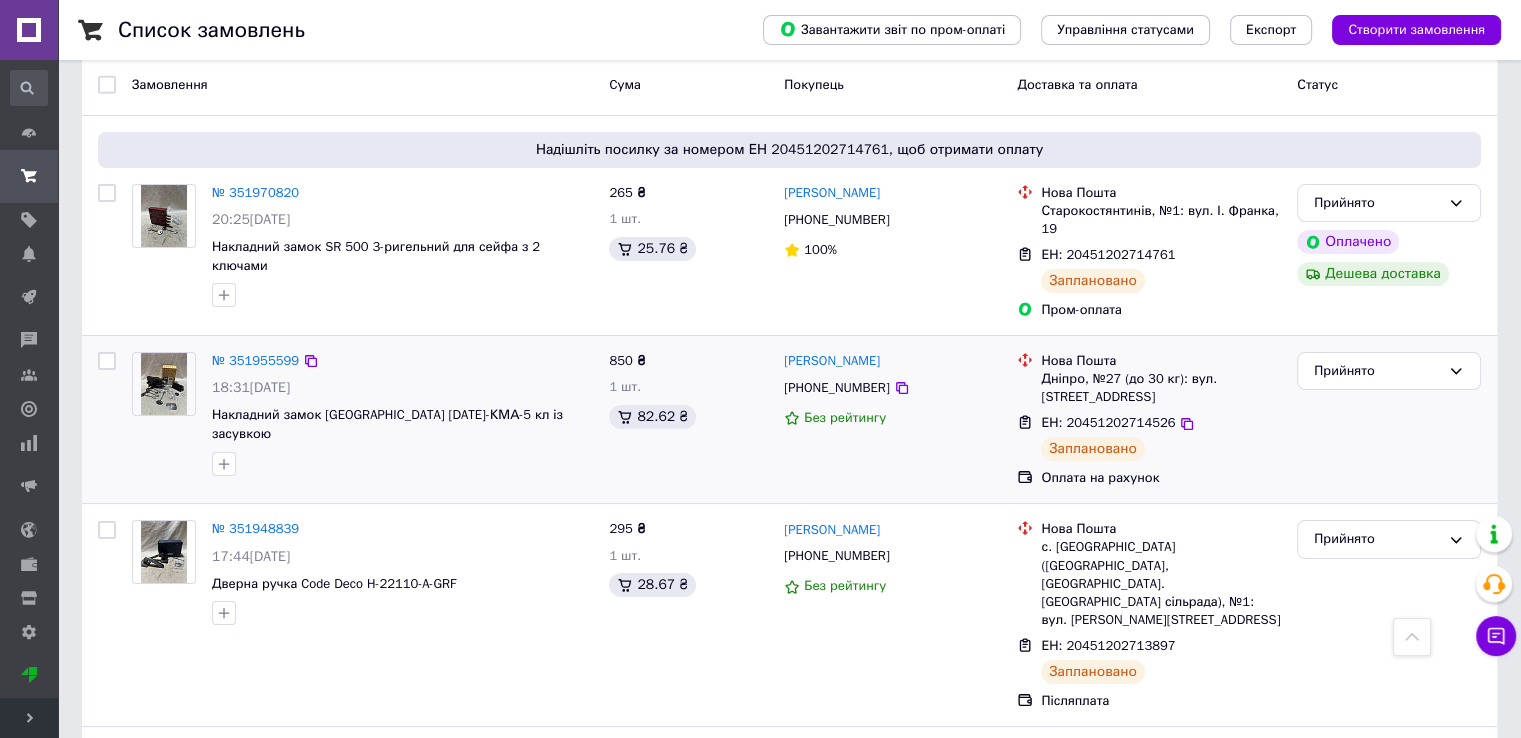 scroll, scrollTop: 100, scrollLeft: 0, axis: vertical 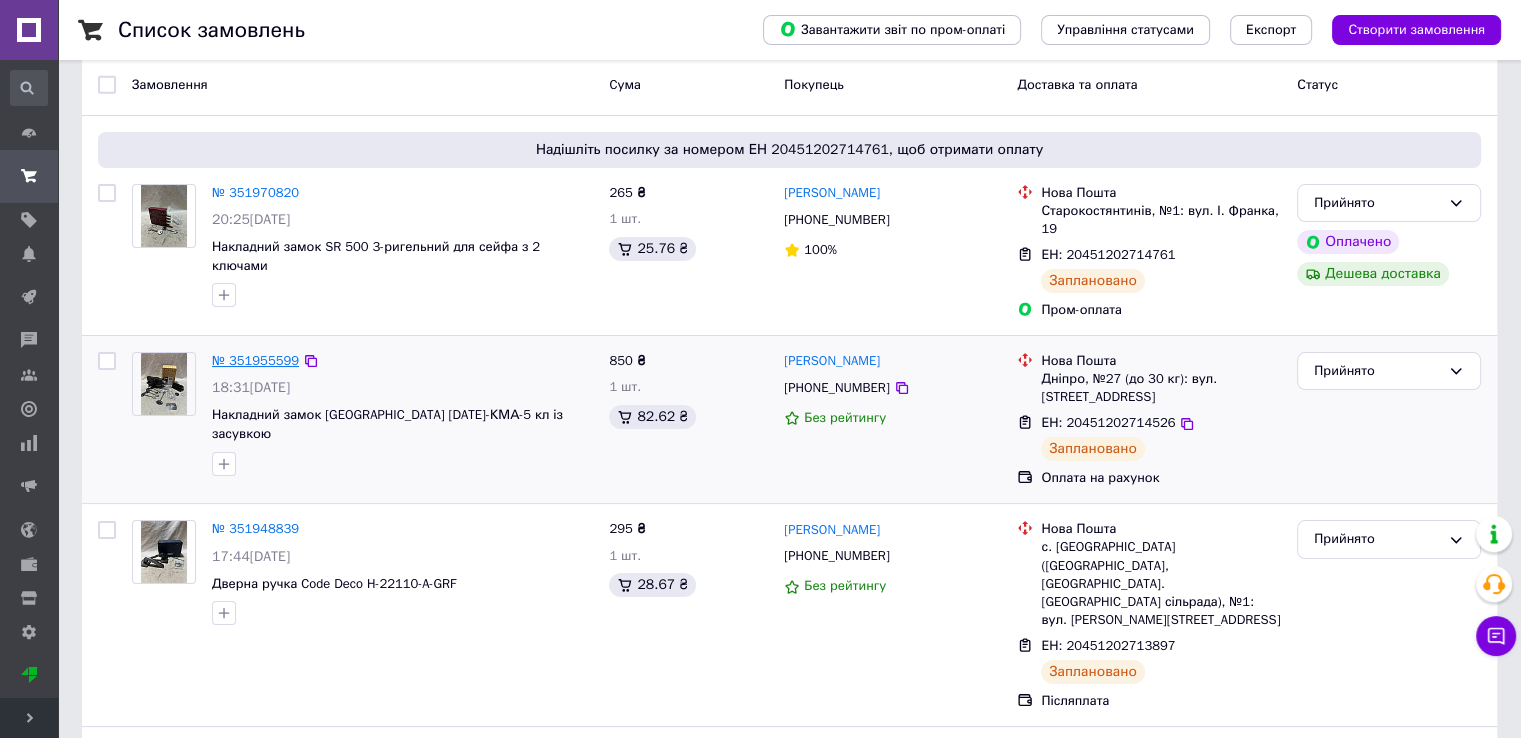 click on "№ 351955599" at bounding box center (255, 360) 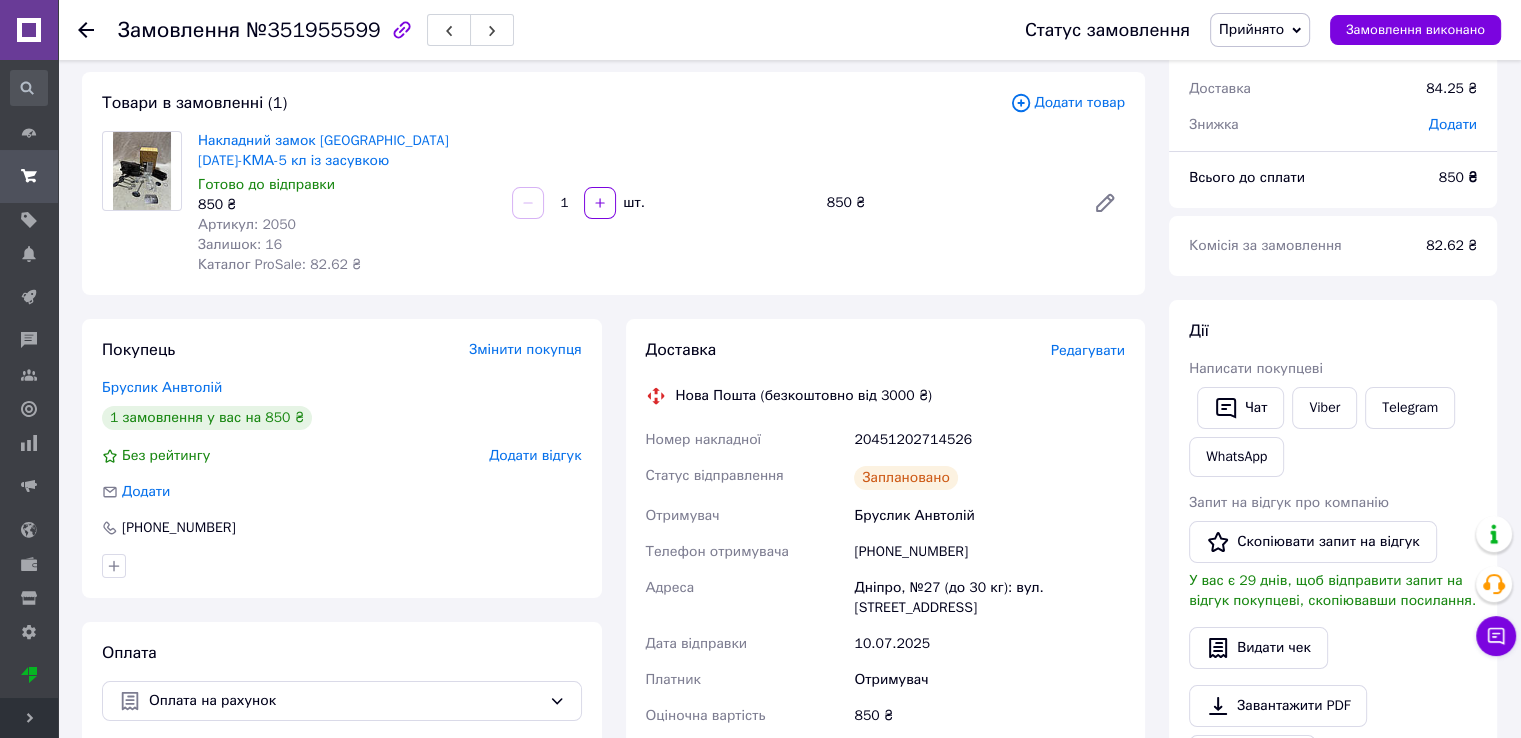scroll, scrollTop: 0, scrollLeft: 0, axis: both 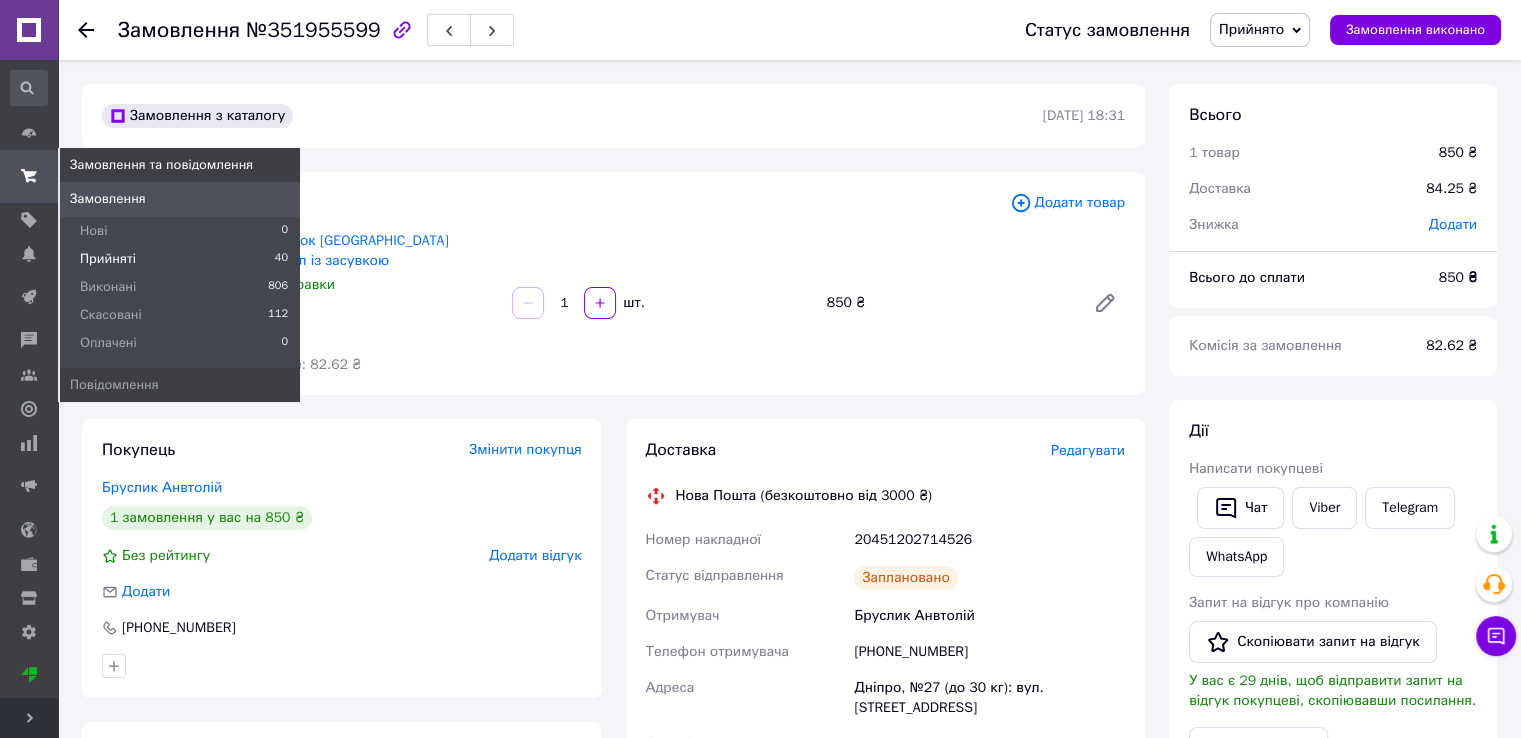 click on "Прийняті" at bounding box center [108, 259] 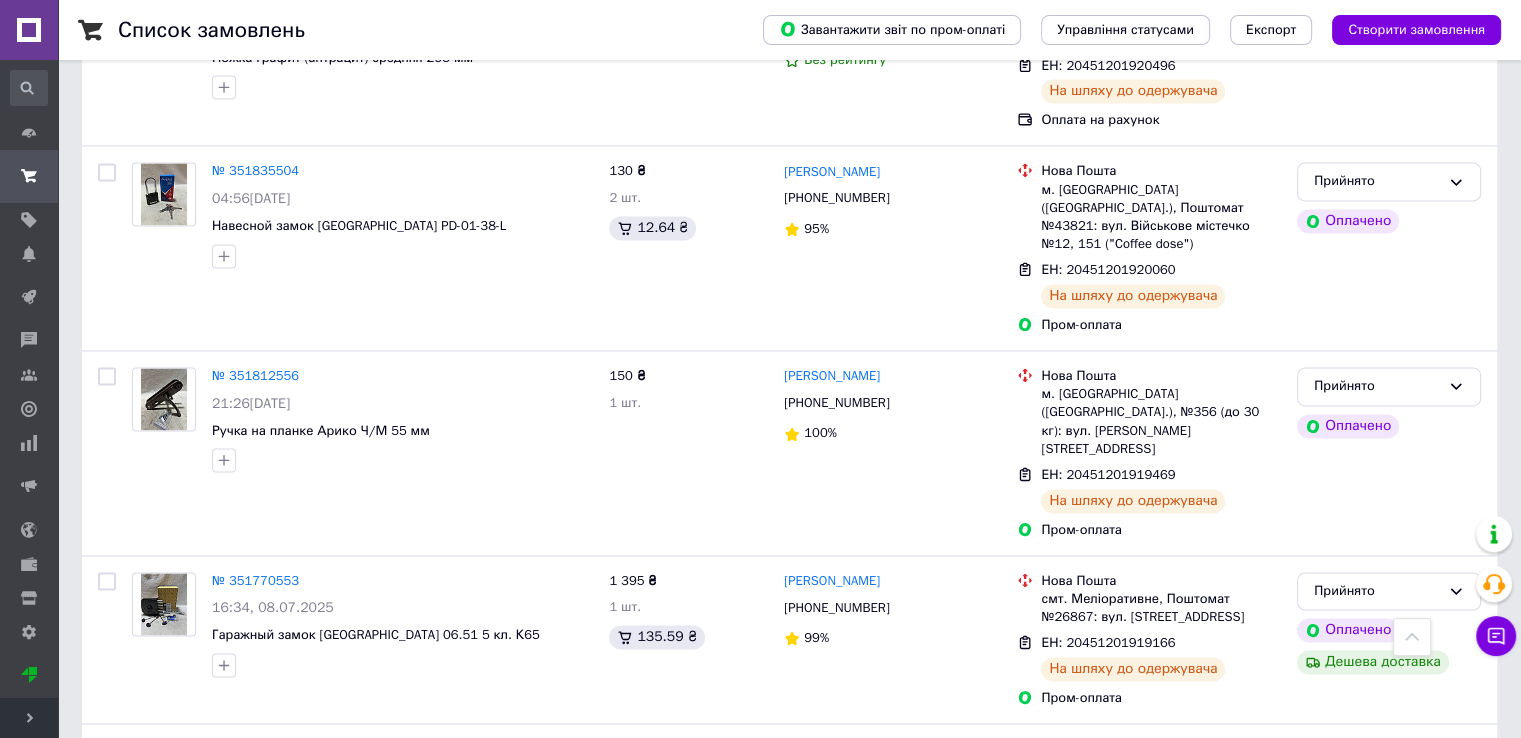 scroll, scrollTop: 3223, scrollLeft: 0, axis: vertical 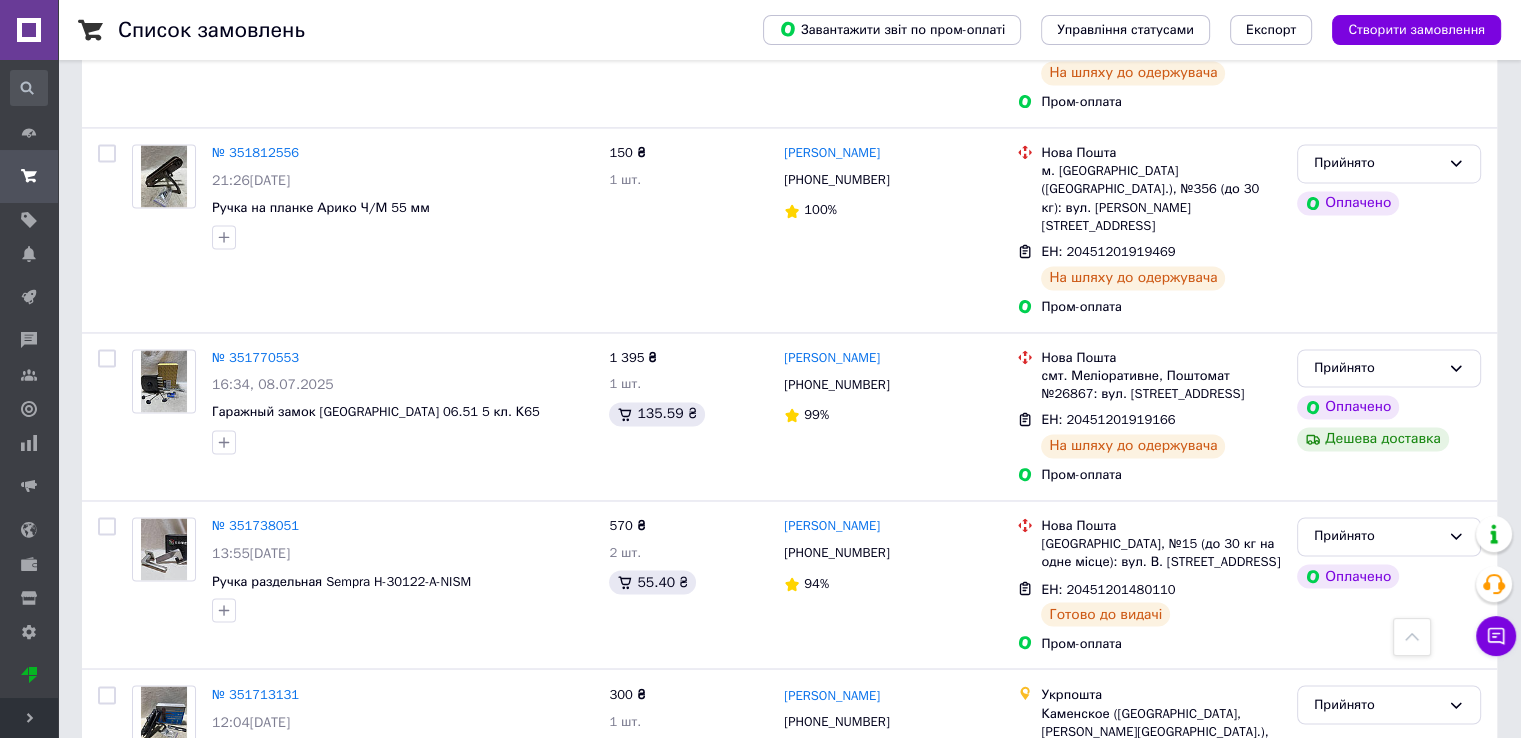 click on "2" at bounding box center [145, 918] 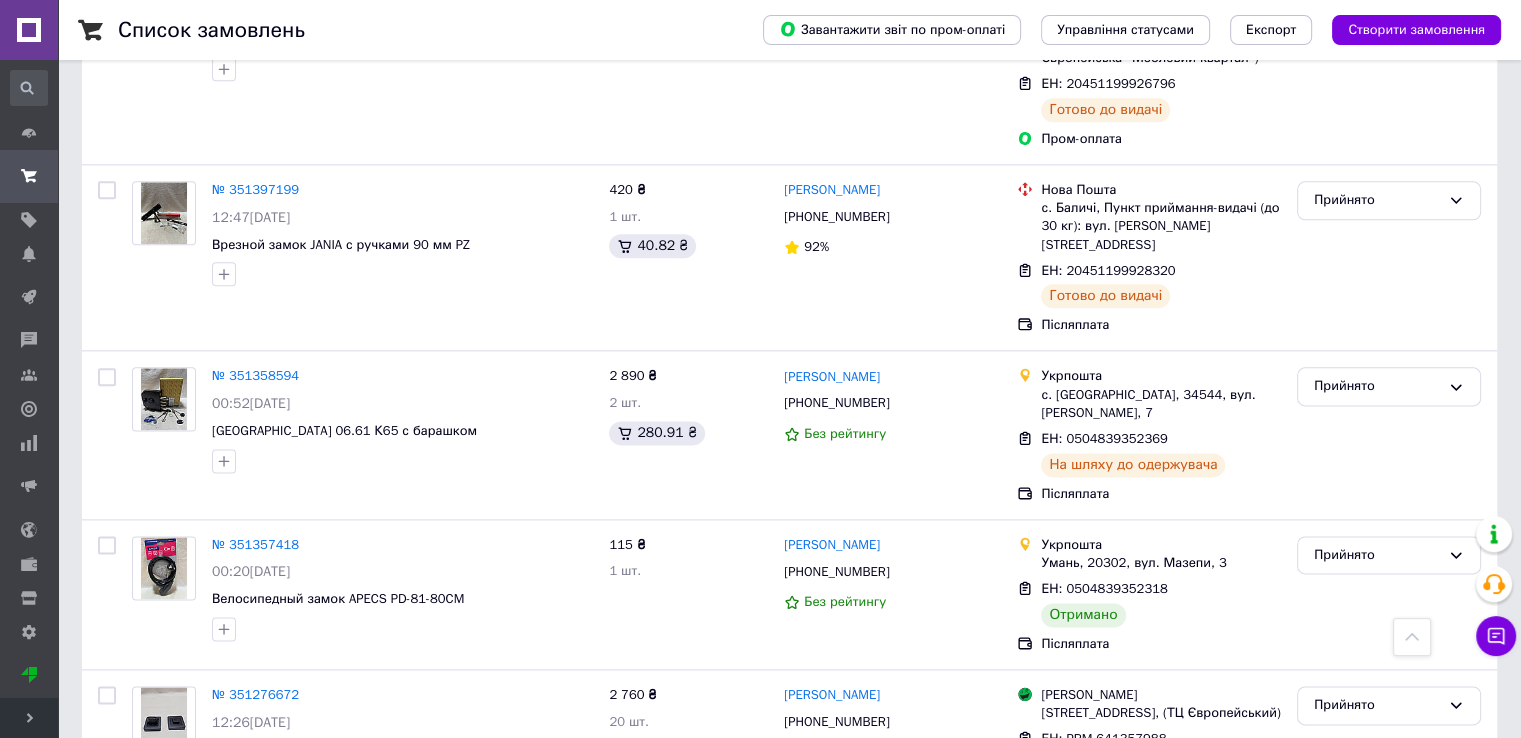 scroll, scrollTop: 2500, scrollLeft: 0, axis: vertical 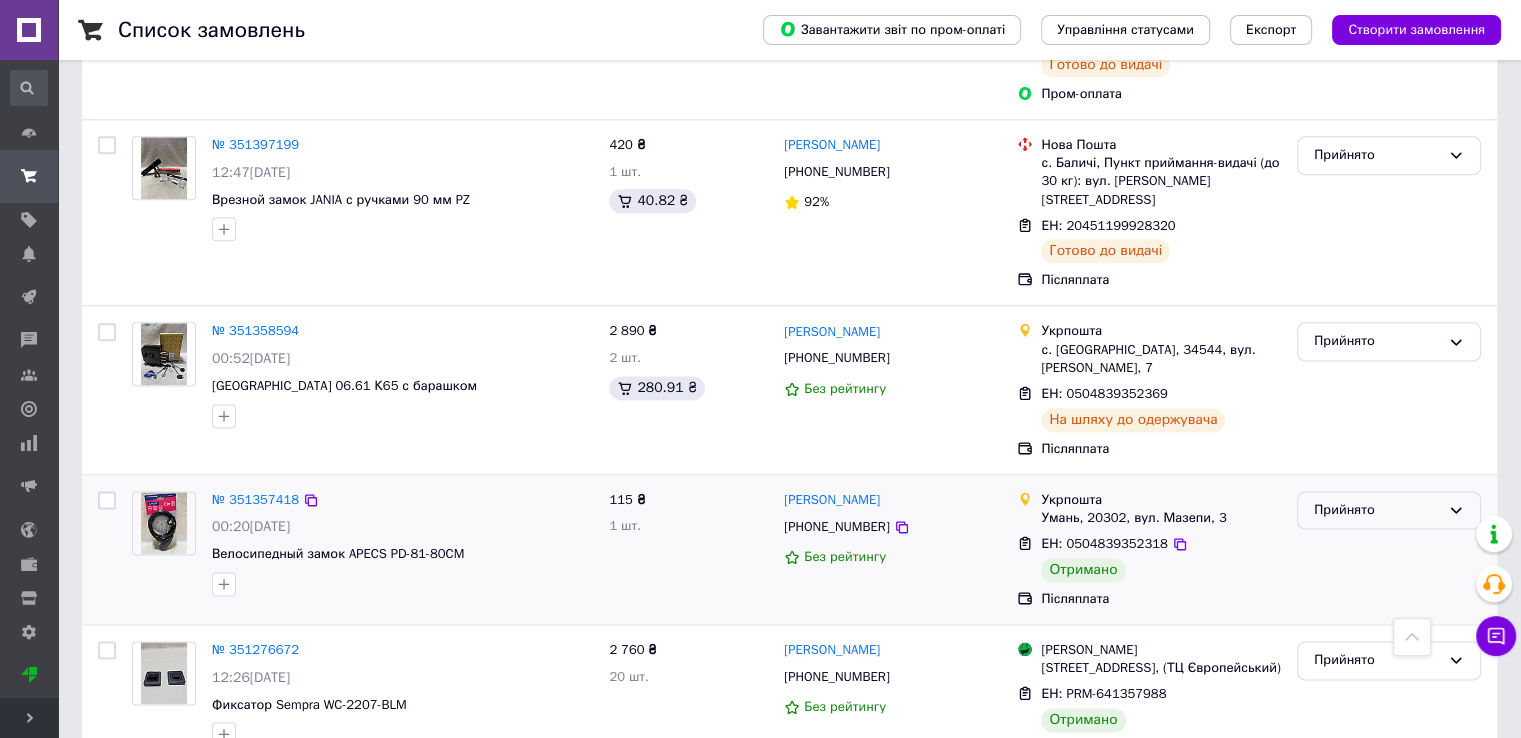 click on "Прийнято" at bounding box center [1377, 510] 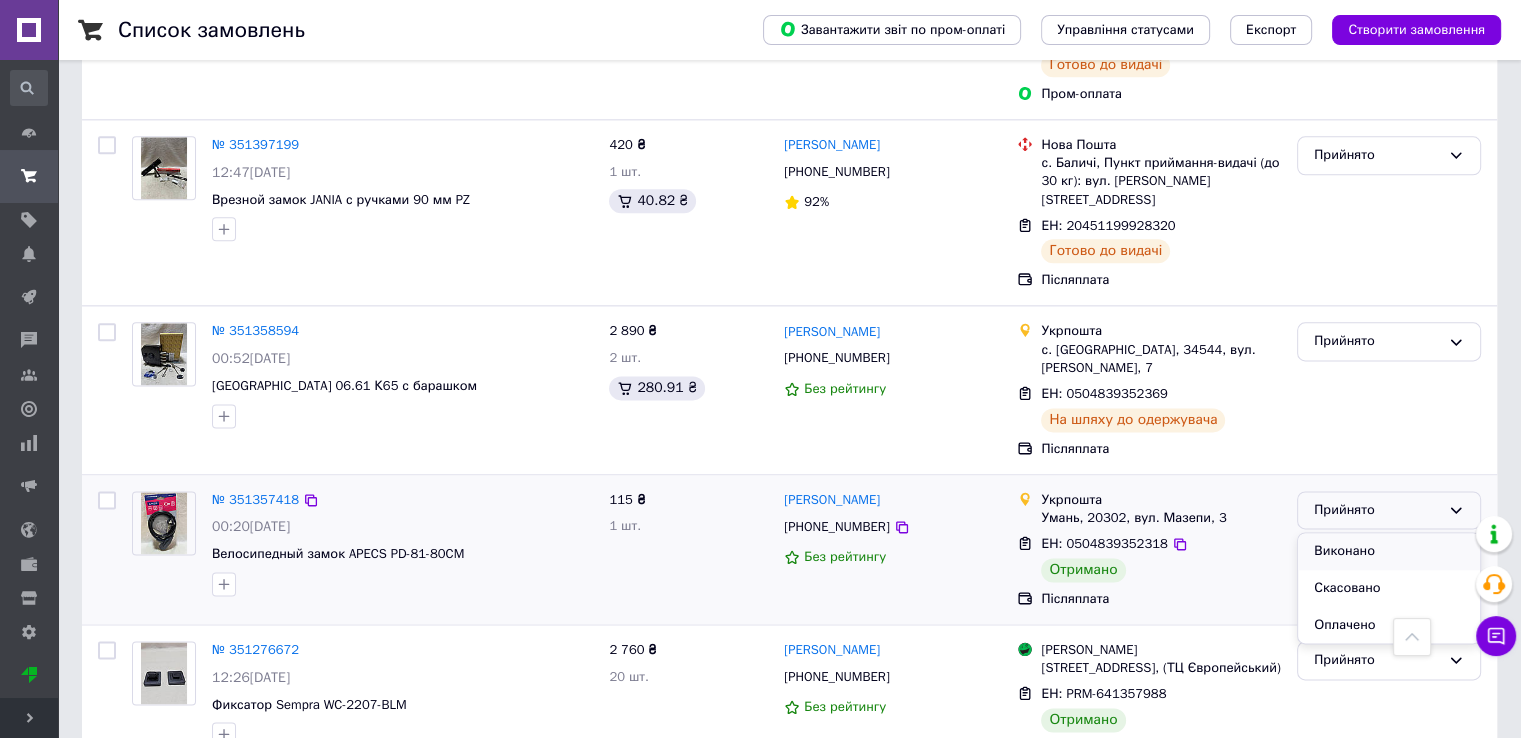 click on "Виконано" at bounding box center (1389, 551) 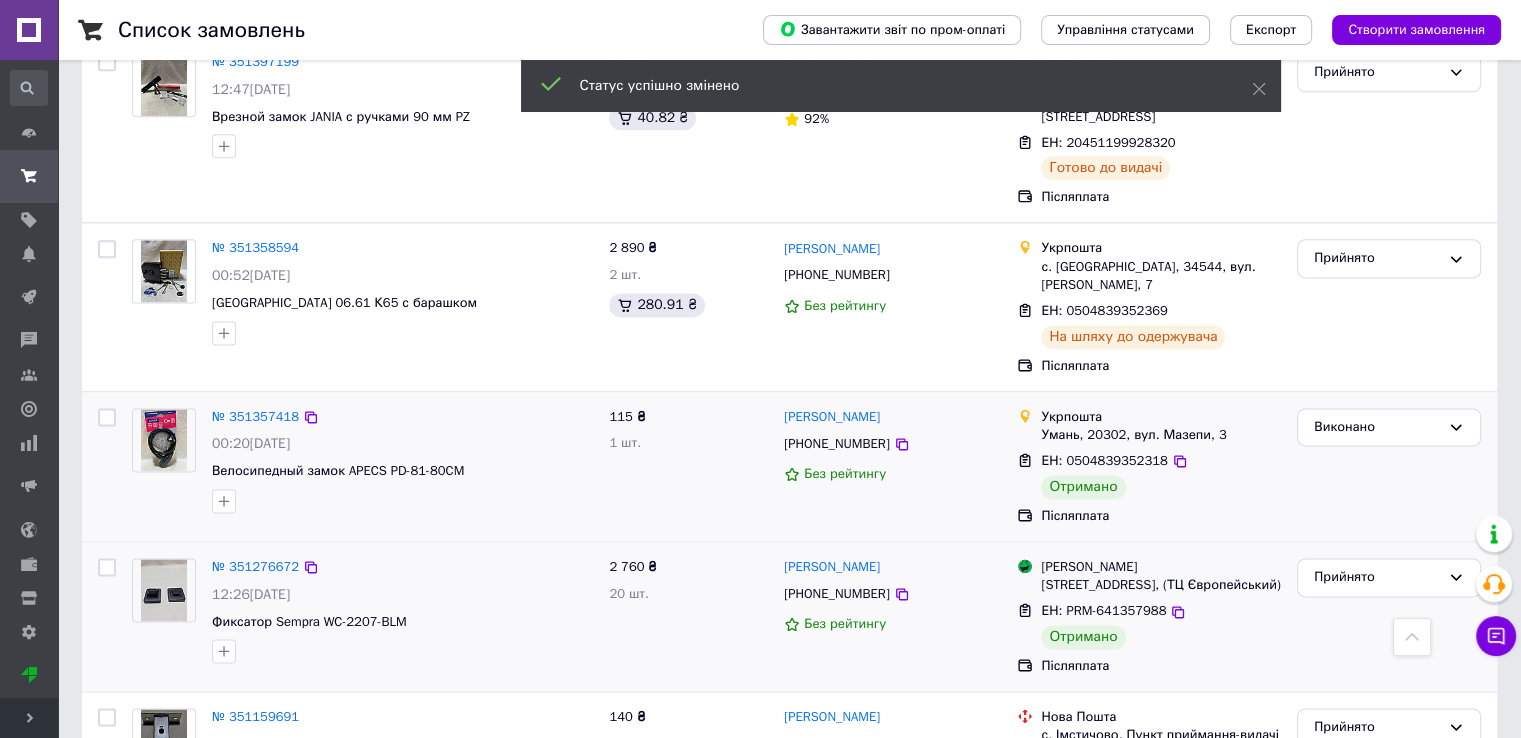 scroll, scrollTop: 2600, scrollLeft: 0, axis: vertical 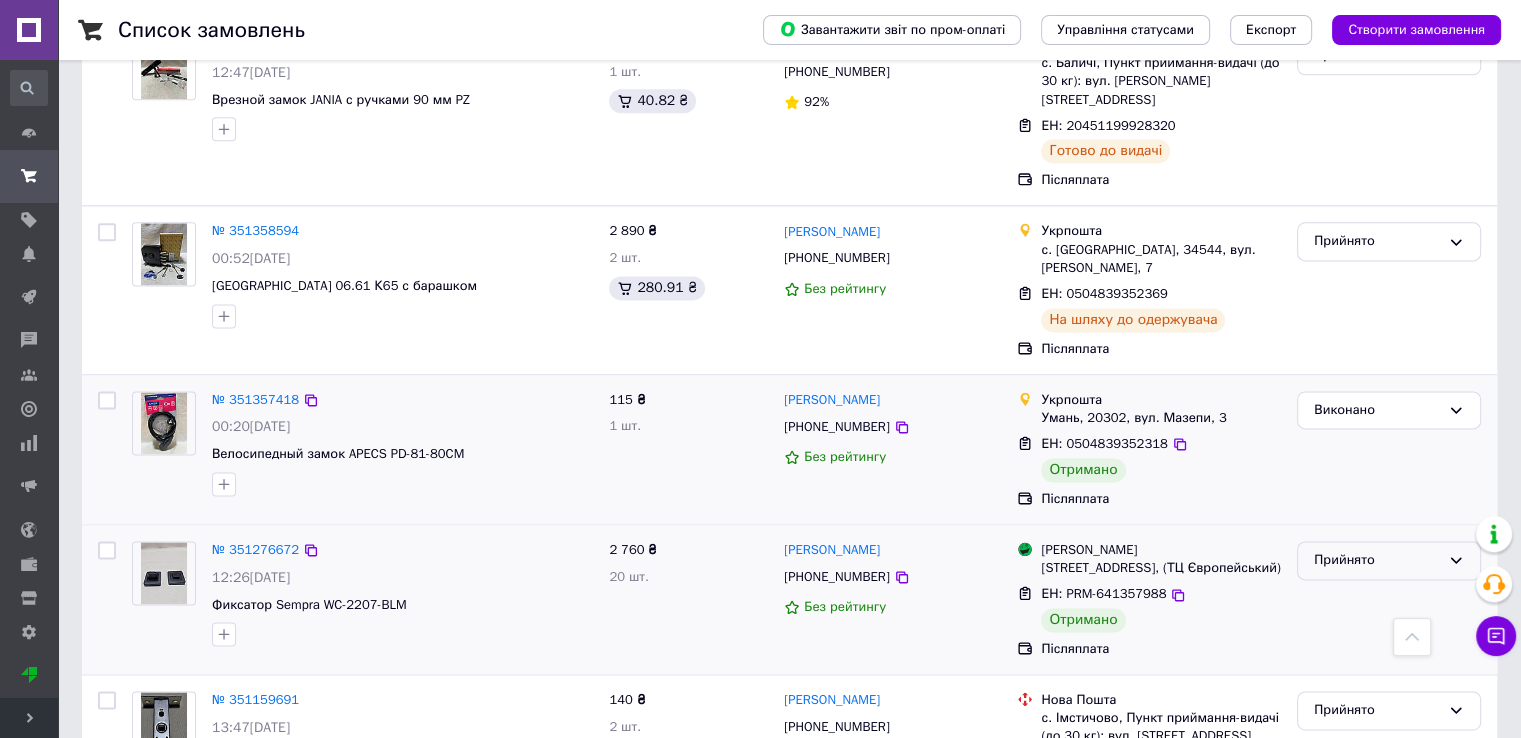click on "Прийнято" at bounding box center (1377, 560) 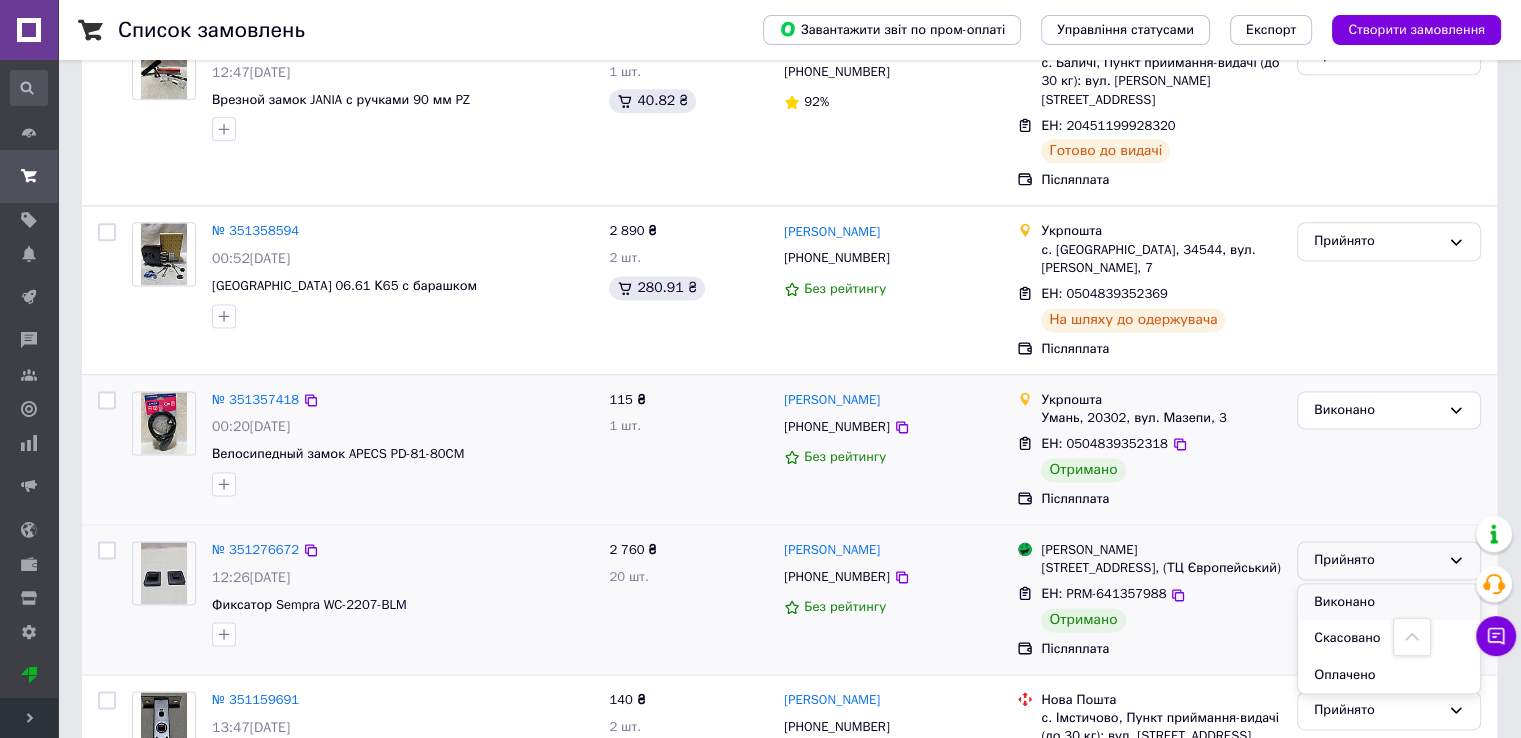 click on "Виконано" at bounding box center [1389, 602] 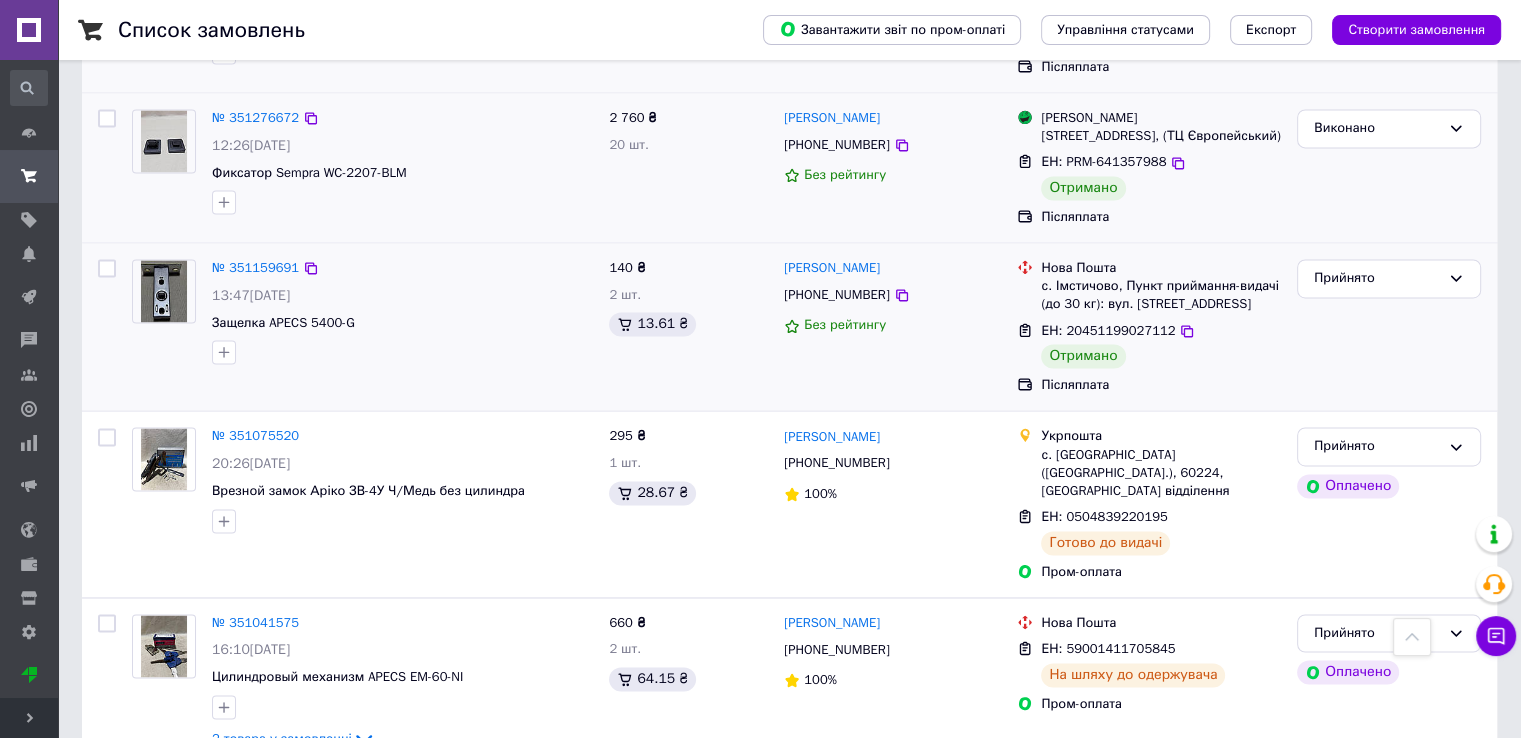 scroll, scrollTop: 2694, scrollLeft: 0, axis: vertical 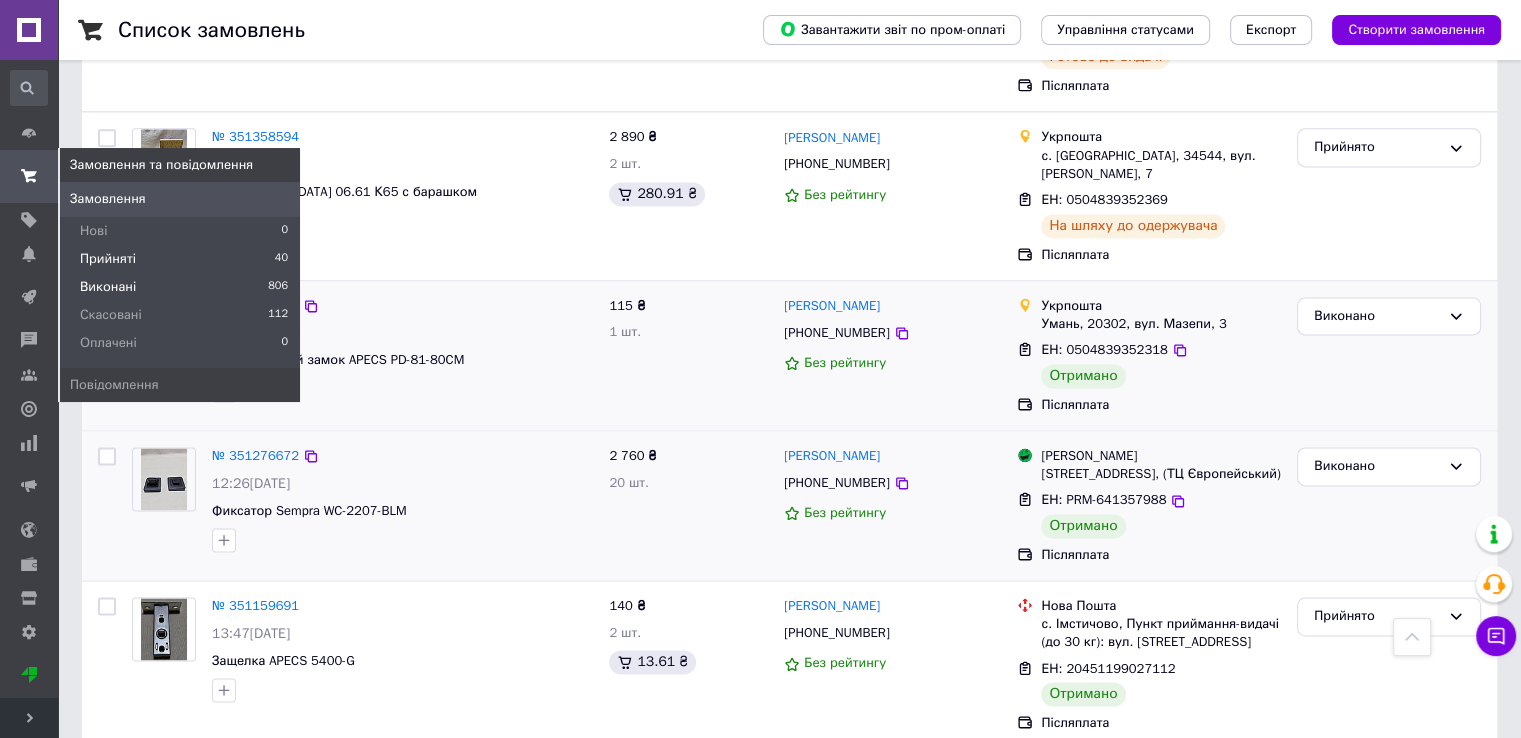click on "Виконані" at bounding box center [108, 287] 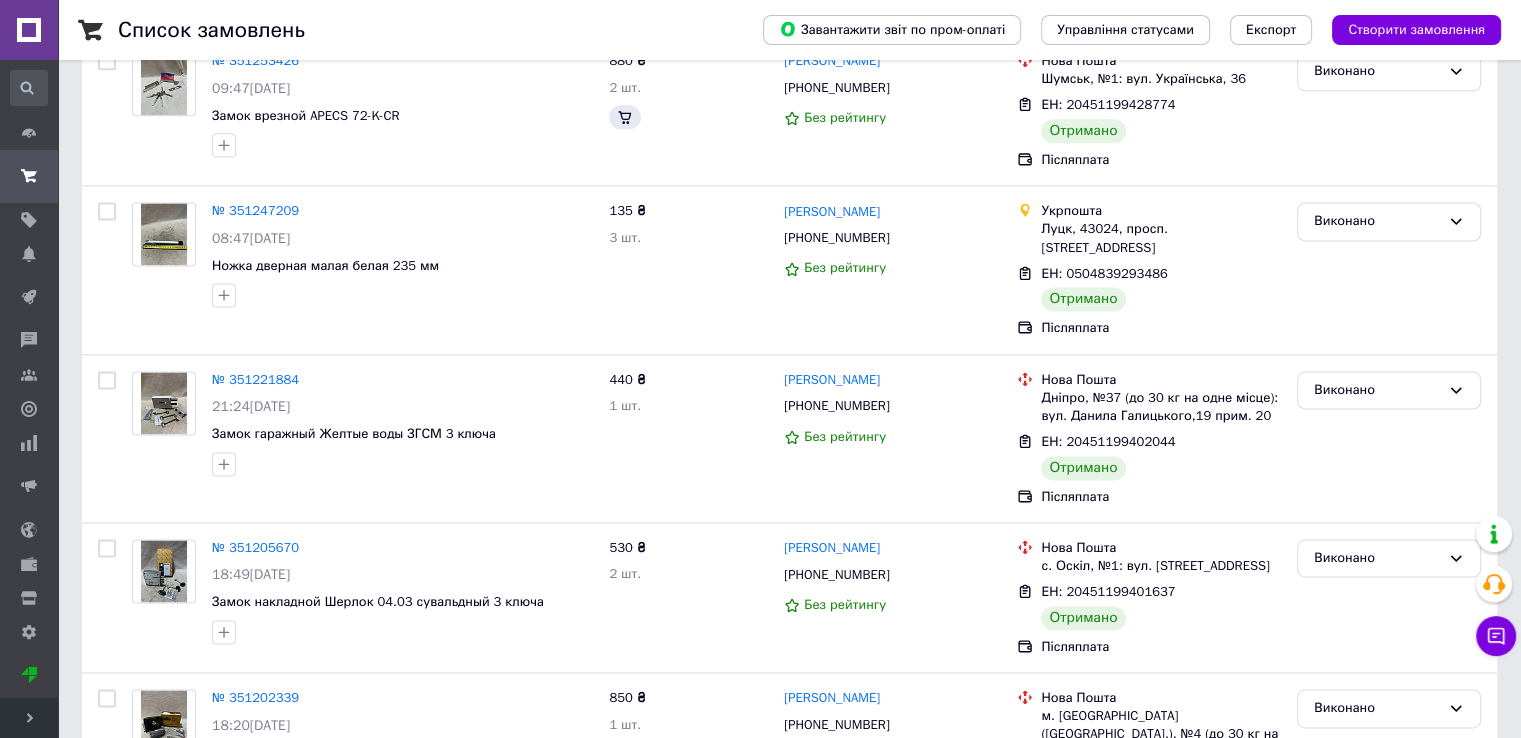 scroll, scrollTop: 0, scrollLeft: 0, axis: both 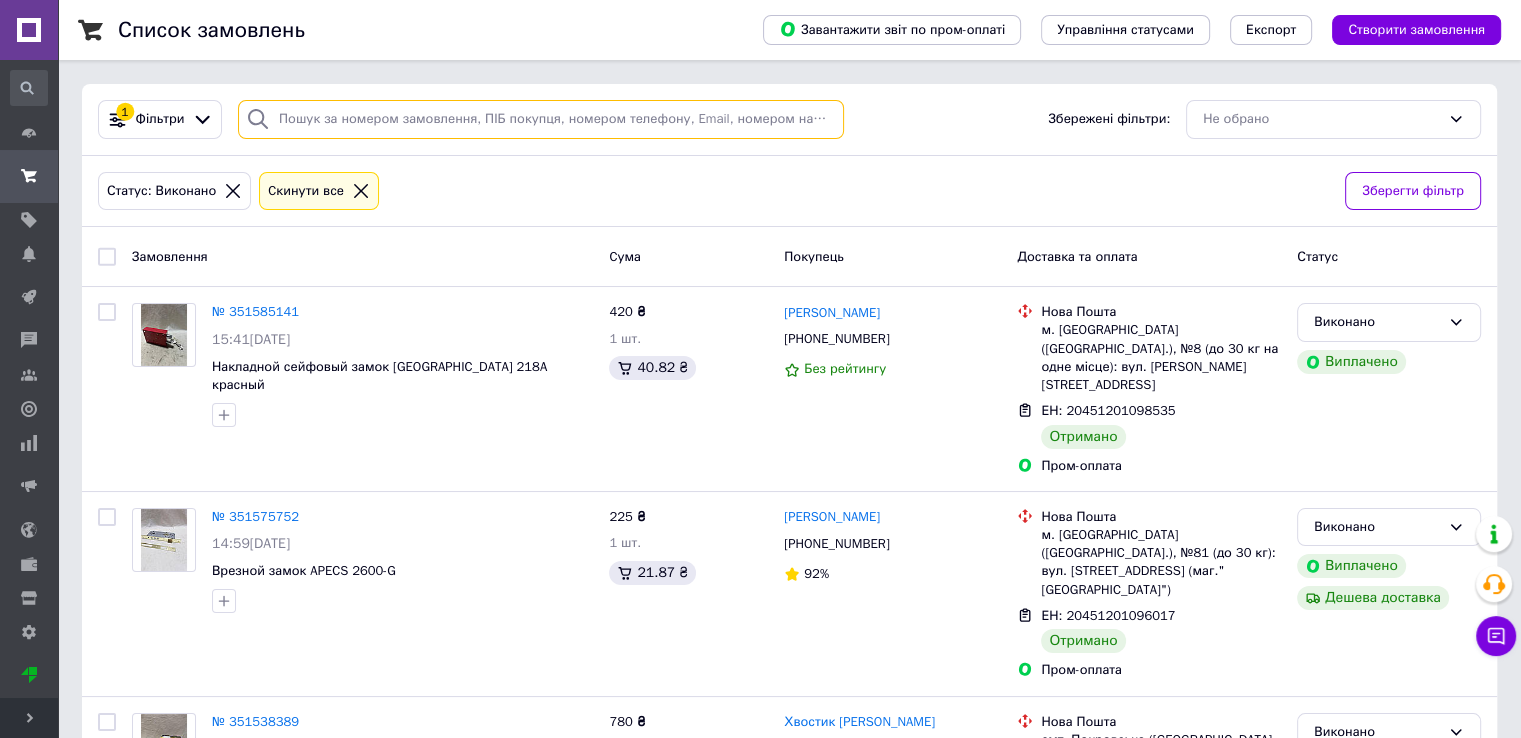 click at bounding box center (541, 119) 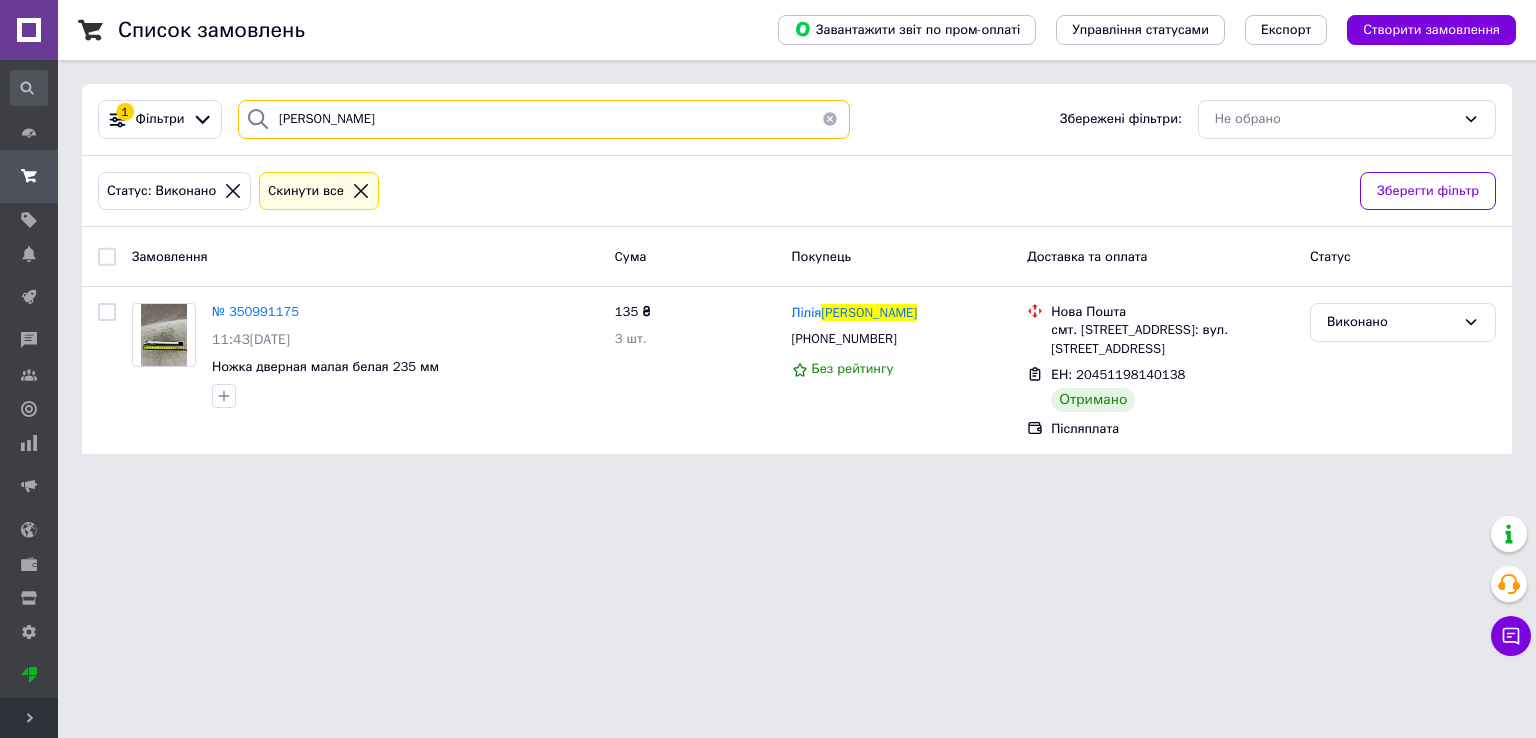 click on "Прудник" at bounding box center [544, 119] 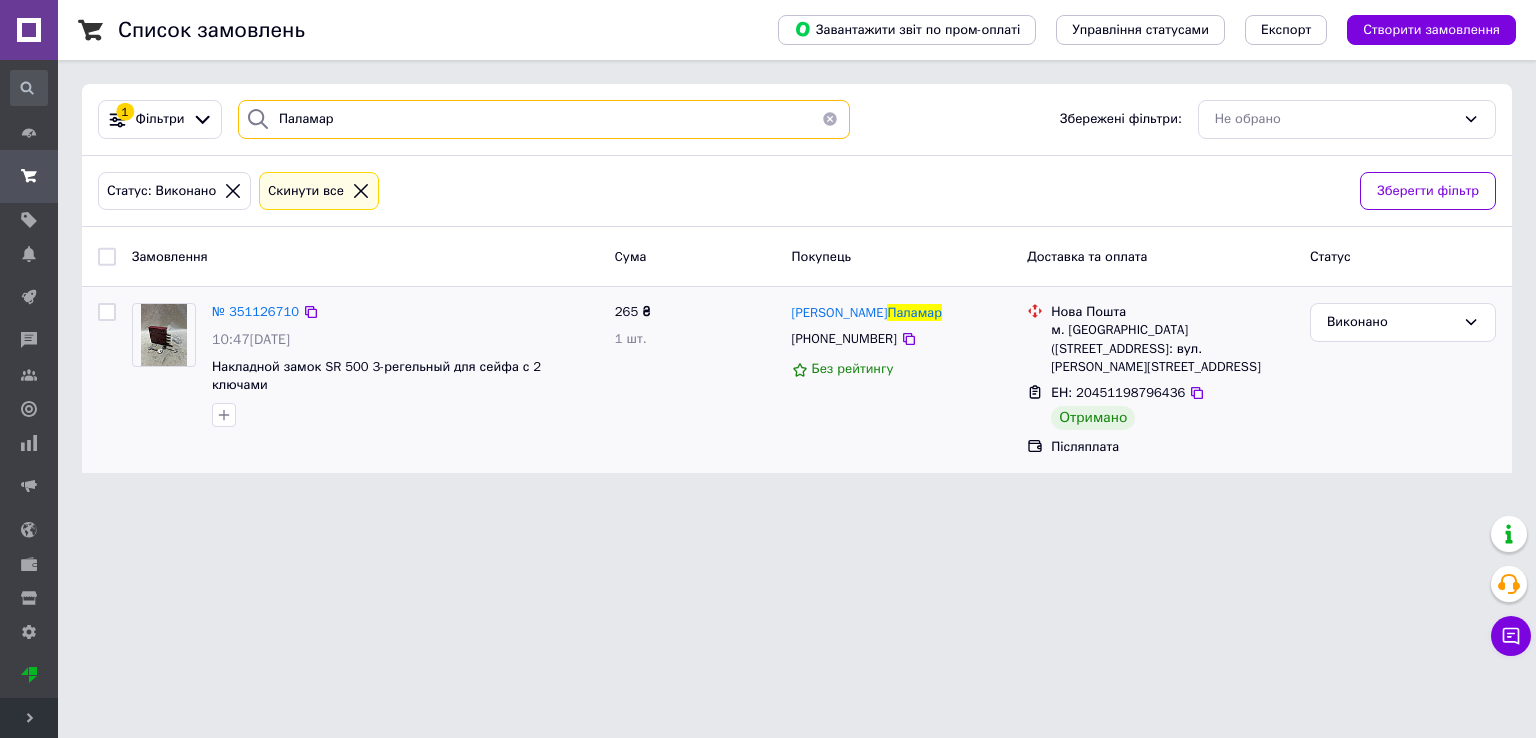 type on "Паламар" 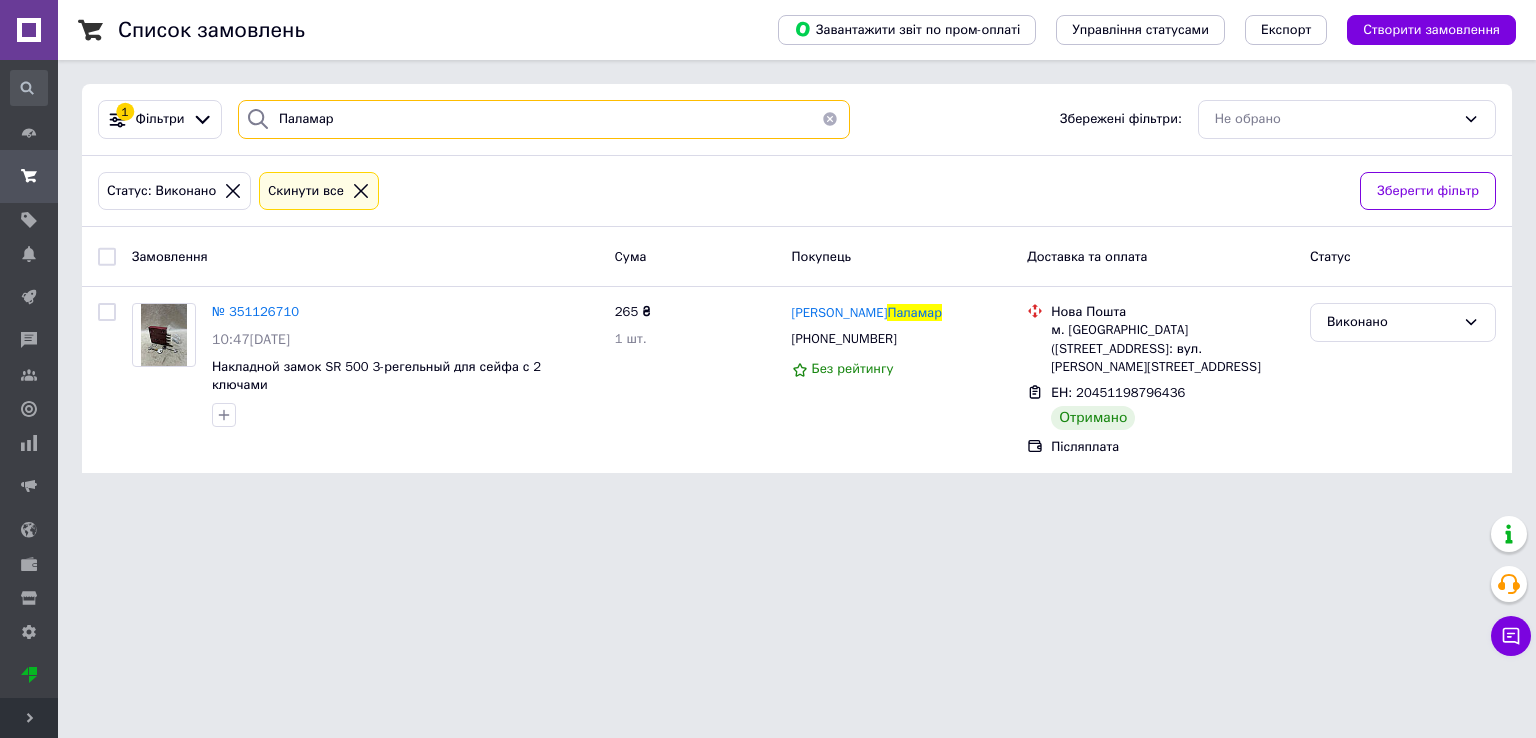 click on "Паламар" at bounding box center [544, 119] 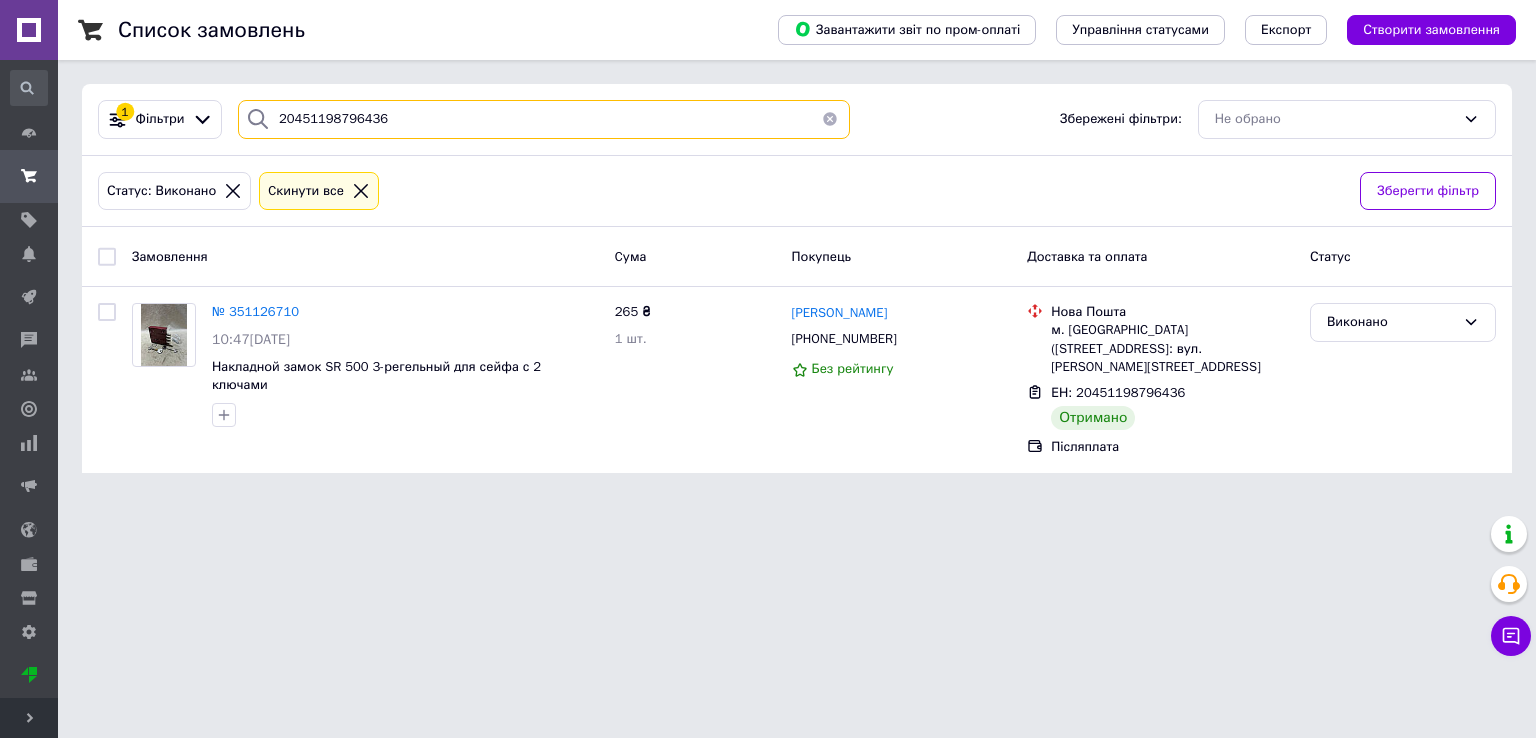 click on "20451198796436" at bounding box center (544, 119) 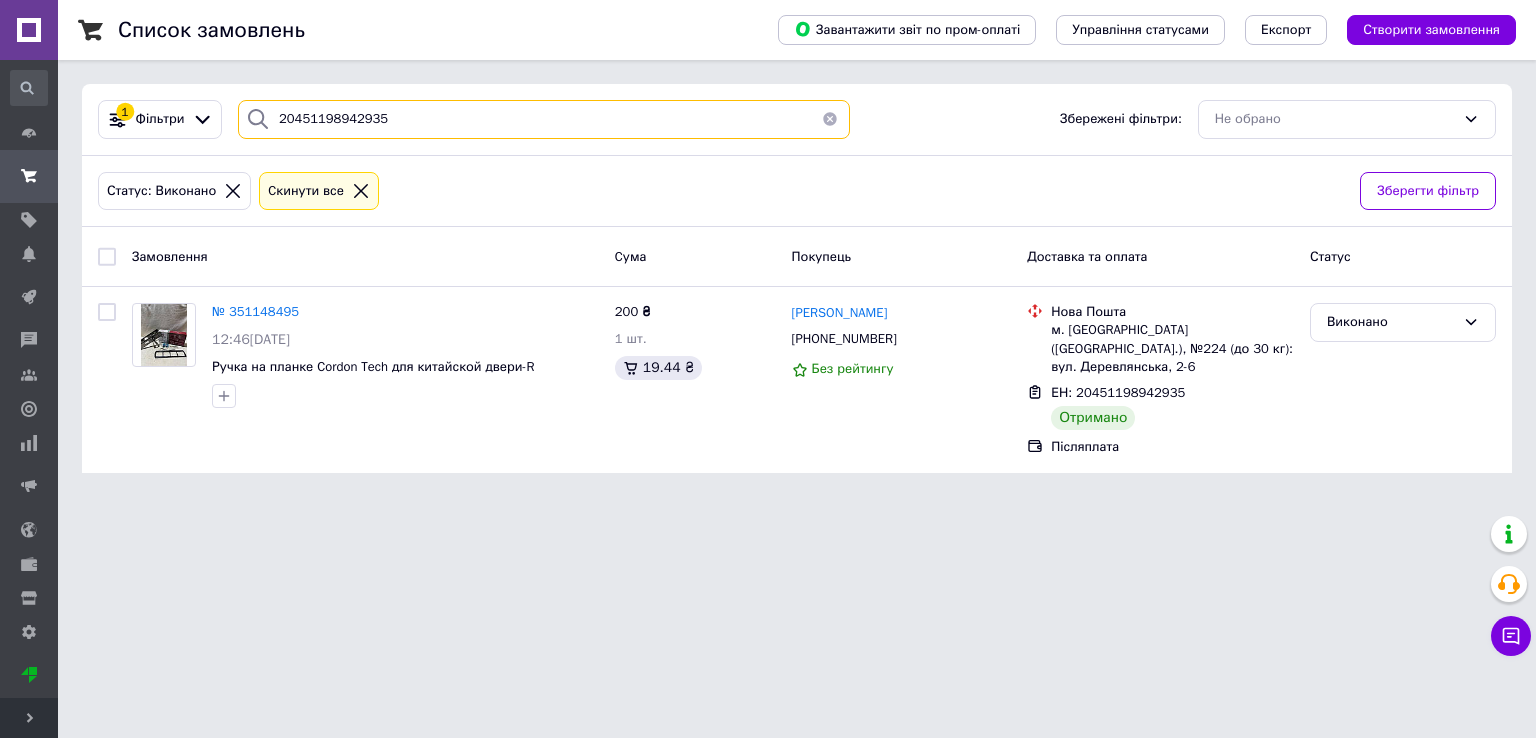 click on "20451198942935" at bounding box center (544, 119) 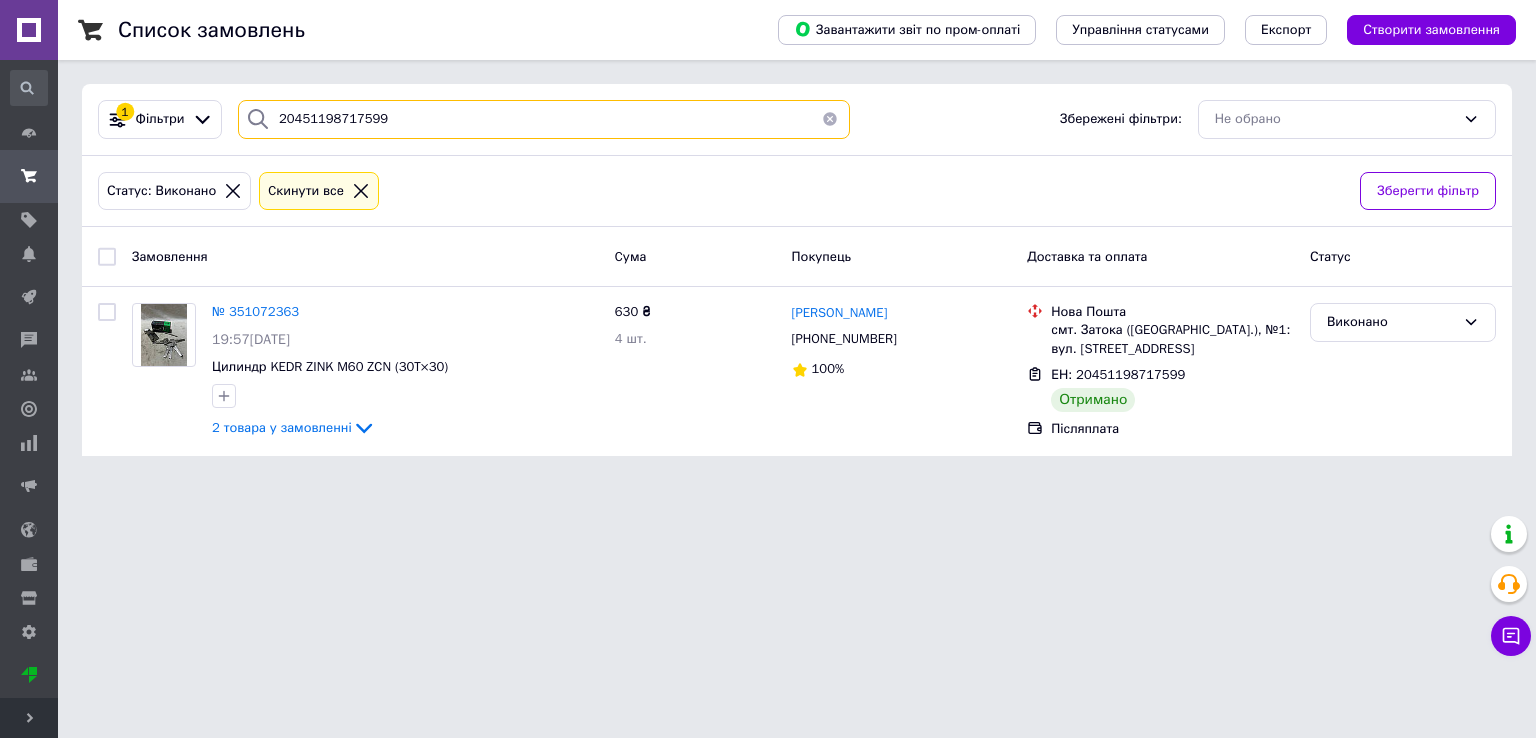 click on "20451198717599" at bounding box center (544, 119) 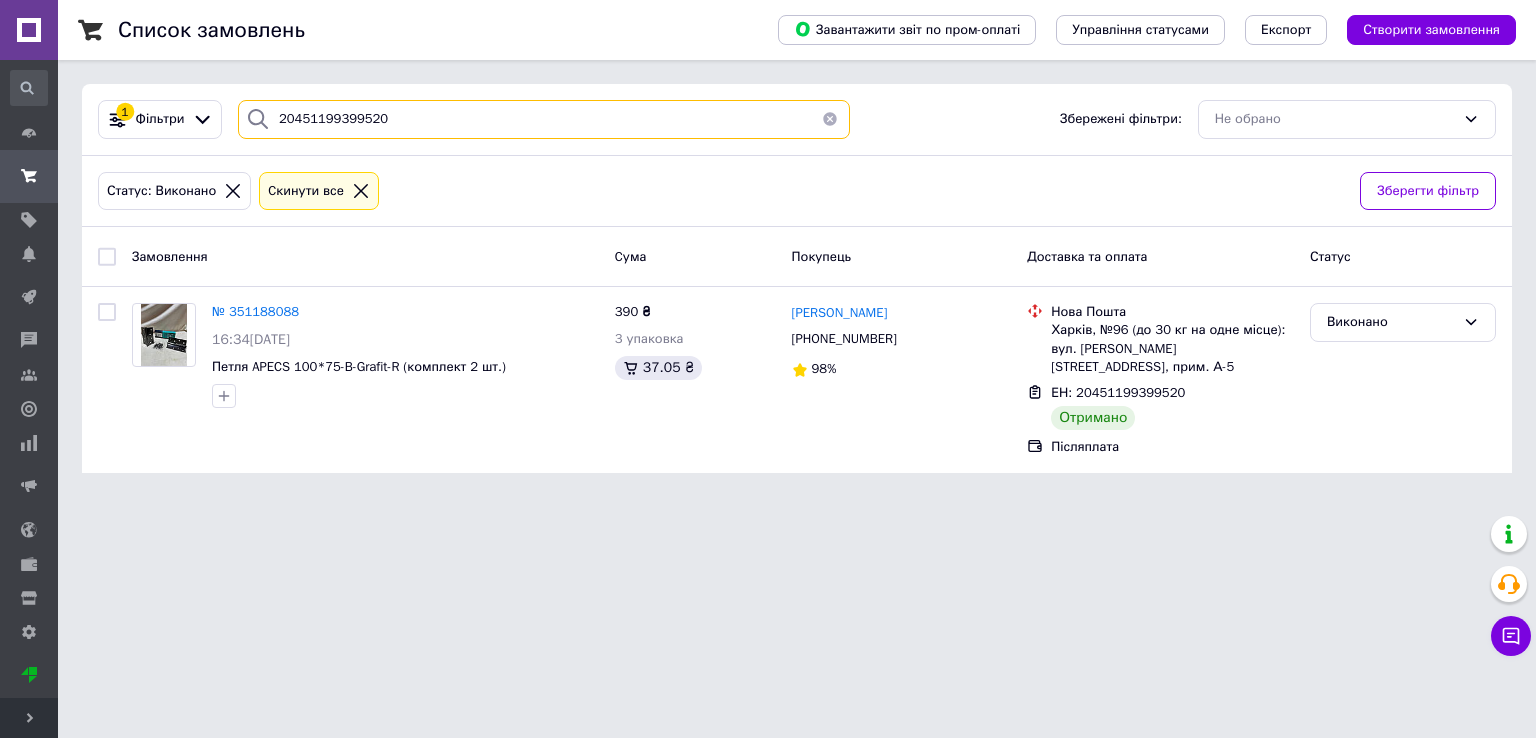 click on "20451199399520" at bounding box center (544, 119) 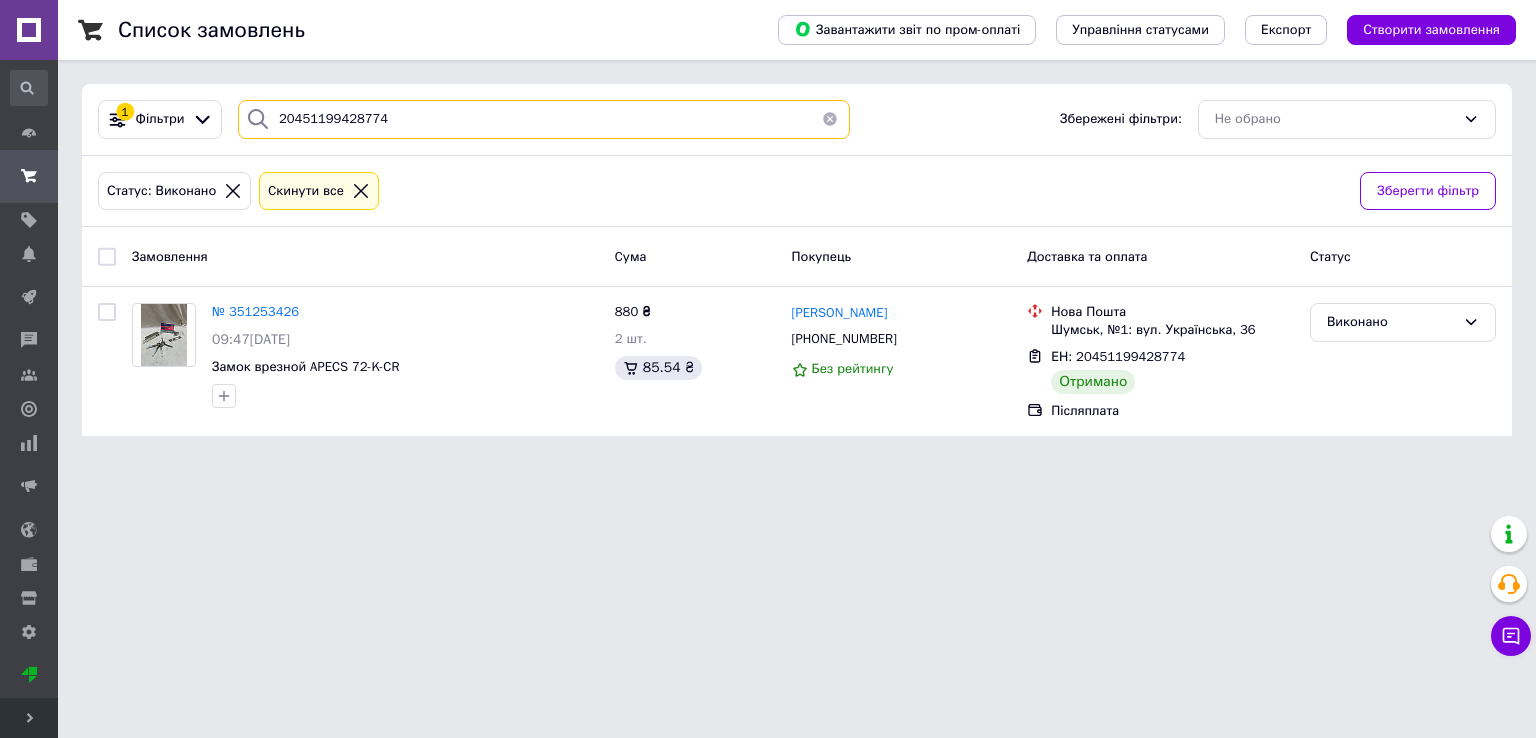 click on "20451199428774" at bounding box center (544, 119) 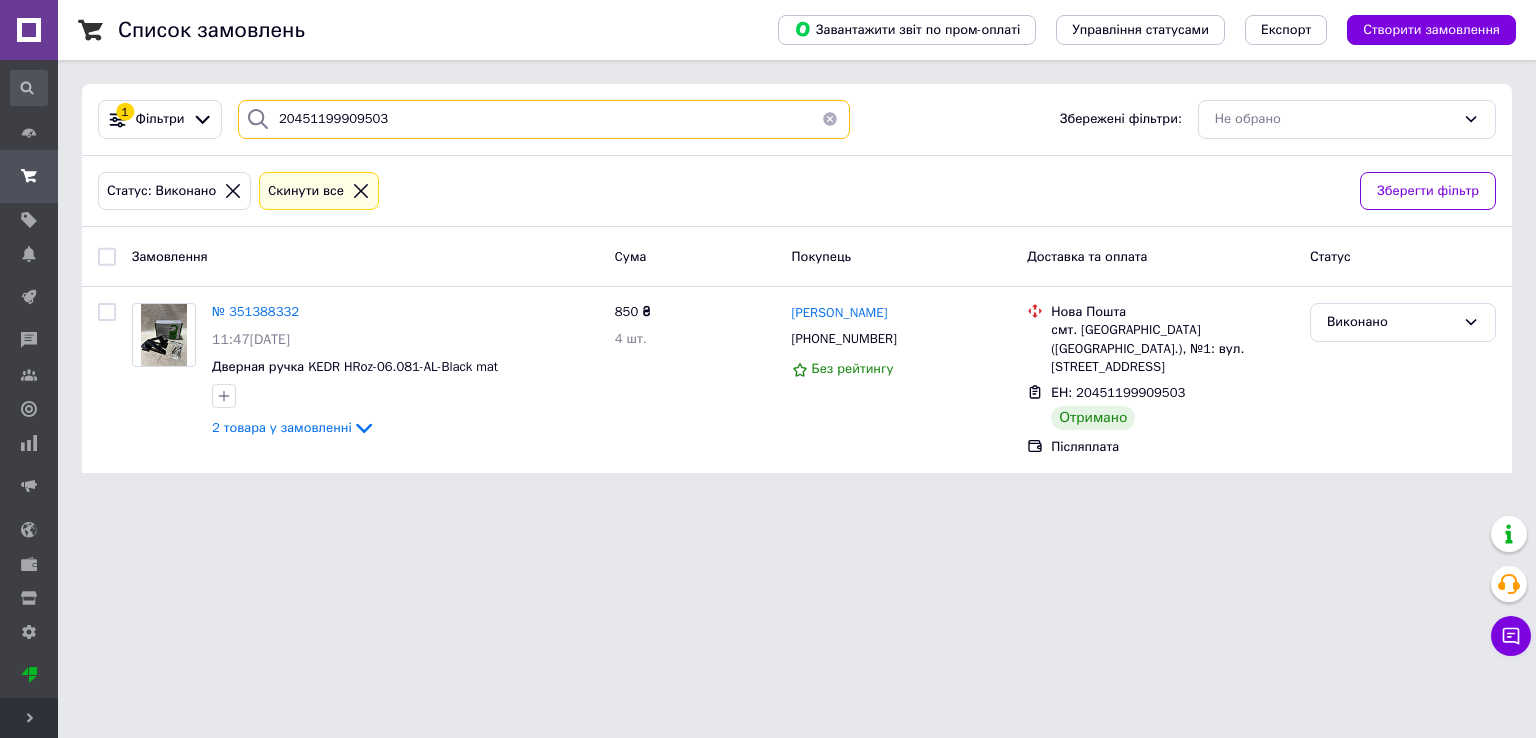 click on "20451199909503" at bounding box center (544, 119) 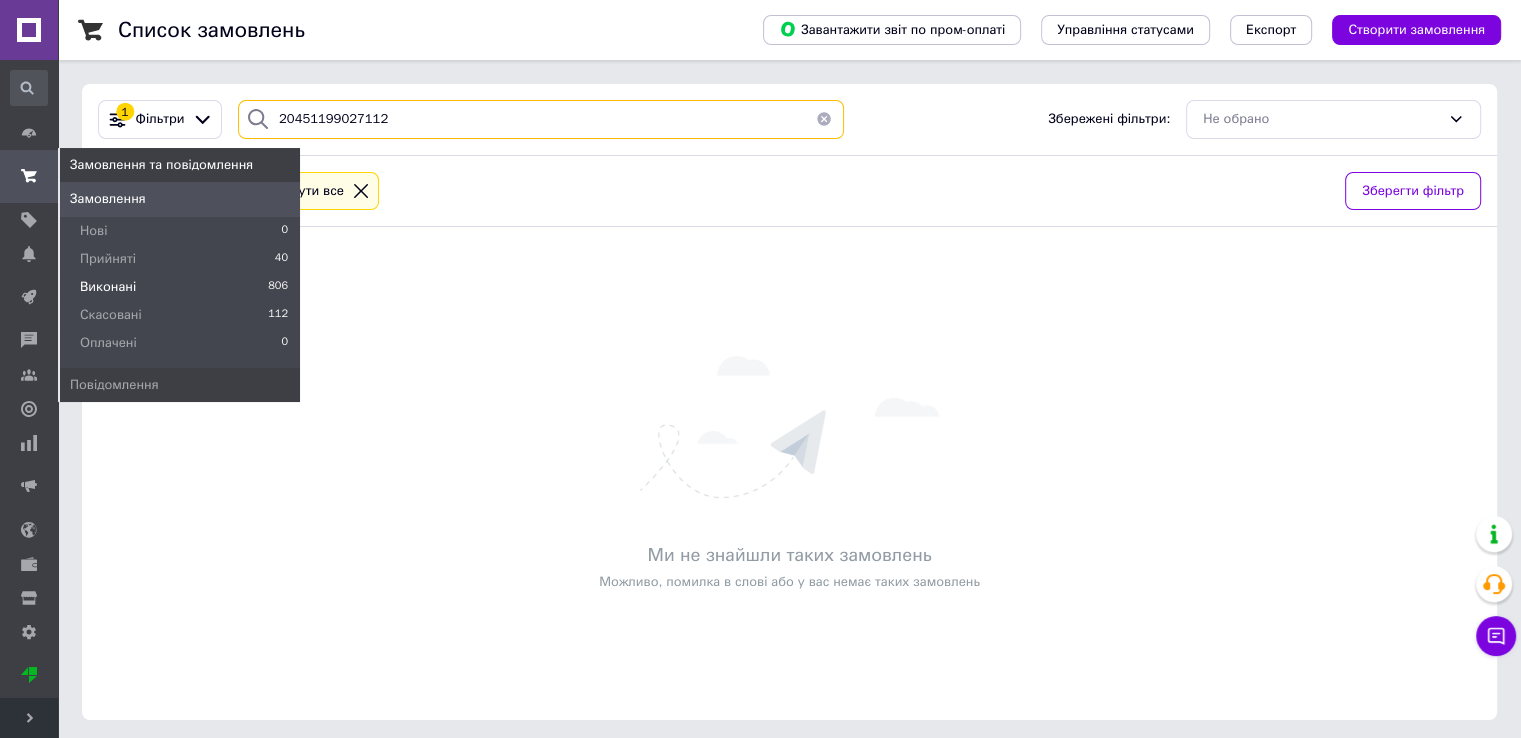 type on "20451199027112" 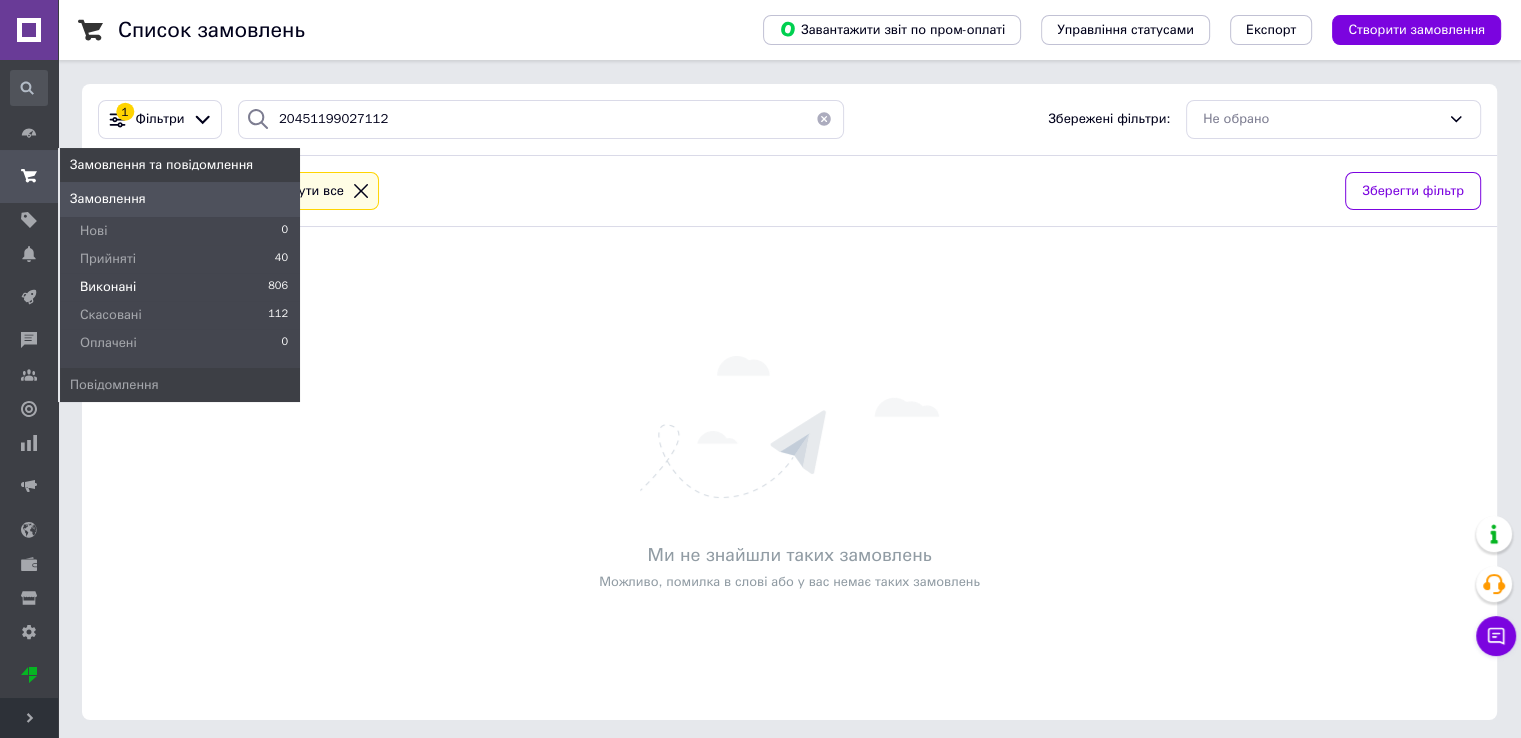 click at bounding box center (29, 176) 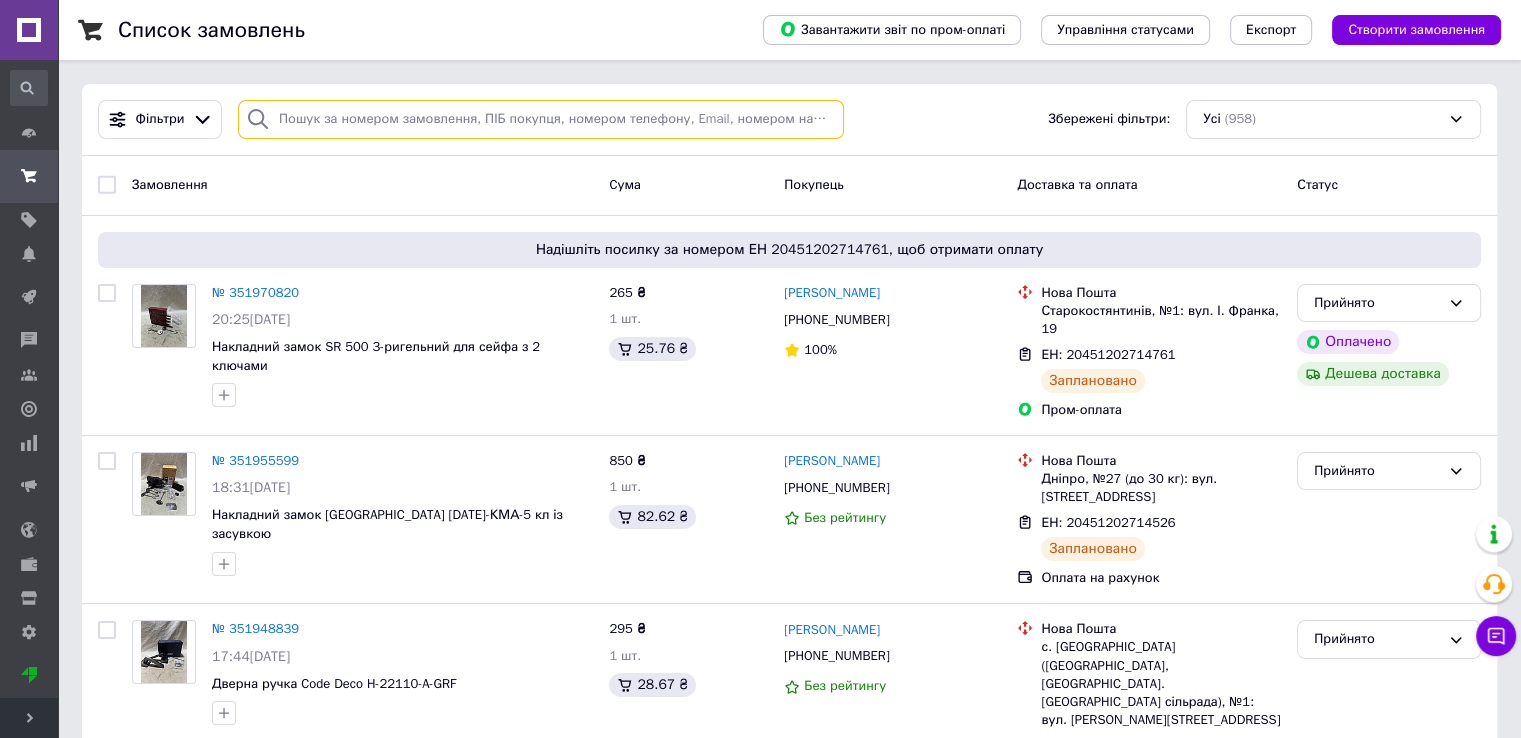 click at bounding box center (541, 119) 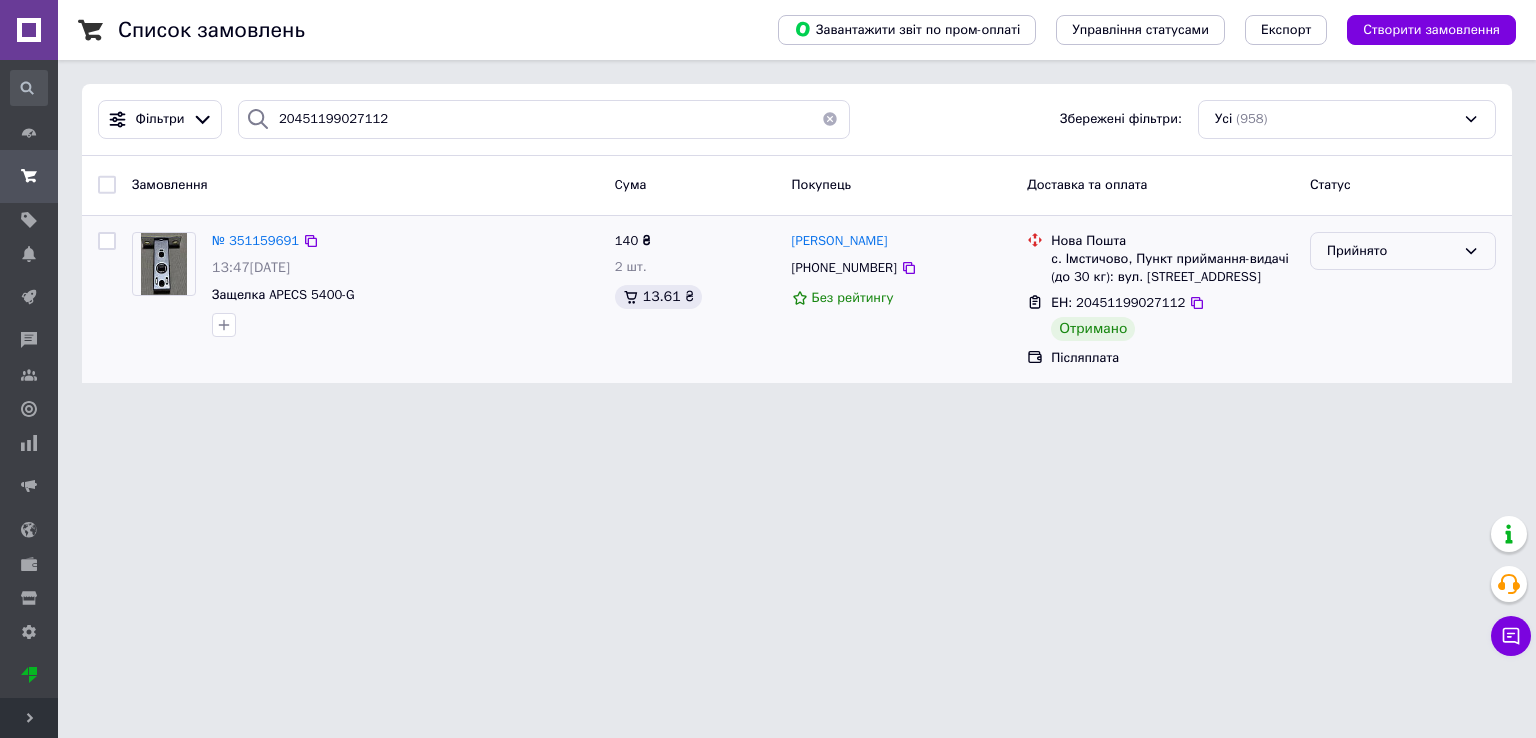 click on "Прийнято" at bounding box center [1391, 251] 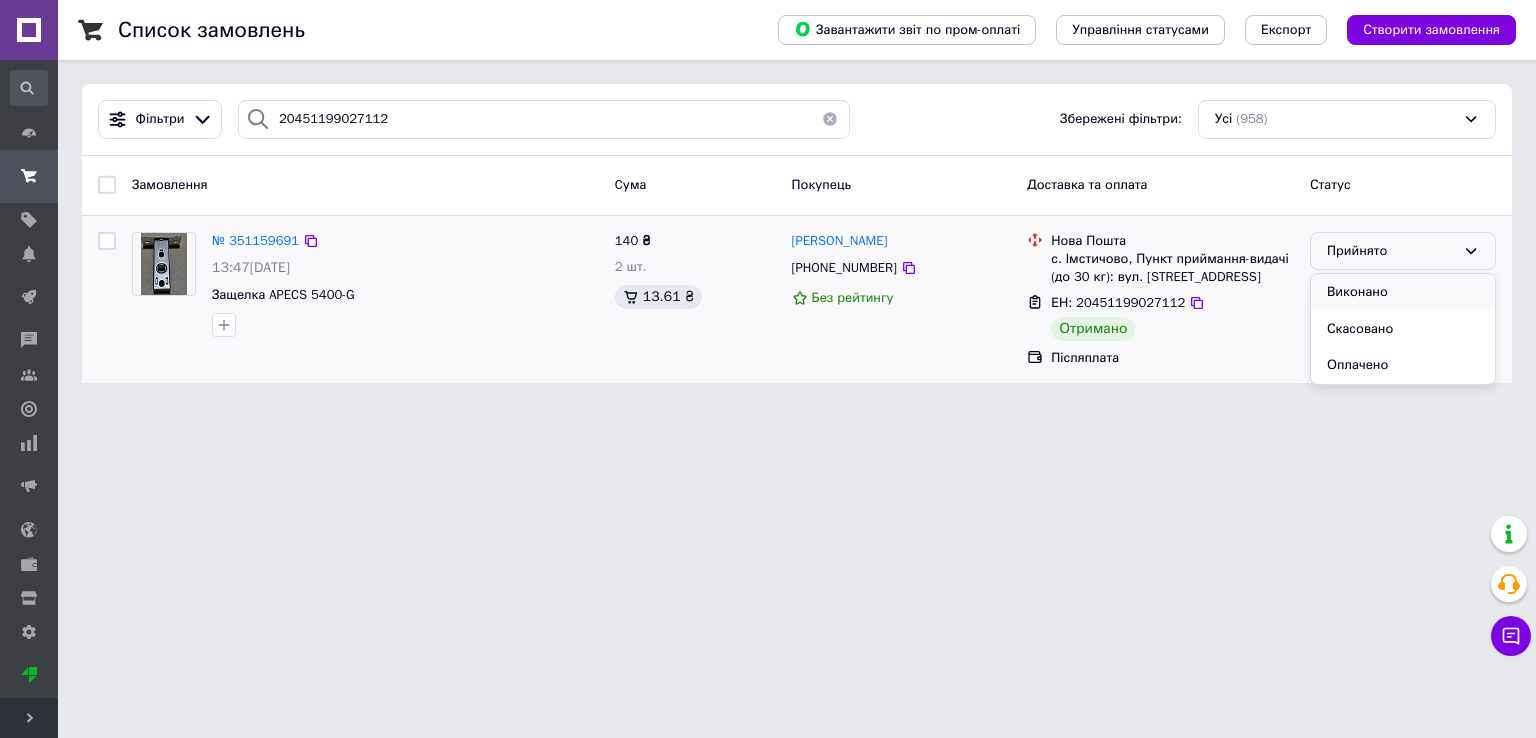 click on "Виконано" at bounding box center [1403, 292] 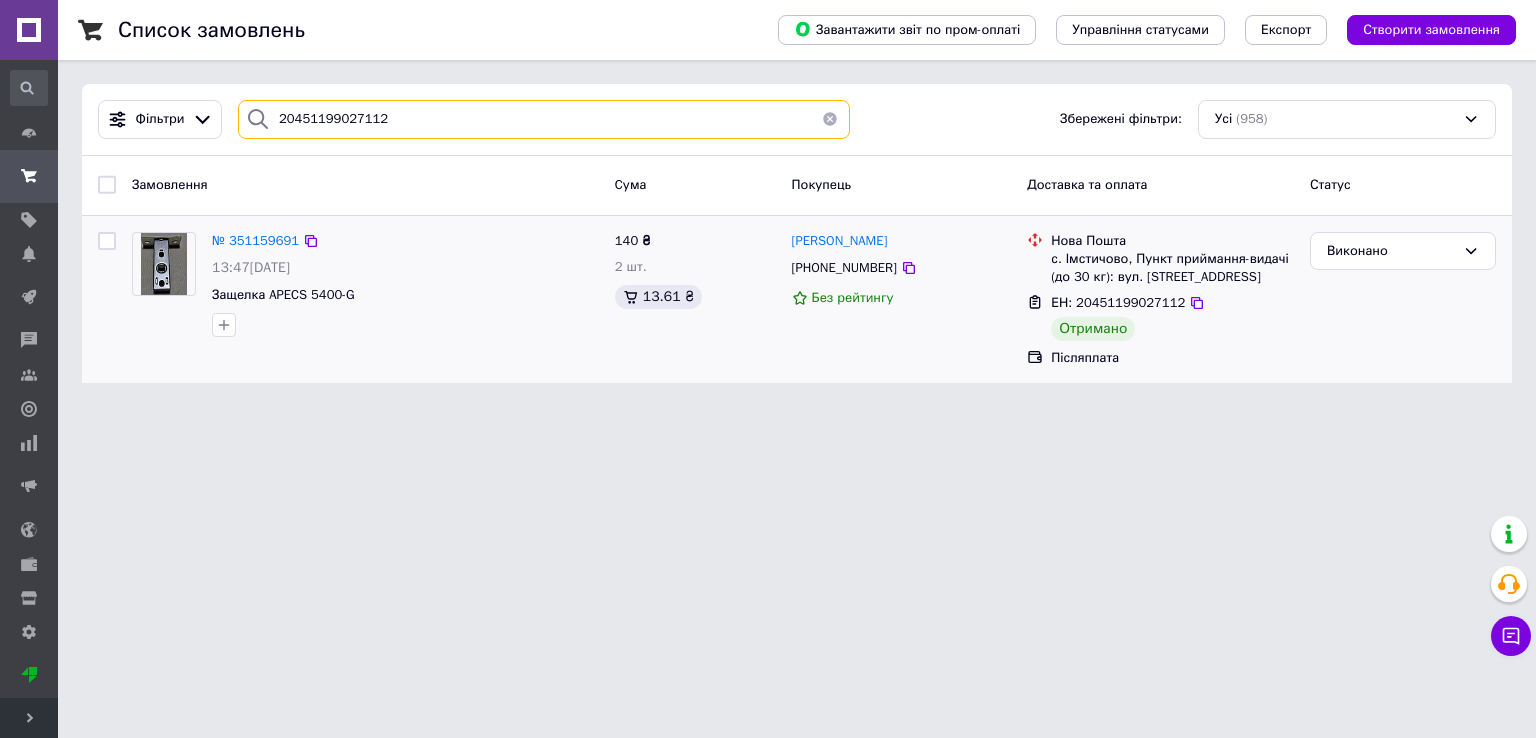 click on "20451199027112" at bounding box center [544, 119] 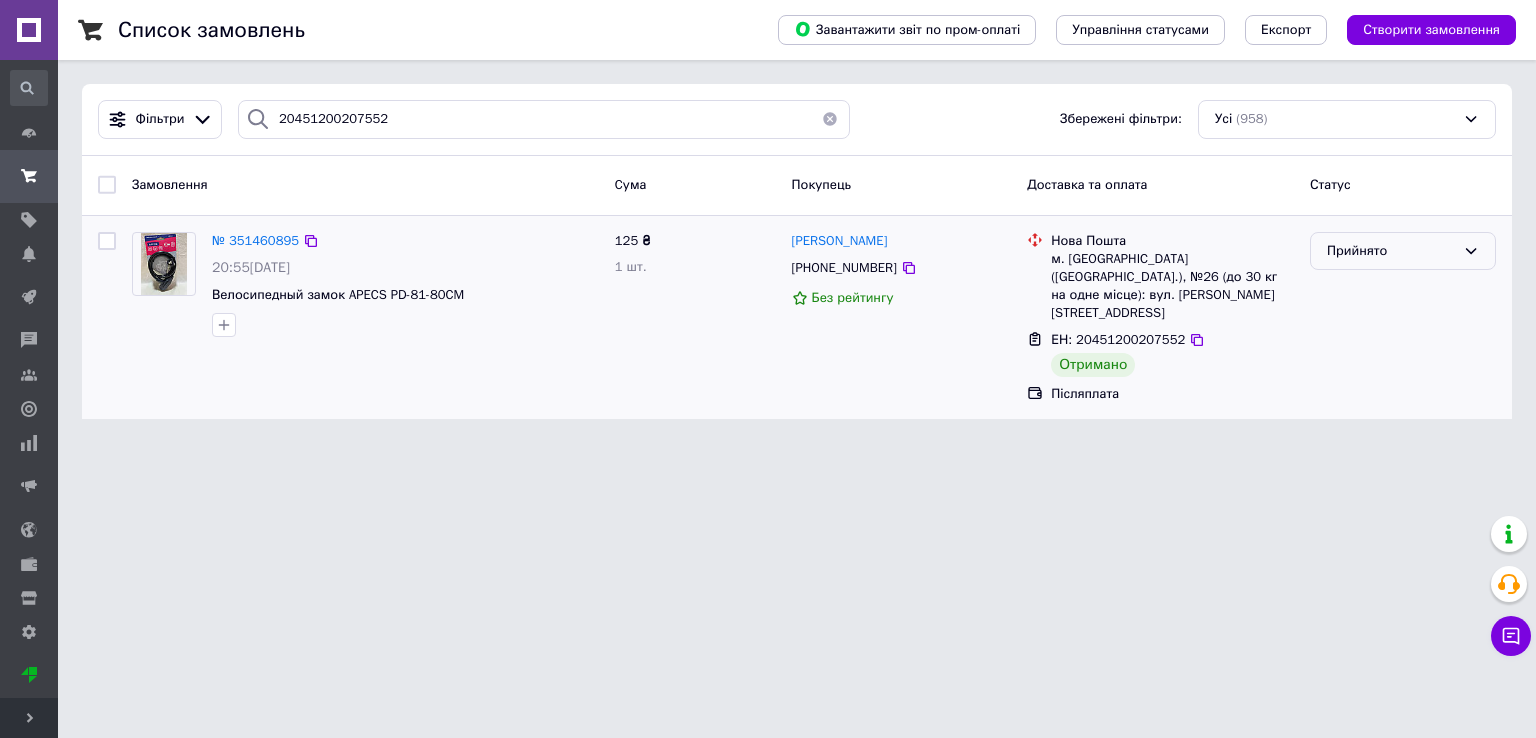 click on "Прийнято" at bounding box center (1403, 251) 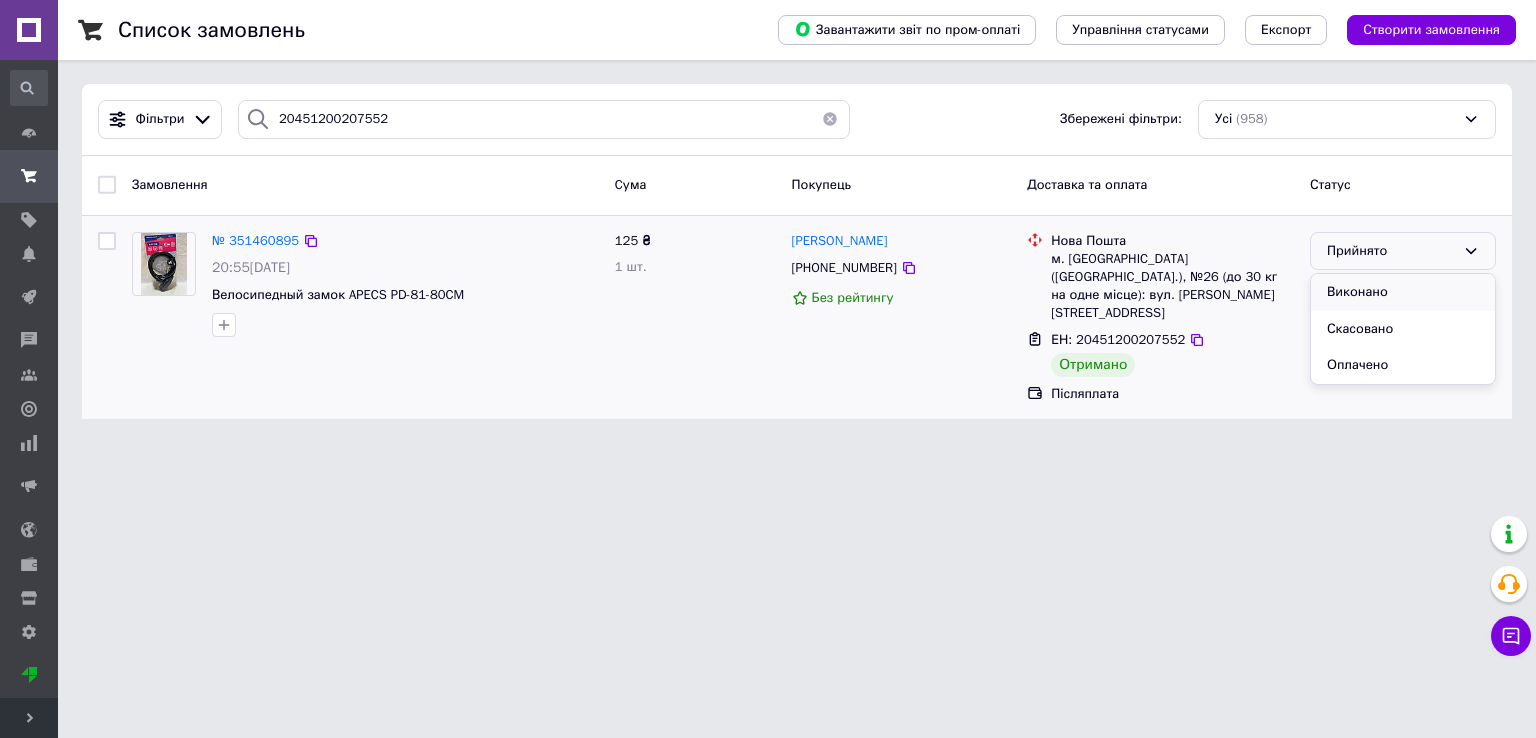 click on "Виконано" at bounding box center [1403, 292] 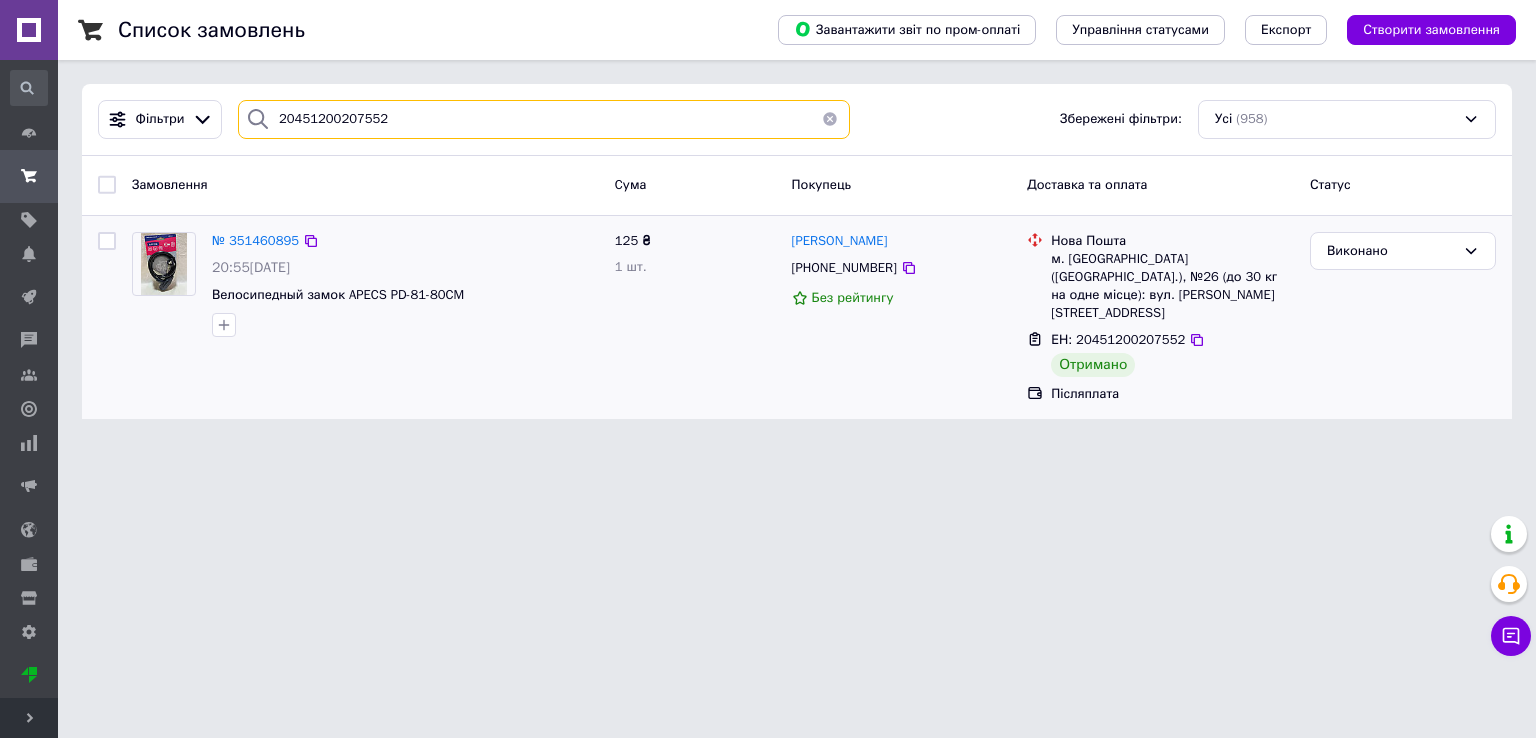 click on "20451200207552" at bounding box center (544, 119) 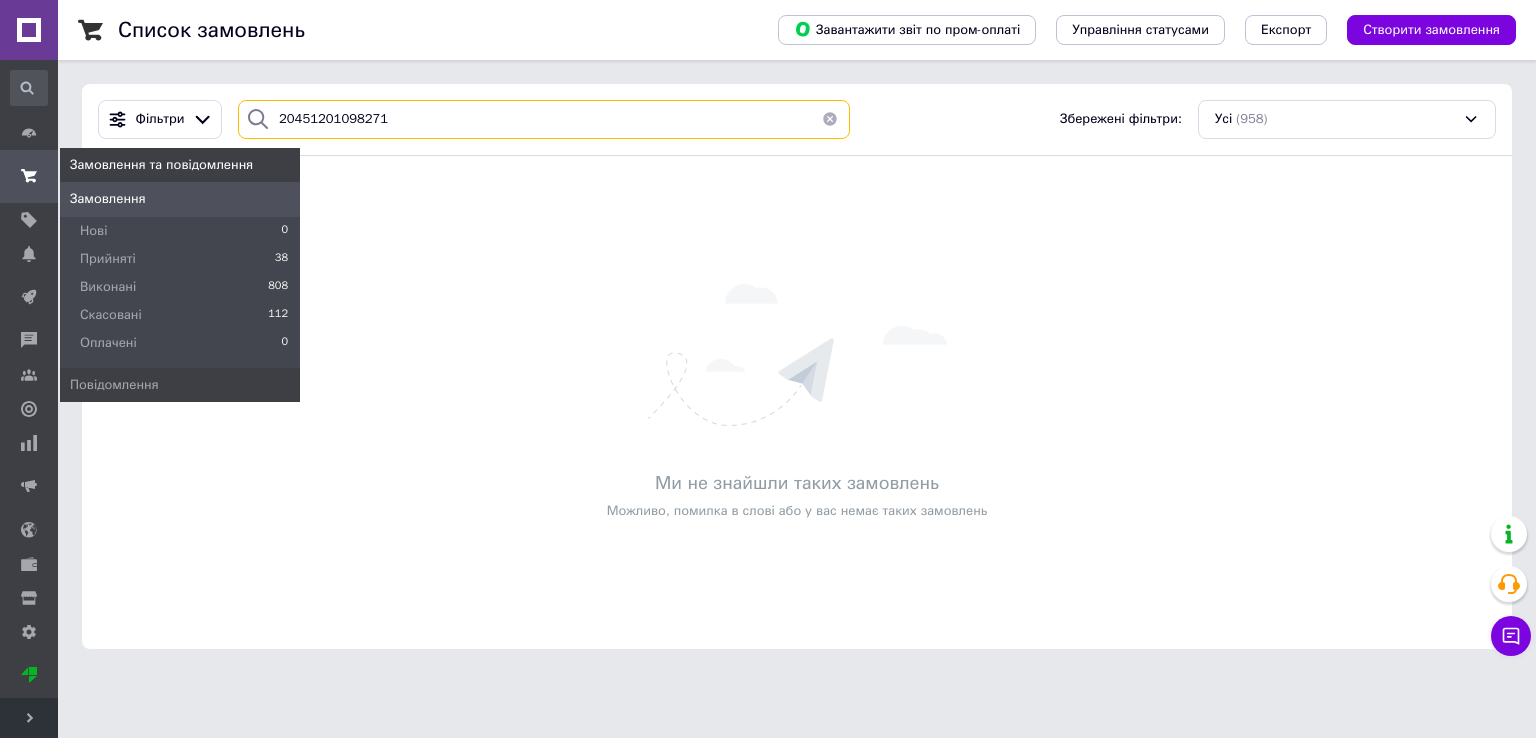 type on "20451201098271" 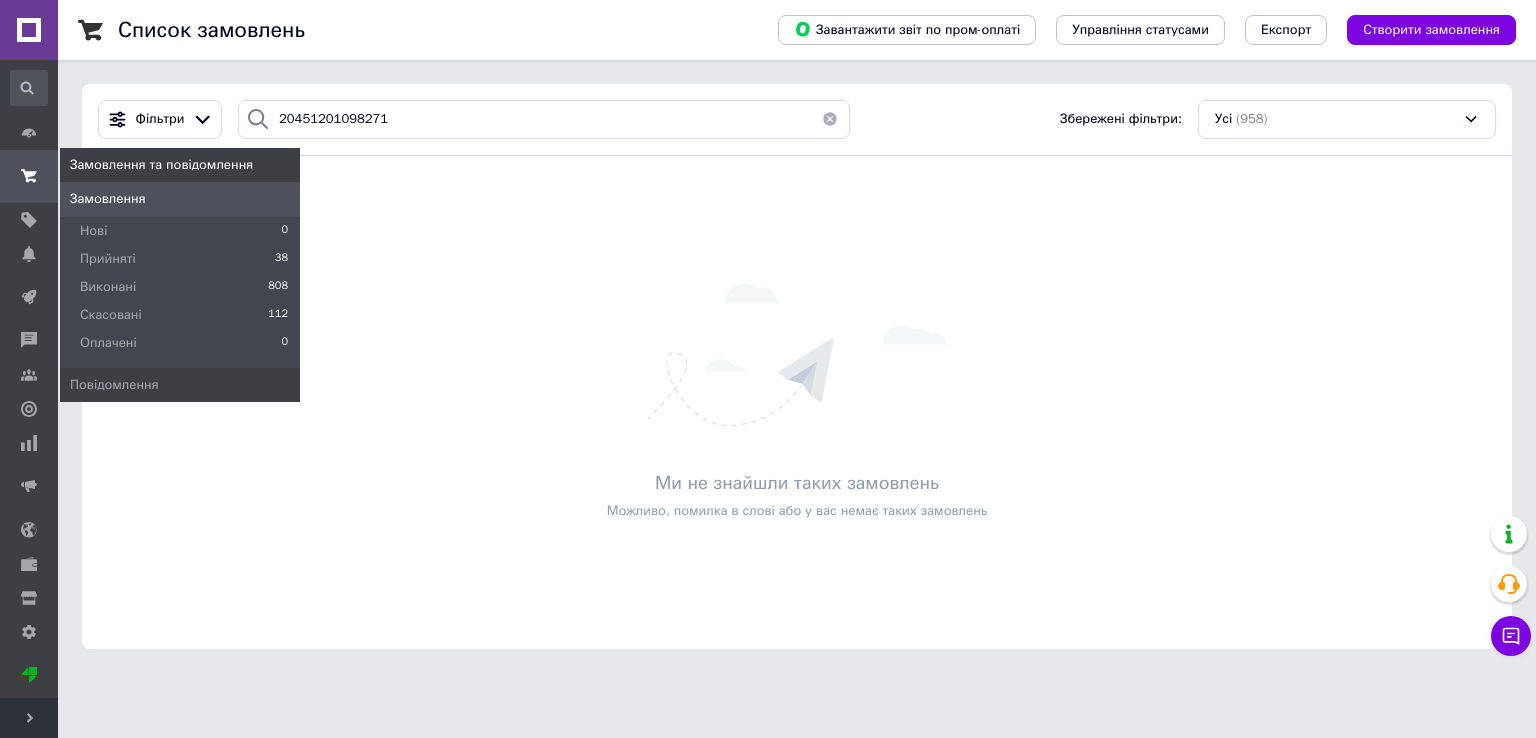 click at bounding box center (29, 176) 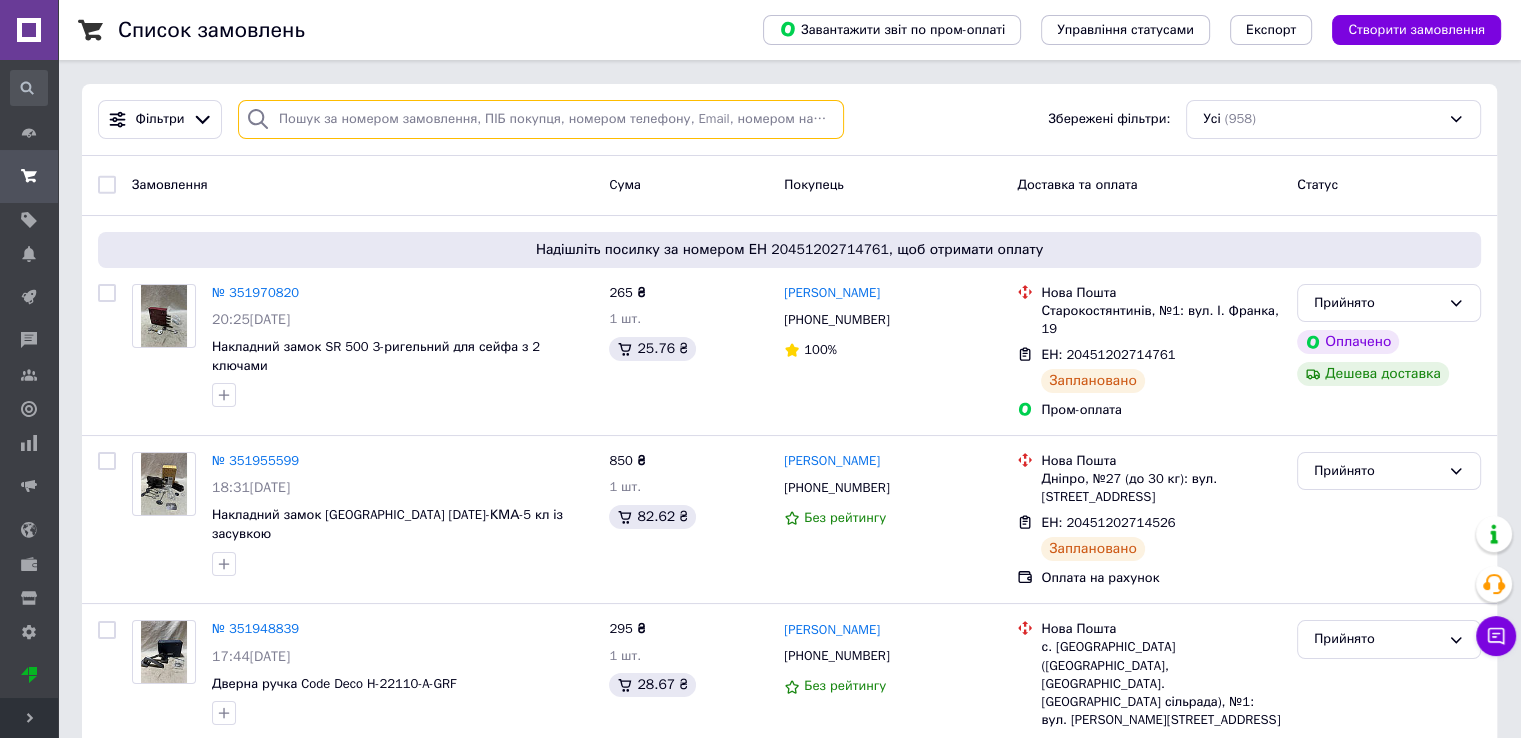 click at bounding box center (541, 119) 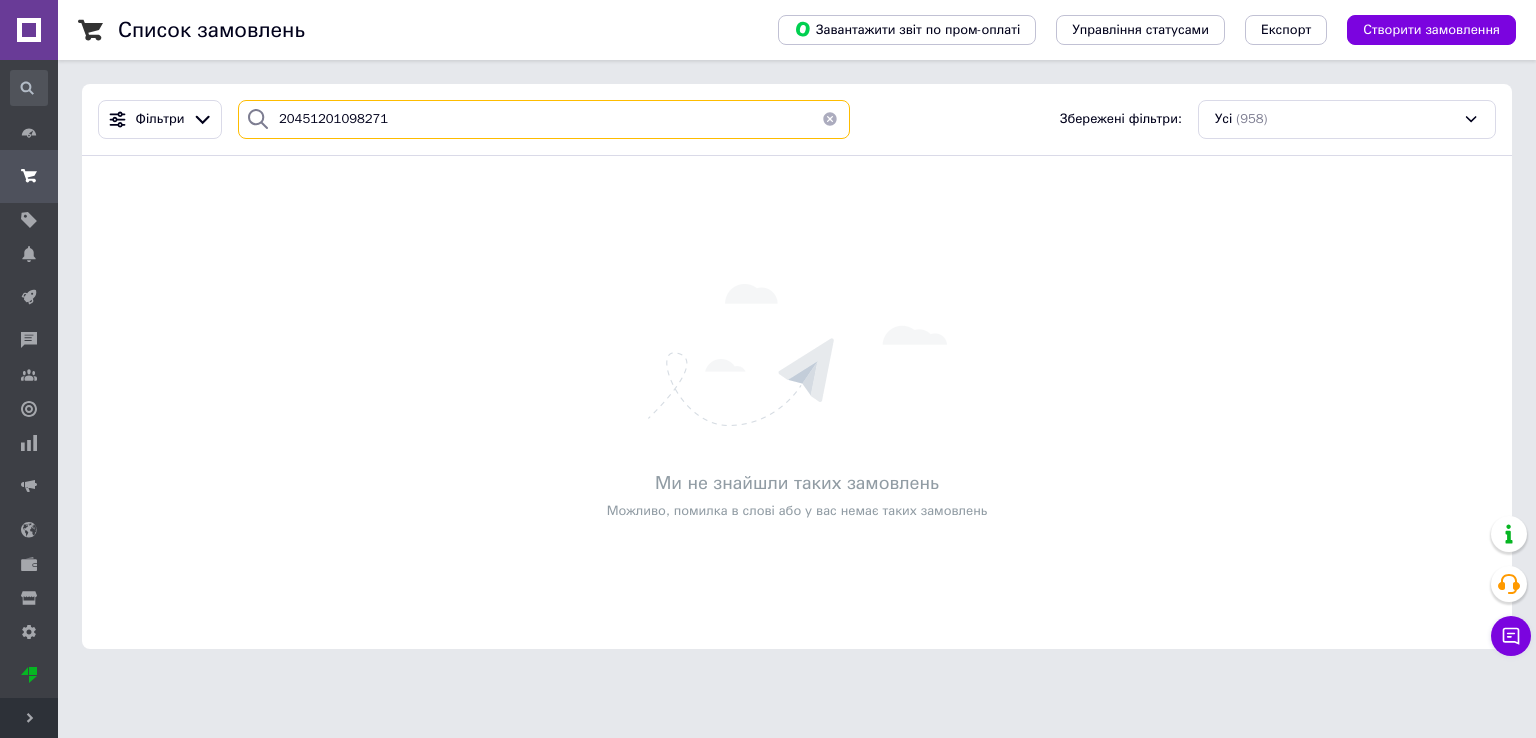 type on "20451201098271" 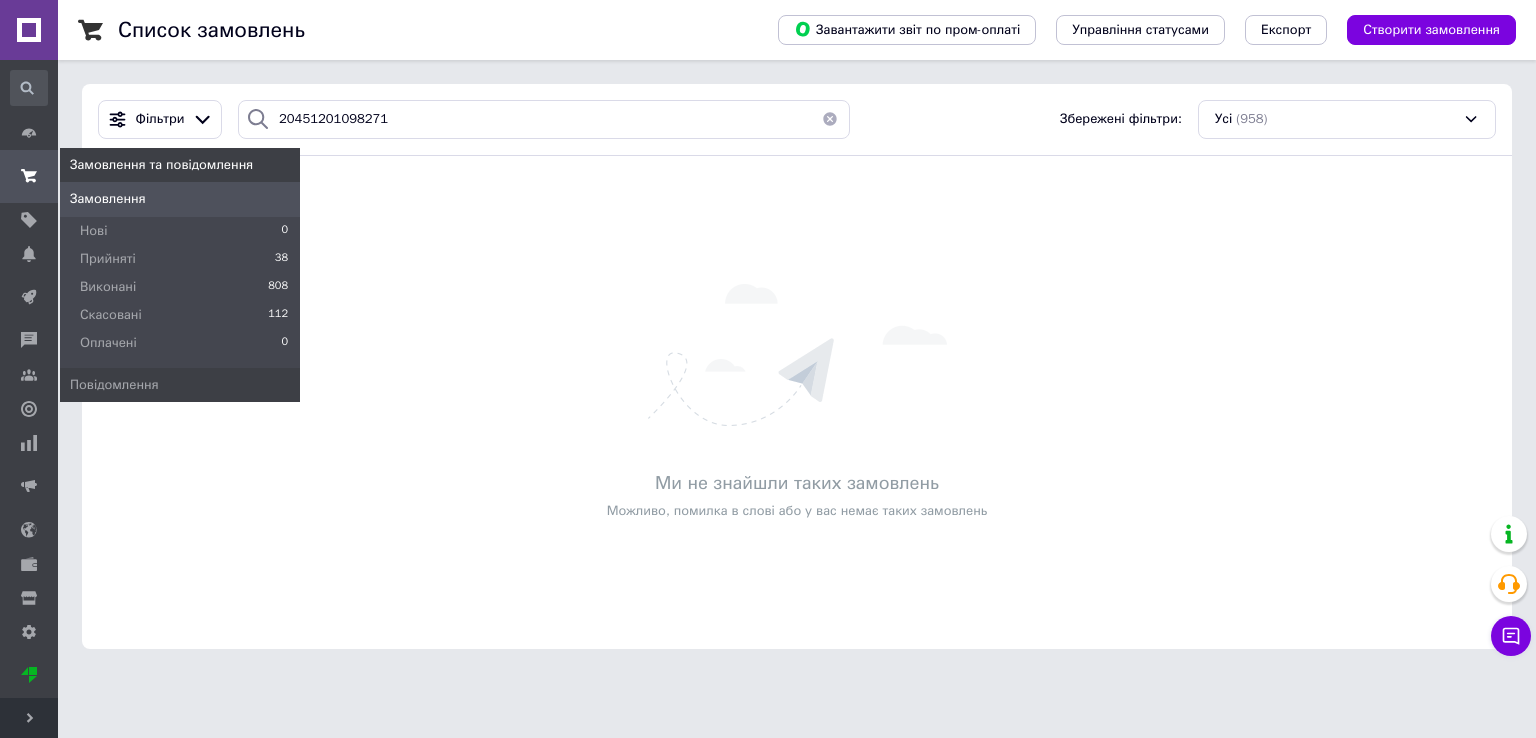 click at bounding box center (29, 176) 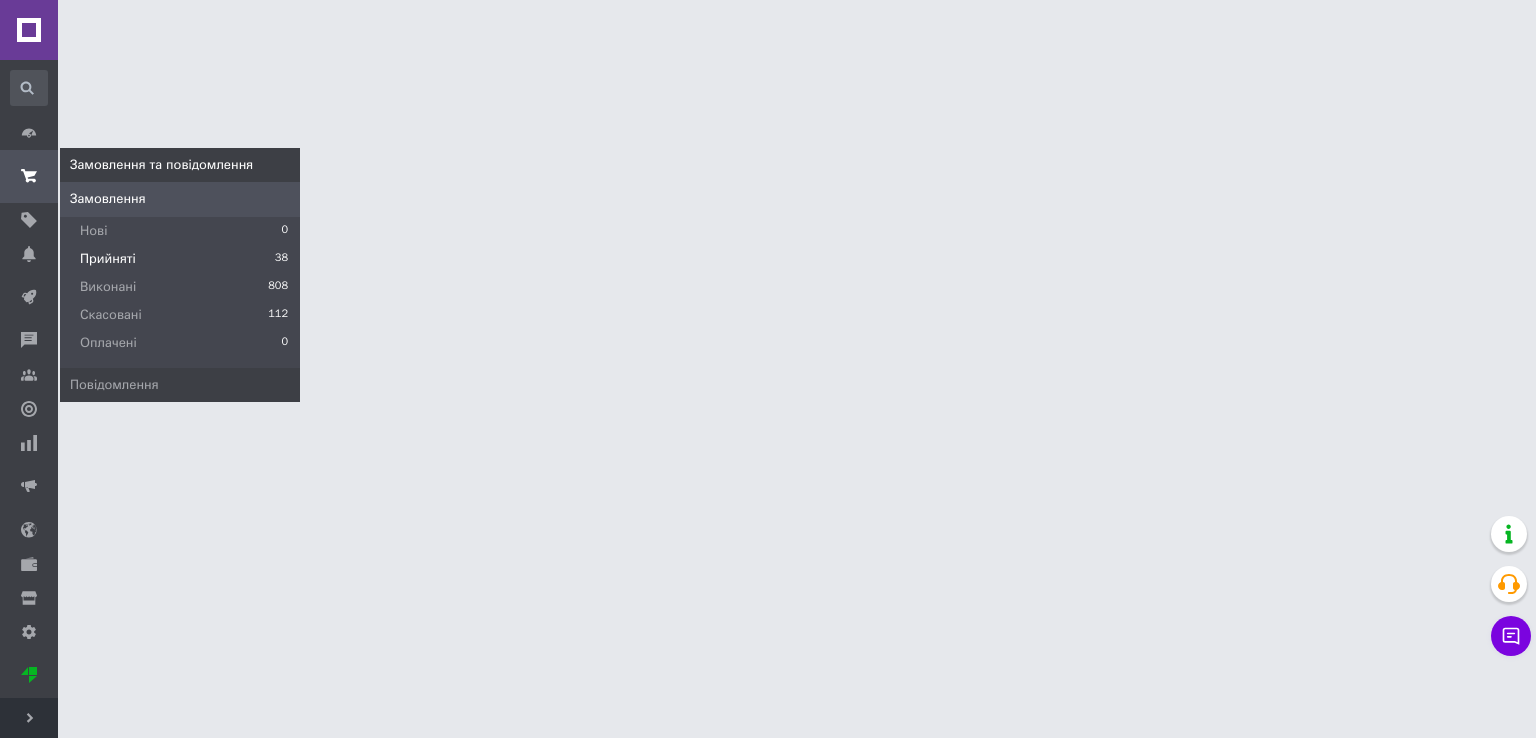 click on "Прийняті" at bounding box center [108, 259] 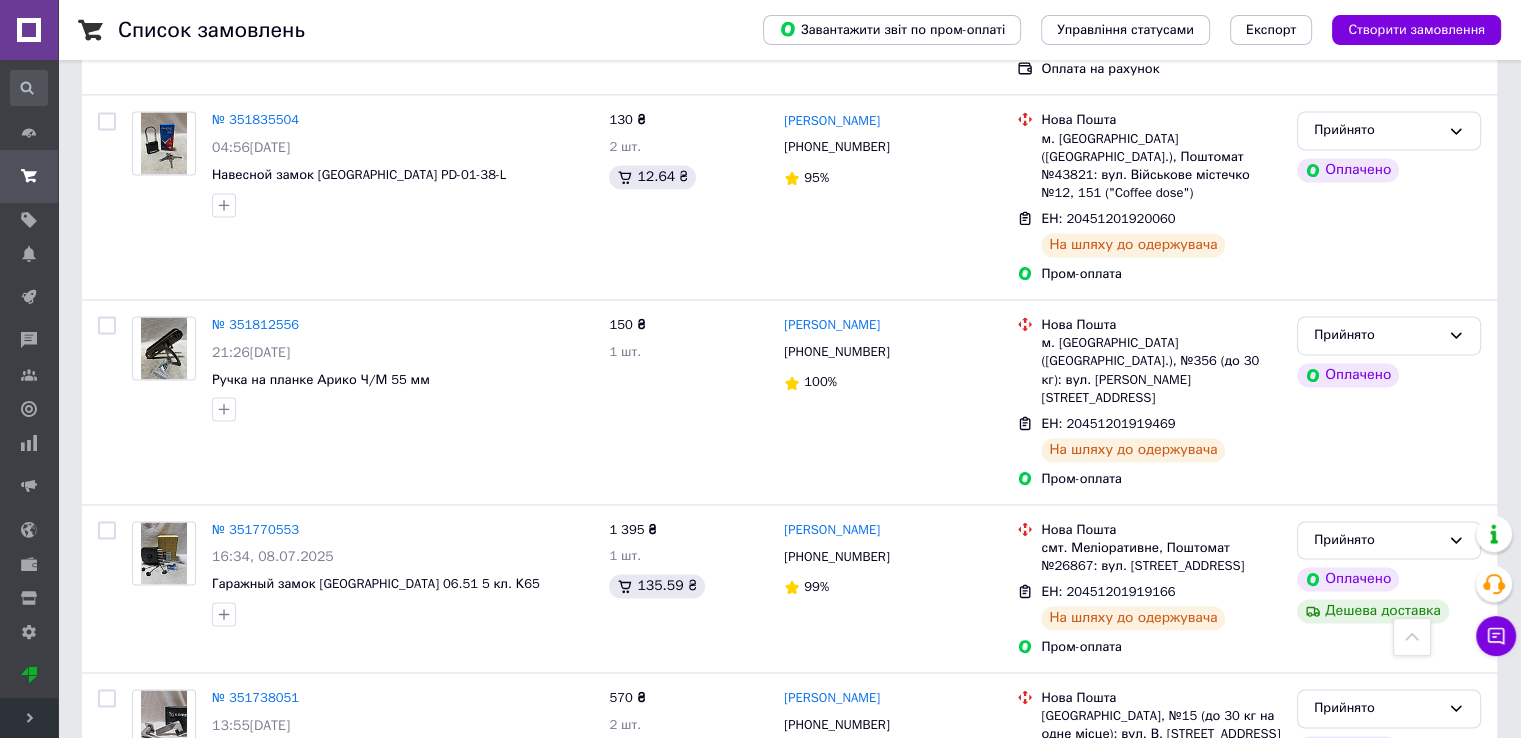 scroll, scrollTop: 3223, scrollLeft: 0, axis: vertical 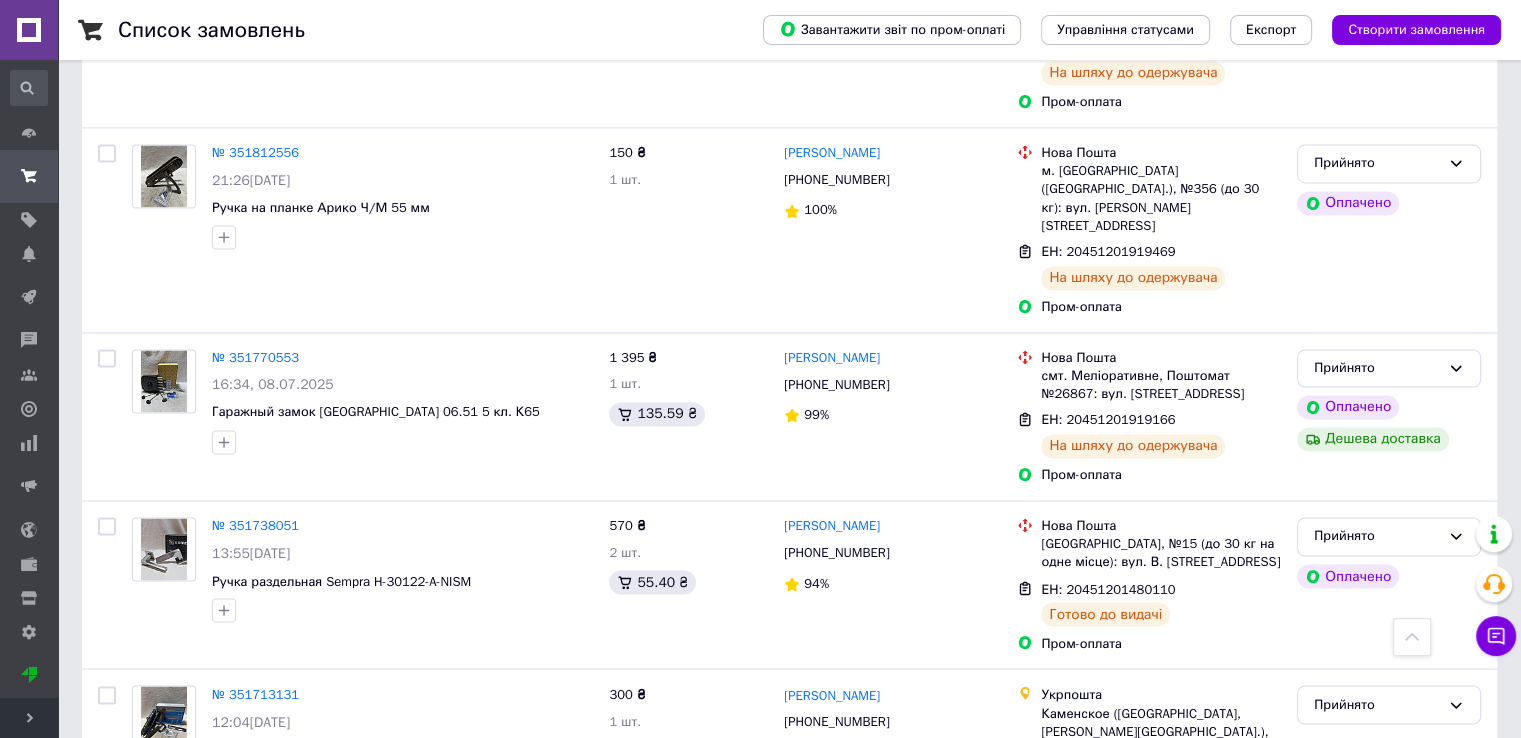 click on "2" at bounding box center [145, 918] 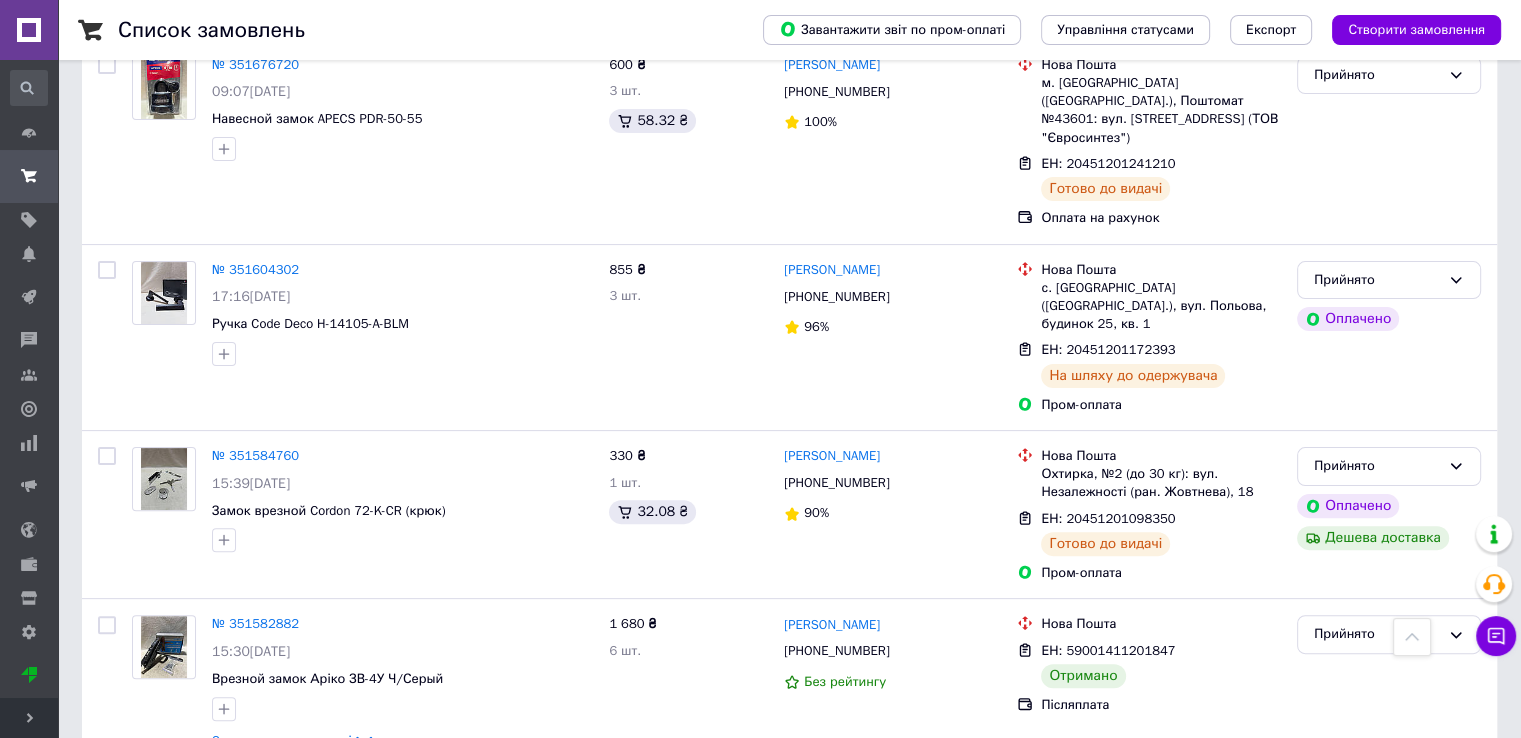 scroll, scrollTop: 600, scrollLeft: 0, axis: vertical 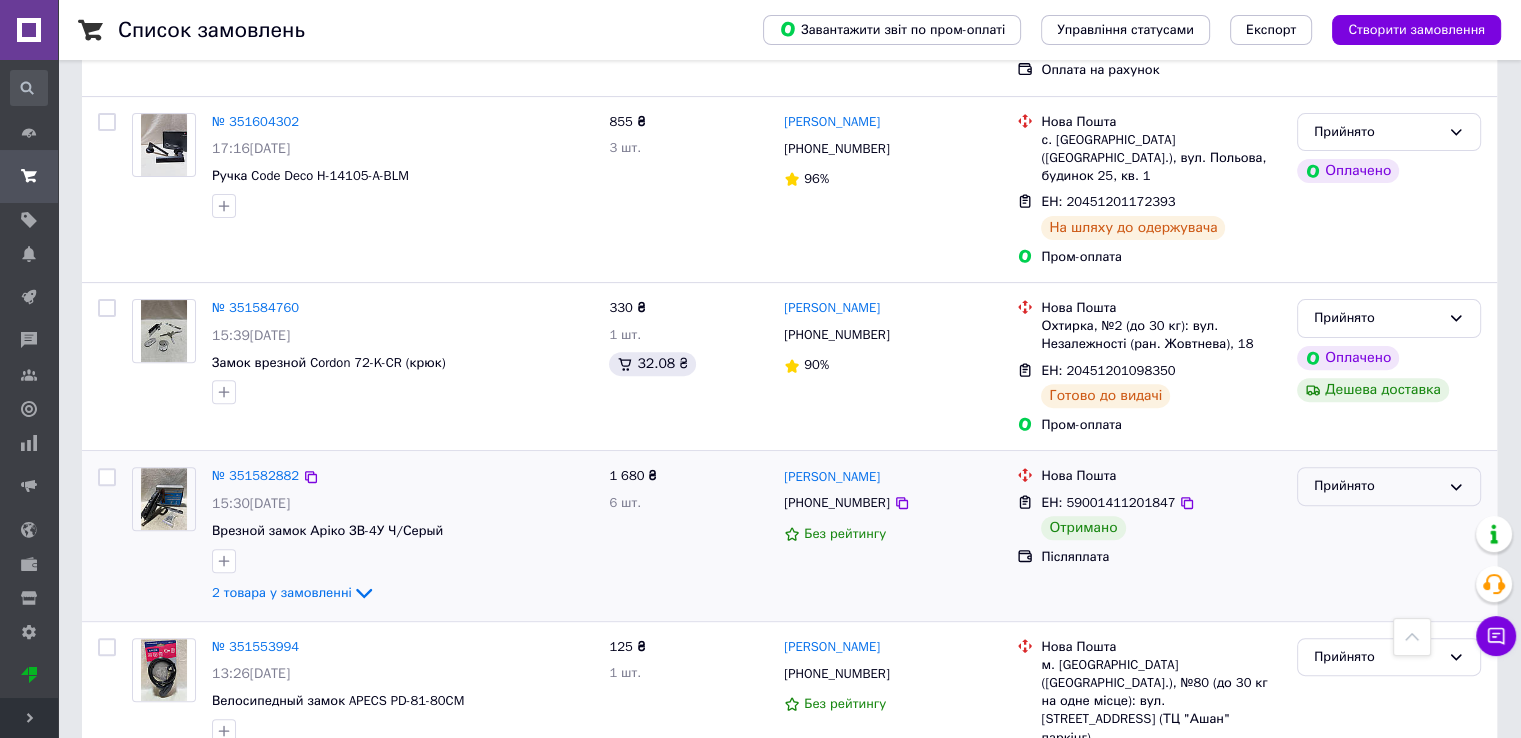 click on "Прийнято" at bounding box center (1377, 486) 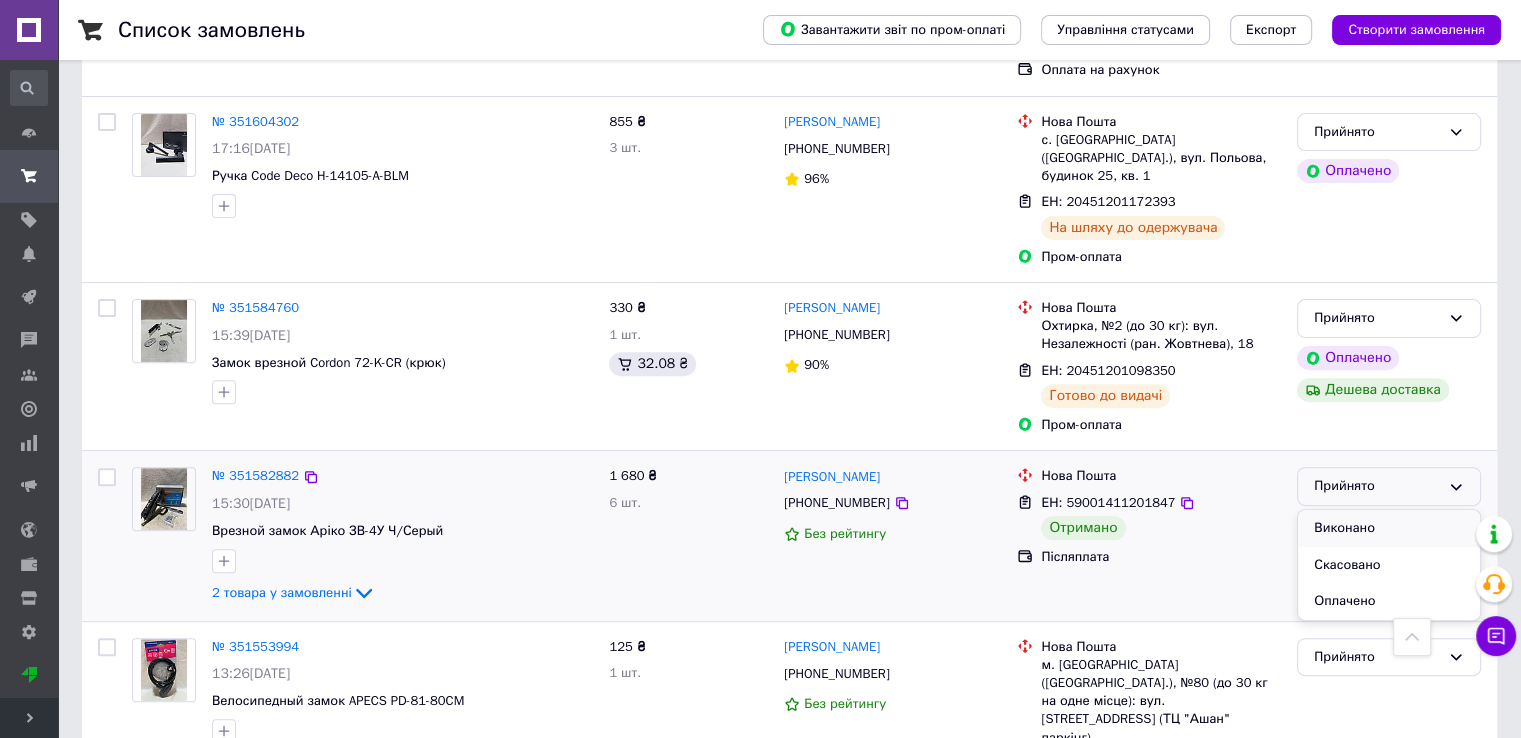 click on "Виконано" at bounding box center [1389, 528] 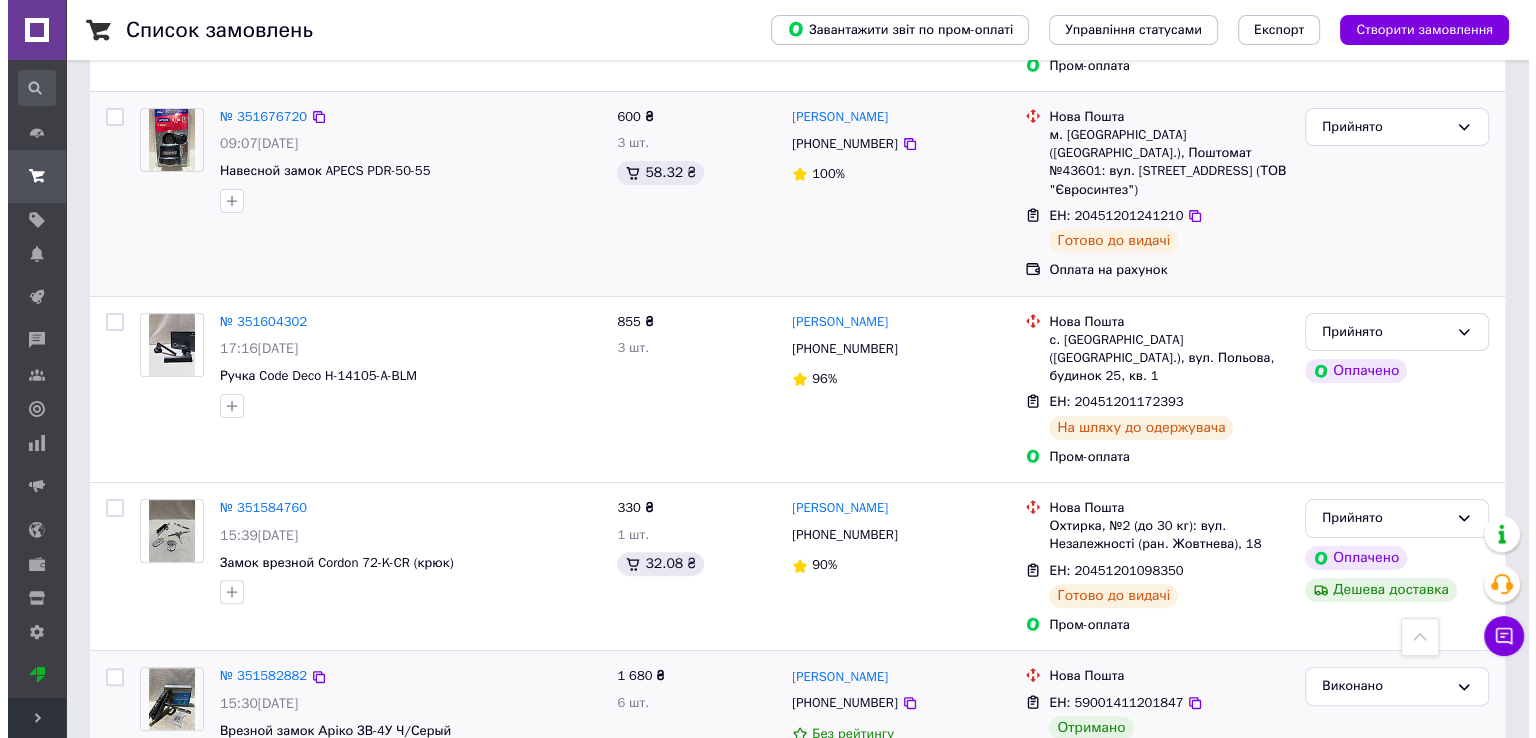 scroll, scrollTop: 0, scrollLeft: 0, axis: both 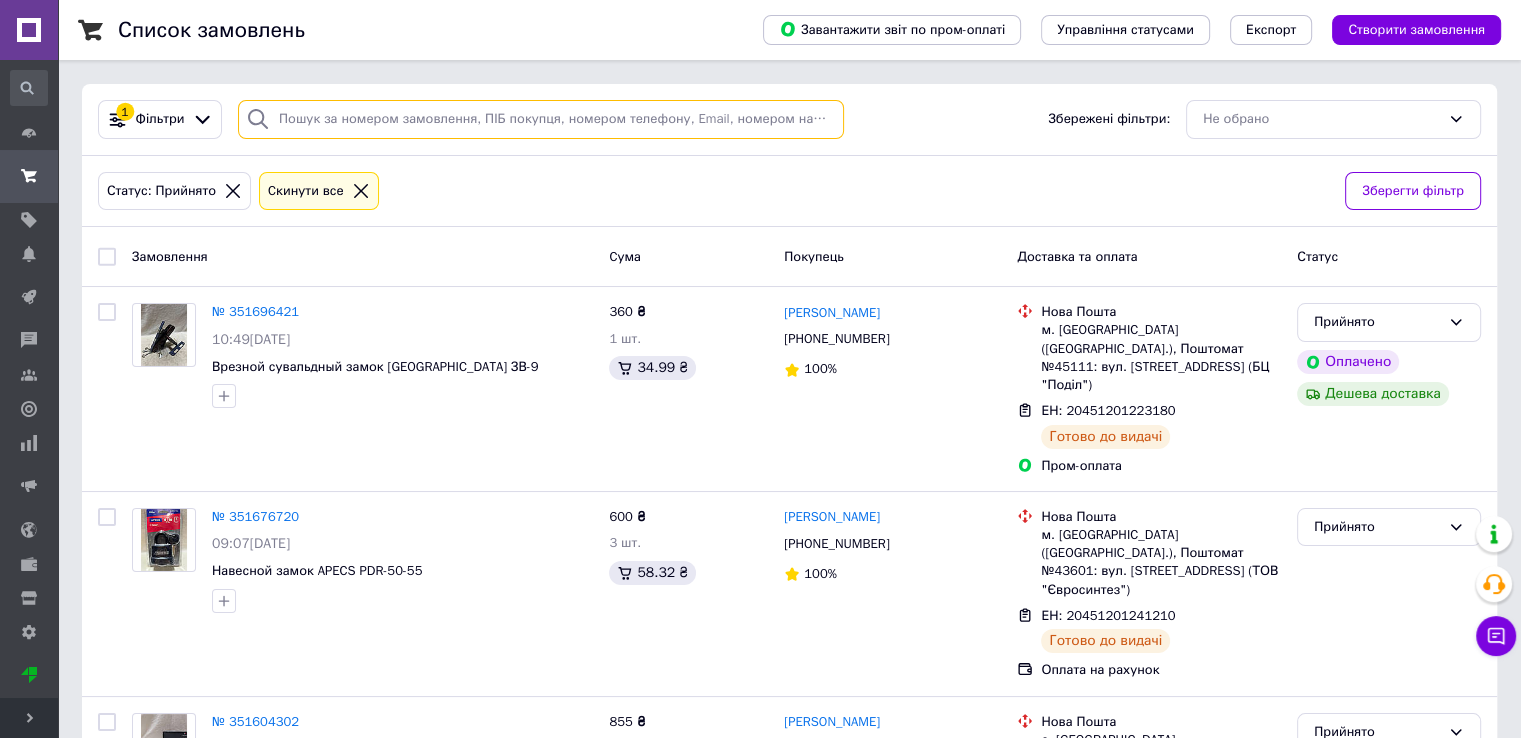 click at bounding box center (541, 119) 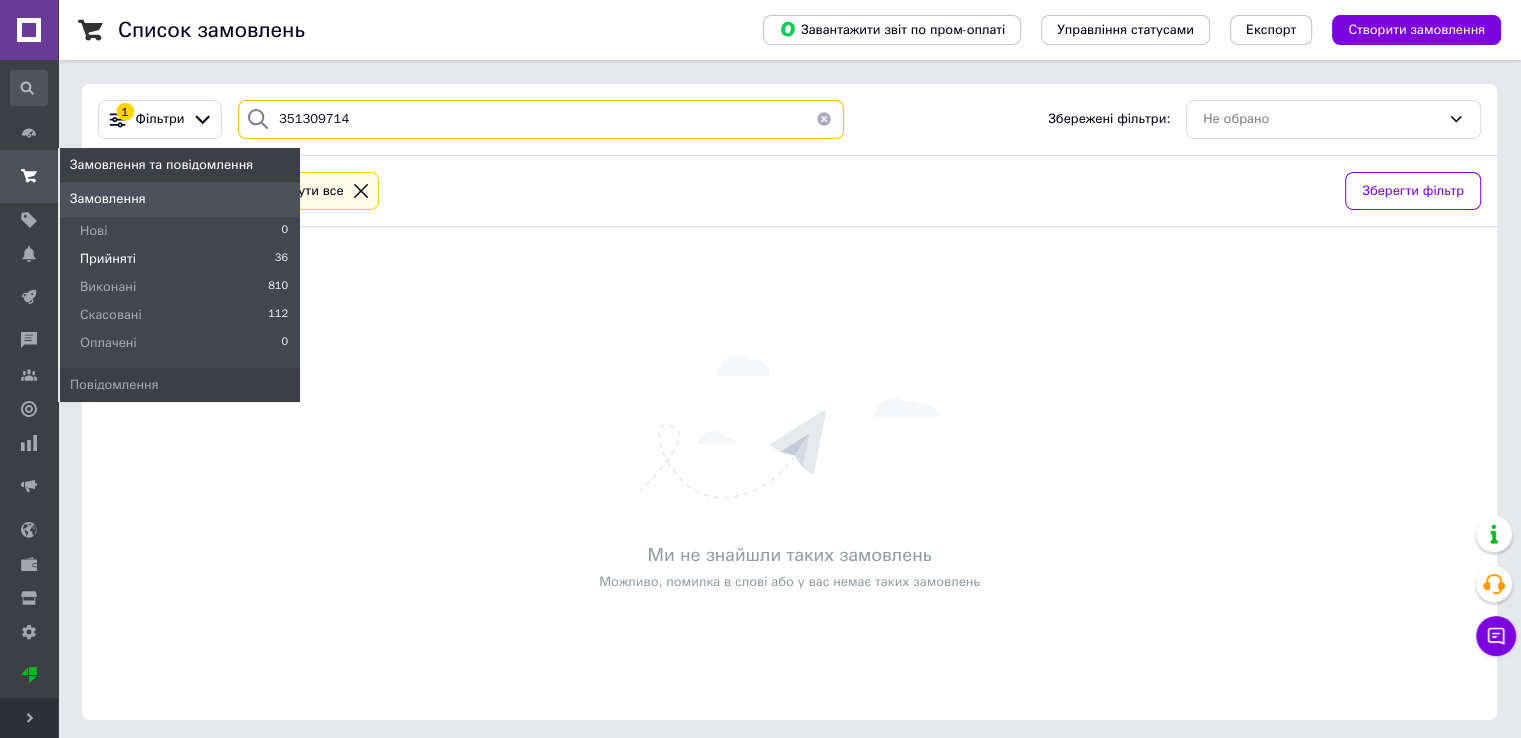 type on "351309714" 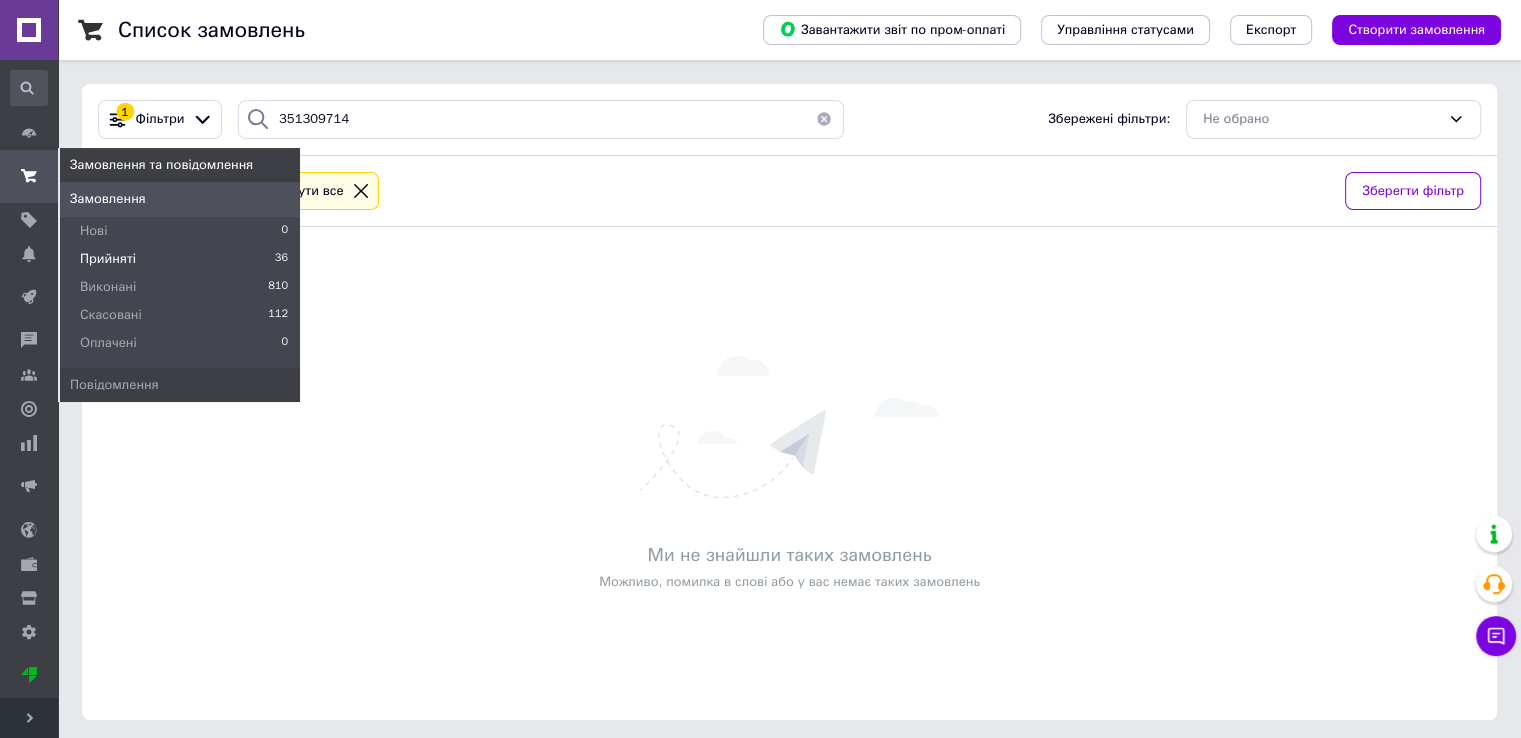 click at bounding box center (29, 176) 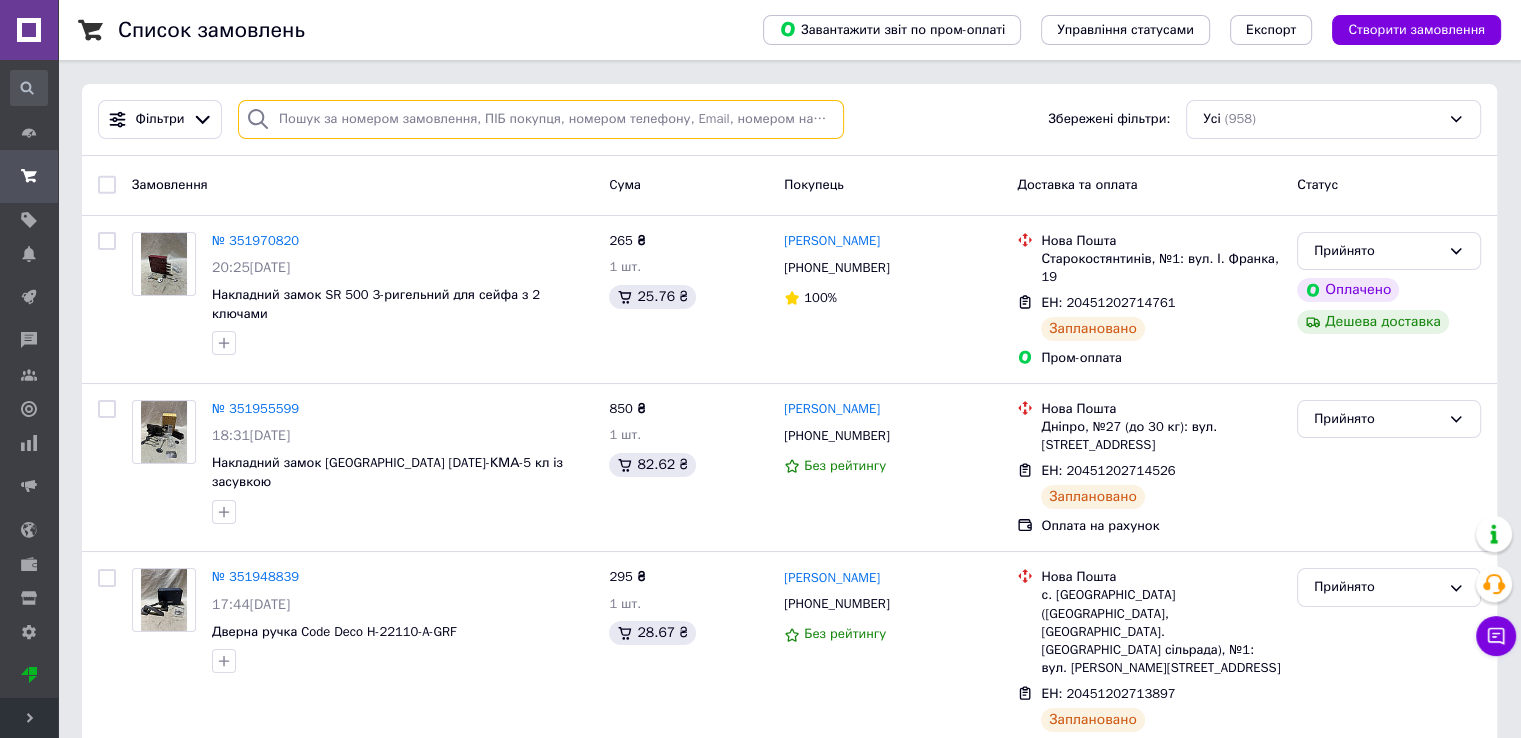 click at bounding box center (541, 119) 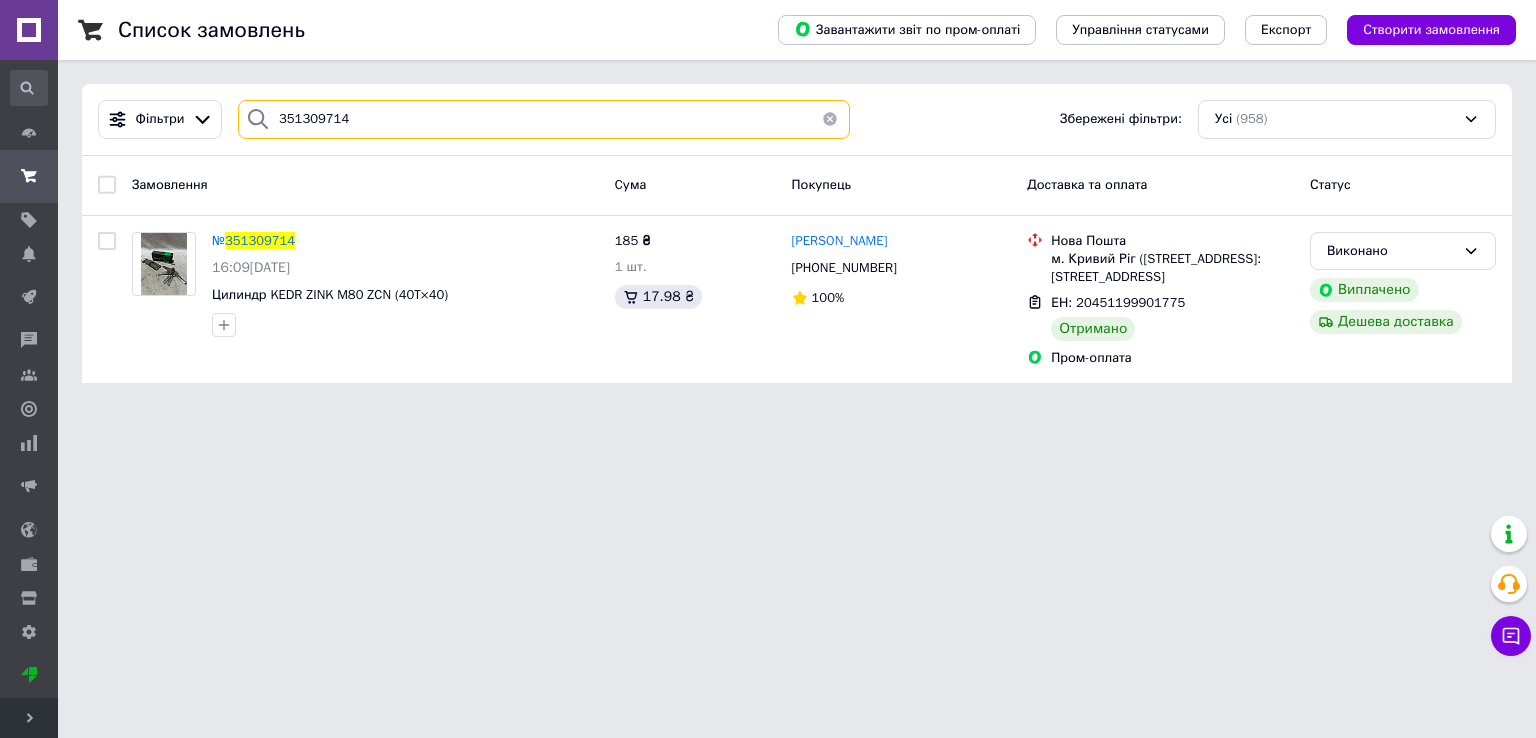 click on "351309714" at bounding box center [544, 119] 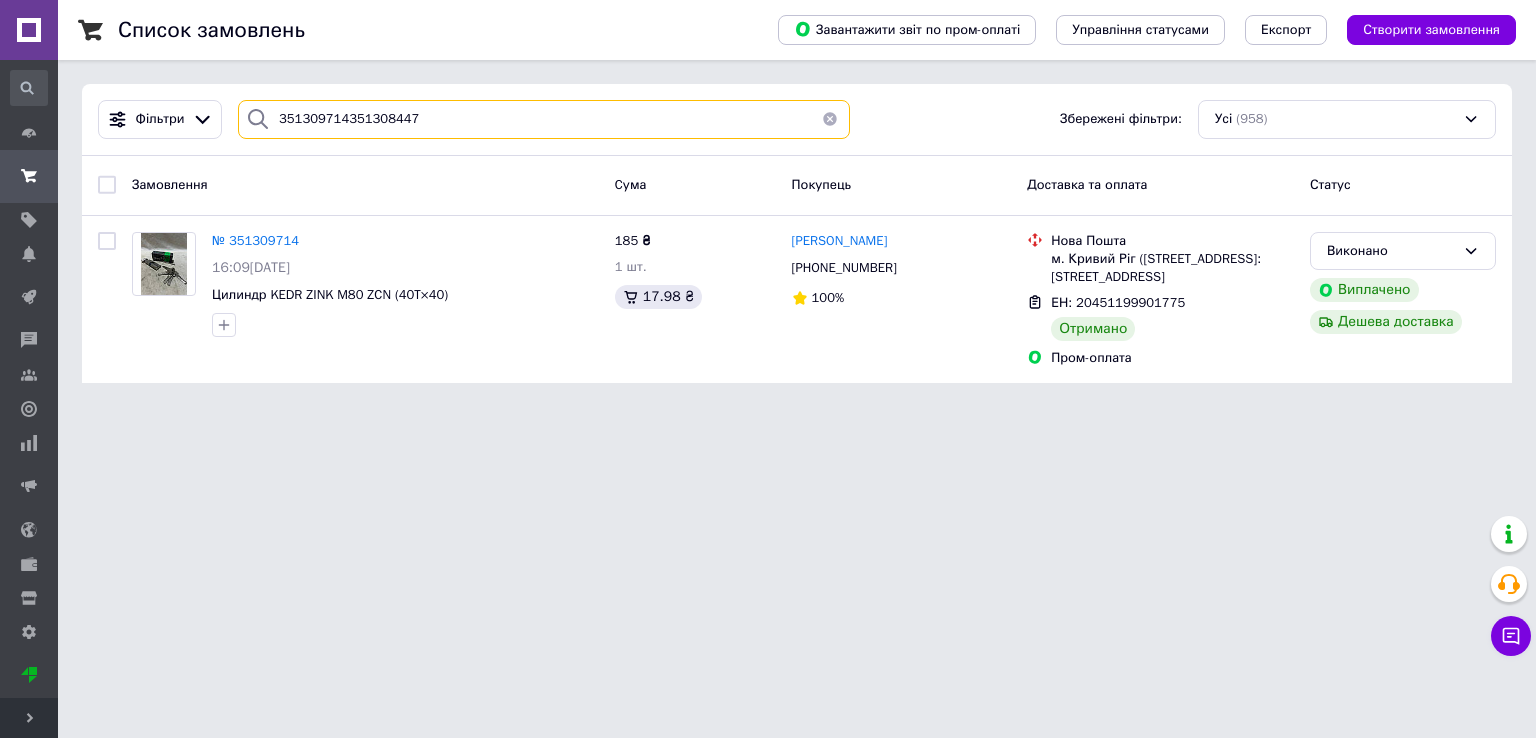 click on "351309714351308447" at bounding box center (544, 119) 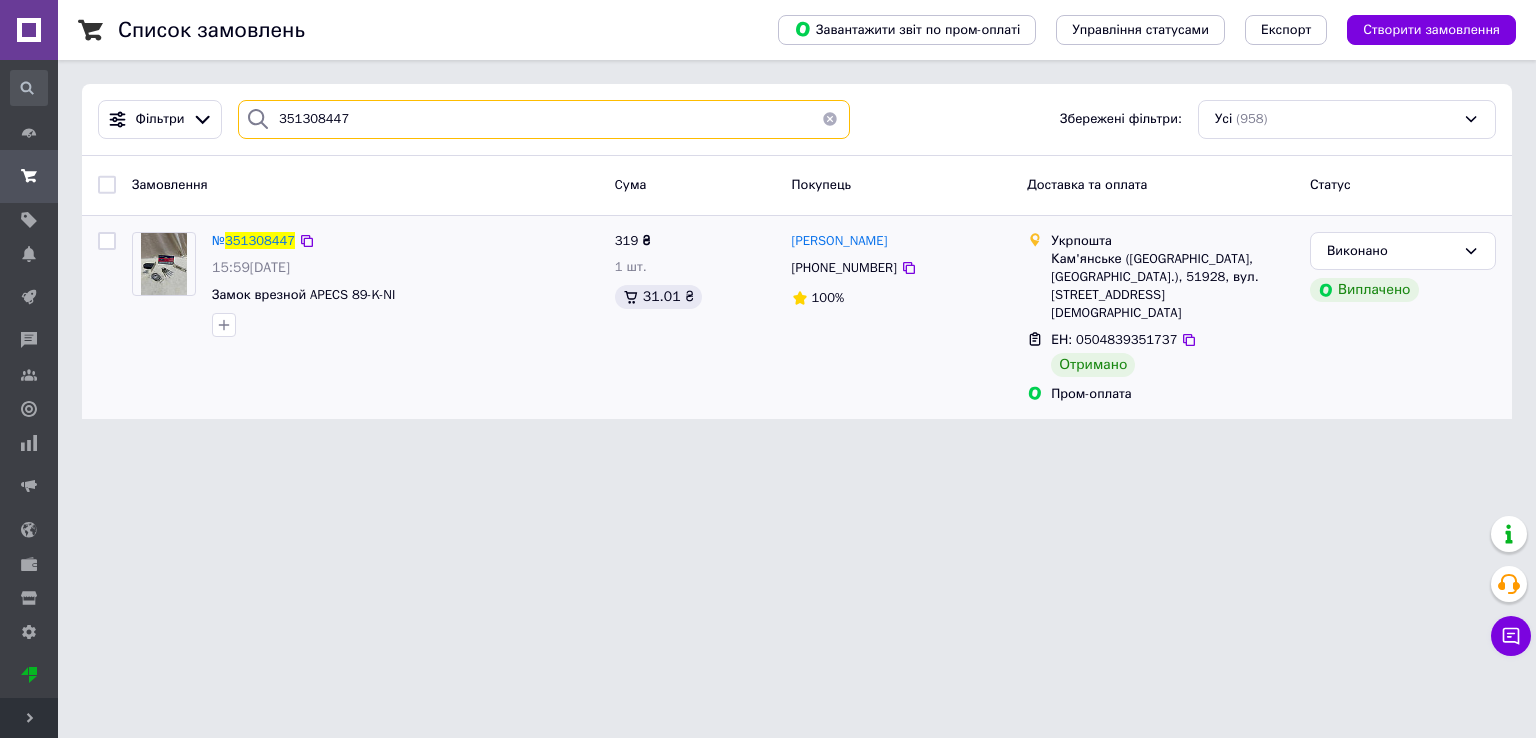 type on "351308447" 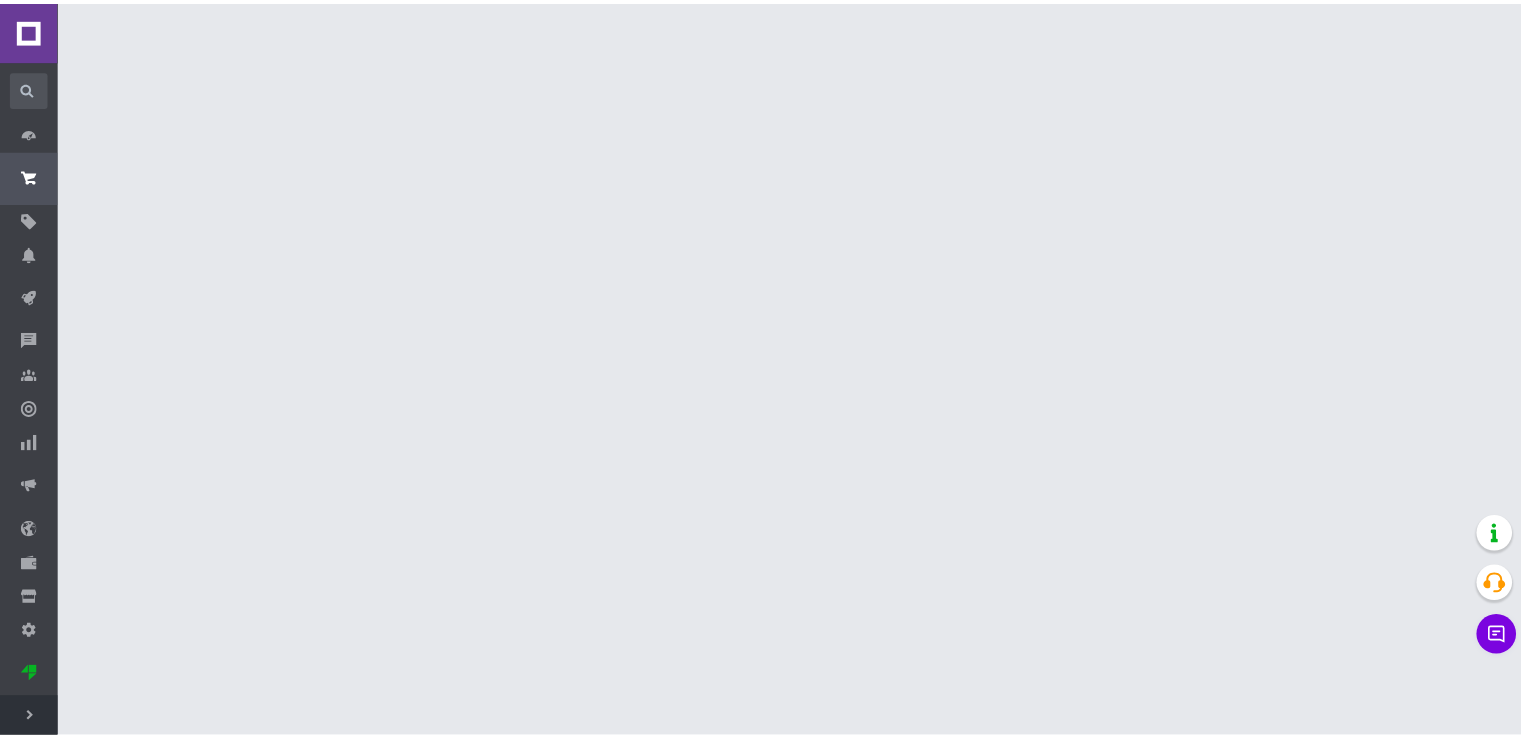 scroll, scrollTop: 0, scrollLeft: 0, axis: both 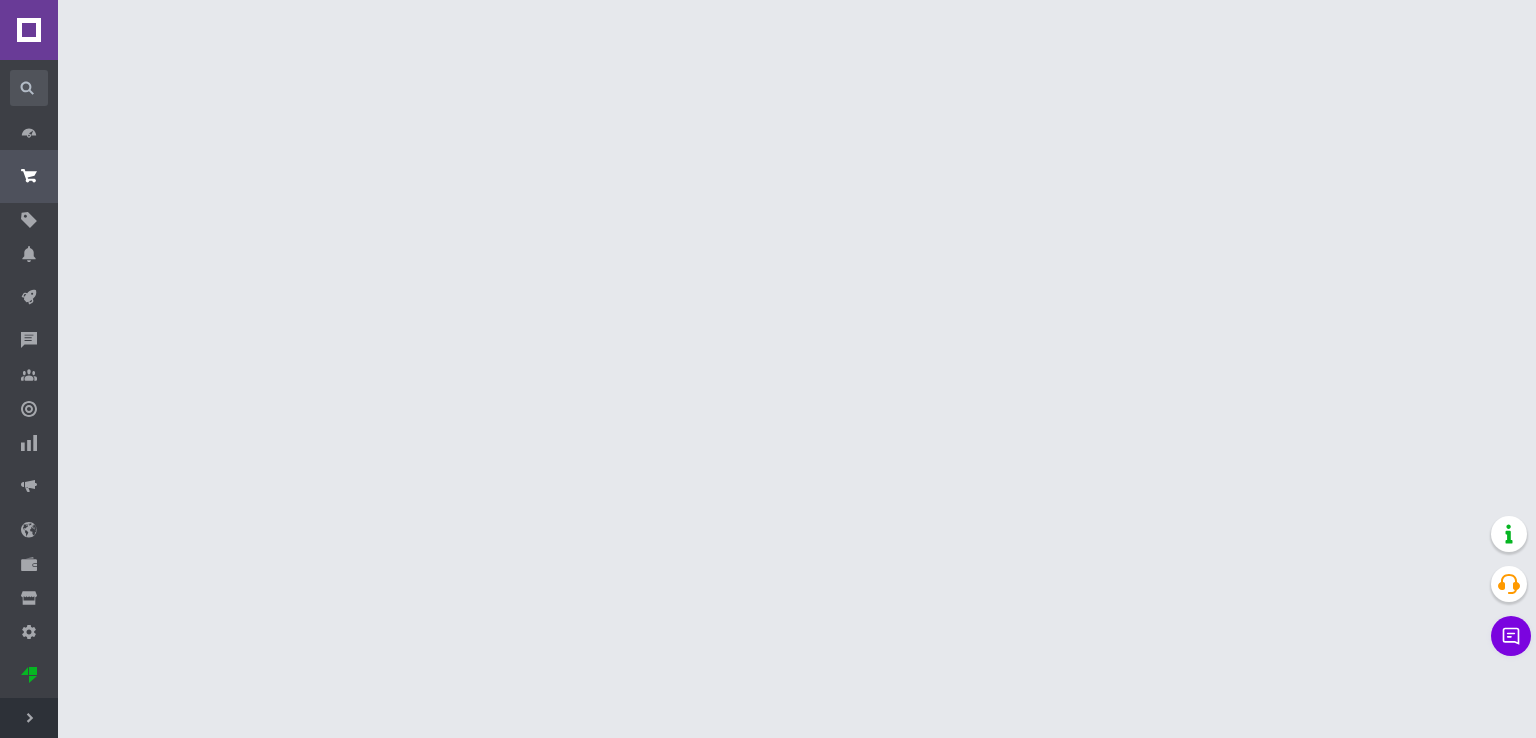 click on "Розгорнути" at bounding box center (29, 718) 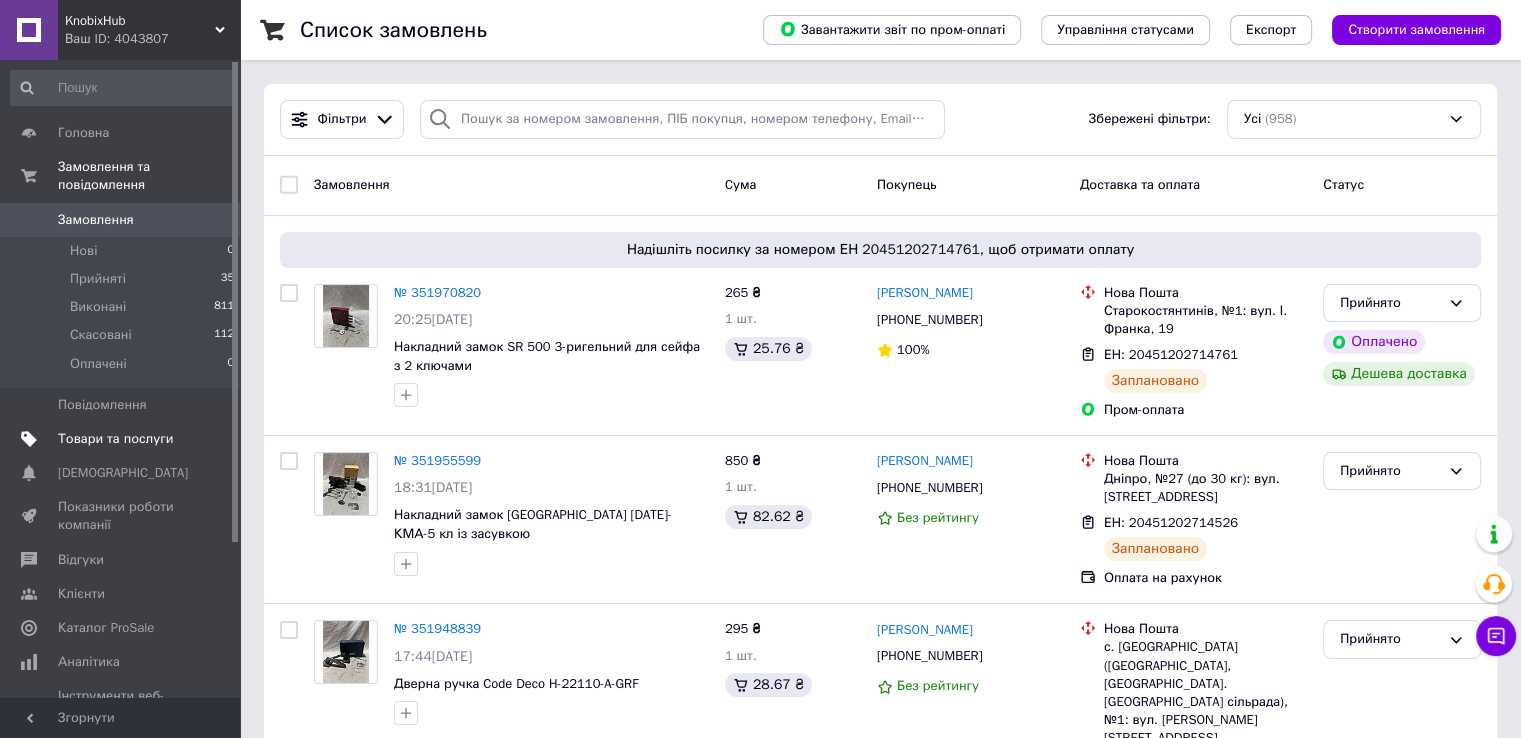 click on "Товари та послуги" at bounding box center [115, 439] 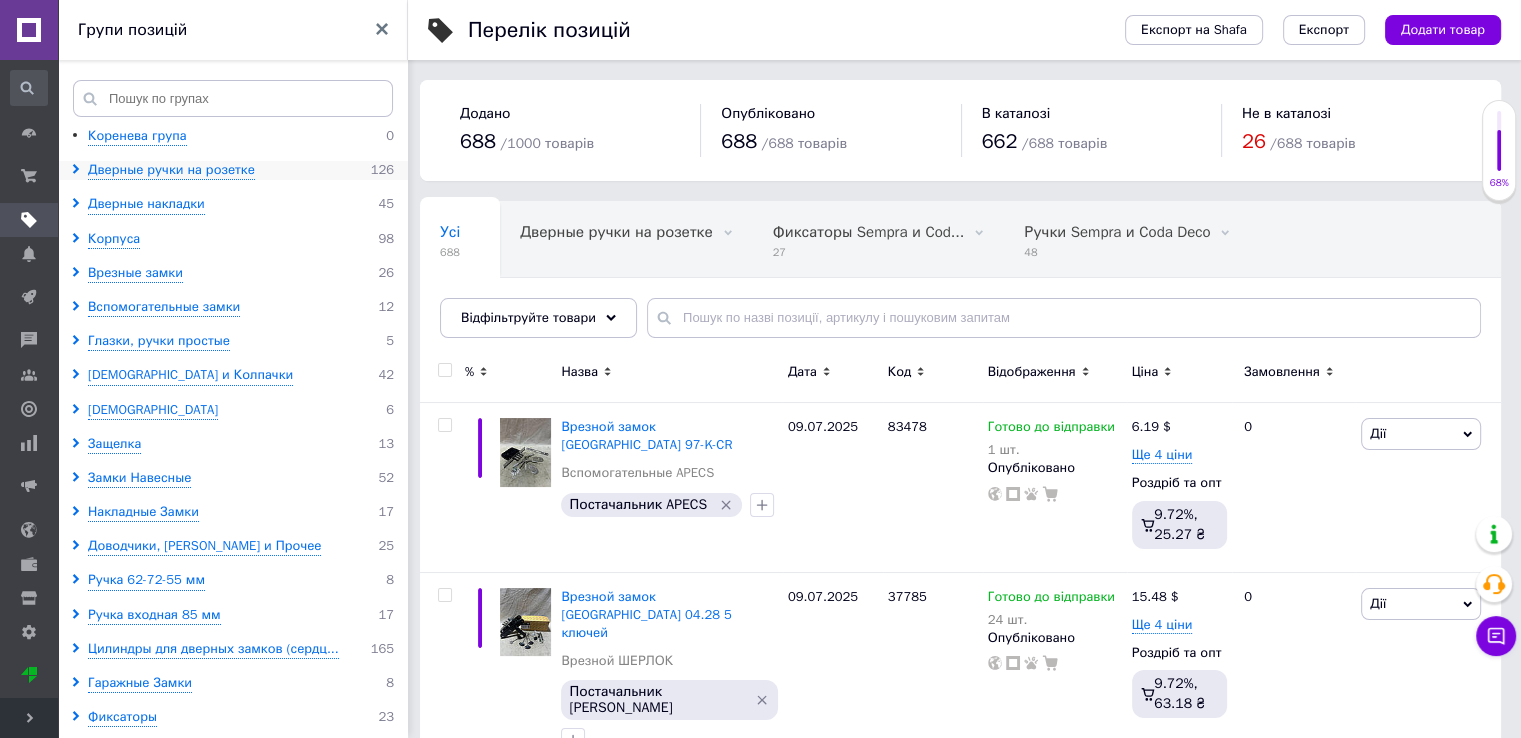 click at bounding box center [79, 170] 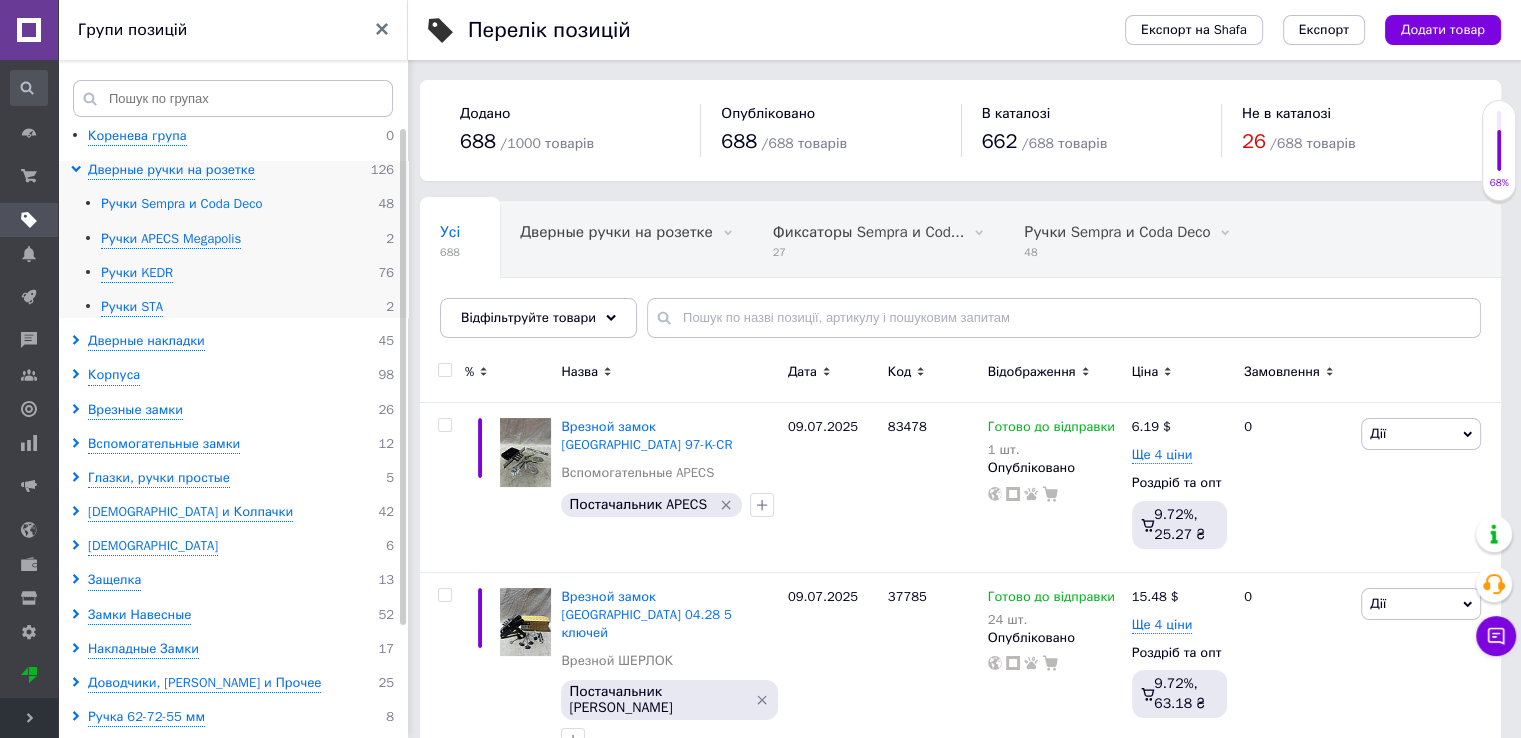 click on "Ручки Sempra и Coda Deco" at bounding box center (181, 204) 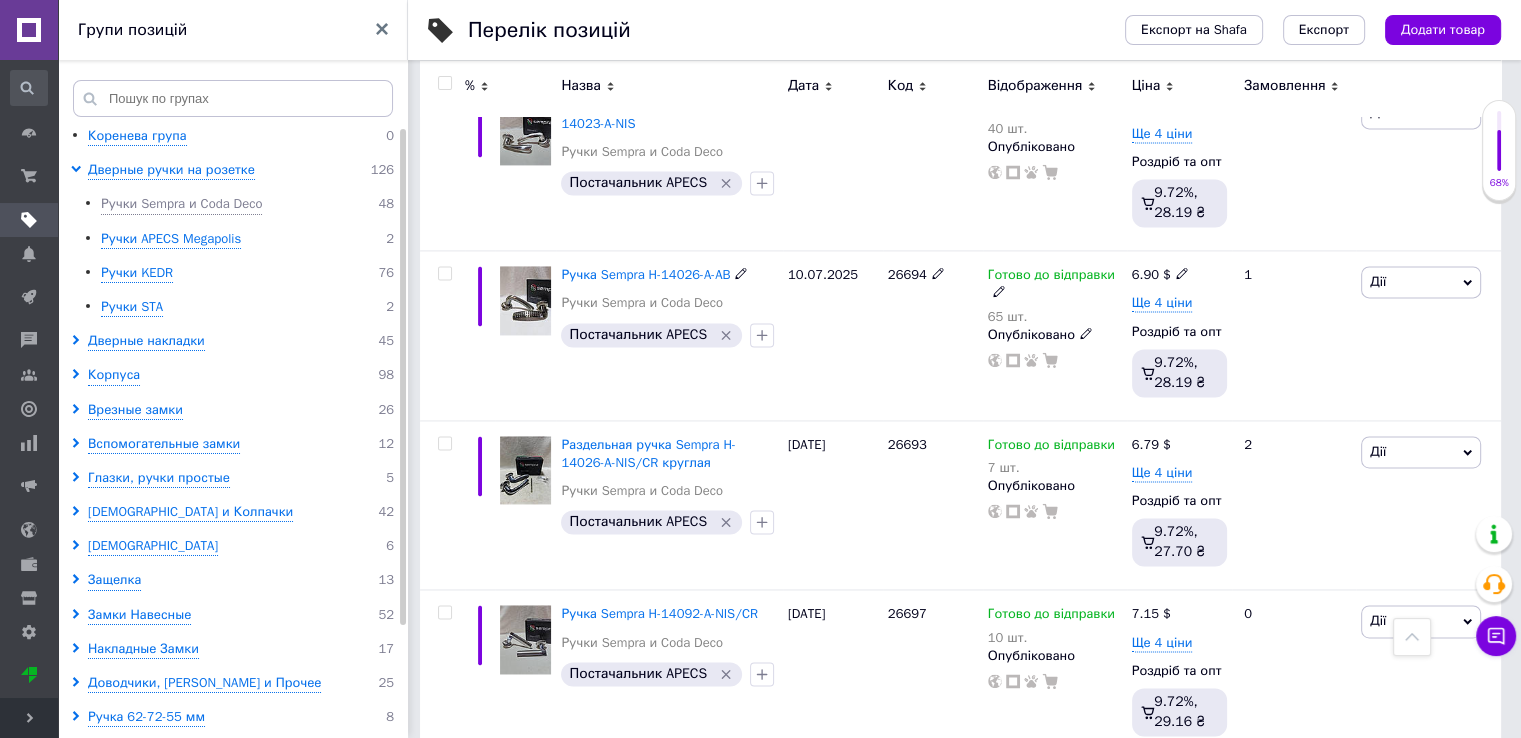 scroll, scrollTop: 3169, scrollLeft: 0, axis: vertical 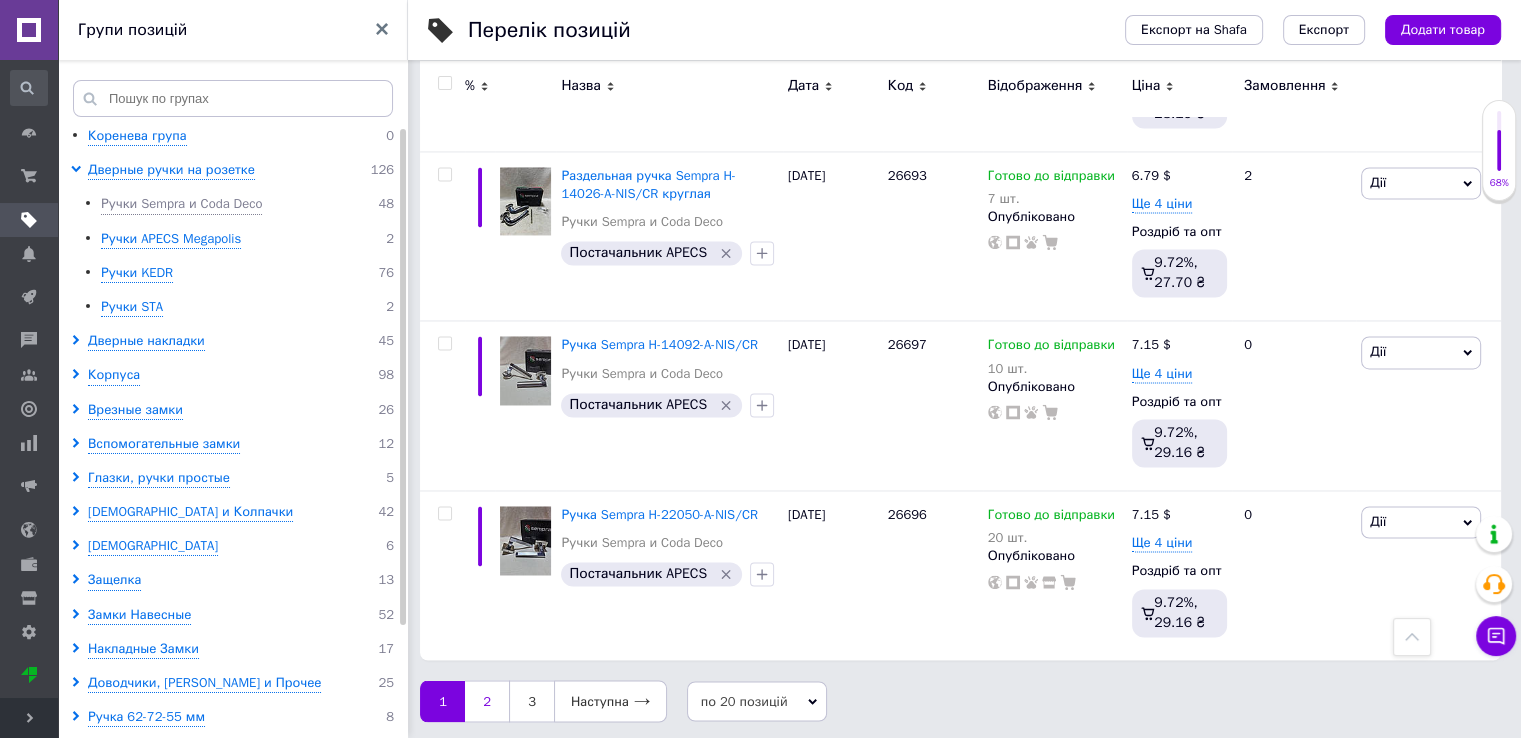click on "2" at bounding box center [487, 701] 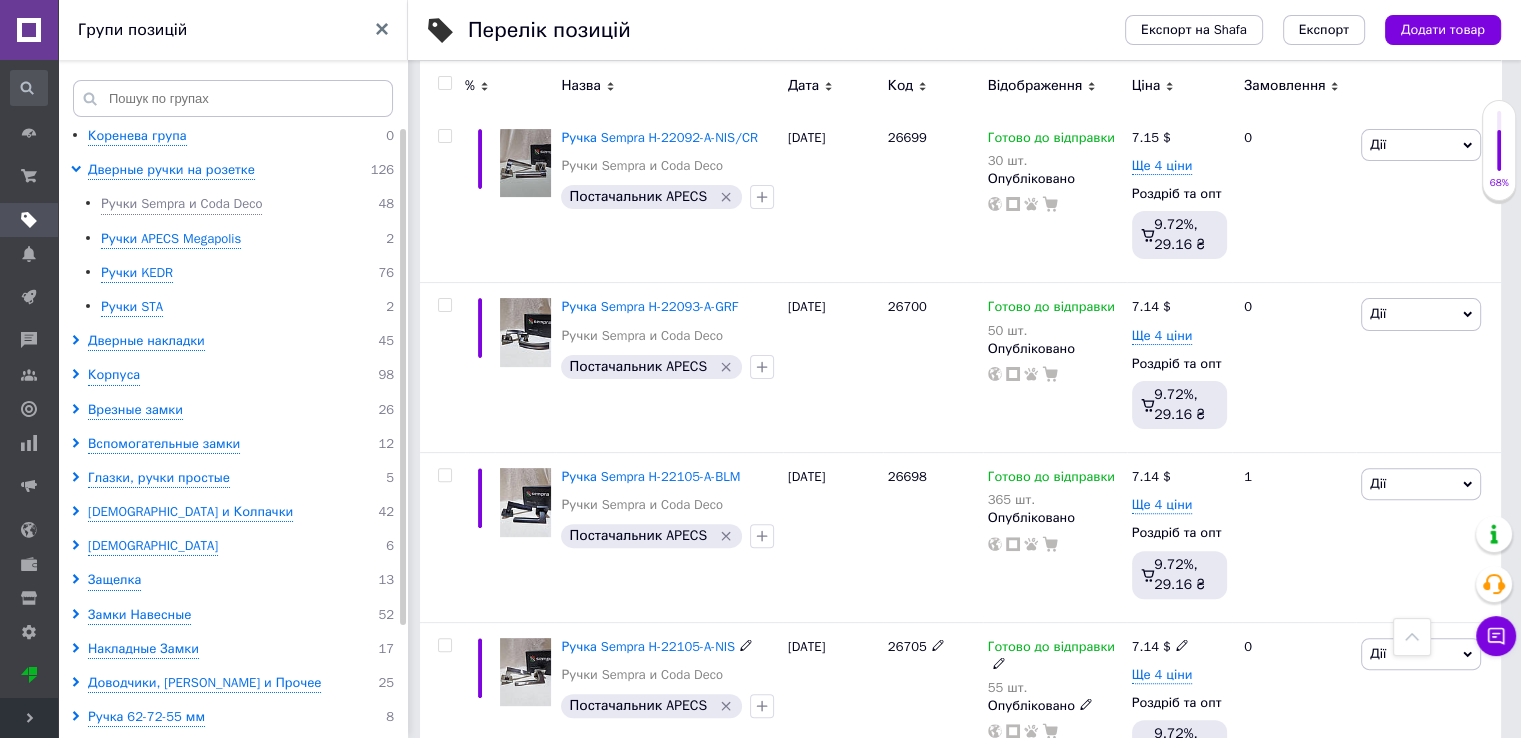 scroll, scrollTop: 469, scrollLeft: 0, axis: vertical 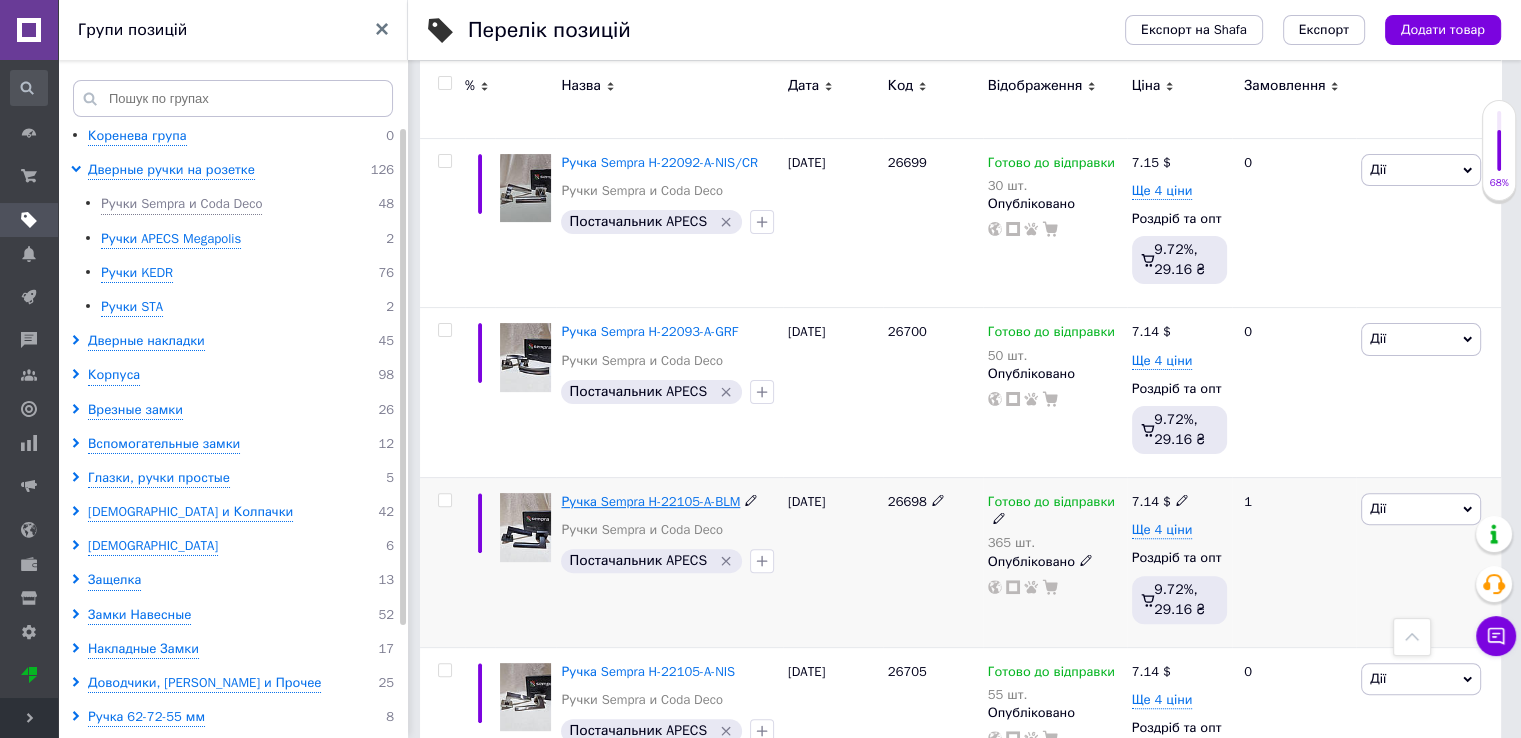click on "Ручка Sempra H-22105-A-BLM" at bounding box center [650, 501] 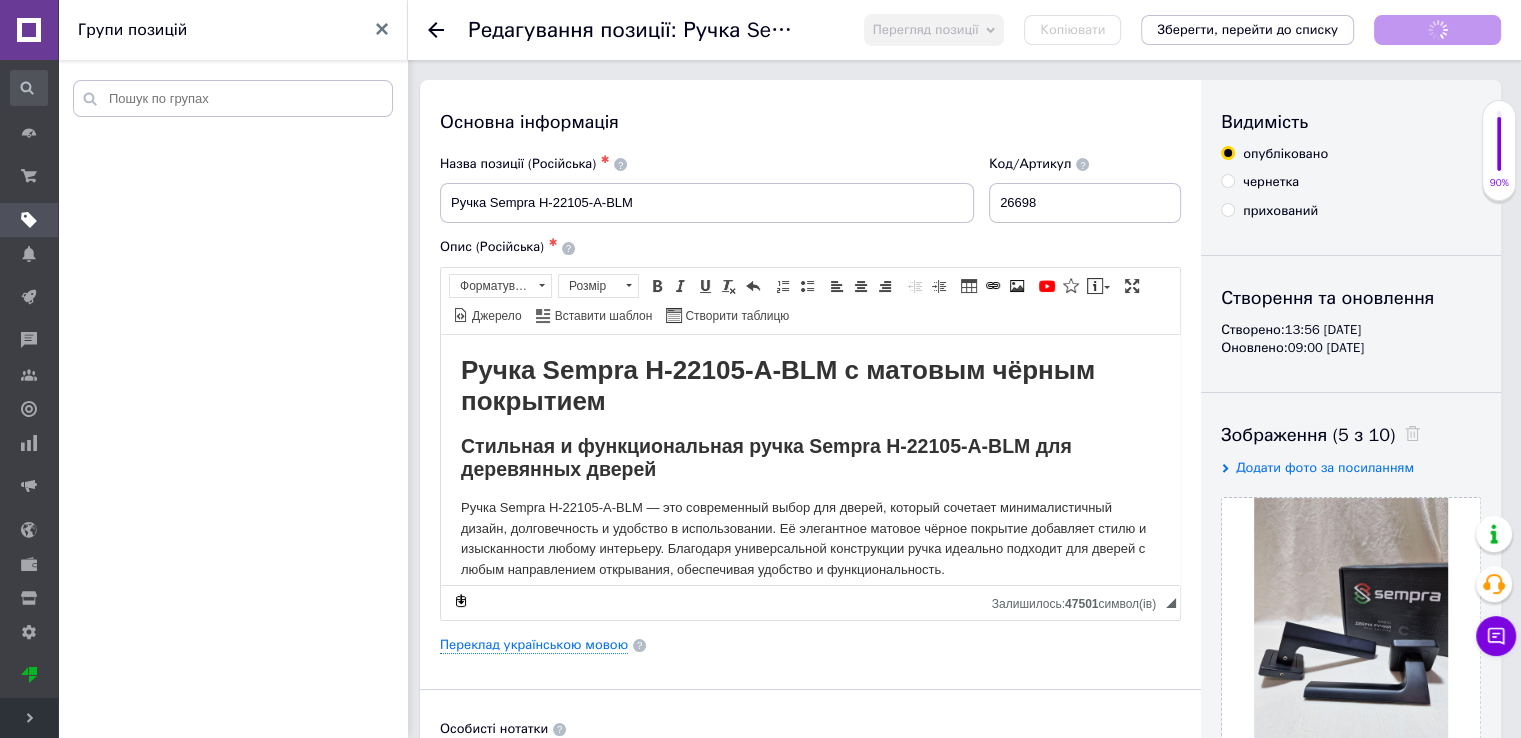 scroll, scrollTop: 0, scrollLeft: 0, axis: both 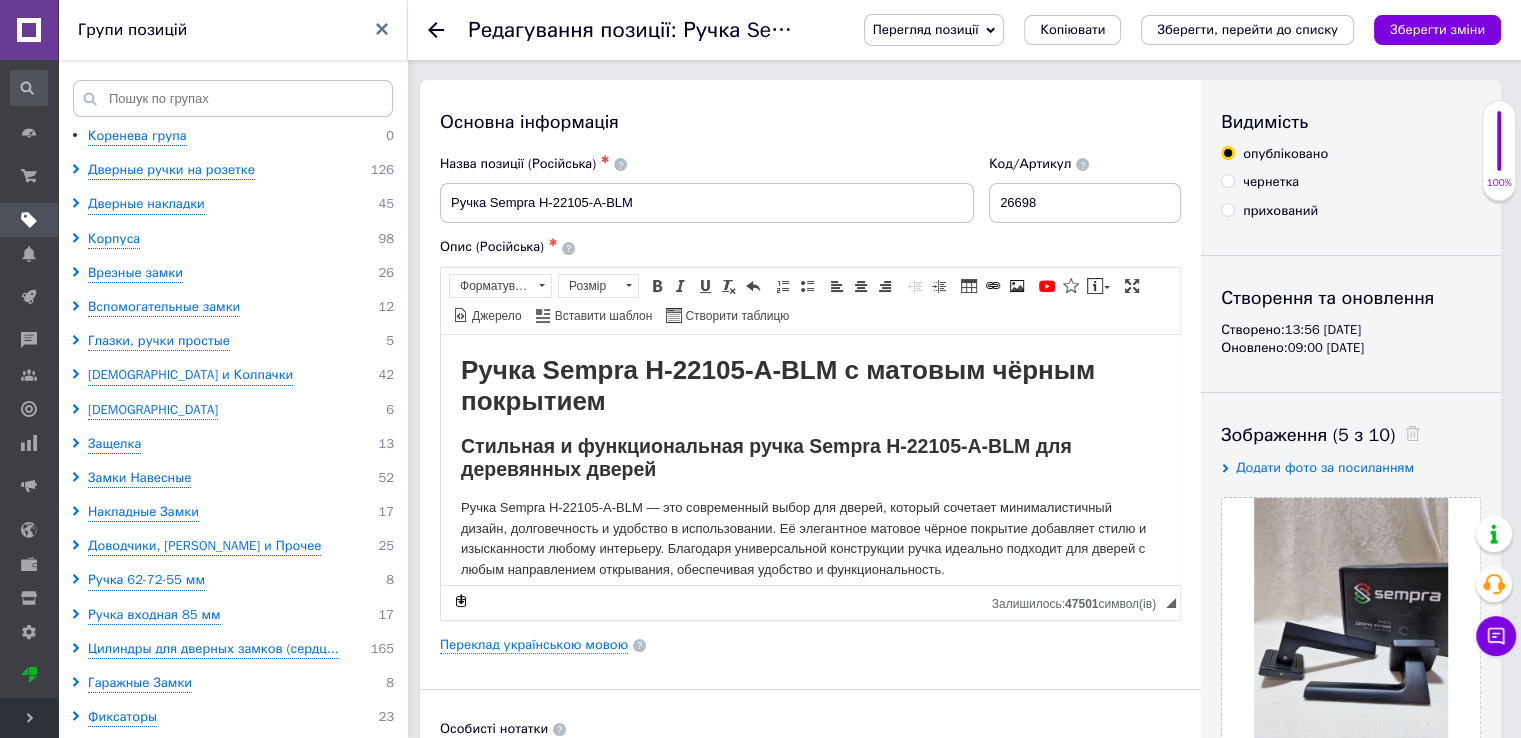 drag, startPoint x: 963, startPoint y: 28, endPoint x: 981, endPoint y: 52, distance: 30 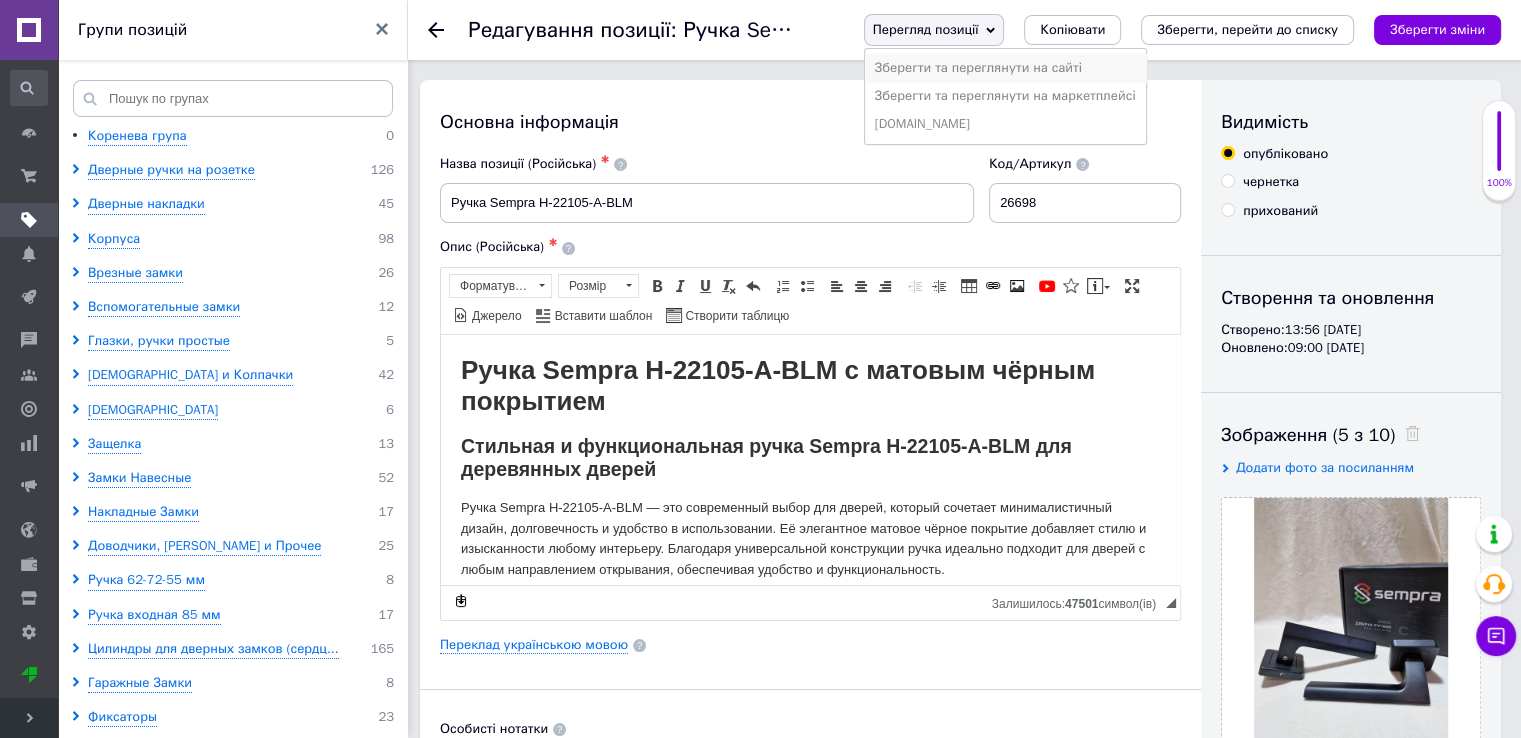click on "Зберегти та переглянути на сайті" at bounding box center [1005, 68] 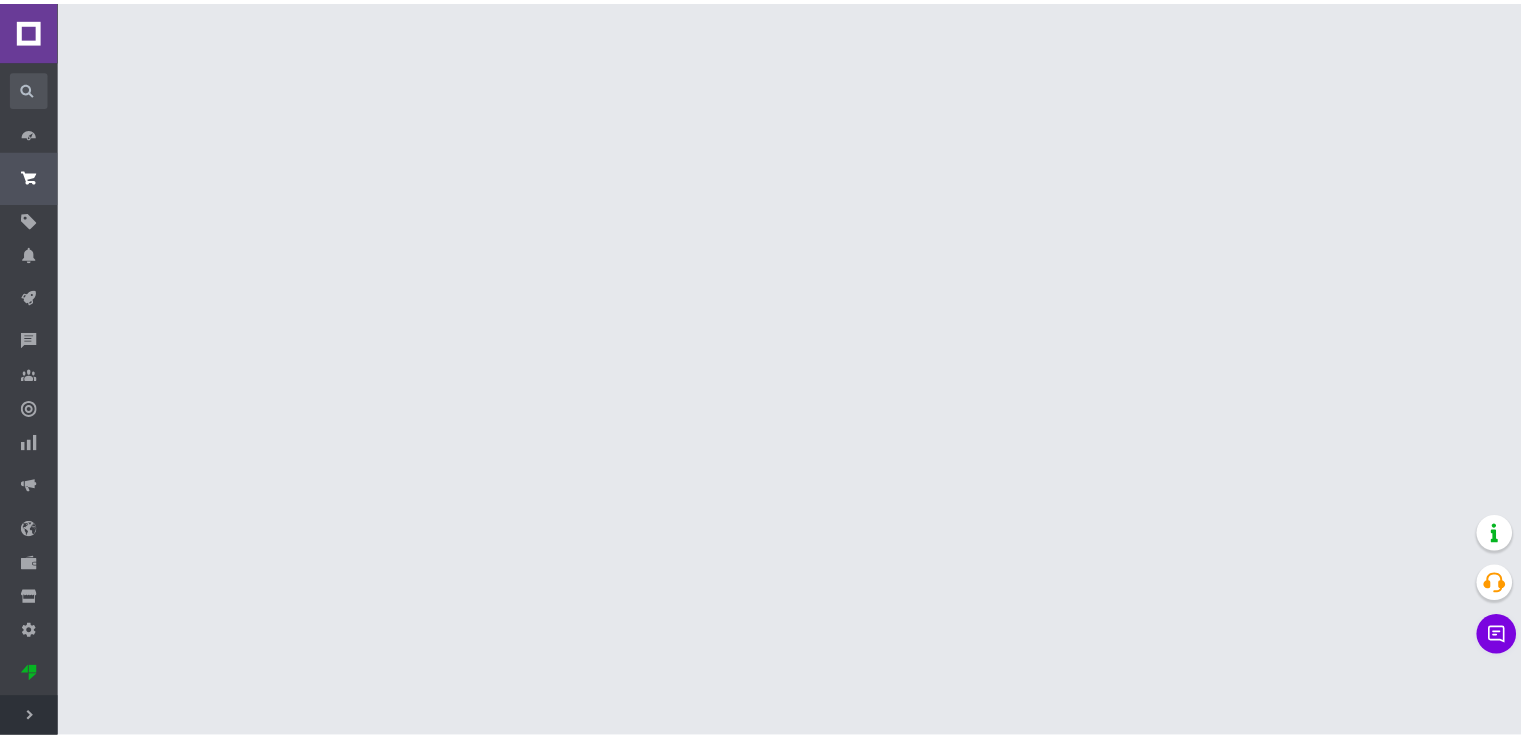scroll, scrollTop: 0, scrollLeft: 0, axis: both 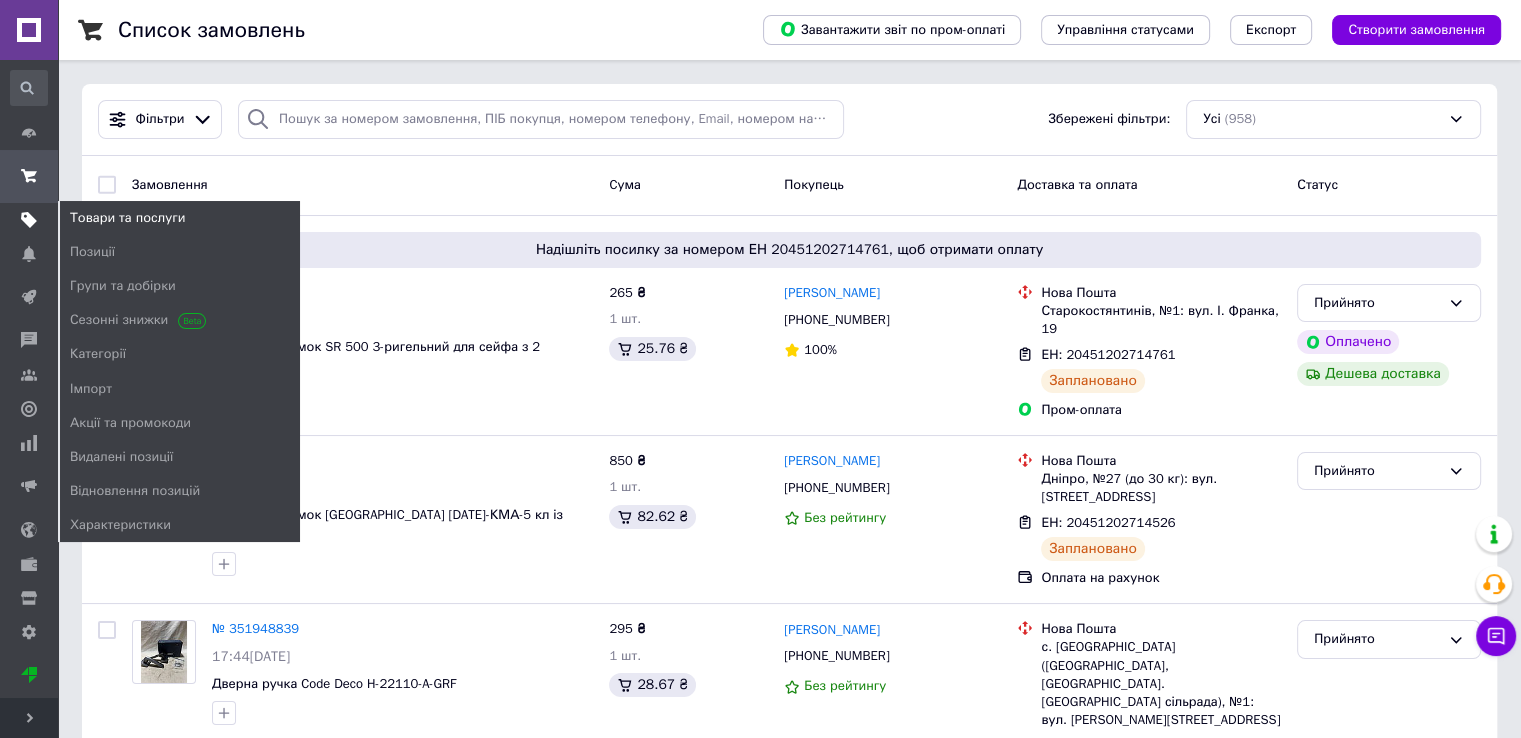 click 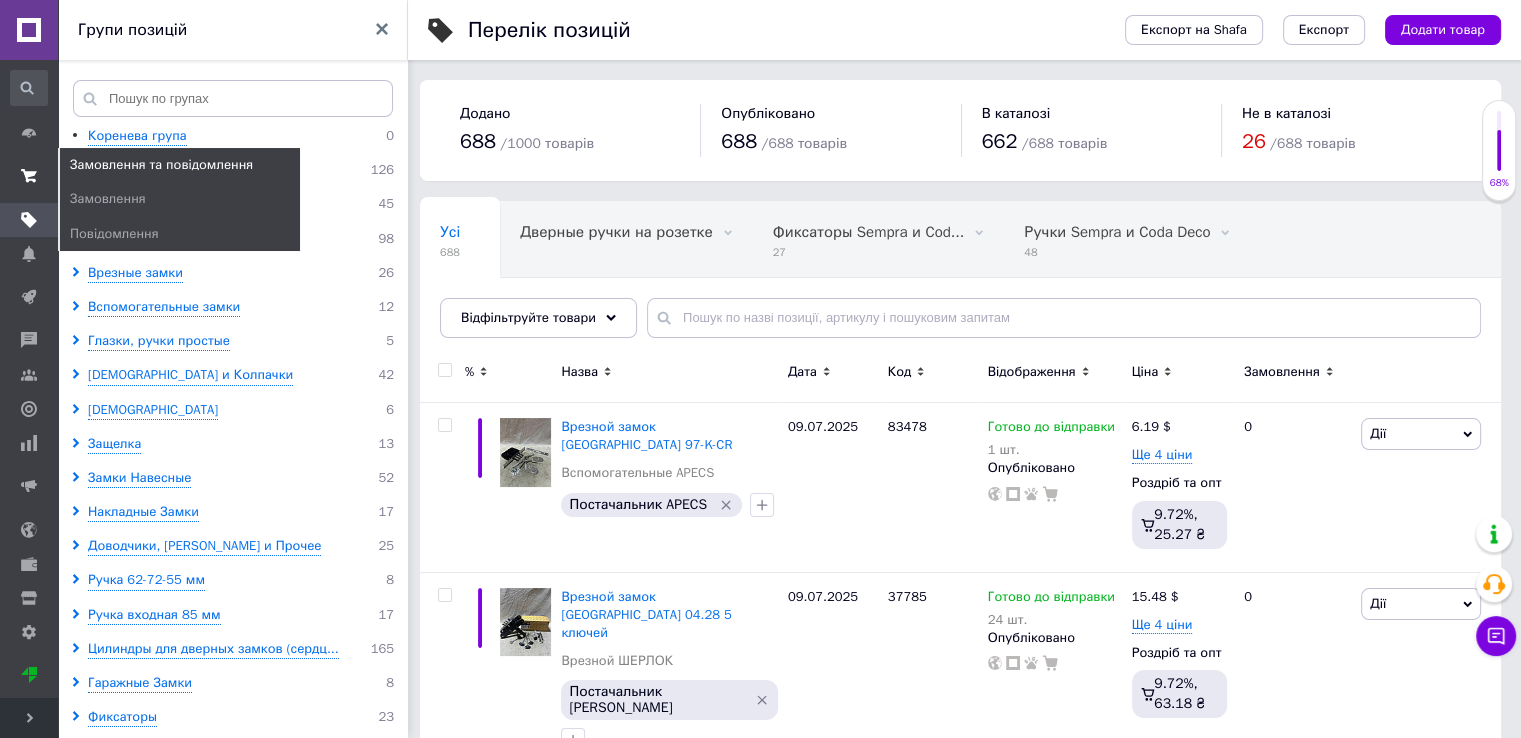 click 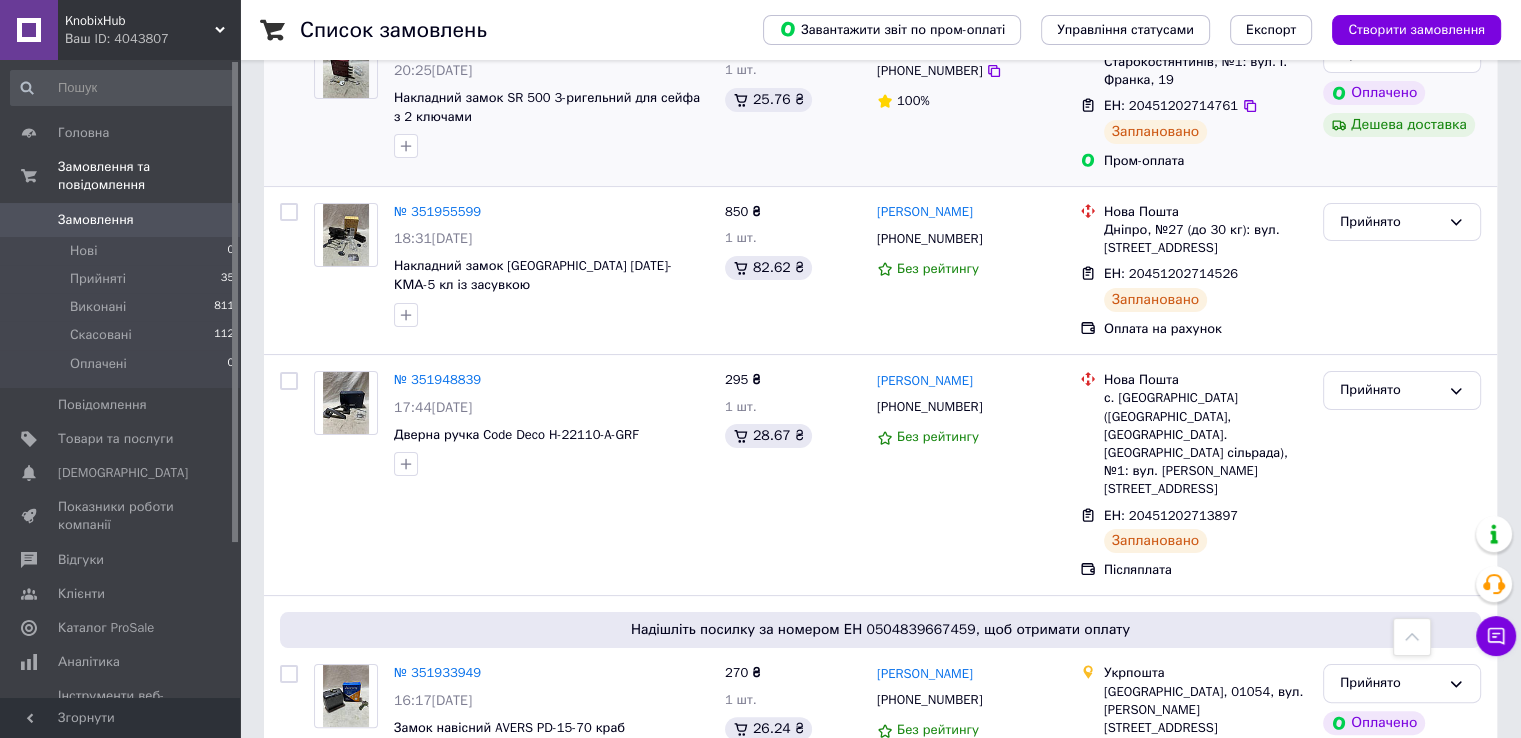 scroll, scrollTop: 0, scrollLeft: 0, axis: both 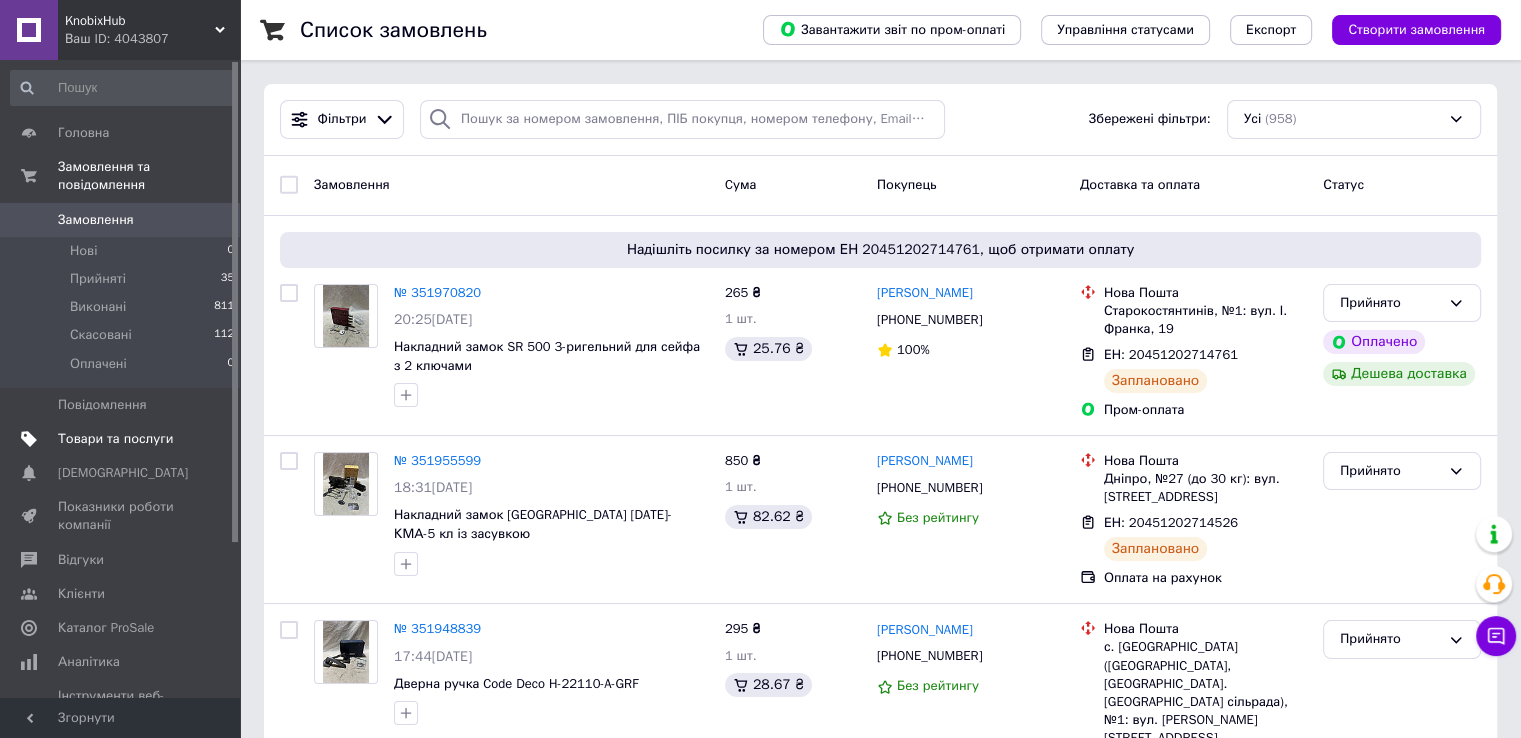 click on "Товари та послуги" at bounding box center [115, 439] 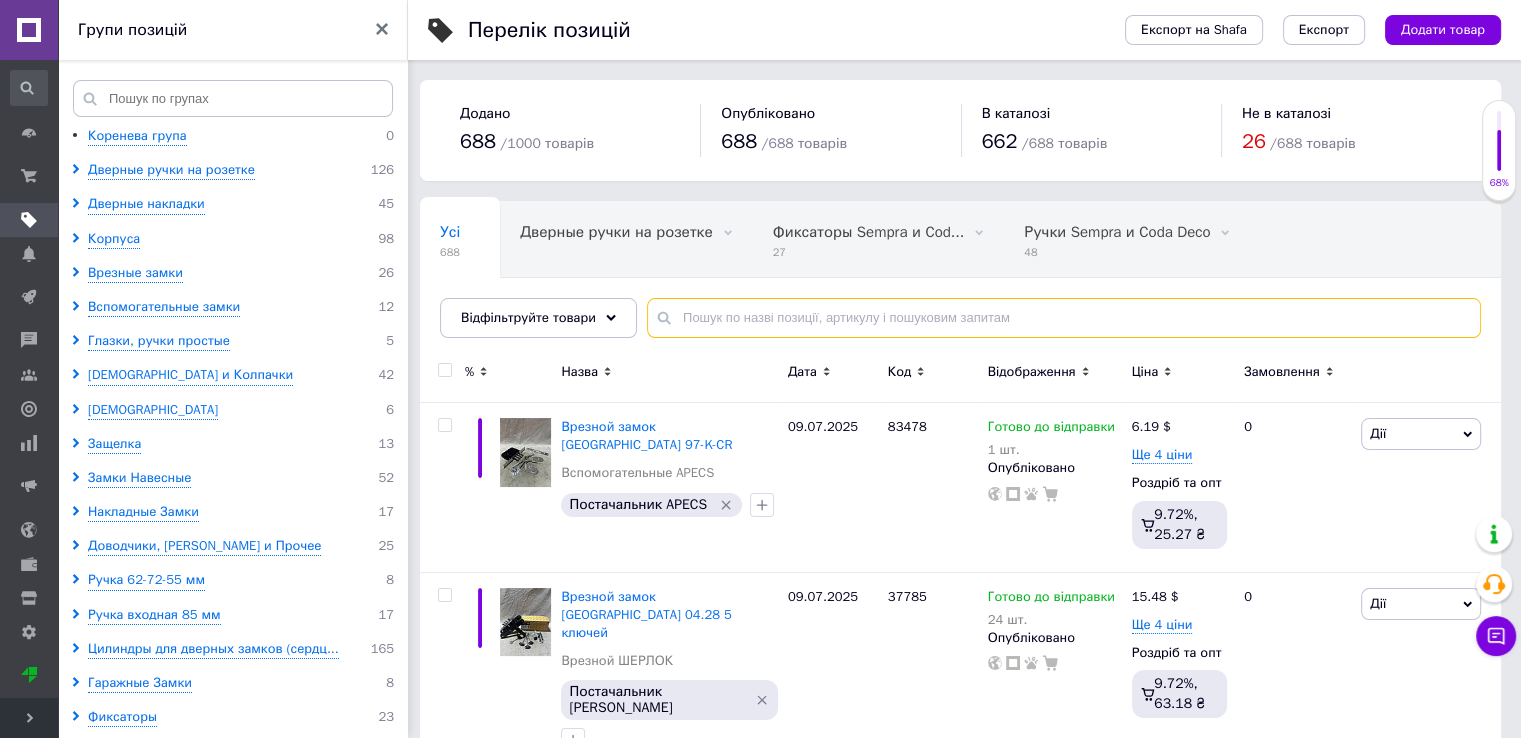 click at bounding box center [1064, 318] 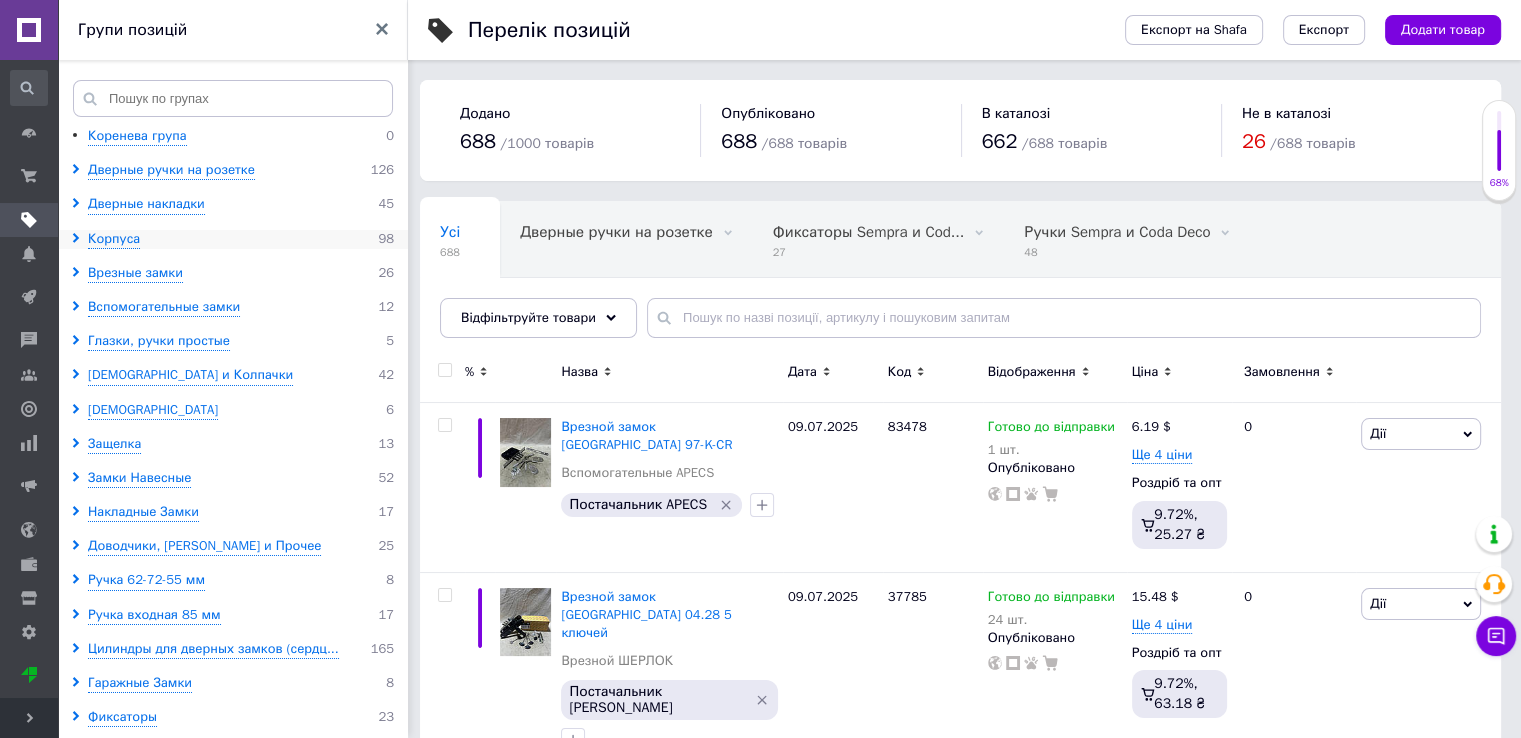 click at bounding box center (79, 239) 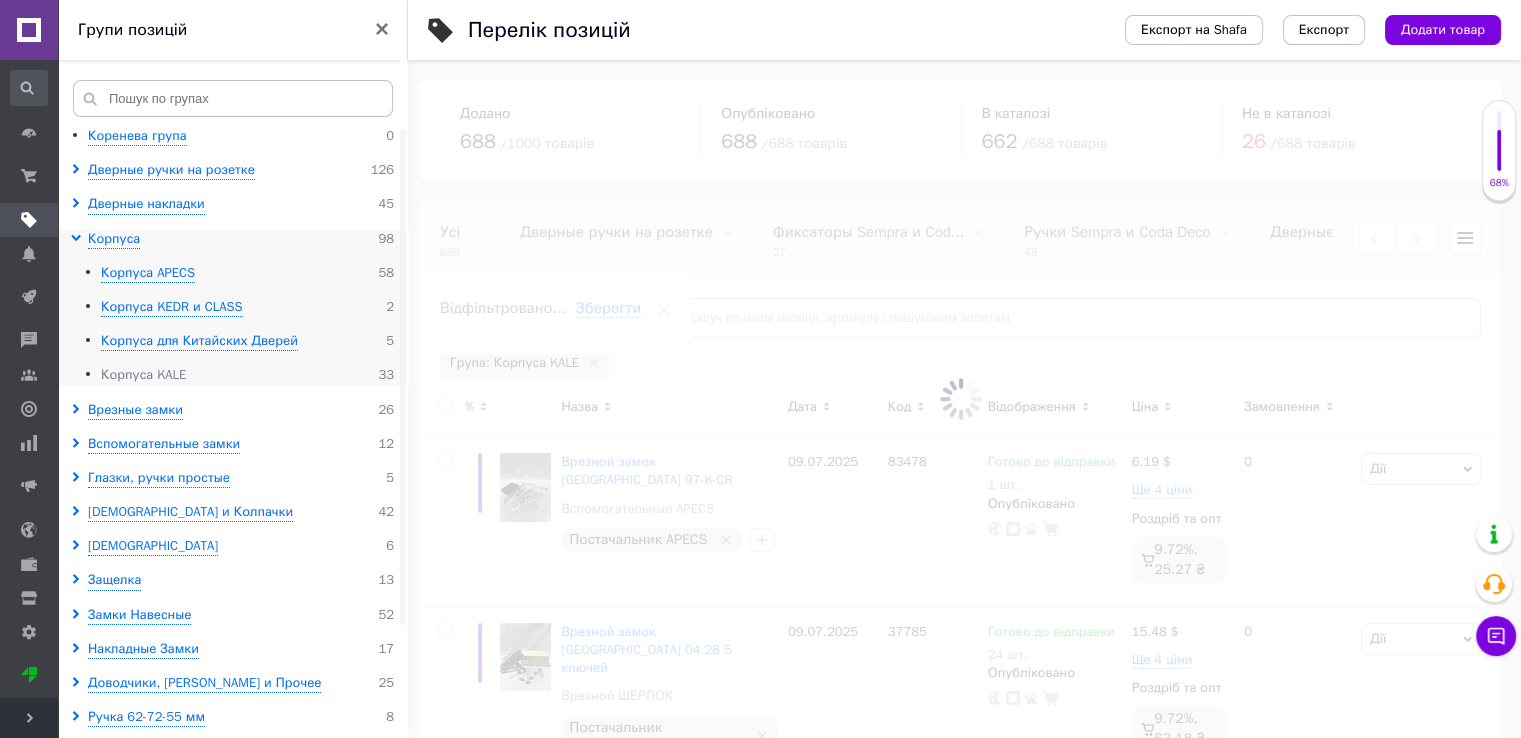click on "Корпуса KALE" at bounding box center [143, 375] 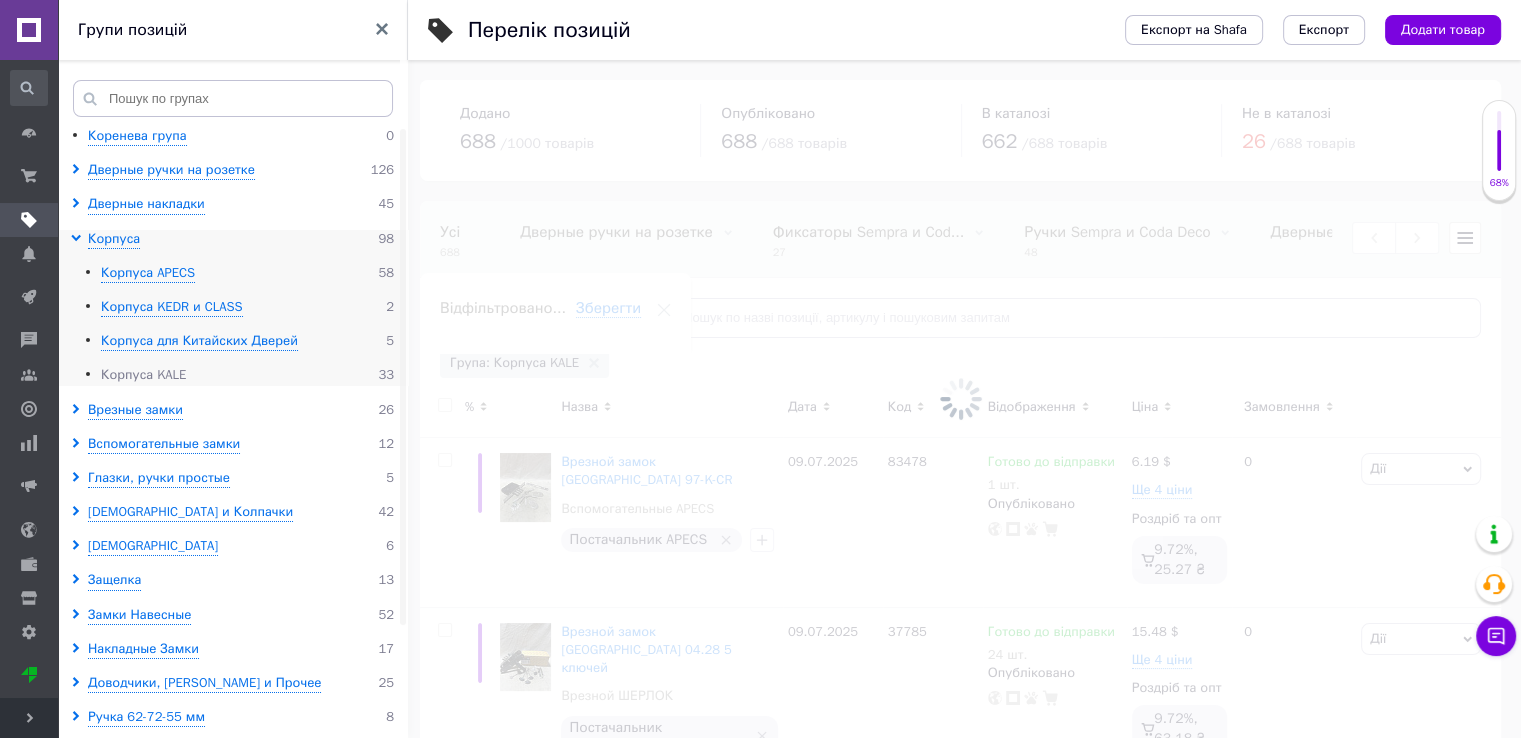 scroll, scrollTop: 0, scrollLeft: 363, axis: horizontal 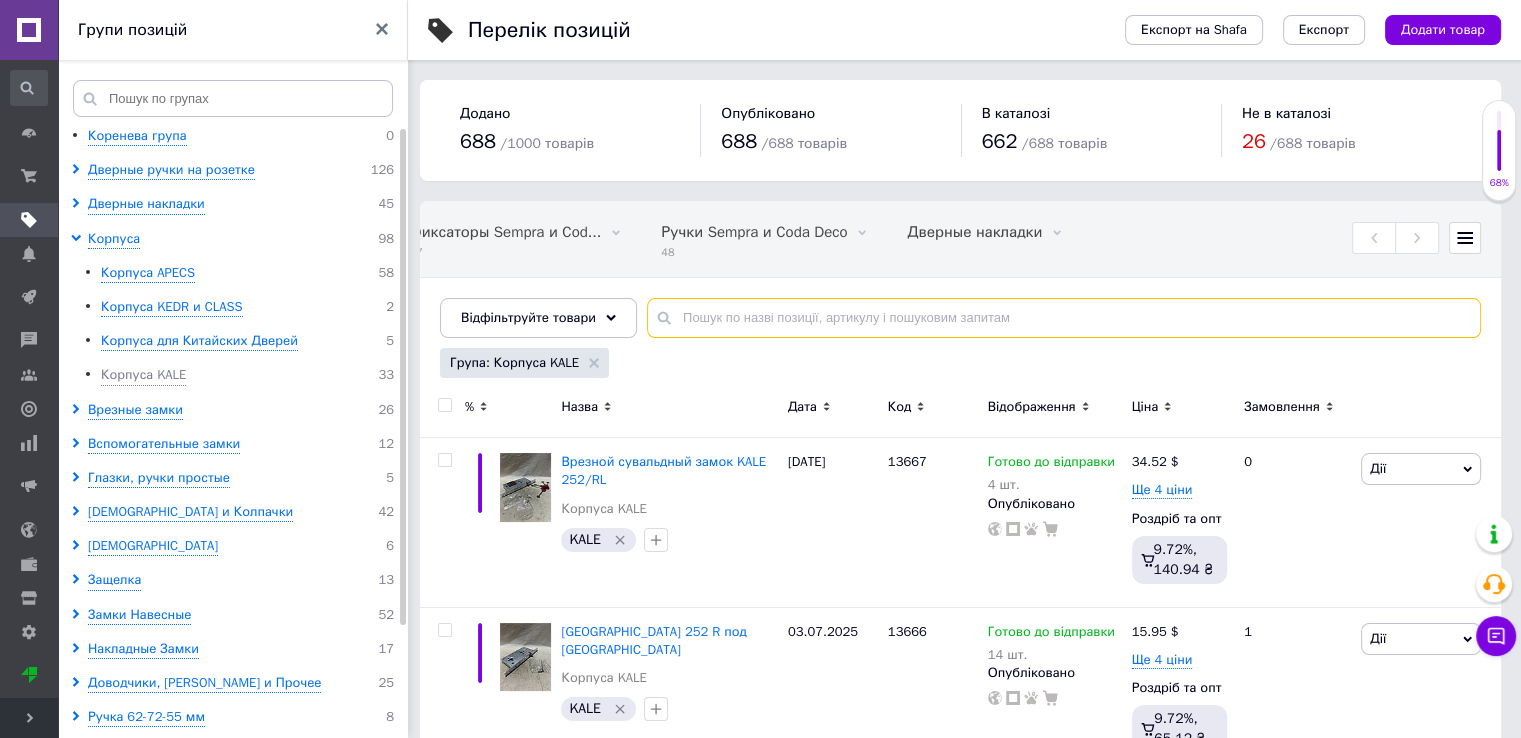 click at bounding box center [1064, 318] 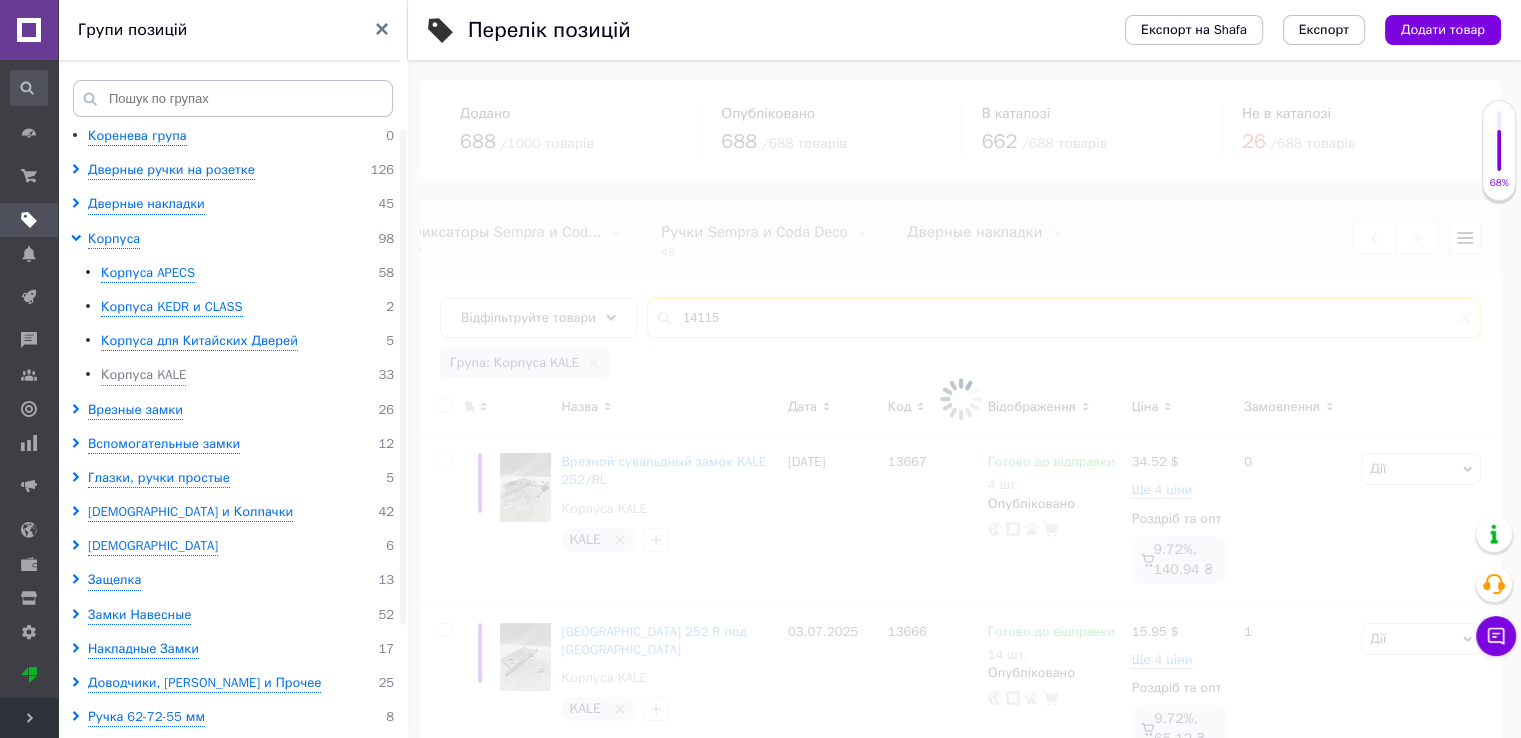 scroll, scrollTop: 0, scrollLeft: 348, axis: horizontal 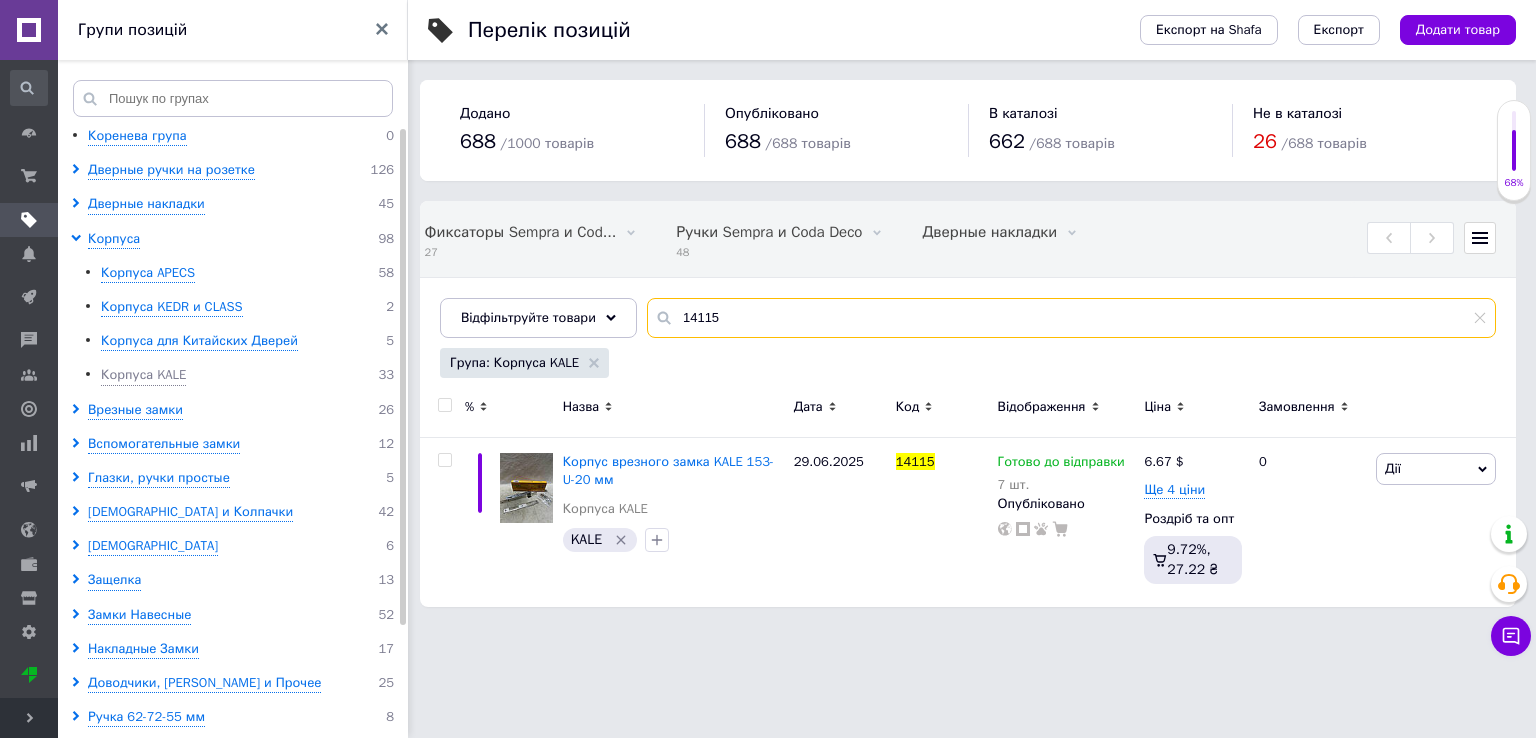 type on "14115" 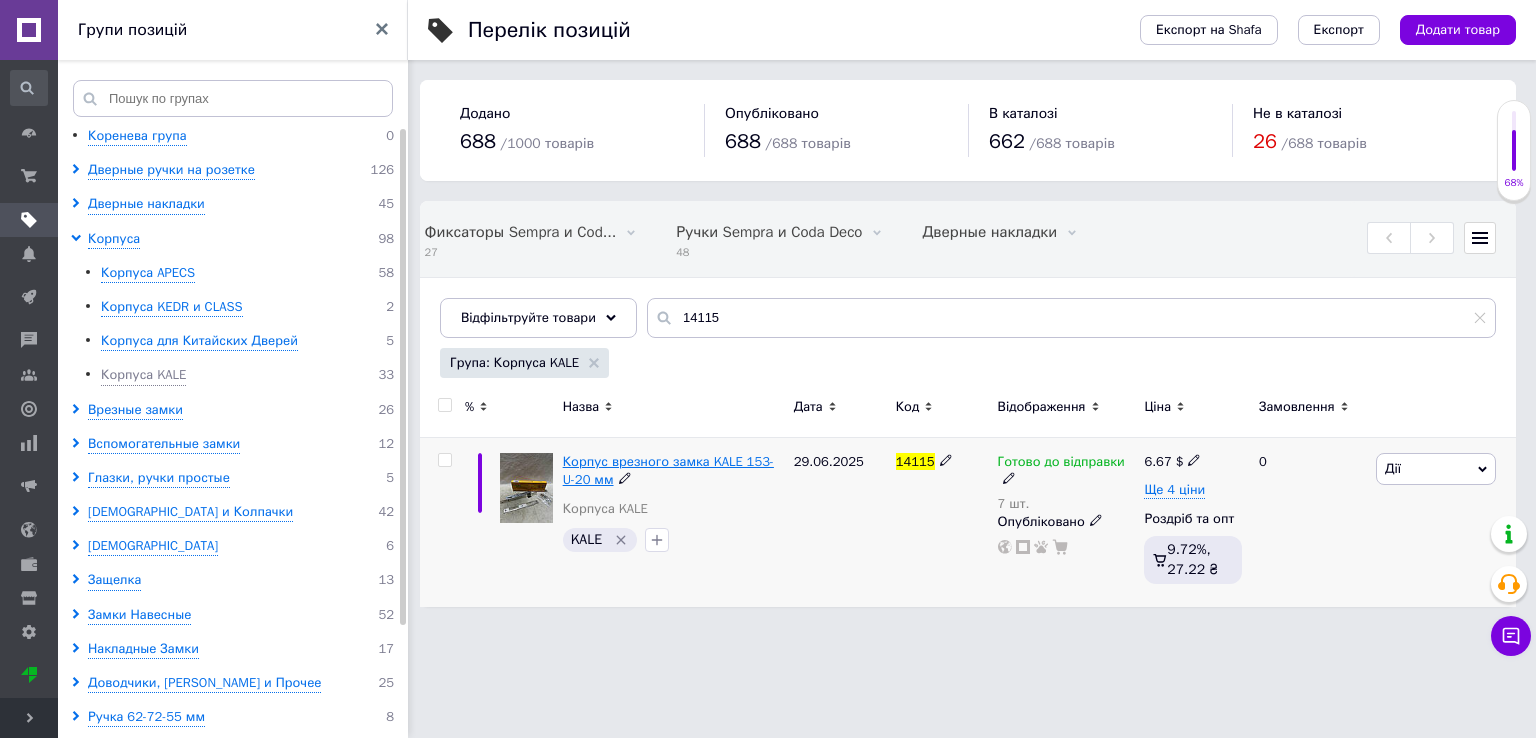 click on "Корпус врезного замка KALE 153-U-20 мм" at bounding box center [668, 470] 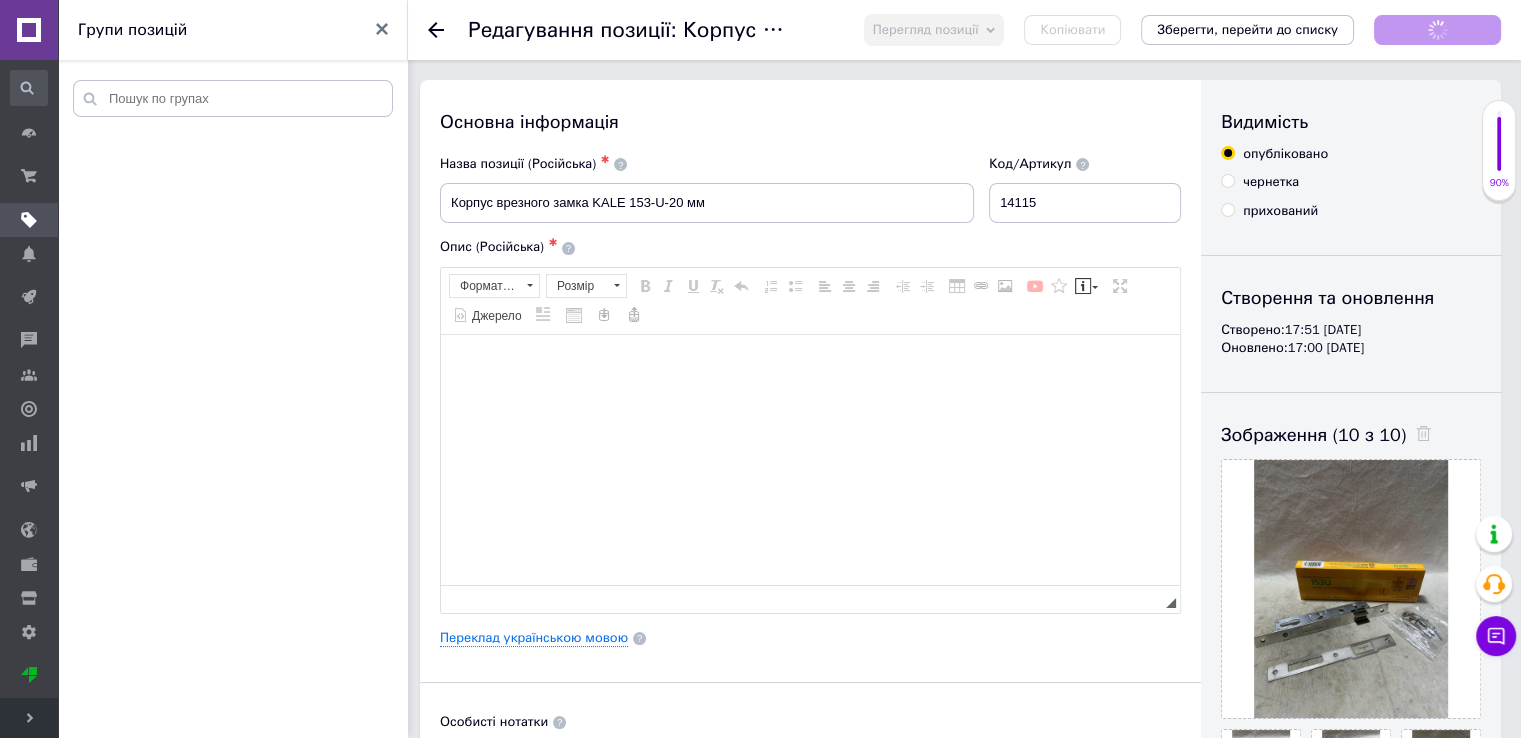 click on "KnobixHub Ваш ID: 4043807 Сайт KnobixHub Кабінет покупця Перевірити стан системи Сторінка на порталі Довідка Вийти Головна Замовлення та повідомлення Замовлення та повідомлення Замовлення Повідомлення Товари та послуги Товари та послуги Позиції Групи та добірки Сезонні знижки Категорії Імпорт Акції та промокоди Видалені позиції Відновлення позицій Характеристики Сповіщення Показники роботи компанії Відгуки Відгуки Про компанію з каталогів Prom.ua та Bigl.ua Про товари з каталогу Prom Про компанію на сайті компанії Клієнти Каталог ProSale Каталог ProSale Кампанії Bigl.ua" at bounding box center [760, 1621] 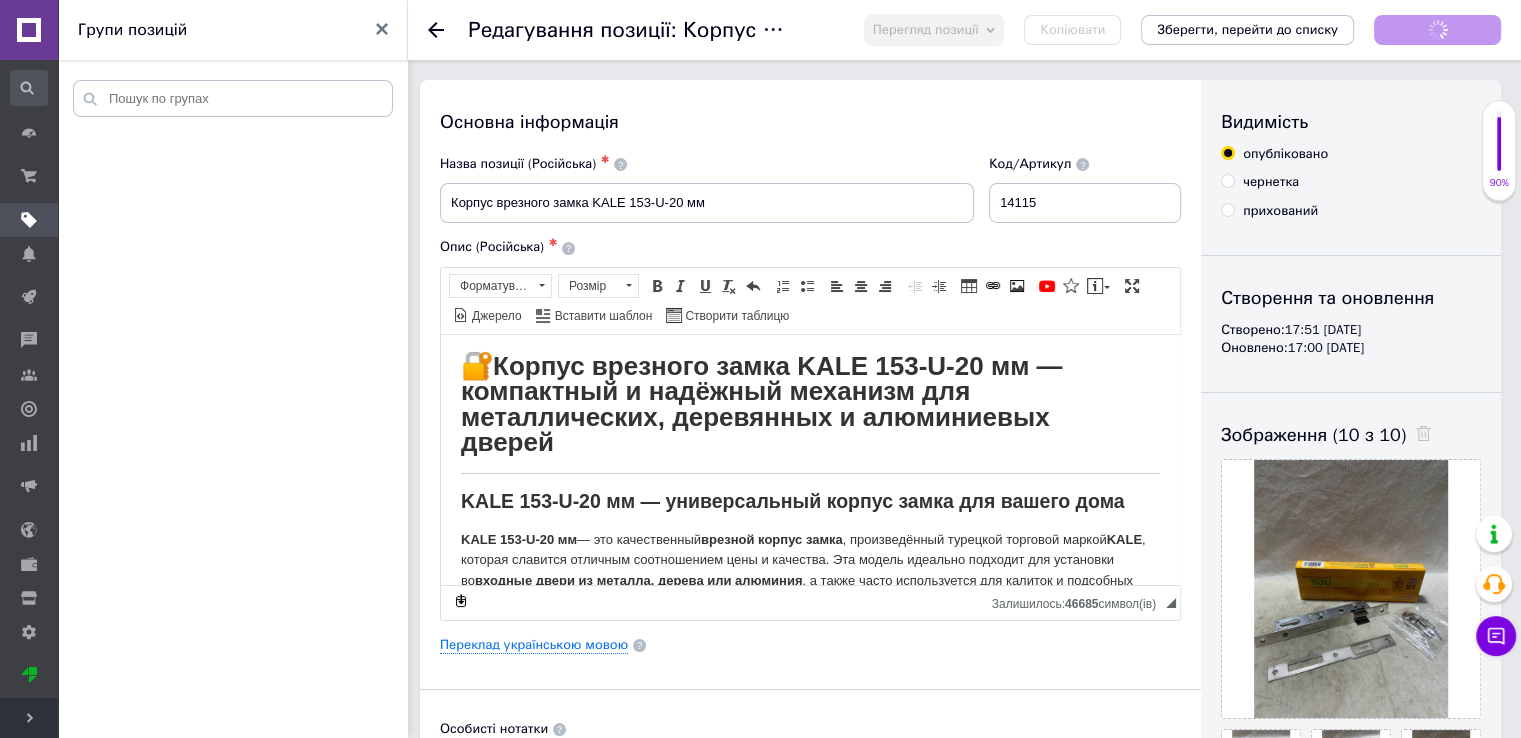scroll, scrollTop: 0, scrollLeft: 0, axis: both 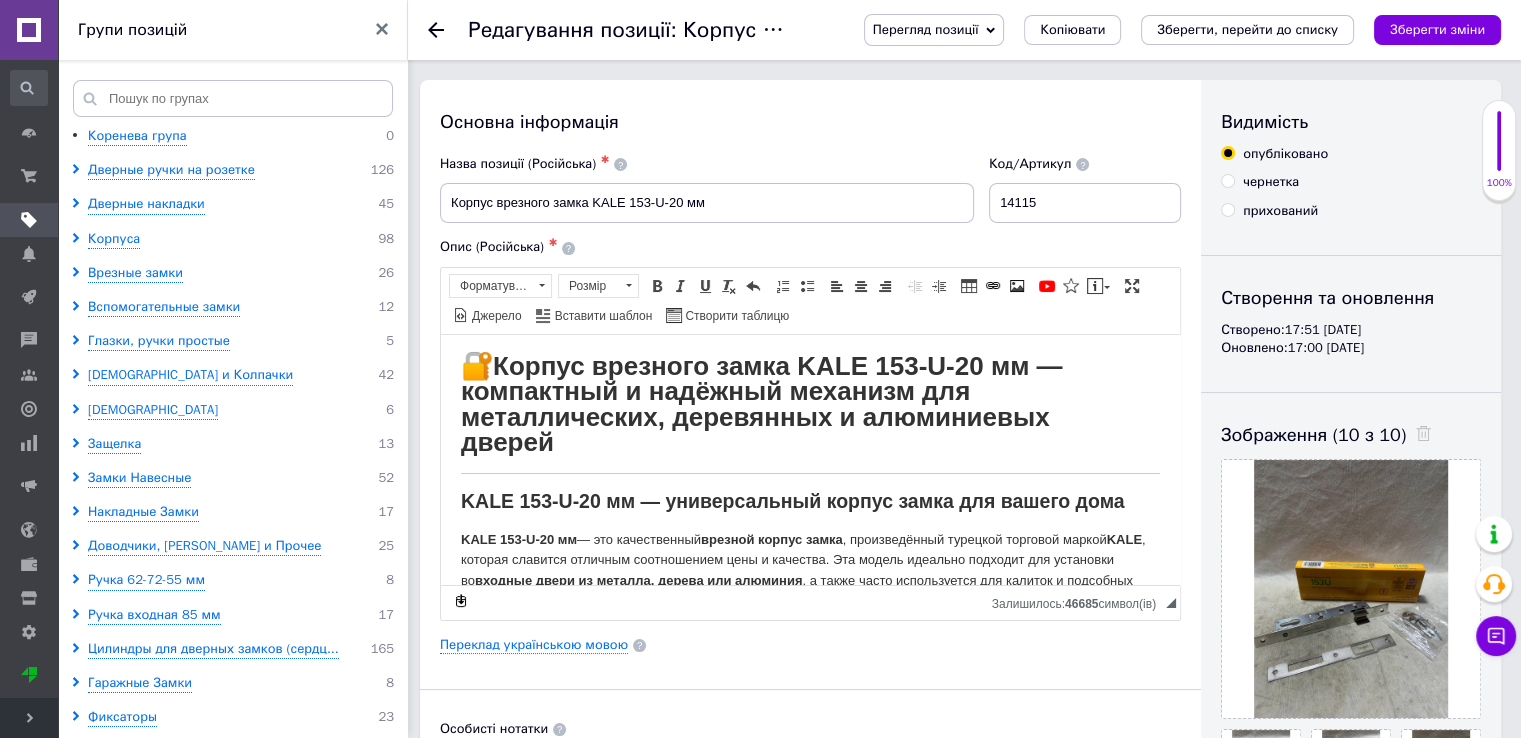 click on "Розгорнути" at bounding box center [29, 718] 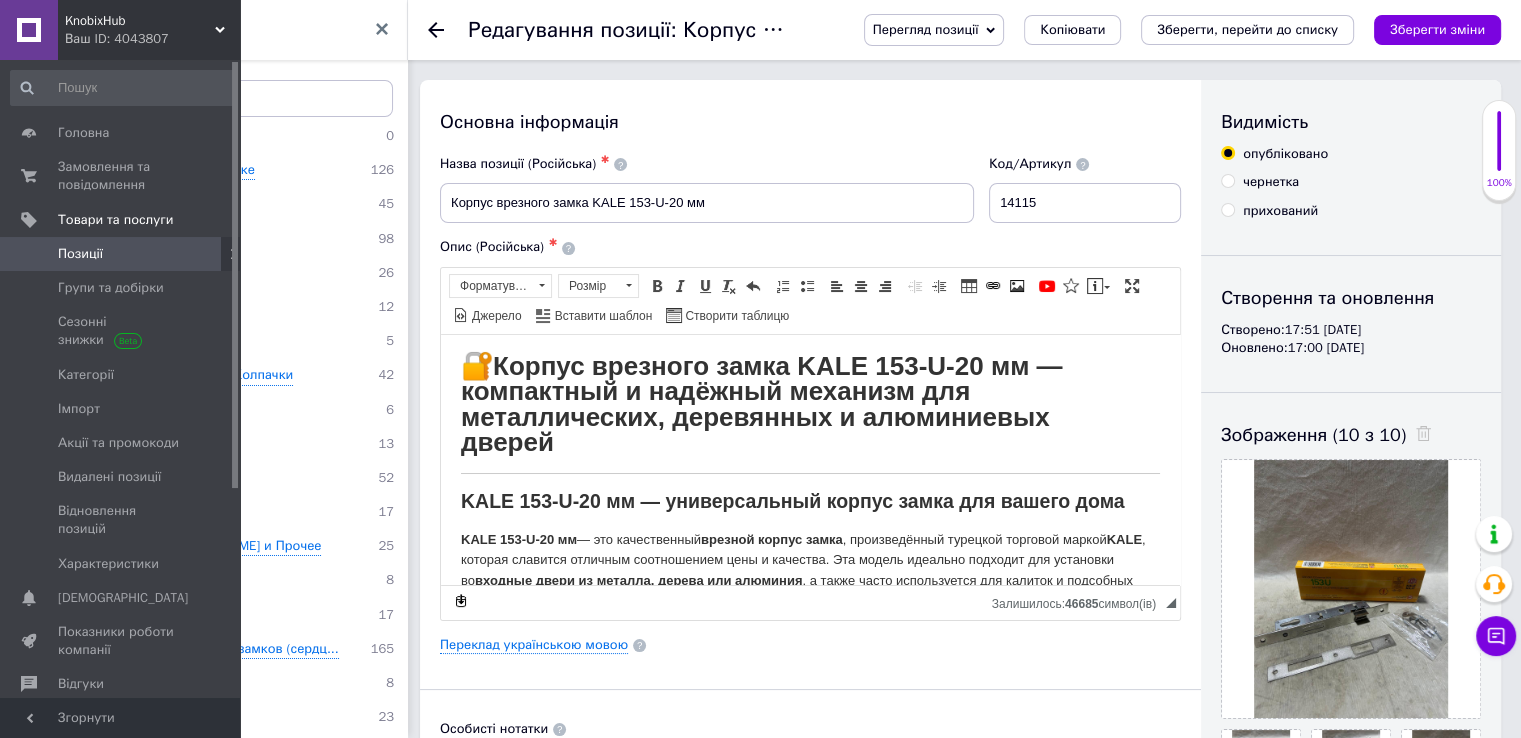 click on "KnobixHub" at bounding box center [140, 21] 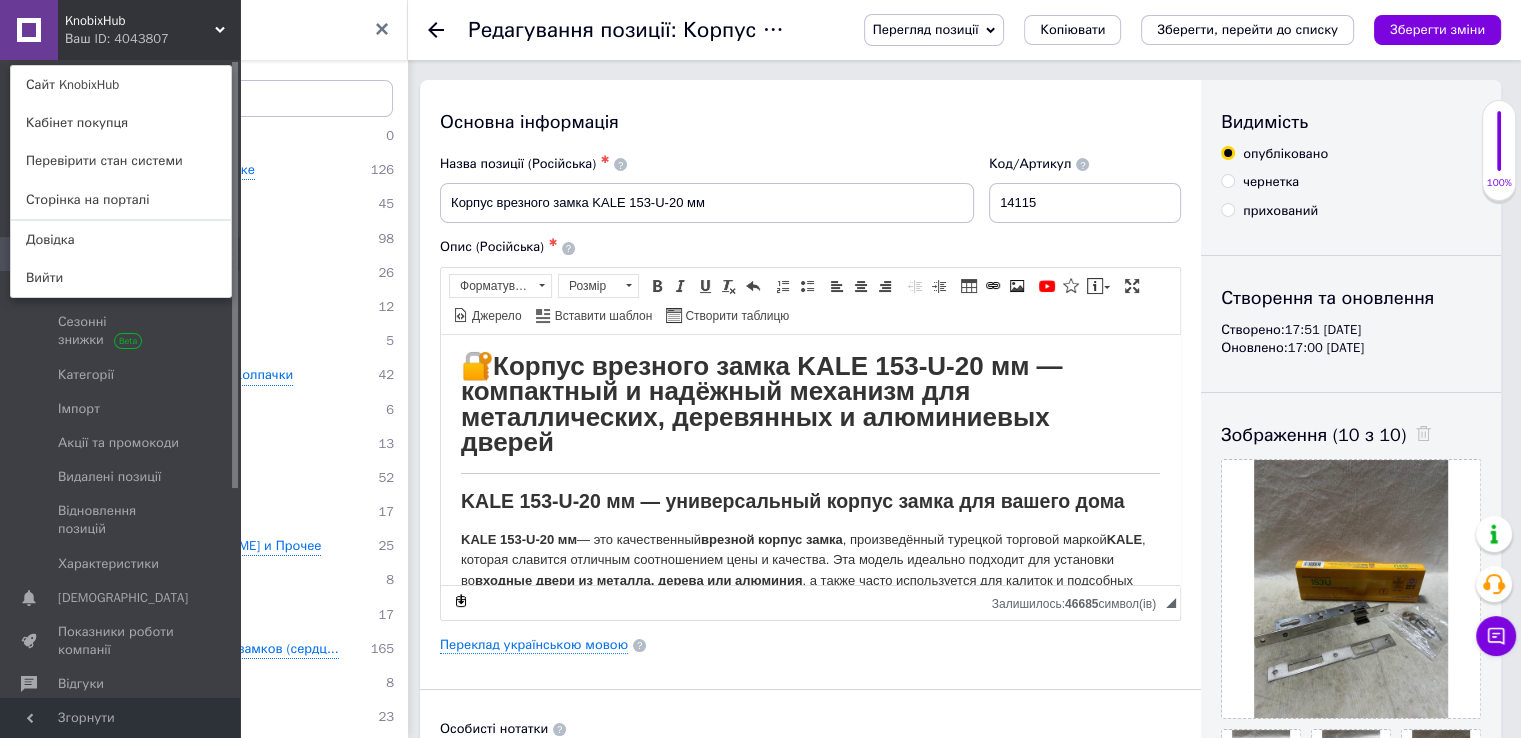 click on "Перегляд позиції" at bounding box center (934, 30) 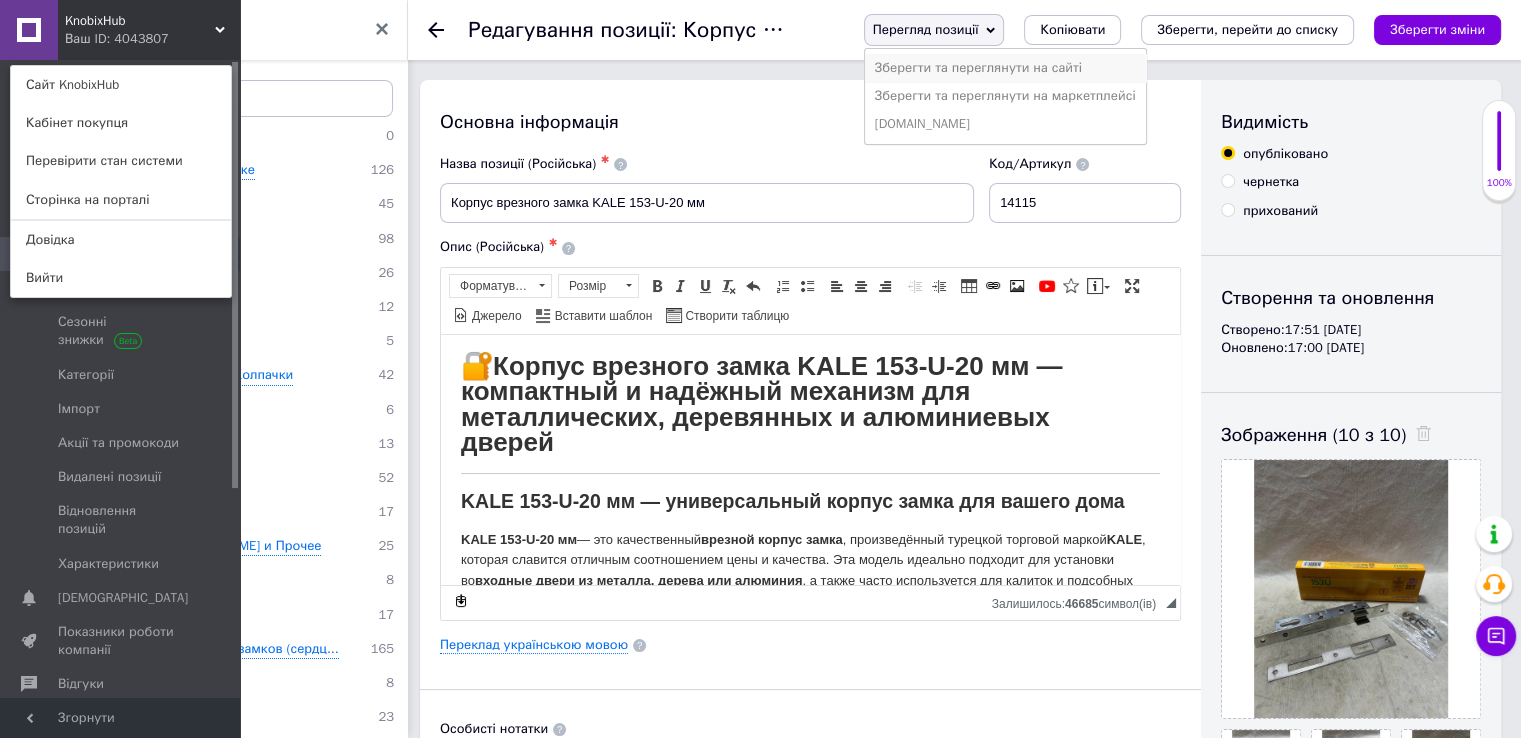 click on "Зберегти та переглянути на сайті" at bounding box center (1005, 68) 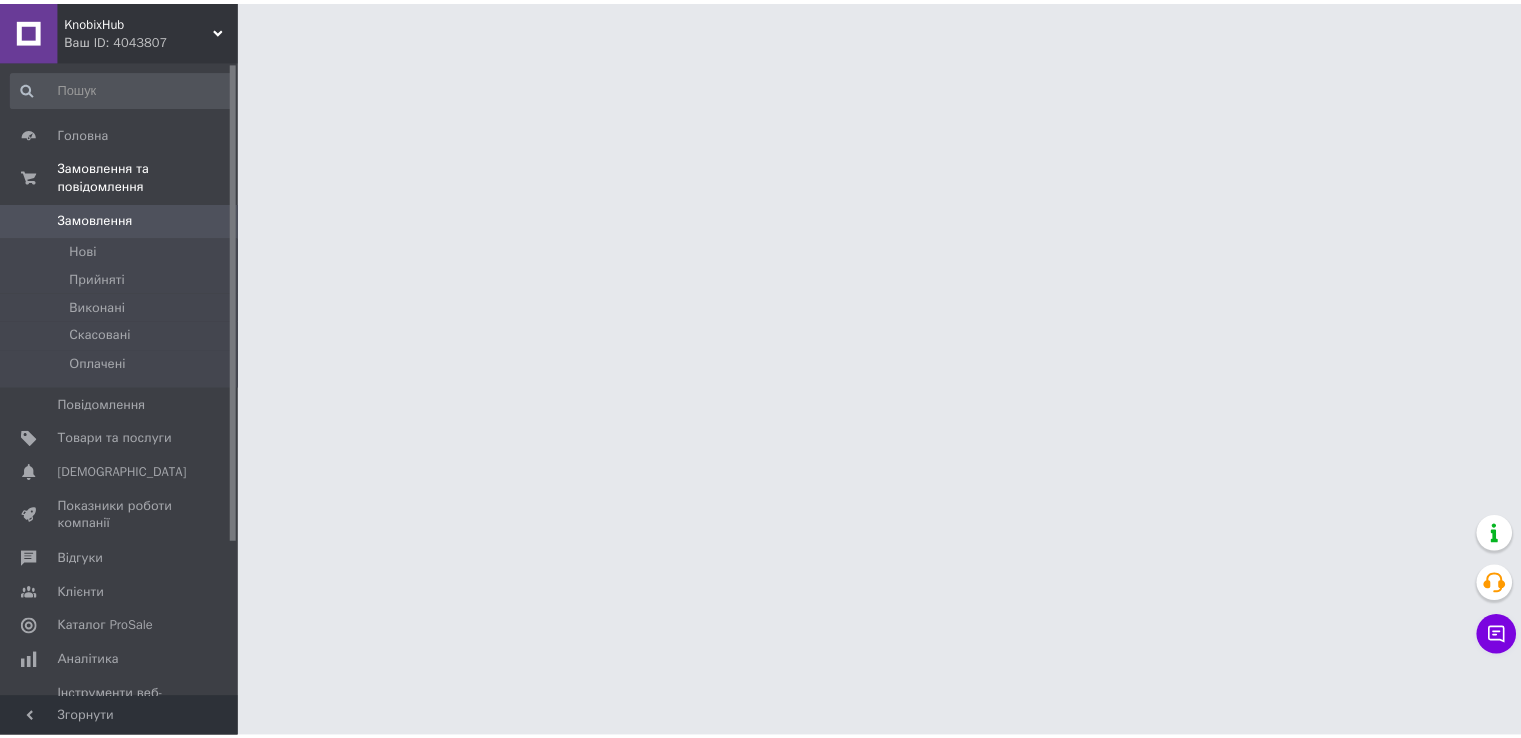 scroll, scrollTop: 0, scrollLeft: 0, axis: both 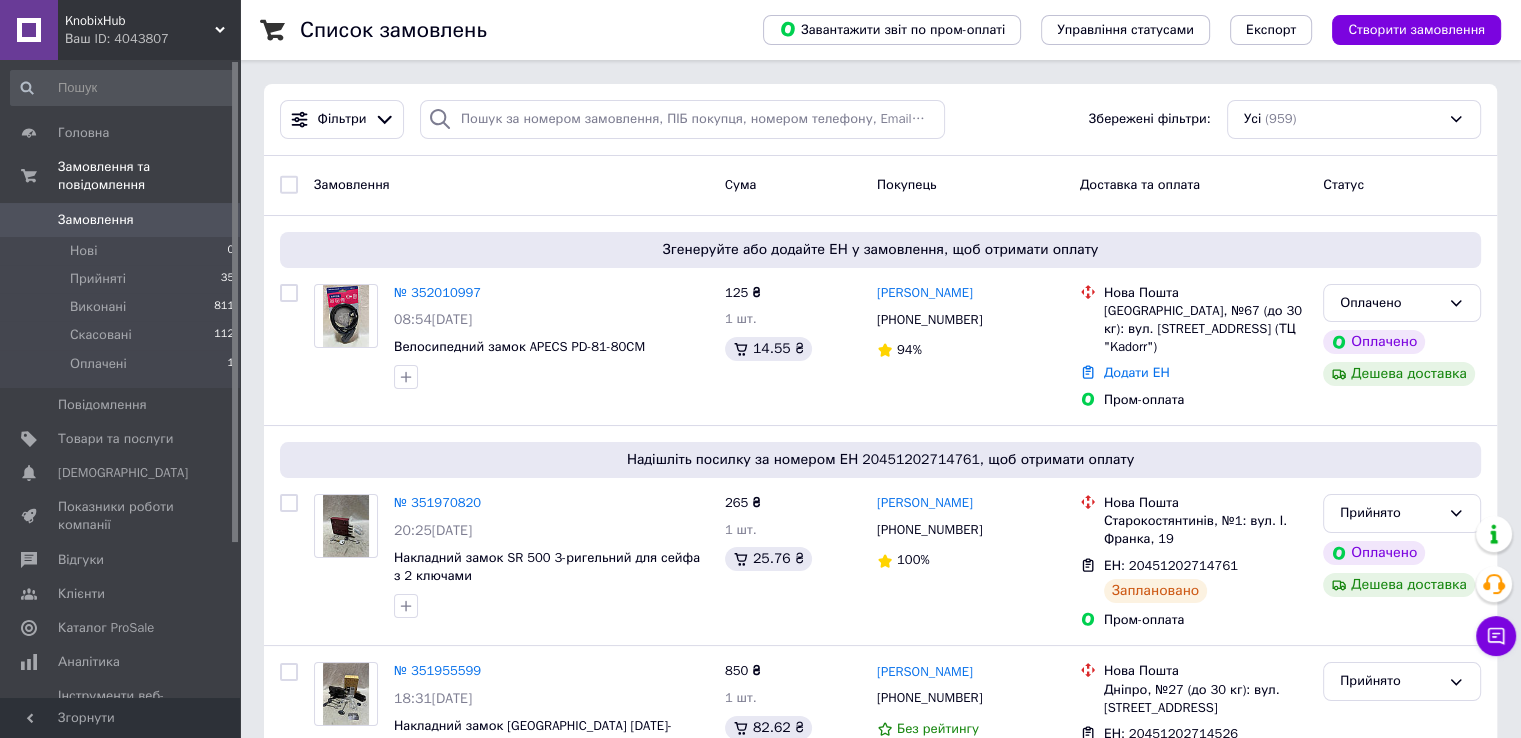 click on "Ваш ID: 4043807" at bounding box center (152, 39) 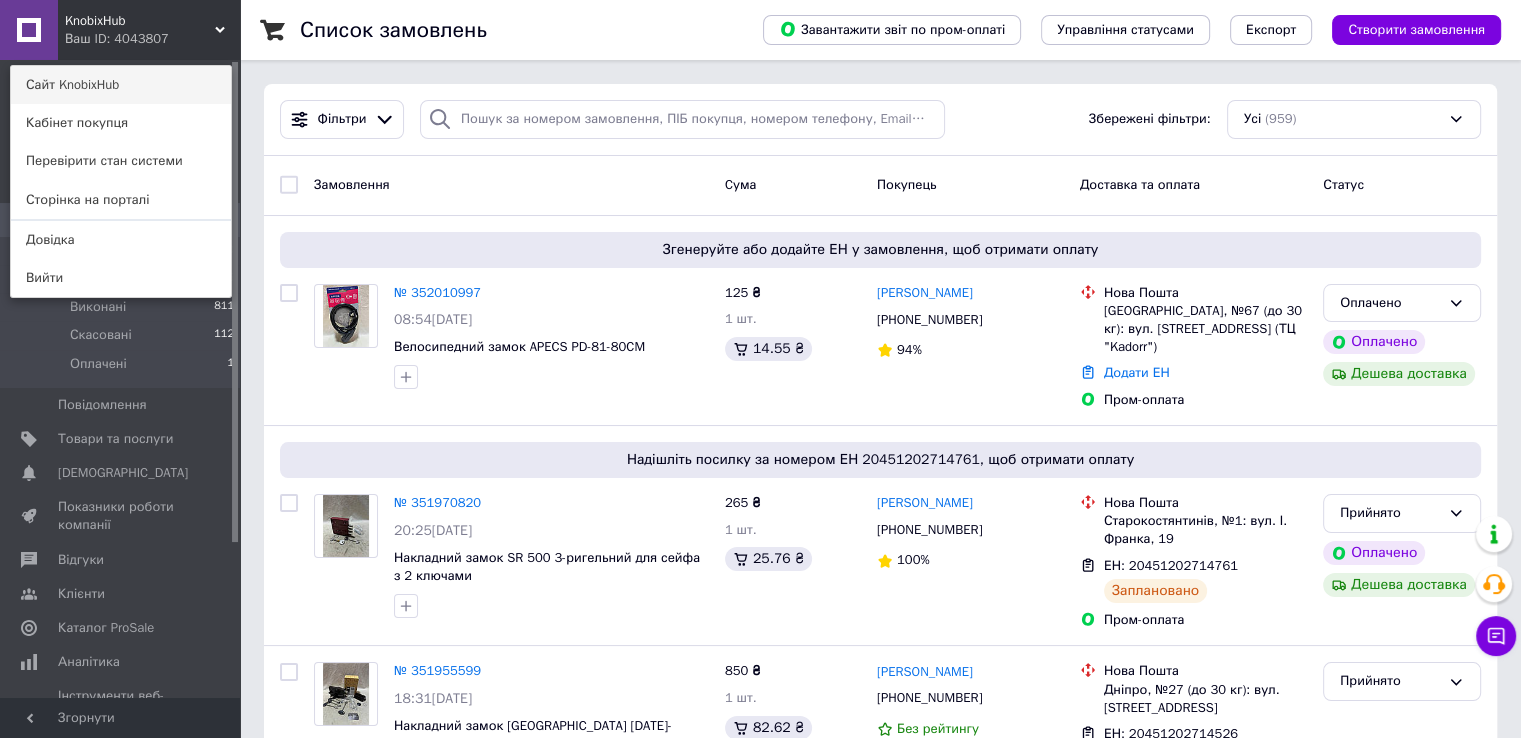 click on "Сайт KnobixHub" at bounding box center [121, 85] 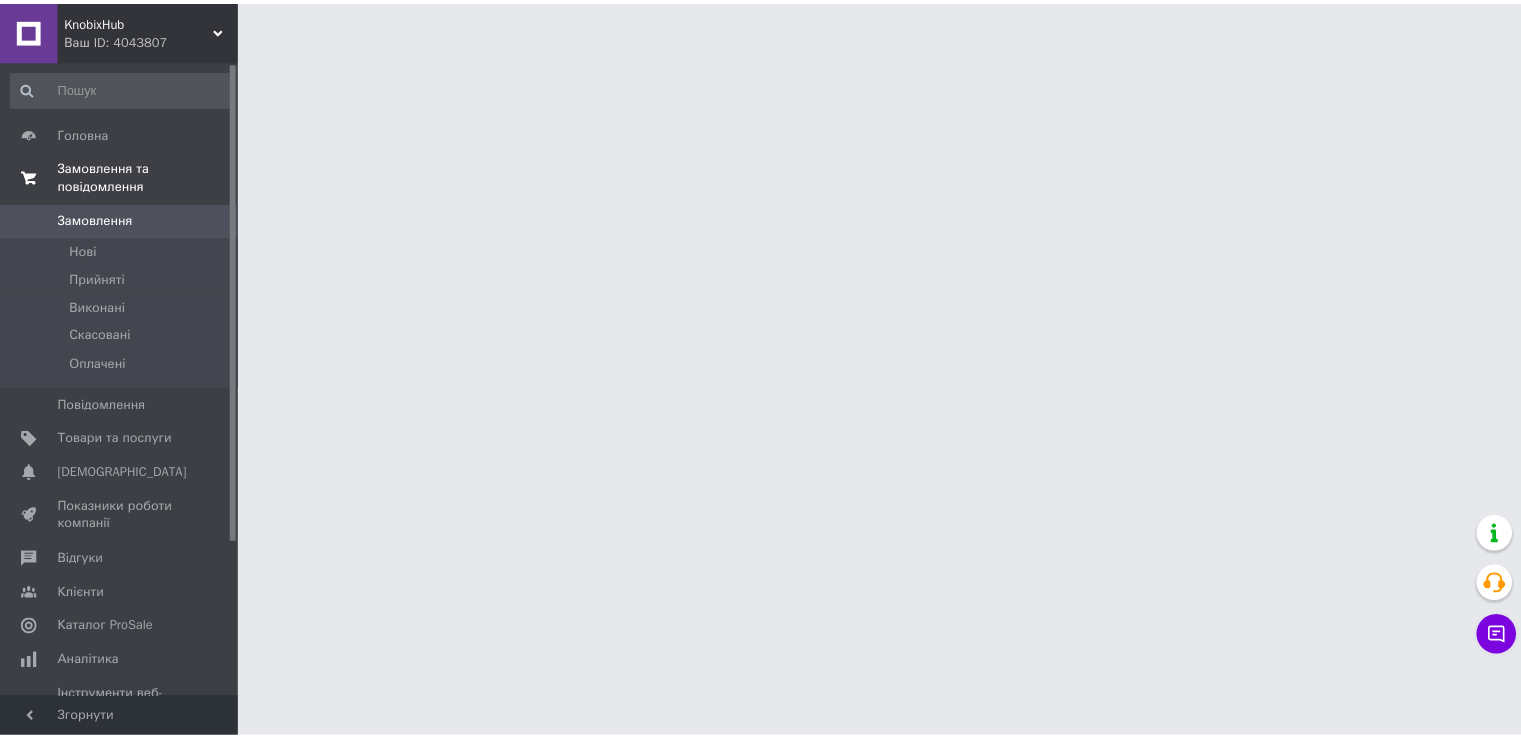scroll, scrollTop: 0, scrollLeft: 0, axis: both 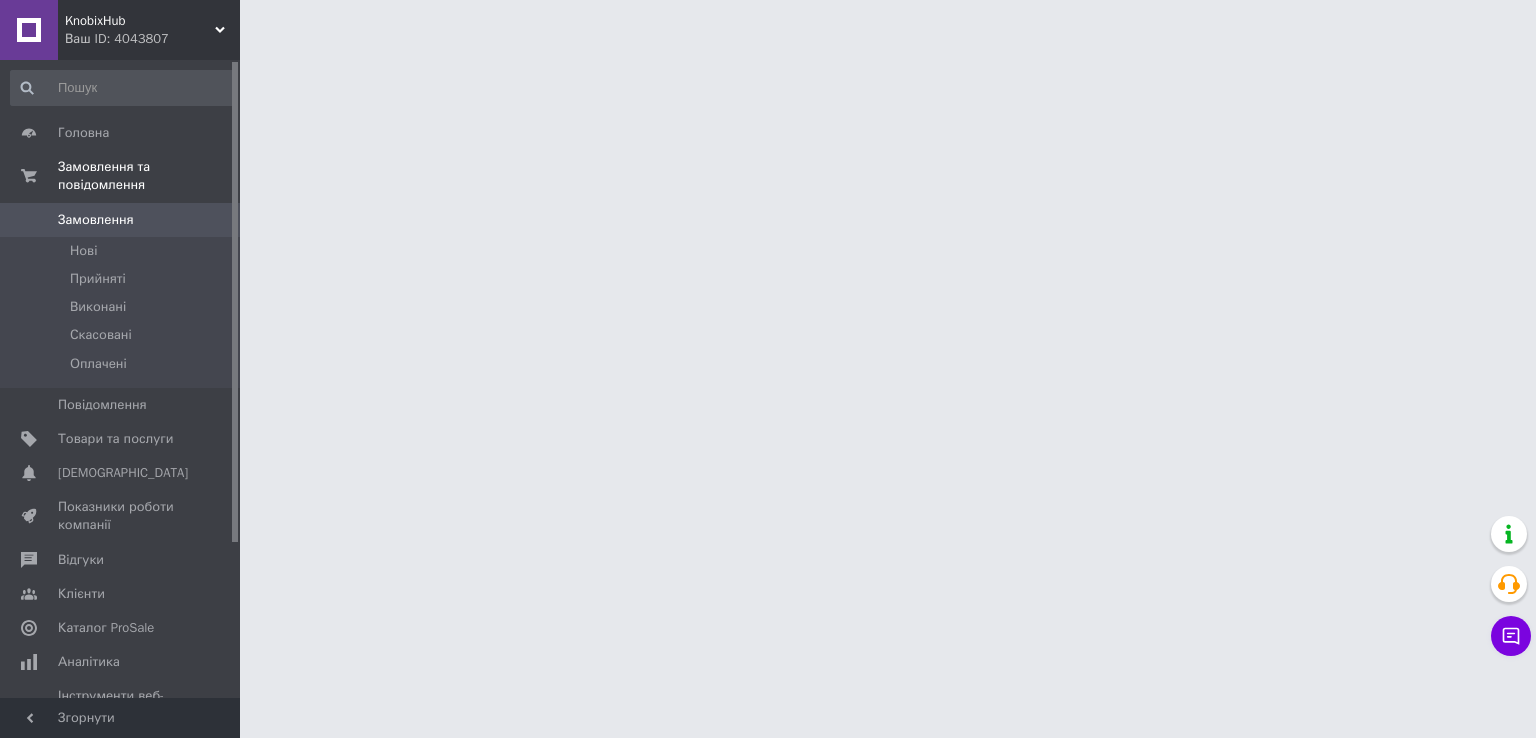 click on "KnobixHub" at bounding box center [140, 21] 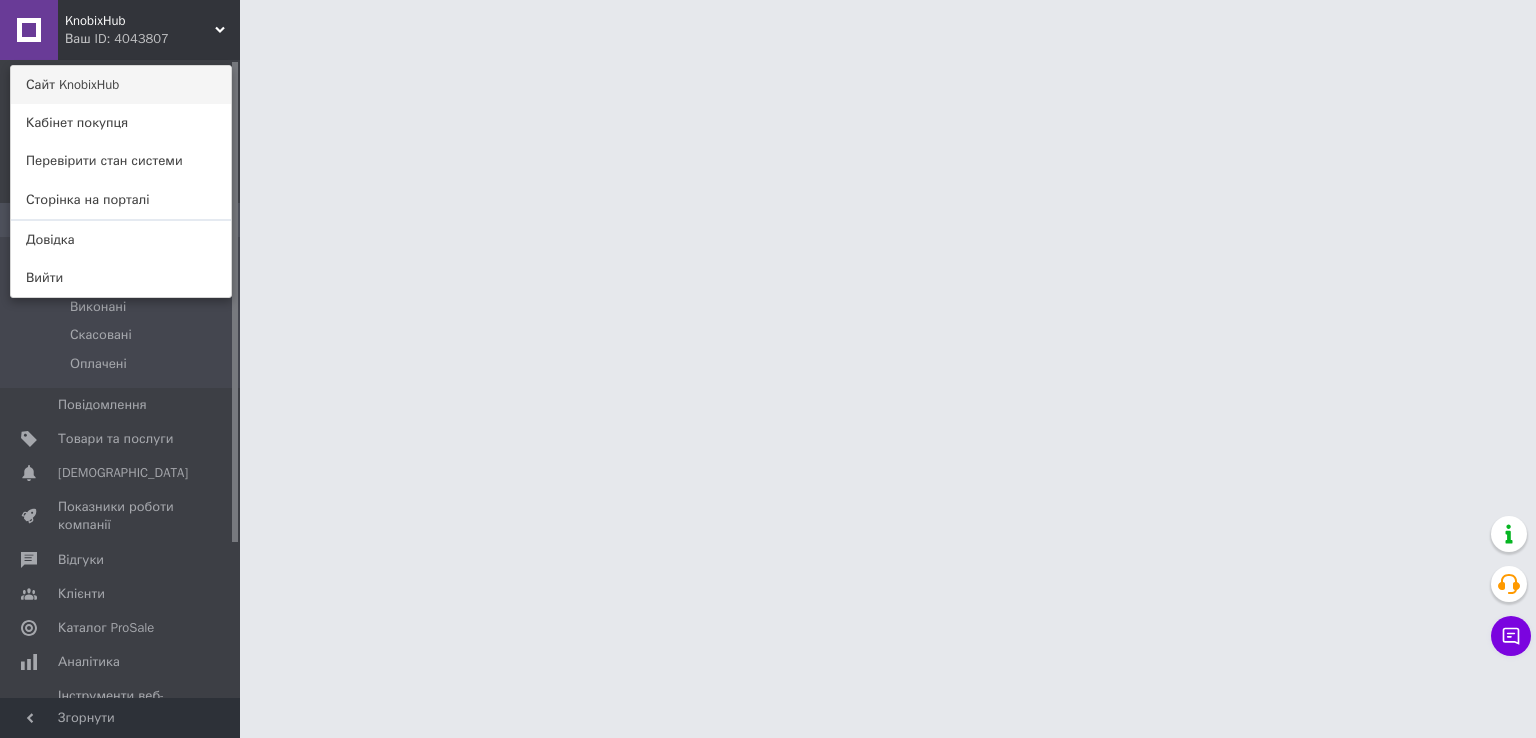 click on "Сайт KnobixHub" at bounding box center (121, 85) 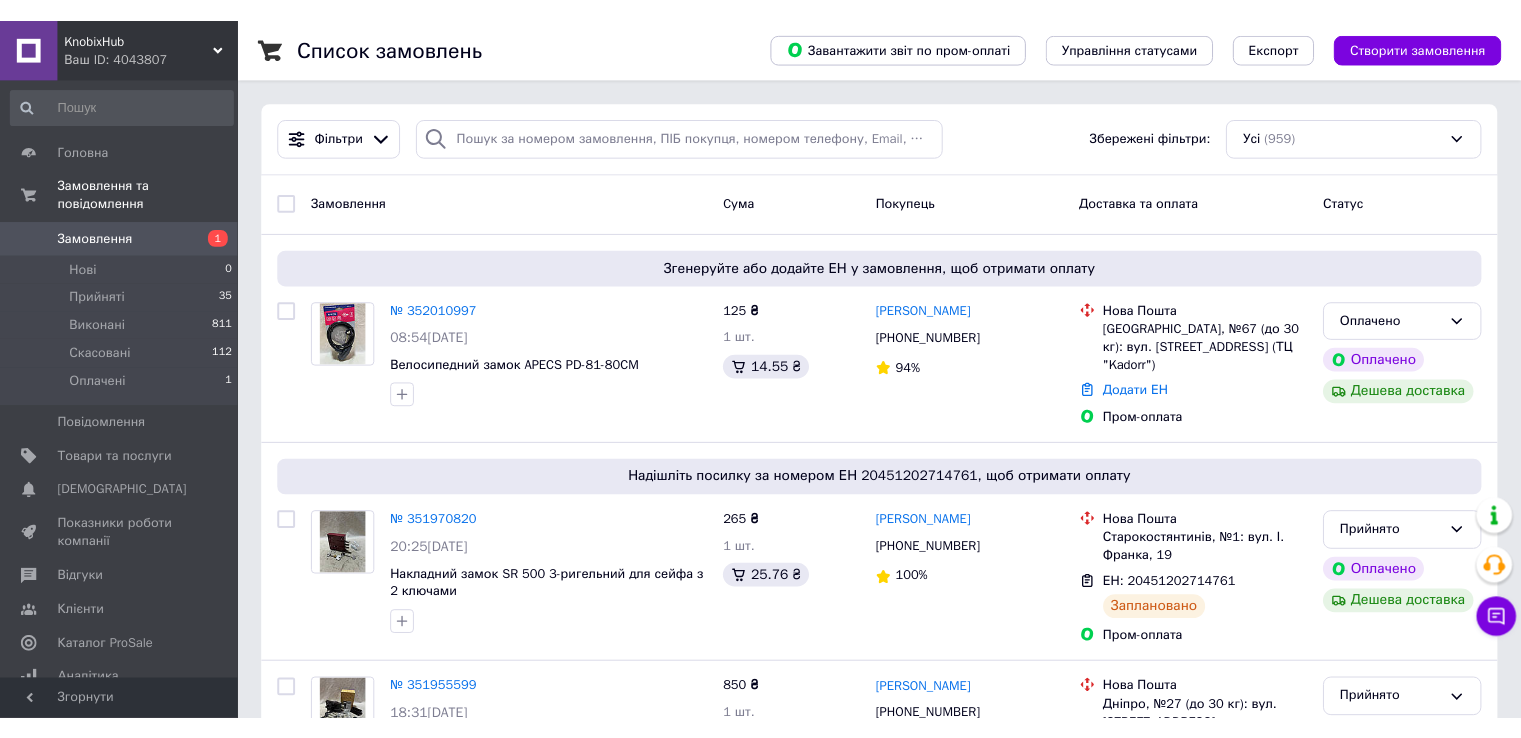 scroll, scrollTop: 0, scrollLeft: 0, axis: both 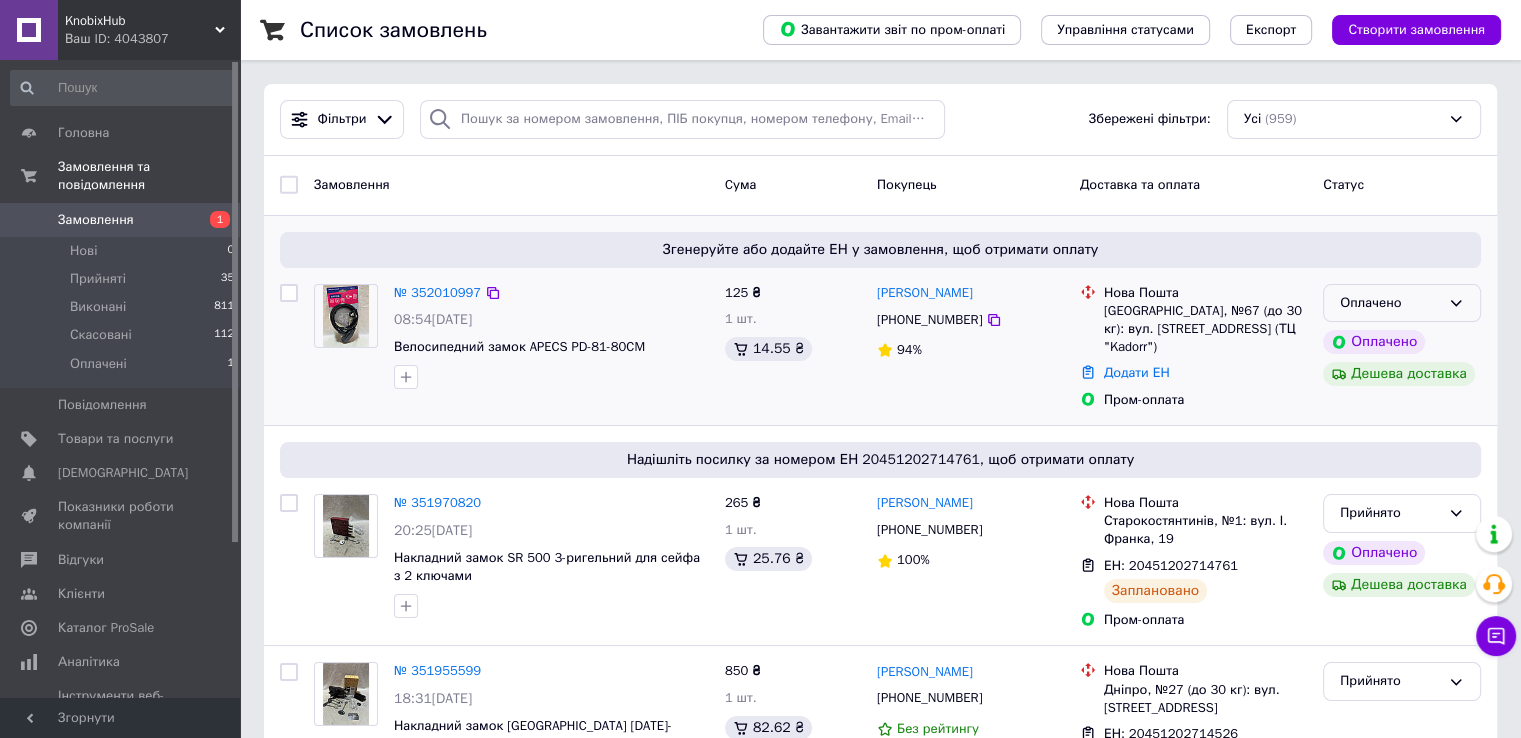 click on "Оплачено" at bounding box center [1402, 303] 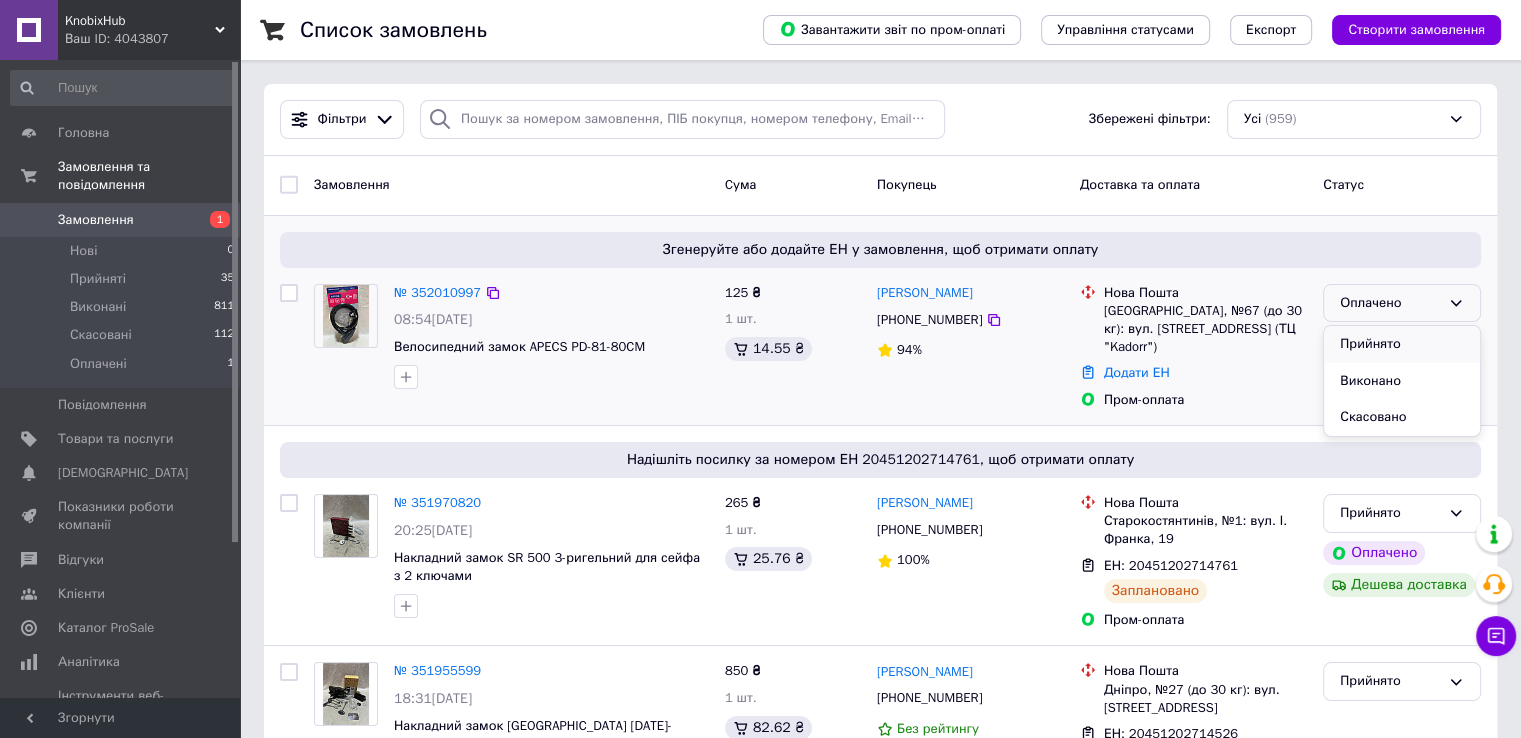 click on "Прийнято" at bounding box center [1402, 344] 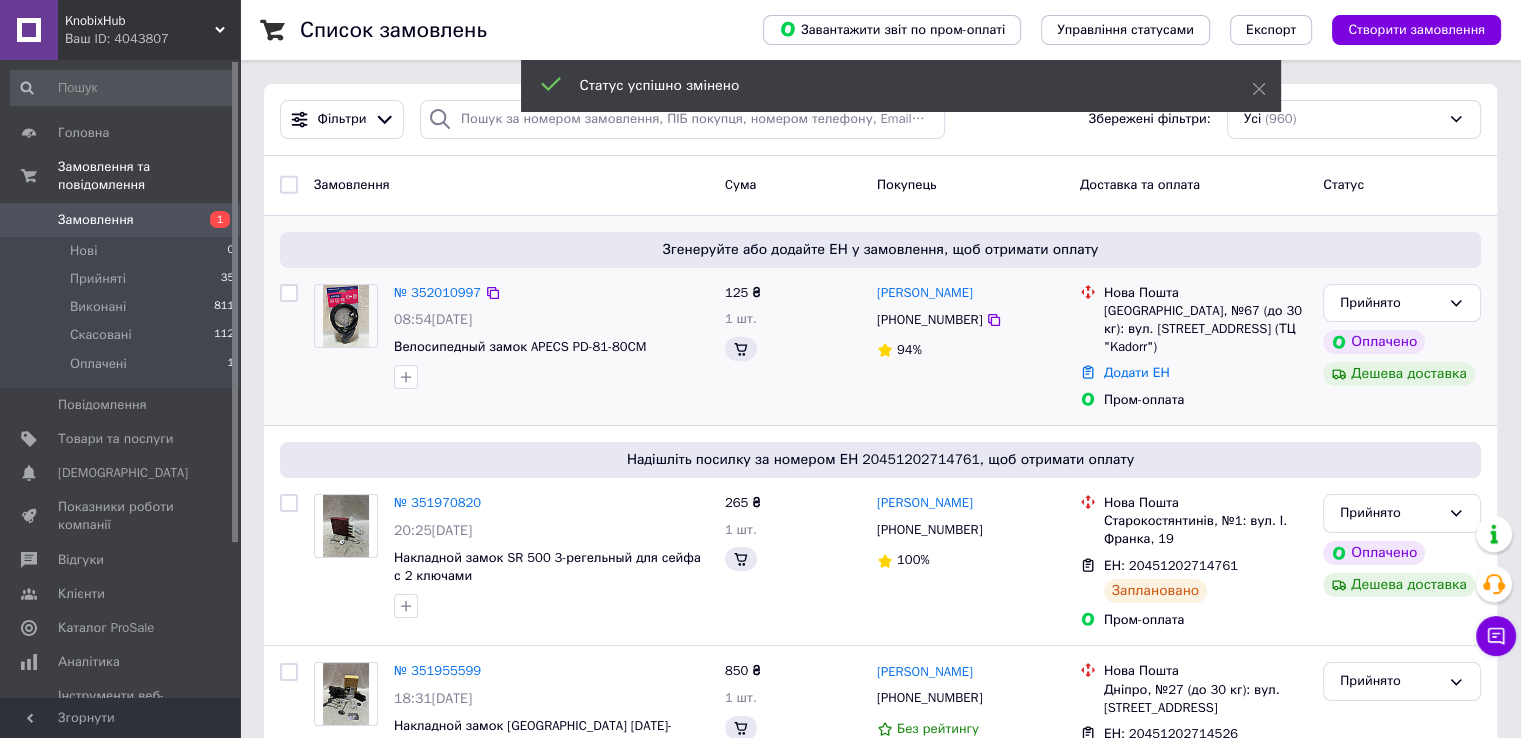 click on "№ 352010997" at bounding box center [437, 292] 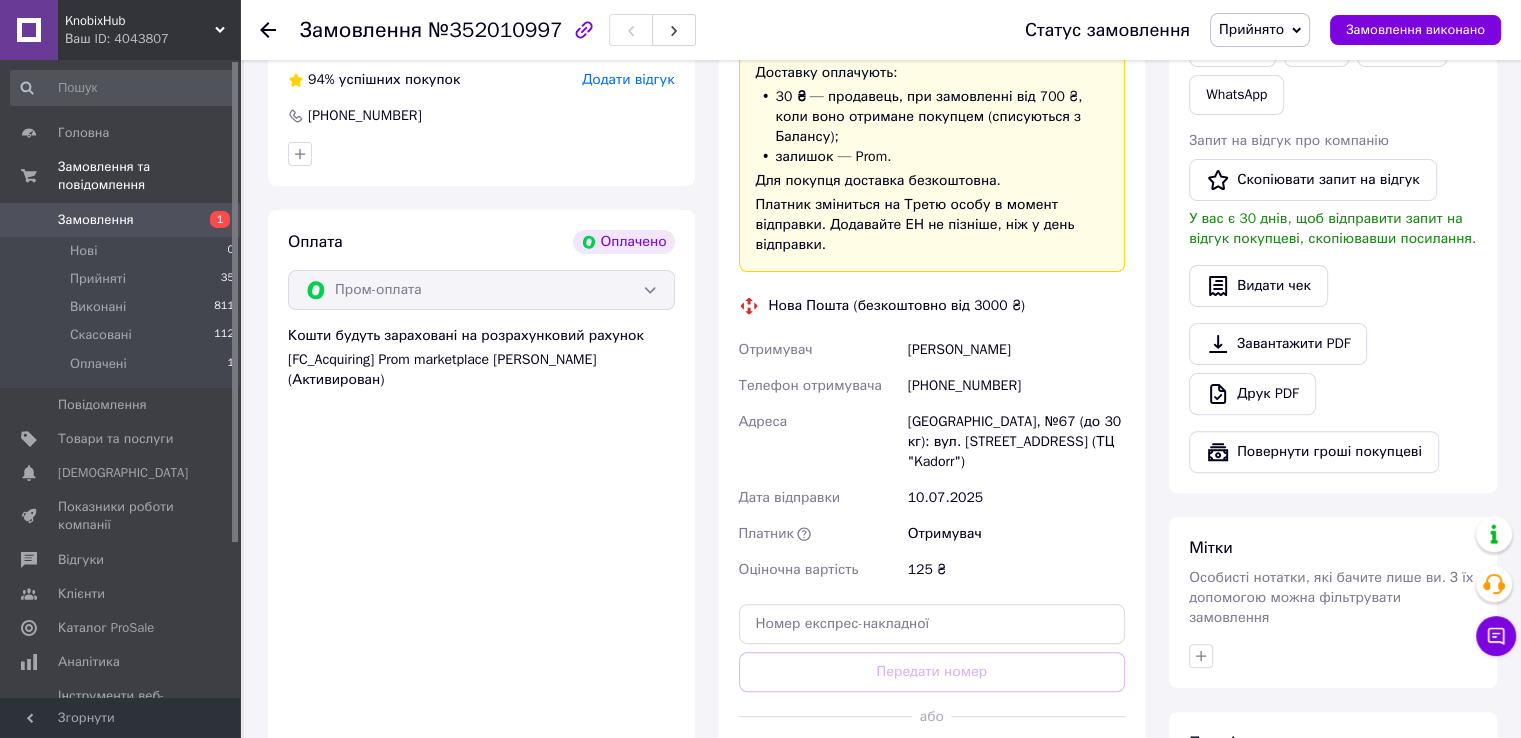 scroll, scrollTop: 700, scrollLeft: 0, axis: vertical 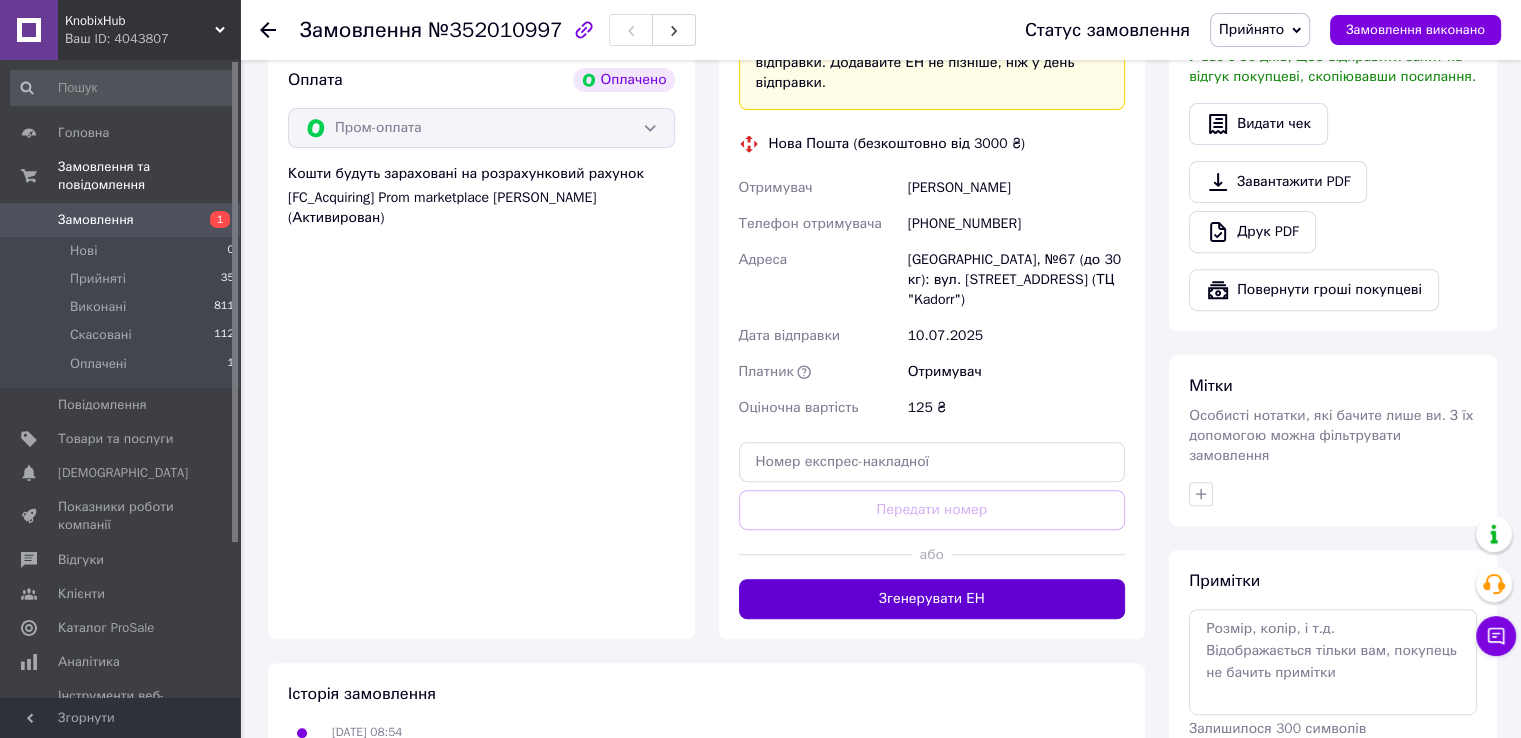 click on "Згенерувати ЕН" at bounding box center (932, 599) 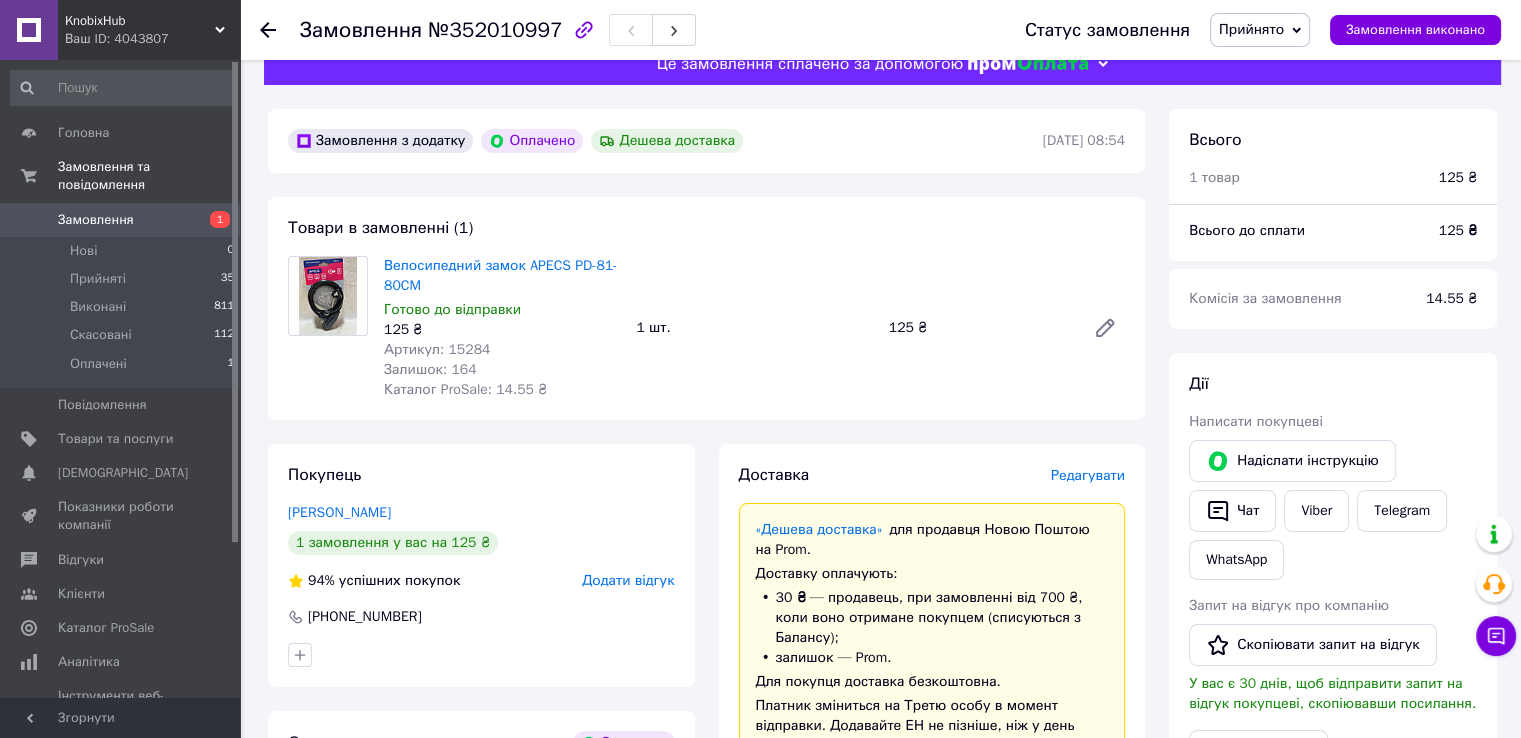 scroll, scrollTop: 0, scrollLeft: 0, axis: both 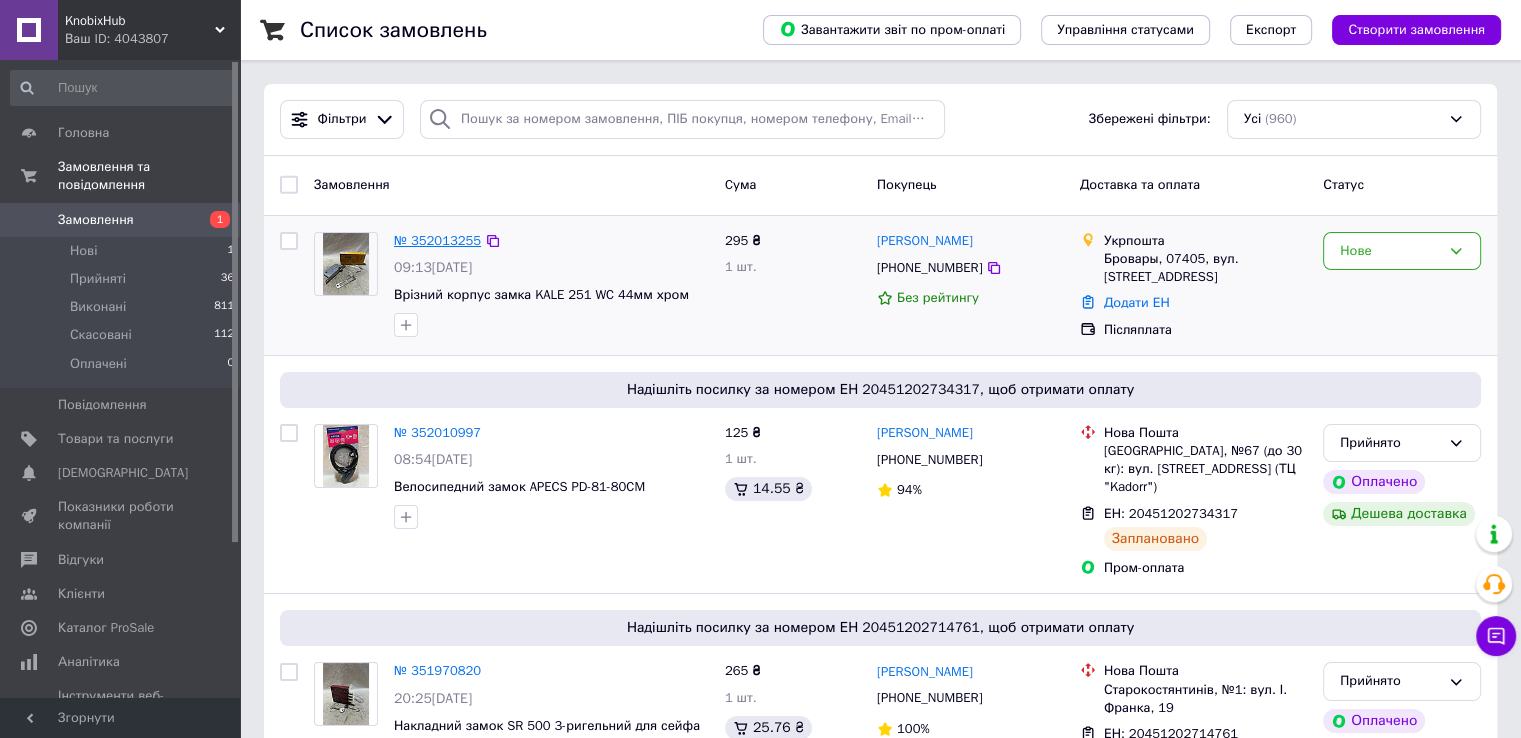click on "№ 352013255" at bounding box center [437, 240] 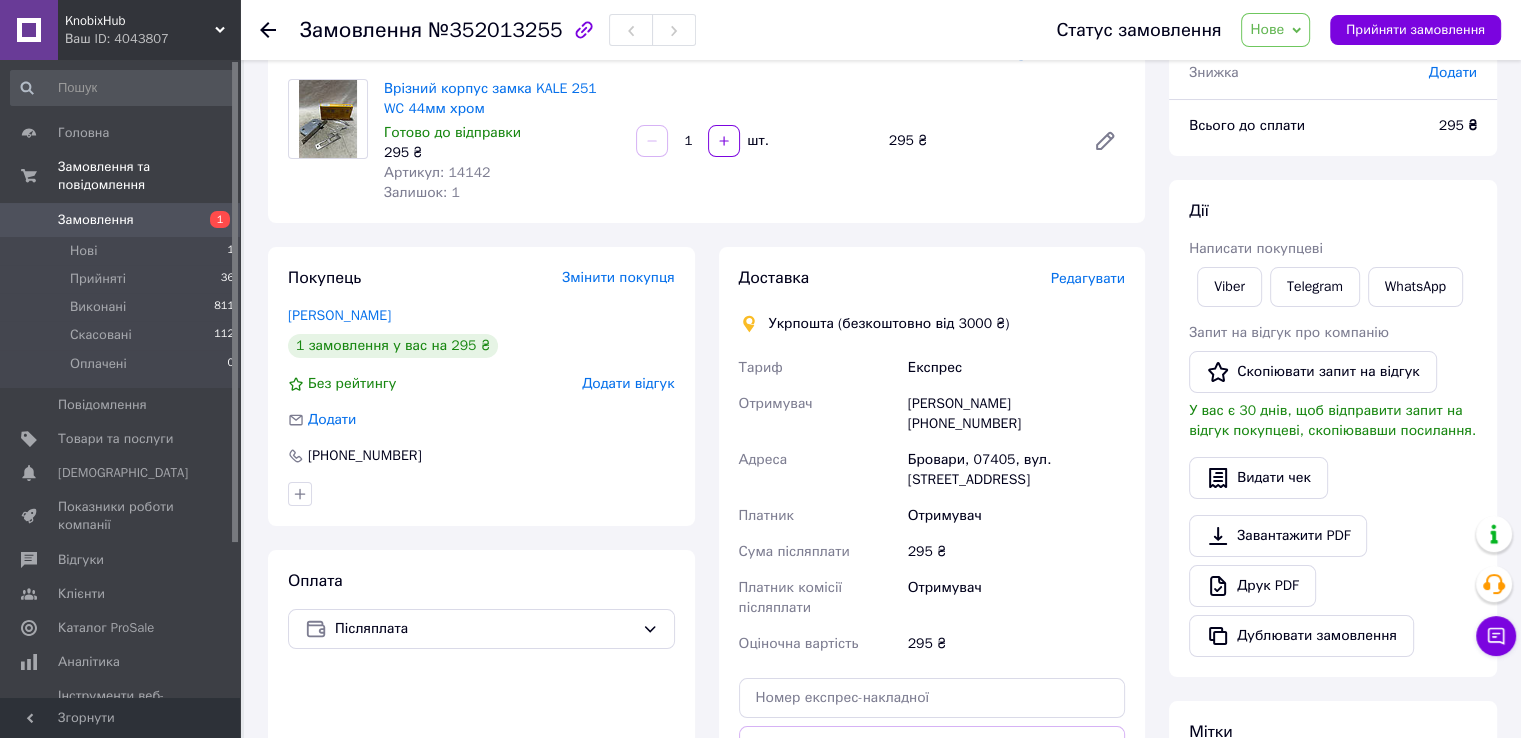 scroll, scrollTop: 0, scrollLeft: 0, axis: both 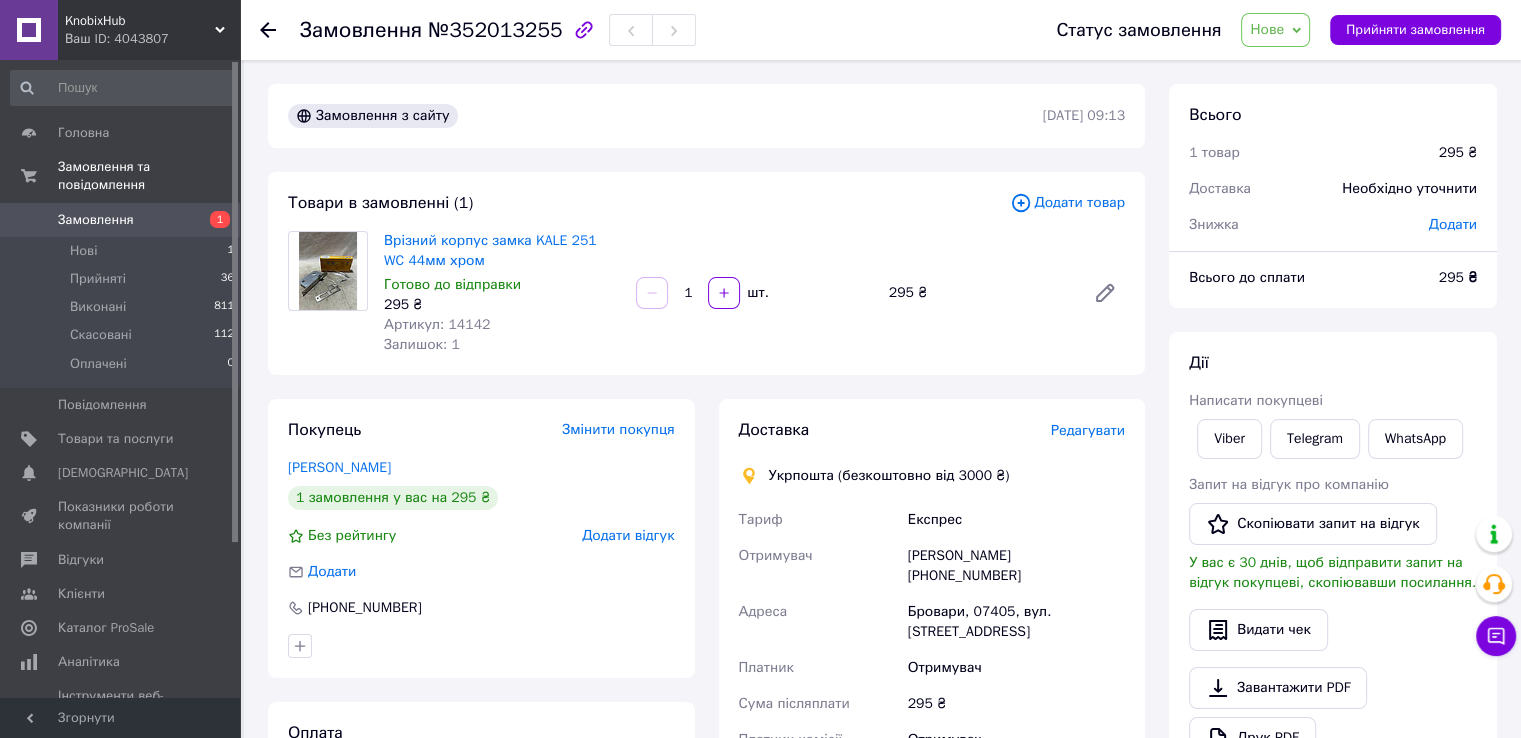 click on "Замовлення" at bounding box center (96, 220) 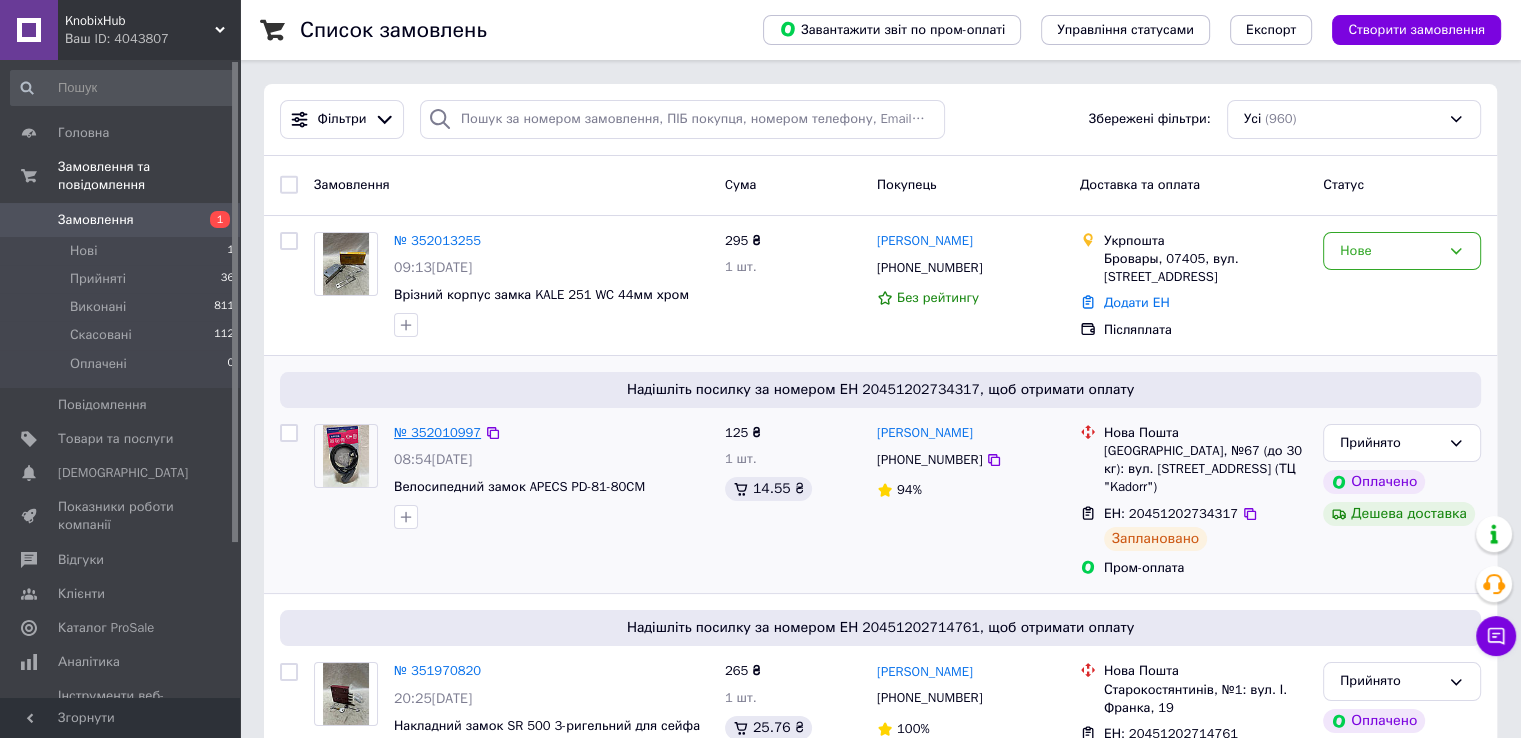 click on "№ 352010997" at bounding box center [437, 432] 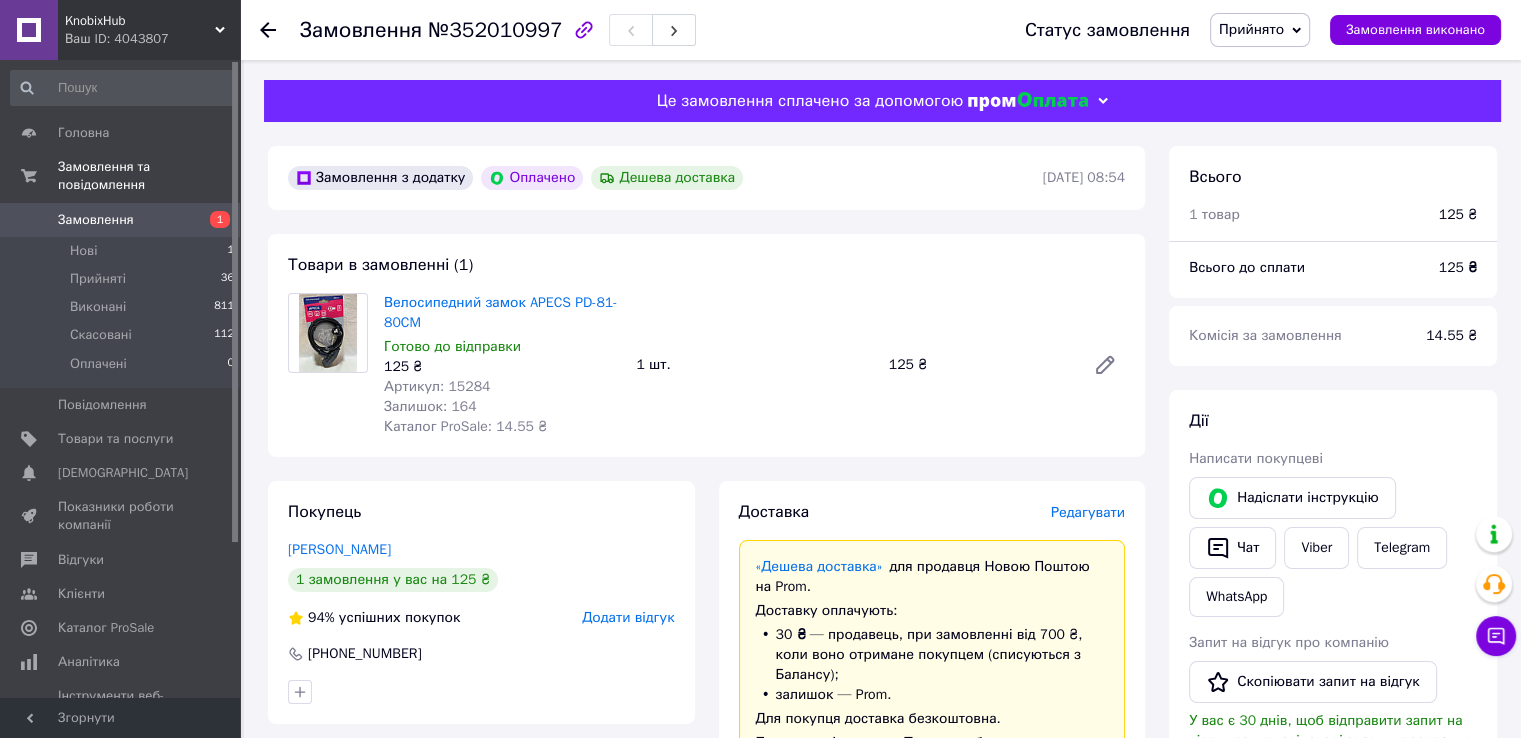 scroll, scrollTop: 200, scrollLeft: 0, axis: vertical 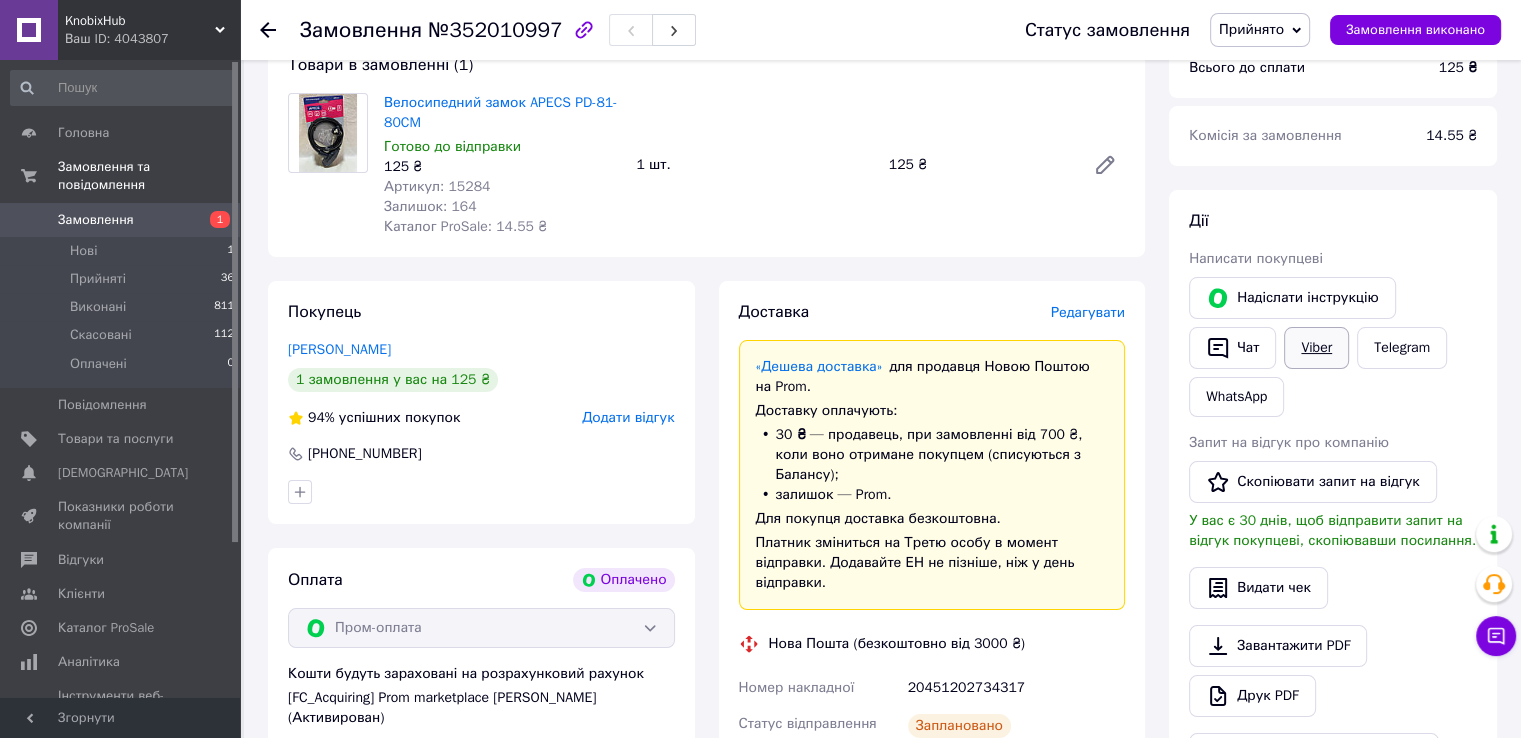 click on "Viber" at bounding box center [1316, 348] 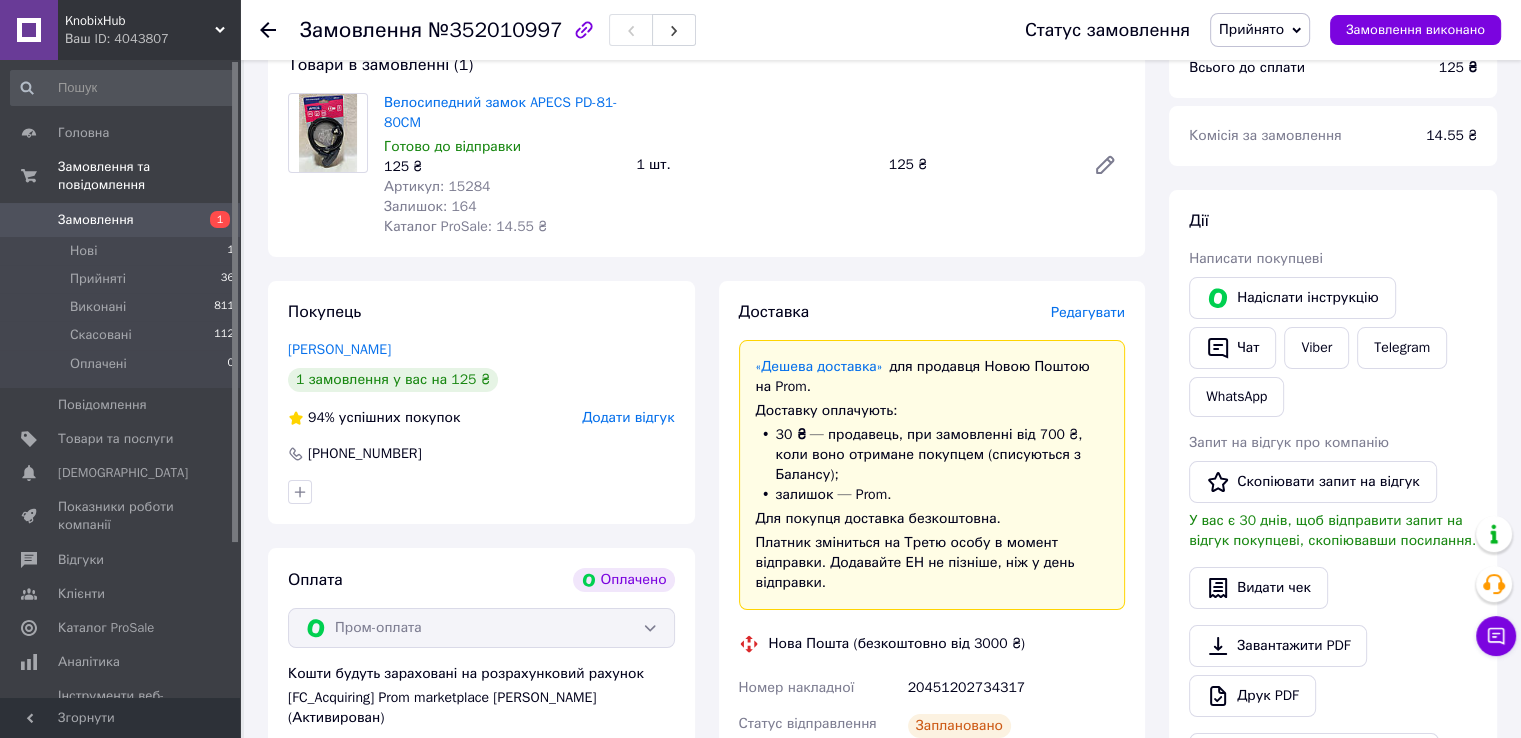 click on "№352010997" at bounding box center (495, 30) 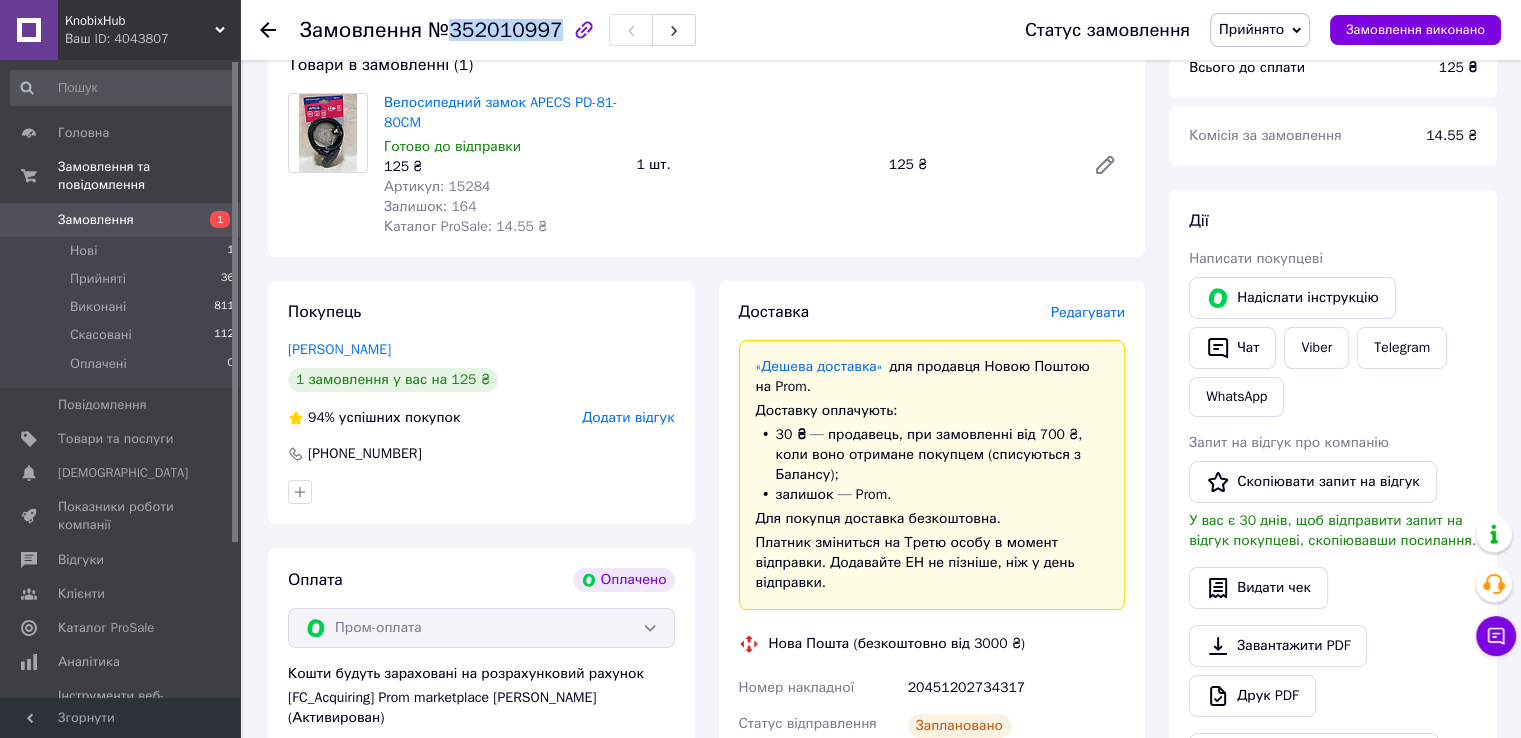 click on "№352010997" at bounding box center [495, 30] 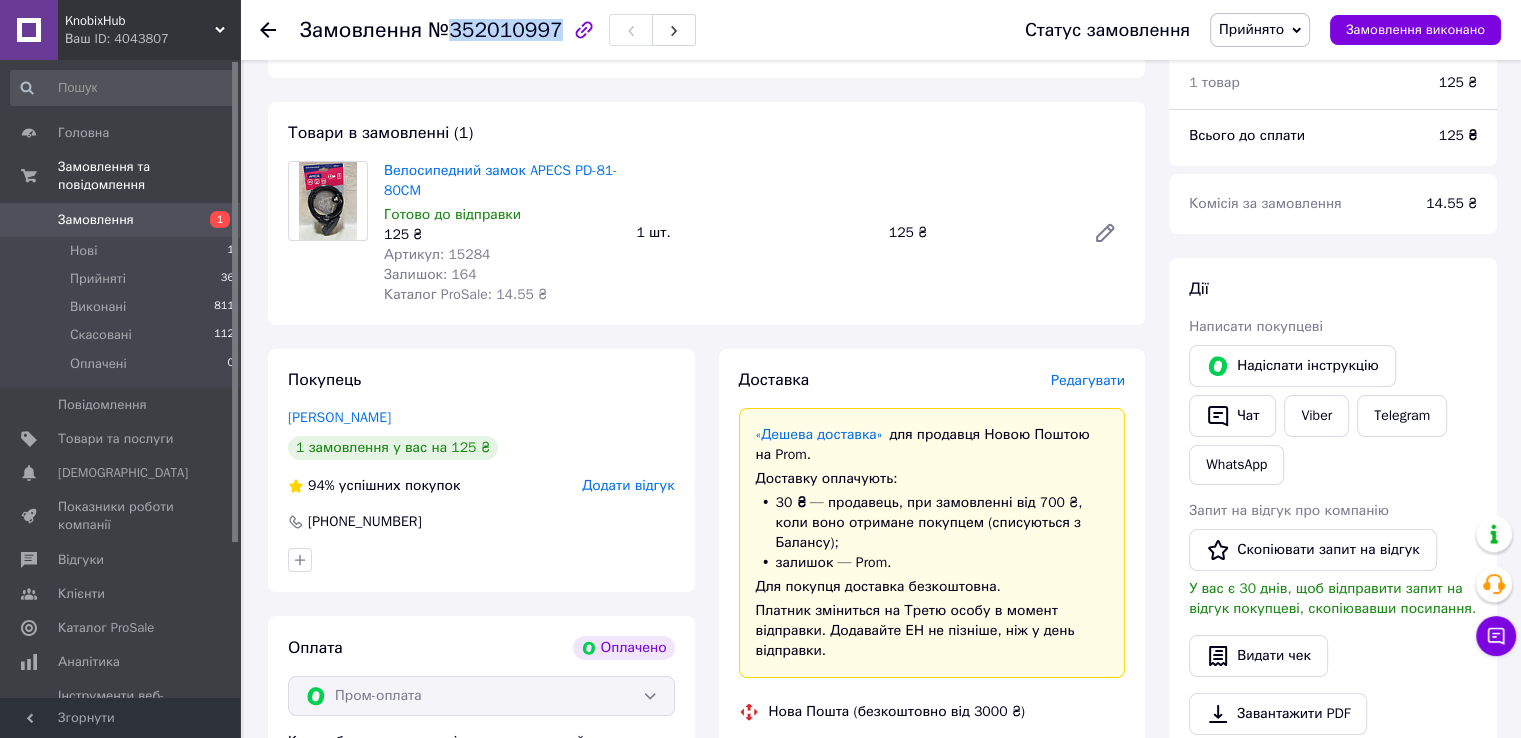 scroll, scrollTop: 0, scrollLeft: 0, axis: both 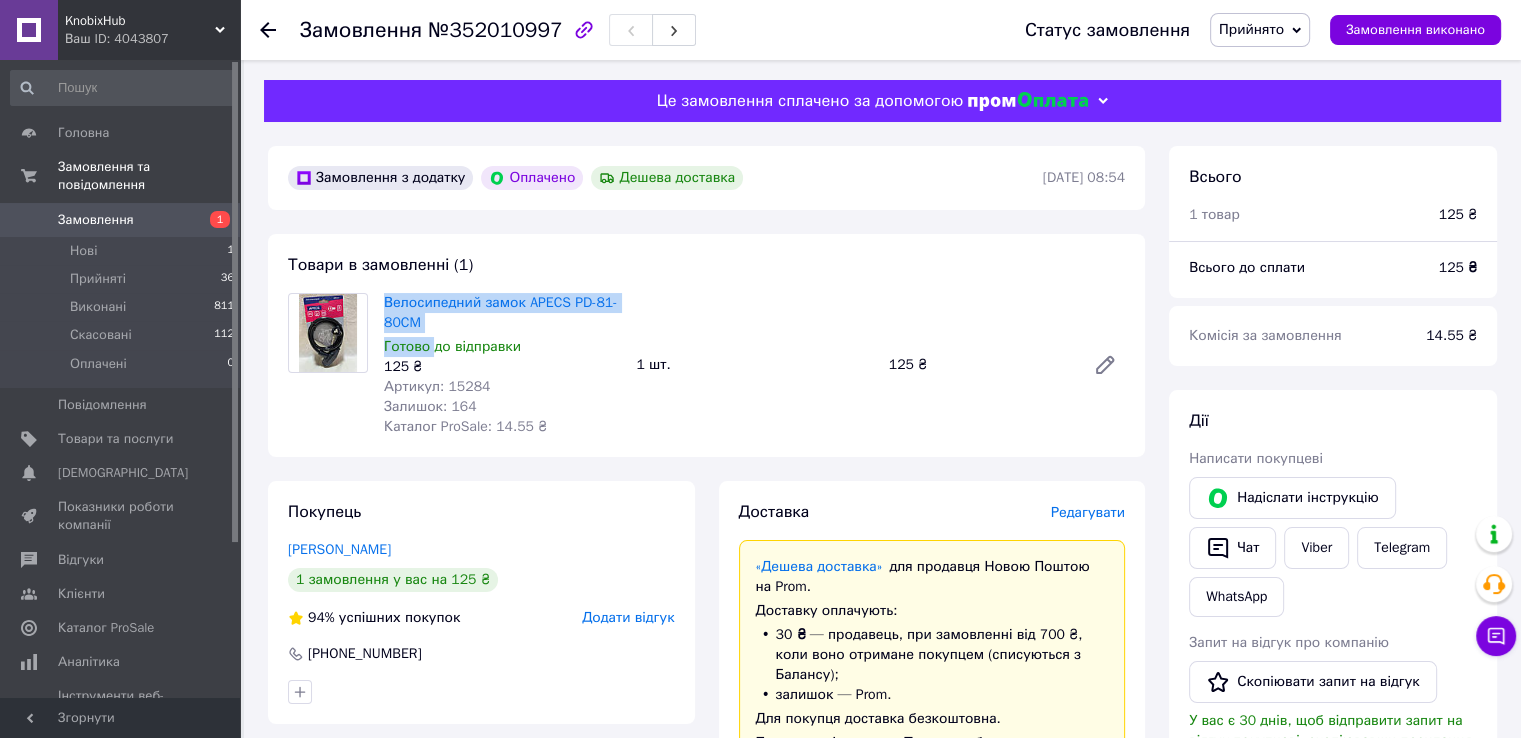 drag, startPoint x: 436, startPoint y: 337, endPoint x: 380, endPoint y: 303, distance: 65.51336 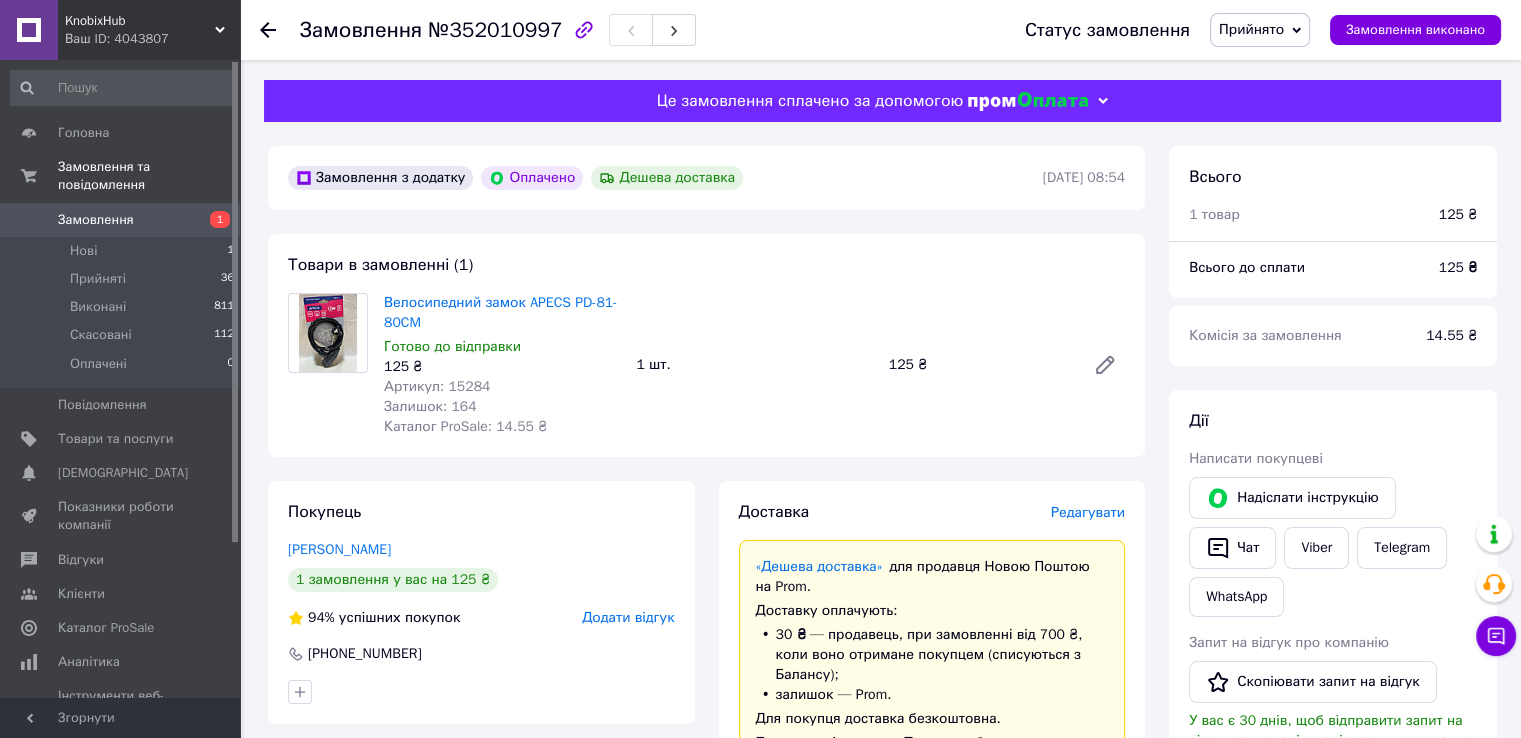 click on "Товари в замовленні (1)" at bounding box center (380, 265) 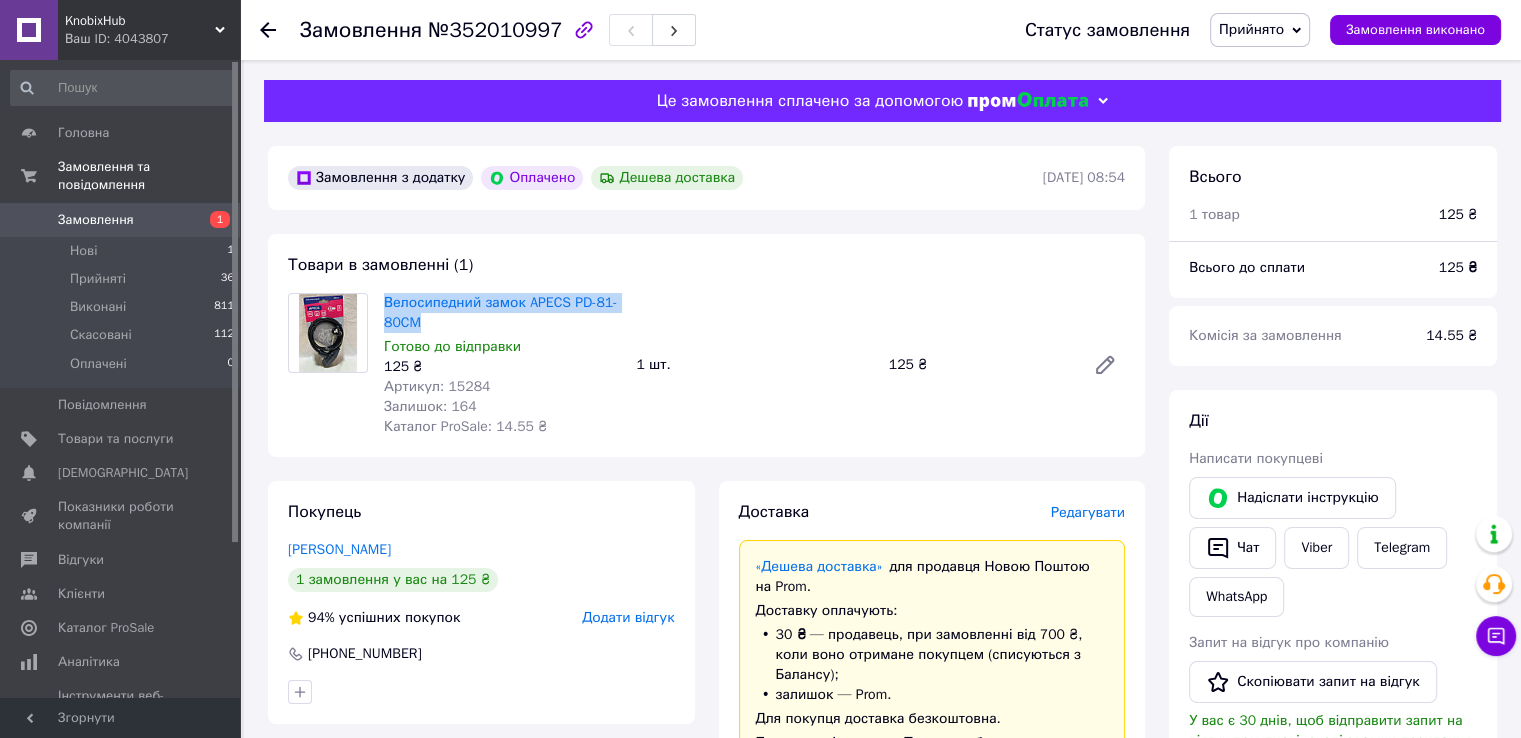 drag, startPoint x: 382, startPoint y: 305, endPoint x: 470, endPoint y: 321, distance: 89.44272 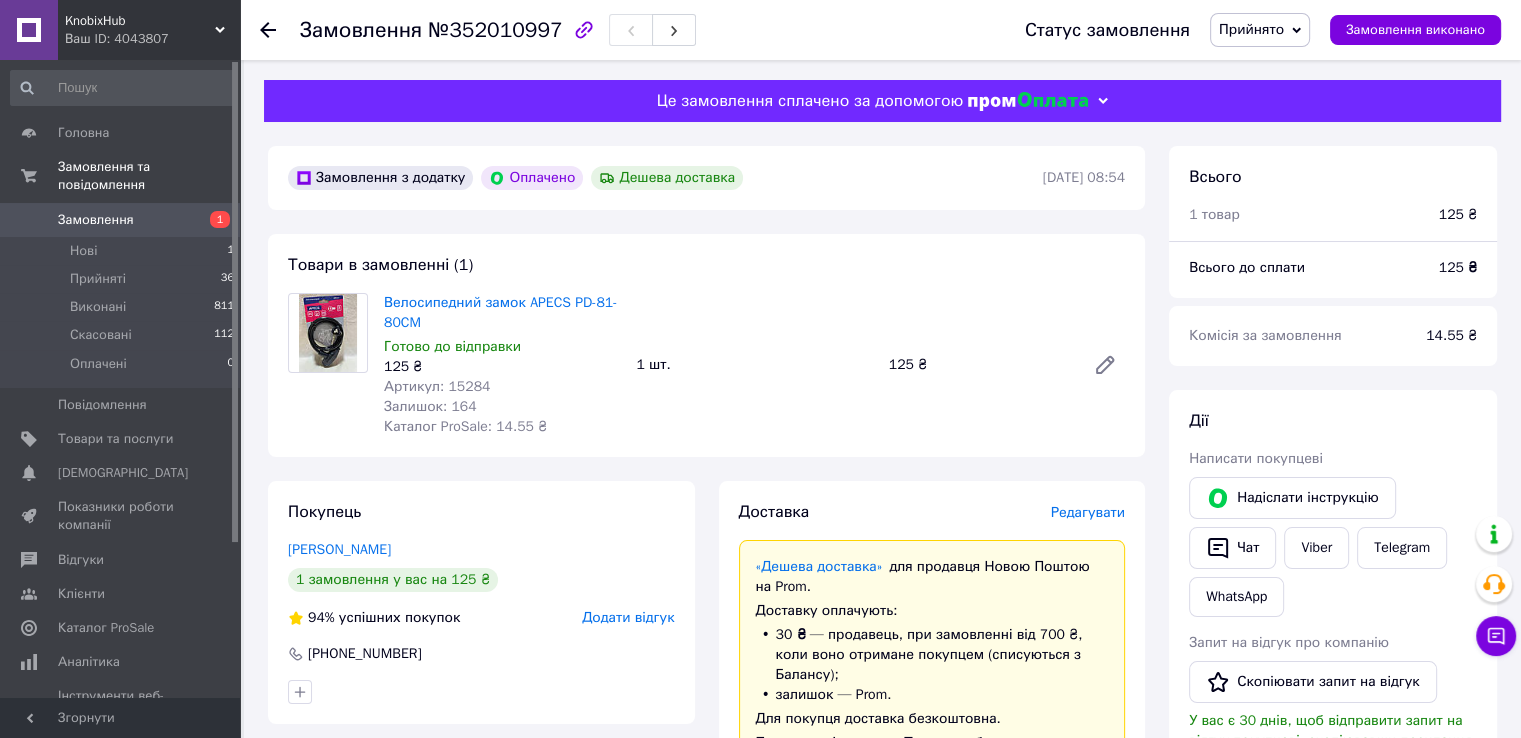 click on "Товари в замовленні (1) Велосипедний замок APECS PD-81-80CM Готово до відправки 125 ₴ Артикул: 15284 Залишок: 164 Каталог ProSale: 14.55 ₴  1 шт. 125 ₴" at bounding box center [706, 345] 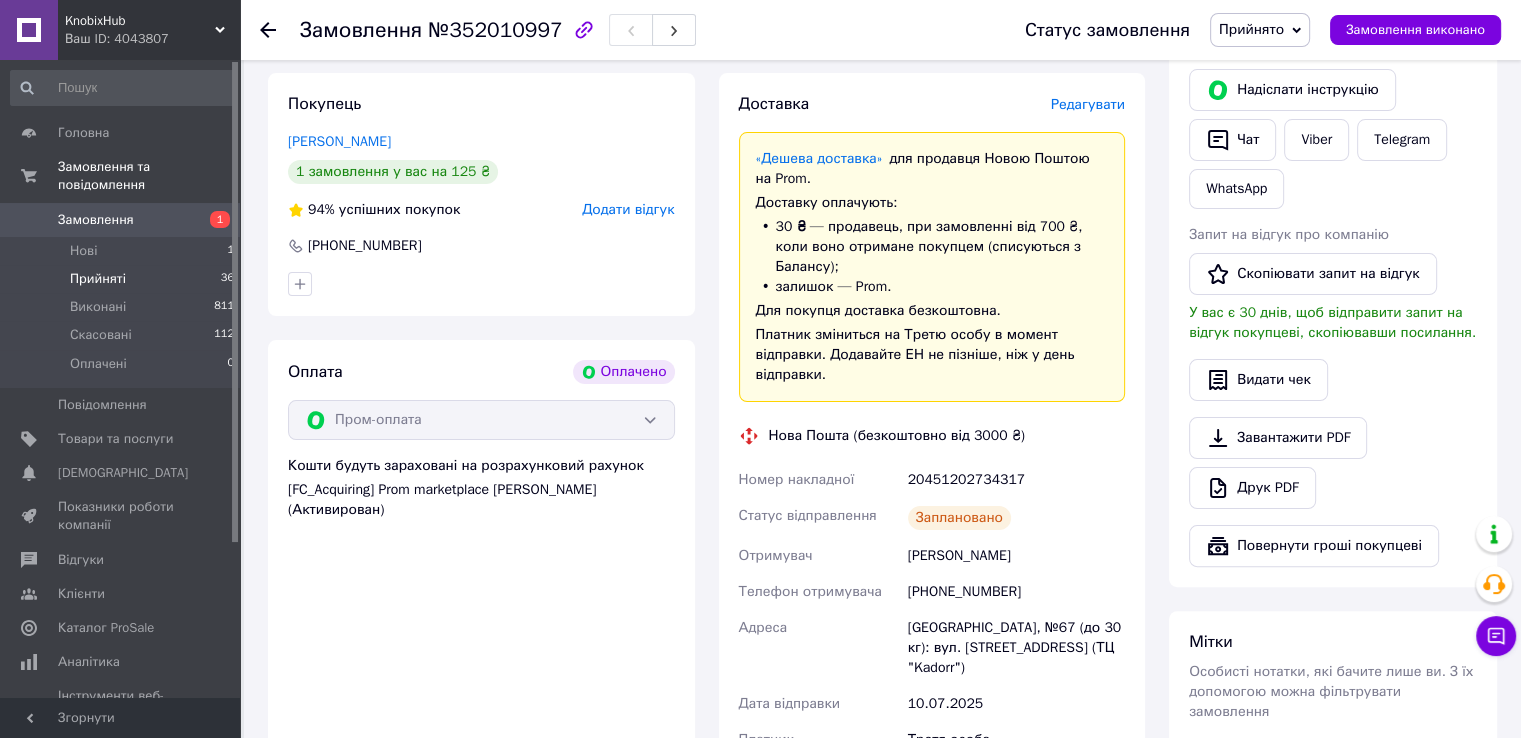 scroll, scrollTop: 0, scrollLeft: 0, axis: both 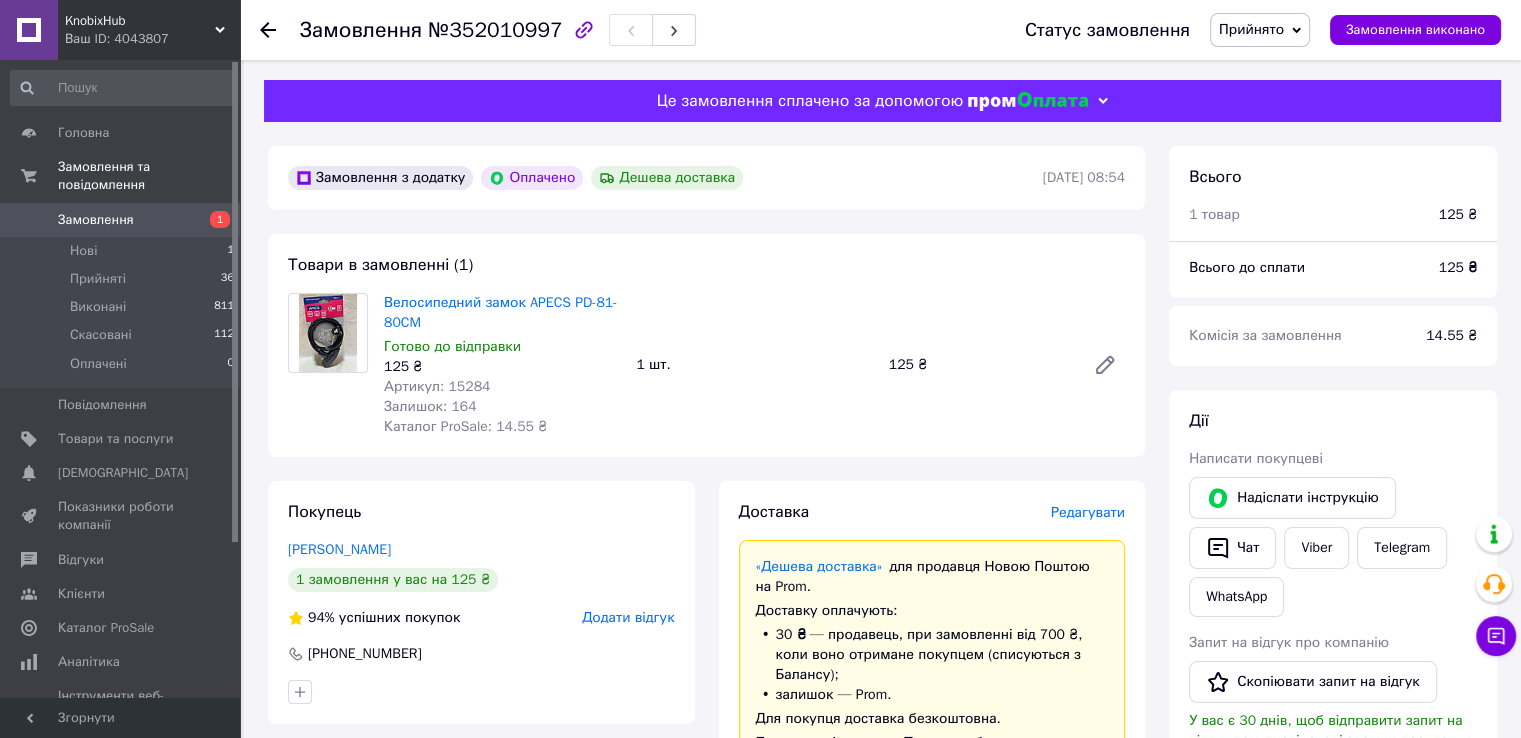 click on "Замовлення" at bounding box center [121, 220] 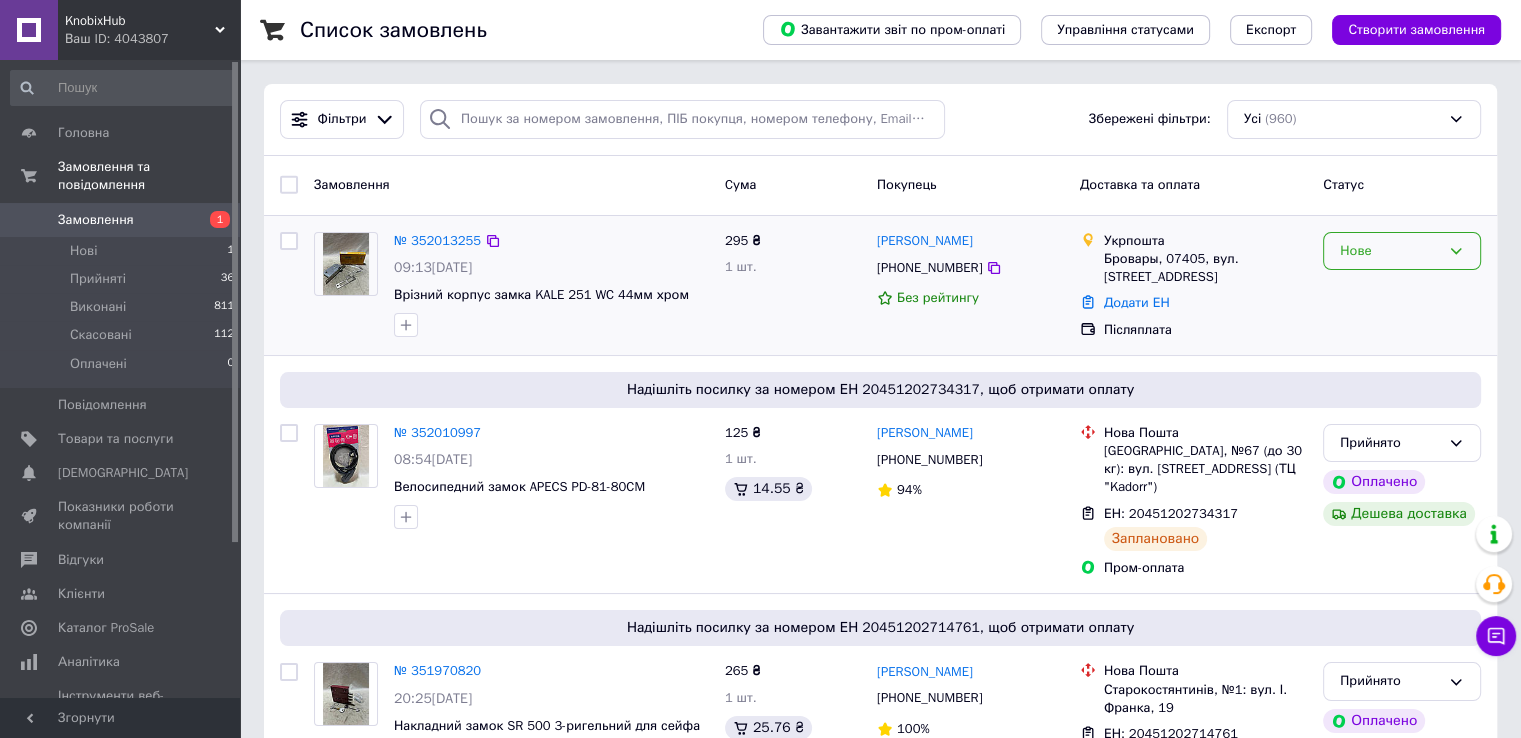 click on "Нове" at bounding box center (1390, 251) 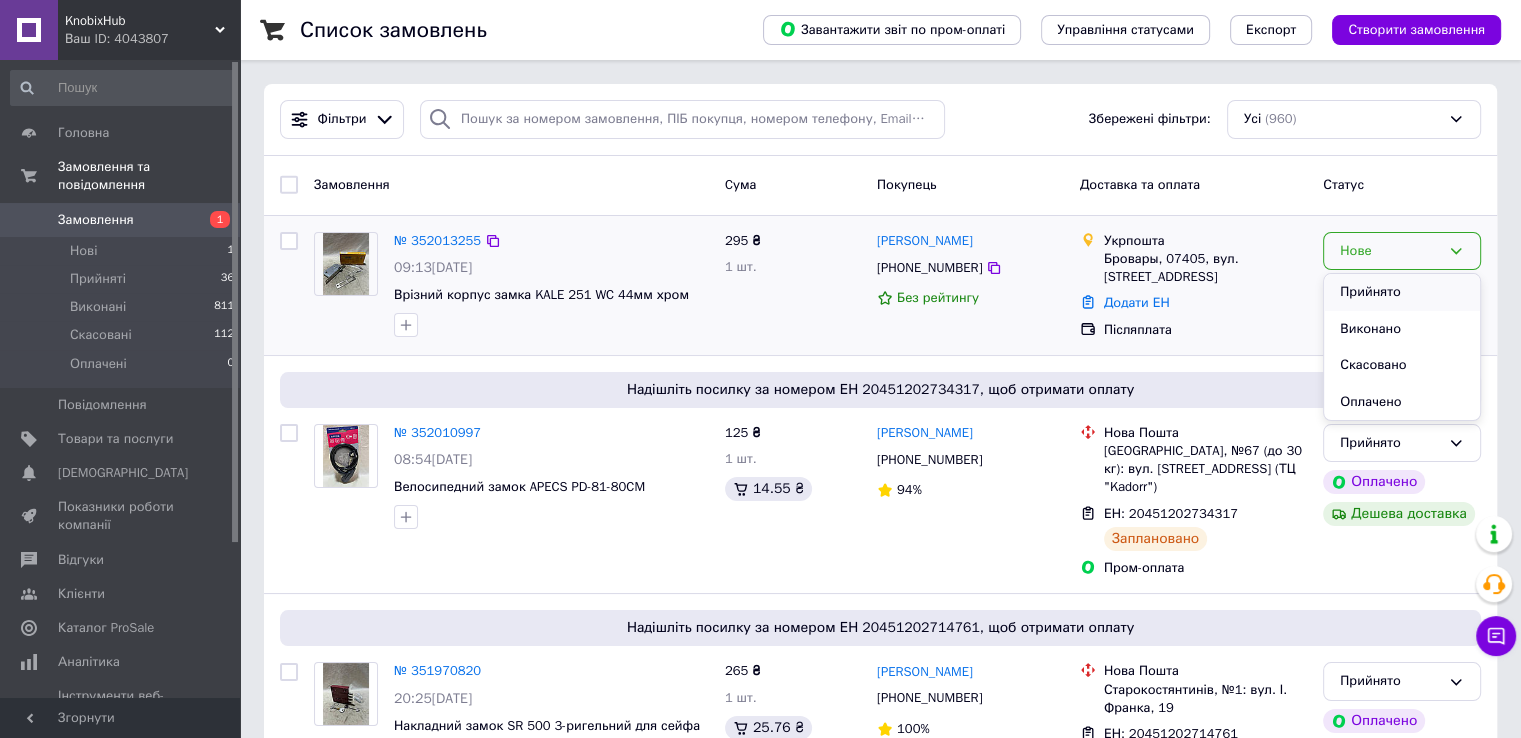 click on "Прийнято" at bounding box center [1402, 292] 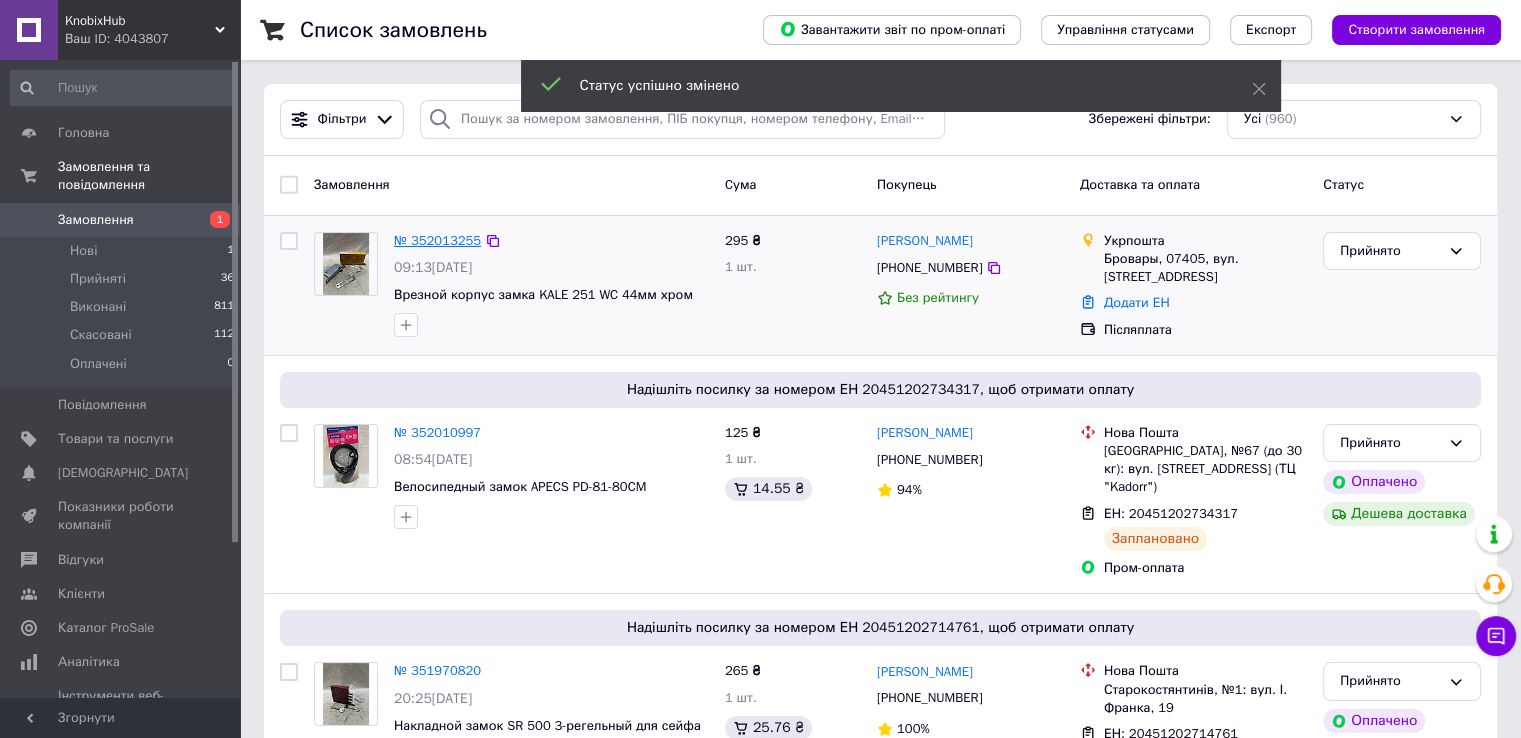 click on "№ 352013255" at bounding box center [437, 240] 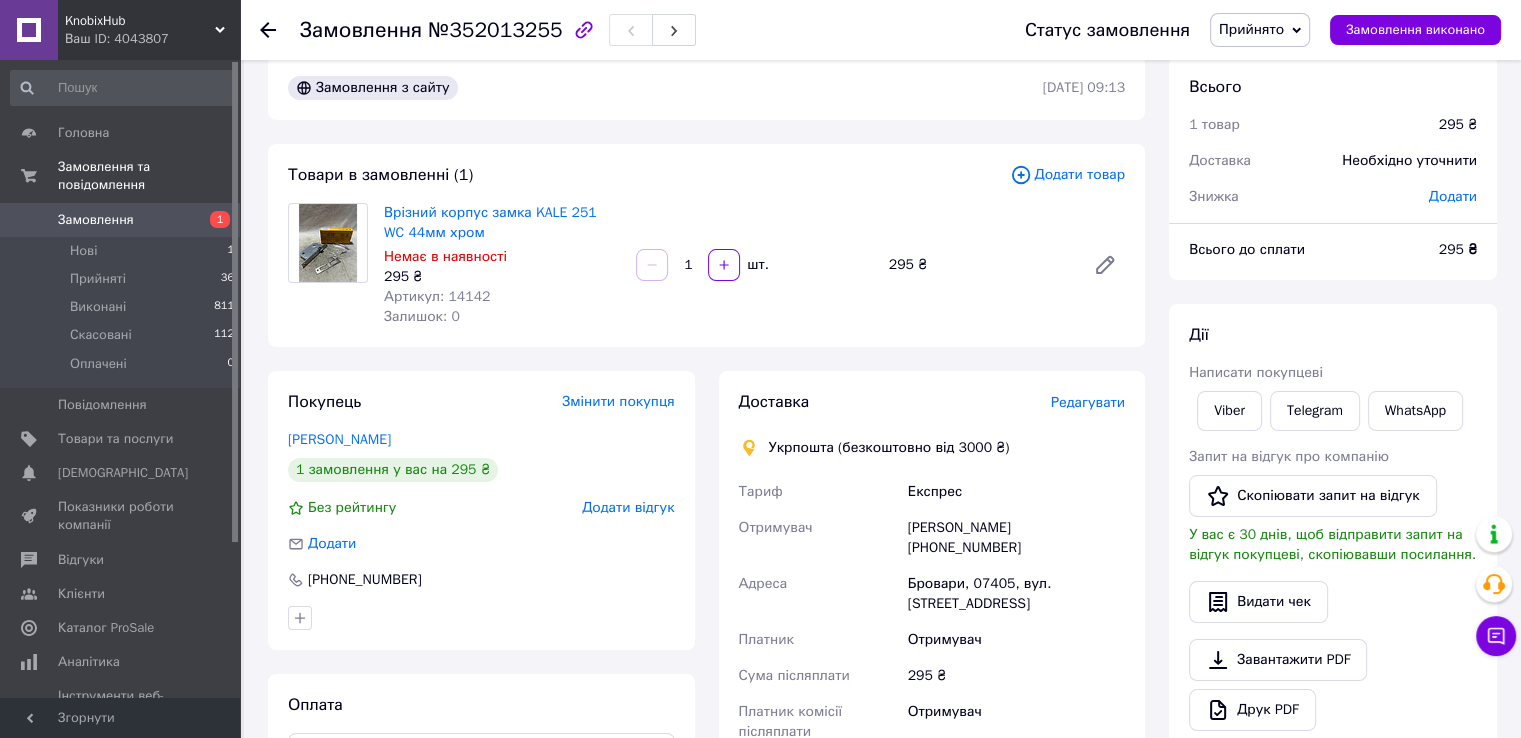 scroll, scrollTop: 0, scrollLeft: 0, axis: both 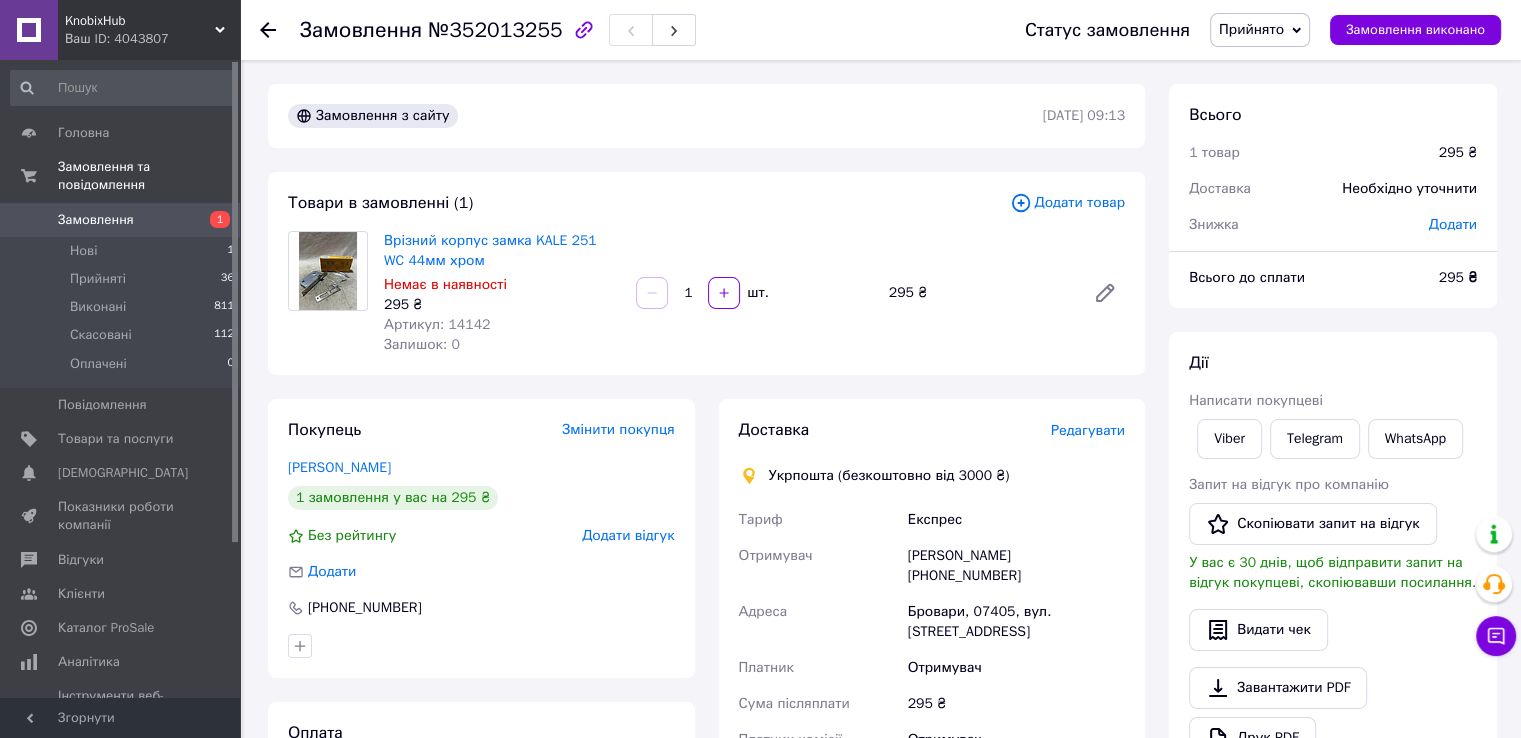 click on "Замовлення" at bounding box center (96, 220) 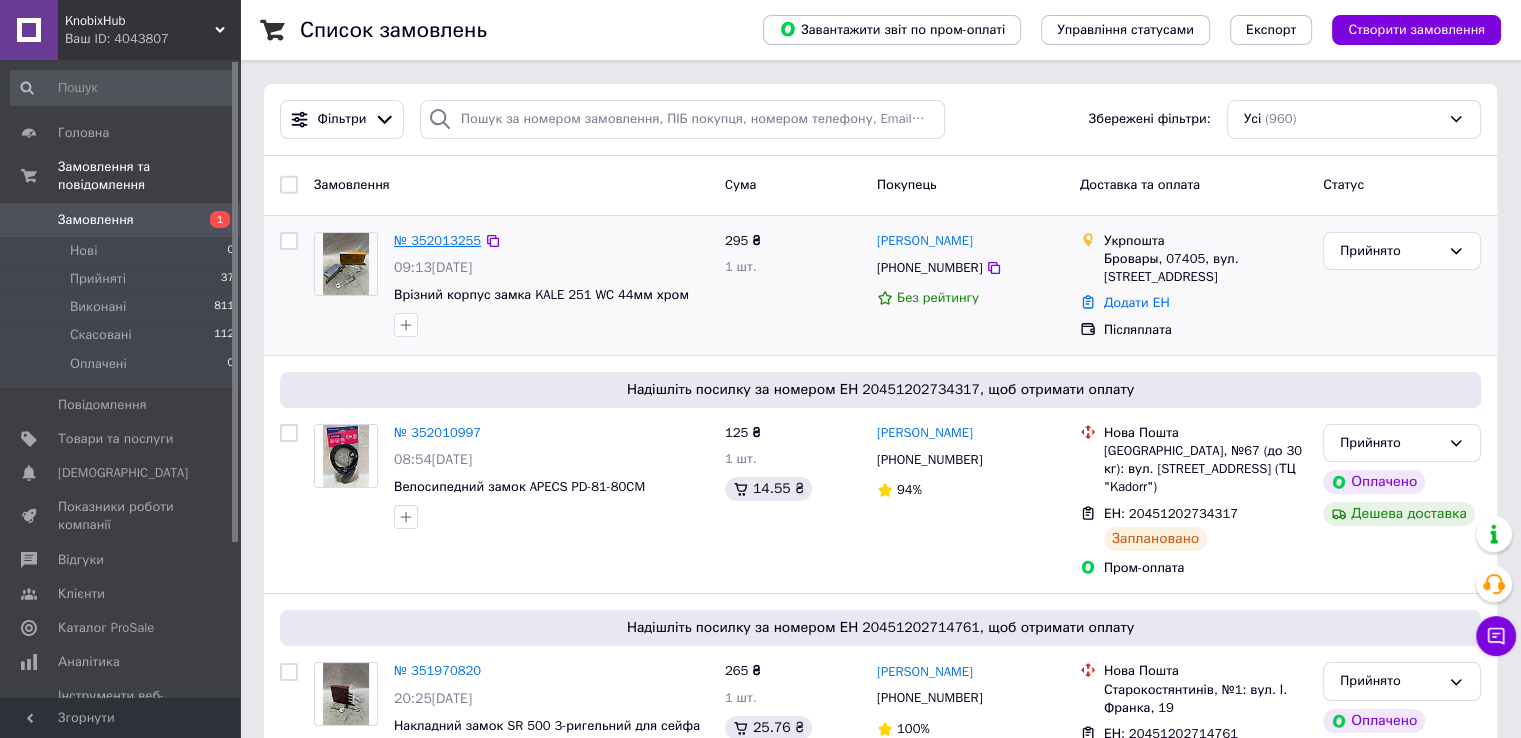 click on "№ 352013255" at bounding box center (437, 240) 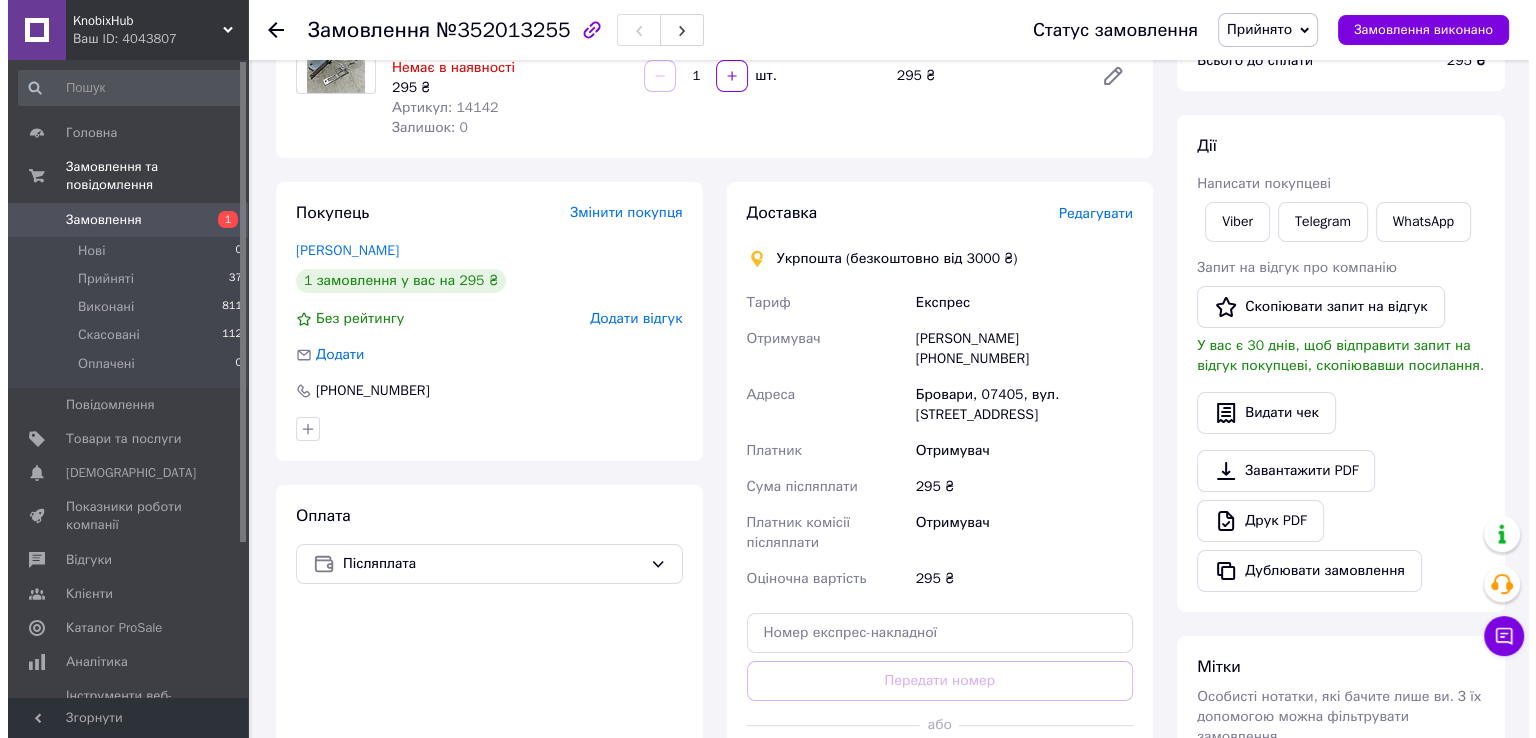 scroll, scrollTop: 300, scrollLeft: 0, axis: vertical 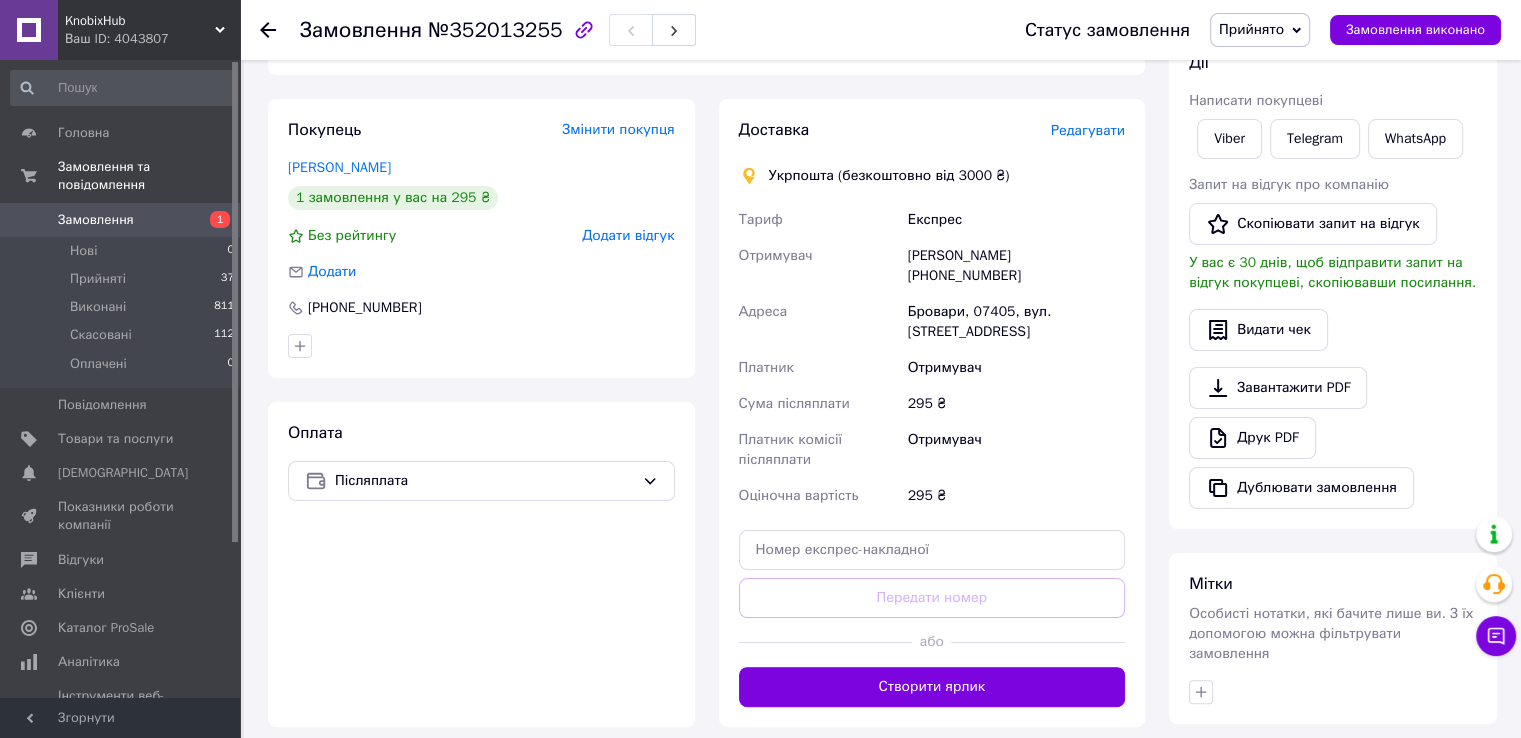 click on "Редагувати" at bounding box center [1088, 130] 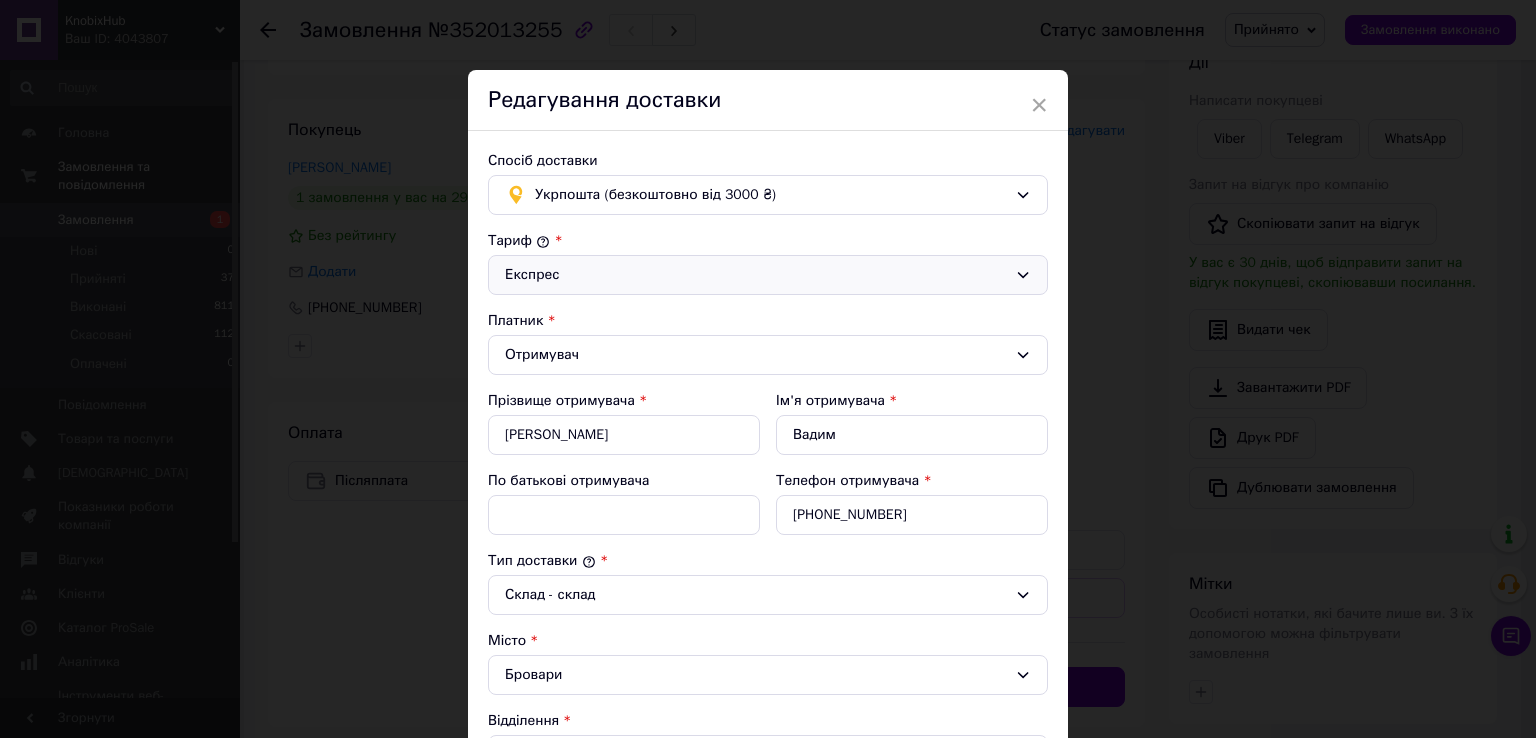 click on "Експрес" at bounding box center (756, 275) 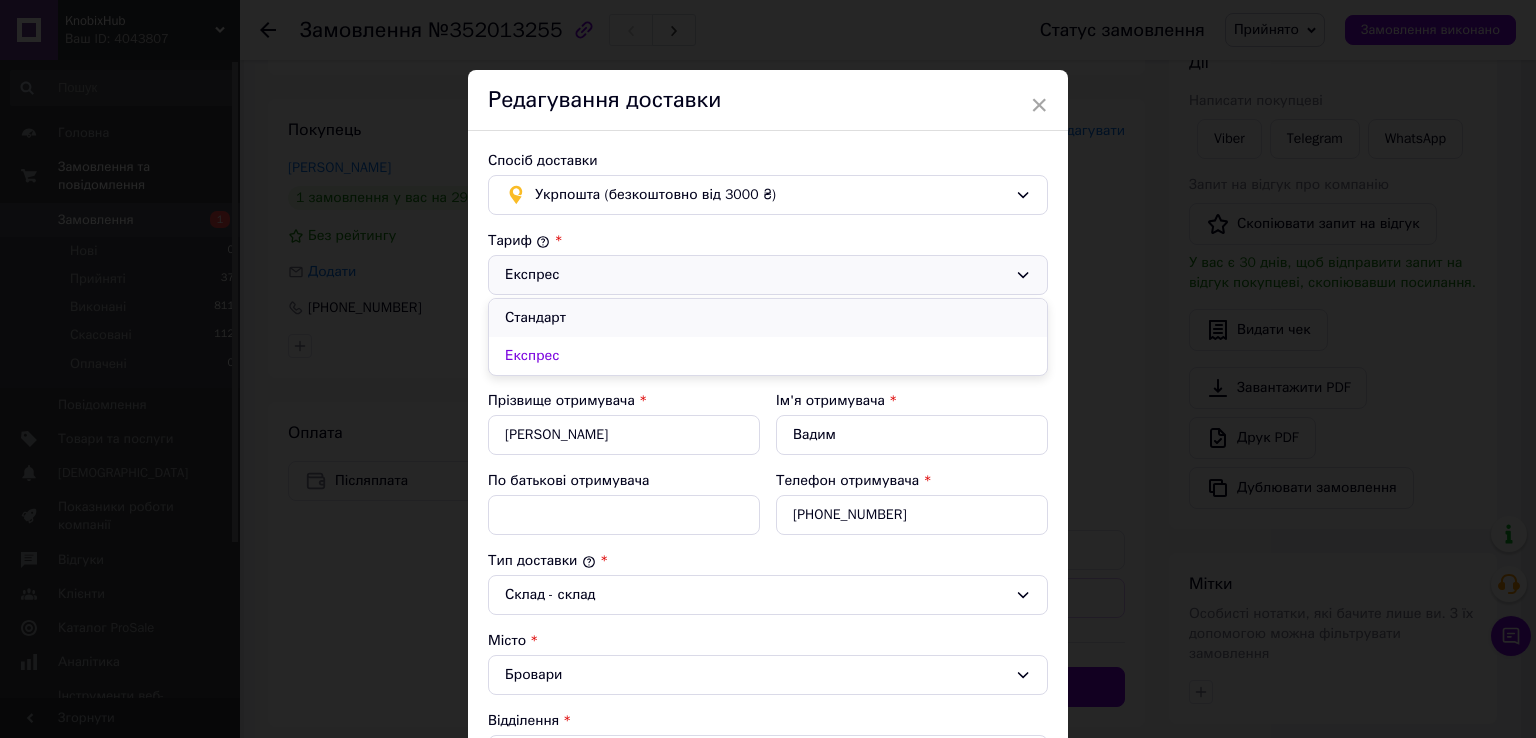 click on "Стандарт" at bounding box center [768, 318] 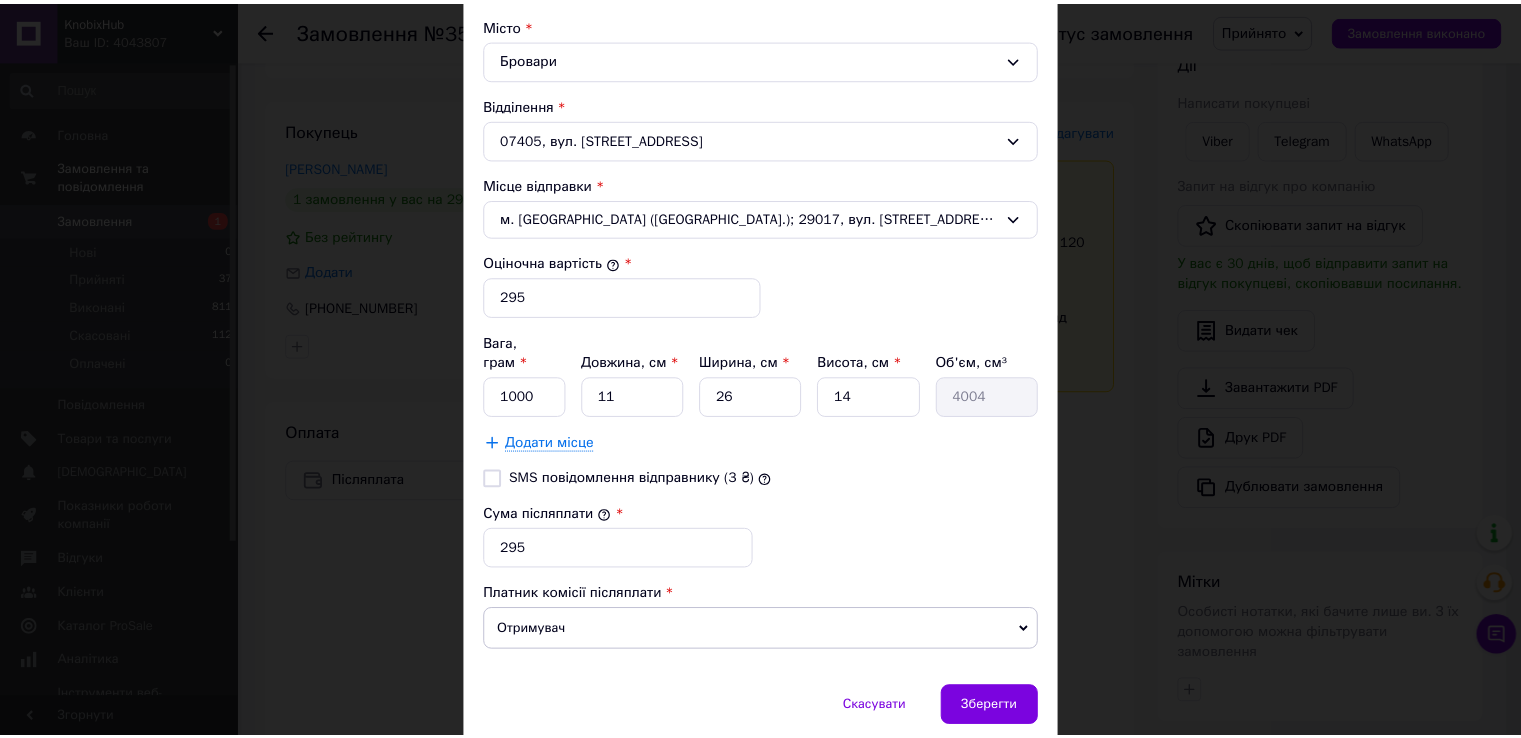 scroll, scrollTop: 669, scrollLeft: 0, axis: vertical 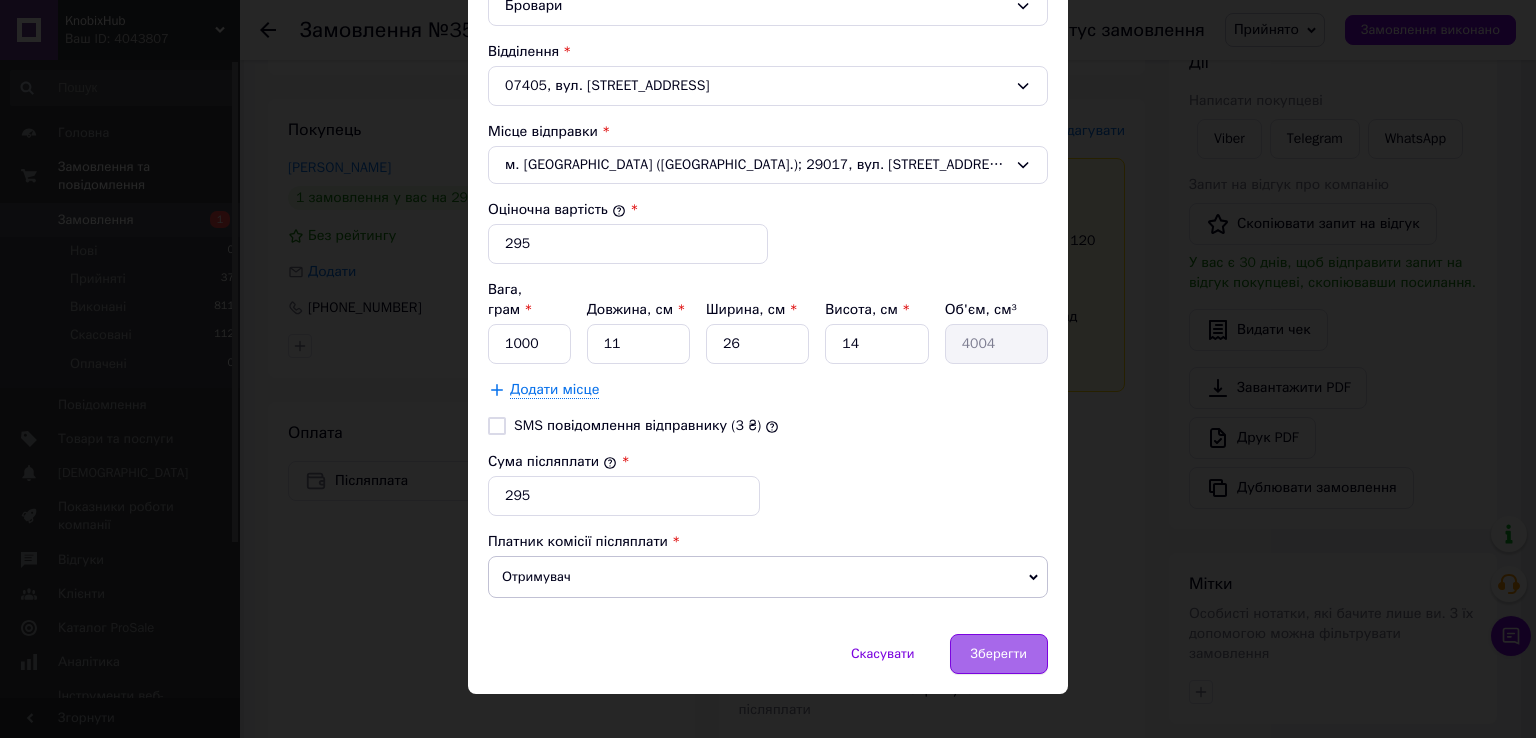click on "Зберегти" at bounding box center (999, 654) 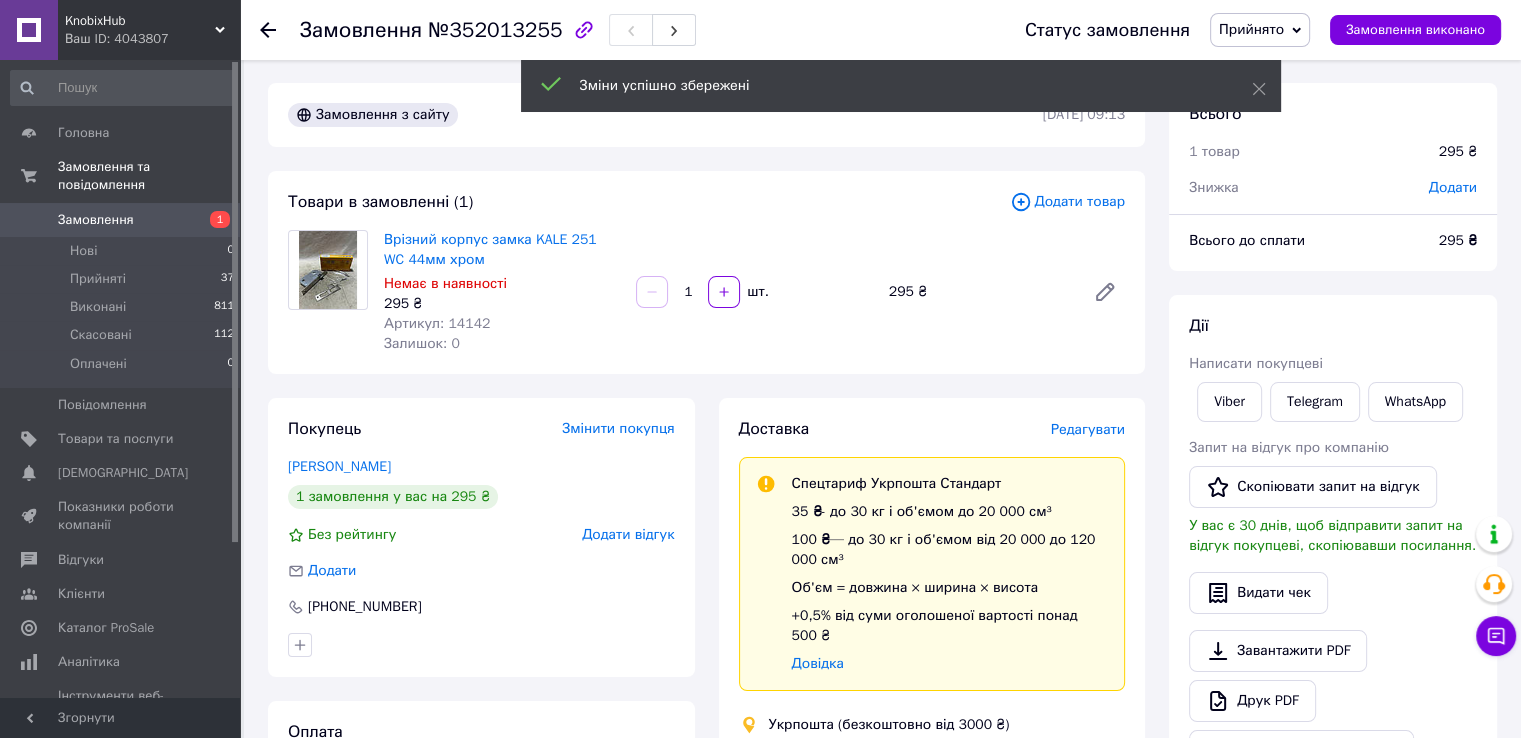 scroll, scrollTop: 0, scrollLeft: 0, axis: both 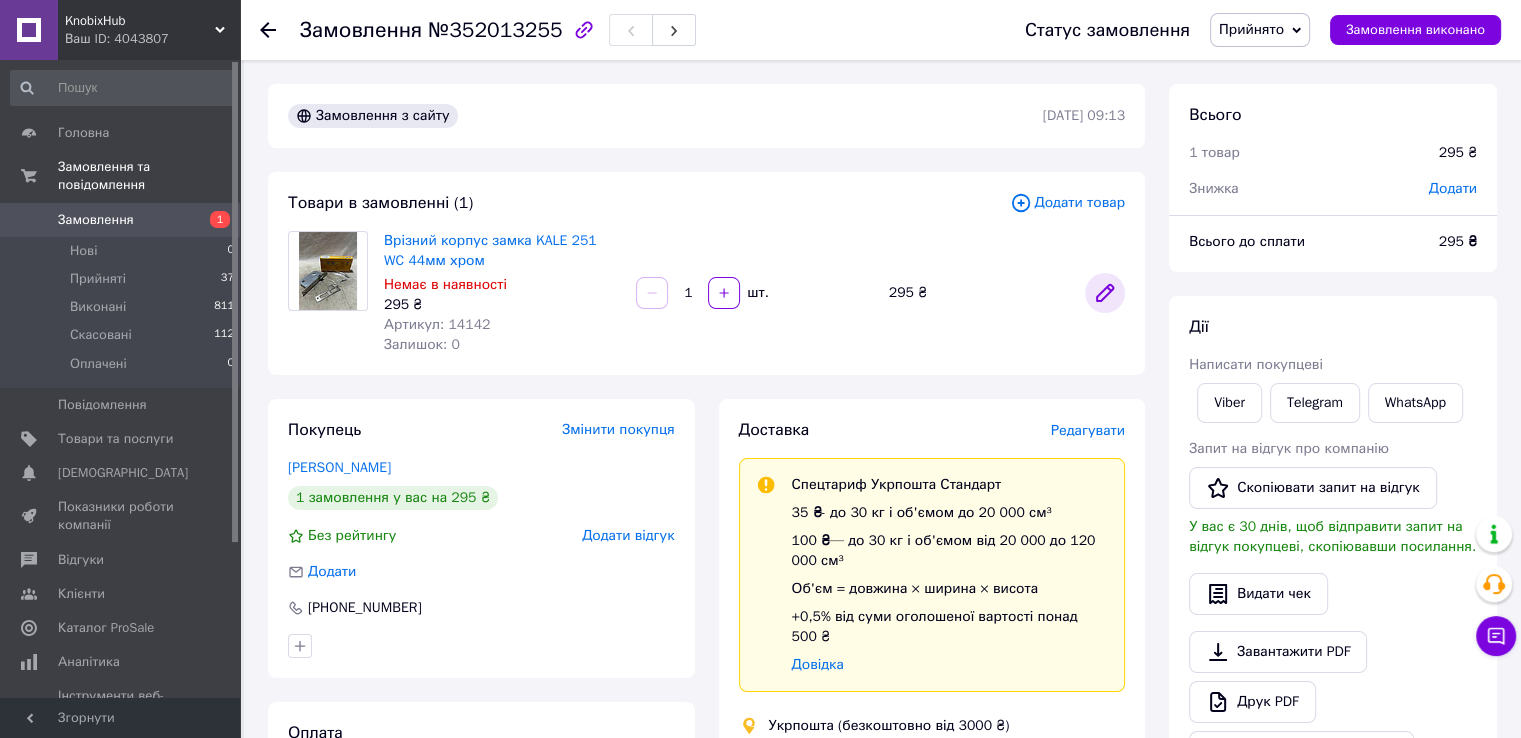 click 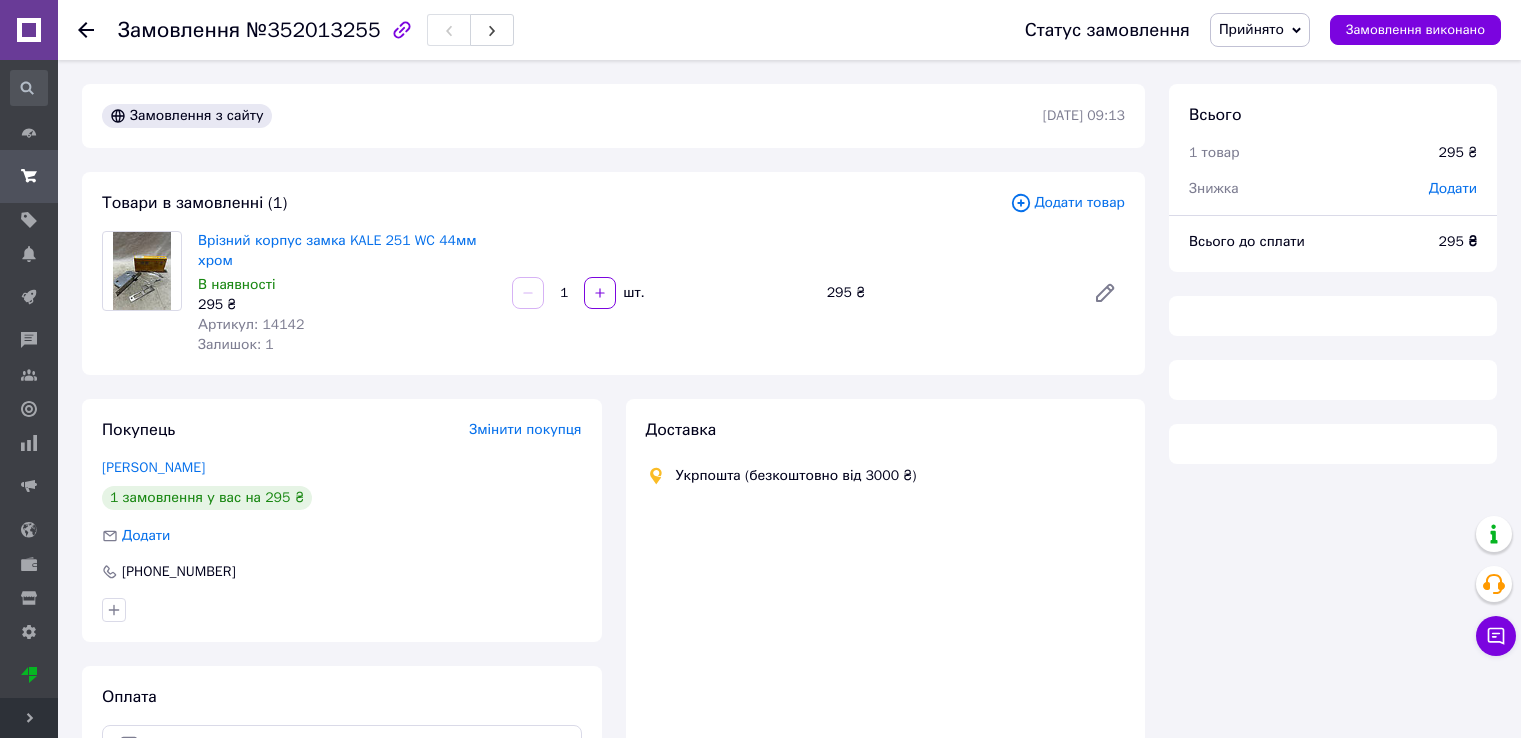 scroll, scrollTop: 0, scrollLeft: 0, axis: both 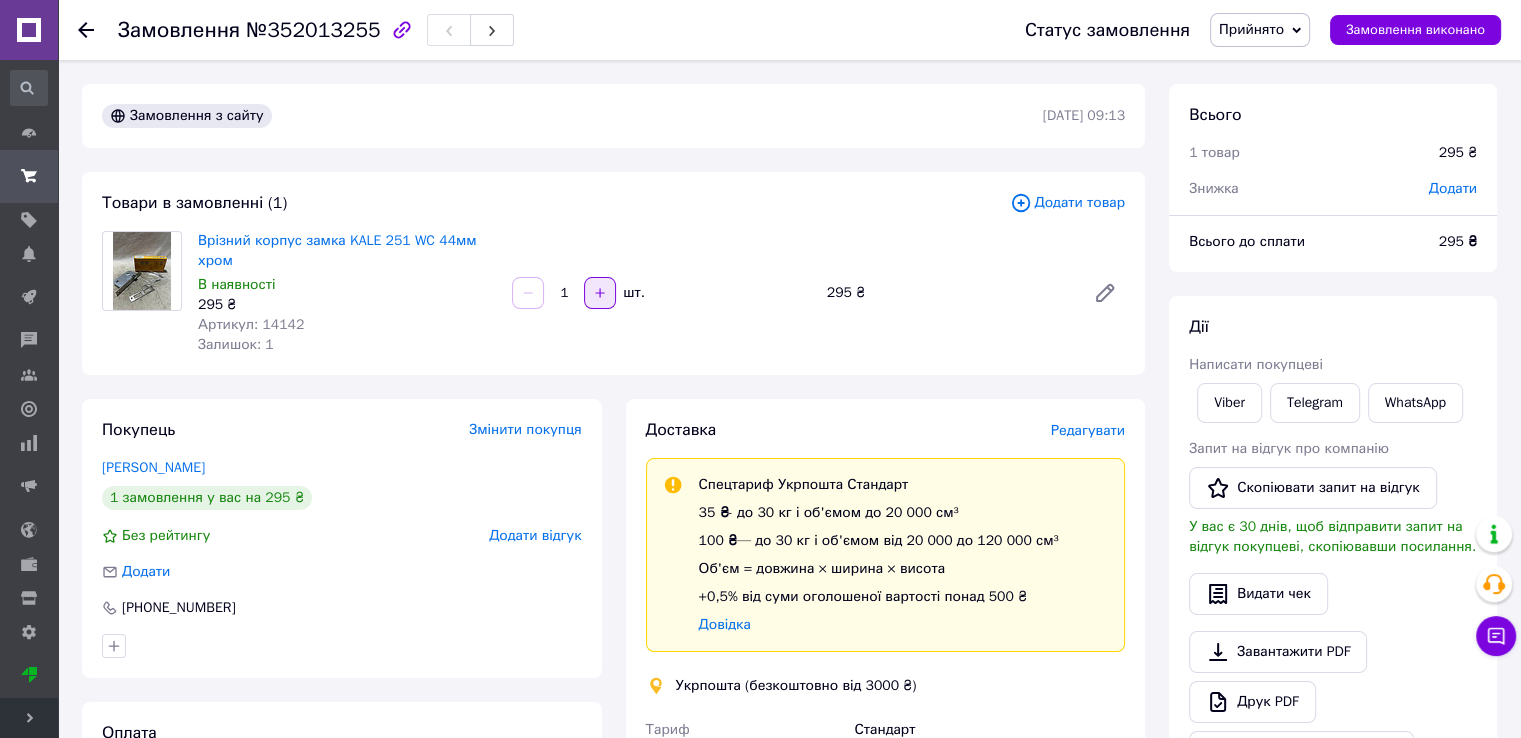 click 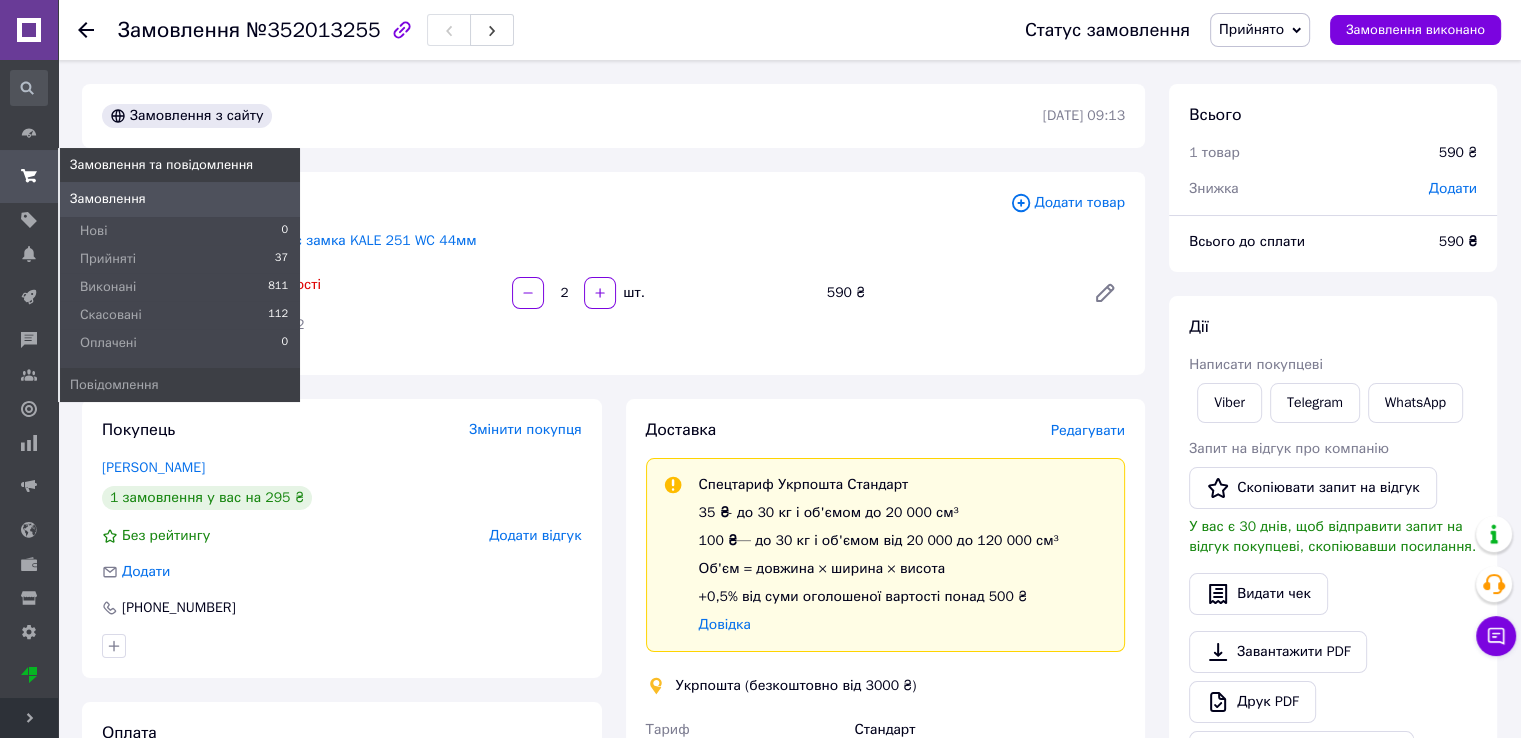 click 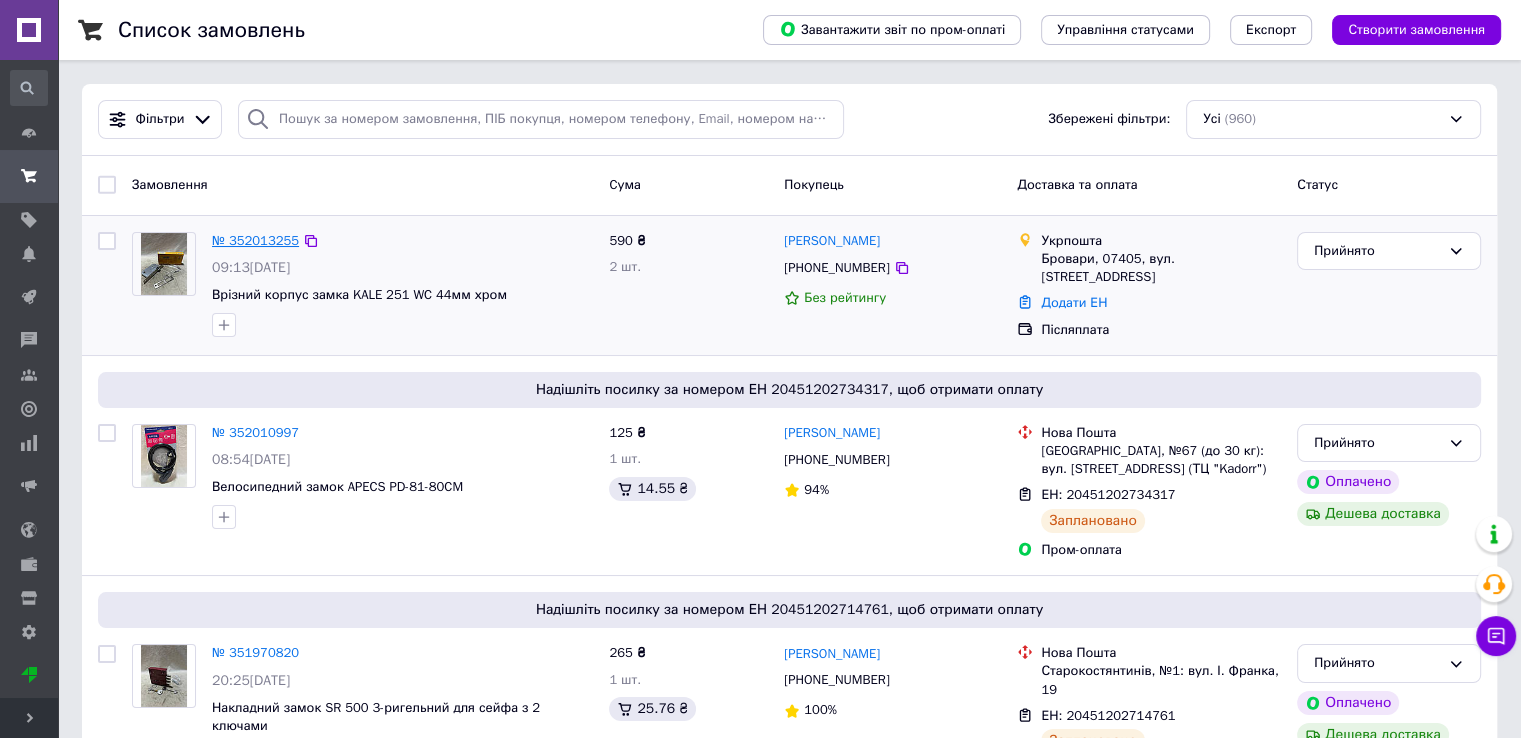 click on "№ 352013255" at bounding box center (255, 240) 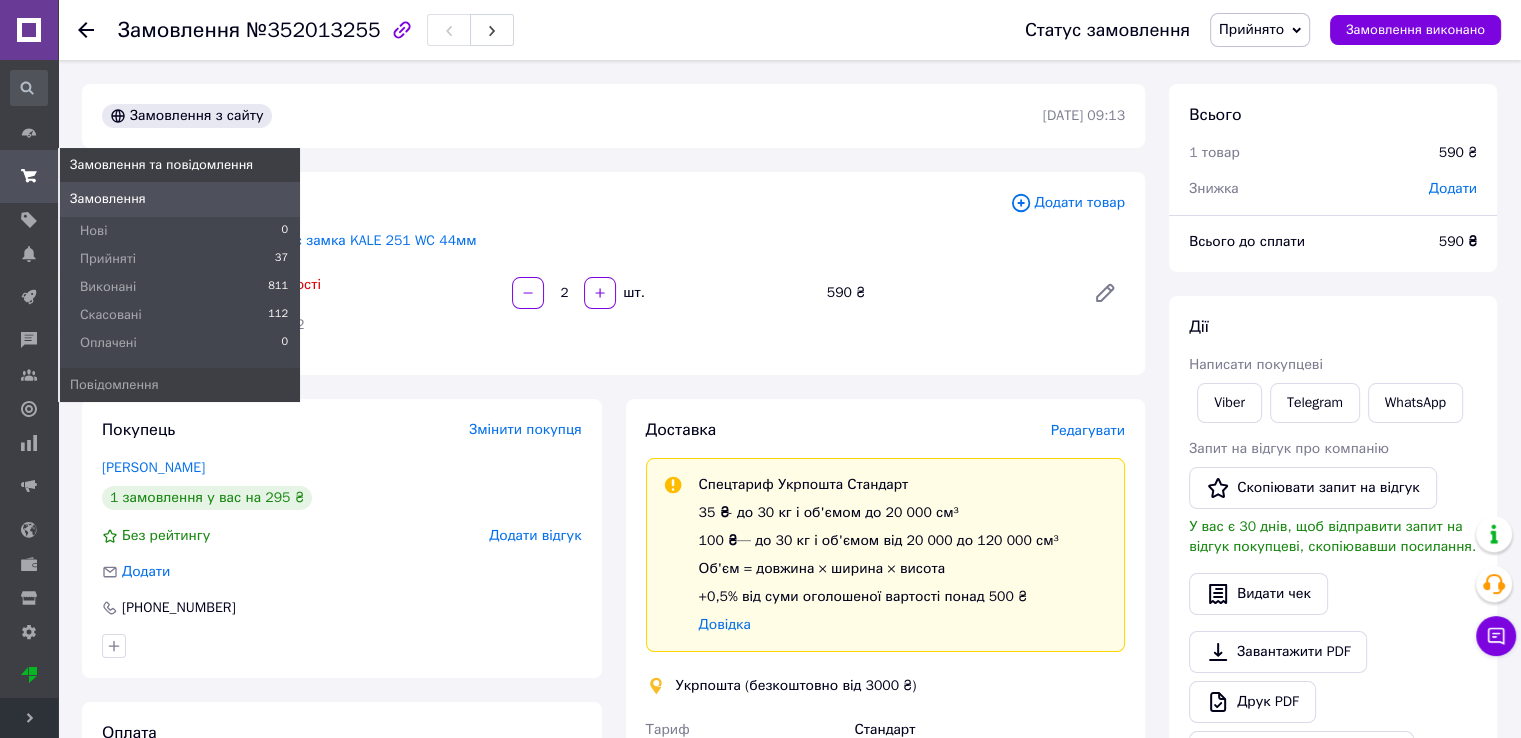 click on "Замовлення та повідомлення" at bounding box center [29, 176] 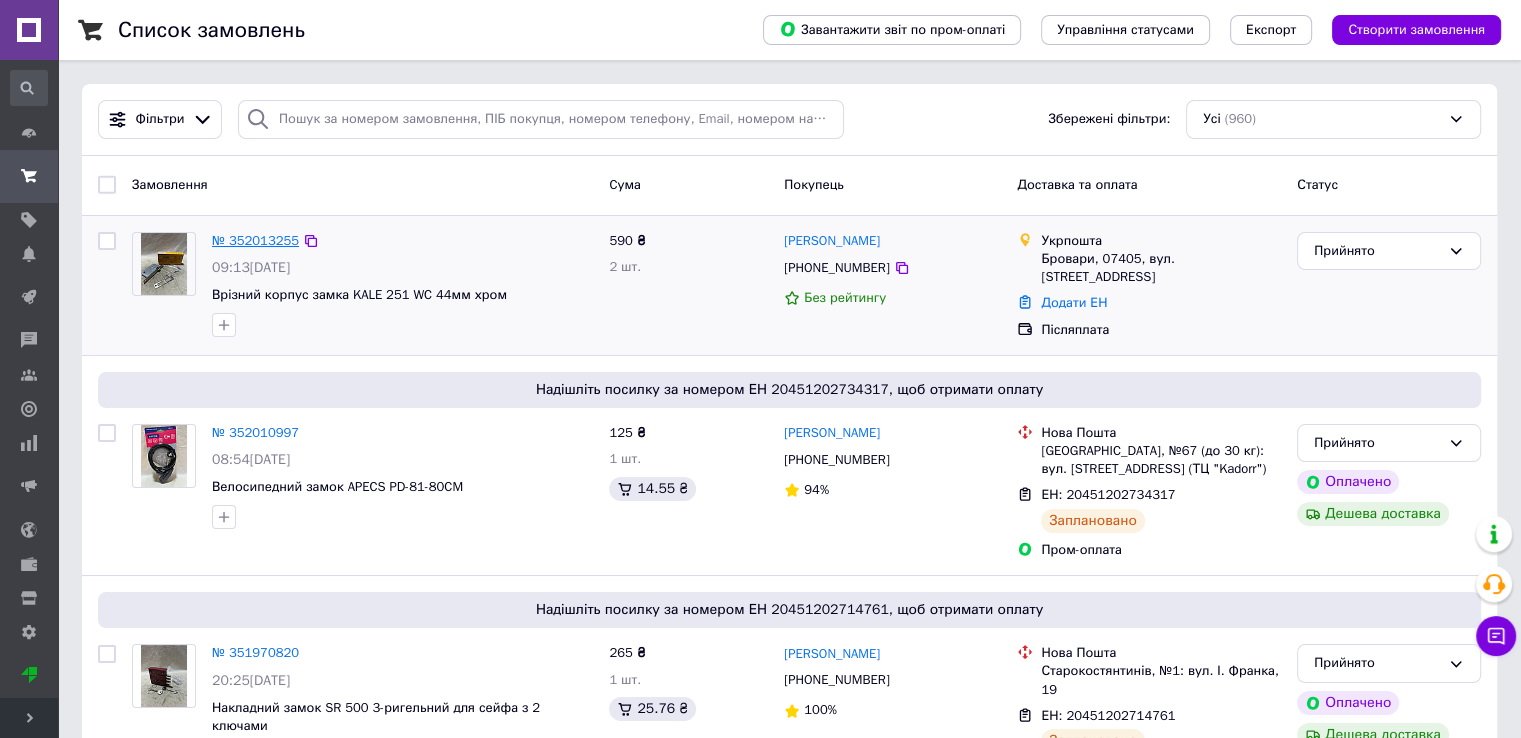 click on "№ 352013255" at bounding box center (255, 240) 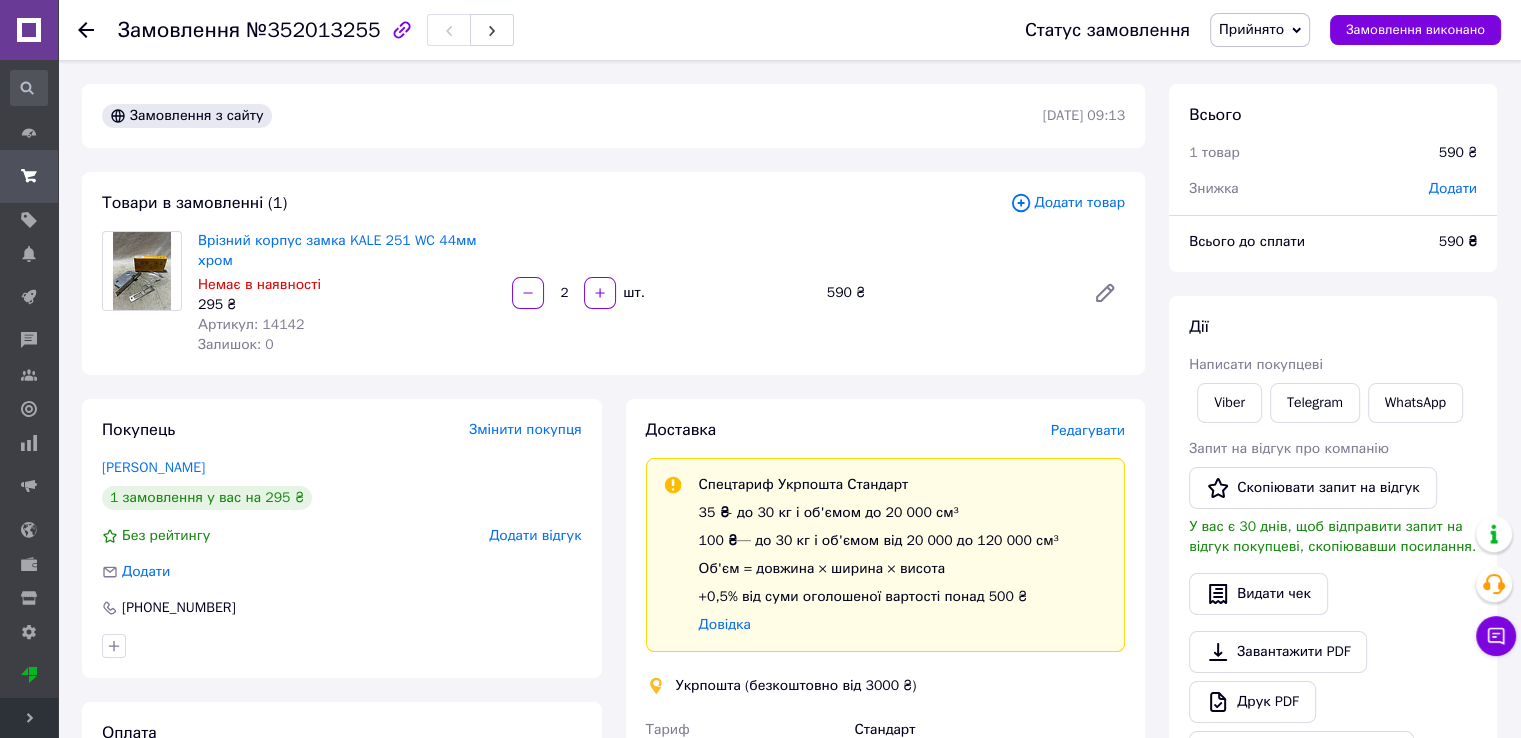 click on "Viber" at bounding box center [1229, 403] 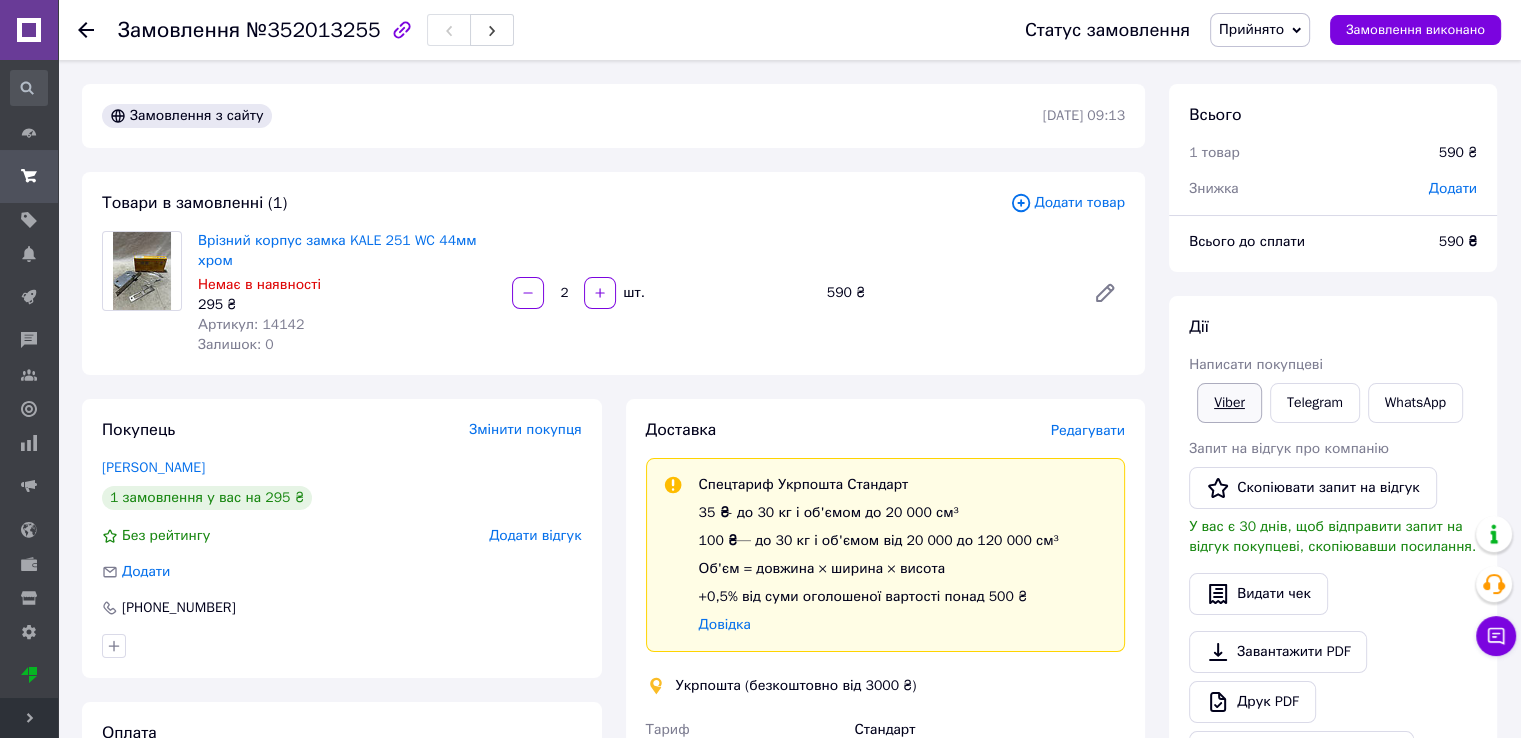 click on "Viber" at bounding box center (1229, 403) 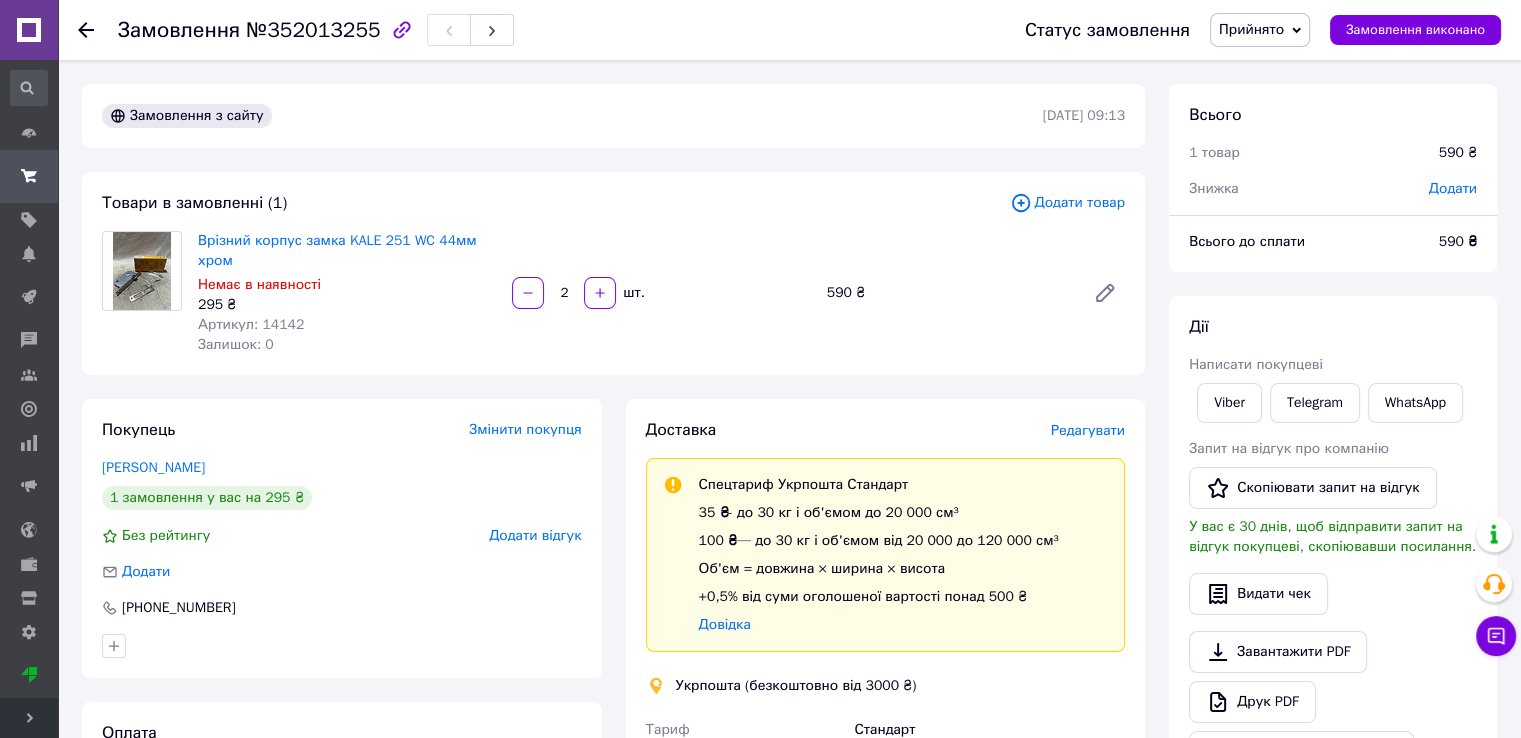 click on "№352013255" at bounding box center [313, 30] 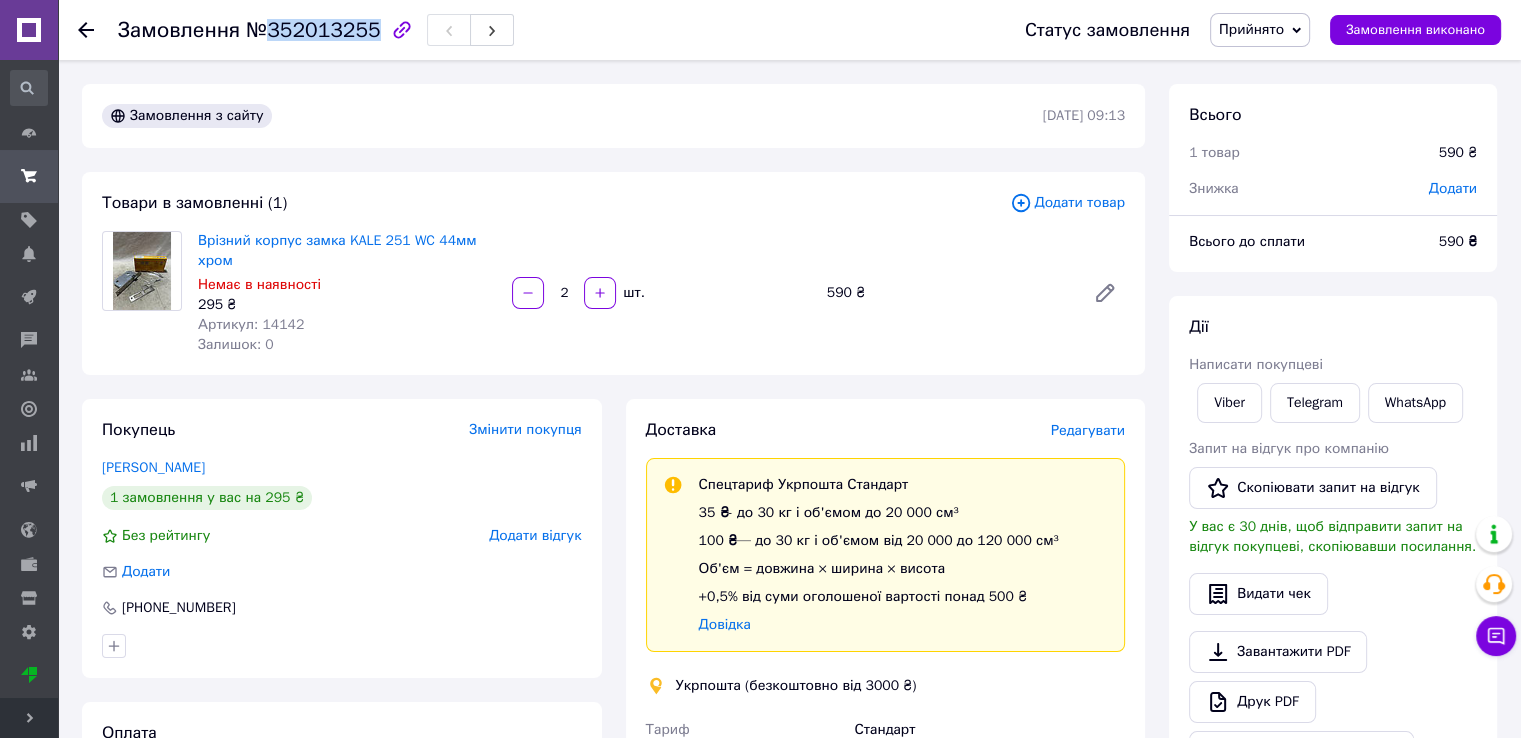 click on "№352013255" at bounding box center (313, 30) 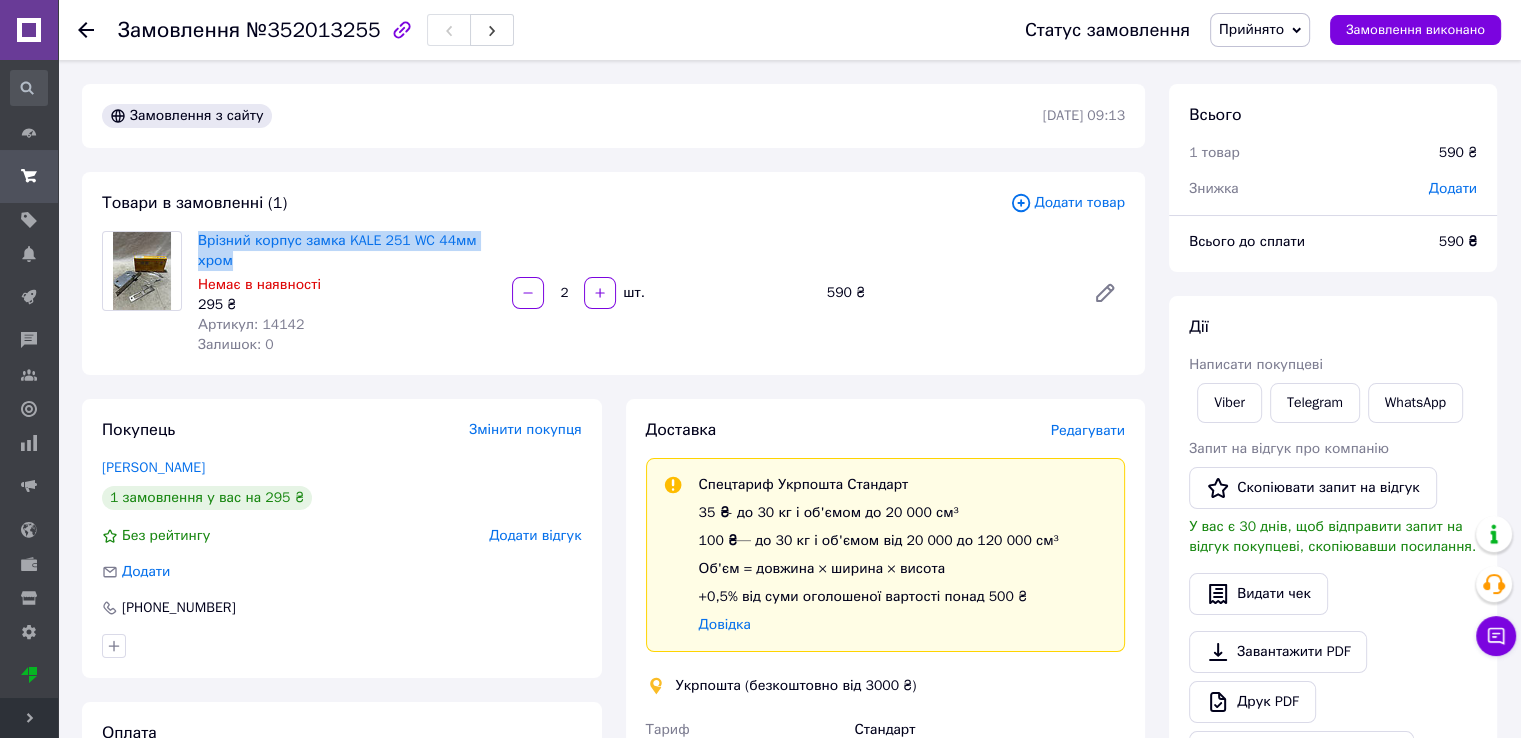 drag, startPoint x: 244, startPoint y: 264, endPoint x: 196, endPoint y: 241, distance: 53.225933 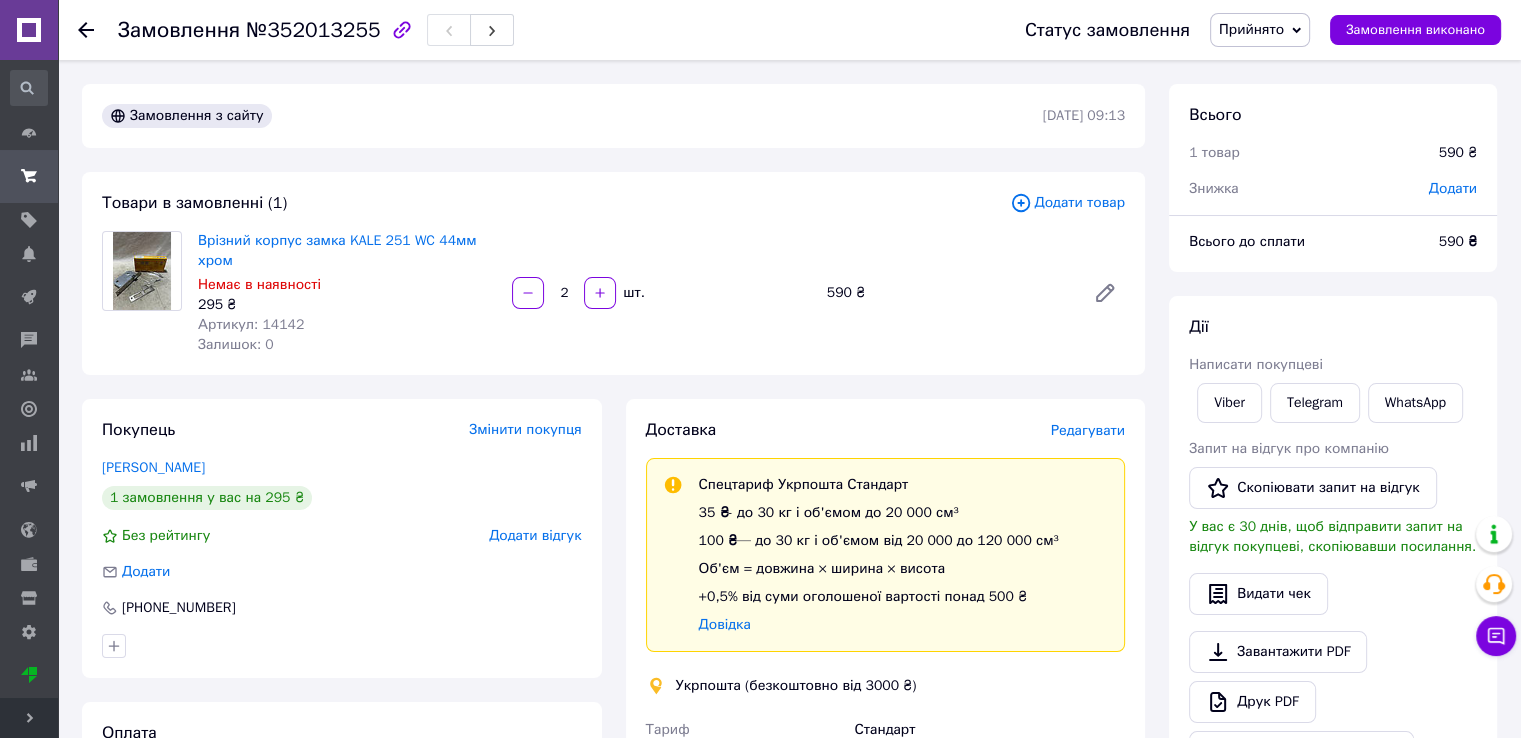 click on "Врізний корпус замка KALE 251 WC 44мм хром Немає в наявності 295 ₴ Артикул: 14142 Залишок: 0 2   шт. 590 ₴" at bounding box center (661, 293) 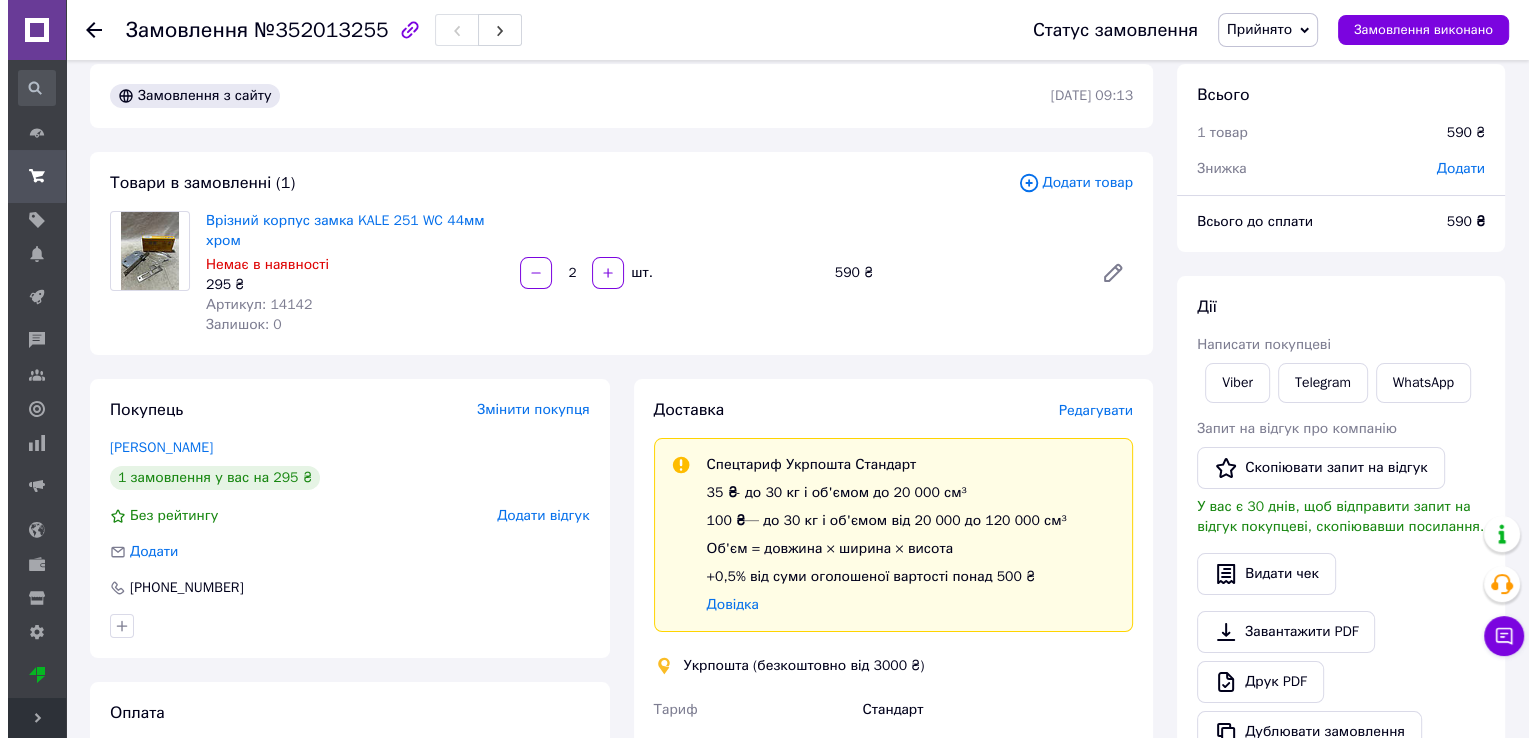 scroll, scrollTop: 0, scrollLeft: 0, axis: both 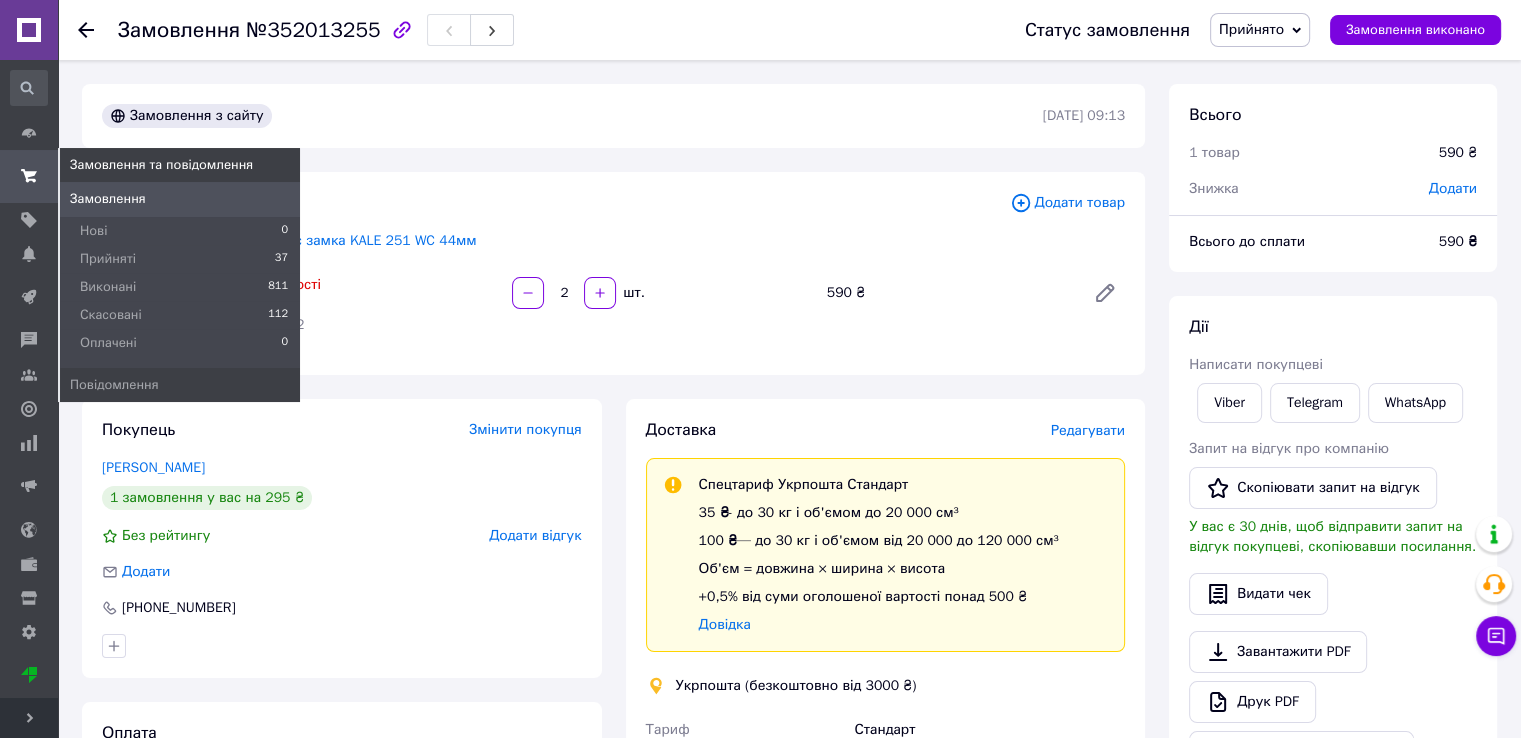 click on "Замовлення та повідомлення" at bounding box center (29, 176) 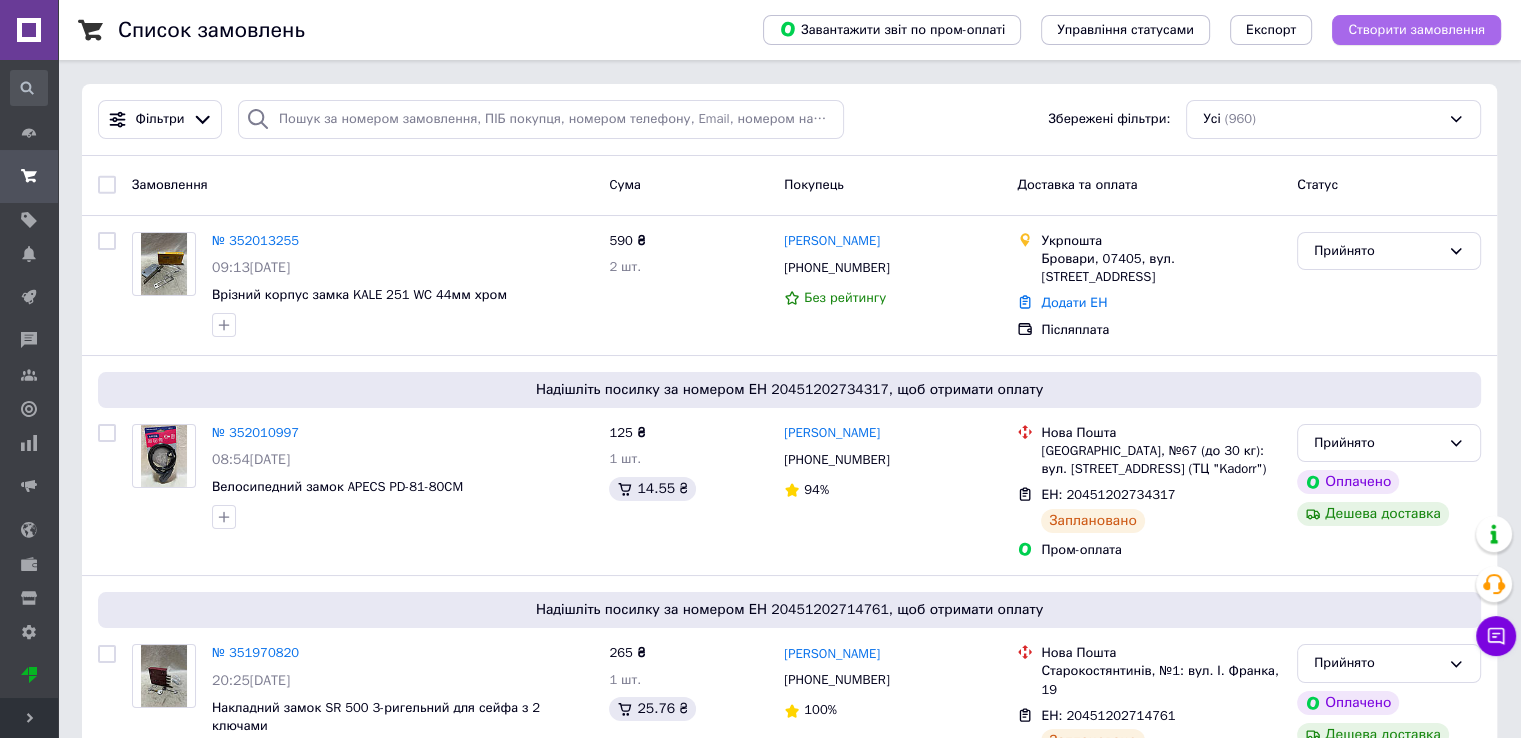 click on "Створити замовлення" at bounding box center (1416, 30) 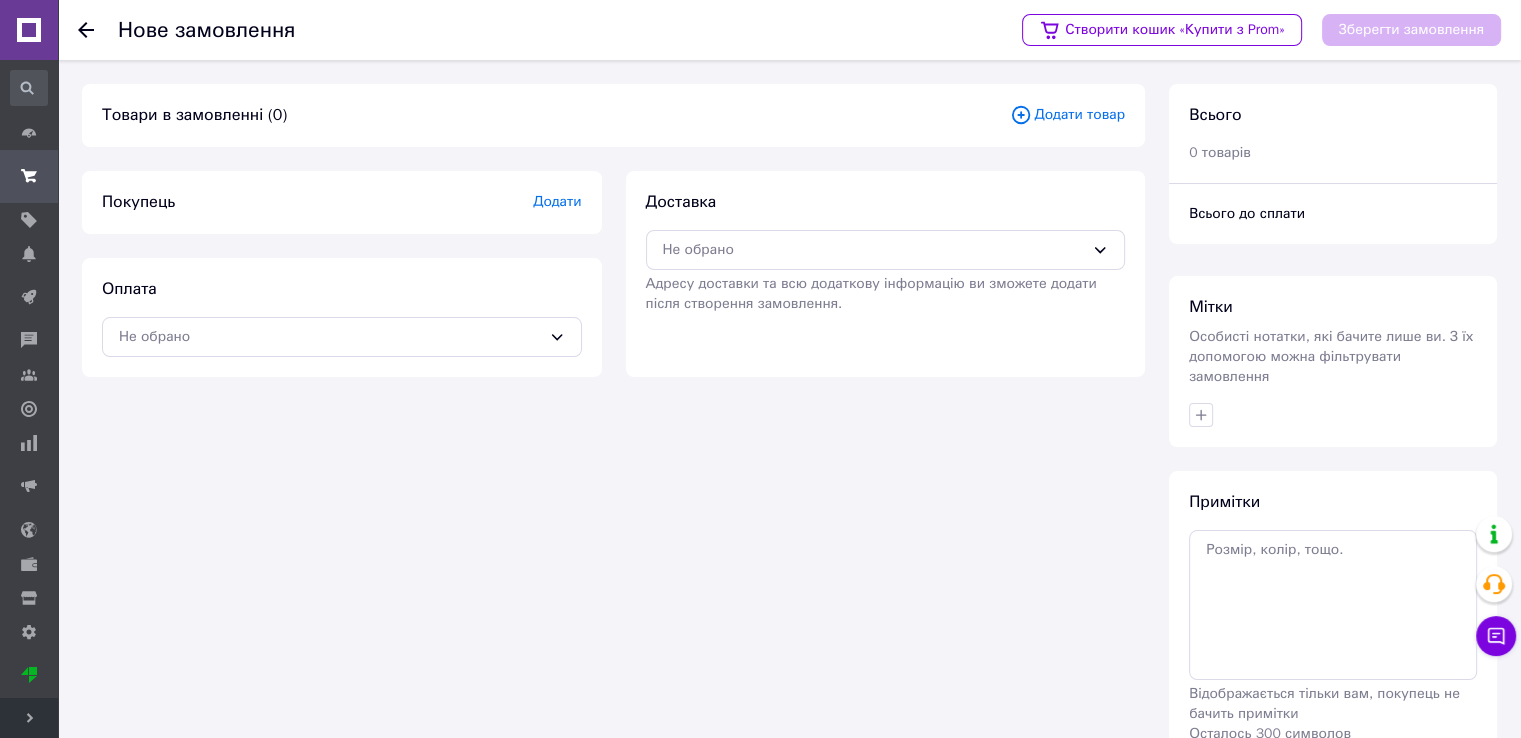 click on "Додати" at bounding box center (557, 201) 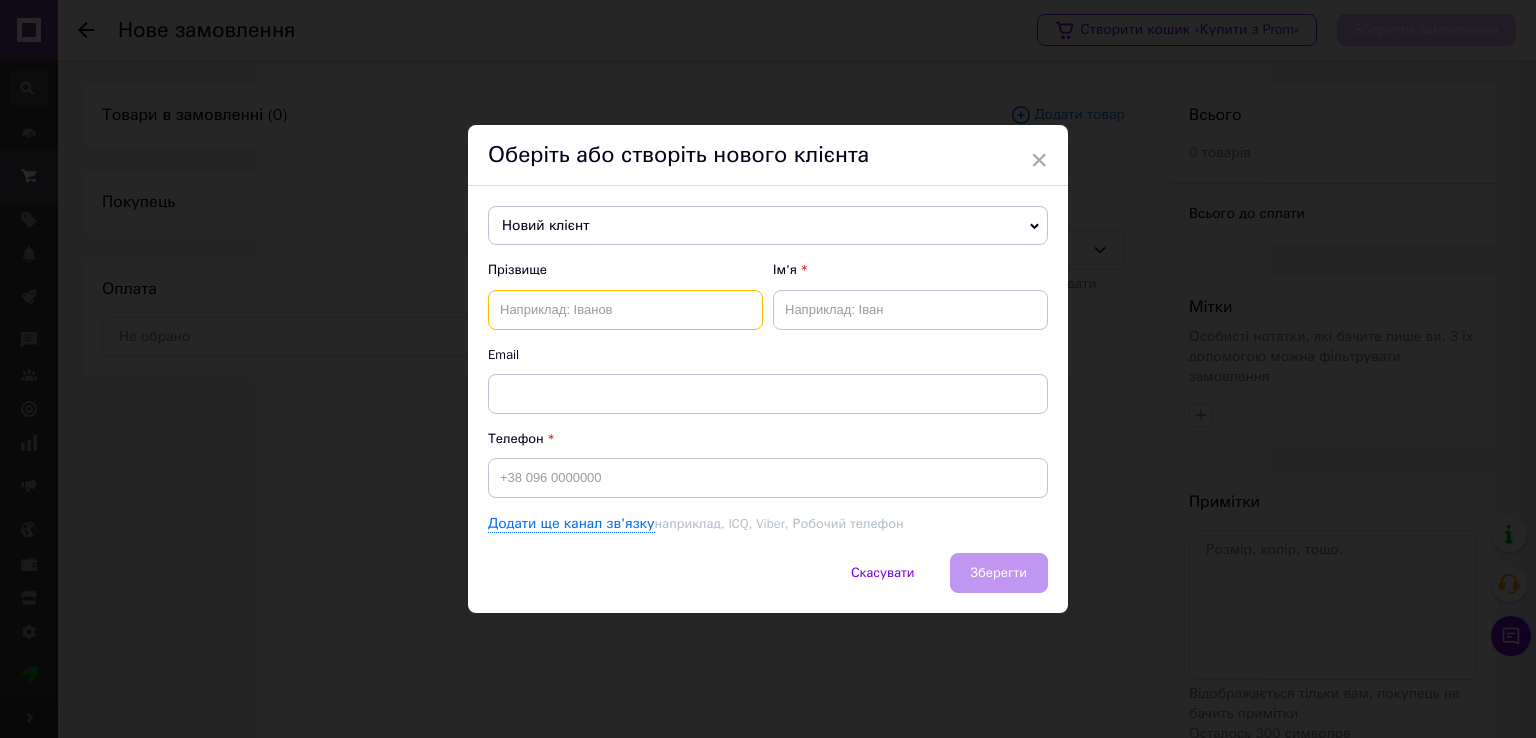 click at bounding box center [625, 310] 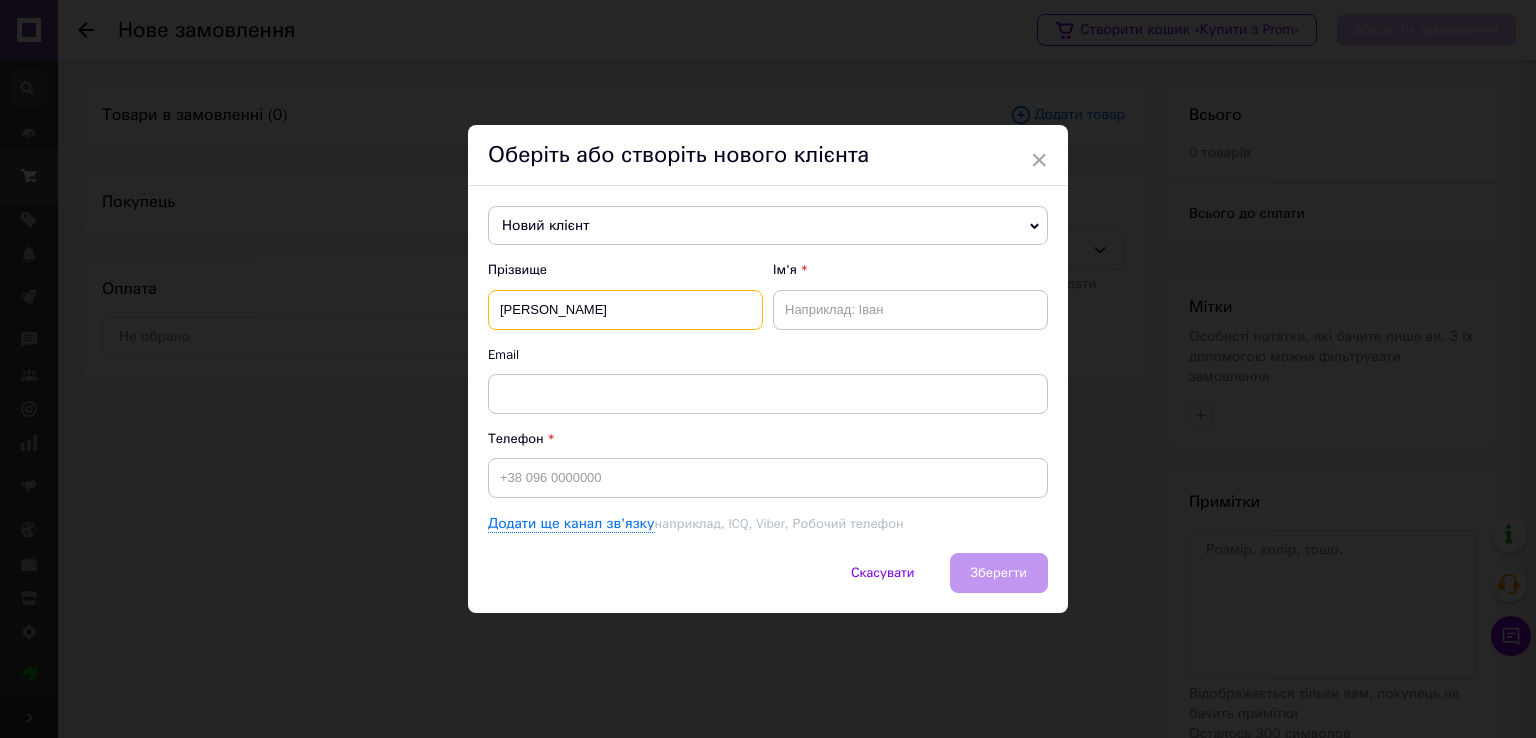 type on "Медведев" 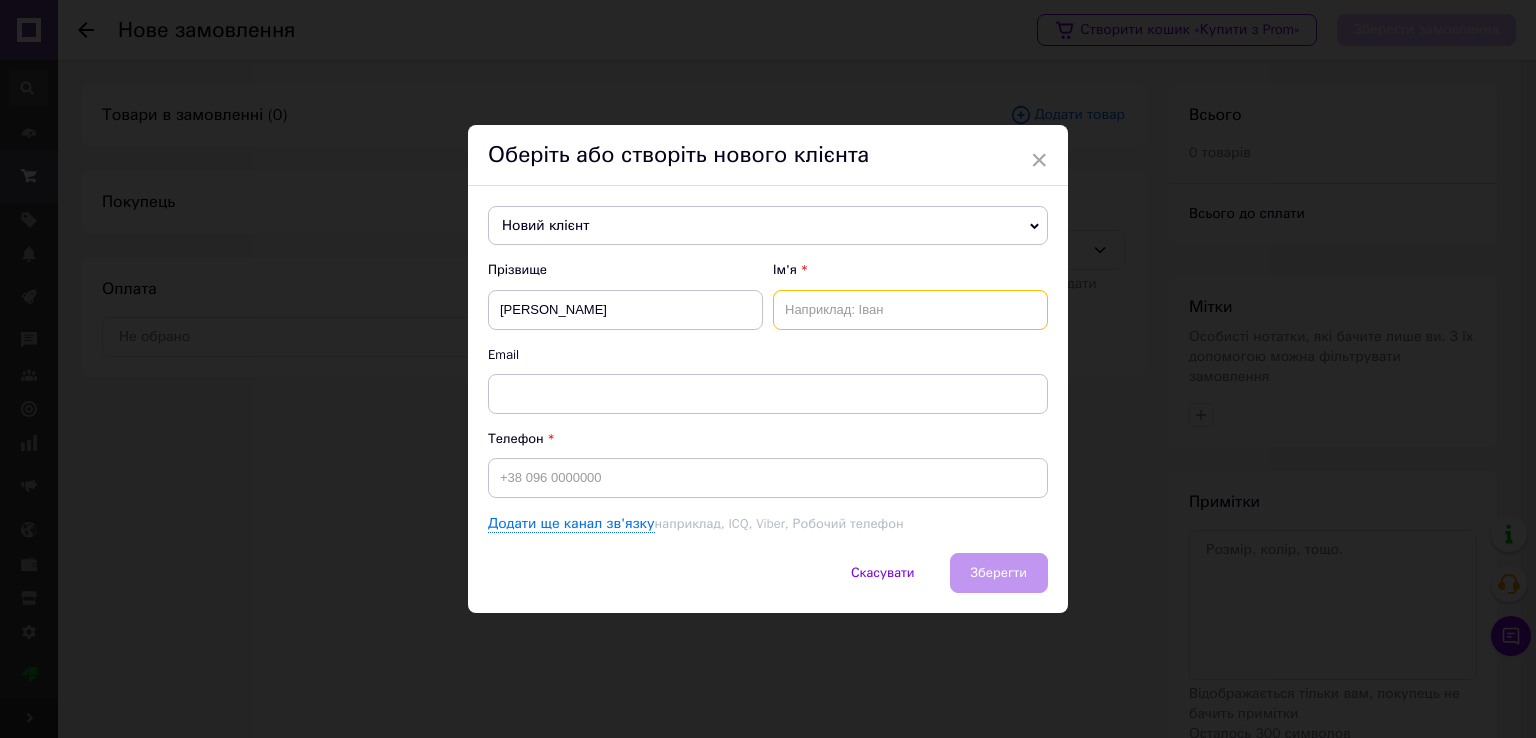 click at bounding box center (910, 310) 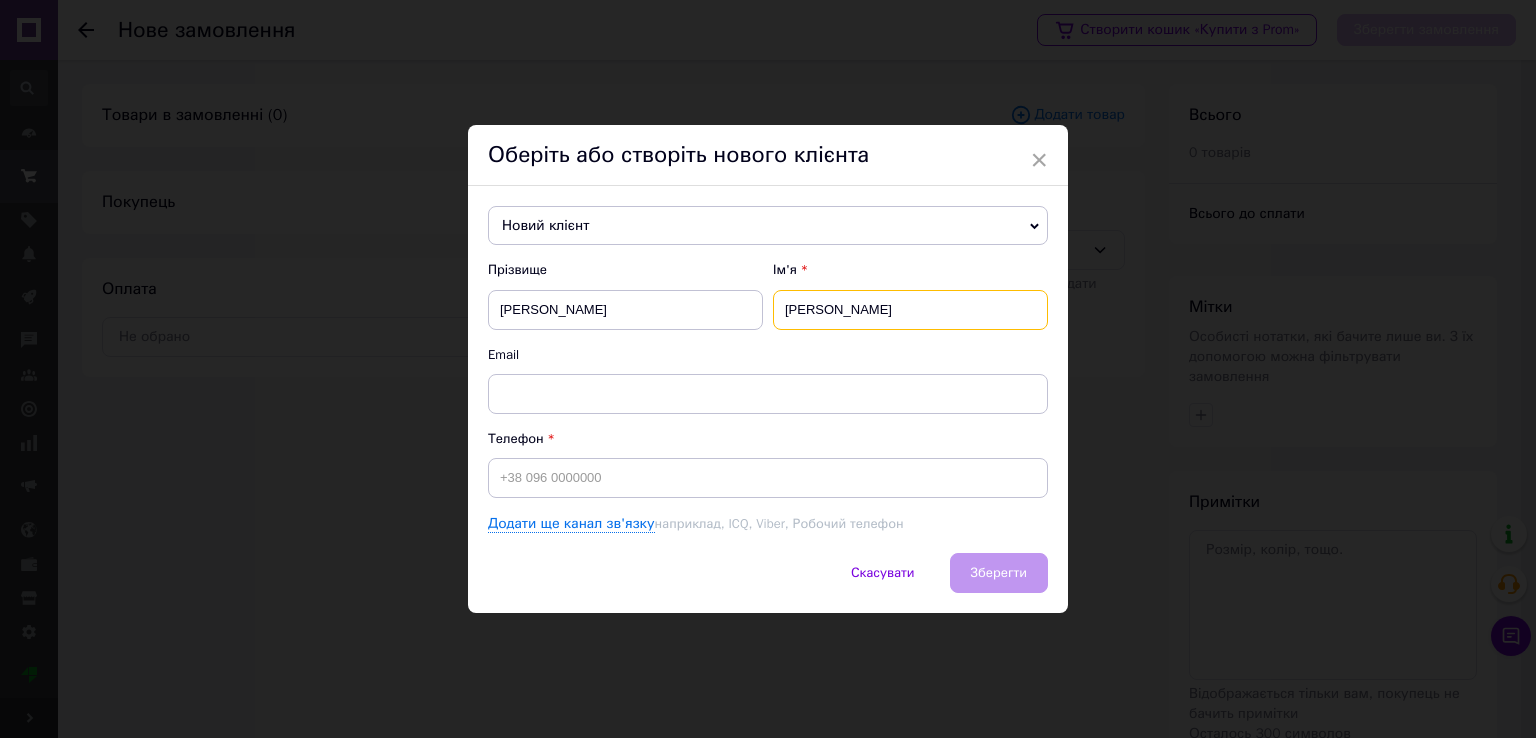 type on "Олег" 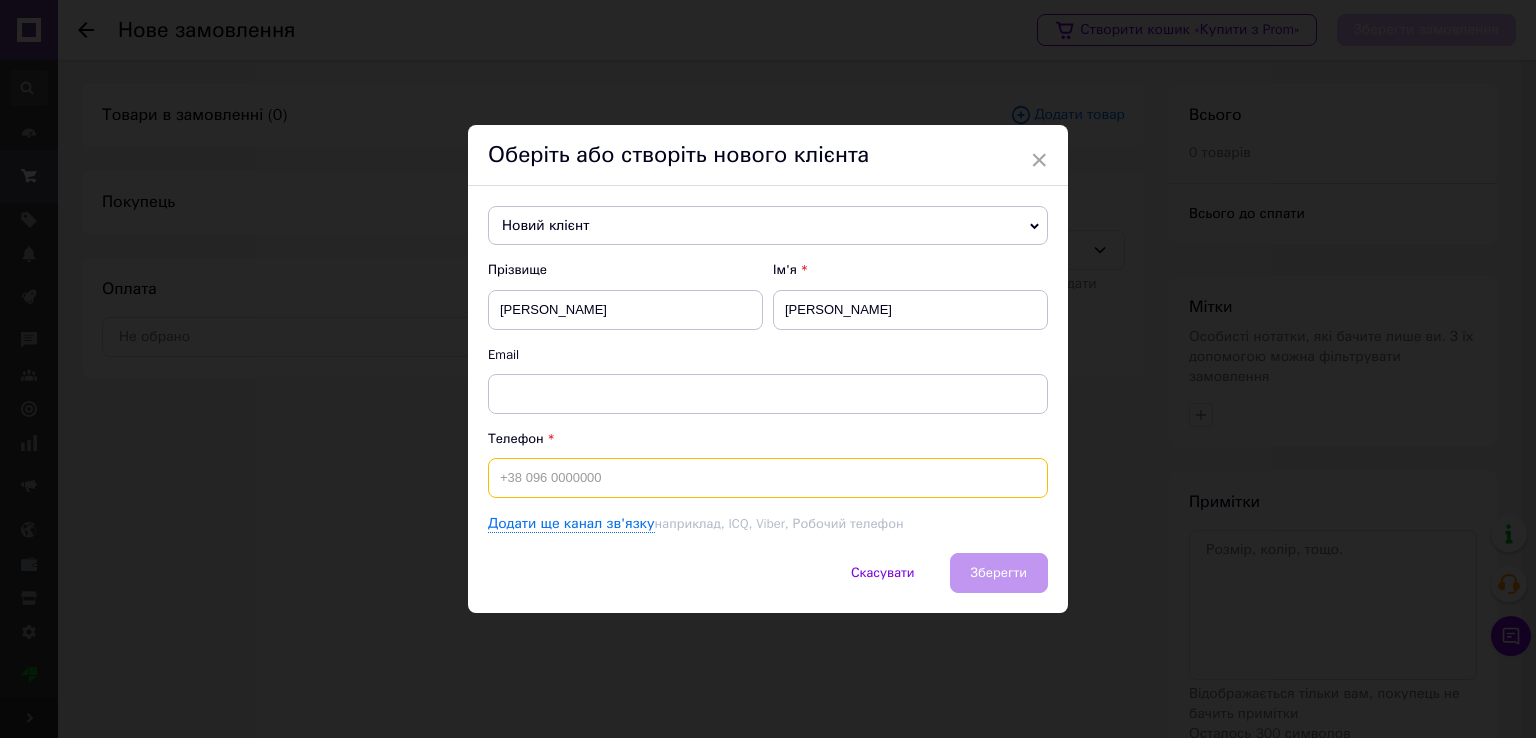 click at bounding box center (768, 478) 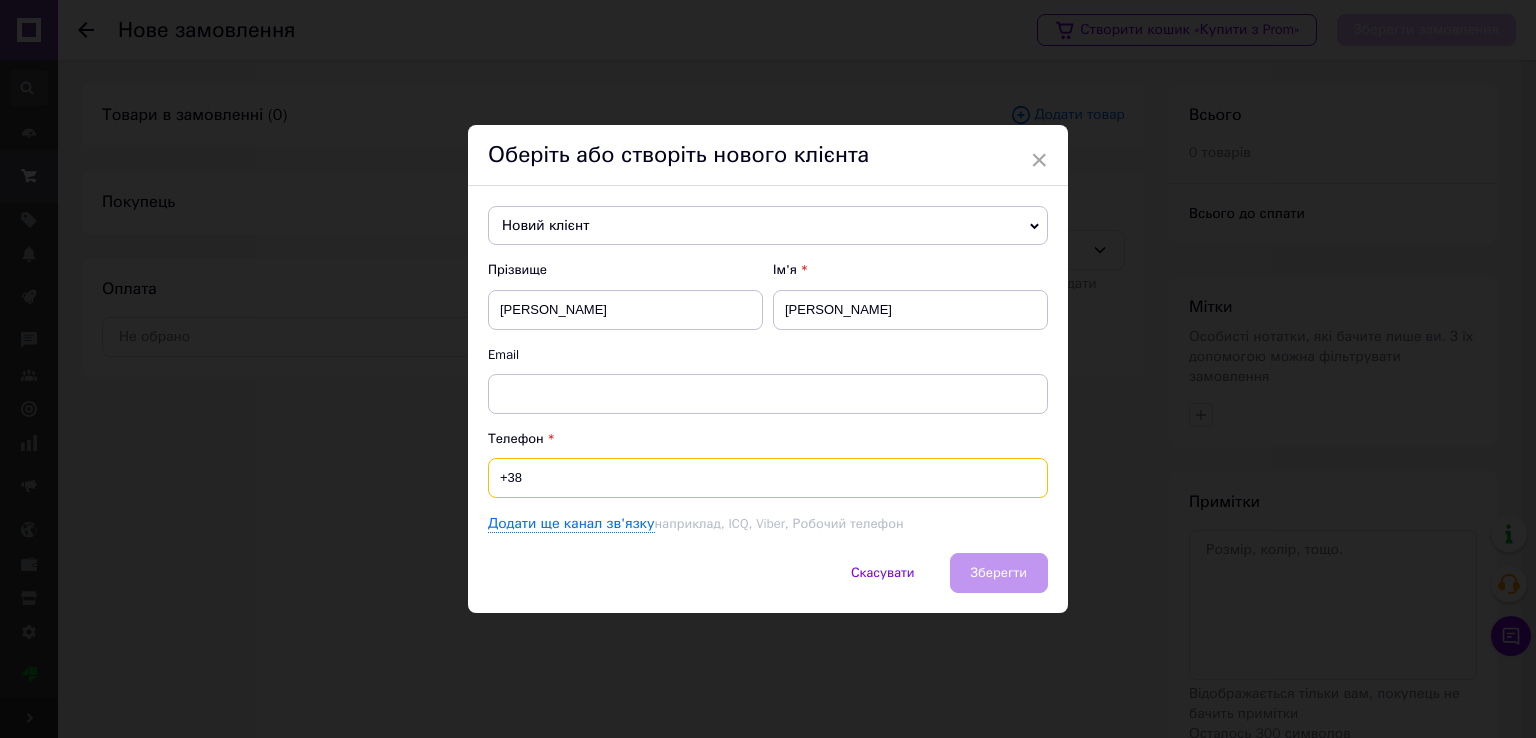 paste on "0663050297" 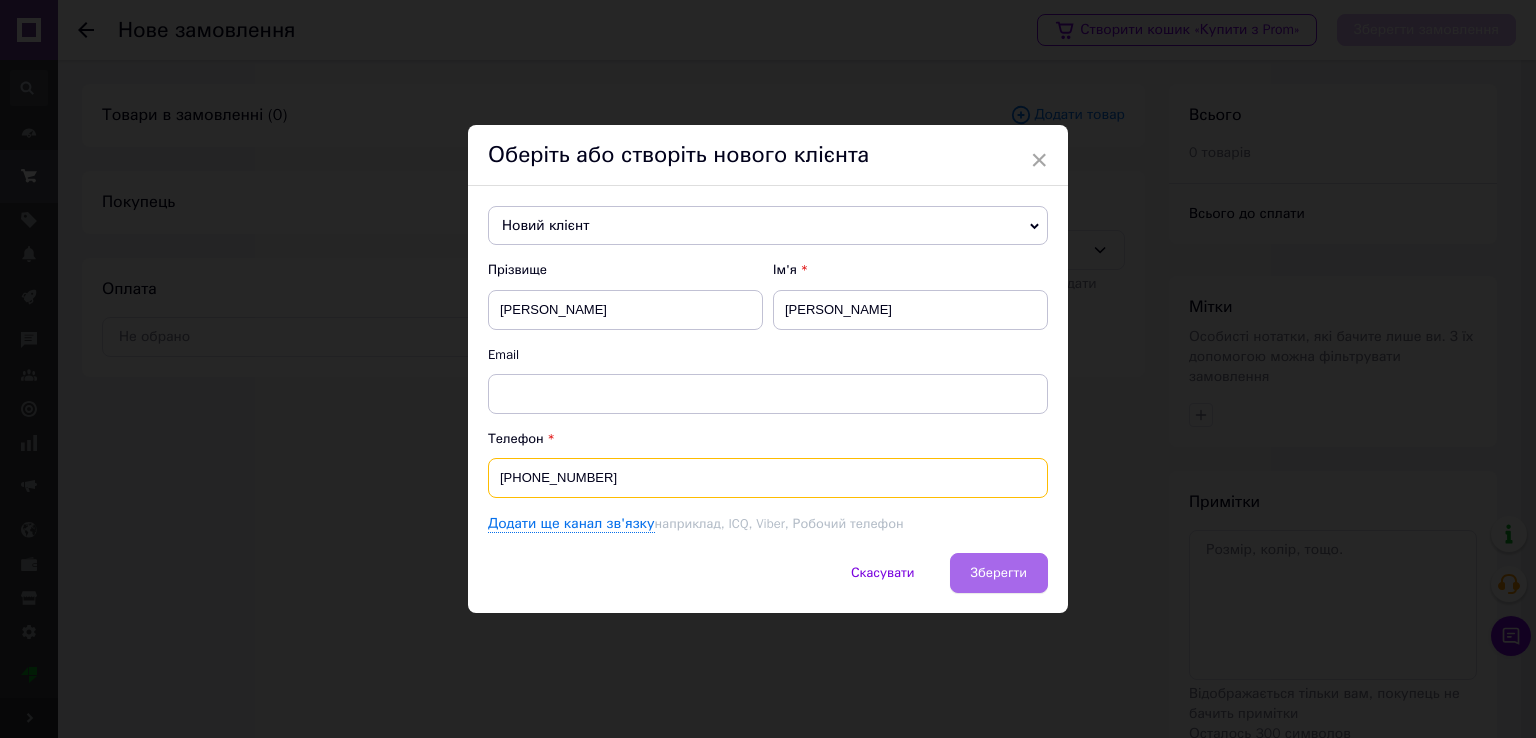type on "+380663050297" 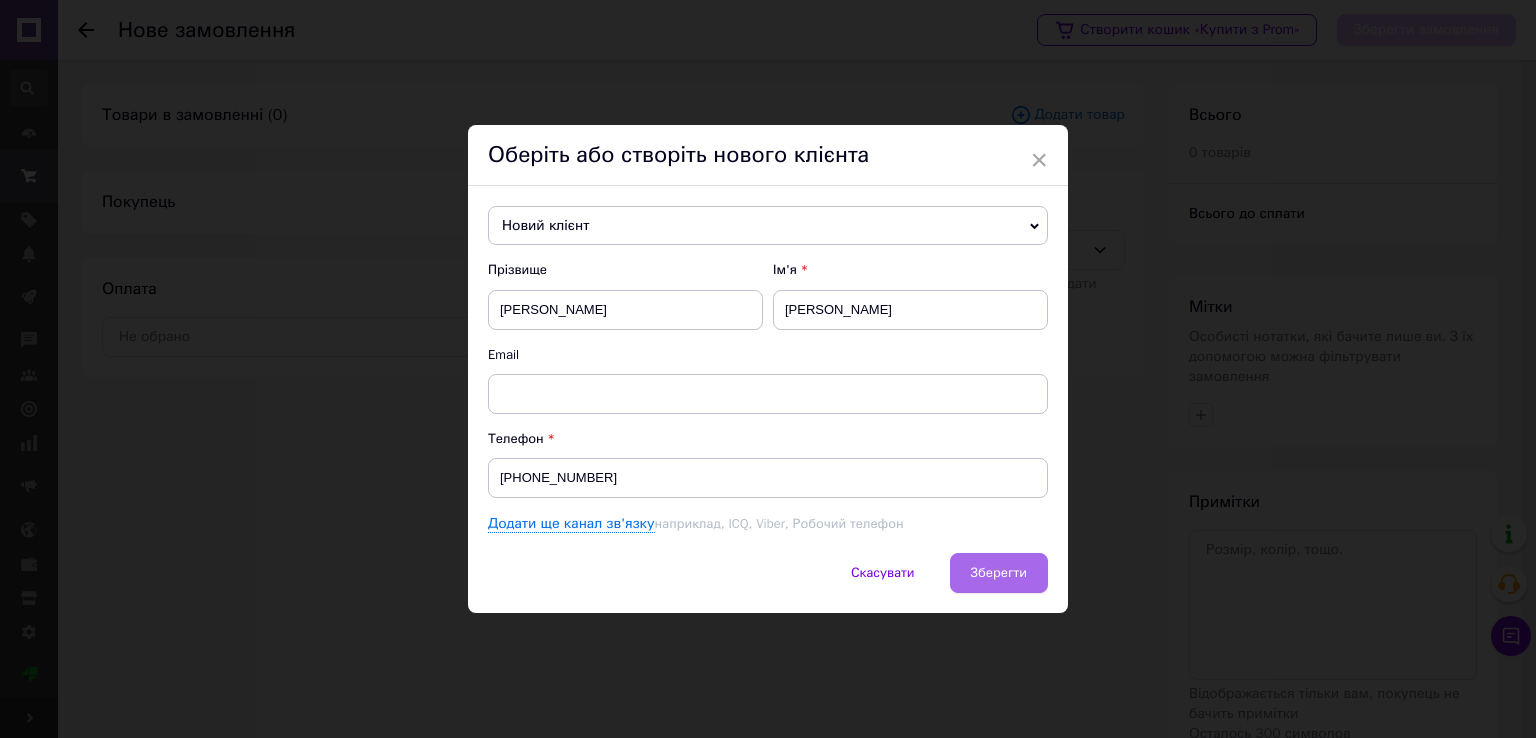 click on "Зберегти" at bounding box center (999, 572) 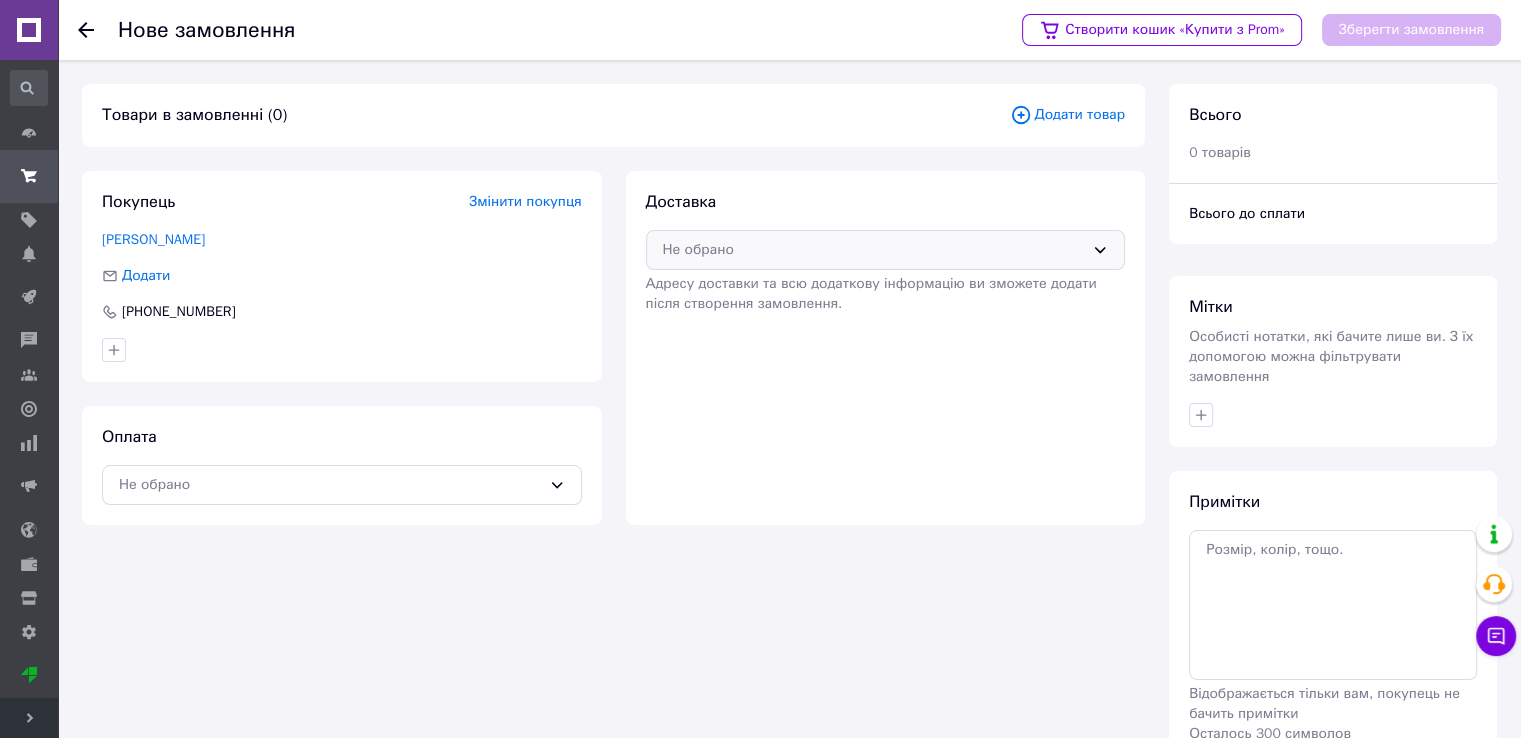 click on "Не обрано" at bounding box center (874, 250) 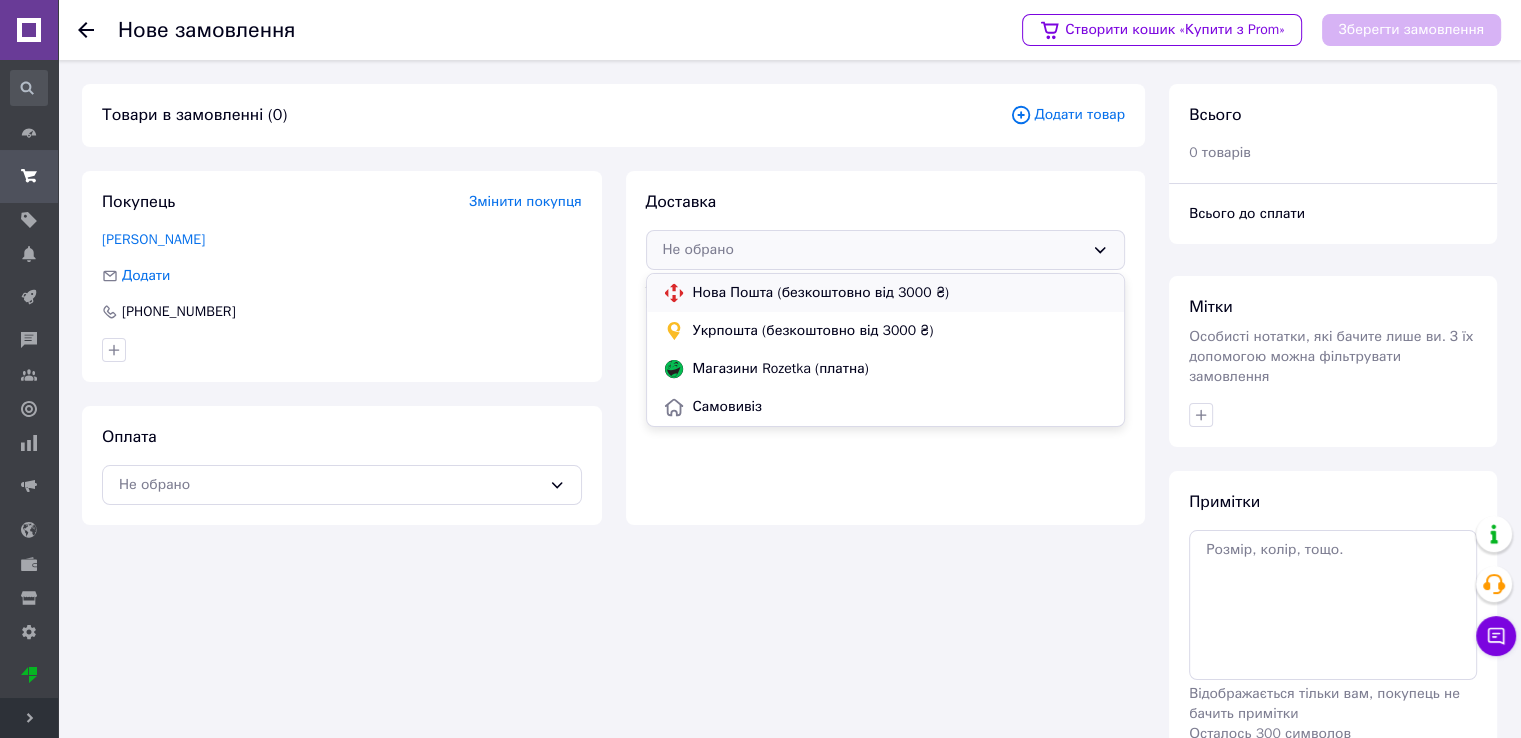click on "Нова Пошта (безкоштовно від 3000 ₴)" at bounding box center [901, 293] 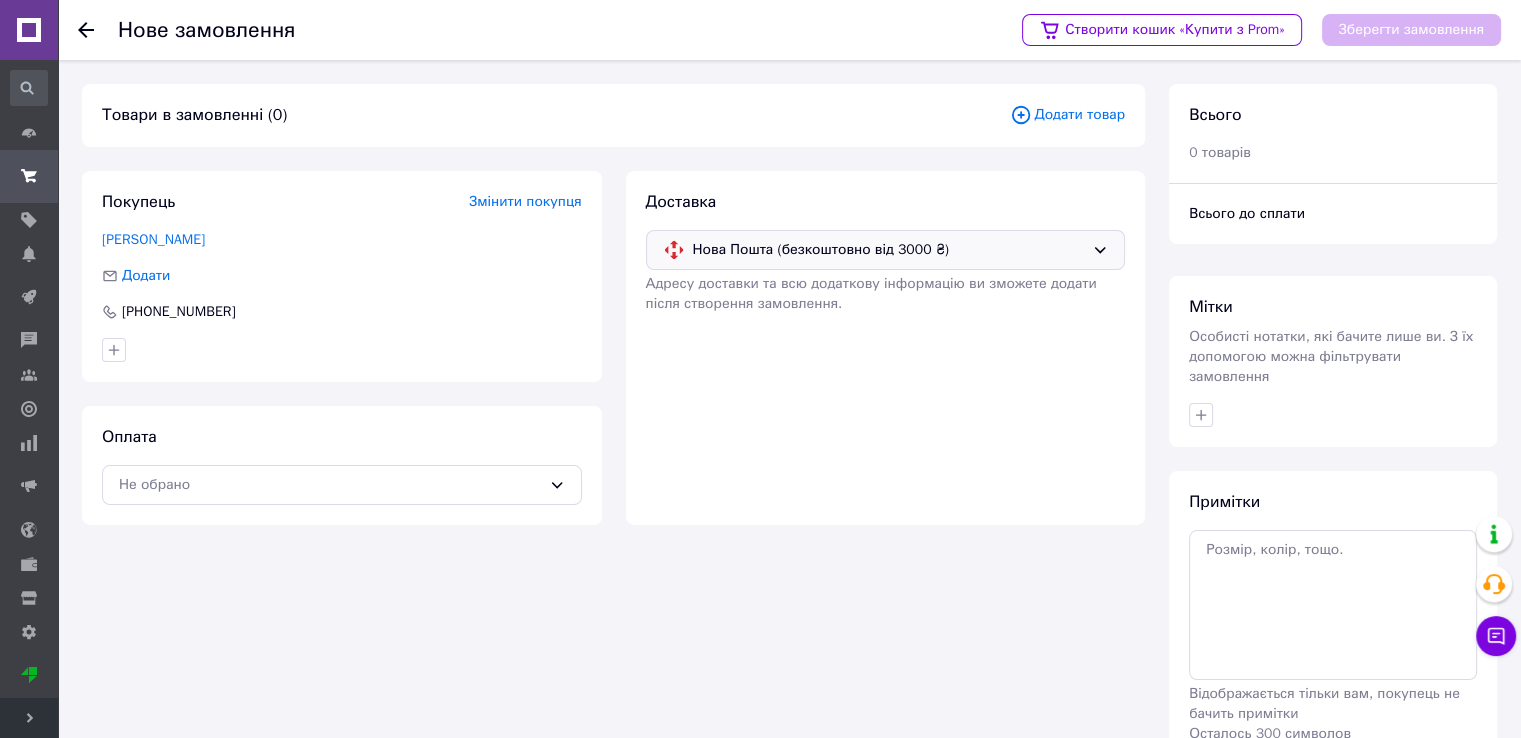 click on "Оплата Не обрано" at bounding box center [342, 465] 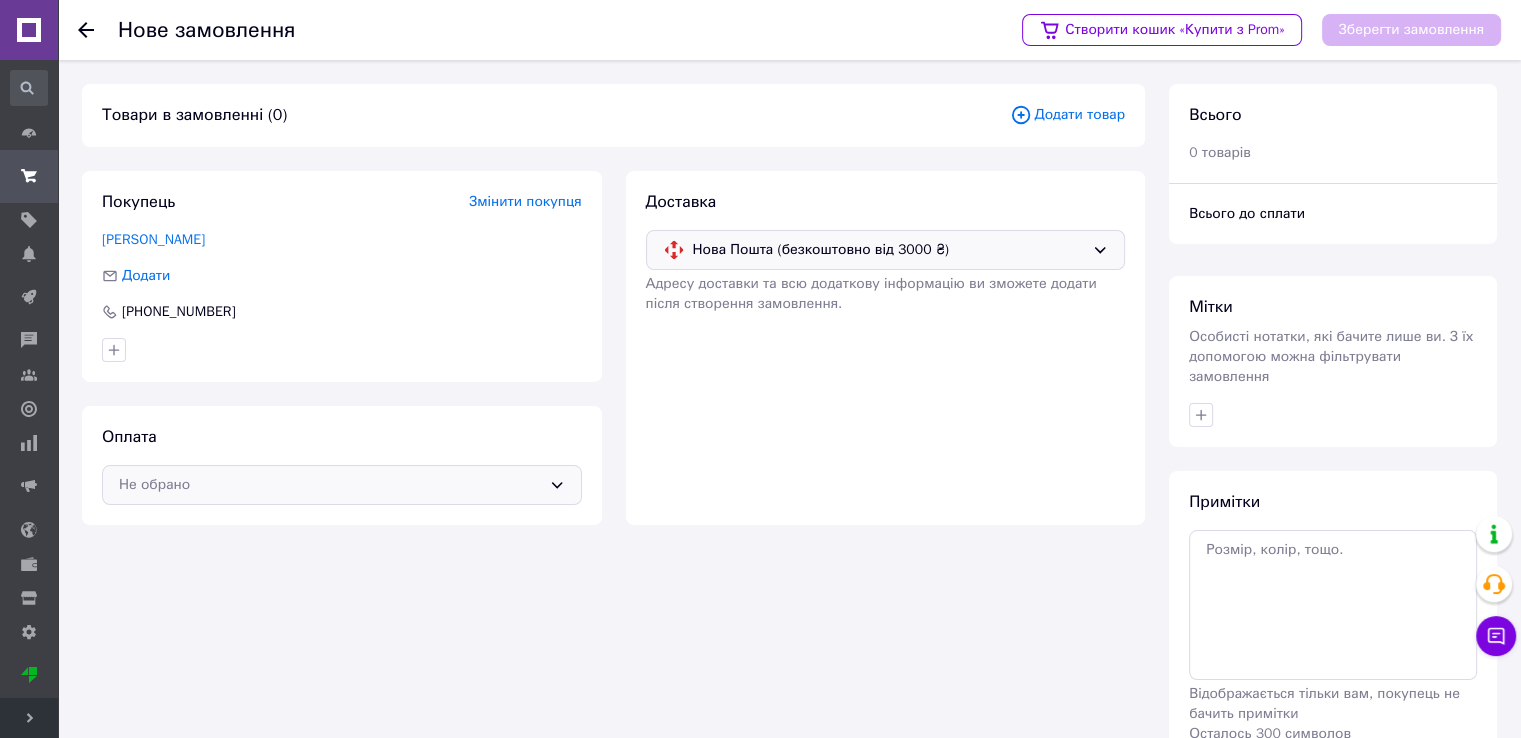 click on "Не обрано" at bounding box center [330, 485] 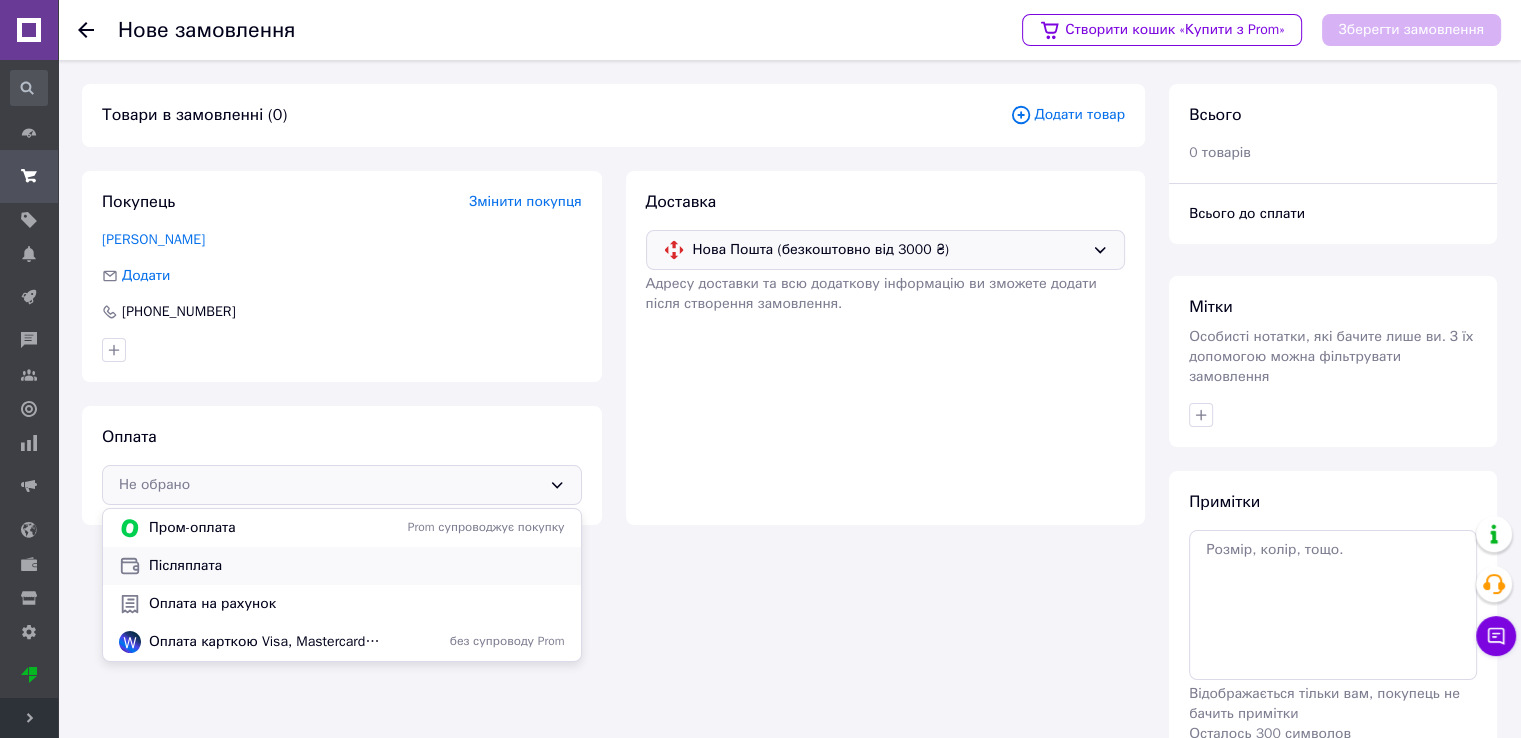 click on "Післяплата" at bounding box center [357, 566] 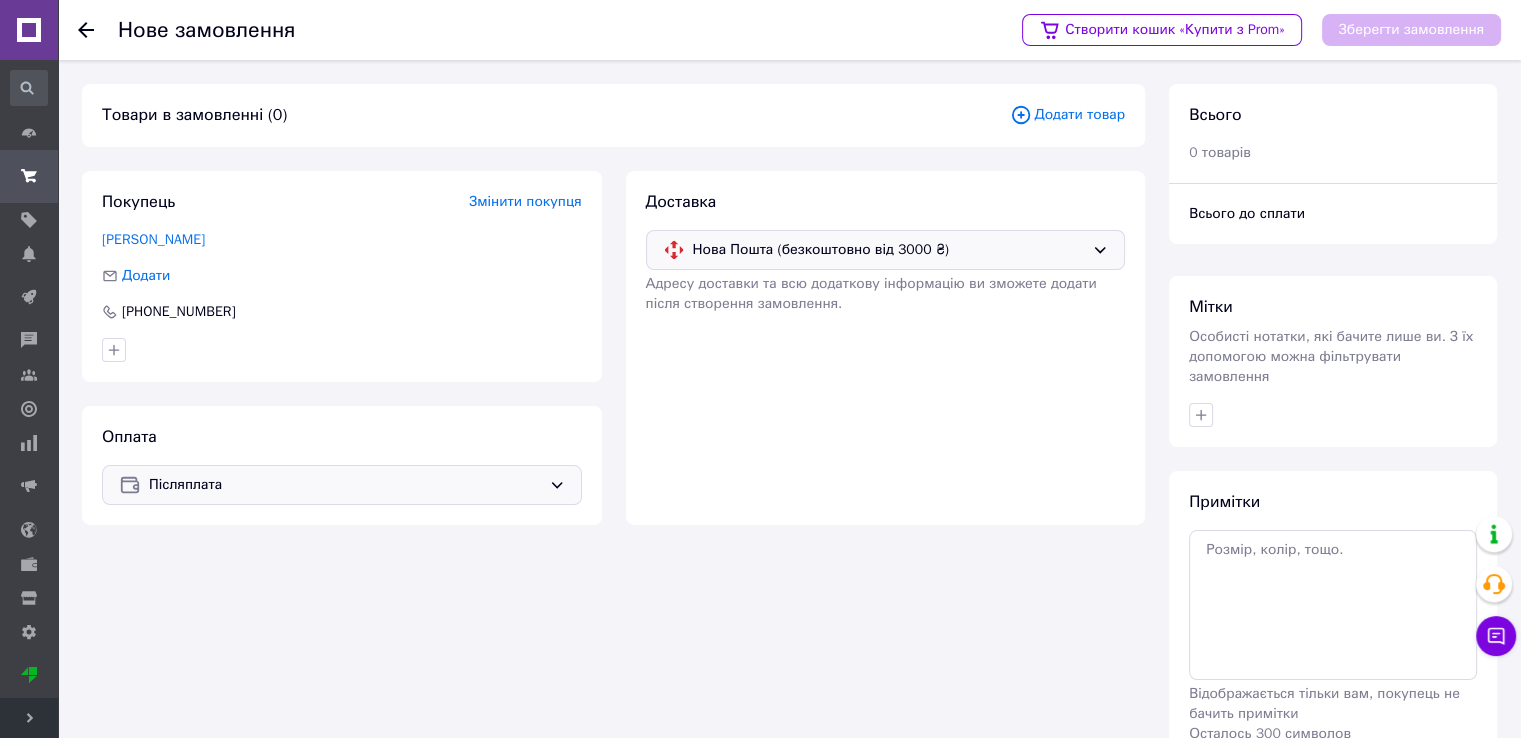 click on "Товари в замовленні (0) Додати товар" at bounding box center [613, 115] 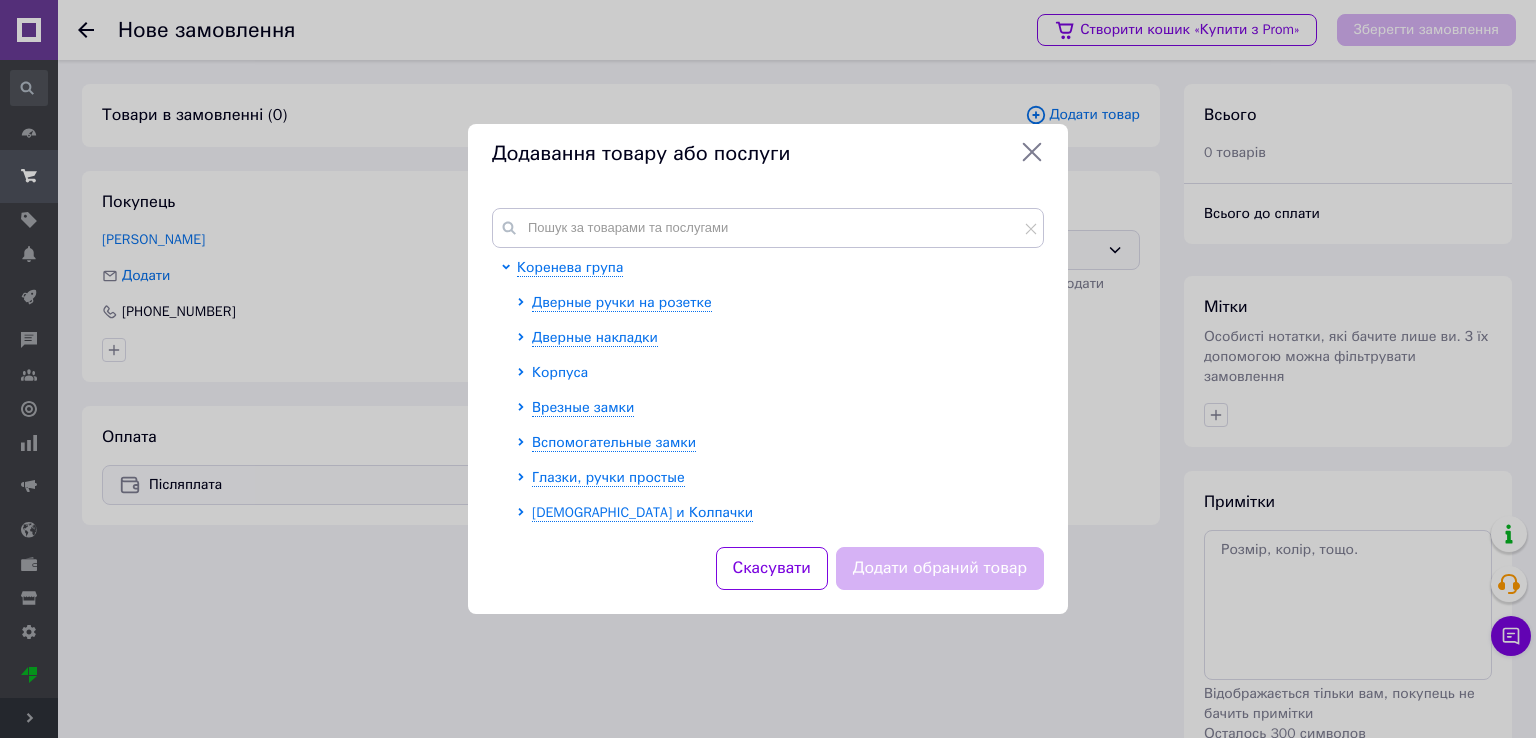 click 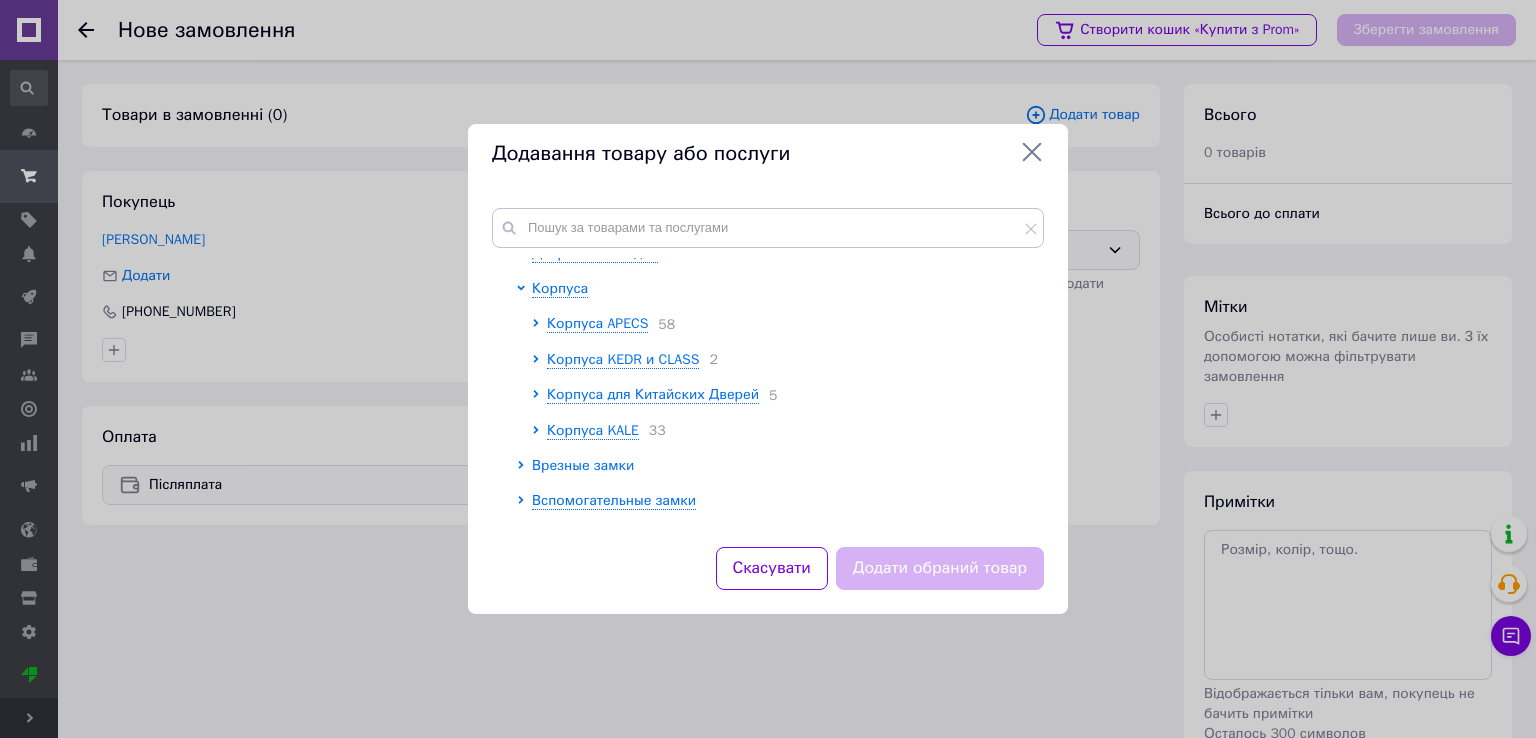 scroll, scrollTop: 100, scrollLeft: 0, axis: vertical 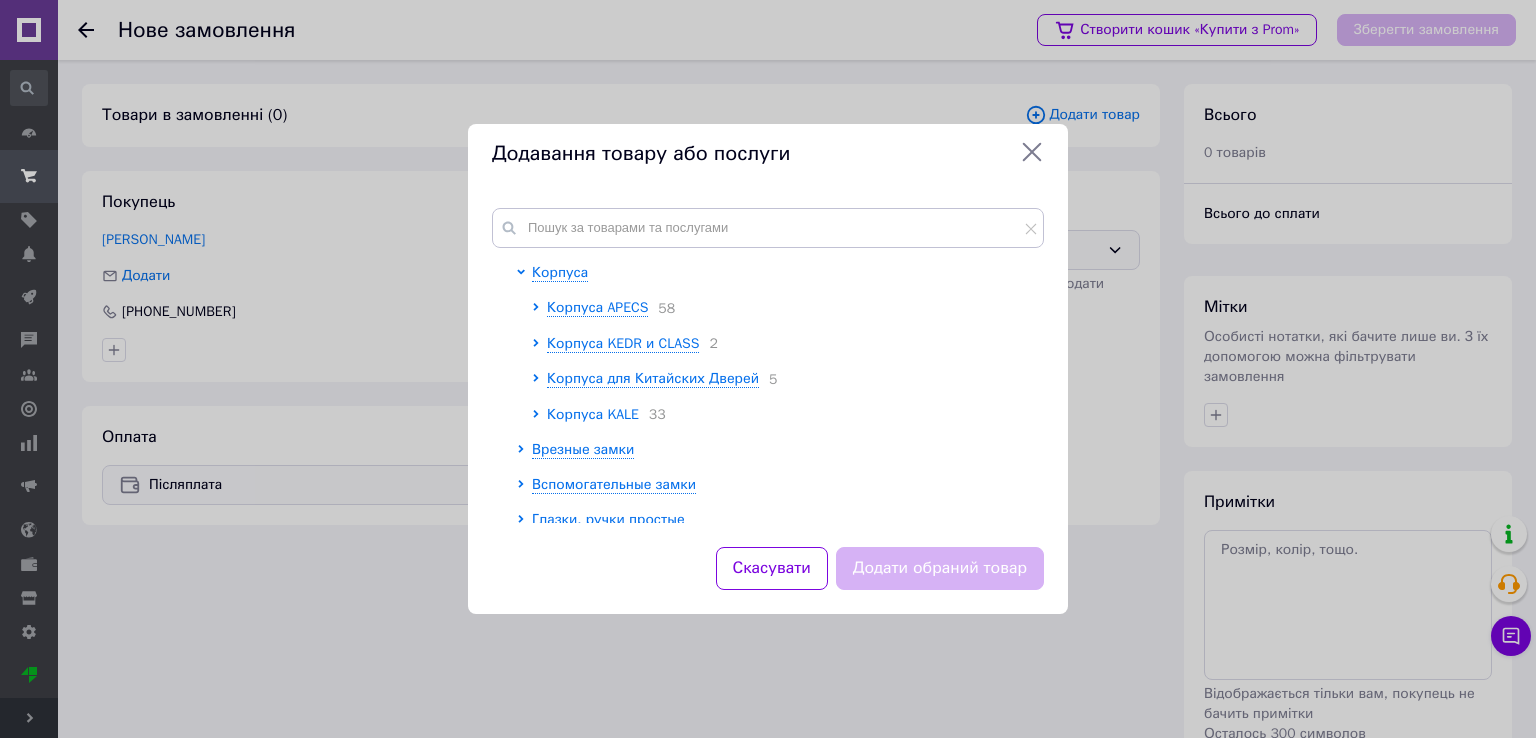 click 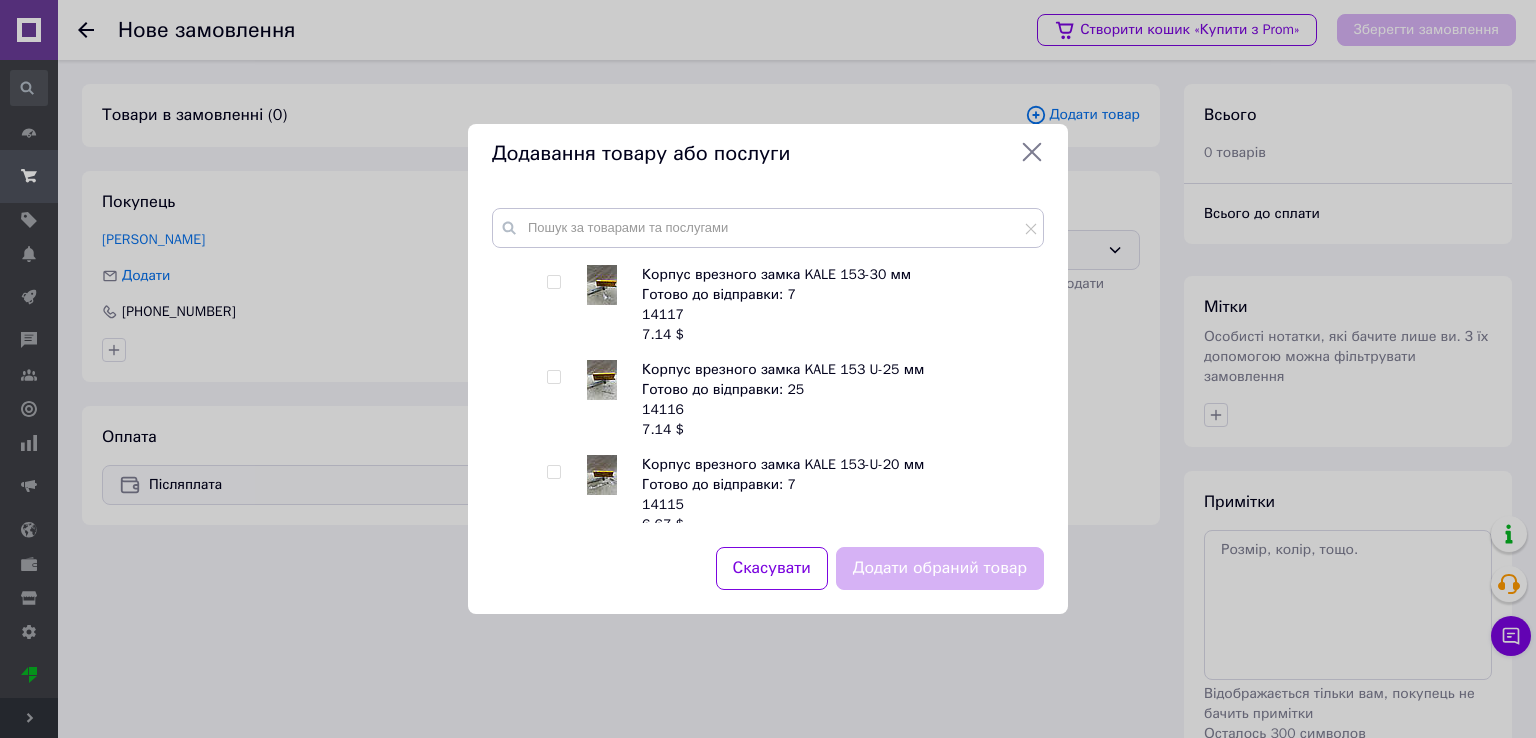 scroll, scrollTop: 1800, scrollLeft: 0, axis: vertical 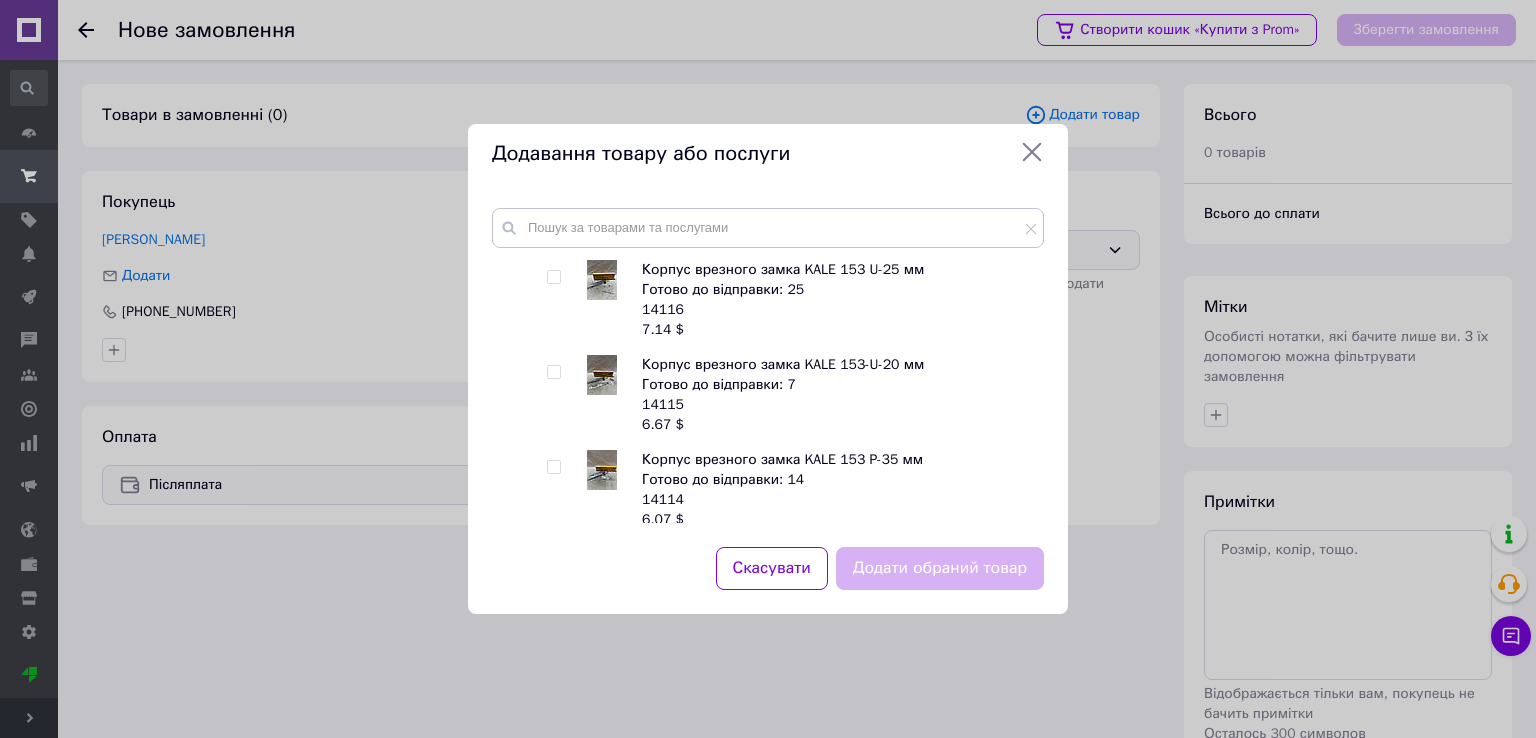 click at bounding box center (553, 372) 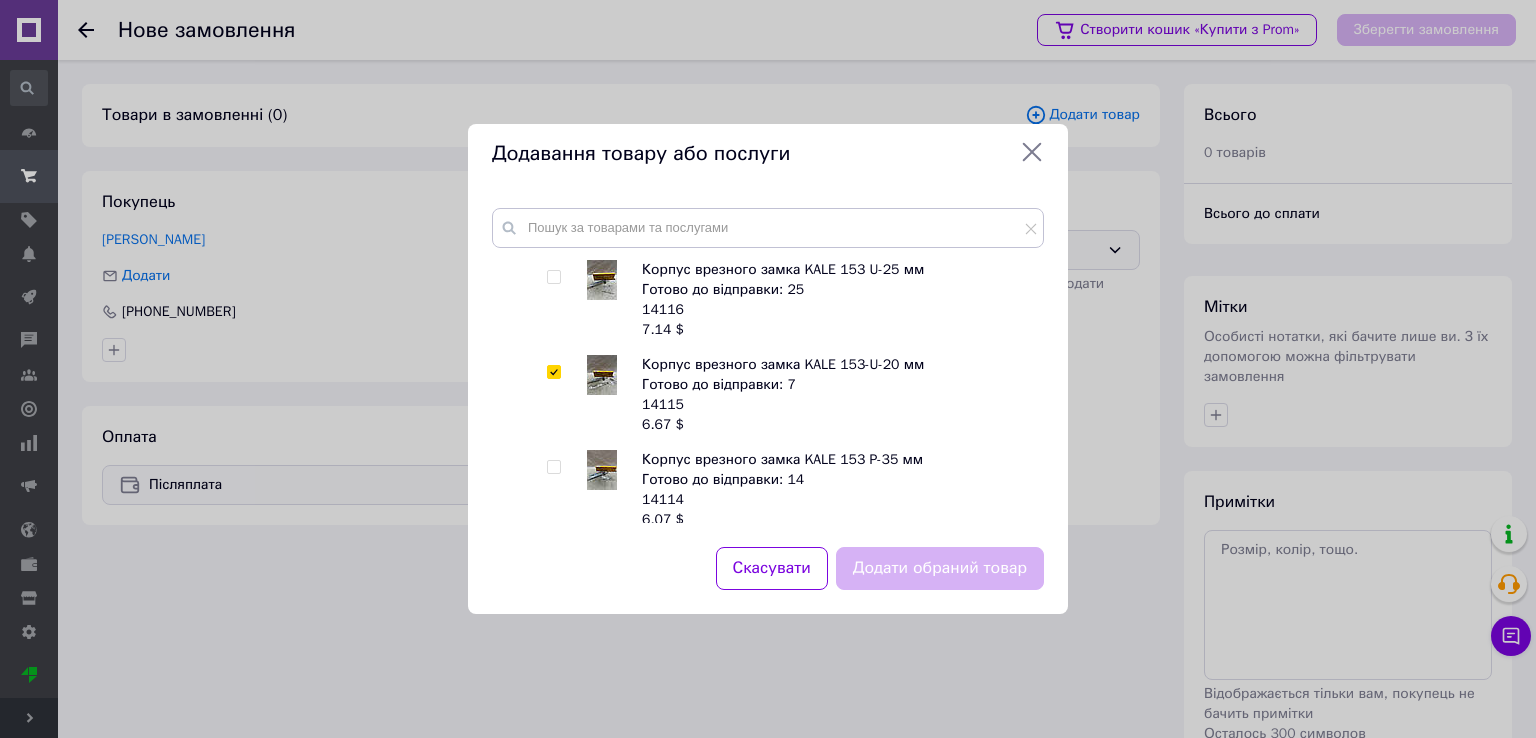 checkbox on "true" 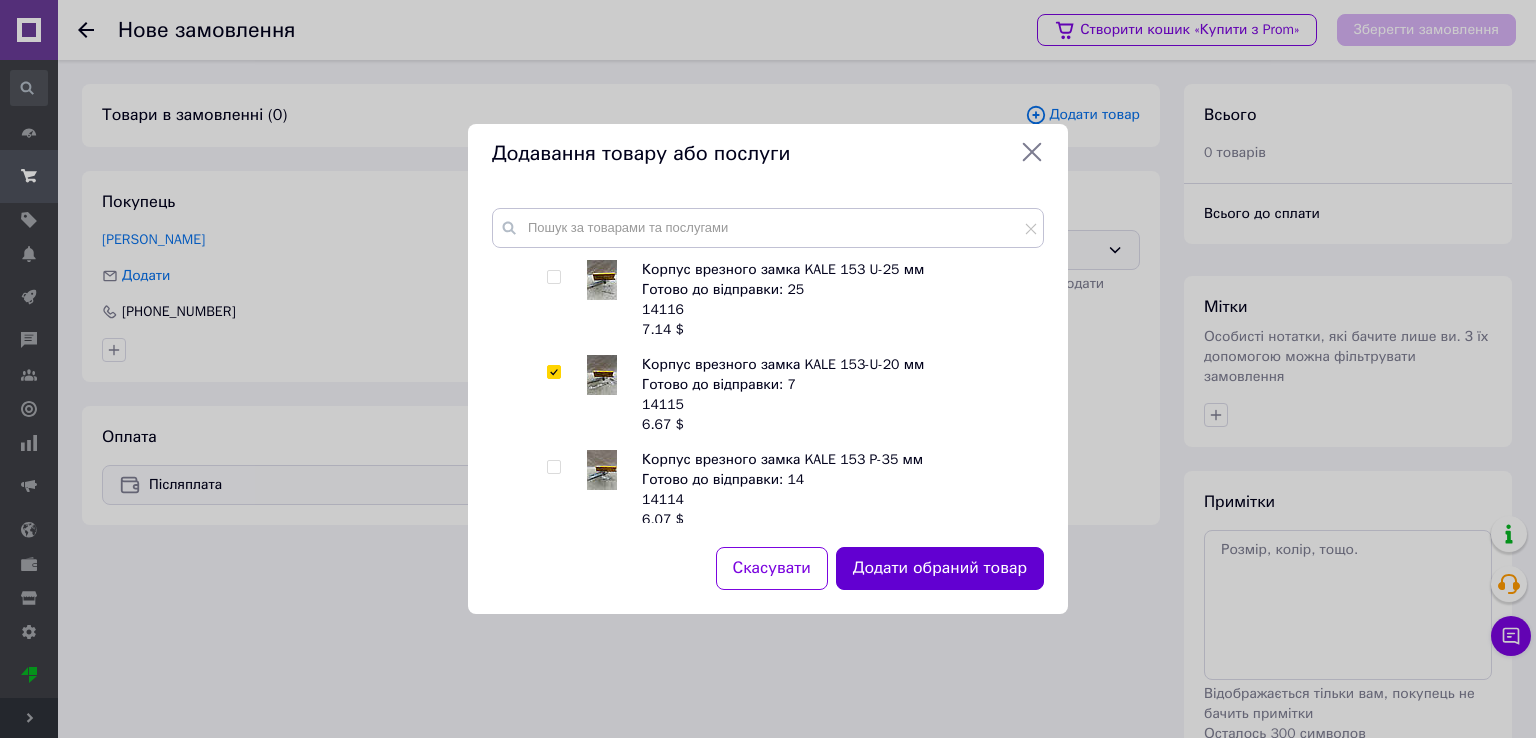click on "Додати обраний товар" at bounding box center (940, 568) 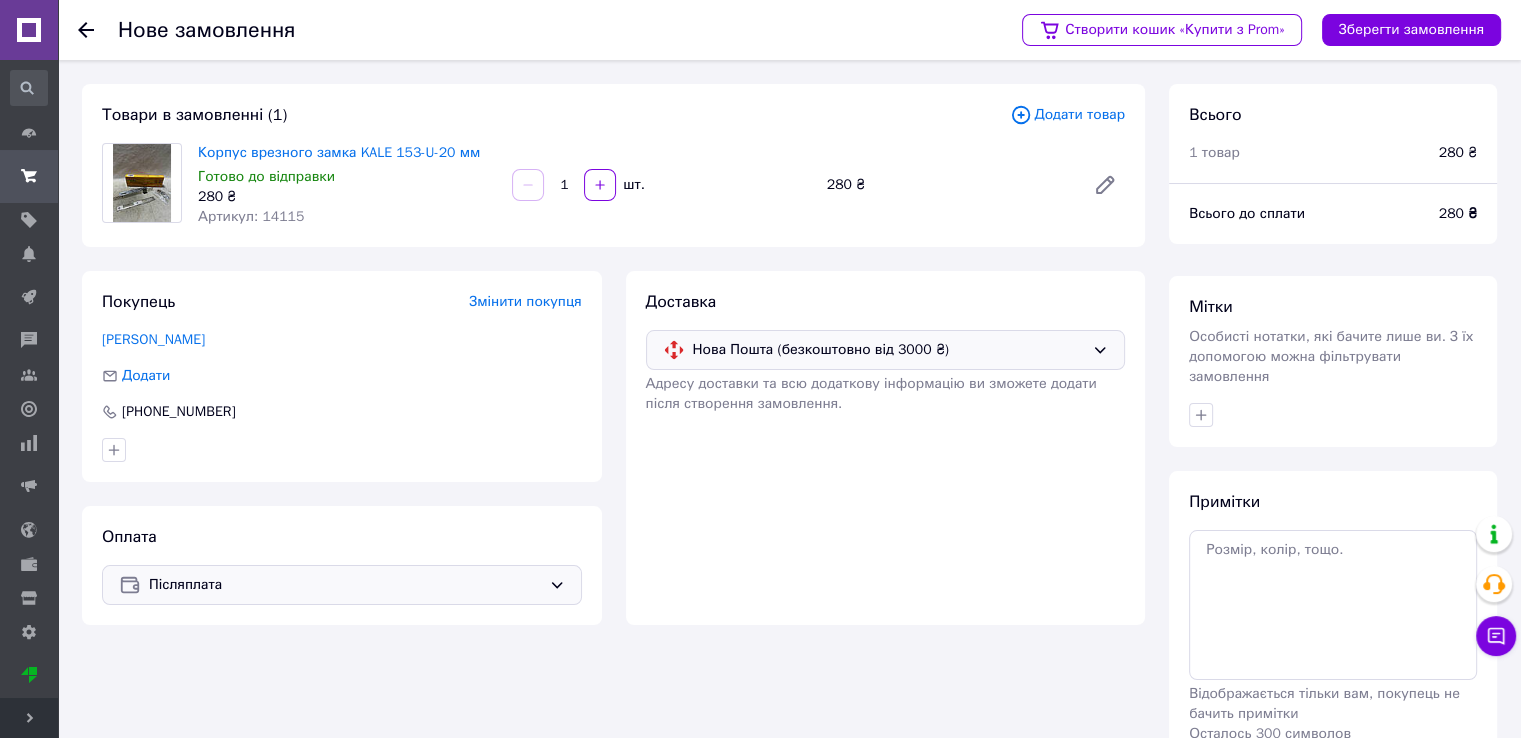 click on "Додати товар" at bounding box center [1067, 115] 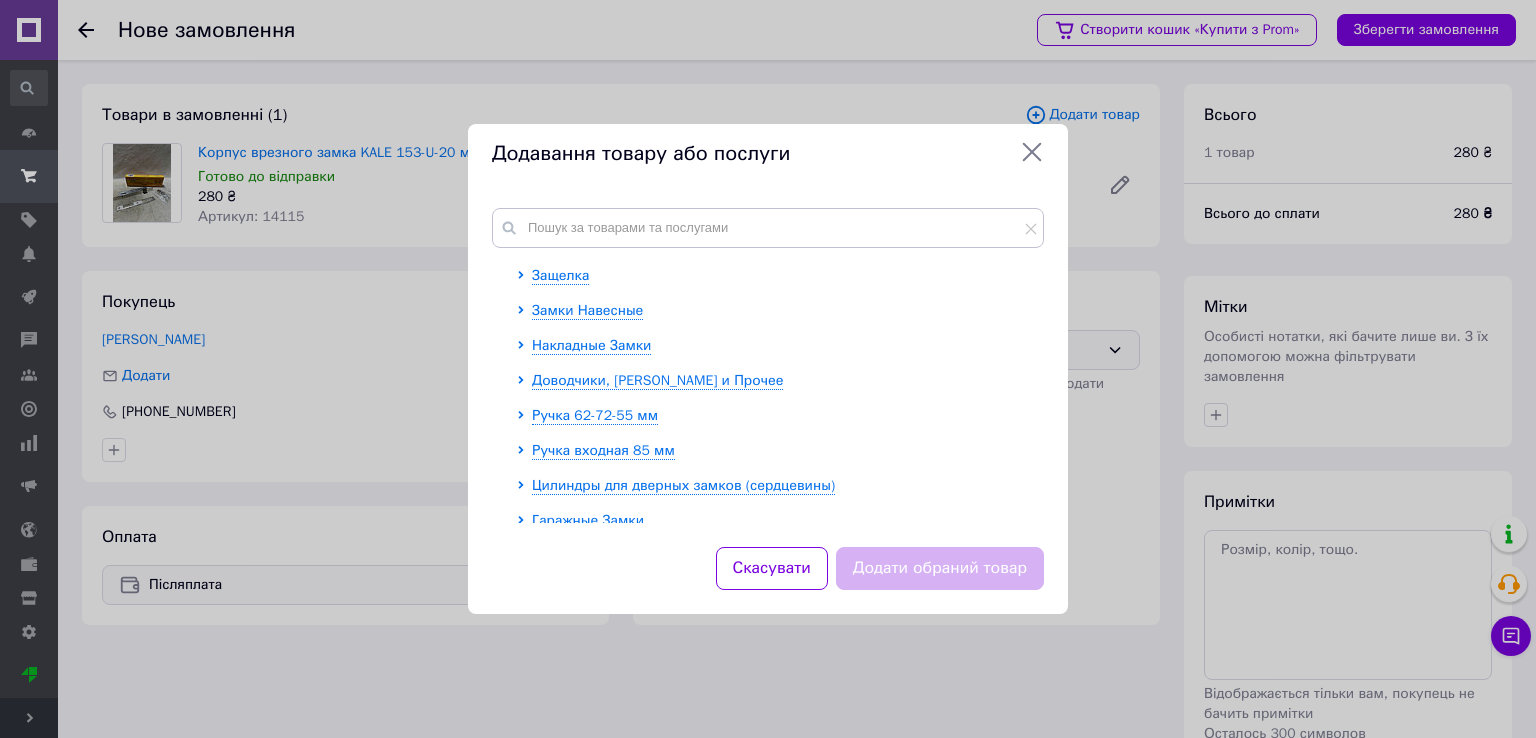 scroll, scrollTop: 349, scrollLeft: 0, axis: vertical 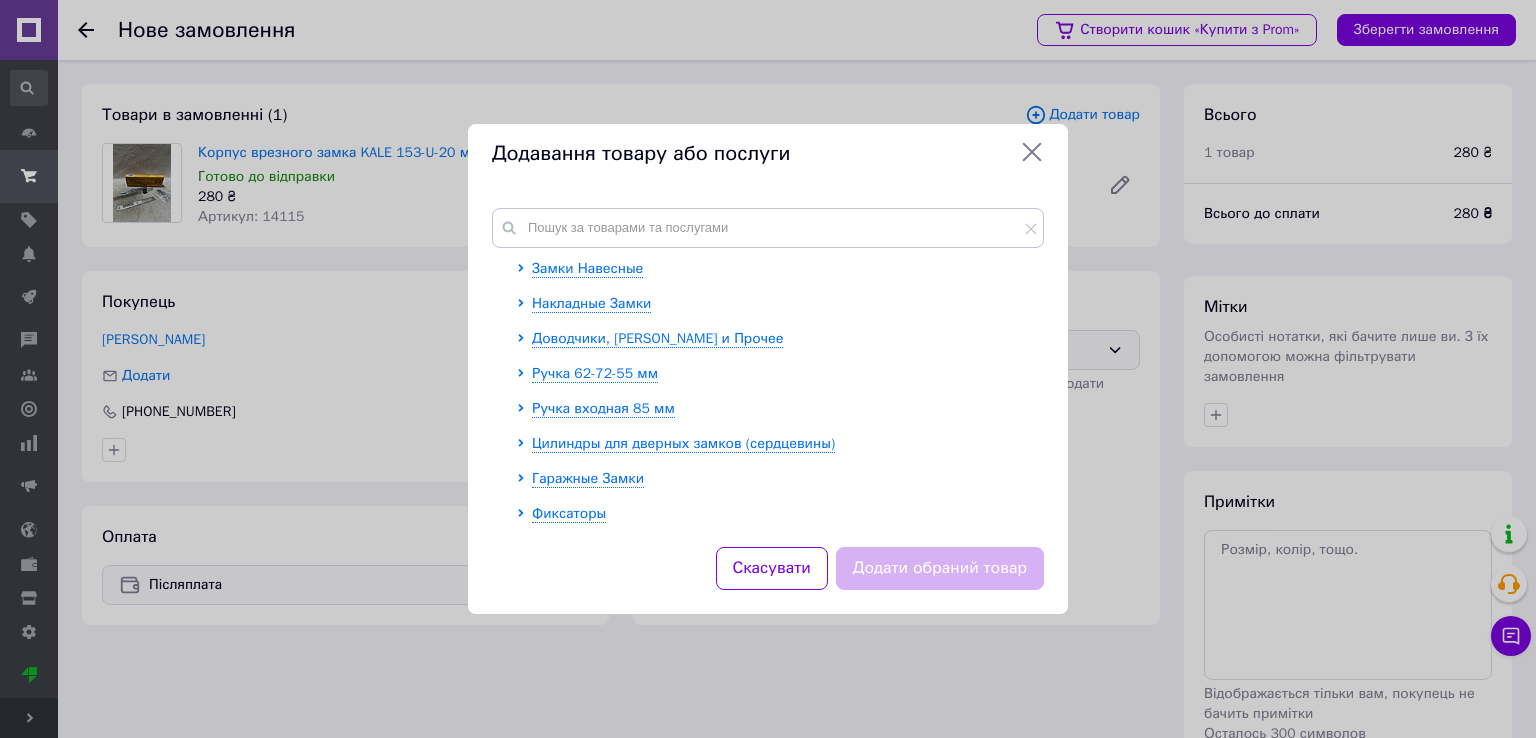 click 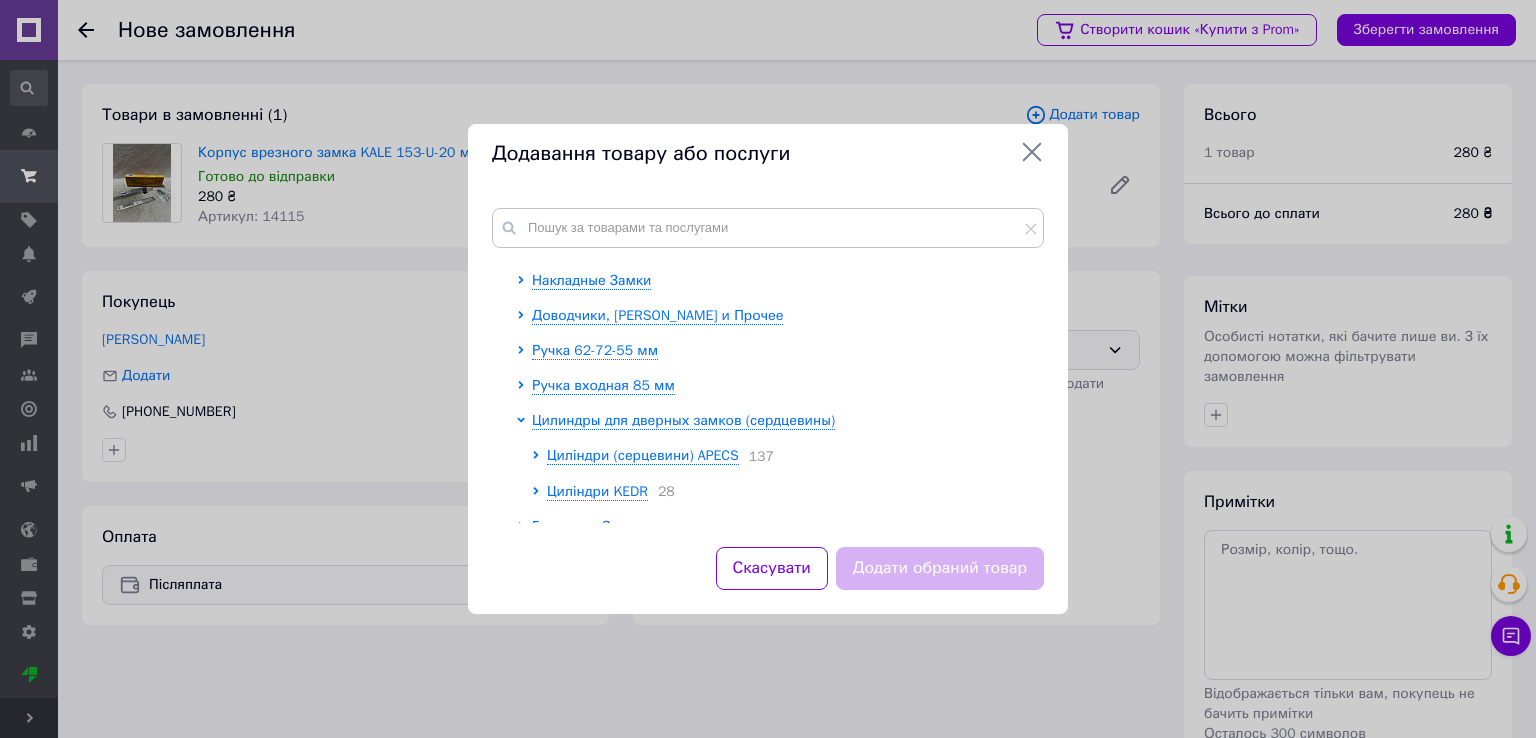 scroll, scrollTop: 424, scrollLeft: 0, axis: vertical 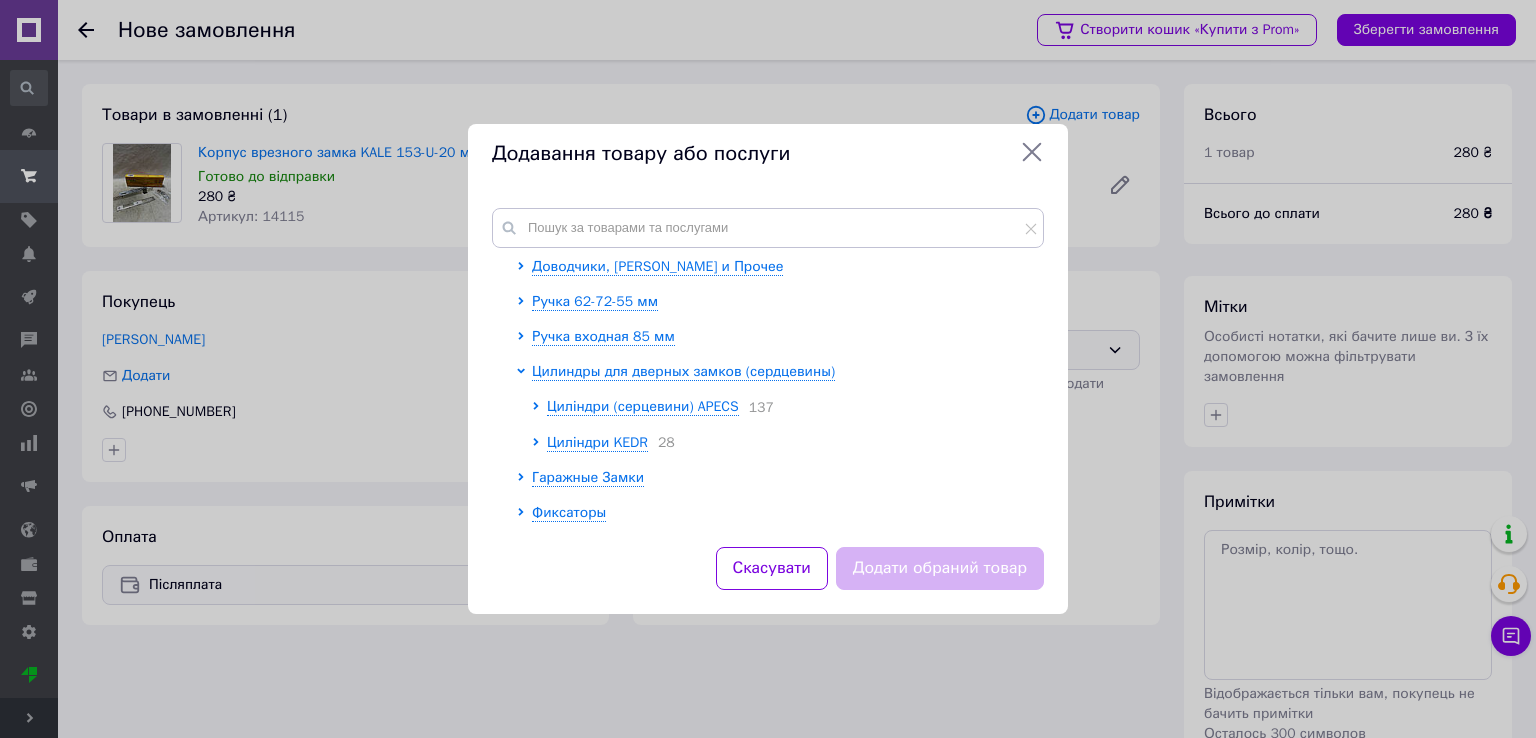 click at bounding box center [539, 407] 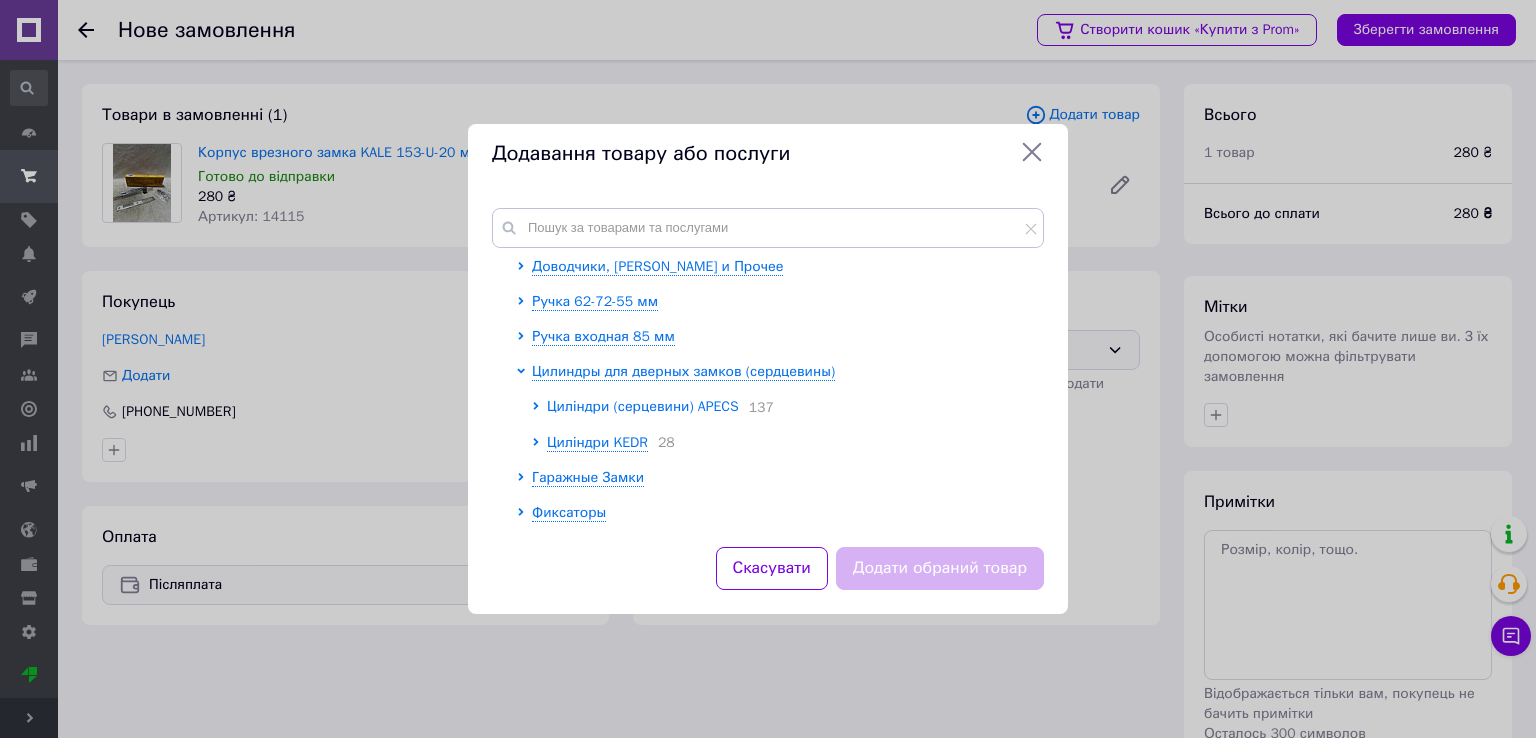 click 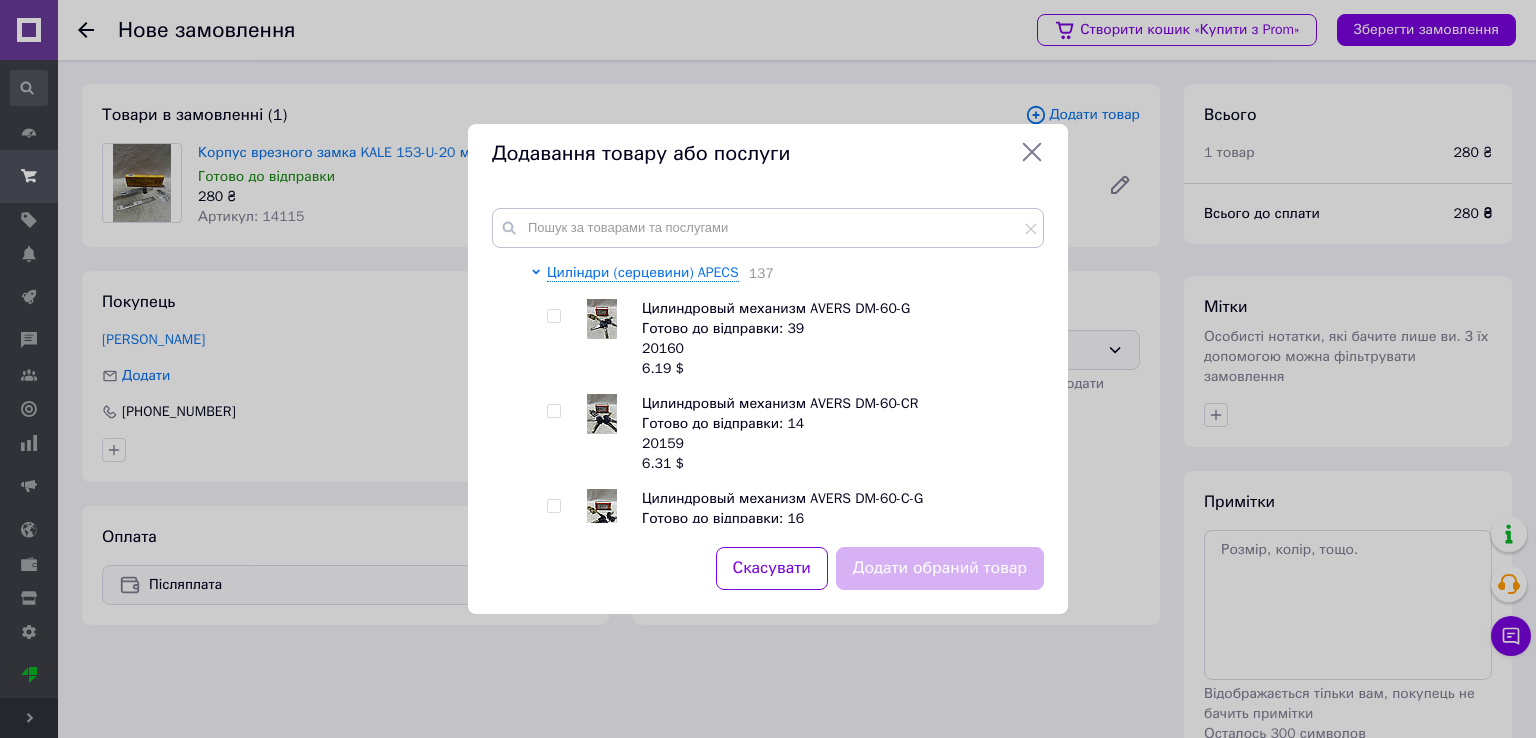 scroll, scrollTop: 624, scrollLeft: 0, axis: vertical 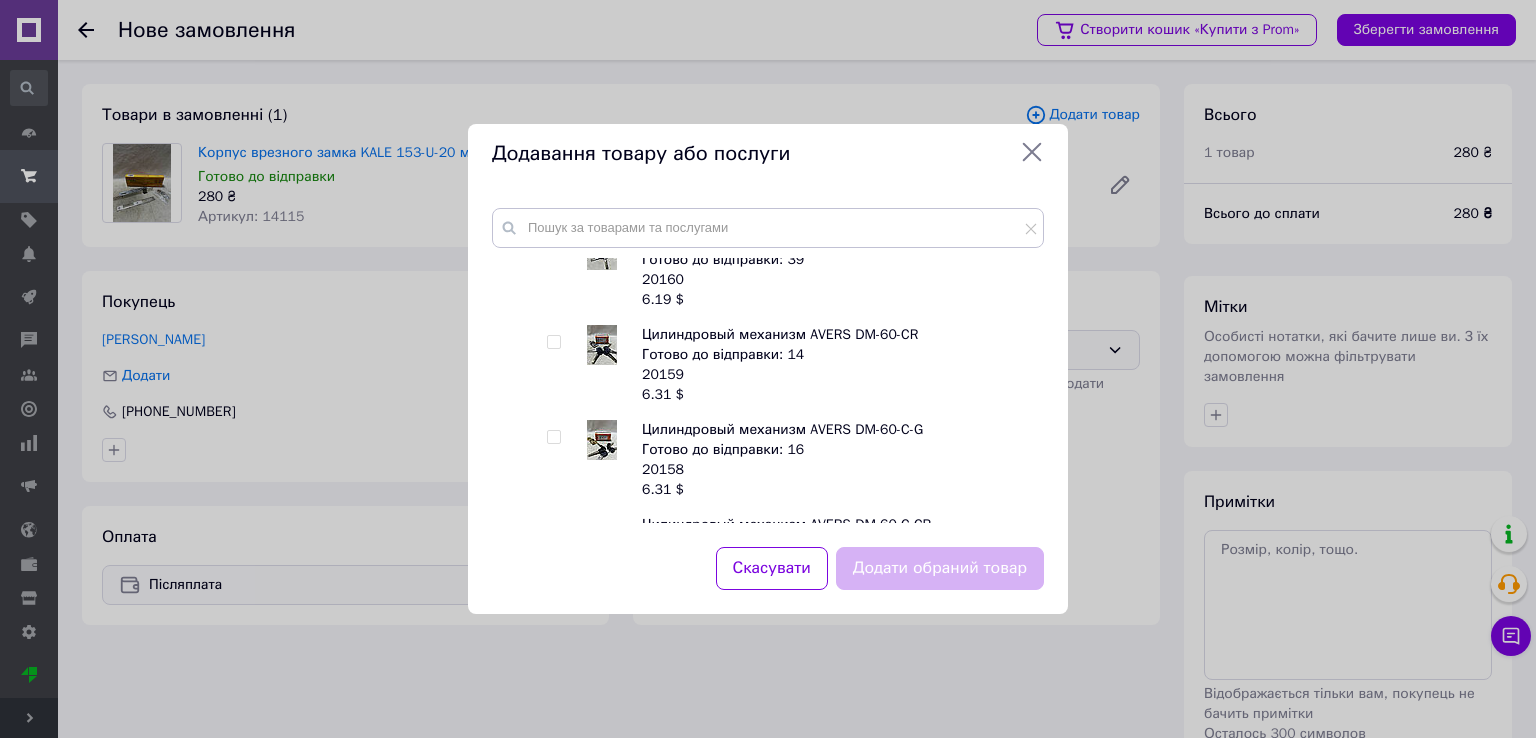click at bounding box center [553, 342] 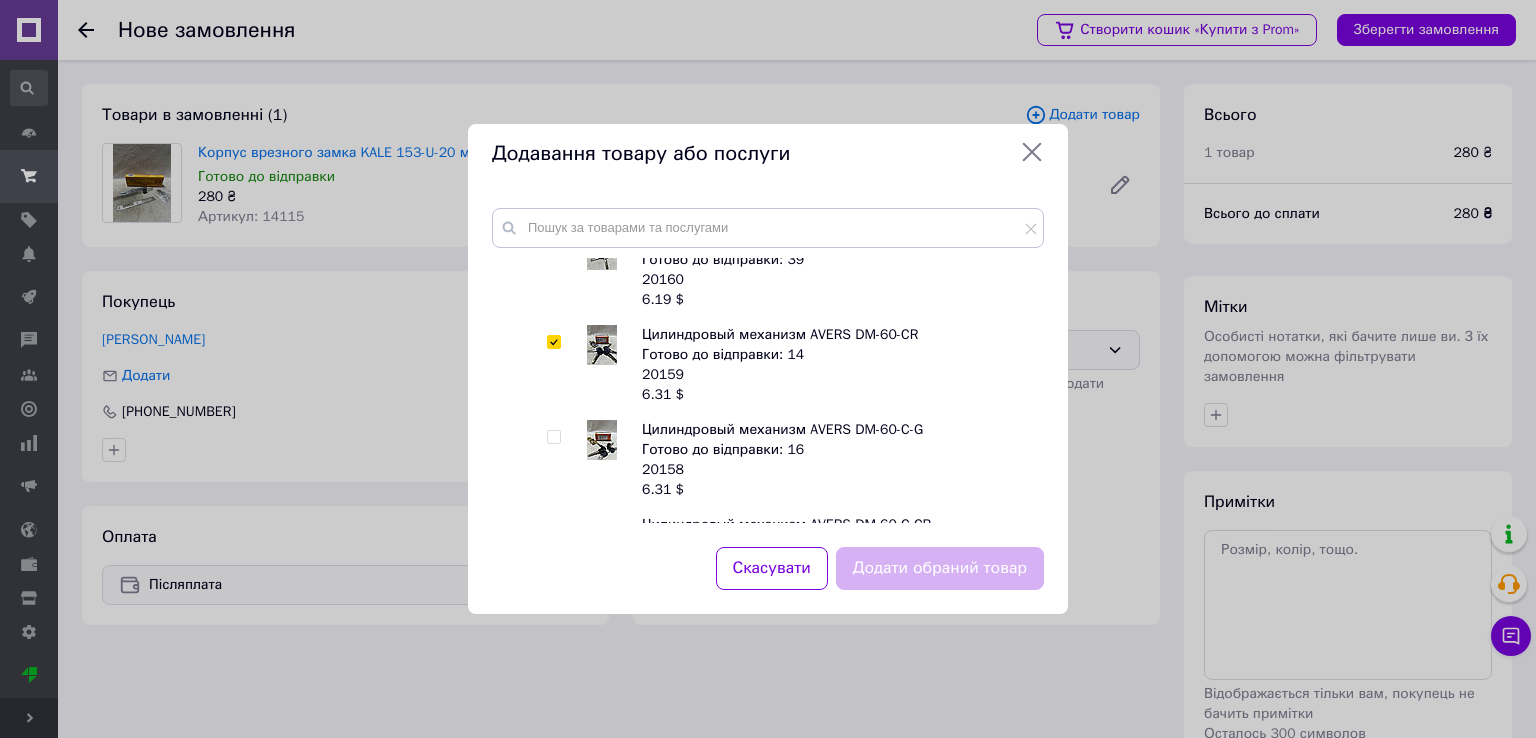 checkbox on "true" 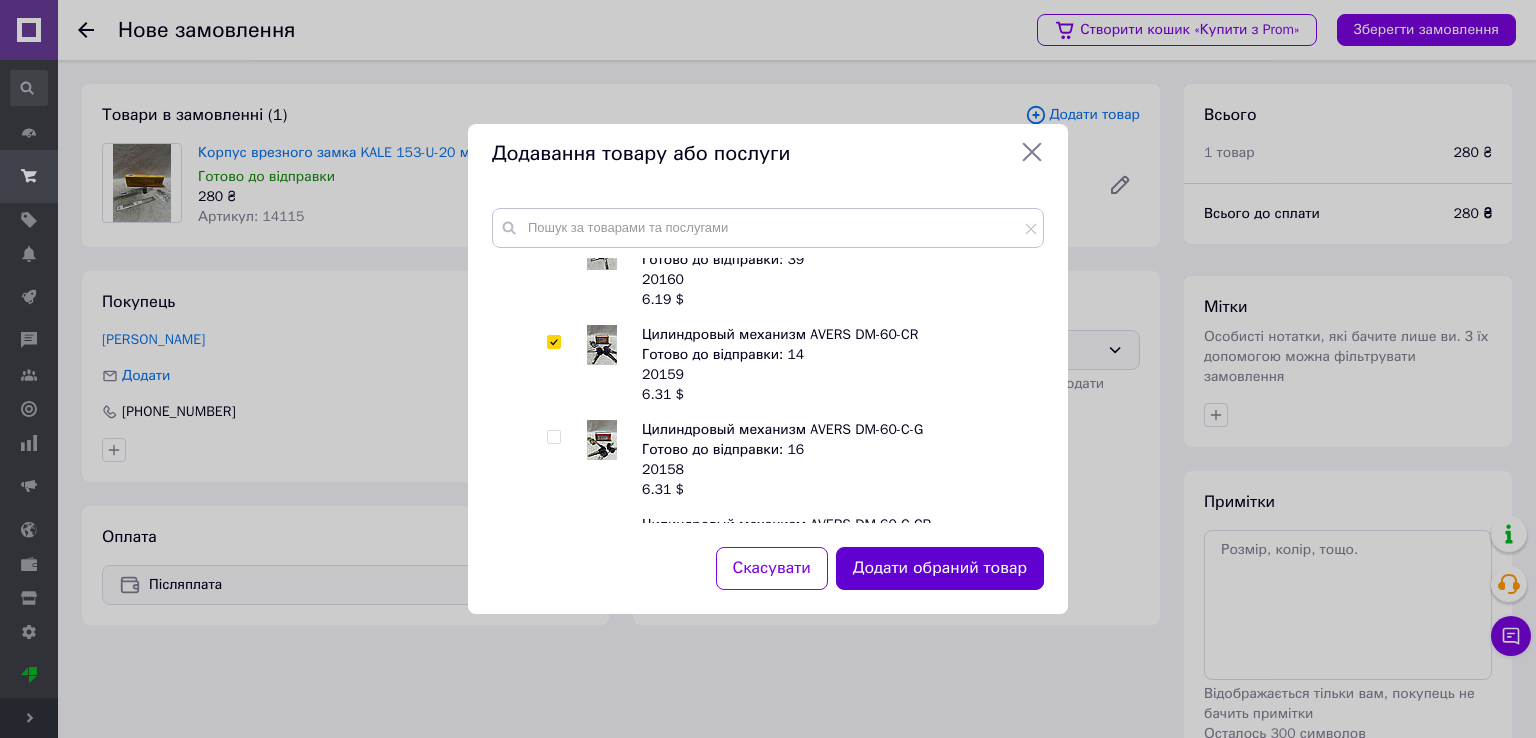 click on "Додати обраний товар" at bounding box center (940, 568) 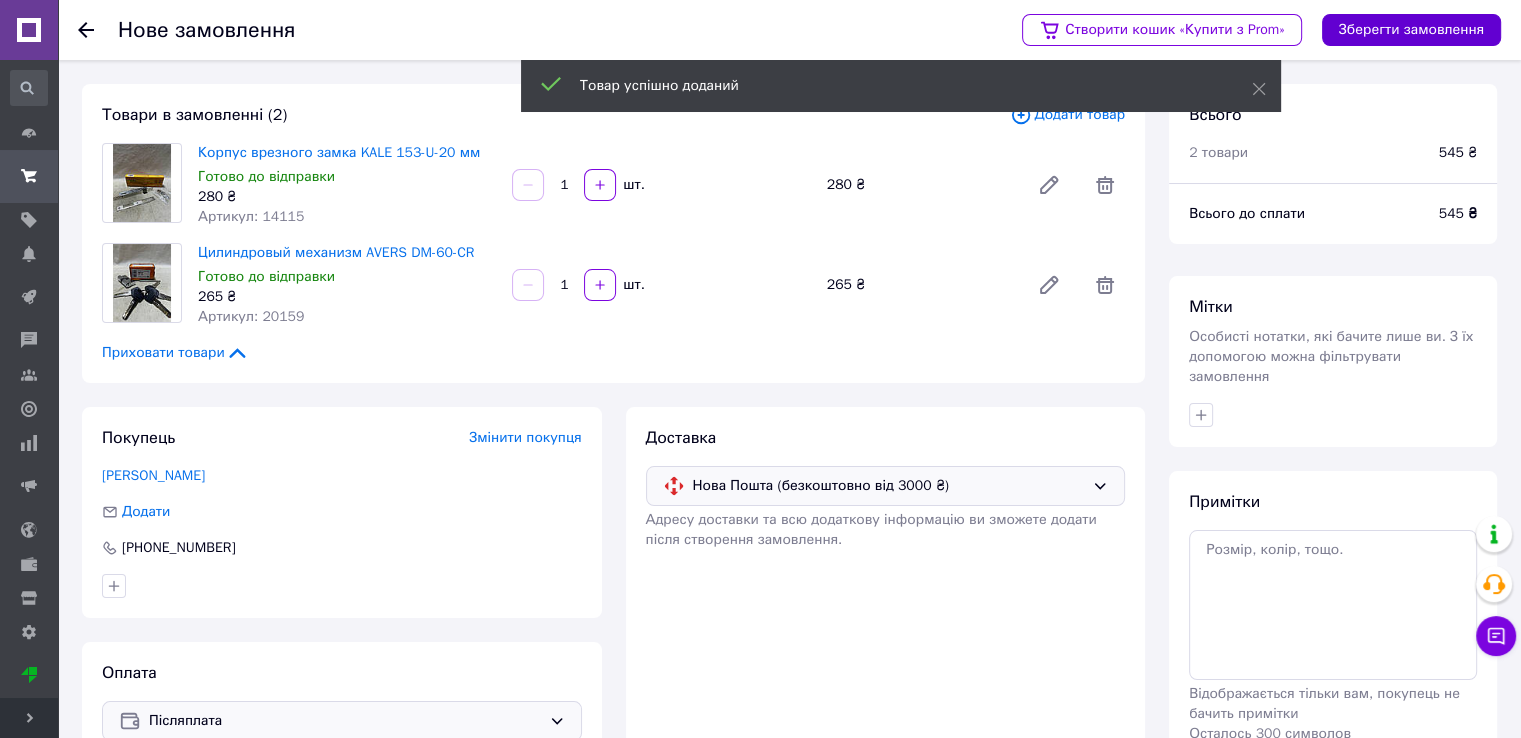 click on "Зберегти замовлення" at bounding box center (1411, 30) 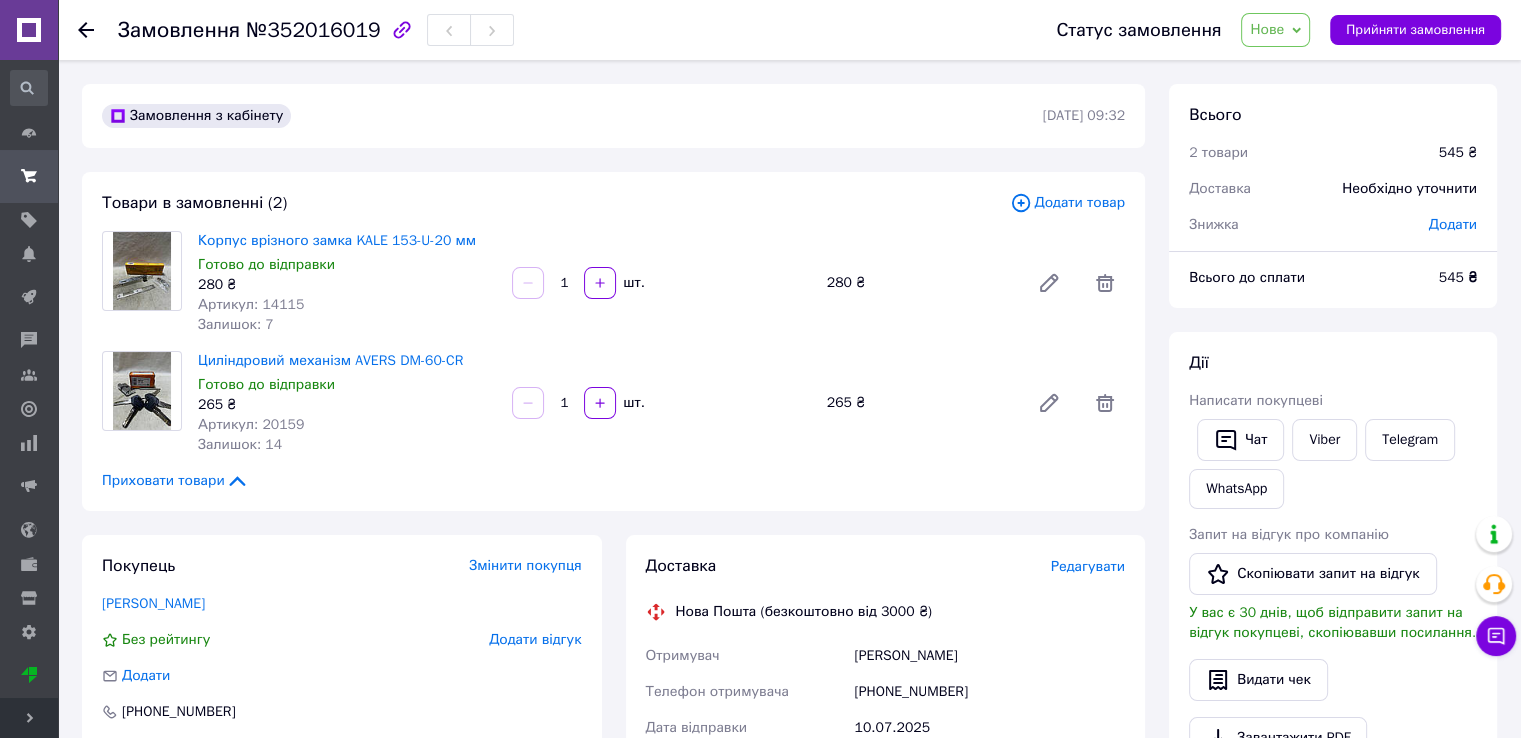 click on "Редагувати" at bounding box center [1088, 566] 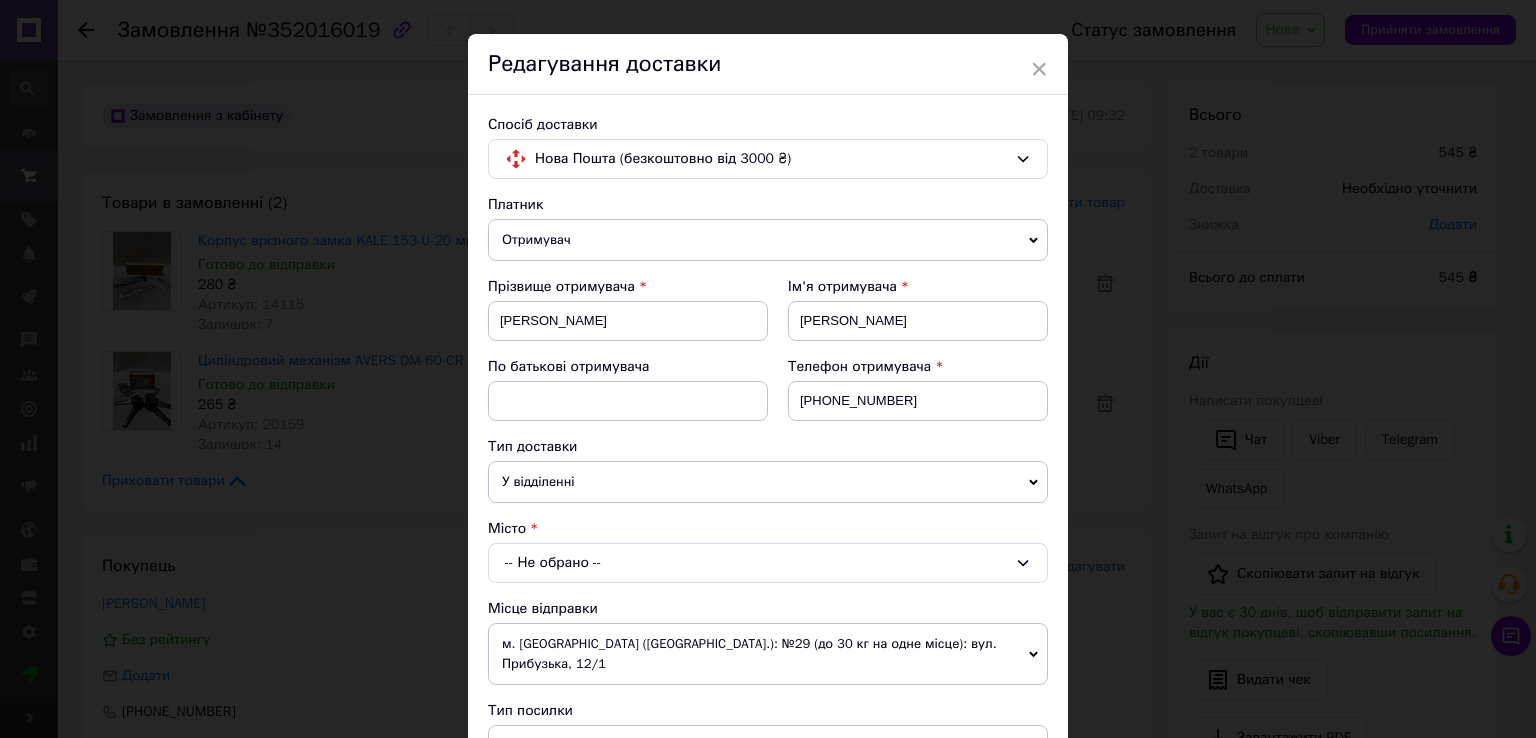 scroll, scrollTop: 300, scrollLeft: 0, axis: vertical 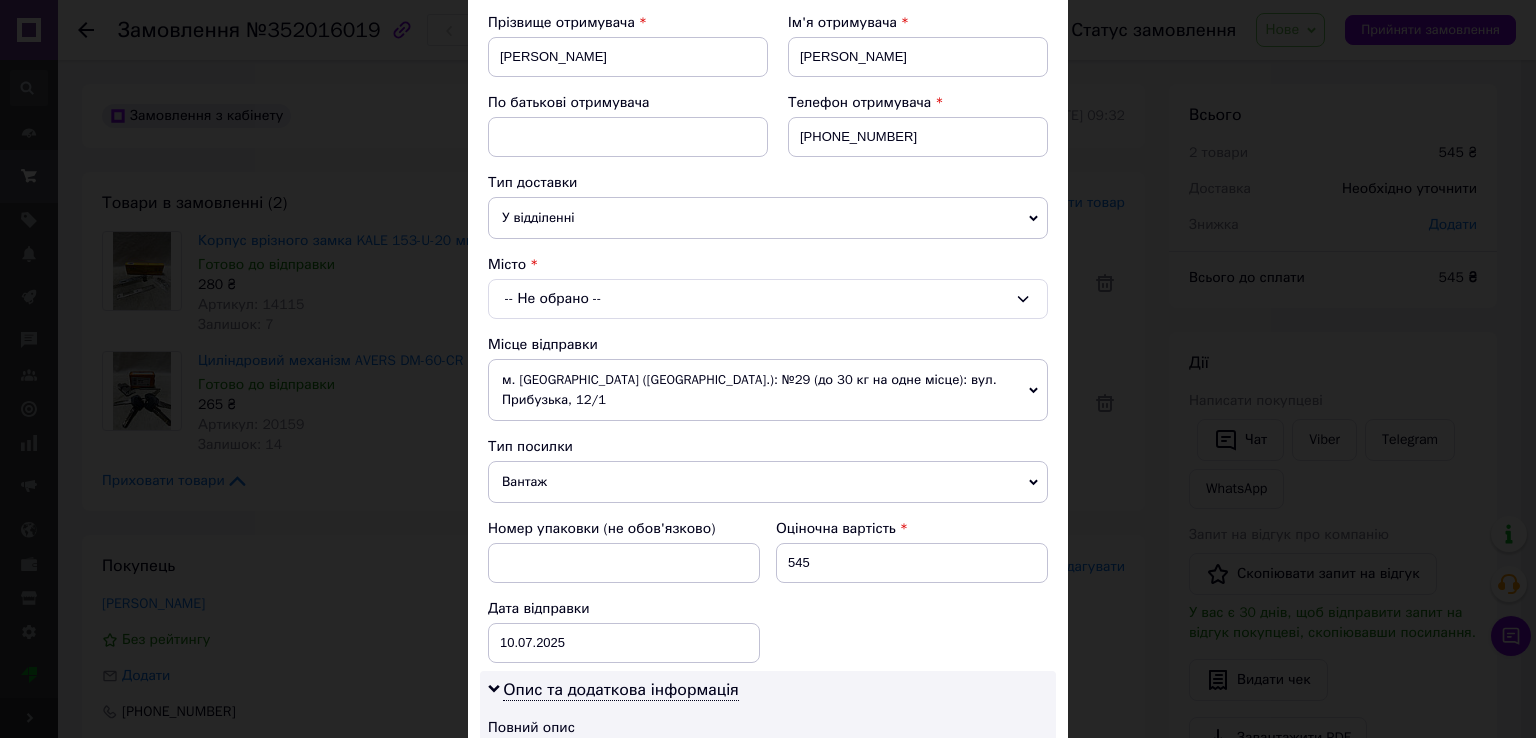 click on "-- Не обрано --" at bounding box center (768, 299) 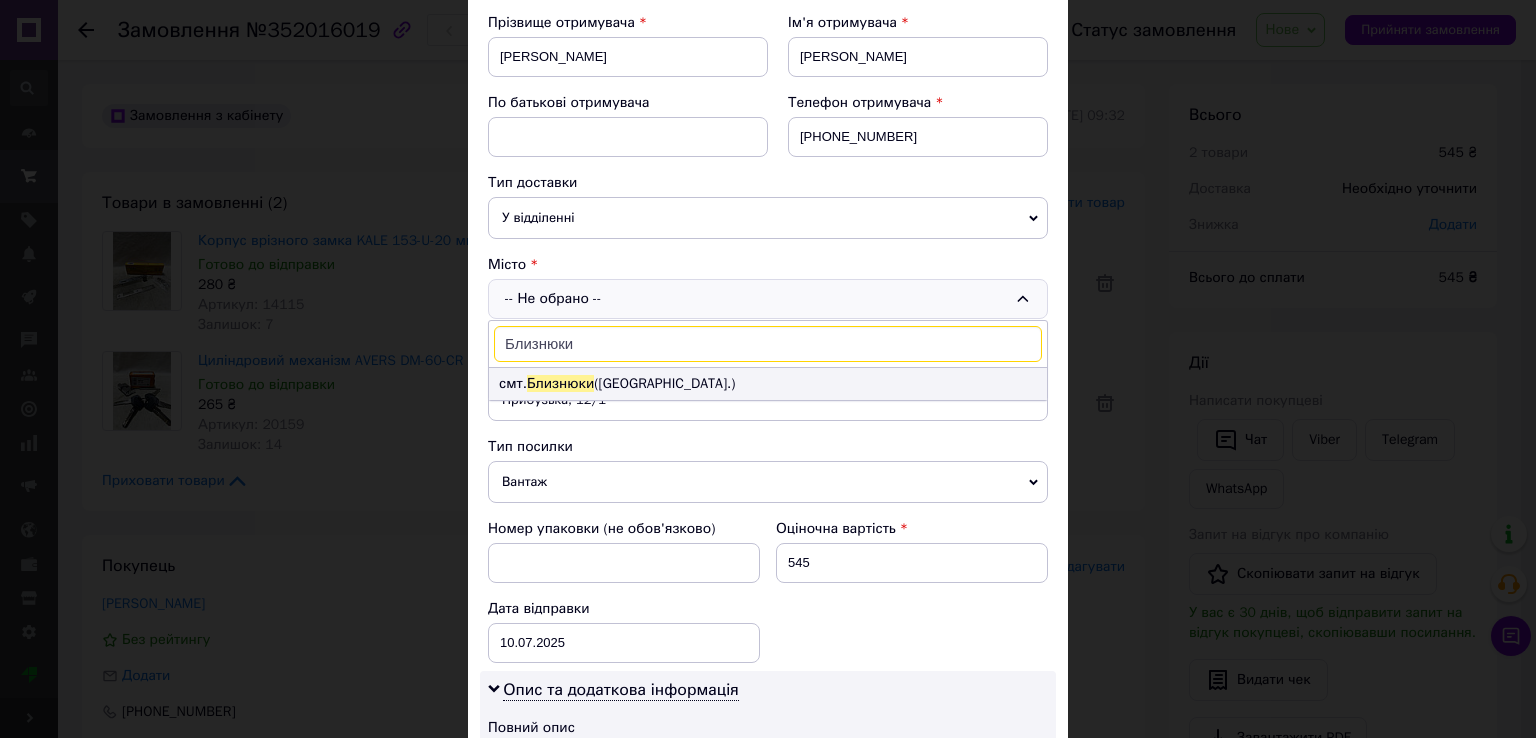 type on "Близнюки" 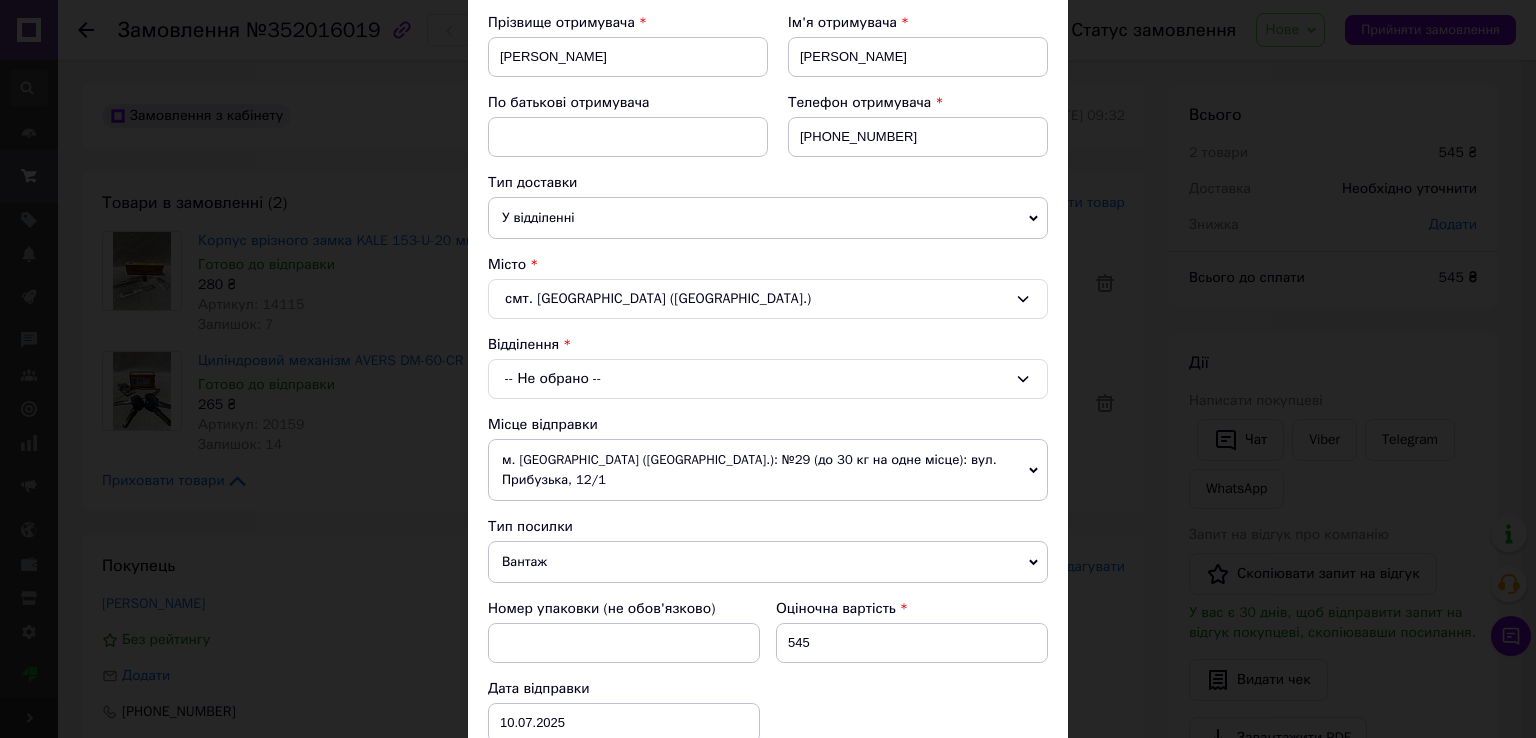 click on "-- Не обрано --" at bounding box center [768, 379] 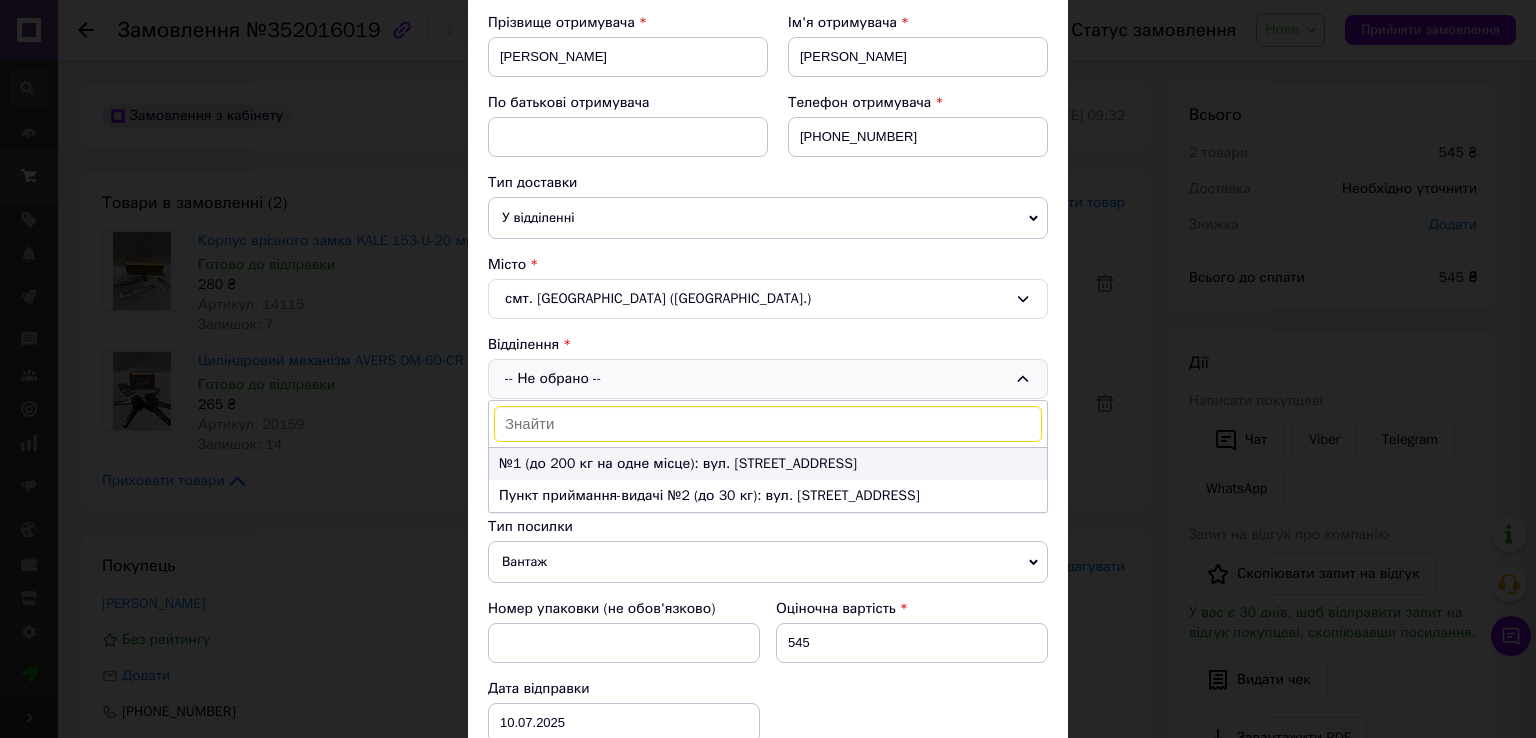 click on "№1 (до 200 кг на одне місце): вул. Свободи, 2" at bounding box center [768, 464] 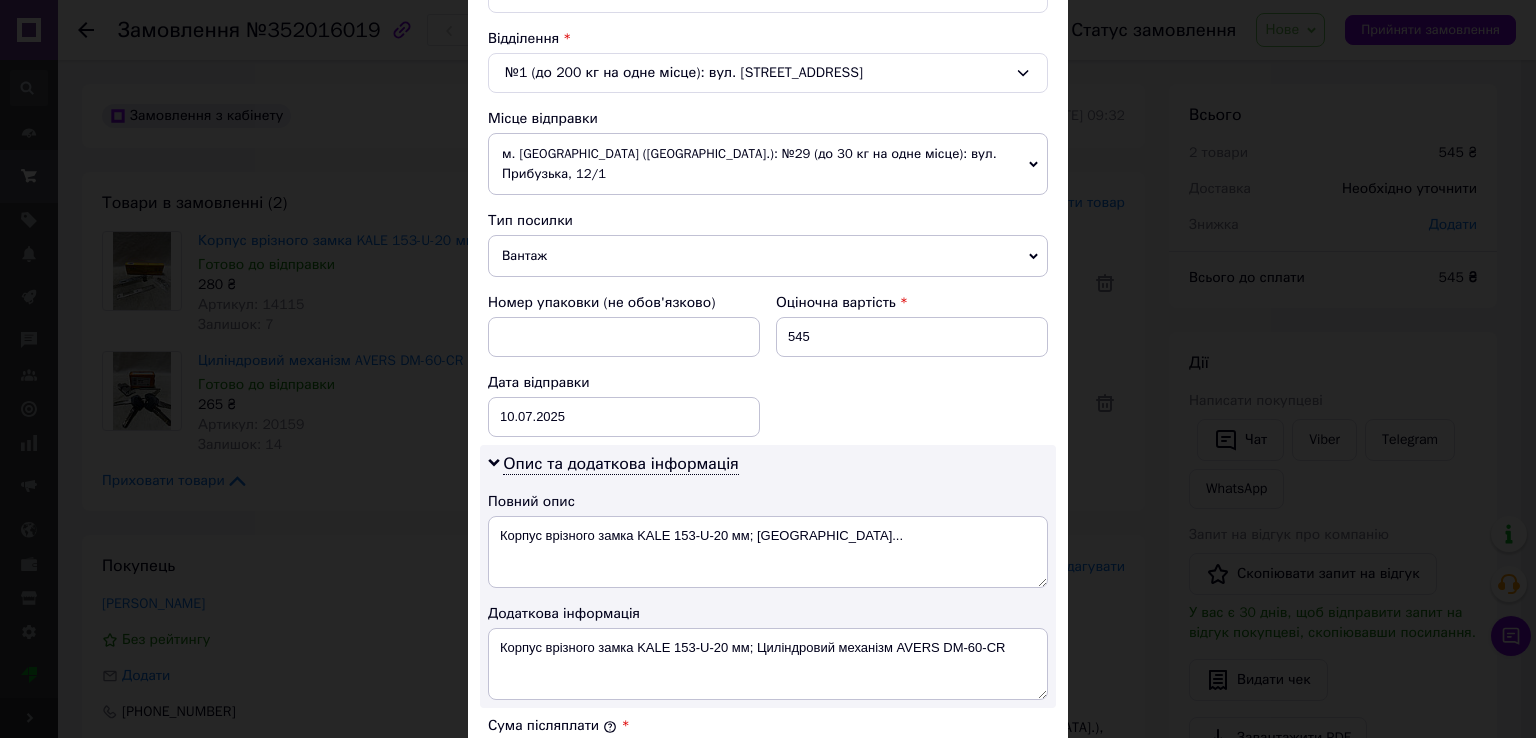 scroll, scrollTop: 600, scrollLeft: 0, axis: vertical 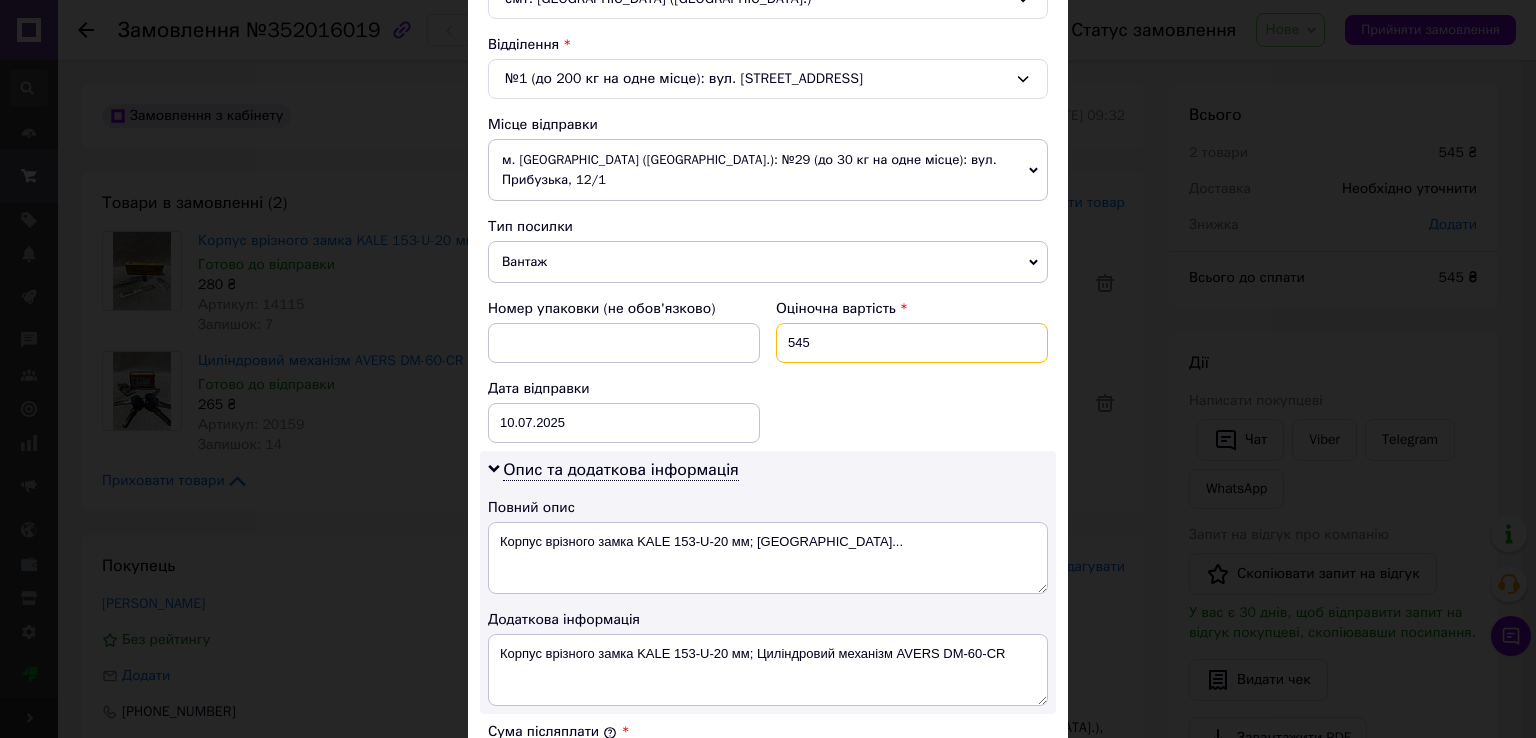 click on "545" at bounding box center [912, 343] 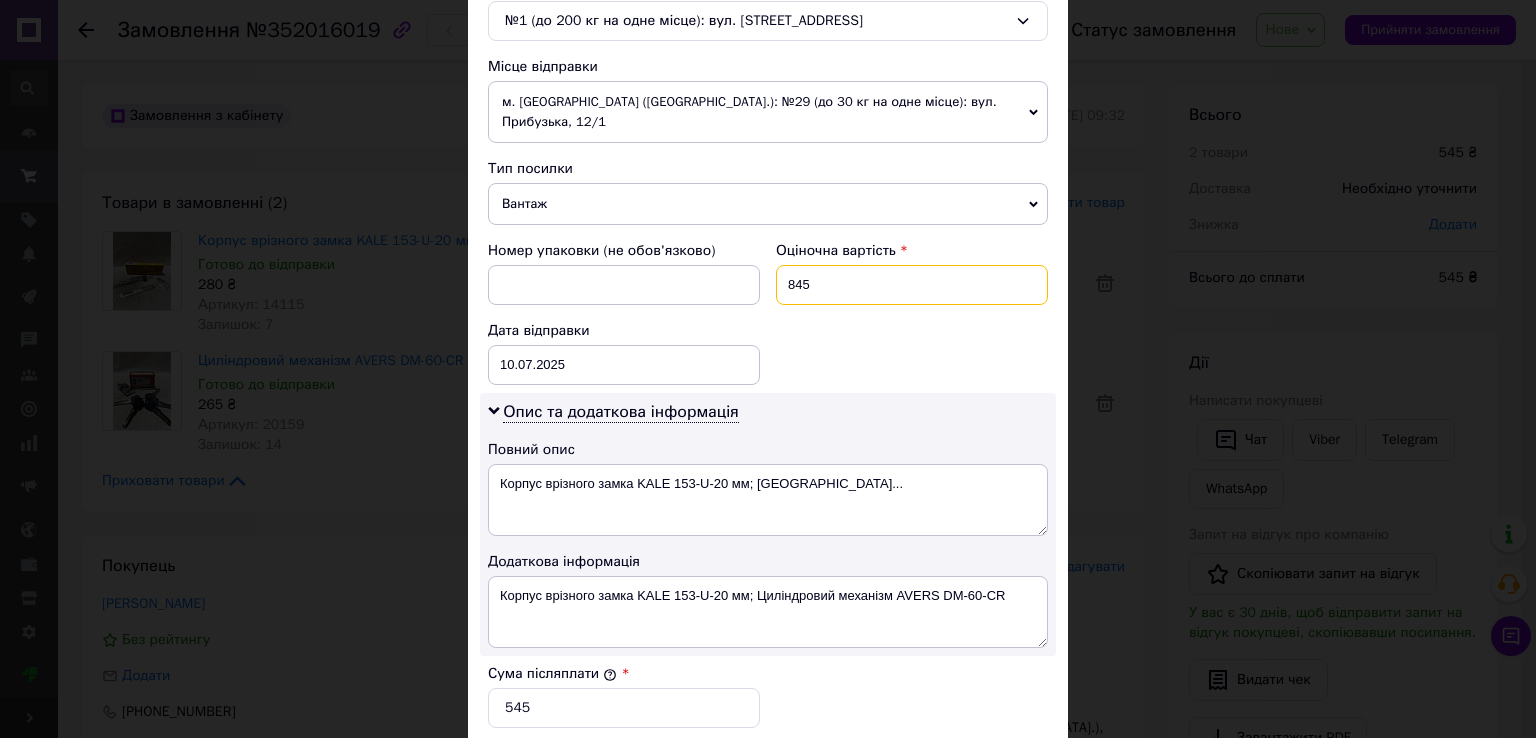 scroll, scrollTop: 900, scrollLeft: 0, axis: vertical 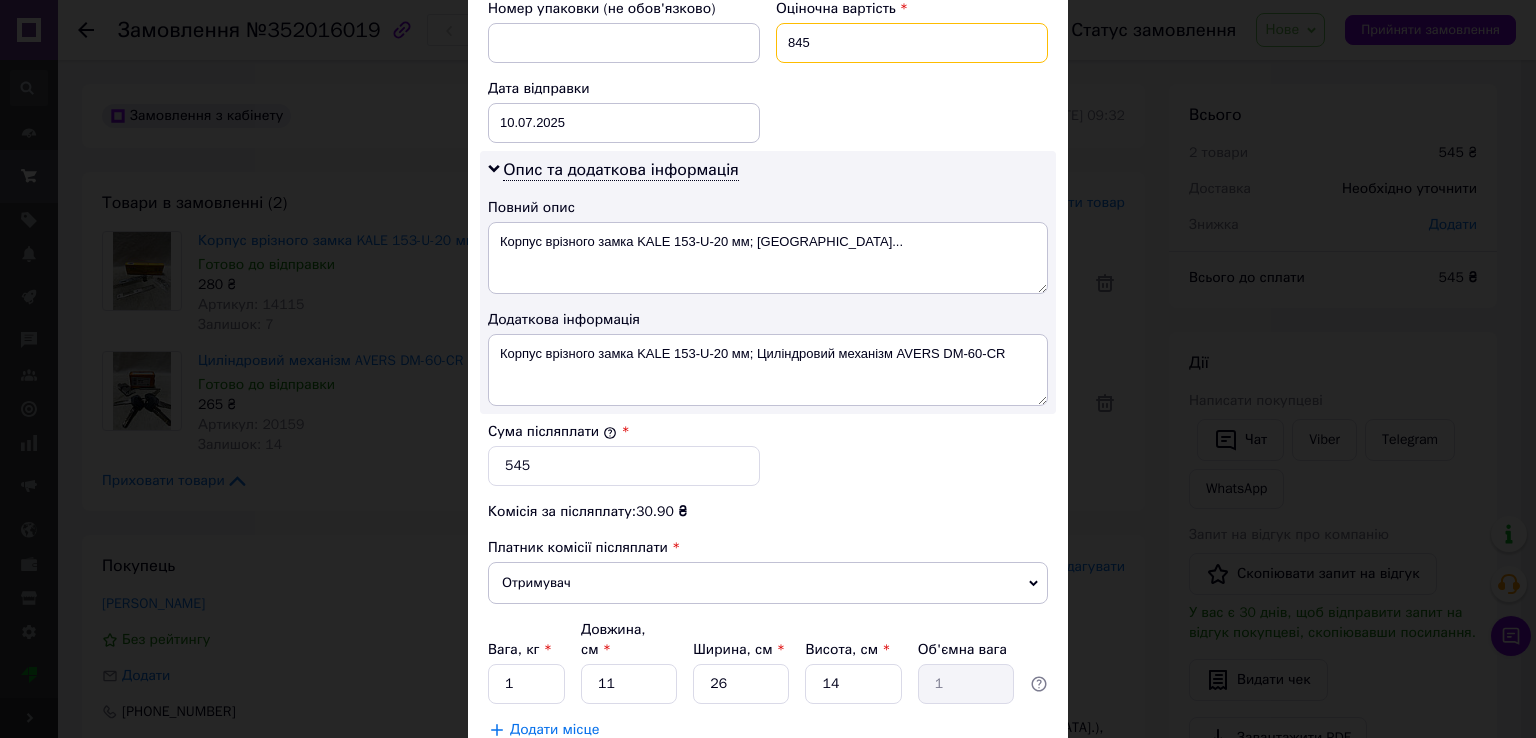 type on "845" 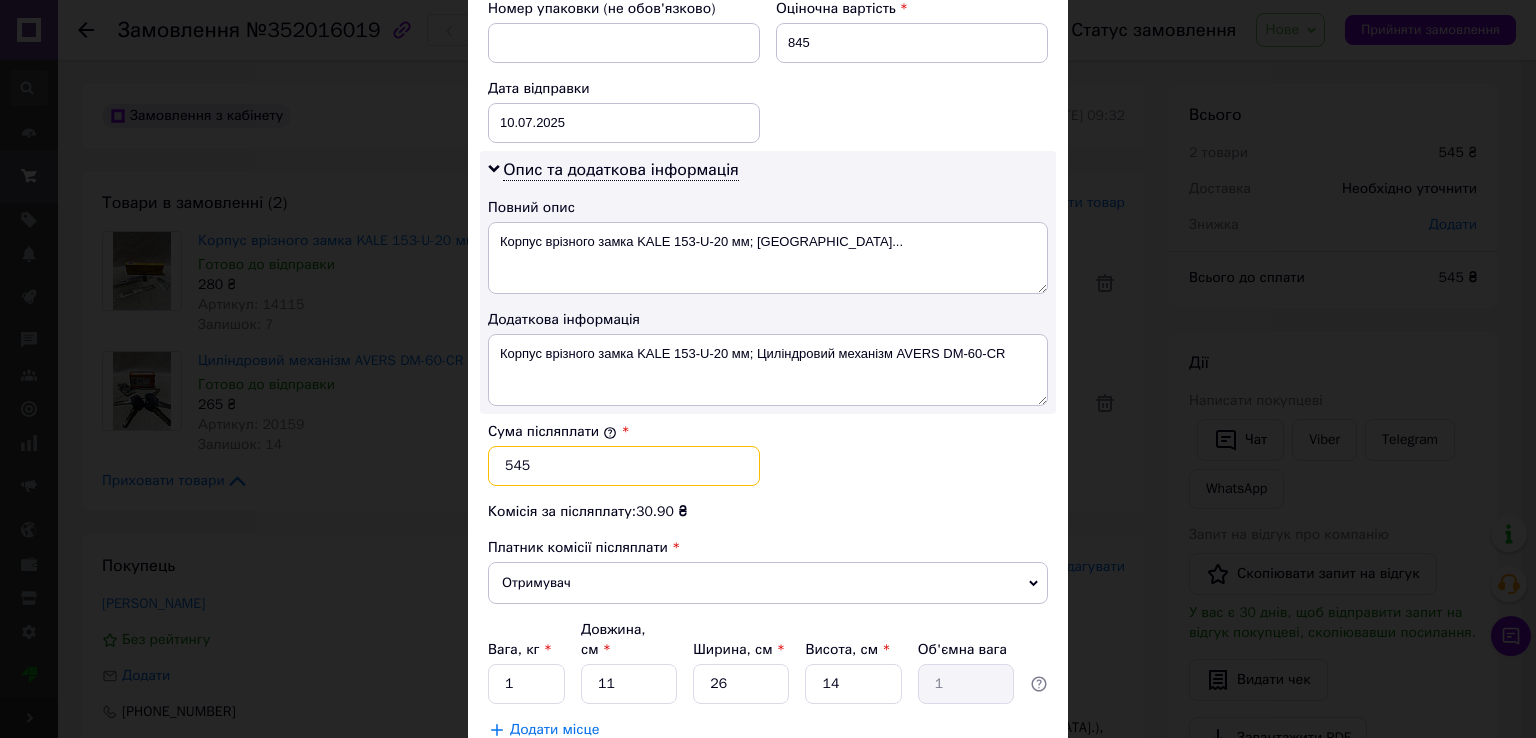 click on "545" at bounding box center [624, 466] 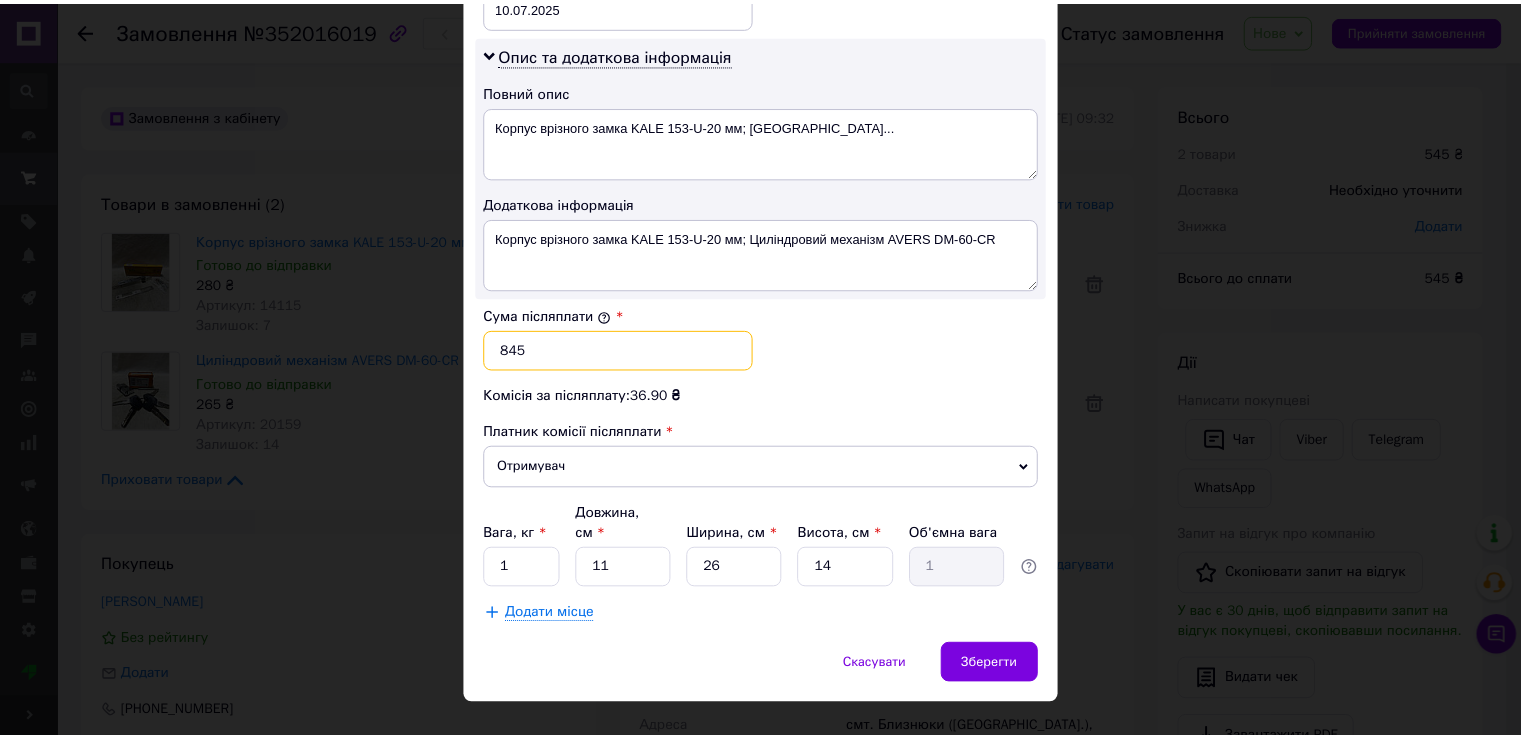 scroll, scrollTop: 1025, scrollLeft: 0, axis: vertical 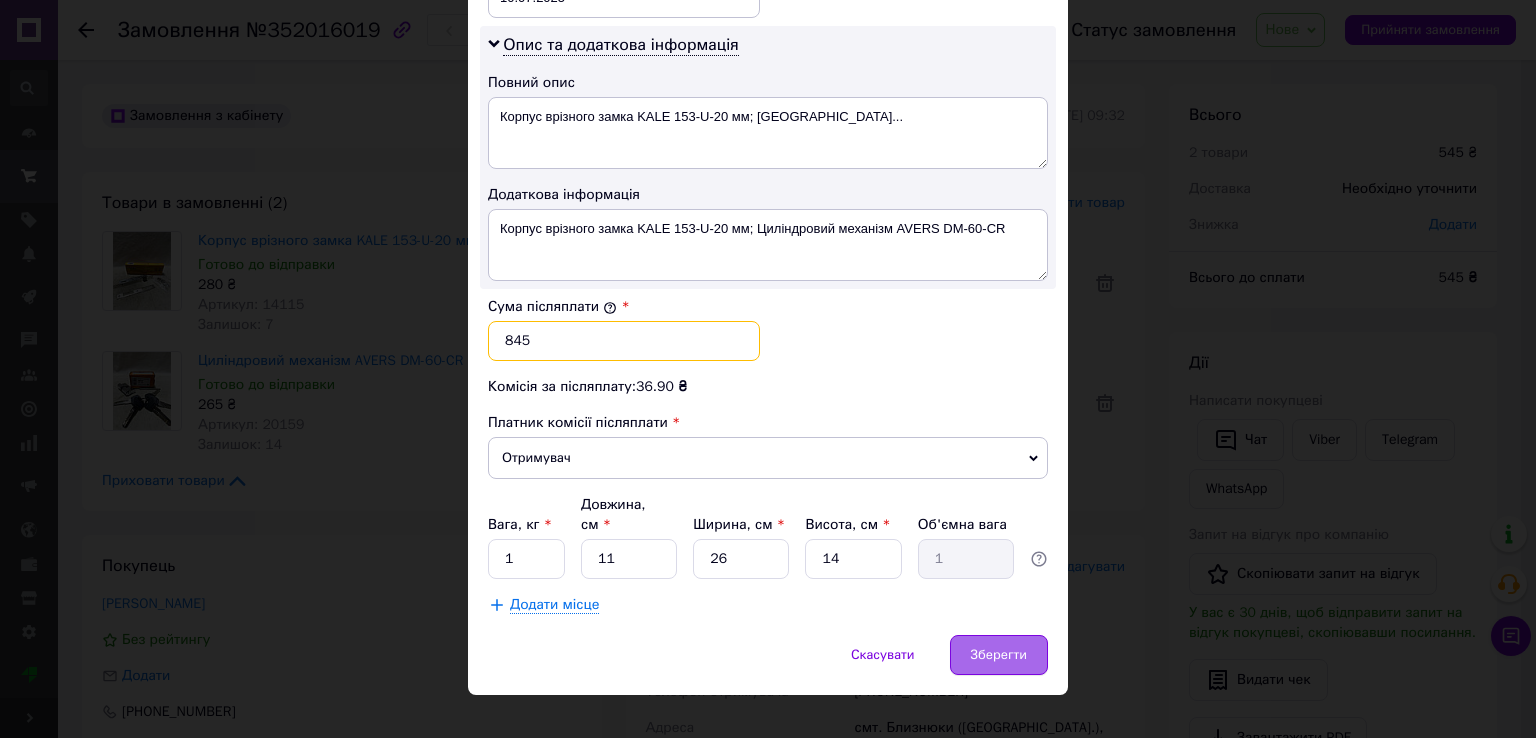 type on "845" 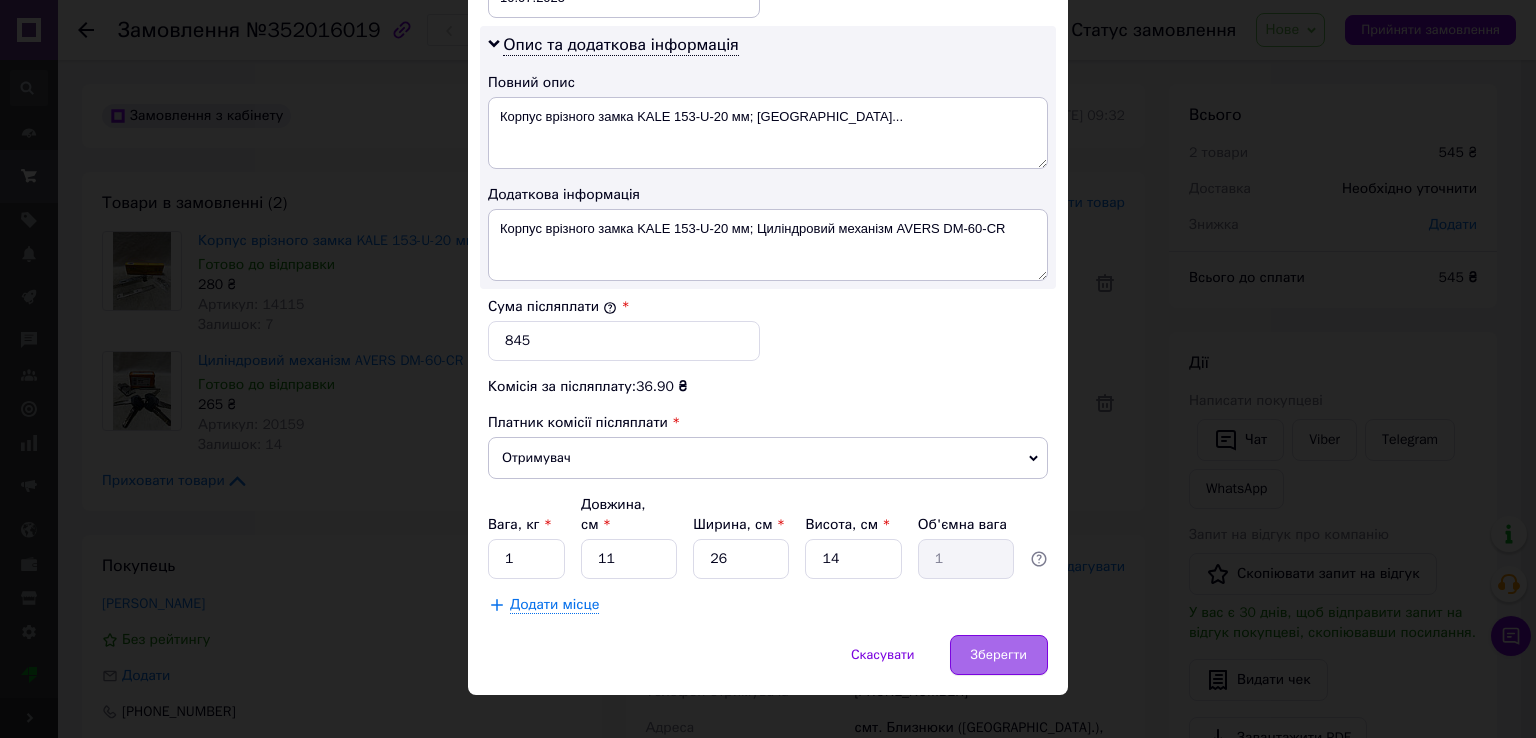 click on "Зберегти" at bounding box center [999, 655] 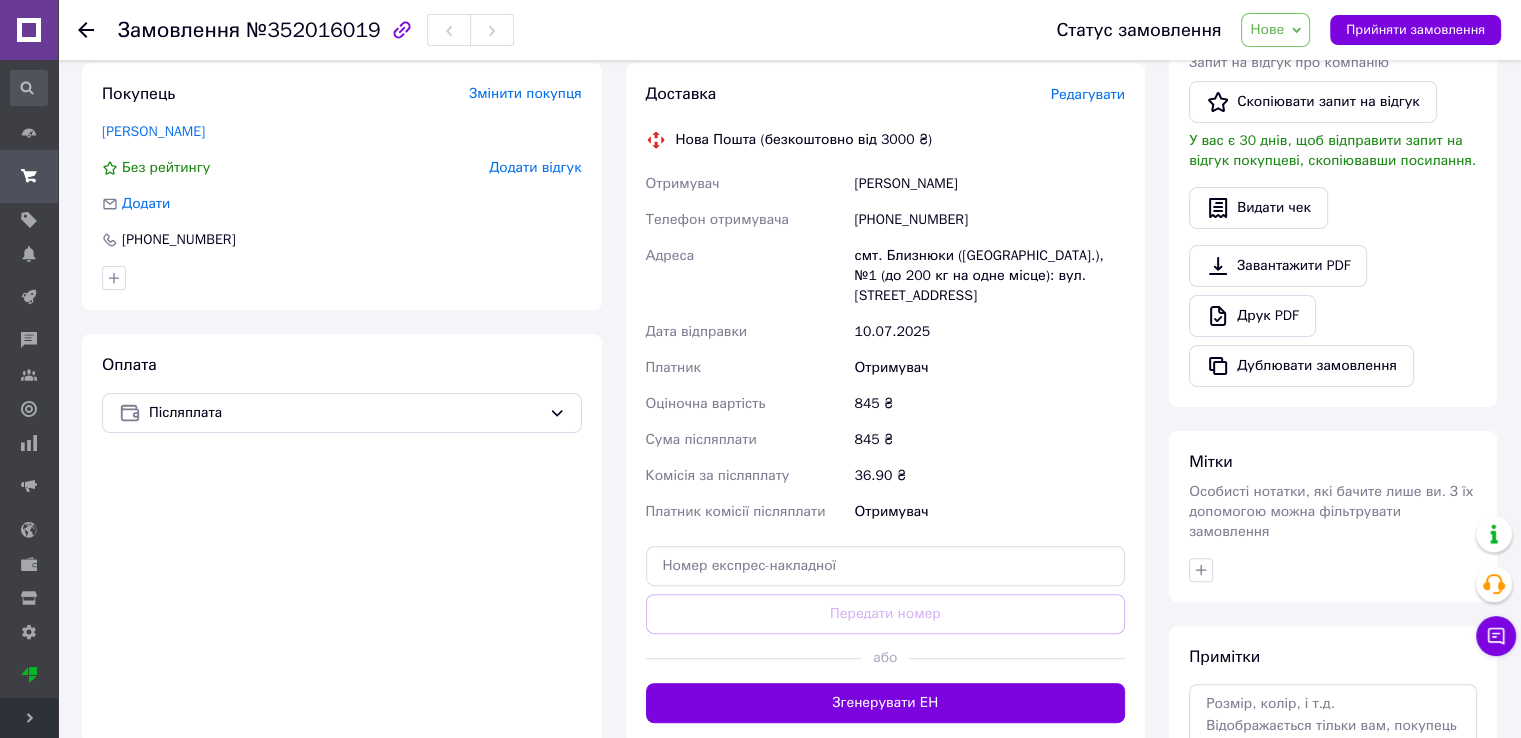scroll, scrollTop: 600, scrollLeft: 0, axis: vertical 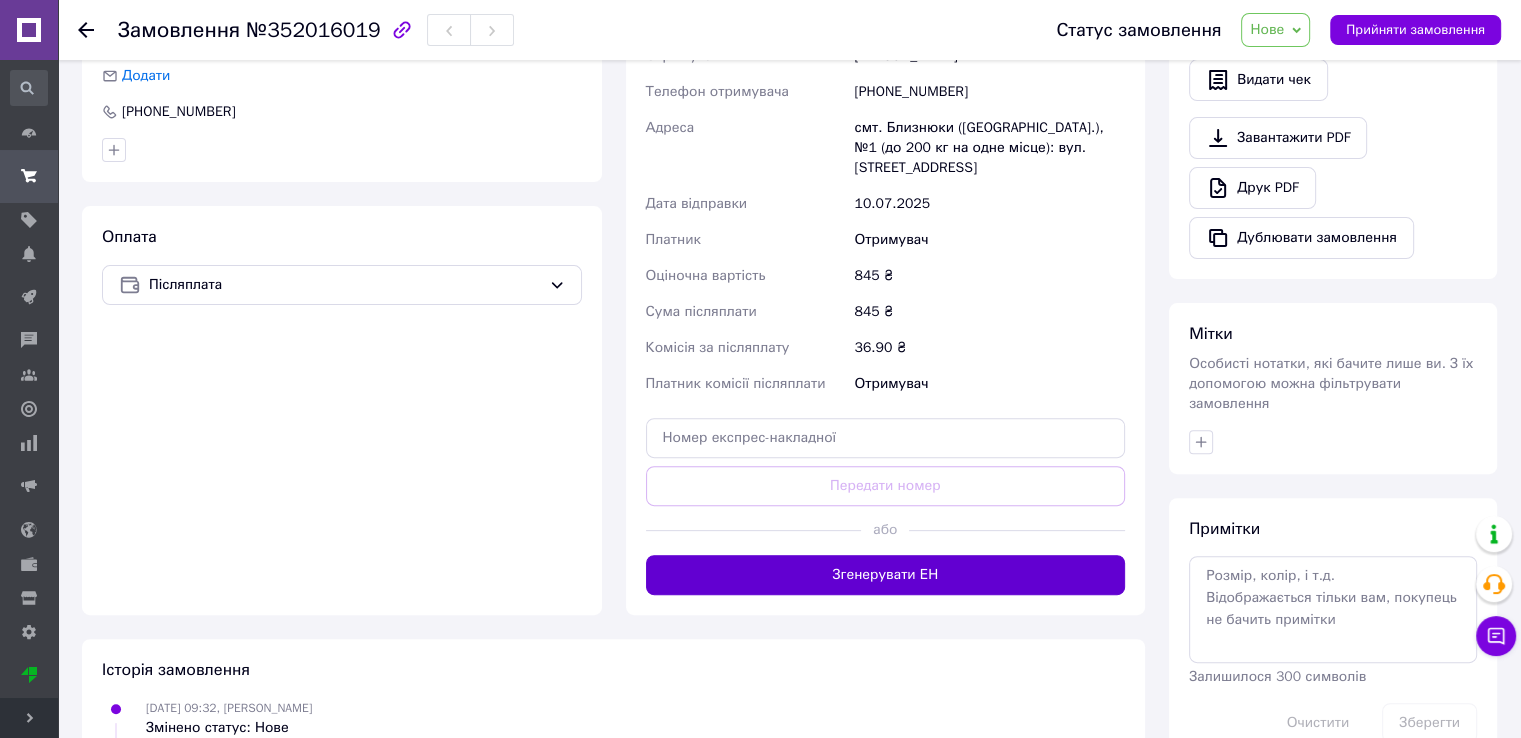click on "Згенерувати ЕН" at bounding box center [886, 575] 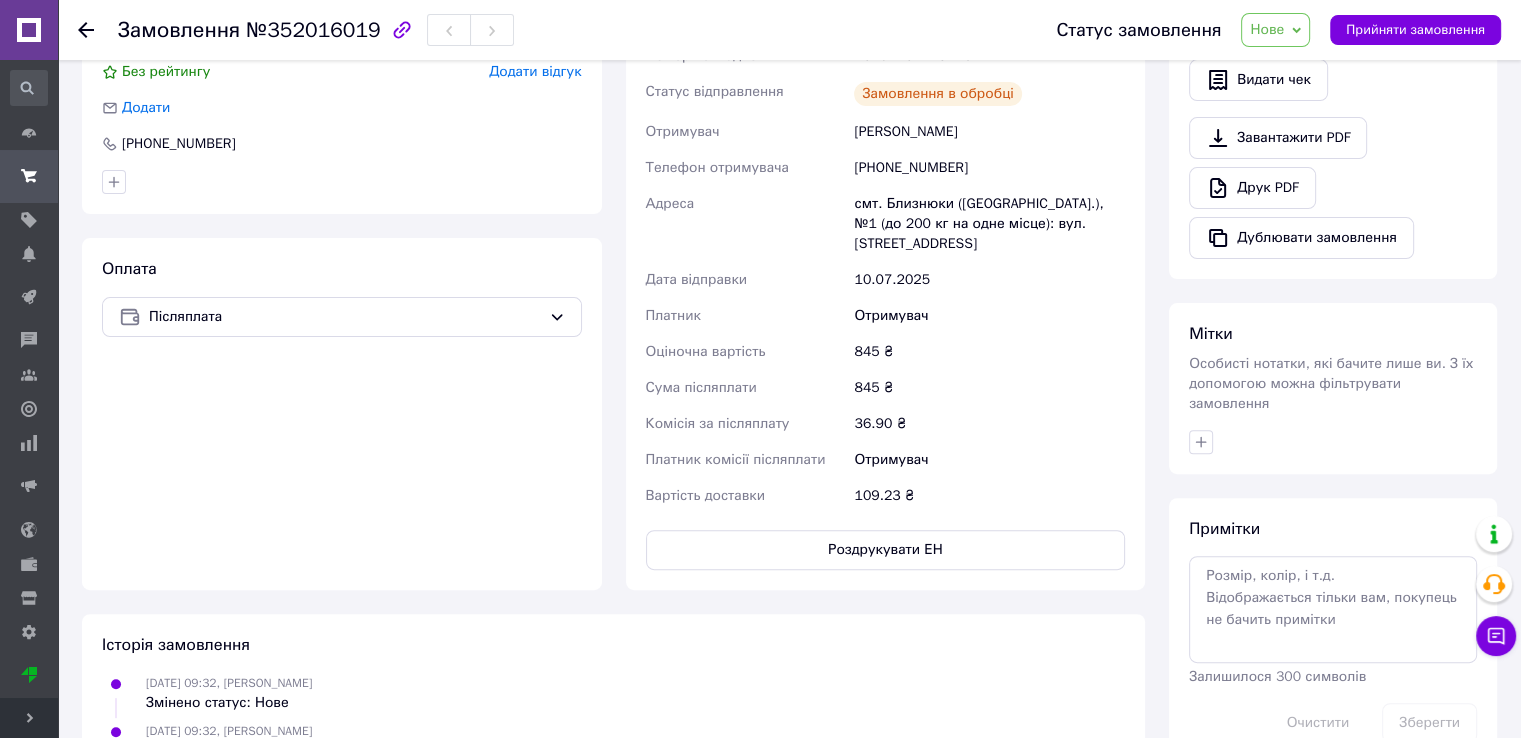 click on "Нове" at bounding box center (1275, 30) 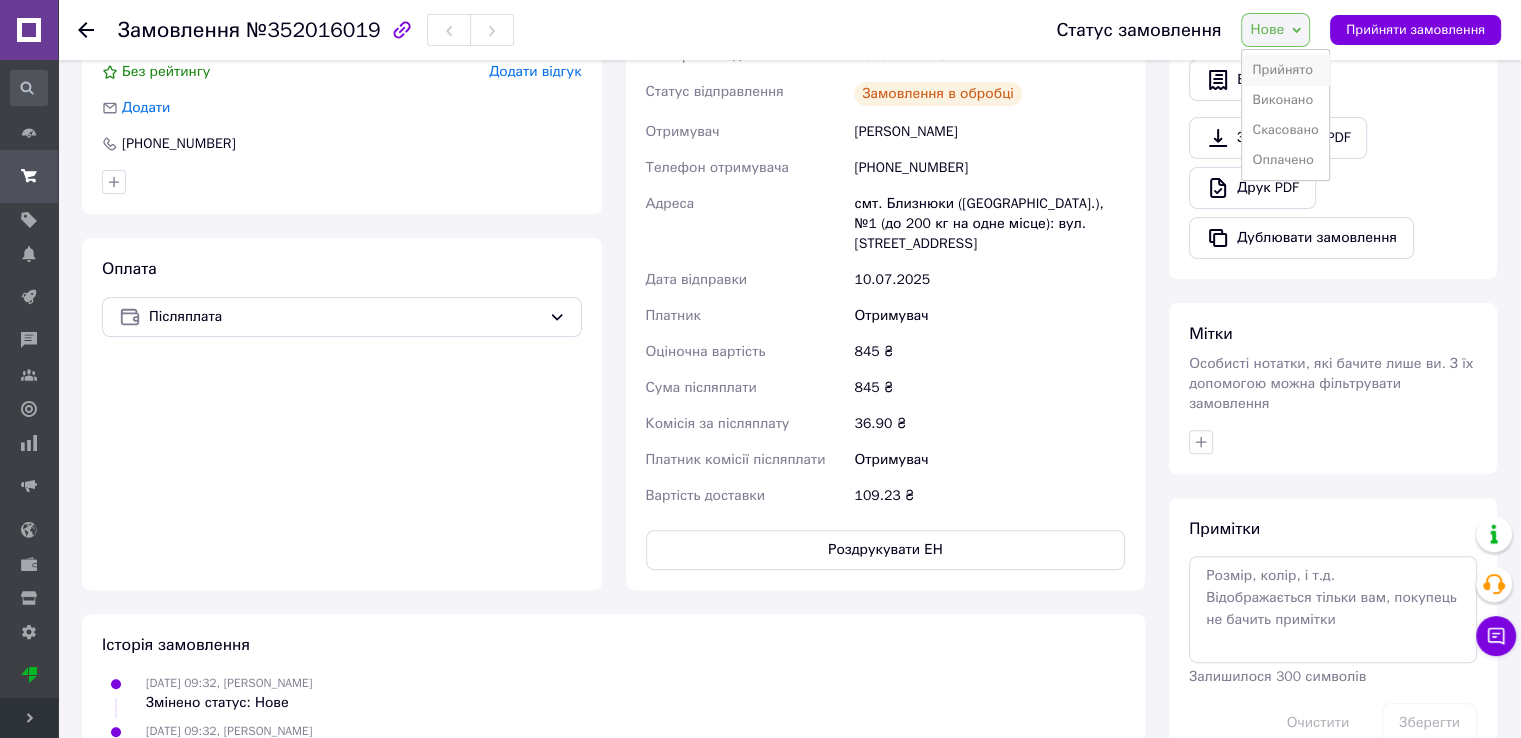 click on "Прийнято" at bounding box center (1285, 70) 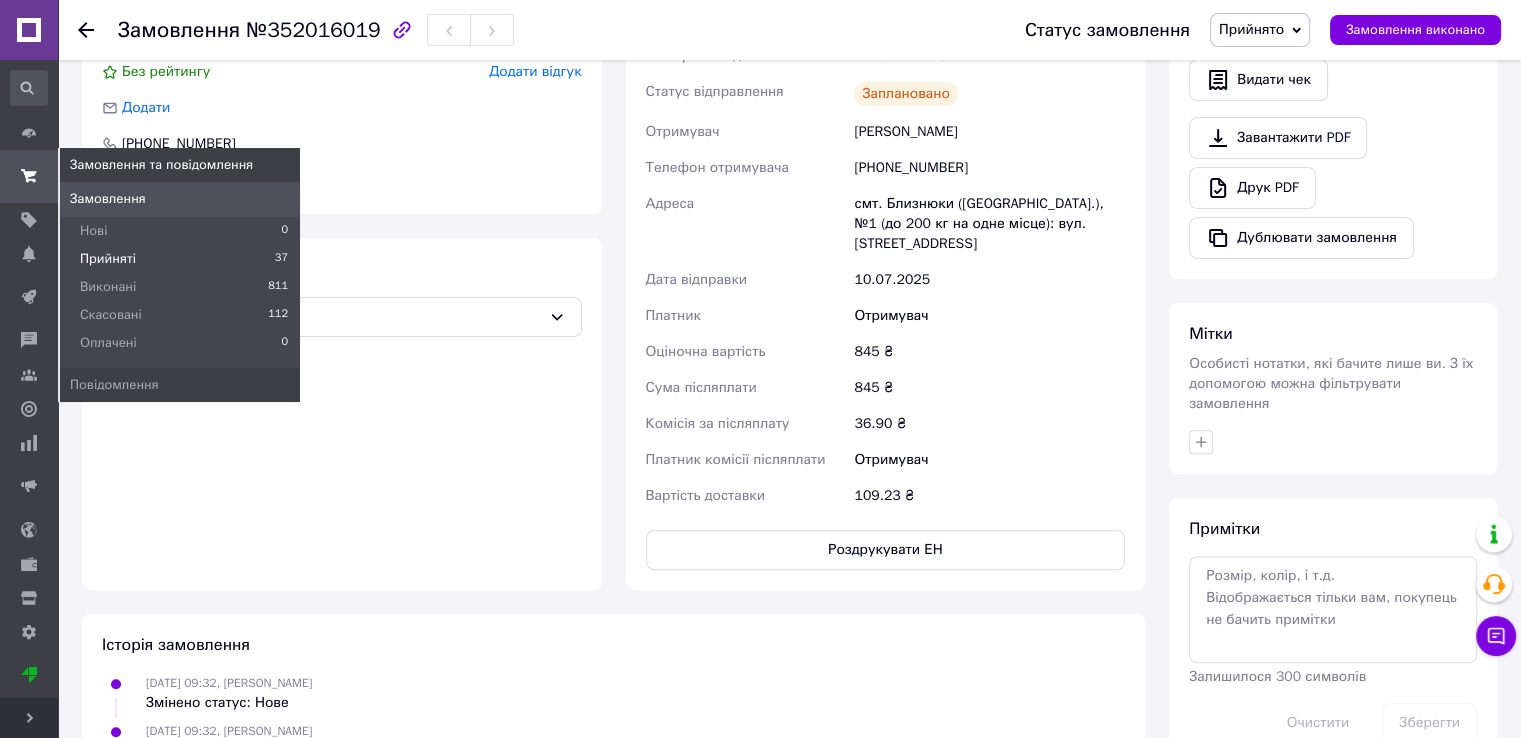 click on "Прийняті" at bounding box center [108, 259] 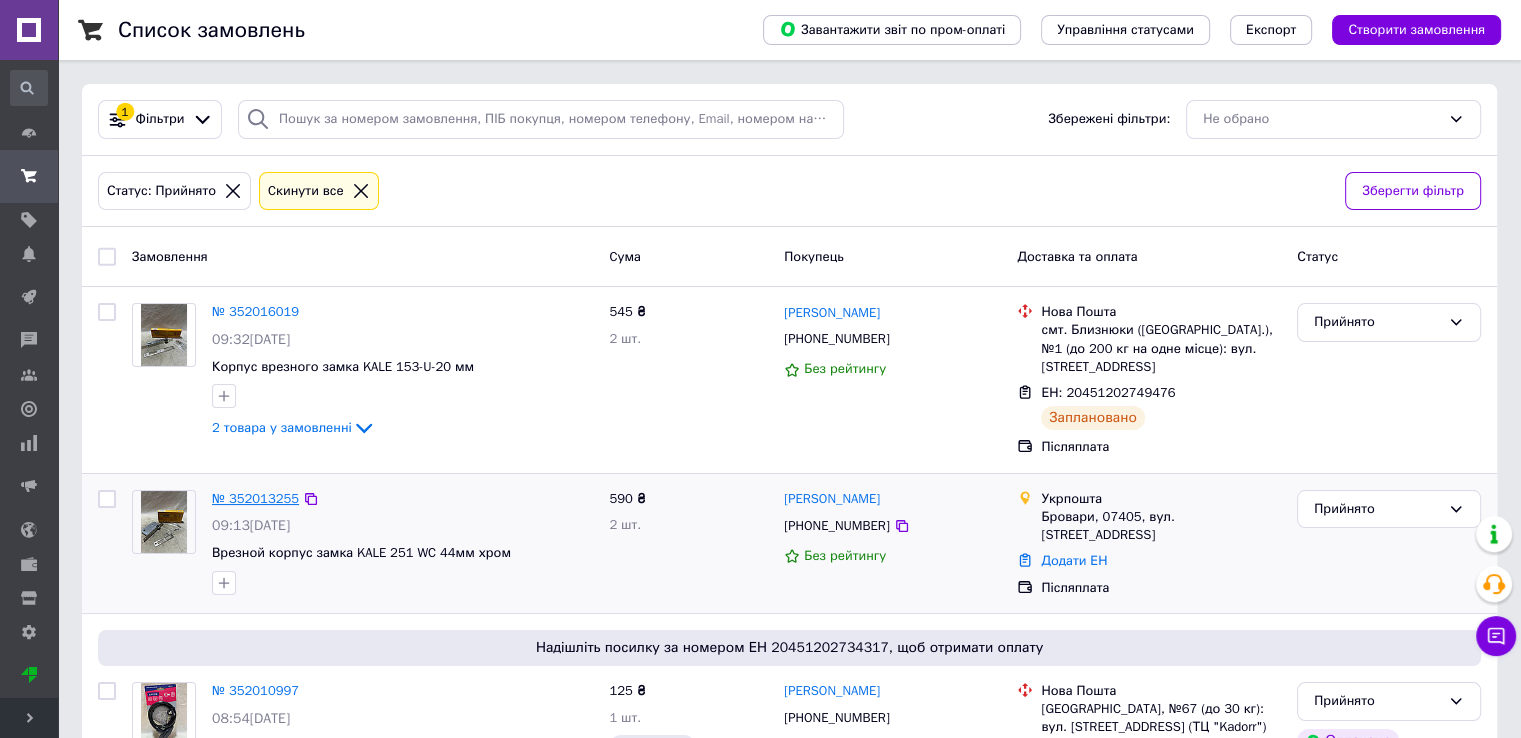 click on "№ 352013255" at bounding box center (255, 498) 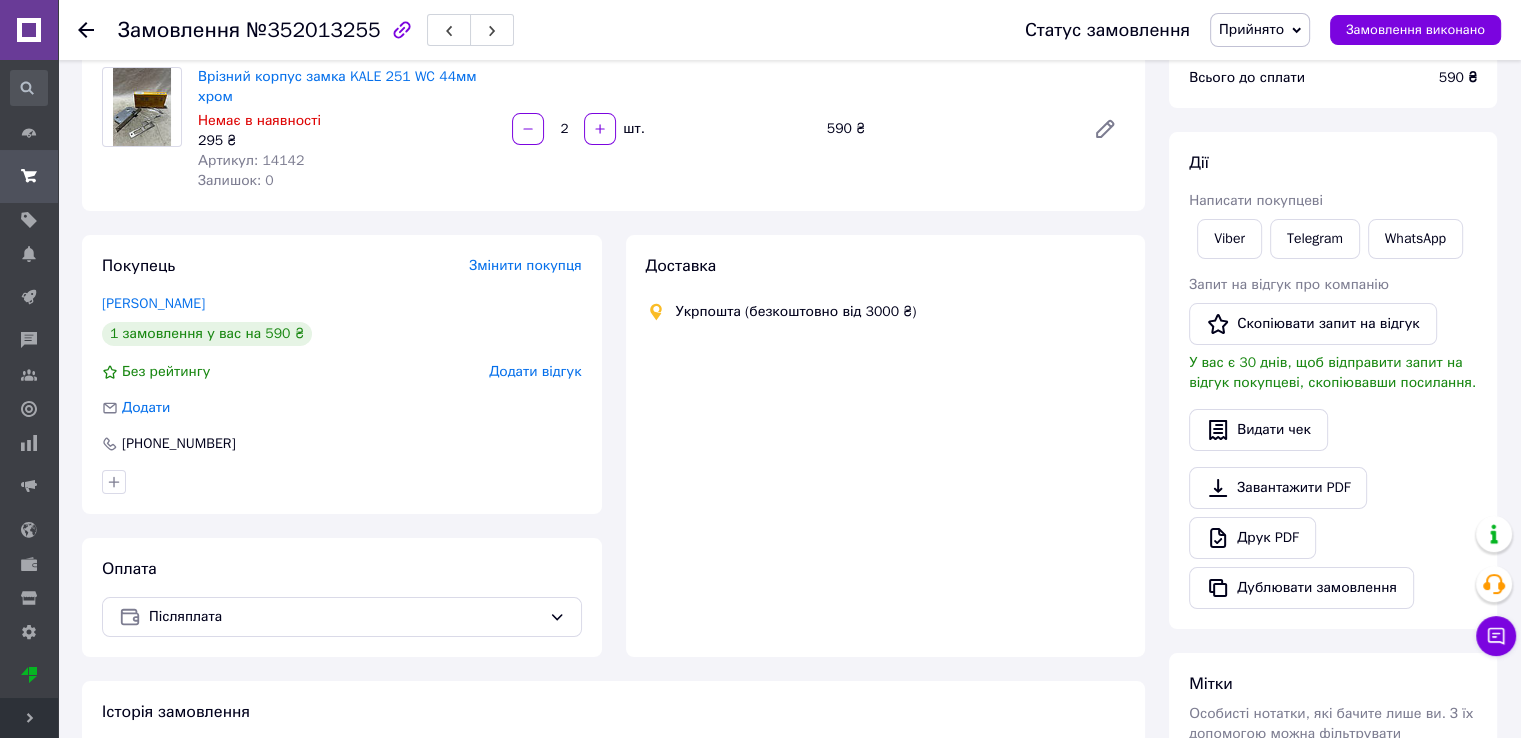 scroll, scrollTop: 436, scrollLeft: 0, axis: vertical 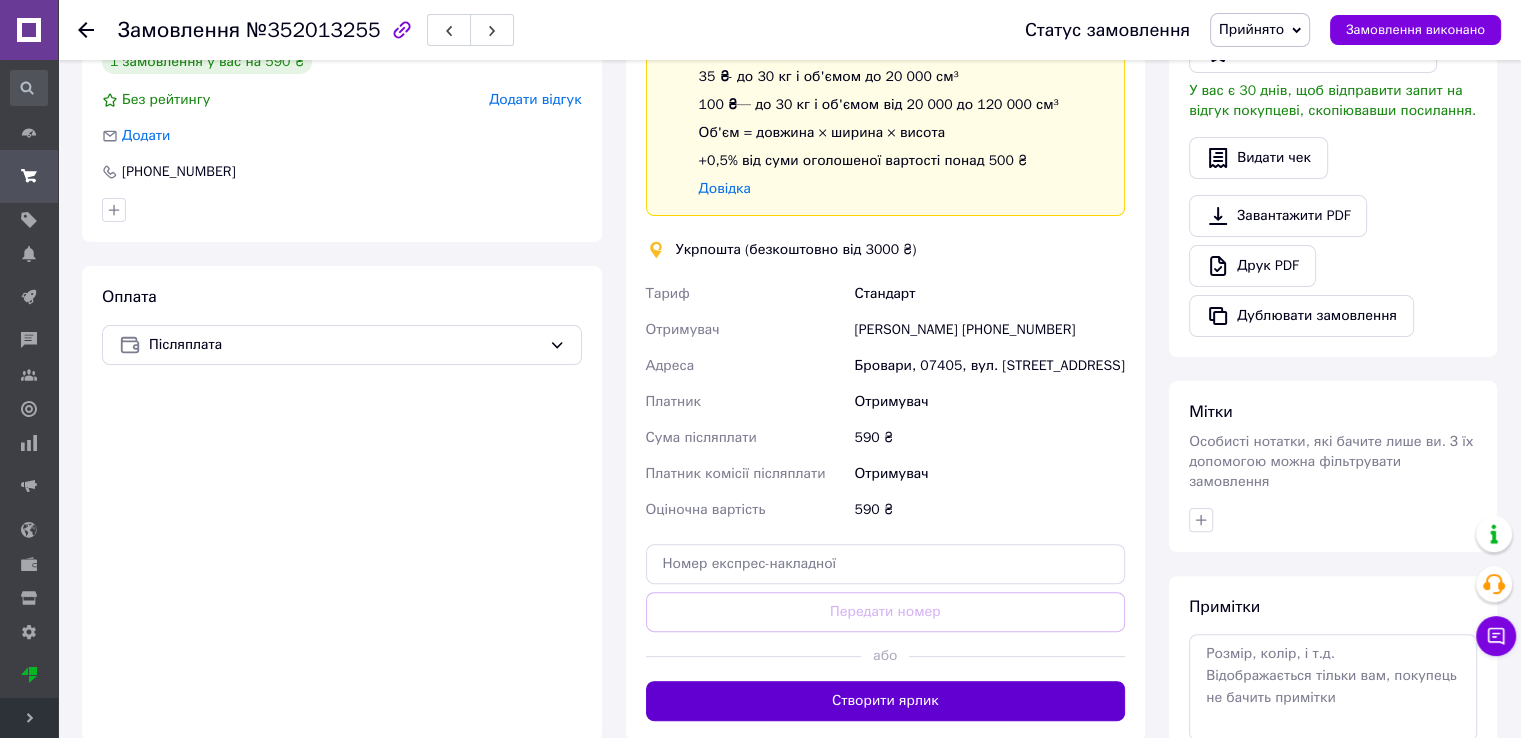 click on "Створити ярлик" at bounding box center (886, 701) 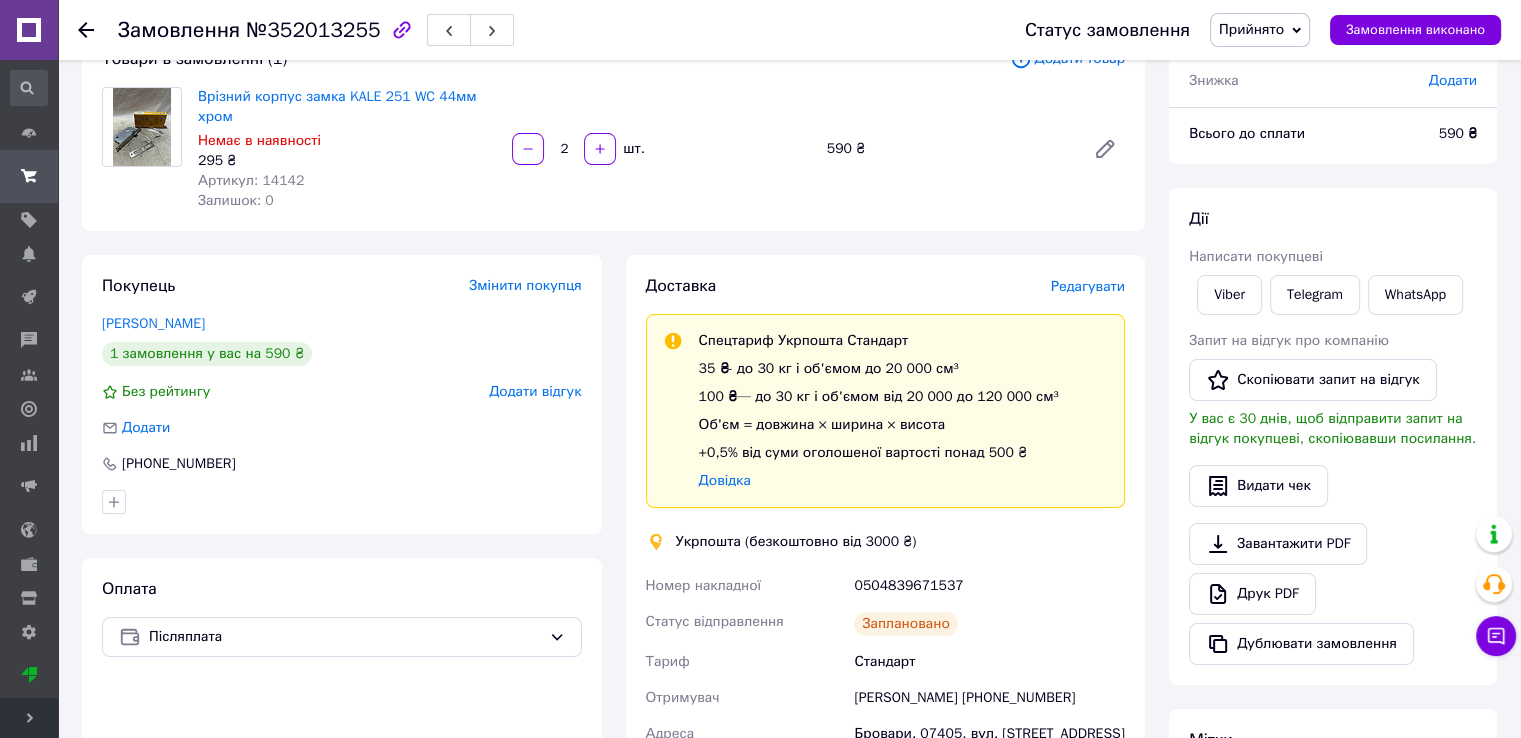 scroll, scrollTop: 0, scrollLeft: 0, axis: both 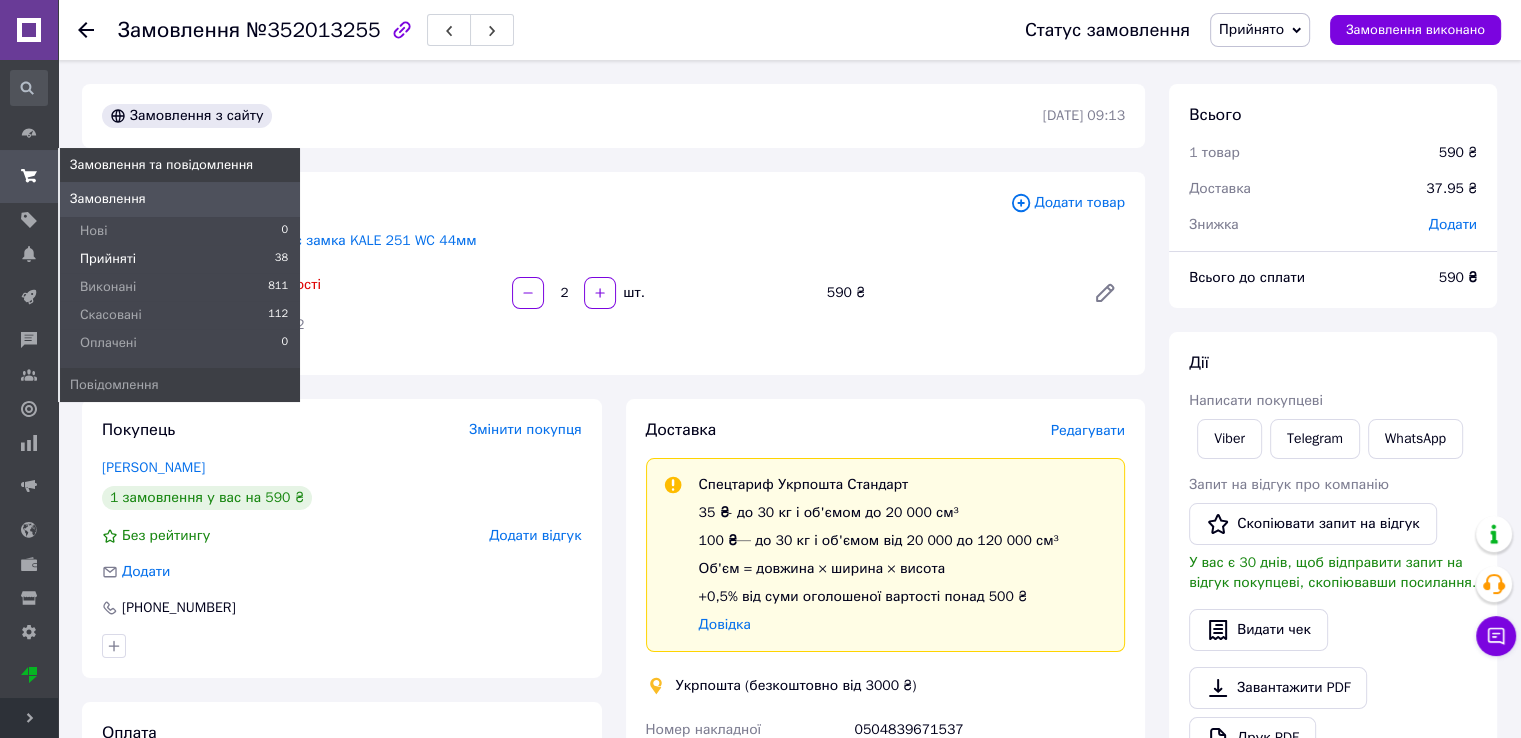 click on "Прийняті" at bounding box center (108, 259) 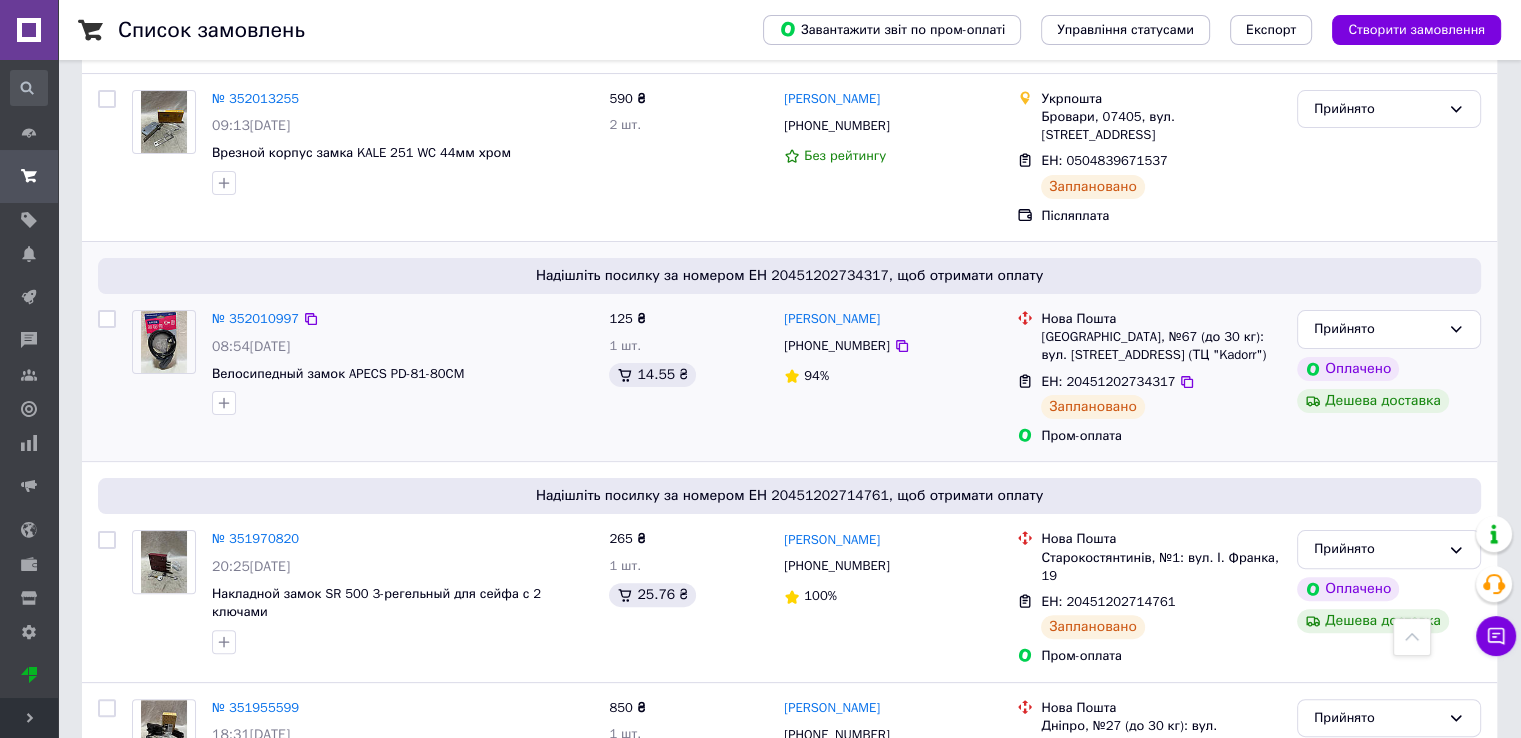 scroll, scrollTop: 0, scrollLeft: 0, axis: both 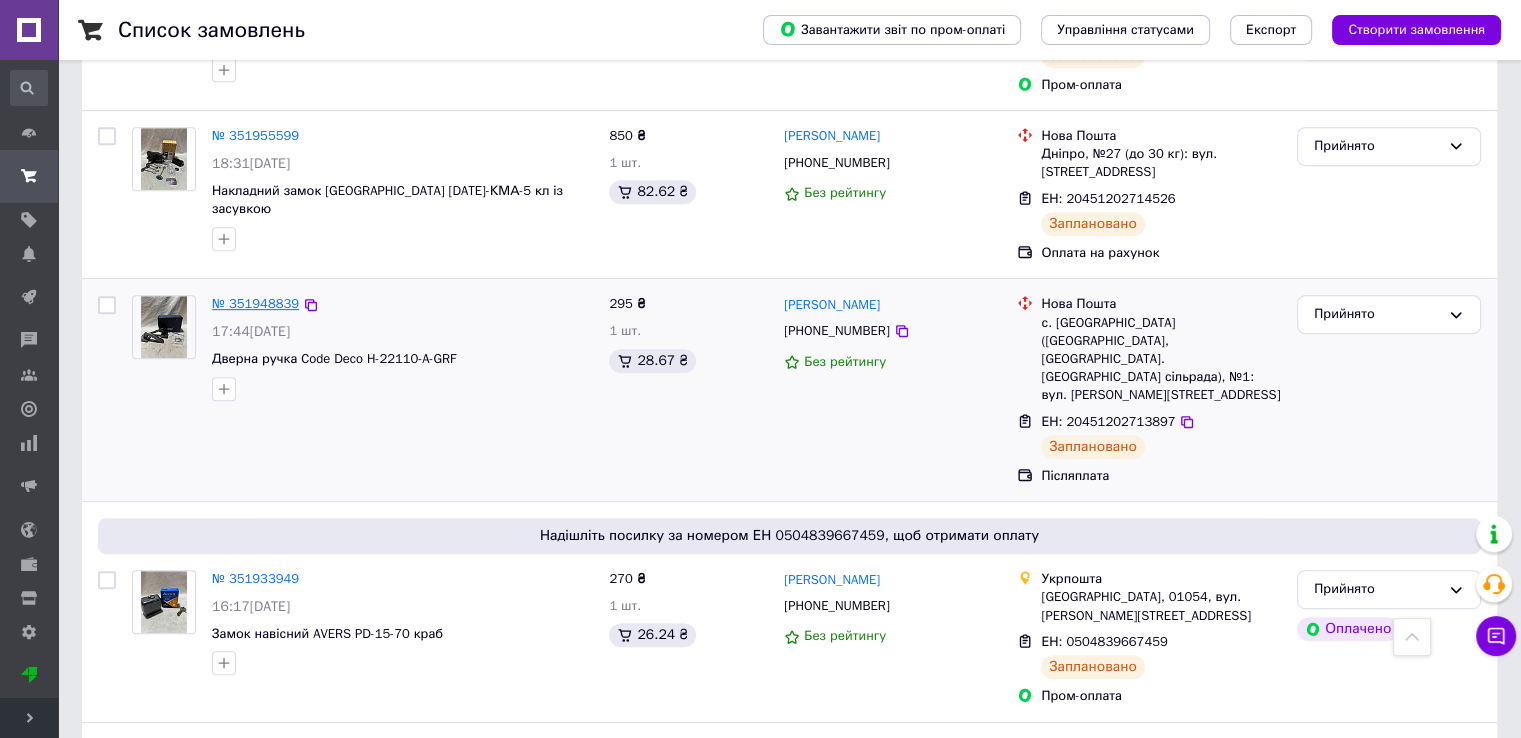 click on "№ 351948839" at bounding box center [255, 303] 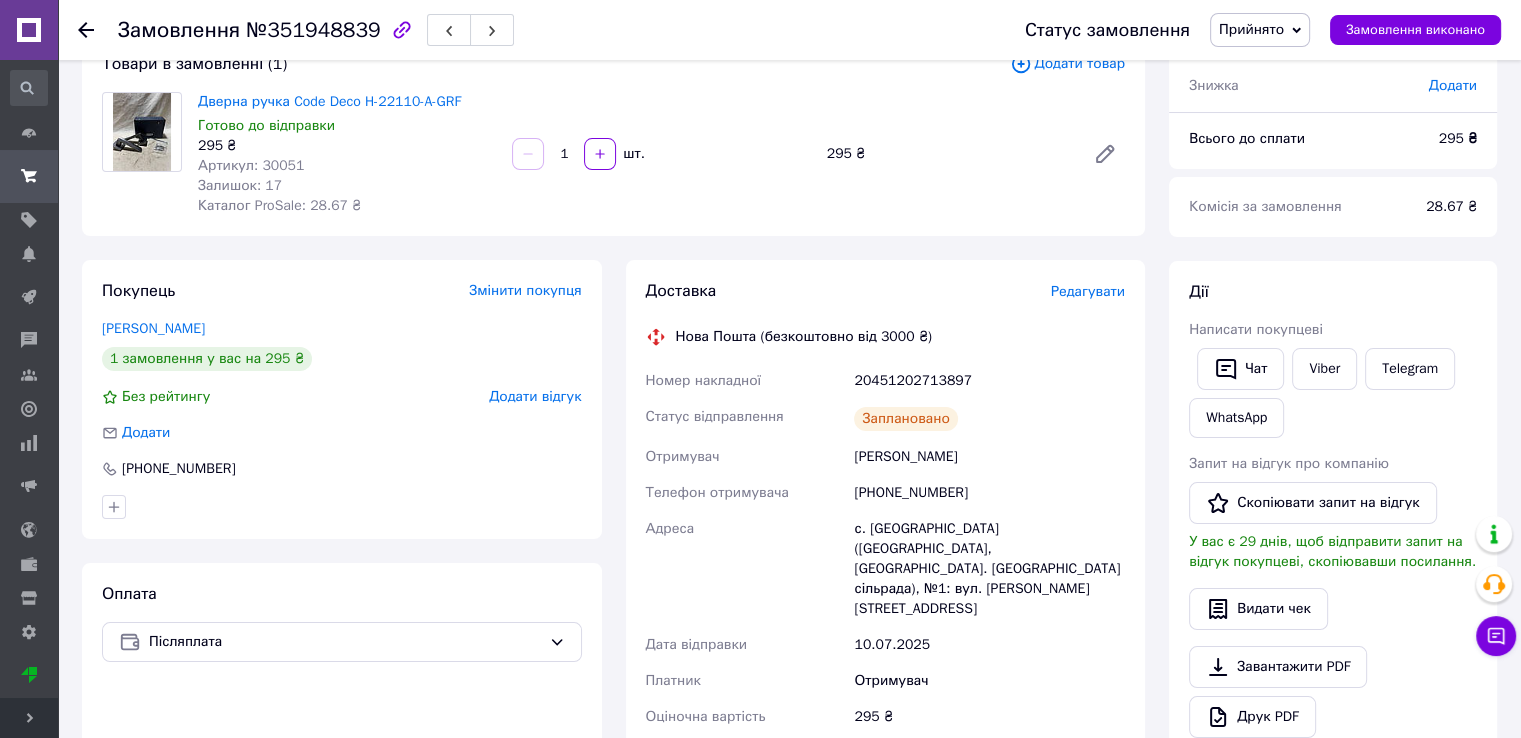 scroll, scrollTop: 0, scrollLeft: 0, axis: both 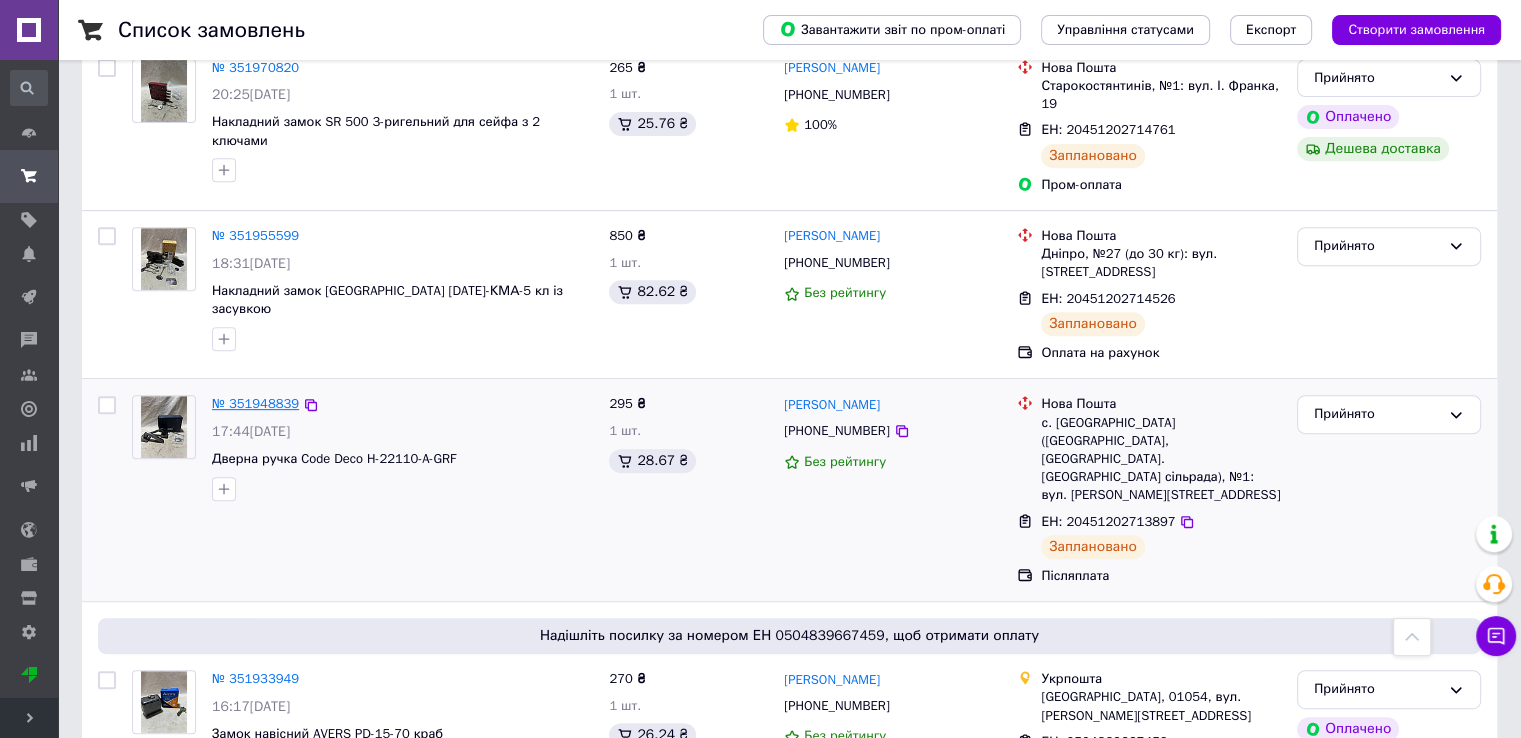 click on "№ 351948839" at bounding box center (255, 403) 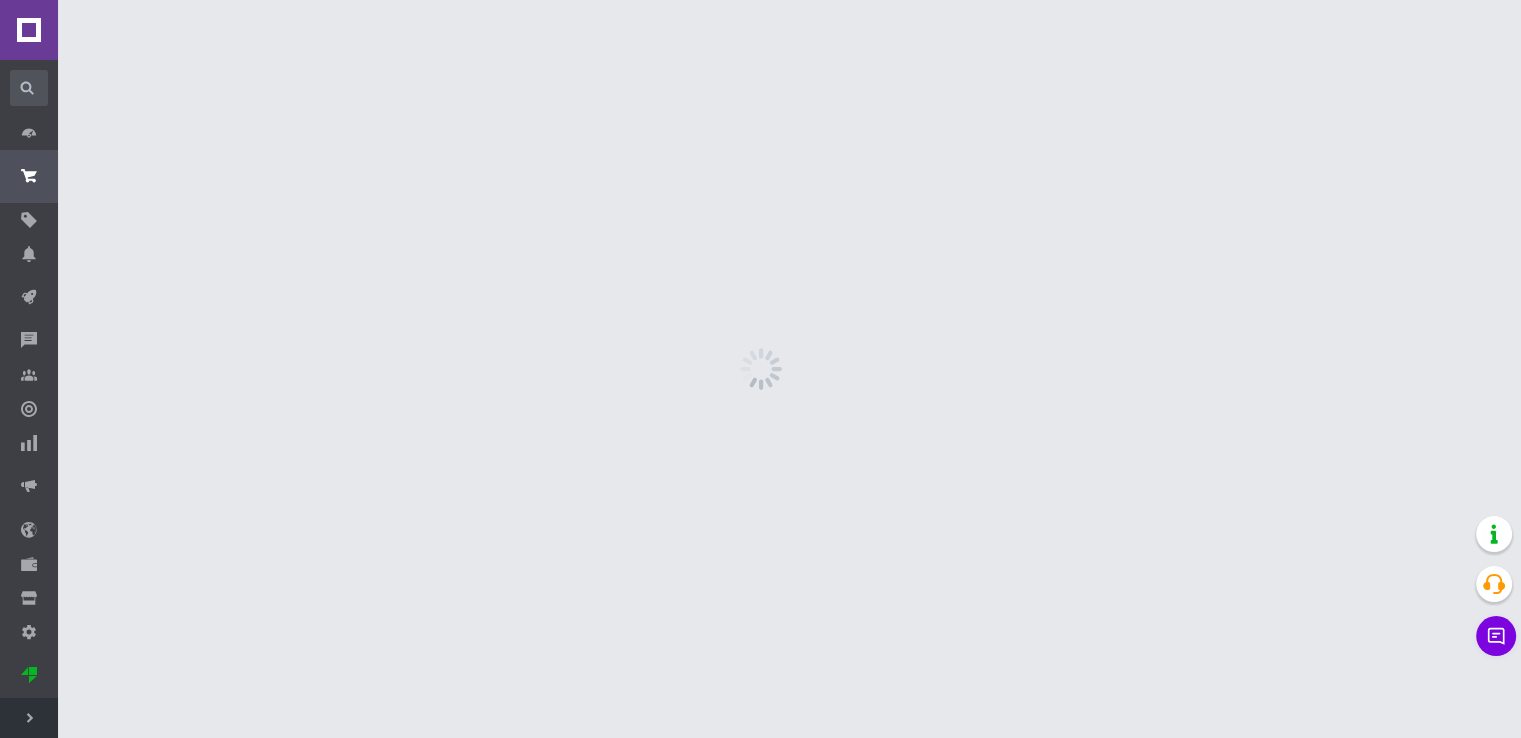 scroll, scrollTop: 0, scrollLeft: 0, axis: both 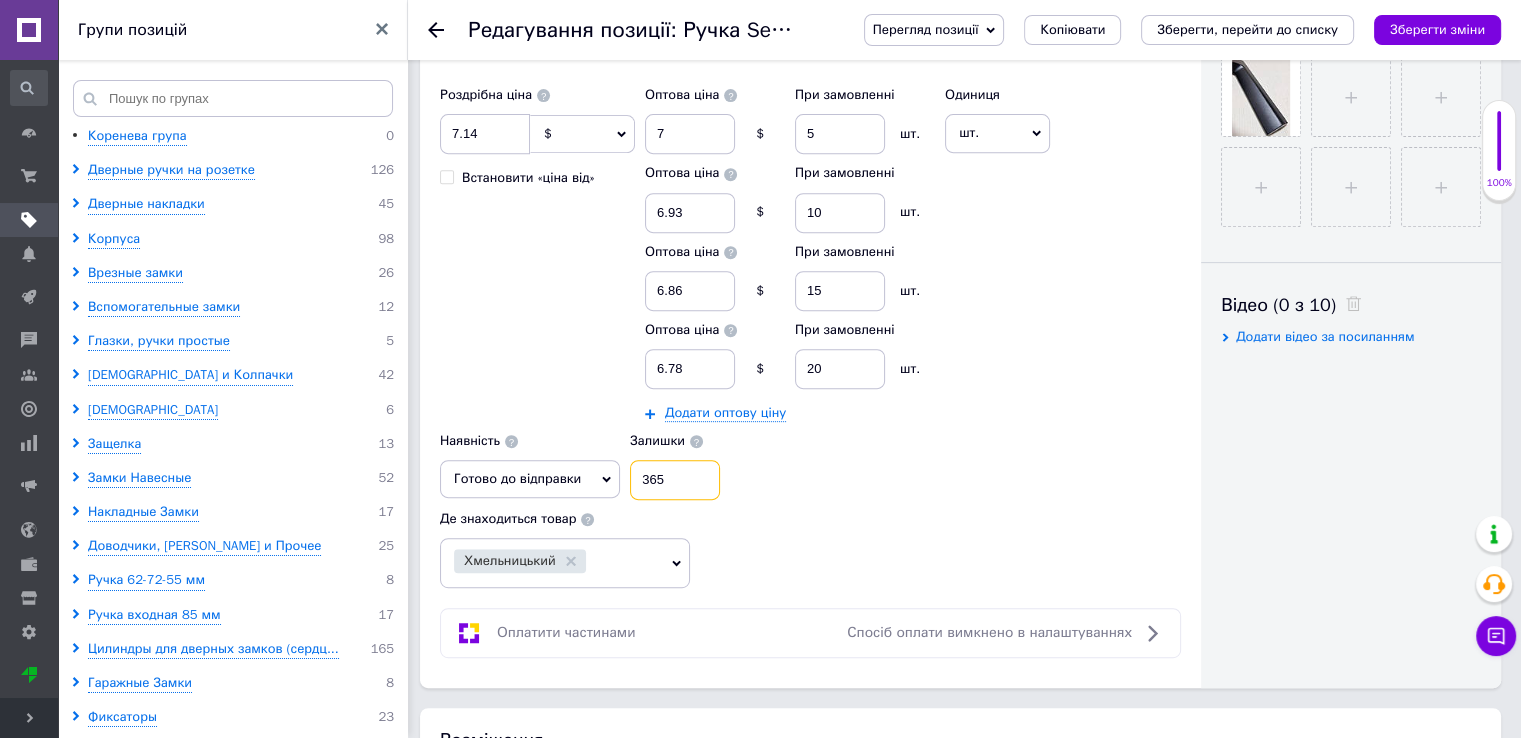 click on "365" at bounding box center [675, 480] 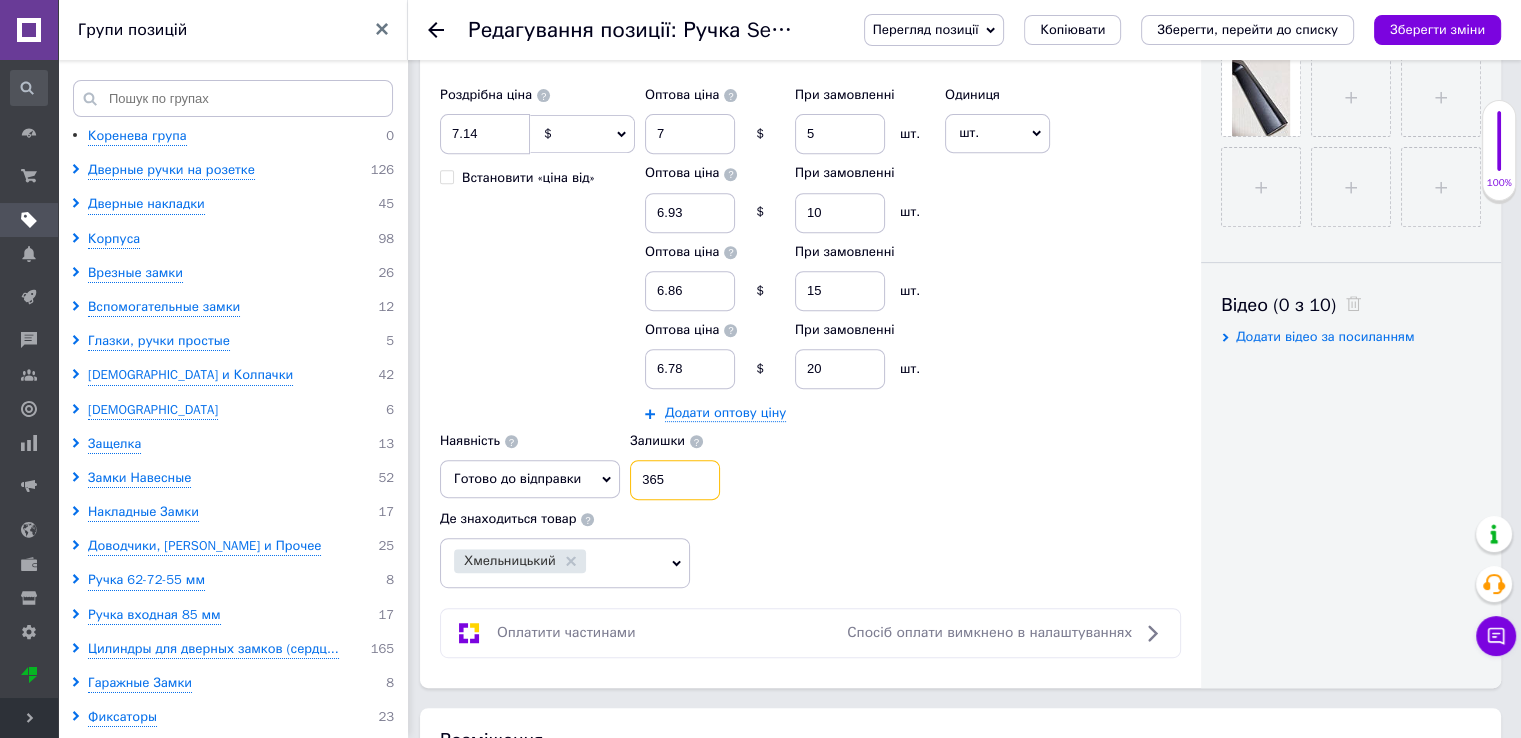 click on "365" at bounding box center (675, 480) 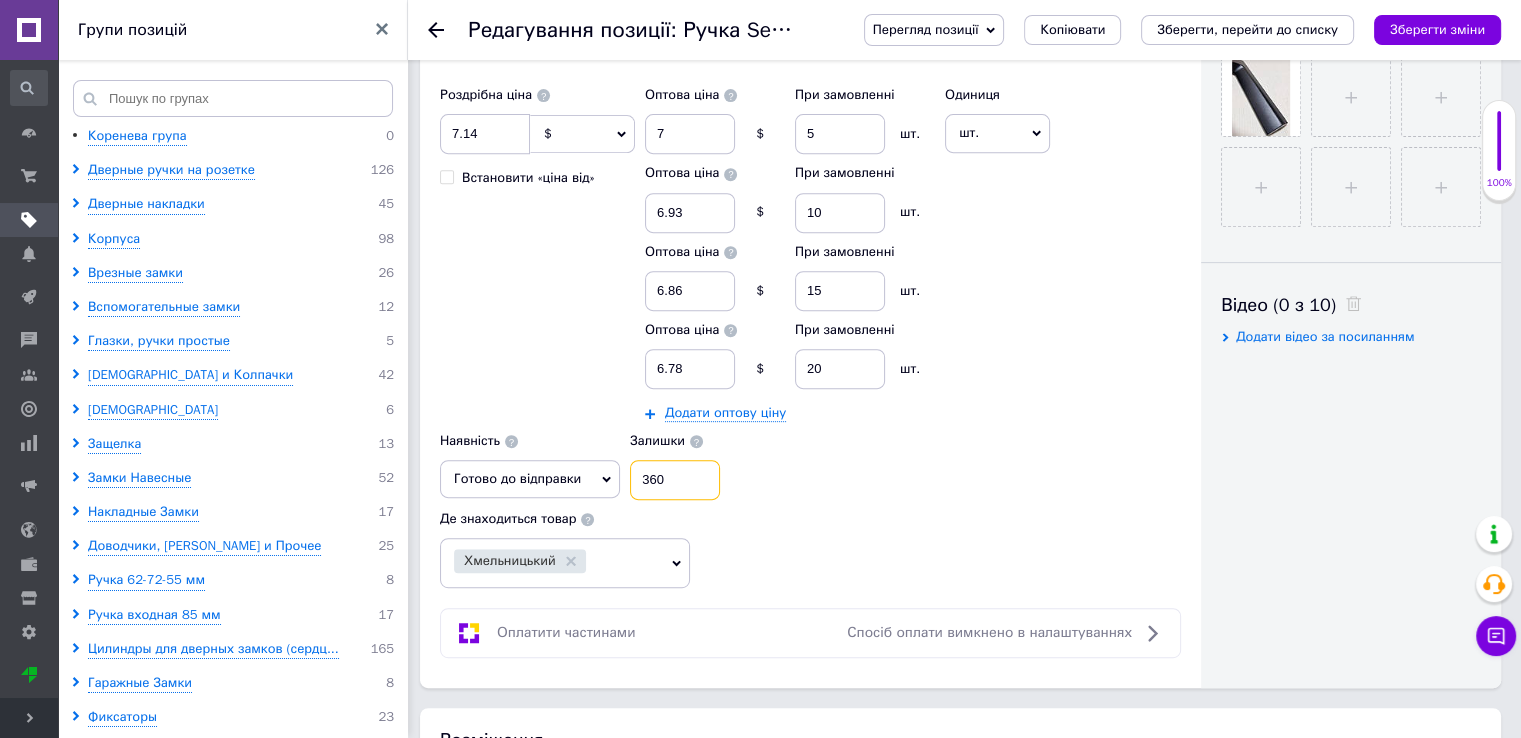 type on "360" 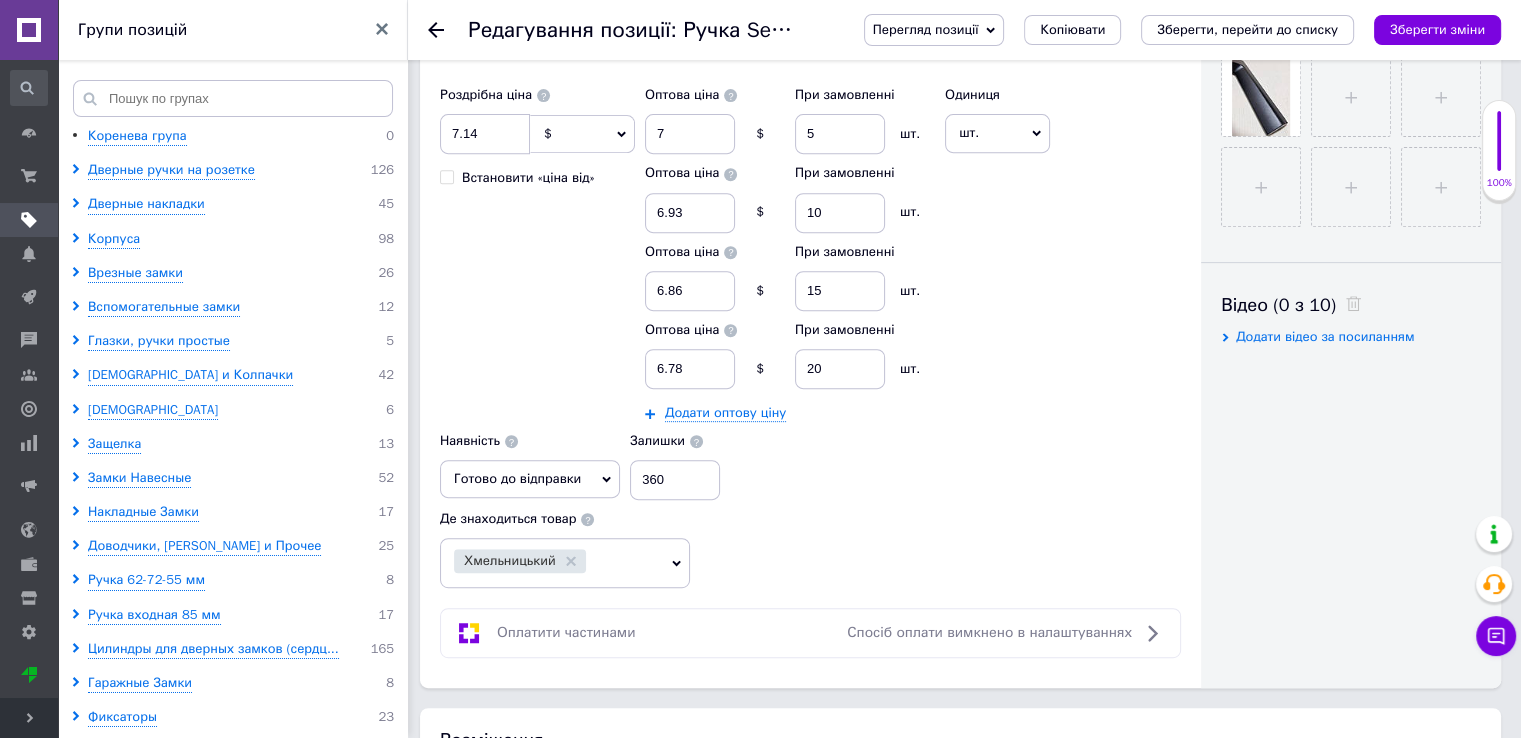 click on "Роздрібна ціна 7.14 $ EUR CHF ₴ GBP ¥ PLN ₸ MDL HUF KGS CNY TRY KRW lei Встановити «ціна від» Оптова ціна 7 $ При замовленні 5 шт. Оптова ціна 6.93 $ При замовленні 10 шт. Оптова ціна 6.86 $ При замовленні 15 шт. Оптова ціна 6.78 $ При замовленні 20 шт. Додати оптову ціну Одиниця шт. Популярне комплект упаковка кв.м пара м кг пог.м послуга т а автоцистерна ампула б балон банка блістер бобіна бочка бут бухта в ват виїзд відро г г га година гр/кв.м гігакалорія д дав два місяці день доба доза є єврокуб з зміна к кВт каністра карат кв.дм кв.м кв.см кв.фут квартал кг кг/кв.м км колесо комплект коробка л л" at bounding box center (810, 288) 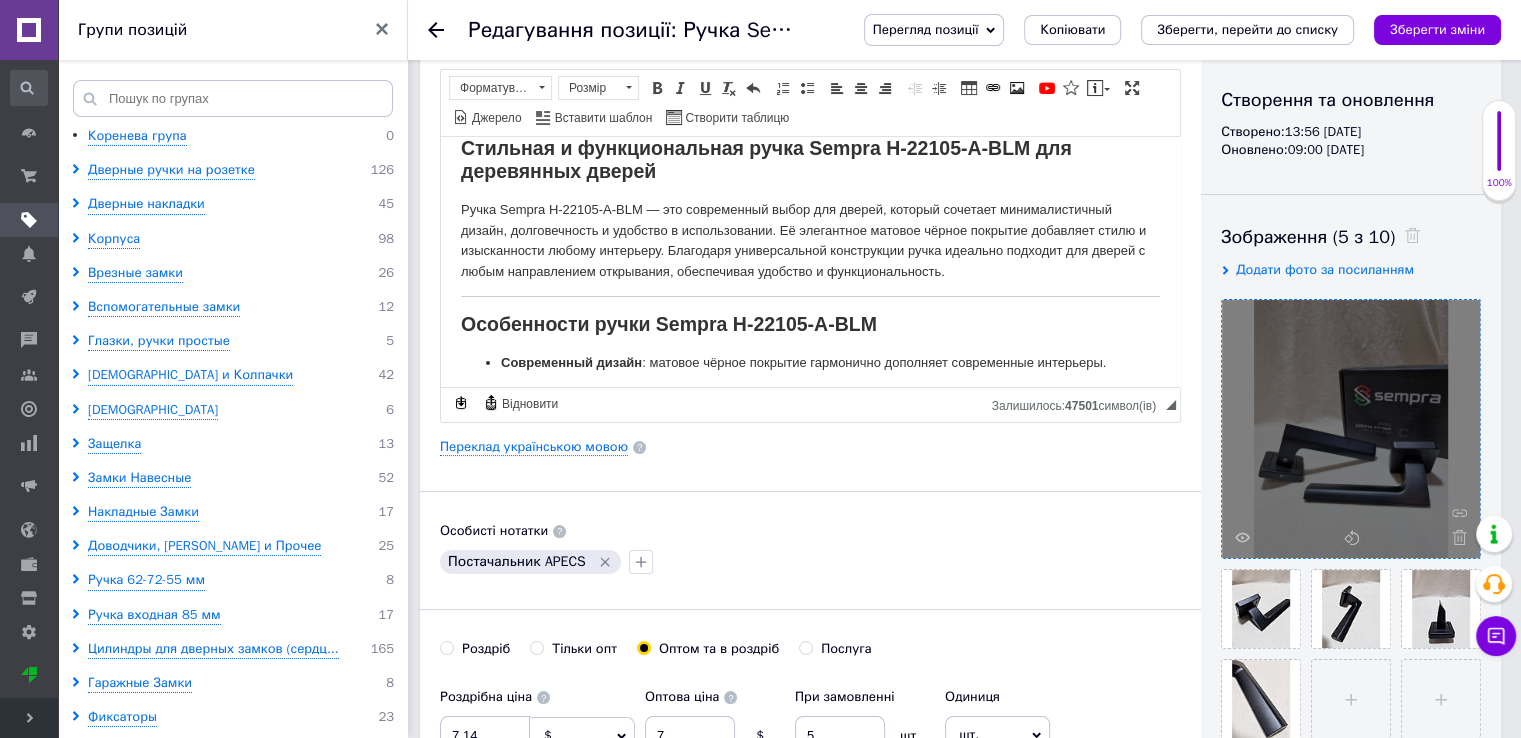 scroll, scrollTop: 200, scrollLeft: 0, axis: vertical 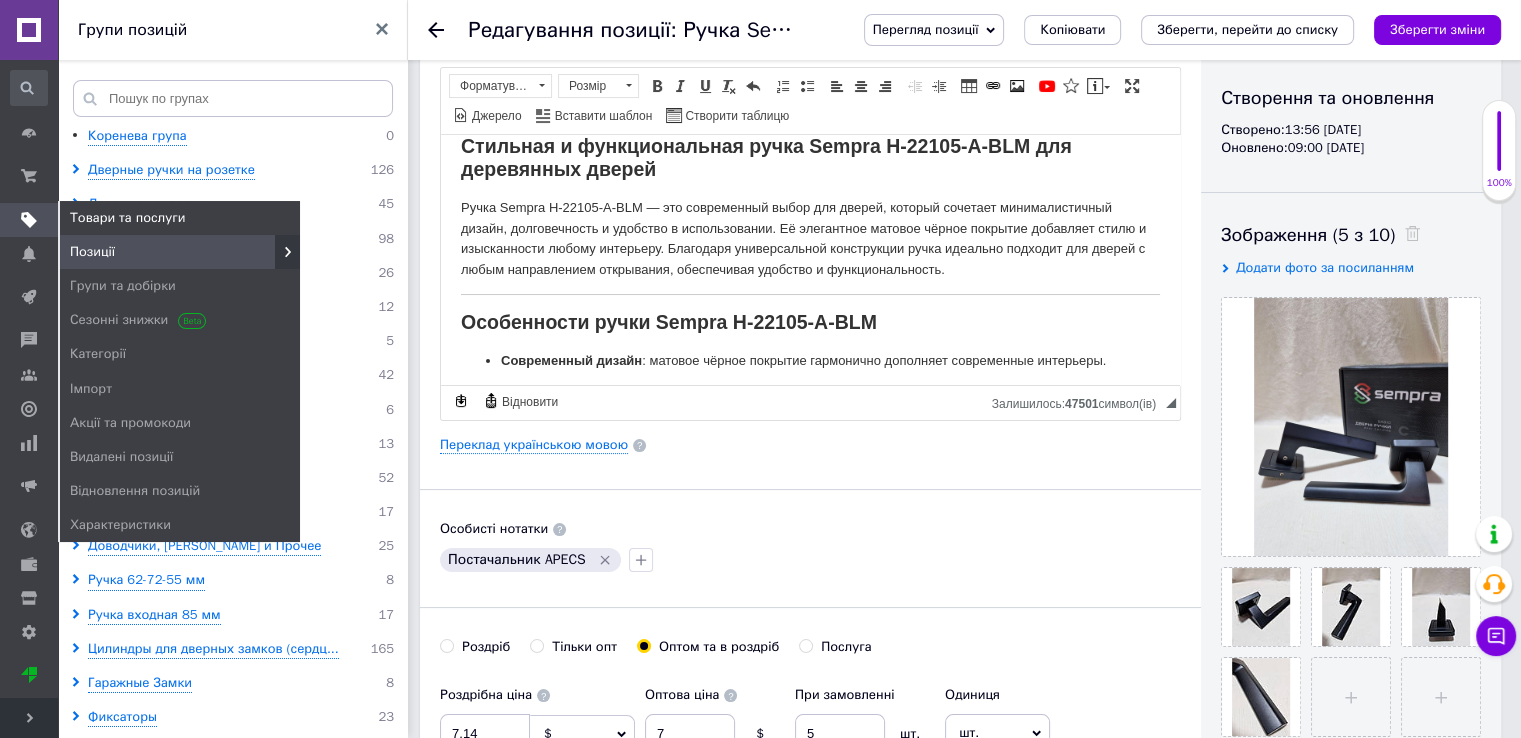 click 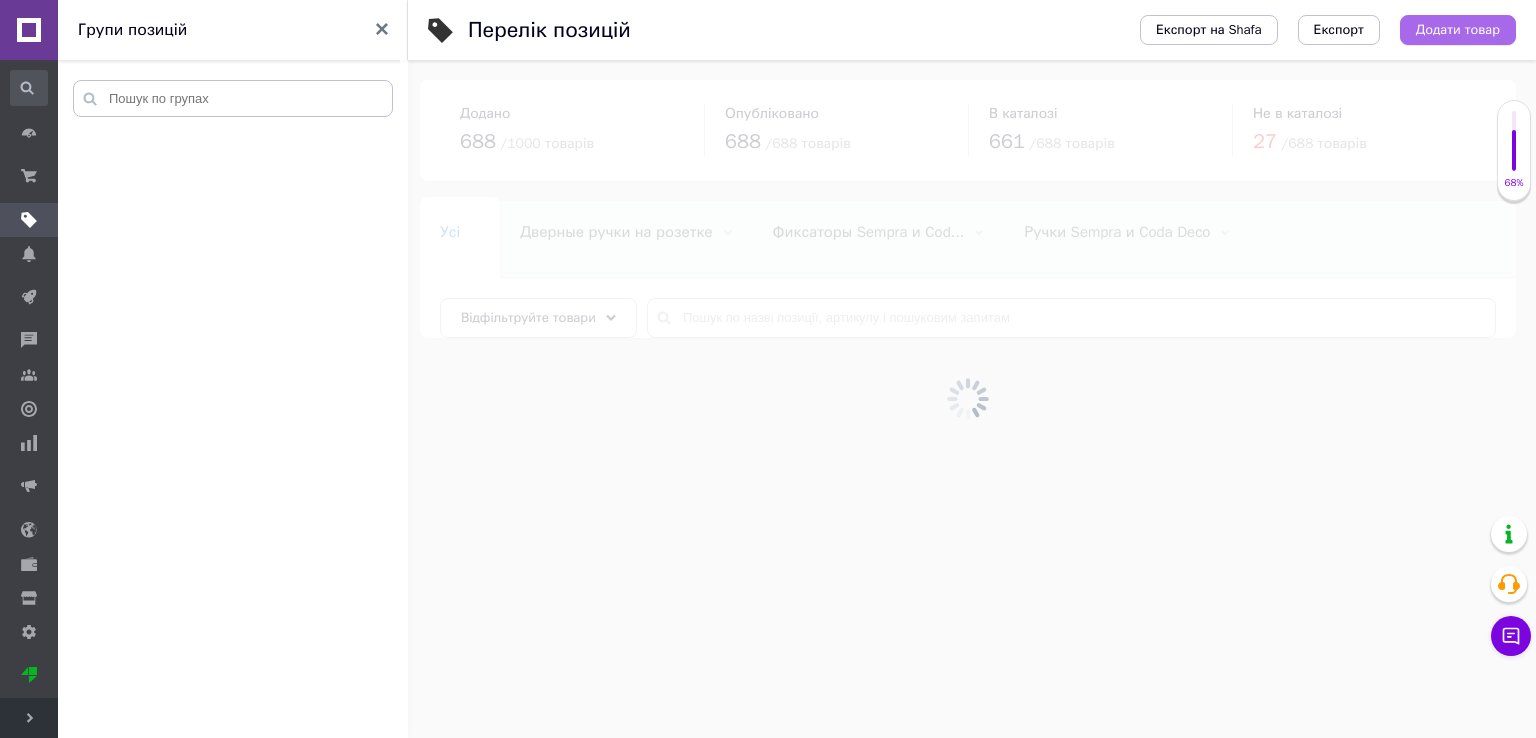 click on "Додати товар" at bounding box center (1458, 30) 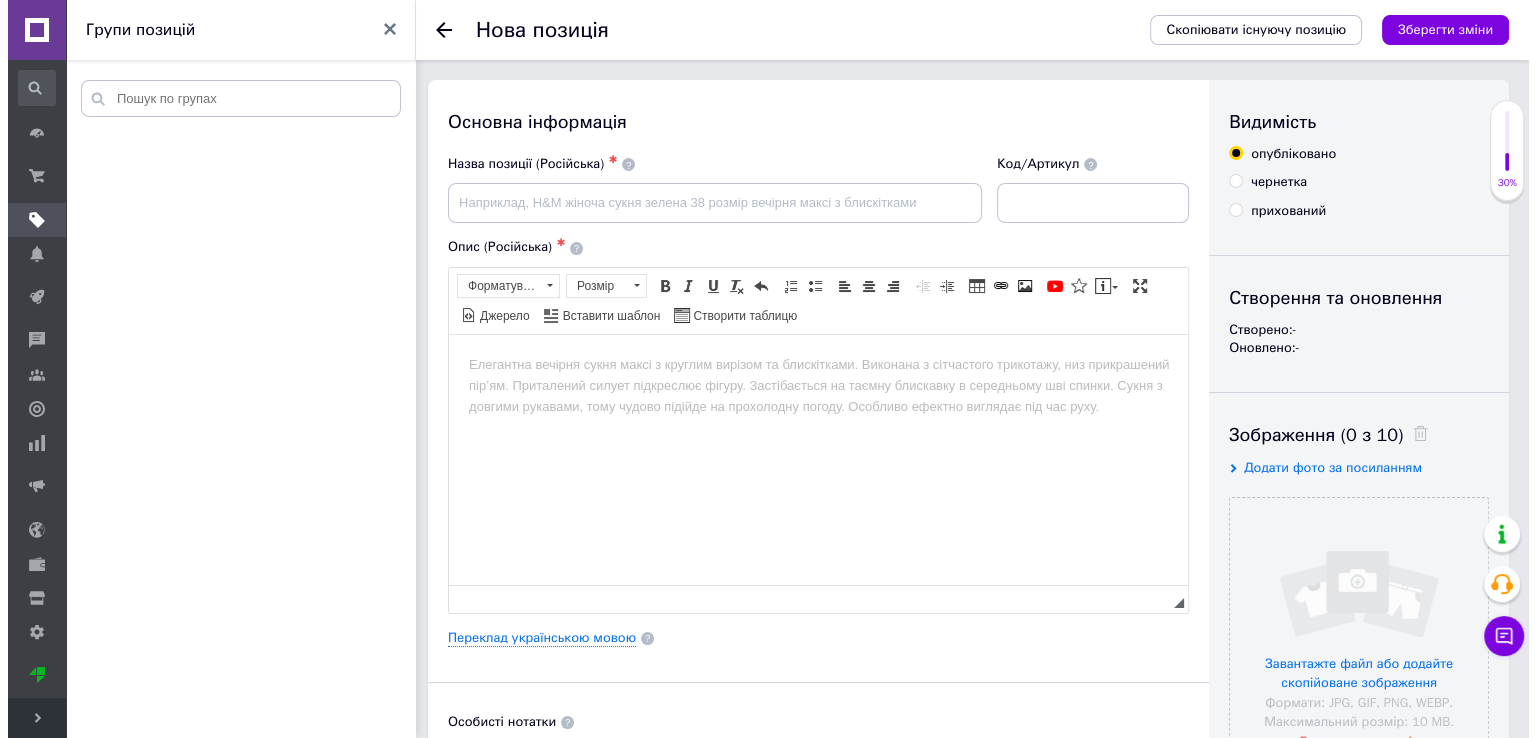 scroll, scrollTop: 0, scrollLeft: 0, axis: both 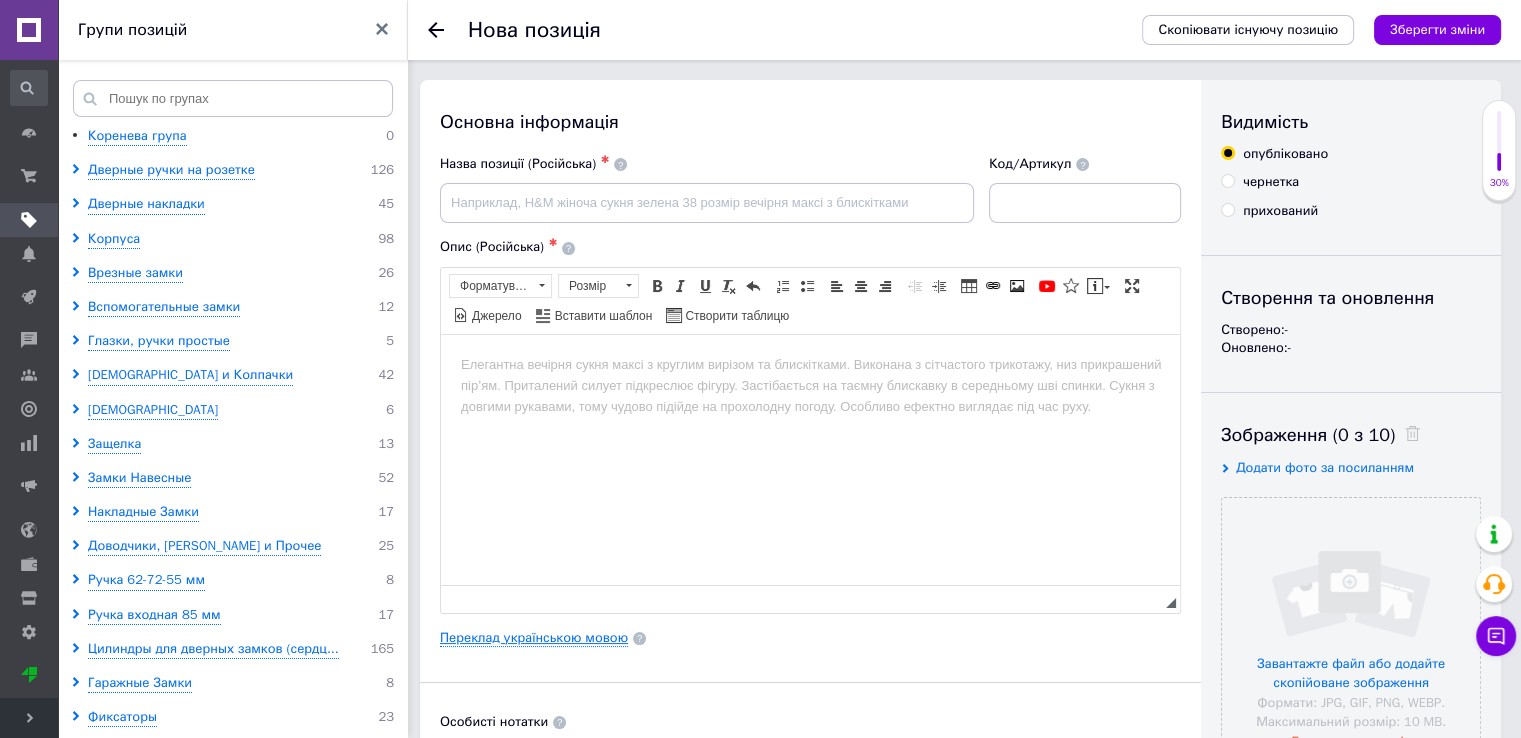 click on "Переклад українською мовою" at bounding box center [534, 638] 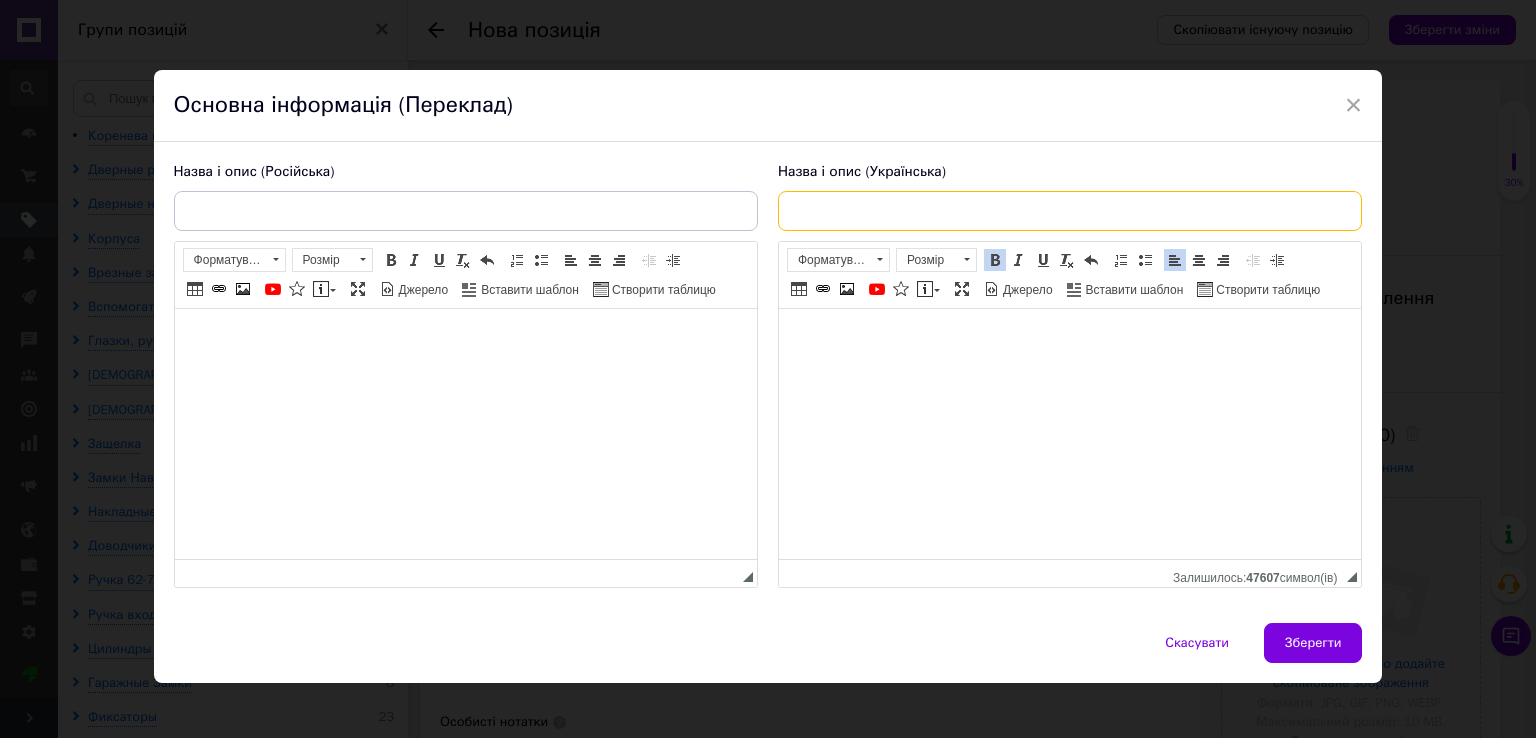 click at bounding box center (1070, 211) 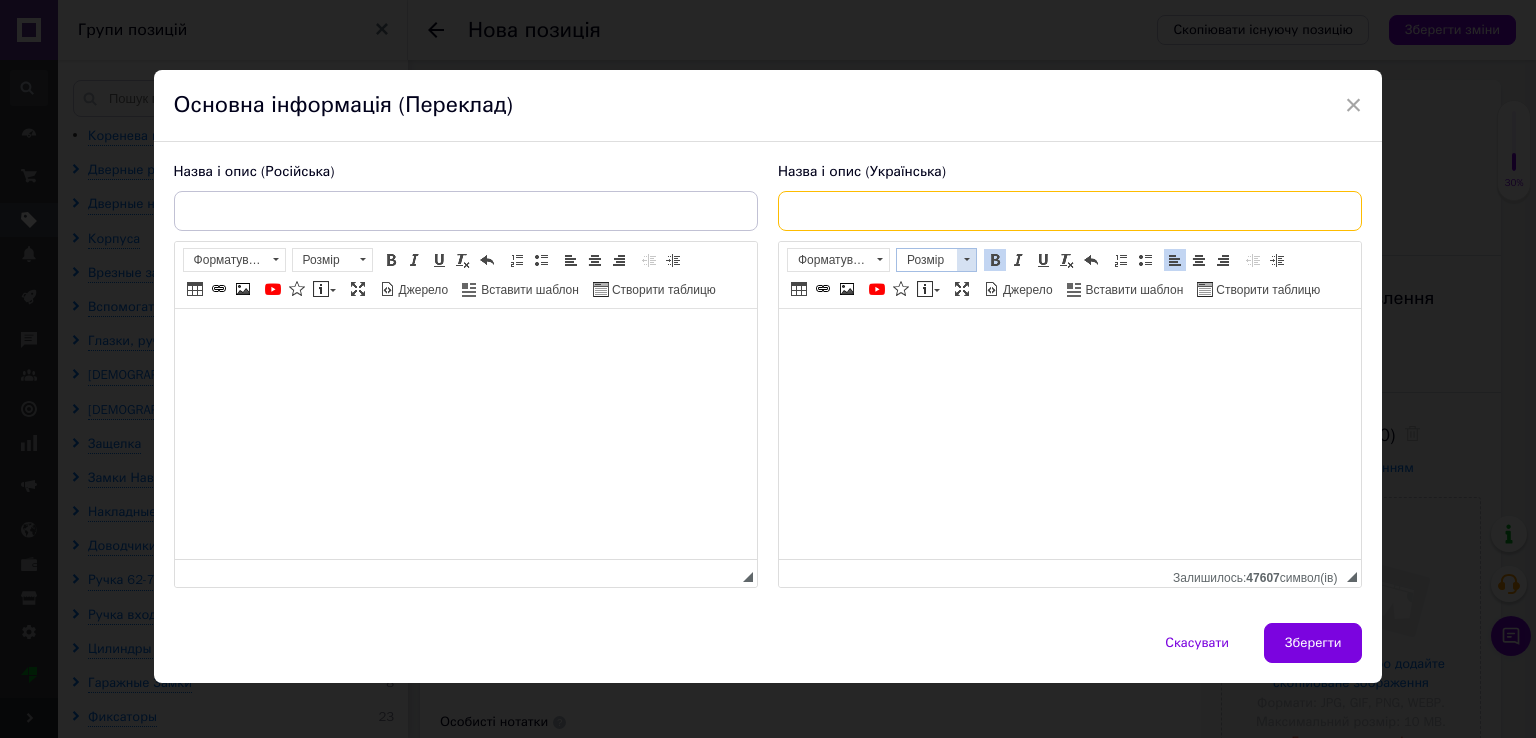 paste on "Навісний замок APECS PD-03-40 чавун" 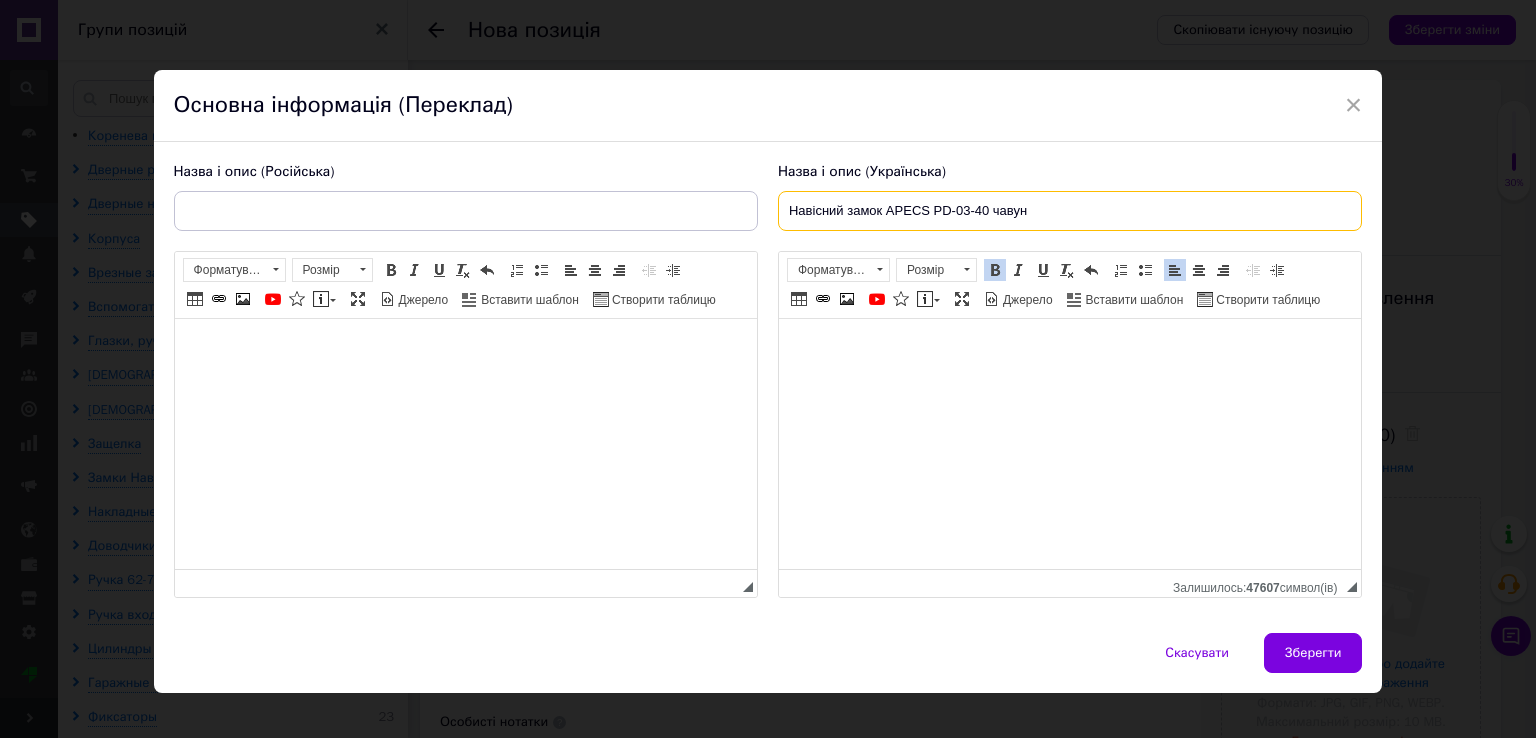 type on "Навісний замок APECS PD-03-40 чавун" 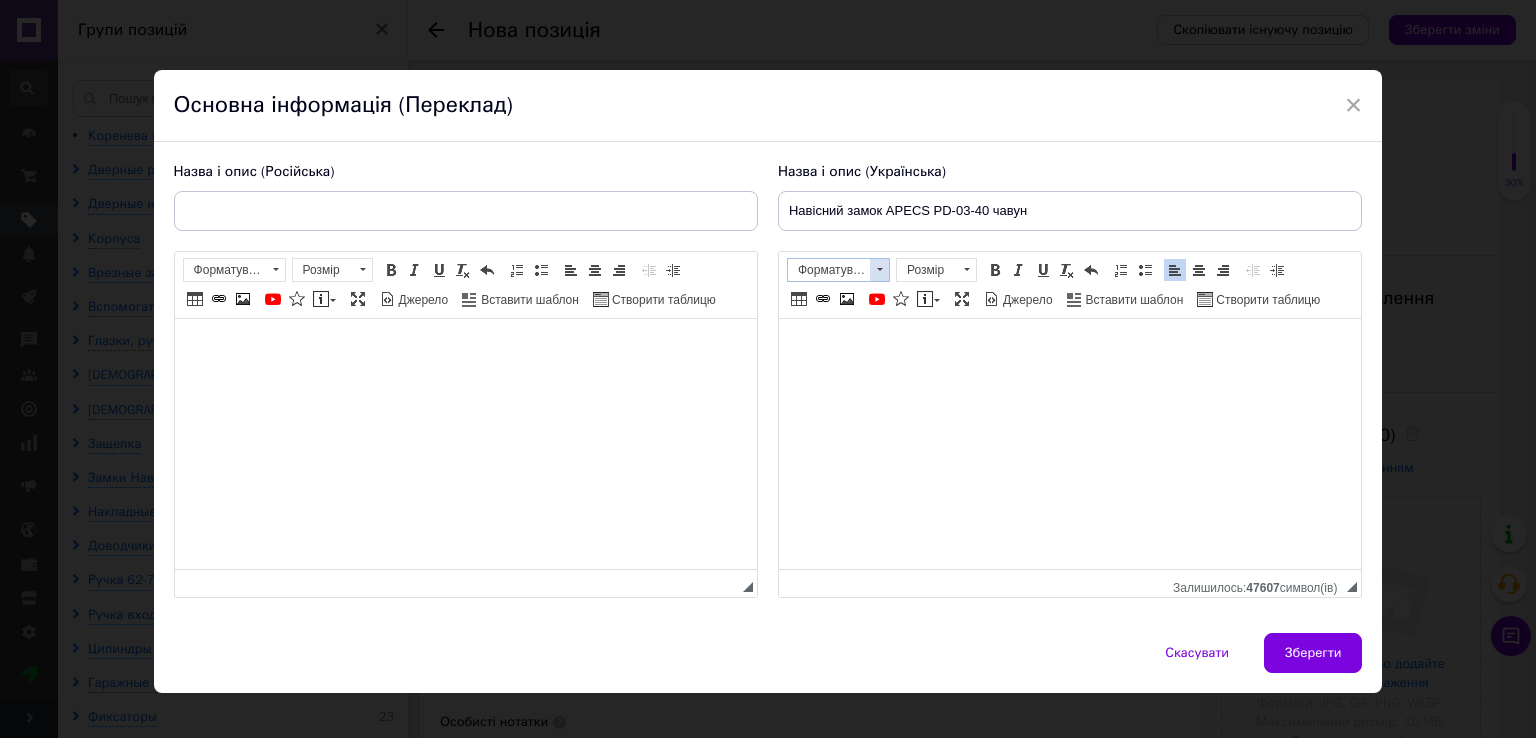 click on "Форматування" at bounding box center (838, 270) 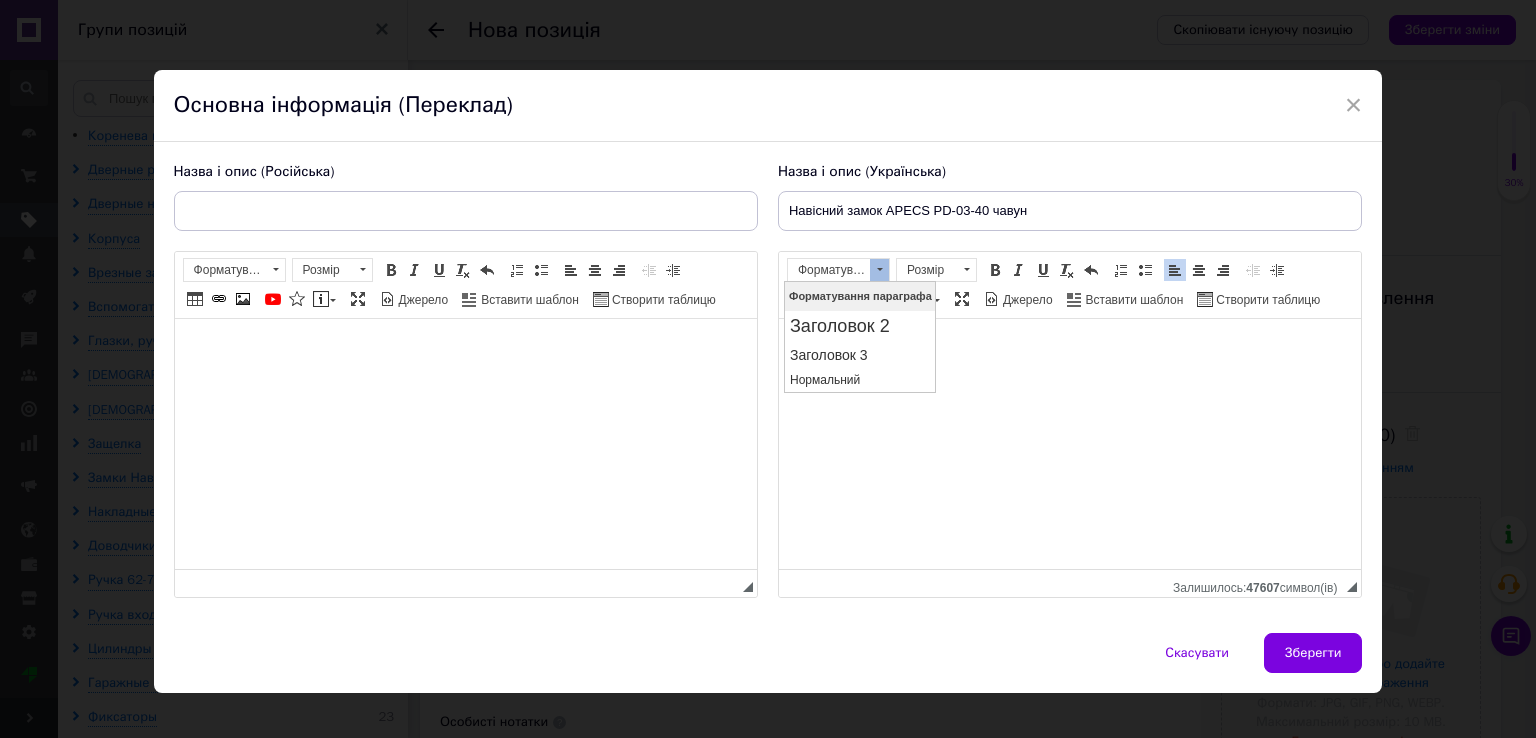 scroll, scrollTop: 0, scrollLeft: 0, axis: both 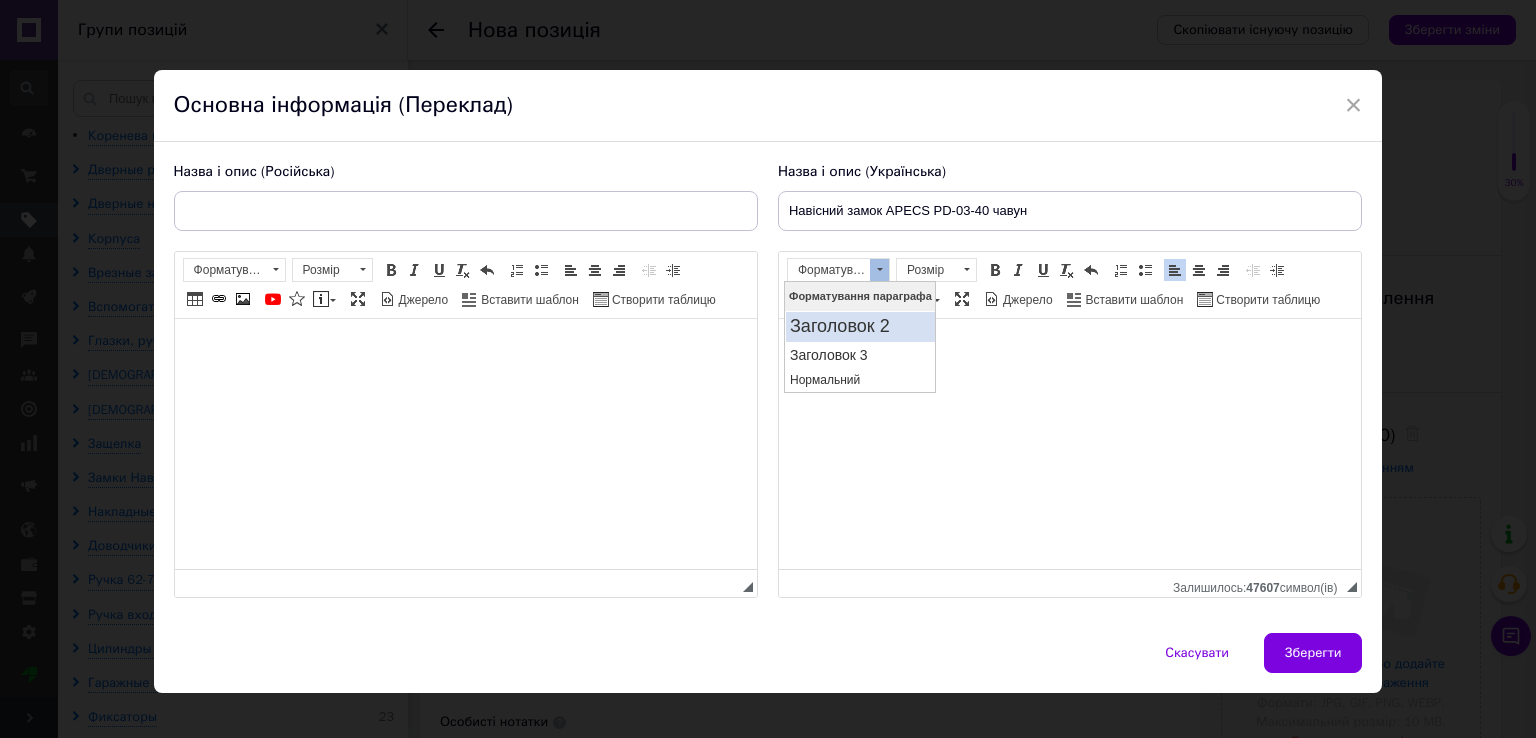 click on "Заголовок 2" at bounding box center (859, 326) 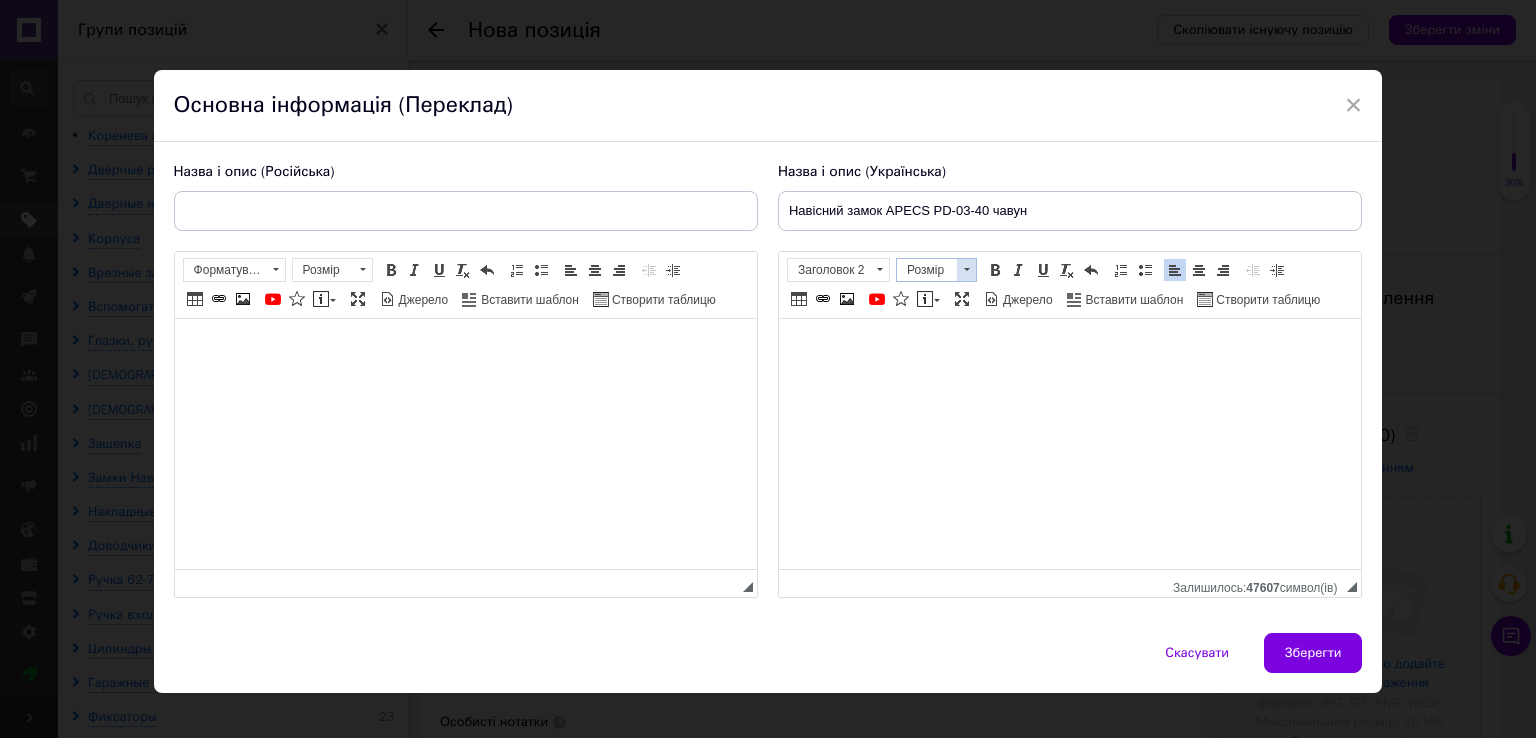 click on "Розмір" at bounding box center [927, 270] 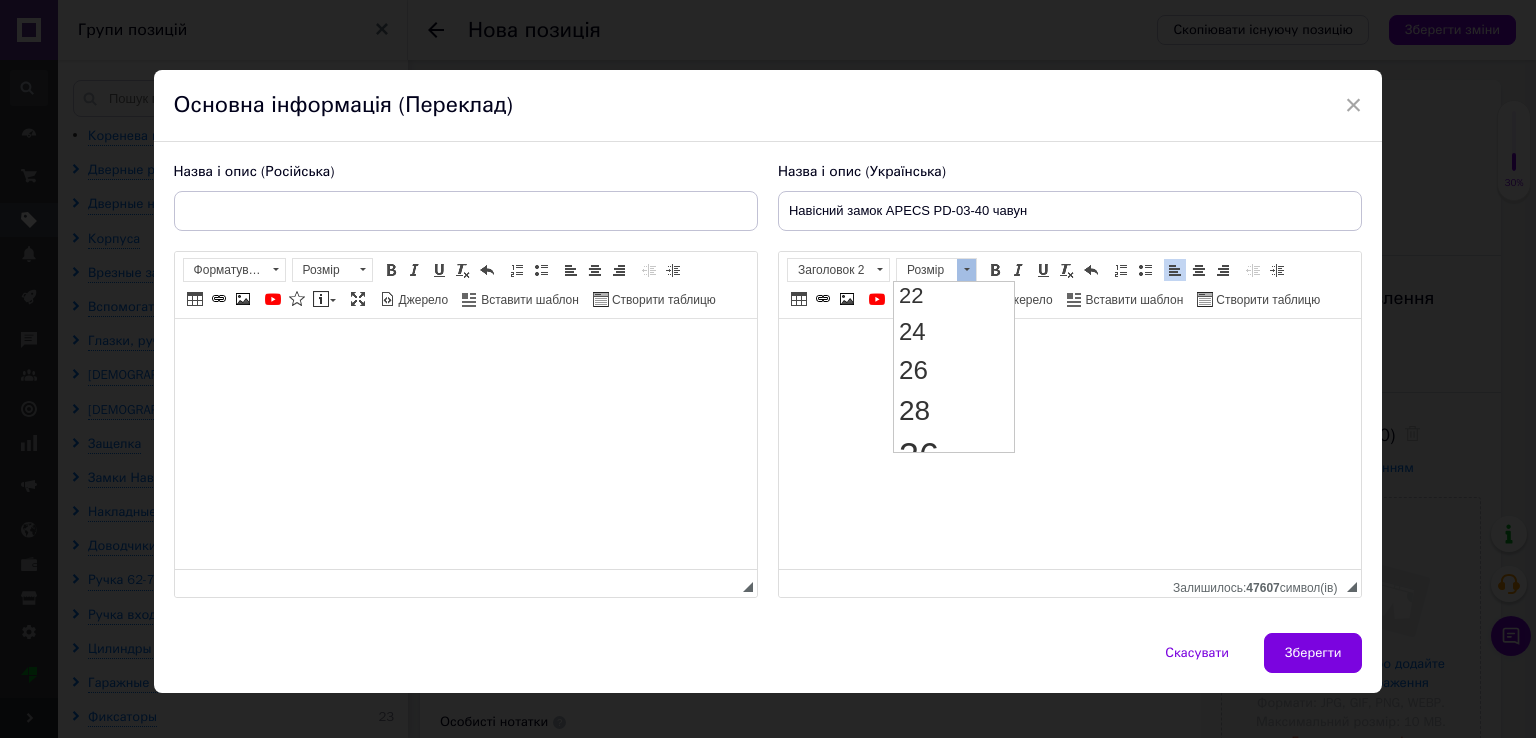 scroll, scrollTop: 300, scrollLeft: 0, axis: vertical 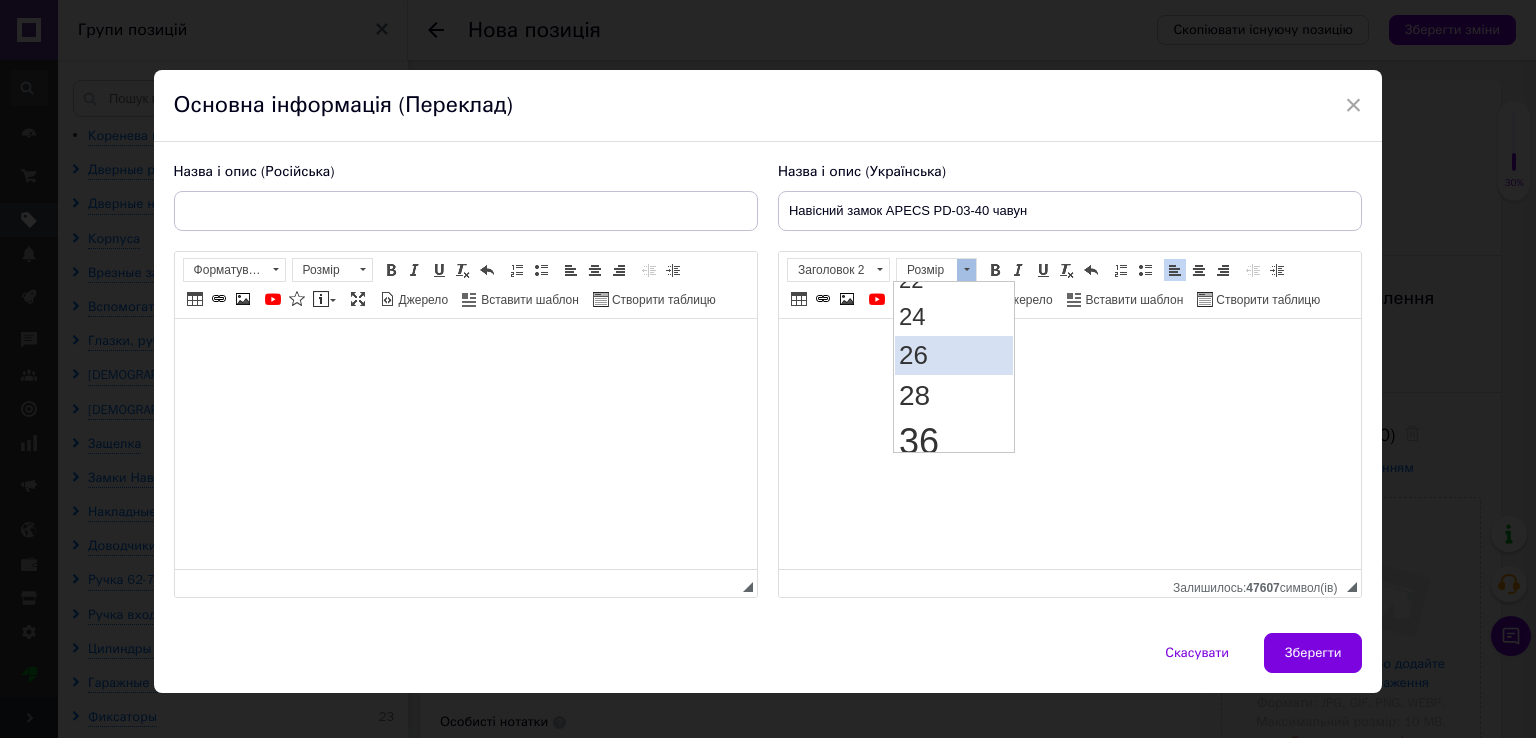 click on "26" at bounding box center (912, 354) 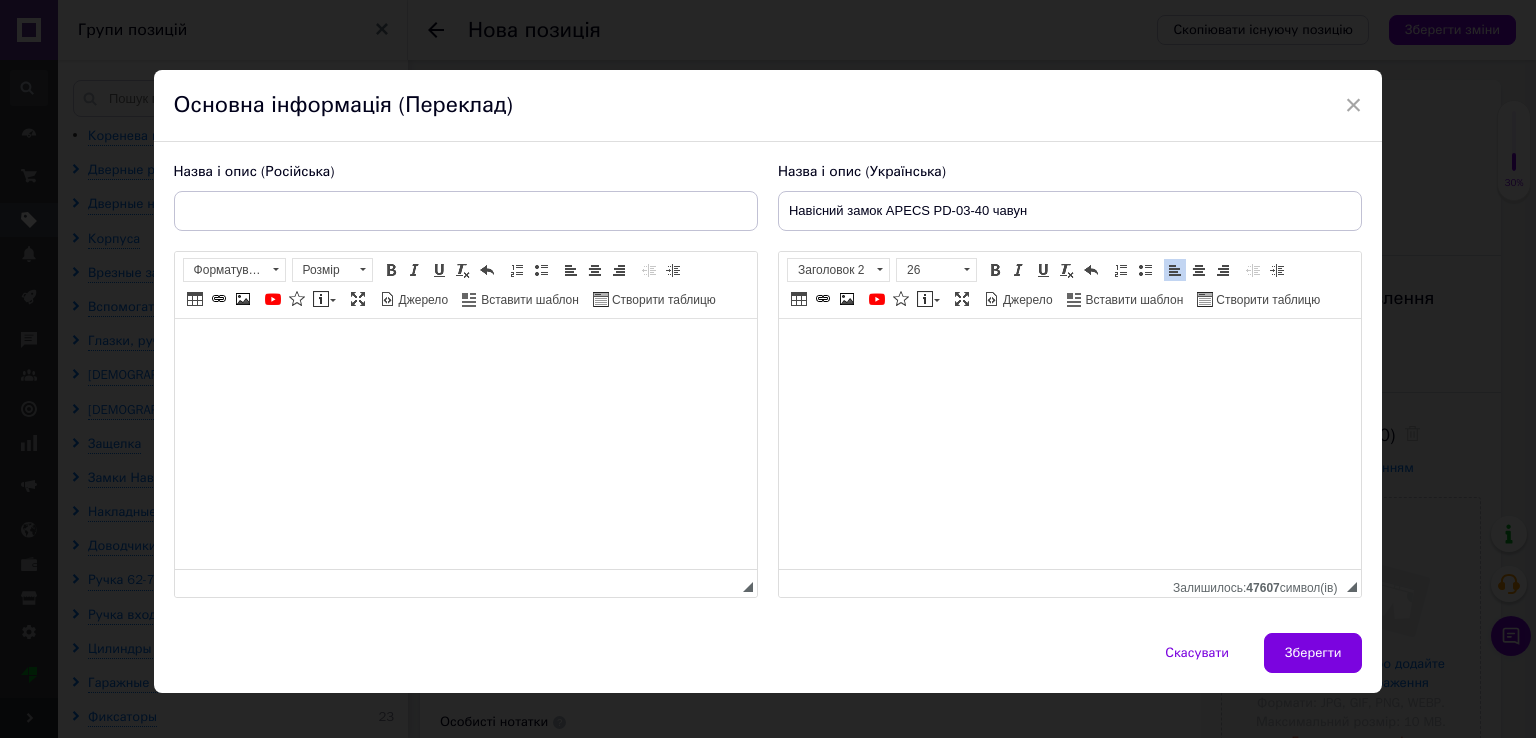 click on "Жирний  Сполучення клавіш Ctrl+B   Курсив  Сполучення клавіш Ctrl+I   Підкреслений  Сполучення клавіш Ctrl+U   Видалити форматування   Повернути  Сполучення клавіш Ctrl+Z" at bounding box center (1043, 270) 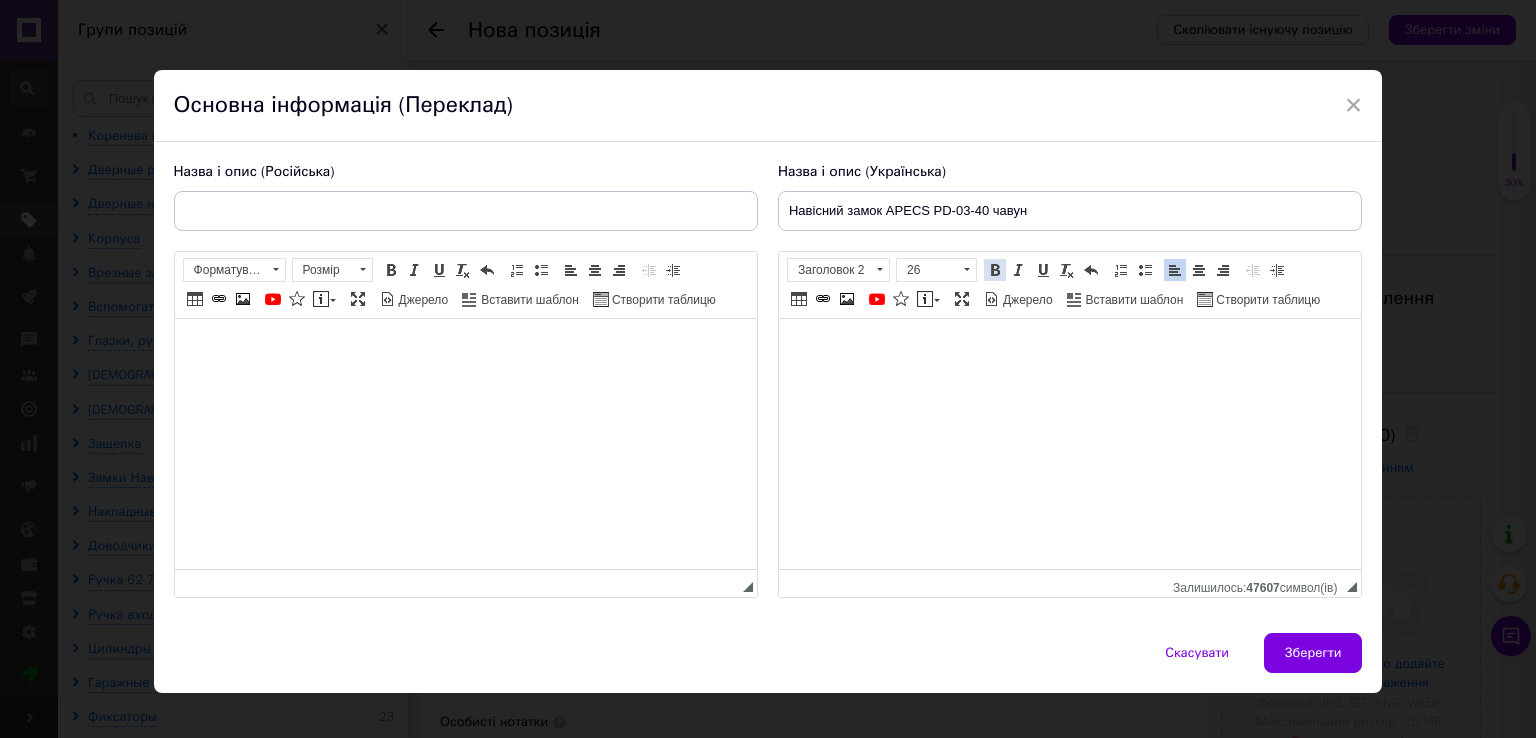 click at bounding box center [995, 270] 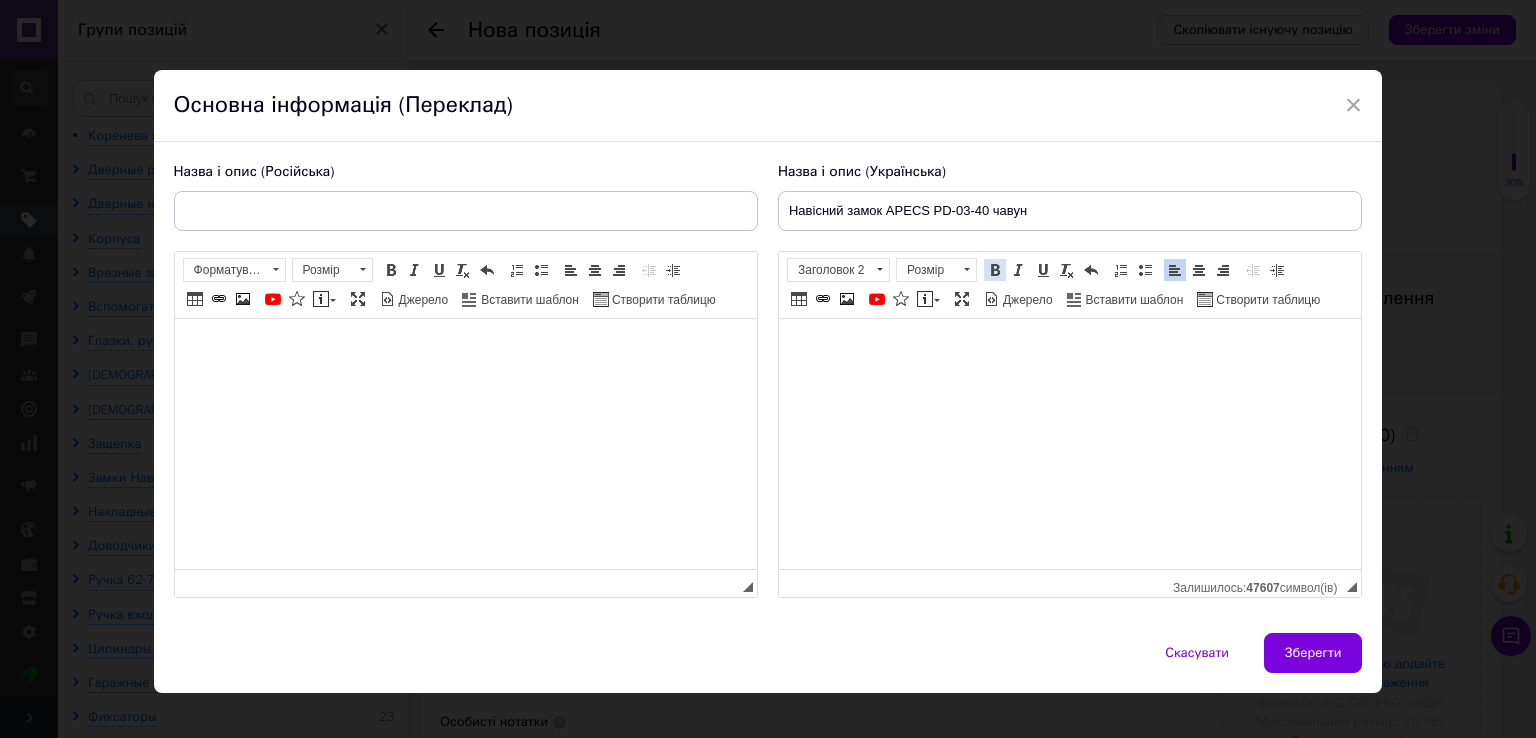 click at bounding box center [995, 270] 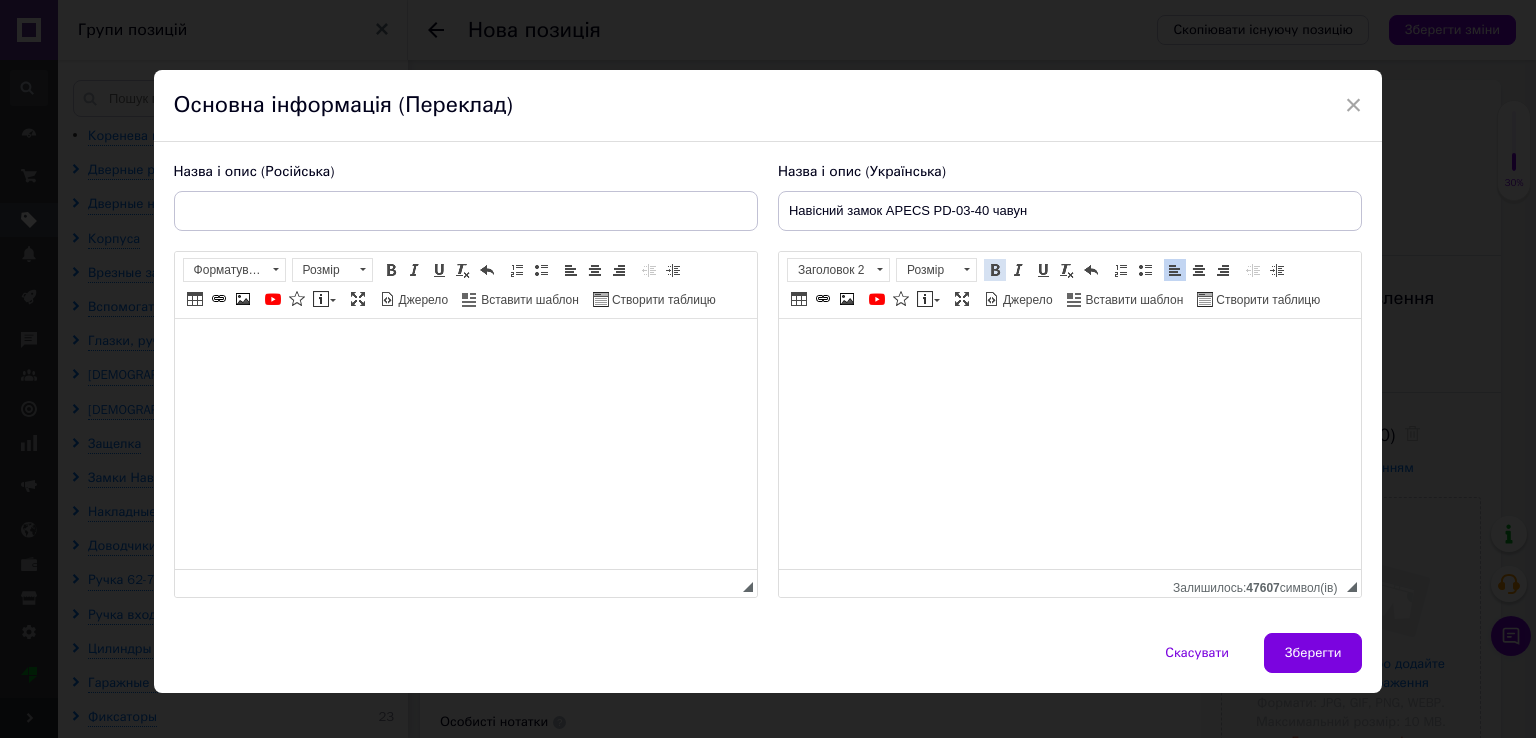 click at bounding box center (995, 270) 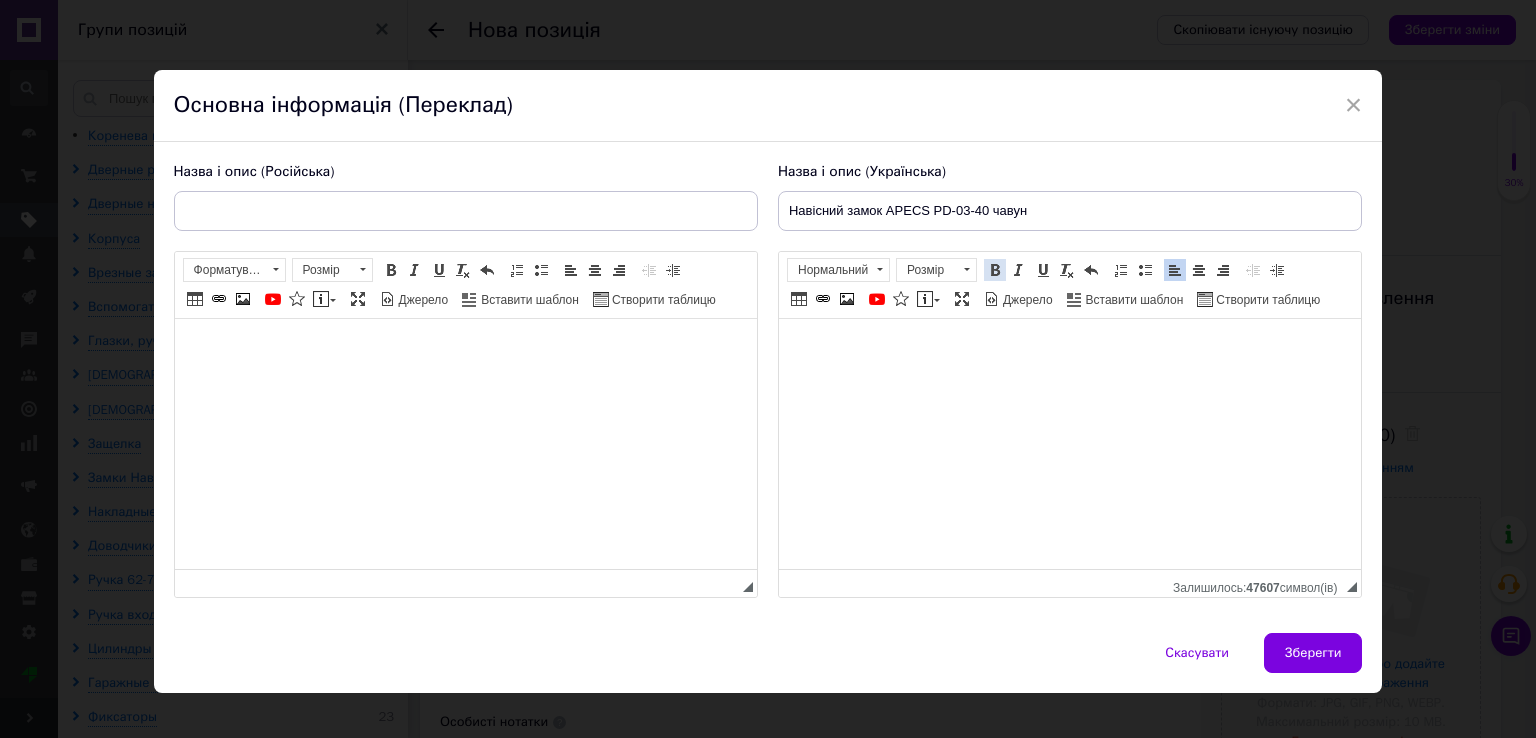 click at bounding box center (995, 270) 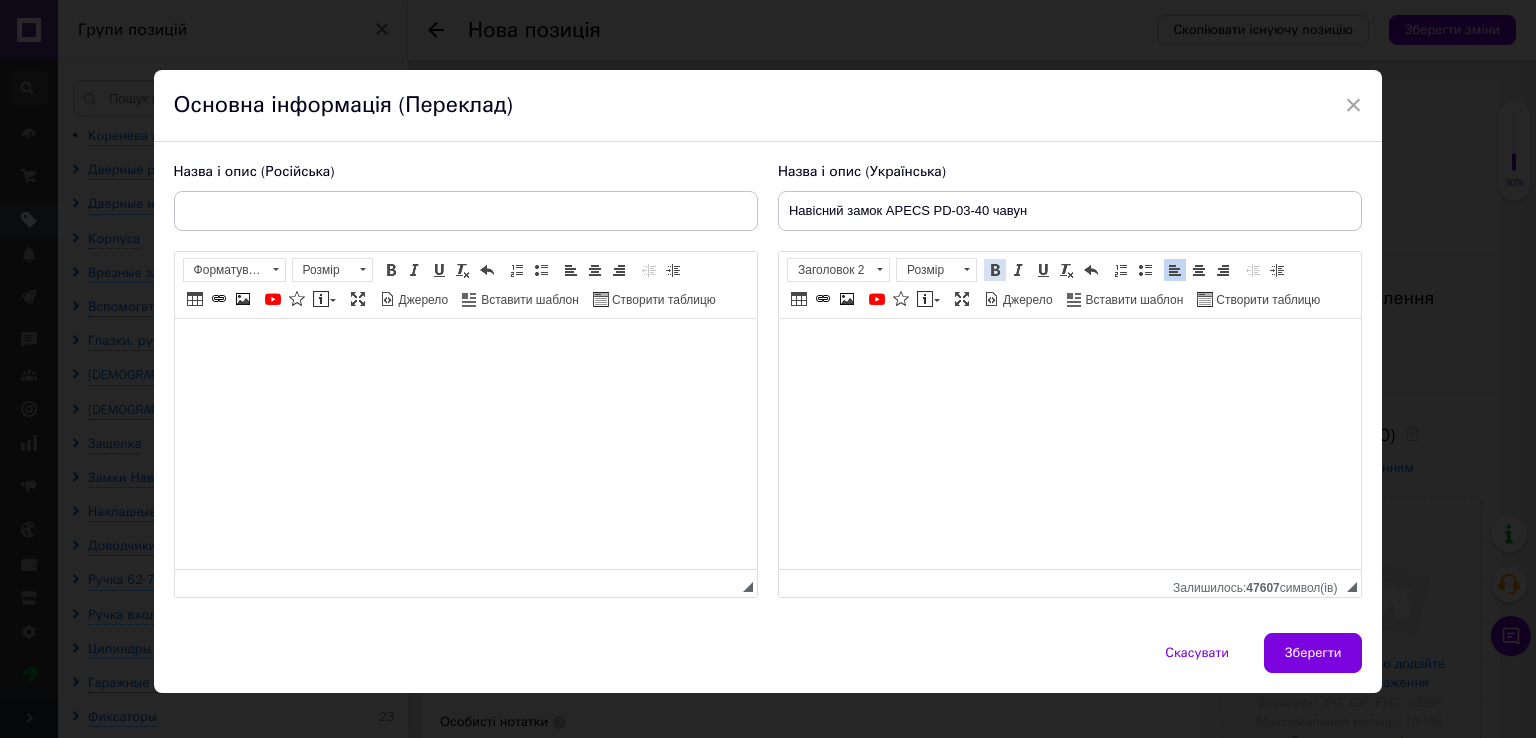 click at bounding box center [995, 270] 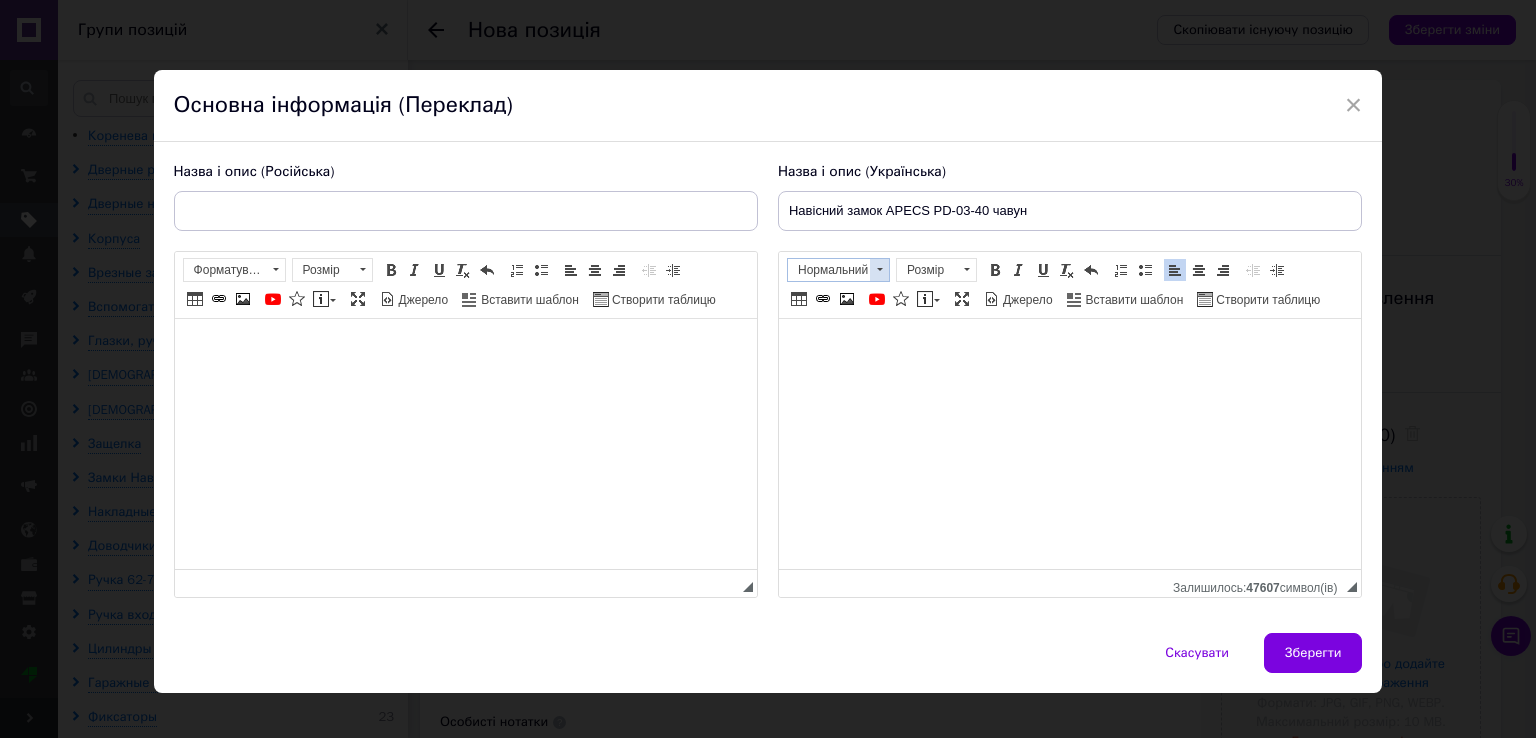 click at bounding box center [879, 270] 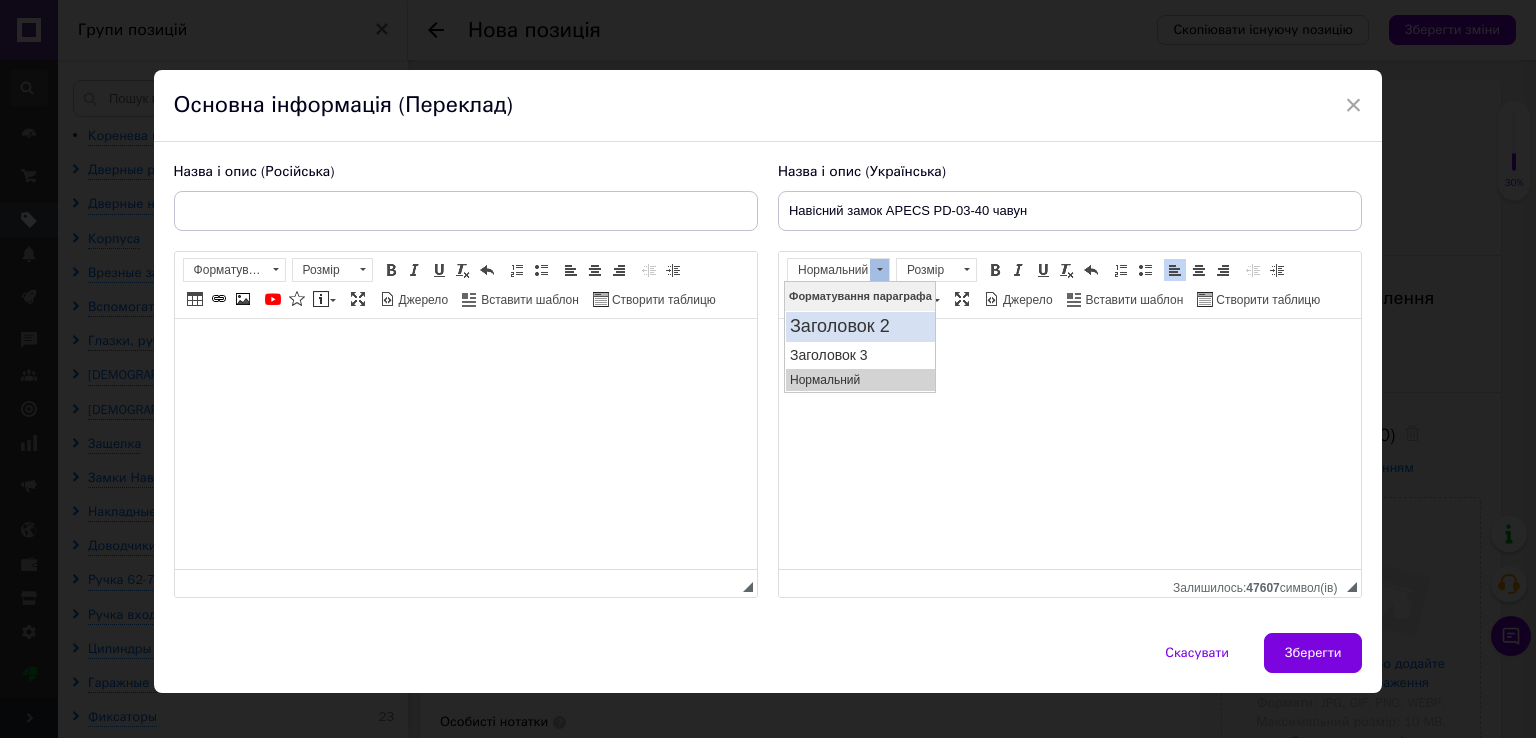 click on "Заголовок 2" at bounding box center (859, 326) 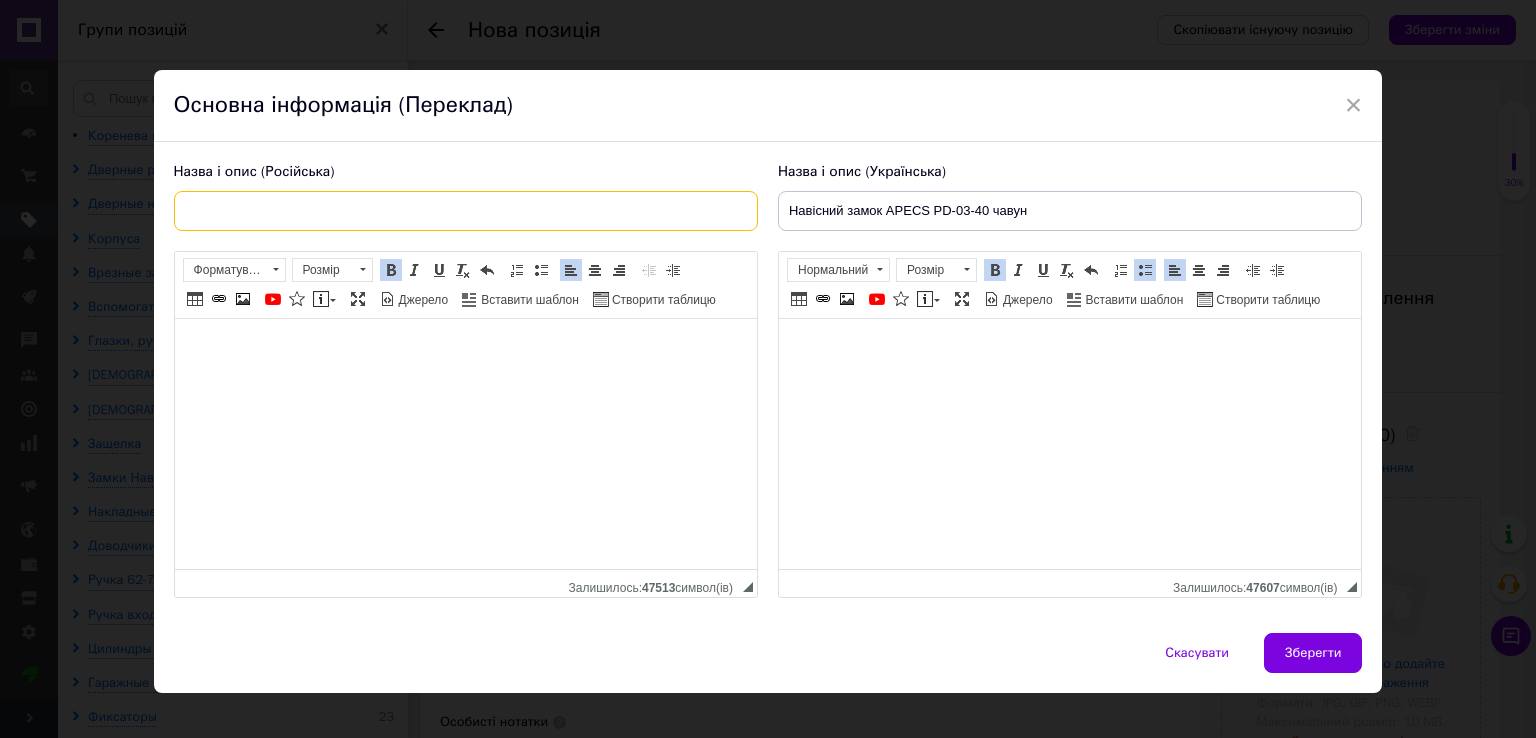 click at bounding box center (466, 211) 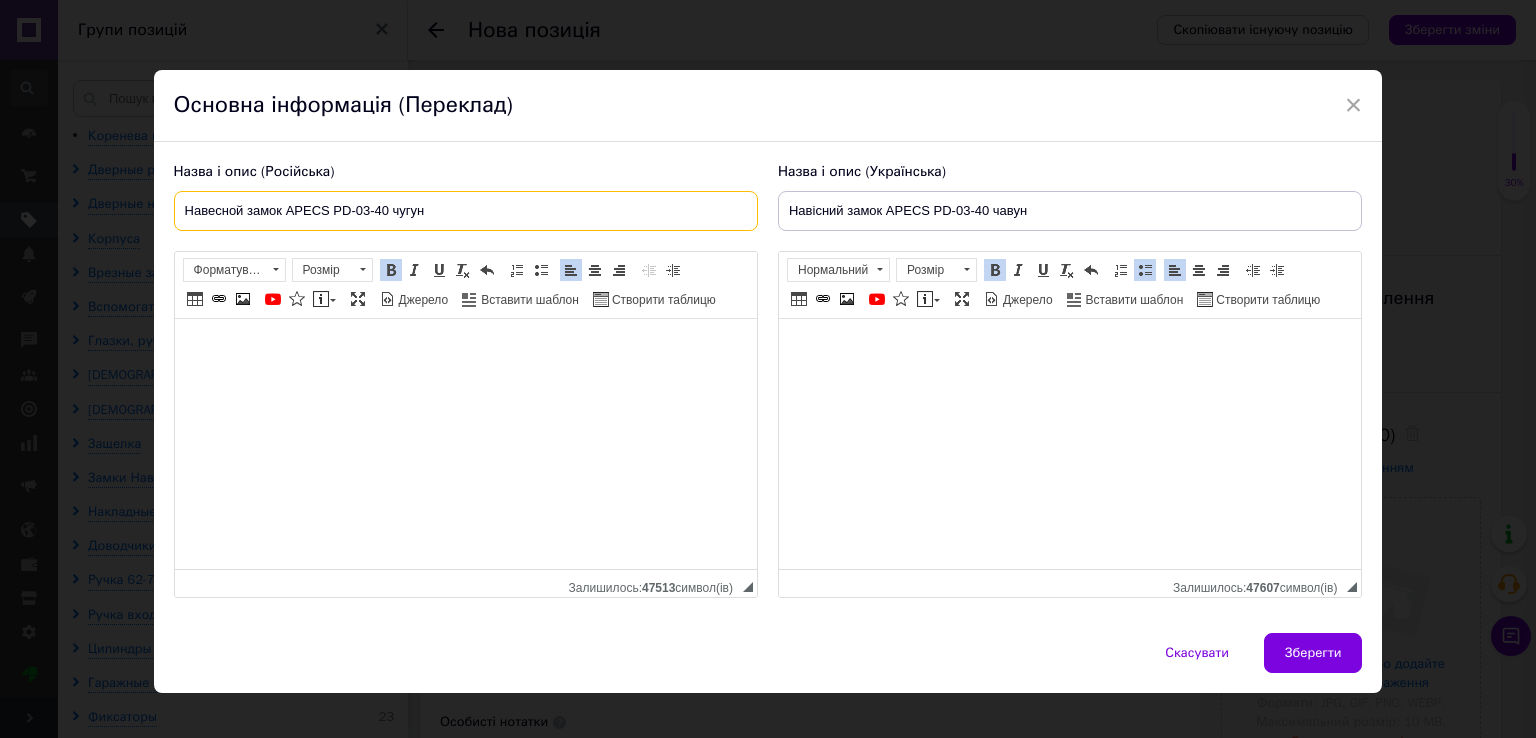 type on "Навесной замок APECS PD-03-40 чугун" 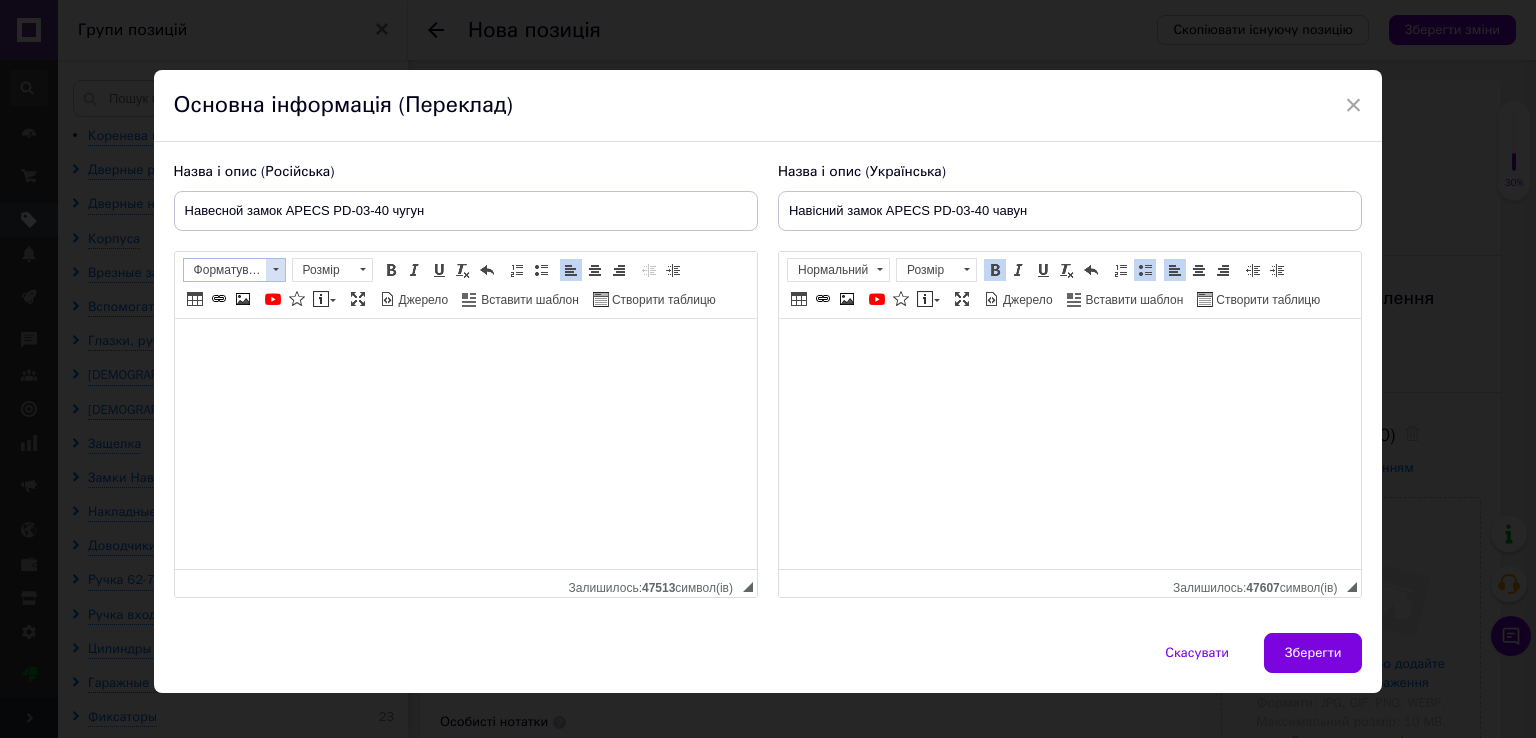 click at bounding box center (275, 270) 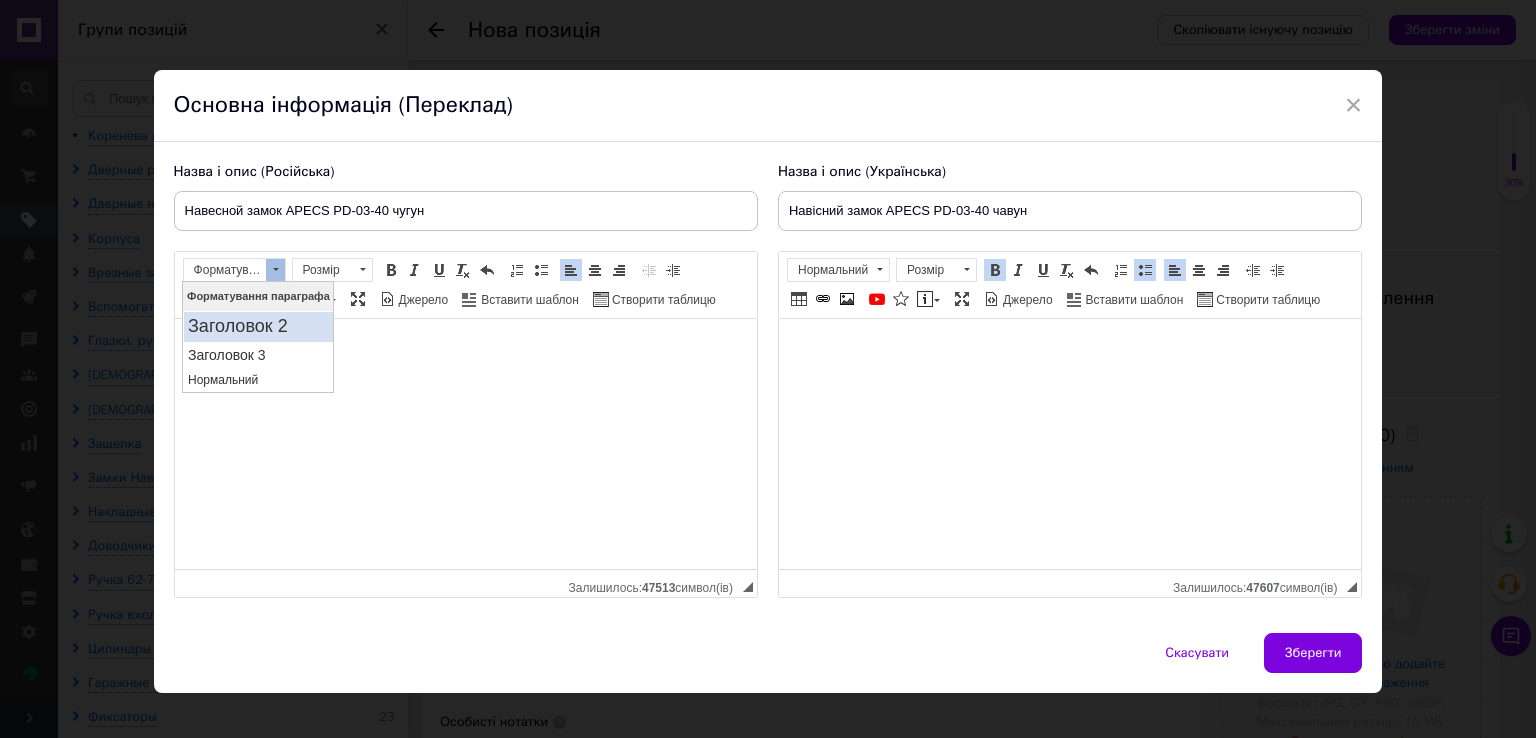 click on "Заголовок 2" at bounding box center [257, 326] 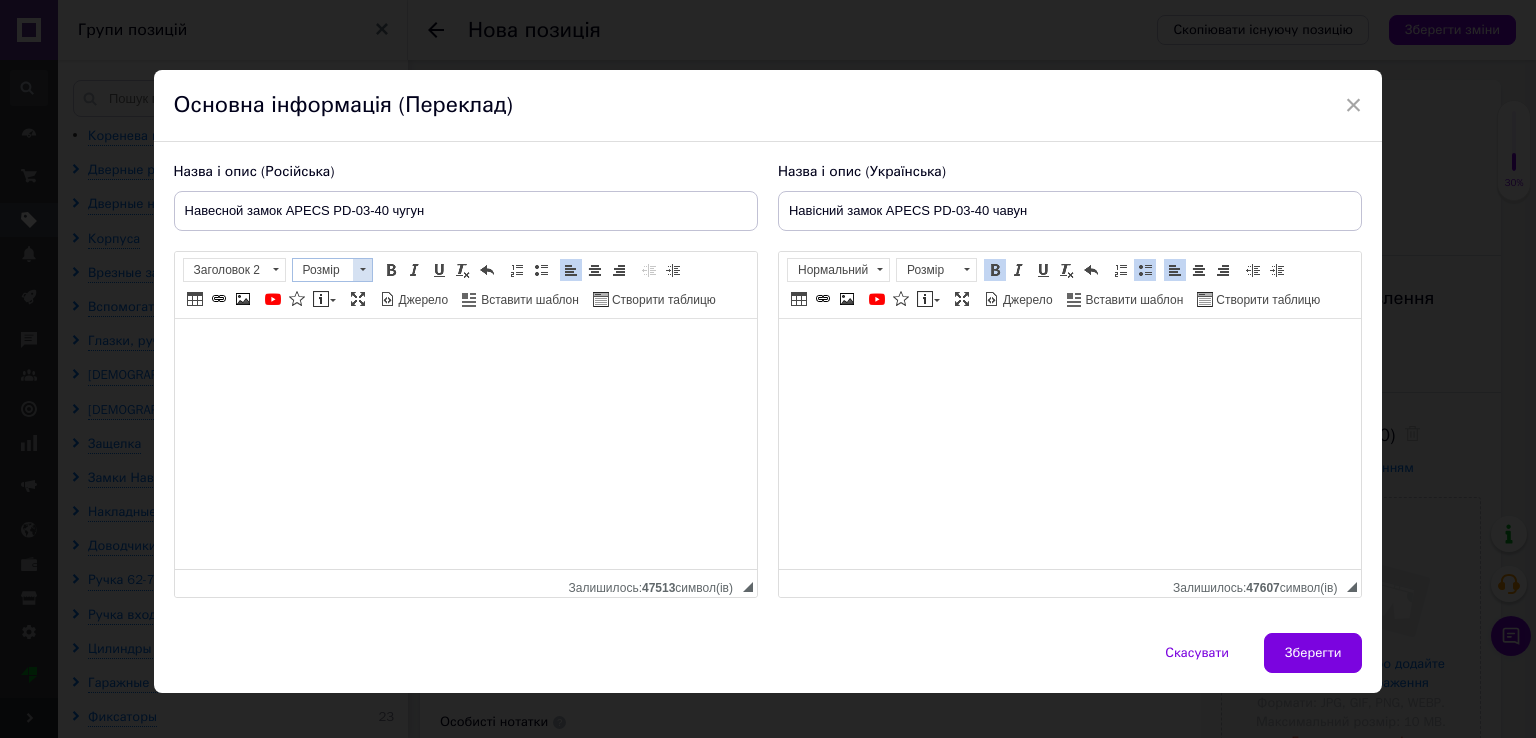 click on "Розмір" at bounding box center (323, 270) 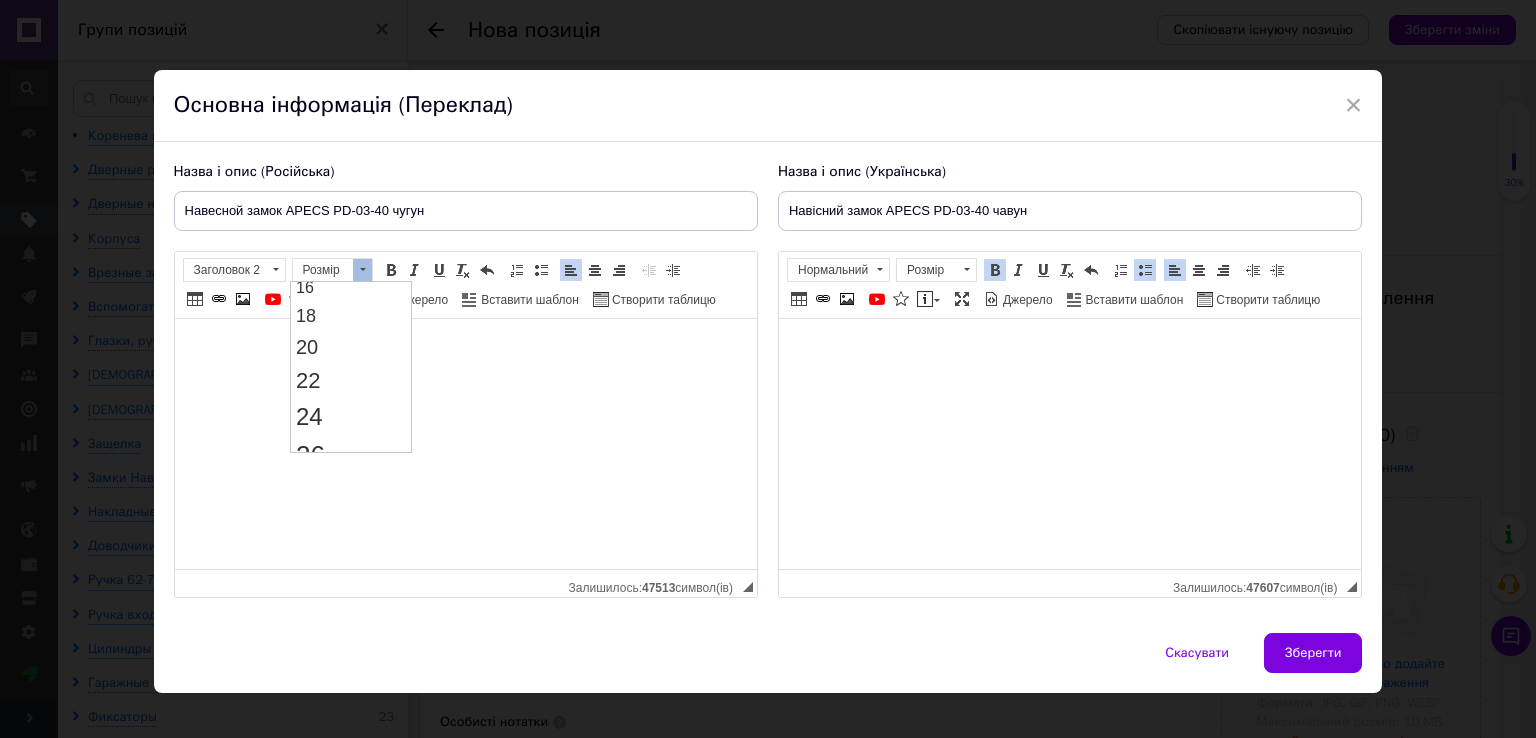 scroll, scrollTop: 300, scrollLeft: 0, axis: vertical 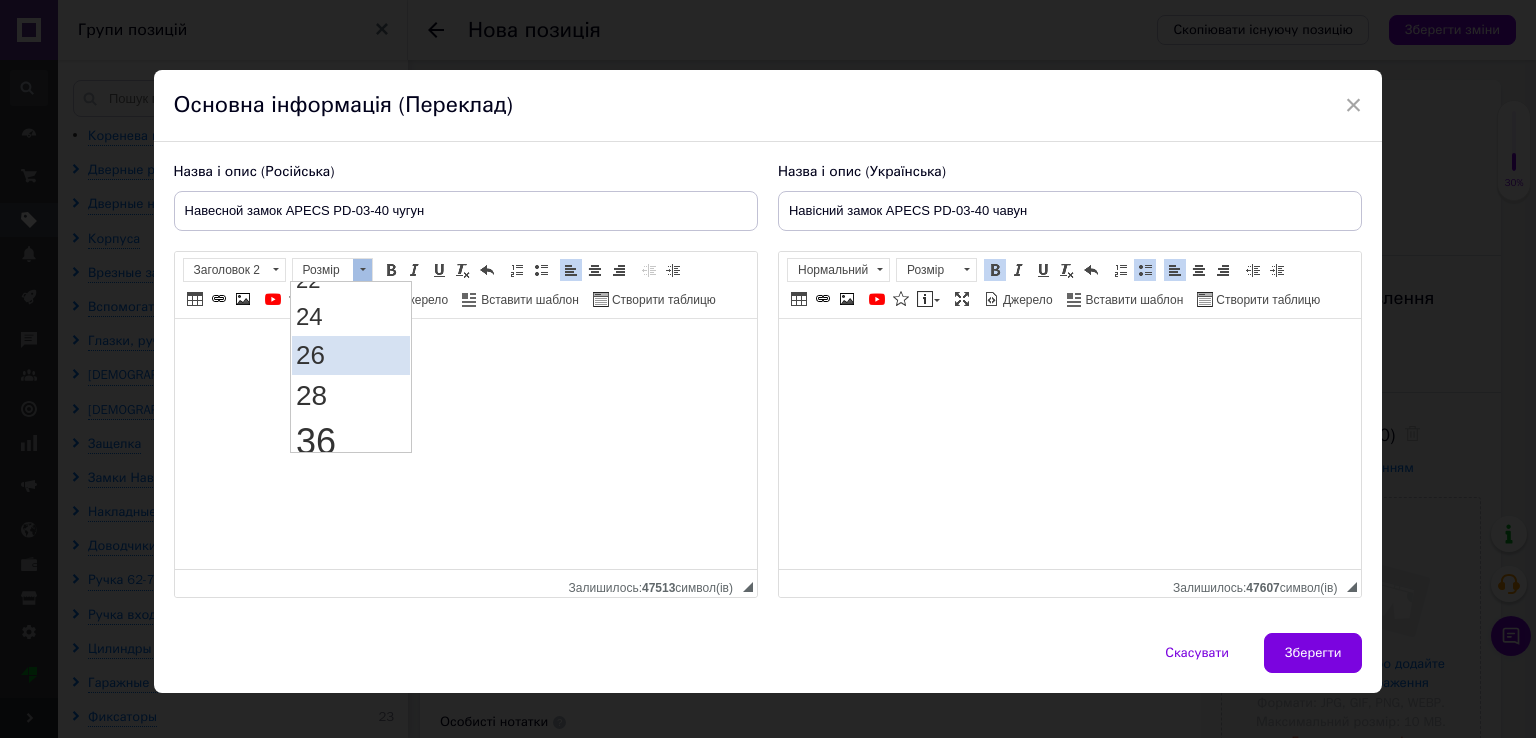 click on "26" at bounding box center [310, 354] 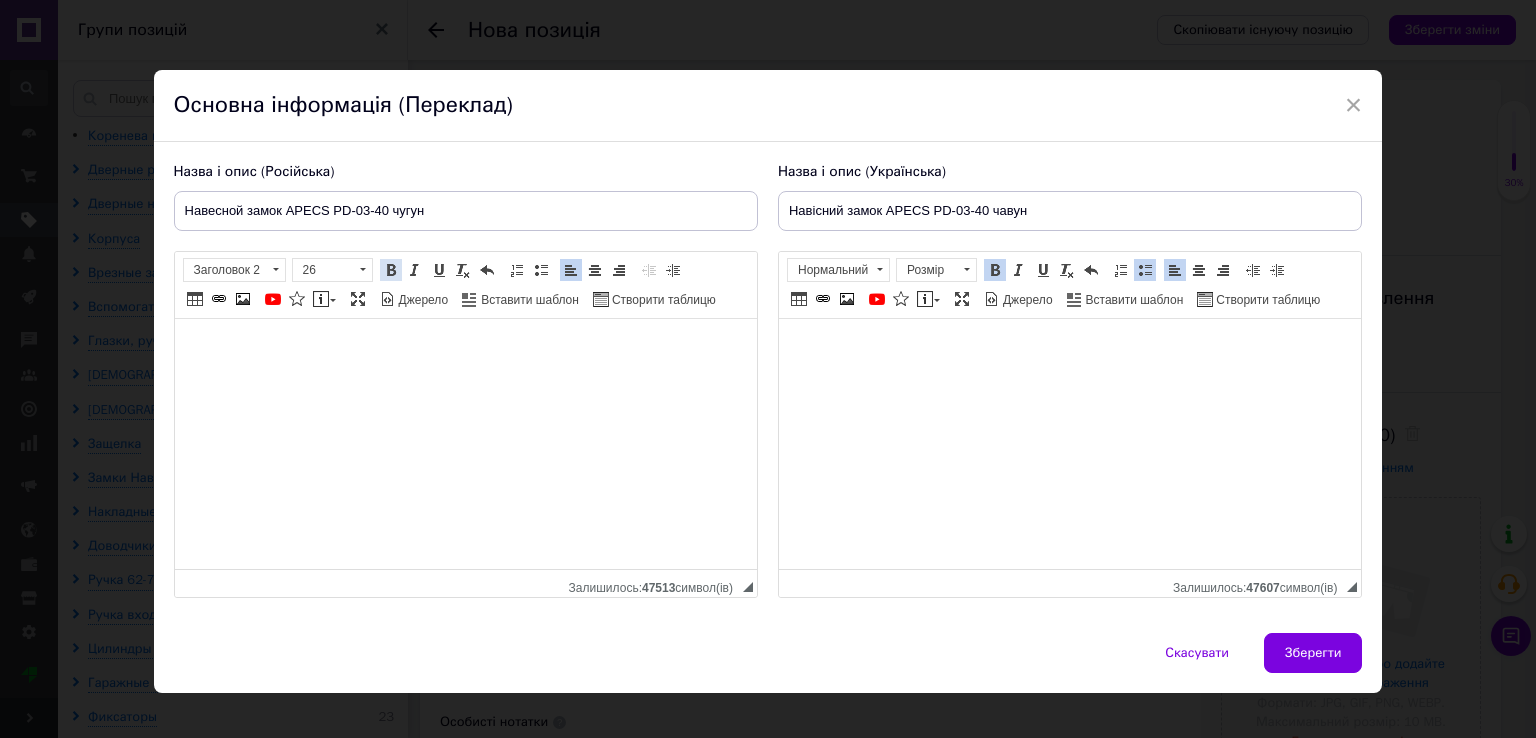 click at bounding box center [391, 270] 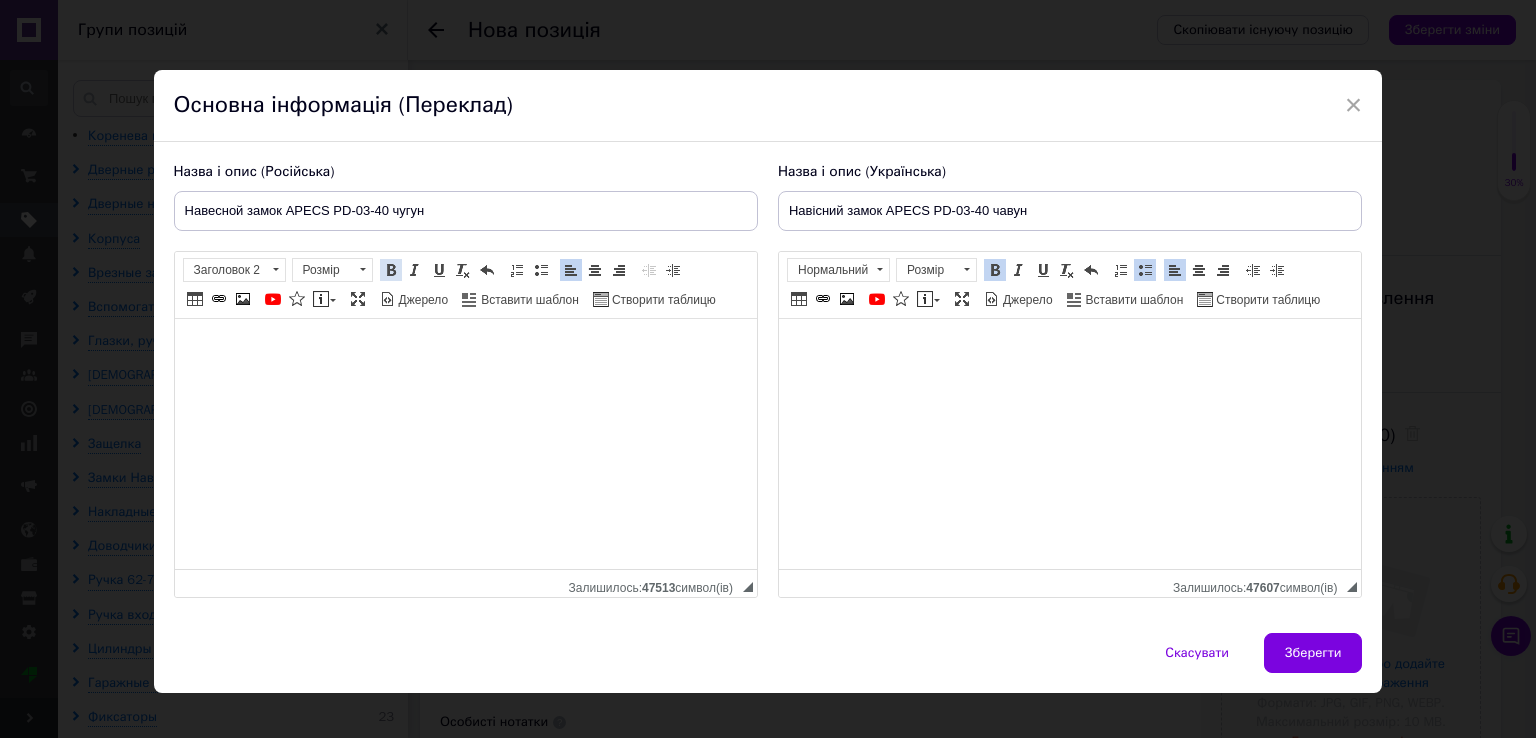 click at bounding box center (391, 270) 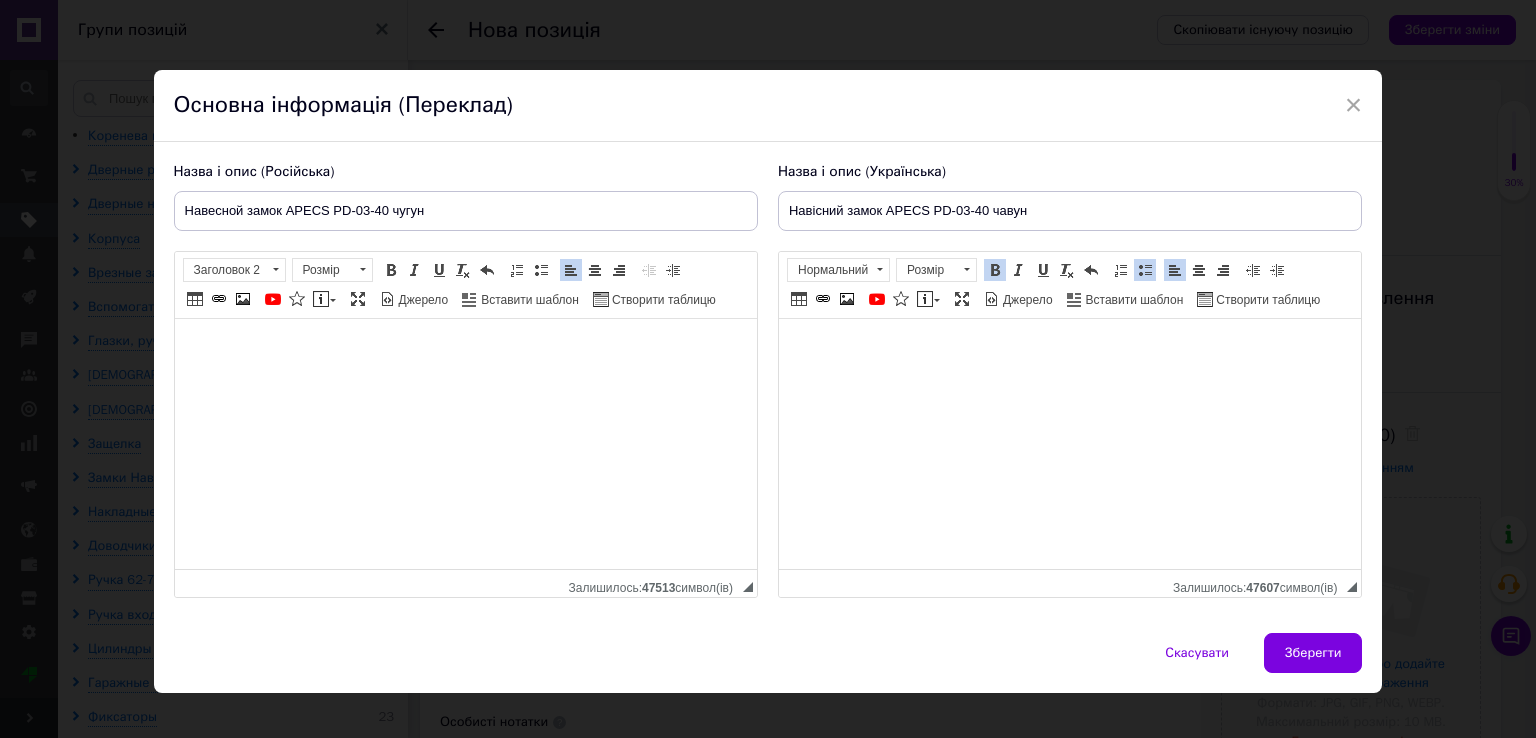 drag, startPoint x: 396, startPoint y: 277, endPoint x: 398, endPoint y: 311, distance: 34.058773 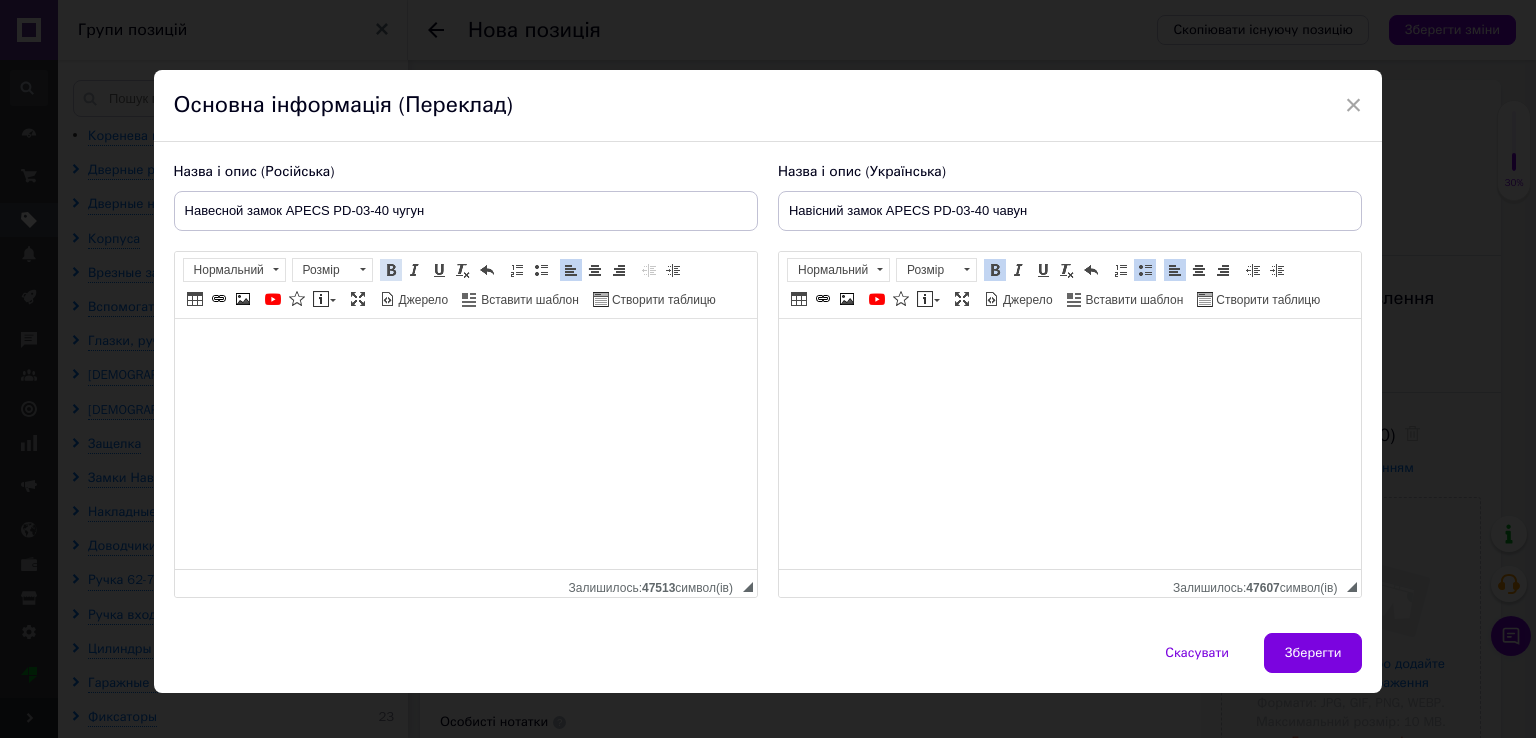 click at bounding box center (391, 270) 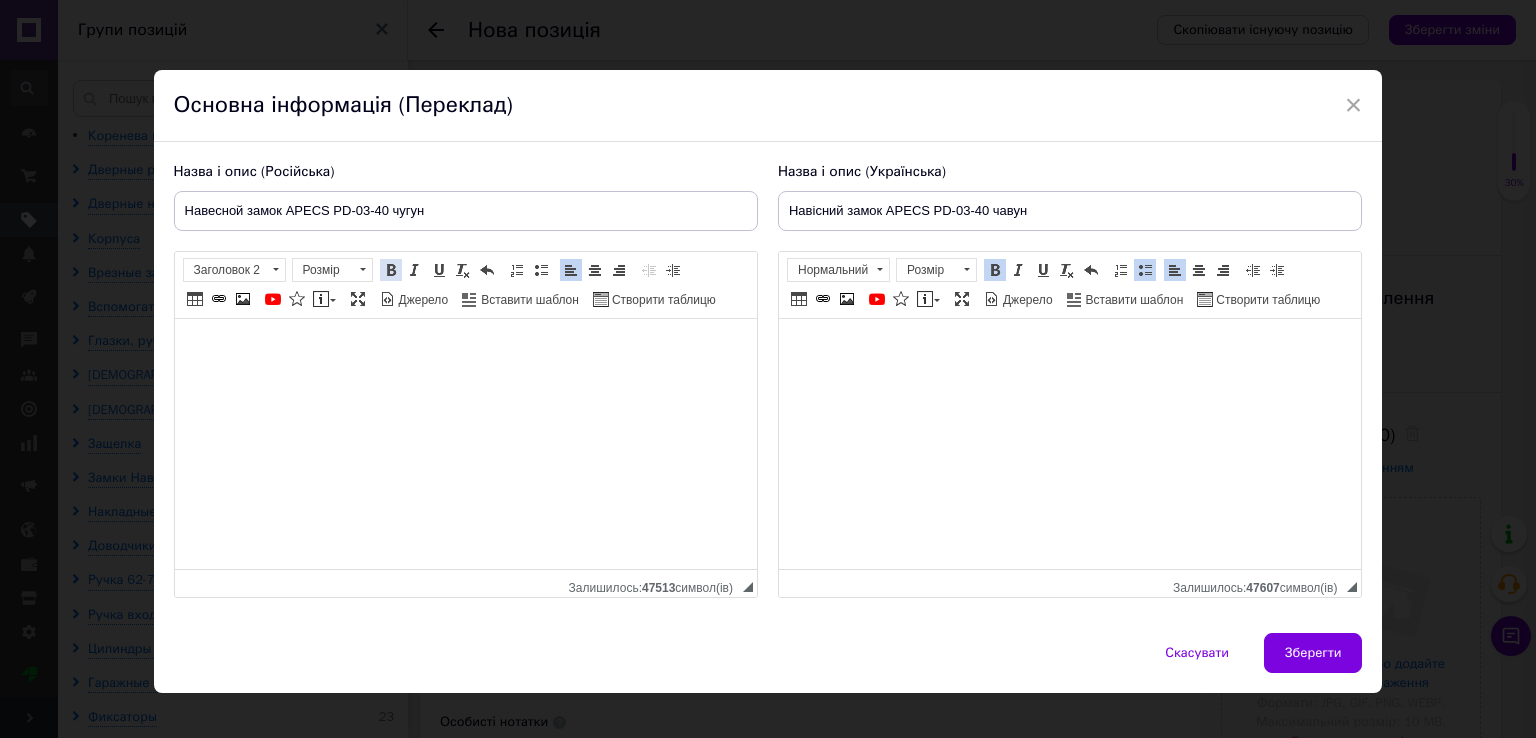 click at bounding box center (391, 270) 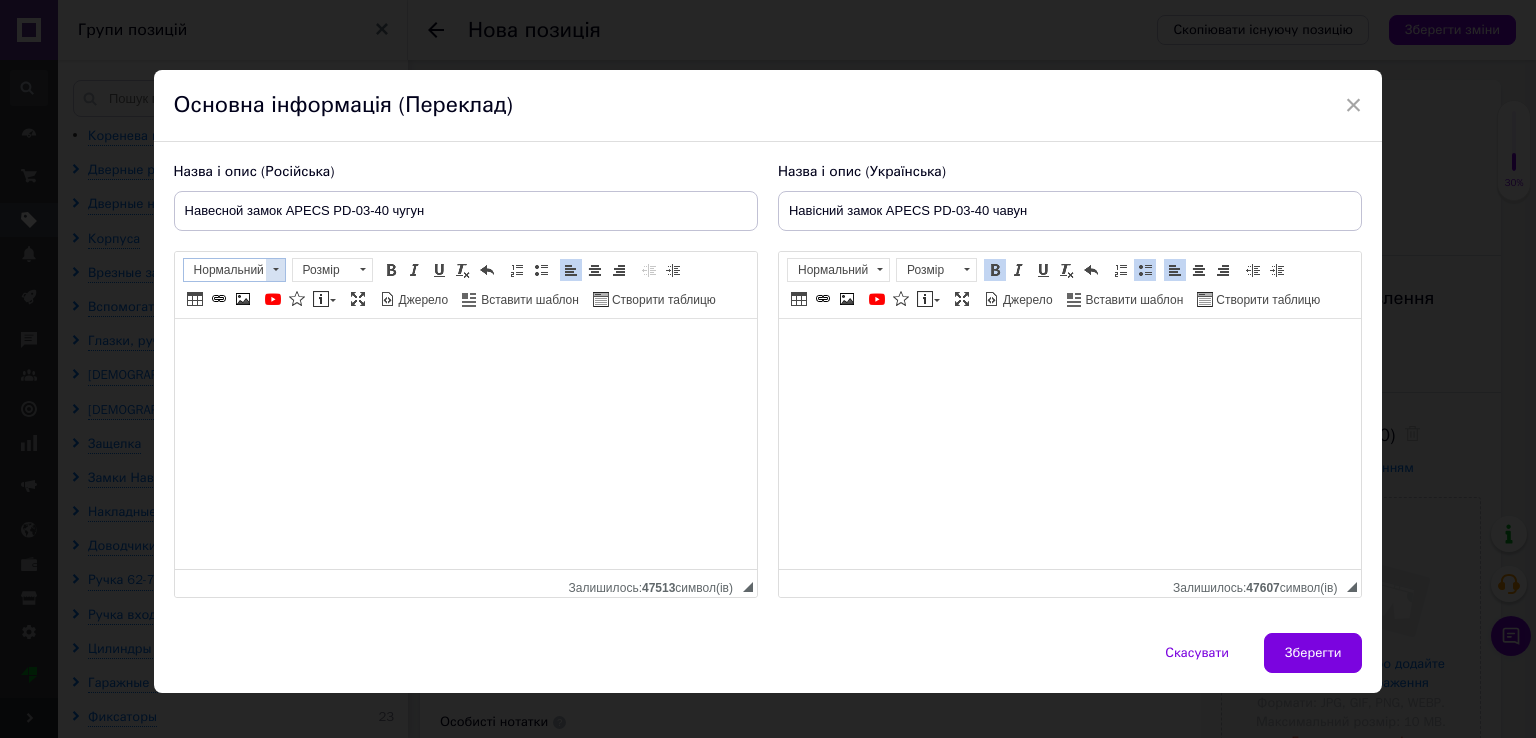 click at bounding box center (275, 270) 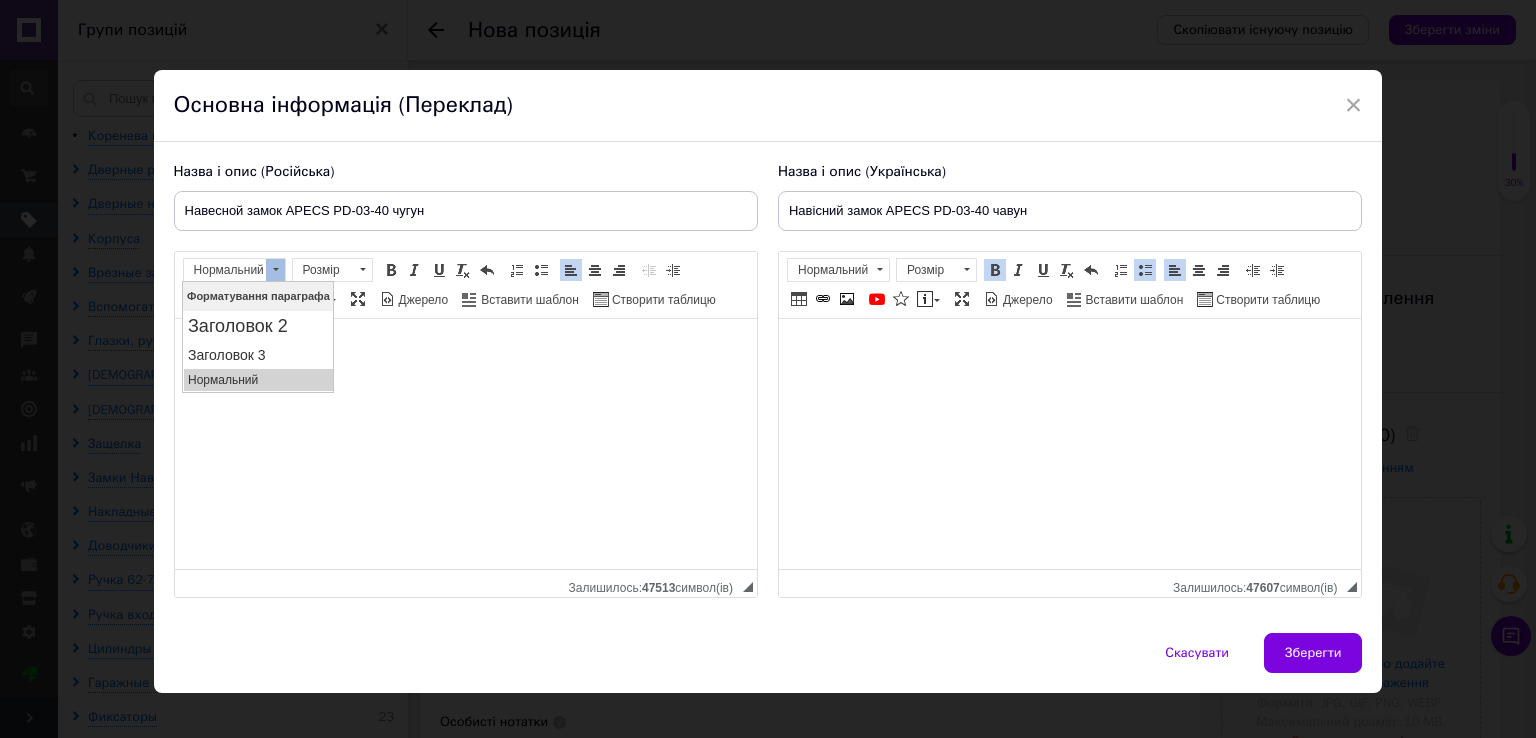 click on "Форматування параграфа" at bounding box center (257, 295) 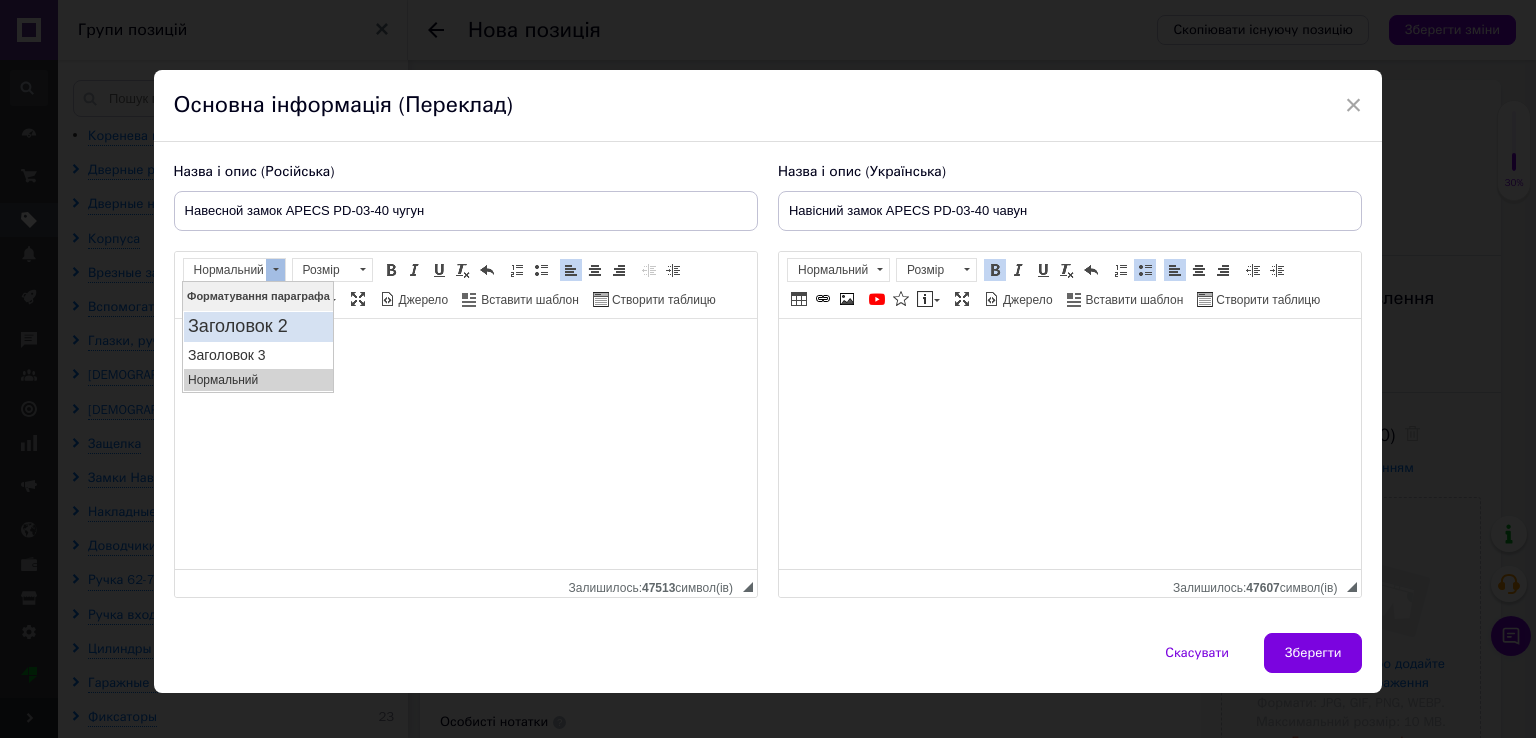 click on "Заголовок 2" at bounding box center [257, 326] 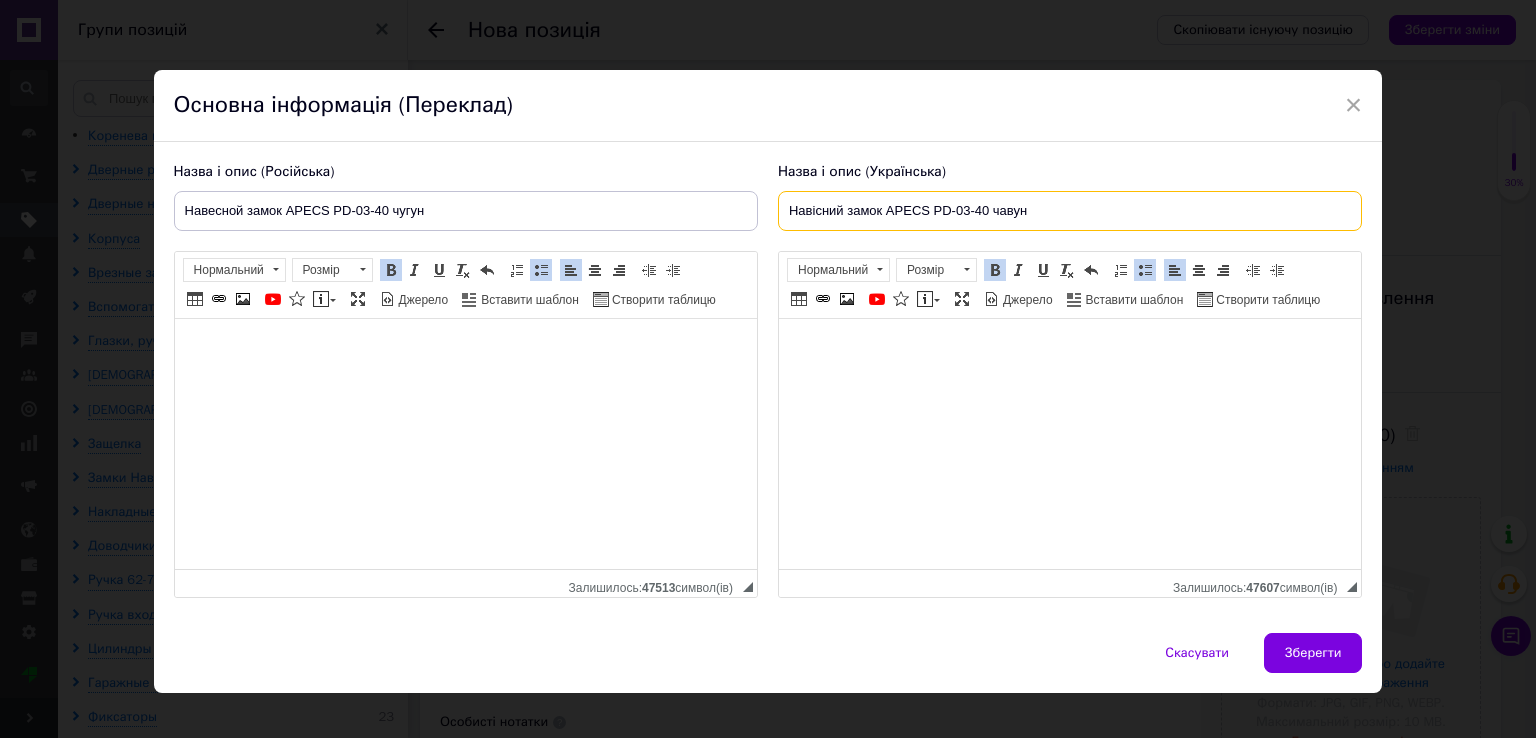 drag, startPoint x: 1082, startPoint y: 211, endPoint x: 277, endPoint y: 213, distance: 805.0025 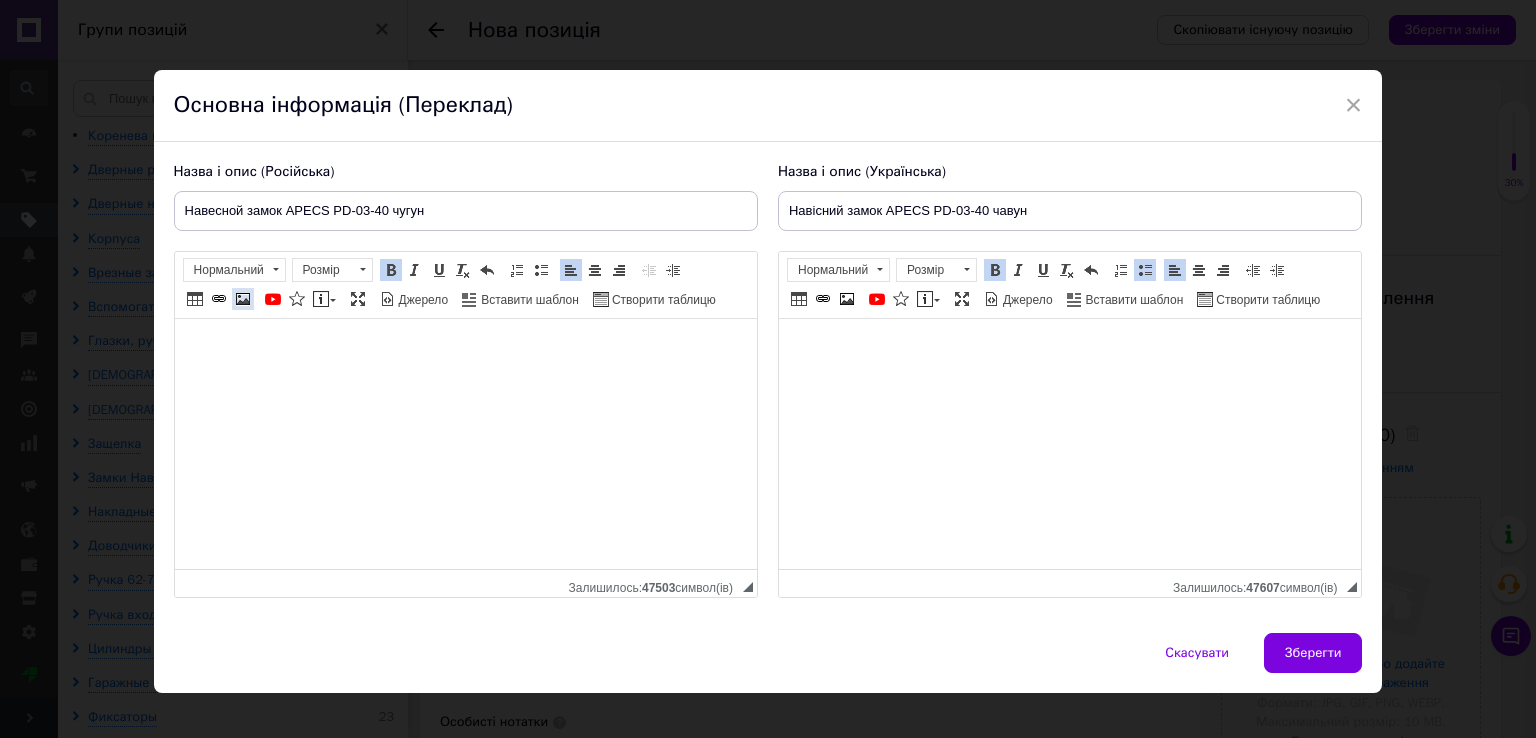 click at bounding box center (243, 299) 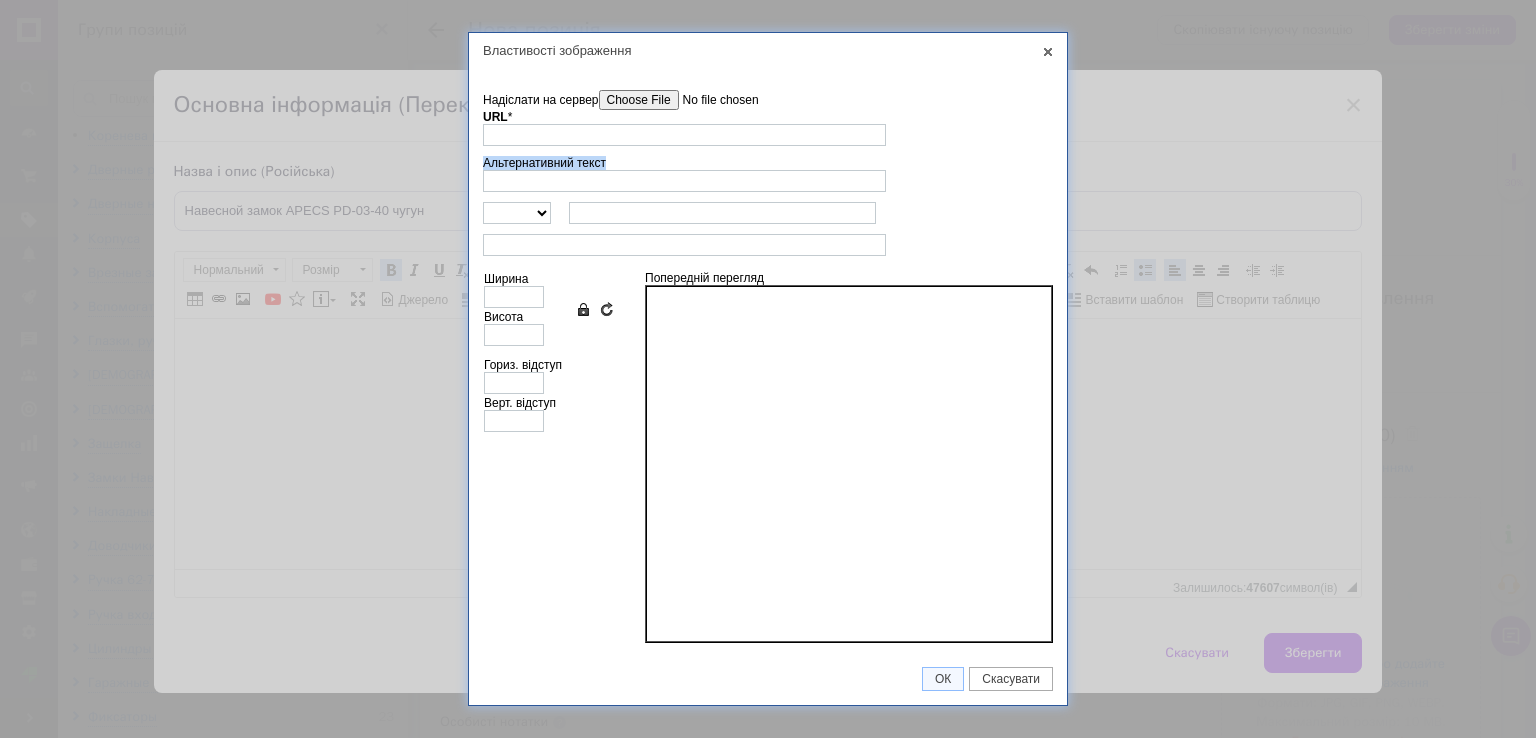 drag, startPoint x: 616, startPoint y: 159, endPoint x: 484, endPoint y: 153, distance: 132.13629 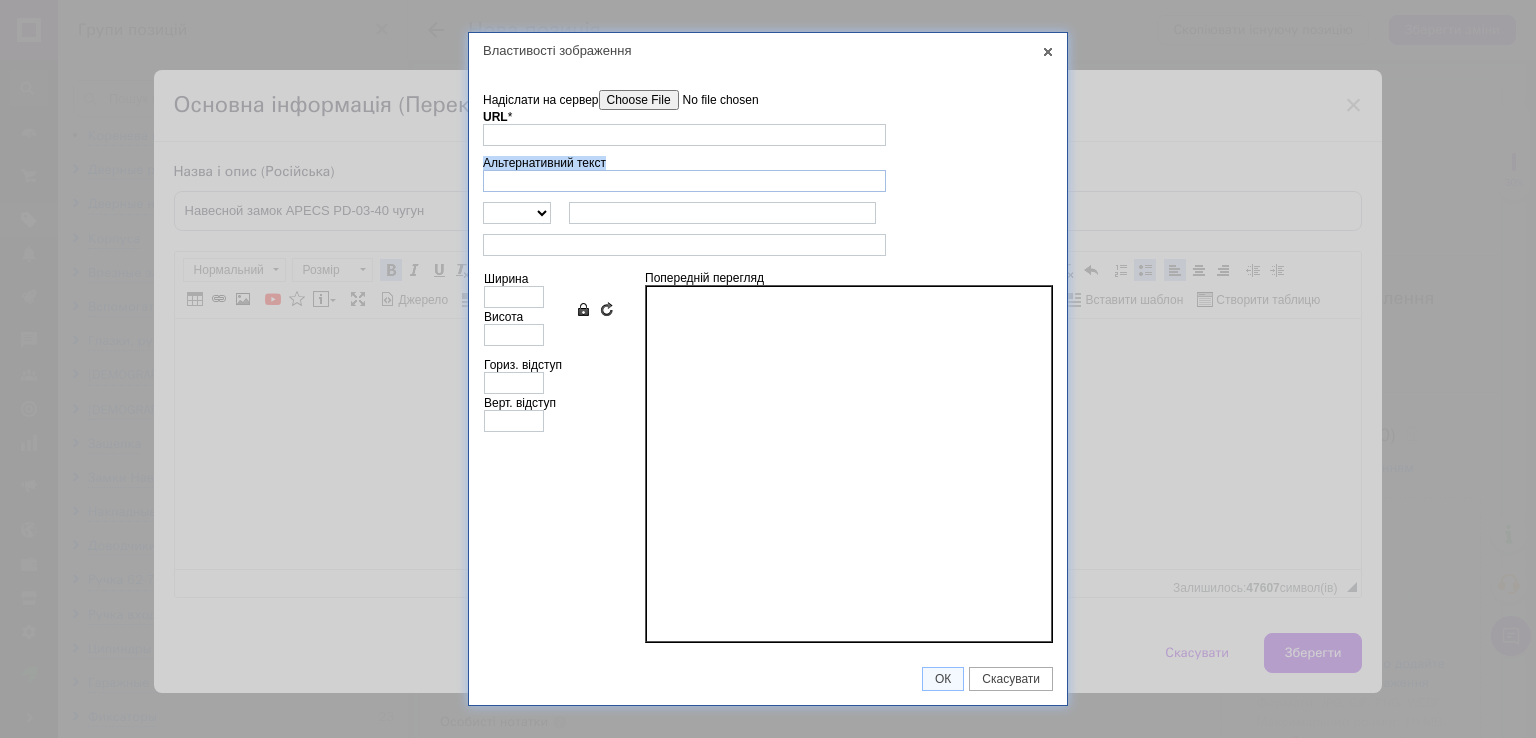 copy on "Альтернативний текст" 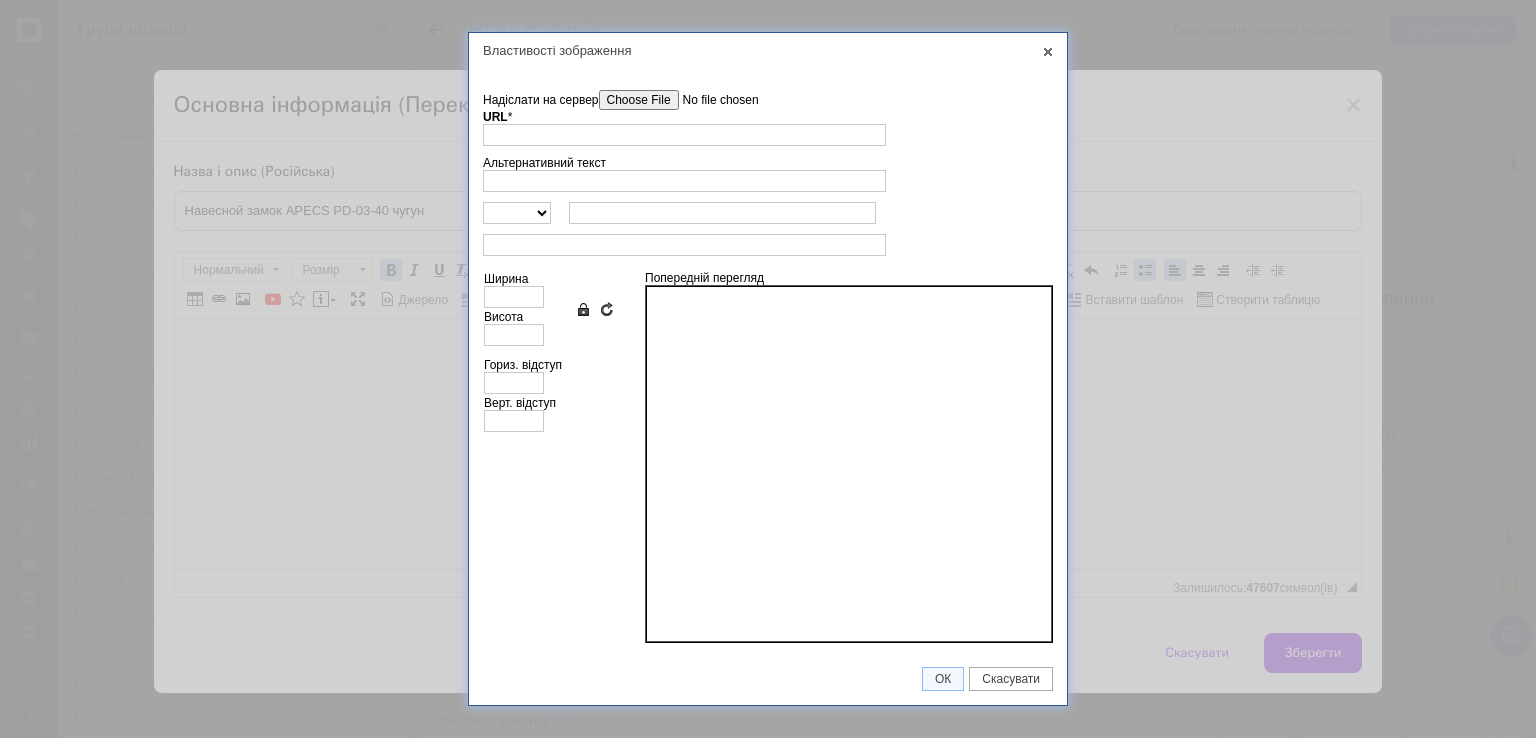 click on "Огляд Сервера" at bounding box center [974, 128] 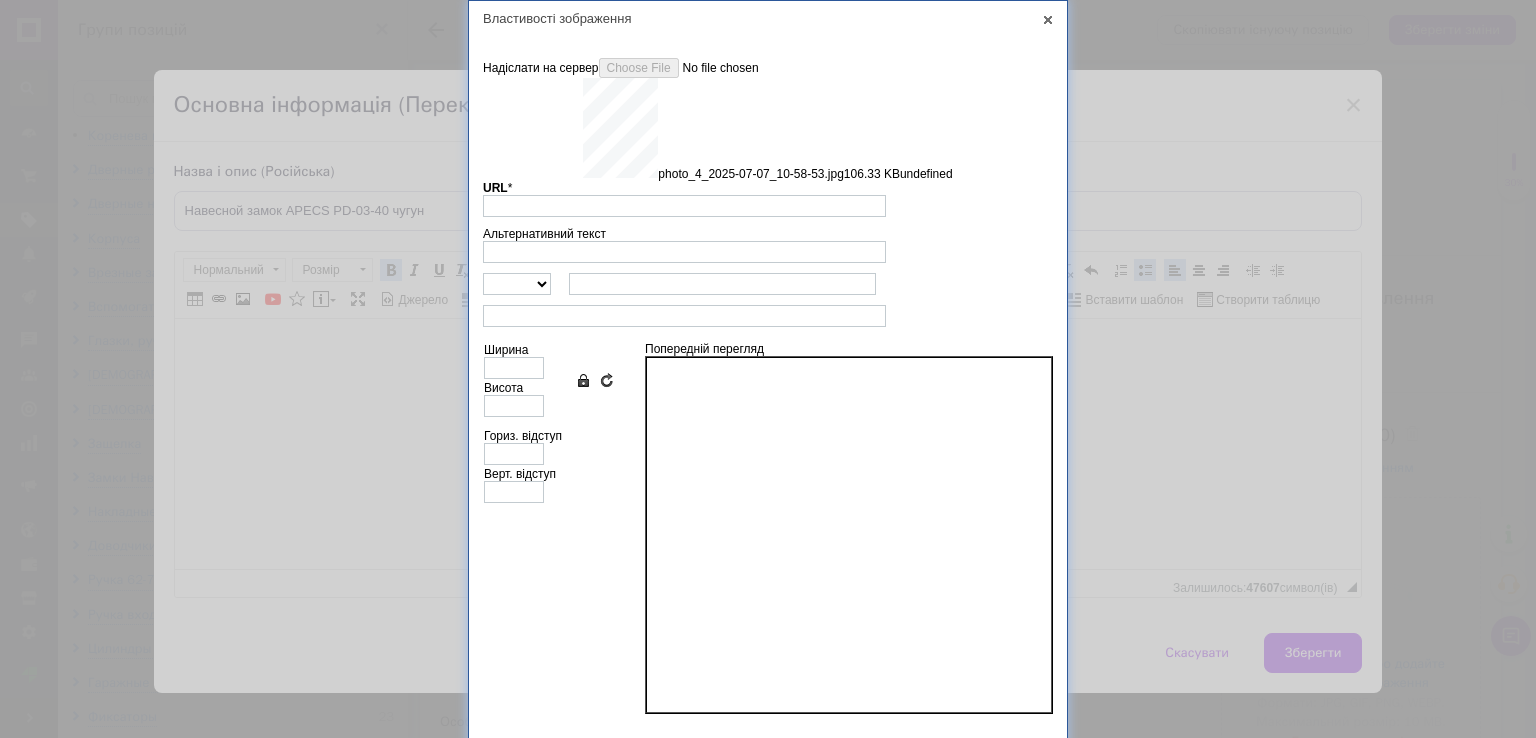 type on "https://images.prom.ua/6743471838_w640_h2048_photo_4_2025_07_07_10_58_53.jpg?fresh=1&PIMAGE_ID=6743471838" 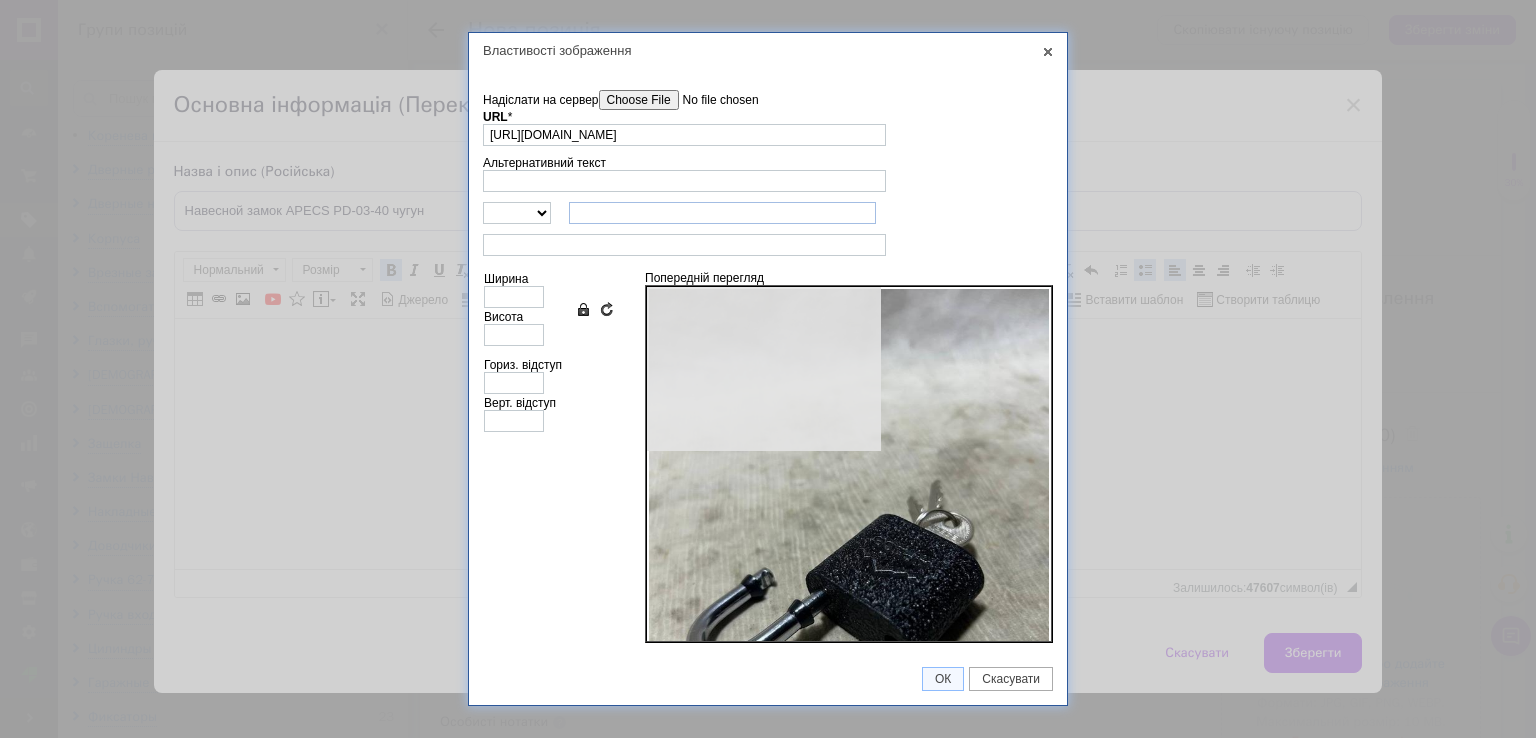 type on "640" 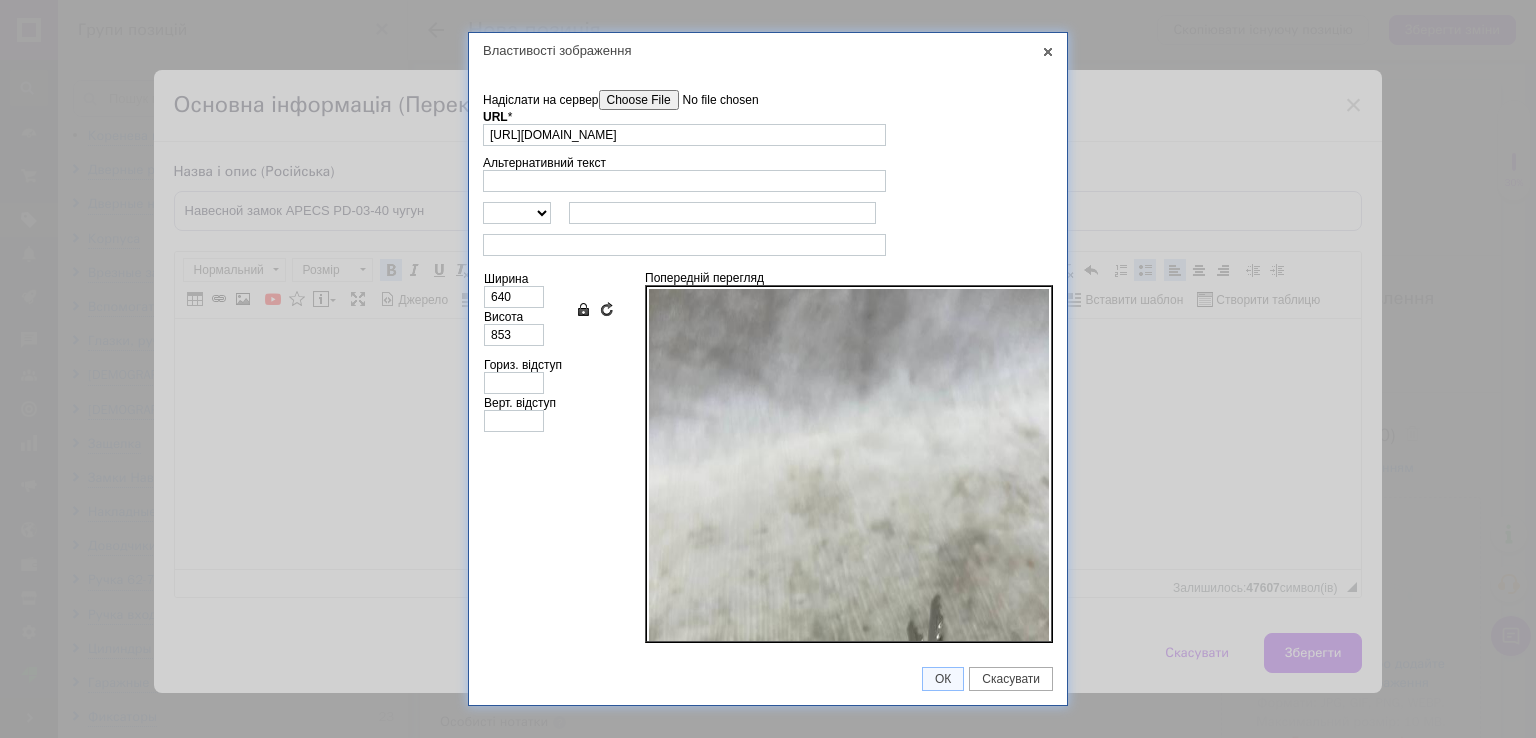 click on "Альтернативний текст" at bounding box center (768, 174) 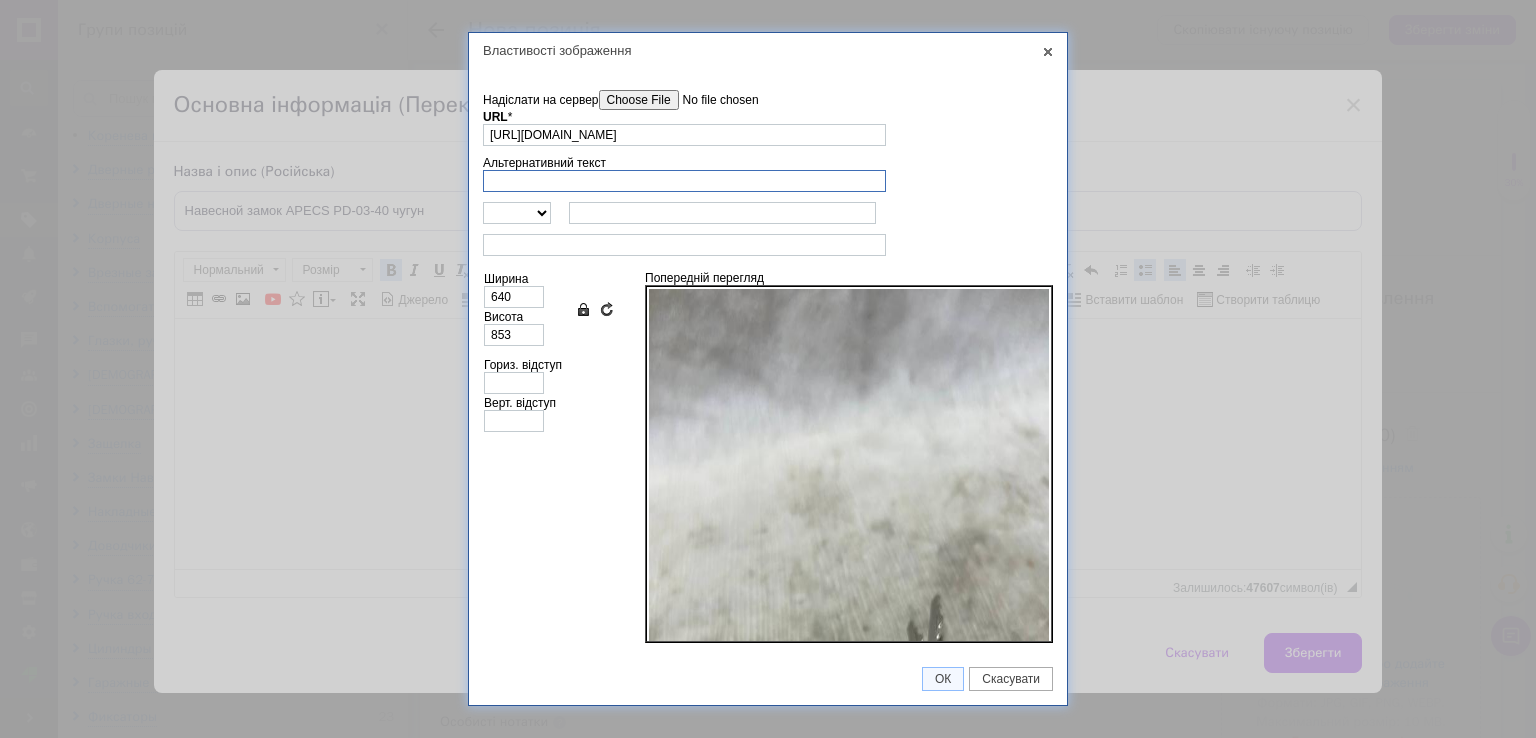 click on "Альтернативний текст" at bounding box center [684, 181] 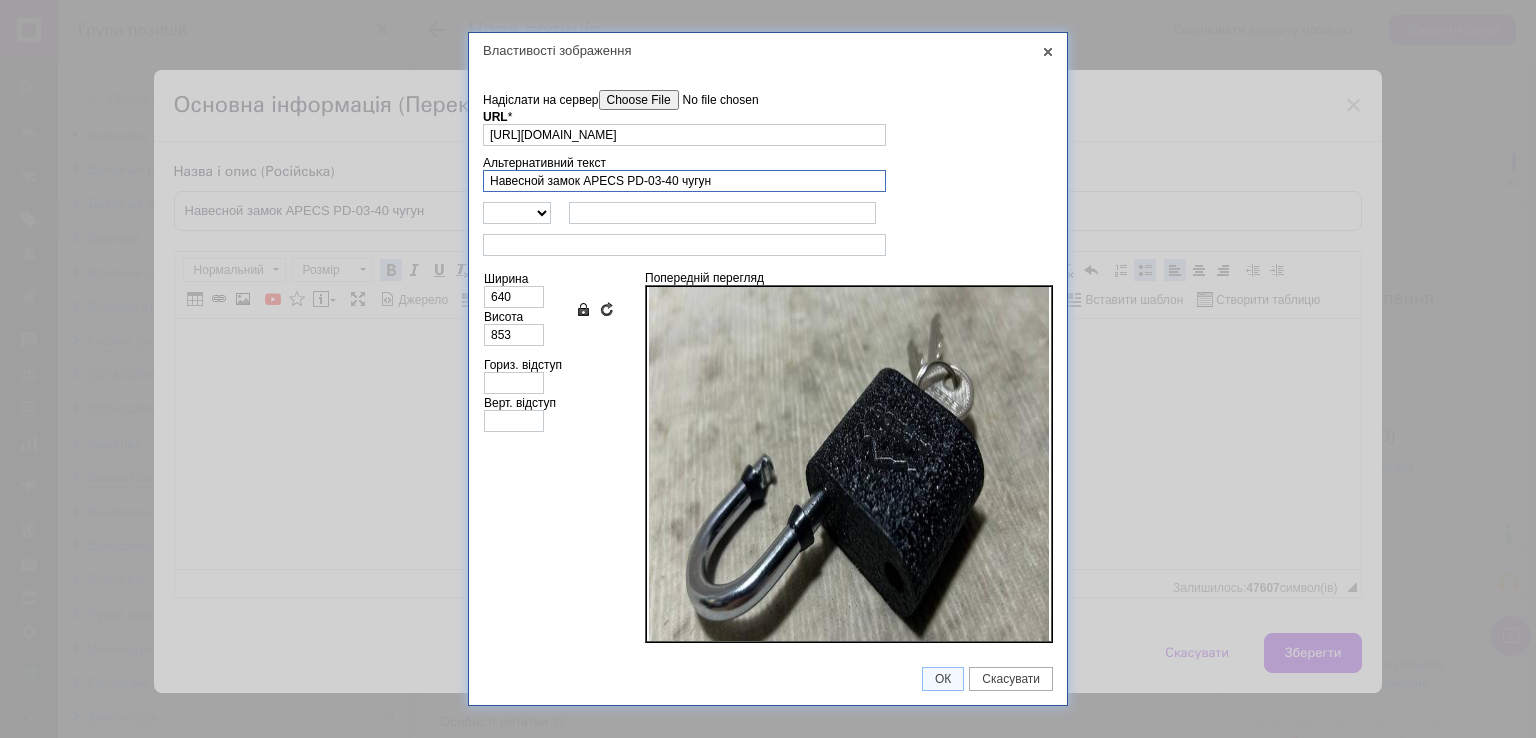 scroll, scrollTop: 400, scrollLeft: 0, axis: vertical 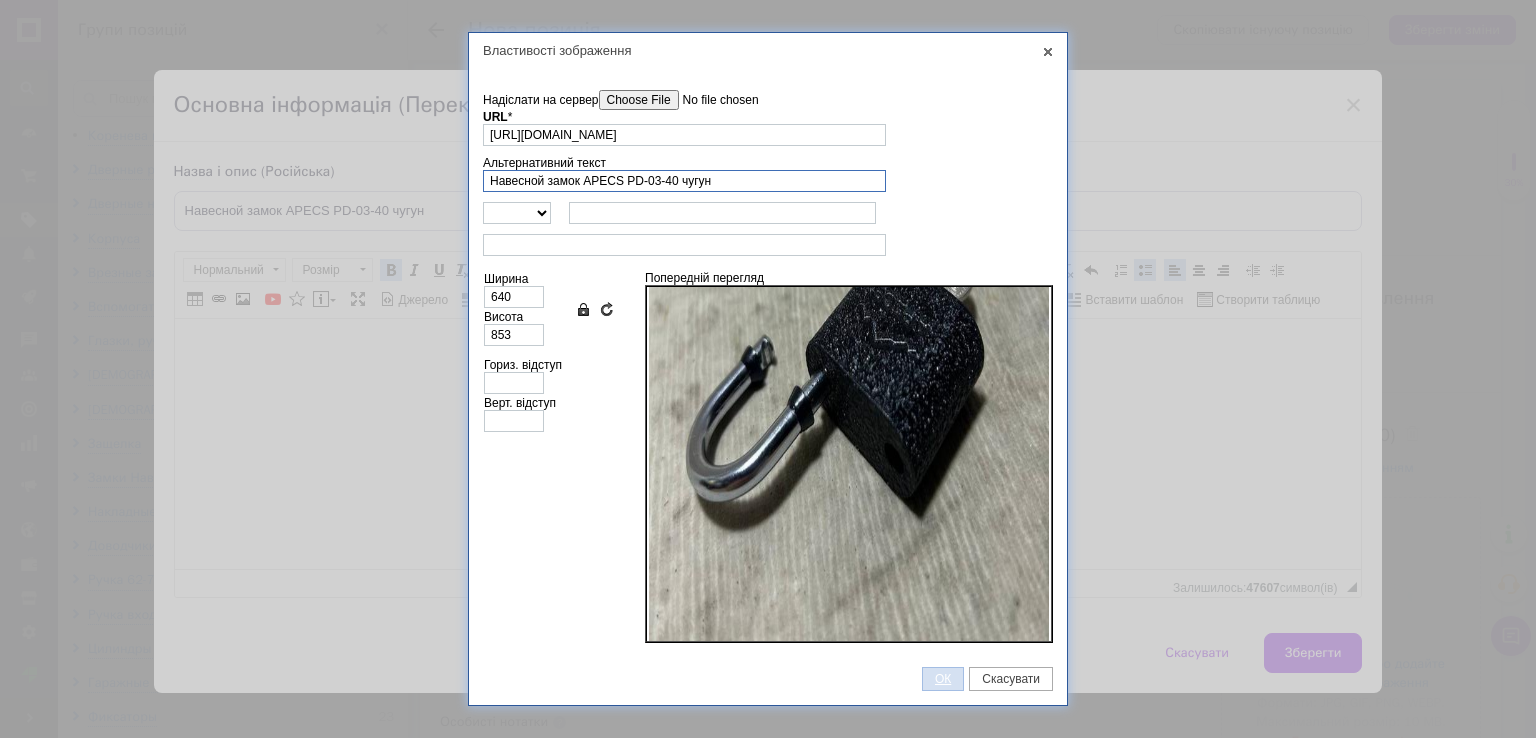 type on "Навесной замок APECS PD-03-40 чугун" 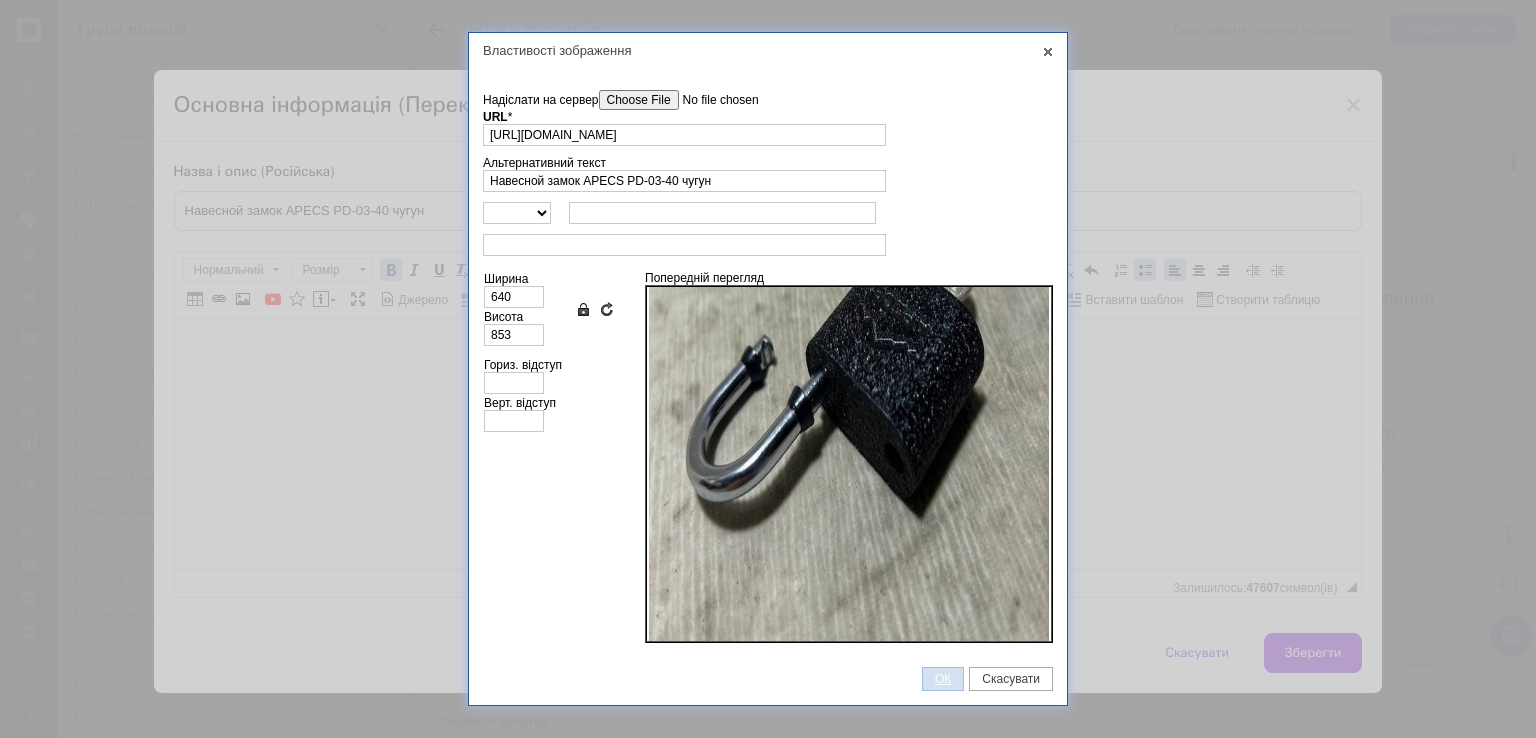click on "ОК" at bounding box center (943, 679) 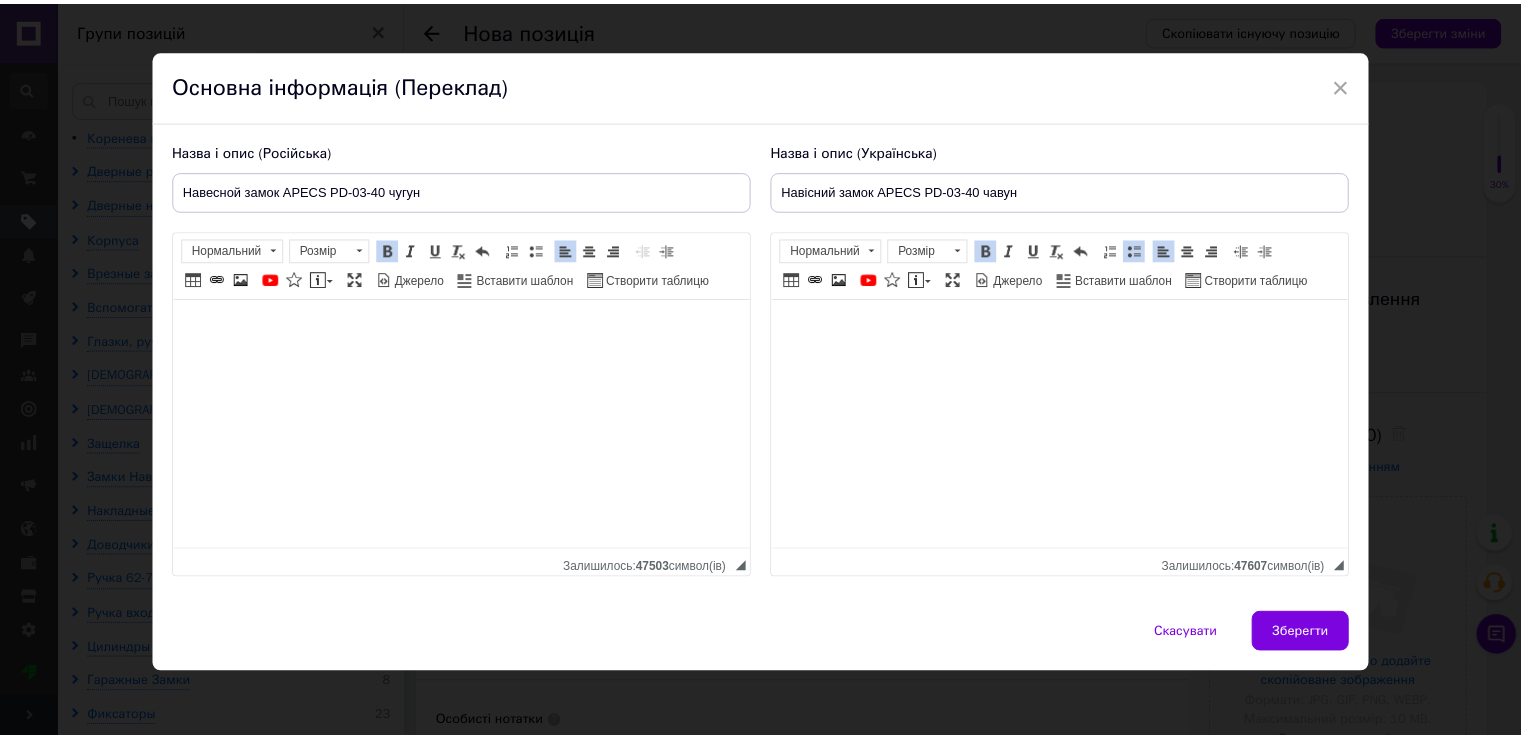 scroll, scrollTop: 23, scrollLeft: 0, axis: vertical 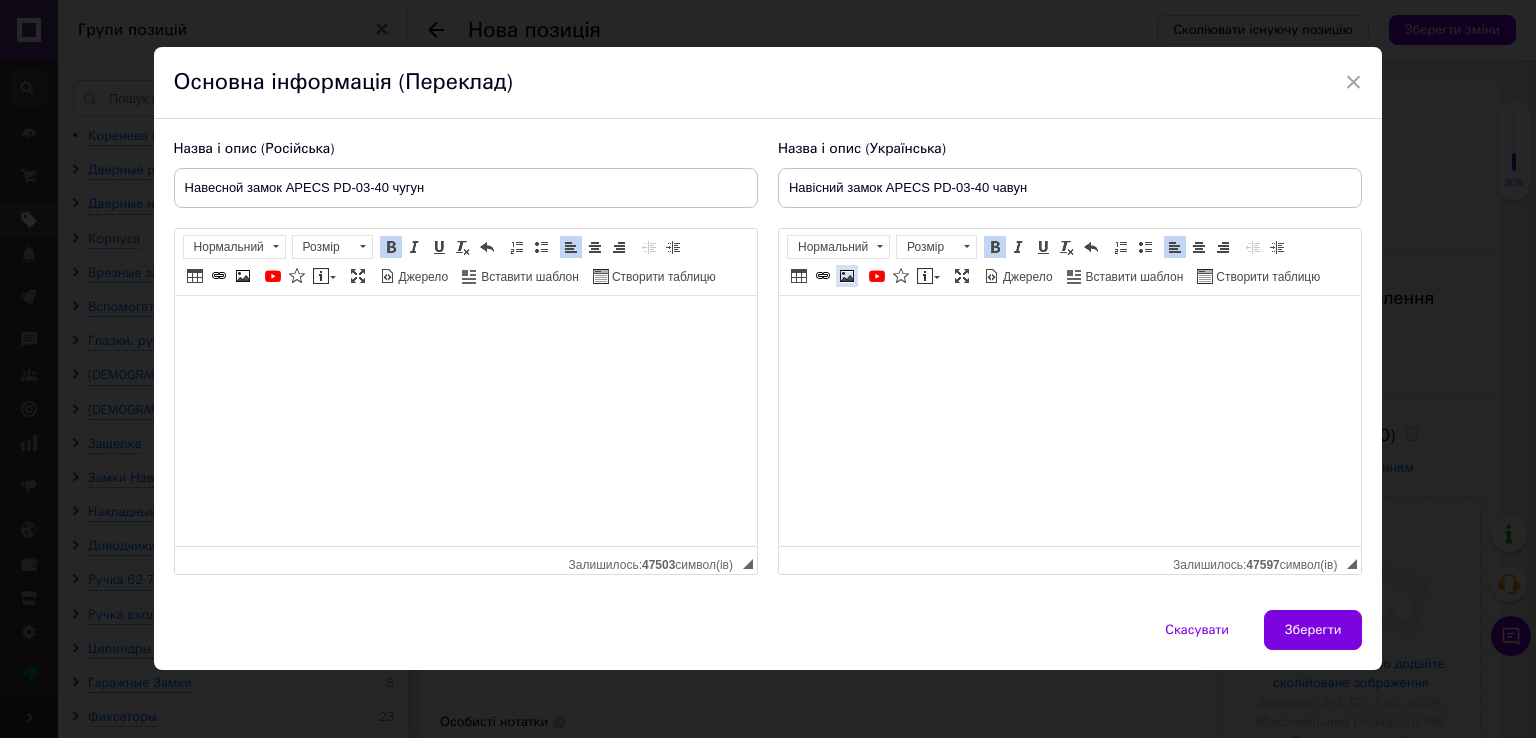 click at bounding box center (847, 276) 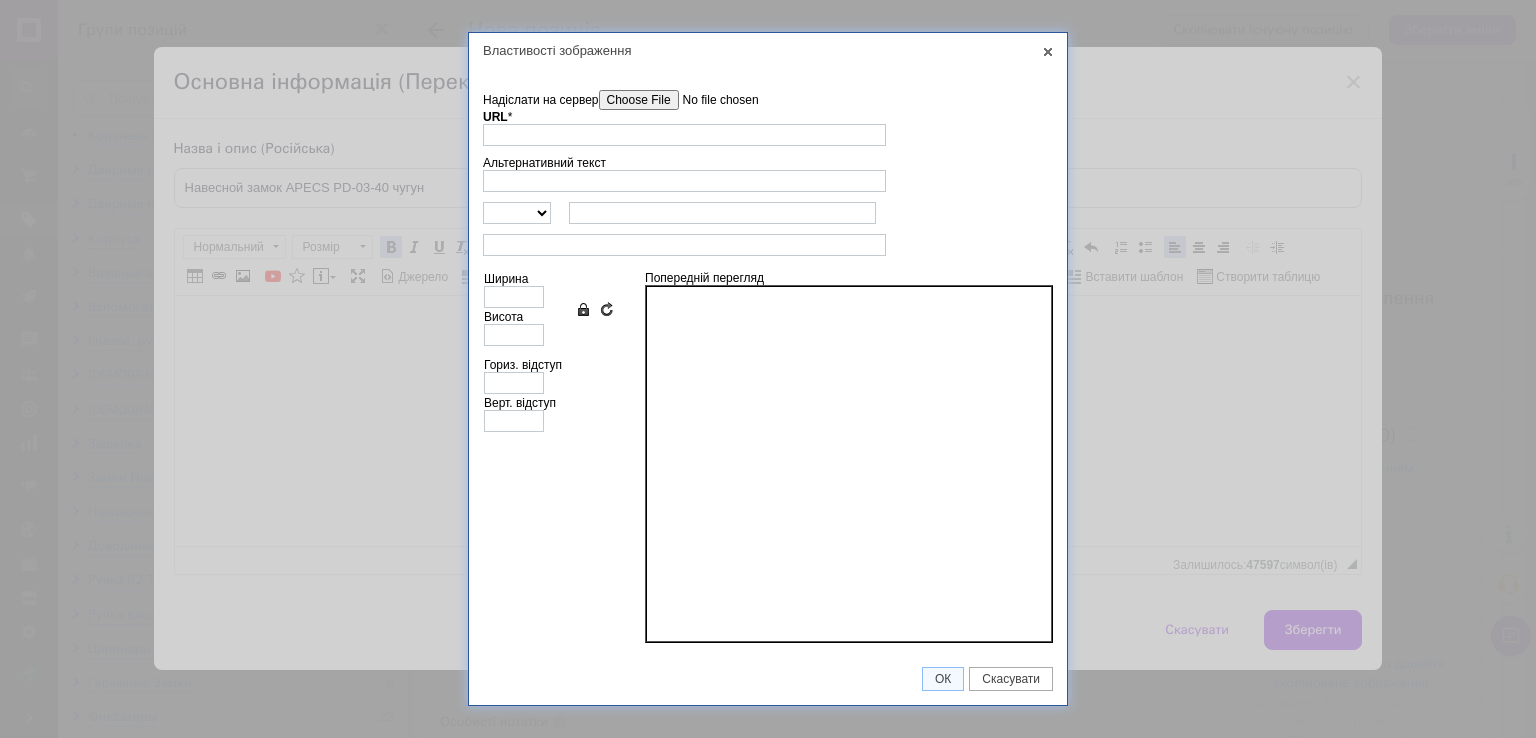 click on "Надіслати на сервер" at bounding box center [712, 100] 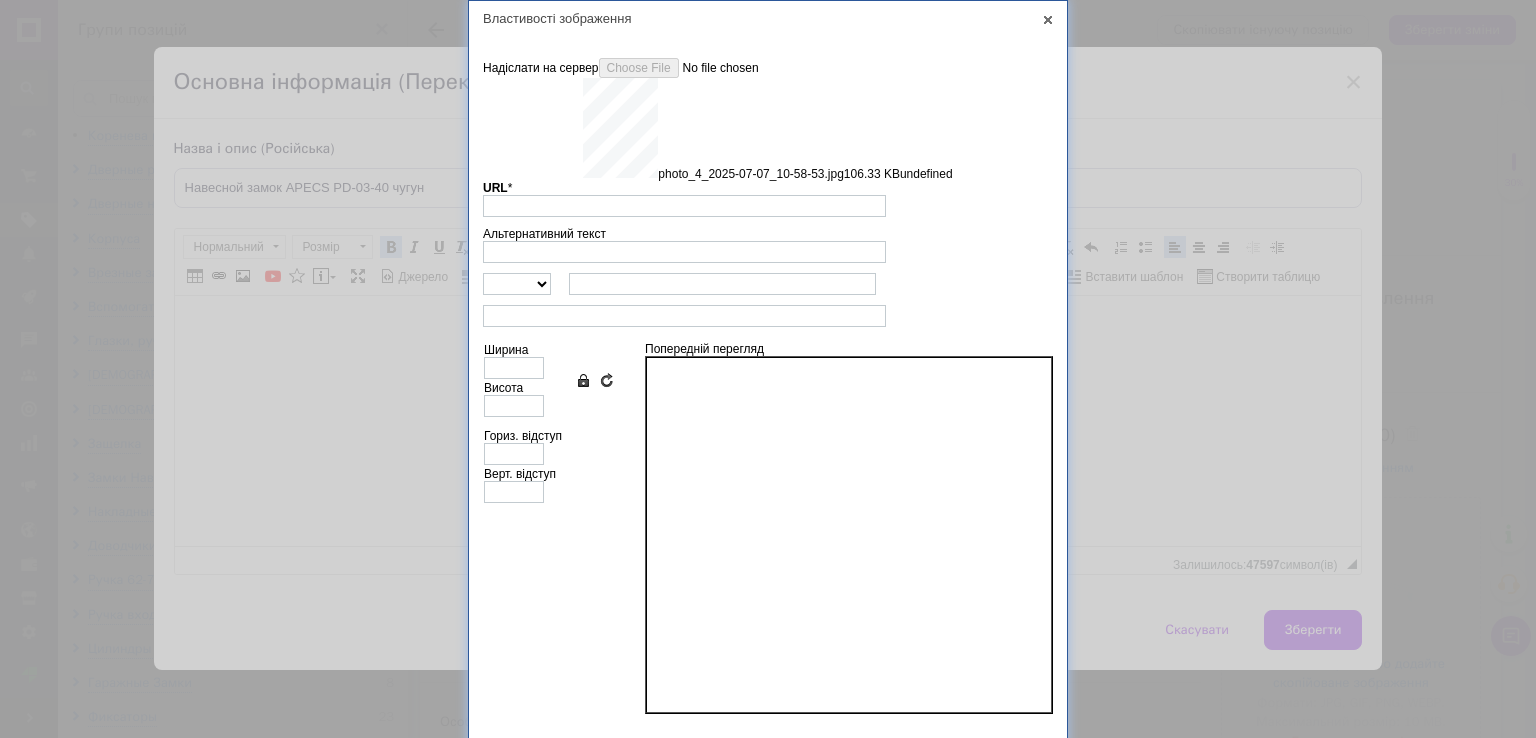 type on "https://images.prom.ua/6743471838_w640_h2048_photo_4_2025_07_07_10_58_53.jpg?fresh=1&PIMAGE_ID=6743471838" 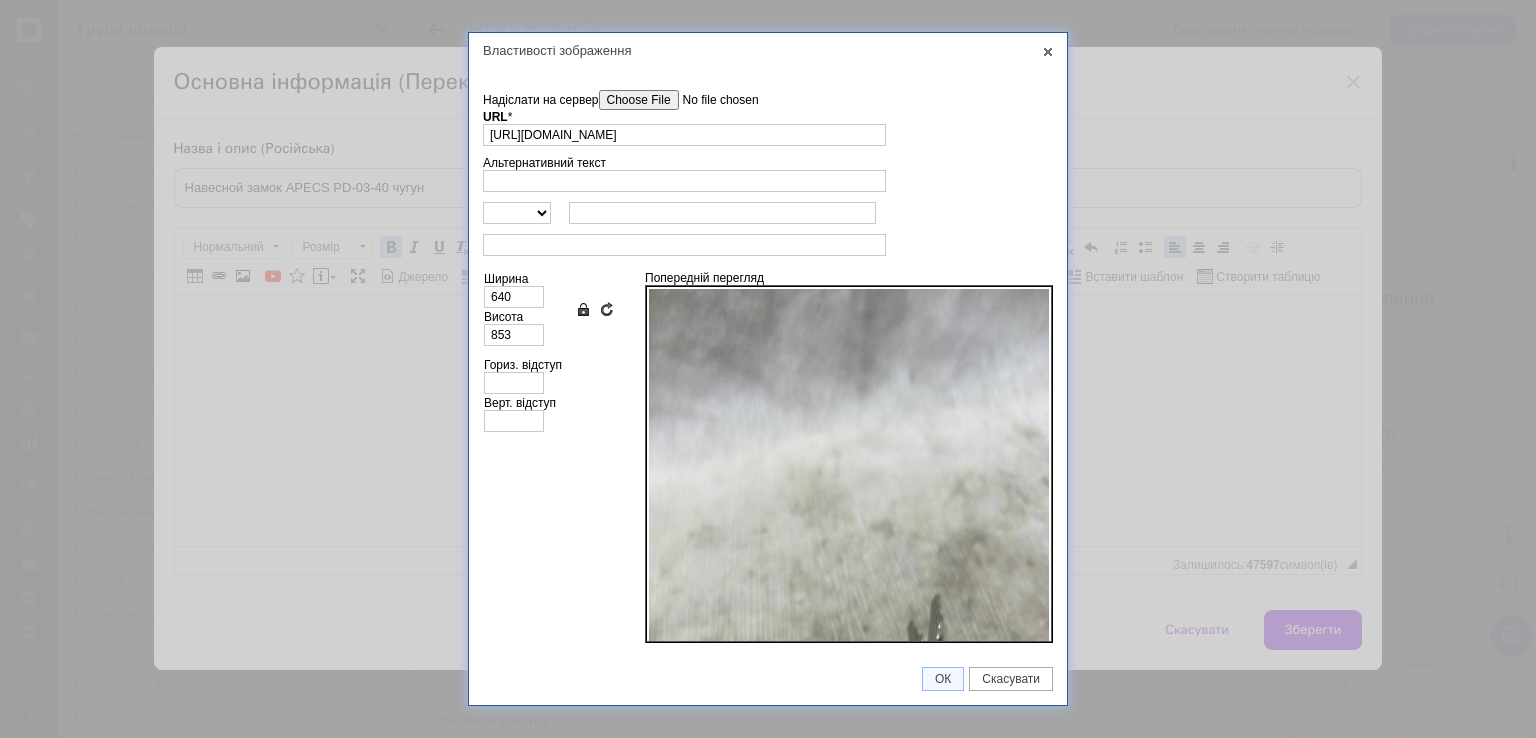 click on "Альтернативний текст" at bounding box center (684, 174) 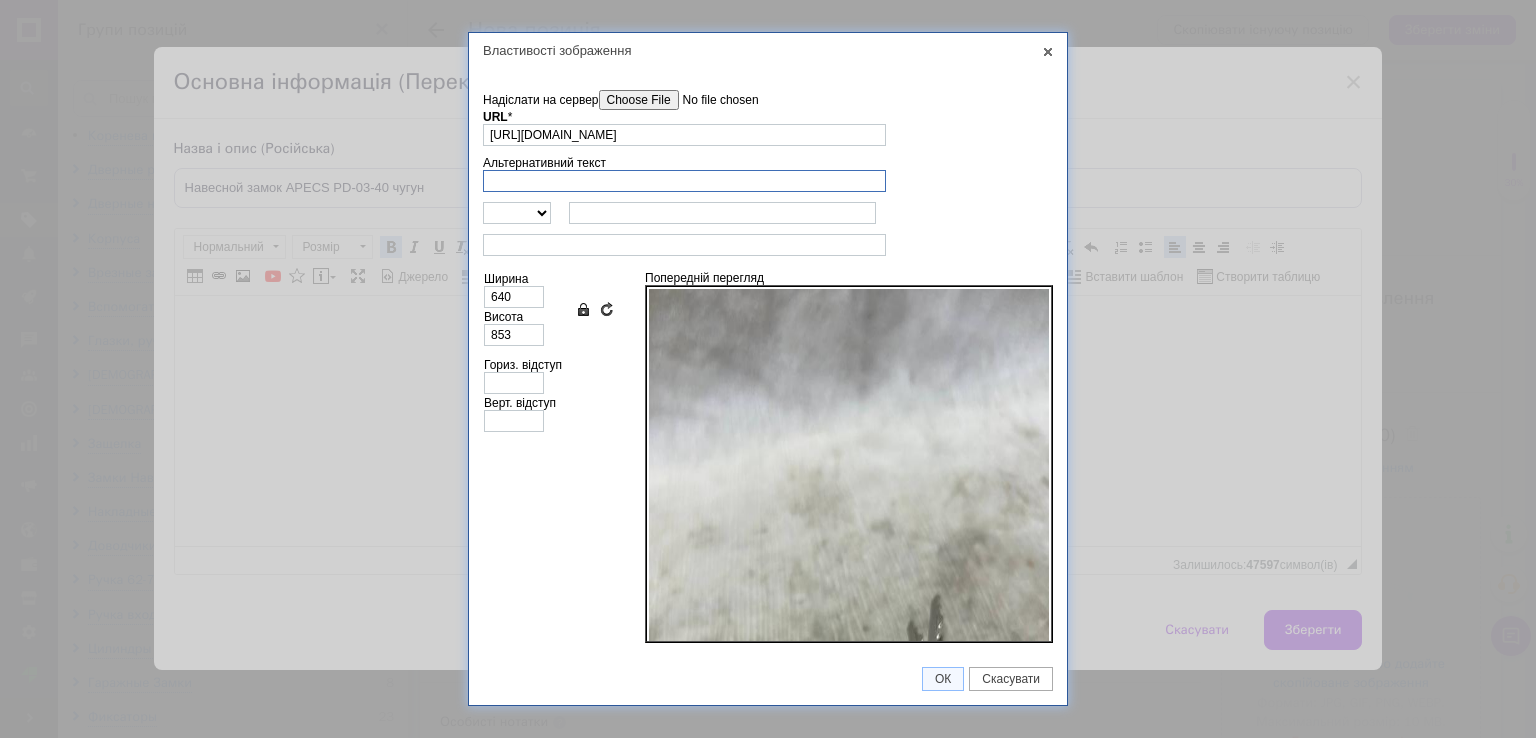 click on "Альтернативний текст" at bounding box center (684, 181) 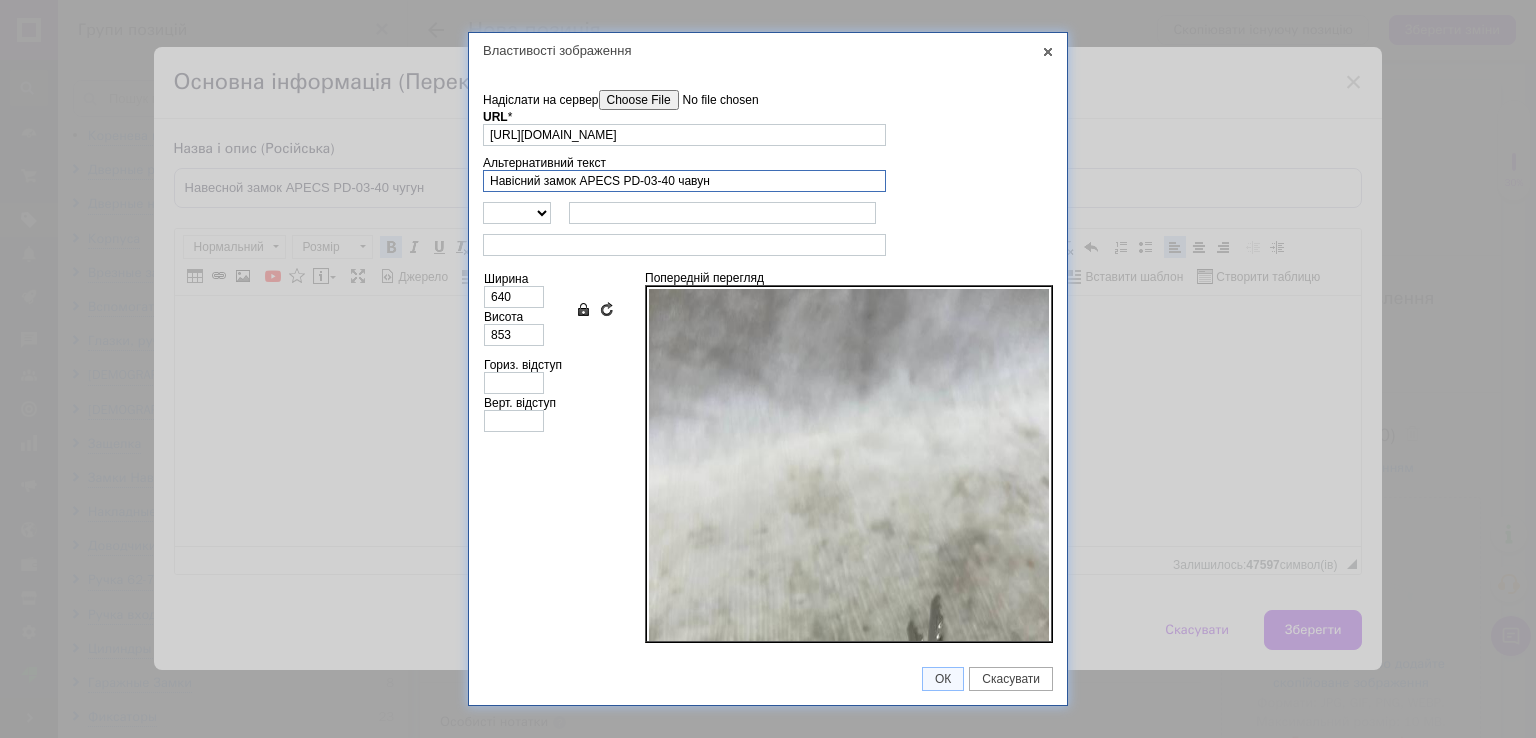 type on "Навісний замок APECS PD-03-40 чавун" 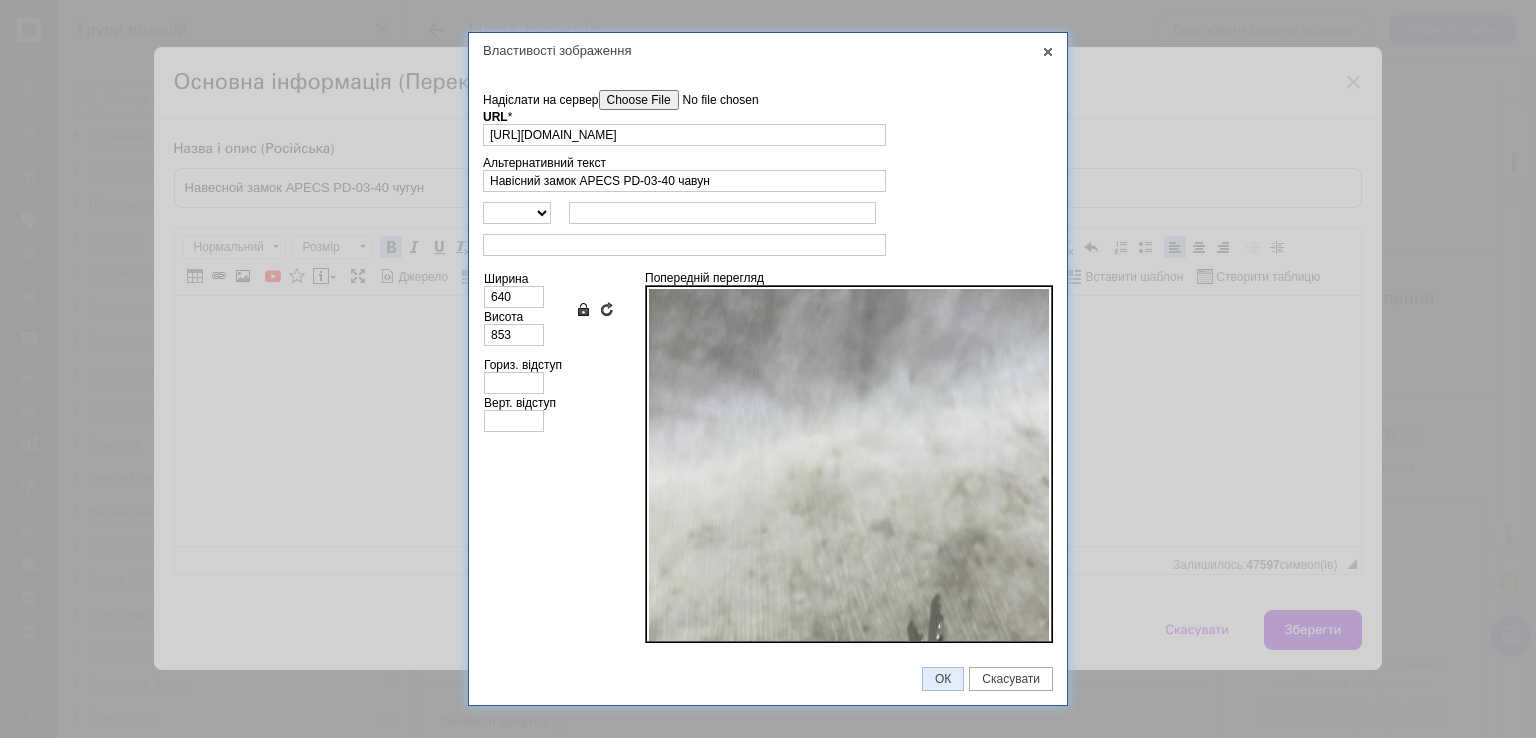 click on "ОК" at bounding box center (943, 679) 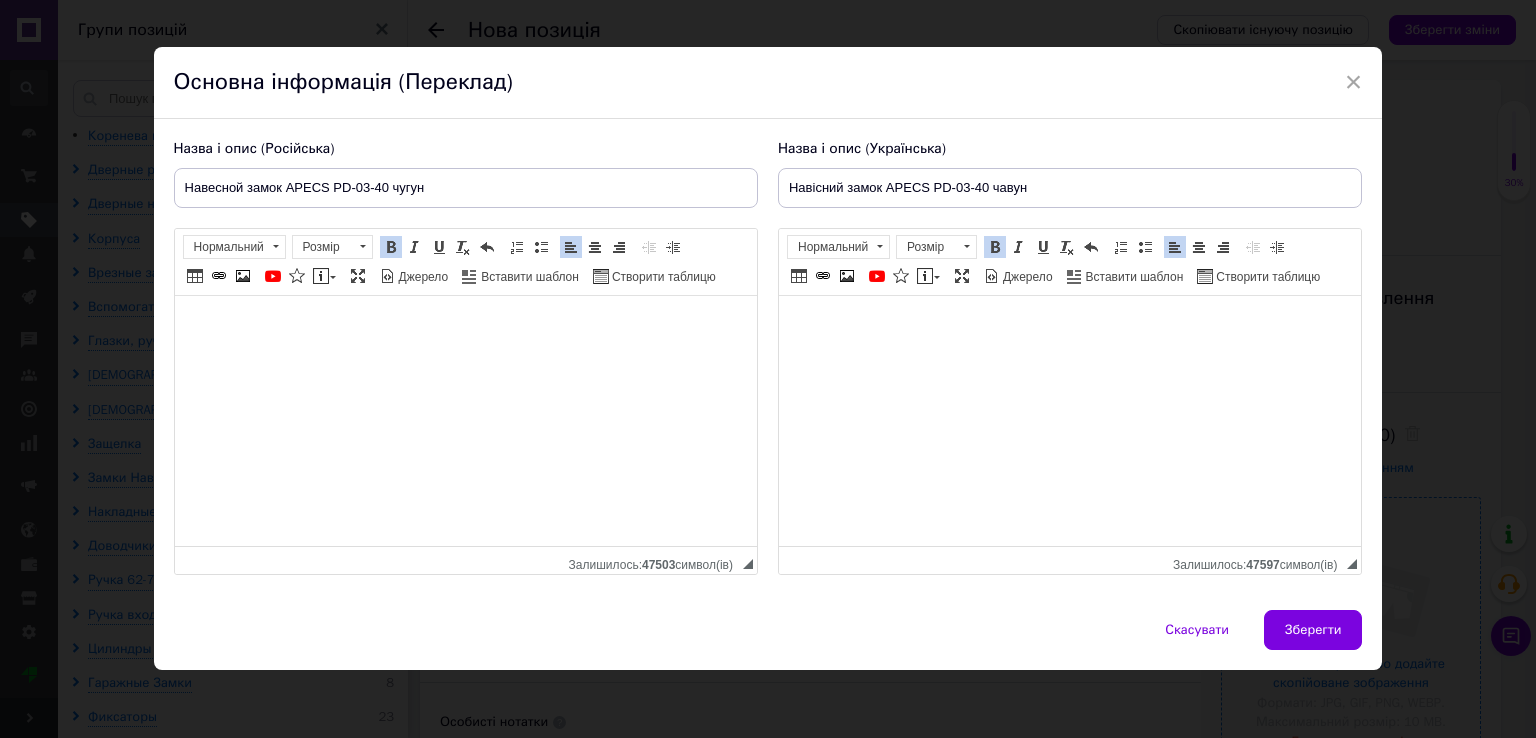 click on "Зберегти" at bounding box center (1313, 630) 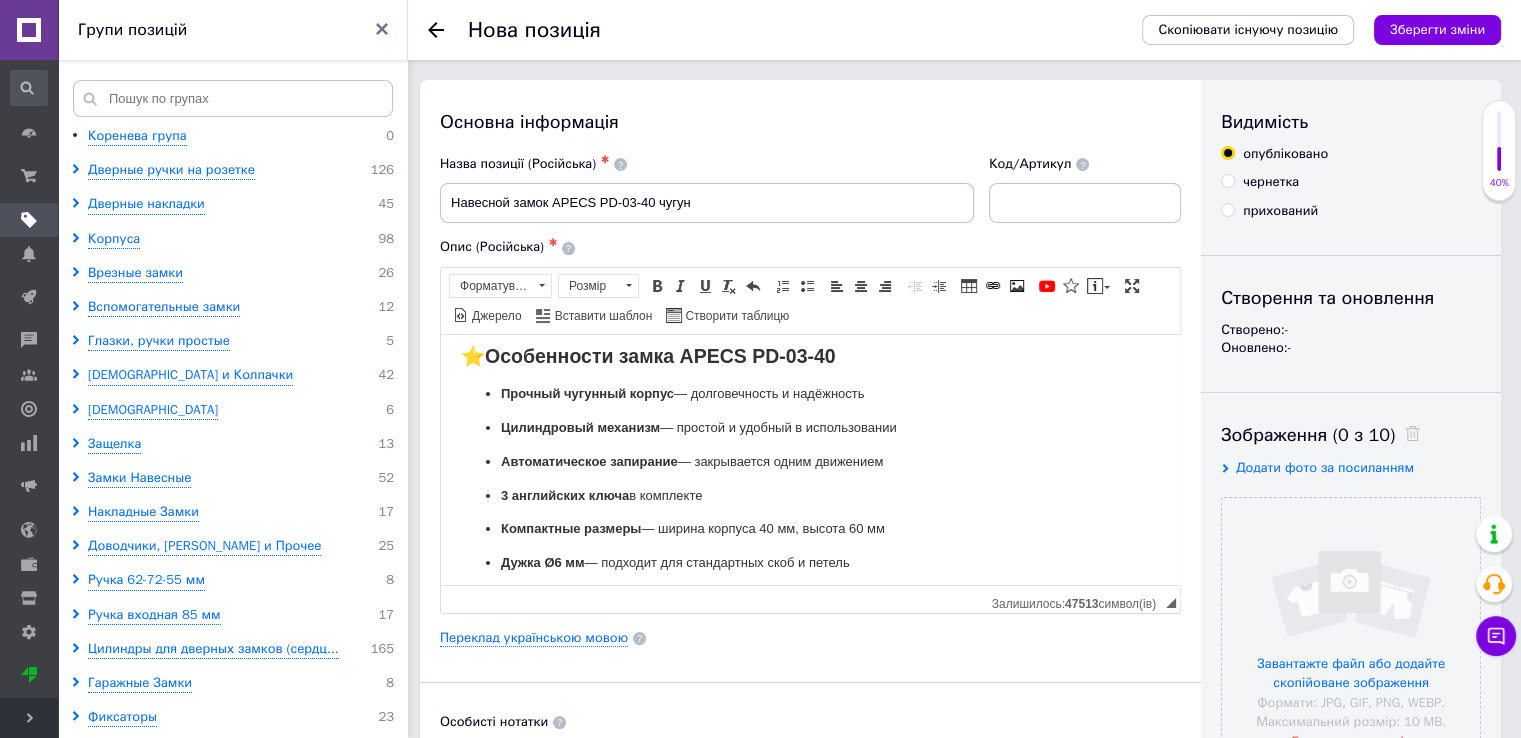 scroll, scrollTop: 0, scrollLeft: 0, axis: both 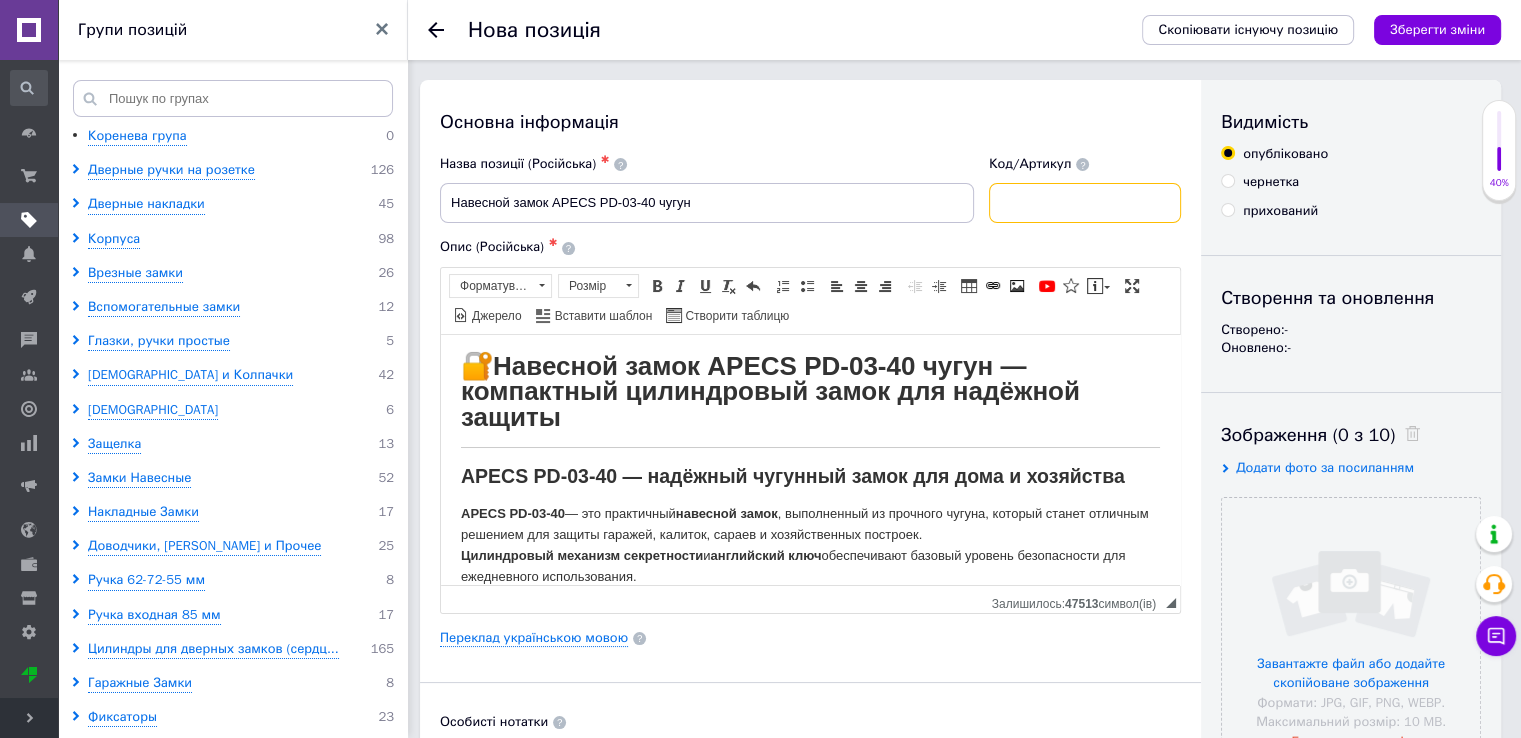 click at bounding box center (1085, 203) 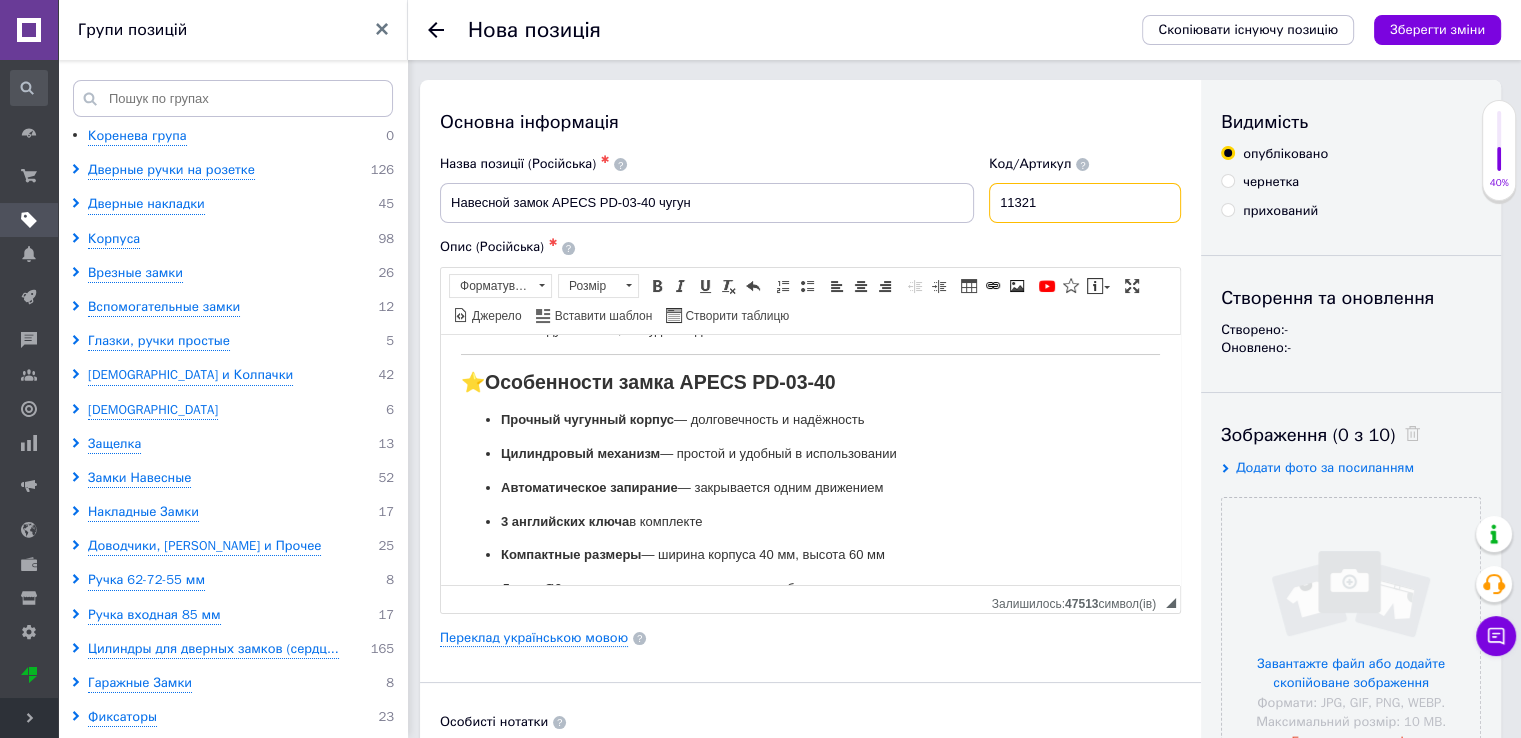 scroll, scrollTop: 400, scrollLeft: 0, axis: vertical 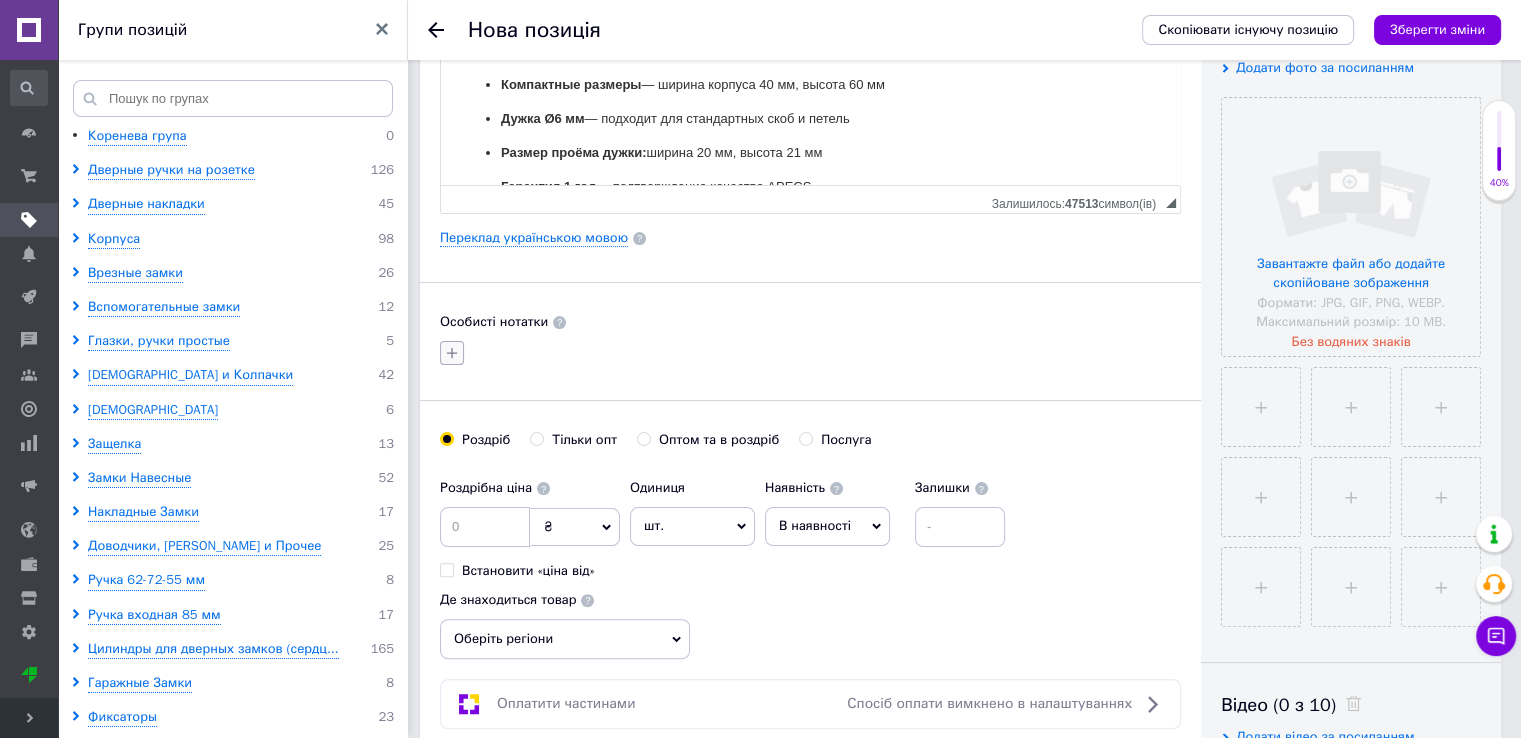 type on "11321" 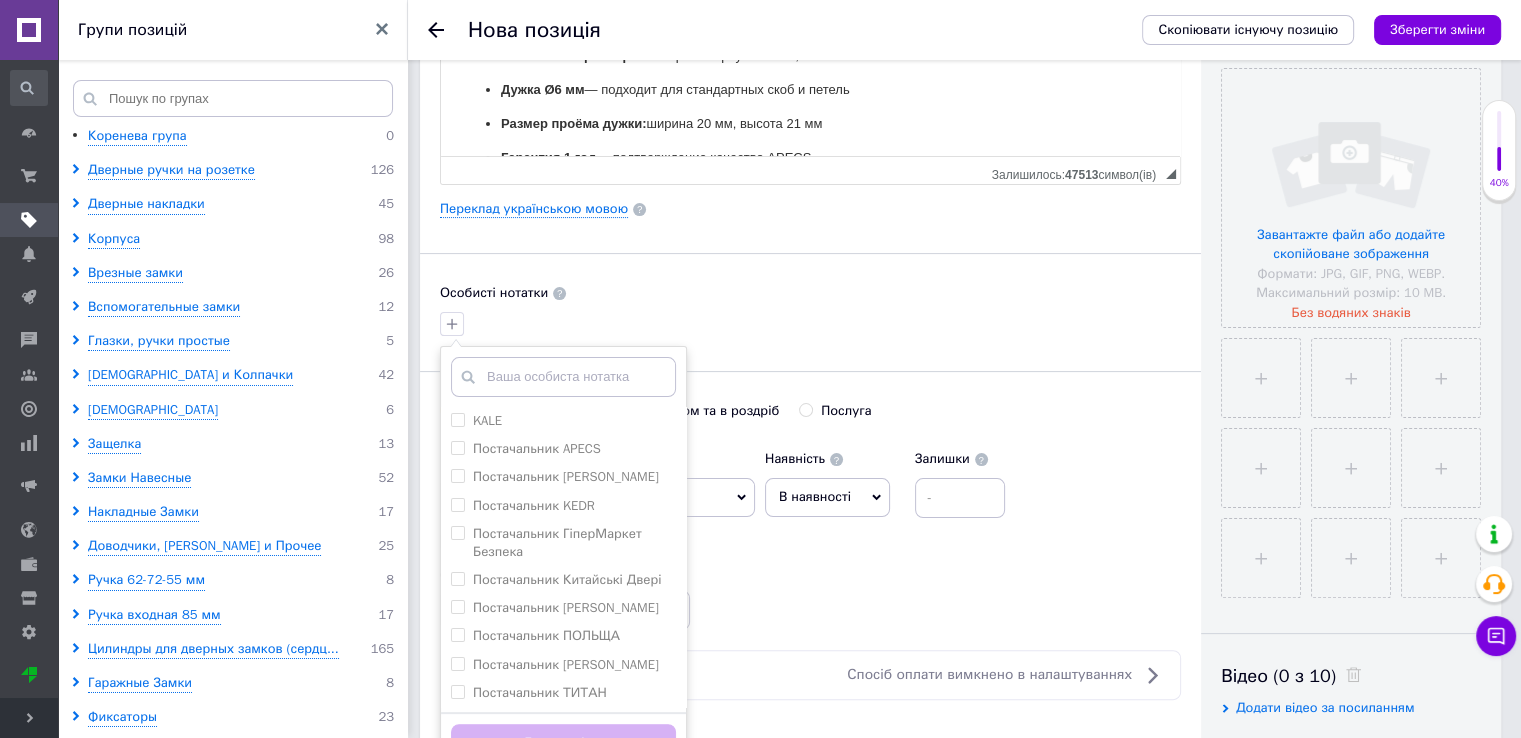 scroll, scrollTop: 500, scrollLeft: 0, axis: vertical 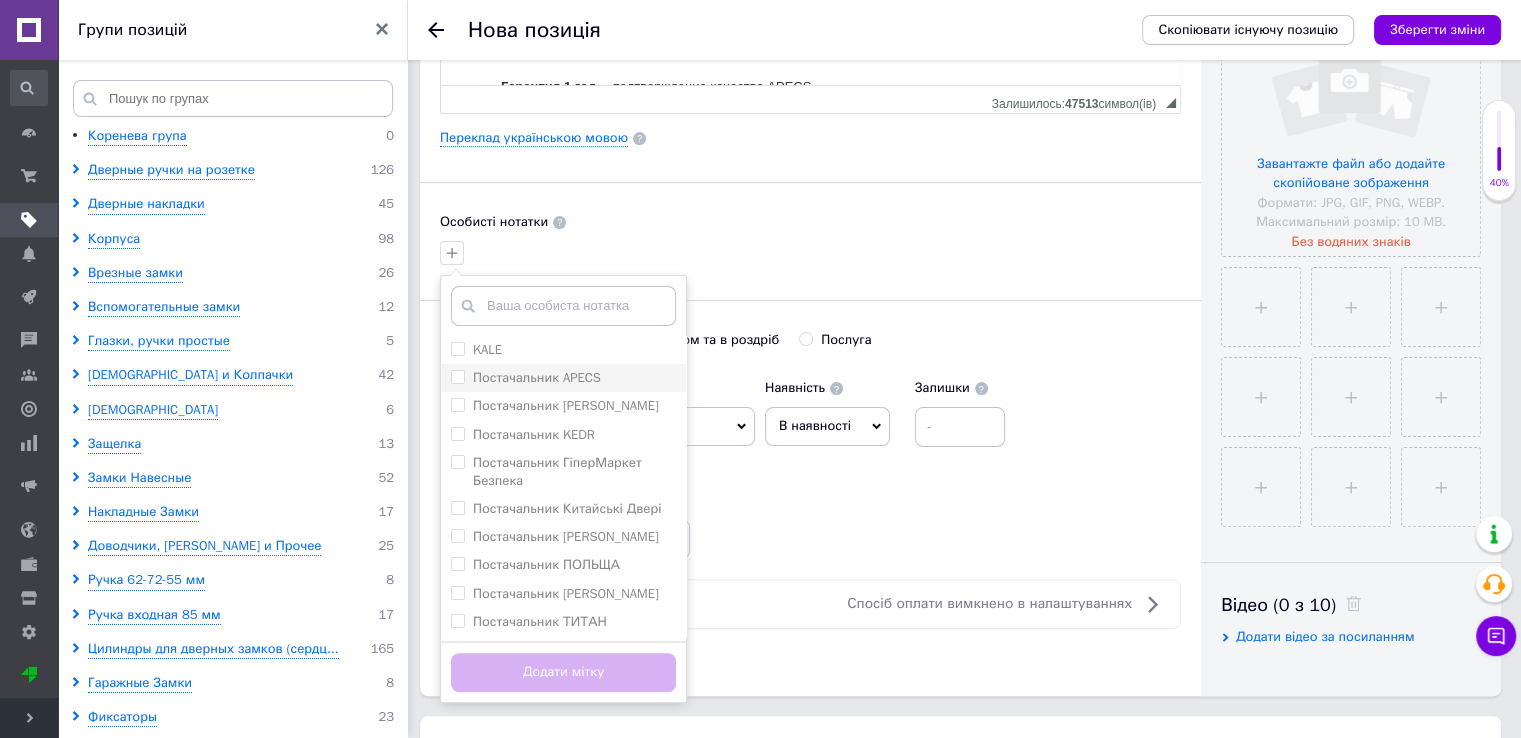 click on "Постачальник APECS" at bounding box center [457, 376] 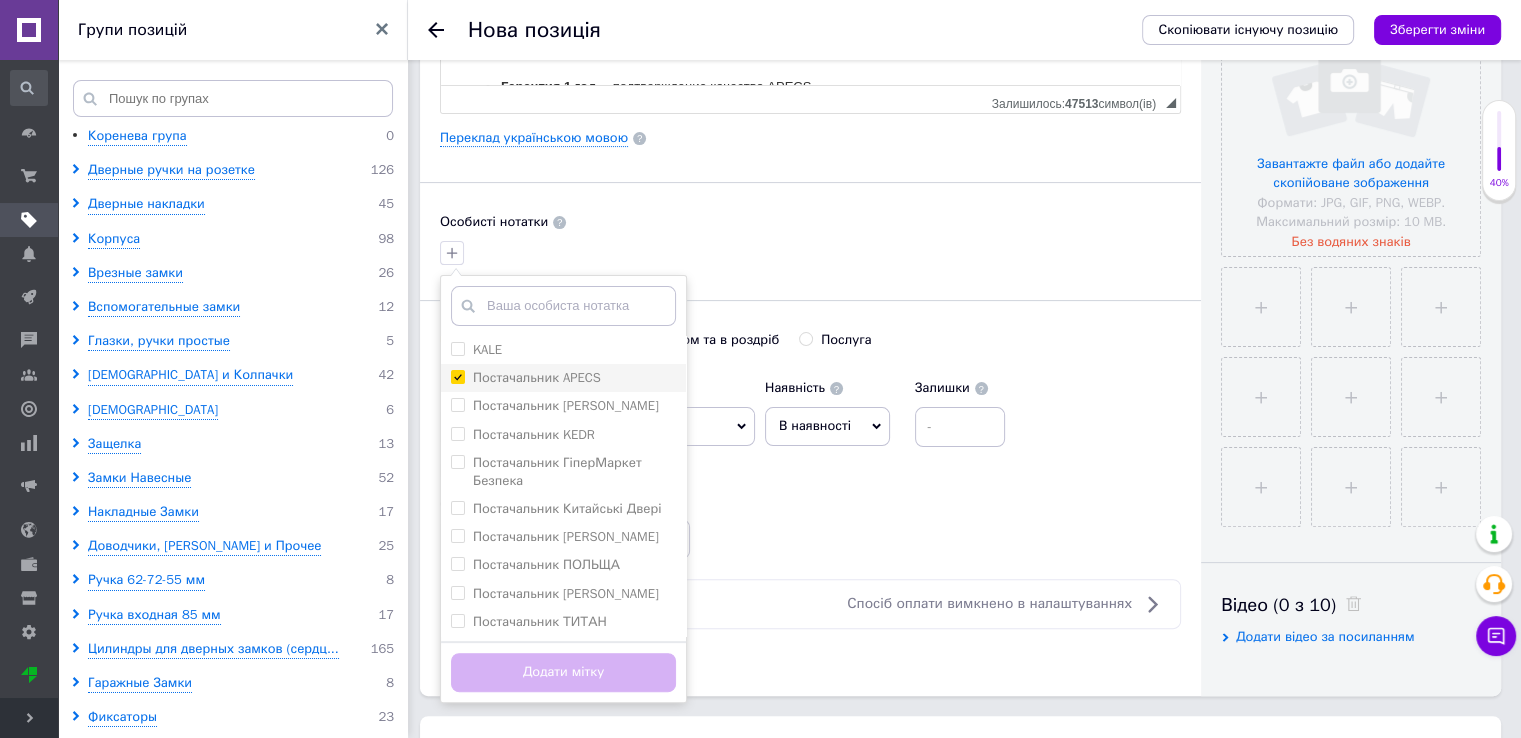 checkbox on "true" 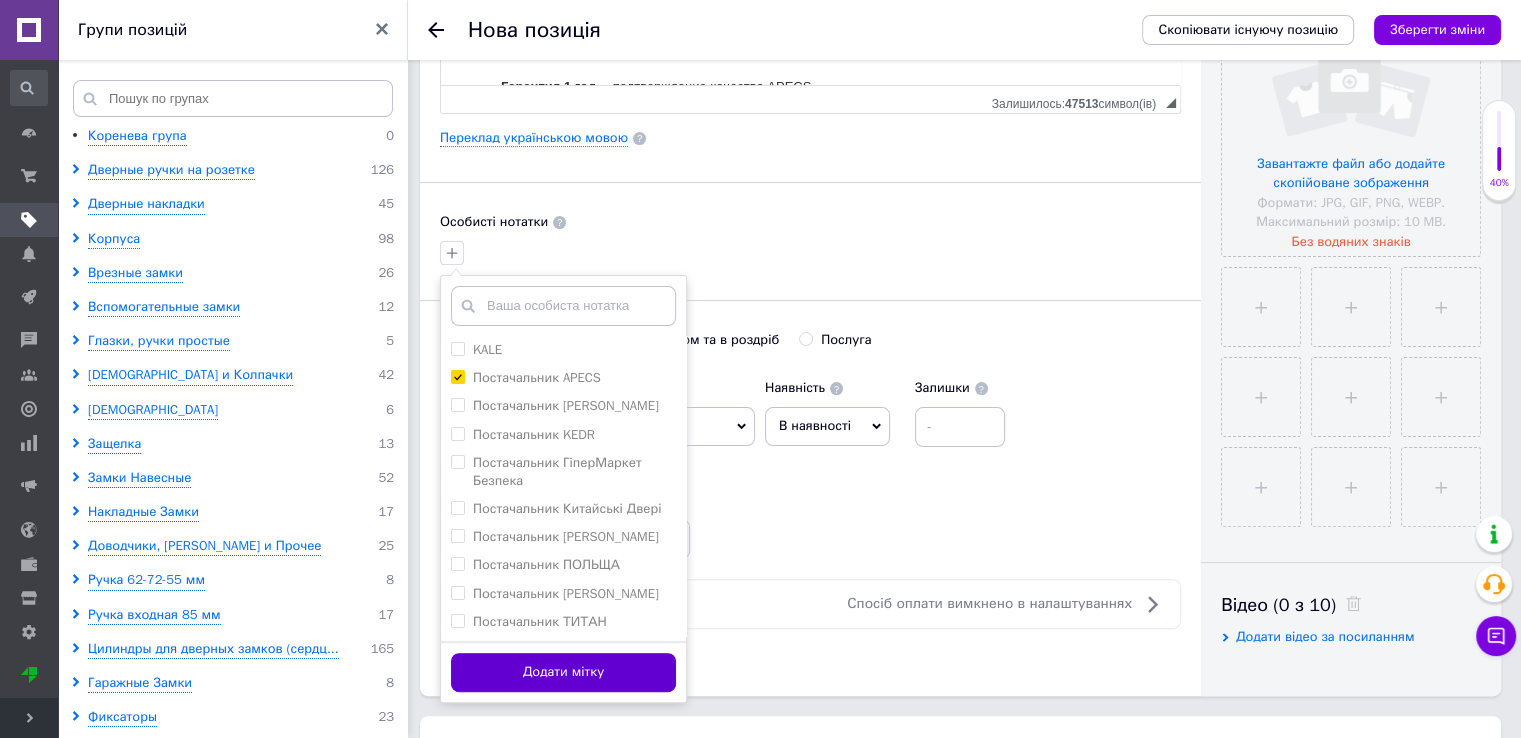 click on "Додати мітку" at bounding box center (563, 672) 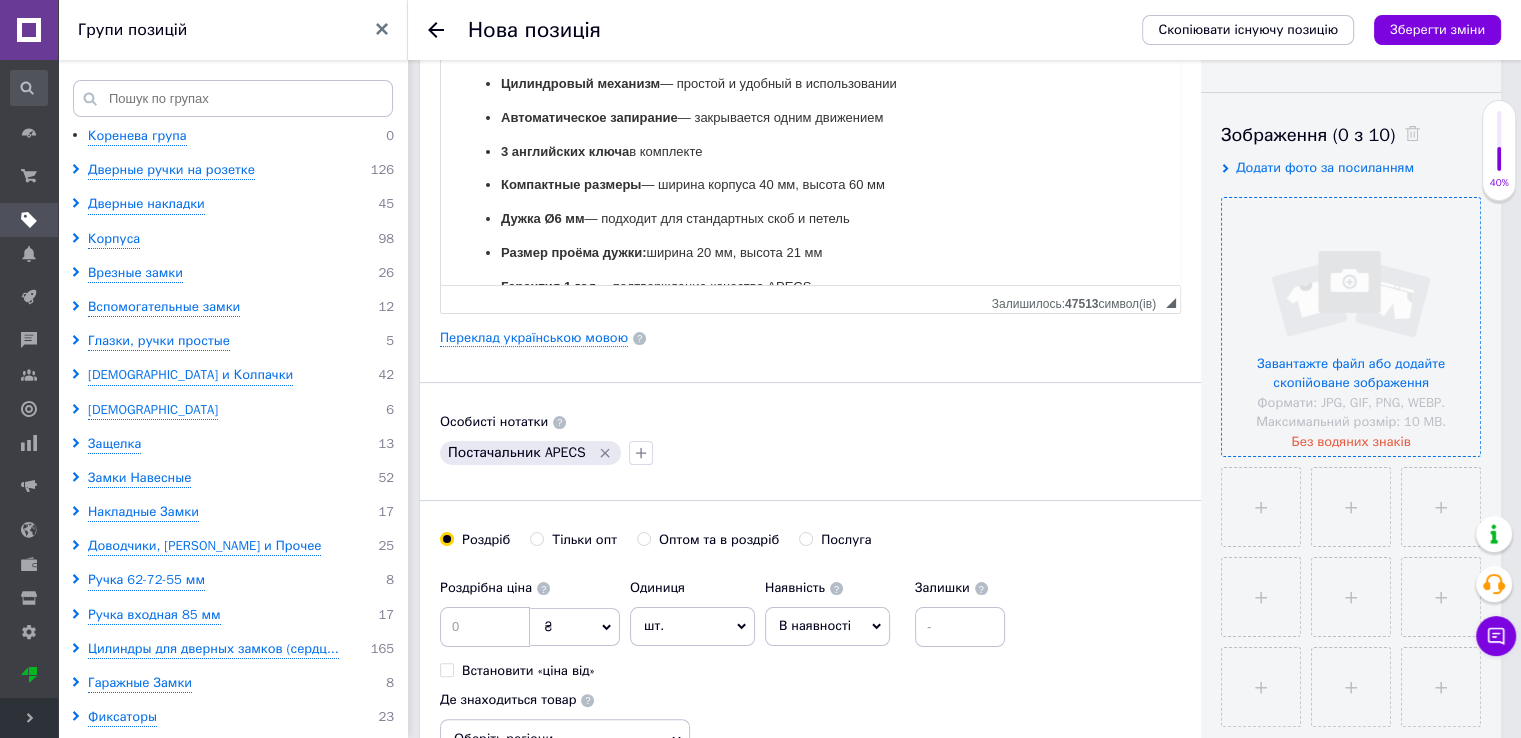 scroll, scrollTop: 300, scrollLeft: 0, axis: vertical 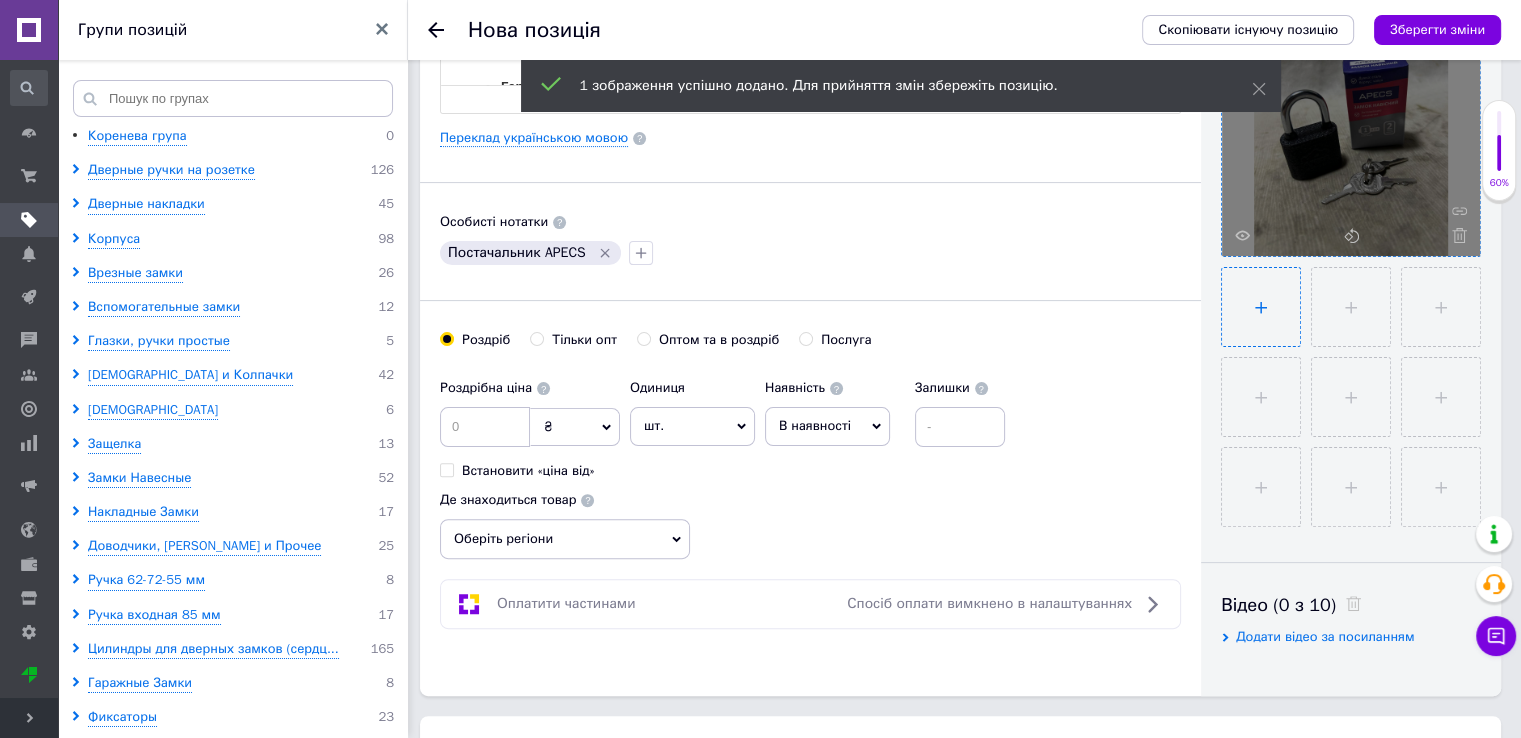 click at bounding box center [1261, 307] 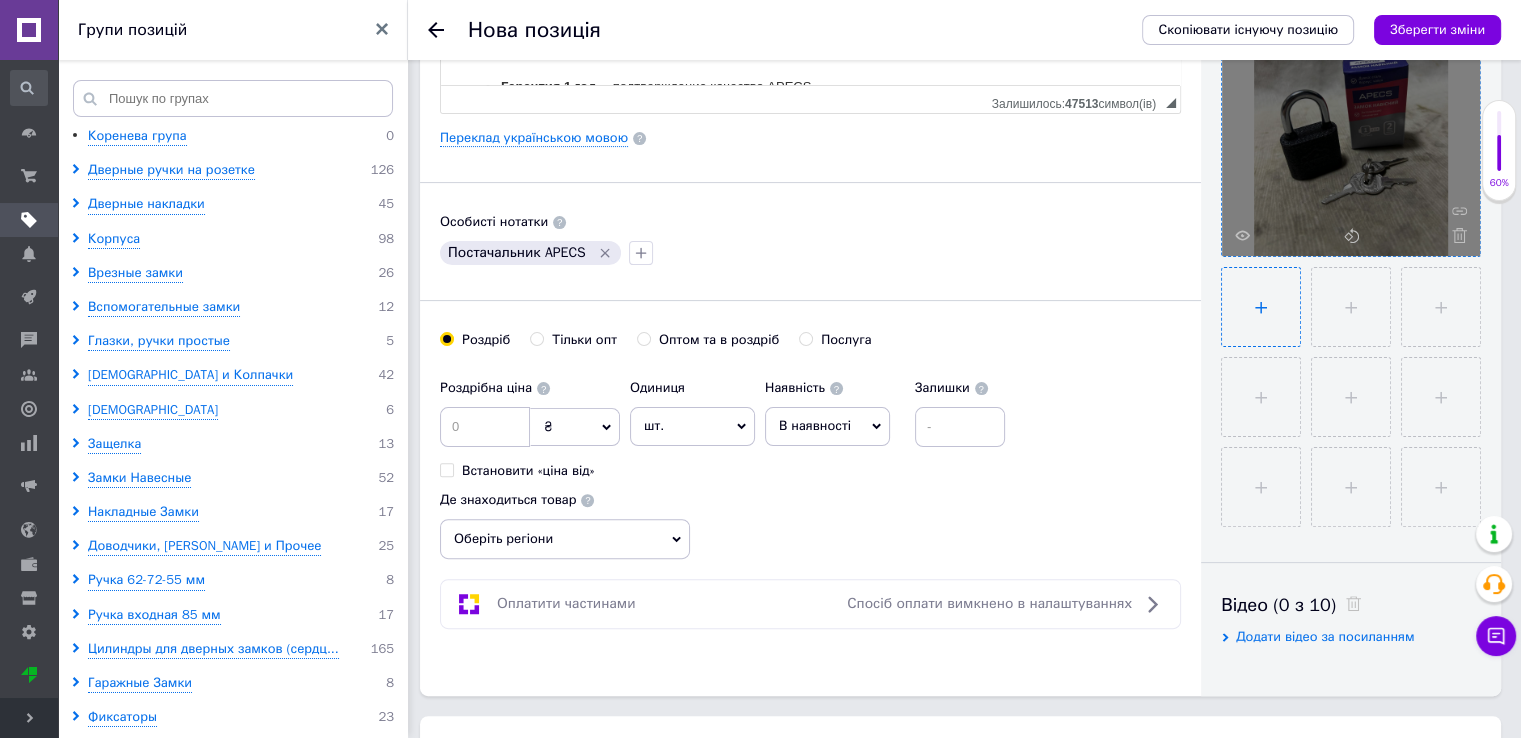 type on "C:\fakepath\photo_2_2025-07-07_10-58-53.jpg" 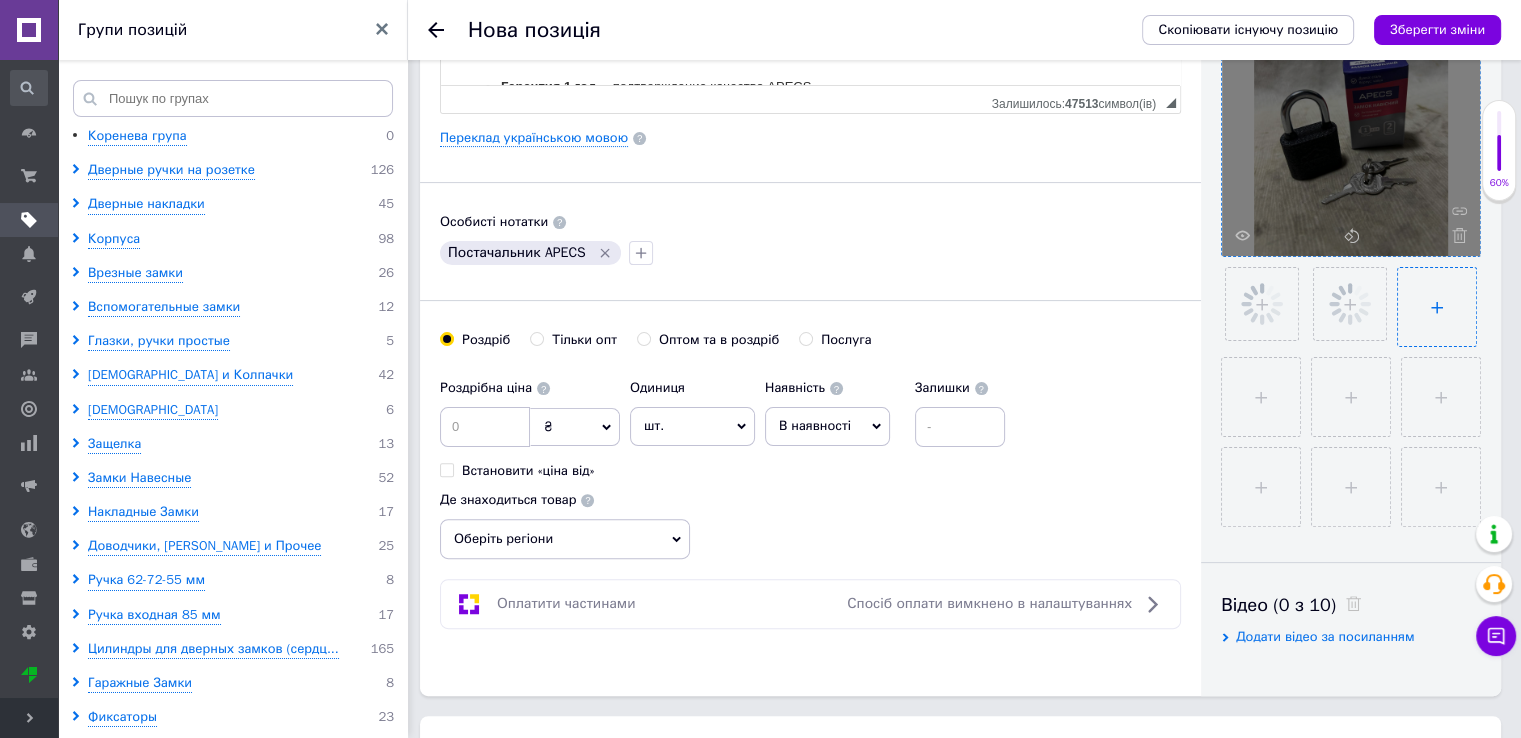 click at bounding box center [1437, 307] 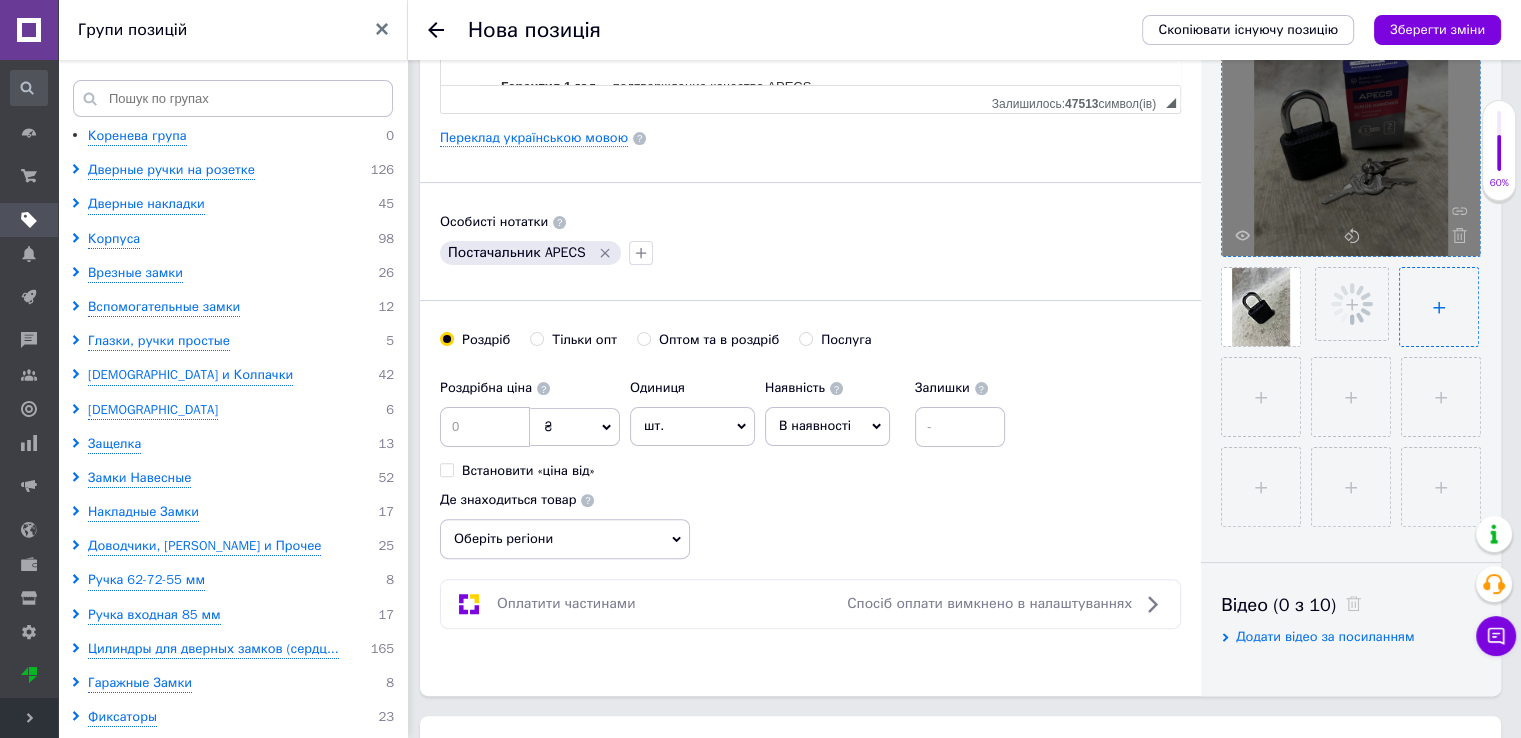 type on "C:\fakepath\photo_4_2025-07-07_10-58-53.jpg" 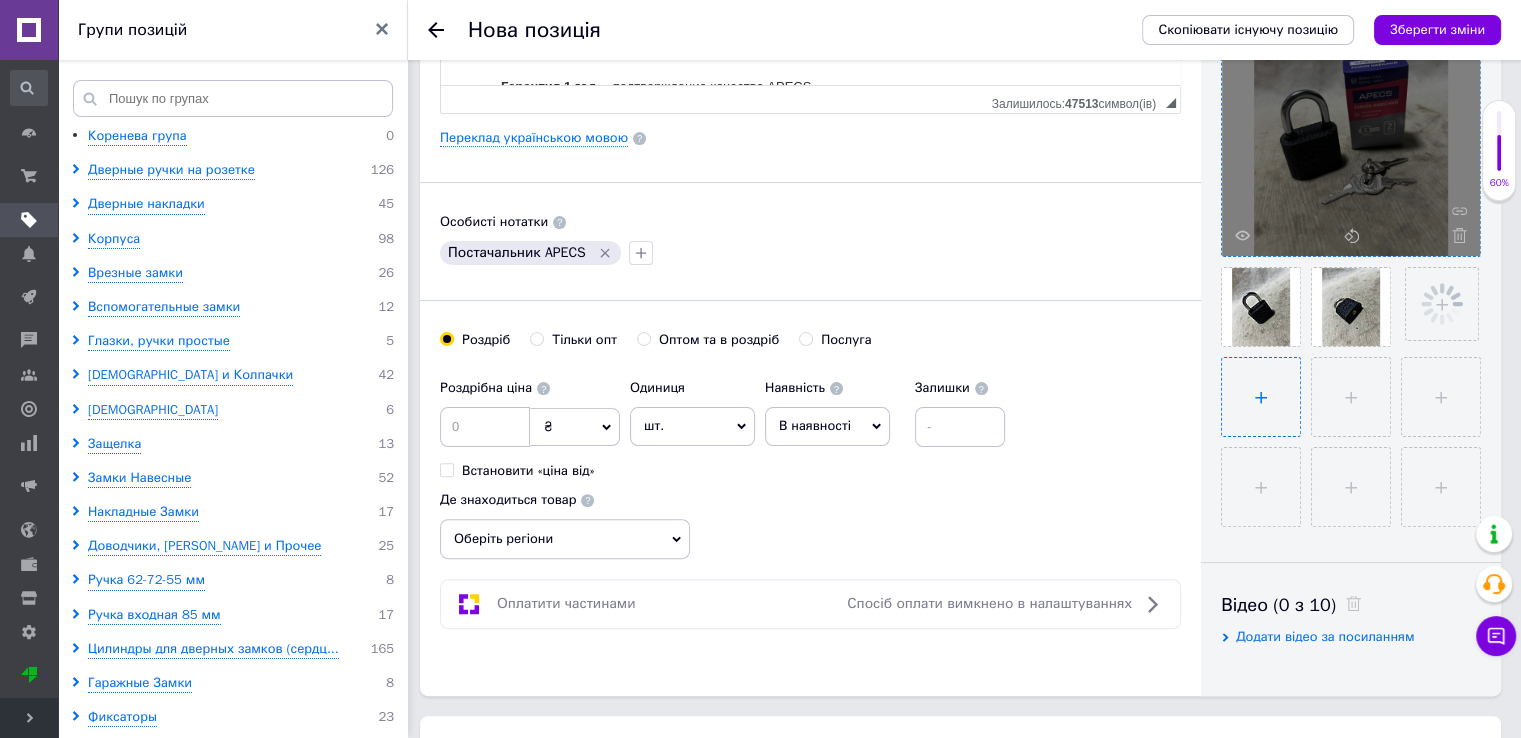click at bounding box center (1261, 397) 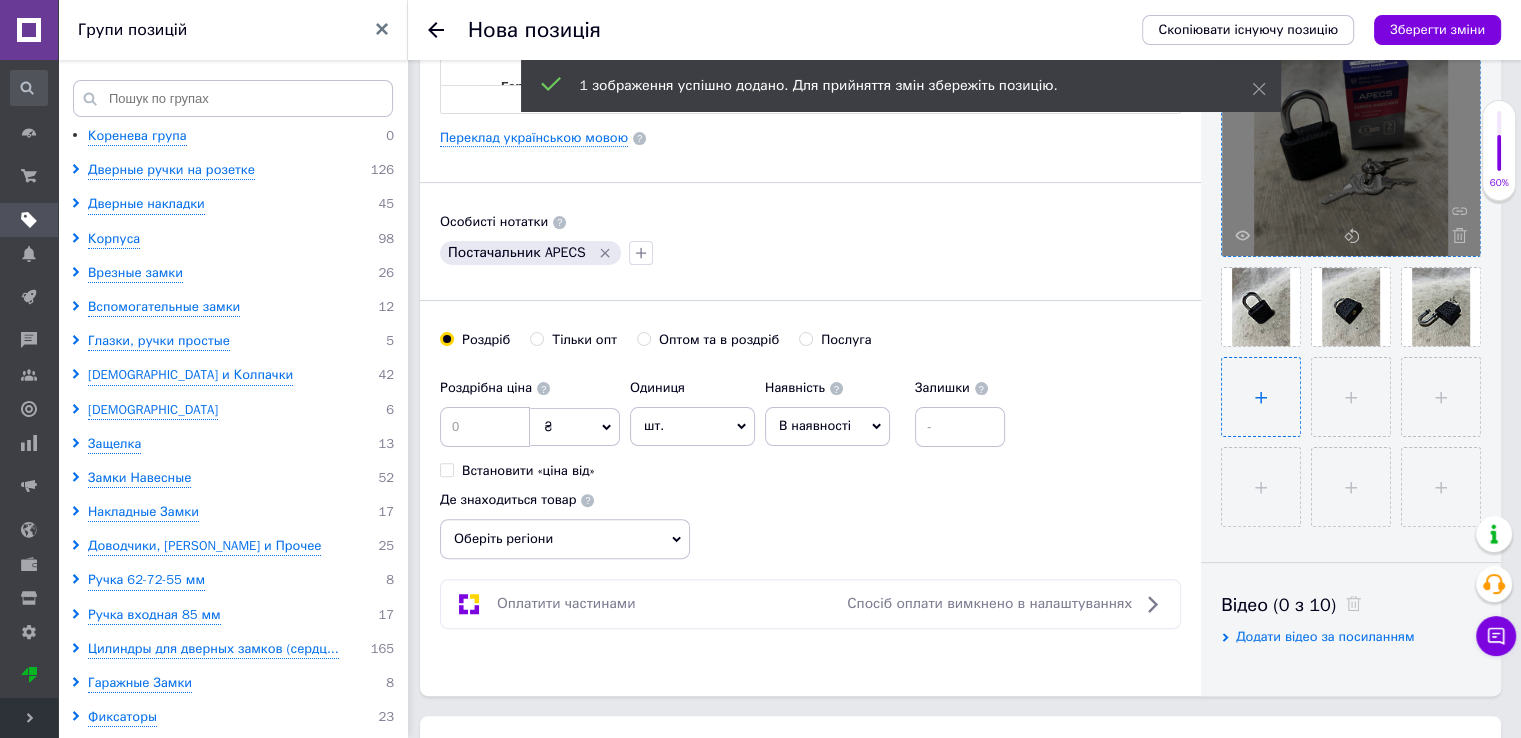 type on "C:\fakepath\photo_5_2025-07-07_10-58-53.jpg" 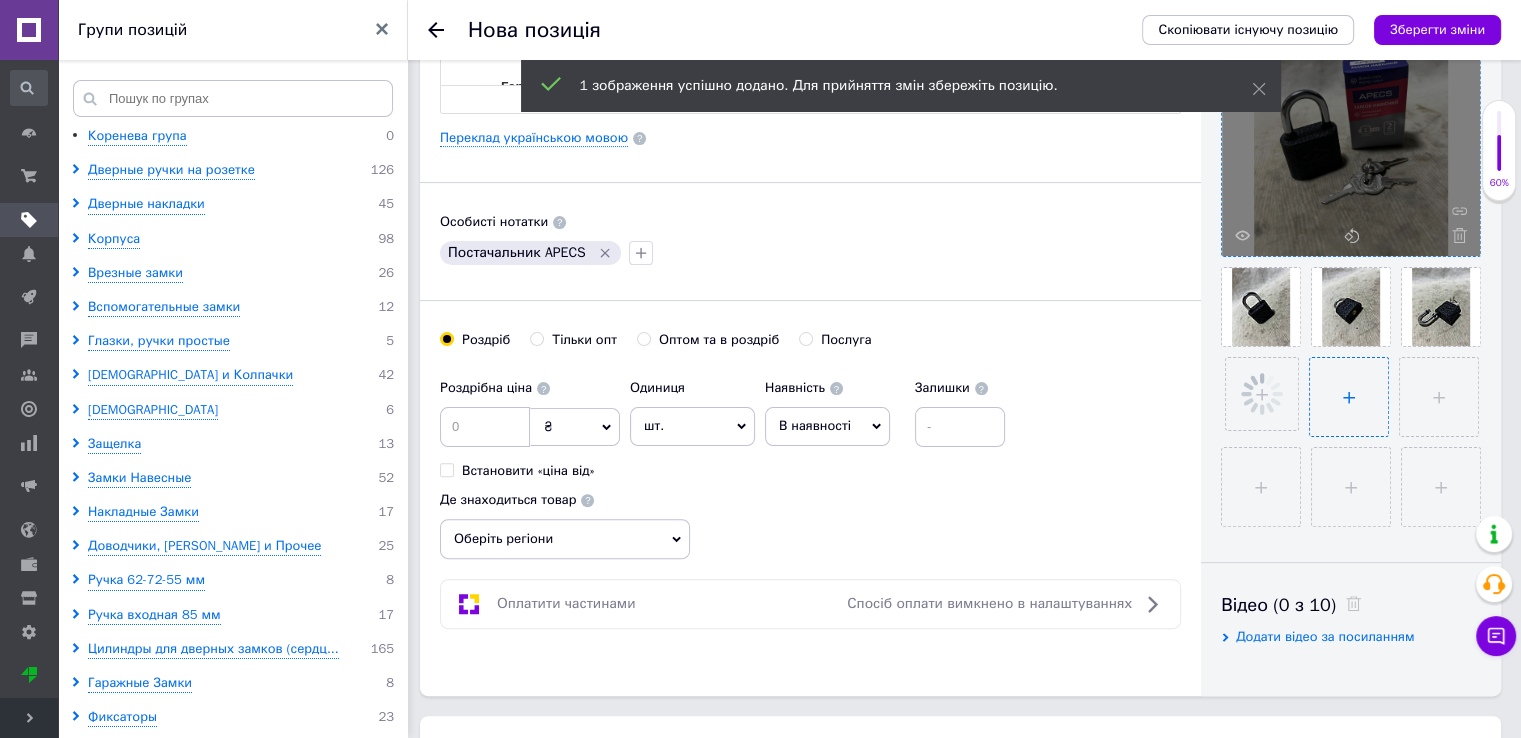 click at bounding box center (1349, 397) 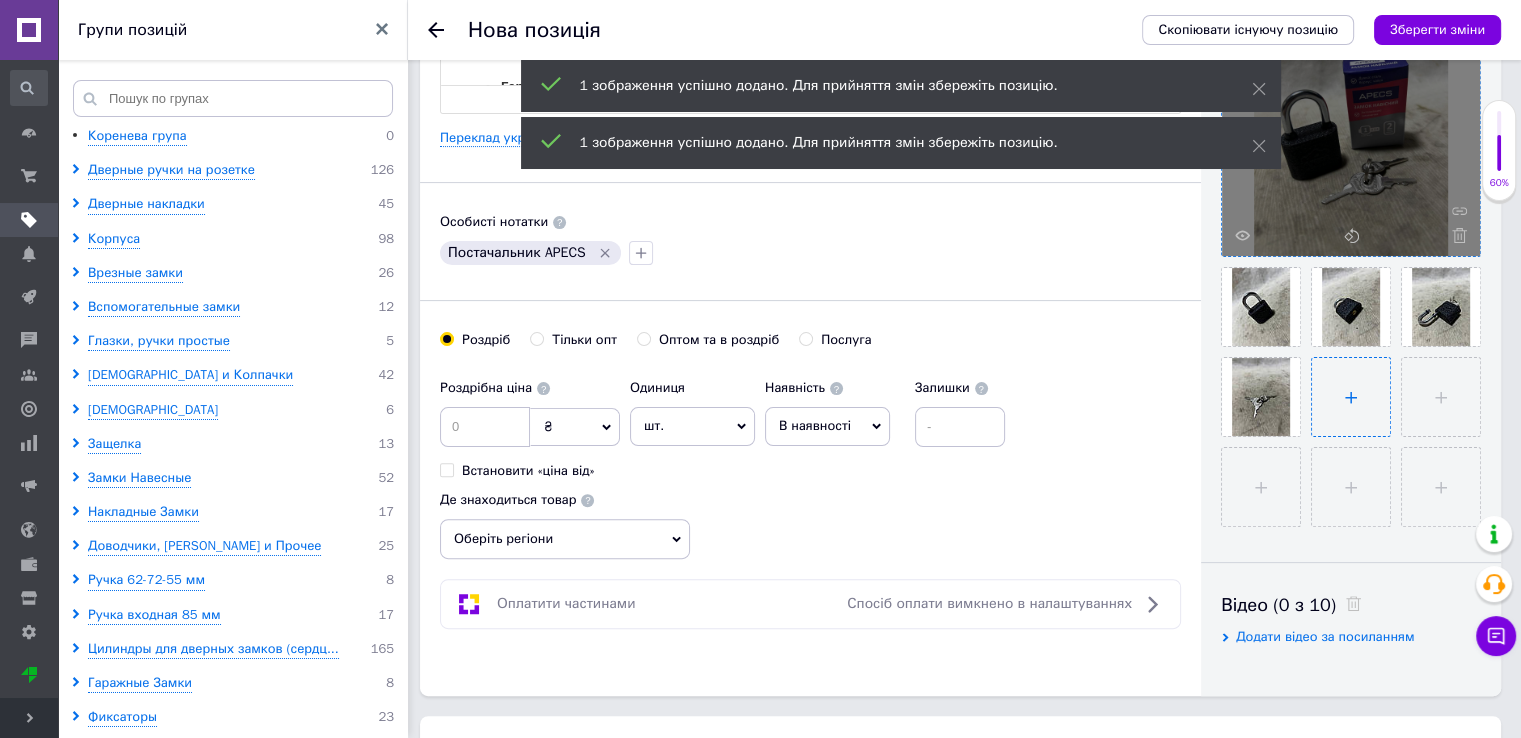 type on "C:\fakepath\photo_6_2025-07-07_10-58-53.jpg" 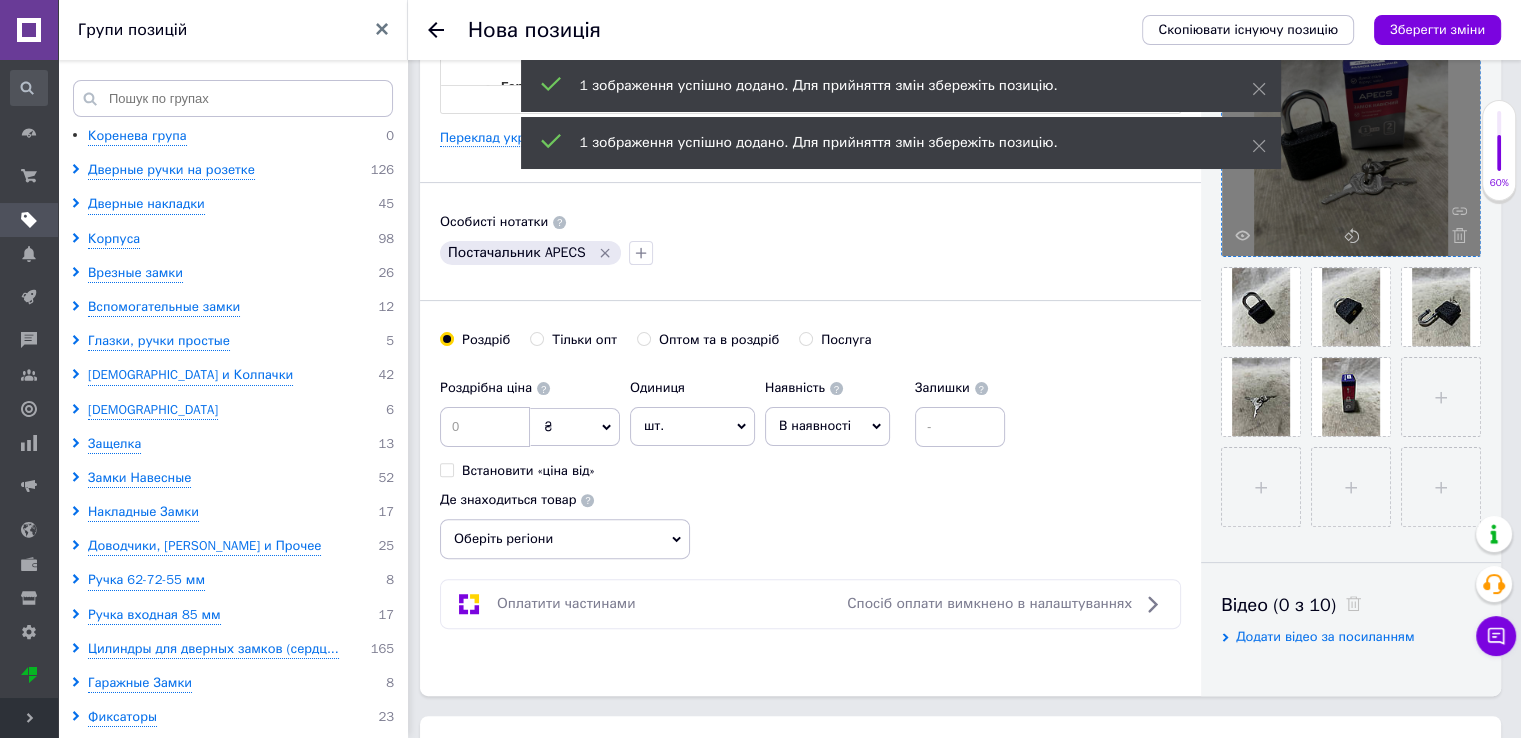 click on "Оптом та в роздріб" at bounding box center (719, 340) 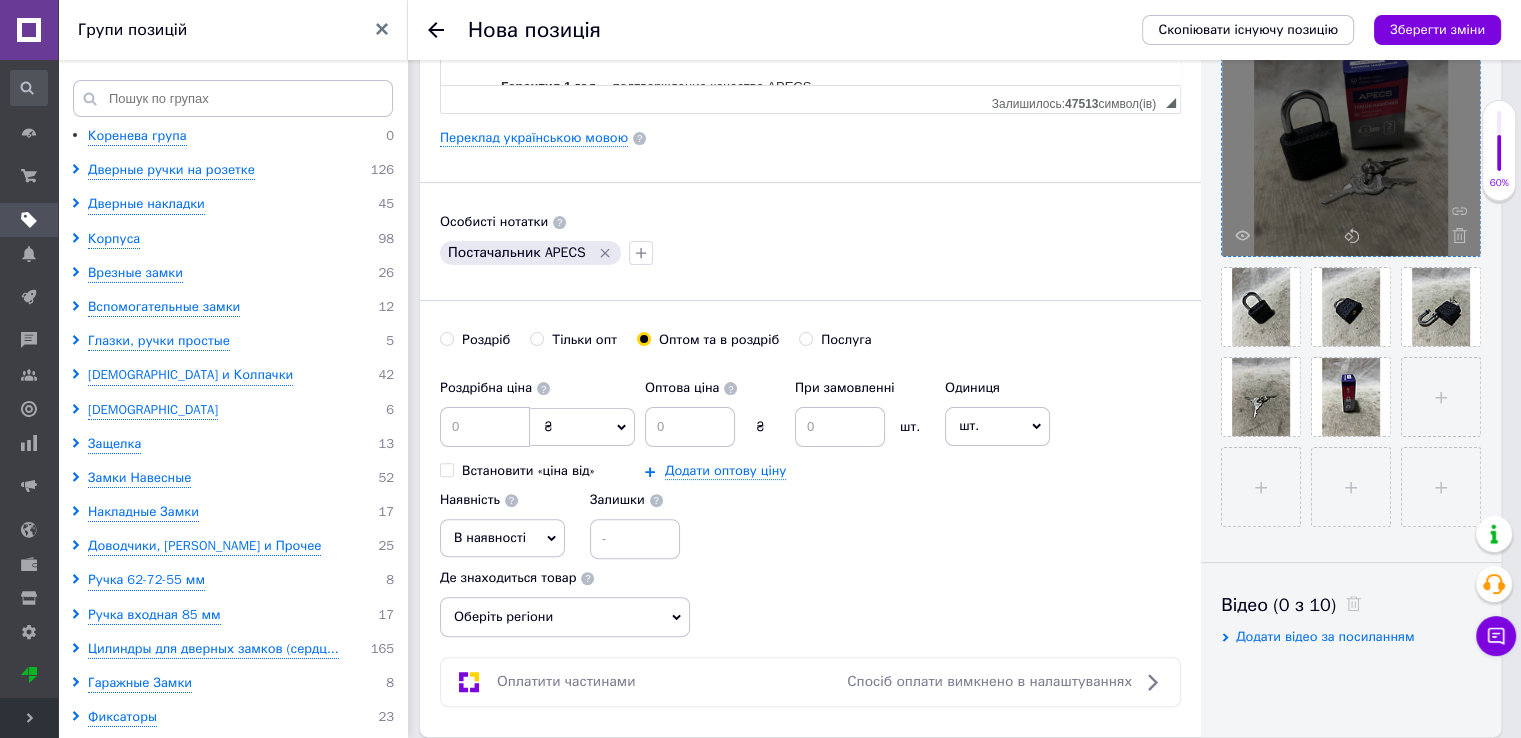 click on "₴" at bounding box center (582, 427) 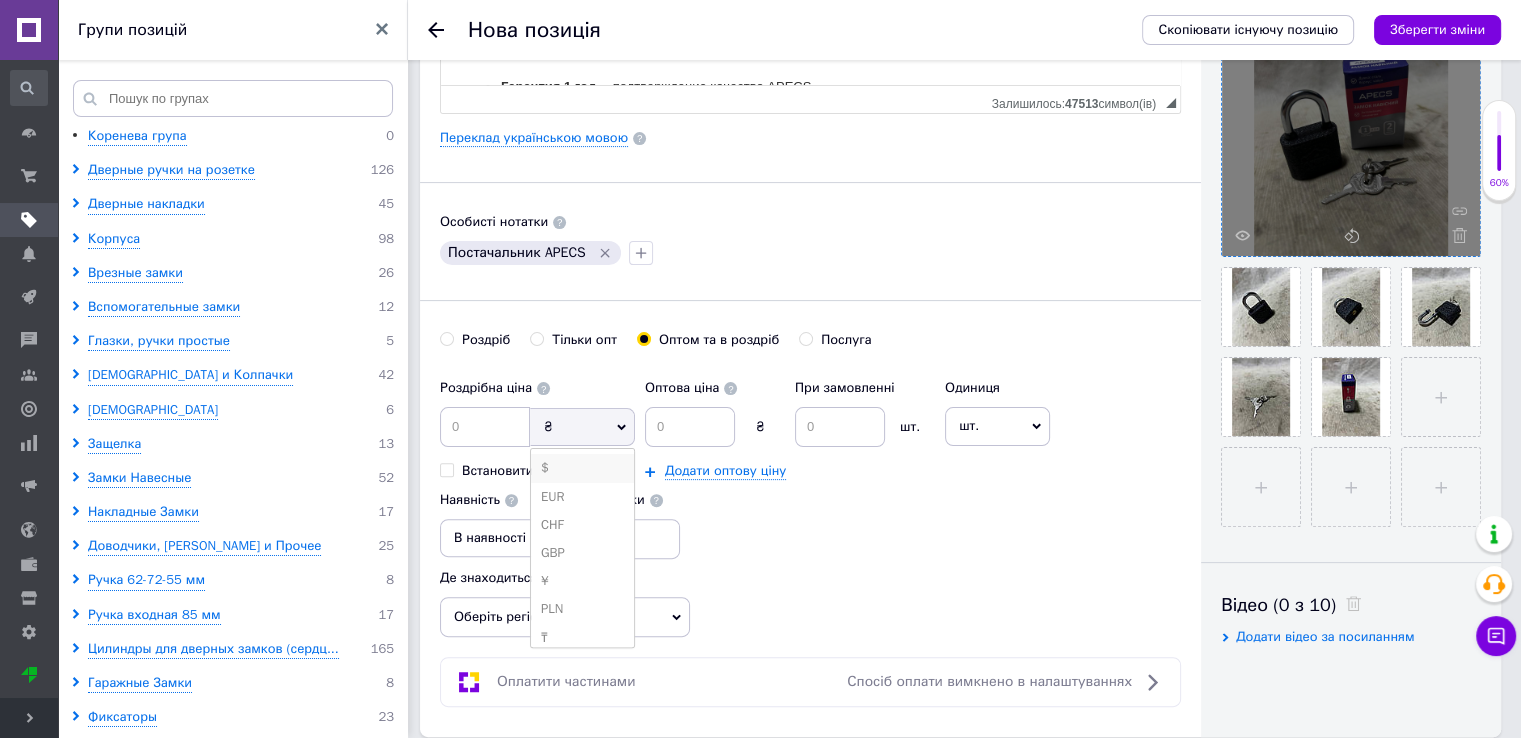 click on "$" at bounding box center (582, 468) 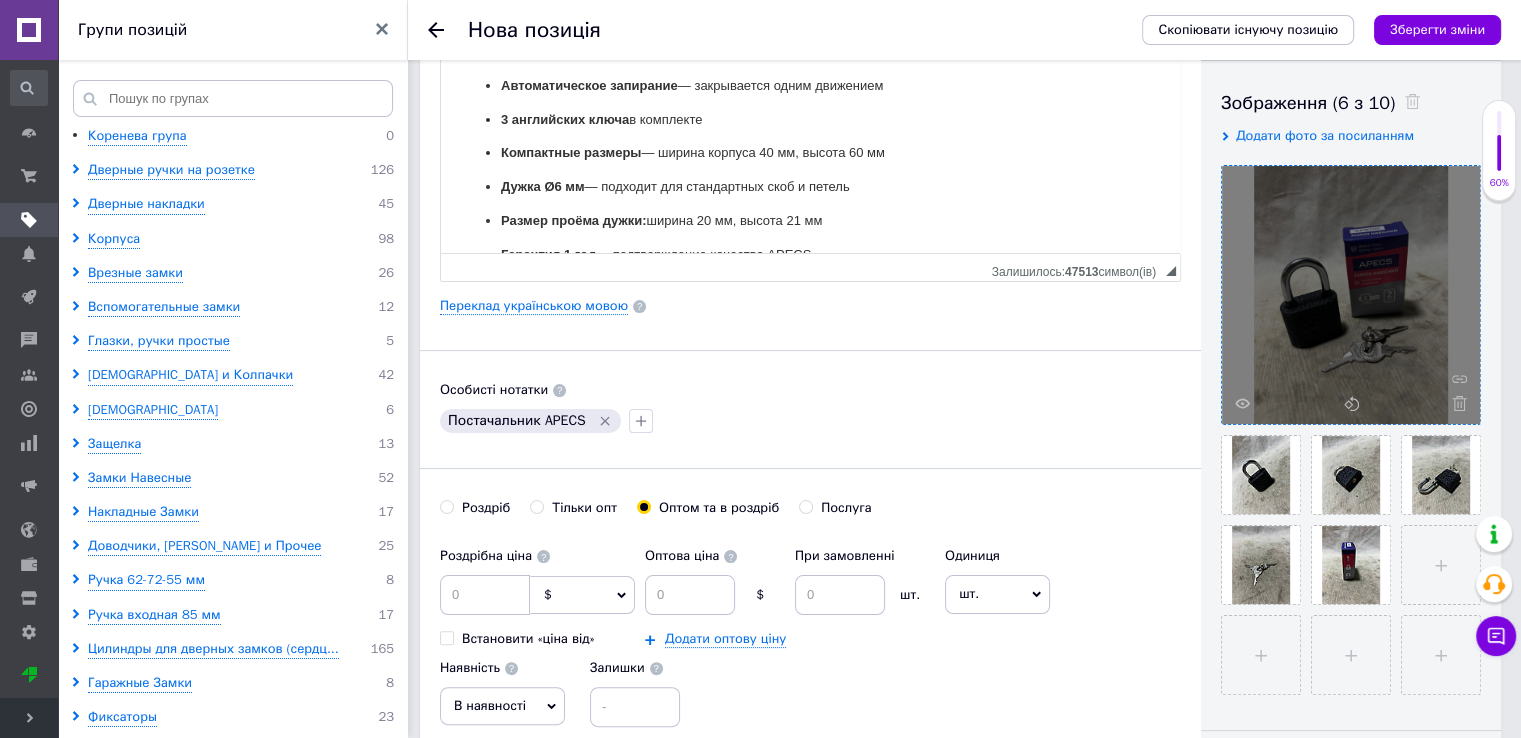scroll, scrollTop: 0, scrollLeft: 0, axis: both 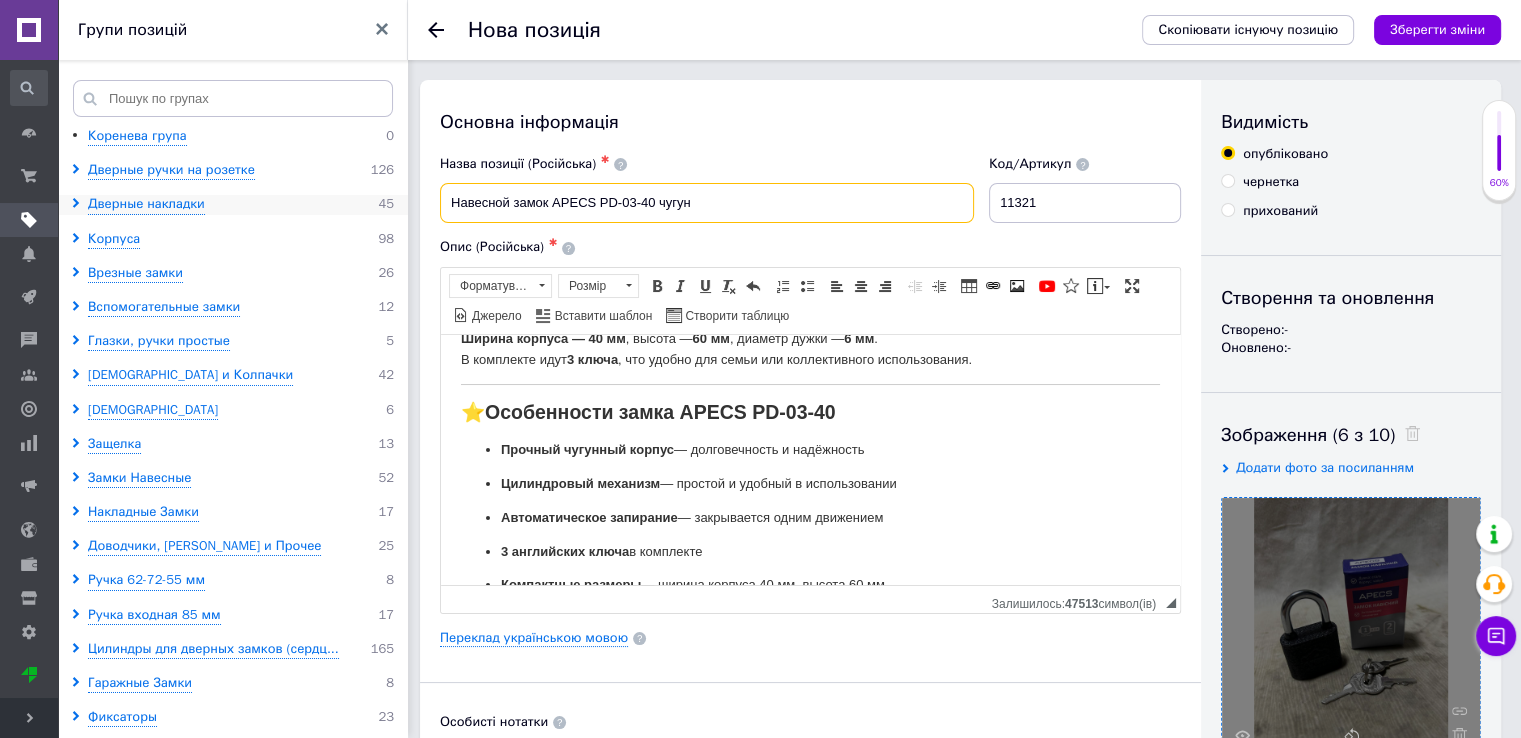drag, startPoint x: 714, startPoint y: 205, endPoint x: 285, endPoint y: 201, distance: 429.01865 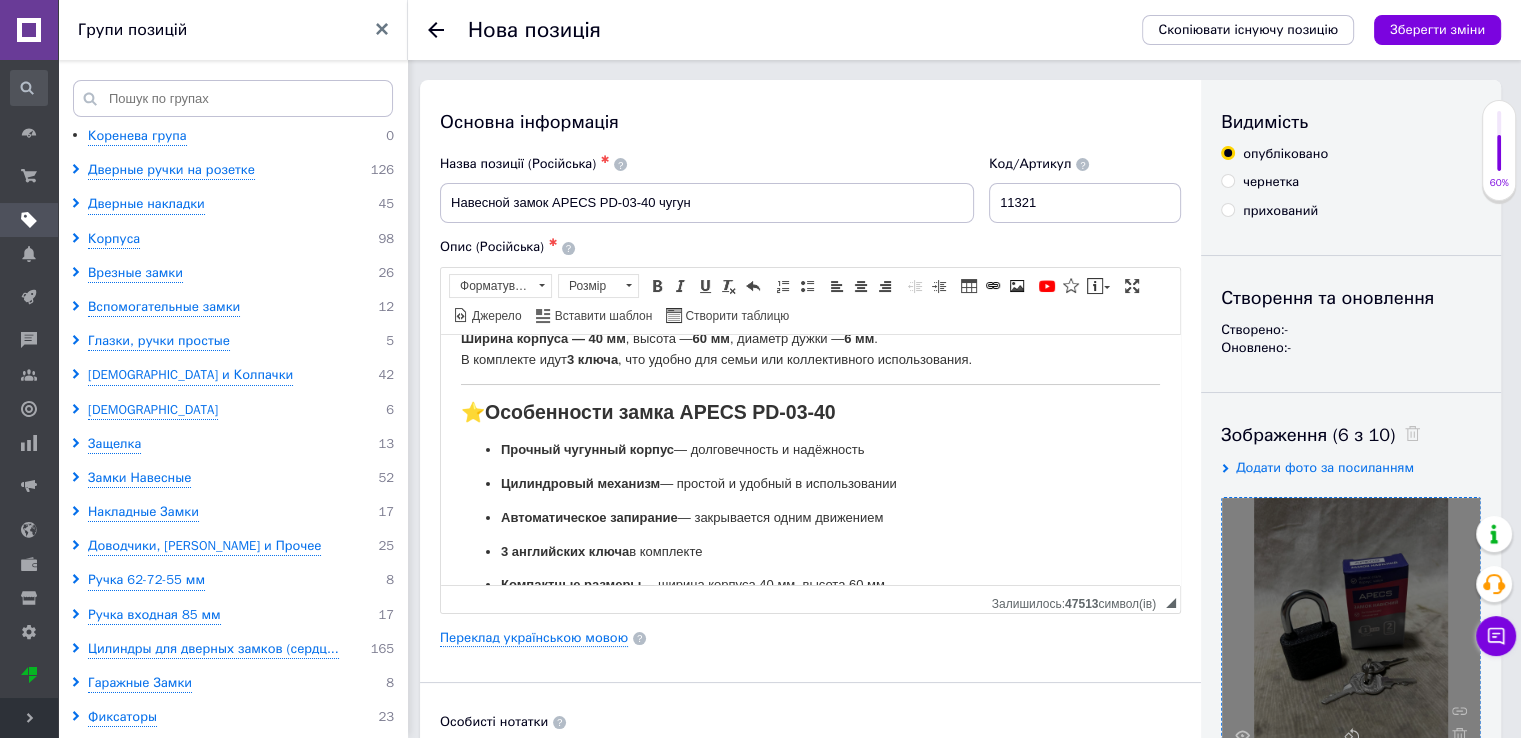 click on "Основна інформація" at bounding box center (810, 122) 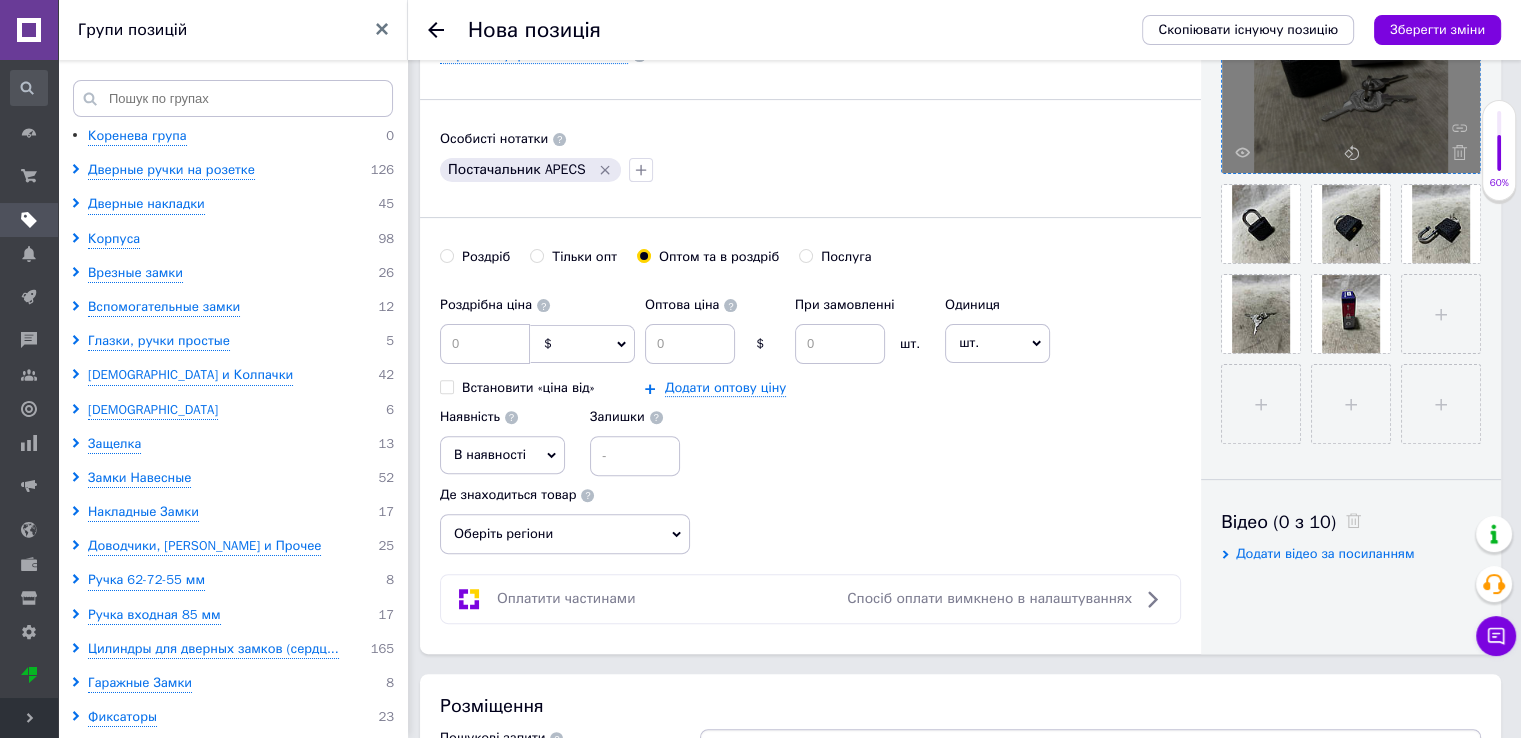 scroll, scrollTop: 600, scrollLeft: 0, axis: vertical 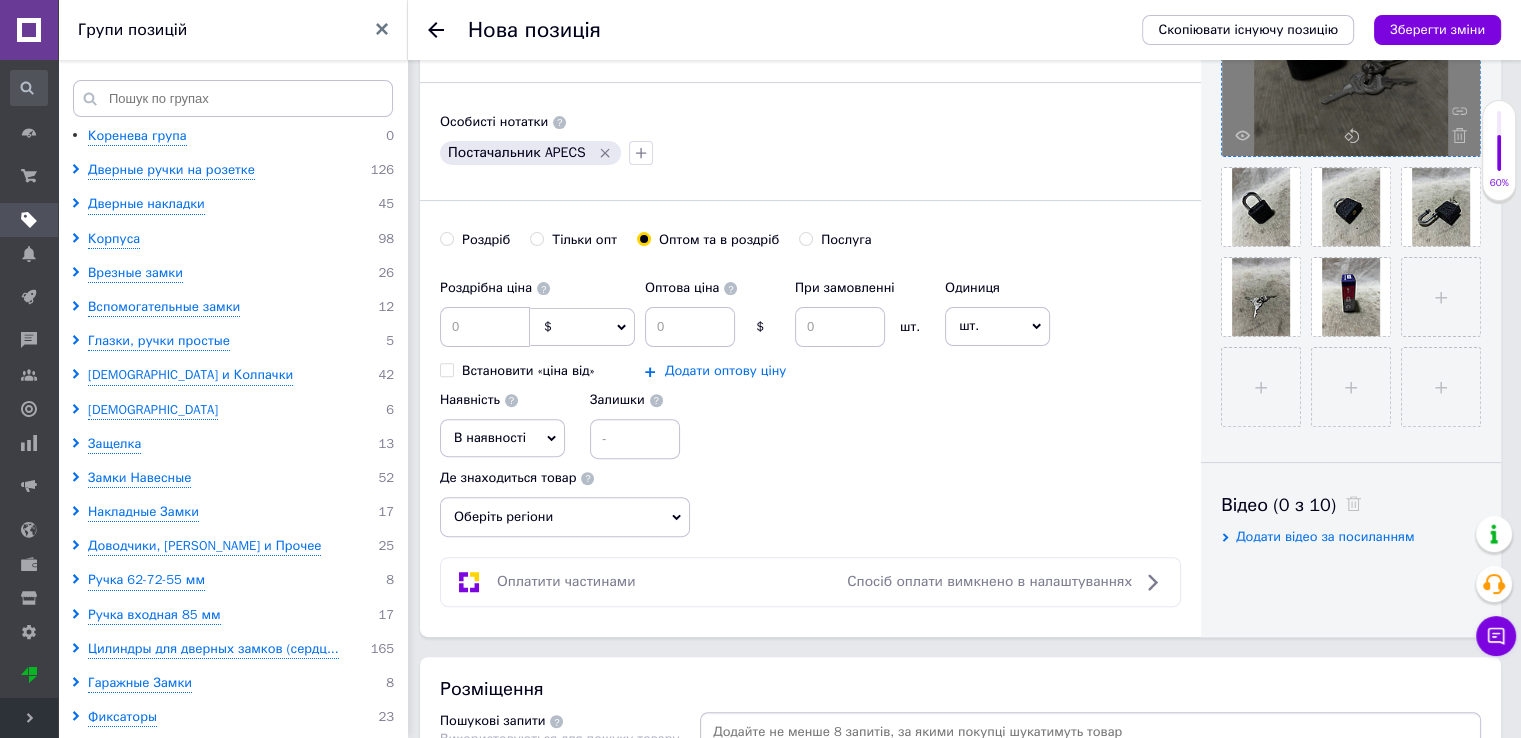 click on "Додати оптову ціну" at bounding box center [725, 371] 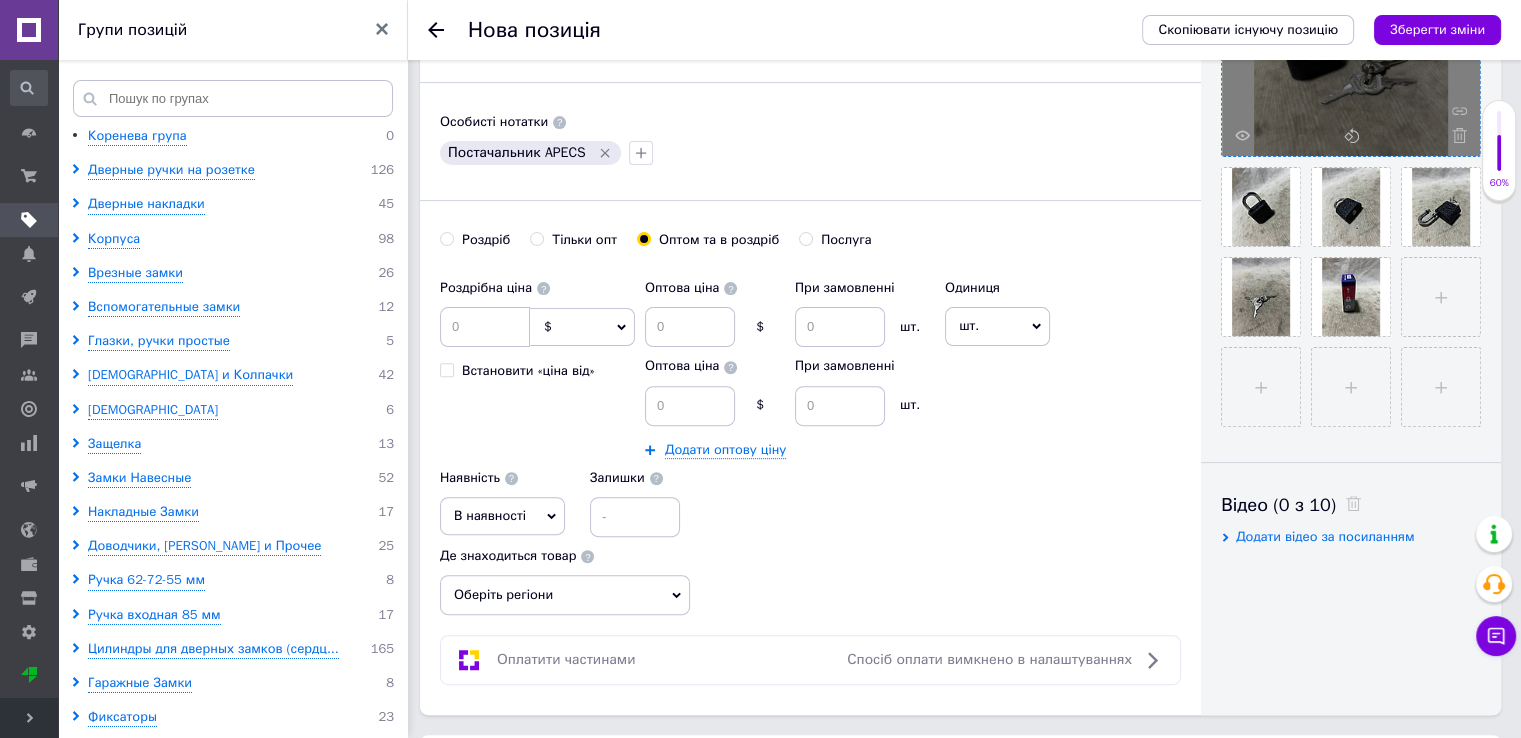 click on "Роздрібна ціна $ EUR CHF ₴ GBP ¥ PLN ₸ MDL HUF KGS CNY TRY KRW lei Встановити «ціна від» Оптова ціна $ При замовленні шт. Оптова ціна $ При замовленні шт. Додати оптову ціну Одиниця шт. Популярне комплект упаковка кв.м пара м кг пог.м послуга т а автоцистерна ампула б балон банка блістер бобіна бочка бут бухта в ват виїзд відро г г га година гр/кв.м гігакалорія д дав два місяці день доба доза є єврокуб з зміна к кВт каністра карат кв.дм кв.м кв.см кв.фут квартал кг кг/кв.м км колесо комплект коробка куб.дм куб.м л л лист м м мВт мл мм моток місяць мішок н набір номер о об'єкт од. п пара р" at bounding box center (810, 403) 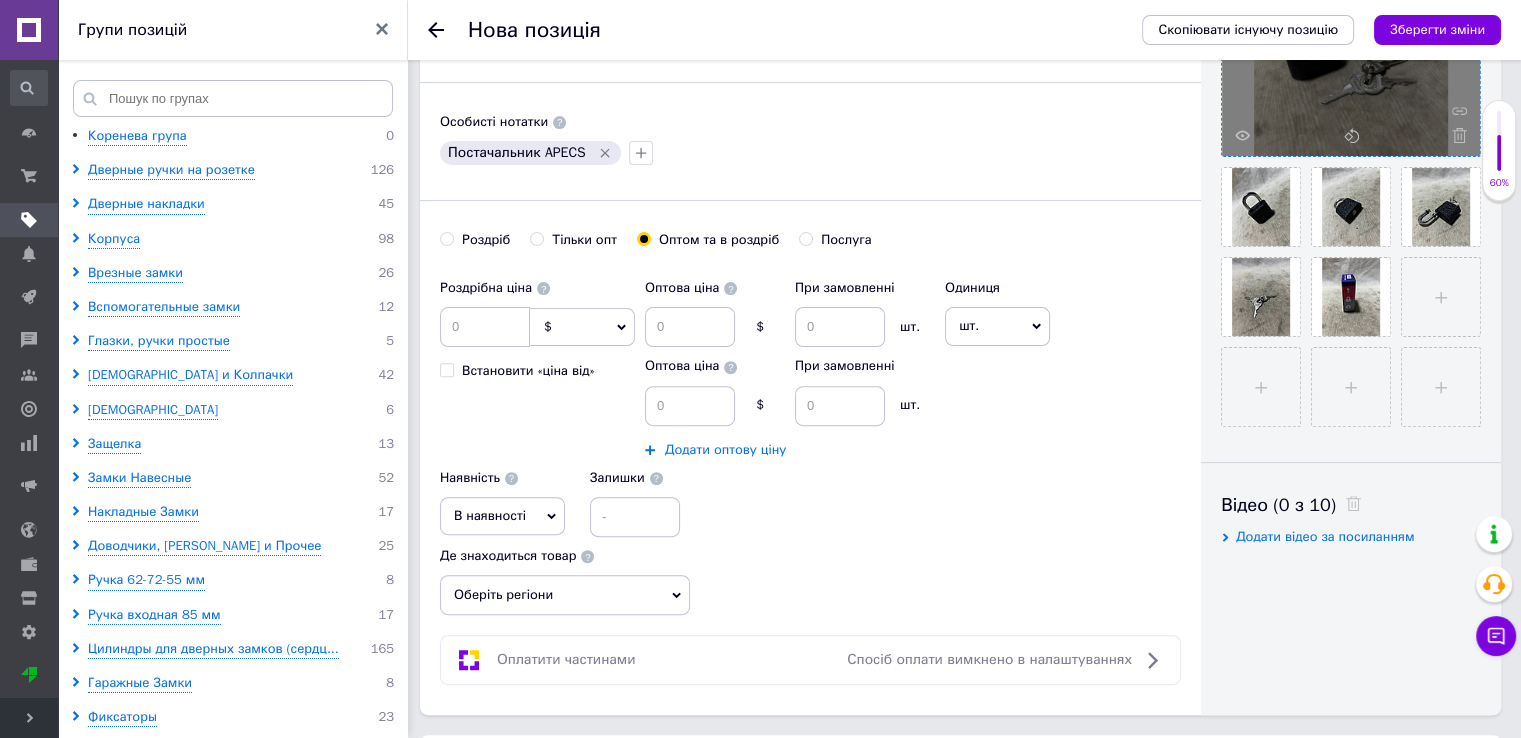 click on "Додати оптову ціну" at bounding box center (725, 450) 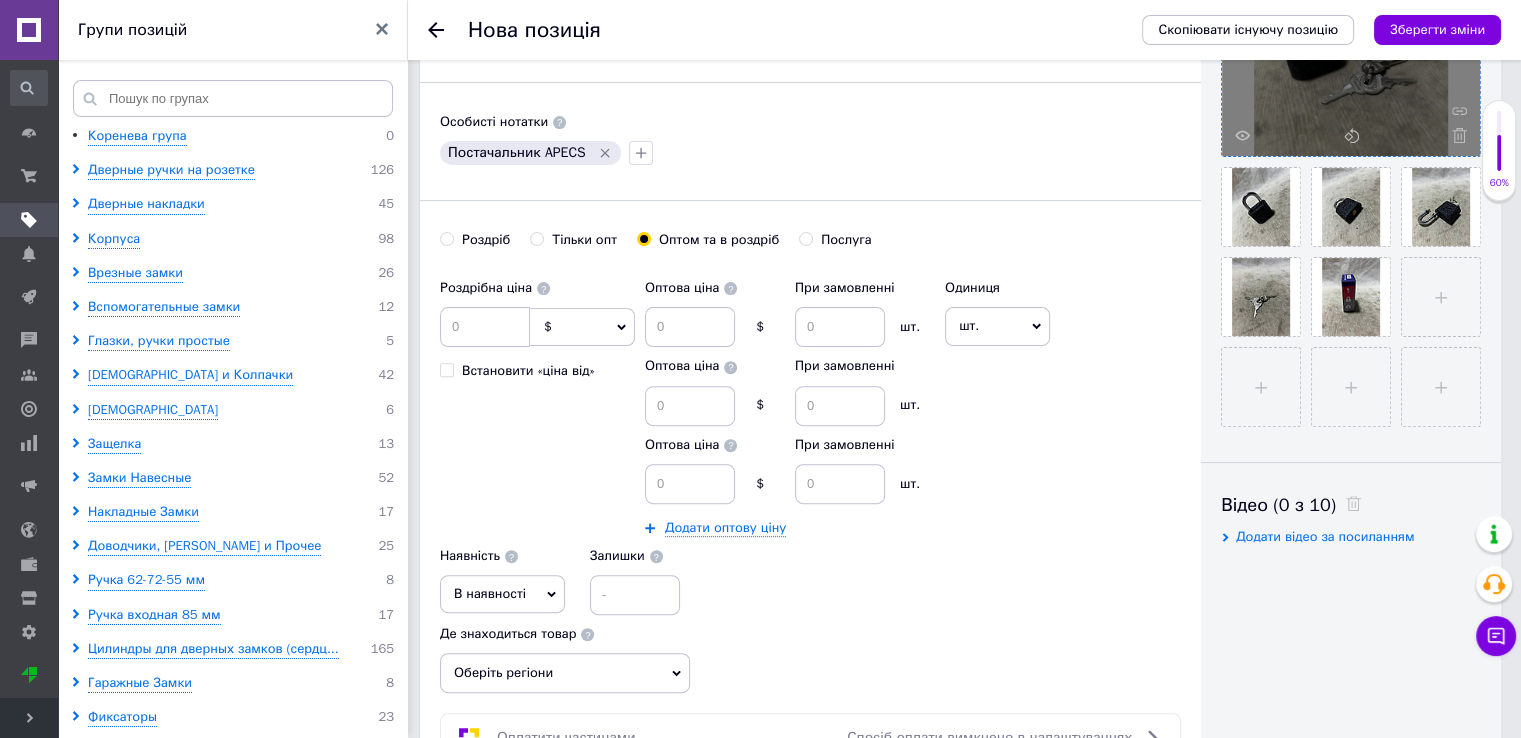 click on "Оптова ціна $ При замовленні шт. Оптова ціна $ При замовленні шт. Оптова ціна $ При замовленні шт. Додати оптову ціну" at bounding box center [790, 403] 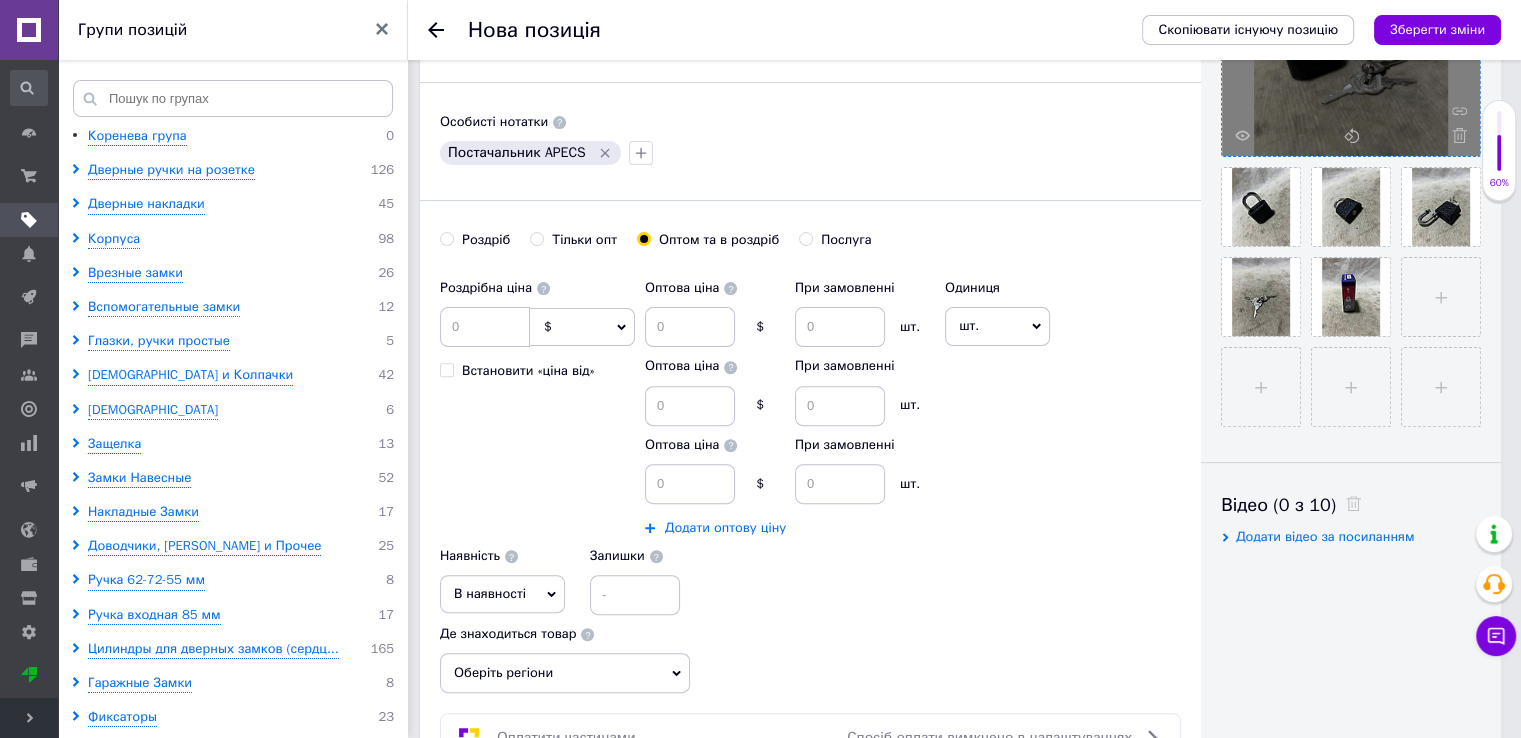 click on "Додати оптову ціну" at bounding box center [725, 528] 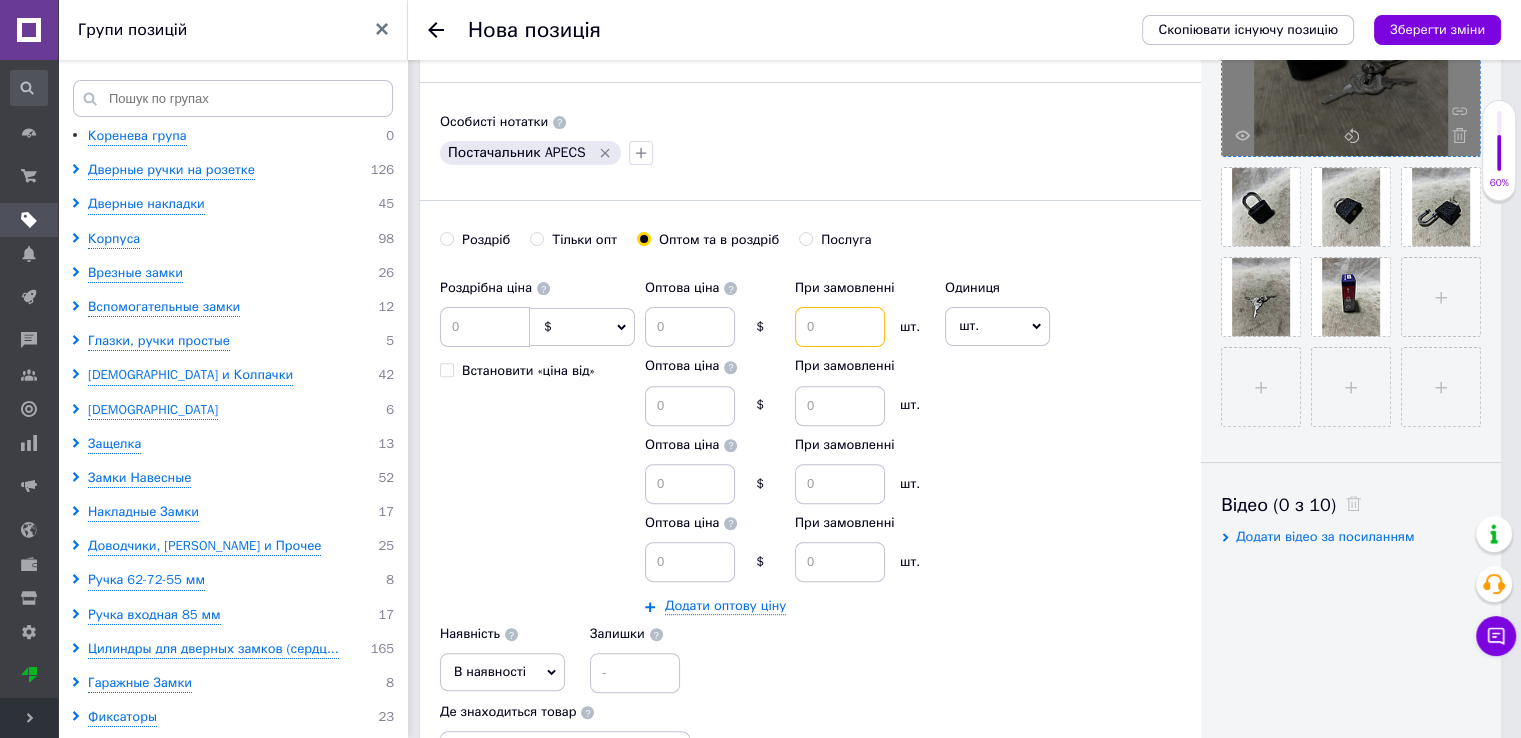 click at bounding box center [840, 327] 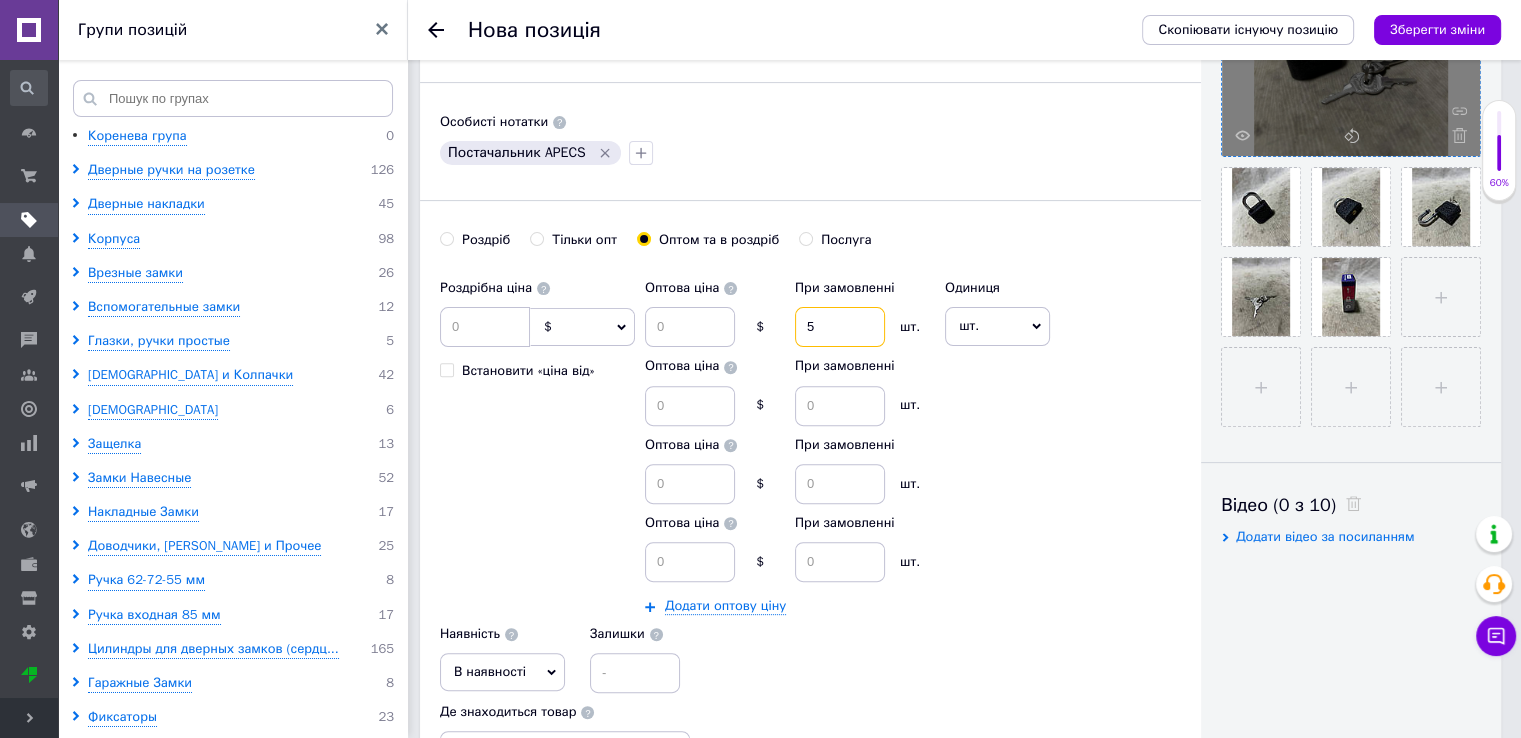 type on "5" 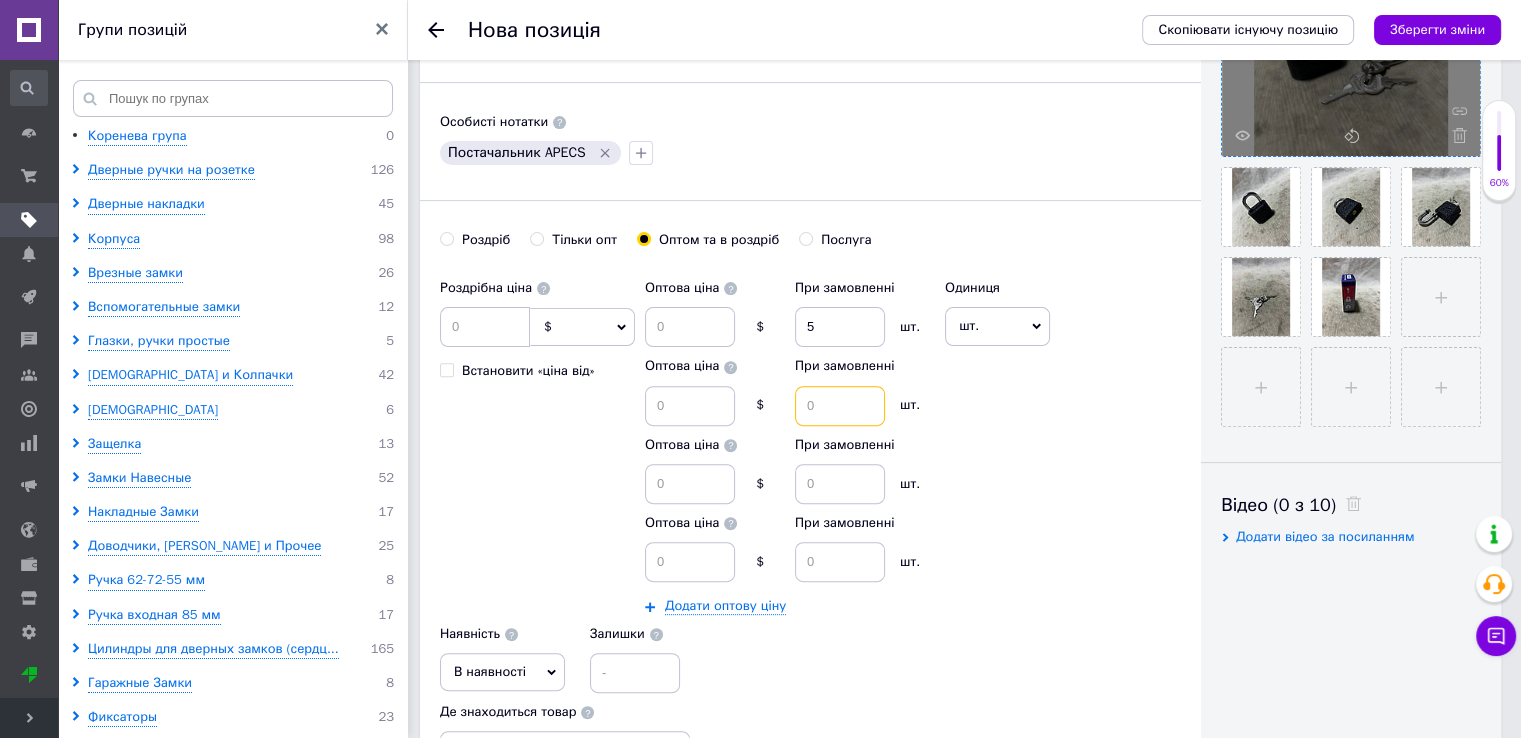 click at bounding box center (840, 406) 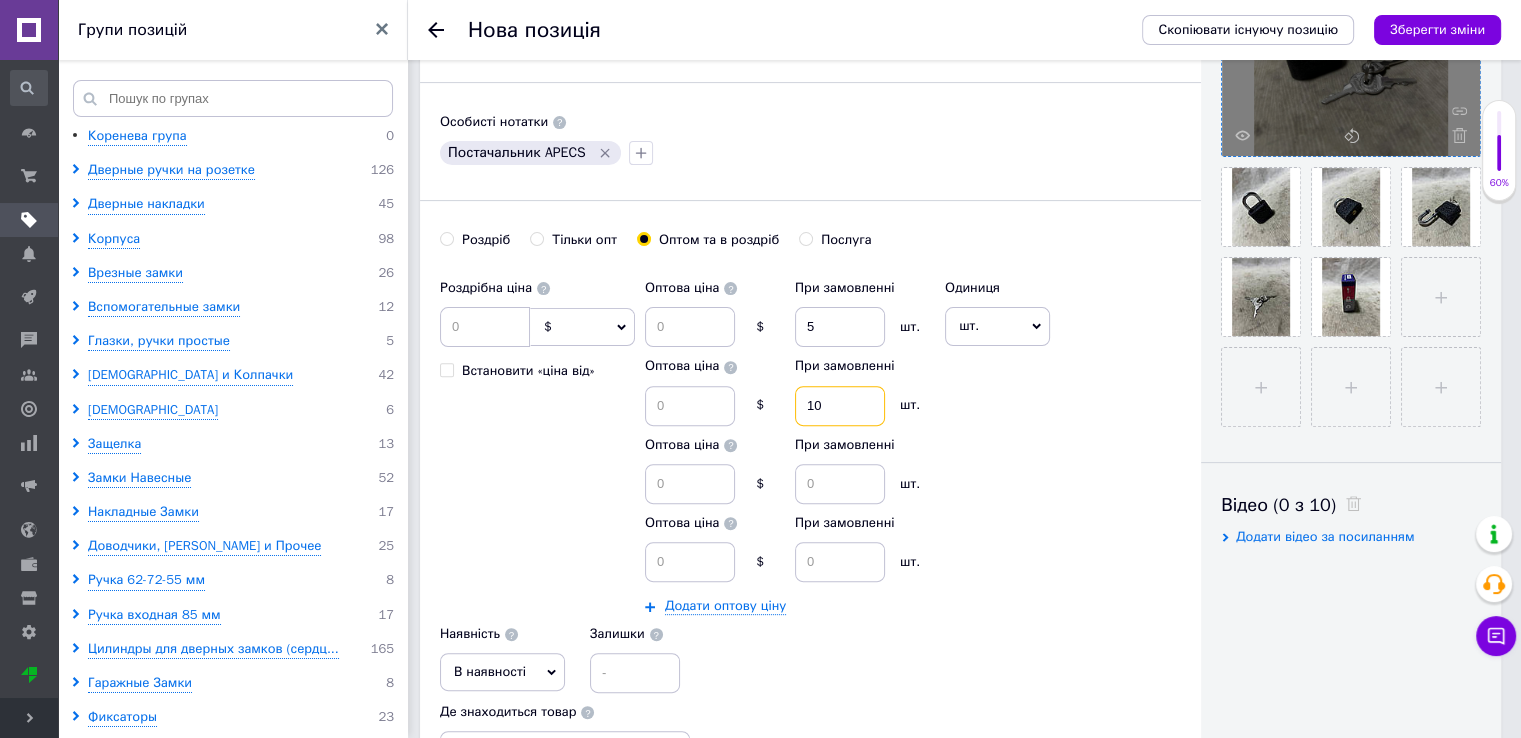 type on "10" 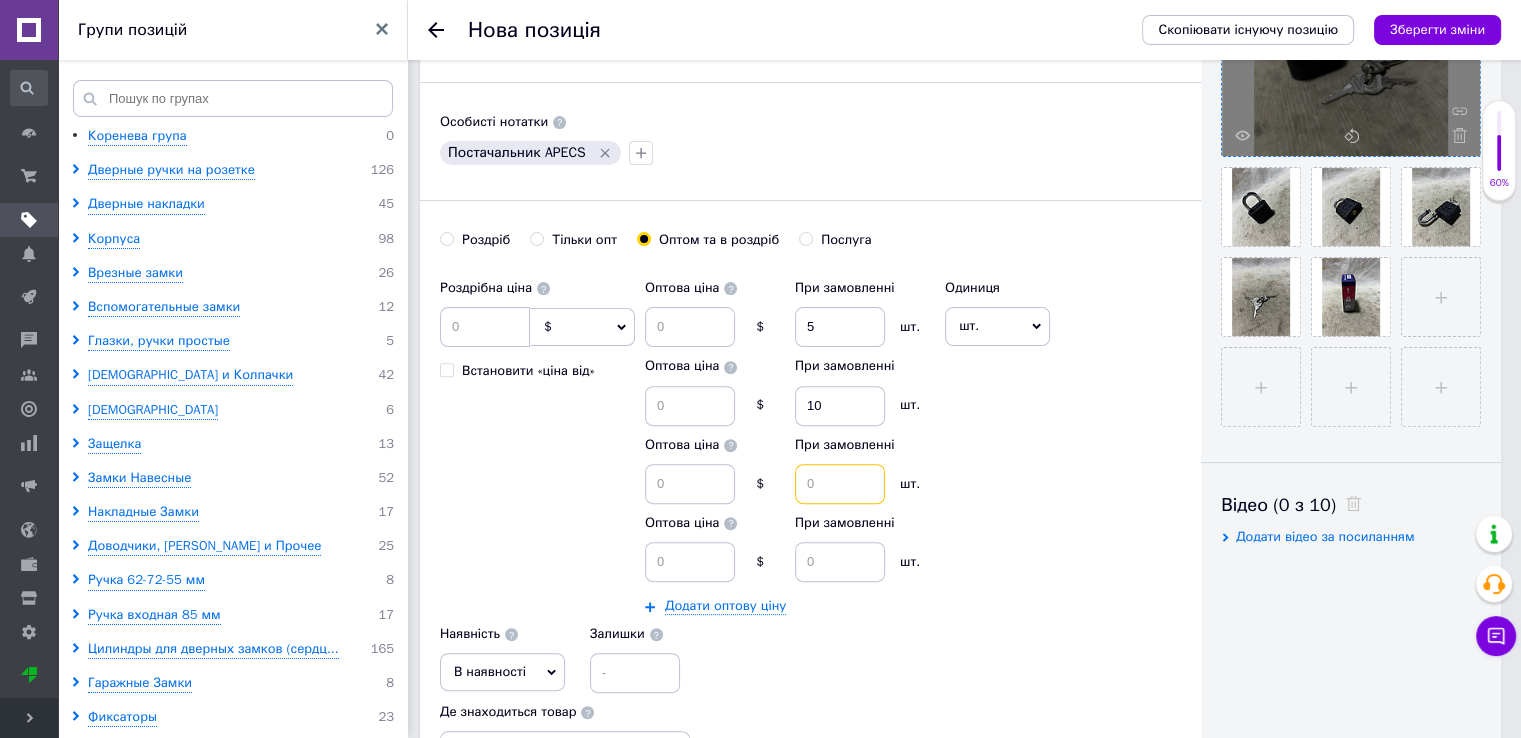 click at bounding box center [840, 484] 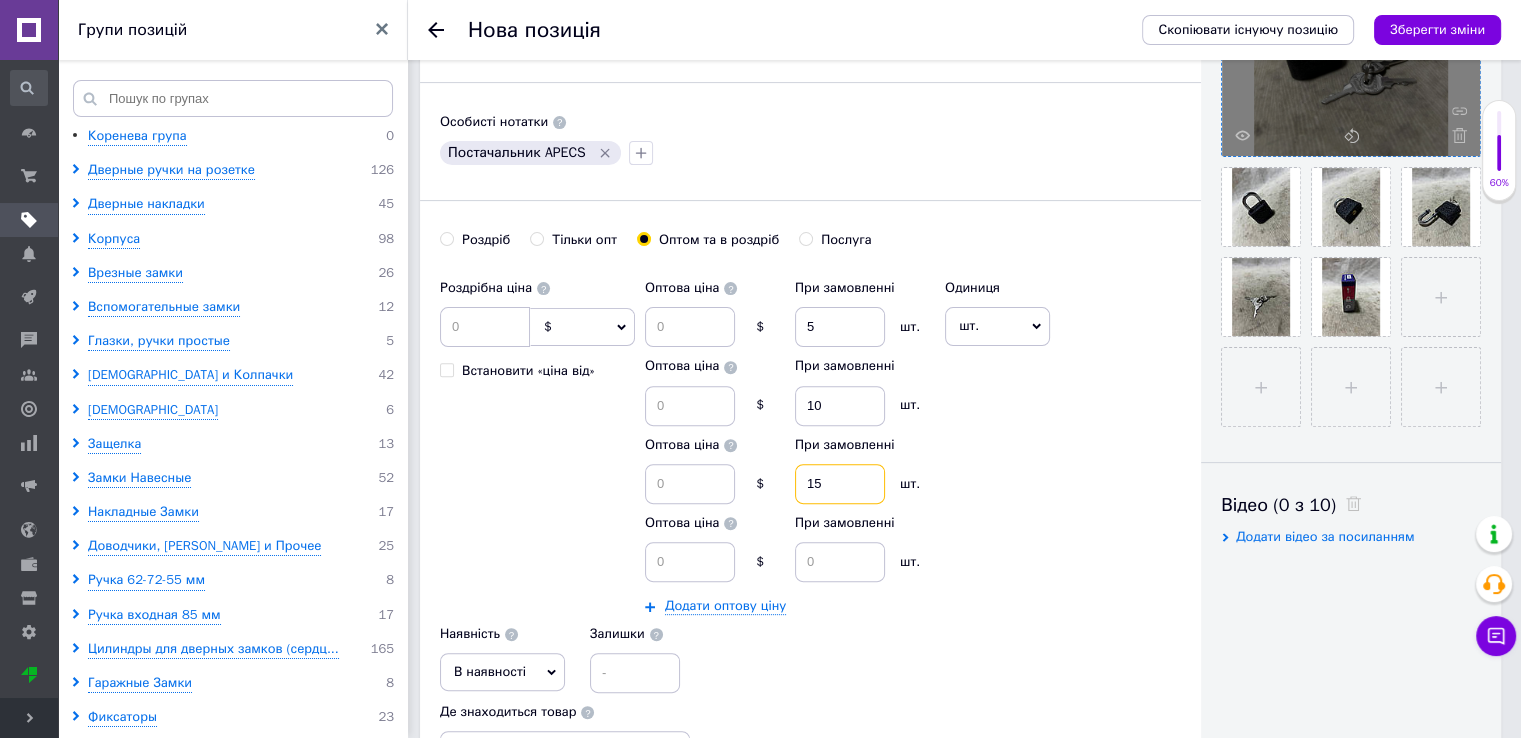 type on "15" 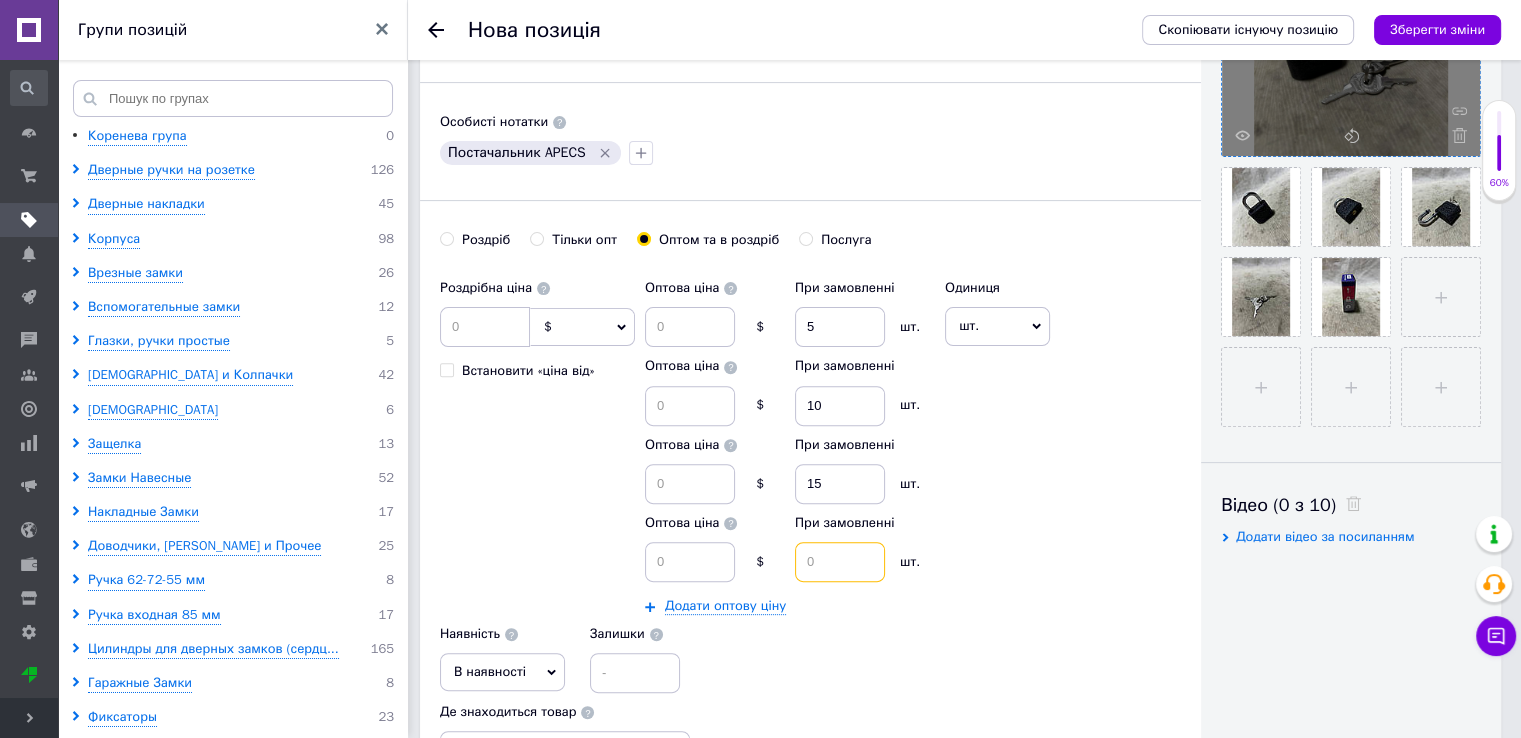 click at bounding box center [840, 562] 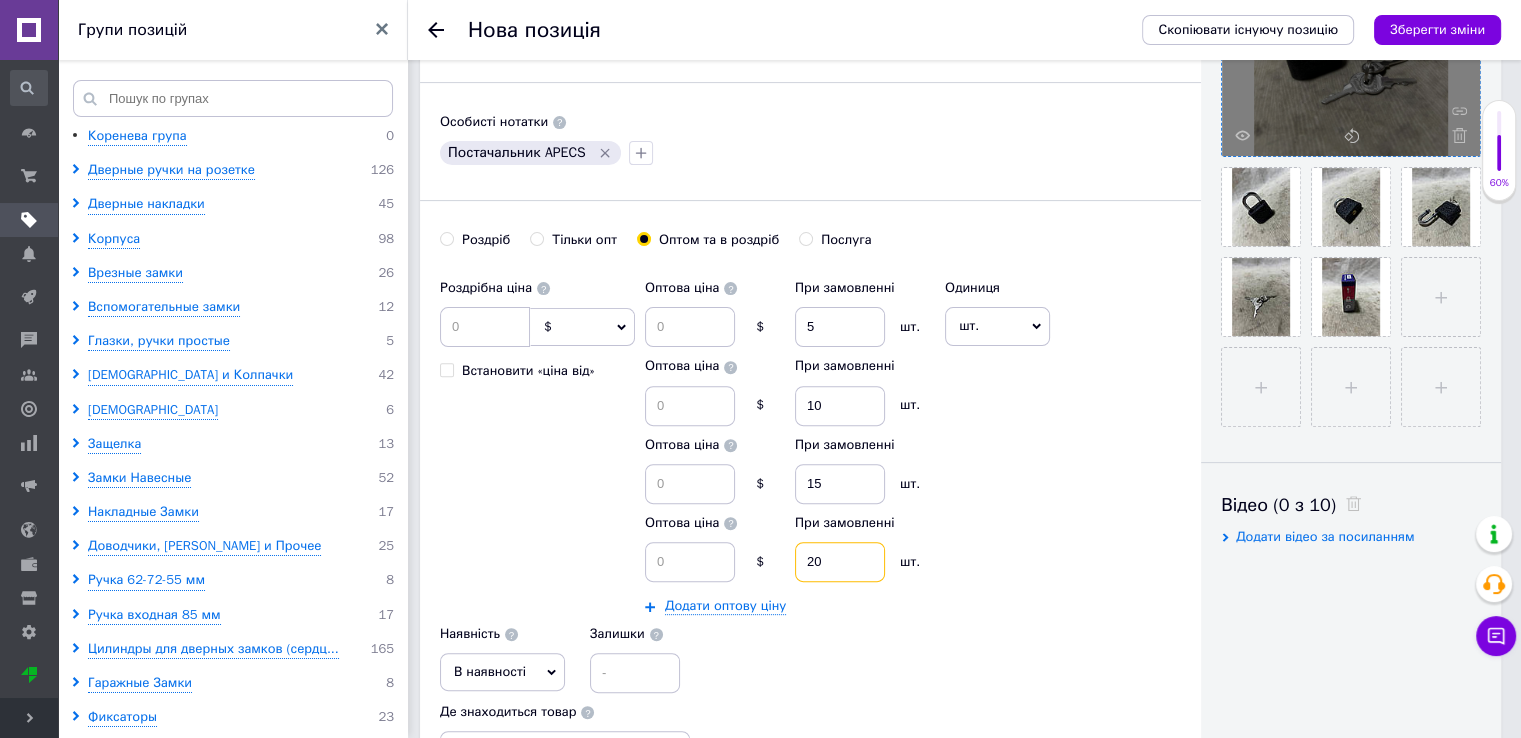 type on "20" 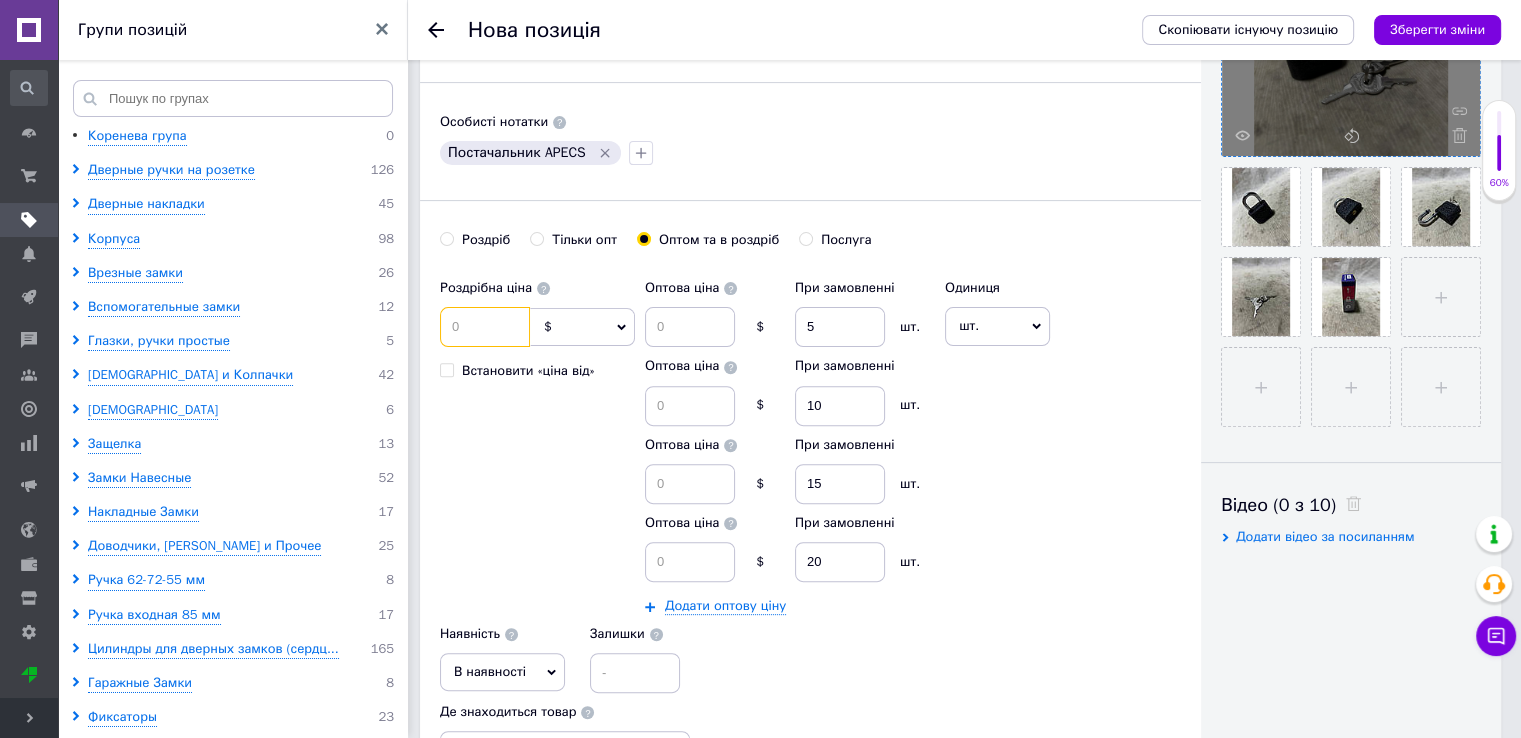 click at bounding box center [485, 327] 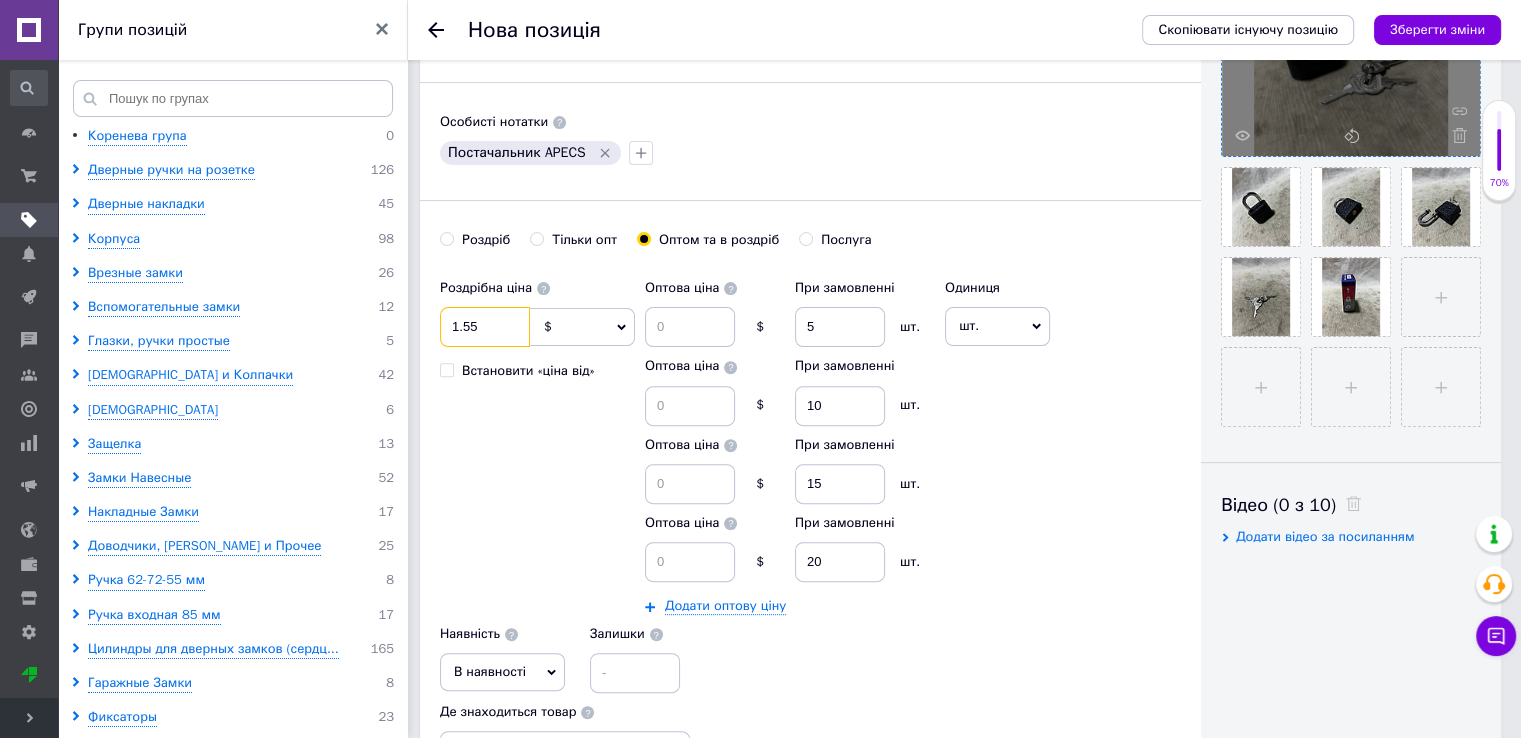 type on "1.55" 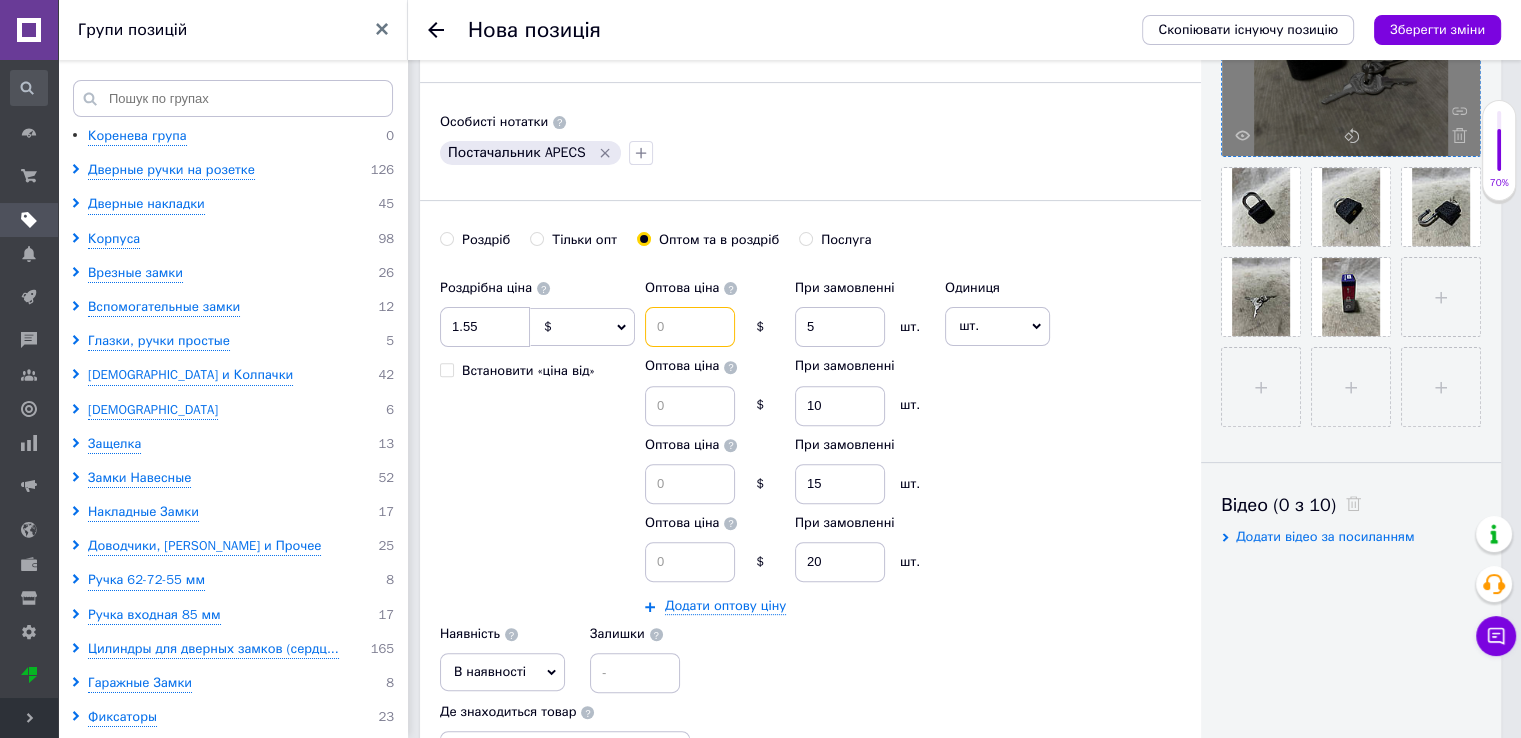 click at bounding box center (690, 327) 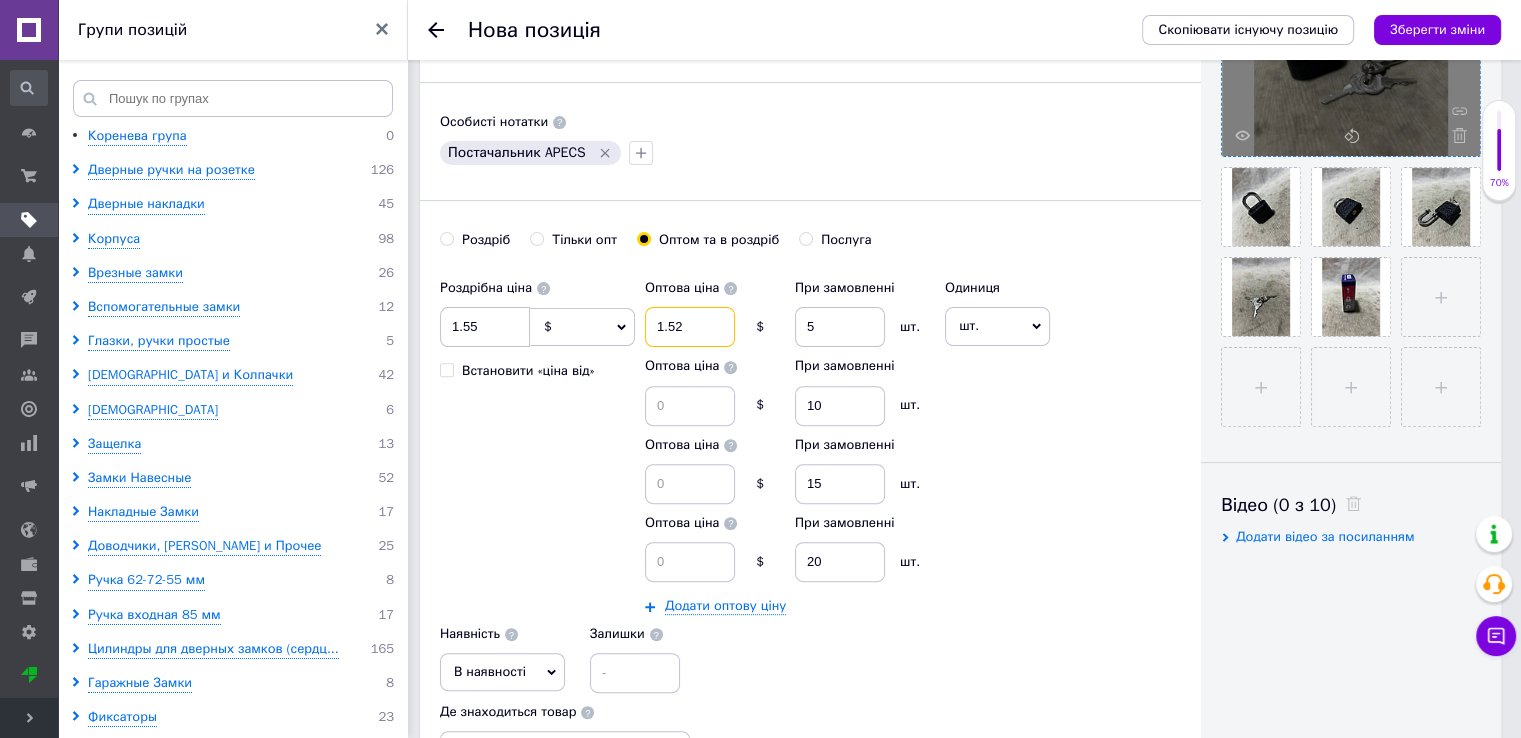 type on "1.52" 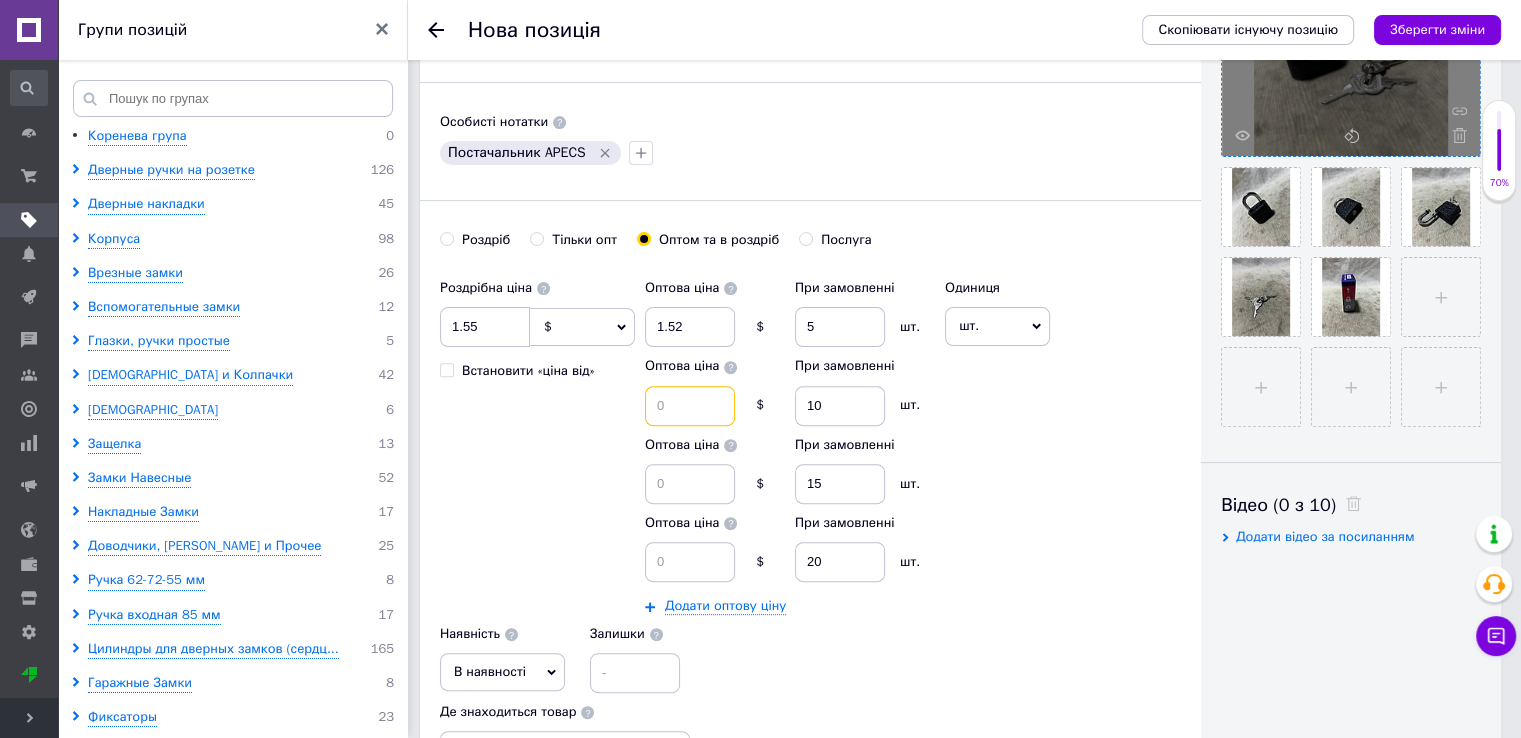 click at bounding box center [690, 406] 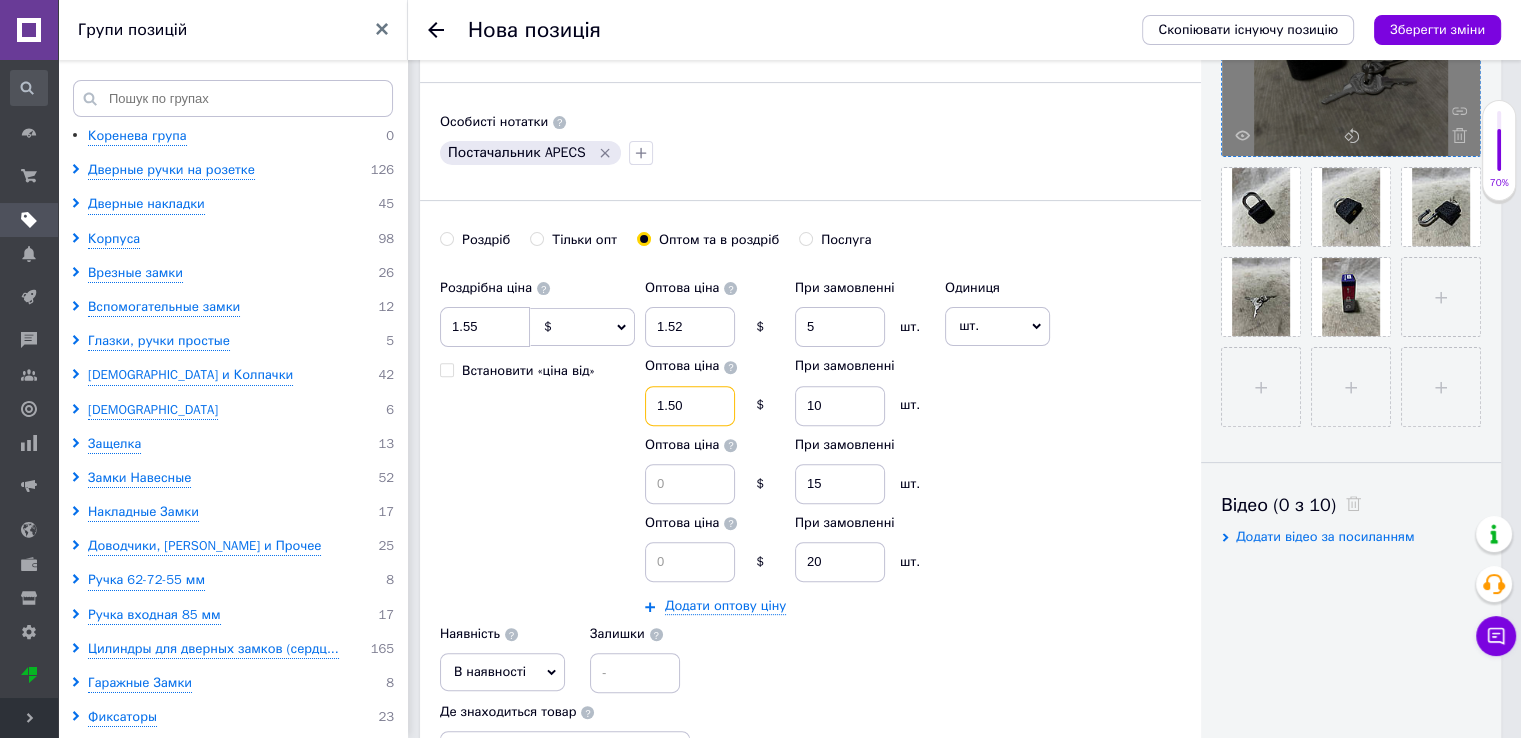 type on "1.50" 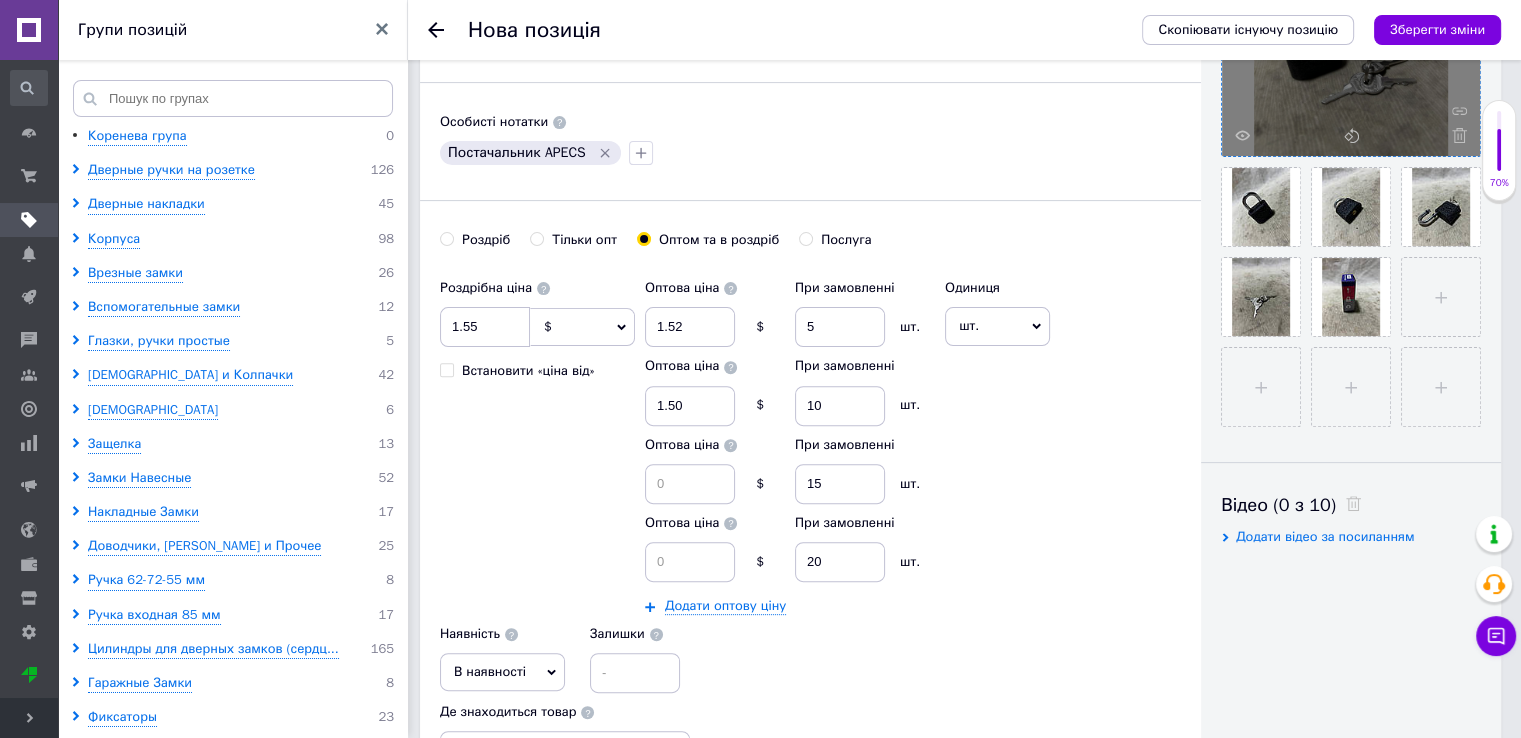 click on "Оптова ціна $" at bounding box center (715, 465) 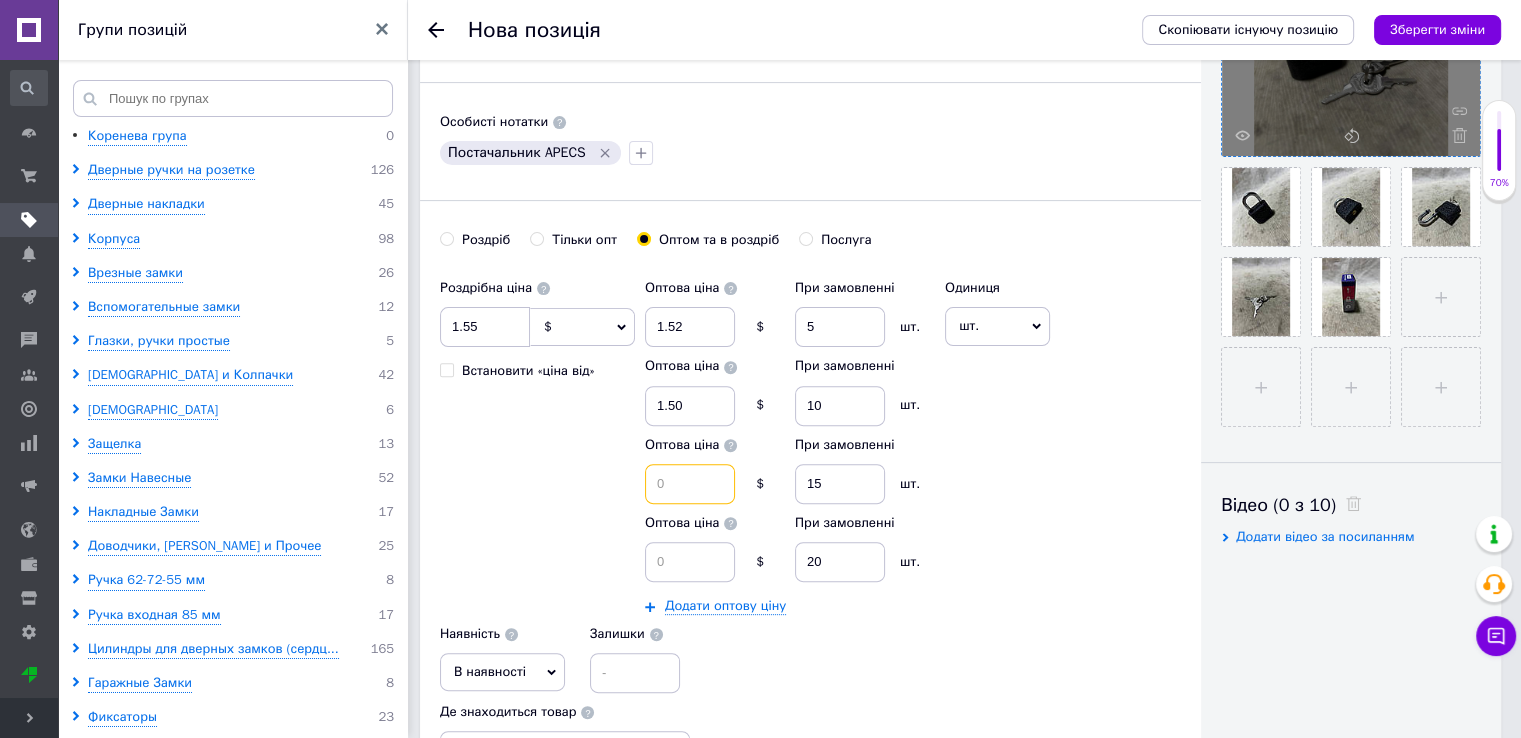 click at bounding box center [690, 484] 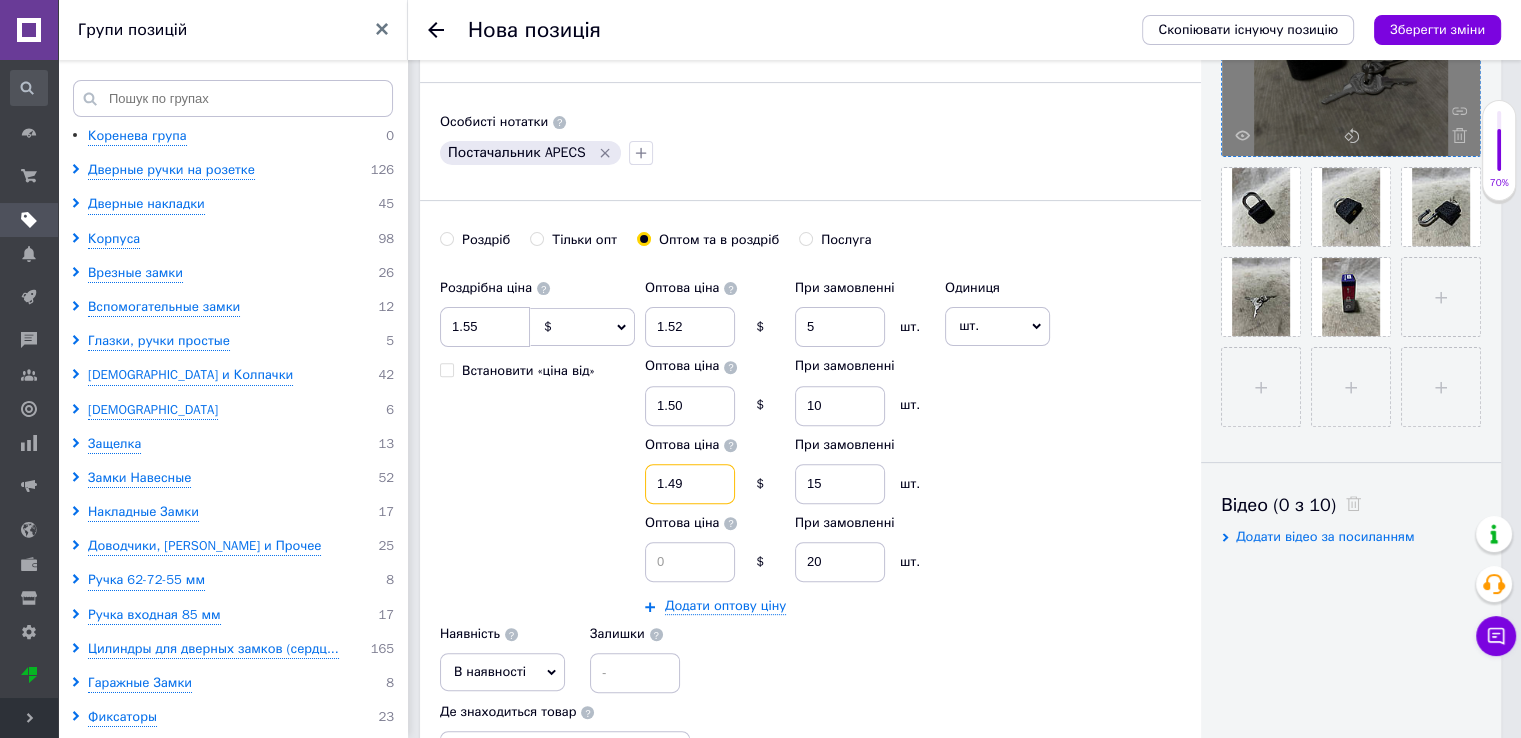type on "1.49" 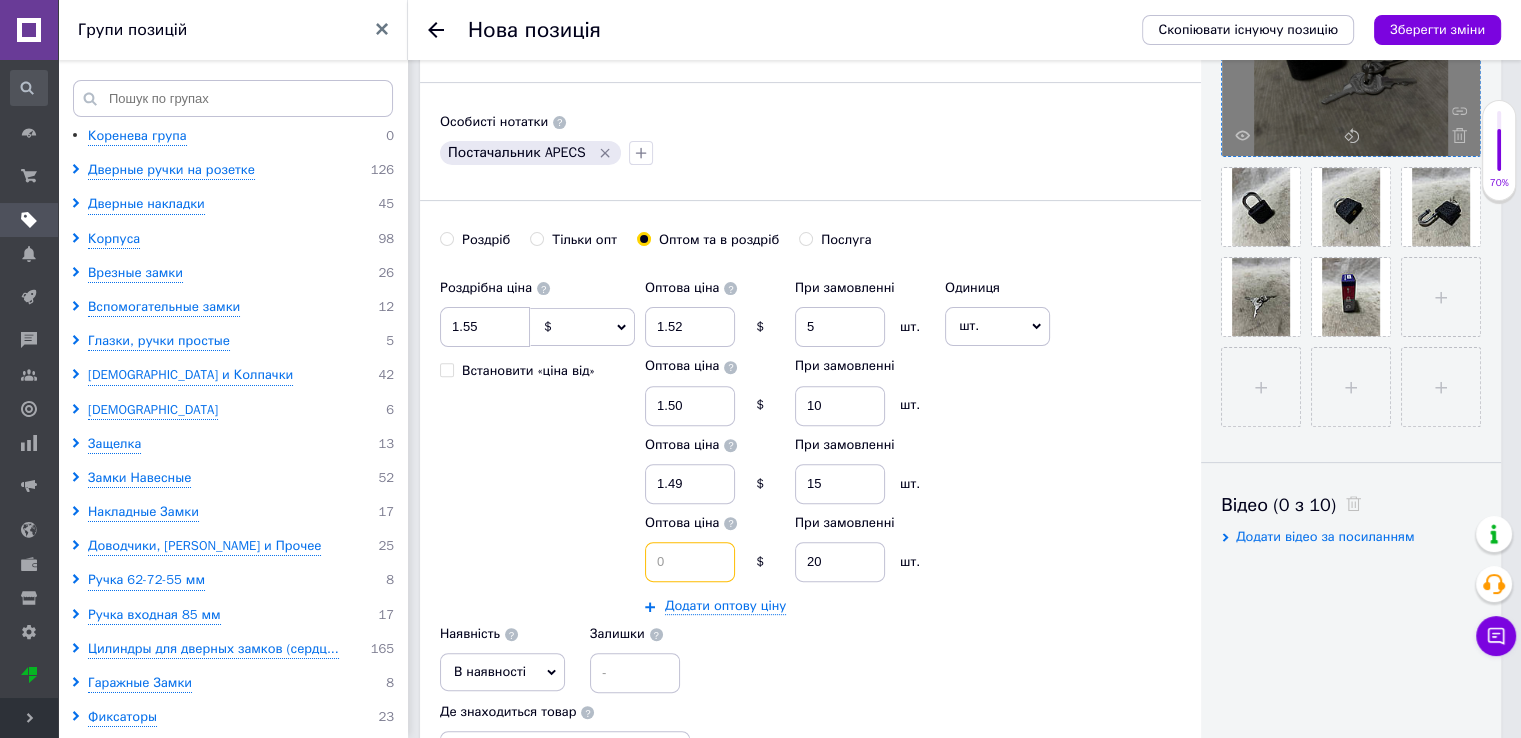 click at bounding box center [690, 562] 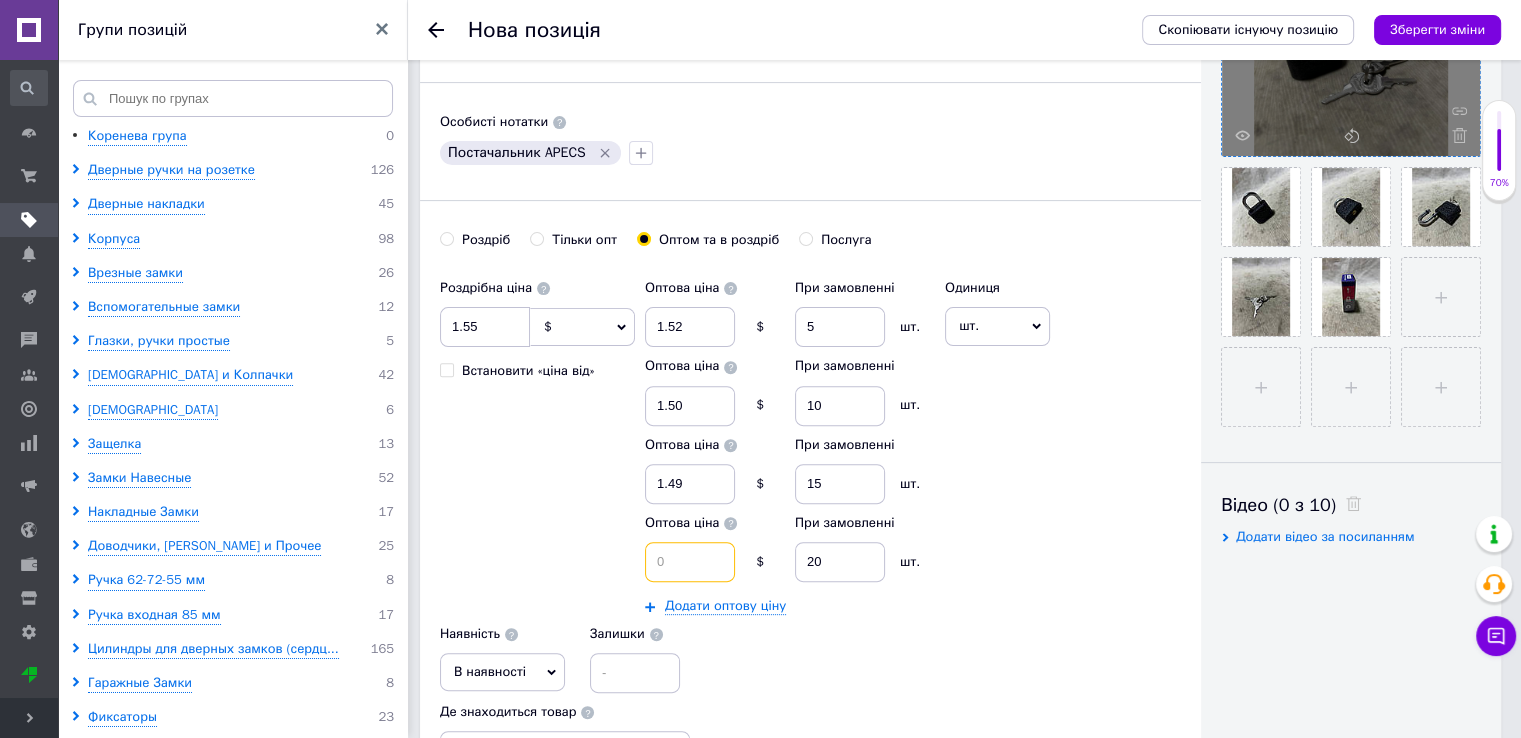 paste on "1.47" 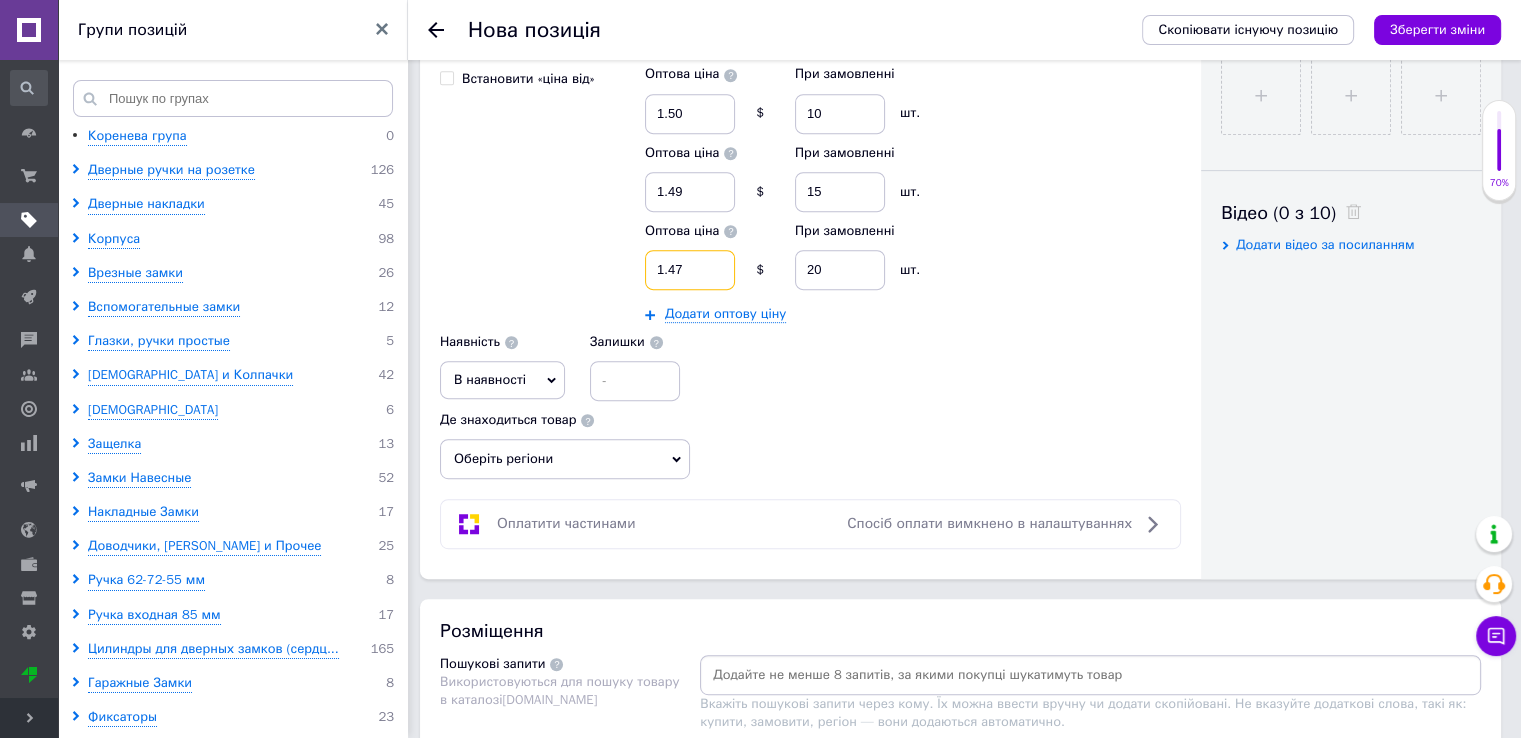 scroll, scrollTop: 900, scrollLeft: 0, axis: vertical 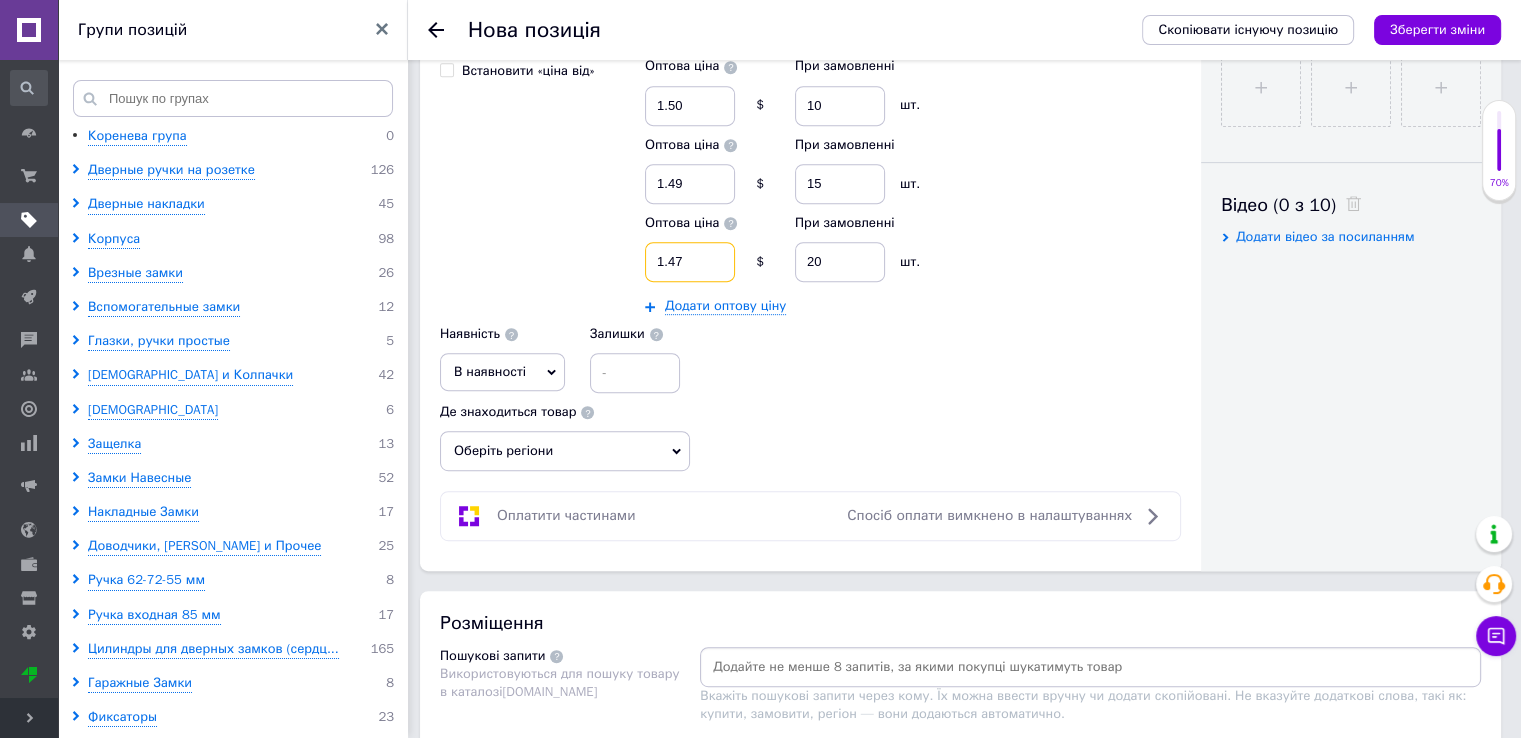 type on "1.47" 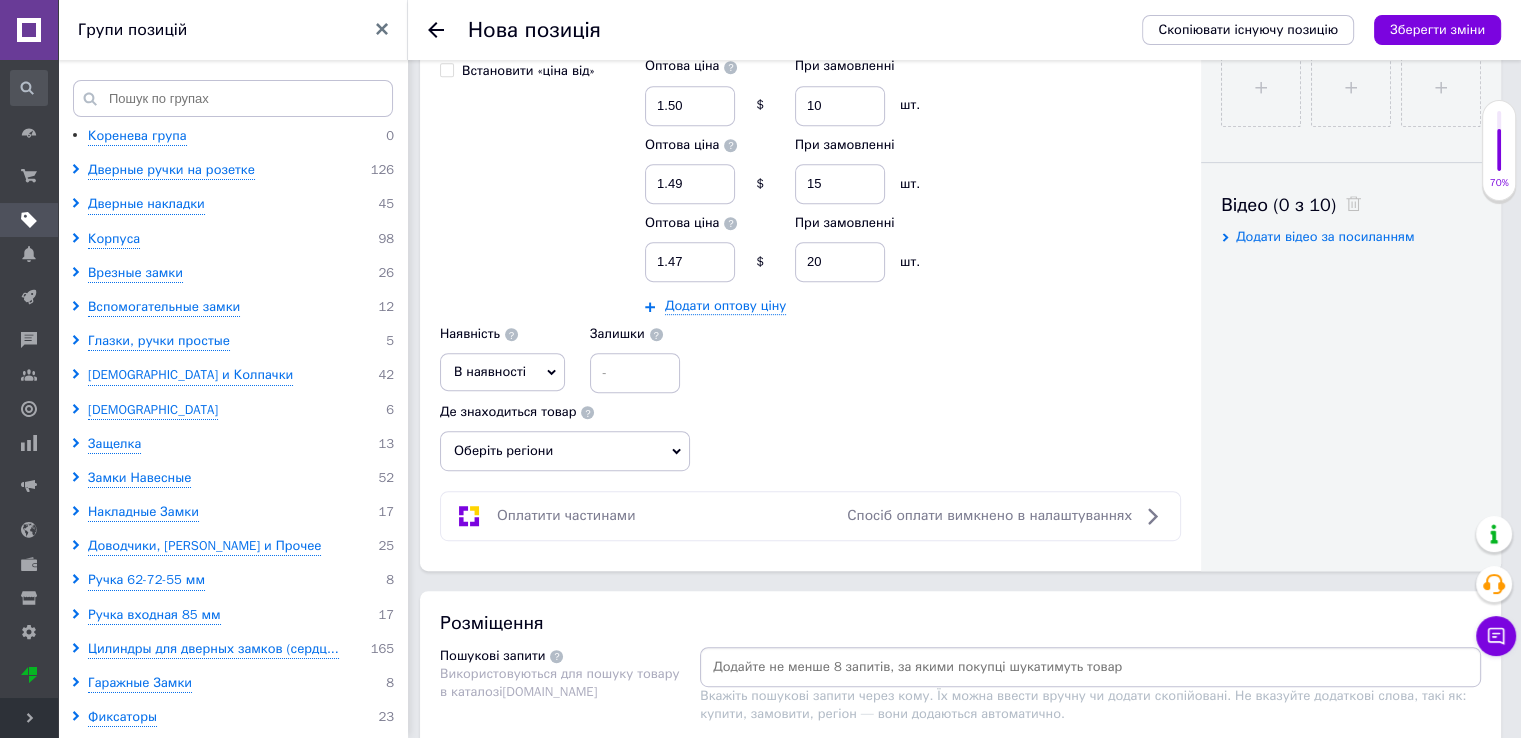 click on "Де знаходиться товар Оберіть регіони" at bounding box center (565, 432) 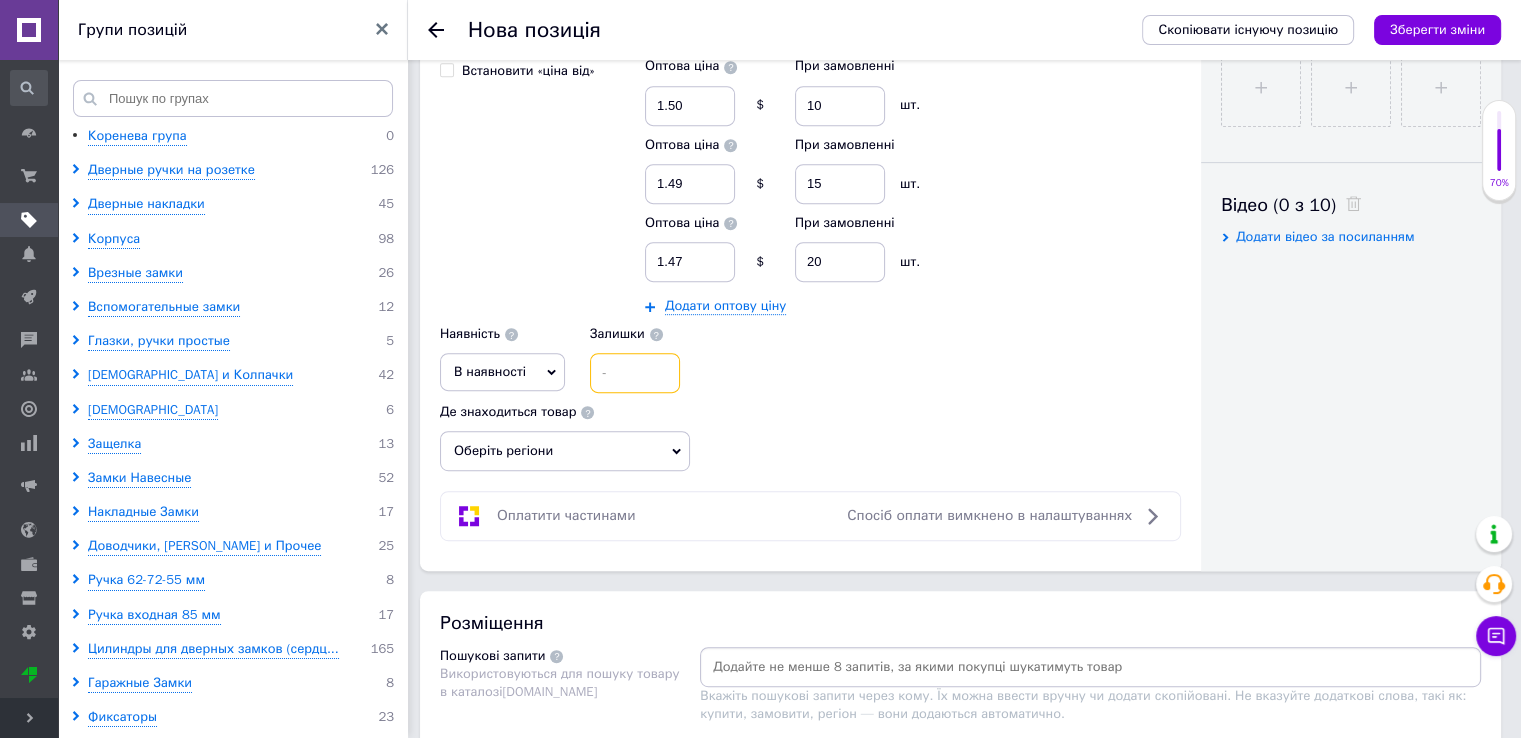 click at bounding box center (635, 373) 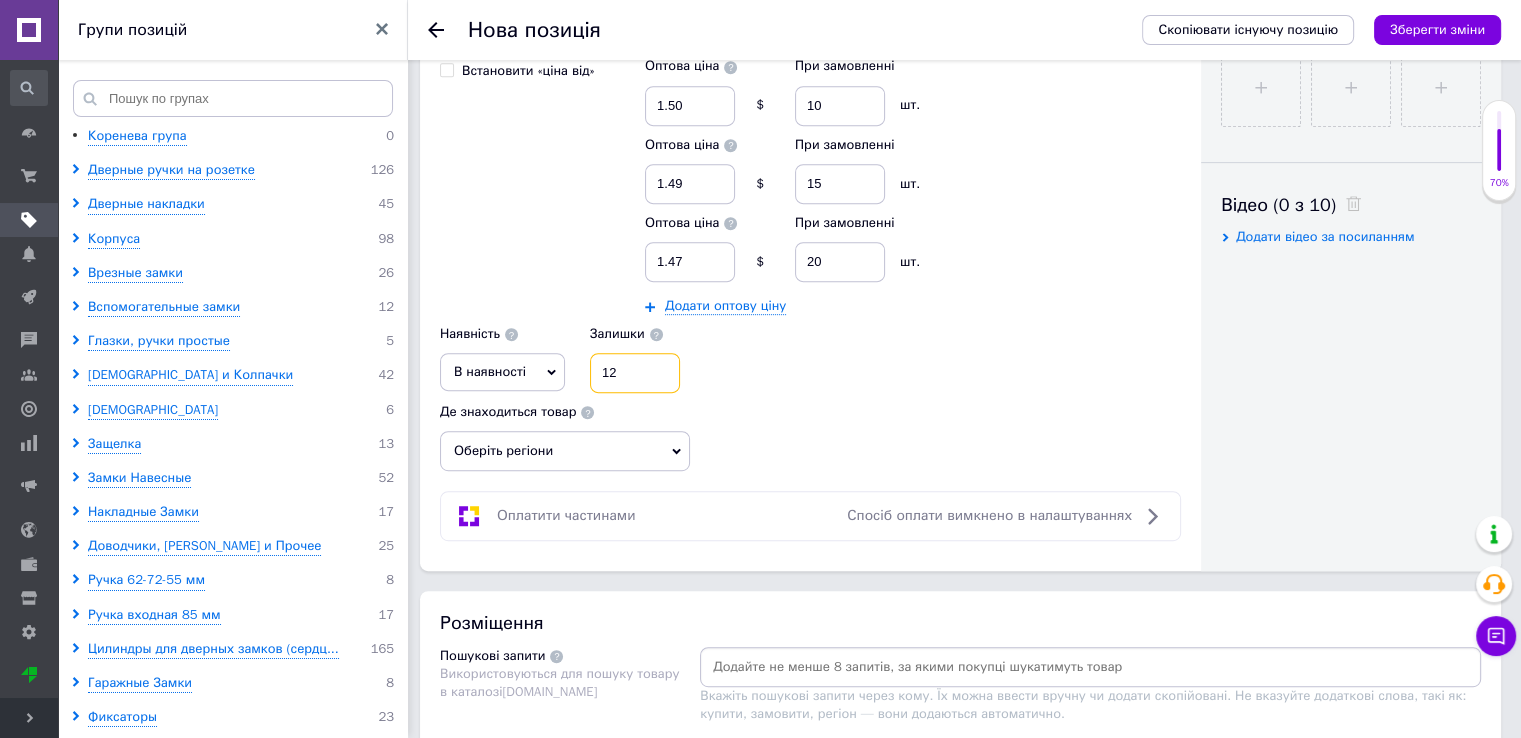 type on "12" 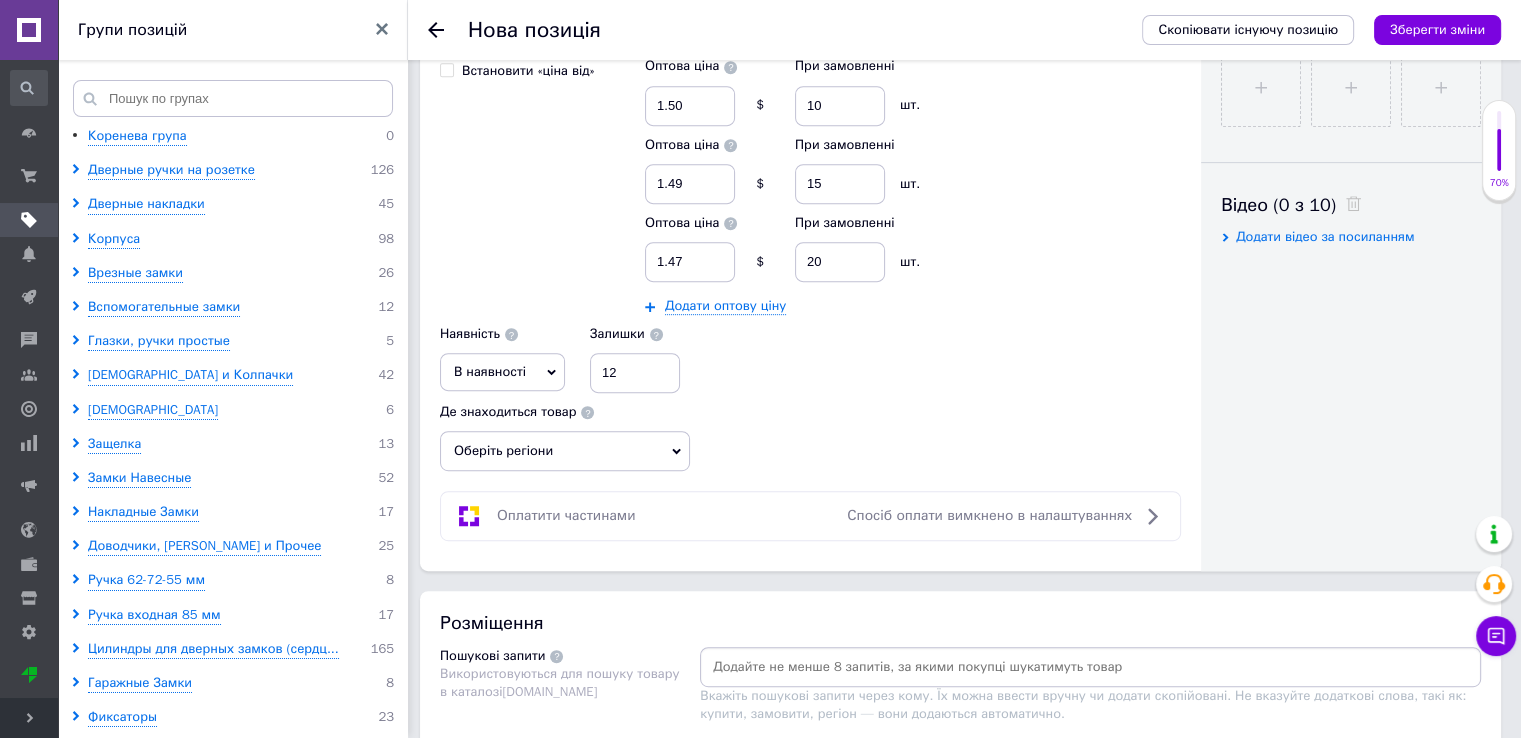 click on "Оберіть регіони" at bounding box center (565, 451) 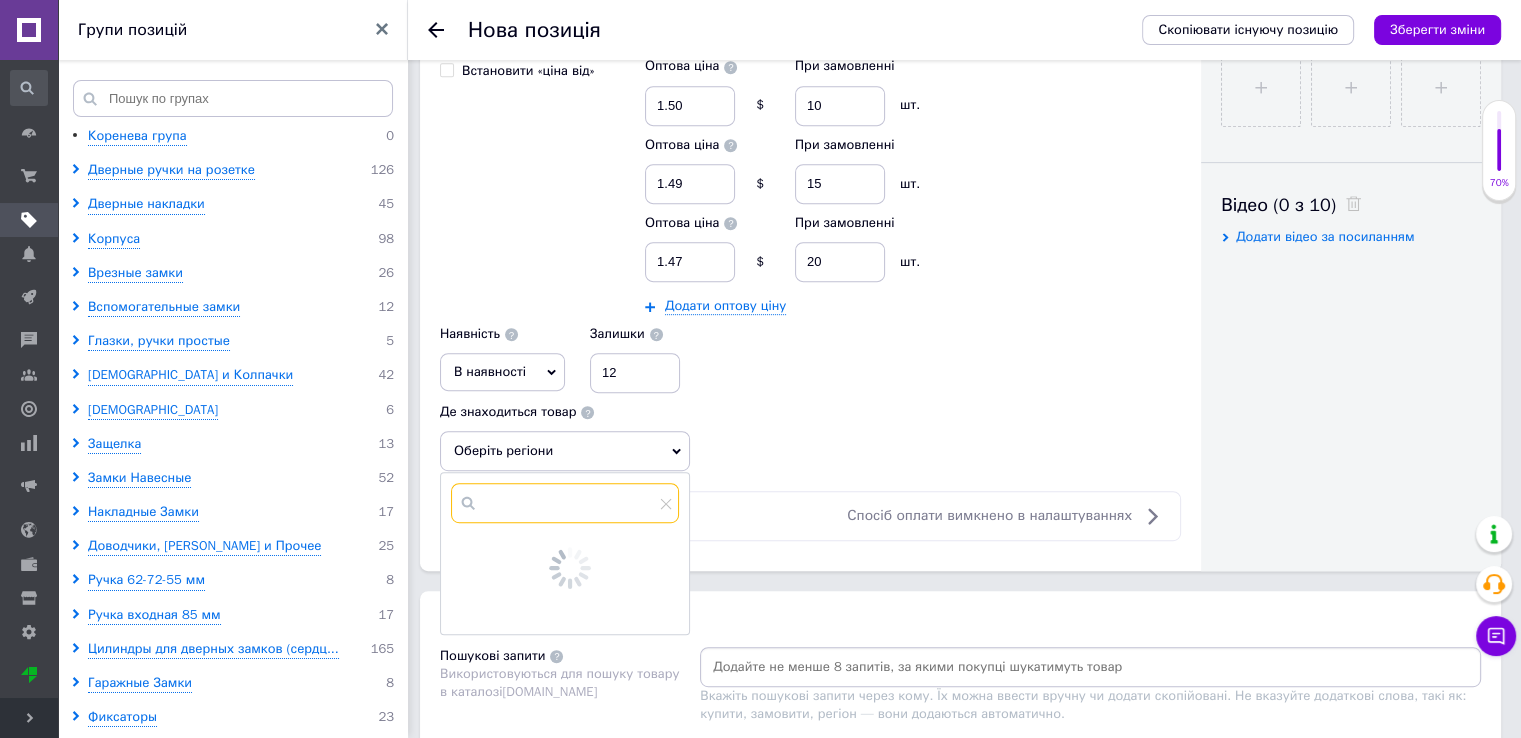 click at bounding box center (565, 503) 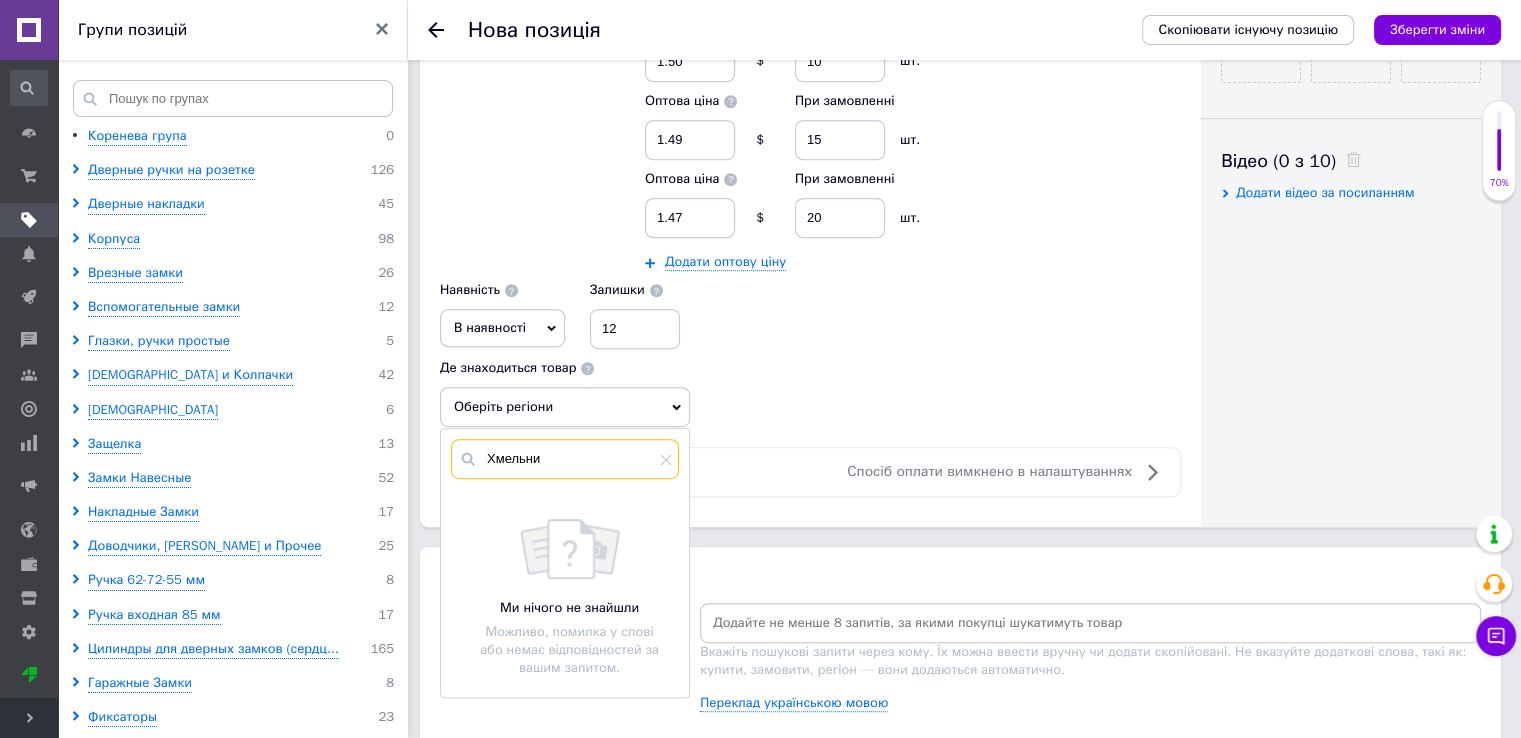 scroll, scrollTop: 1100, scrollLeft: 0, axis: vertical 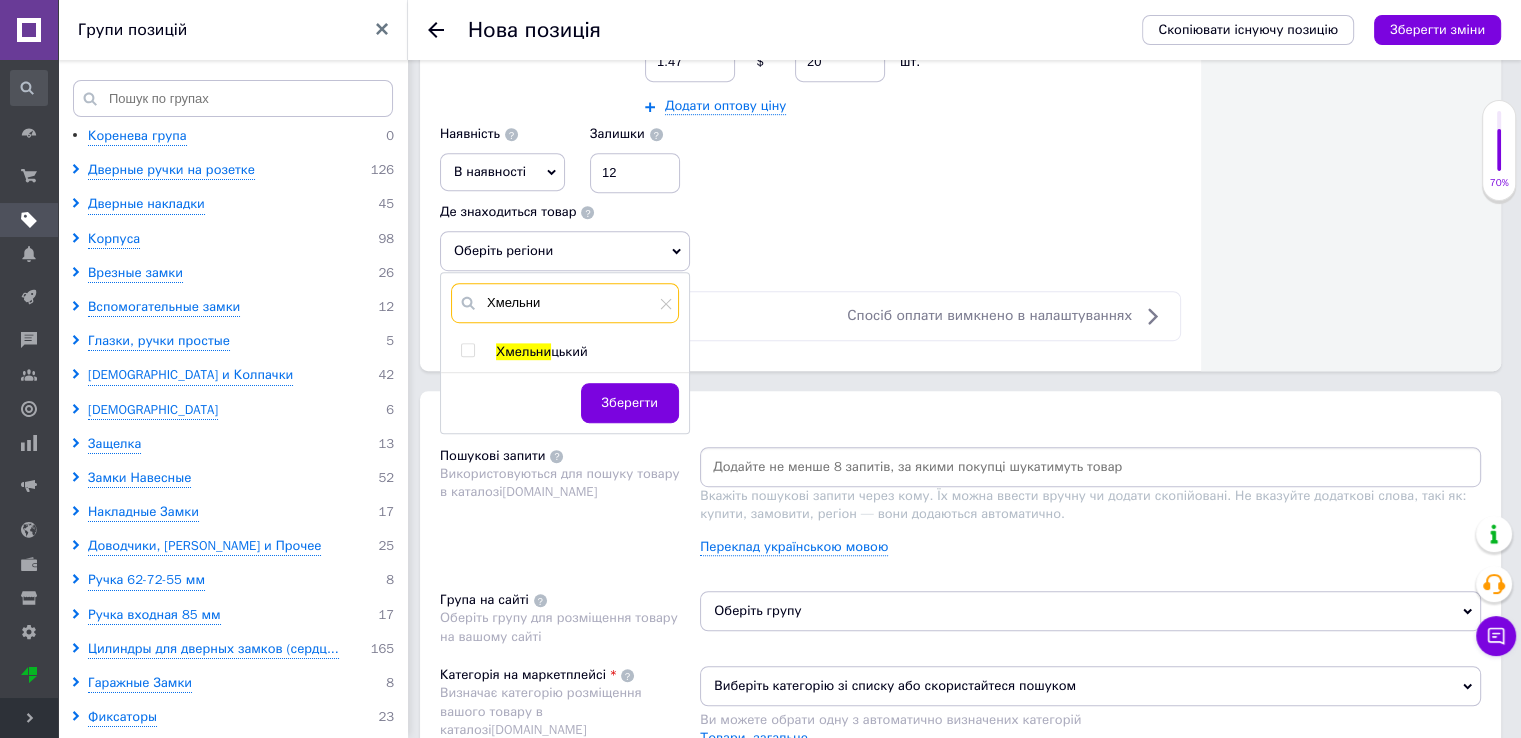 type on "Хмельни" 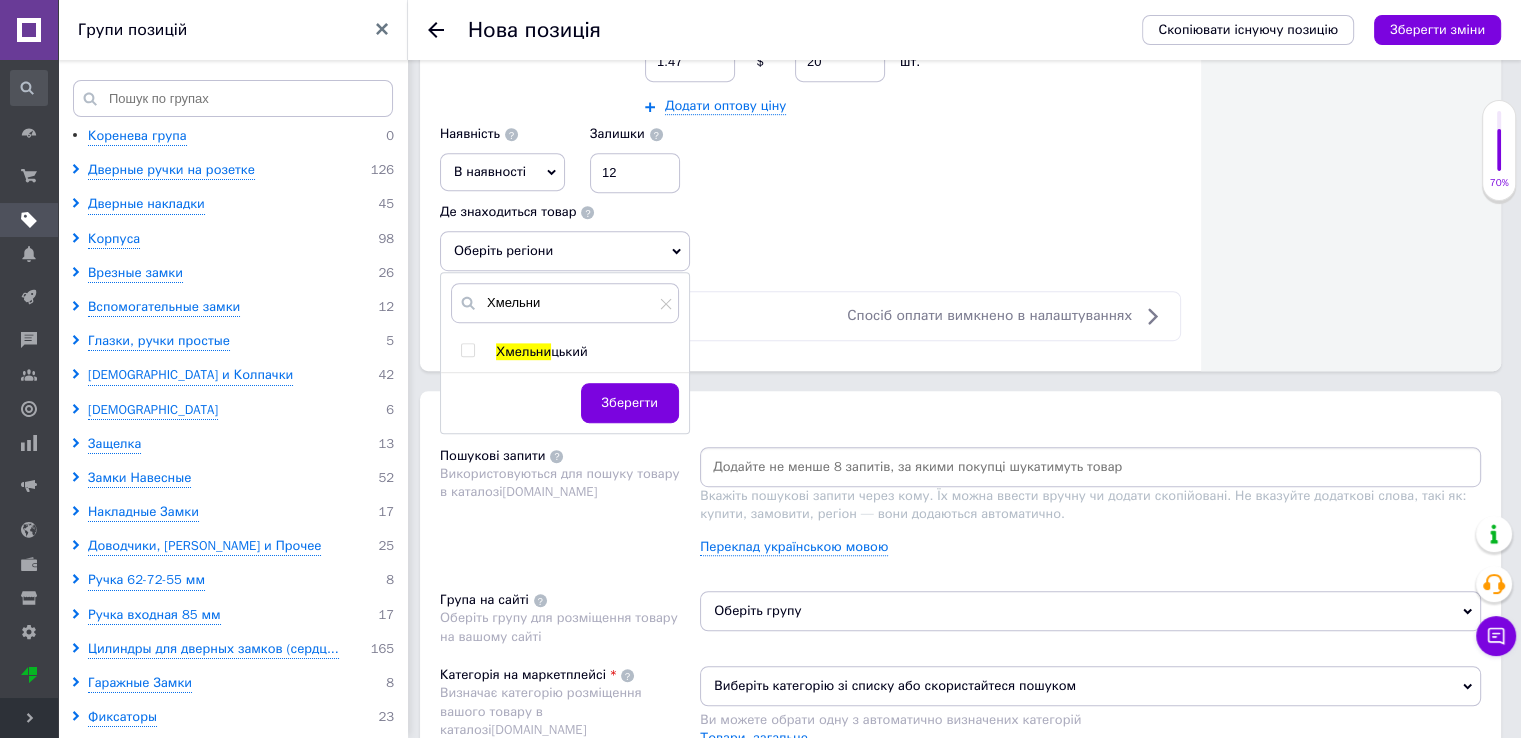 click at bounding box center [467, 350] 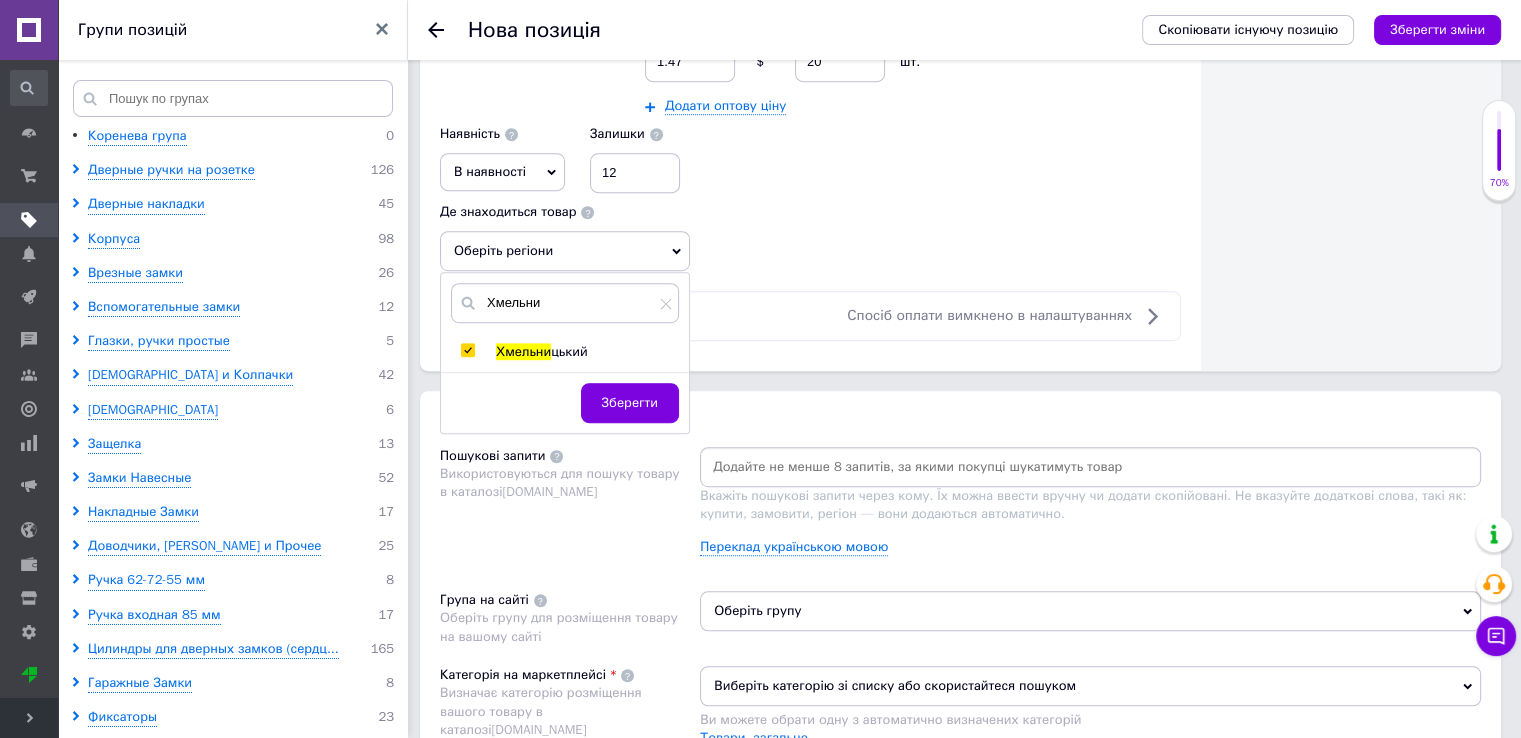 checkbox on "true" 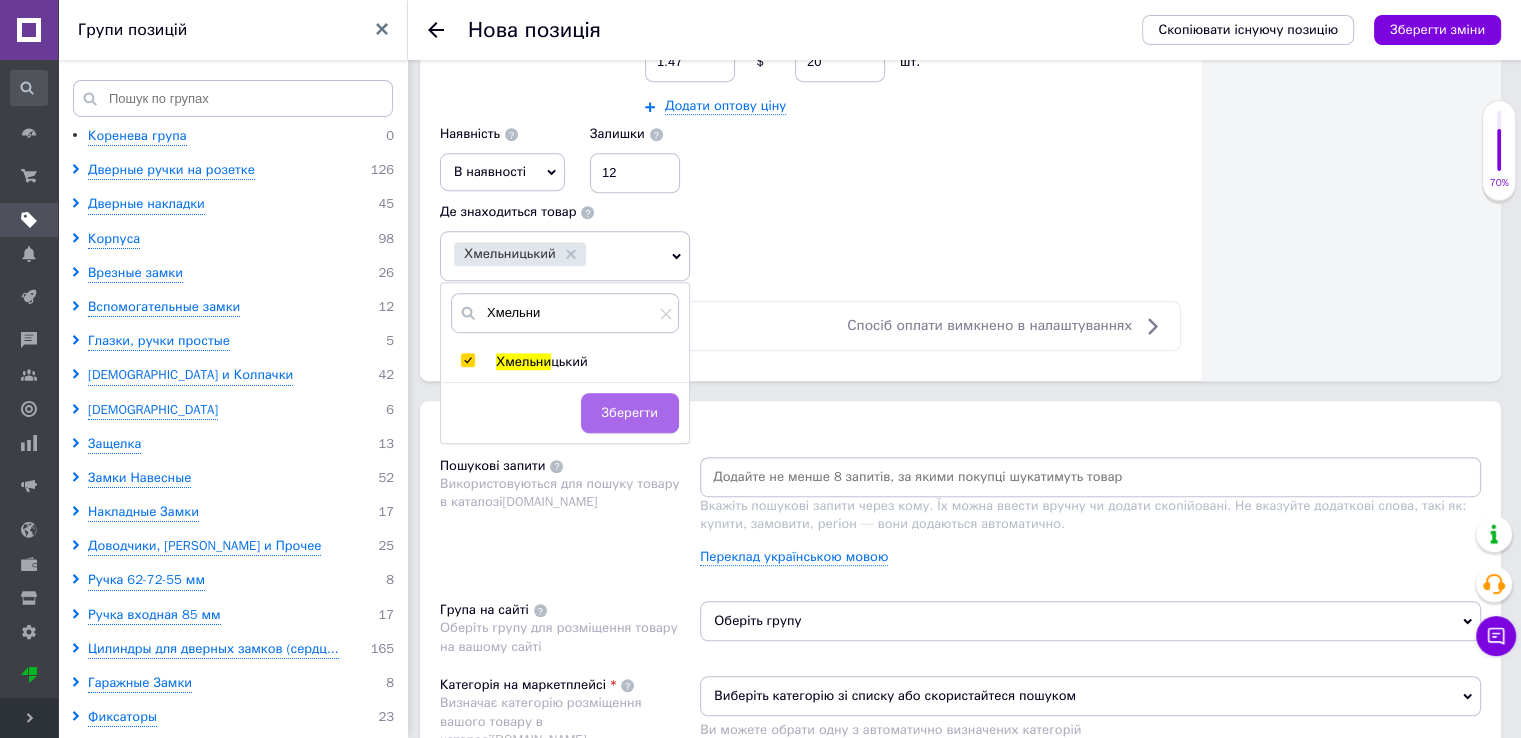 click on "Зберегти" at bounding box center [630, 413] 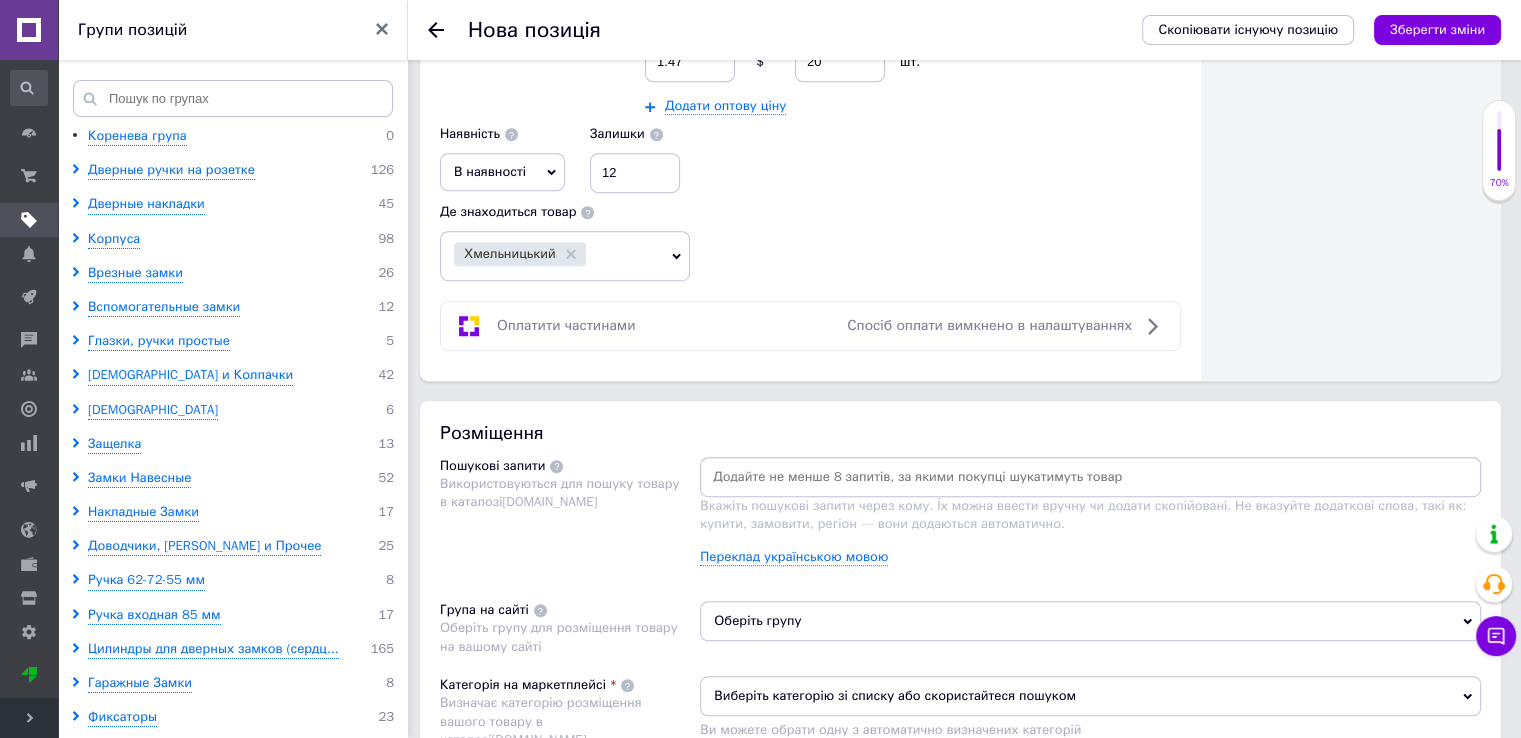 click on "В наявності" at bounding box center [490, 171] 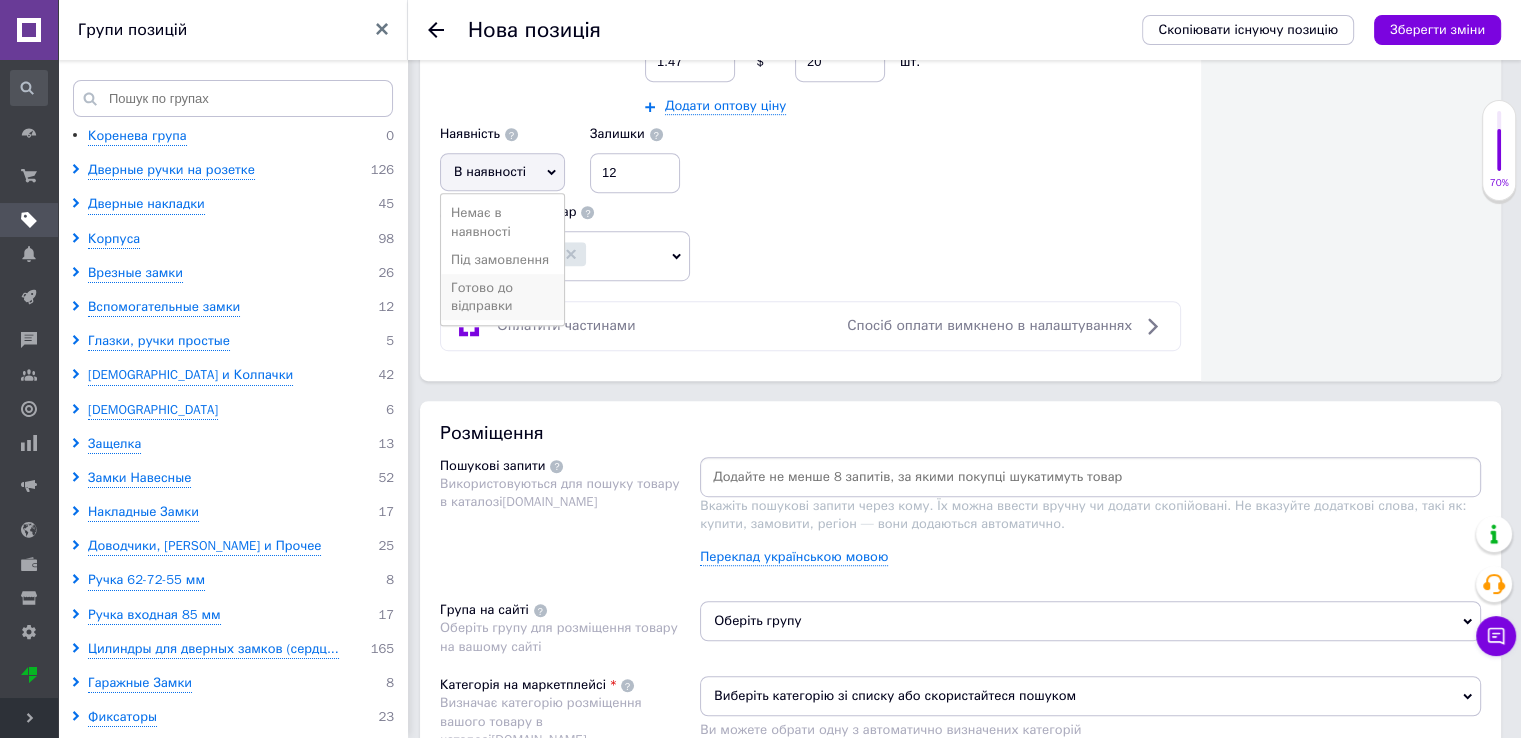 click on "Готово до відправки" at bounding box center [502, 297] 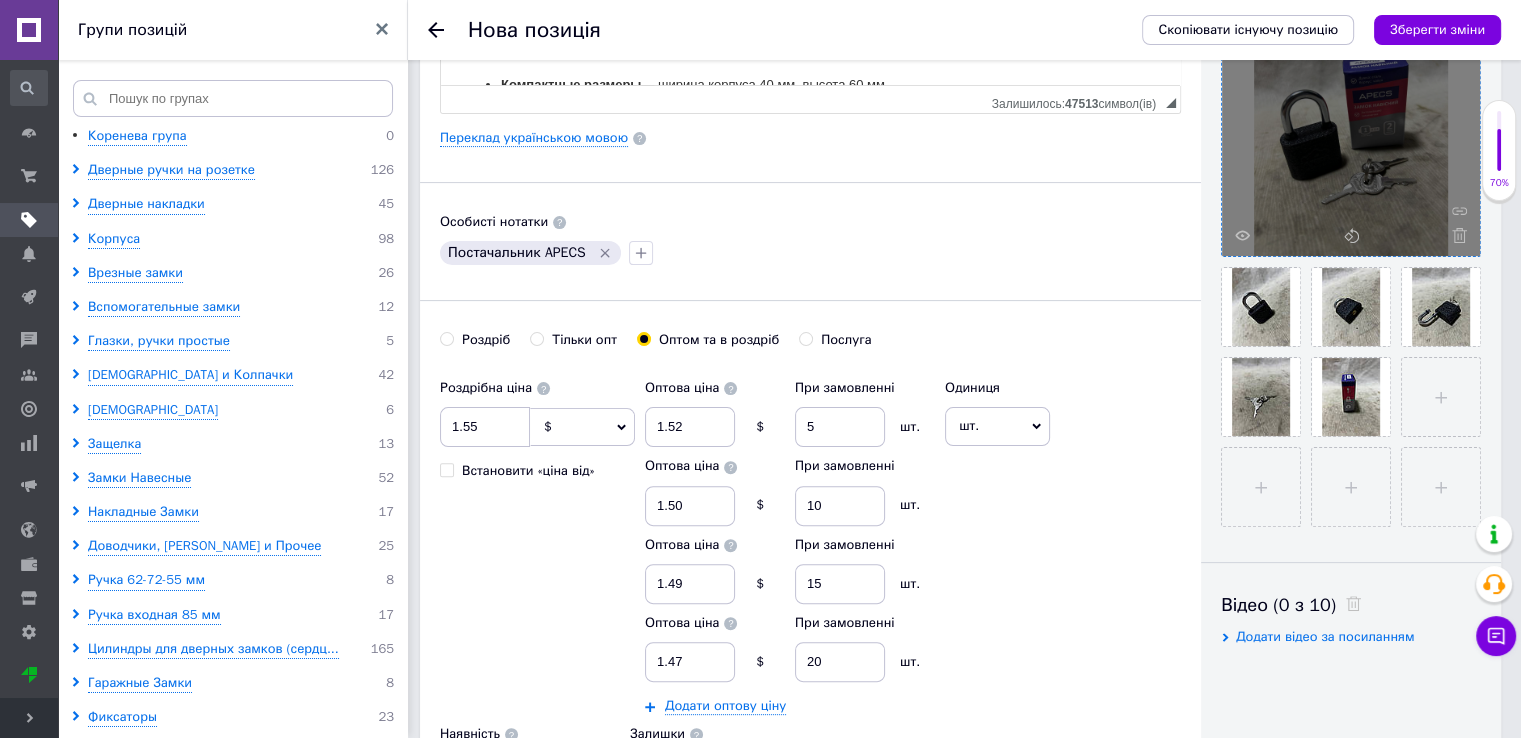 scroll, scrollTop: 0, scrollLeft: 0, axis: both 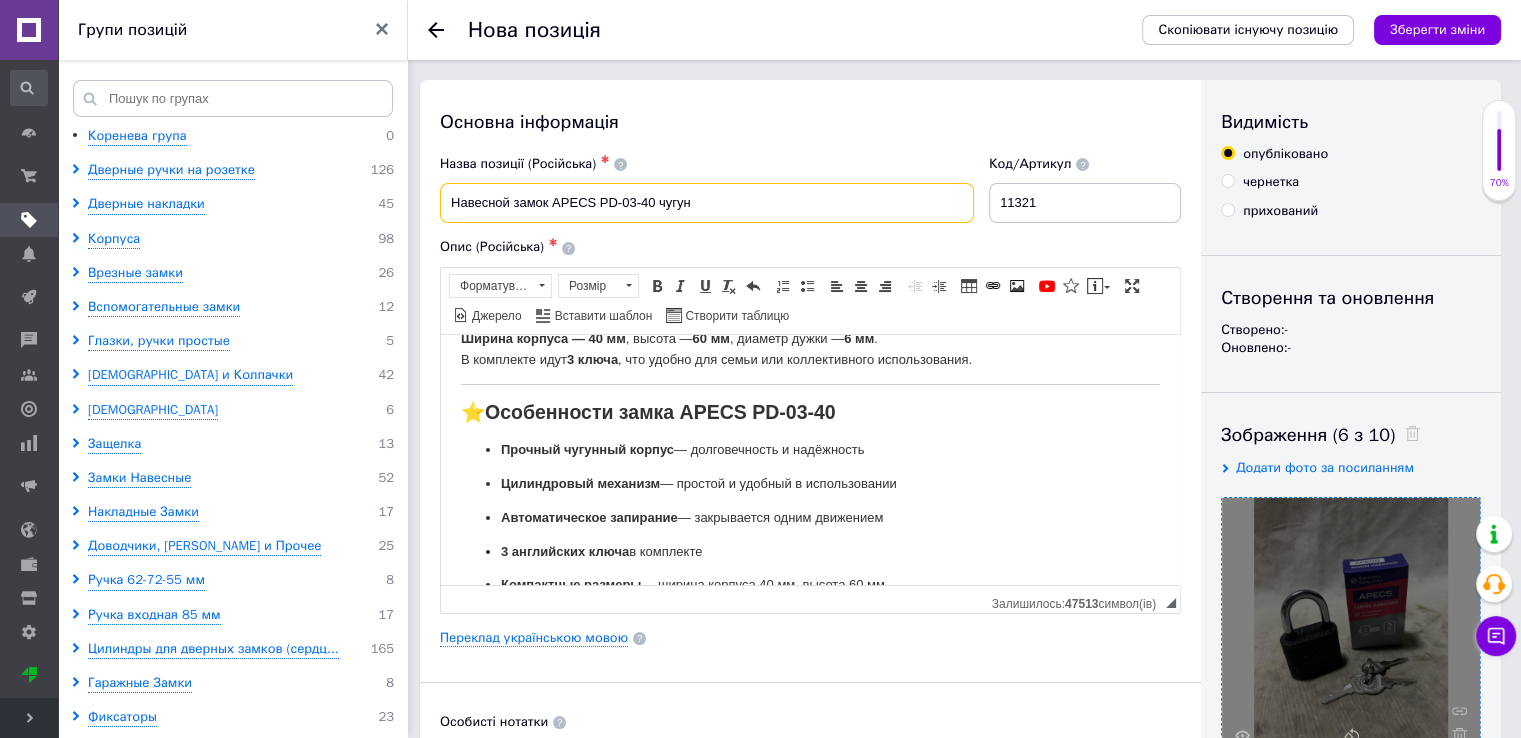 drag, startPoint x: 718, startPoint y: 197, endPoint x: 505, endPoint y: 198, distance: 213.00235 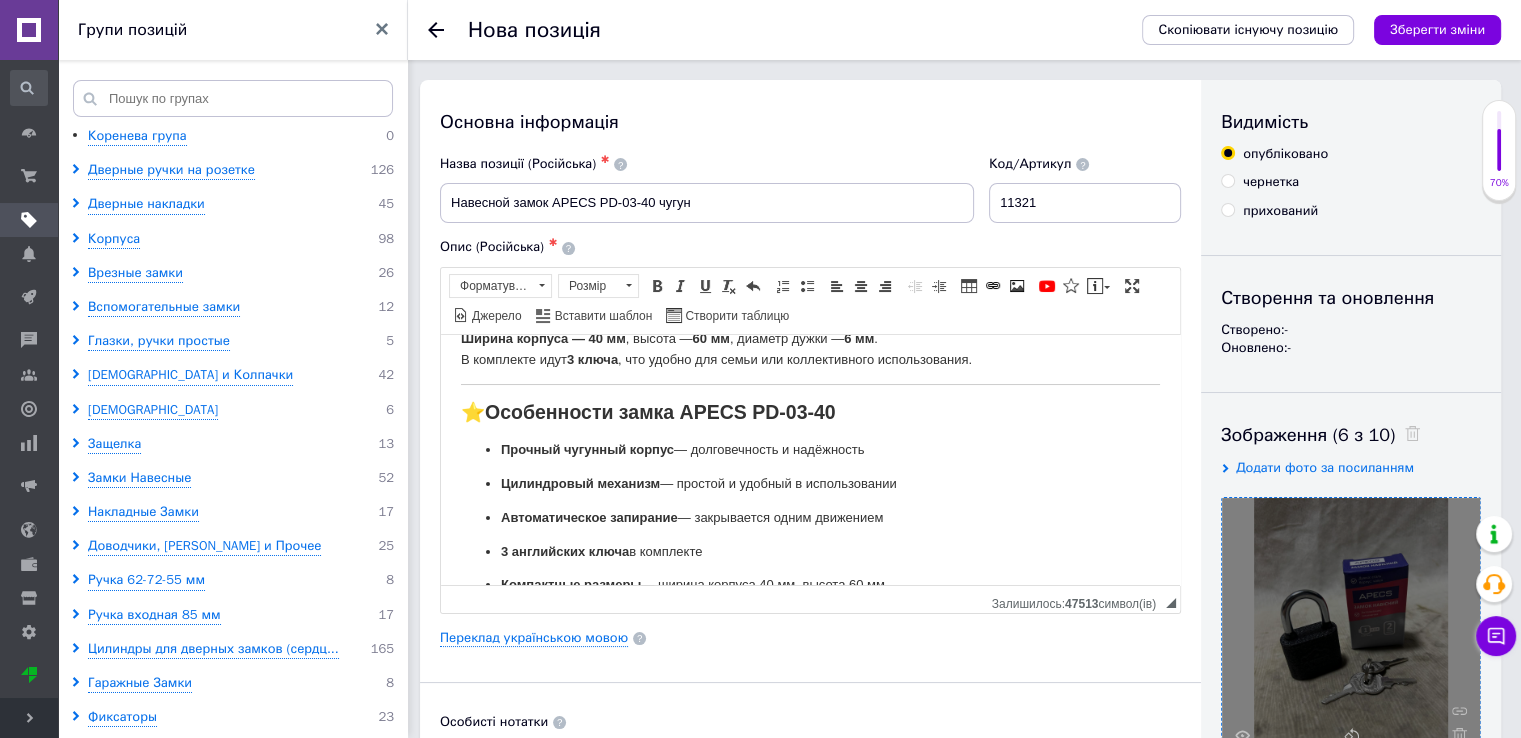 click on "Код/Артикул 11321" at bounding box center [1085, 189] 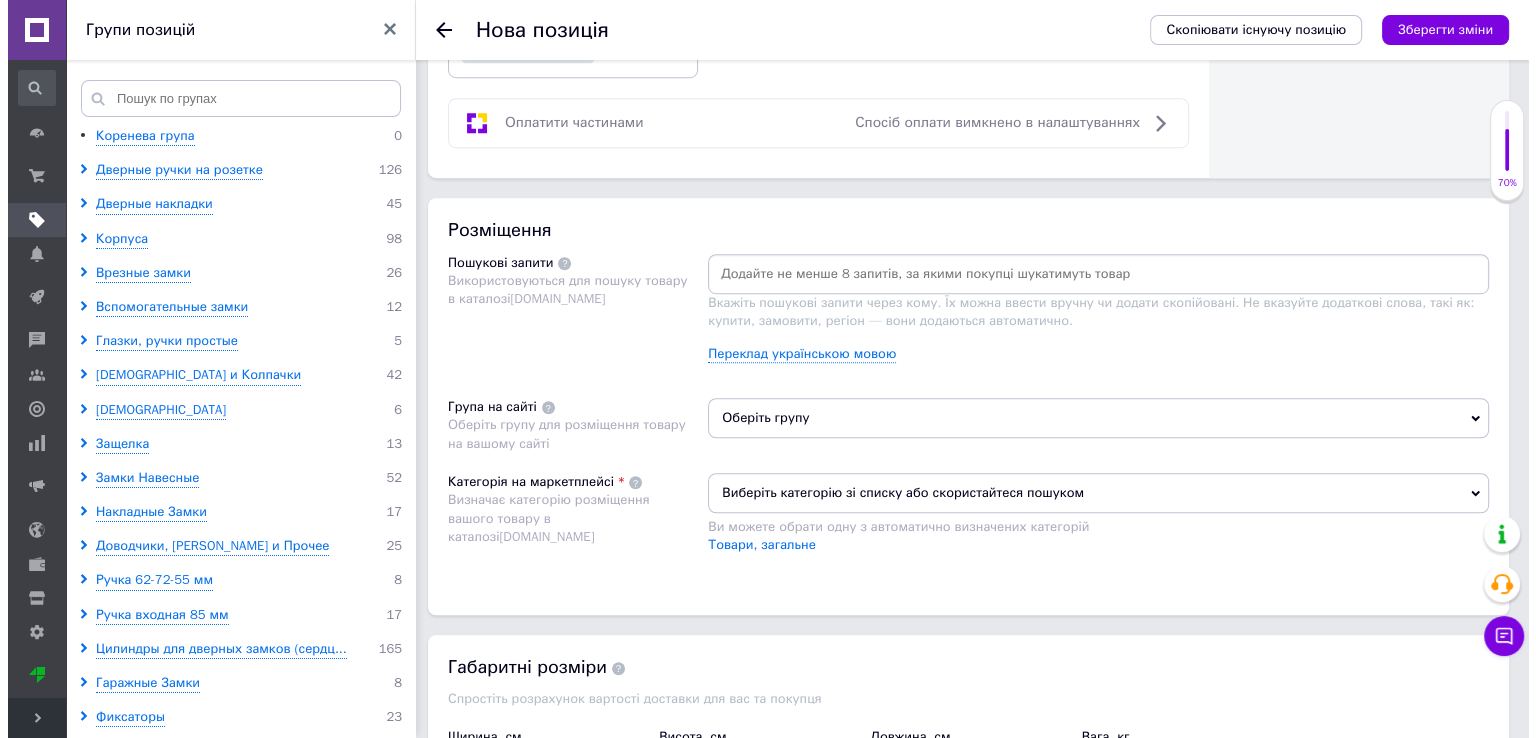 scroll, scrollTop: 1300, scrollLeft: 0, axis: vertical 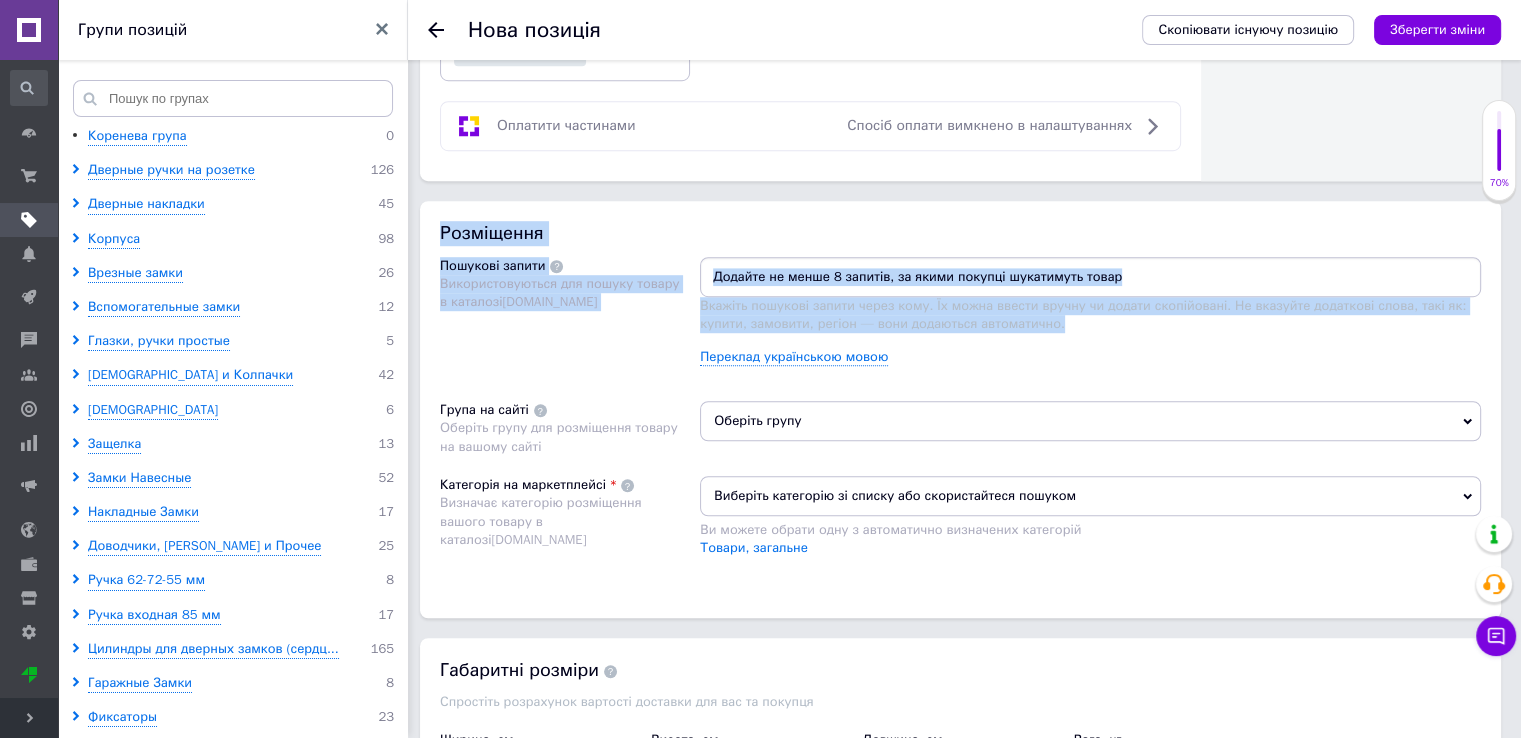 drag, startPoint x: 1016, startPoint y: 312, endPoint x: 429, endPoint y: 236, distance: 591.8995 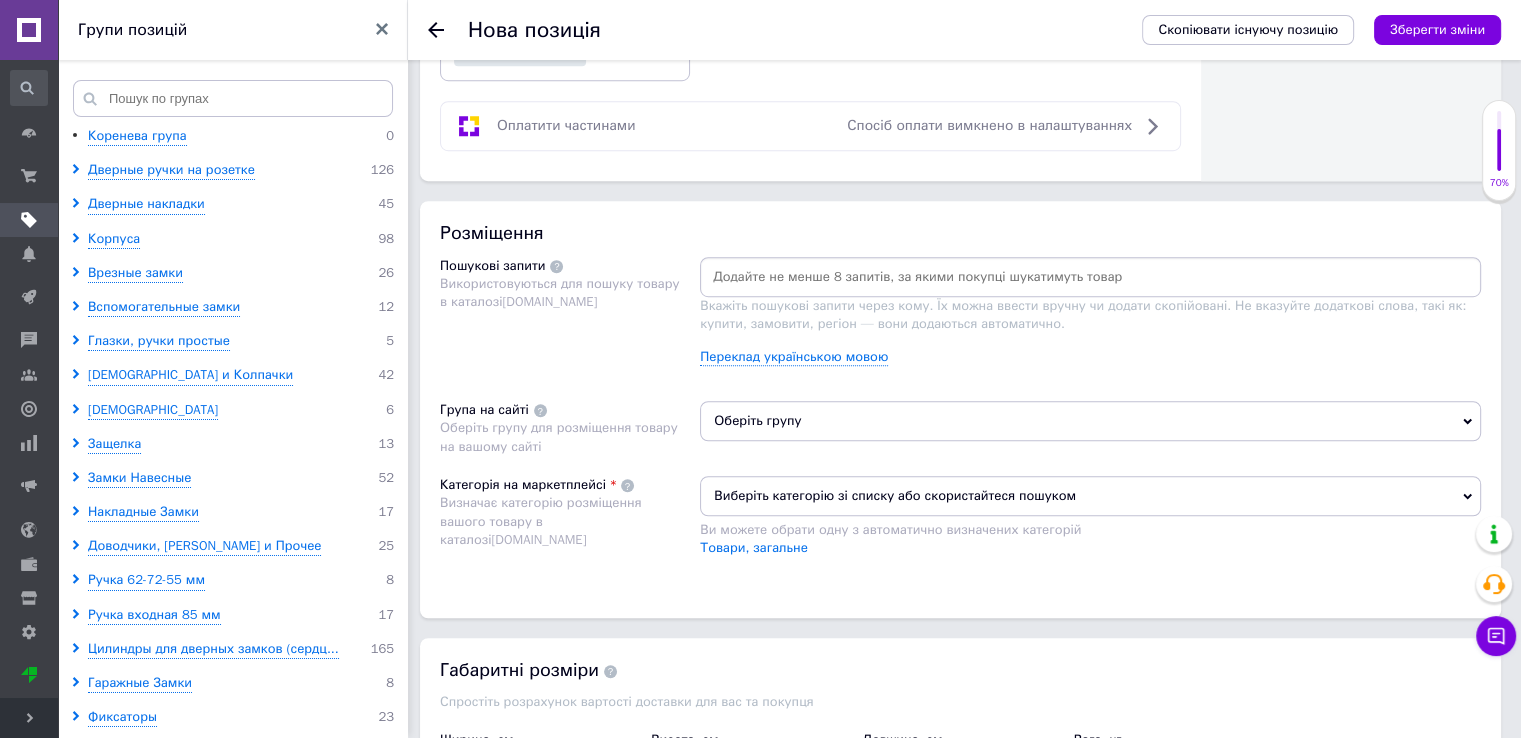click on "Вкажіть пошукові запити через кому. Їх можна ввести вручну чи додати скопійовані. Не вказуйте додаткові слова, такі як: купити, замовити, регіон — вони додаються автоматично. Переклад українською мовою" at bounding box center (1090, 319) 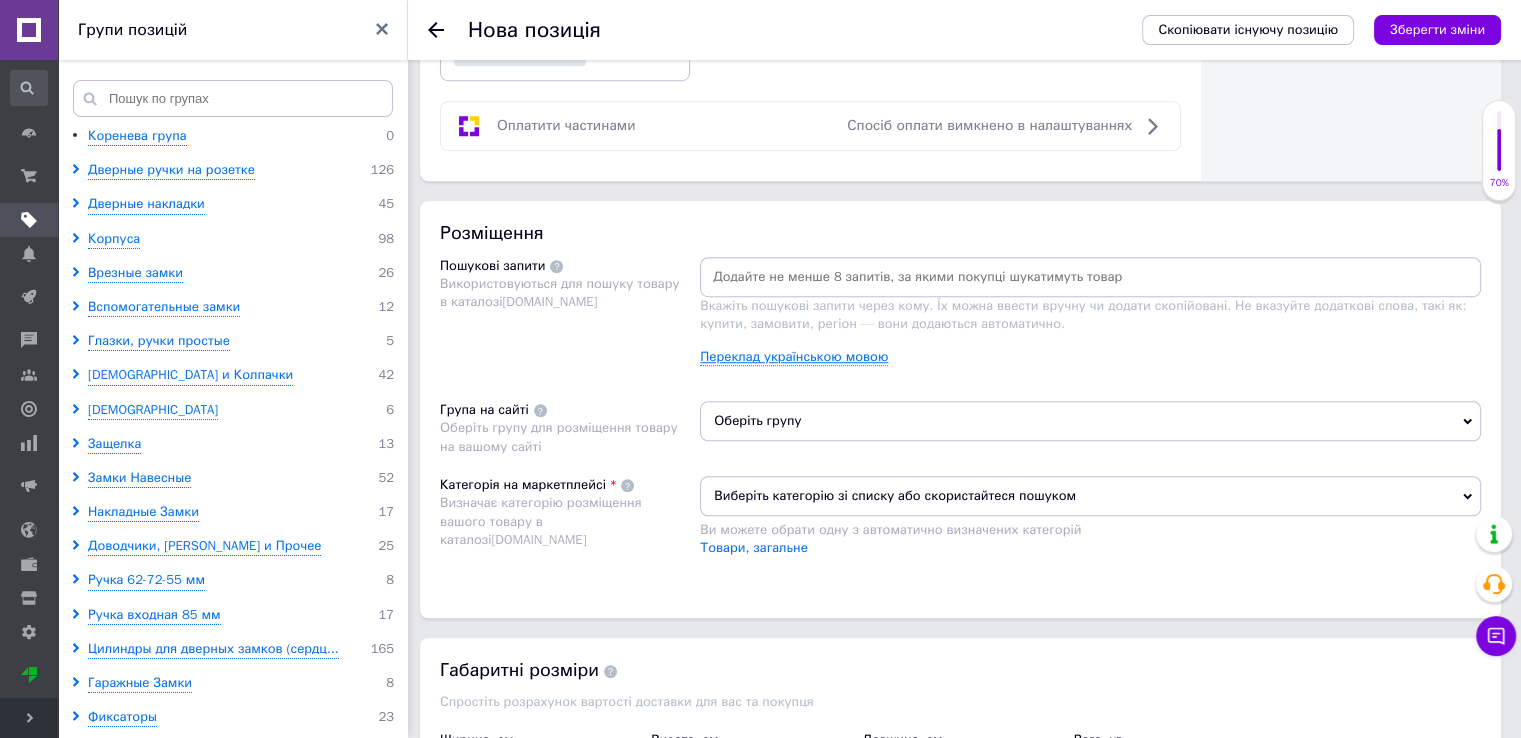 click on "Переклад українською мовою" at bounding box center (794, 357) 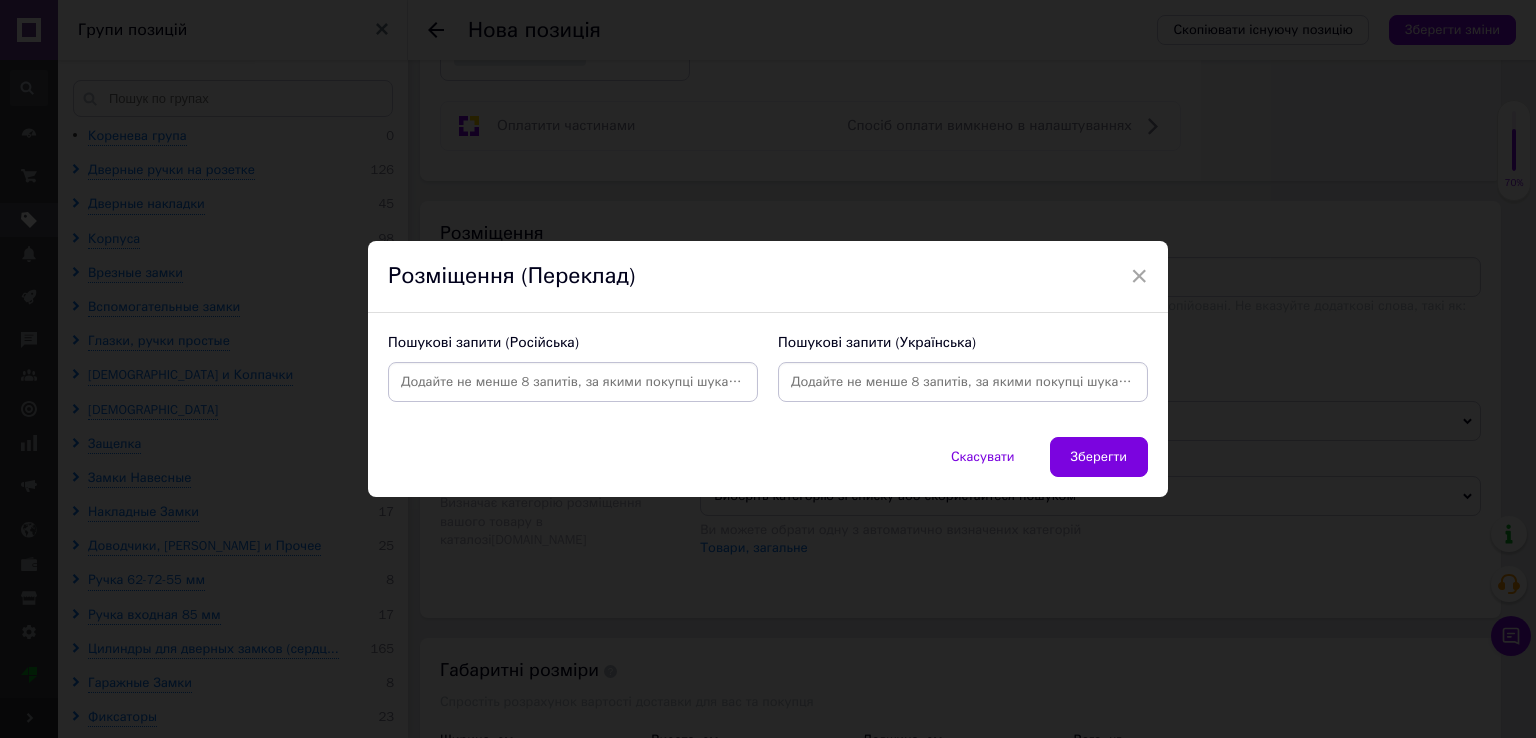click at bounding box center [963, 382] 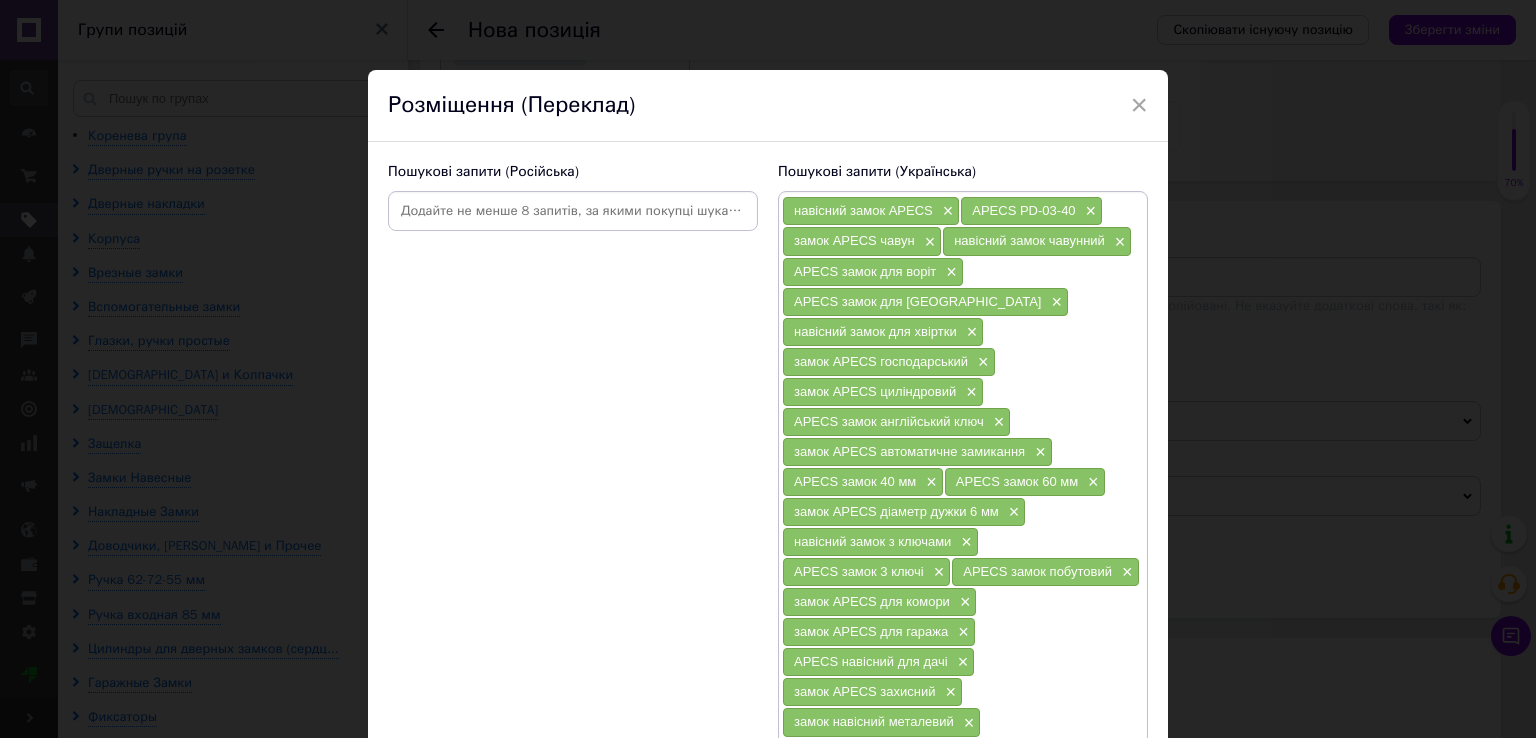 click at bounding box center [573, 211] 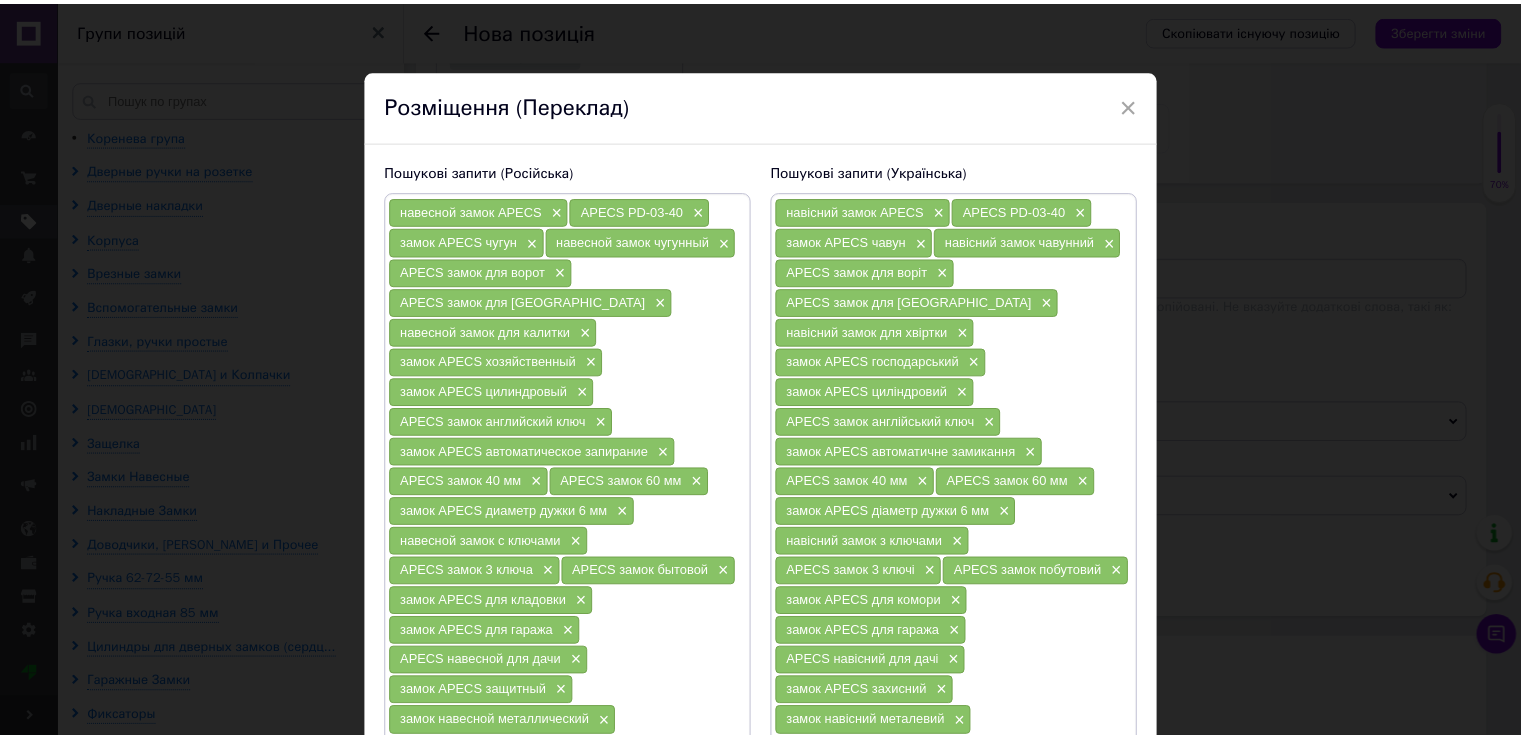 scroll, scrollTop: 455, scrollLeft: 0, axis: vertical 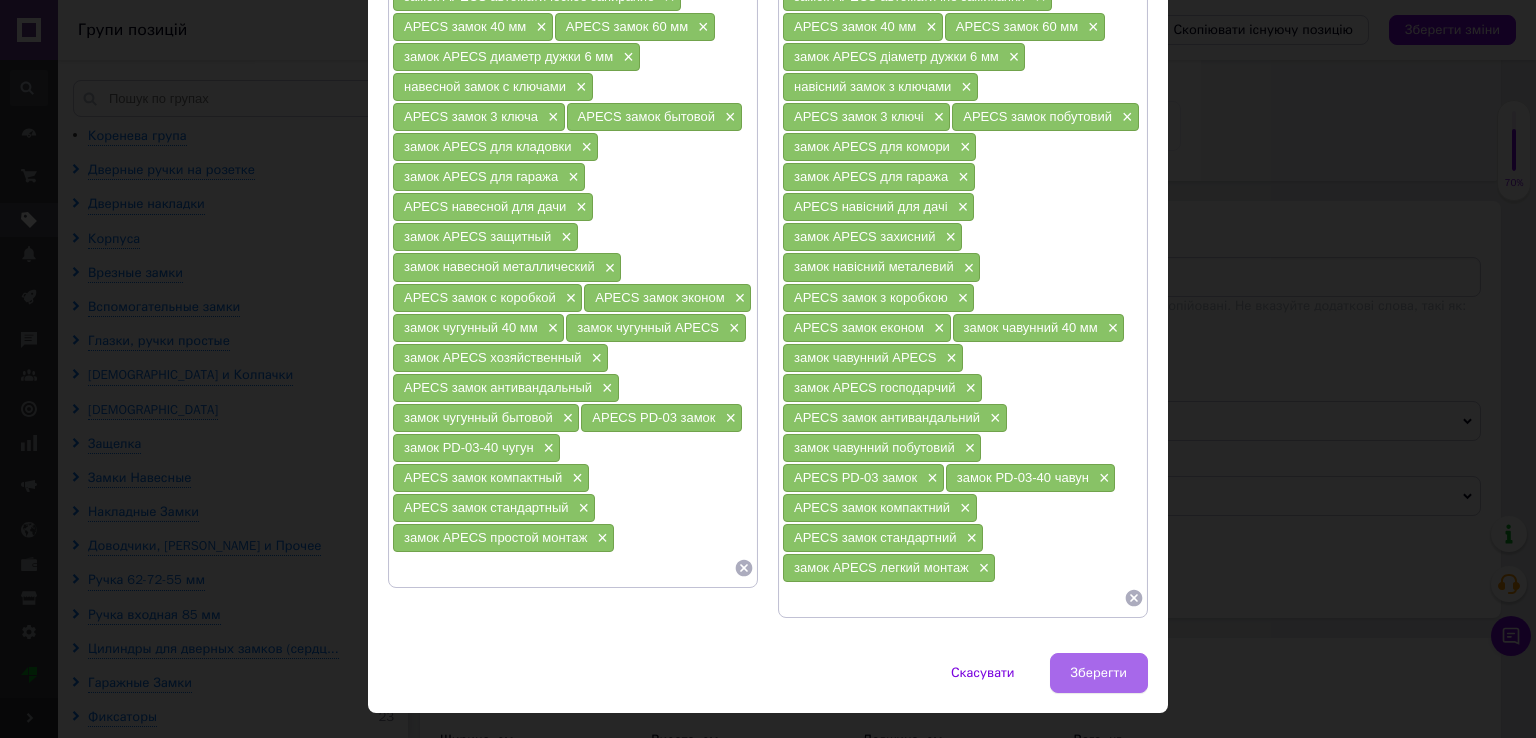 click on "Зберегти" at bounding box center [1099, 673] 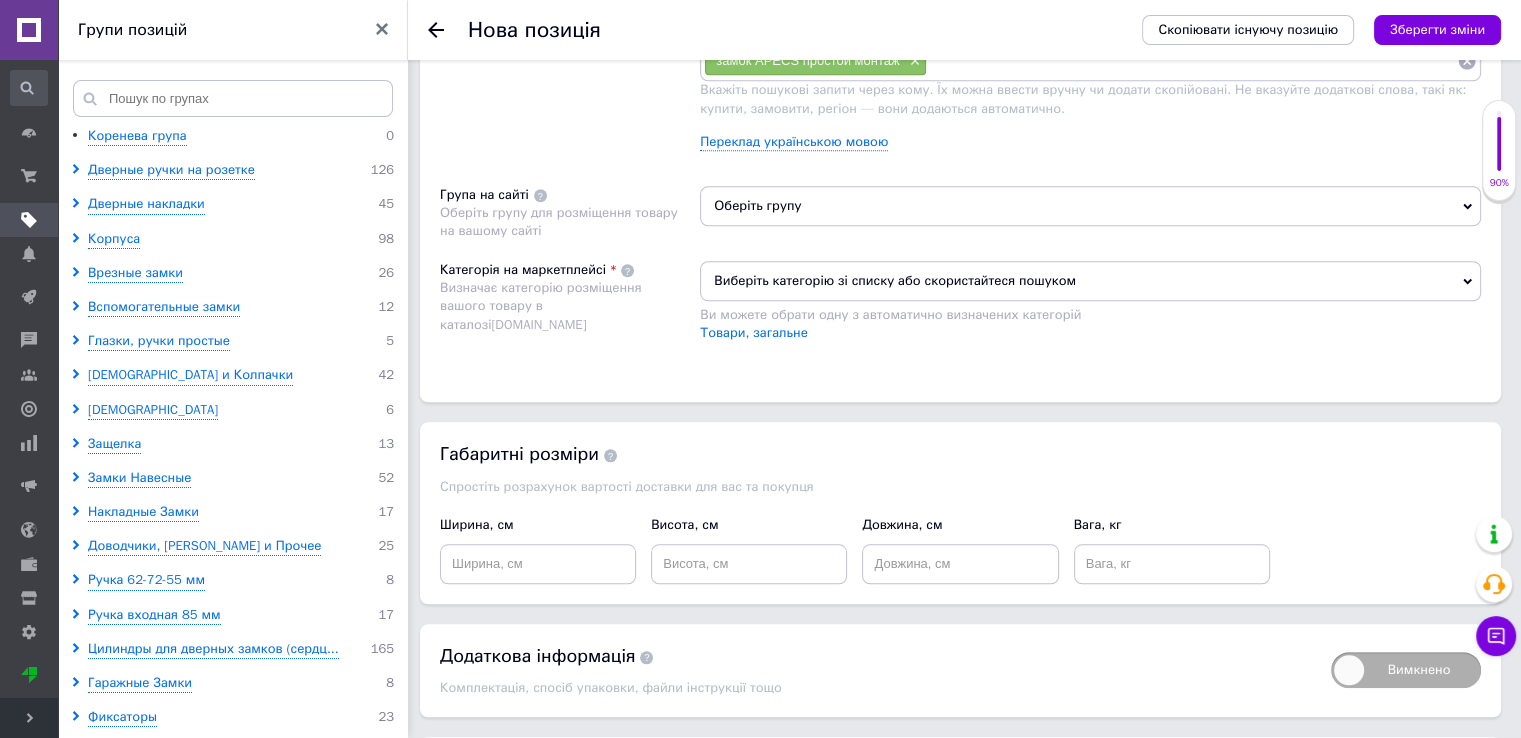 scroll, scrollTop: 1800, scrollLeft: 0, axis: vertical 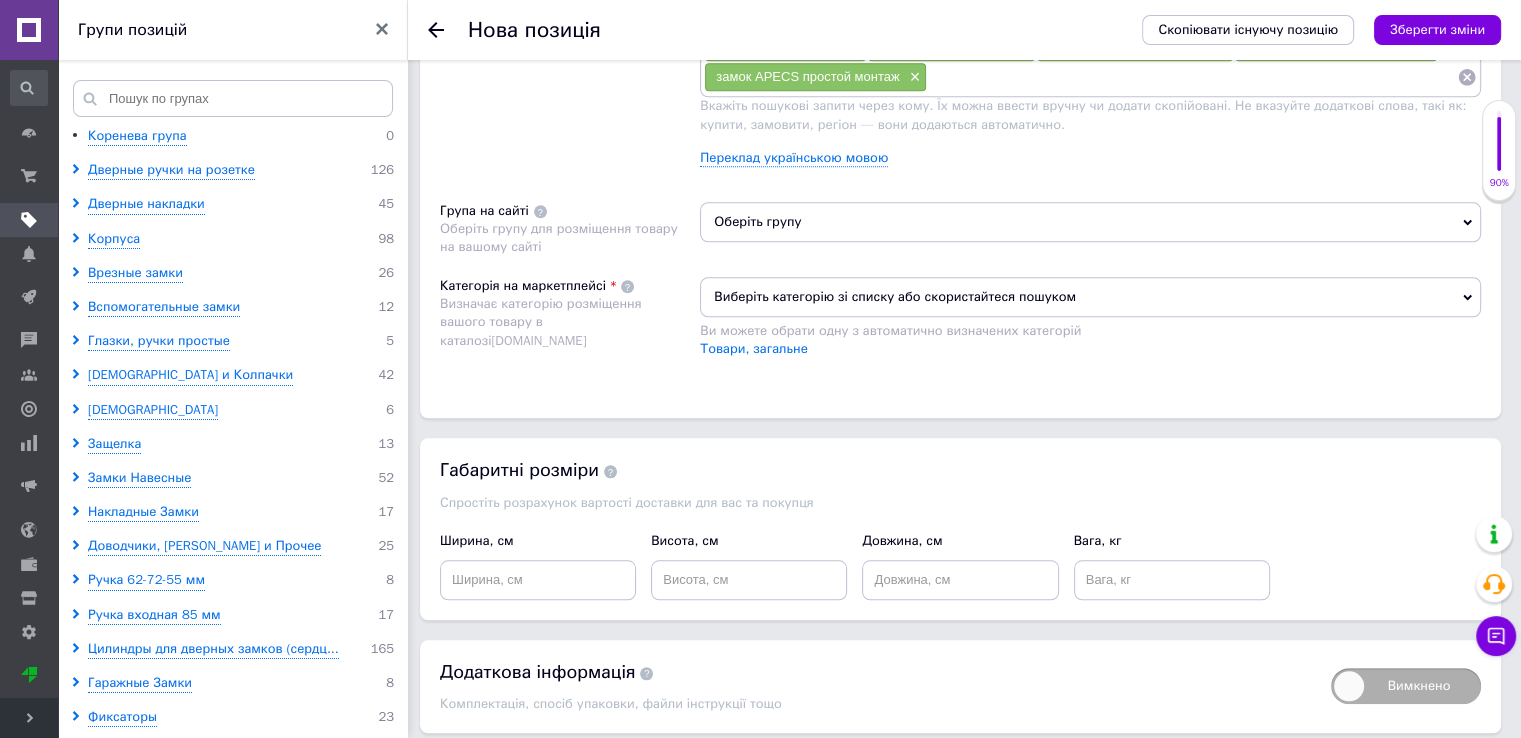 click on "Оберіть групу" at bounding box center [1090, 222] 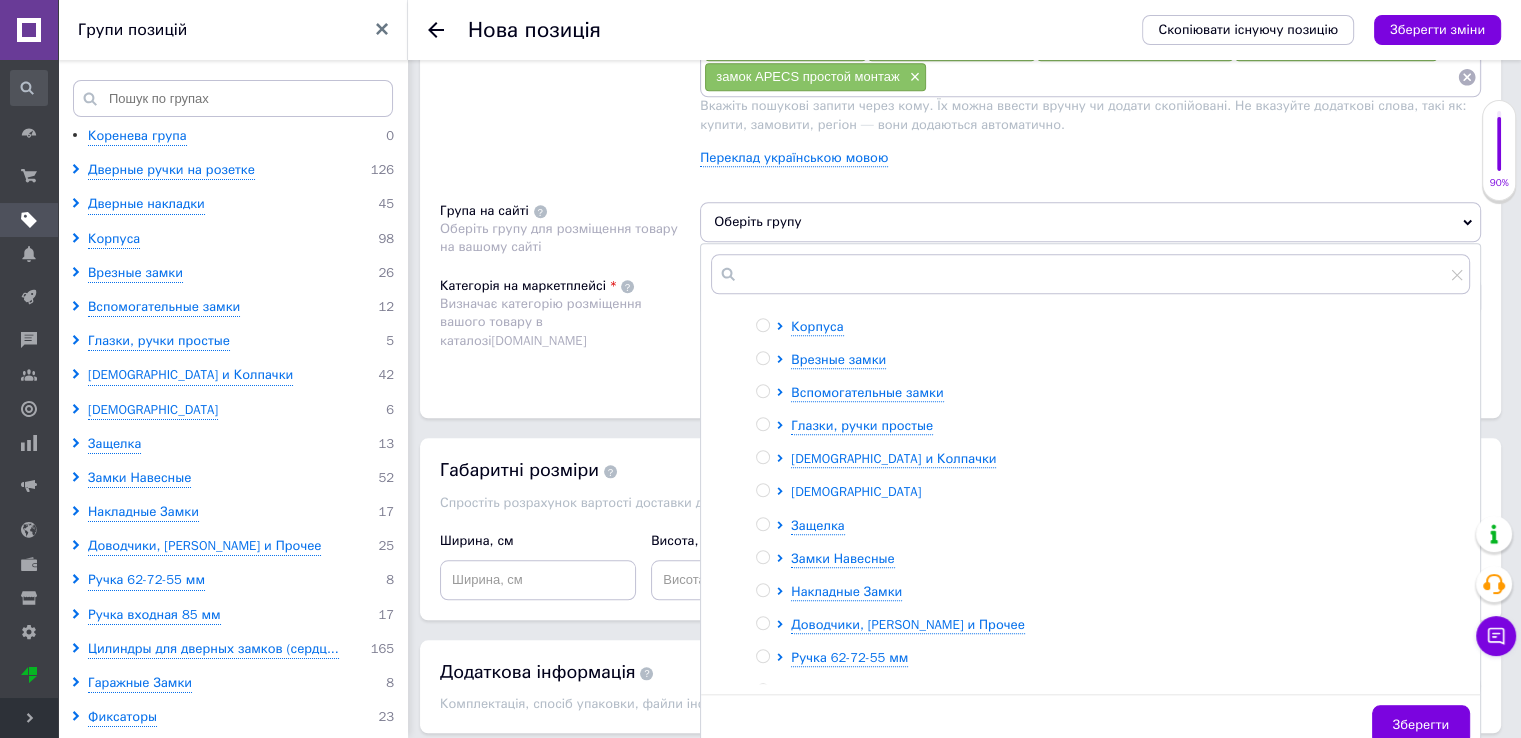 scroll, scrollTop: 112, scrollLeft: 0, axis: vertical 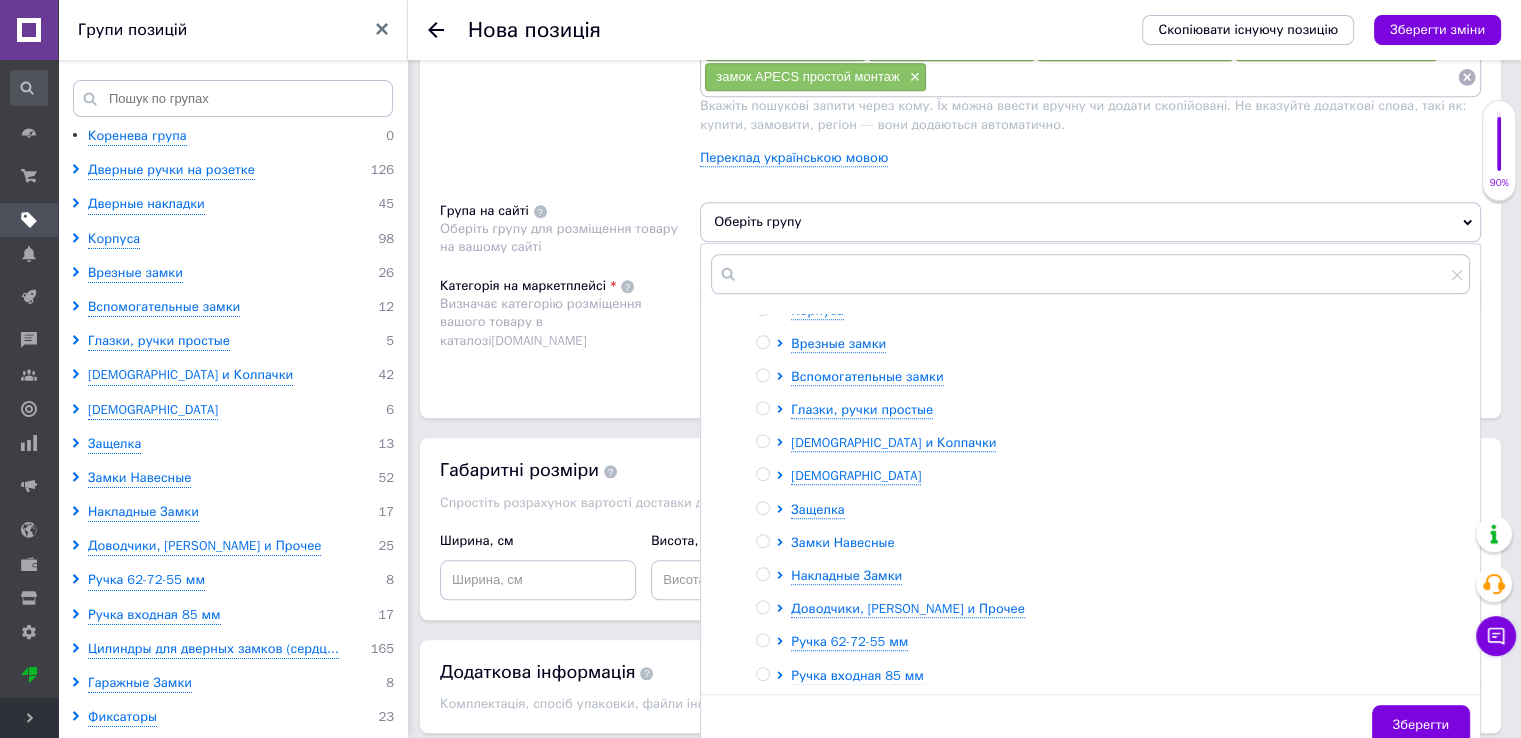 click 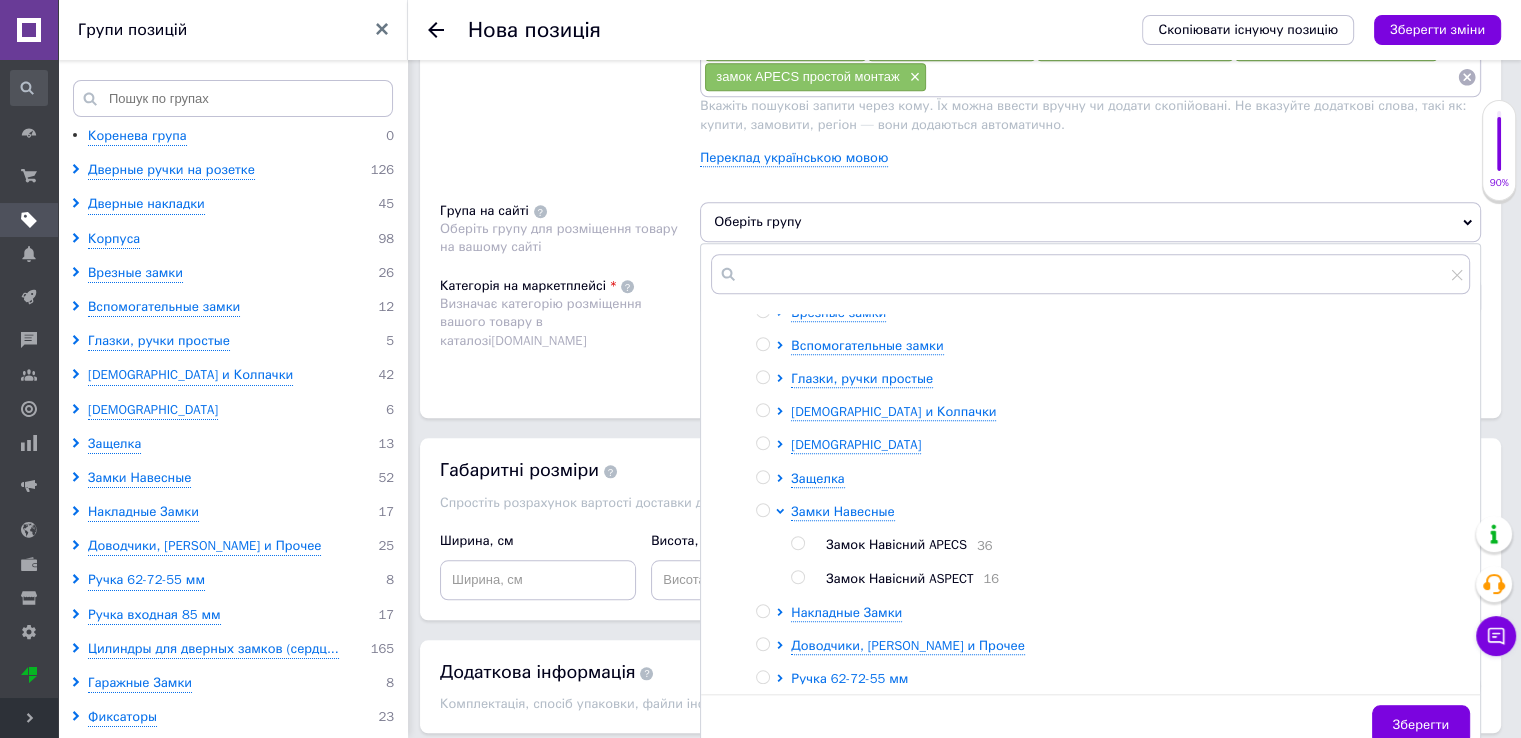 scroll, scrollTop: 212, scrollLeft: 0, axis: vertical 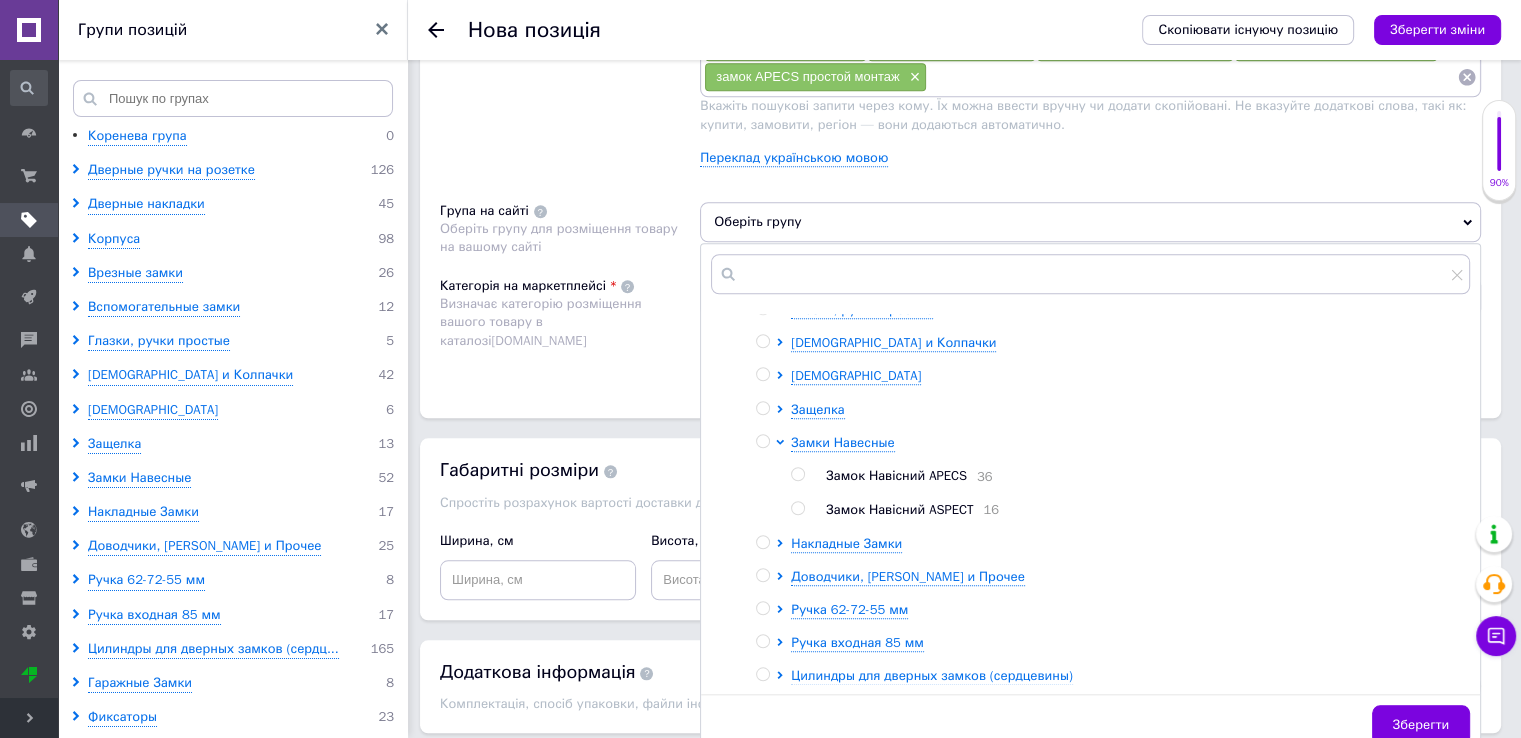 click at bounding box center [797, 474] 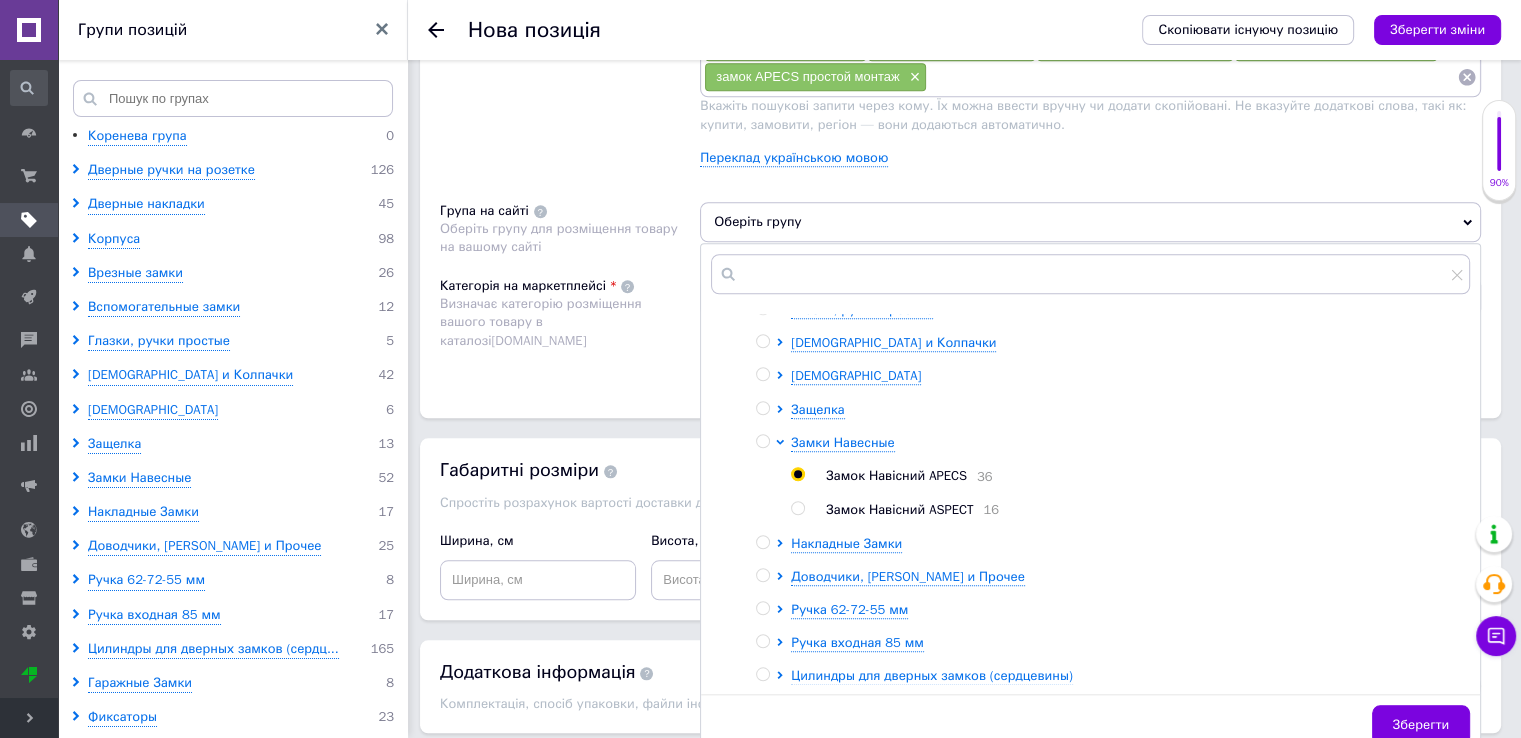 radio on "true" 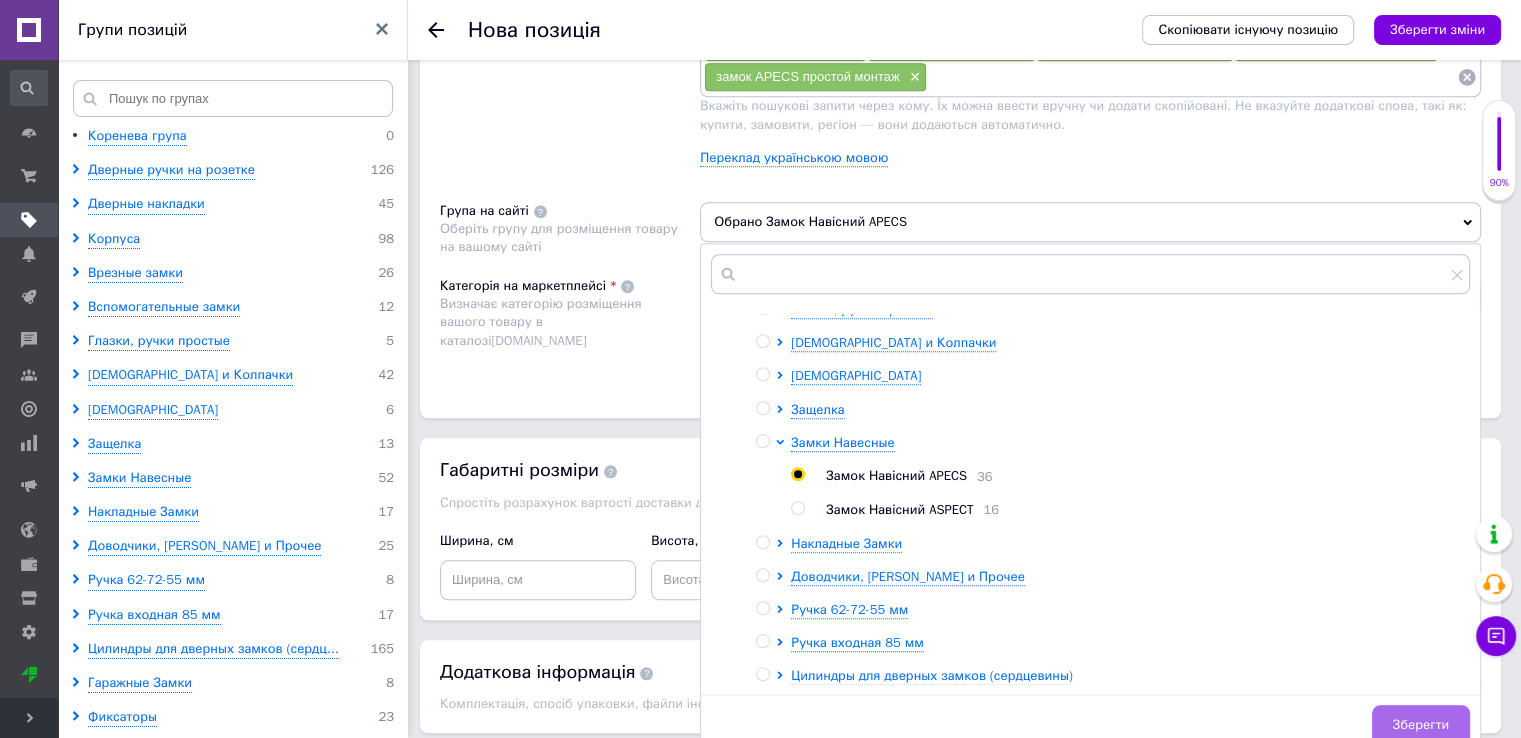 click on "Зберегти" at bounding box center (1421, 725) 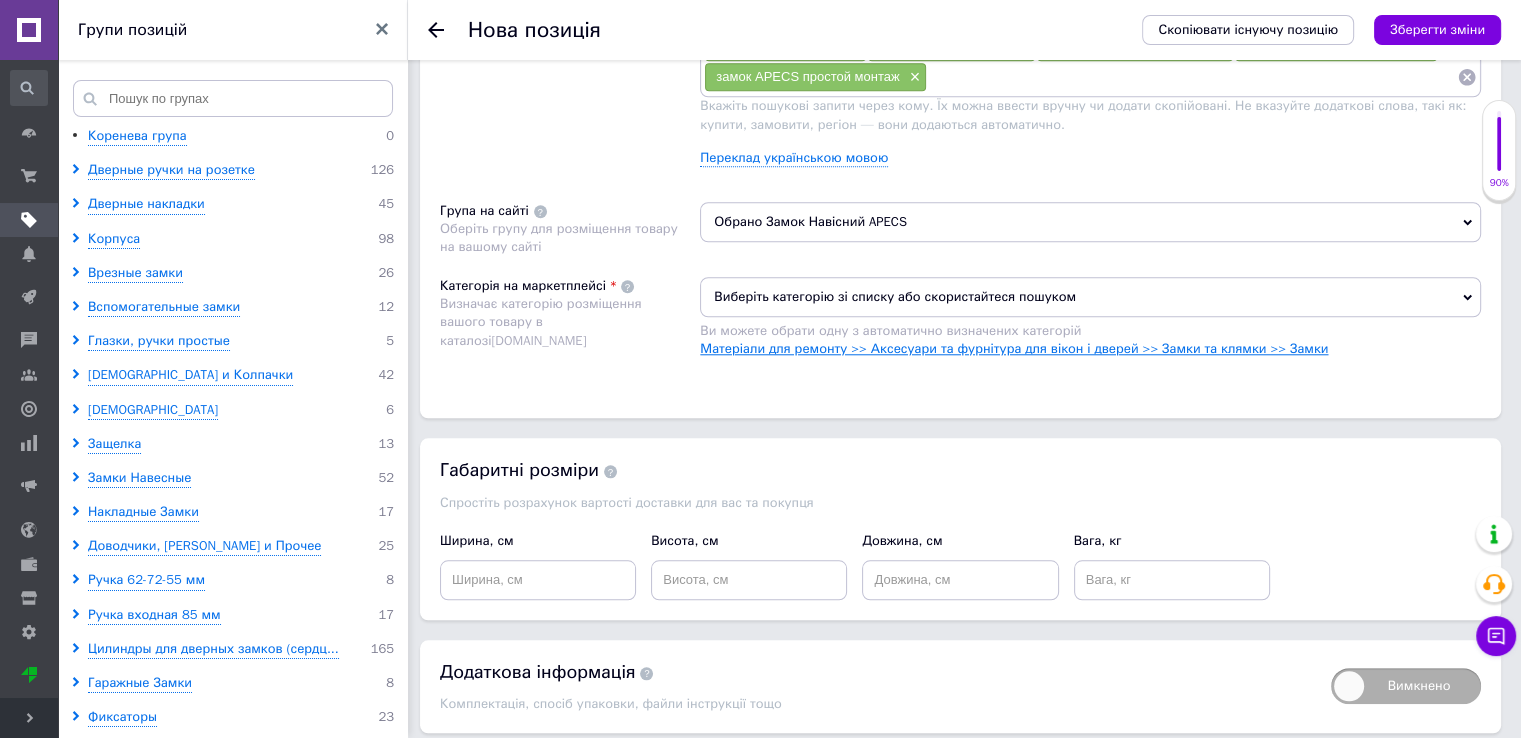 click on "Матеріали для ремонту >> Аксесуари та фурнітура для вікон і дверей >> Замки та клямки >> Замки" at bounding box center (1014, 348) 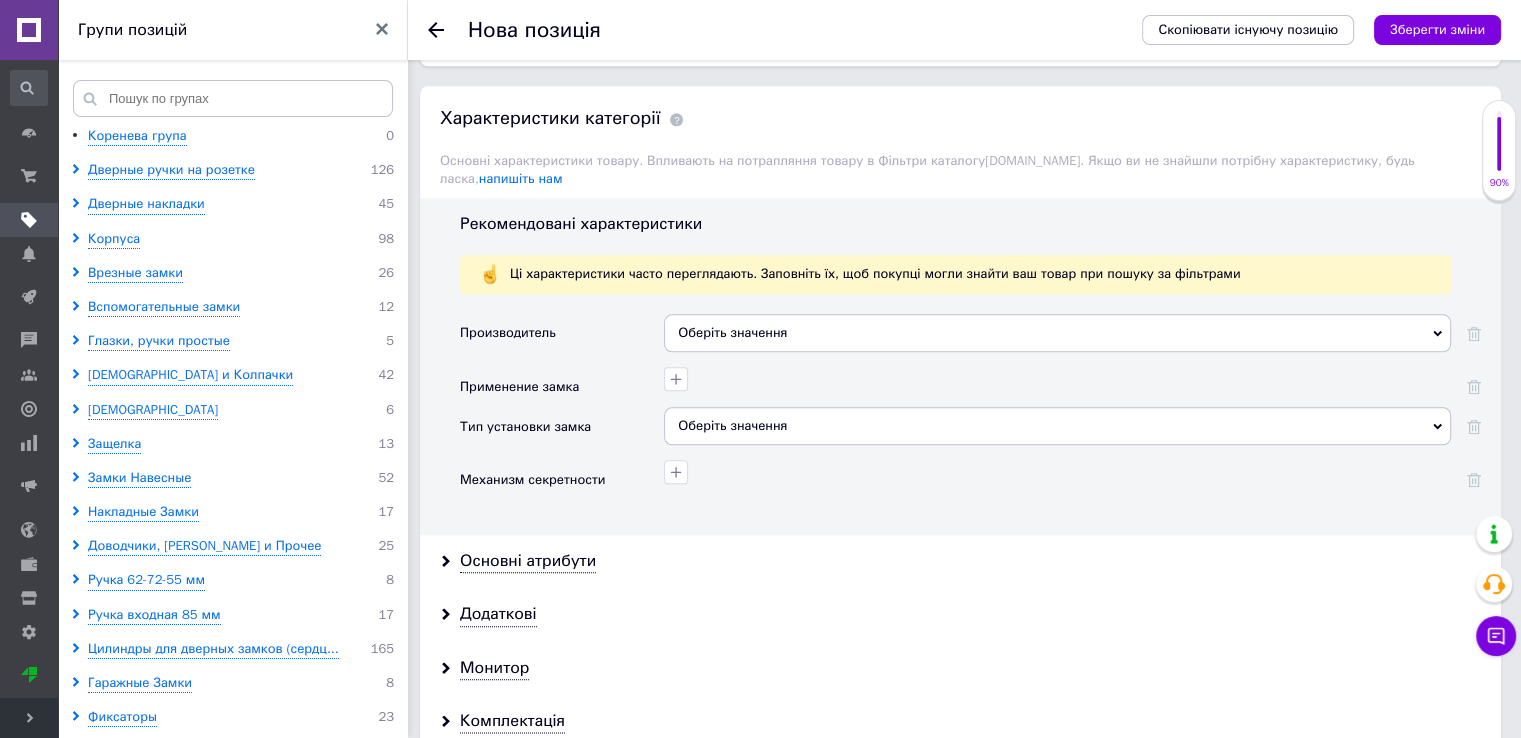 scroll, scrollTop: 2200, scrollLeft: 0, axis: vertical 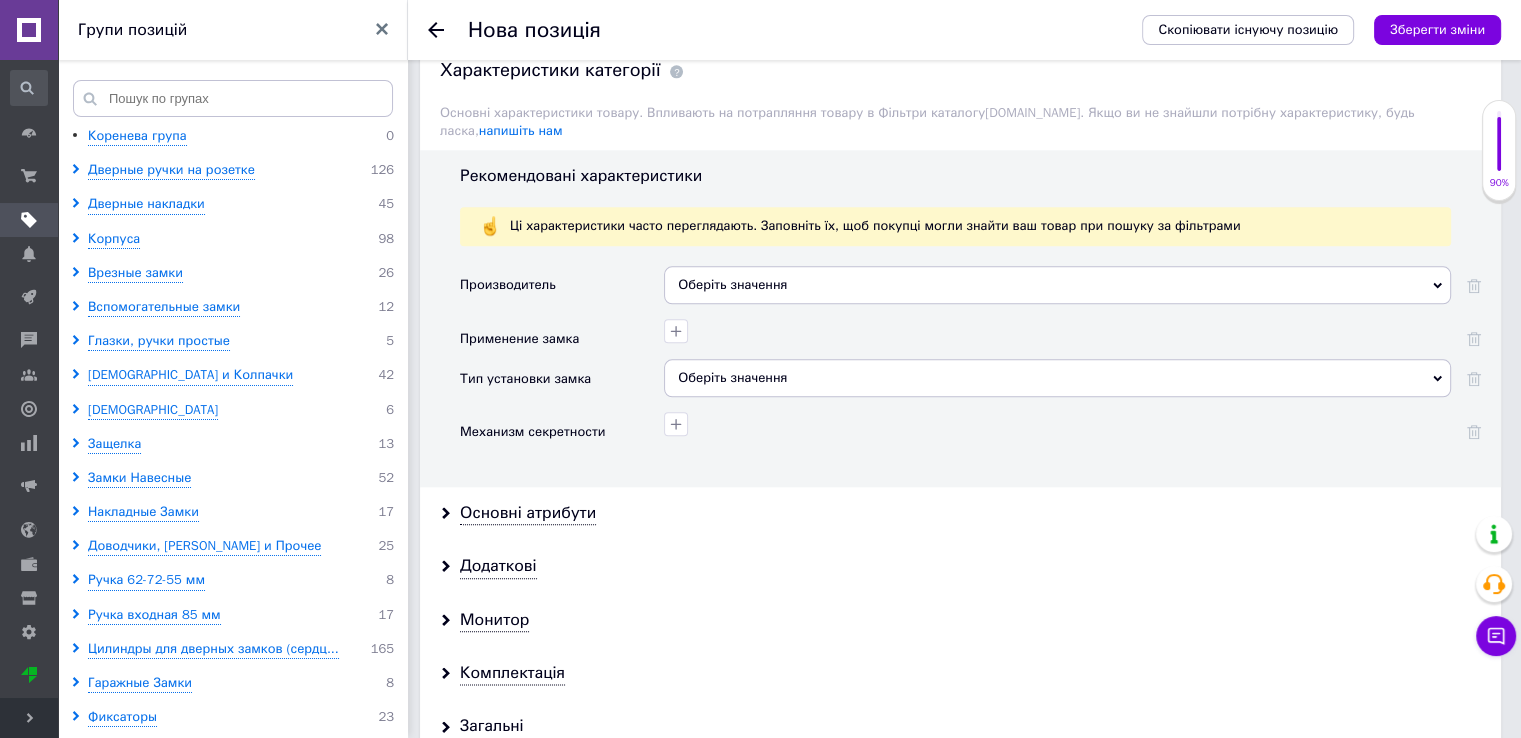 click on "Оберіть значення" at bounding box center [1057, 285] 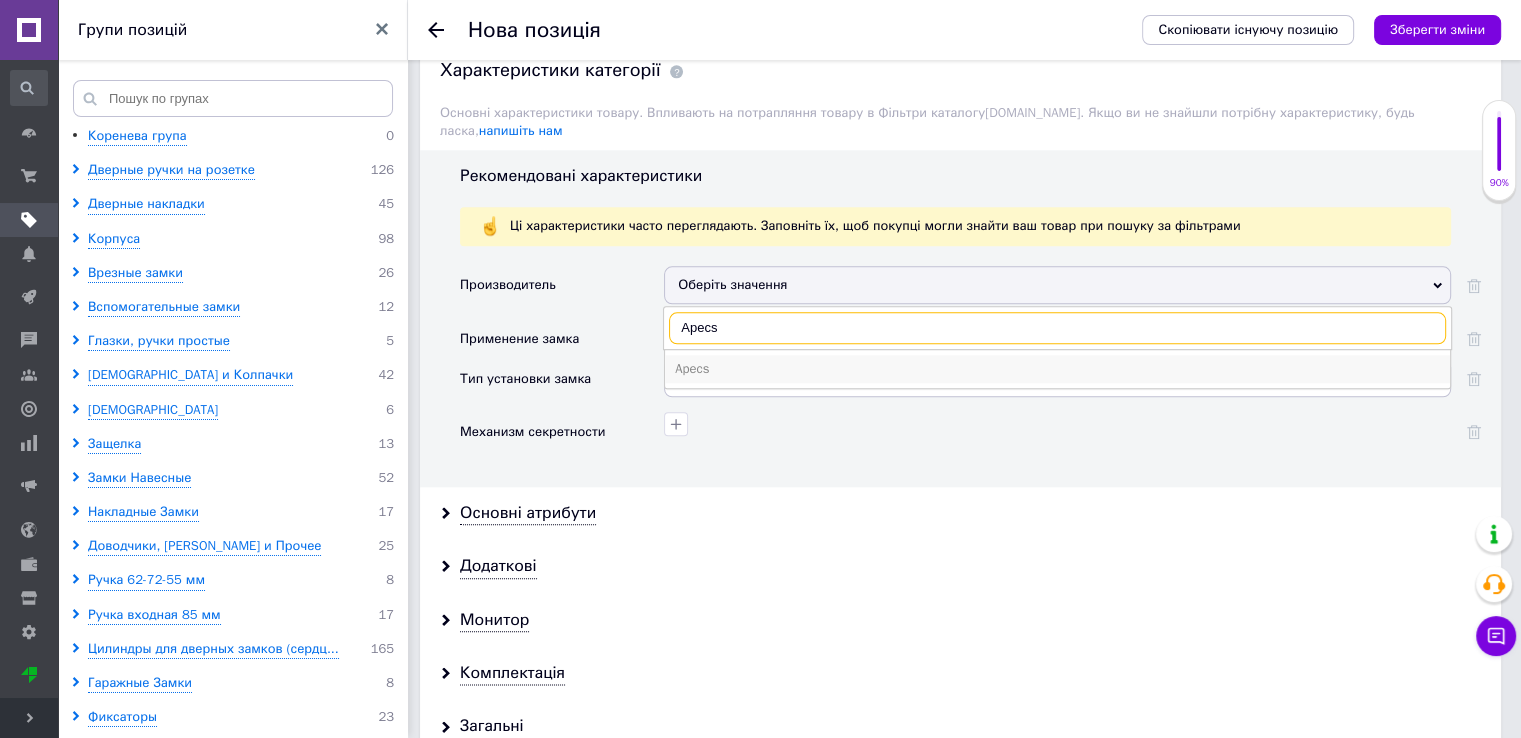 type on "Apecs" 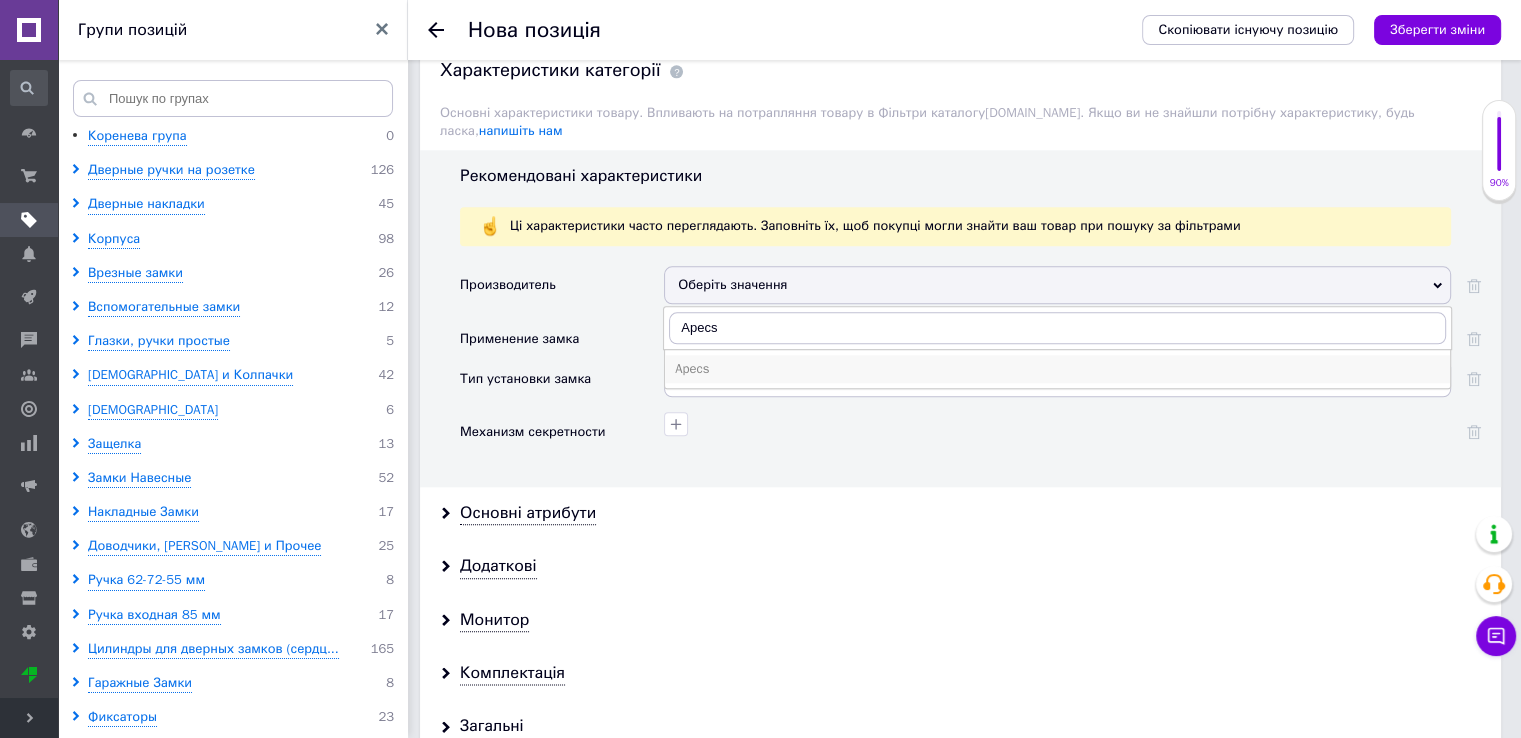 click on "Apecs" at bounding box center [1057, 369] 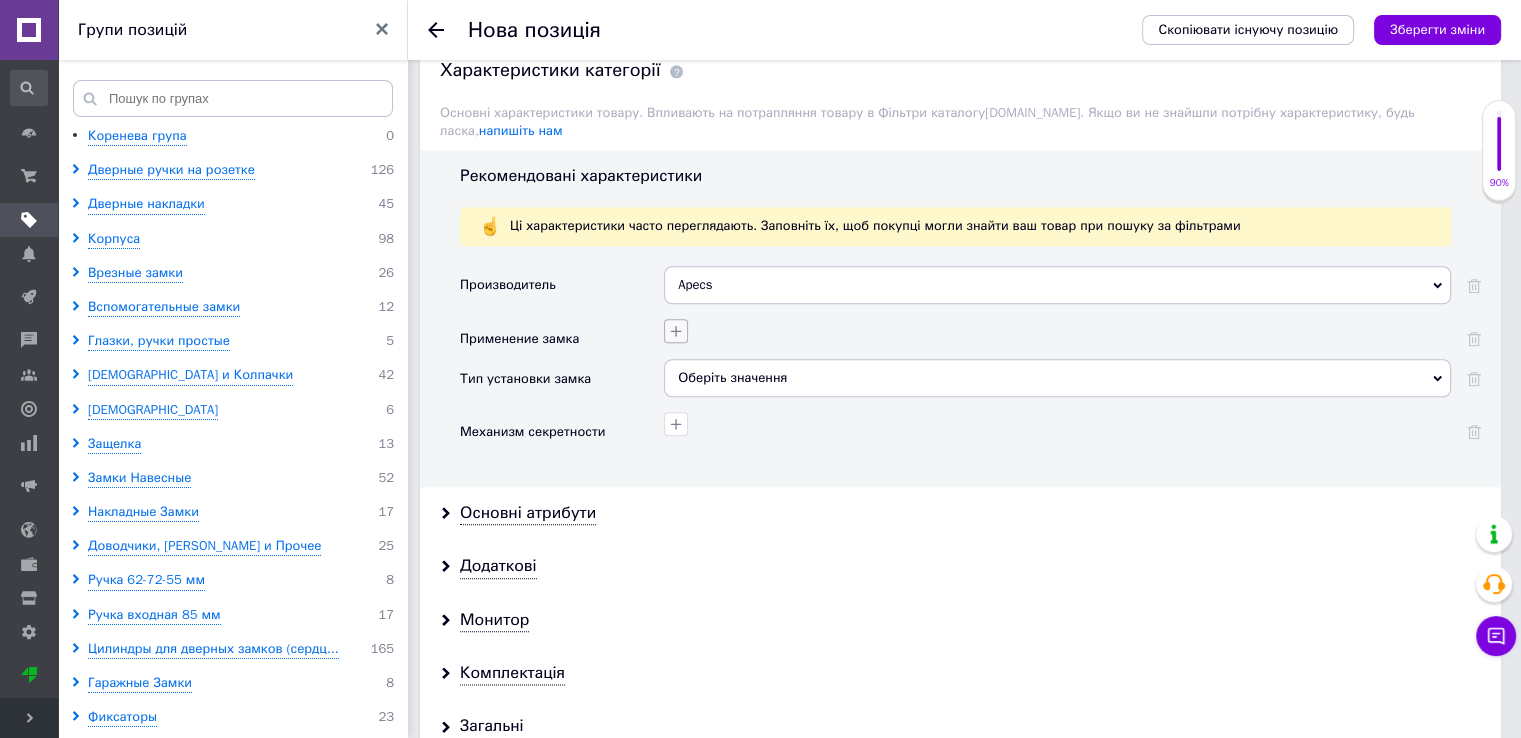 click 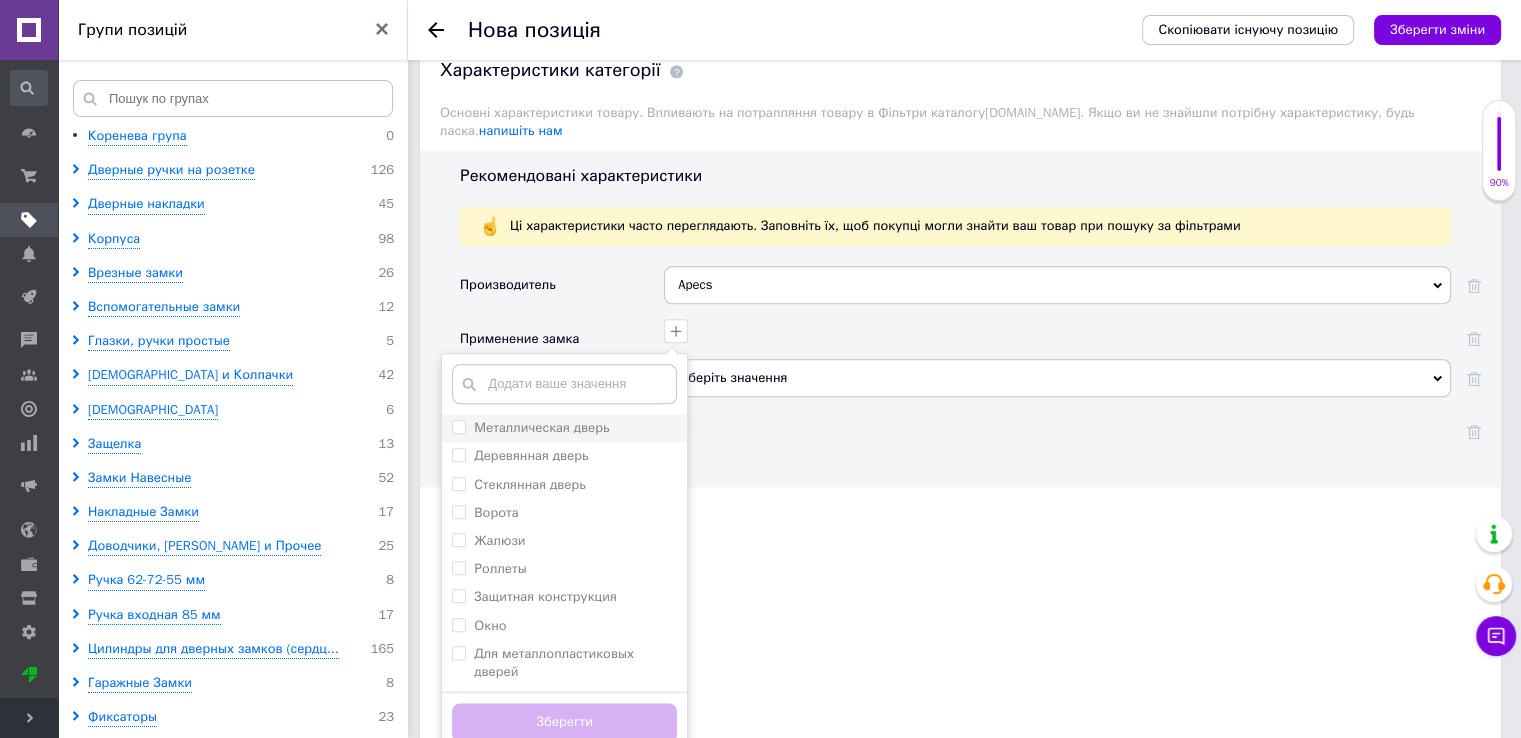 click on "Металлическая дверь" at bounding box center (458, 426) 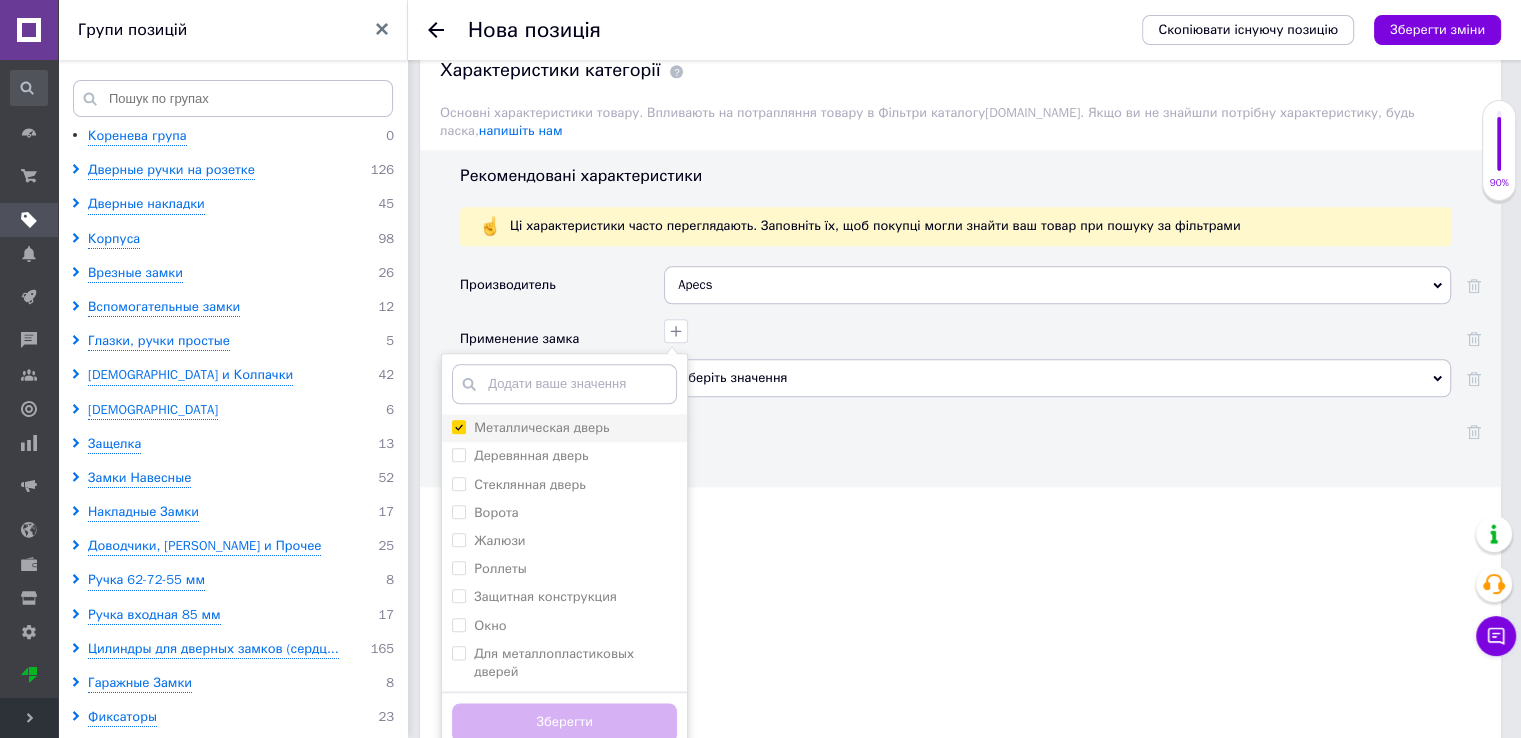 checkbox on "true" 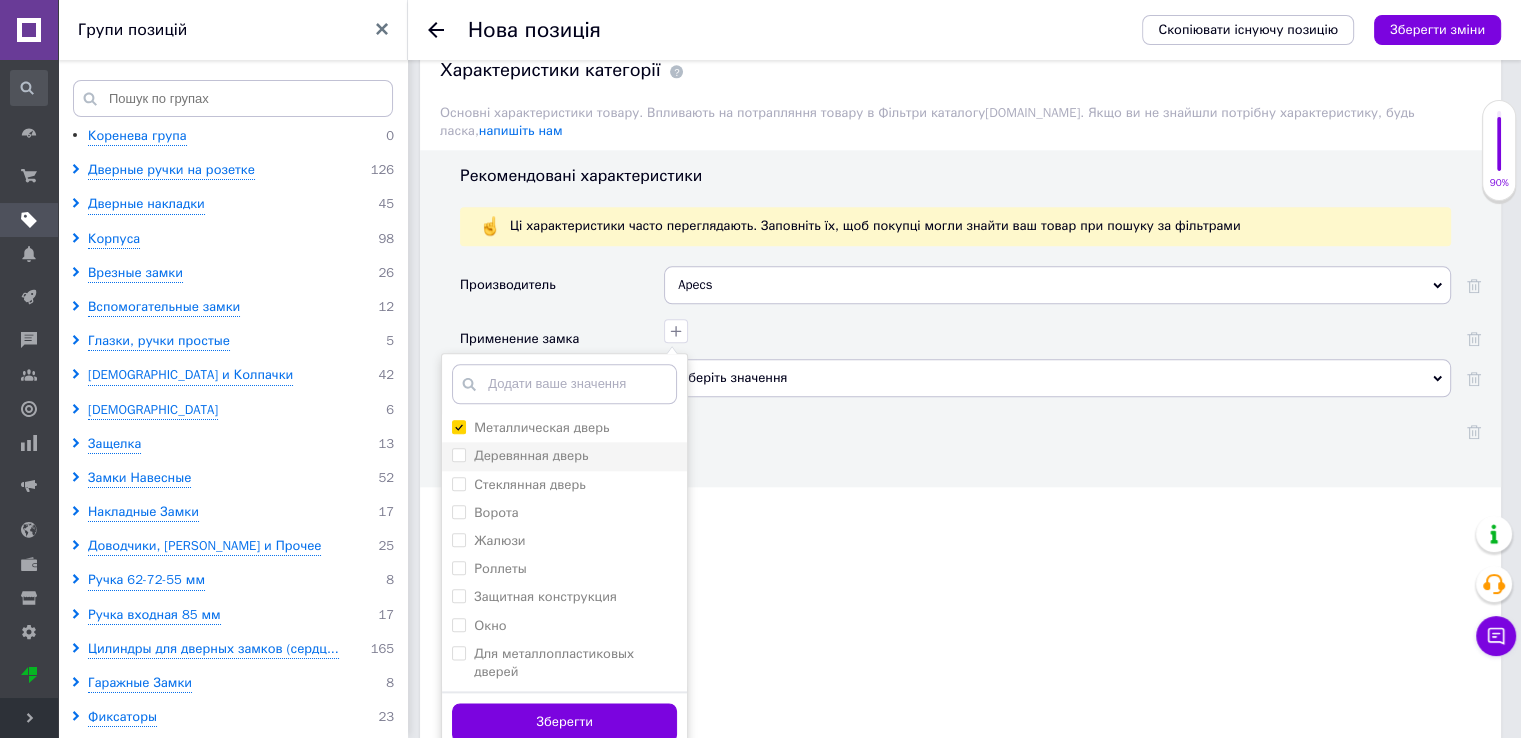 click on "Деревянная дверь" at bounding box center [458, 454] 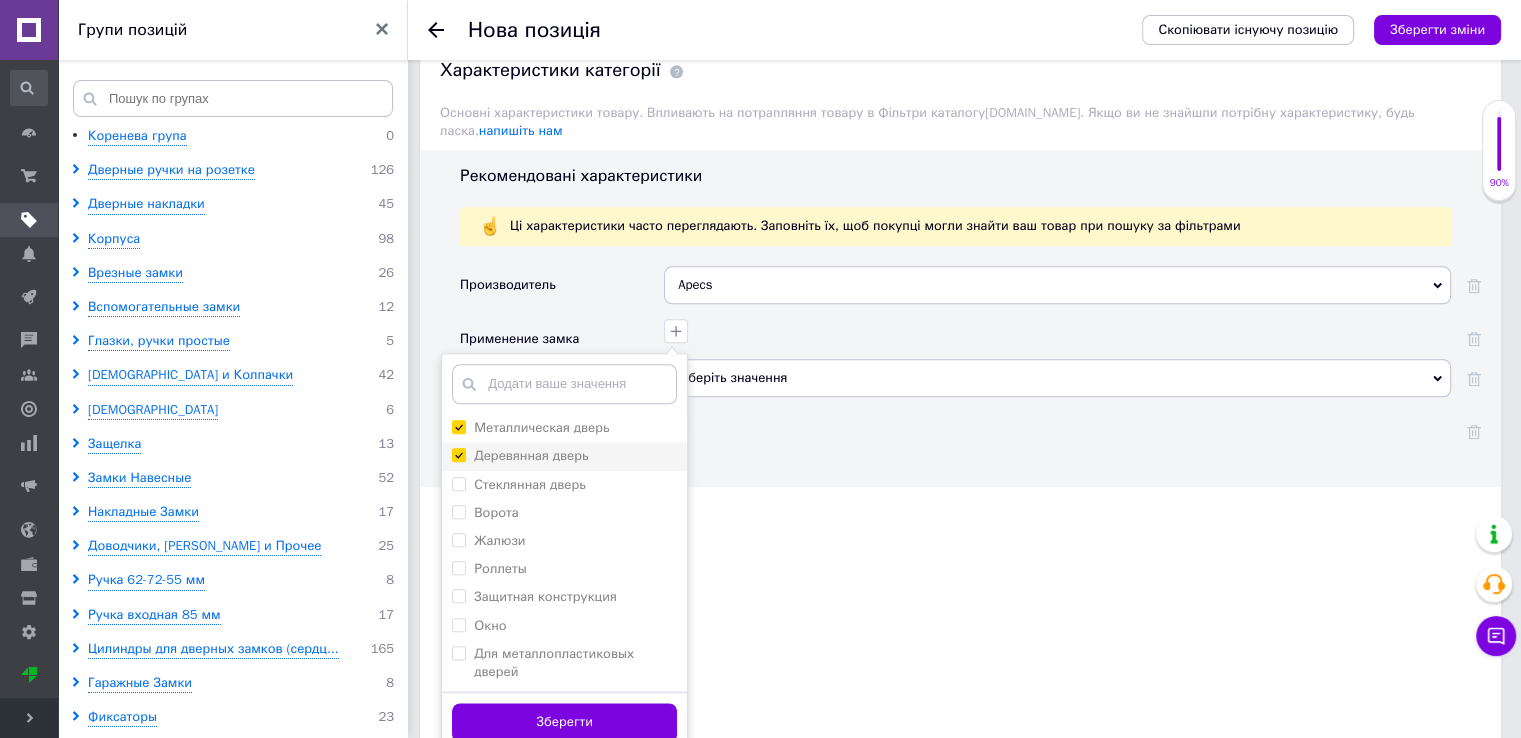 checkbox on "true" 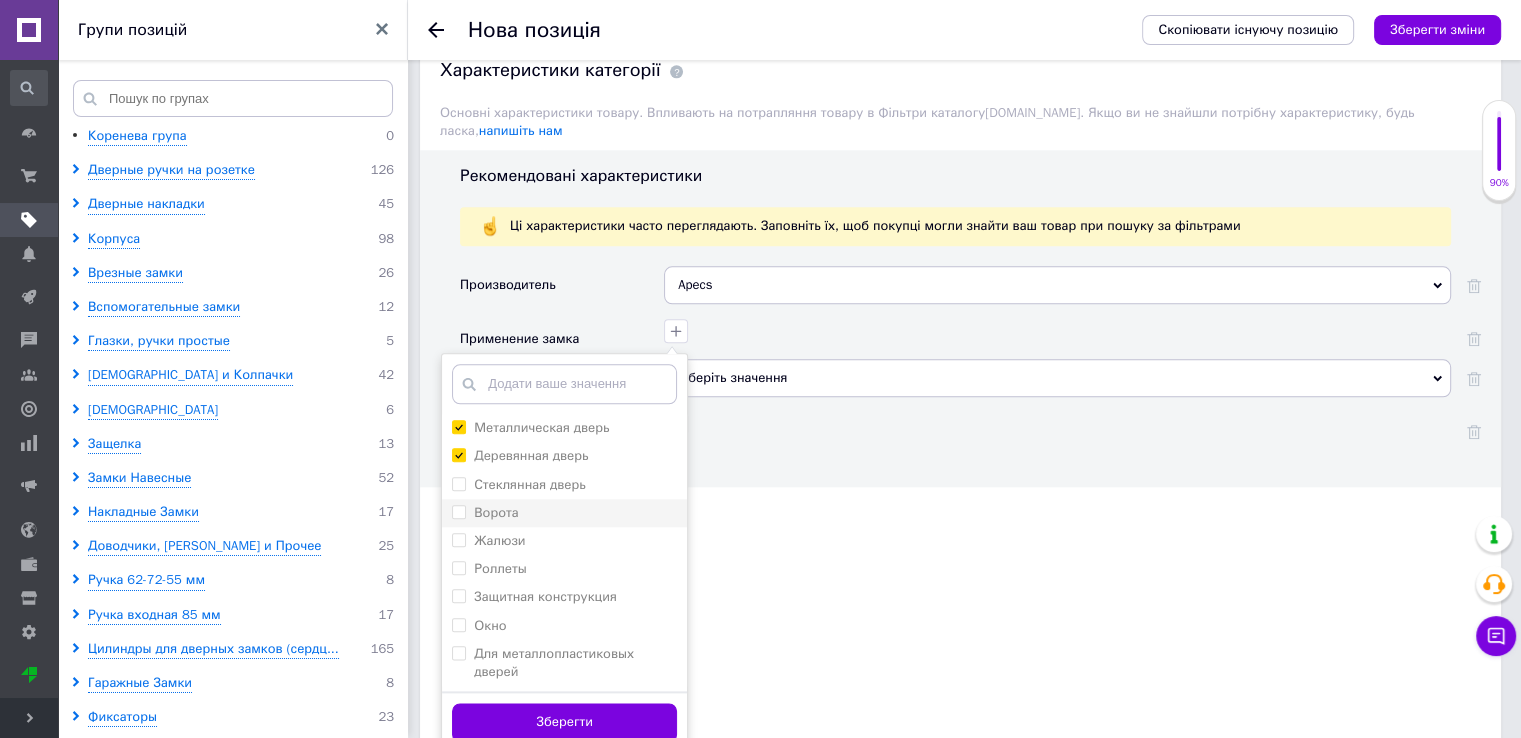 click on "Ворота" at bounding box center (458, 511) 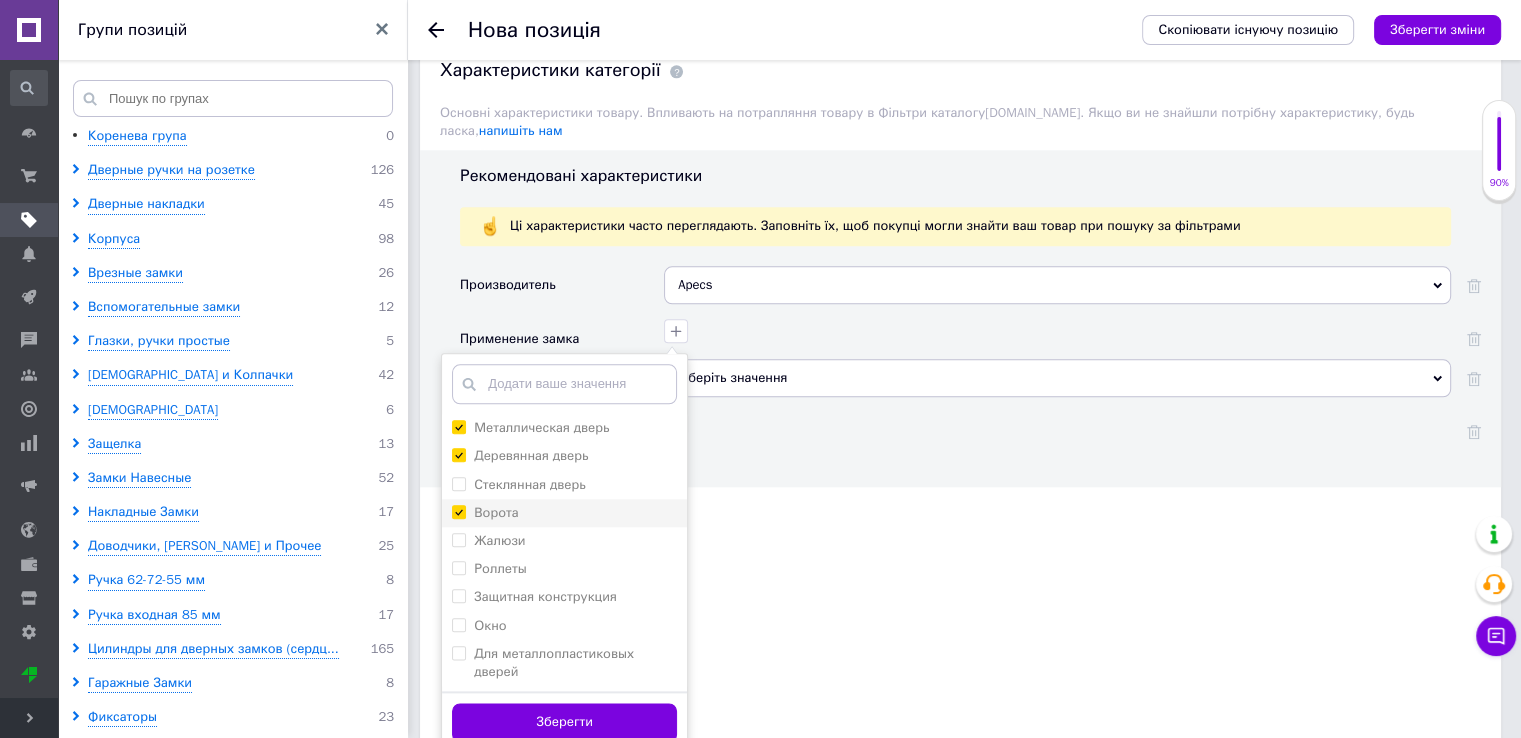 checkbox on "true" 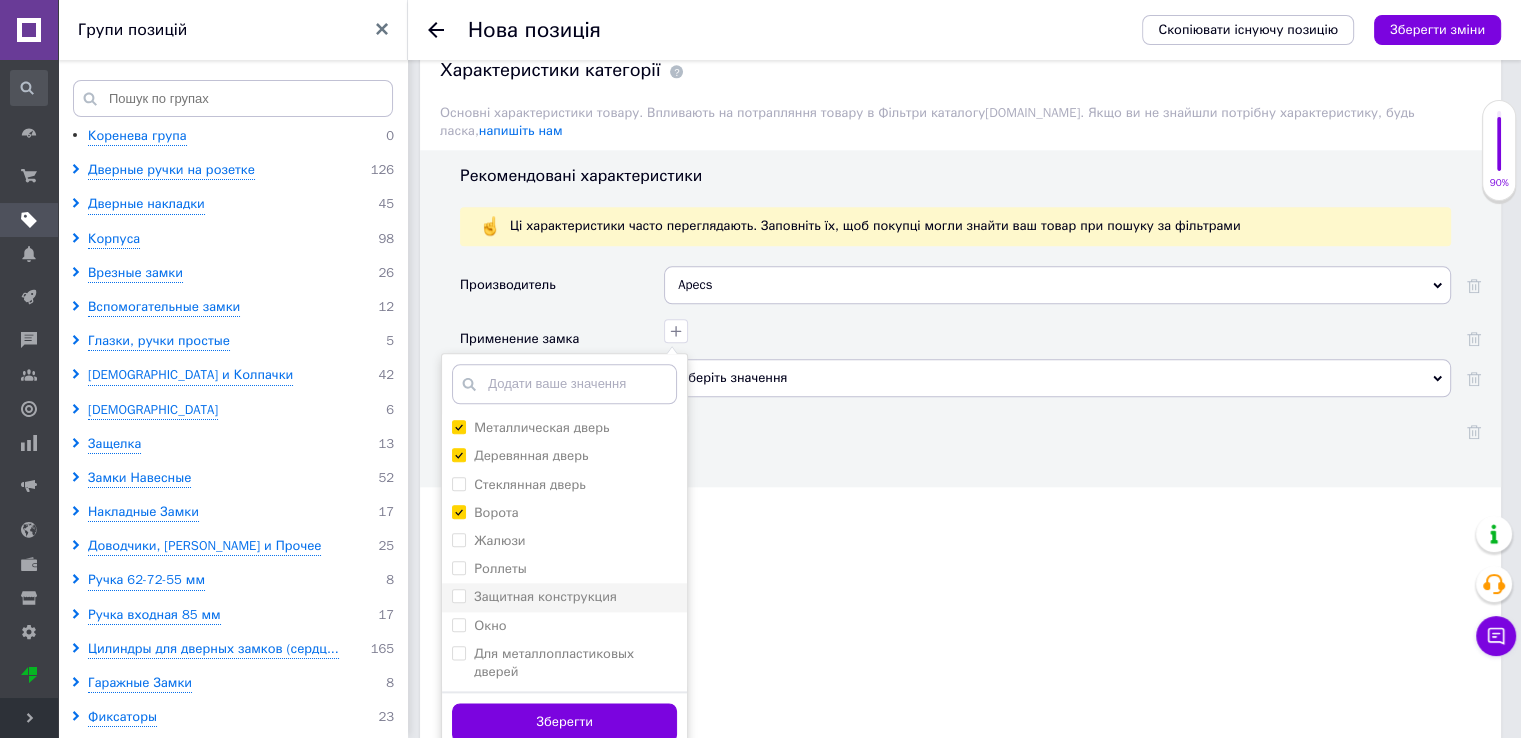 click on "Защитная конструкция" at bounding box center (458, 595) 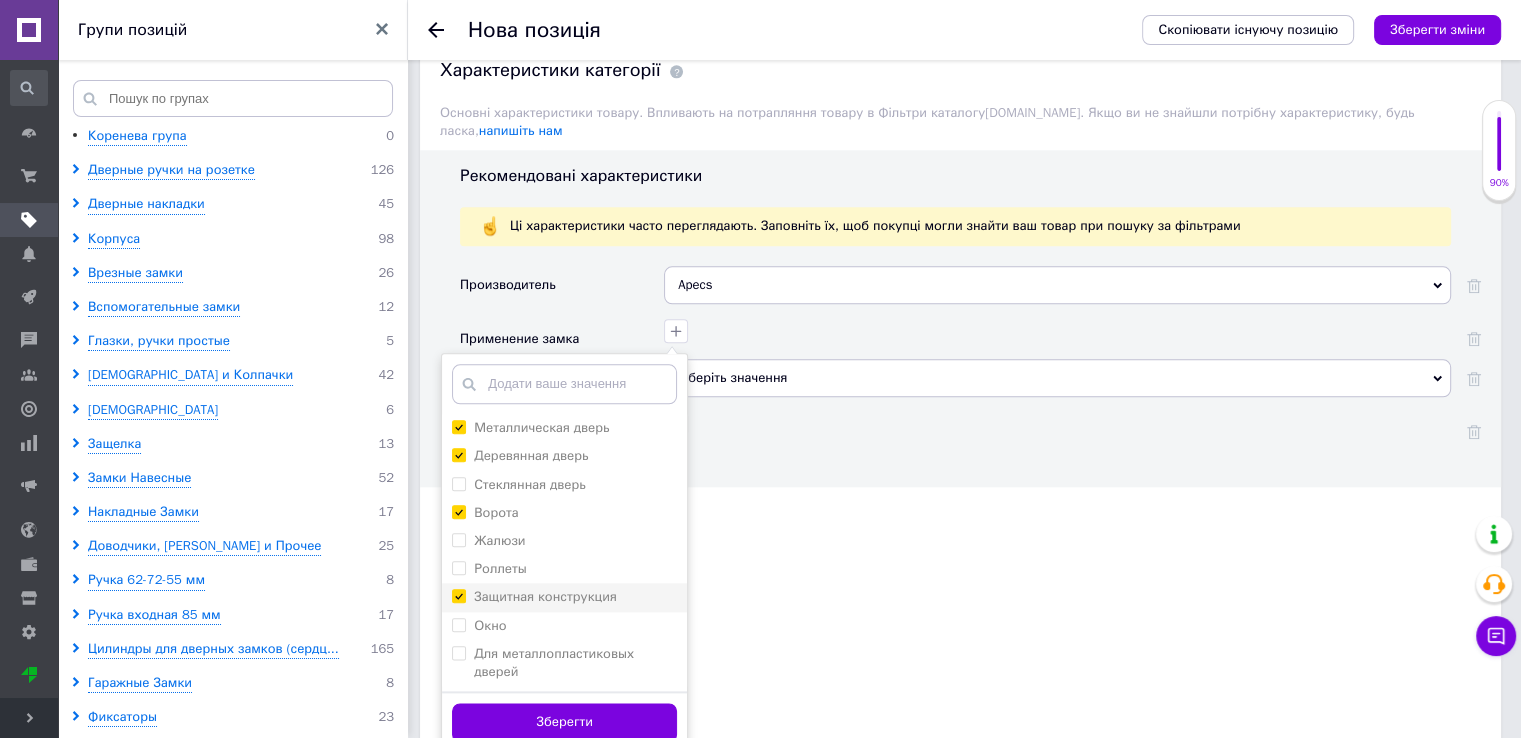 checkbox on "true" 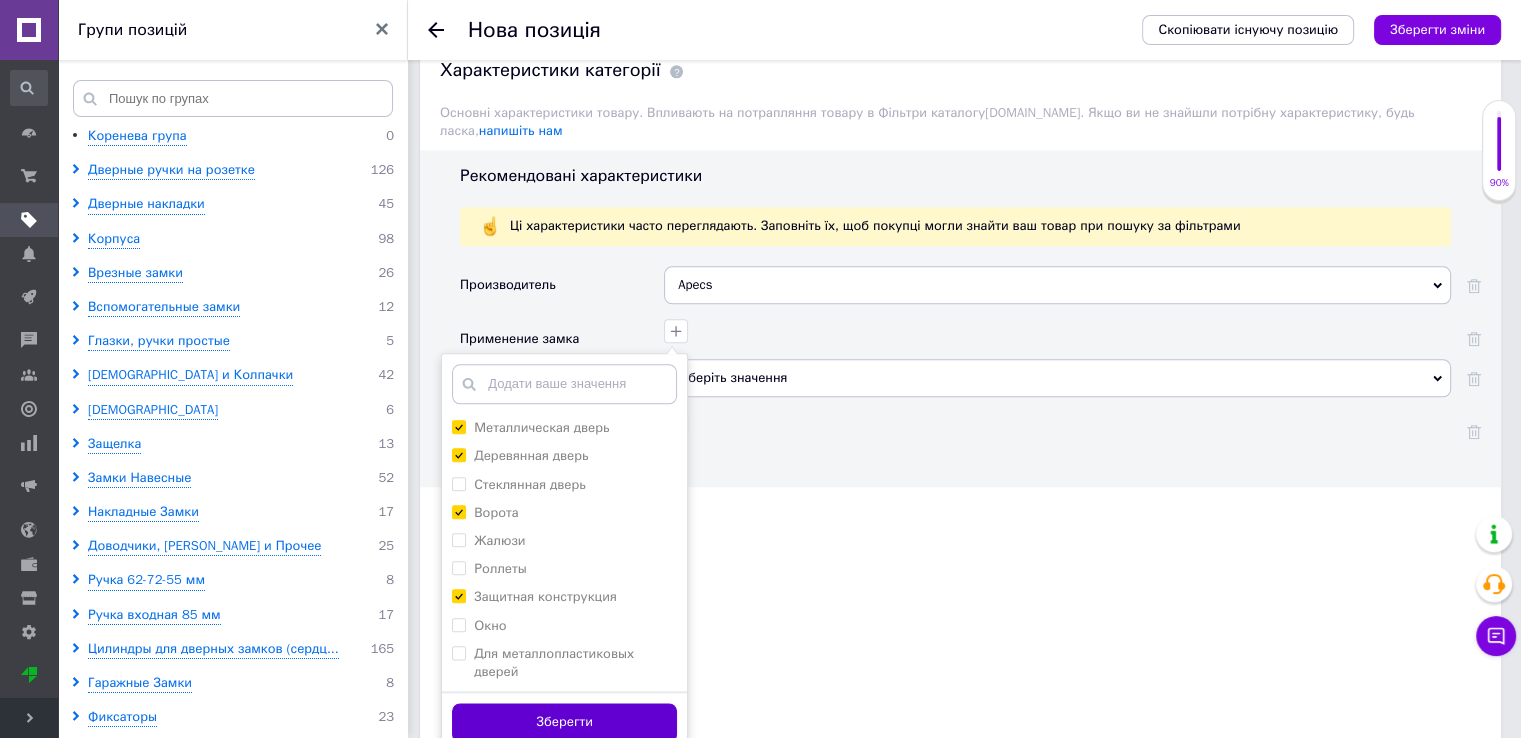 click on "Зберегти" at bounding box center [564, 722] 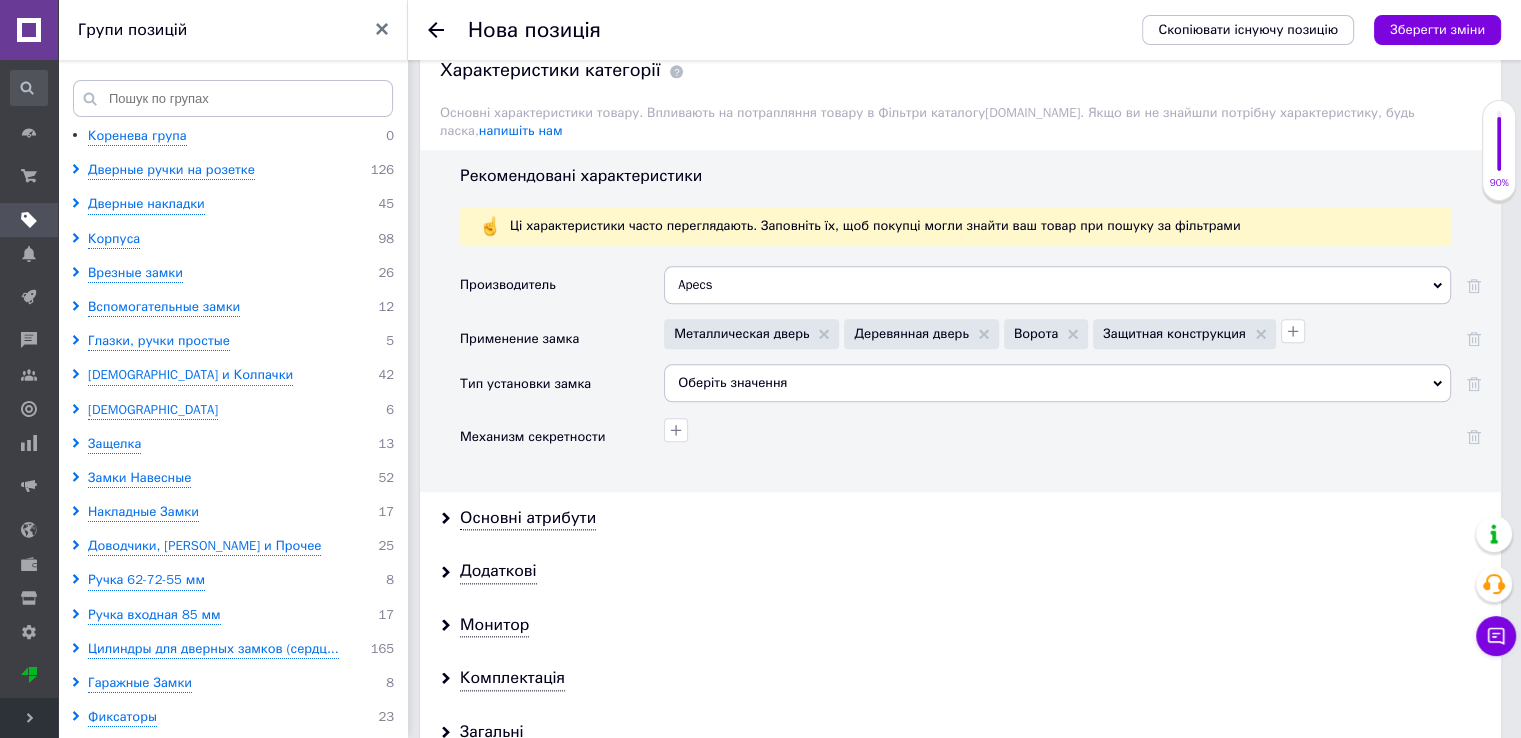 click on "Оберіть значення" at bounding box center [1057, 383] 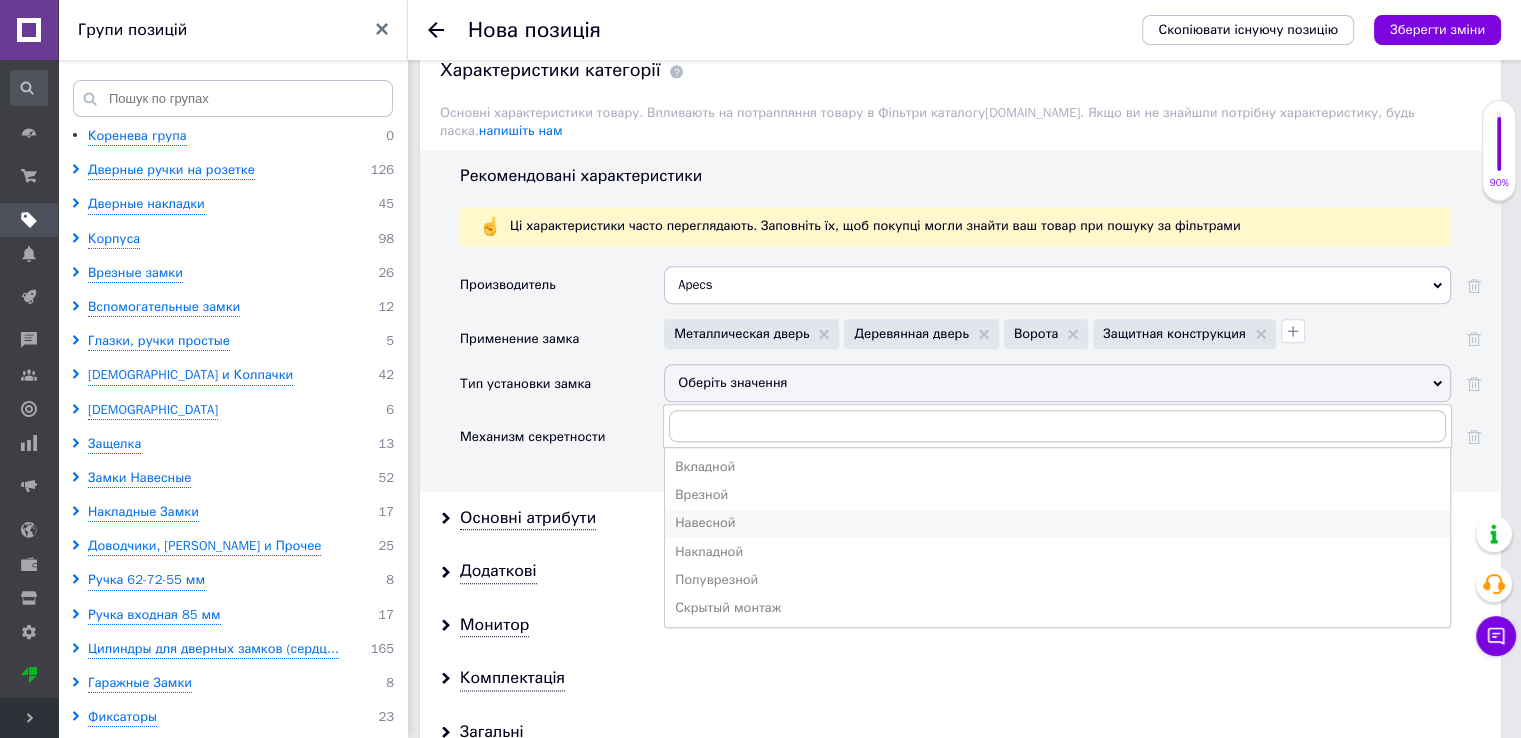 click on "Навесной" at bounding box center [1057, 523] 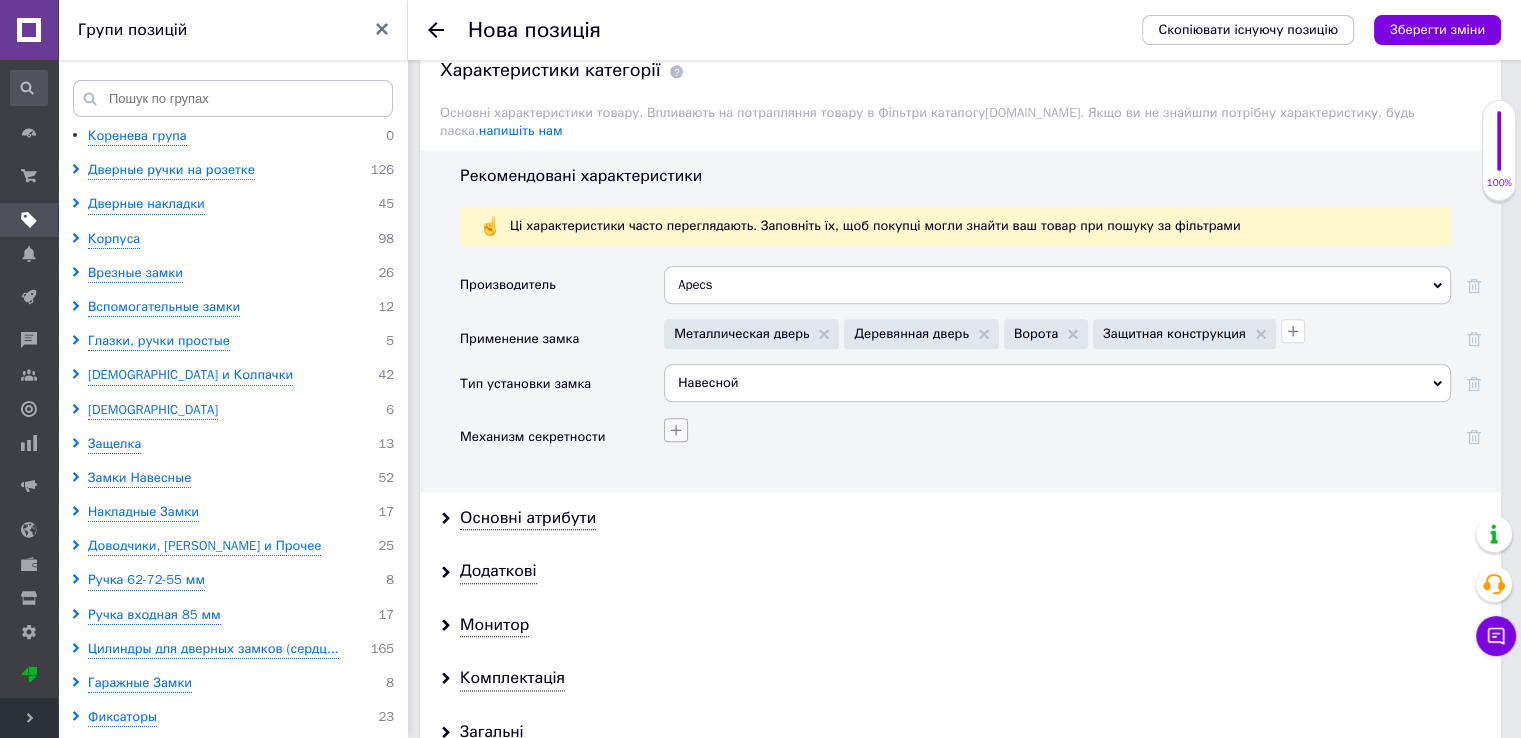 click 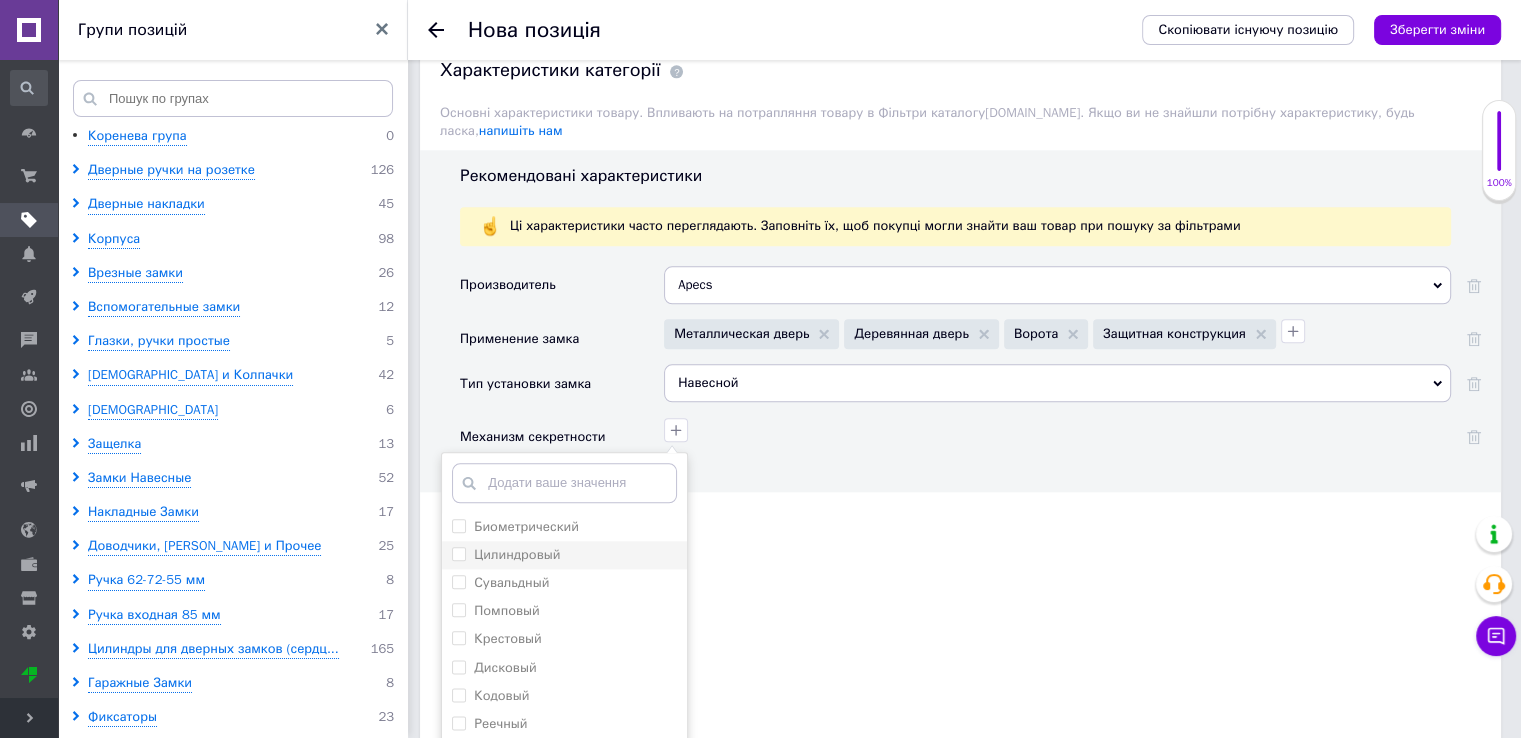click on "Цилиндровый" at bounding box center (458, 553) 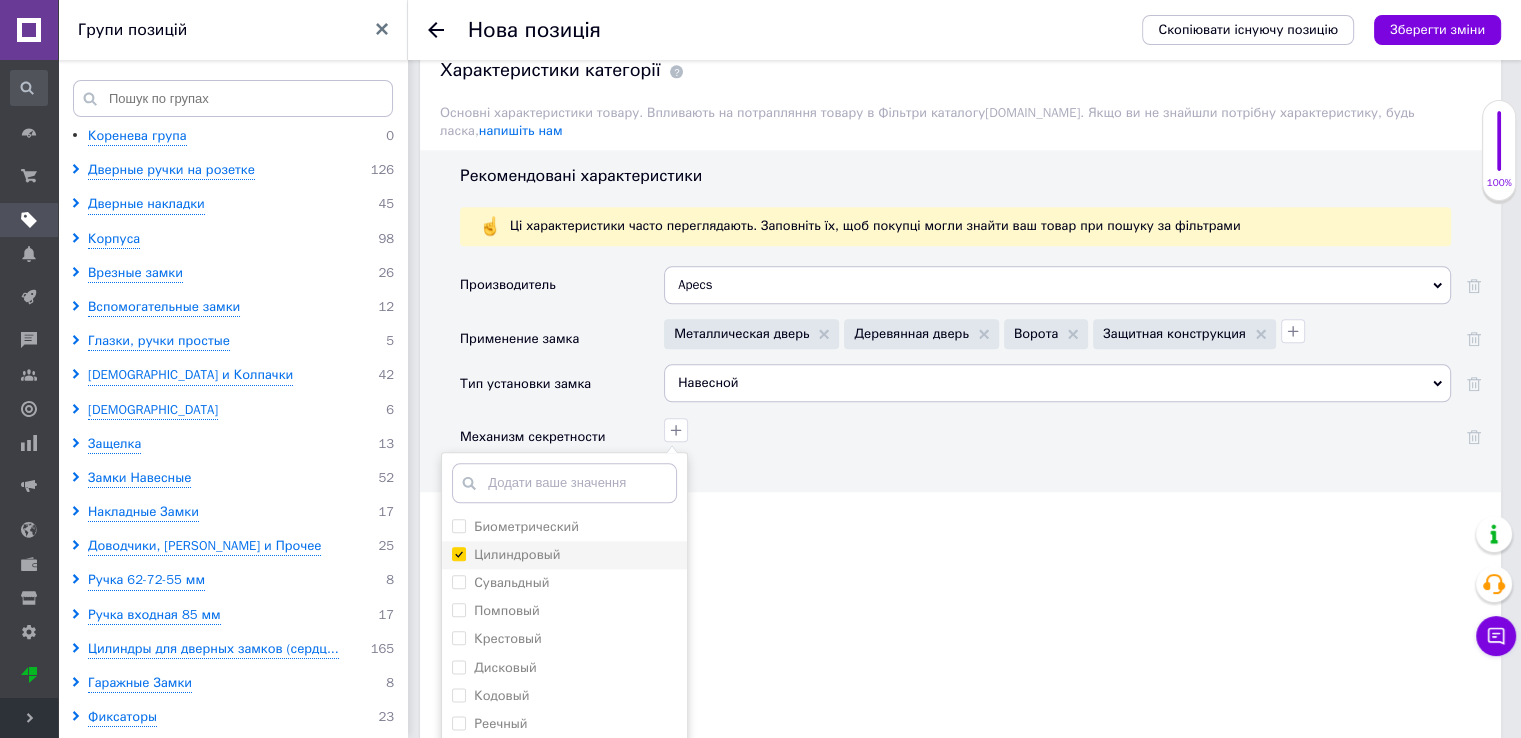checkbox on "true" 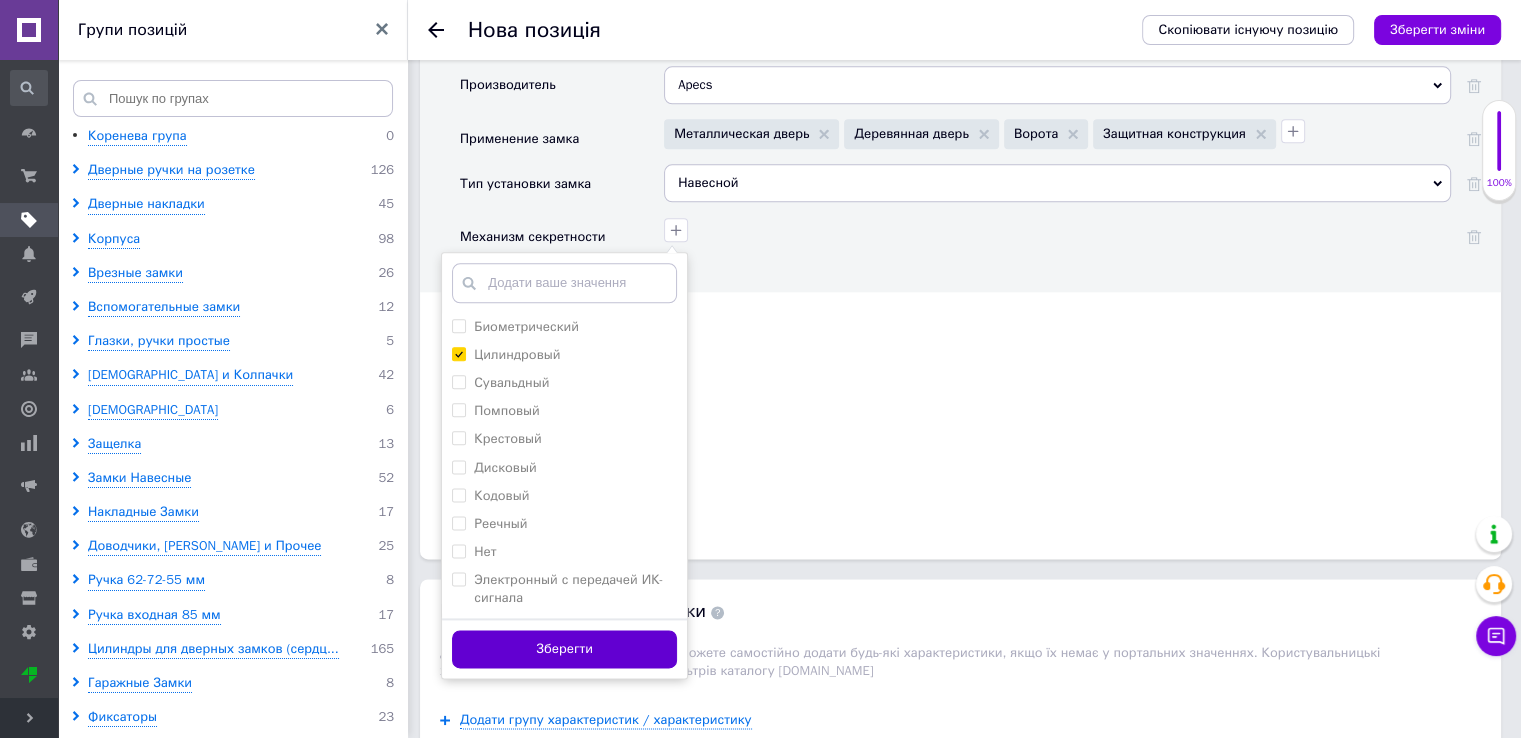 click on "Зберегти" at bounding box center [564, 649] 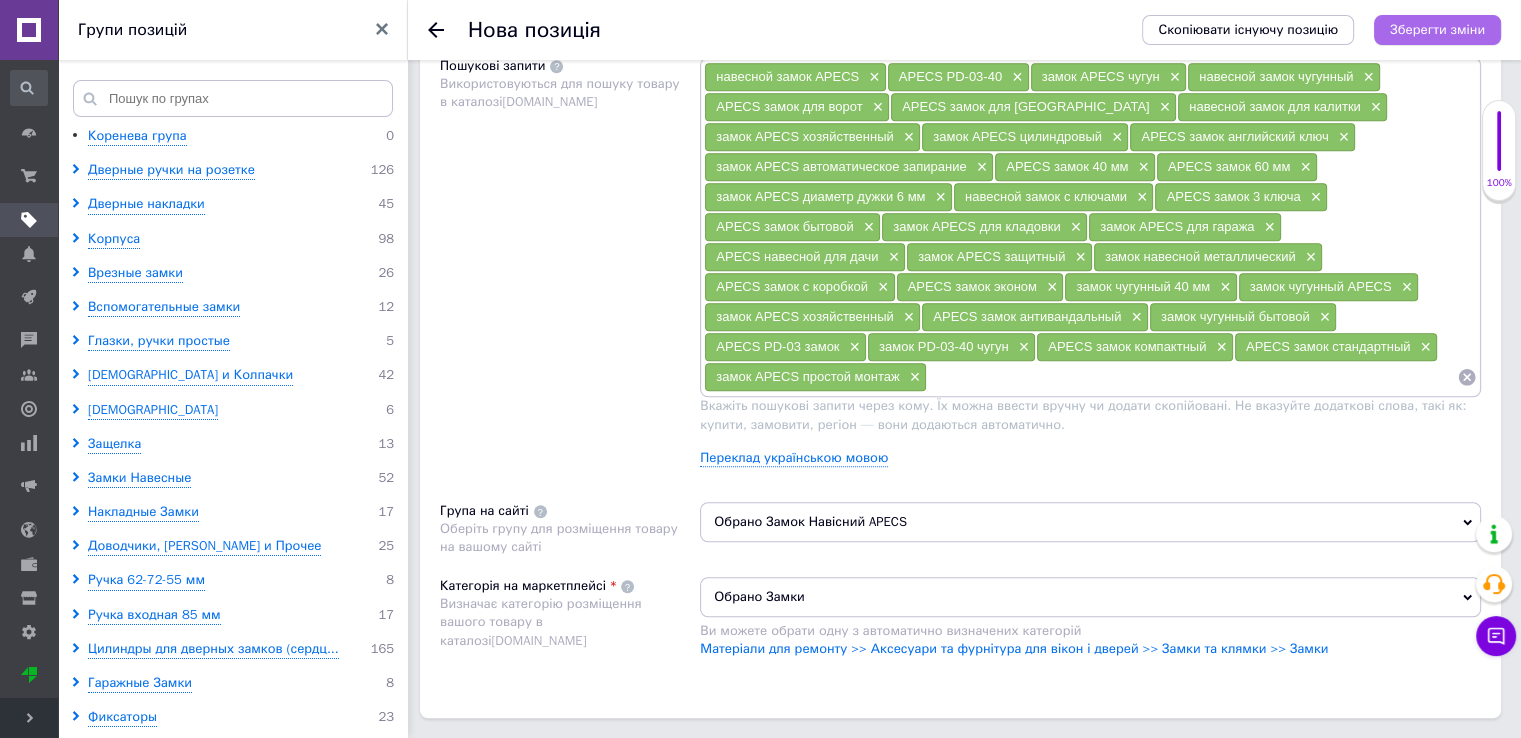 click on "Зберегти зміни" at bounding box center (1437, 29) 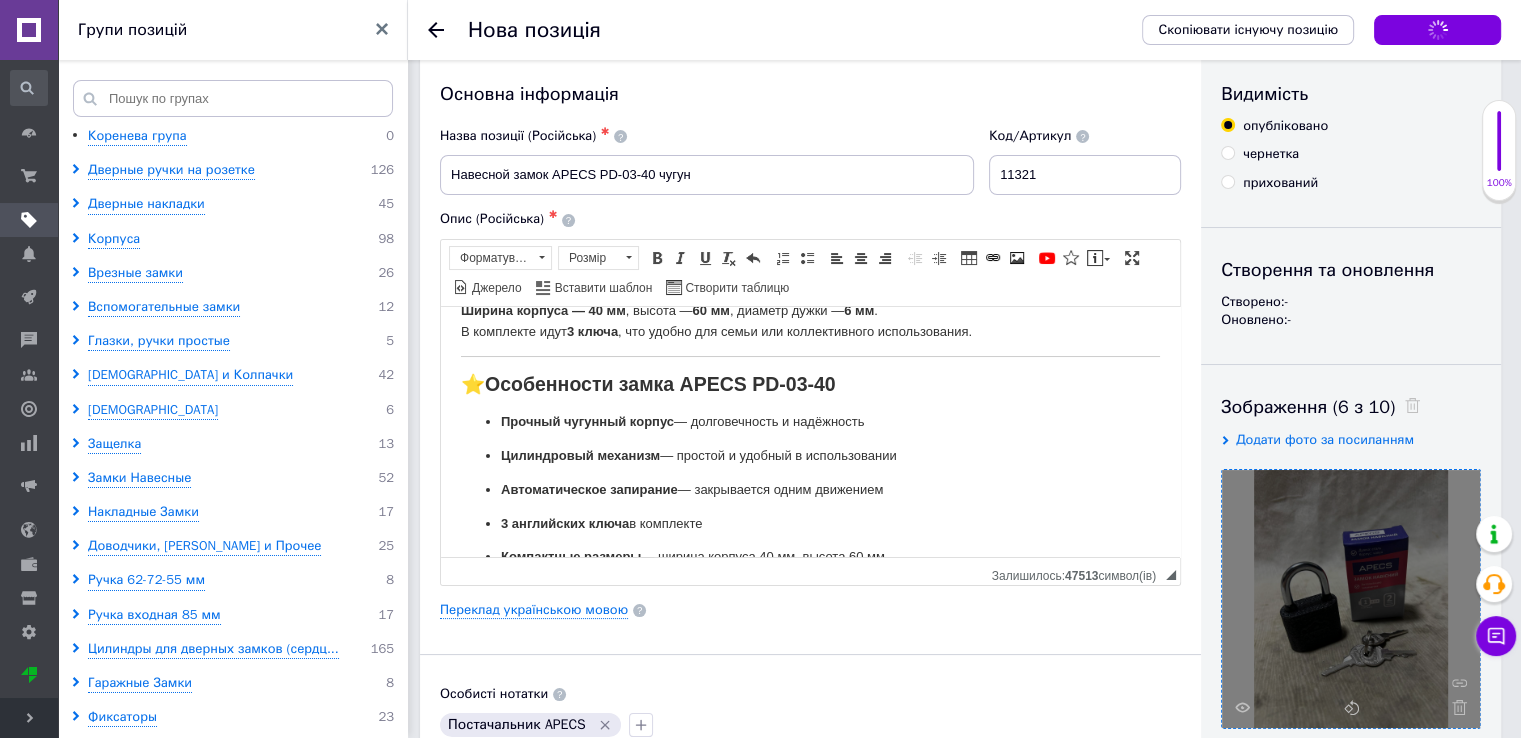 scroll, scrollTop: 0, scrollLeft: 0, axis: both 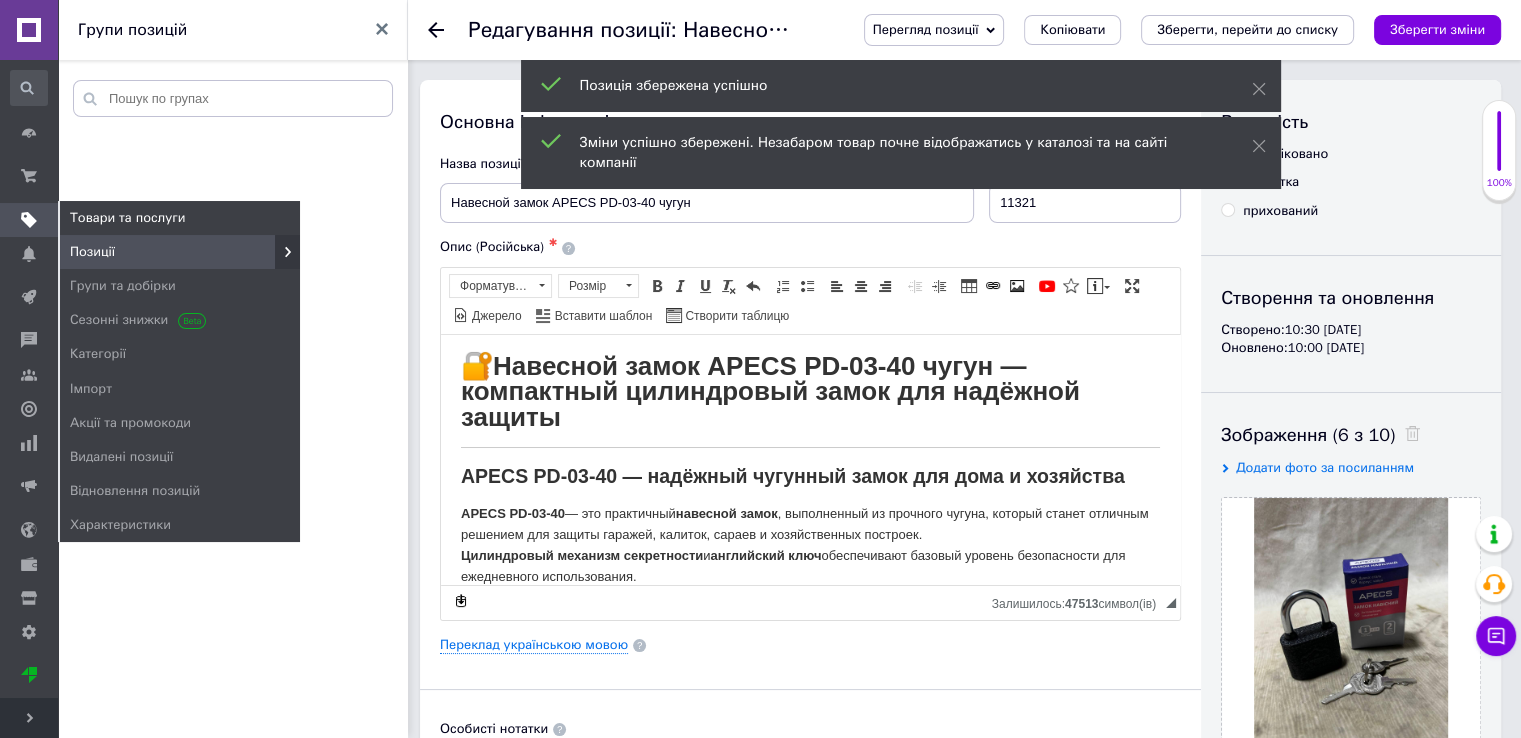 click 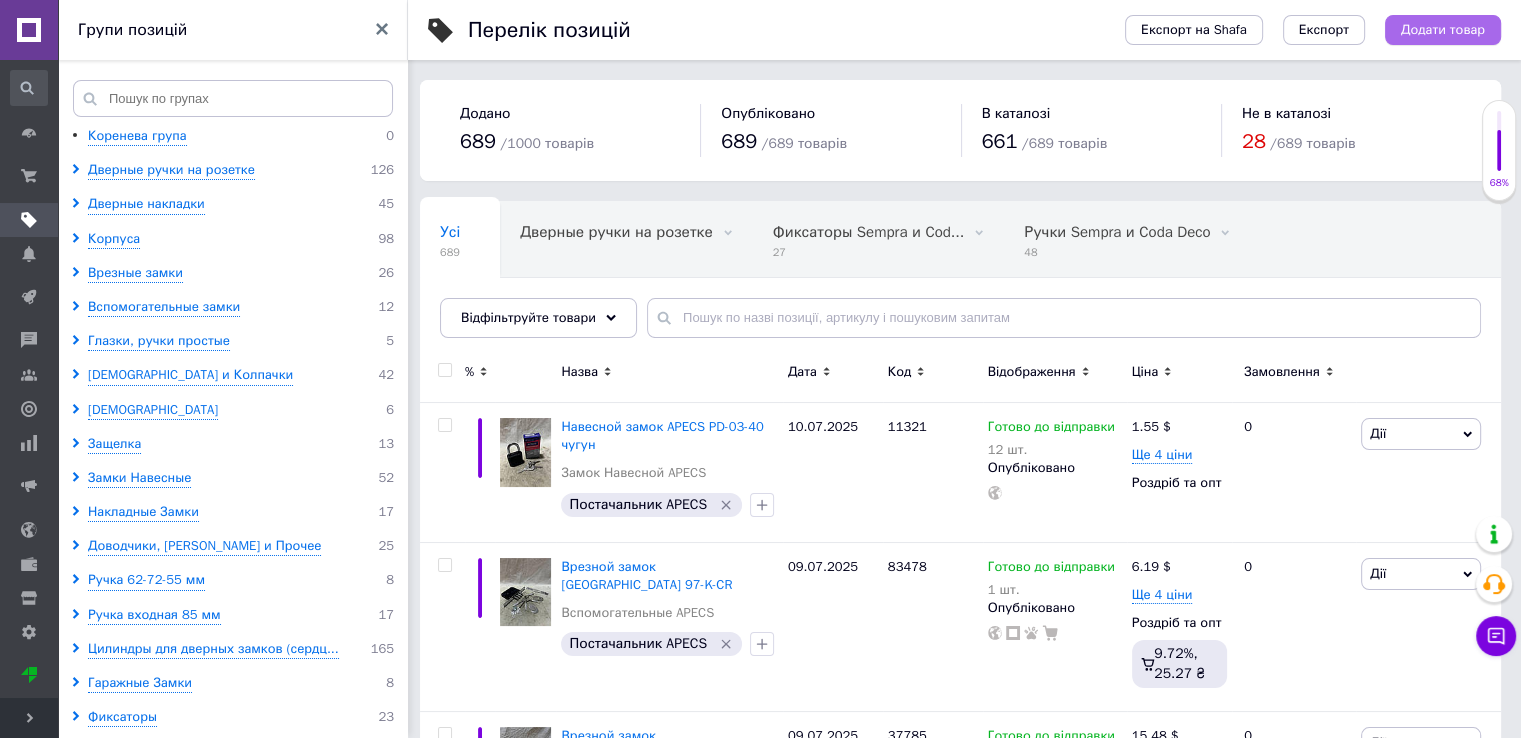 click on "Додати товар" at bounding box center (1443, 30) 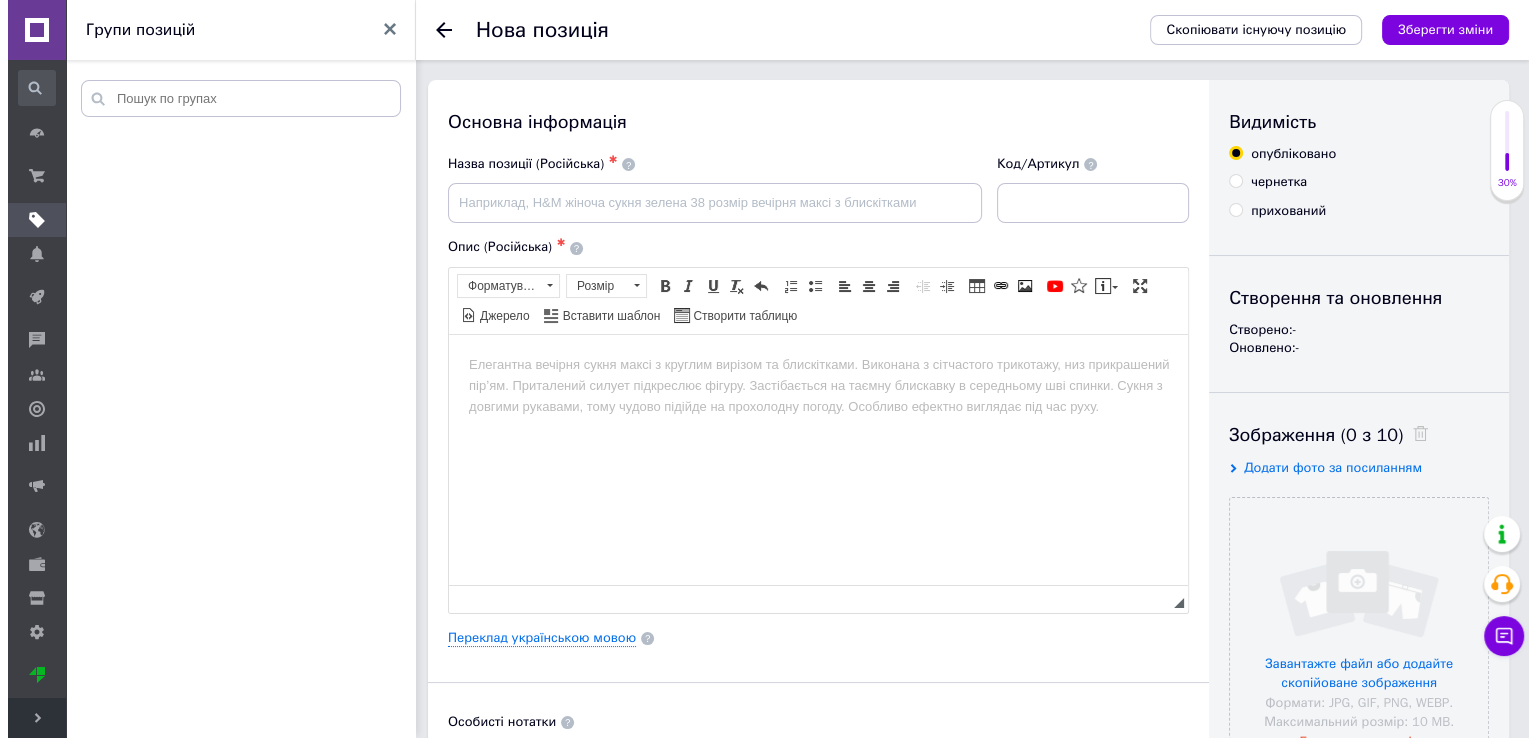 scroll, scrollTop: 0, scrollLeft: 0, axis: both 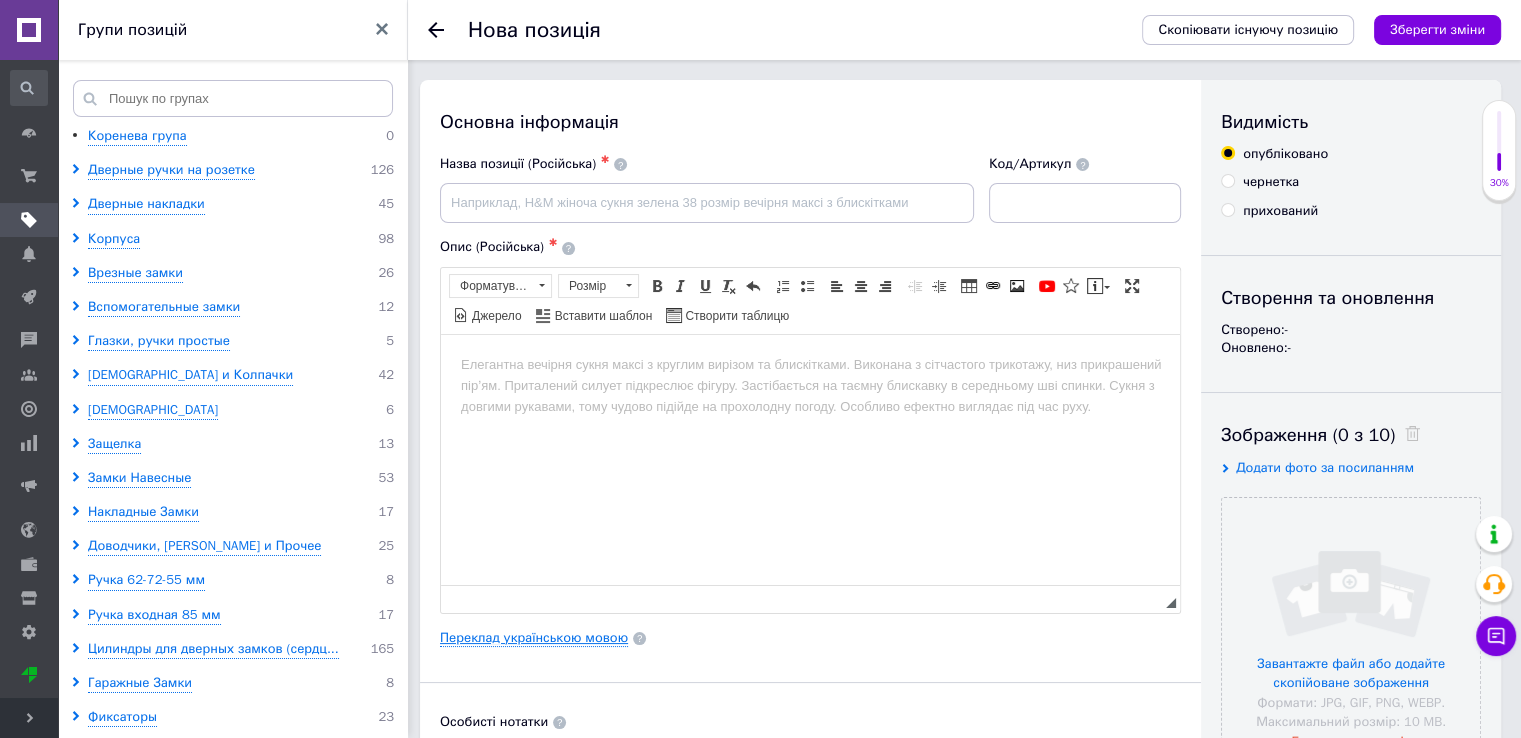 click on "Переклад українською мовою" at bounding box center (534, 638) 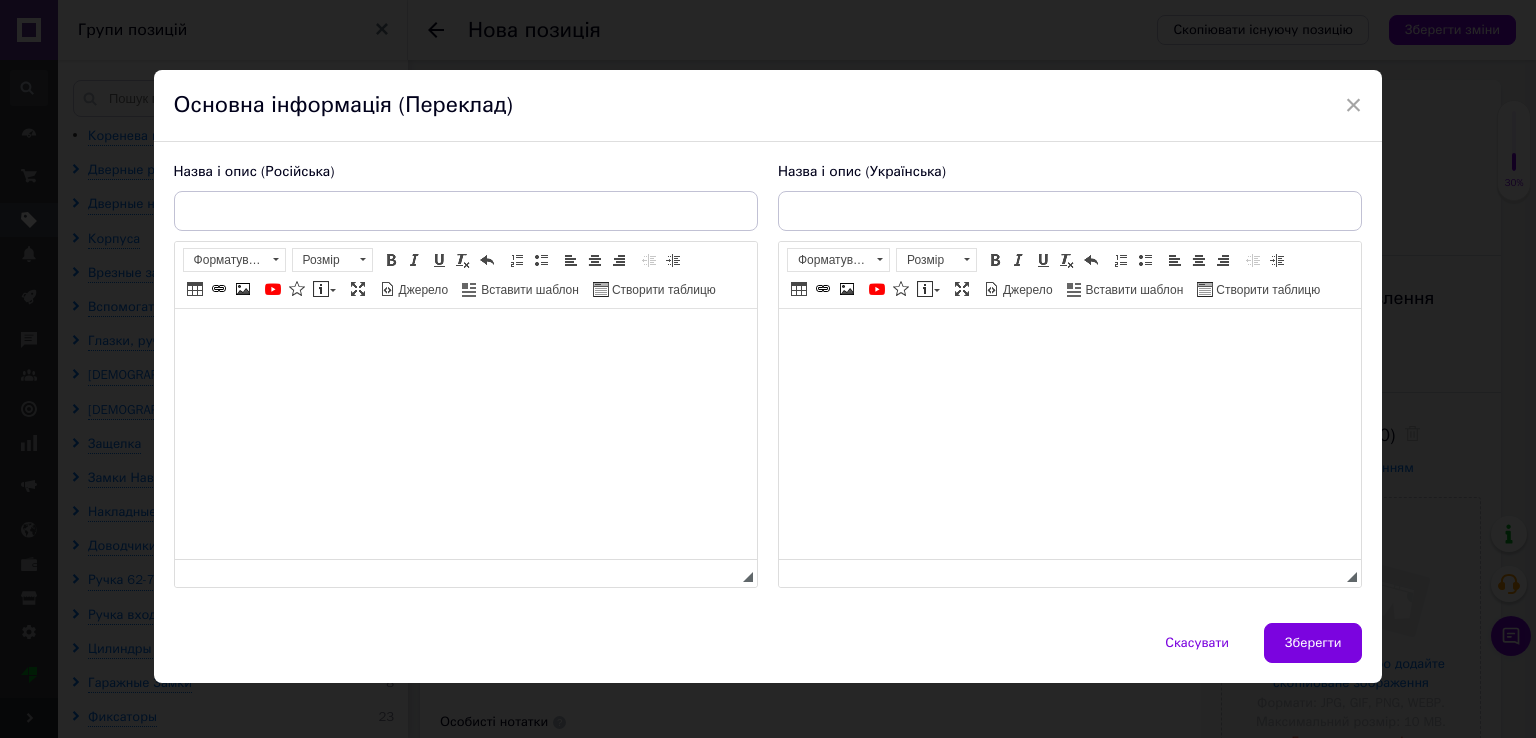 scroll, scrollTop: 0, scrollLeft: 0, axis: both 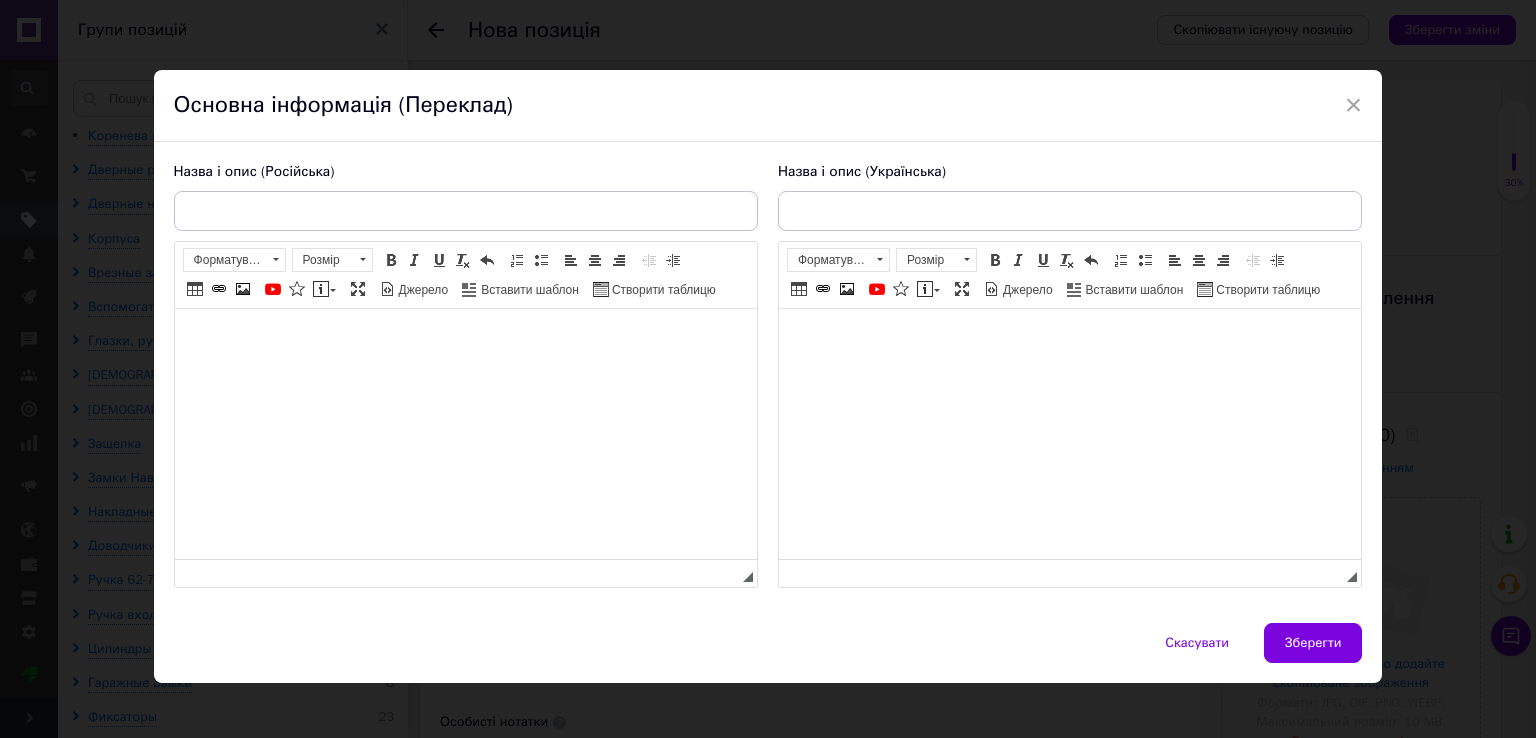click at bounding box center [1069, 339] 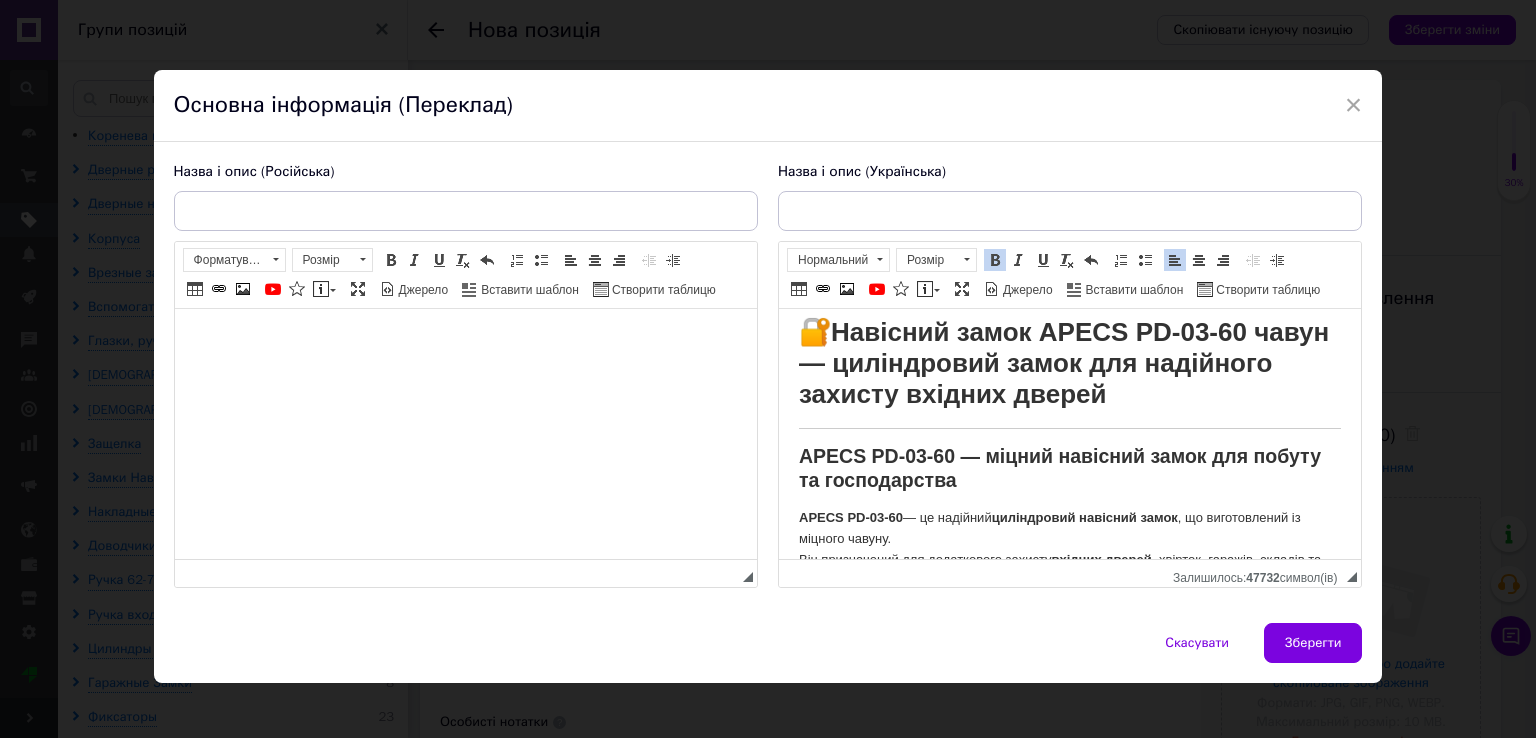 scroll, scrollTop: 0, scrollLeft: 0, axis: both 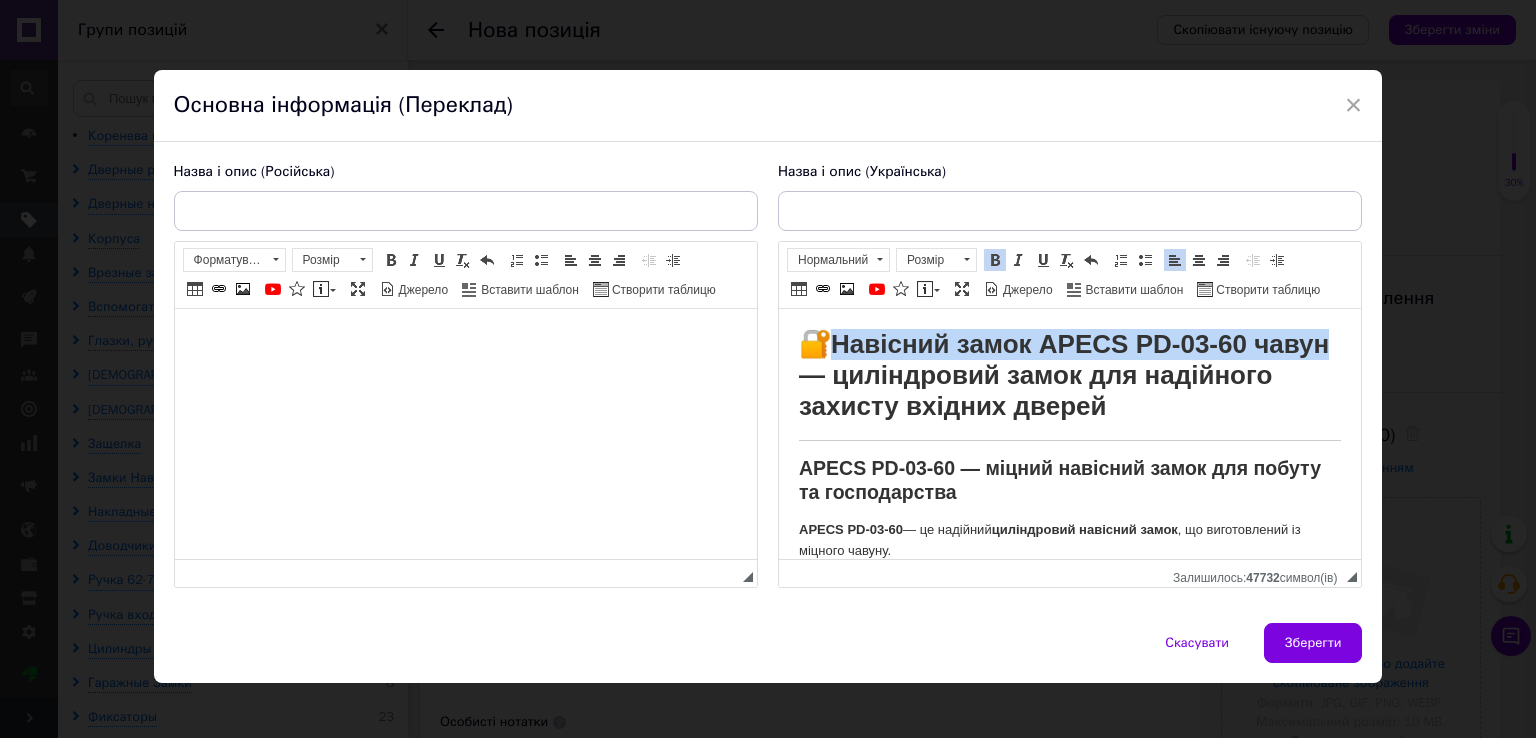 drag, startPoint x: 838, startPoint y: 336, endPoint x: 874, endPoint y: 376, distance: 53.814495 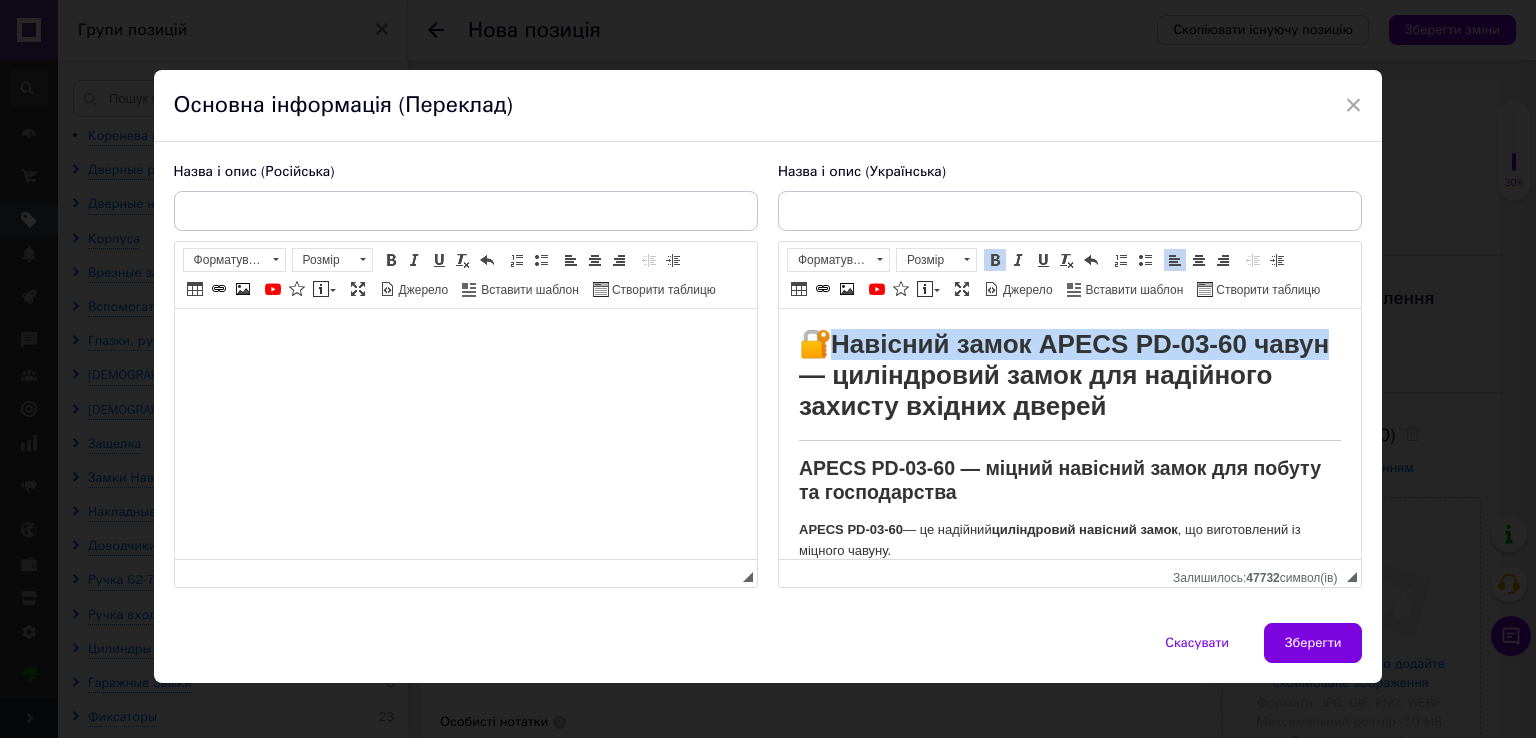 copy on "Навісний замок APECS PD-03-60 чавун" 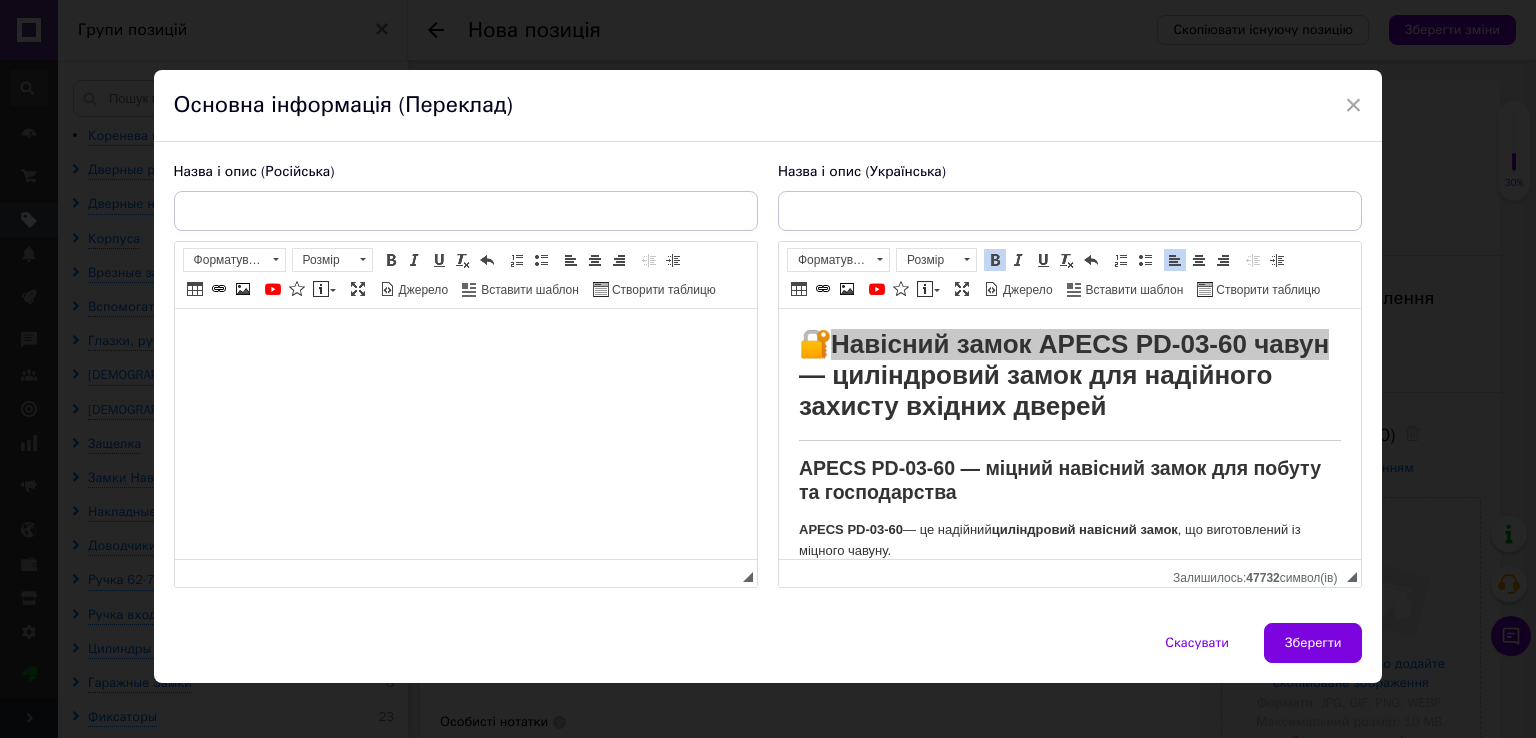click at bounding box center [1070, 211] 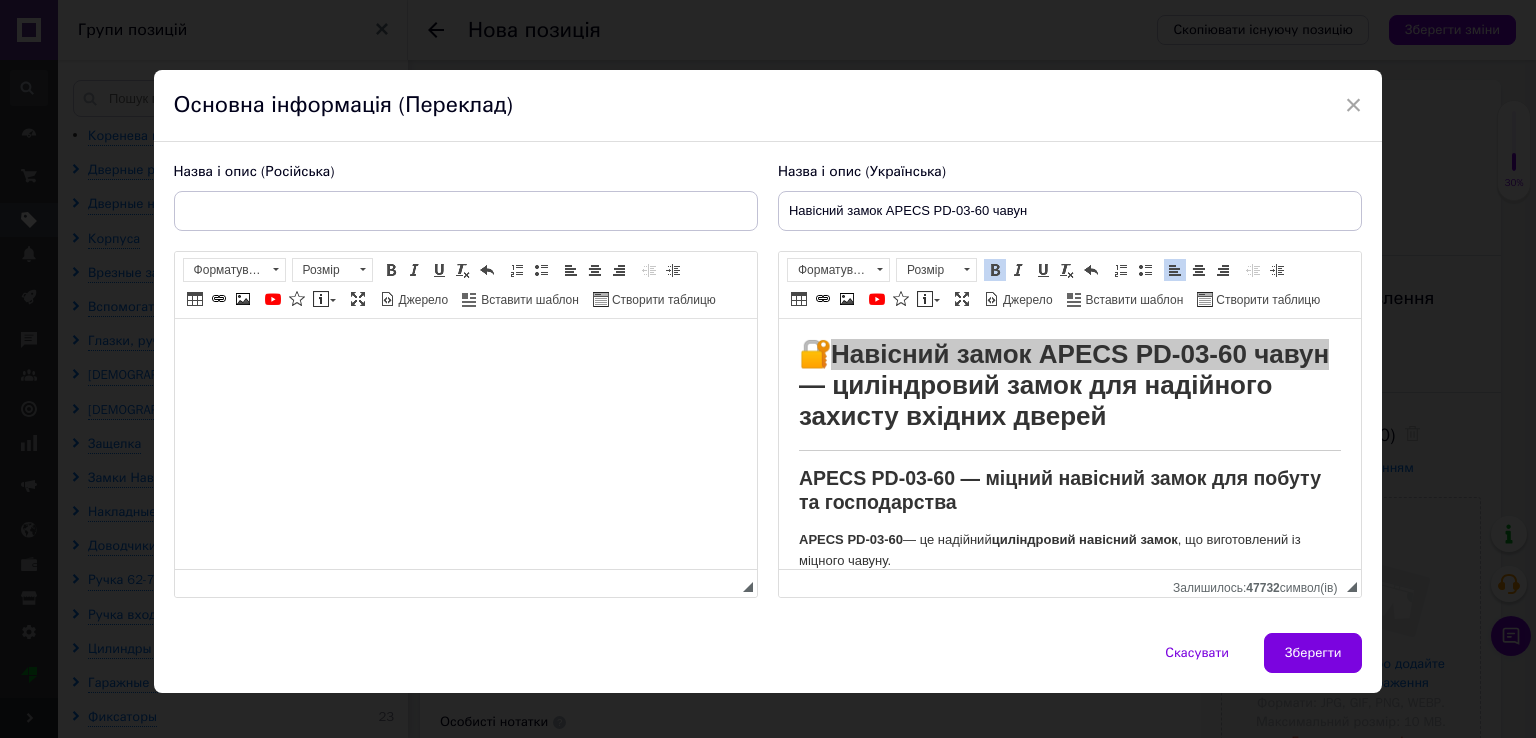 type on "Навісний замок APECS PD-03-60 чавун" 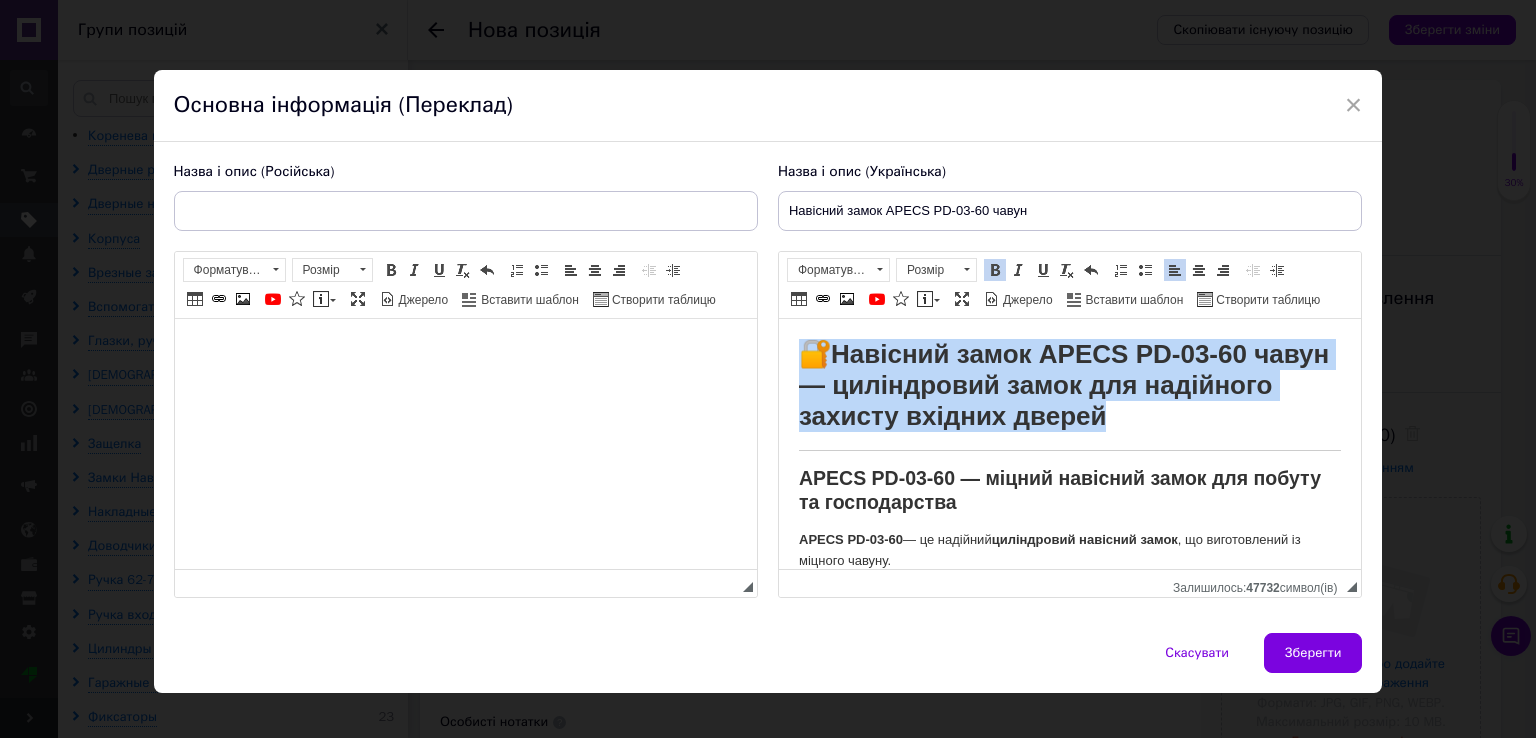 drag, startPoint x: 1256, startPoint y: 428, endPoint x: 724, endPoint y: 358, distance: 536.5855 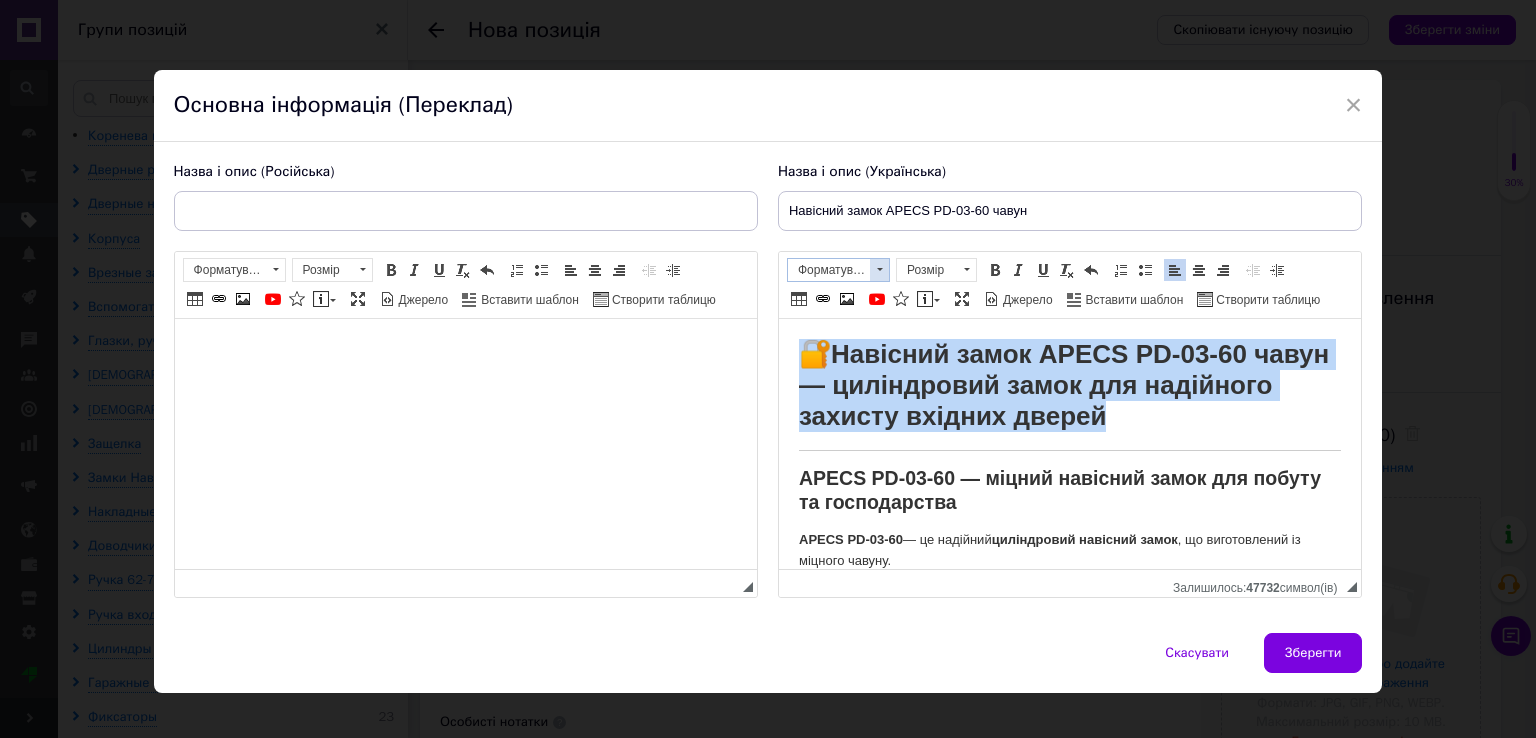 click on "Форматування" at bounding box center [829, 270] 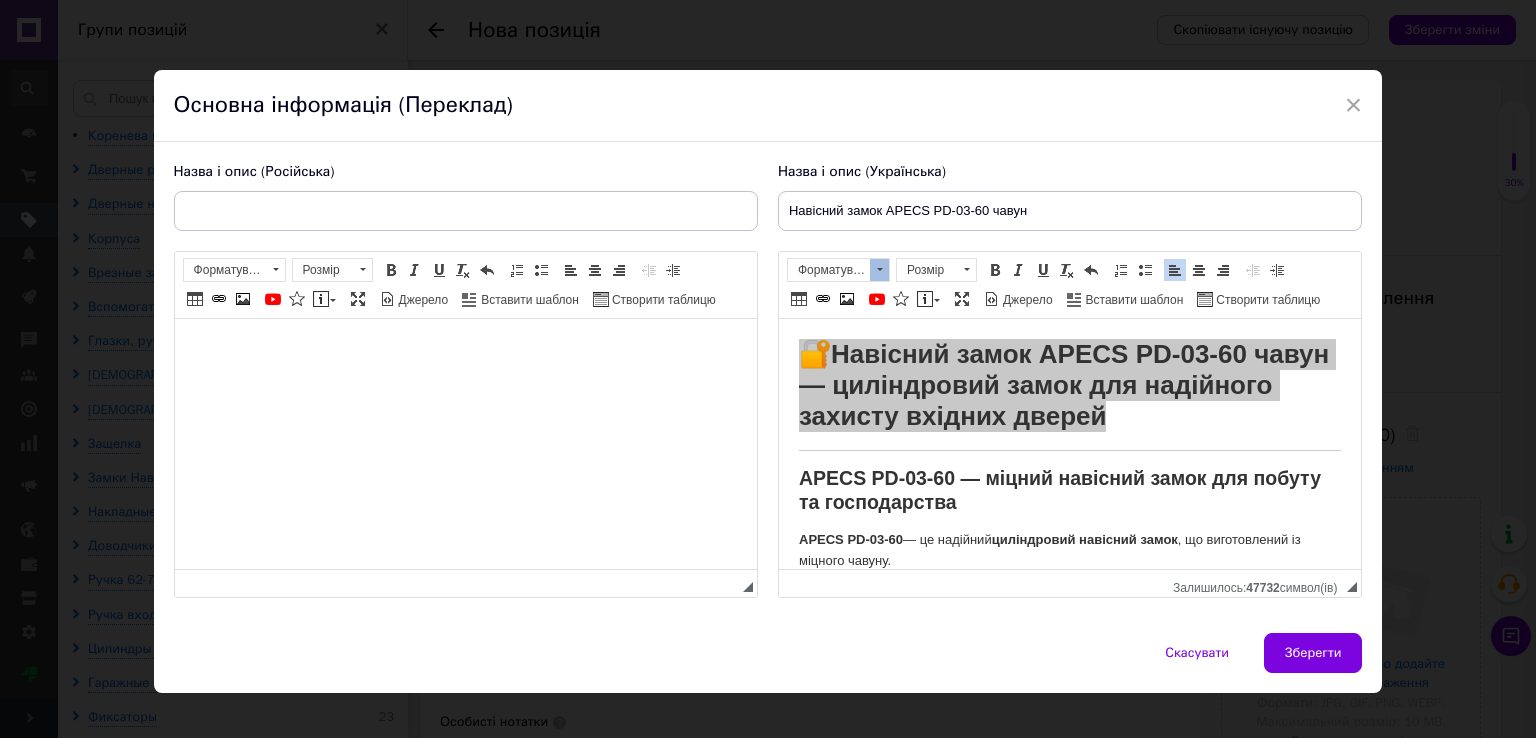 scroll, scrollTop: 0, scrollLeft: 0, axis: both 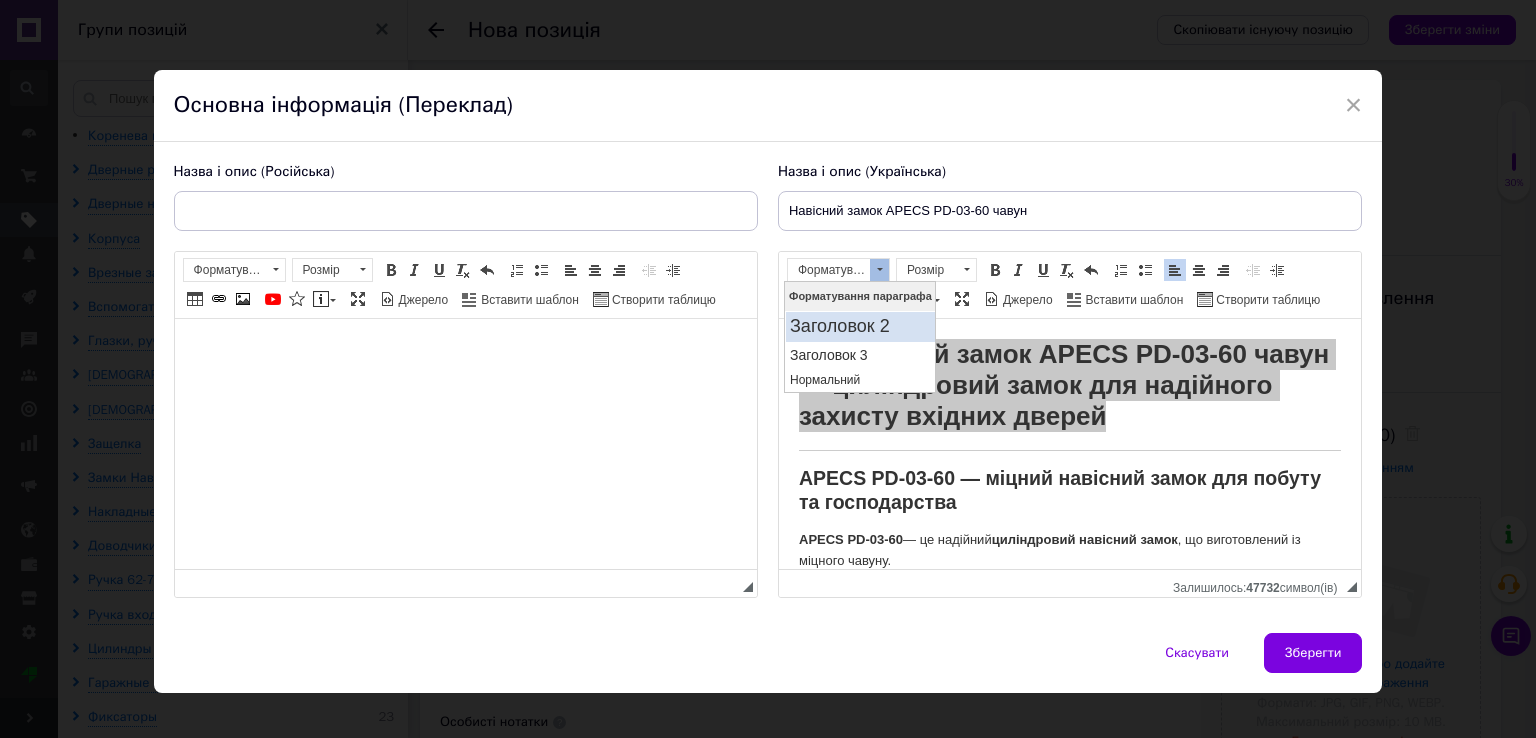 click on "Заголовок 2" at bounding box center (859, 326) 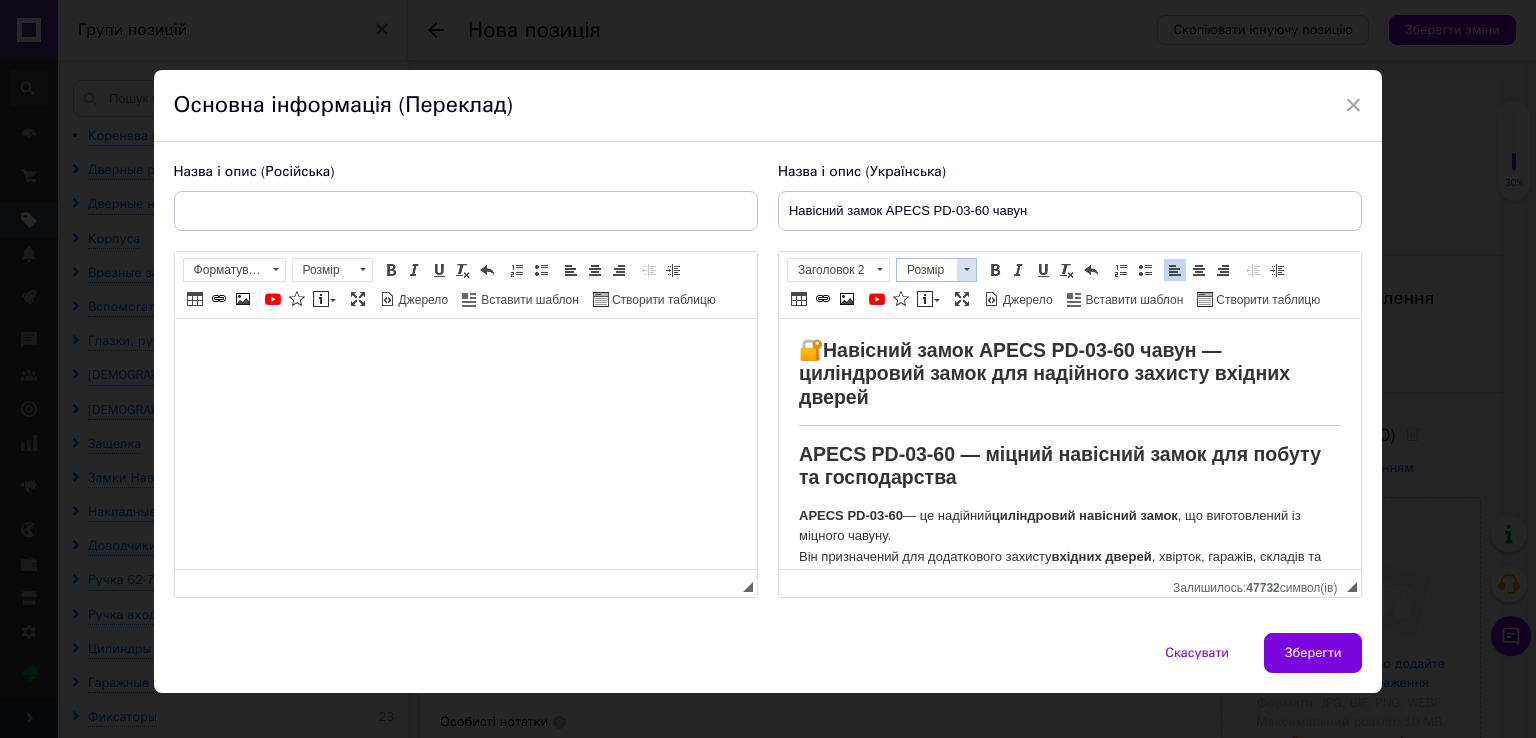 click on "Розмір" at bounding box center (927, 270) 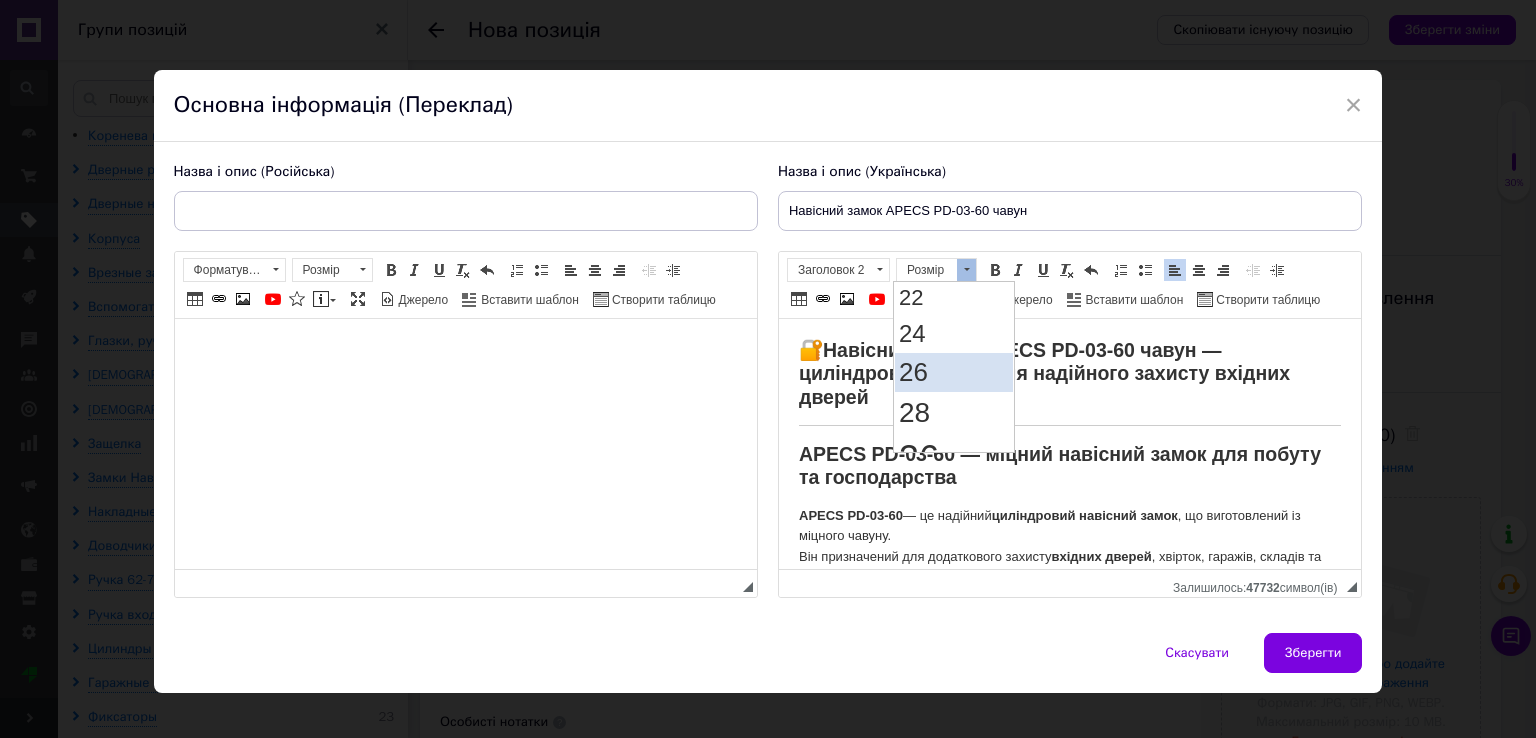 scroll, scrollTop: 300, scrollLeft: 0, axis: vertical 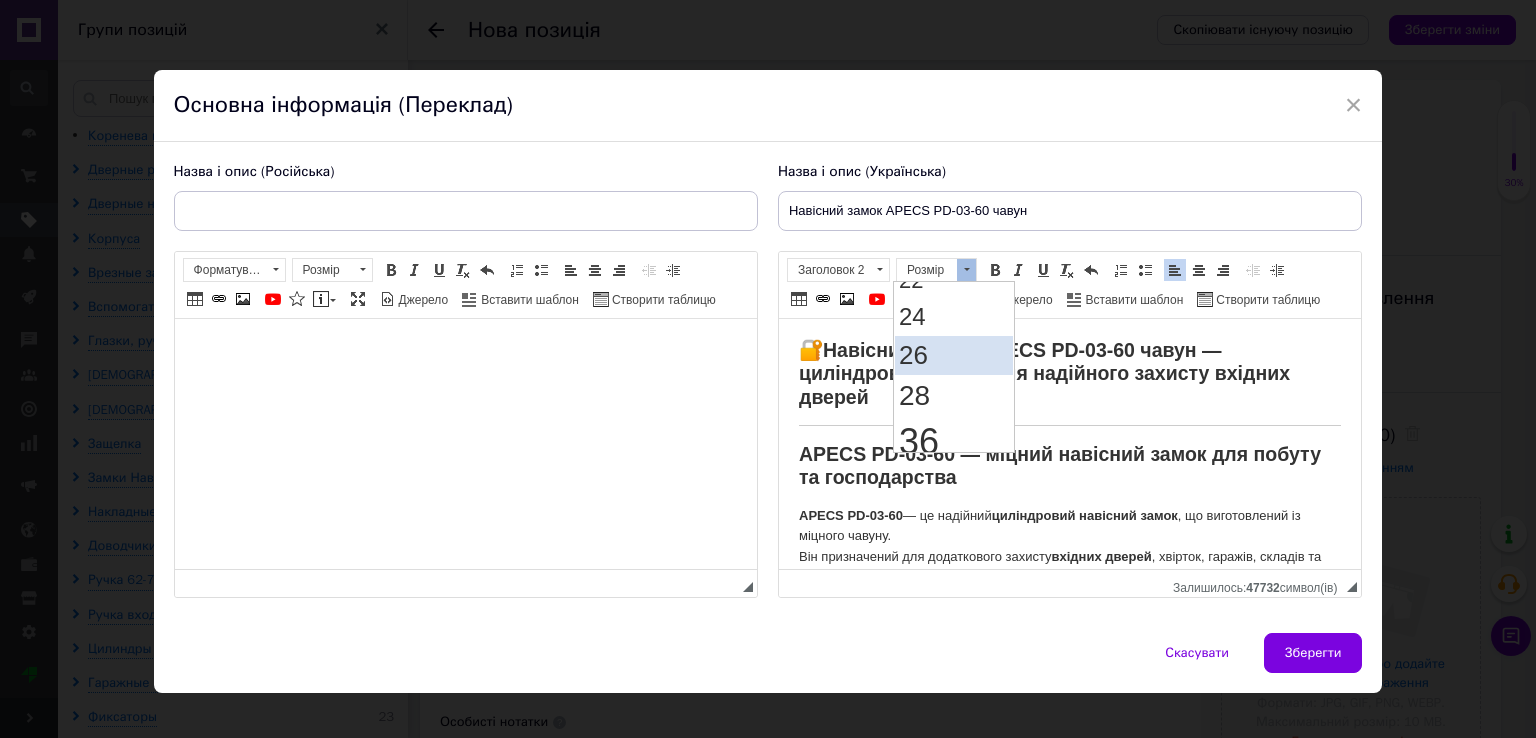 click on "26" at bounding box center [912, 354] 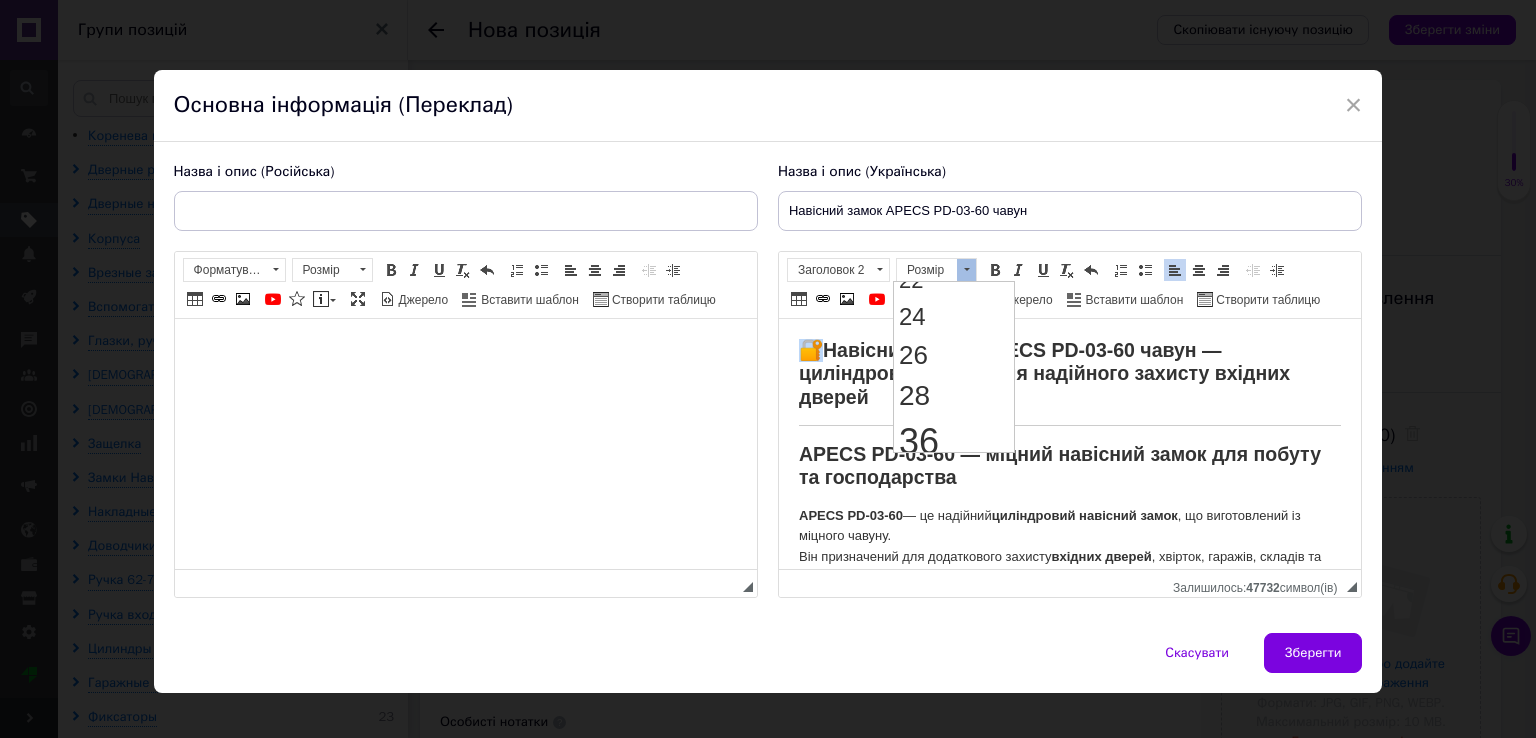 scroll, scrollTop: 0, scrollLeft: 0, axis: both 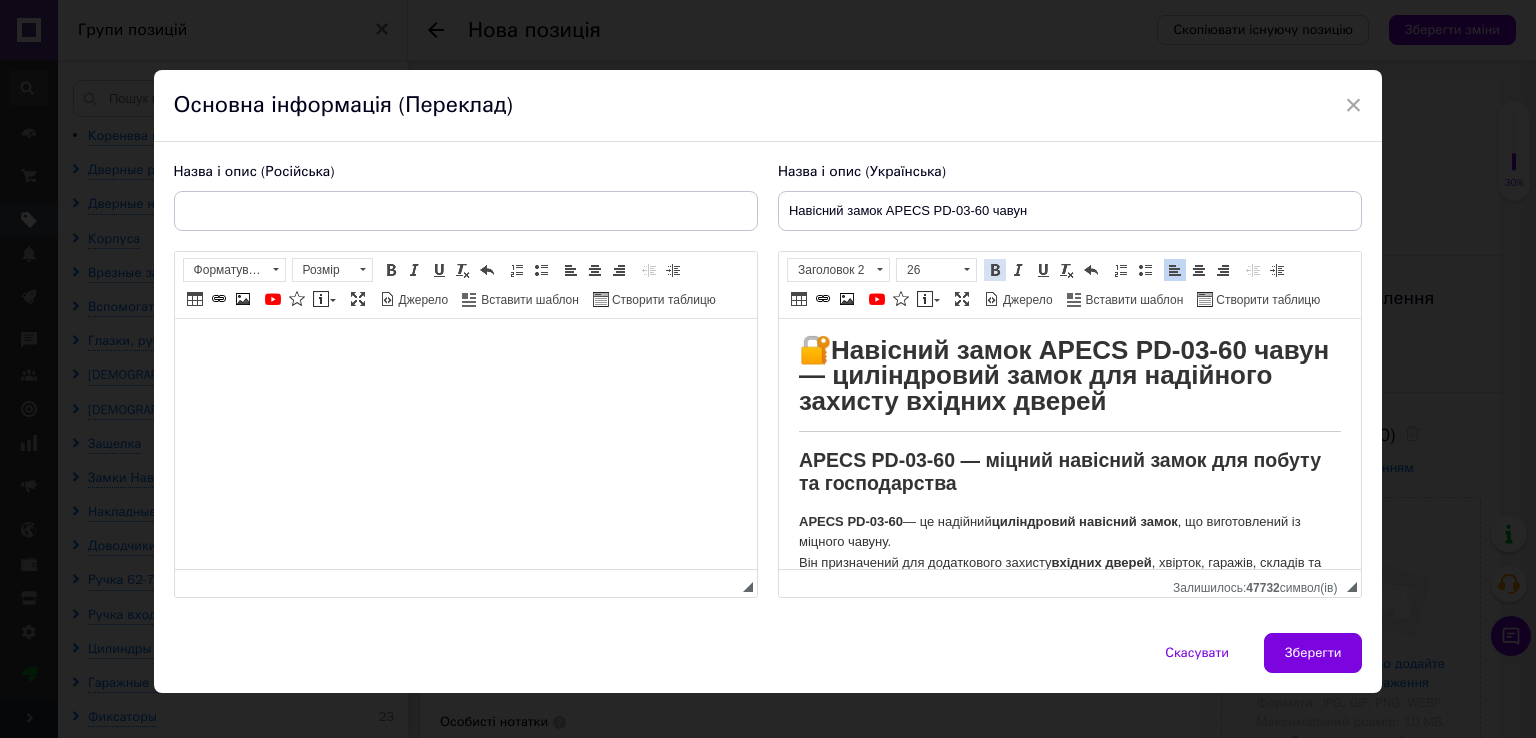 click at bounding box center (995, 270) 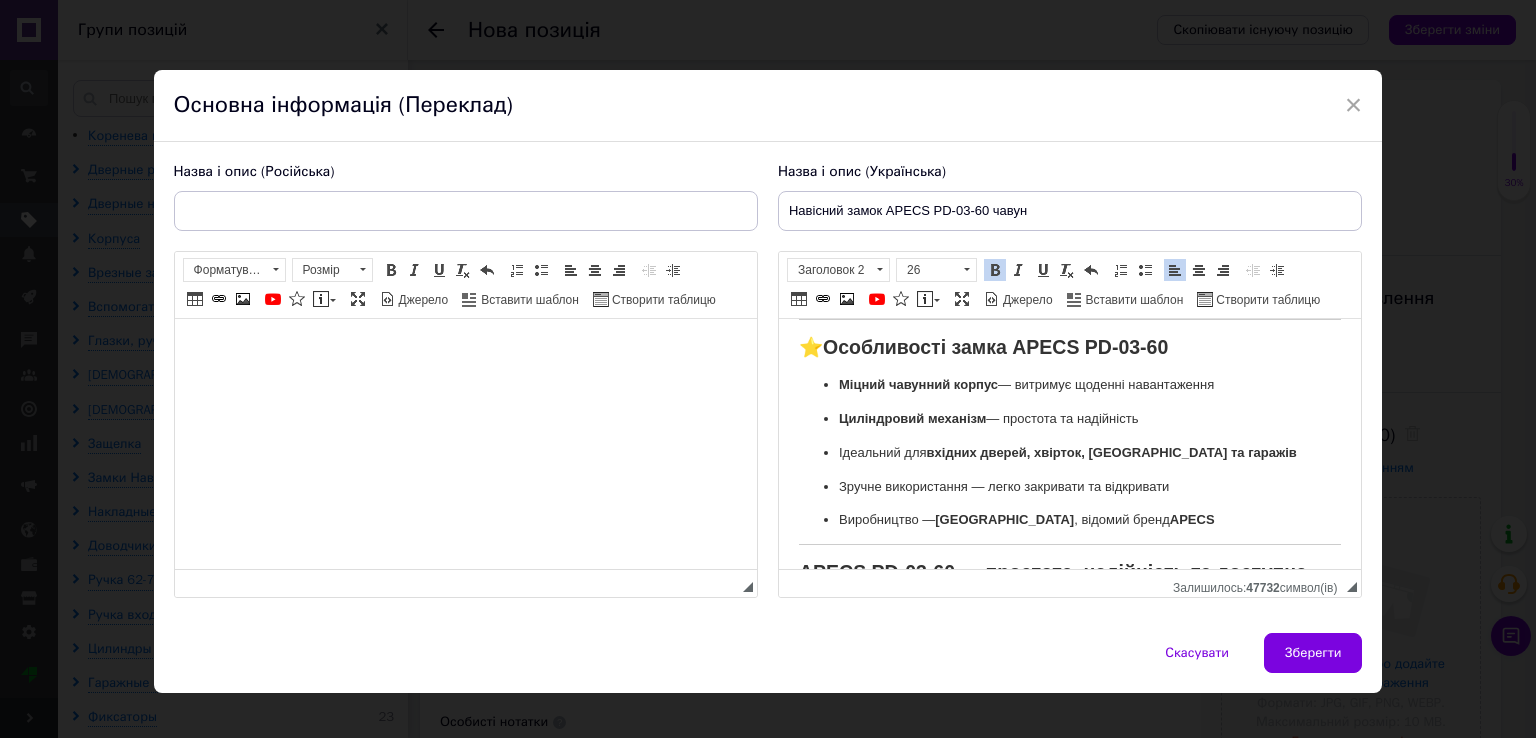 scroll, scrollTop: 400, scrollLeft: 0, axis: vertical 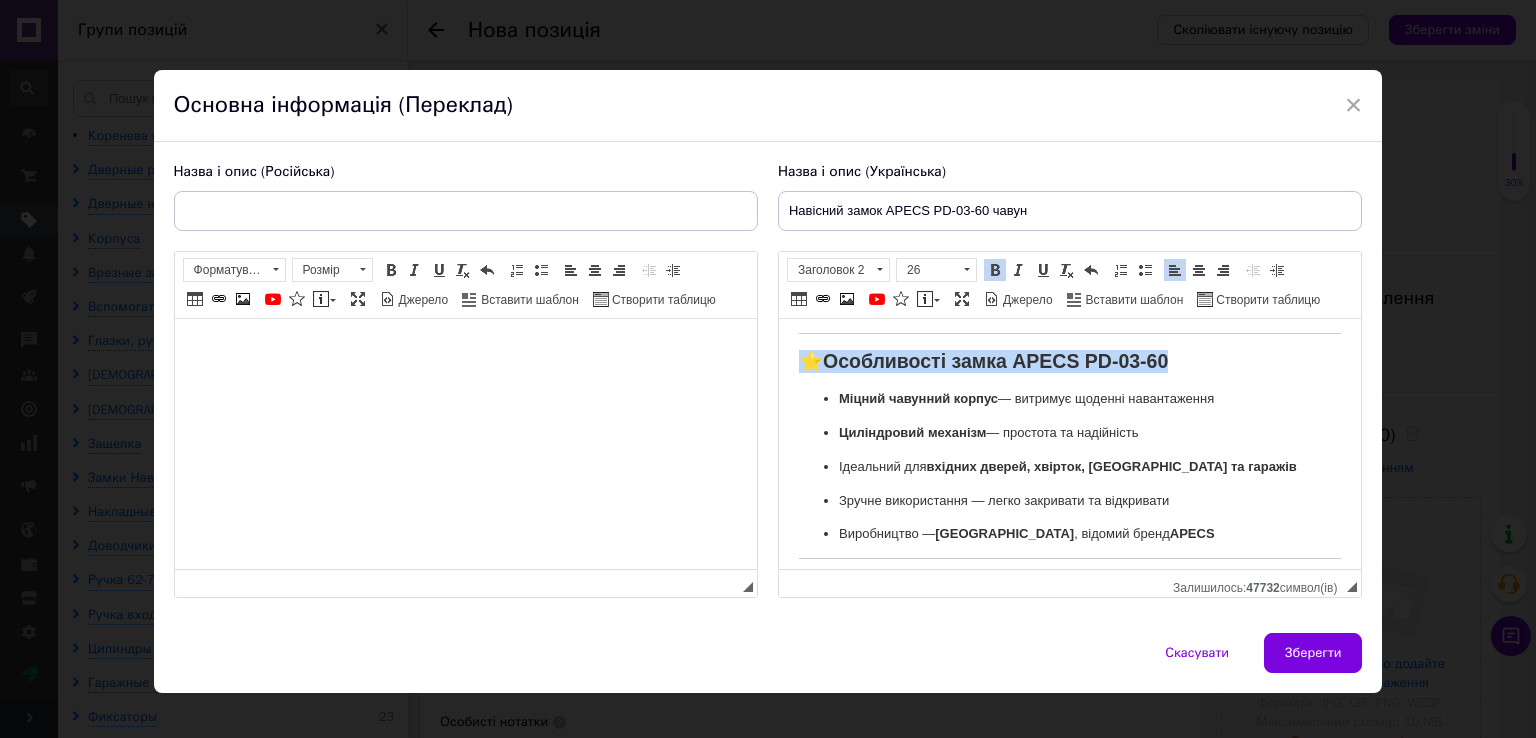 drag, startPoint x: 1181, startPoint y: 365, endPoint x: 622, endPoint y: 357, distance: 559.05725 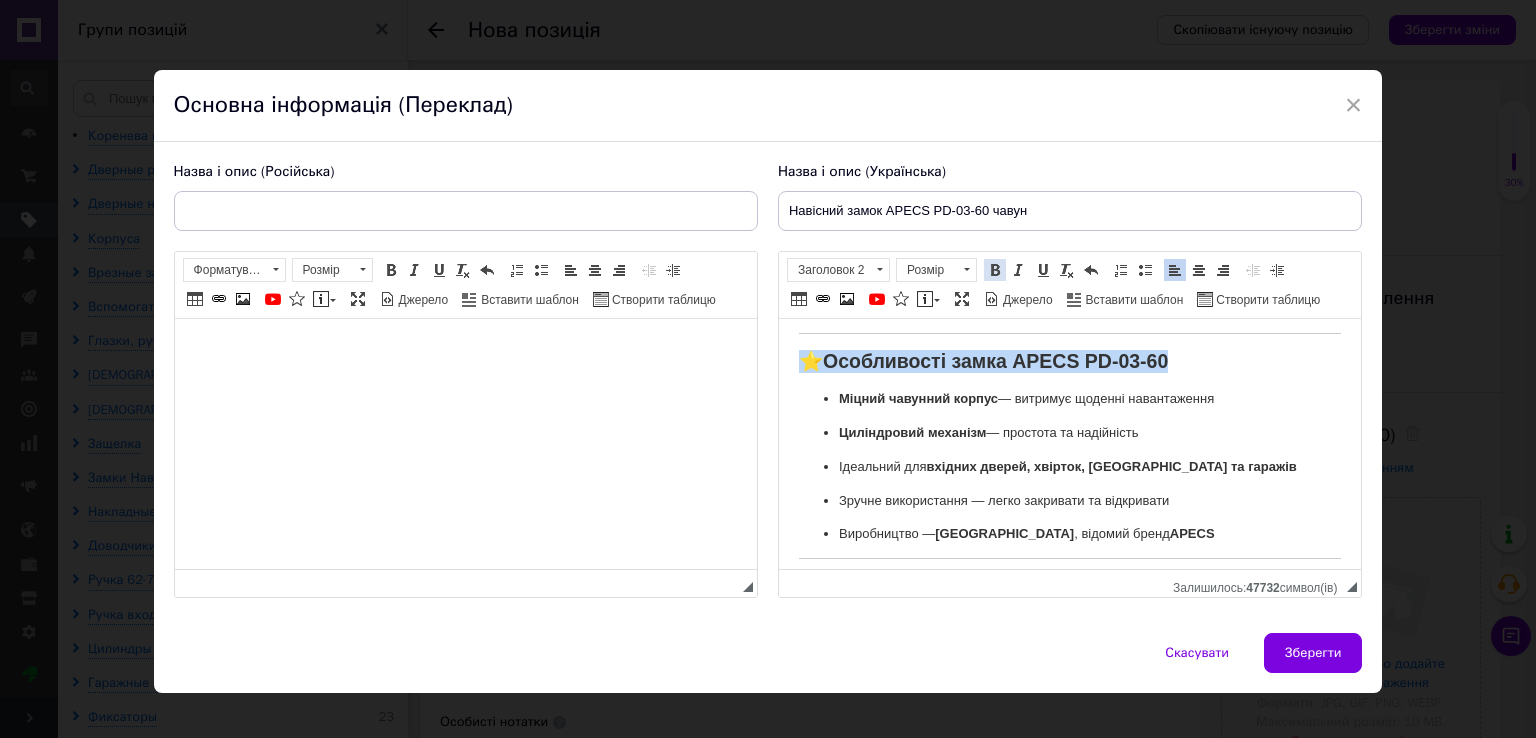click at bounding box center [995, 270] 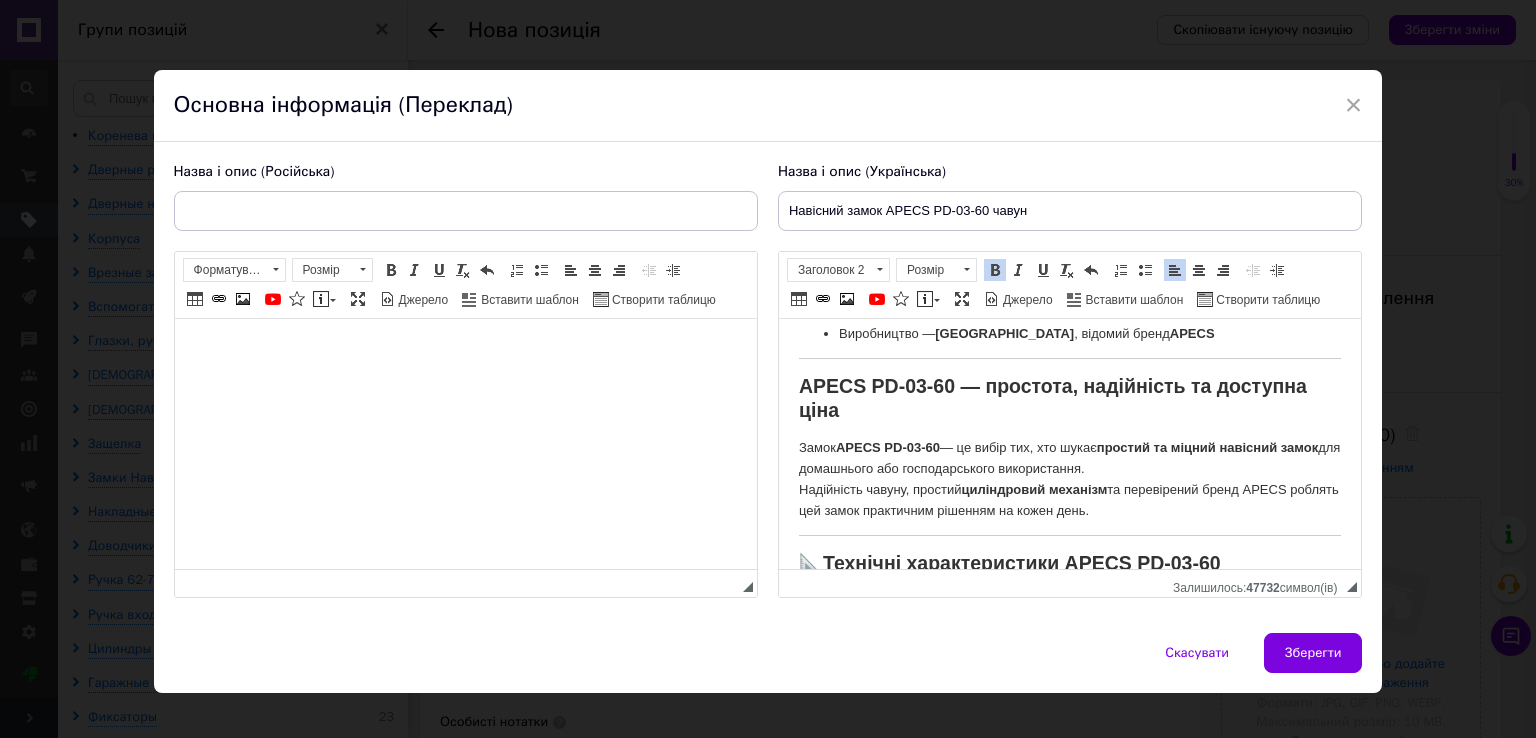 scroll, scrollTop: 700, scrollLeft: 0, axis: vertical 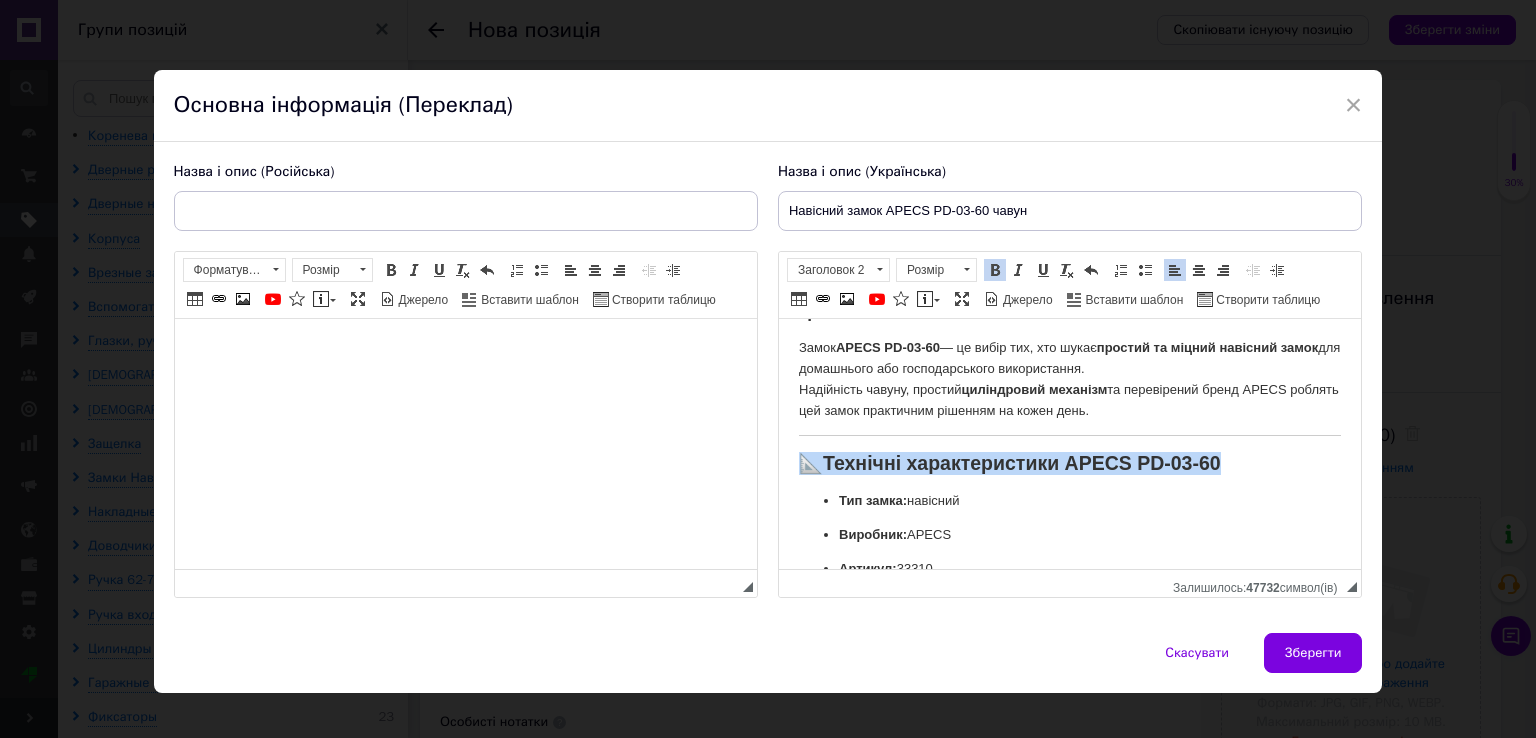 drag, startPoint x: 1234, startPoint y: 461, endPoint x: 1789, endPoint y: 587, distance: 569.123 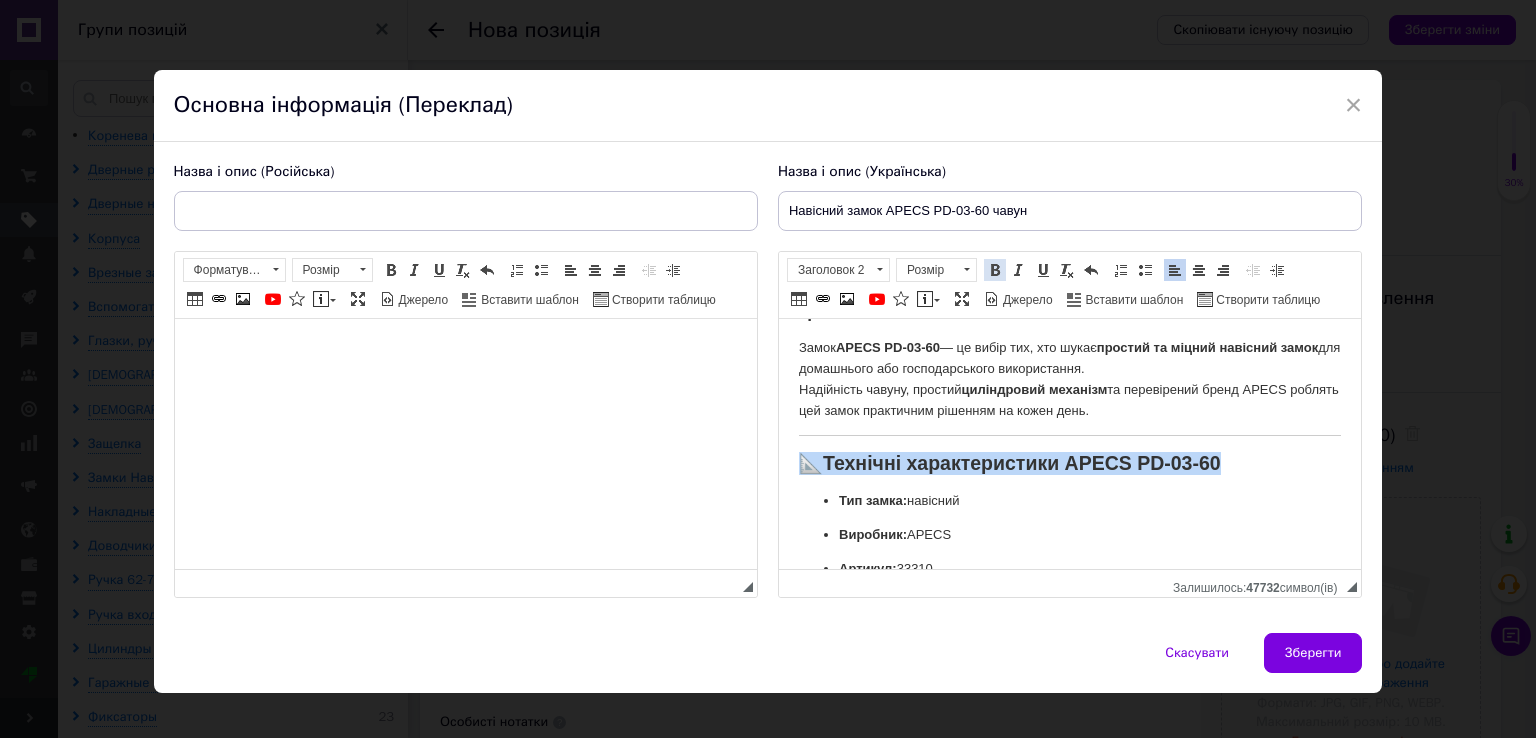 click at bounding box center [995, 270] 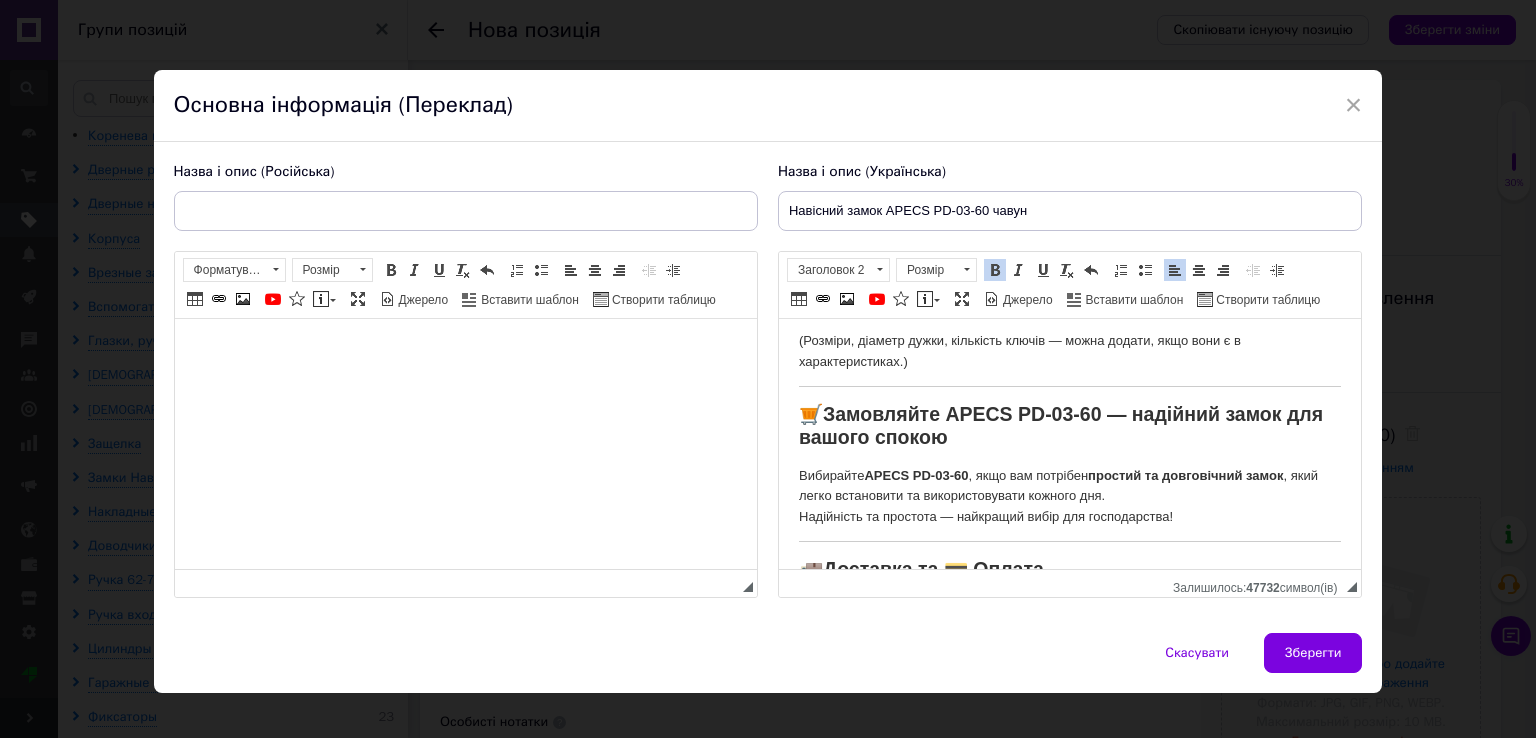 scroll, scrollTop: 1100, scrollLeft: 0, axis: vertical 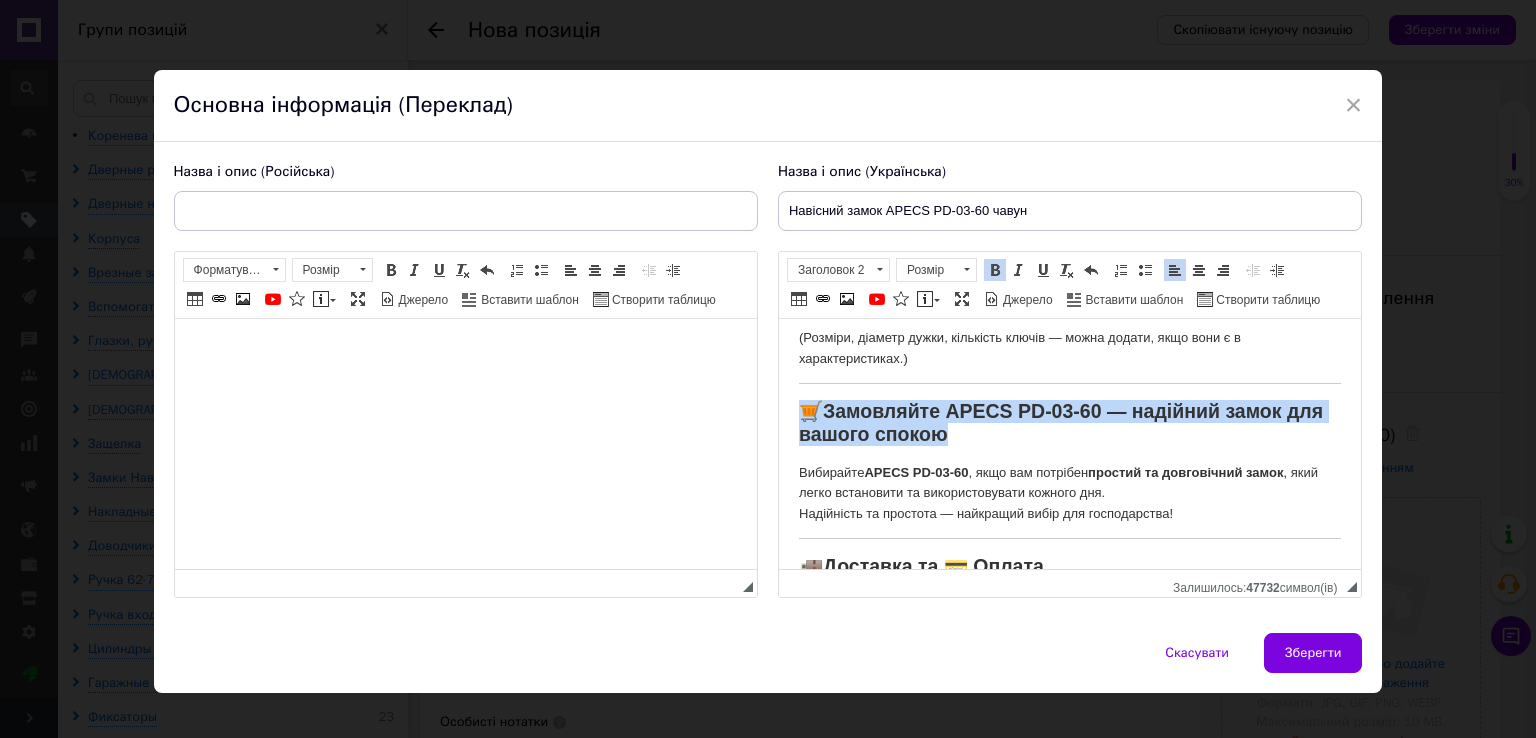drag, startPoint x: 1010, startPoint y: 438, endPoint x: 1352, endPoint y: 405, distance: 343.5884 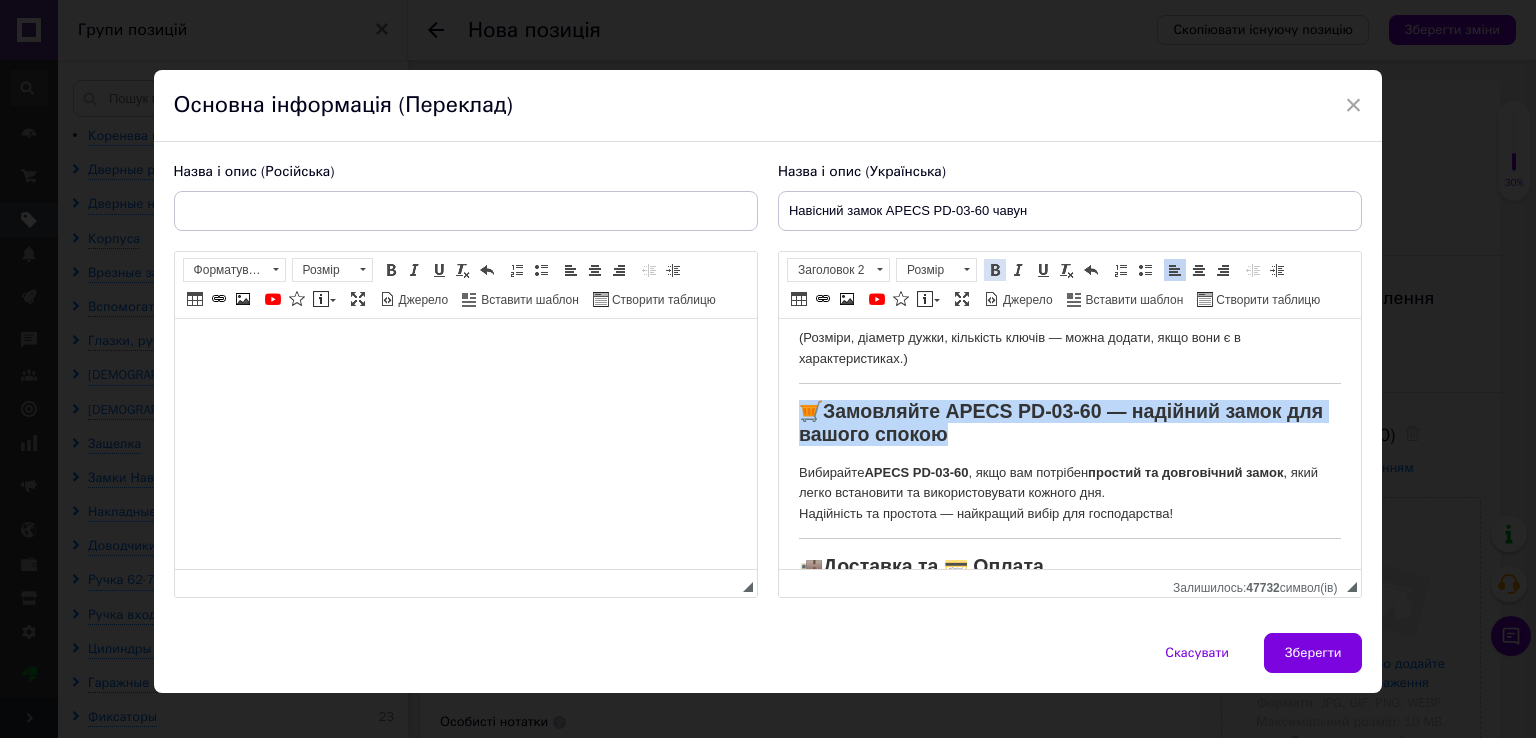 click at bounding box center [995, 270] 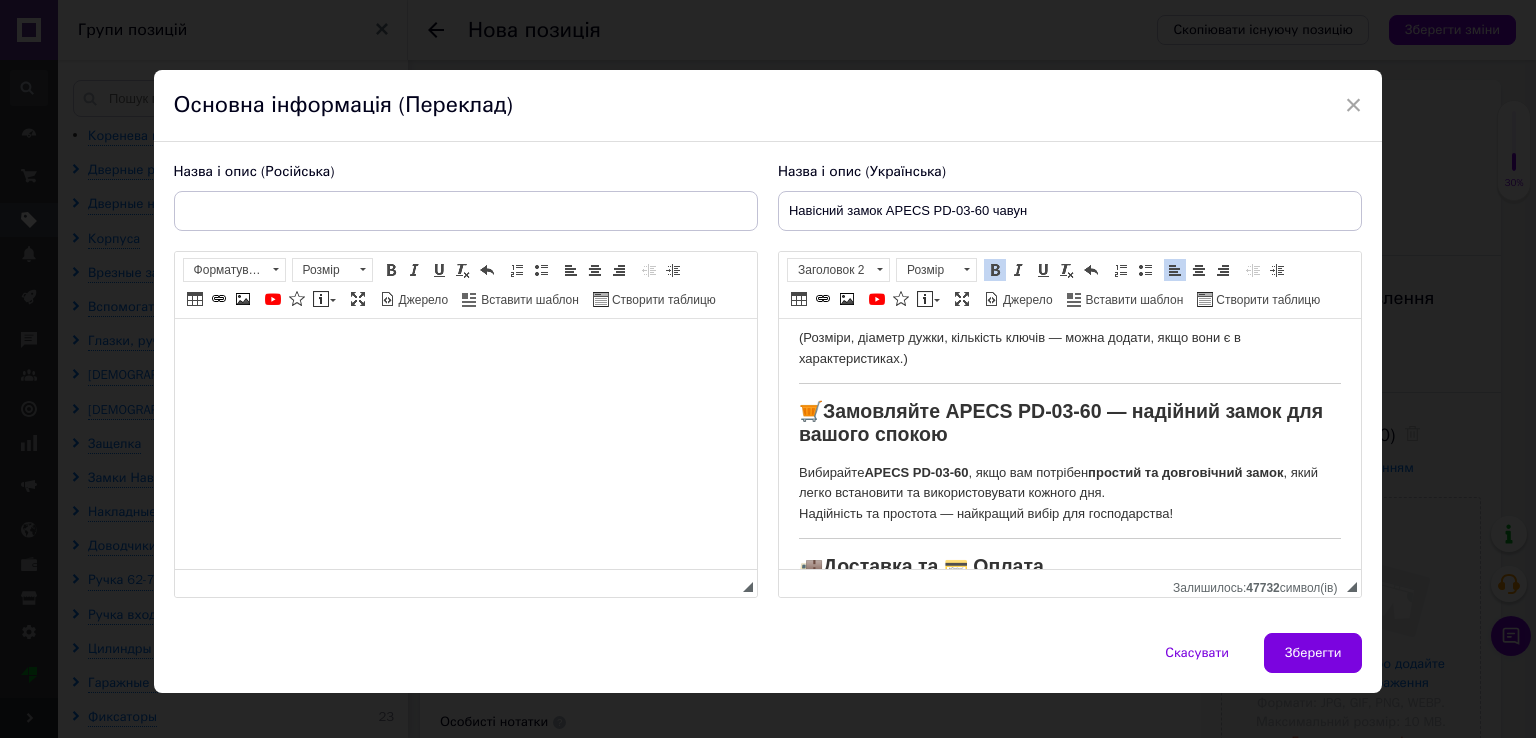 click on "Вибирайте  APECS PD-03-60 , якщо вам потрібен  простий та довговічний замок , який легко встановити та використовувати кожного дня. Надійність та простота — найкращий вибір для господарства!" at bounding box center (1069, 494) 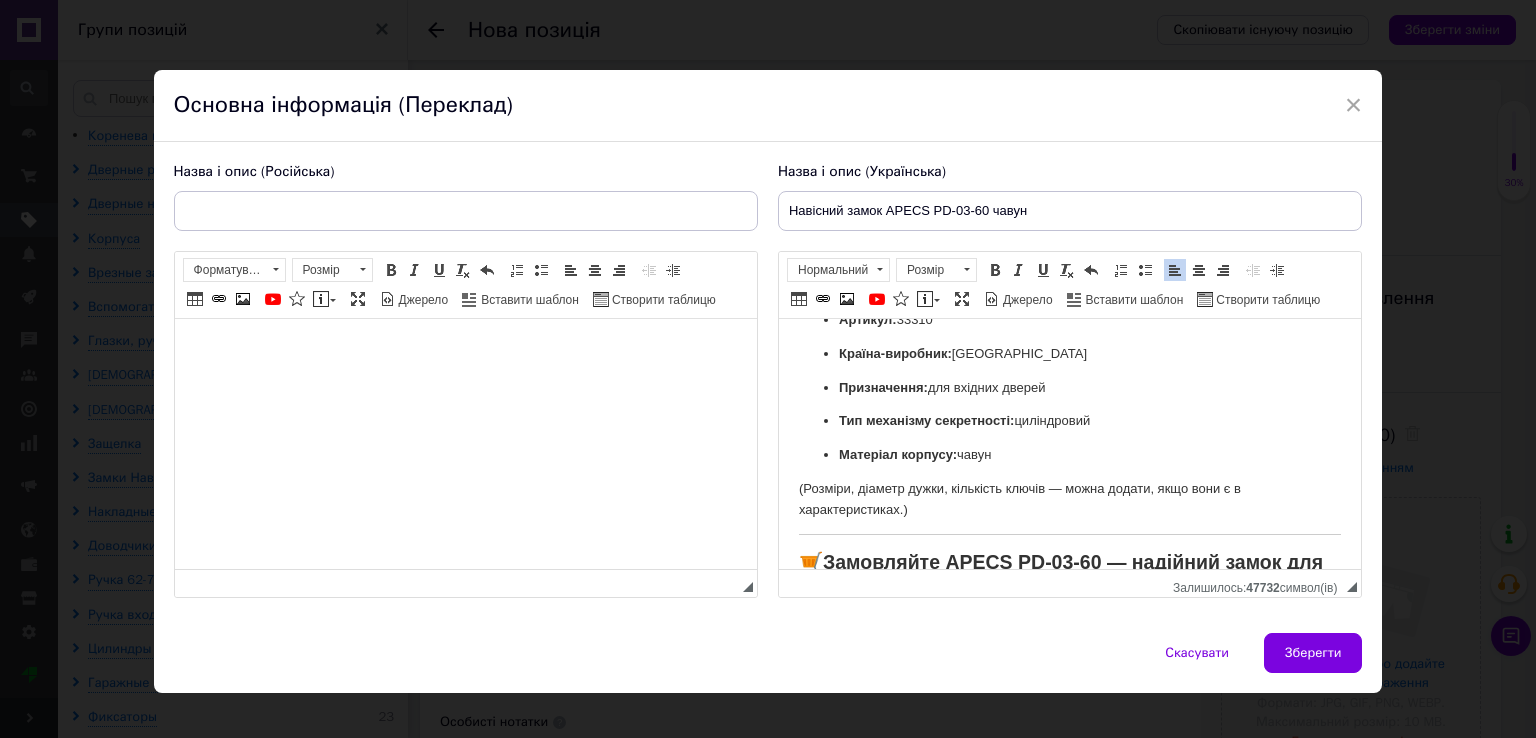 scroll, scrollTop: 1000, scrollLeft: 0, axis: vertical 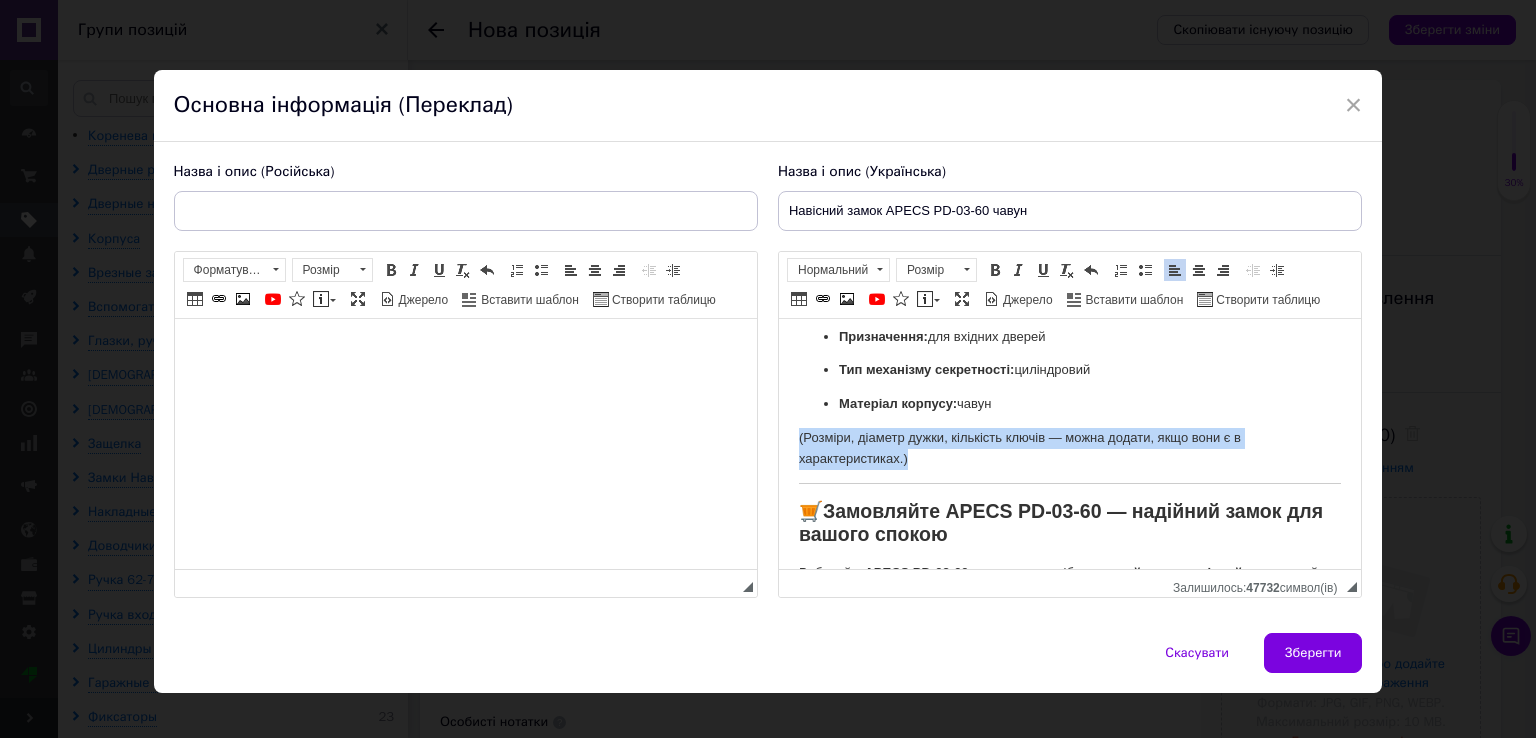 drag, startPoint x: 914, startPoint y: 468, endPoint x: 797, endPoint y: 448, distance: 118.69709 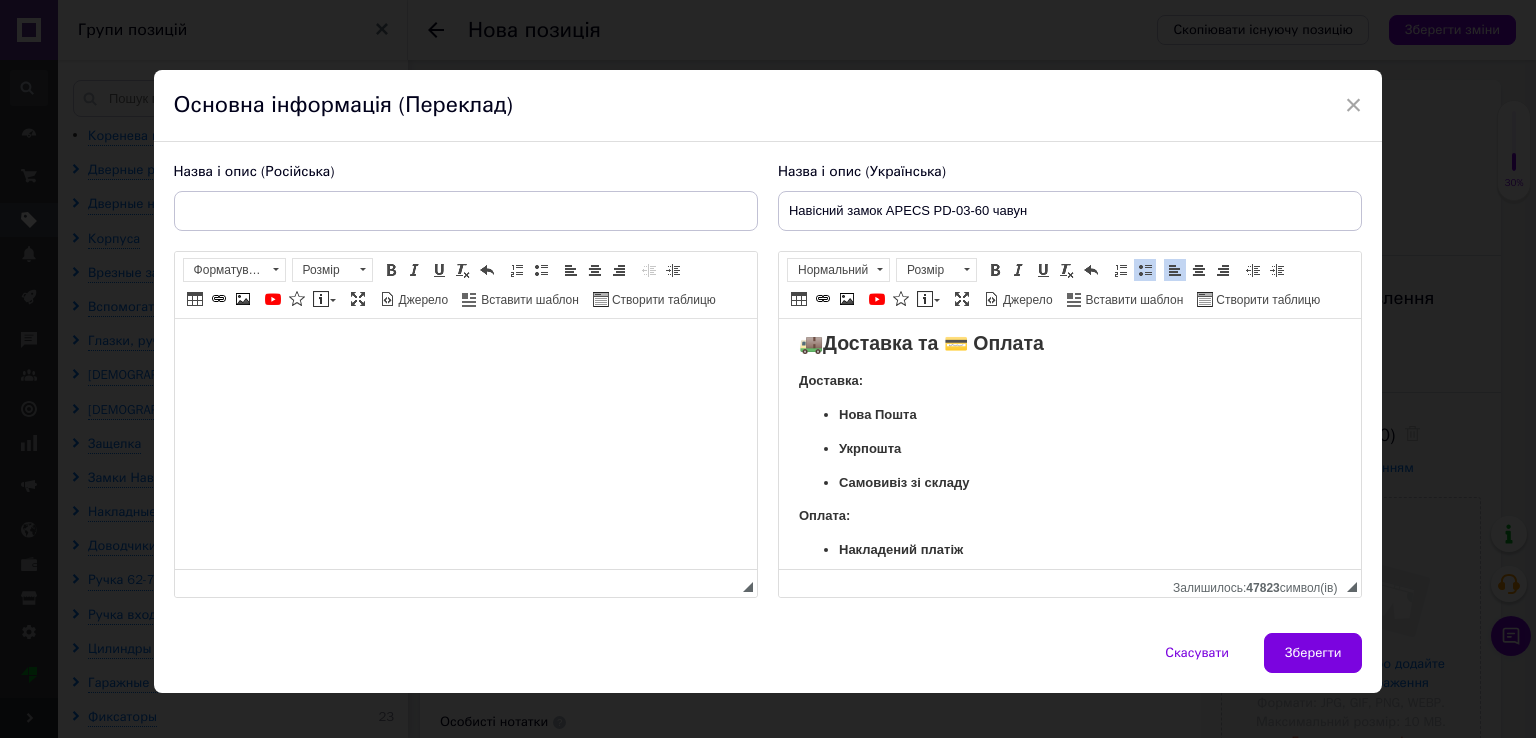 scroll, scrollTop: 1200, scrollLeft: 0, axis: vertical 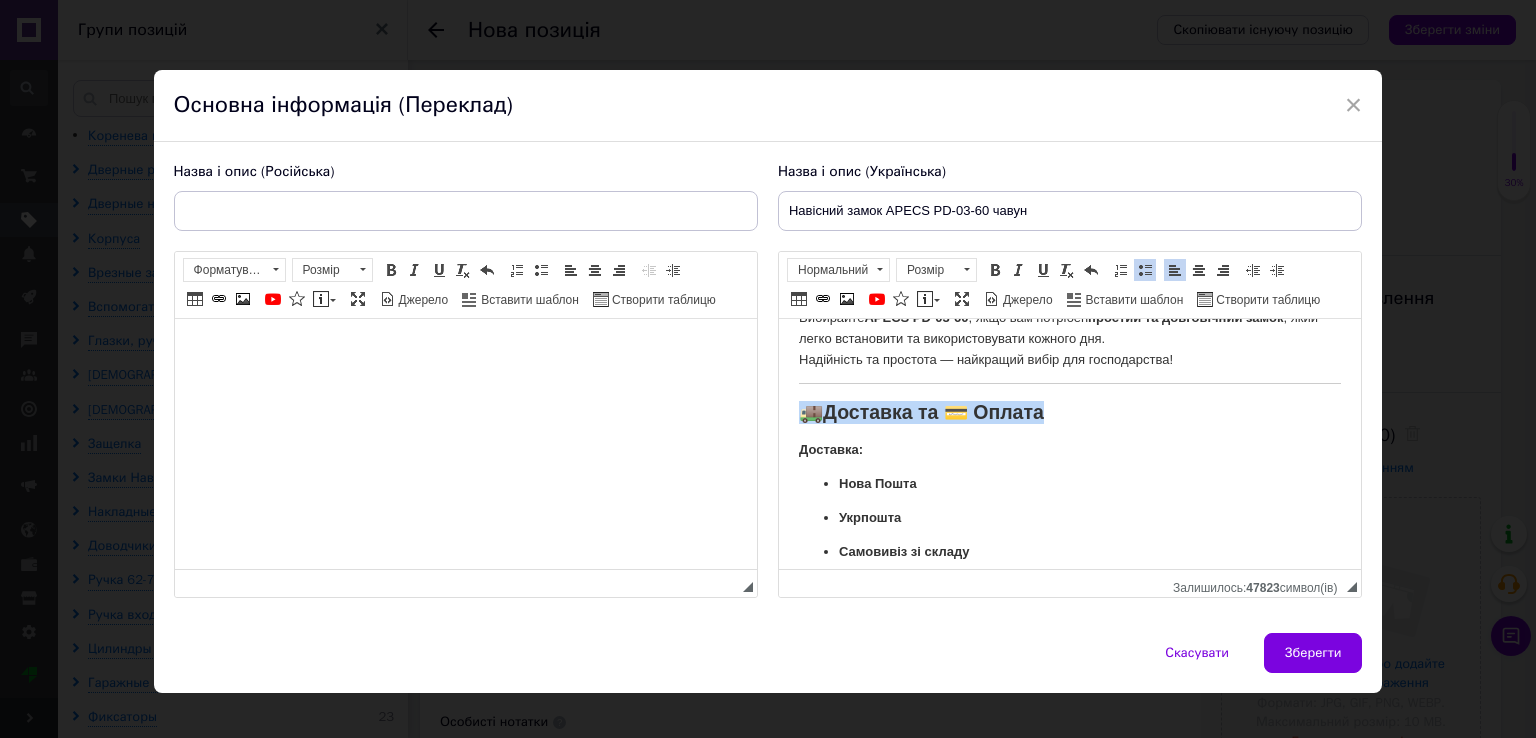 drag, startPoint x: 1030, startPoint y: 420, endPoint x: 743, endPoint y: 420, distance: 287 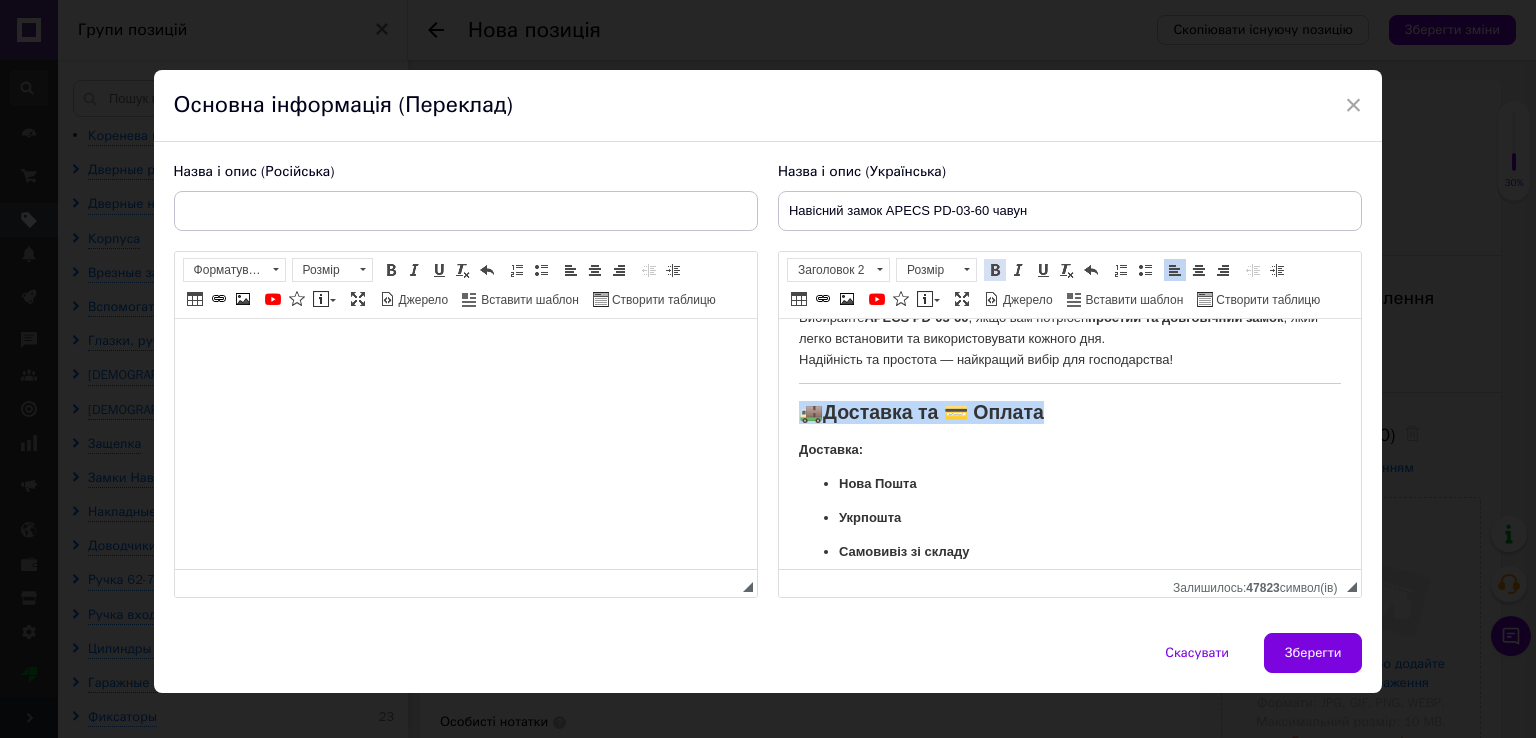 click on "Жирний  Сполучення клавіш Ctrl+B" at bounding box center (995, 270) 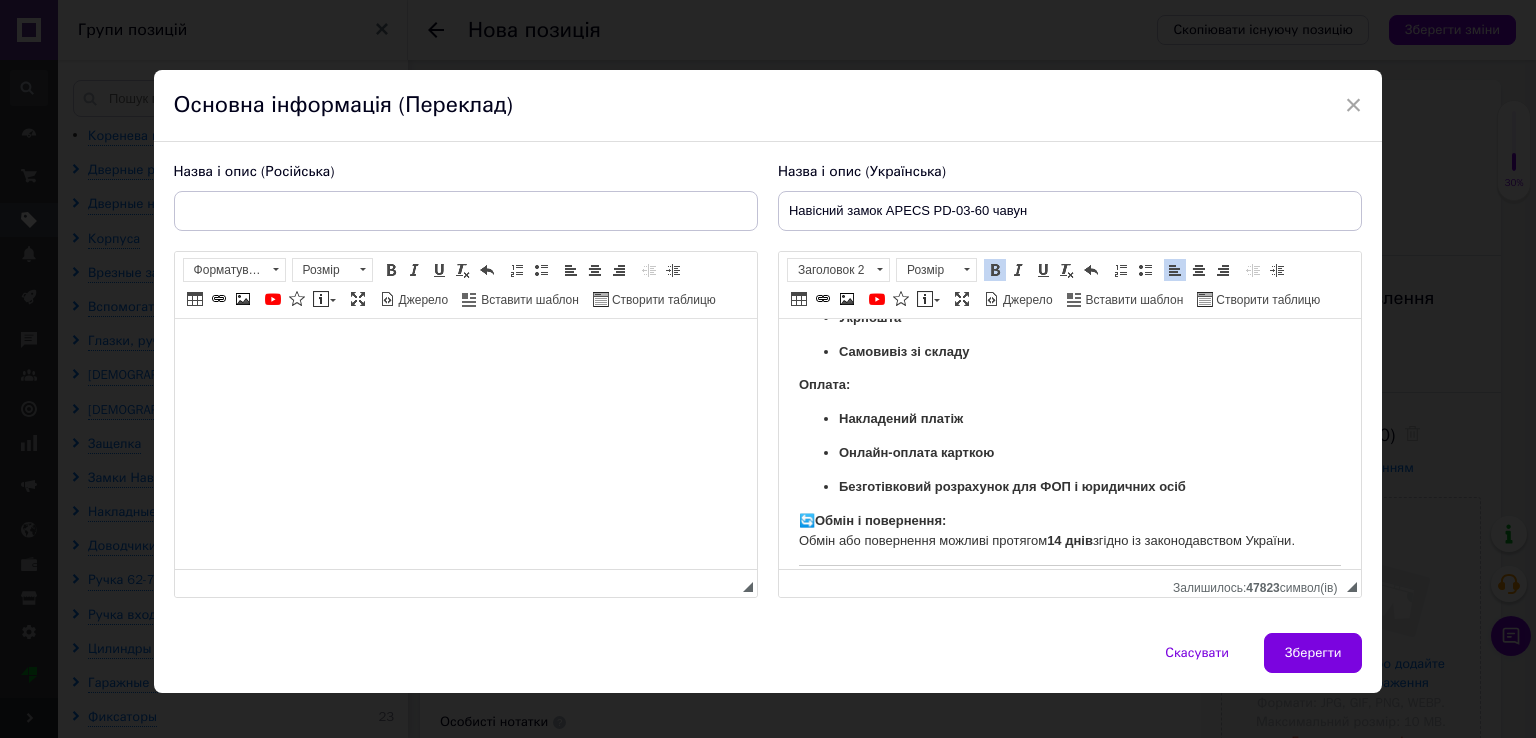 scroll, scrollTop: 1456, scrollLeft: 0, axis: vertical 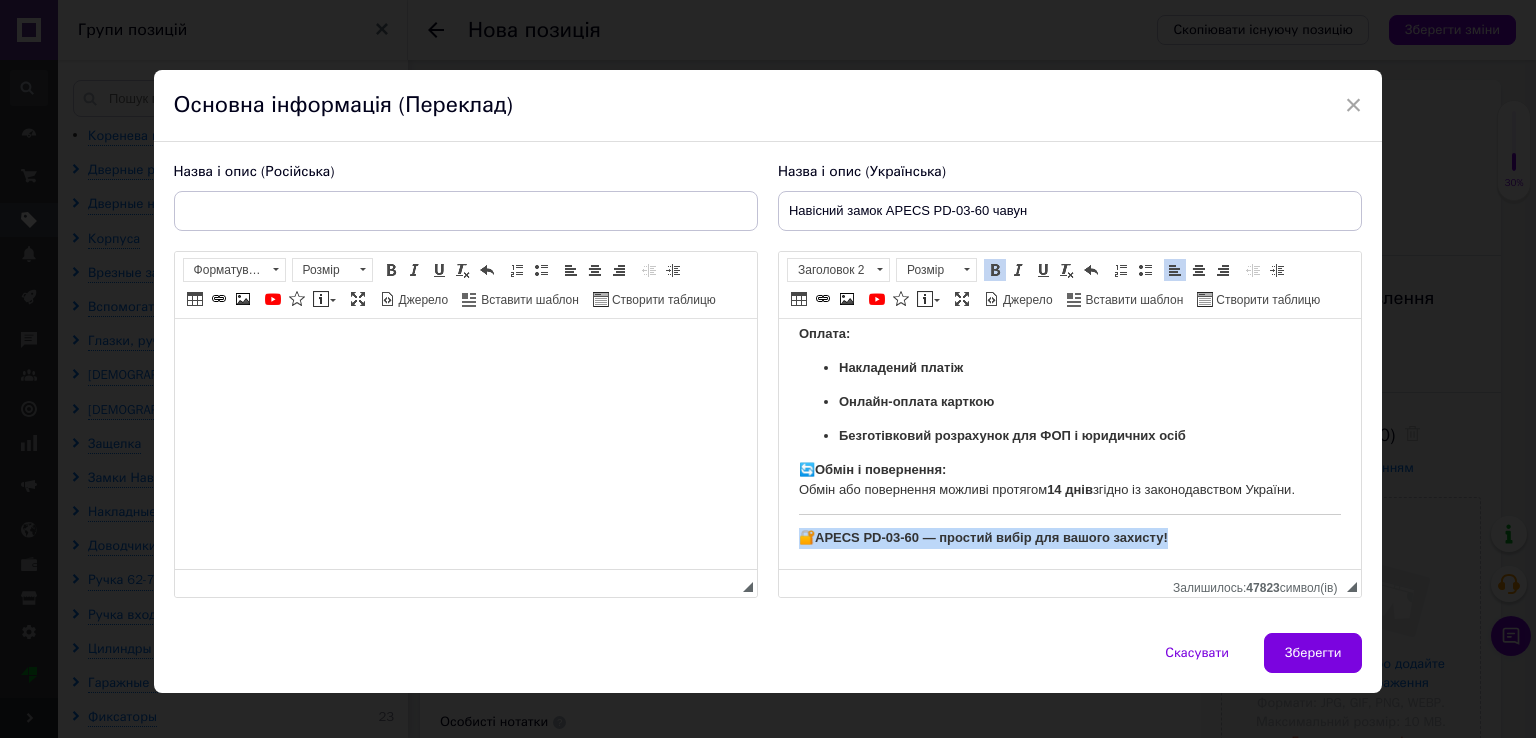drag, startPoint x: 1176, startPoint y: 545, endPoint x: 770, endPoint y: 535, distance: 406.12314 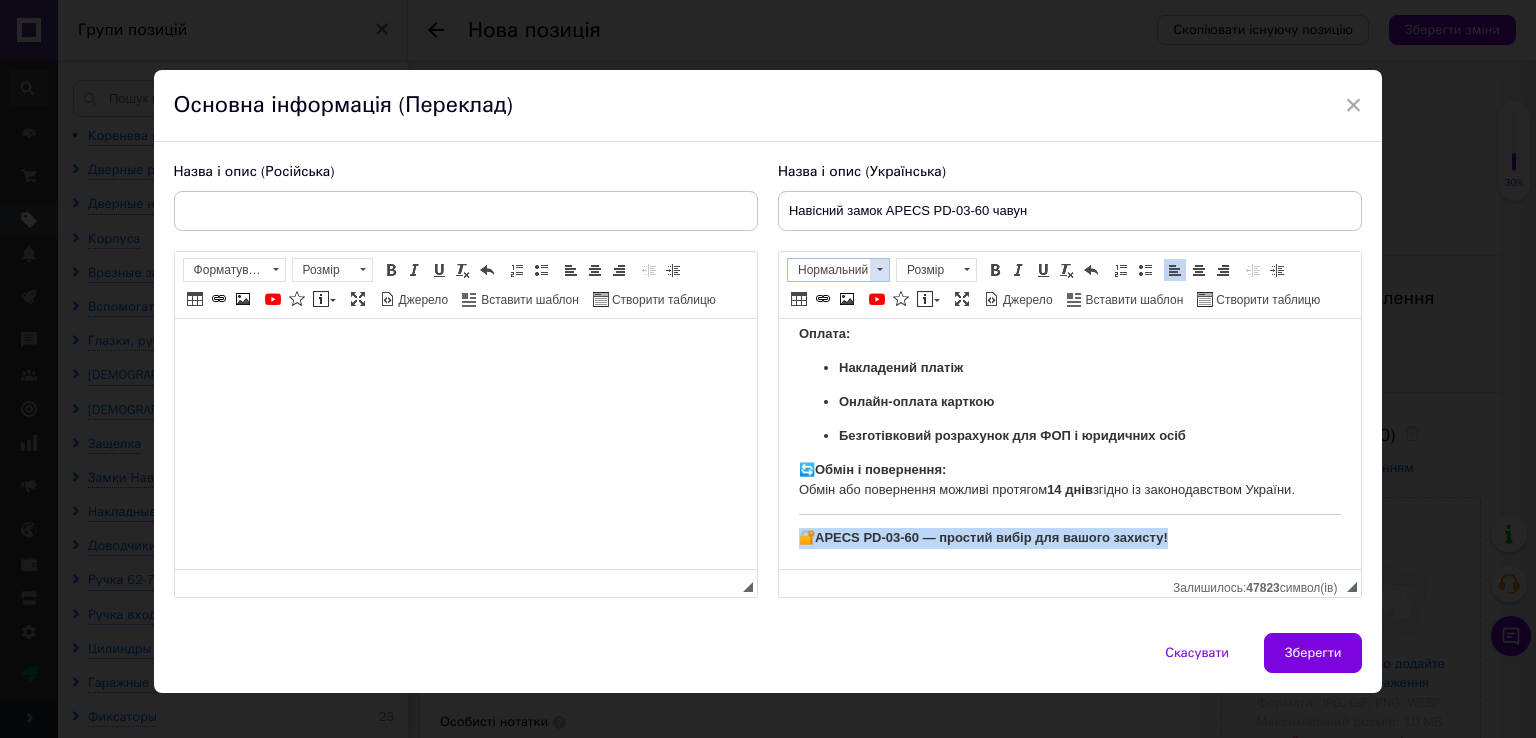 click at bounding box center (879, 270) 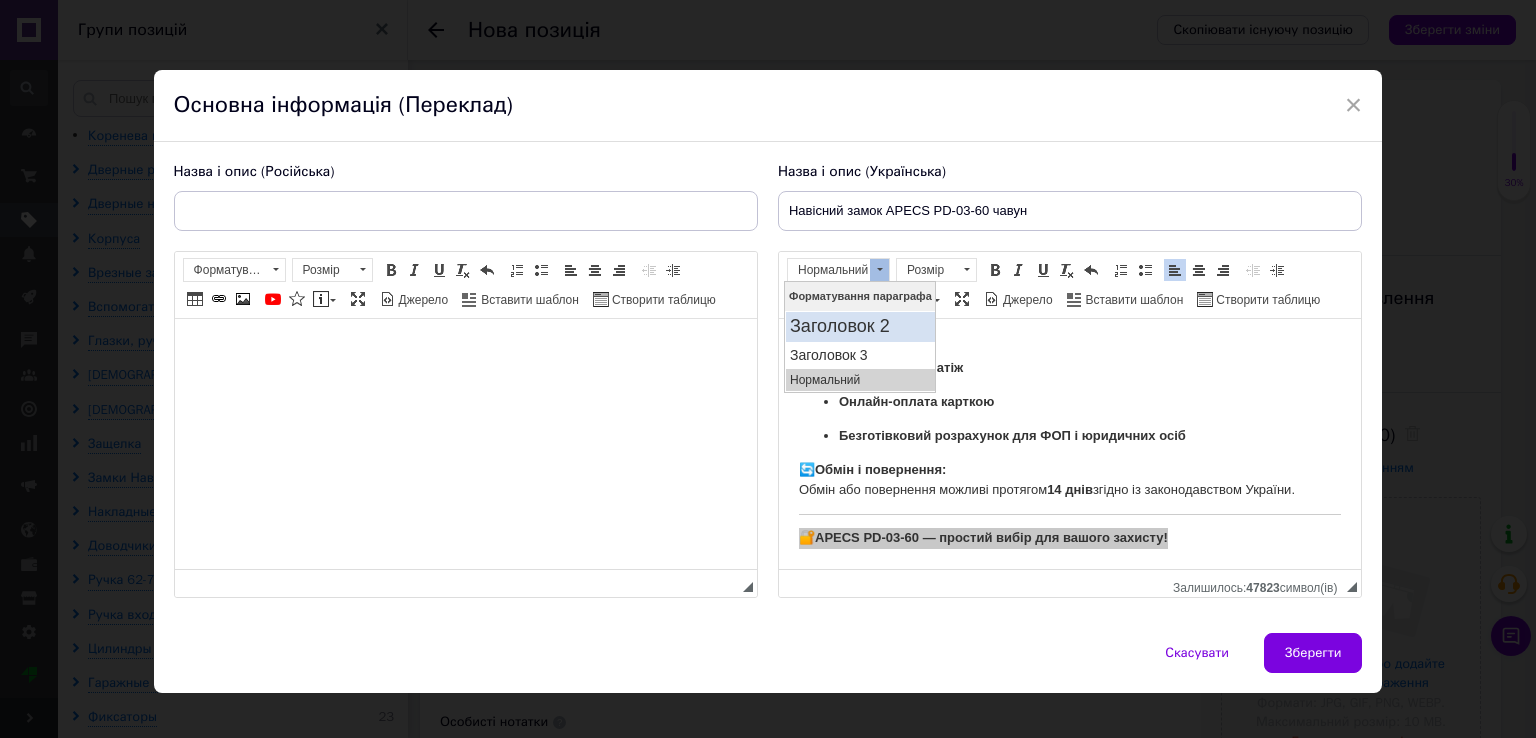 click on "Заголовок 2" at bounding box center (859, 326) 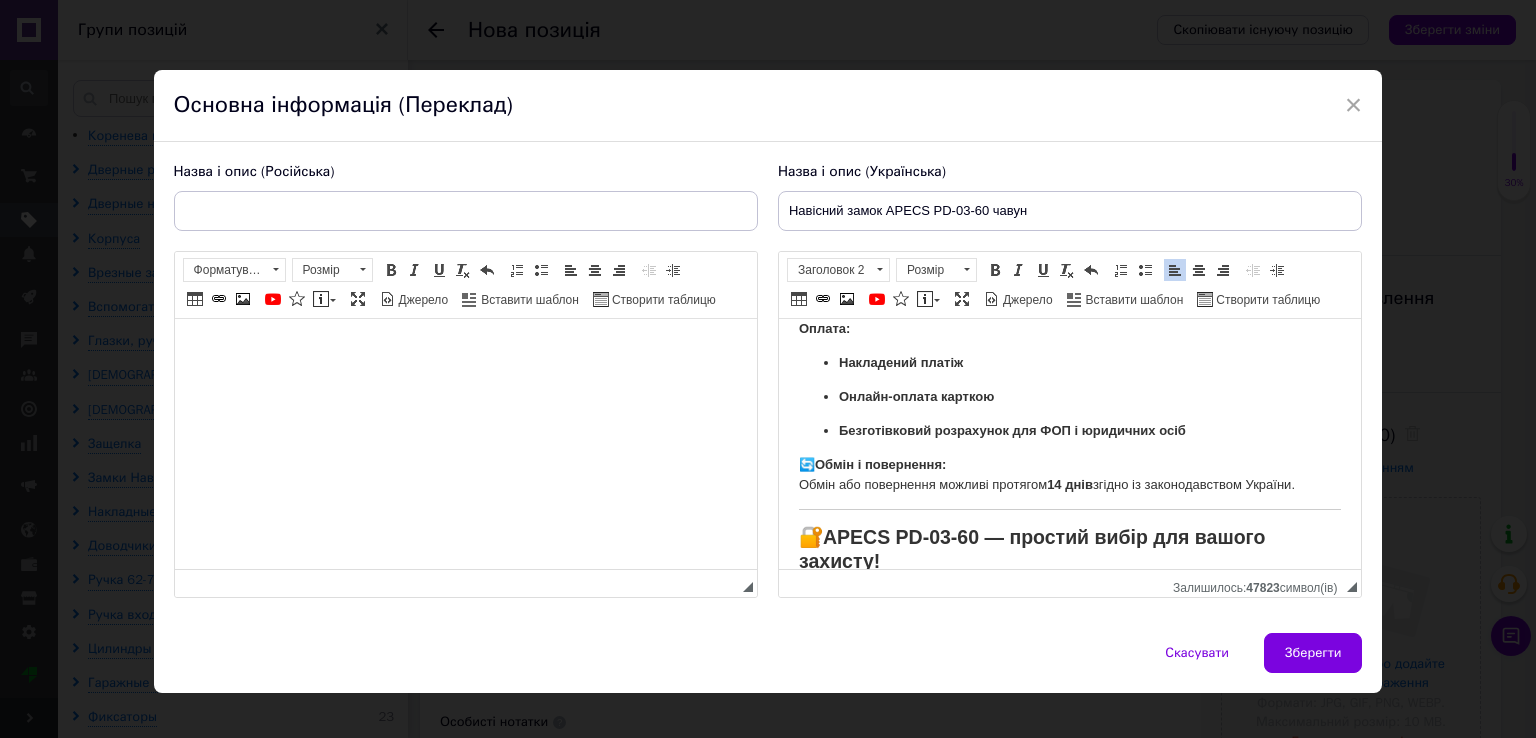 click on "🔄  Обмін і повернення: Обмін або повернення можливі протягом  14 днів  згідно із законодавством України." at bounding box center (1069, 476) 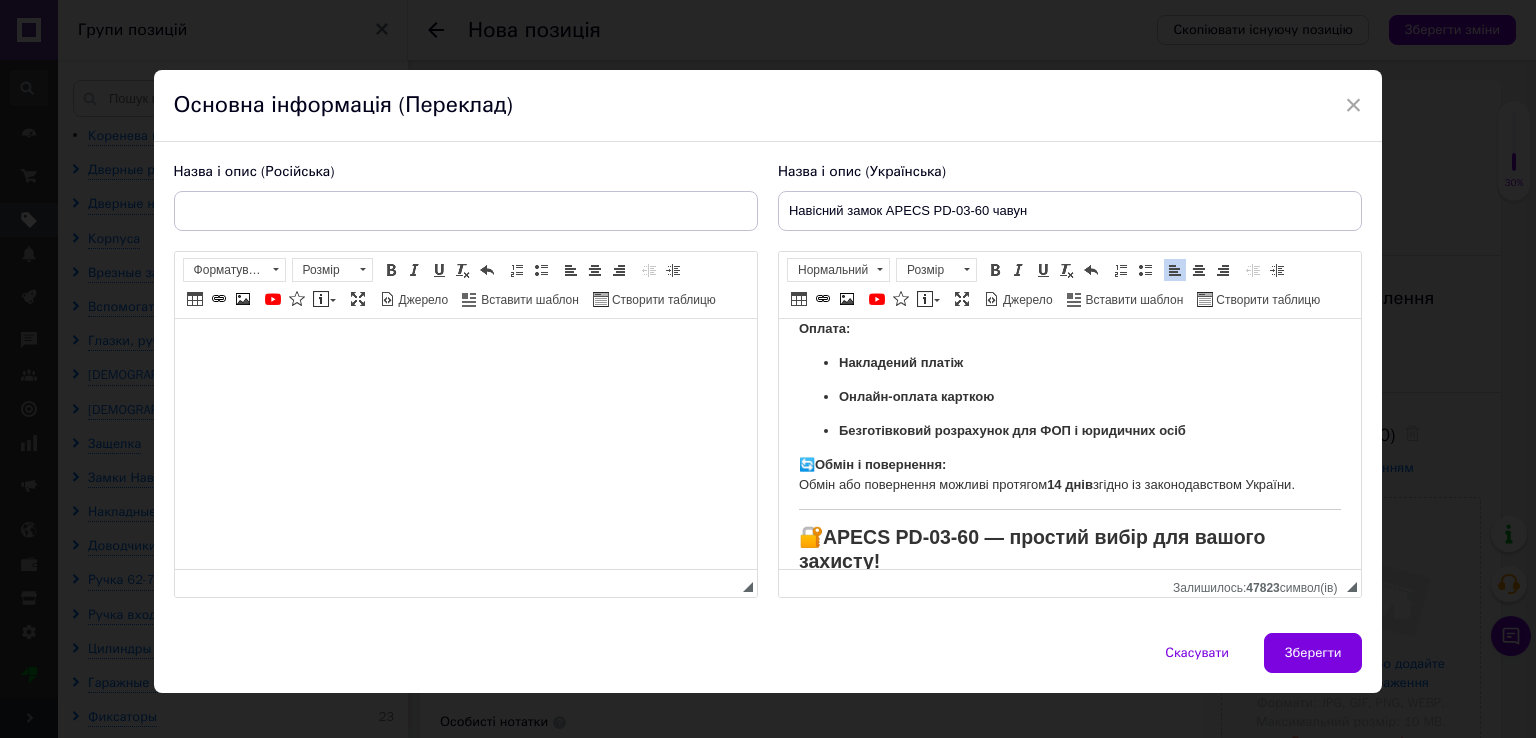 scroll, scrollTop: 1486, scrollLeft: 0, axis: vertical 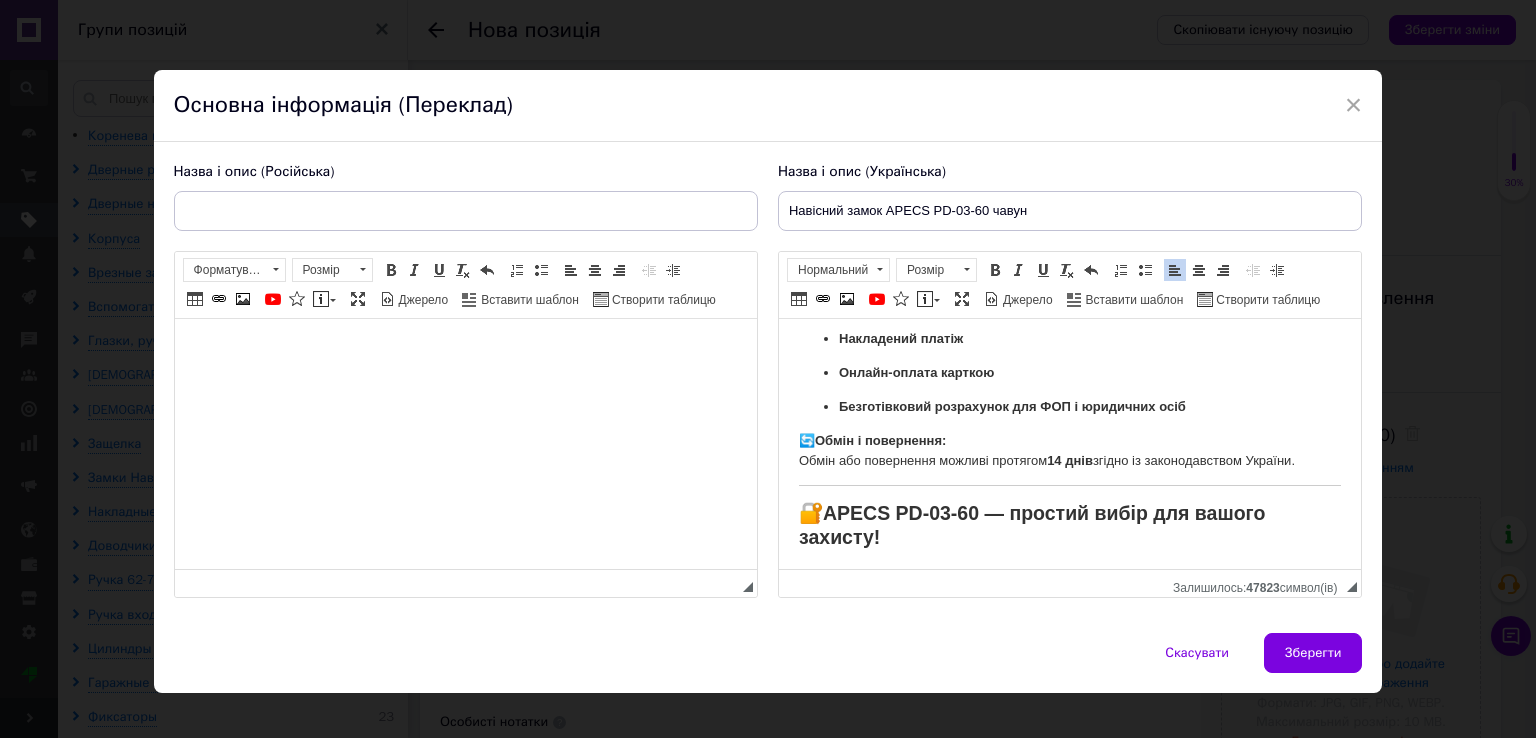 click at bounding box center [465, 349] 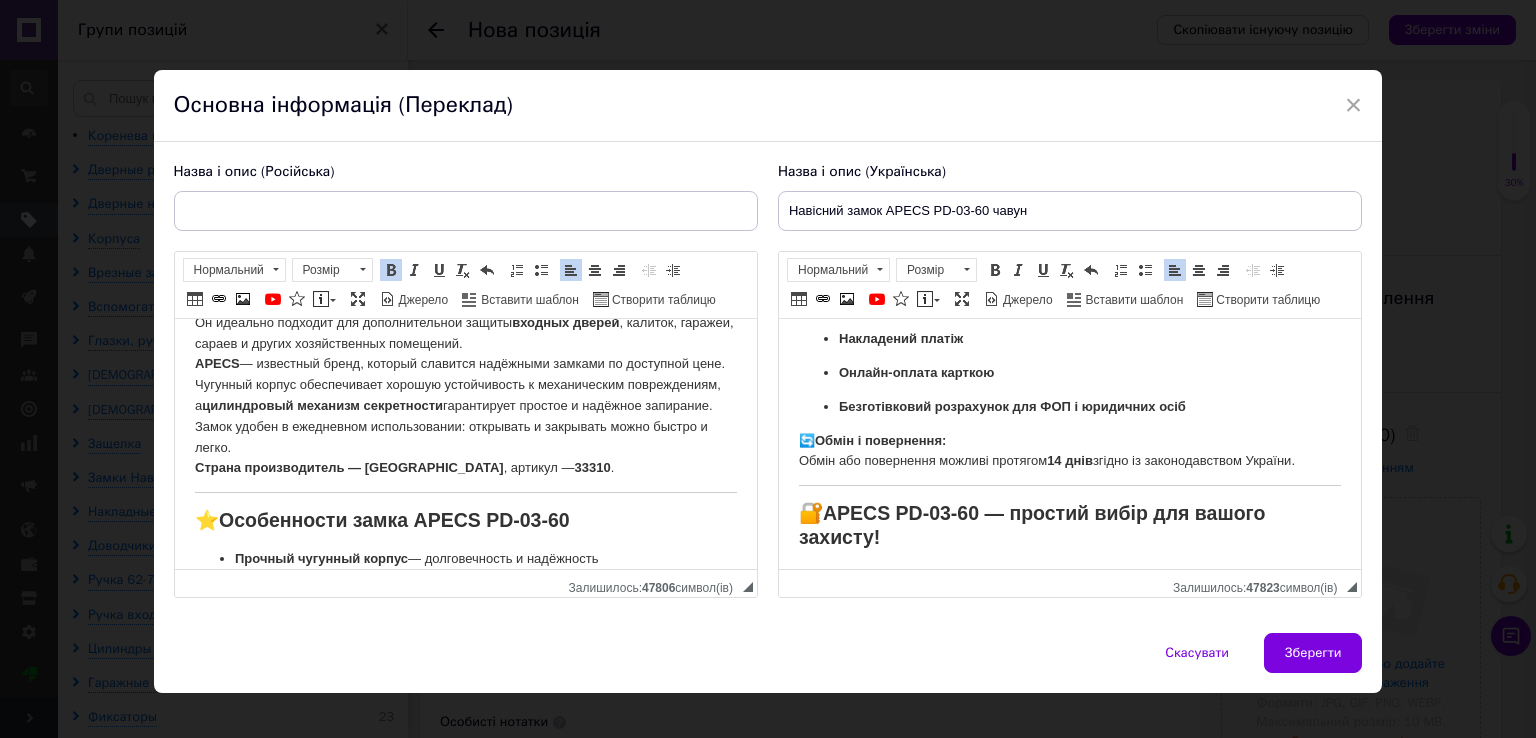 scroll, scrollTop: 0, scrollLeft: 0, axis: both 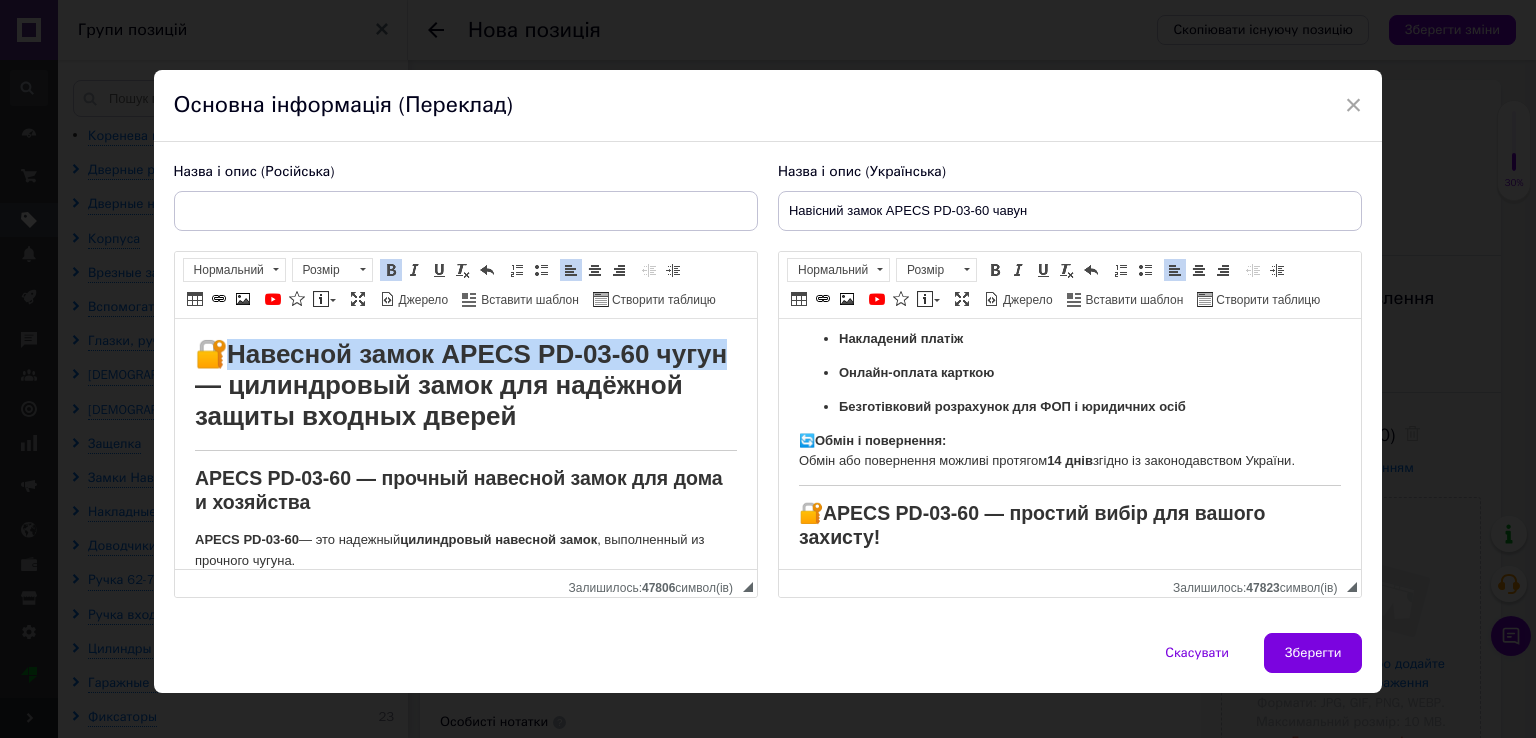 drag, startPoint x: 238, startPoint y: 347, endPoint x: 263, endPoint y: 384, distance: 44.65423 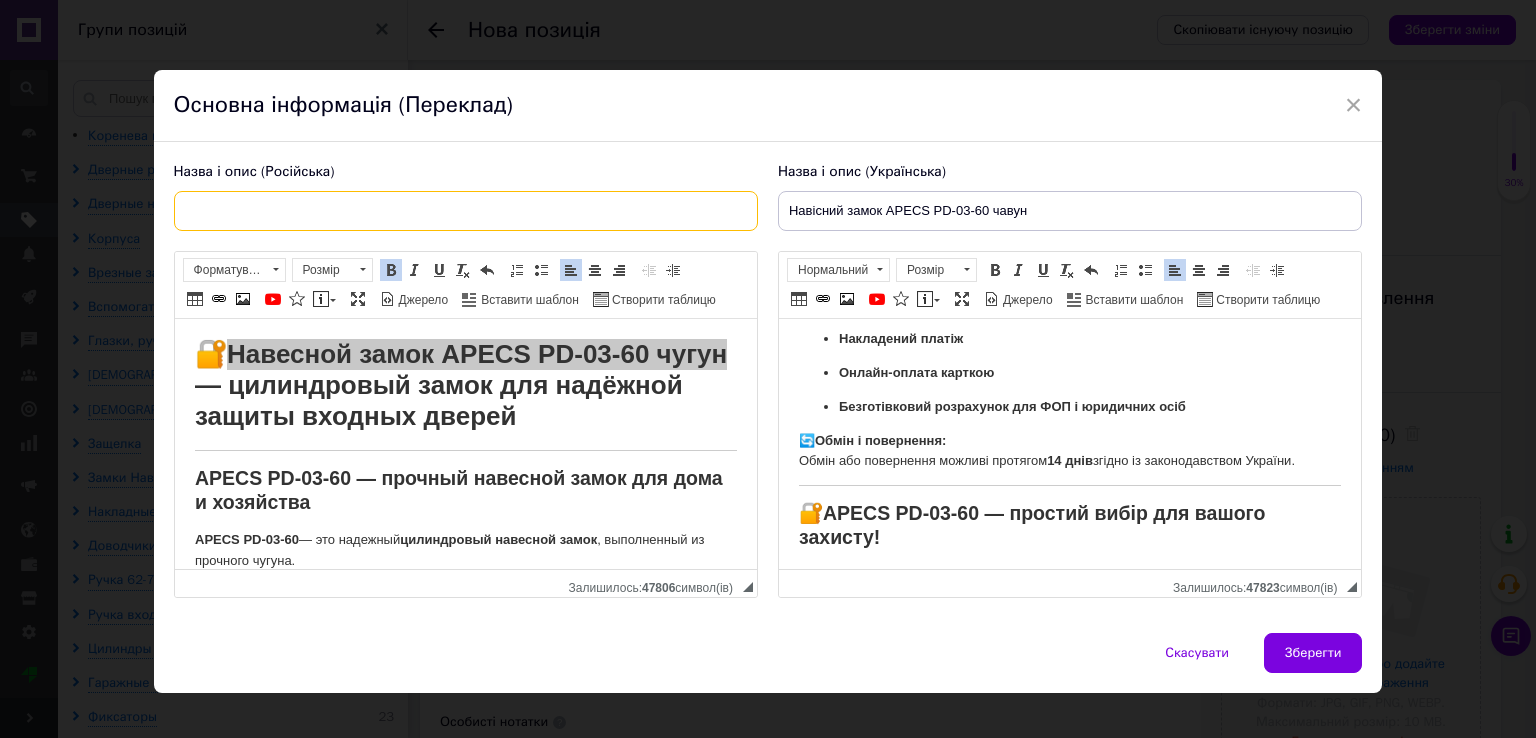 click at bounding box center [466, 211] 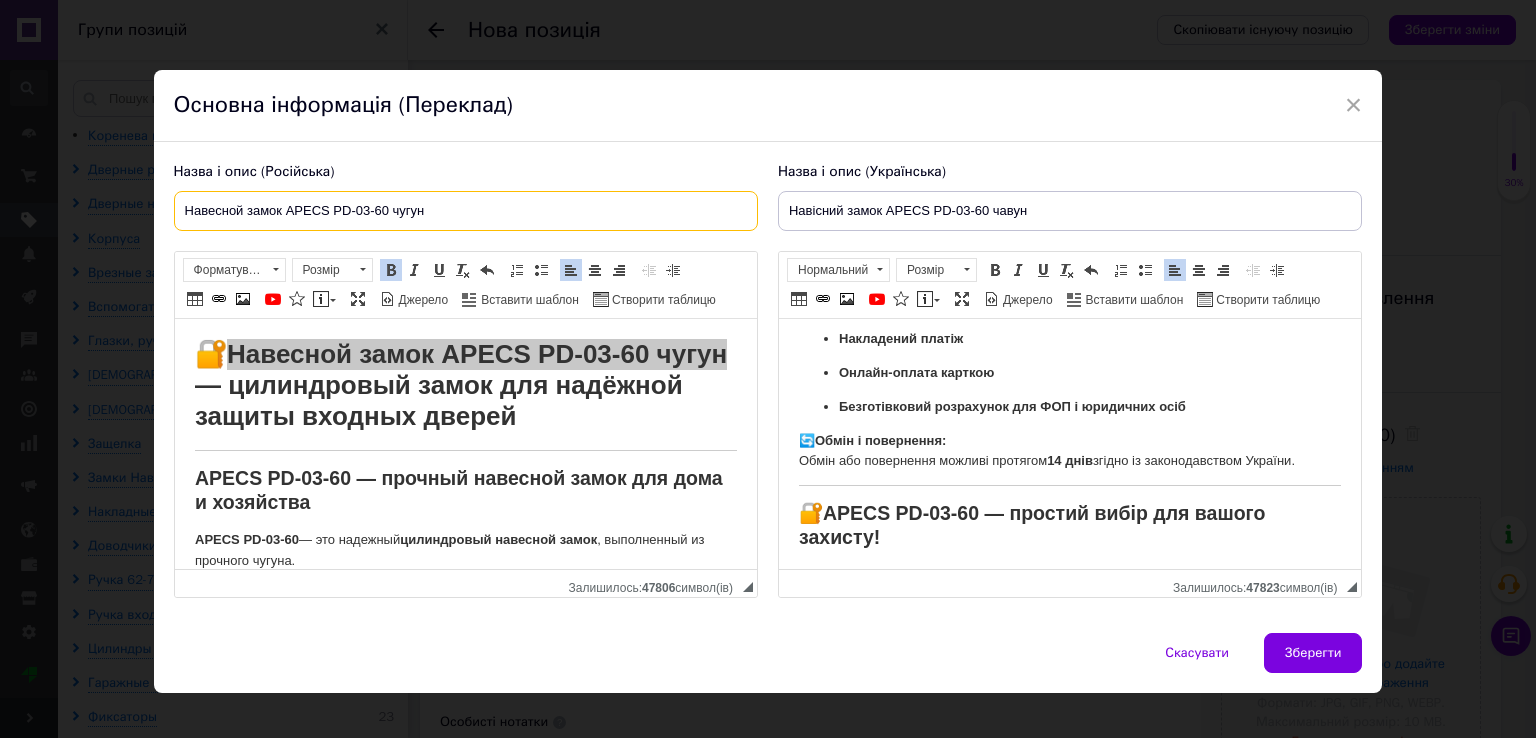type on "Навесной замок APECS PD-03-60 чугун" 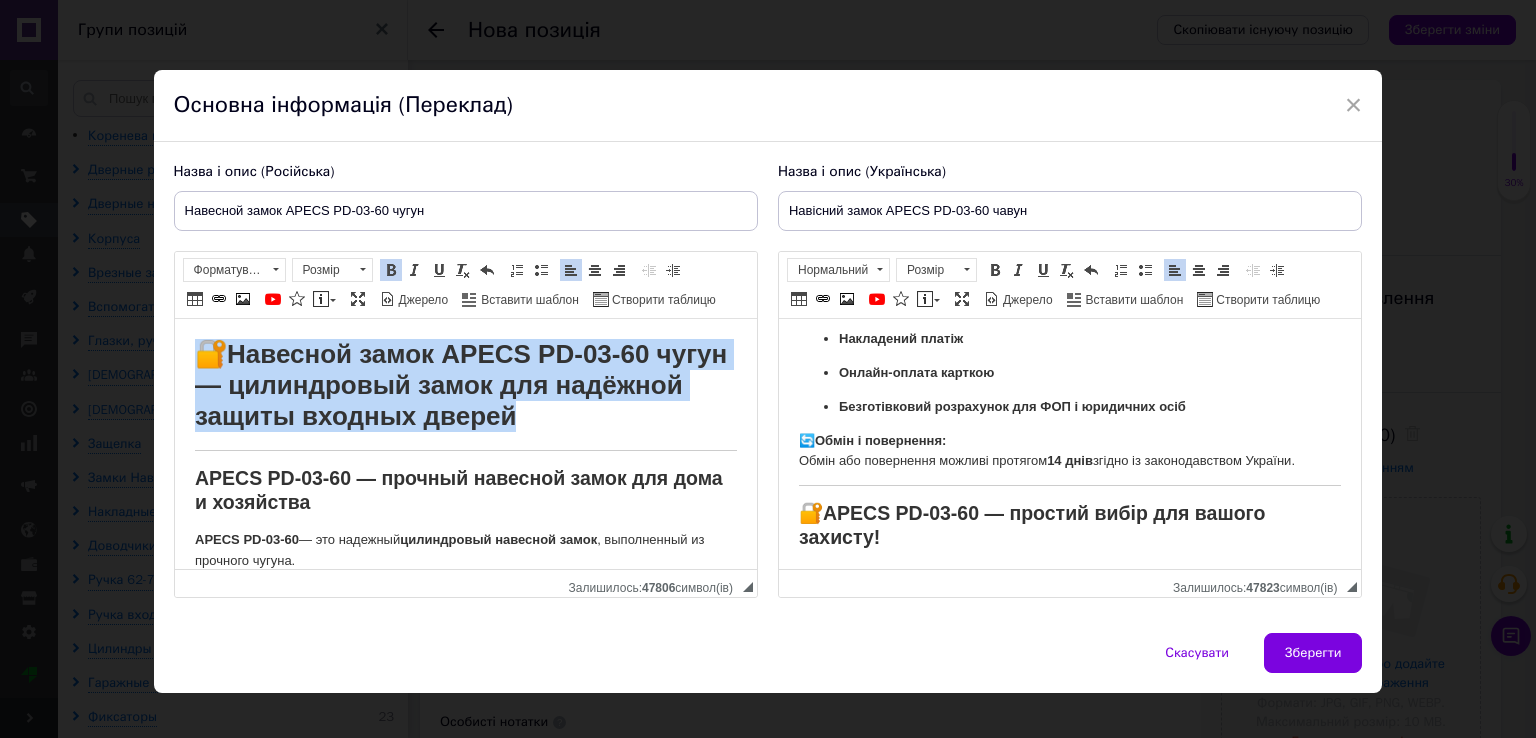 drag, startPoint x: 666, startPoint y: 426, endPoint x: 162, endPoint y: 352, distance: 509.40356 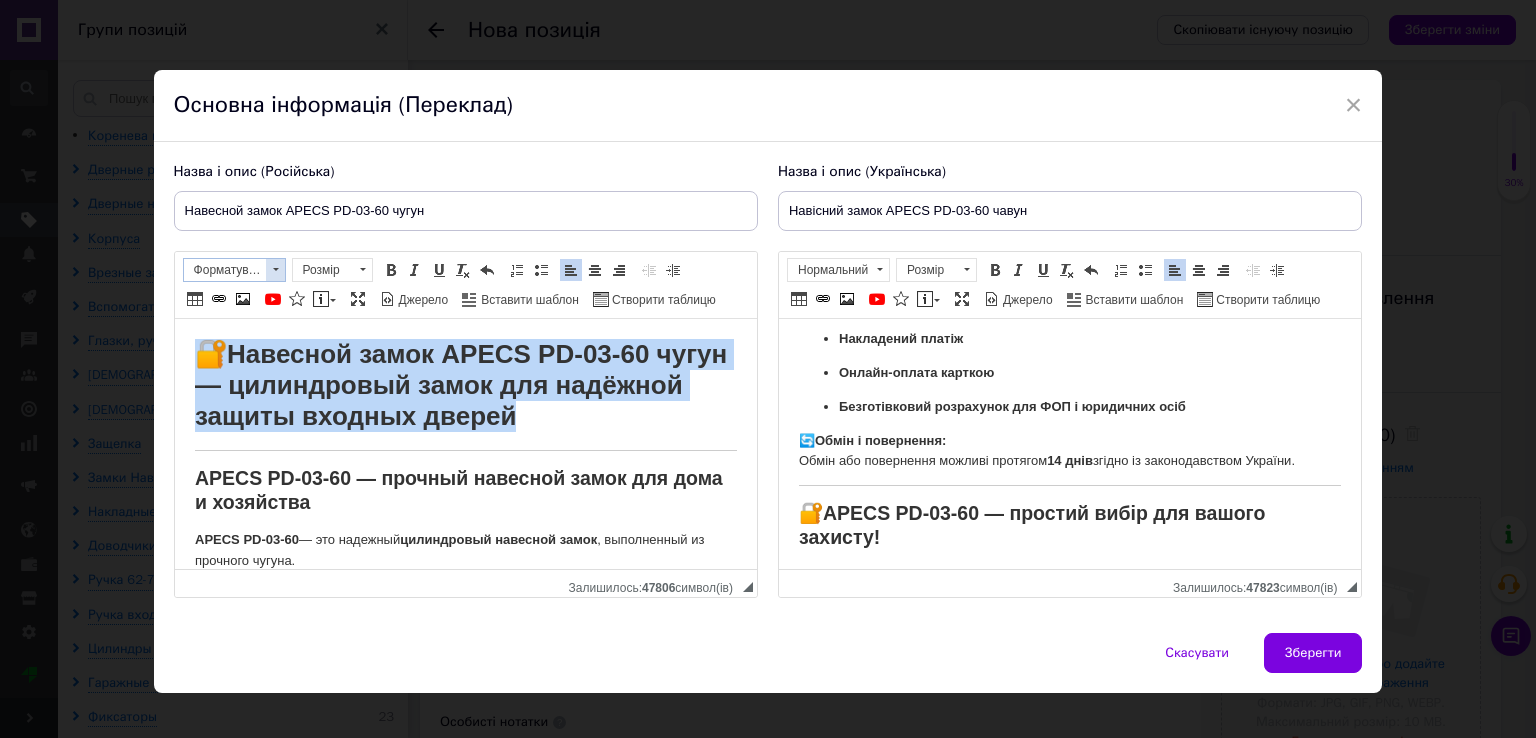click on "Форматування" at bounding box center (225, 270) 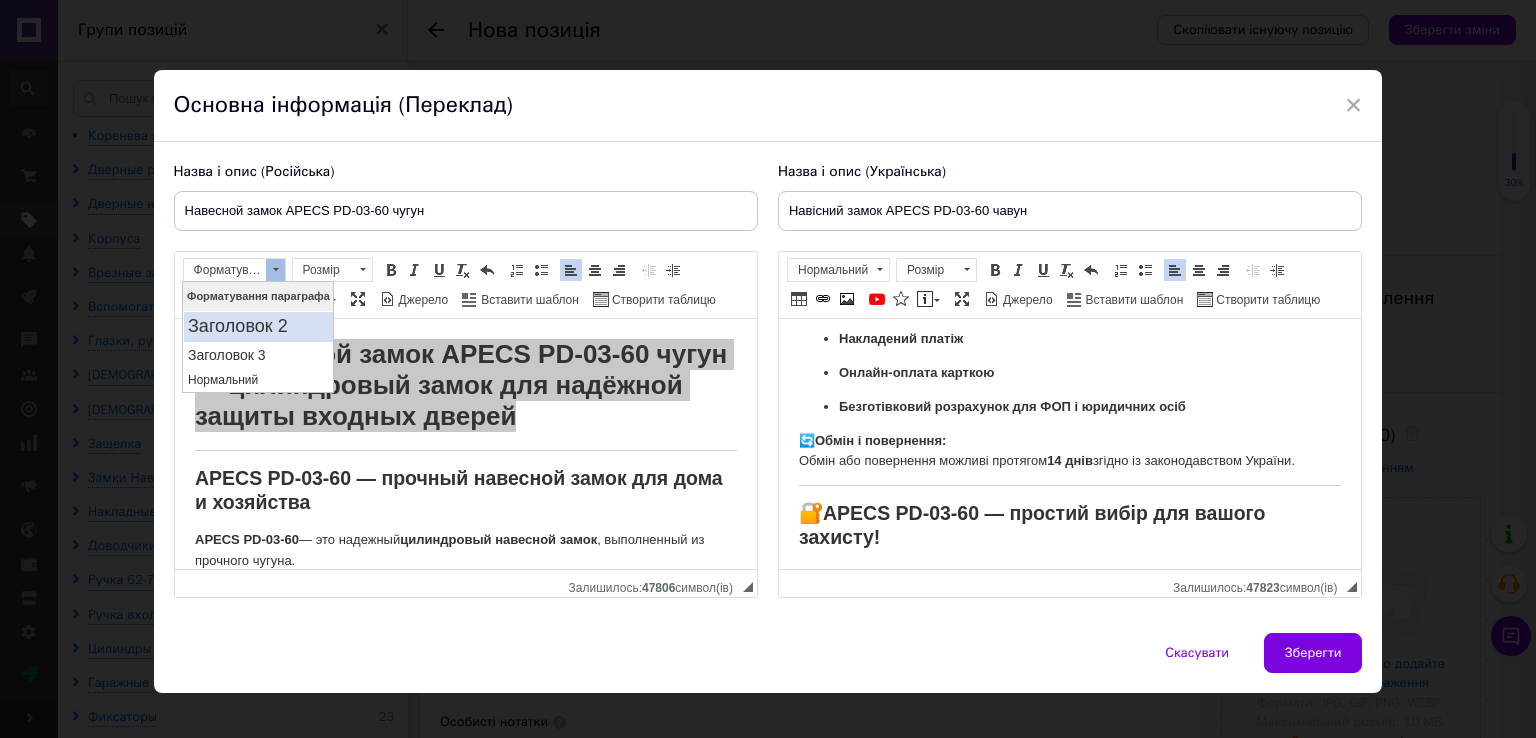 drag, startPoint x: 253, startPoint y: 319, endPoint x: 268, endPoint y: 282, distance: 39.92493 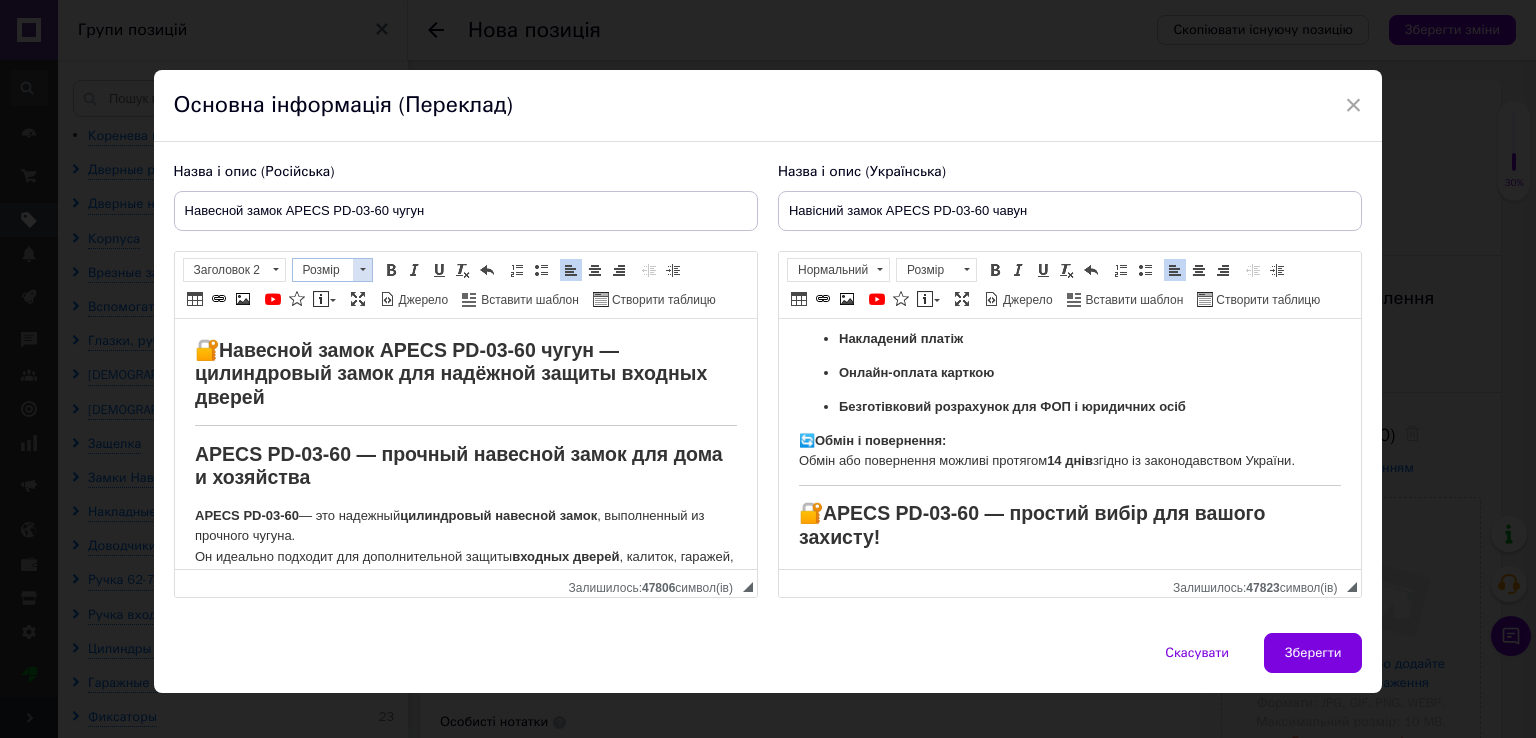 click at bounding box center (362, 270) 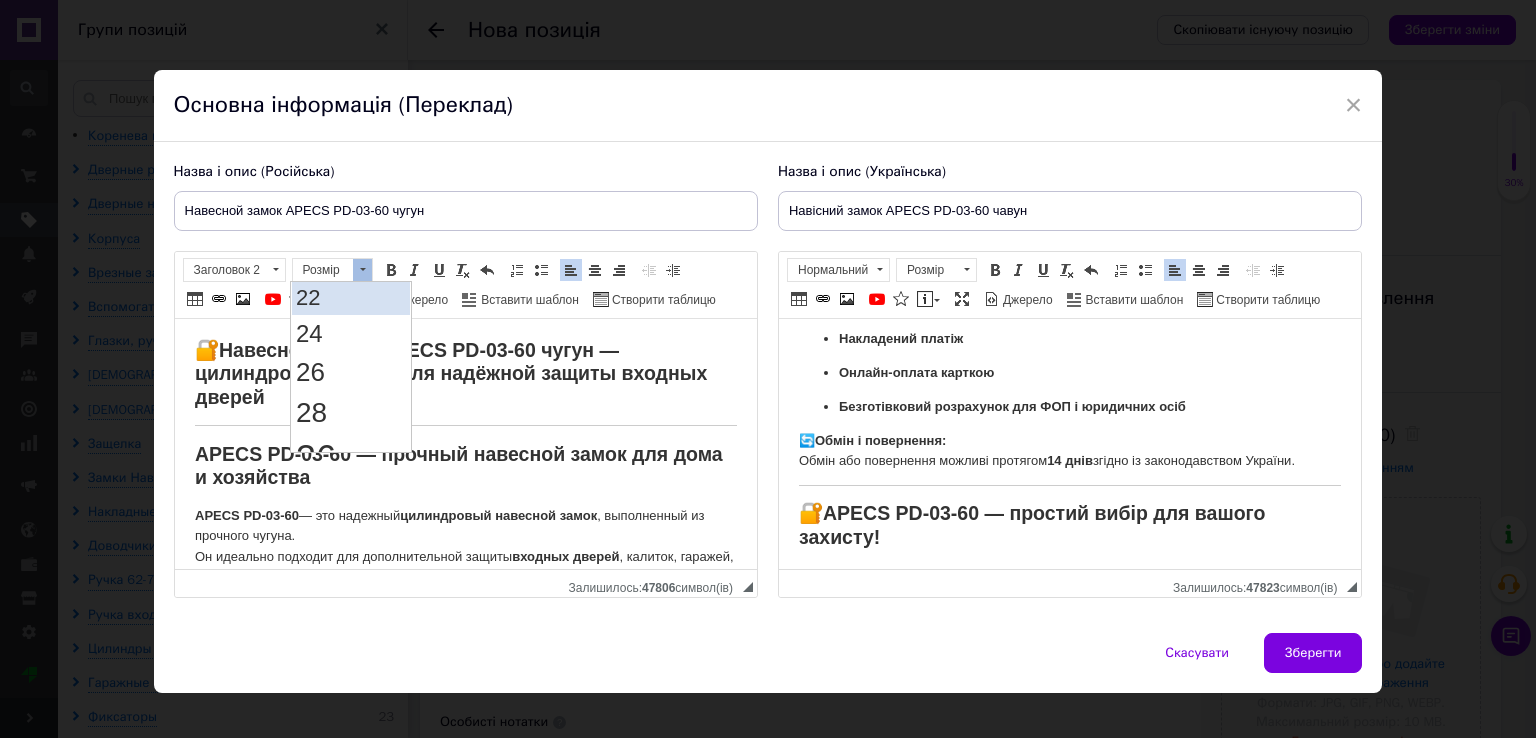scroll, scrollTop: 300, scrollLeft: 0, axis: vertical 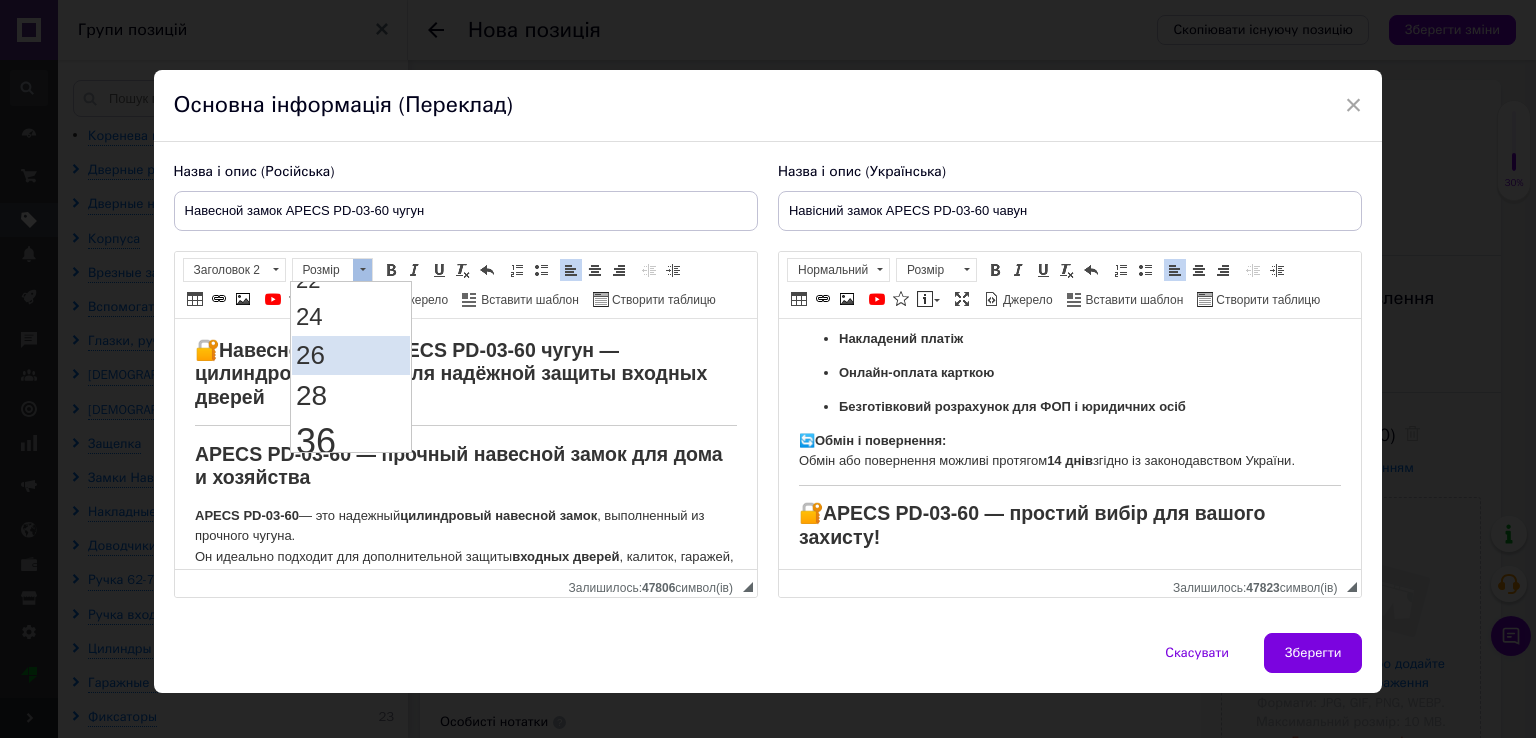 drag, startPoint x: 310, startPoint y: 344, endPoint x: 428, endPoint y: 310, distance: 122.80065 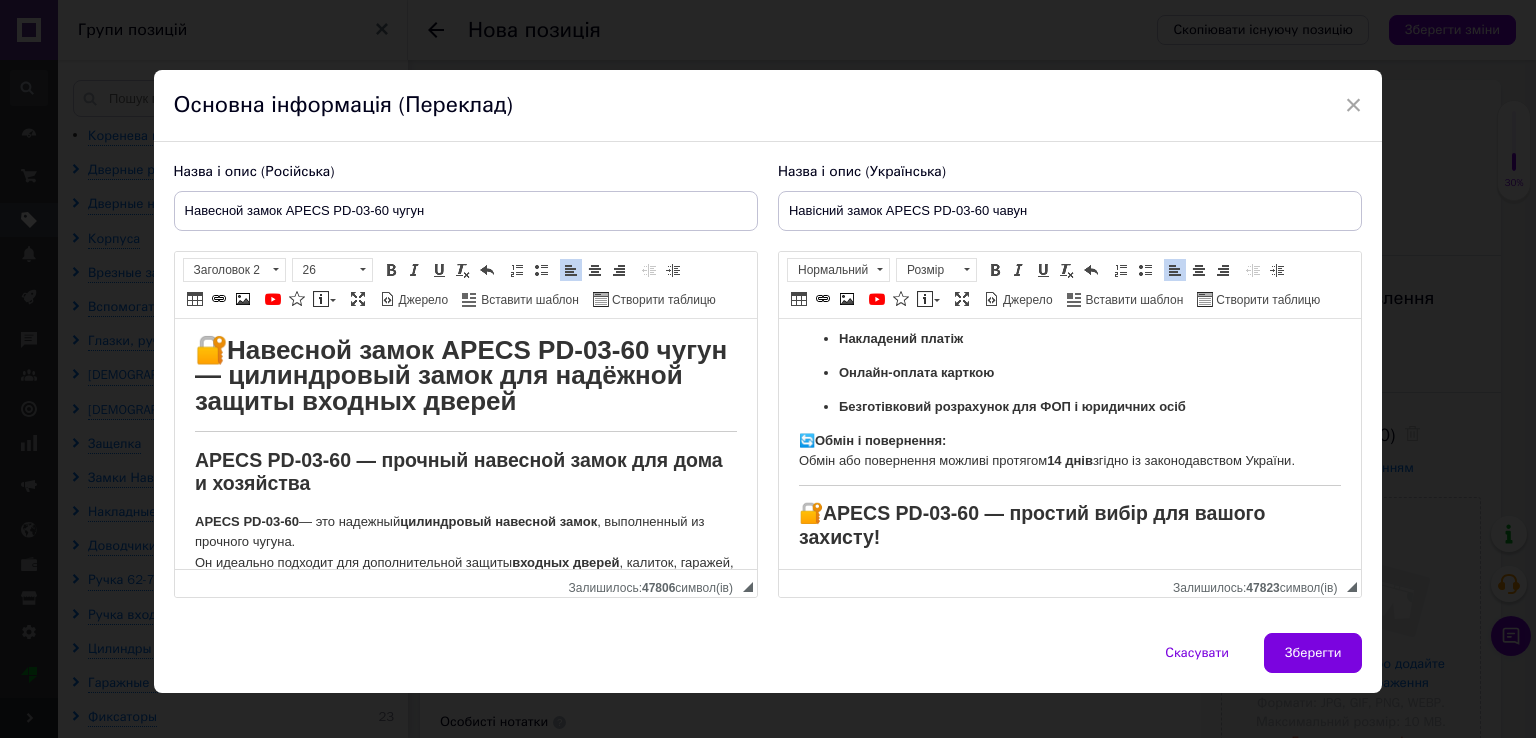 scroll, scrollTop: 0, scrollLeft: 0, axis: both 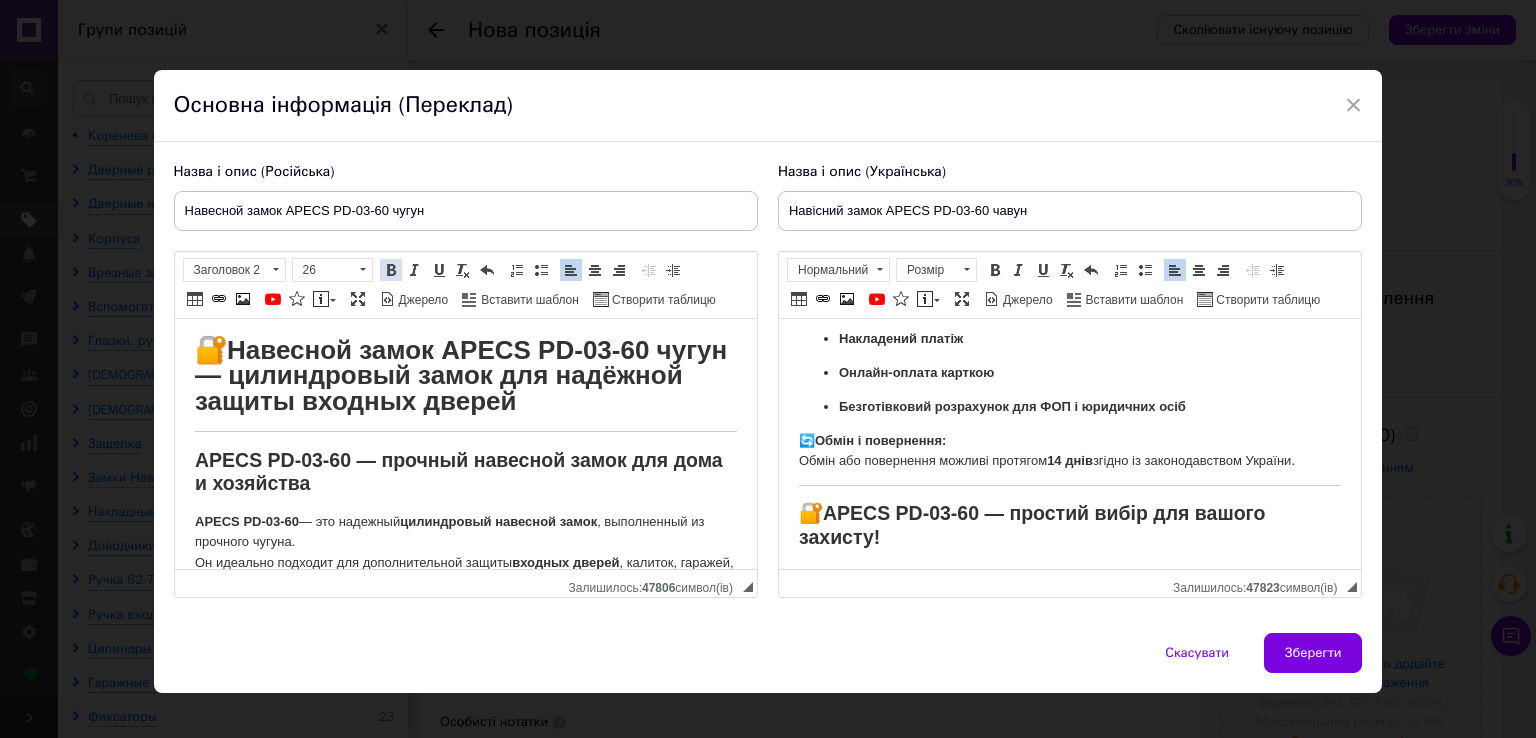 click at bounding box center (391, 270) 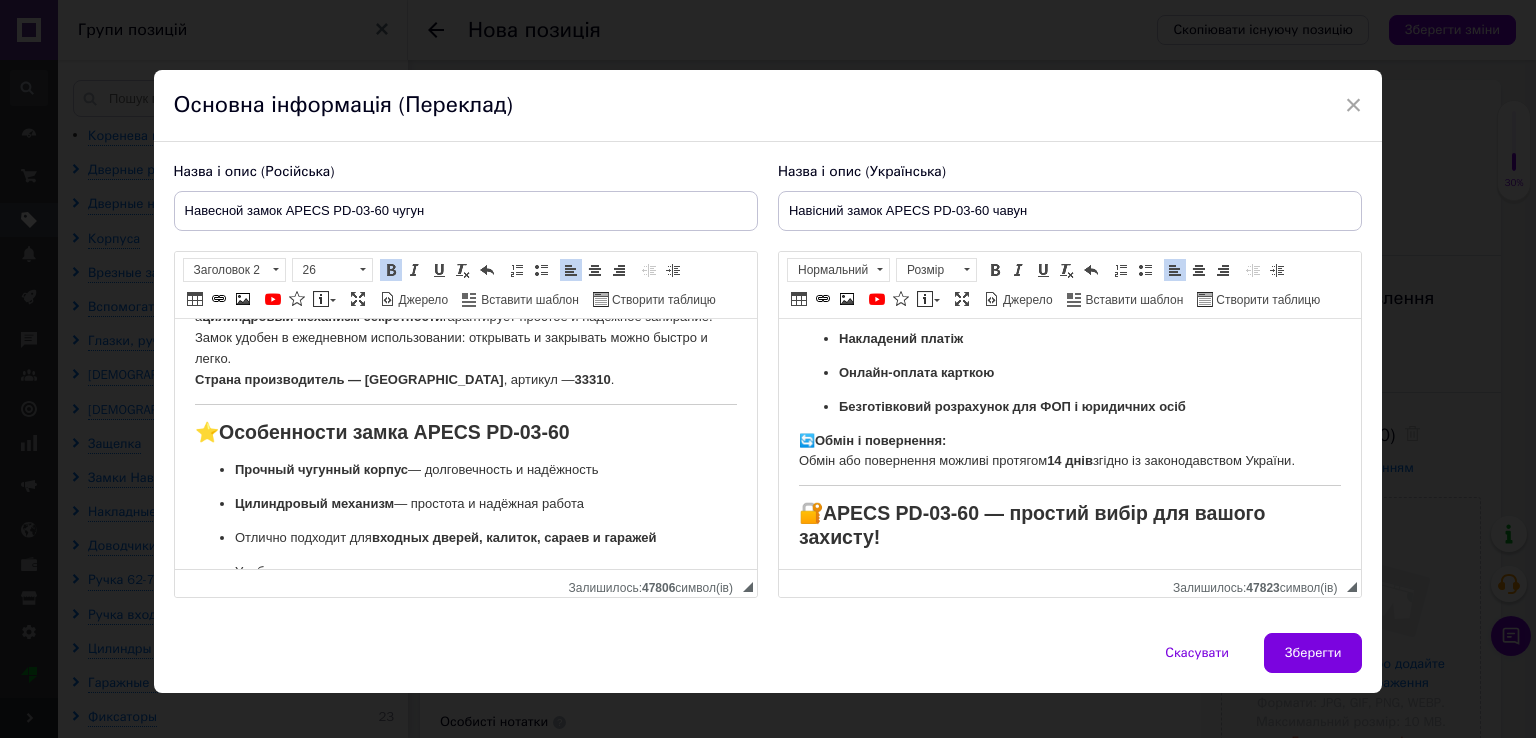 scroll, scrollTop: 400, scrollLeft: 0, axis: vertical 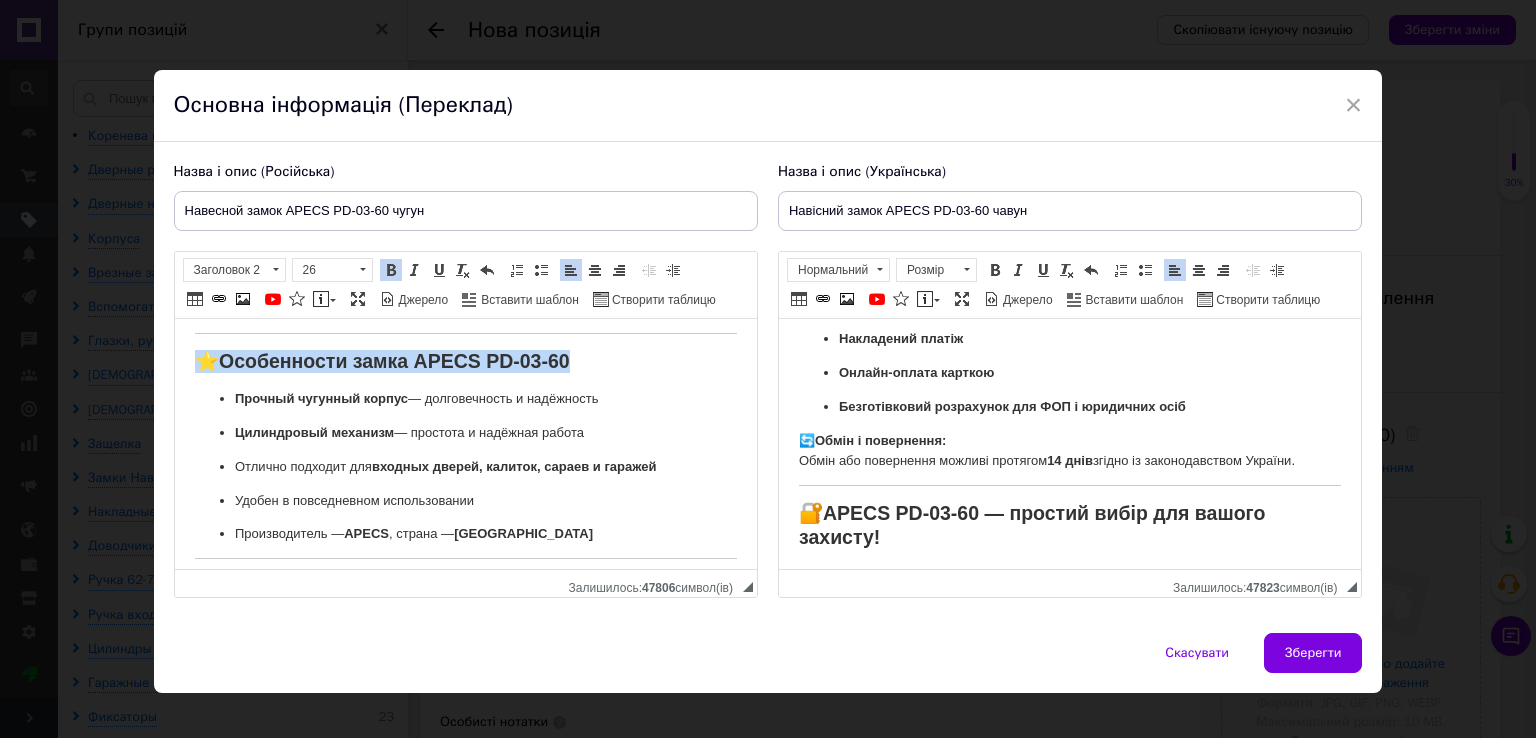 drag, startPoint x: 579, startPoint y: 431, endPoint x: 161, endPoint y: 420, distance: 418.1447 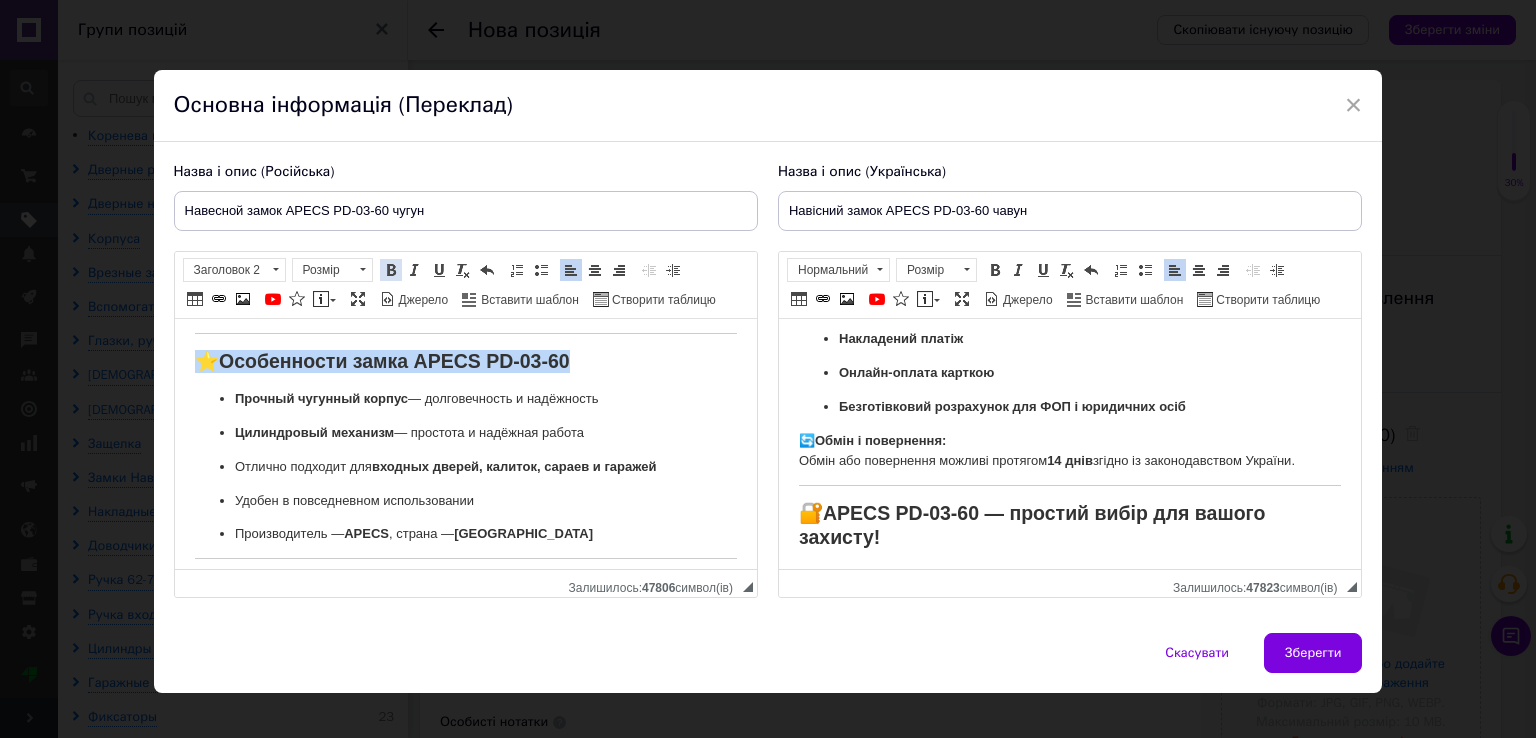 click at bounding box center [391, 270] 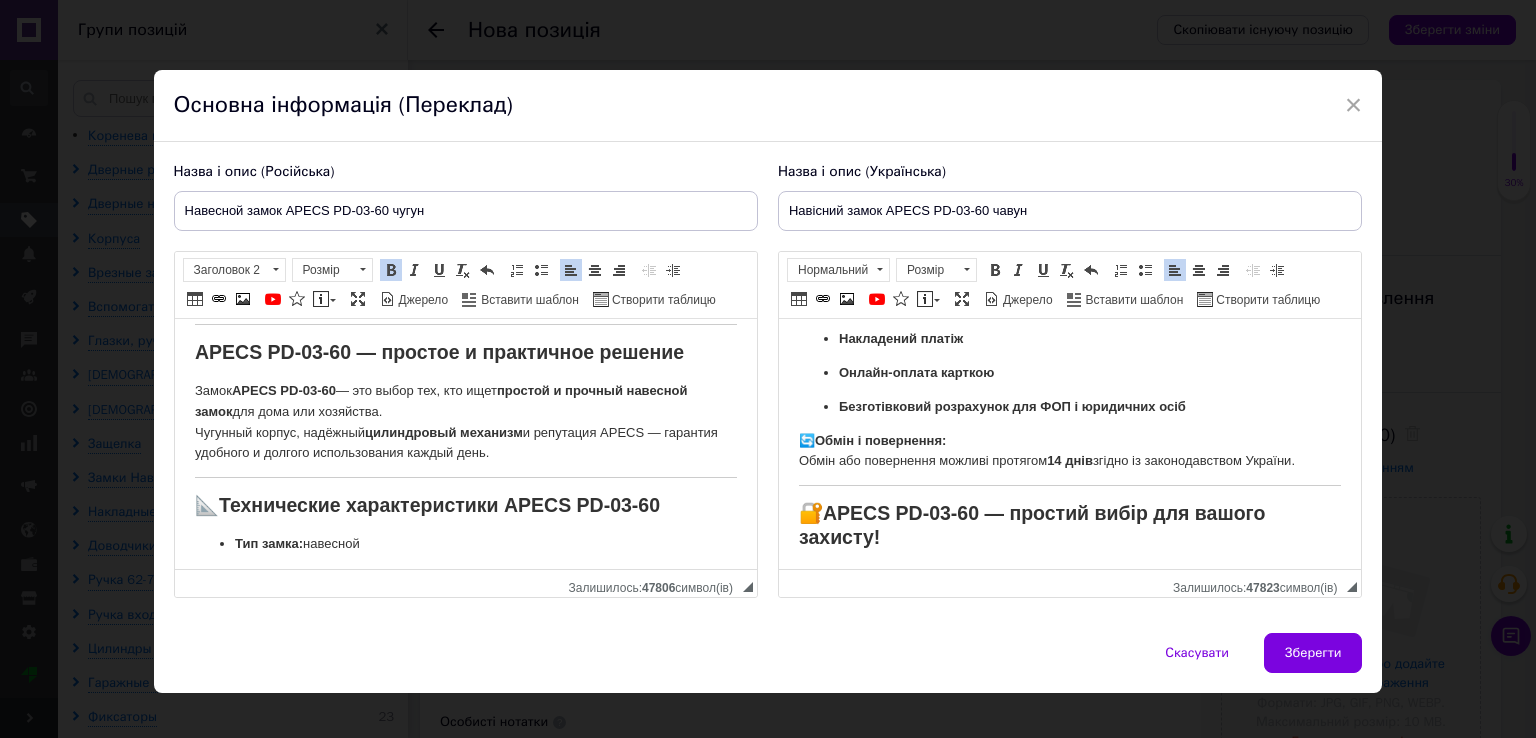 scroll, scrollTop: 800, scrollLeft: 0, axis: vertical 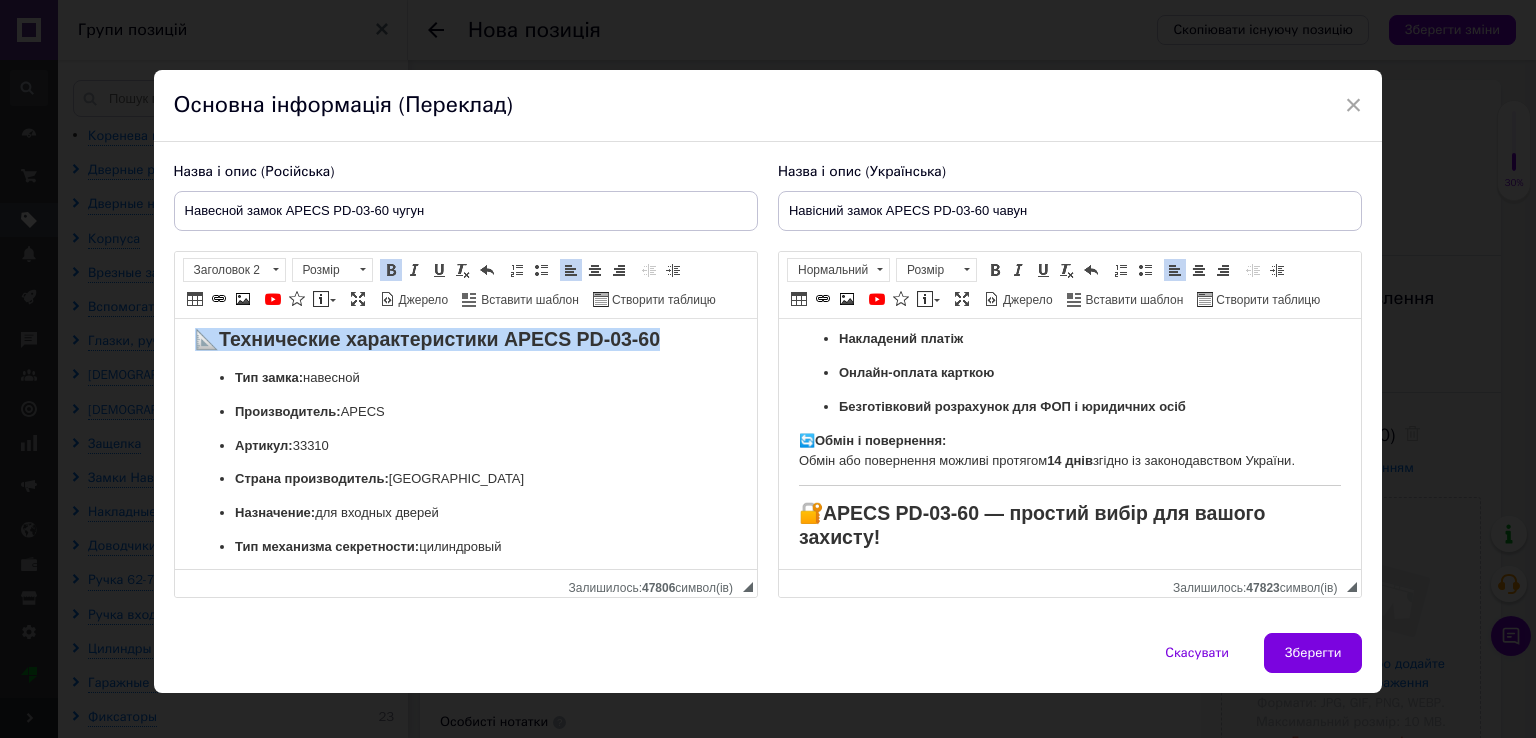 drag, startPoint x: 672, startPoint y: 410, endPoint x: 145, endPoint y: 412, distance: 527.0038 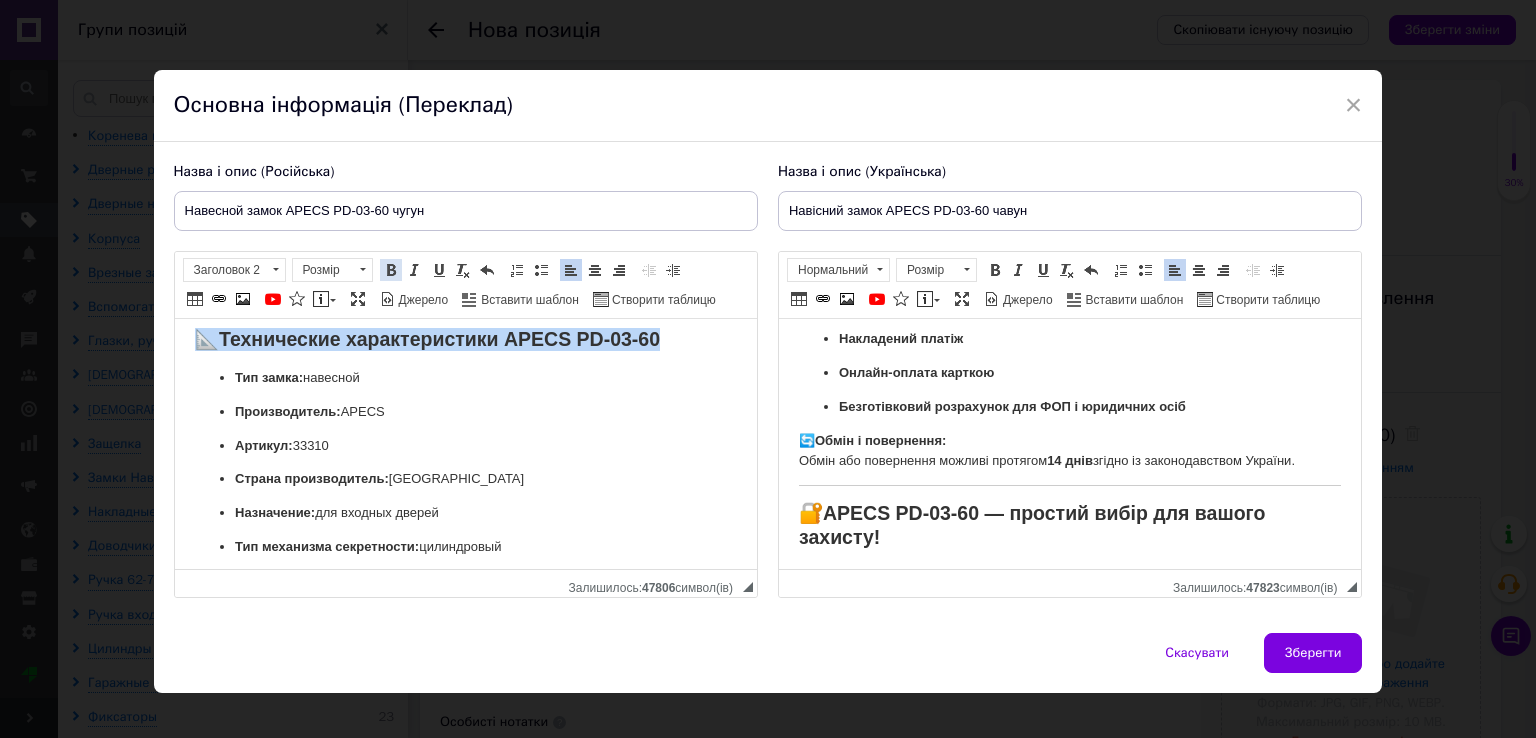 click at bounding box center (391, 270) 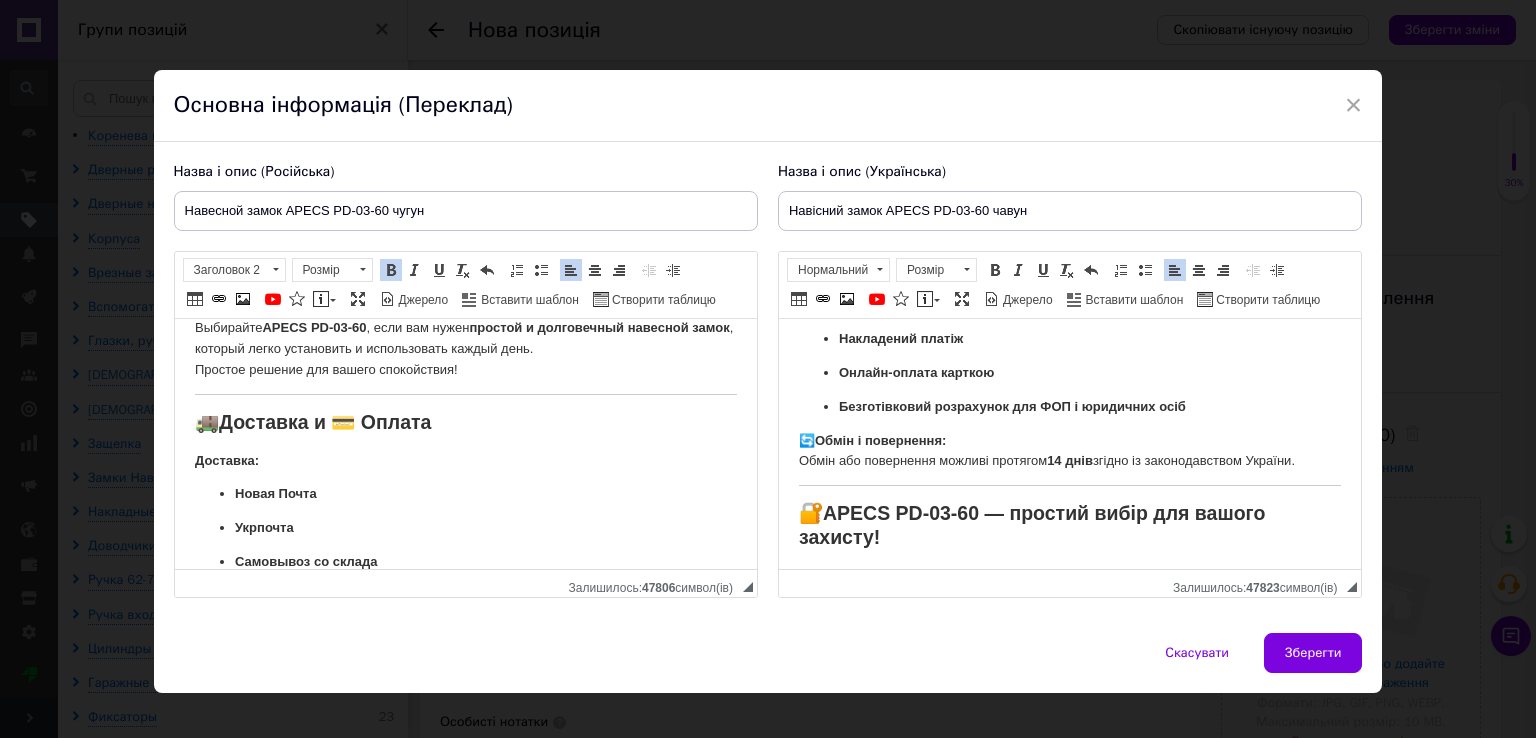 scroll, scrollTop: 1100, scrollLeft: 0, axis: vertical 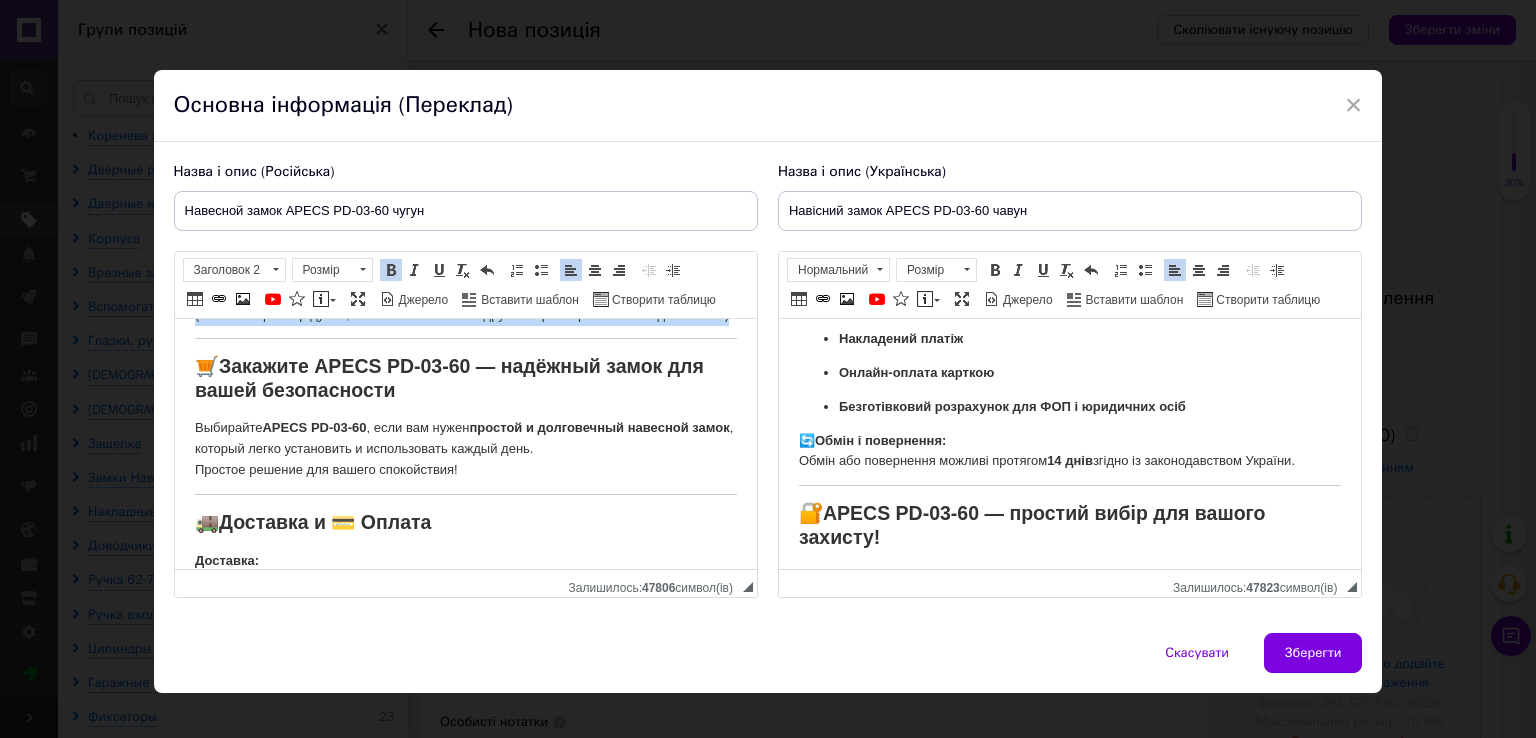 drag, startPoint x: 282, startPoint y: 438, endPoint x: 326, endPoint y: 729, distance: 294.30765 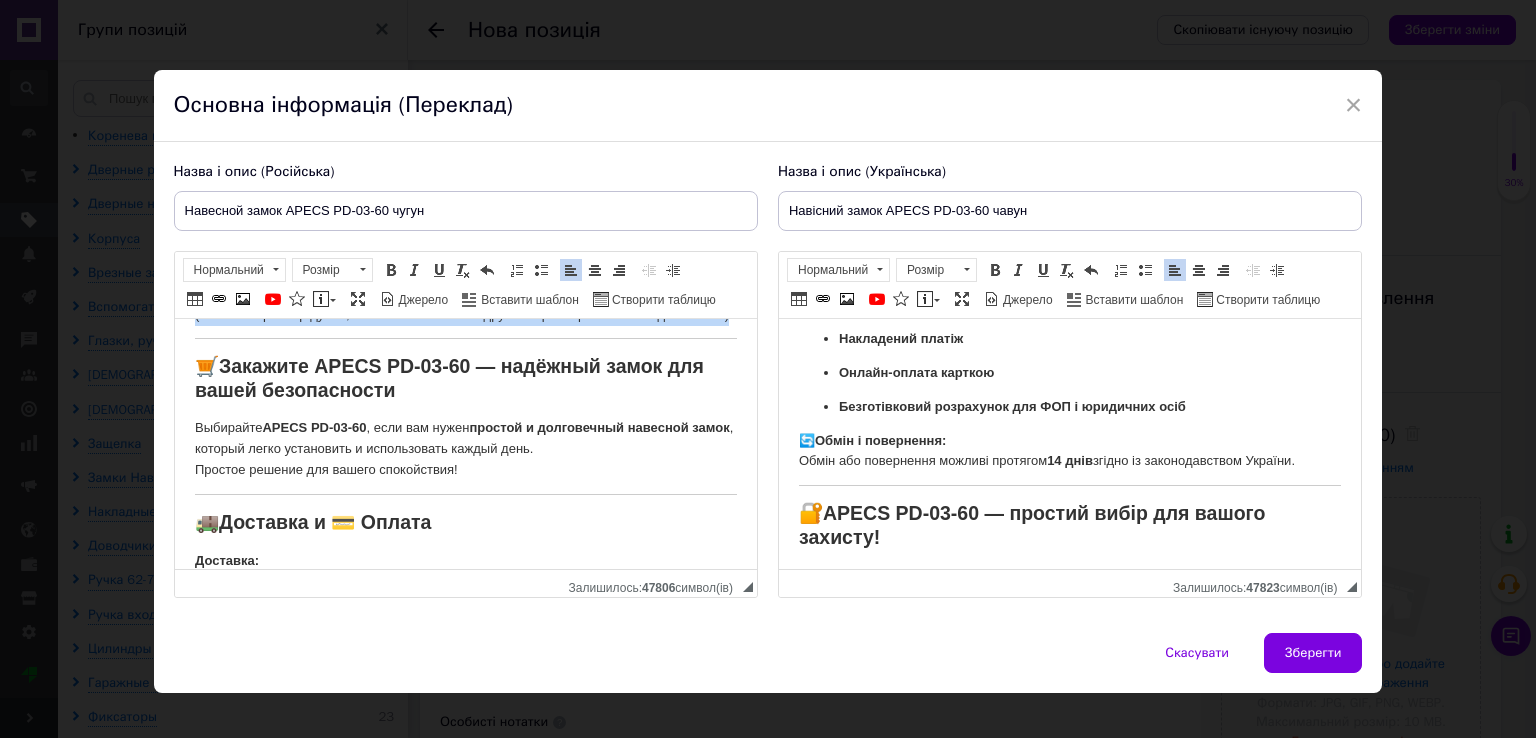 type 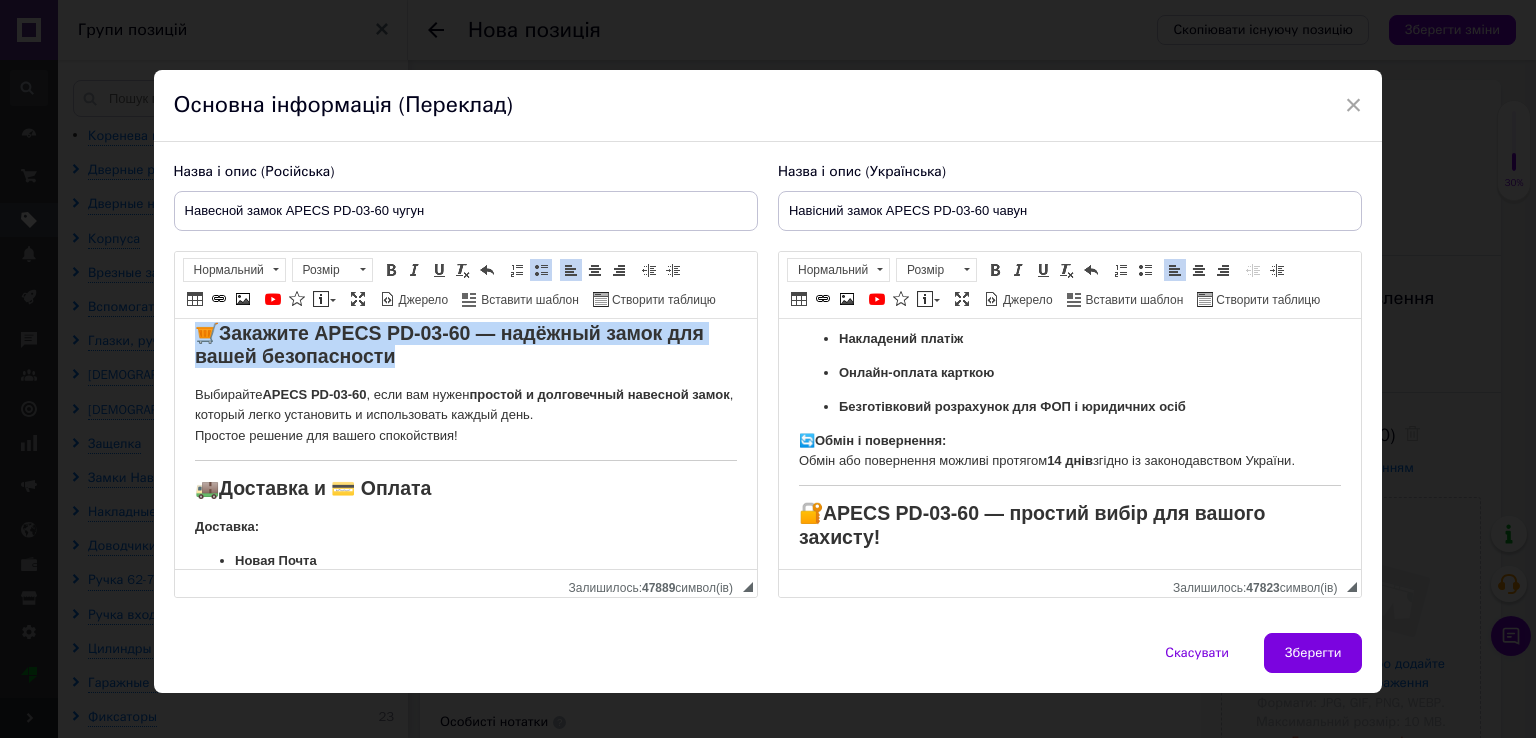 drag, startPoint x: 410, startPoint y: 450, endPoint x: 325, endPoint y: 319, distance: 156.16017 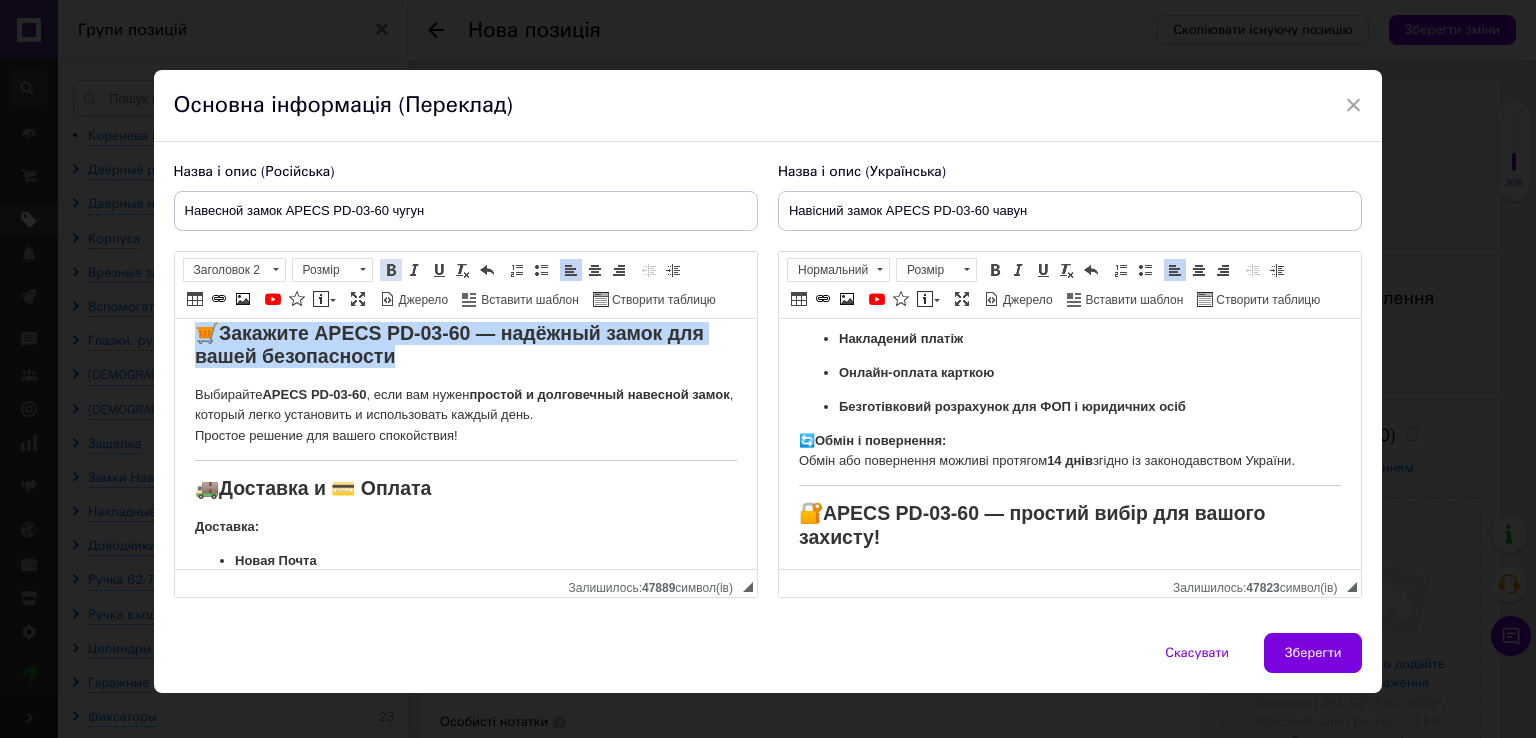 click at bounding box center (391, 270) 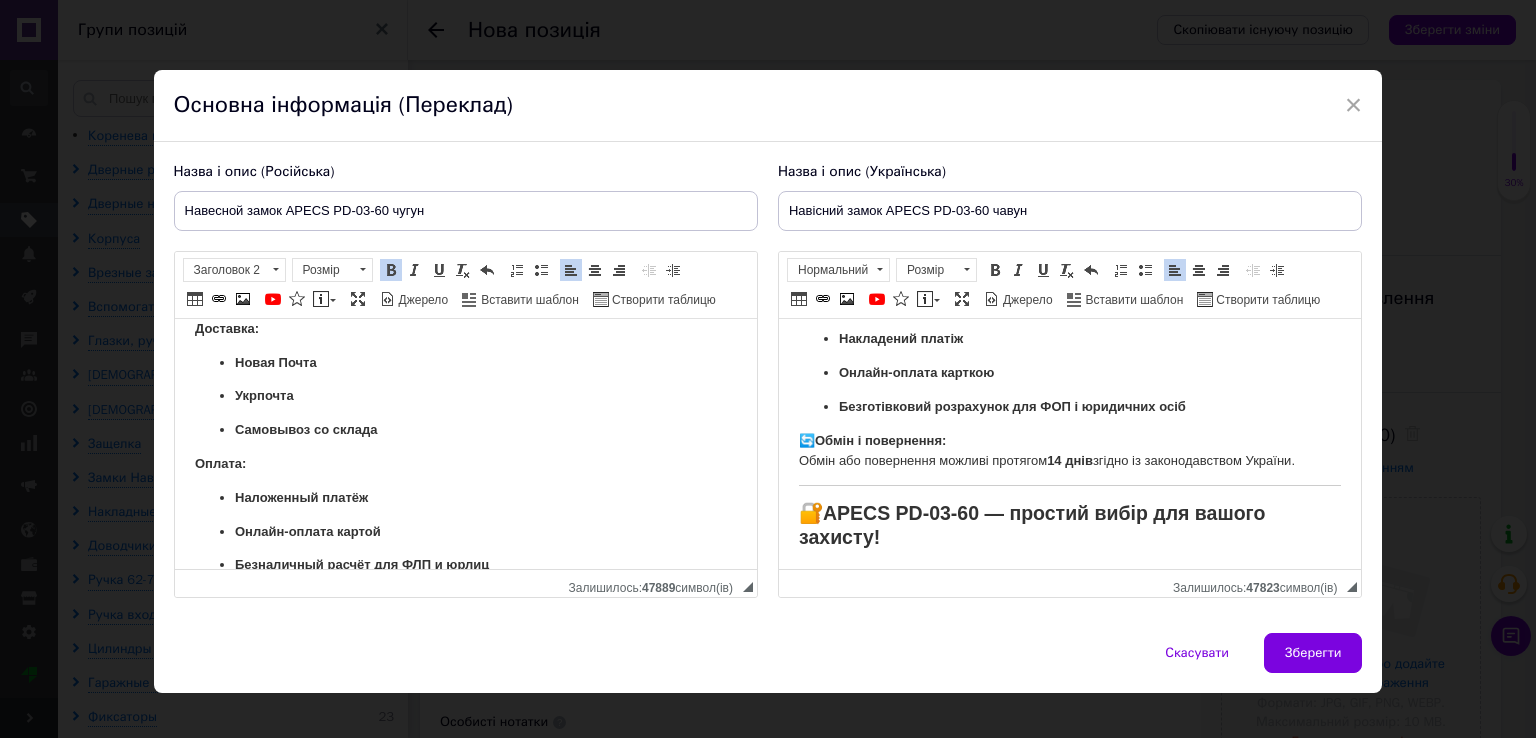 scroll, scrollTop: 1300, scrollLeft: 0, axis: vertical 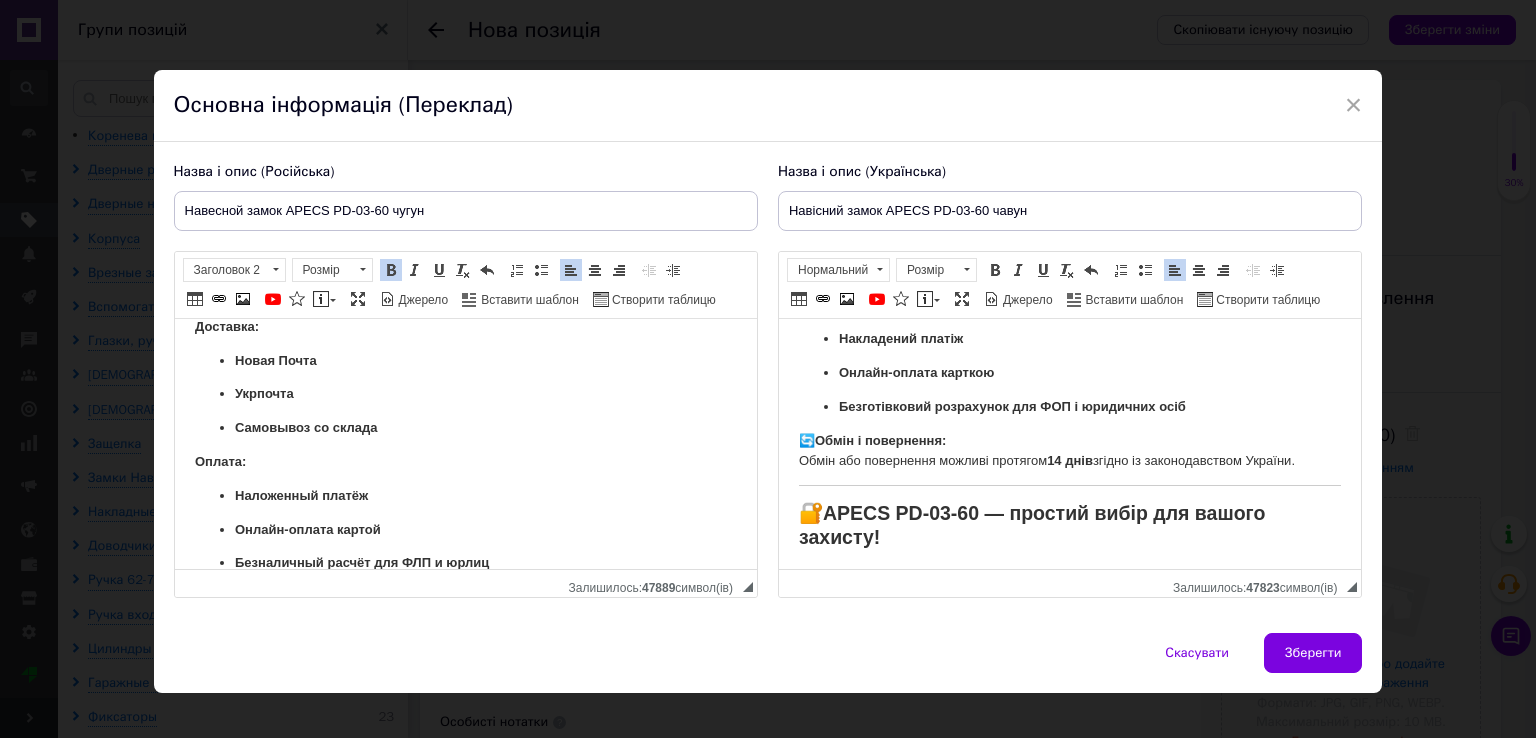 drag, startPoint x: 452, startPoint y: 390, endPoint x: 137, endPoint y: 388, distance: 315.00635 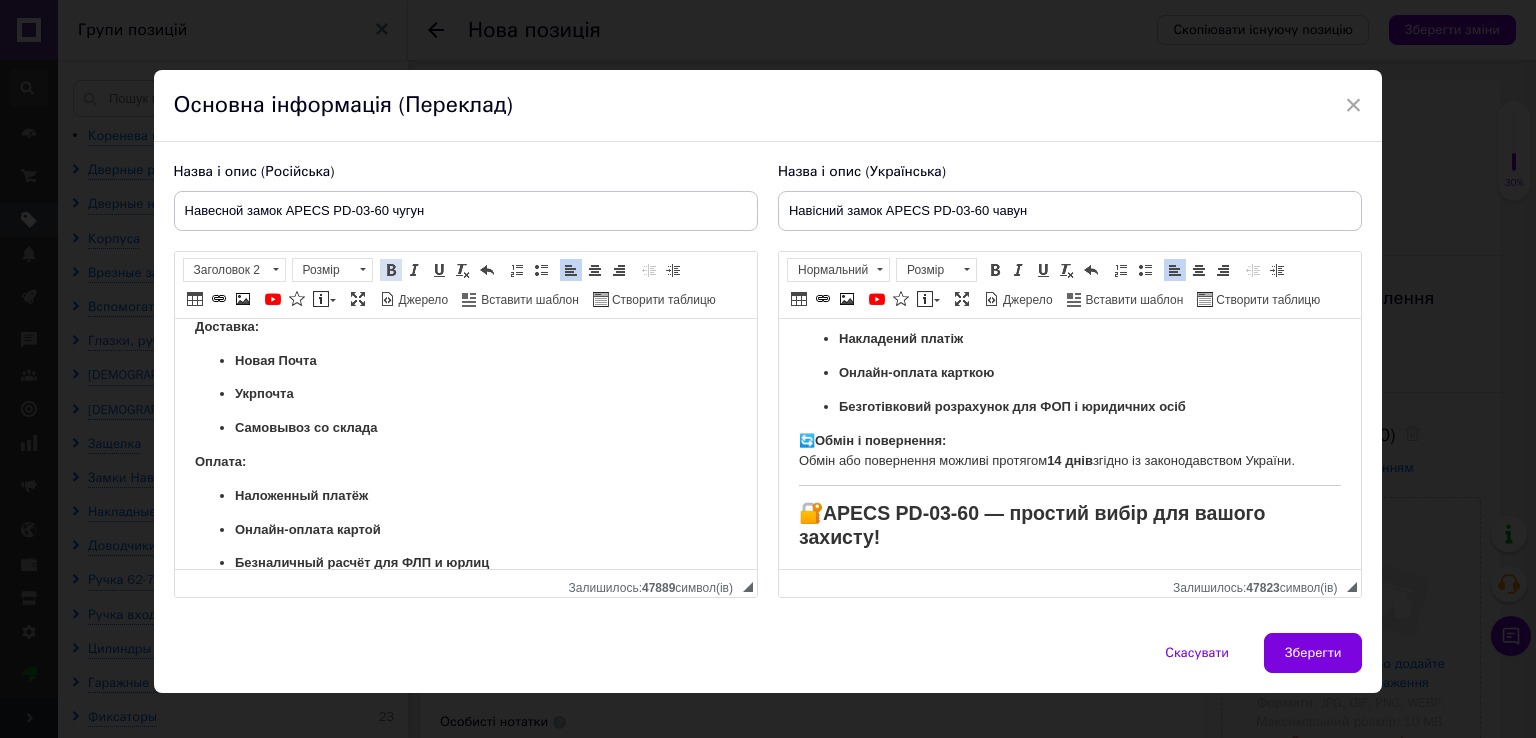 click at bounding box center [391, 270] 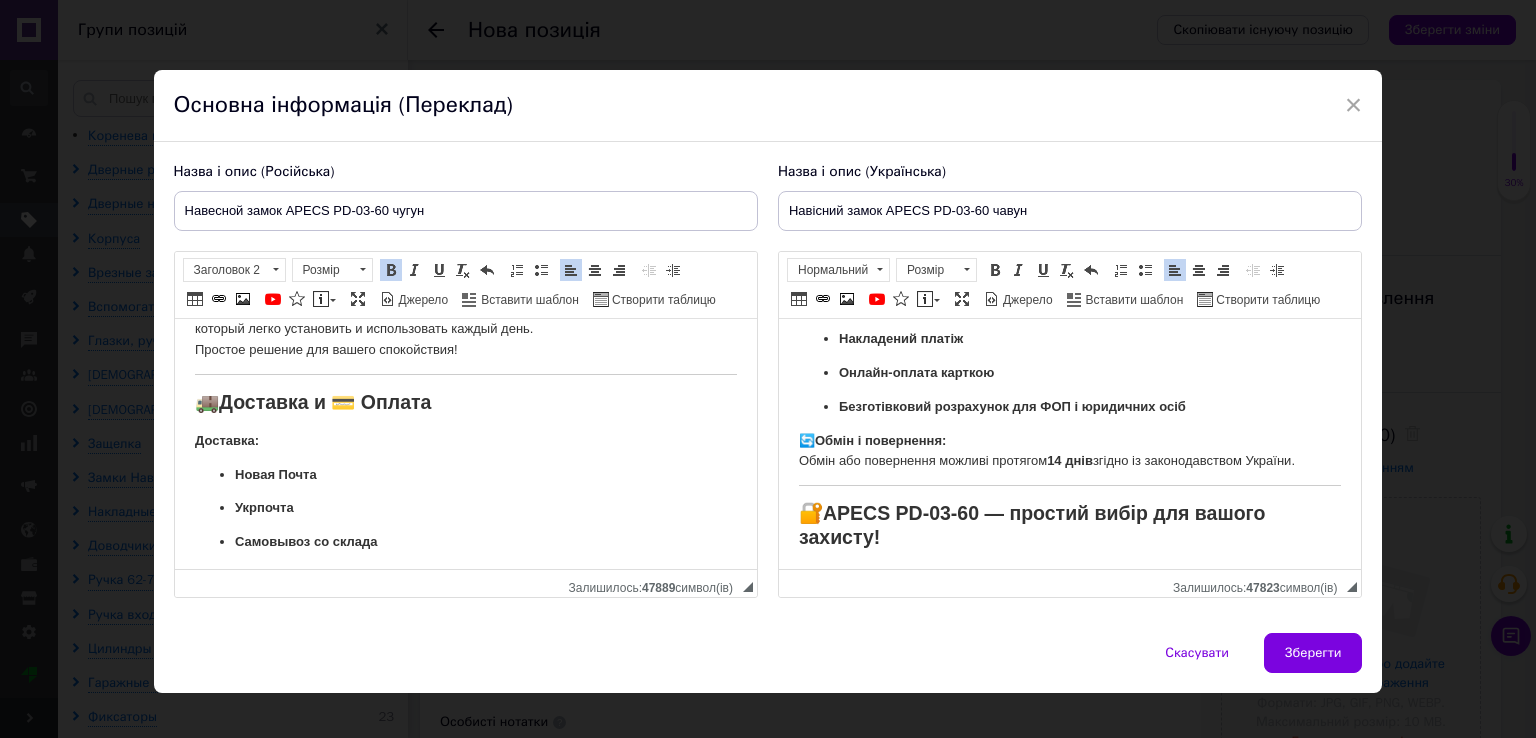 scroll, scrollTop: 1100, scrollLeft: 0, axis: vertical 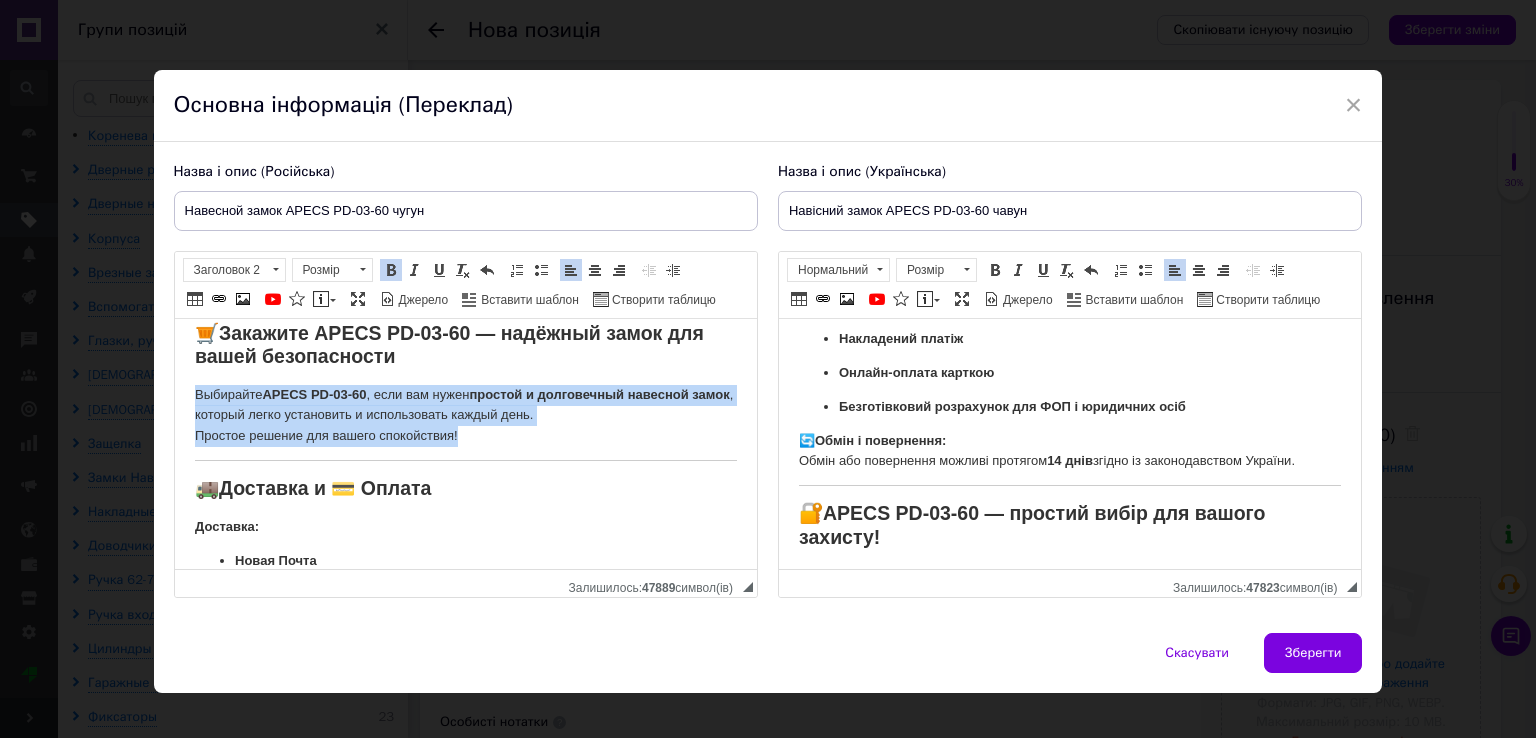 drag, startPoint x: 468, startPoint y: 535, endPoint x: 187, endPoint y: 503, distance: 282.8162 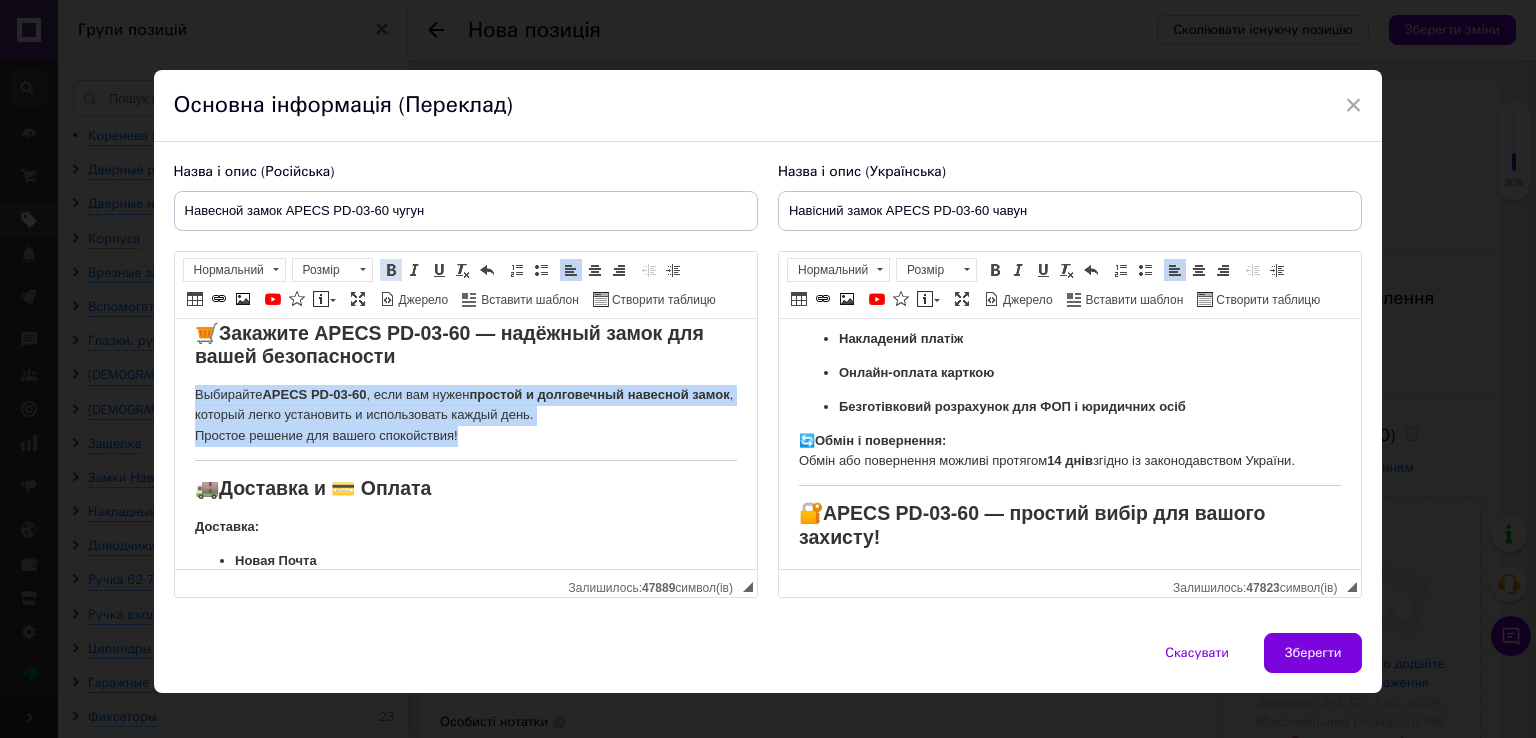 click at bounding box center (391, 270) 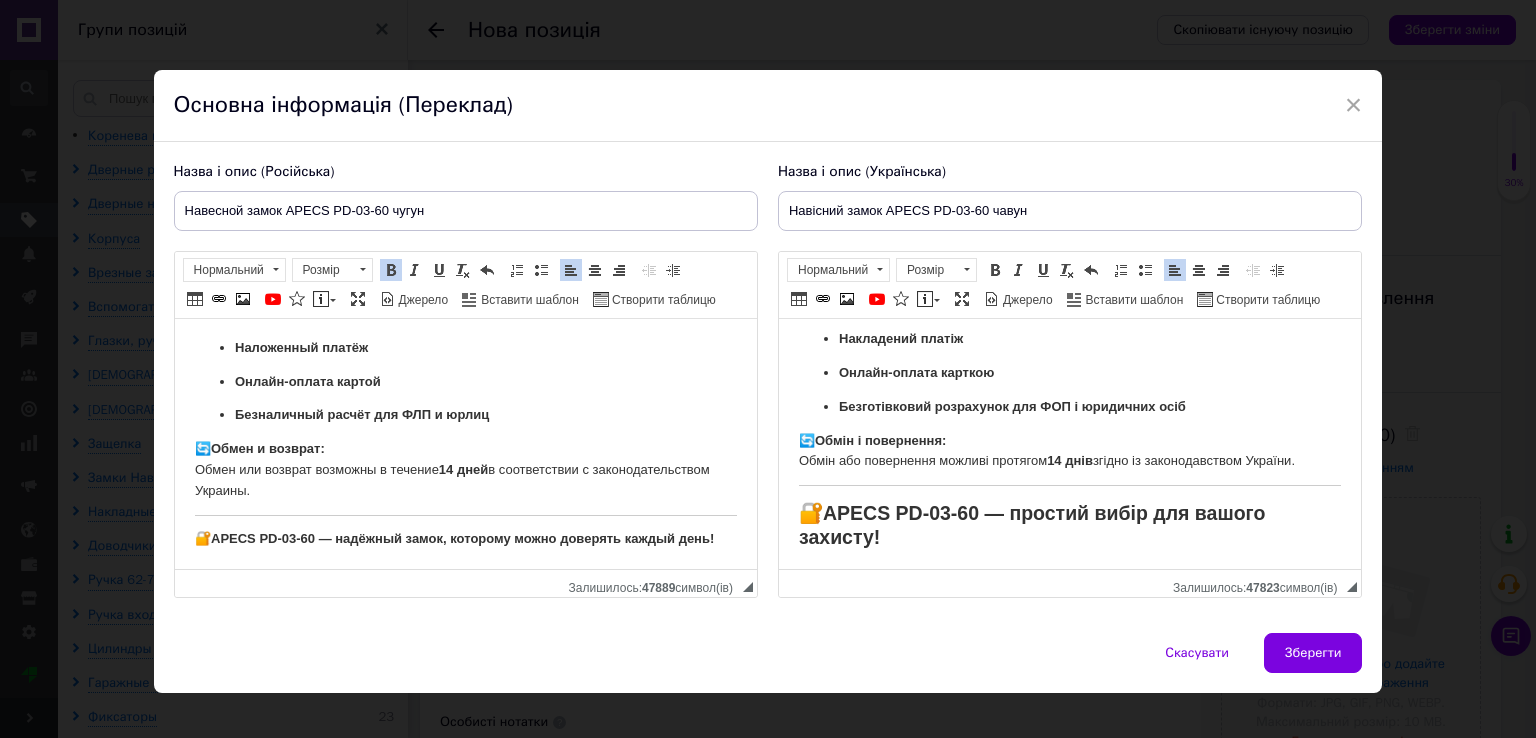 scroll, scrollTop: 1546, scrollLeft: 0, axis: vertical 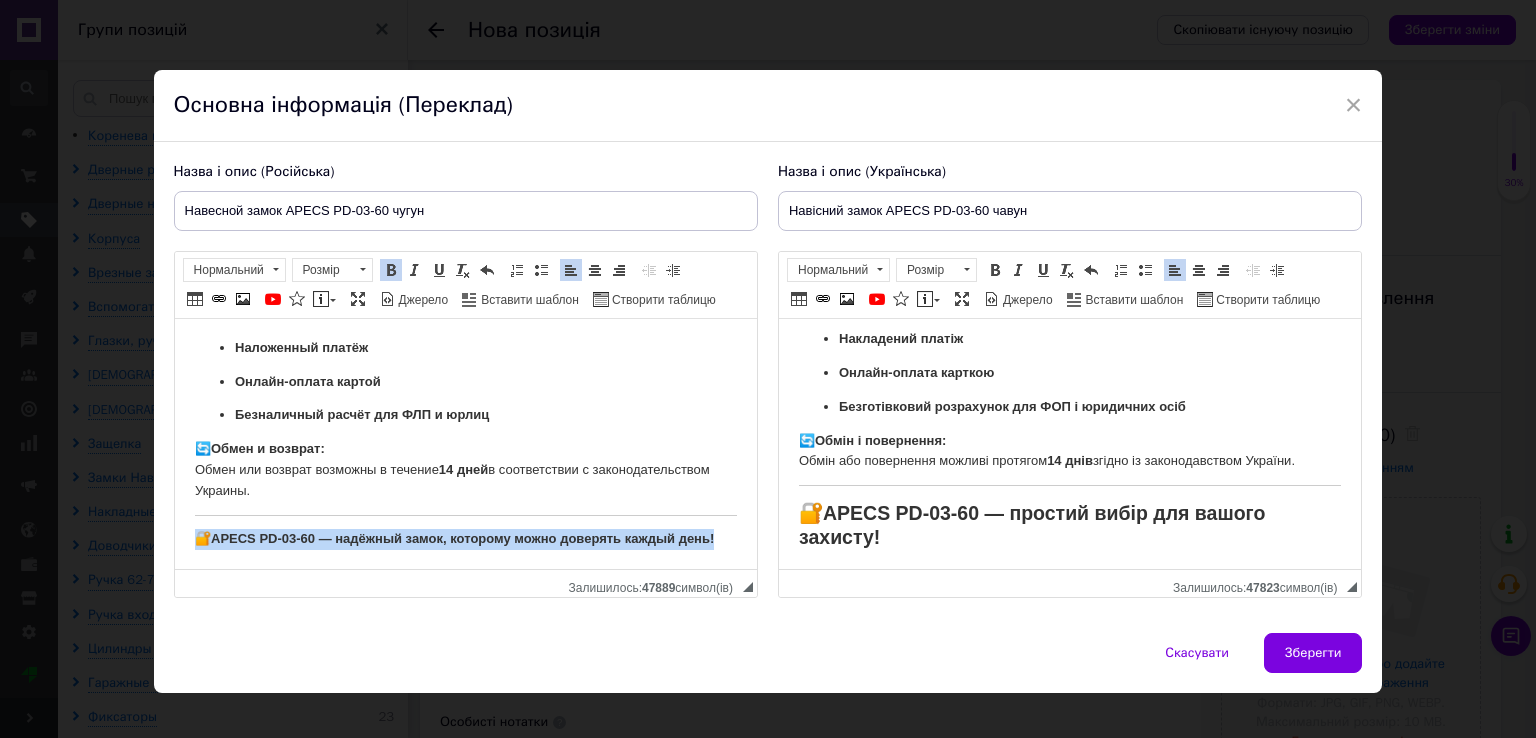 drag, startPoint x: 732, startPoint y: 538, endPoint x: 184, endPoint y: 536, distance: 548.00366 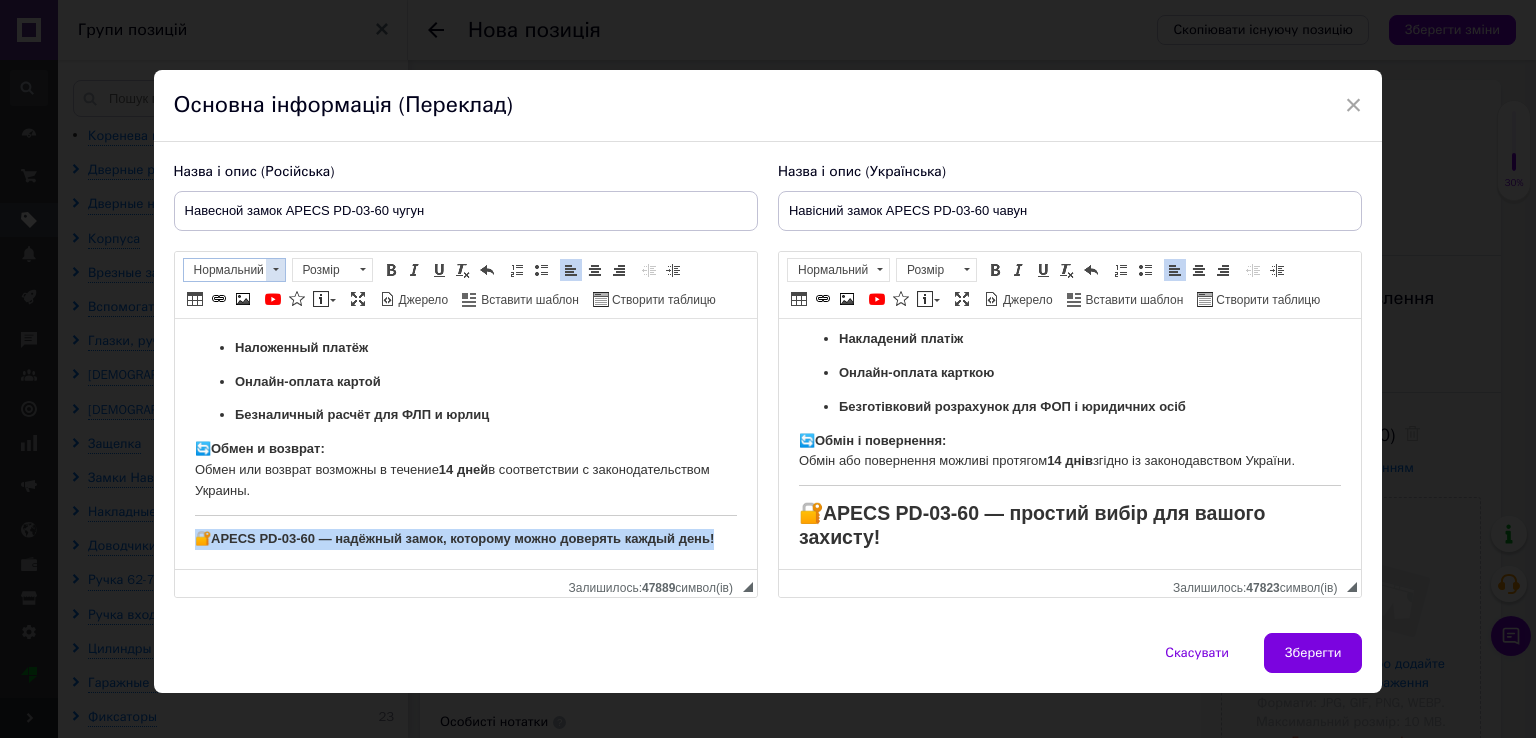 click at bounding box center (275, 270) 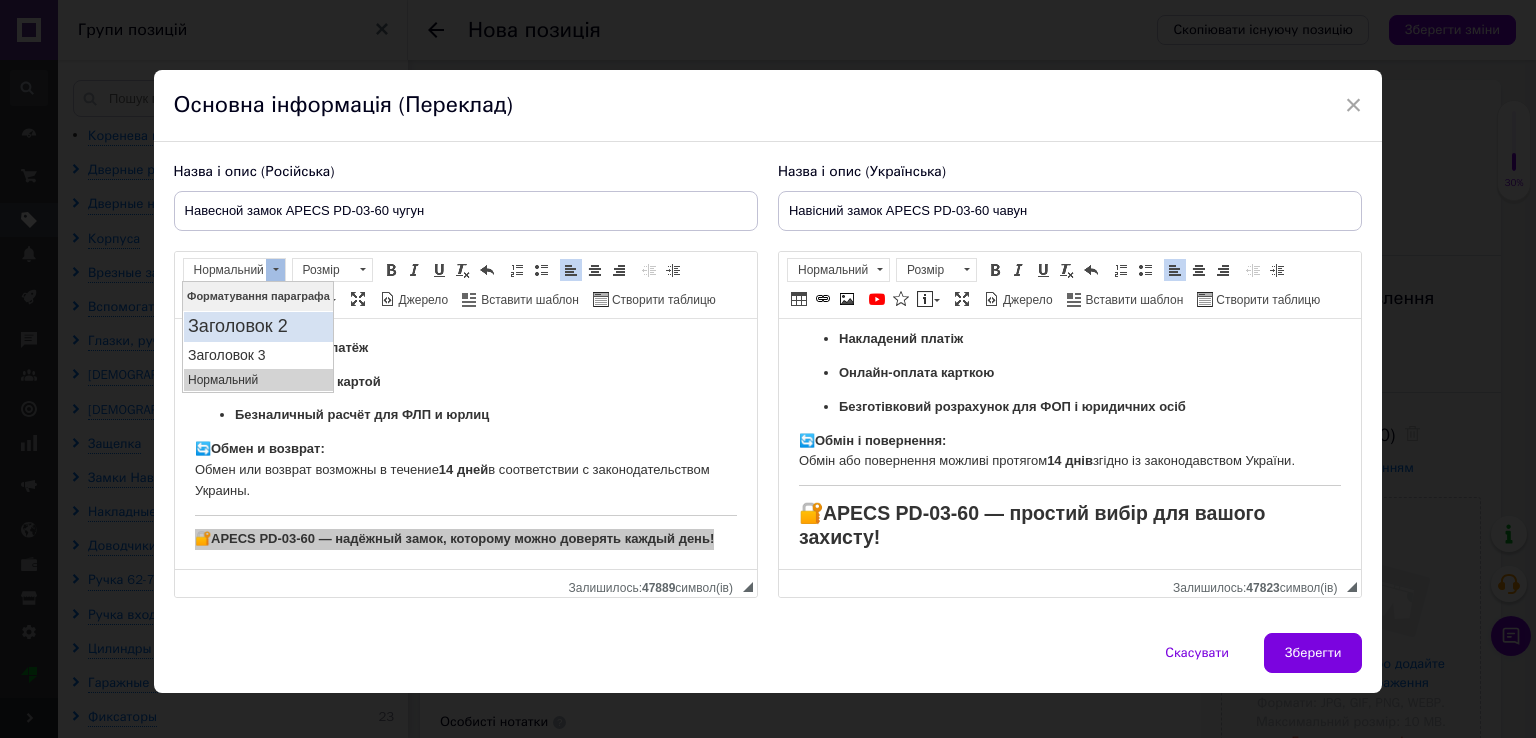 click on "Заголовок 2" at bounding box center (257, 326) 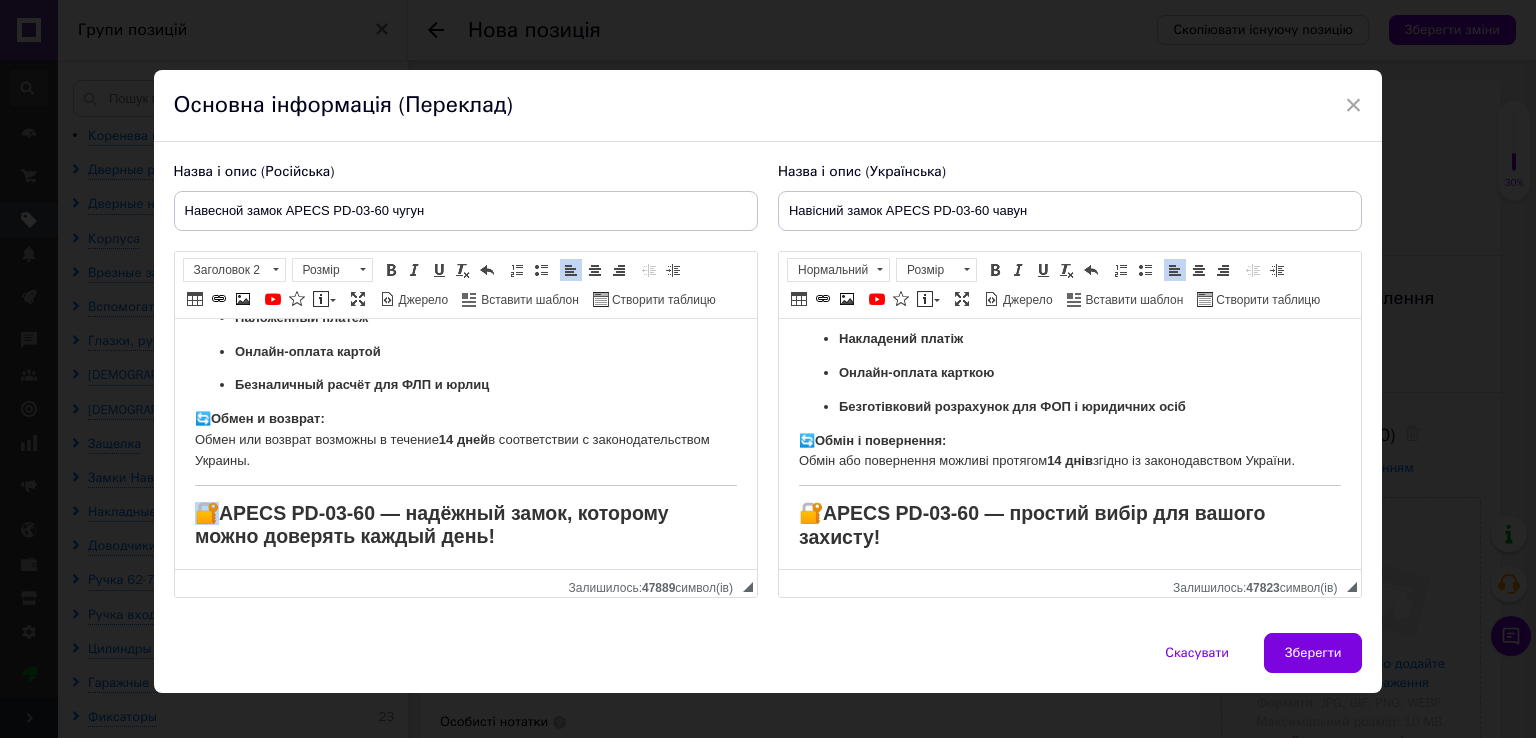 scroll, scrollTop: 1576, scrollLeft: 0, axis: vertical 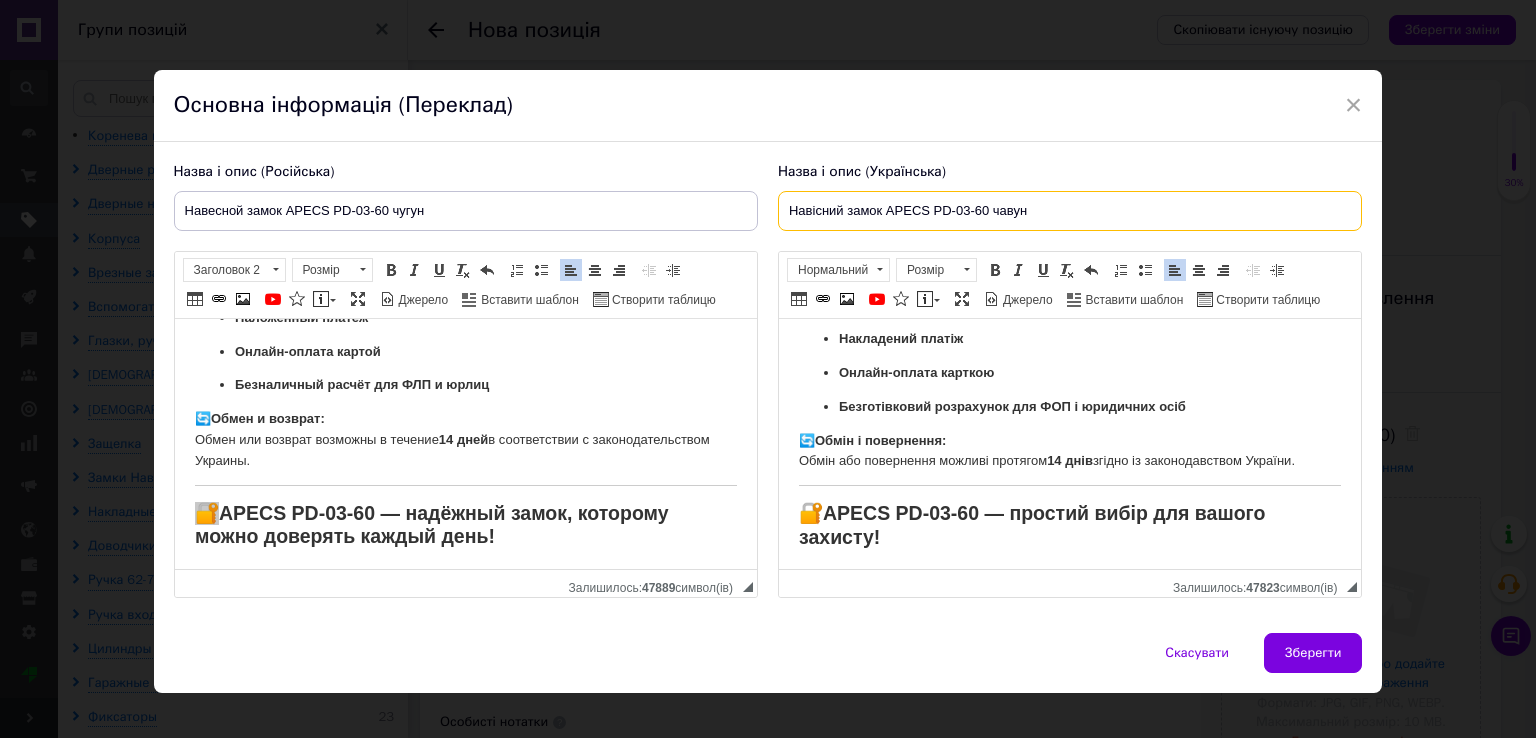 drag, startPoint x: 1052, startPoint y: 209, endPoint x: 676, endPoint y: 213, distance: 376.02127 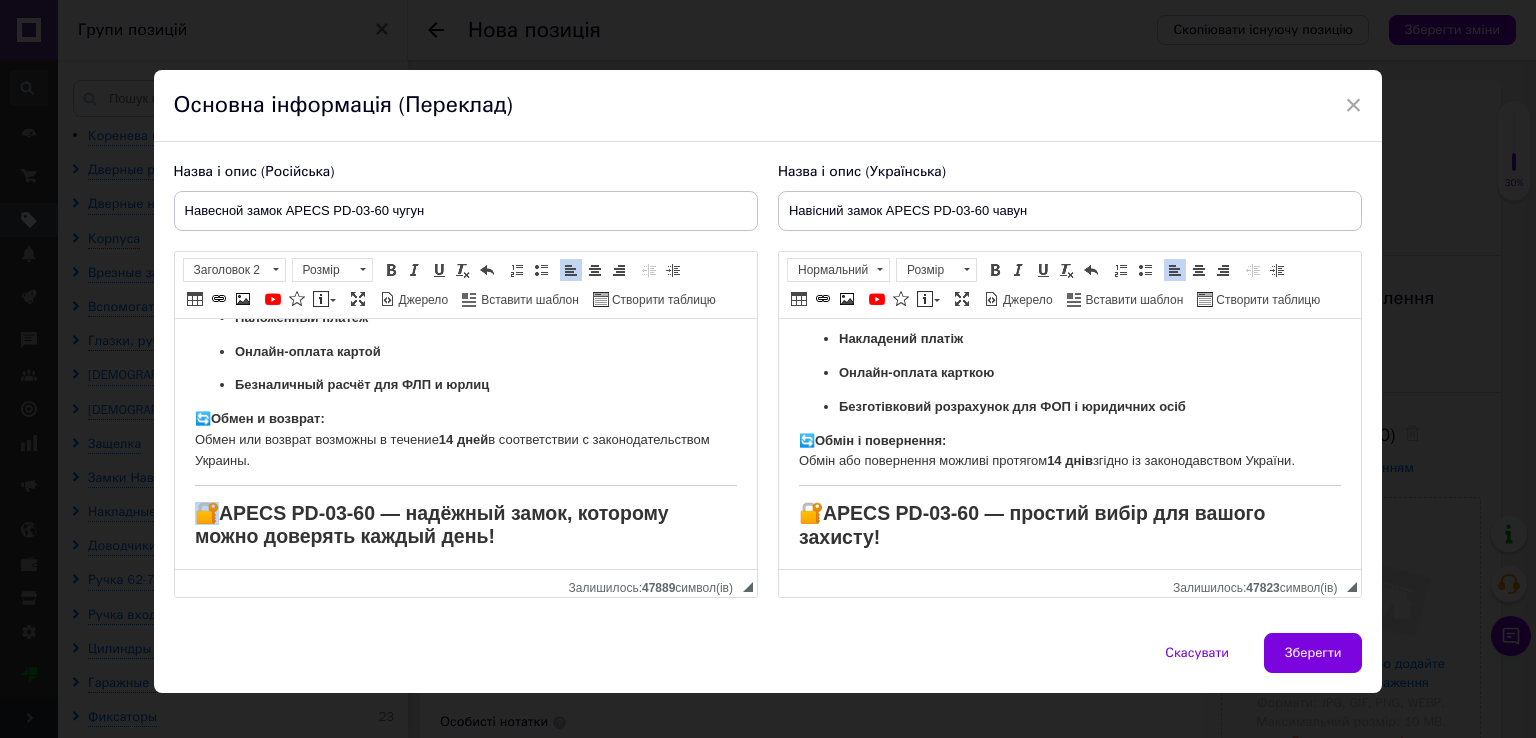click on "🔐  APECS PD-03-60 — надёжный замок, которому можно доверять каждый день!" at bounding box center [465, 525] 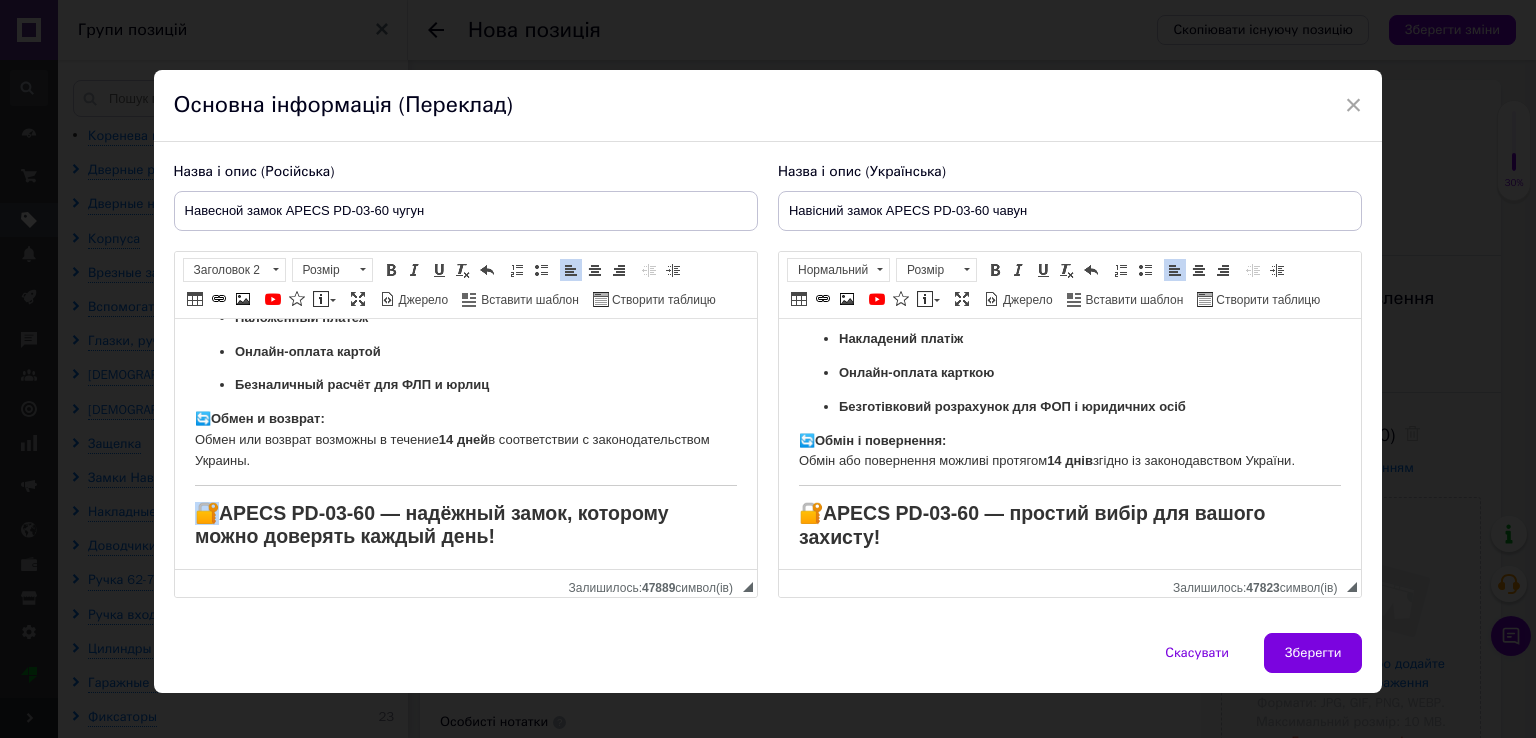 click on "🔐  APECS PD-03-60 — надёжный замок, которому можно доверять каждый день!" at bounding box center [465, 525] 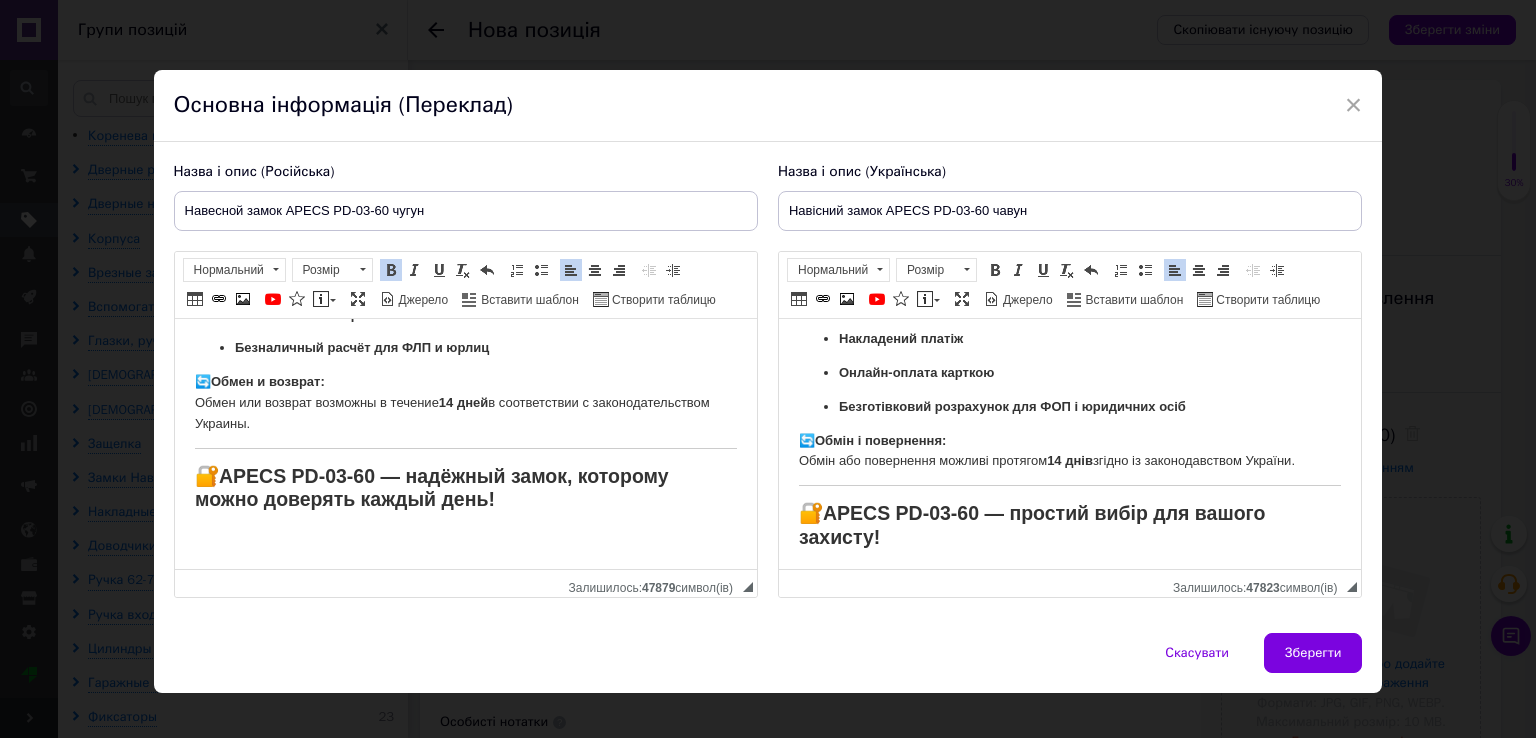 scroll, scrollTop: 1589, scrollLeft: 0, axis: vertical 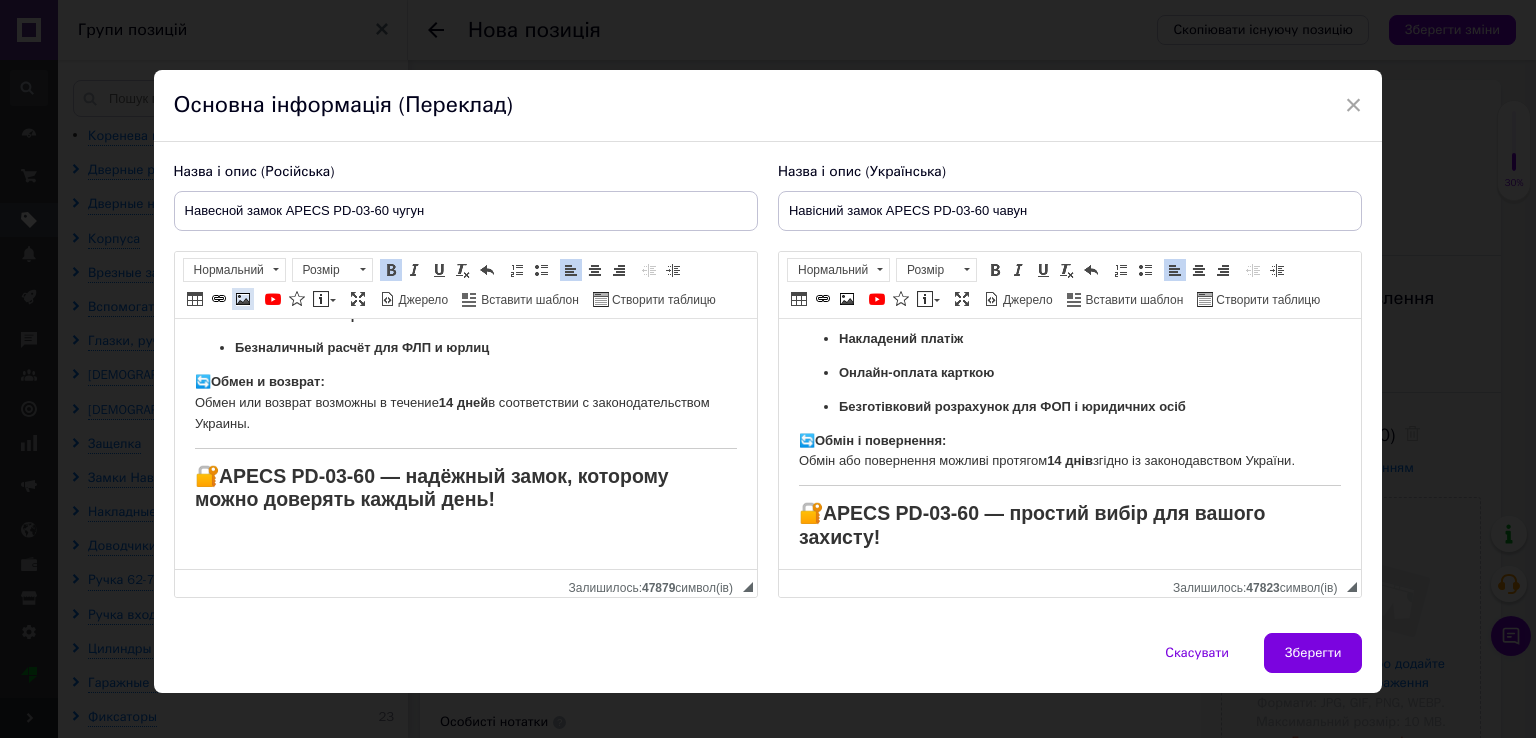 click at bounding box center [243, 299] 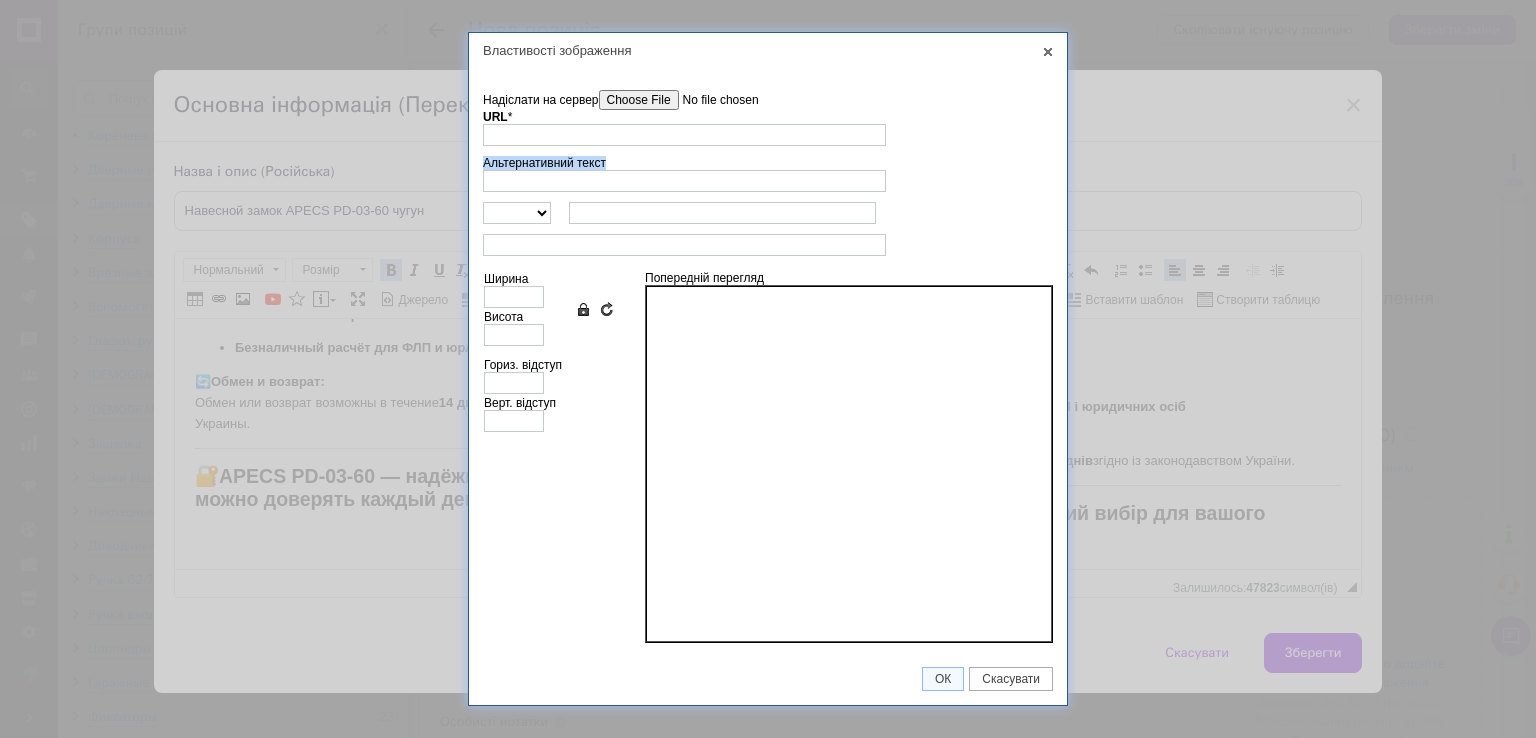 drag, startPoint x: 604, startPoint y: 165, endPoint x: 483, endPoint y: 164, distance: 121.004135 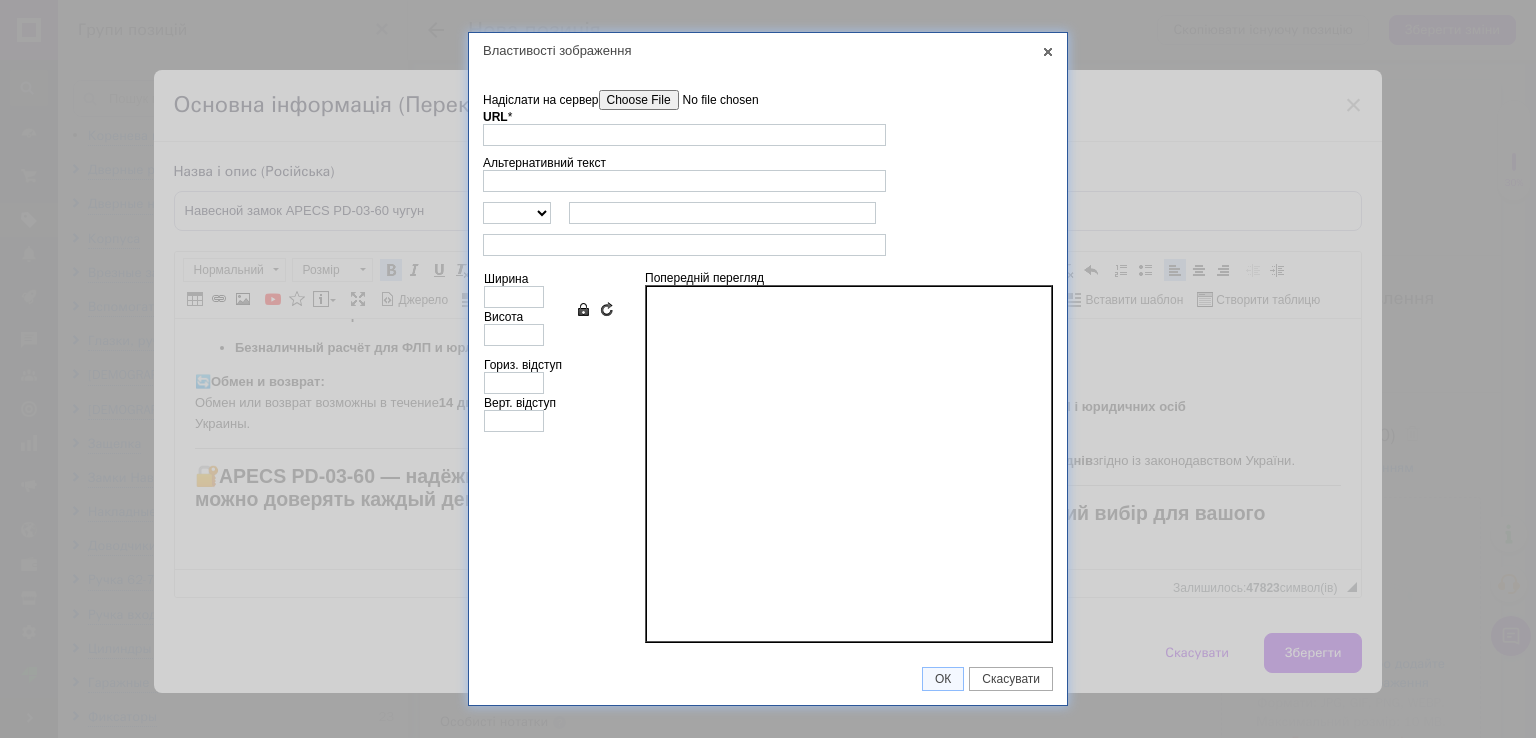 click on "Надіслати на сервер" at bounding box center [712, 100] 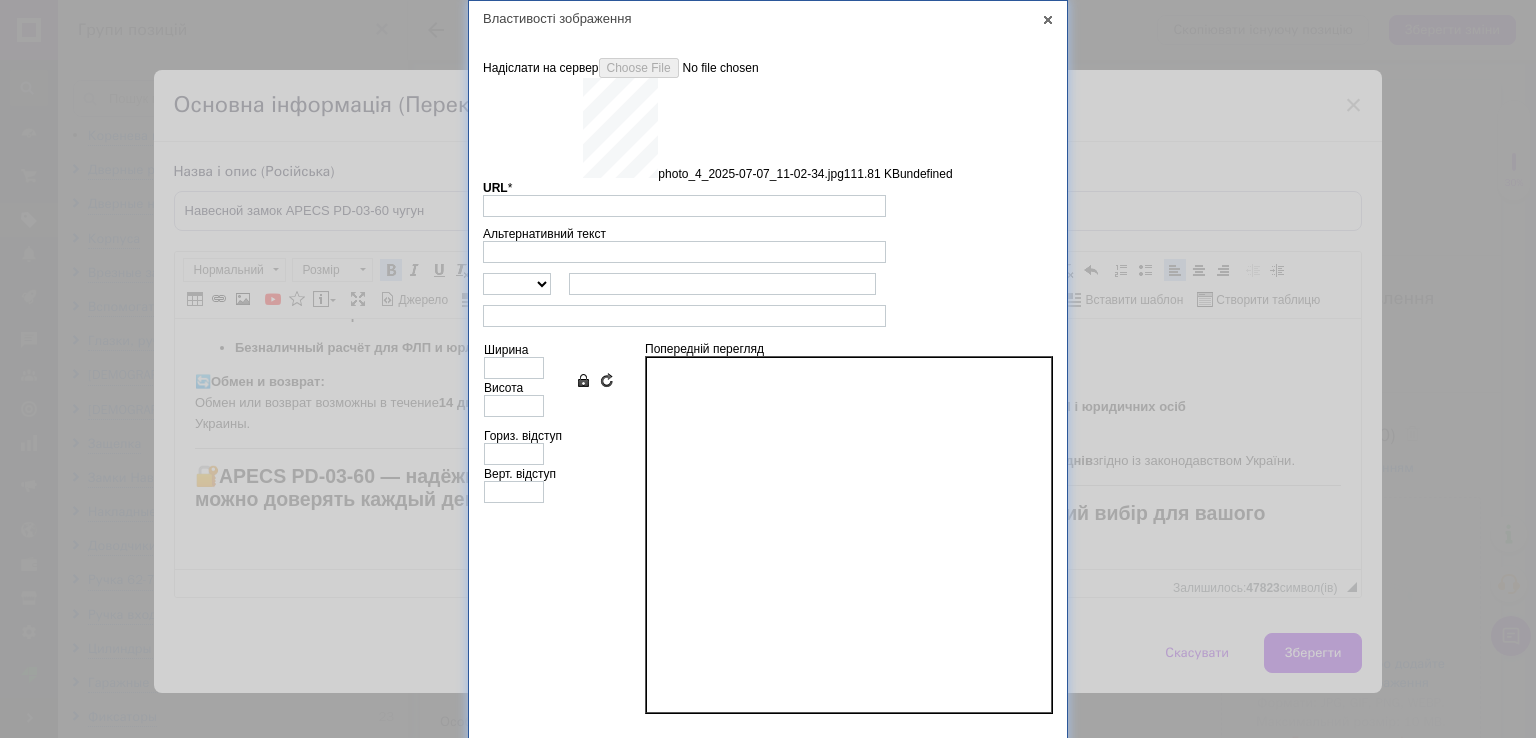 type on "https://images.prom.ua/6743480694_w640_h2048_photo_4_2025_07_07_11_02_34.jpg?fresh=1&PIMAGE_ID=6743480694" 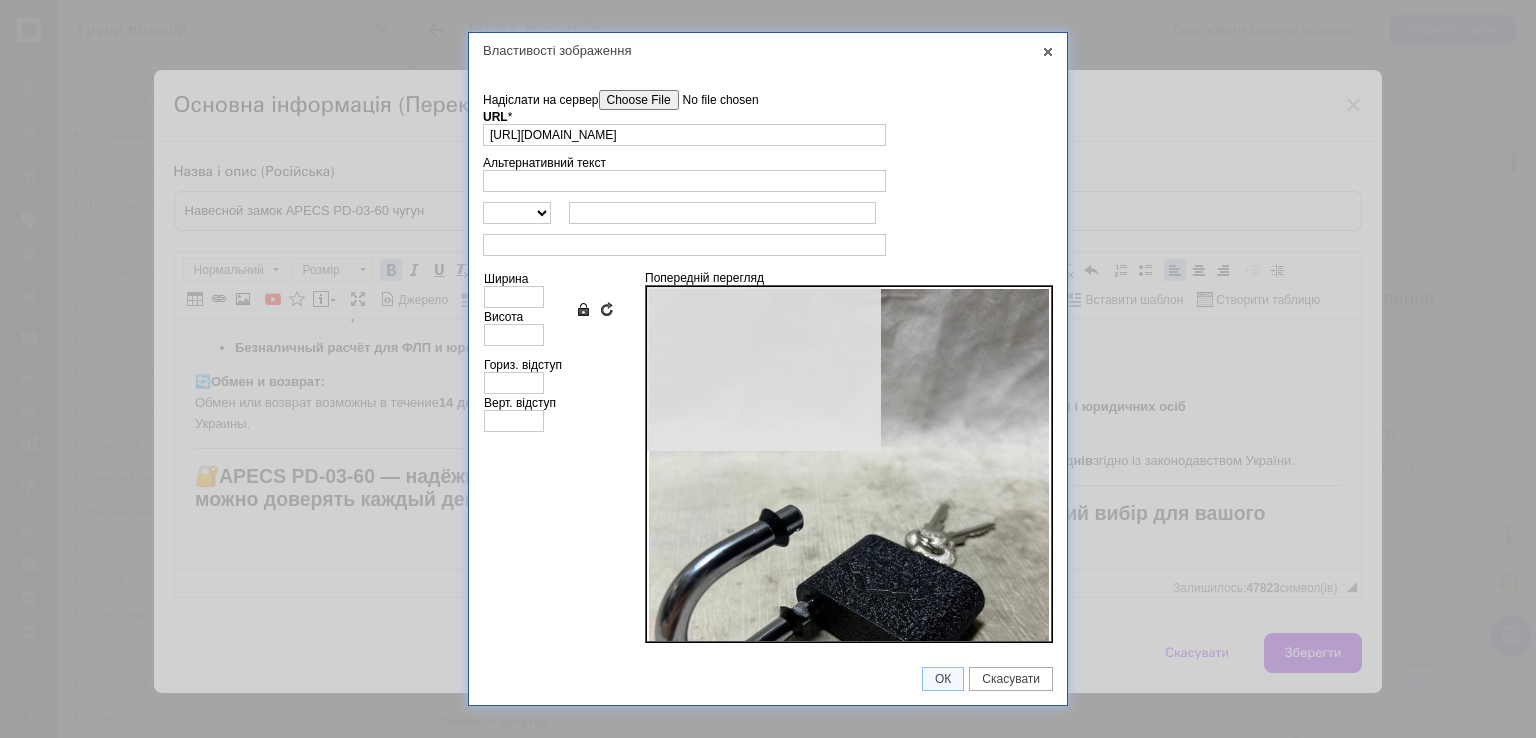 type on "640" 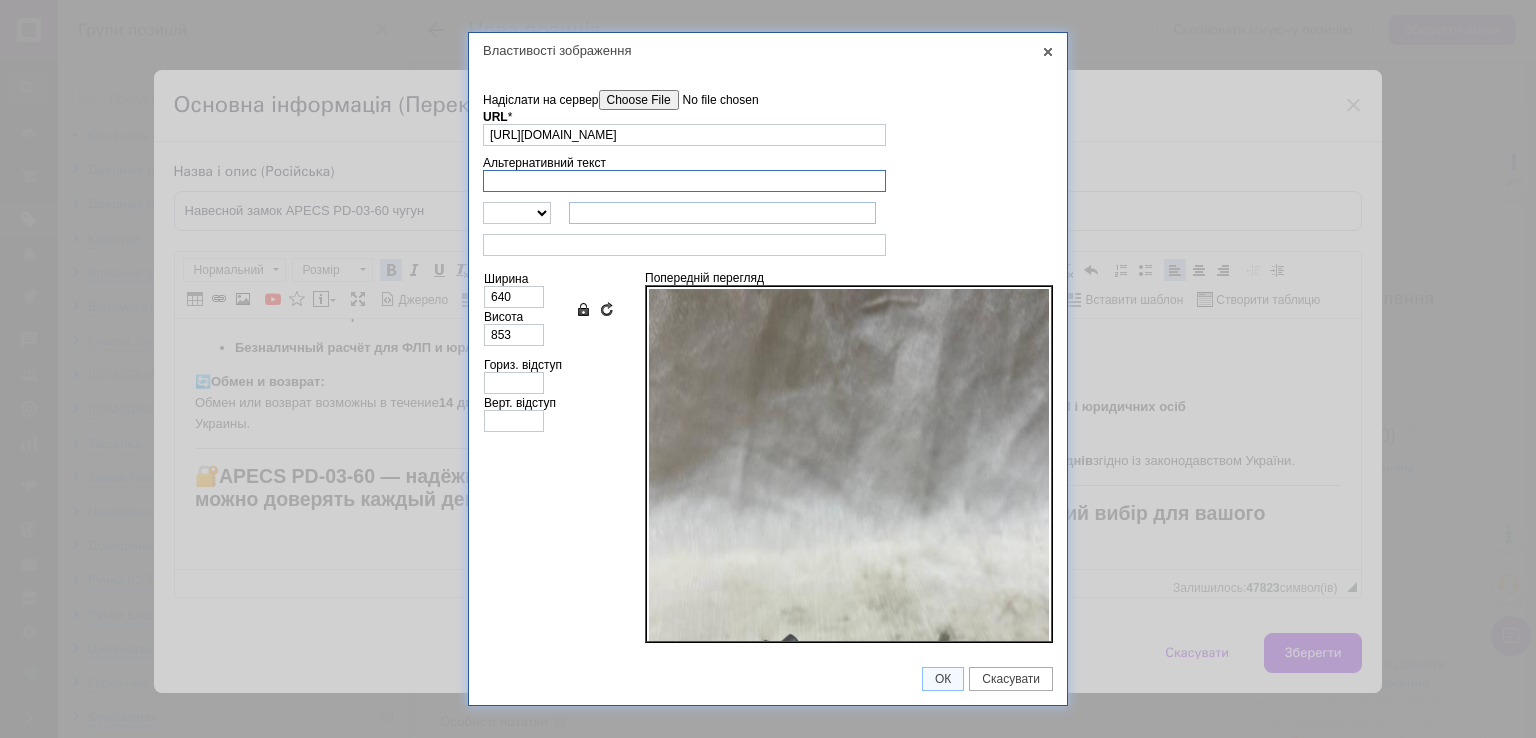 drag, startPoint x: 624, startPoint y: 187, endPoint x: 668, endPoint y: 223, distance: 56.85068 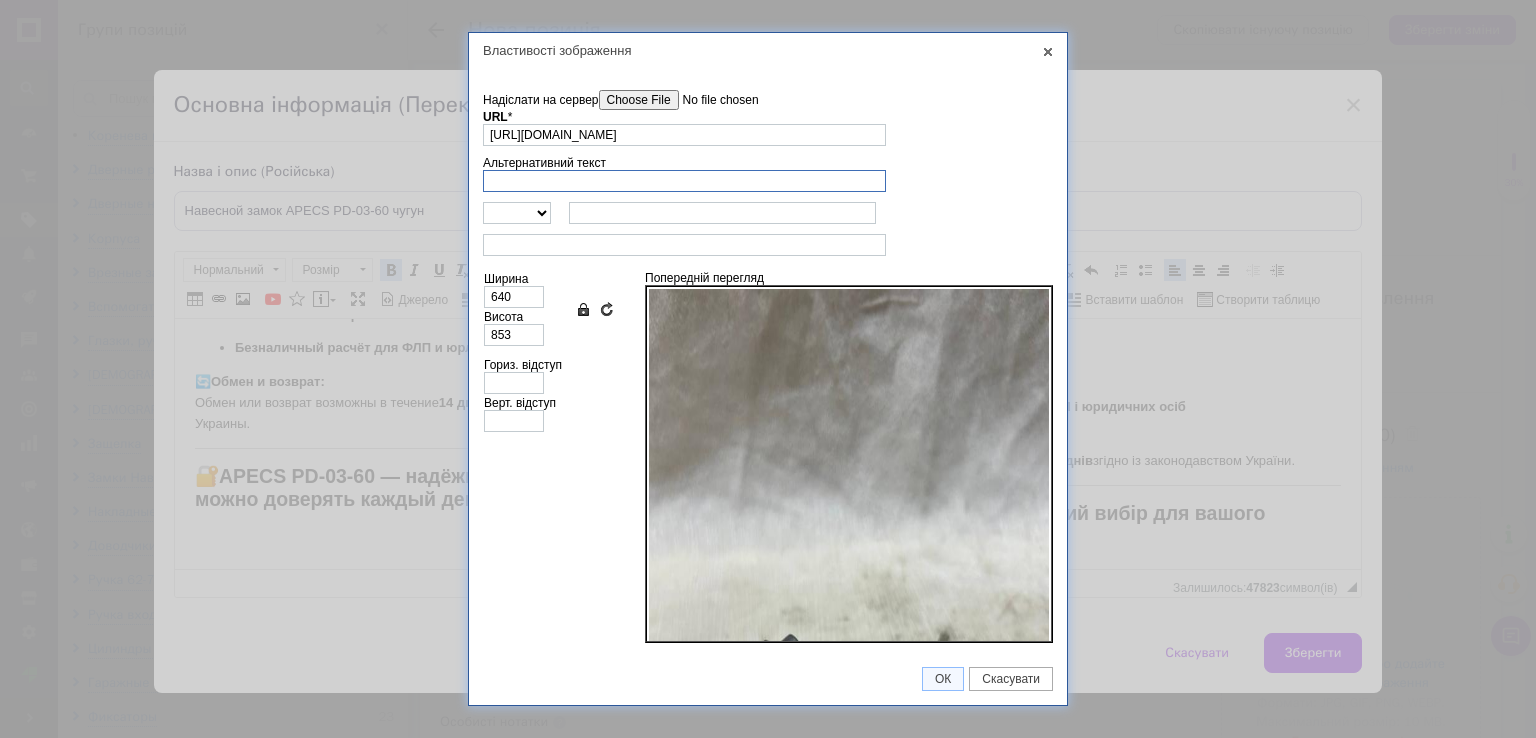 paste on "Навесной замок APECS PD-03-60 чугун" 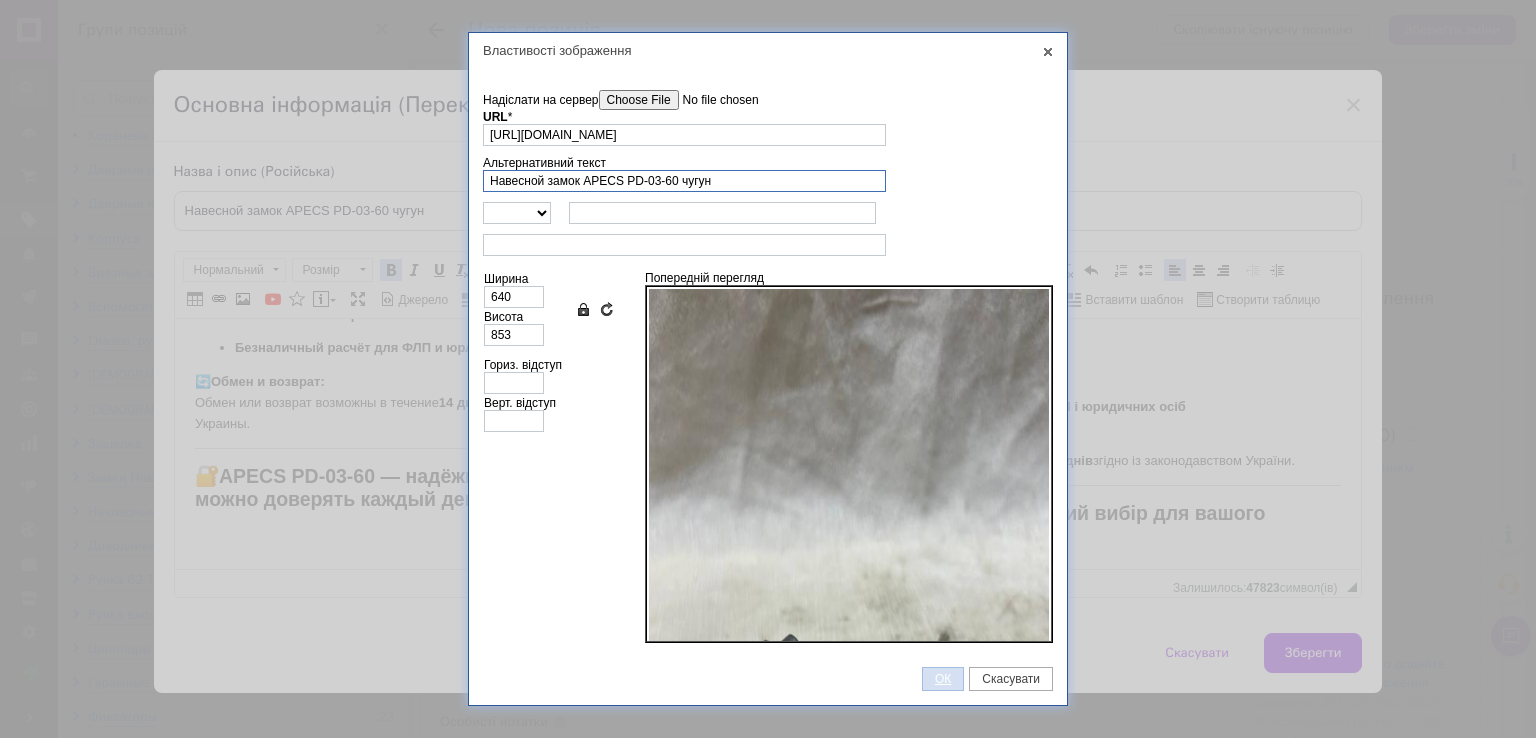 type on "Навесной замок APECS PD-03-60 чугун" 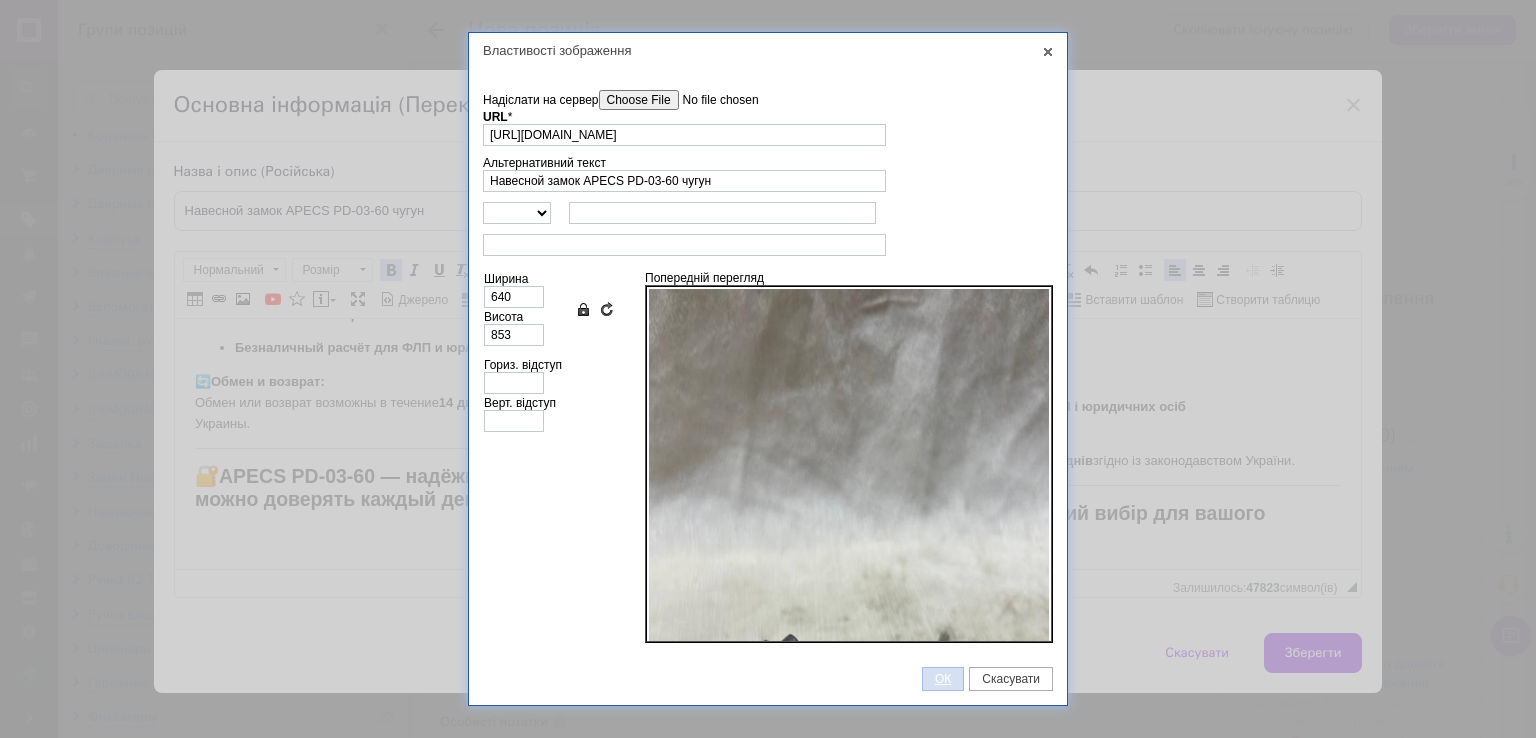 click on "ОК" at bounding box center [943, 679] 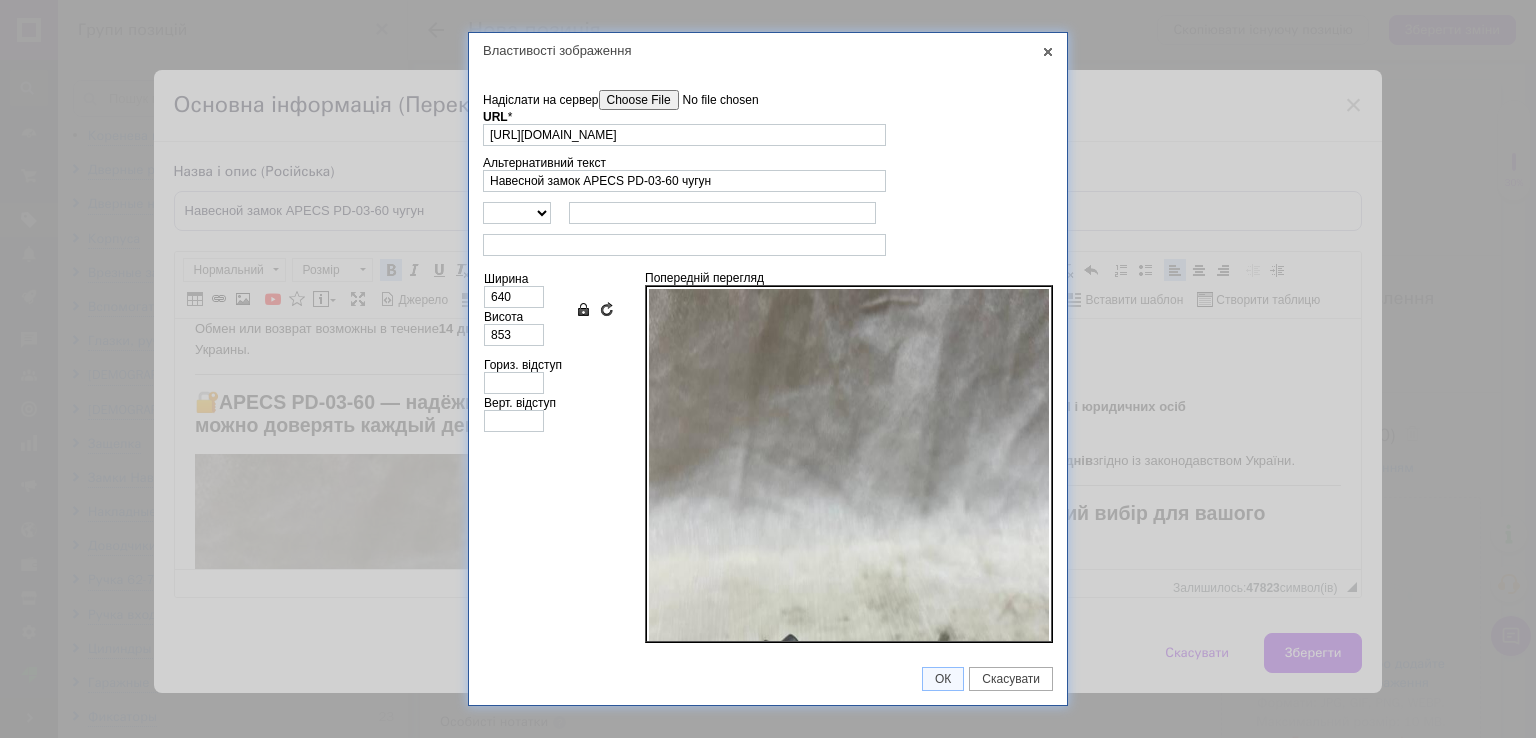scroll, scrollTop: 2463, scrollLeft: 0, axis: vertical 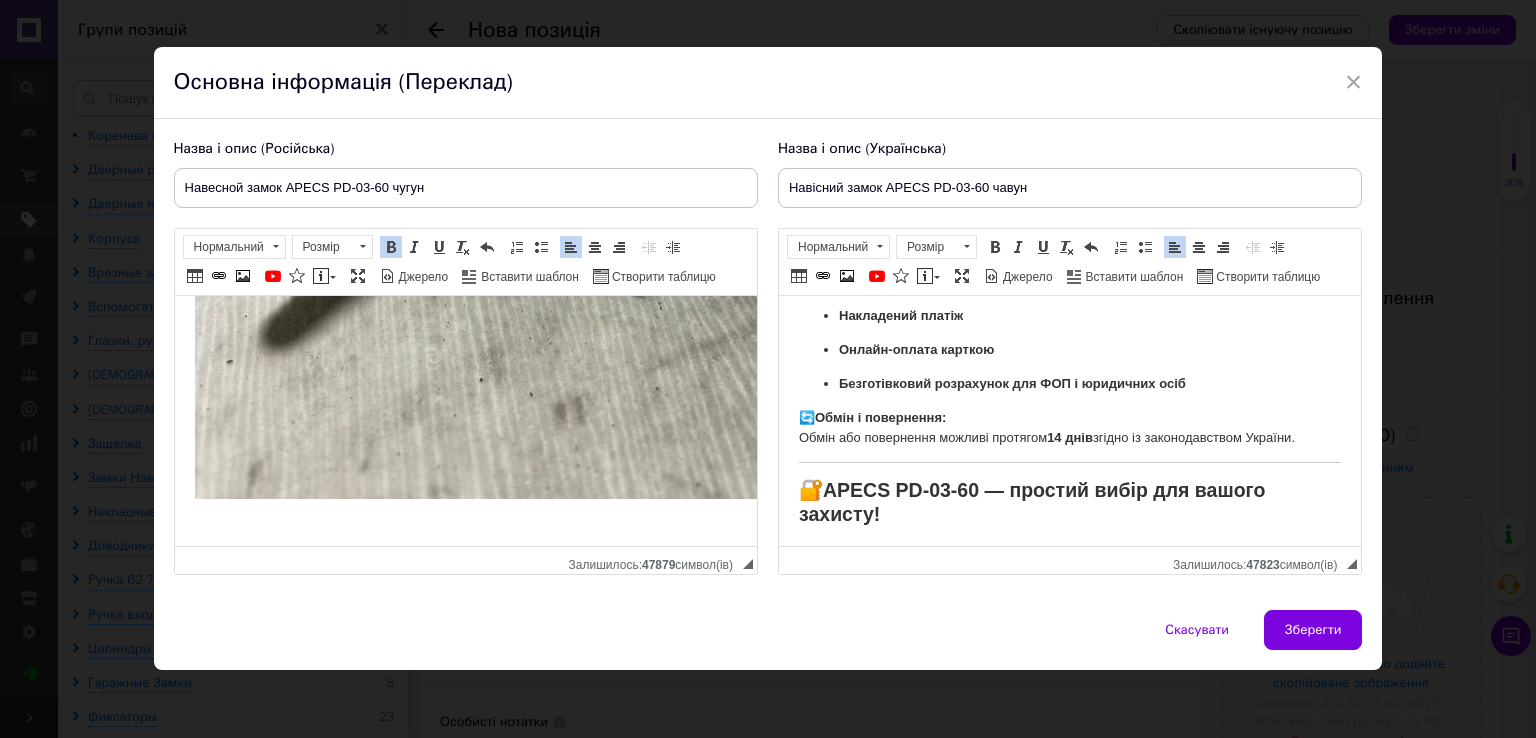 click on "🔐  APECS PD-03-60 — простий вибір для вашого захисту!" at bounding box center (1069, 502) 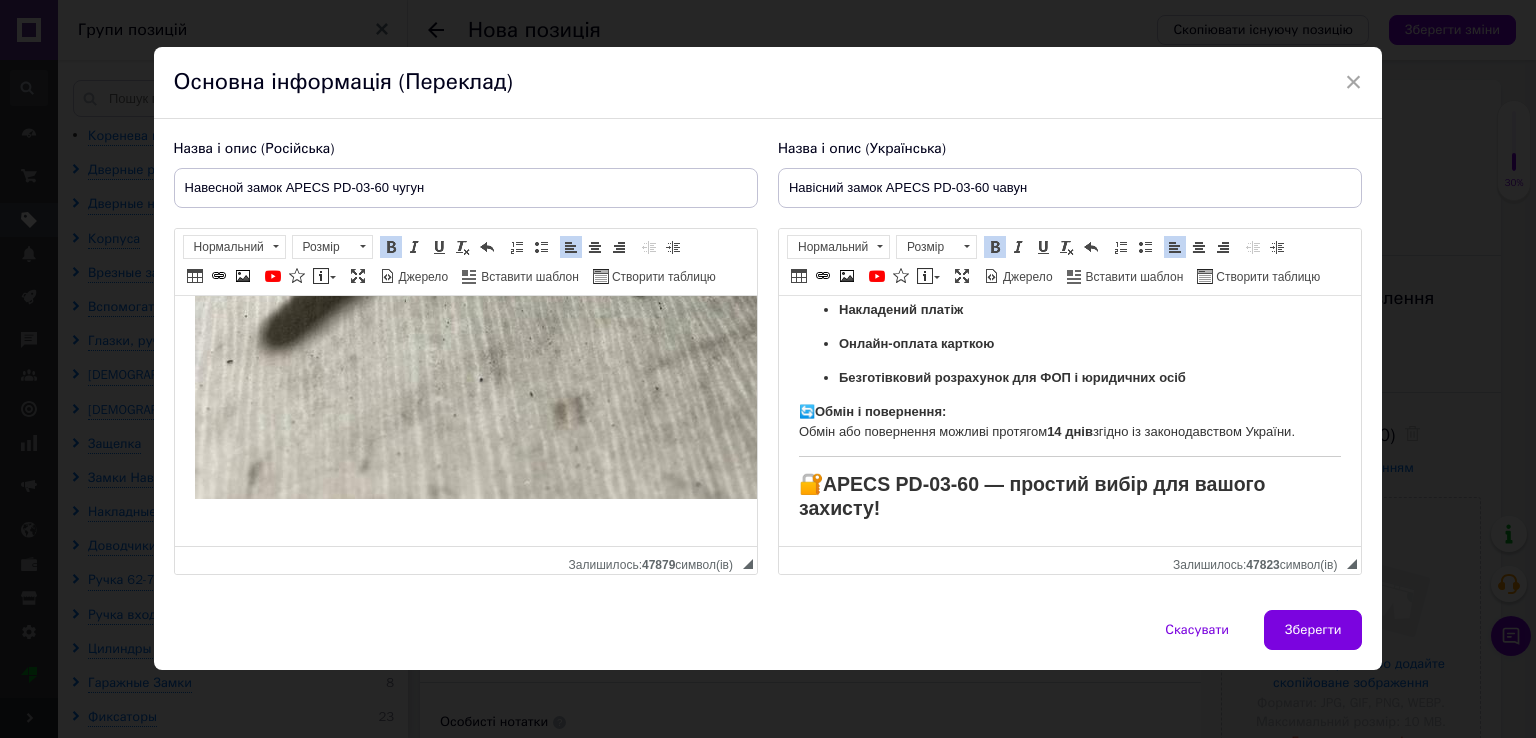 scroll, scrollTop: 1500, scrollLeft: 0, axis: vertical 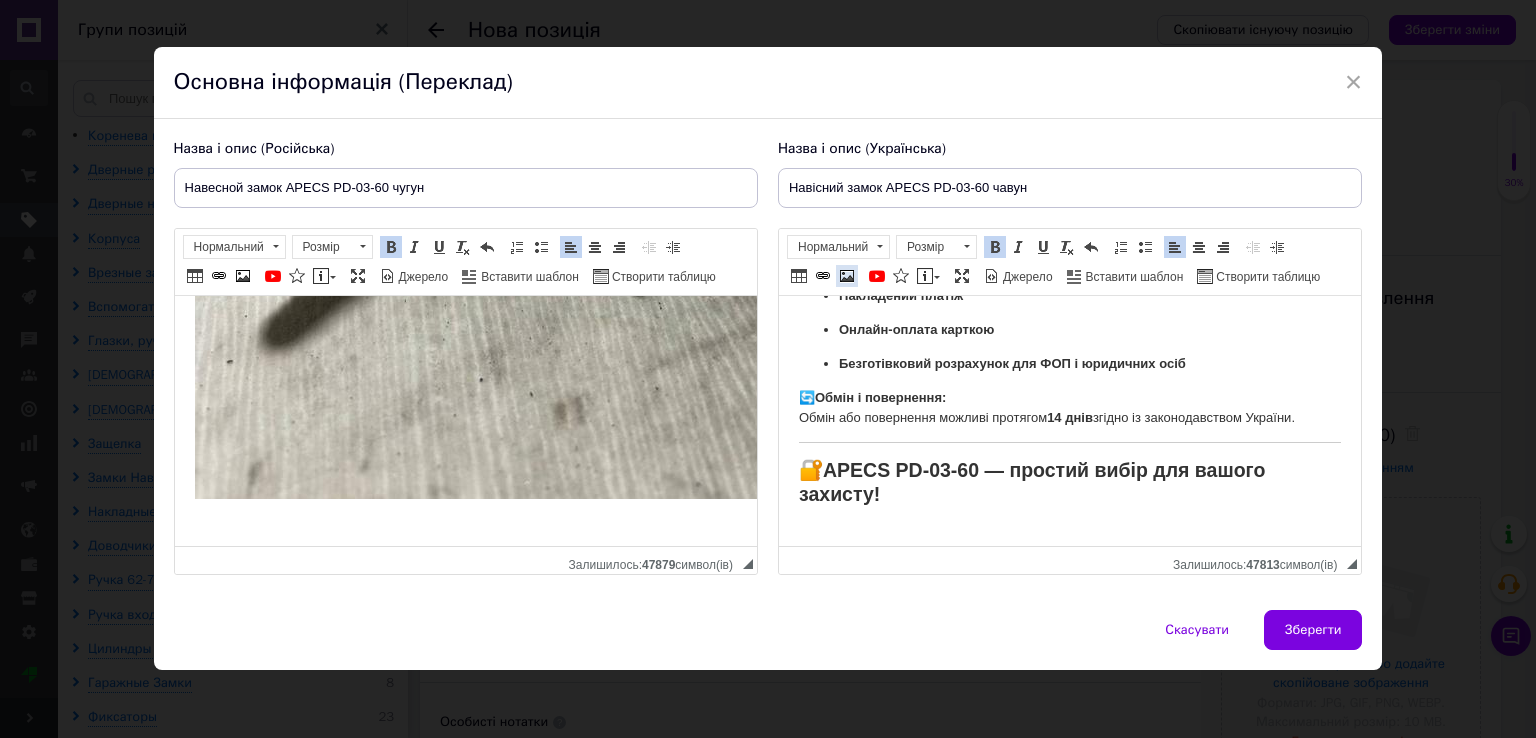 click at bounding box center [847, 276] 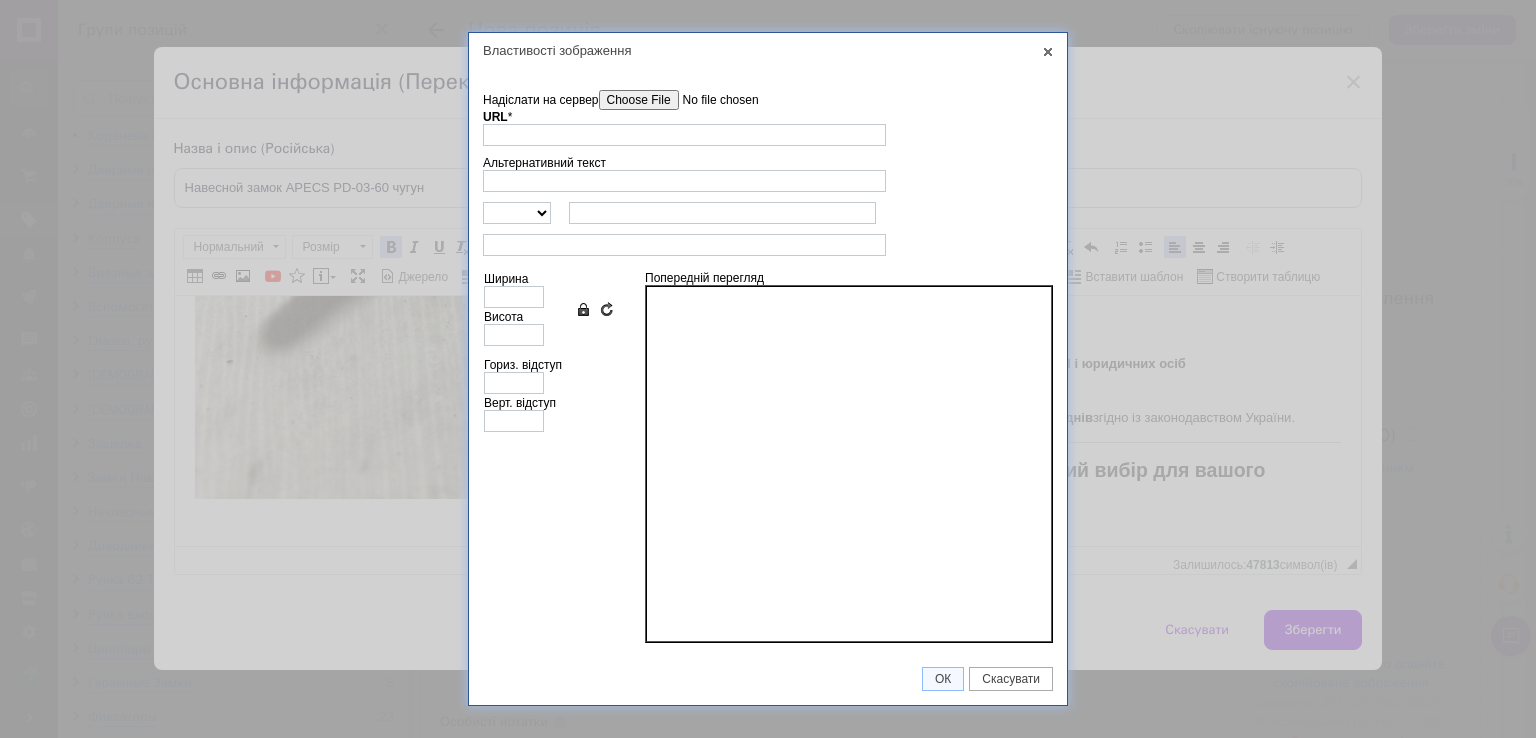 click on "Надіслати на сервер" at bounding box center [712, 100] 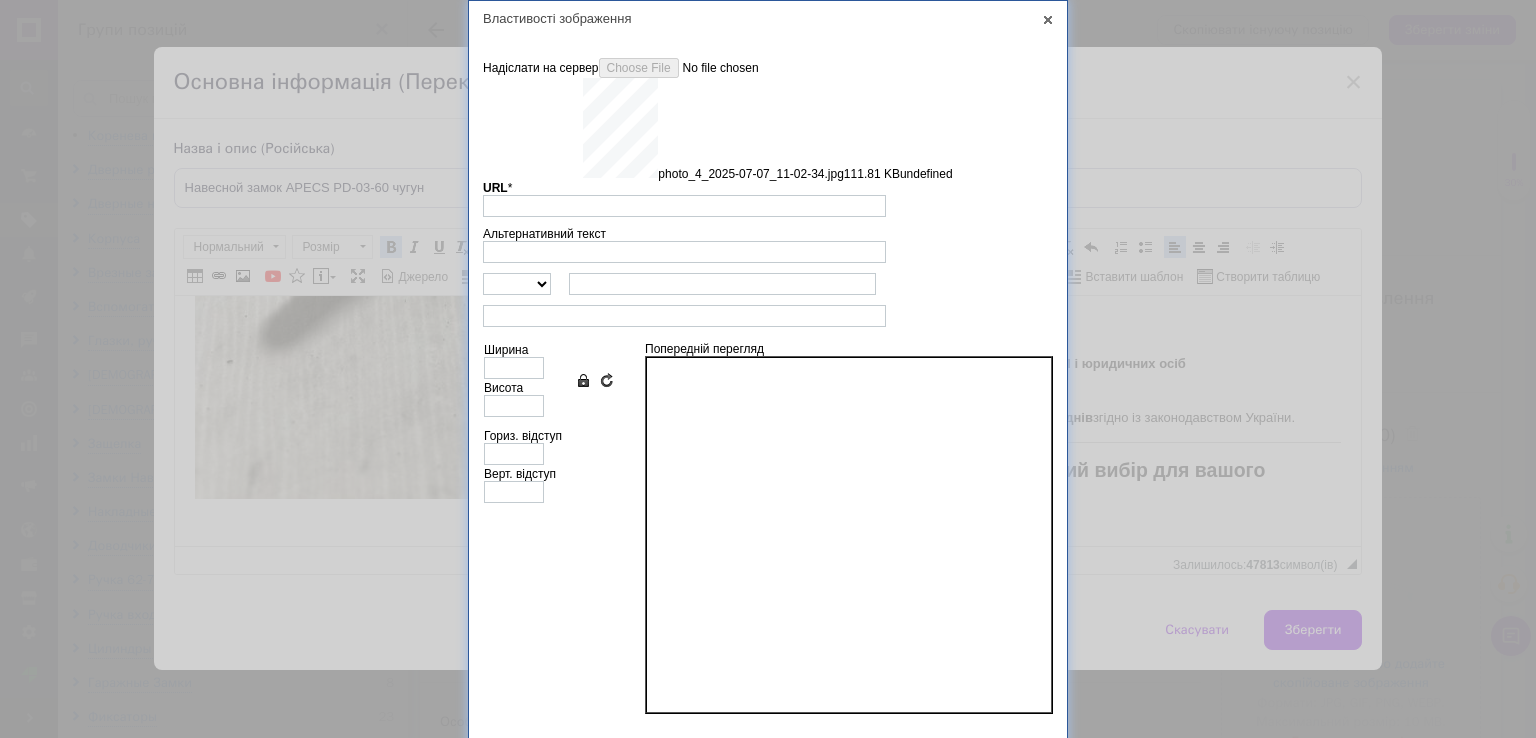 type on "https://images.prom.ua/6743480694_w640_h2048_photo_4_2025_07_07_11_02_34.jpg?fresh=1&PIMAGE_ID=6743480694" 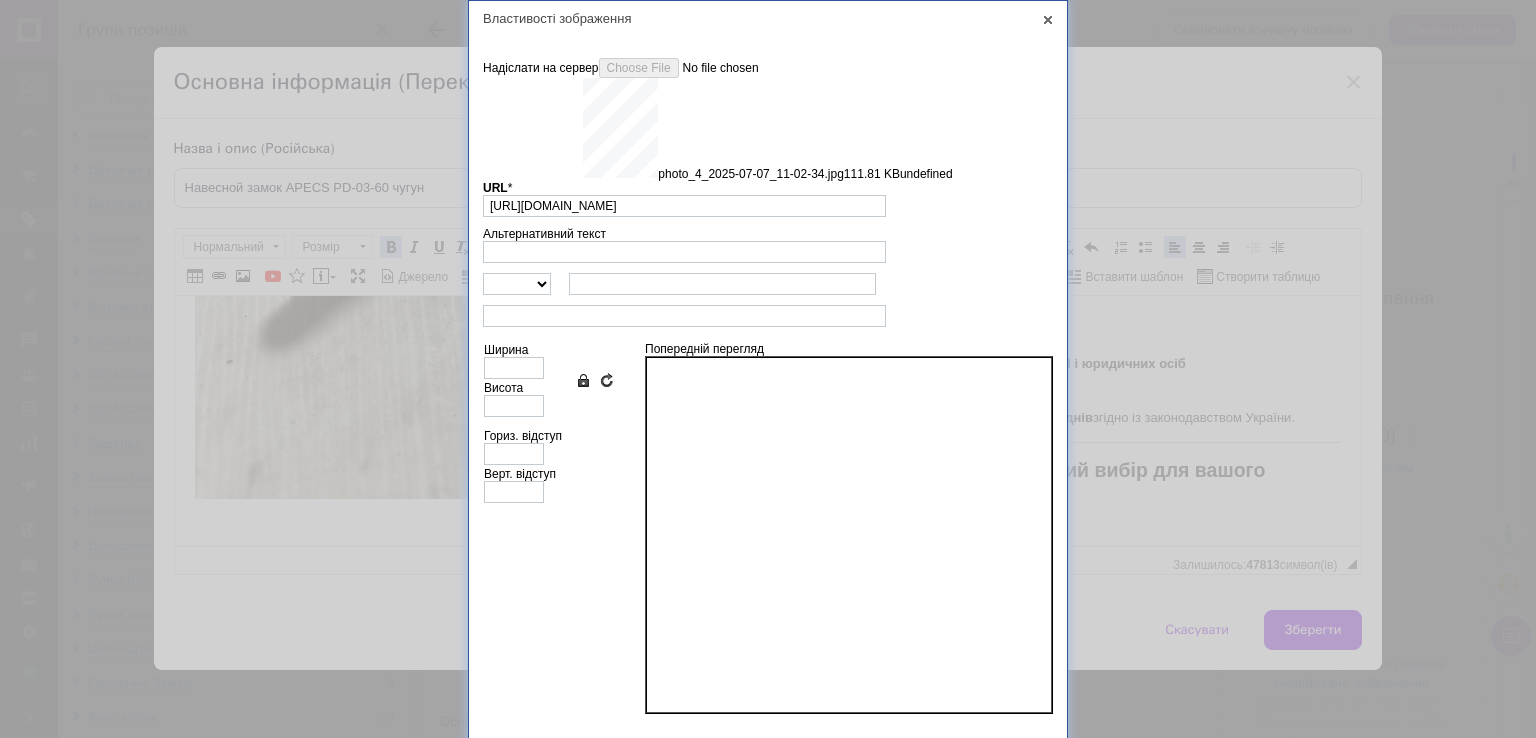 type on "640" 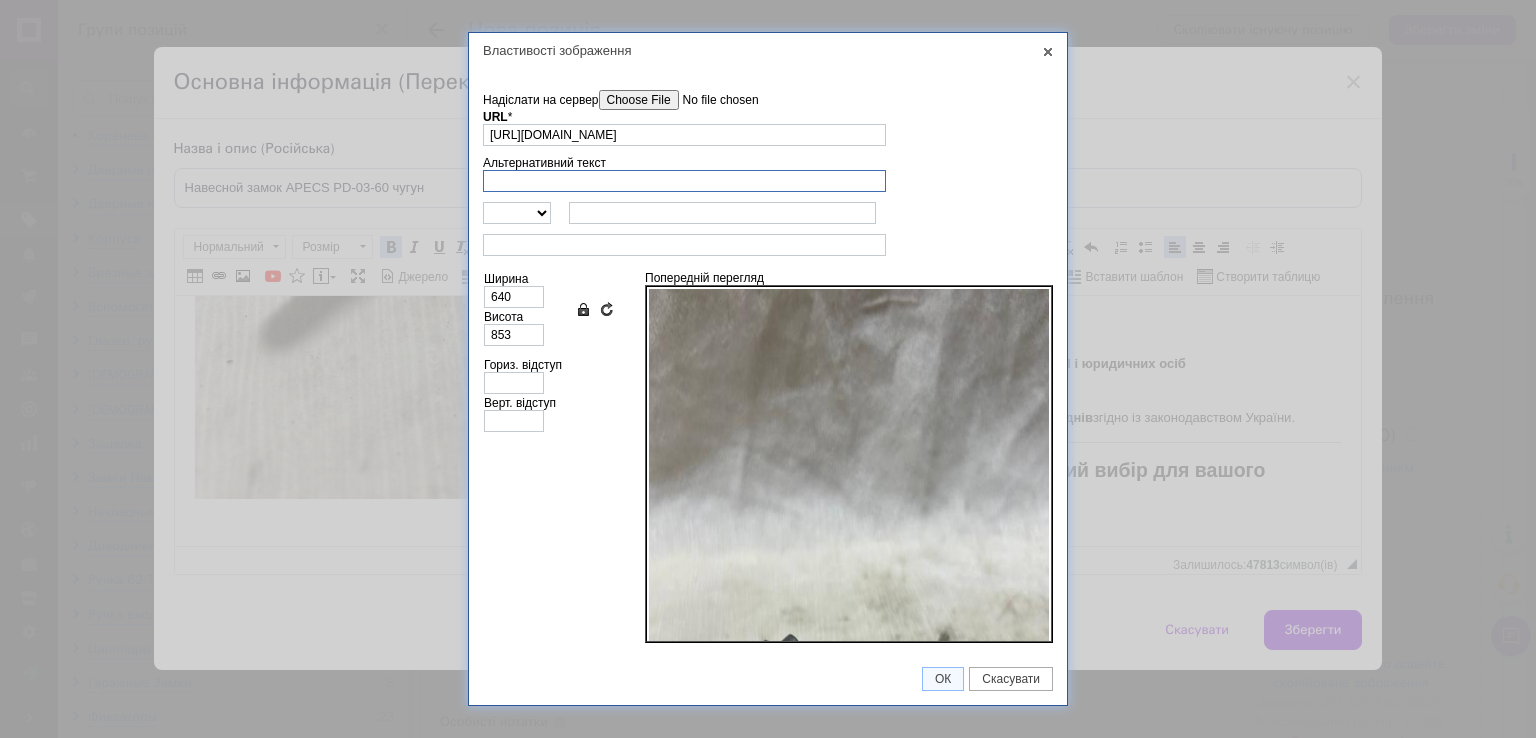 click on "Альтернативний текст" at bounding box center (684, 181) 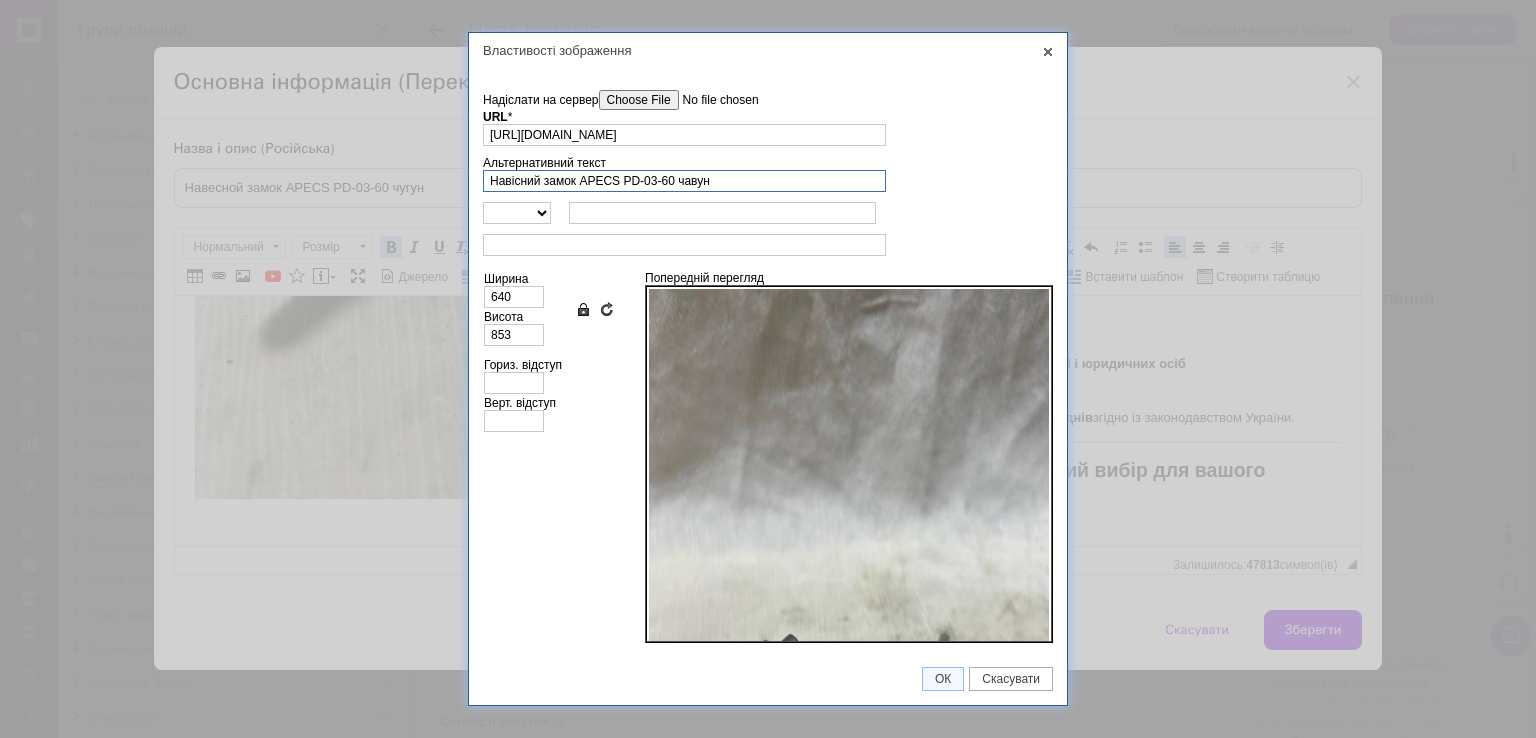 type on "Навісний замок APECS PD-03-60 чавун" 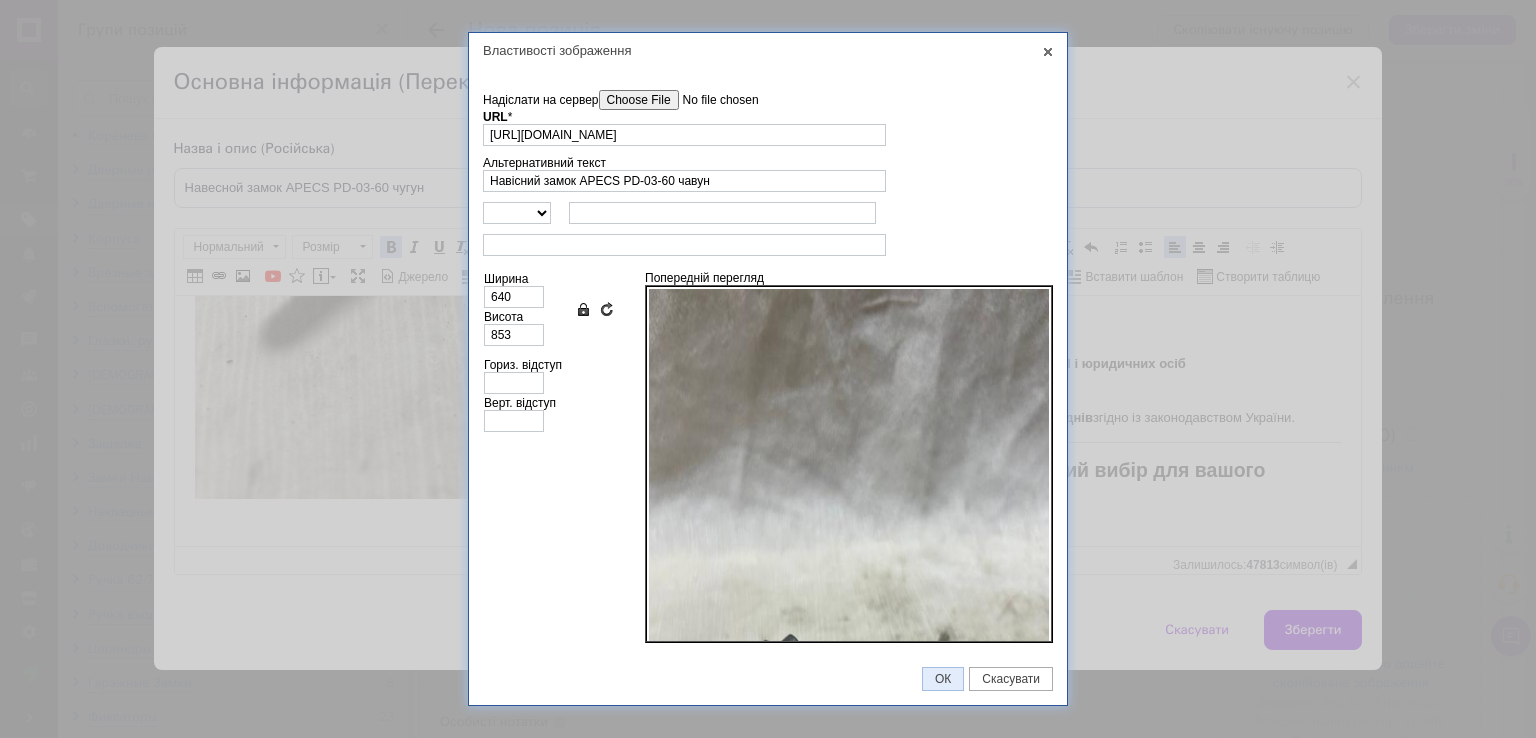 click on "ОК" at bounding box center (943, 679) 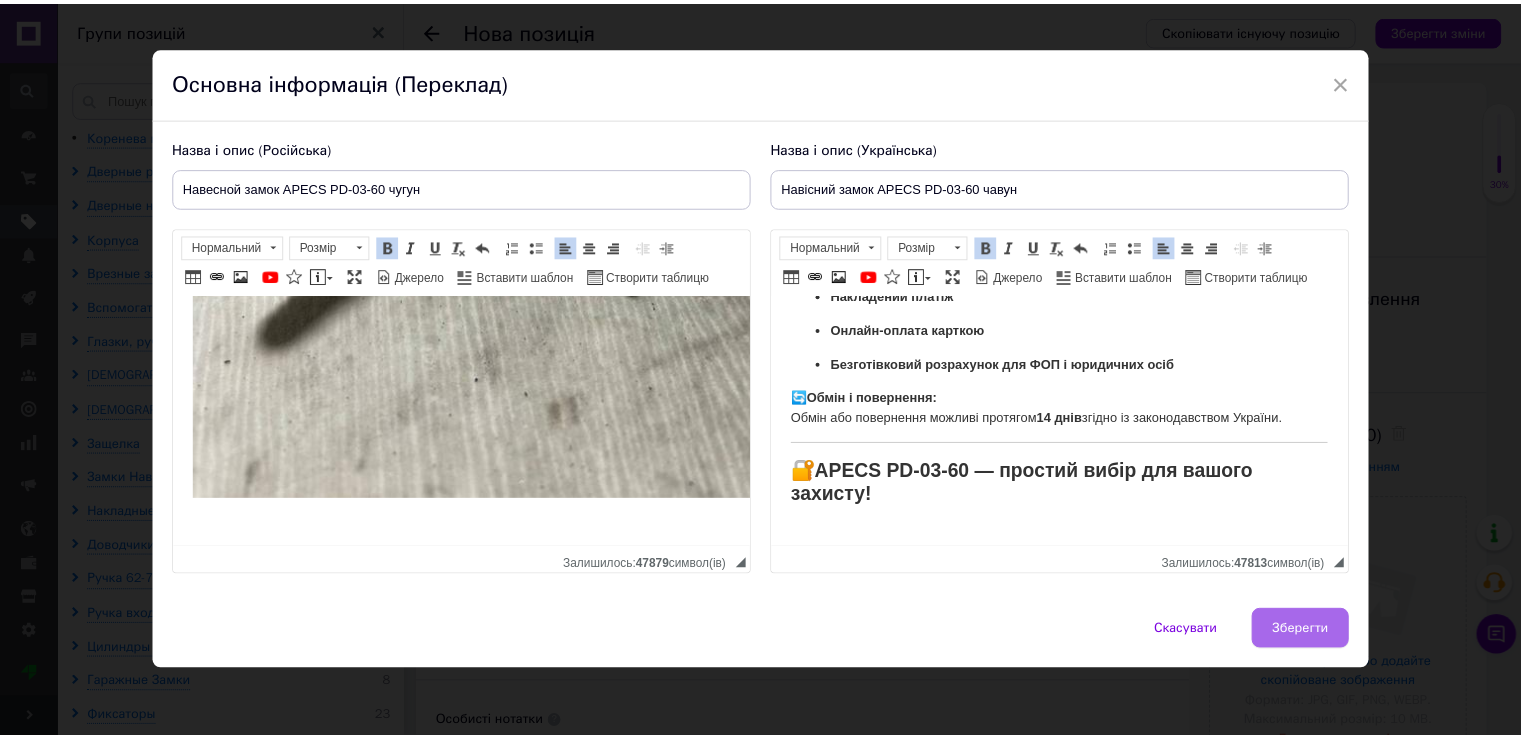 scroll, scrollTop: 2373, scrollLeft: 0, axis: vertical 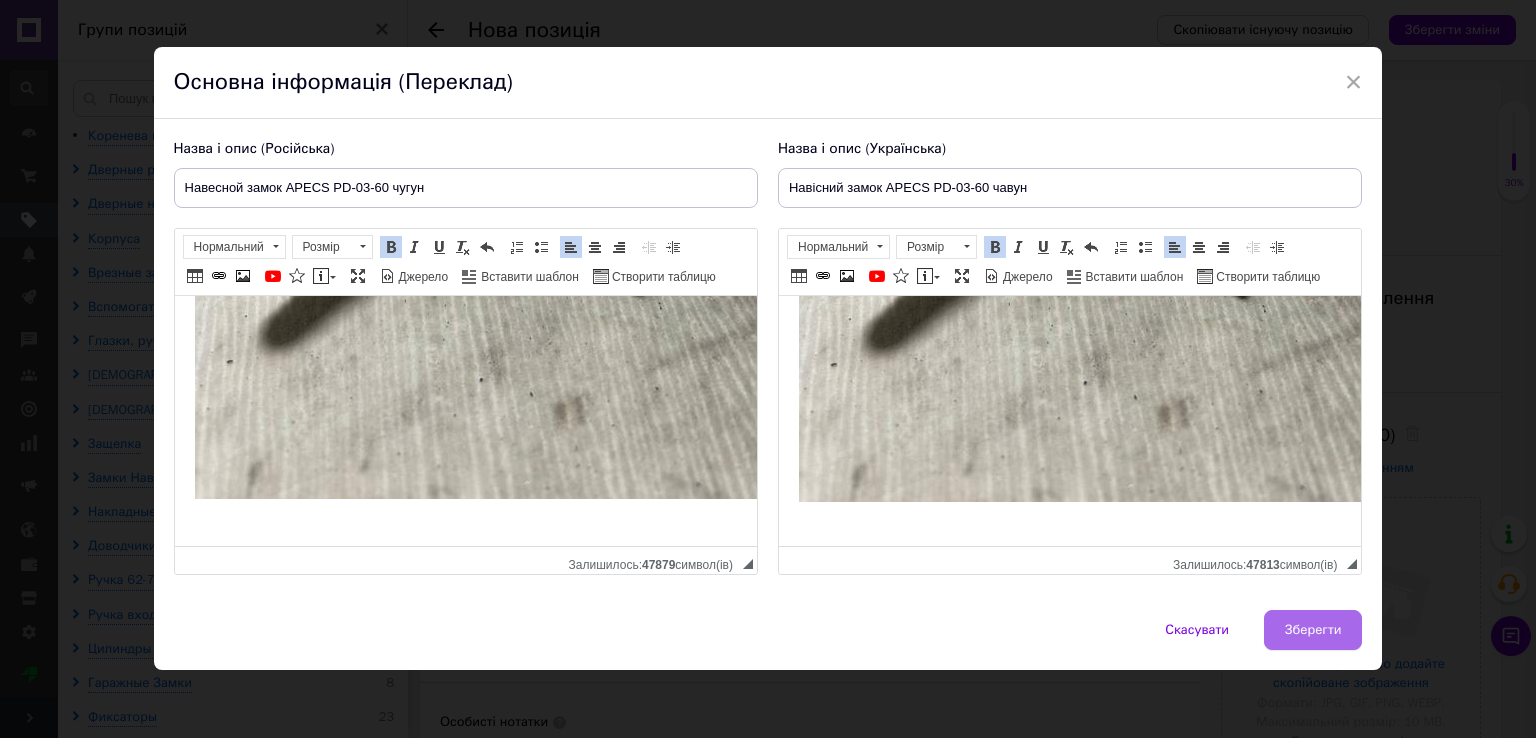 click on "Зберегти" at bounding box center (1313, 630) 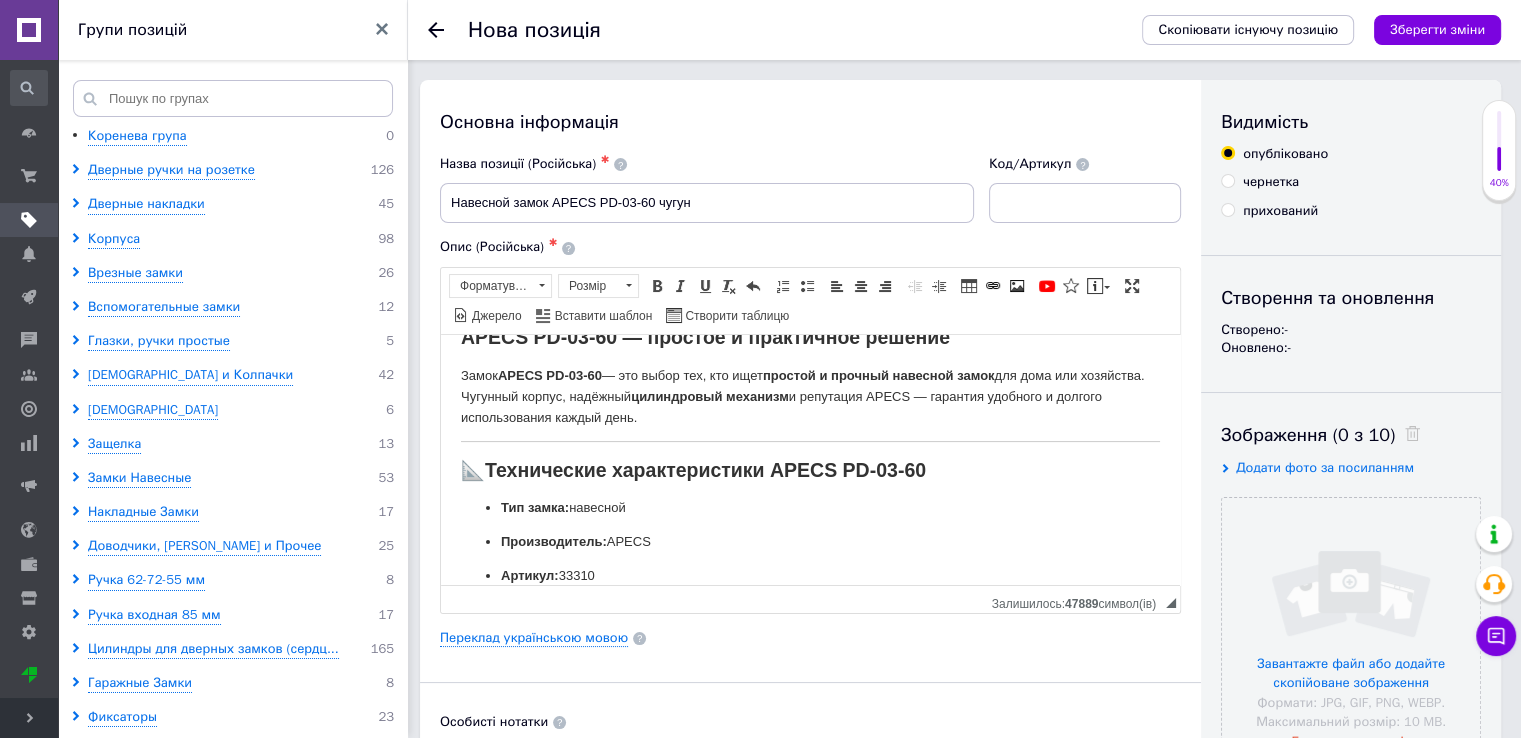 scroll, scrollTop: 800, scrollLeft: 0, axis: vertical 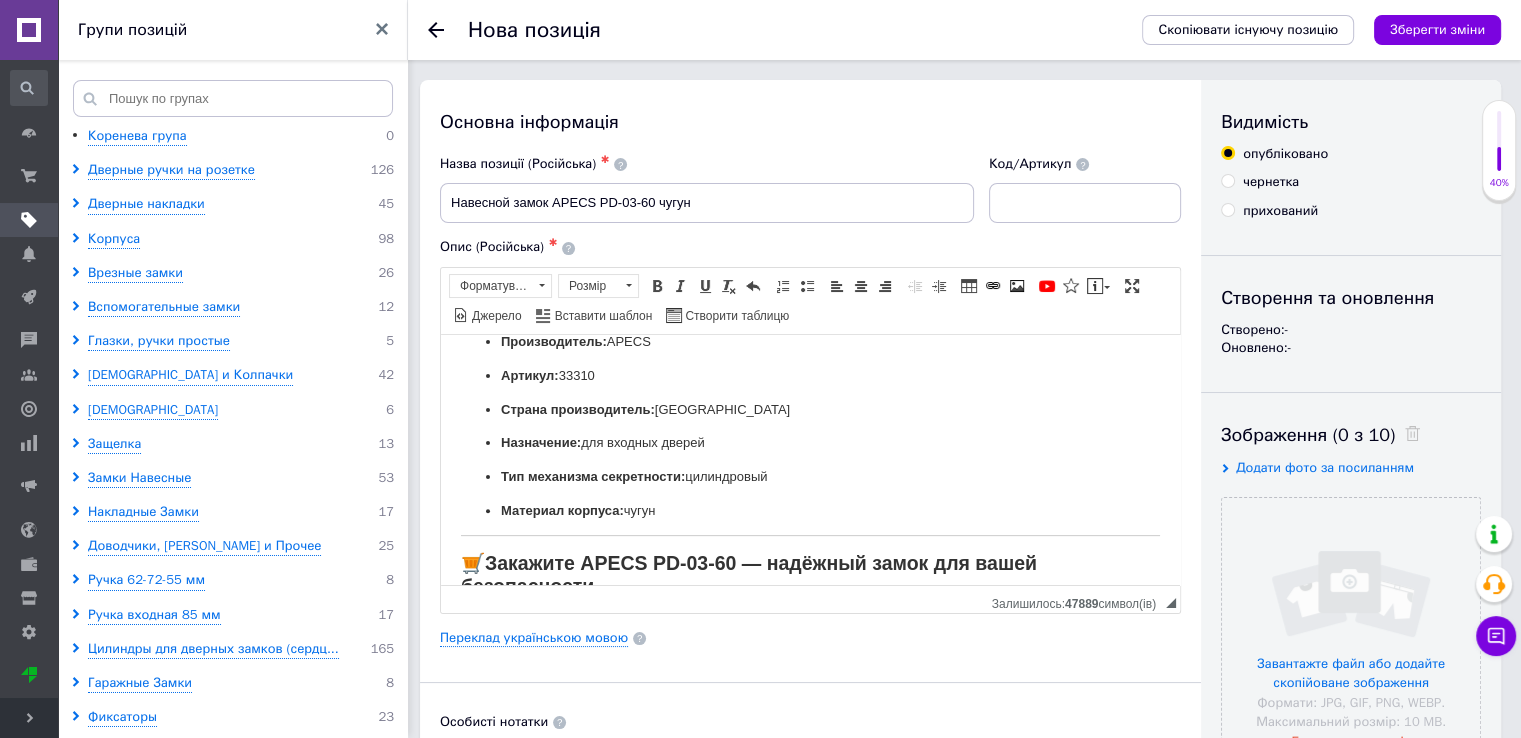 click on "Артикул:  33310" at bounding box center (810, 375) 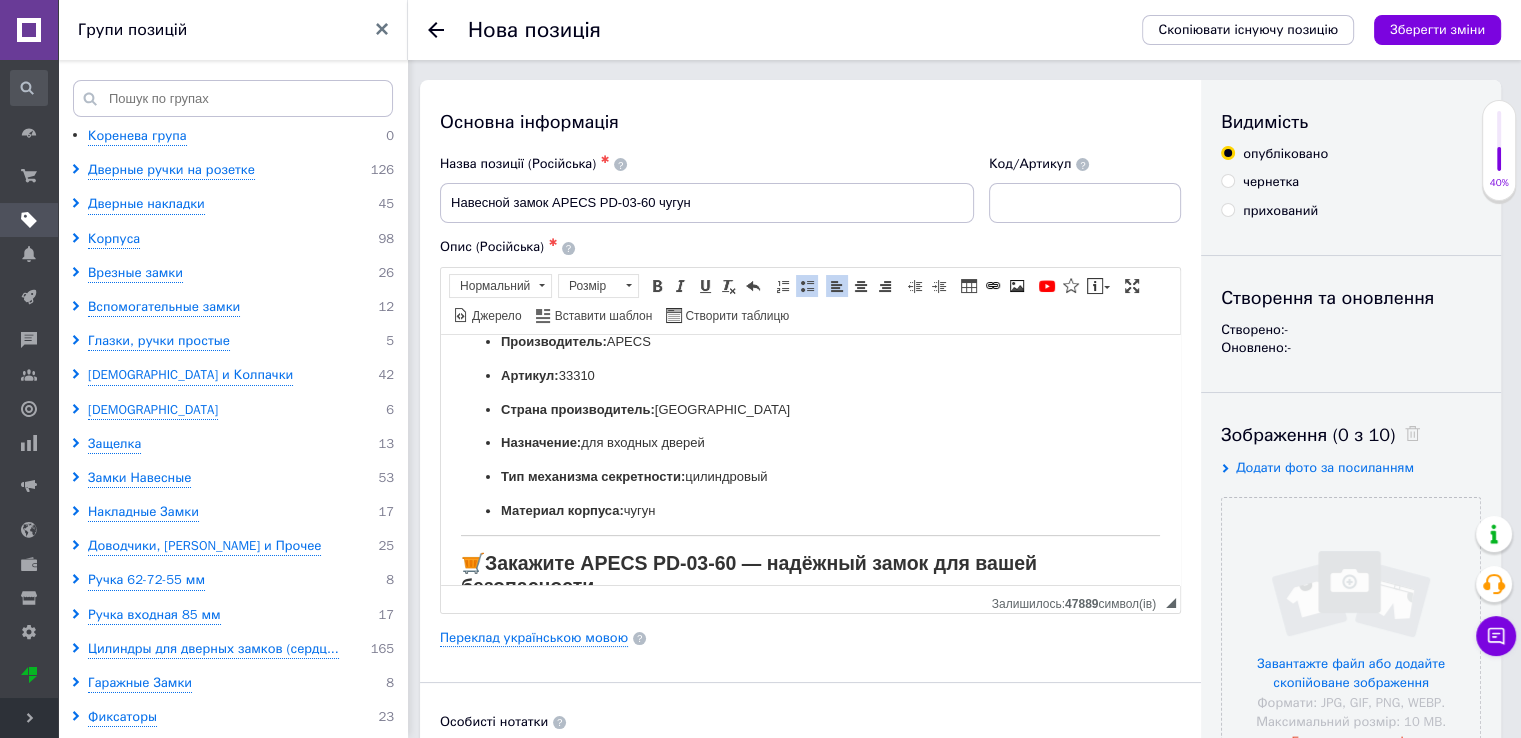 copy on "33310" 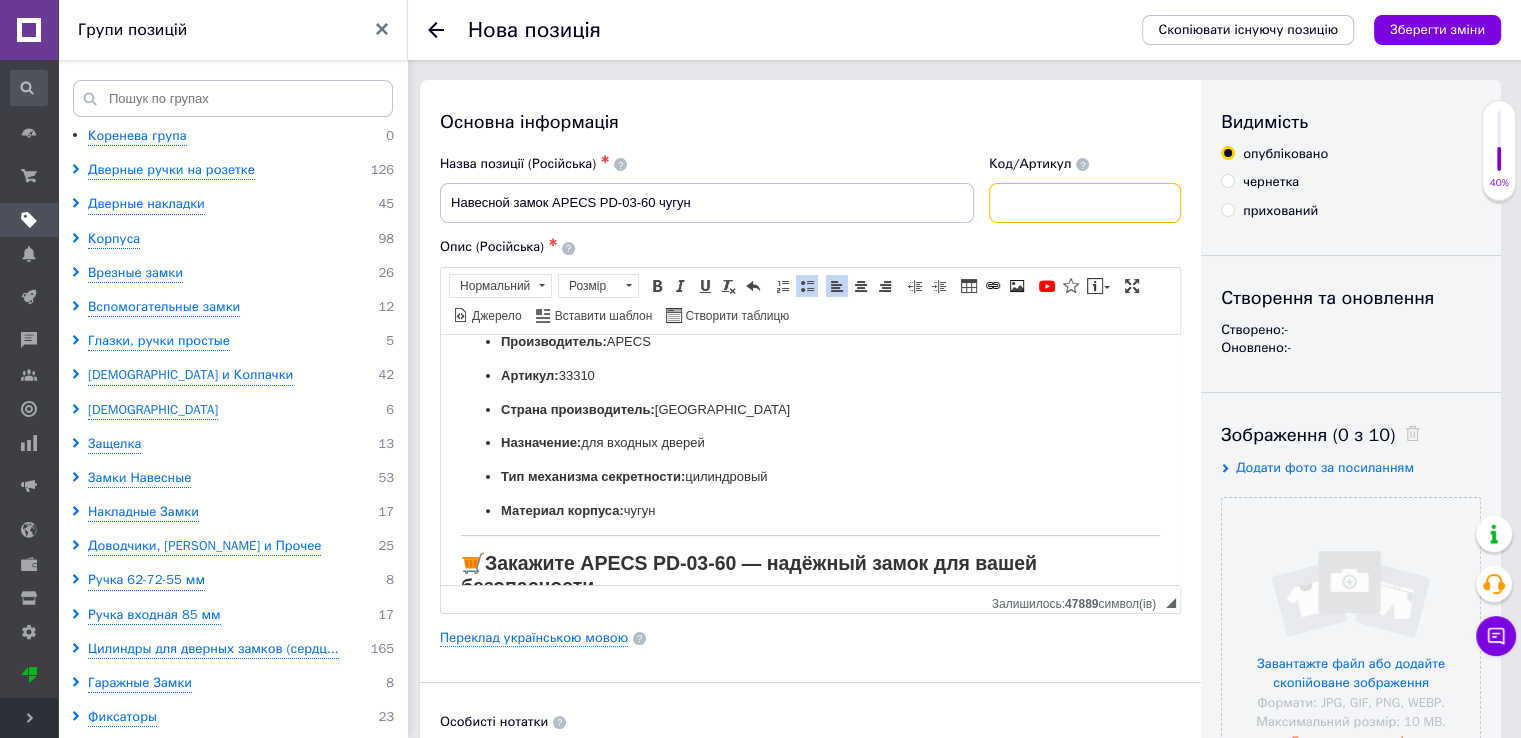 click at bounding box center (1085, 203) 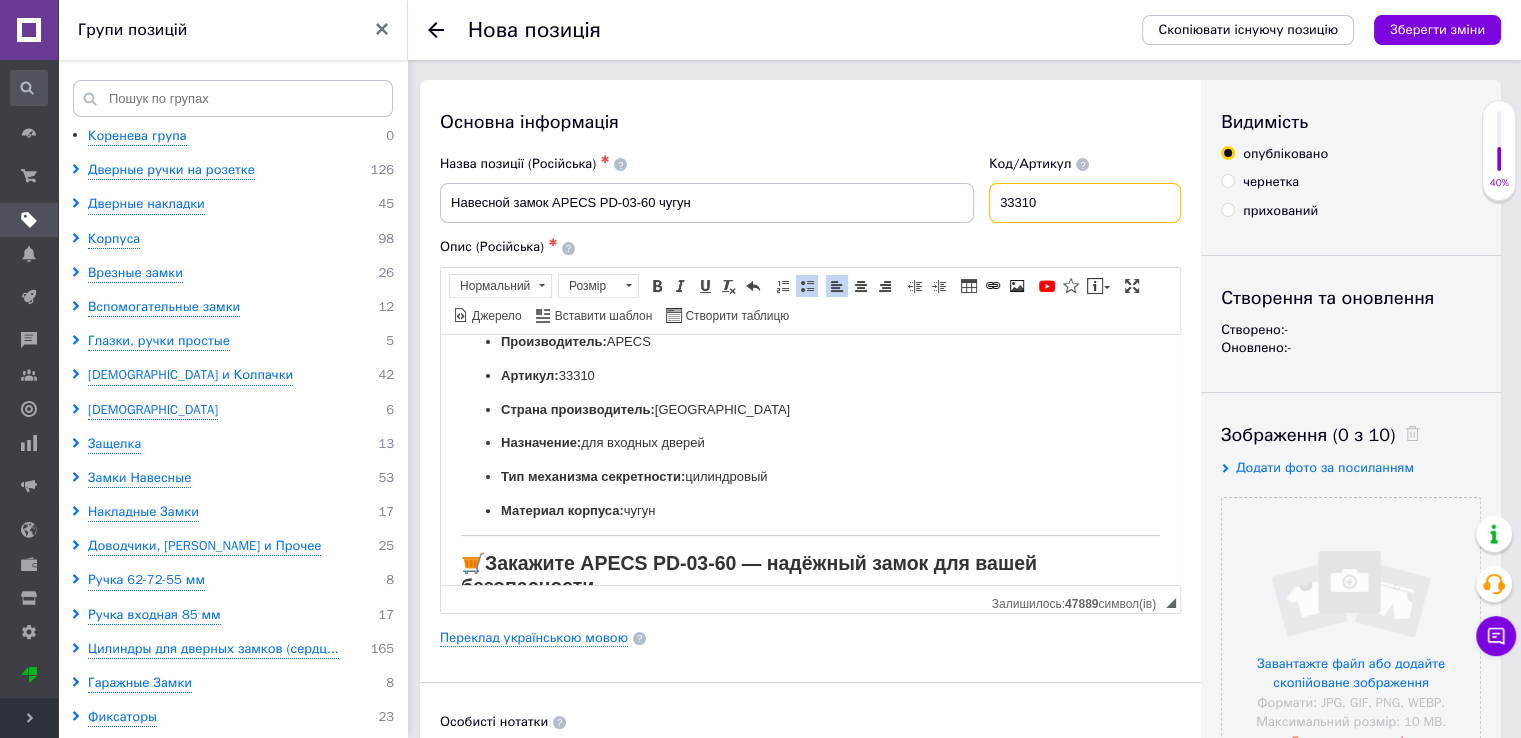 scroll, scrollTop: 400, scrollLeft: 0, axis: vertical 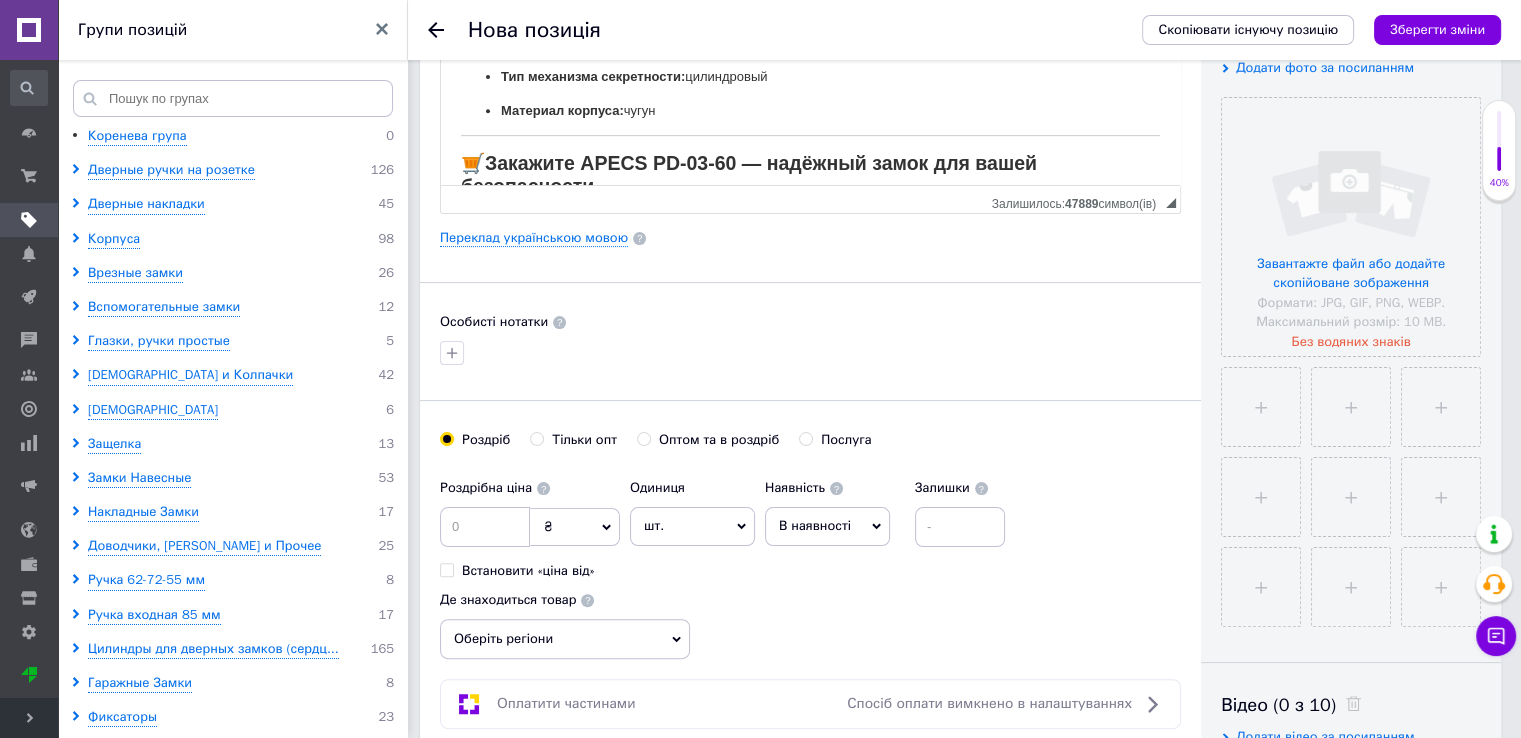 type on "33310" 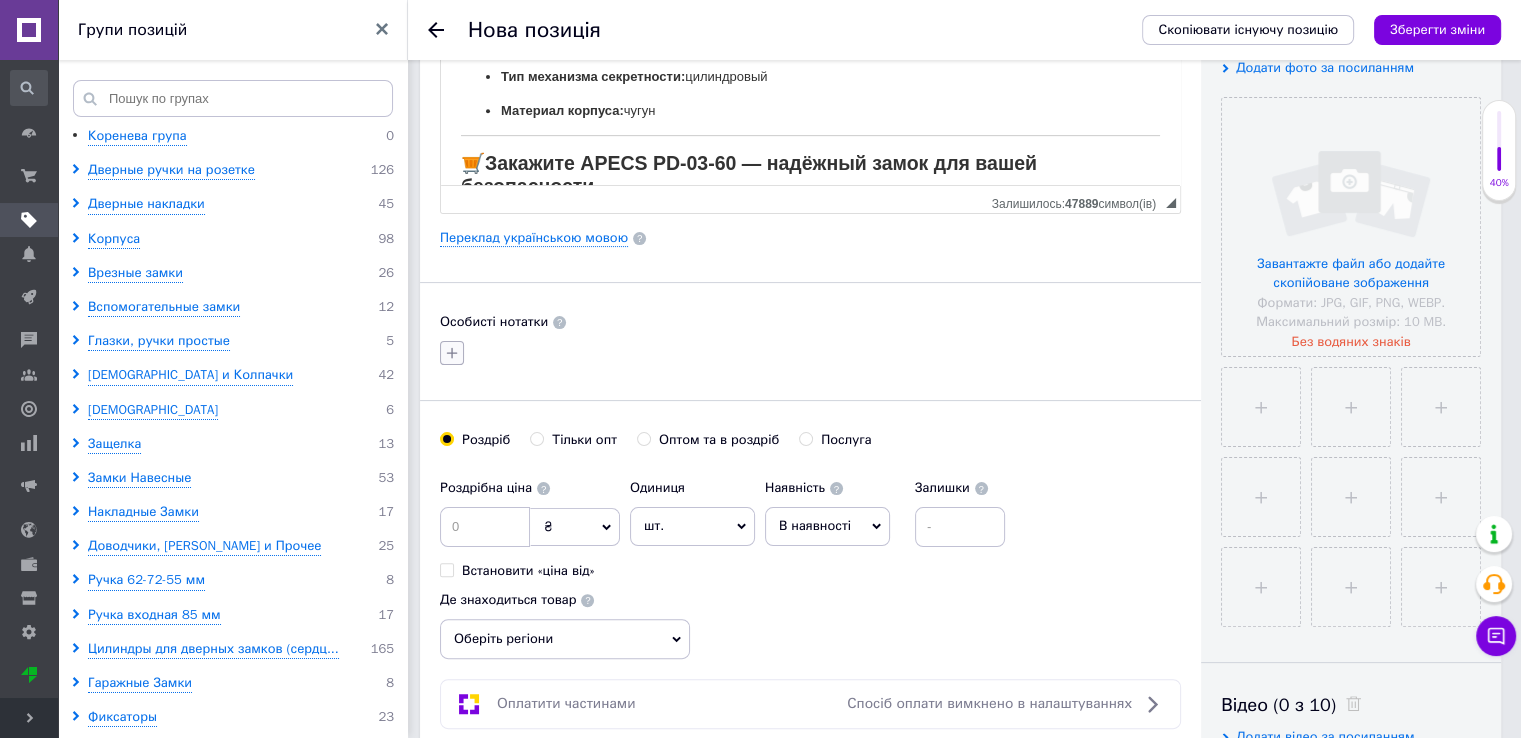 click at bounding box center [452, 353] 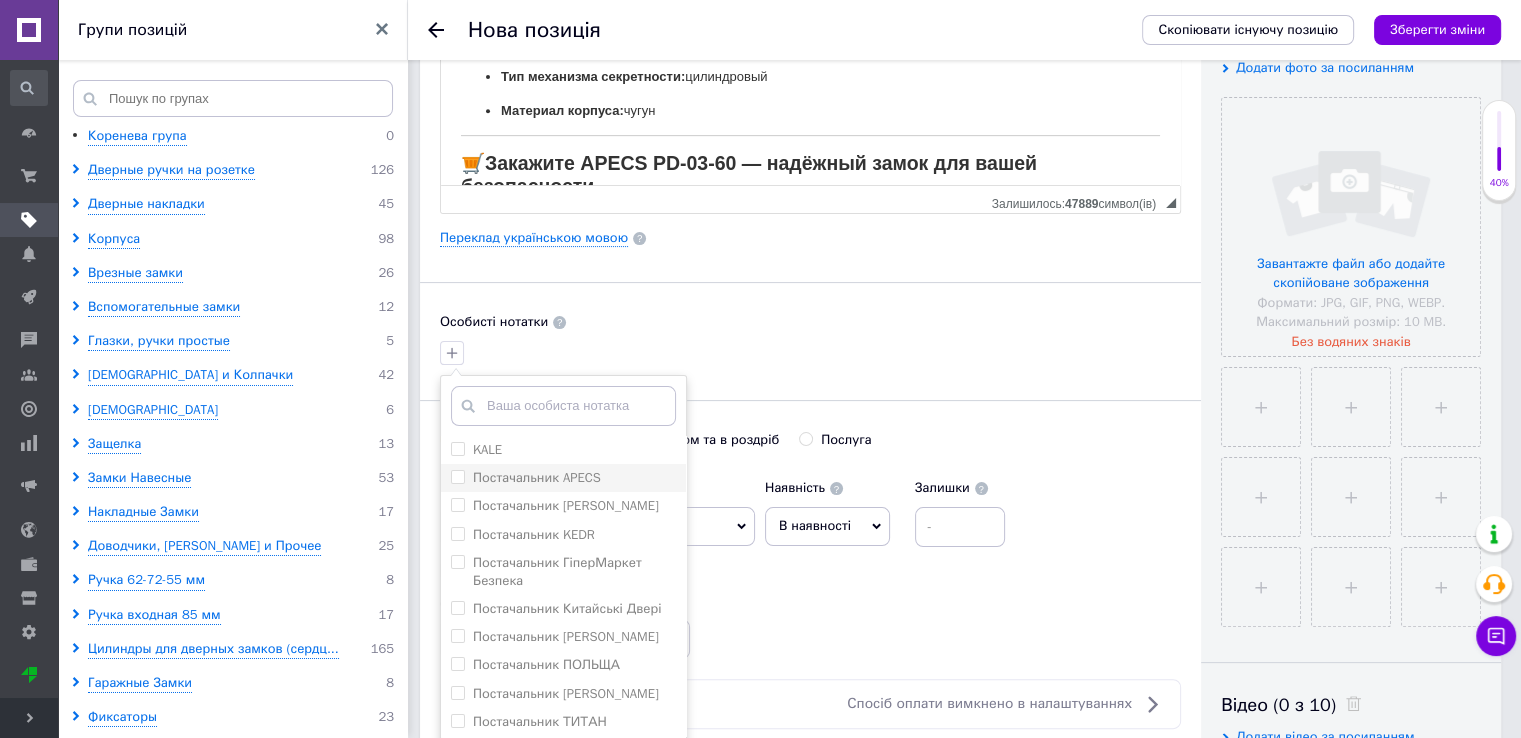 click on "Постачальник APECS" at bounding box center (457, 476) 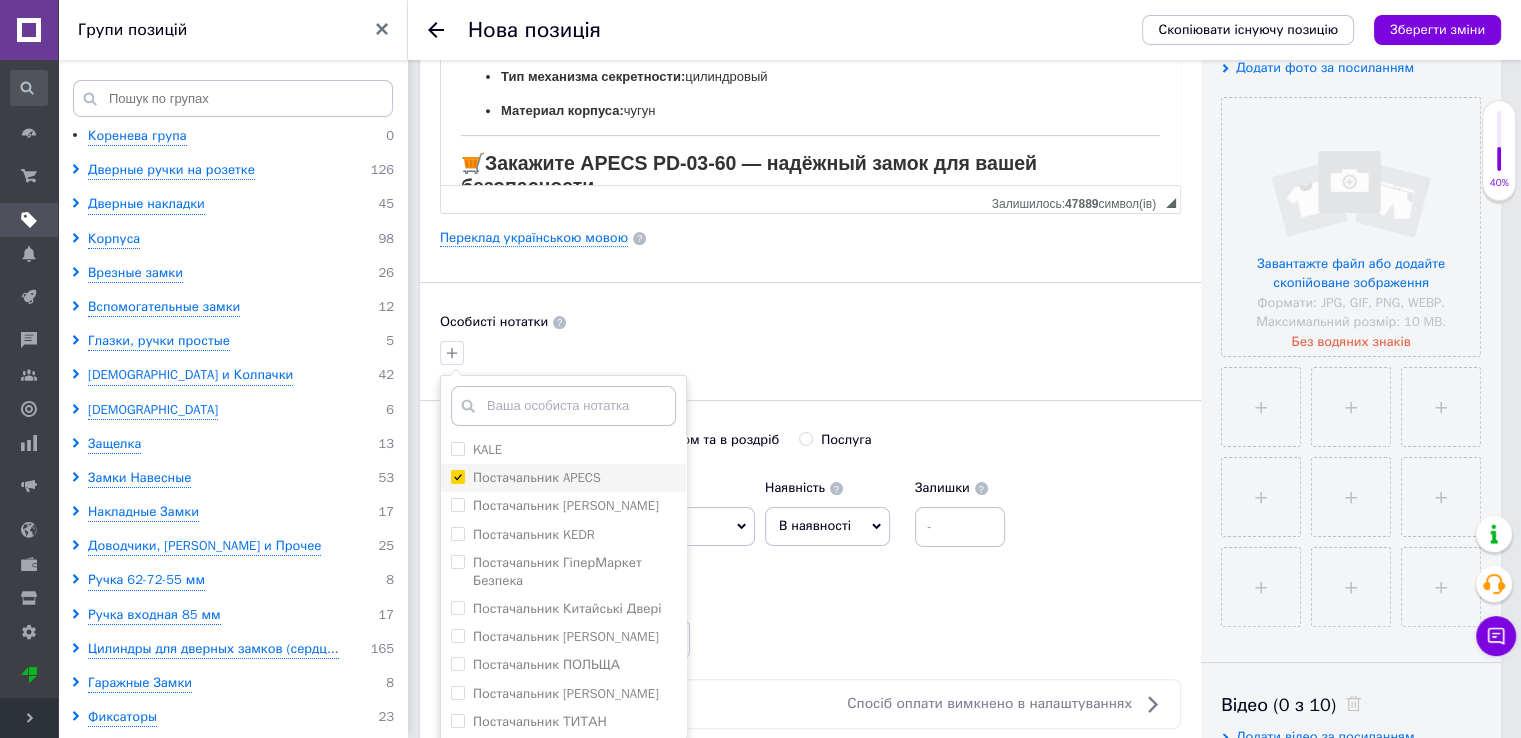 checkbox on "true" 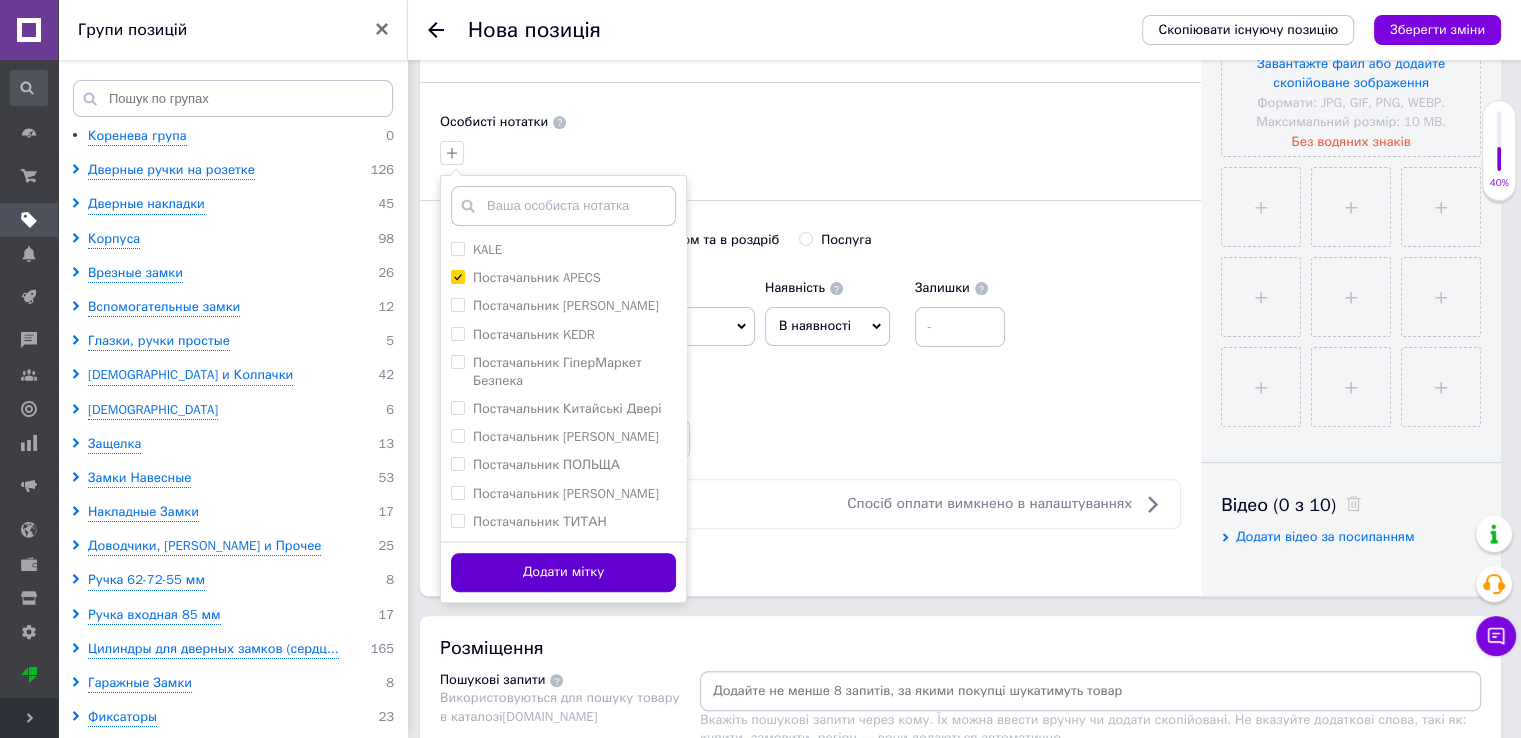 click on "Додати мітку" at bounding box center [563, 572] 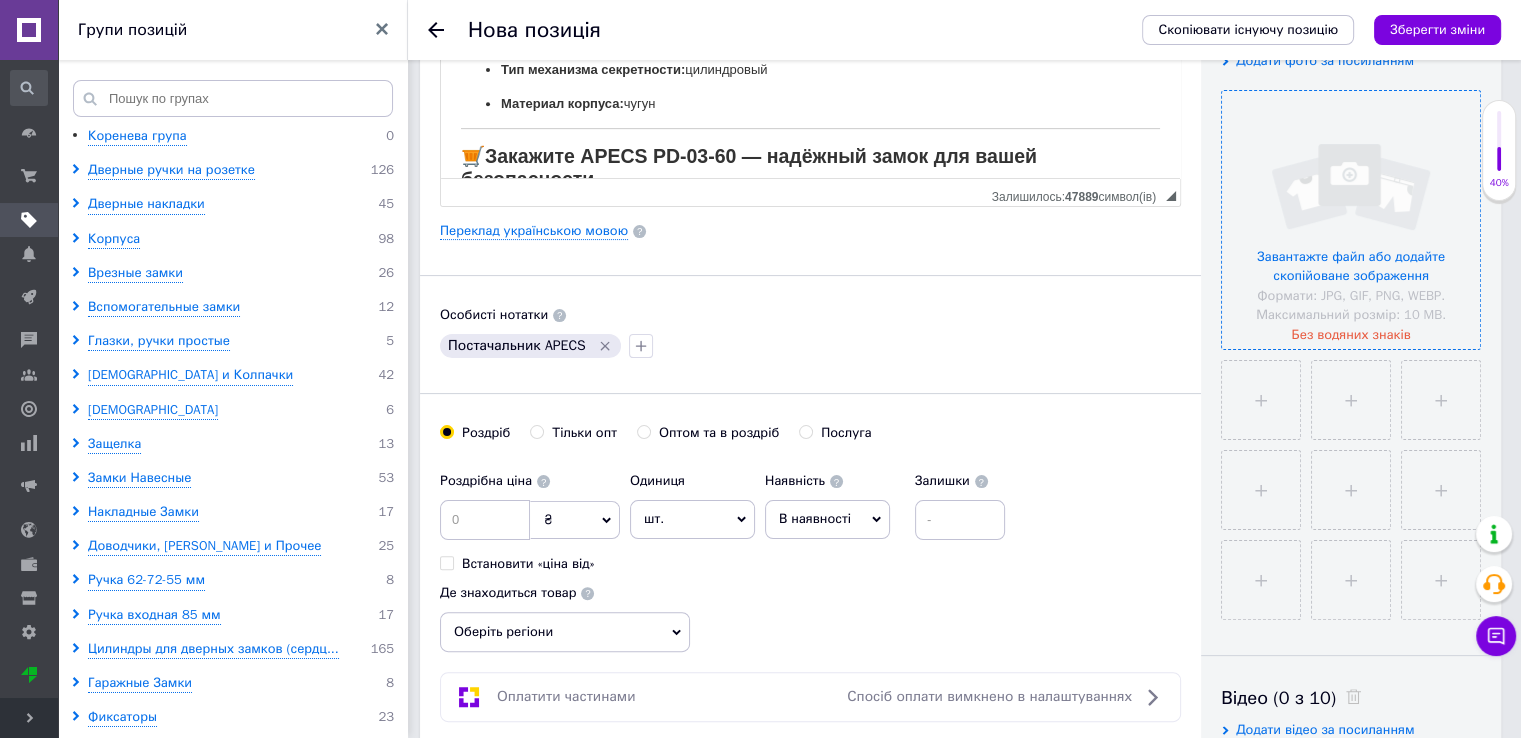 scroll, scrollTop: 300, scrollLeft: 0, axis: vertical 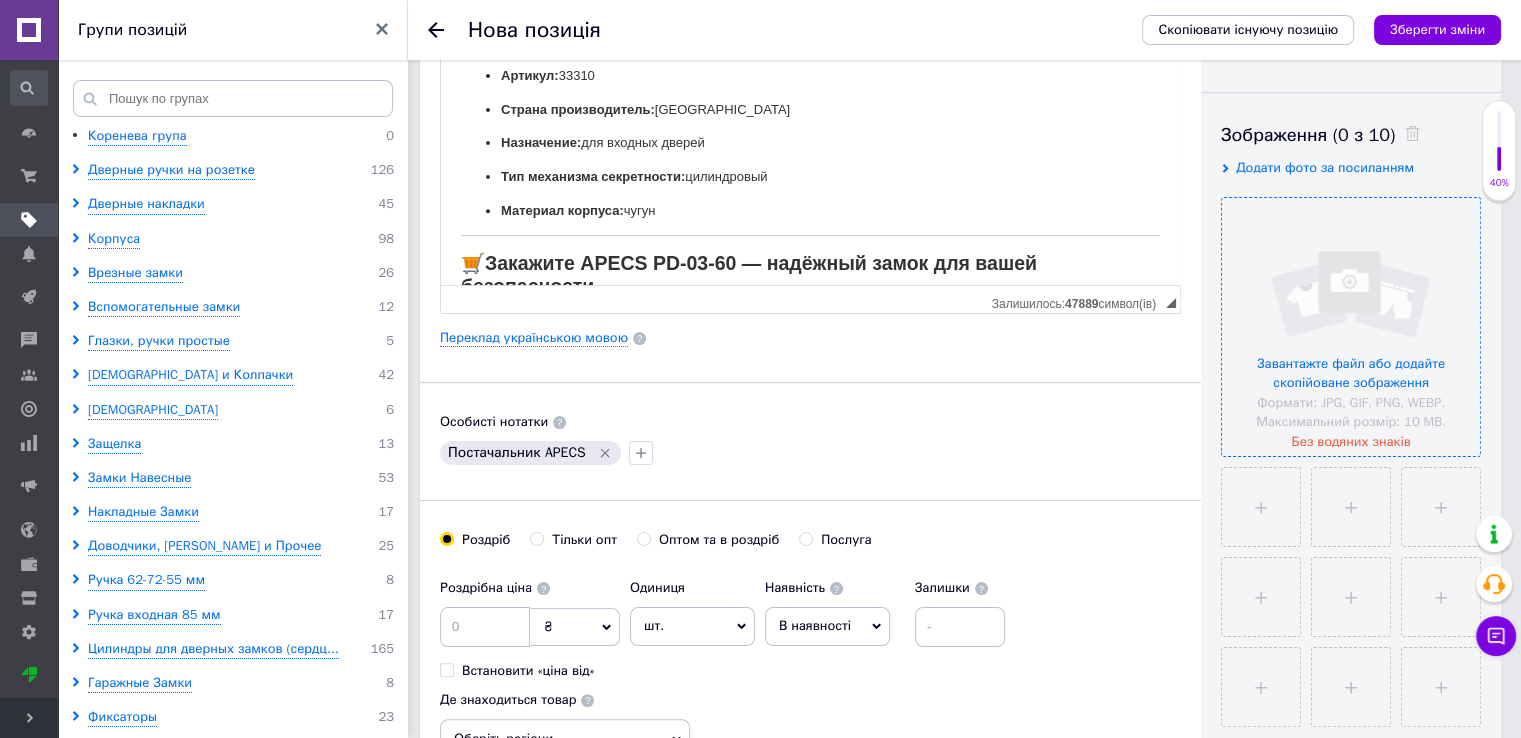 click at bounding box center (1351, 327) 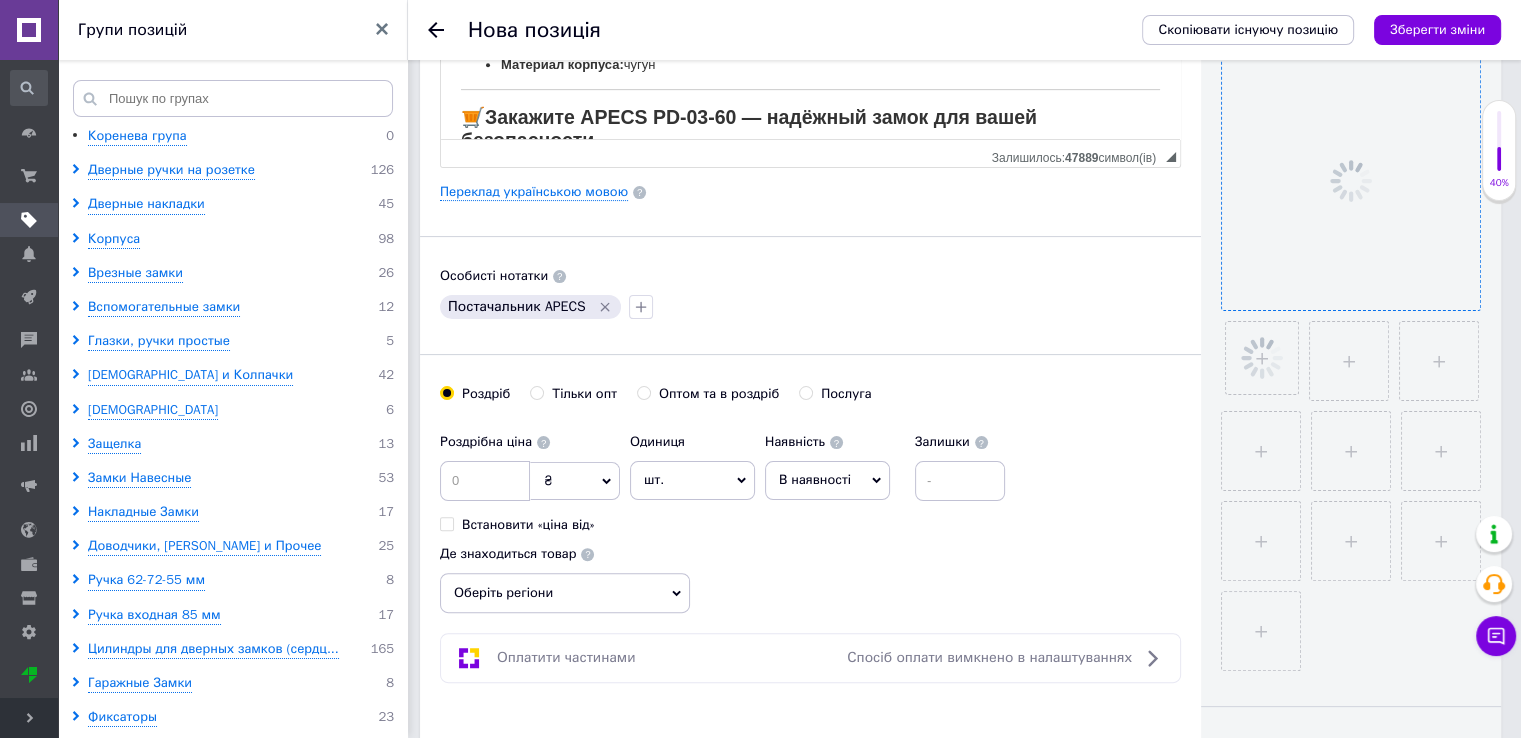 scroll, scrollTop: 500, scrollLeft: 0, axis: vertical 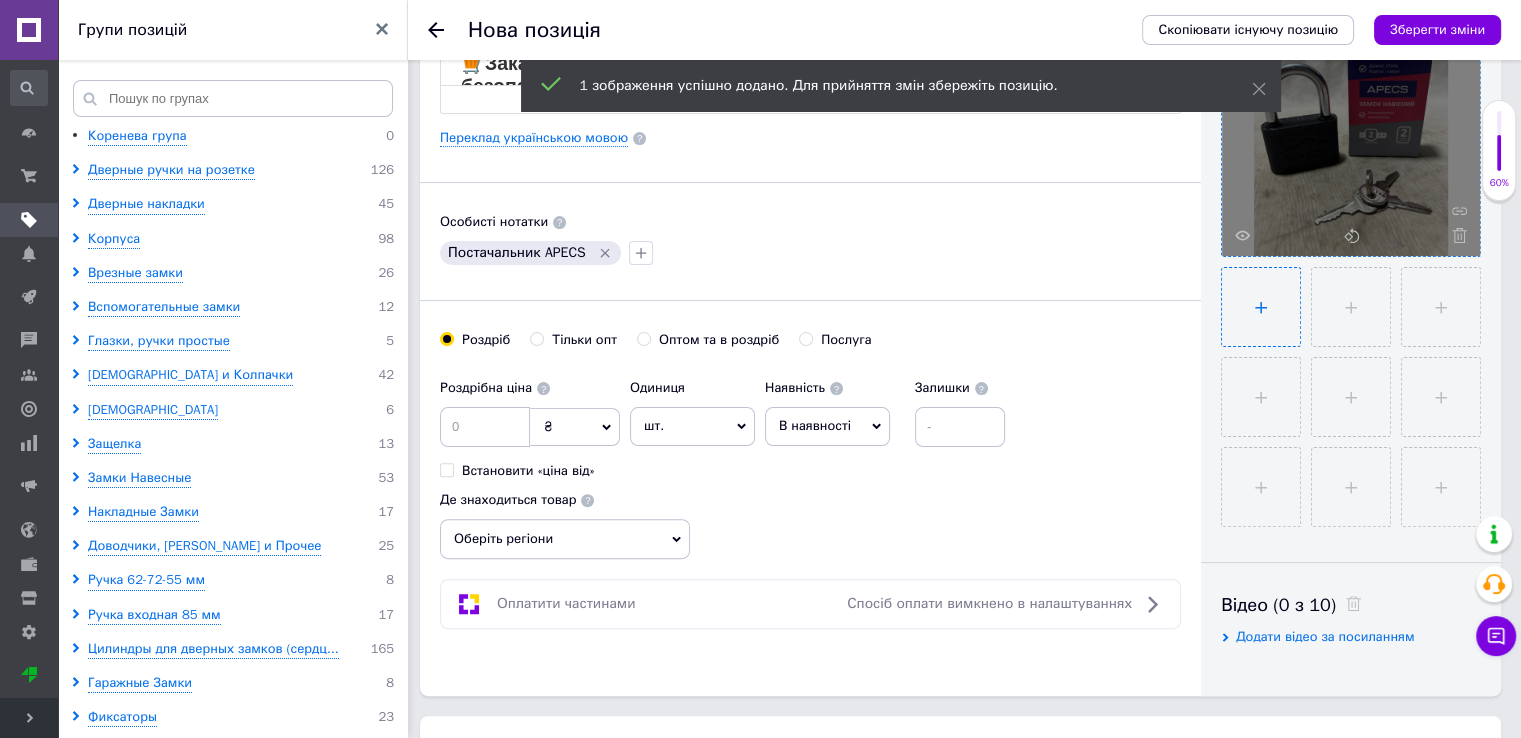 click at bounding box center (1261, 307) 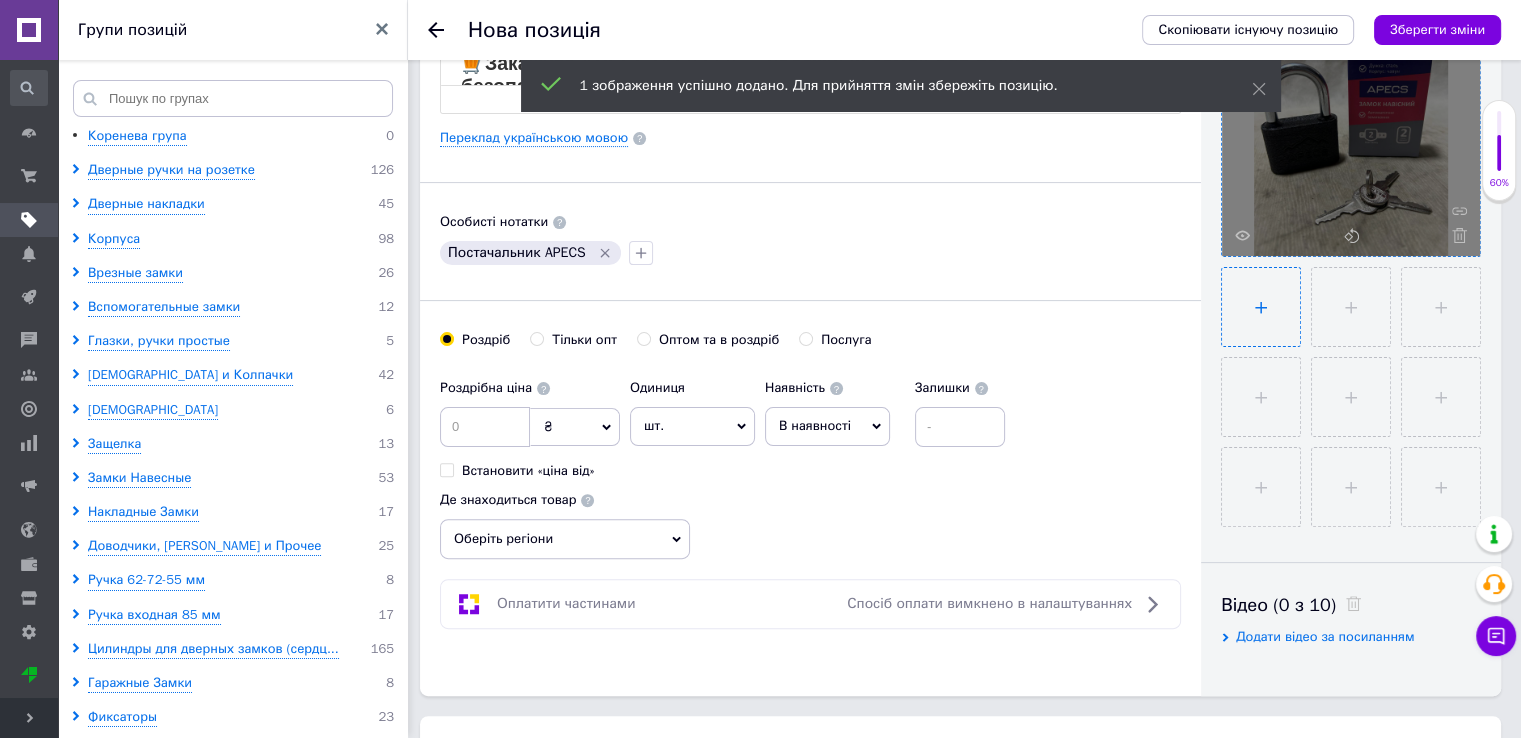 type on "C:\fakepath\photo_2_2025-07-07_11-02-34.jpg" 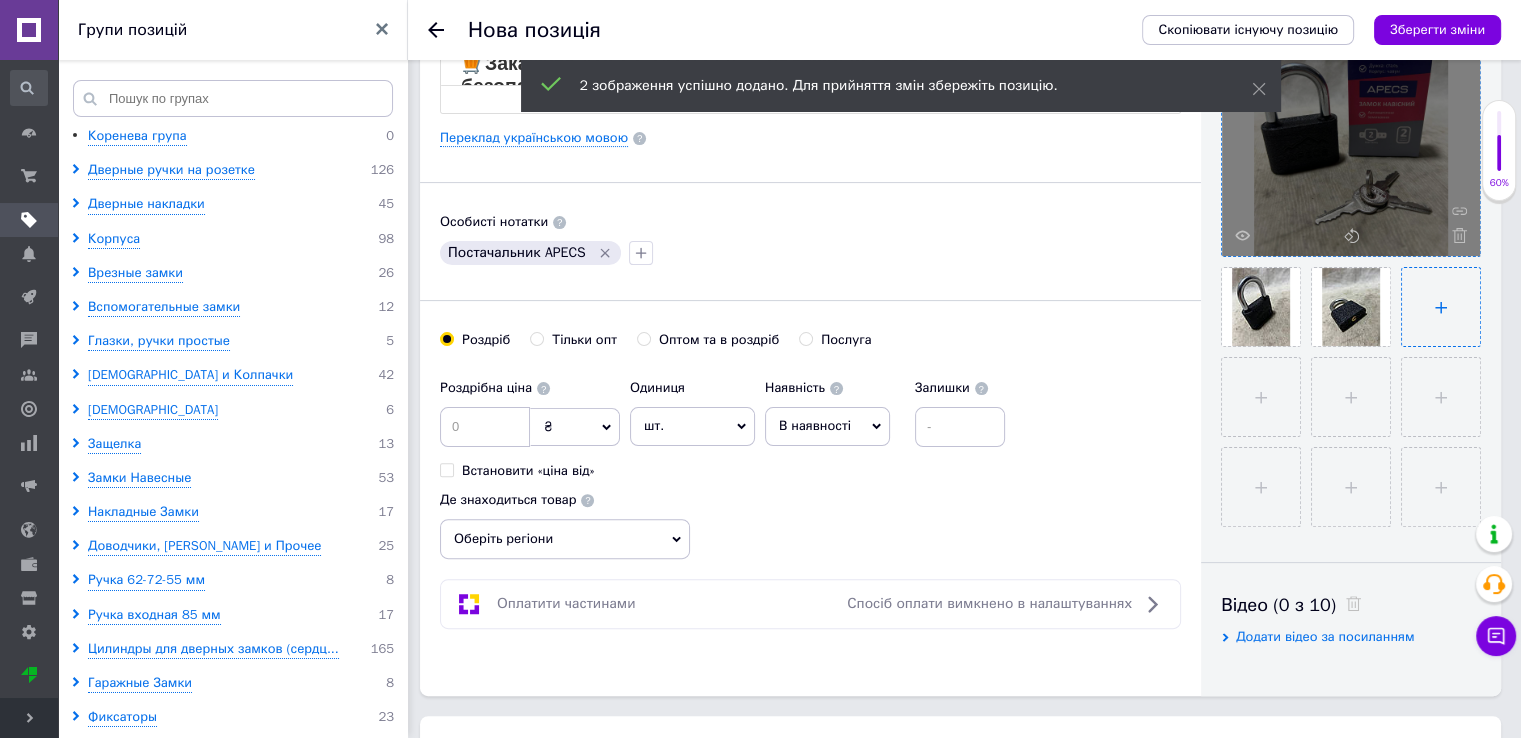click at bounding box center (1441, 307) 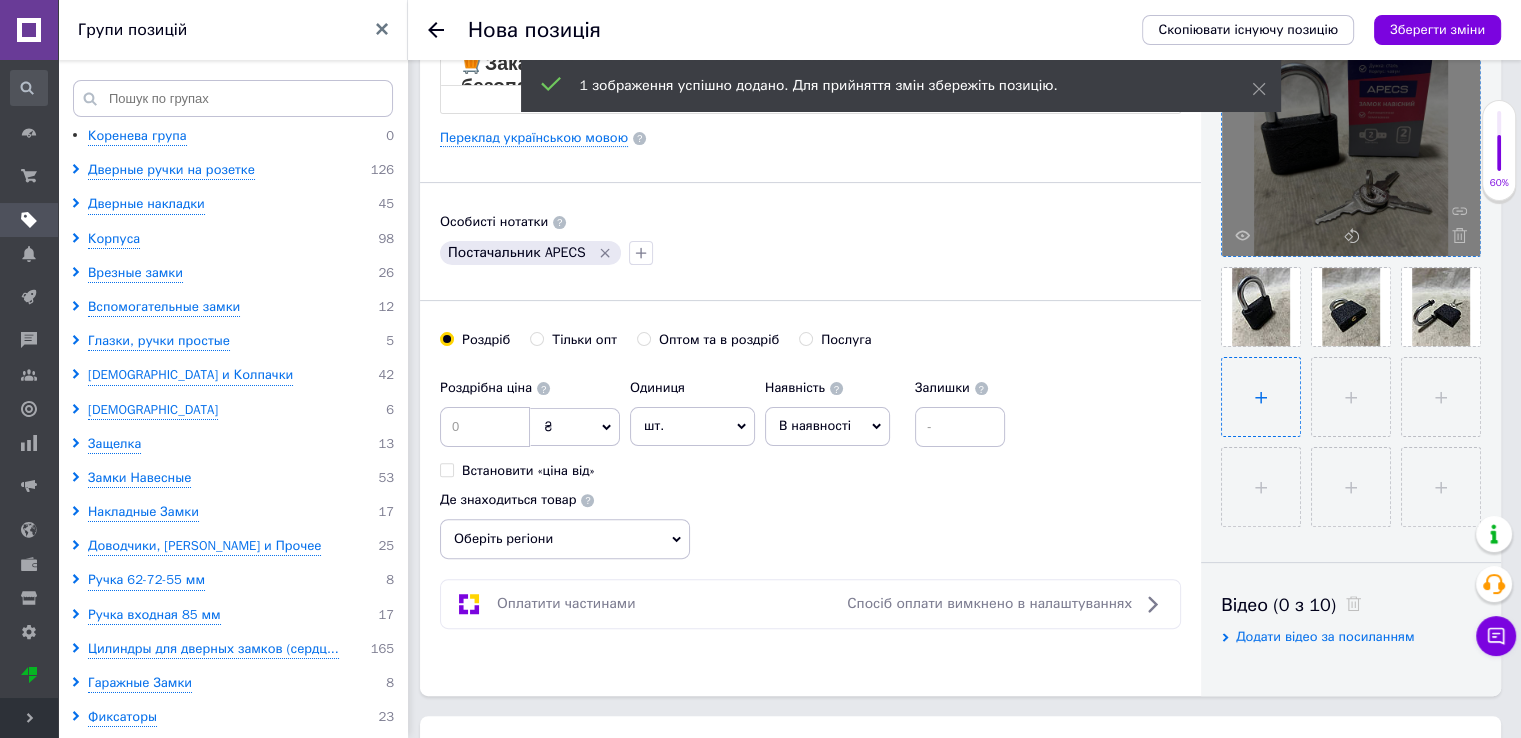 click at bounding box center (1261, 397) 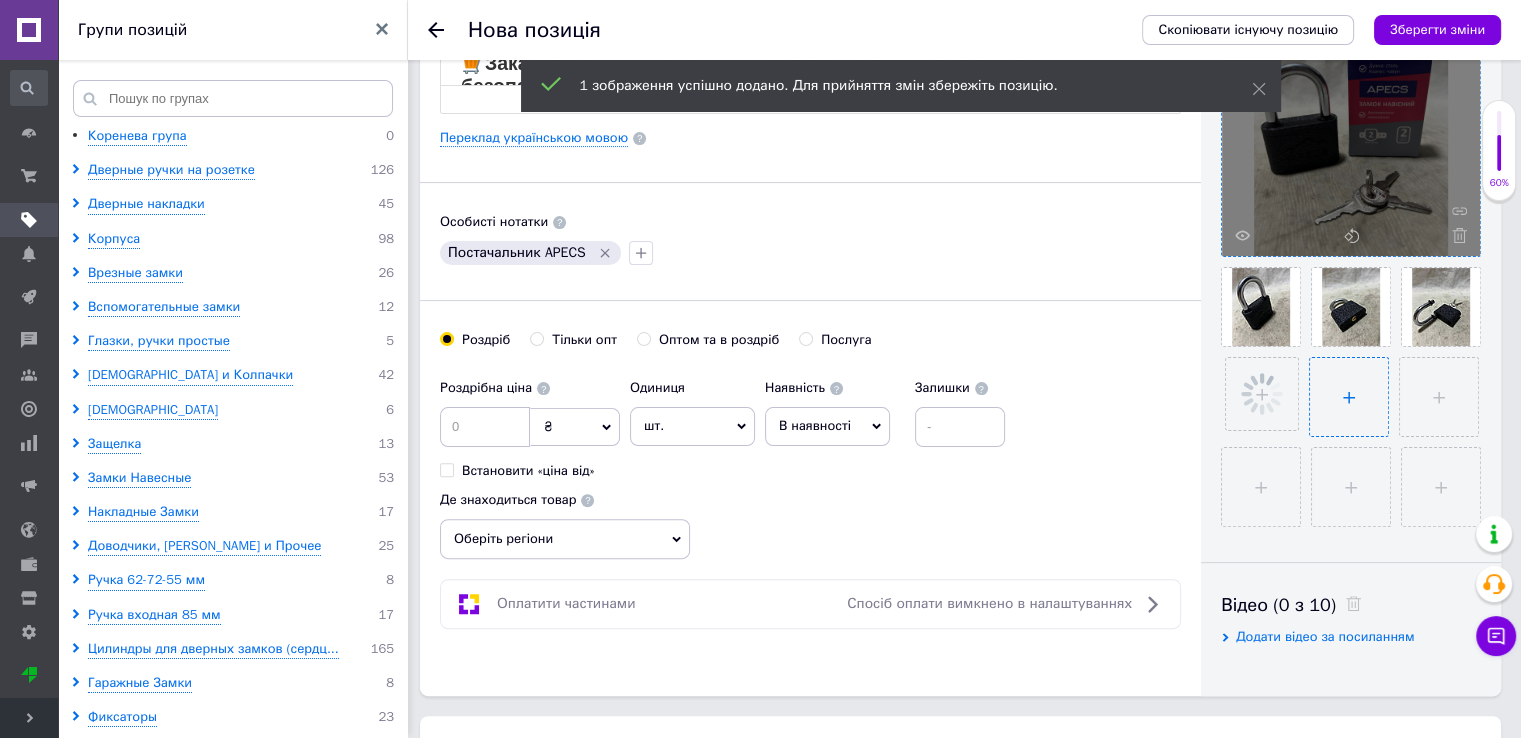 click at bounding box center [1349, 397] 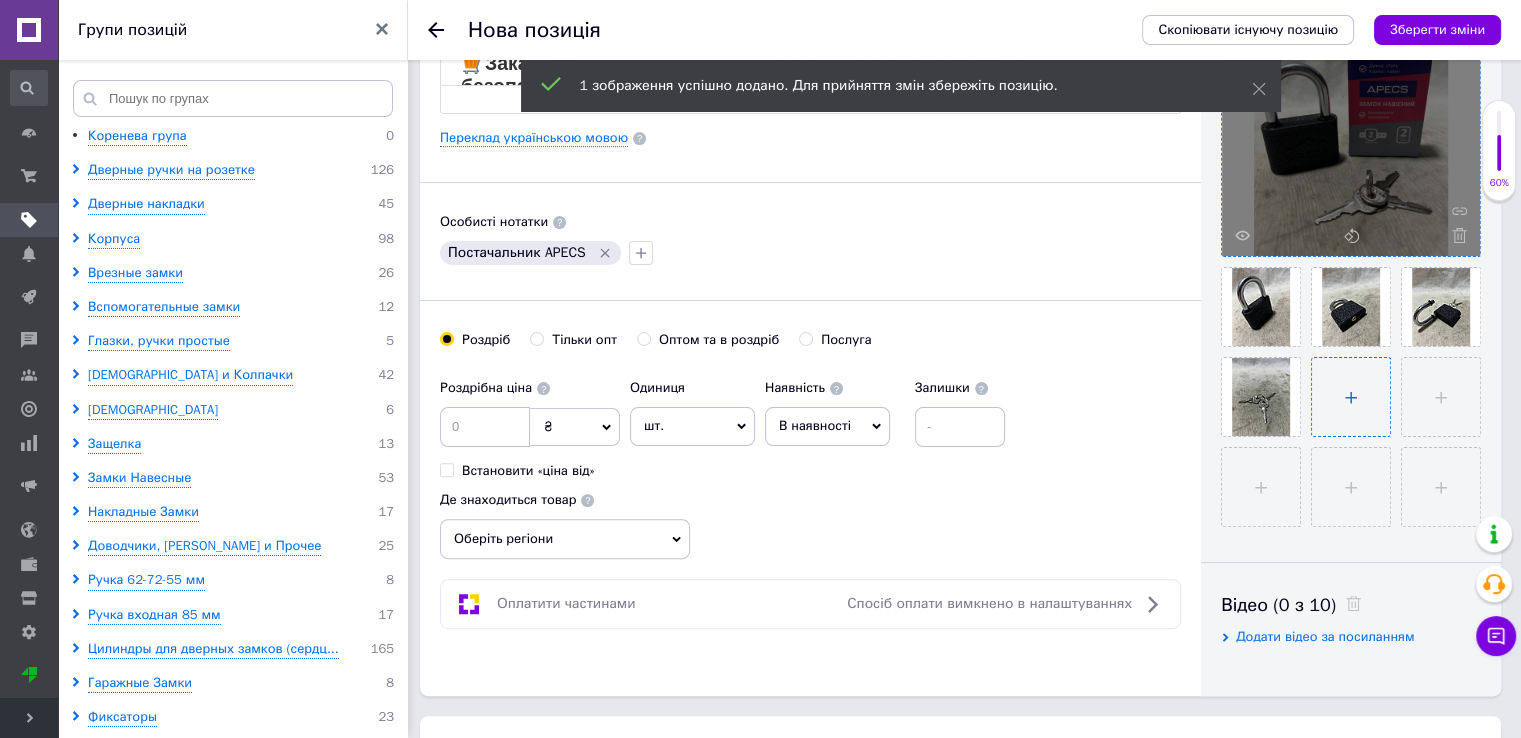 type on "C:\fakepath\photo_6_2025-07-07_11-02-34.jpg" 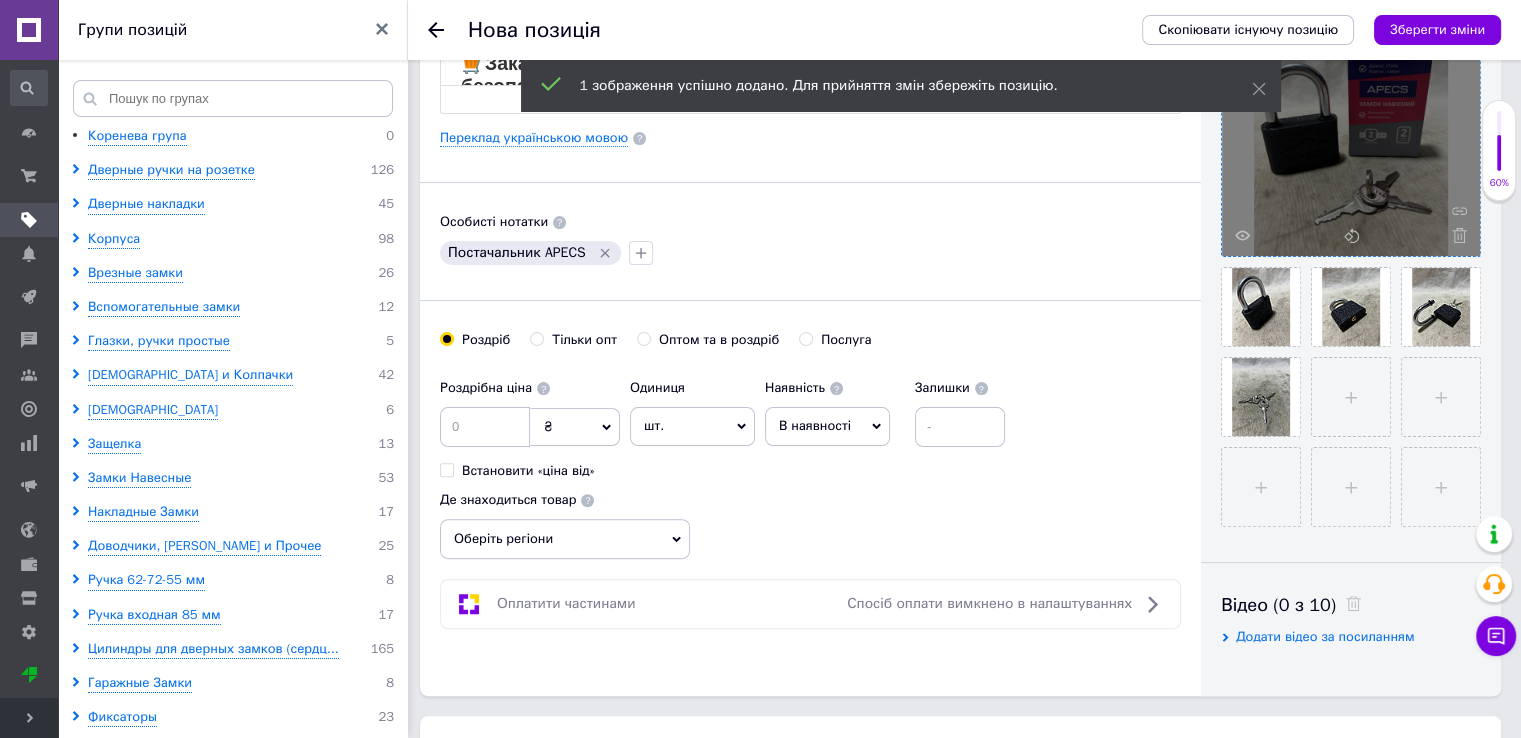type 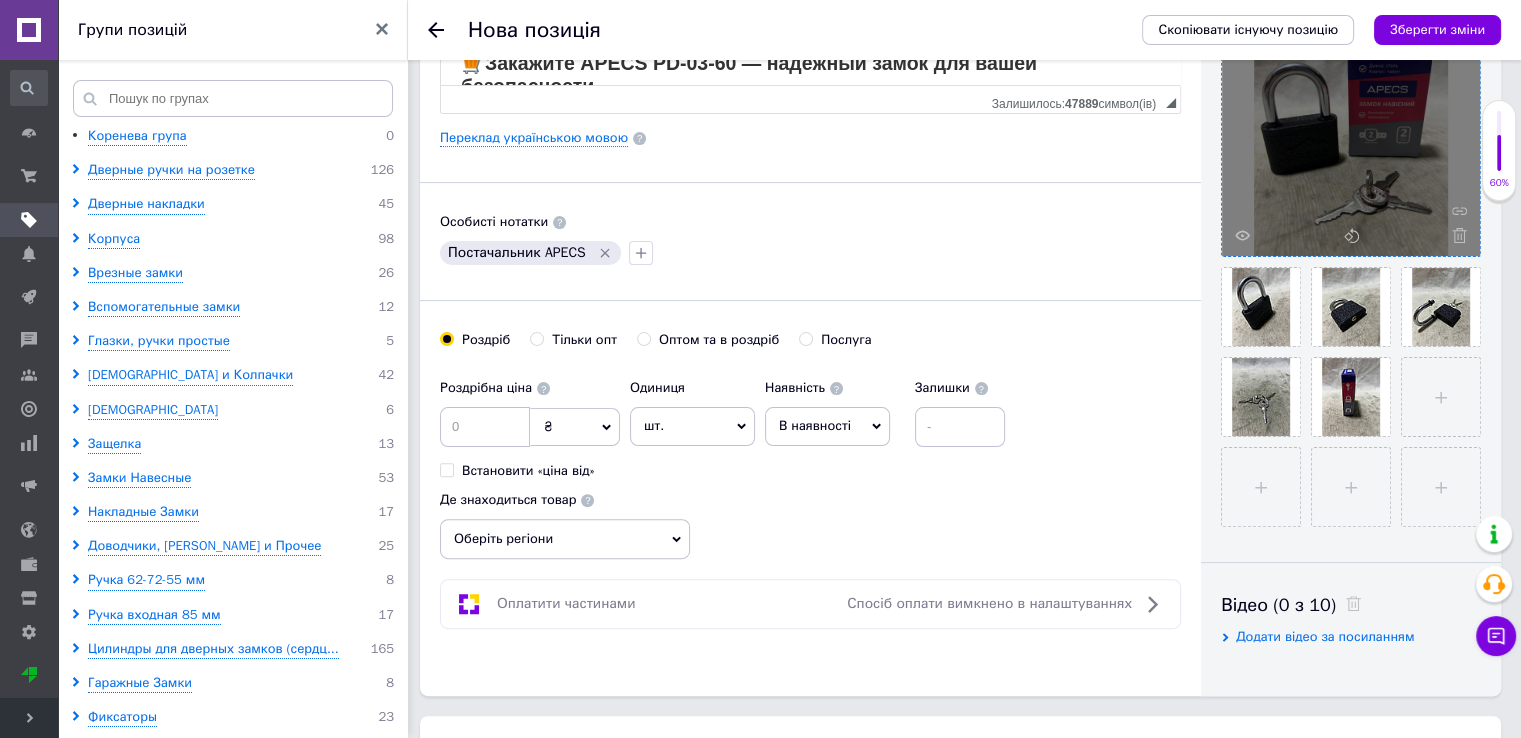 click on "Роздріб Тільки опт Оптом та в роздріб Послуга" at bounding box center [810, 350] 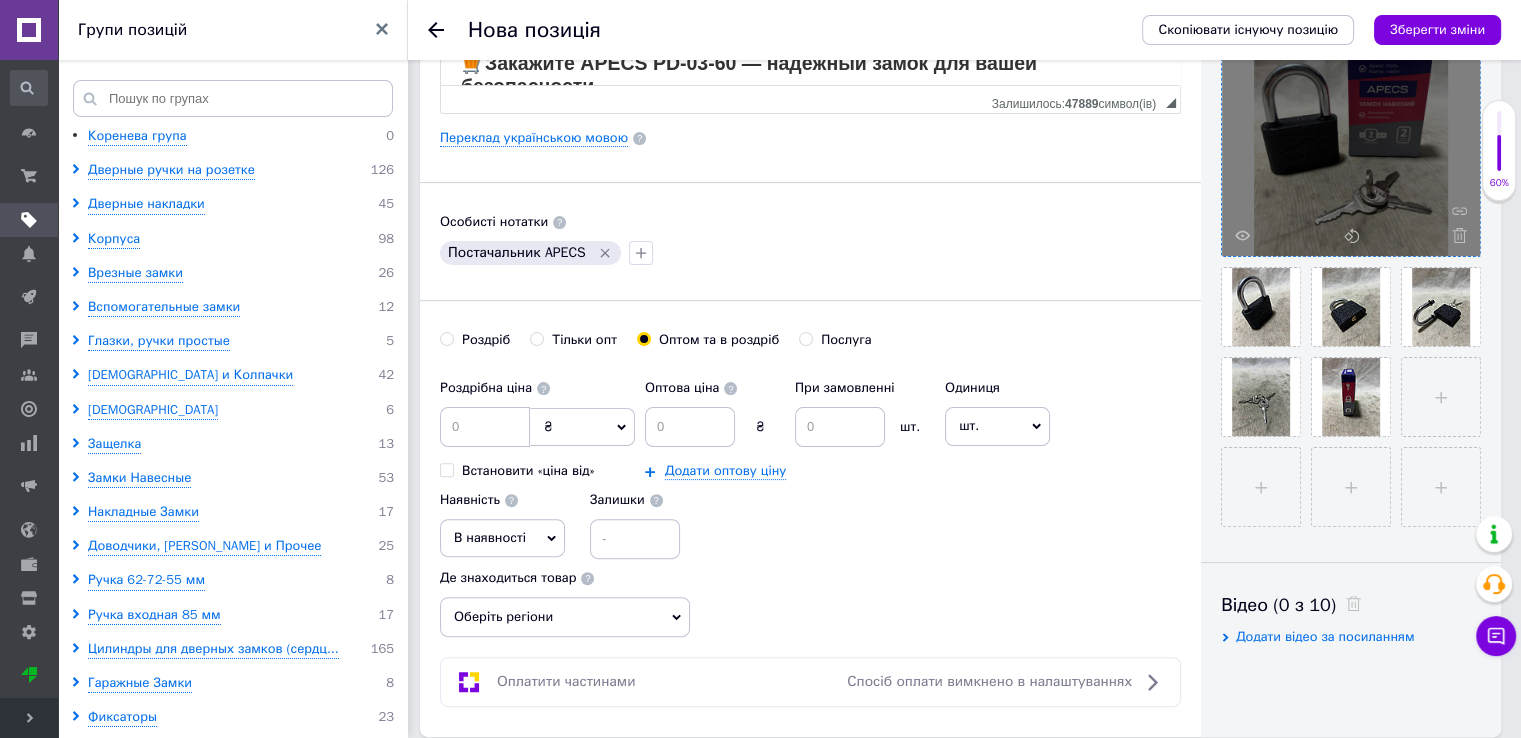 click on "₴" at bounding box center (582, 427) 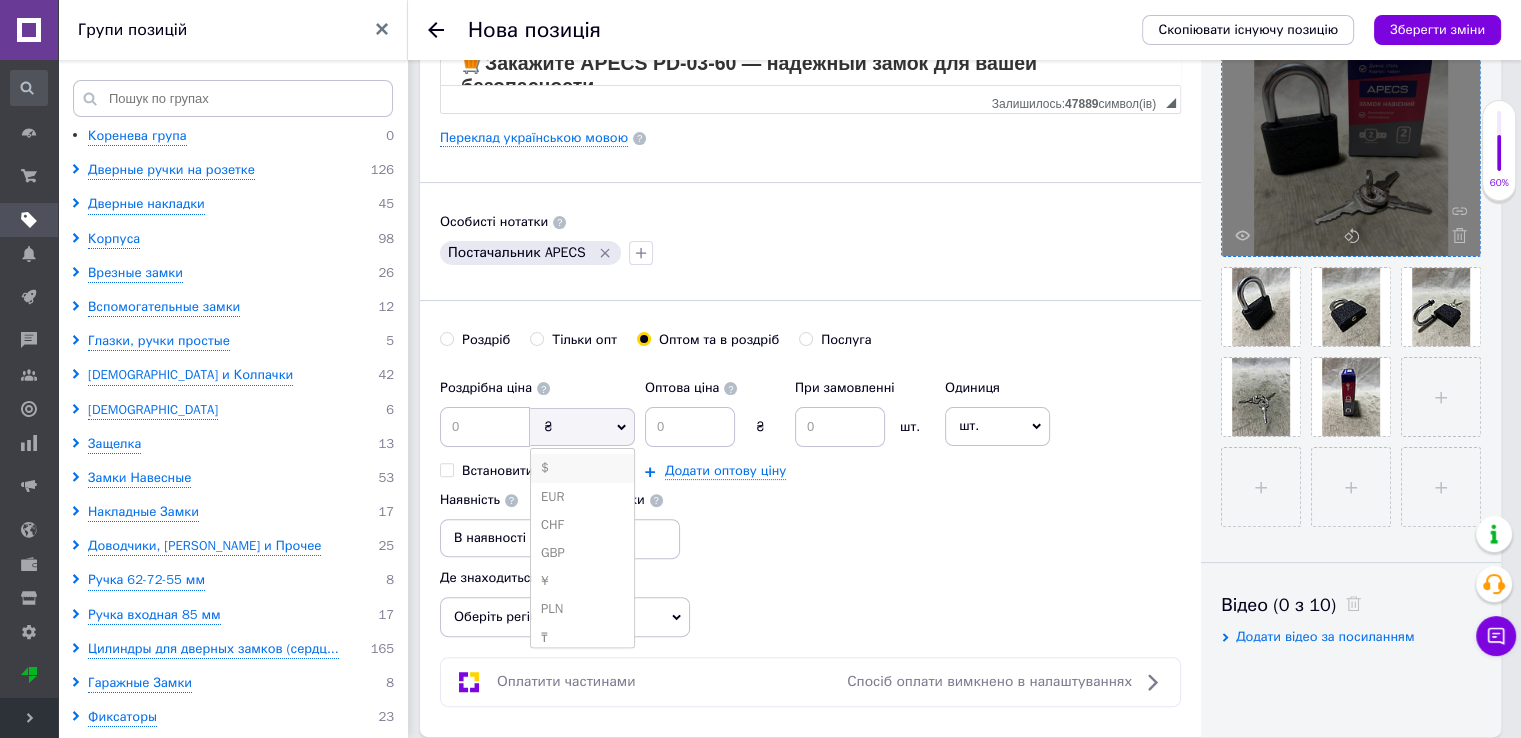 click on "$" at bounding box center [582, 468] 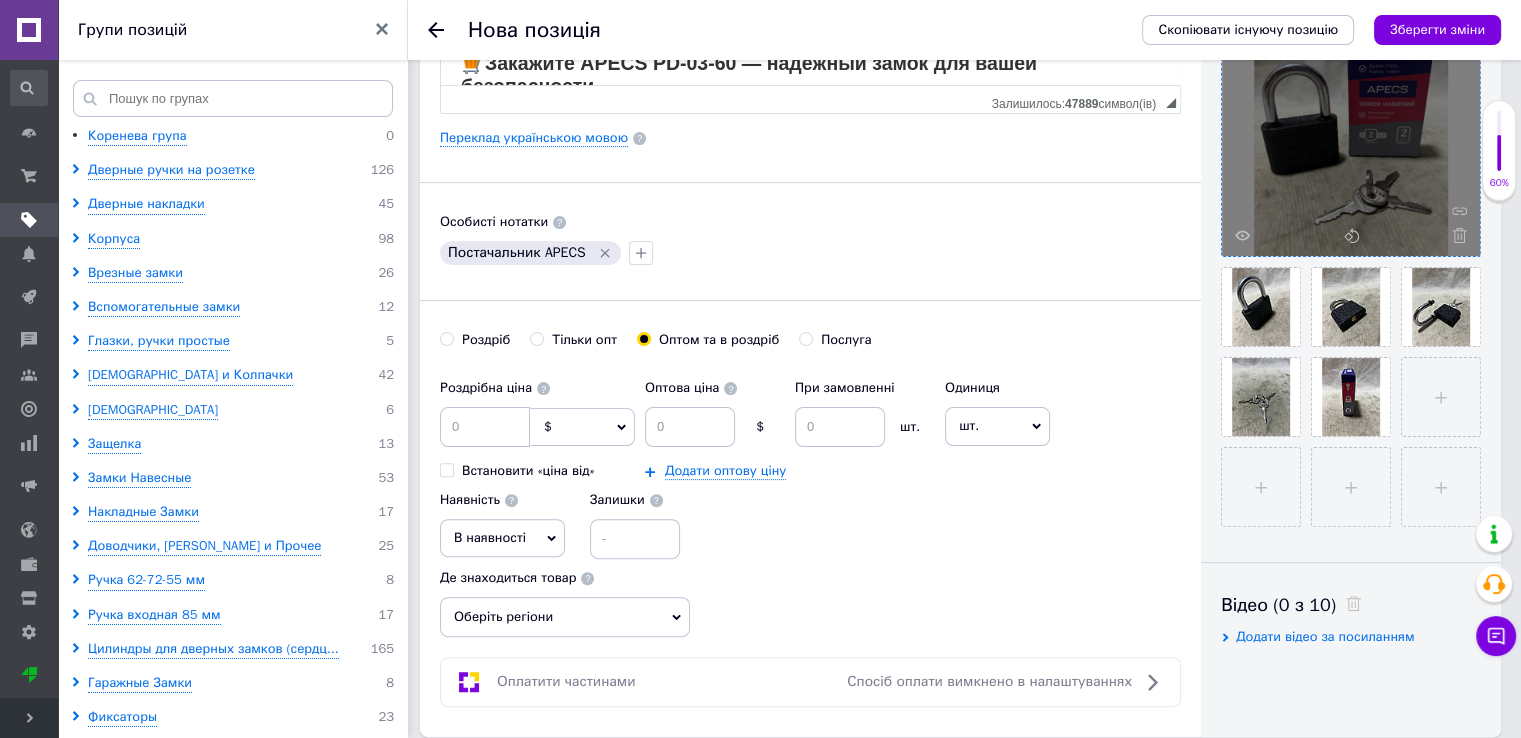 click on "Роздрібна ціна $ EUR CHF ₴ GBP ¥ PLN ₸ MDL HUF KGS CNY TRY KRW lei Встановити «ціна від» Оптова ціна $ При замовленні шт. Додати оптову ціну Одиниця шт. Популярне комплект упаковка кв.м пара м кг пог.м послуга т а автоцистерна ампула б балон банка блістер бобіна бочка бут бухта в ват виїзд відро г г га година гр/кв.м гігакалорія д дав два місяці день доба доза є єврокуб з зміна к кВт каністра карат кв.дм кв.м кв.см кв.фут квартал кг кг/кв.м км колесо комплект коробка куб.дм куб.м л л лист м м мВт мл мм моток місяць мішок н набір номер о об'єкт од. п палетомісце пара партія пач пог.м р с 1" at bounding box center (810, 503) 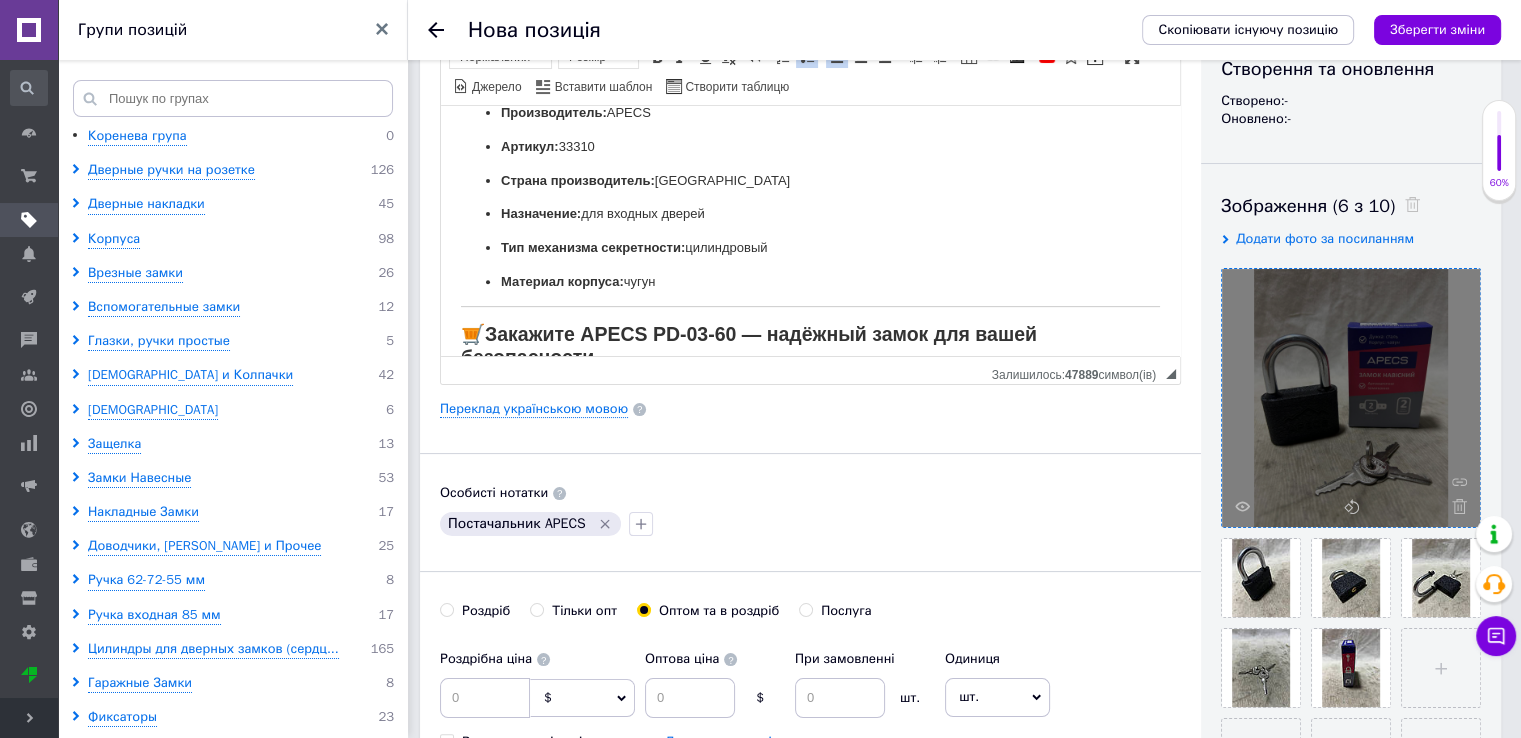 scroll, scrollTop: 0, scrollLeft: 0, axis: both 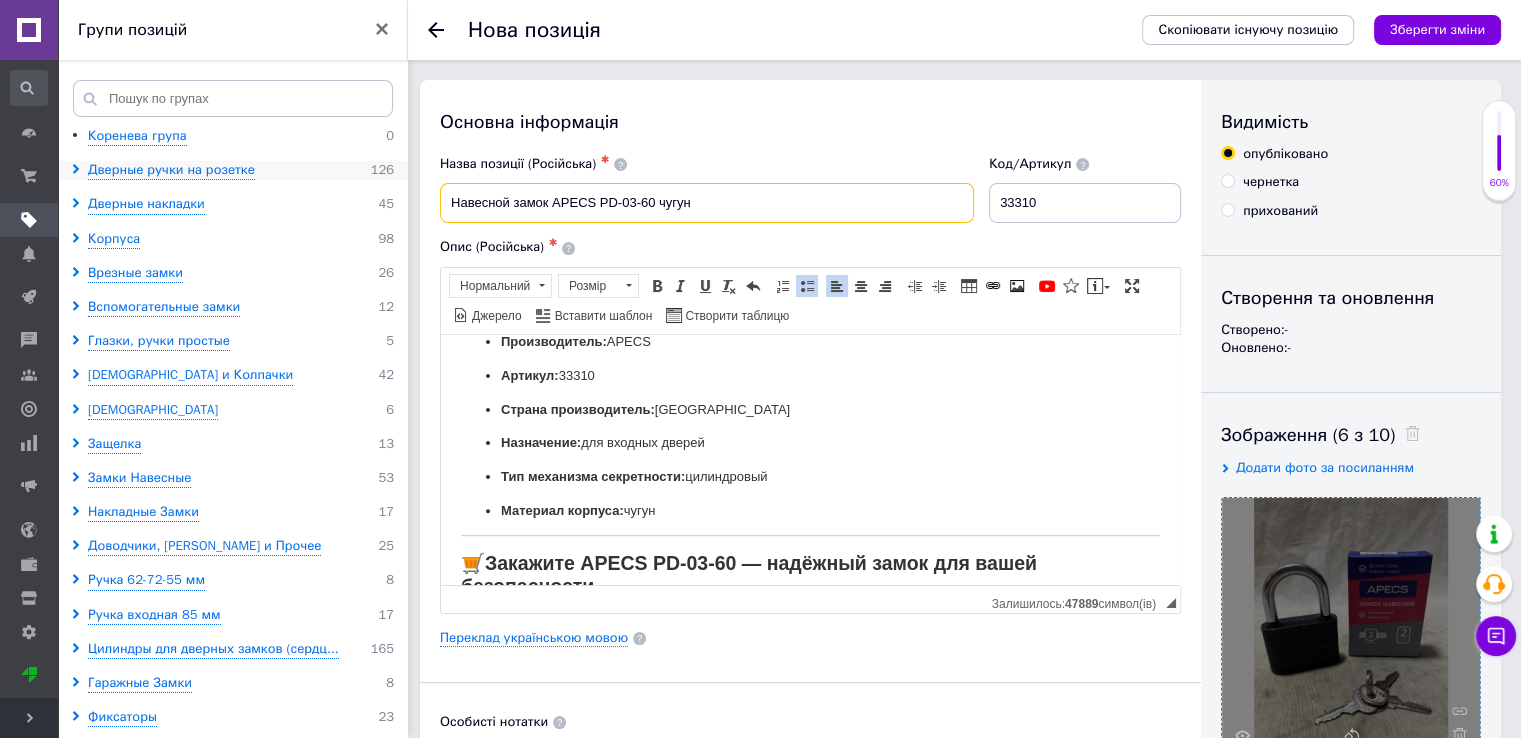 drag, startPoint x: 798, startPoint y: 215, endPoint x: 255, endPoint y: 172, distance: 544.6999 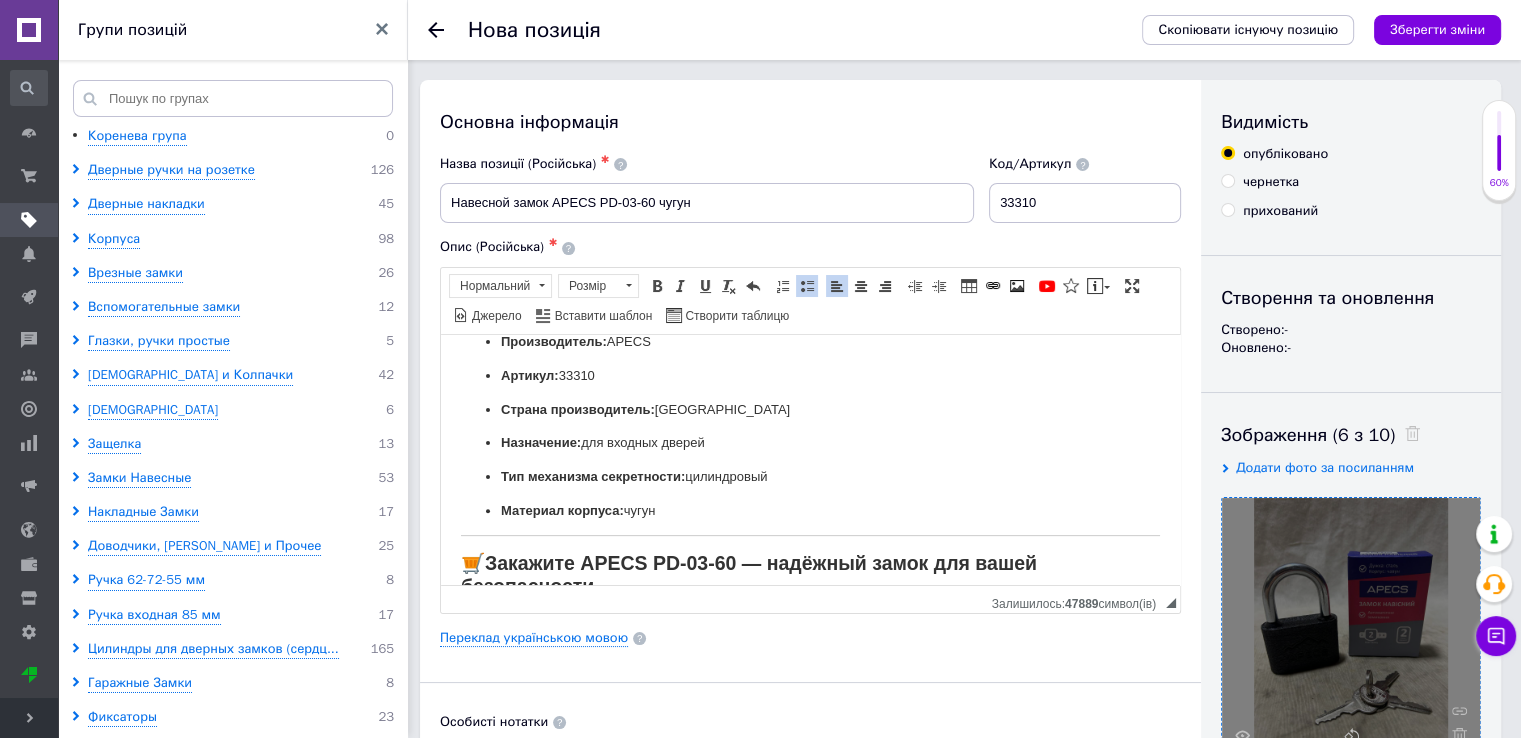 click on "Основна інформація" at bounding box center (810, 122) 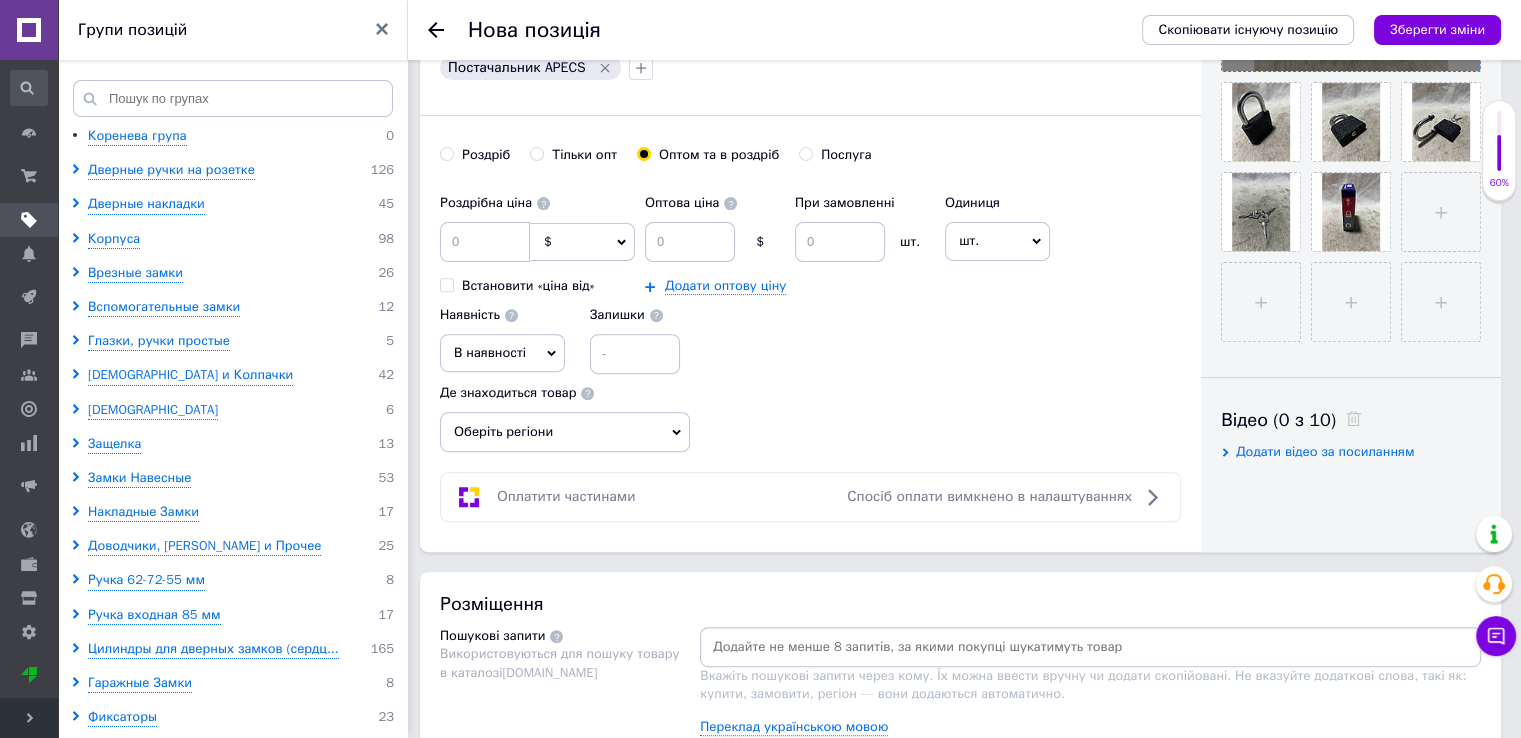 scroll, scrollTop: 700, scrollLeft: 0, axis: vertical 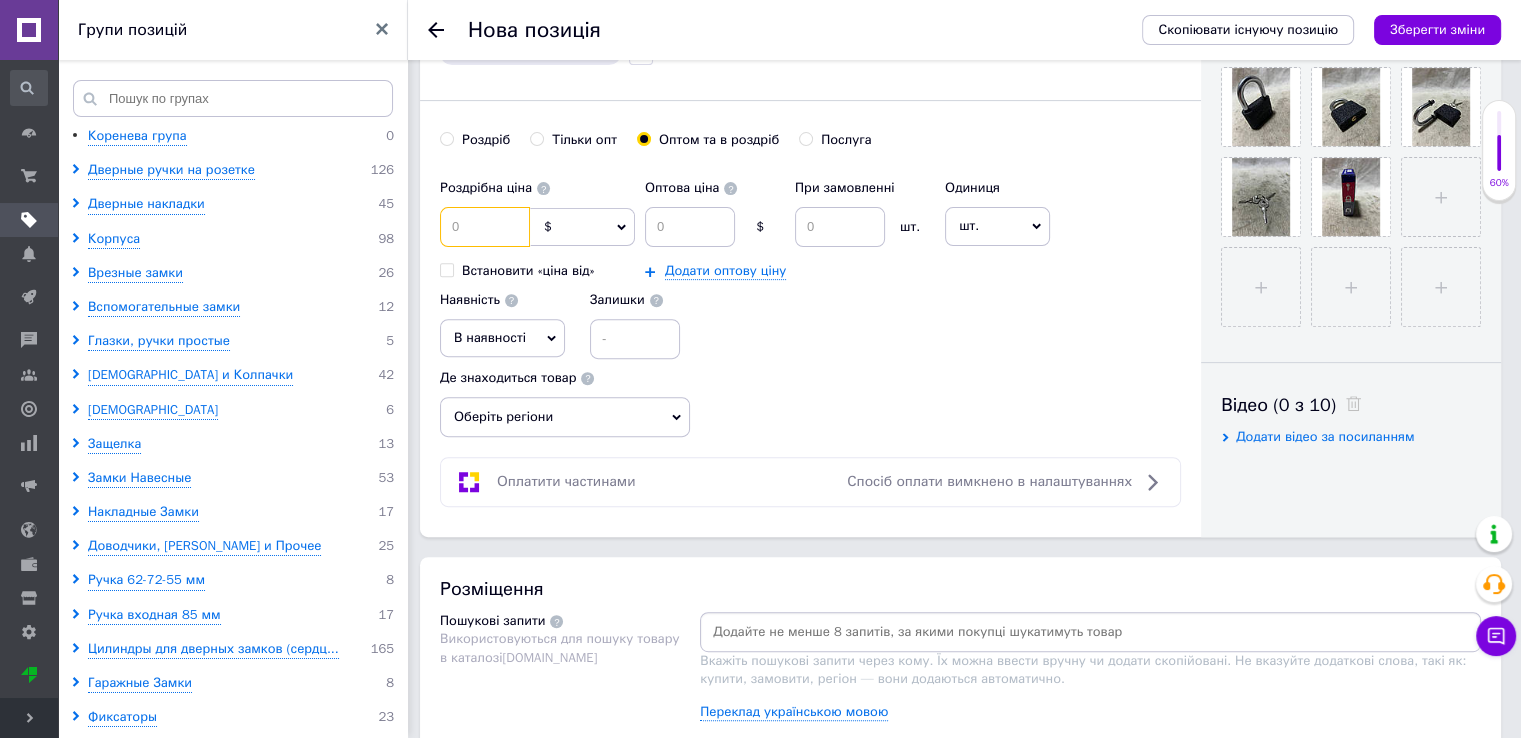 click at bounding box center (485, 227) 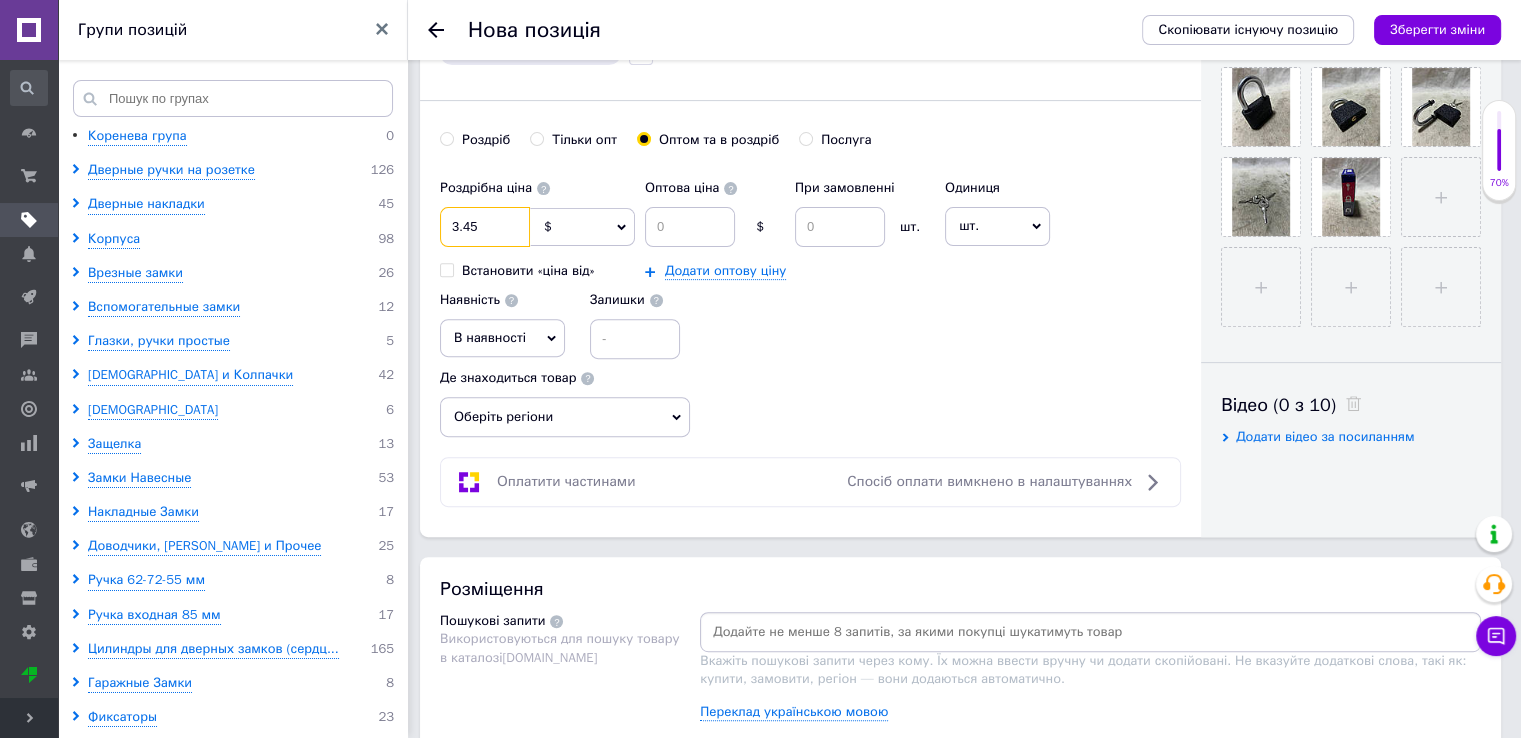 type on "3.45" 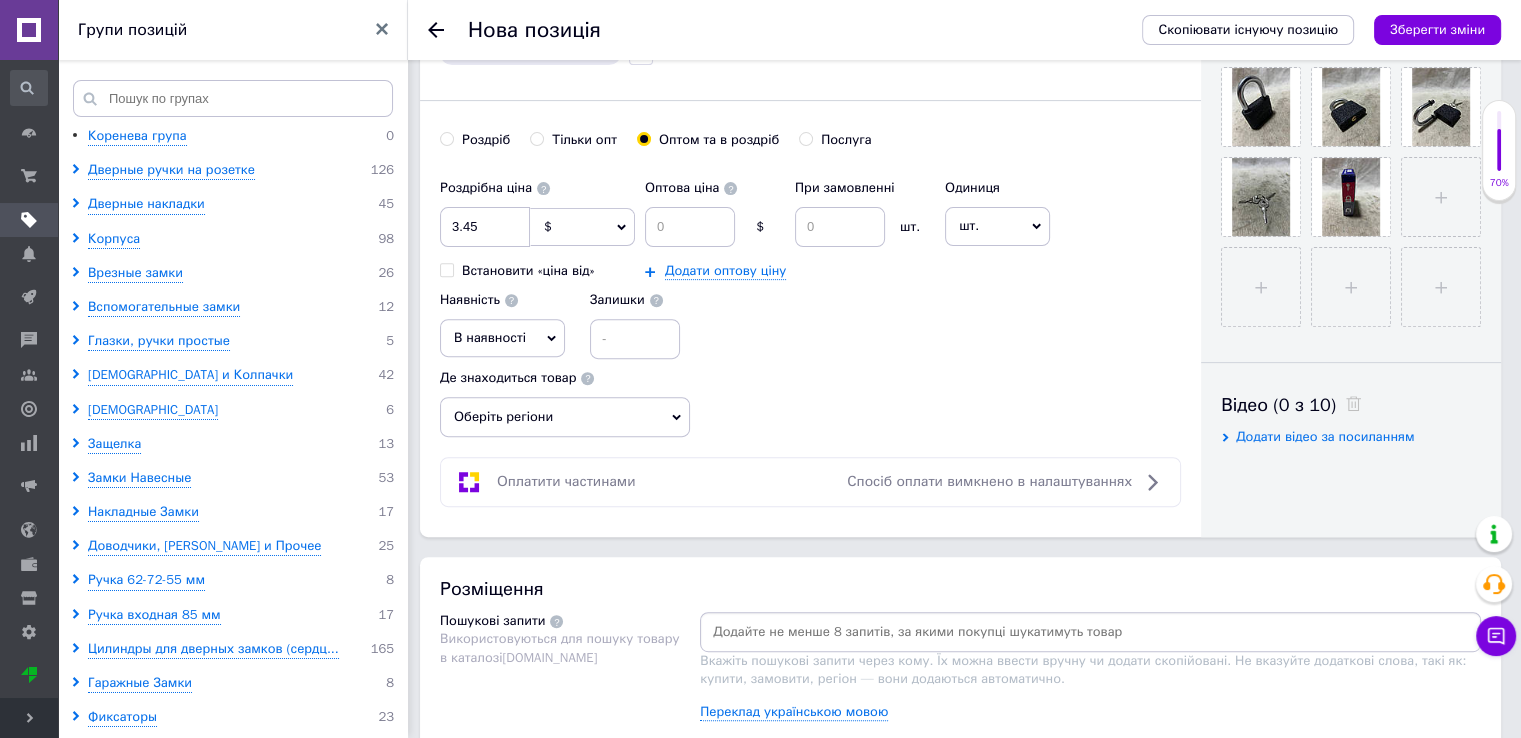 click on "Роздрібна ціна 3.45 $ EUR CHF ₴ GBP ¥ PLN ₸ MDL HUF KGS CNY TRY KRW lei Встановити «ціна від» Оптова ціна $ При замовленні шт. Додати оптову ціну Одиниця шт. Популярне комплект упаковка кв.м пара м кг пог.м послуга т а автоцистерна ампула б балон банка блістер бобіна бочка бут бухта в ват виїзд відро г г га година гр/кв.м гігакалорія д дав два місяці день доба доза є єврокуб з зміна к кВт каністра карат кв.дм кв.м кв.см кв.фут квартал кг кг/кв.м км колесо комплект коробка куб.дм куб.м л л лист м м мВт мл мм моток місяць мішок н набір номер о об'єкт од. п палетомісце пара партія пач пог.м р" at bounding box center [810, 264] 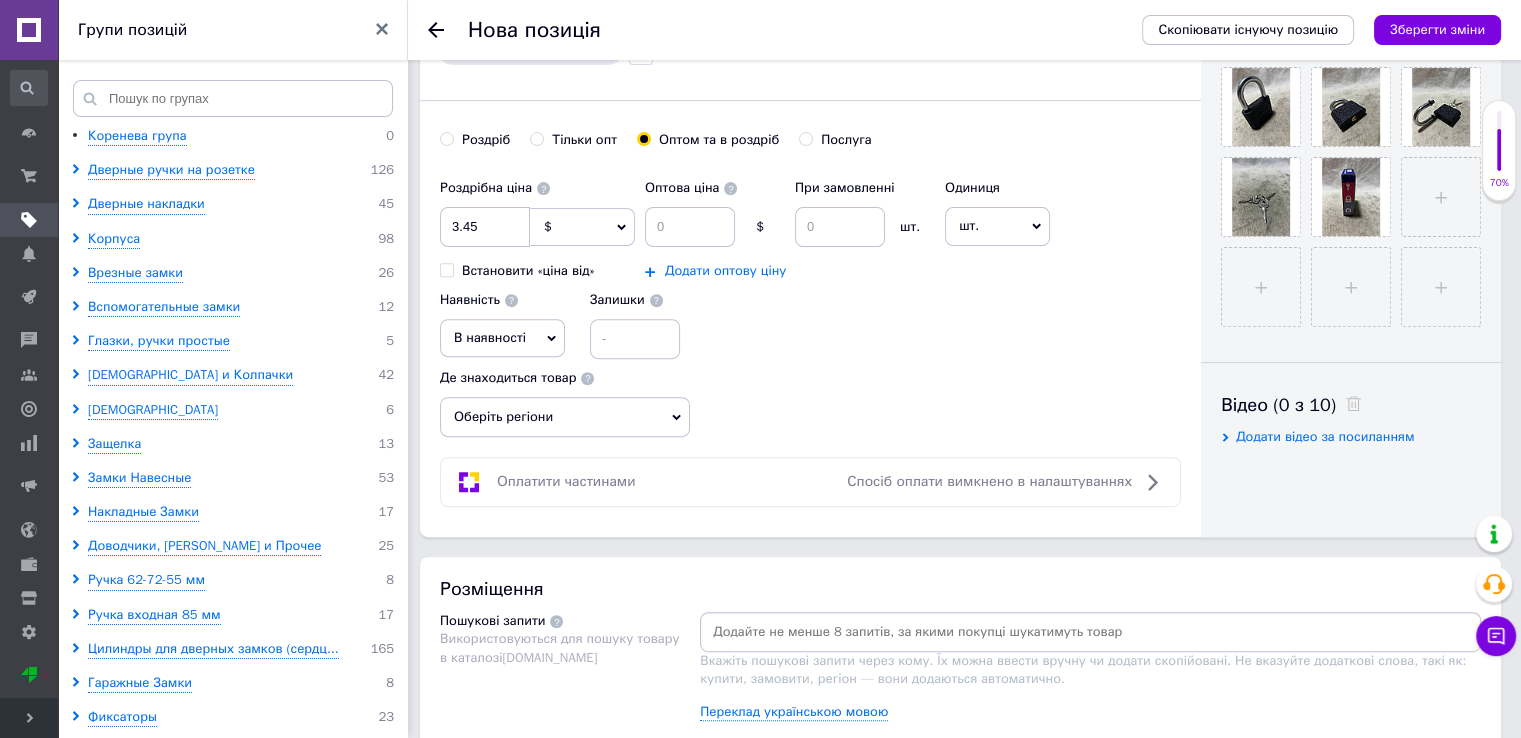 click on "Додати оптову ціну" at bounding box center [725, 271] 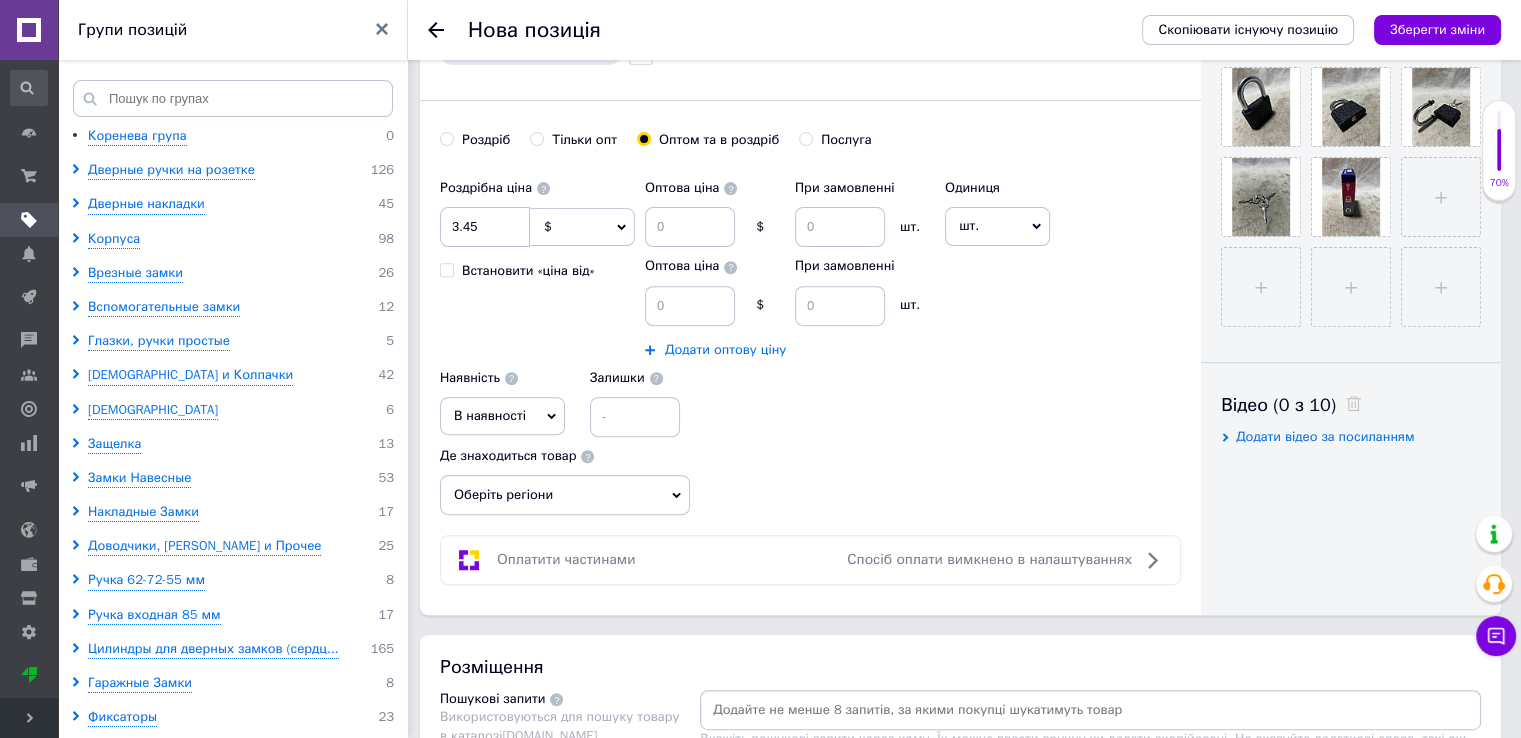 click on "Додати оптову ціну" at bounding box center (725, 350) 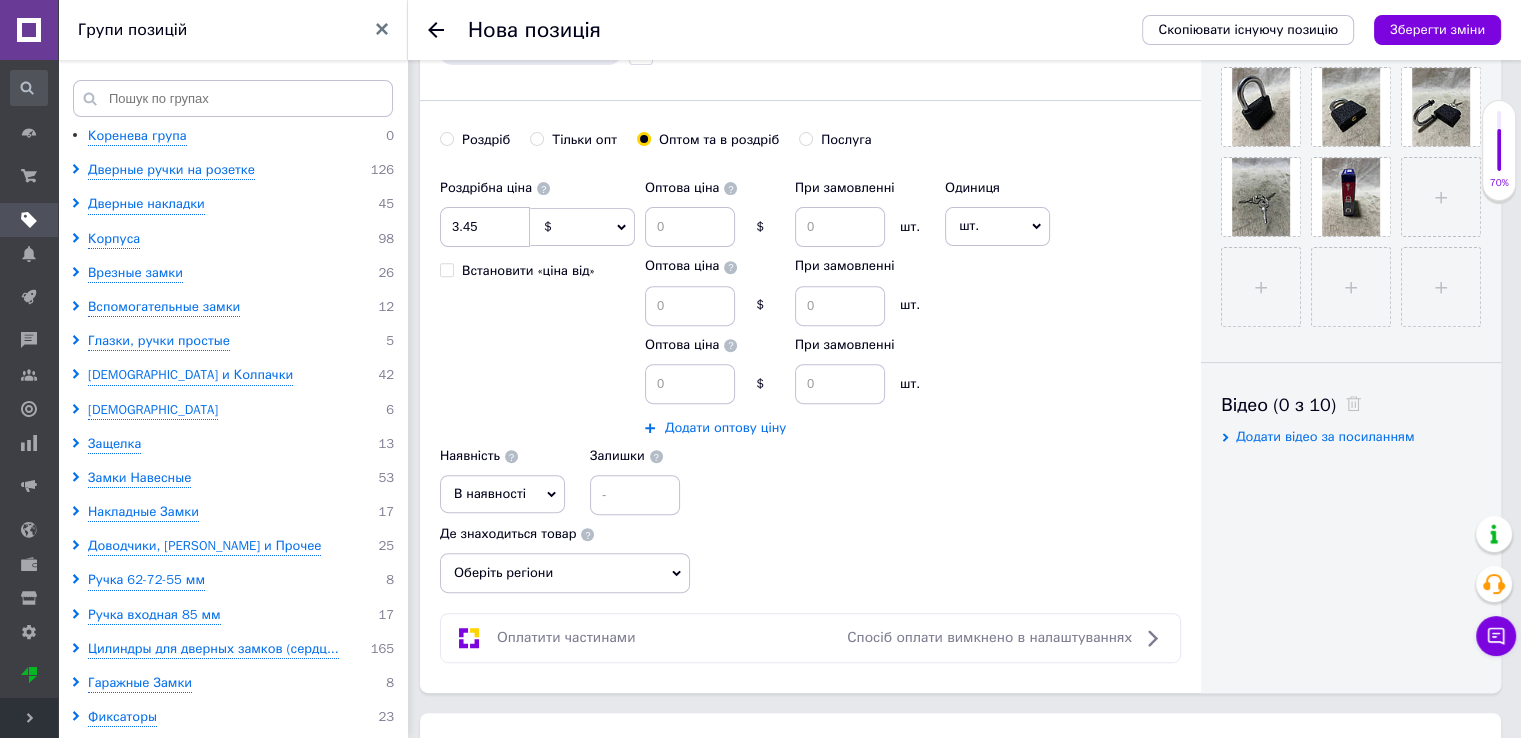 click on "Додати оптову ціну" at bounding box center [725, 428] 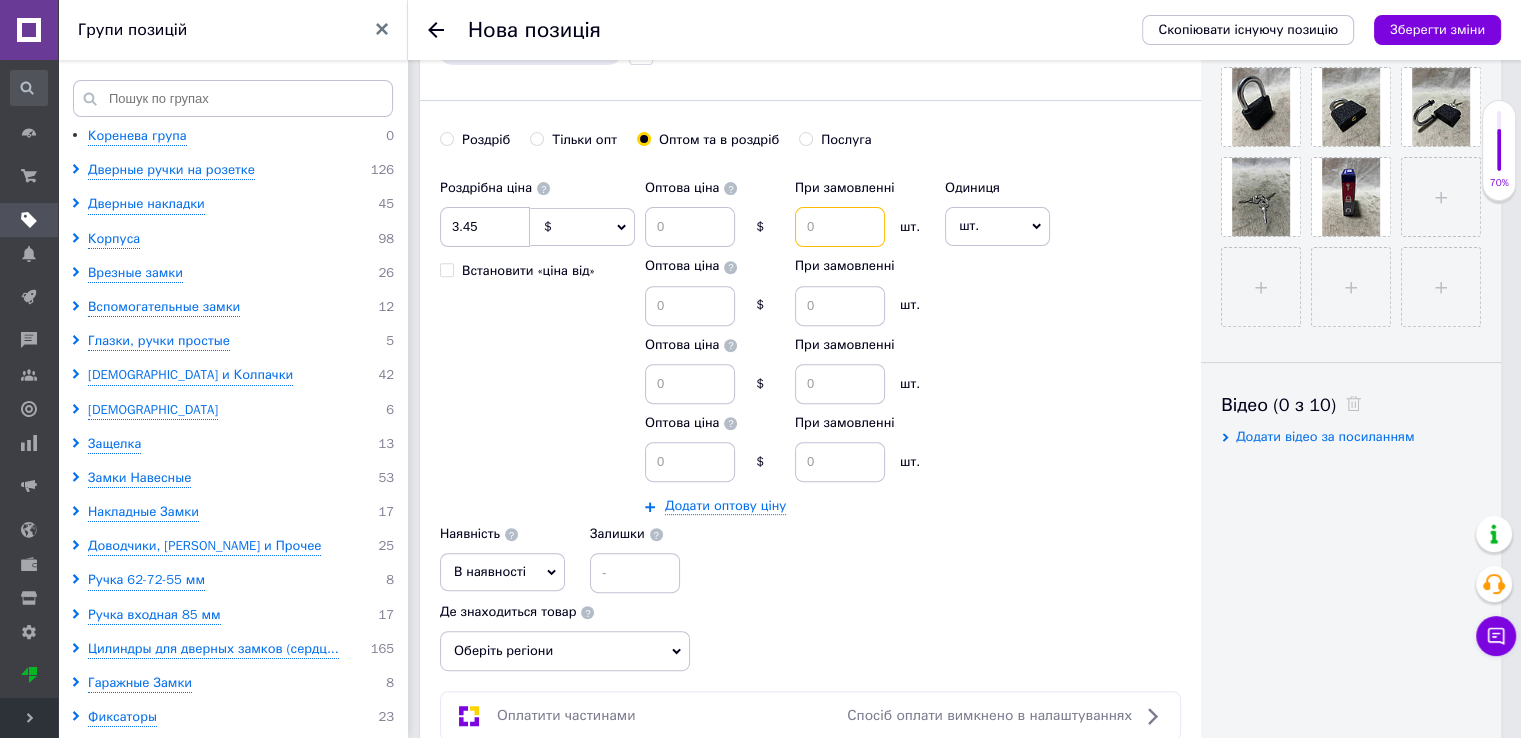 click at bounding box center (840, 227) 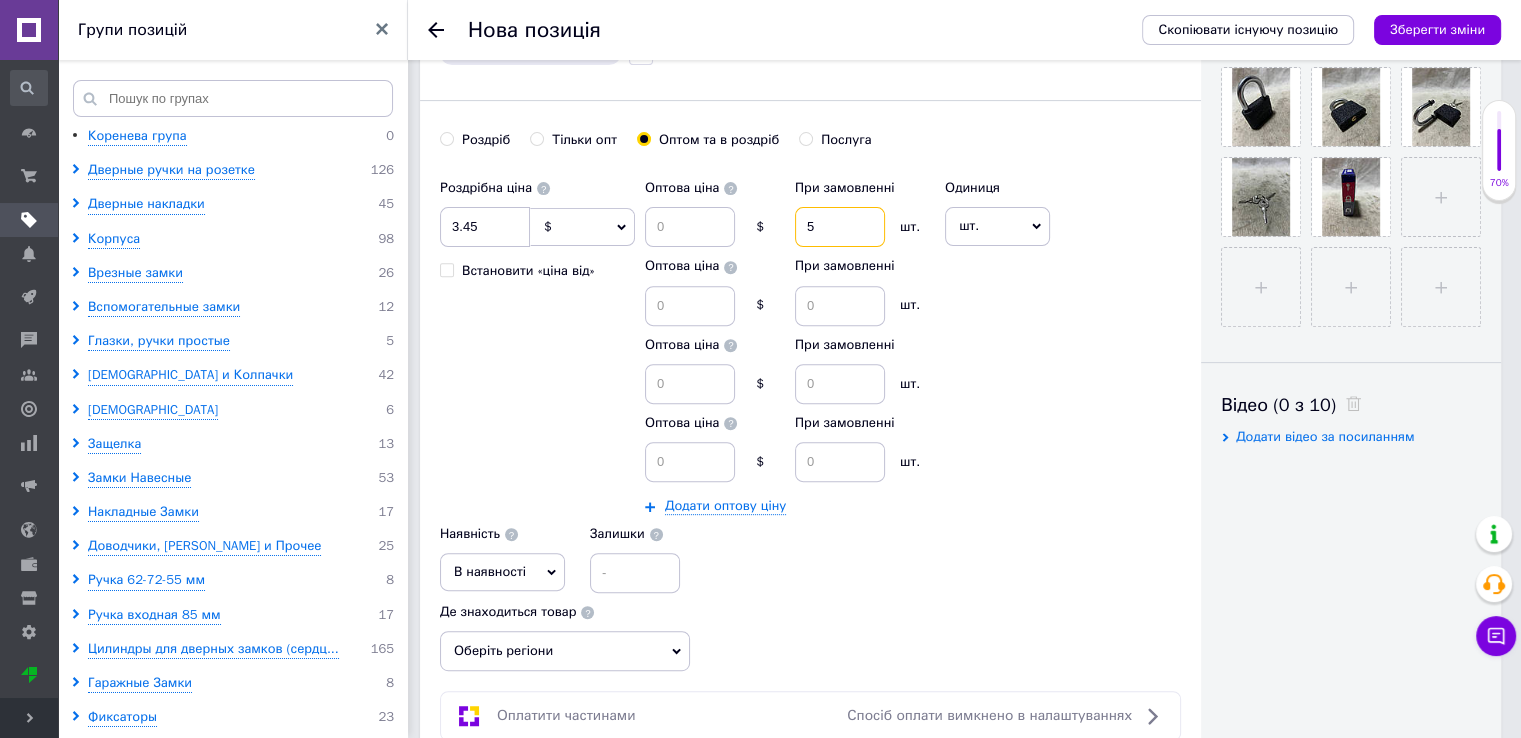type on "5" 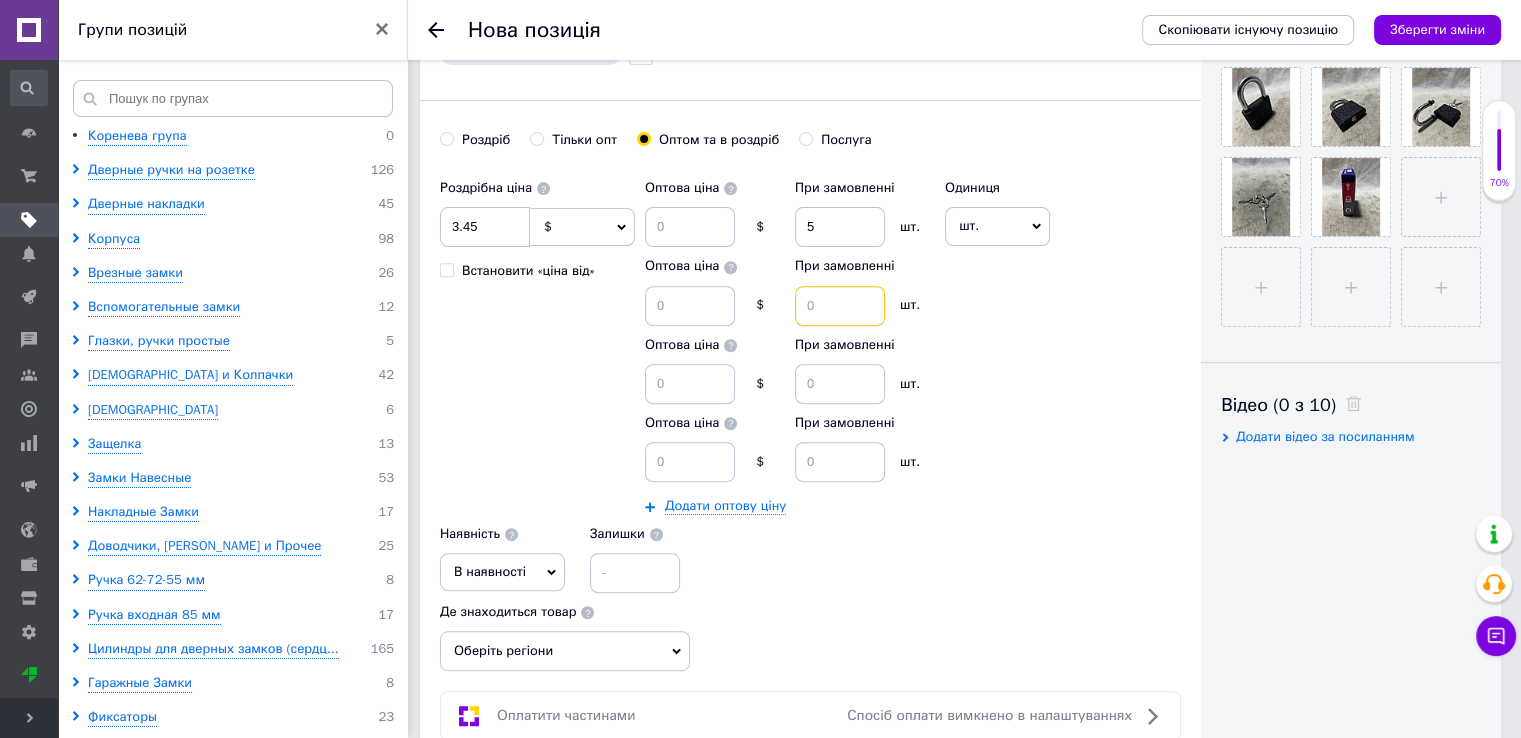 click at bounding box center [840, 306] 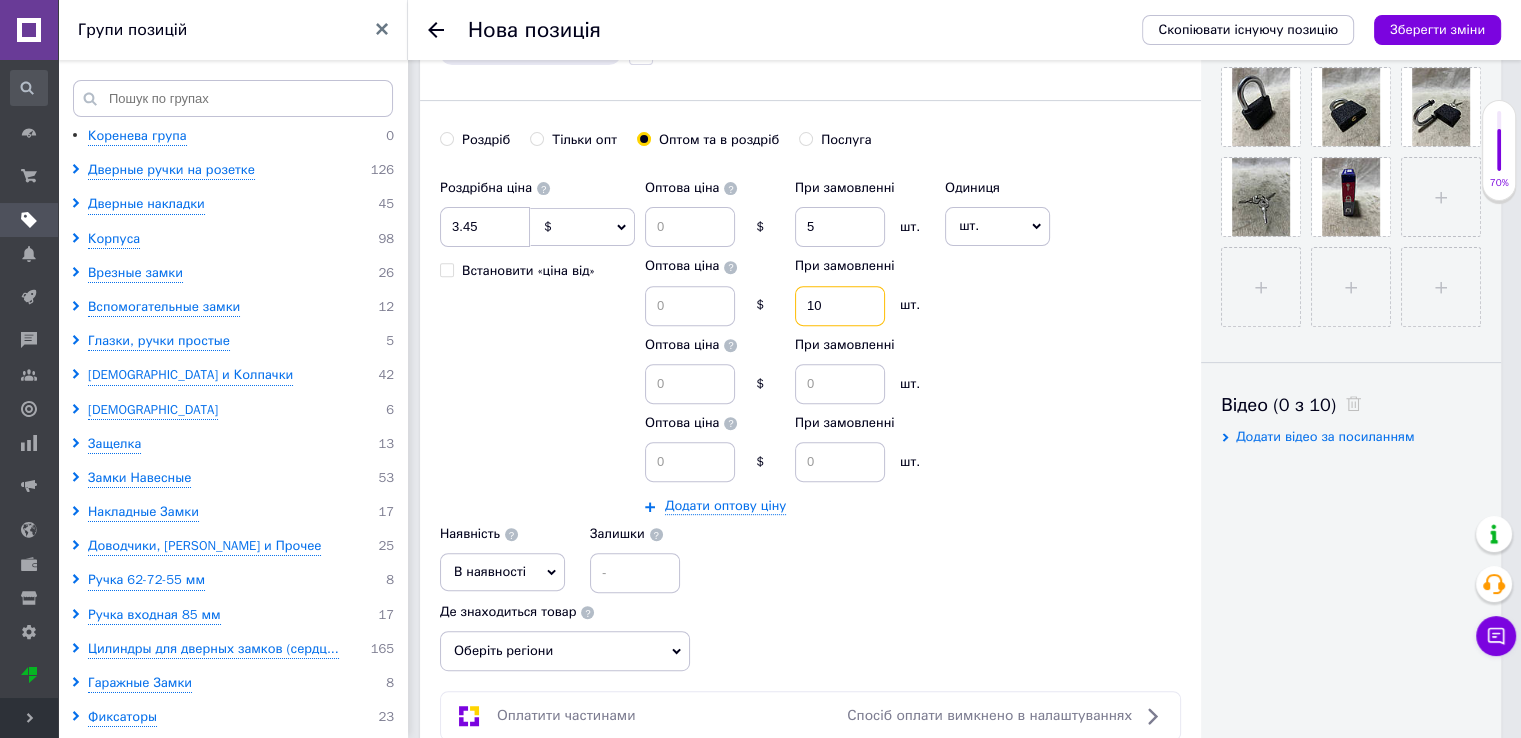 type on "10" 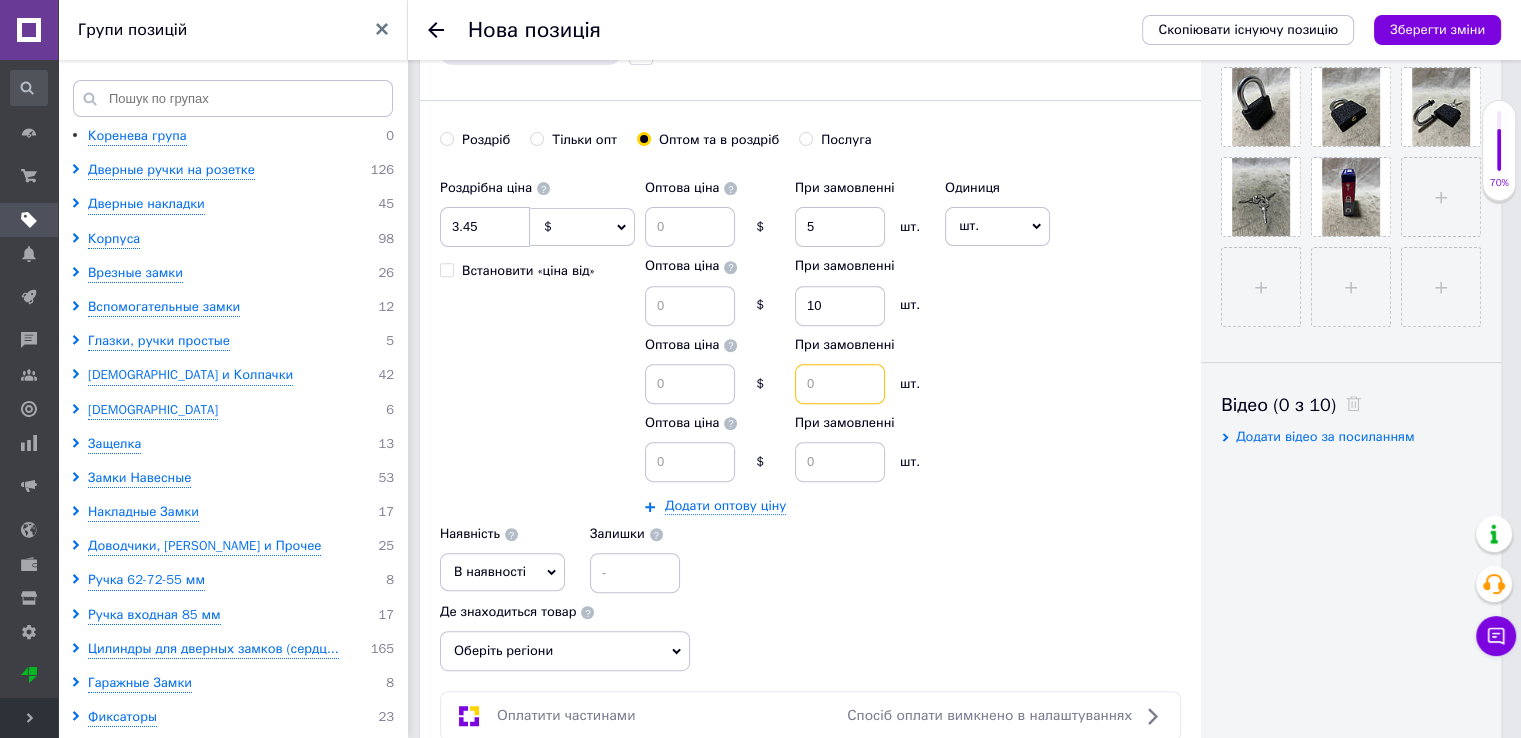 click at bounding box center (840, 384) 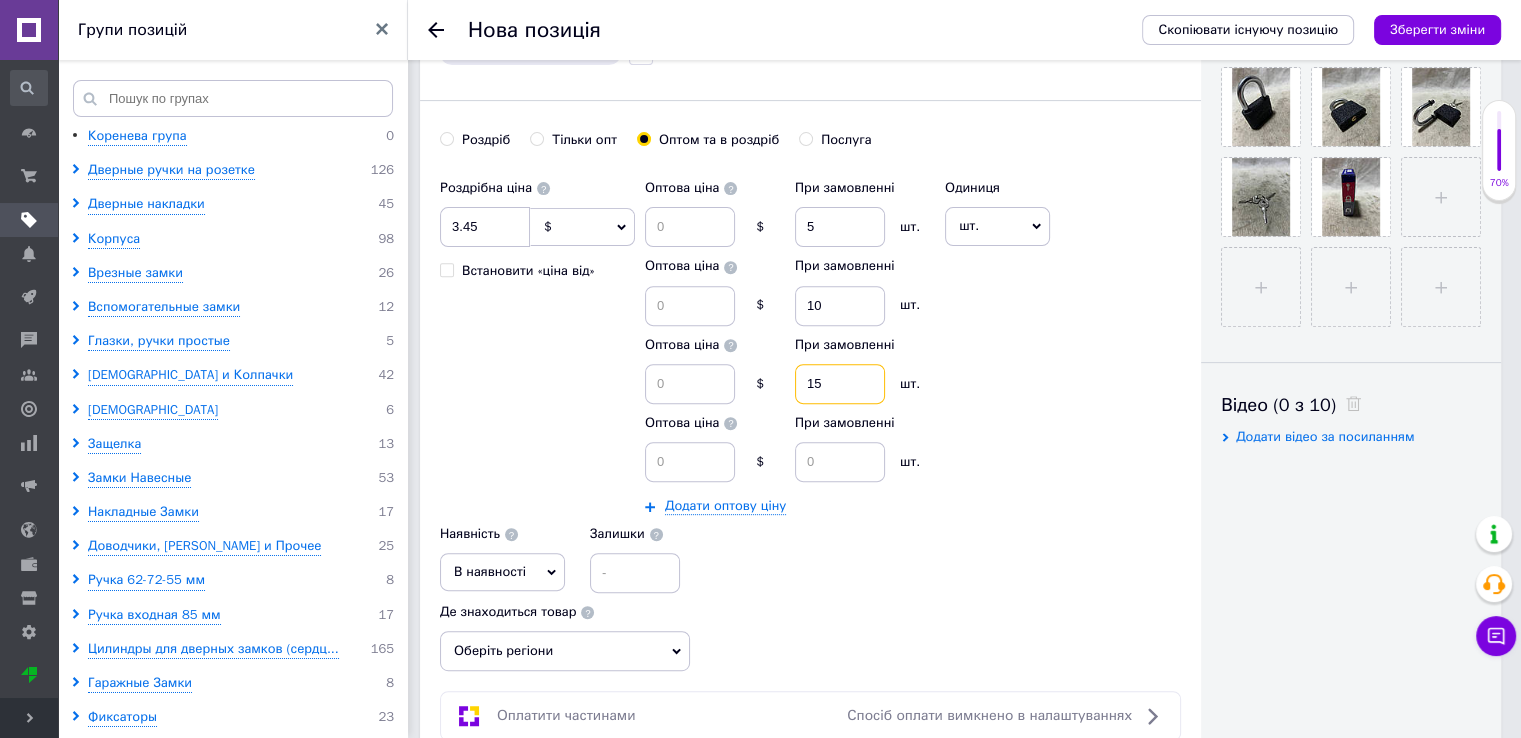 type on "15" 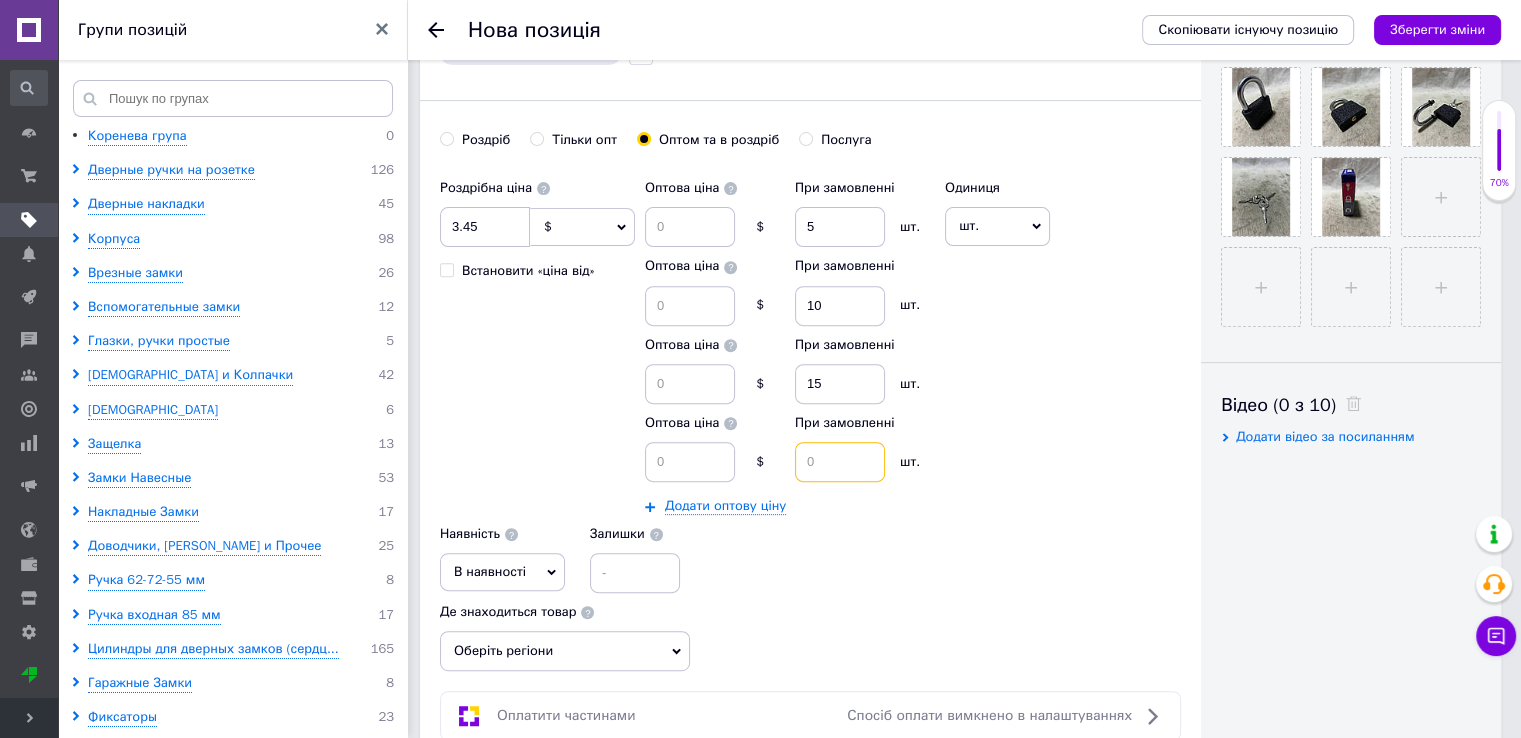 click at bounding box center (840, 462) 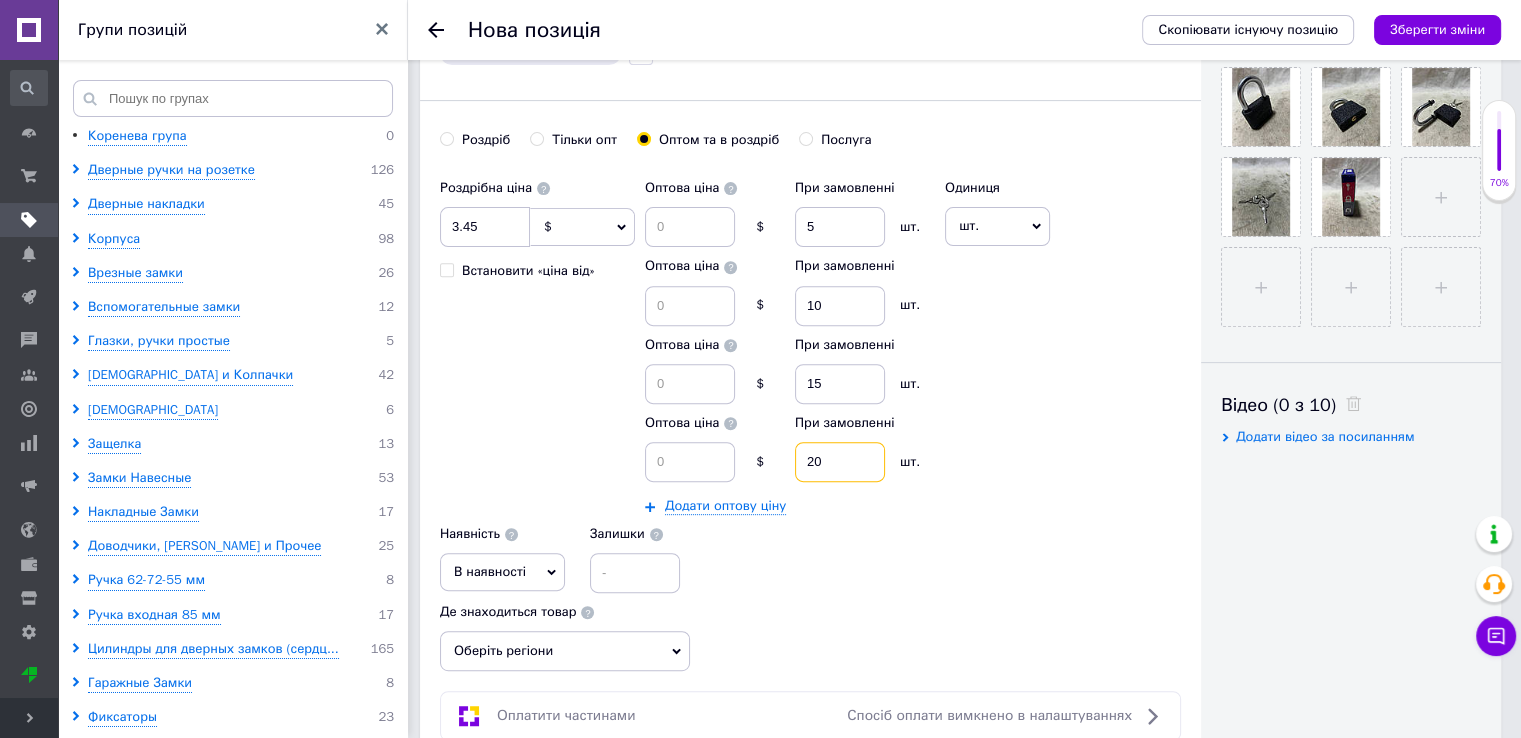 type on "20" 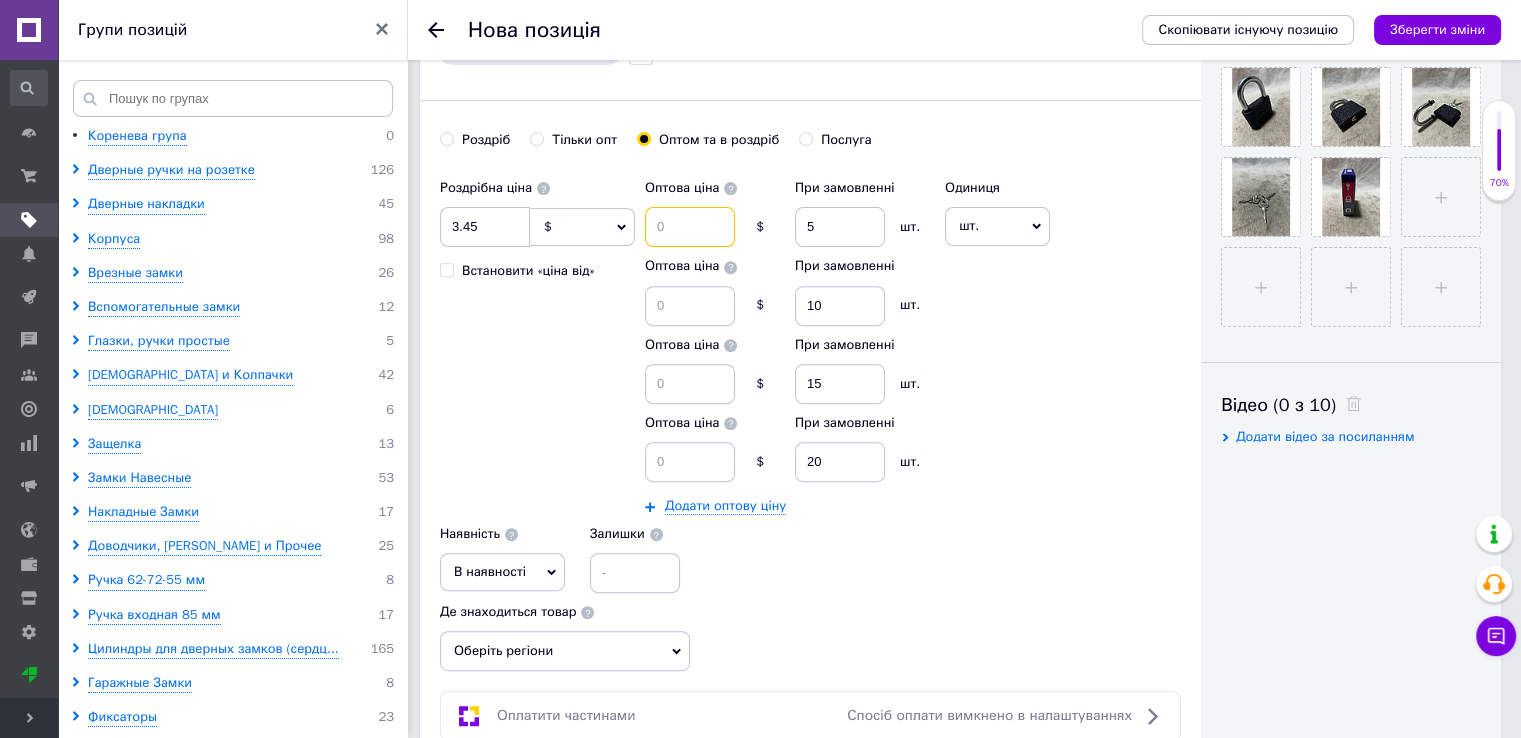 click at bounding box center [690, 227] 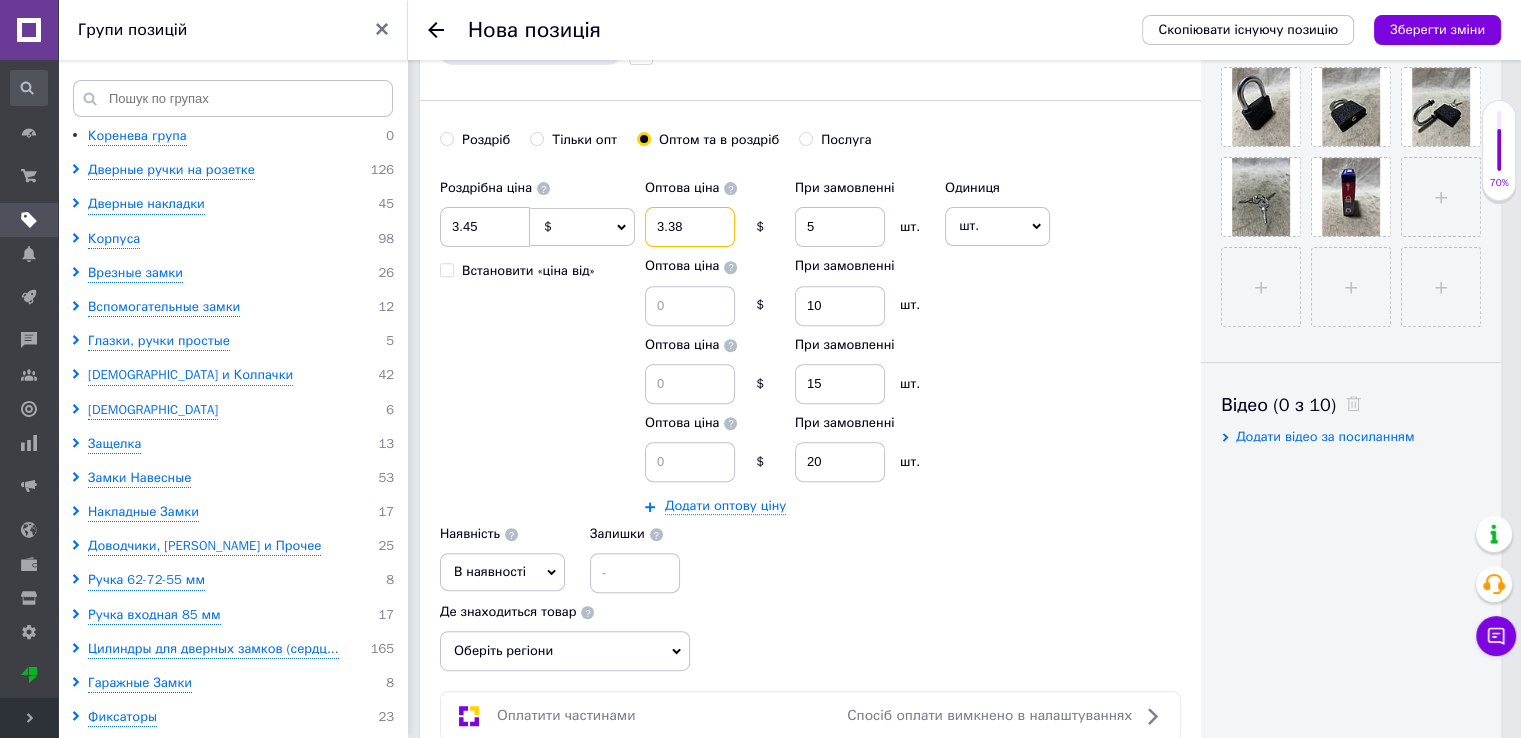 type on "3.38" 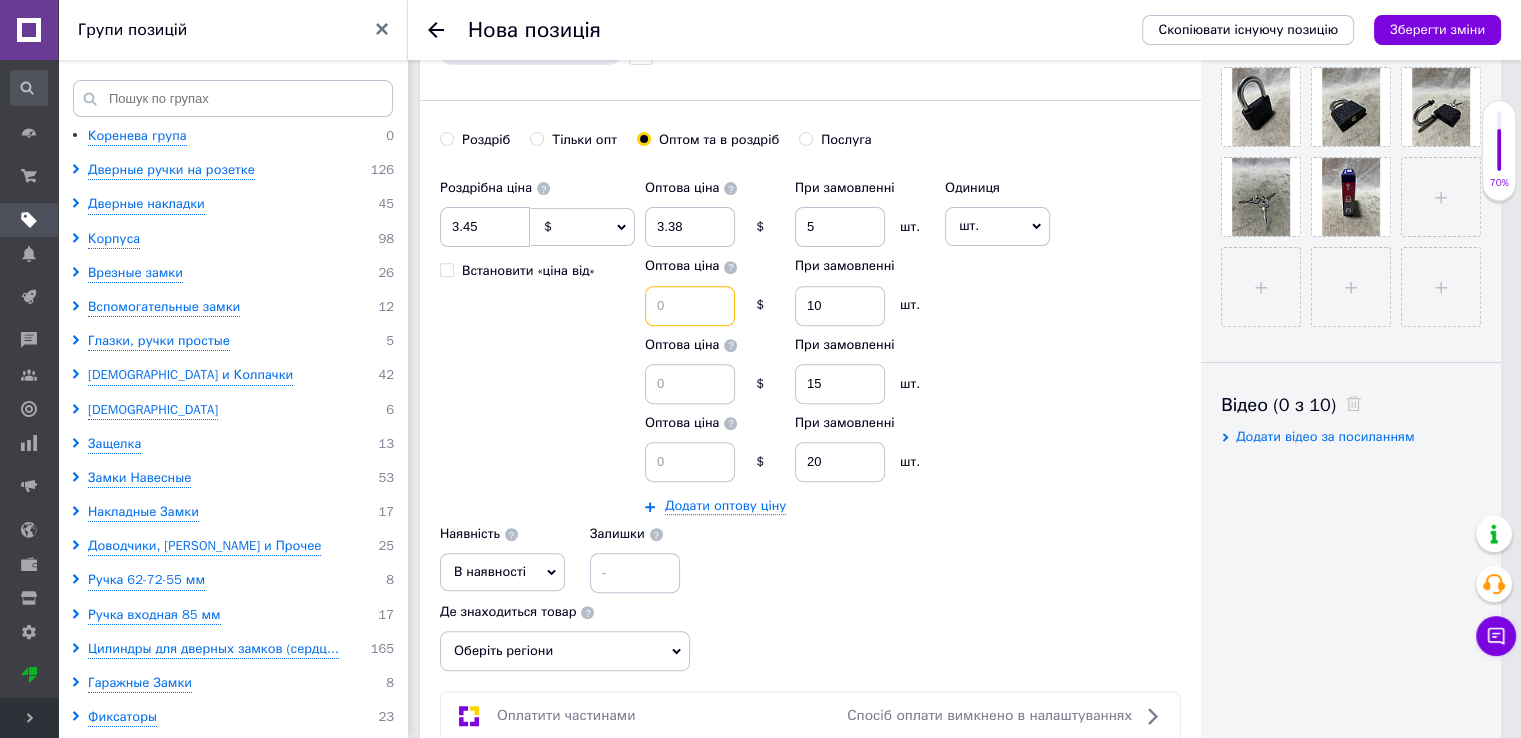 click at bounding box center (690, 306) 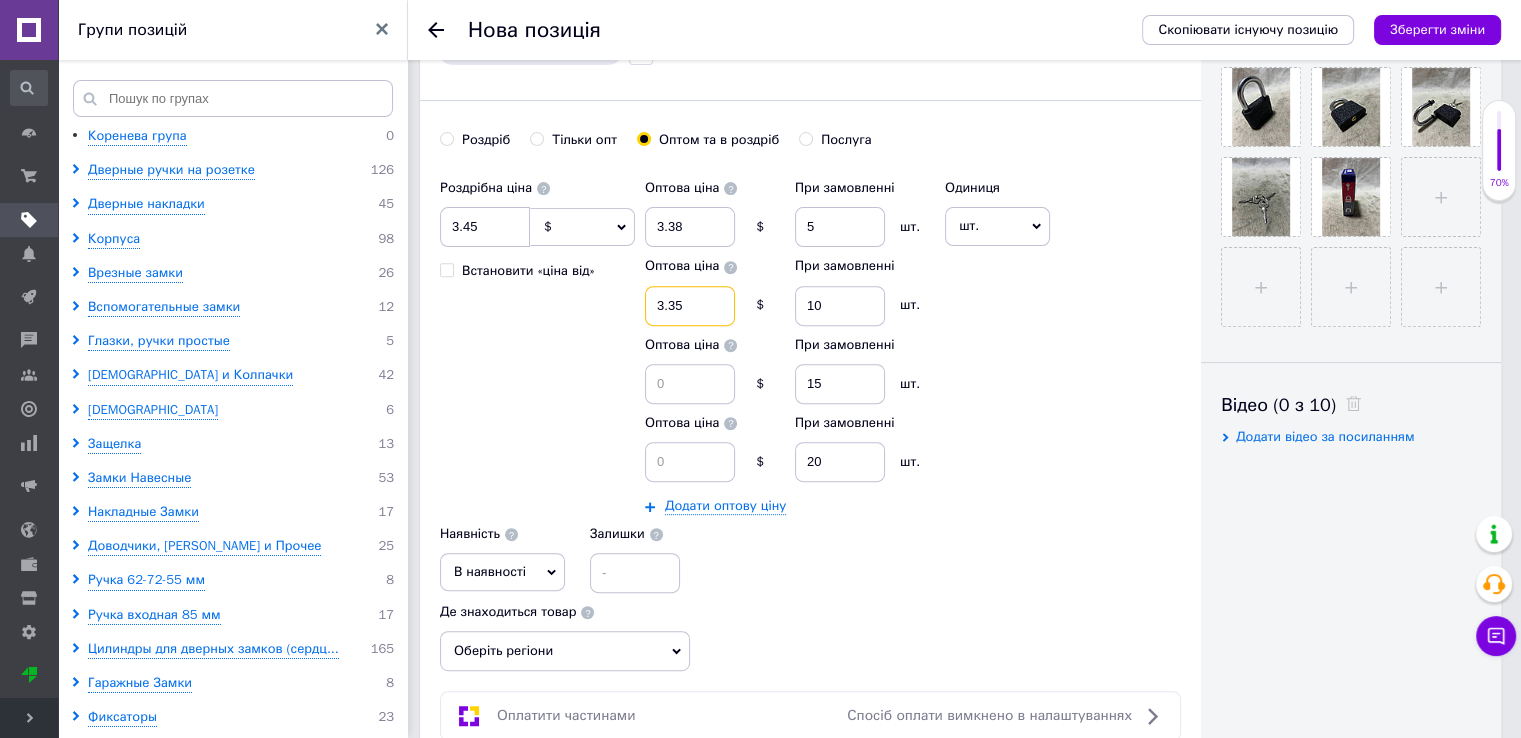 type on "3.35" 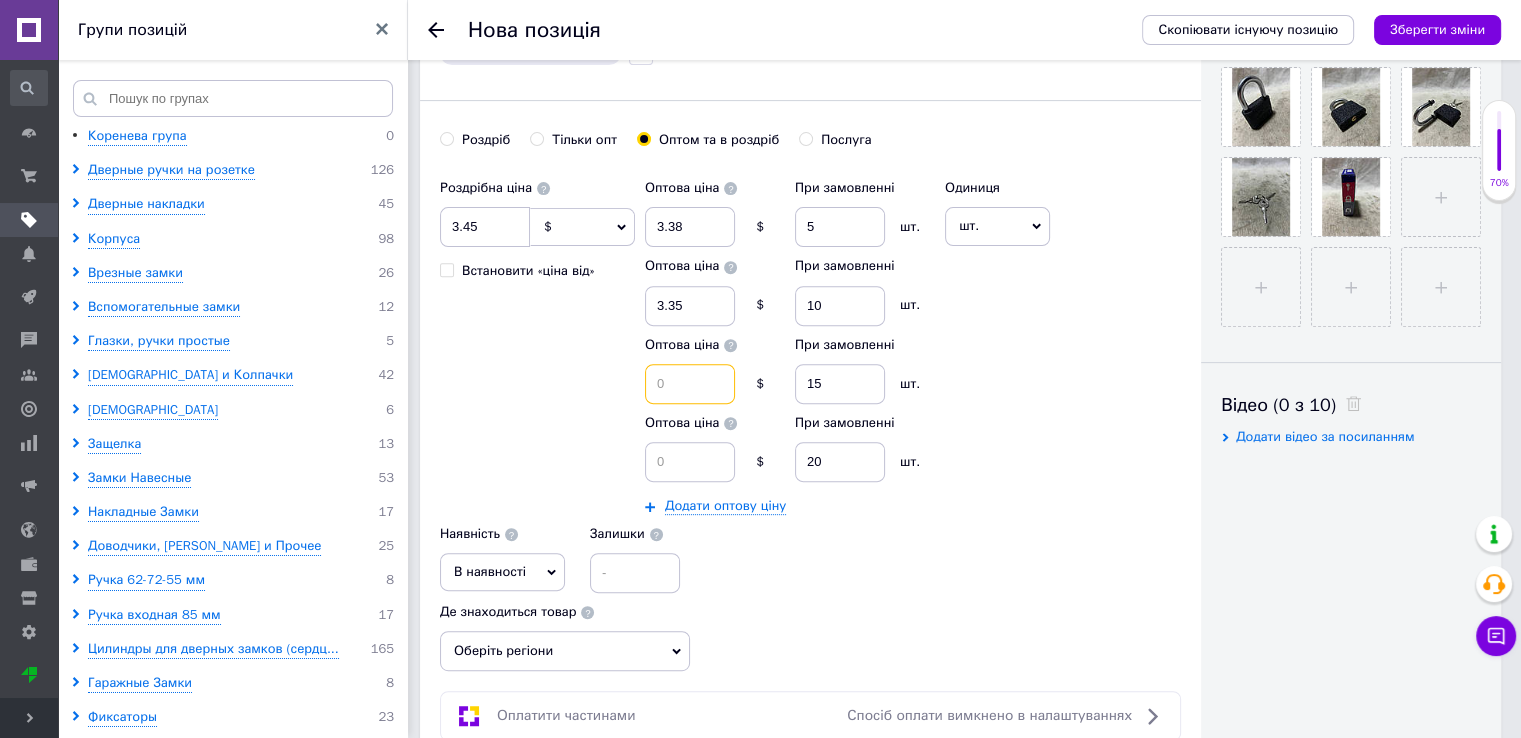 click at bounding box center [690, 384] 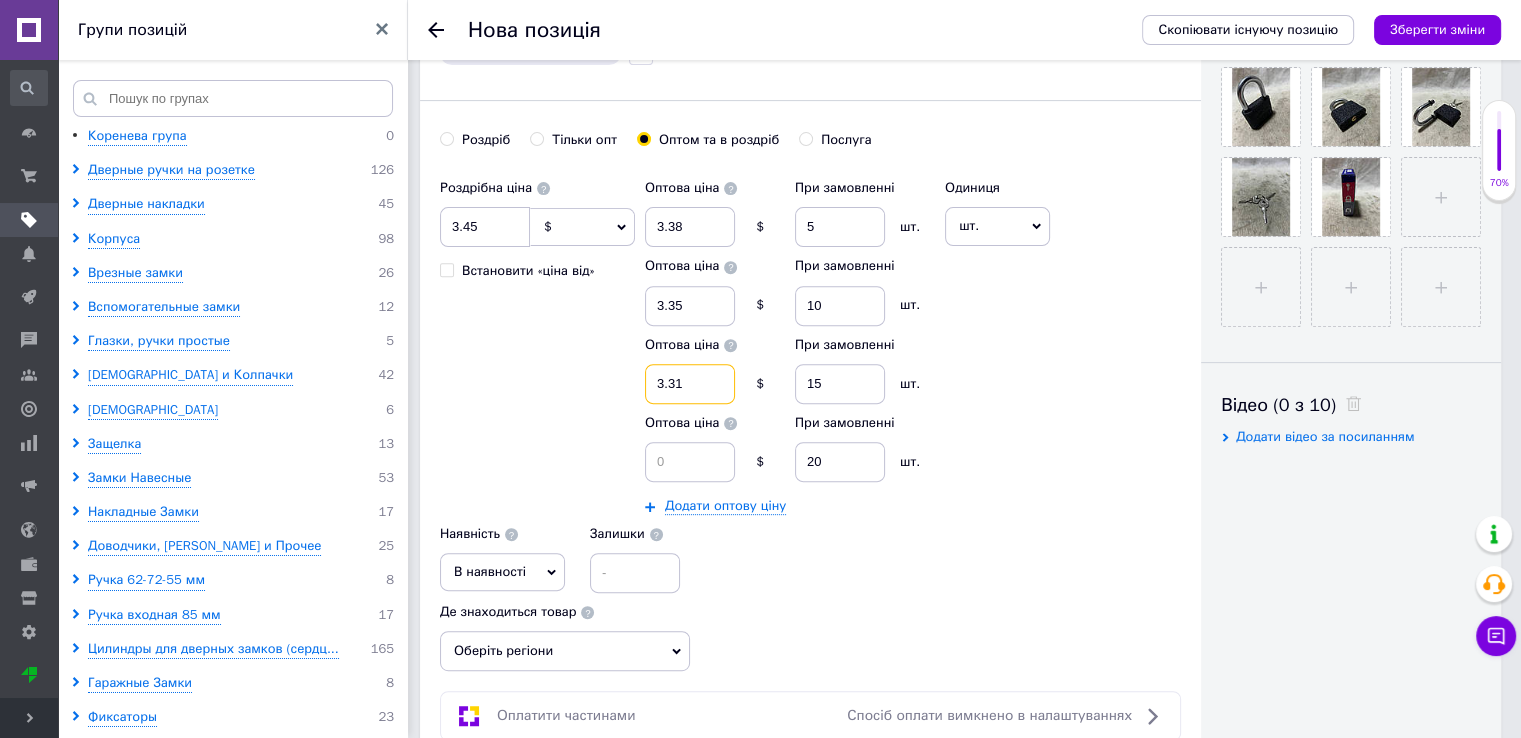 type on "3.31" 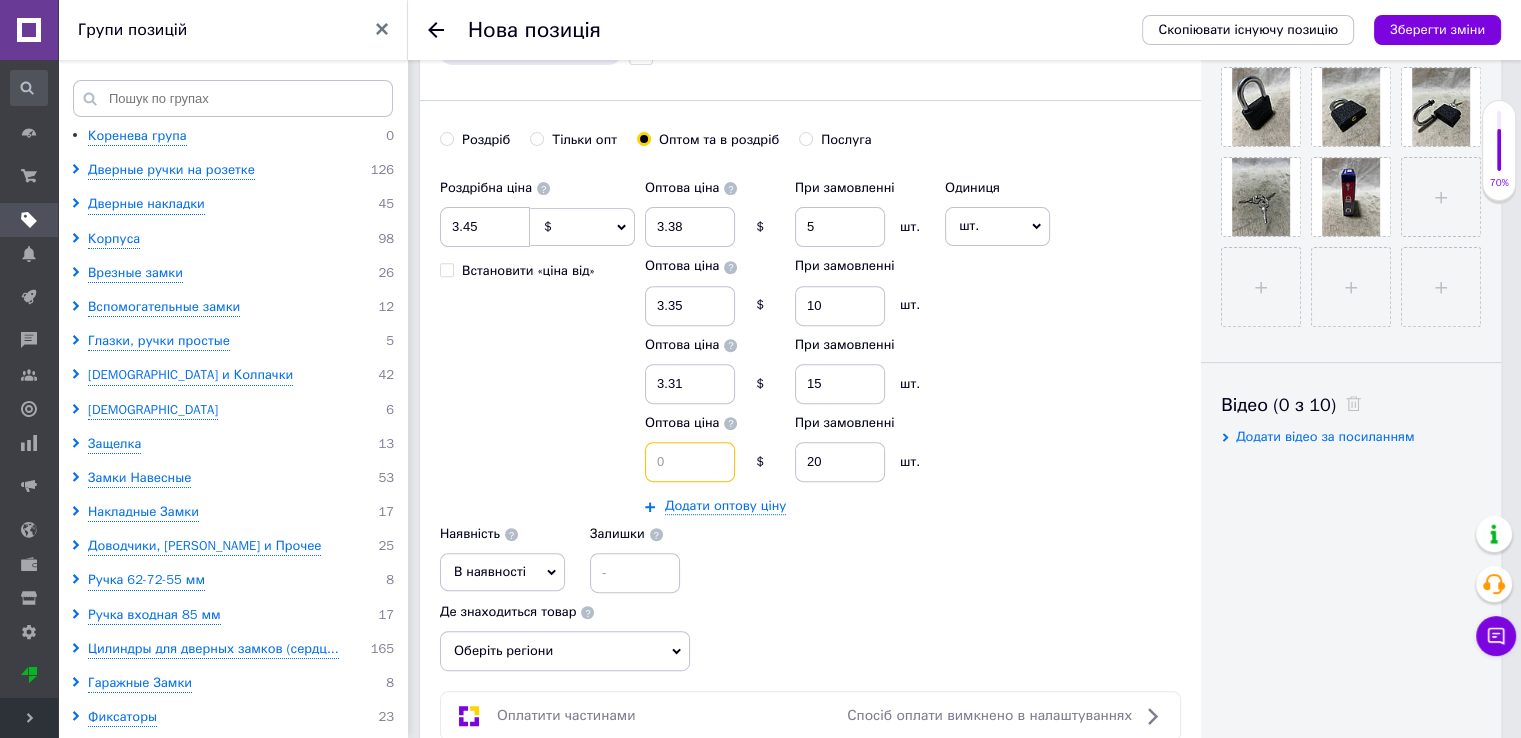 click at bounding box center (690, 462) 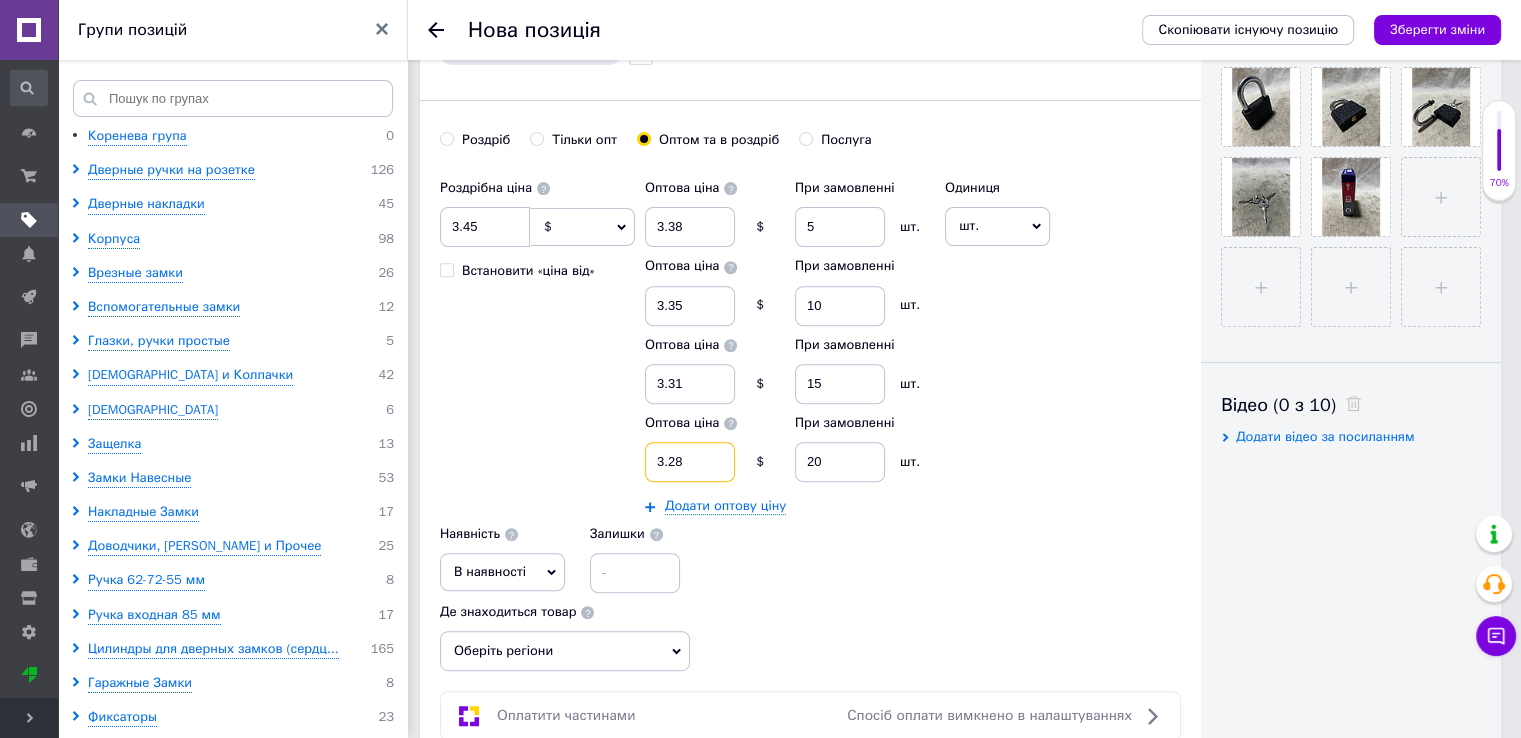 type on "3.28" 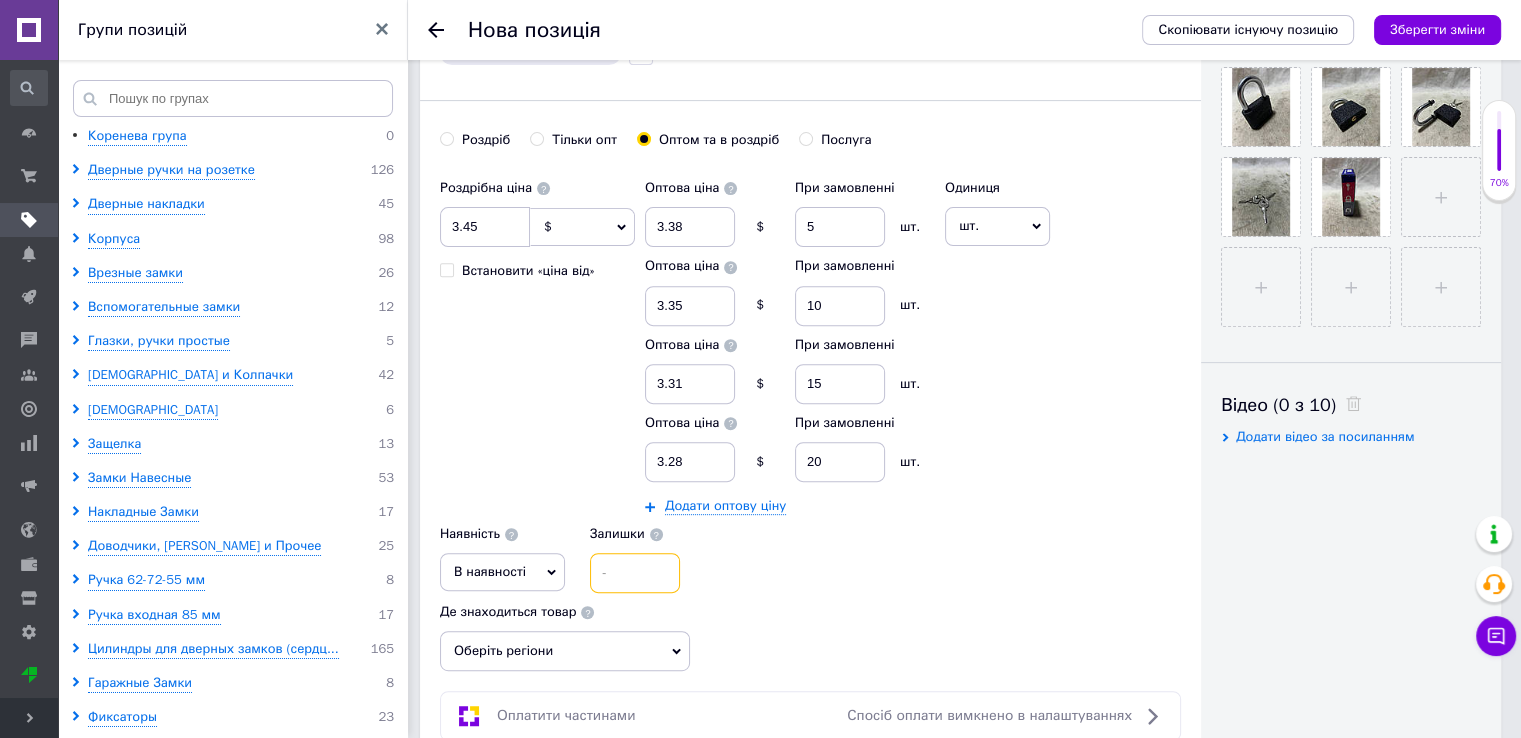 click at bounding box center [635, 573] 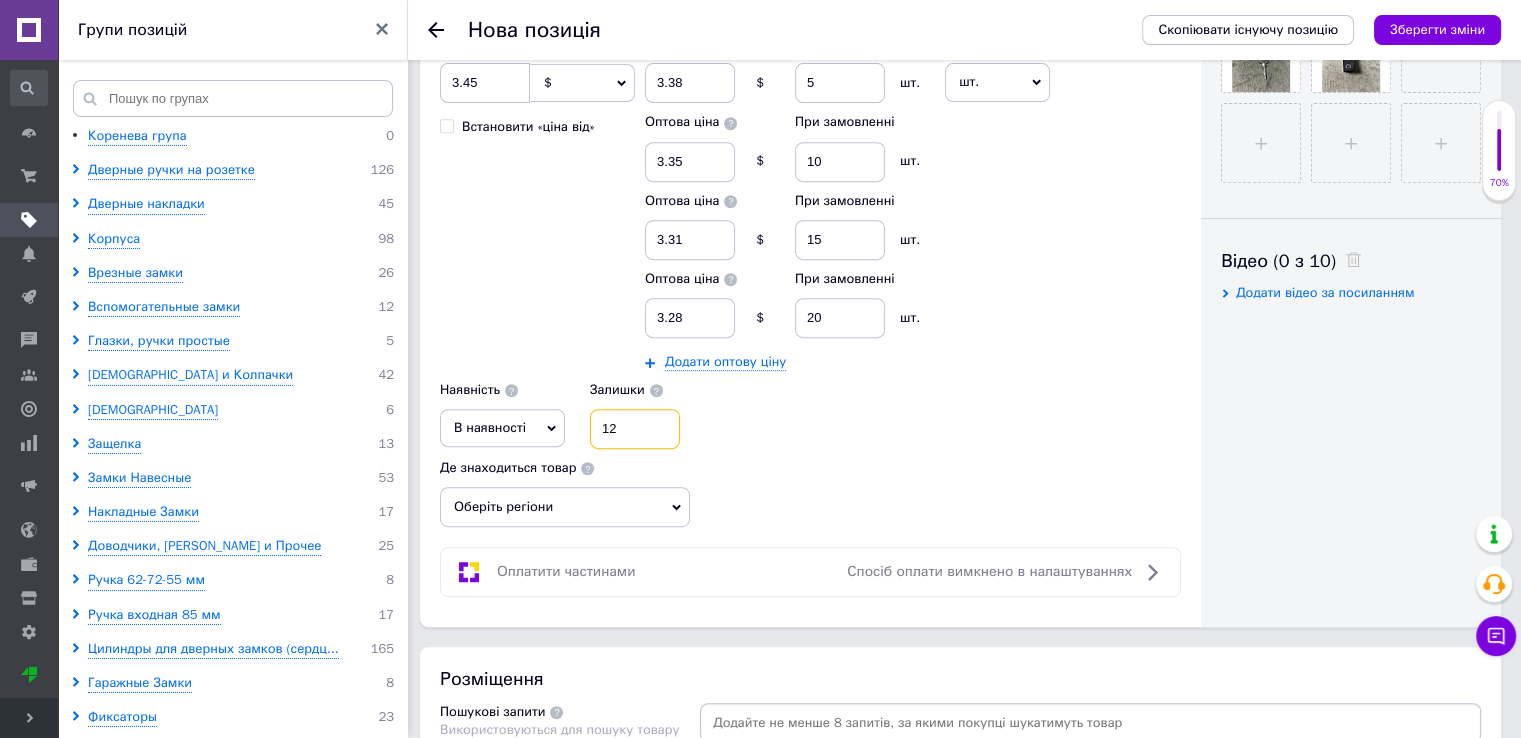 scroll, scrollTop: 1000, scrollLeft: 0, axis: vertical 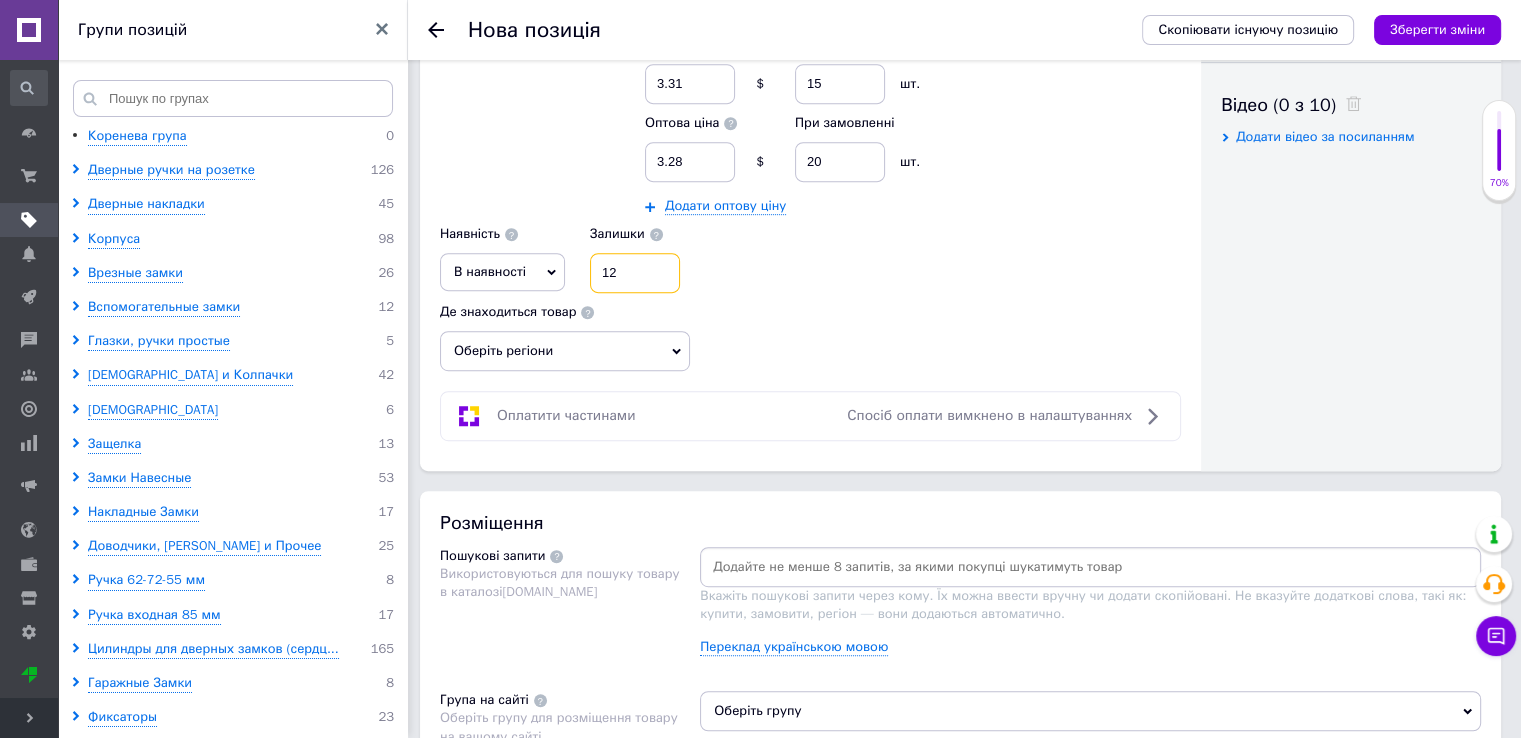 type on "12" 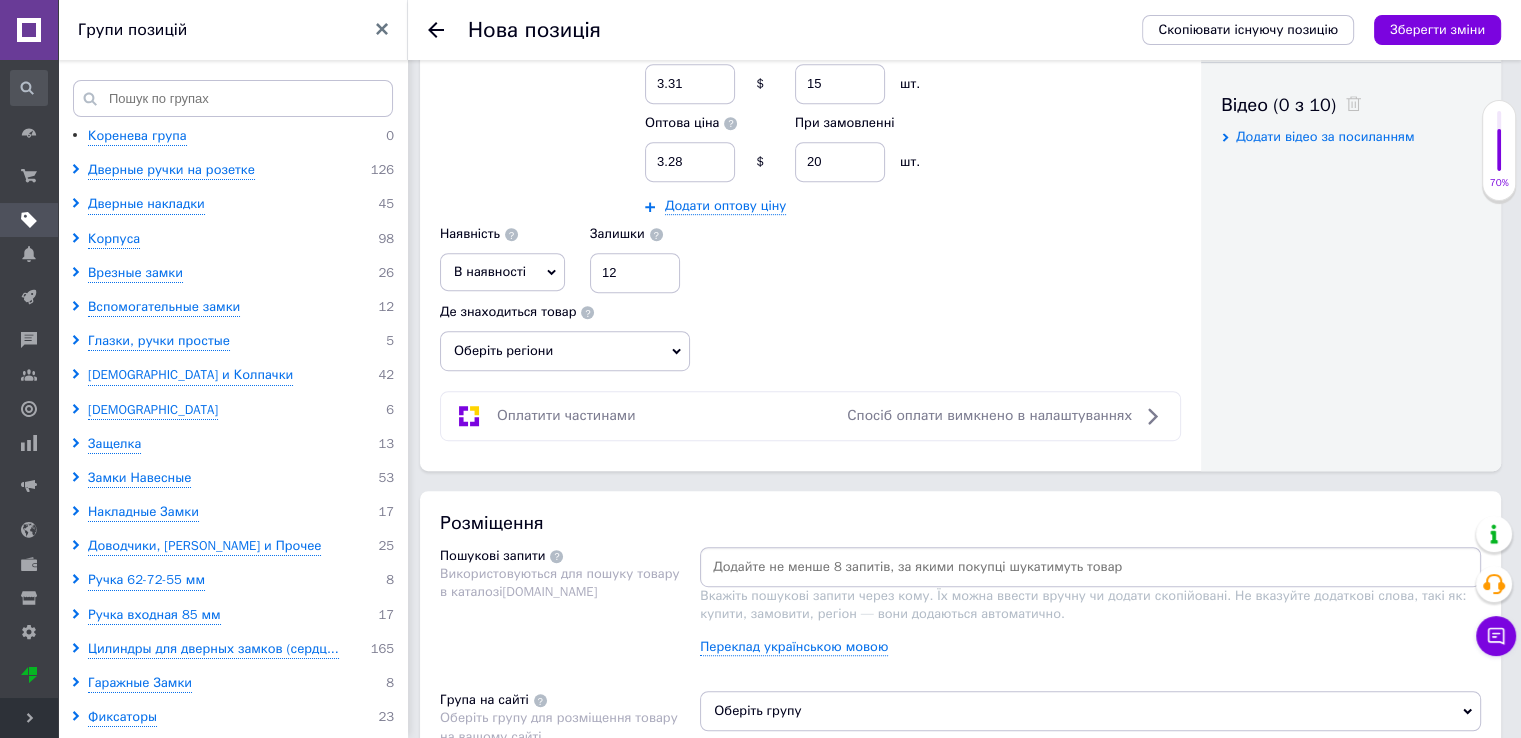 click on "В наявності" at bounding box center [490, 271] 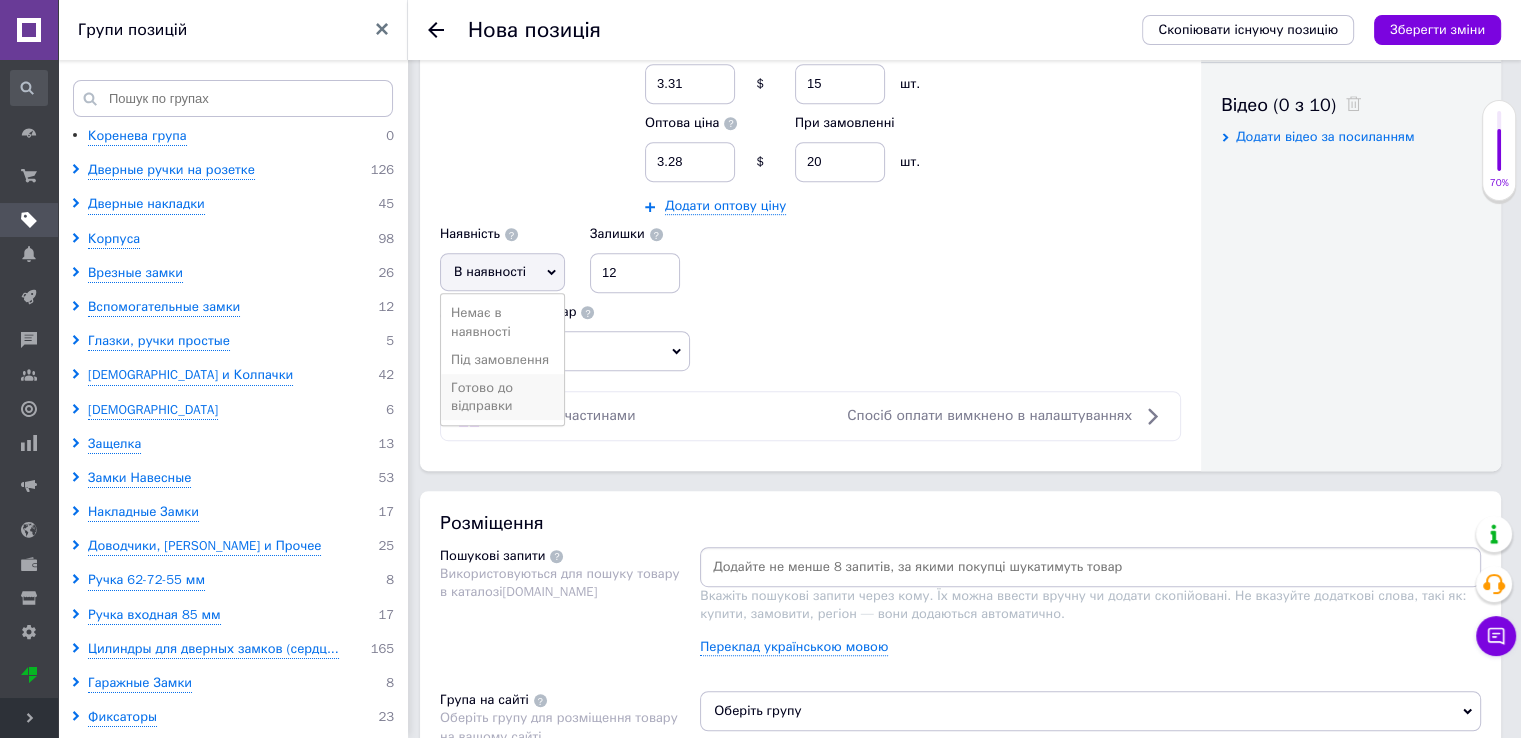 click on "Готово до відправки" at bounding box center [502, 397] 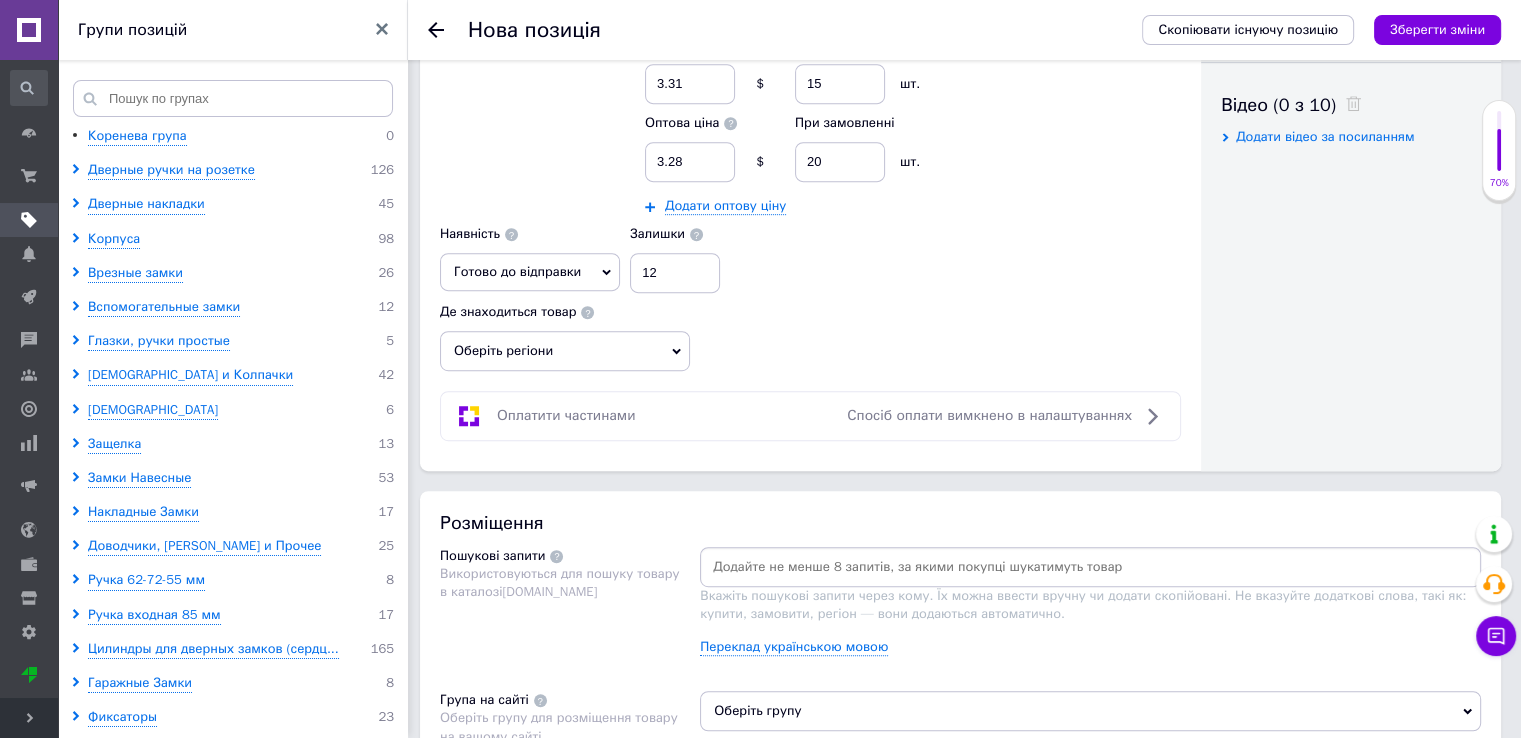 click on "Оберіть регіони" at bounding box center (565, 351) 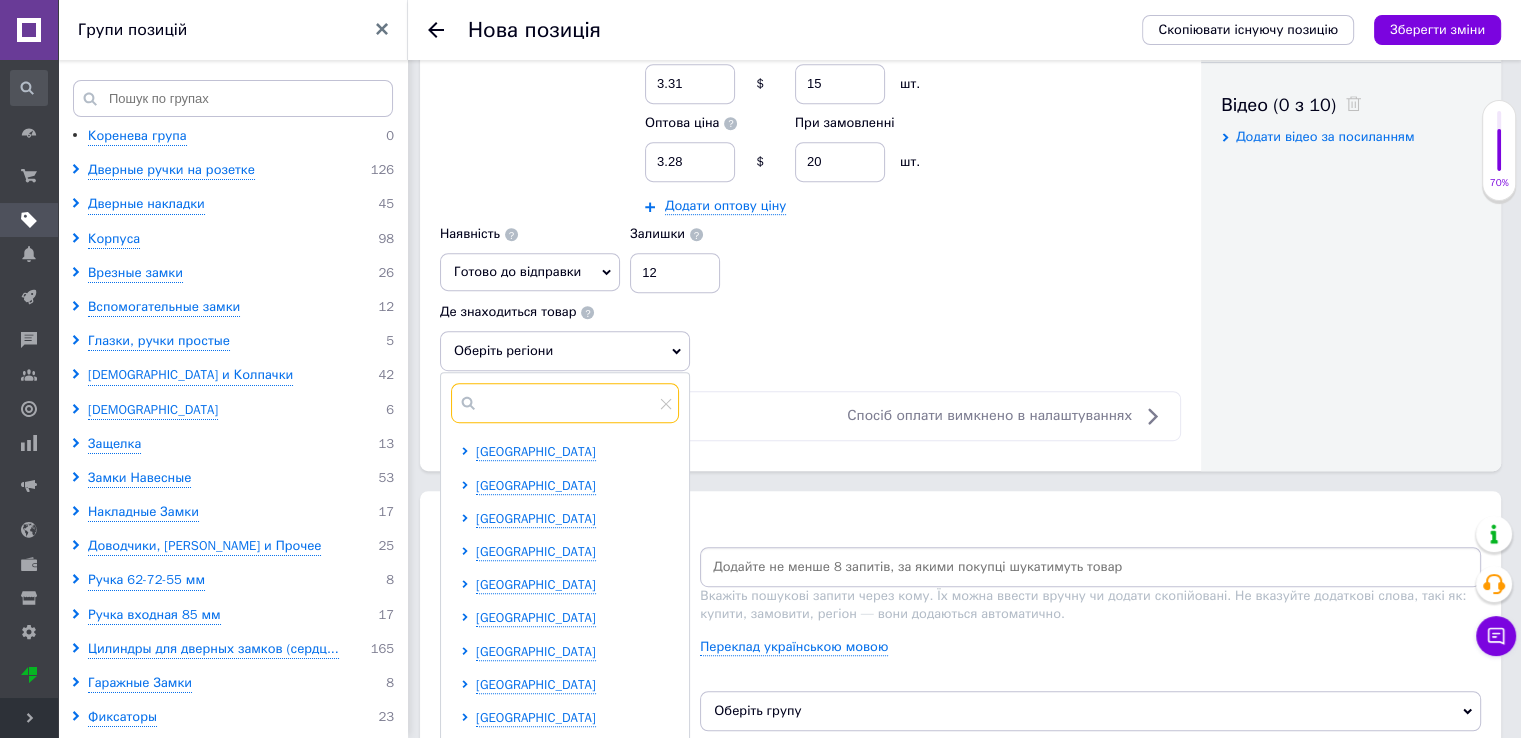 click at bounding box center [565, 403] 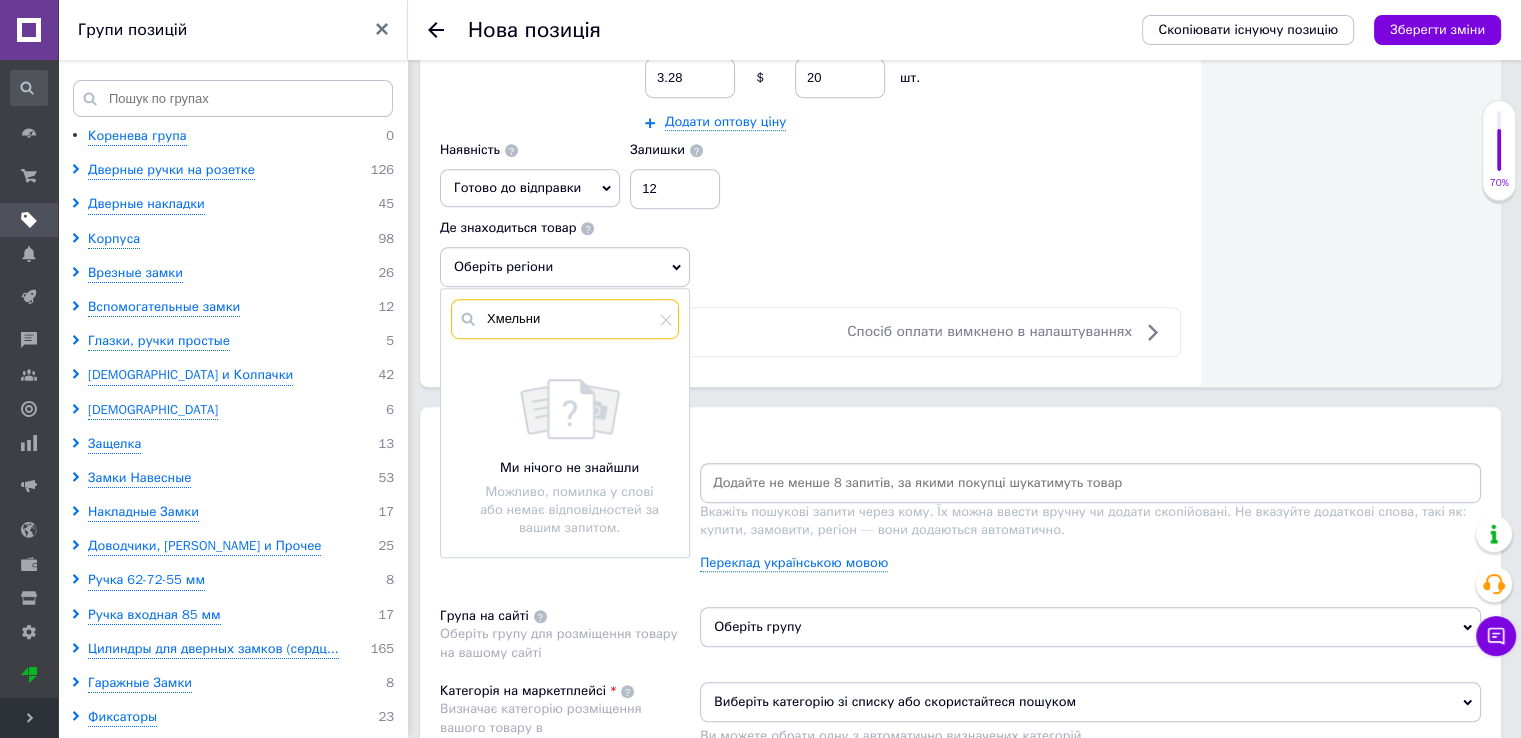 scroll, scrollTop: 1100, scrollLeft: 0, axis: vertical 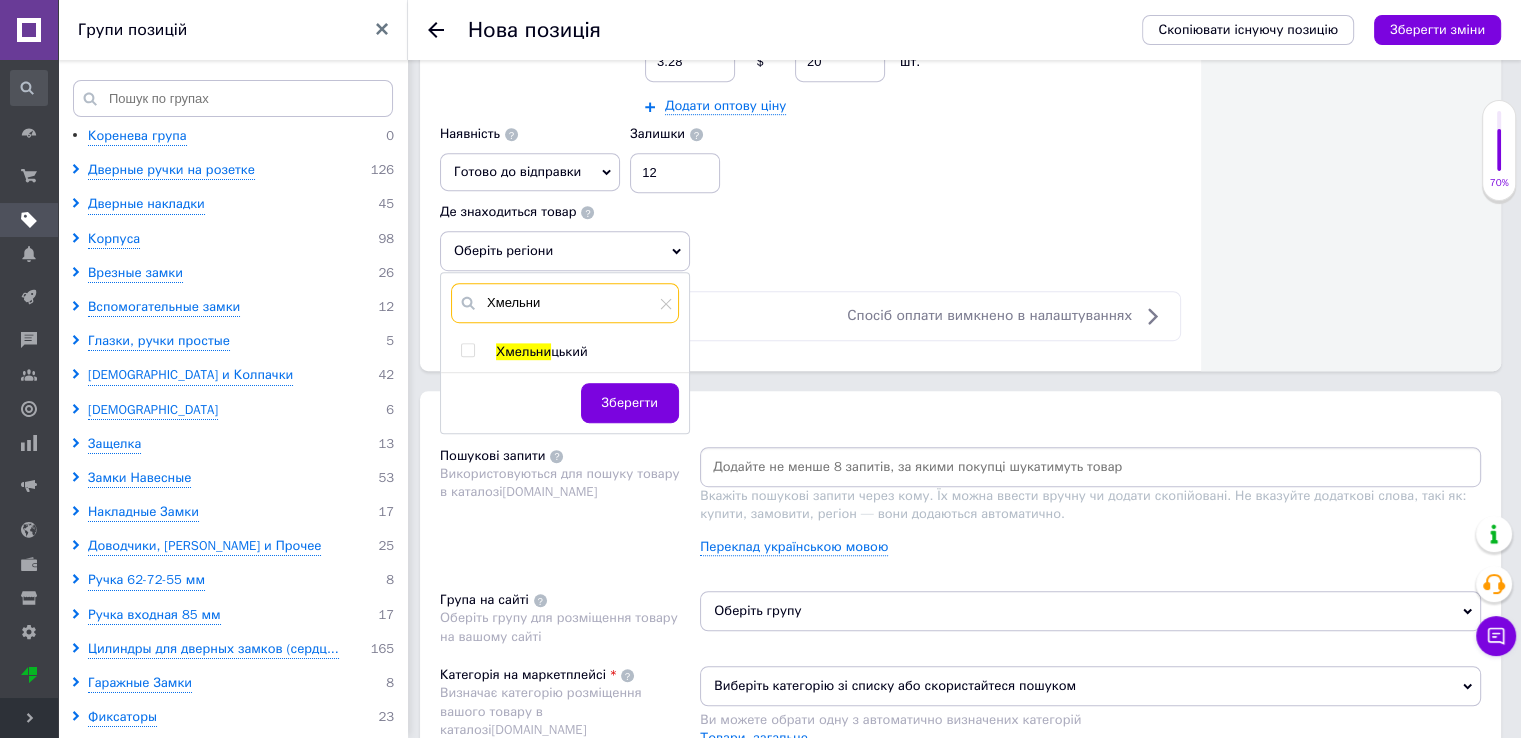 type on "Хмельни" 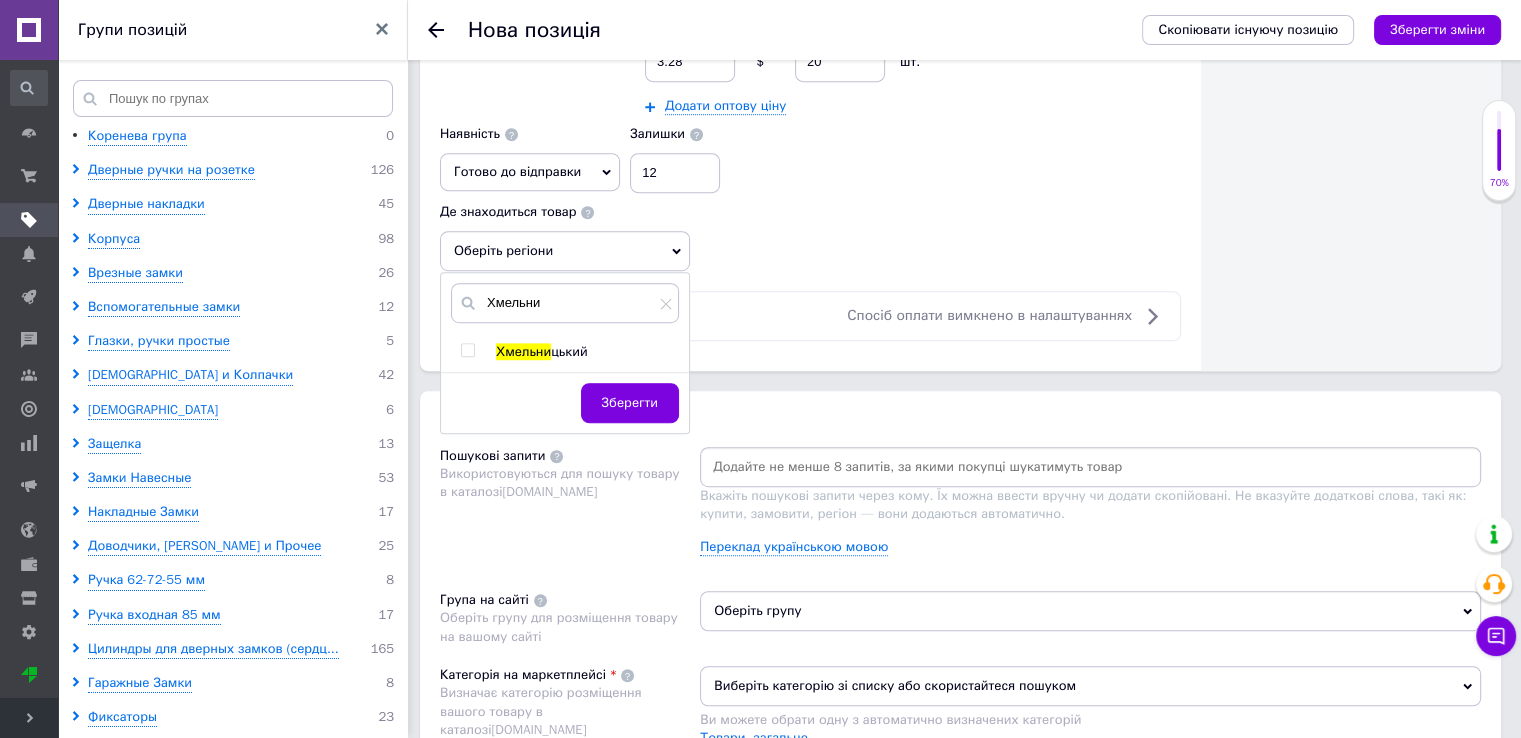 click at bounding box center (467, 350) 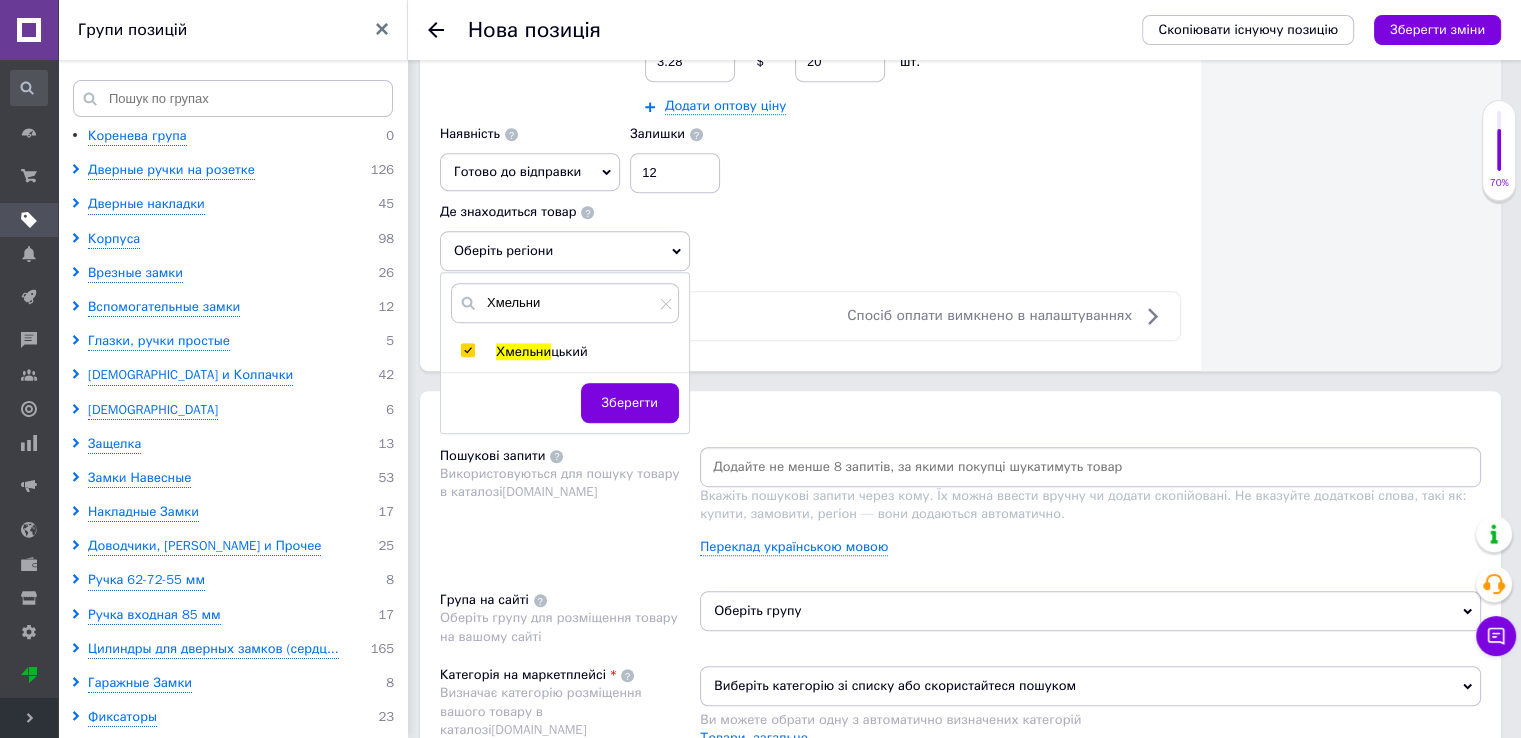 checkbox on "true" 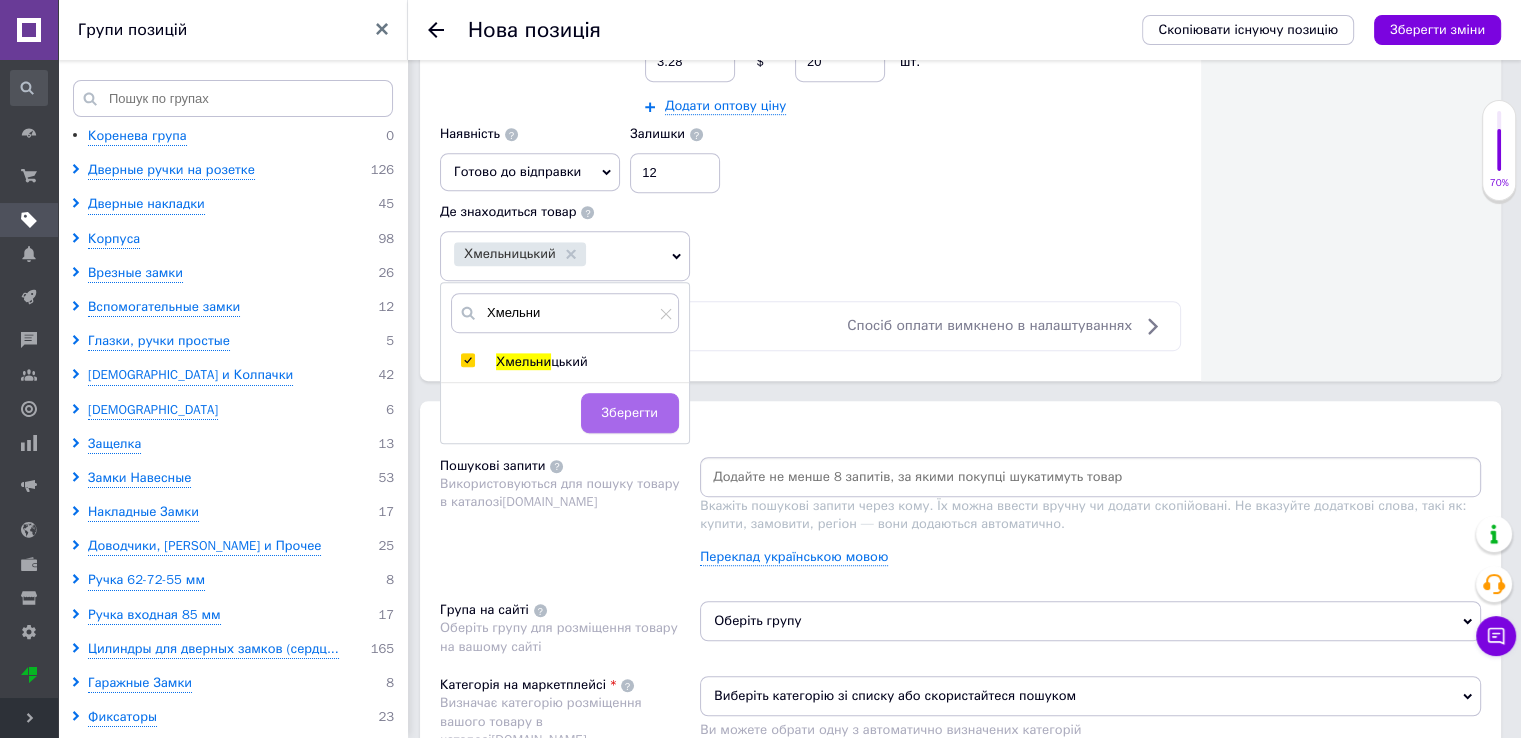 click on "Зберегти" at bounding box center [630, 413] 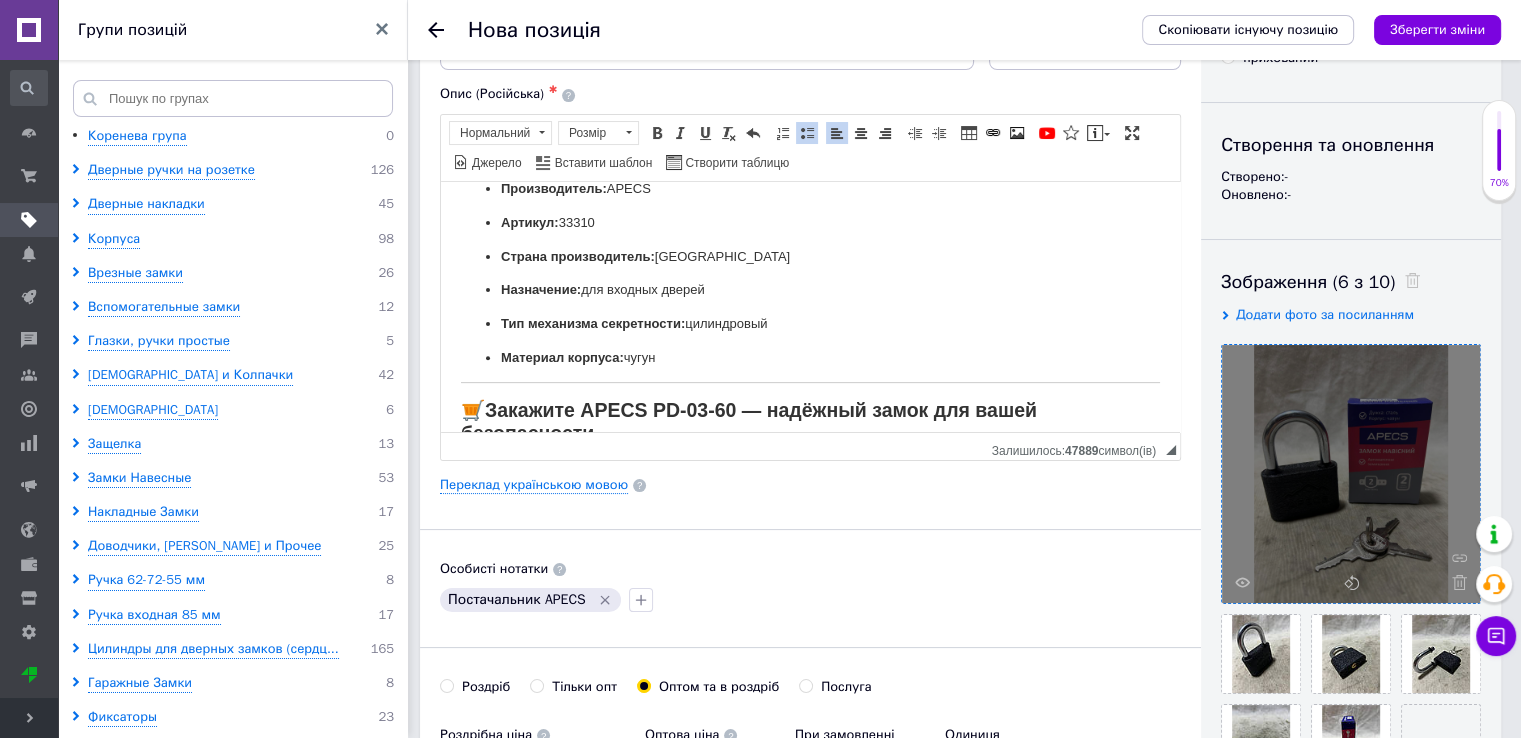 scroll, scrollTop: 0, scrollLeft: 0, axis: both 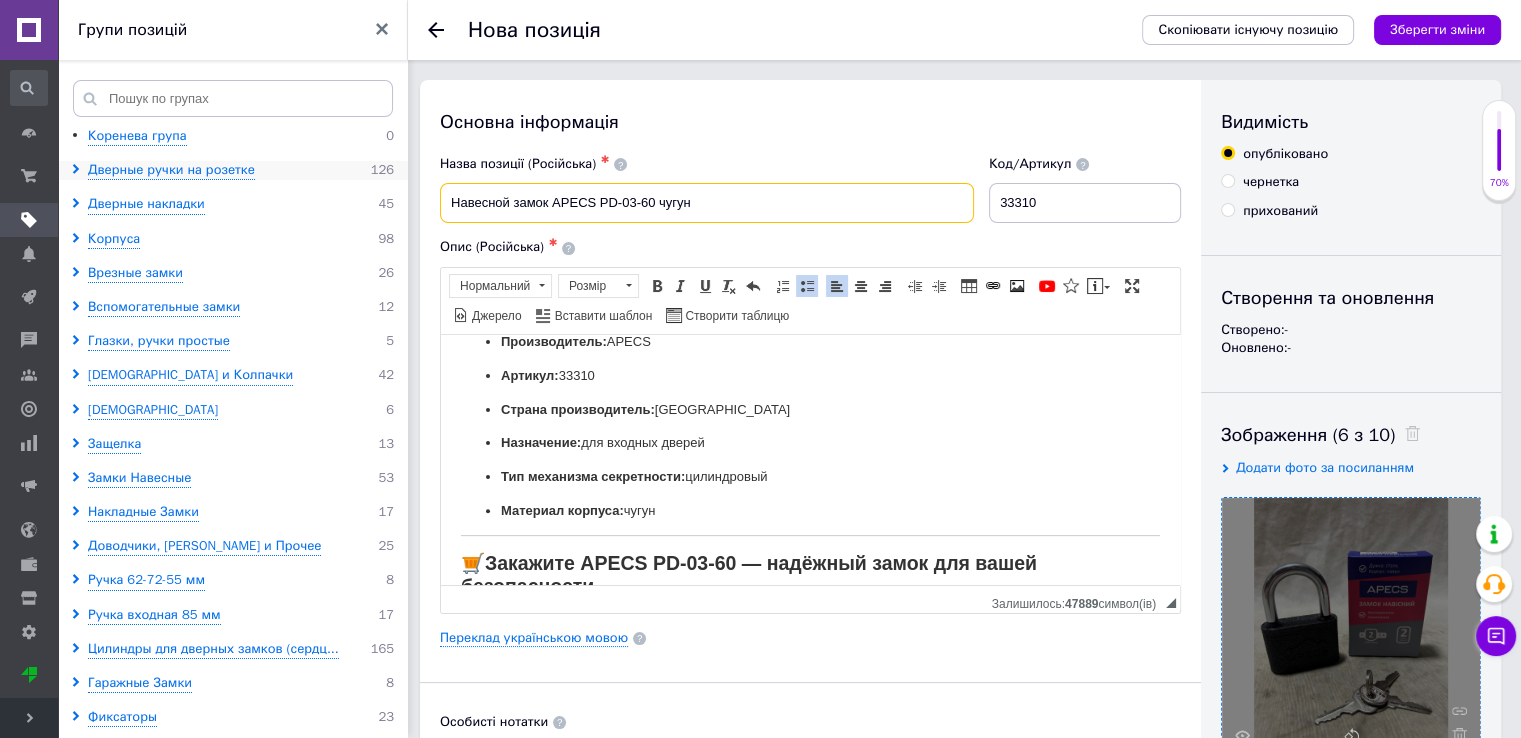 drag, startPoint x: 773, startPoint y: 207, endPoint x: 318, endPoint y: 165, distance: 456.93436 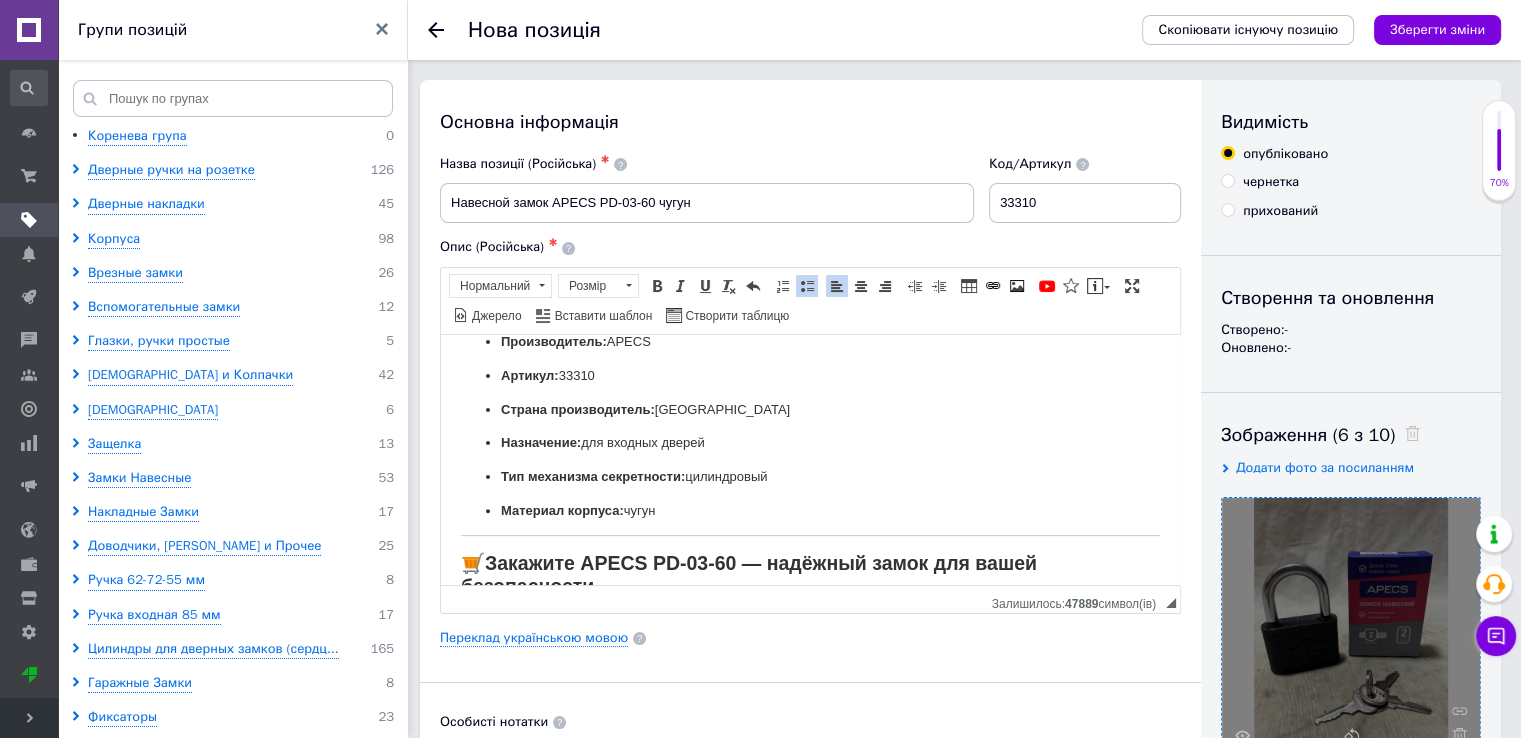 click on "Основна інформація Назва позиції (Російська) ✱ Навесной замок APECS PD-03-60 чугун Код/Артикул 33310 Опис (Російська) ✱ Розширений текстовий редактор, 2F6B37A7-C499-4559-8B5A-21B42015DF0F Панель інструментів редактора Форматування Нормальний Розмір Розмір   Жирний  Сполучення клавіш Ctrl+B   Курсив  Сполучення клавіш Ctrl+I   Підкреслений  Сполучення клавіш Ctrl+U   Видалити форматування   Повернути  Сполучення клавіш Ctrl+Z   Вставити/видалити нумерований список   Вставити/видалити маркований список   По лівому краю   По центру   По правому краю   Зменшити відступ   Збільшити відступ" at bounding box center (810, 780) 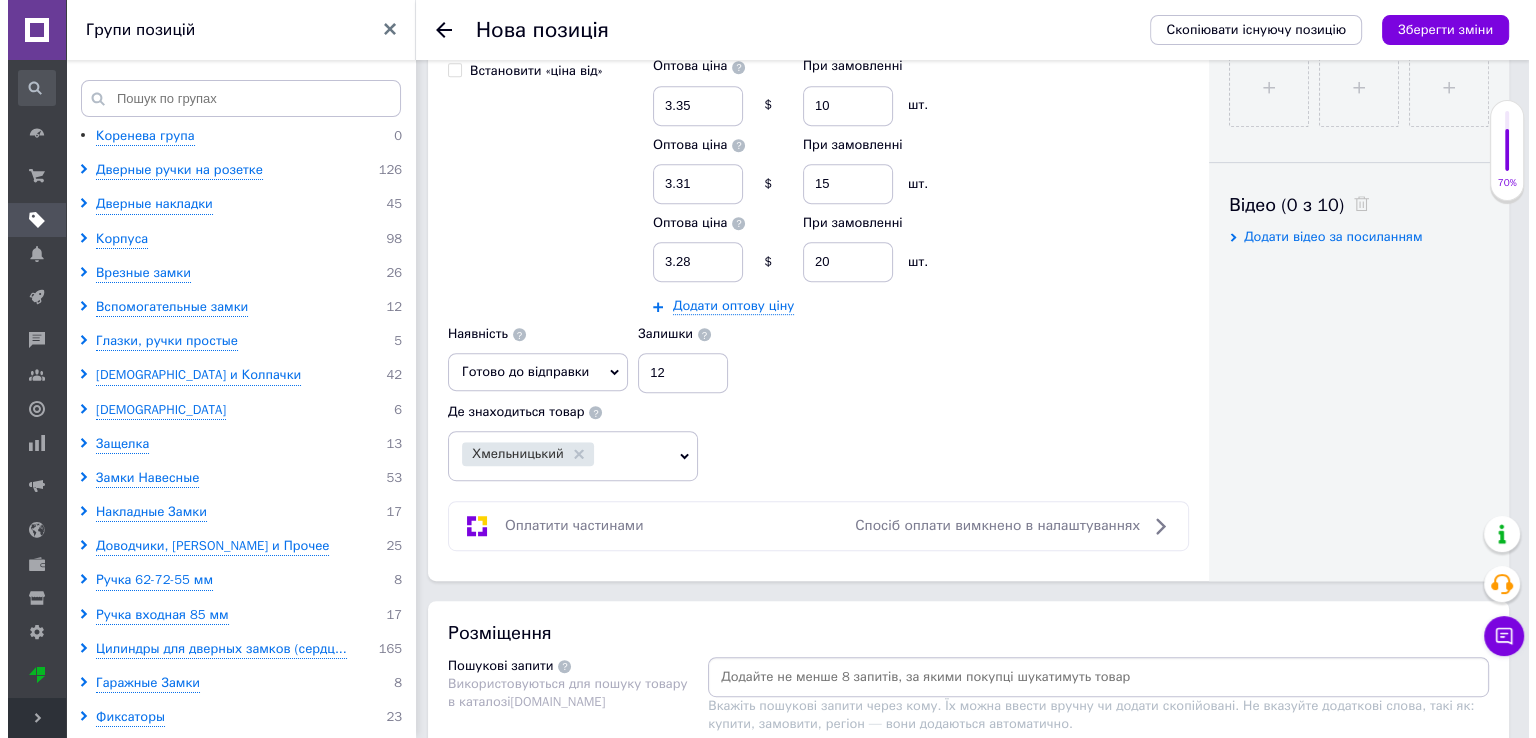 scroll, scrollTop: 1300, scrollLeft: 0, axis: vertical 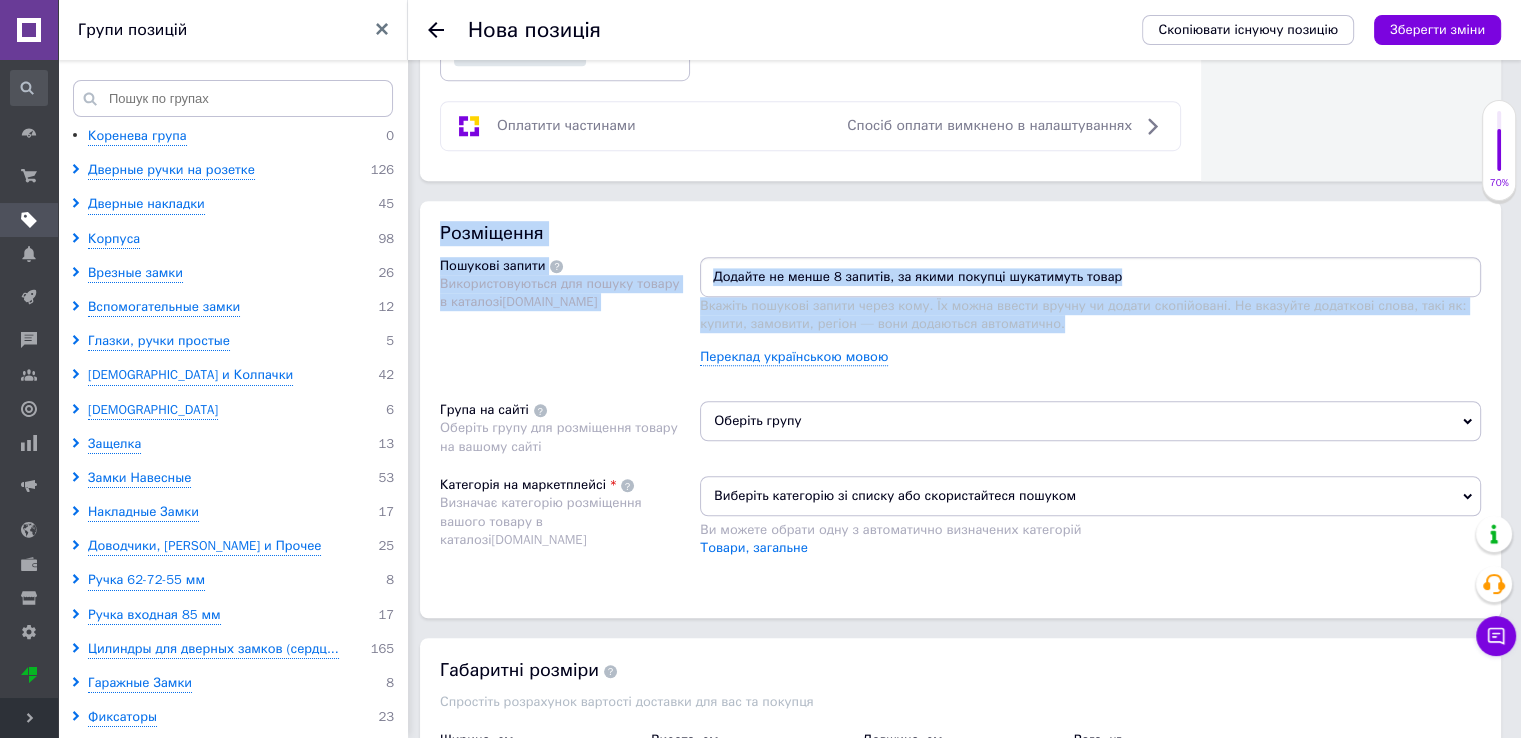 drag, startPoint x: 1010, startPoint y: 317, endPoint x: 435, endPoint y: 233, distance: 581.1033 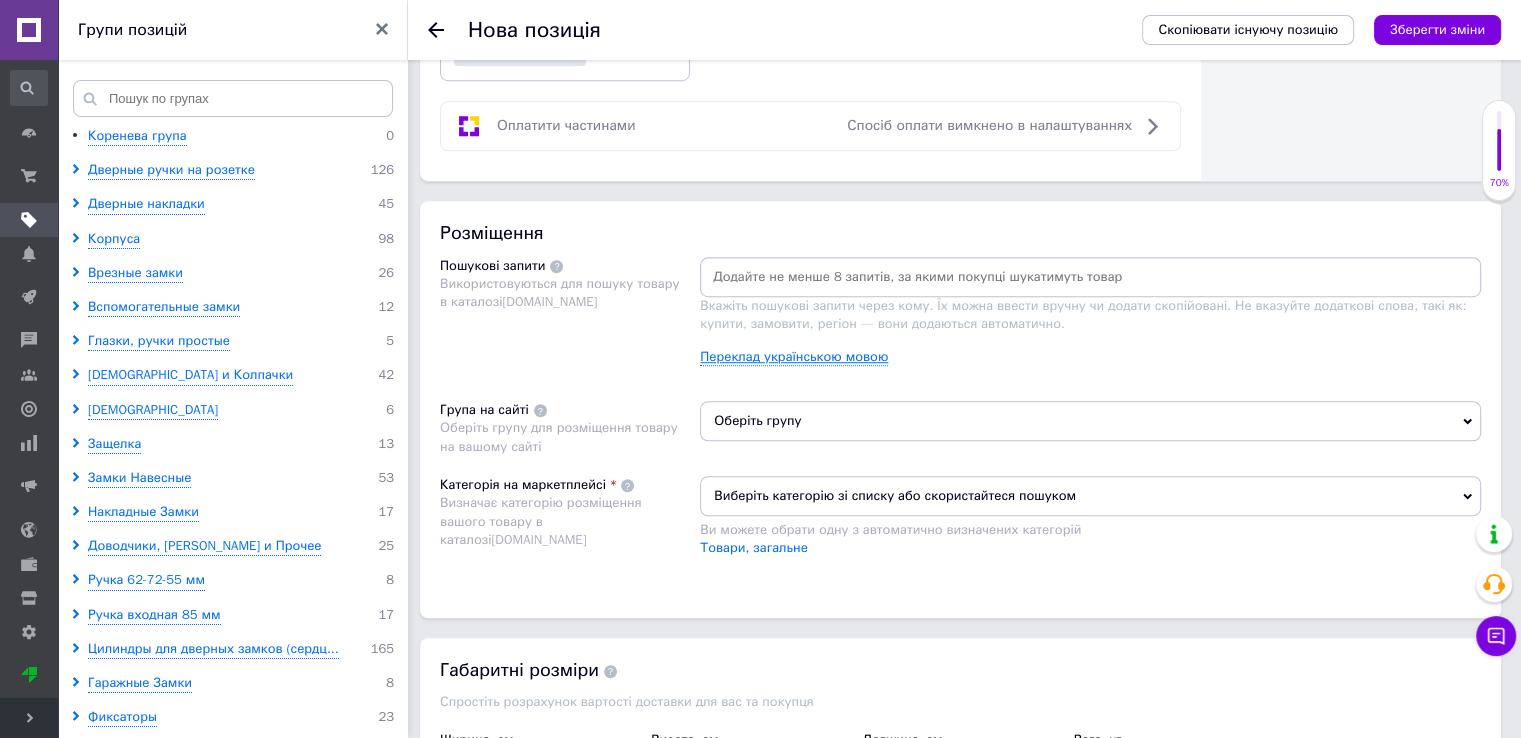 click on "Переклад українською мовою" at bounding box center [794, 357] 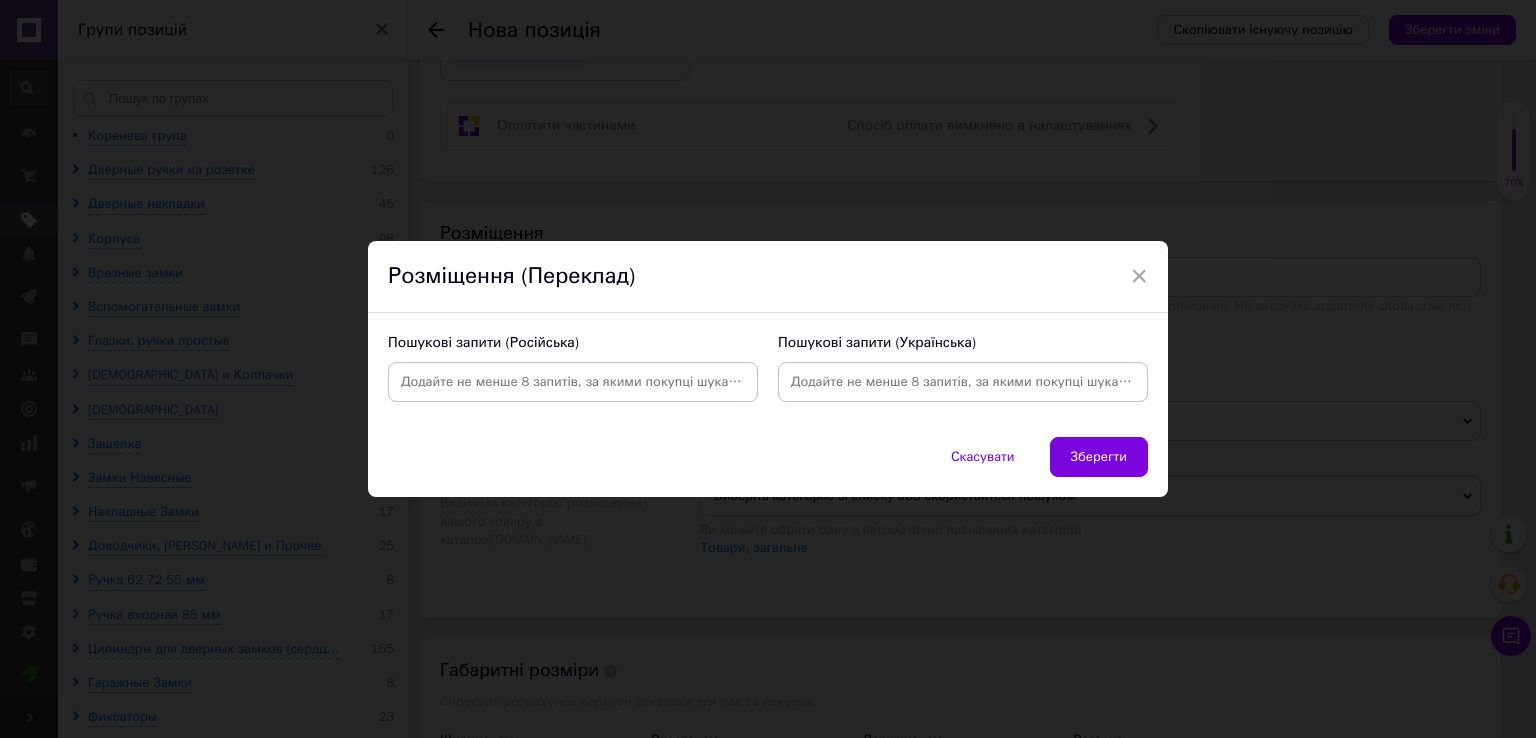 click at bounding box center [963, 382] 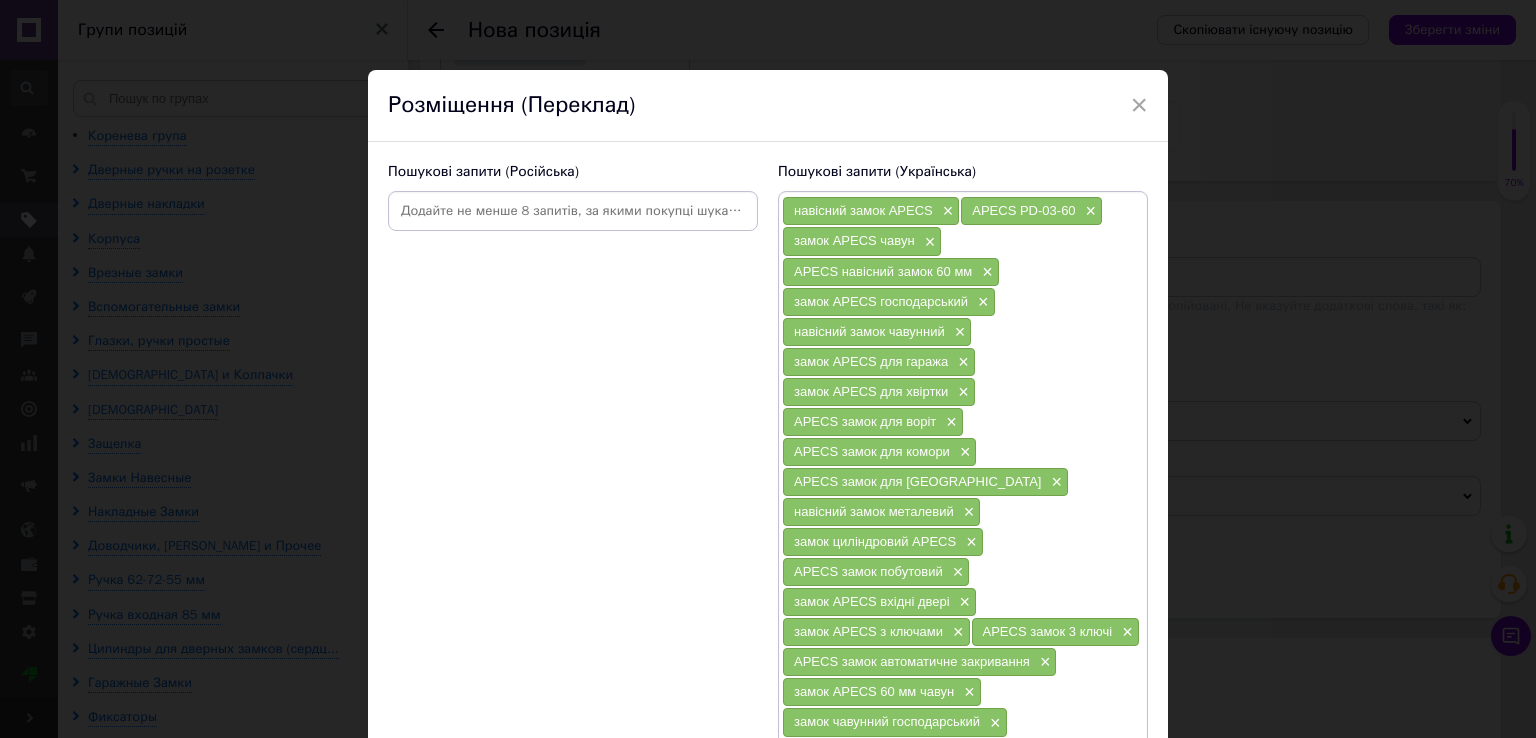 click at bounding box center (573, 211) 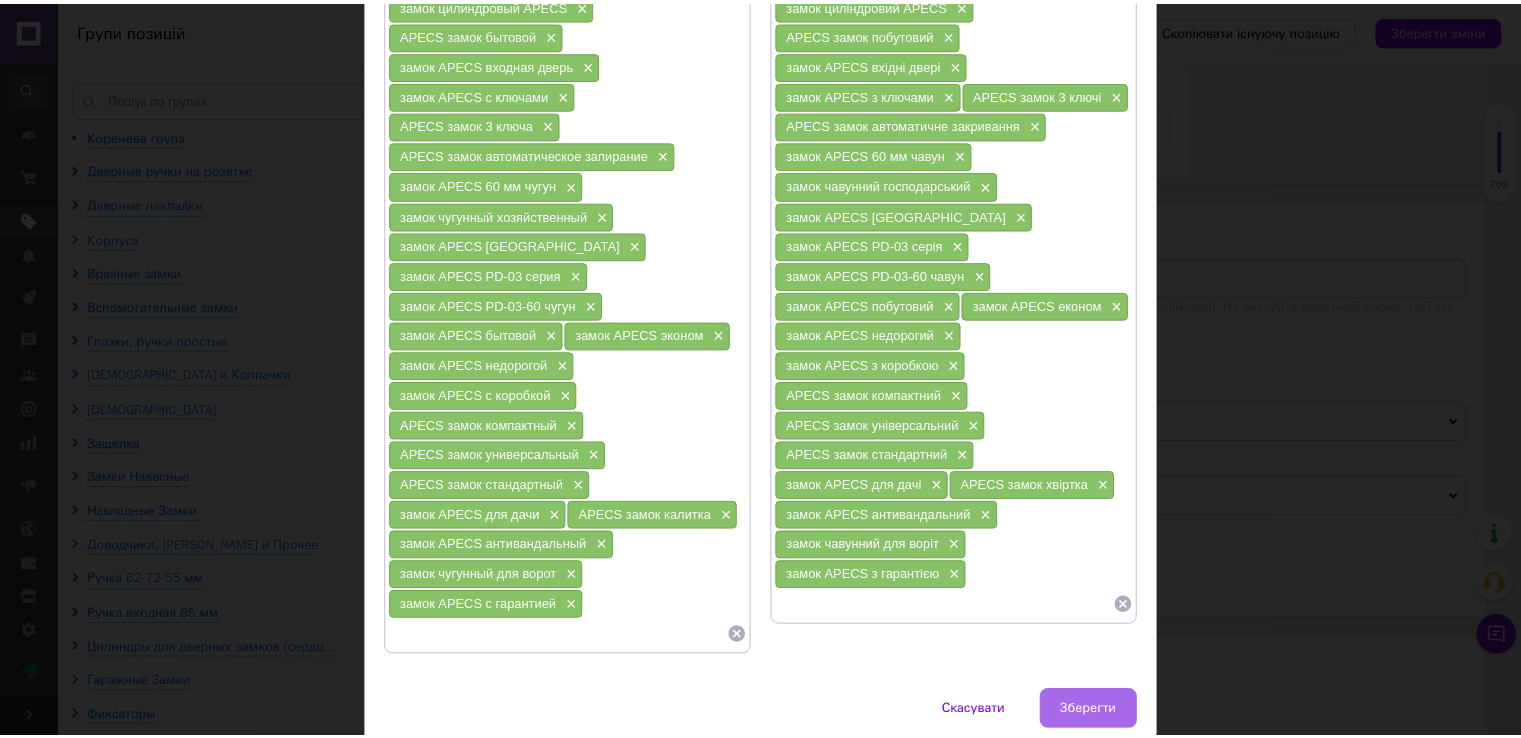 scroll, scrollTop: 544, scrollLeft: 0, axis: vertical 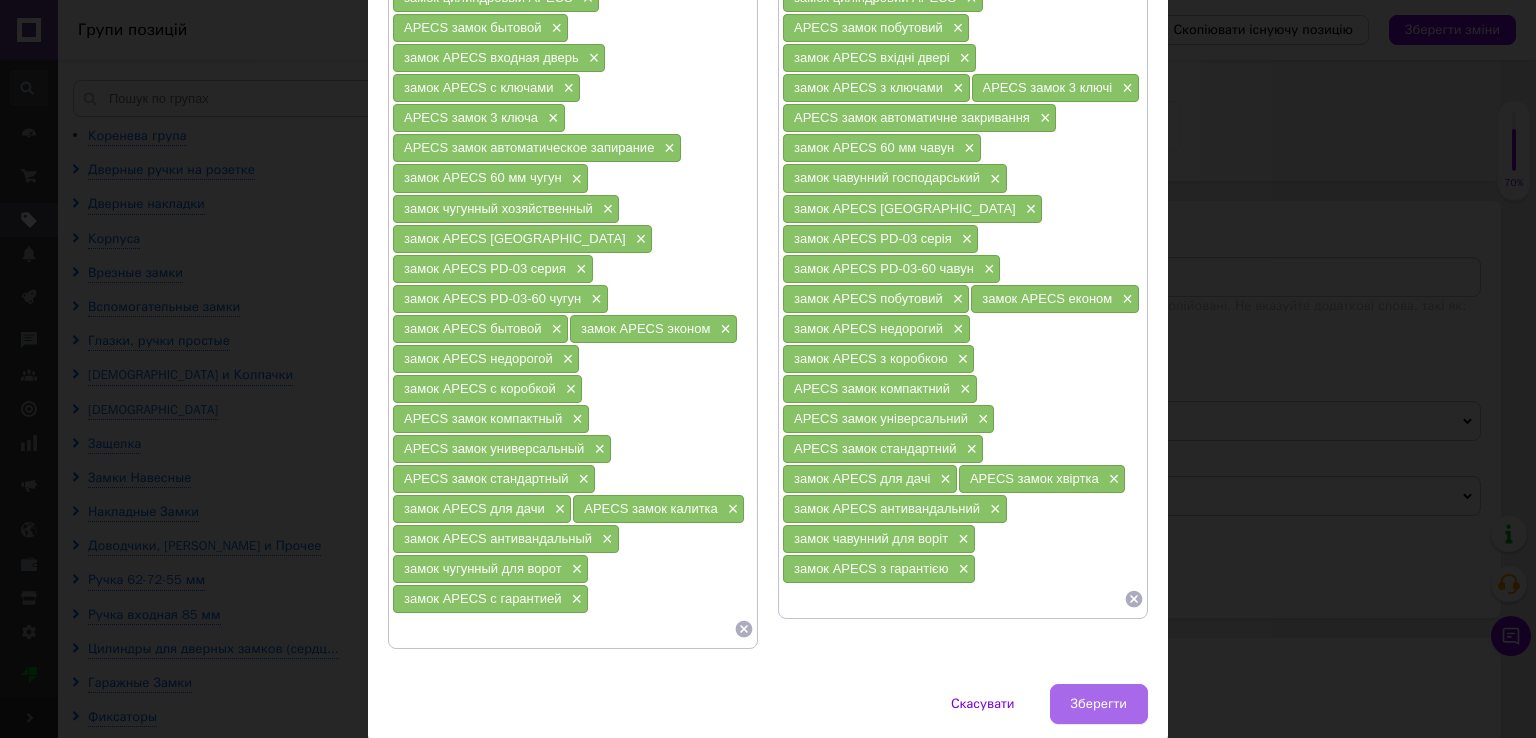 click on "Зберегти" at bounding box center [1099, 704] 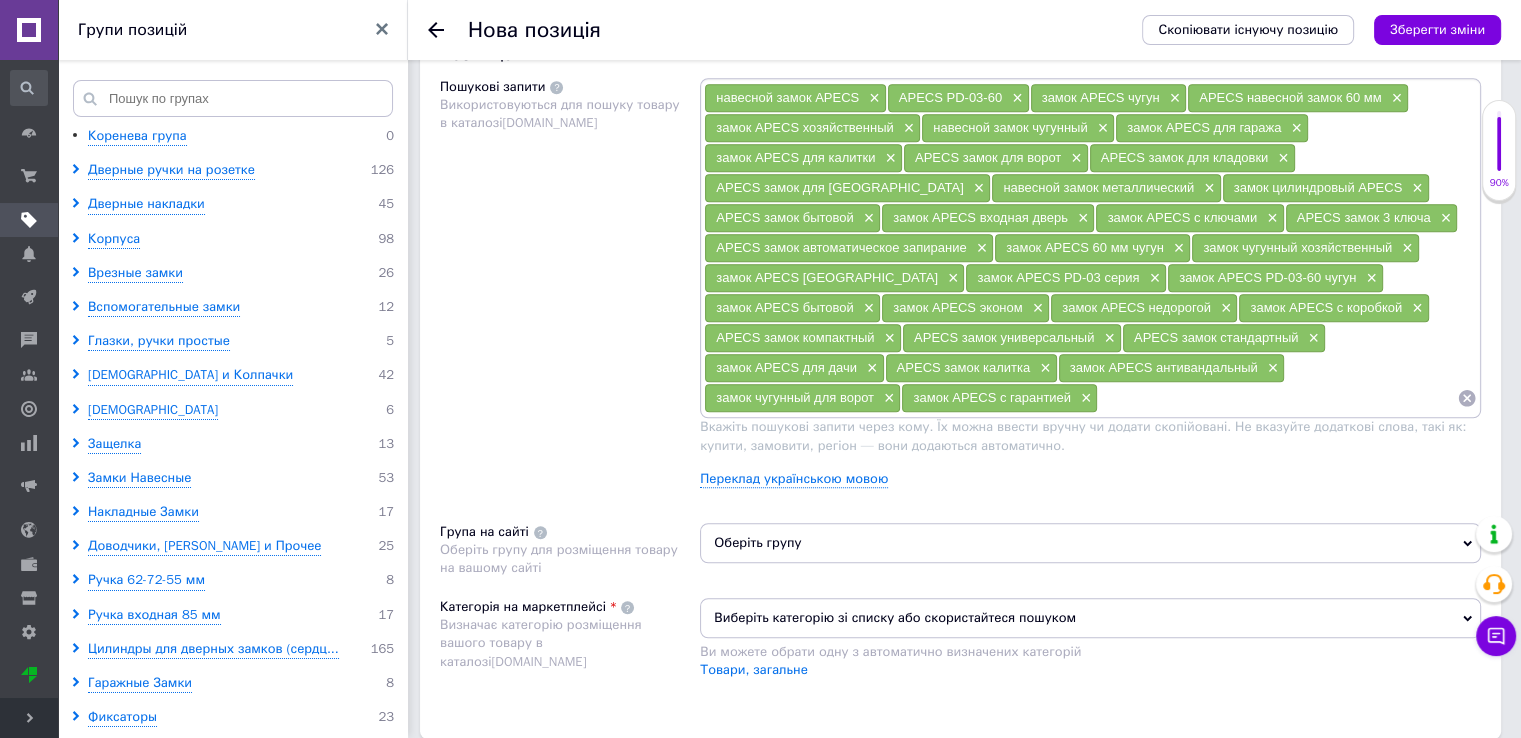 scroll, scrollTop: 1700, scrollLeft: 0, axis: vertical 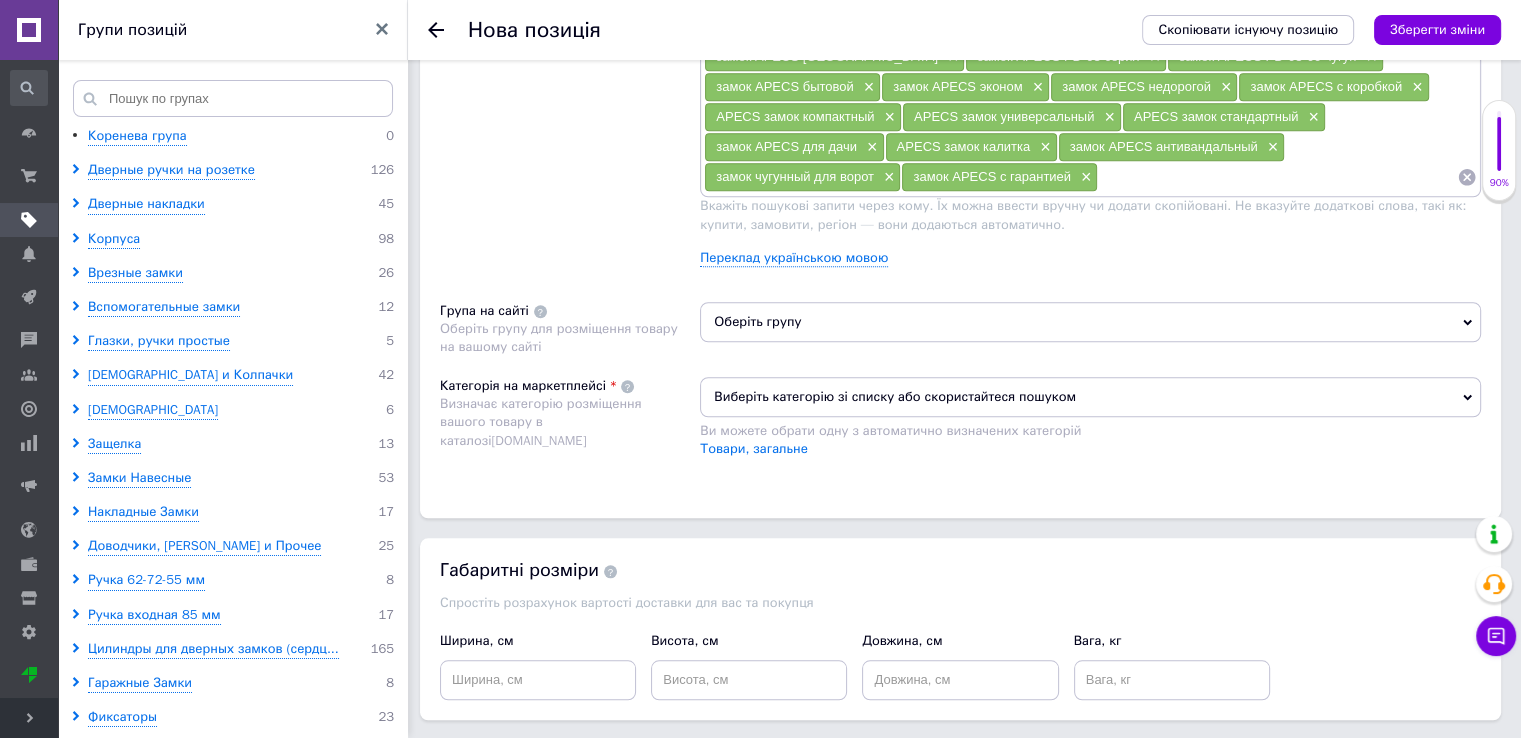 click on "Оберіть групу" at bounding box center (1090, 322) 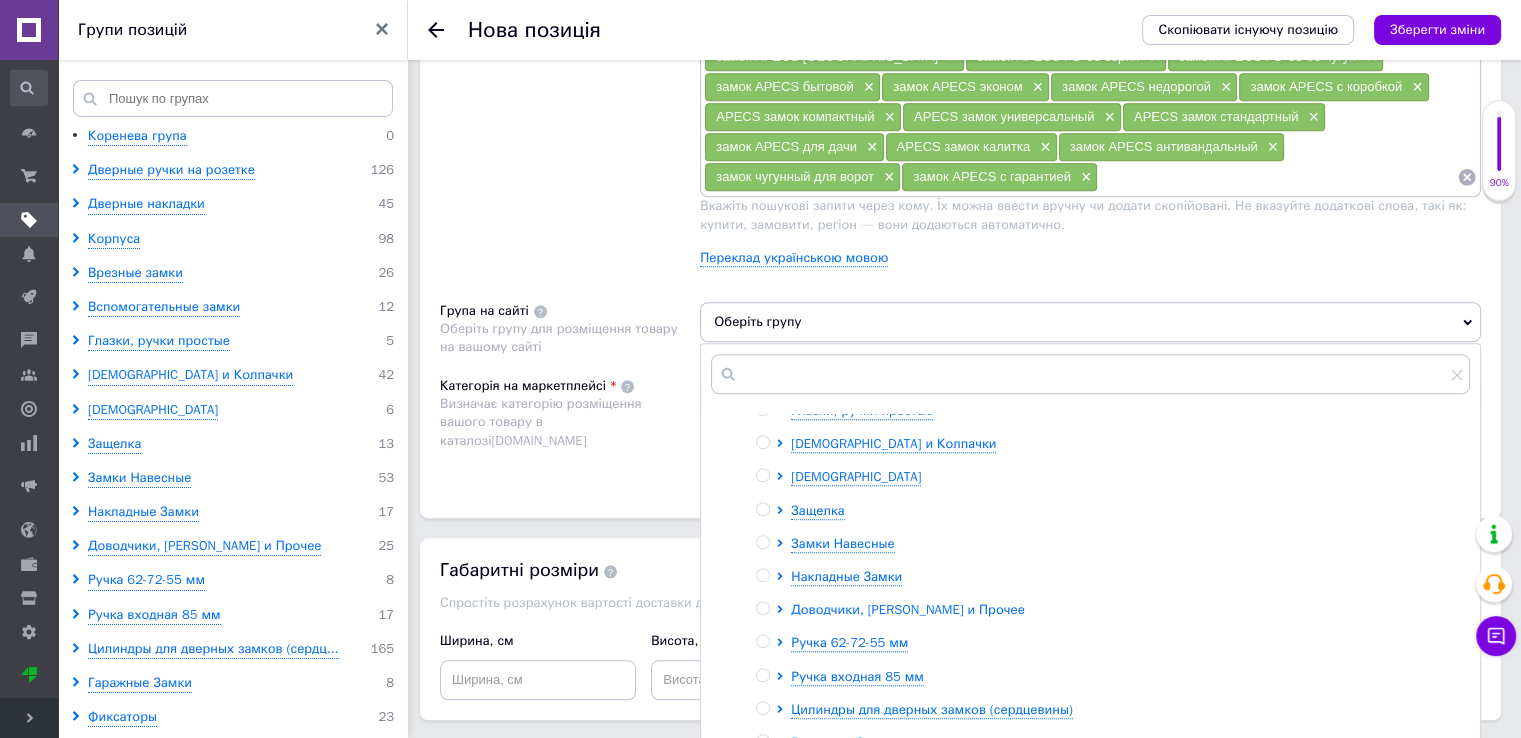 scroll, scrollTop: 212, scrollLeft: 0, axis: vertical 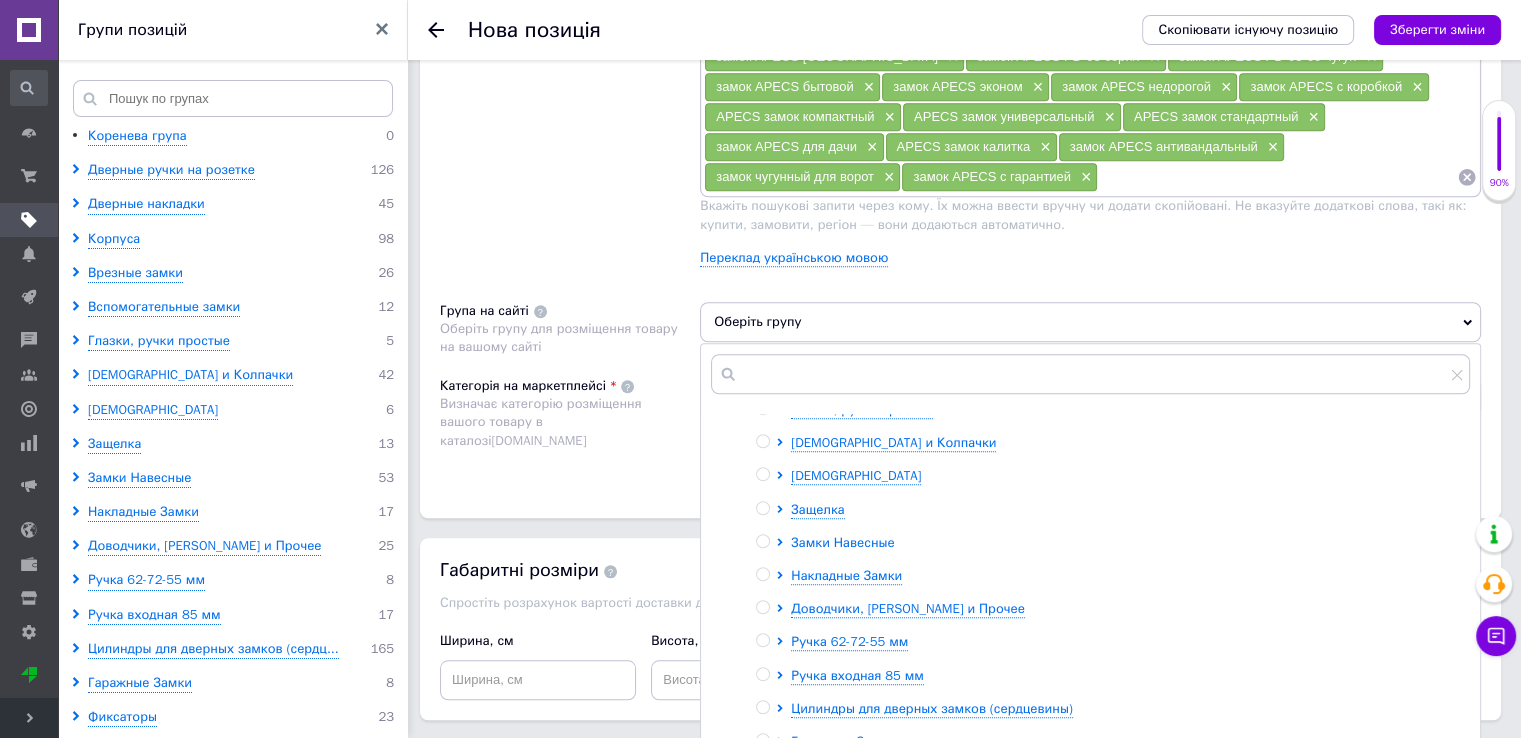 click 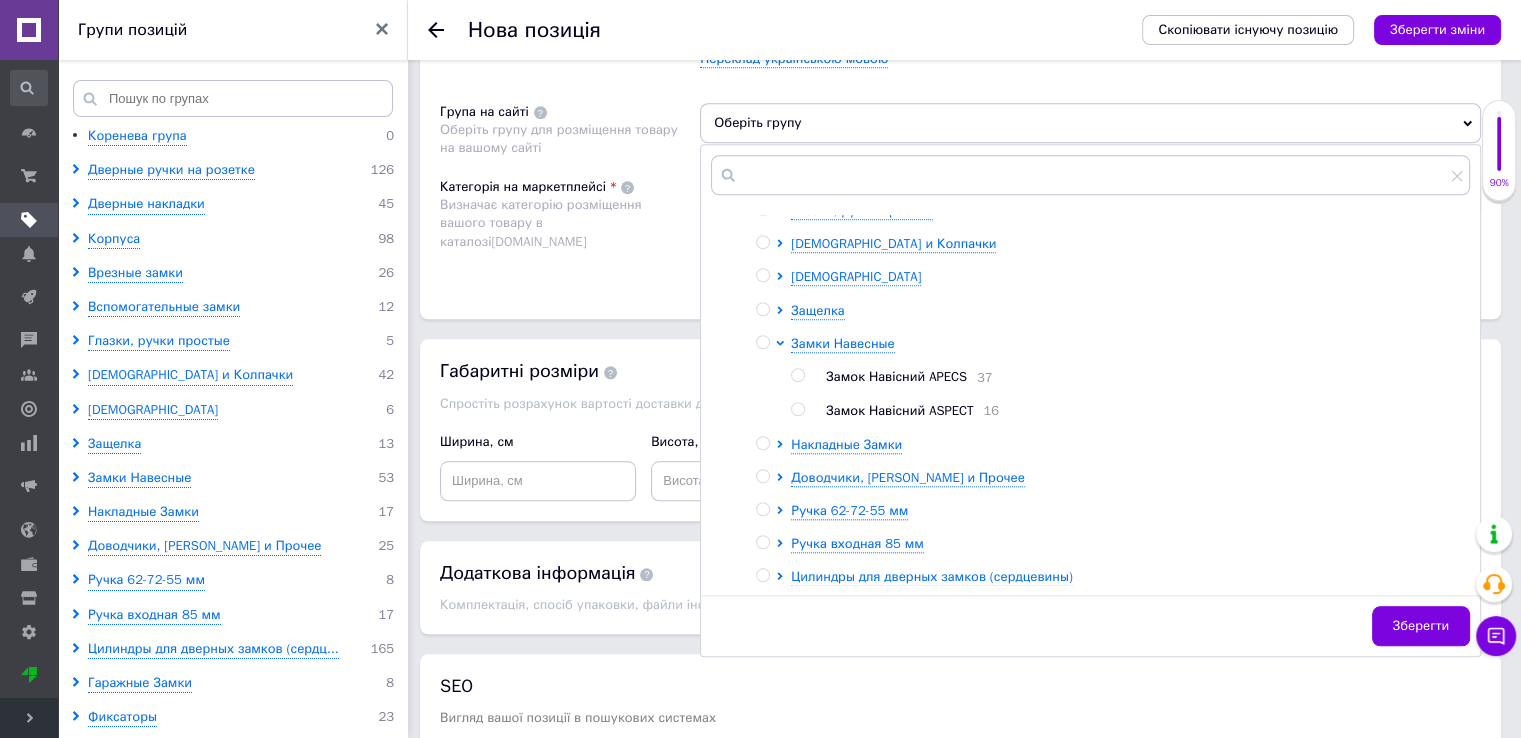 scroll, scrollTop: 1900, scrollLeft: 0, axis: vertical 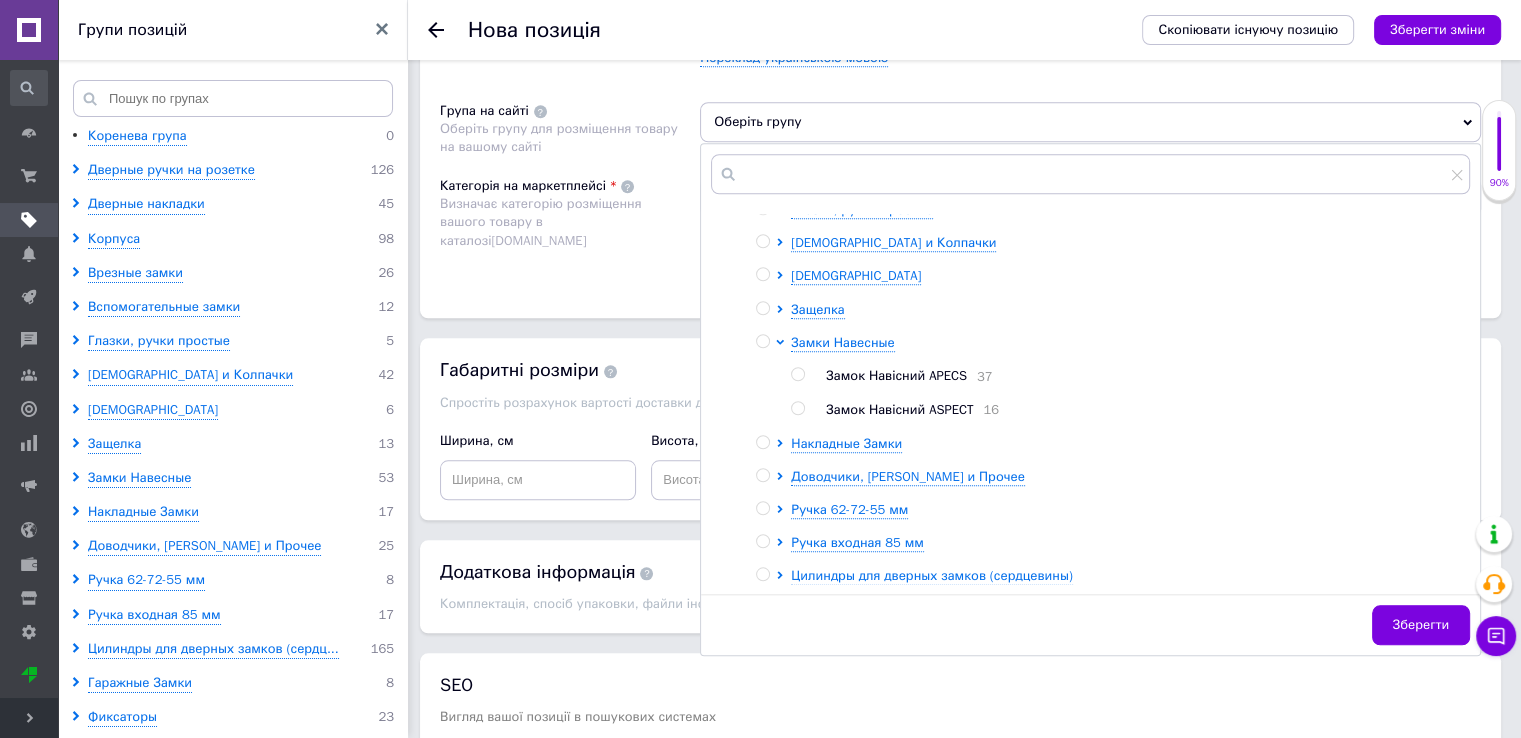 click at bounding box center (797, 374) 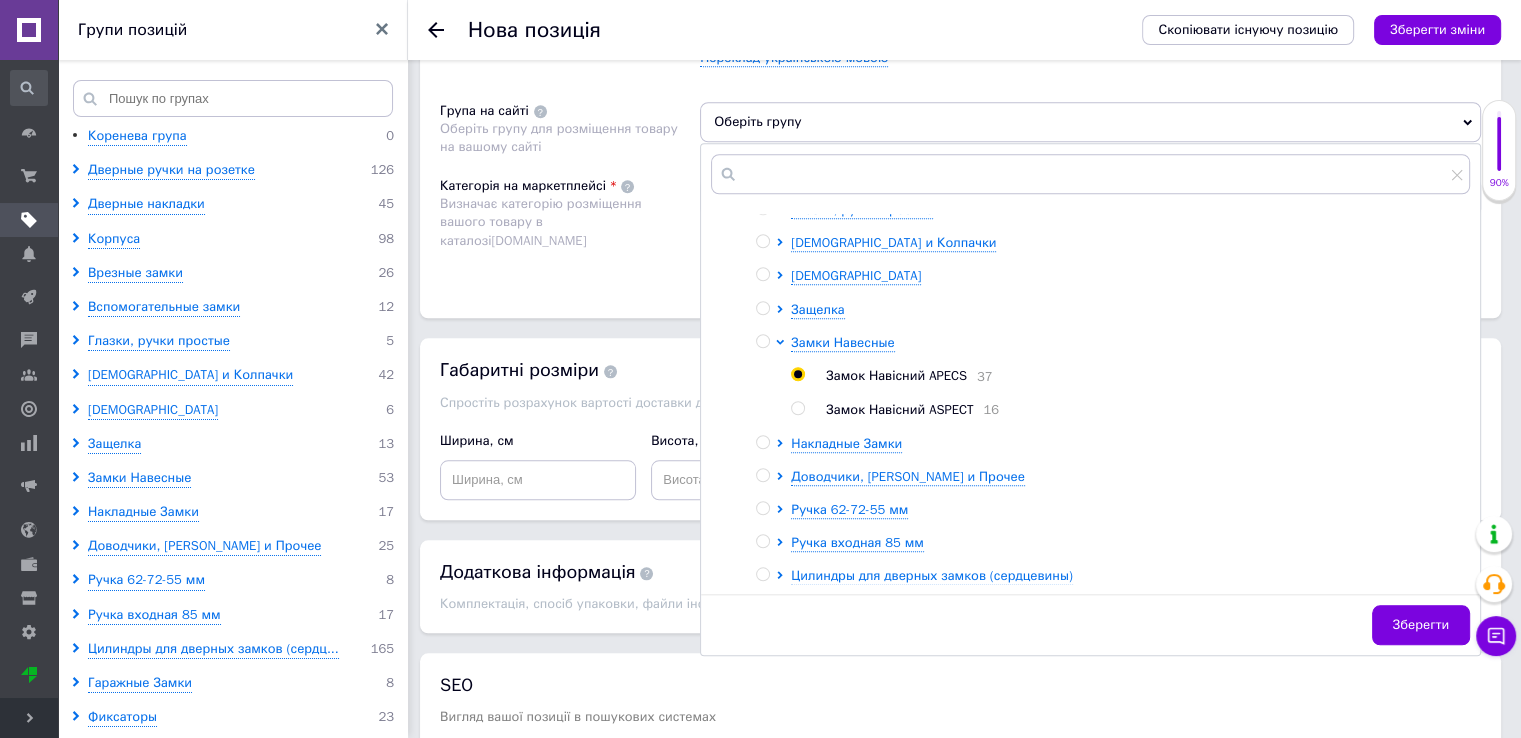 radio on "true" 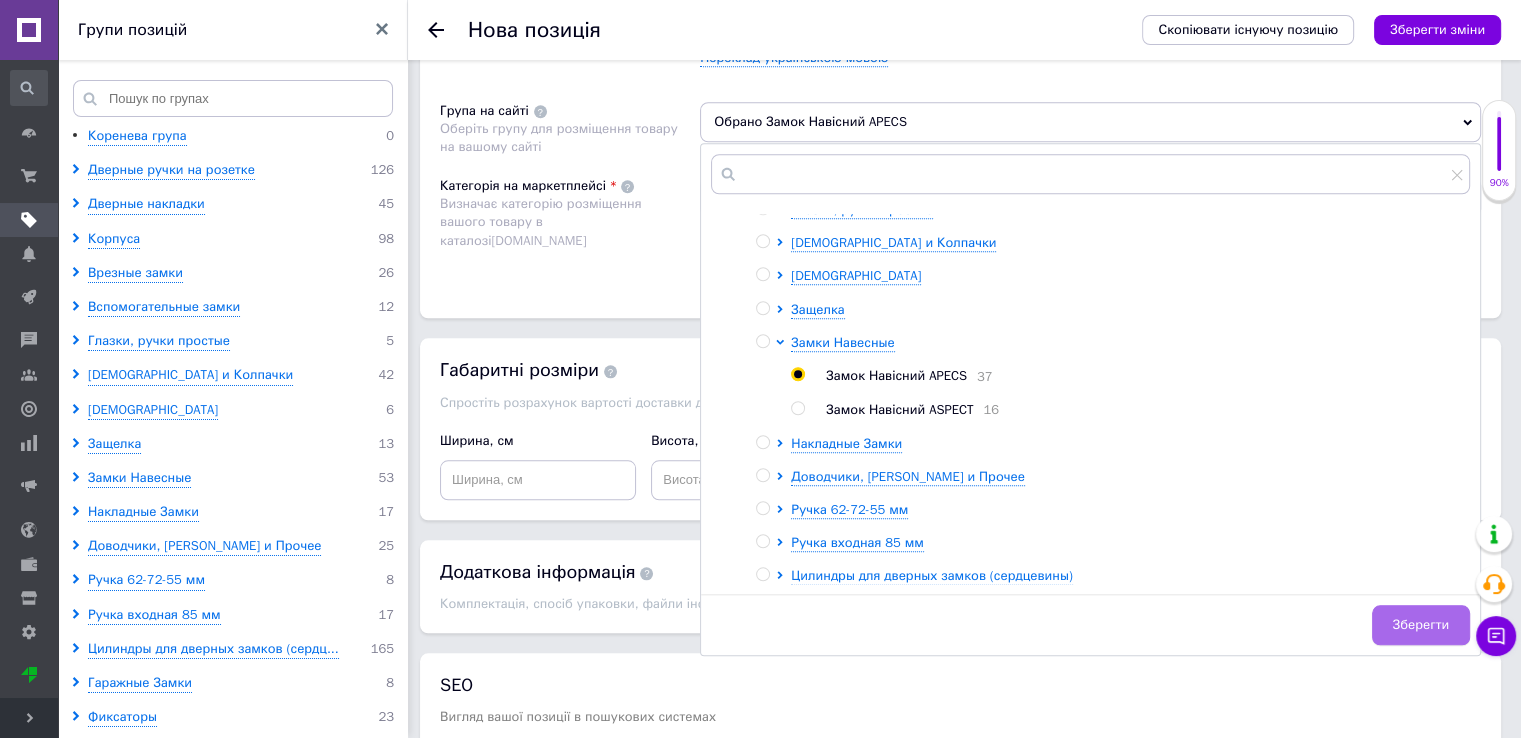 click on "Зберегти" at bounding box center [1421, 625] 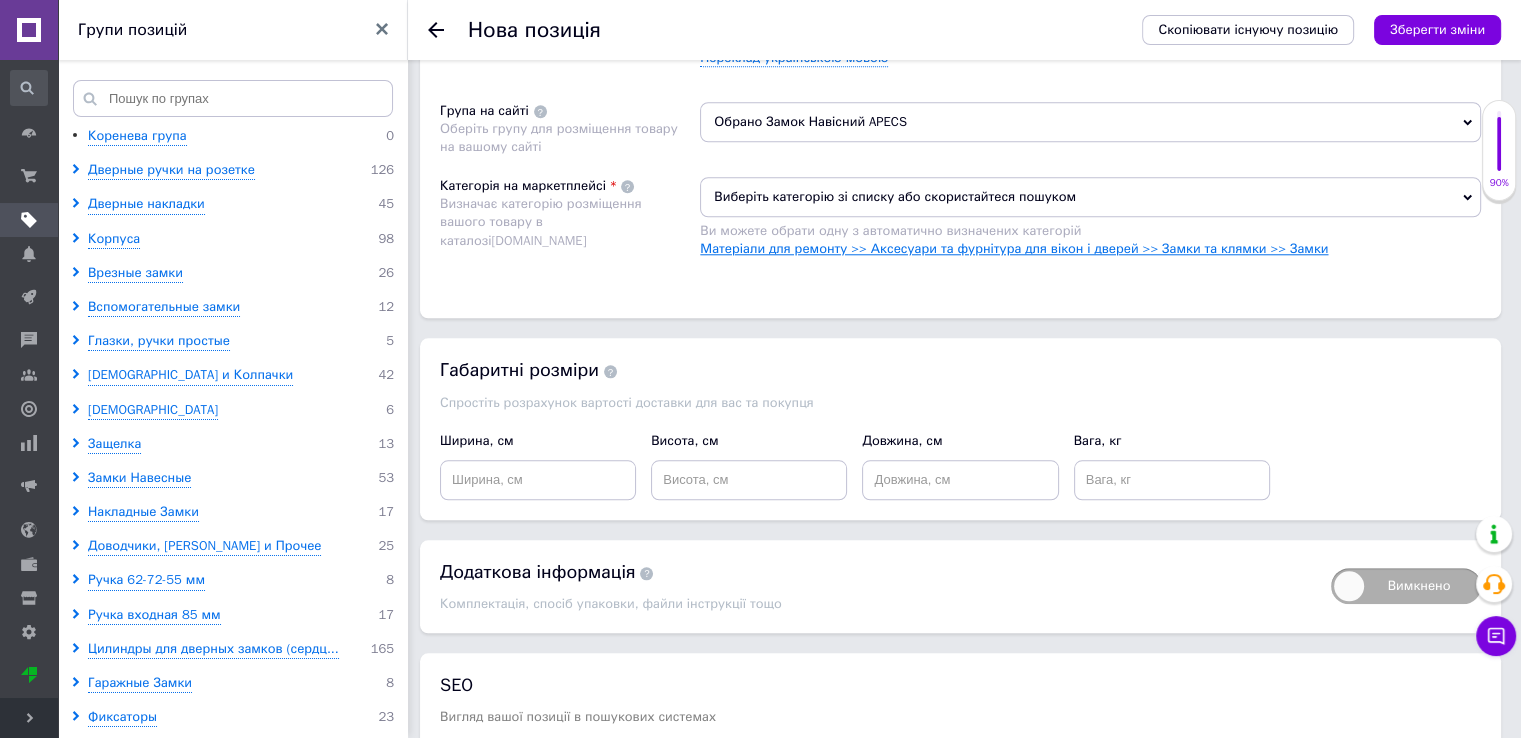 click on "Матеріали для ремонту >> Аксесуари та фурнітура для вікон і дверей >> Замки та клямки >> Замки" at bounding box center (1014, 248) 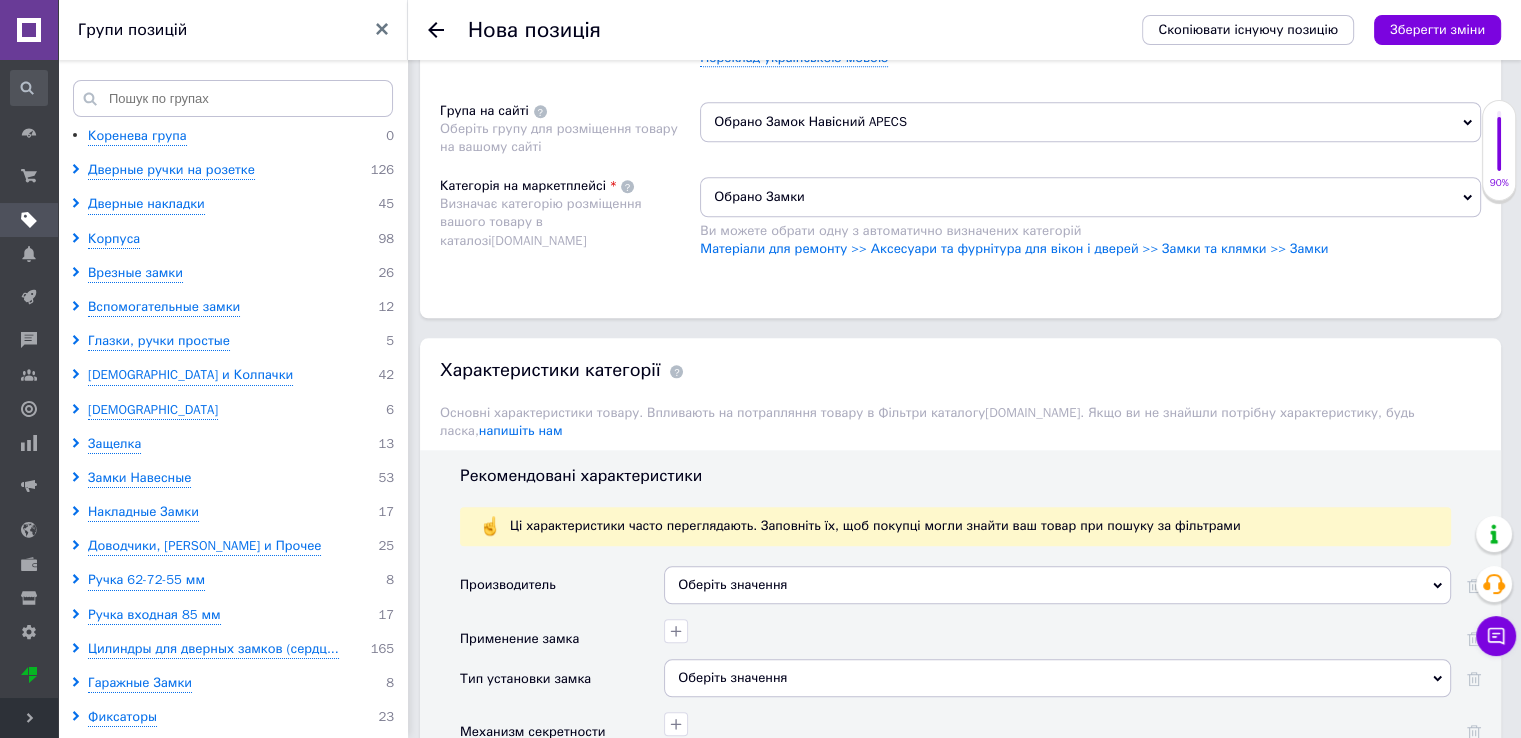 scroll, scrollTop: 2100, scrollLeft: 0, axis: vertical 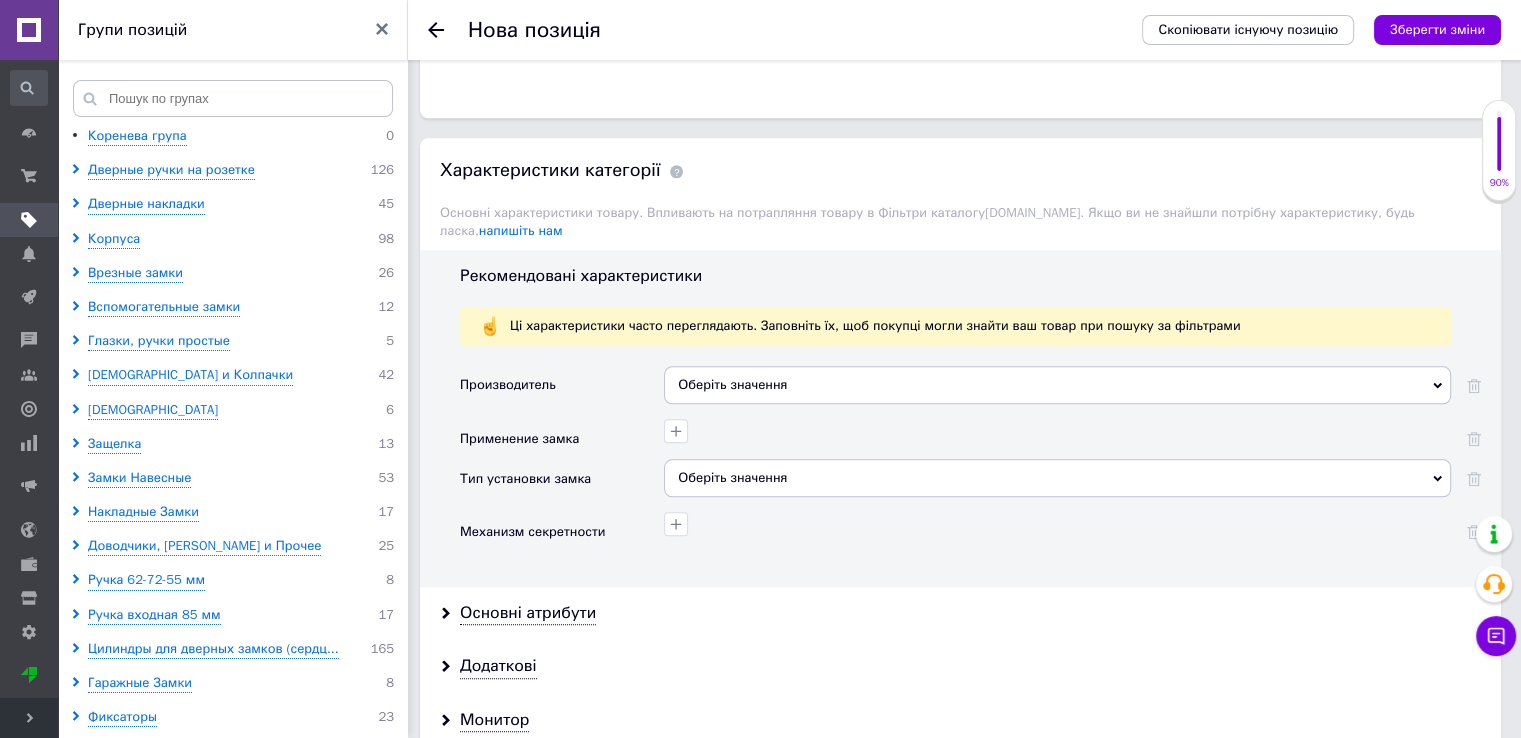 click on "Оберіть значення" at bounding box center (1057, 385) 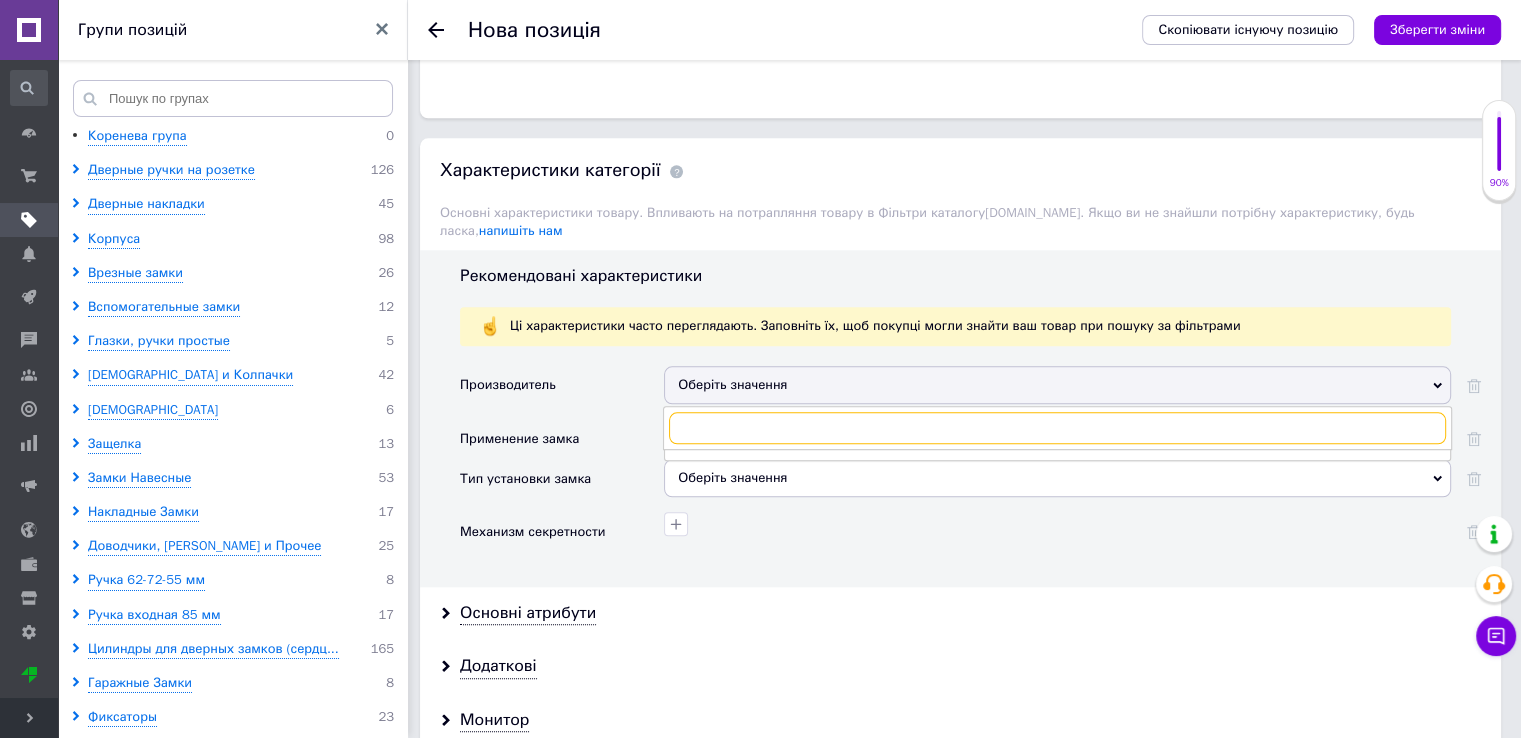 click at bounding box center [1057, 428] 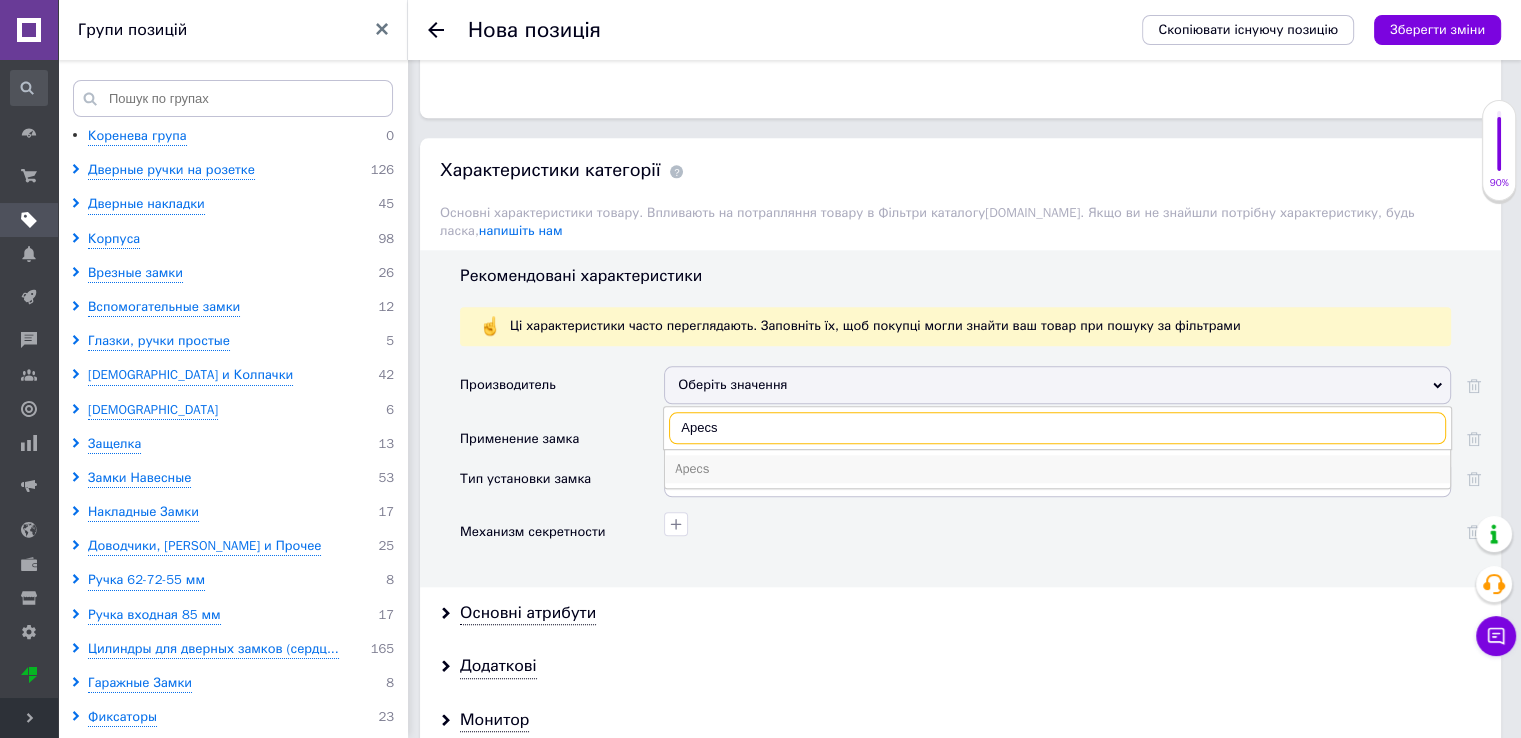 type on "Apecs" 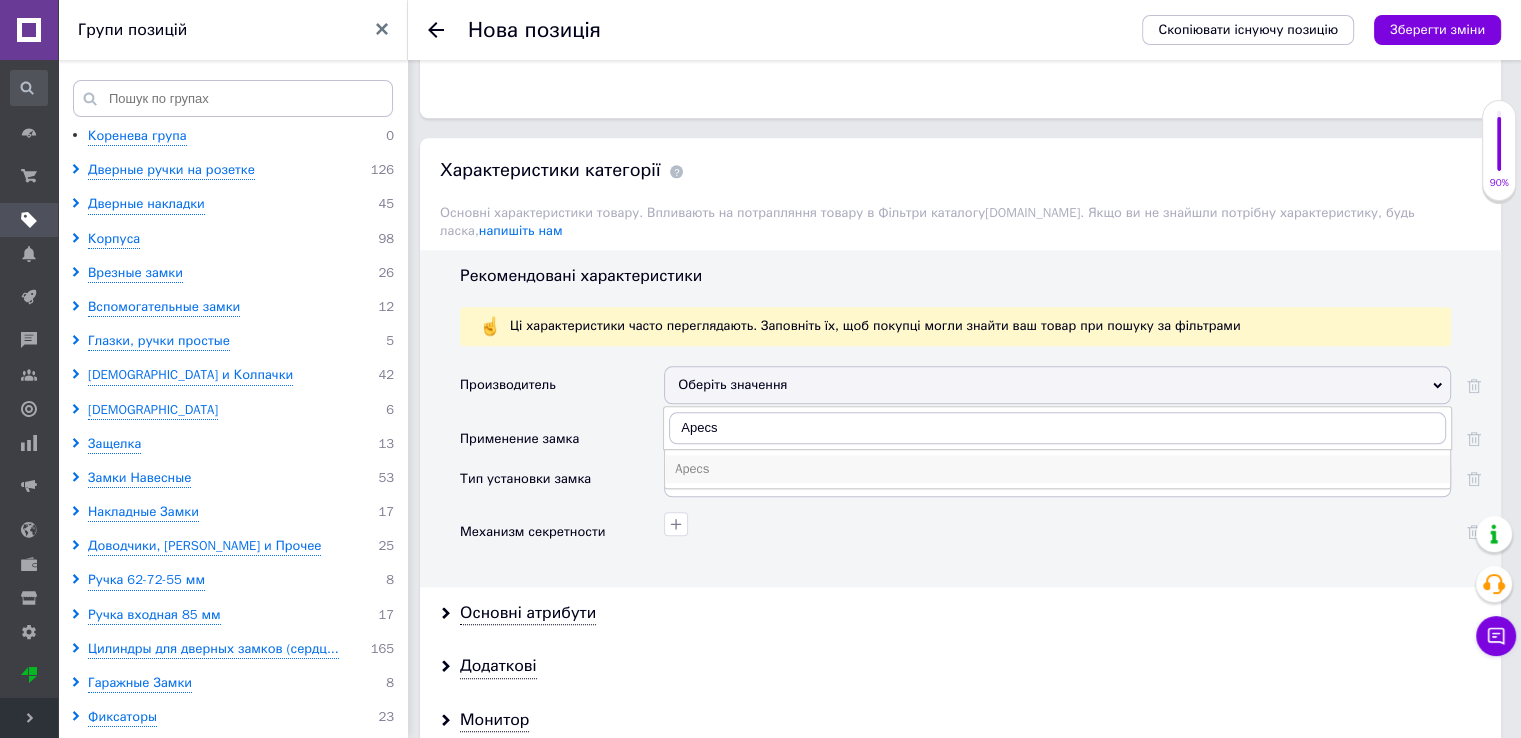 click on "Apecs" at bounding box center [1057, 469] 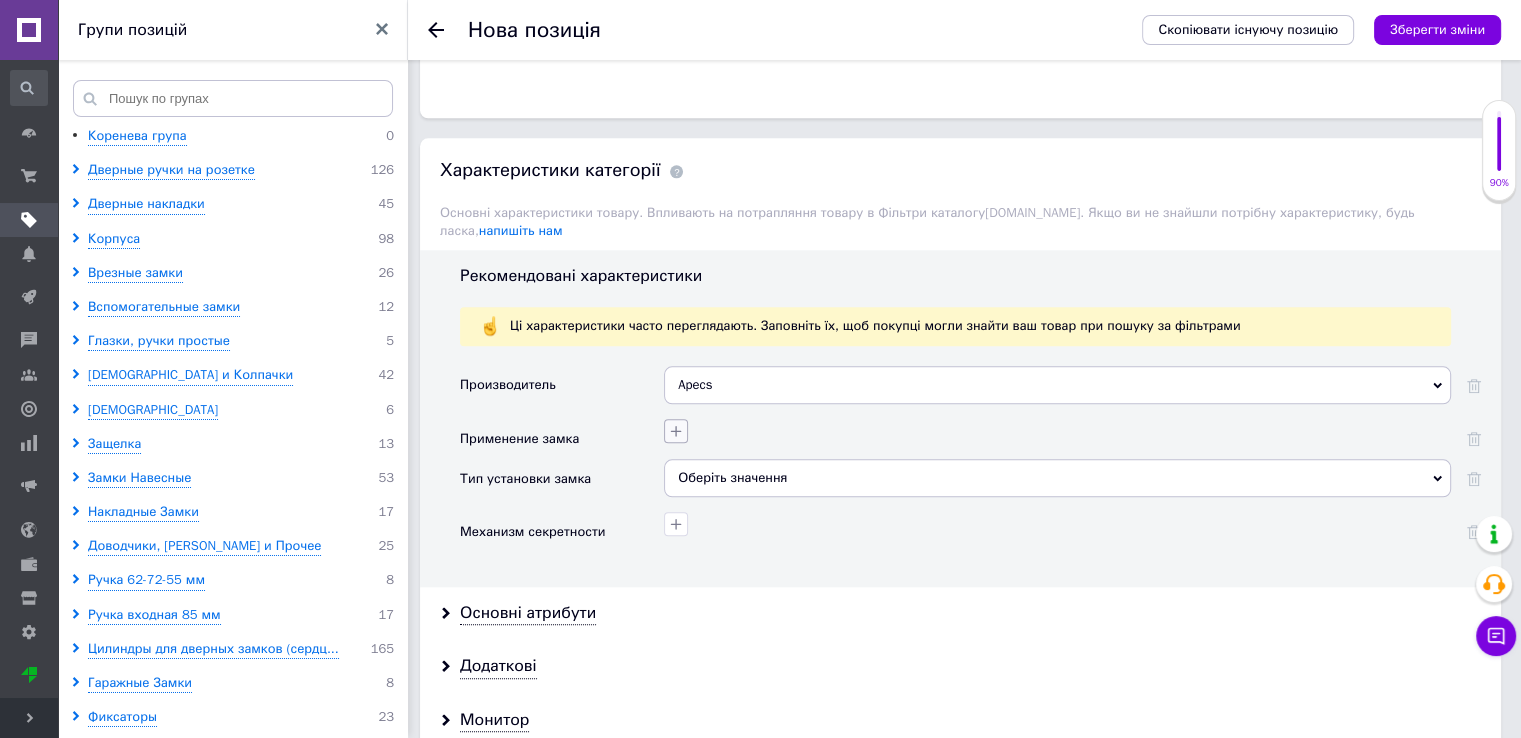 click at bounding box center (676, 431) 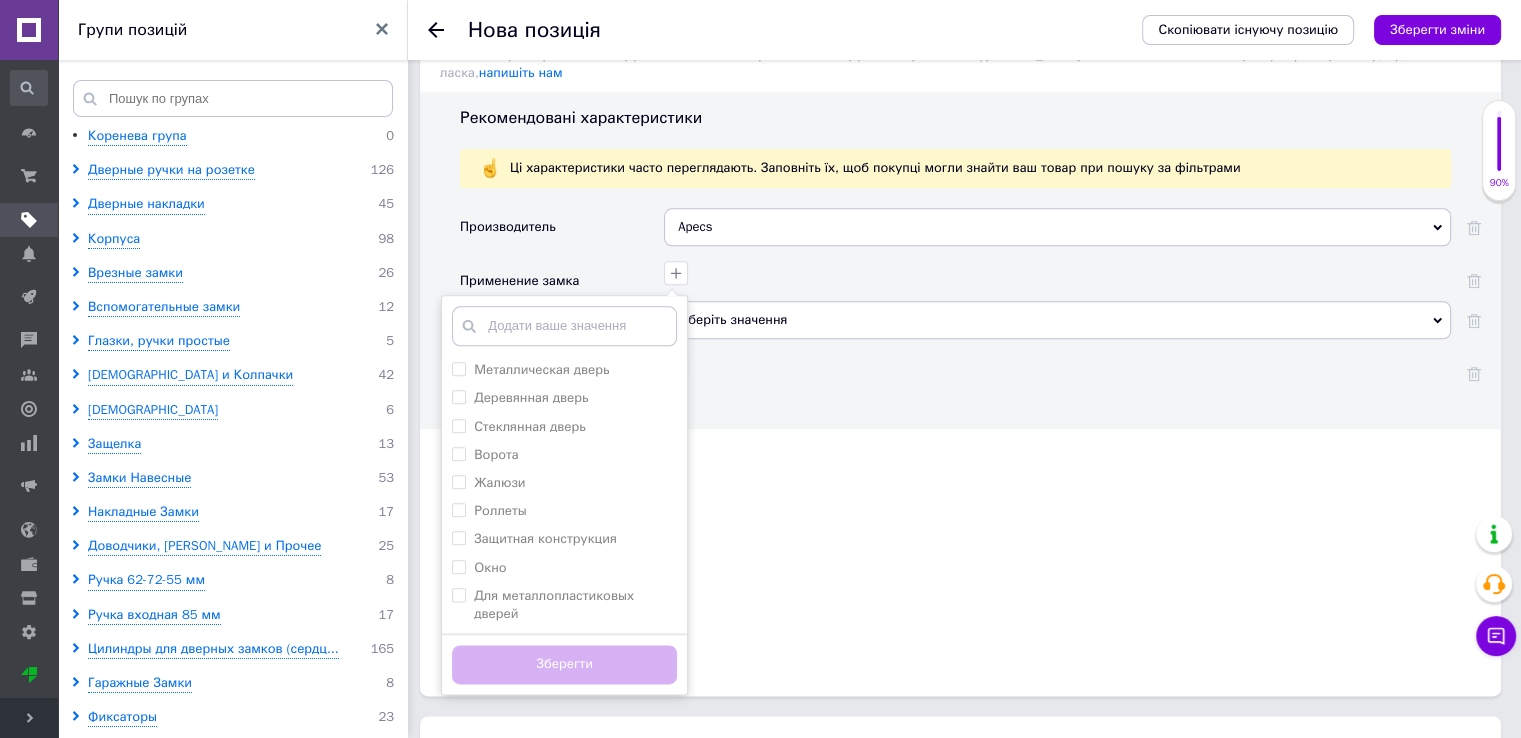 scroll, scrollTop: 2300, scrollLeft: 0, axis: vertical 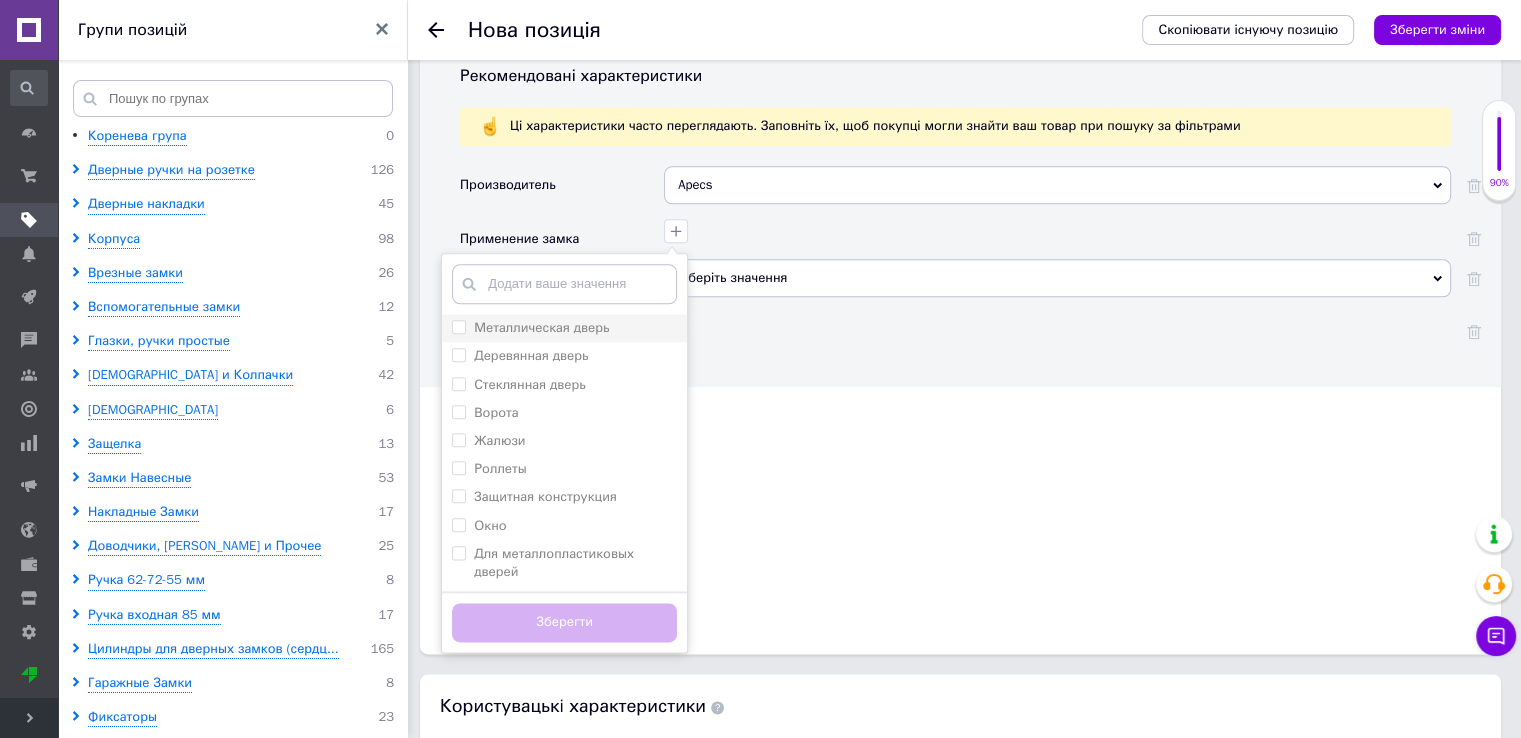drag, startPoint x: 452, startPoint y: 291, endPoint x: 453, endPoint y: 301, distance: 10.049875 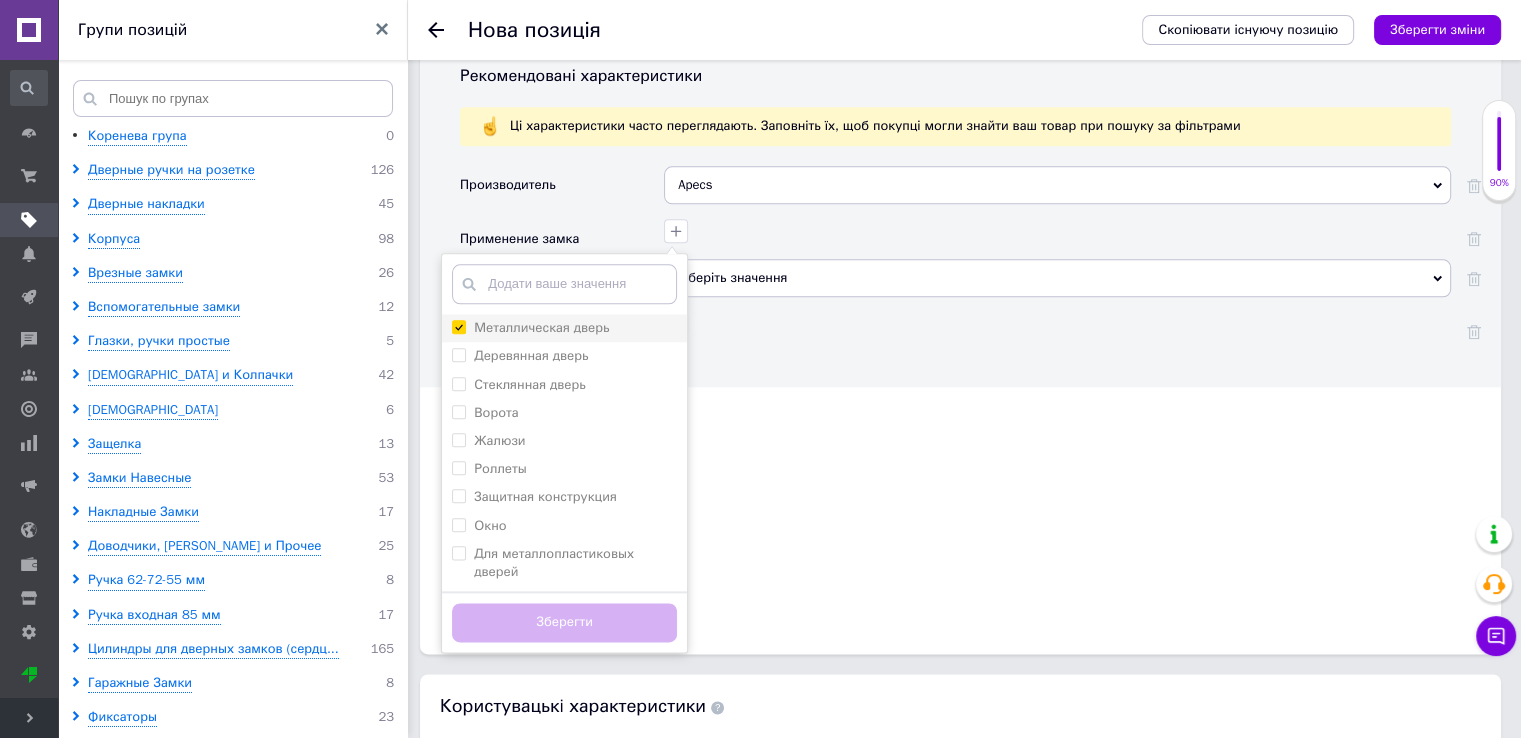 checkbox on "true" 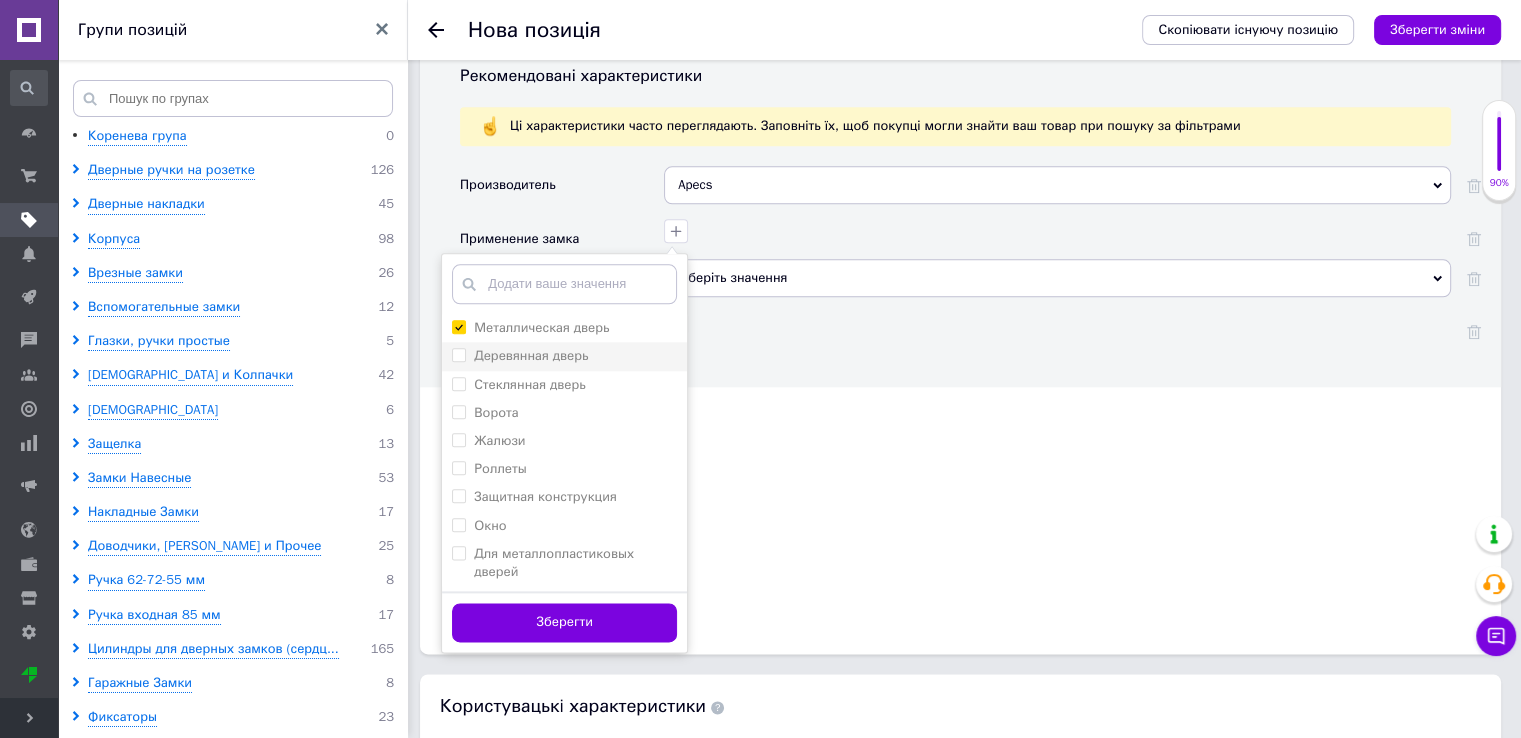 click on "Деревянная дверь" at bounding box center (458, 354) 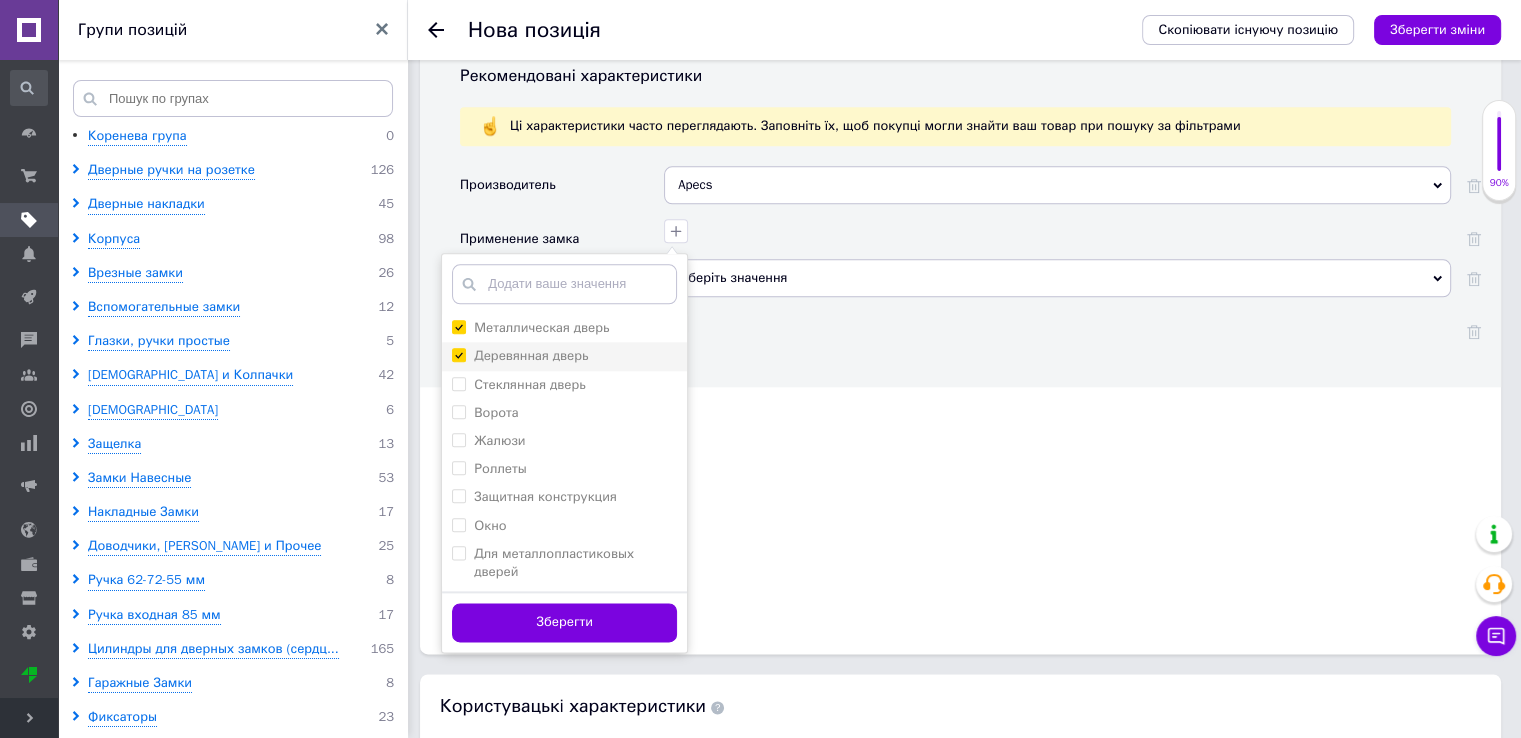 checkbox on "true" 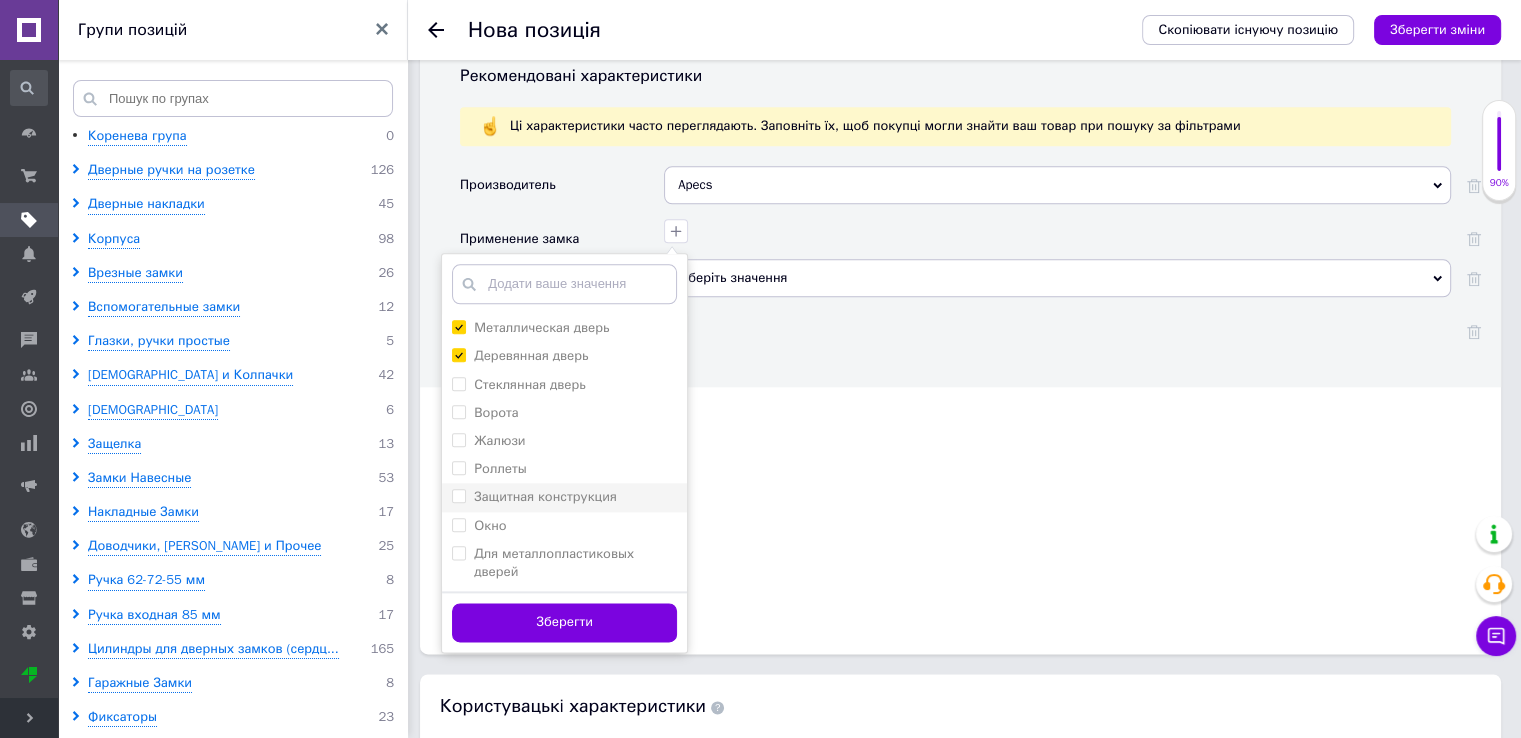 click on "Защитная конструкция" at bounding box center [458, 495] 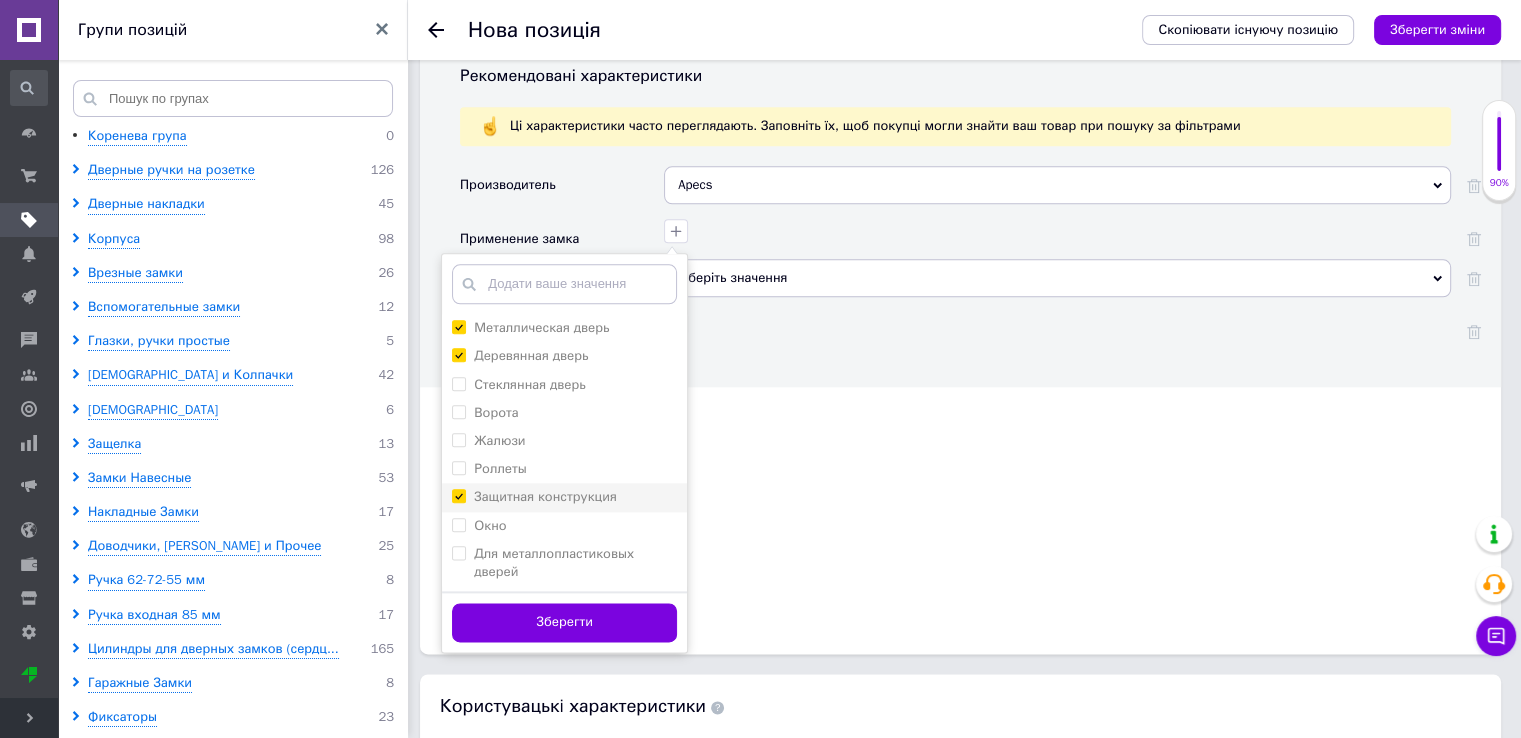 checkbox on "true" 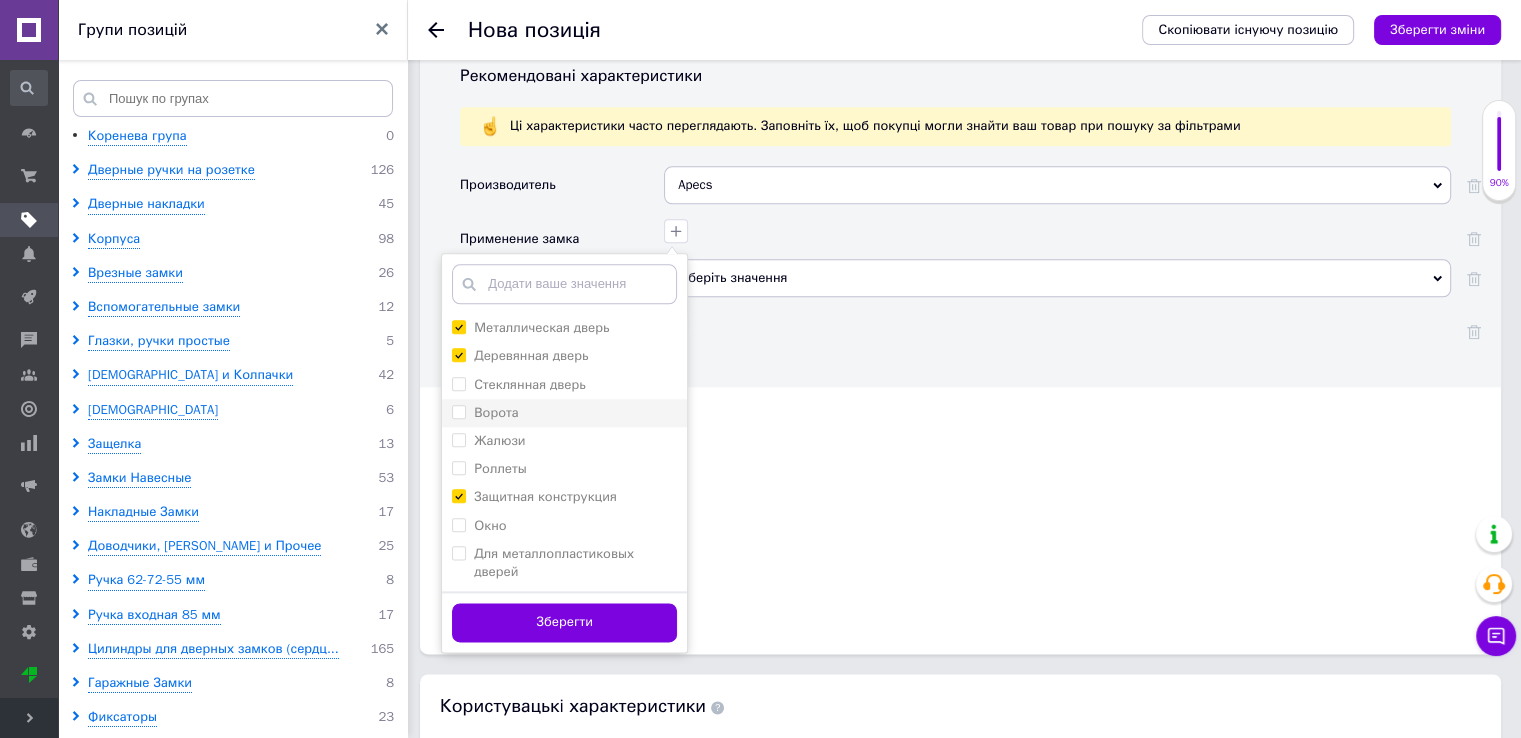 click on "Ворота" at bounding box center [458, 411] 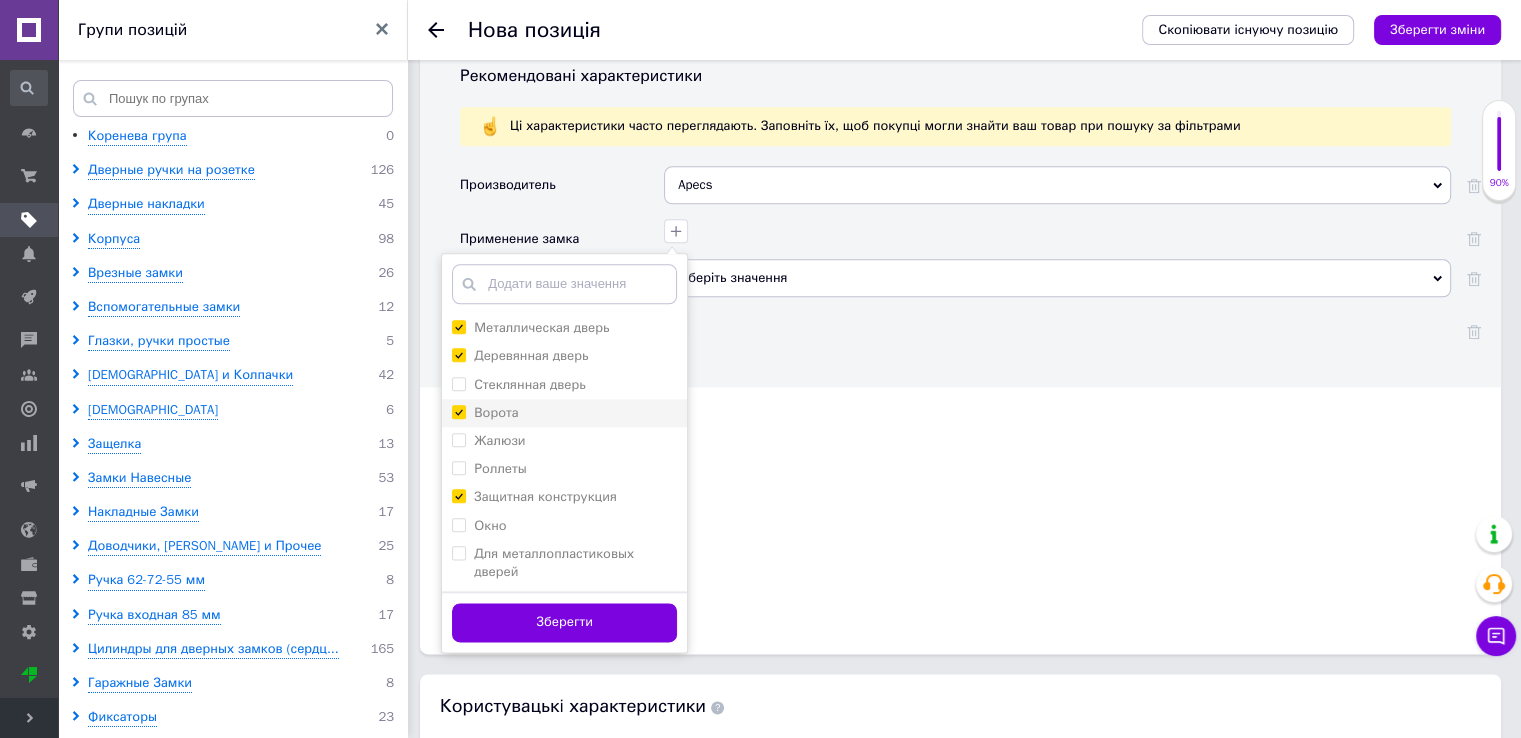checkbox on "true" 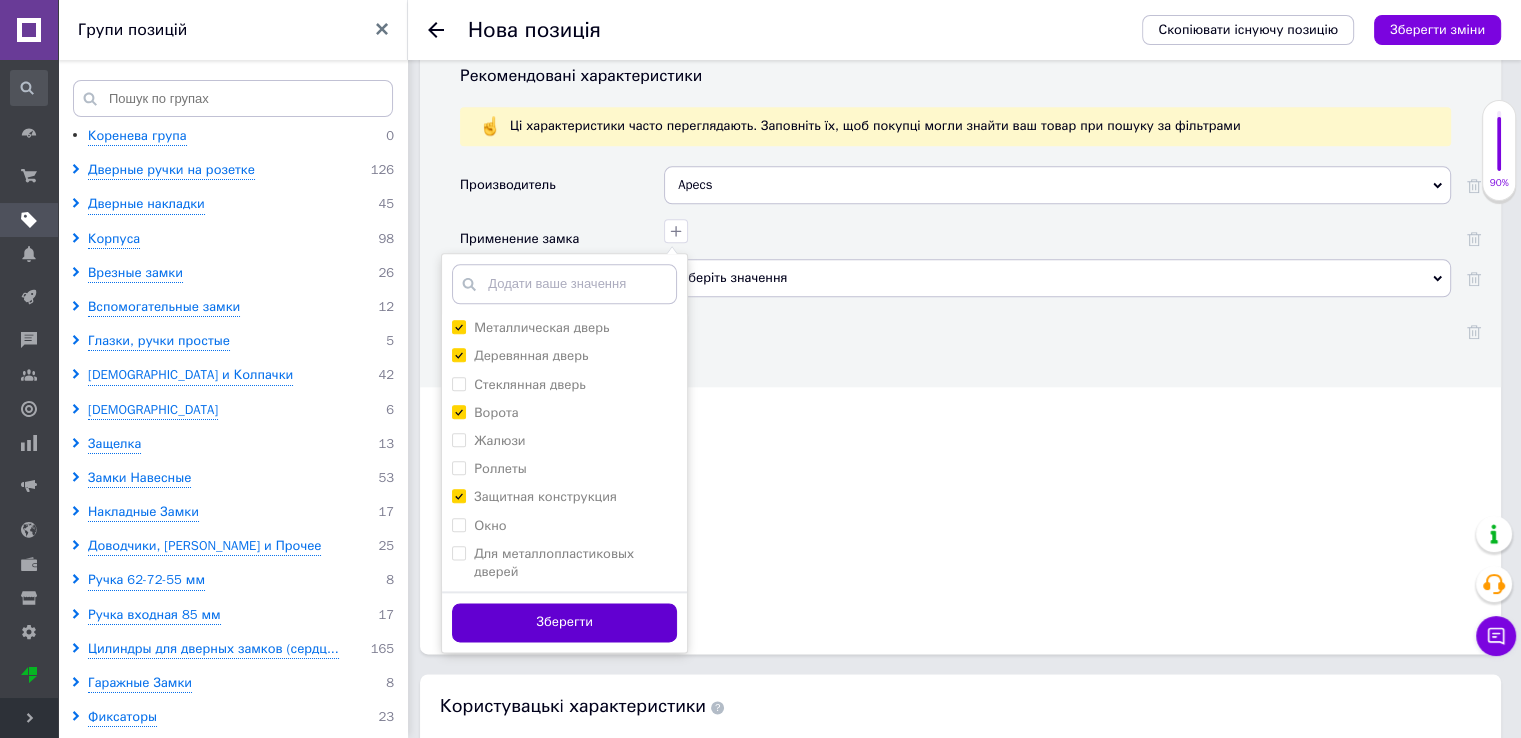 click on "Зберегти" at bounding box center (564, 622) 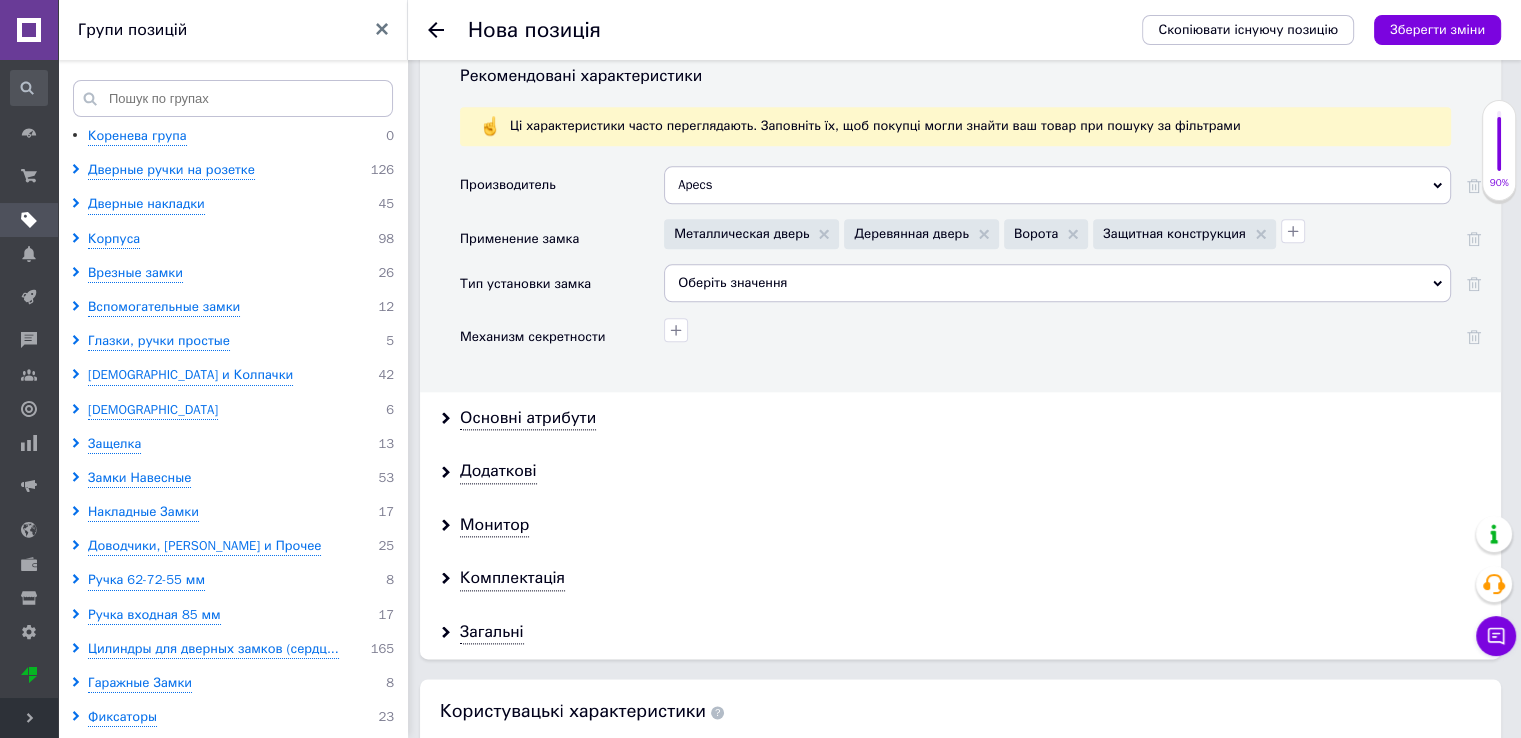 click on "Оберіть значення" at bounding box center (1057, 283) 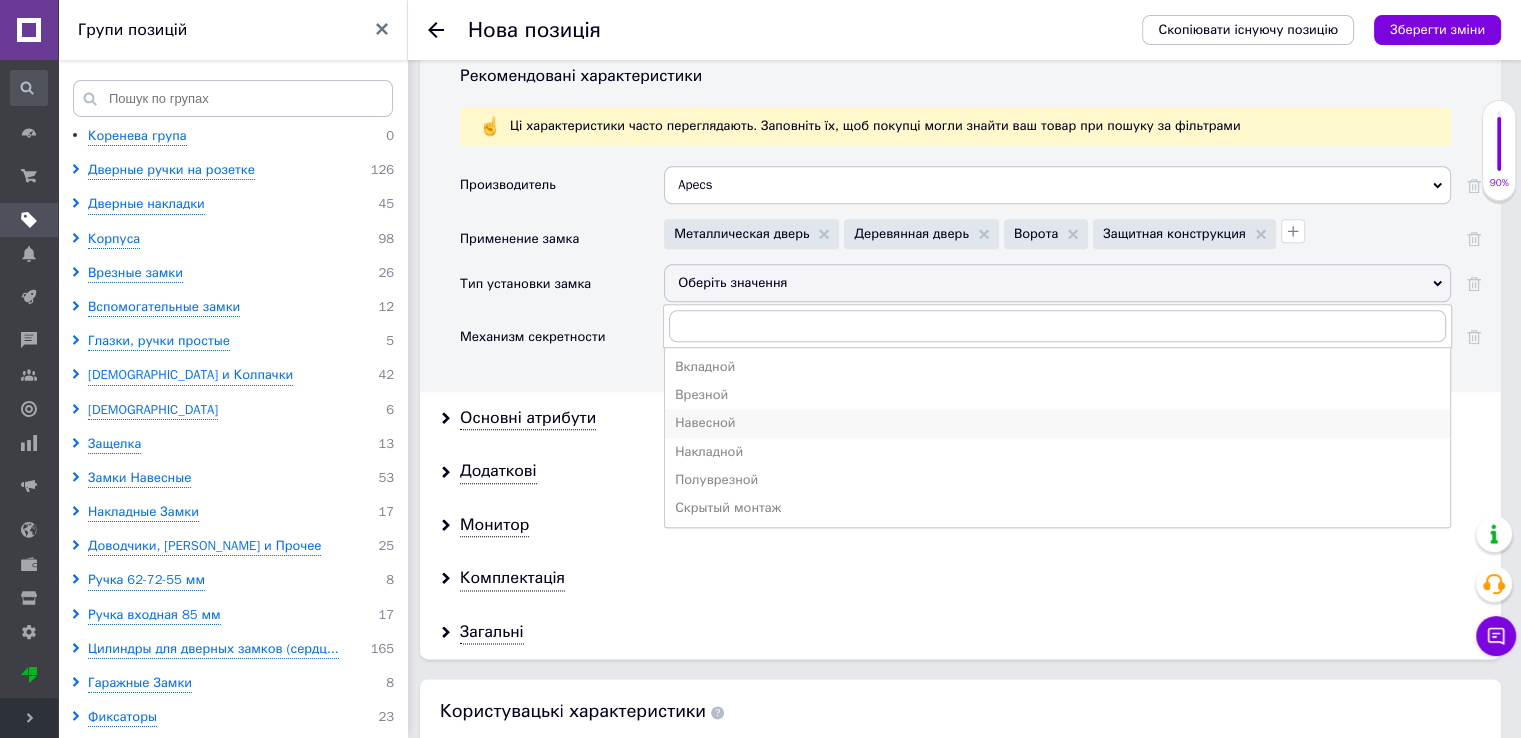 click on "Навесной" at bounding box center (1057, 423) 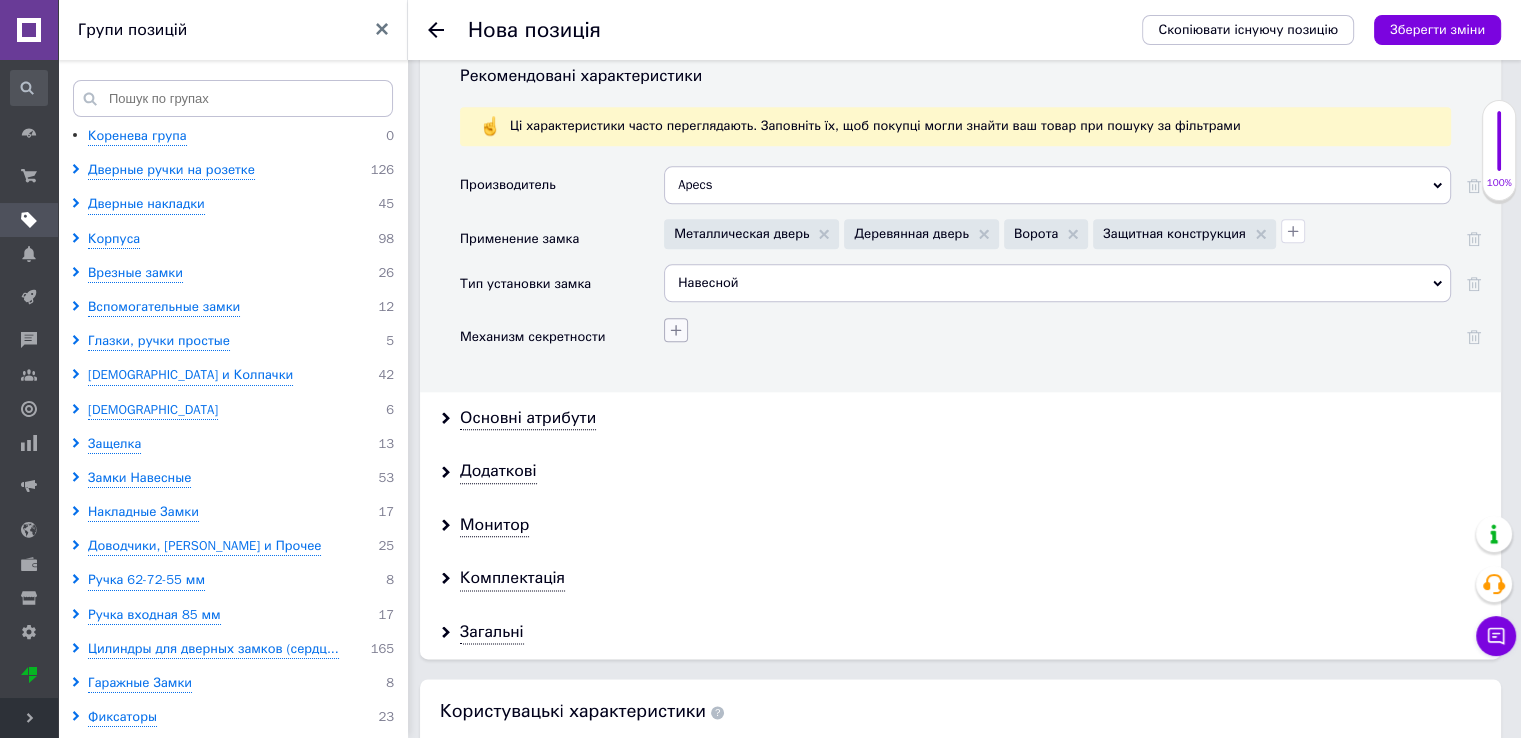 click 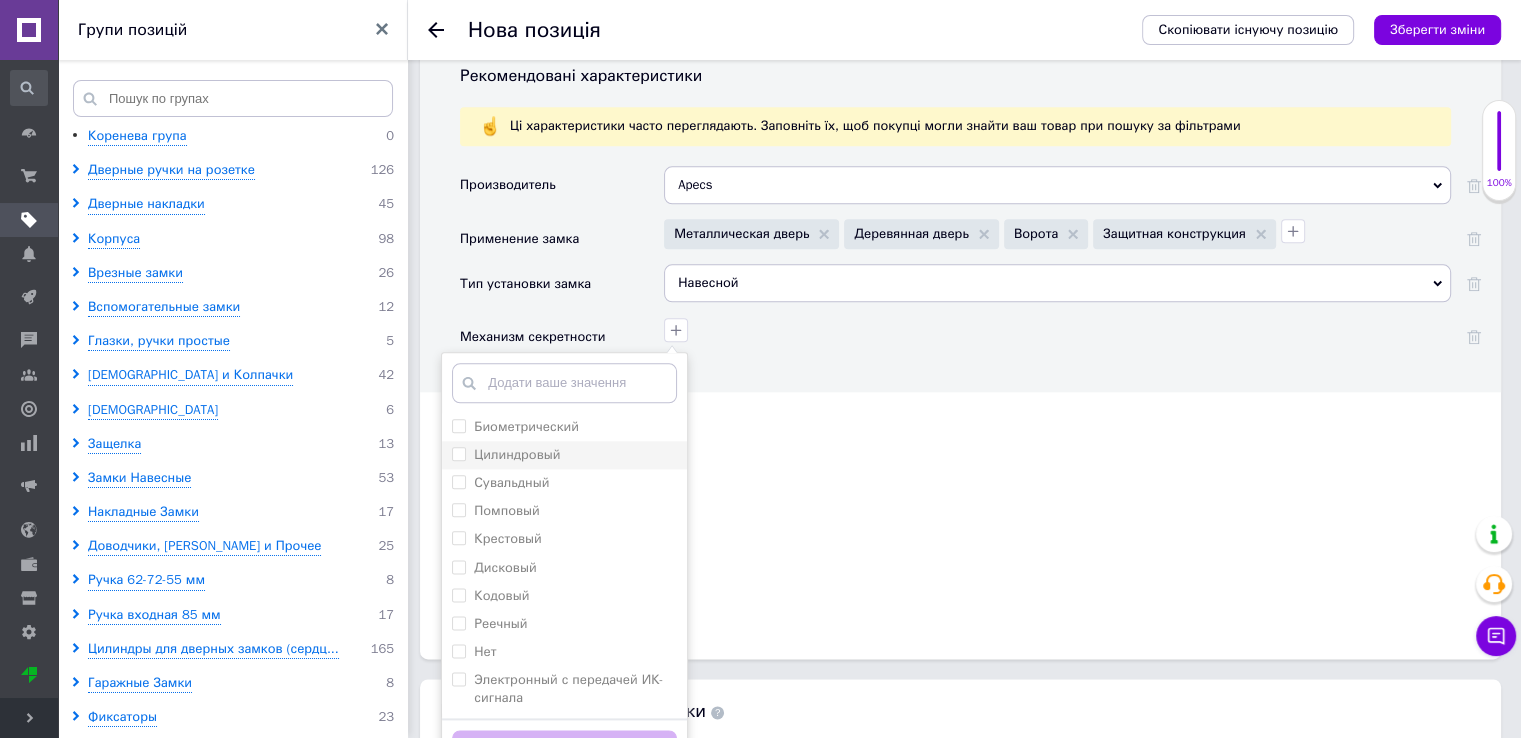 click on "Цилиндровый" at bounding box center [458, 453] 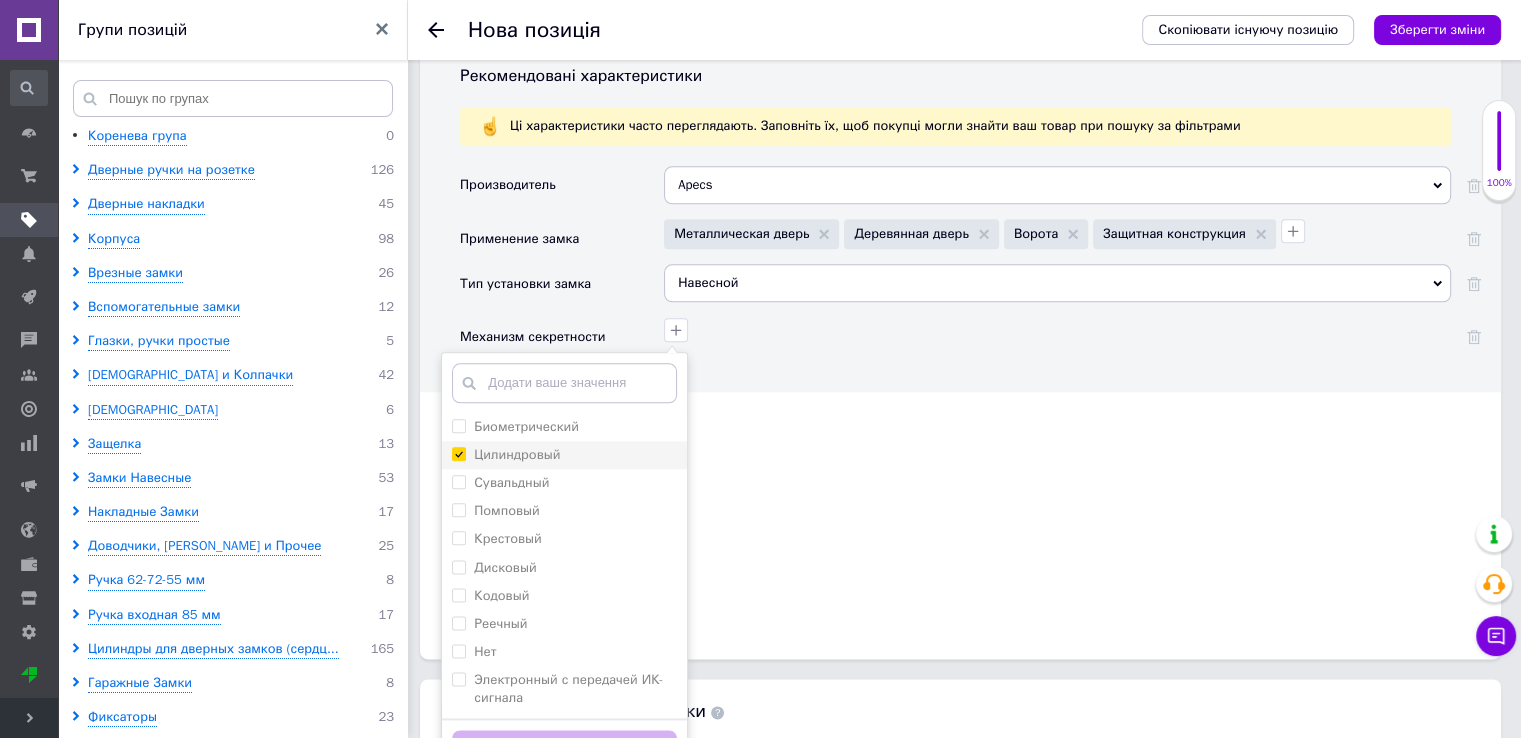 checkbox on "true" 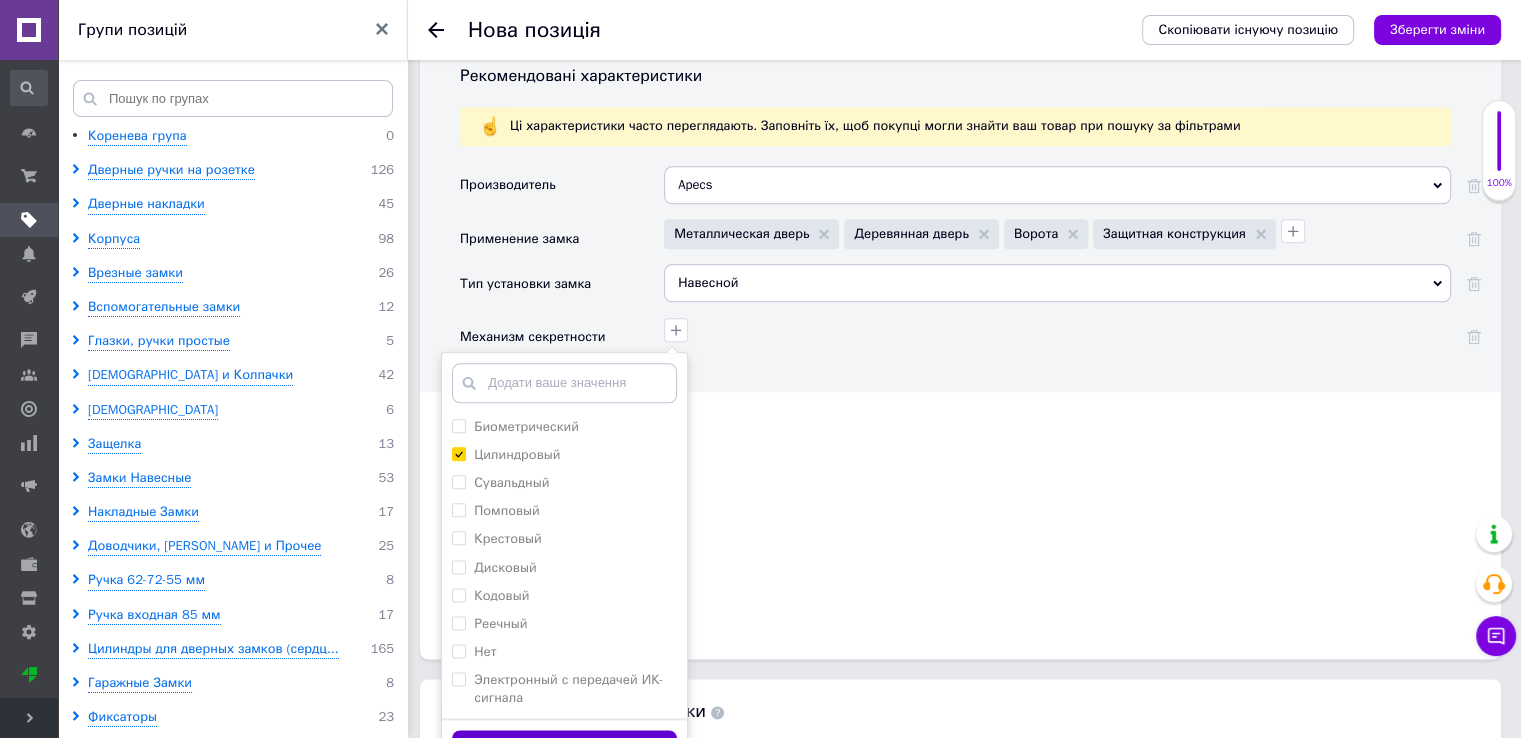 click on "Зберегти" at bounding box center (564, 749) 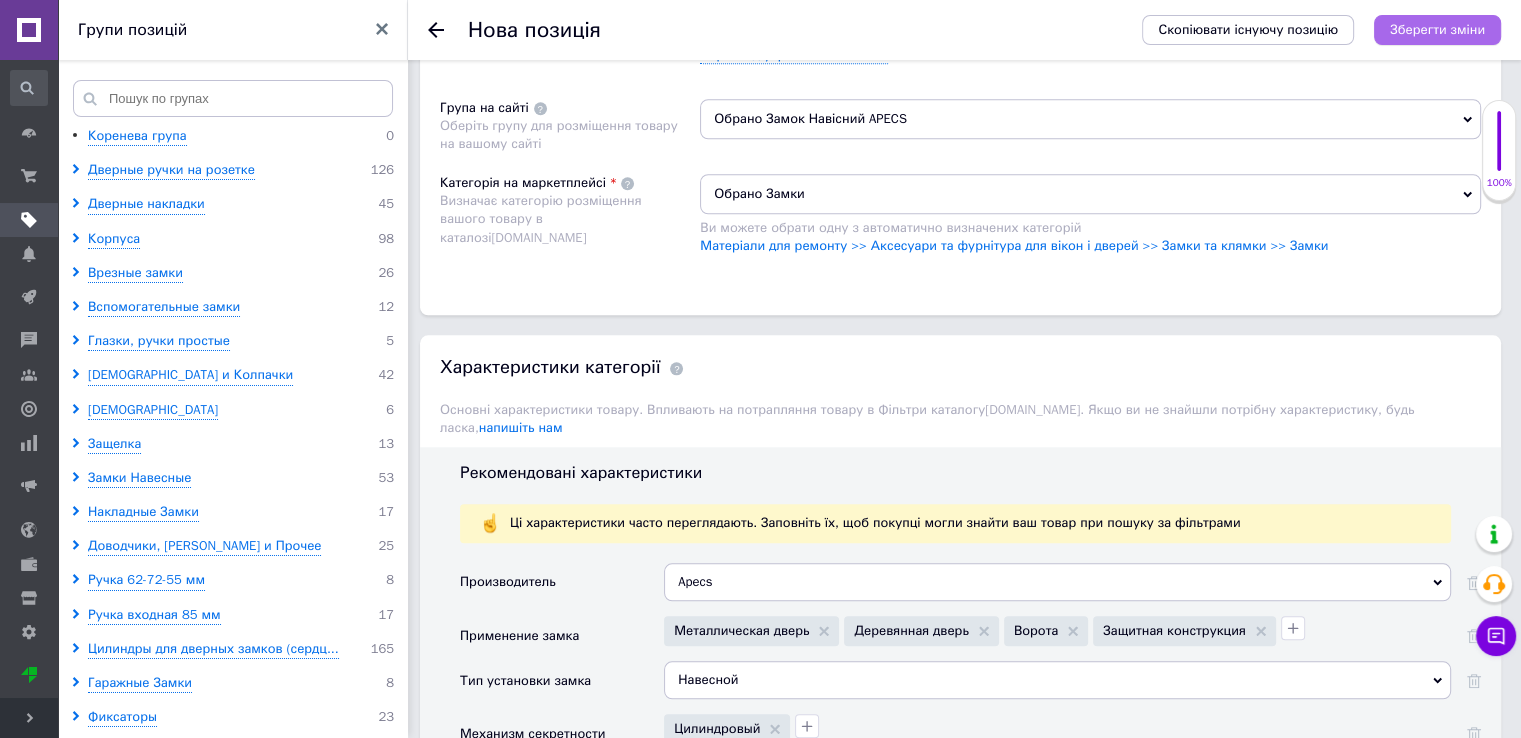 scroll, scrollTop: 1900, scrollLeft: 0, axis: vertical 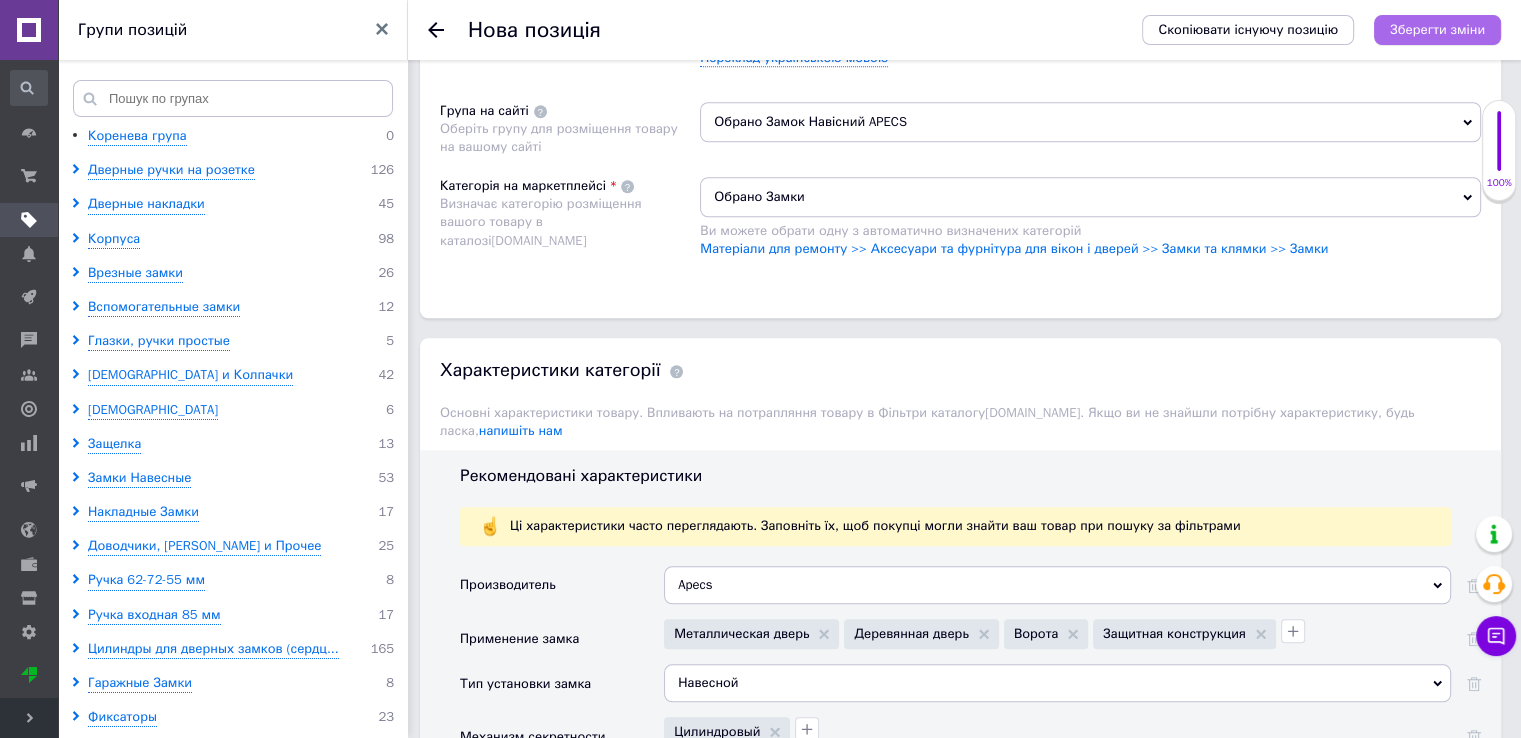 click on "Зберегти зміни" at bounding box center [1437, 30] 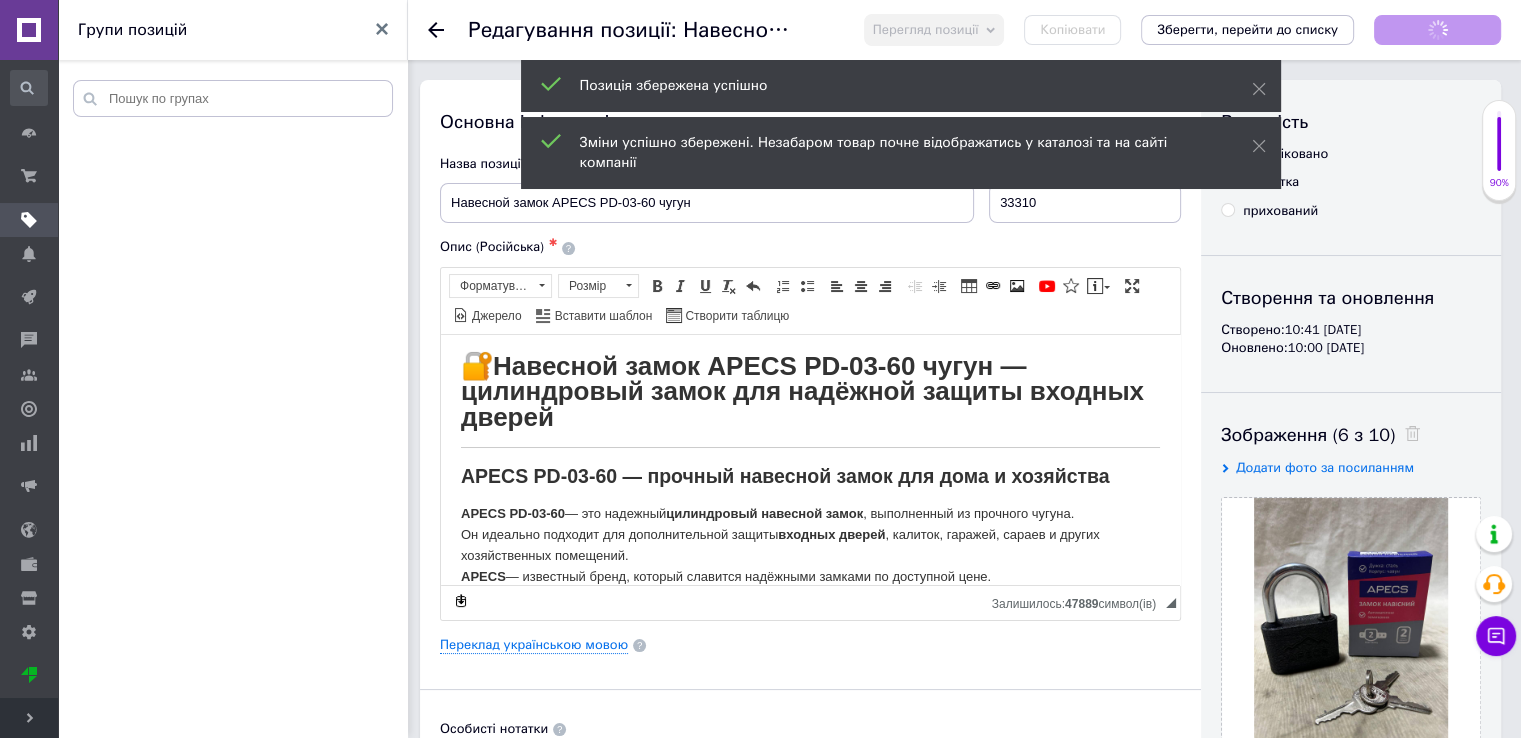 scroll, scrollTop: 0, scrollLeft: 0, axis: both 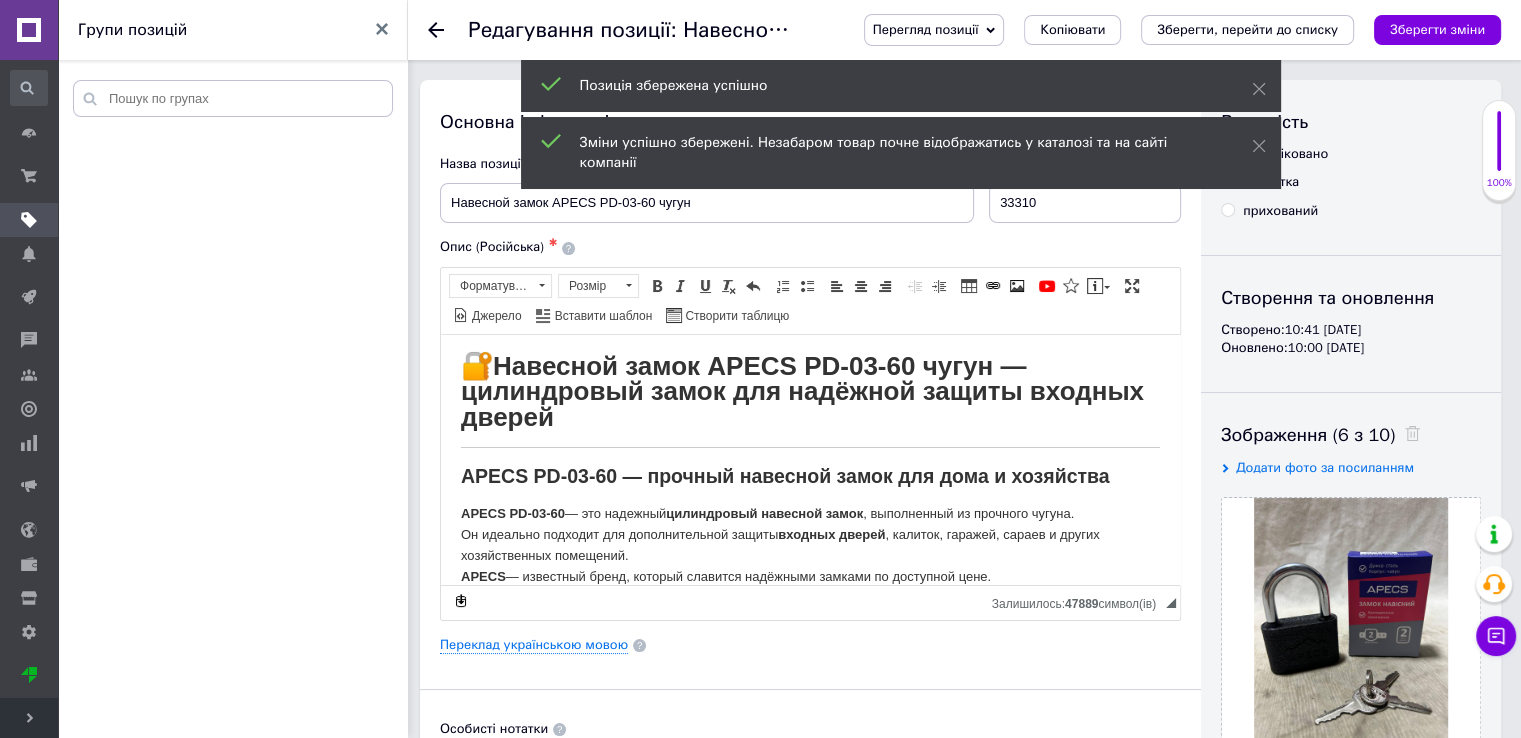 click 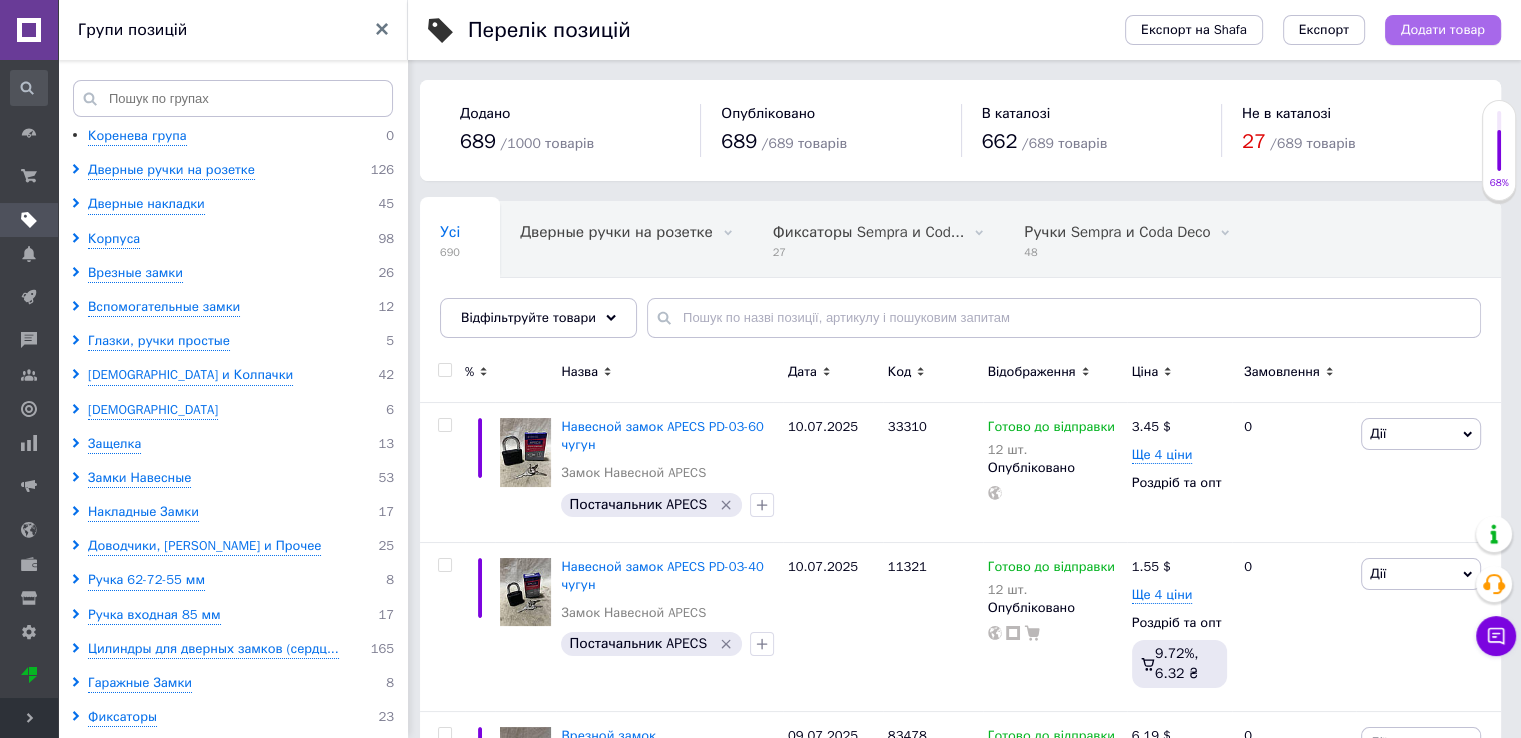 click on "Додати товар" at bounding box center [1443, 30] 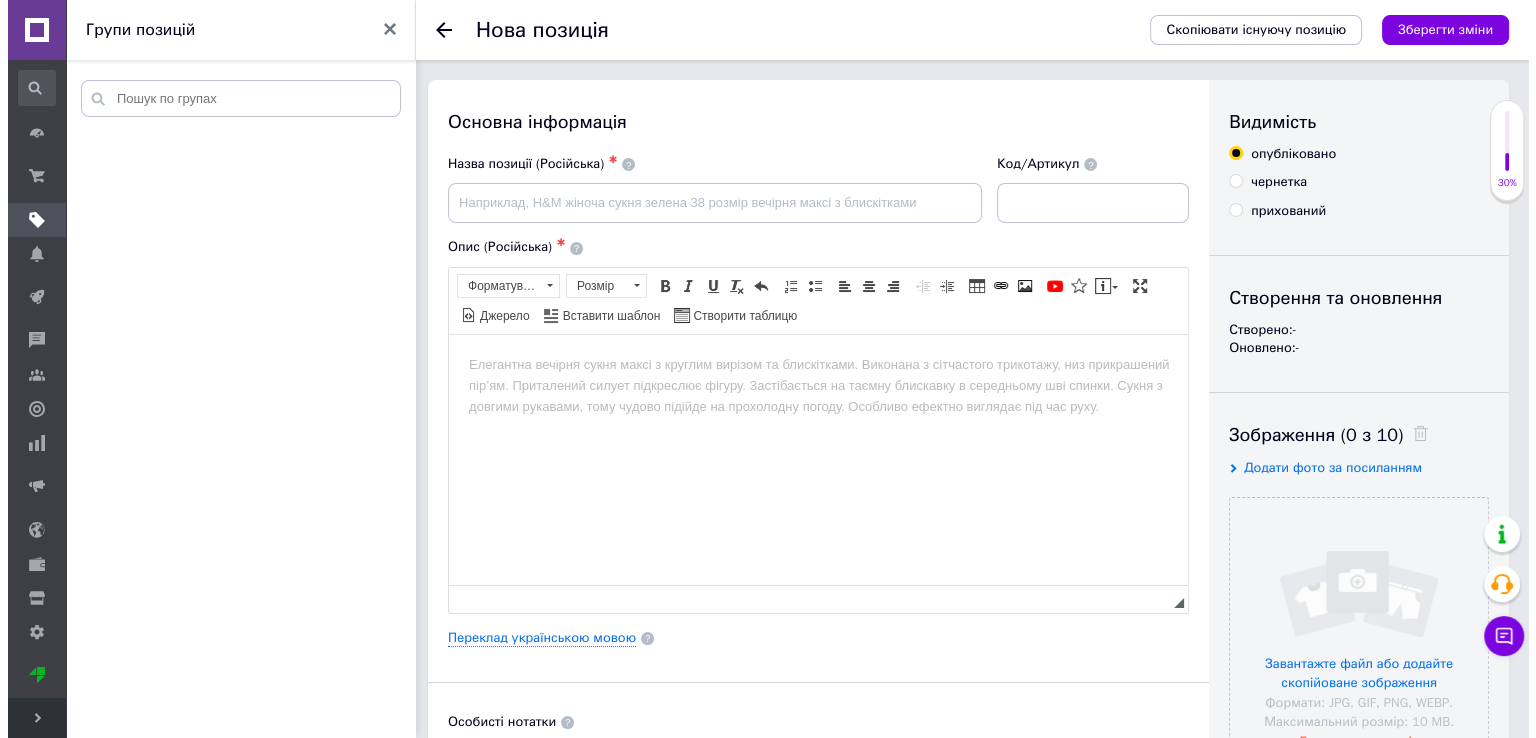 scroll, scrollTop: 0, scrollLeft: 0, axis: both 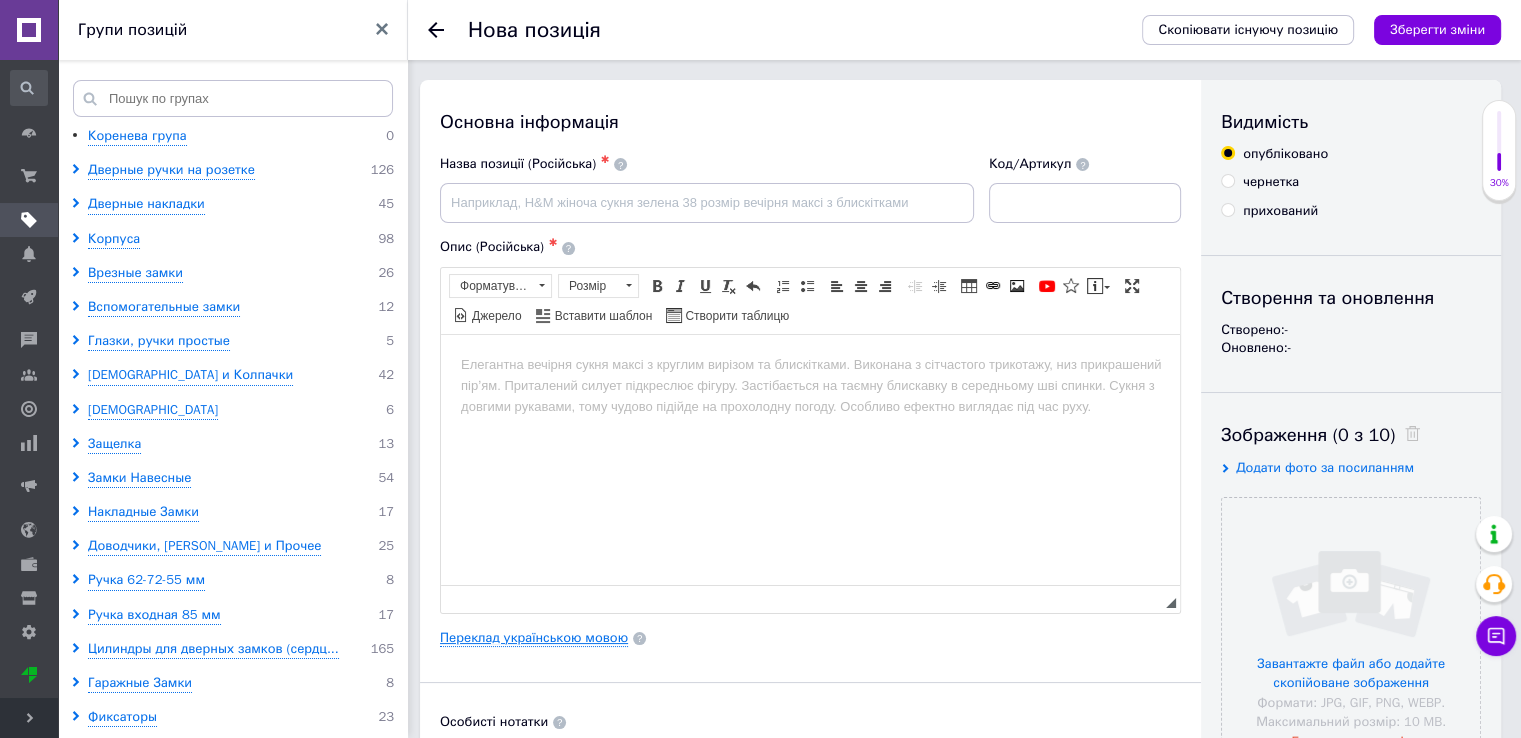 click on "Переклад українською мовою" at bounding box center (534, 638) 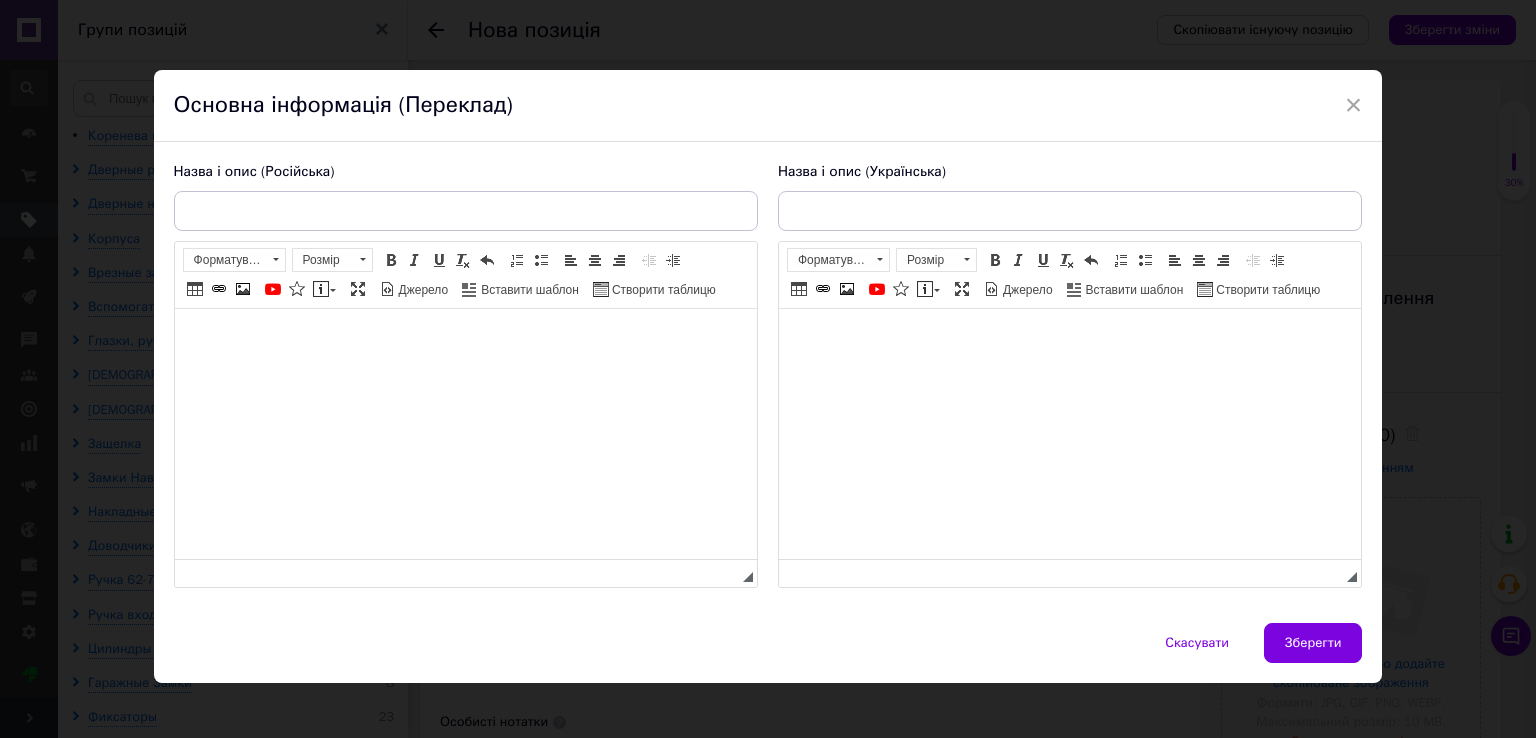 scroll, scrollTop: 0, scrollLeft: 0, axis: both 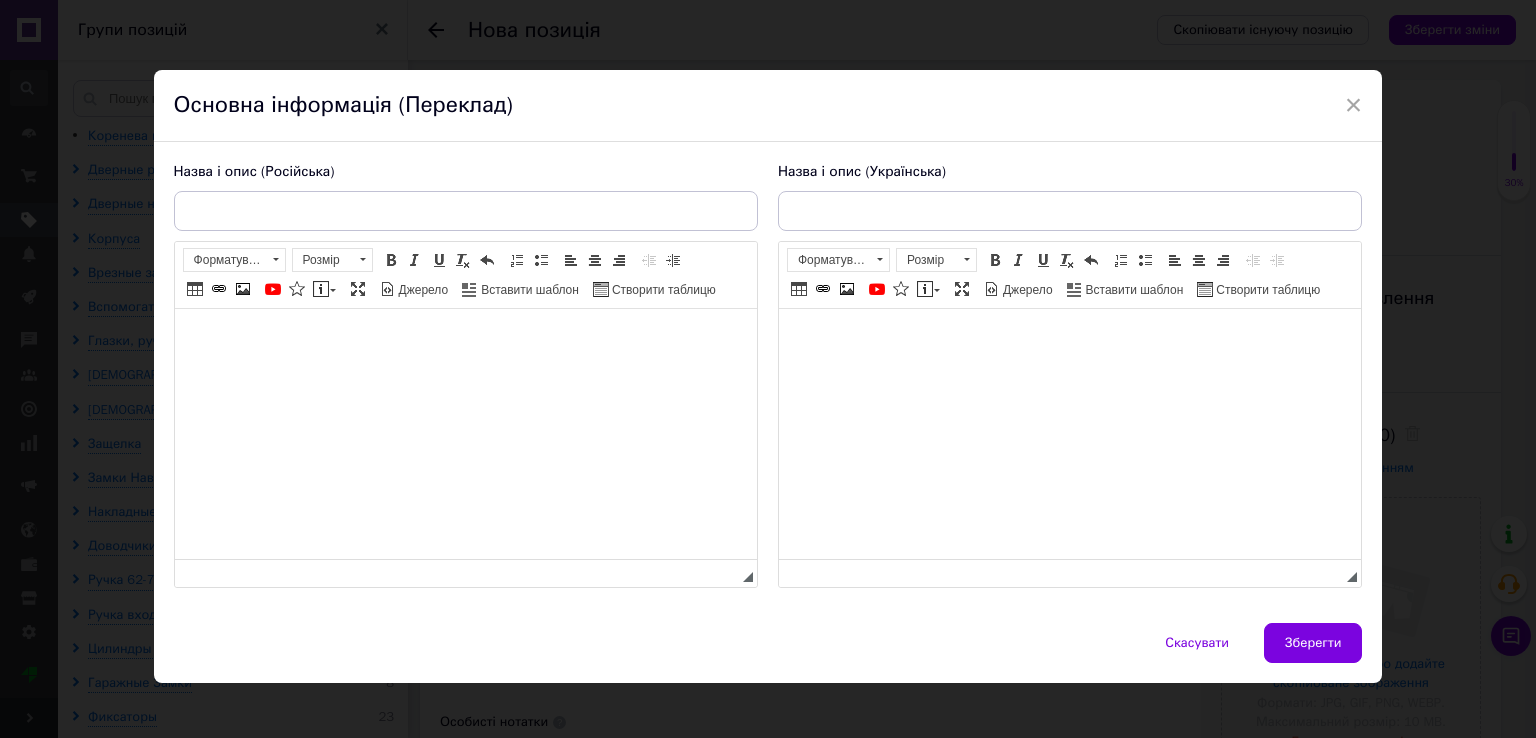 click at bounding box center (1069, 339) 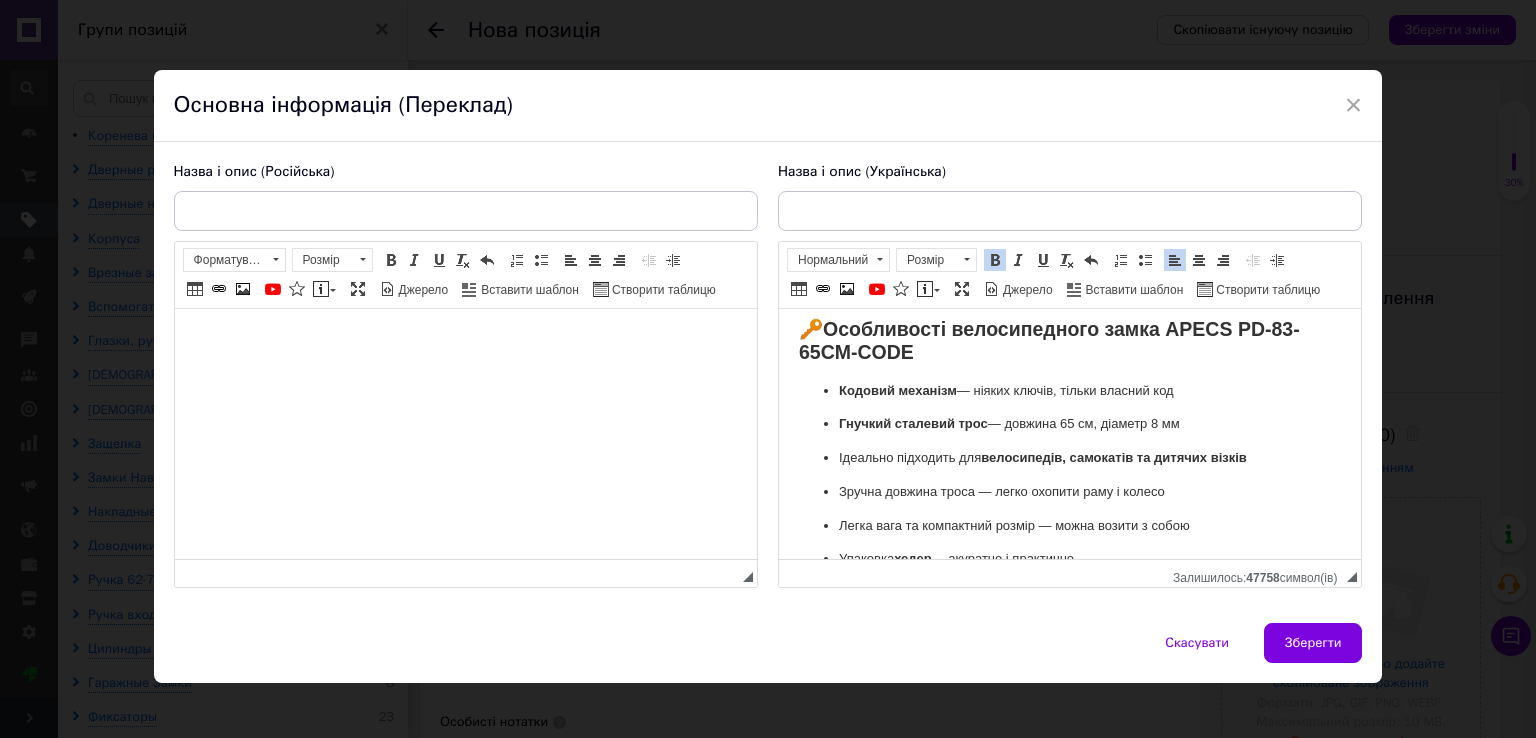 scroll, scrollTop: 0, scrollLeft: 0, axis: both 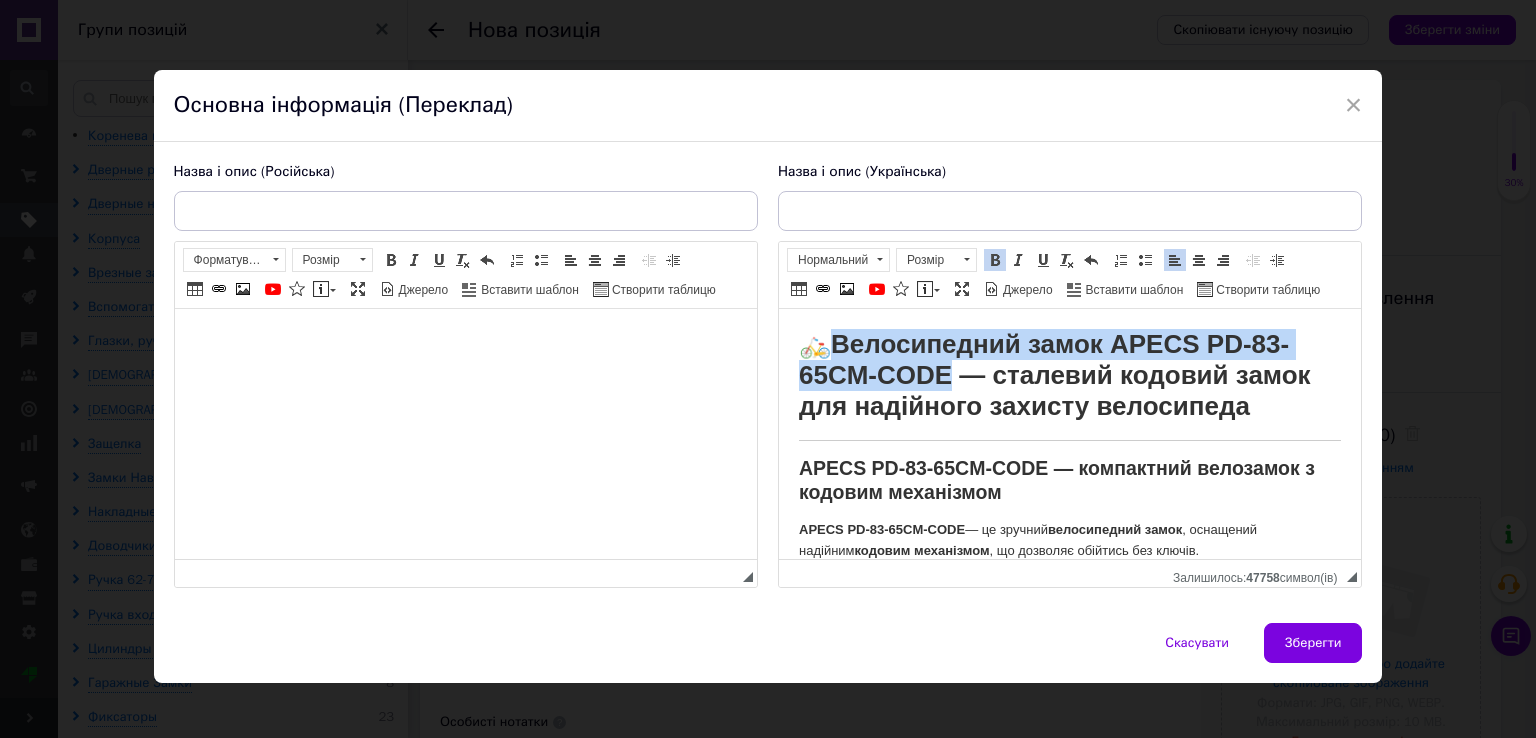 drag, startPoint x: 846, startPoint y: 339, endPoint x: 950, endPoint y: 376, distance: 110.38569 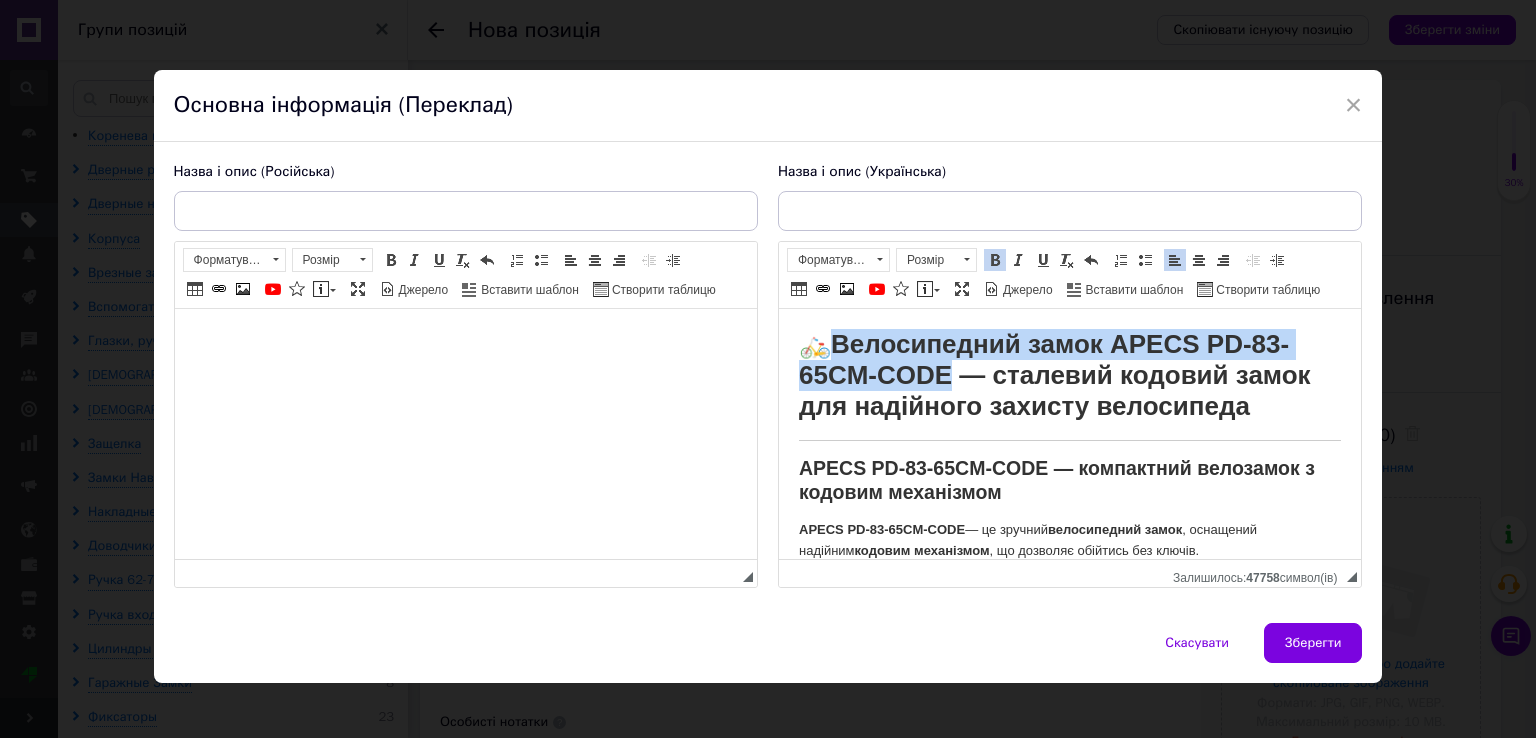 copy on "Велосипедний замок APECS PD-83-65CM-CODE" 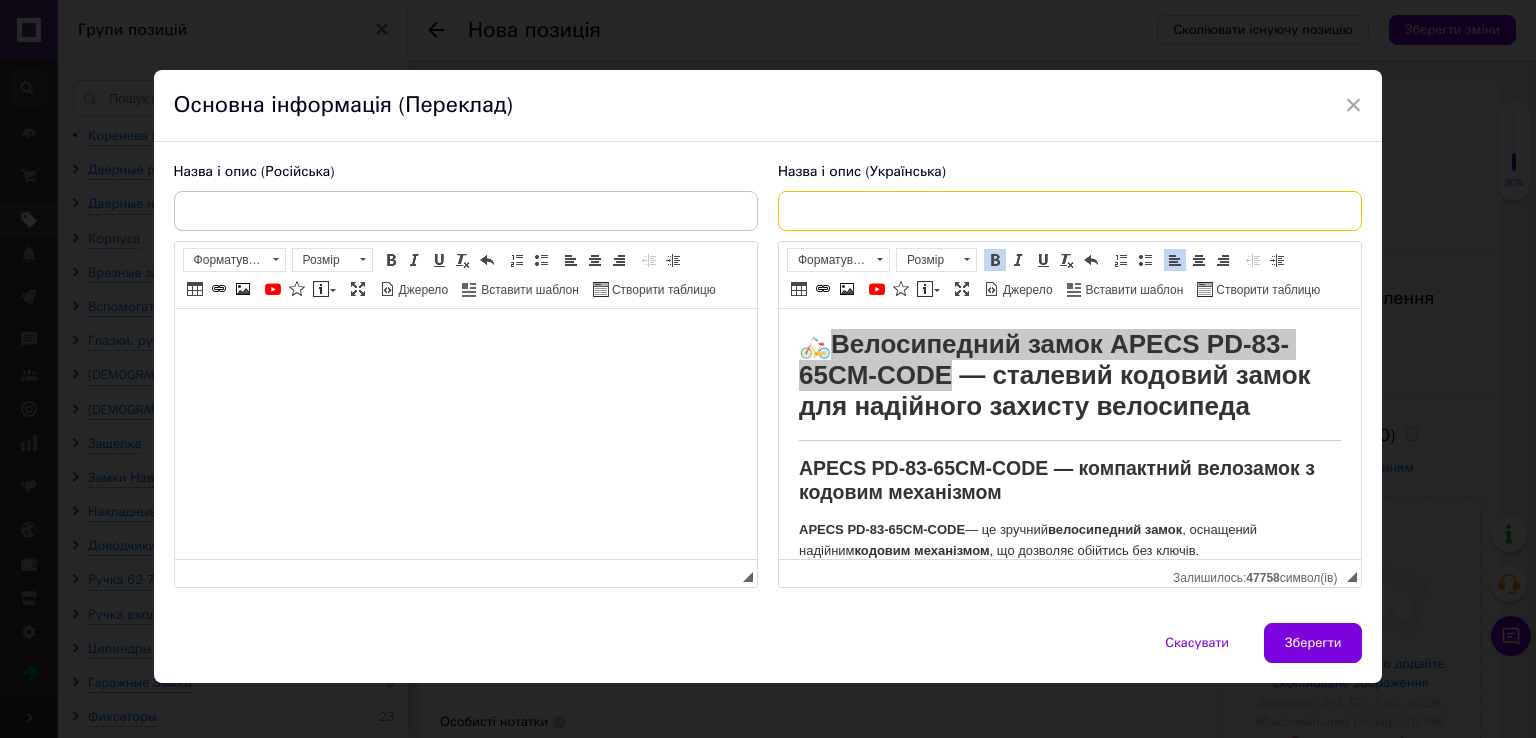 click at bounding box center [1070, 211] 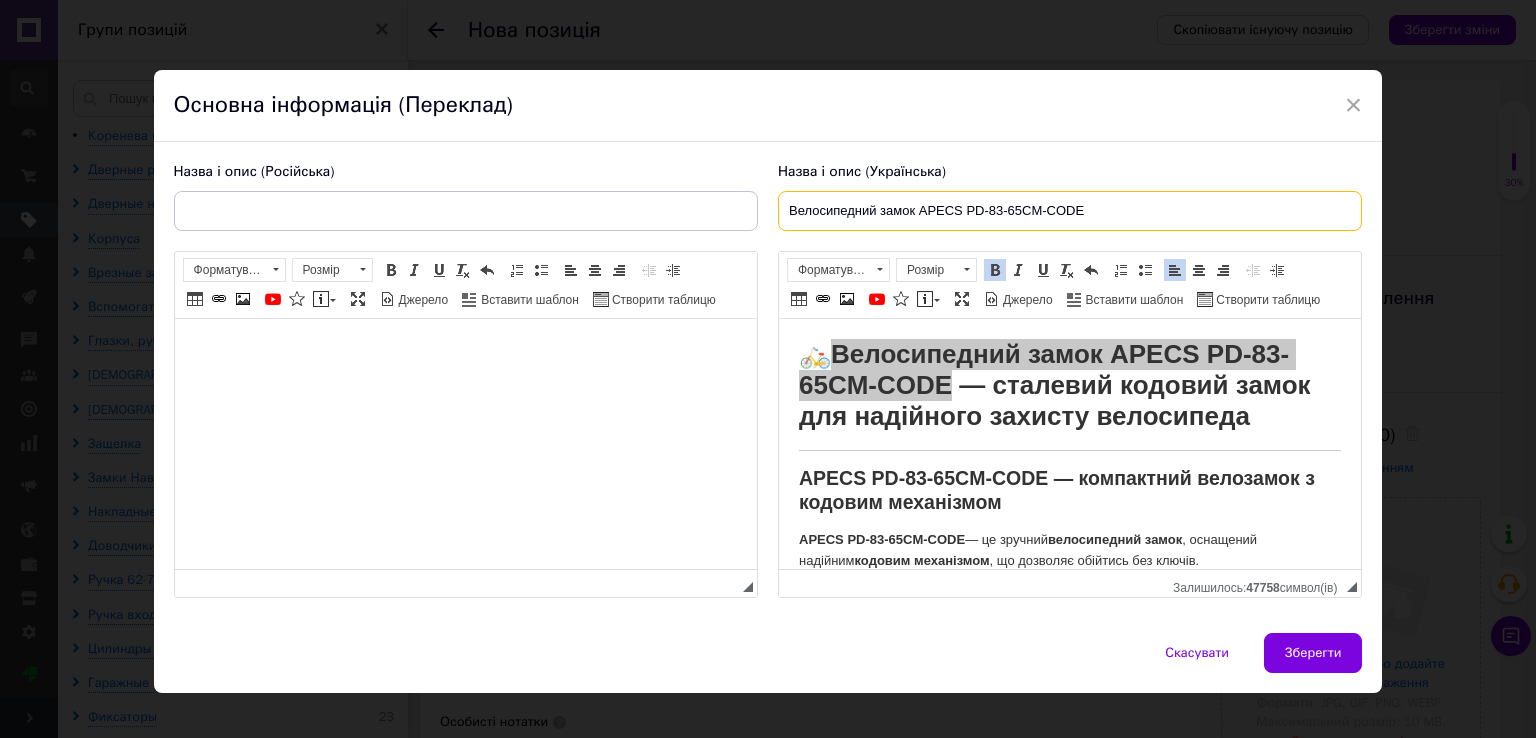 type on "Велосипедний замок APECS PD-83-65CM-CODE" 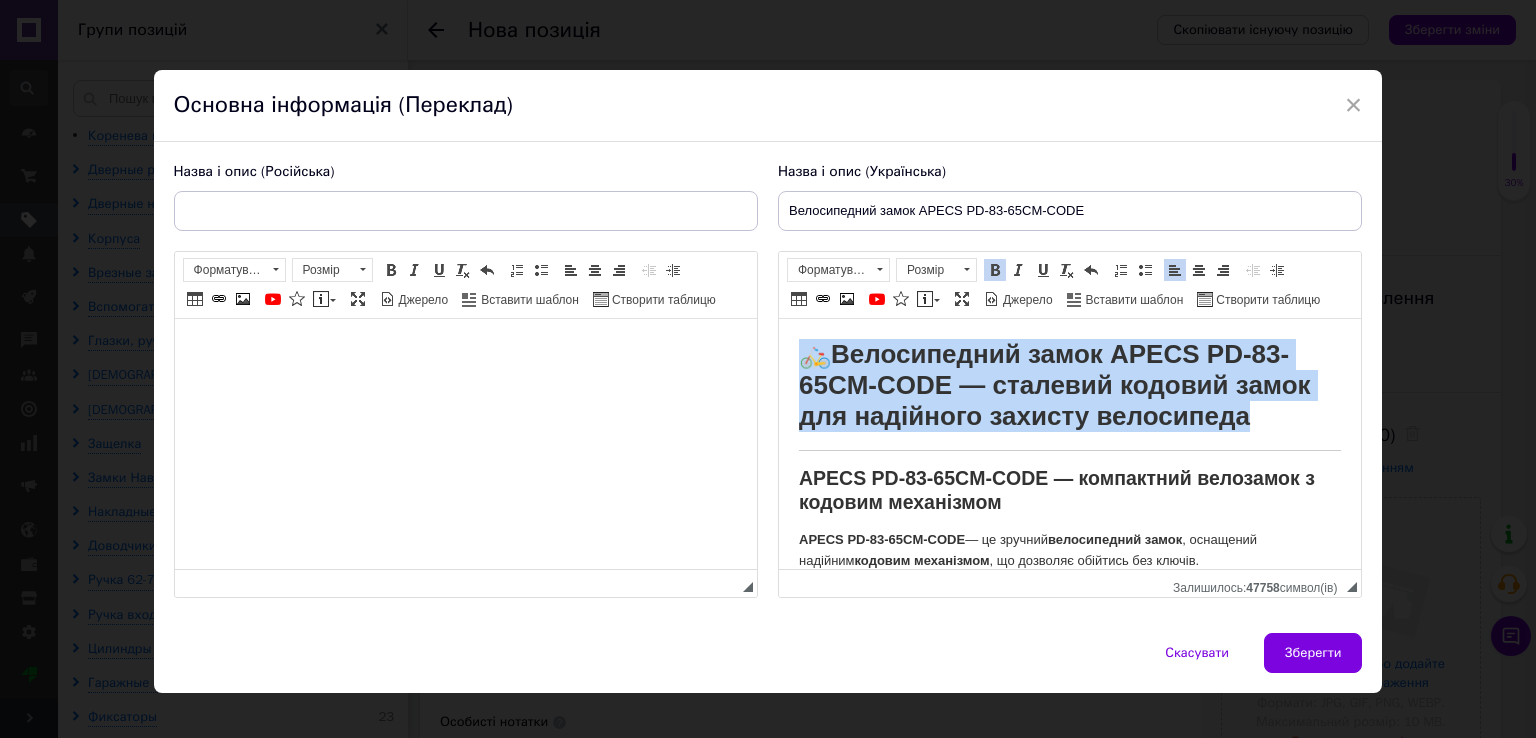 drag, startPoint x: 1255, startPoint y: 419, endPoint x: 750, endPoint y: 354, distance: 509.166 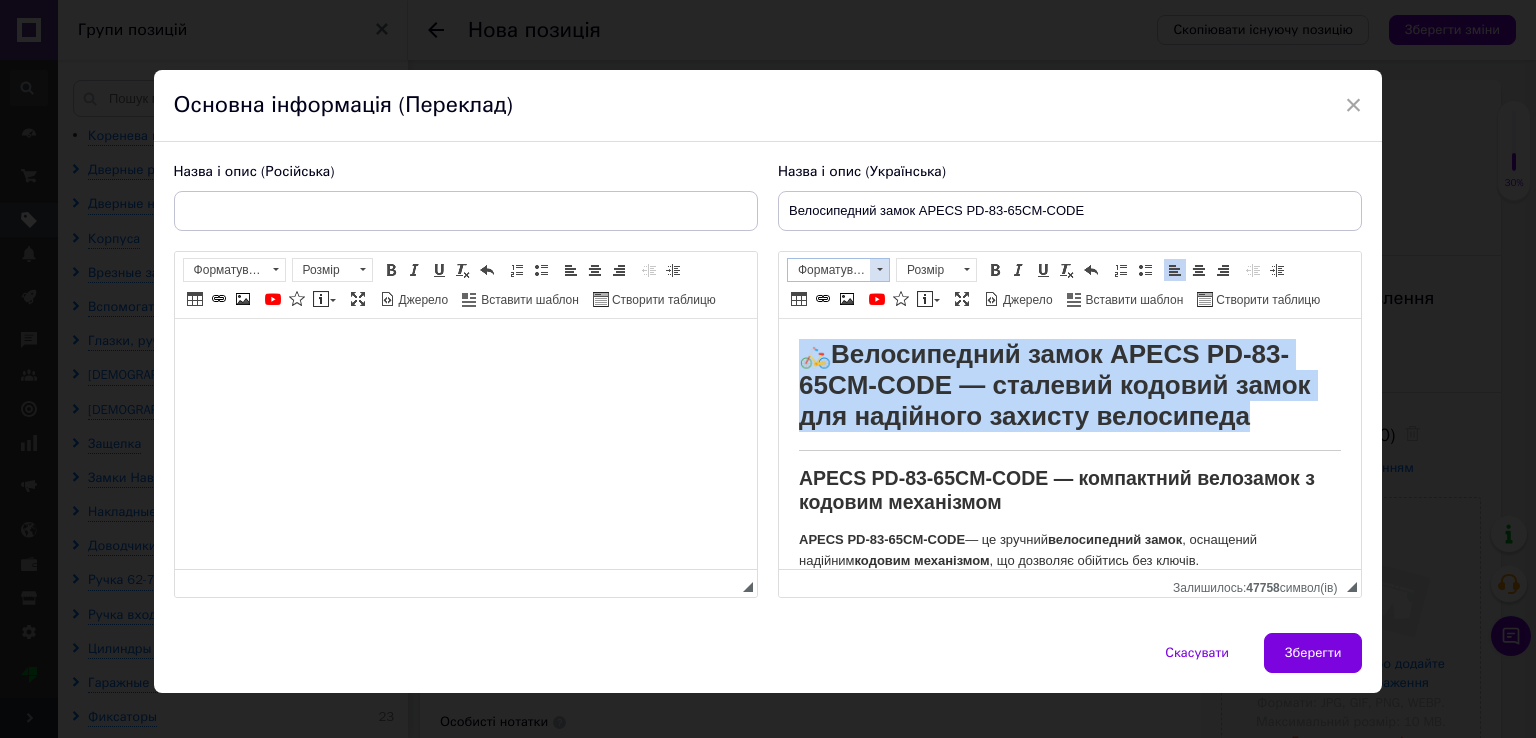 click at bounding box center (879, 270) 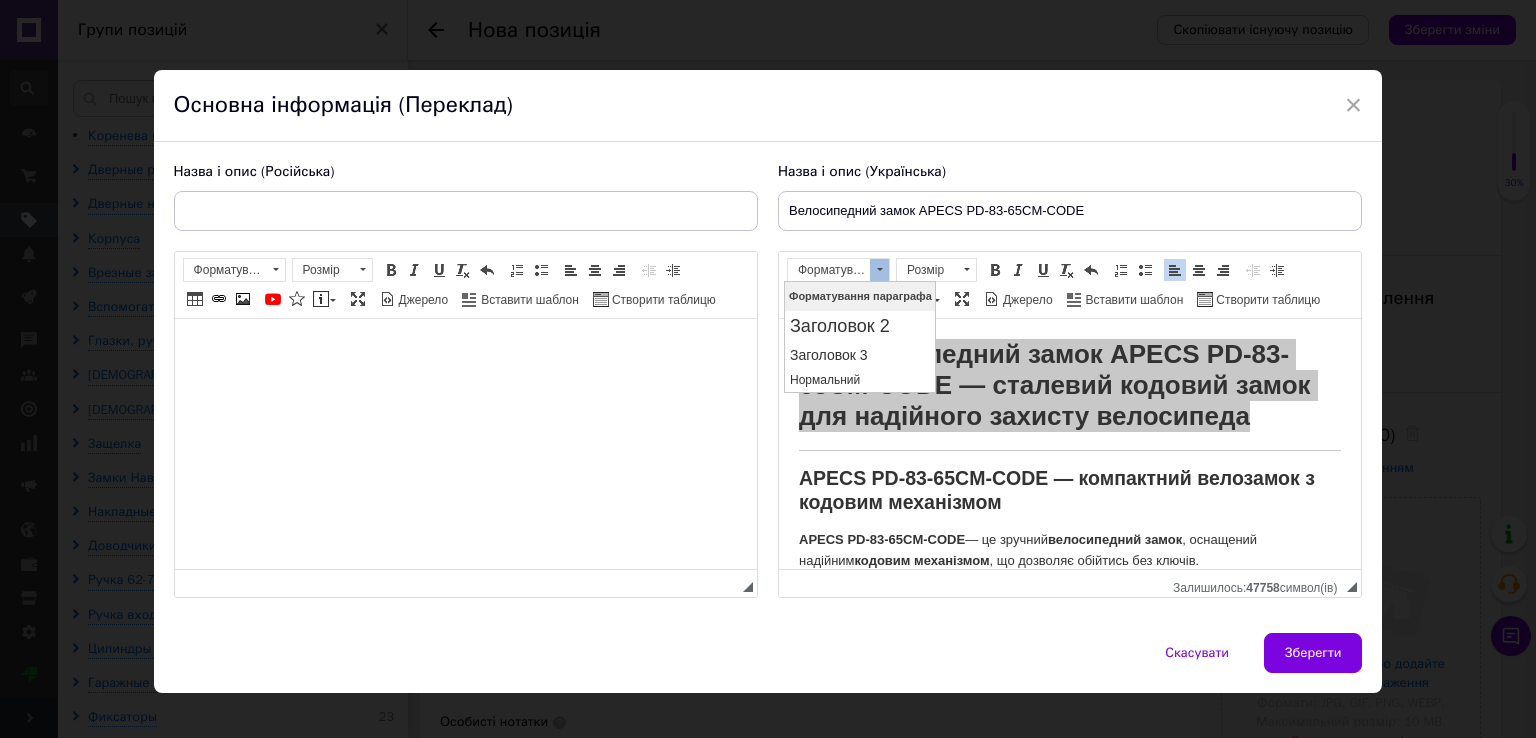 scroll, scrollTop: 0, scrollLeft: 0, axis: both 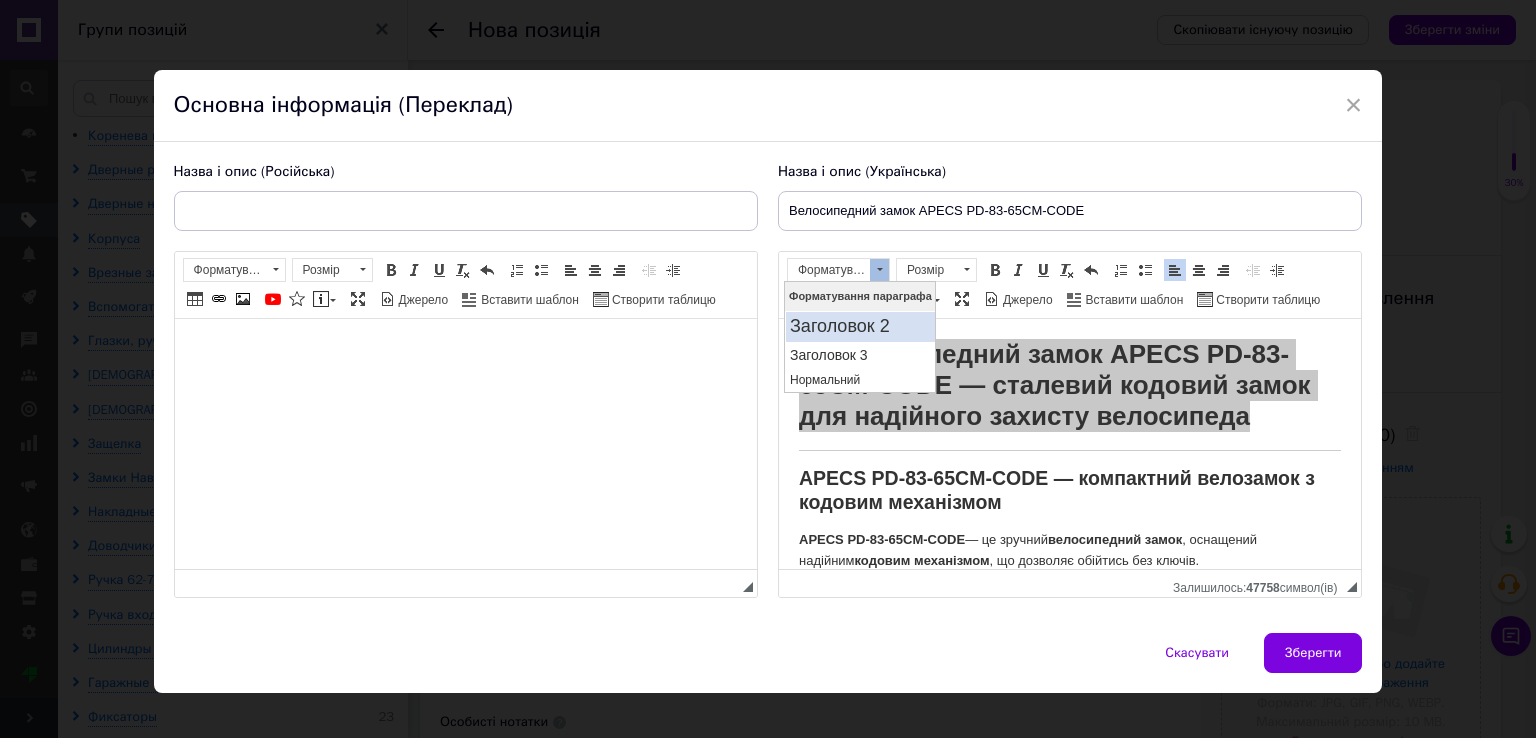 click on "Заголовок 2" at bounding box center [859, 326] 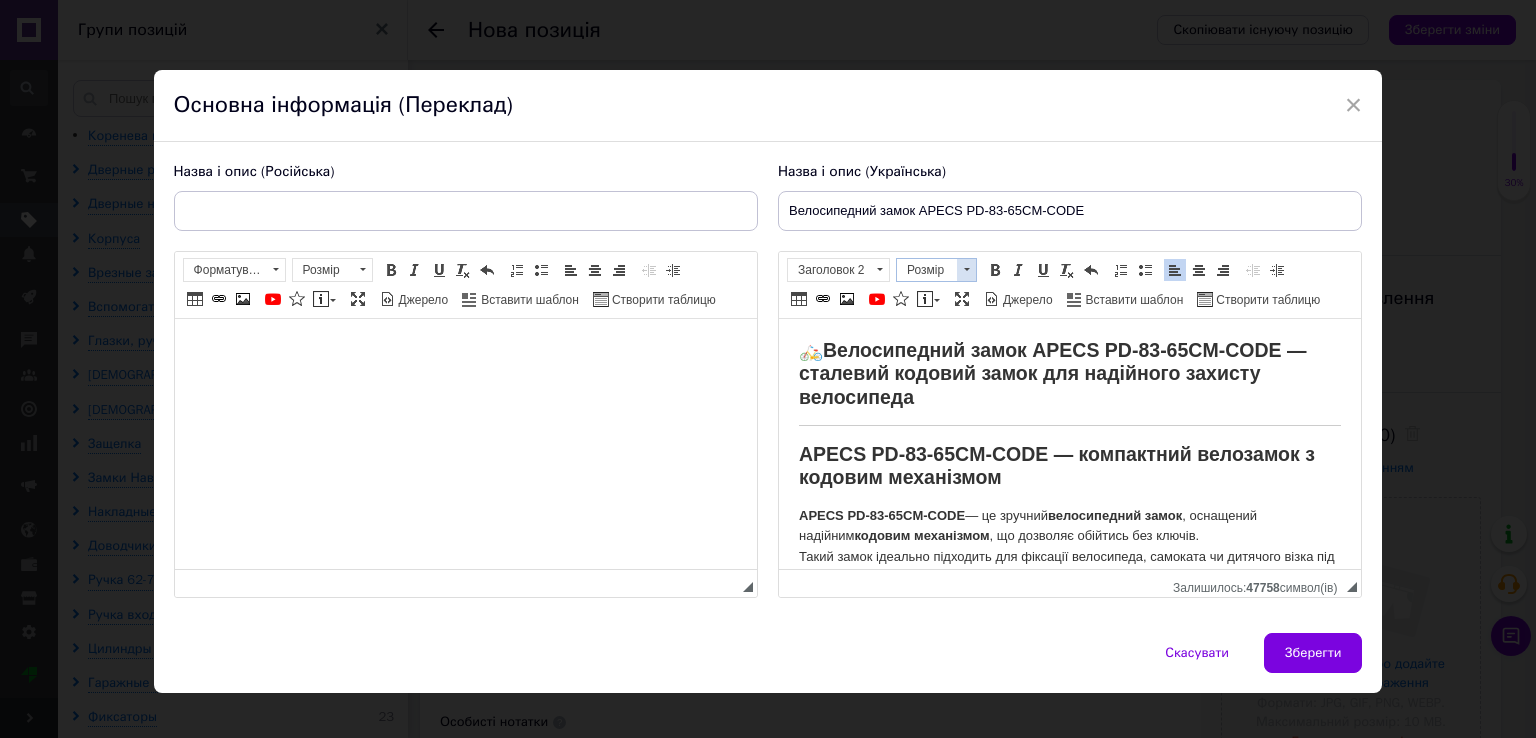 click on "Розмір" at bounding box center [927, 270] 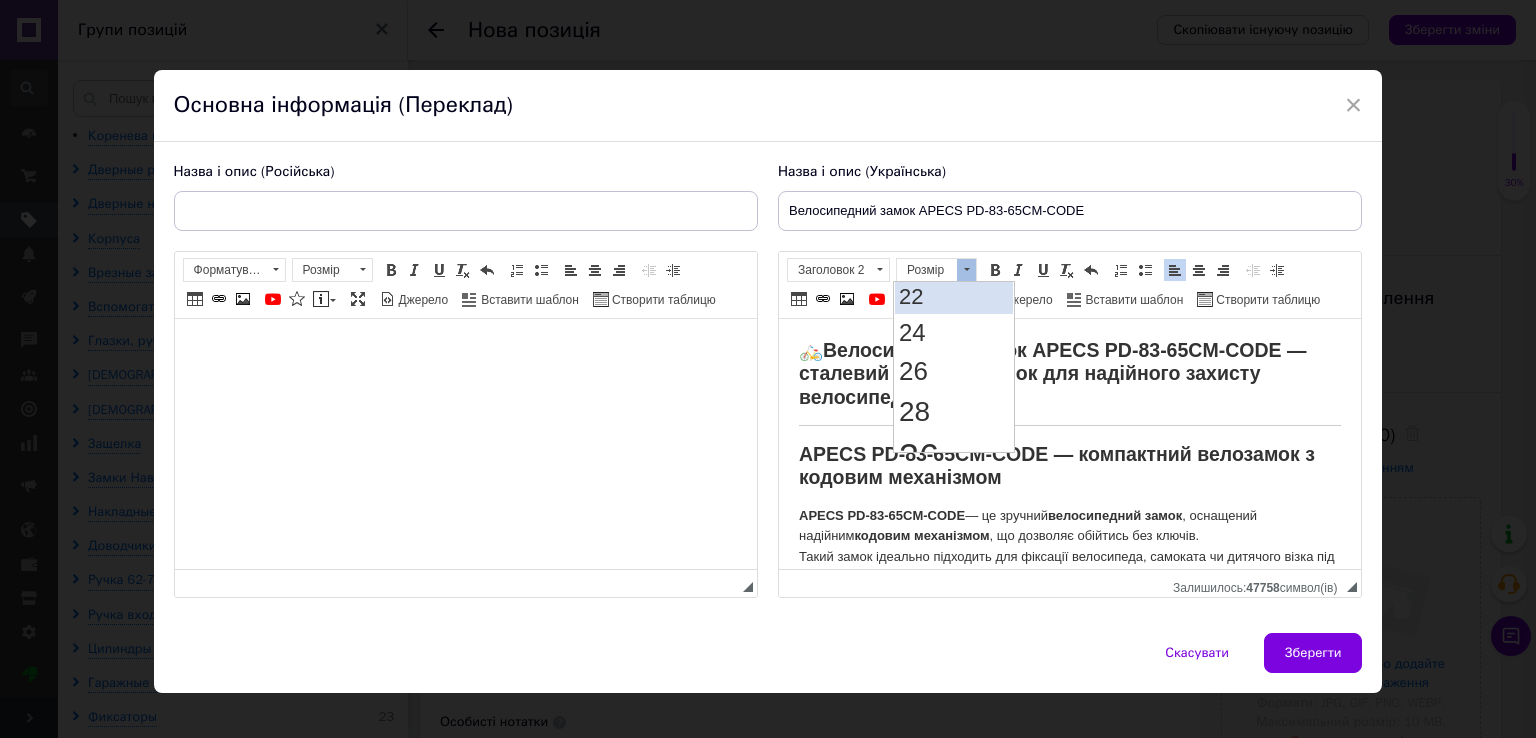 scroll, scrollTop: 300, scrollLeft: 0, axis: vertical 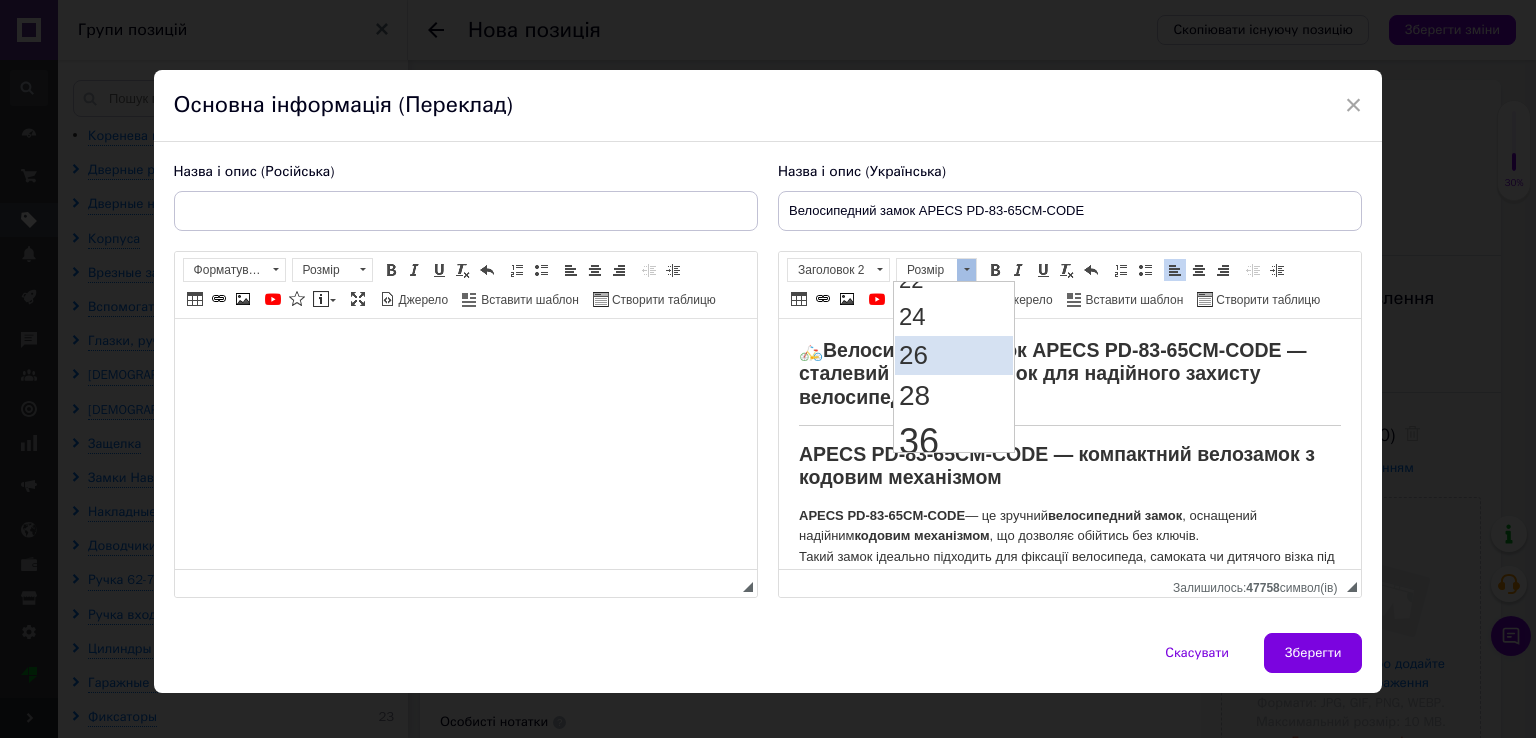 click on "26" at bounding box center (912, 354) 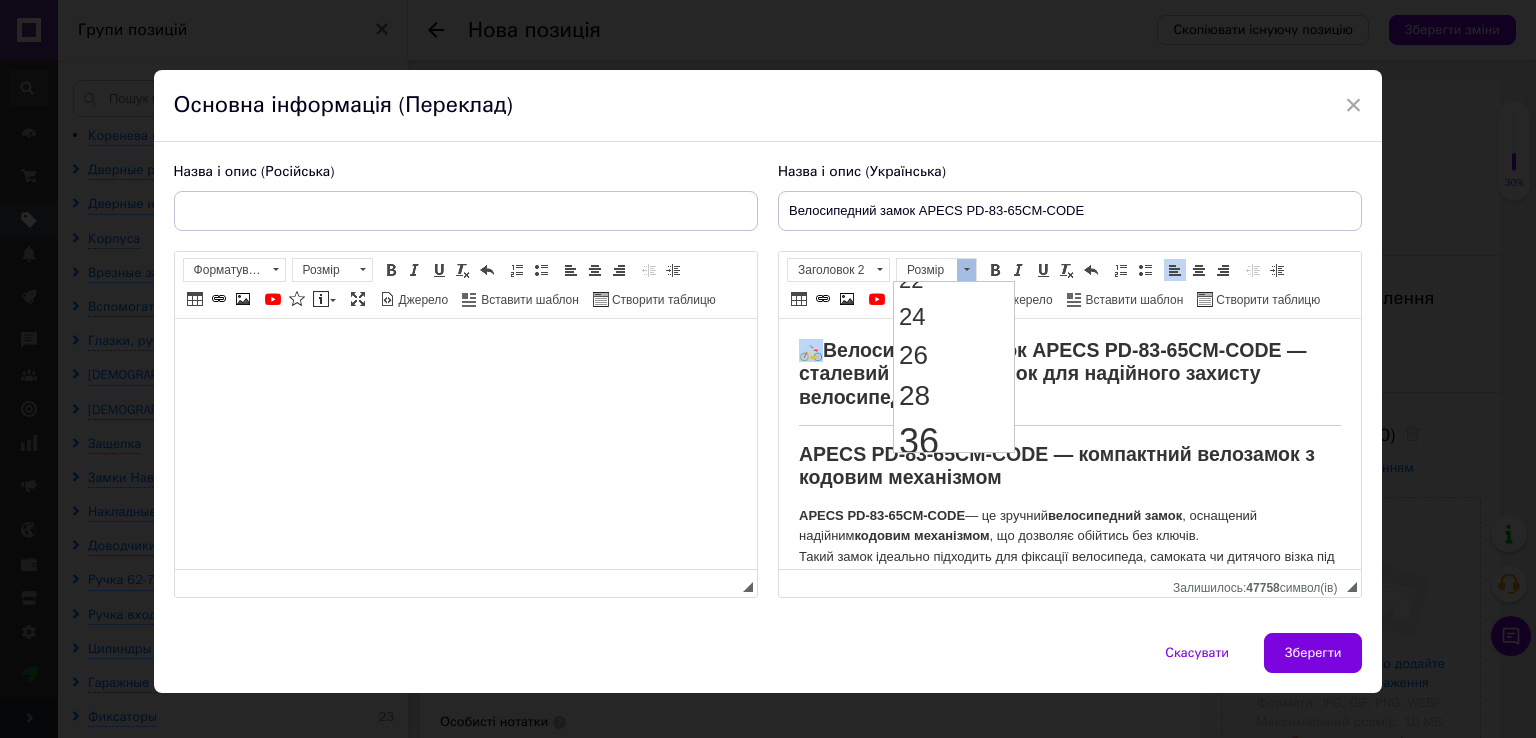 scroll, scrollTop: 0, scrollLeft: 0, axis: both 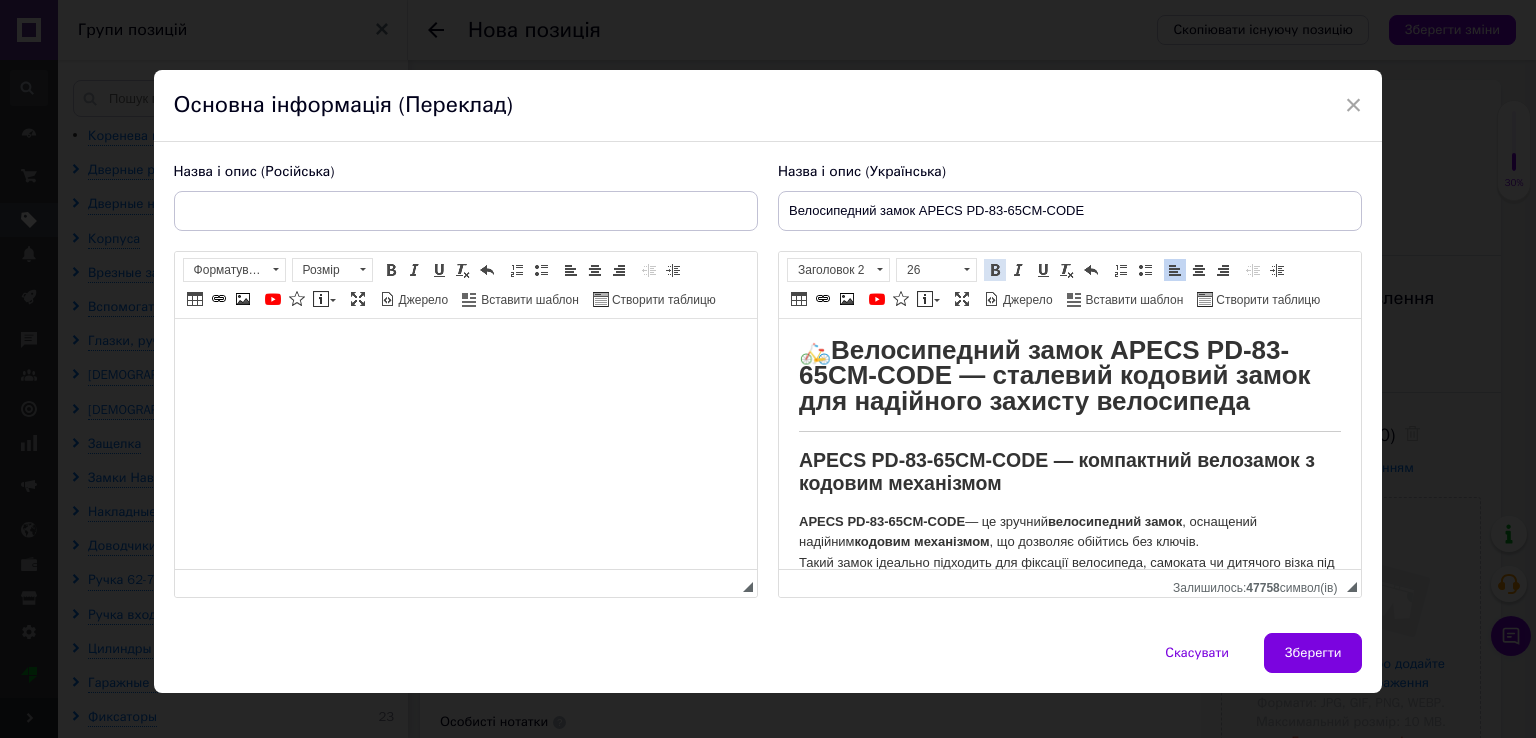 click at bounding box center (995, 270) 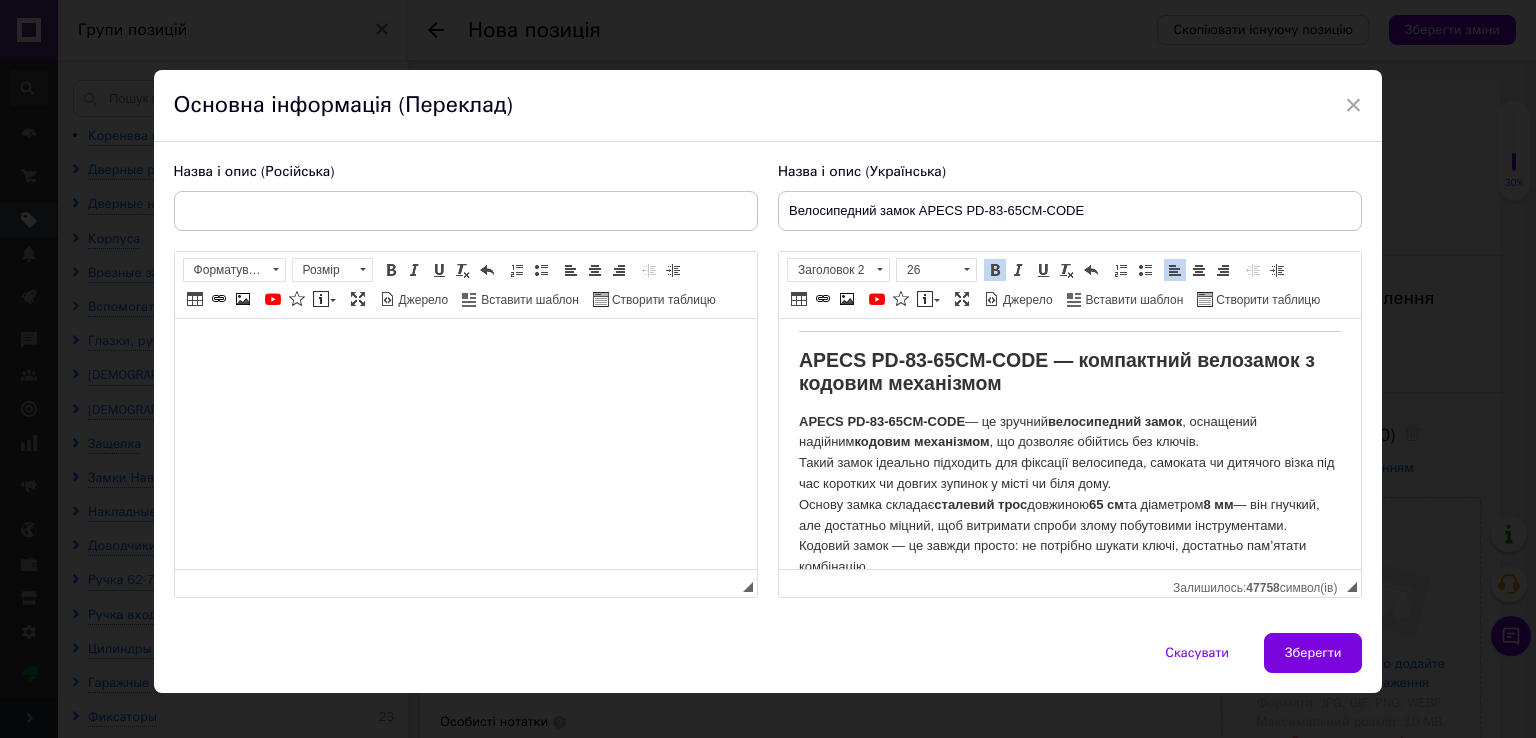 click on "APECS PD-83-65CM-CODE  — це зручний  велосипедний замок , оснащений надійним  кодовим механізмом , що дозволяє обійтись без ключів. Такий замок ідеально підходить для фіксації велосипеда, самоката чи дитячого візка під час коротких чи довгих зупинок у місті чи біля дому. Основу замка складає  сталевий трос  довжиною  65 см  та діаметром  8 мм  — він гнучкий, але достатньо міцний, щоб витримати спроби злому побутовими інструментами. Кодовий замок — це завжди просто: не потрібно шукати ключі, достатньо памʼятати комбінацію. APECS" at bounding box center [1069, 505] 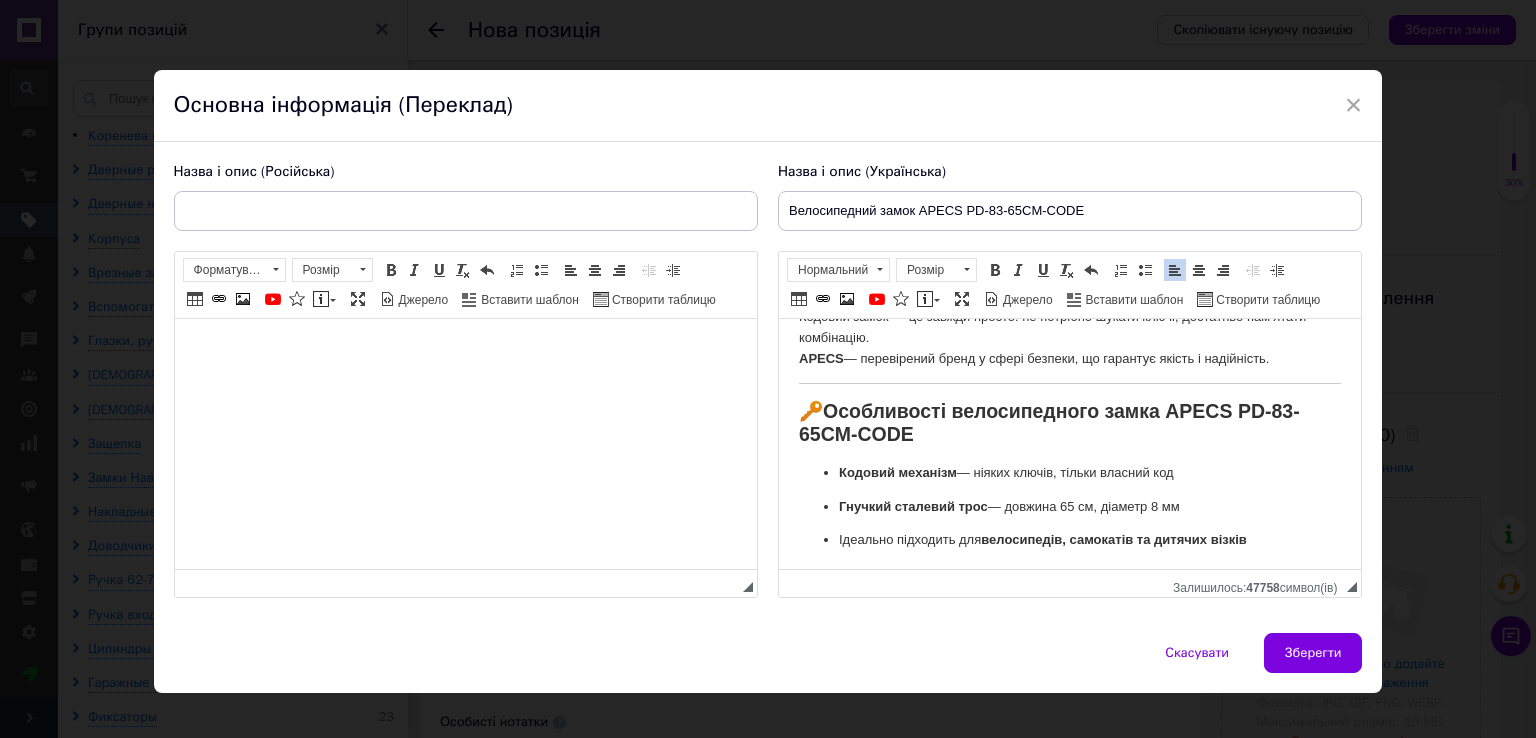 scroll, scrollTop: 400, scrollLeft: 0, axis: vertical 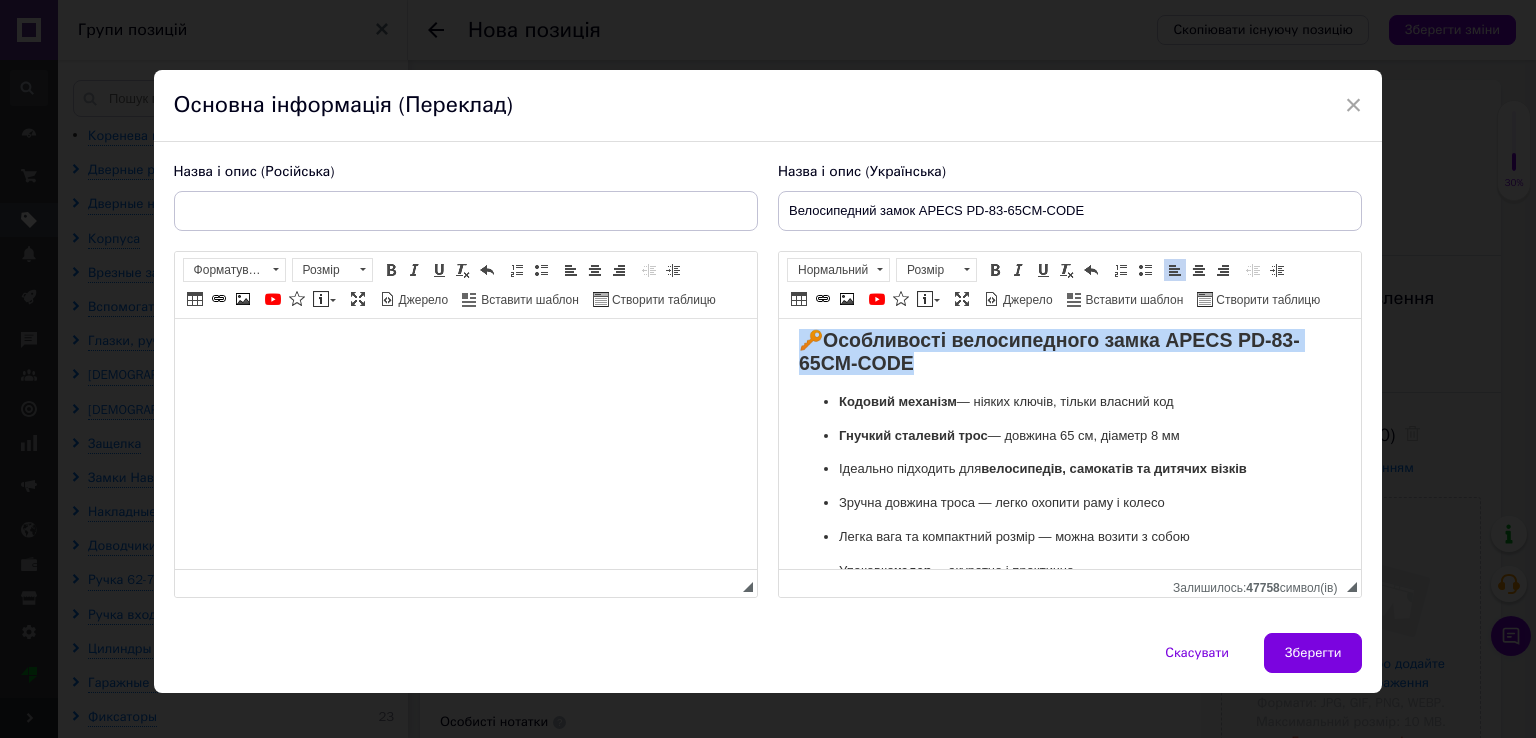 drag, startPoint x: 911, startPoint y: 414, endPoint x: 794, endPoint y: 394, distance: 118.69709 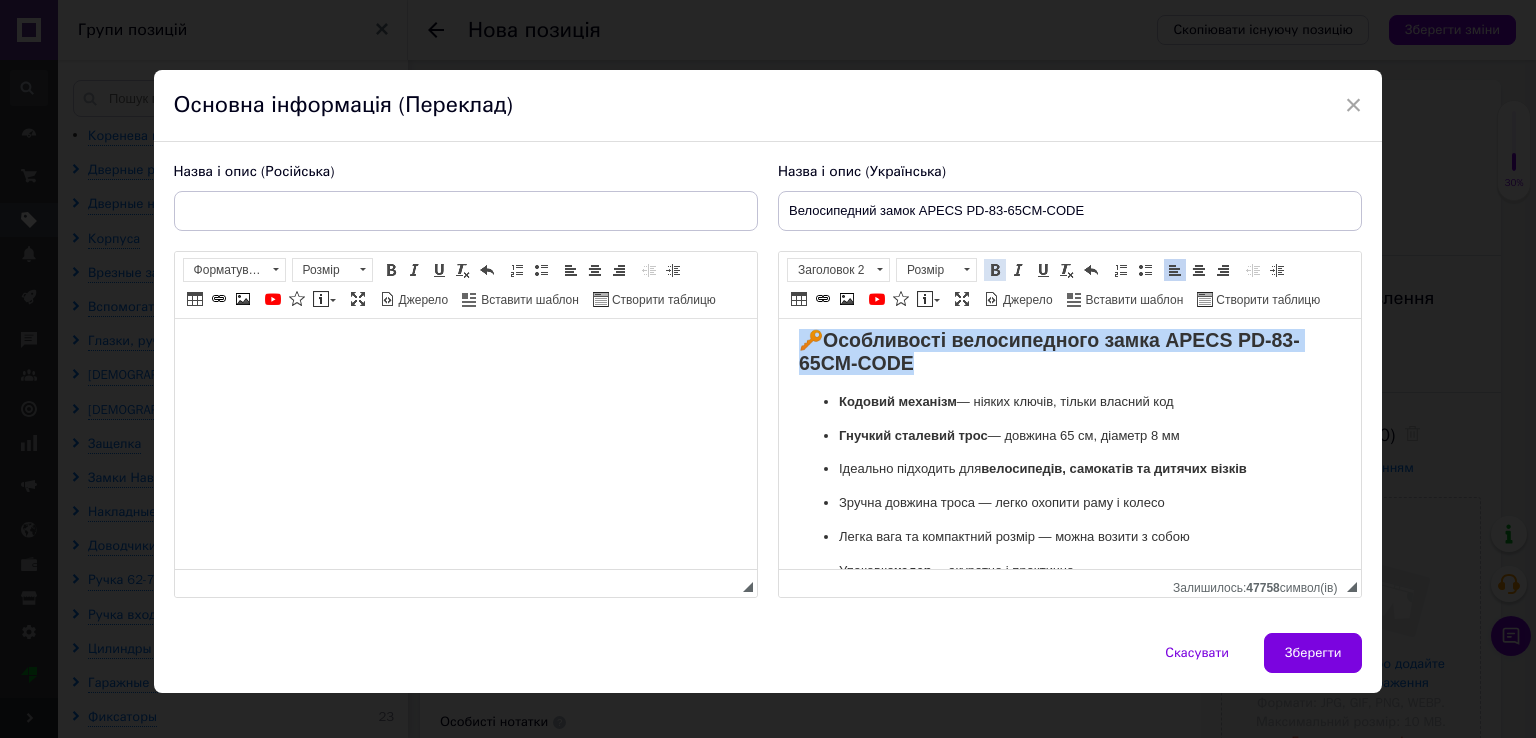 click at bounding box center [995, 270] 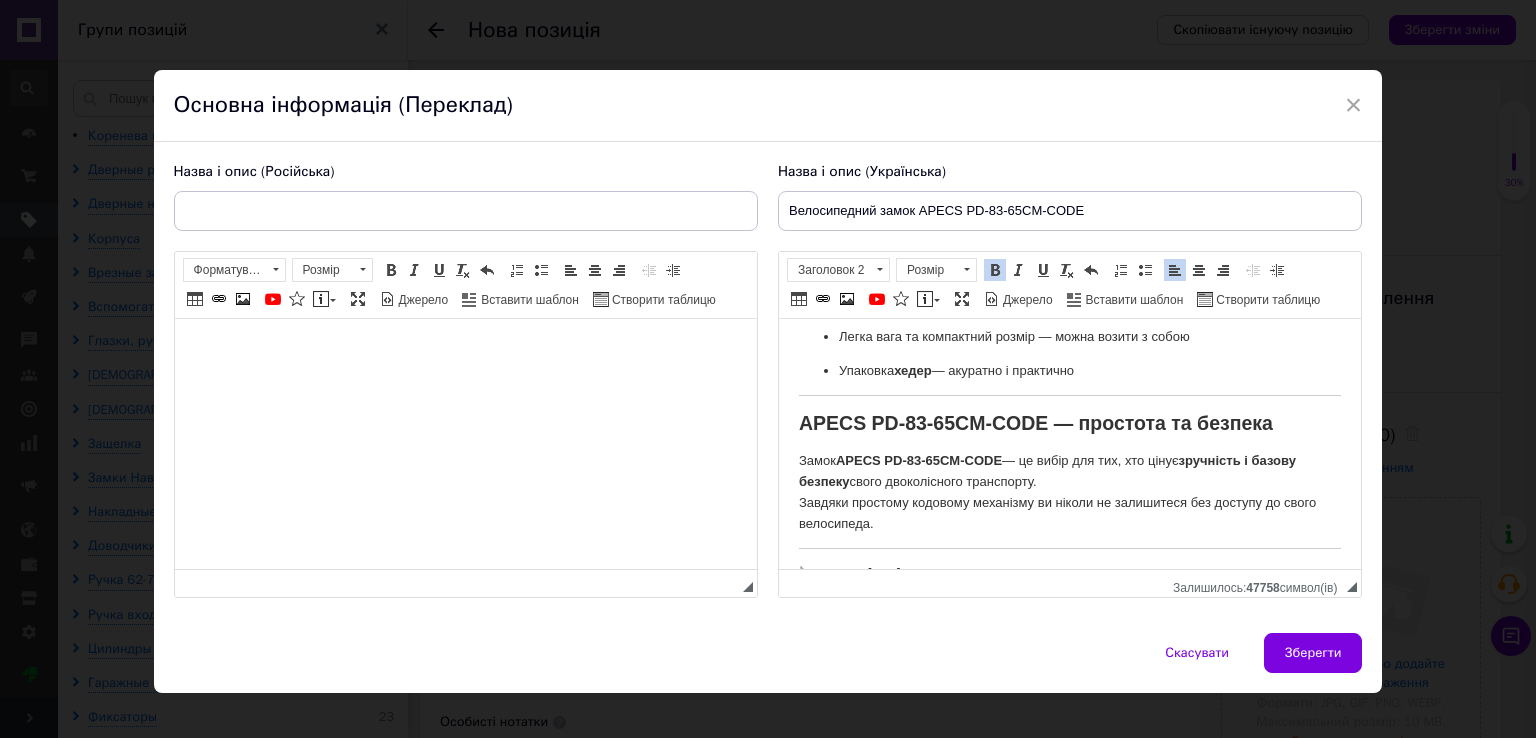 scroll, scrollTop: 700, scrollLeft: 0, axis: vertical 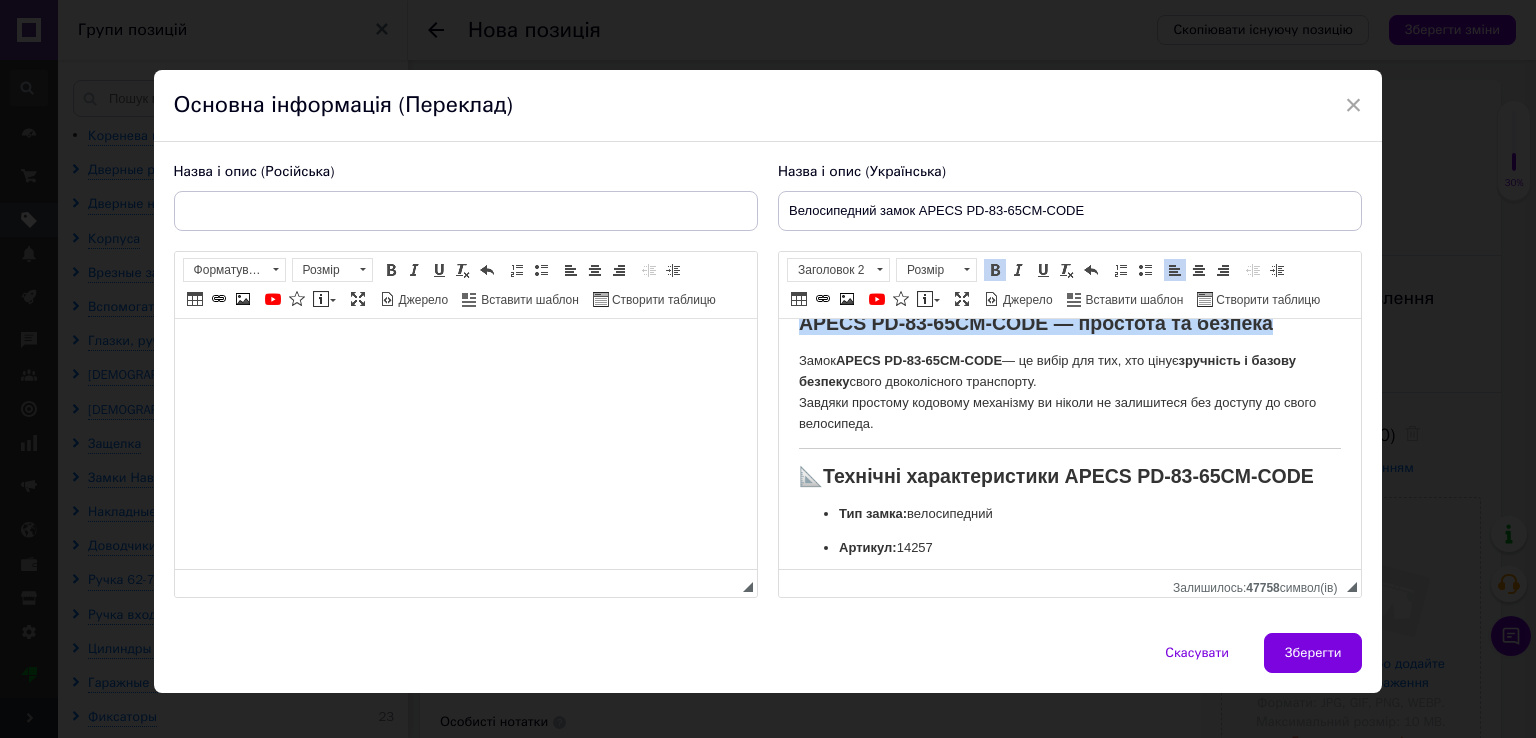 drag, startPoint x: 1281, startPoint y: 374, endPoint x: 763, endPoint y: 387, distance: 518.1631 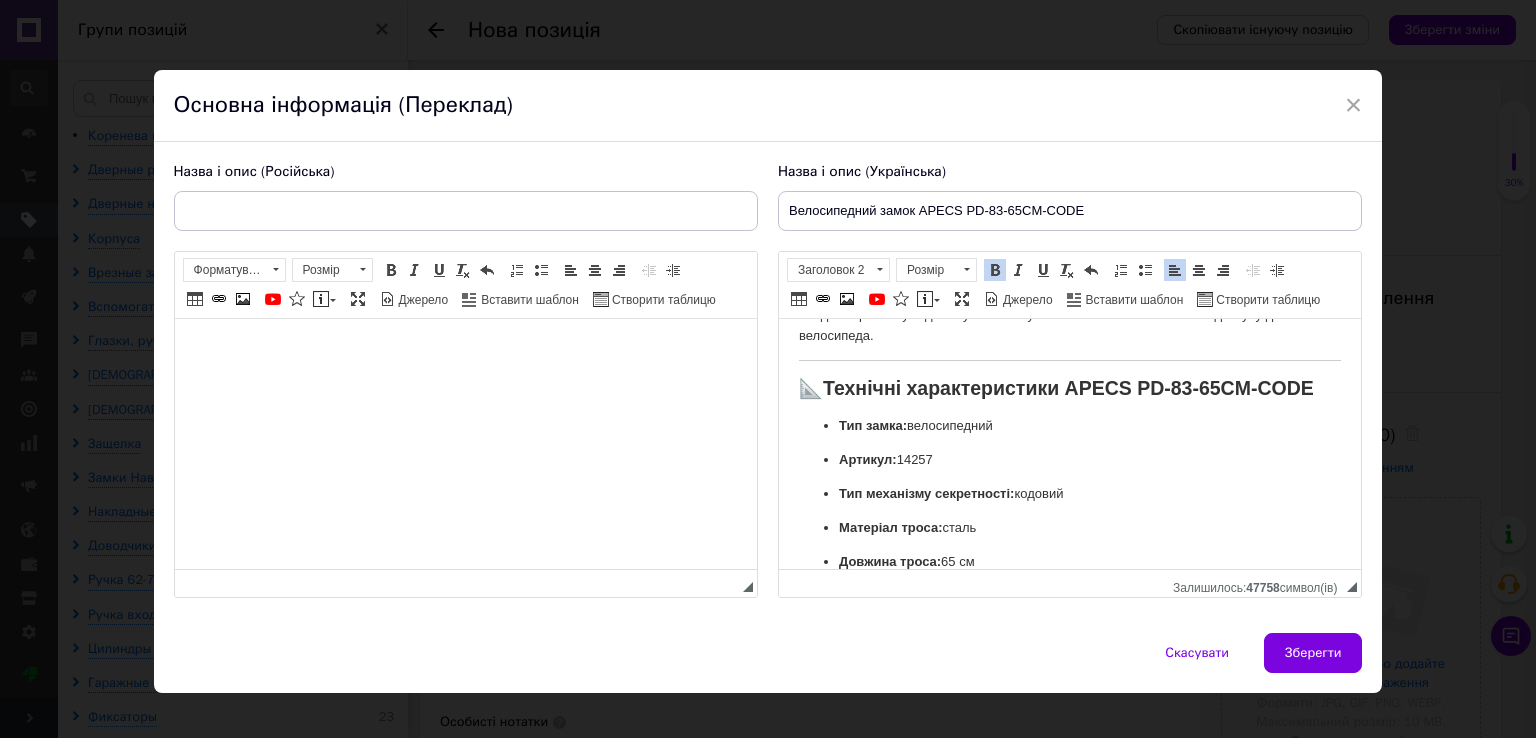 scroll, scrollTop: 800, scrollLeft: 0, axis: vertical 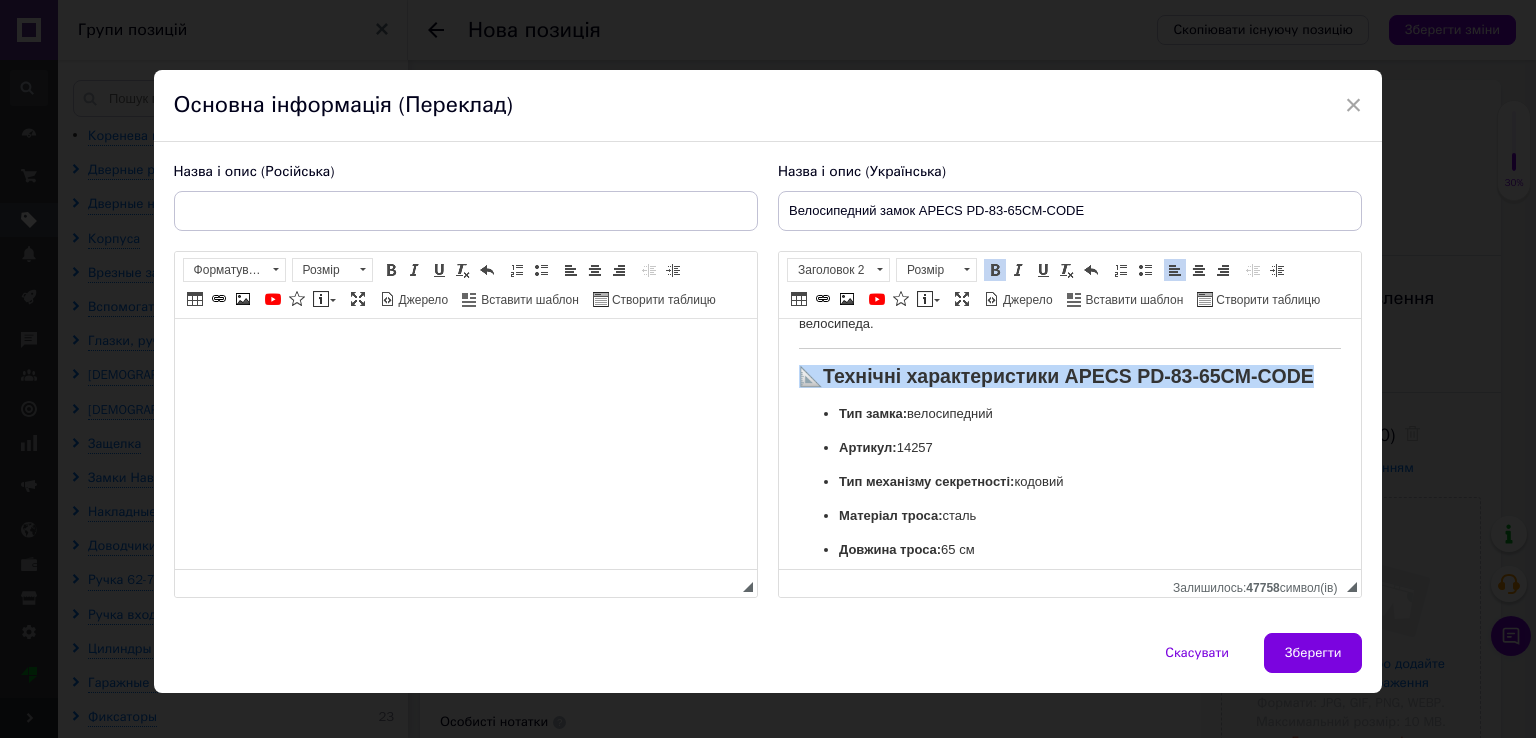 drag, startPoint x: 1326, startPoint y: 432, endPoint x: 752, endPoint y: 435, distance: 574.0078 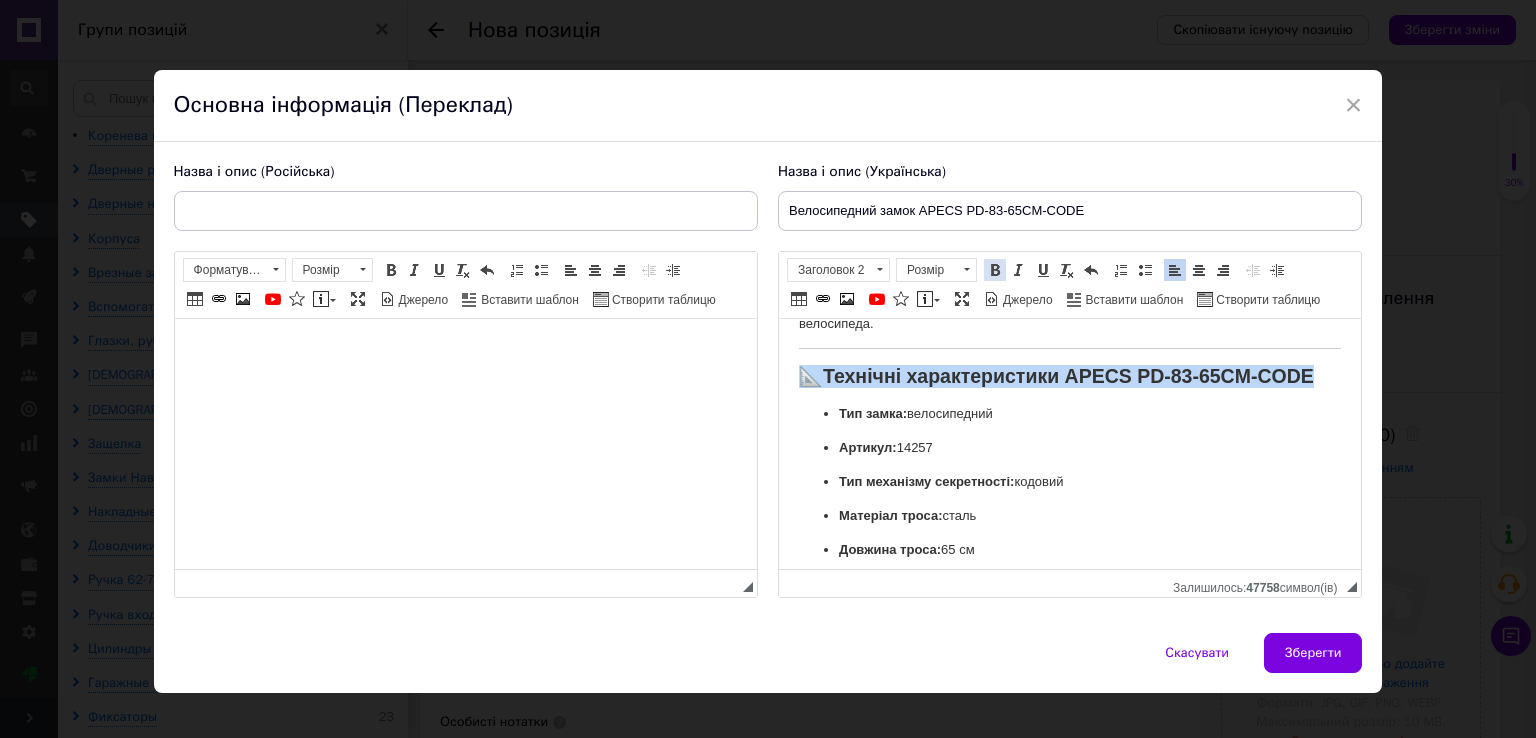 click at bounding box center [995, 270] 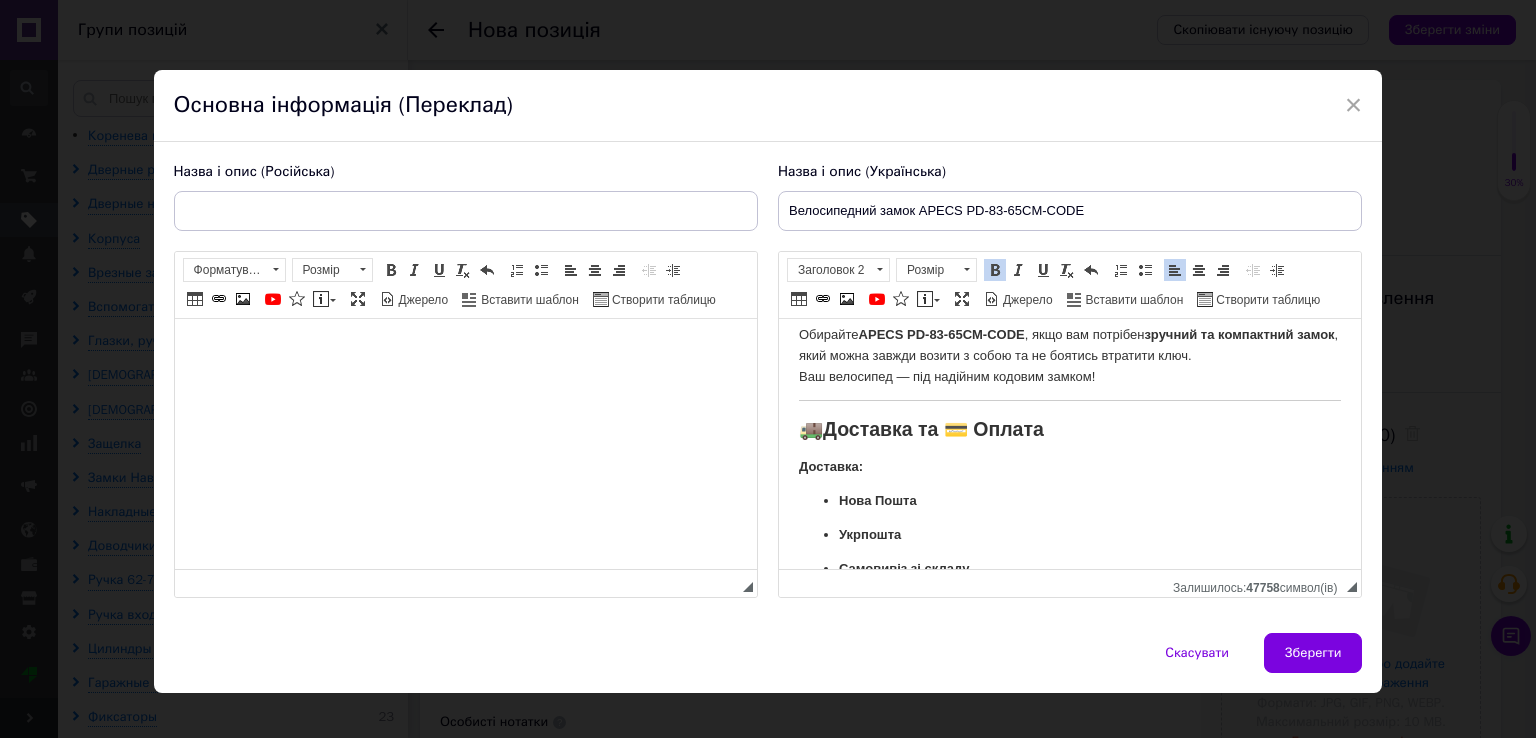 scroll, scrollTop: 1200, scrollLeft: 0, axis: vertical 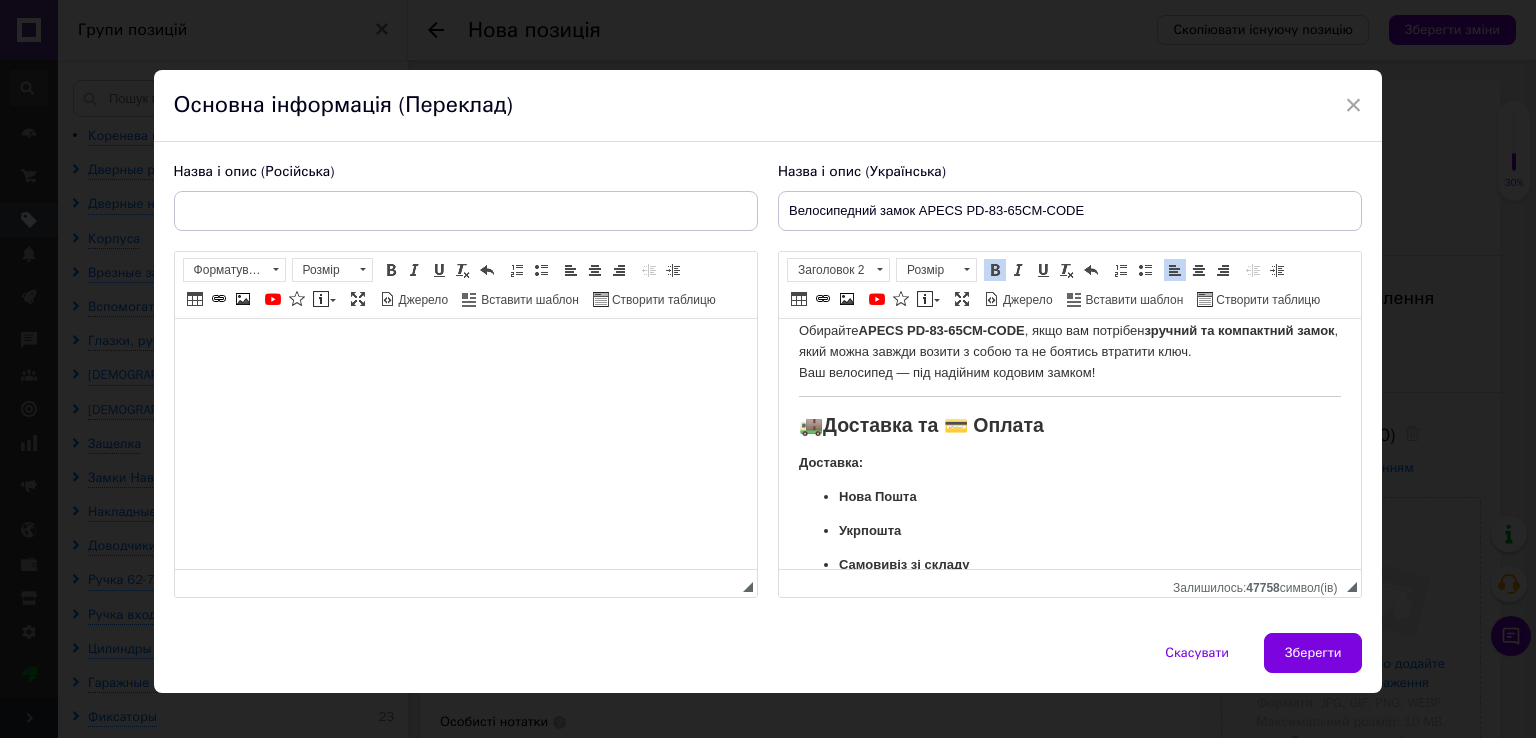 drag, startPoint x: 1178, startPoint y: 367, endPoint x: 1328, endPoint y: 350, distance: 150.96027 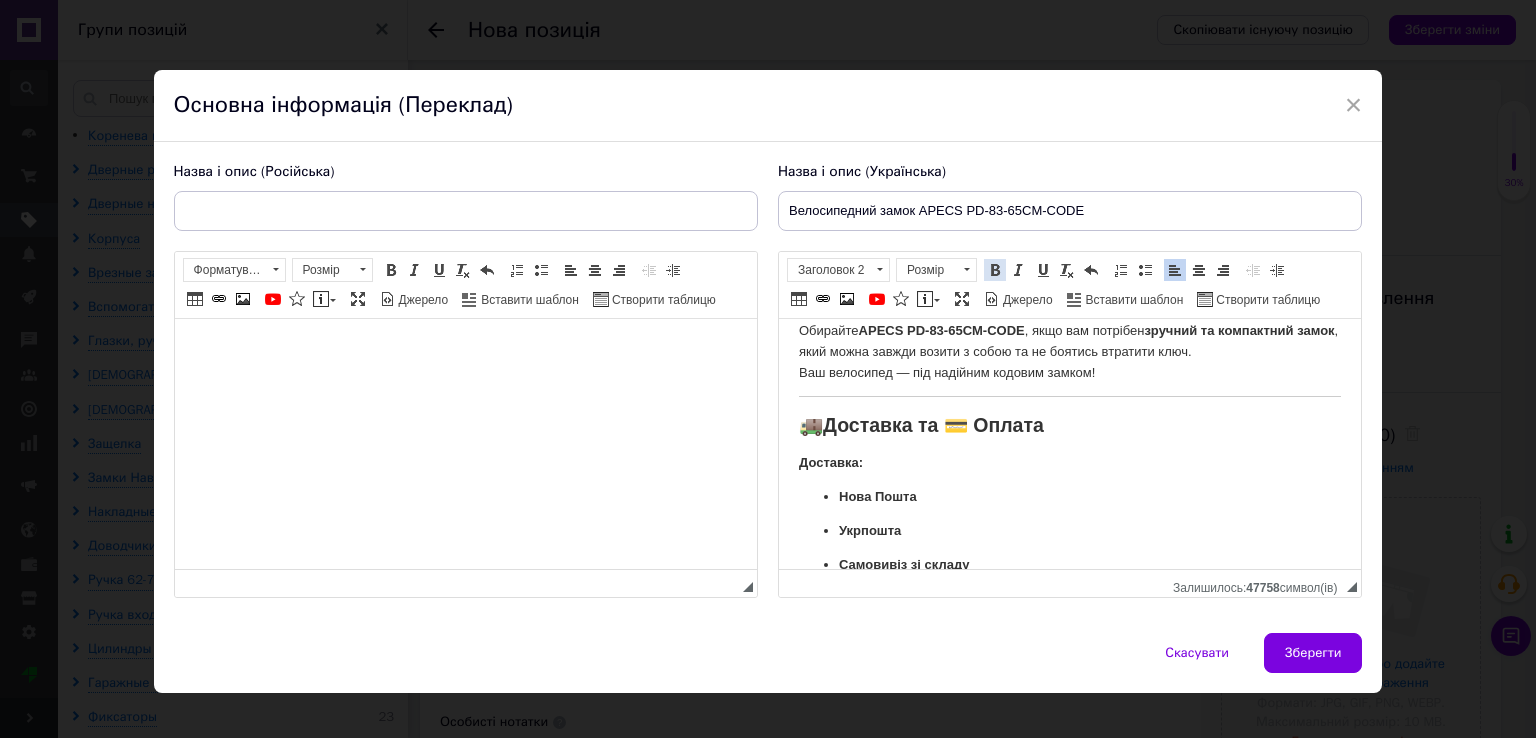 click at bounding box center [995, 270] 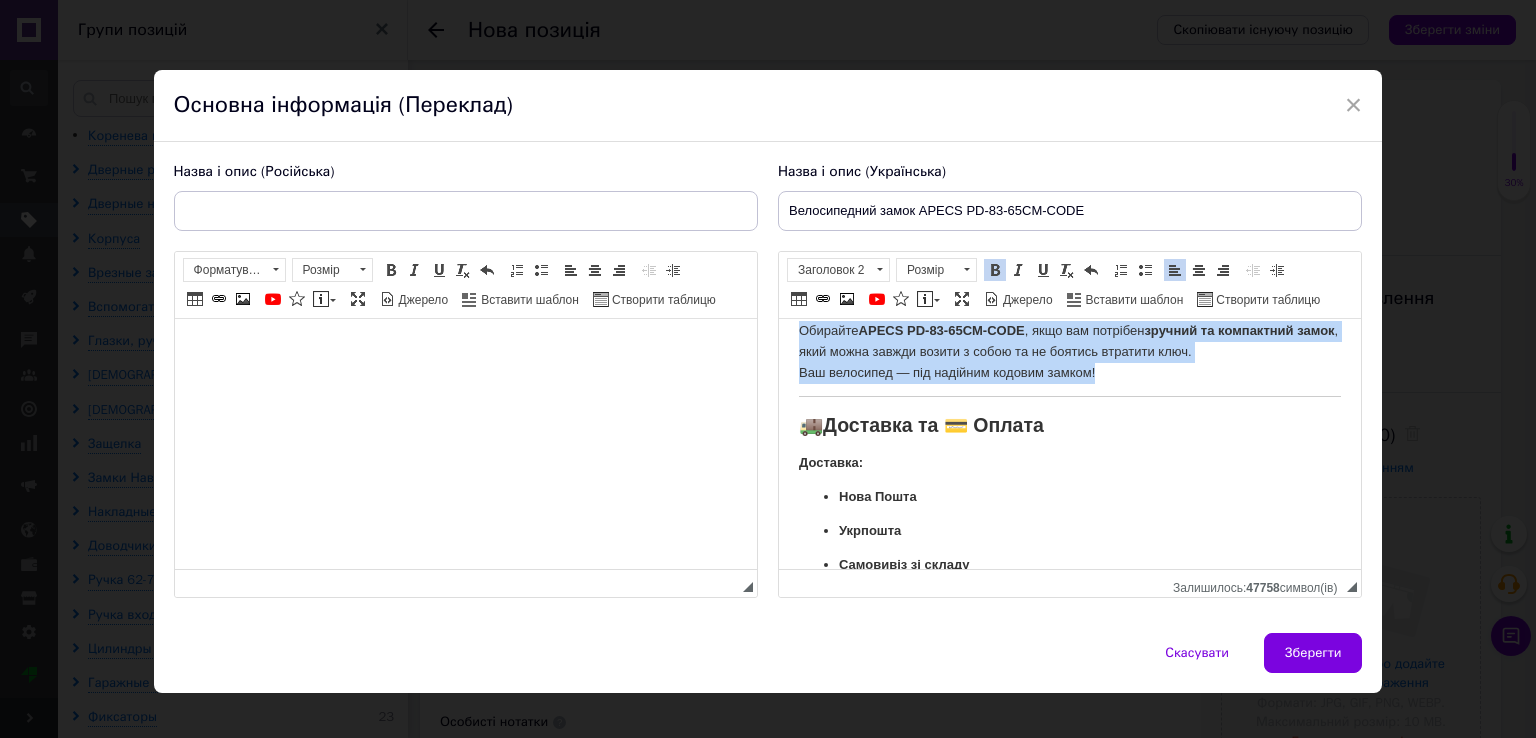drag, startPoint x: 1106, startPoint y: 449, endPoint x: 1314, endPoint y: 408, distance: 212.00237 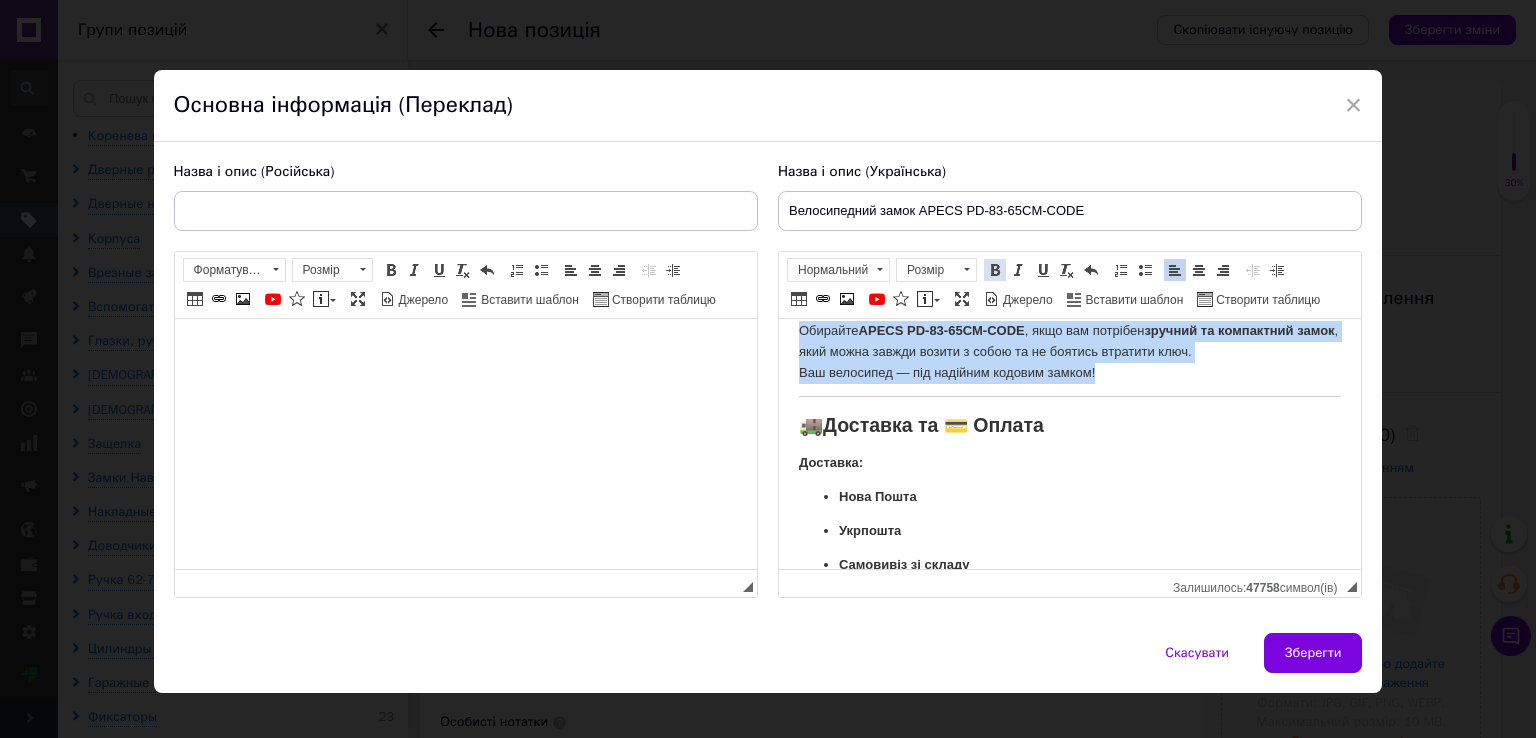 click at bounding box center [995, 270] 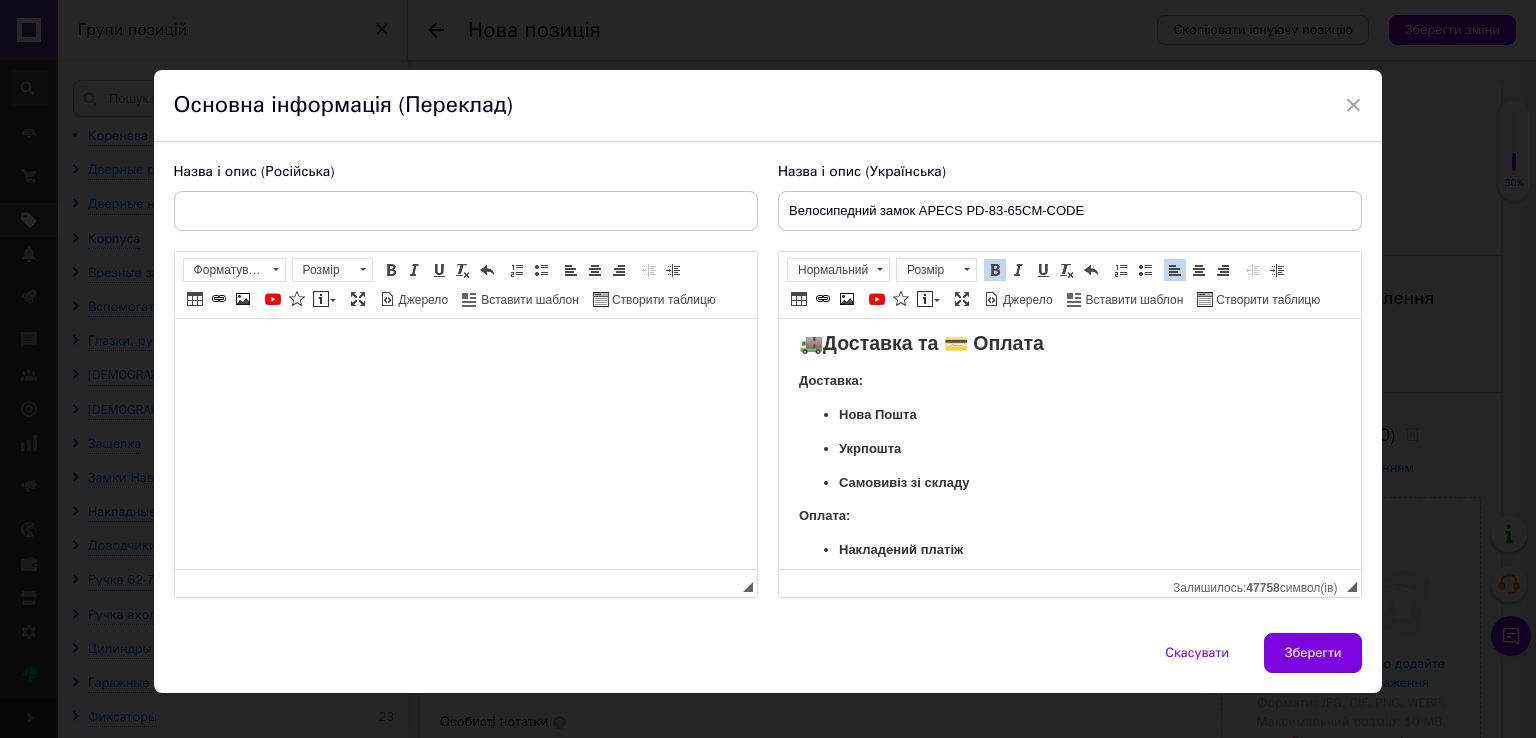 scroll, scrollTop: 1300, scrollLeft: 0, axis: vertical 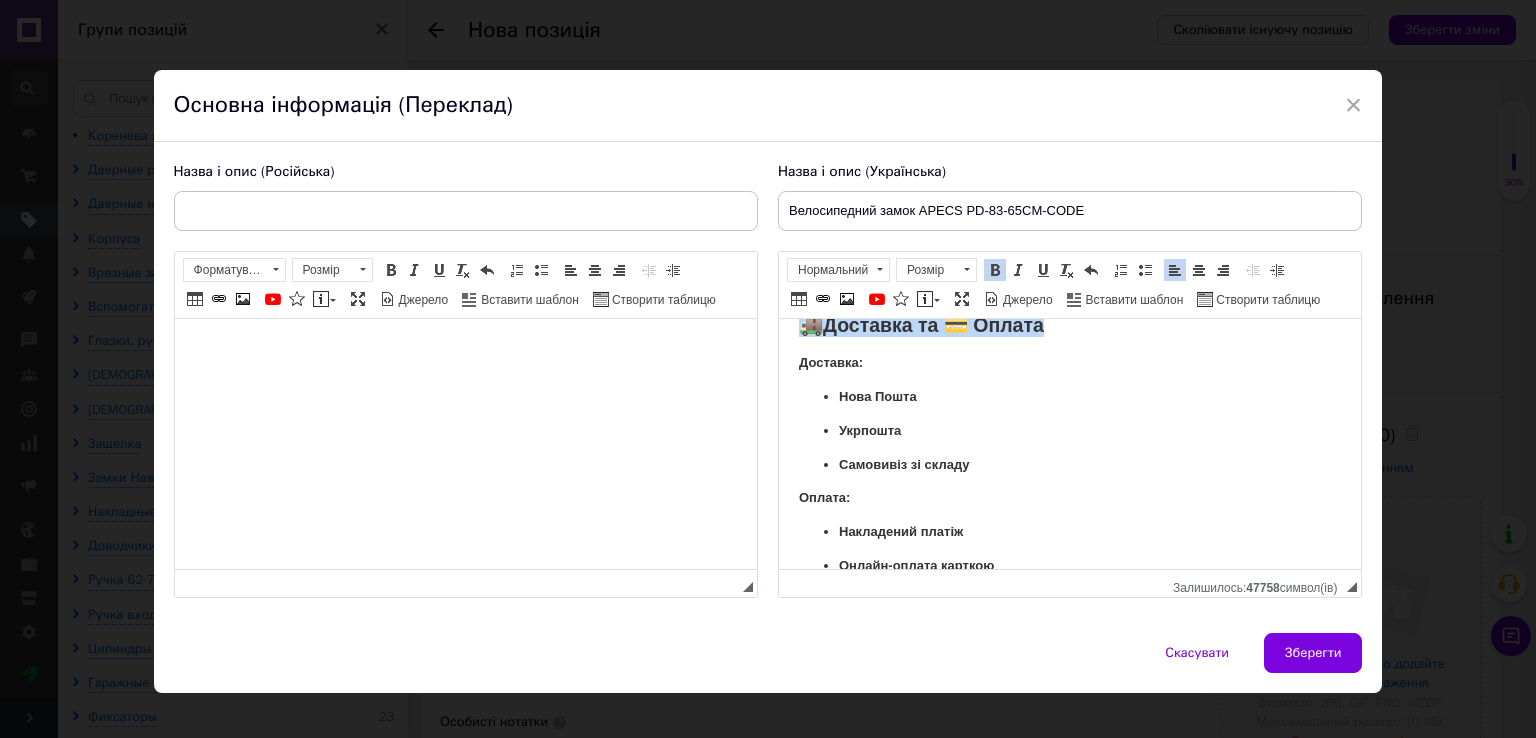 drag, startPoint x: 1069, startPoint y: 429, endPoint x: 678, endPoint y: 419, distance: 391.12787 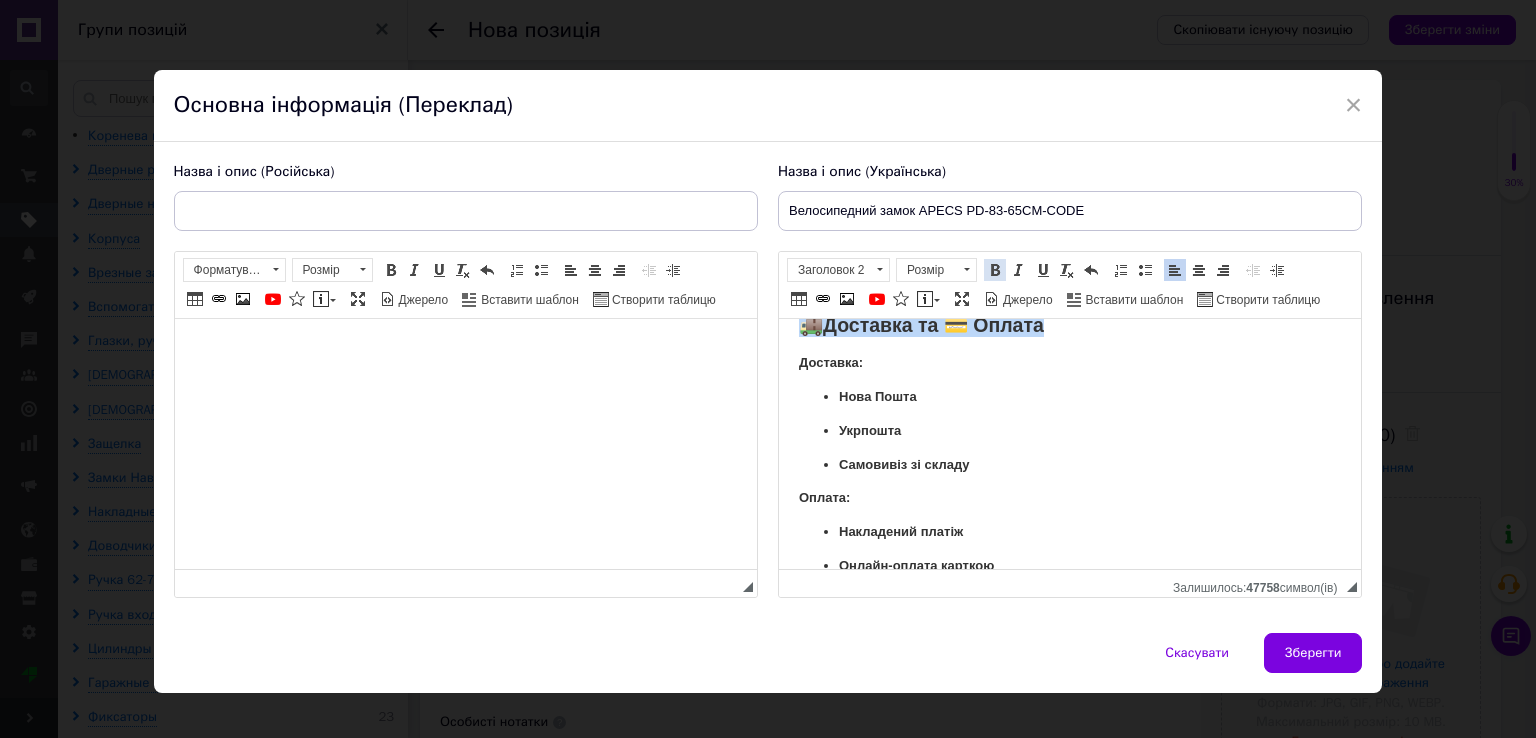 click at bounding box center [995, 270] 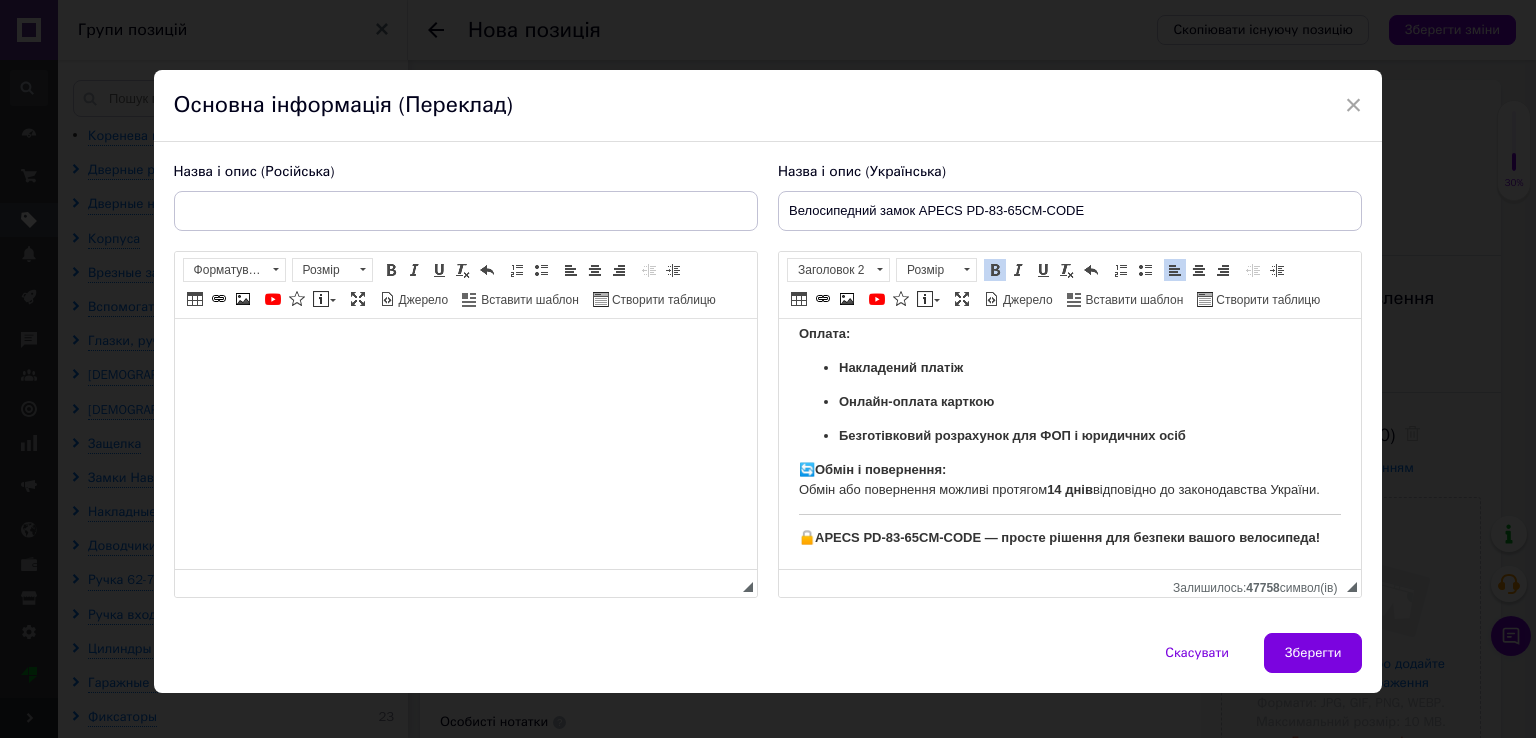 scroll, scrollTop: 1584, scrollLeft: 0, axis: vertical 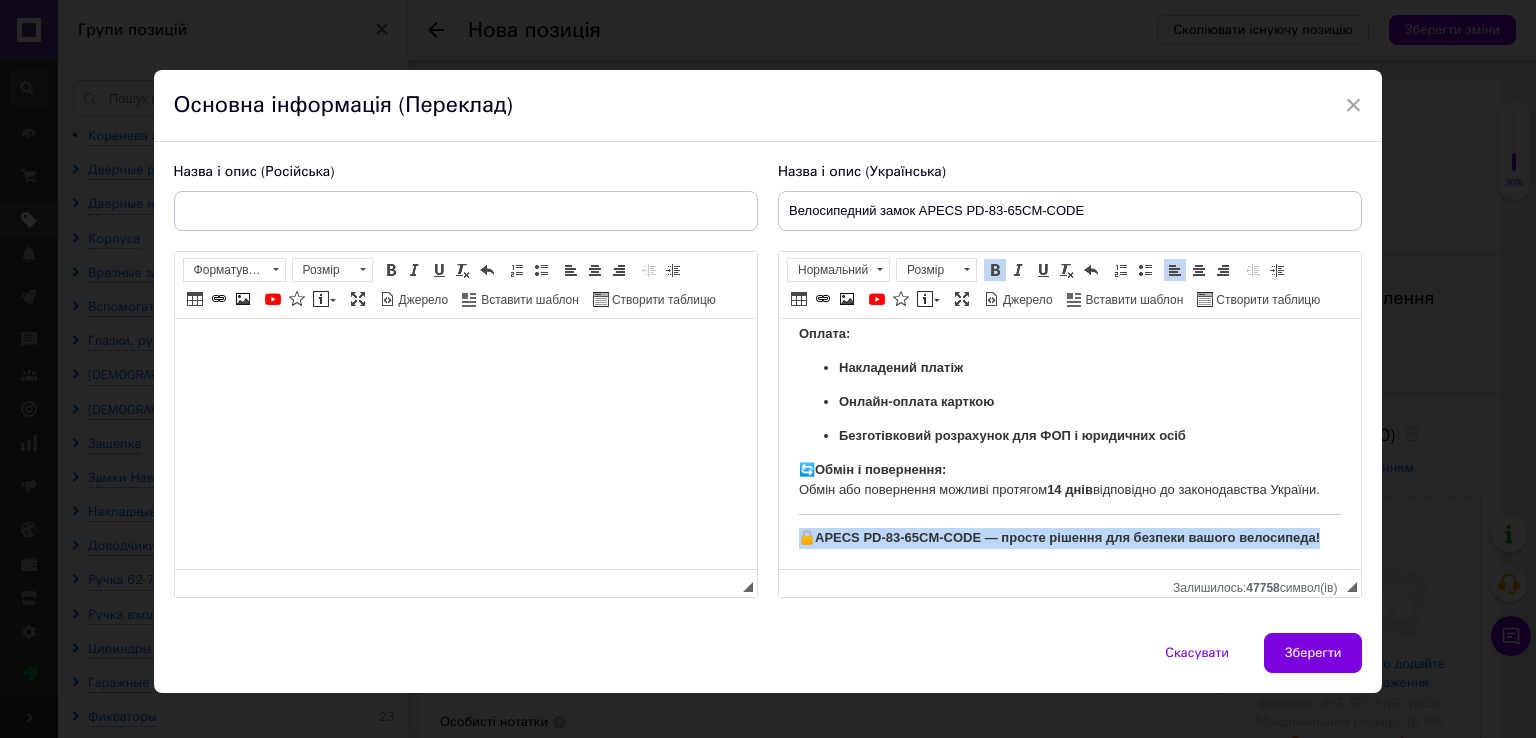 drag, startPoint x: 1330, startPoint y: 544, endPoint x: 1666, endPoint y: 549, distance: 336.0372 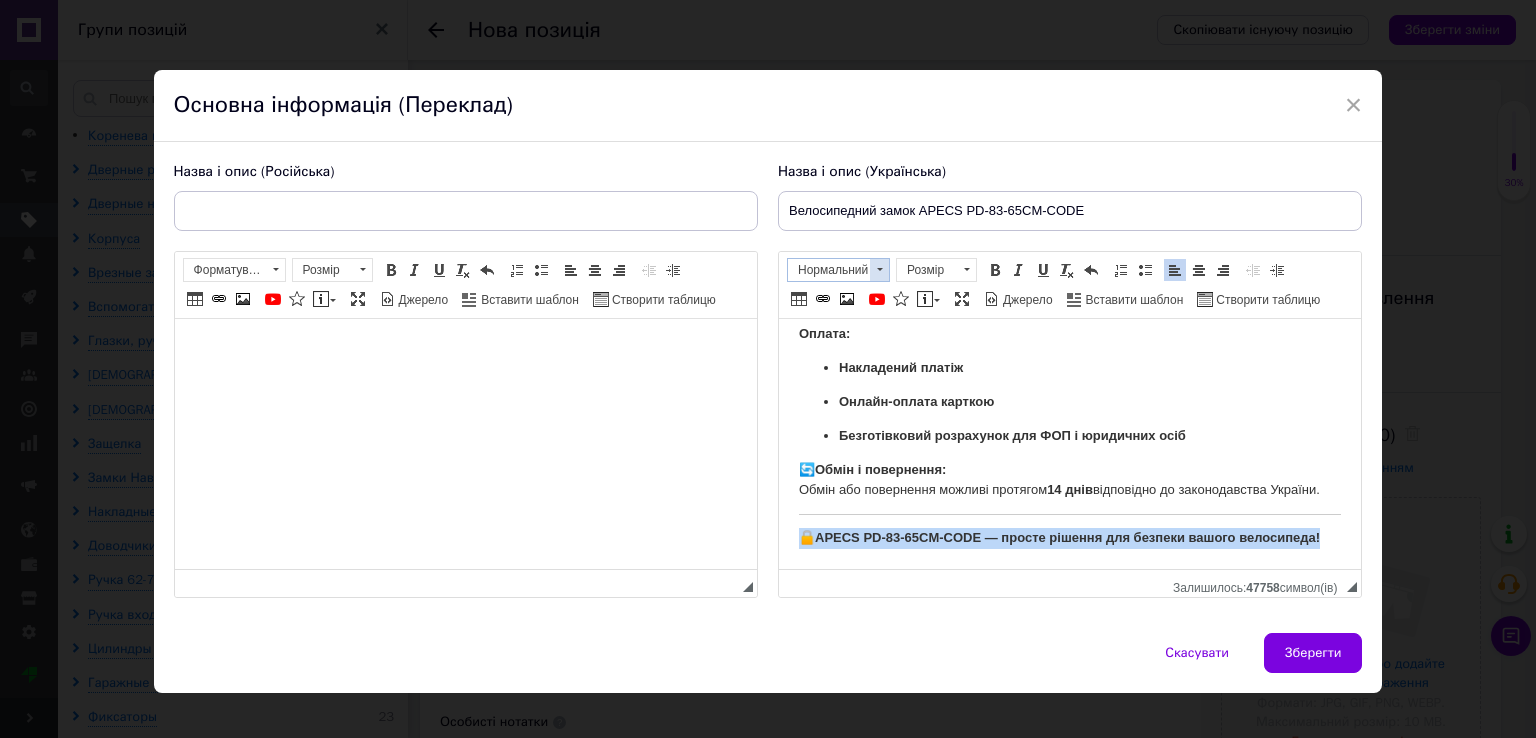 drag, startPoint x: 884, startPoint y: 271, endPoint x: 85, endPoint y: 51, distance: 828.73456 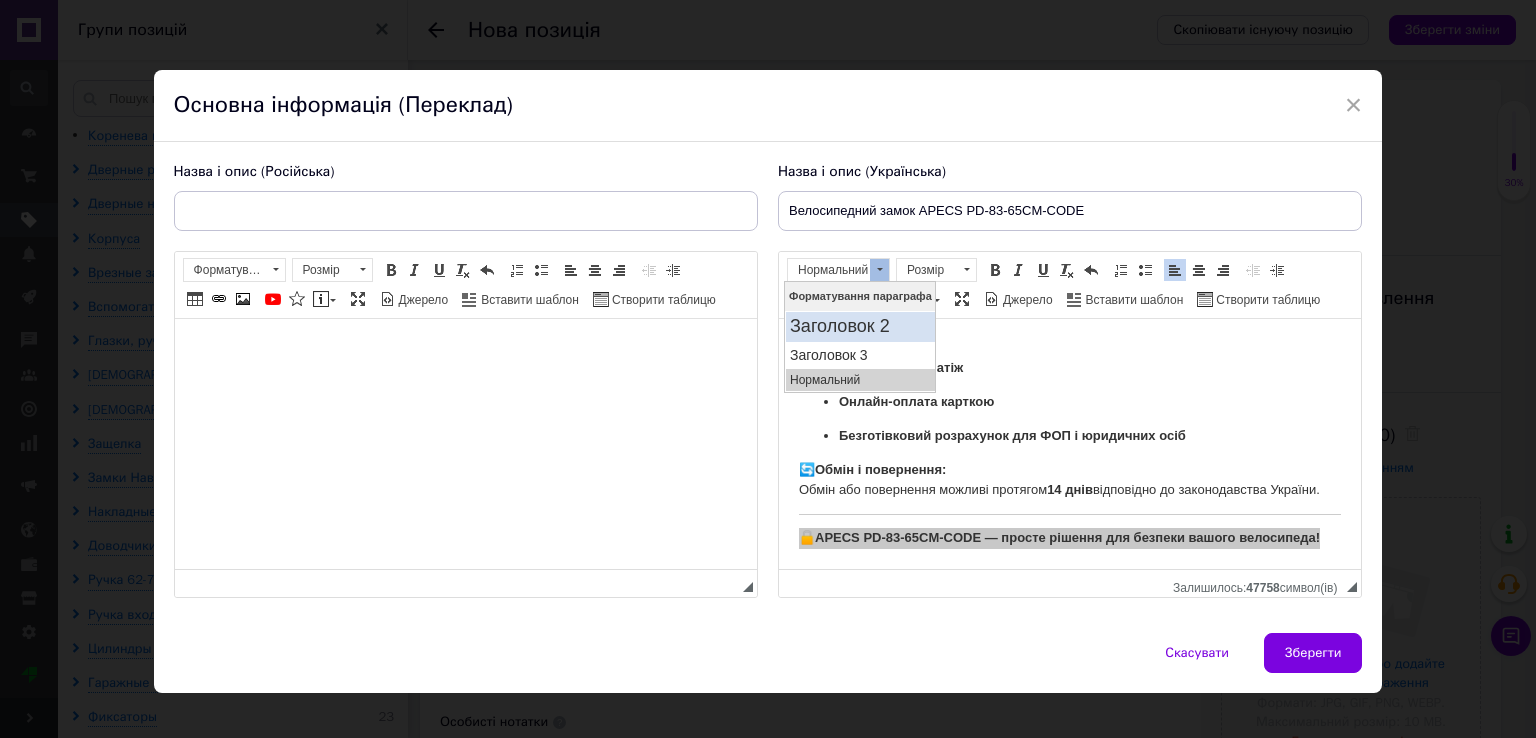 drag, startPoint x: 869, startPoint y: 334, endPoint x: 888, endPoint y: 320, distance: 23.600847 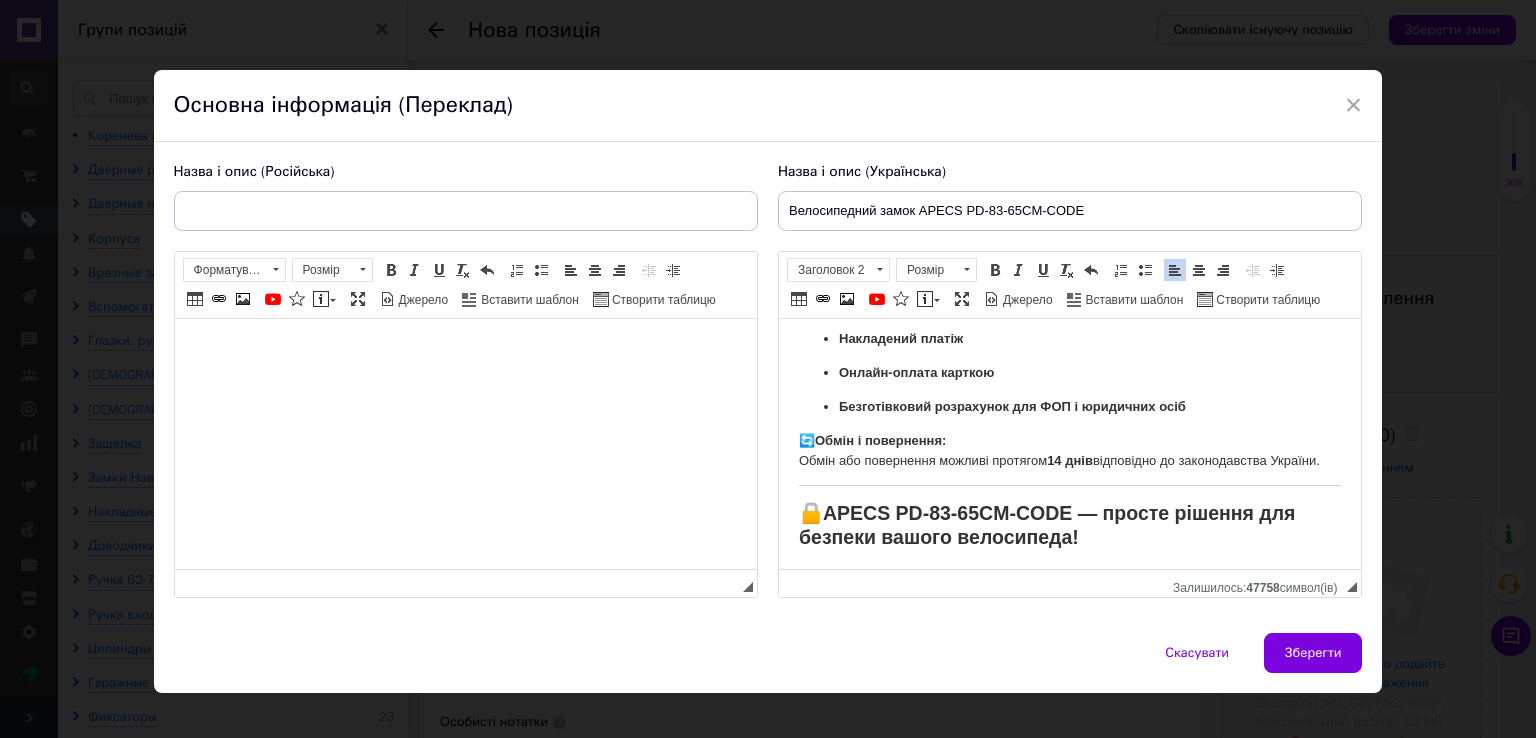 click on "🚲  Велосипедний замок APECS PD-83-65CM-CODE — сталевий кодовий замок для надійного захисту велосипеда APECS PD-83-65CM-CODE — компактний велозамок з кодовим механізмом APECS PD-83-65CM-CODE  — це зручний  велосипедний замок , оснащений надійним  кодовим механізмом , що дозволяє обійтись без ключів. Такий замок ідеально підходить для фіксації велосипеда, самоката чи дитячого візка під час коротких чи довгих зупинок у місті чи біля дому. Основу замка складає  сталевий трос  довжиною  65 см  та діаметром  8 мм APECS  — перевірений бренд у сфері безпеки, що гарантує якість і надійність. 🔑" at bounding box center [1069, -303] 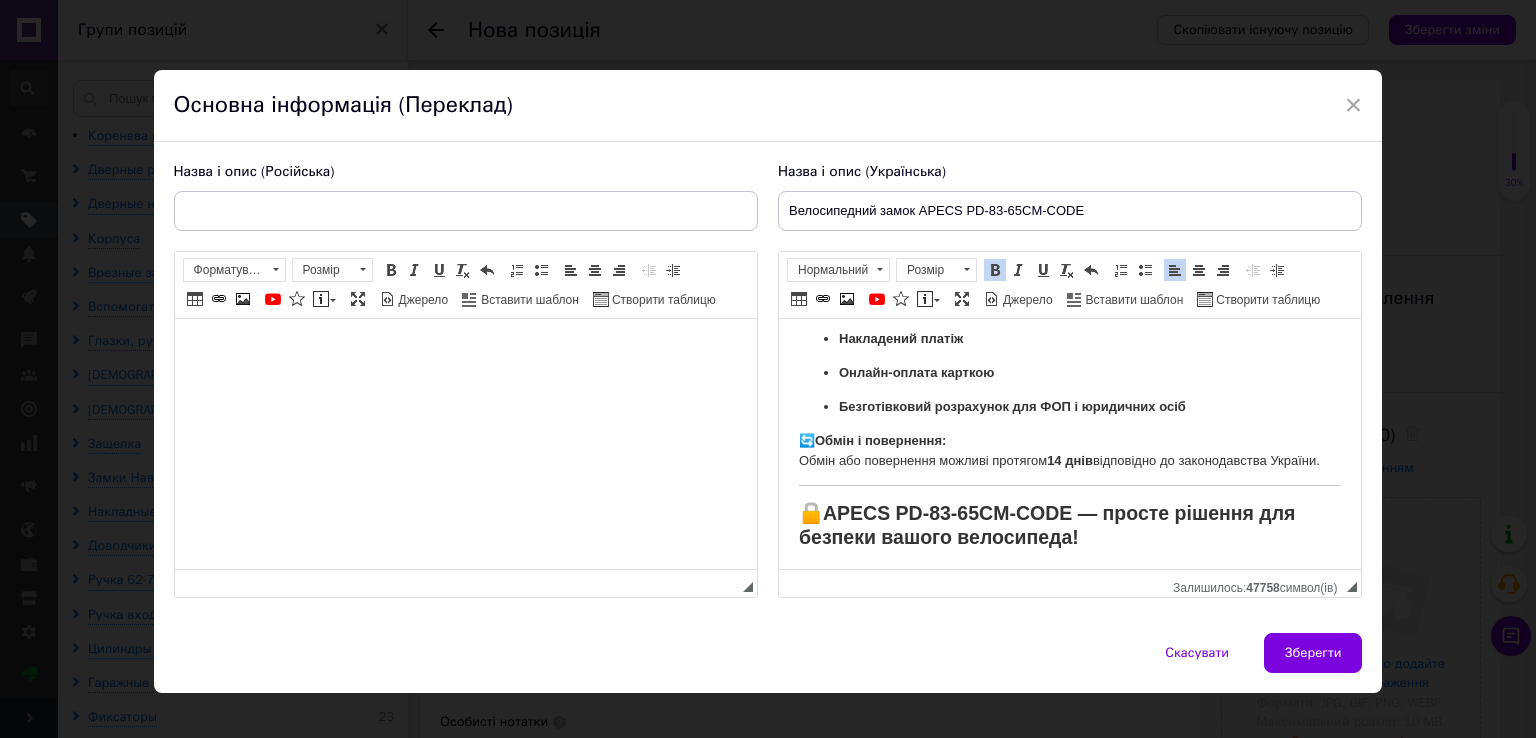 scroll, scrollTop: 1612, scrollLeft: 0, axis: vertical 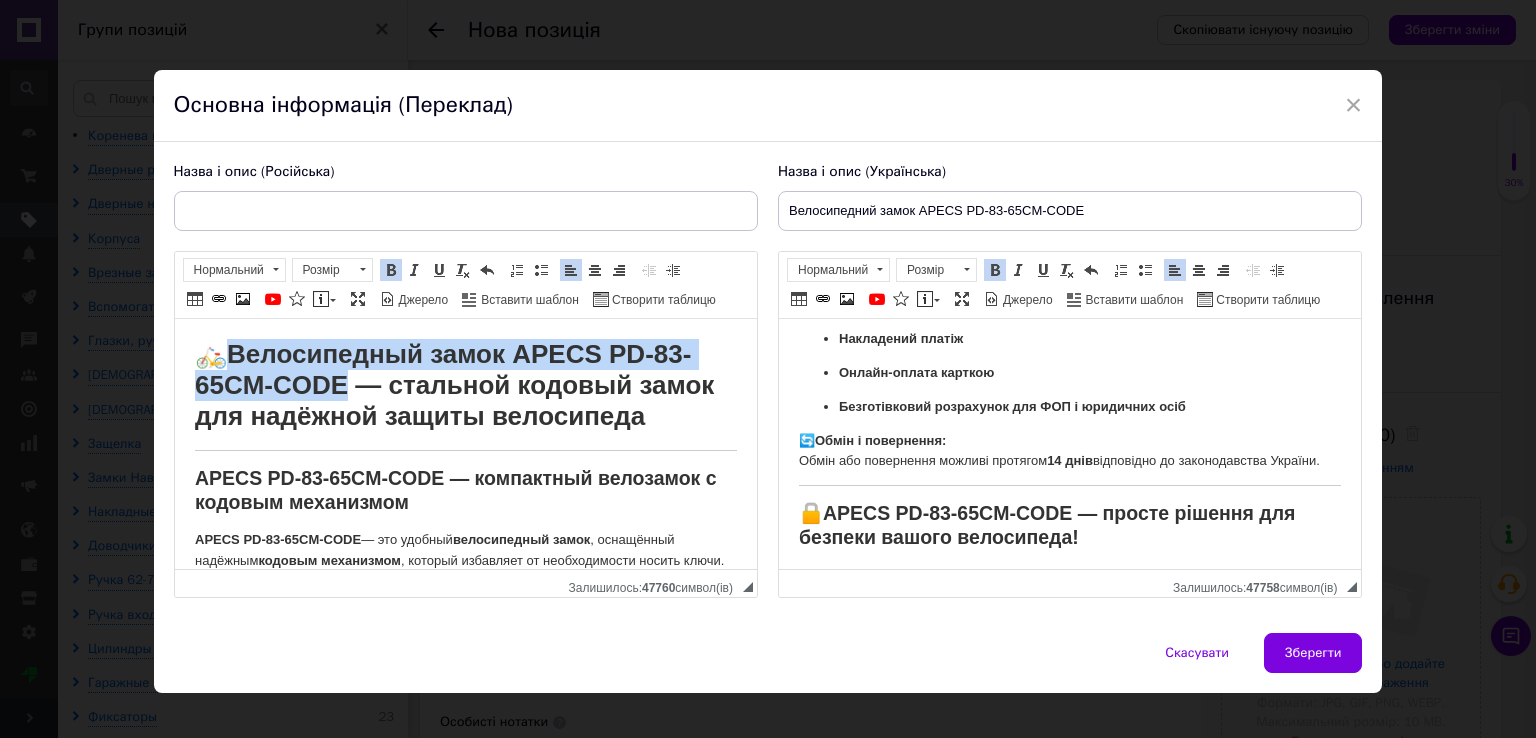 drag, startPoint x: 238, startPoint y: 350, endPoint x: 344, endPoint y: 376, distance: 109.14211 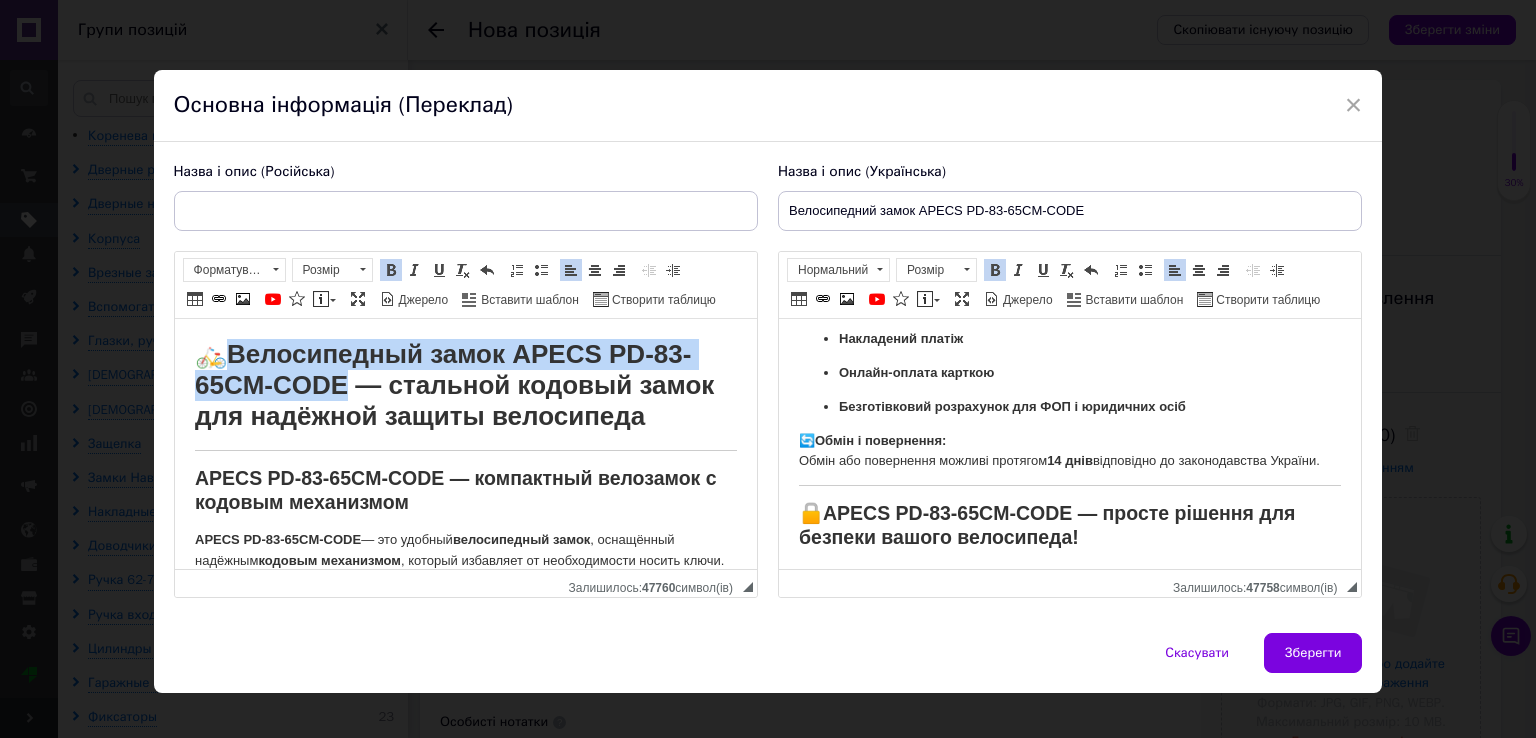 copy on "Велосипедный замок APECS PD-83-65CM-CODE" 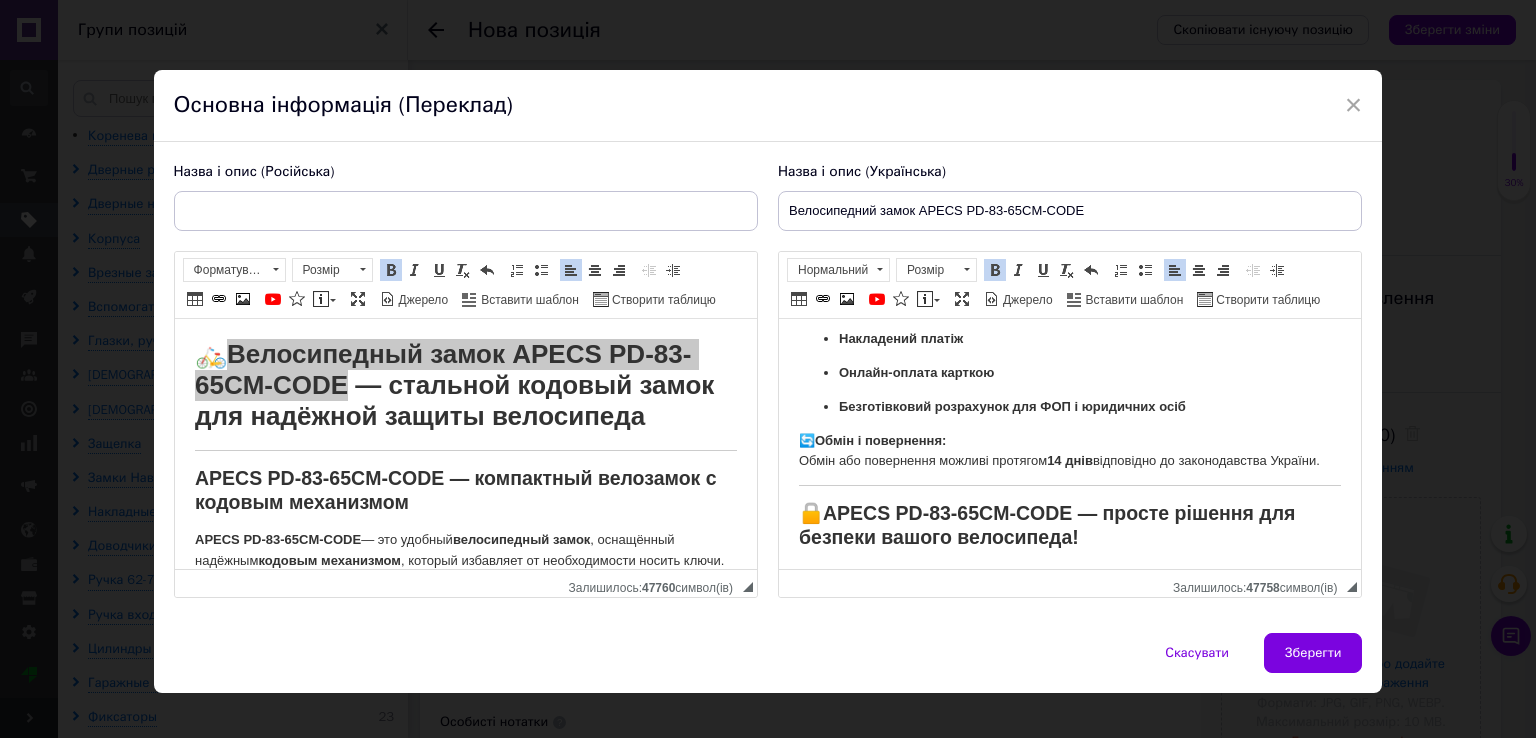 click on "Назва і опис (Російська) 🚲  Велосипедный замок APECS PD-83-65CM-CODE — стальной кодовый замок для надёжной защиты велосипеда
APECS PD-83-65CM-CODE — компактный велозамок с кодовым механизмом
APECS PD-83-65CM-CODE  — это удобный  велосипедный замок , оснащённый надёжным  кодовым механизмом , который избавляет от необходимости носить ключи.
Такой замок идеально подходит для фиксации велосипеда, самоката или детской коляски во время коротких остановок или длительной парковки у дома или на улице.
Основа замка —  стальной трос  длиной  65 см  и диаметром  8 мм
APECS
🔑" at bounding box center [466, 380] 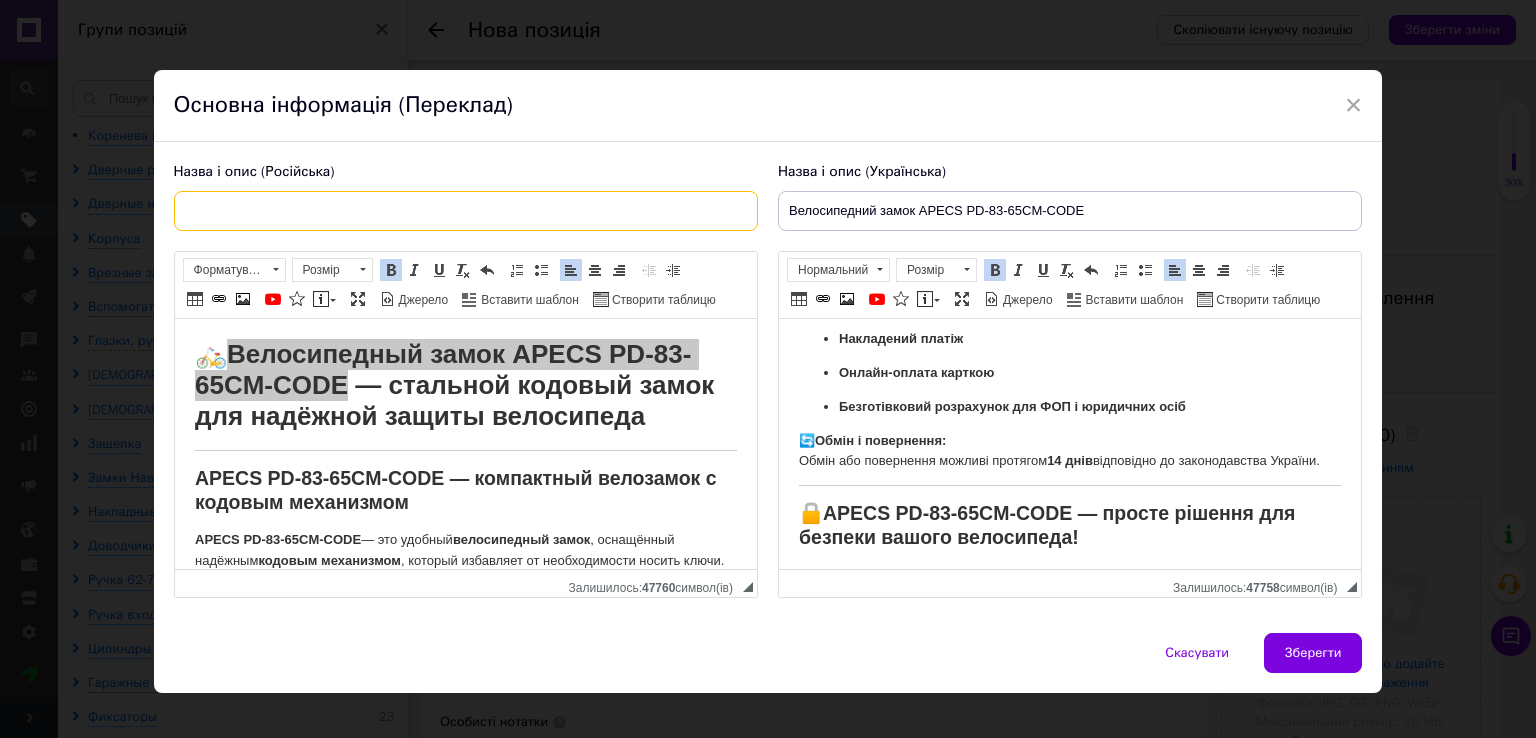 click at bounding box center (466, 211) 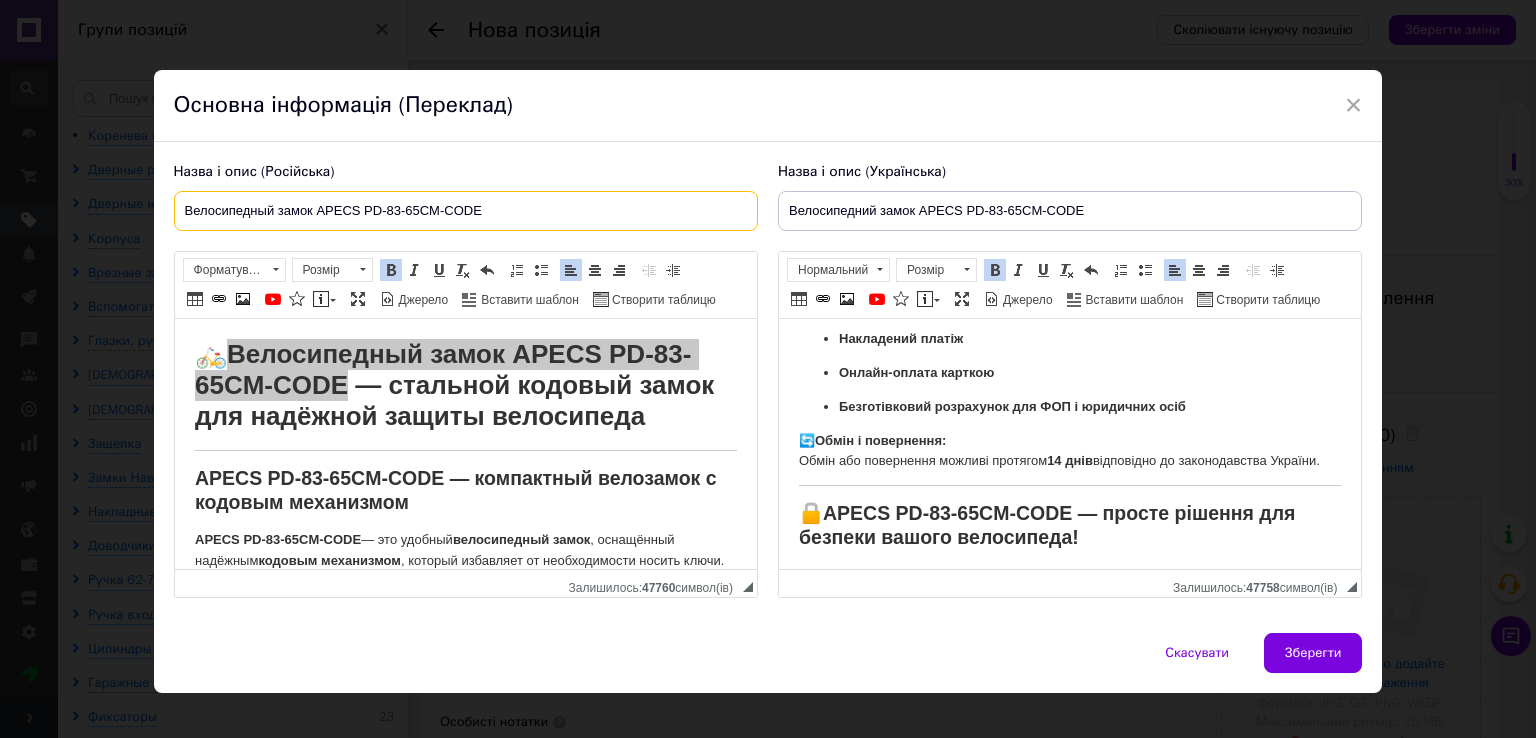 type on "Велосипедный замок APECS PD-83-65CM-CODE" 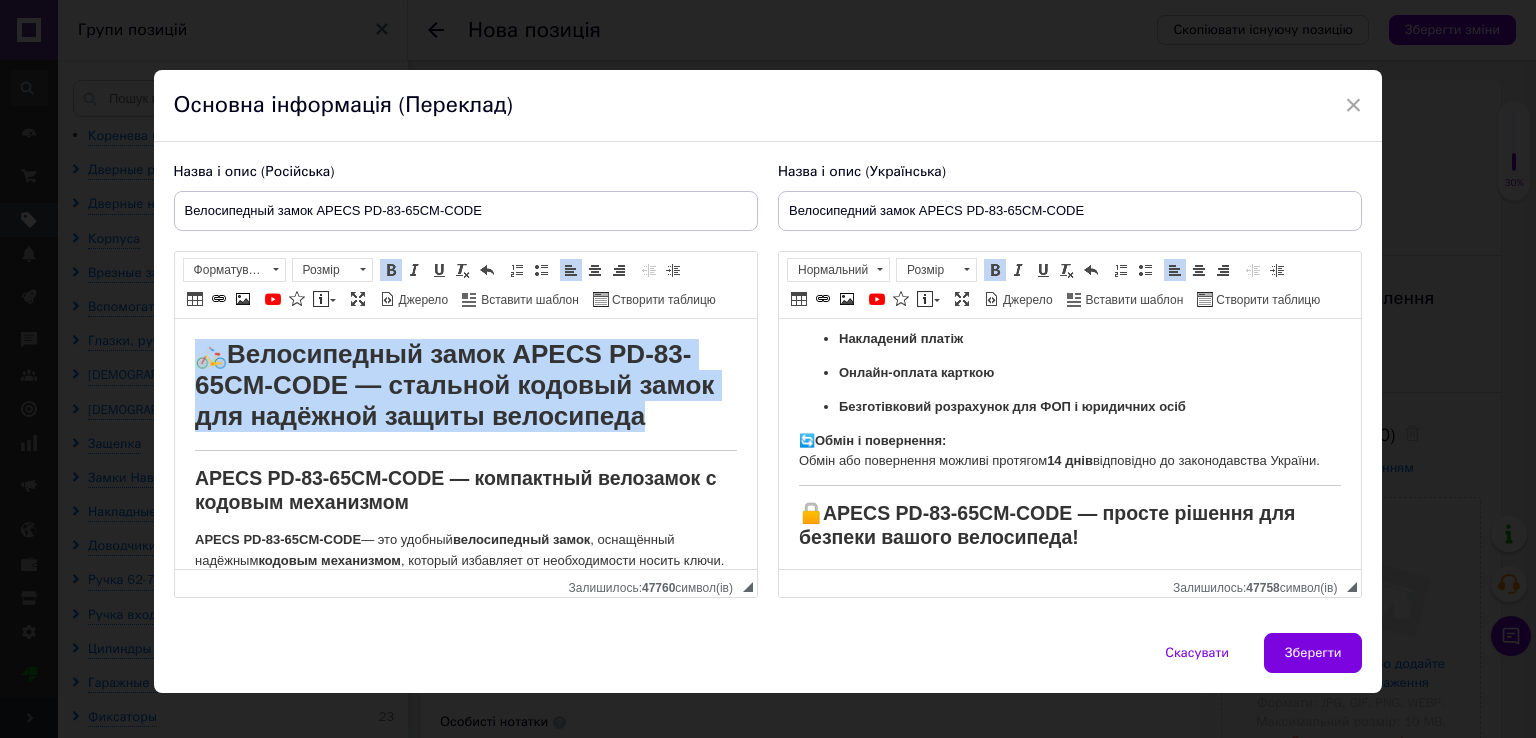 drag, startPoint x: 680, startPoint y: 425, endPoint x: 73, endPoint y: 337, distance: 613.34576 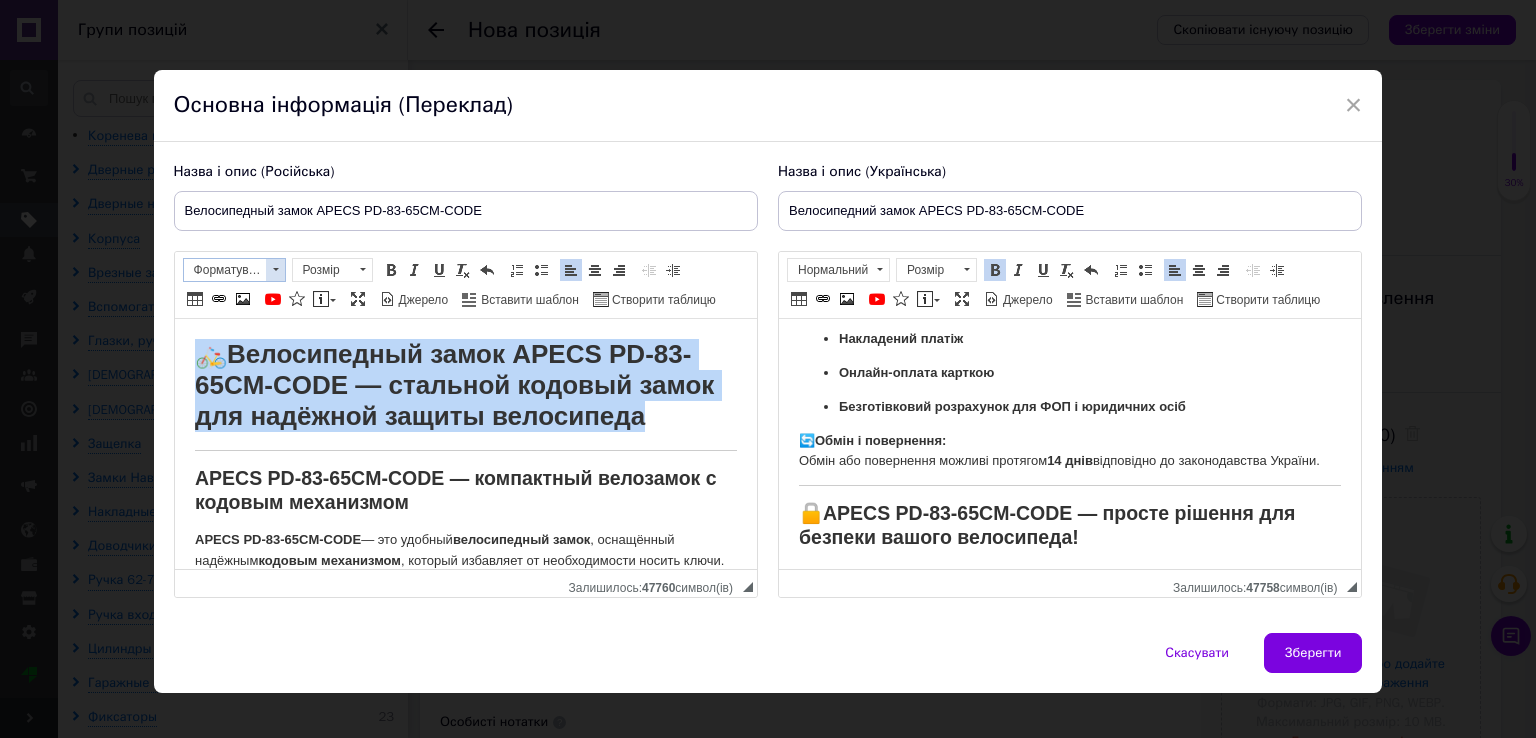 click at bounding box center [275, 270] 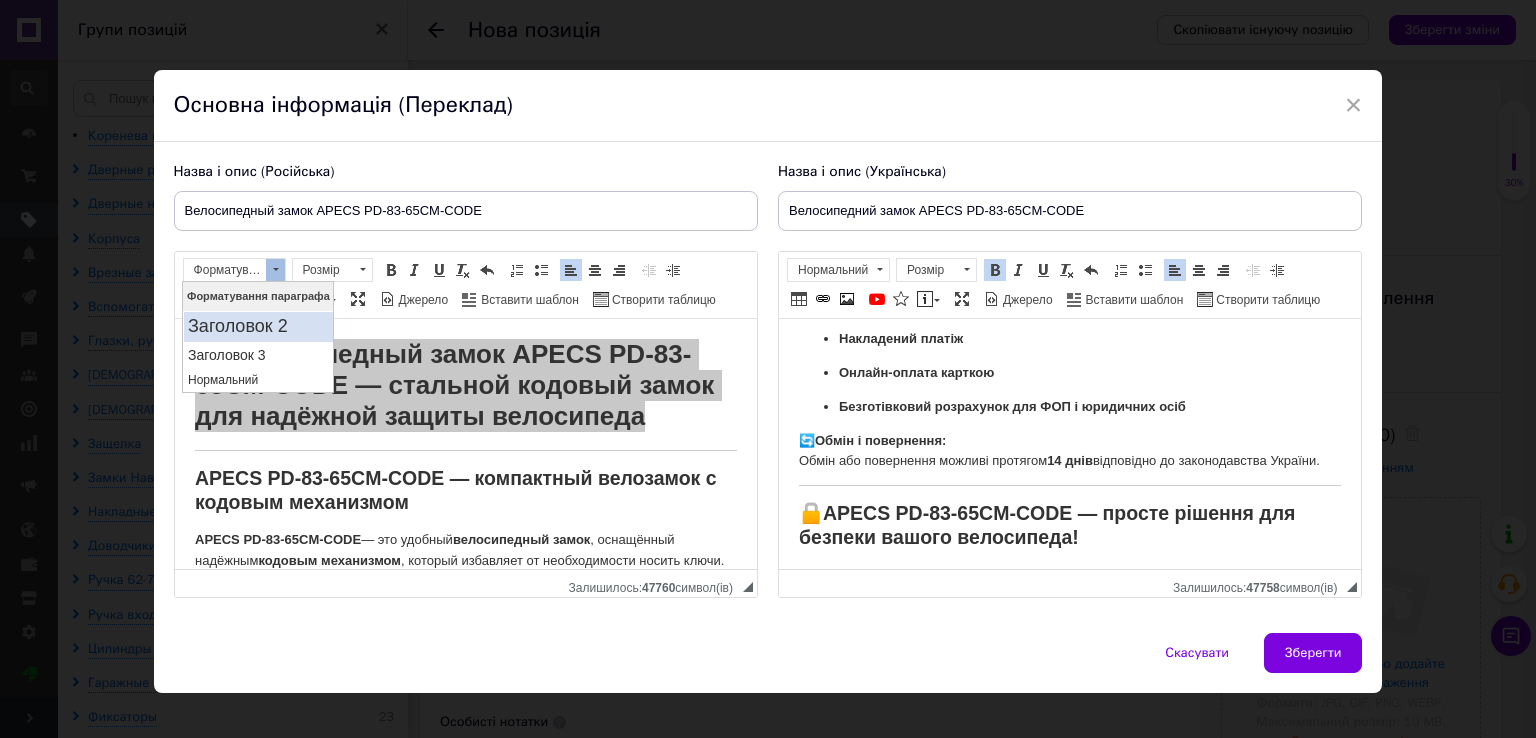 drag, startPoint x: 272, startPoint y: 320, endPoint x: 307, endPoint y: 281, distance: 52.40229 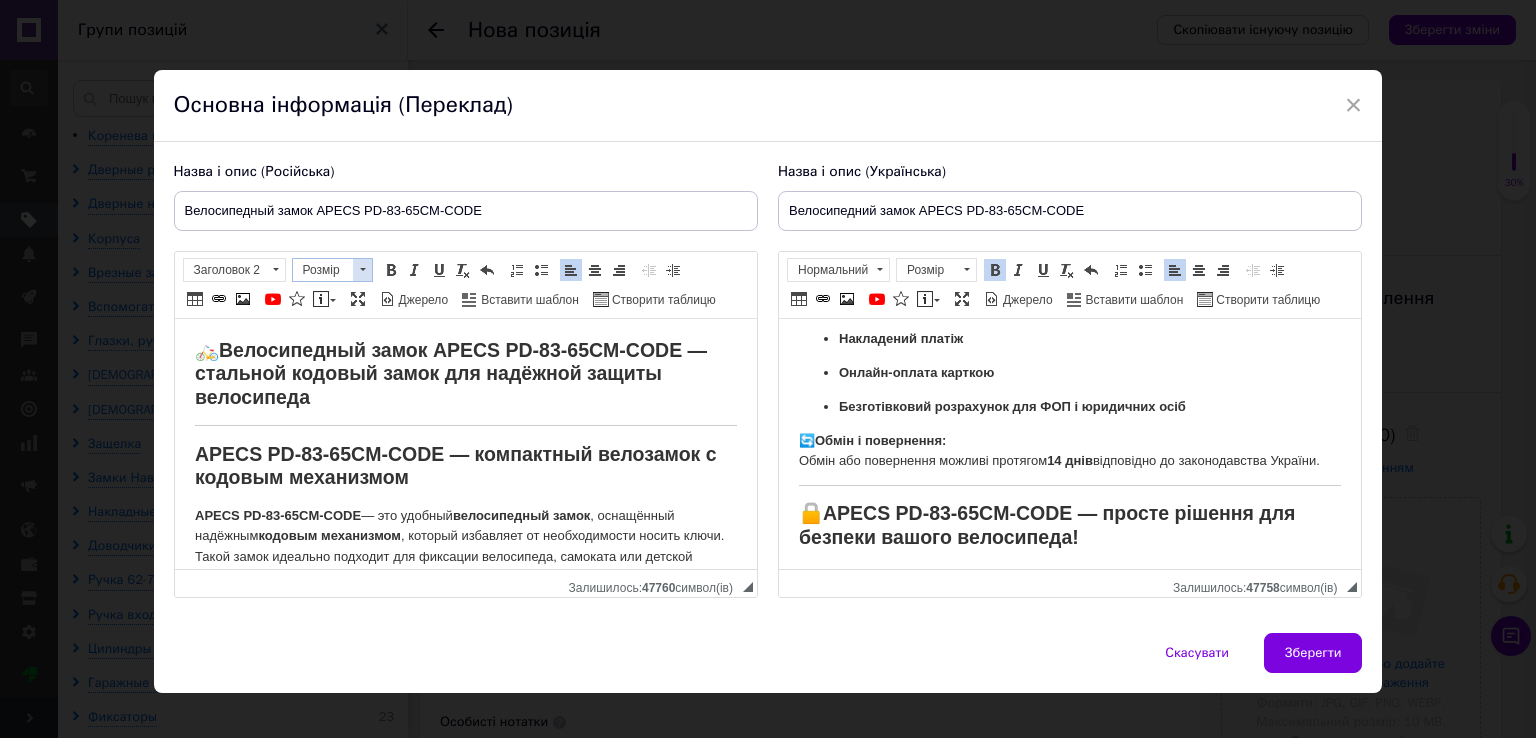 click on "Розмір" at bounding box center (323, 270) 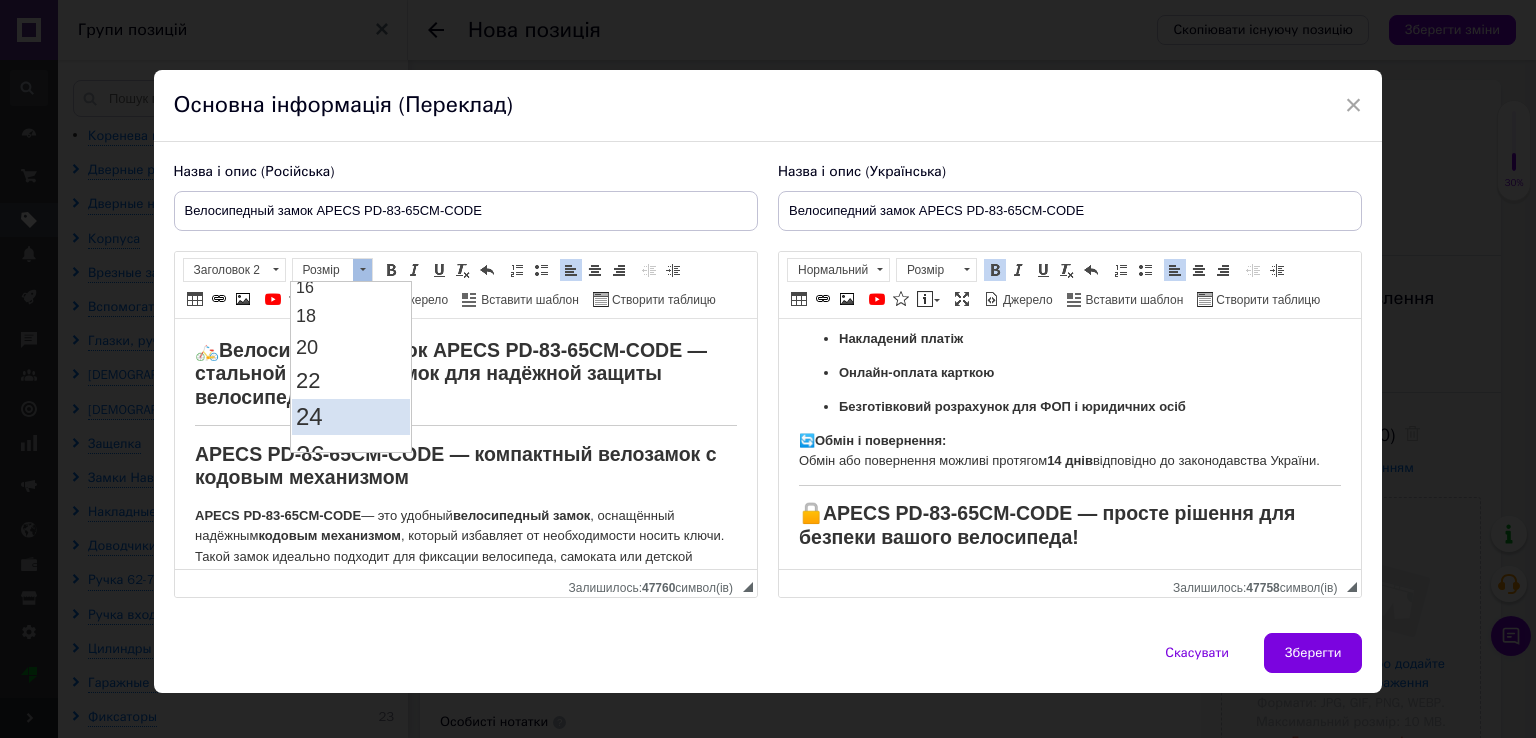 scroll, scrollTop: 300, scrollLeft: 0, axis: vertical 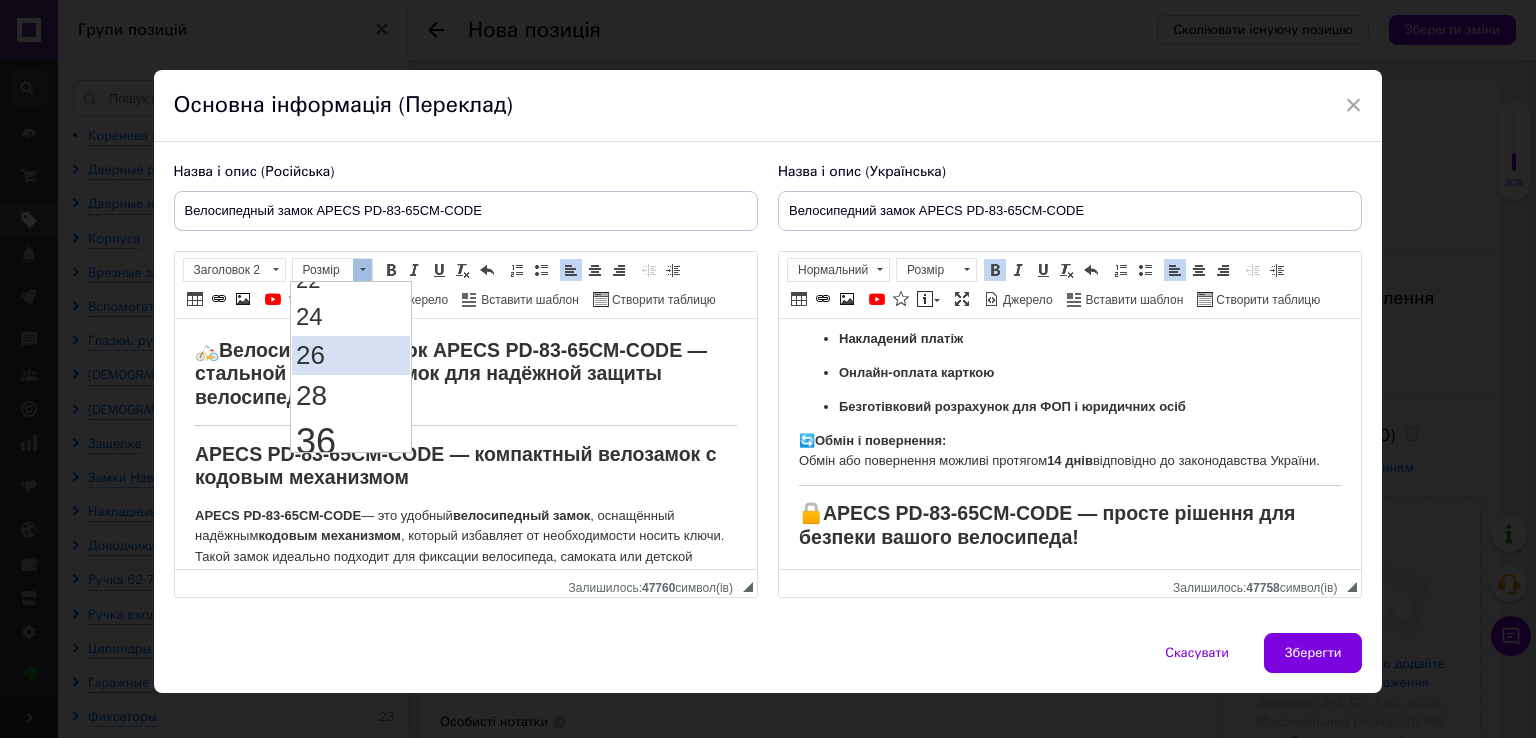 click on "26" at bounding box center [351, 354] 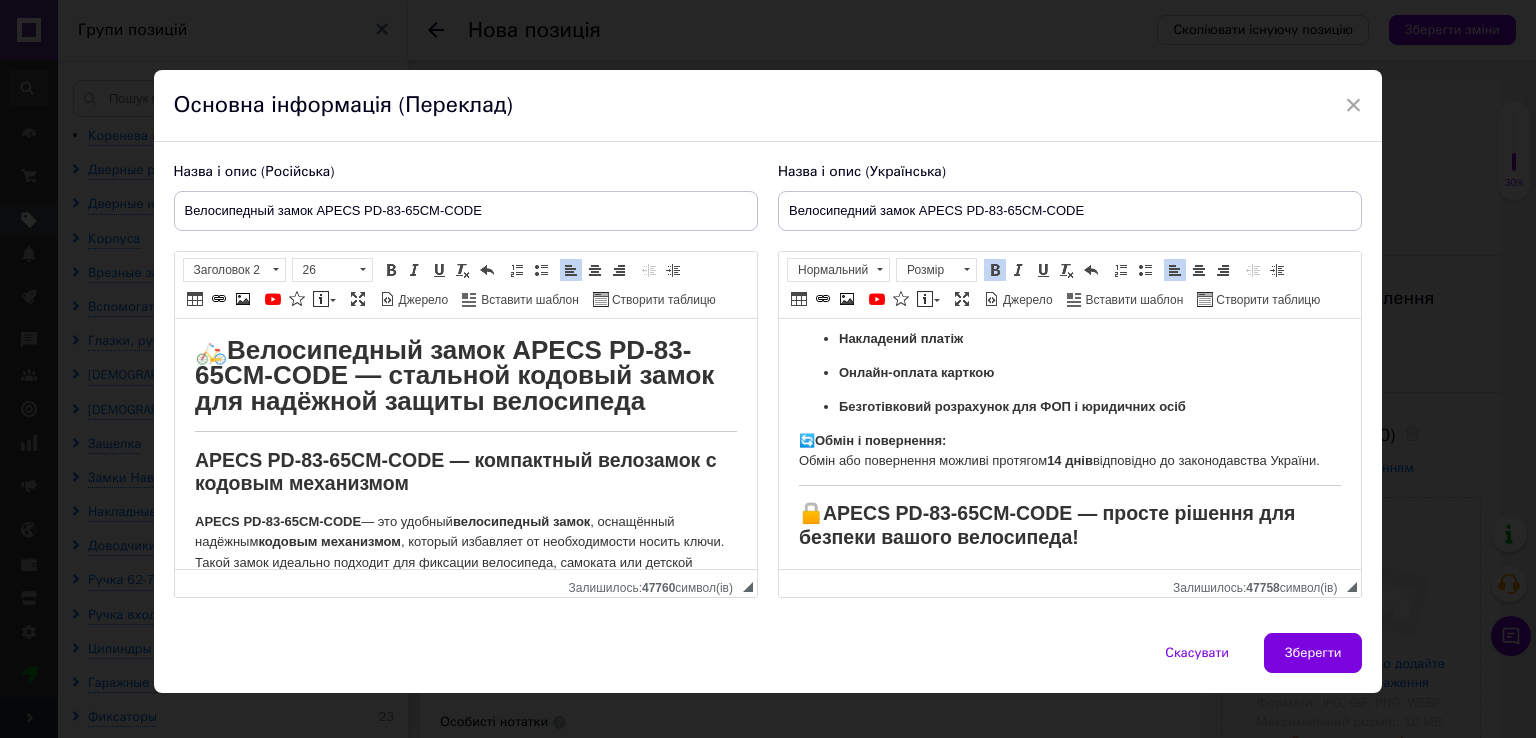 scroll, scrollTop: 0, scrollLeft: 0, axis: both 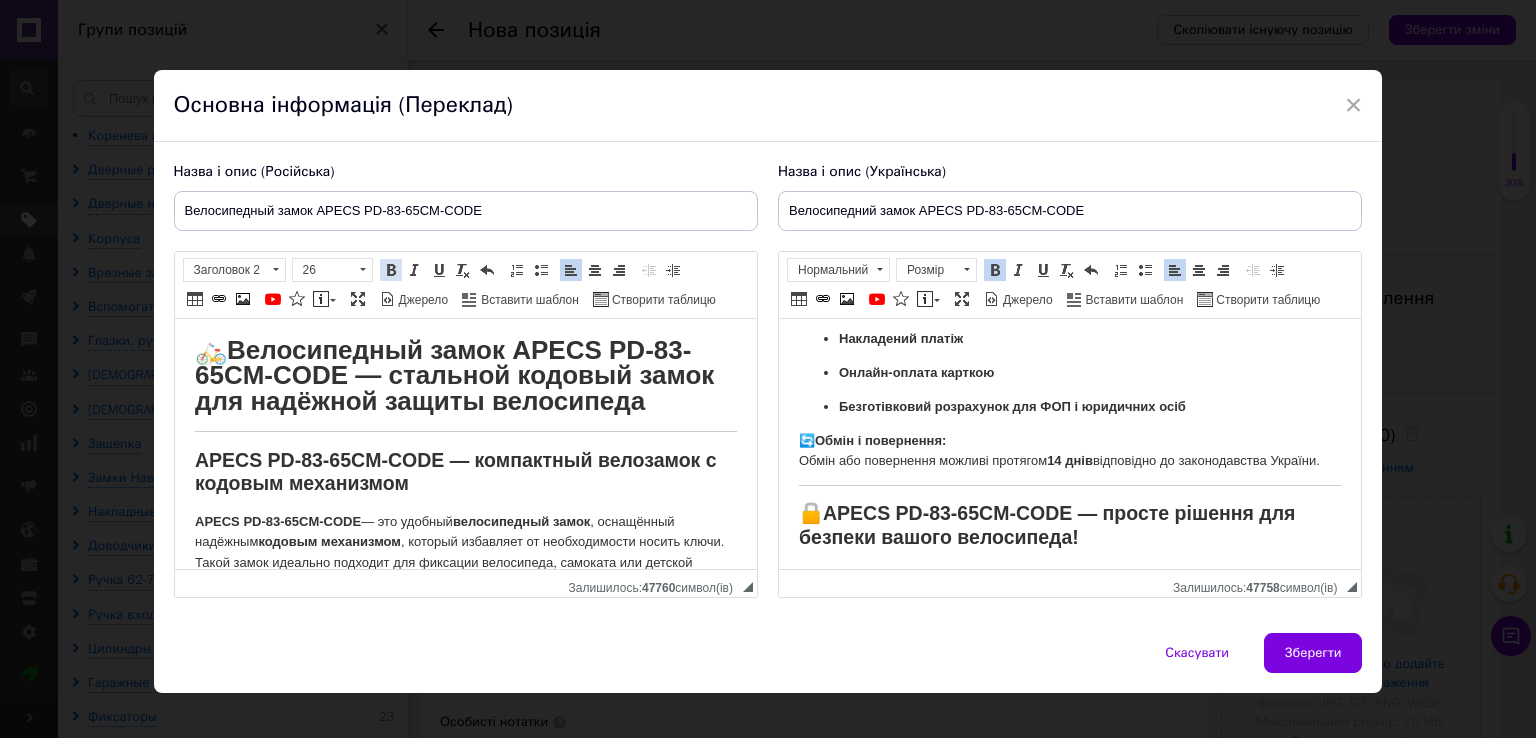 click at bounding box center (391, 270) 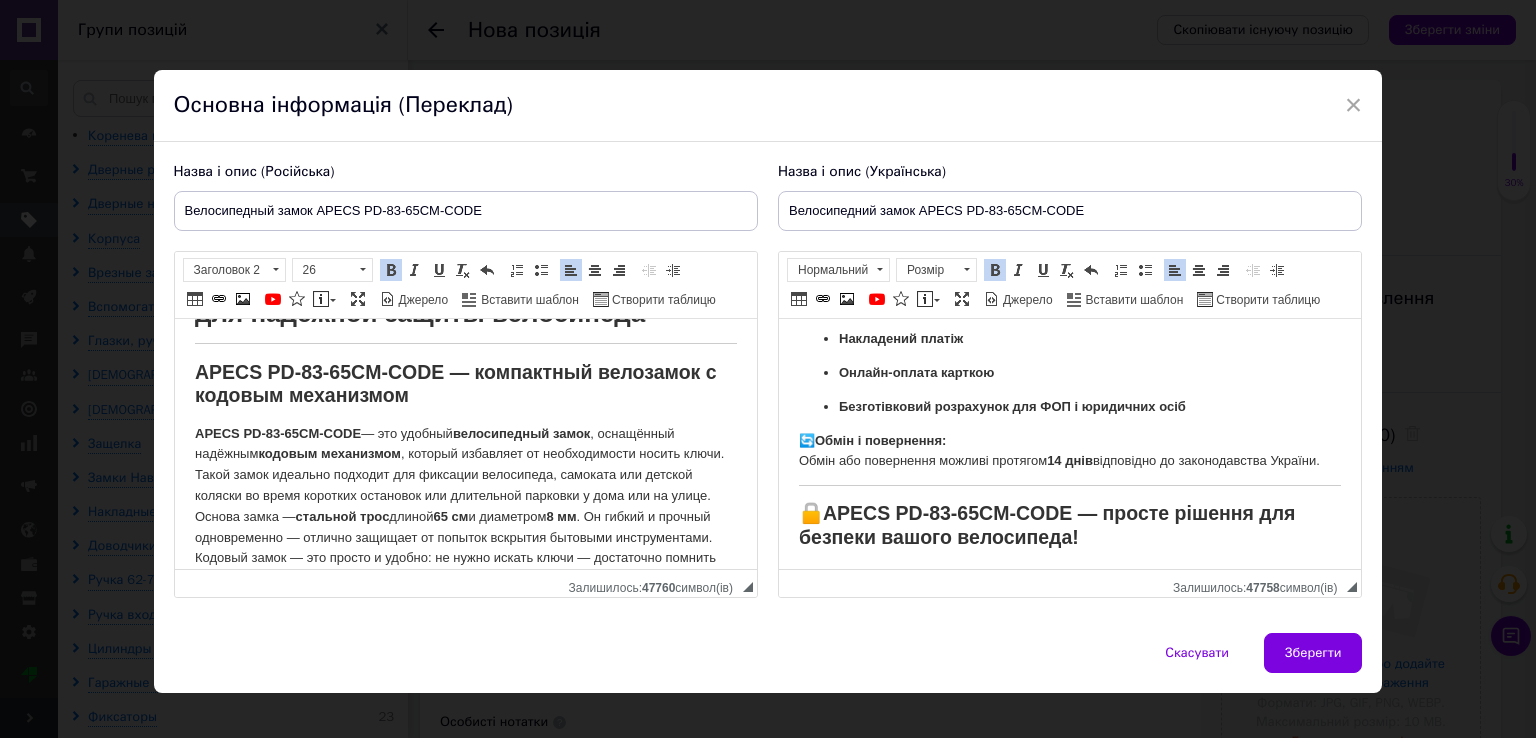 scroll, scrollTop: 100, scrollLeft: 0, axis: vertical 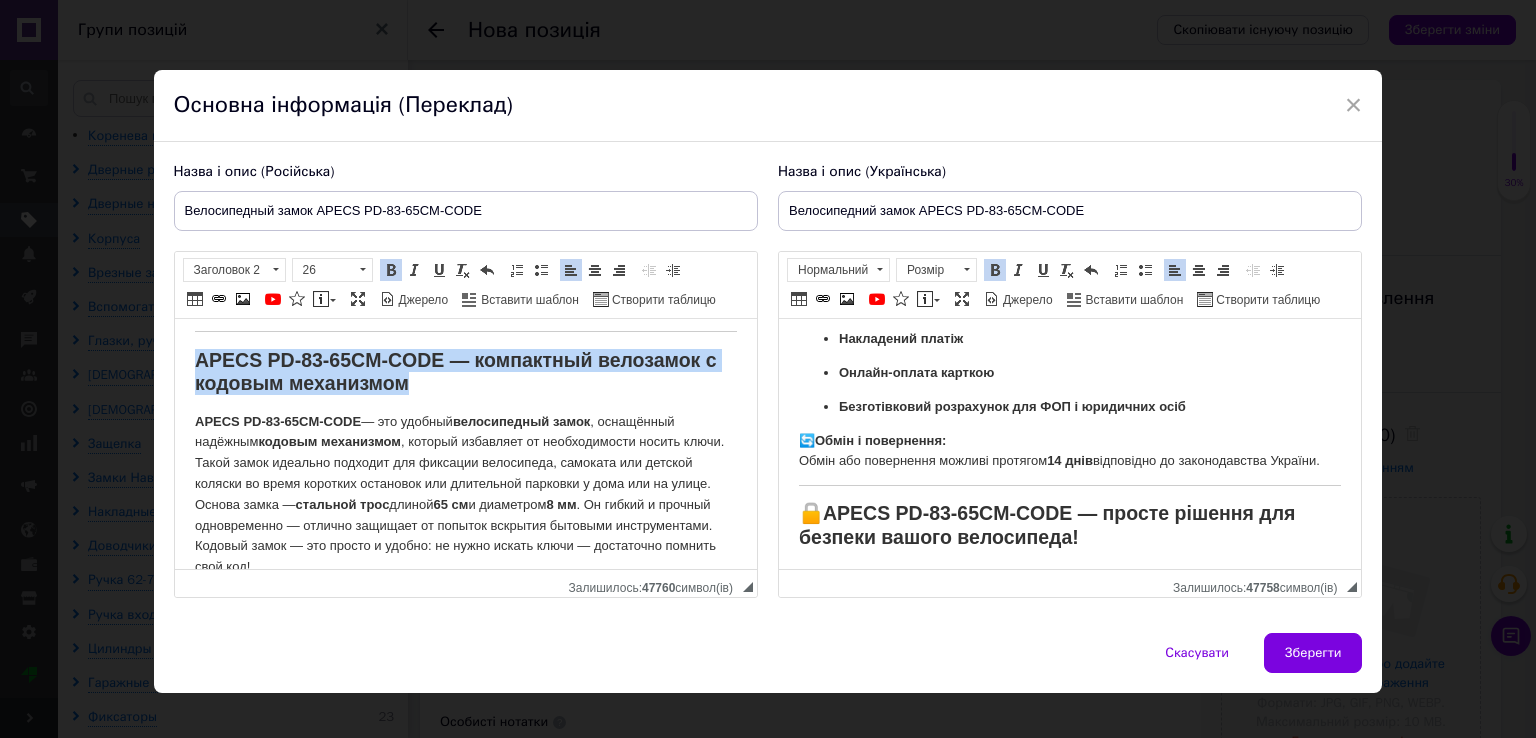 drag, startPoint x: 424, startPoint y: 414, endPoint x: 104, endPoint y: 370, distance: 323.01083 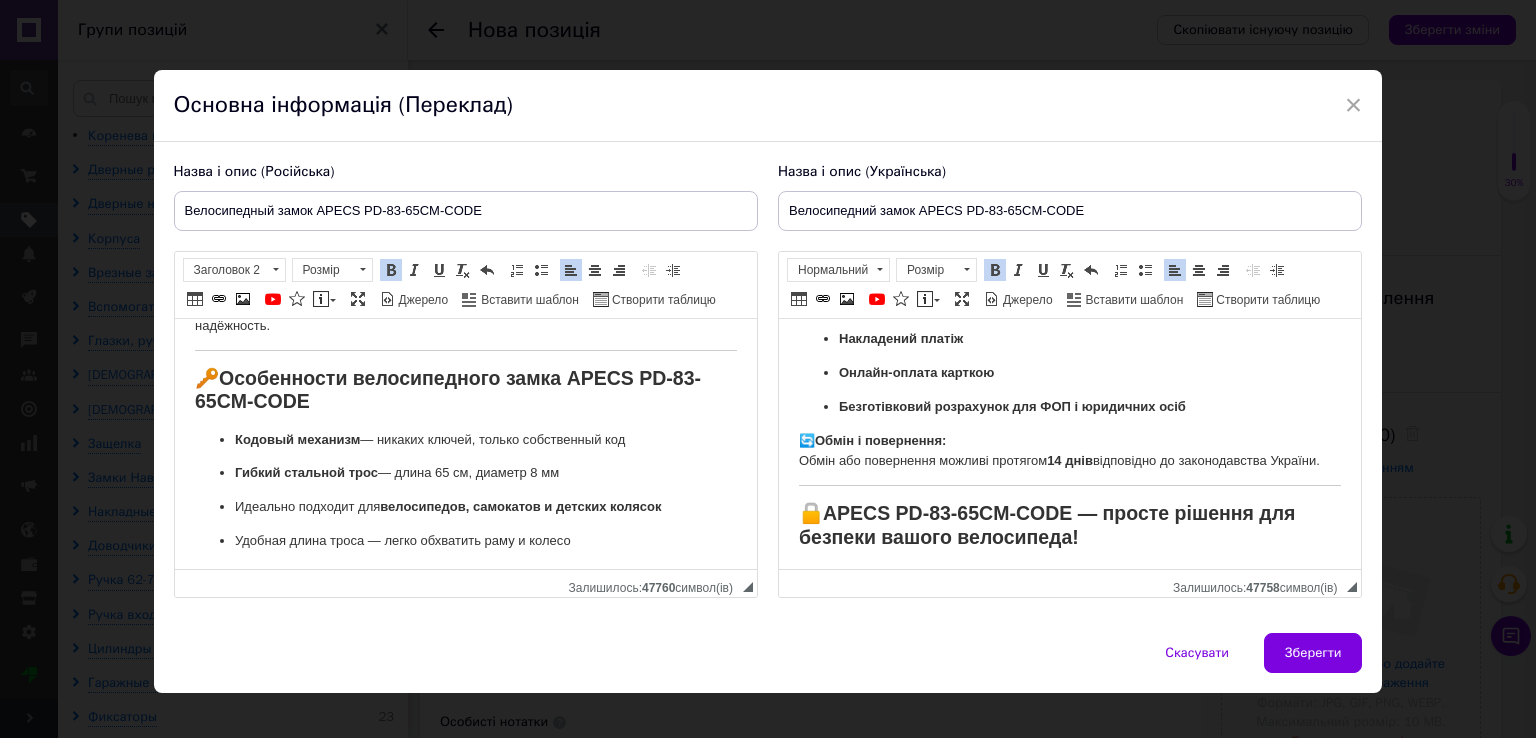 scroll, scrollTop: 400, scrollLeft: 0, axis: vertical 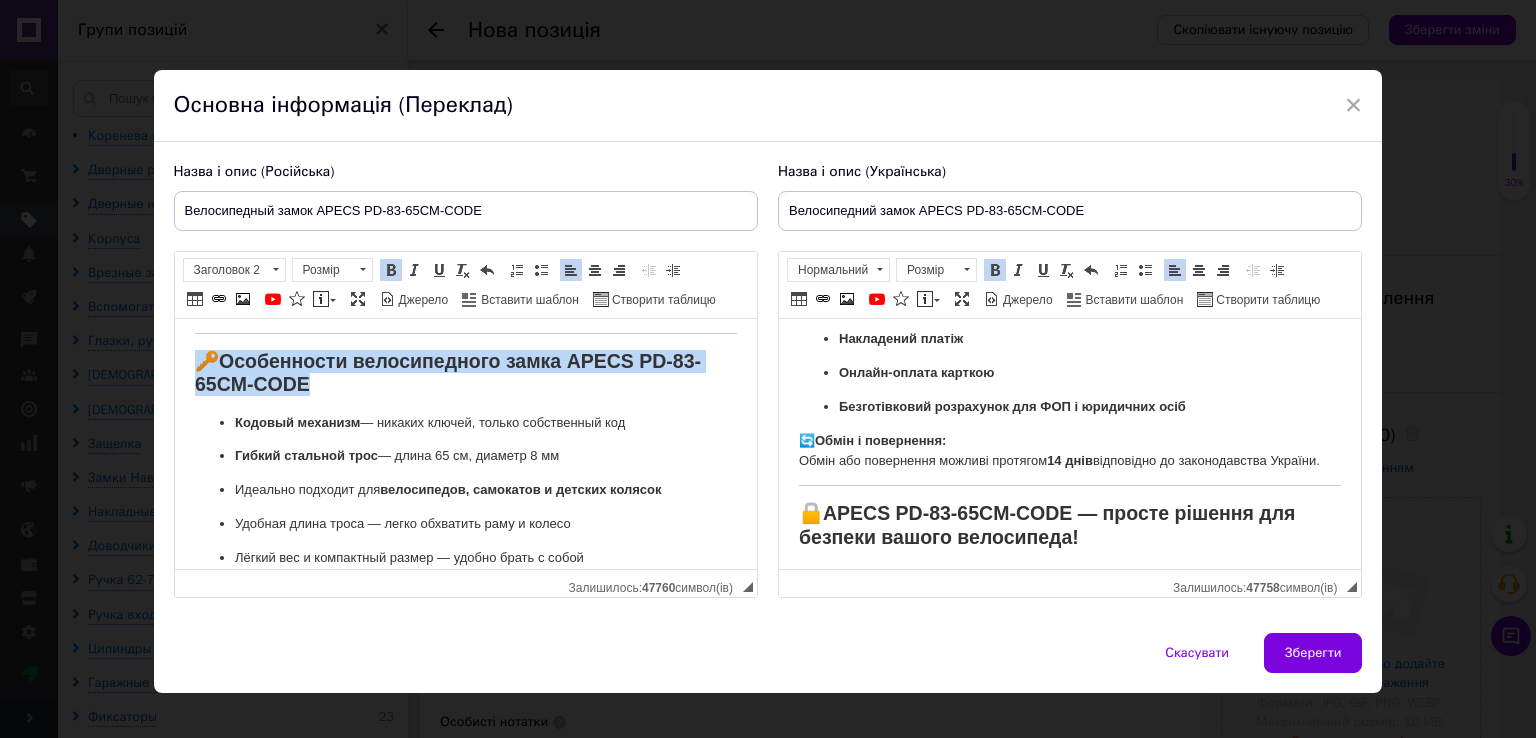 drag, startPoint x: 272, startPoint y: 460, endPoint x: 161, endPoint y: 425, distance: 116.38728 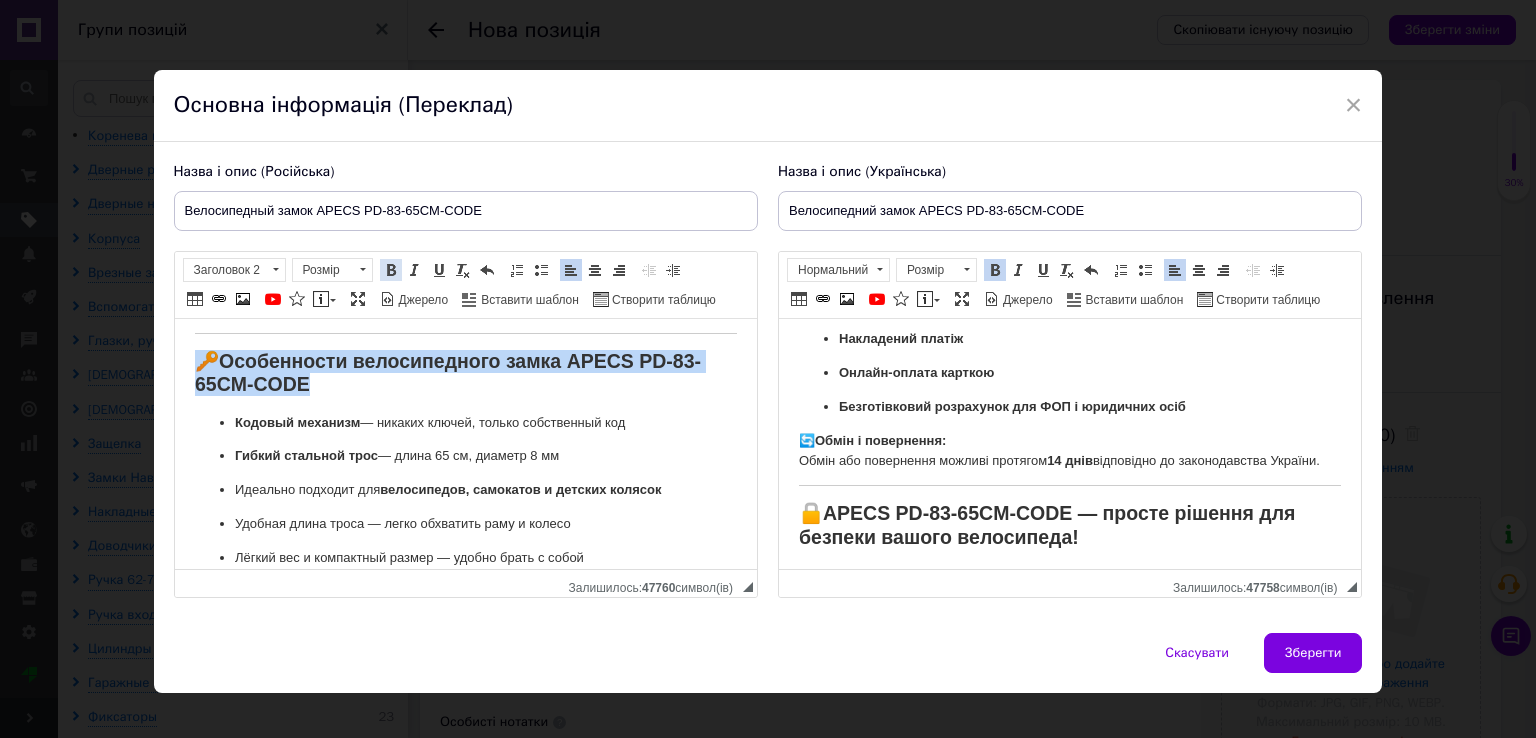 click at bounding box center [391, 270] 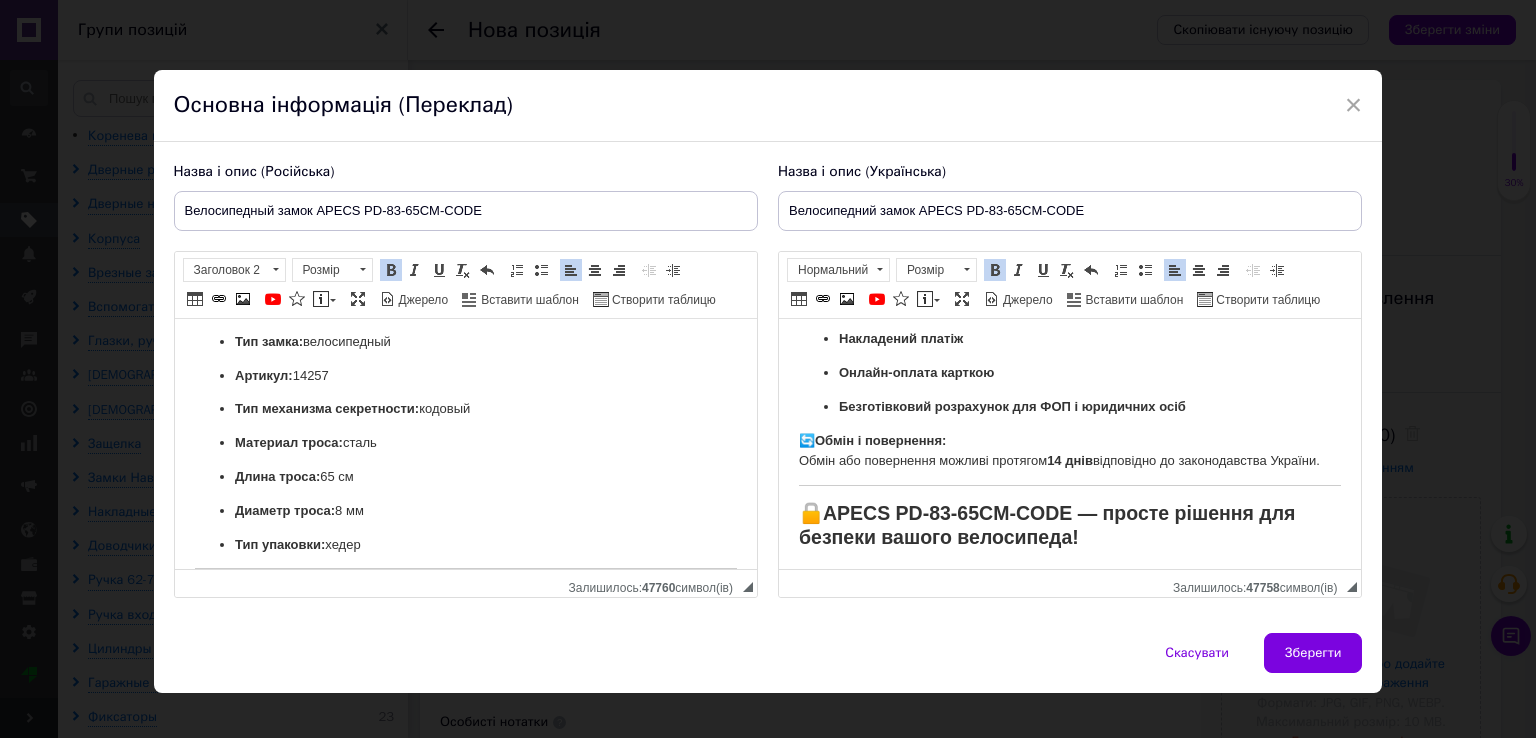 scroll, scrollTop: 900, scrollLeft: 0, axis: vertical 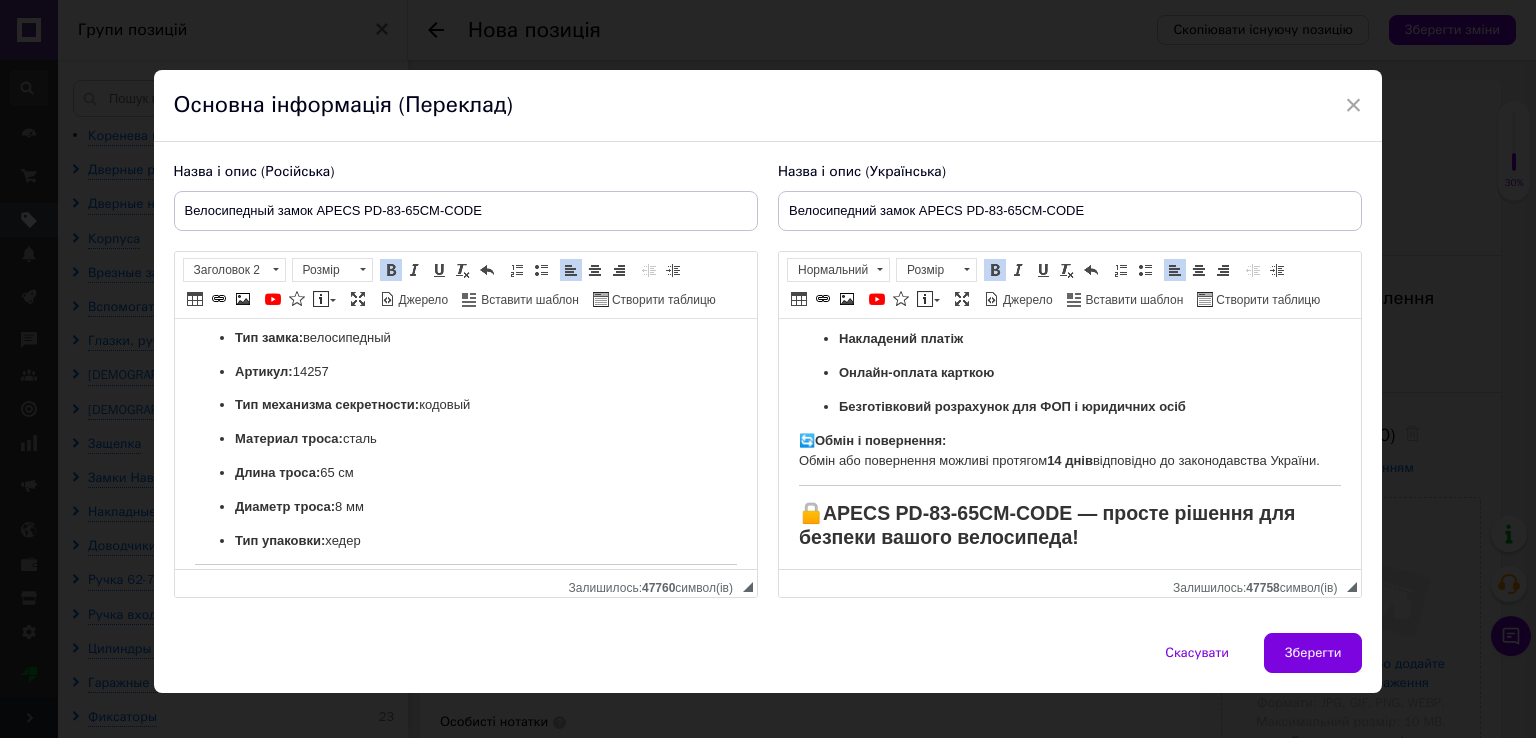 drag, startPoint x: 286, startPoint y: 381, endPoint x: 471, endPoint y: 633, distance: 312.61636 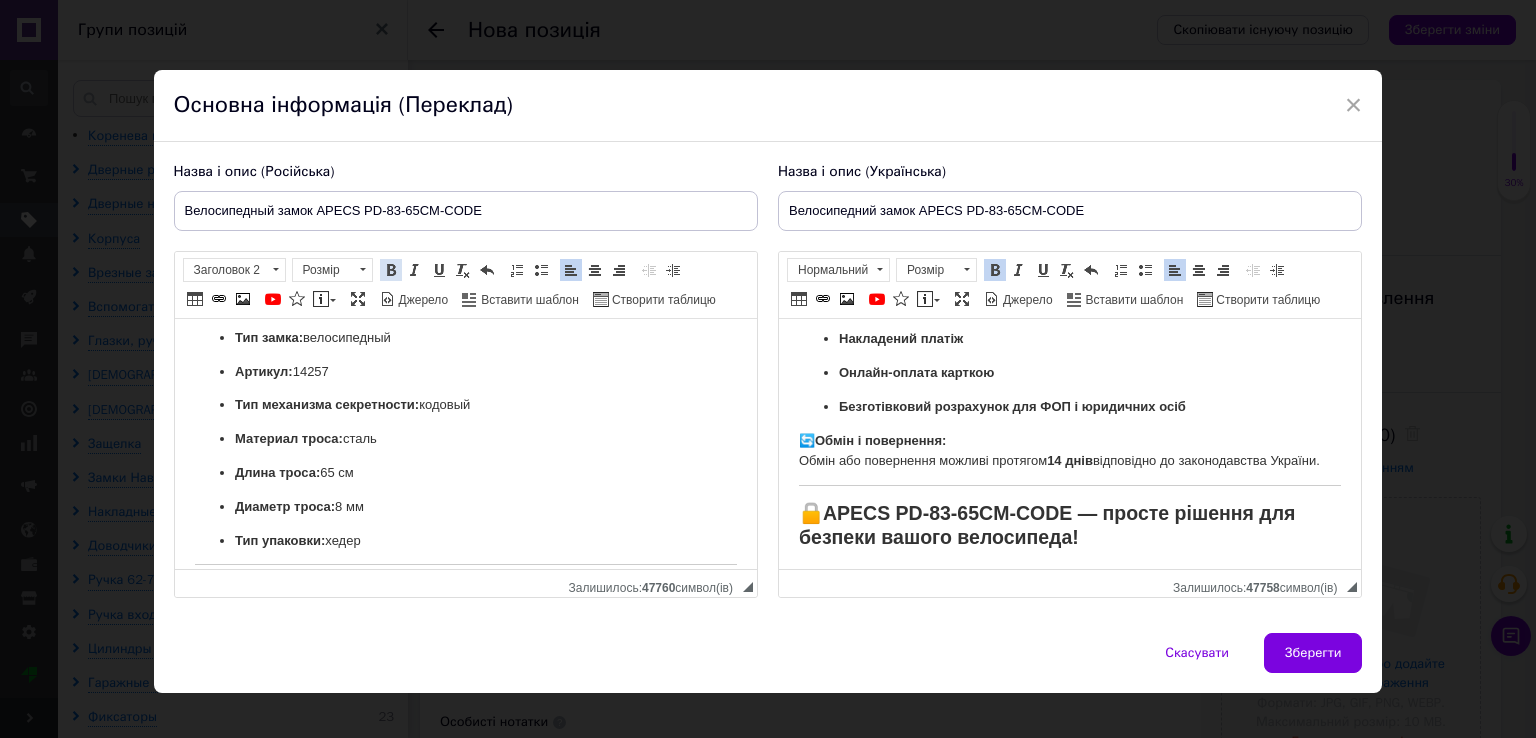 click at bounding box center [391, 270] 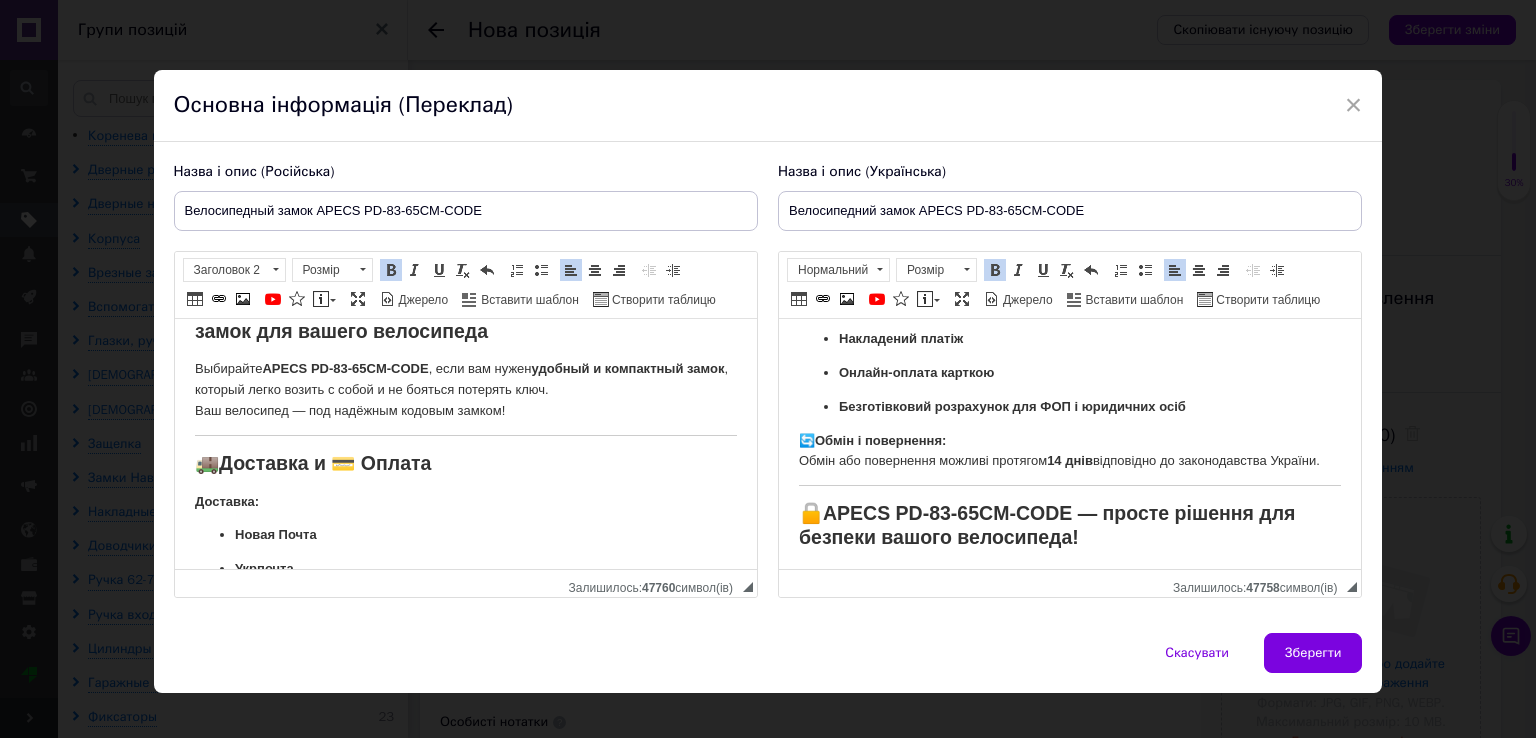scroll, scrollTop: 1200, scrollLeft: 0, axis: vertical 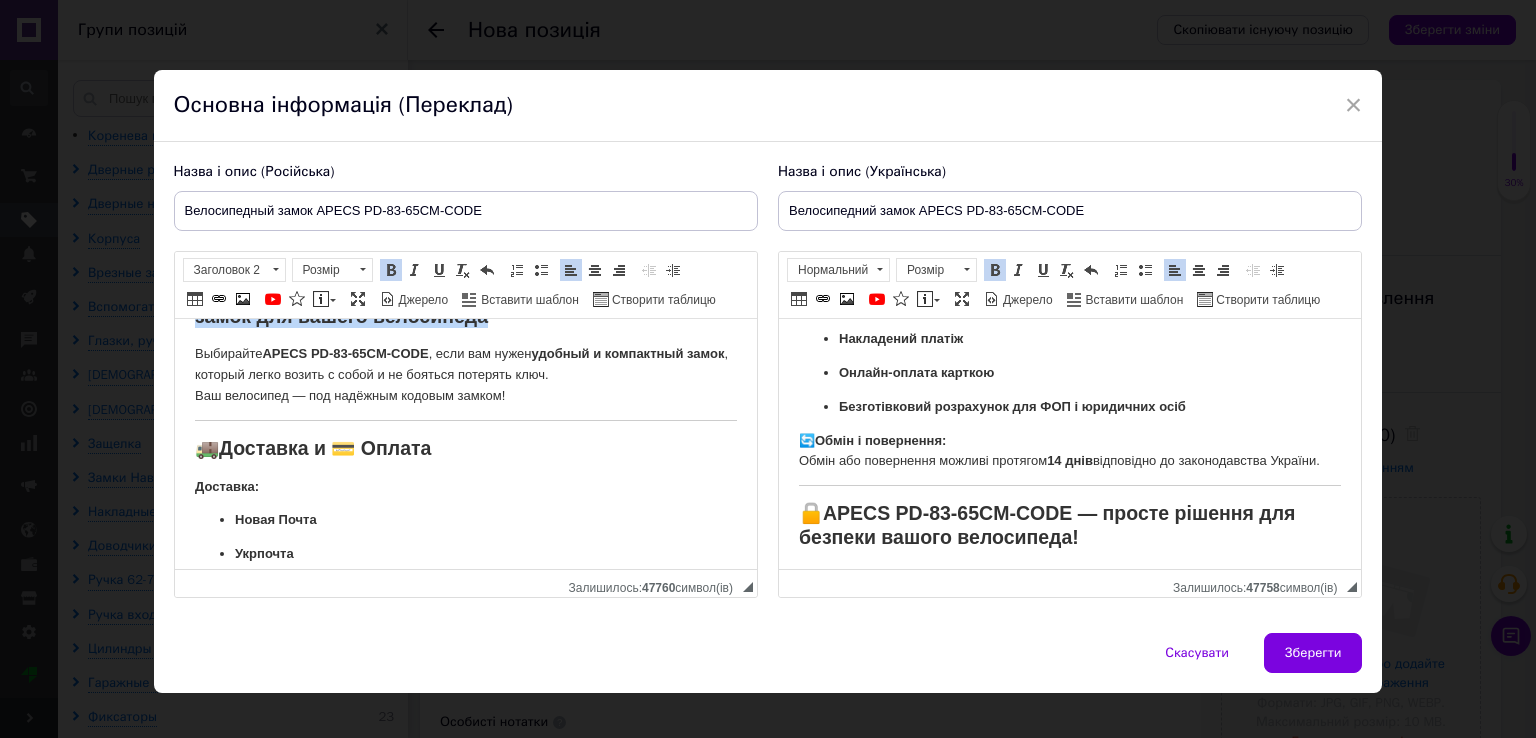 drag, startPoint x: 510, startPoint y: 395, endPoint x: 342, endPoint y: 687, distance: 336.8798 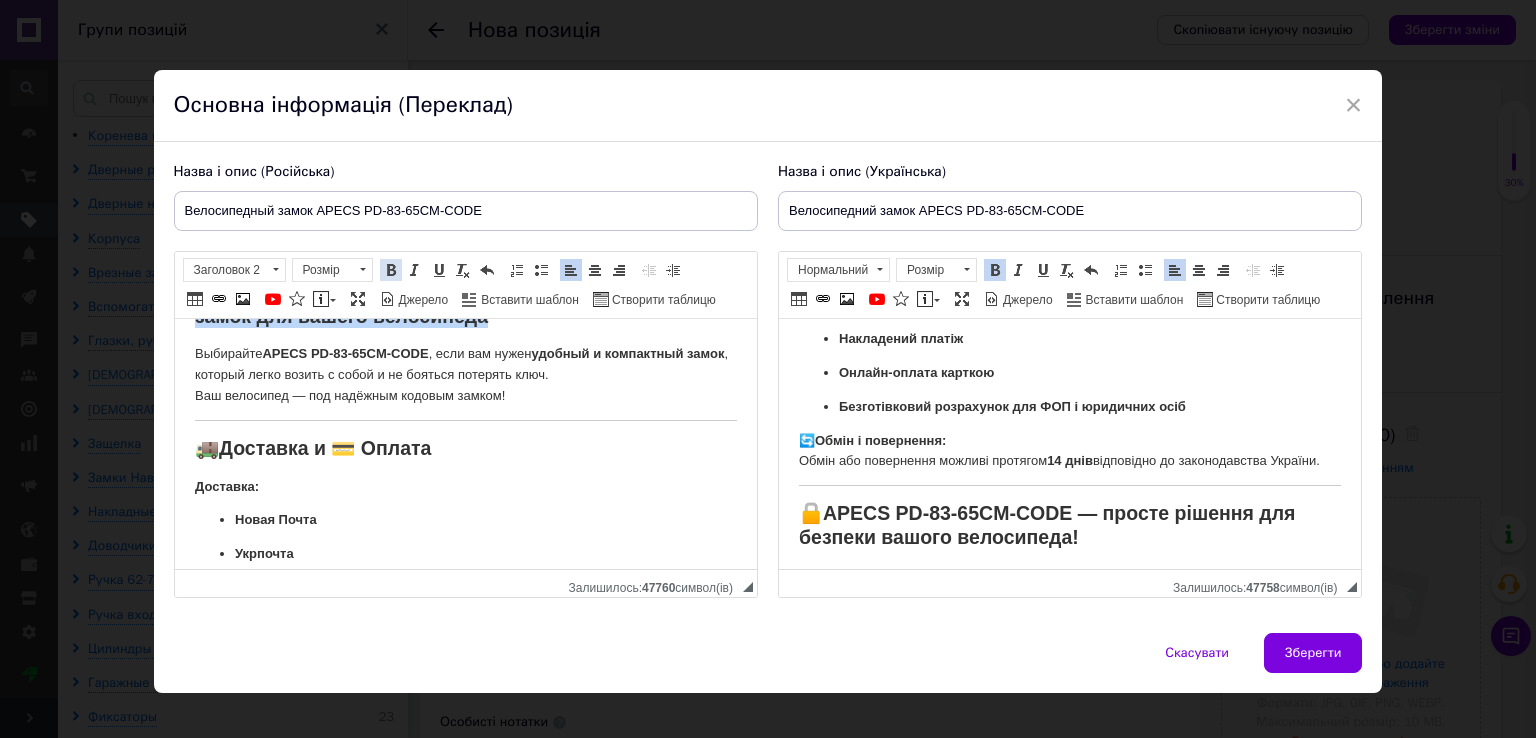 click at bounding box center [391, 270] 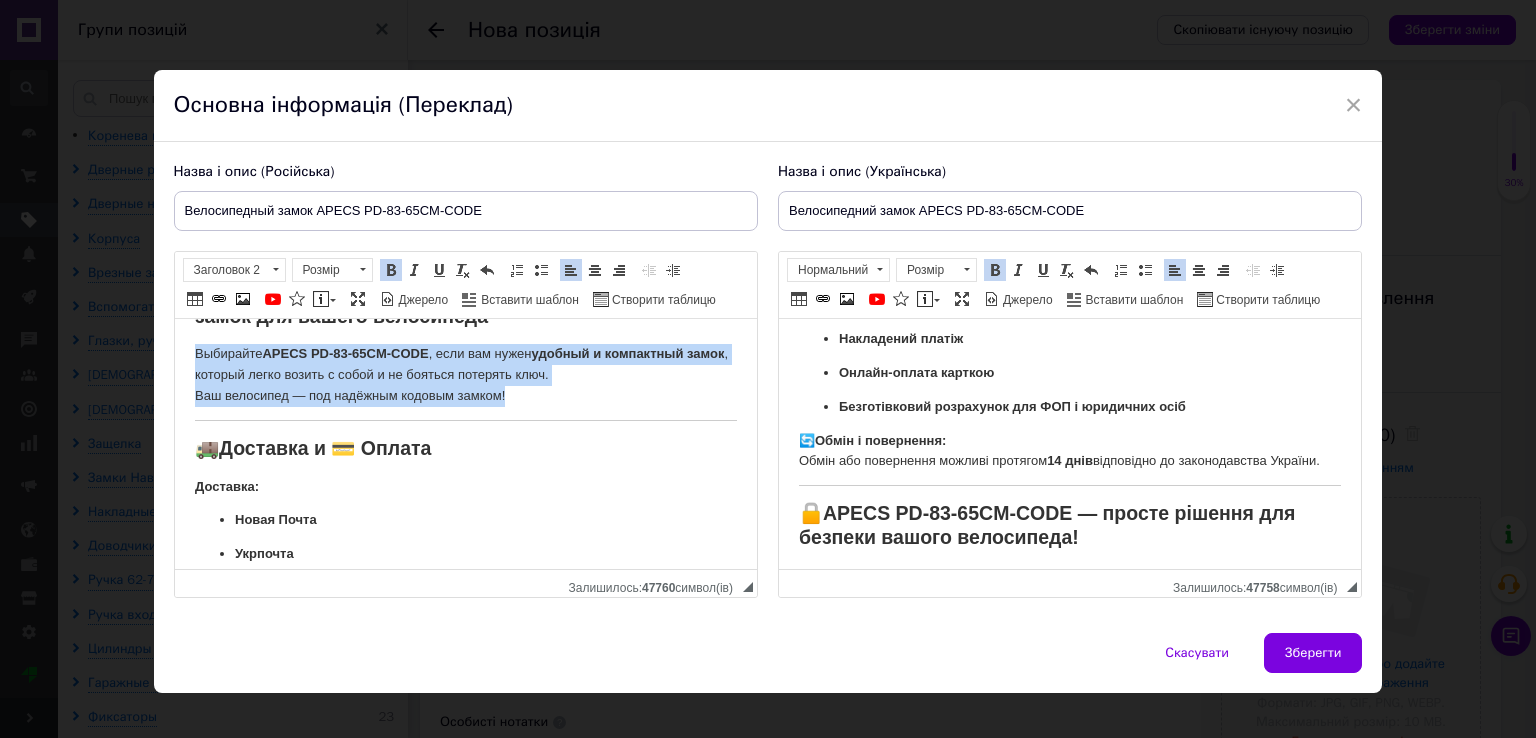 drag, startPoint x: 460, startPoint y: 464, endPoint x: 268, endPoint y: 378, distance: 210.3806 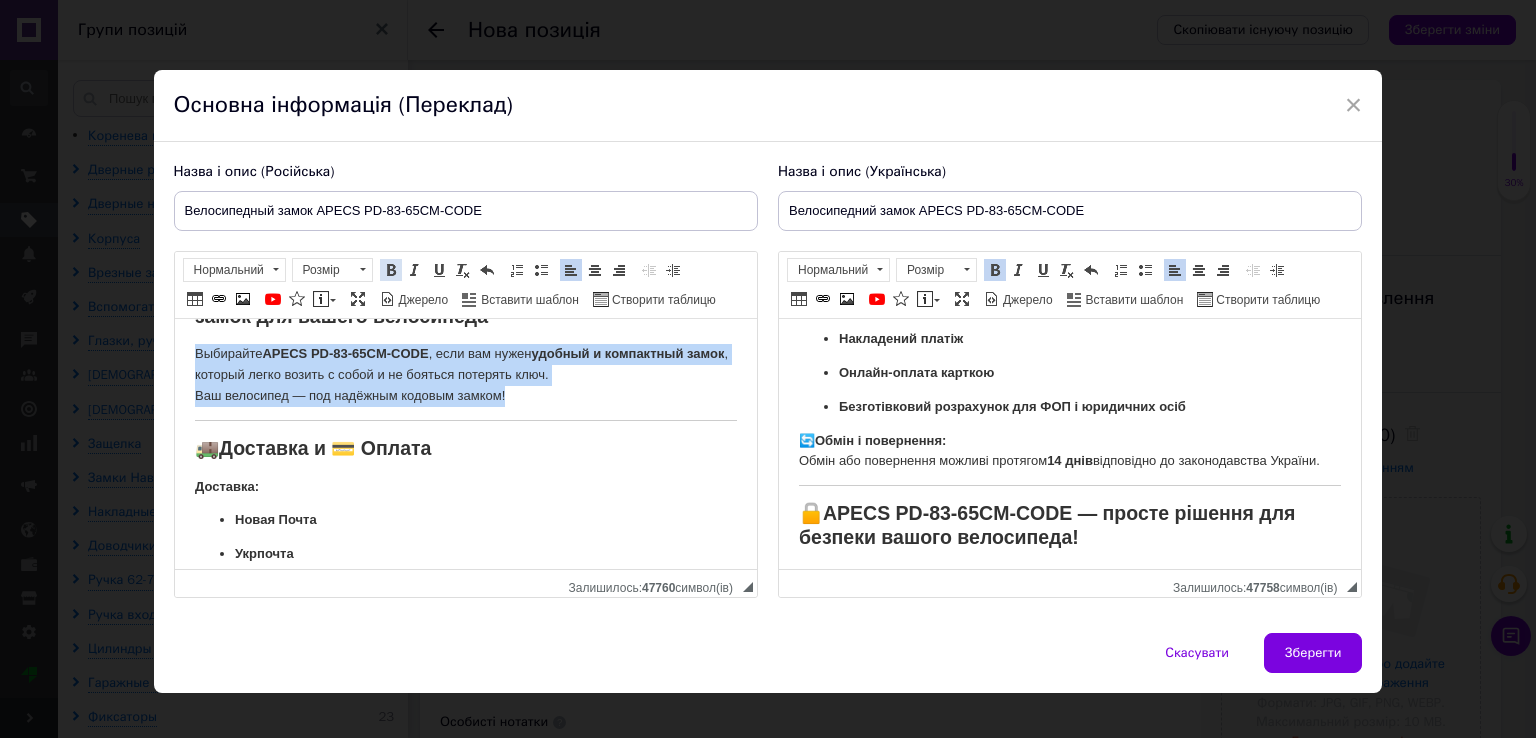 click at bounding box center (391, 270) 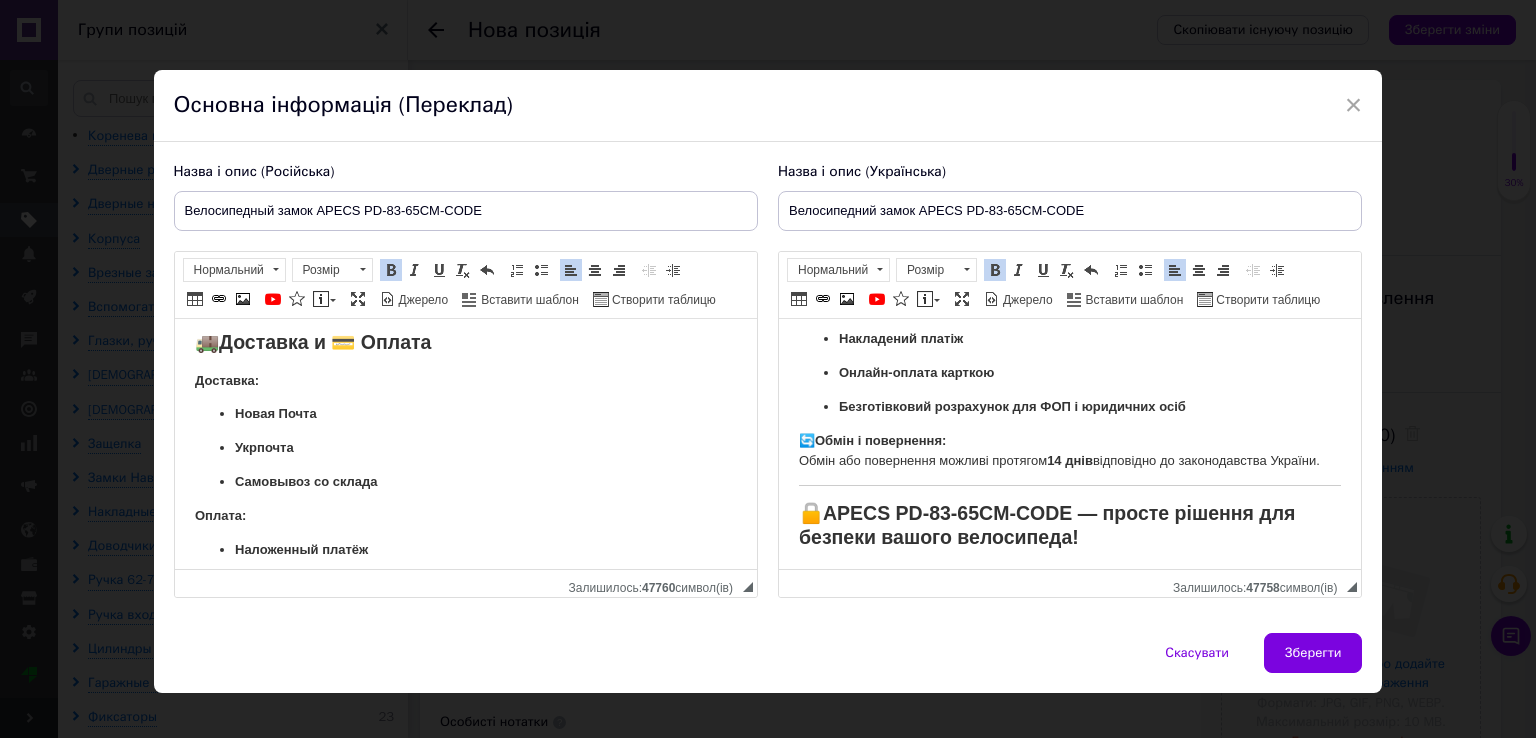 scroll, scrollTop: 1300, scrollLeft: 0, axis: vertical 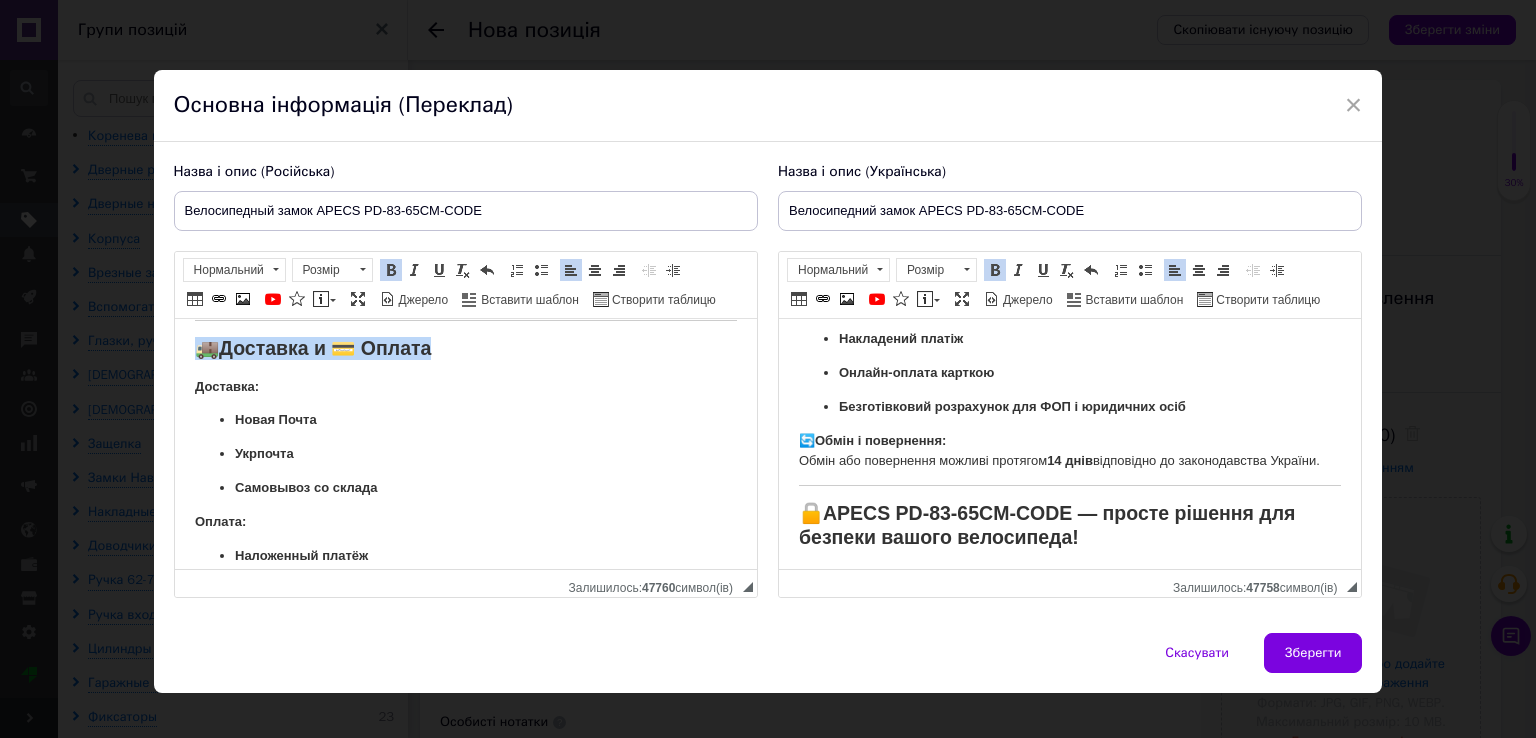 drag, startPoint x: 449, startPoint y: 437, endPoint x: 0, endPoint y: 416, distance: 449.4908 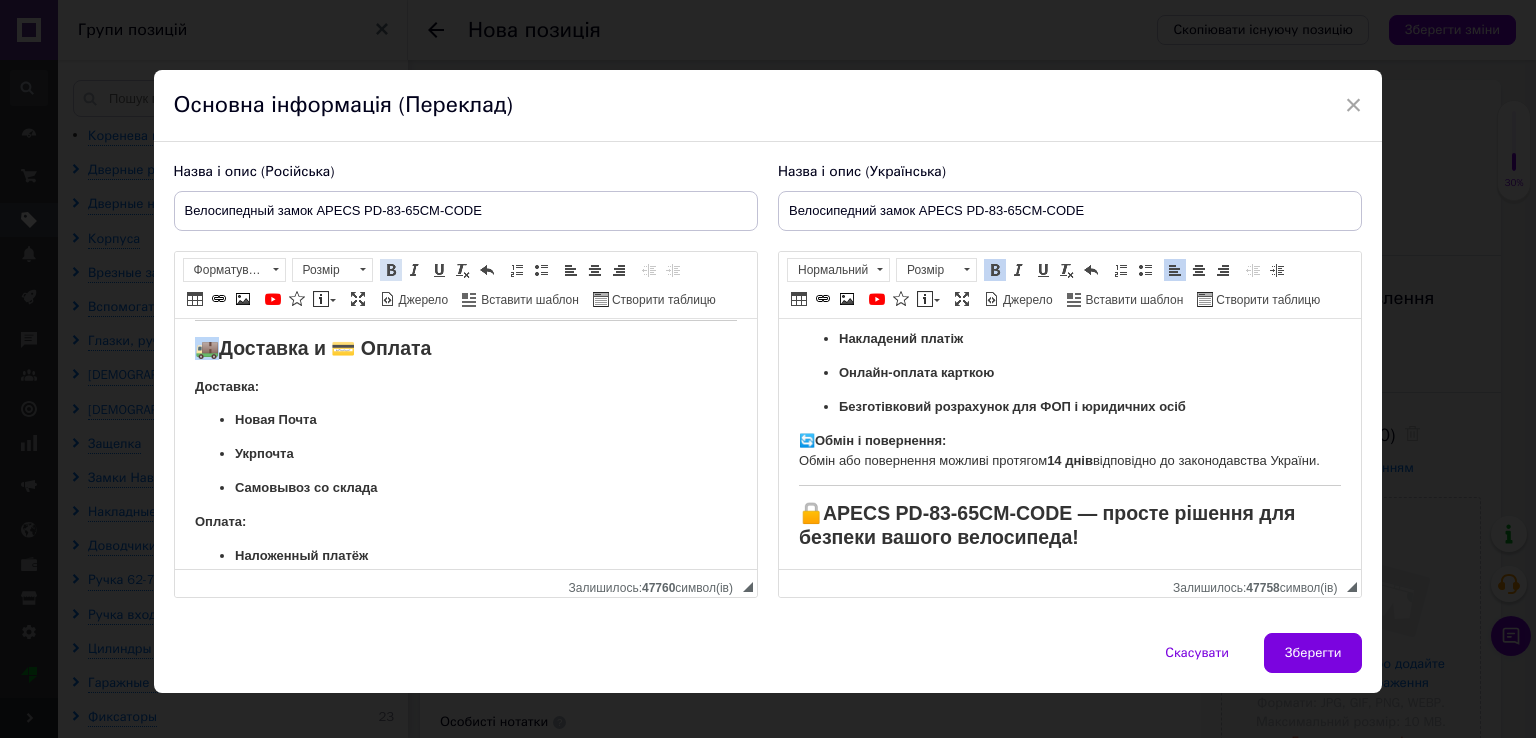click at bounding box center [391, 270] 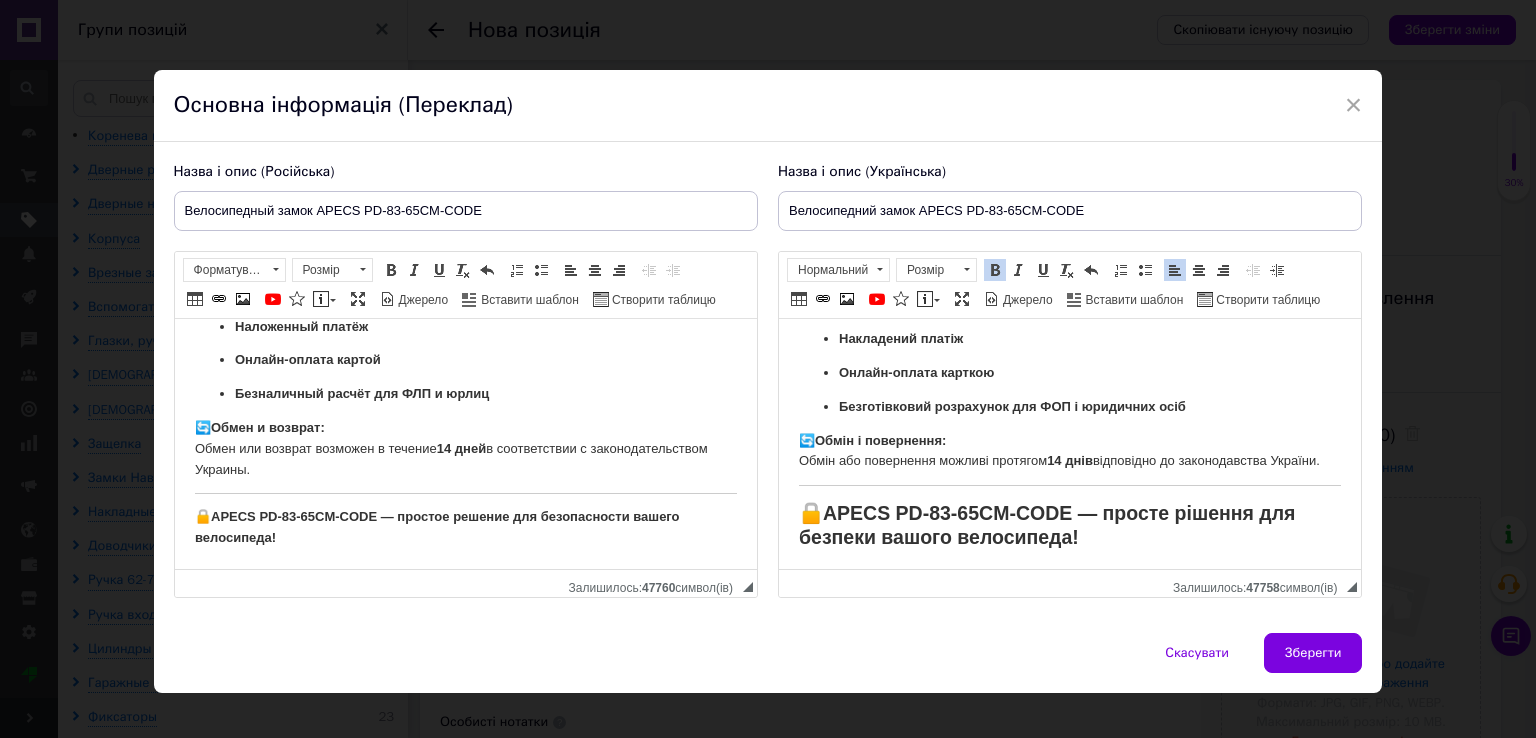 scroll, scrollTop: 1625, scrollLeft: 0, axis: vertical 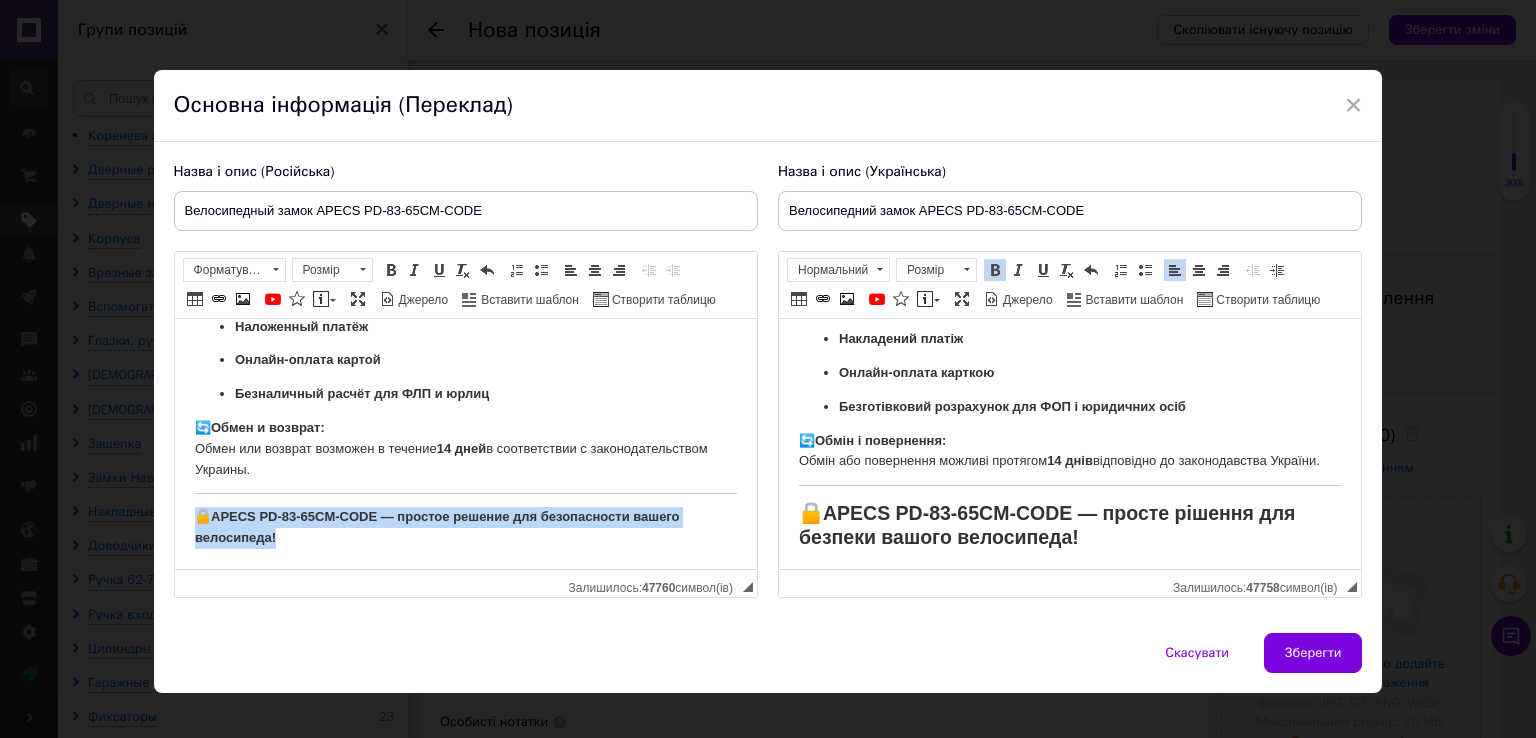 drag, startPoint x: 303, startPoint y: 538, endPoint x: 132, endPoint y: 512, distance: 172.96532 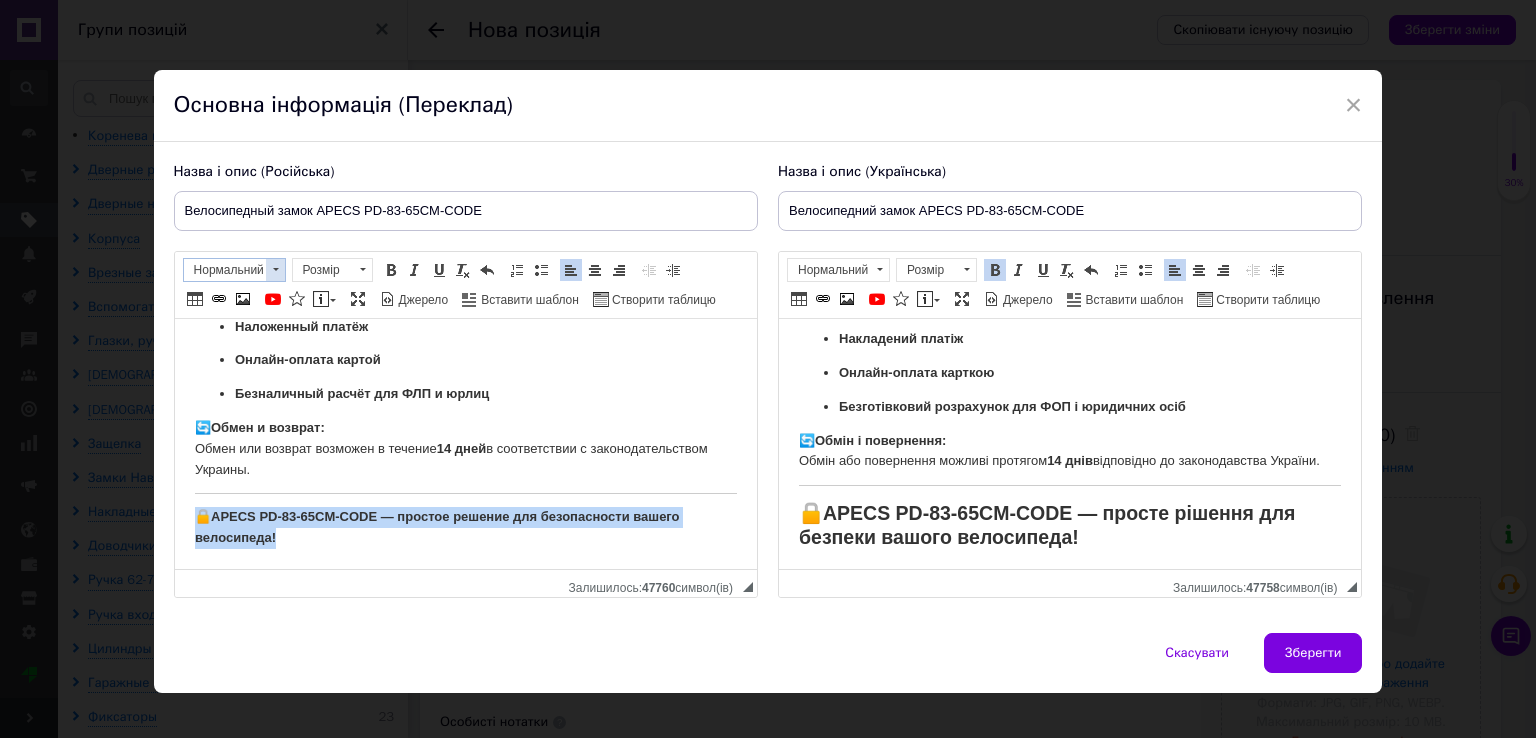 drag, startPoint x: 272, startPoint y: 262, endPoint x: 89, endPoint y: 33, distance: 293.13818 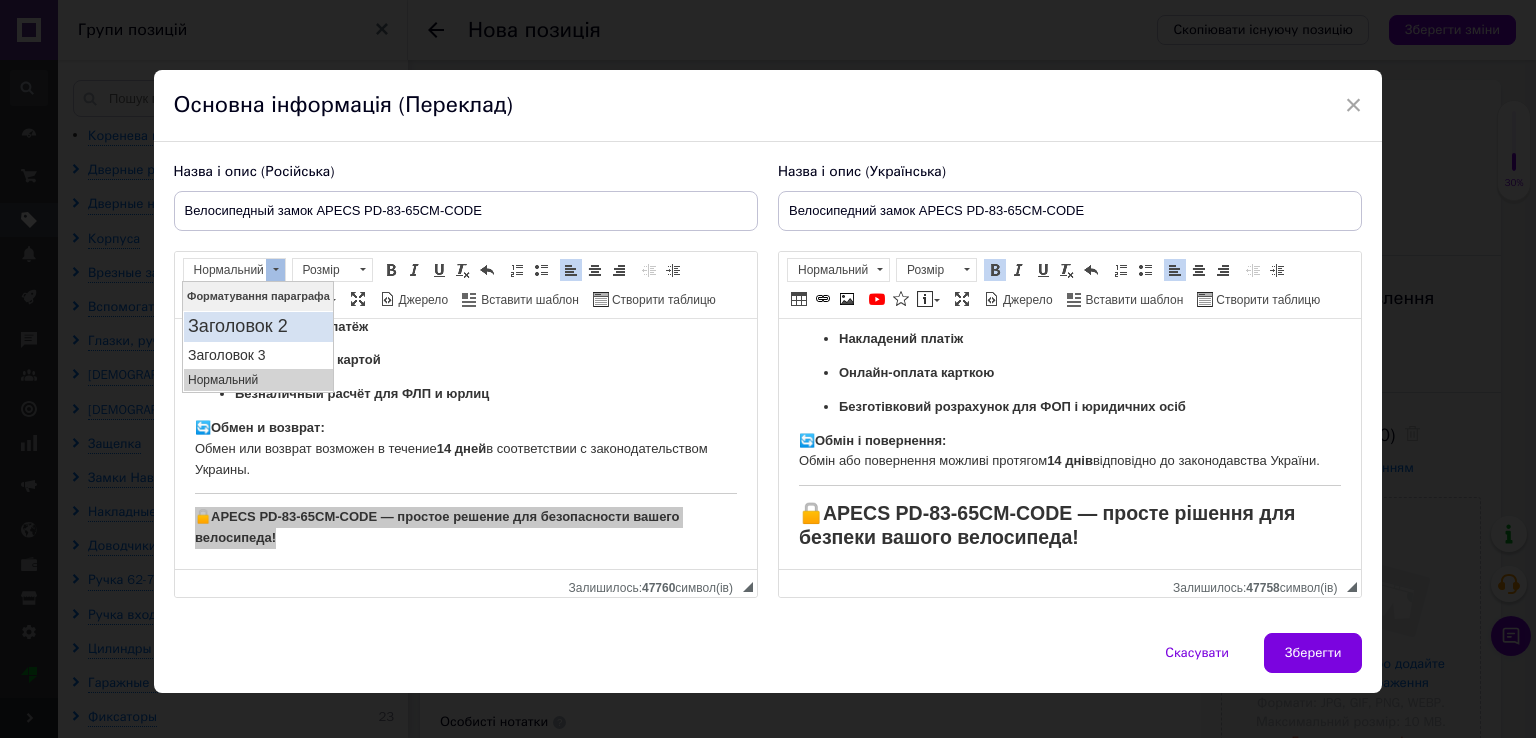 drag, startPoint x: 270, startPoint y: 320, endPoint x: 369, endPoint y: 373, distance: 112.29426 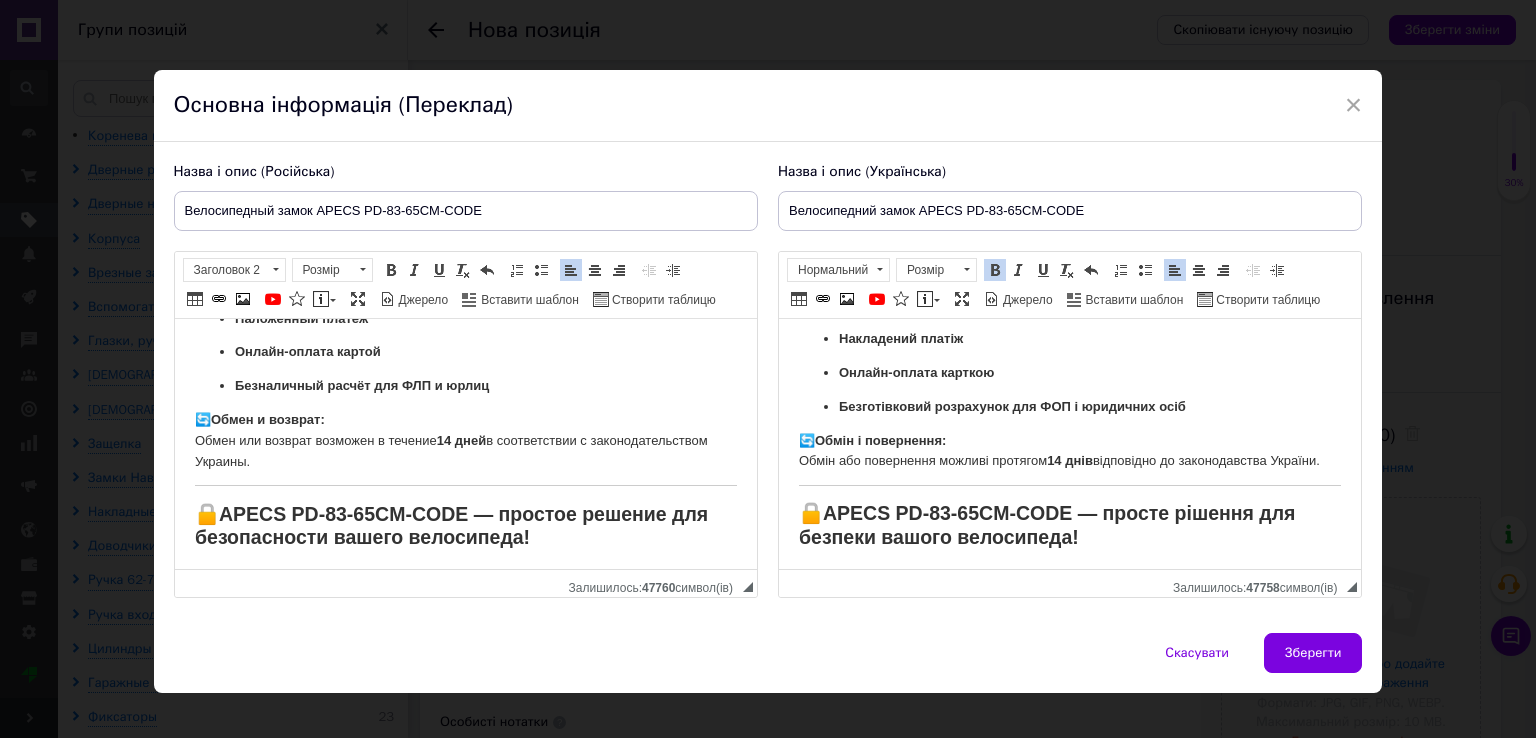 click on "🔄  Обмен и возврат: Обмен или возврат возможен в течение  14 дней  в соответствии с законодательством Украины." at bounding box center [465, 441] 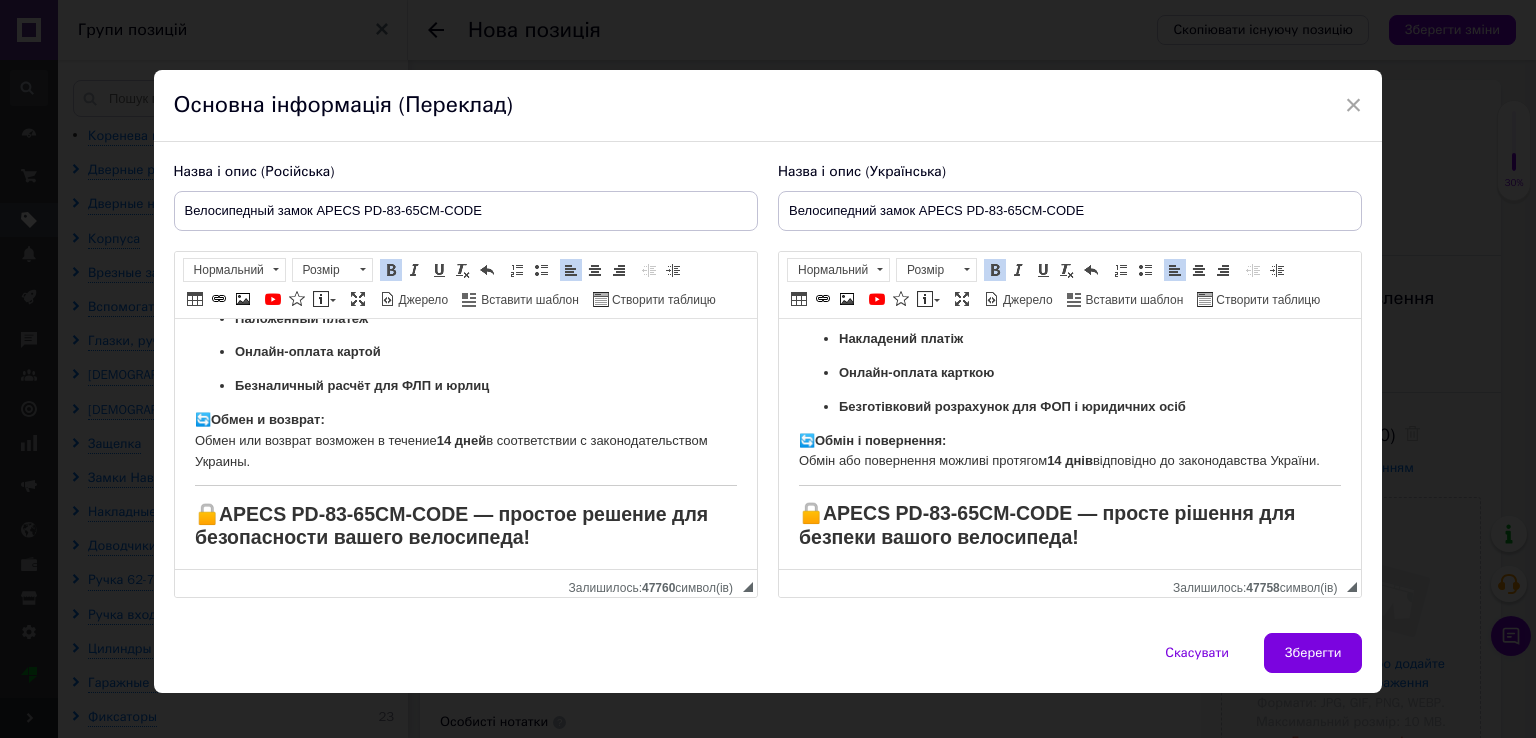 scroll, scrollTop: 1633, scrollLeft: 0, axis: vertical 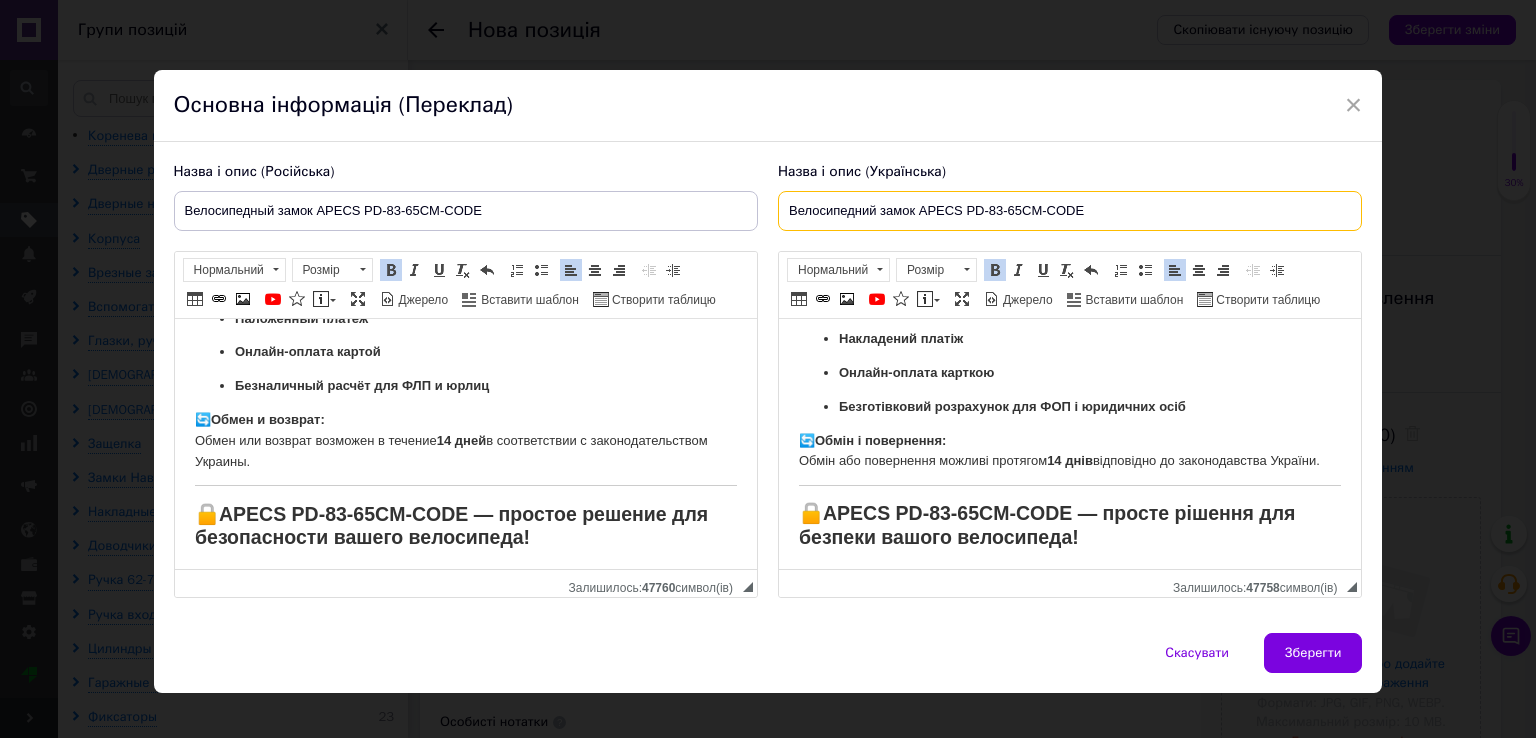 drag, startPoint x: 1112, startPoint y: 210, endPoint x: 573, endPoint y: 205, distance: 539.0232 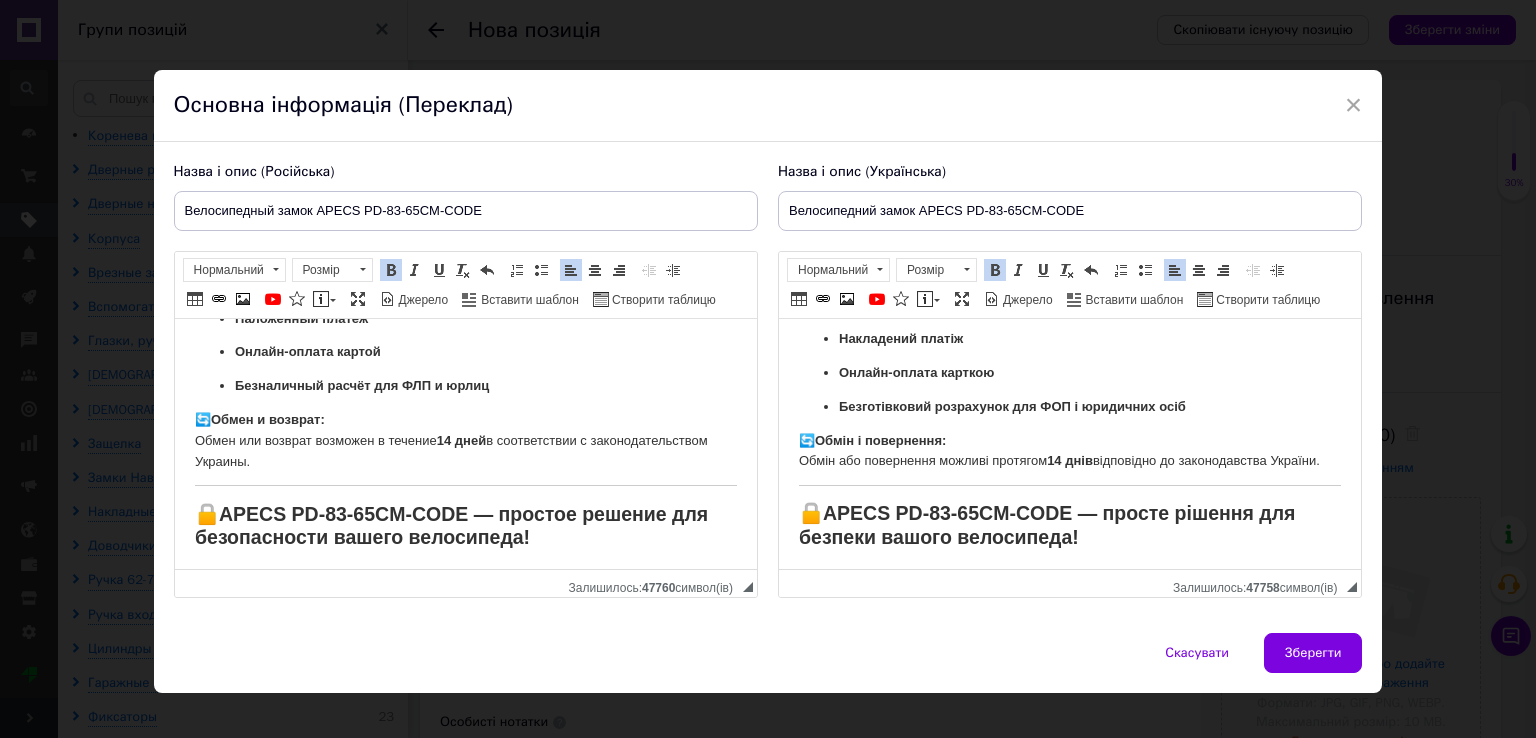 click on "🔒  APECS PD-83-65CM-CODE — простое решение для безопасности вашего велосипеда!" at bounding box center [465, 526] 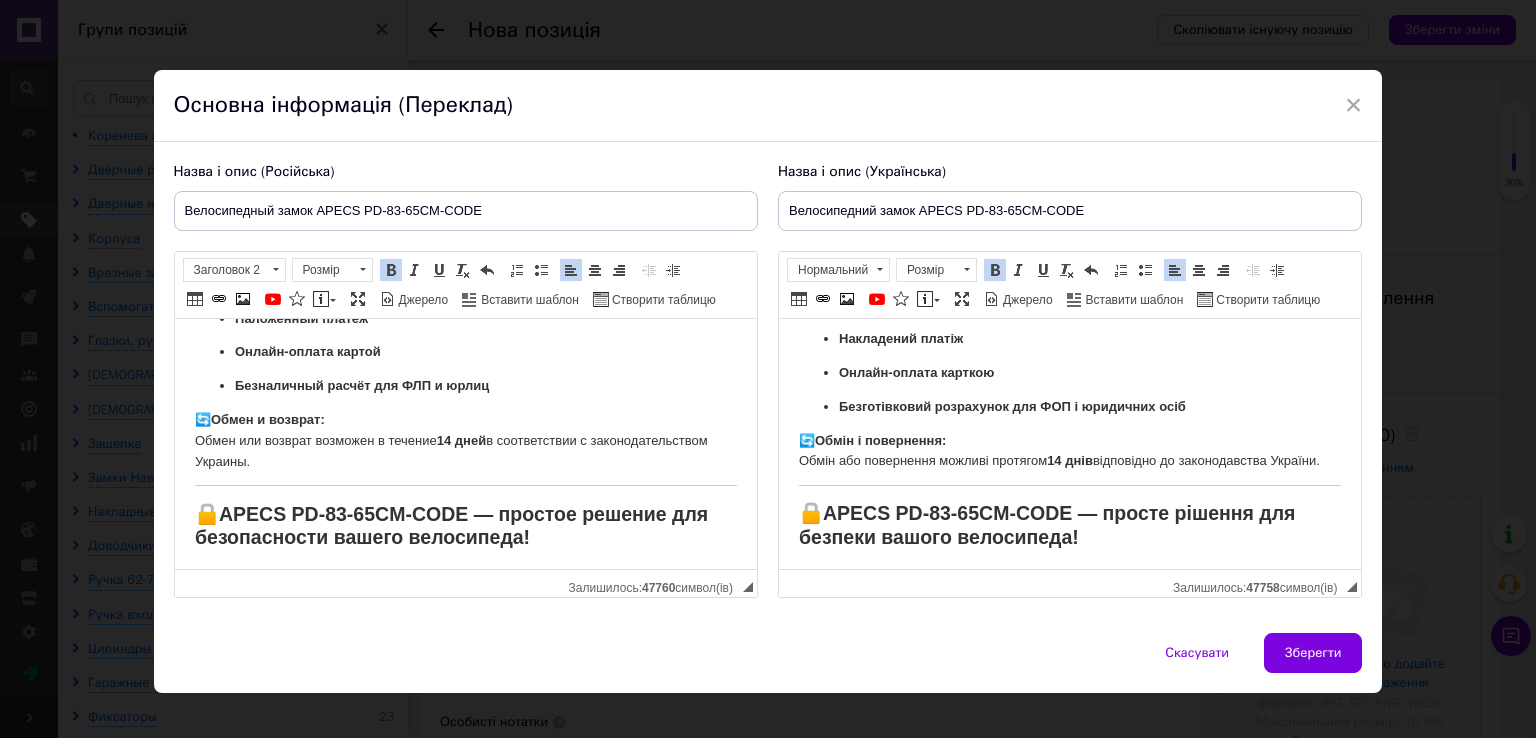 scroll, scrollTop: 1648, scrollLeft: 0, axis: vertical 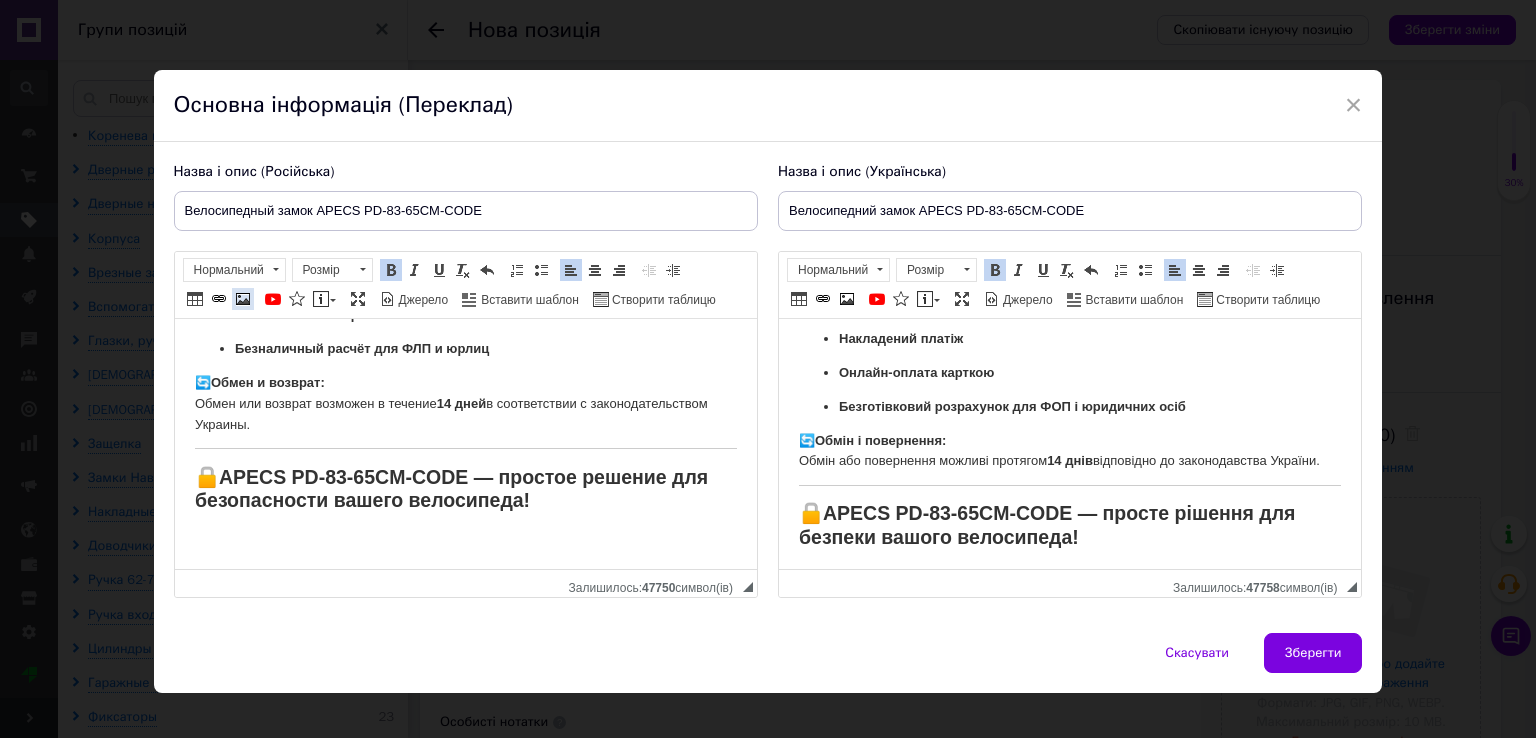 click at bounding box center (243, 299) 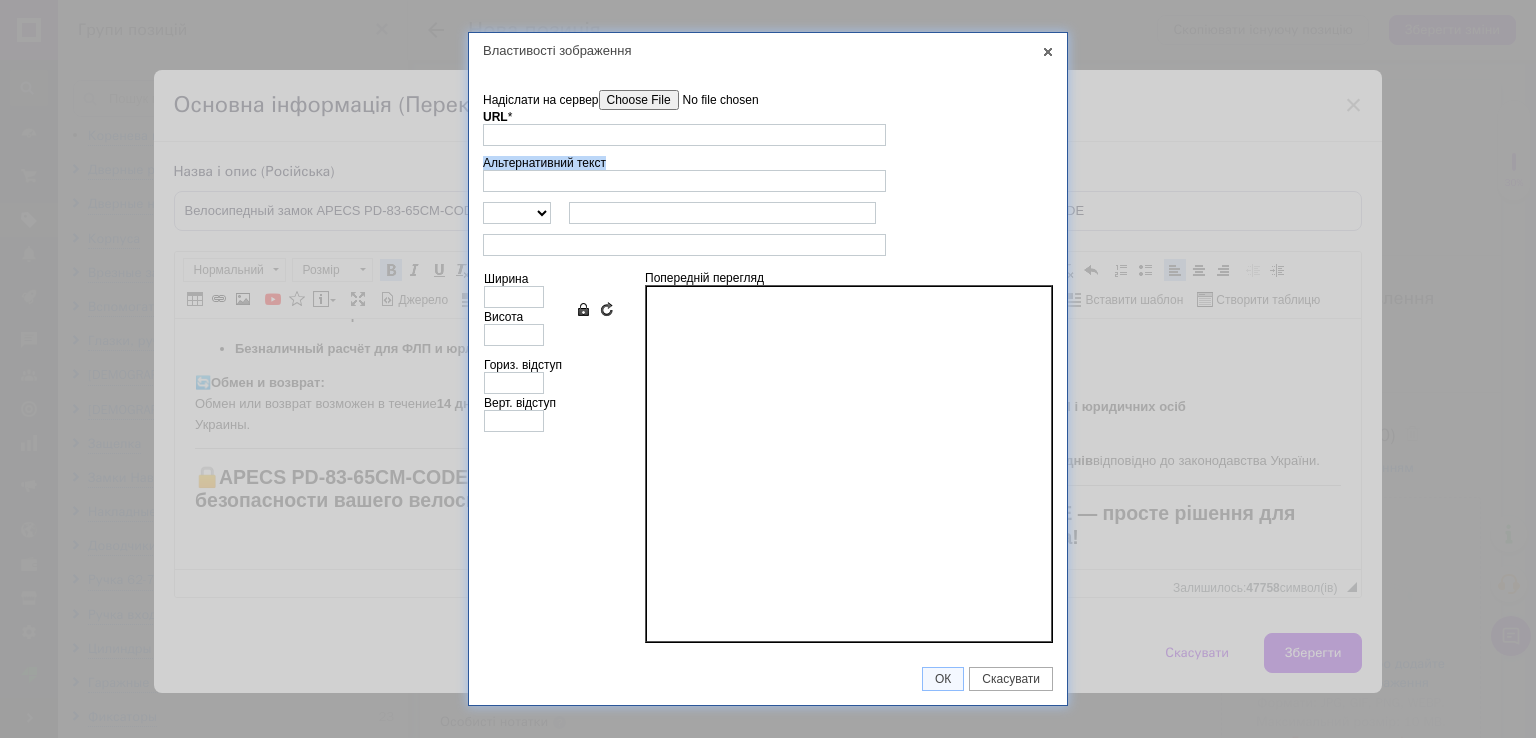 drag, startPoint x: 615, startPoint y: 159, endPoint x: 487, endPoint y: 165, distance: 128.14055 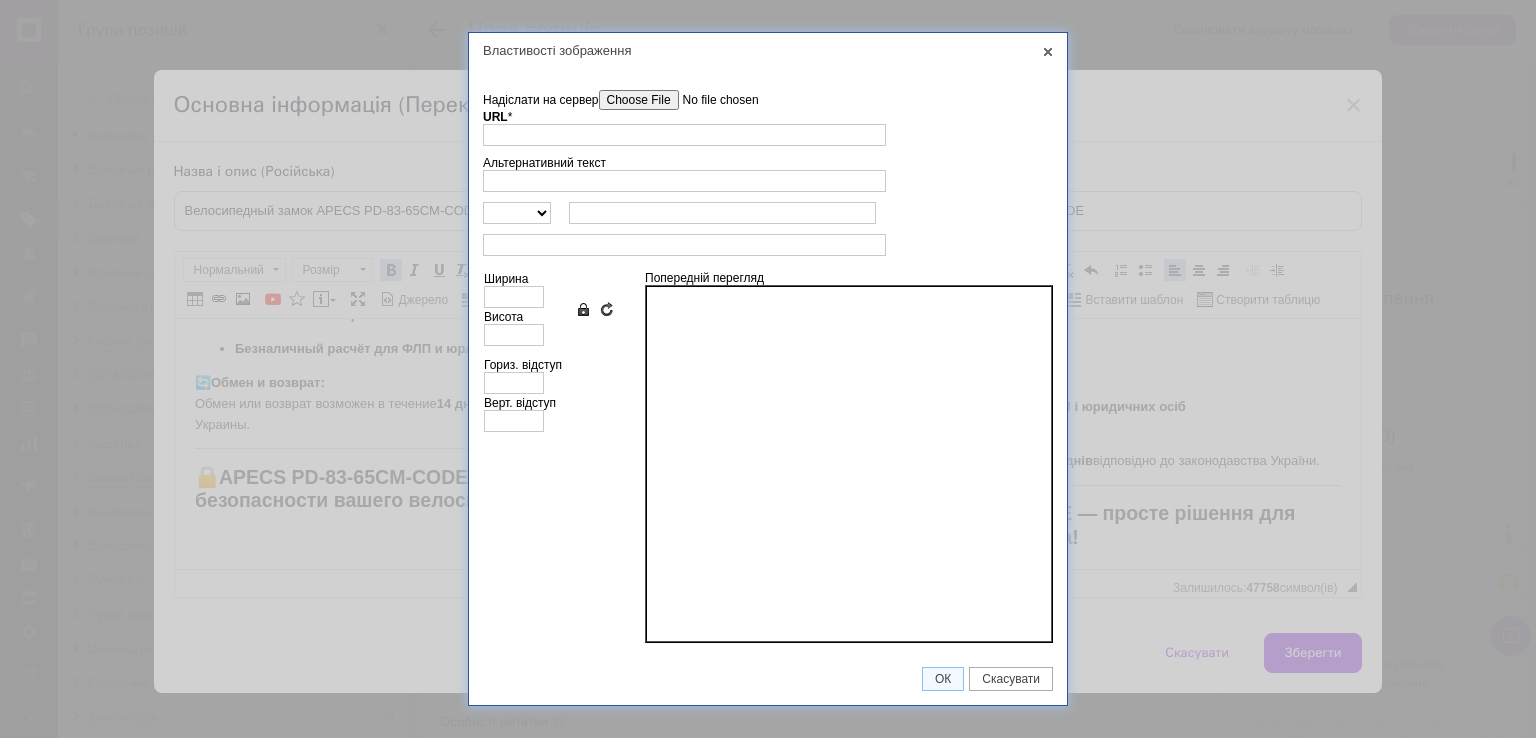 click on "Надіслати на сервер" at bounding box center (712, 100) 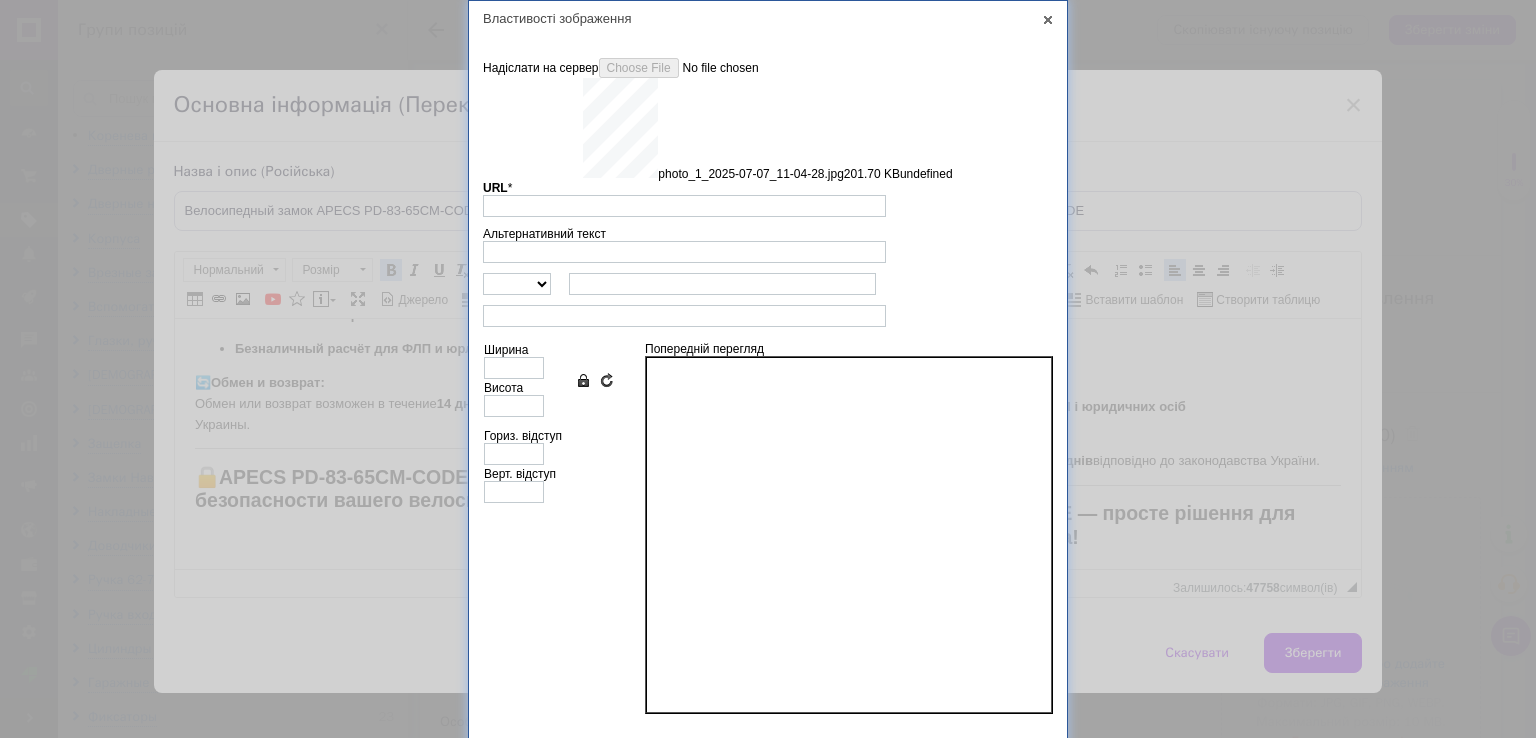 type on "https://images.prom.ua/6743494927_w640_h2048_photo_1_2025_07_07_11_04_28.jpg?fresh=1&PIMAGE_ID=6743494927" 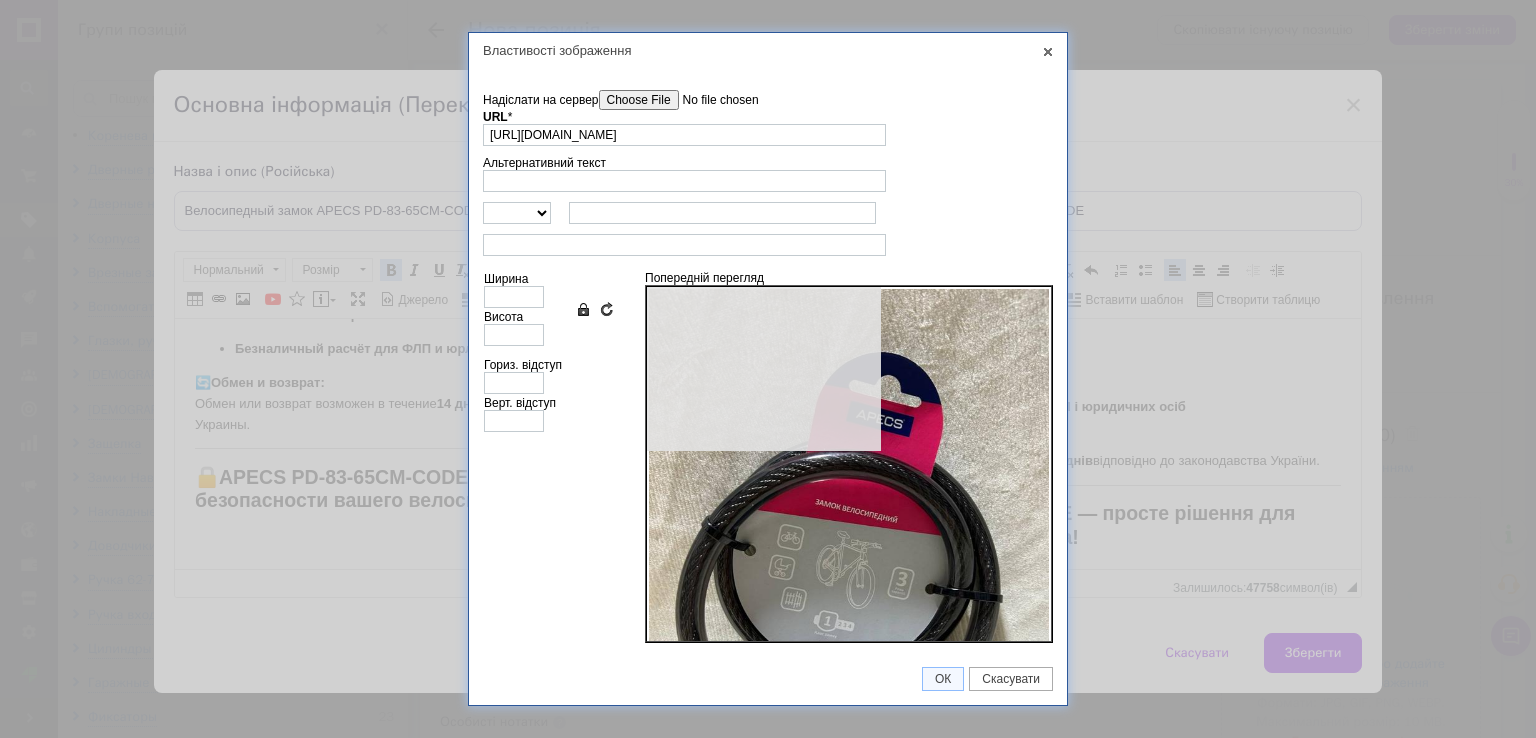 type on "640" 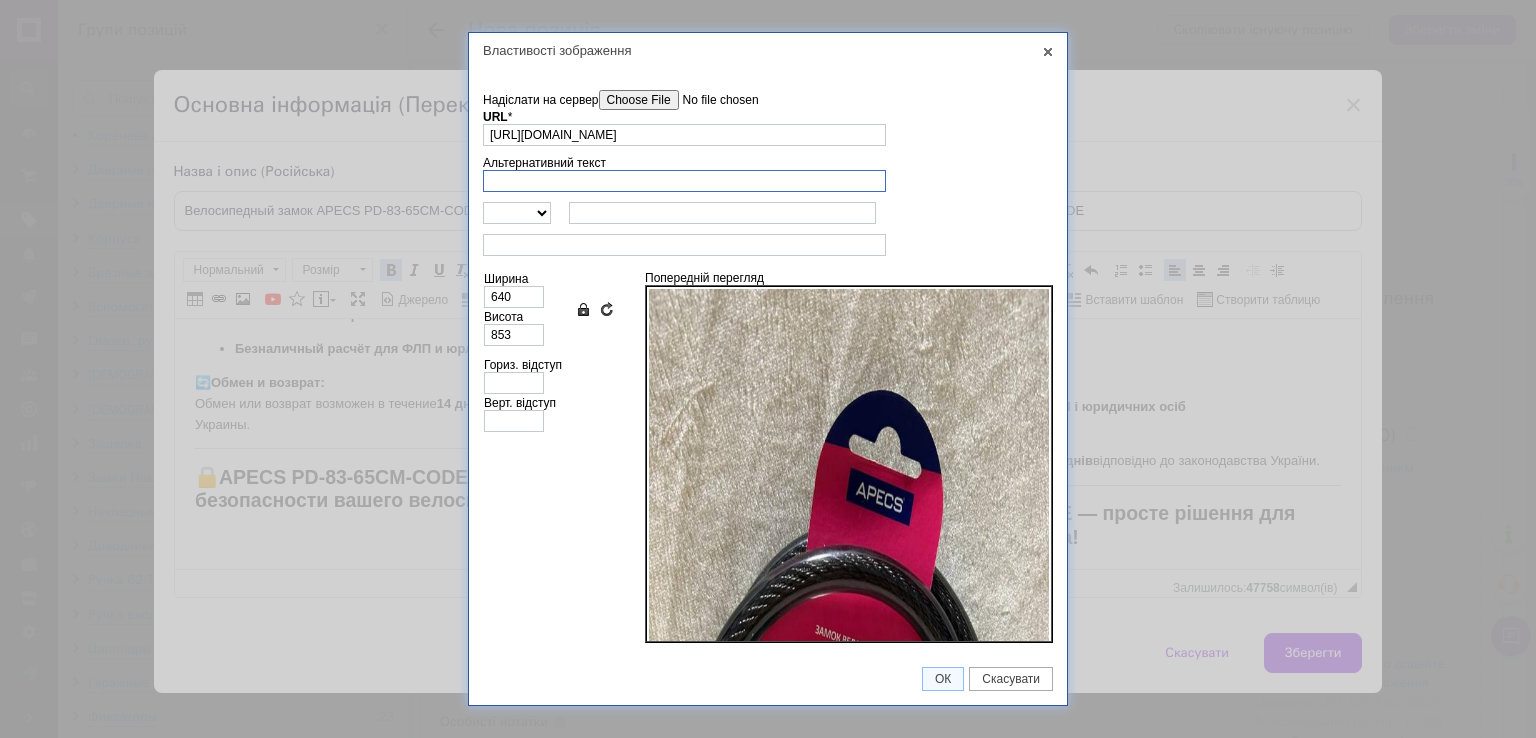 click on "Альтернативний текст" at bounding box center [684, 181] 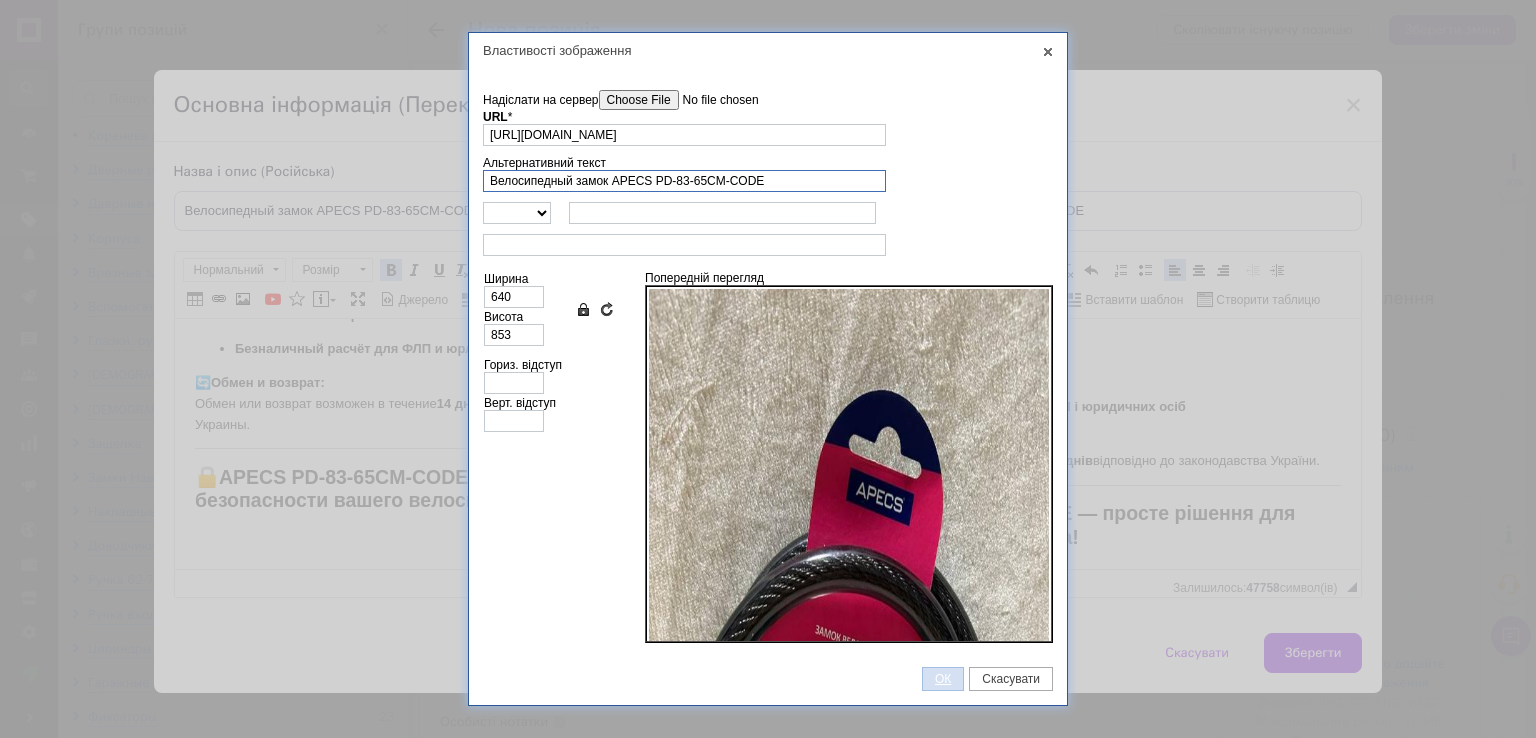 type on "Велосипедный замок APECS PD-83-65CM-CODE" 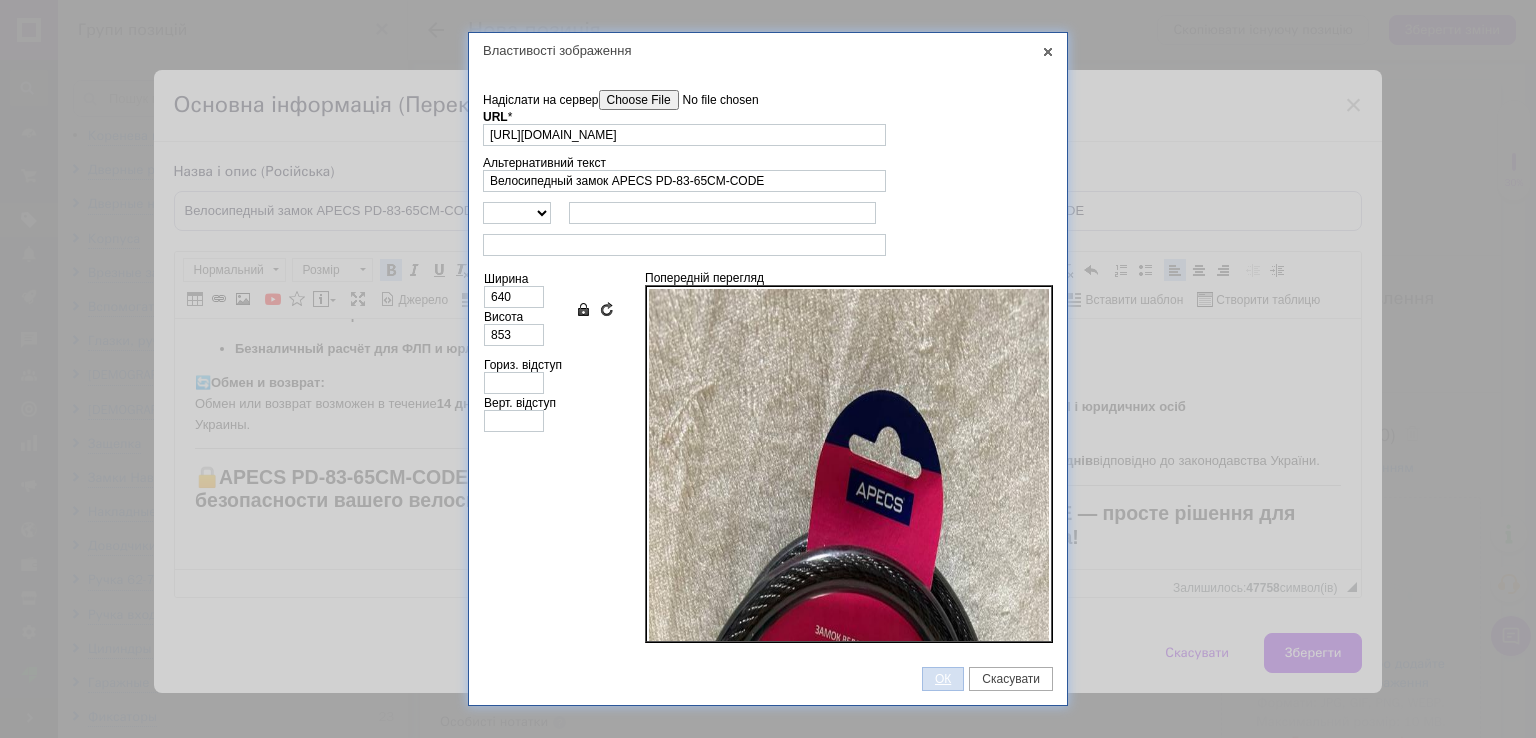 click on "ОК" at bounding box center [943, 679] 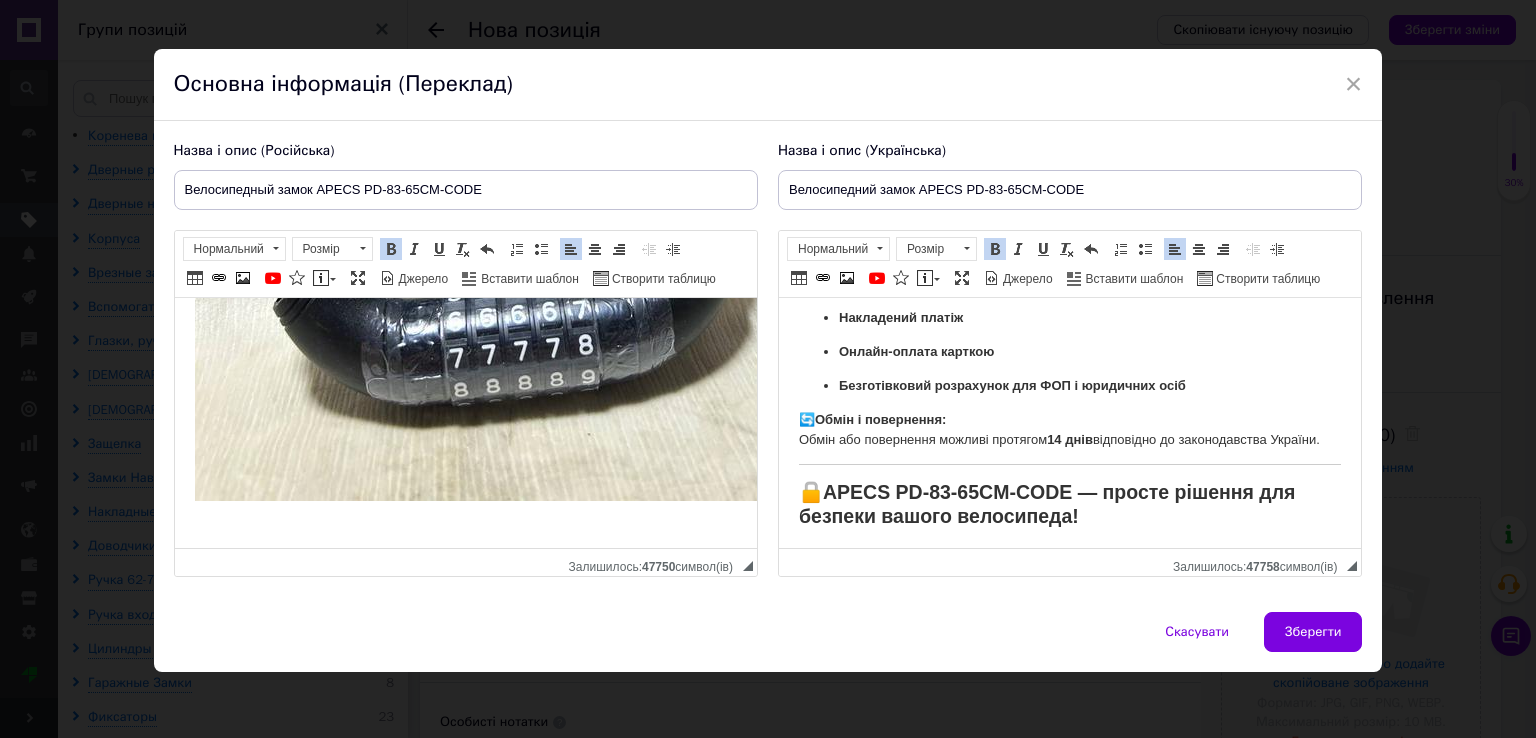 scroll, scrollTop: 23, scrollLeft: 0, axis: vertical 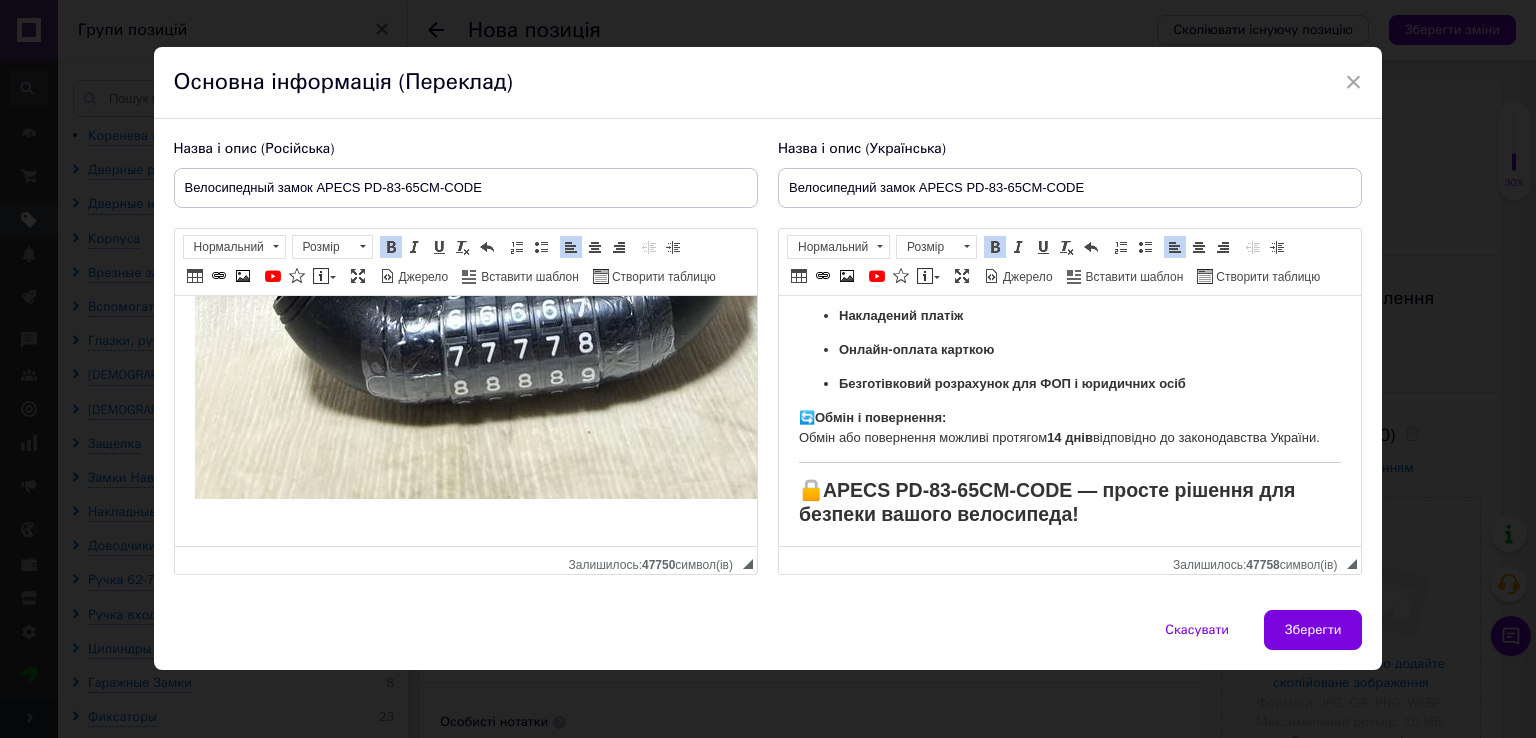 click on "🔒  APECS PD-83-65CM-CODE — просте рішення для безпеки вашого велосипеда!" at bounding box center (1069, 502) 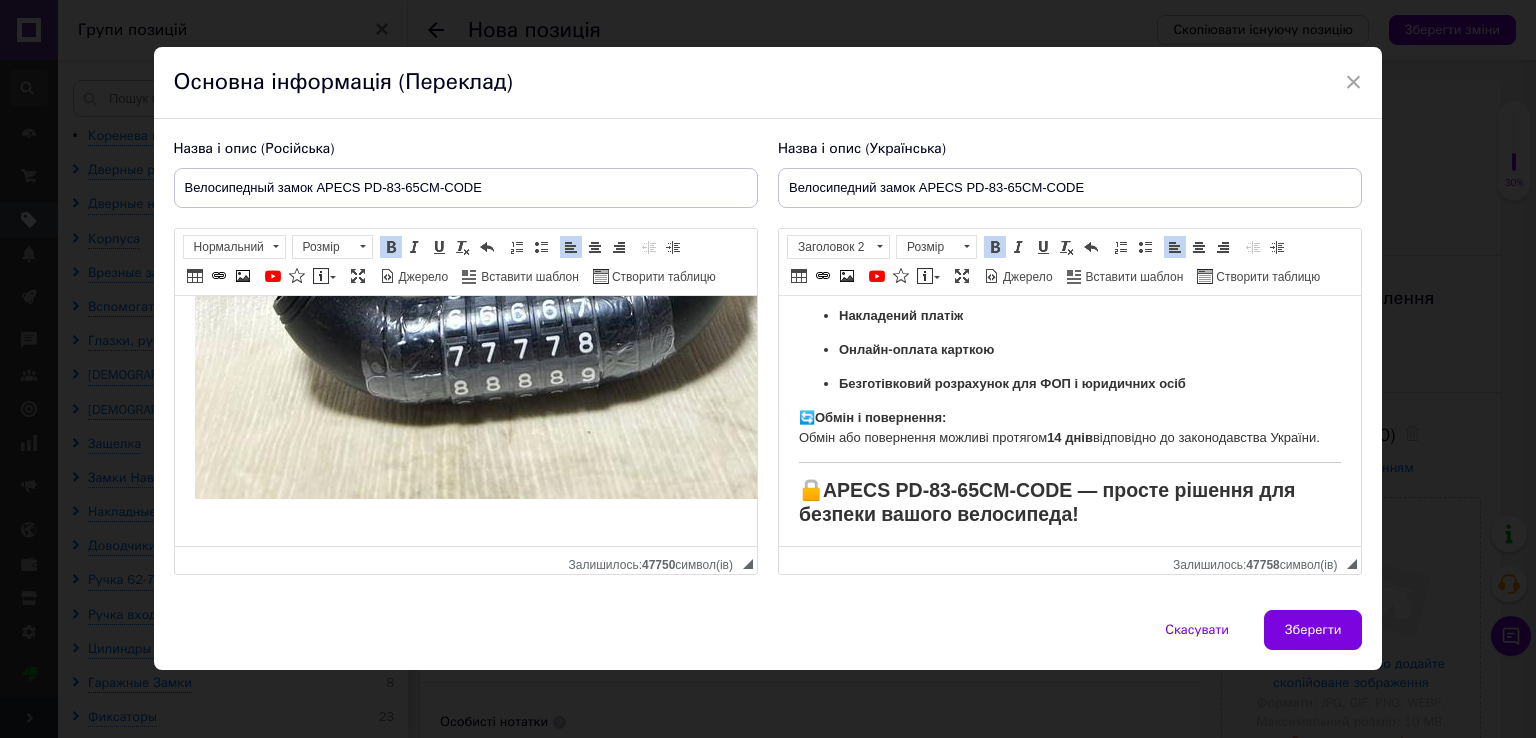 scroll, scrollTop: 1627, scrollLeft: 0, axis: vertical 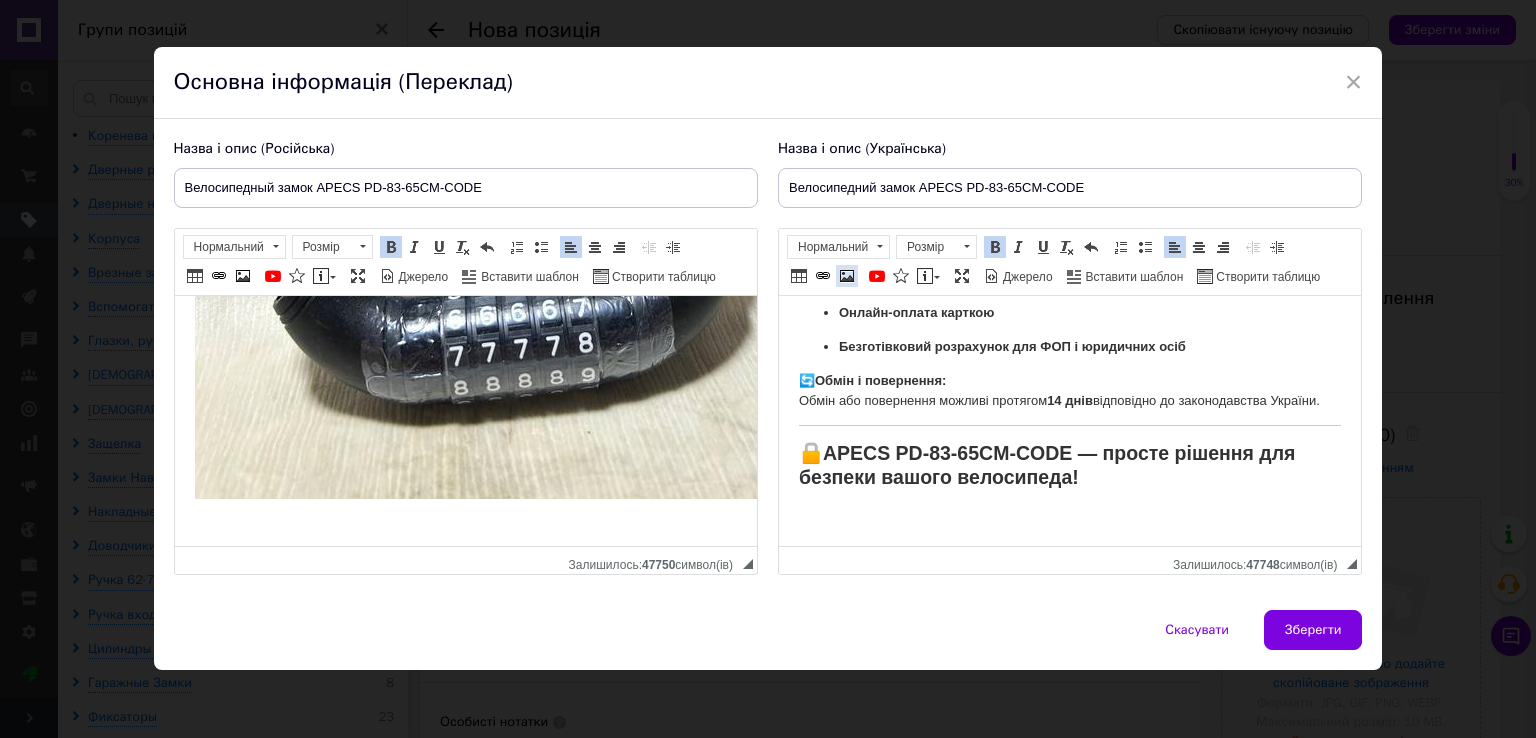 click at bounding box center (847, 276) 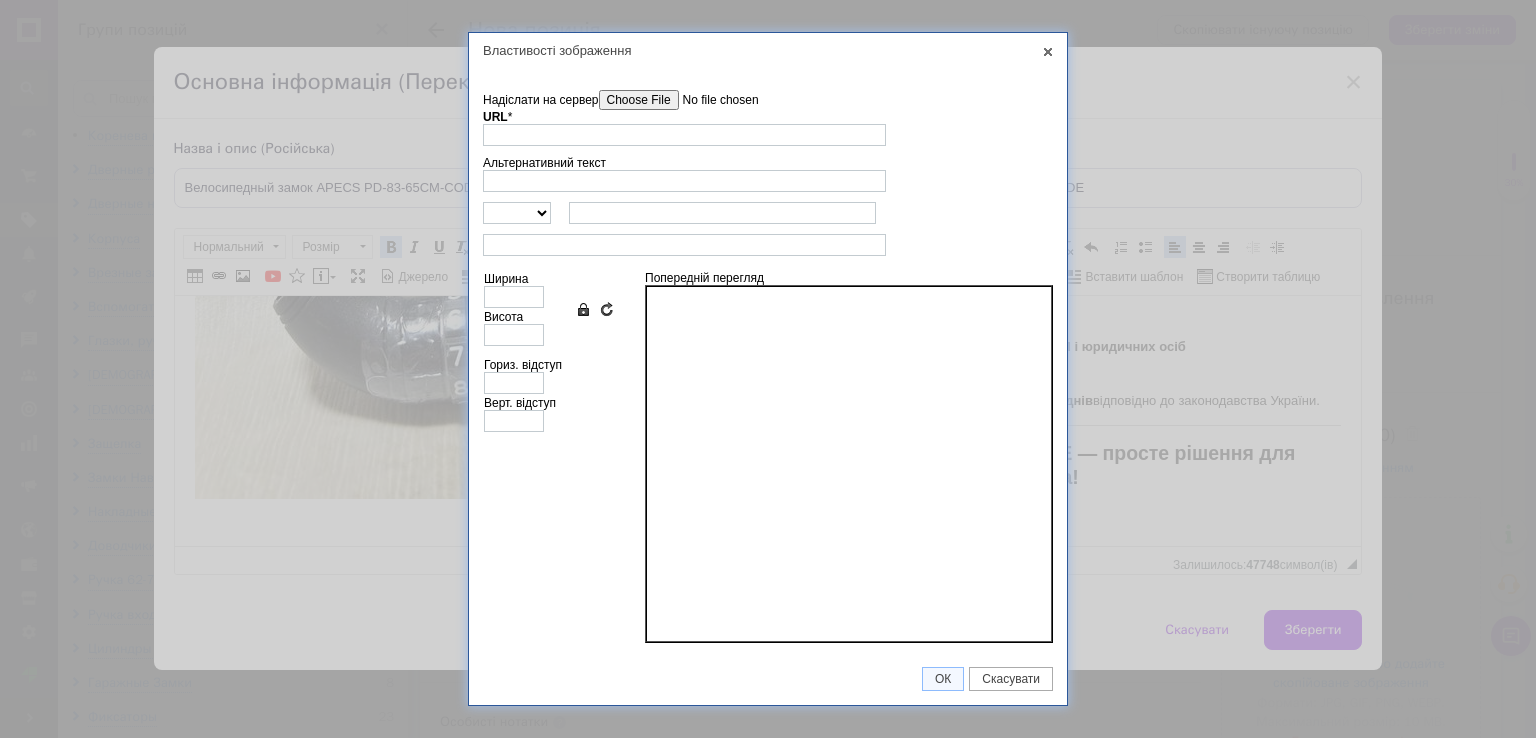click on "Надіслати на сервер" at bounding box center (712, 100) 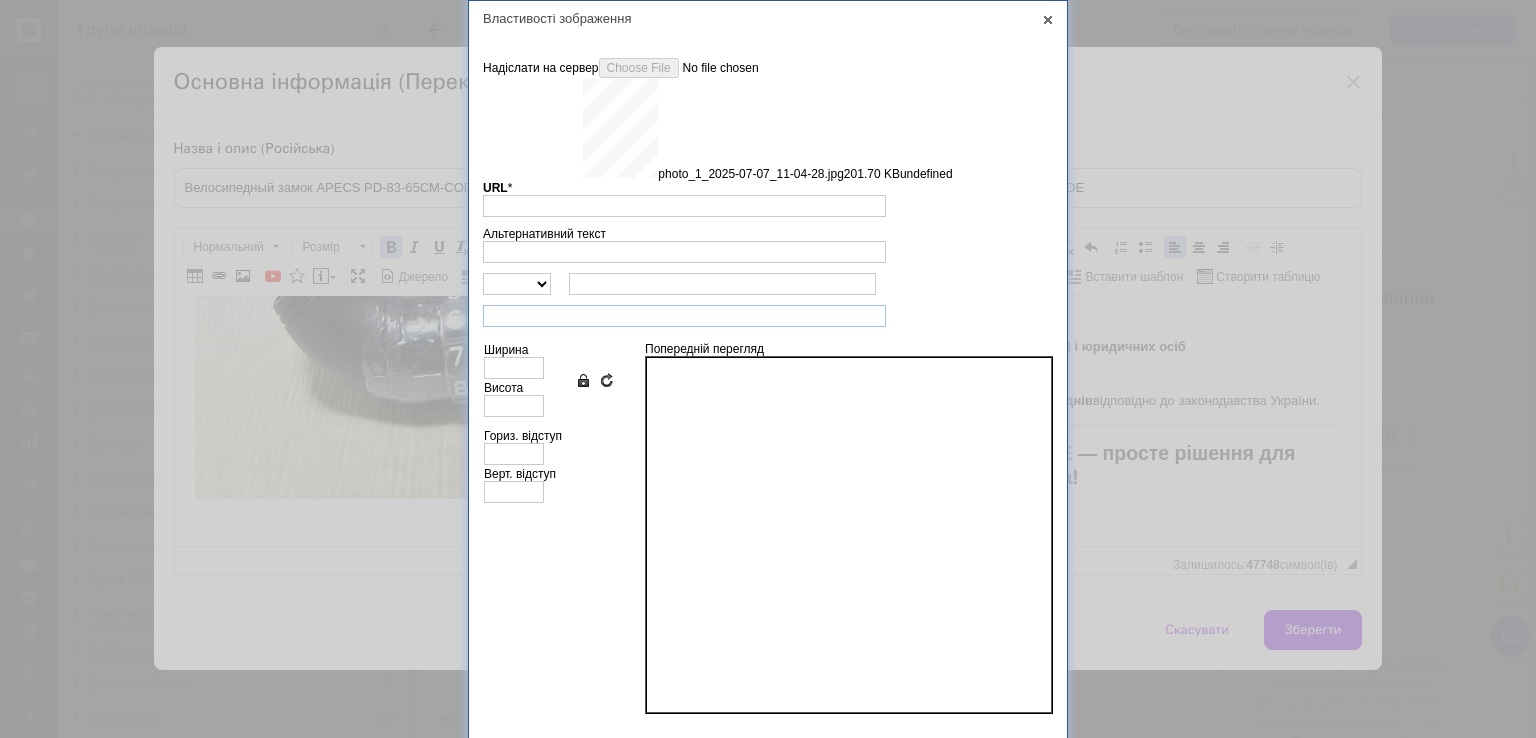 type on "https://images.prom.ua/6743494927_w640_h2048_photo_1_2025_07_07_11_04_28.jpg?fresh=1&PIMAGE_ID=6743494927" 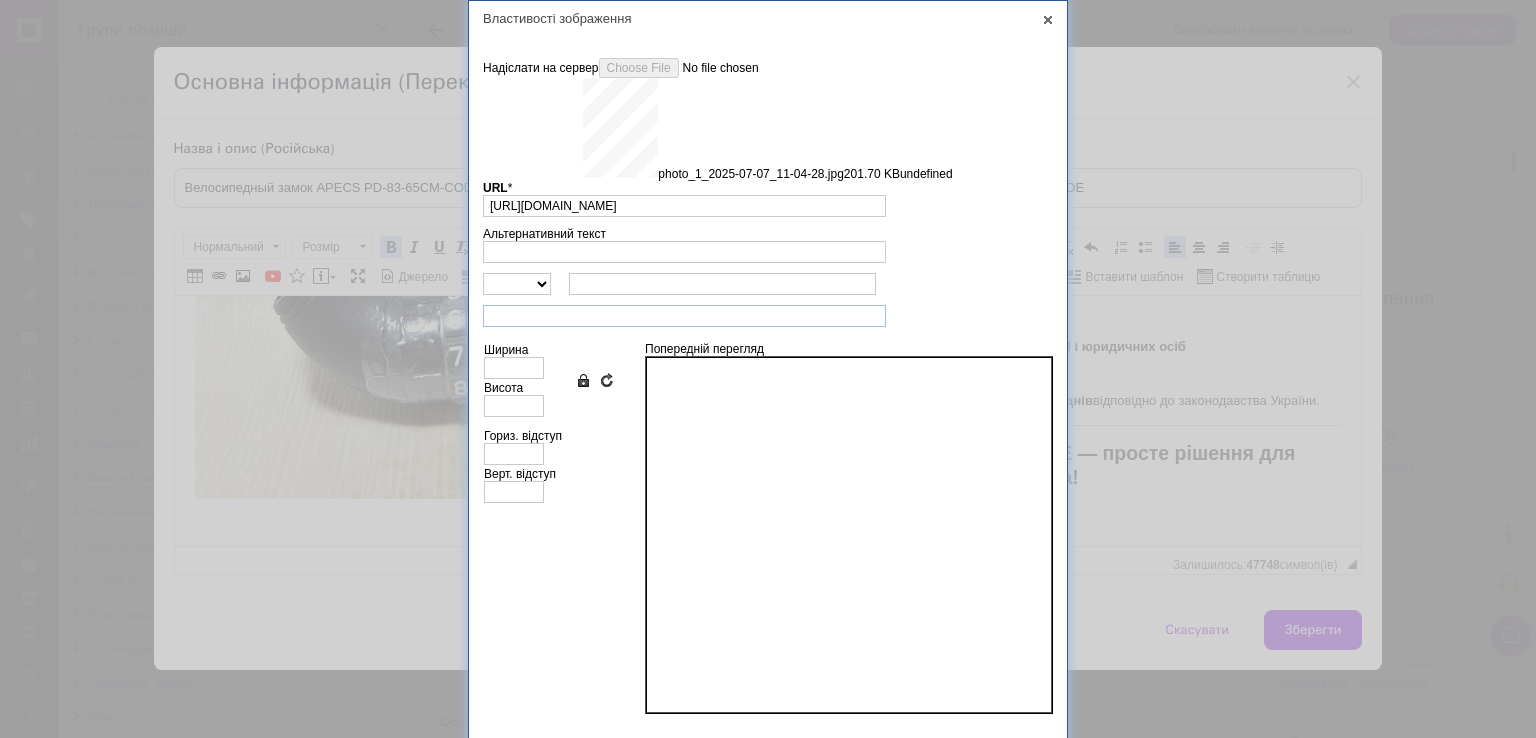 type on "640" 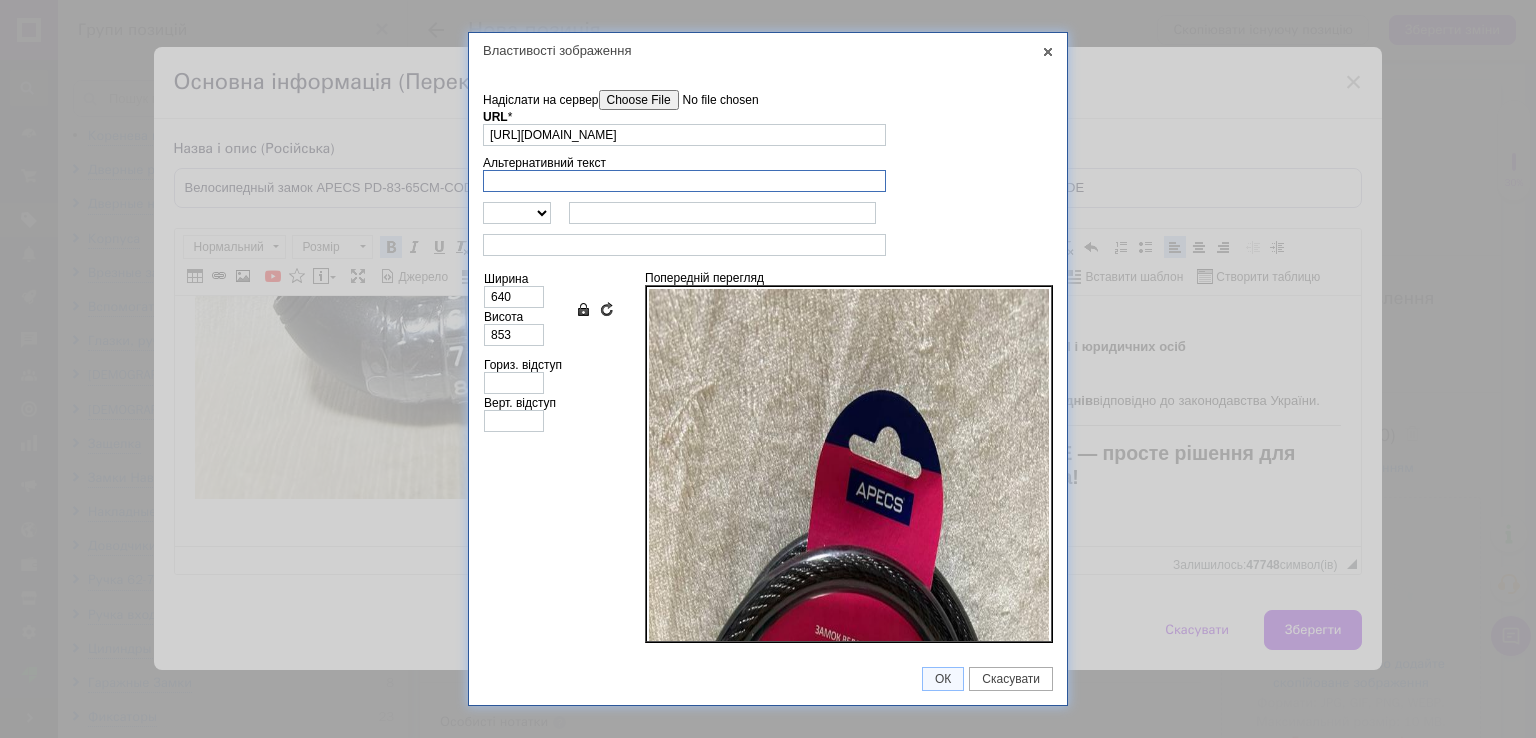click on "Альтернативний текст" at bounding box center [684, 181] 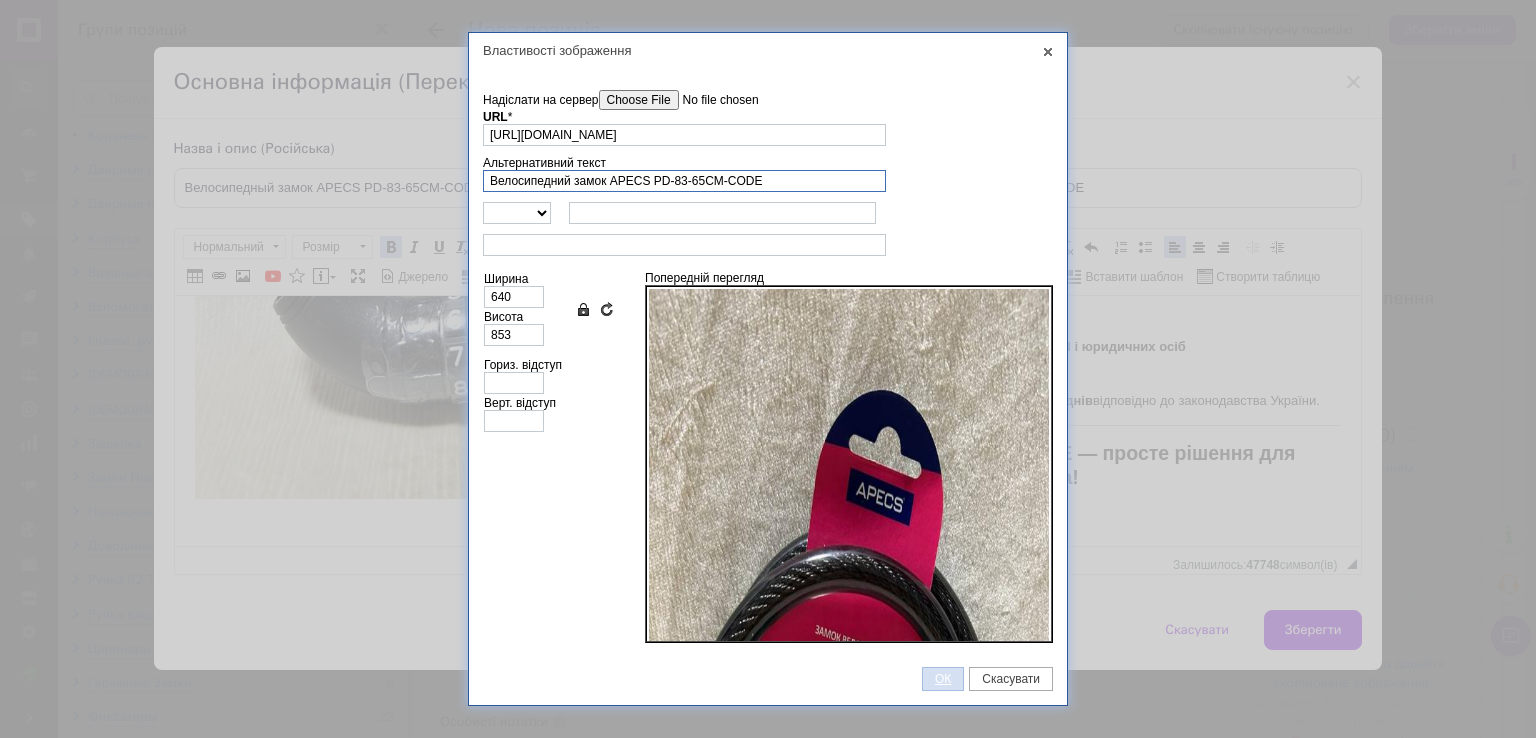 type on "Велосипедний замок APECS PD-83-65CM-CODE" 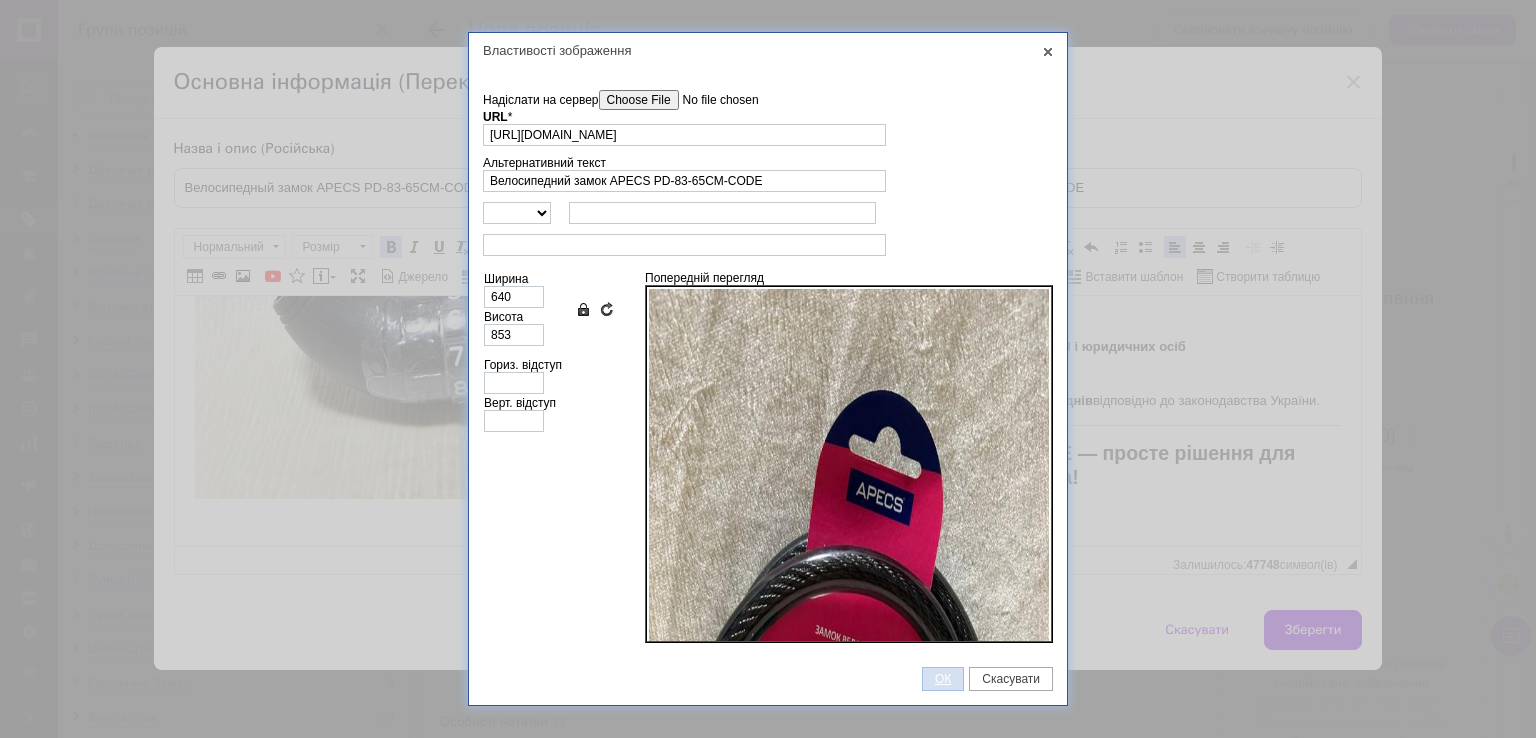 click on "ОК" at bounding box center [943, 679] 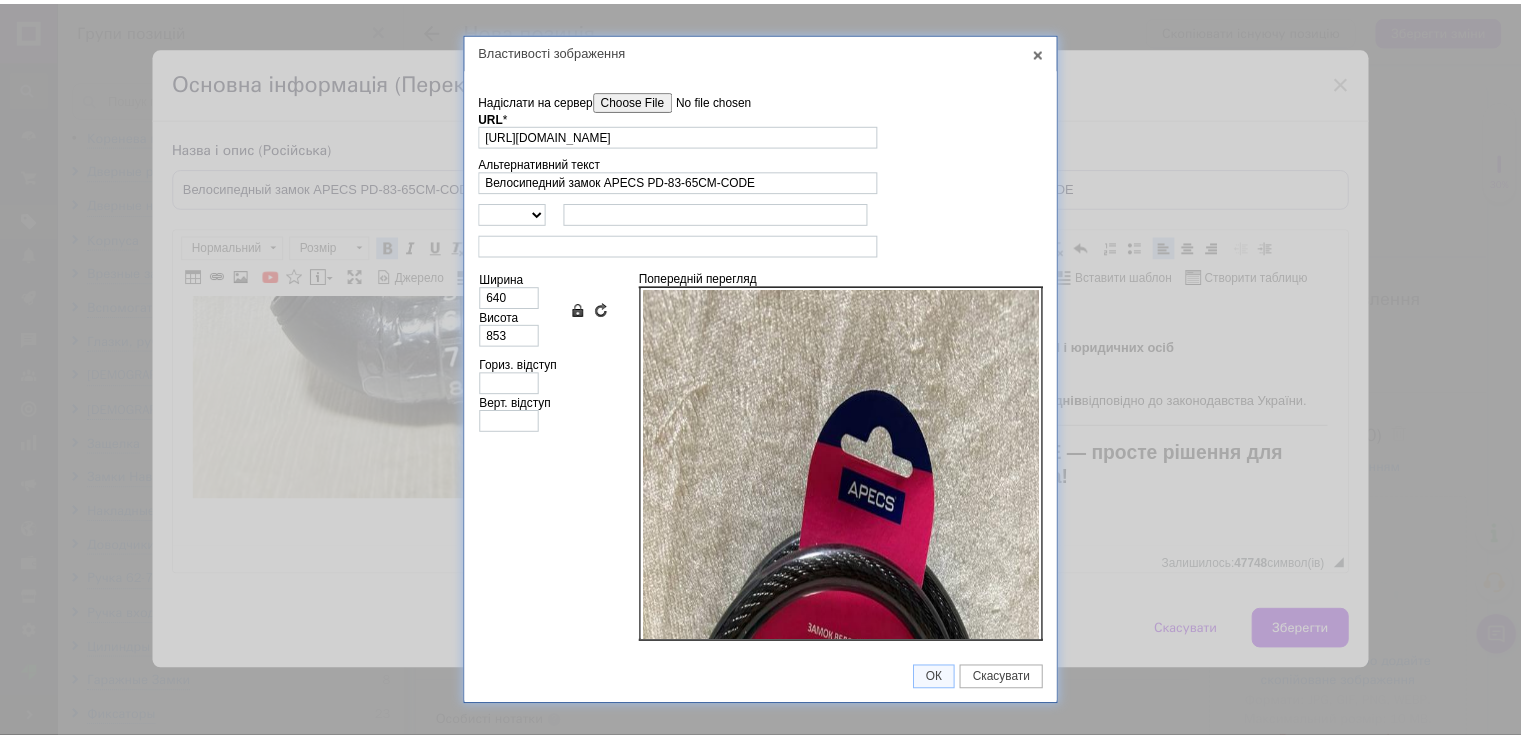 scroll, scrollTop: 2500, scrollLeft: 0, axis: vertical 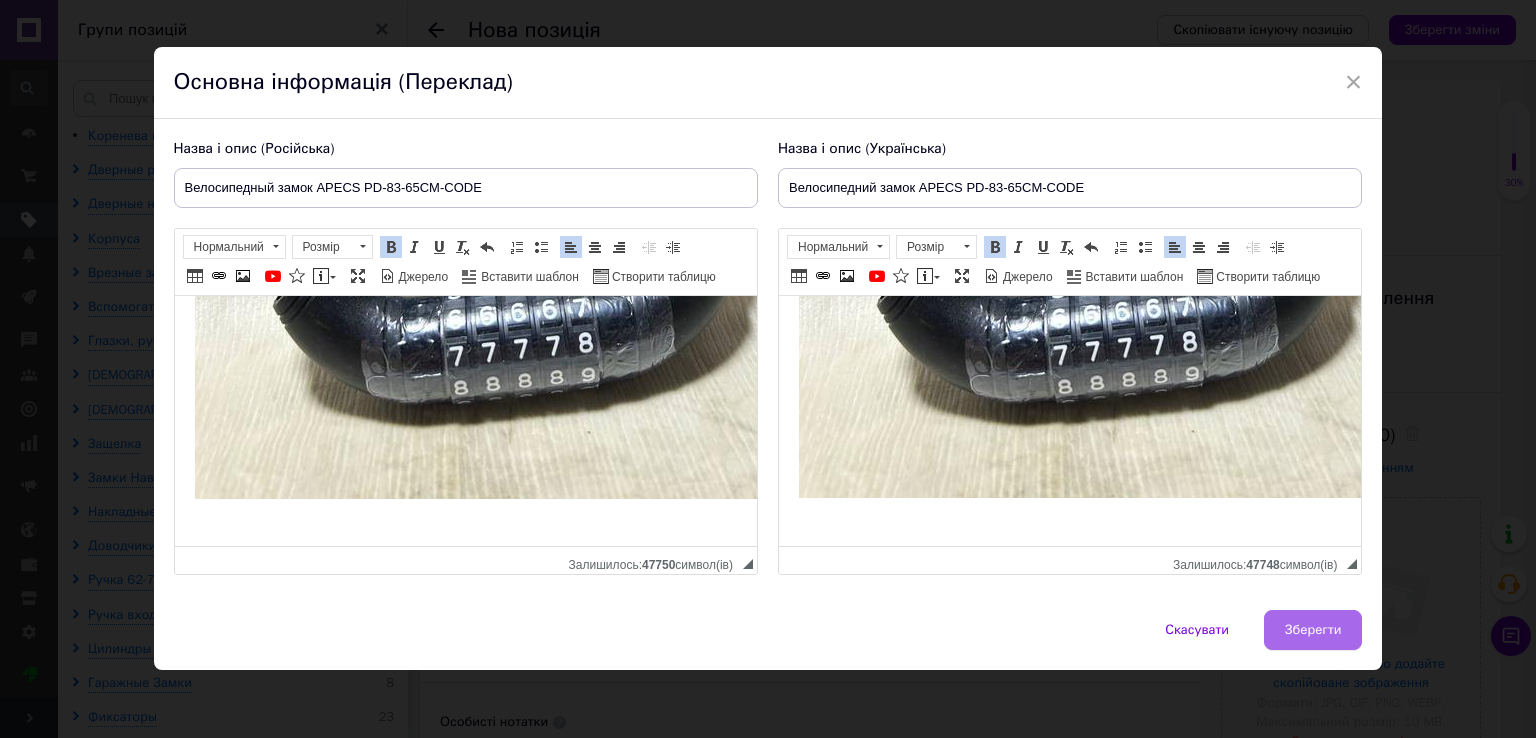 click on "Зберегти" at bounding box center [1313, 630] 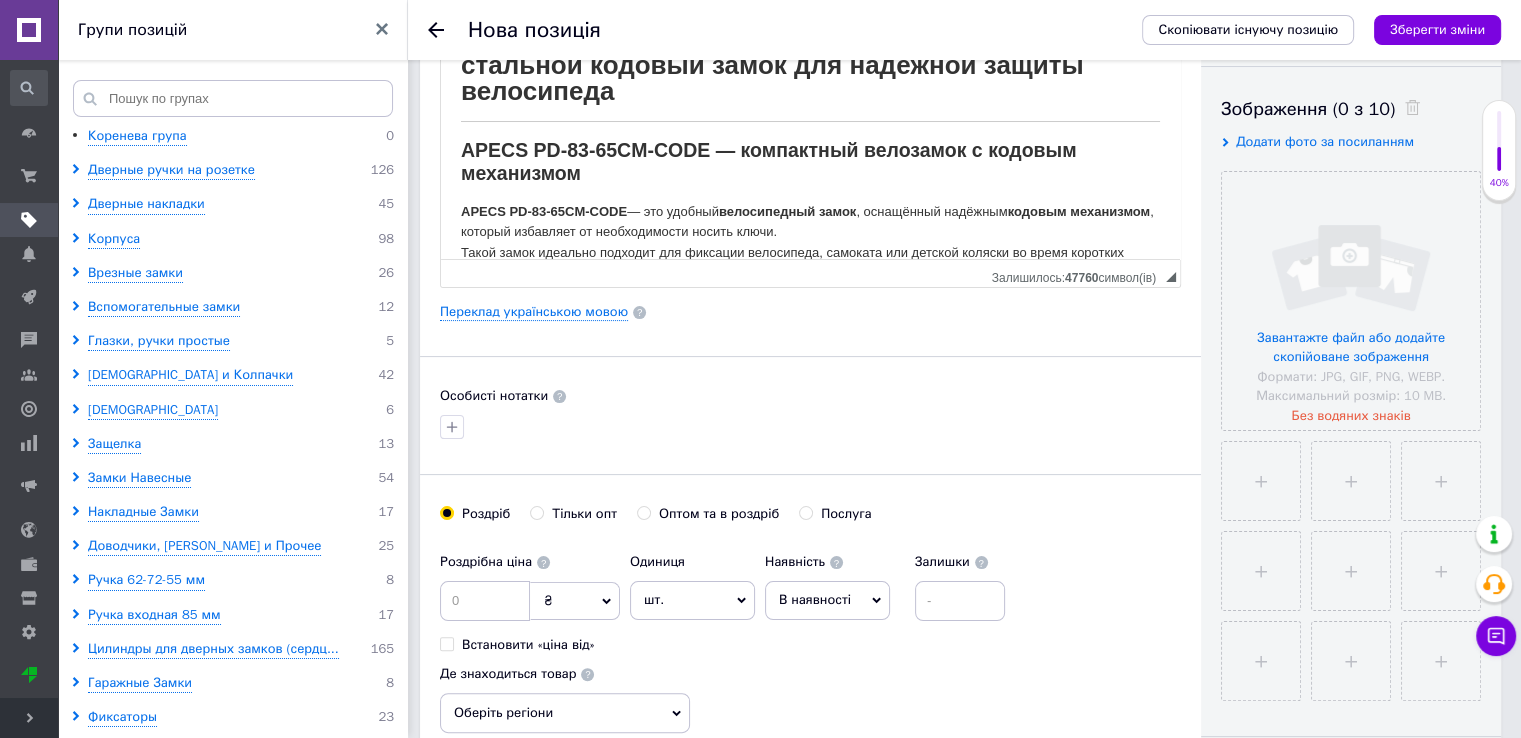 scroll, scrollTop: 400, scrollLeft: 0, axis: vertical 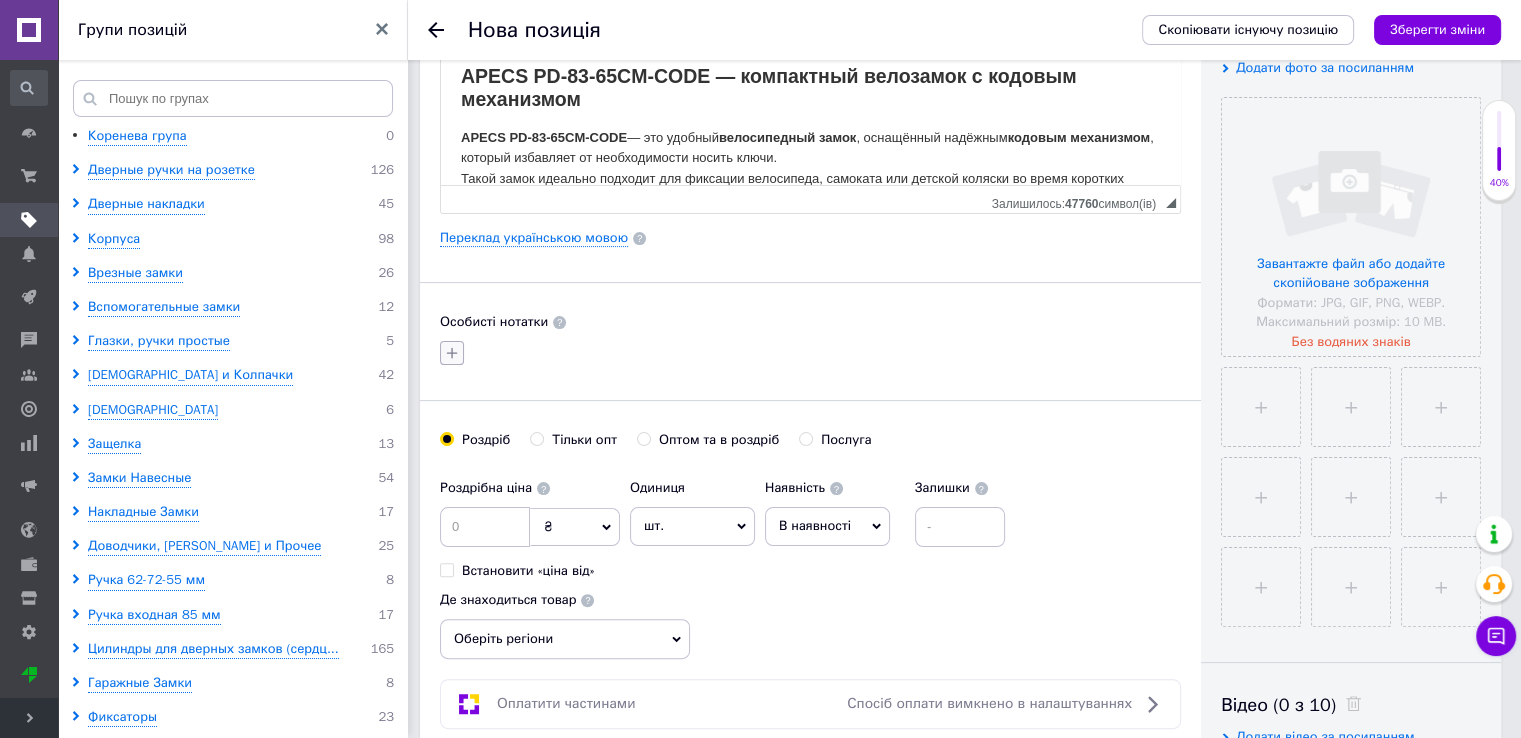 click at bounding box center (452, 353) 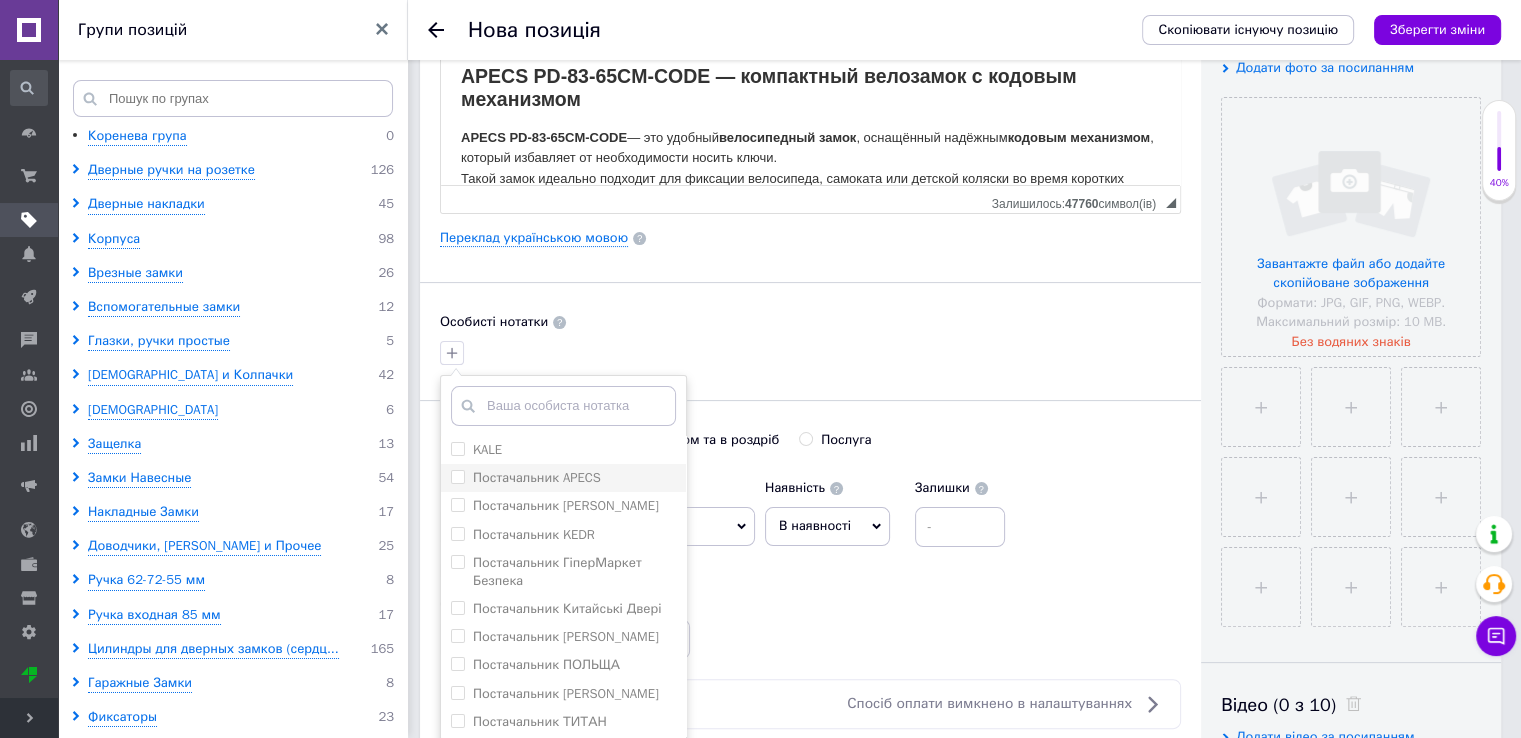 click on "Постачальник APECS" at bounding box center [457, 476] 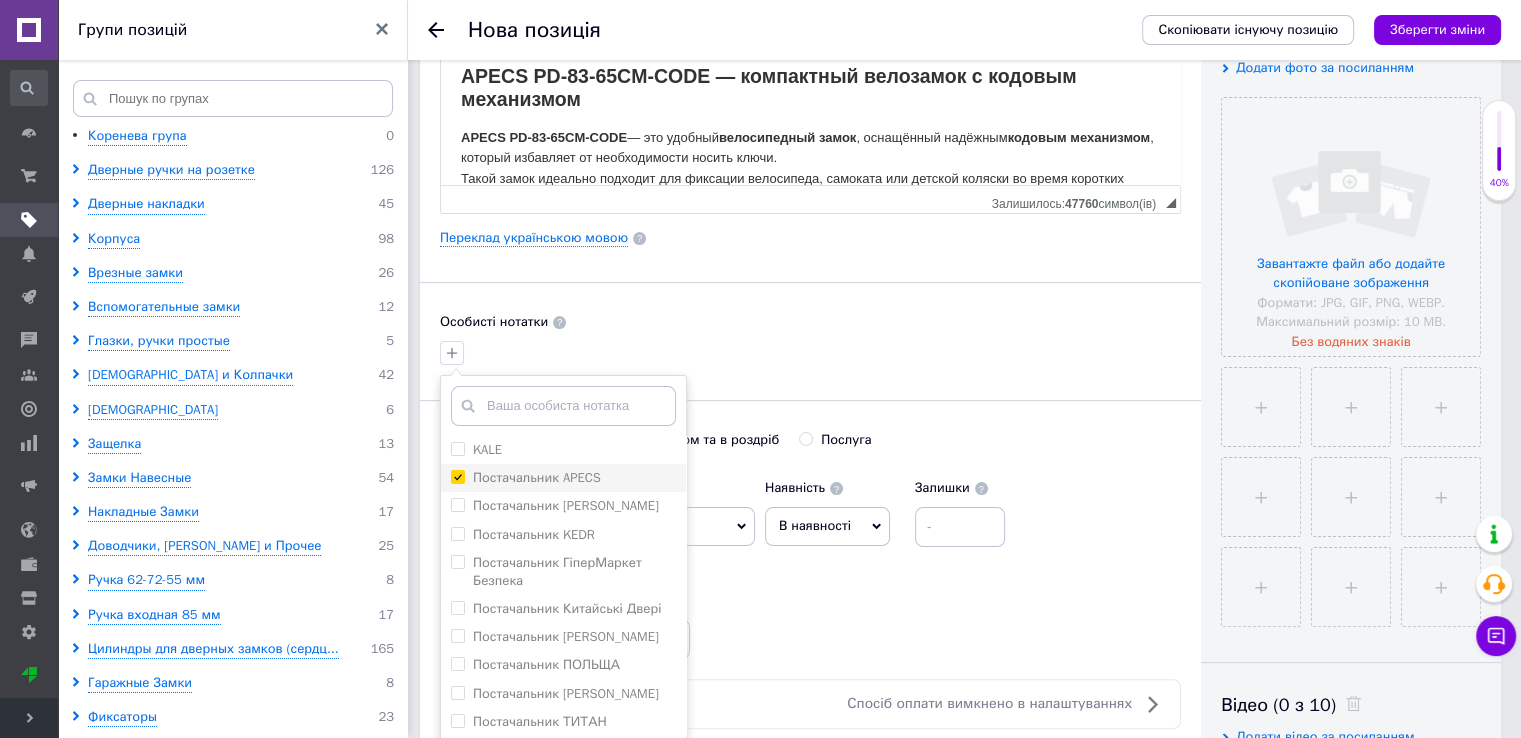 checkbox on "true" 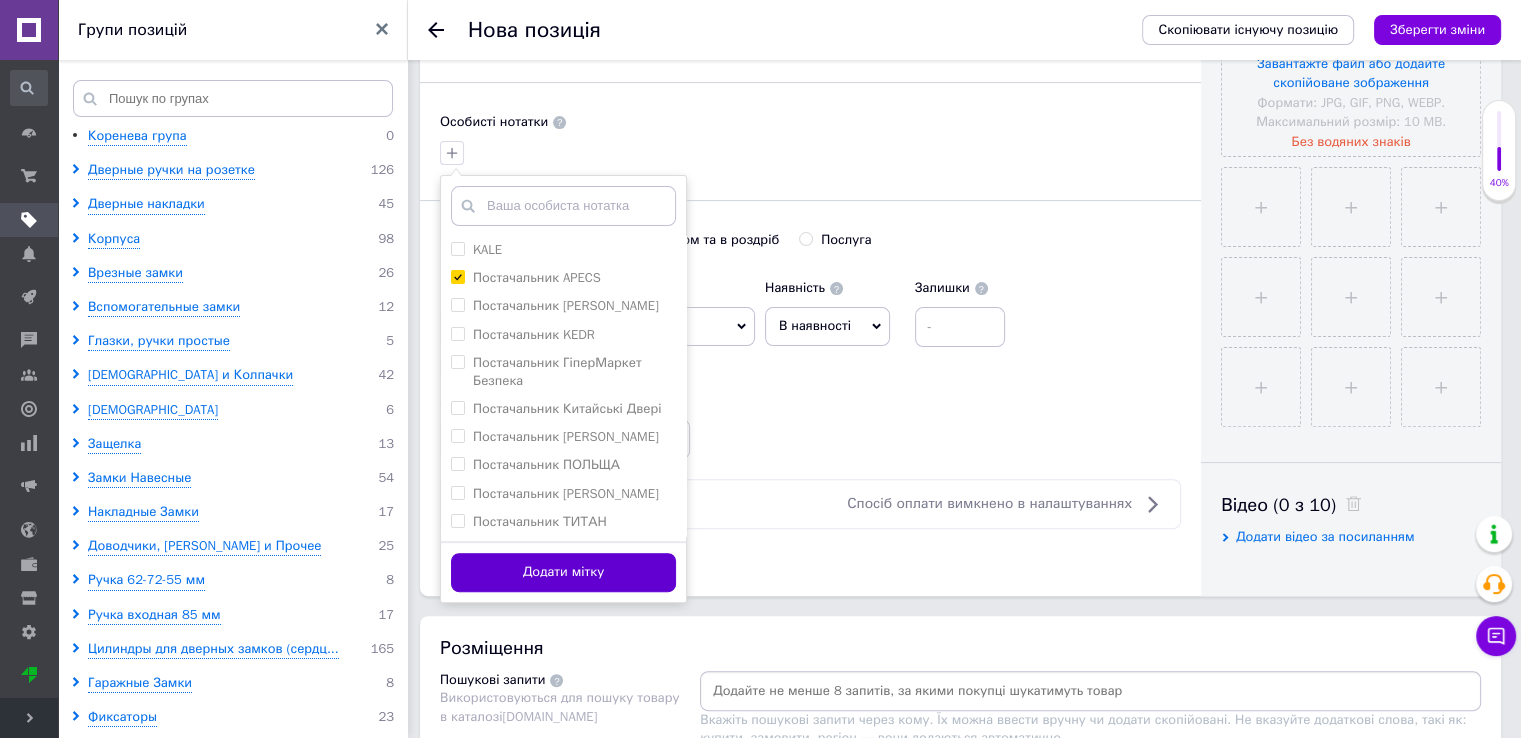 click on "Додати мітку" at bounding box center (563, 572) 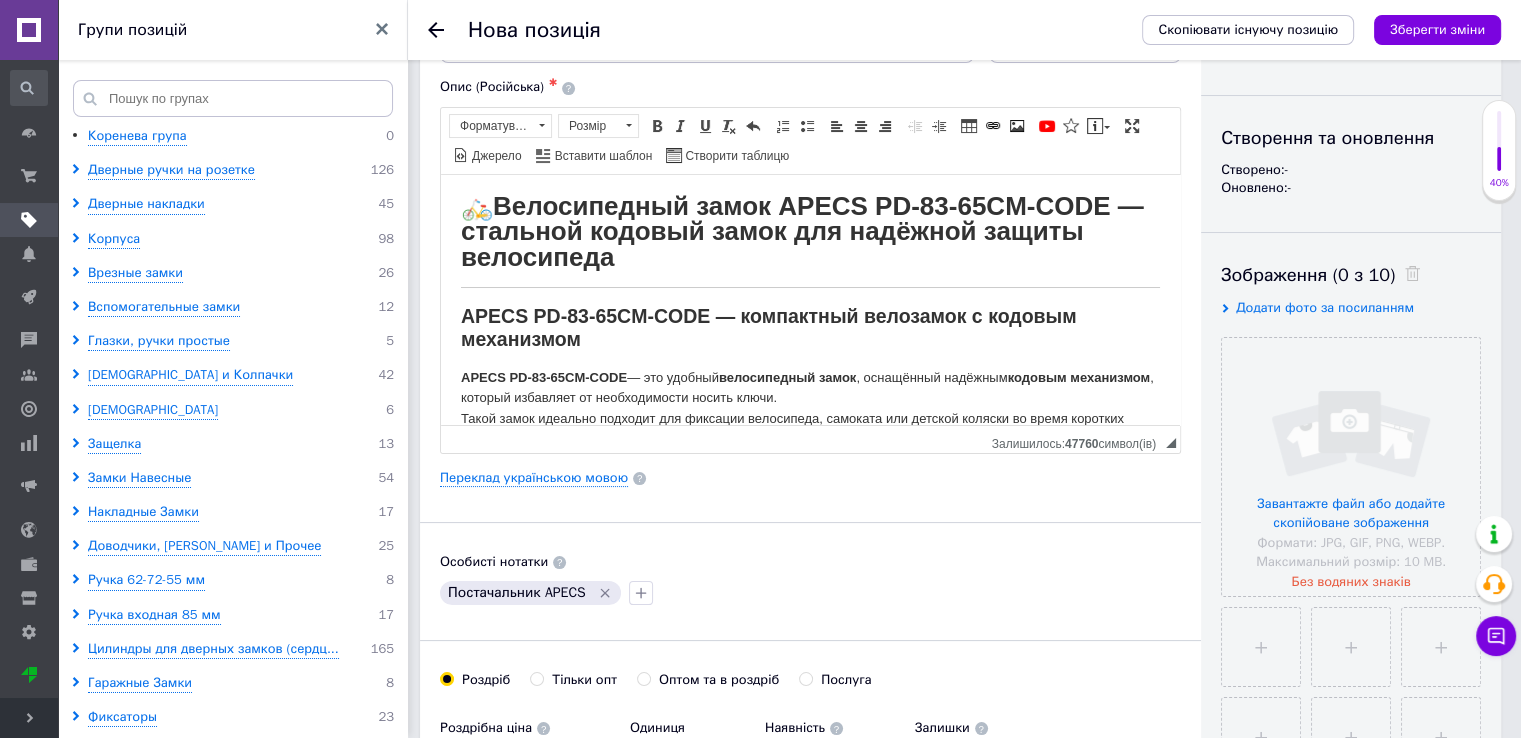 scroll, scrollTop: 100, scrollLeft: 0, axis: vertical 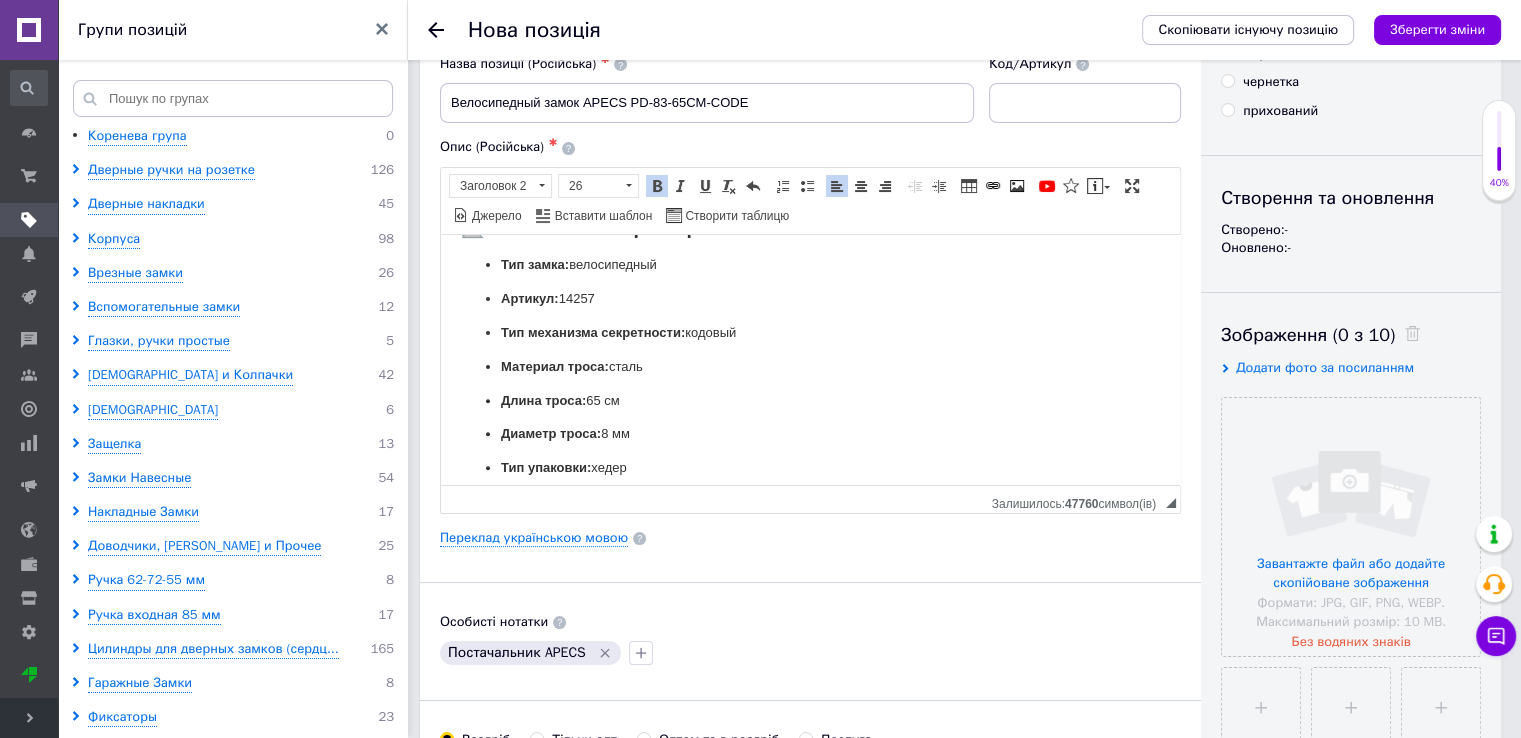 click on "Артикул:  14257" at bounding box center [810, 298] 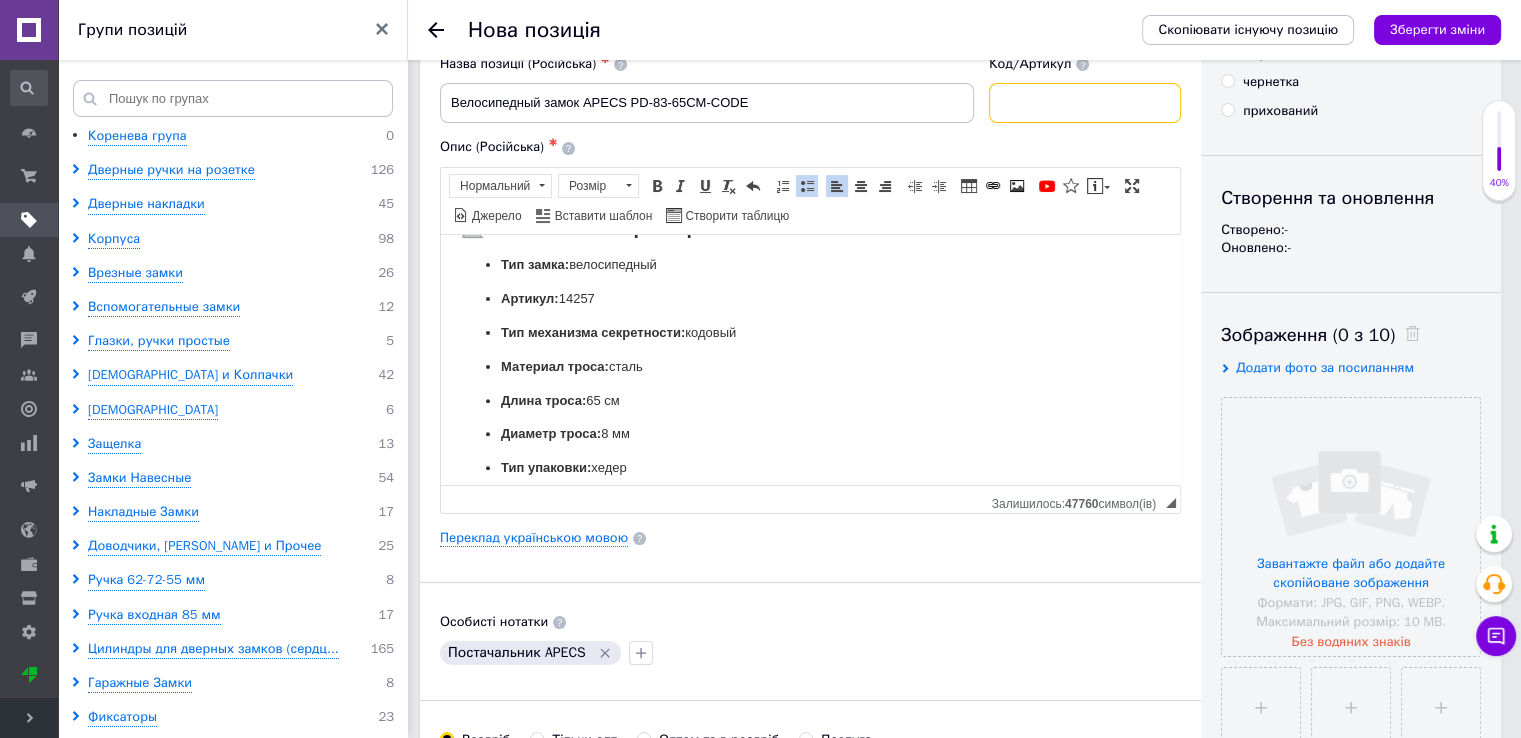 click at bounding box center (1085, 103) 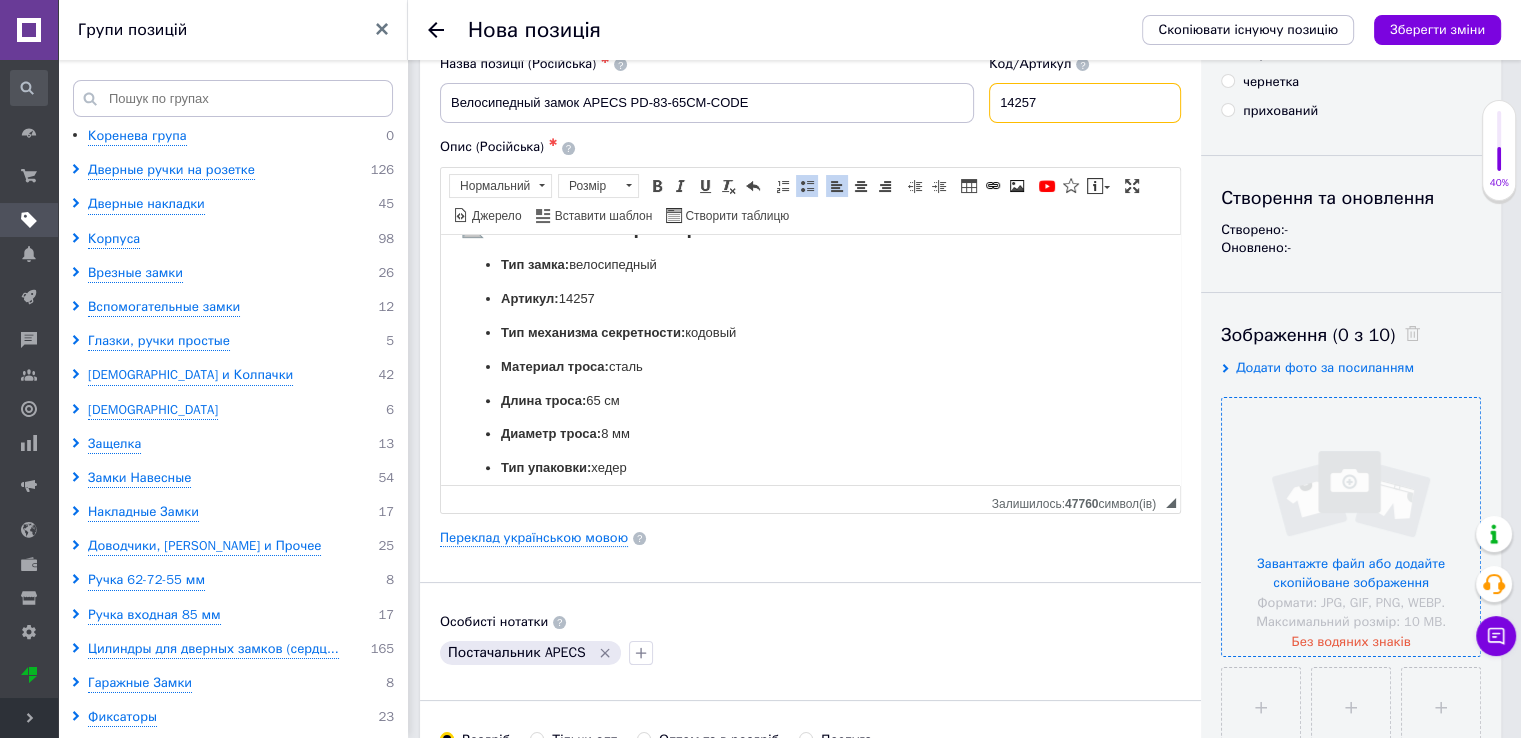 type on "14257" 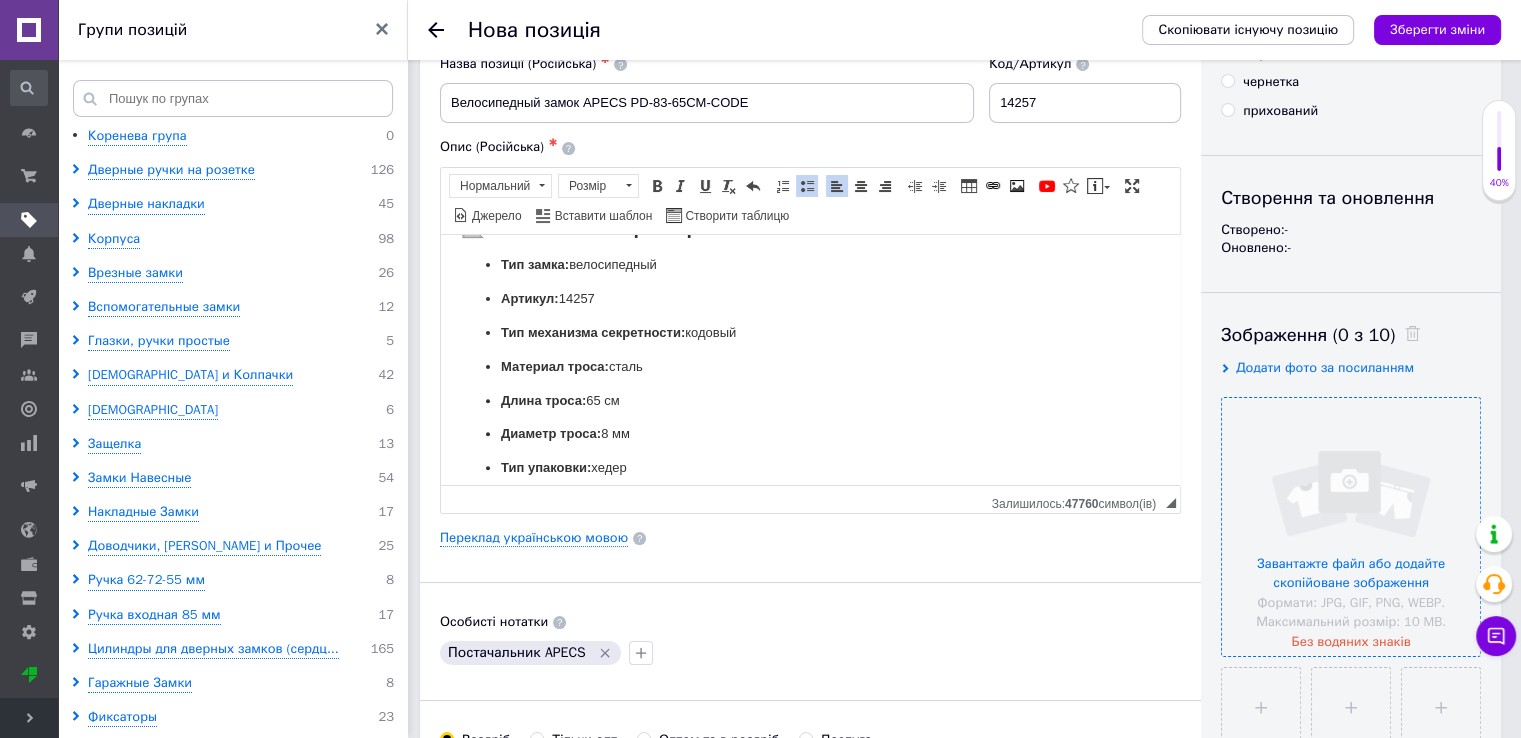 click at bounding box center [1351, 527] 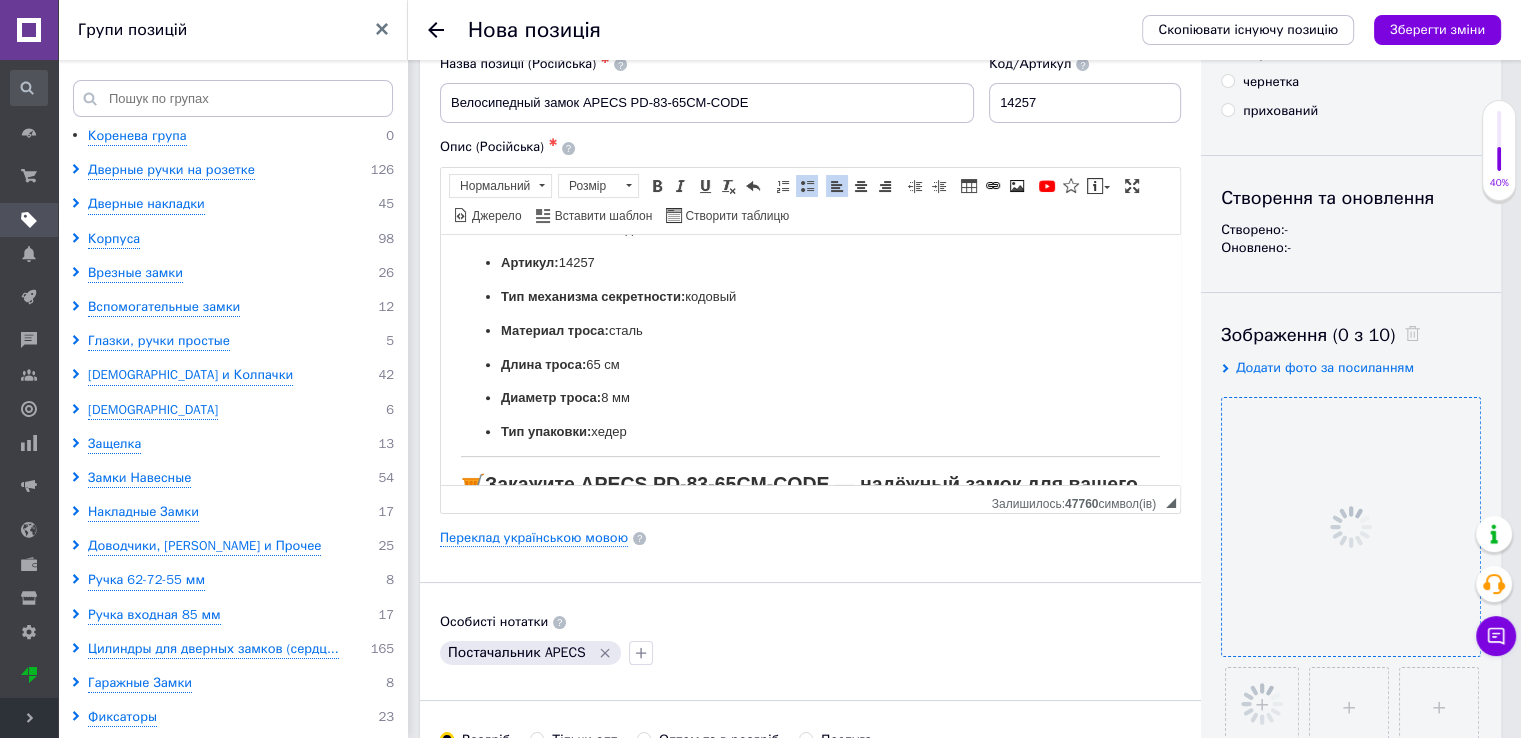 scroll, scrollTop: 1000, scrollLeft: 0, axis: vertical 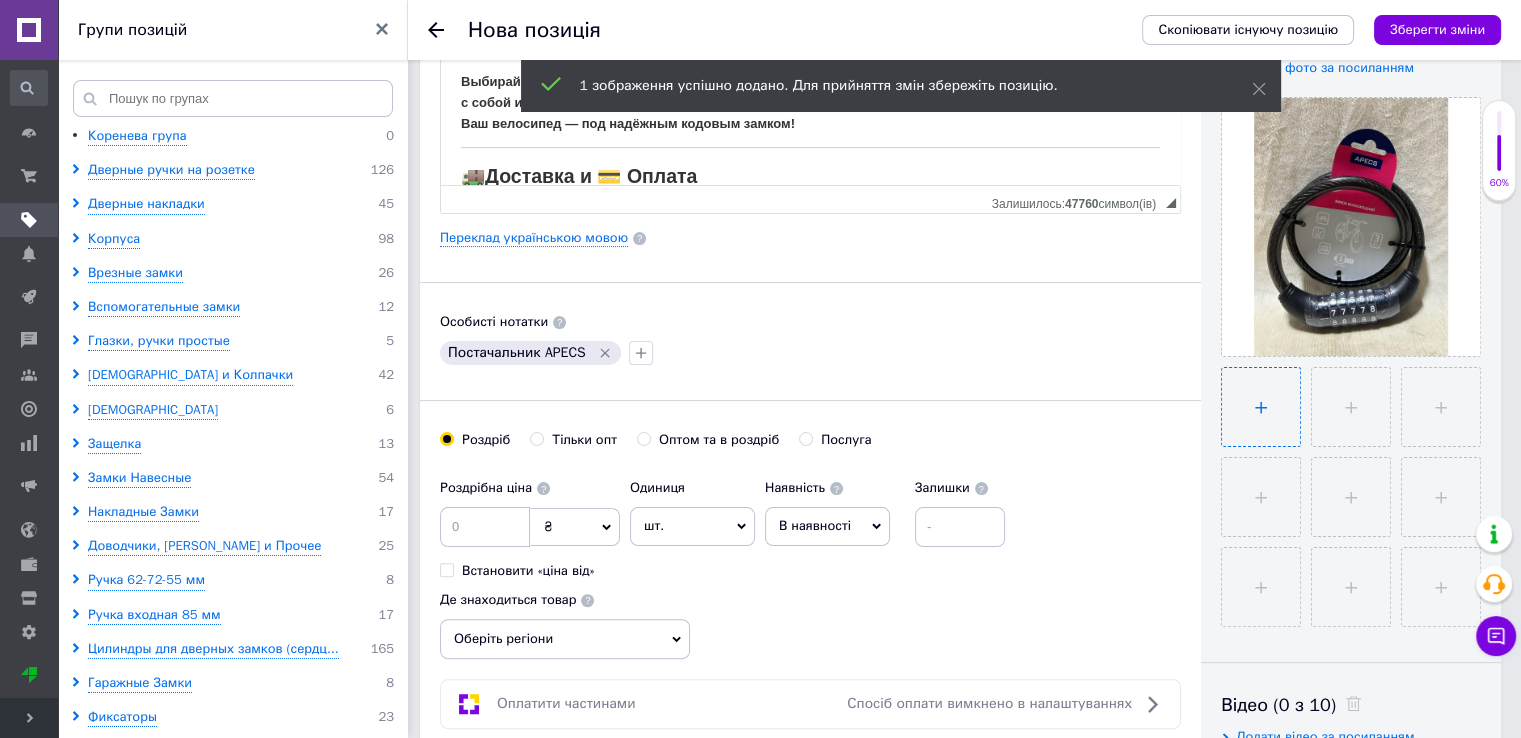 click at bounding box center (1261, 407) 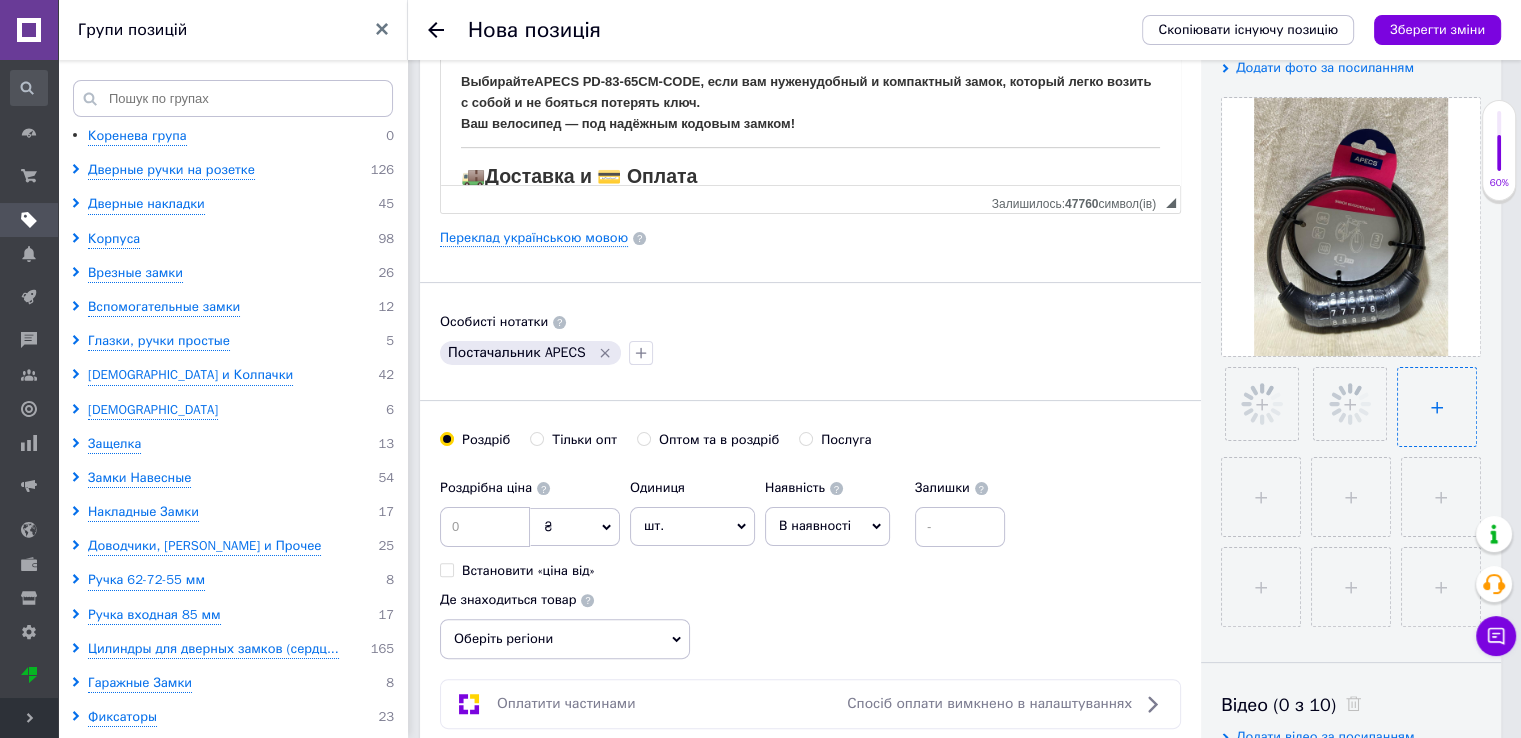 click at bounding box center [1437, 407] 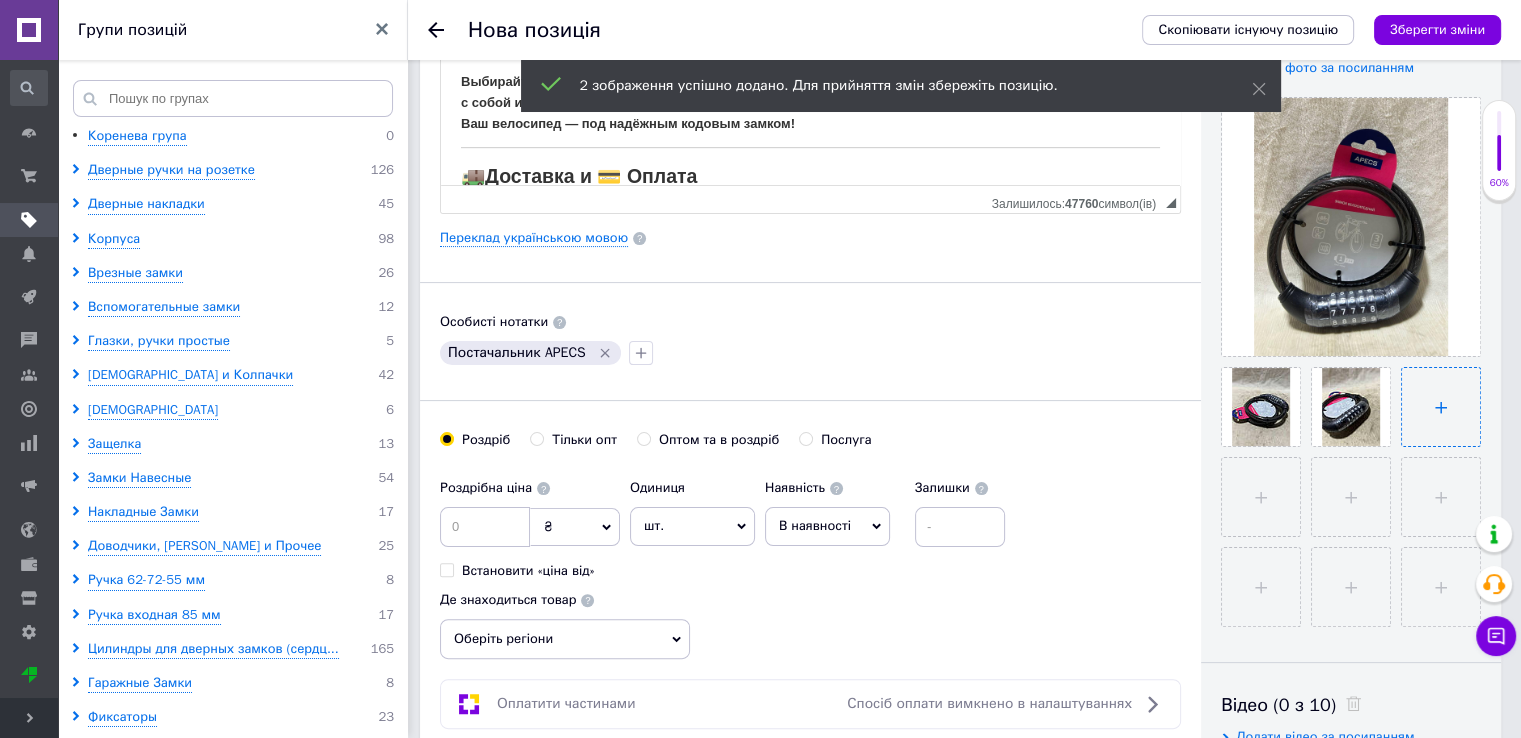 type on "C:\fakepath\photo_4_2025-07-07_11-04-28.jpg" 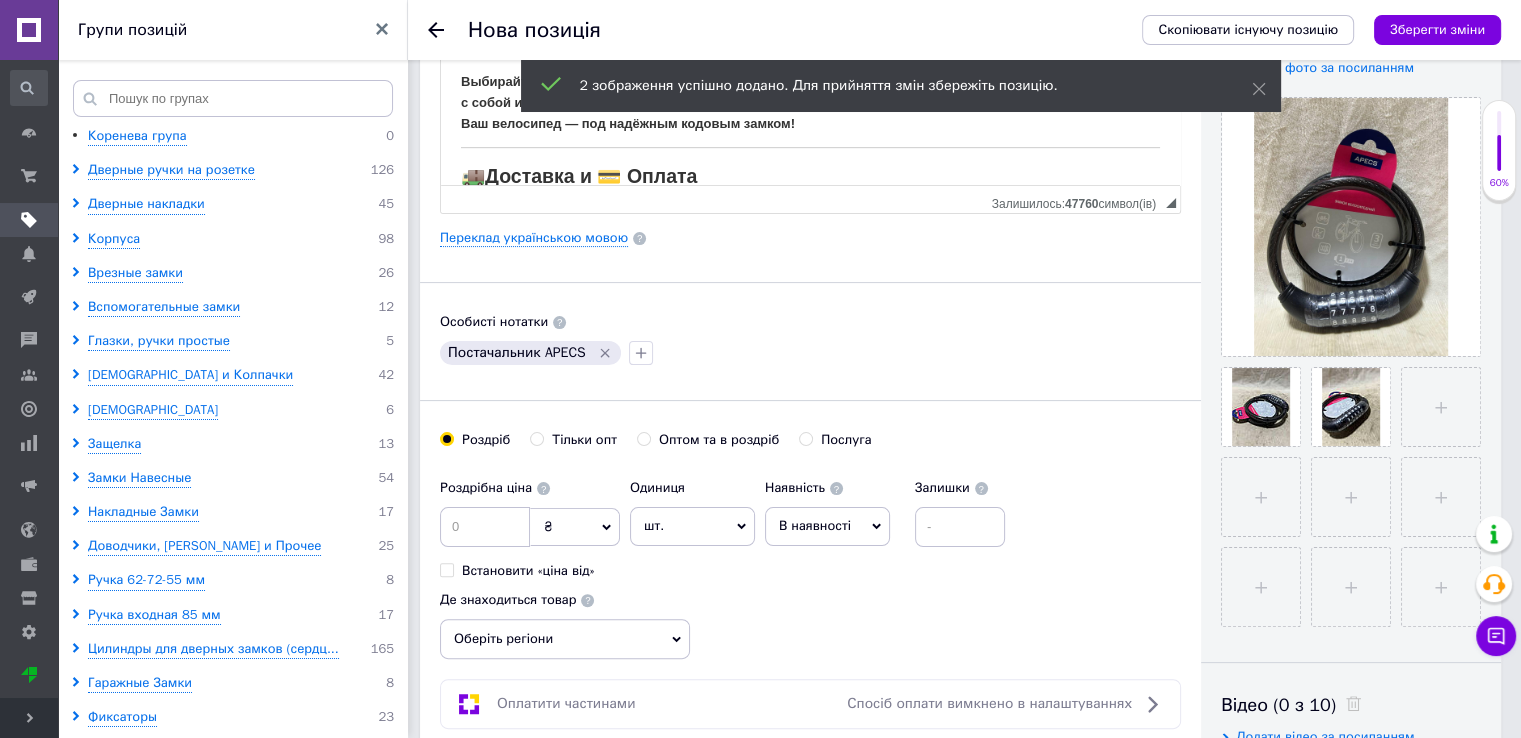 type 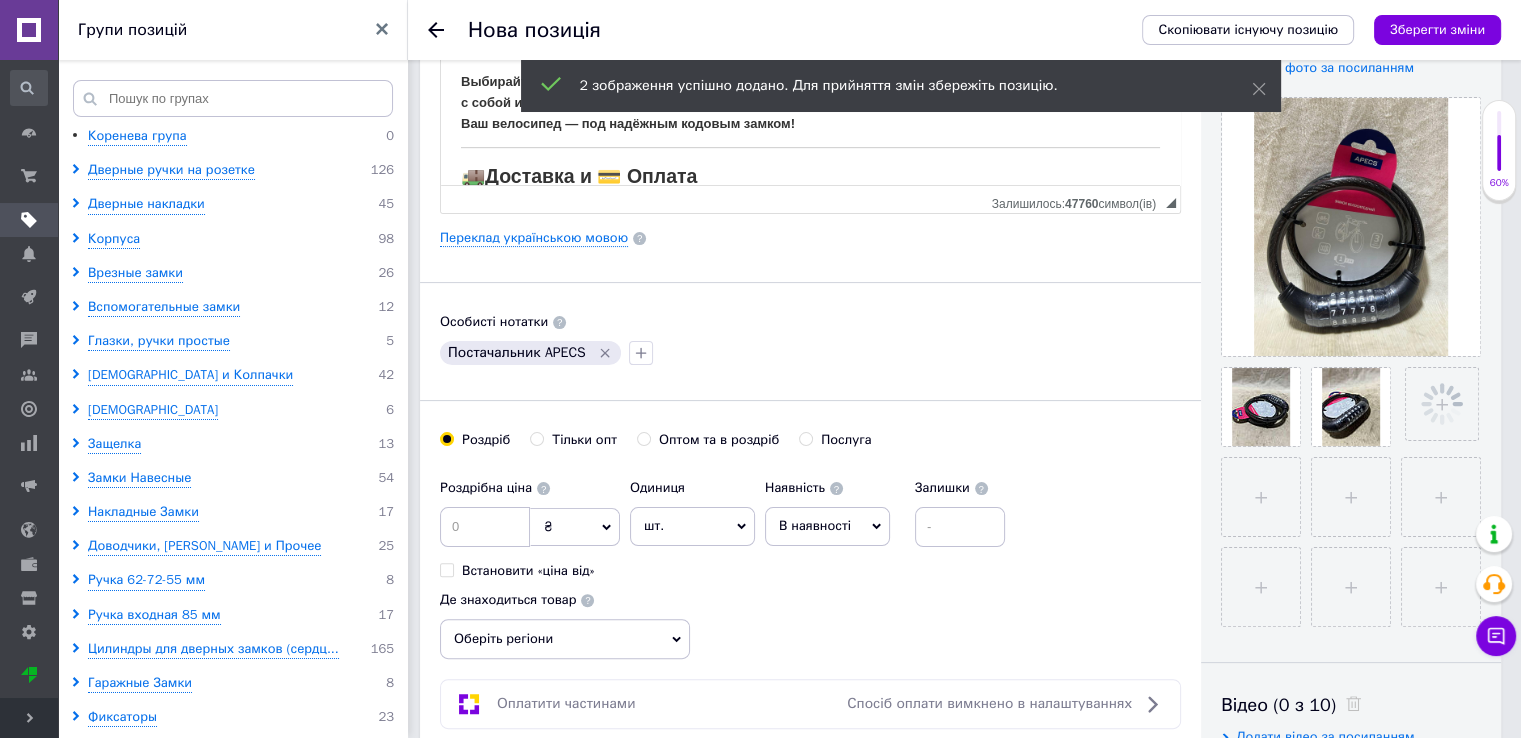 click on "Основна інформація Назва позиції (Російська) ✱ Велосипедный замок APECS PD-83-65CM-CODE Код/Артикул 14257 Опис (Російська) ✱ Розширений текстовий редактор, DD26A808-2990-4A33-89DC-B6C0FBF0A06E Панель інструментів редактора Форматування Нормальний Розмір Розмір   Жирний  Сполучення клавіш Ctrl+B   Курсив  Сполучення клавіш Ctrl+I   Підкреслений  Сполучення клавіш Ctrl+U   Видалити форматування   Повернути  Сполучення клавіш Ctrl+Z   Вставити/видалити нумерований список   Вставити/видалити маркований список   По лівому краю   По центру   По правому краю   Зменшити відступ     Таблиця" at bounding box center [810, 238] 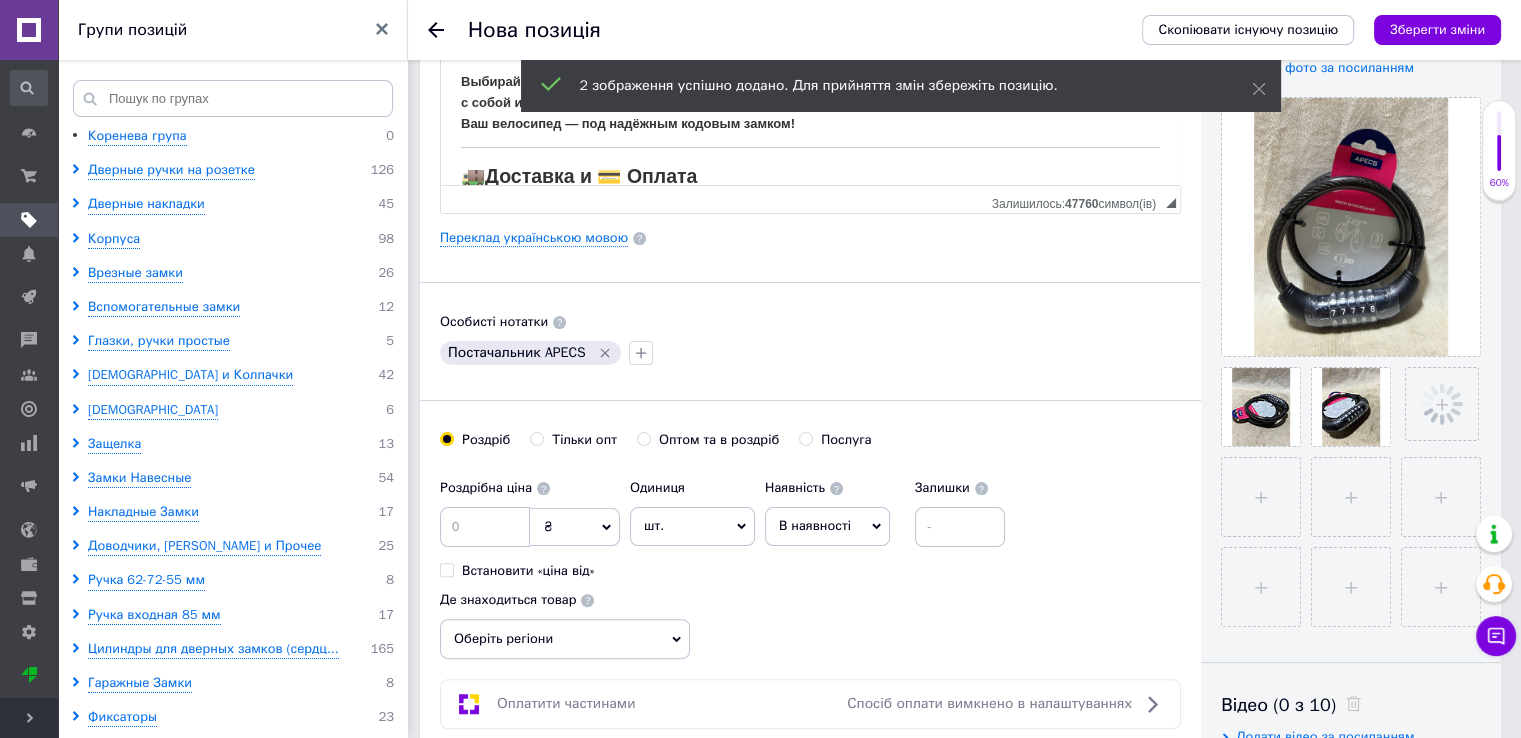 click on "Оптом та в роздріб" at bounding box center [719, 440] 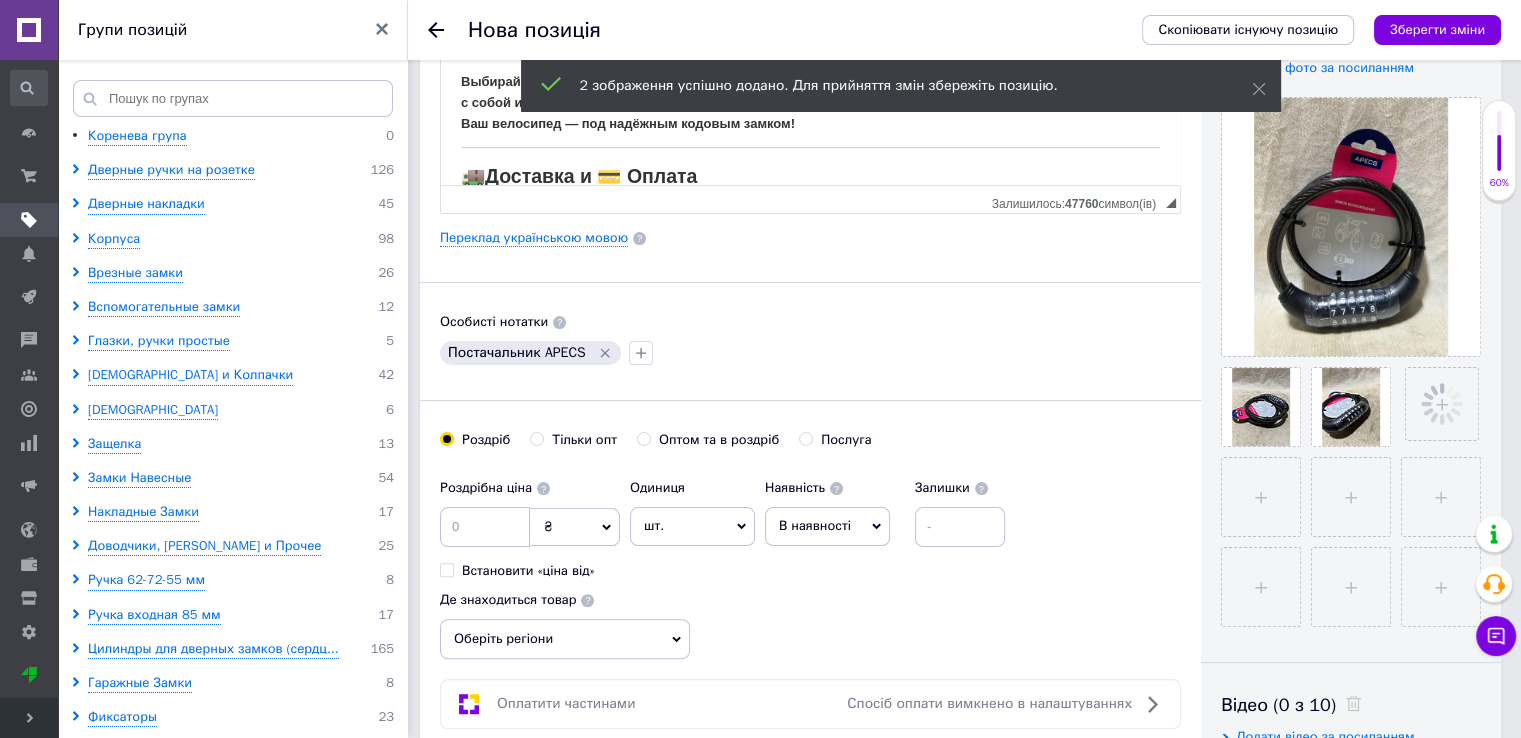 click on "Оптом та в роздріб" at bounding box center (643, 438) 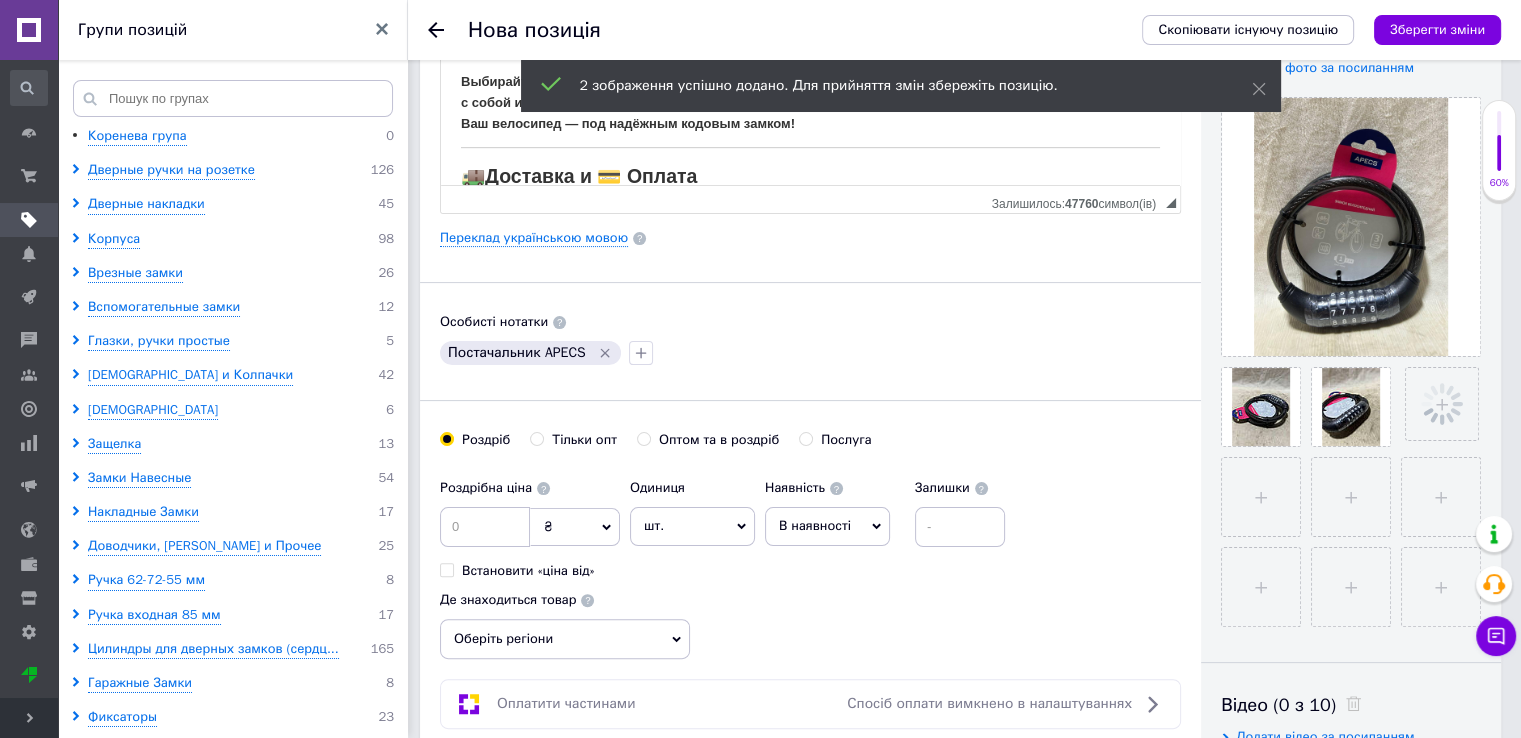 radio on "true" 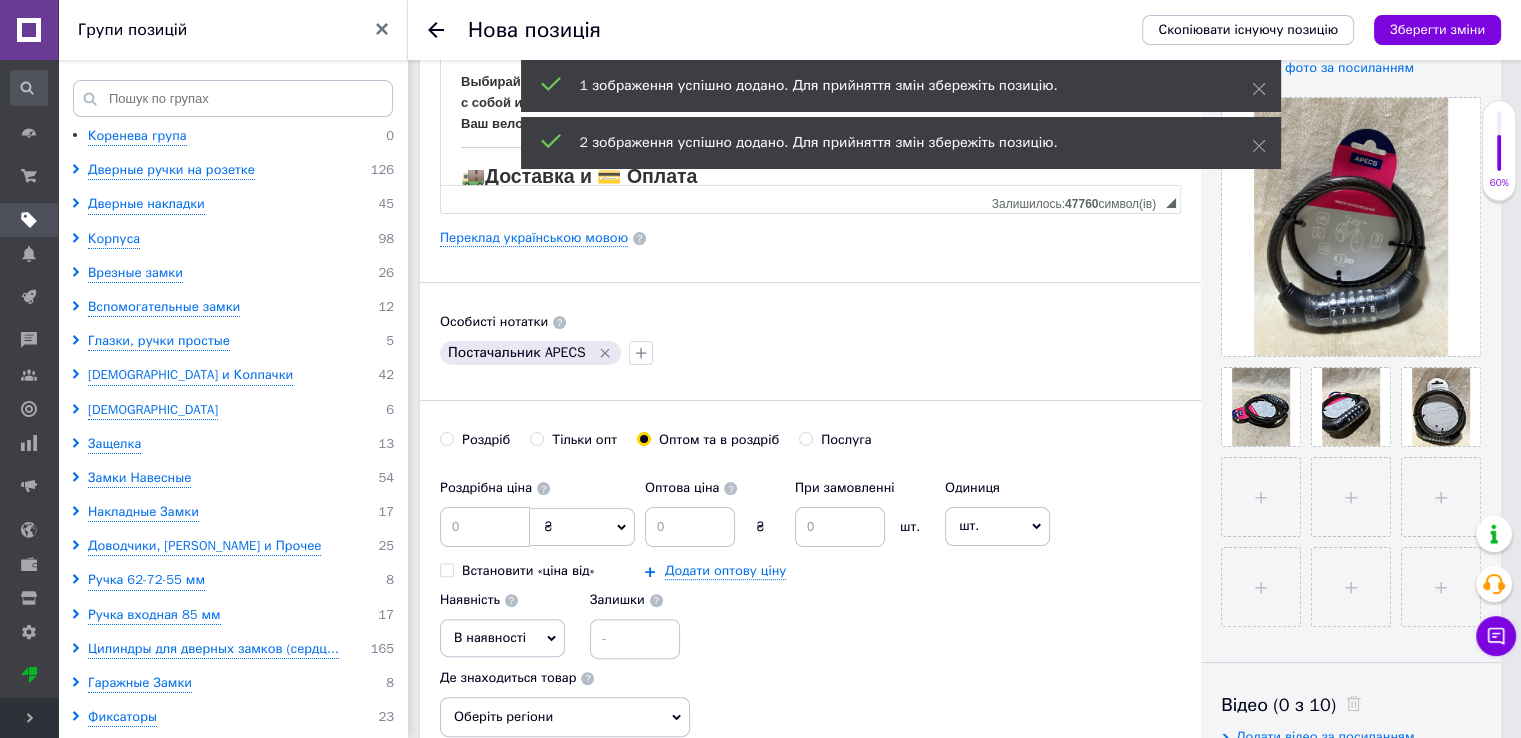 click on "₴" at bounding box center [582, 527] 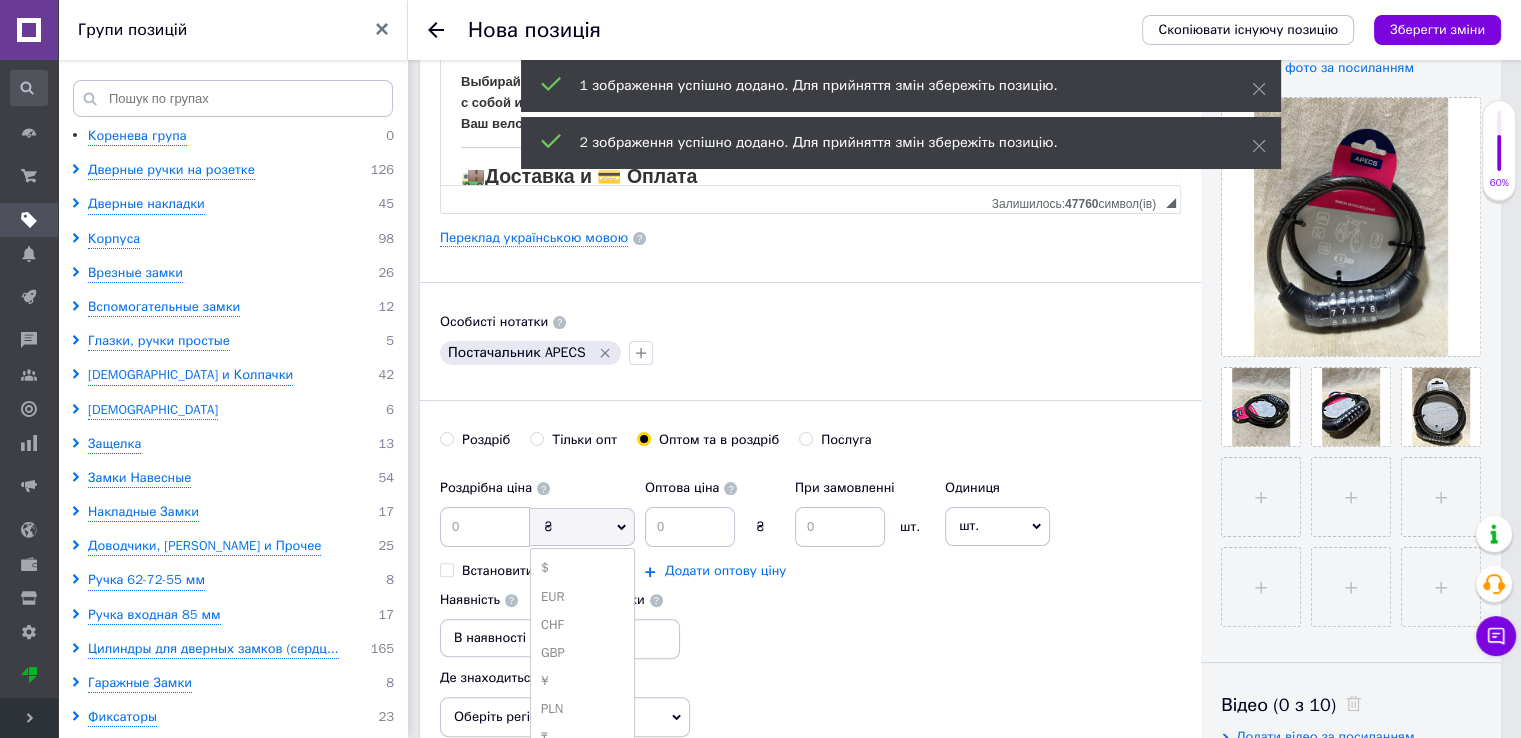 drag, startPoint x: 580, startPoint y: 569, endPoint x: 676, endPoint y: 573, distance: 96.0833 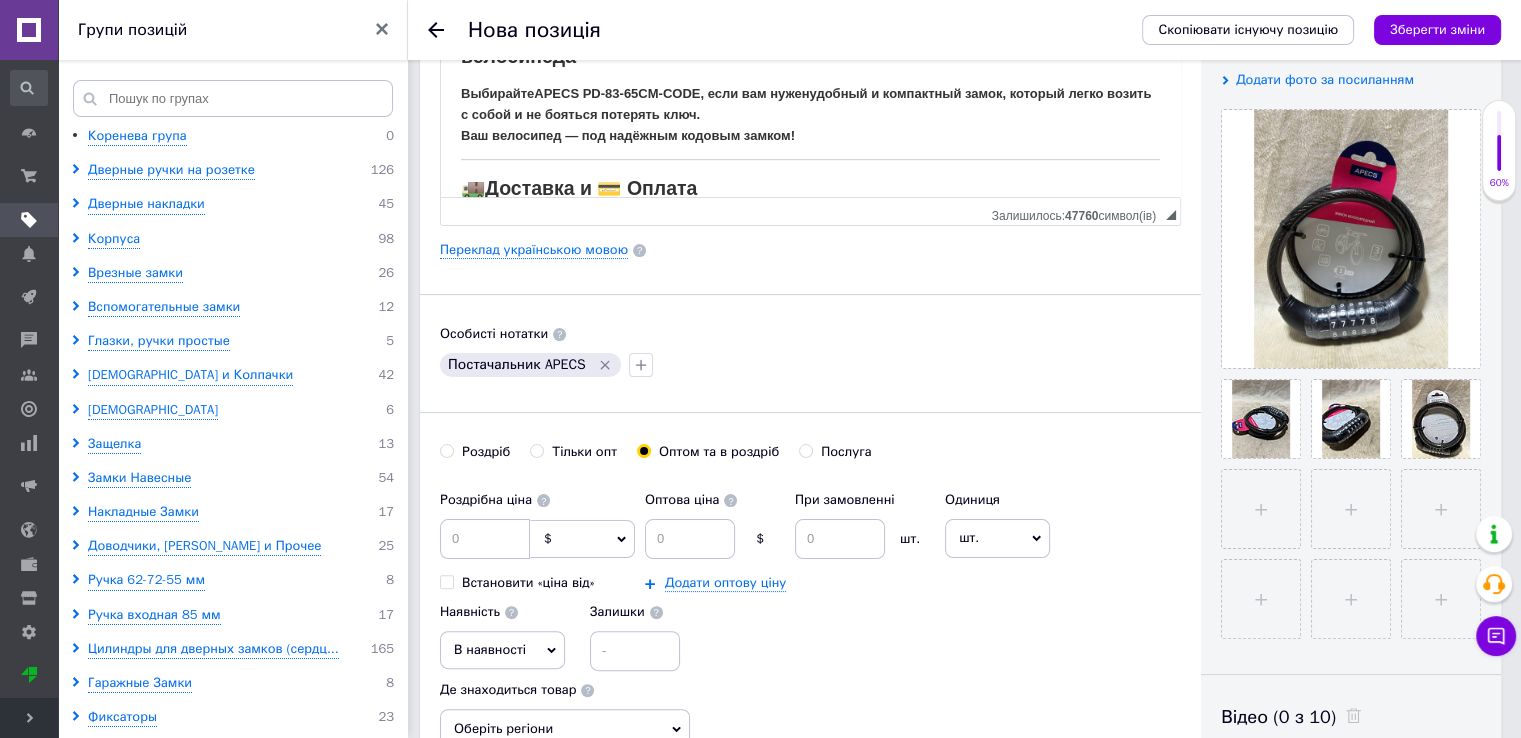 scroll, scrollTop: 0, scrollLeft: 0, axis: both 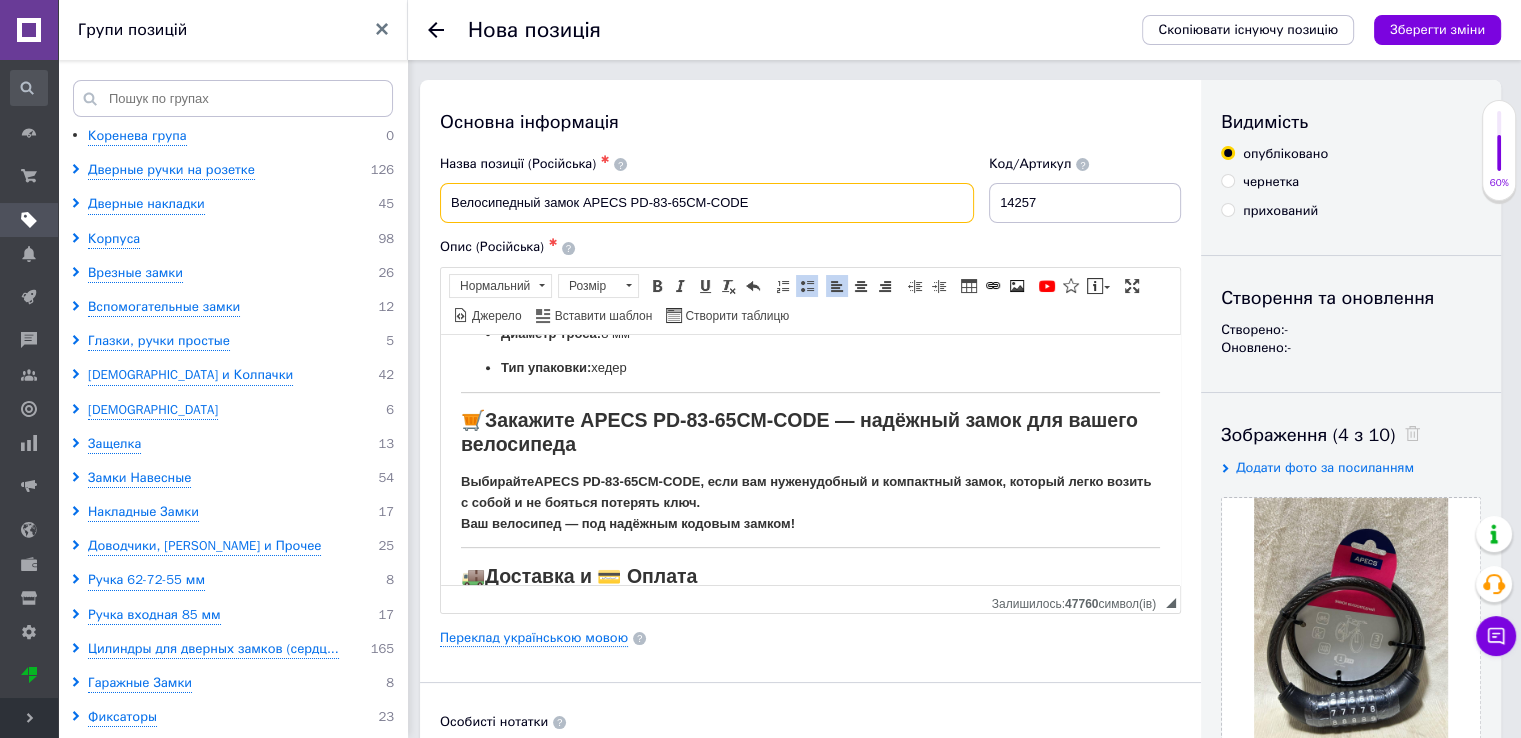 drag, startPoint x: 785, startPoint y: 202, endPoint x: 259, endPoint y: 181, distance: 526.419 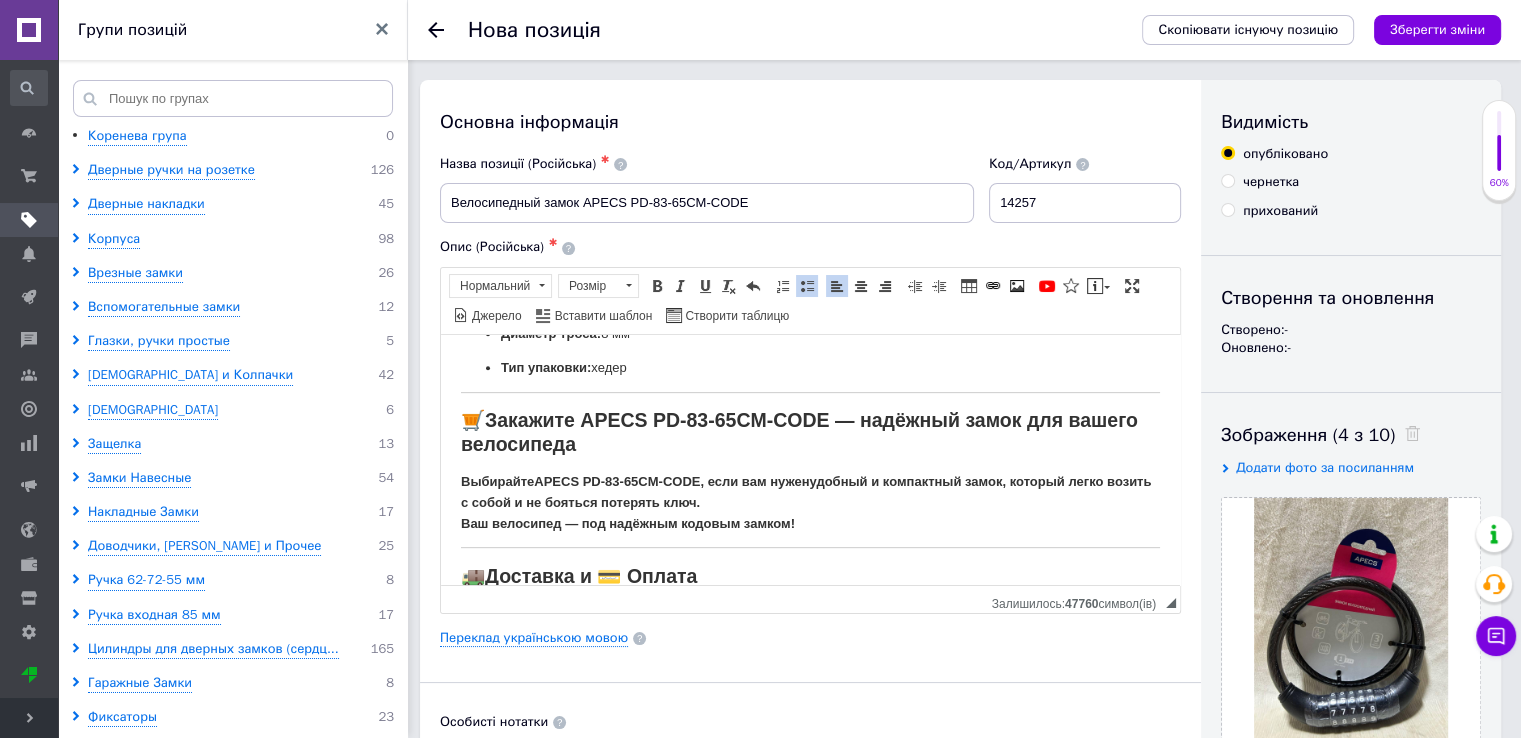 click on "Основна інформація Назва позиції (Російська) ✱ Велосипедный замок APECS PD-83-65CM-CODE Код/Артикул 14257 Опис (Російська) ✱ Розширений текстовий редактор, DD26A808-2990-4A33-89DC-B6C0FBF0A06E Панель інструментів редактора Форматування Нормальний Розмір Розмір   Жирний  Сполучення клавіш Ctrl+B   Курсив  Сполучення клавіш Ctrl+I   Підкреслений  Сполучення клавіш Ctrl+U   Видалити форматування   Повернути  Сполучення клавіш Ctrl+Z   Вставити/видалити нумерований список   Вставити/видалити маркований список   По лівому краю   По центру   По правому краю   Зменшити відступ     Таблиця" at bounding box center (810, 658) 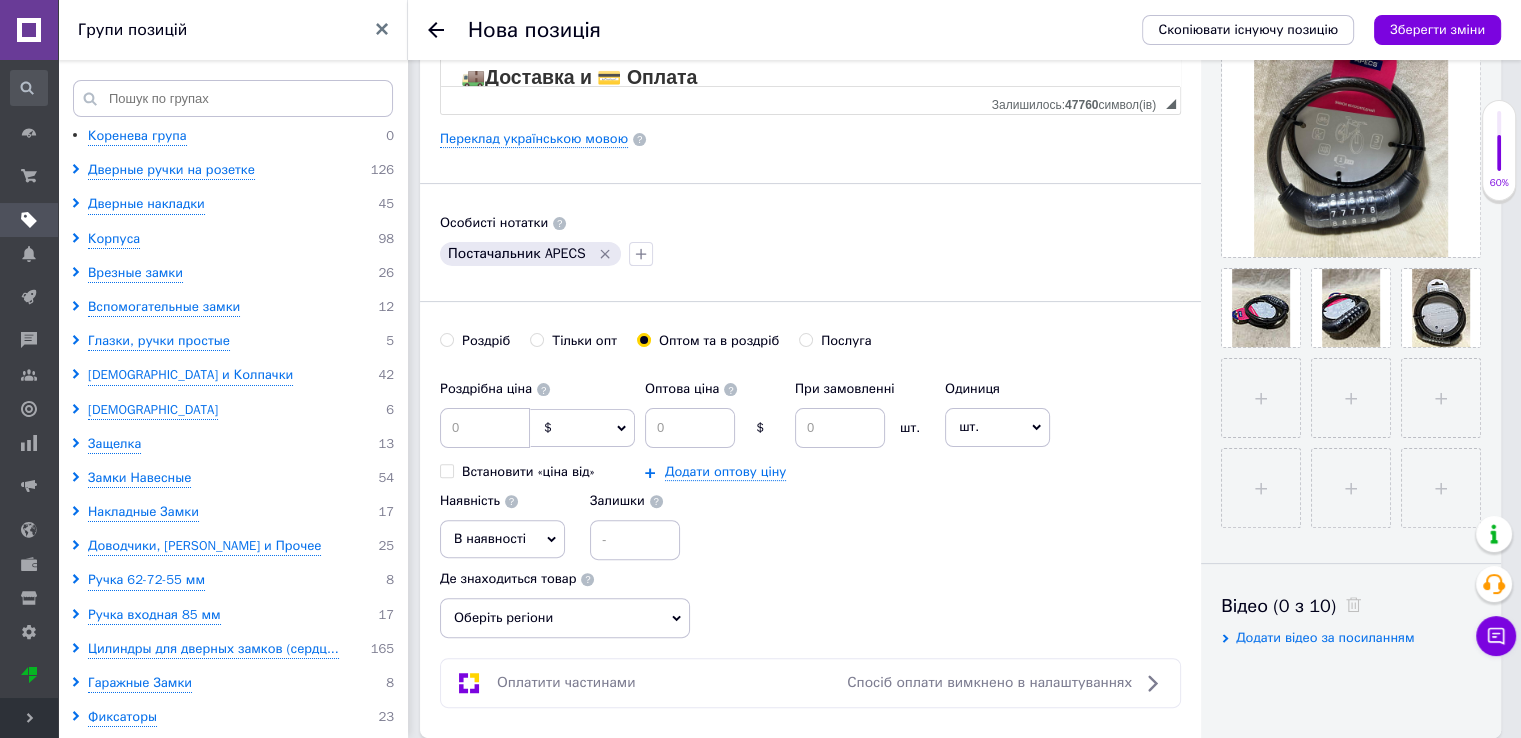 scroll, scrollTop: 500, scrollLeft: 0, axis: vertical 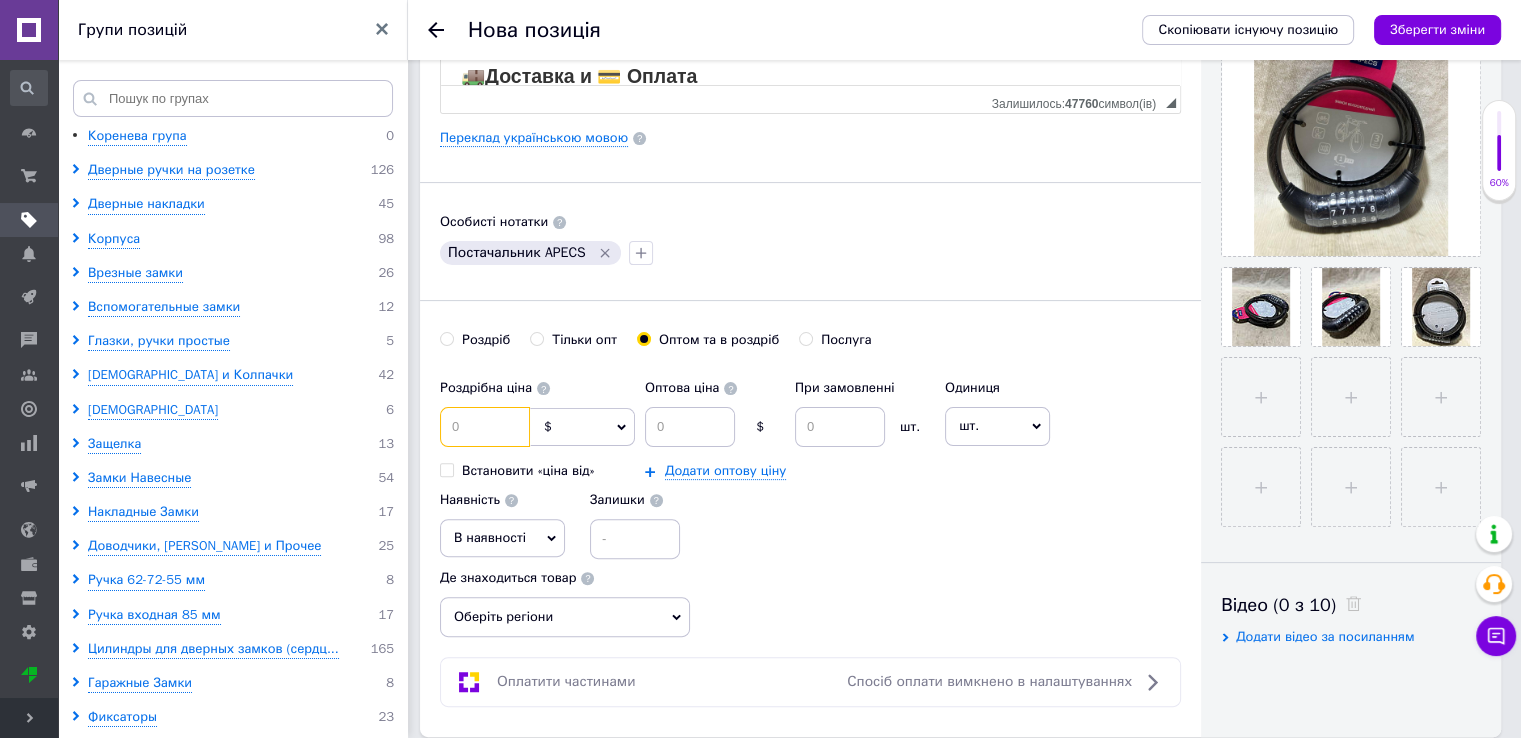 click at bounding box center [485, 427] 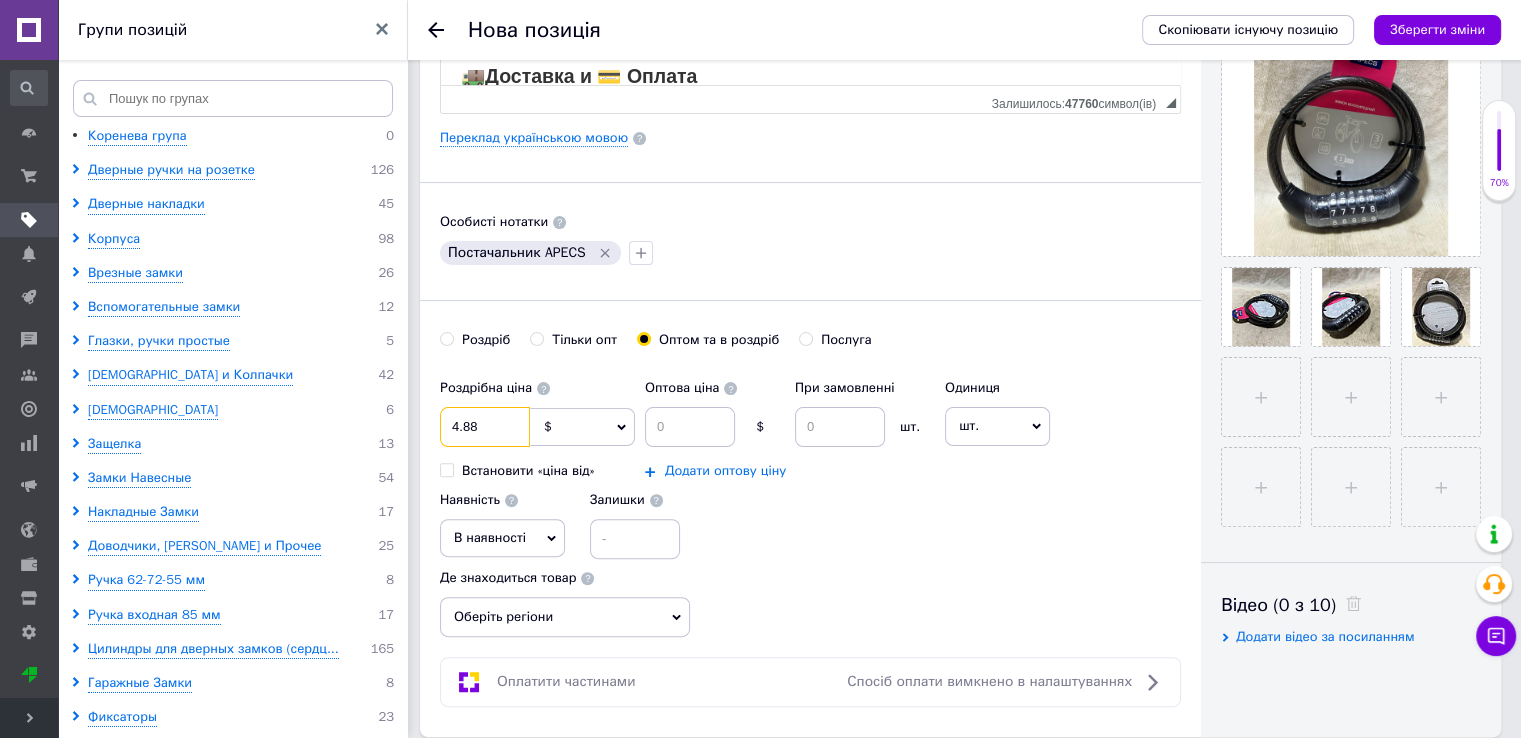 type on "4.88" 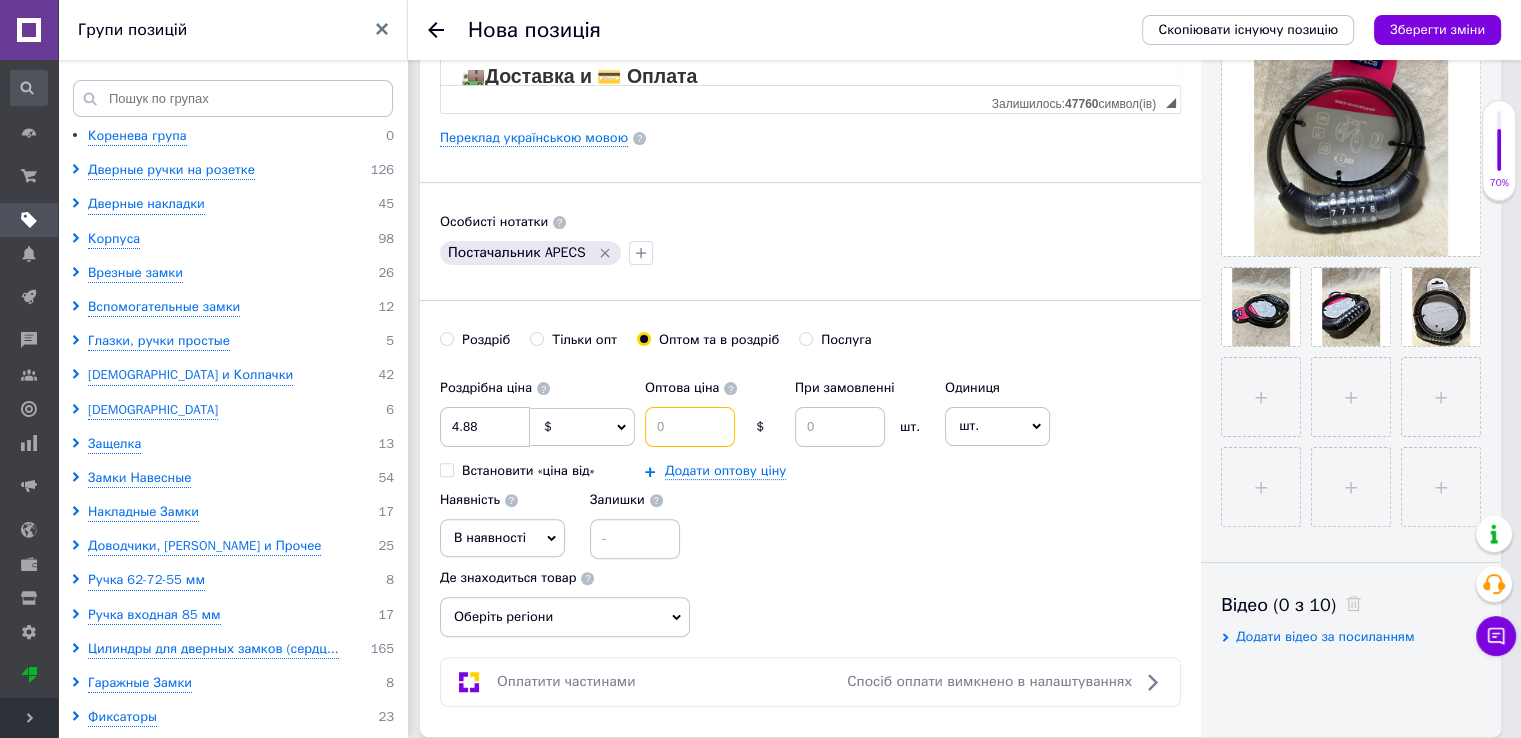 click at bounding box center (690, 427) 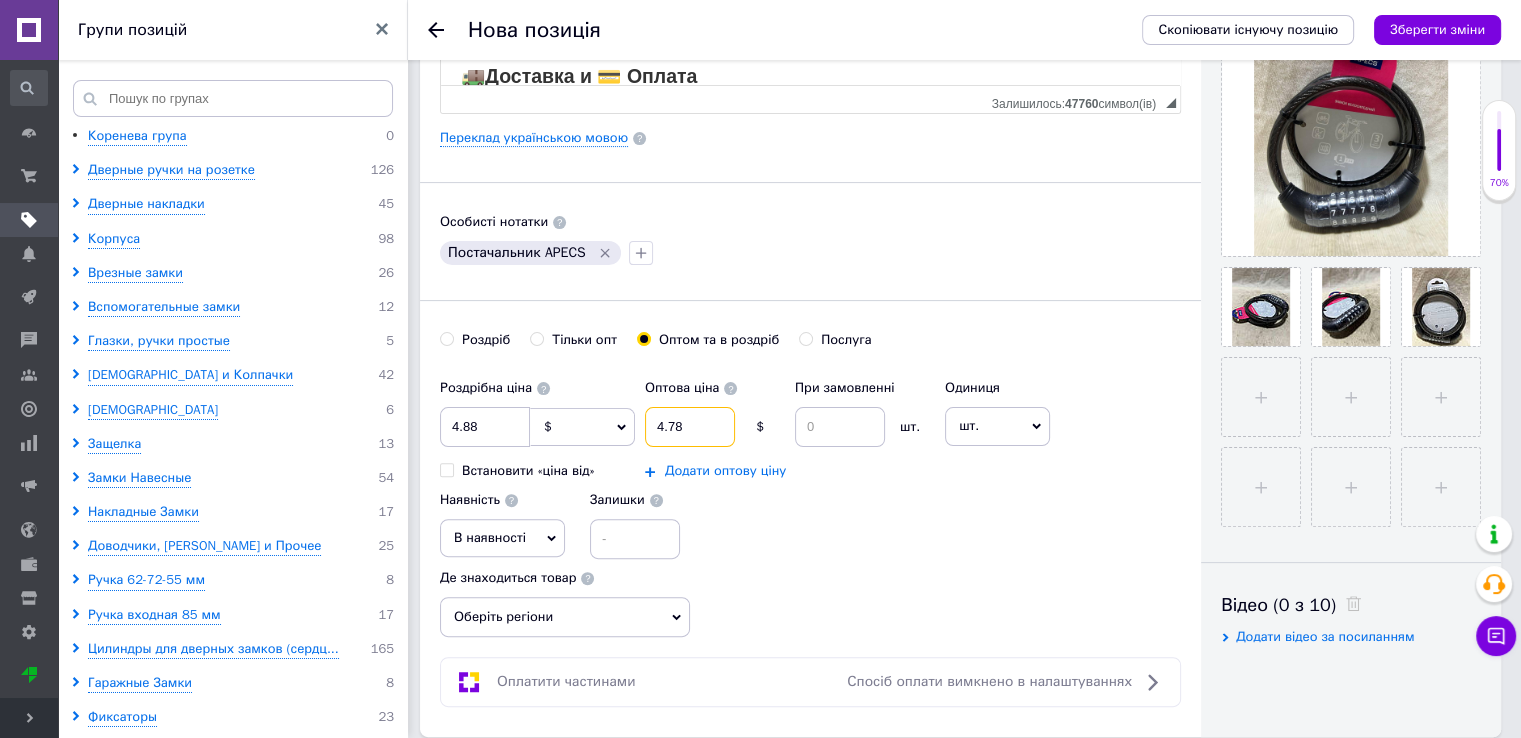 type on "4.78" 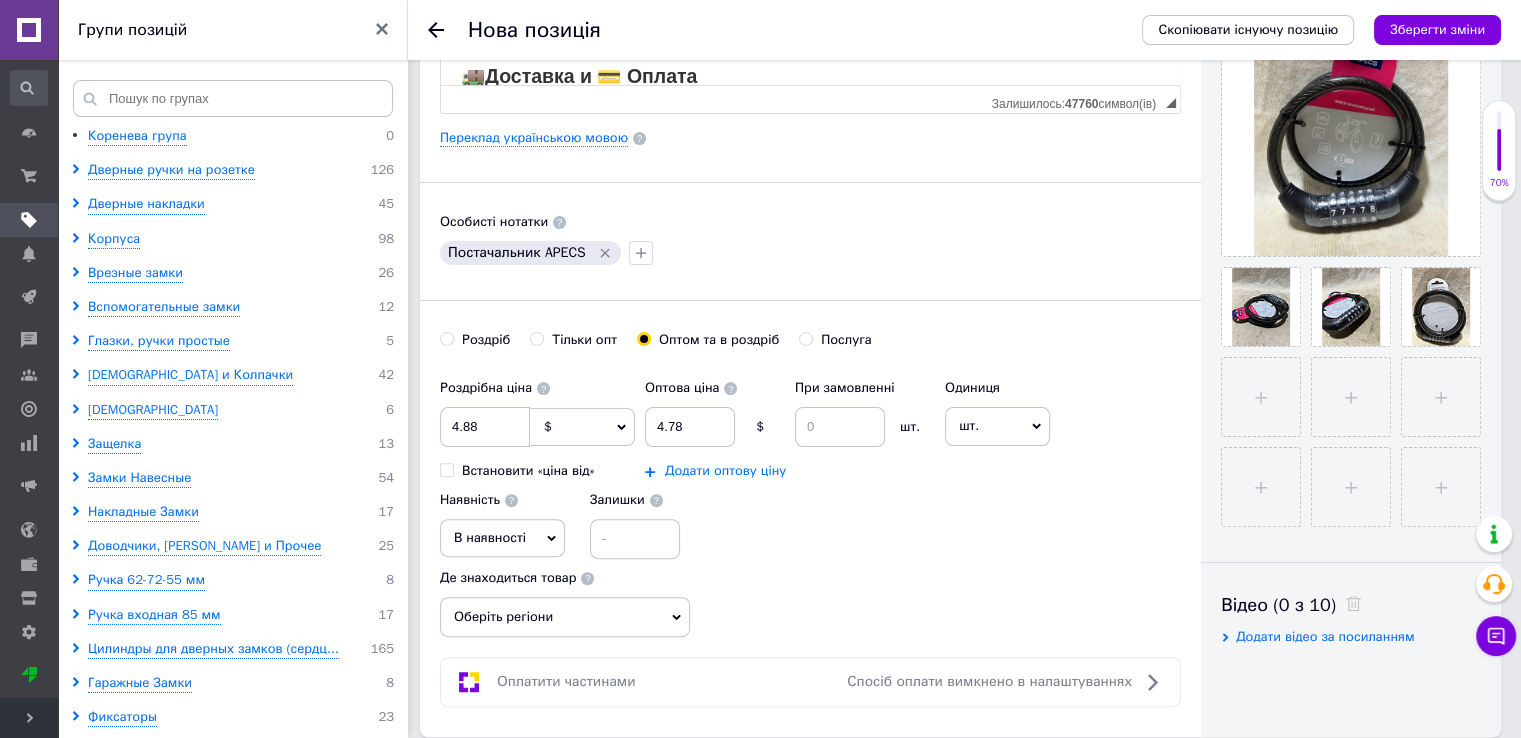 click on "Додати оптову ціну" at bounding box center [725, 471] 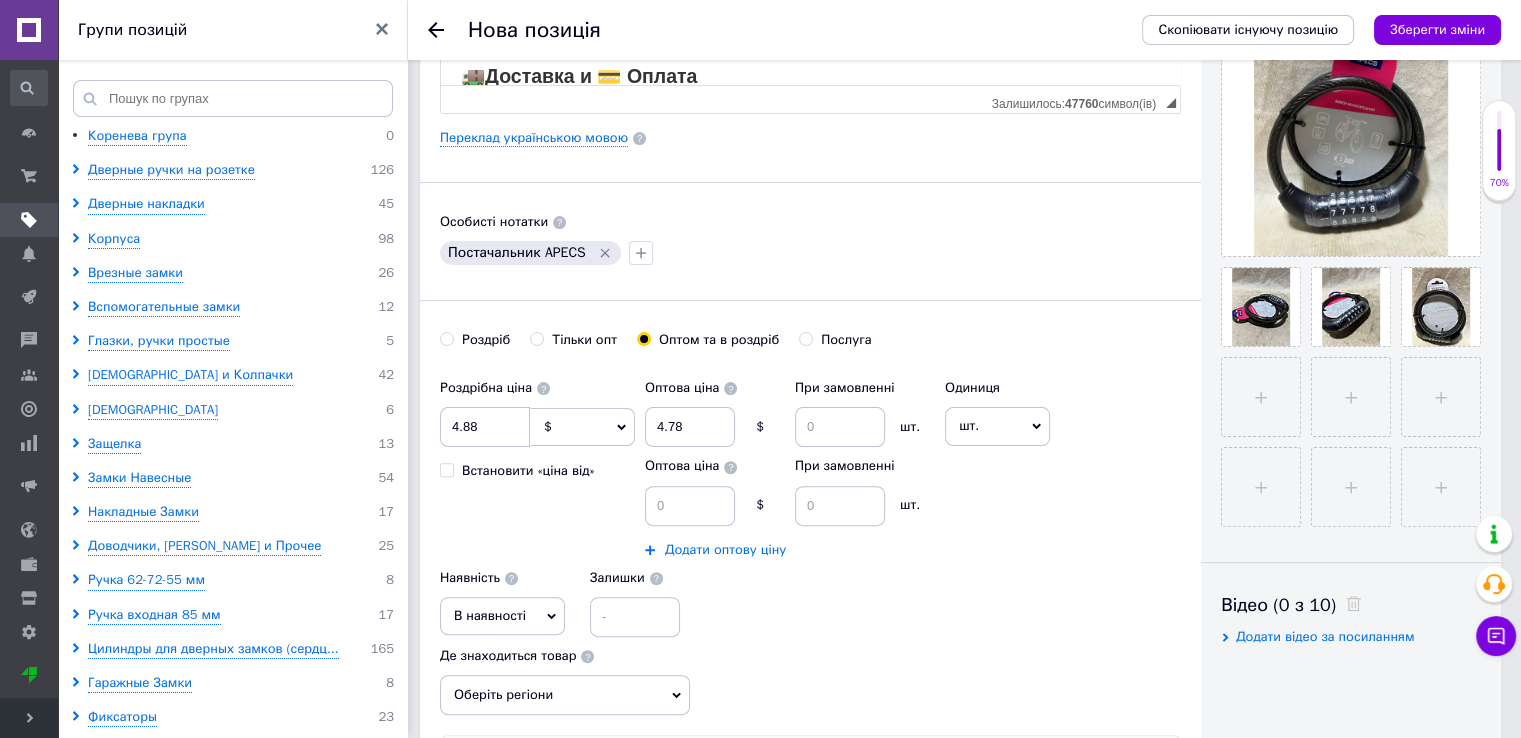 click on "Додати оптову ціну" at bounding box center [725, 550] 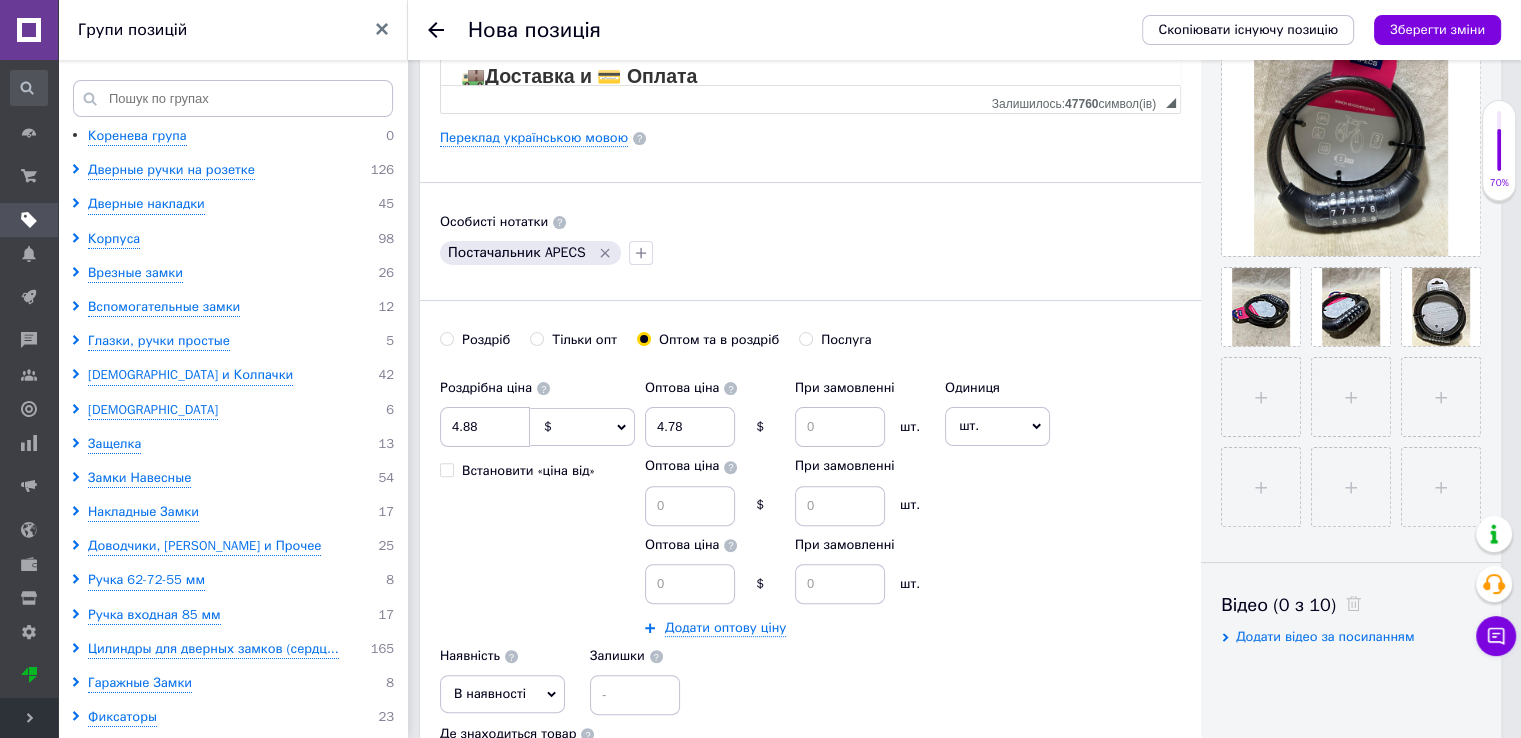 click on "Роздрібна ціна 4.88 $ EUR CHF ₴ GBP ¥ PLN ₸ MDL HUF KGS CNY TRY KRW lei Встановити «ціна від» Оптова ціна 4.78 $ При замовленні шт. Оптова ціна $ При замовленні шт. Оптова ціна $ При замовленні шт. Додати оптову ціну Одиниця шт. Популярне комплект упаковка кв.м пара м кг пог.м послуга т а автоцистерна ампула б балон банка блістер бобіна бочка бут бухта в ват виїзд відро г г га година гр/кв.м гігакалорія д дав два місяці день доба доза є єврокуб з зміна к кВт каністра карат кв.дм кв.м кв.см кв.фут квартал кг кг/кв.м км колесо комплект коробка куб.дм куб.м л л лист м м мВт мл мм моток місяць н" at bounding box center (810, 542) 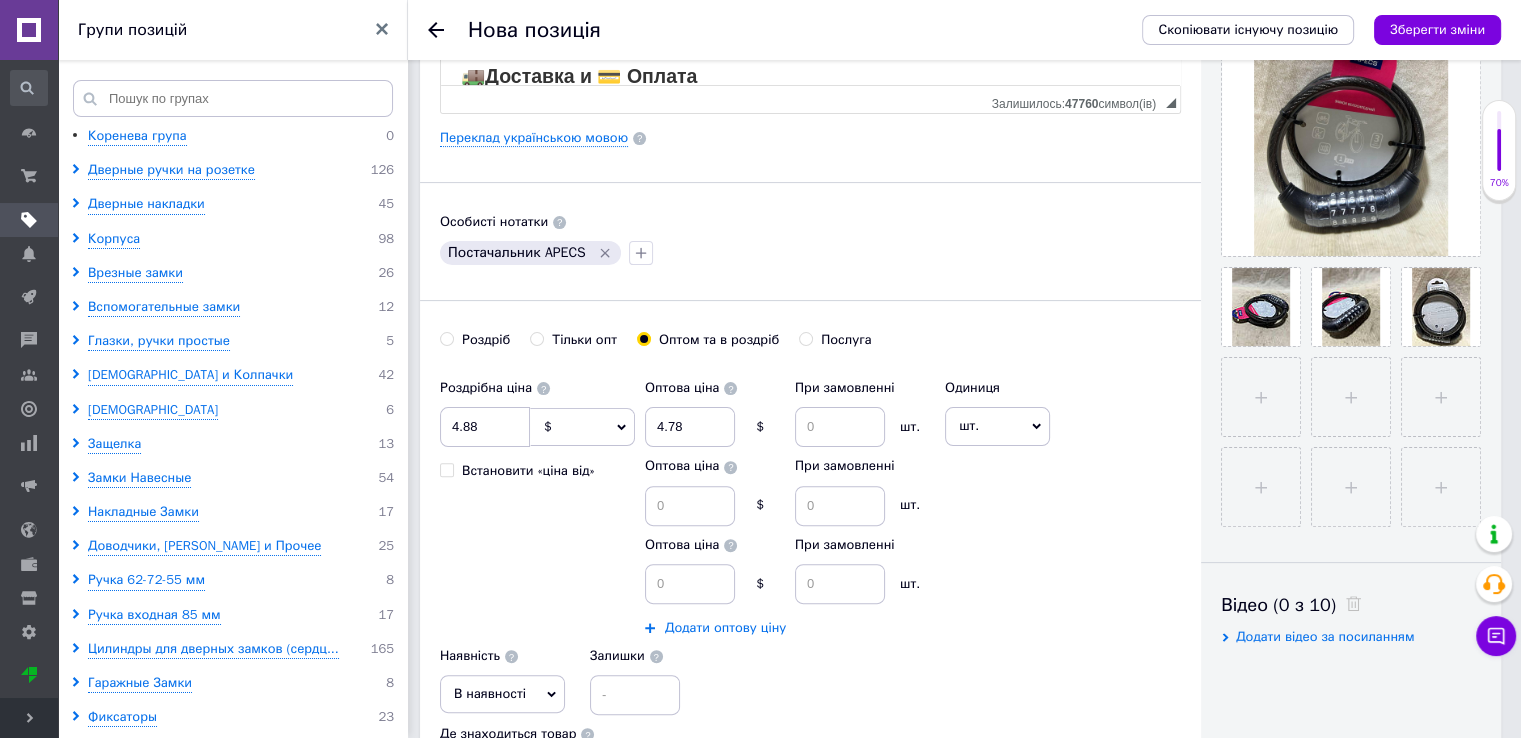 click on "Додати оптову ціну" at bounding box center [725, 628] 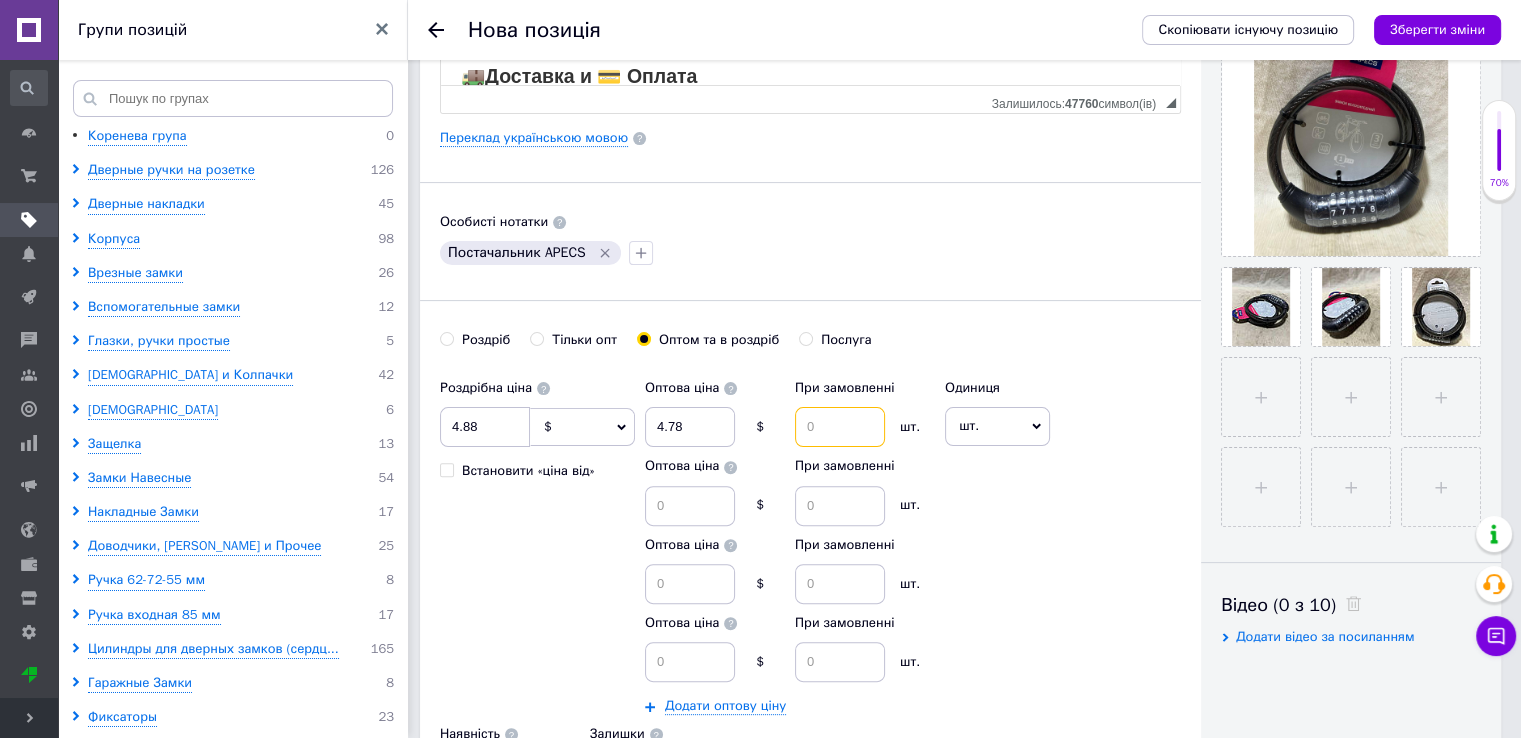 click at bounding box center [840, 427] 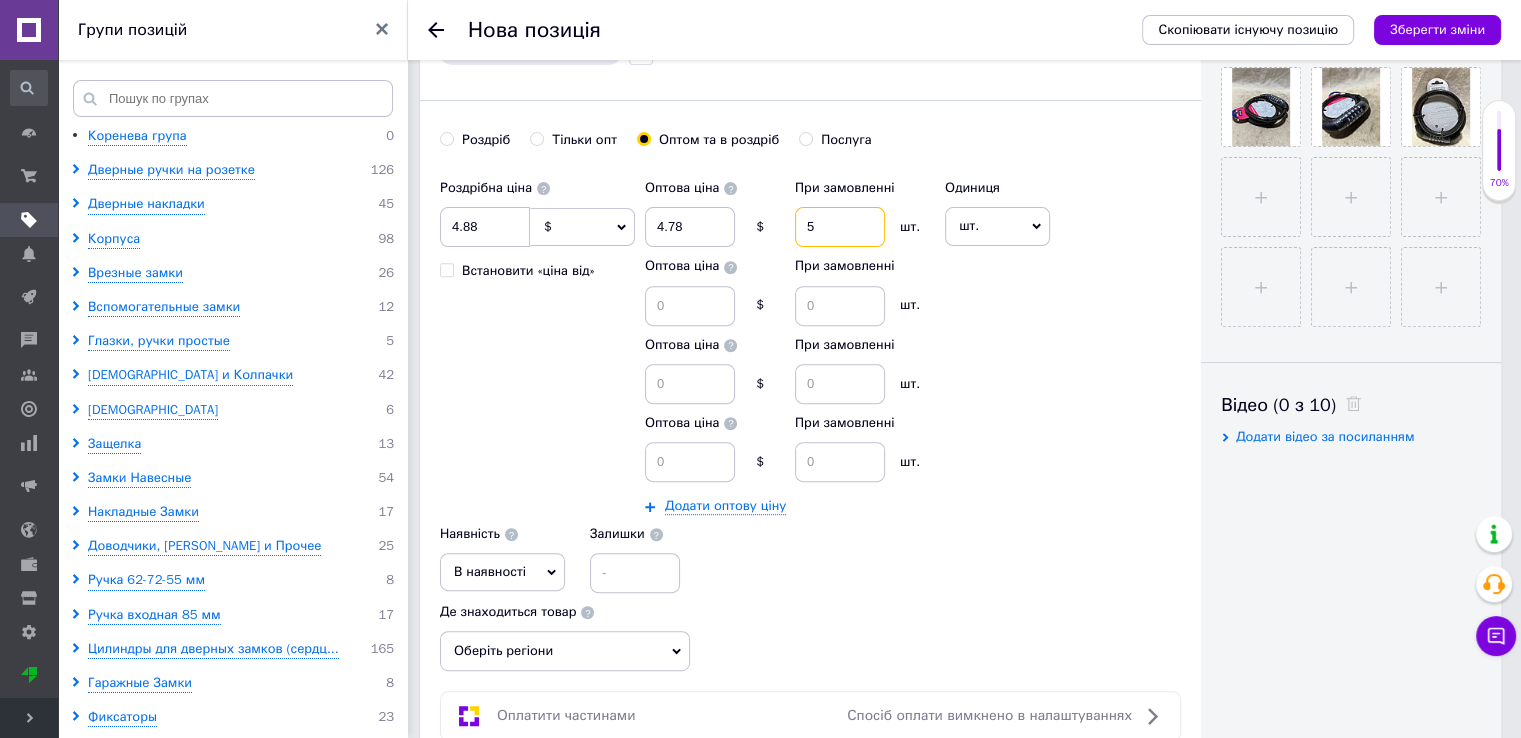 type on "5" 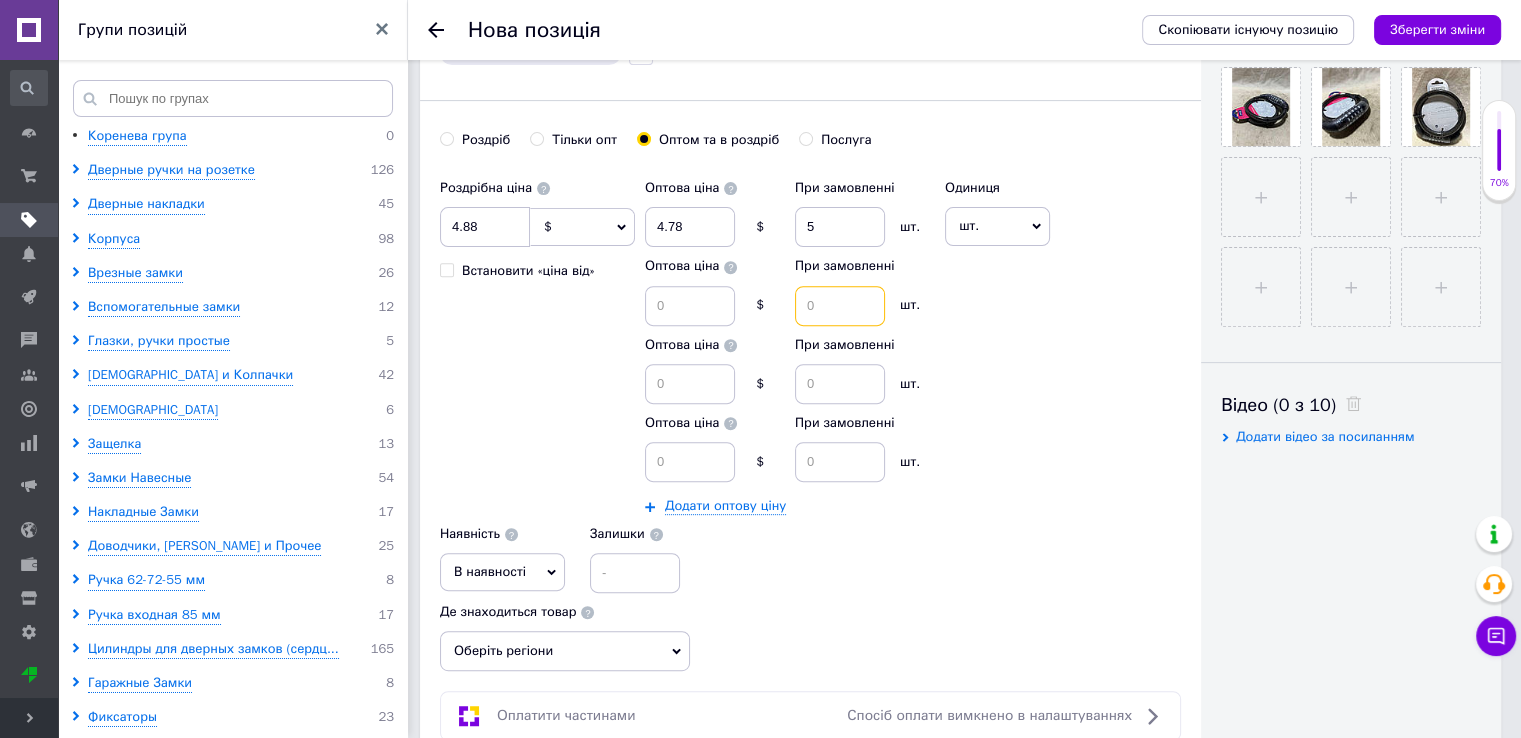 click at bounding box center (840, 306) 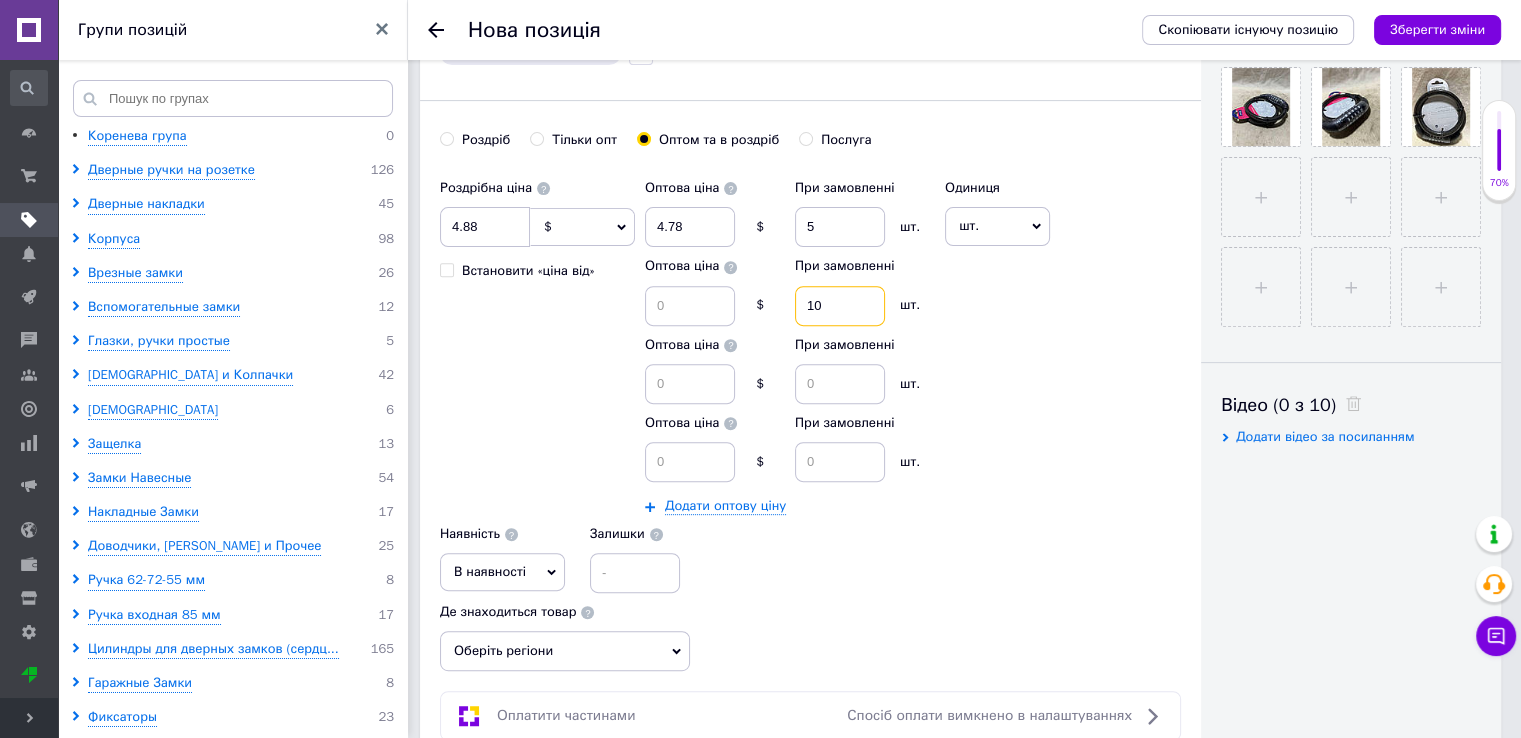 type on "10" 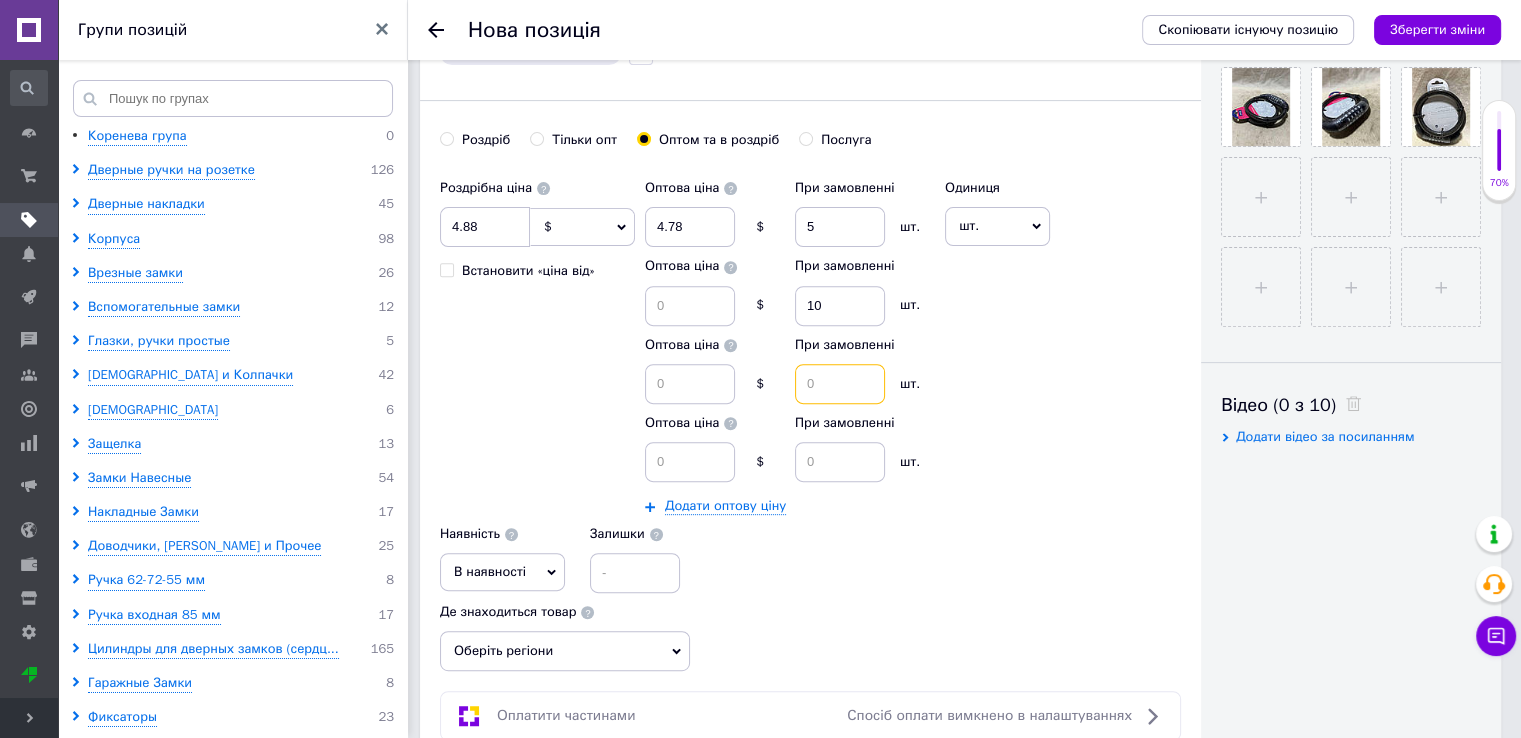 click at bounding box center [840, 384] 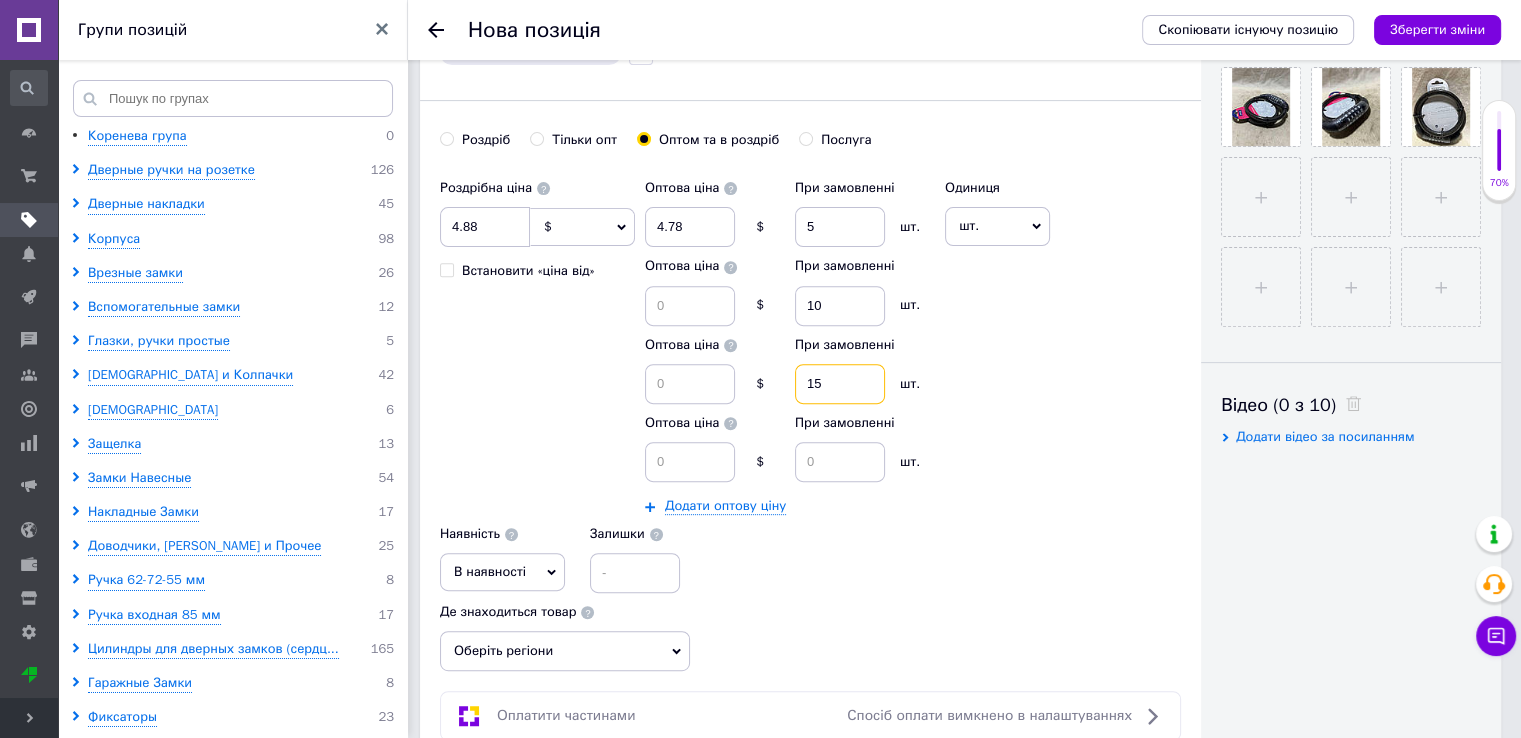 type on "15" 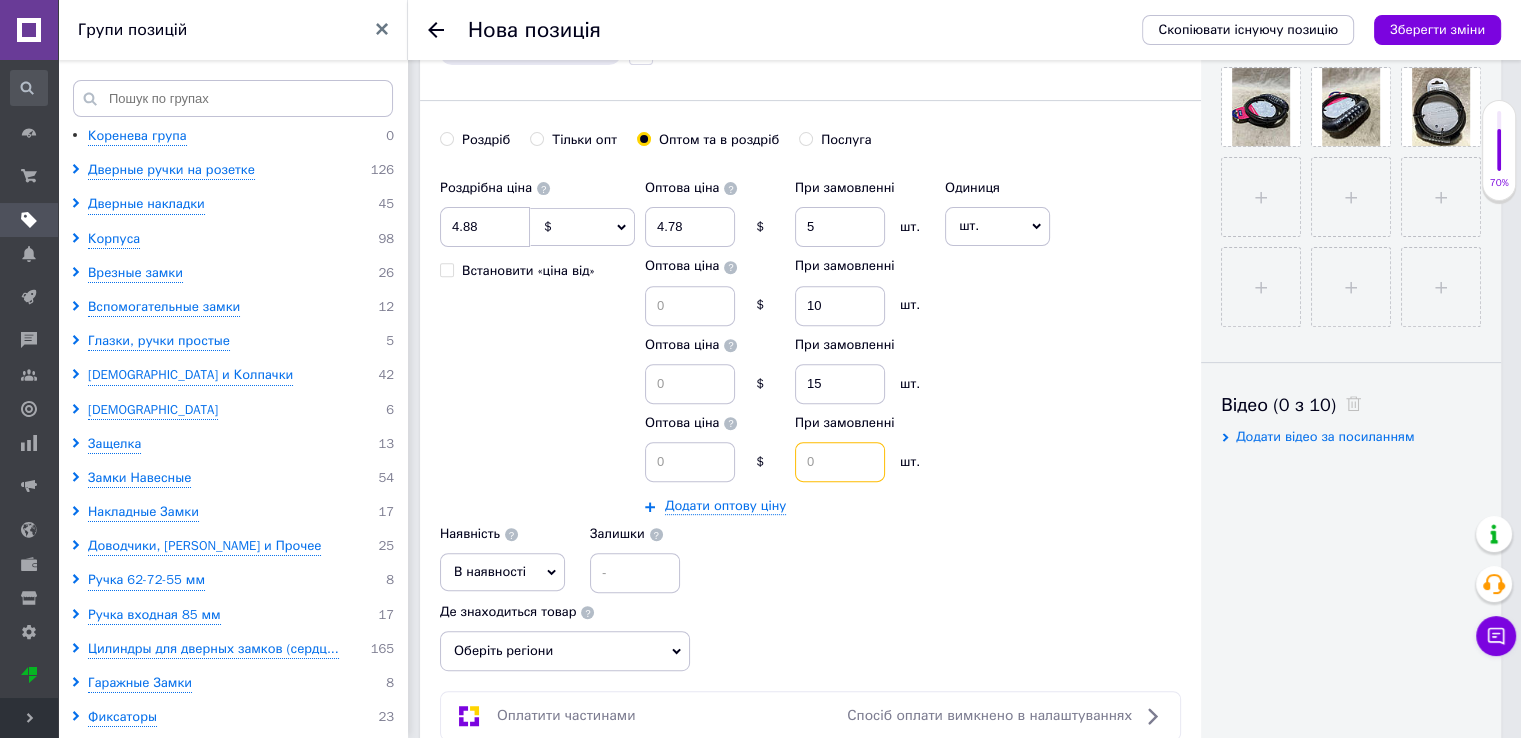 click at bounding box center [840, 462] 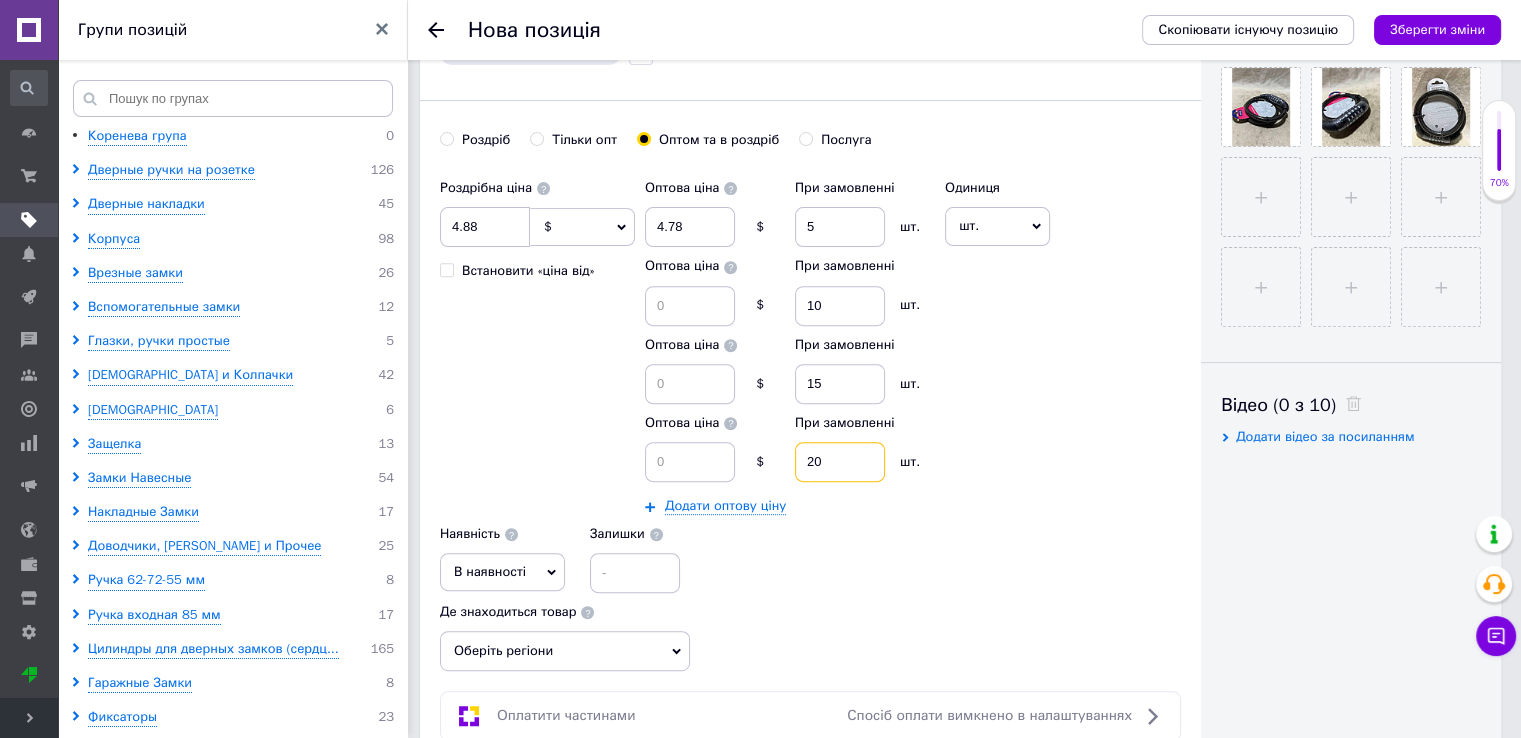 type on "20" 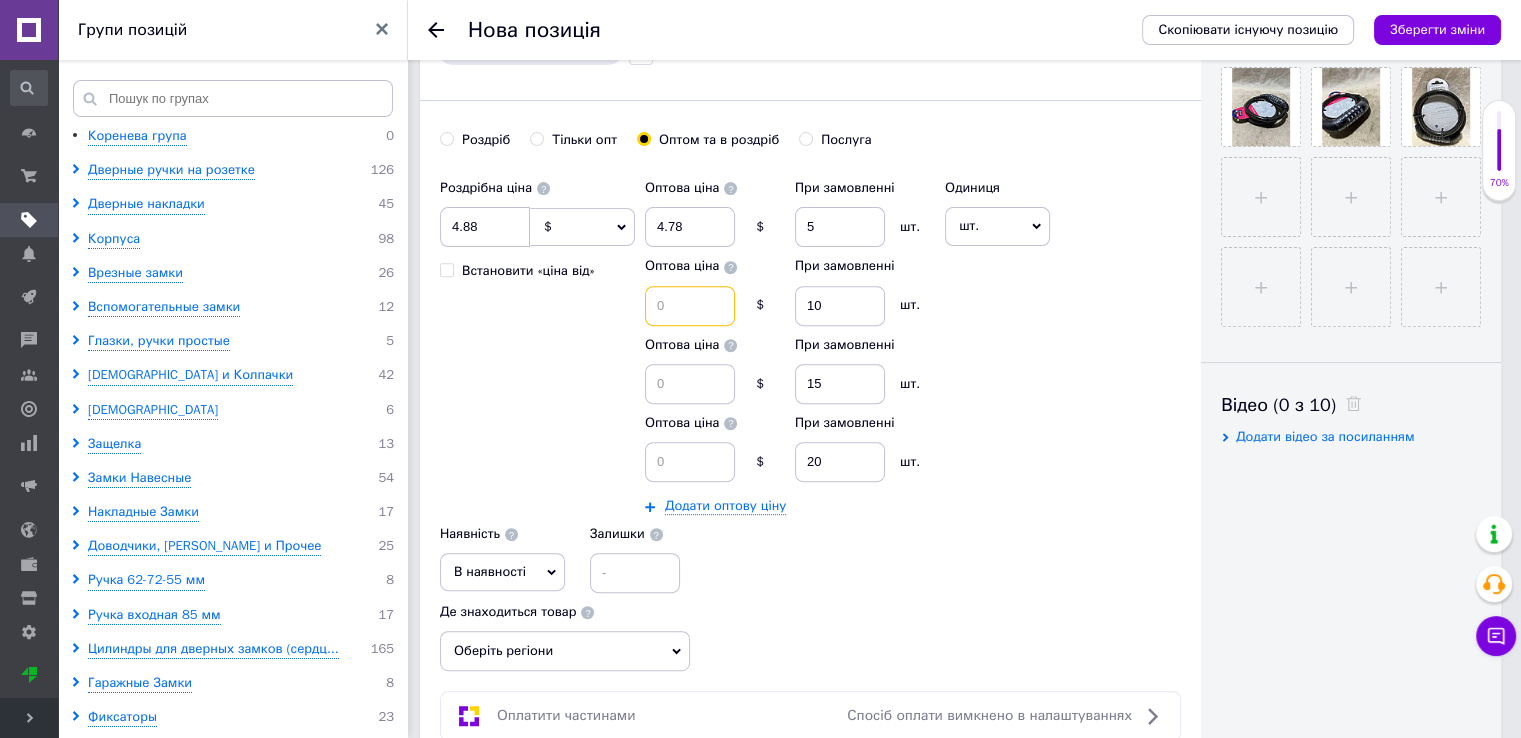 click at bounding box center [690, 306] 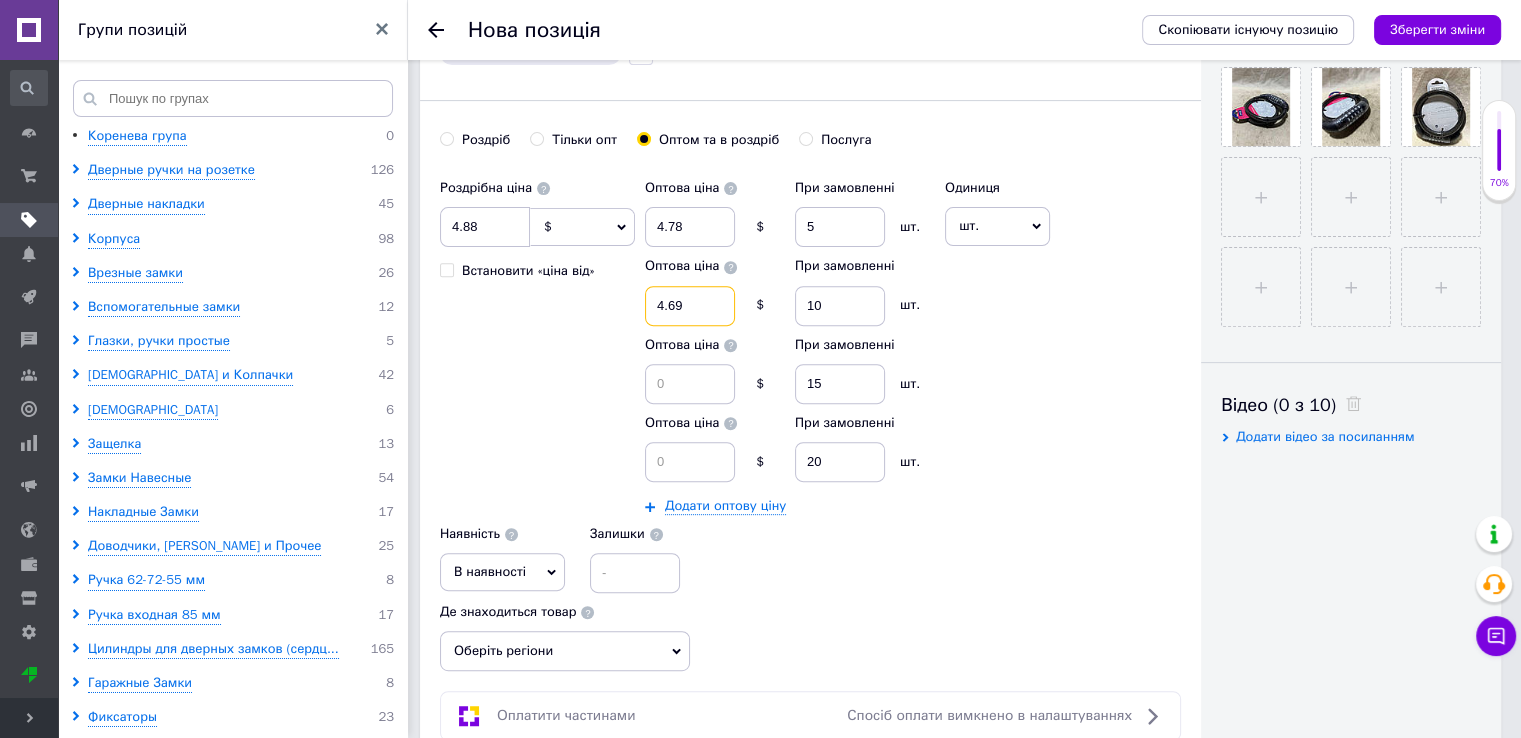 type on "4.69" 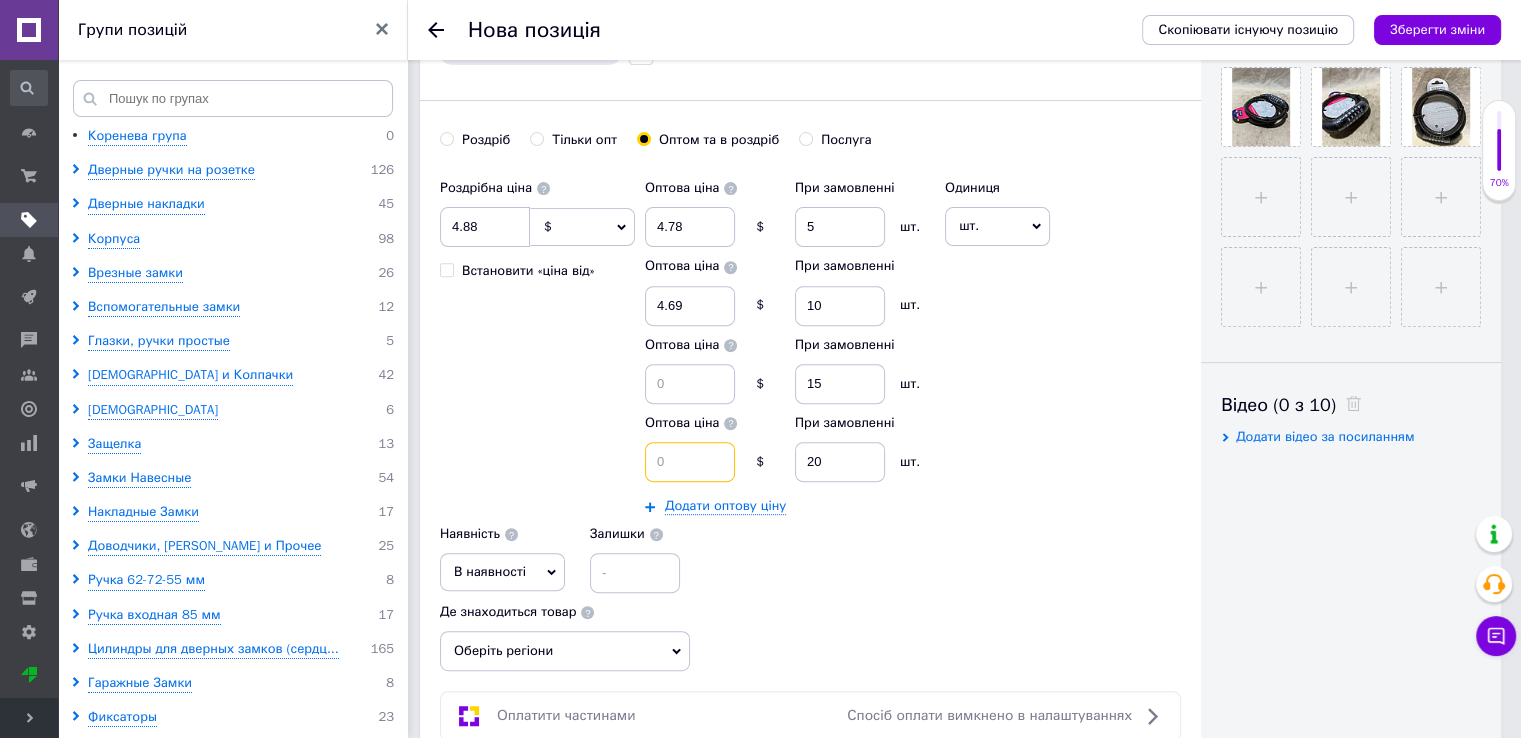 click at bounding box center [690, 462] 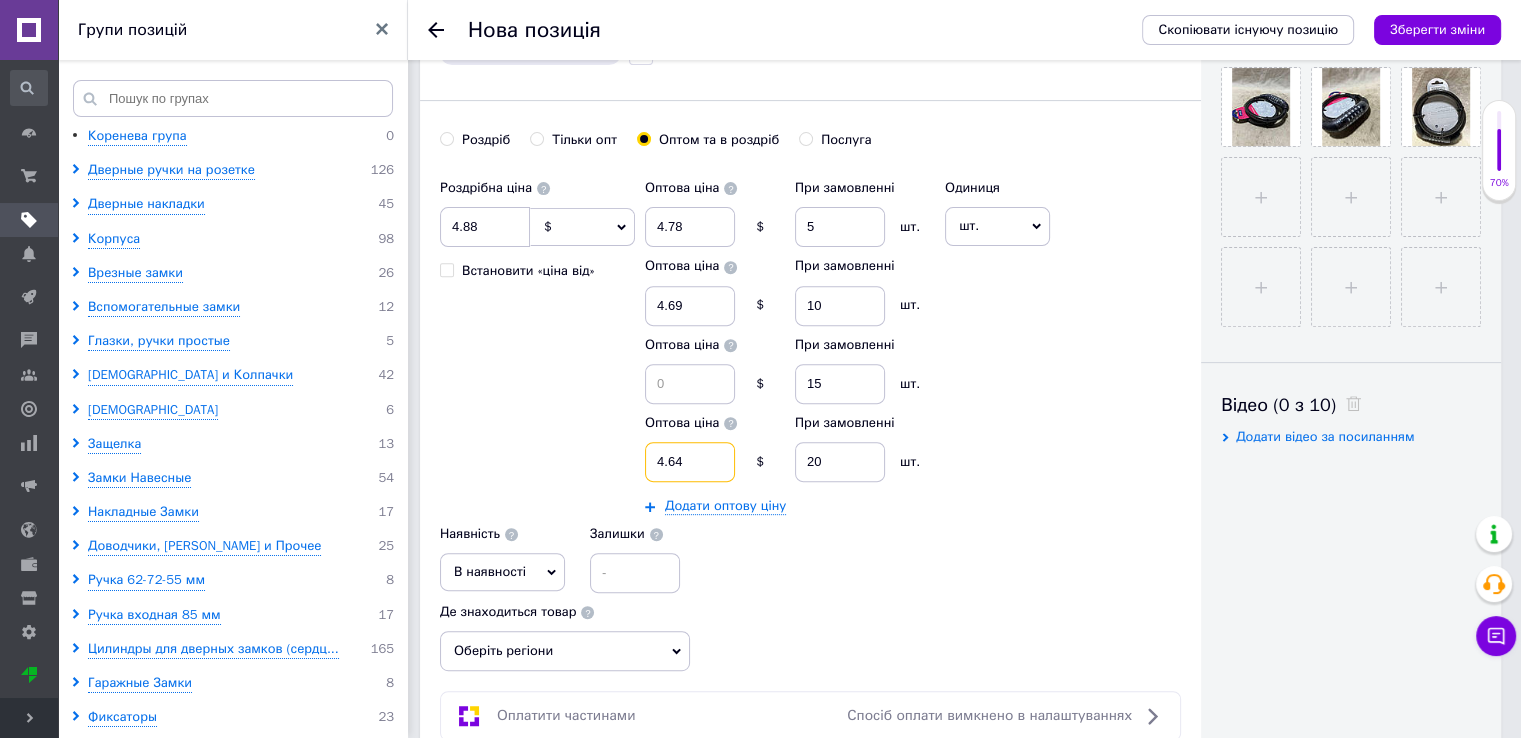 type on "4.64" 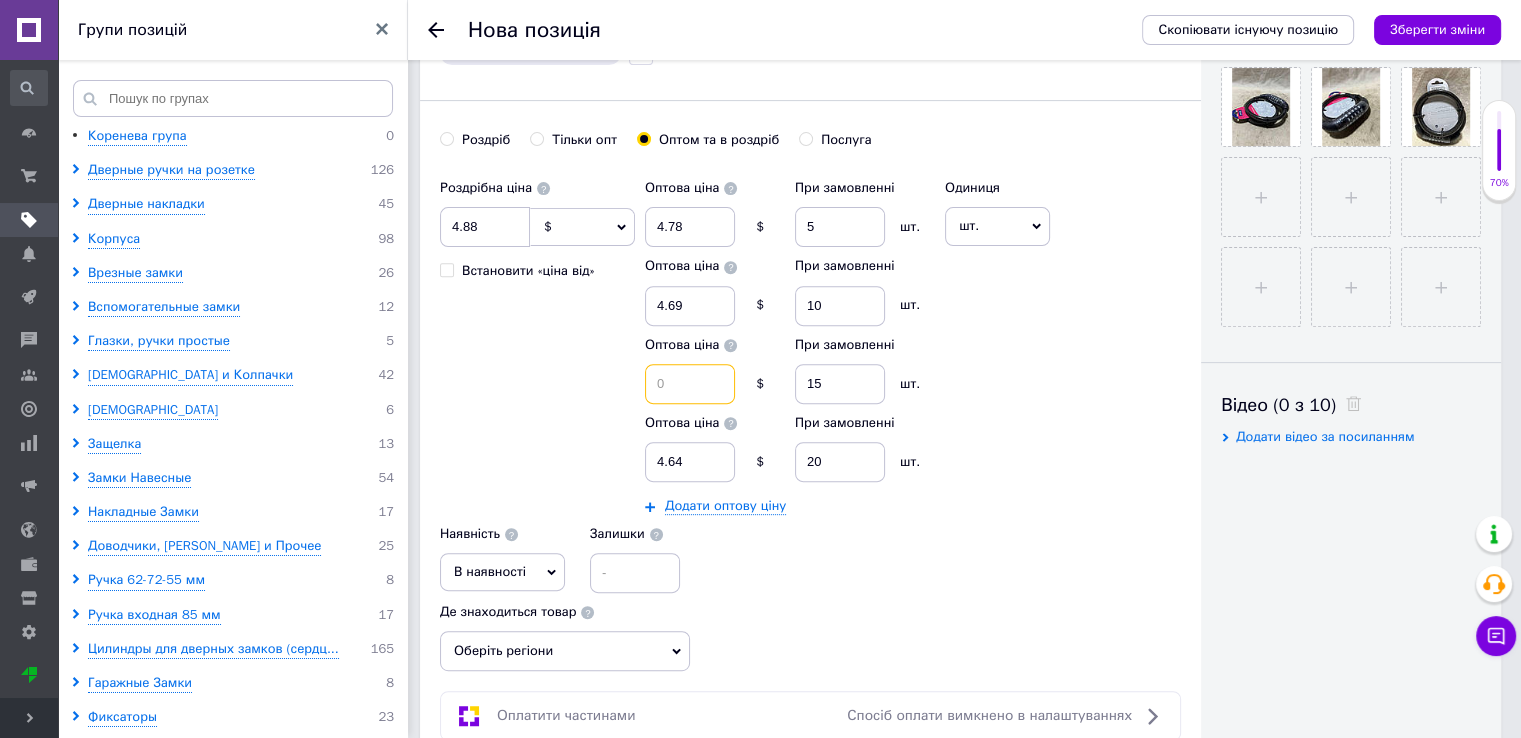 click at bounding box center (690, 384) 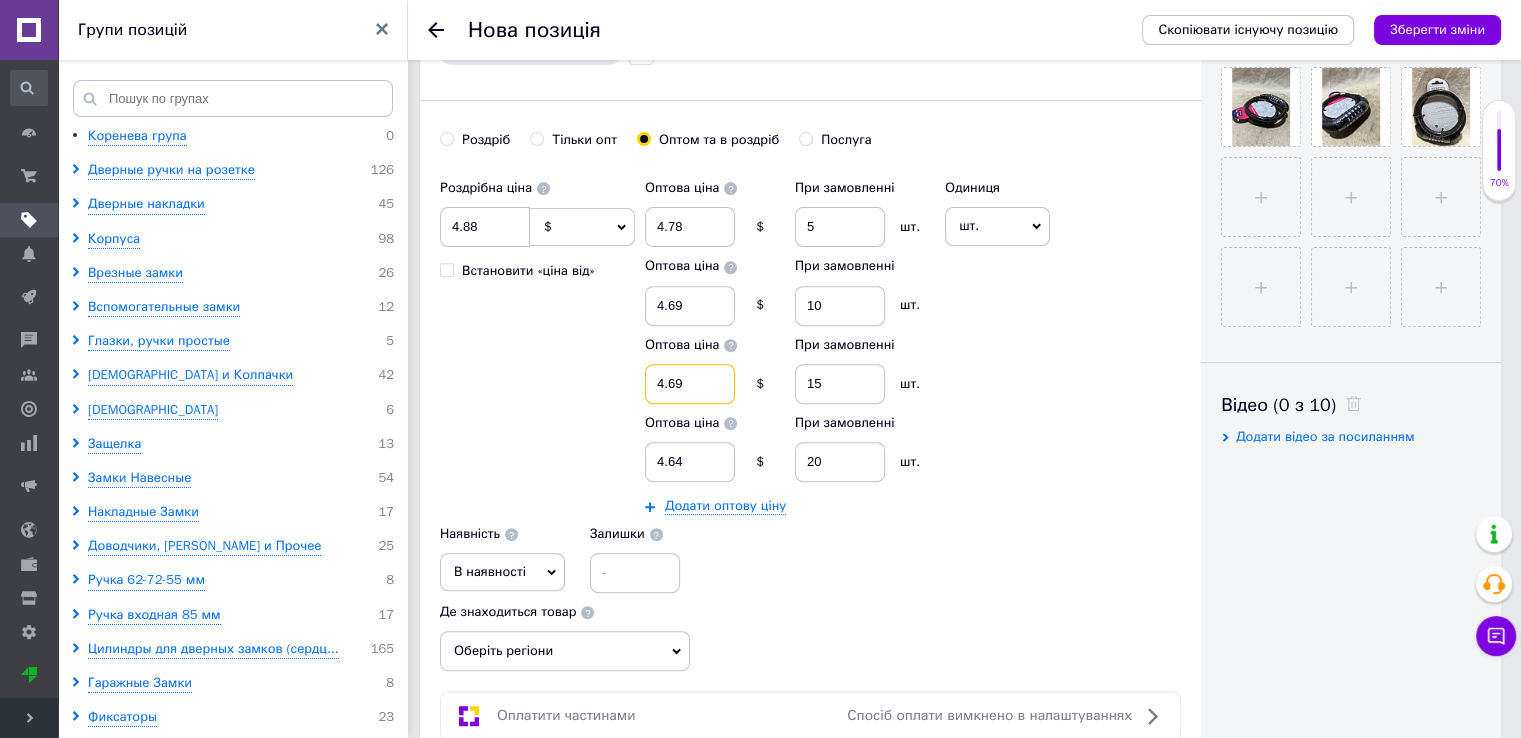 type on "4.69" 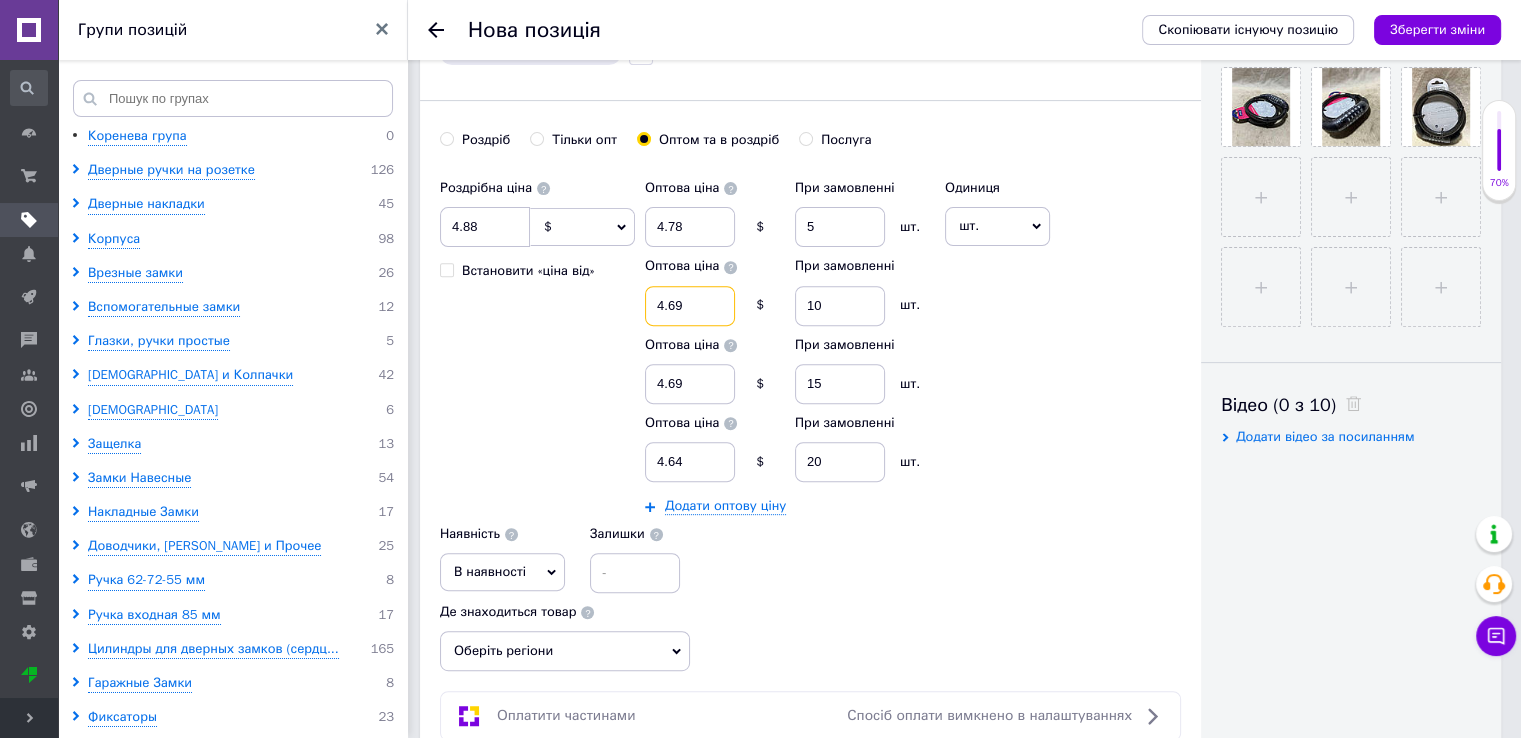 click on "4.69" at bounding box center (690, 306) 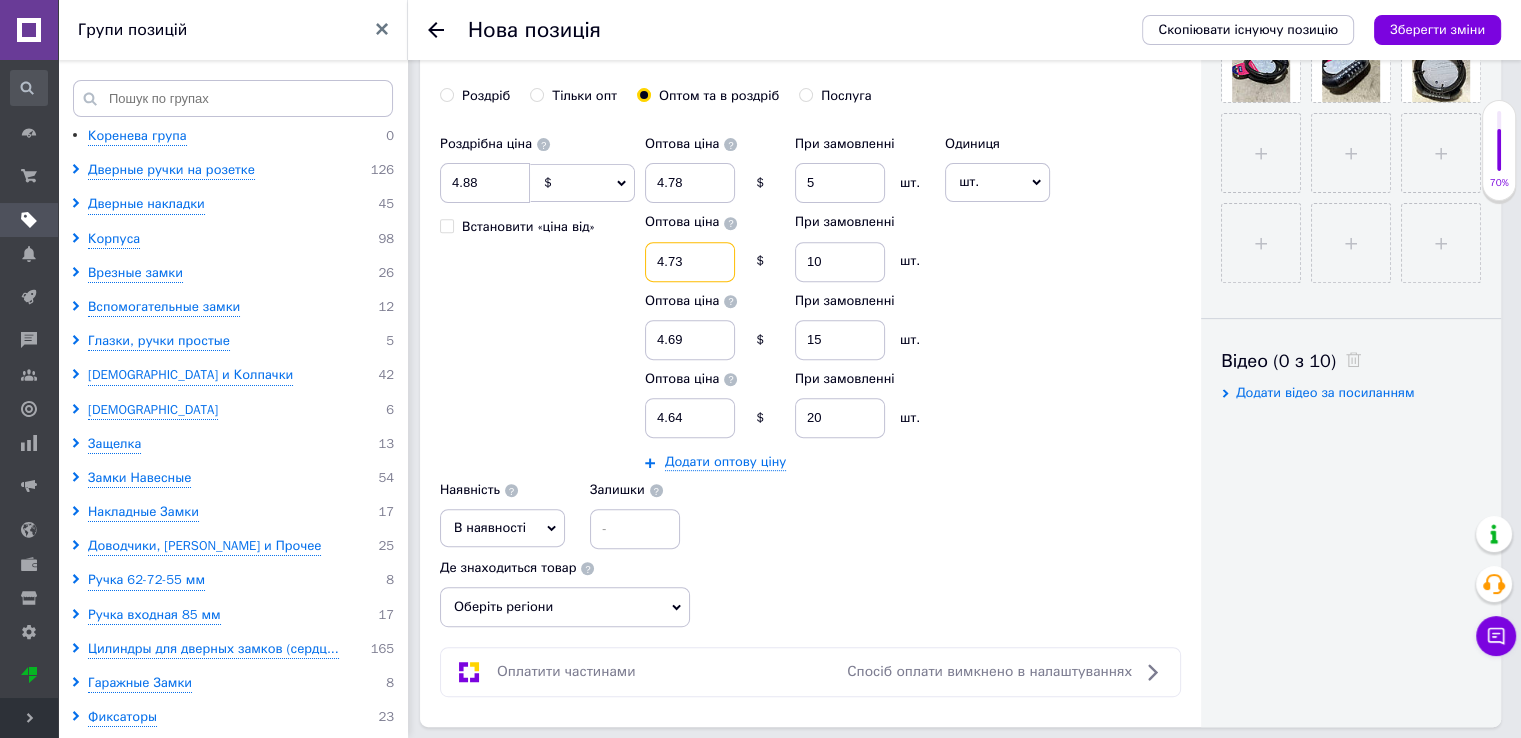 scroll, scrollTop: 900, scrollLeft: 0, axis: vertical 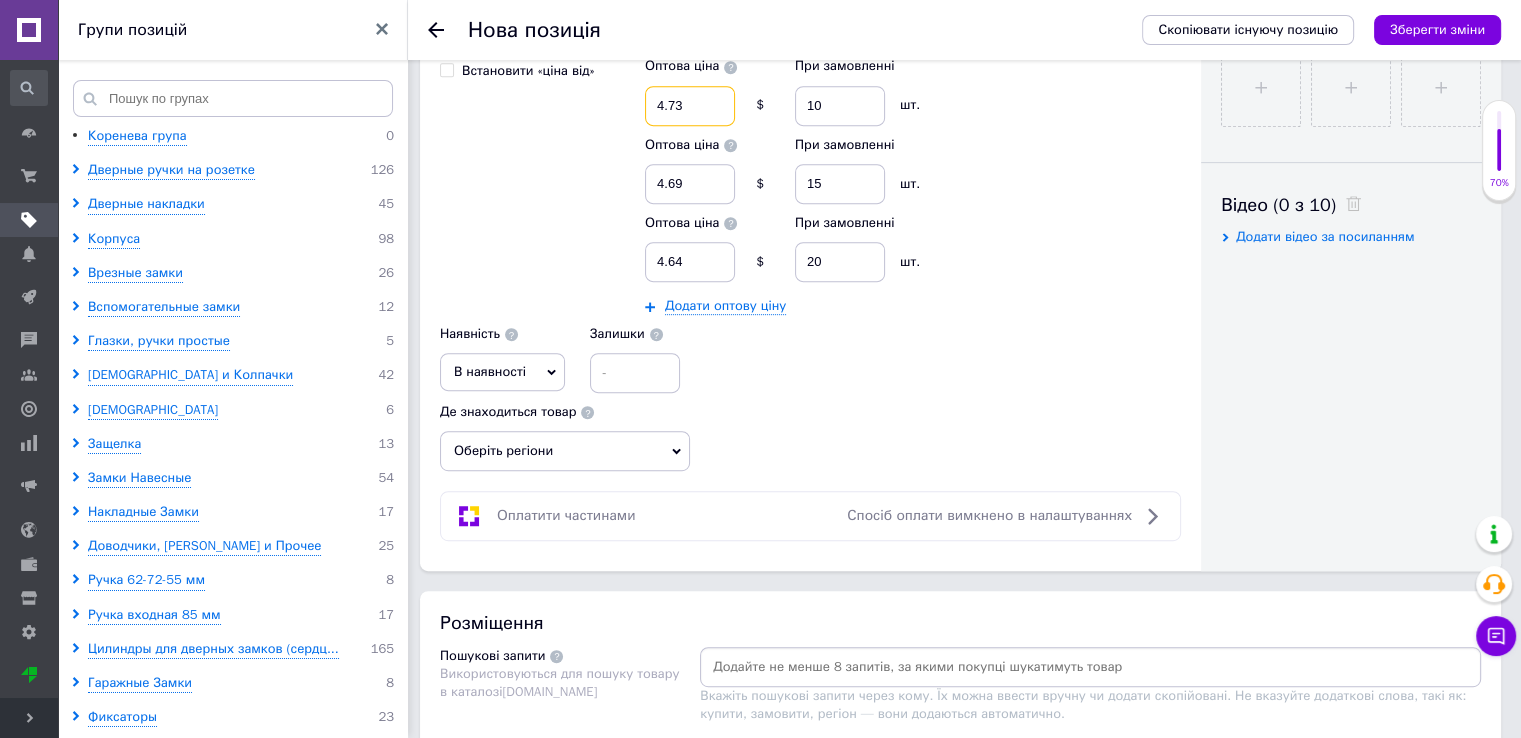 type on "4.73" 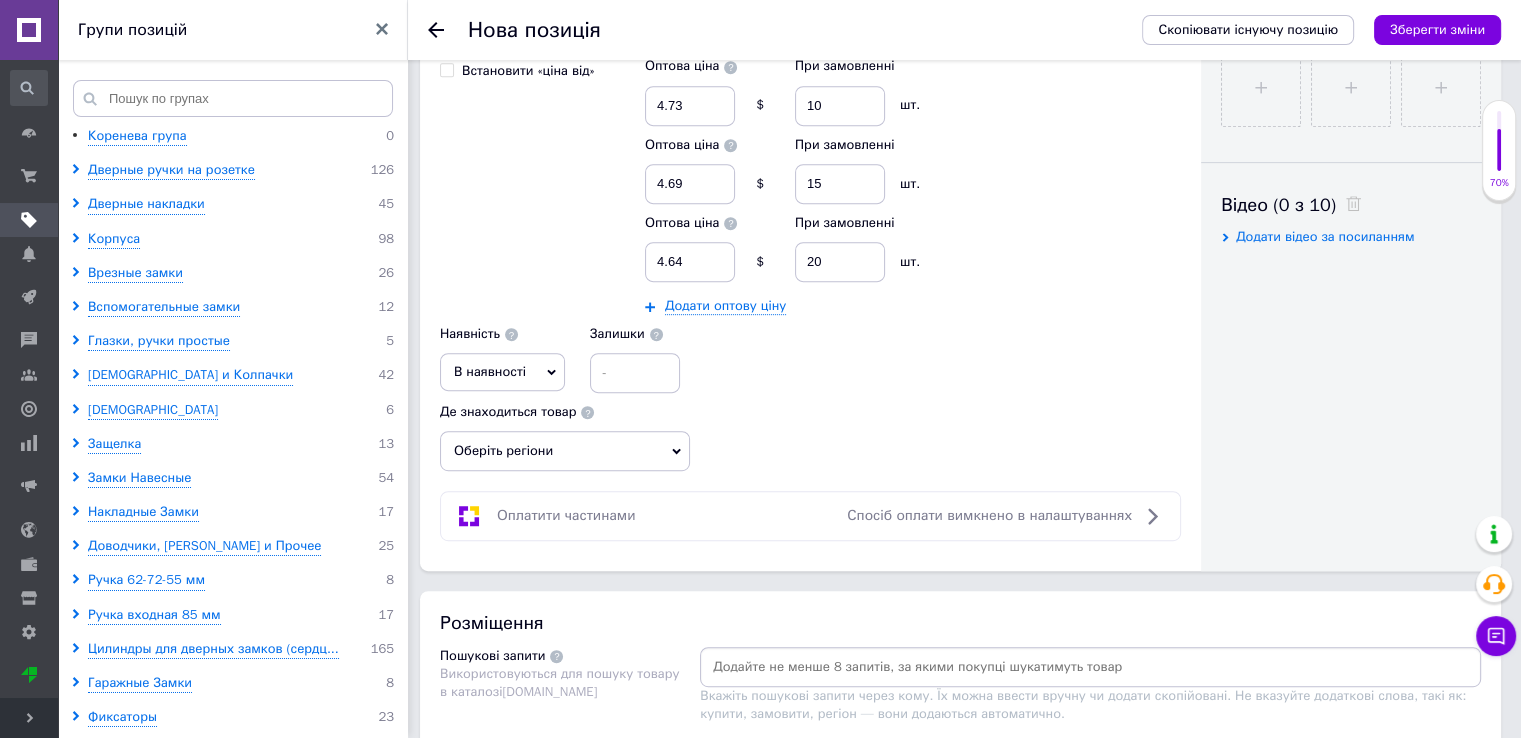 click on "В наявності" at bounding box center [502, 372] 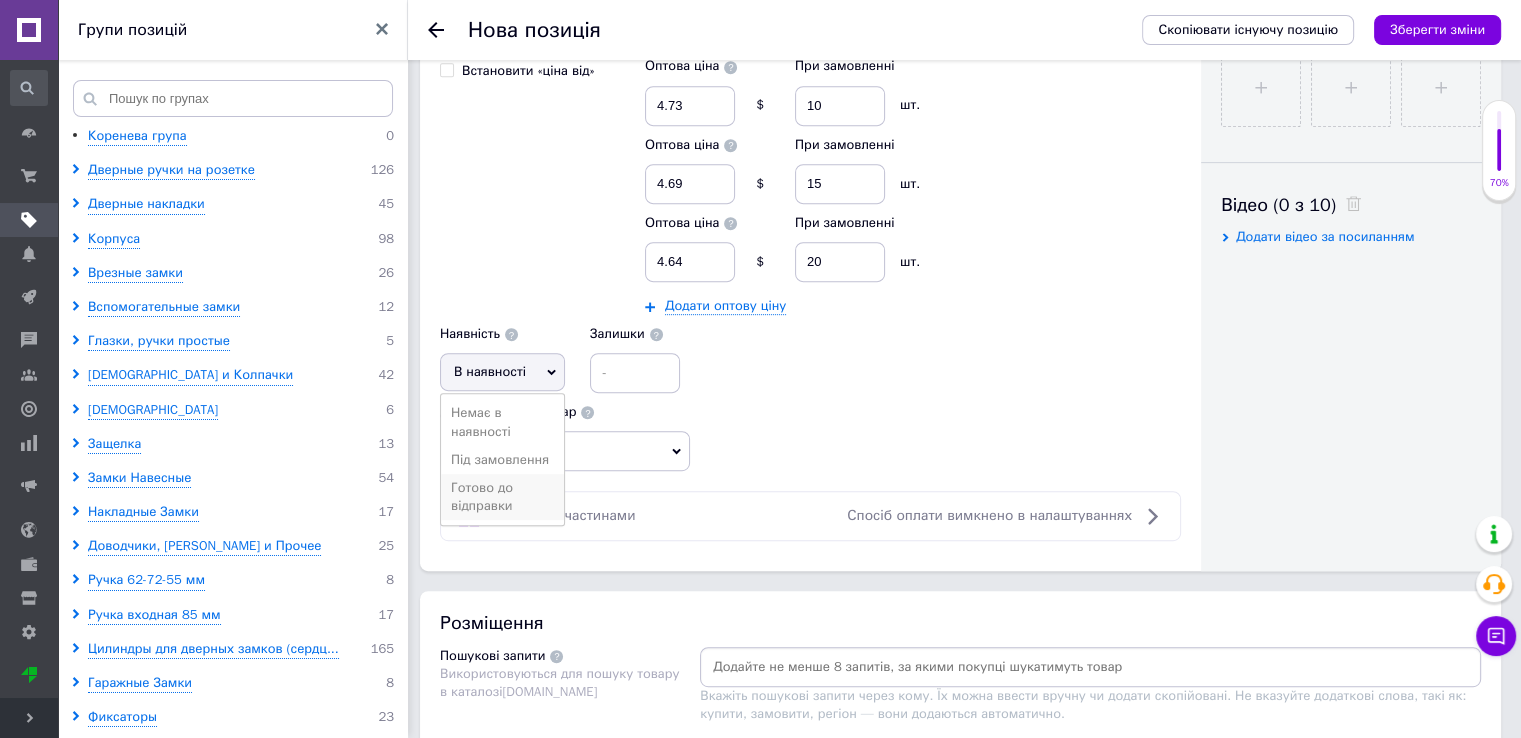 click on "Готово до відправки" at bounding box center (502, 497) 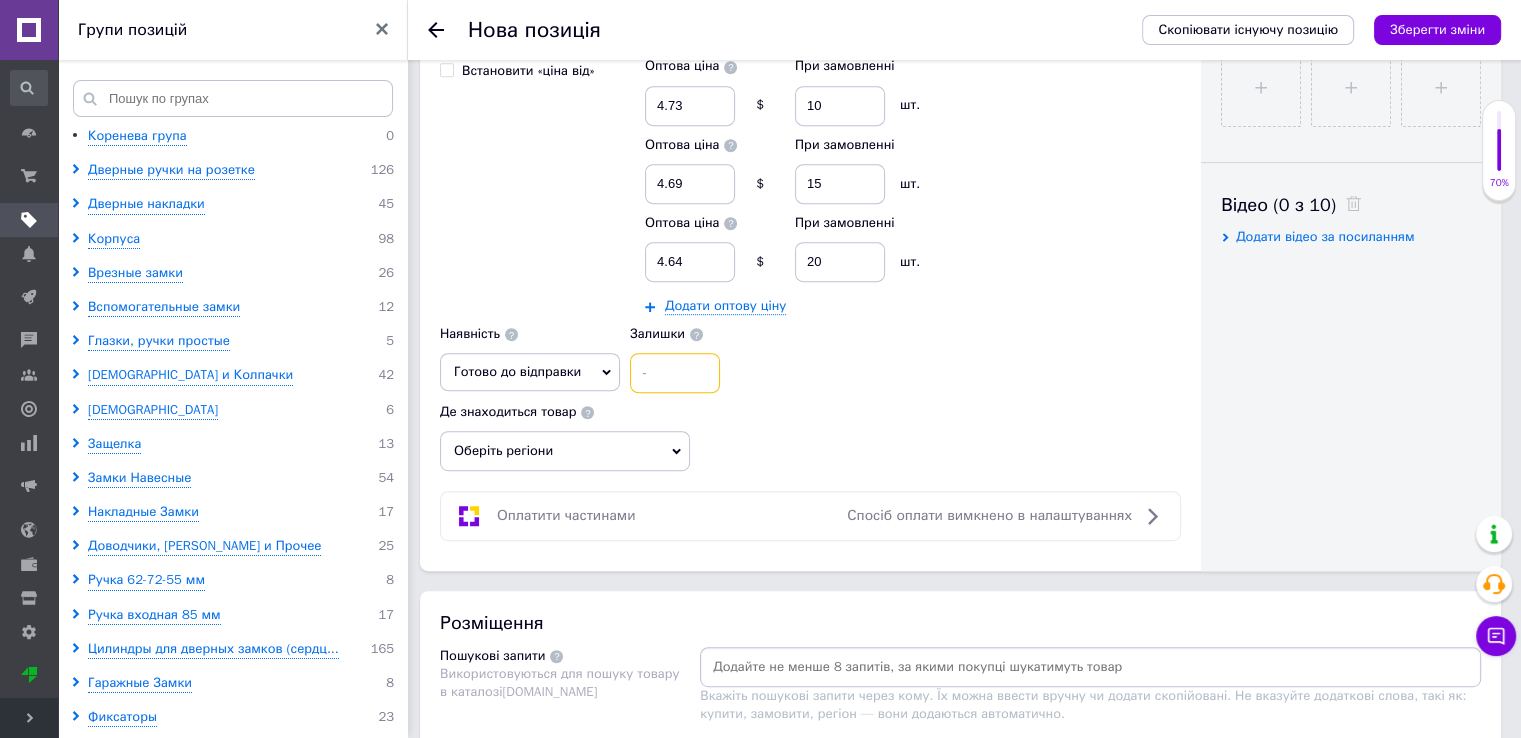 click at bounding box center (675, 373) 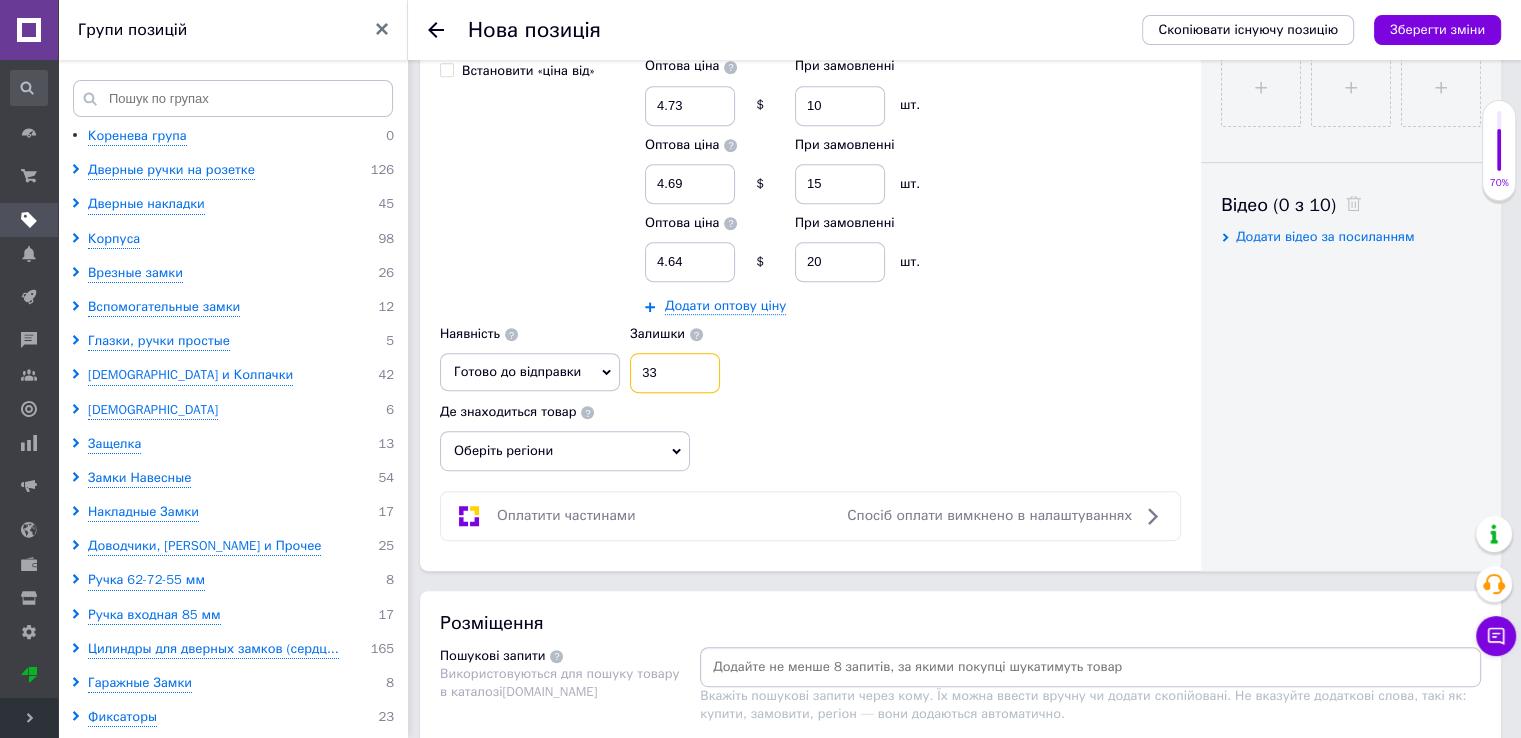type on "33" 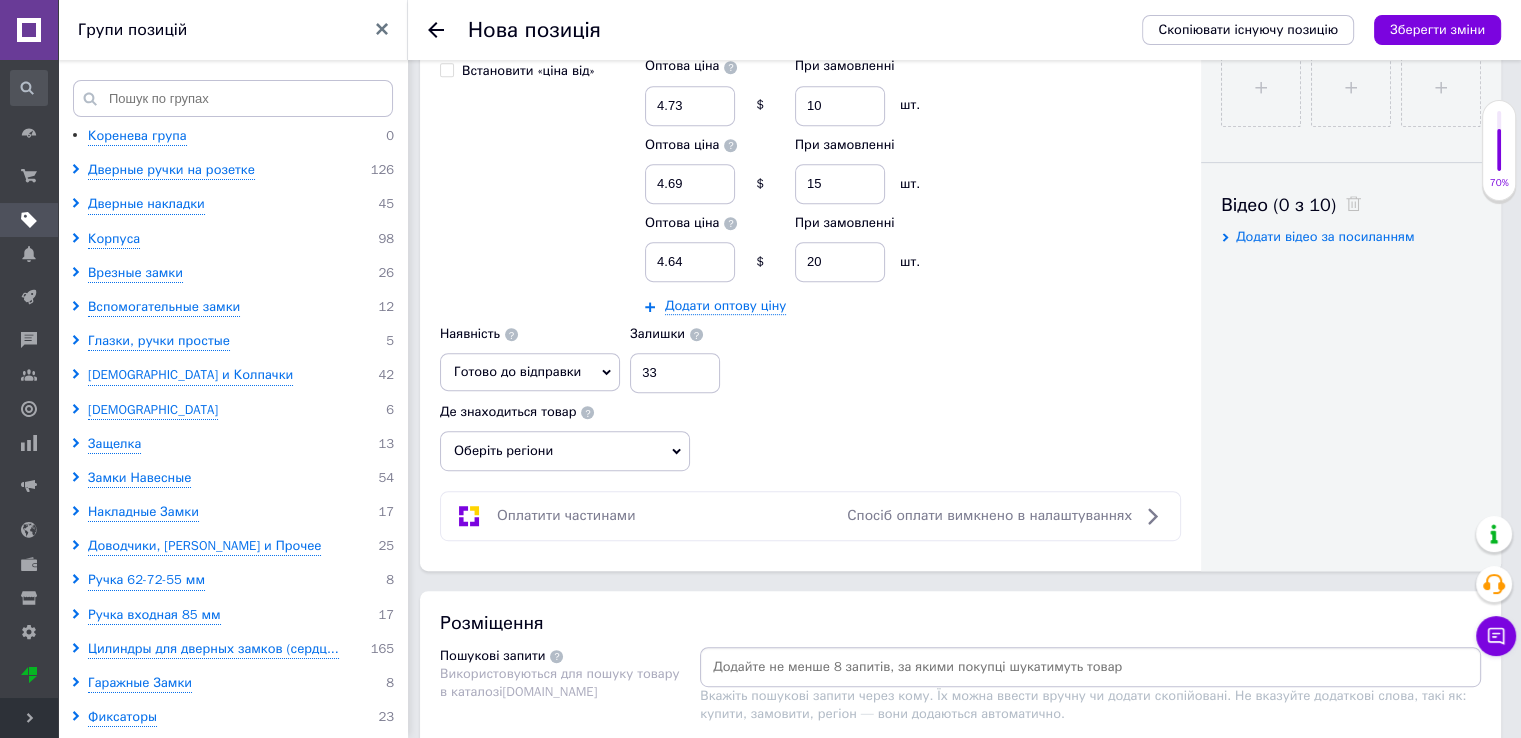 click on "Оберіть регіони" at bounding box center [565, 451] 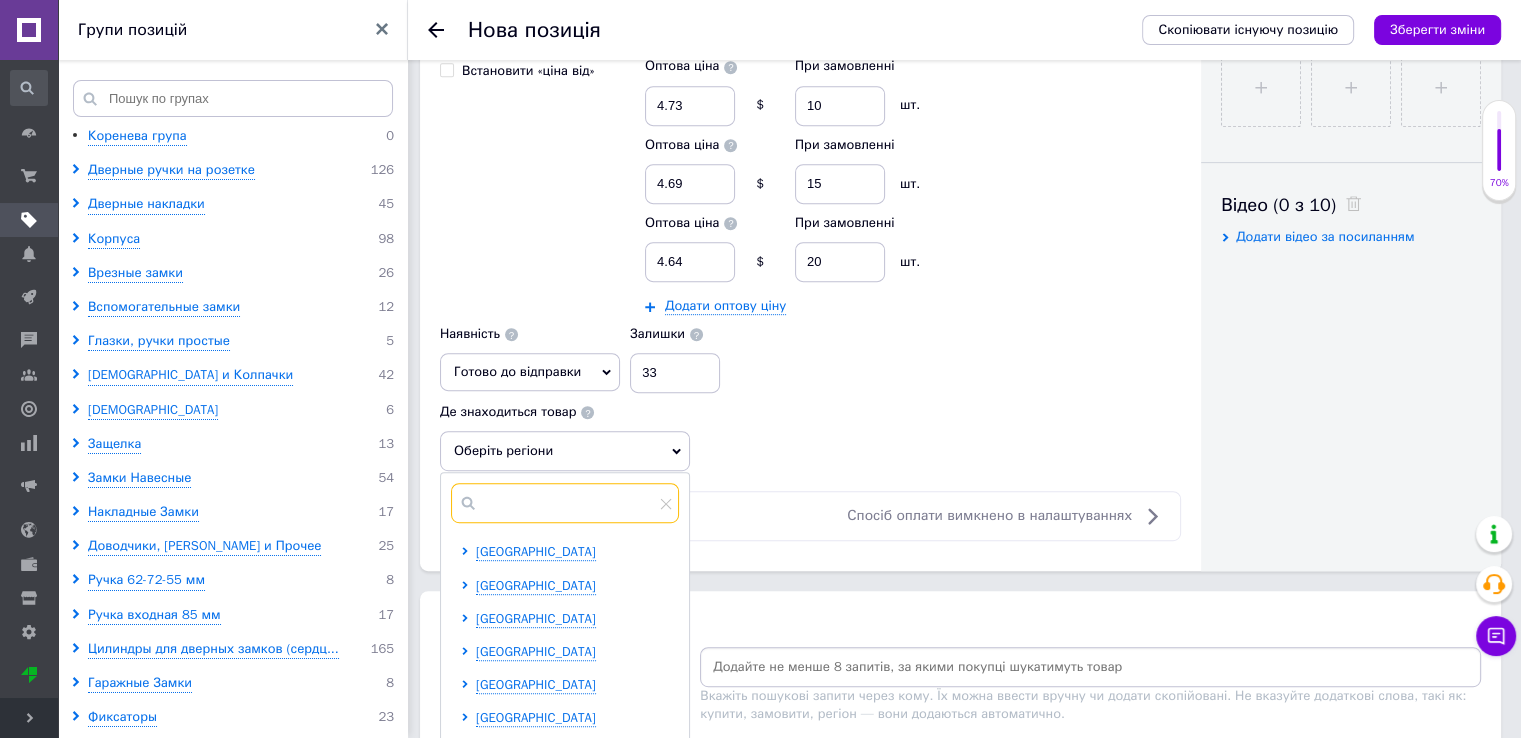 click at bounding box center (565, 503) 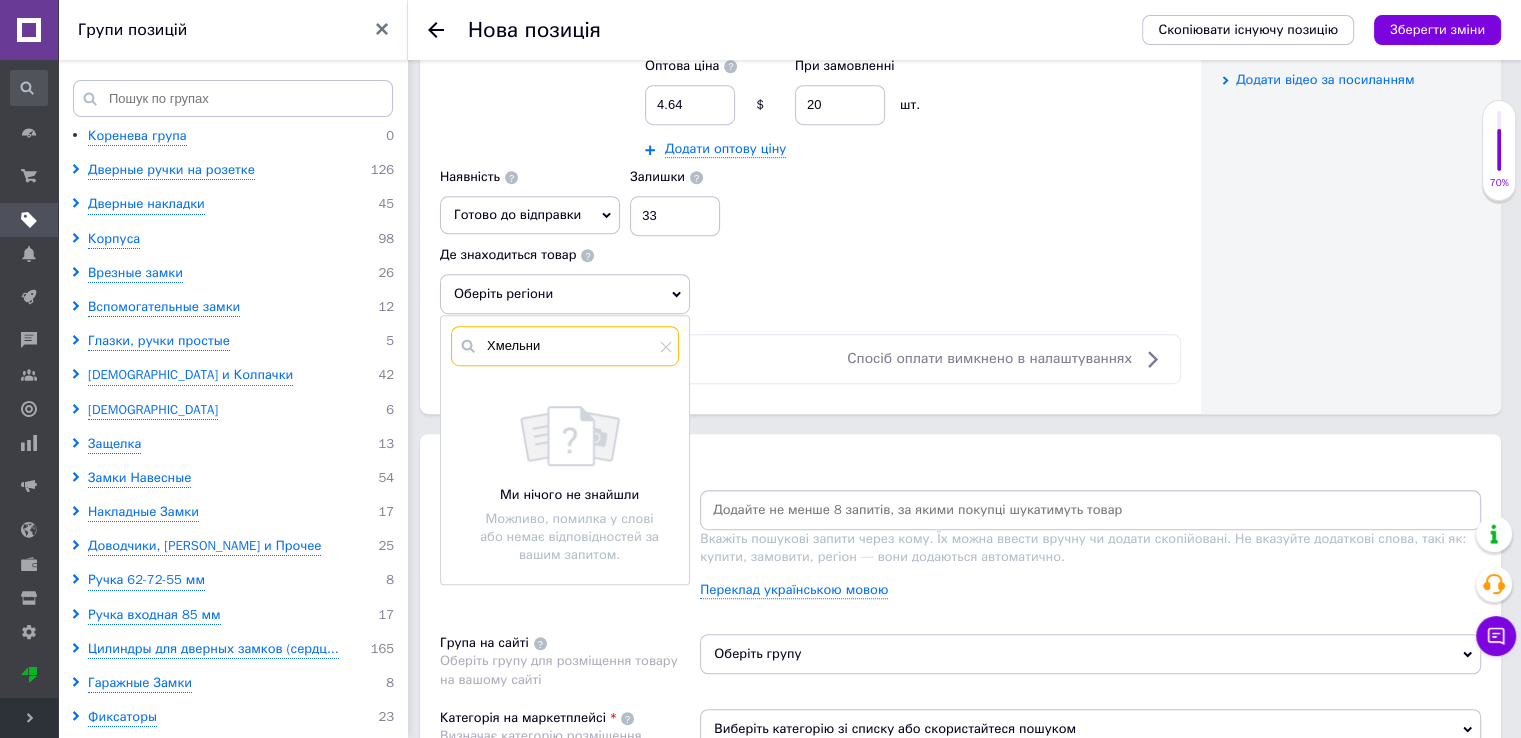 scroll, scrollTop: 1100, scrollLeft: 0, axis: vertical 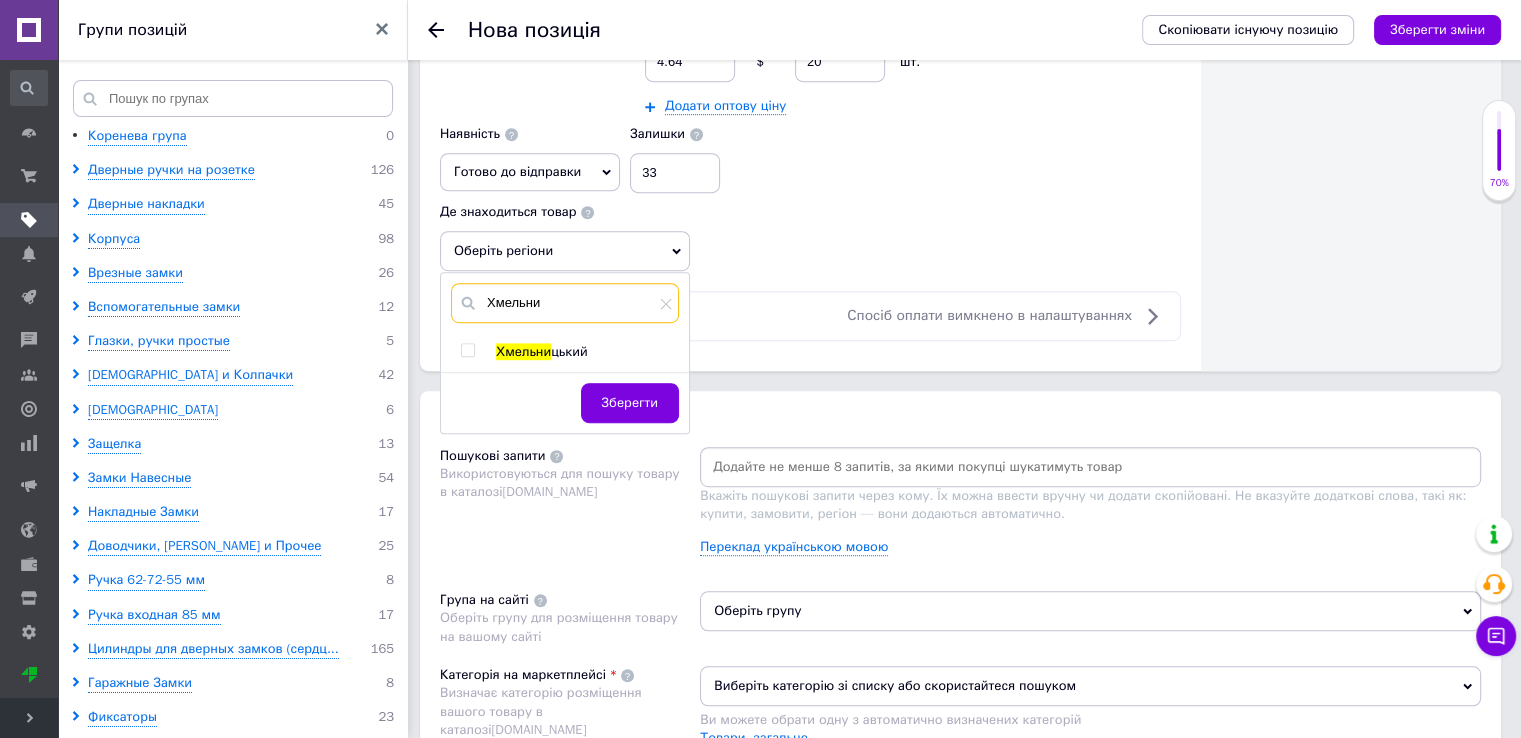 type on "Хмельни" 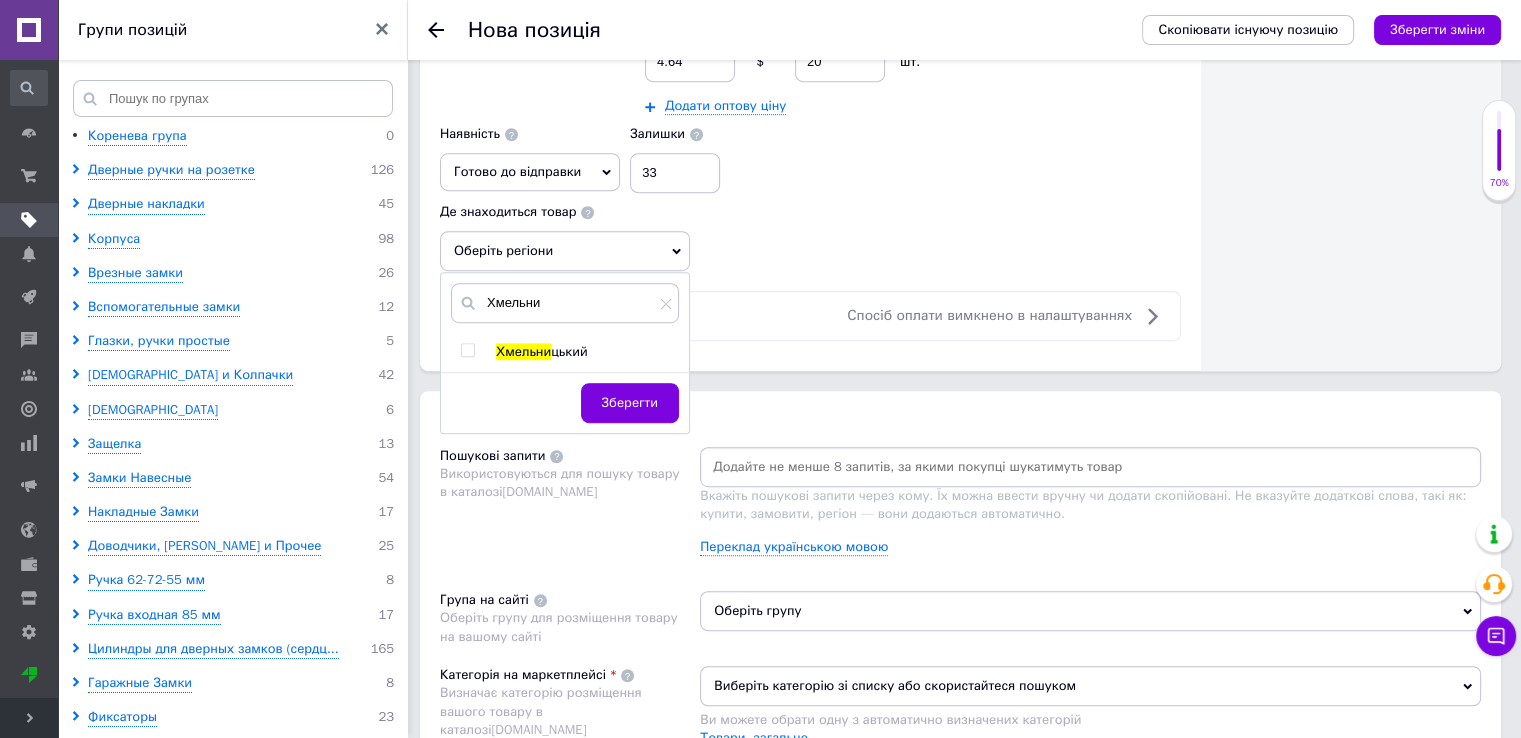 click at bounding box center [471, 352] 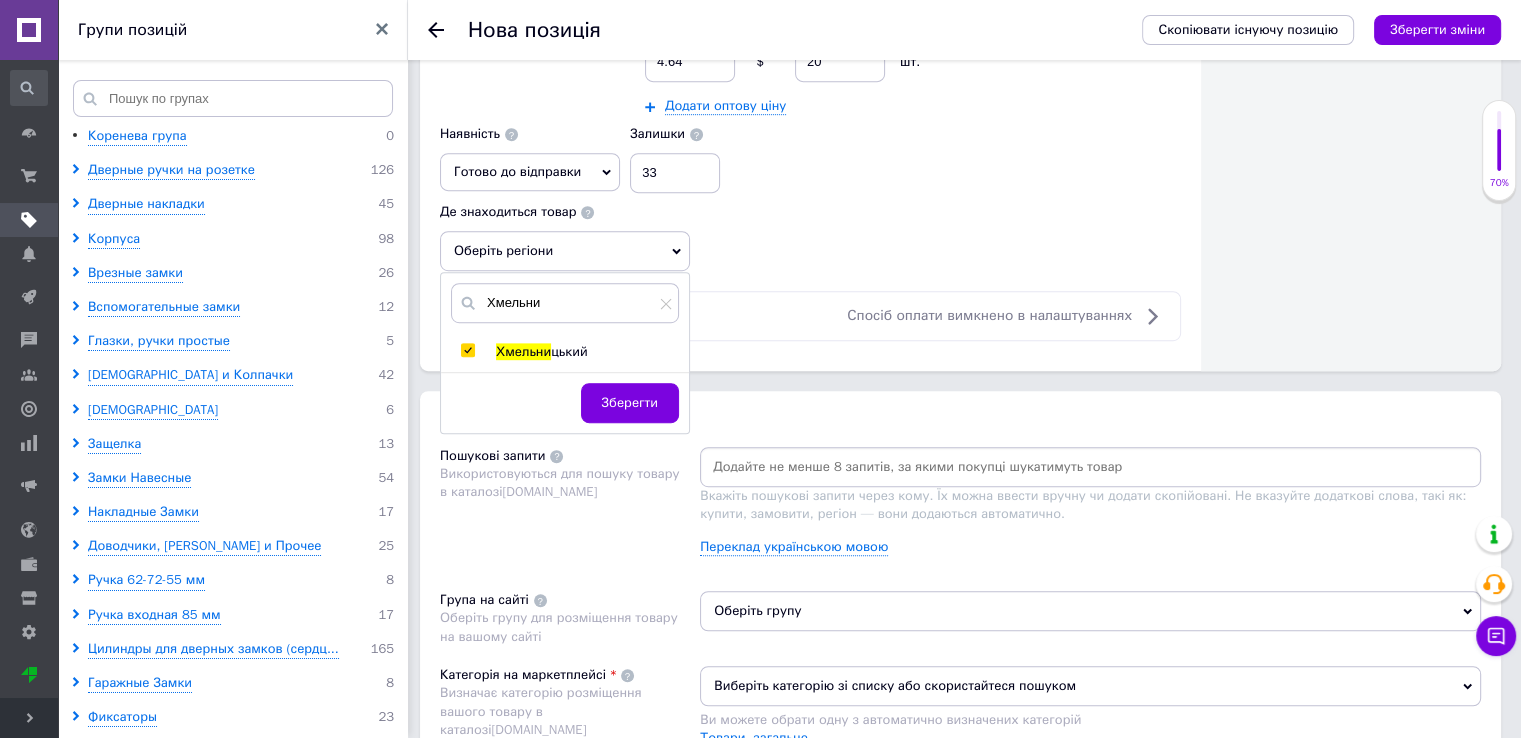 checkbox on "true" 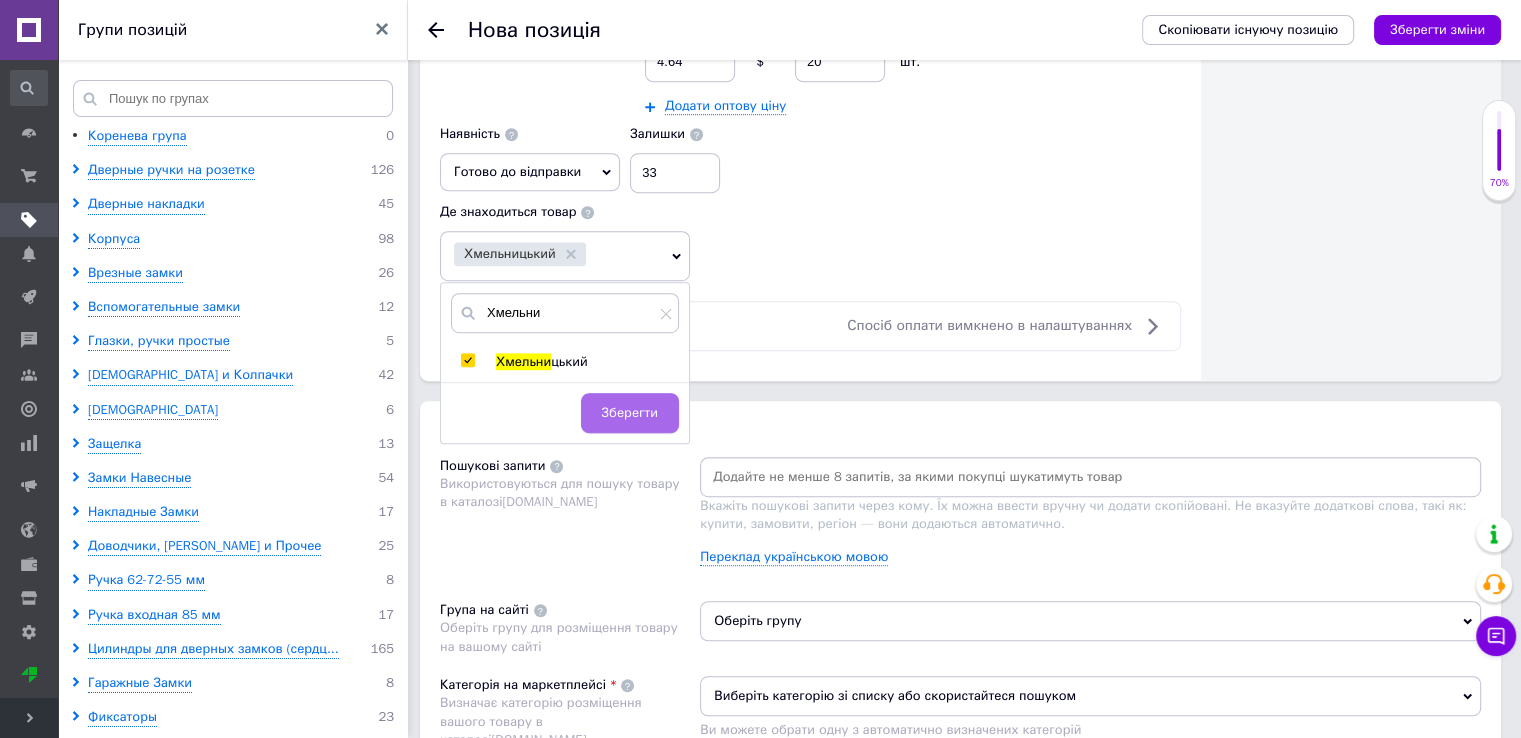 click on "Зберегти" at bounding box center [630, 413] 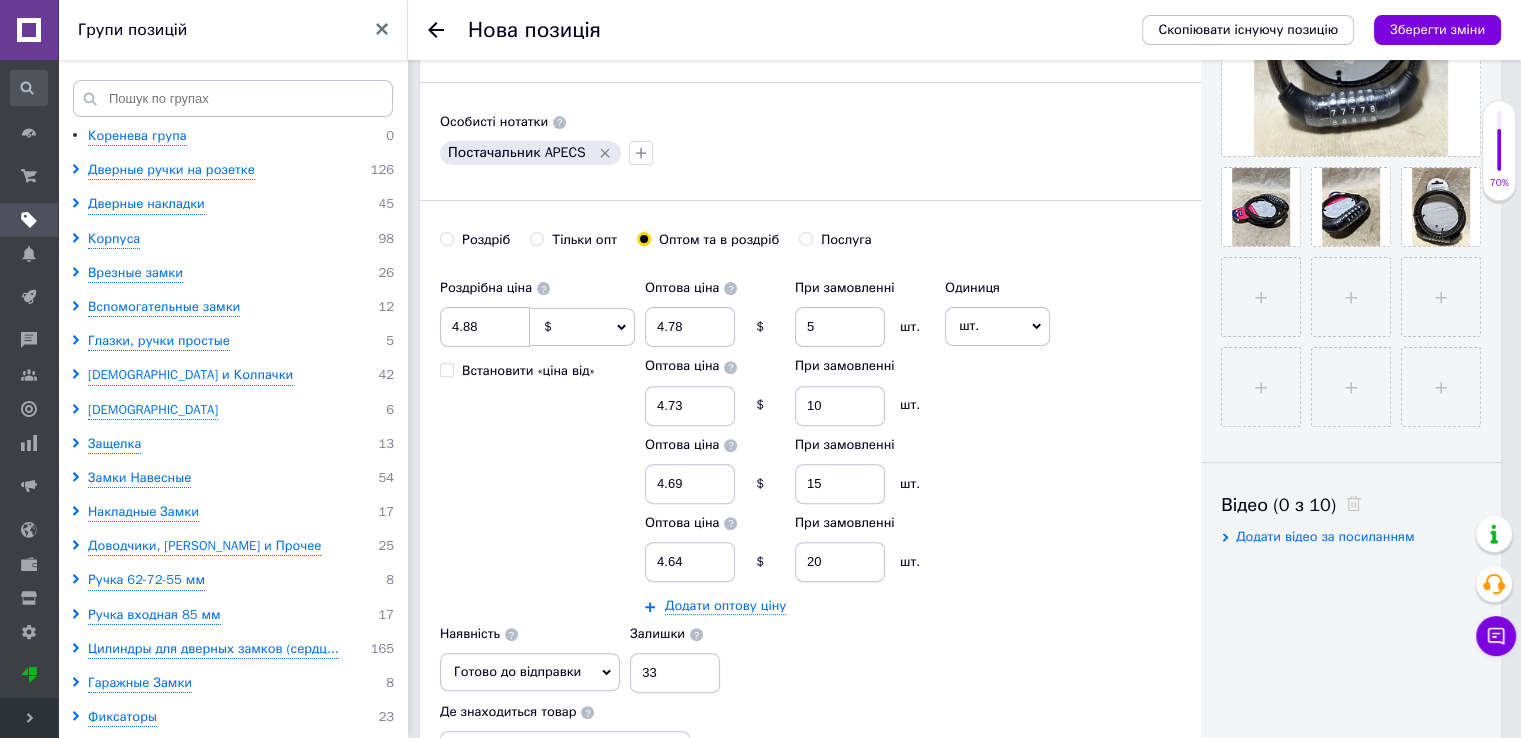 scroll, scrollTop: 0, scrollLeft: 0, axis: both 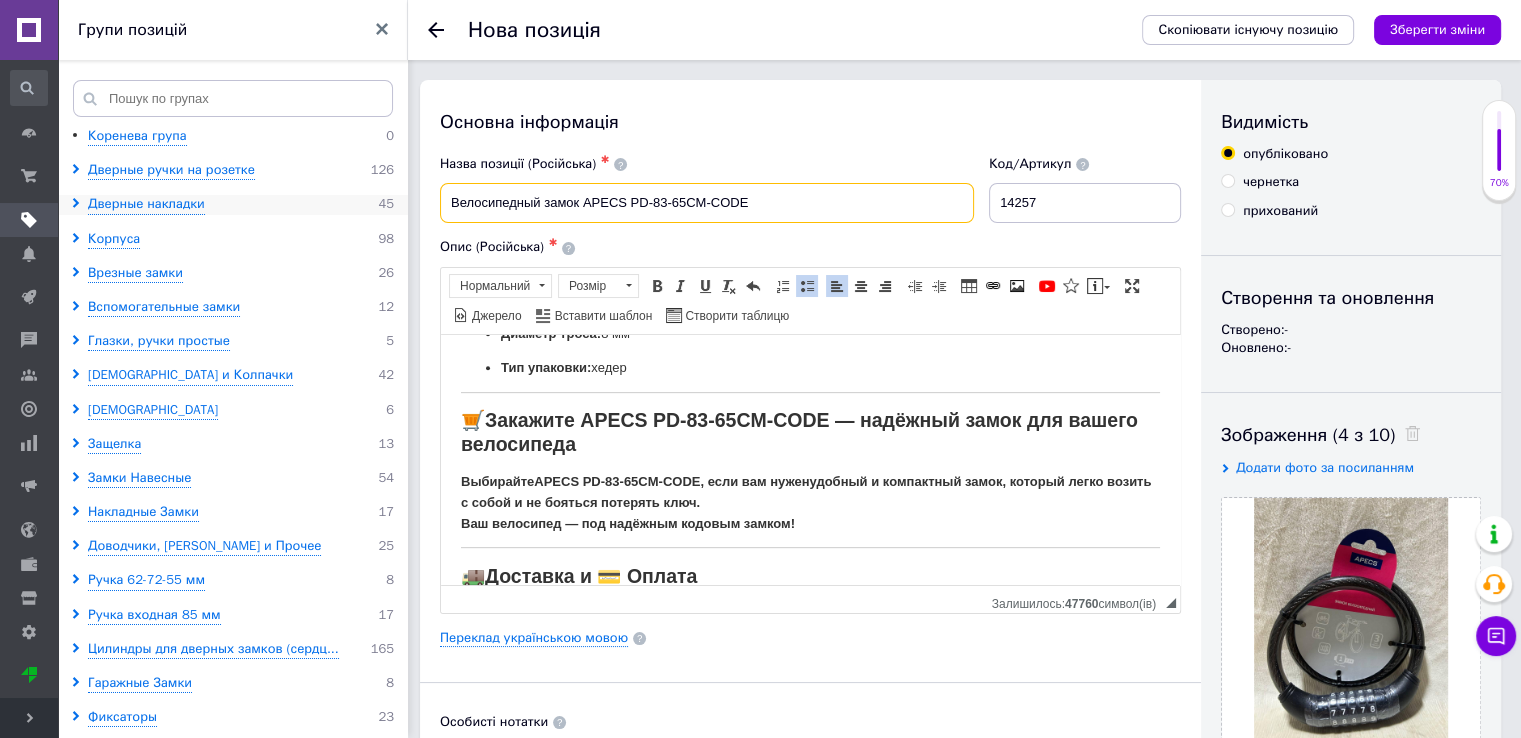 drag, startPoint x: 792, startPoint y: 207, endPoint x: 340, endPoint y: 205, distance: 452.00443 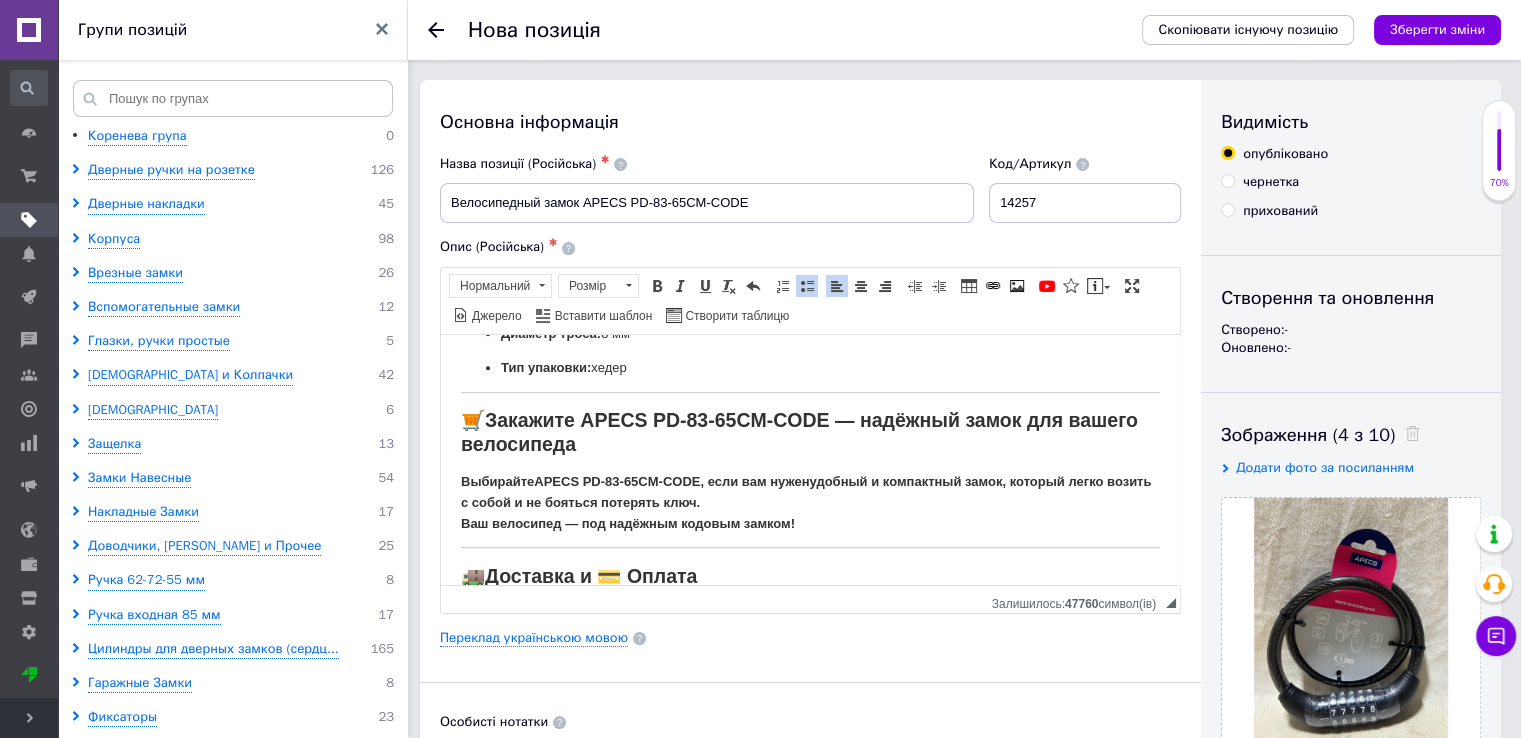 click on "Основна інформація Назва позиції (Російська) ✱ Велосипедный замок APECS PD-83-65CM-CODE Код/Артикул 14257 Опис (Російська) ✱ Розширений текстовий редактор, DD26A808-2990-4A33-89DC-B6C0FBF0A06E Панель інструментів редактора Форматування Нормальний Розмір Розмір   Жирний  Сполучення клавіш Ctrl+B   Курсив  Сполучення клавіш Ctrl+I   Підкреслений  Сполучення клавіш Ctrl+U   Видалити форматування   Повернути  Сполучення клавіш Ctrl+Z   Вставити/видалити нумерований список   Вставити/видалити маркований список   По лівому краю   По центру   По правому краю   Зменшити відступ     Таблиця" at bounding box center [810, 780] 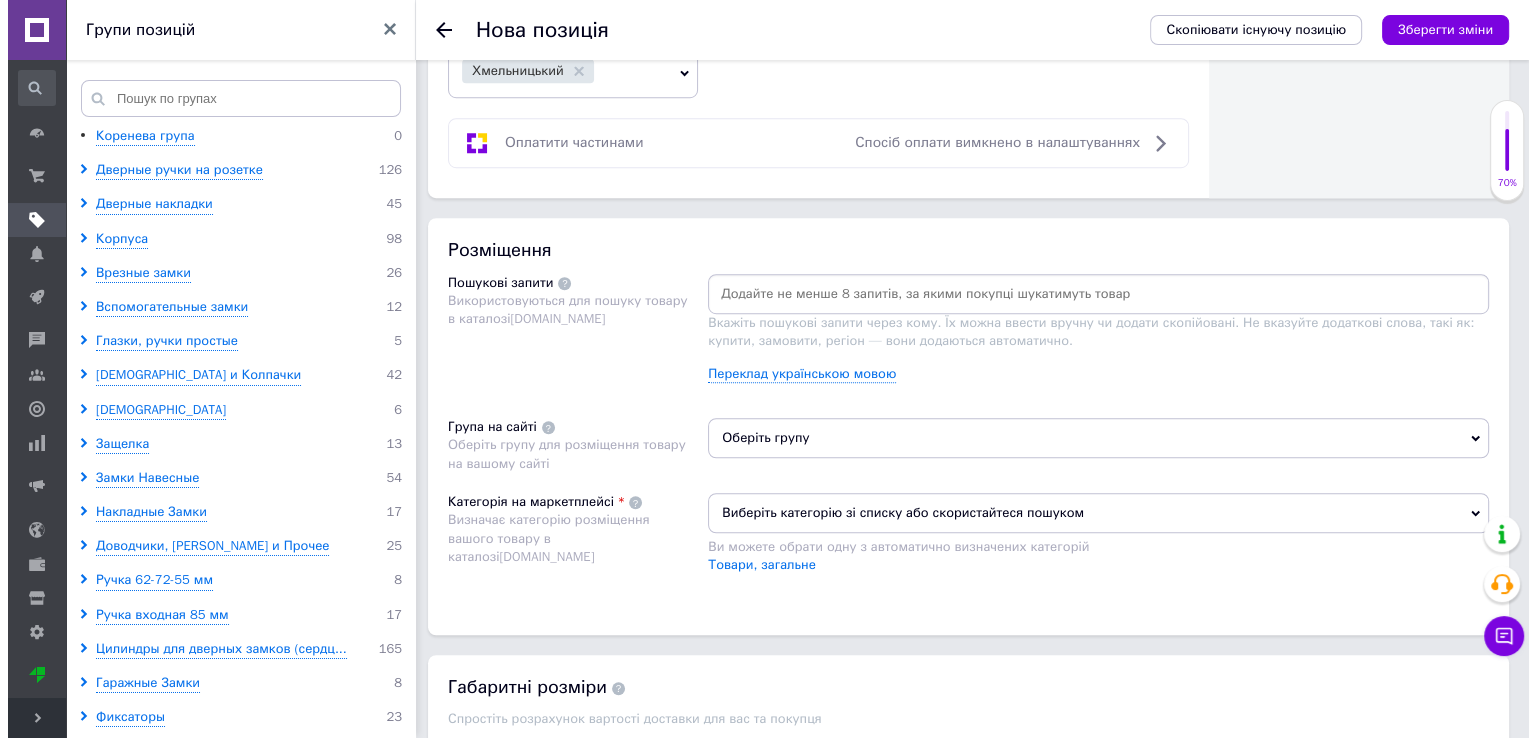 scroll, scrollTop: 1300, scrollLeft: 0, axis: vertical 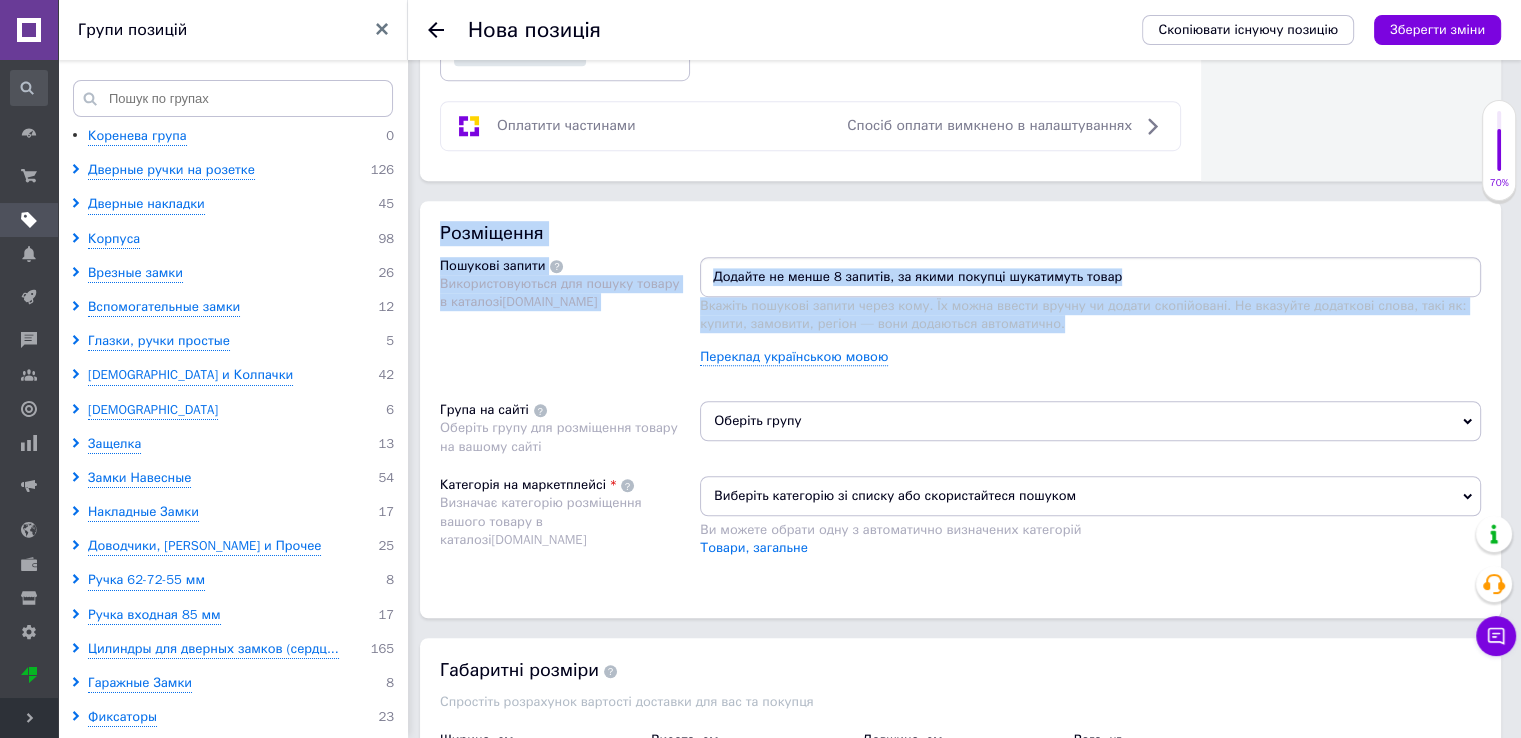 drag, startPoint x: 1037, startPoint y: 321, endPoint x: 435, endPoint y: 228, distance: 609.1412 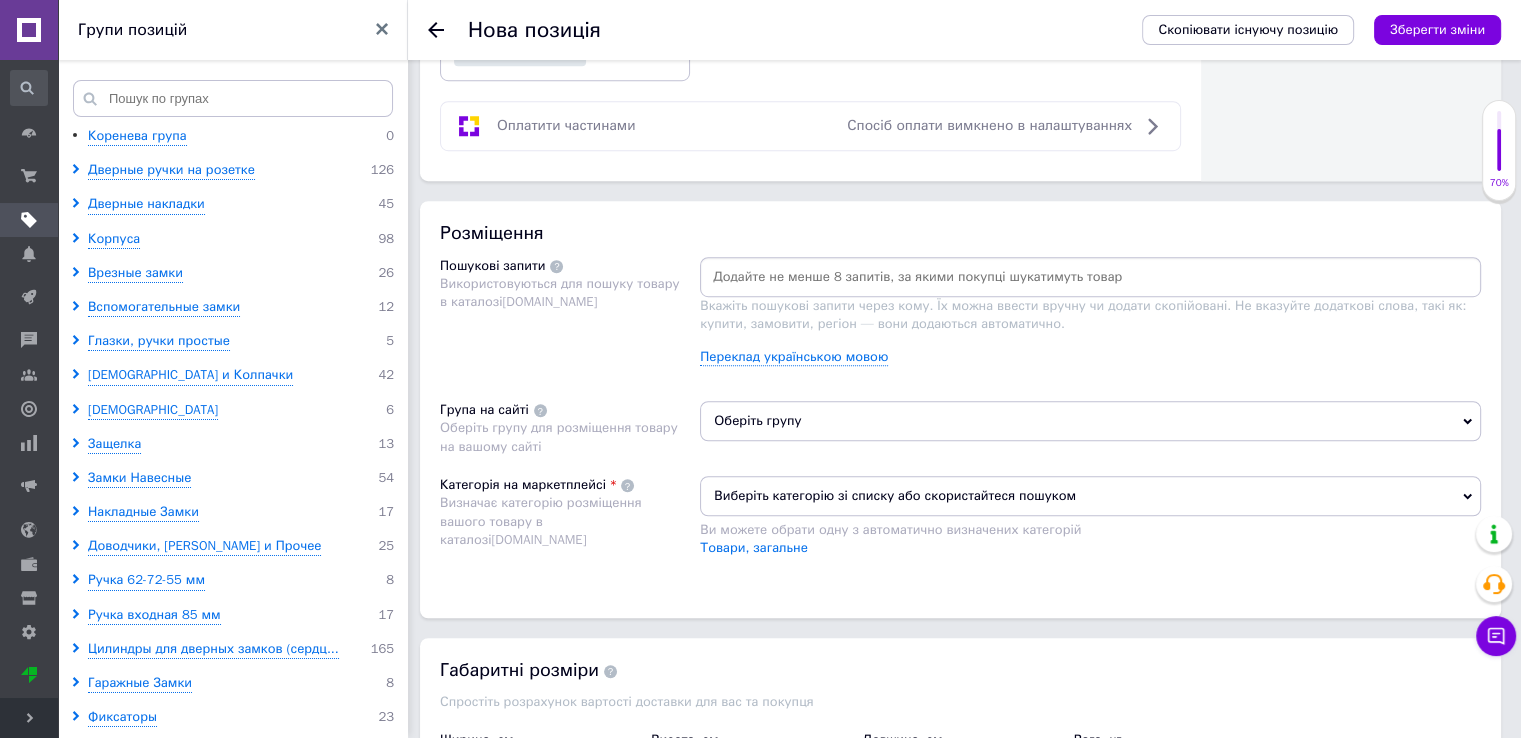 click on "Вкажіть пошукові запити через кому. Їх можна ввести вручну чи додати скопійовані. Не вказуйте додаткові слова, такі як: купити, замовити, регіон — вони додаються автоматично. Переклад українською мовою" at bounding box center (1090, 319) 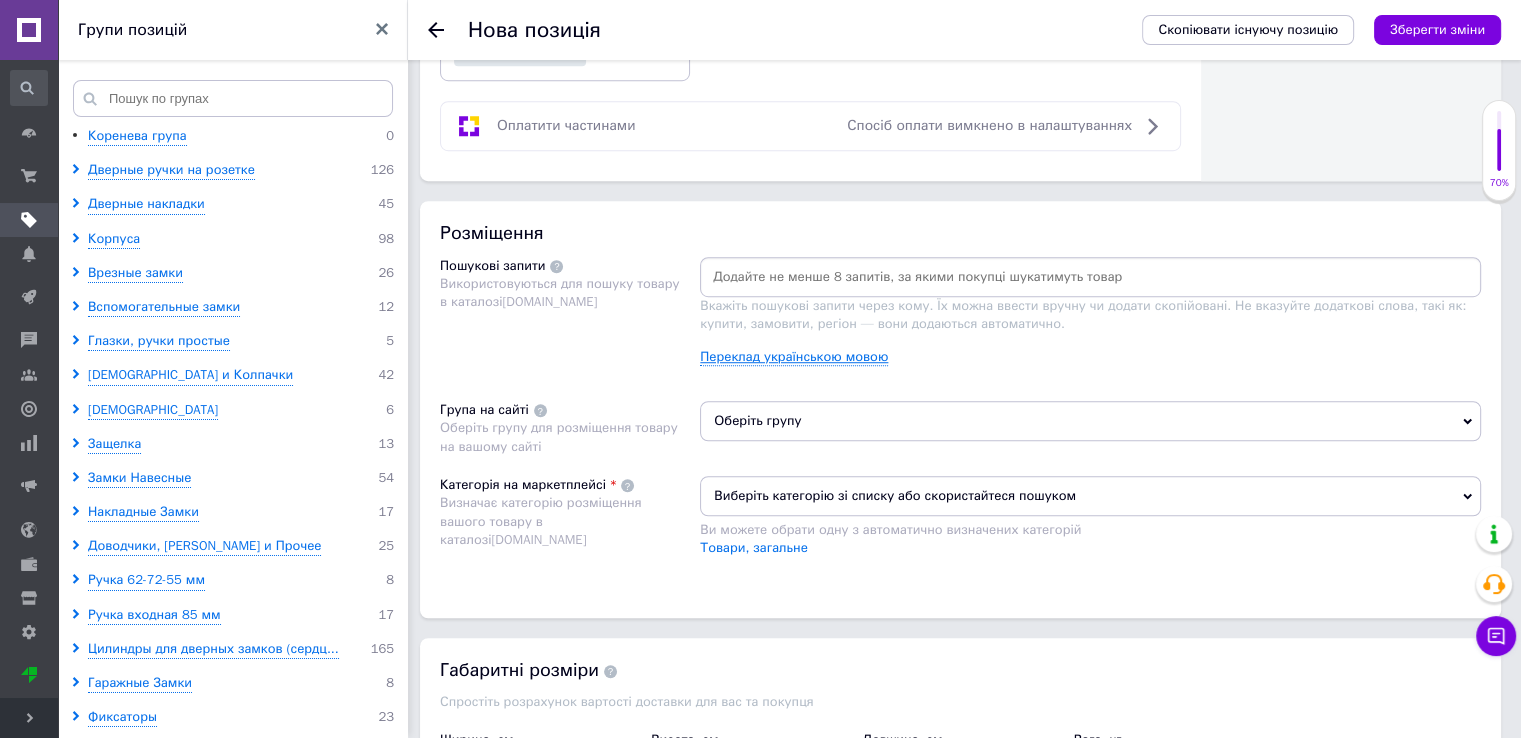 click on "Переклад українською мовою" at bounding box center [794, 357] 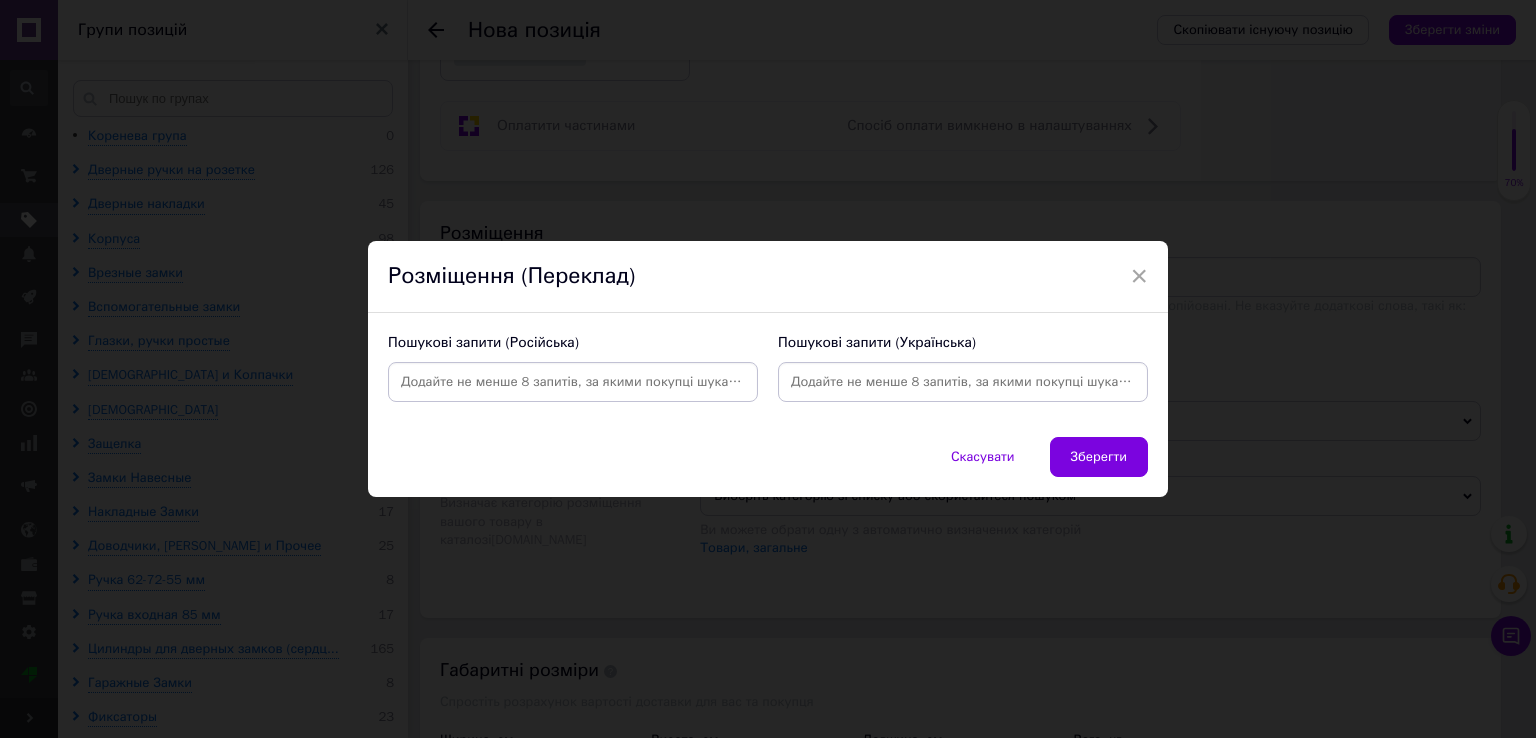 click at bounding box center [963, 382] 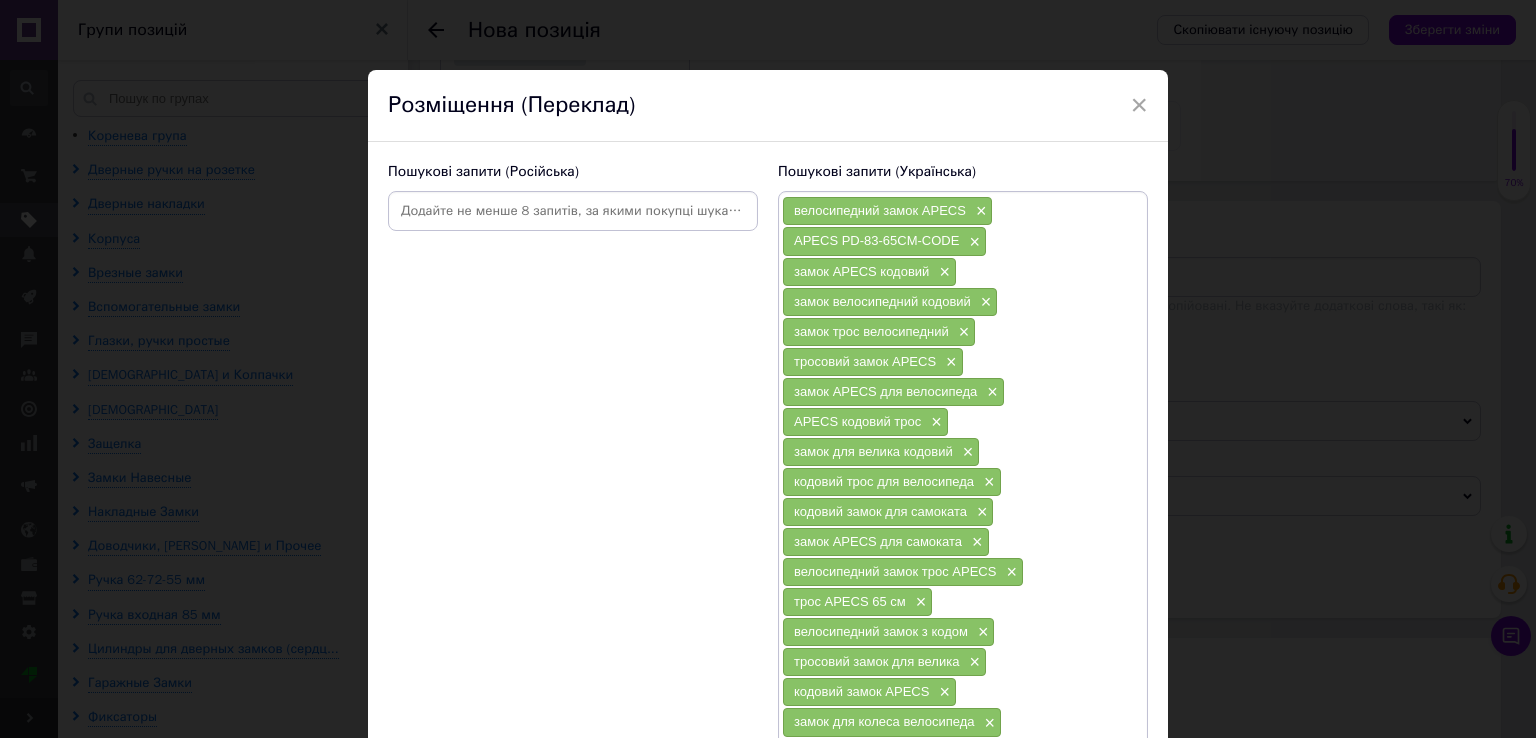 click at bounding box center [573, 211] 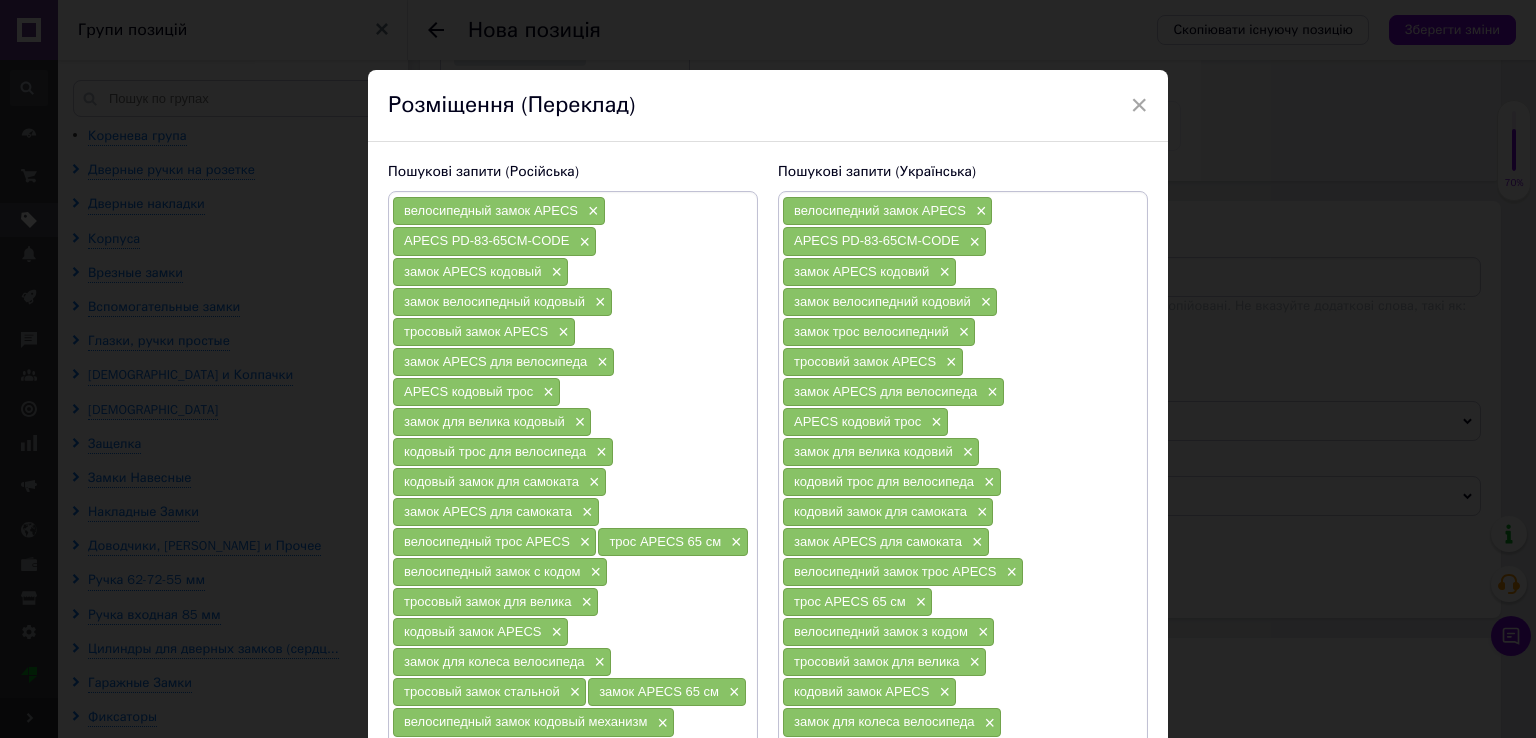 click on "× Розміщення (Переклад) Пошукові запити (Російська) велосипедный замок APECS × APECS PD-83-65CM-CODE × замок APECS кодовый × замок велосипедный кодовый × тросовый замок APECS × замок APECS для велосипеда × APECS кодовый трос × замок для велика кодовый × кодовый трос для велосипеда × кодовый замок для самоката × замок APECS для самоката × велосипедный трос APECS × трос APECS 65 см × велосипедный замок с кодом × тросовый замок для велика × кодовый замок APECS × замок для колеса велосипеда × тросовый замок стальной × замок APECS 65 см × велосипедный замок кодовый механизм × кодовый замок 65 см × × ×" at bounding box center (768, 369) 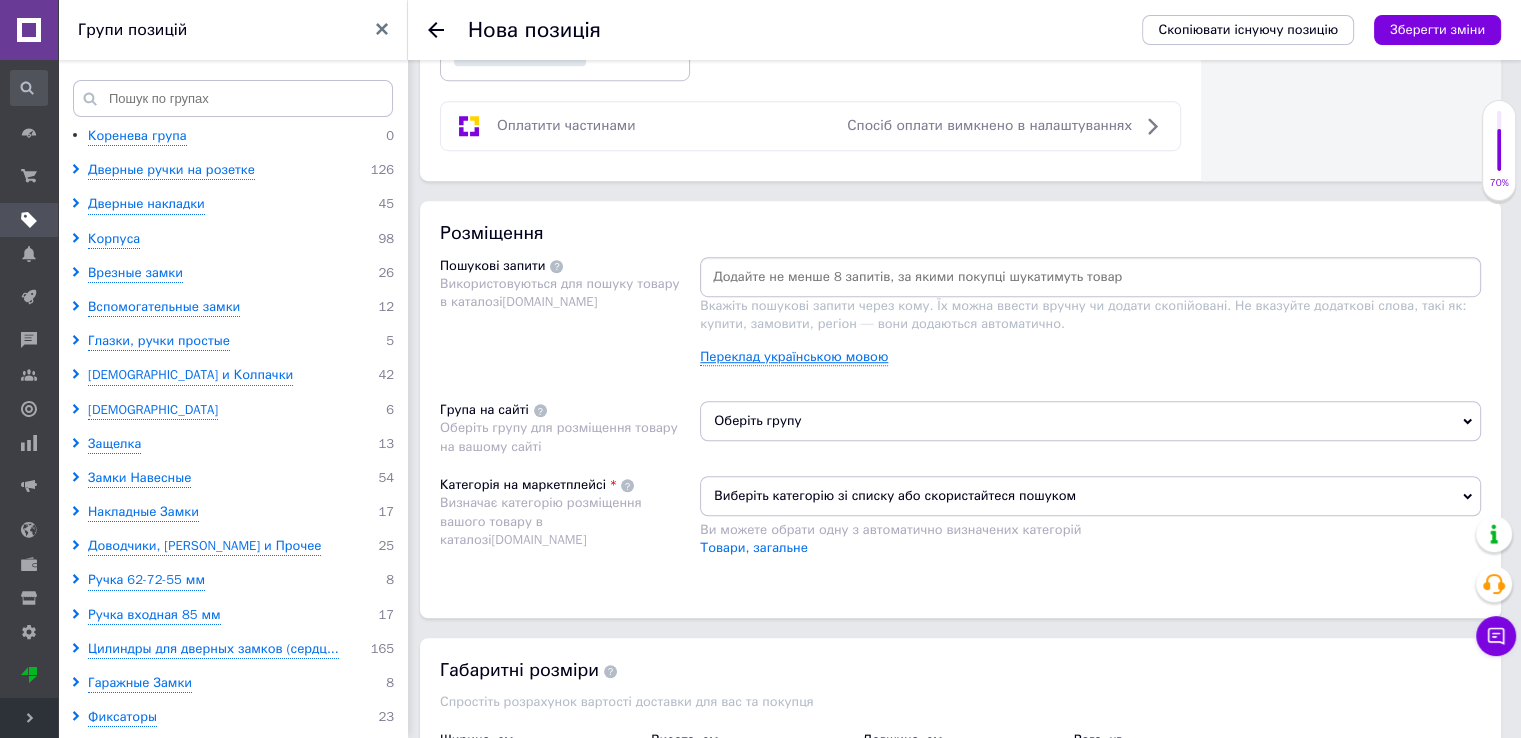click on "Переклад українською мовою" at bounding box center [794, 357] 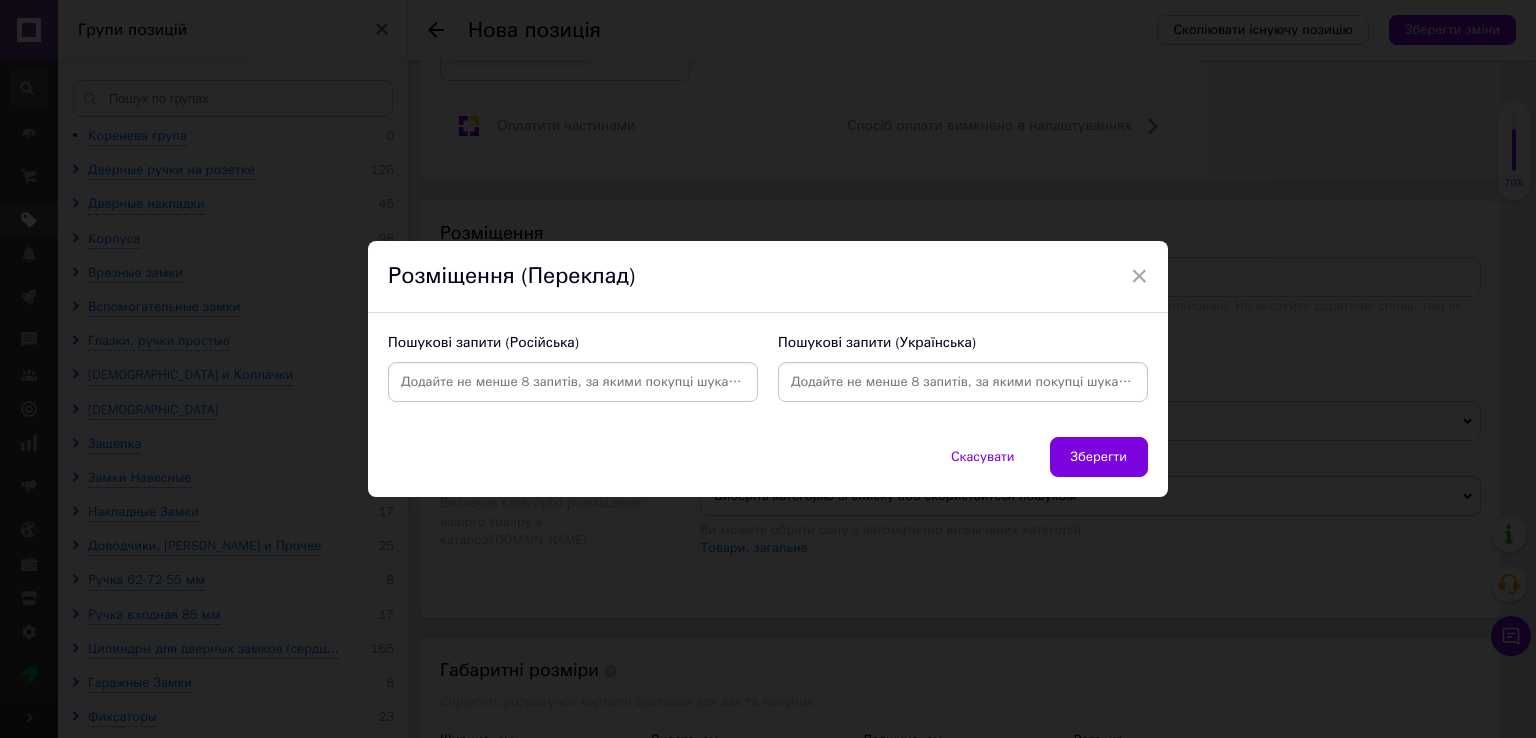 click at bounding box center (573, 382) 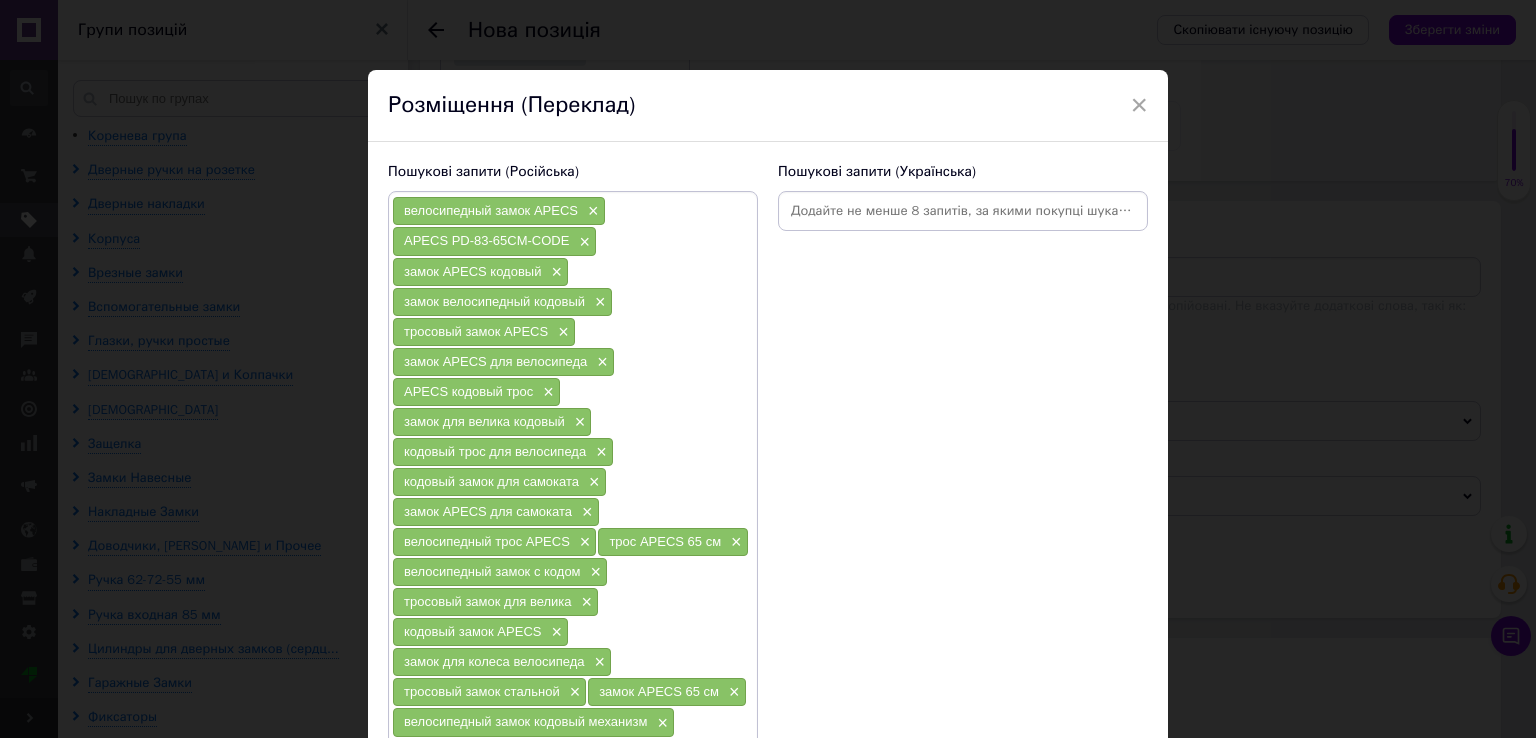 click at bounding box center (963, 211) 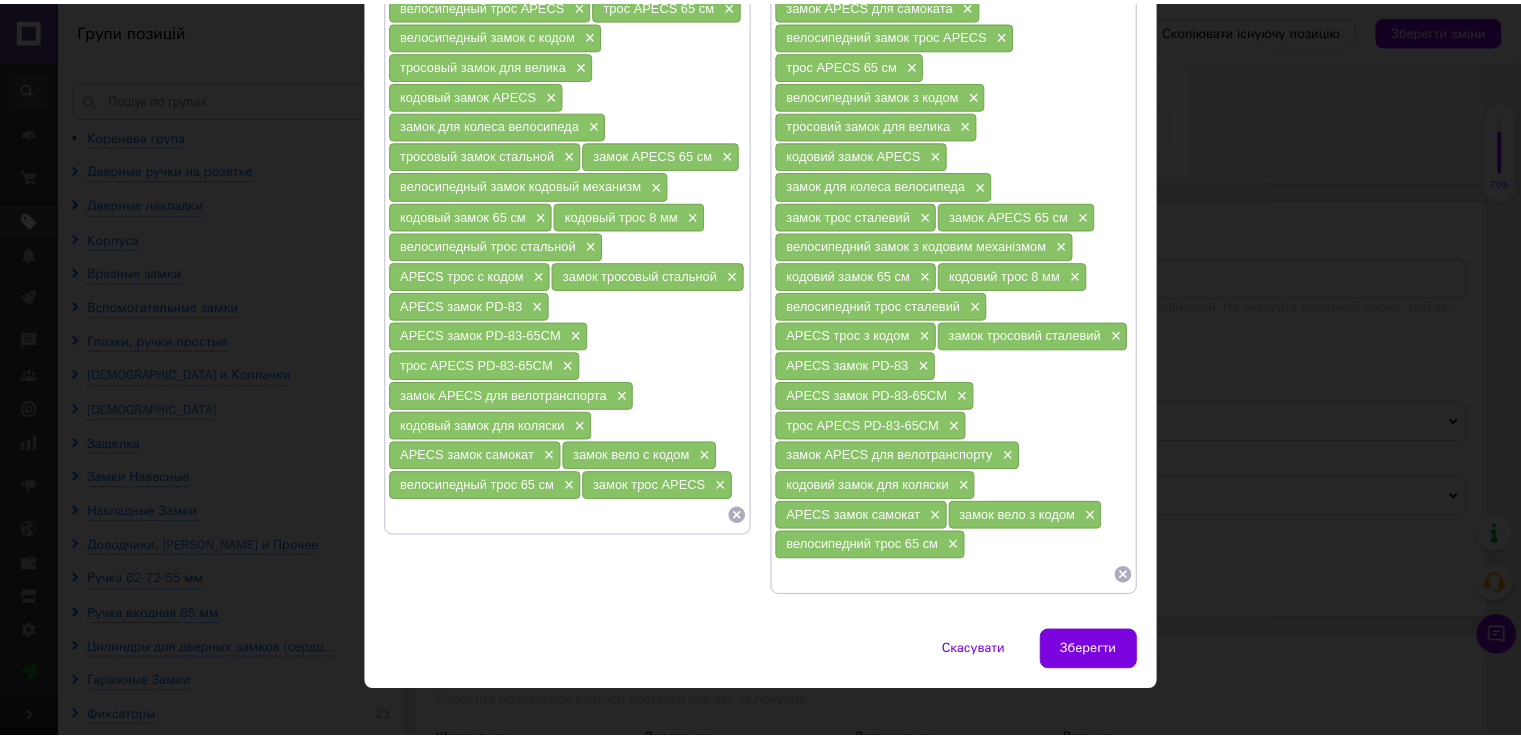 scroll, scrollTop: 544, scrollLeft: 0, axis: vertical 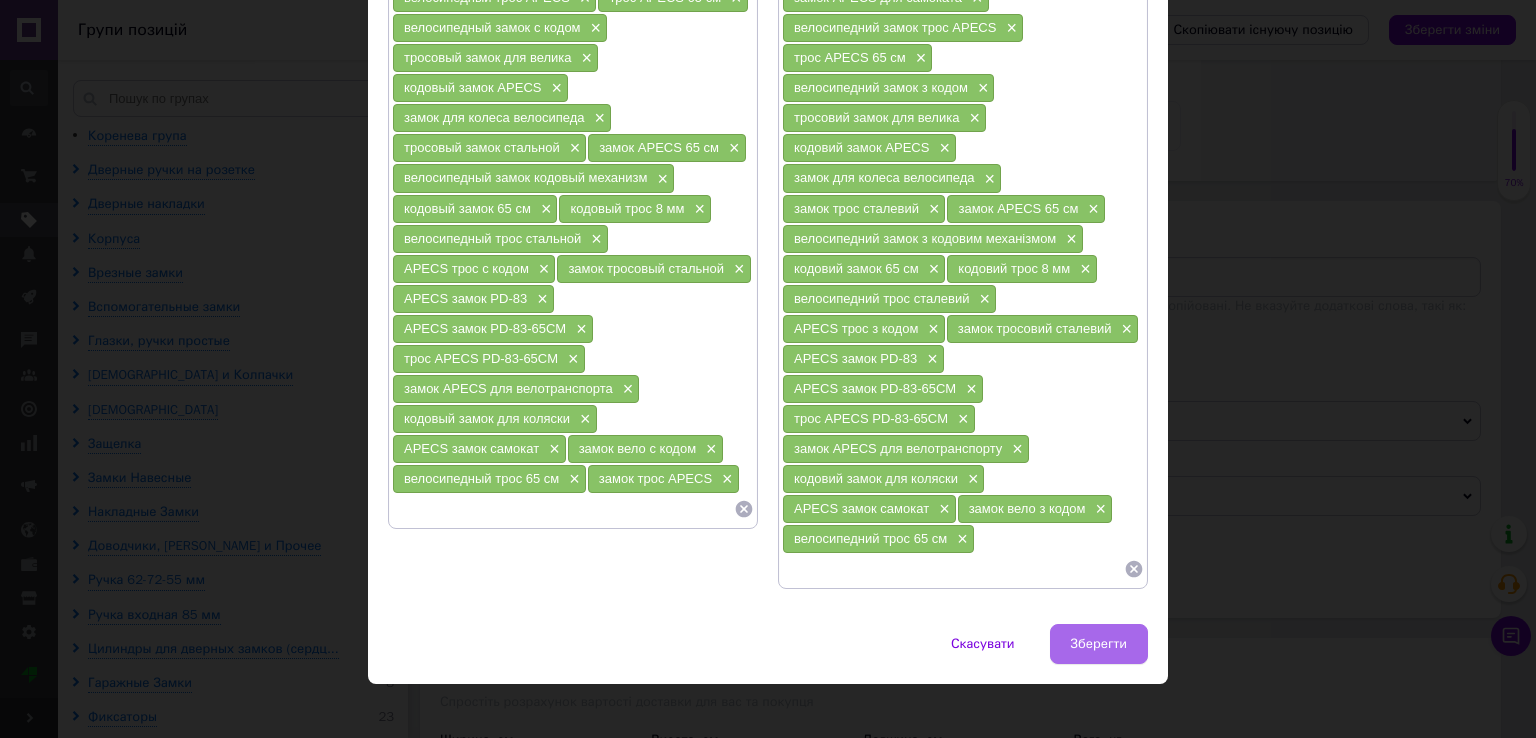 click on "Зберегти" at bounding box center [1099, 644] 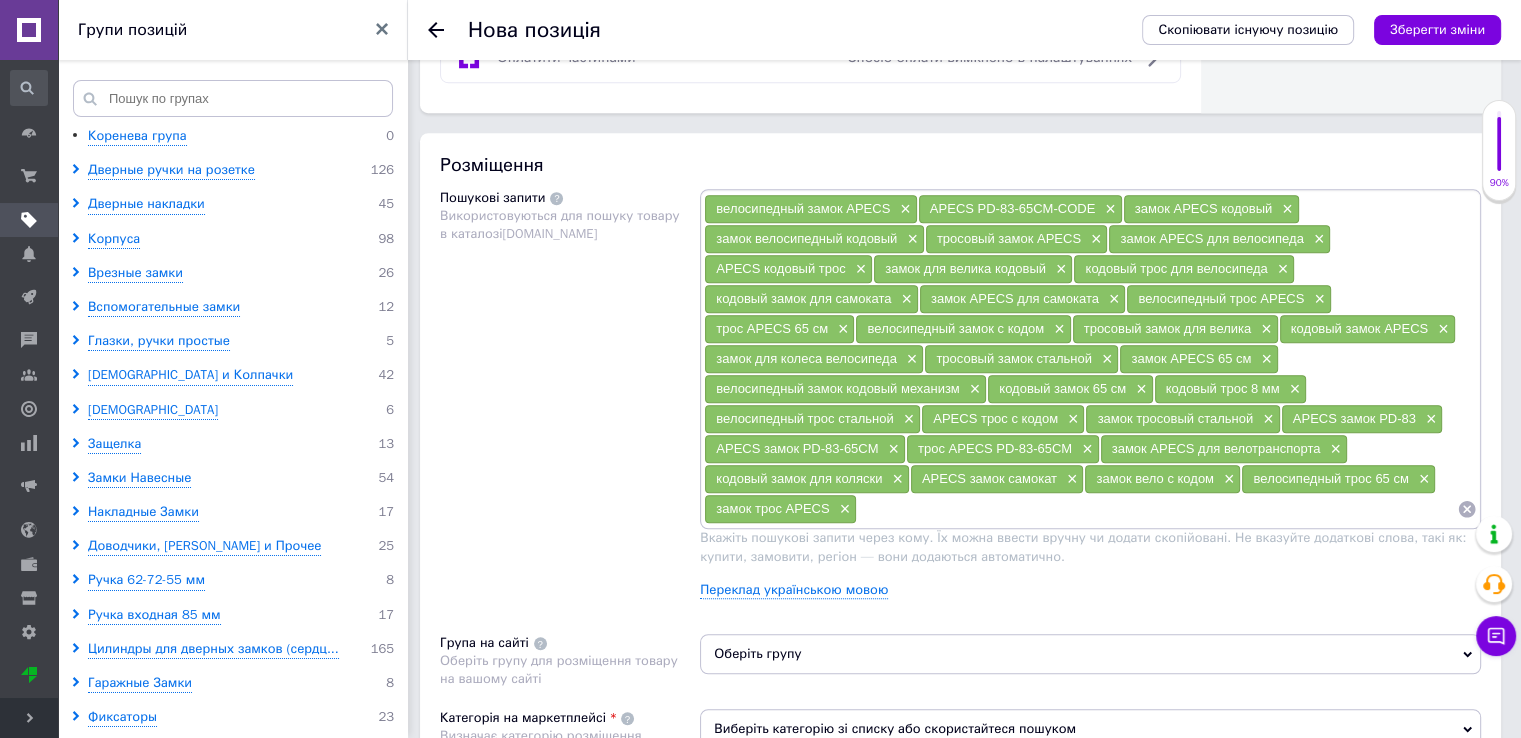 scroll, scrollTop: 1700, scrollLeft: 0, axis: vertical 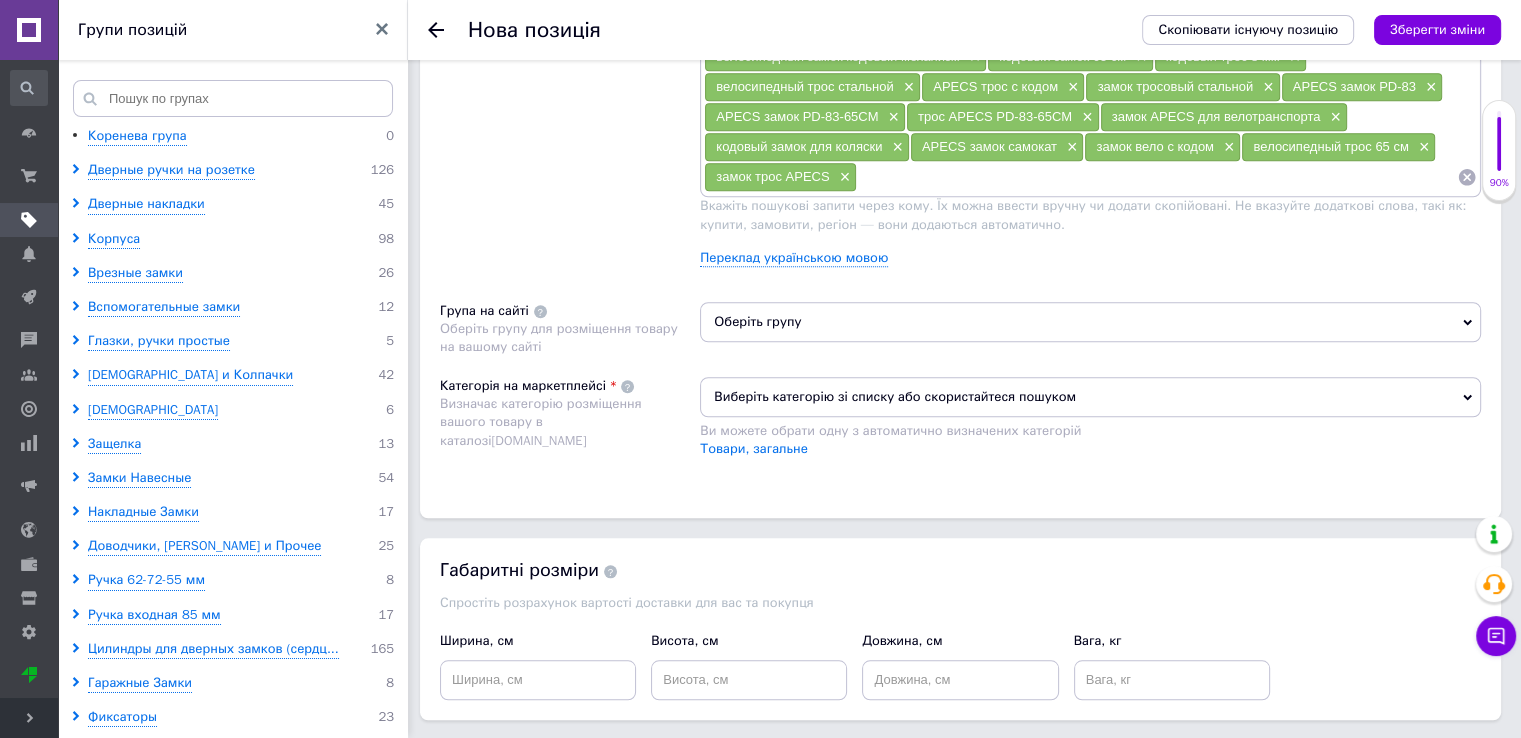 click on "Оберіть групу" at bounding box center [1090, 322] 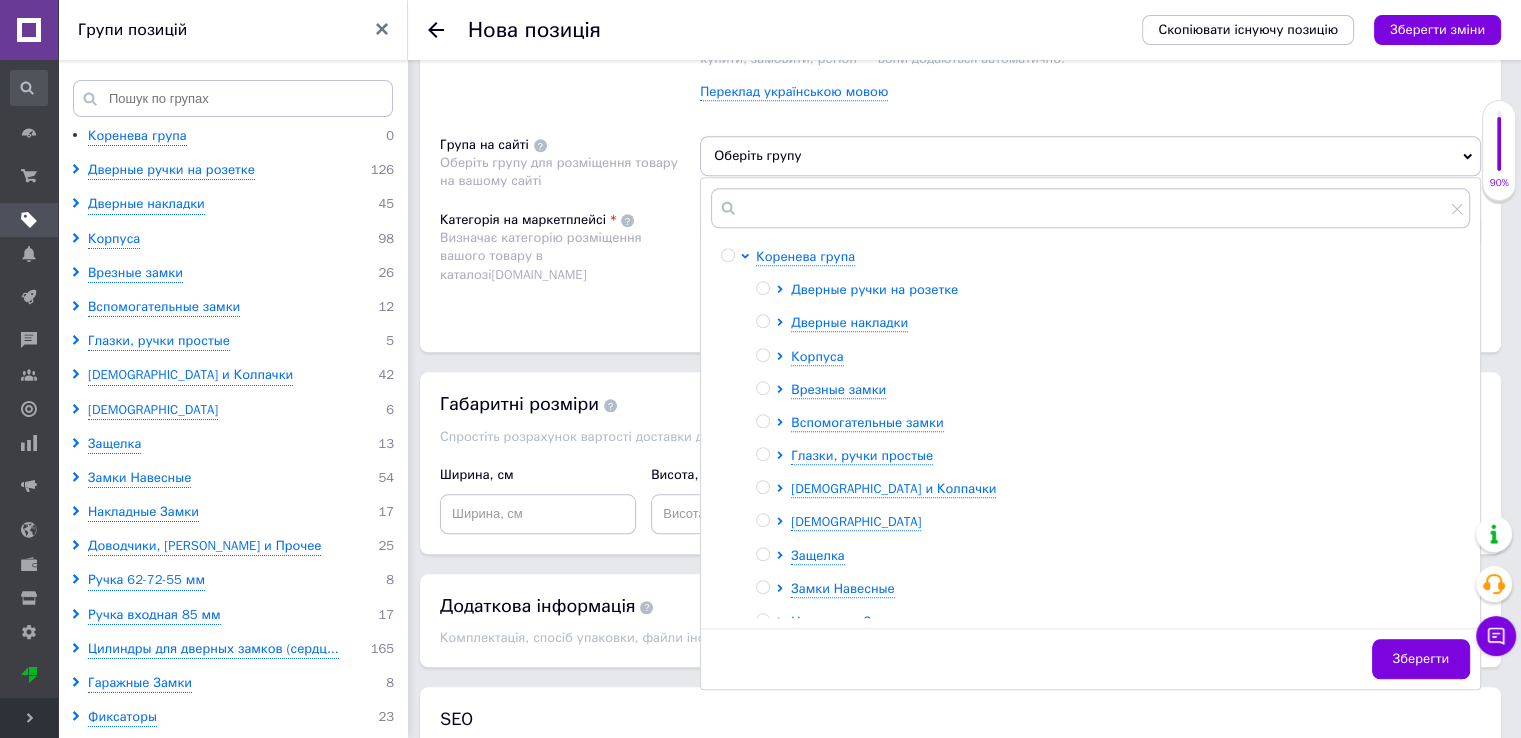 scroll, scrollTop: 1900, scrollLeft: 0, axis: vertical 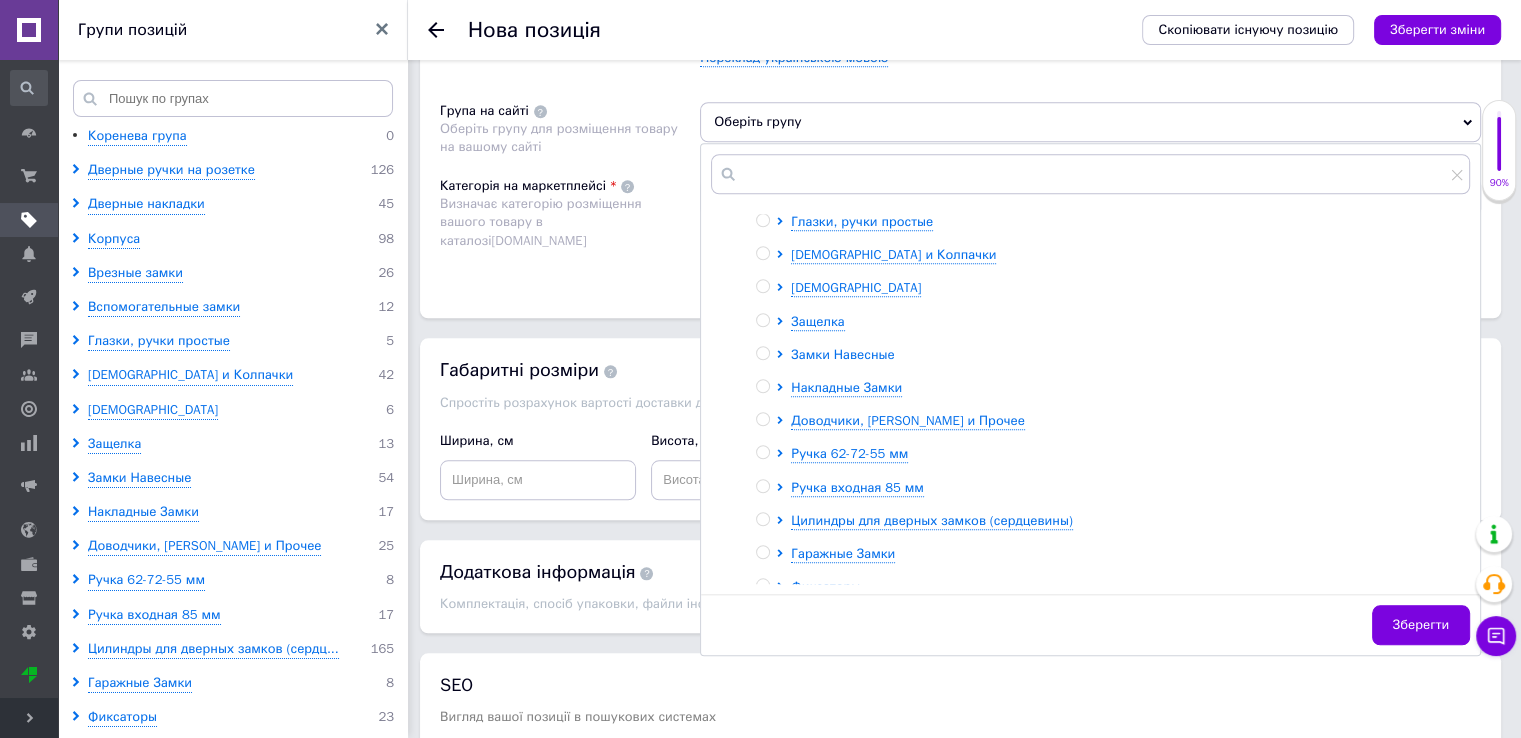 click 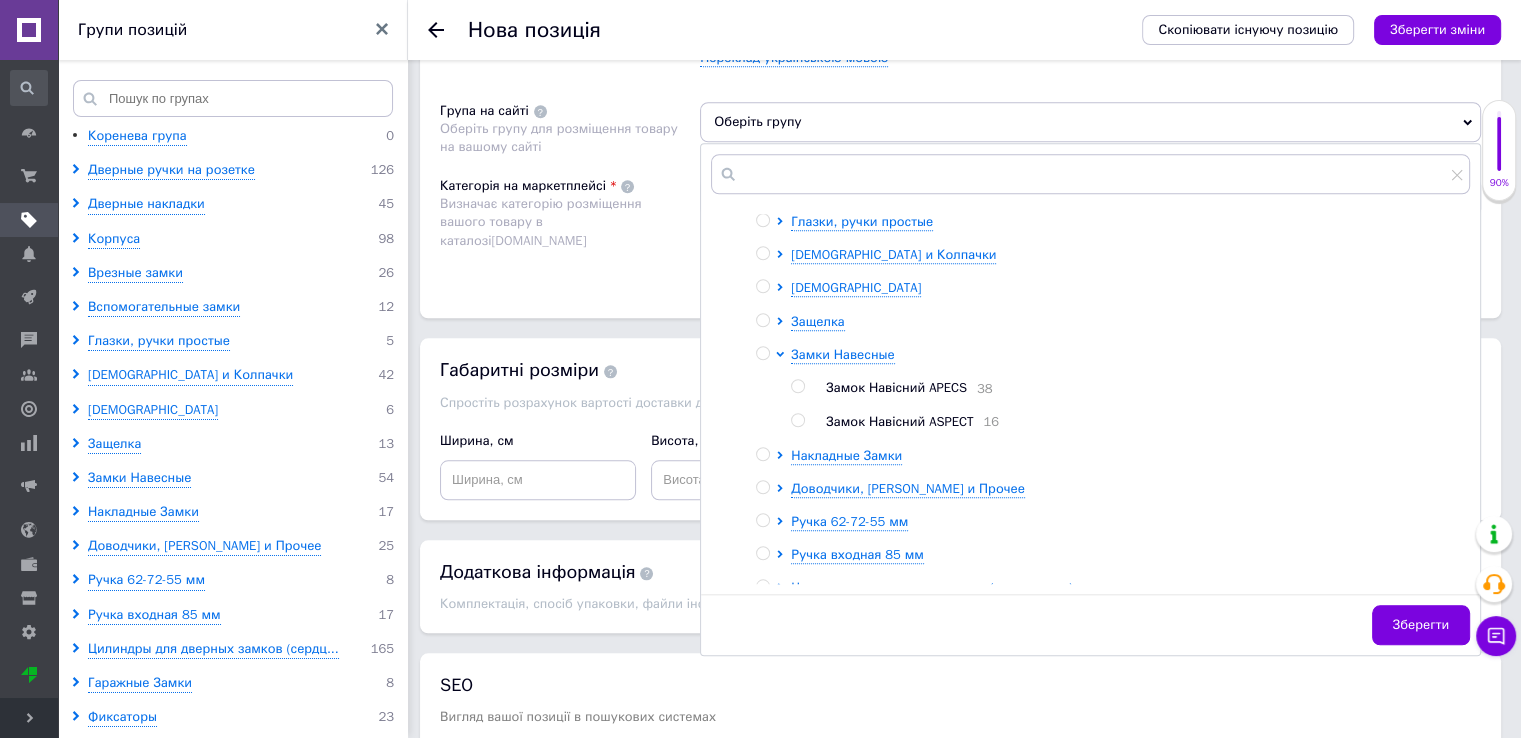 click at bounding box center (797, 386) 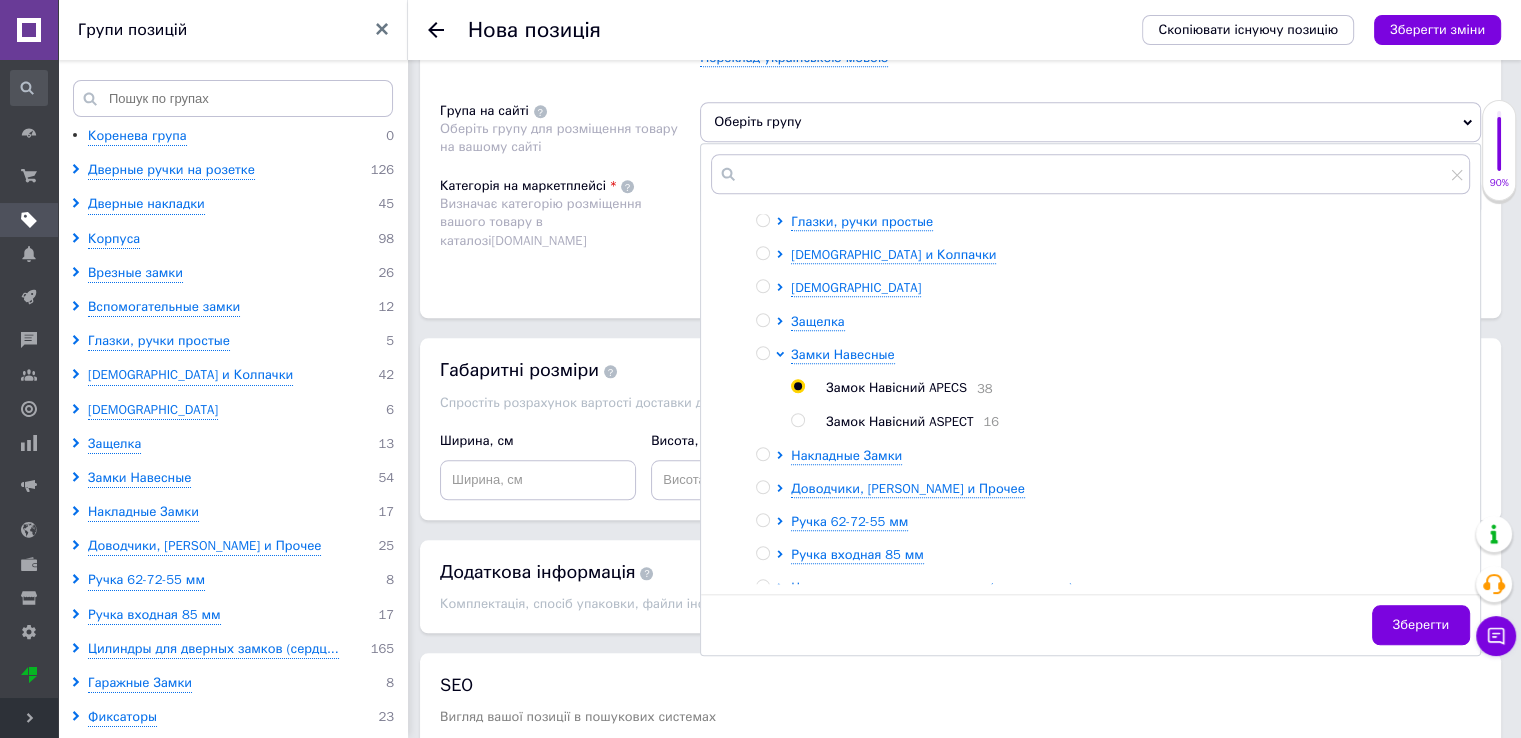 radio on "true" 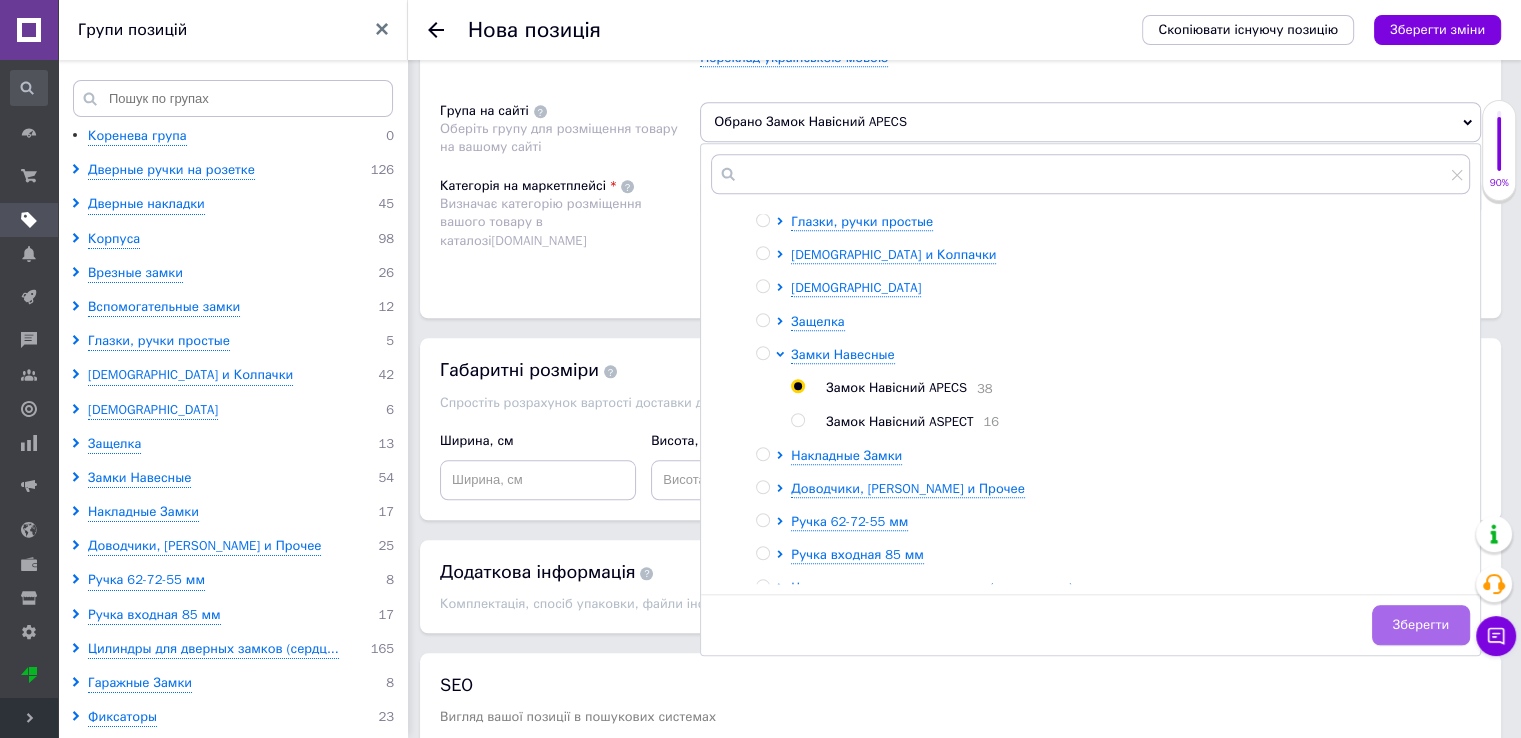 click on "Зберегти" at bounding box center [1421, 625] 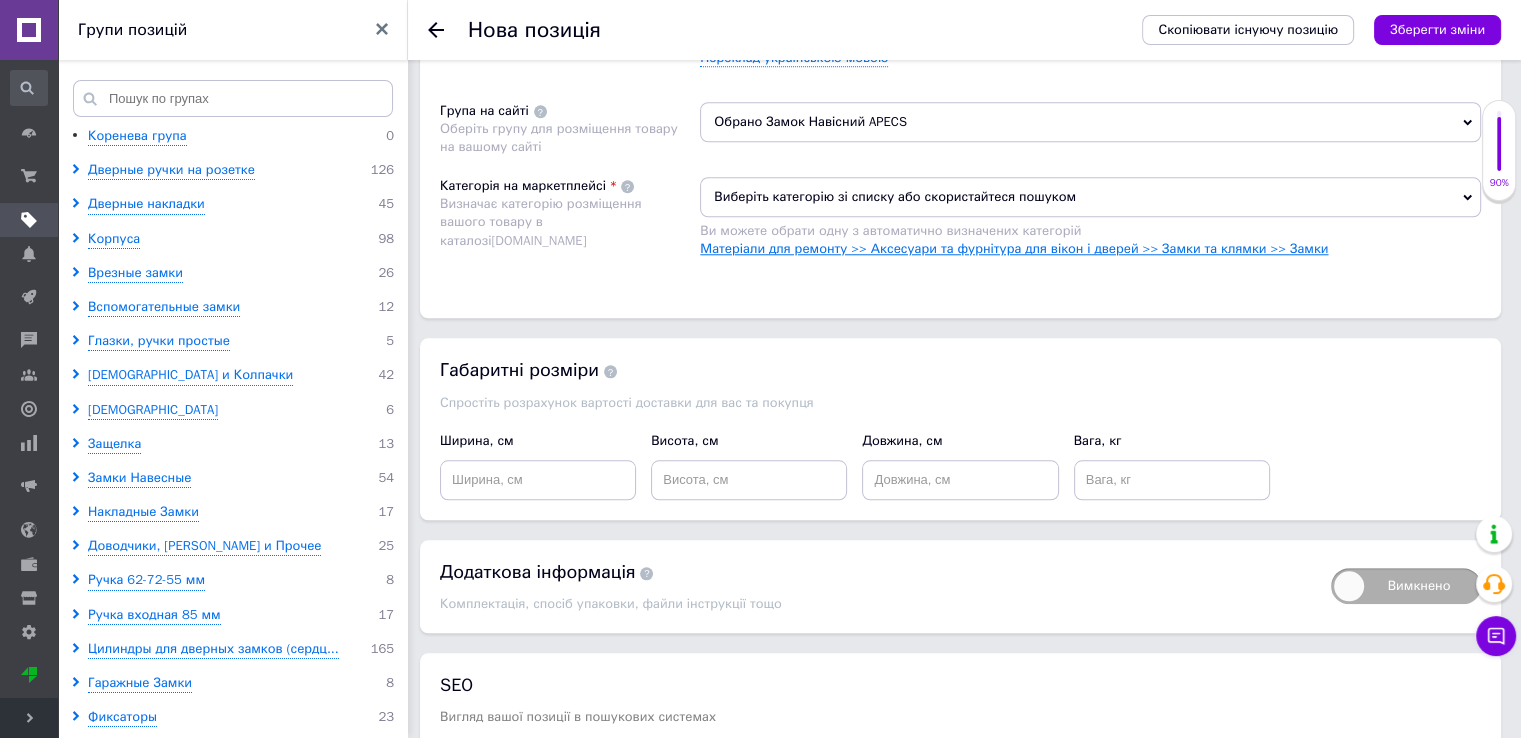 click on "Матеріали для ремонту >> Аксесуари та фурнітура для вікон і дверей >> Замки та клямки >> Замки" at bounding box center [1014, 248] 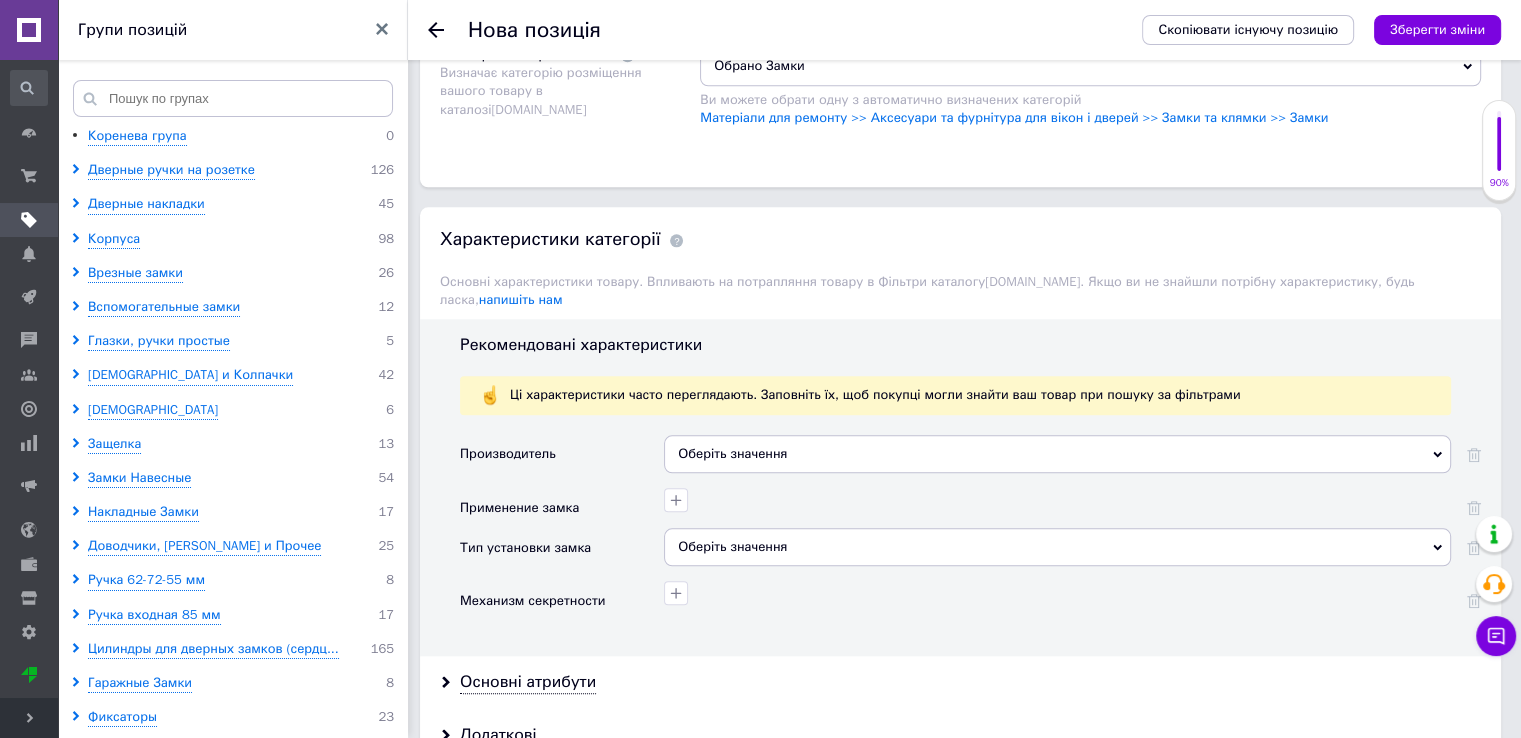 scroll, scrollTop: 2100, scrollLeft: 0, axis: vertical 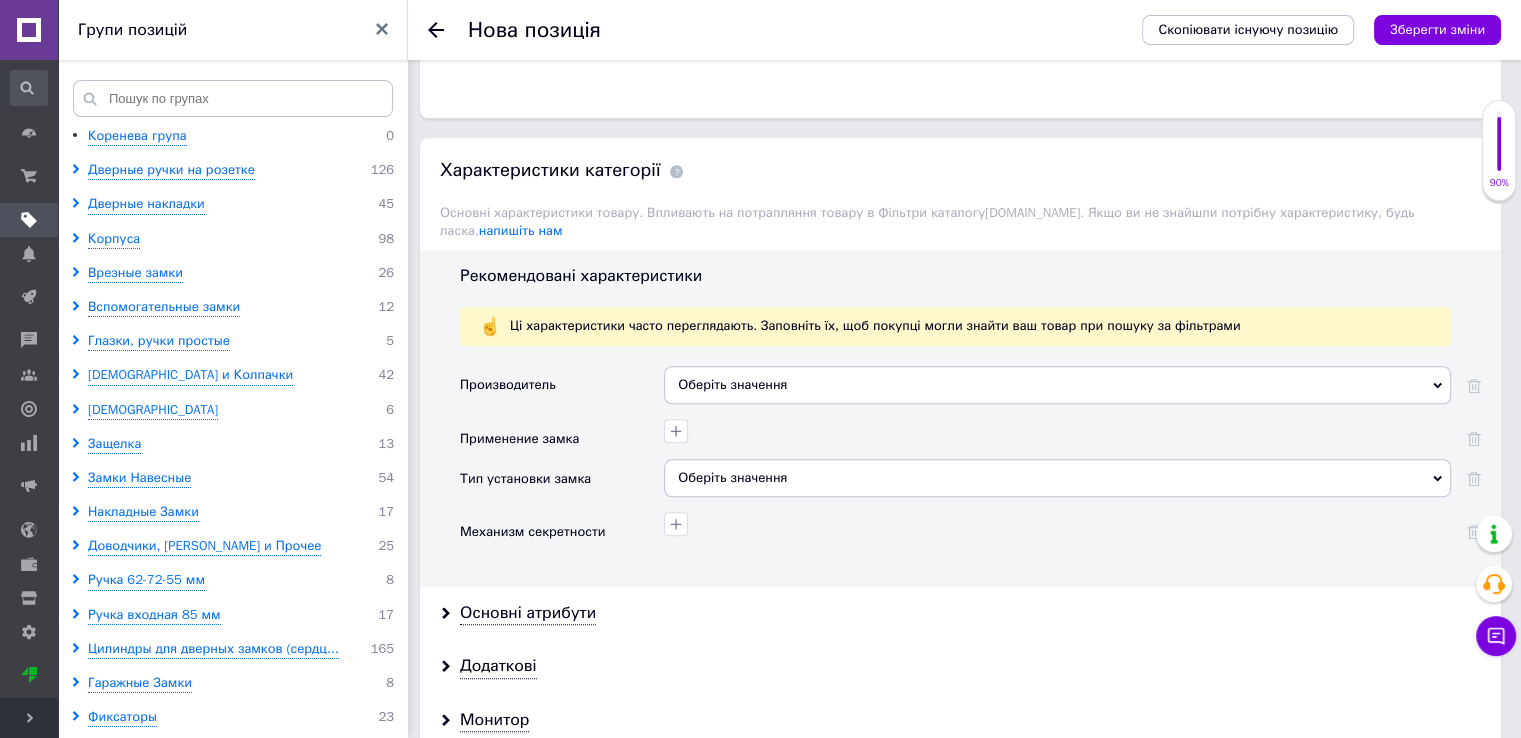 click on "Оберіть значення" at bounding box center (1057, 385) 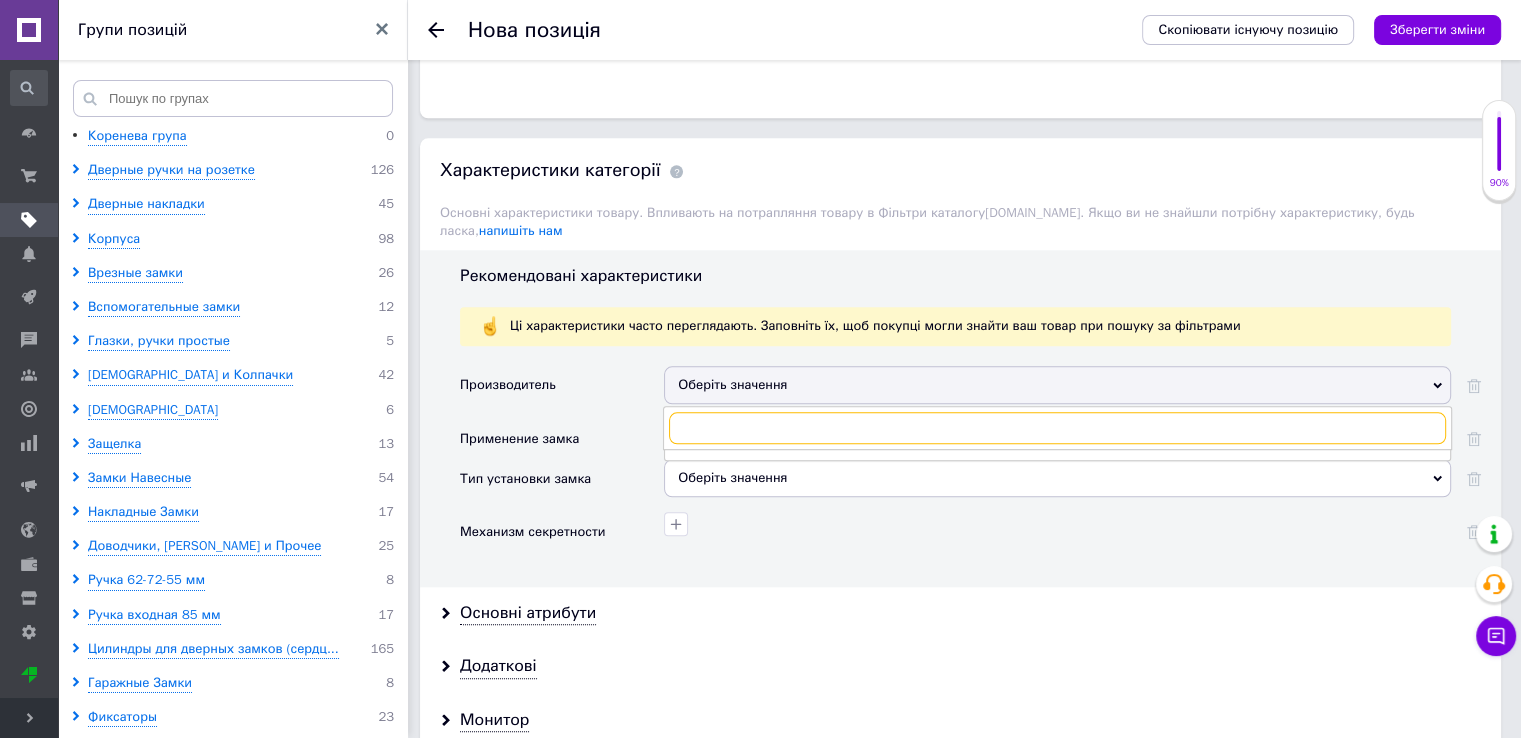 click at bounding box center [1057, 428] 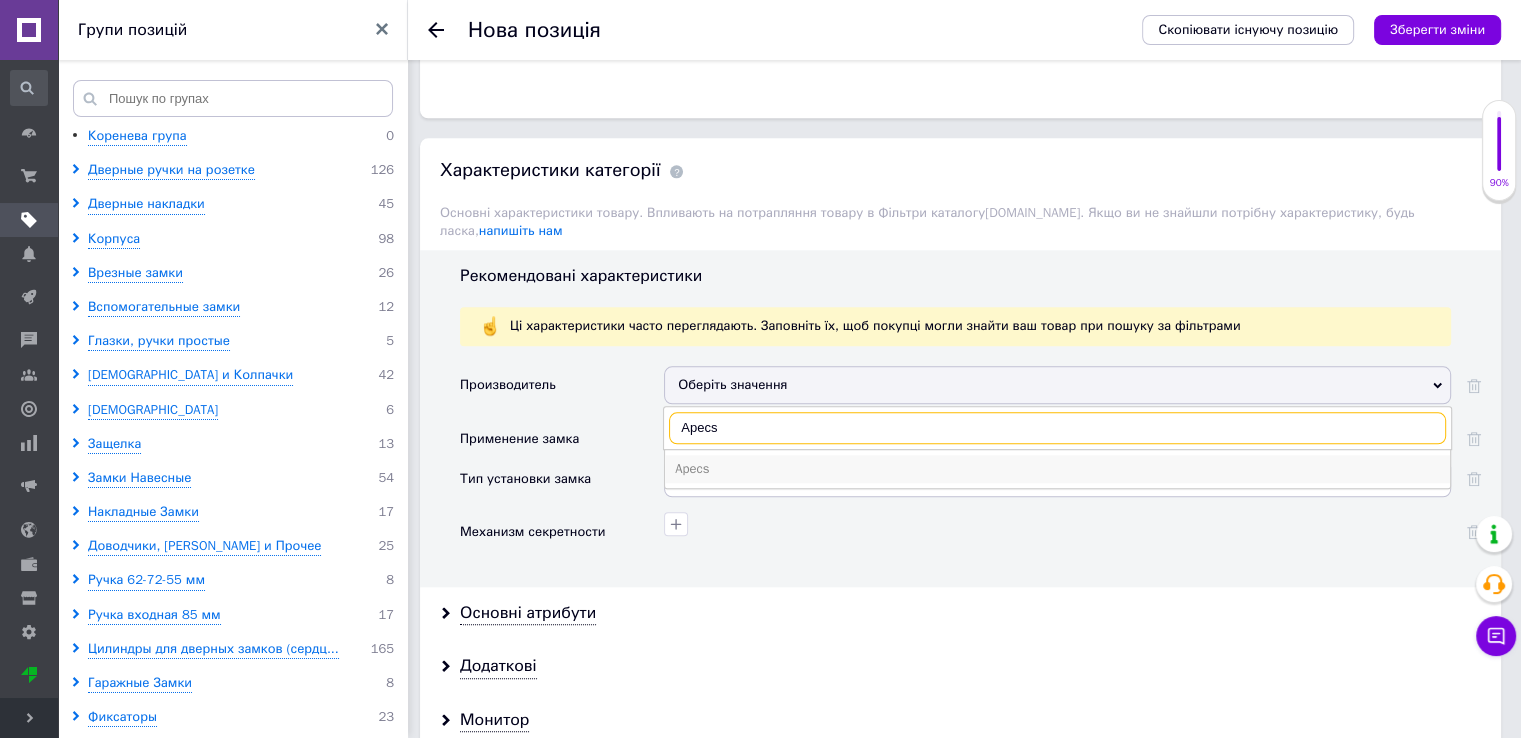 type on "Apecs" 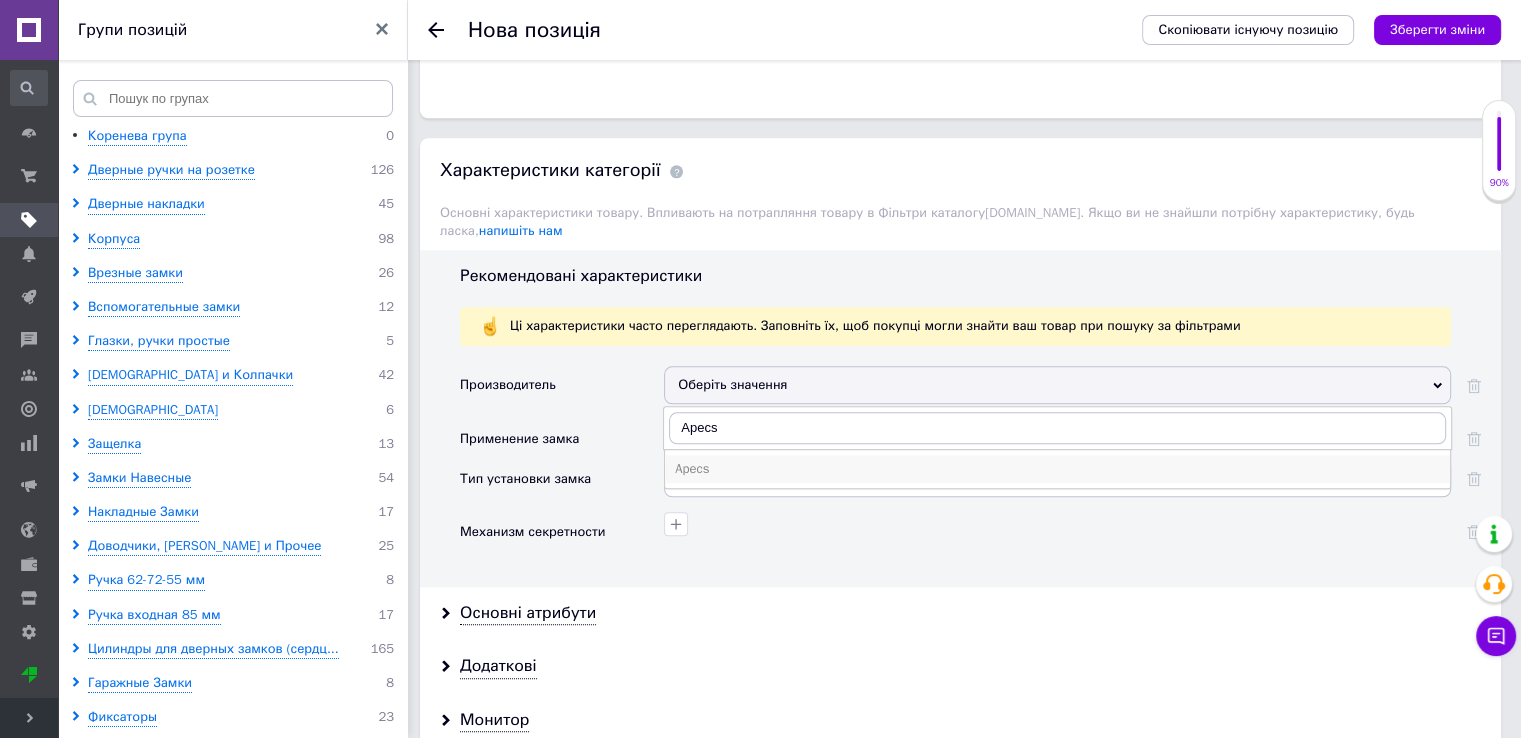 click on "Apecs" at bounding box center [1057, 469] 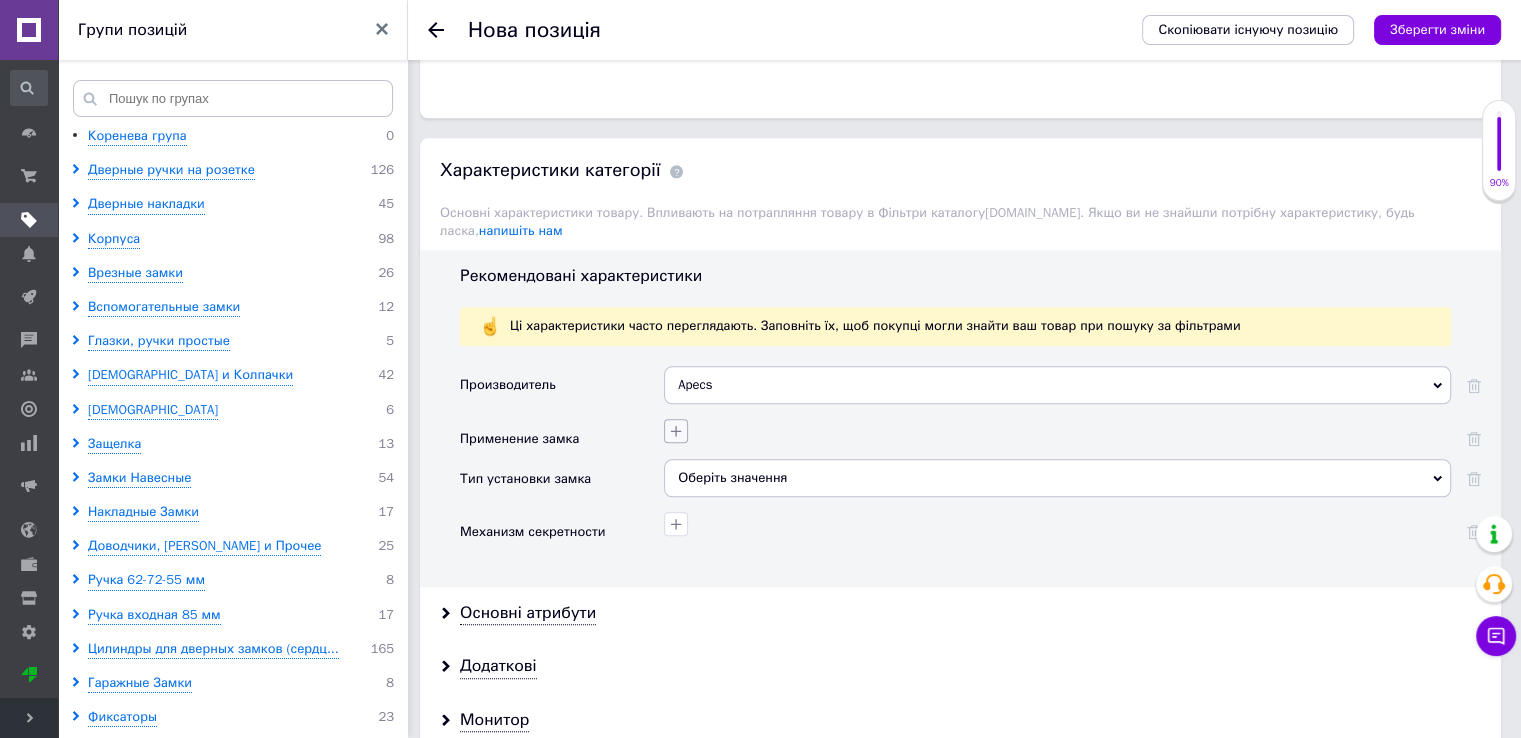 click 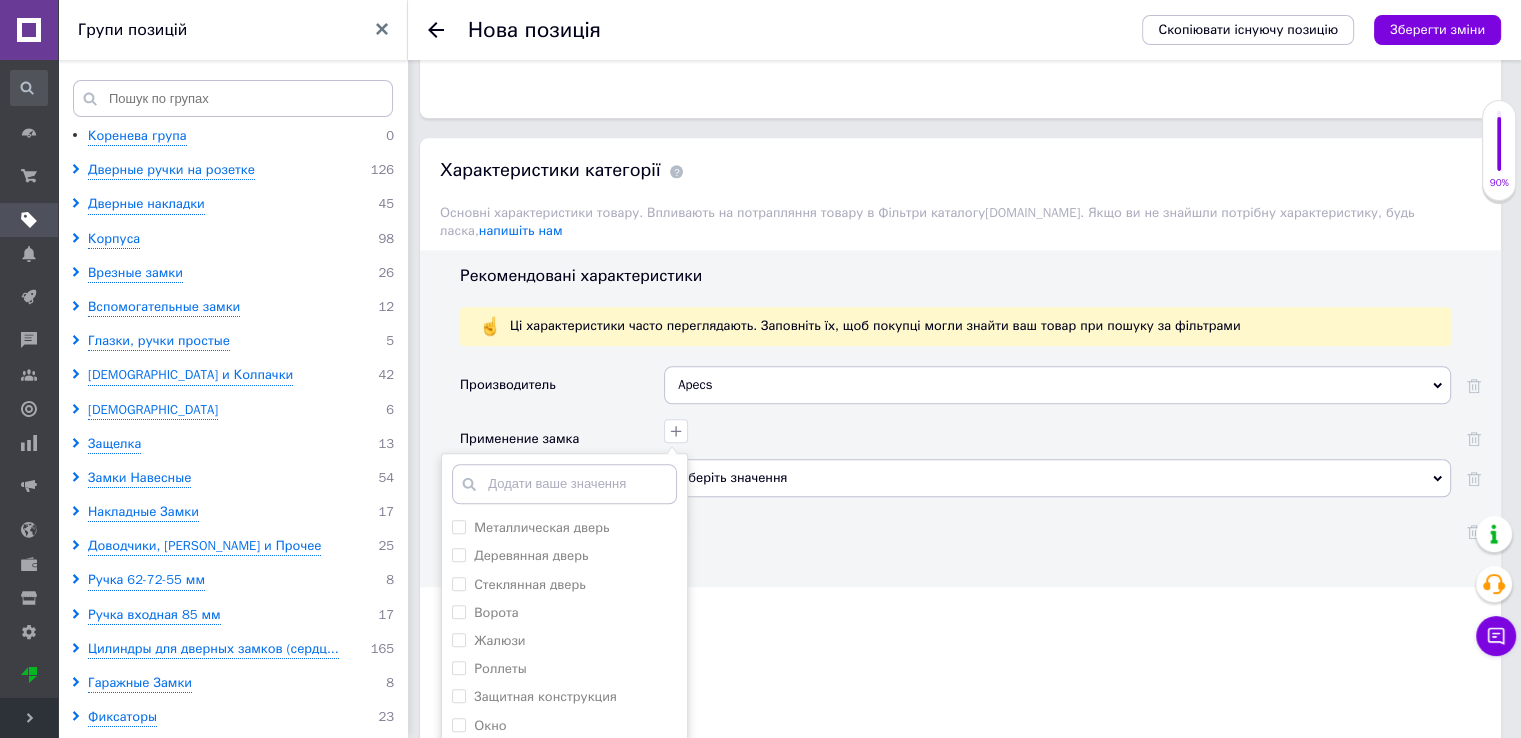 scroll, scrollTop: 2300, scrollLeft: 0, axis: vertical 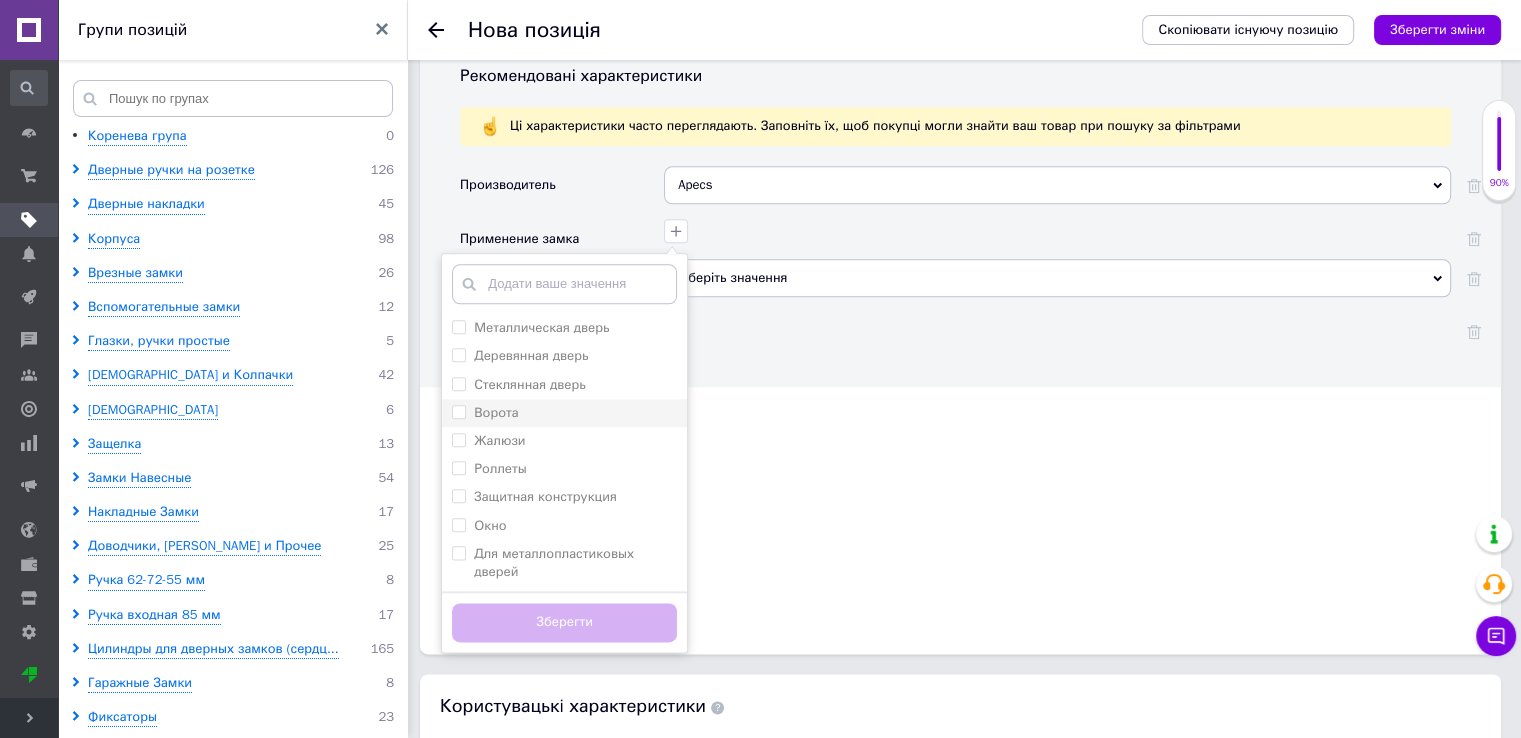 click on "Ворота" at bounding box center (458, 411) 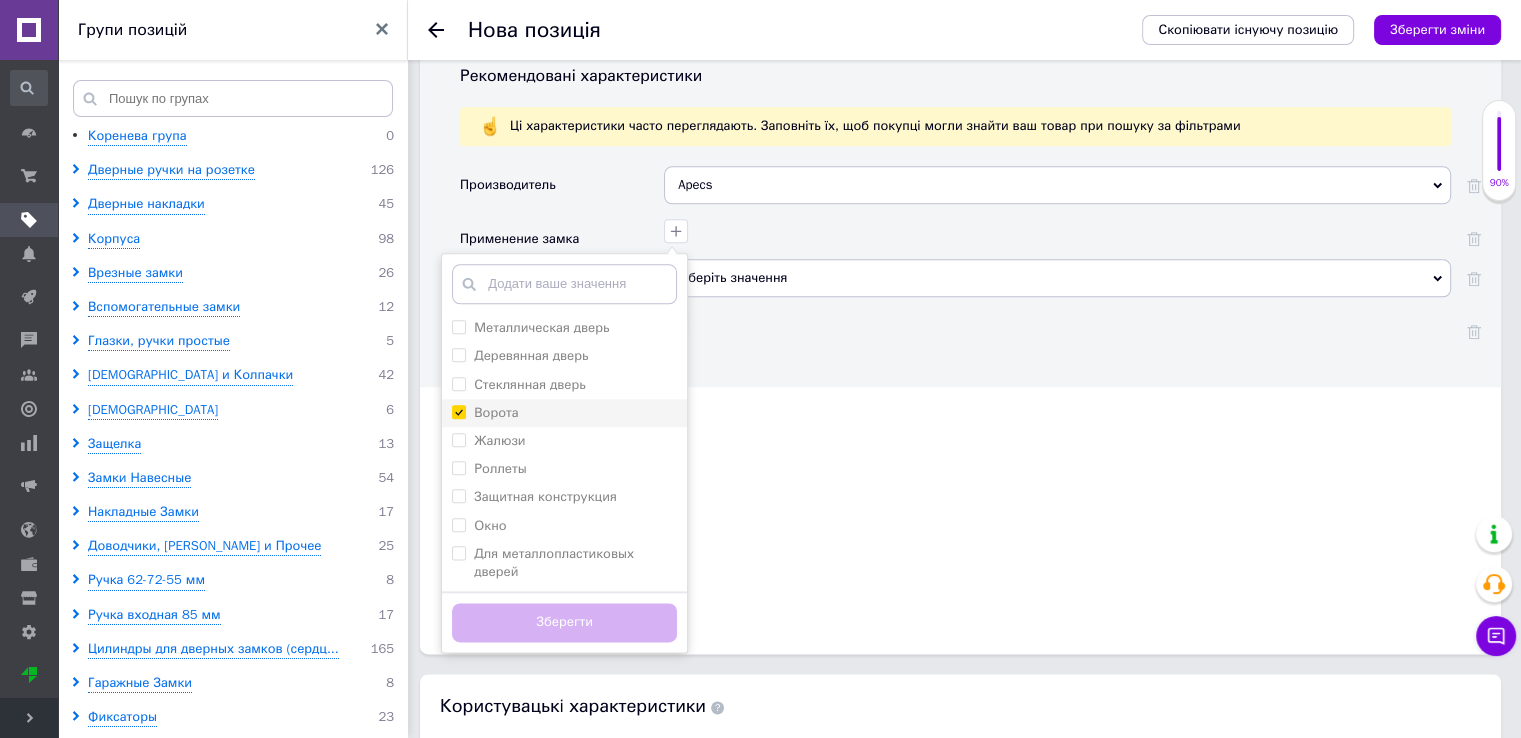 checkbox on "true" 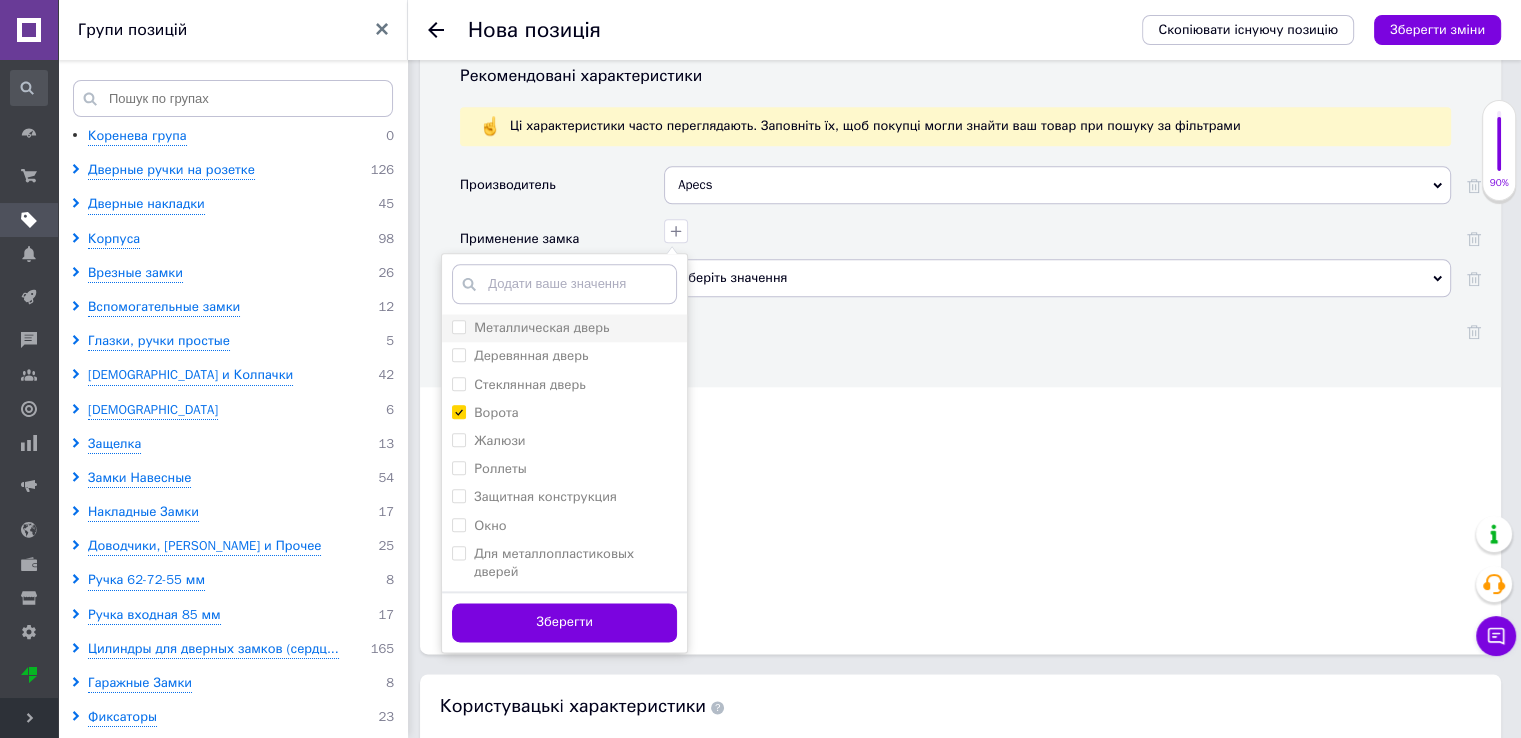 click on "Металлическая дверь" at bounding box center (458, 326) 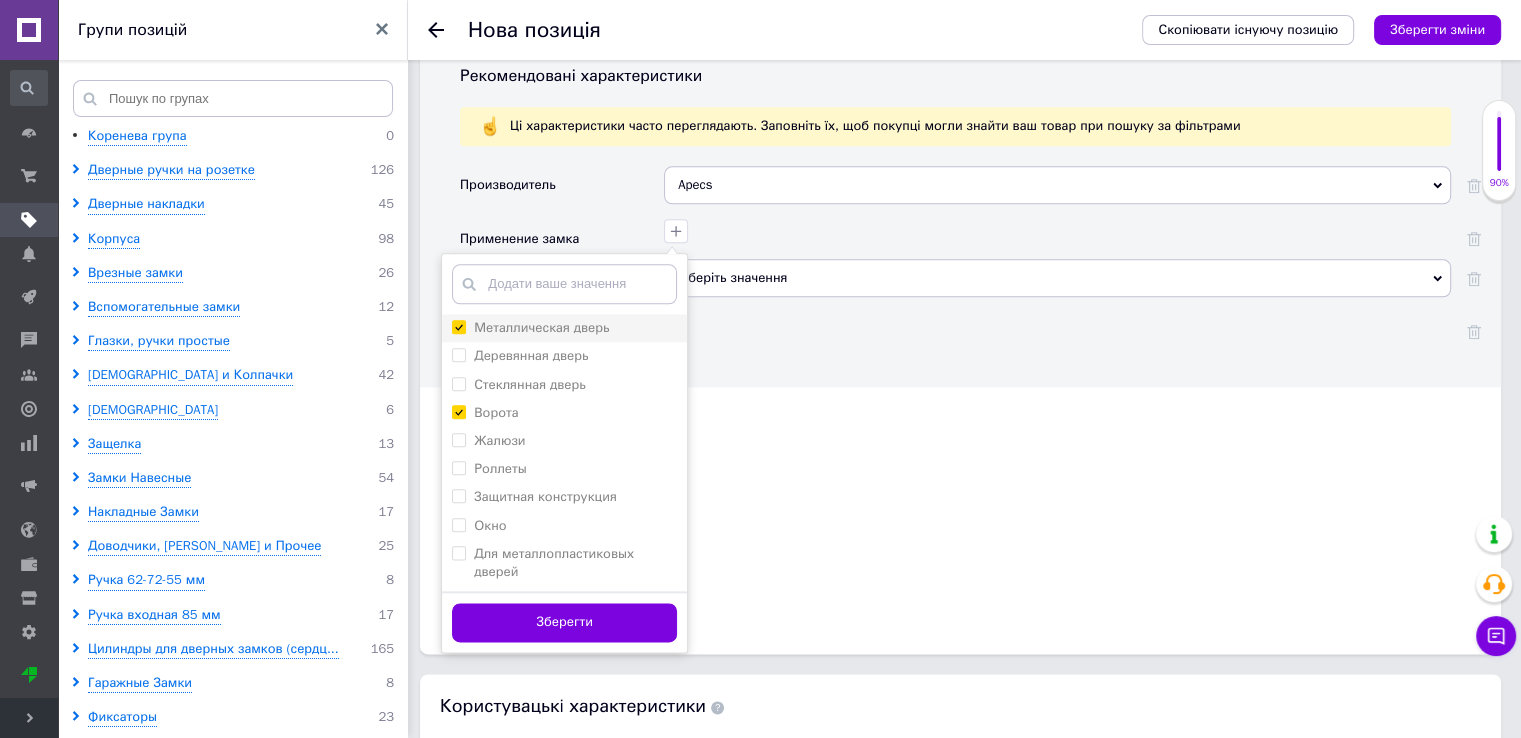 checkbox on "true" 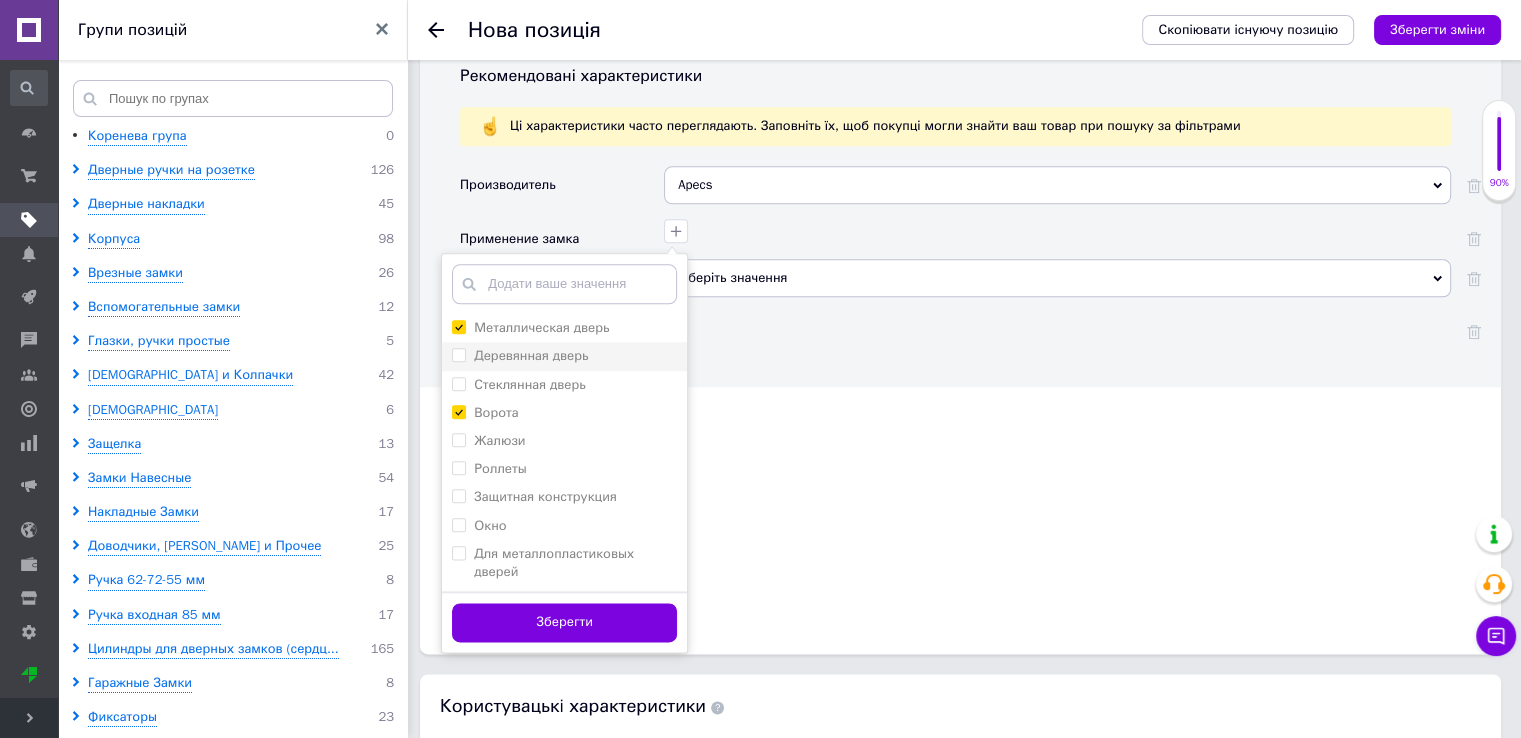 click on "Деревянная дверь" at bounding box center (458, 354) 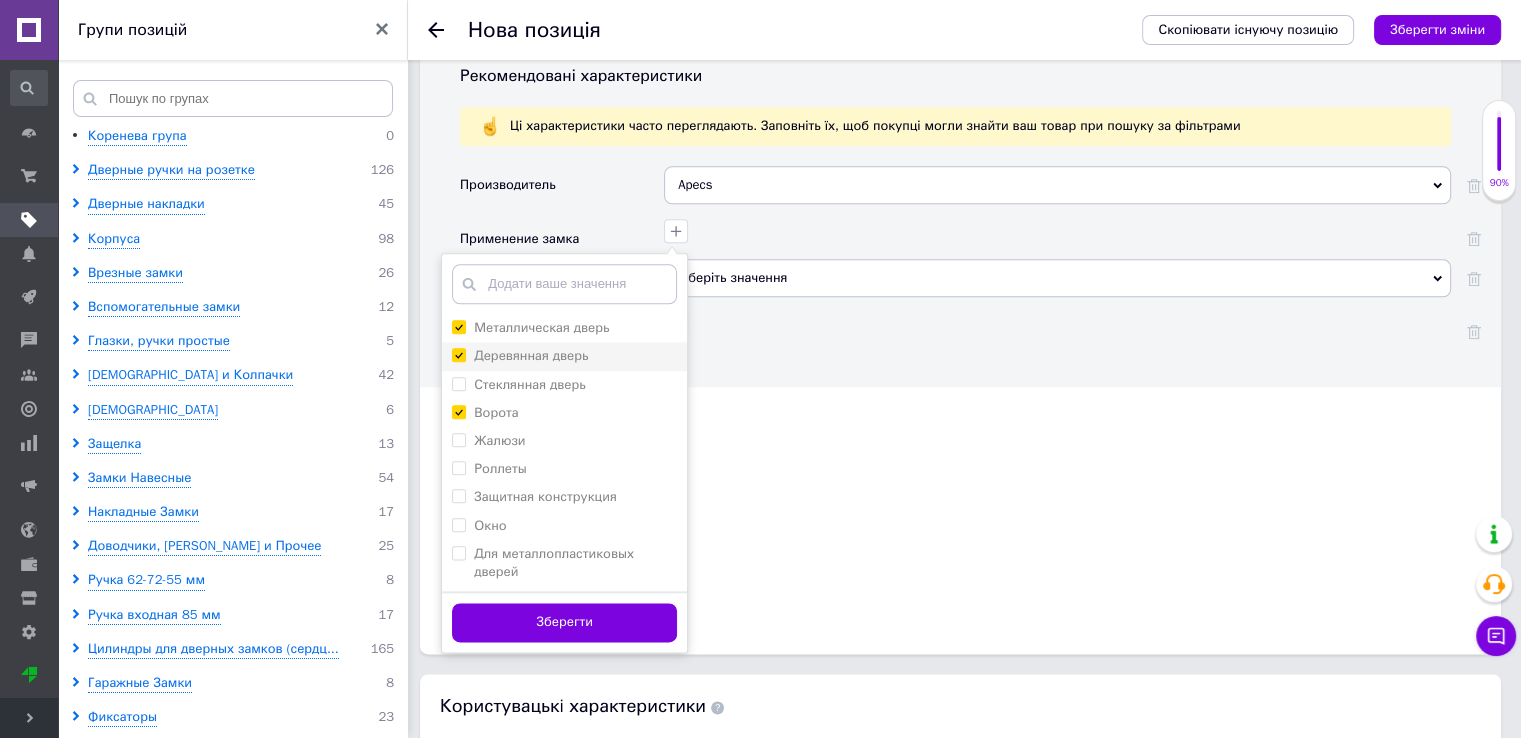 checkbox on "true" 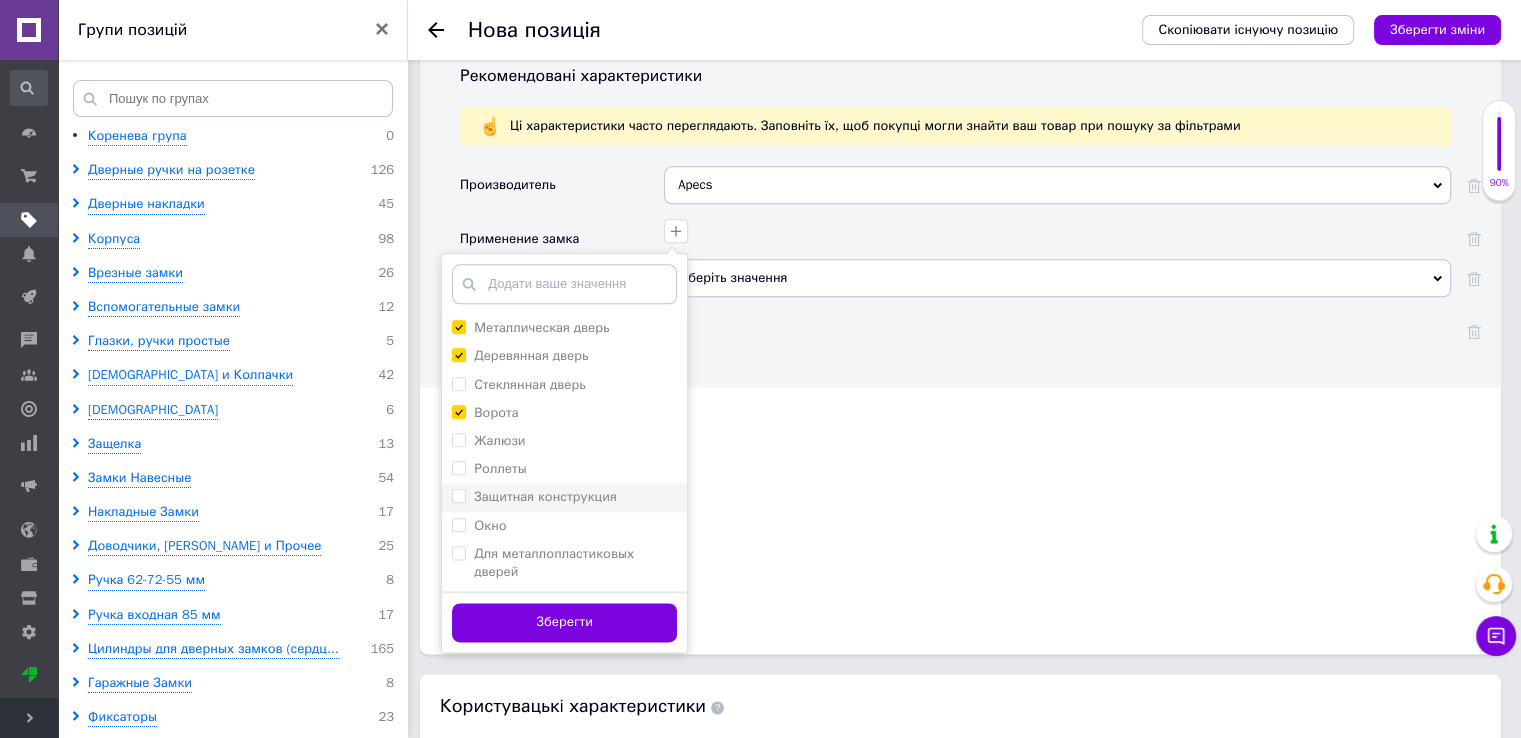 click on "Защитная конструкция" at bounding box center [458, 495] 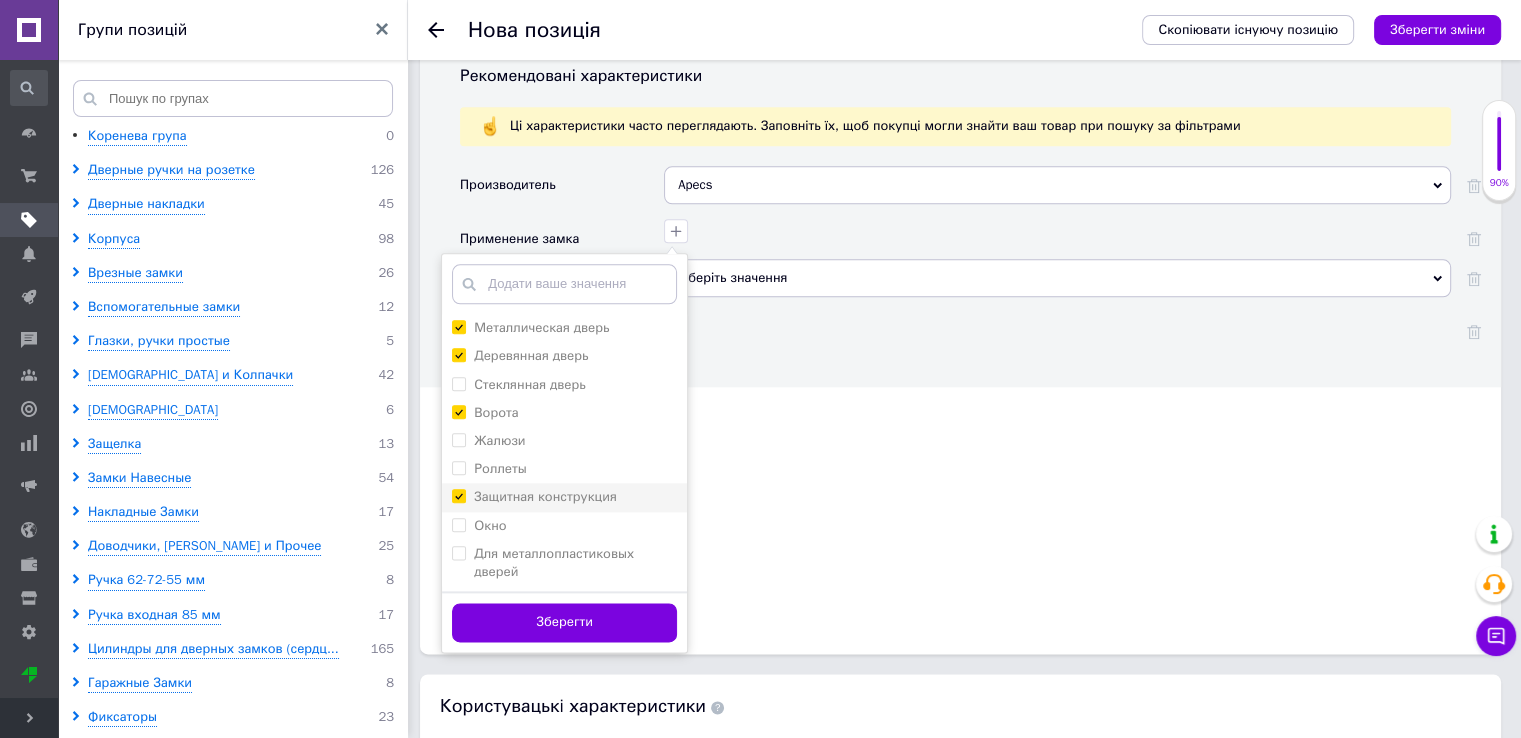 checkbox on "true" 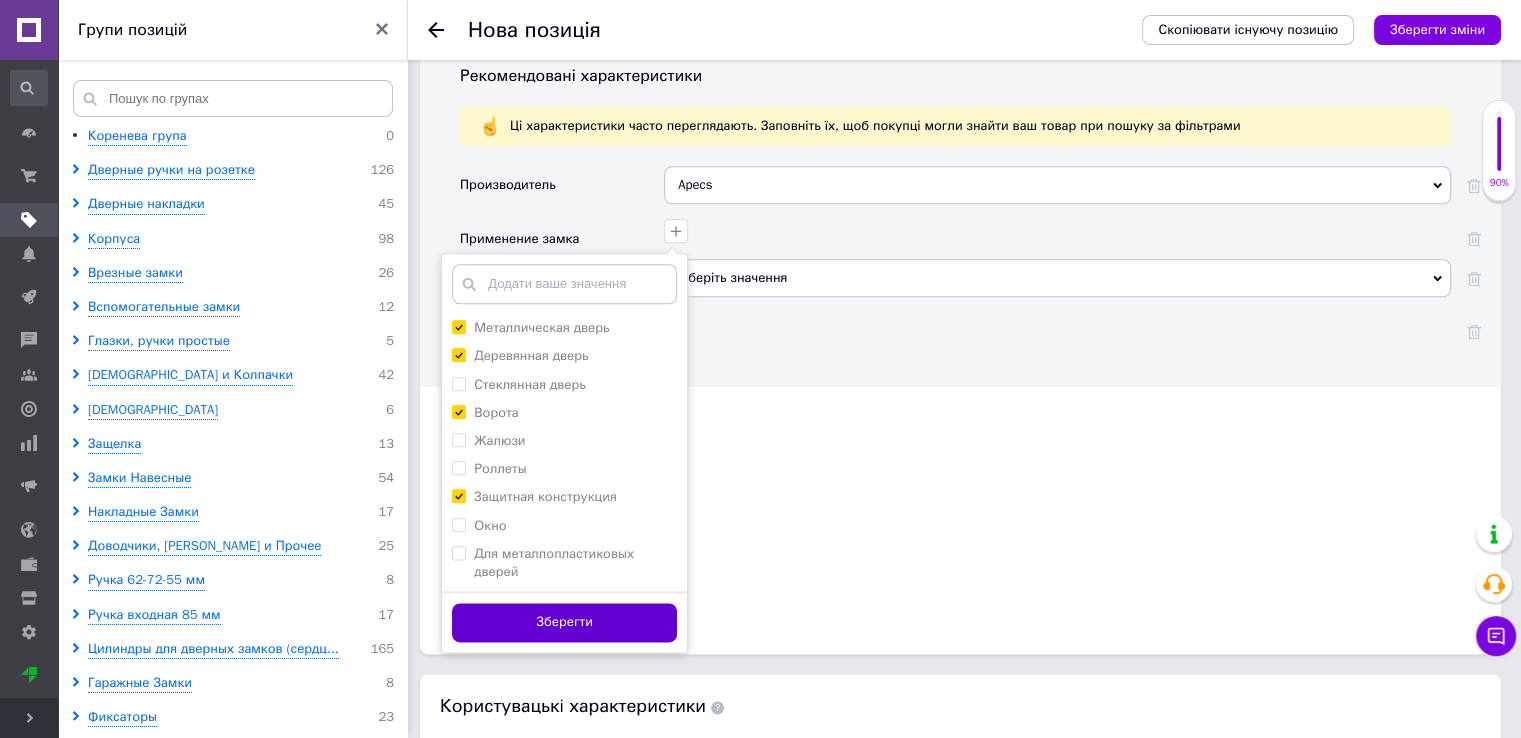 click on "Зберегти" at bounding box center (564, 622) 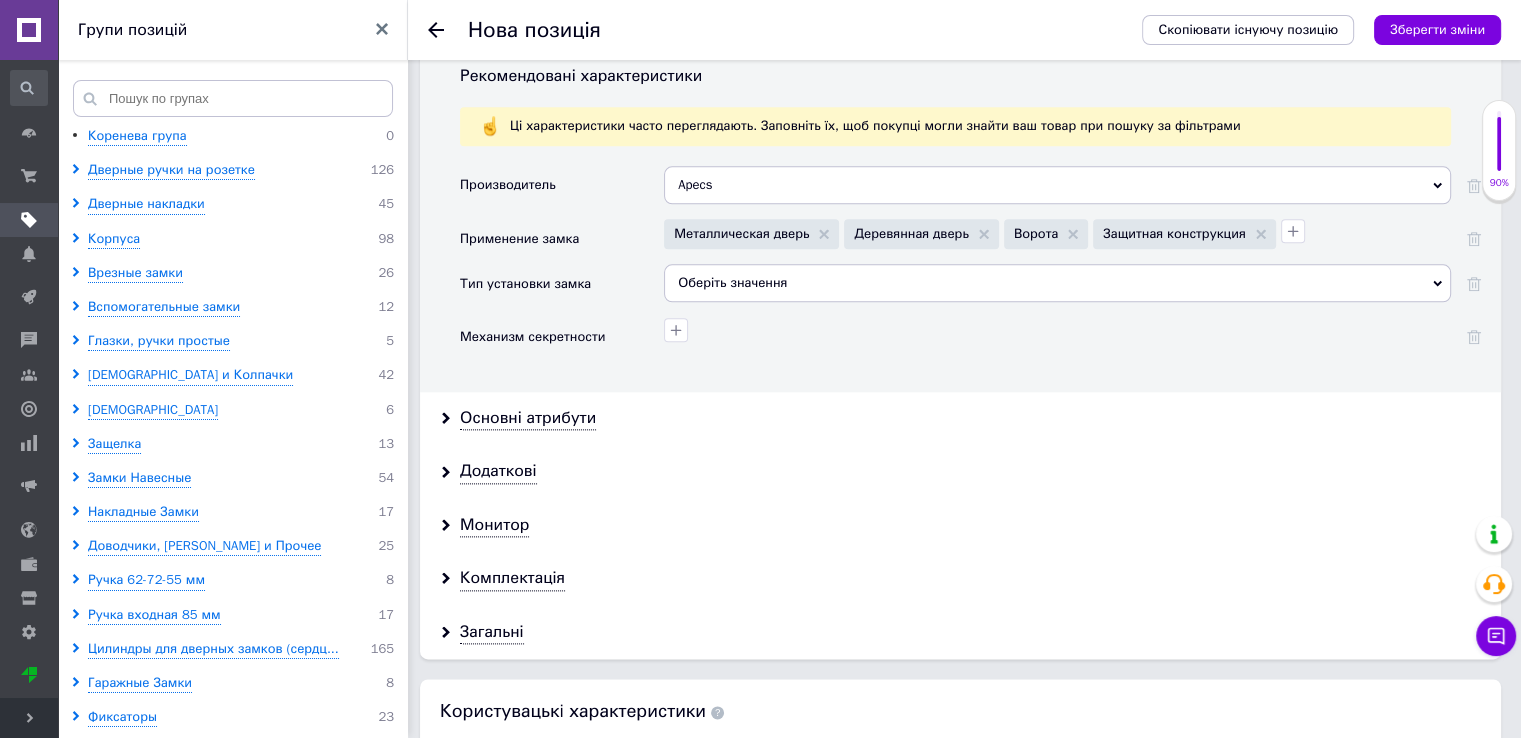 click on "Оберіть значення" at bounding box center (1057, 283) 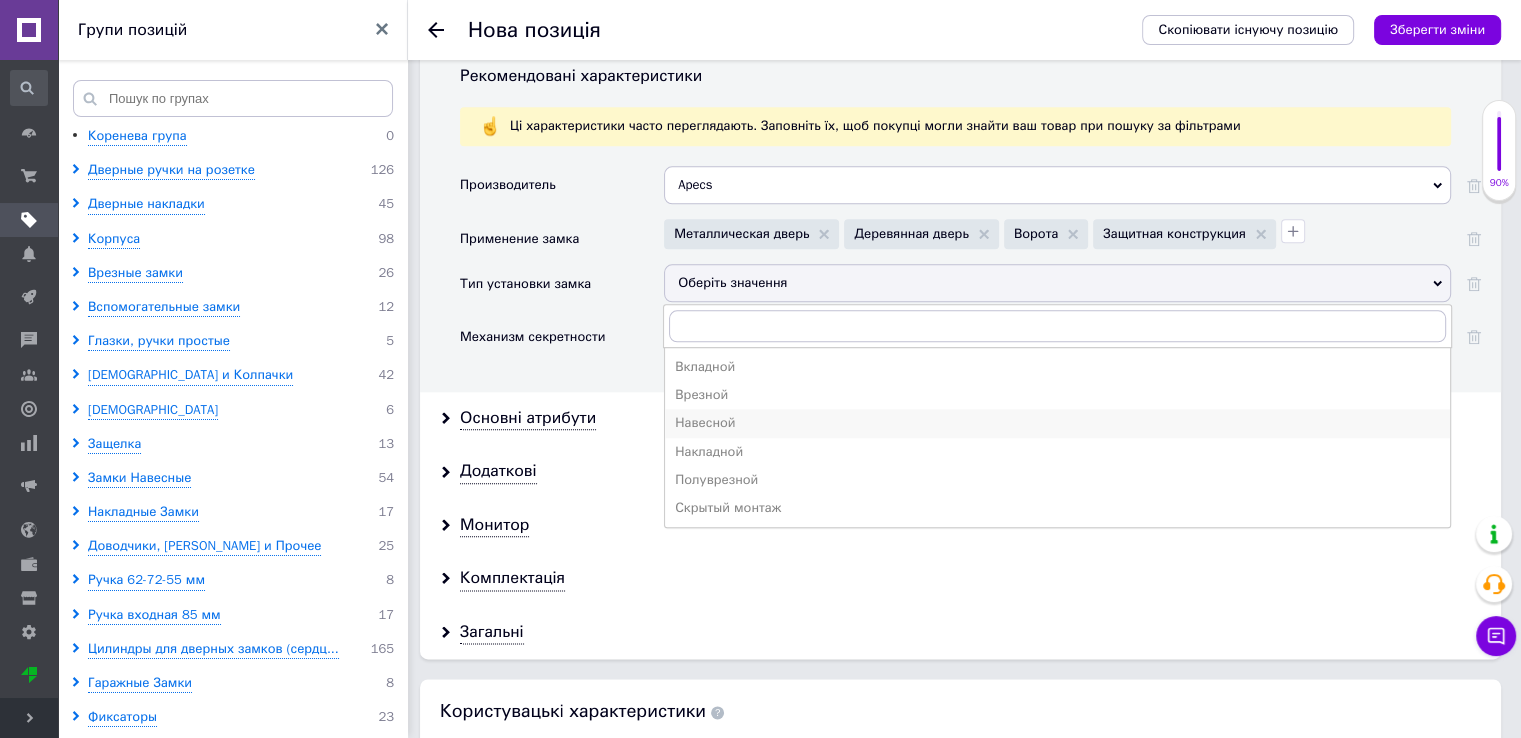 click on "Навесной" at bounding box center (1057, 423) 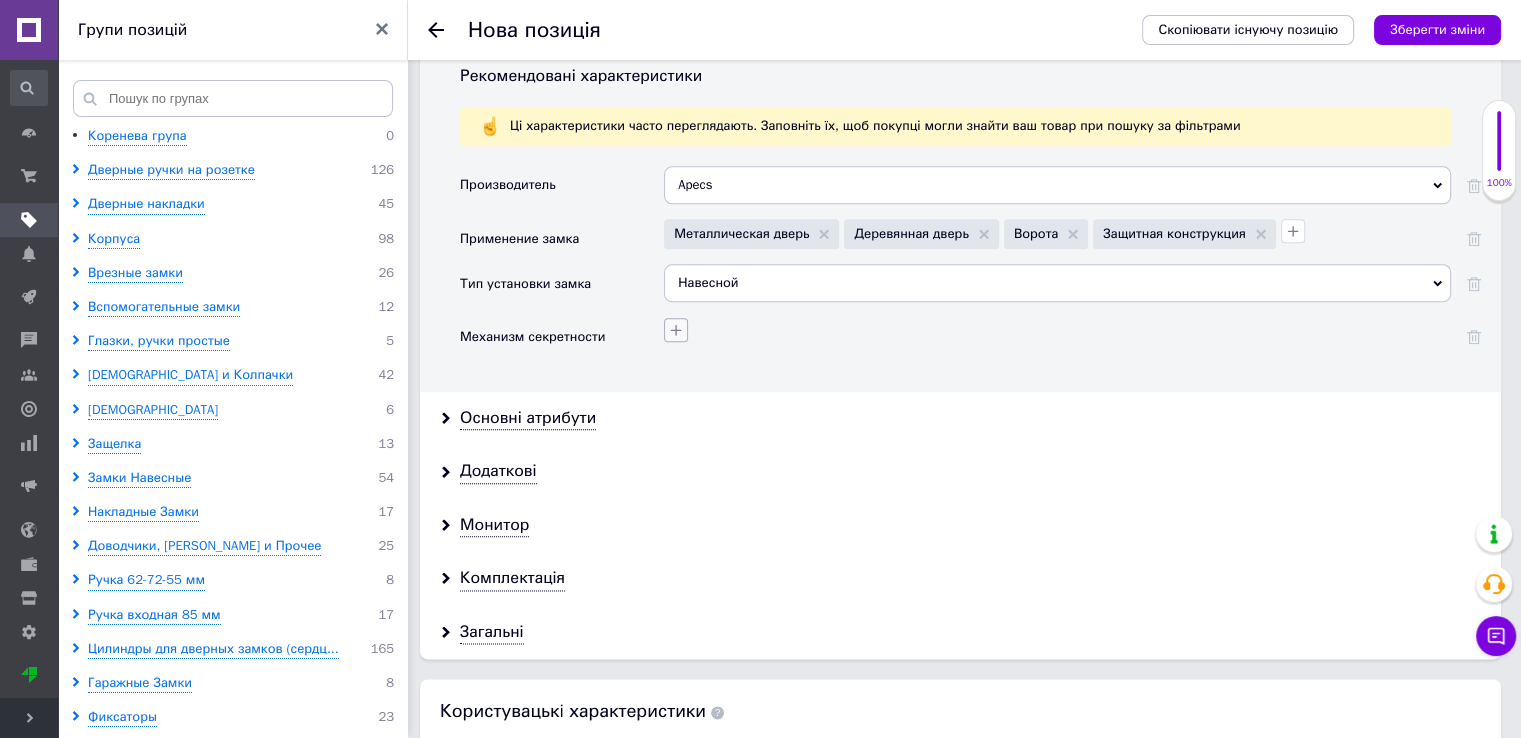 click 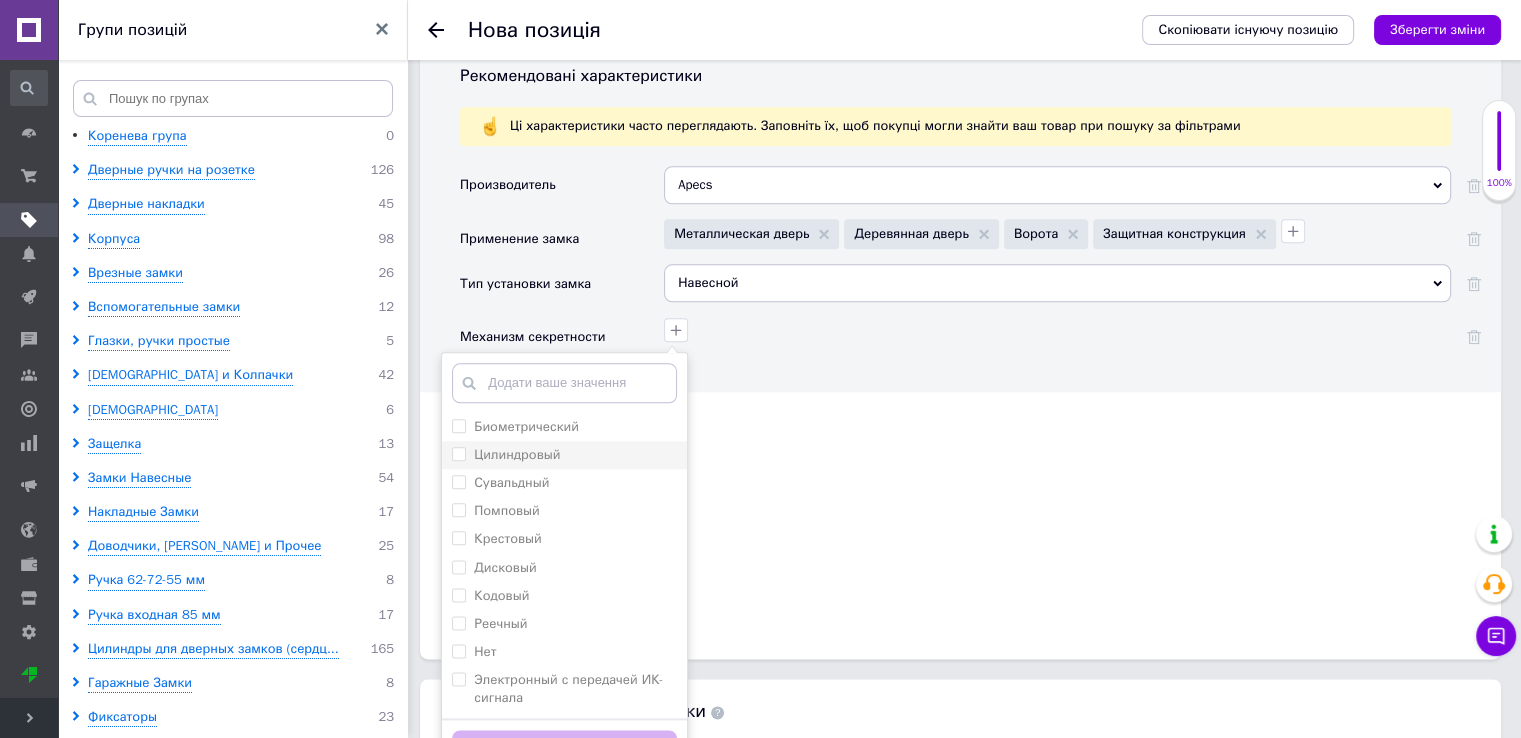 click on "Цилиндровый" at bounding box center (458, 453) 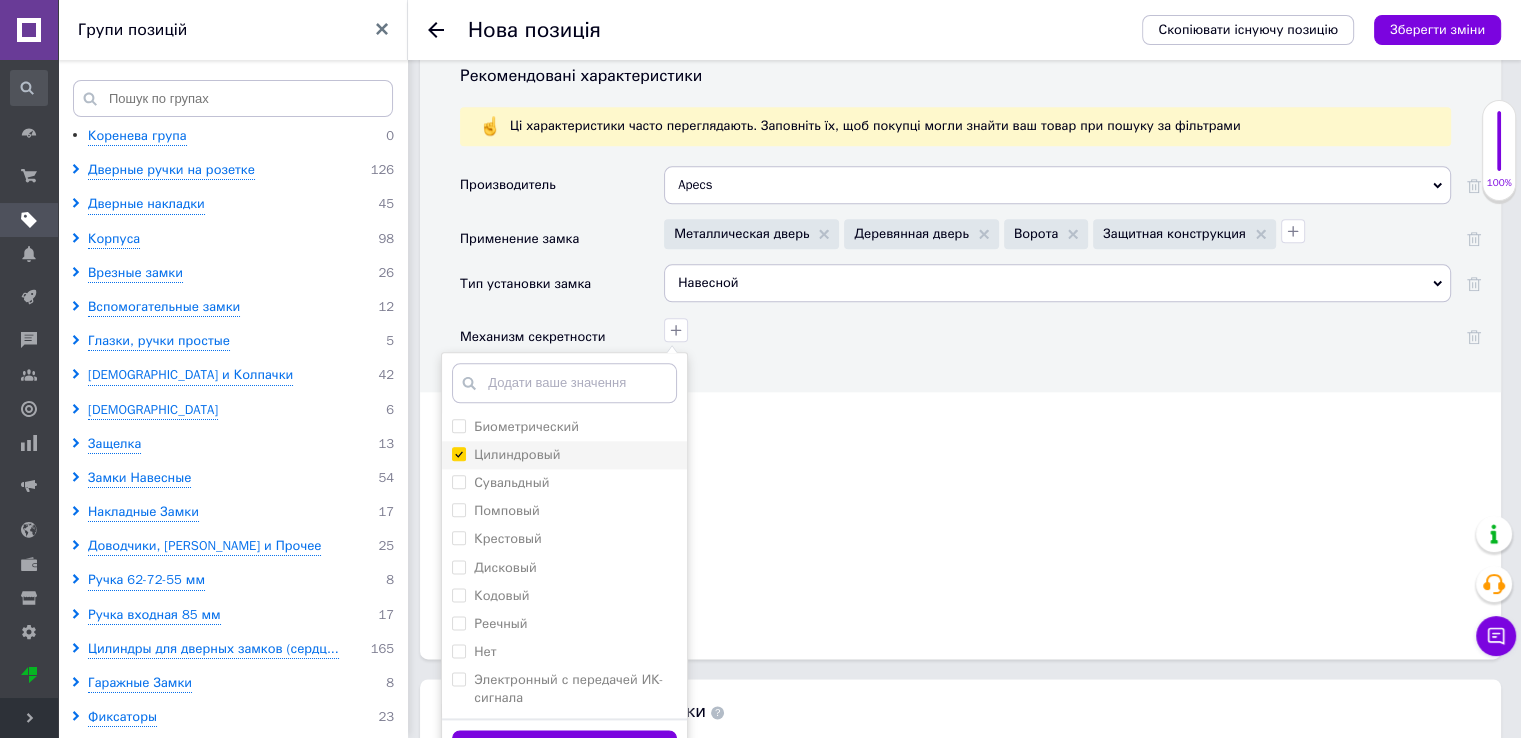 click on "Цилиндровый" at bounding box center (458, 453) 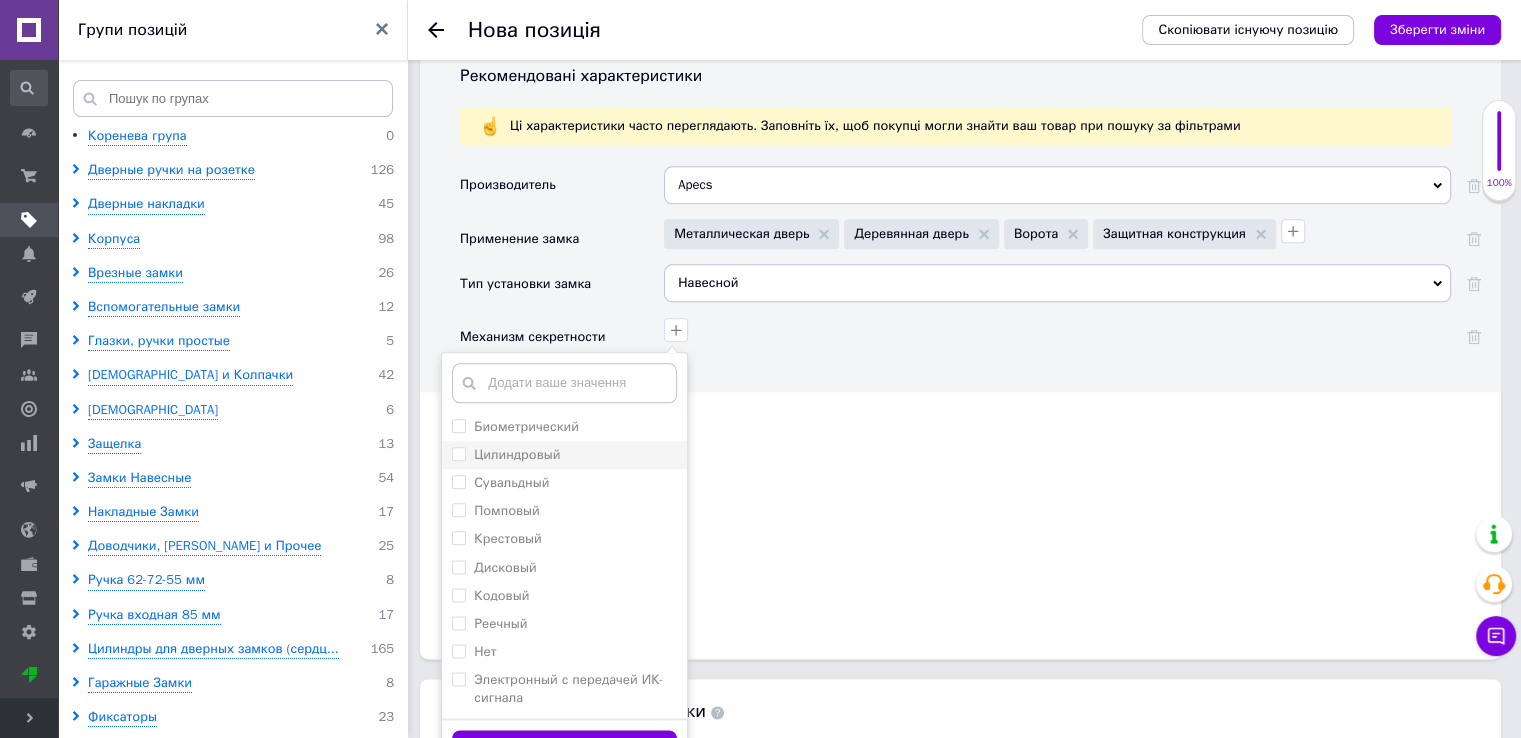 checkbox on "false" 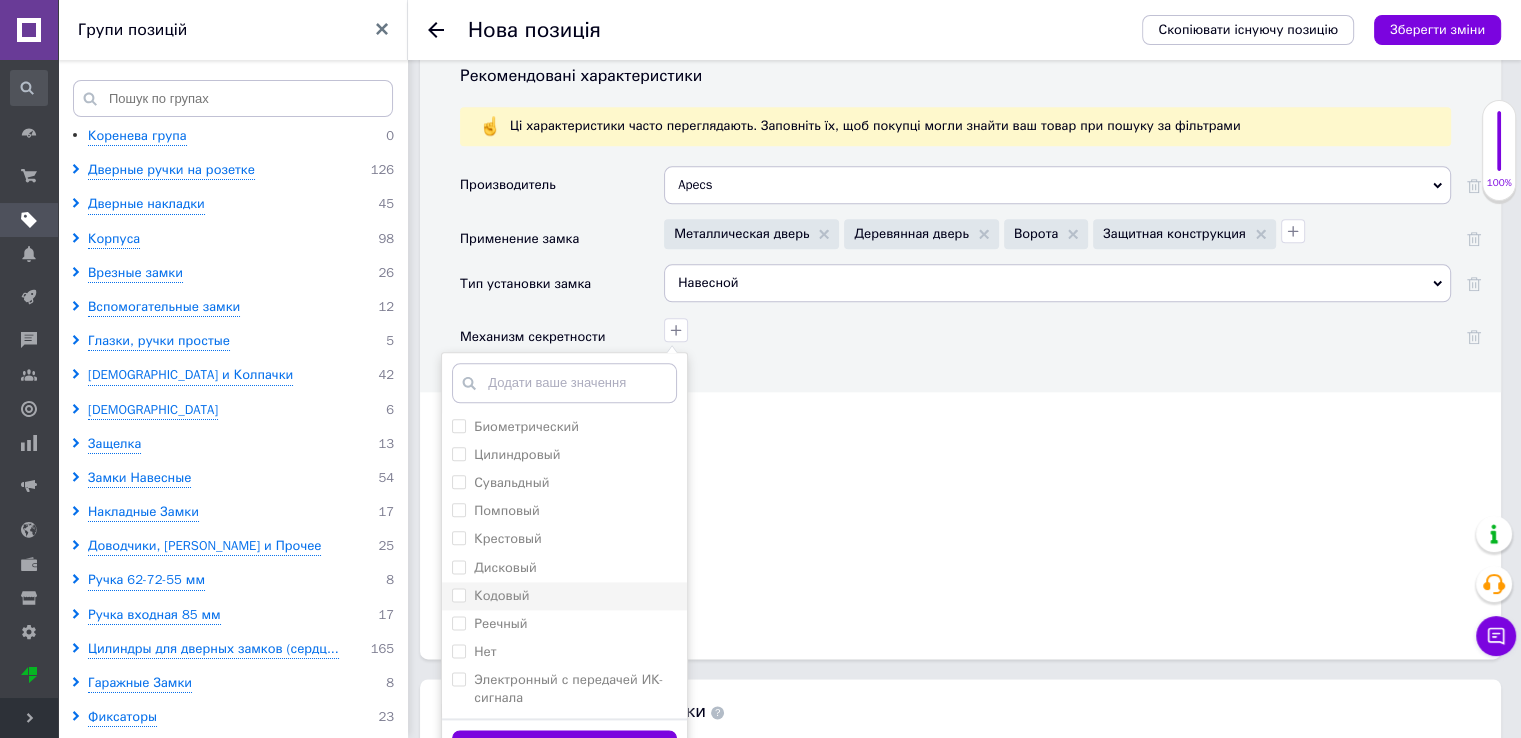 click on "Кодовый" at bounding box center (458, 594) 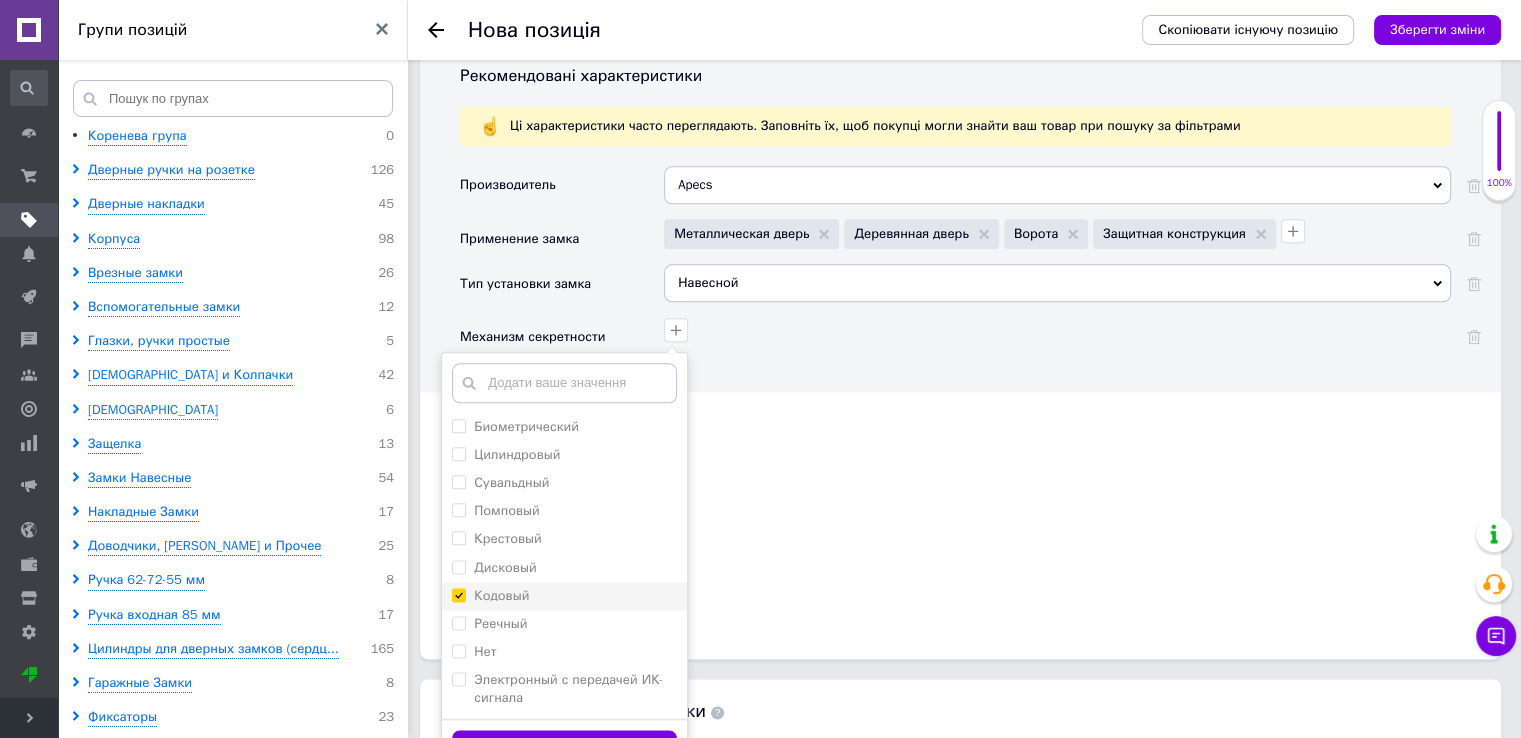 checkbox on "true" 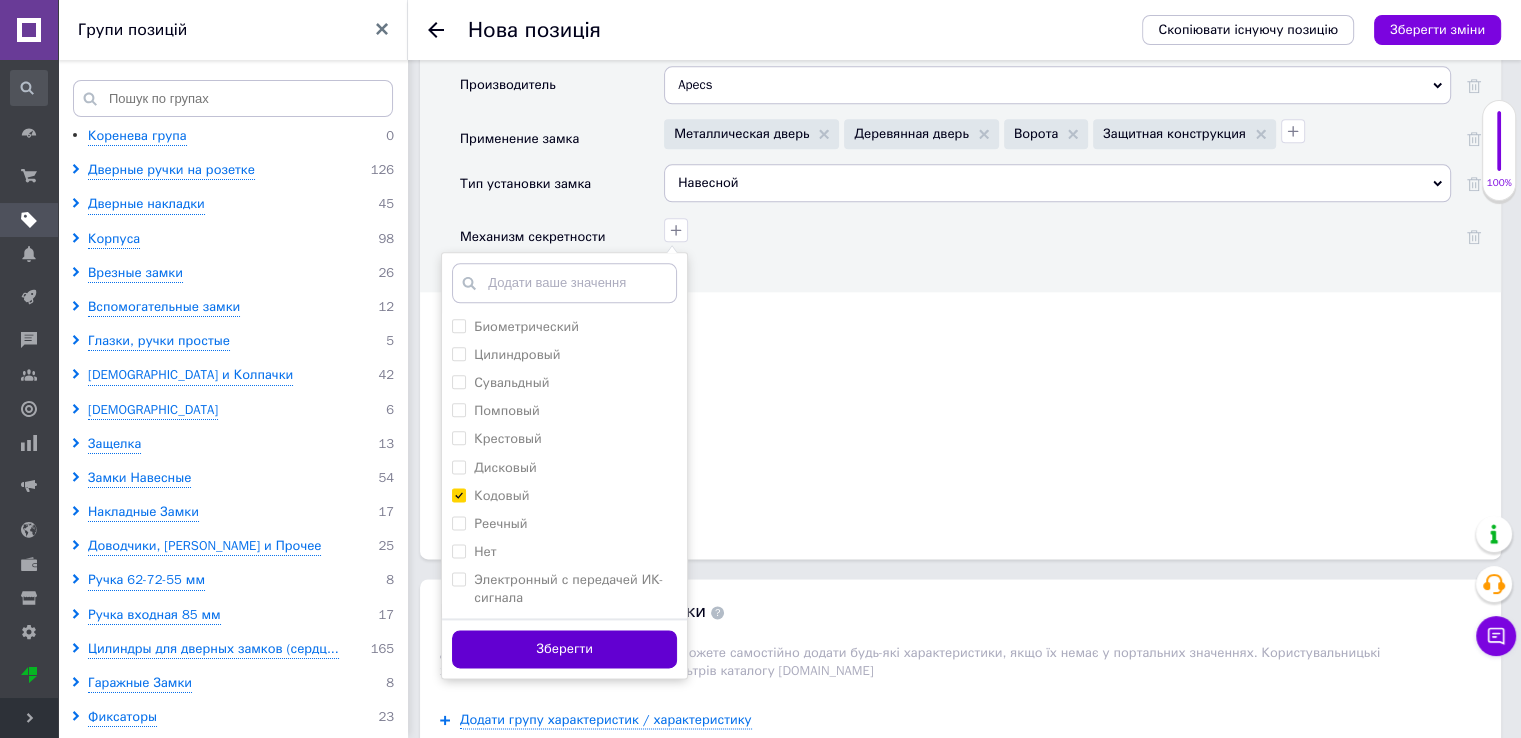 click on "Зберегти" at bounding box center [564, 649] 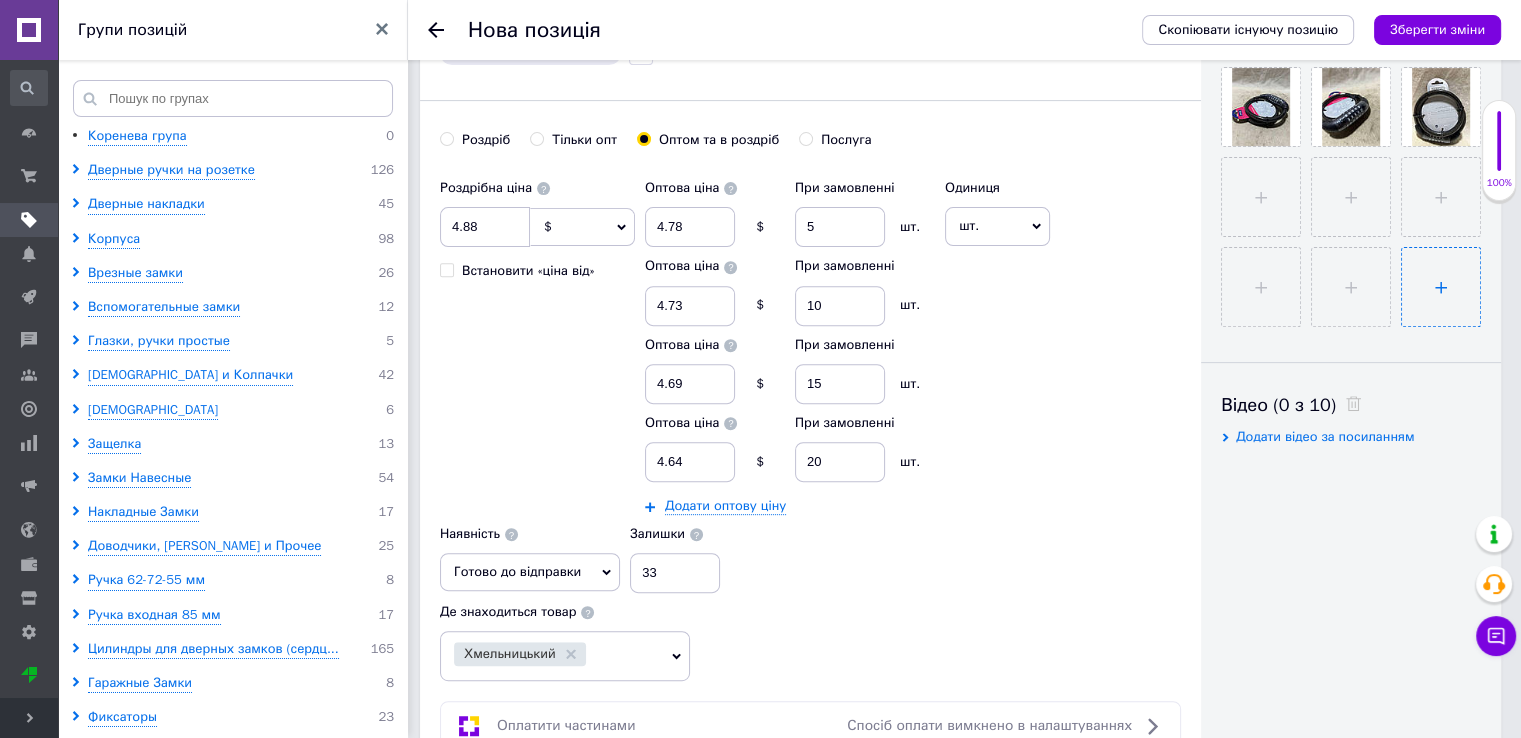scroll, scrollTop: 700, scrollLeft: 0, axis: vertical 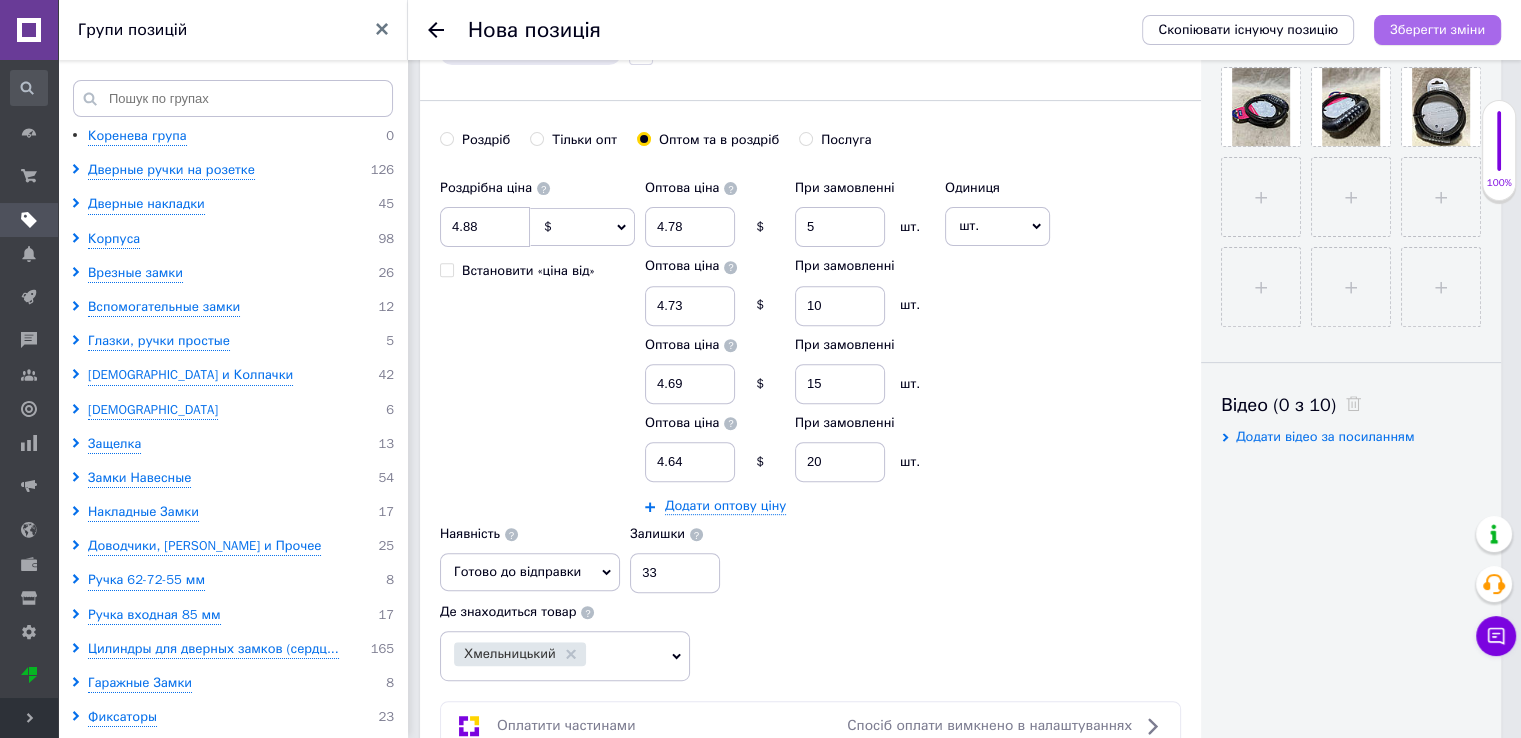 click on "Зберегти зміни" at bounding box center (1437, 29) 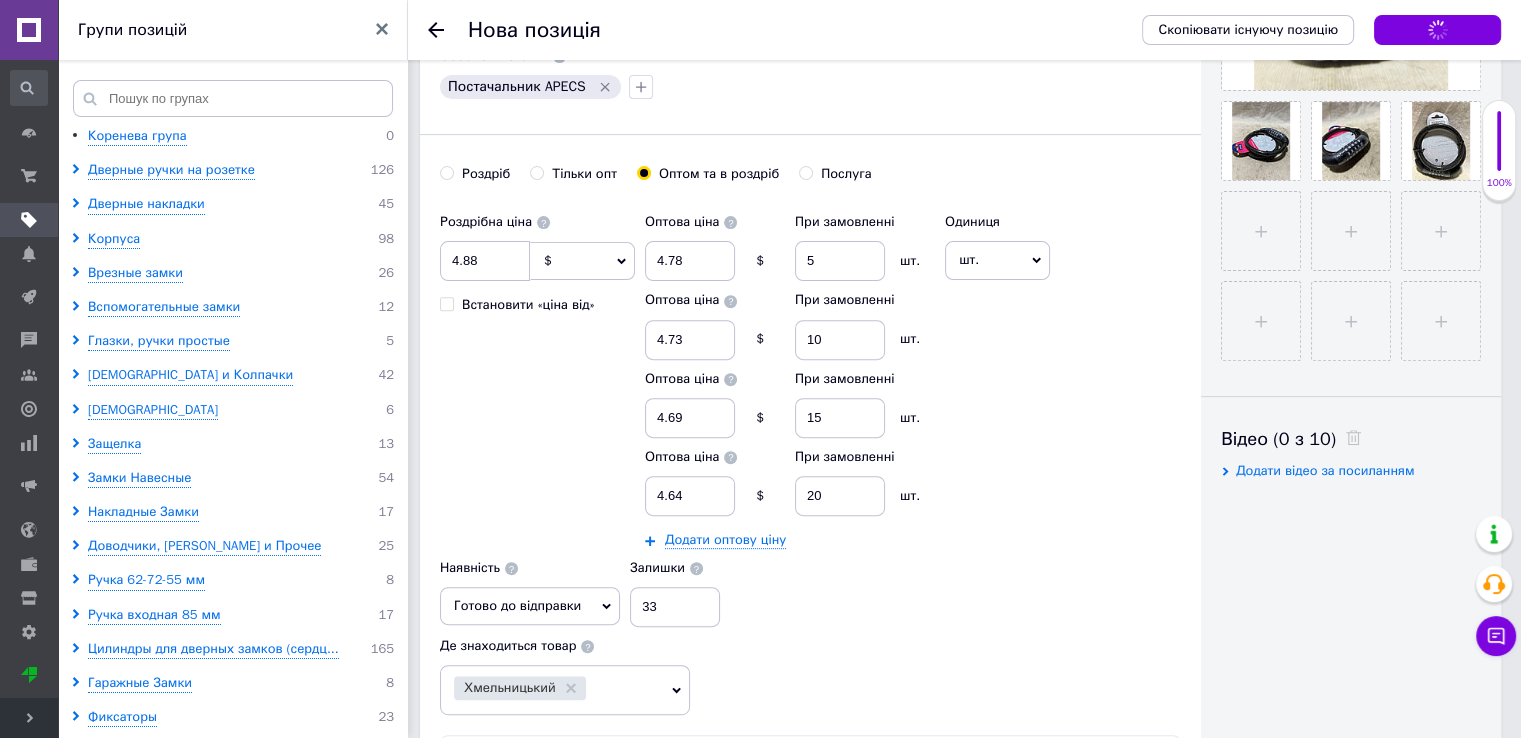 scroll, scrollTop: 500, scrollLeft: 0, axis: vertical 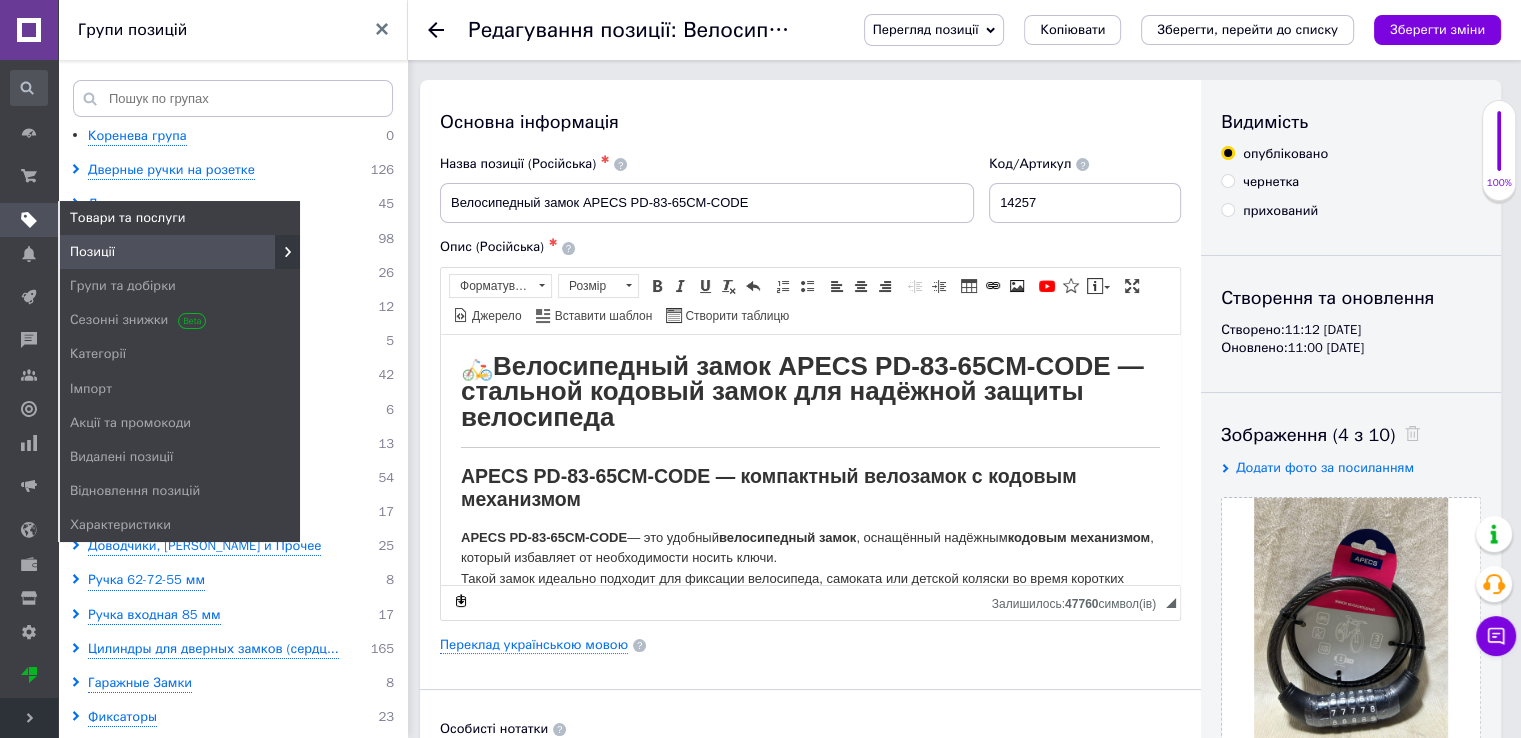 click 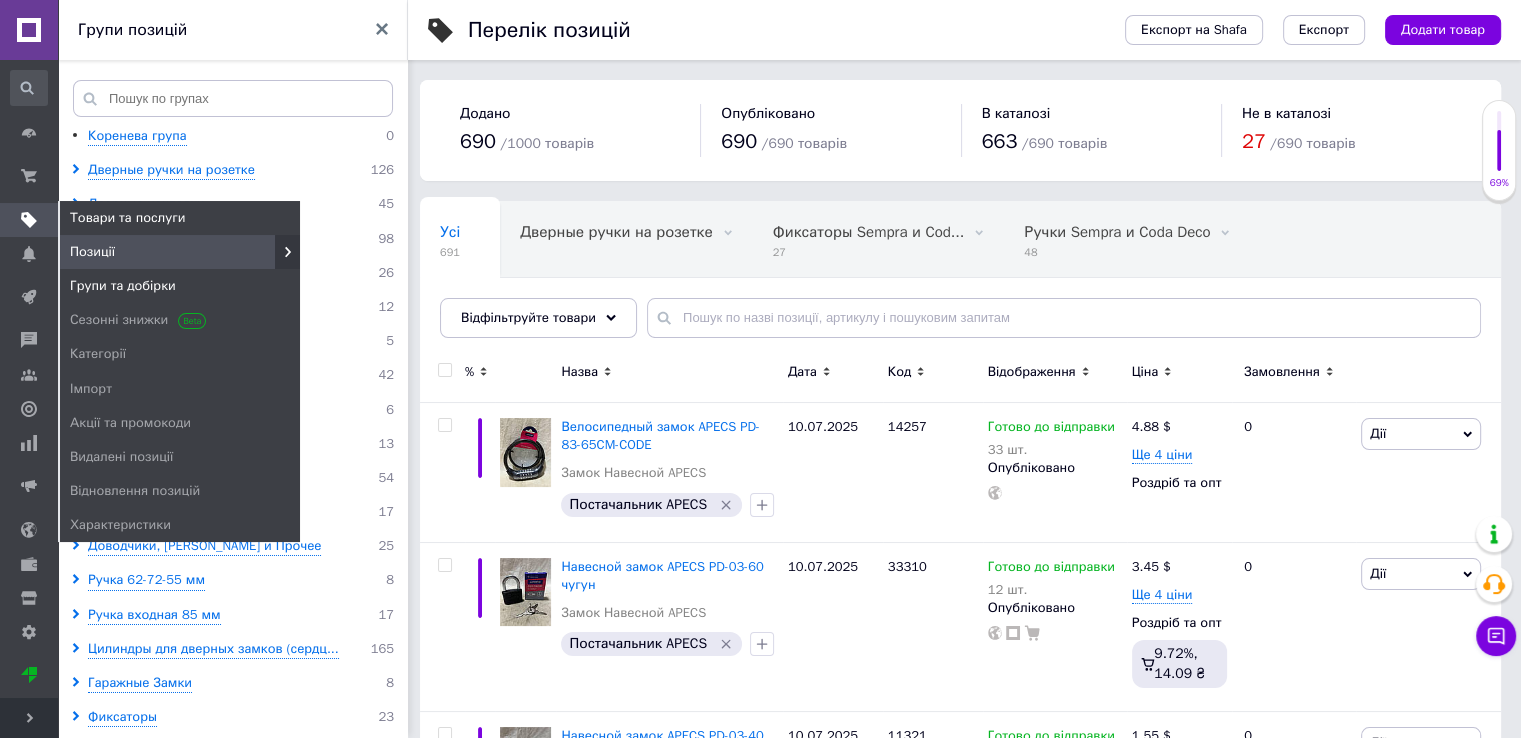 click on "Групи та добірки" at bounding box center [123, 286] 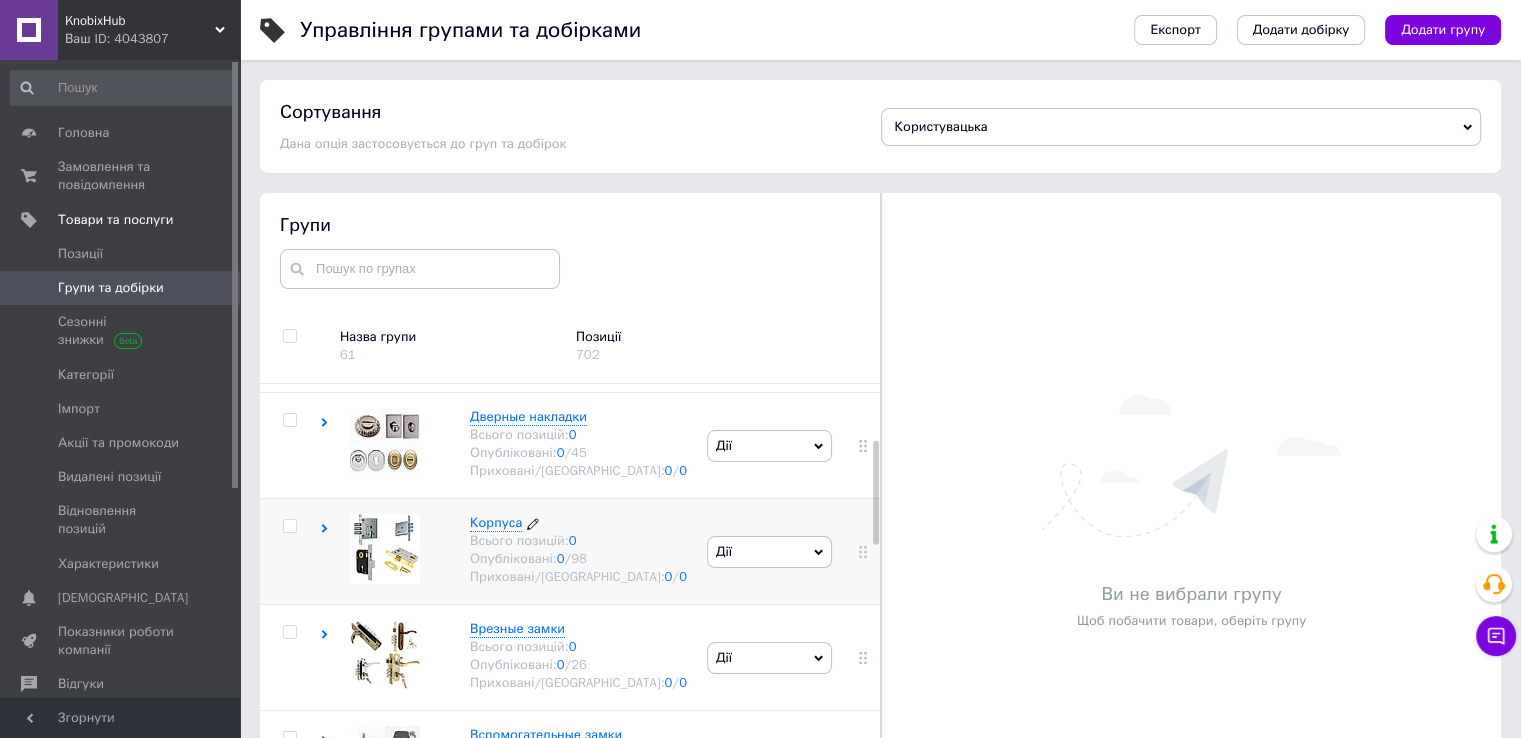 scroll, scrollTop: 400, scrollLeft: 0, axis: vertical 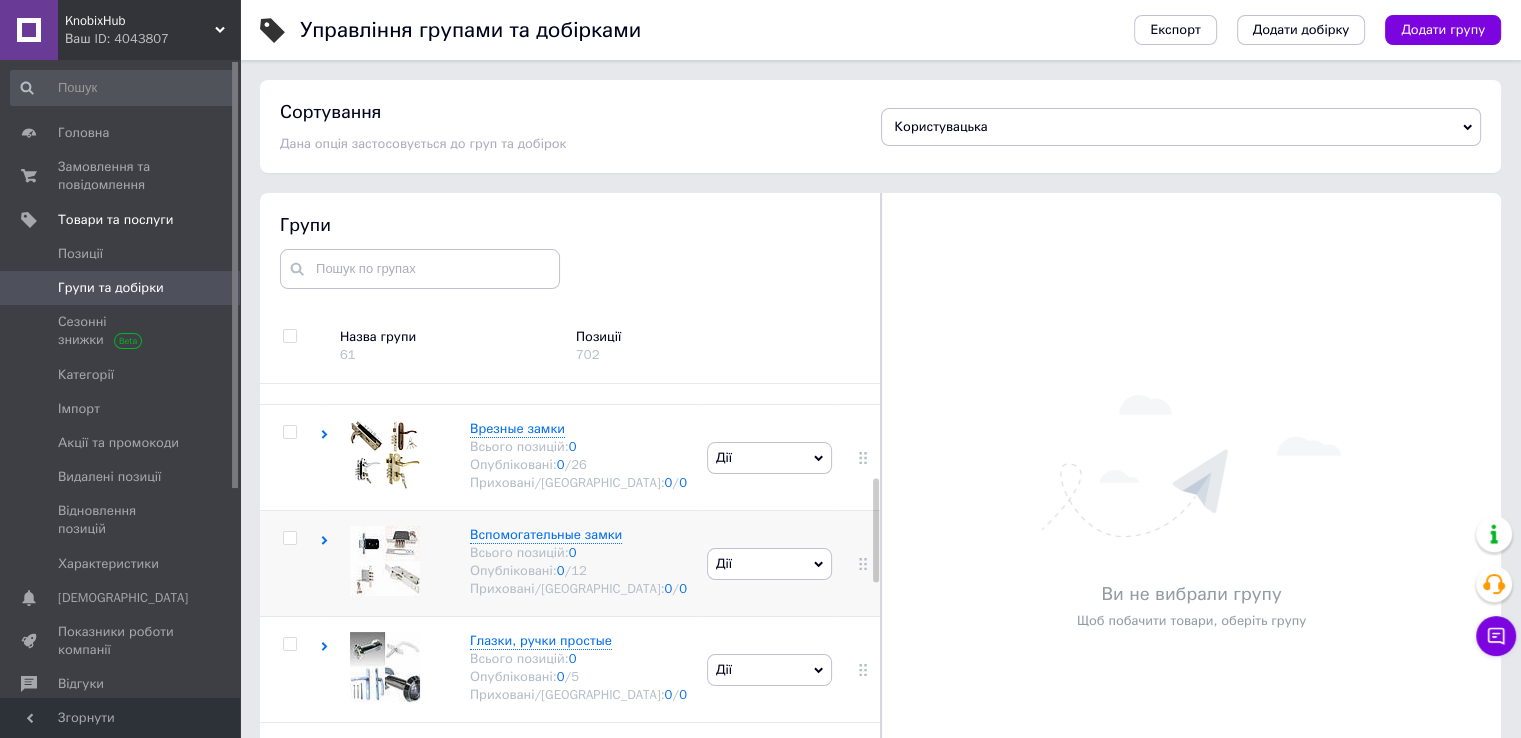 click 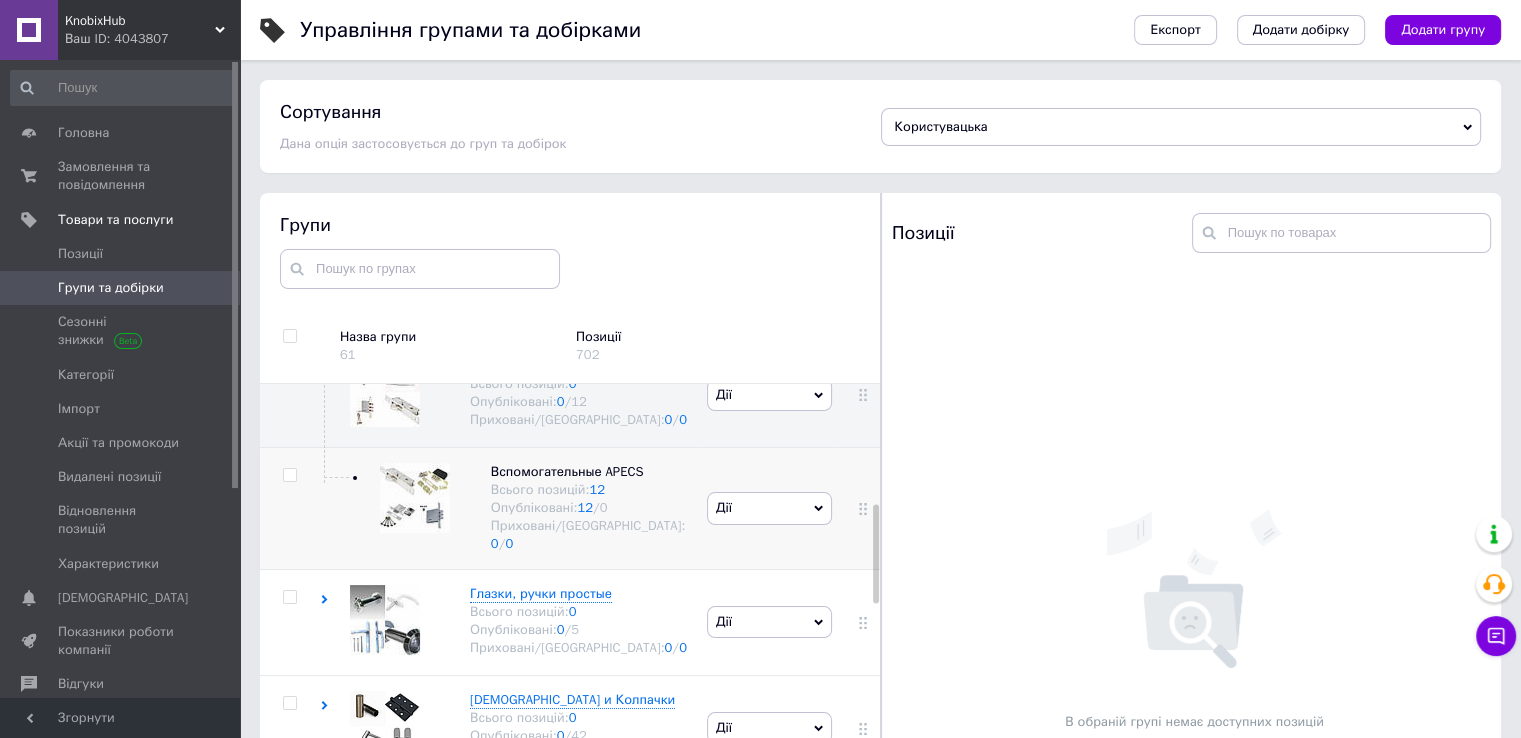 scroll, scrollTop: 500, scrollLeft: 0, axis: vertical 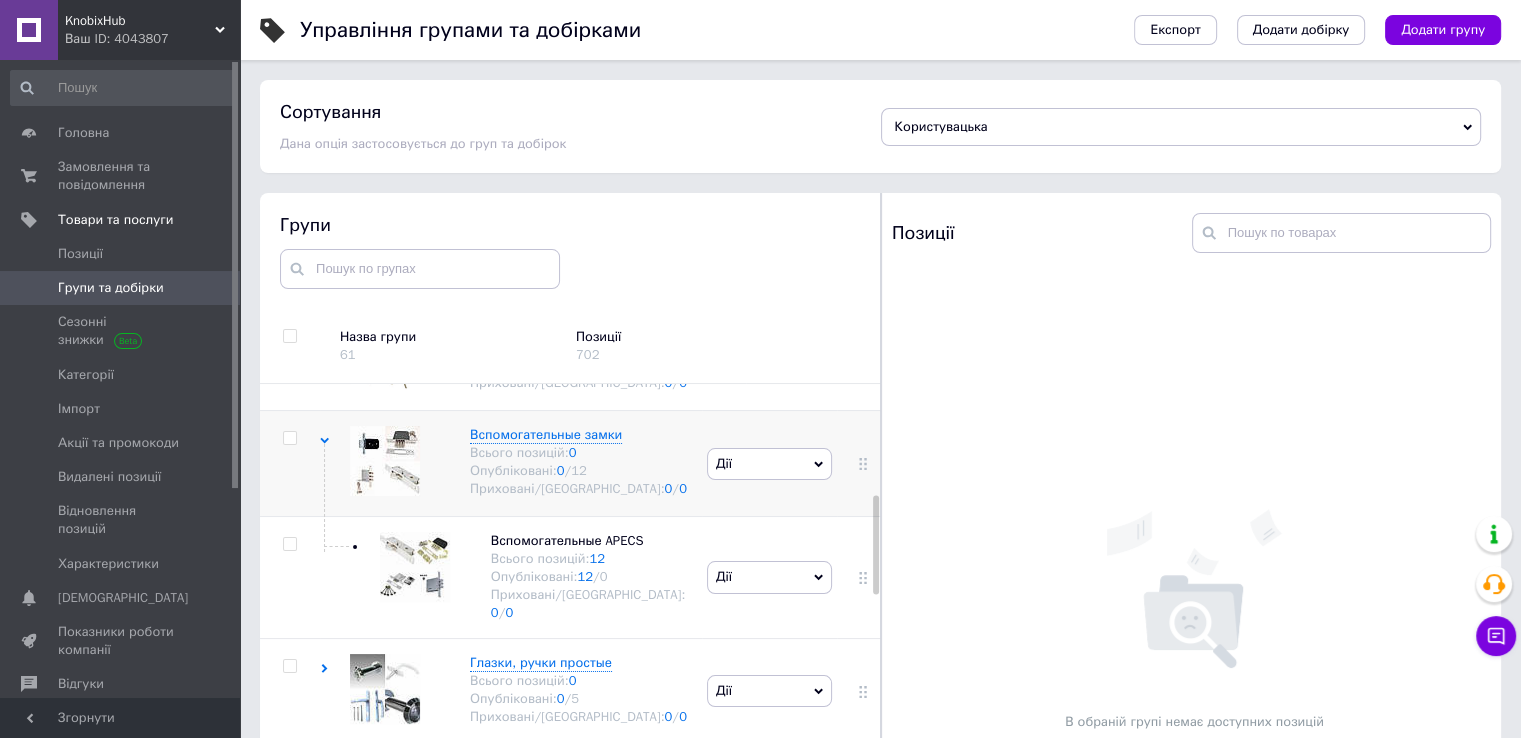 click at bounding box center (385, 461) 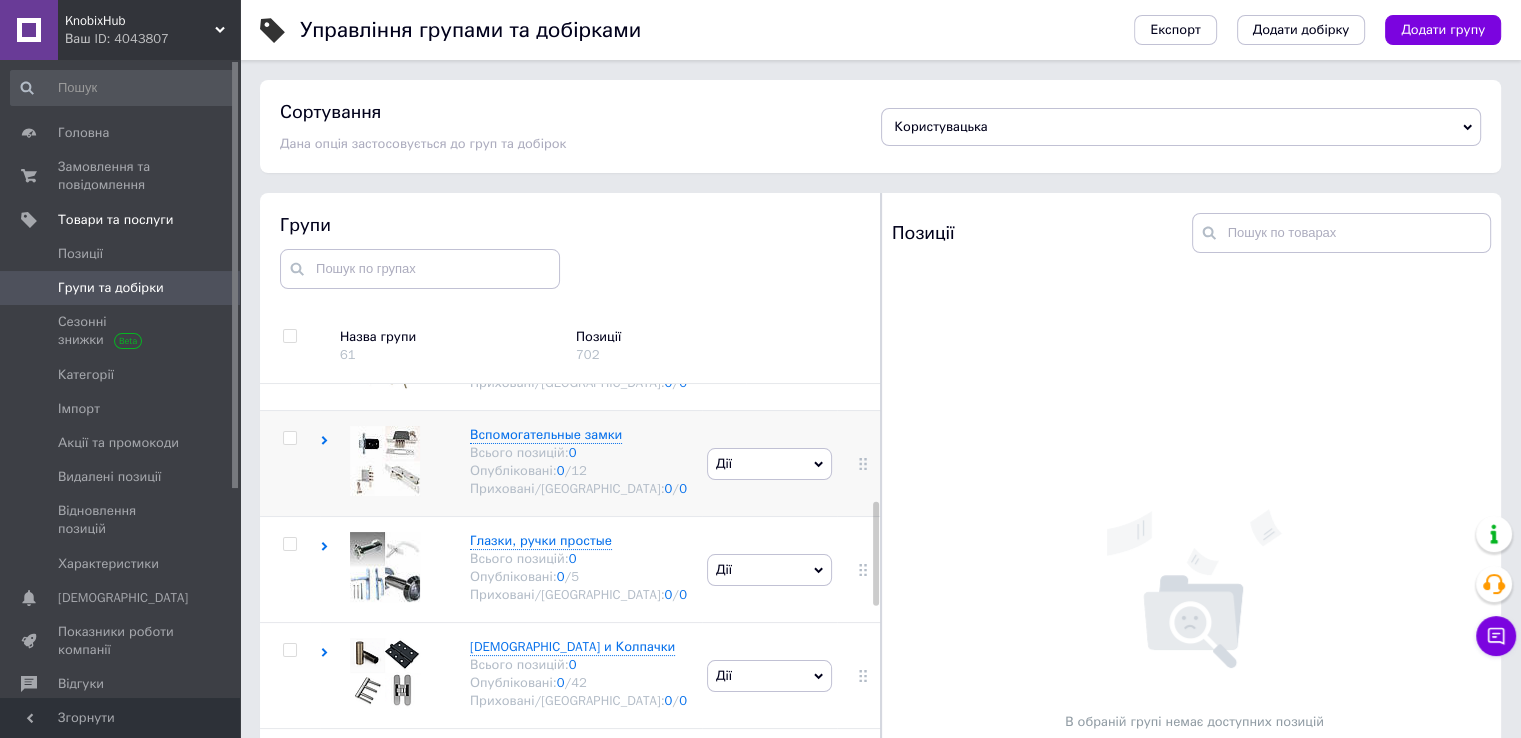 click at bounding box center [385, 461] 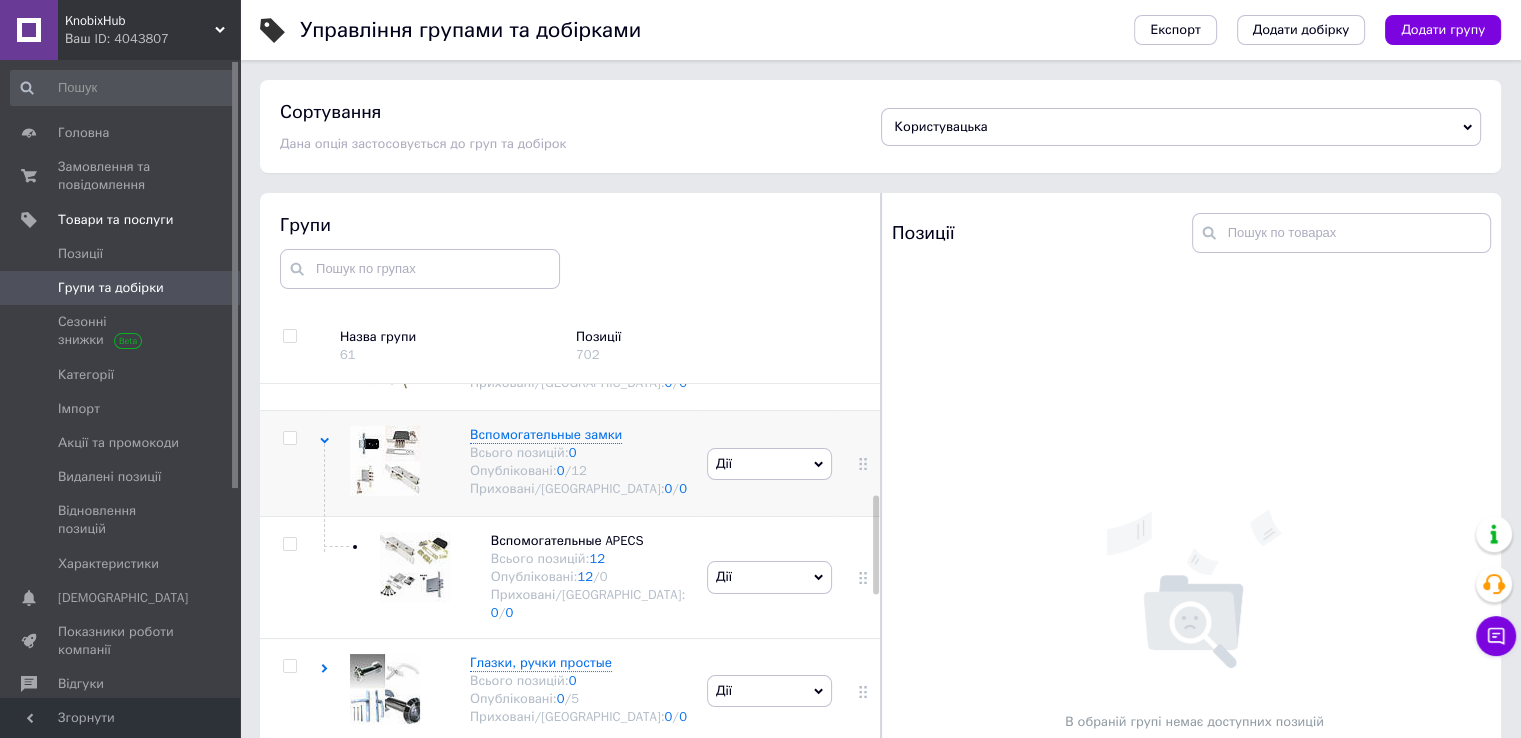 click on "Дії" at bounding box center (769, 464) 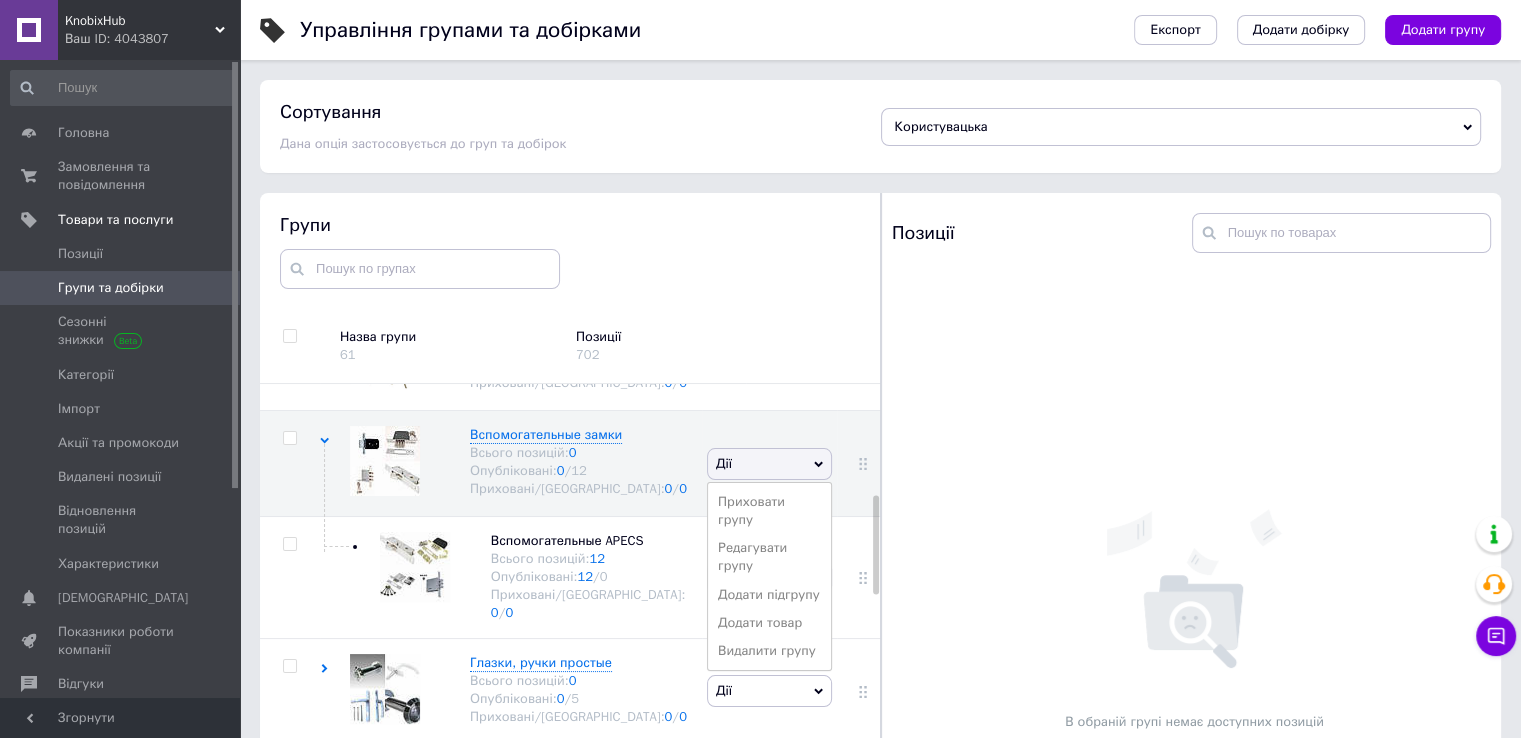 click on "Редагувати групу" at bounding box center [769, 557] 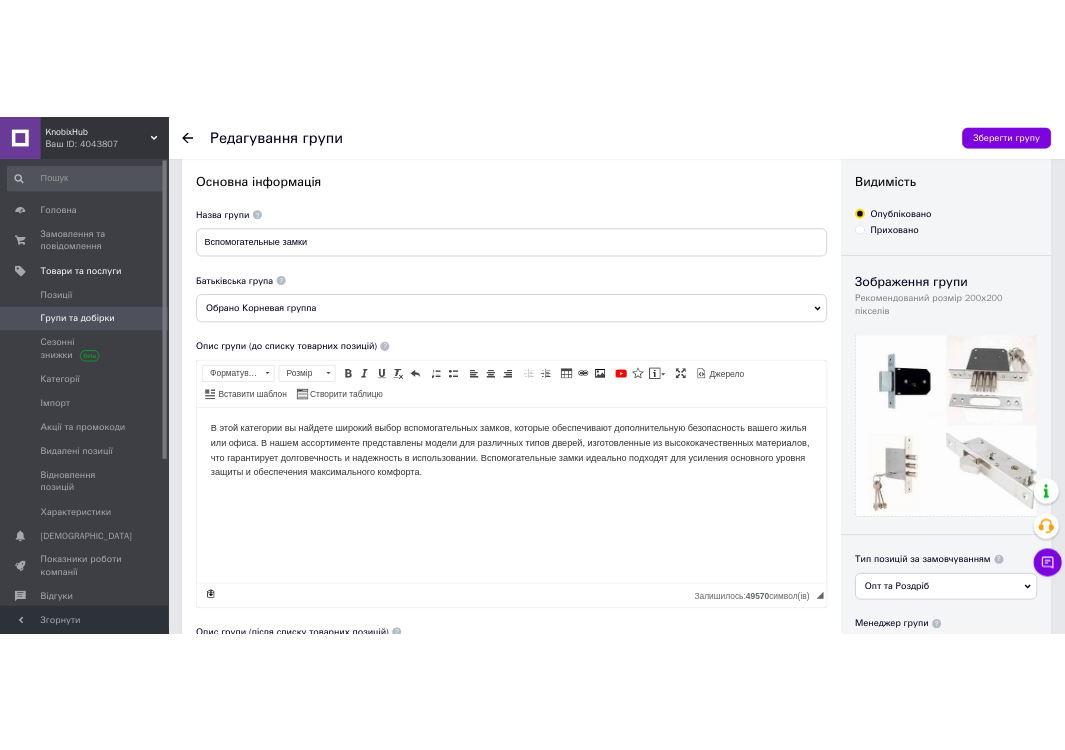 scroll, scrollTop: 100, scrollLeft: 0, axis: vertical 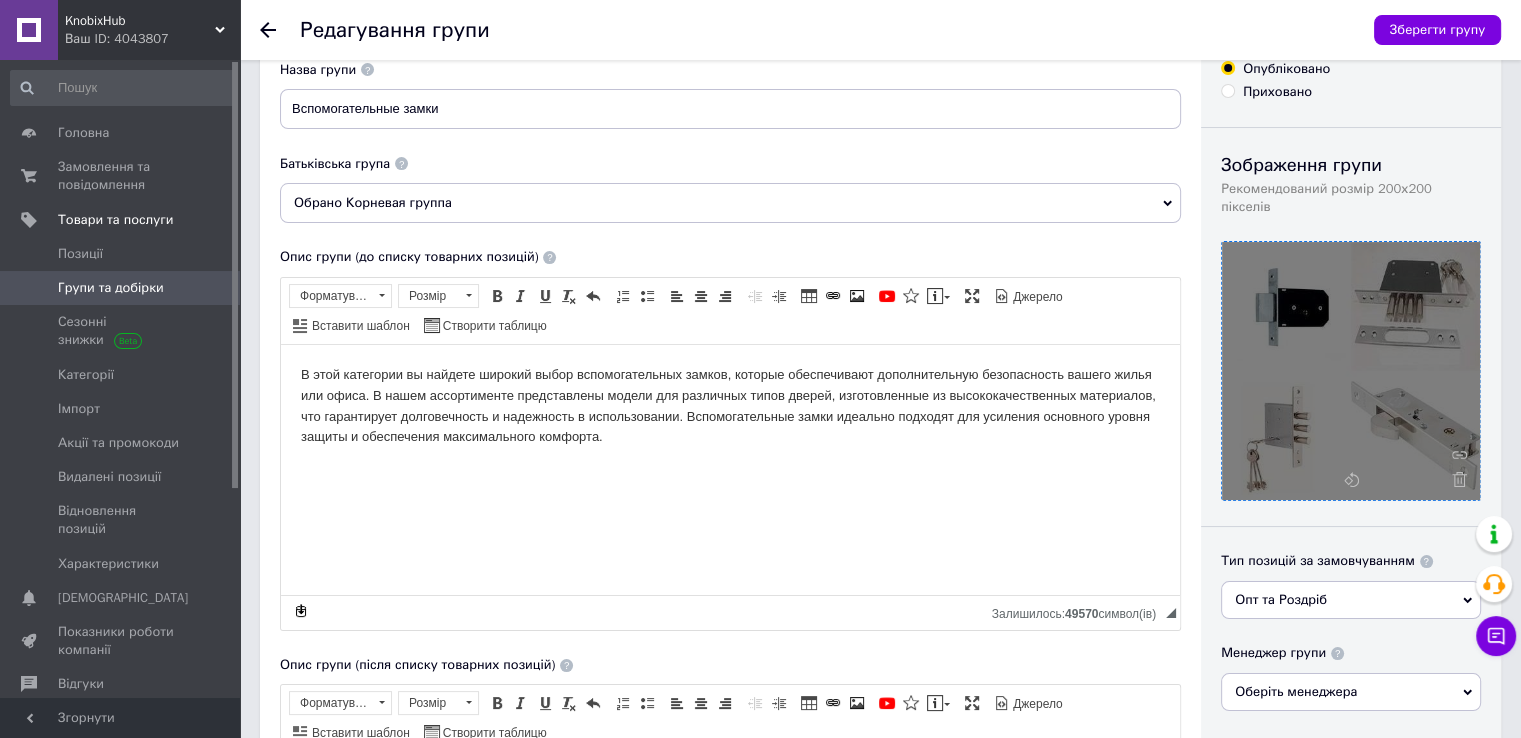 click at bounding box center (1351, 371) 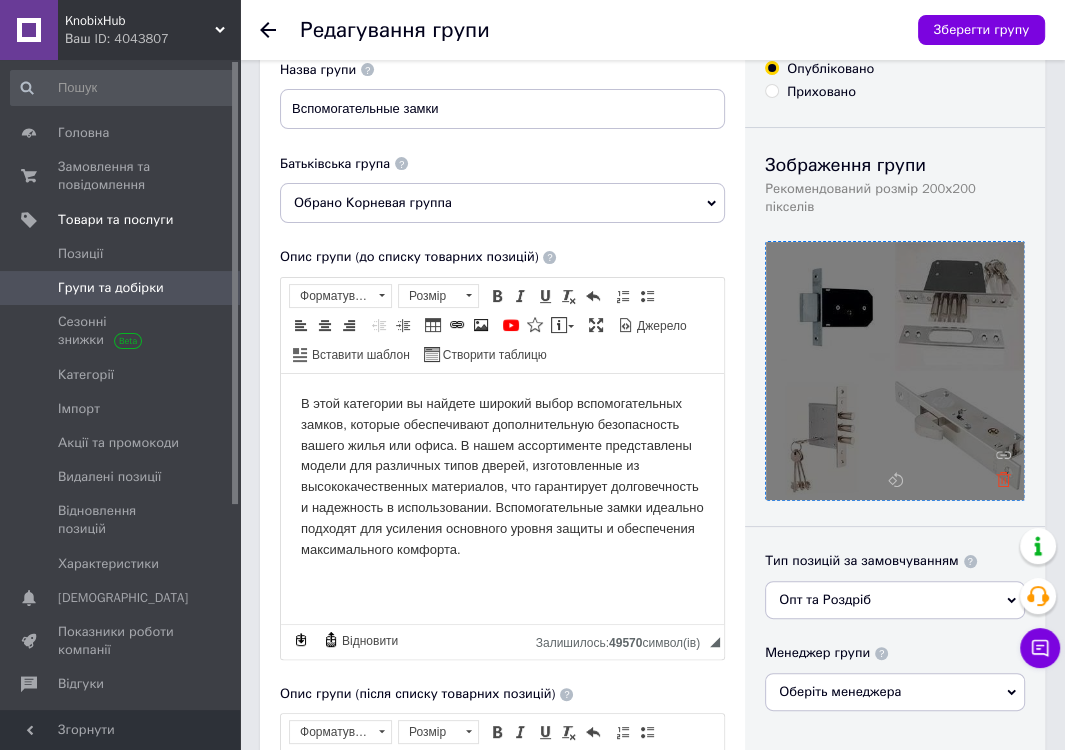 click 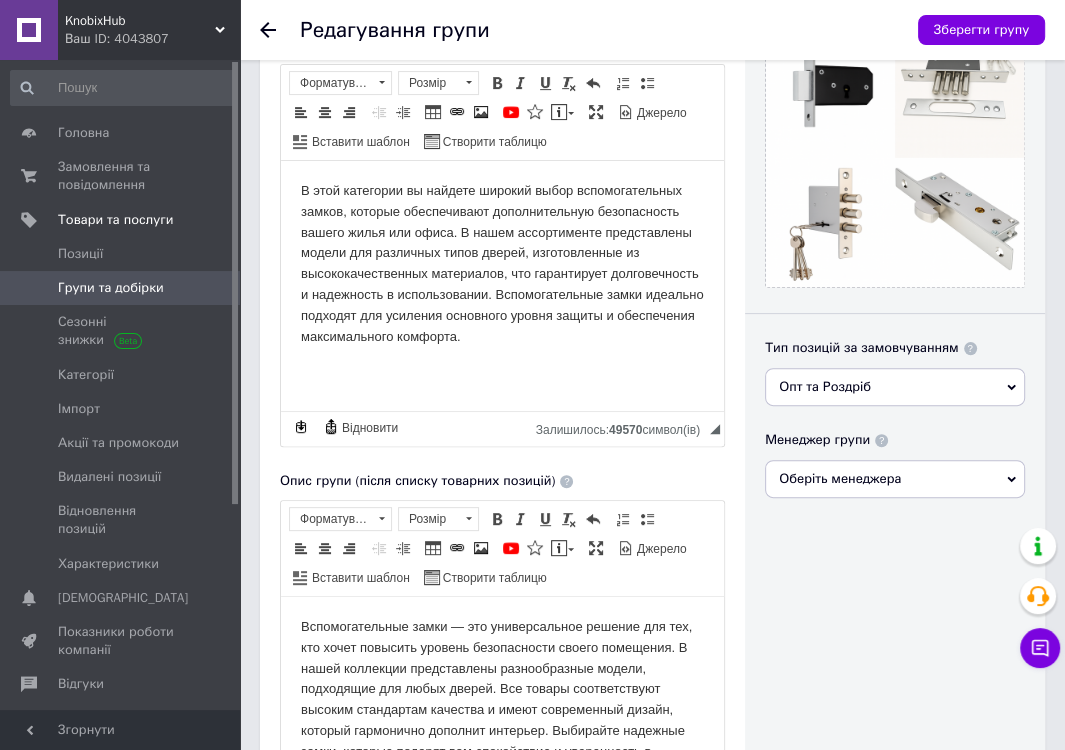 scroll, scrollTop: 0, scrollLeft: 0, axis: both 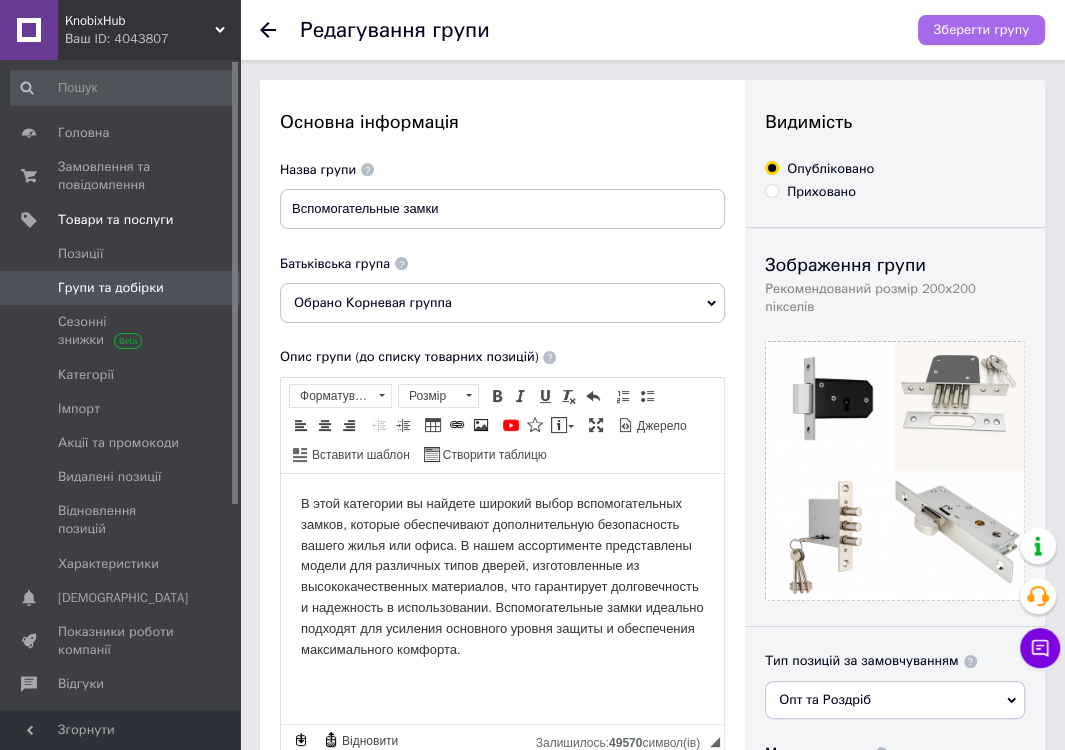 click on "Зберегти групу" at bounding box center (981, 30) 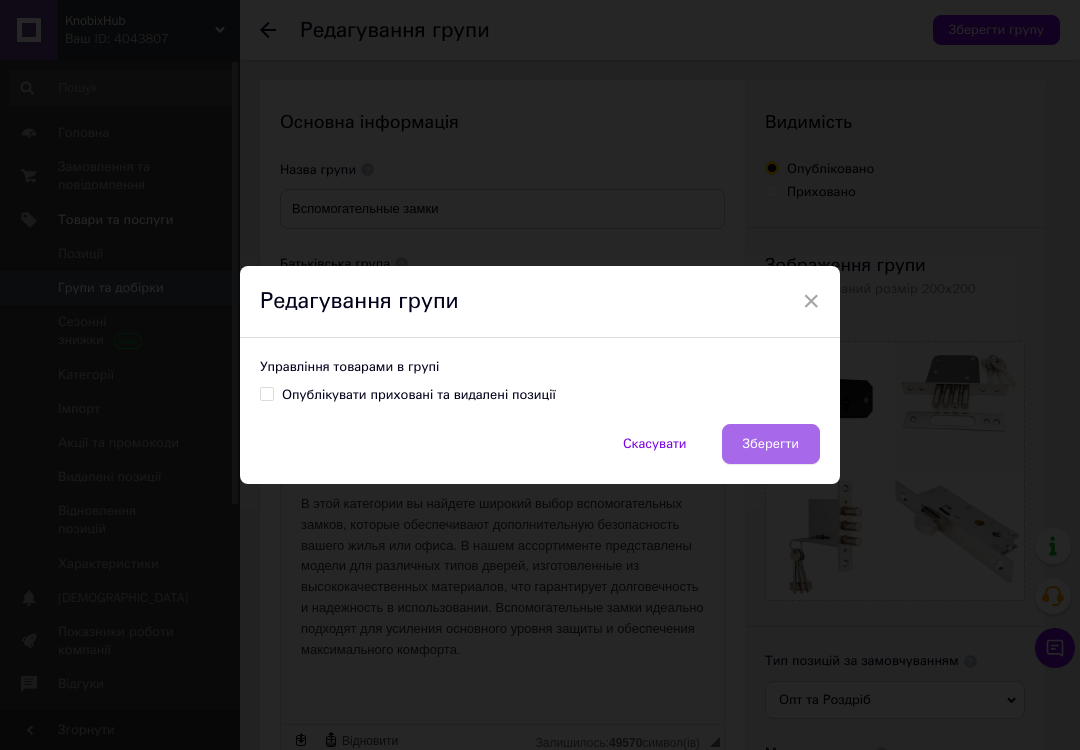 click on "Зберегти" at bounding box center [771, 444] 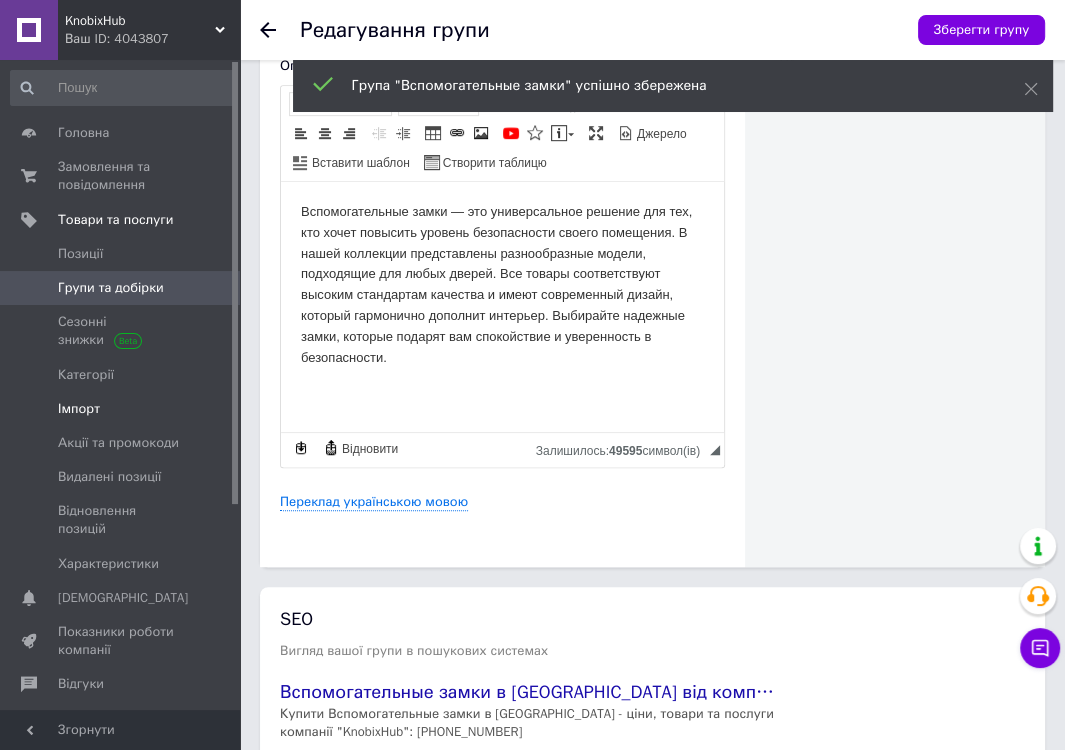 scroll, scrollTop: 678, scrollLeft: 0, axis: vertical 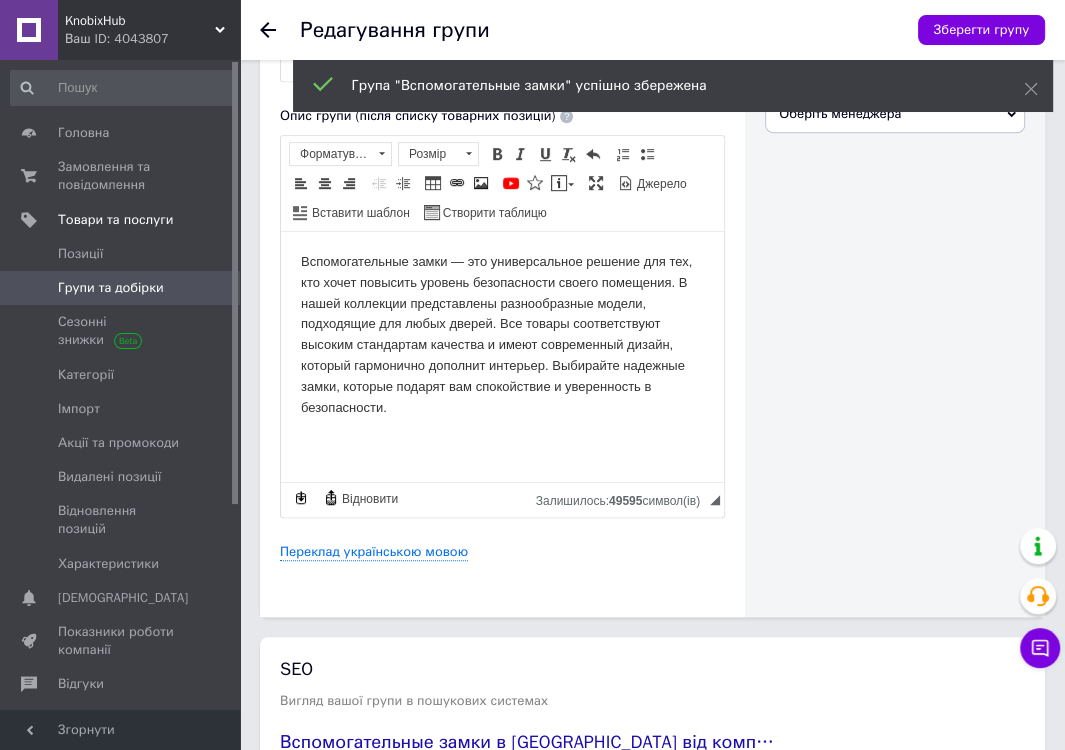 click on "Групи та добірки" at bounding box center (123, 288) 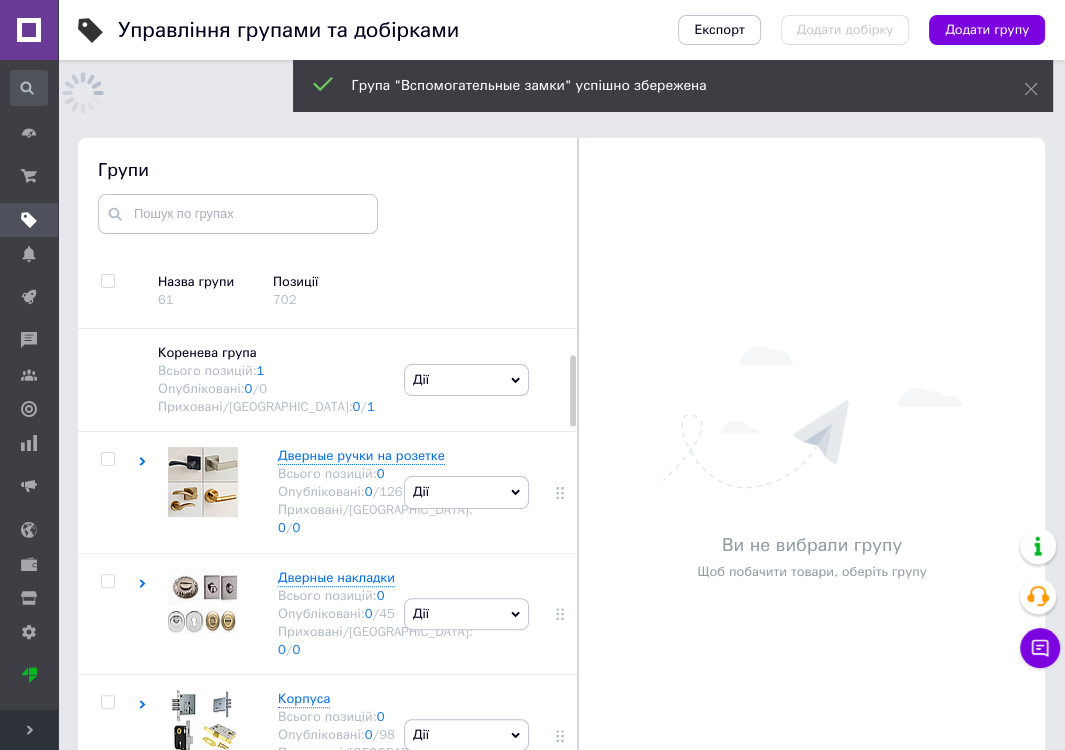 scroll, scrollTop: 113, scrollLeft: 0, axis: vertical 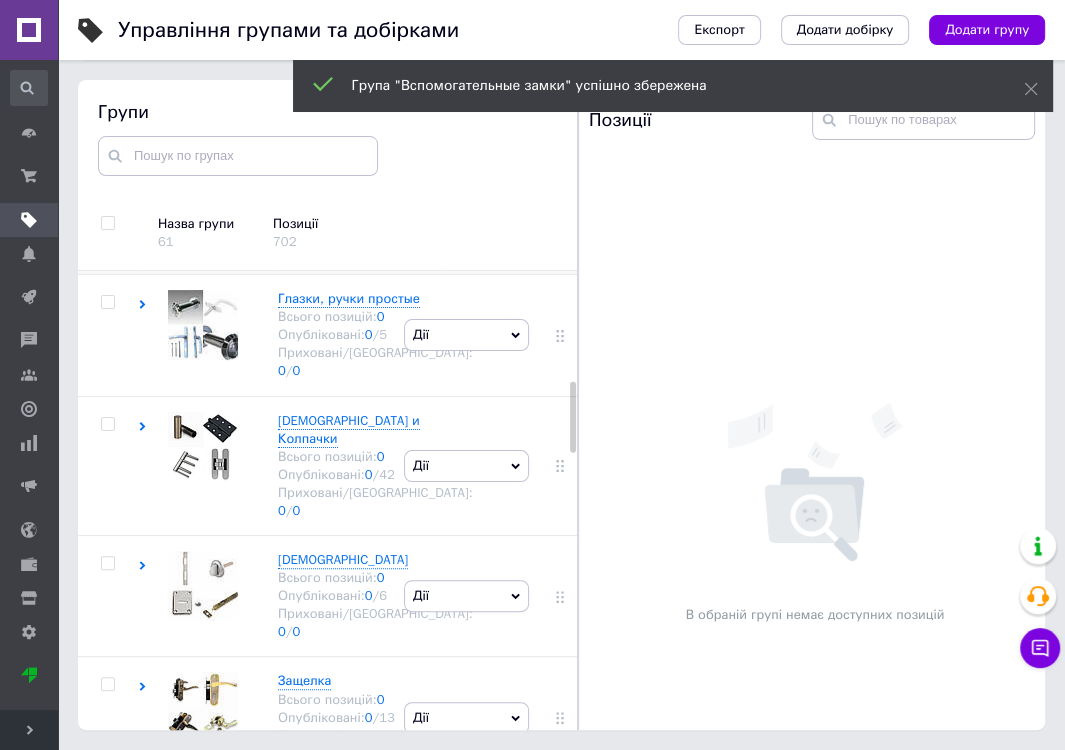 click 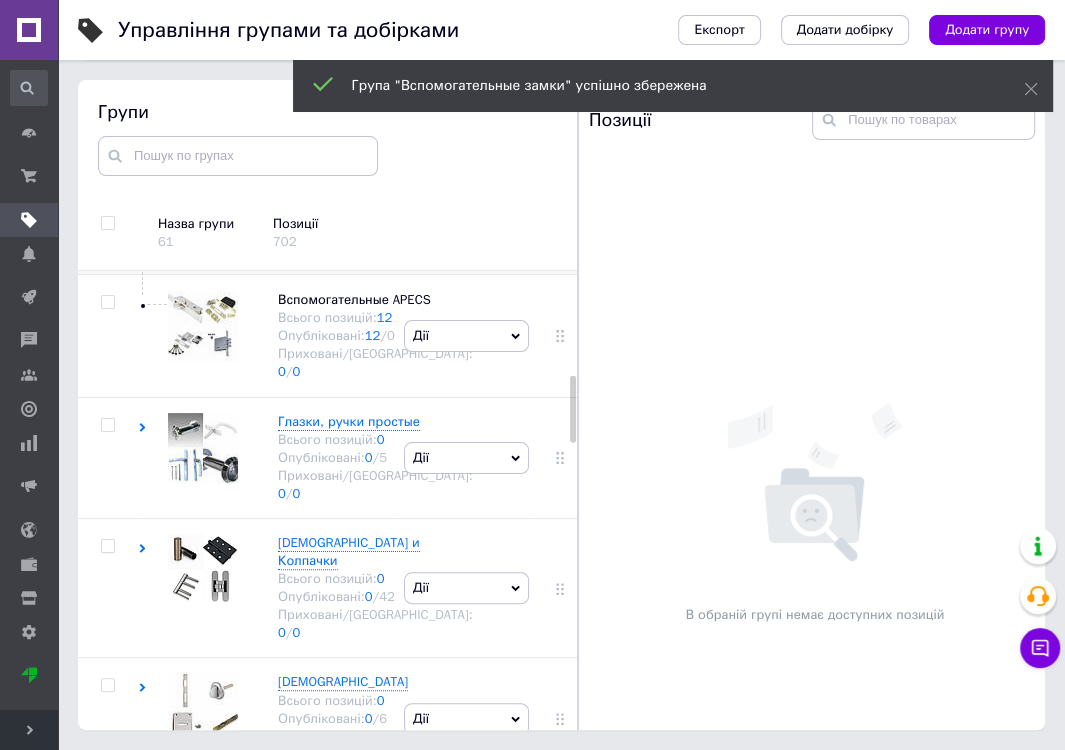 click at bounding box center (203, 204) 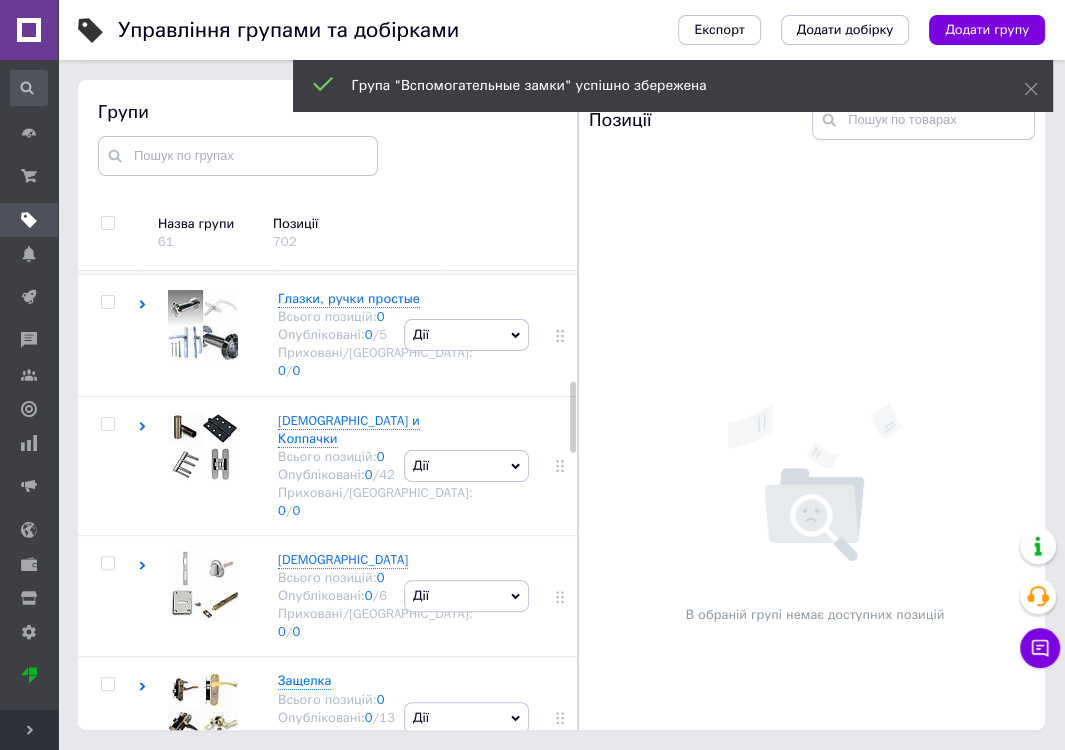 click at bounding box center (203, 204) 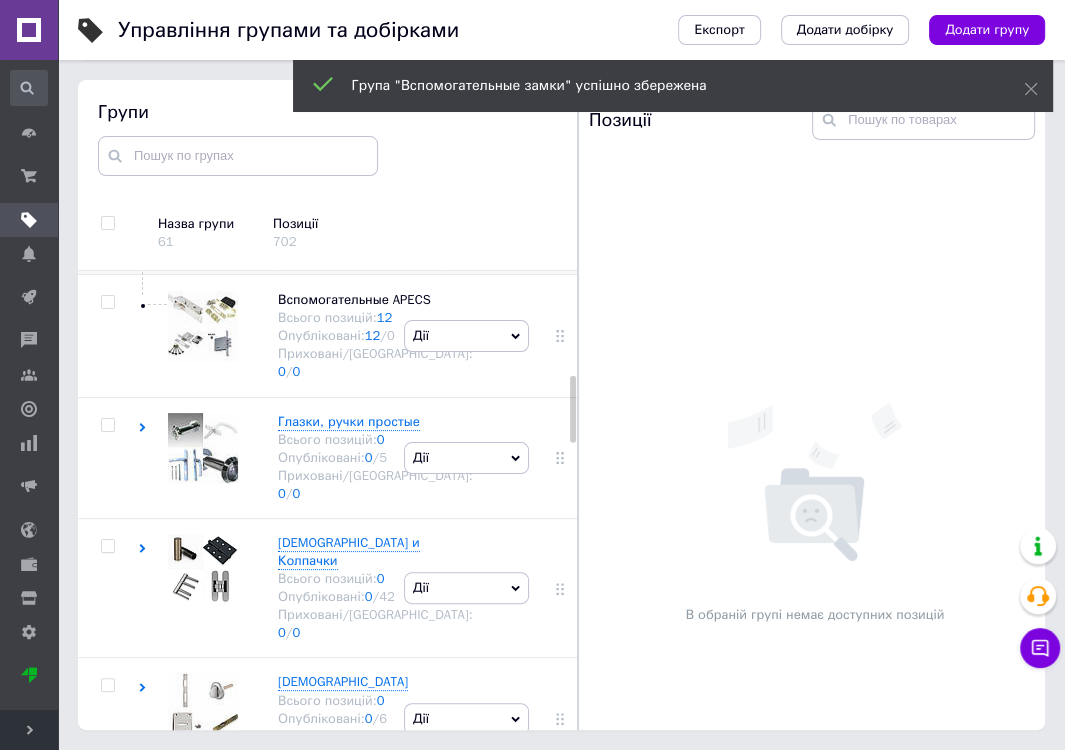 click on "Вспомогательные замки" at bounding box center (354, 177) 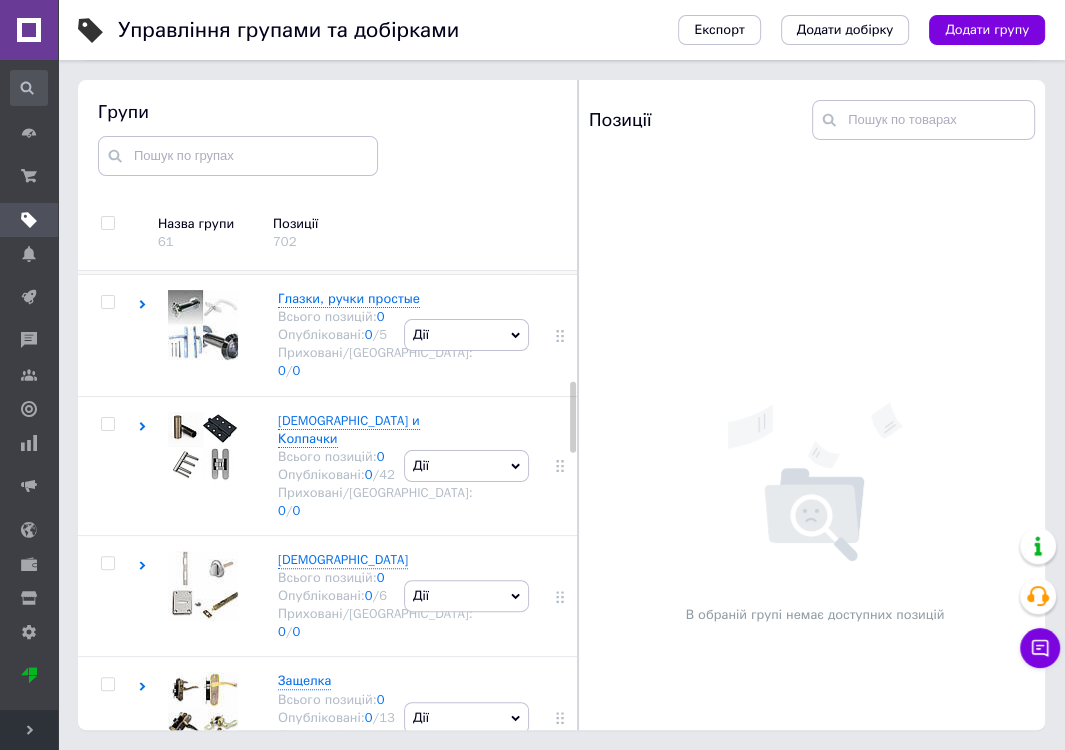 click on "Вспомогательные замки" at bounding box center (354, 177) 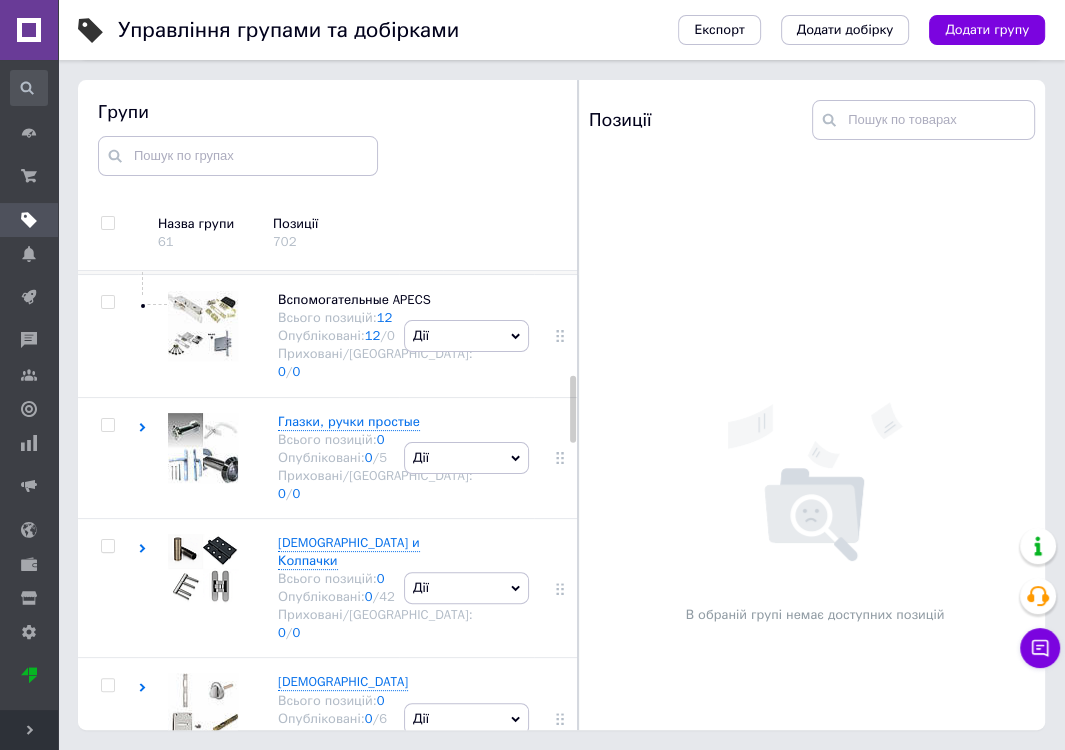 click on "Дії" at bounding box center [466, 214] 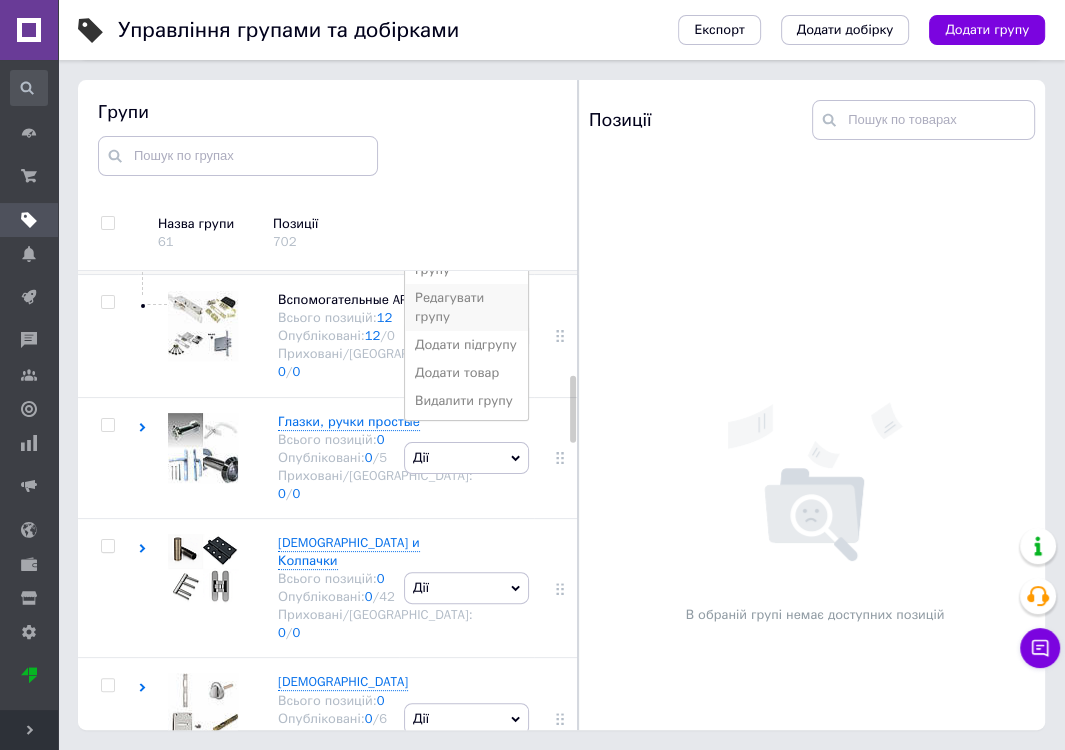 click on "Редагувати групу" at bounding box center (466, 307) 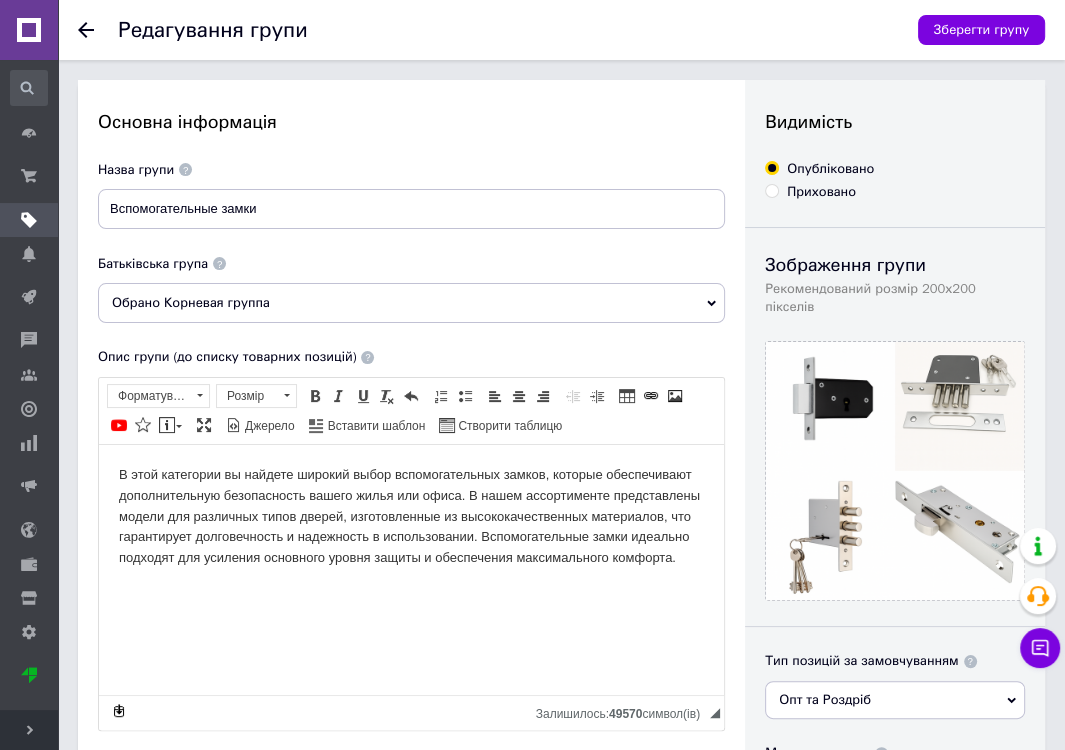 scroll, scrollTop: 0, scrollLeft: 0, axis: both 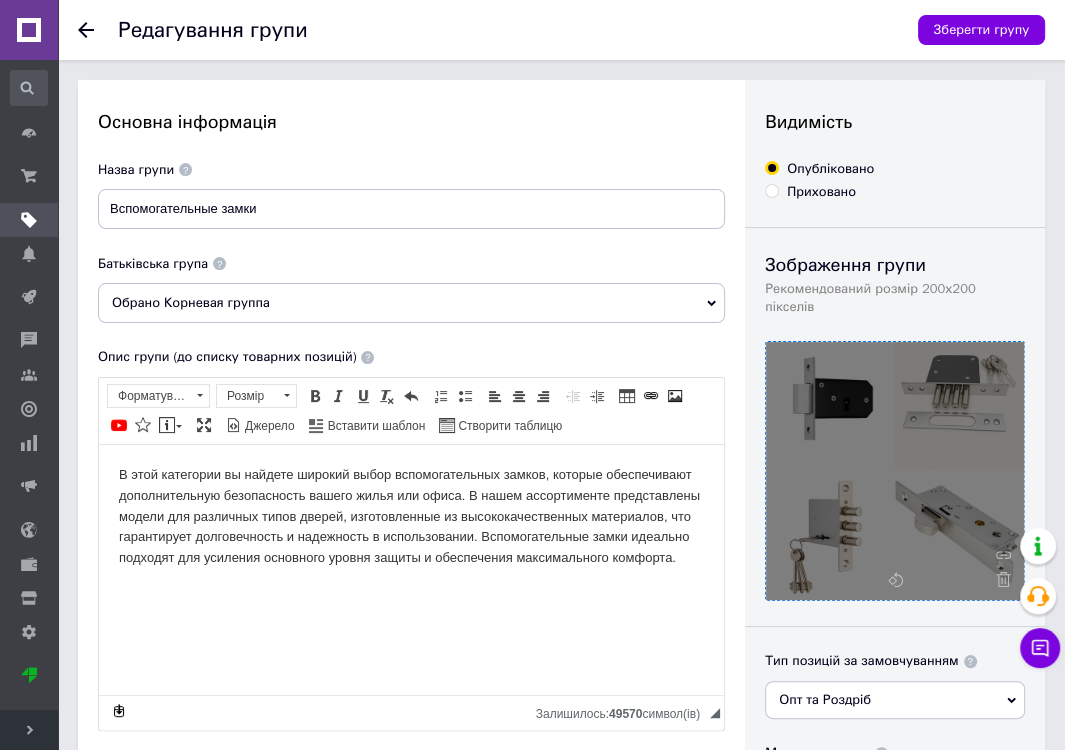 click at bounding box center (895, 471) 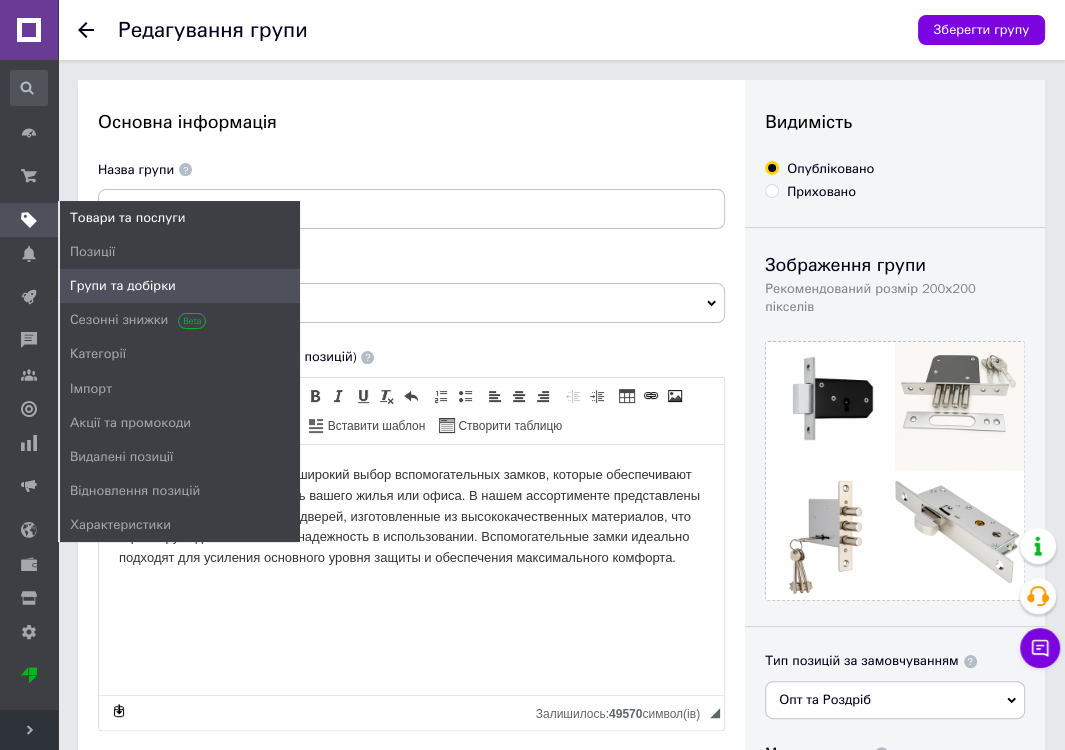 click on "Групи та добірки" at bounding box center (123, 286) 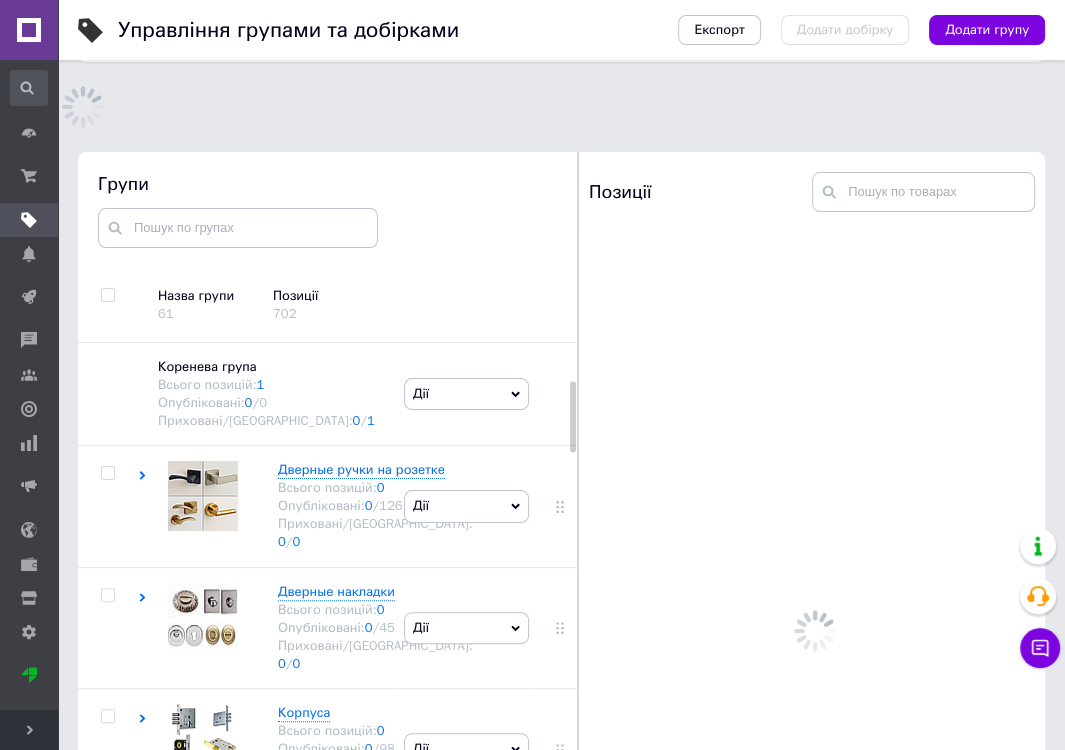 scroll, scrollTop: 113, scrollLeft: 0, axis: vertical 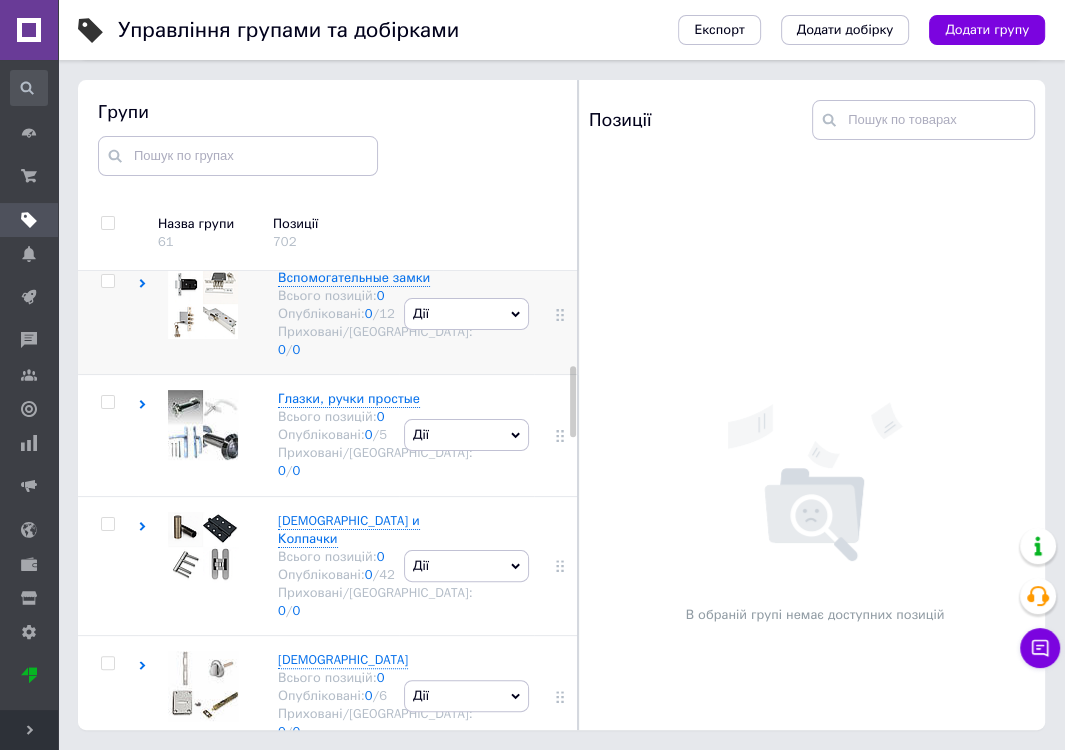 click 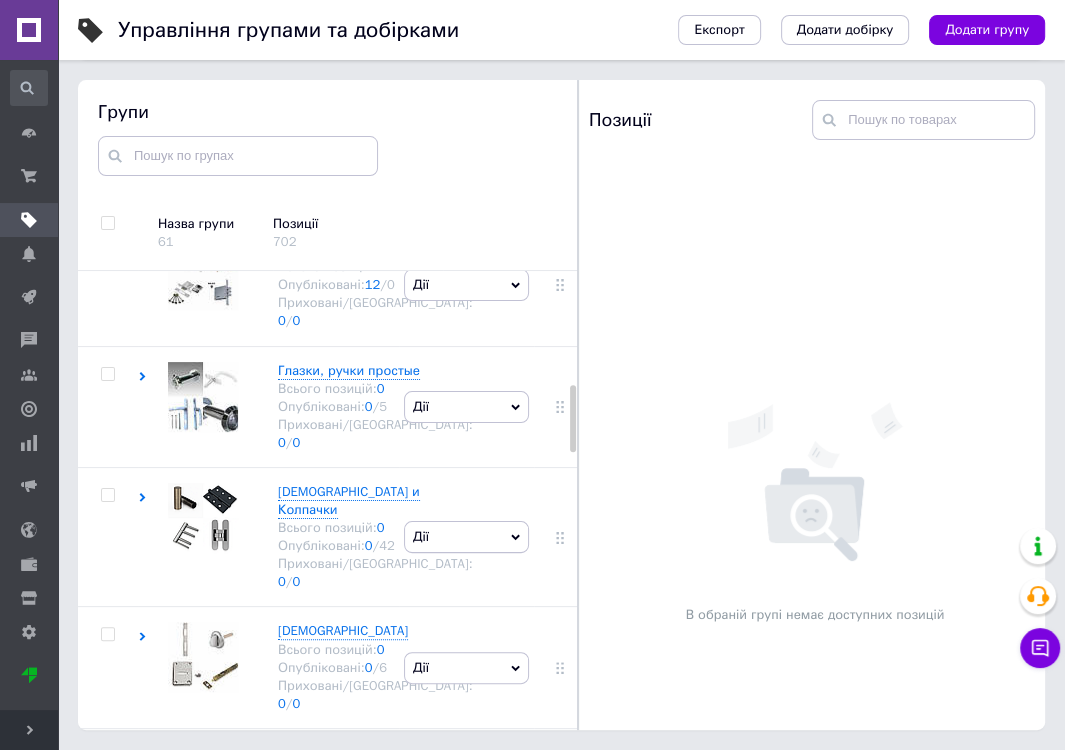scroll, scrollTop: 806, scrollLeft: 0, axis: vertical 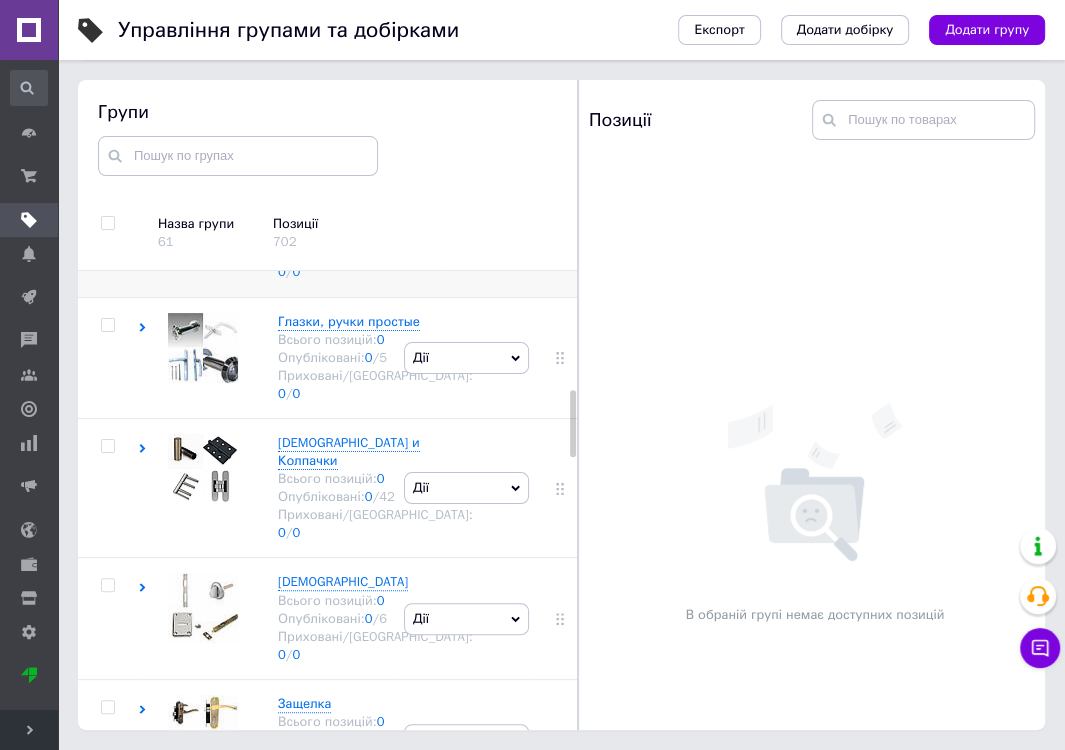 click on "Дії" at bounding box center (466, 236) 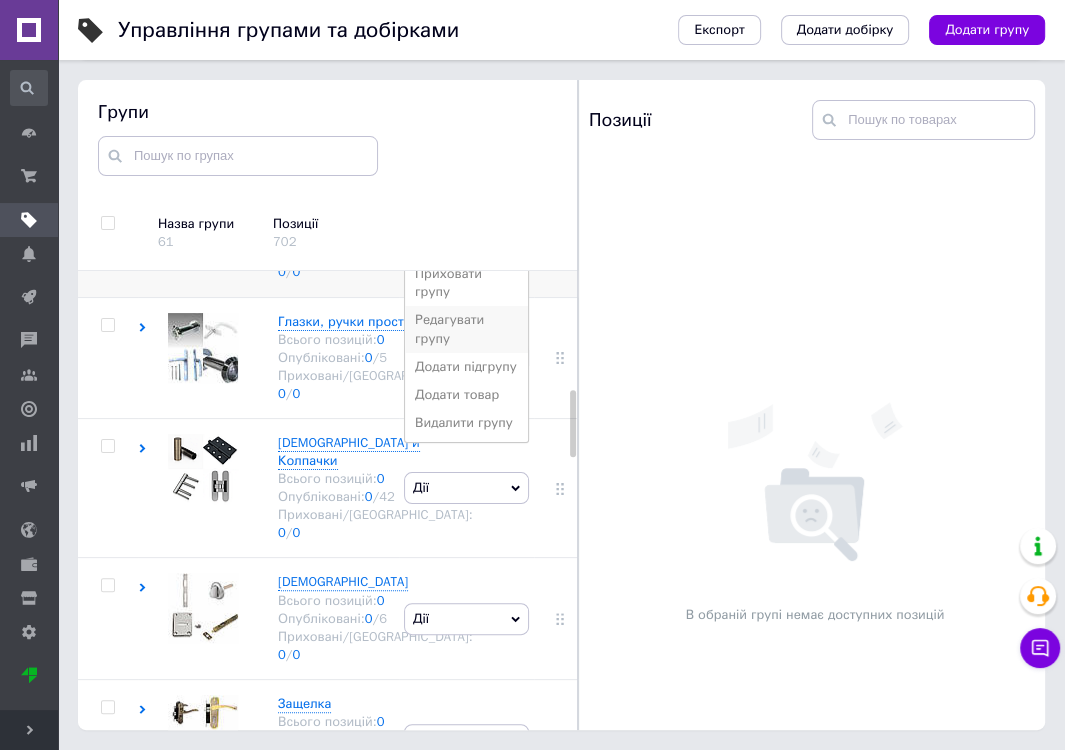 click on "Редагувати групу" at bounding box center (466, 329) 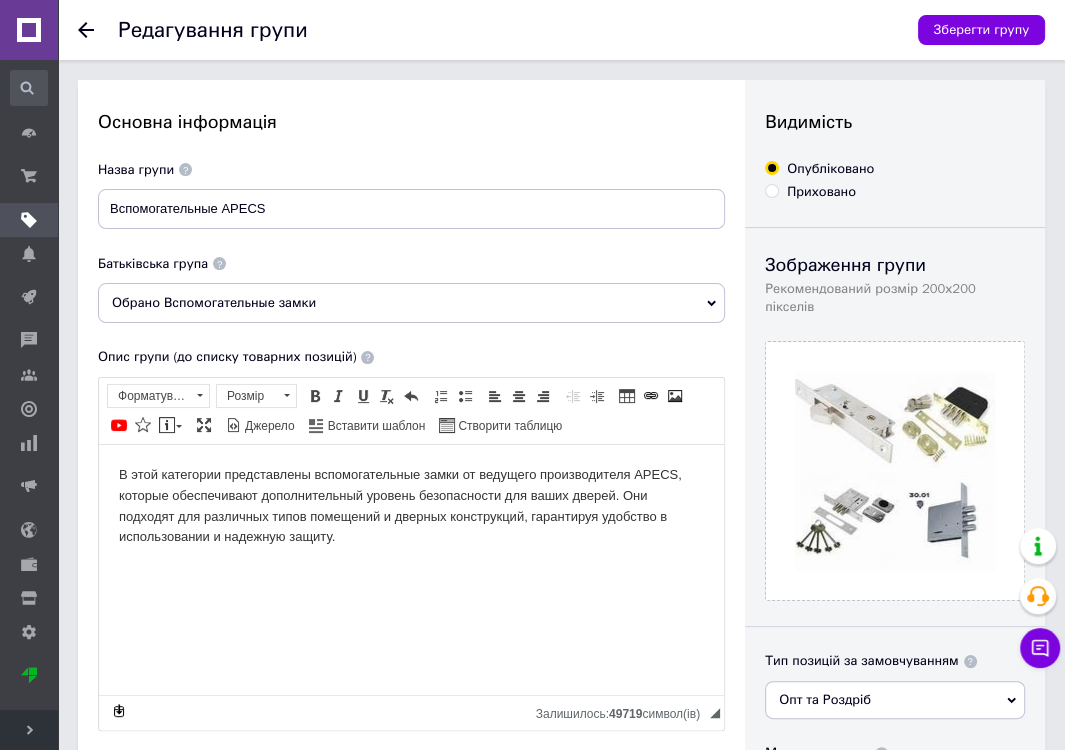 scroll, scrollTop: 0, scrollLeft: 0, axis: both 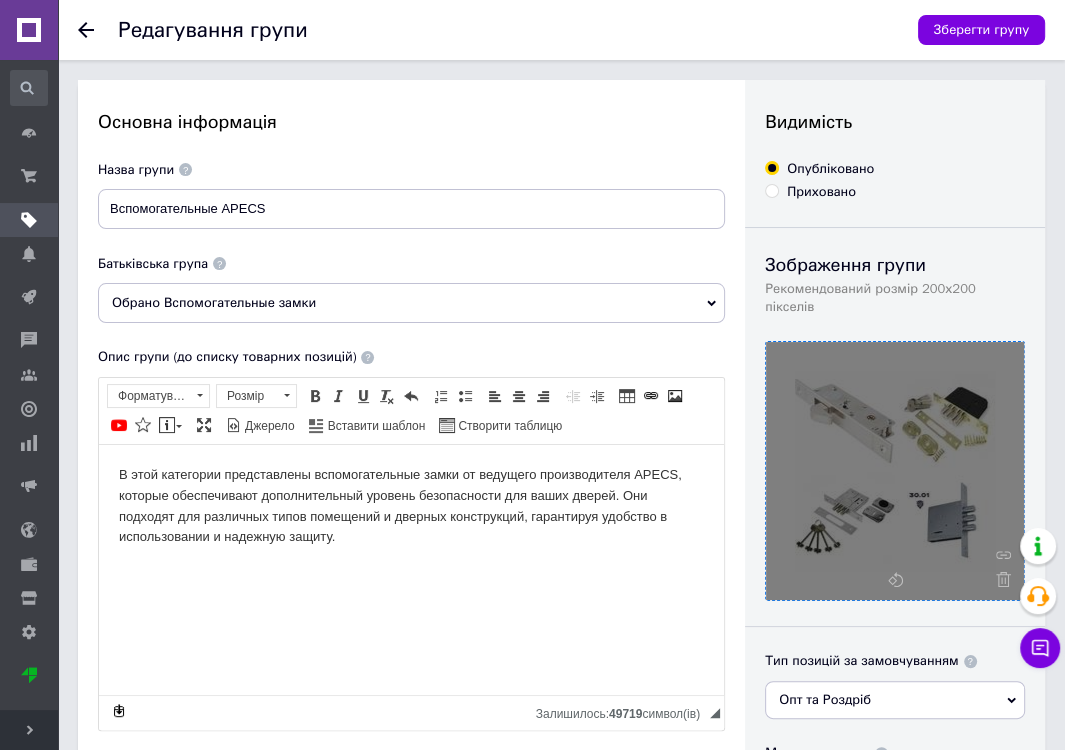 click at bounding box center [895, 471] 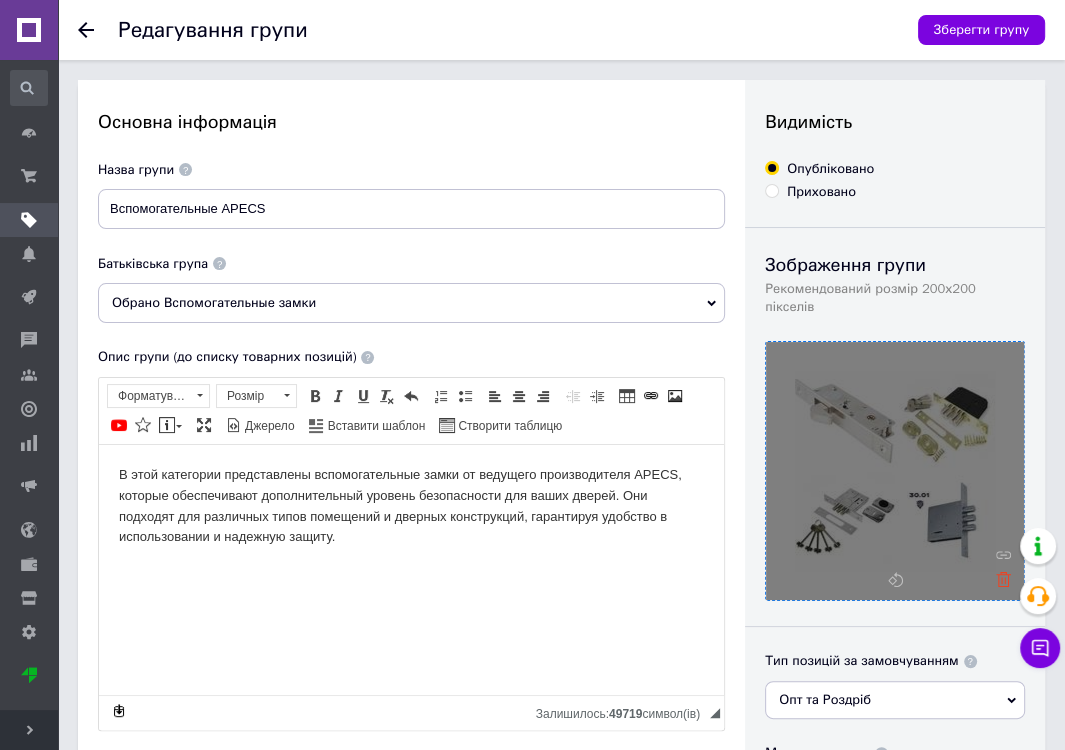 click 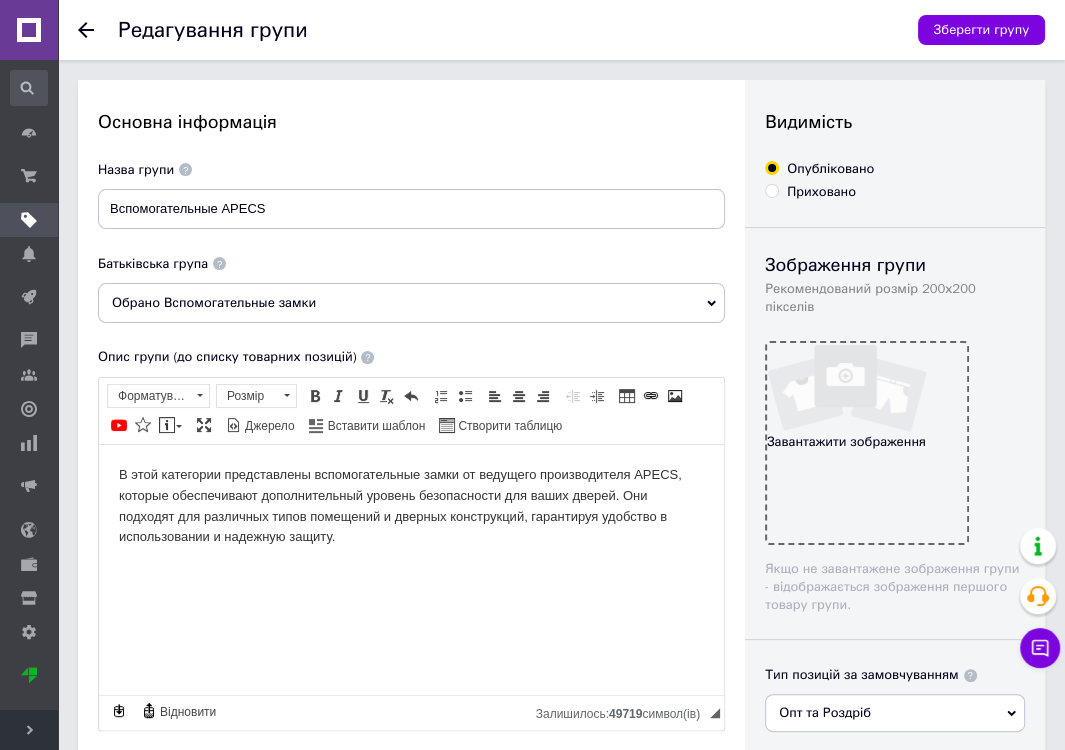 drag, startPoint x: 565, startPoint y: 613, endPoint x: 619, endPoint y: 555, distance: 79.24645 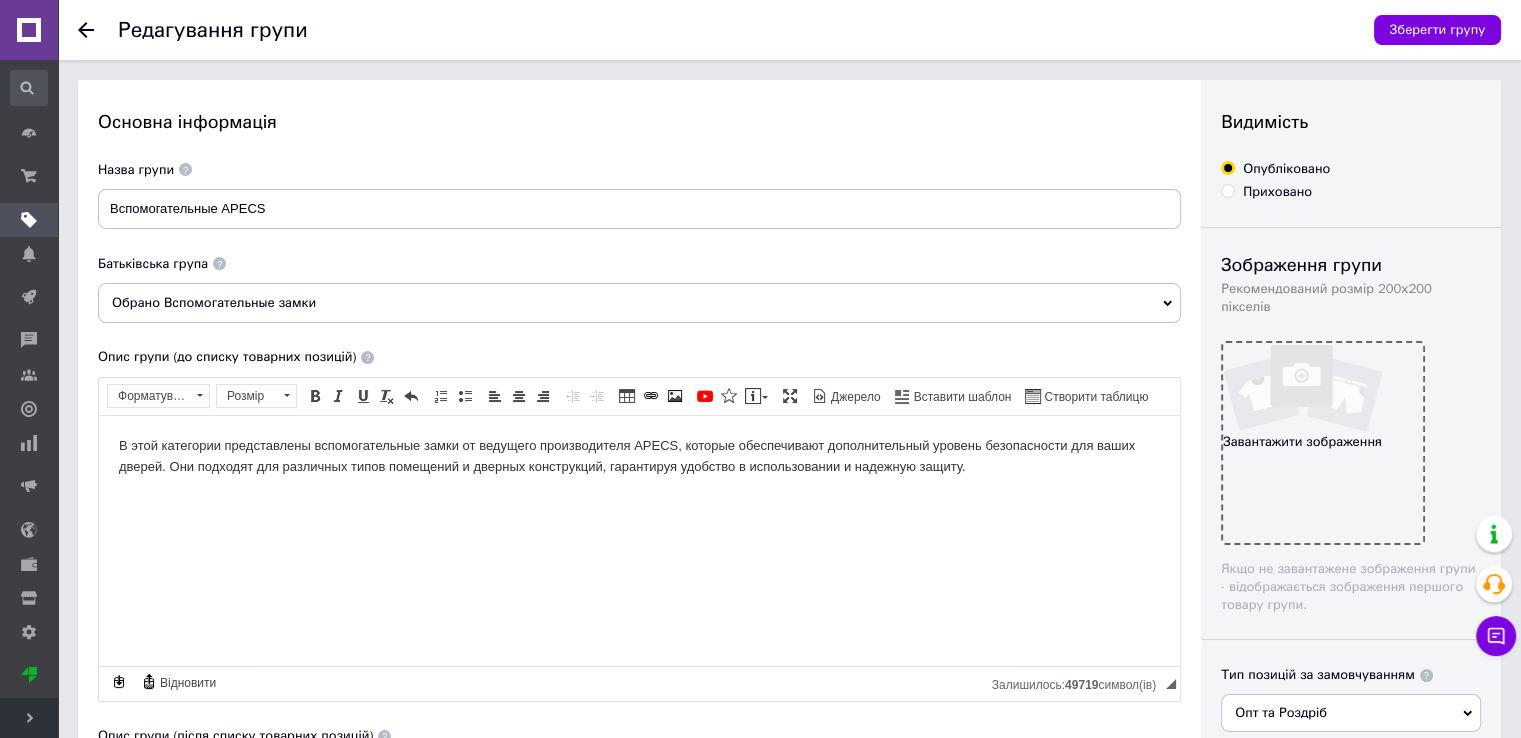 click on "Видимість Опубліковано Приховано Зображення групи Рекомендований розмір 200х200 пікселів Завантажити зображення Якщо не завантажене зображення групи -
відображається зображення першого товару групи. Тип позицій за замовчуванням Опт та Роздріб Роздріб Опт Опт та Роздріб Послуги Менеджер групи Оберіть менеджера" at bounding box center (1351, 629) 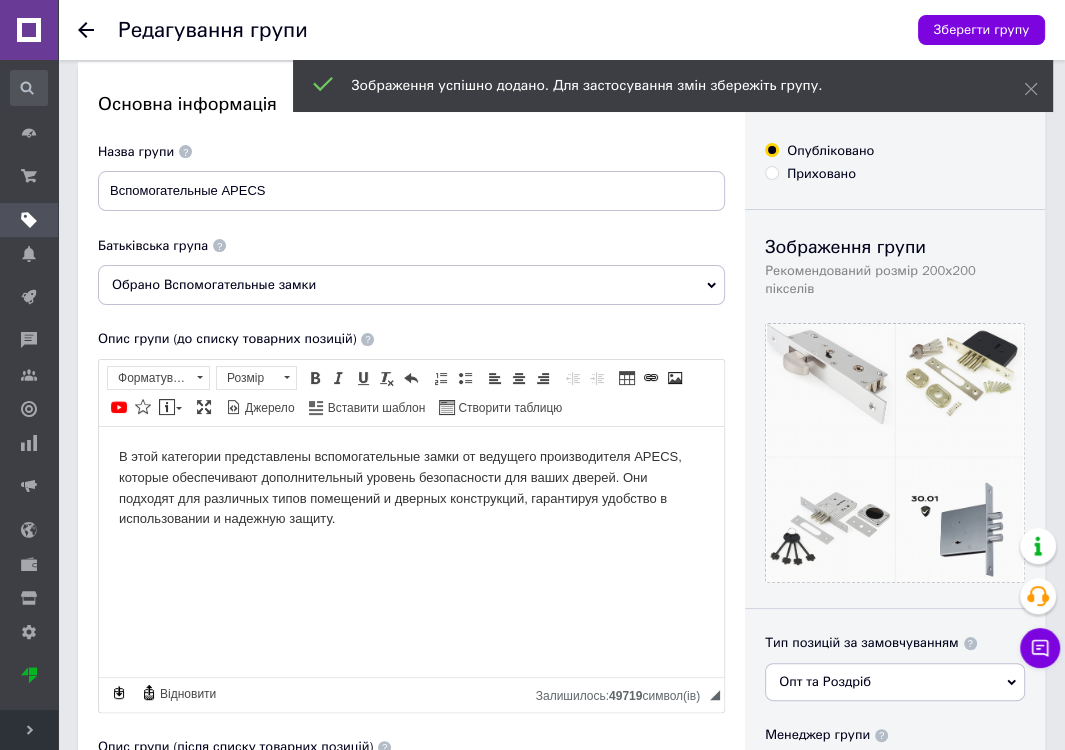scroll, scrollTop: 0, scrollLeft: 0, axis: both 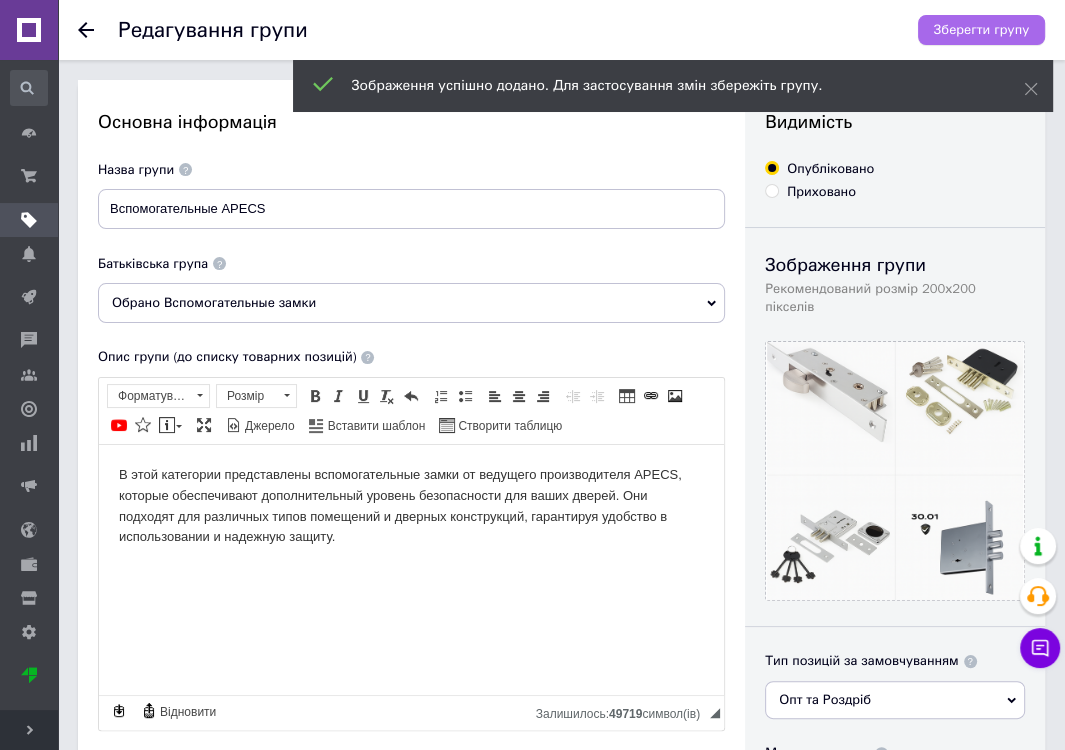 click on "Зберегти групу" at bounding box center [981, 30] 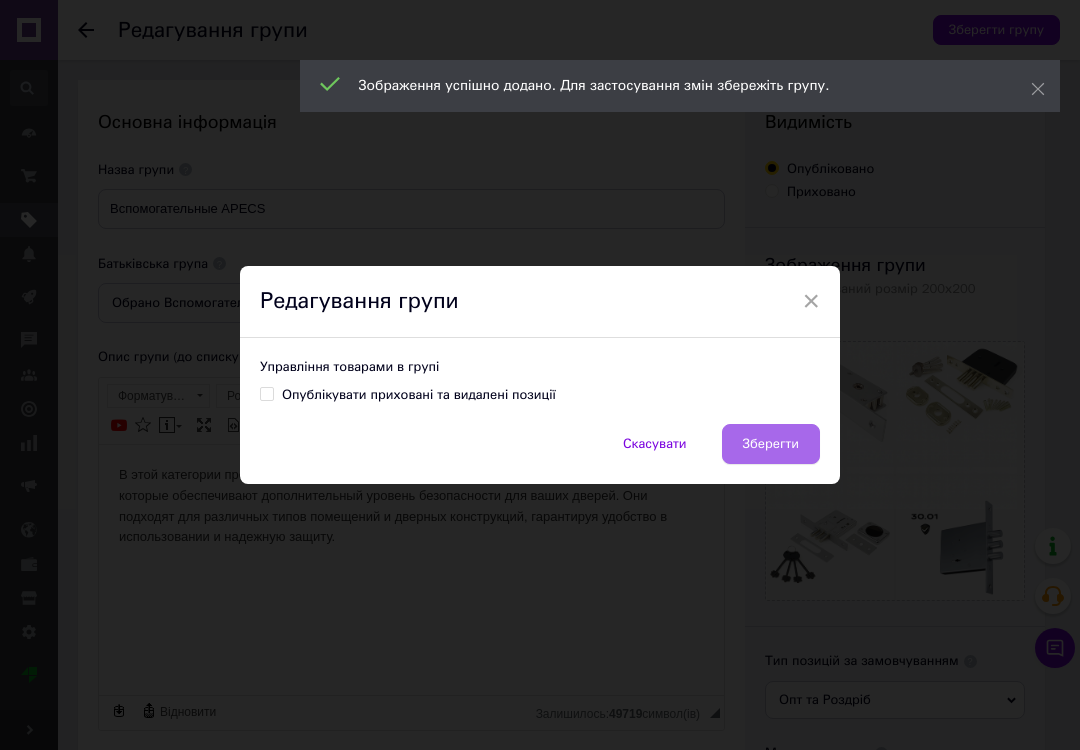 click on "Зберегти" at bounding box center (771, 444) 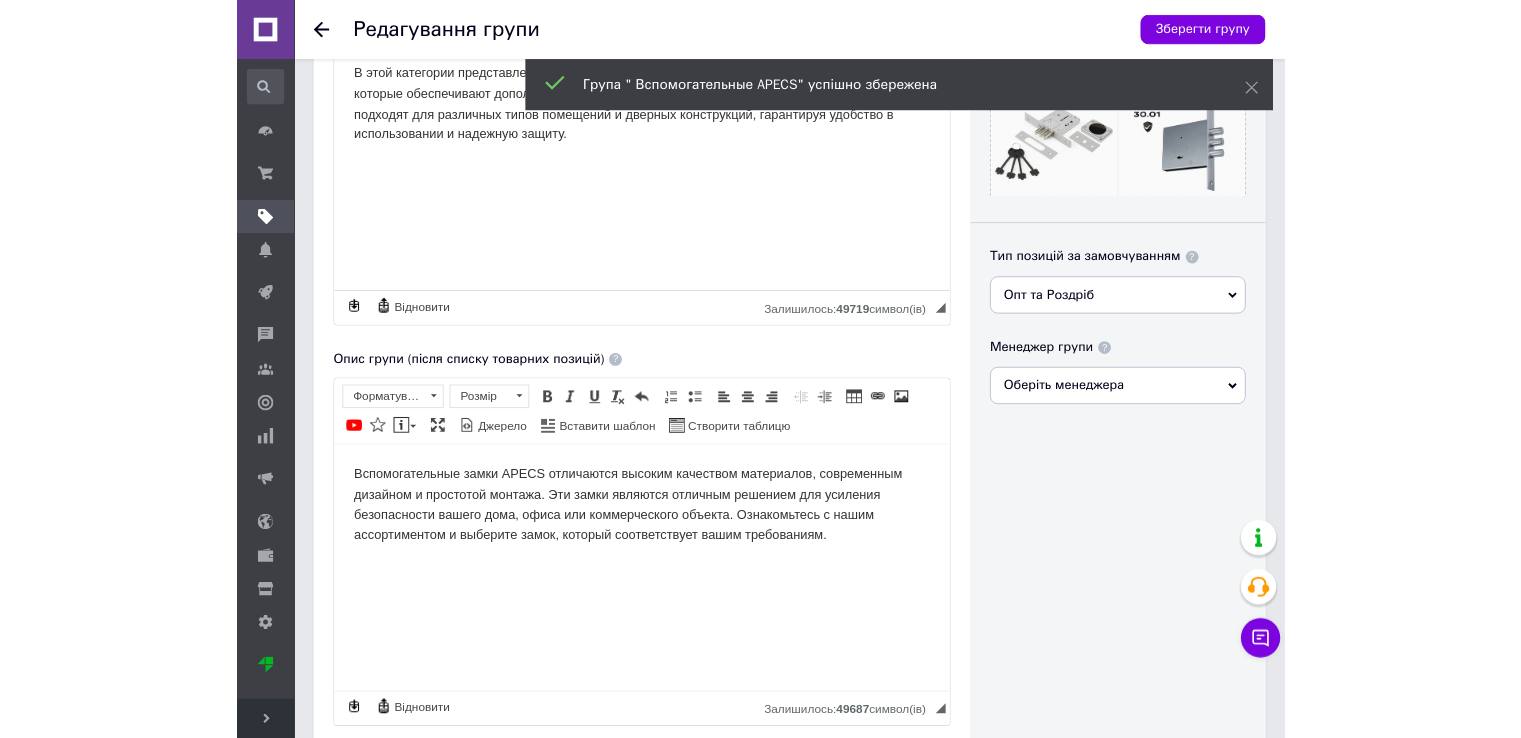 scroll, scrollTop: 0, scrollLeft: 0, axis: both 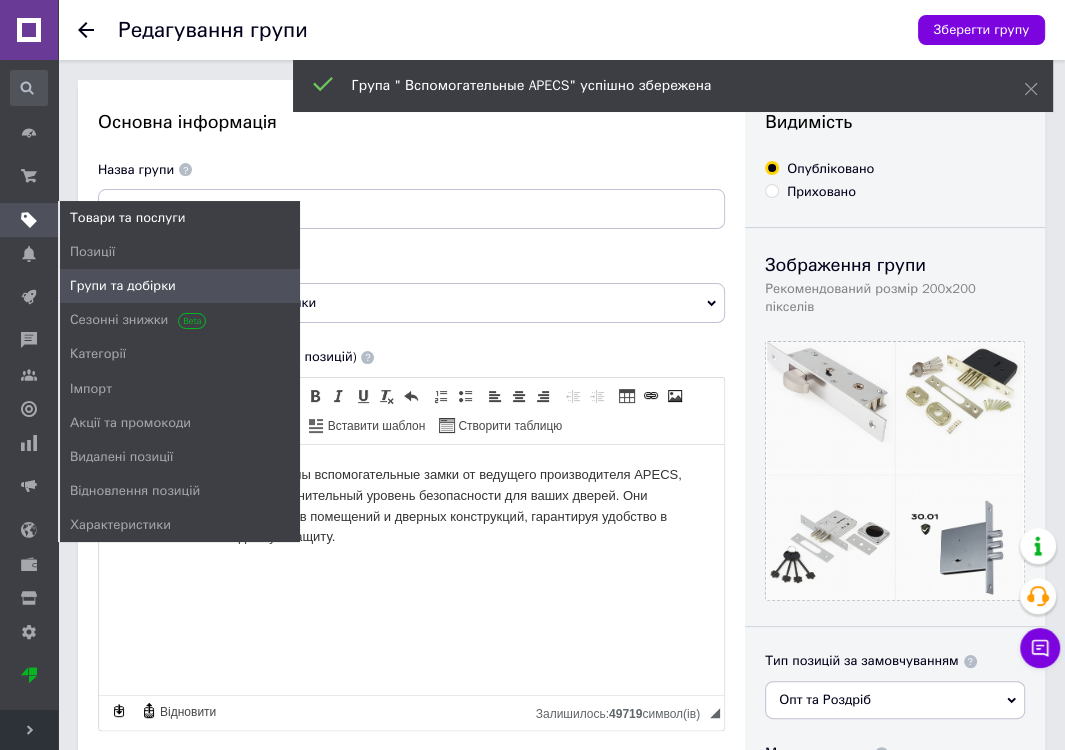 click 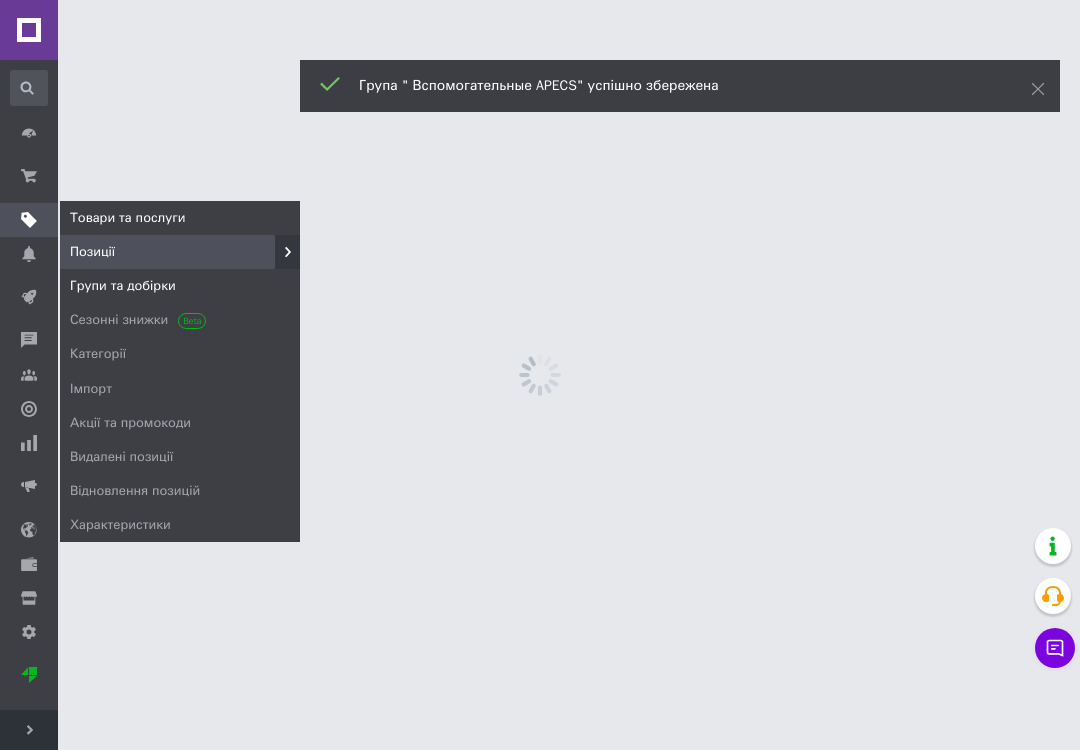 click on "Групи та добірки" at bounding box center [123, 286] 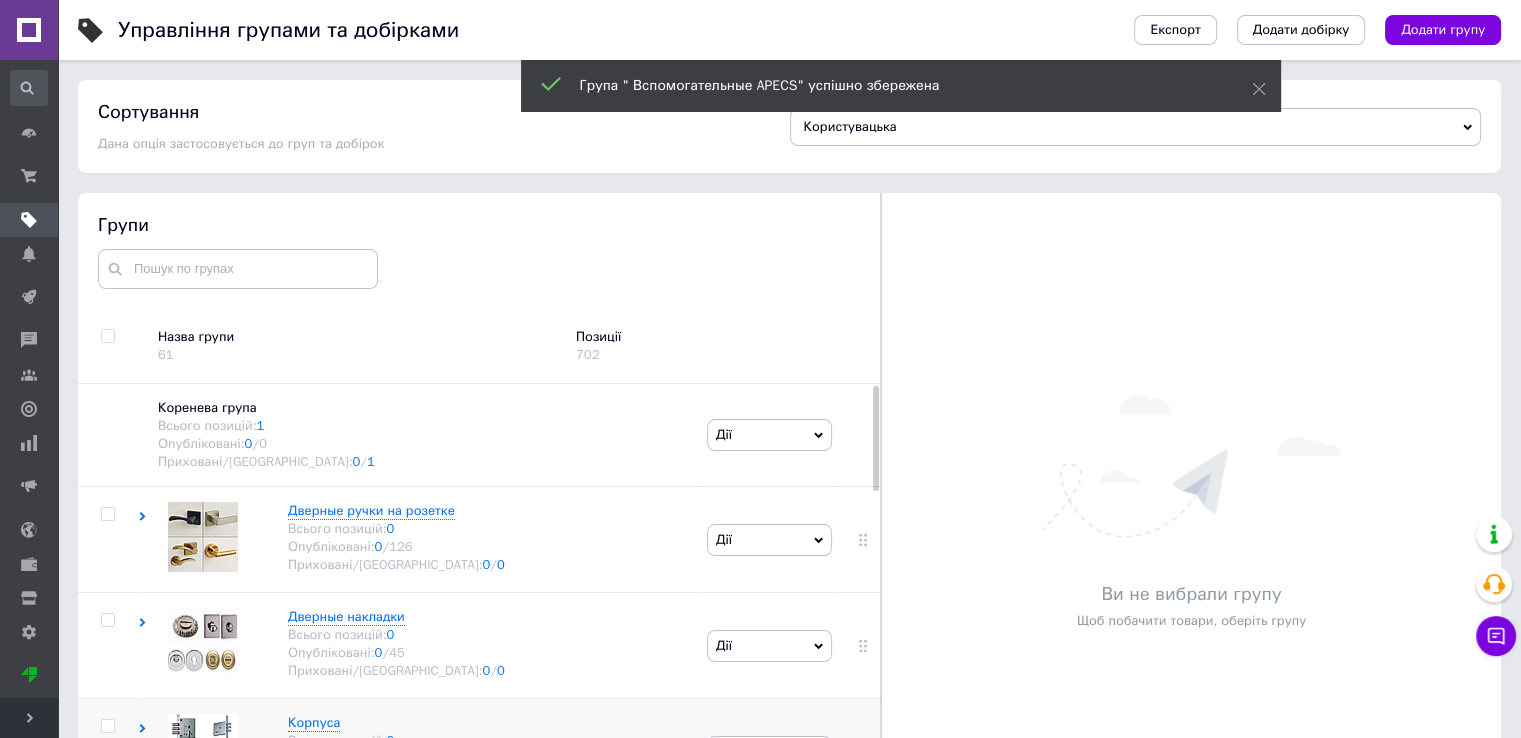 scroll, scrollTop: 108, scrollLeft: 0, axis: vertical 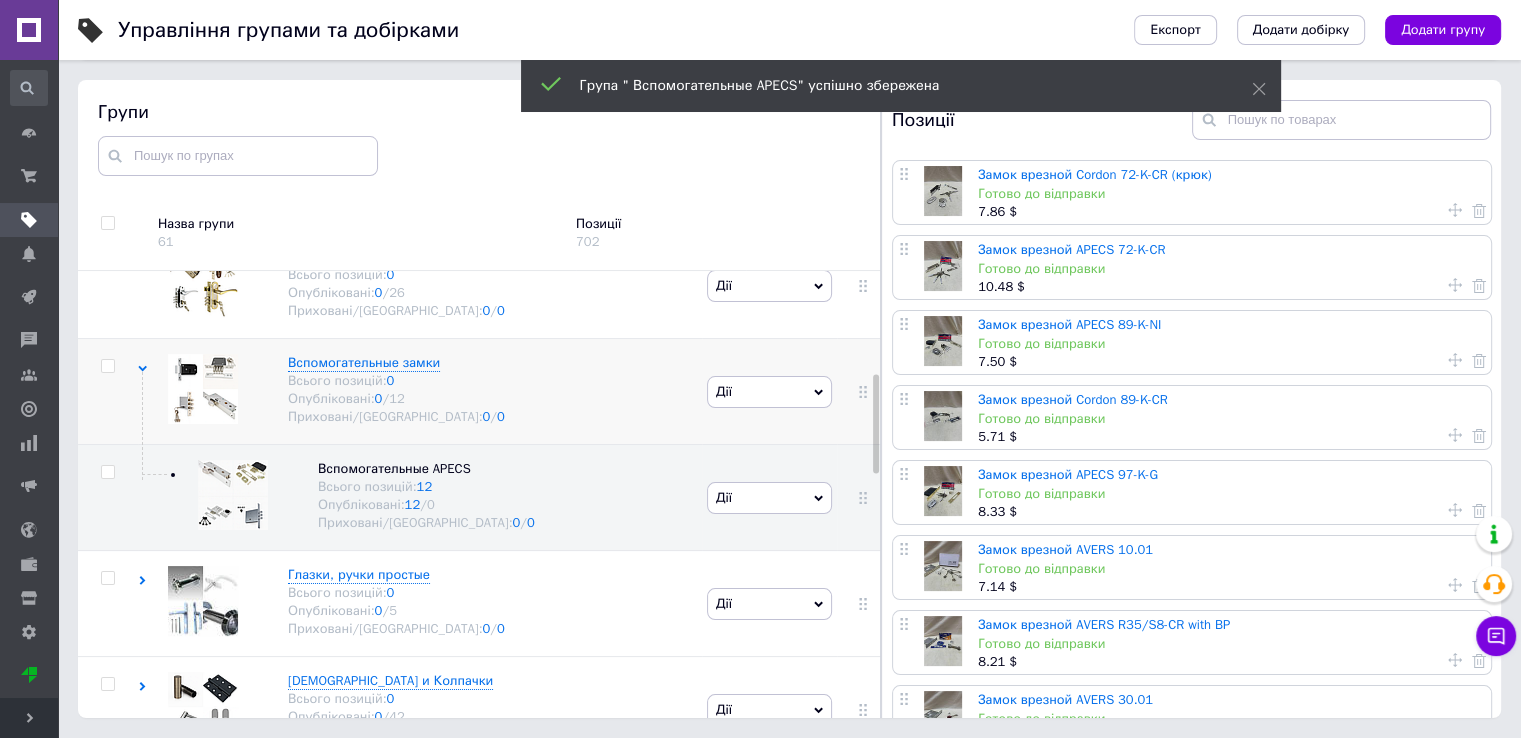 click on "Дії" at bounding box center (769, 392) 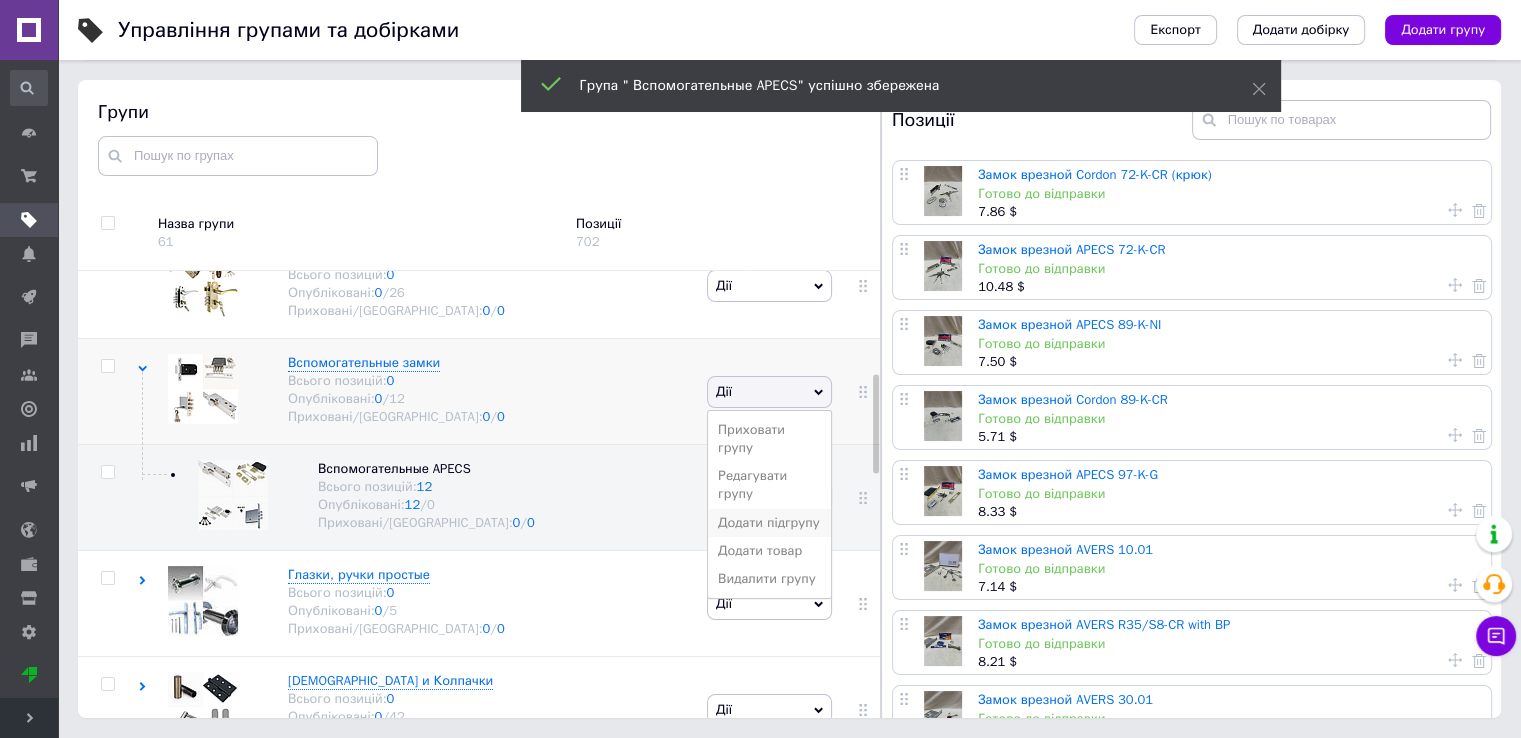 click on "Додати підгрупу" at bounding box center (769, 523) 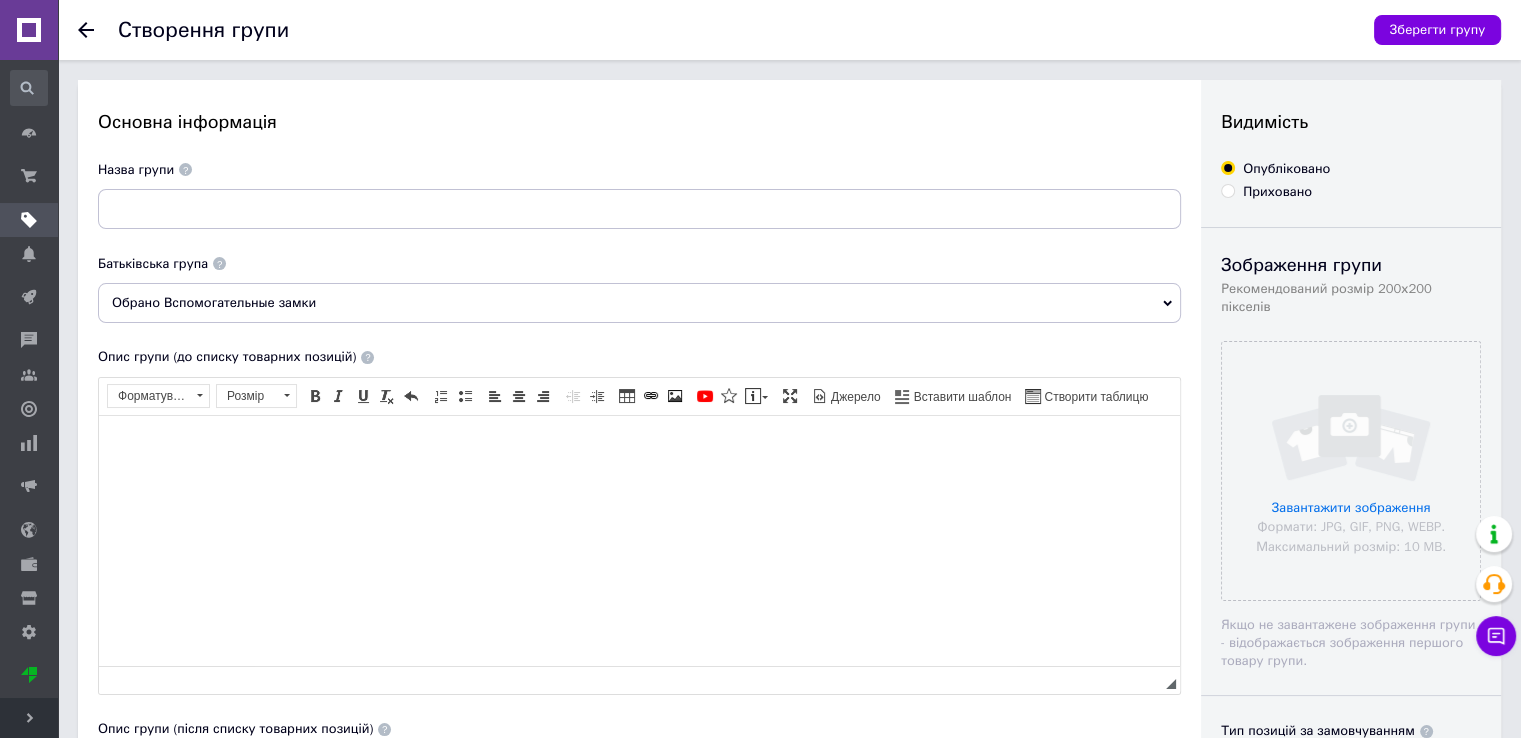 scroll, scrollTop: 0, scrollLeft: 0, axis: both 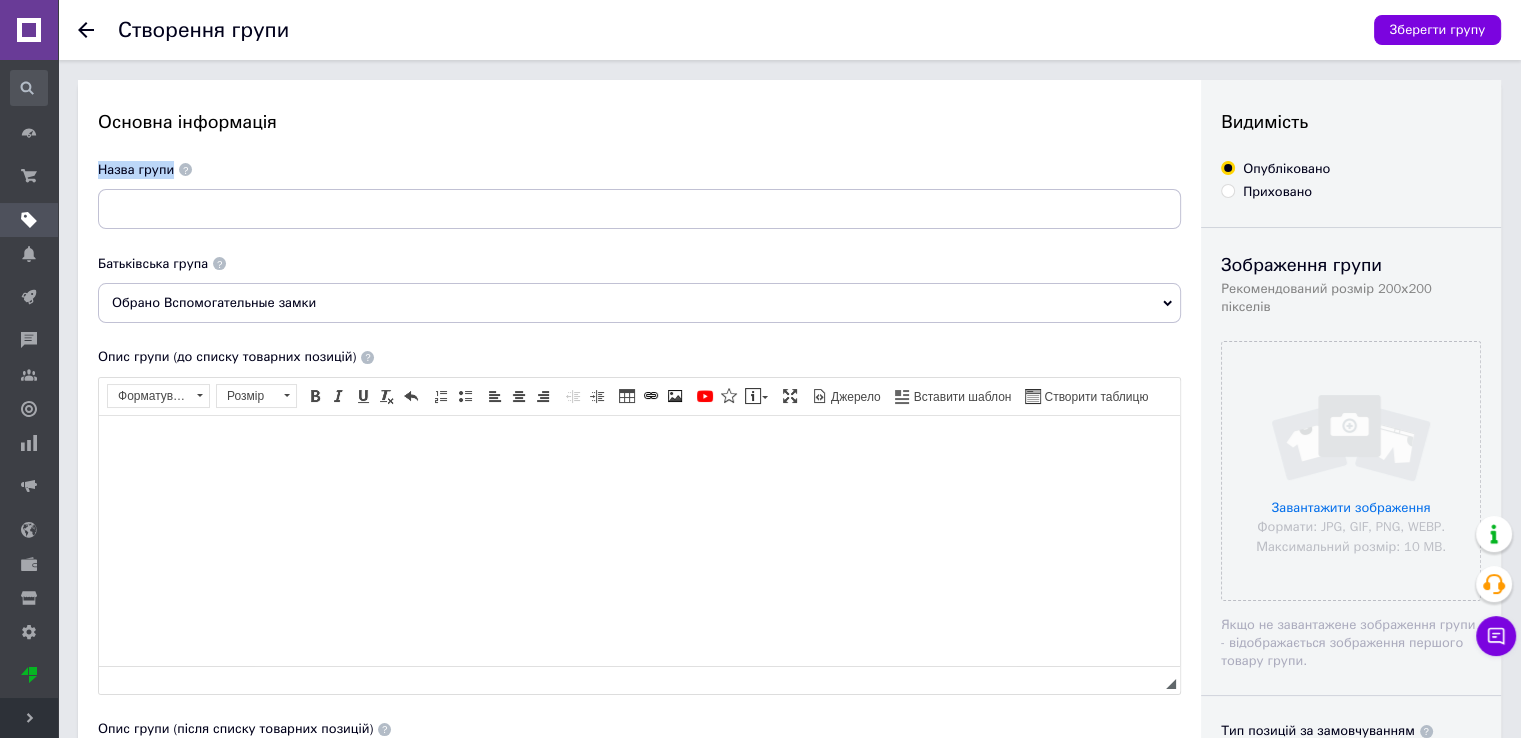 drag, startPoint x: 101, startPoint y: 172, endPoint x: 180, endPoint y: 172, distance: 79 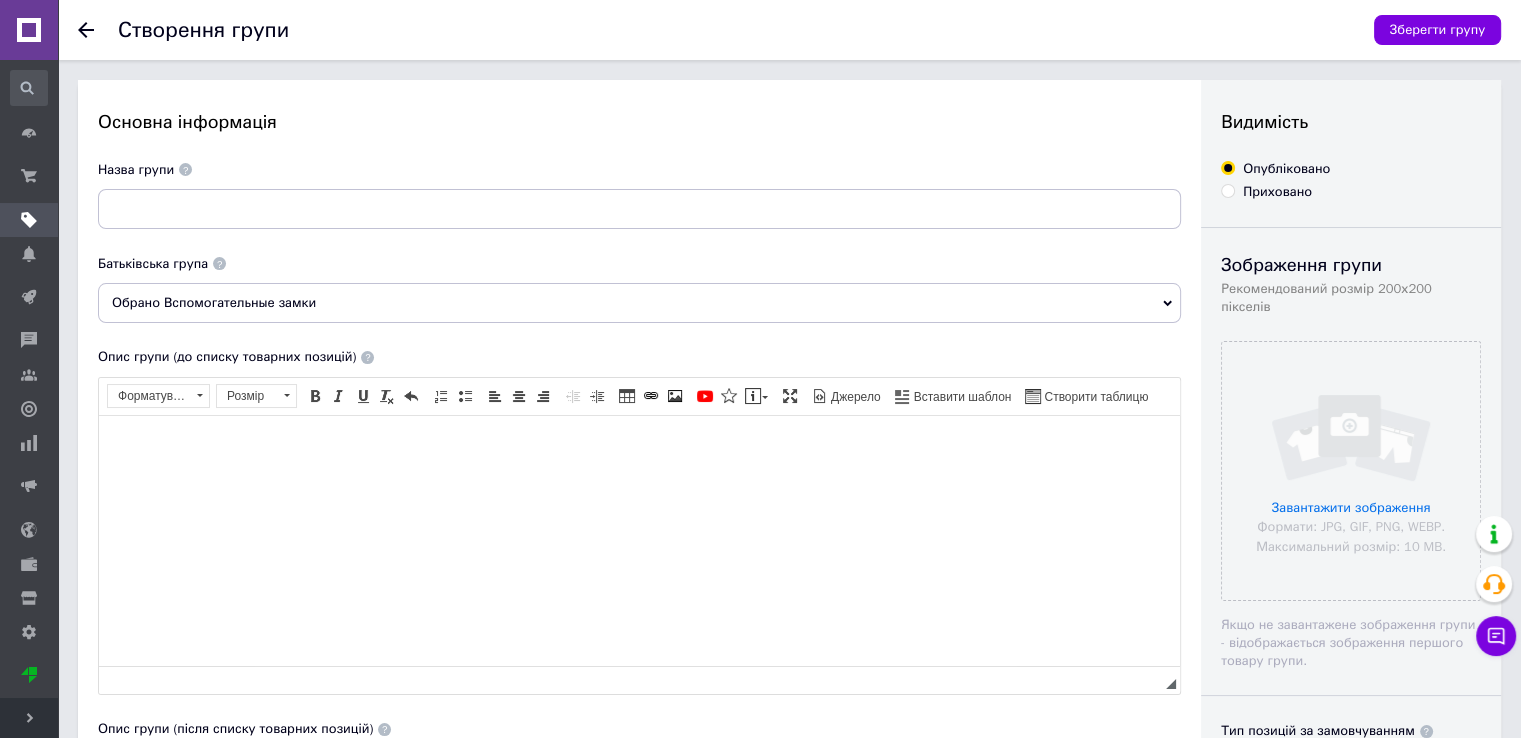 click at bounding box center [185, 169] 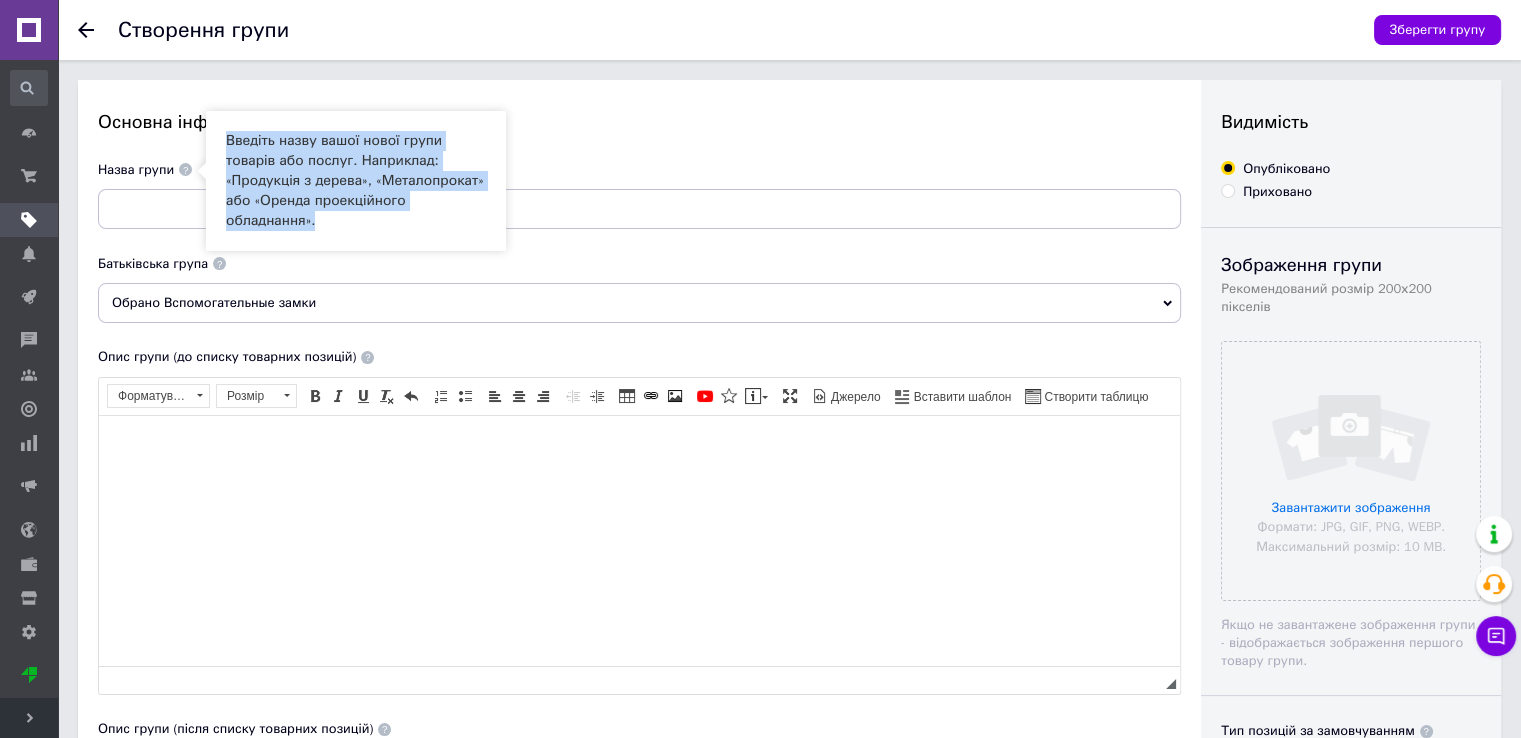 drag, startPoint x: 226, startPoint y: 137, endPoint x: 418, endPoint y: 196, distance: 200.86064 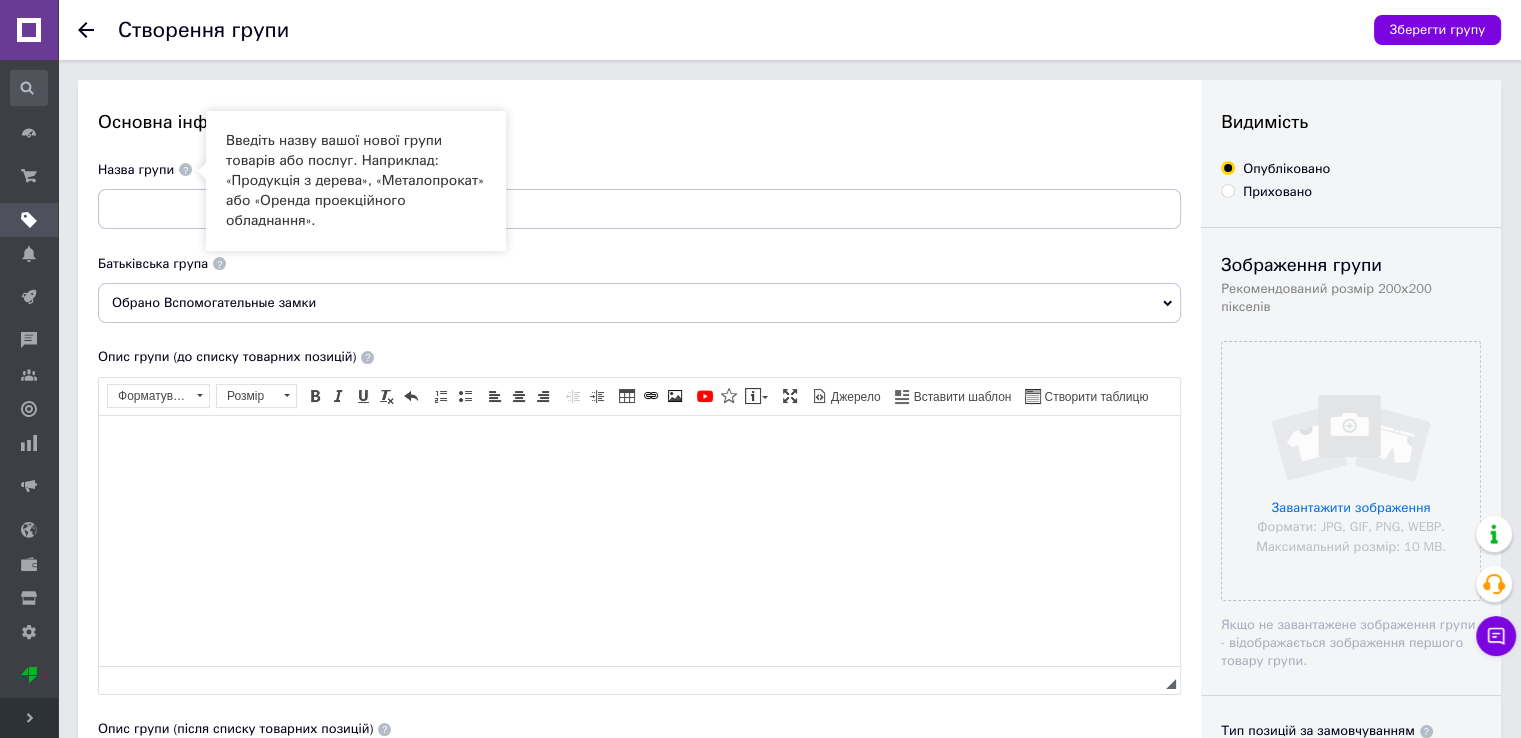 click on "Основна інформація Назва групи Батьківська група Обрано Вспомогательные замки Опис групи (до списку товарних позицій) Розширений текстовий редактор, 90665B42-D79C-4B8E-99D1-0D9AE5B7C687 Панель інструментів редактора Форматування Форматування Розмір Розмір   Жирний  Сполучення клавіш Ctrl+B   Курсив  Сполучення клавіш Ctrl+I   Підкреслений  Сполучення клавіш Ctrl+U   Видалити форматування   Повернути  Сполучення клавіш Ctrl+Z   Вставити/видалити нумерований список   Вставити/видалити маркований список   По лівому краю   По центру   По правому краю   Зменшити відступ" at bounding box center [639, 622] 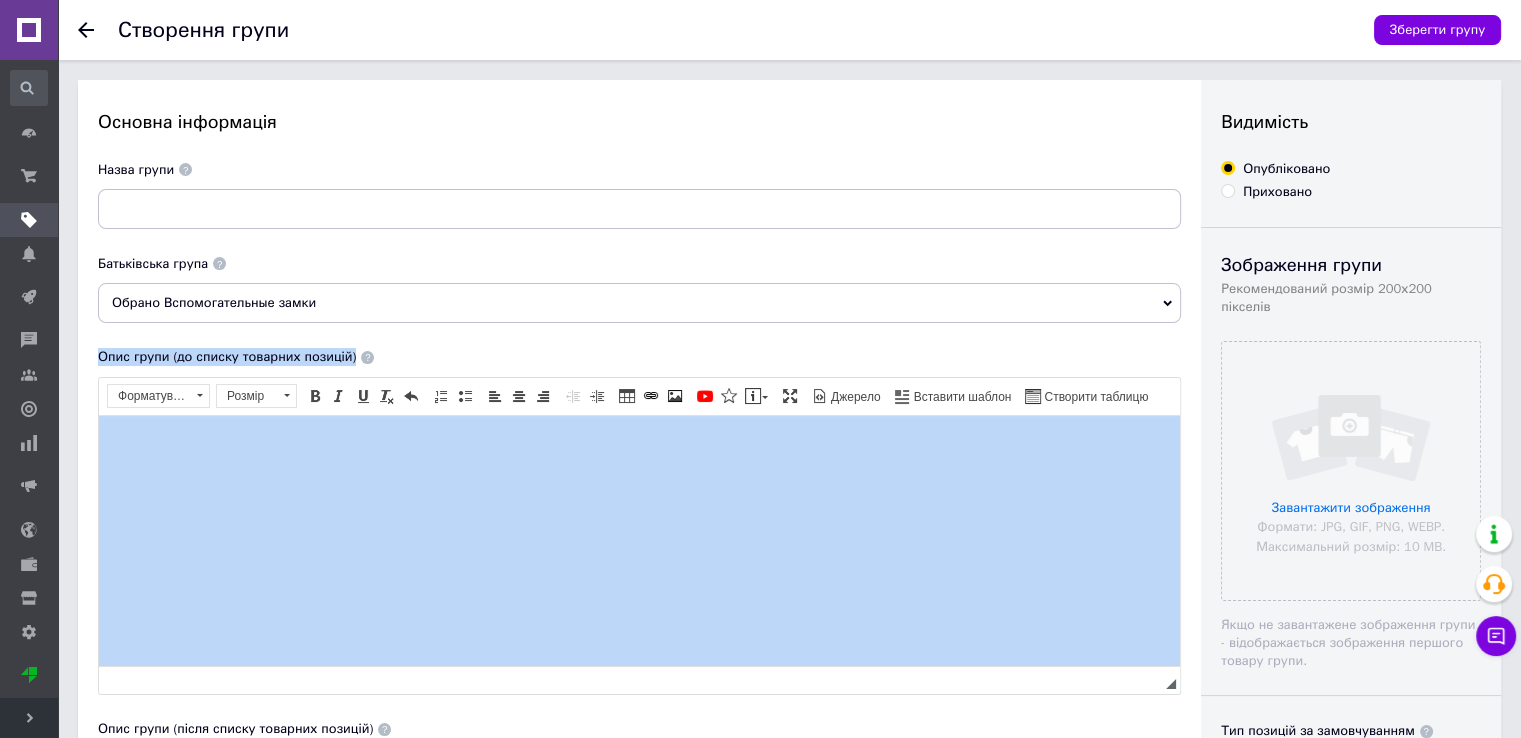 drag, startPoint x: 92, startPoint y: 358, endPoint x: 421, endPoint y: 351, distance: 329.07446 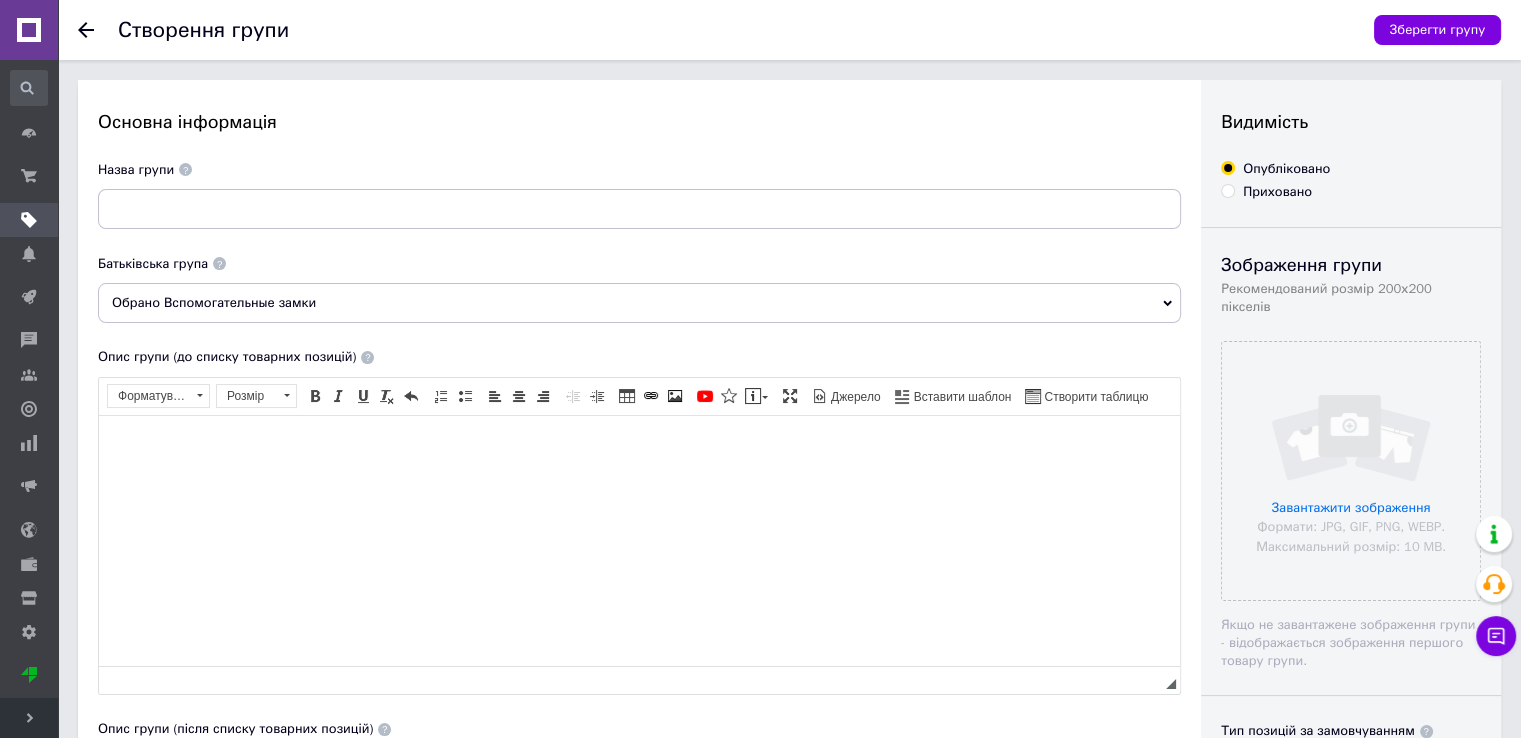 click at bounding box center (367, 357) 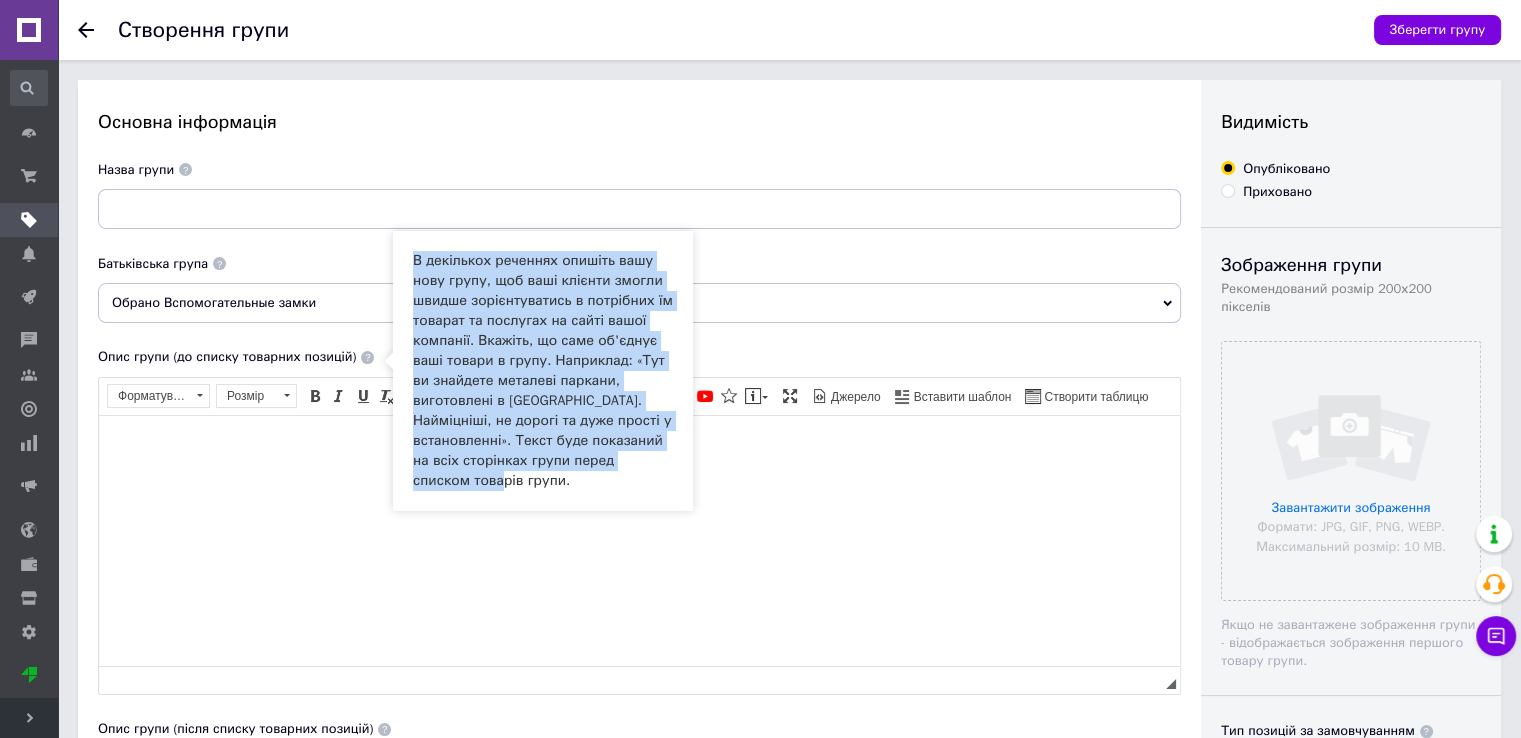 drag, startPoint x: 415, startPoint y: 265, endPoint x: 620, endPoint y: 464, distance: 285.70264 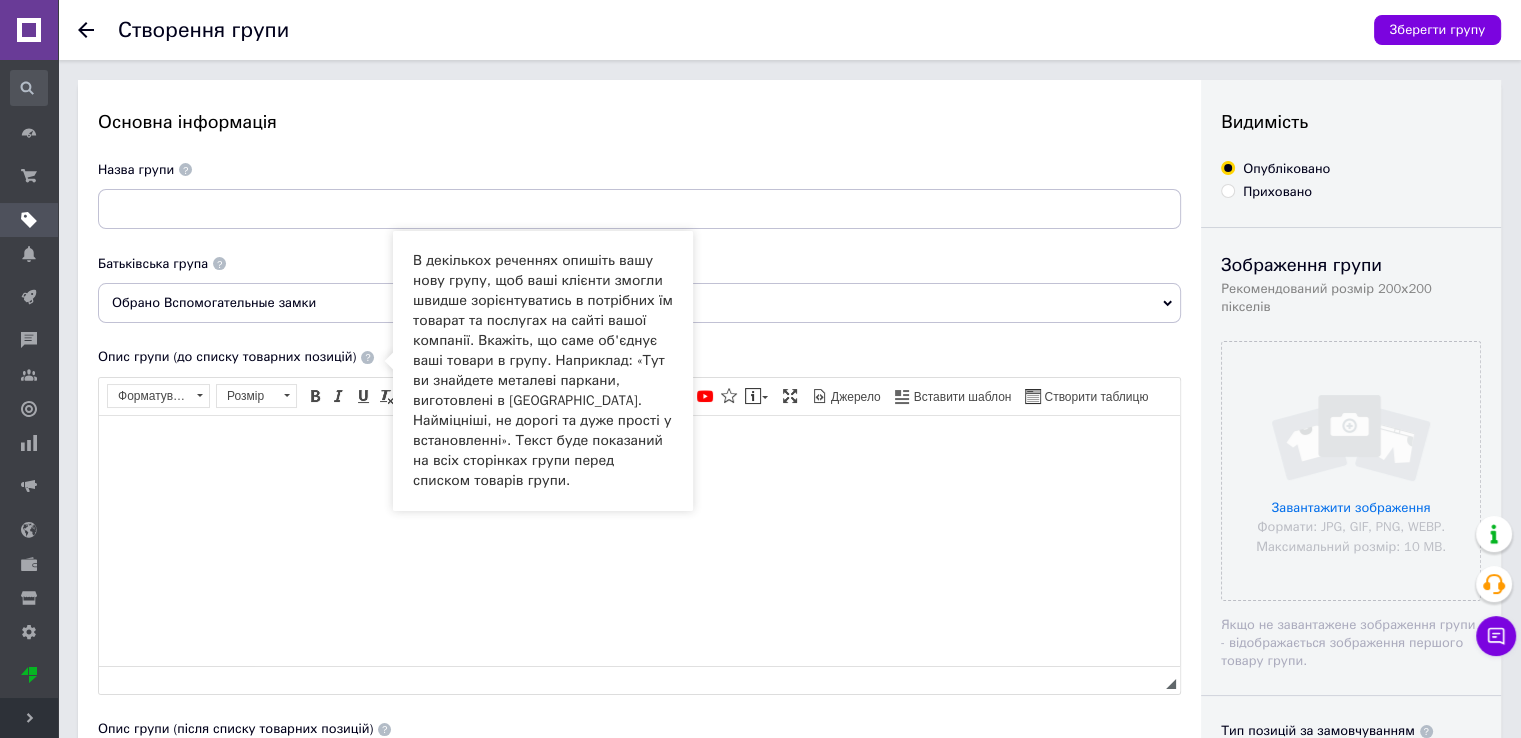 click on "Опис групи (до списку товарних позицій)" at bounding box center (639, 357) 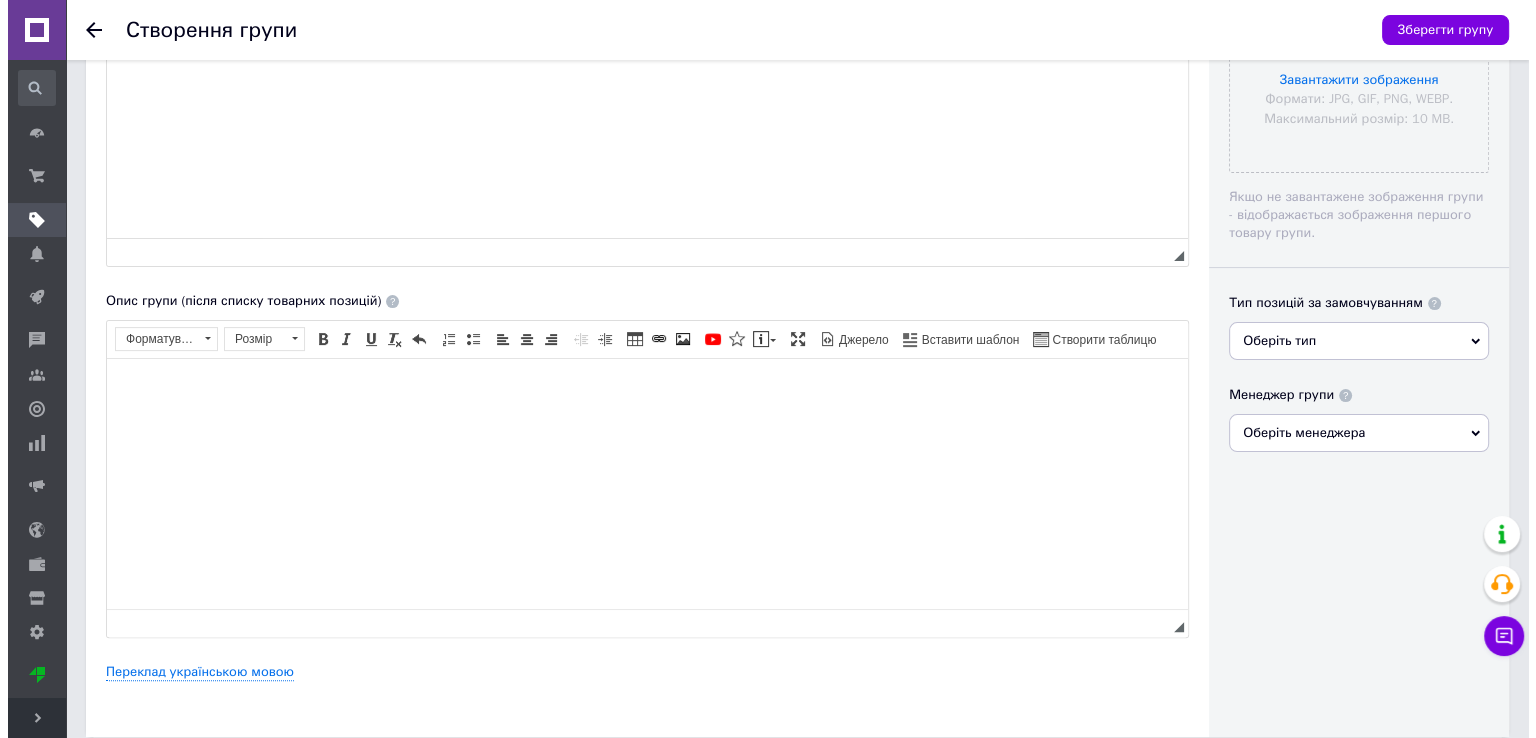 scroll, scrollTop: 500, scrollLeft: 0, axis: vertical 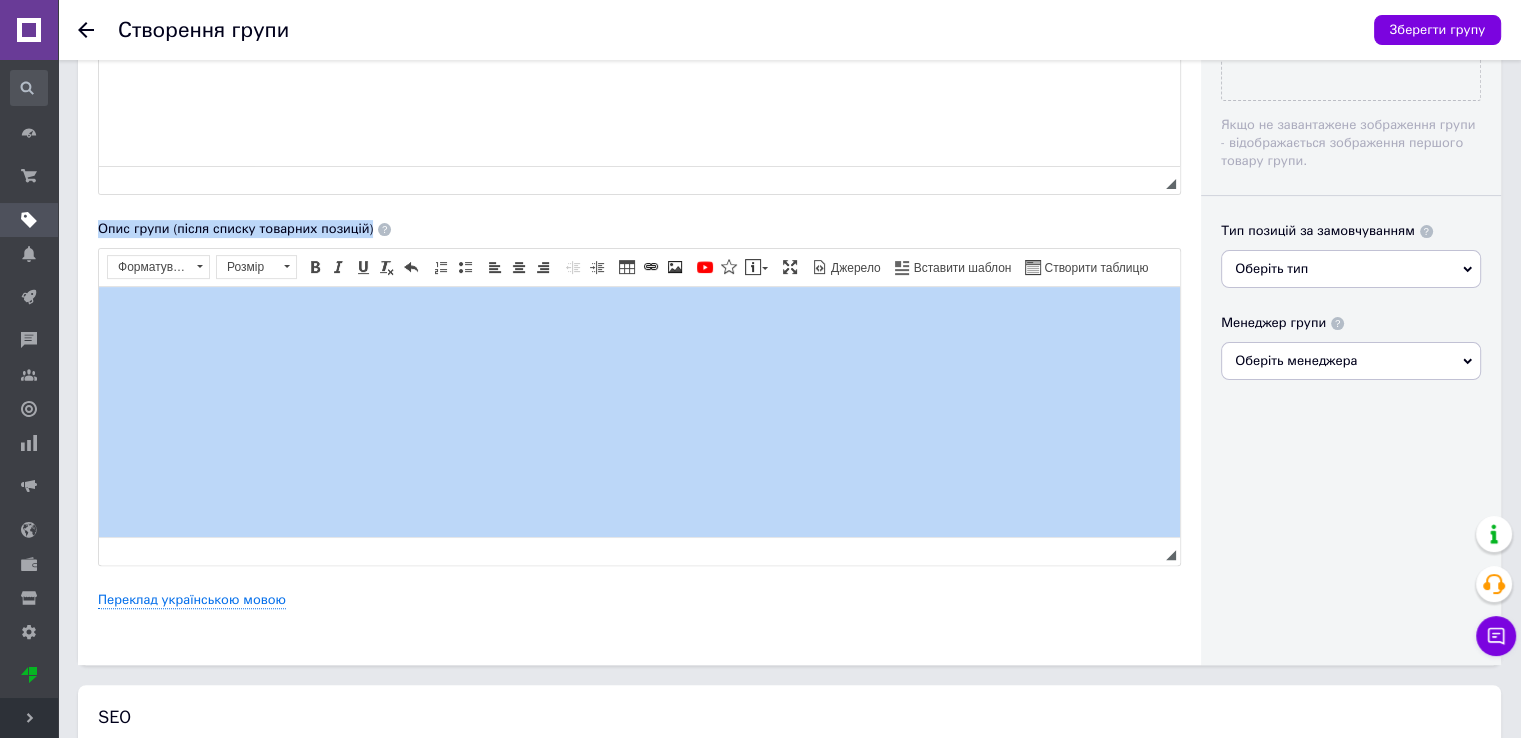 drag, startPoint x: 96, startPoint y: 234, endPoint x: 425, endPoint y: 227, distance: 329.07446 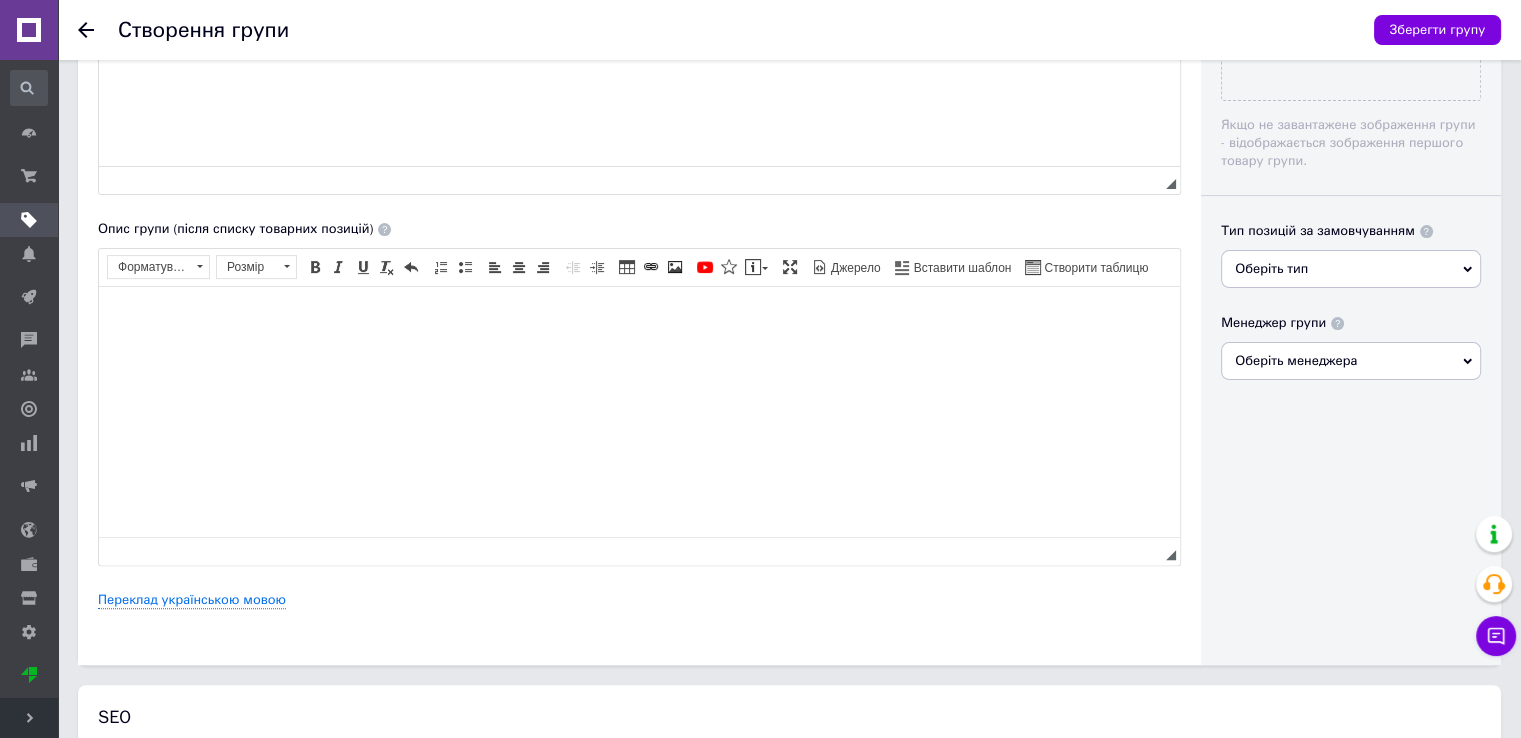 click at bounding box center [384, 229] 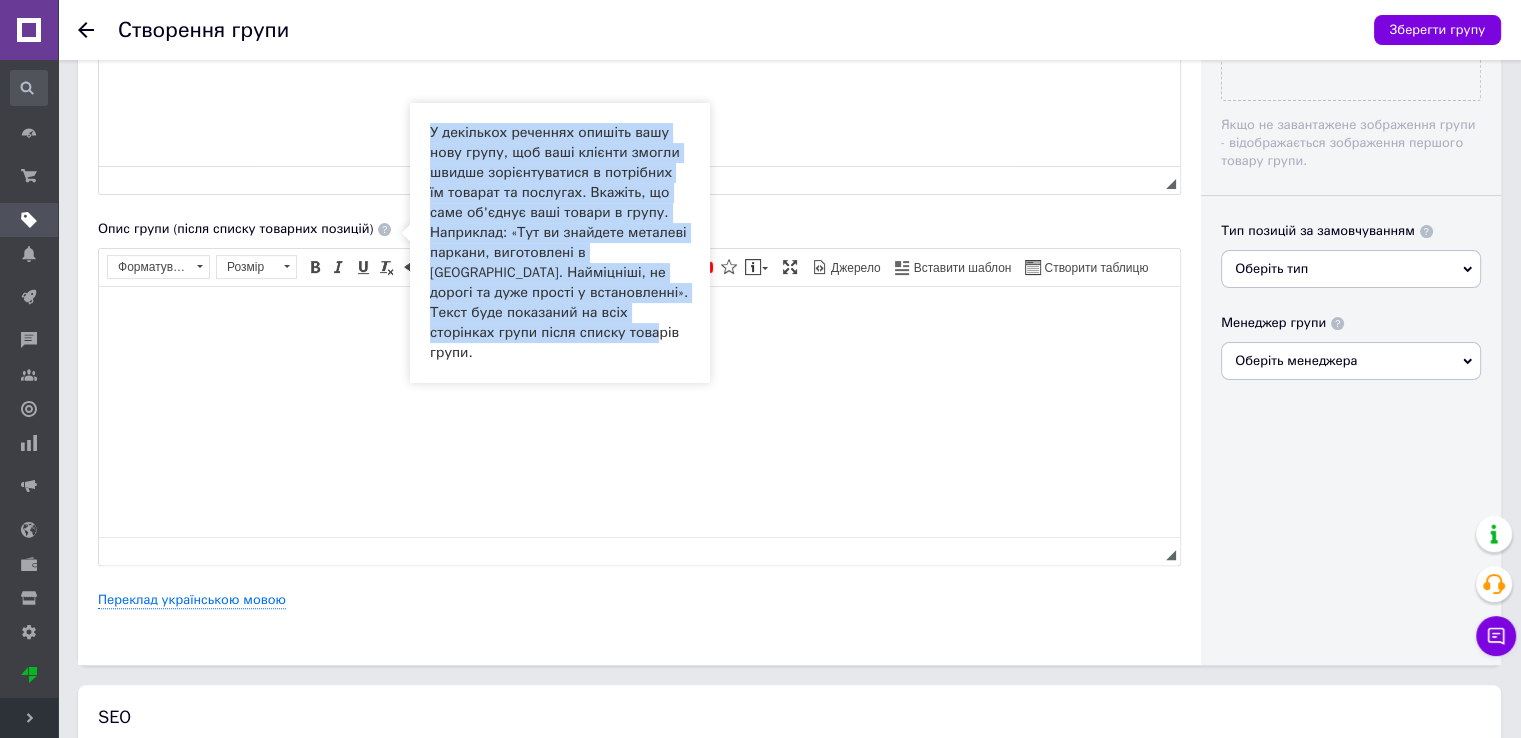 drag, startPoint x: 427, startPoint y: 130, endPoint x: 565, endPoint y: 330, distance: 242.98972 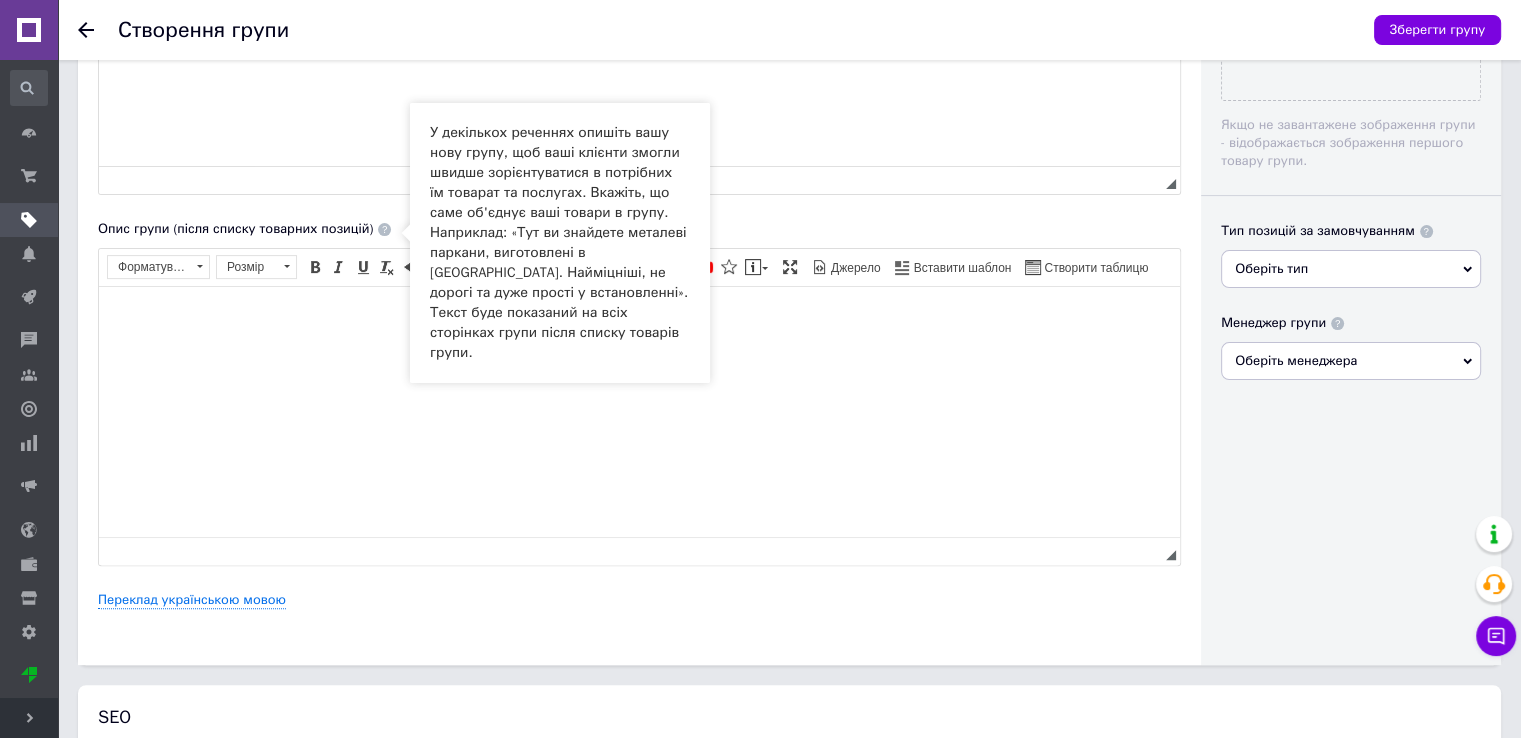 click on "Основна інформація Назва групи Батьківська група Обрано Вспомогательные замки Опис групи (до списку товарних позицій) Розширений текстовий редактор, 90665B42-D79C-4B8E-99D1-0D9AE5B7C687 Панель інструментів редактора Форматування Форматування Розмір Розмір   Жирний  Сполучення клавіш Ctrl+B   Курсив  Сполучення клавіш Ctrl+I   Підкреслений  Сполучення клавіш Ctrl+U   Видалити форматування   Повернути  Сполучення клавіш Ctrl+Z   Вставити/видалити нумерований список   Вставити/видалити маркований список   По лівому краю   По центру   По правому краю   Зменшити відступ" at bounding box center (639, 122) 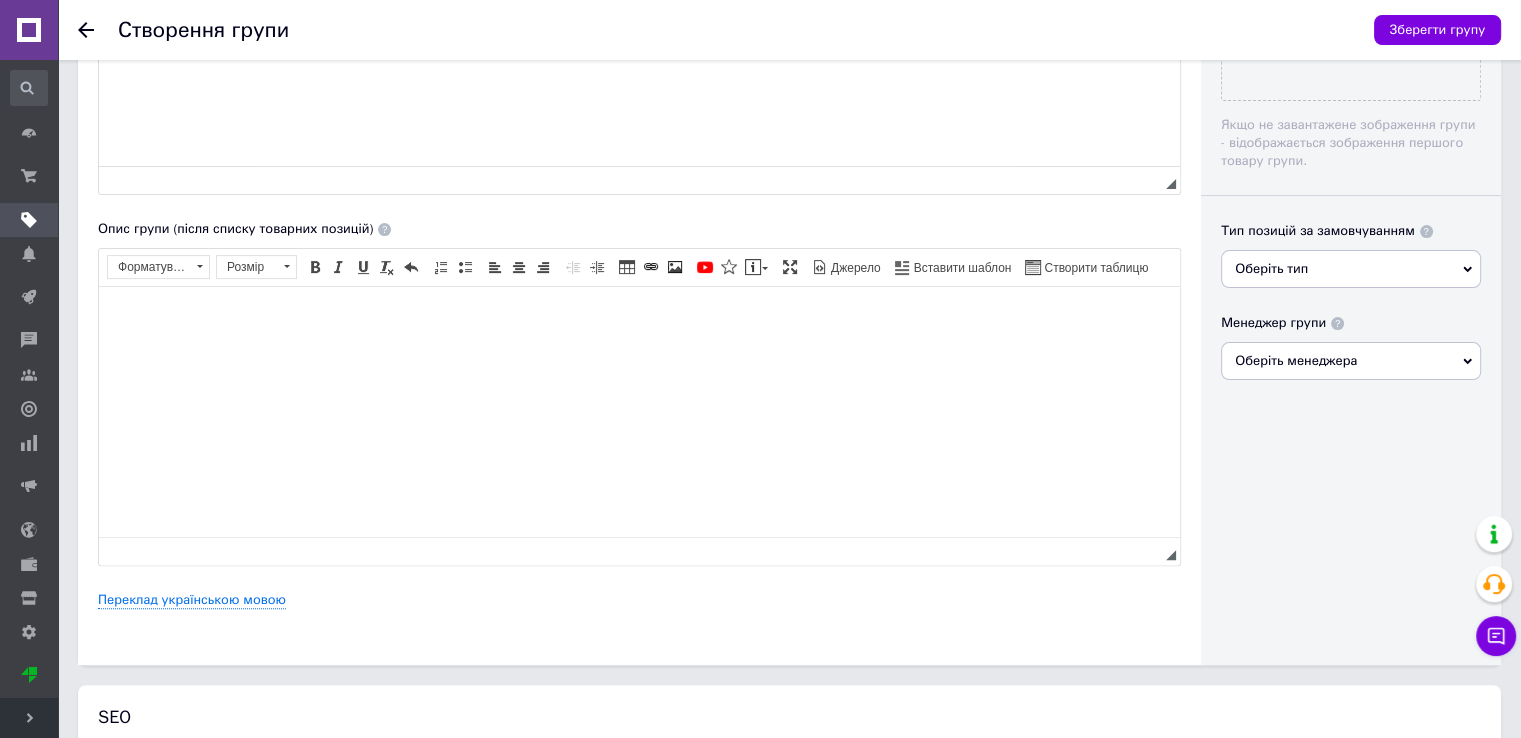 click on "Основна інформація Назва групи Батьківська група Обрано Вспомогательные замки Опис групи (до списку товарних позицій) Розширений текстовий редактор, 90665B42-D79C-4B8E-99D1-0D9AE5B7C687 Панель інструментів редактора Форматування Форматування Розмір Розмір   Жирний  Сполучення клавіш Ctrl+B   Курсив  Сполучення клавіш Ctrl+I   Підкреслений  Сполучення клавіш Ctrl+U   Видалити форматування   Повернути  Сполучення клавіш Ctrl+Z   Вставити/видалити нумерований список   Вставити/видалити маркований список   По лівому краю   По центру   По правому краю   Зменшити відступ" at bounding box center (639, 122) 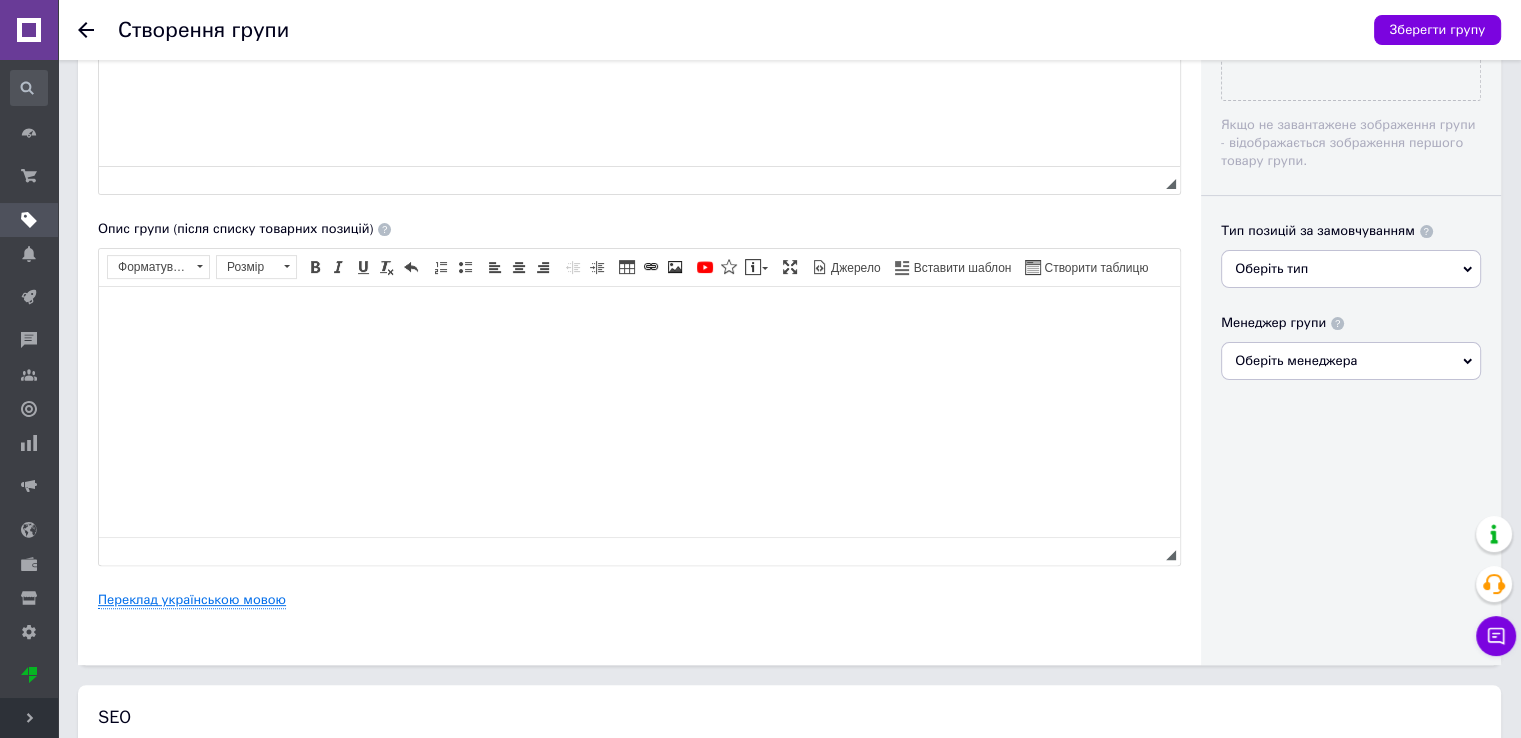 click on "Переклад українською мовою" at bounding box center (192, 600) 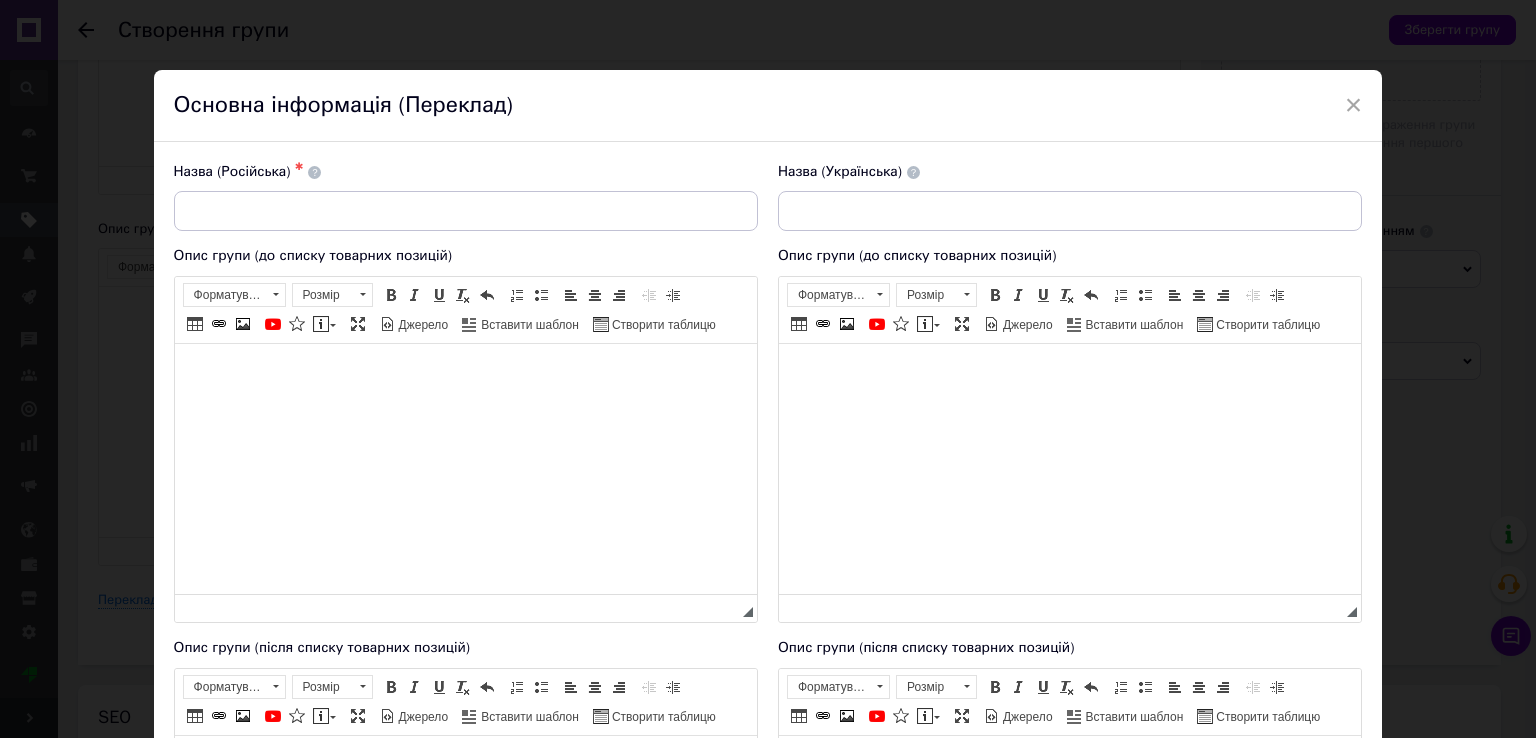 scroll, scrollTop: 0, scrollLeft: 0, axis: both 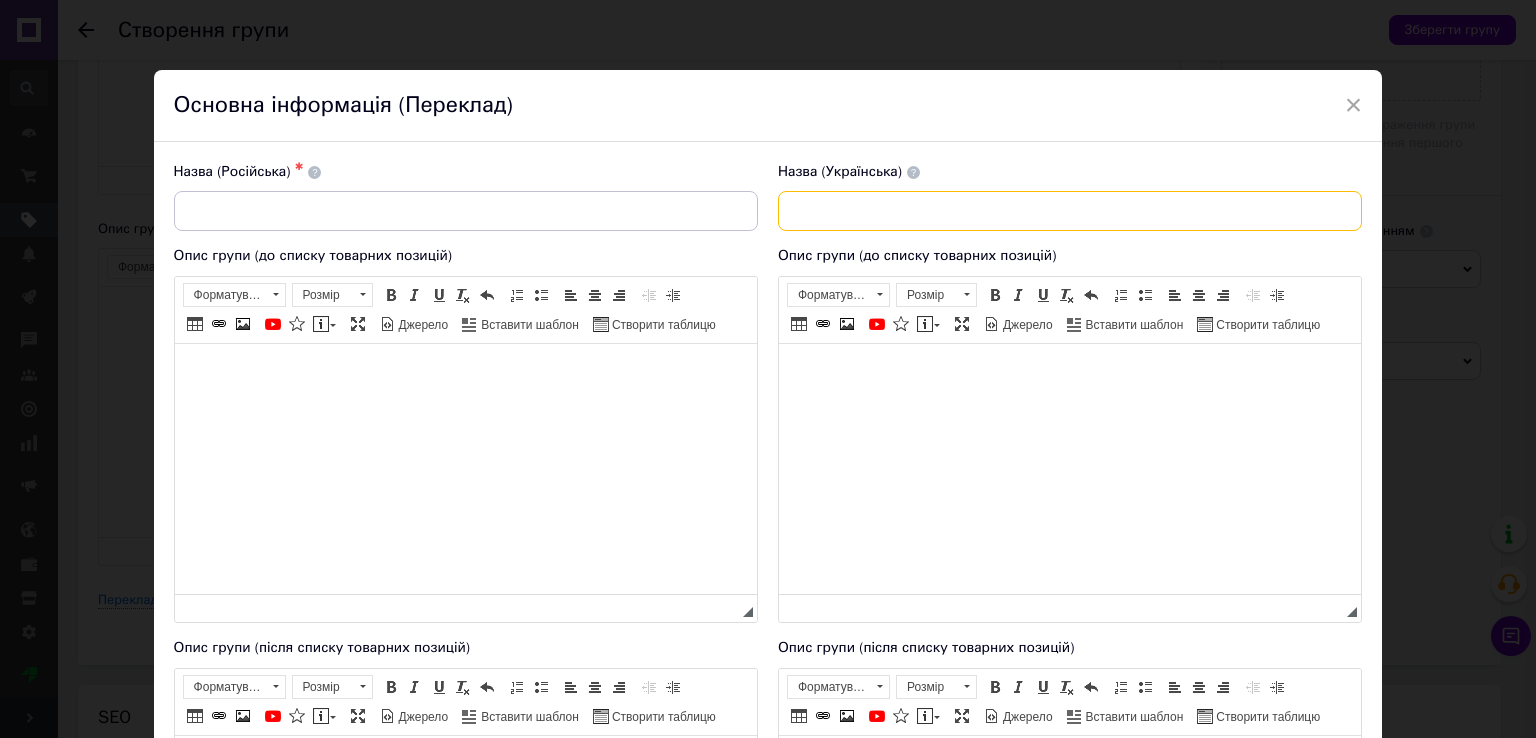 click at bounding box center [1070, 211] 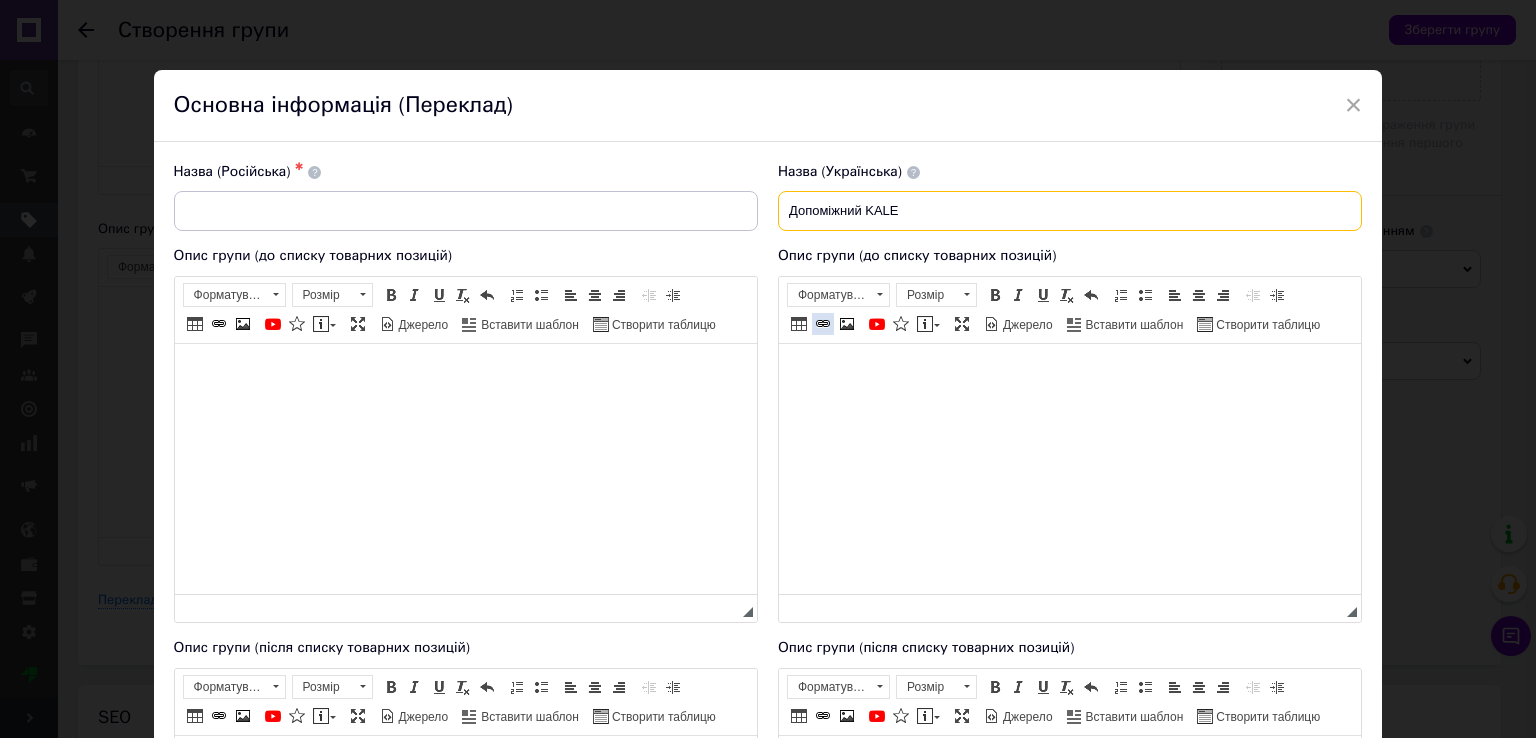 type on "Допоміжний KALE" 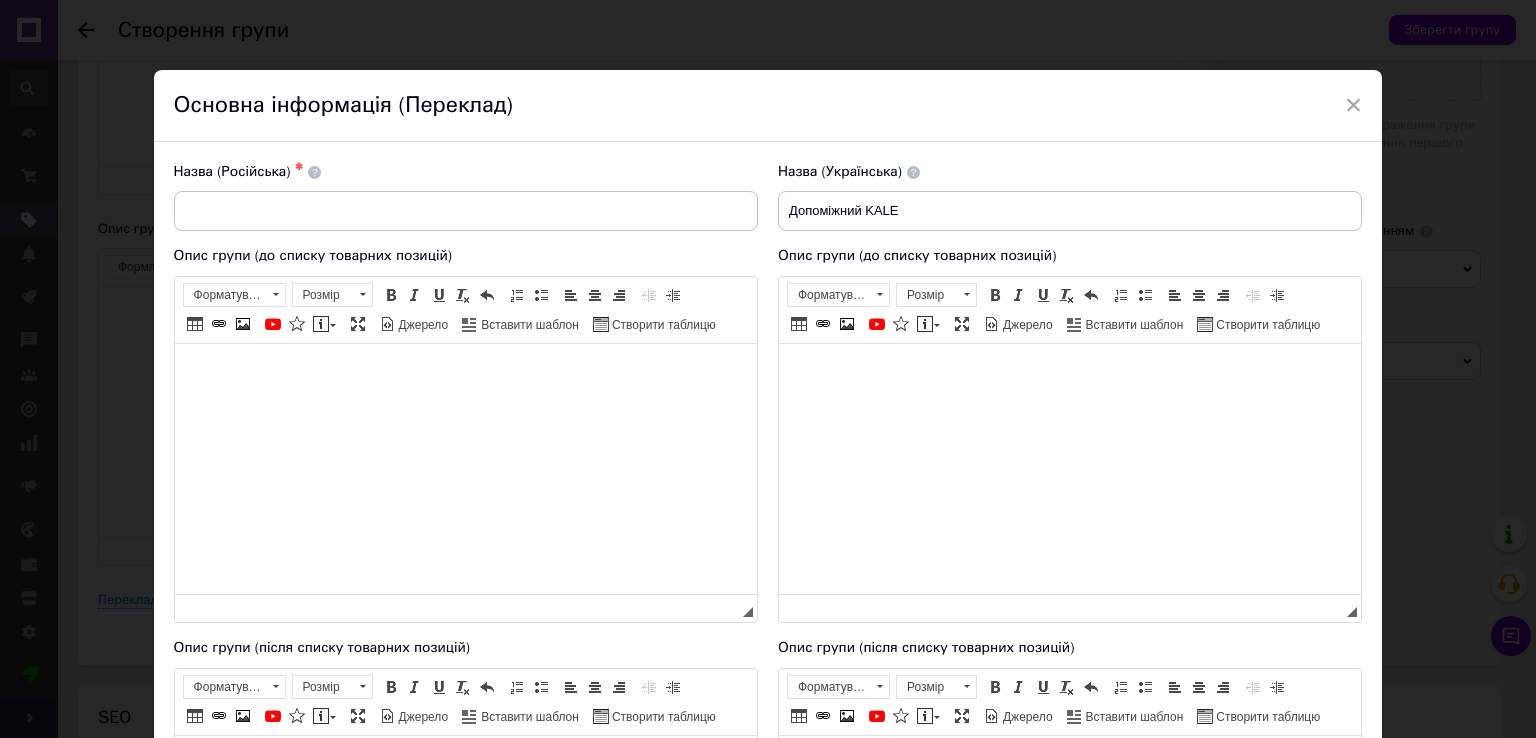 click at bounding box center [1069, 373] 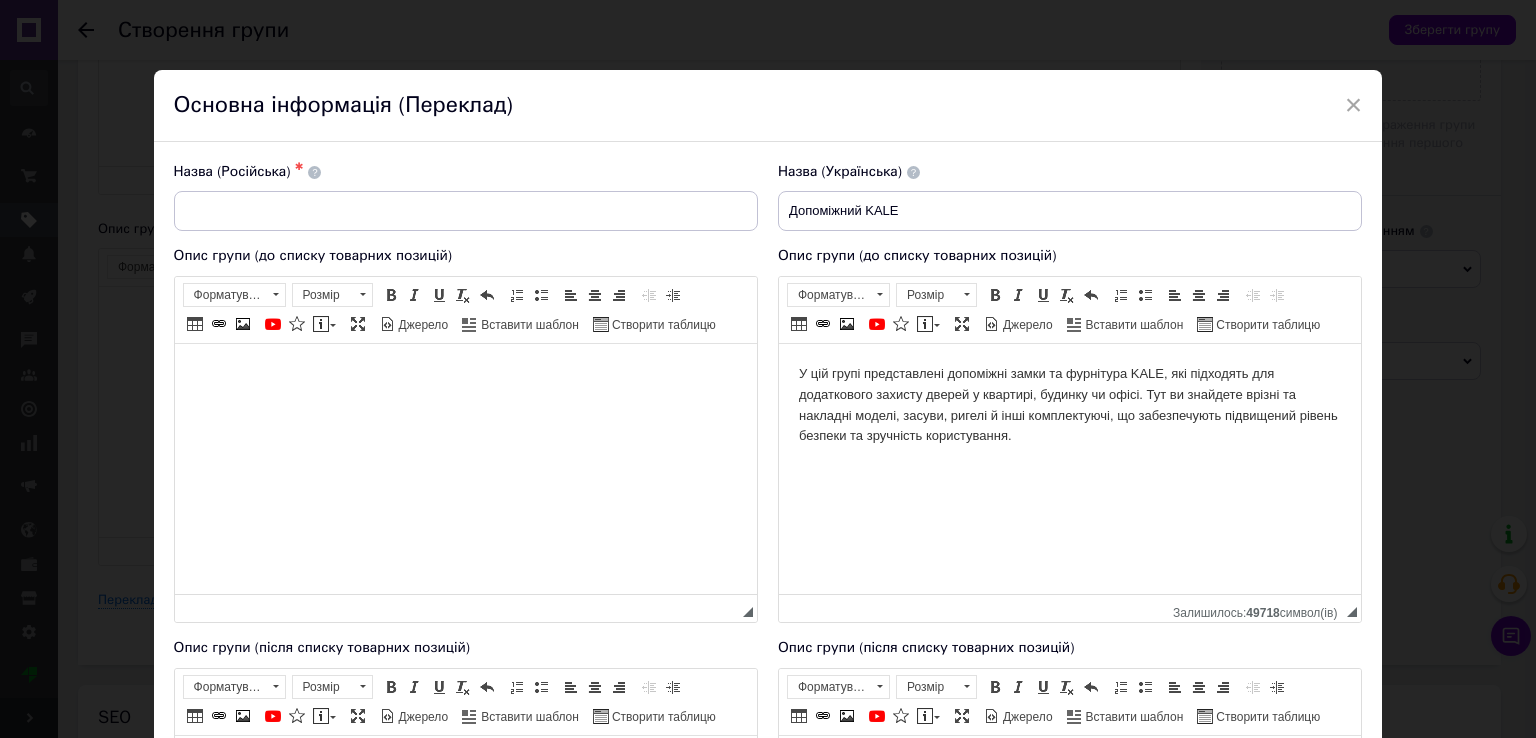 scroll, scrollTop: 437, scrollLeft: 0, axis: vertical 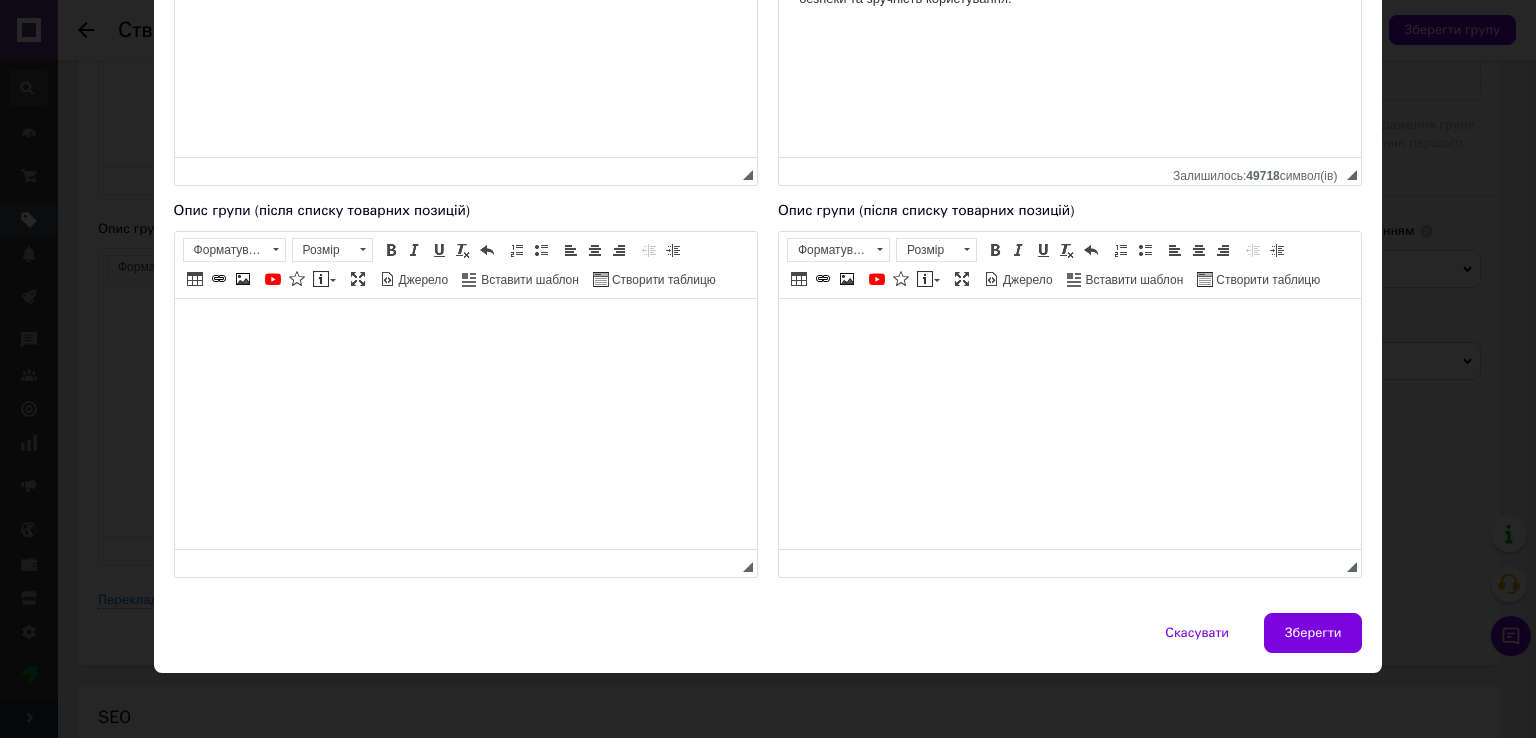 click at bounding box center (1069, 328) 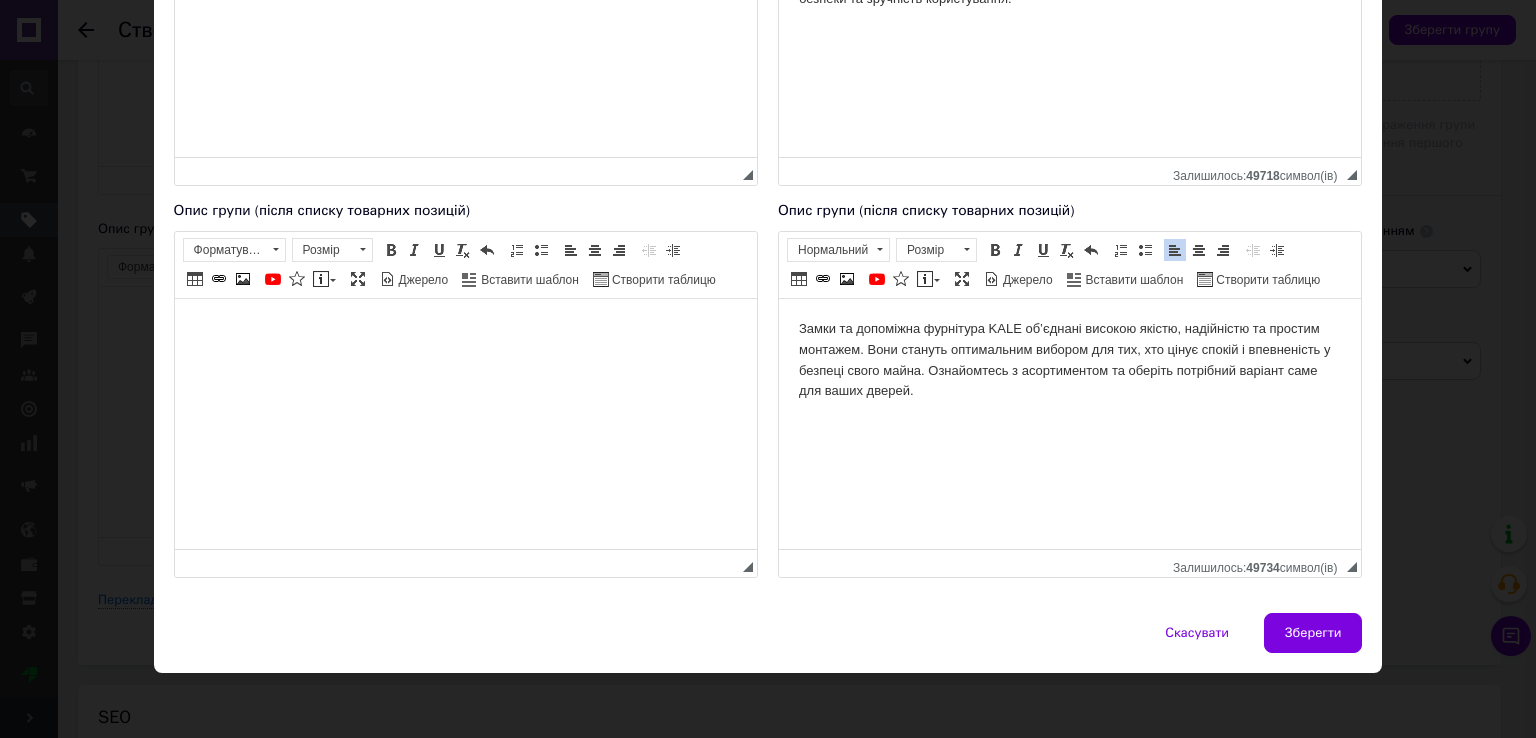 scroll, scrollTop: 0, scrollLeft: 0, axis: both 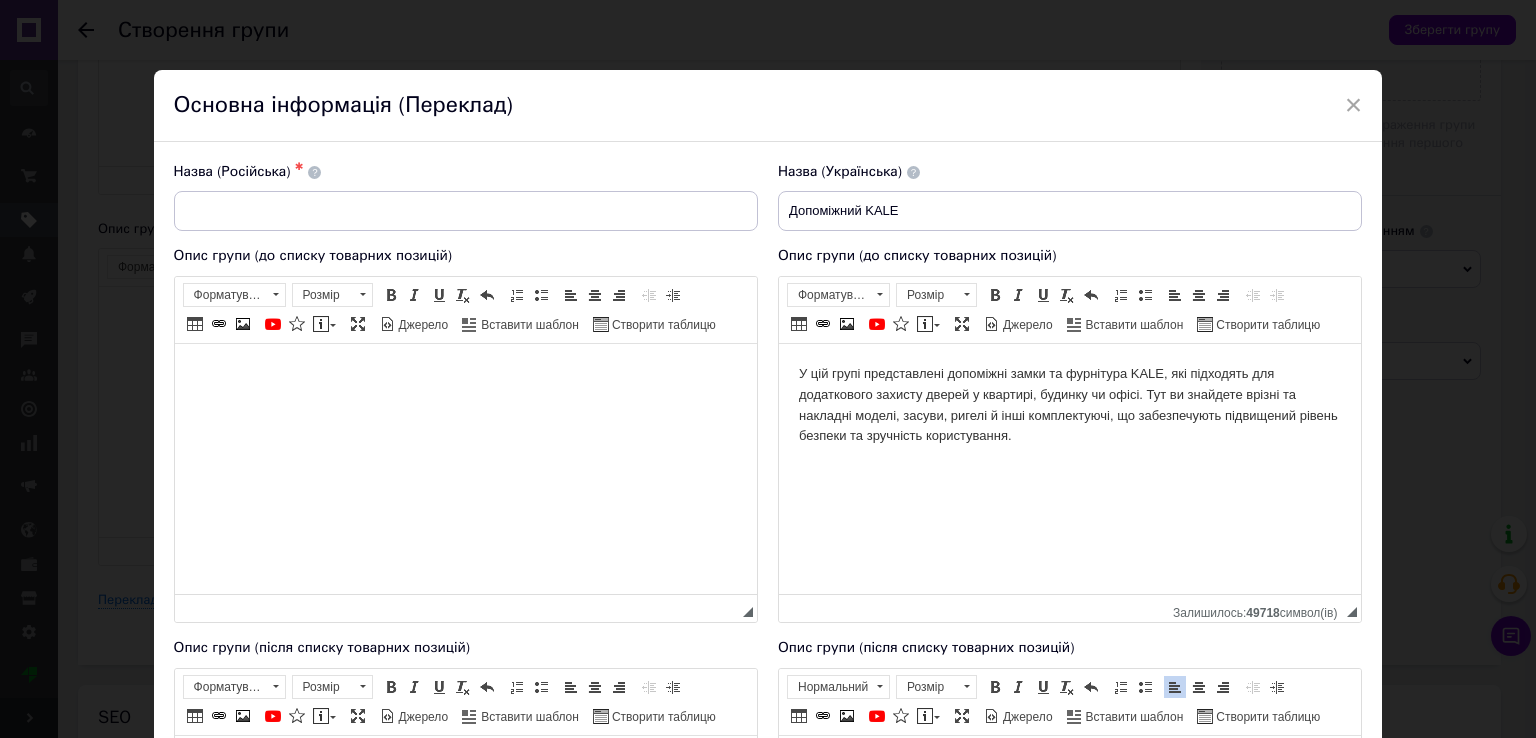 click at bounding box center [466, 211] 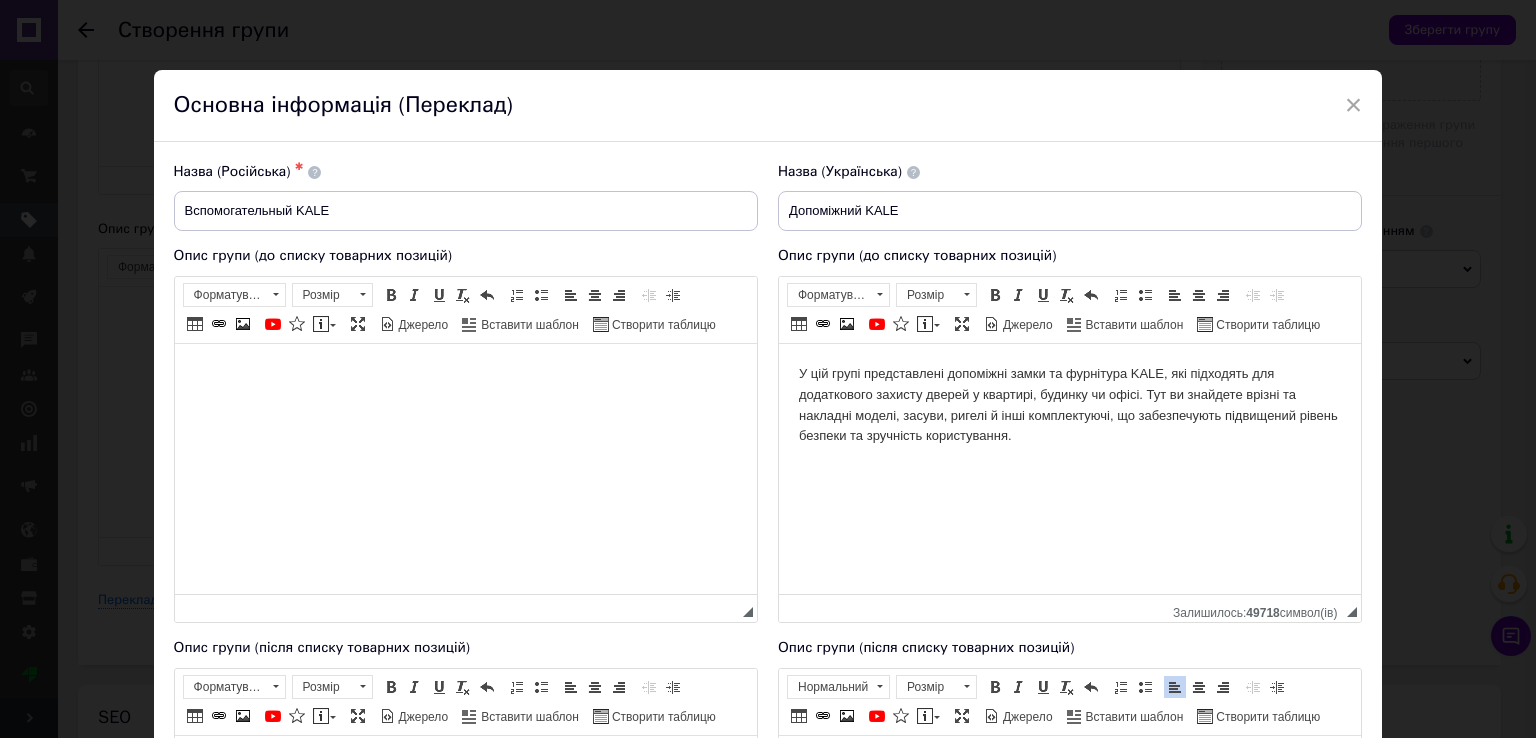type on "Вспомогательный KALE" 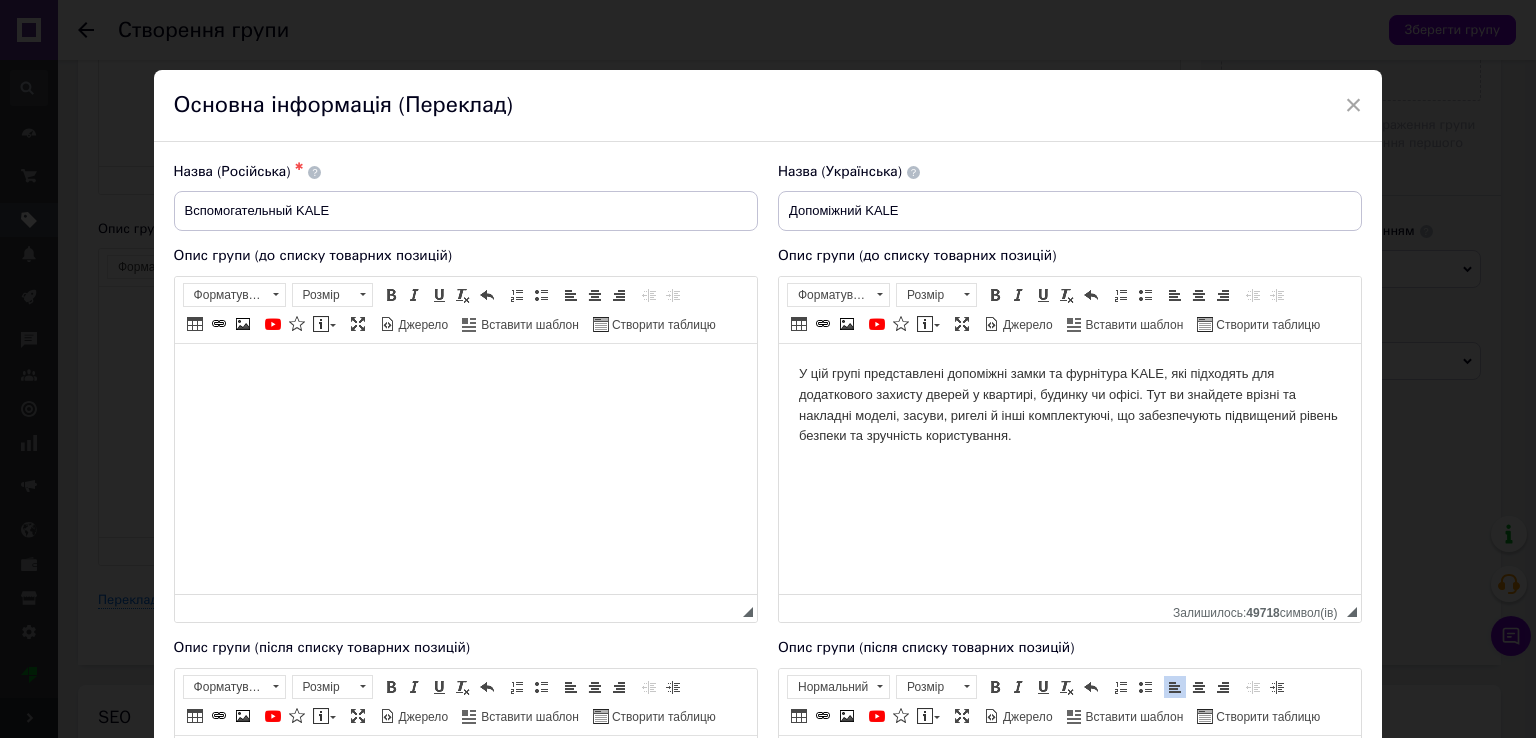 click at bounding box center [465, 373] 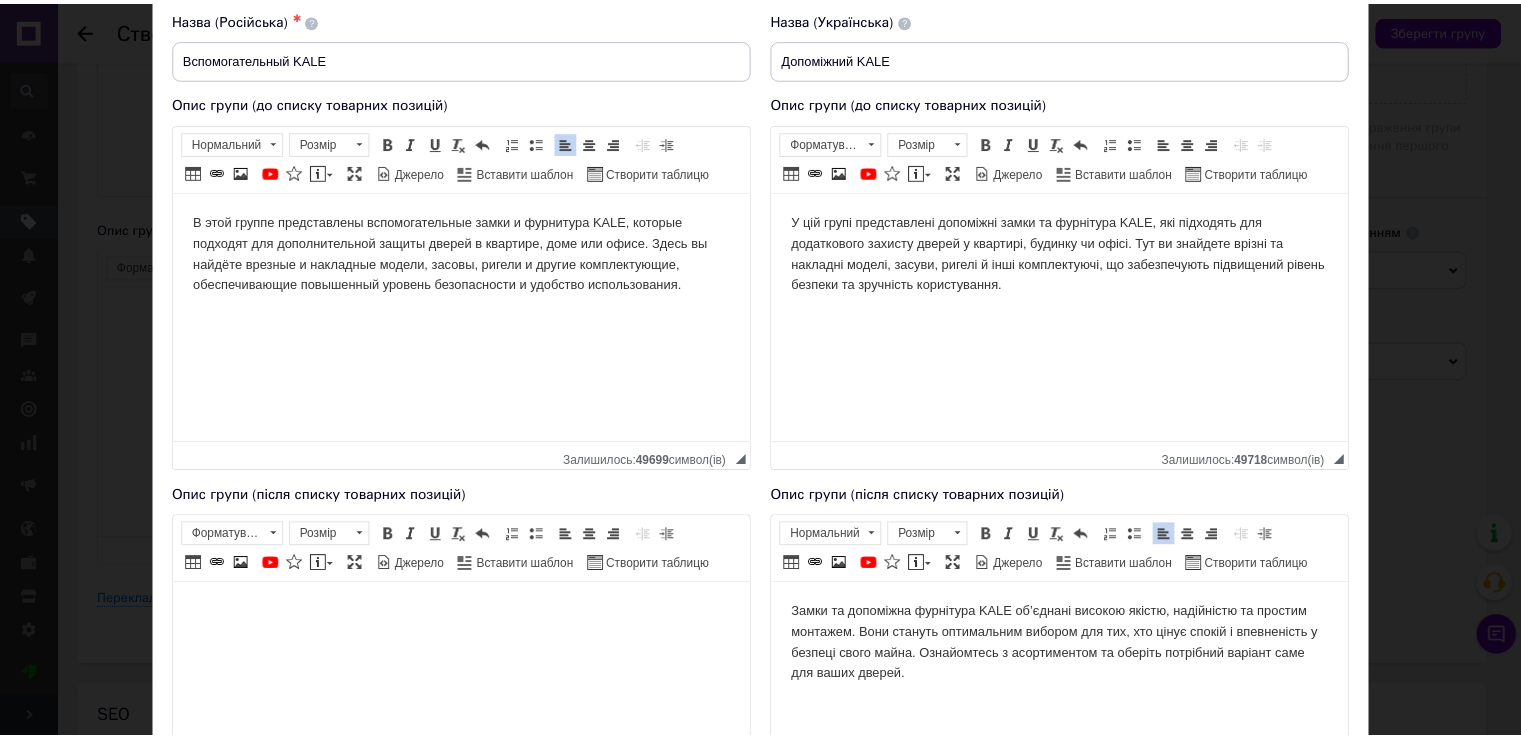 scroll, scrollTop: 437, scrollLeft: 0, axis: vertical 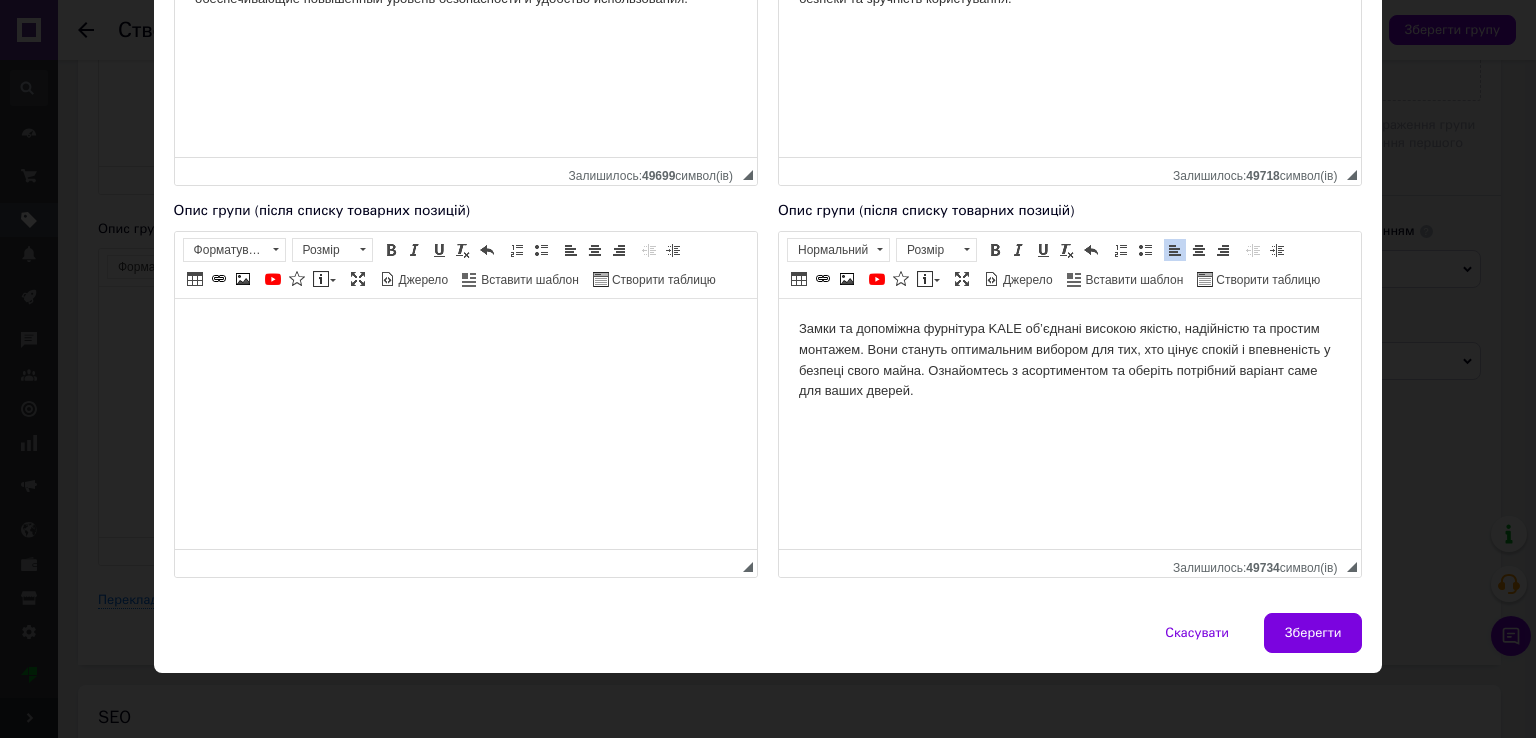 click at bounding box center [465, 328] 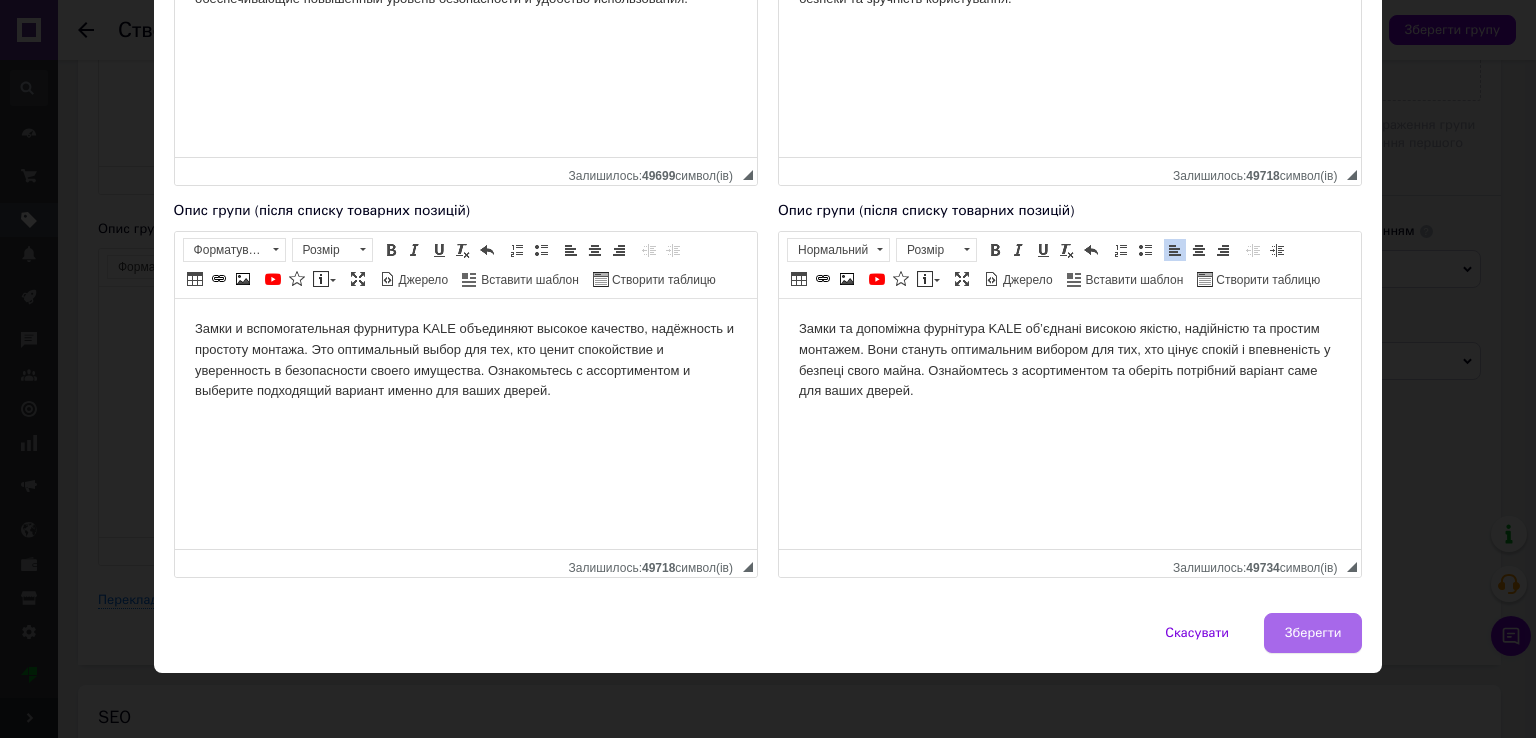 click on "Зберегти" at bounding box center (1313, 633) 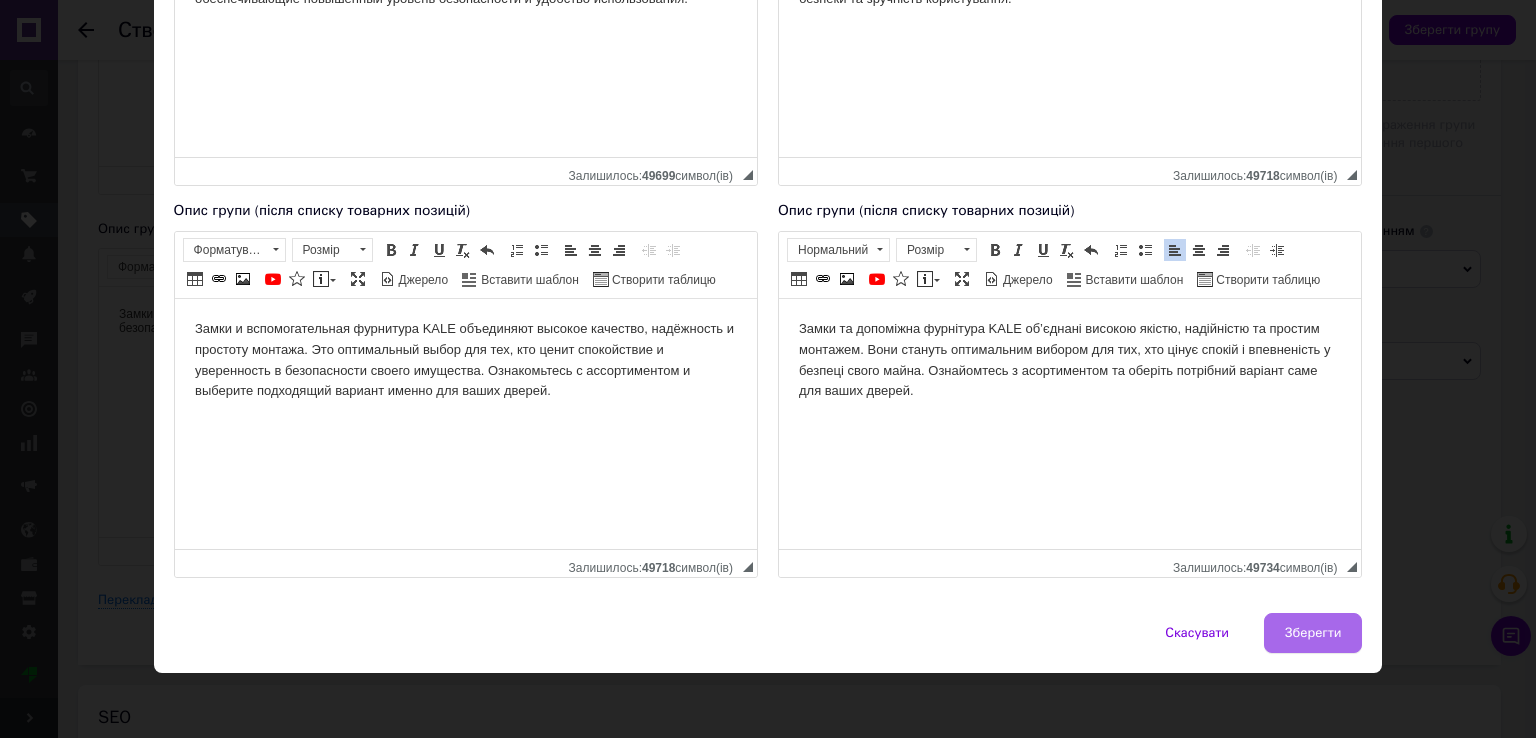 type on "Вспомогательный KALE" 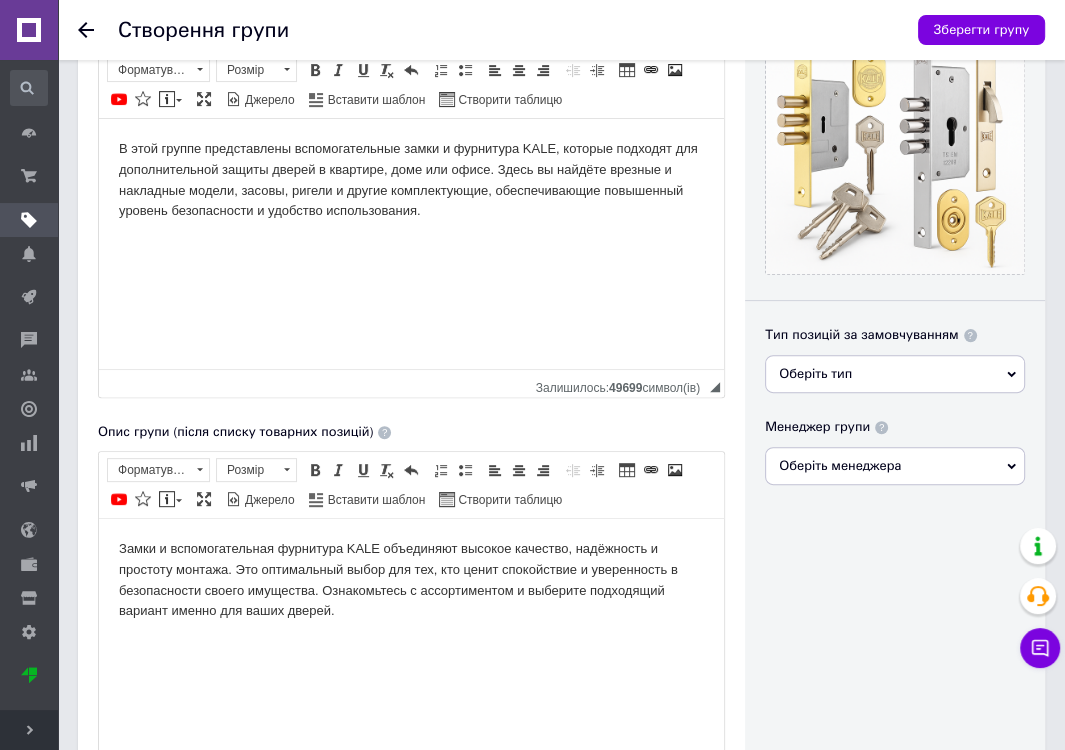 scroll, scrollTop: 400, scrollLeft: 0, axis: vertical 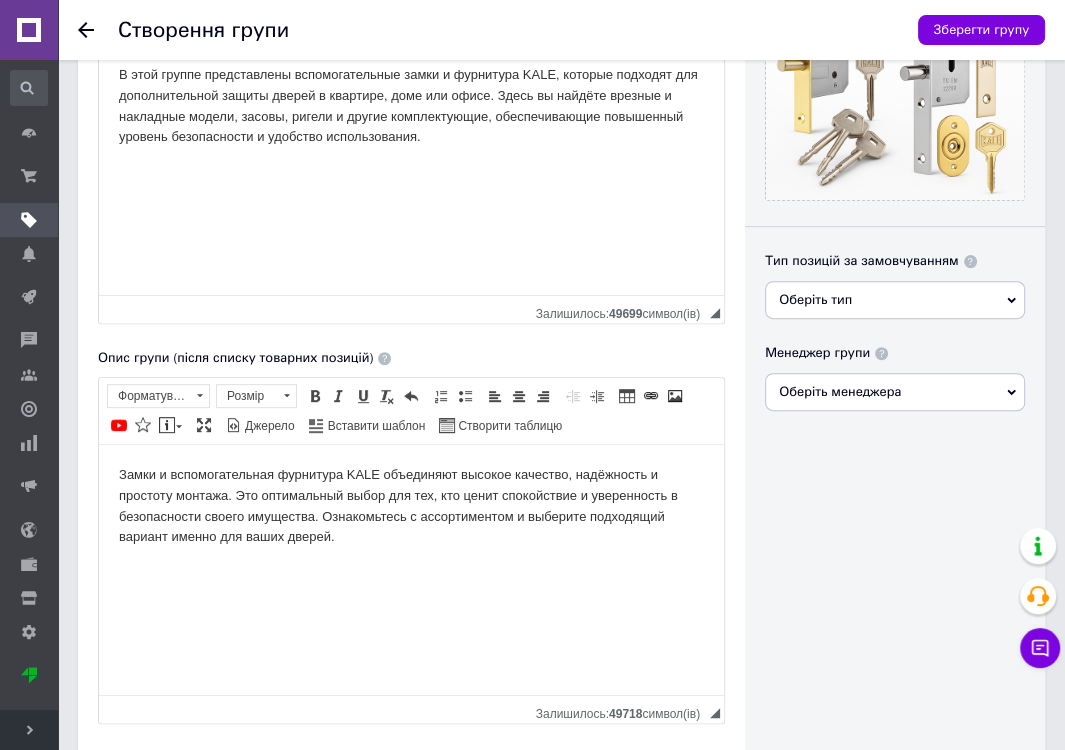 click on "Оберіть тип" at bounding box center [895, 300] 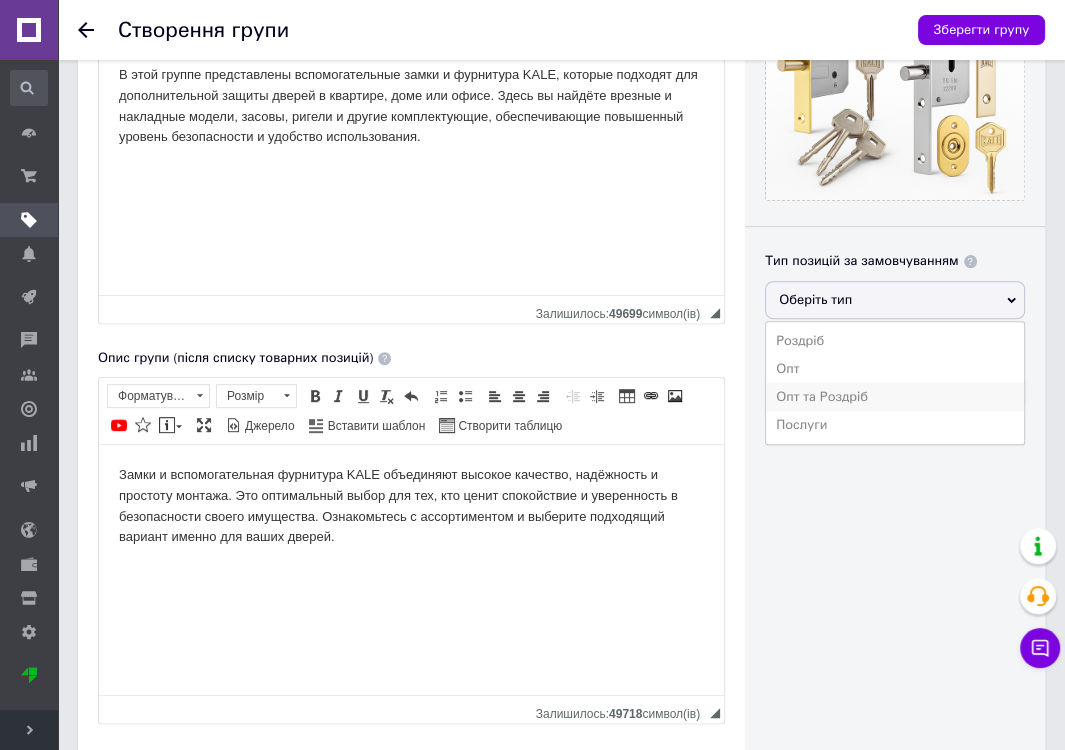 click on "Опт та Роздріб" at bounding box center [895, 397] 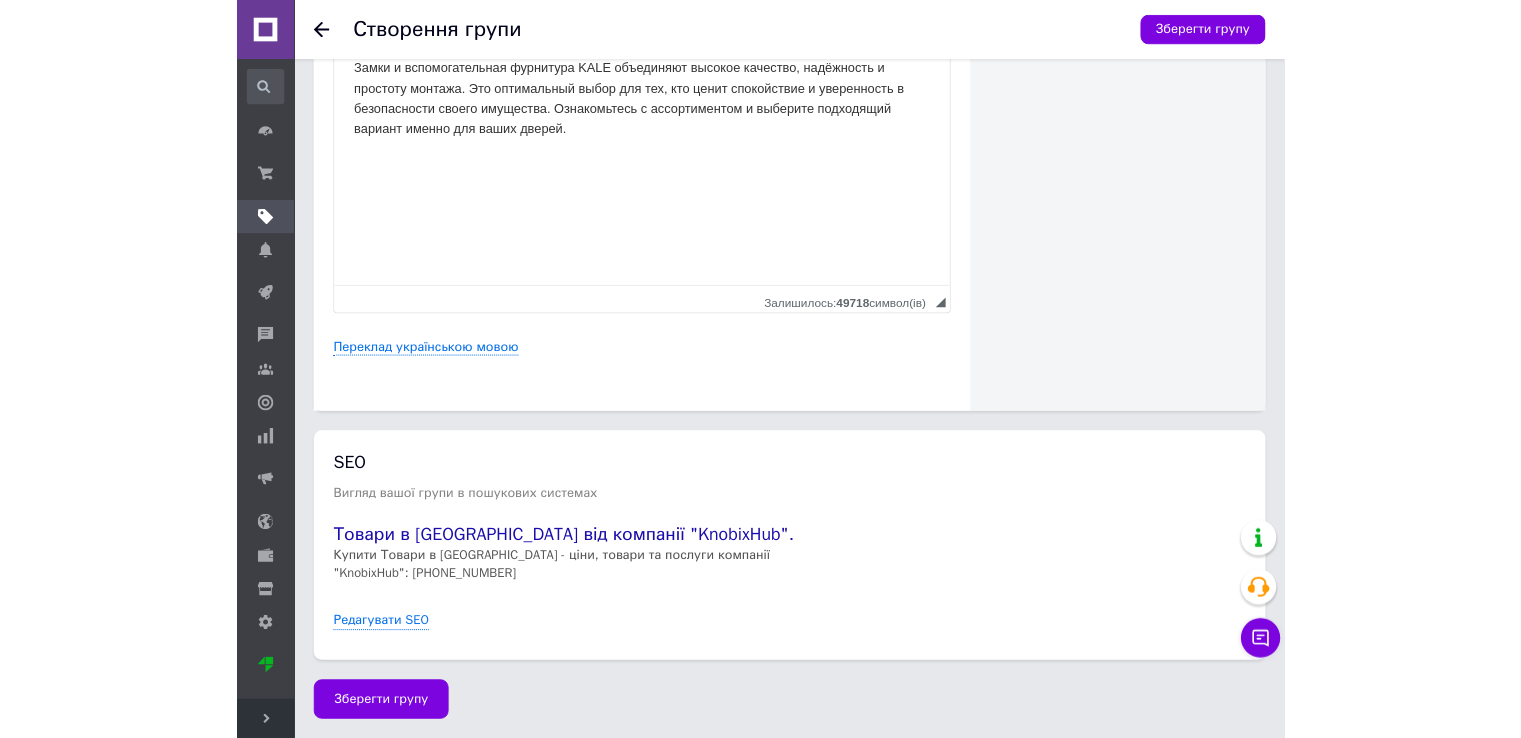 scroll, scrollTop: 762, scrollLeft: 0, axis: vertical 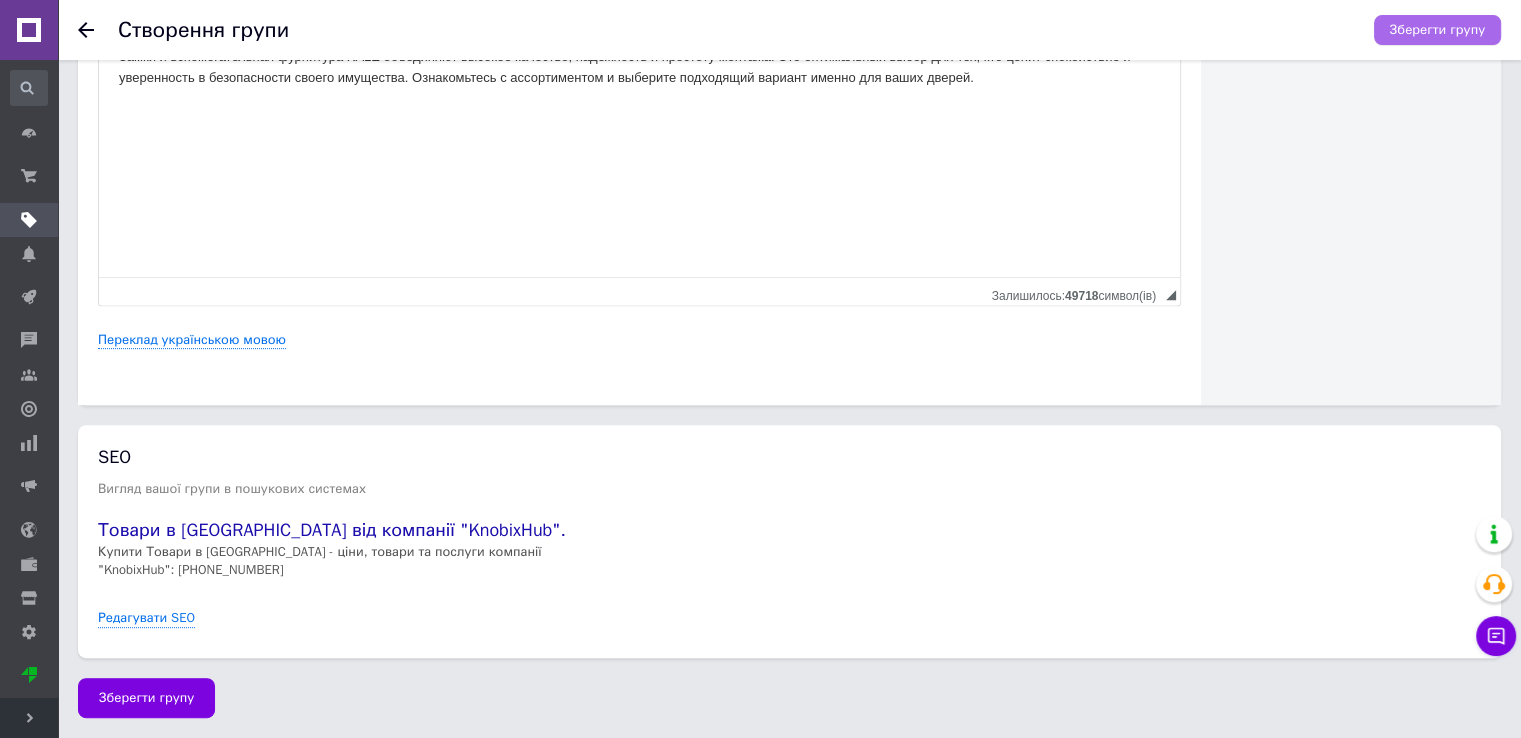 click on "Зберегти групу" at bounding box center [1437, 30] 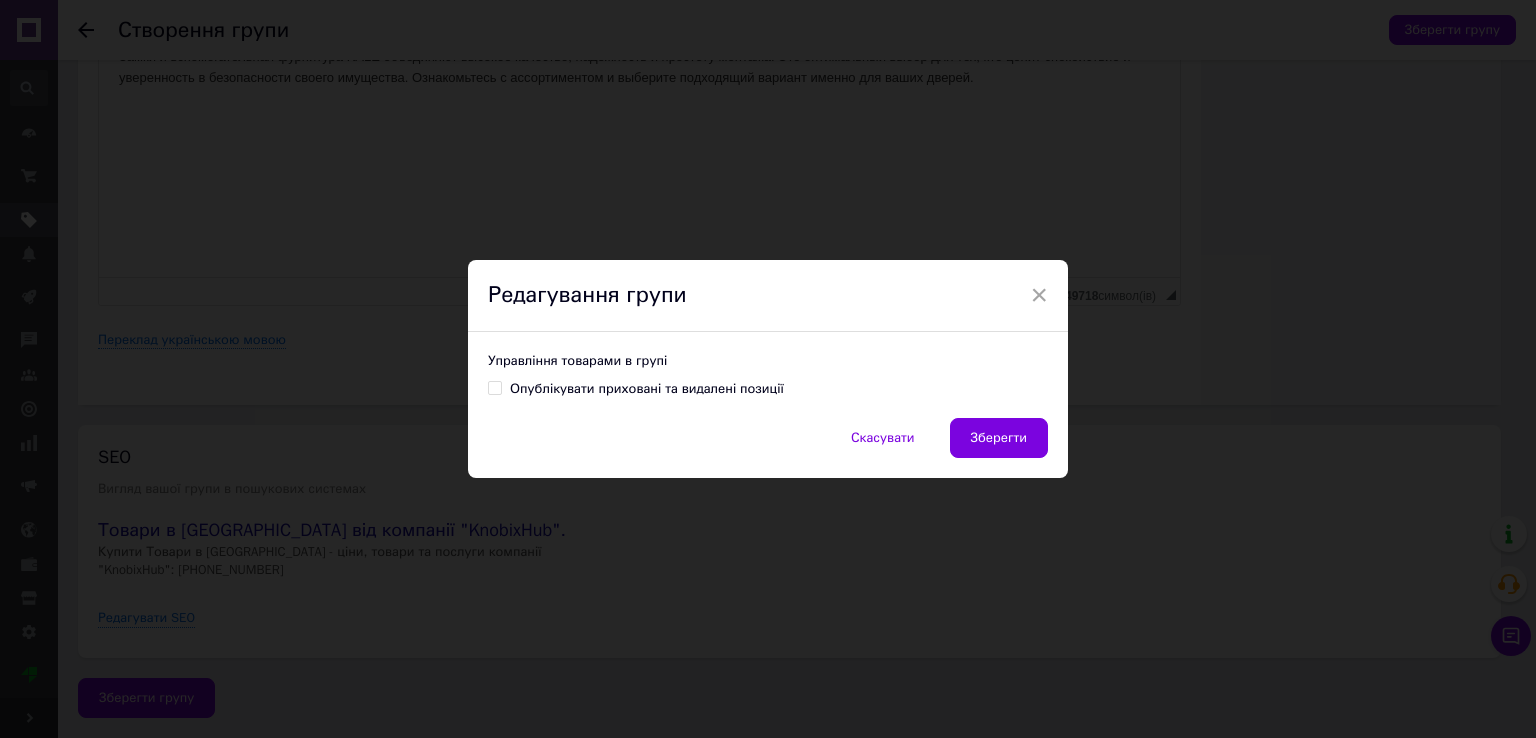 click on "Зберегти" at bounding box center (999, 438) 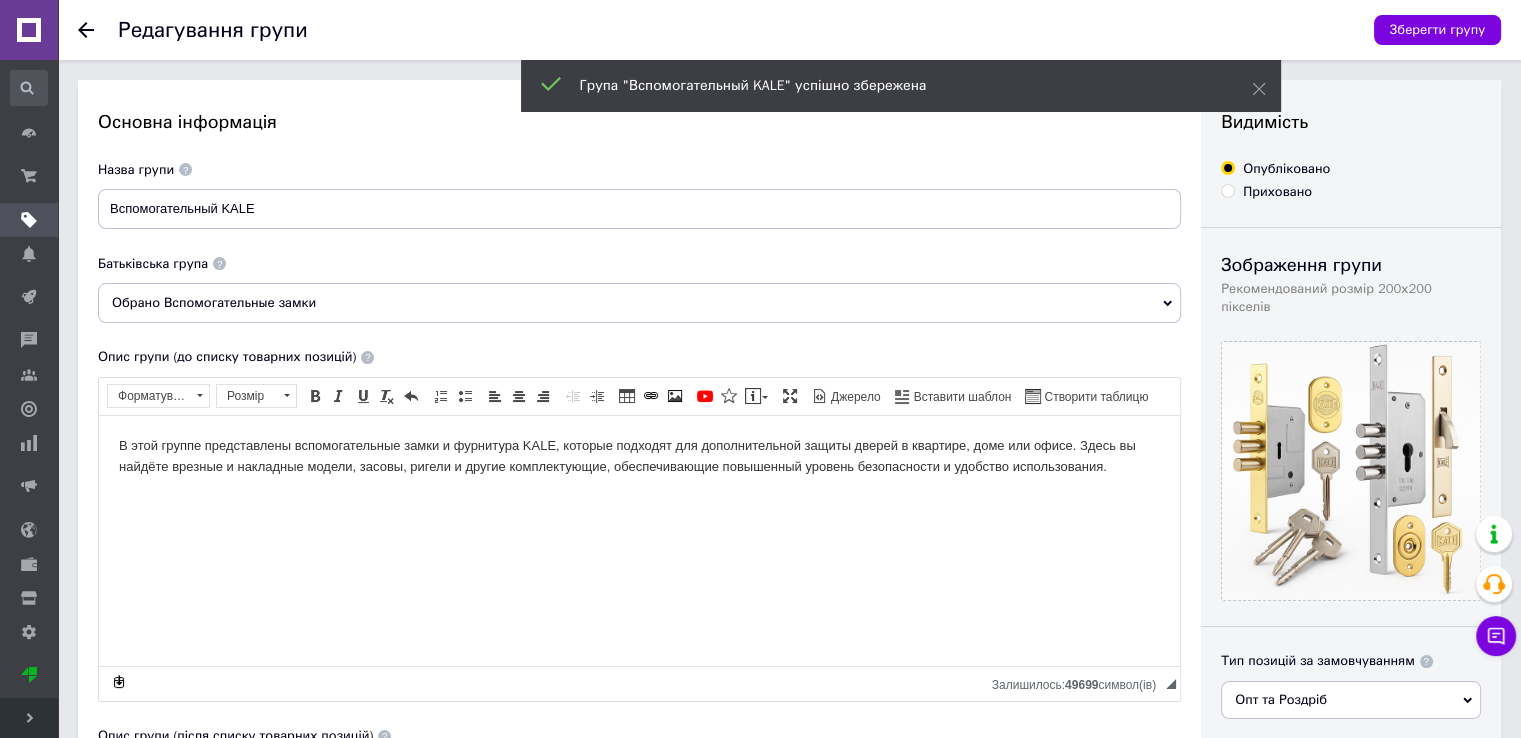 scroll, scrollTop: 0, scrollLeft: 0, axis: both 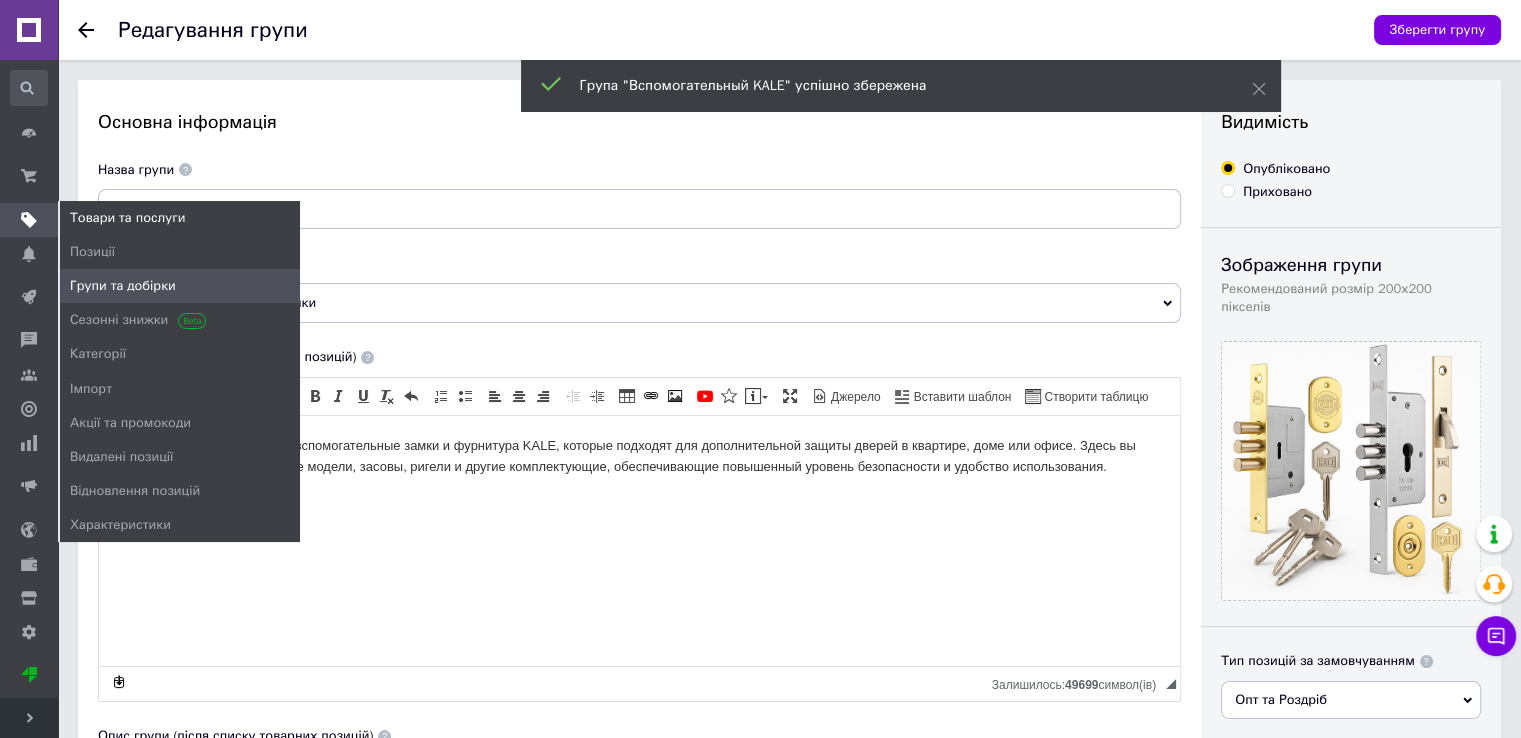 click 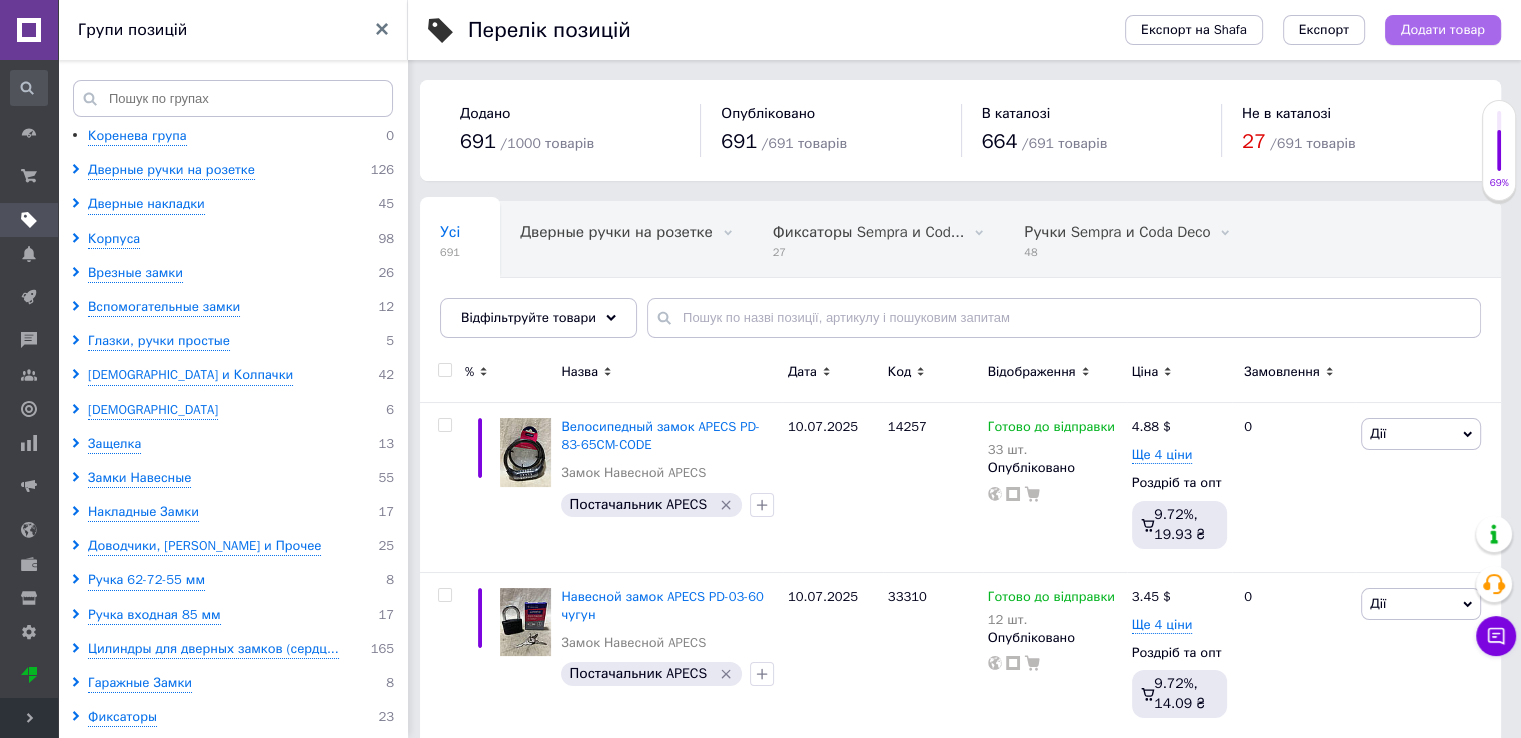 click on "Додати товар" at bounding box center [1443, 30] 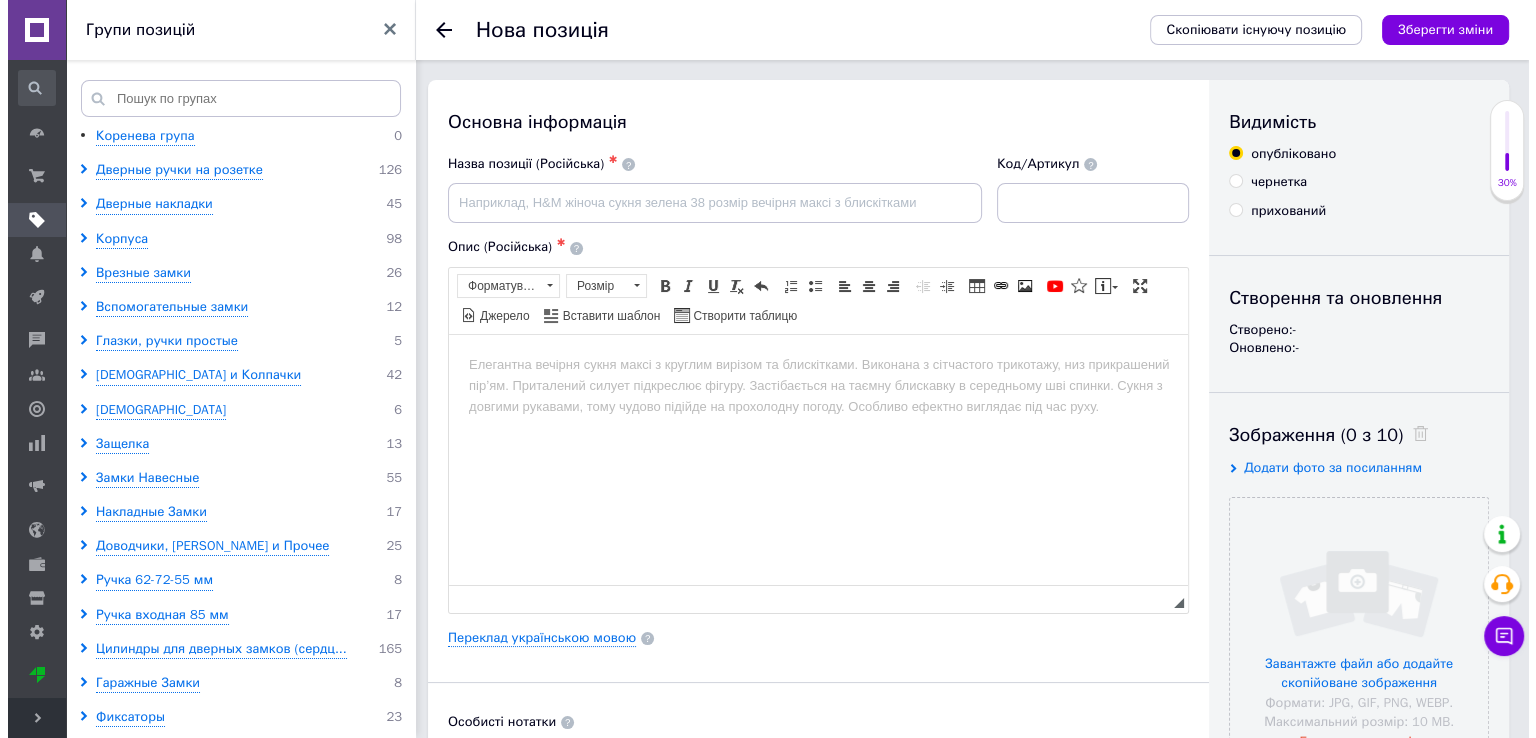 scroll, scrollTop: 0, scrollLeft: 0, axis: both 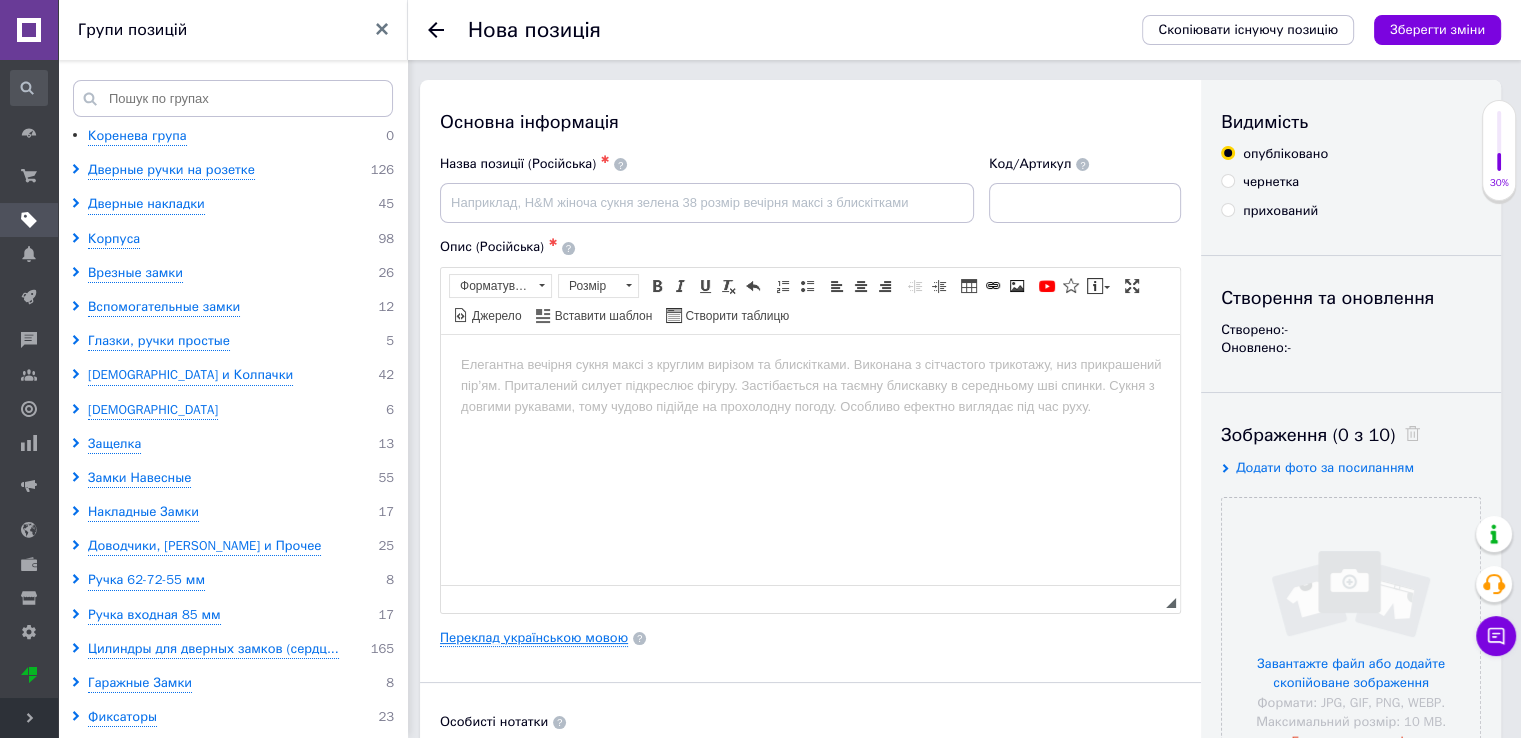 click on "Переклад українською мовою" at bounding box center [534, 638] 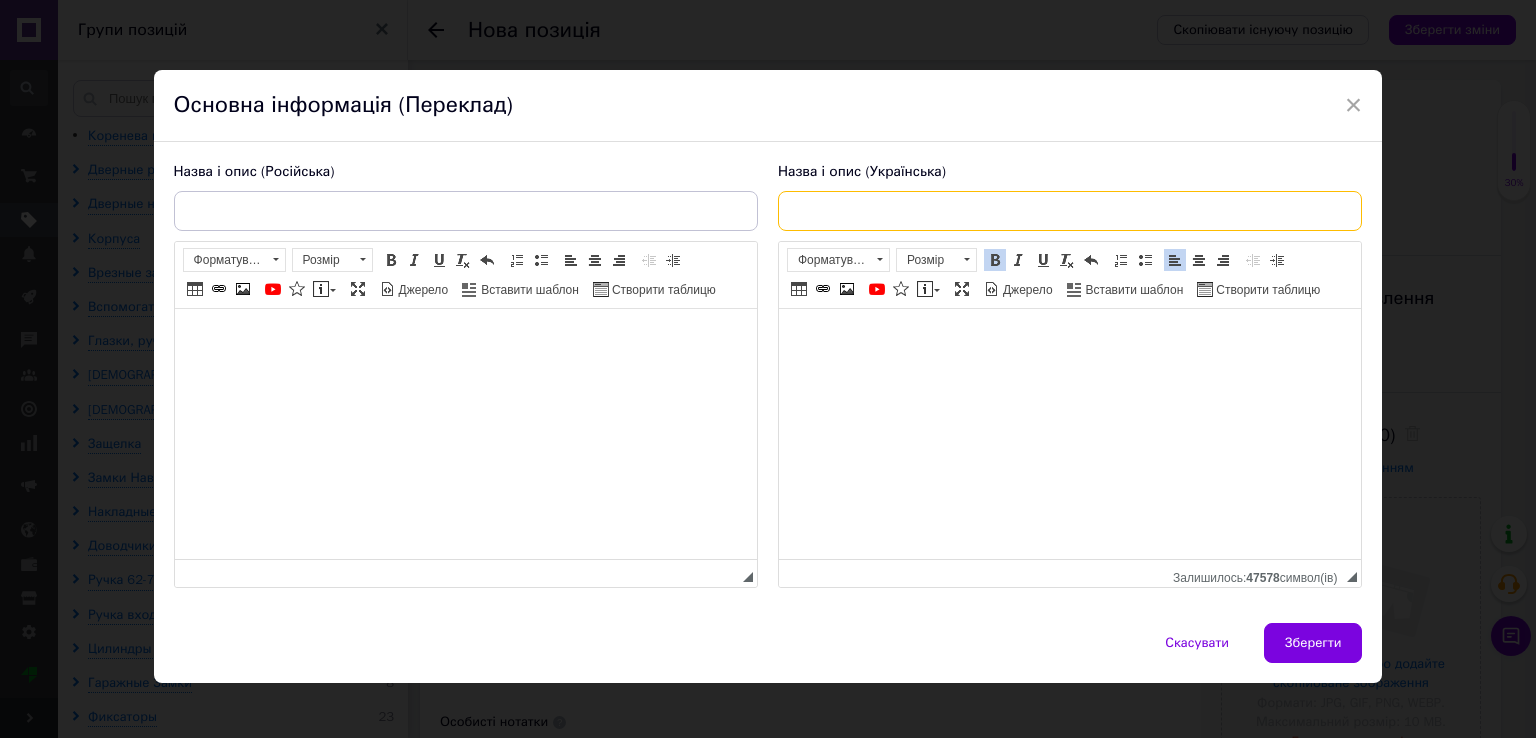 click at bounding box center (1070, 211) 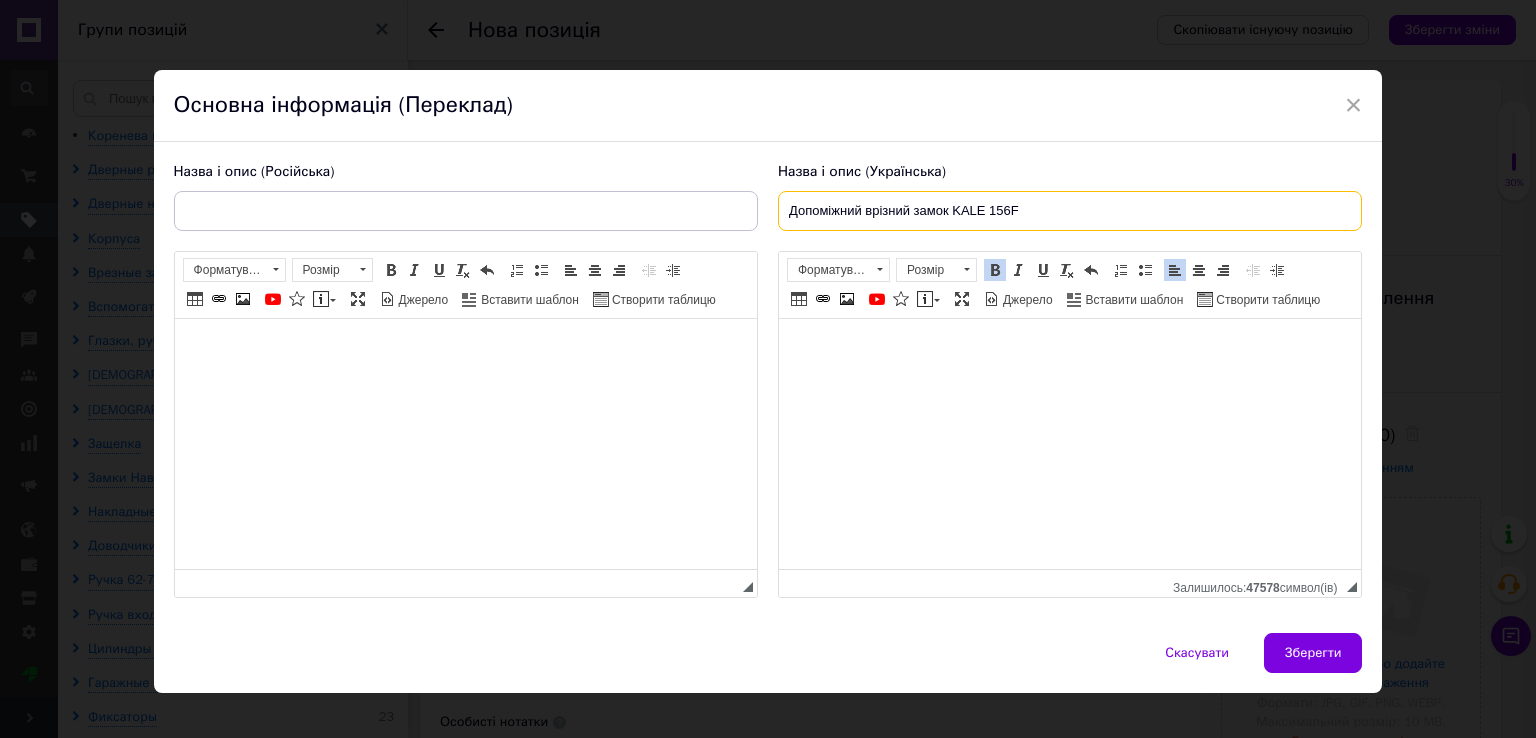 click on "Допоміжний врізний замок KALE 156F" at bounding box center (1070, 211) 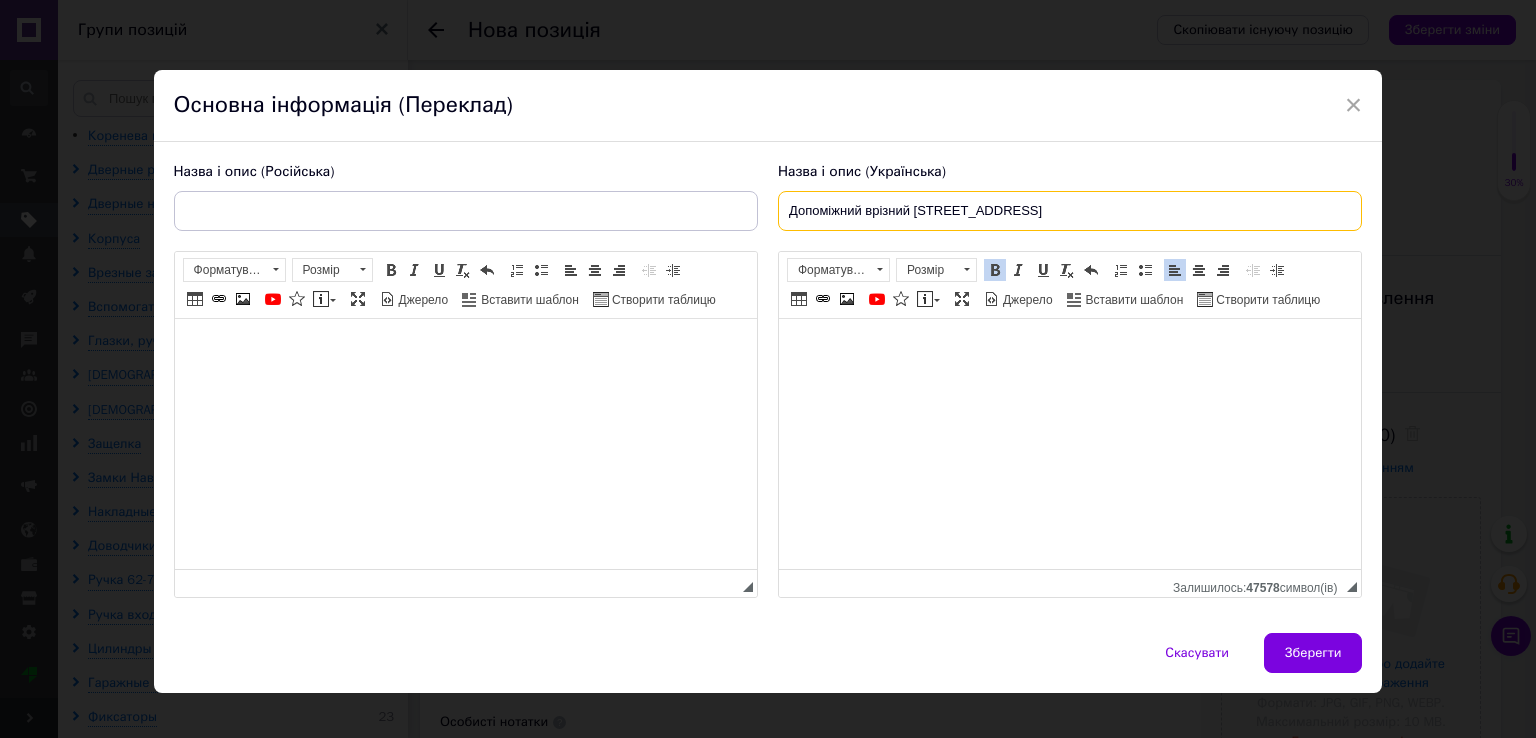 type on "Допоміжний врізний замок KALE 156/F" 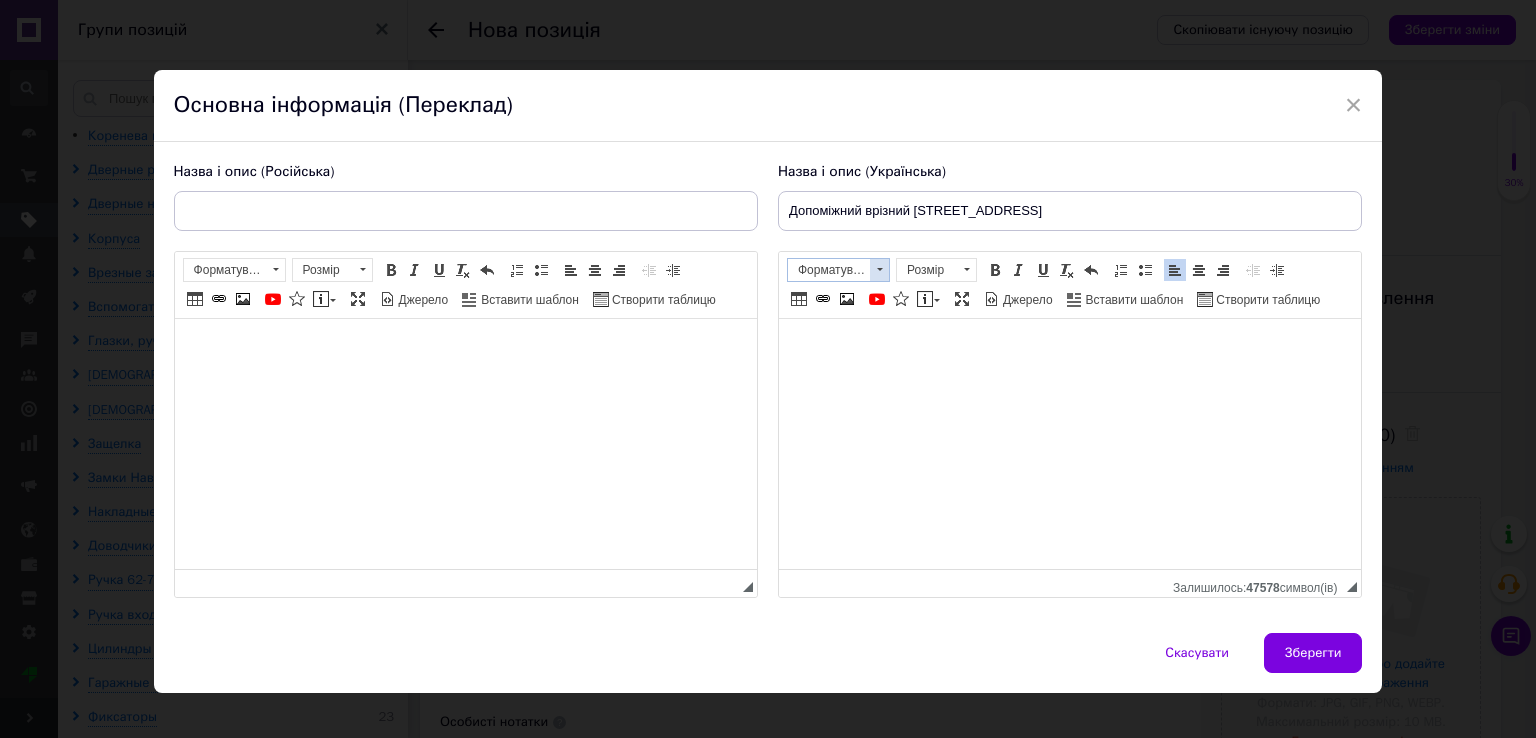 click at bounding box center [879, 270] 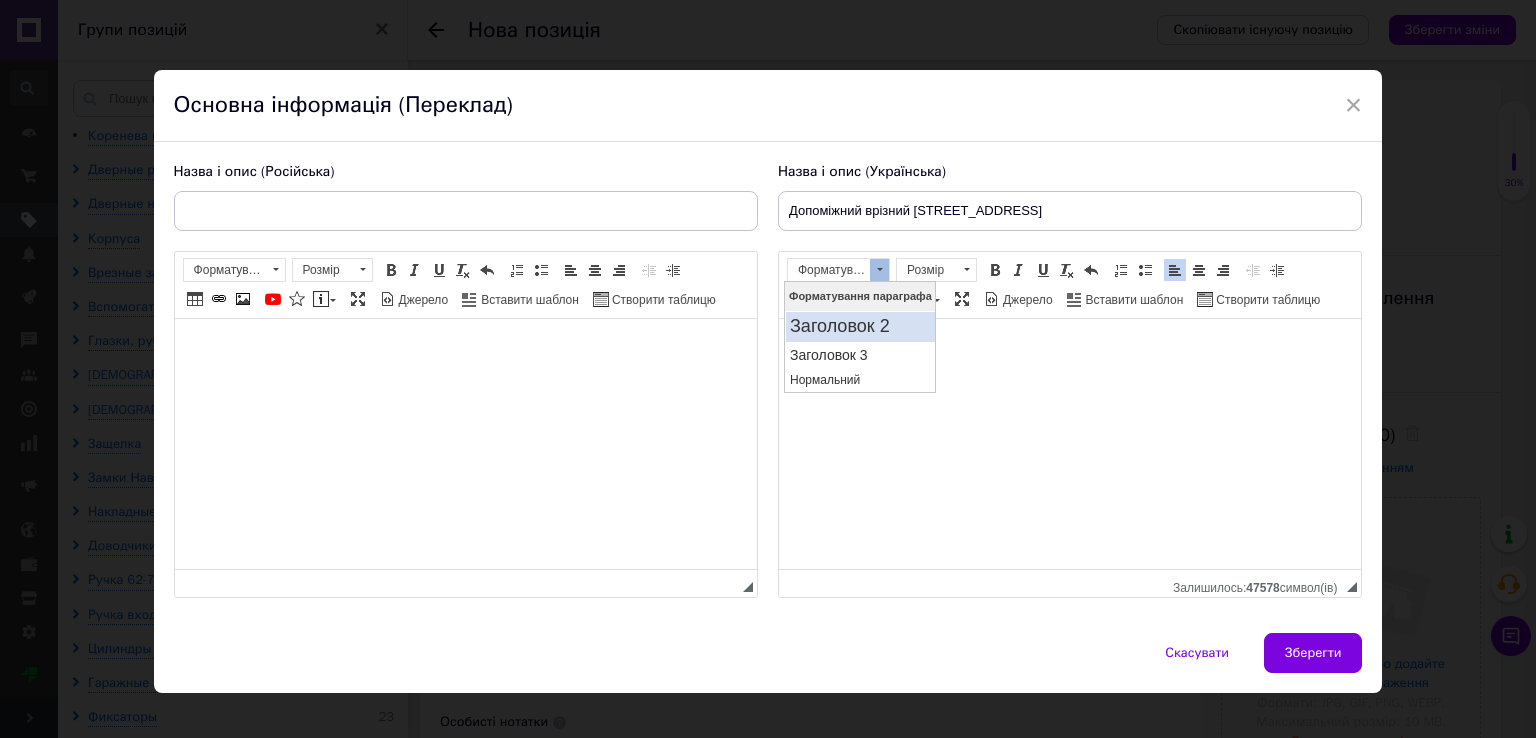 scroll, scrollTop: 0, scrollLeft: 0, axis: both 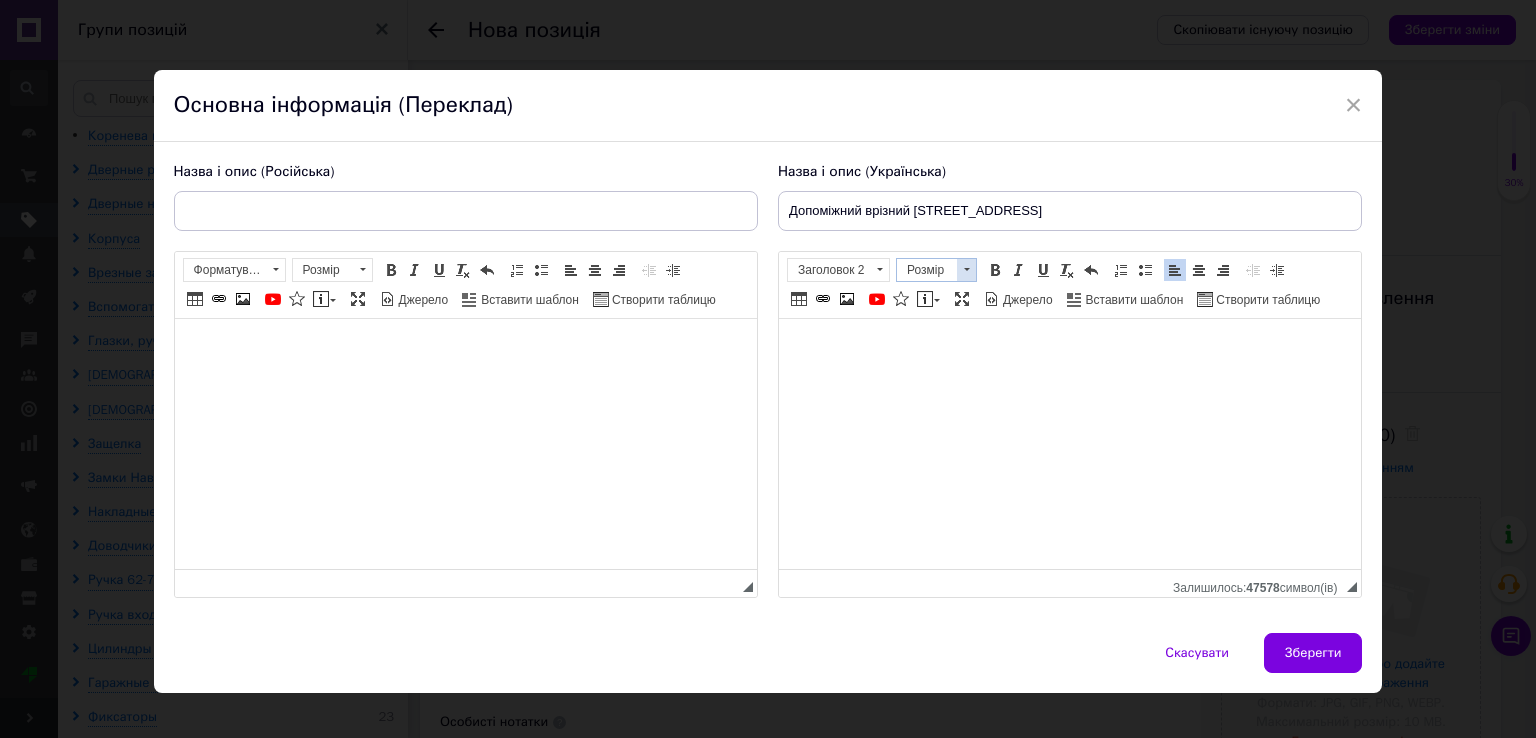 click at bounding box center (966, 270) 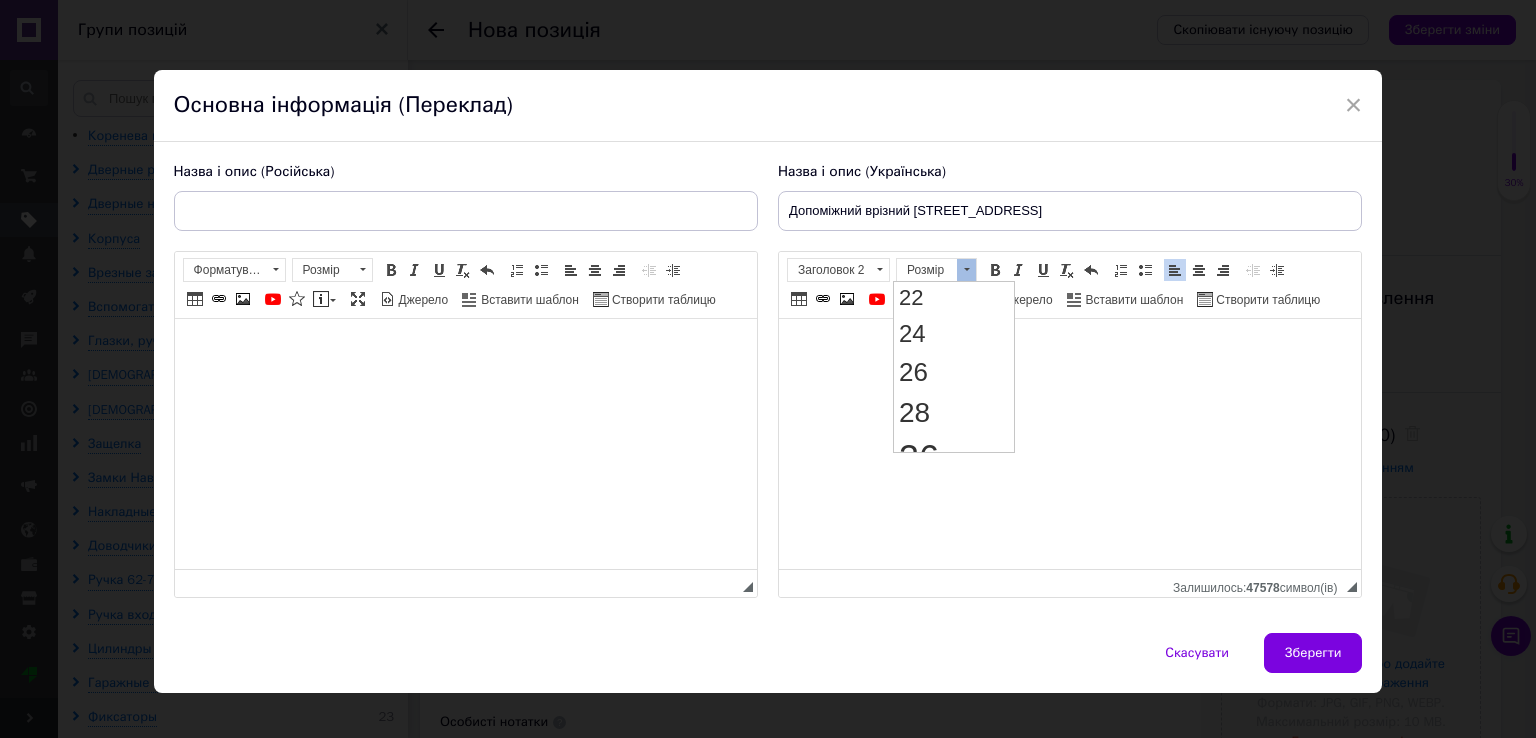 scroll, scrollTop: 300, scrollLeft: 0, axis: vertical 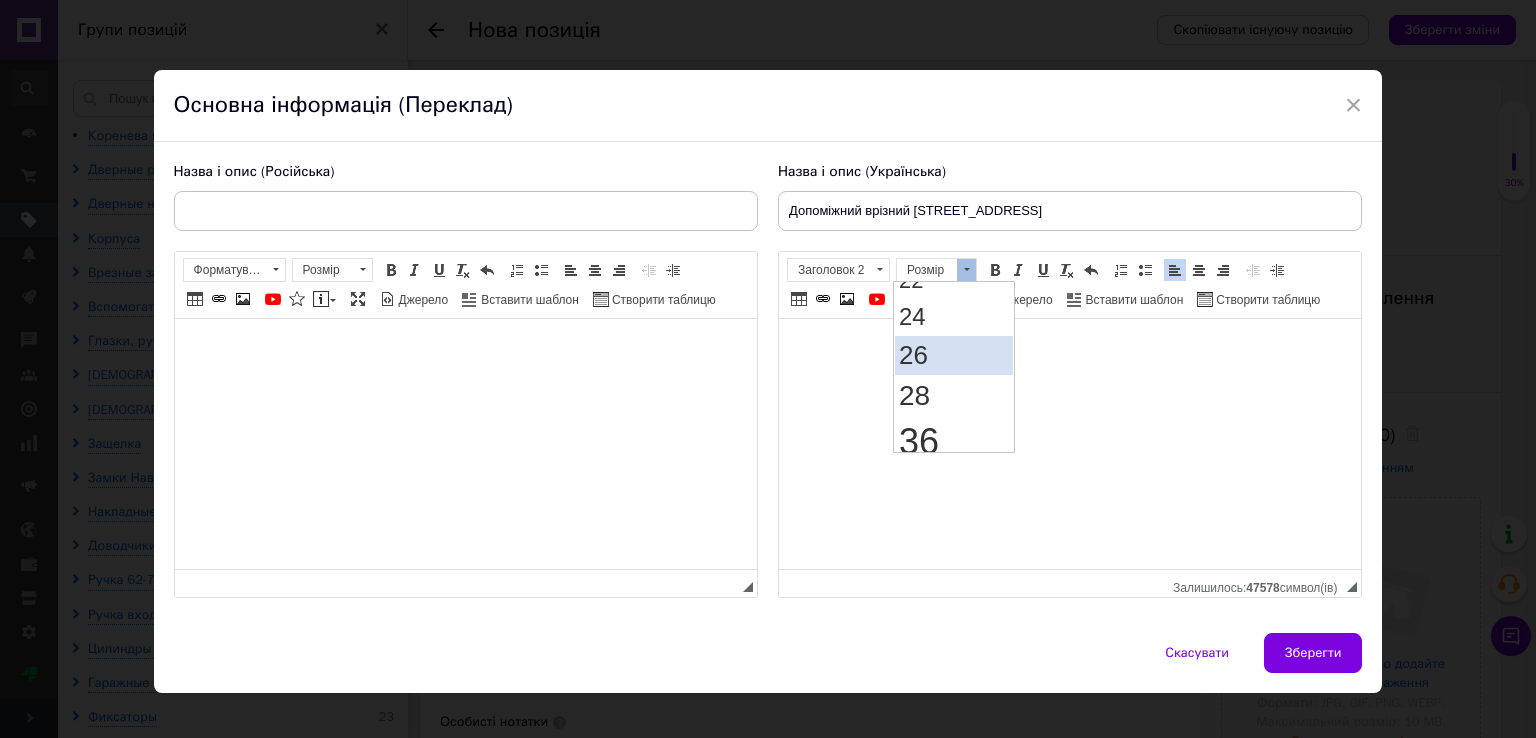 click on "26" at bounding box center (912, 354) 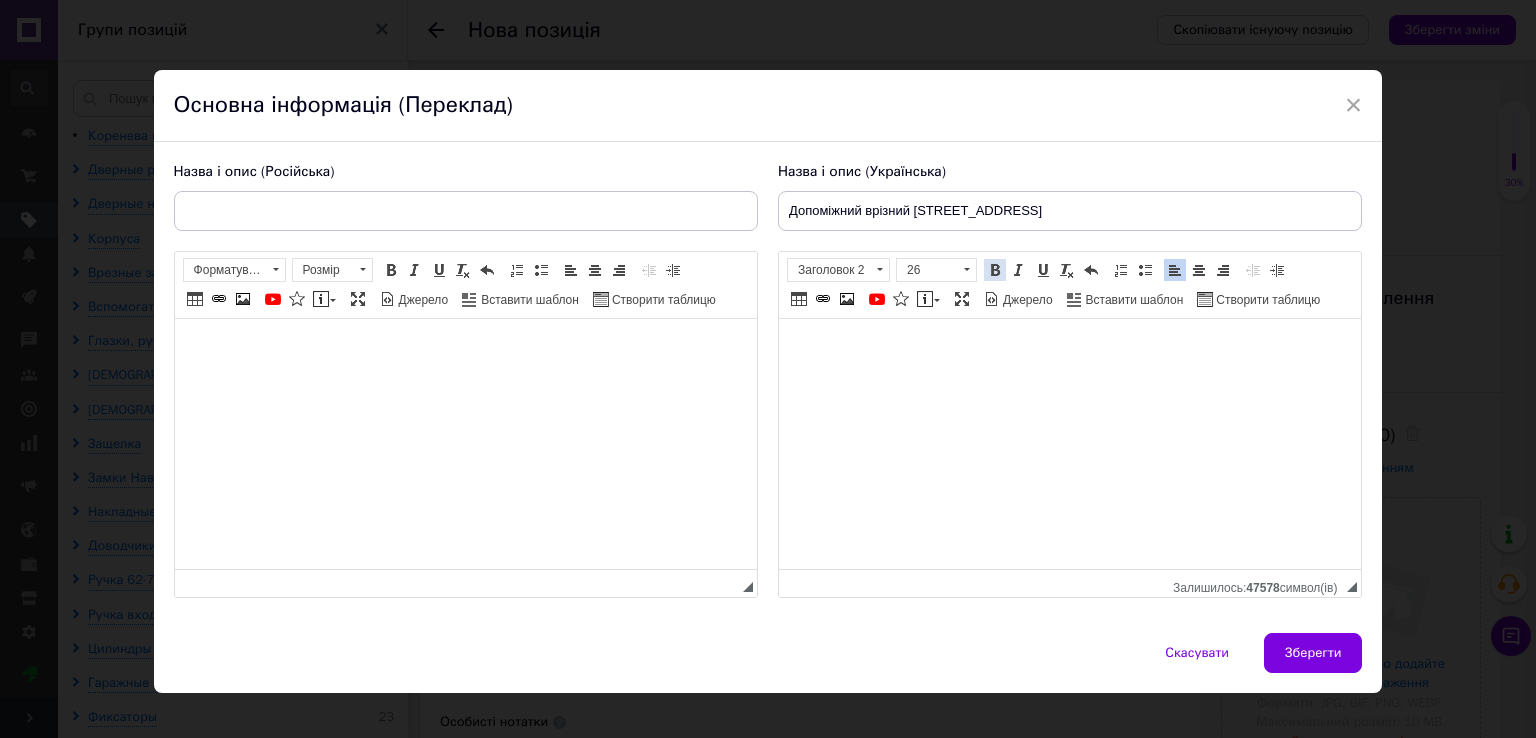 click at bounding box center [995, 270] 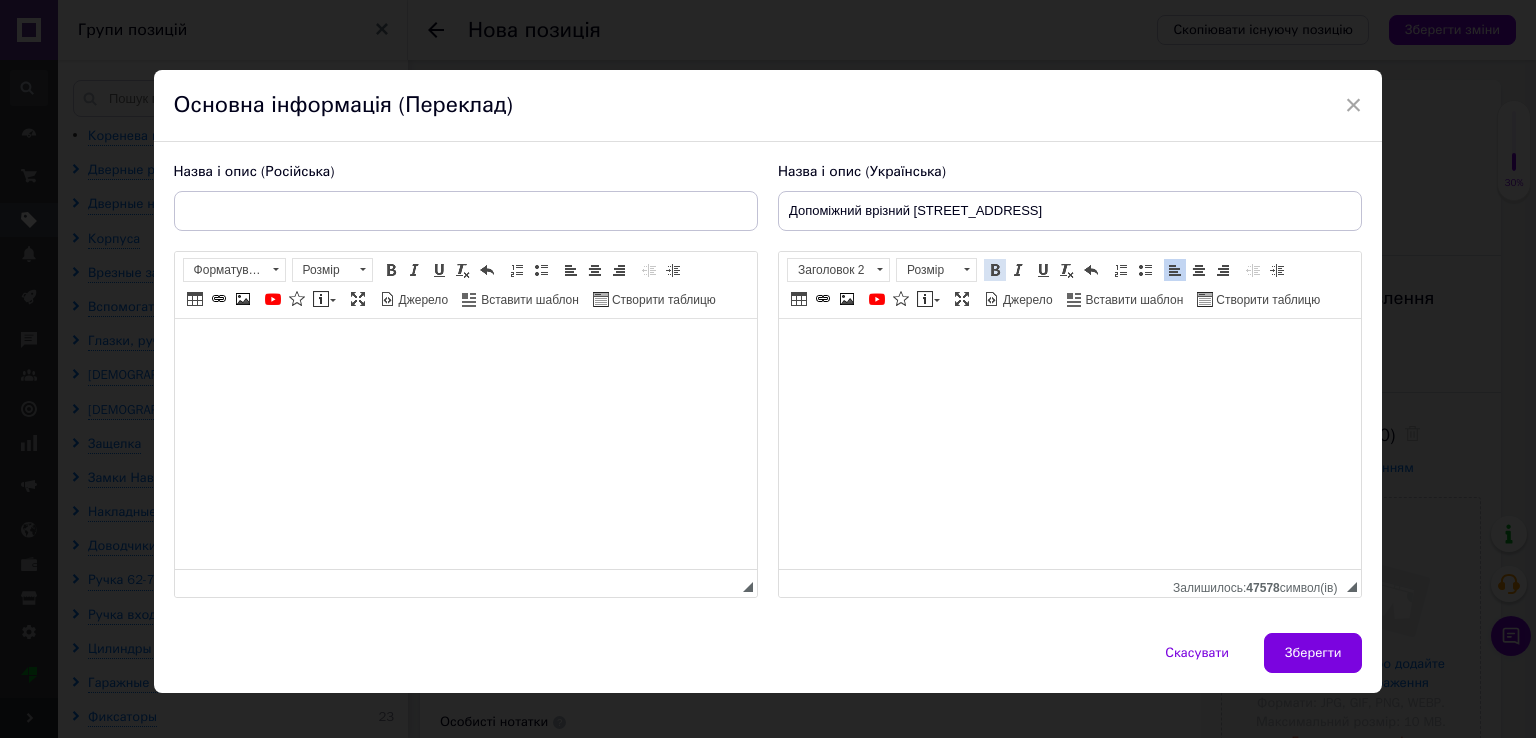 click at bounding box center (995, 270) 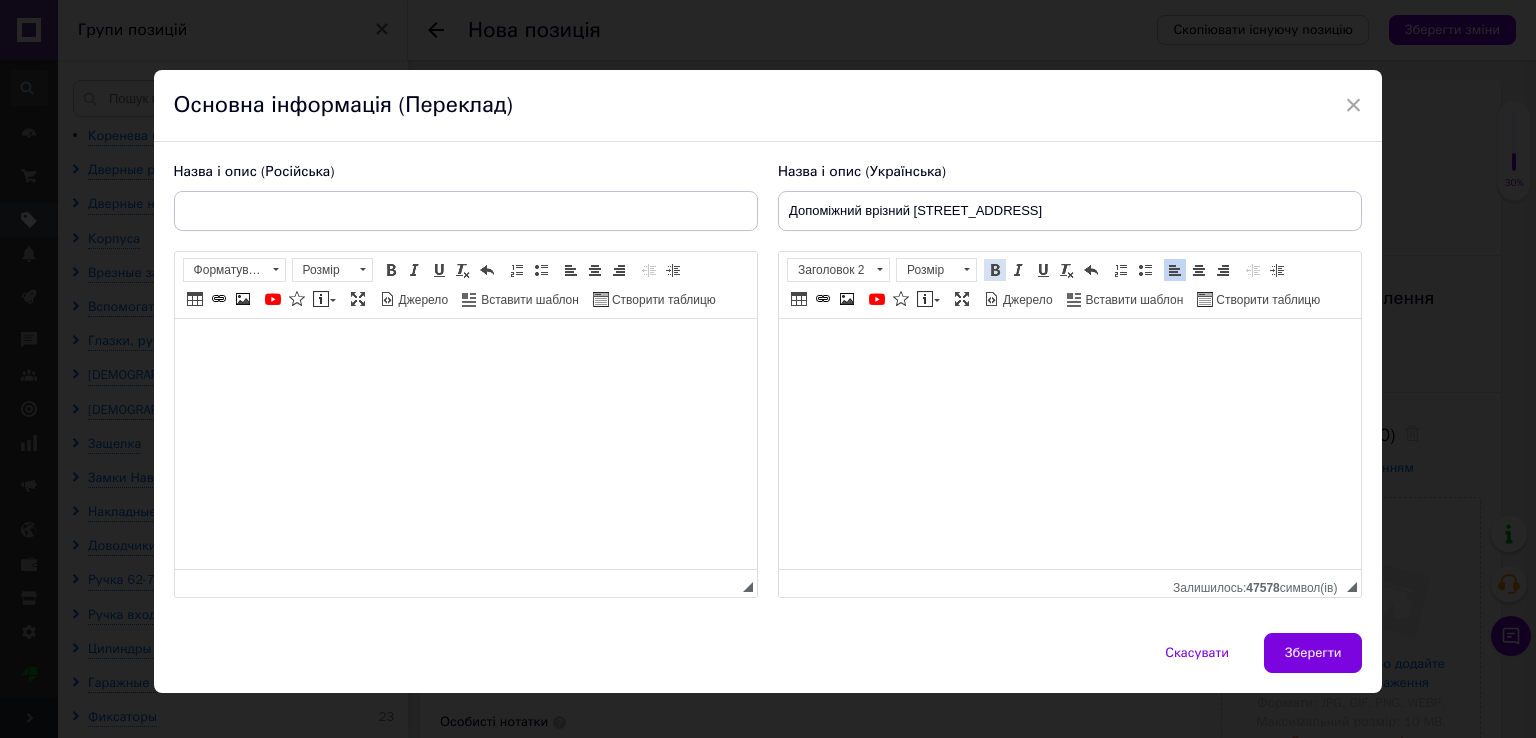 click on "Жирний  Сполучення клавіш Ctrl+B" at bounding box center (995, 270) 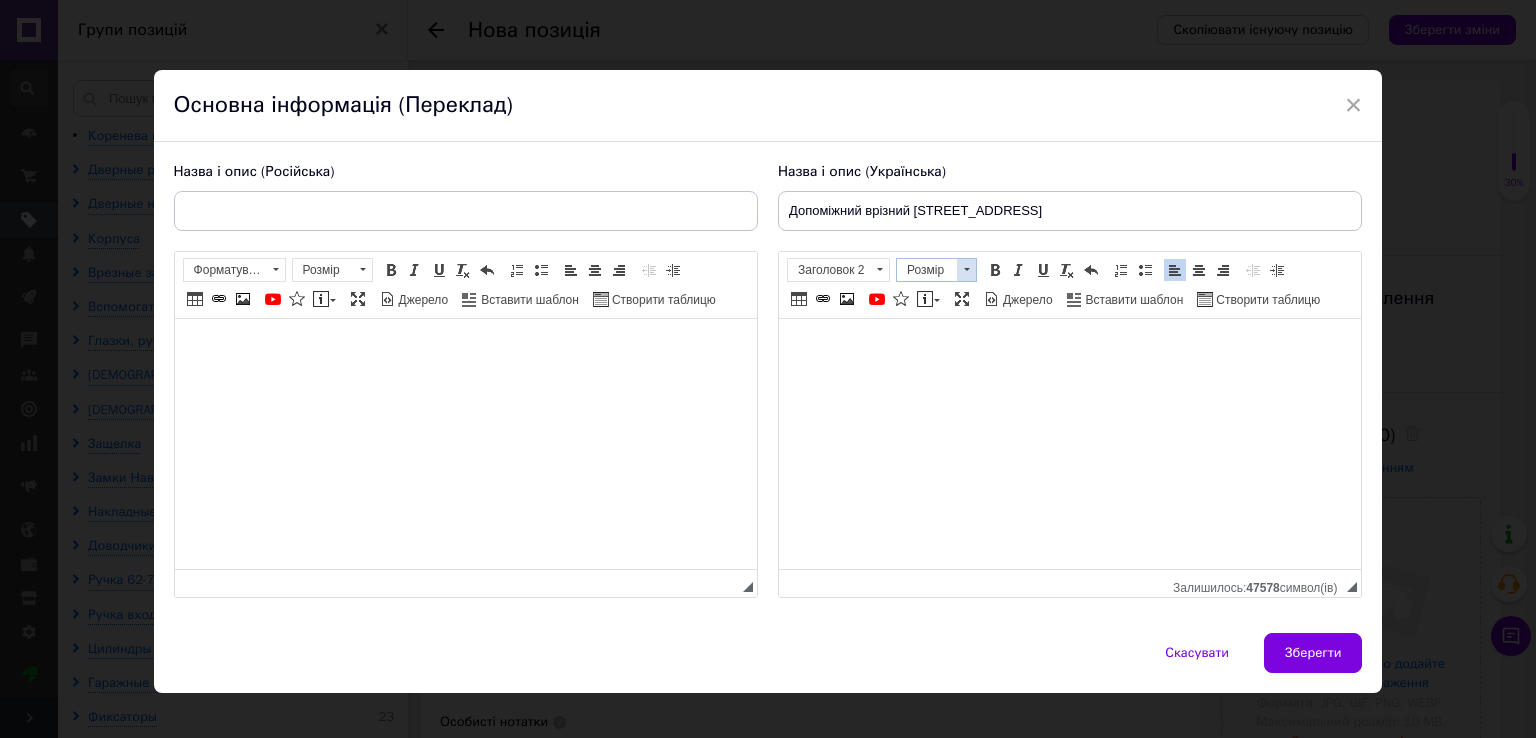 click at bounding box center (966, 270) 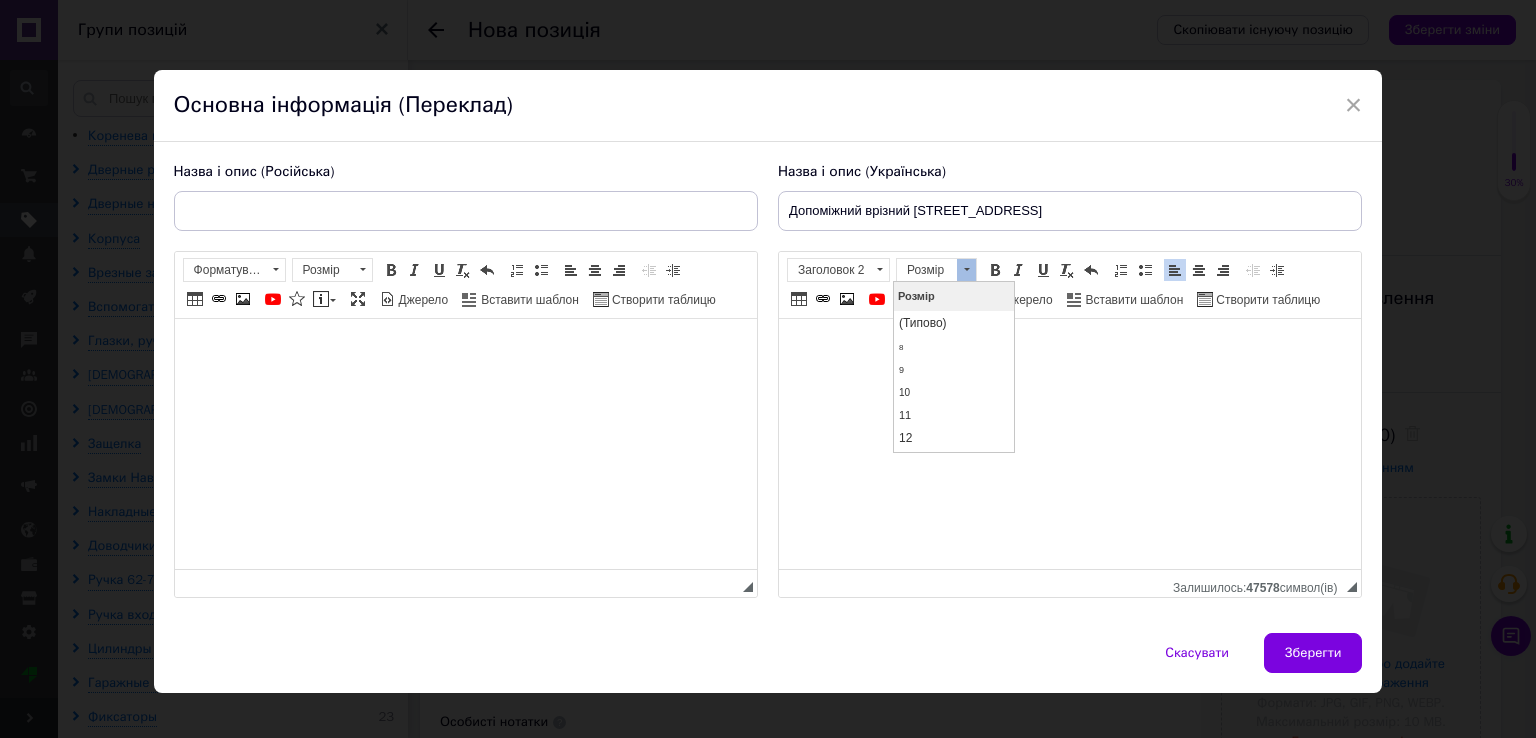 click at bounding box center [966, 270] 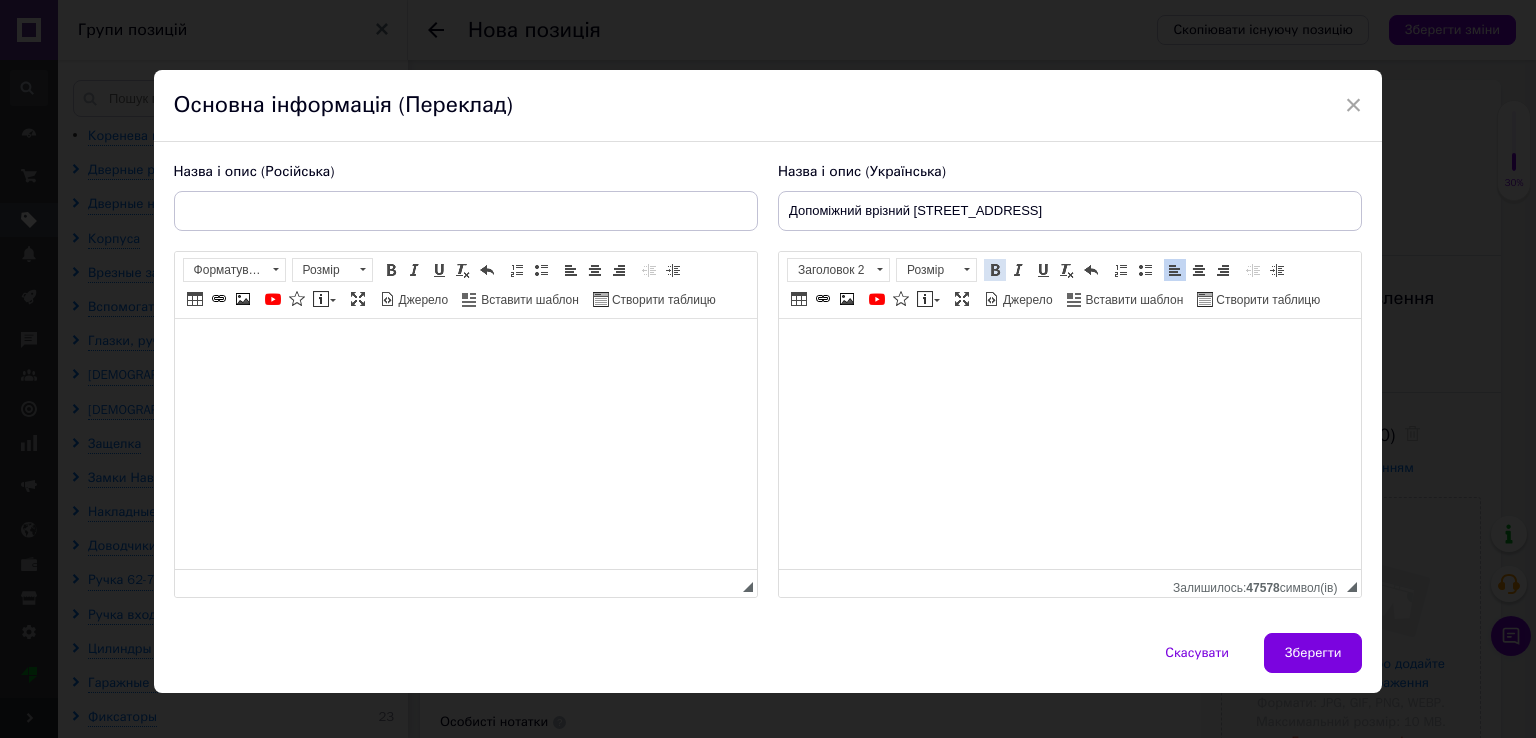 click at bounding box center (995, 270) 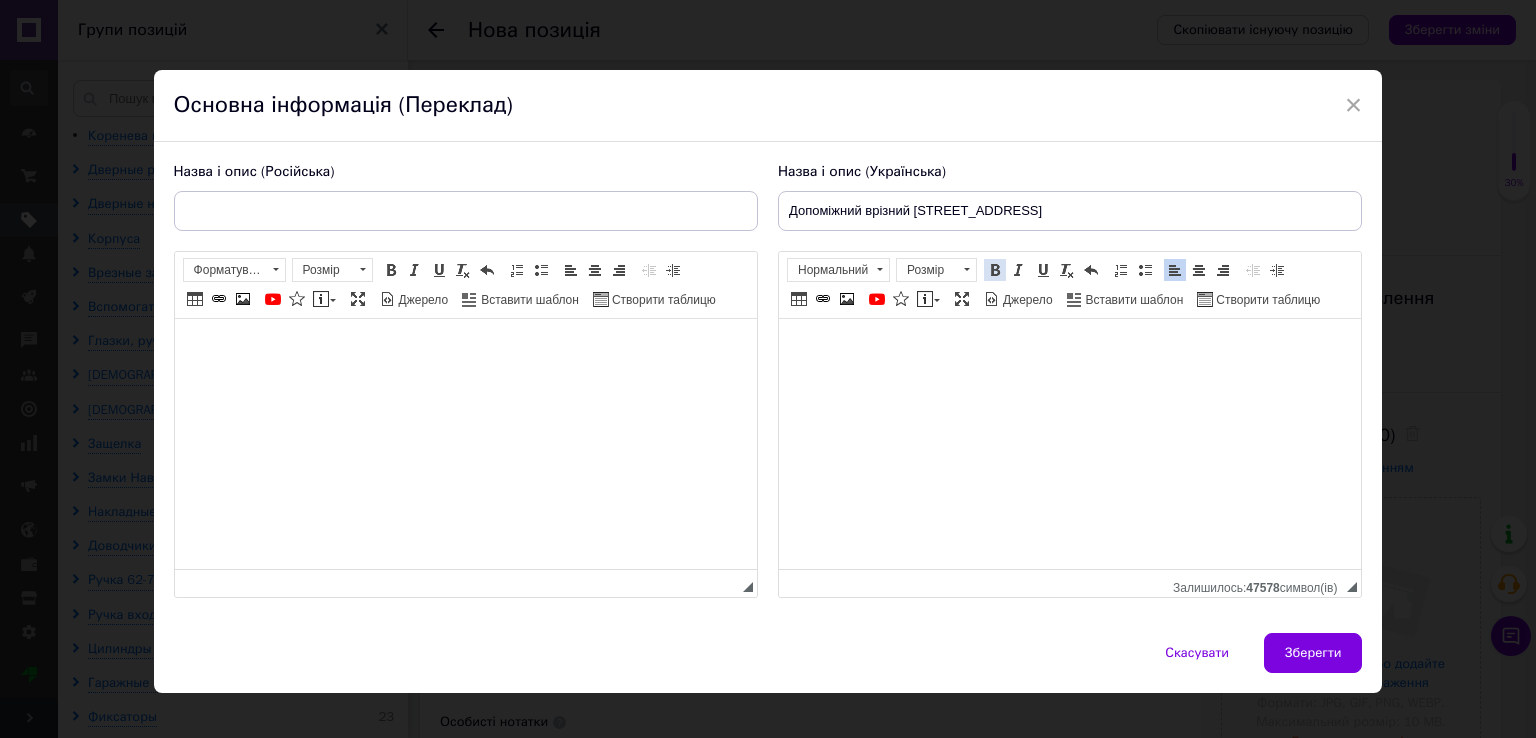 click at bounding box center (995, 270) 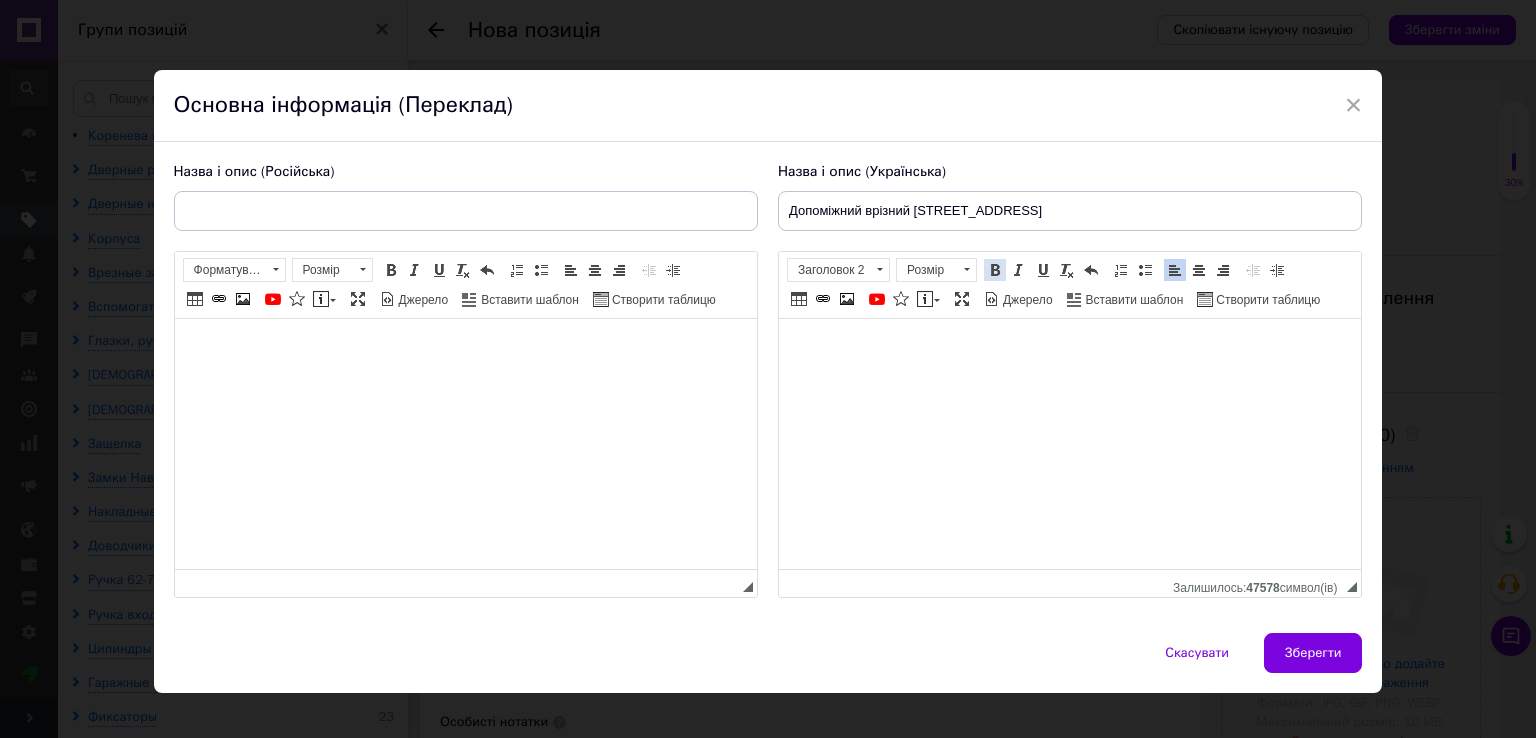 click at bounding box center [995, 270] 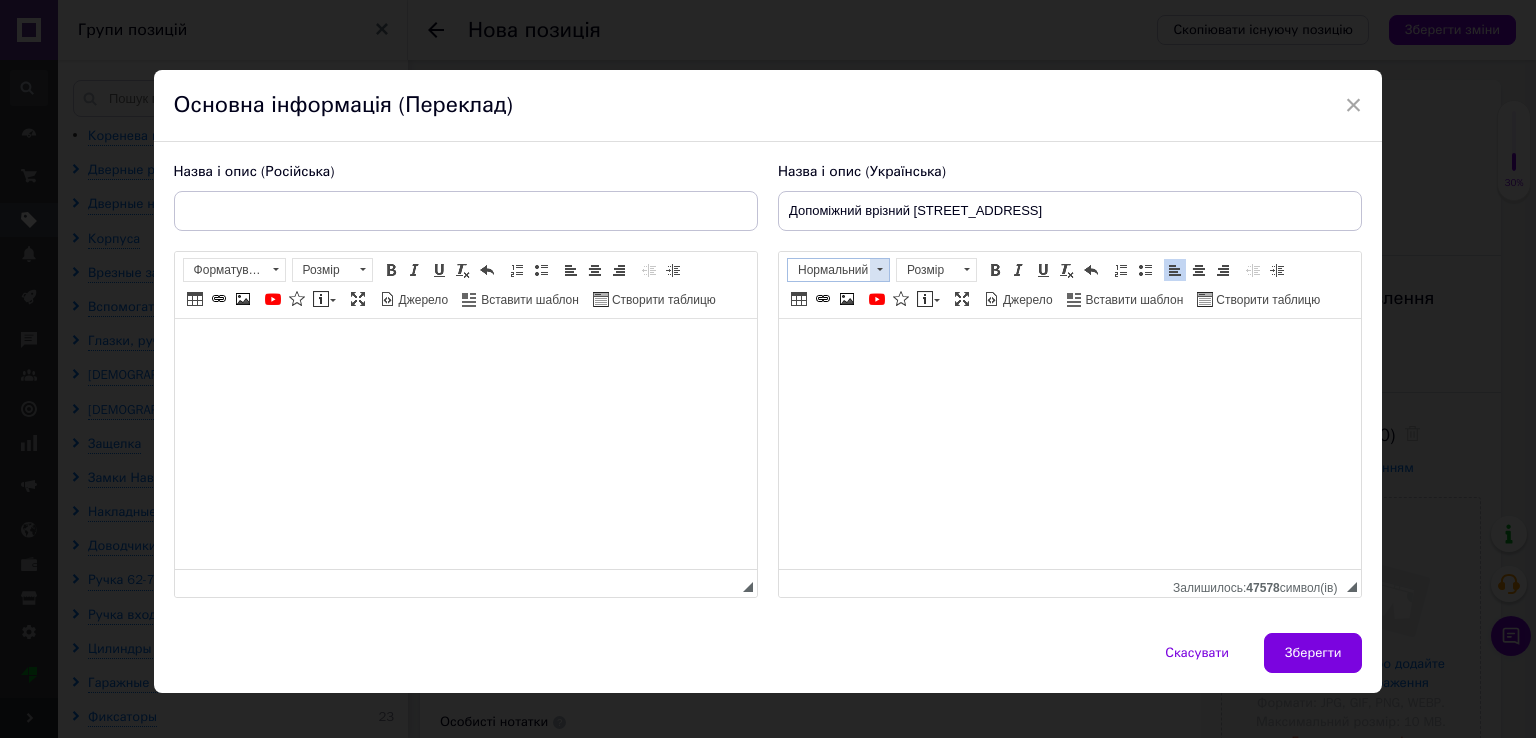 click at bounding box center (879, 270) 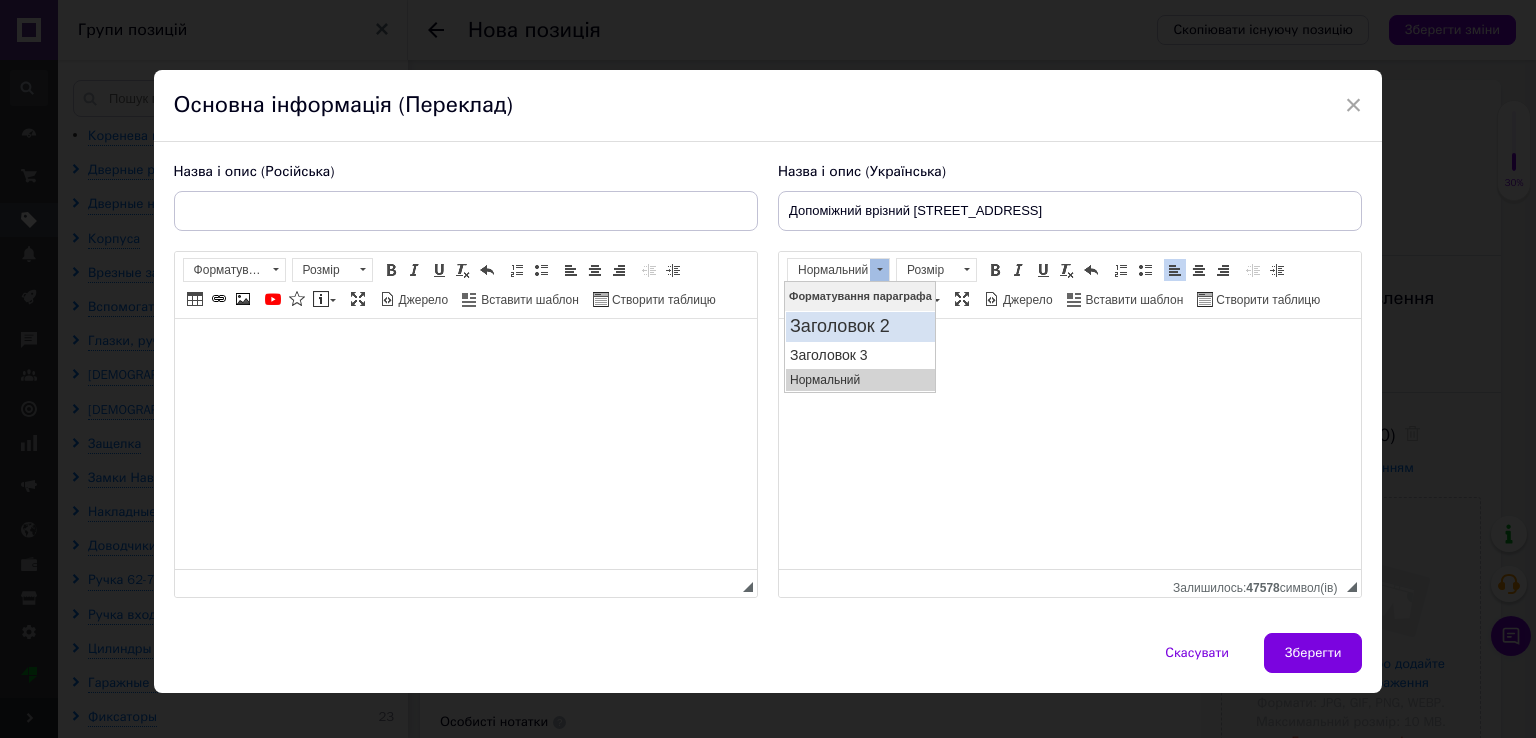 click on "Заголовок 2" at bounding box center [859, 326] 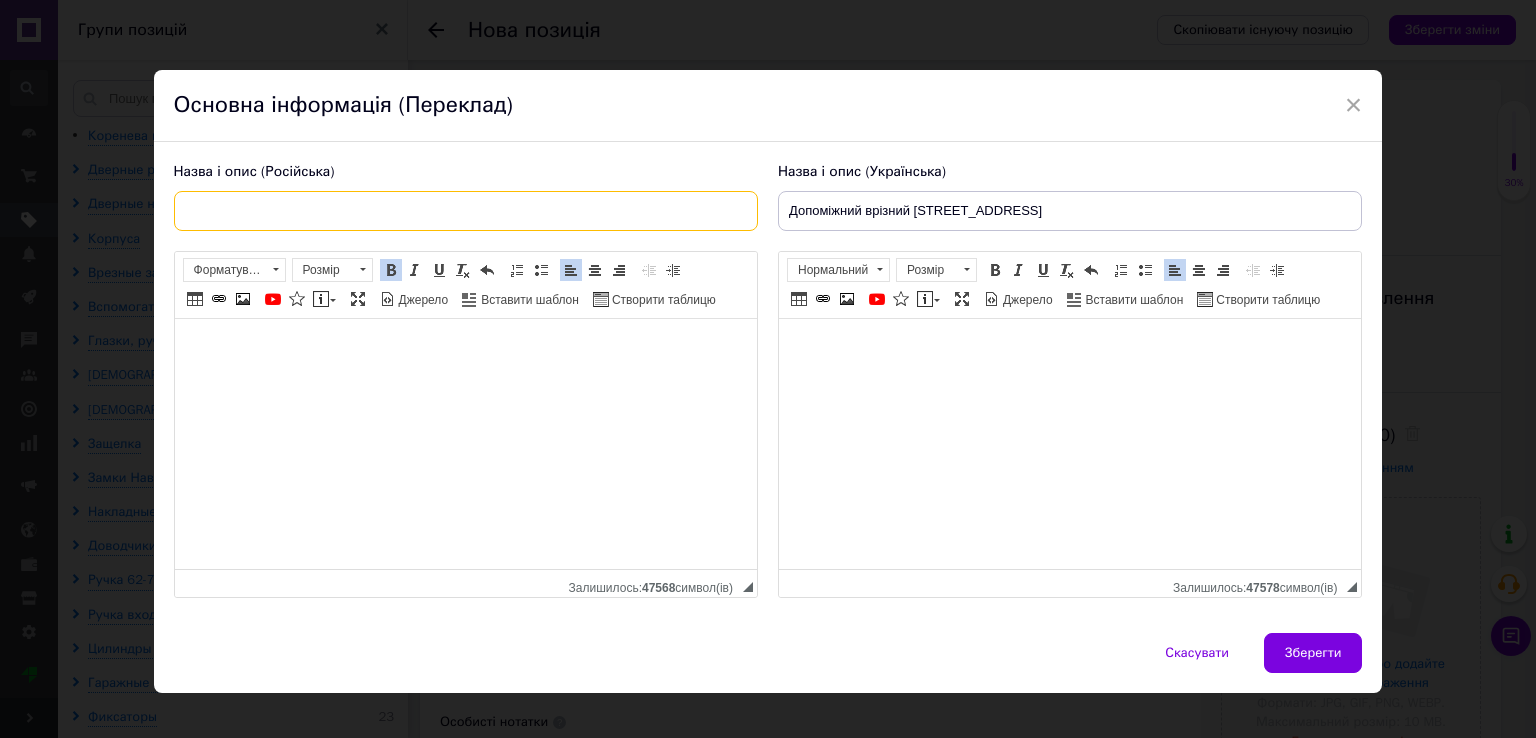 click at bounding box center [466, 211] 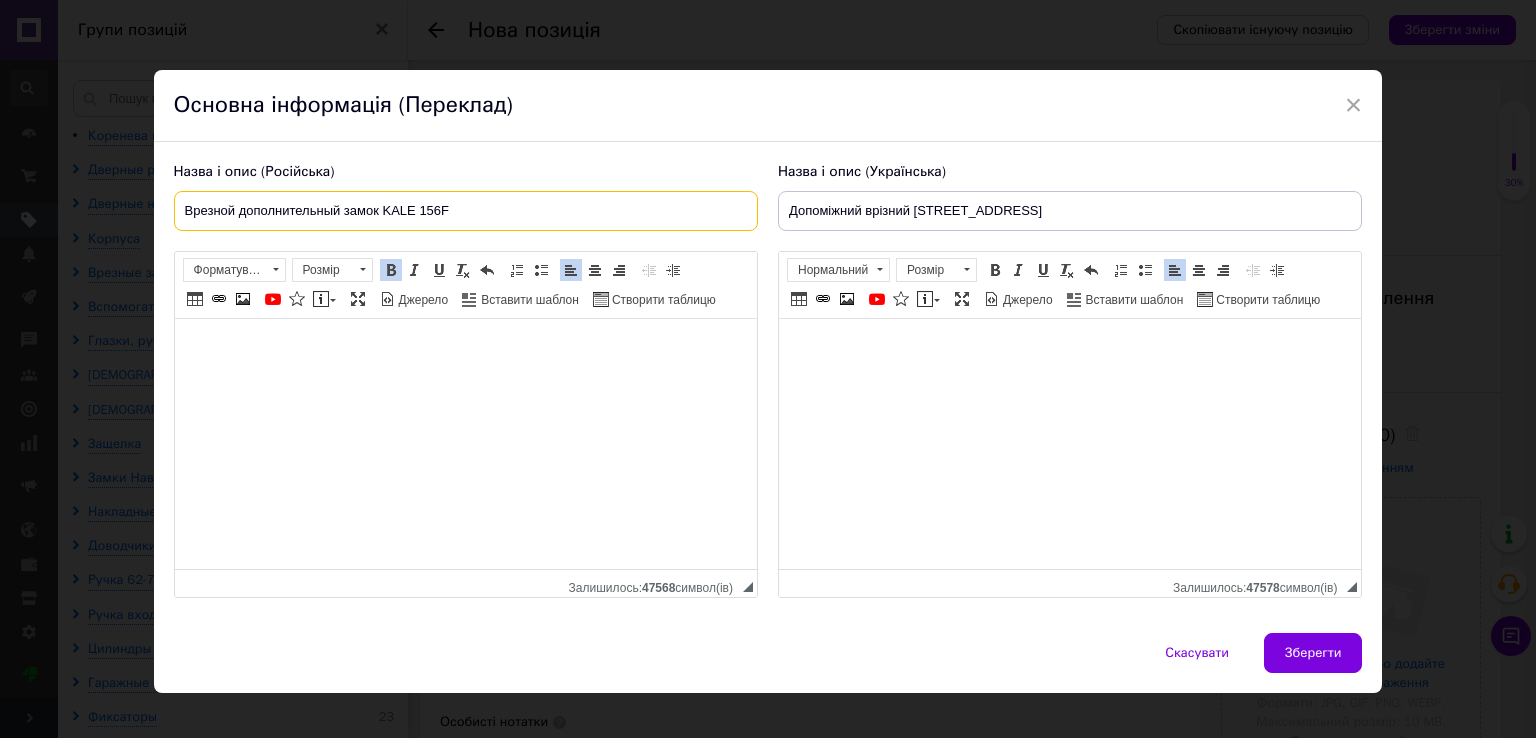 click on "Врезной дополнительный замок KALE 156F" at bounding box center (466, 211) 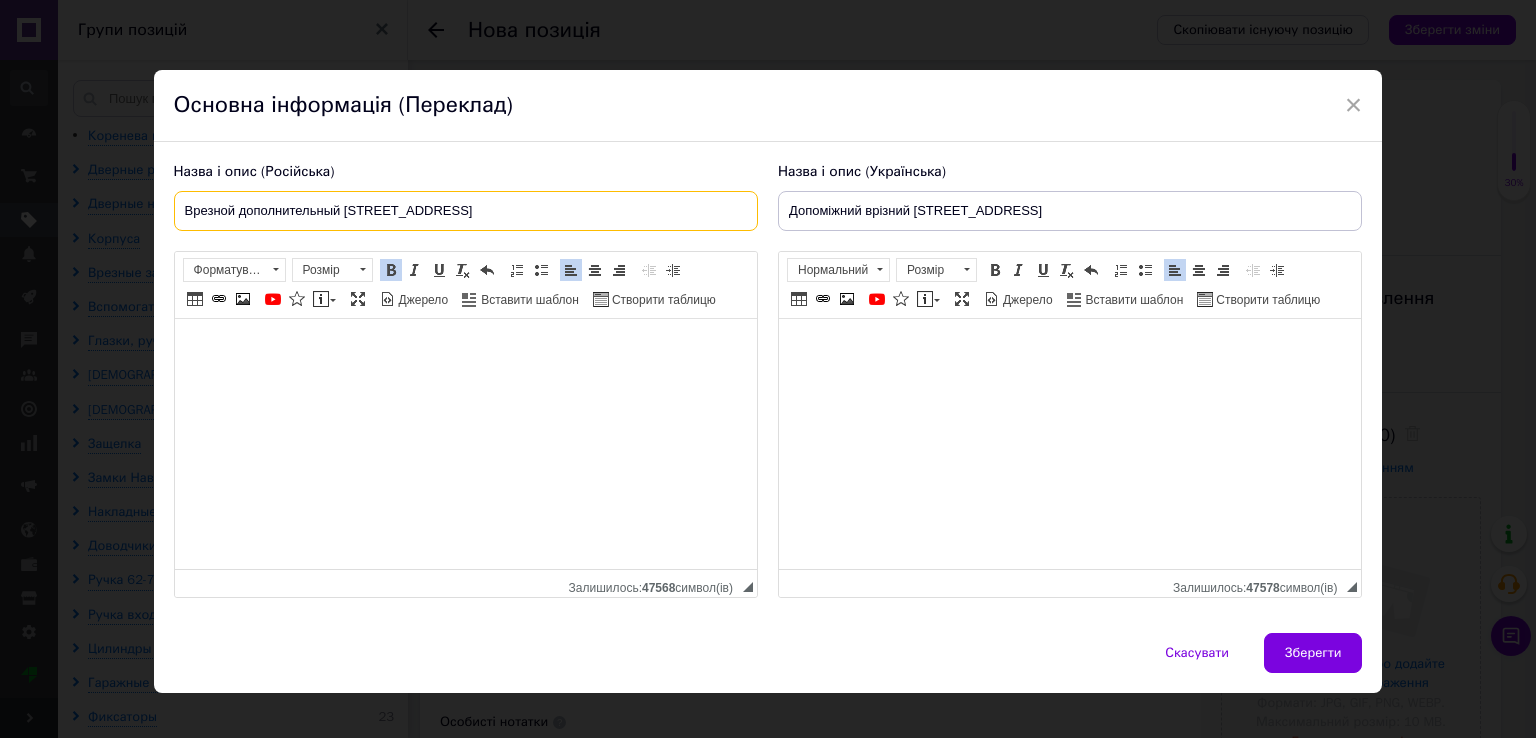 type on "Врезной дополнительный [STREET_ADDRESS]" 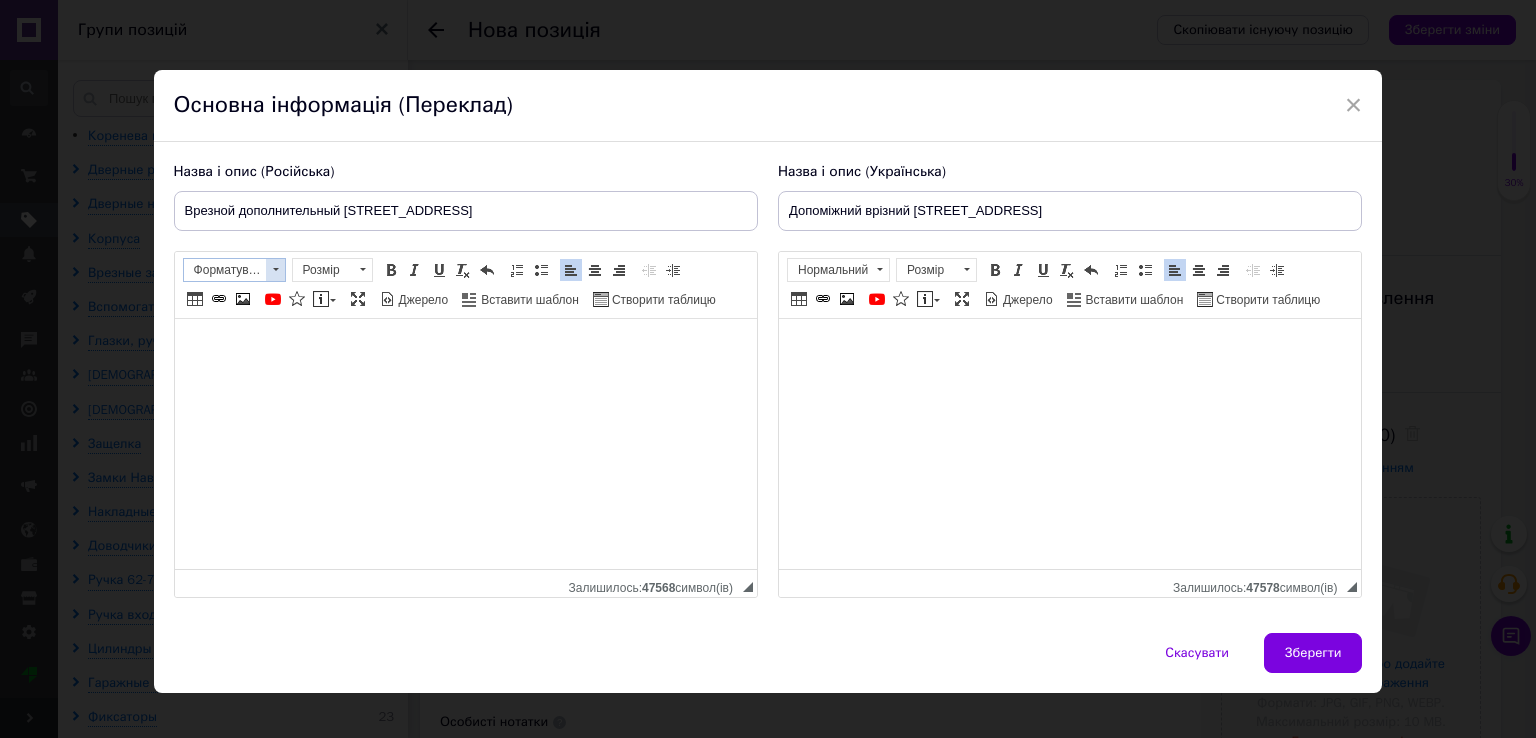 click at bounding box center [275, 270] 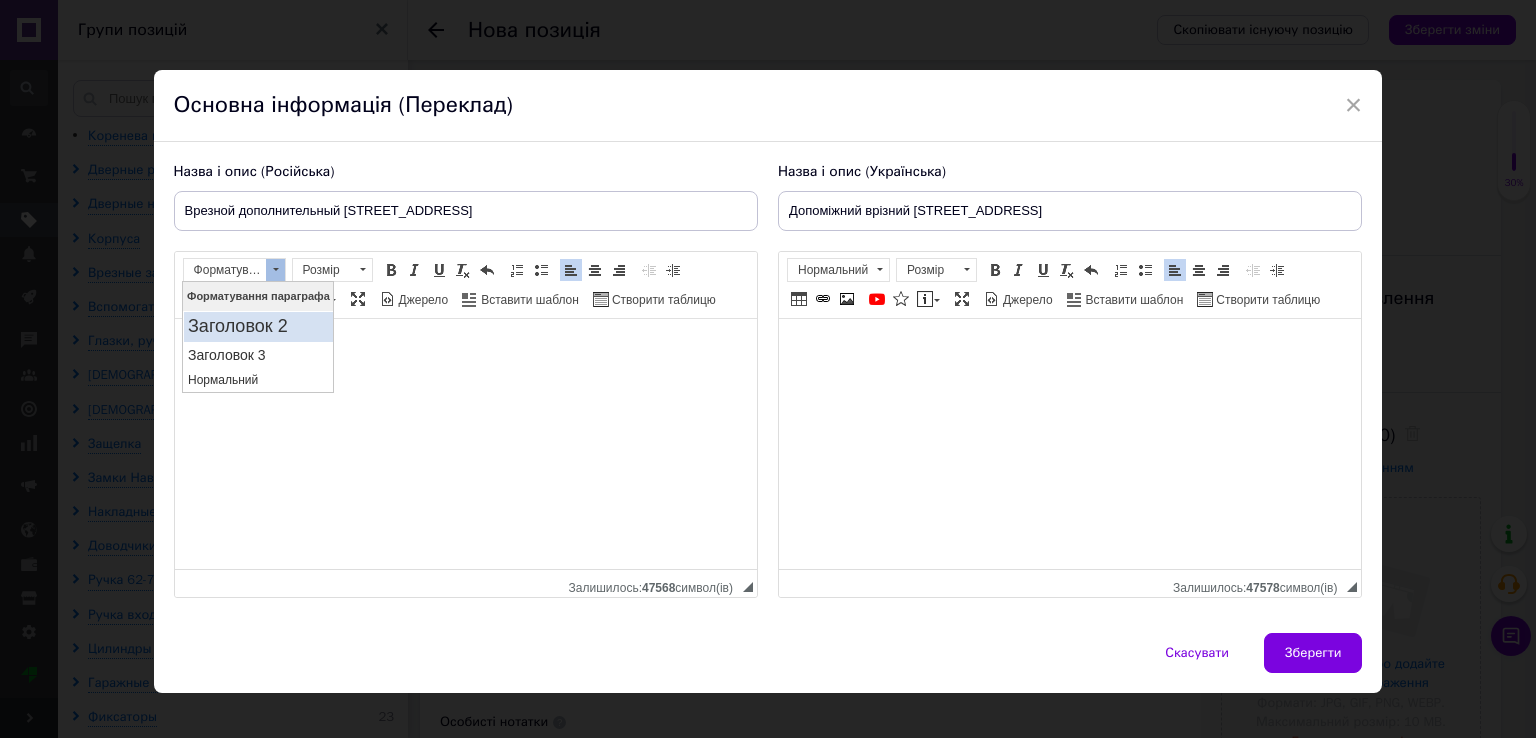 click on "Заголовок 2" at bounding box center [257, 326] 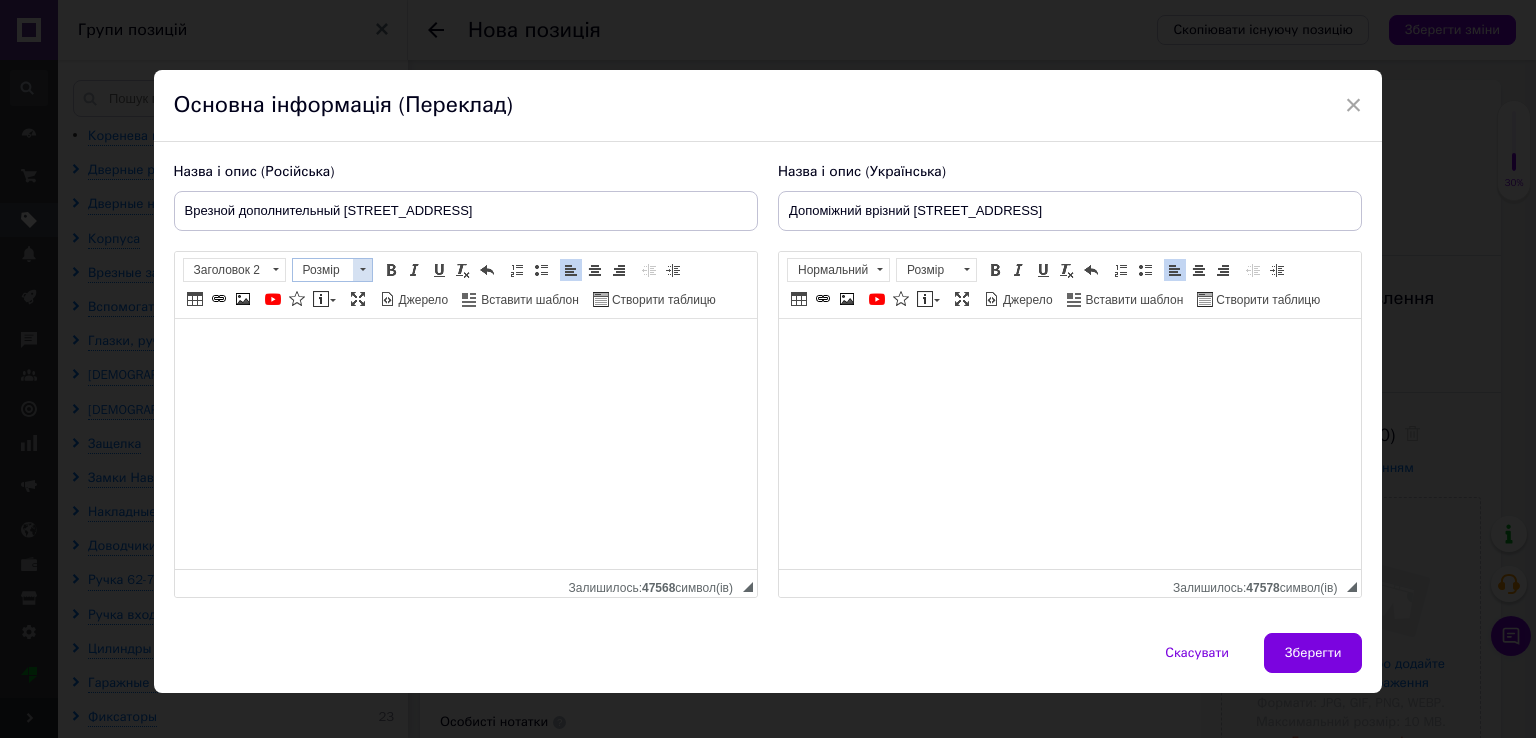 click on "Розмір" at bounding box center (323, 270) 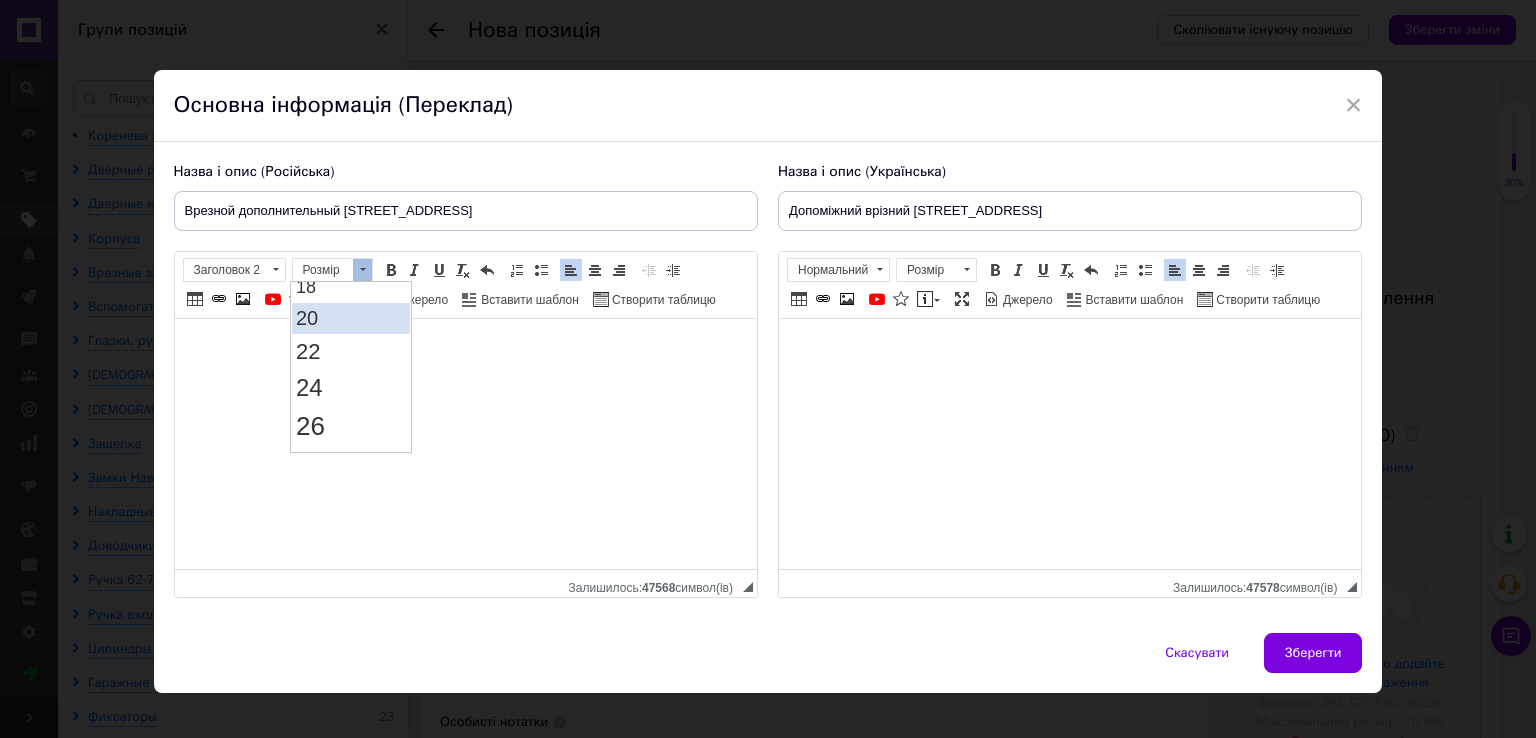 scroll, scrollTop: 300, scrollLeft: 0, axis: vertical 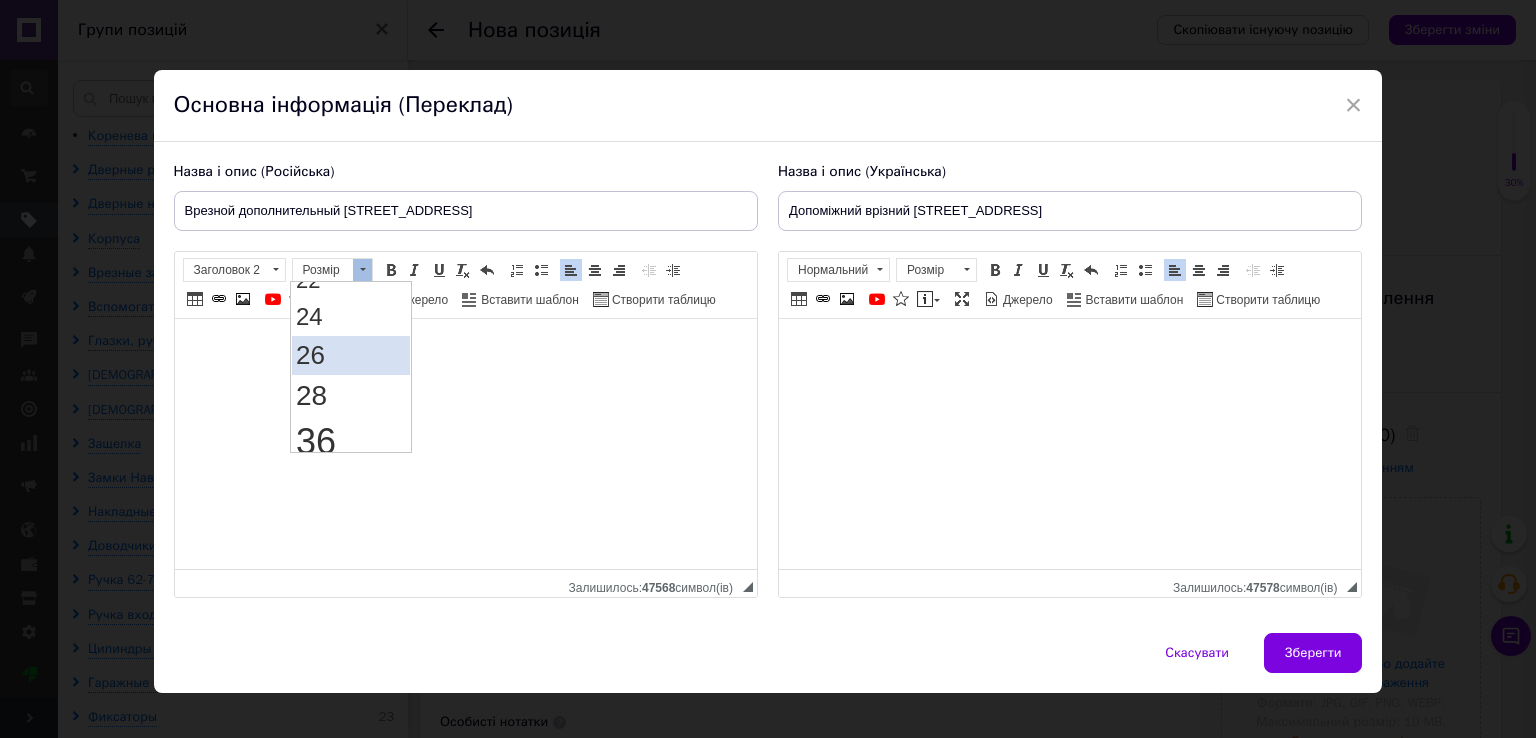 click on "26" at bounding box center [310, 354] 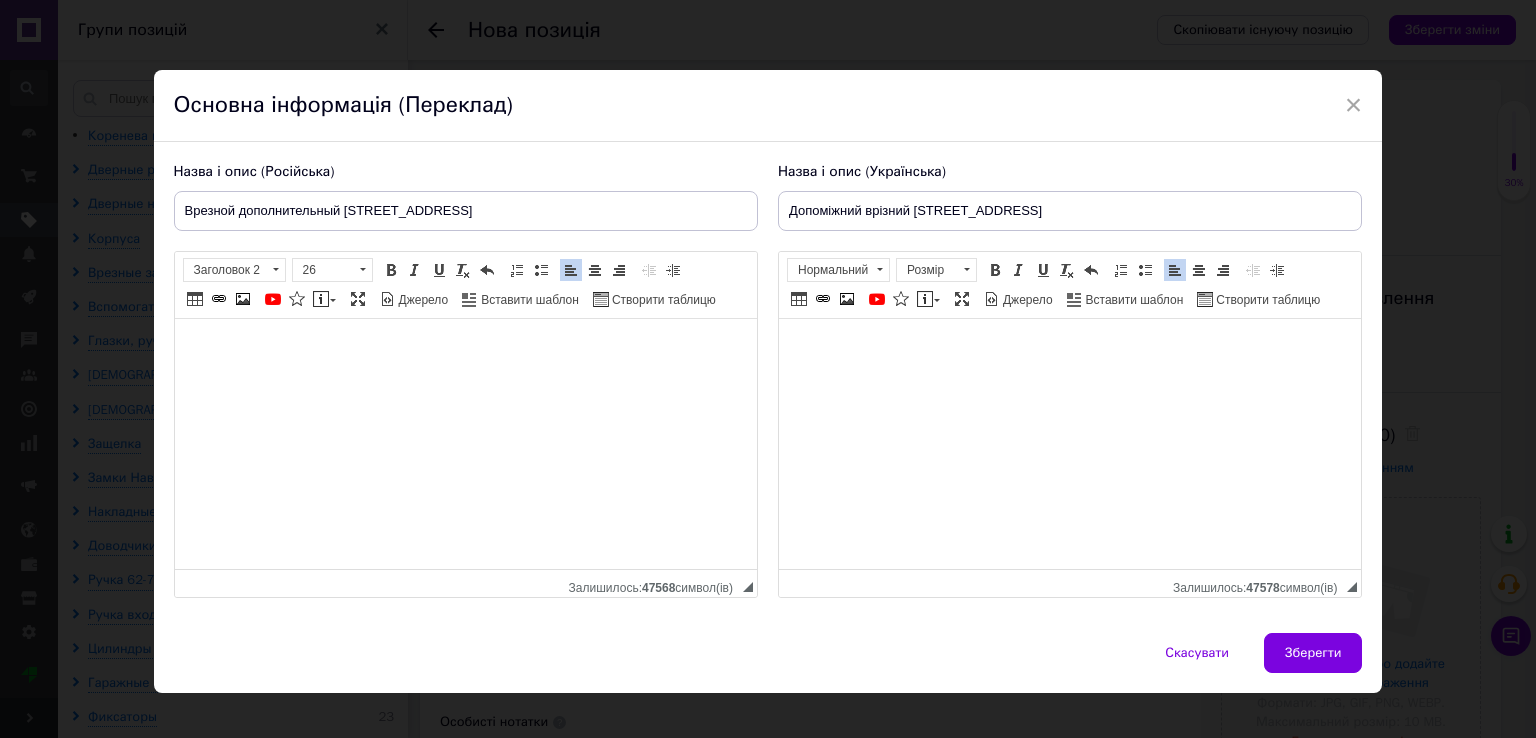 scroll, scrollTop: 0, scrollLeft: 0, axis: both 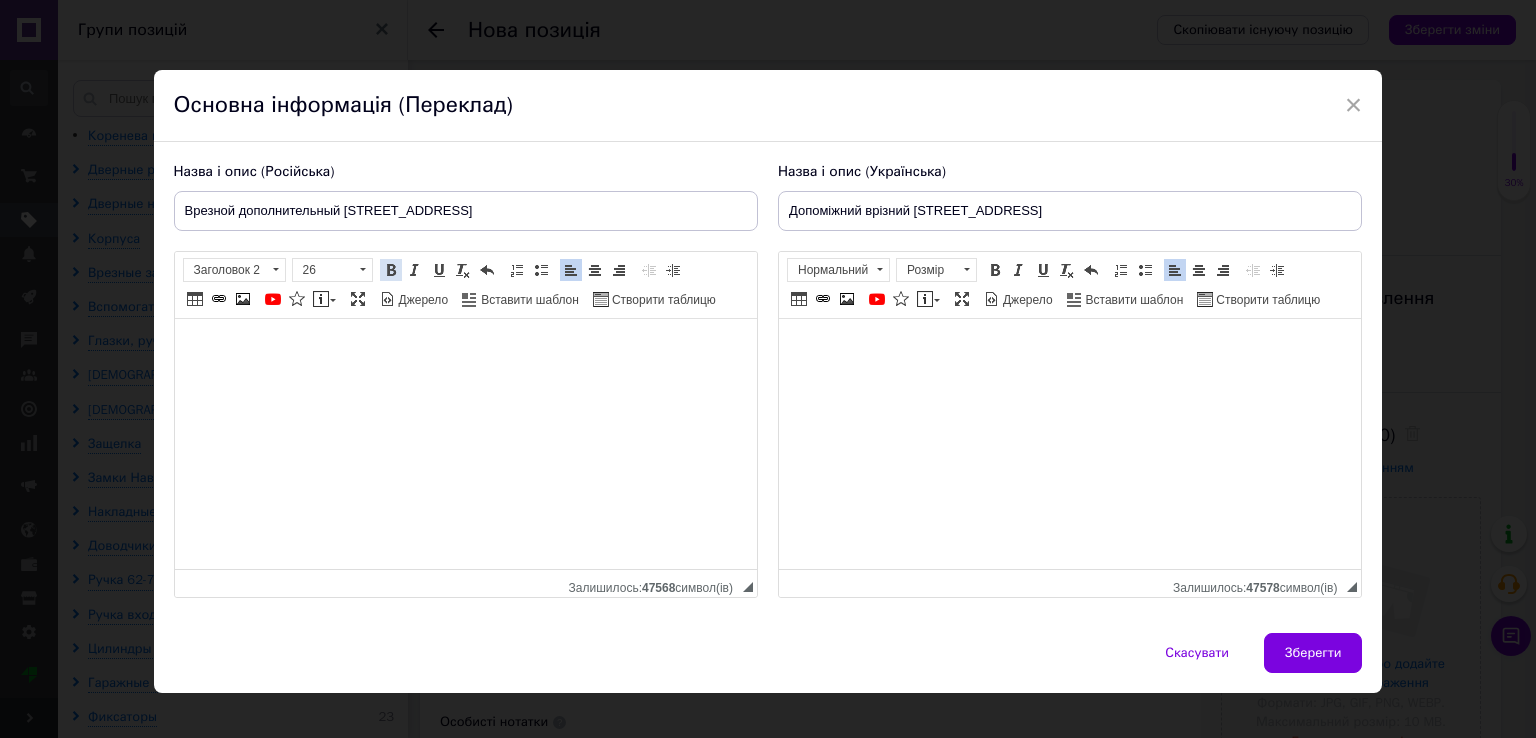 click at bounding box center [391, 270] 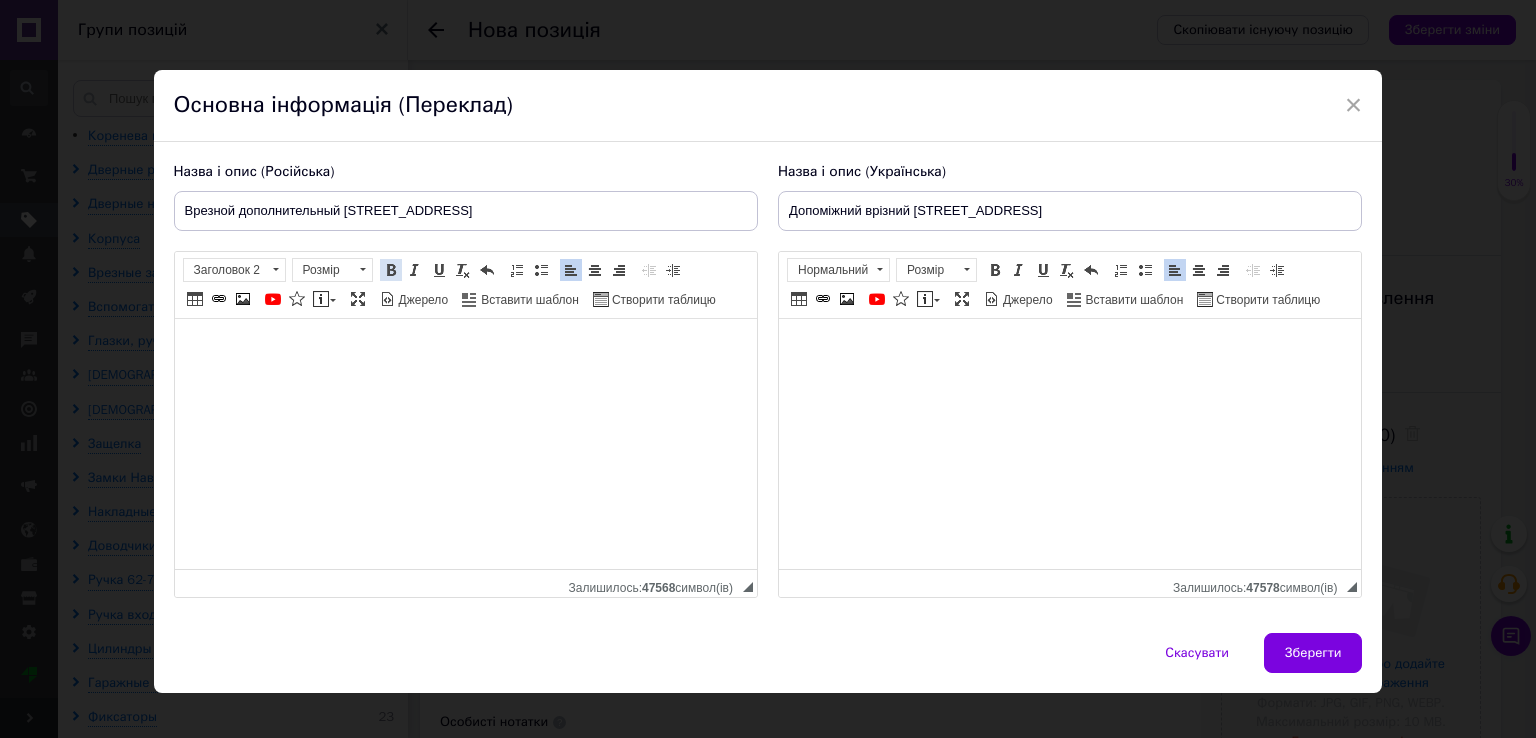 click at bounding box center (391, 270) 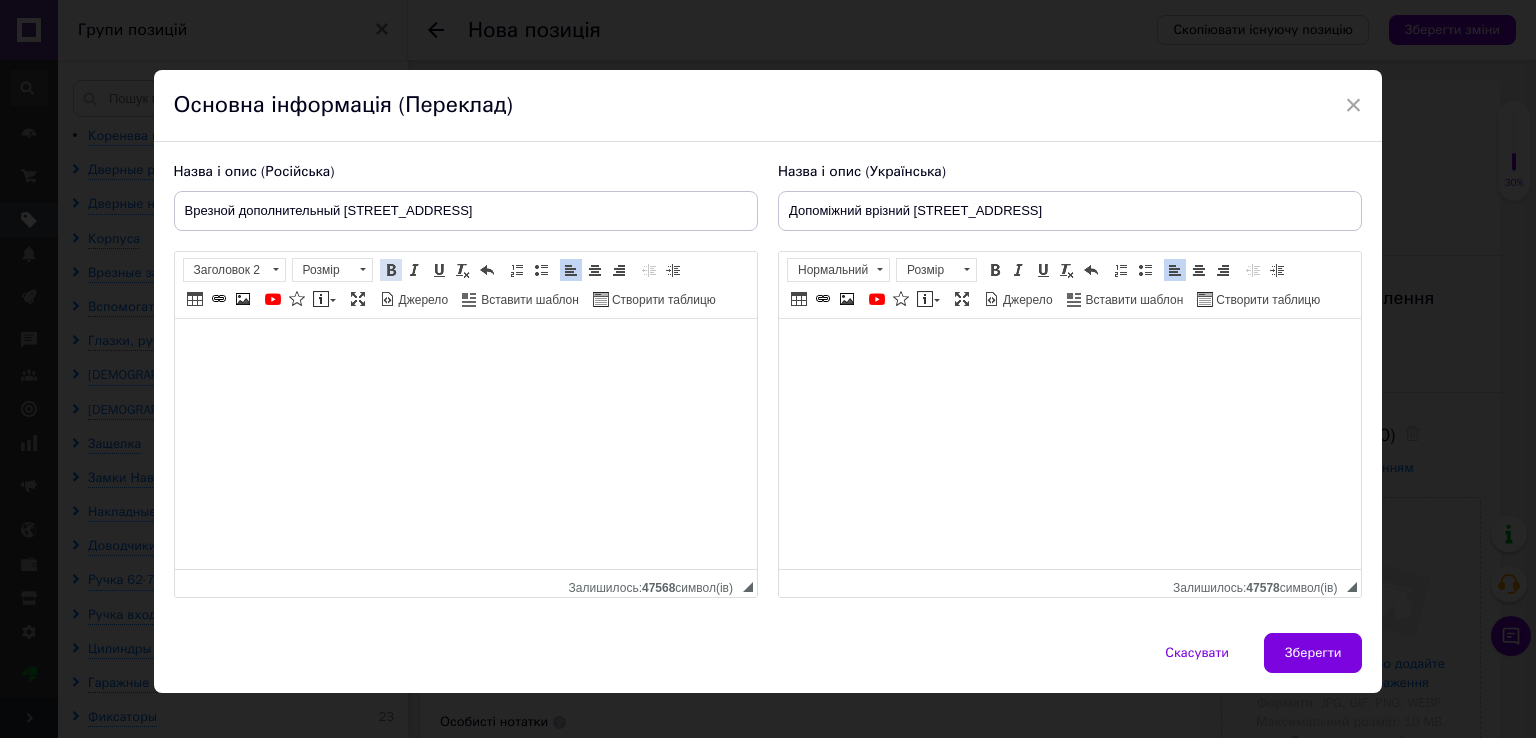 click at bounding box center (391, 270) 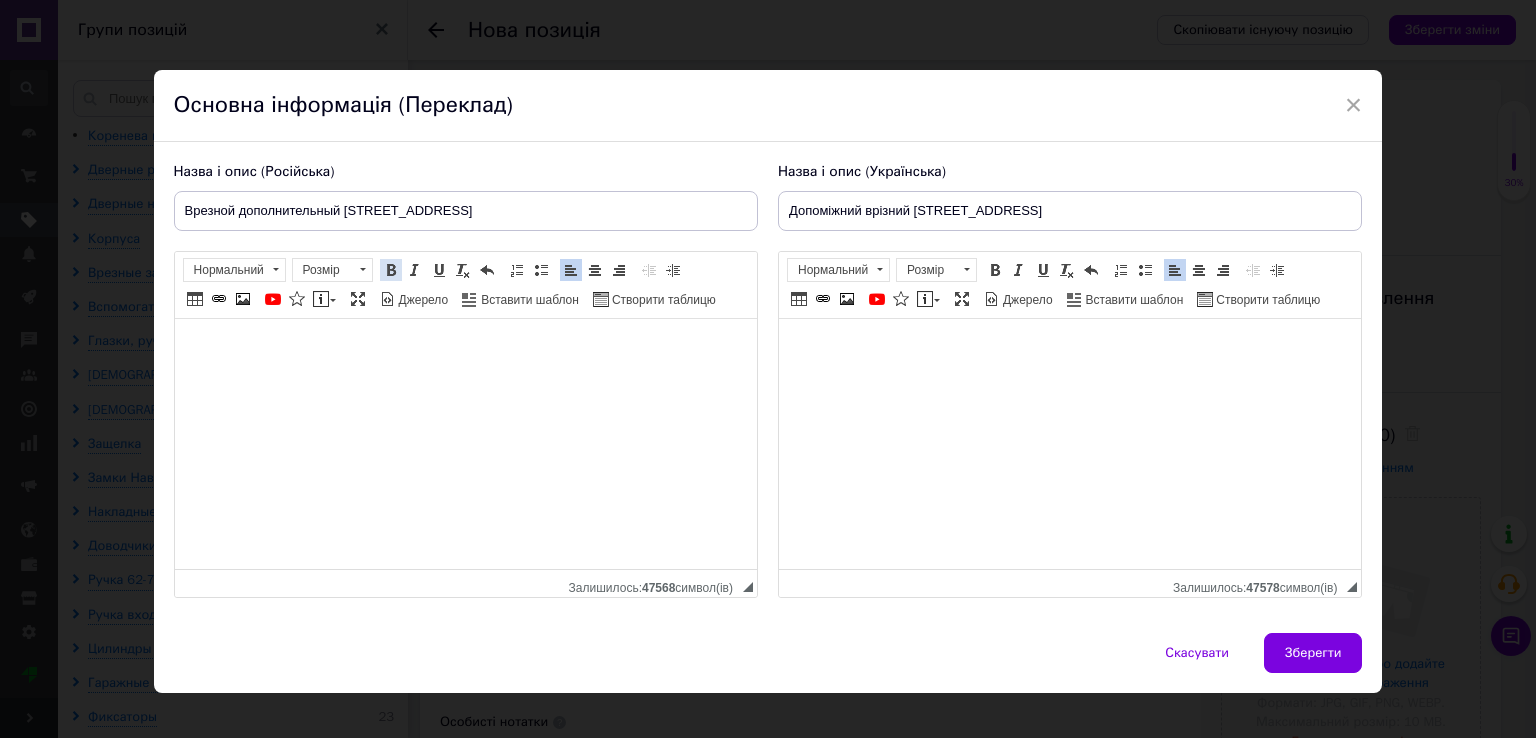 click at bounding box center (391, 270) 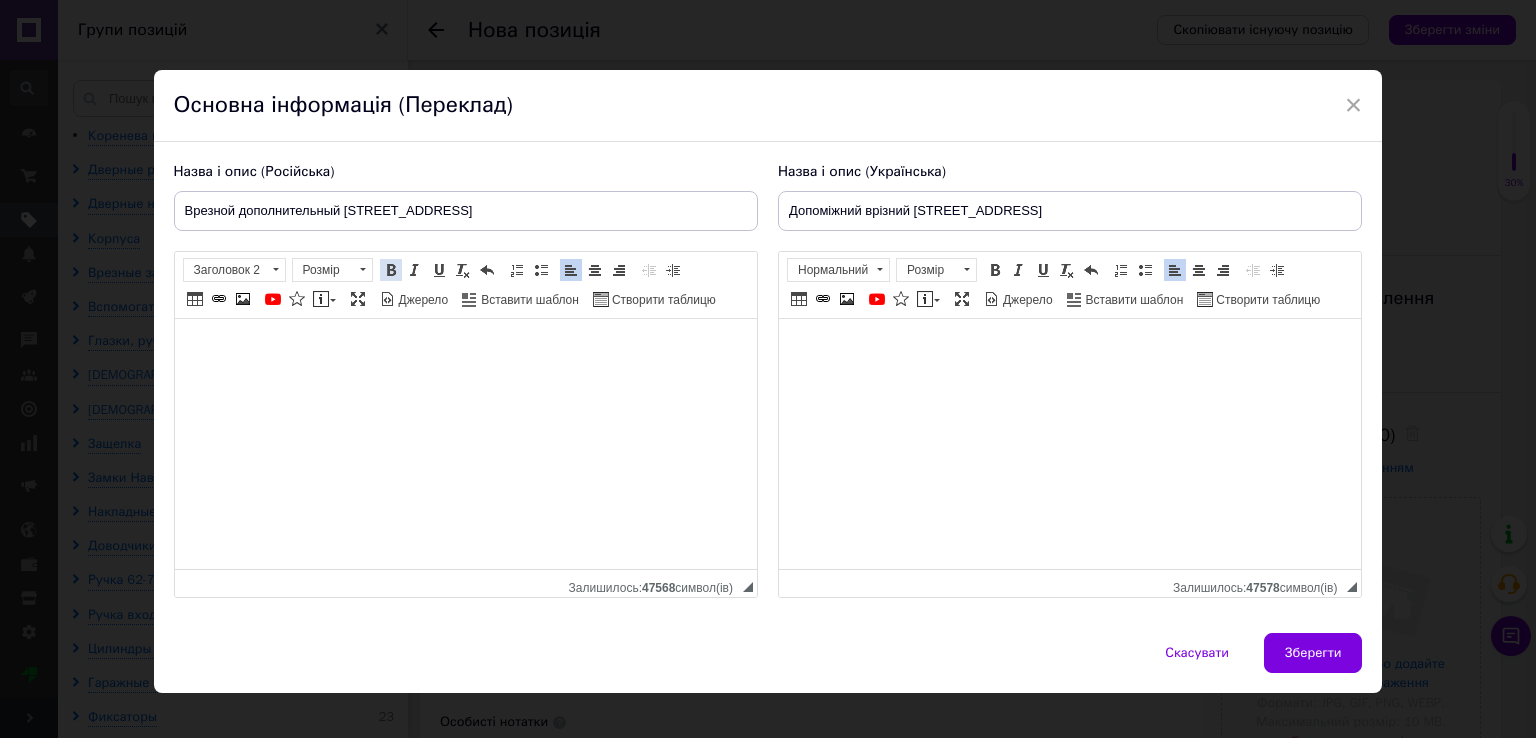 click at bounding box center [391, 270] 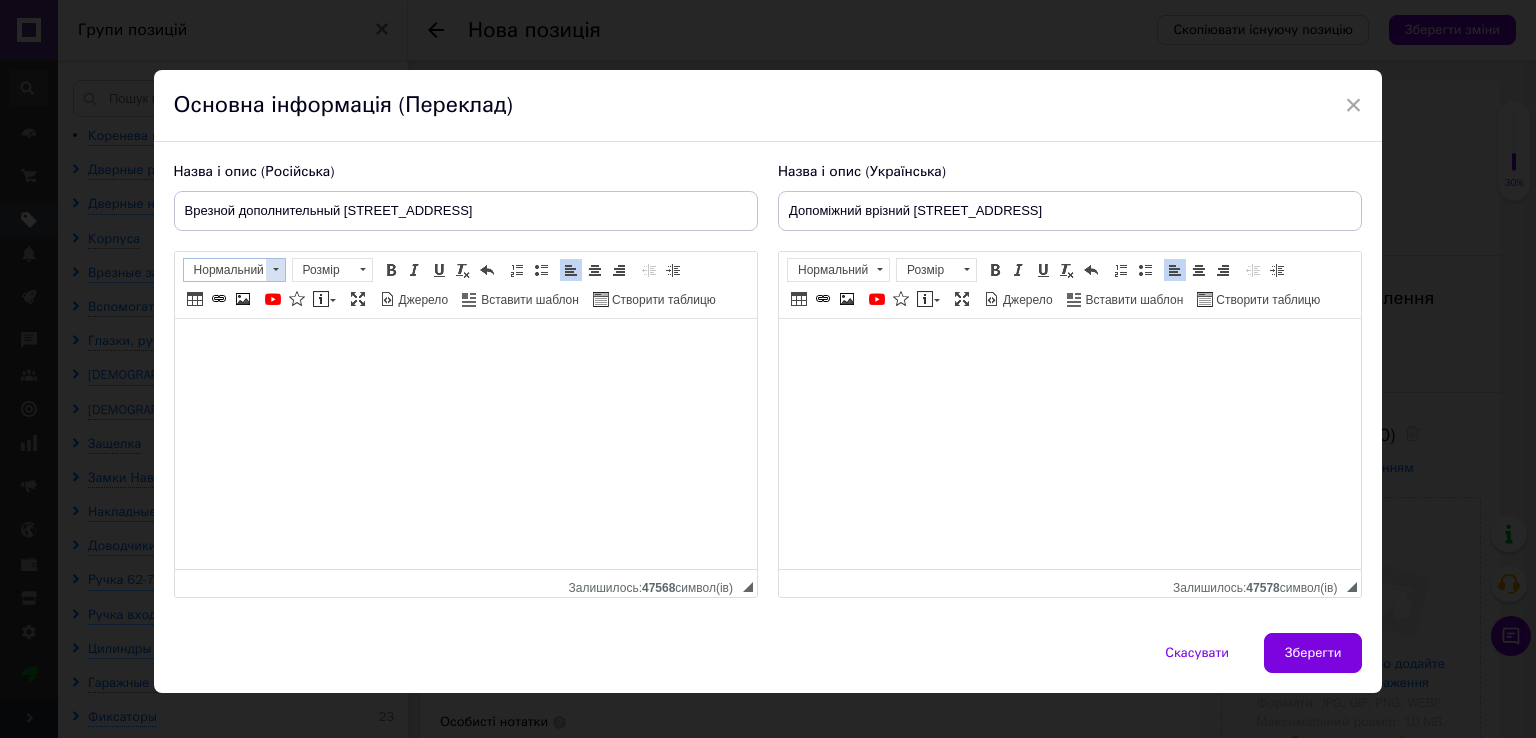 click at bounding box center [275, 270] 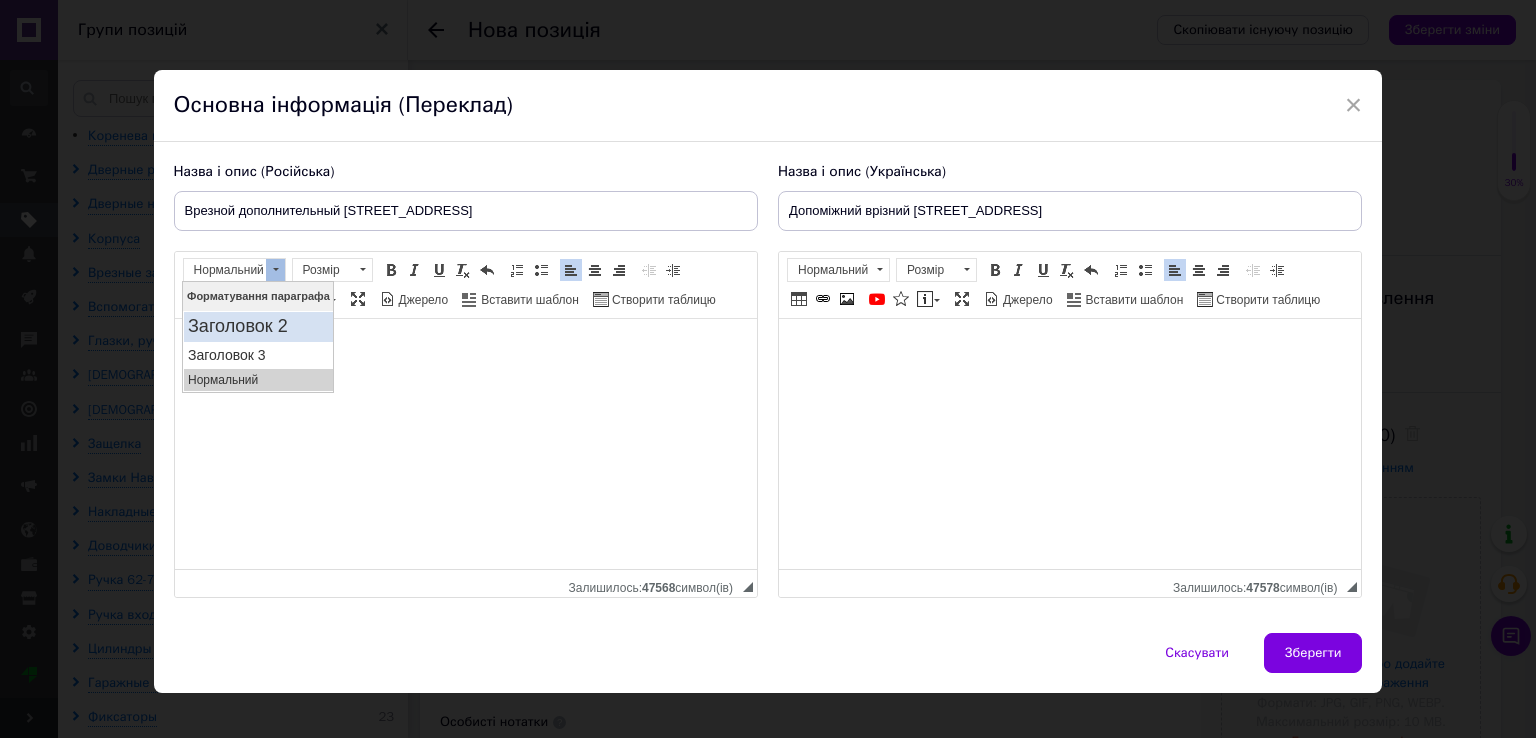 click on "Заголовок 2" at bounding box center (257, 326) 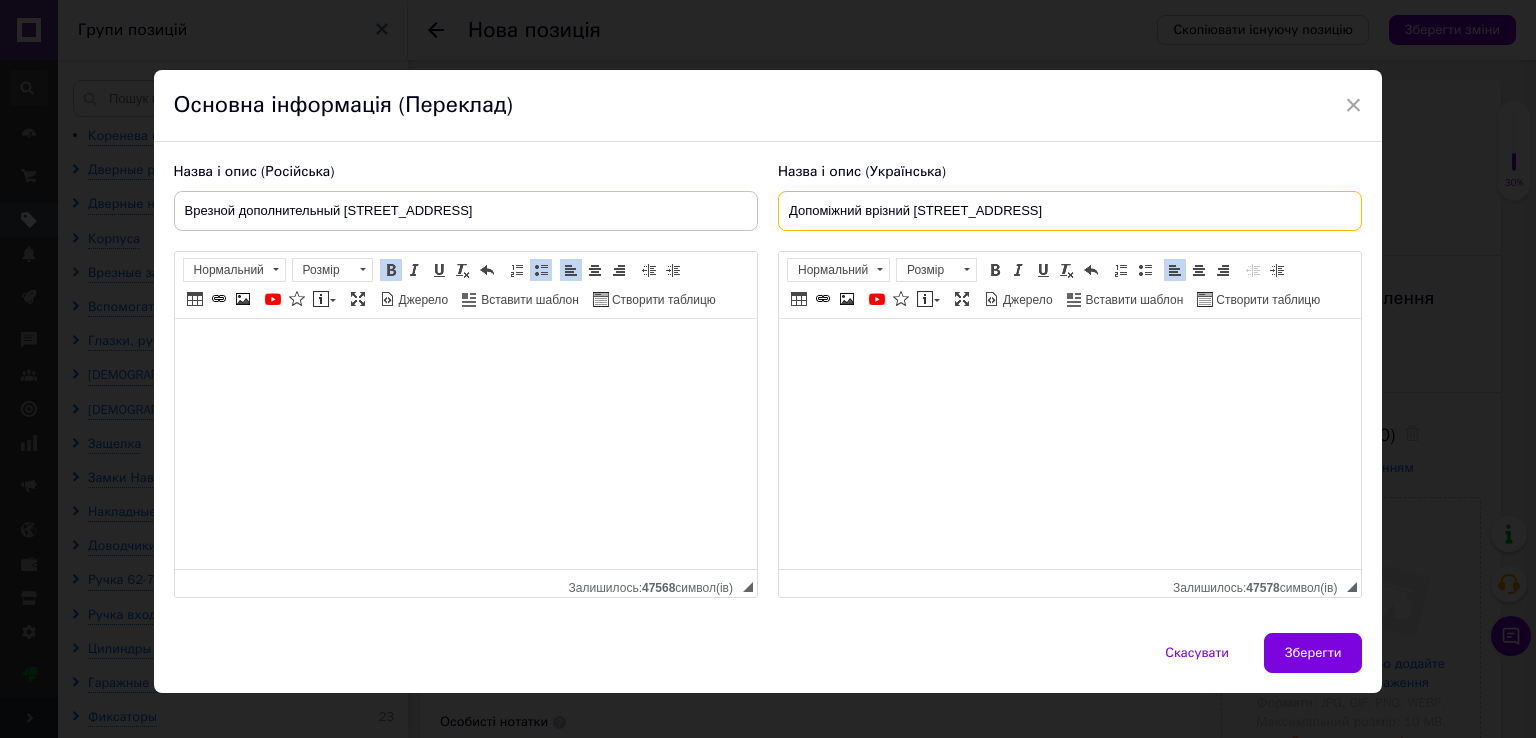 drag, startPoint x: 994, startPoint y: 211, endPoint x: 564, endPoint y: 210, distance: 430.00116 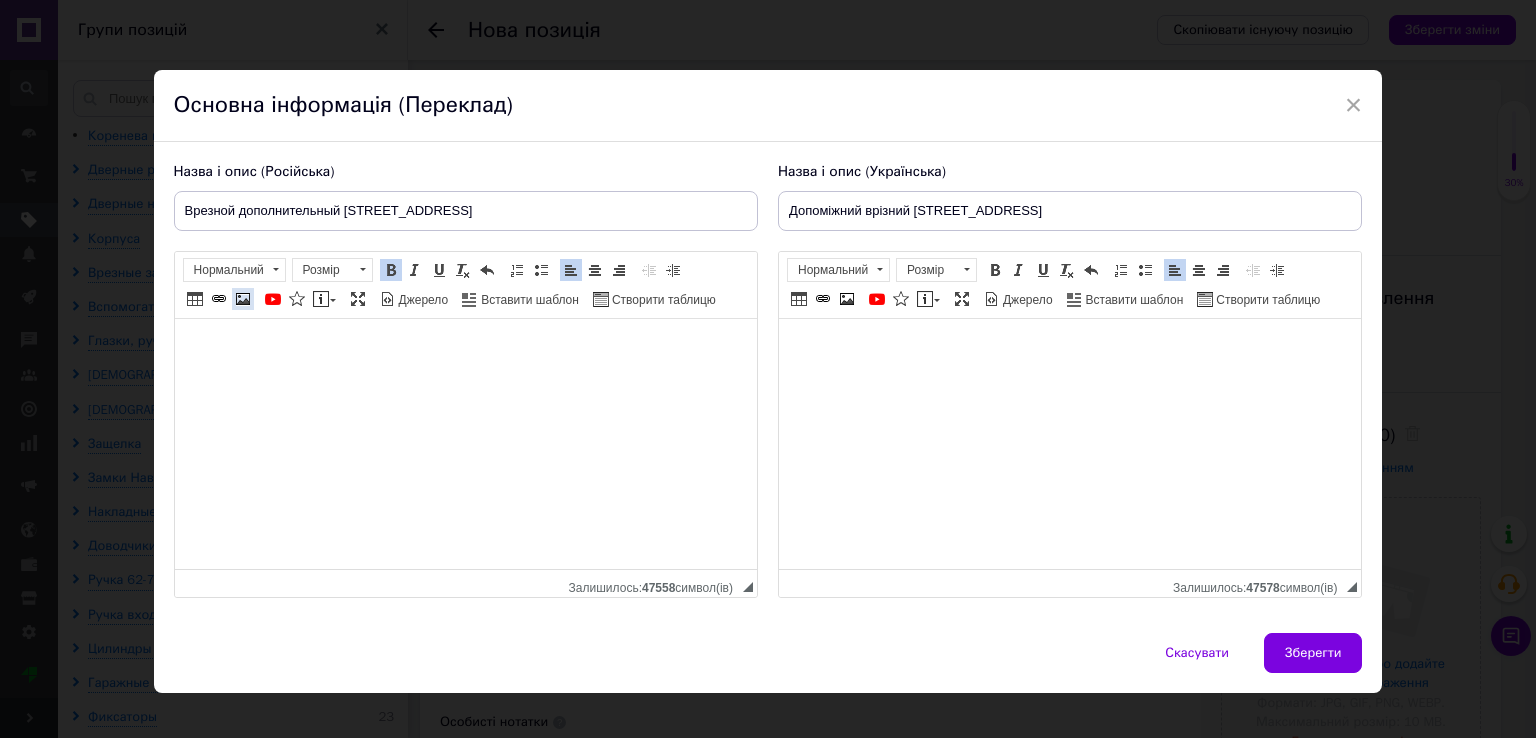 click at bounding box center [243, 299] 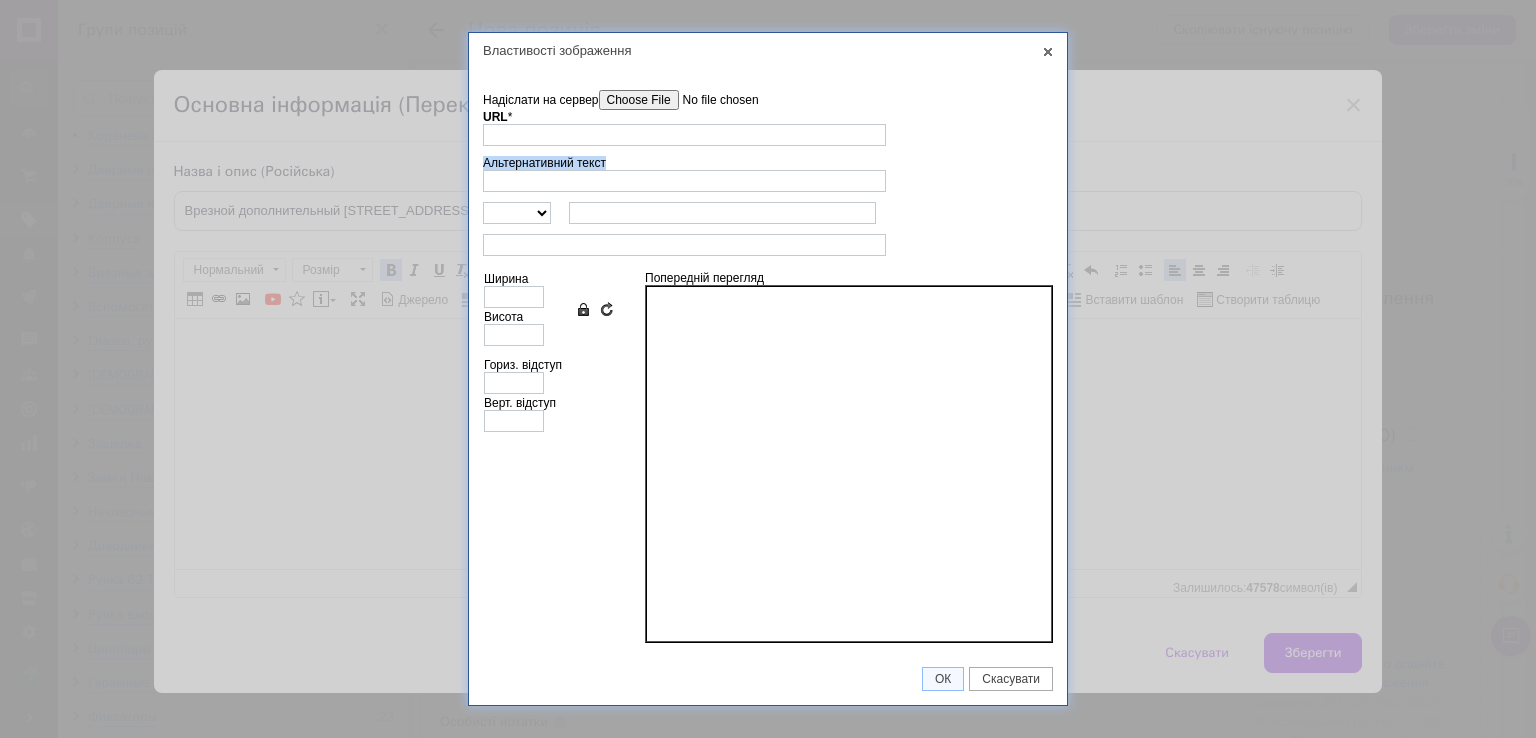 drag, startPoint x: 612, startPoint y: 165, endPoint x: 485, endPoint y: 165, distance: 127 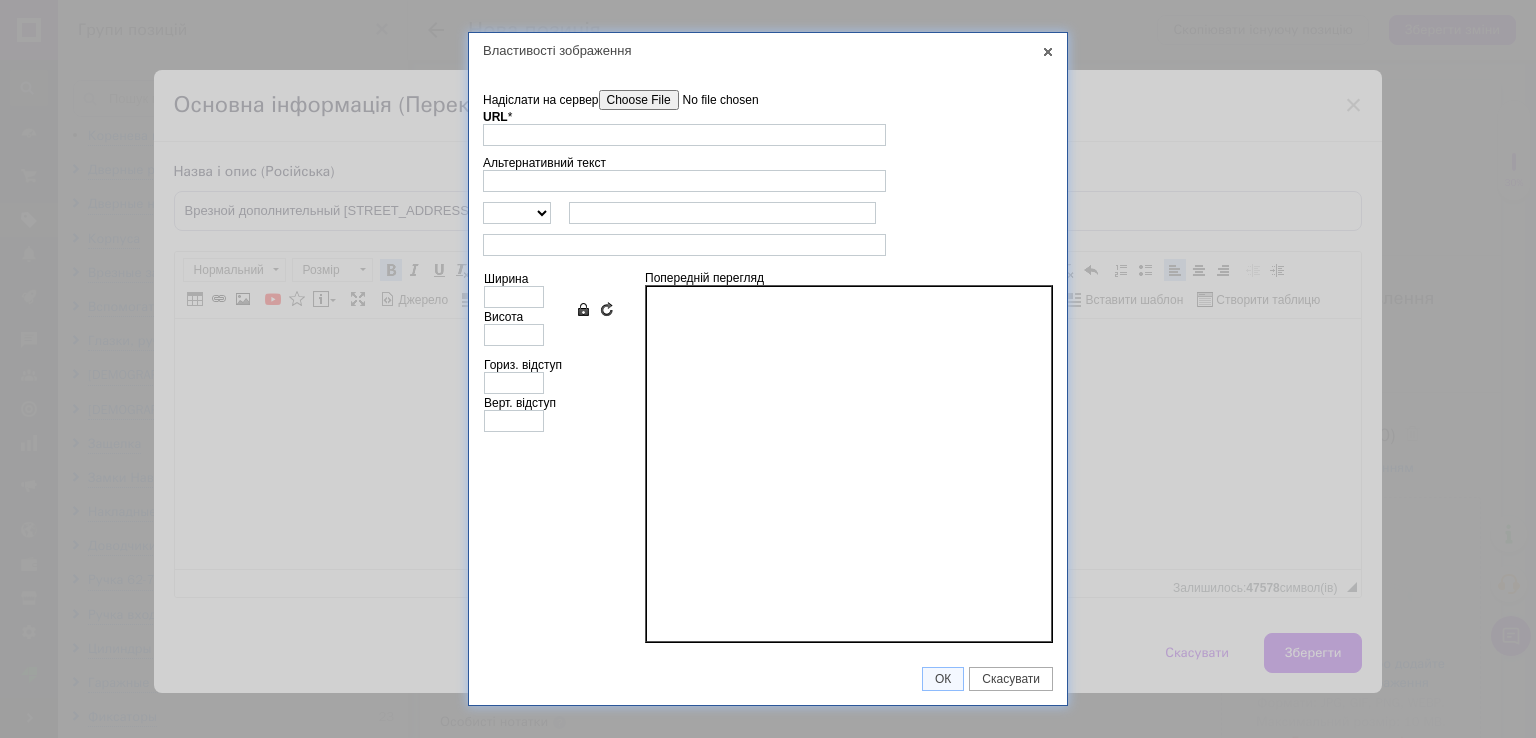 click on "Надіслати на сервер" at bounding box center (712, 100) 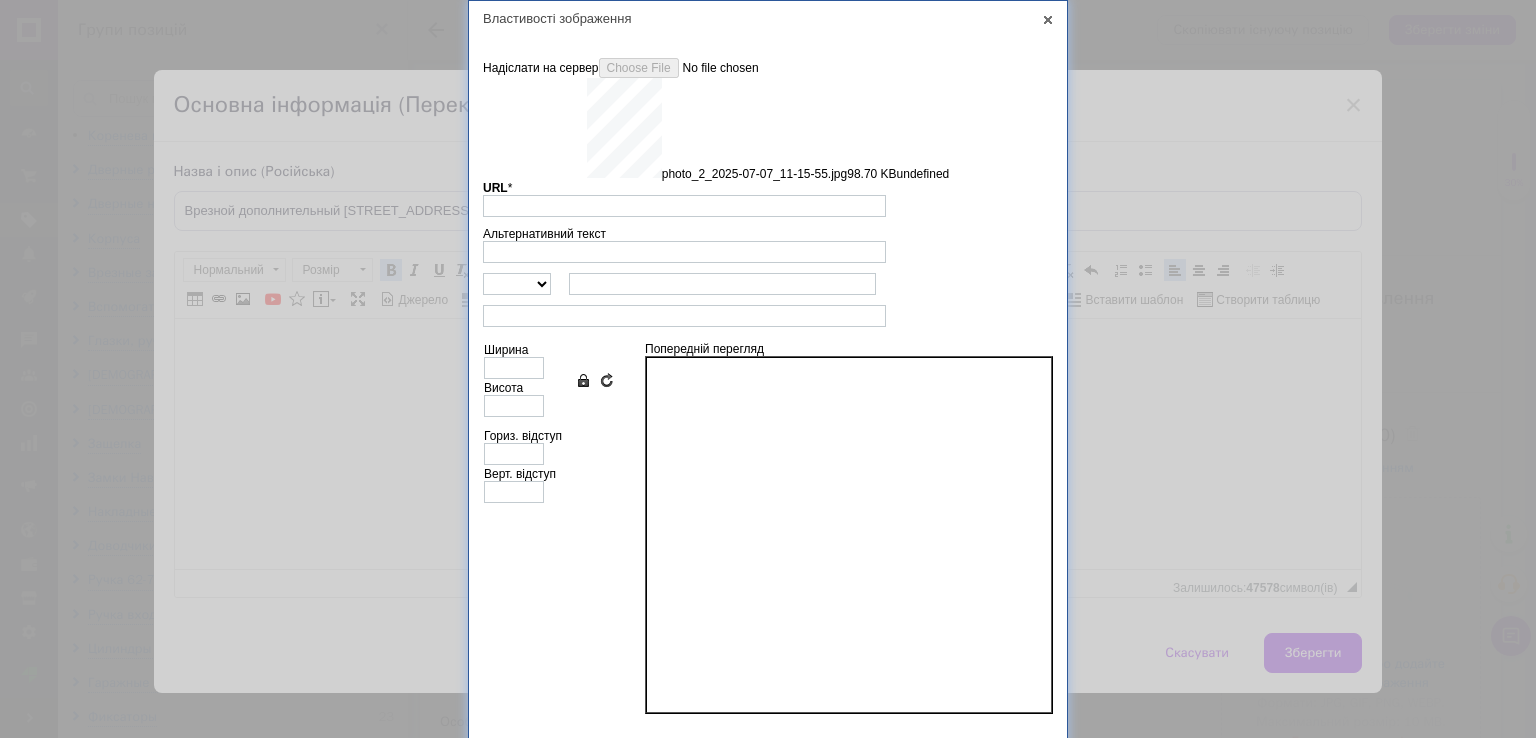 type on "https://images.prom.ua/6743518479_w640_h2048_photo_2_2025_07_07_11_15_55.jpg?fresh=1&PIMAGE_ID=6743518479" 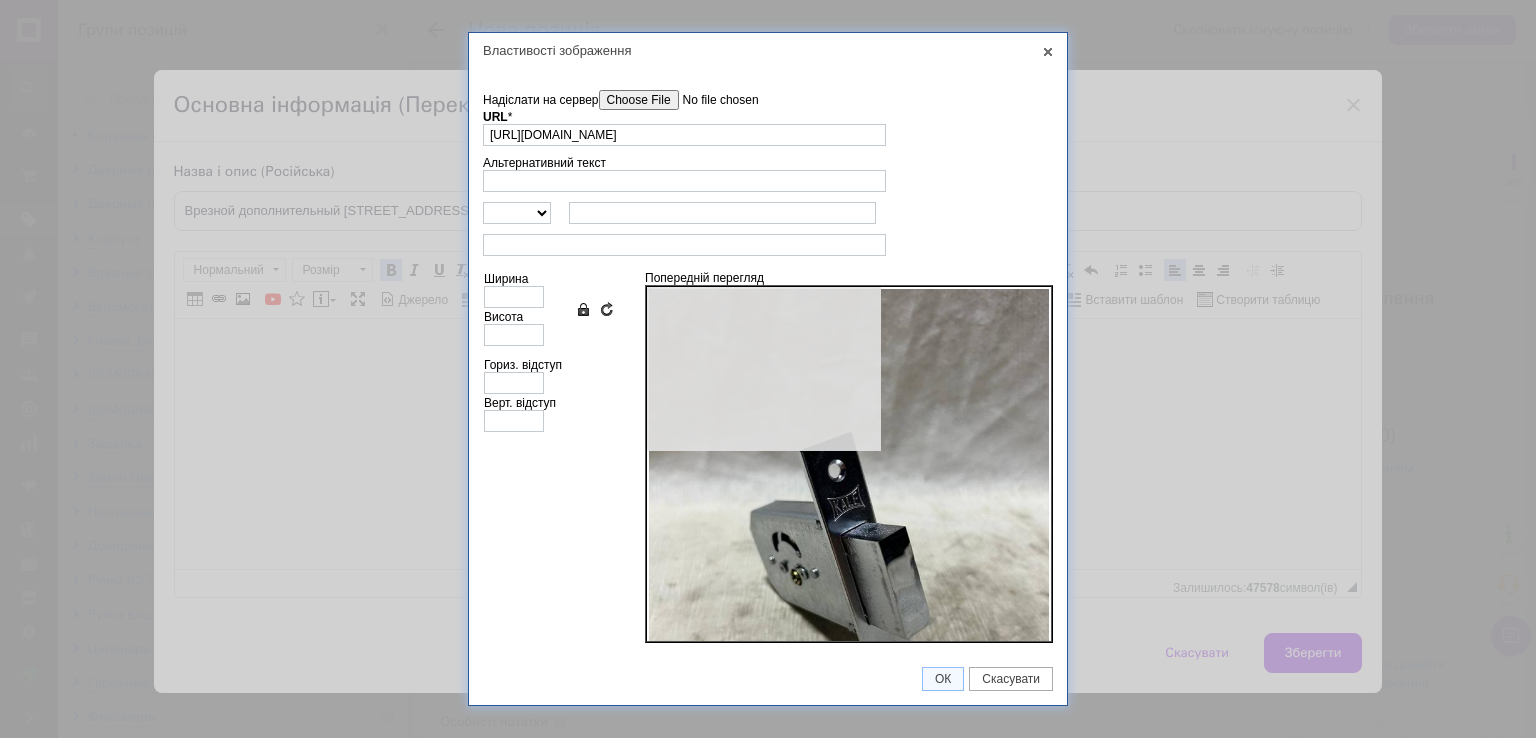 type on "640" 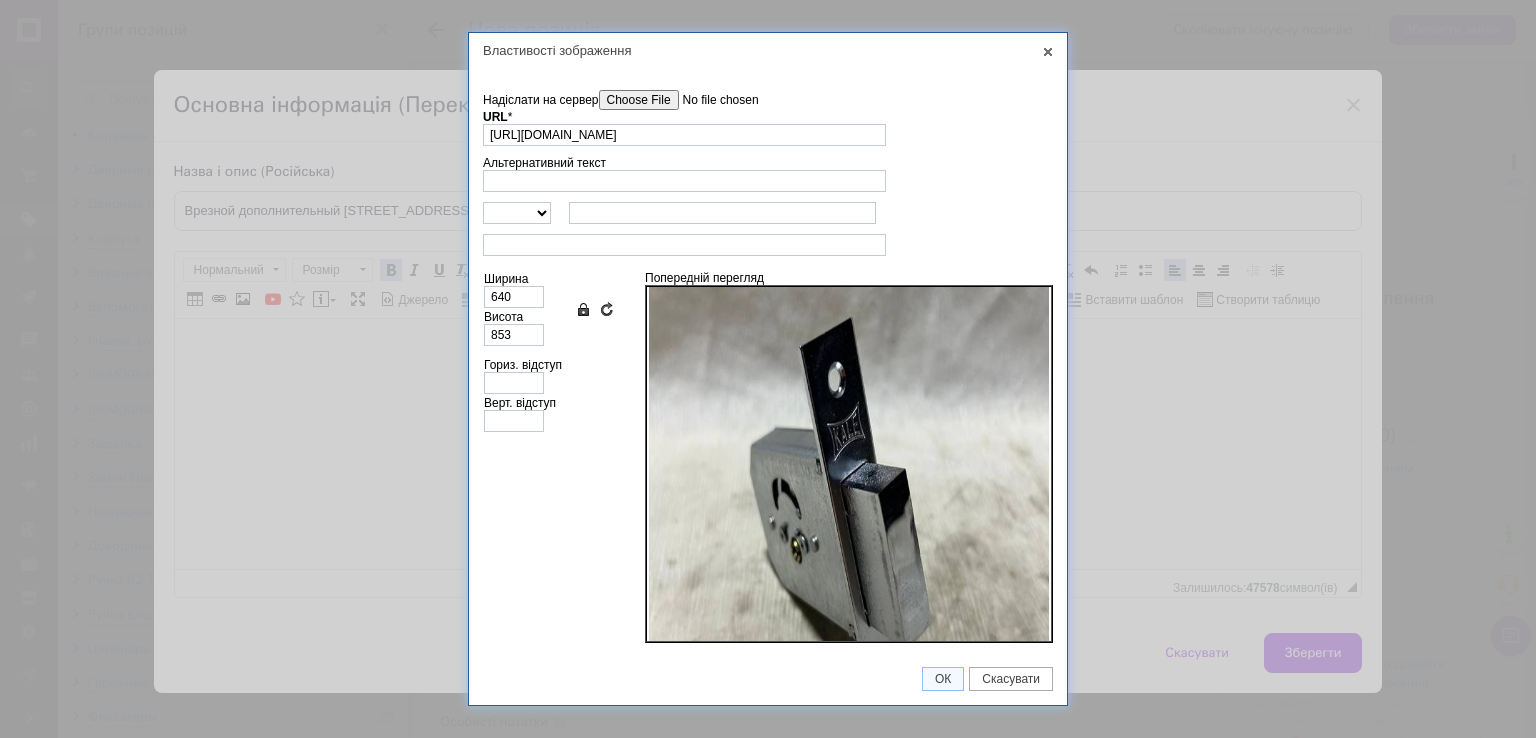 scroll, scrollTop: 100, scrollLeft: 0, axis: vertical 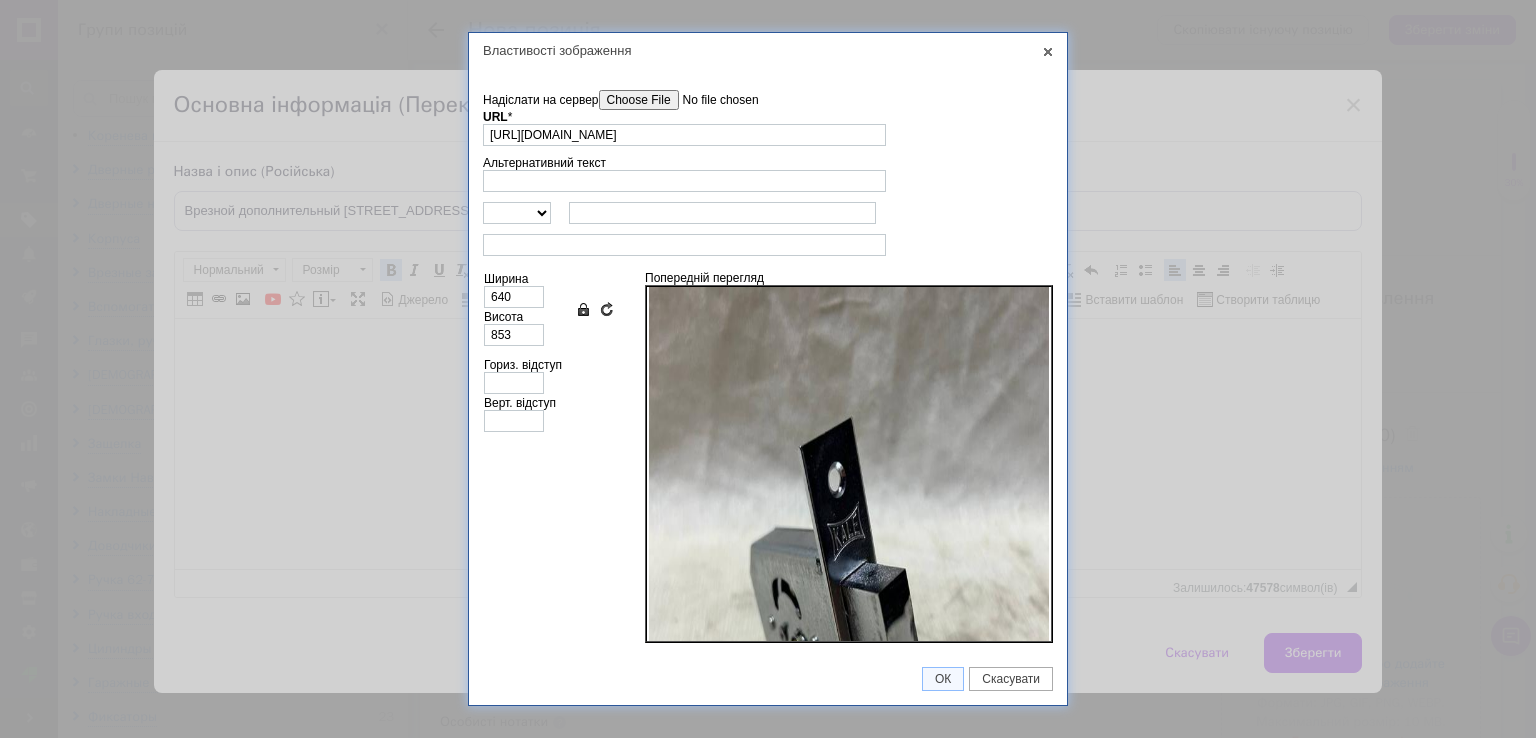 click on "Альтернативний текст" at bounding box center (768, 174) 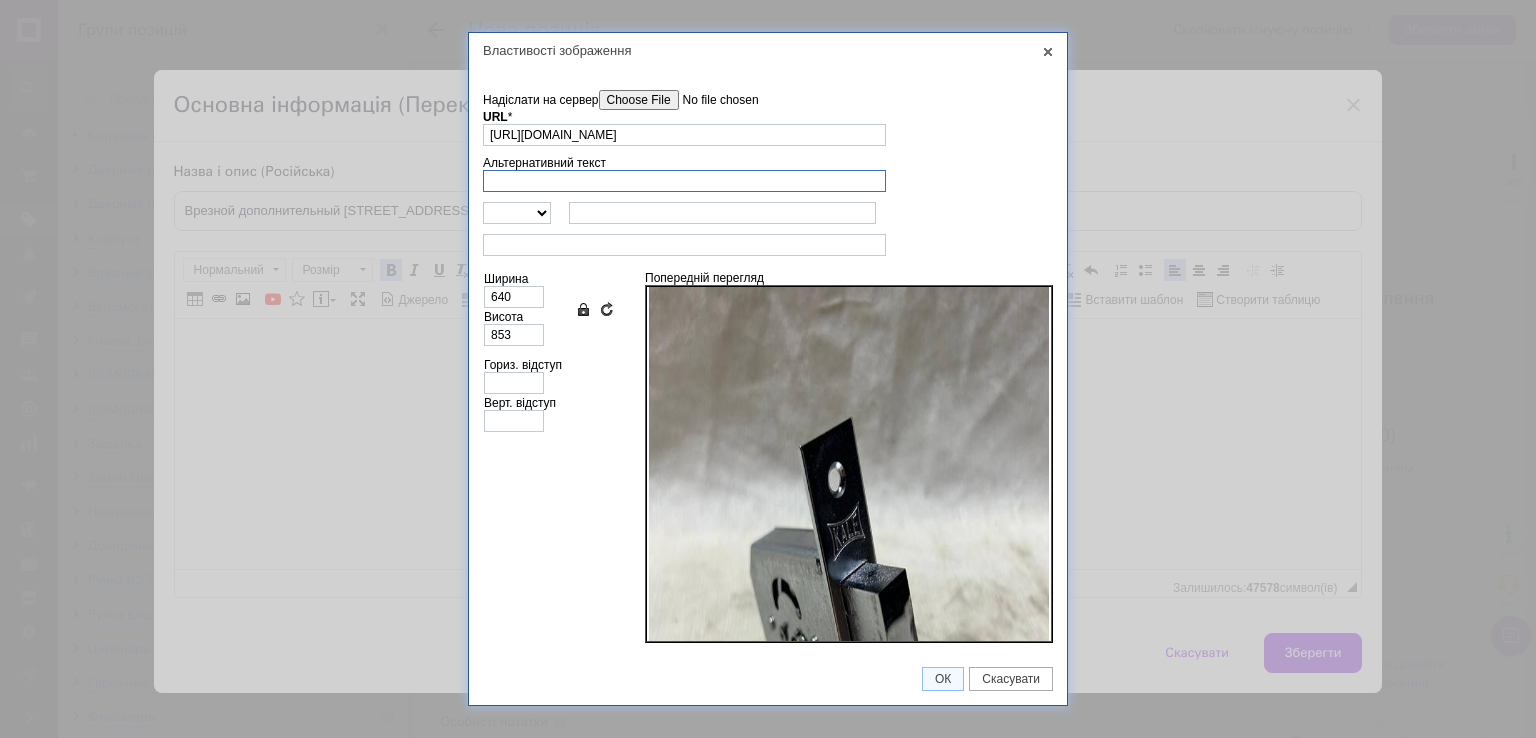 click on "Альтернативний текст" at bounding box center [684, 181] 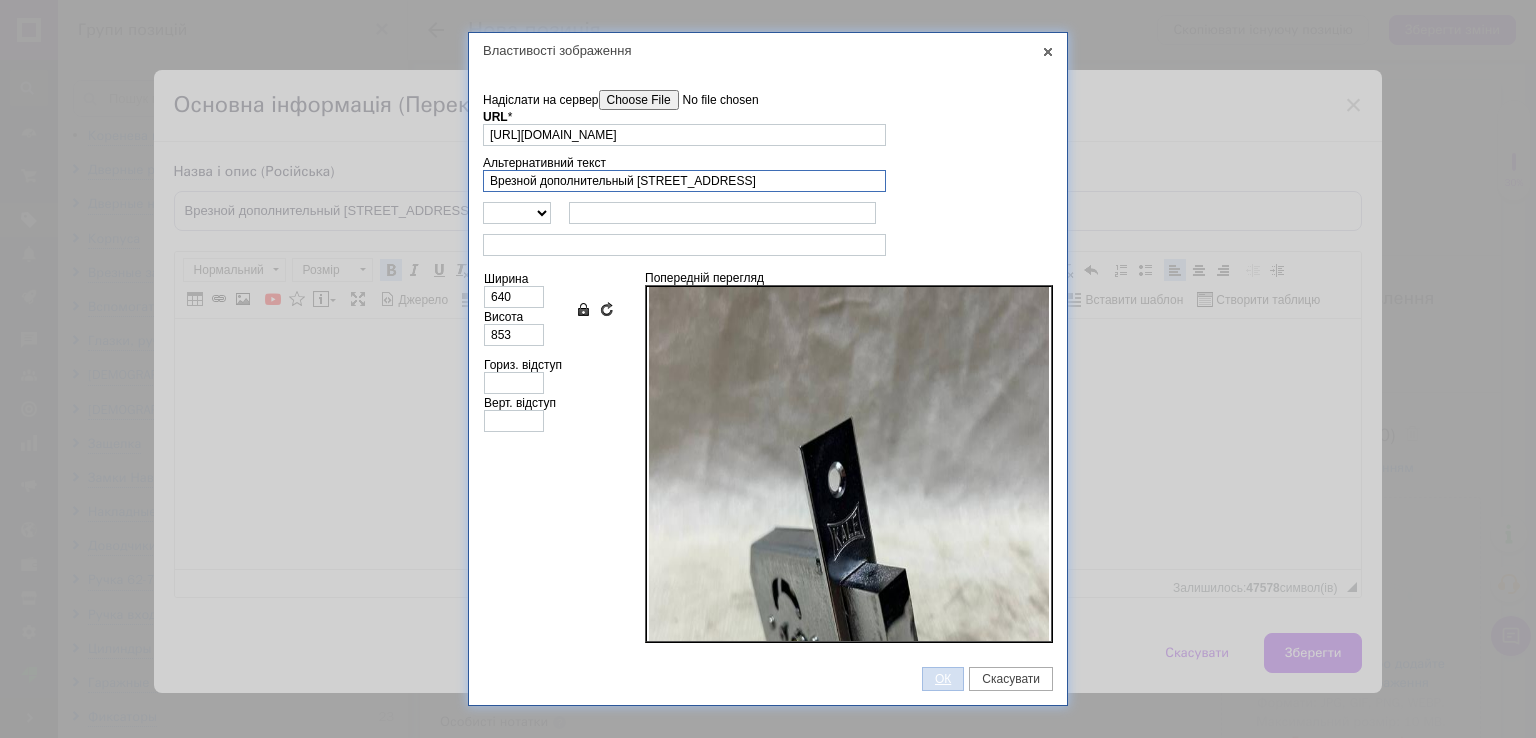 type on "Врезной дополнительный [STREET_ADDRESS]" 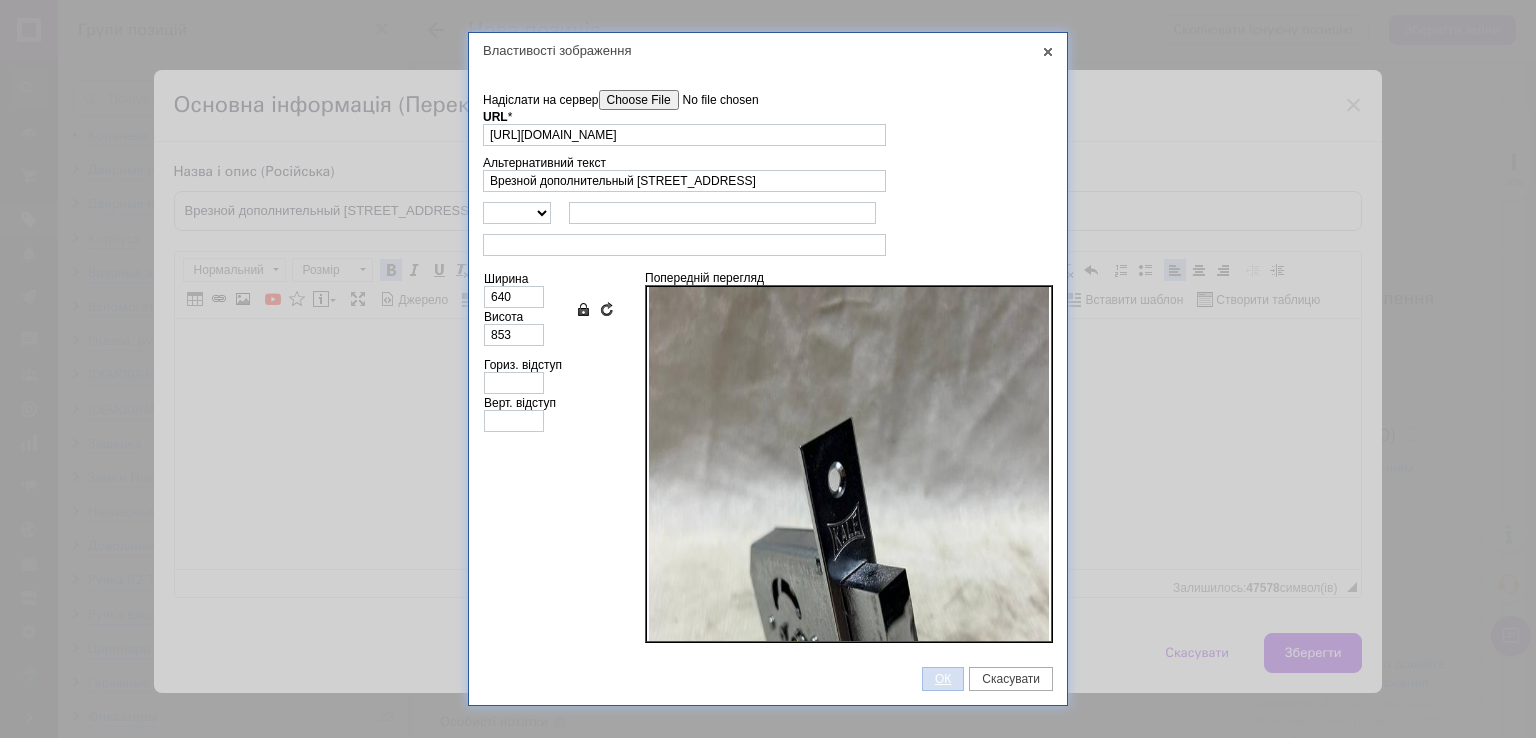 click on "ОК" at bounding box center (943, 679) 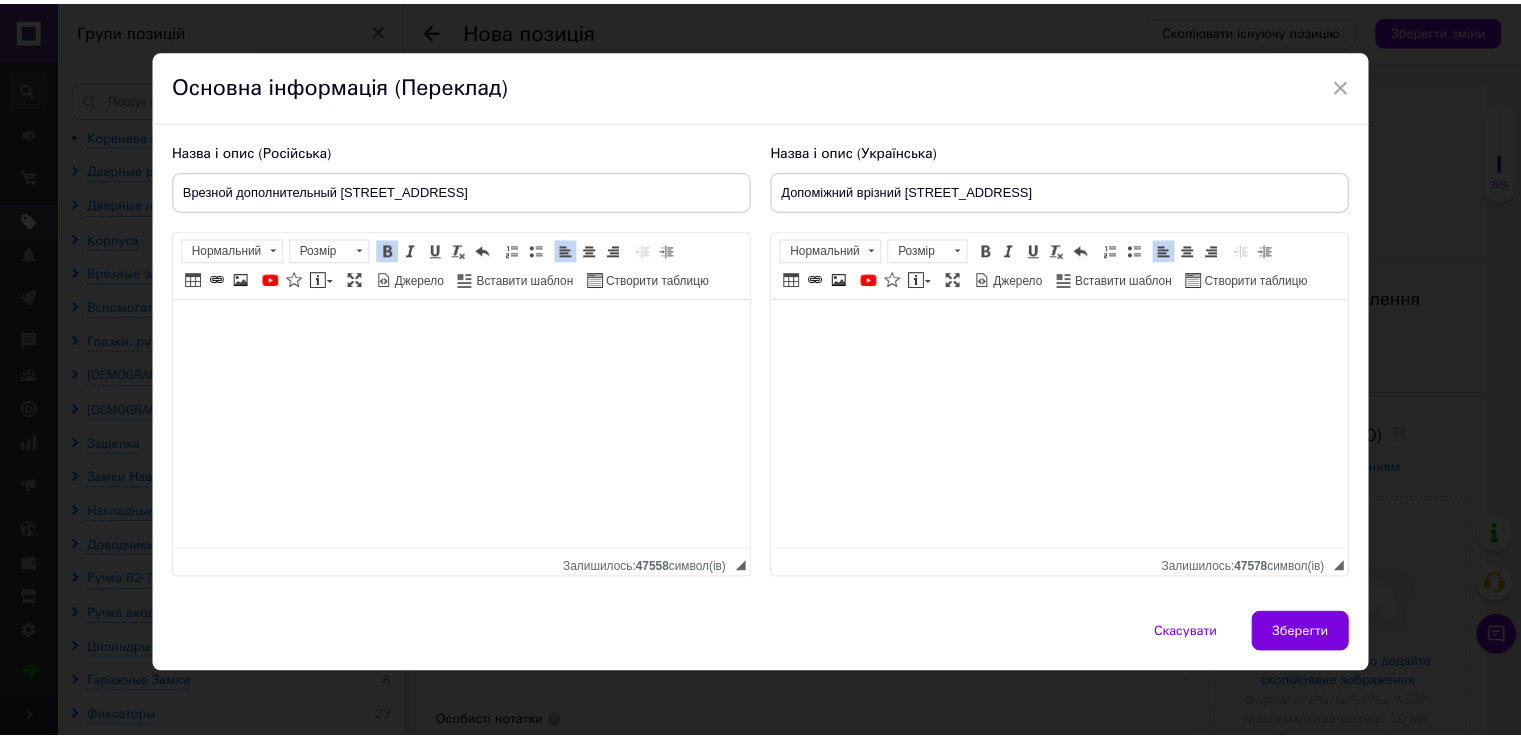 scroll, scrollTop: 23, scrollLeft: 0, axis: vertical 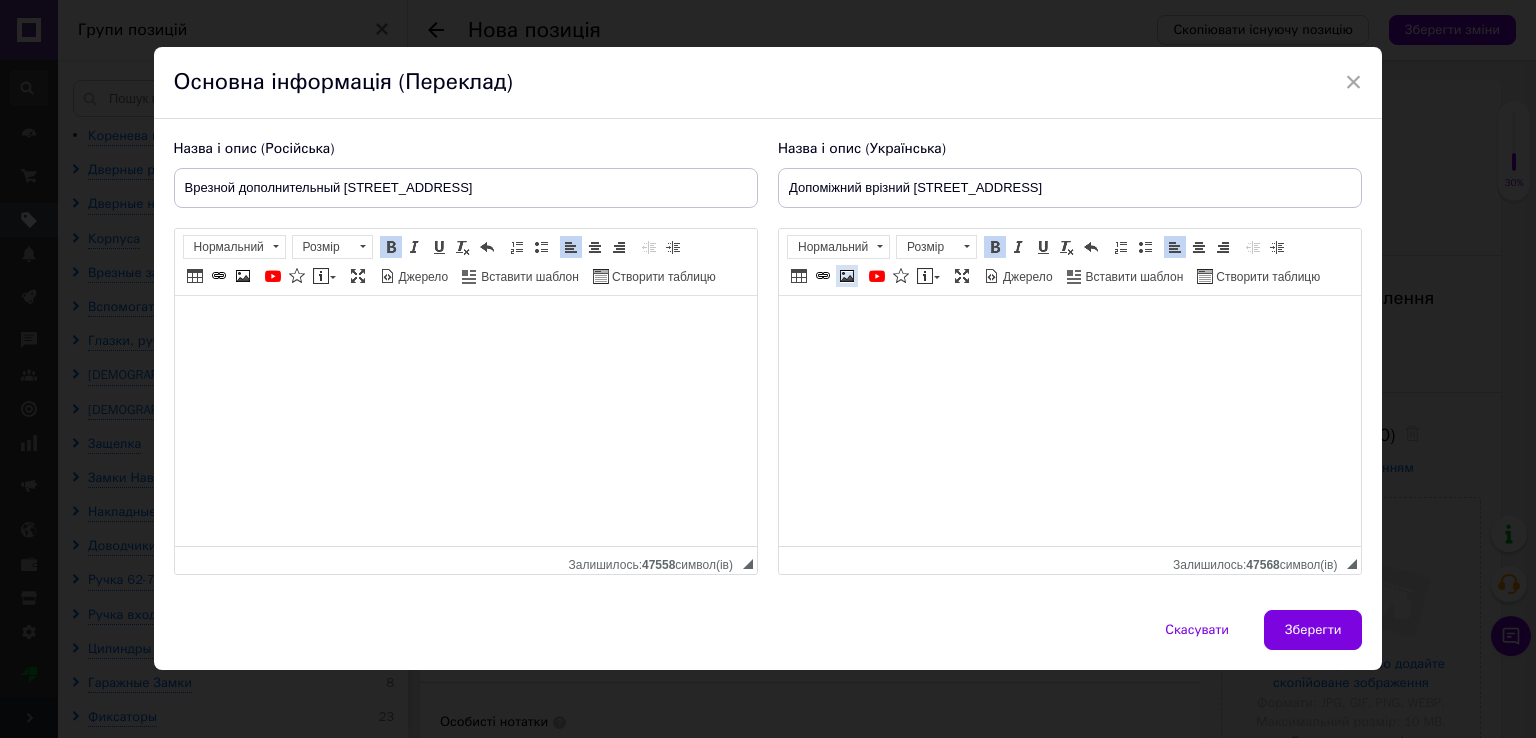 click at bounding box center [847, 276] 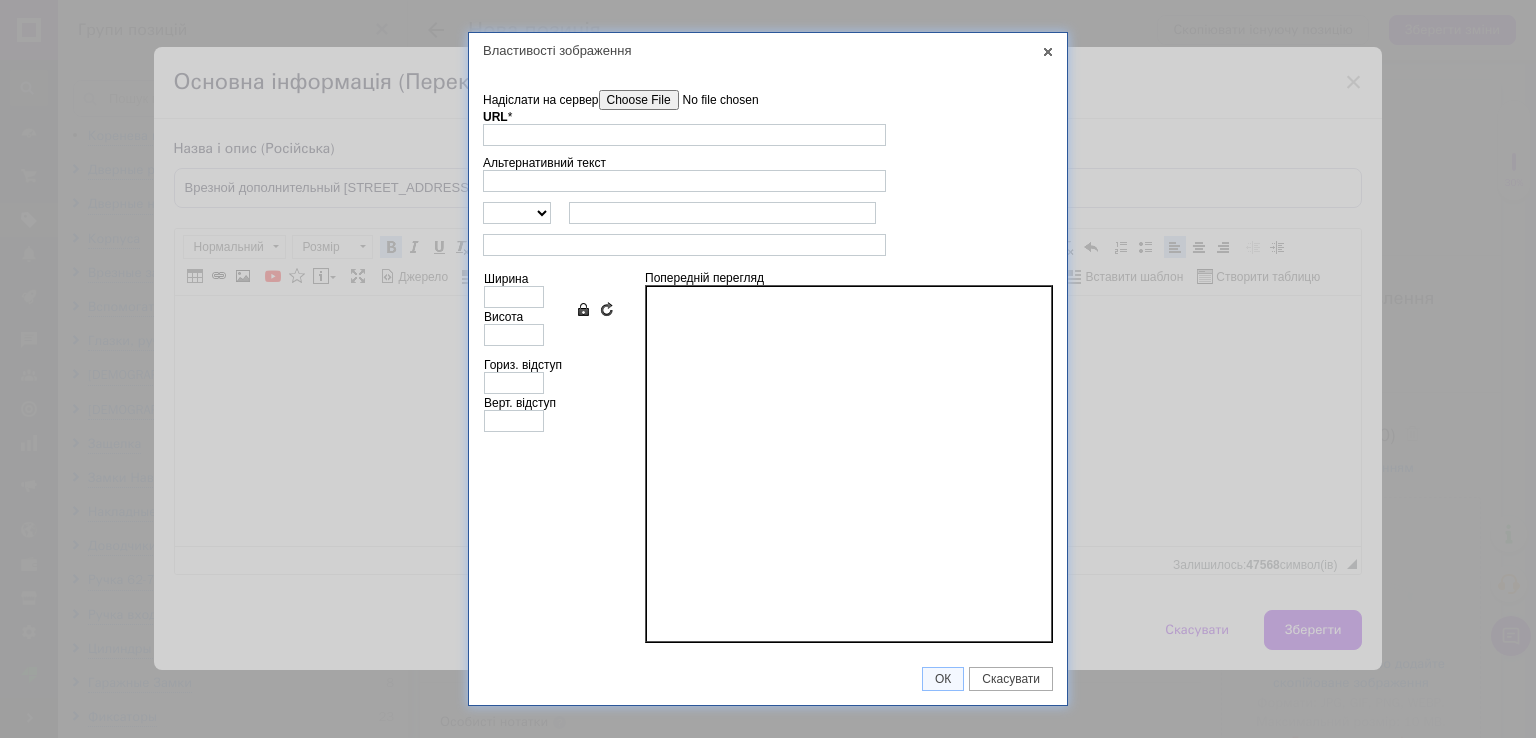 click on "URL *" at bounding box center (684, 128) 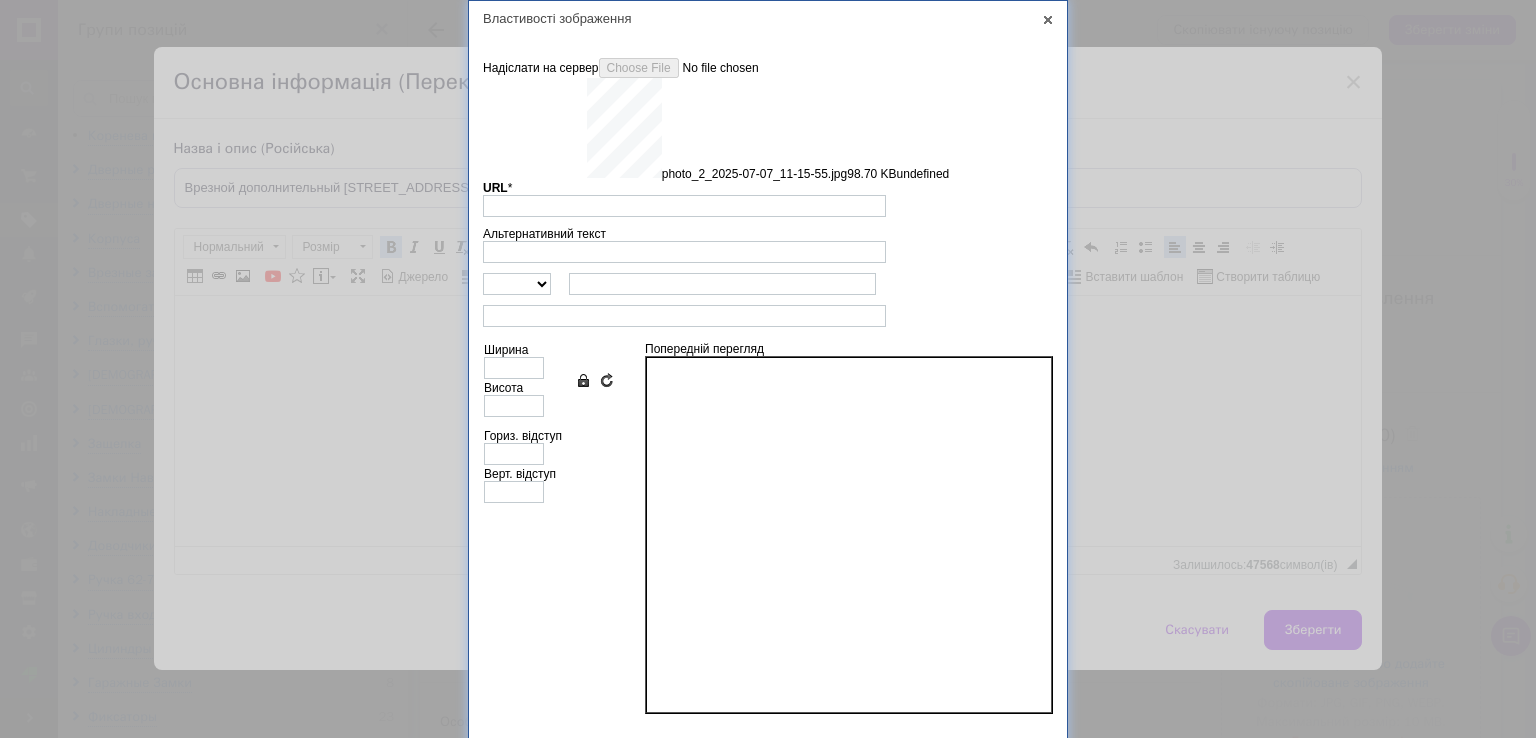 type on "https://images.prom.ua/6743518479_w640_h2048_photo_2_2025_07_07_11_15_55.jpg?fresh=1&PIMAGE_ID=6743518479" 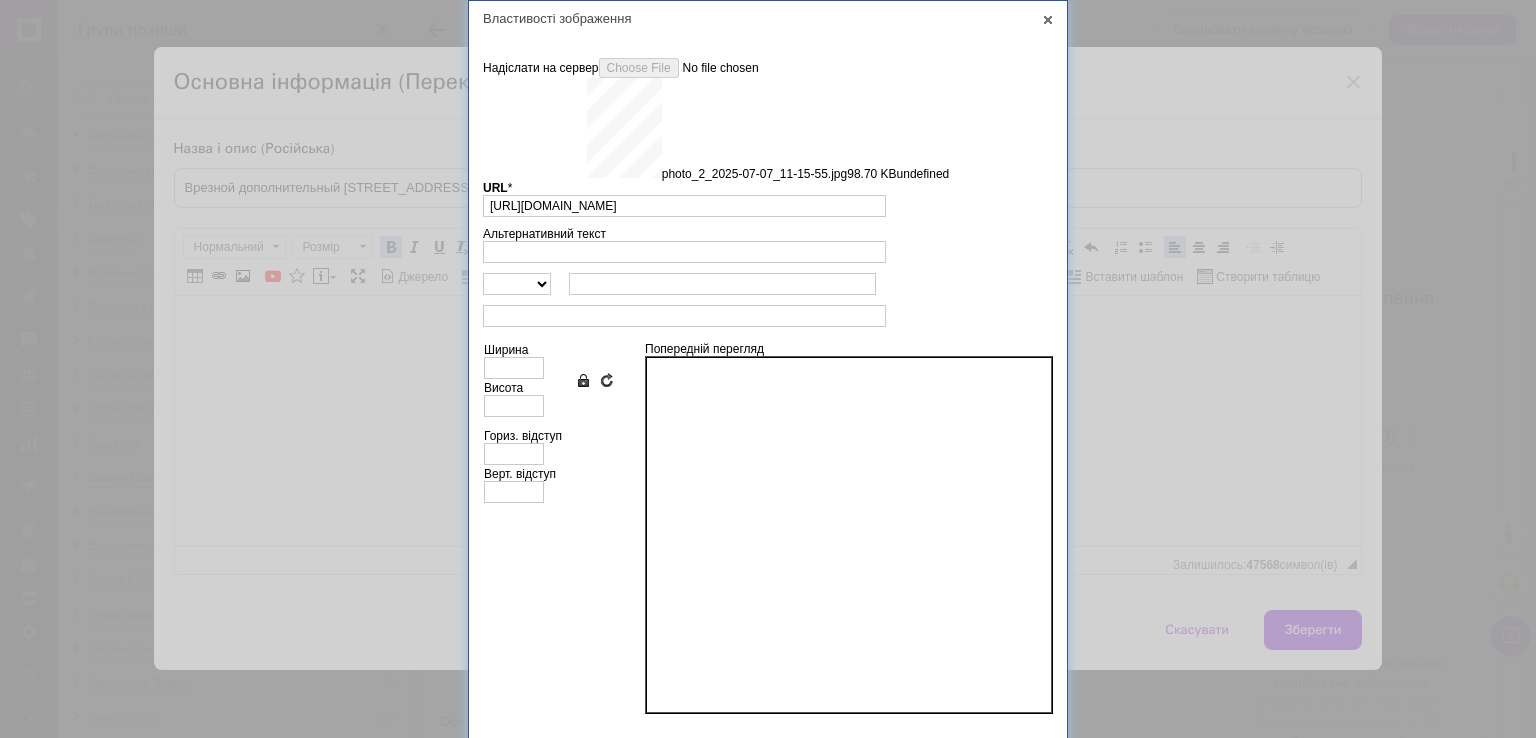 type on "640" 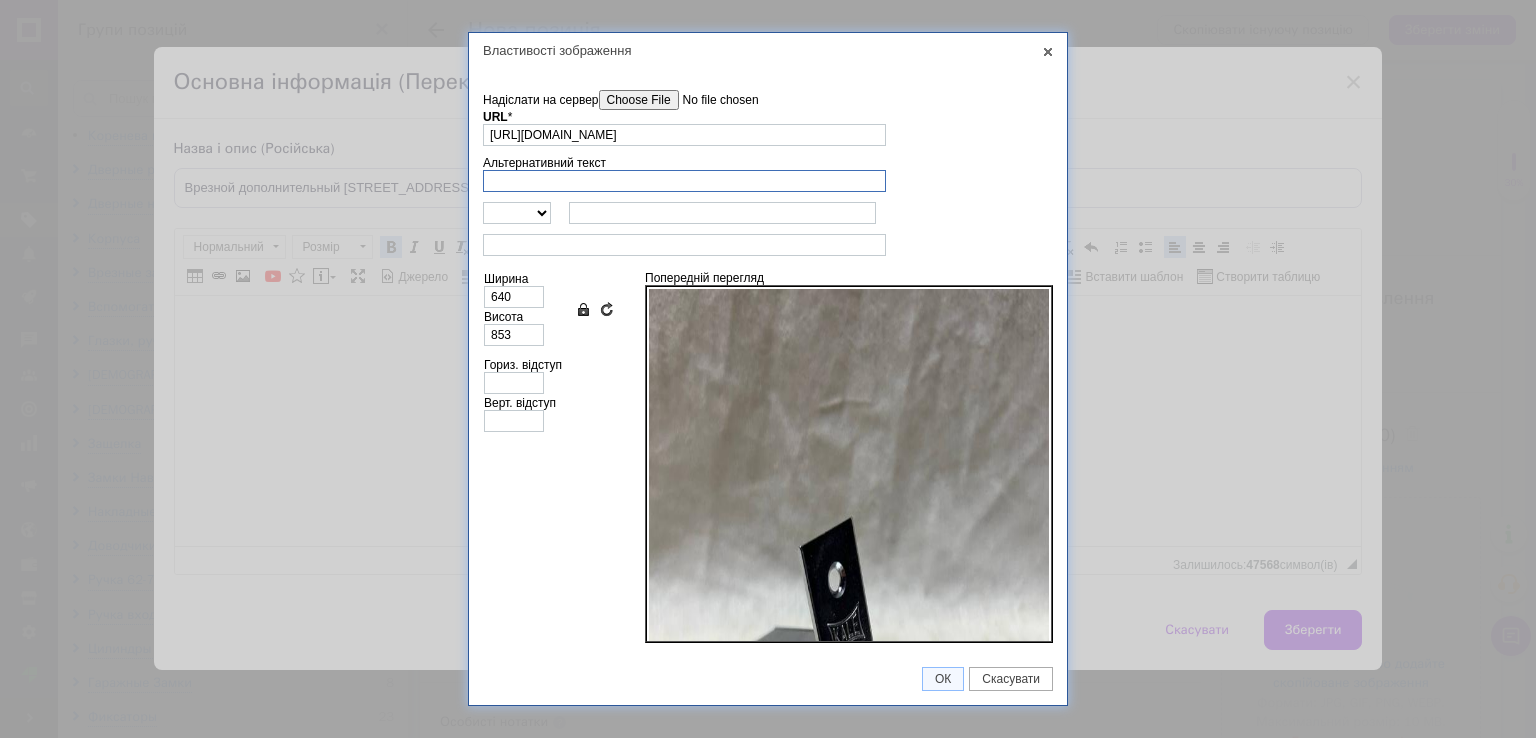 click on "Альтернативний текст" at bounding box center (684, 181) 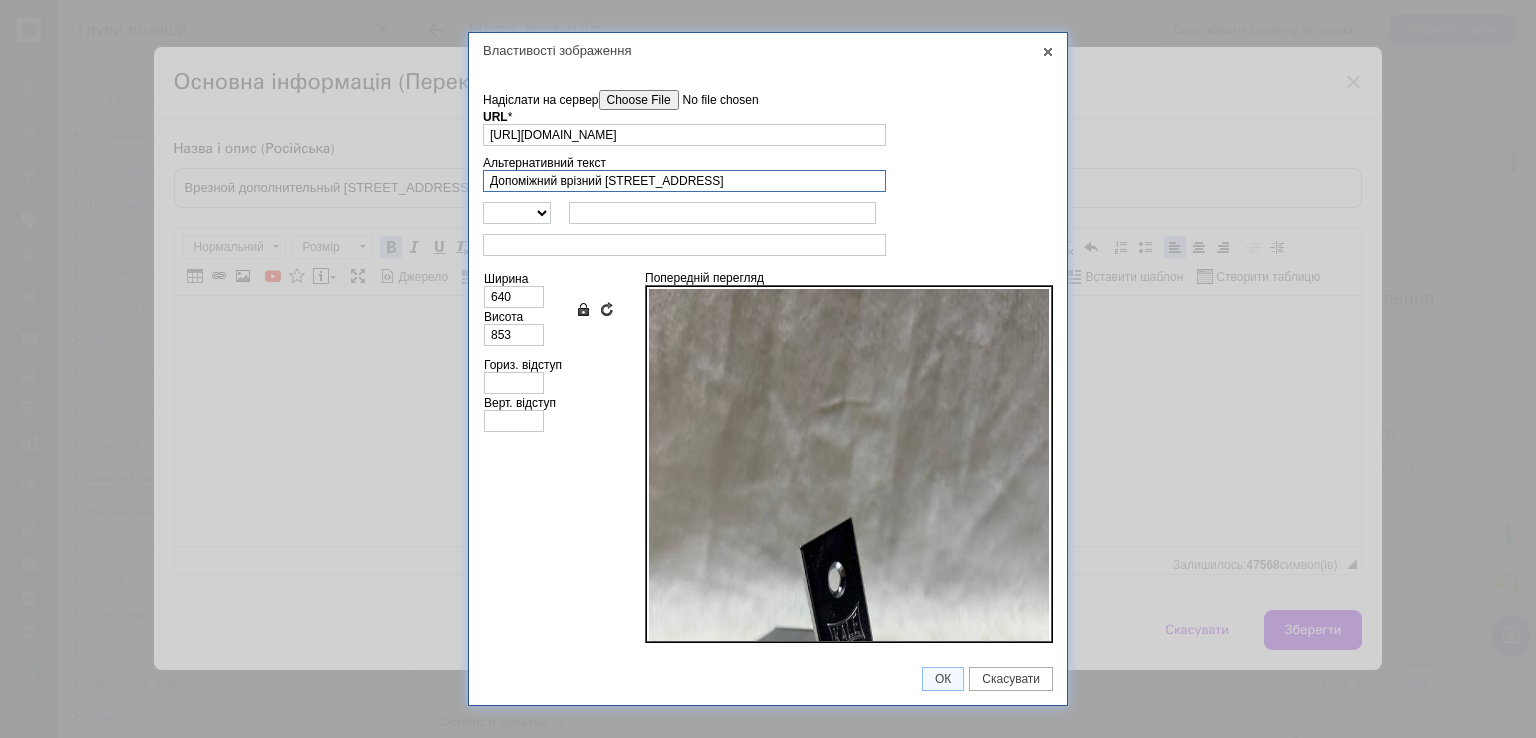 type on "Допоміжний врізний замок KALE 156/F" 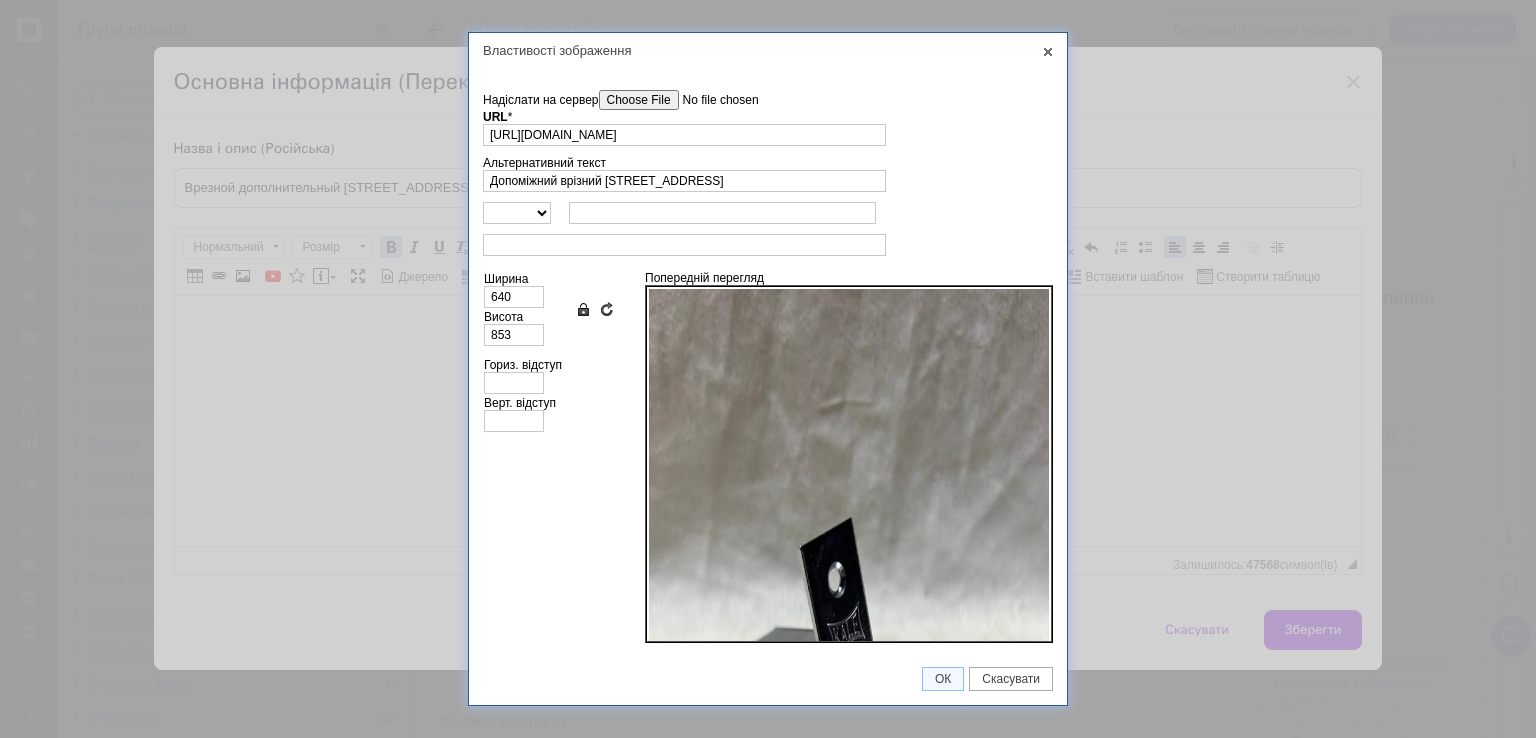 click on "ОК Скасувати" at bounding box center [768, 679] 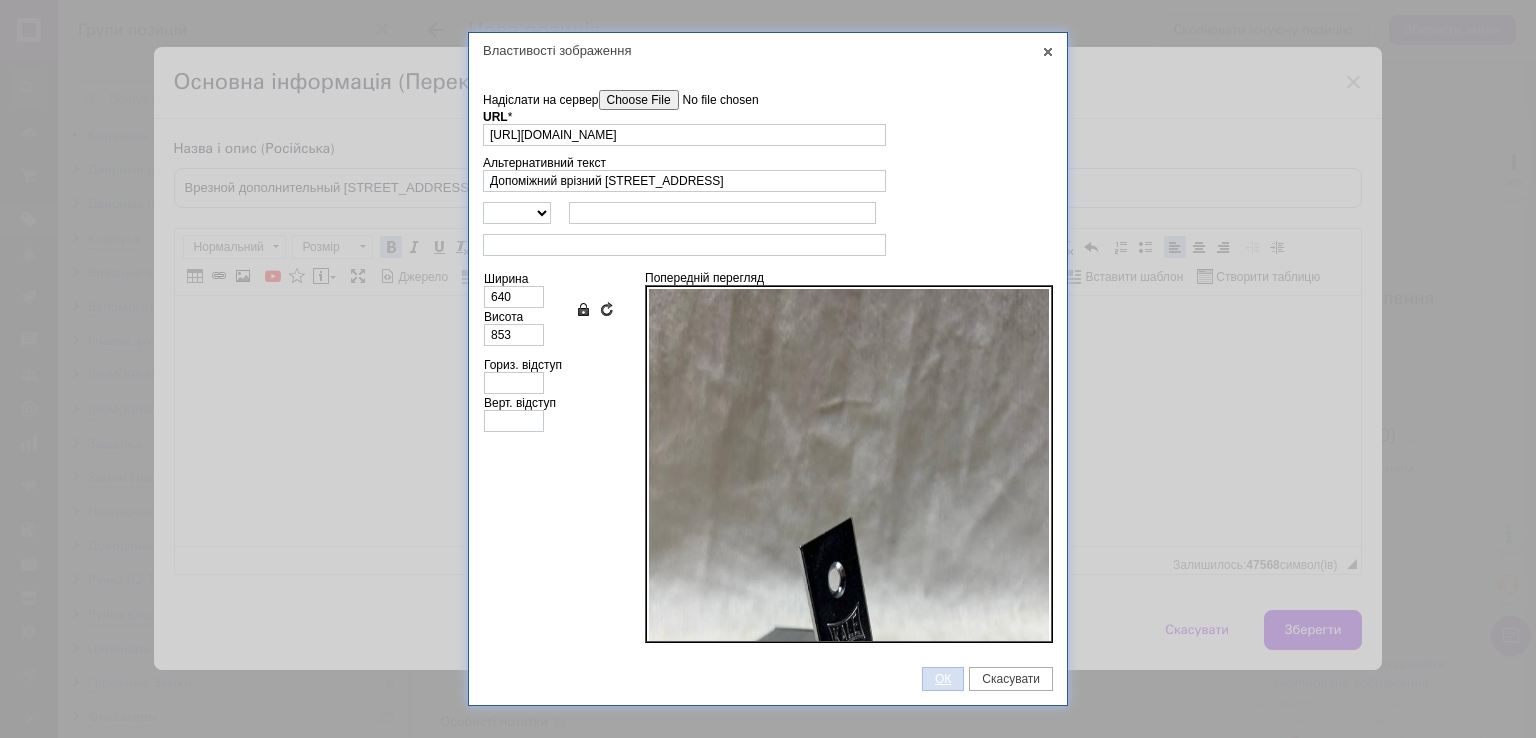 click on "ОК" at bounding box center (943, 679) 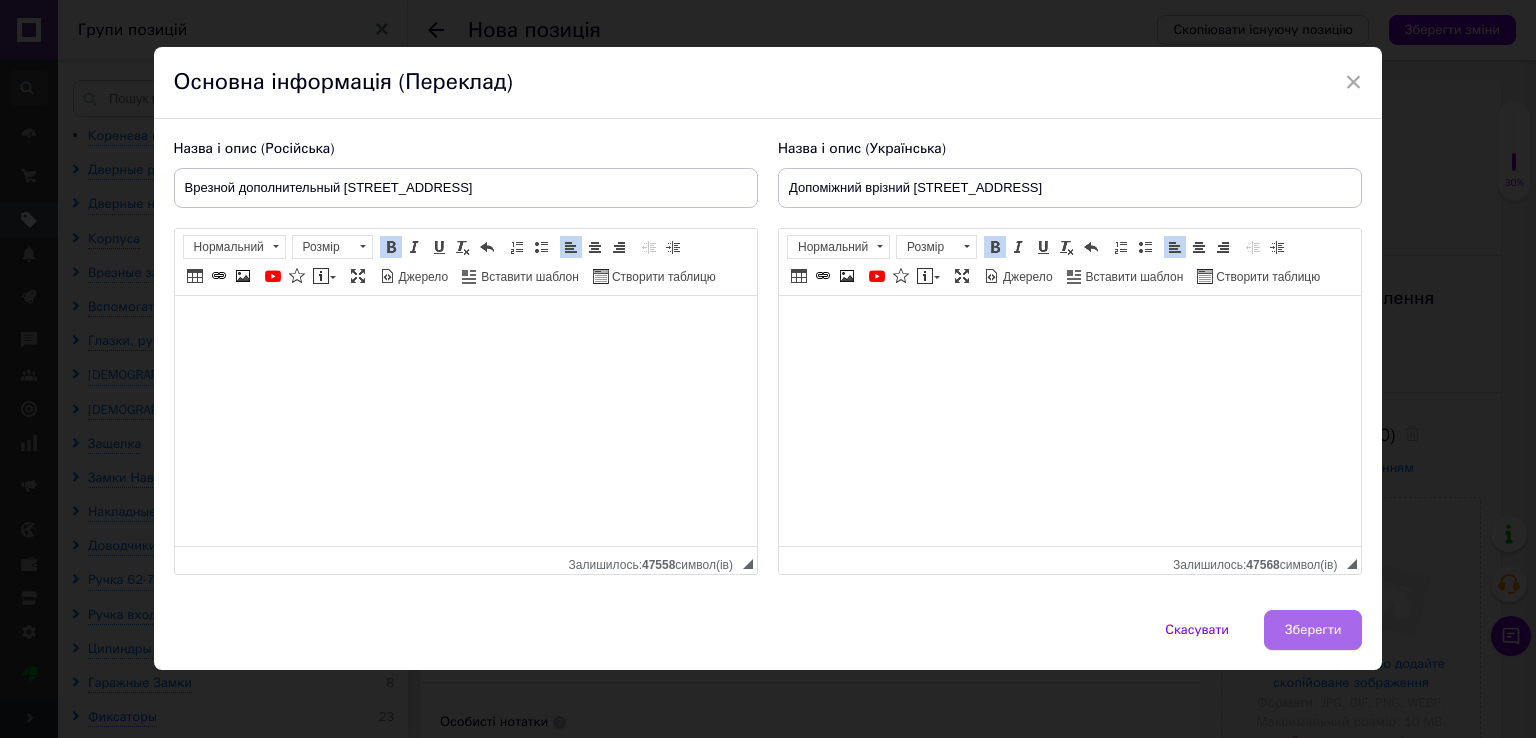click on "Зберегти" at bounding box center [1313, 630] 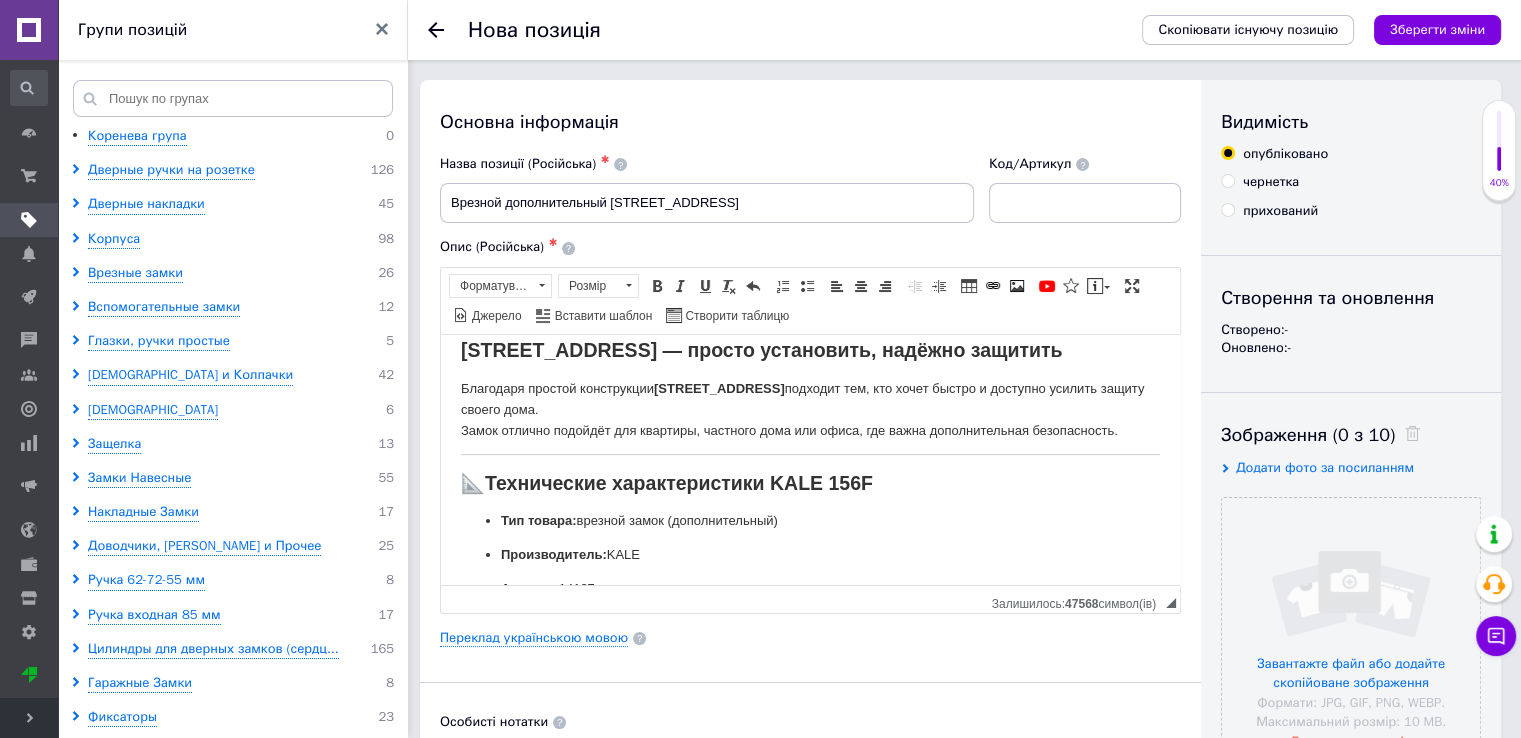 scroll, scrollTop: 800, scrollLeft: 0, axis: vertical 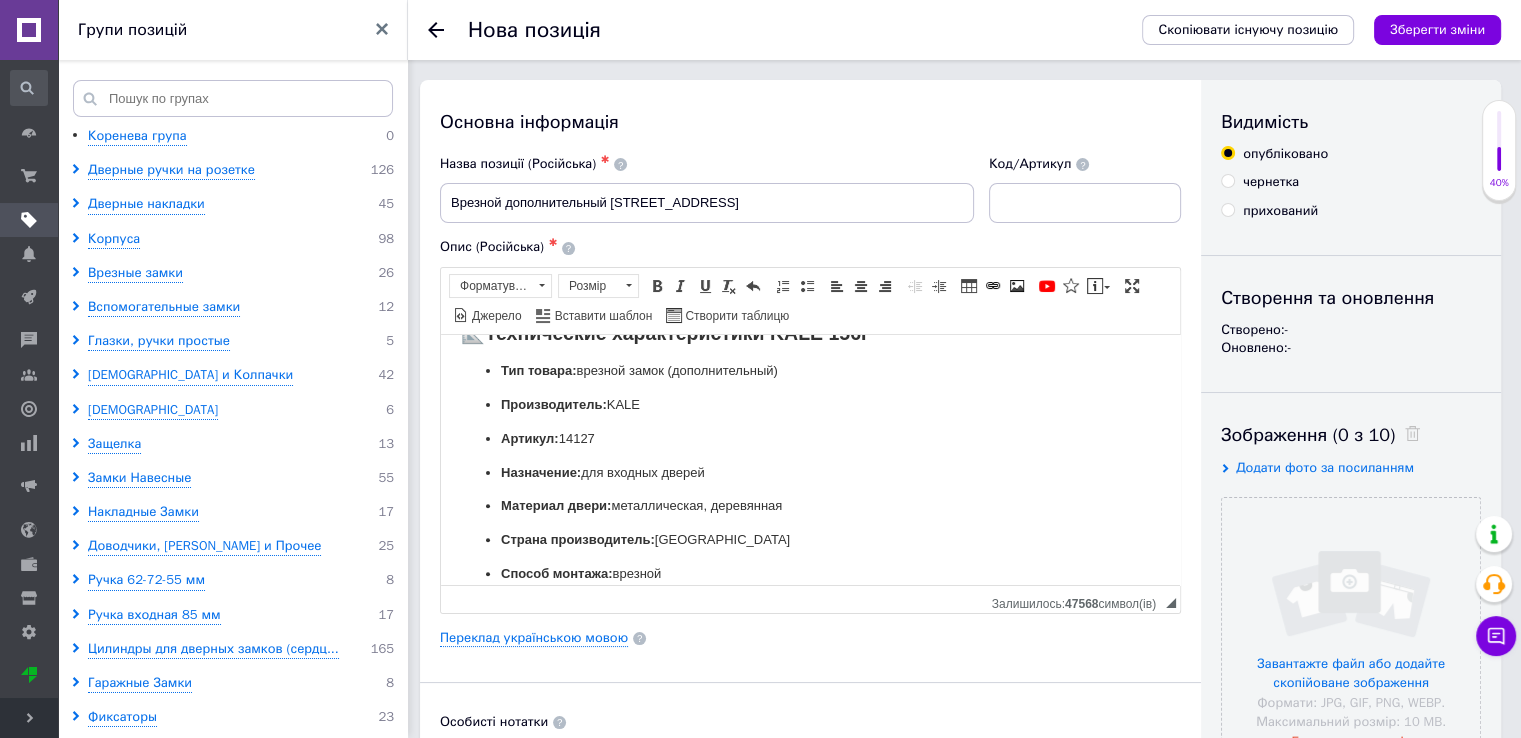 click on "Артикул:  14127" at bounding box center (810, 438) 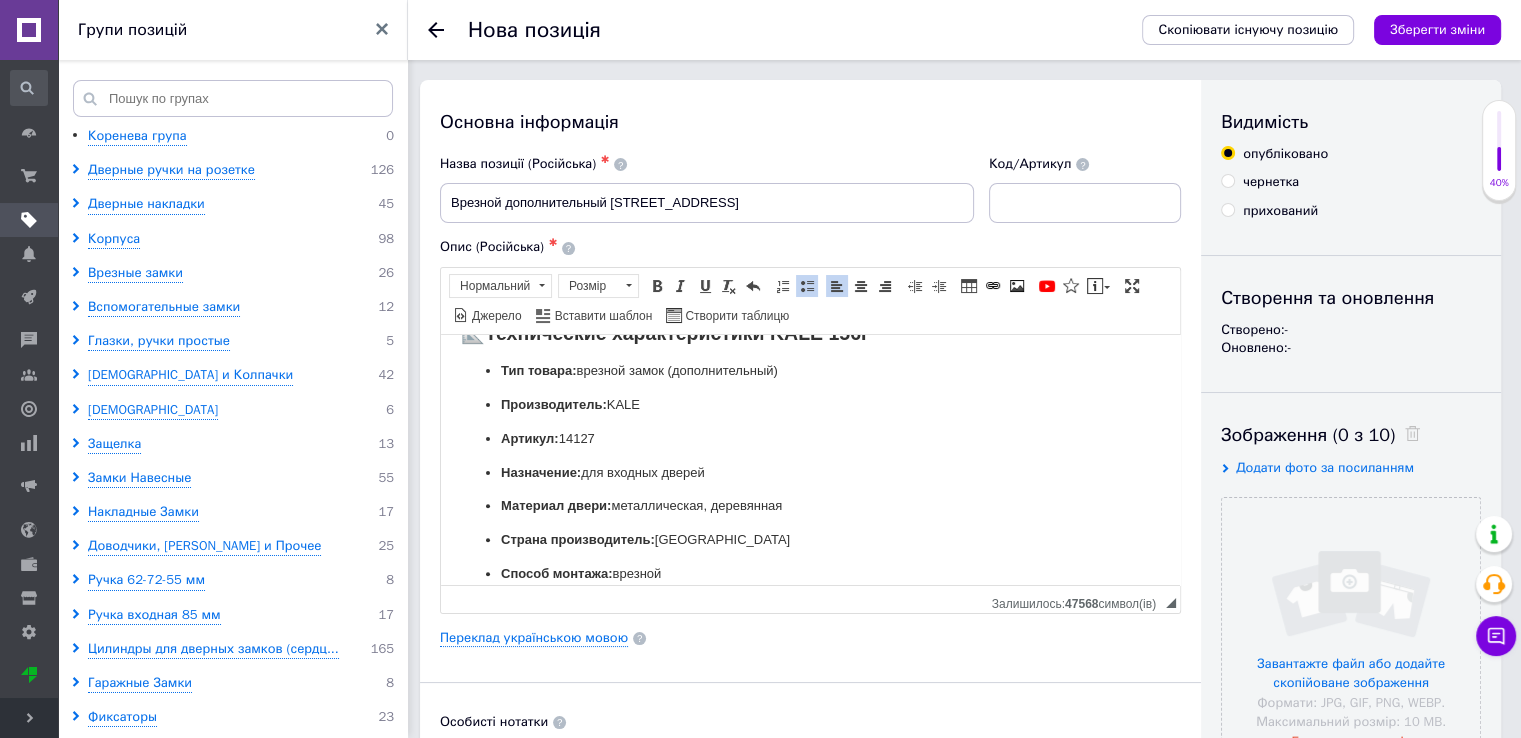 click at bounding box center (1085, 203) 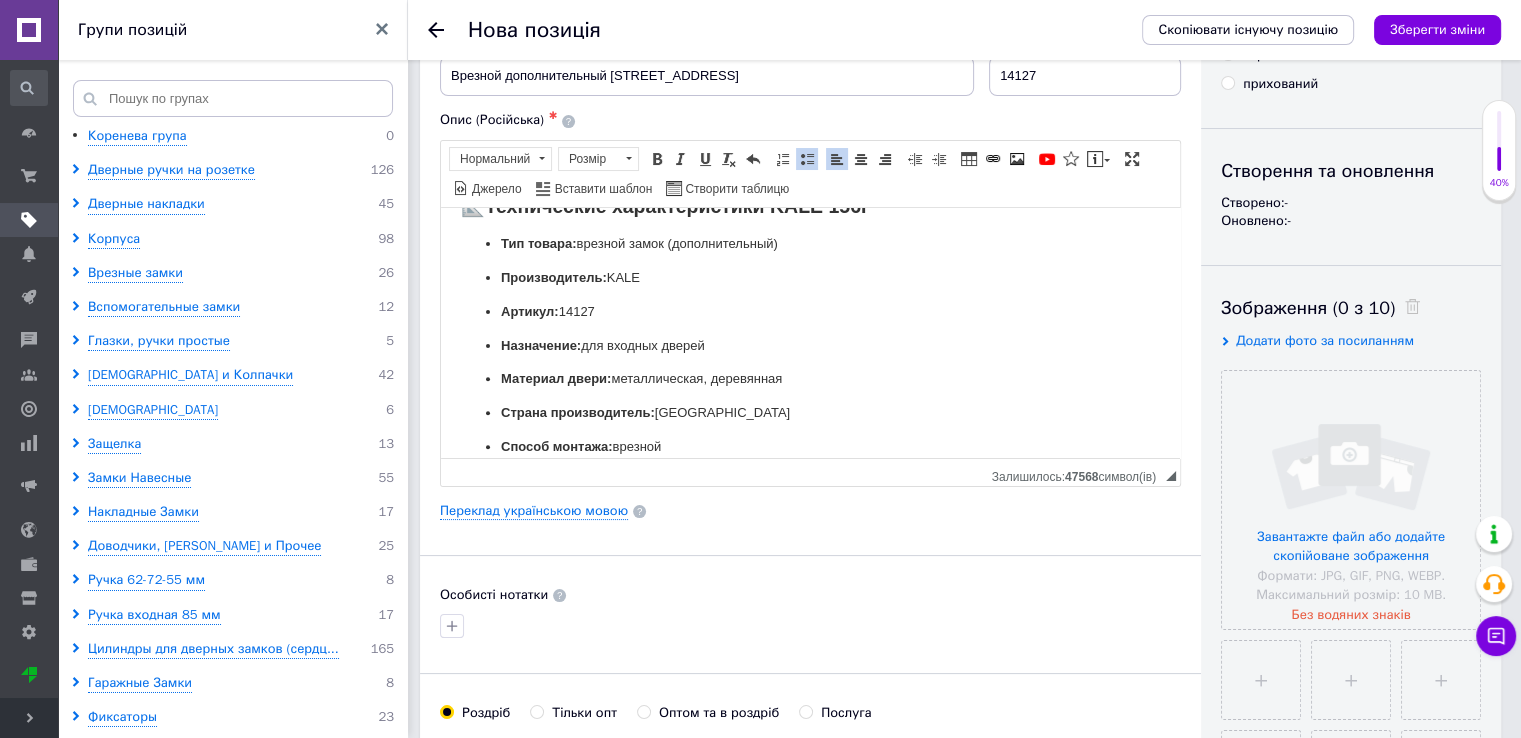 scroll, scrollTop: 400, scrollLeft: 0, axis: vertical 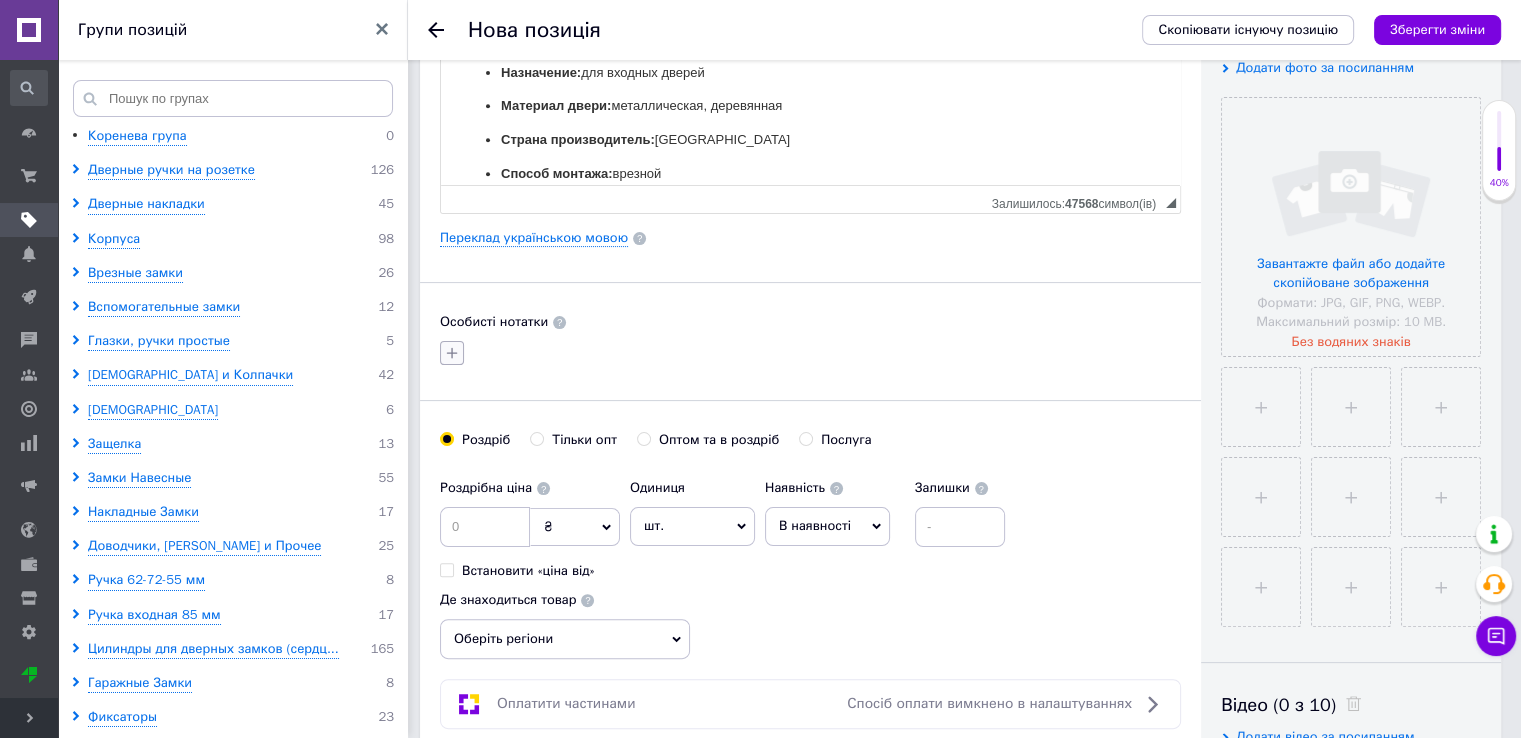 type on "14127" 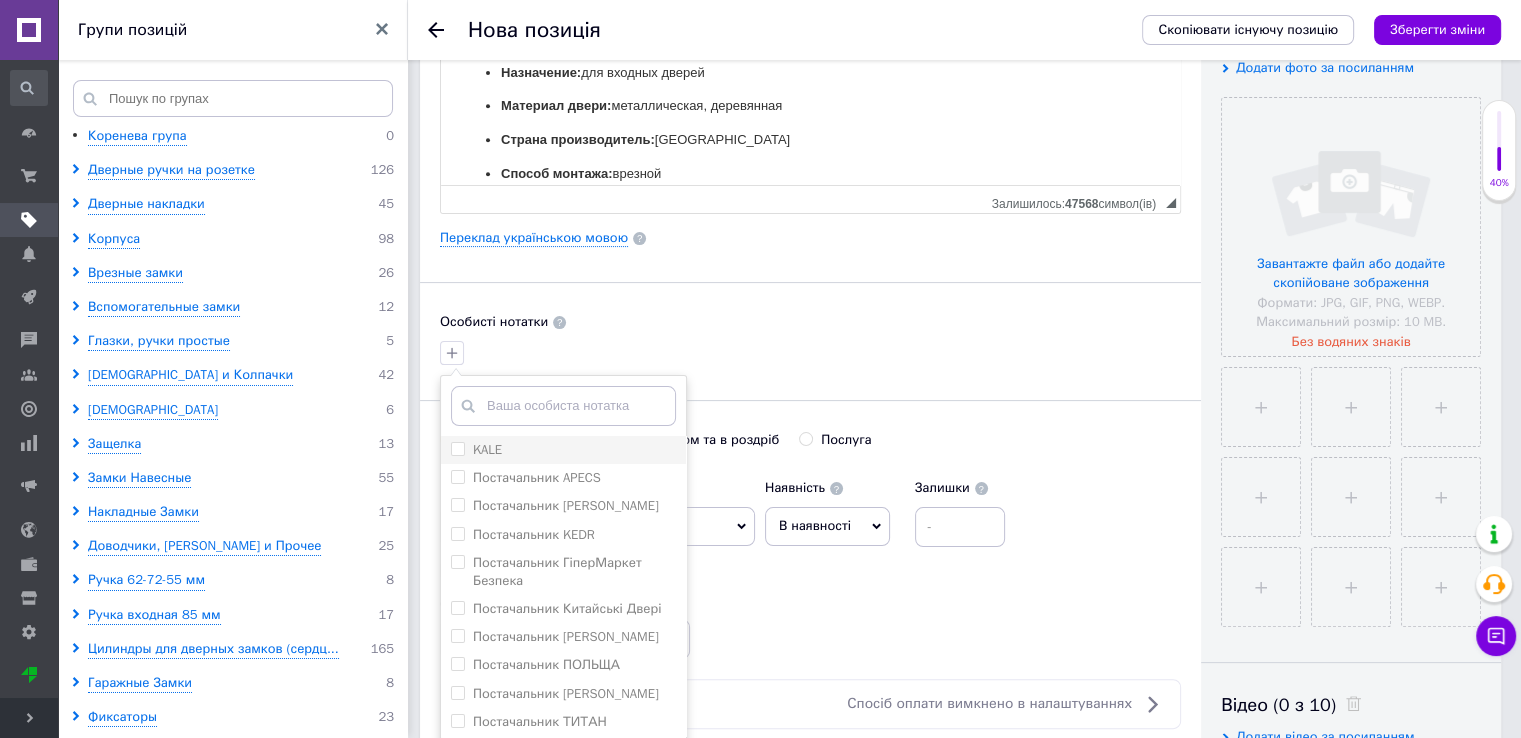 click on "KALE" at bounding box center (457, 448) 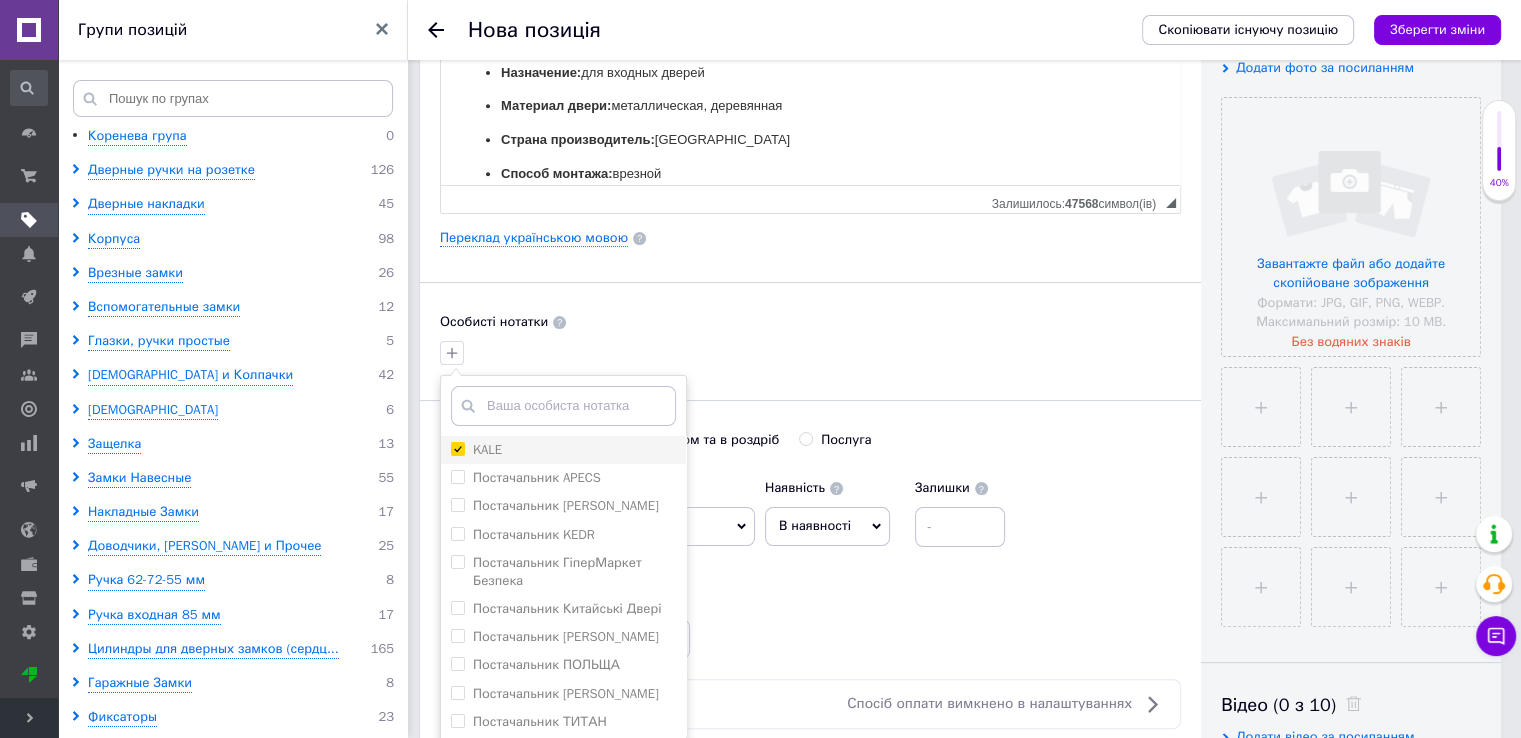 checkbox on "true" 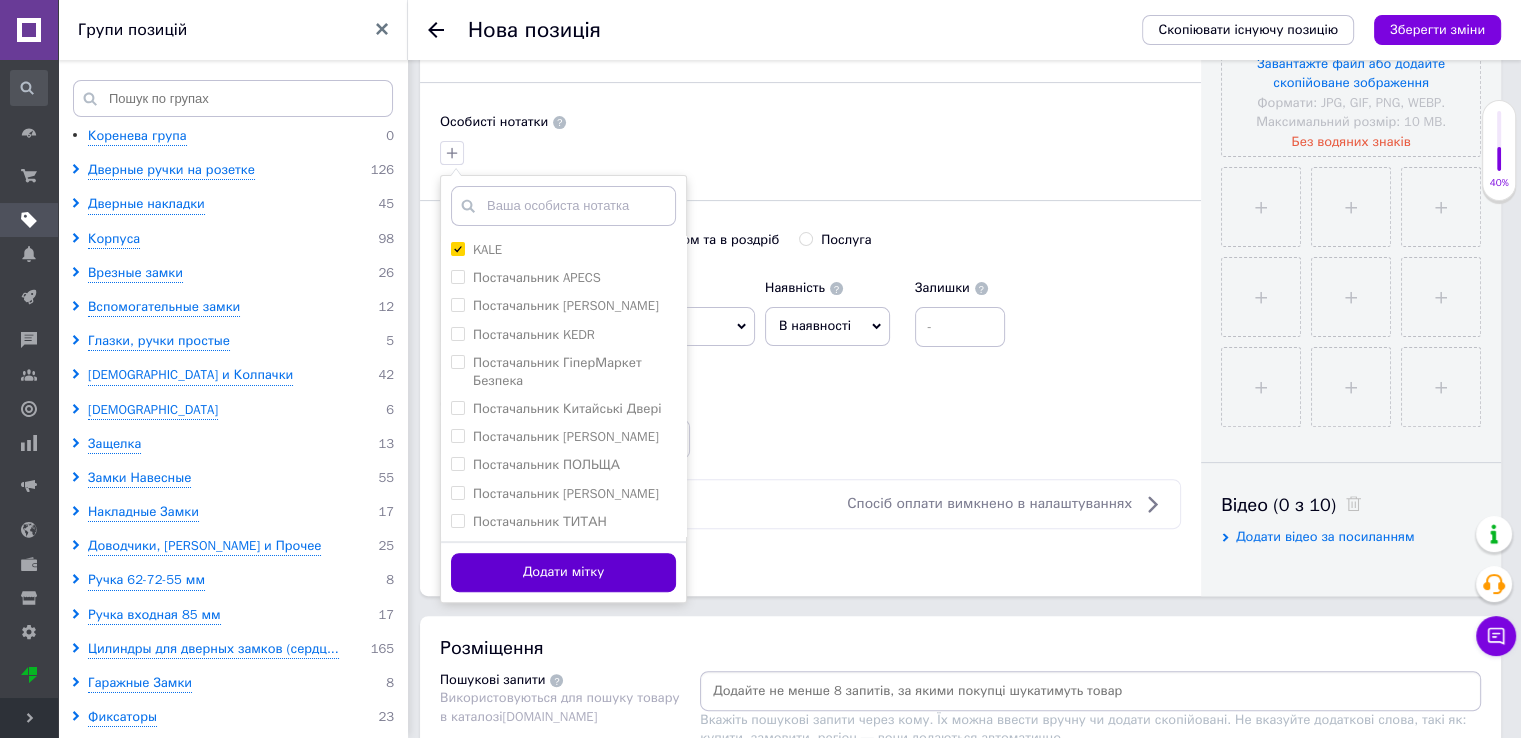 click on "Додати мітку" at bounding box center [563, 572] 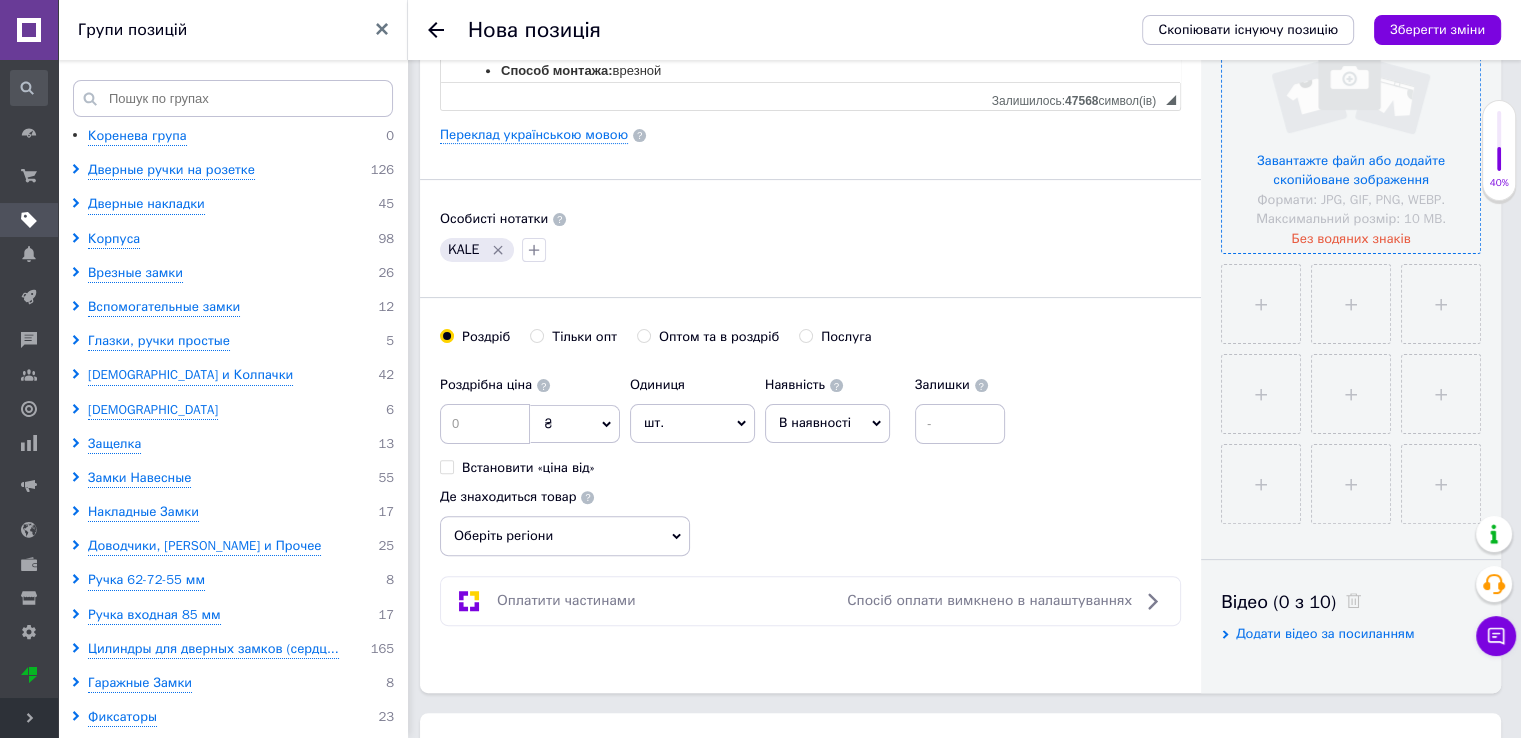 scroll, scrollTop: 200, scrollLeft: 0, axis: vertical 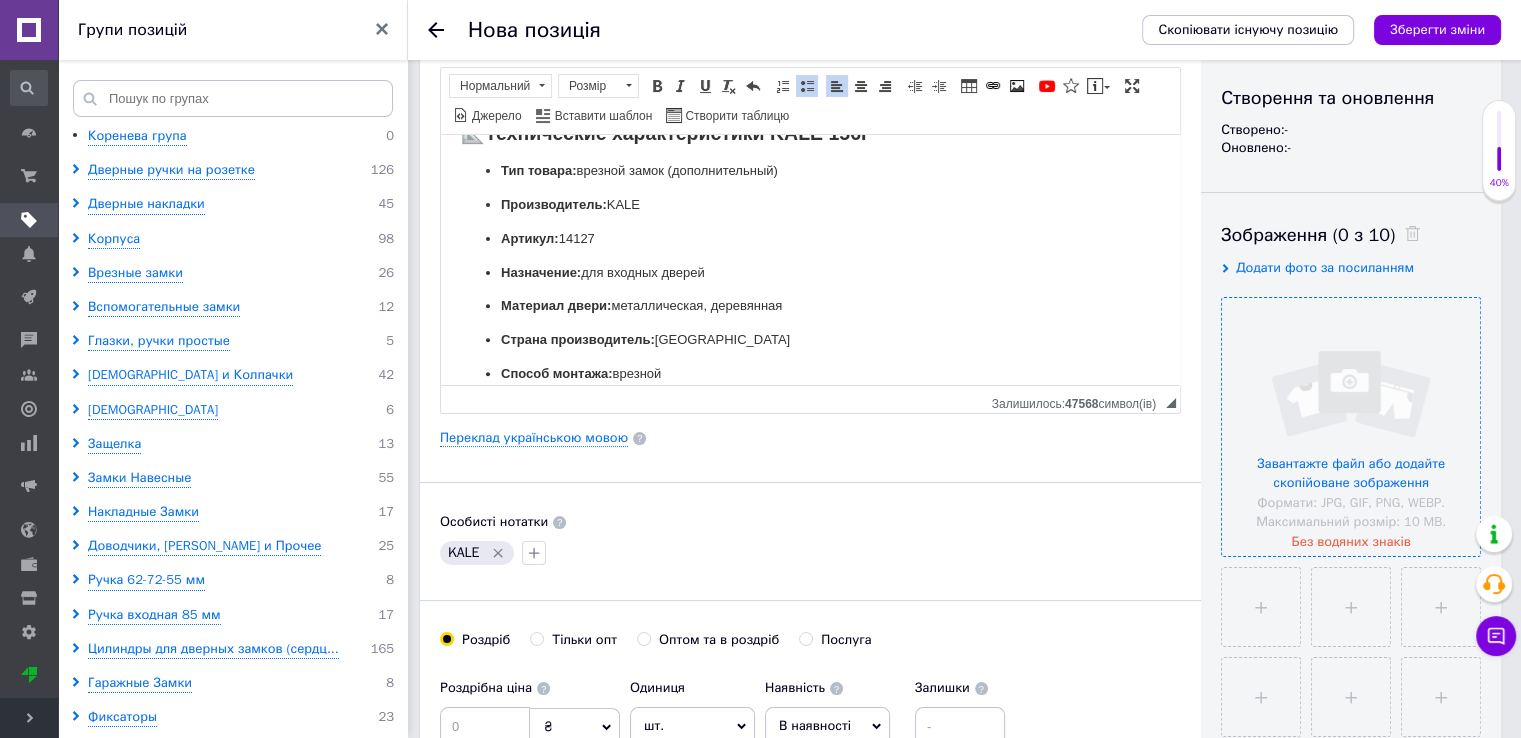 click at bounding box center (1351, 427) 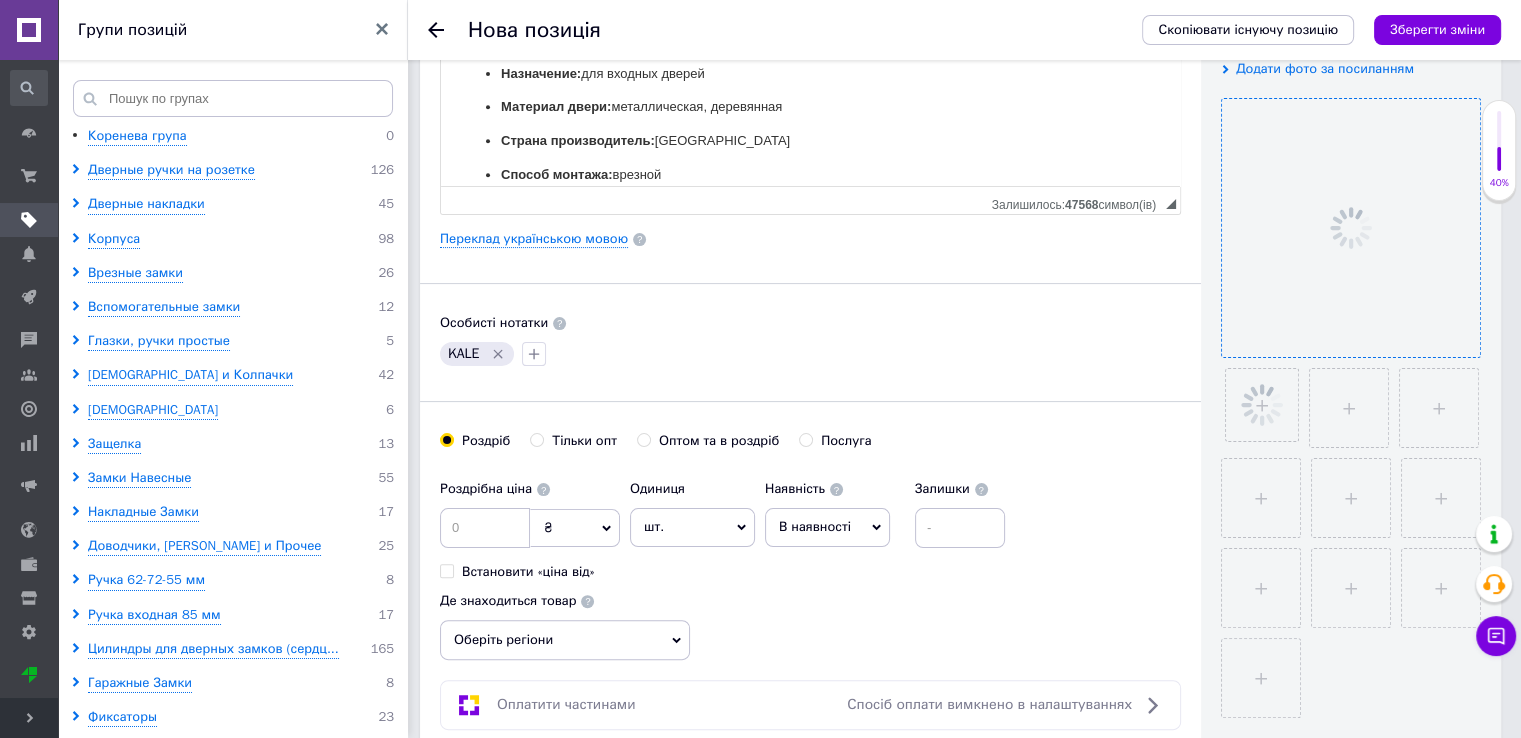 scroll, scrollTop: 400, scrollLeft: 0, axis: vertical 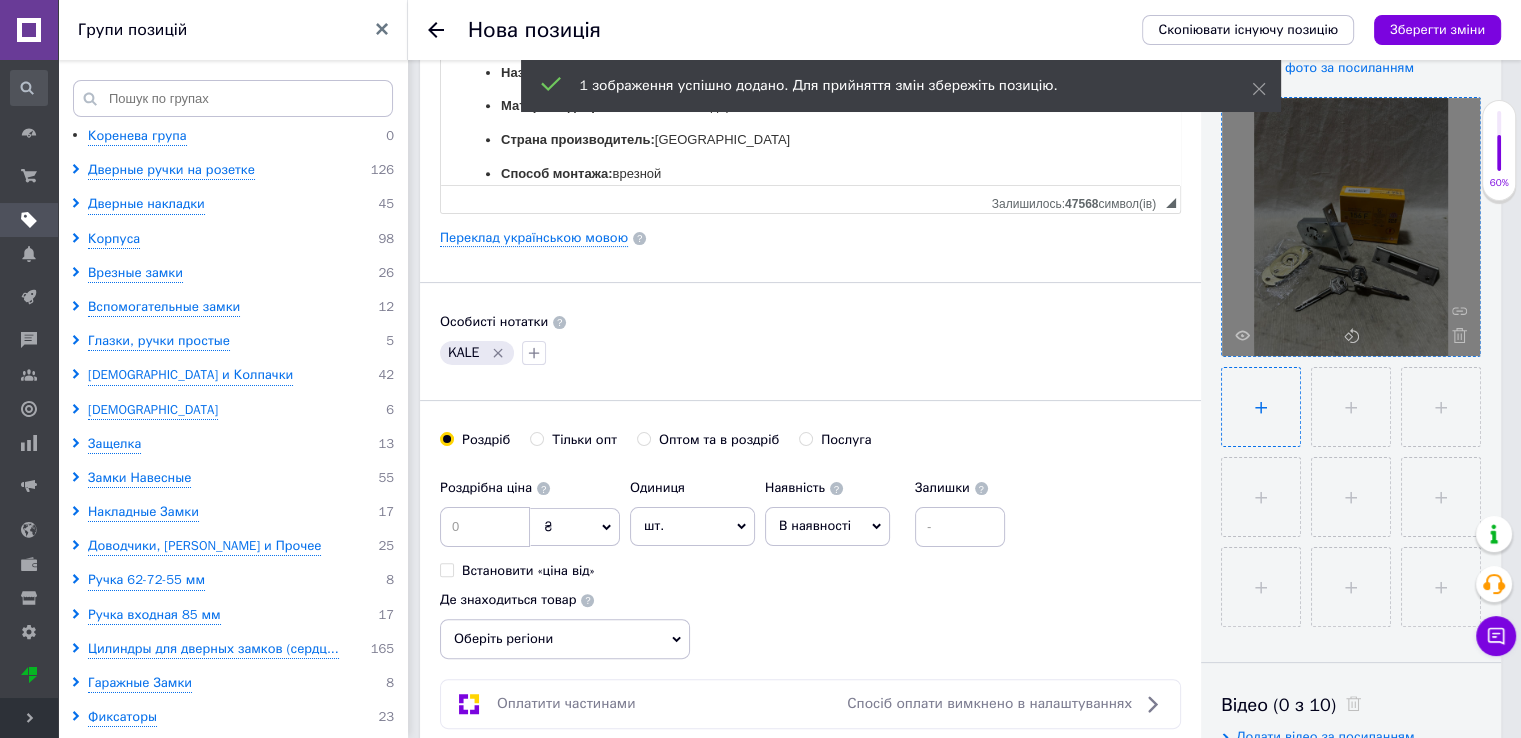 click at bounding box center (1261, 407) 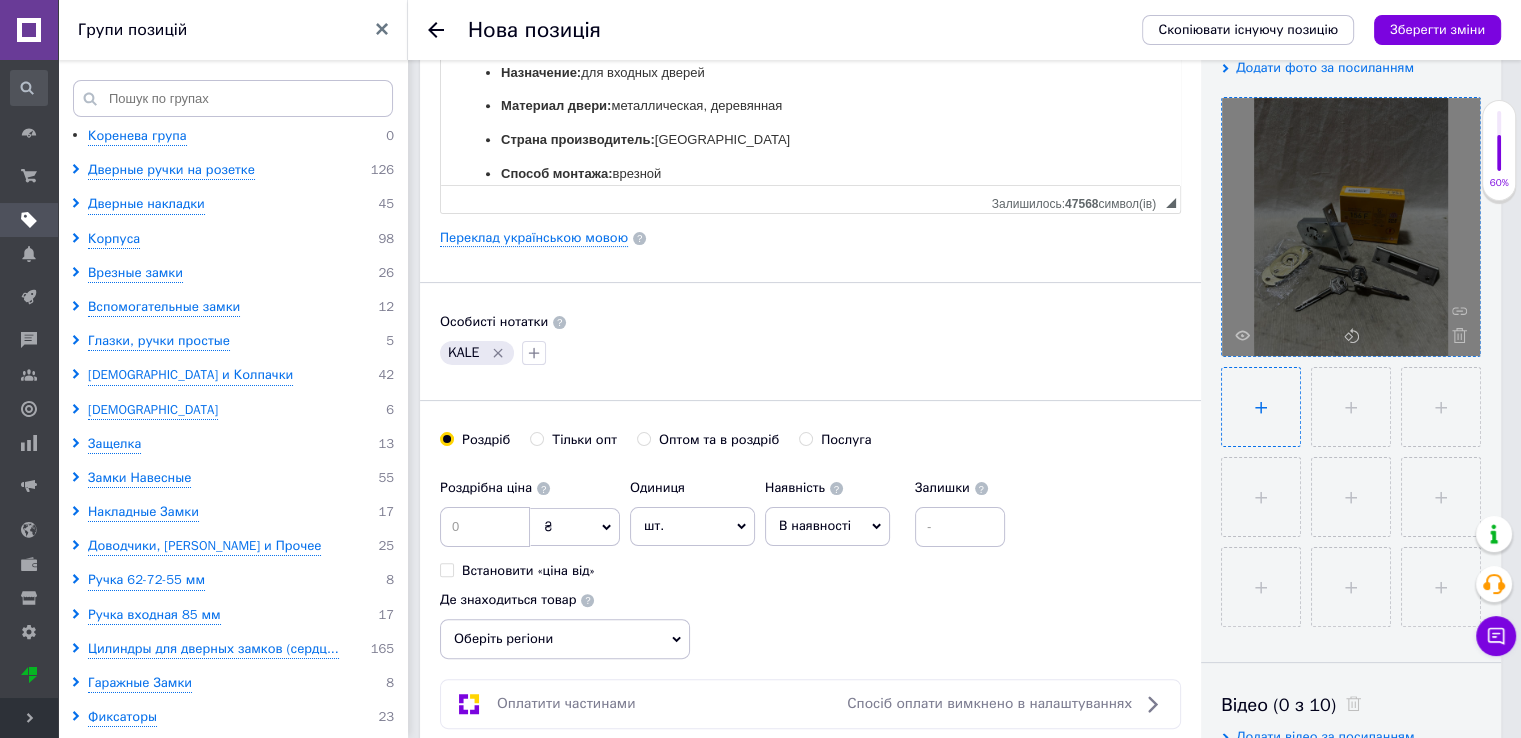 type on "C:\fakepath\photo_2_2025-07-07_11-15-55.jpg" 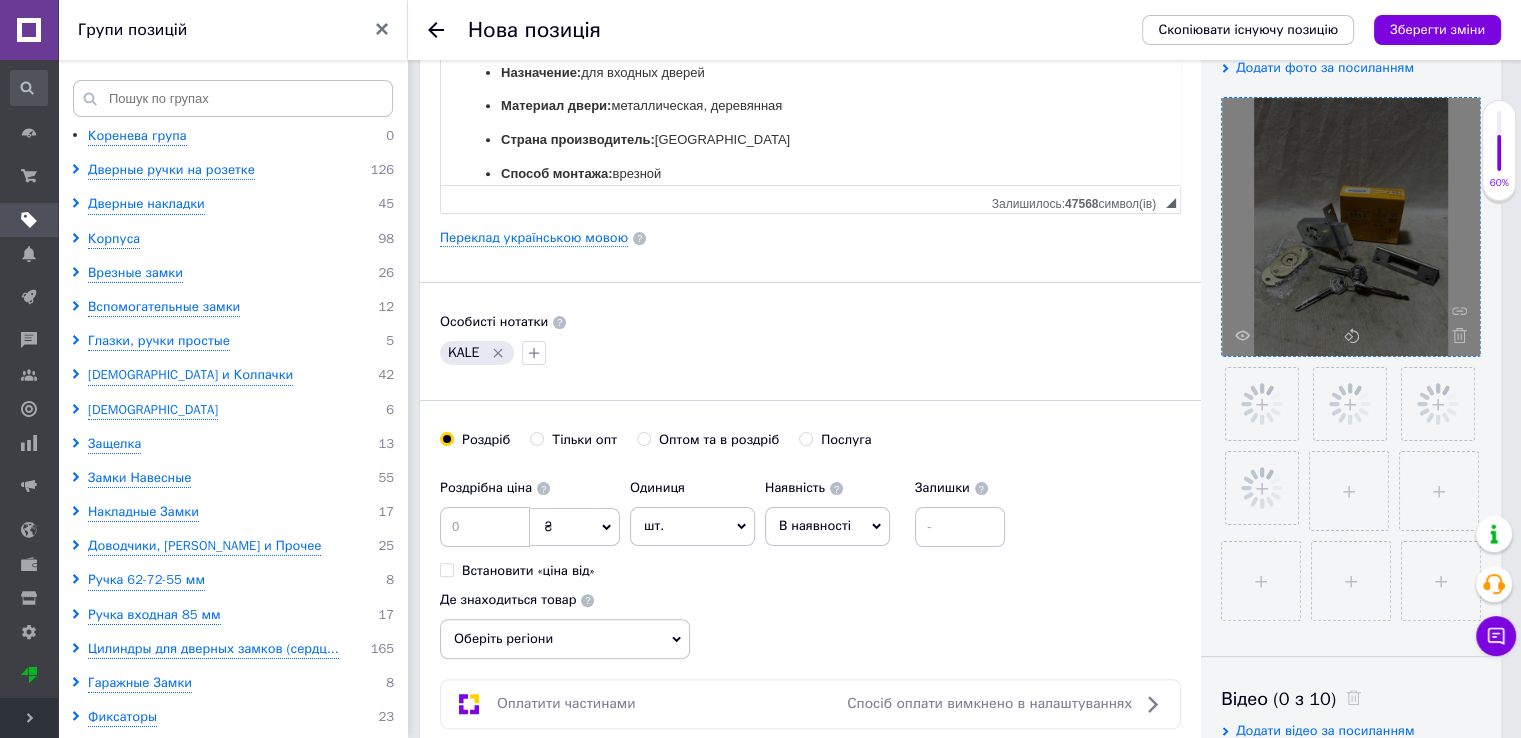 scroll, scrollTop: 500, scrollLeft: 0, axis: vertical 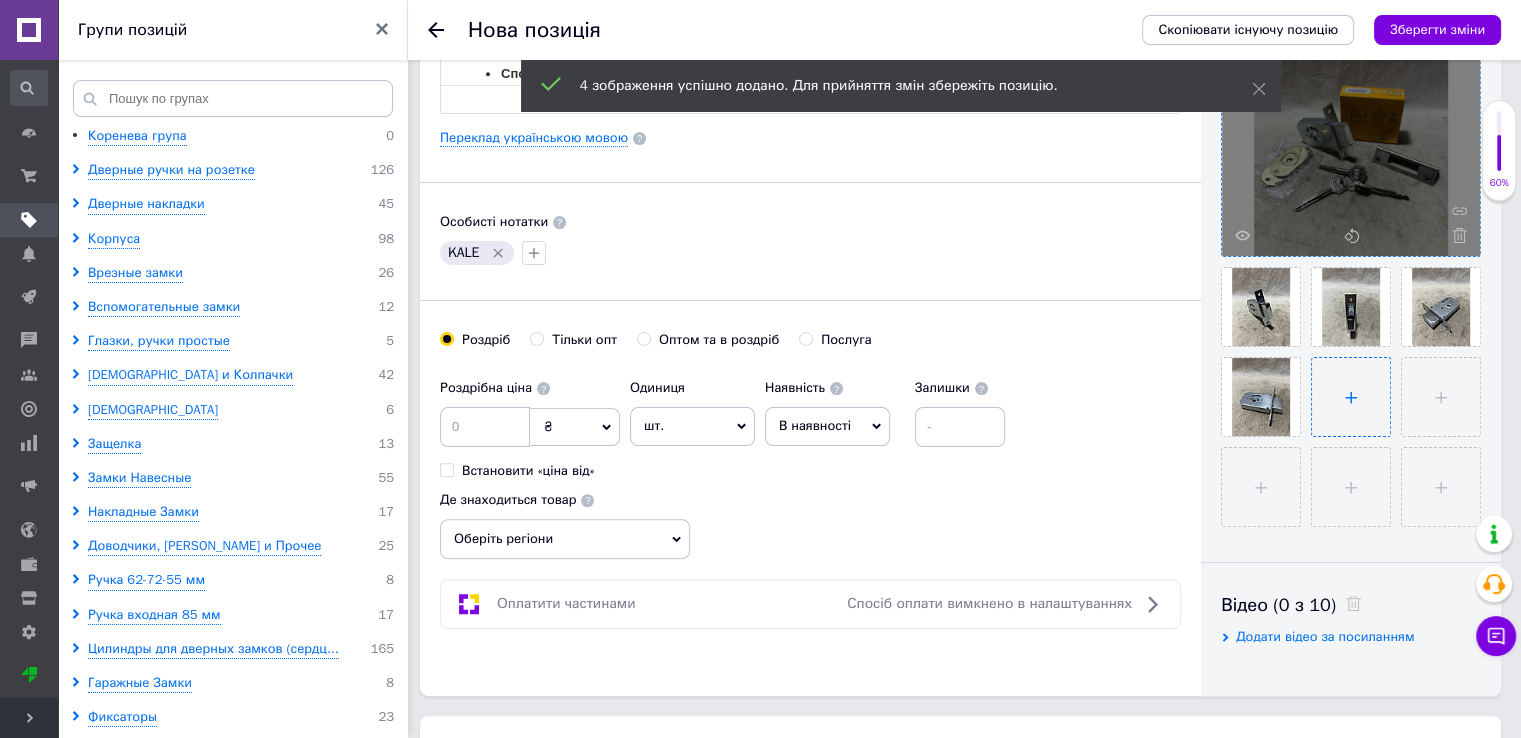 click at bounding box center (1351, 397) 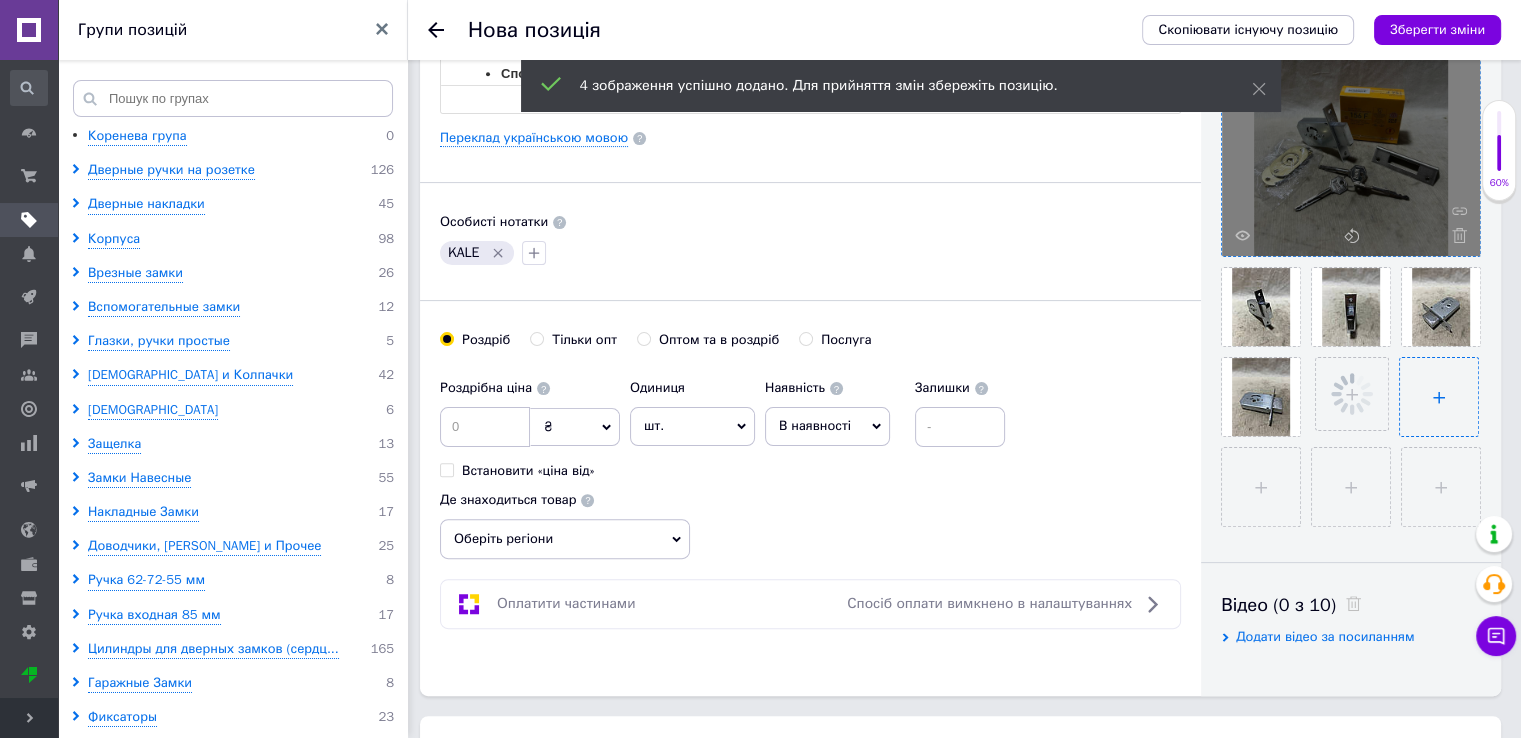 click at bounding box center [1439, 397] 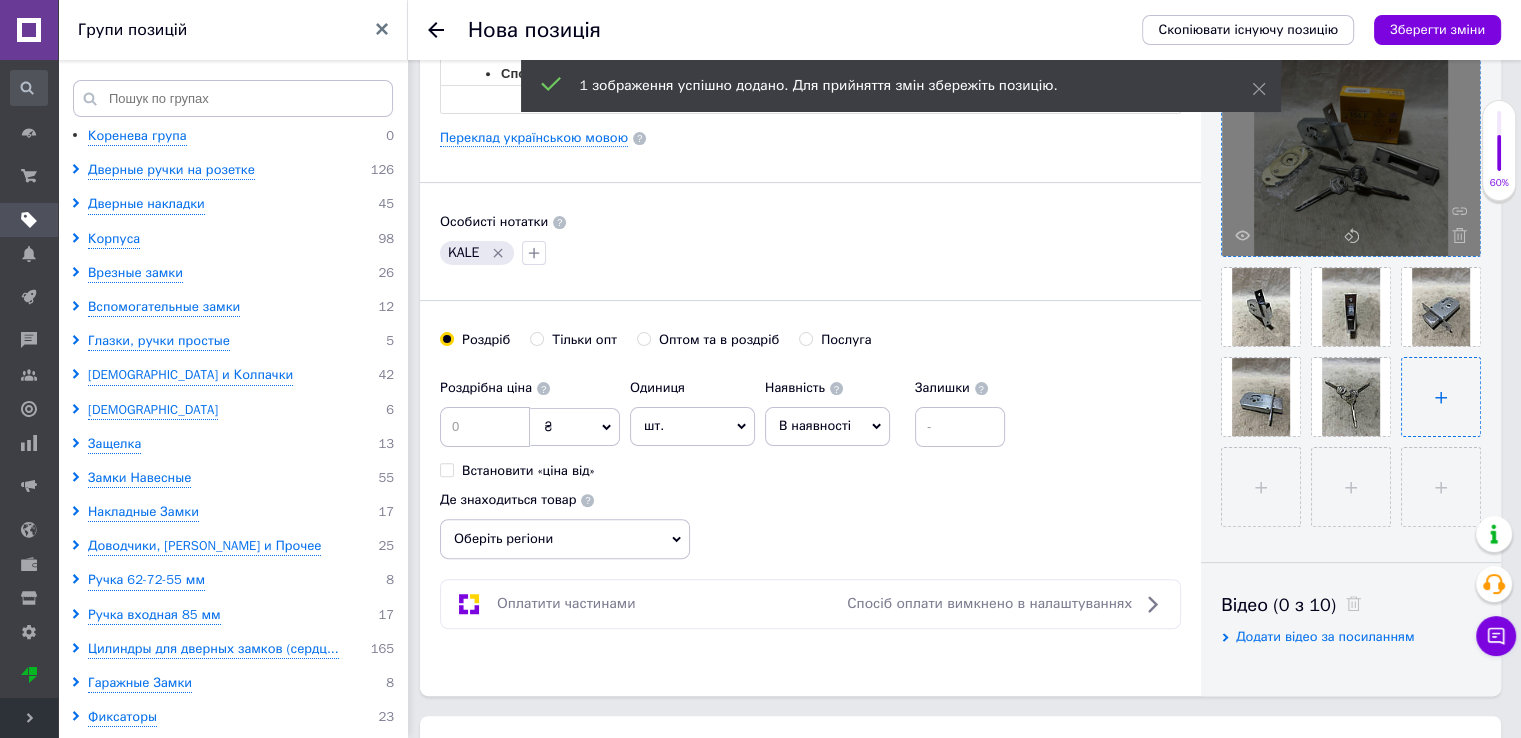 type on "C:\fakepath\photo_7_2025-07-07_11-15-55.jpg" 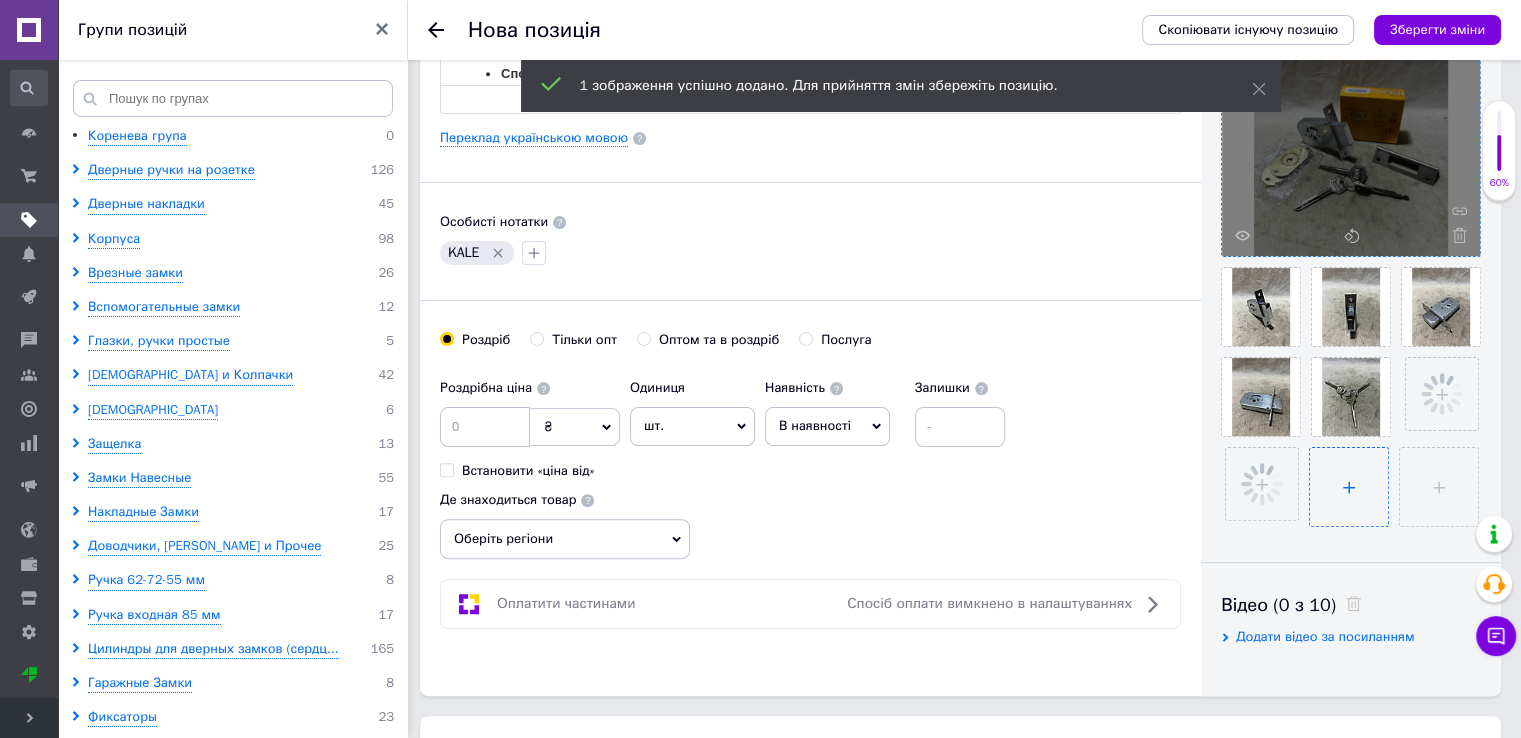click at bounding box center (1349, 487) 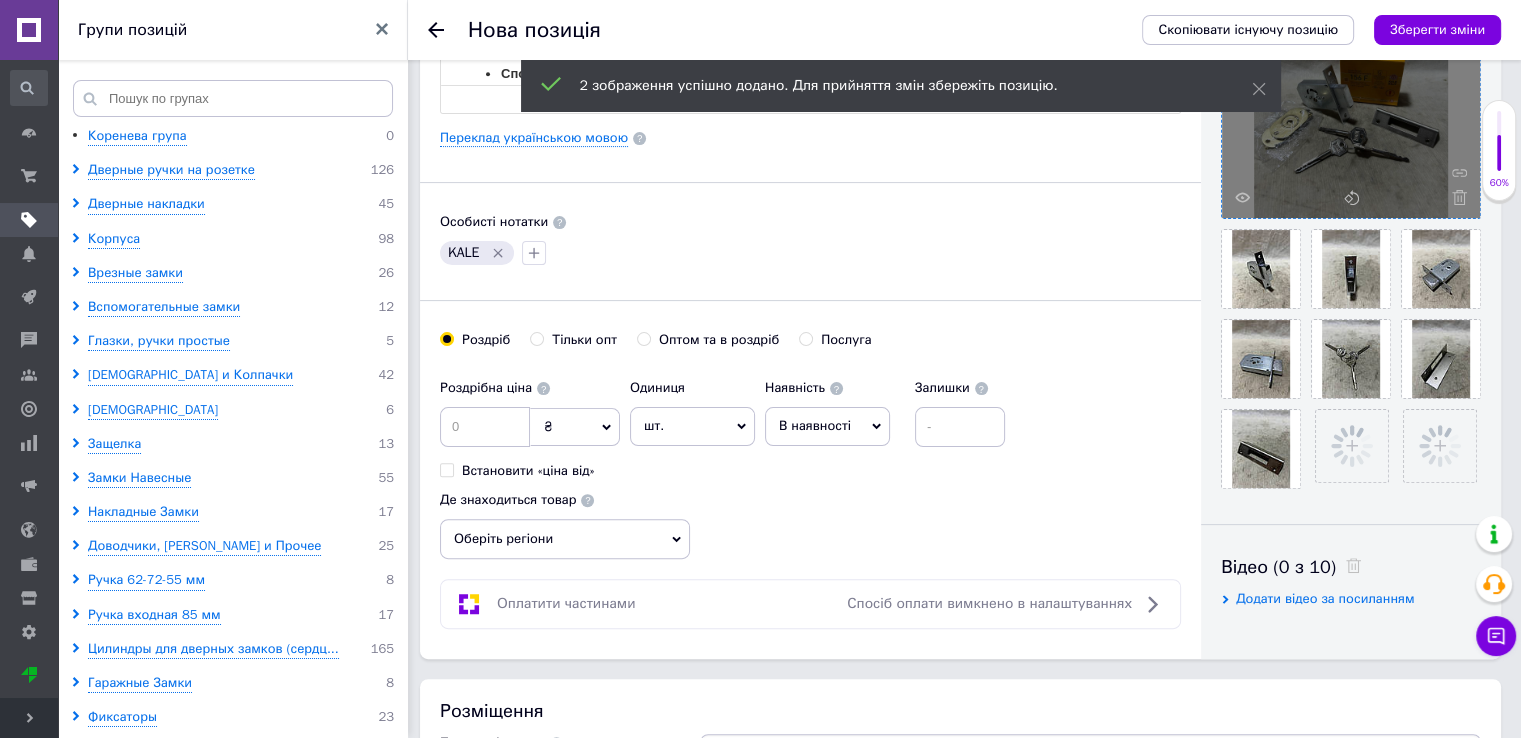 click on "Оптом та в роздріб" at bounding box center (719, 340) 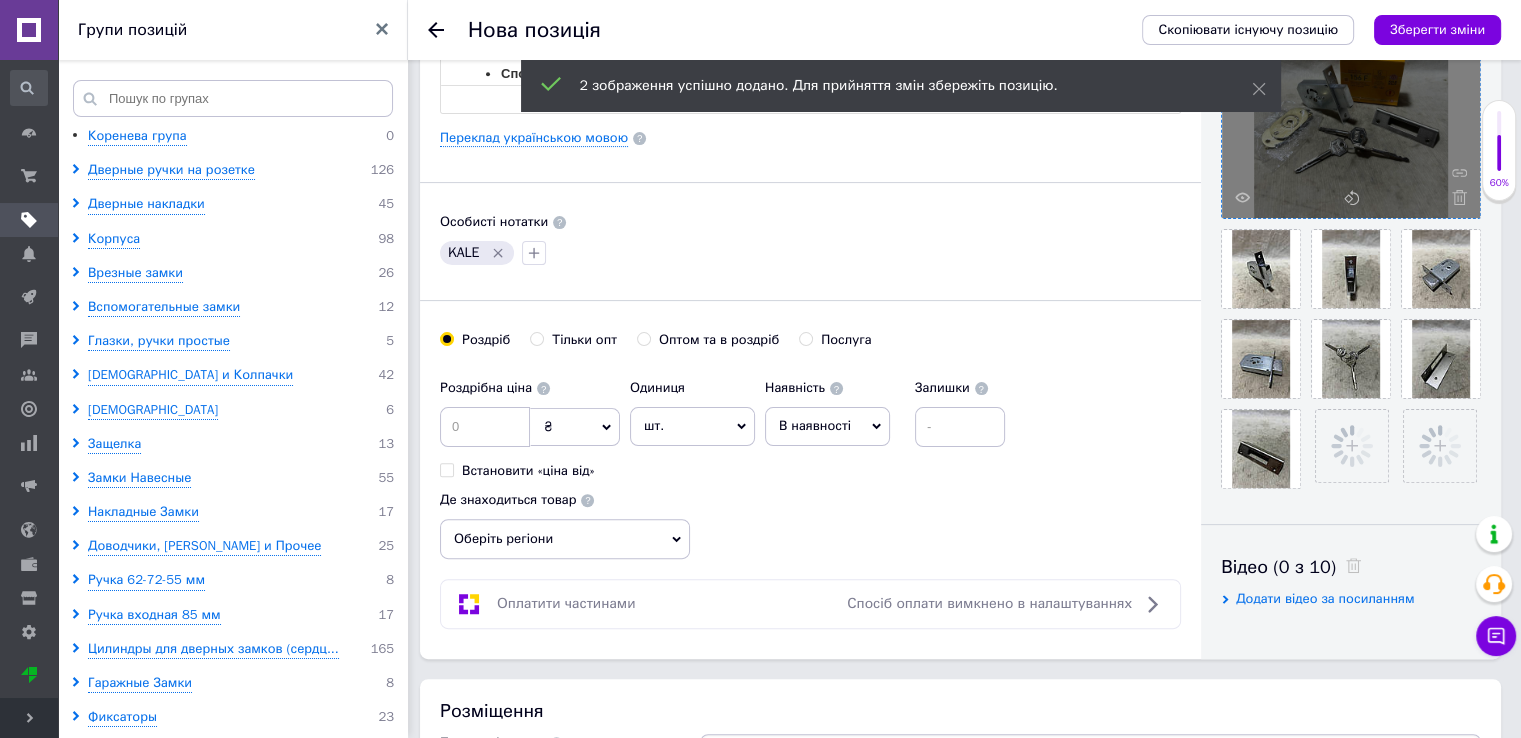 click on "Оптом та в роздріб" at bounding box center [643, 338] 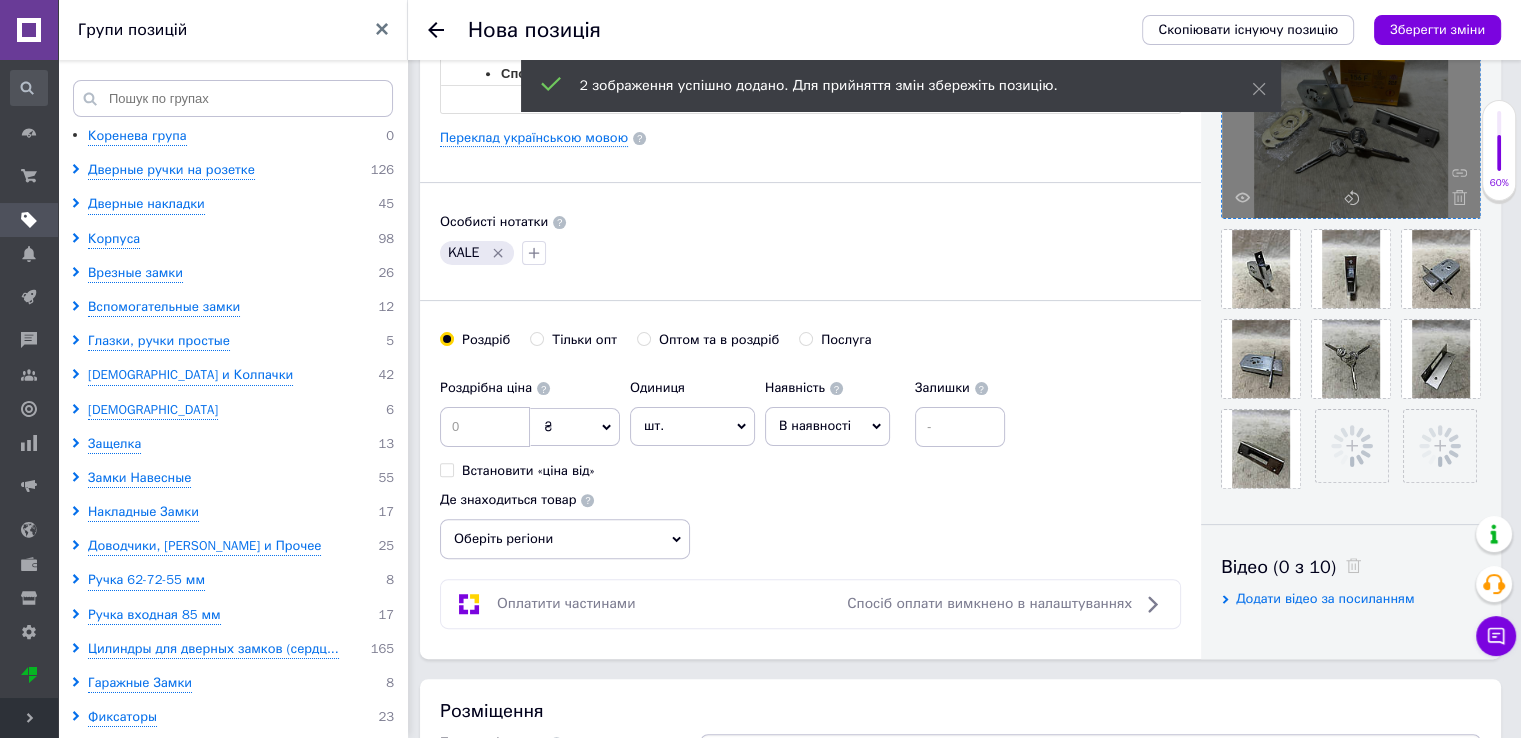 radio on "true" 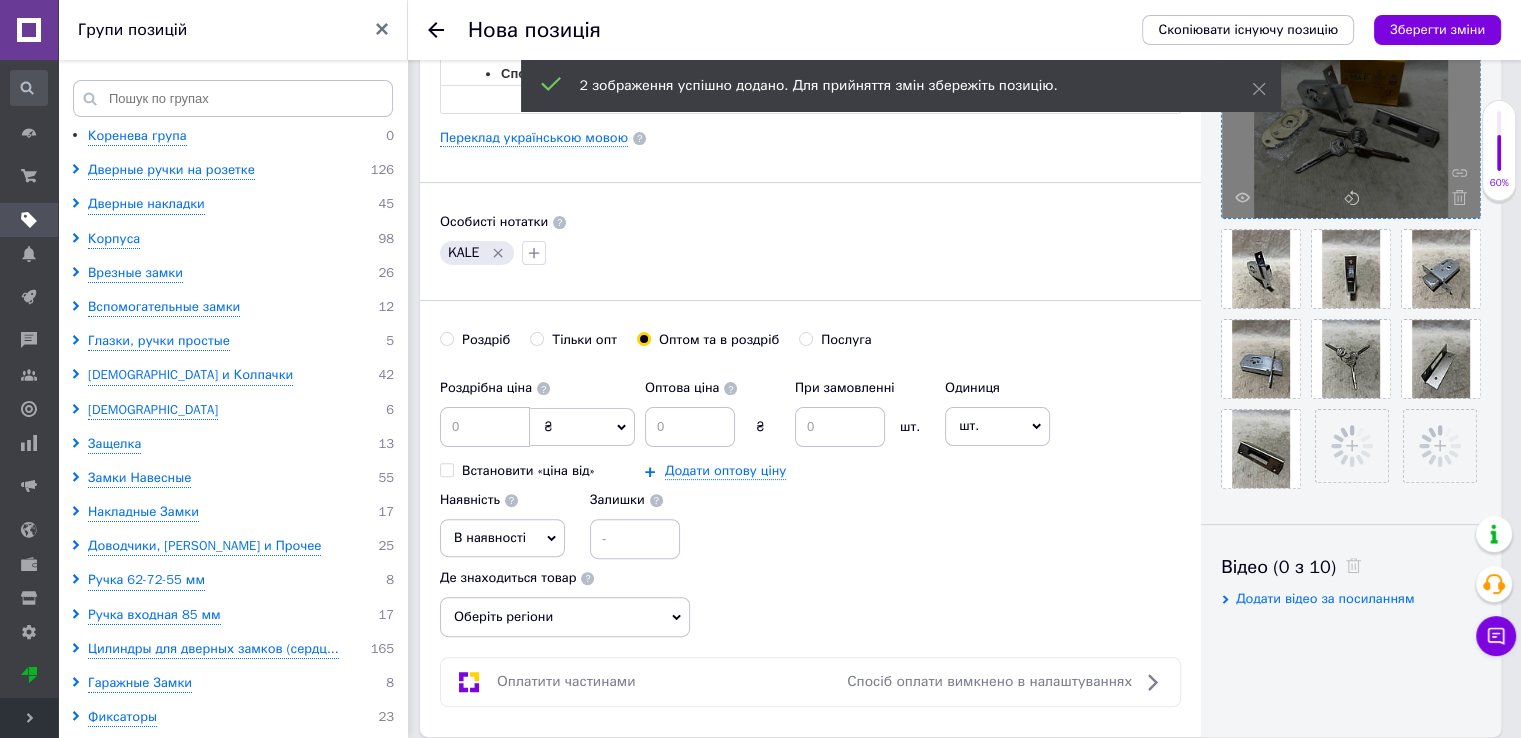 click on "₴" at bounding box center [582, 427] 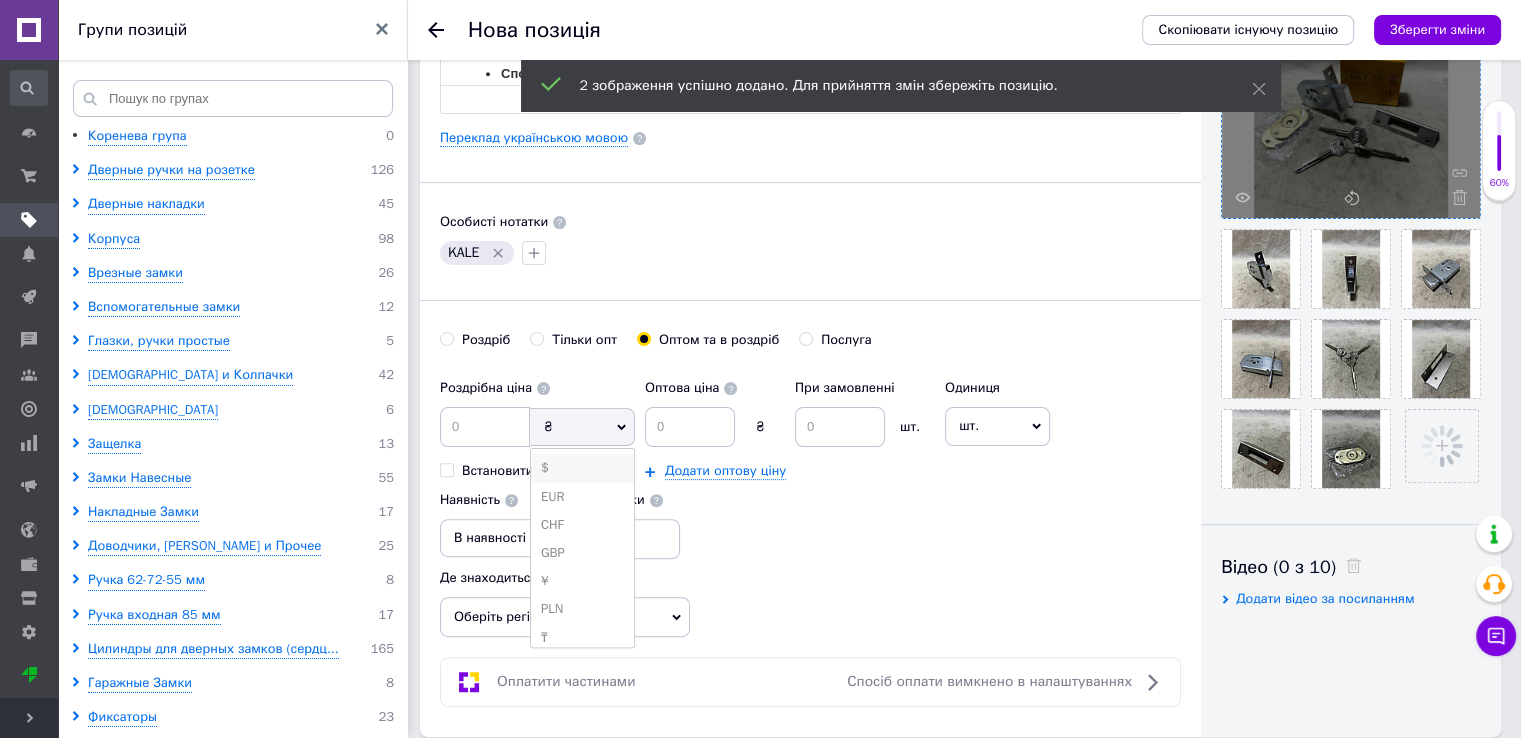 click on "$" at bounding box center [582, 468] 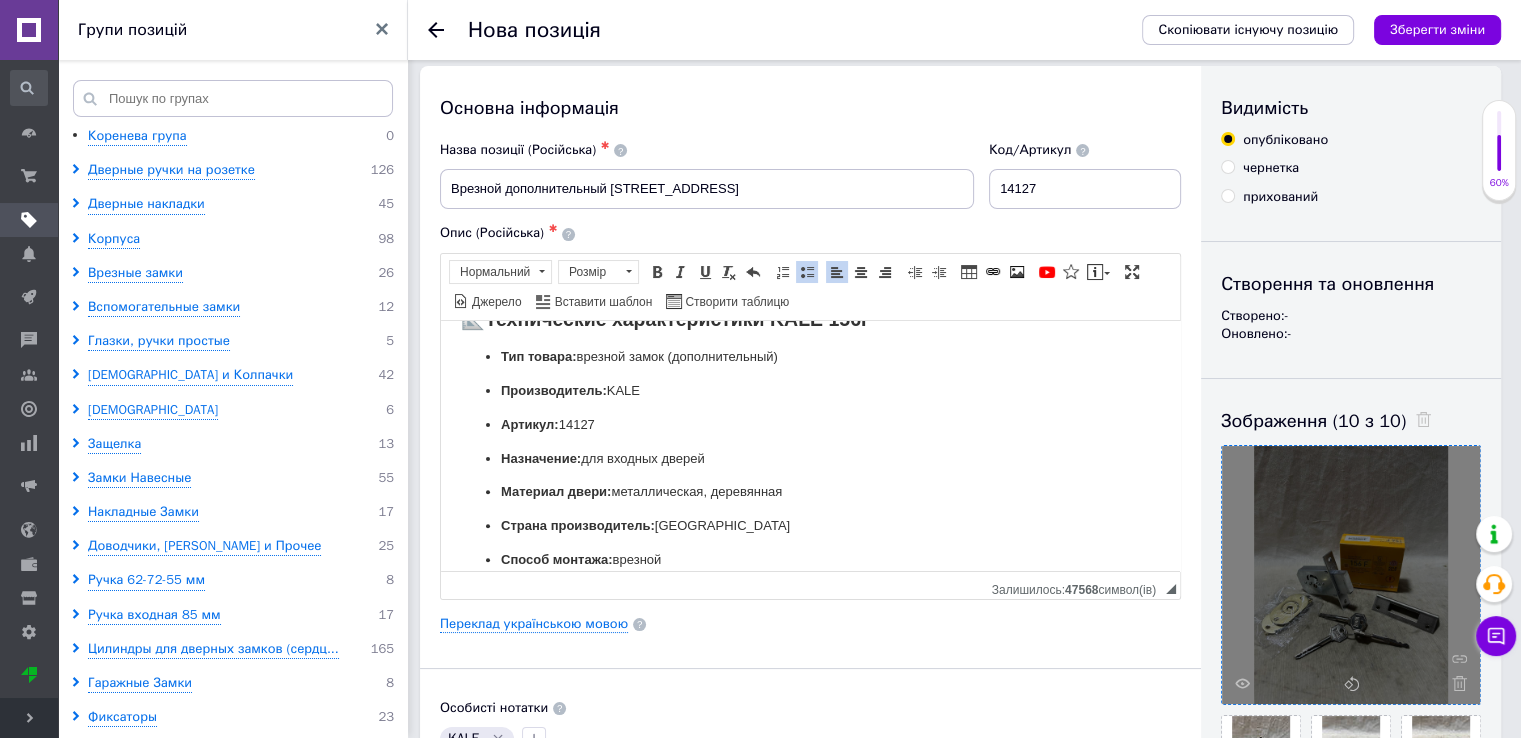 scroll, scrollTop: 0, scrollLeft: 0, axis: both 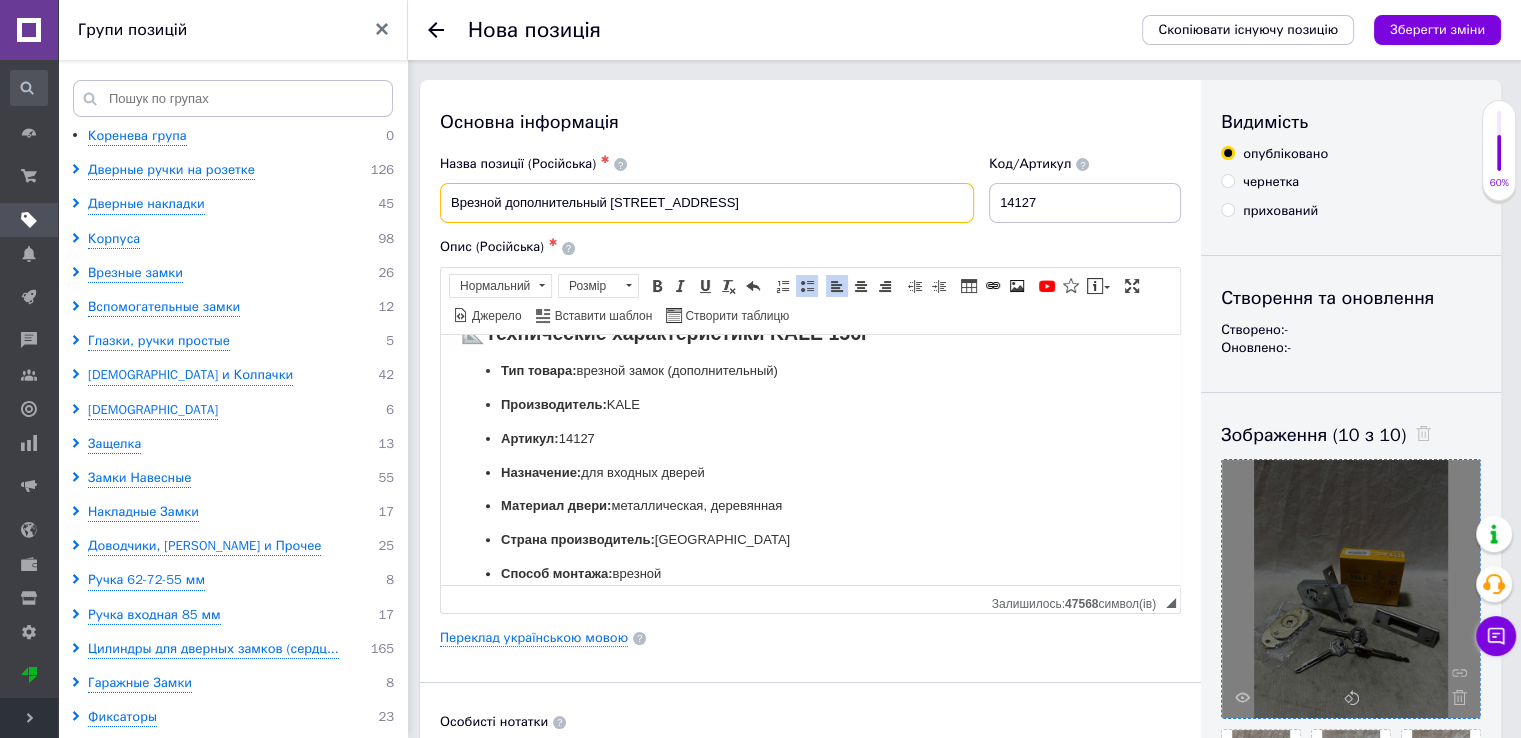 drag, startPoint x: 812, startPoint y: 216, endPoint x: 332, endPoint y: 189, distance: 480.7588 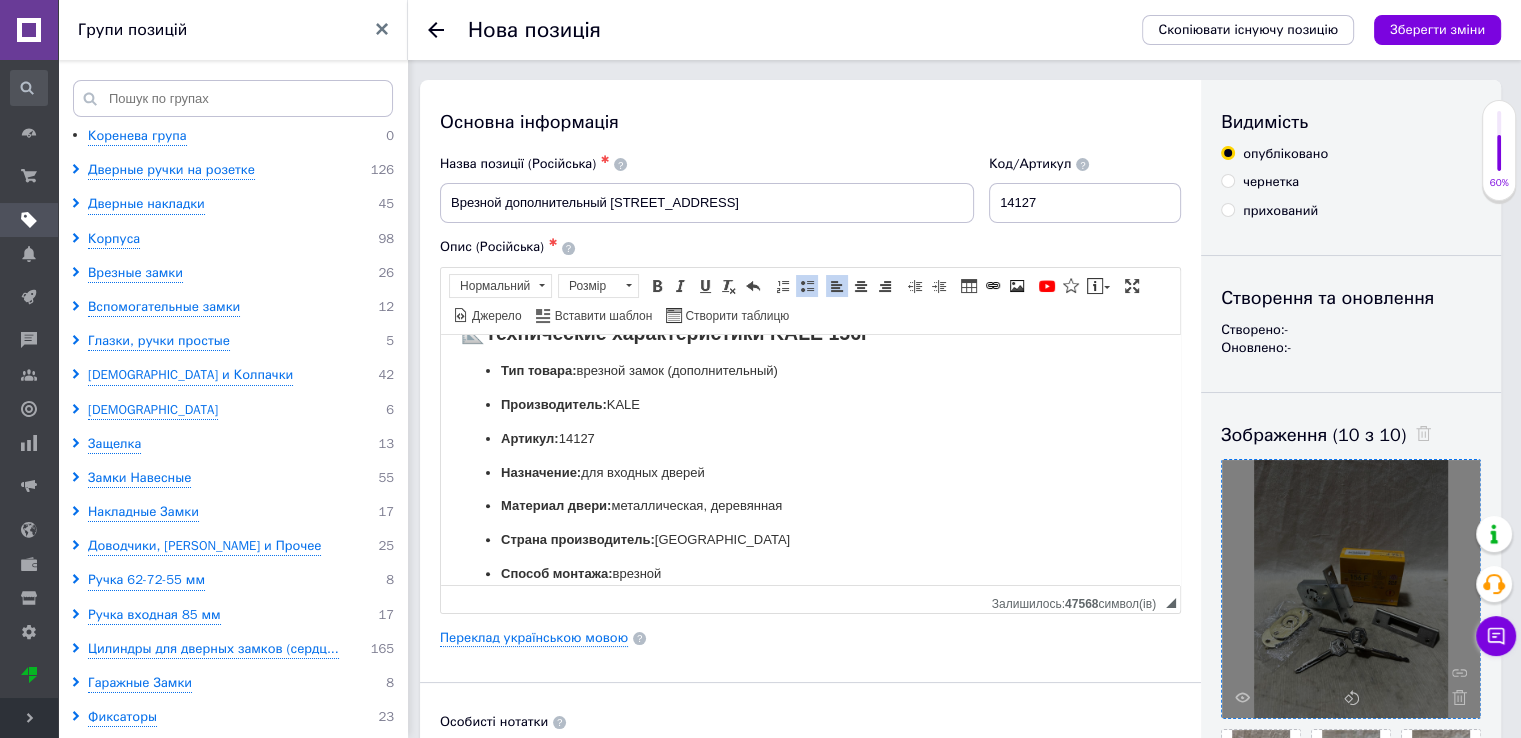 drag, startPoint x: 893, startPoint y: 117, endPoint x: 1038, endPoint y: 189, distance: 161.89194 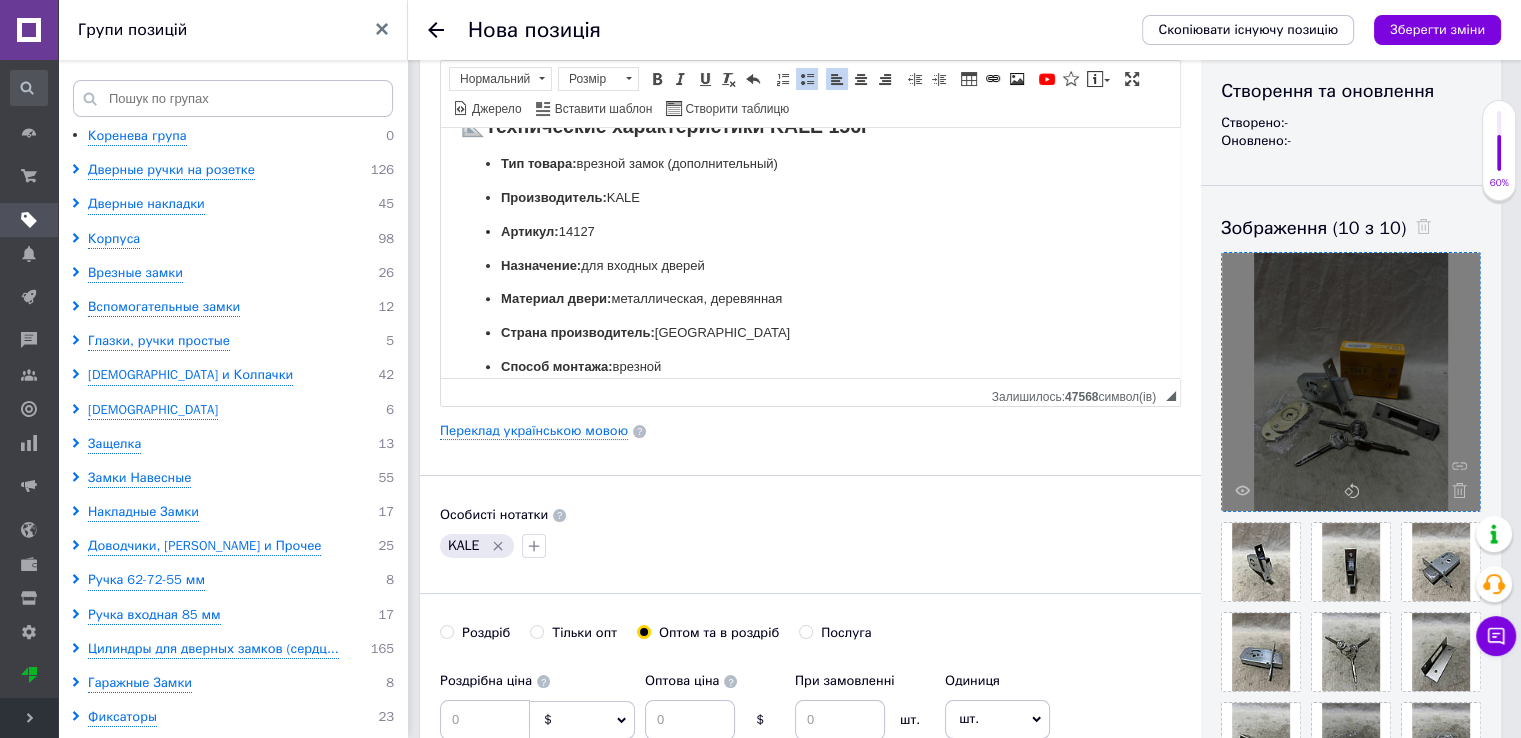 scroll, scrollTop: 600, scrollLeft: 0, axis: vertical 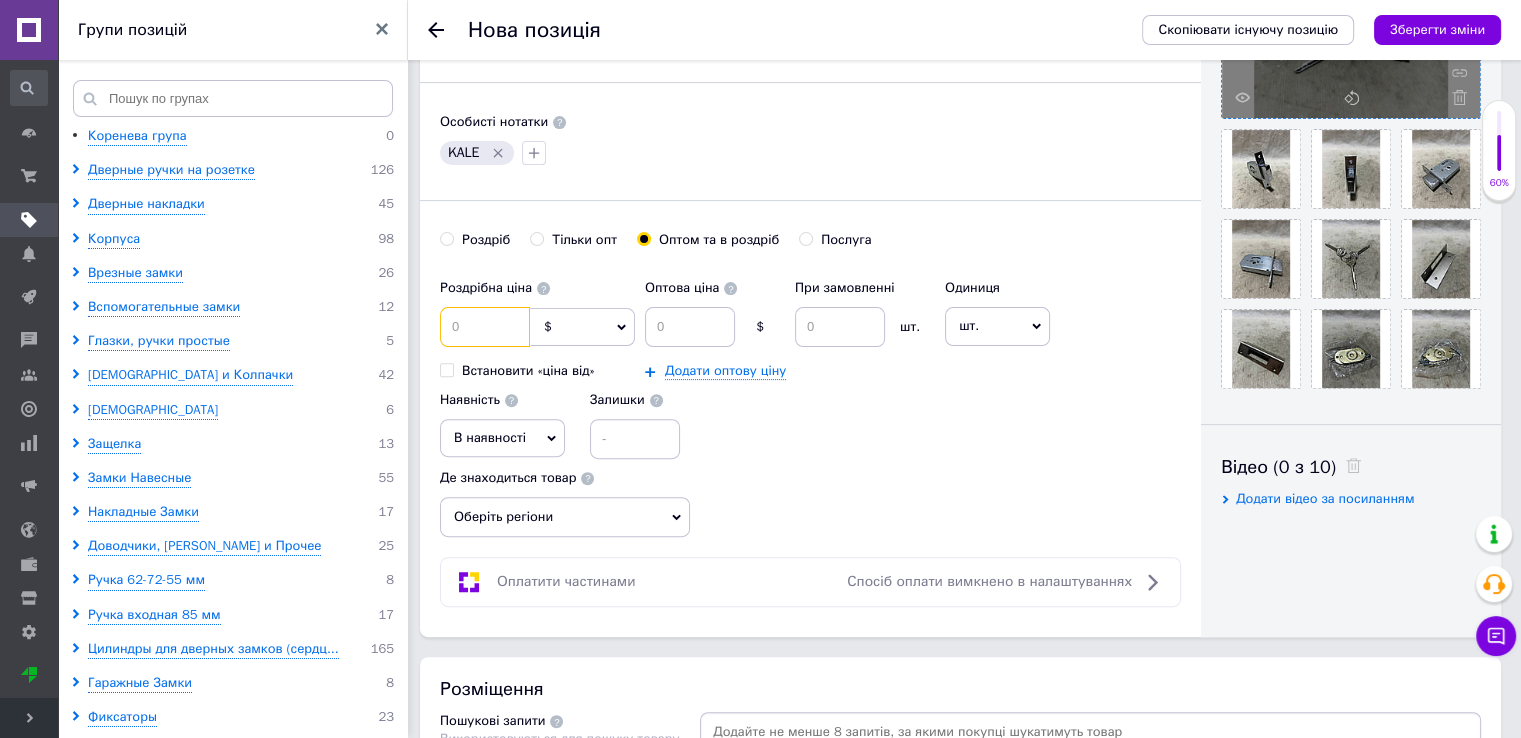 click at bounding box center [485, 327] 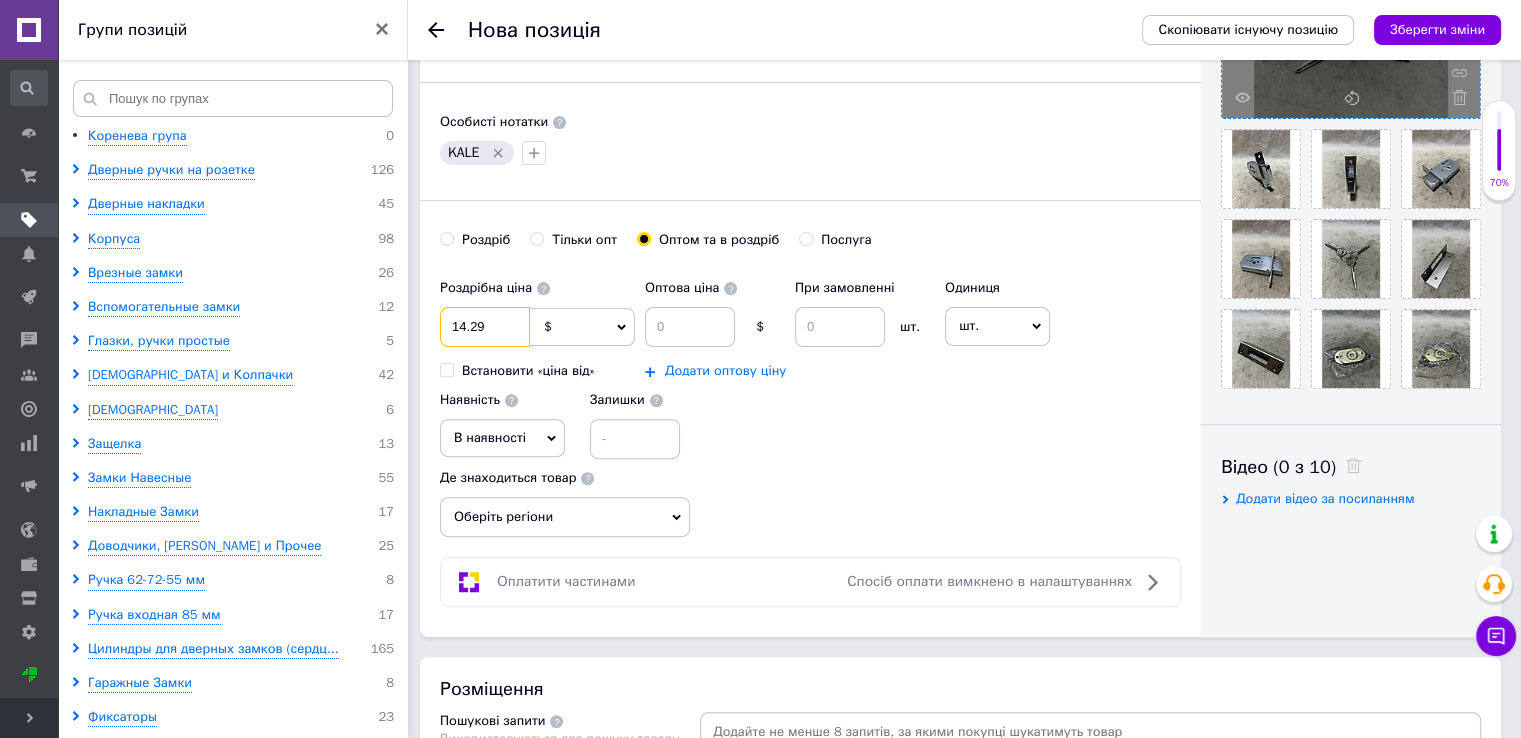 type on "14.29" 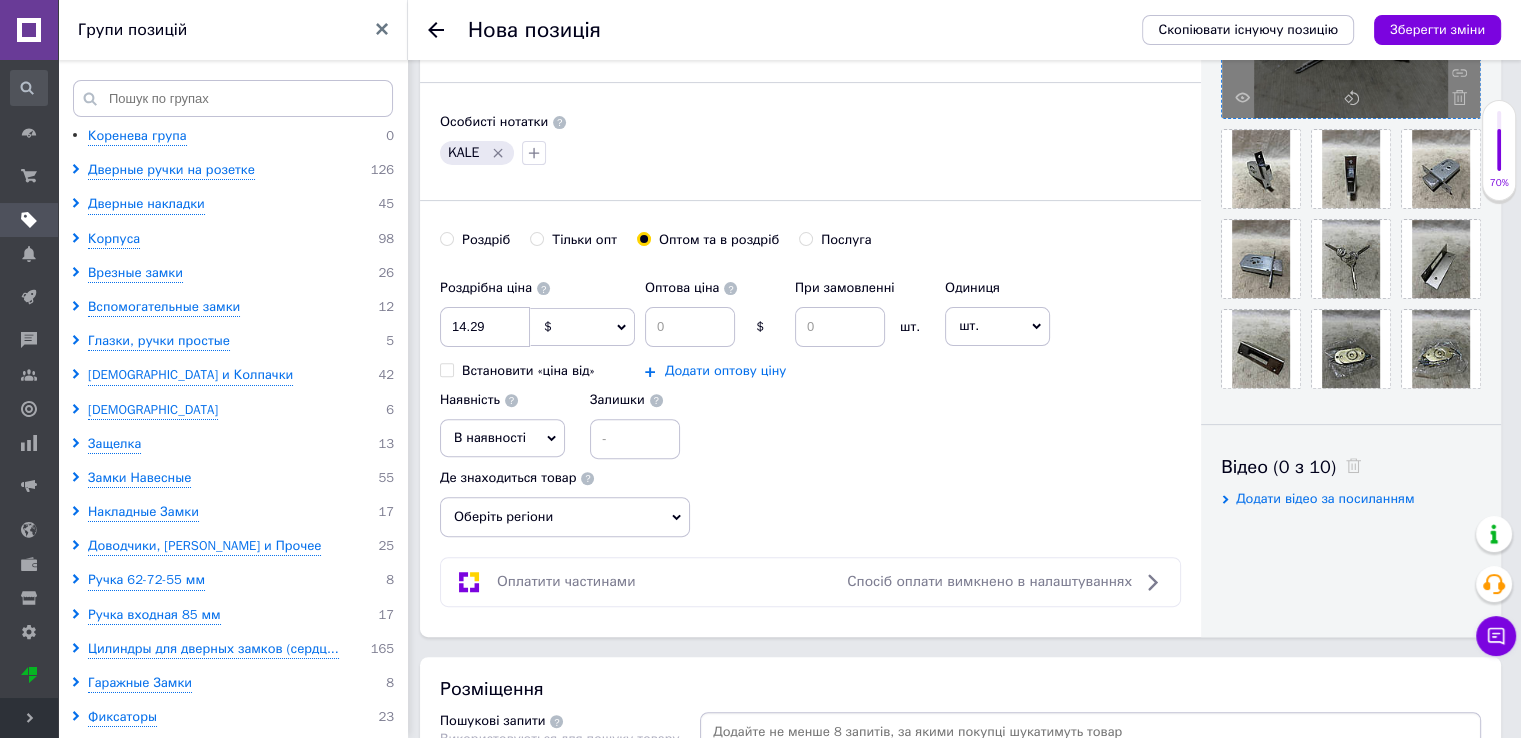 click on "Додати оптову ціну" at bounding box center [725, 371] 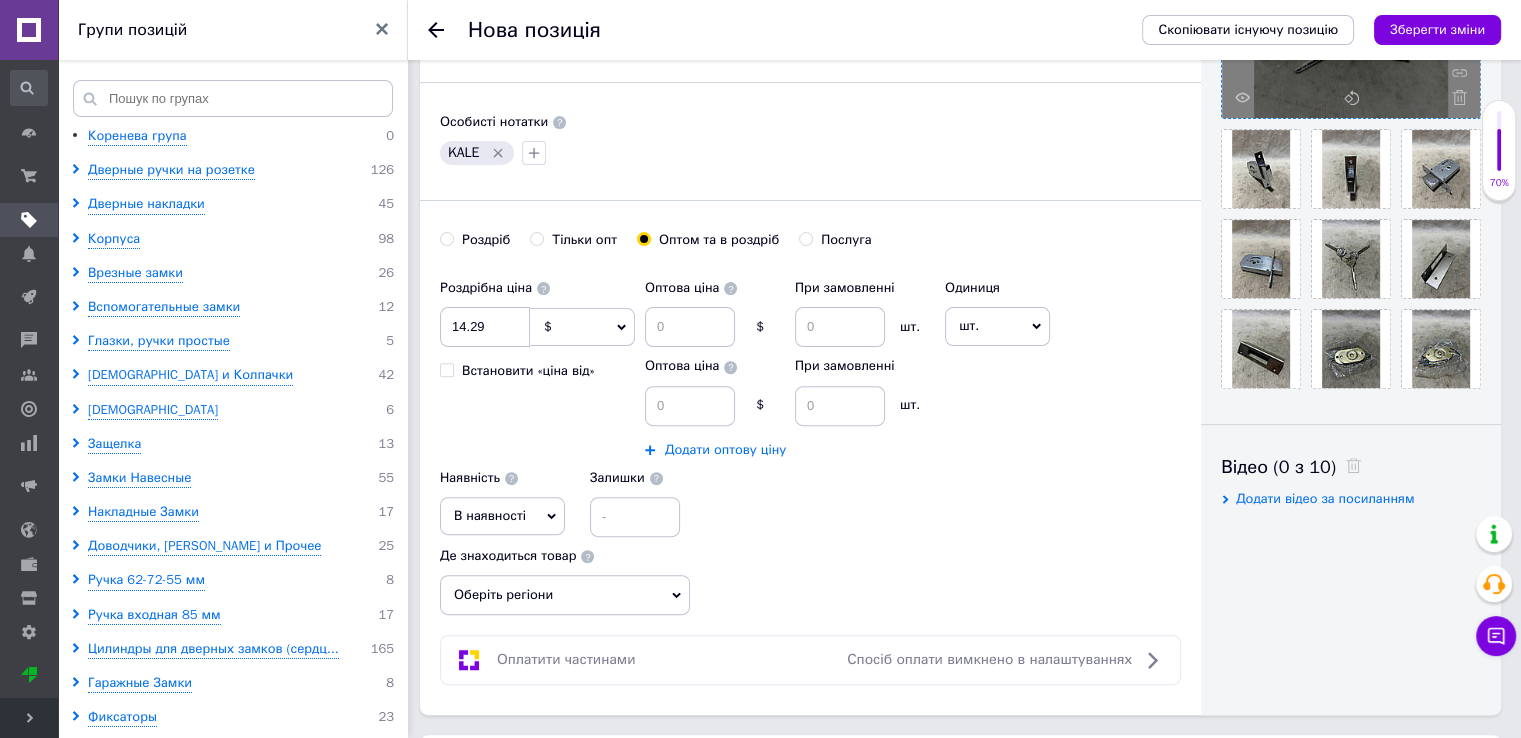 click on "Додати оптову ціну" at bounding box center [725, 450] 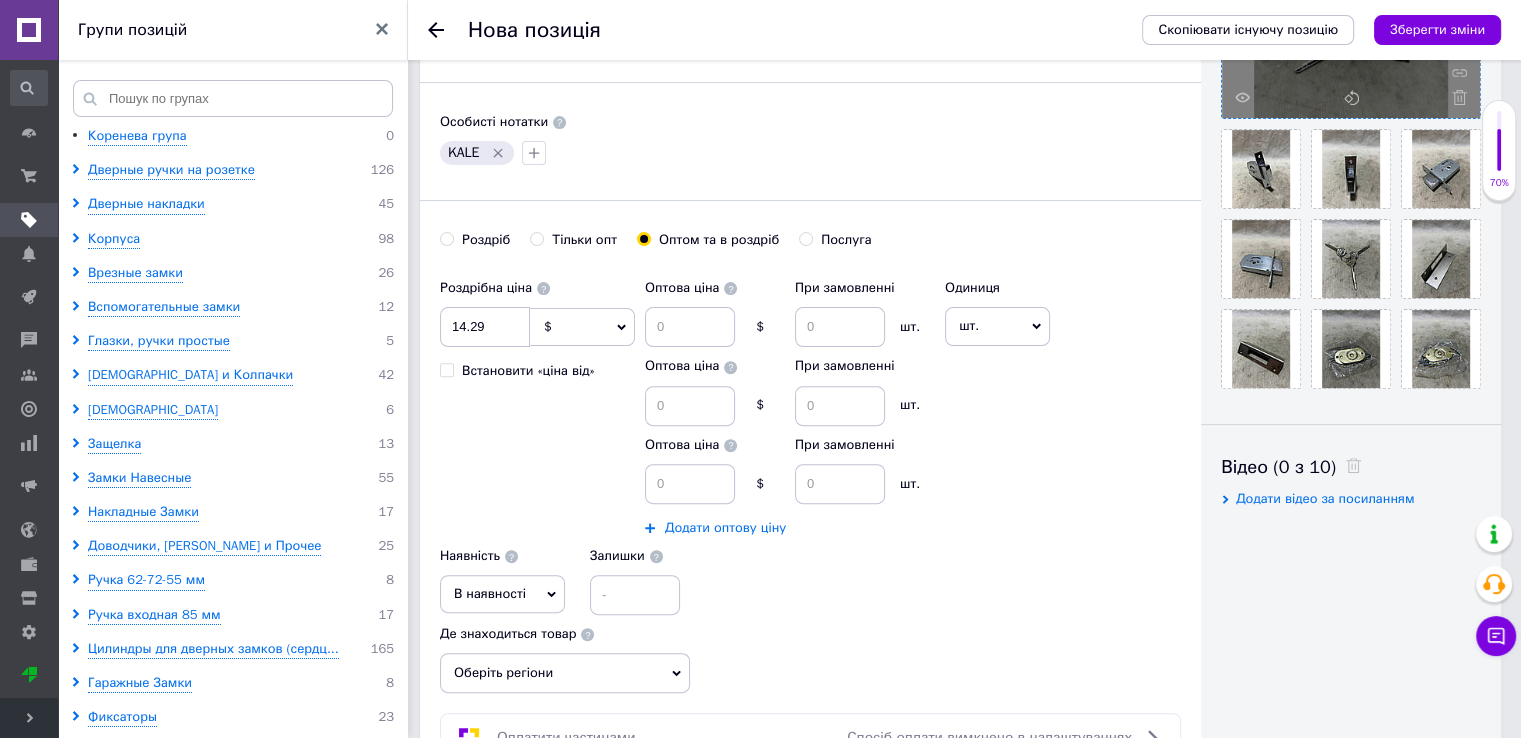 click on "Додати оптову ціну" at bounding box center (725, 528) 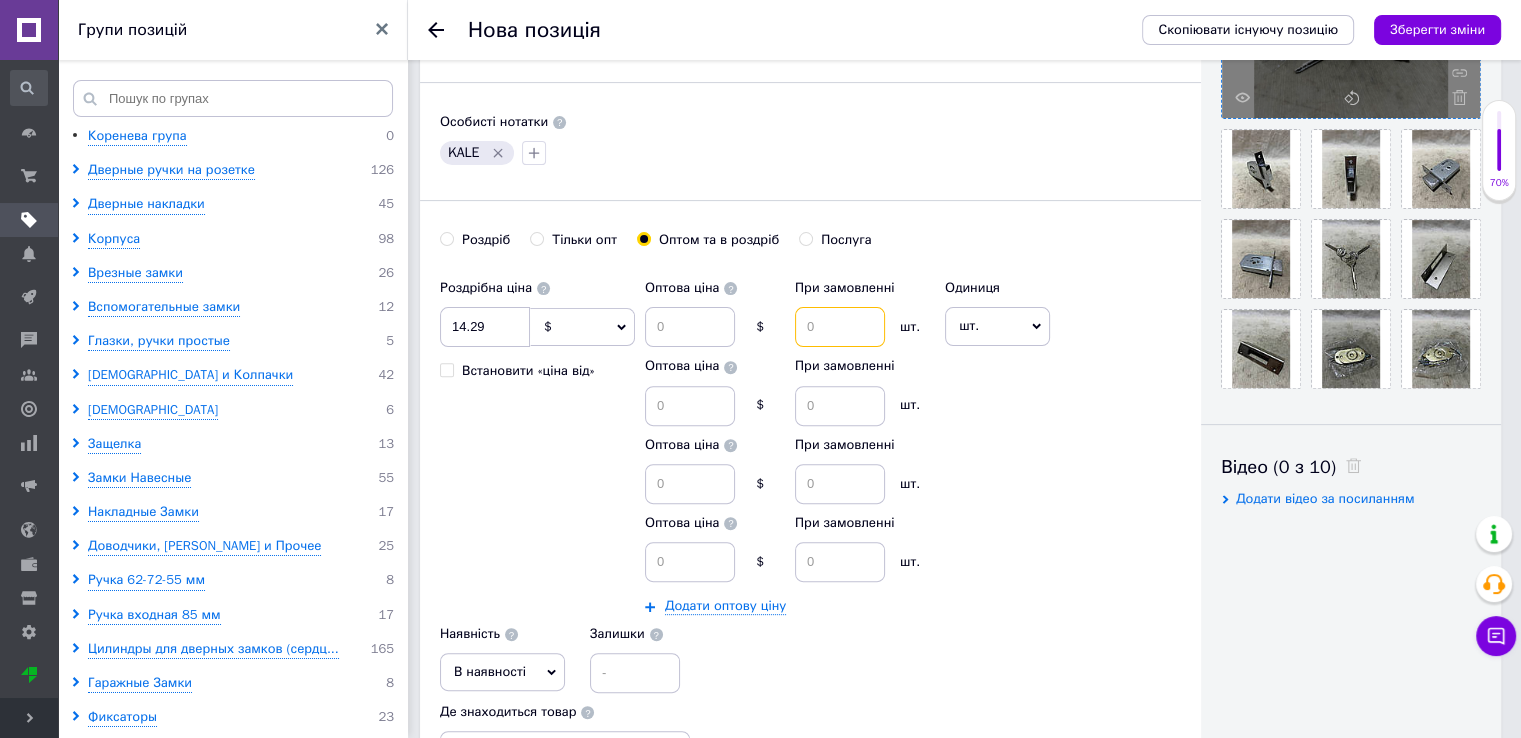 click at bounding box center [840, 327] 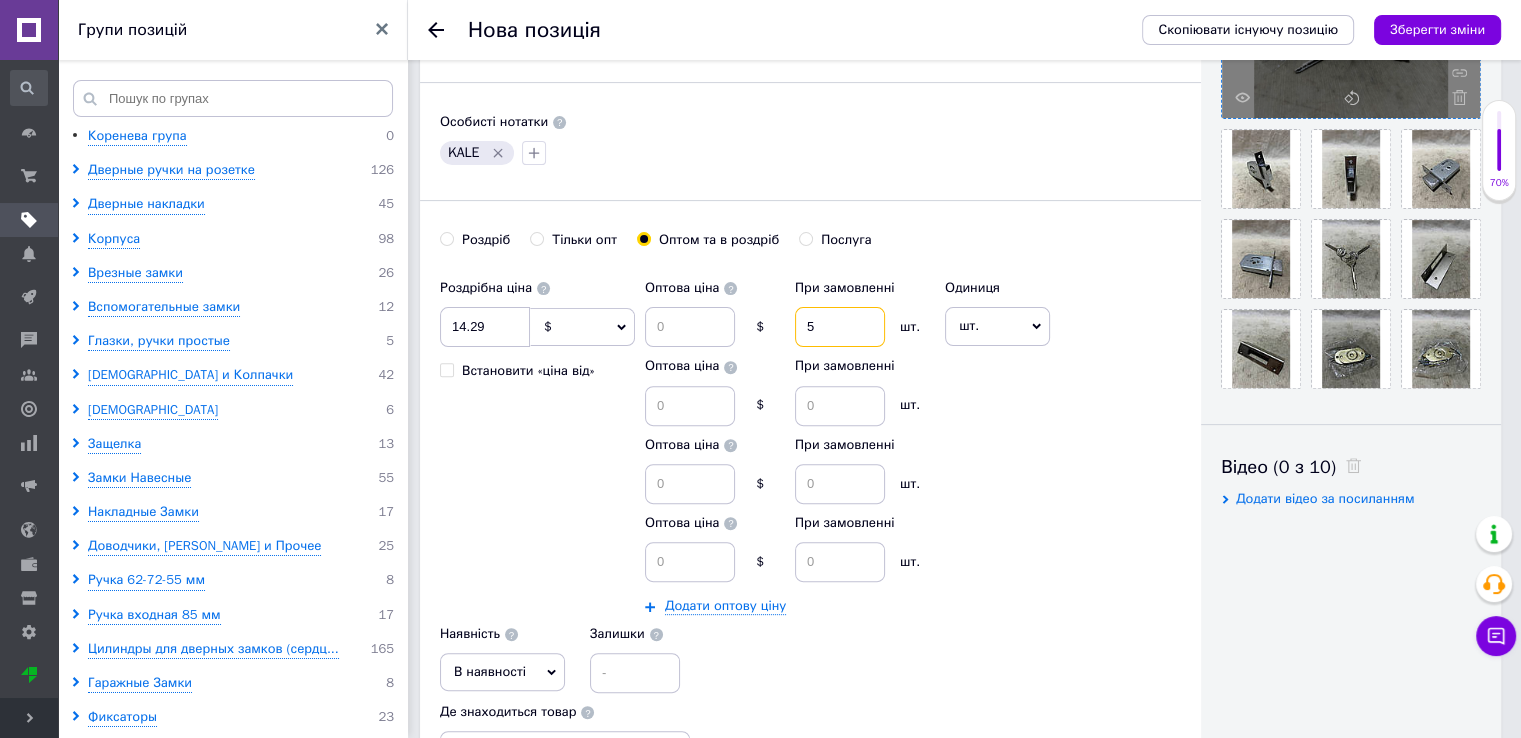 type on "5" 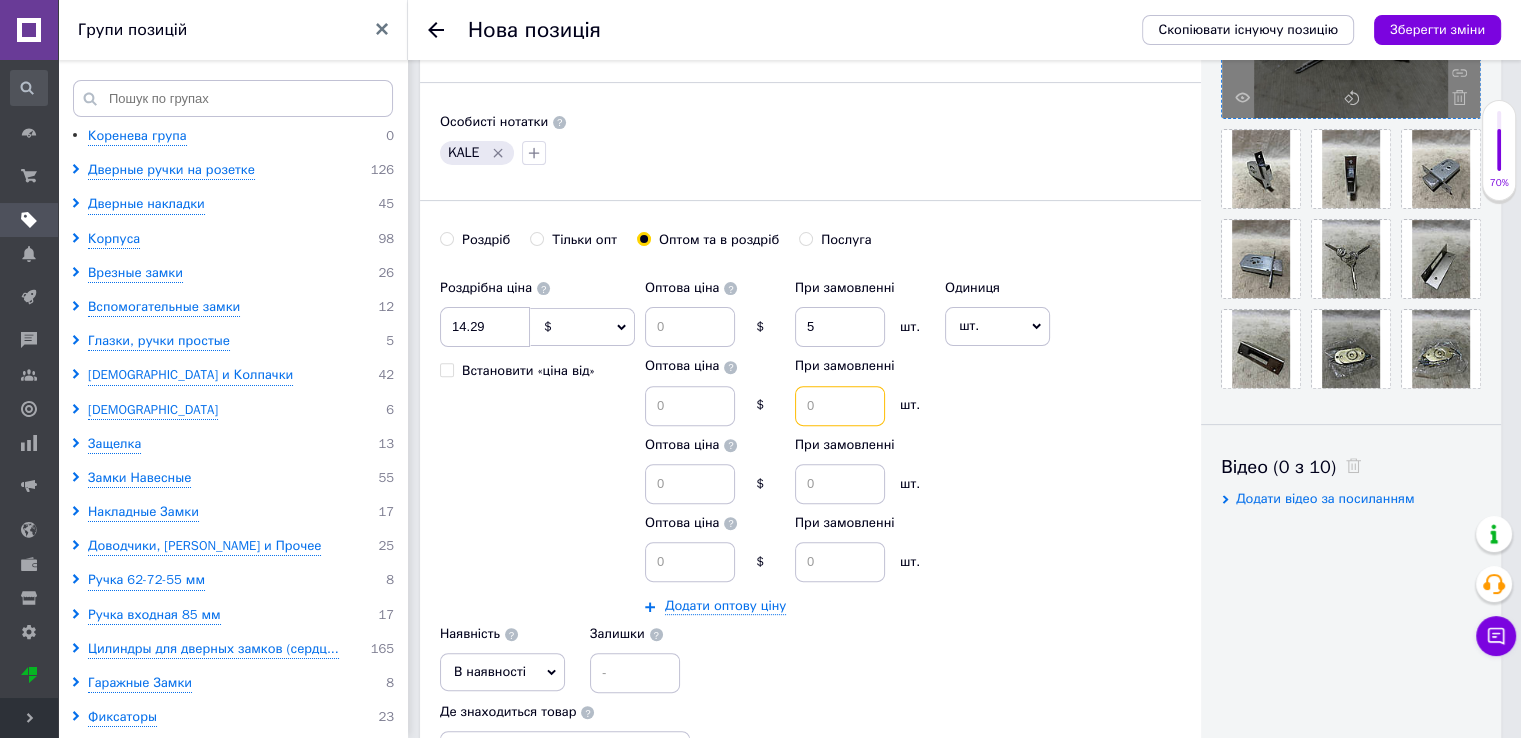 click at bounding box center (840, 406) 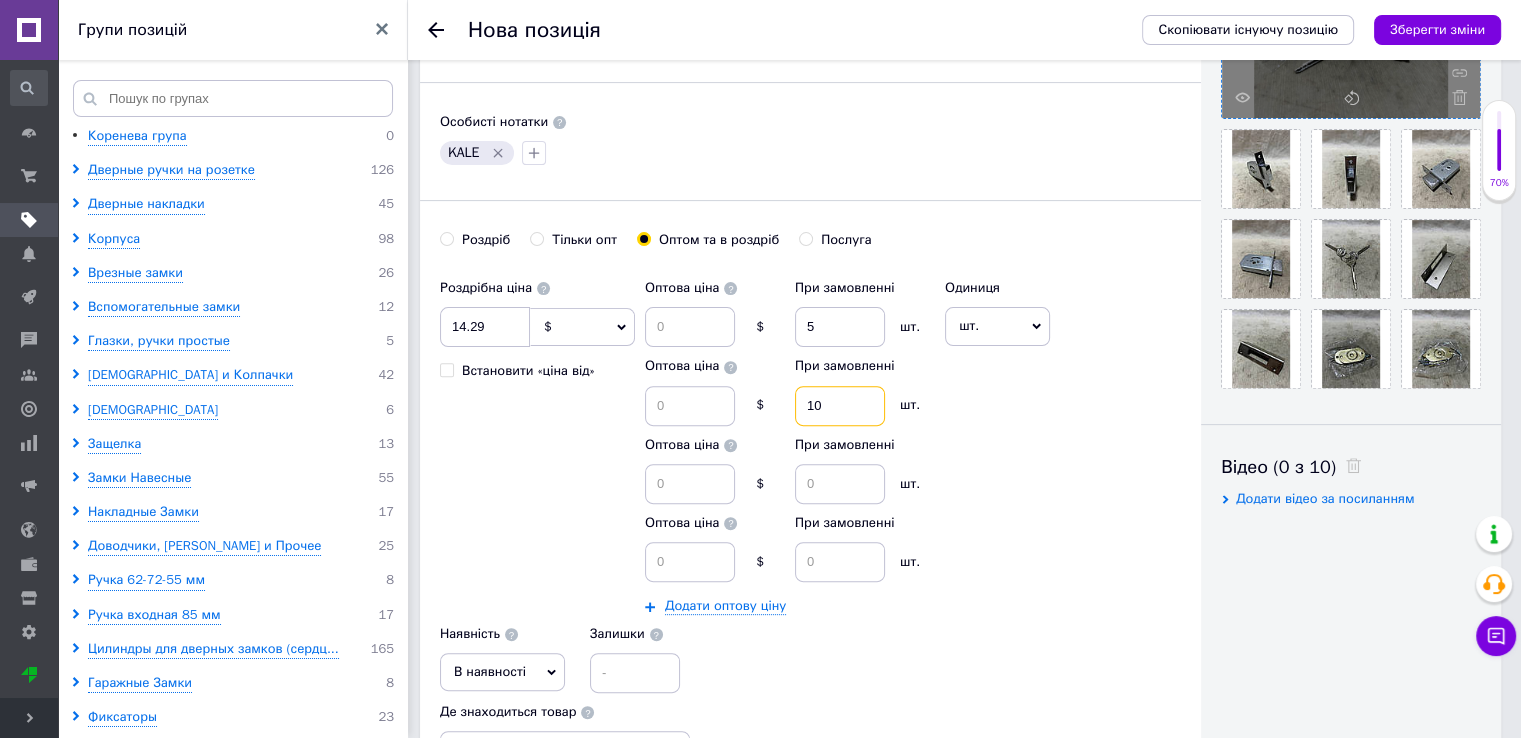 type on "10" 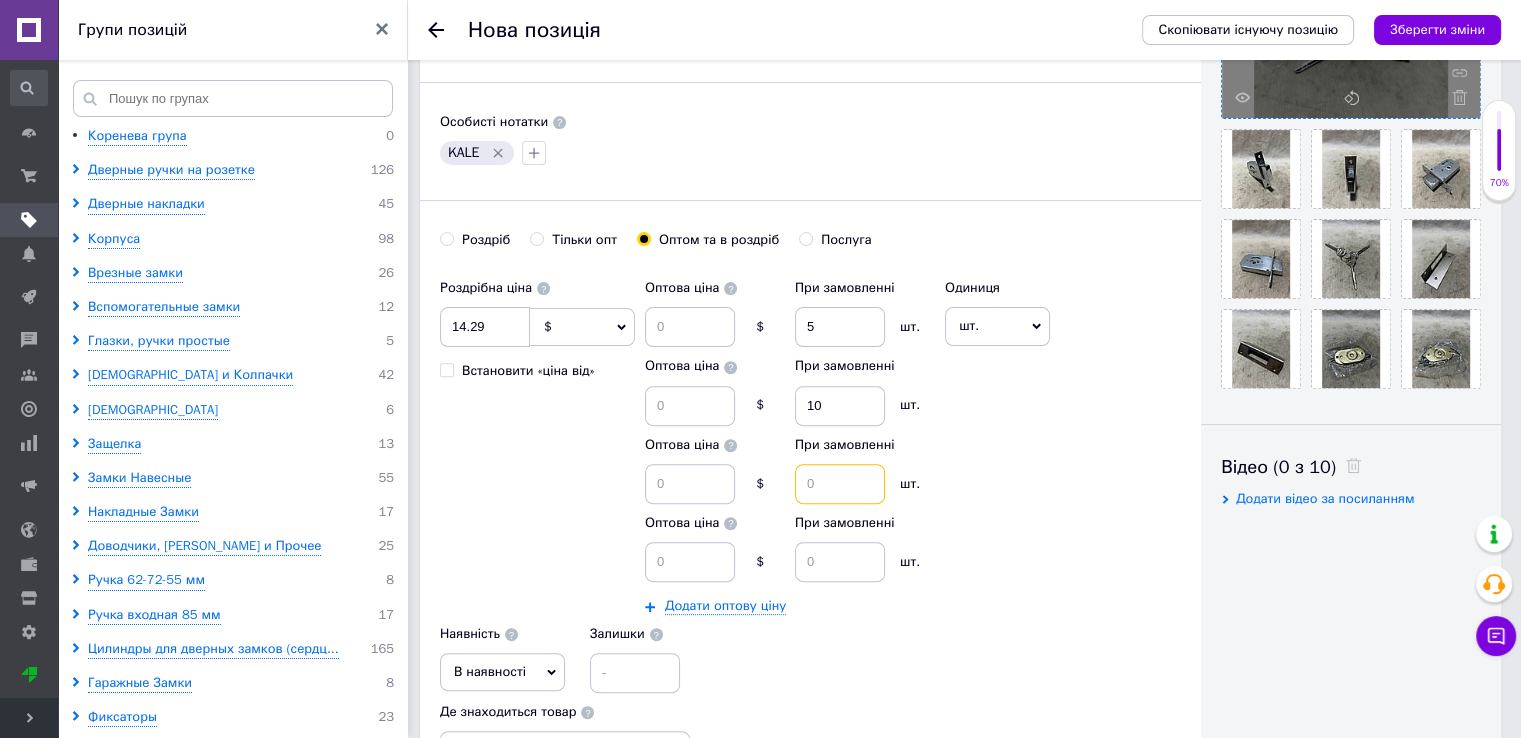 click at bounding box center (840, 484) 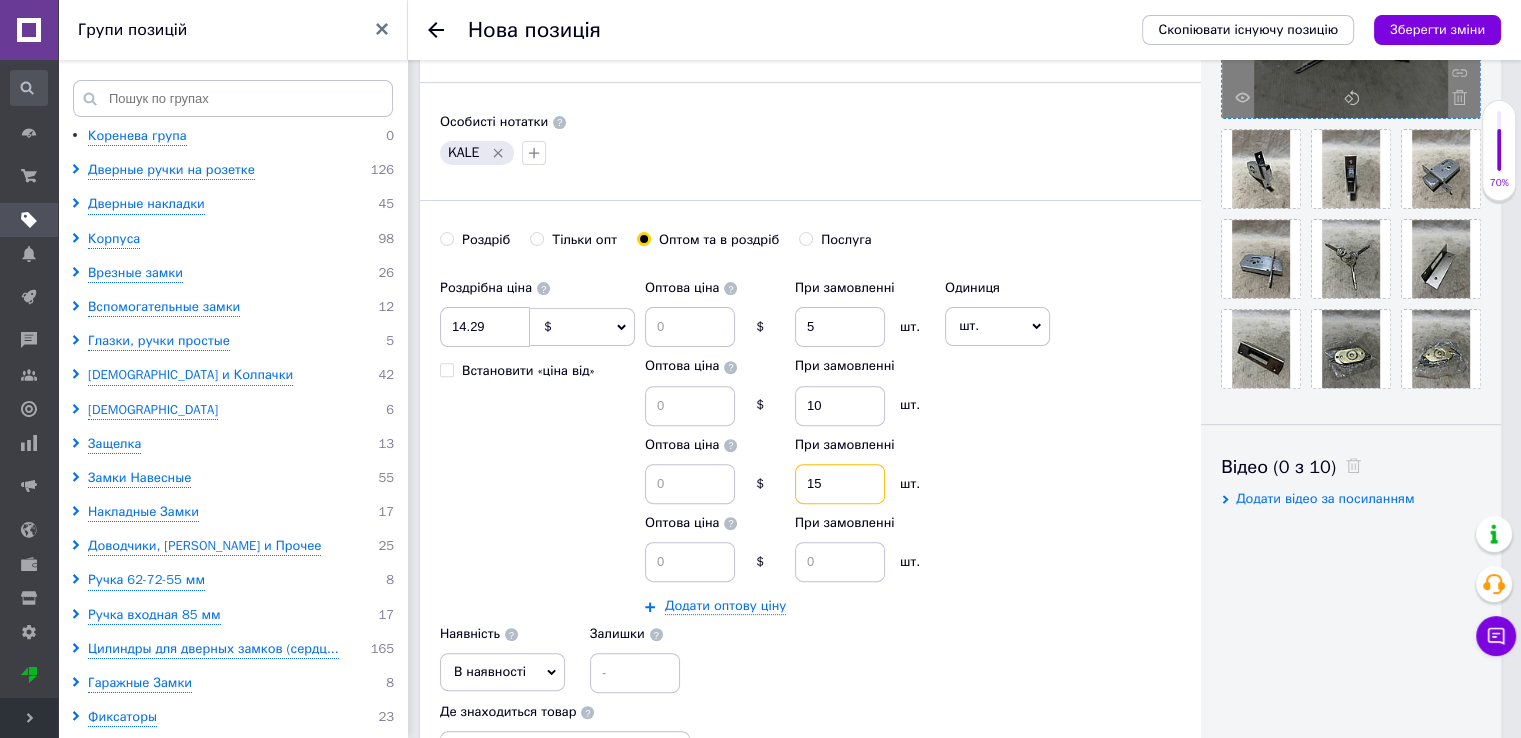 type on "15" 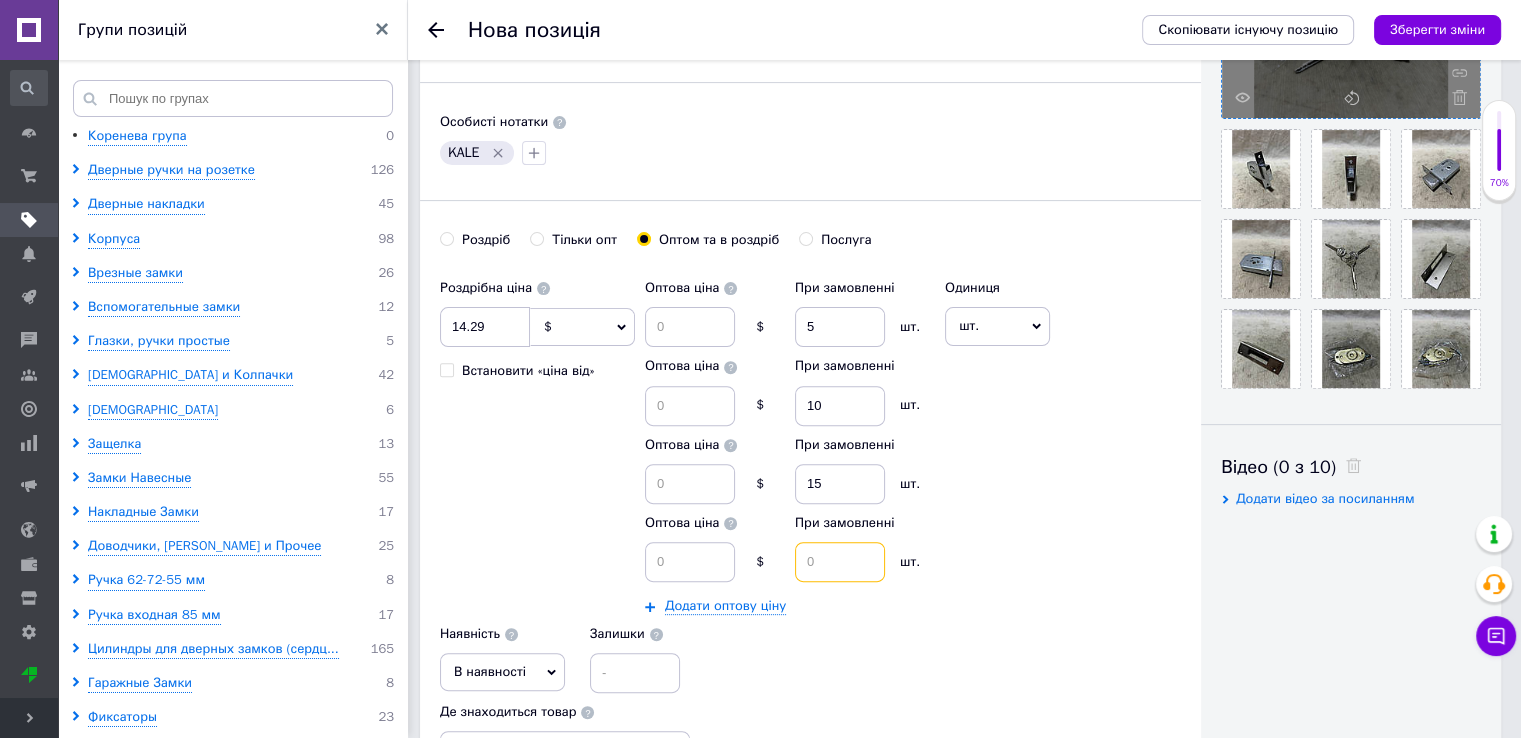 click at bounding box center [840, 562] 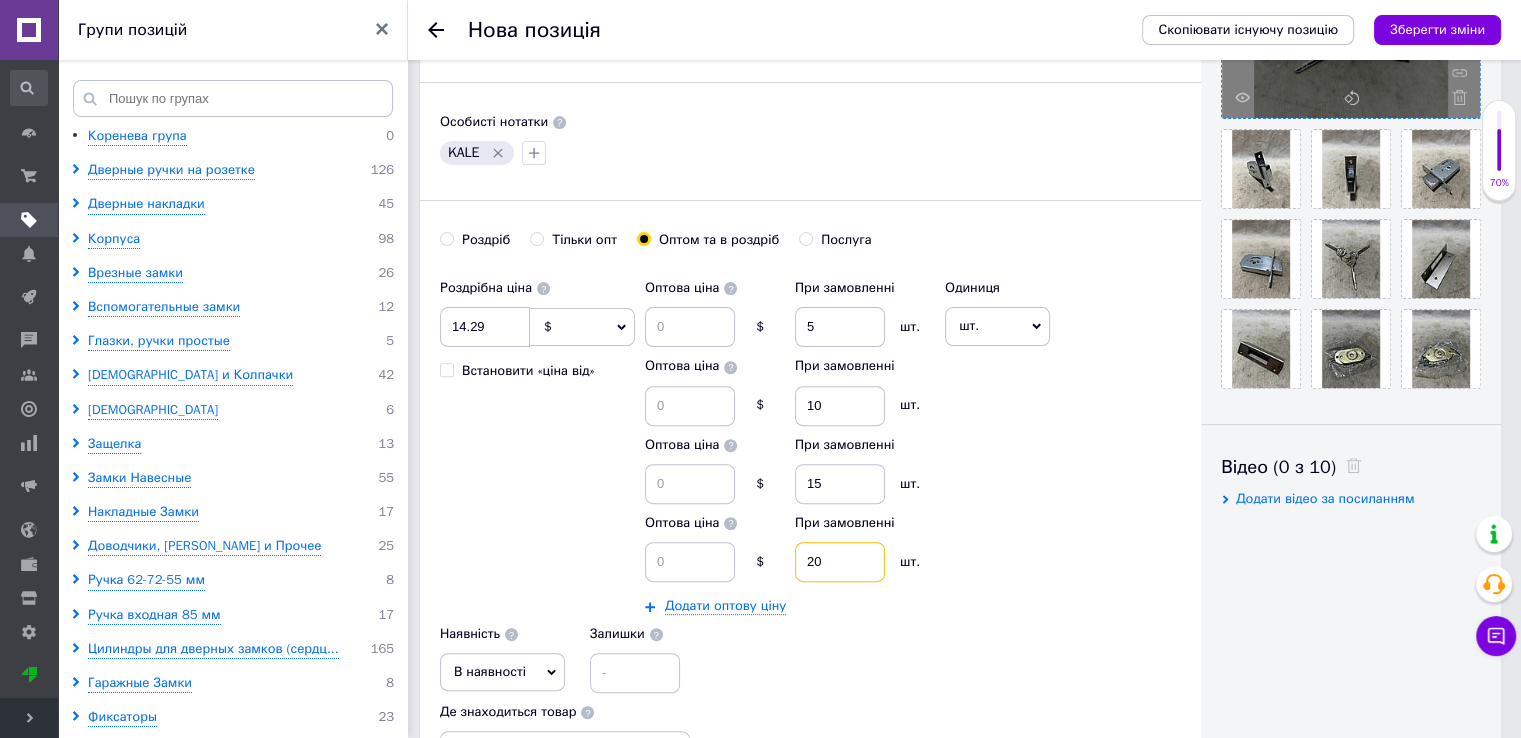 type on "20" 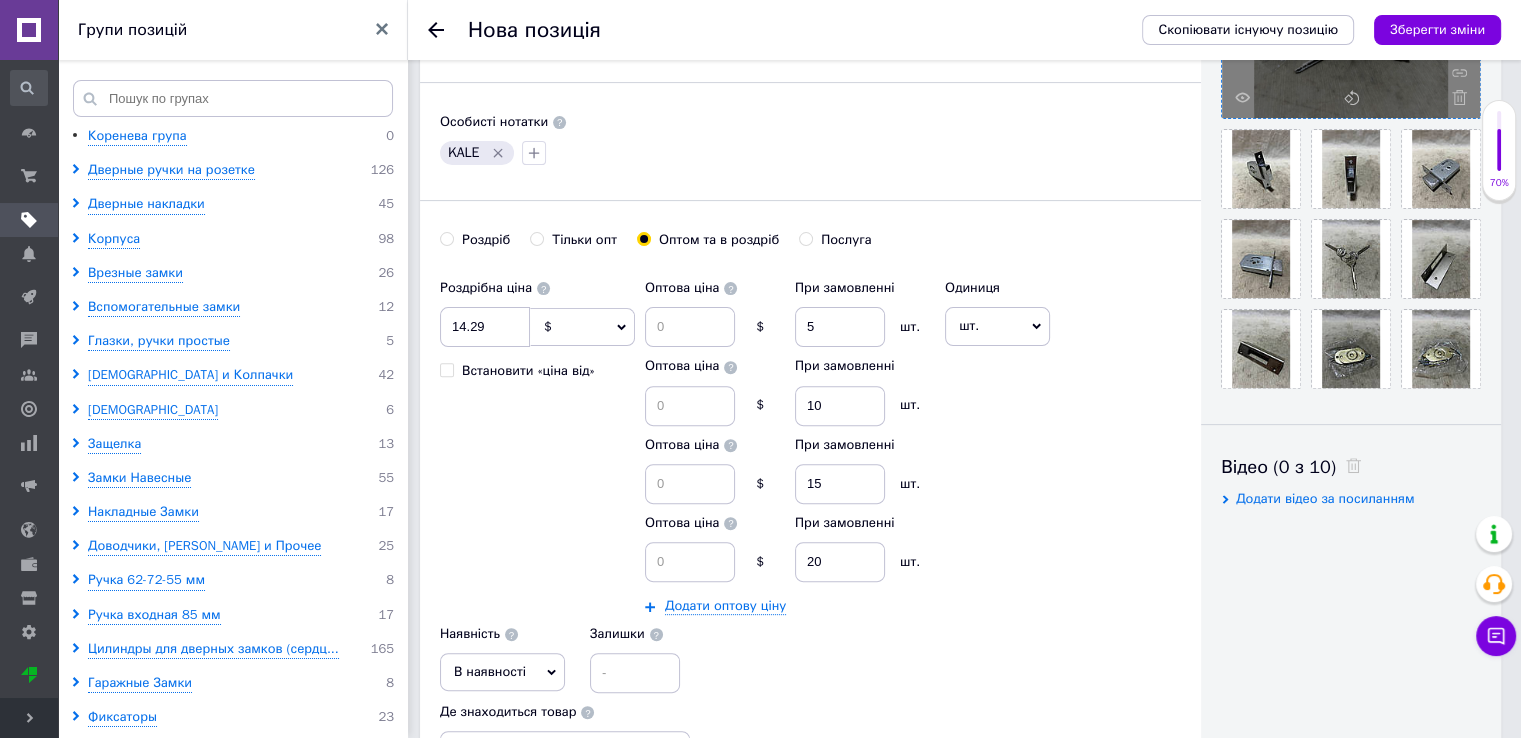 click on "Оптова ціна $" at bounding box center [715, 308] 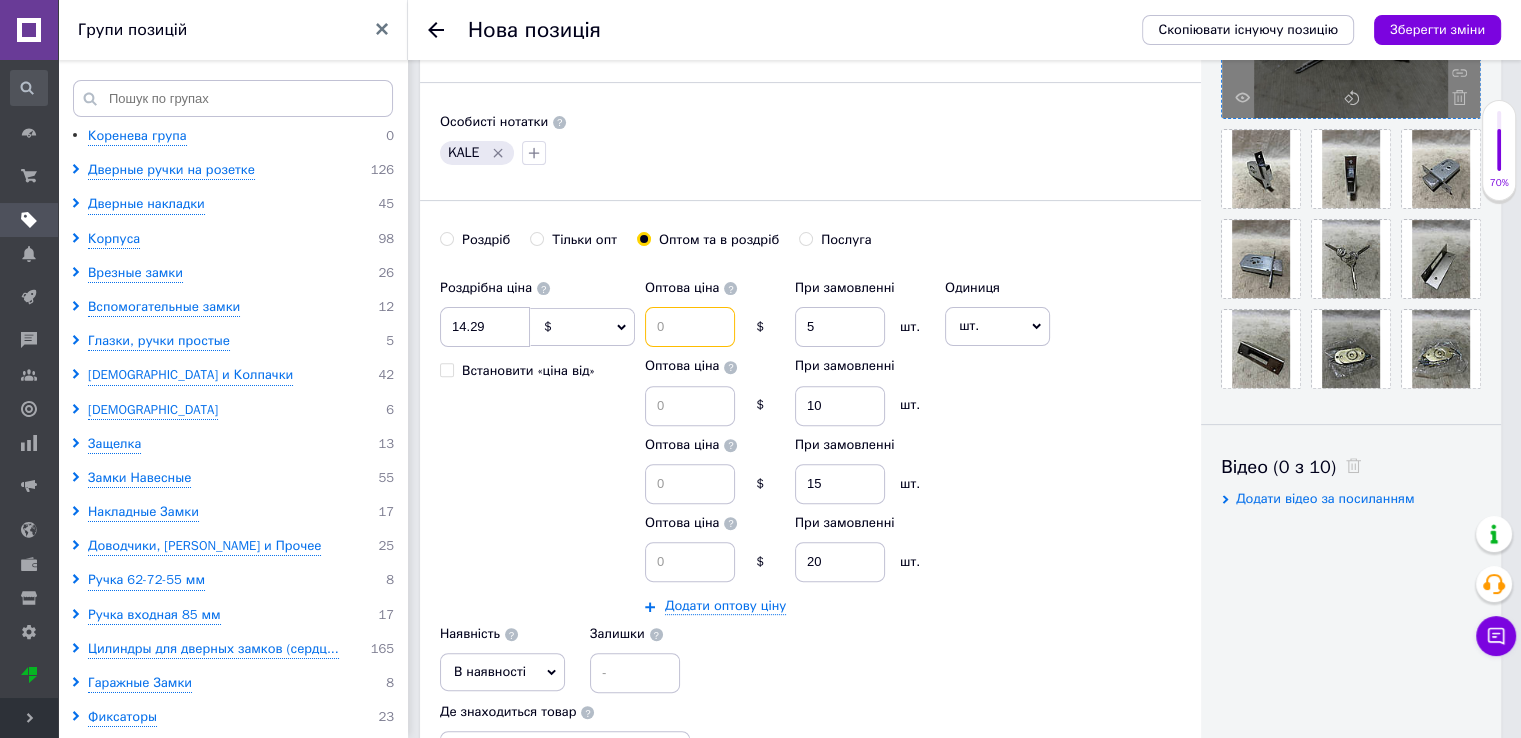 click at bounding box center [690, 327] 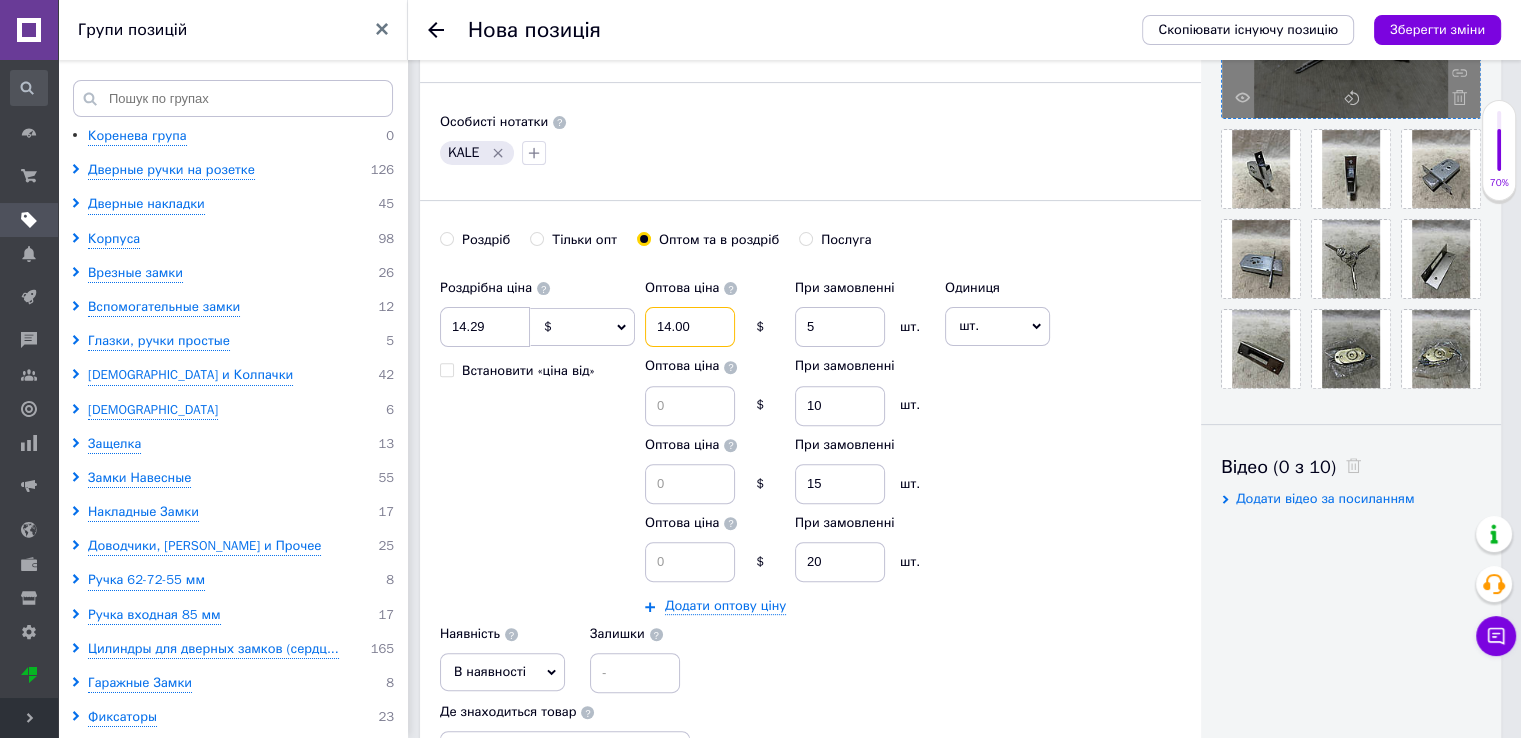 type on "14.00" 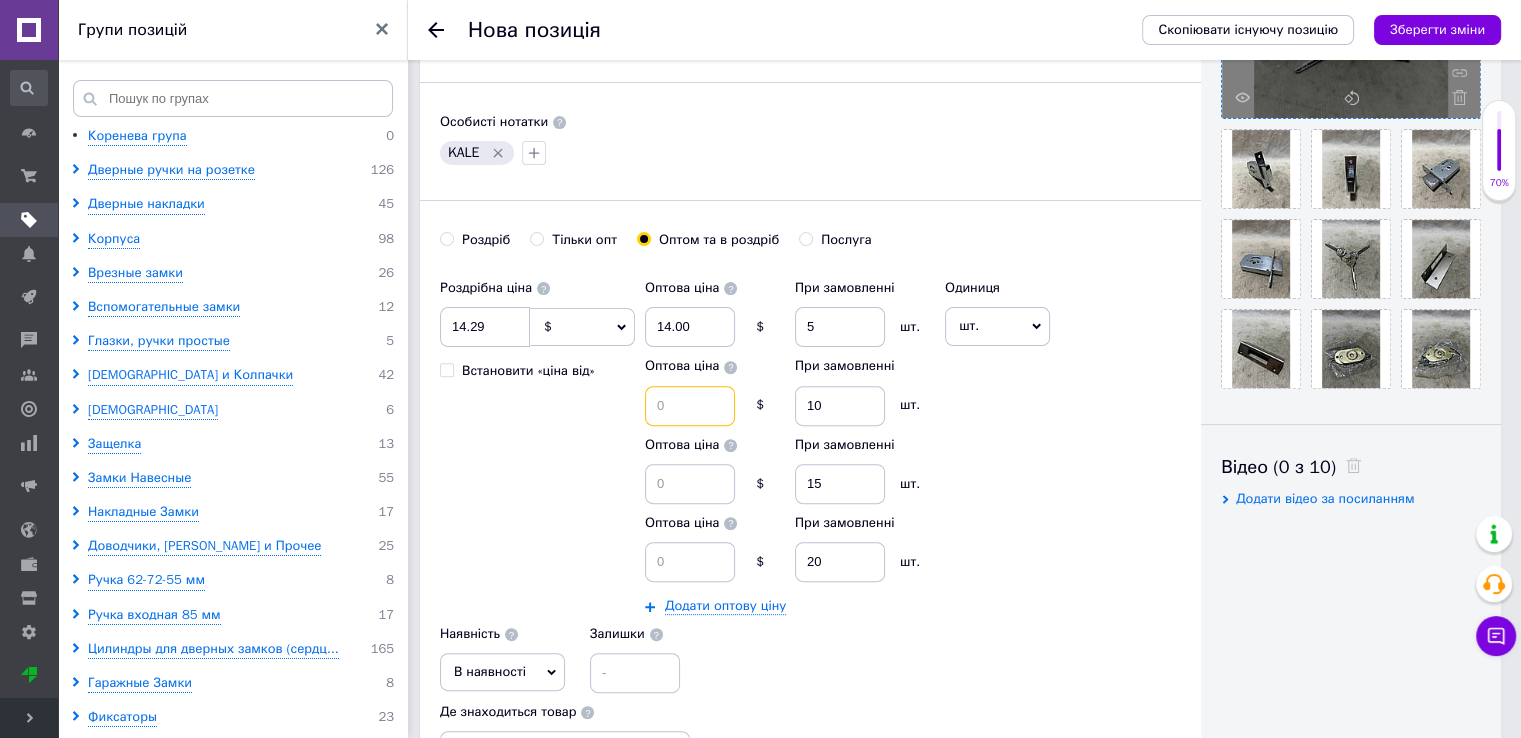 click at bounding box center [690, 406] 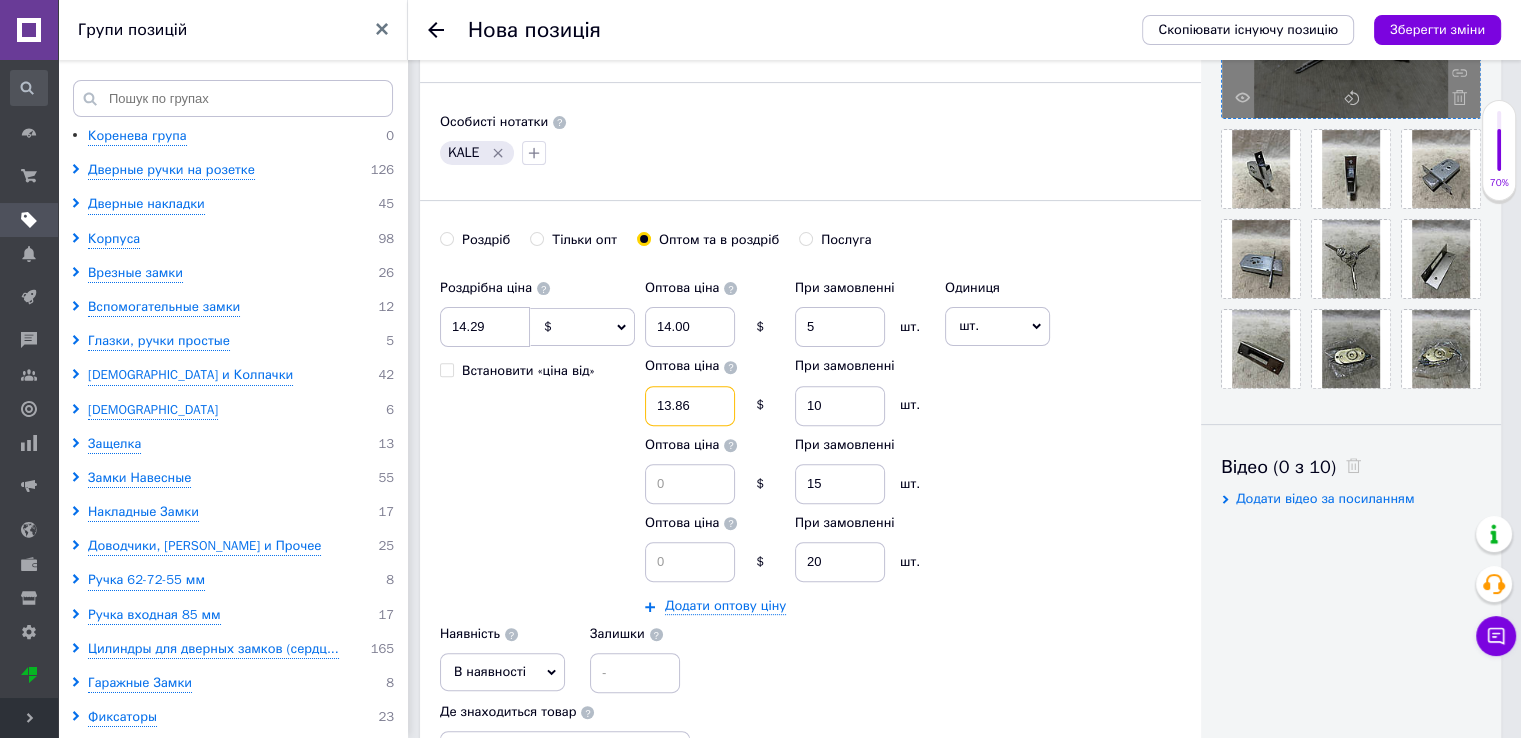type on "13.86" 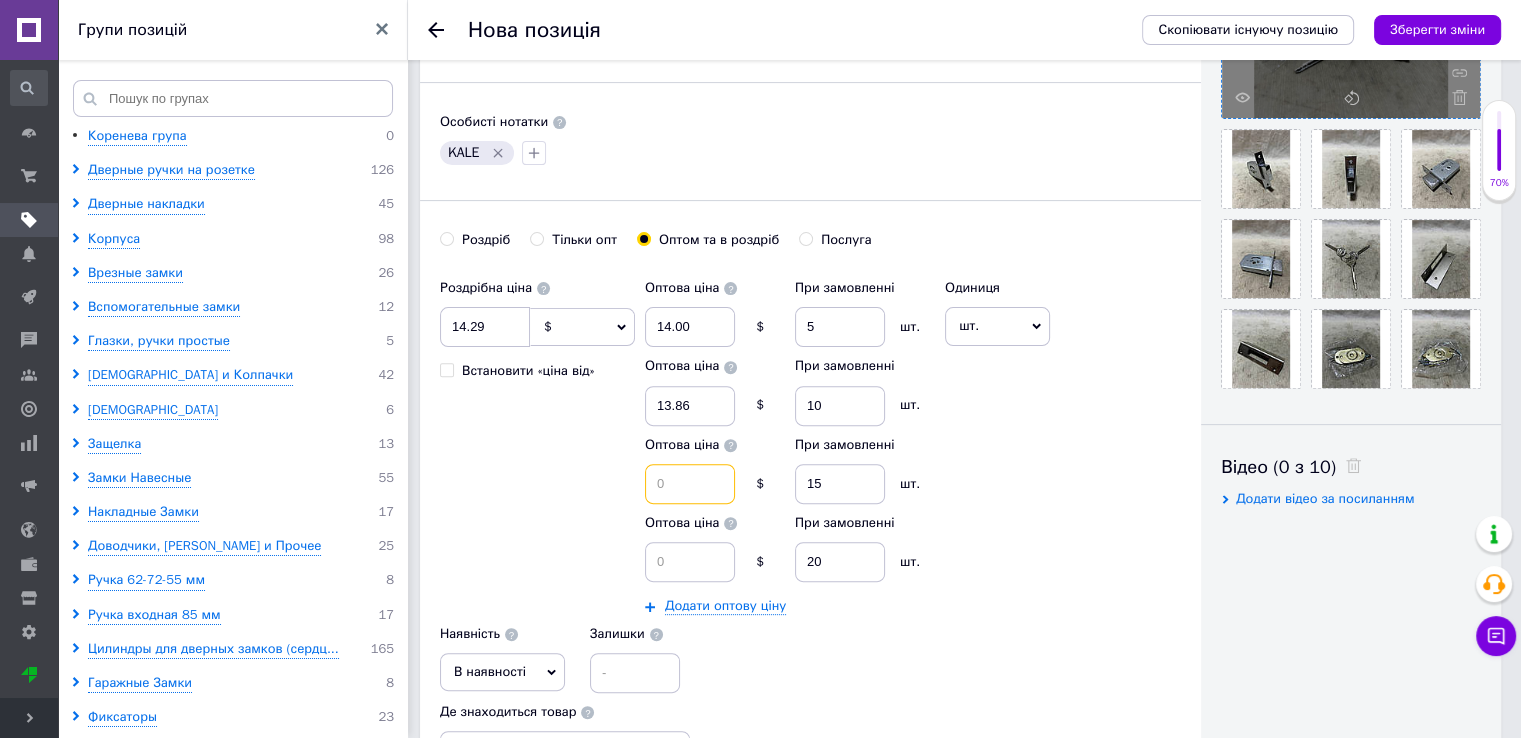 click at bounding box center [690, 484] 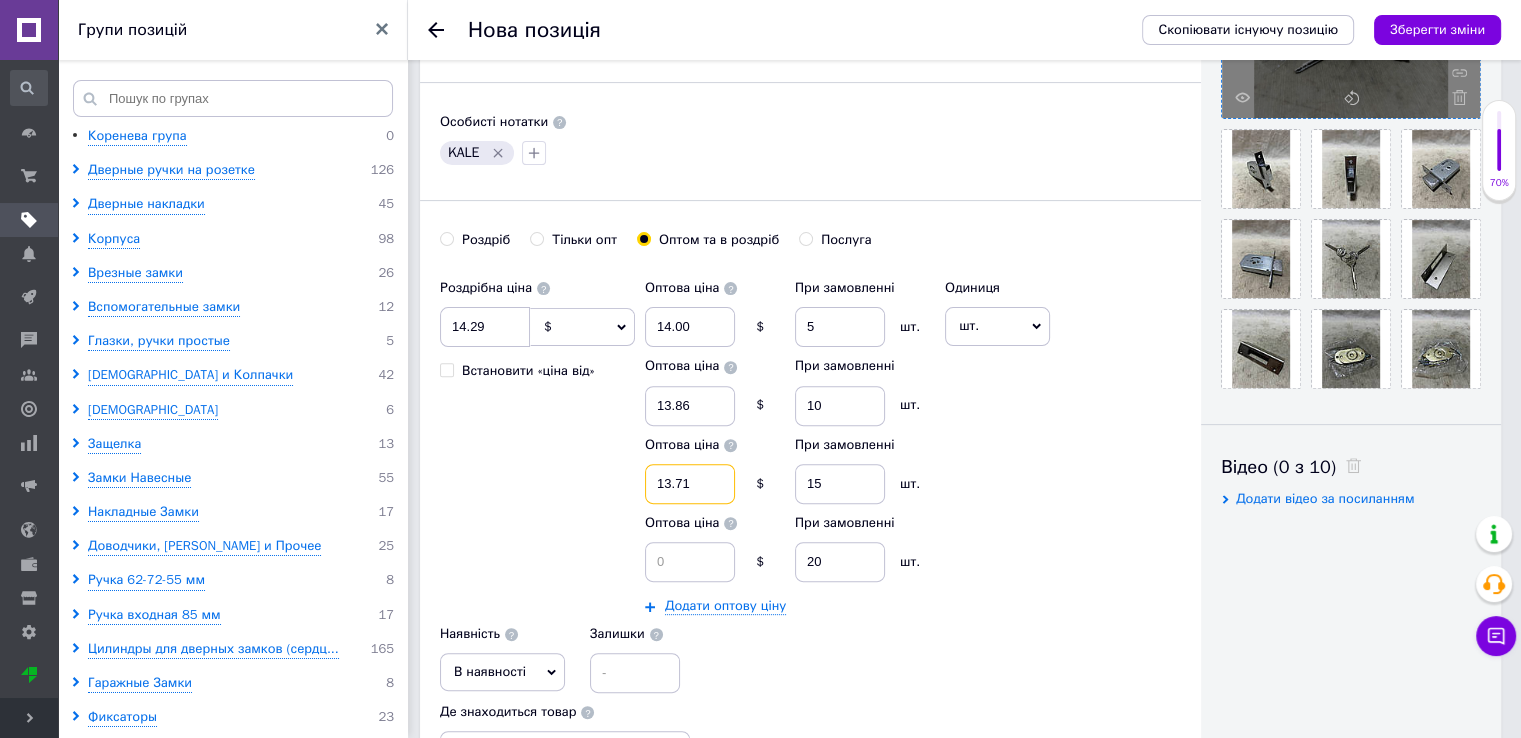 type on "13.71" 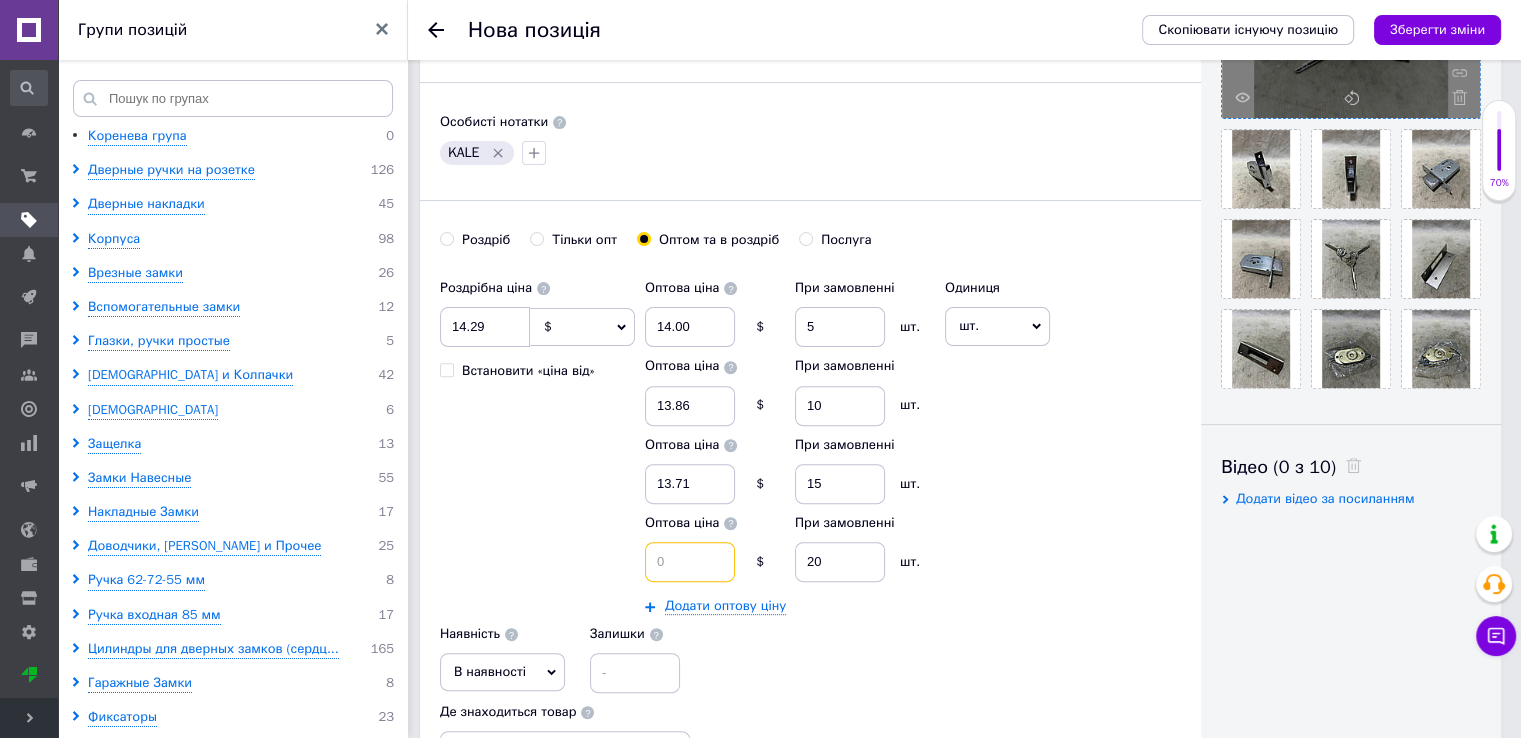 click at bounding box center (690, 562) 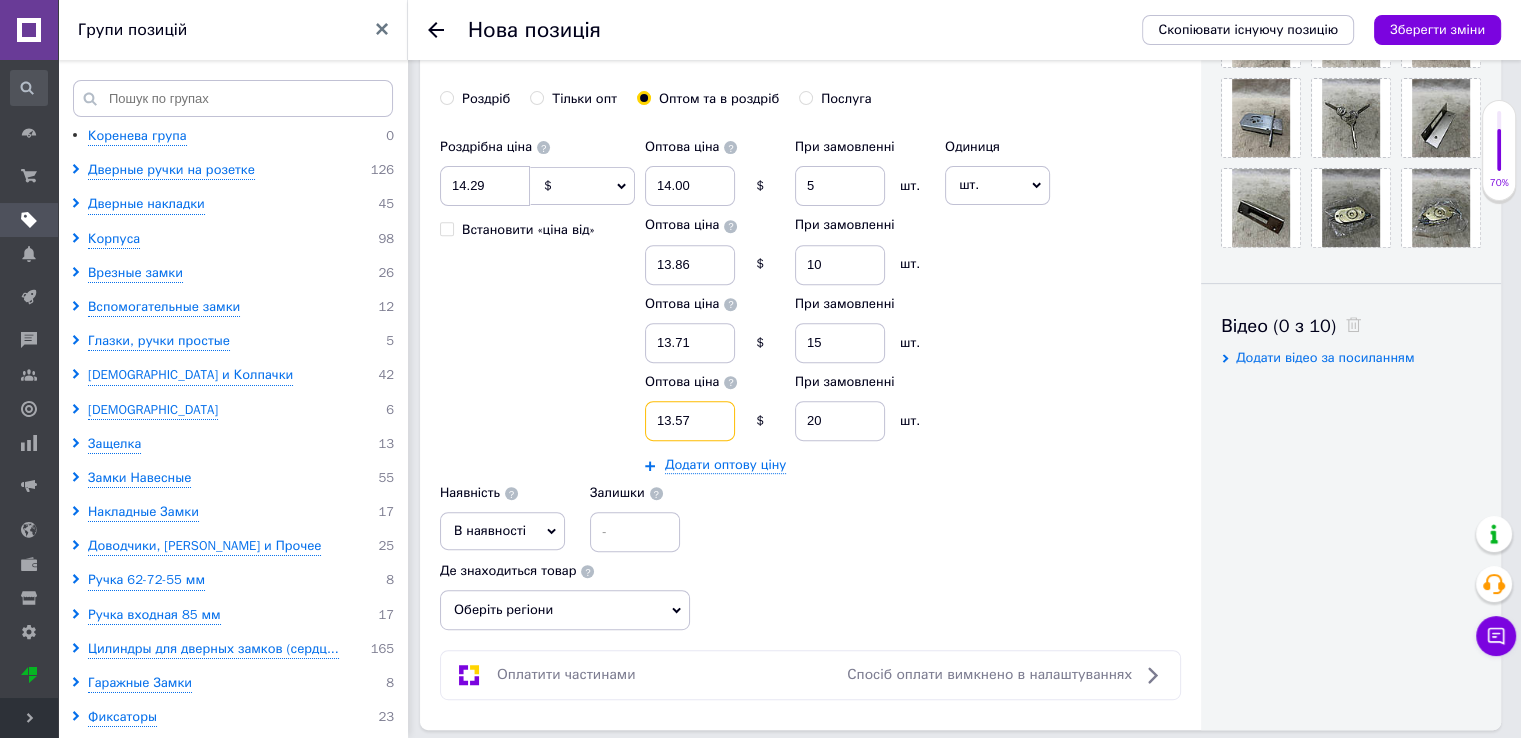 scroll, scrollTop: 800, scrollLeft: 0, axis: vertical 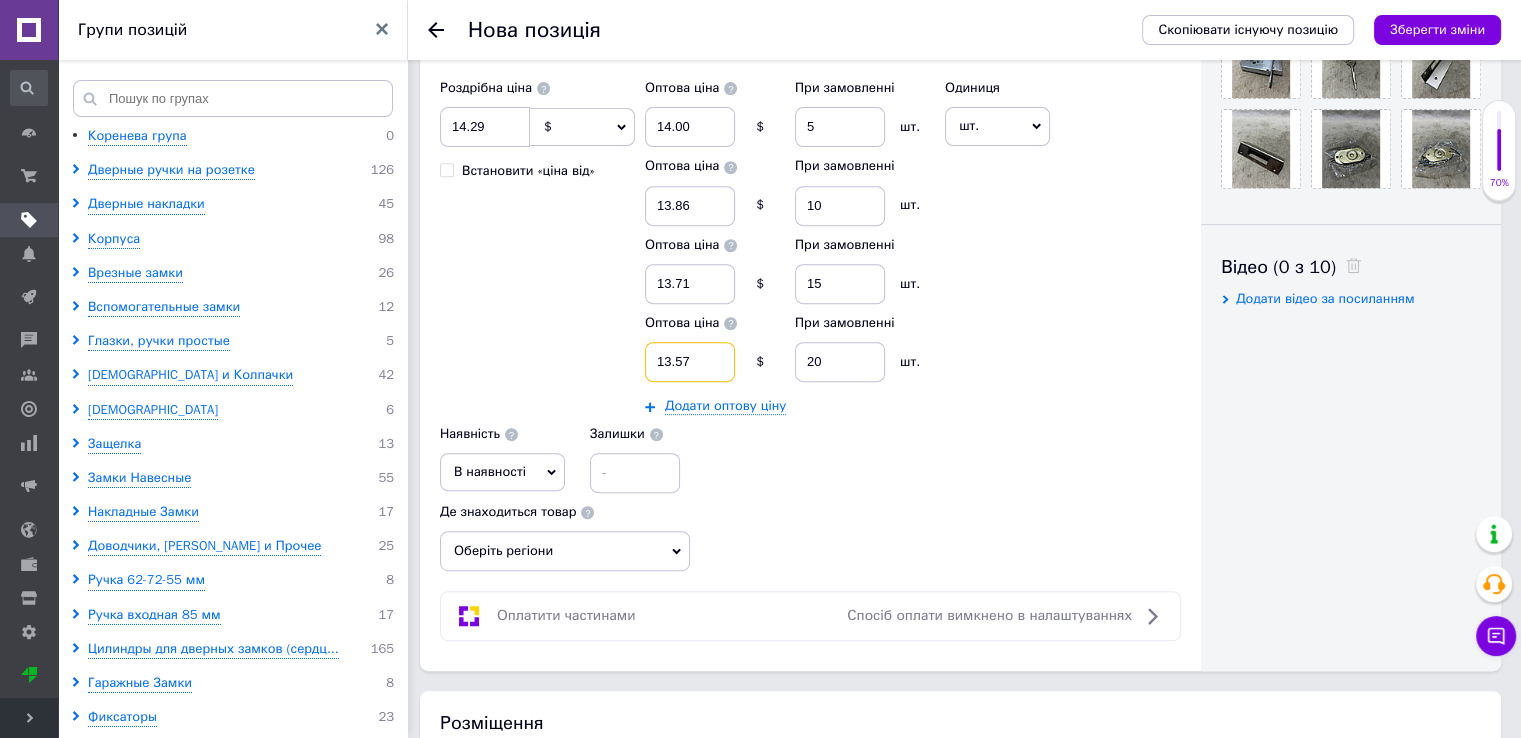 type on "13.57" 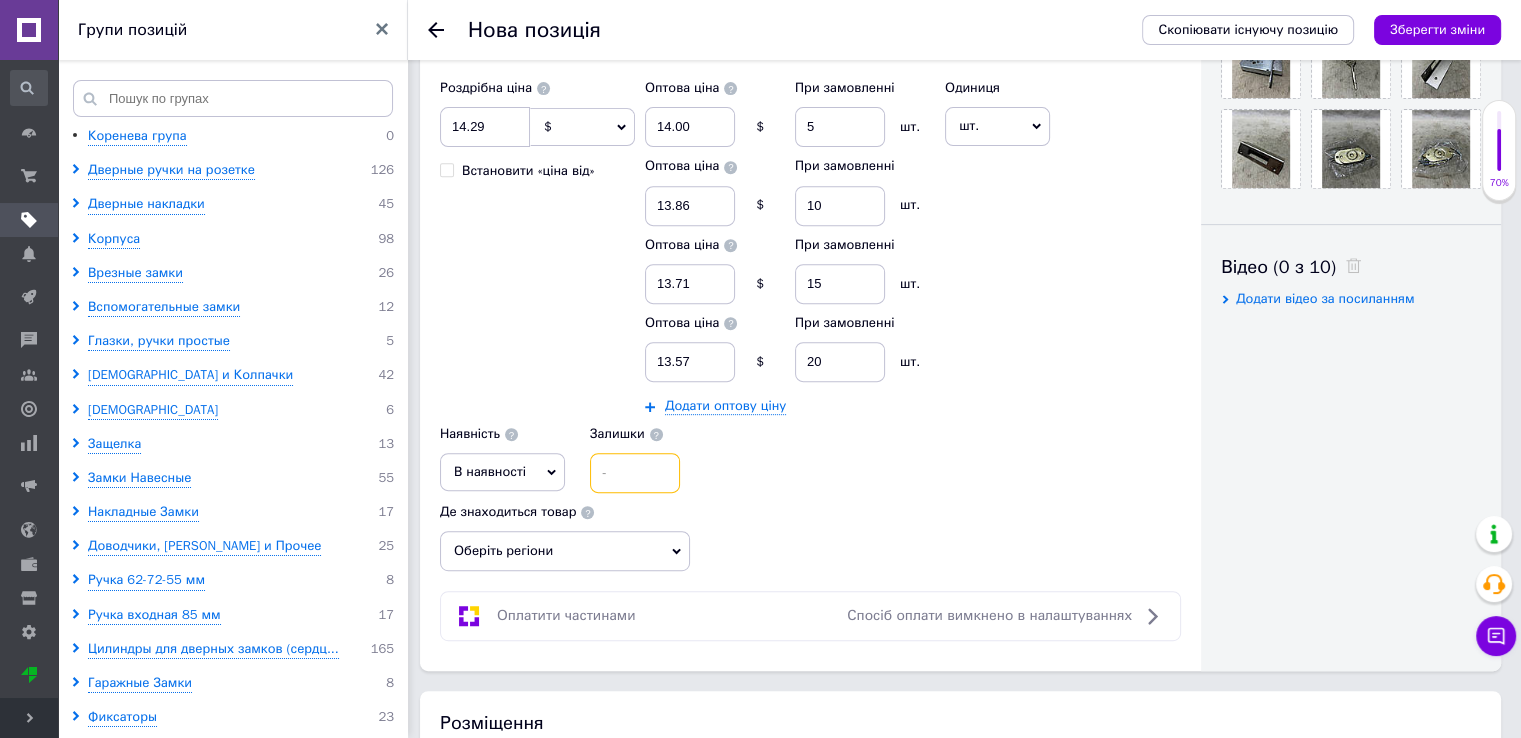 click at bounding box center [635, 473] 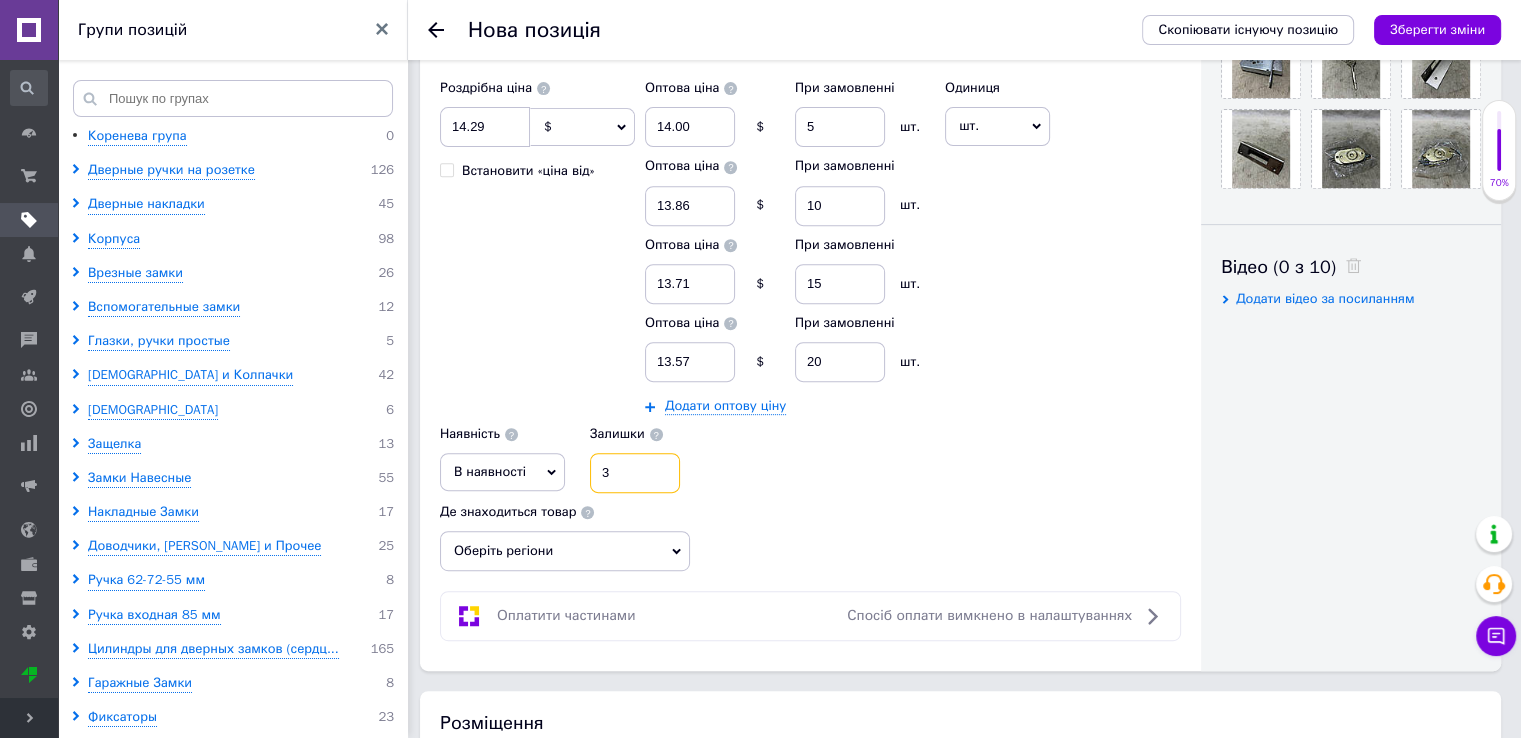 type on "3" 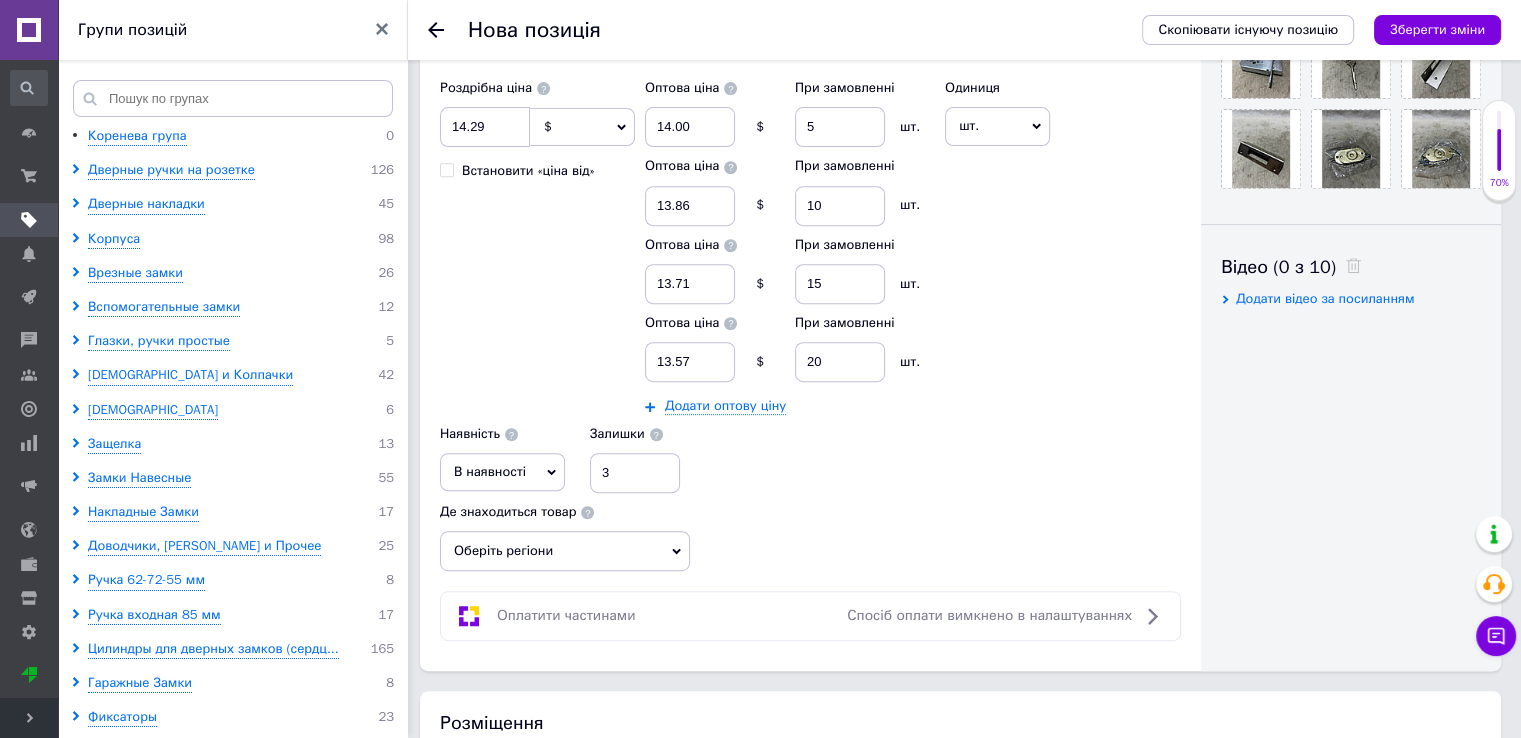 click on "Оберіть регіони" at bounding box center (565, 551) 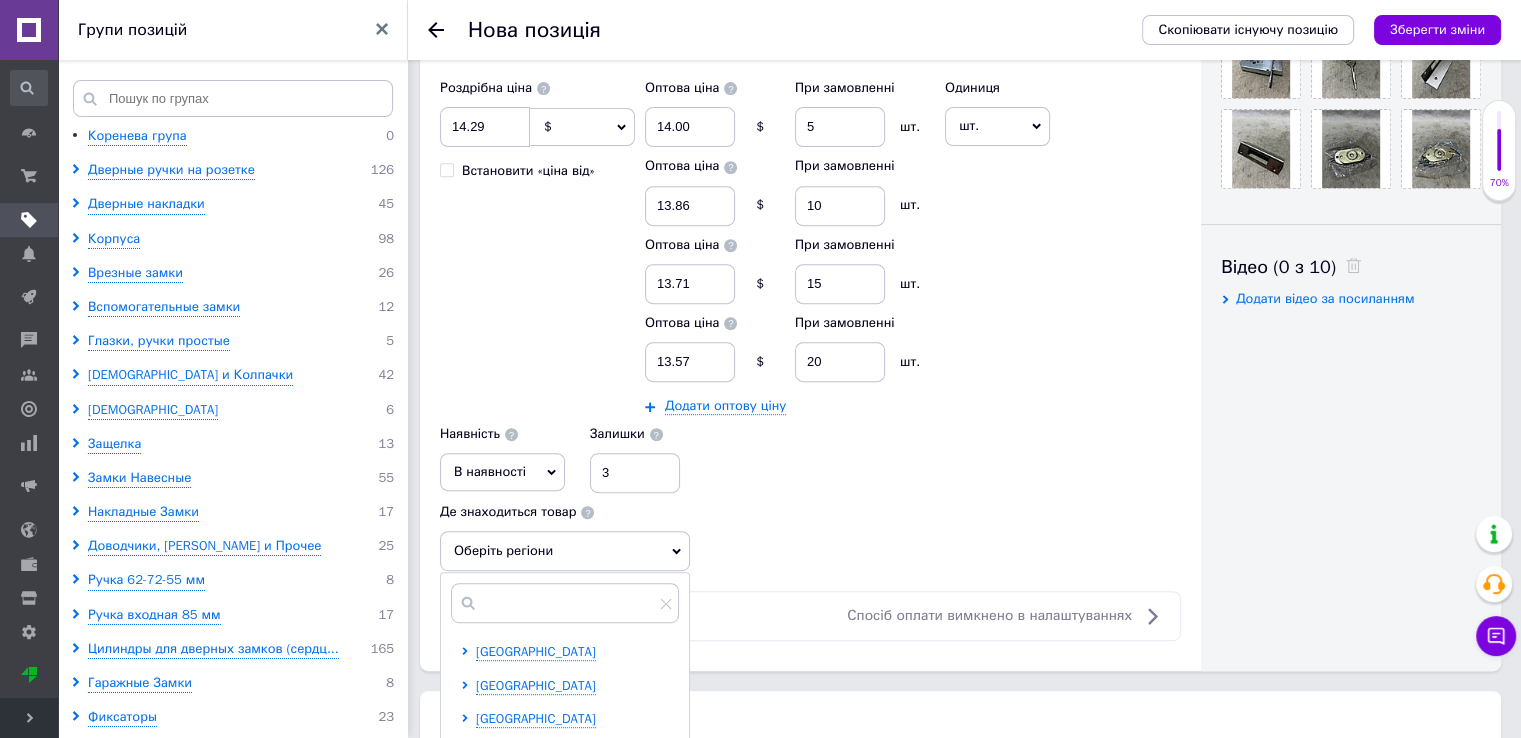 click on "В наявності" at bounding box center [490, 471] 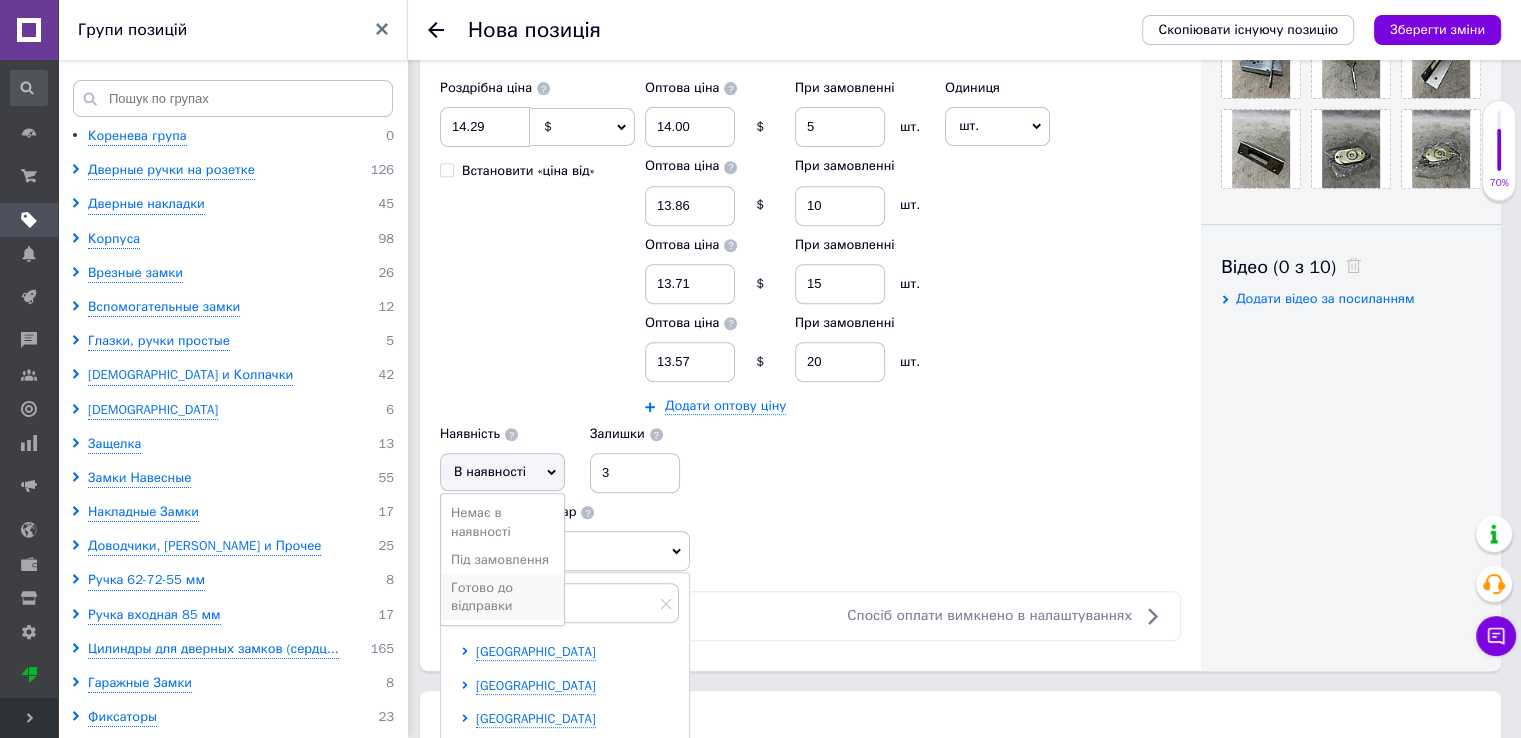 click on "Готово до відправки" at bounding box center [502, 597] 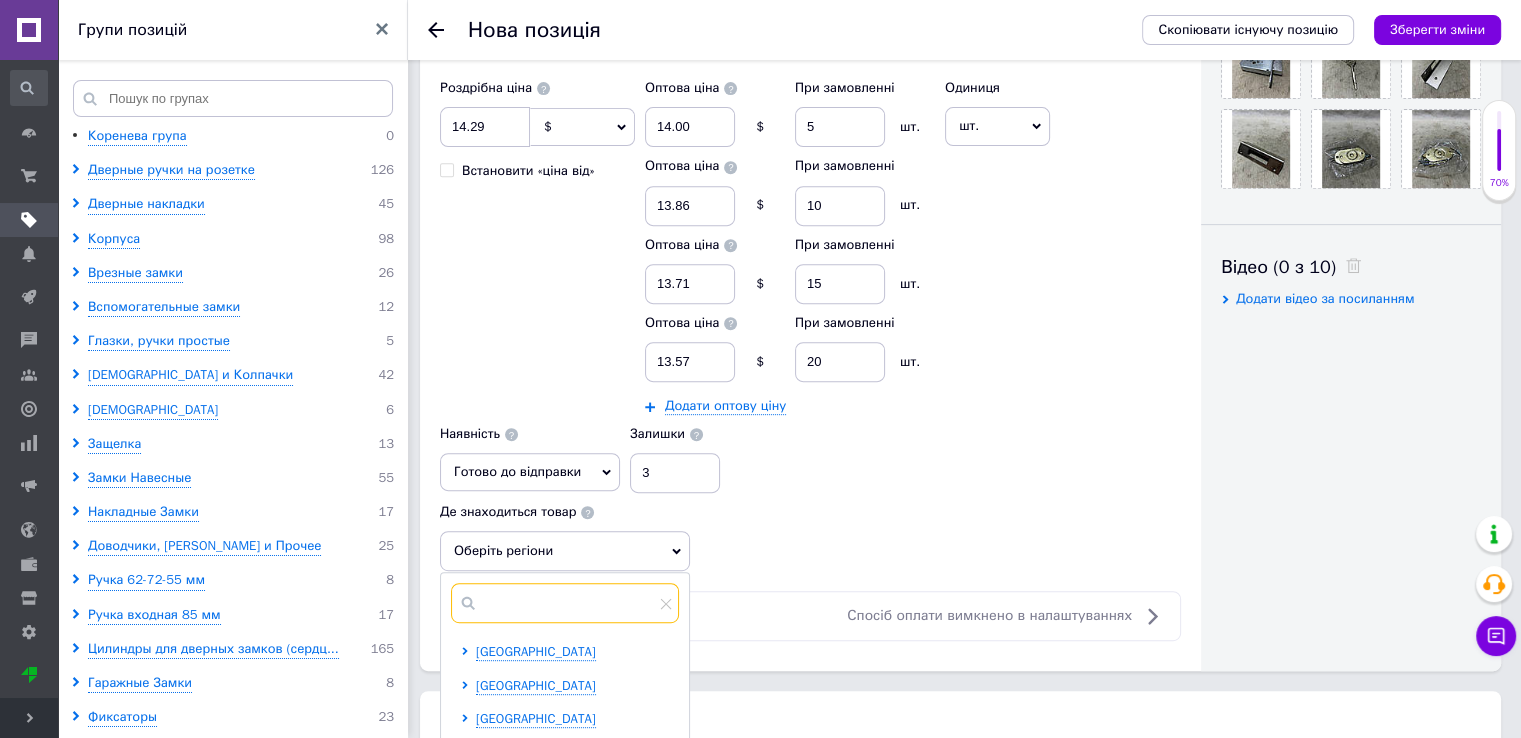 click at bounding box center (565, 603) 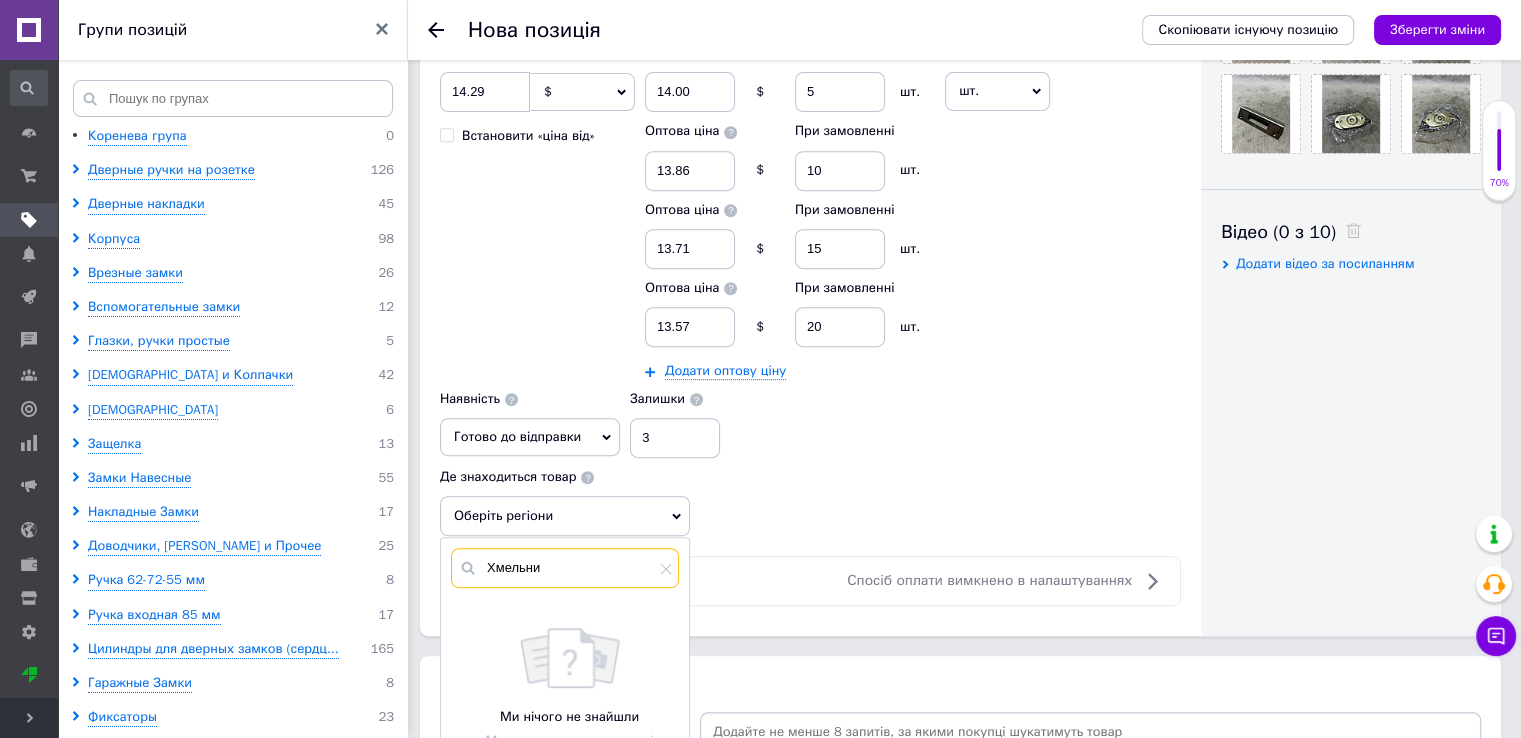 scroll, scrollTop: 1000, scrollLeft: 0, axis: vertical 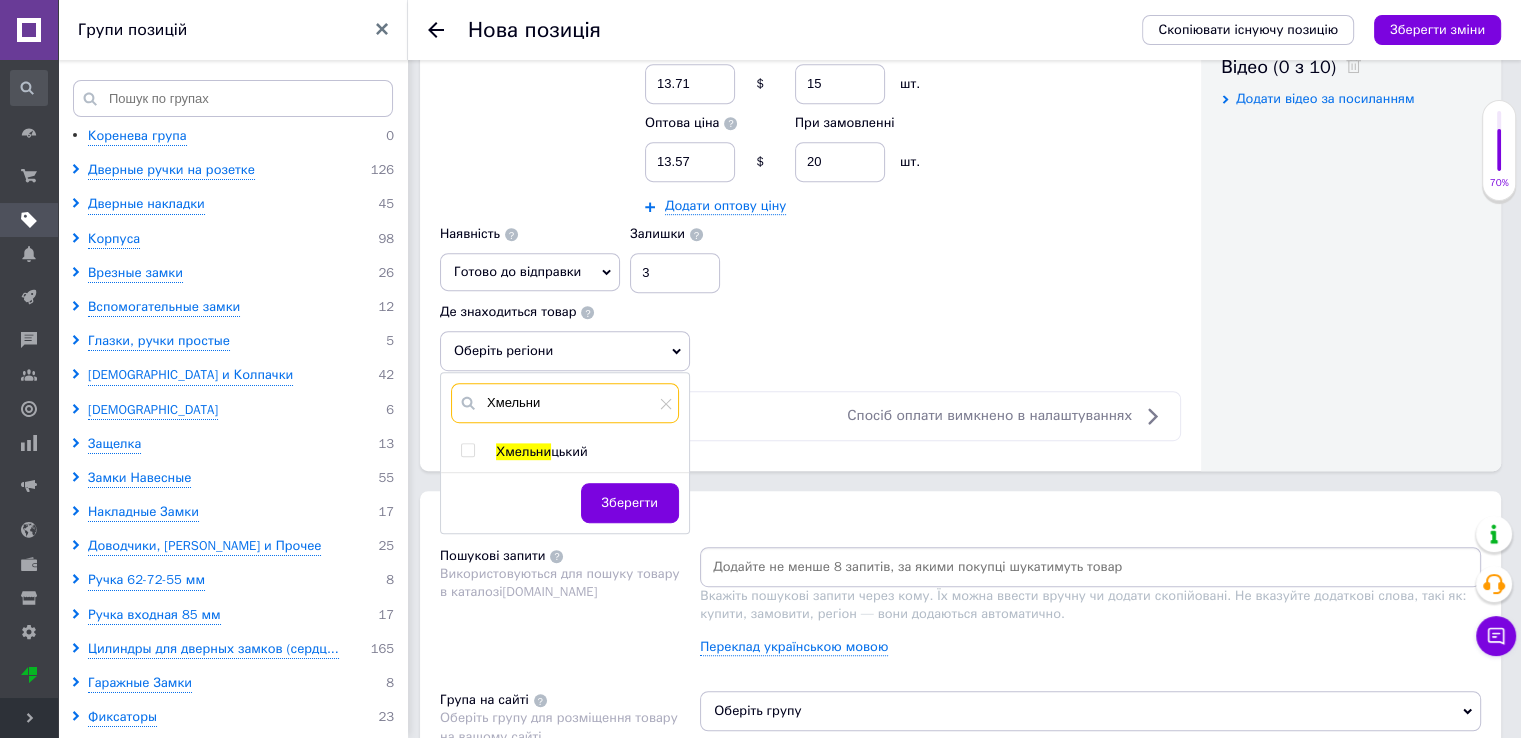 type on "Хмельни" 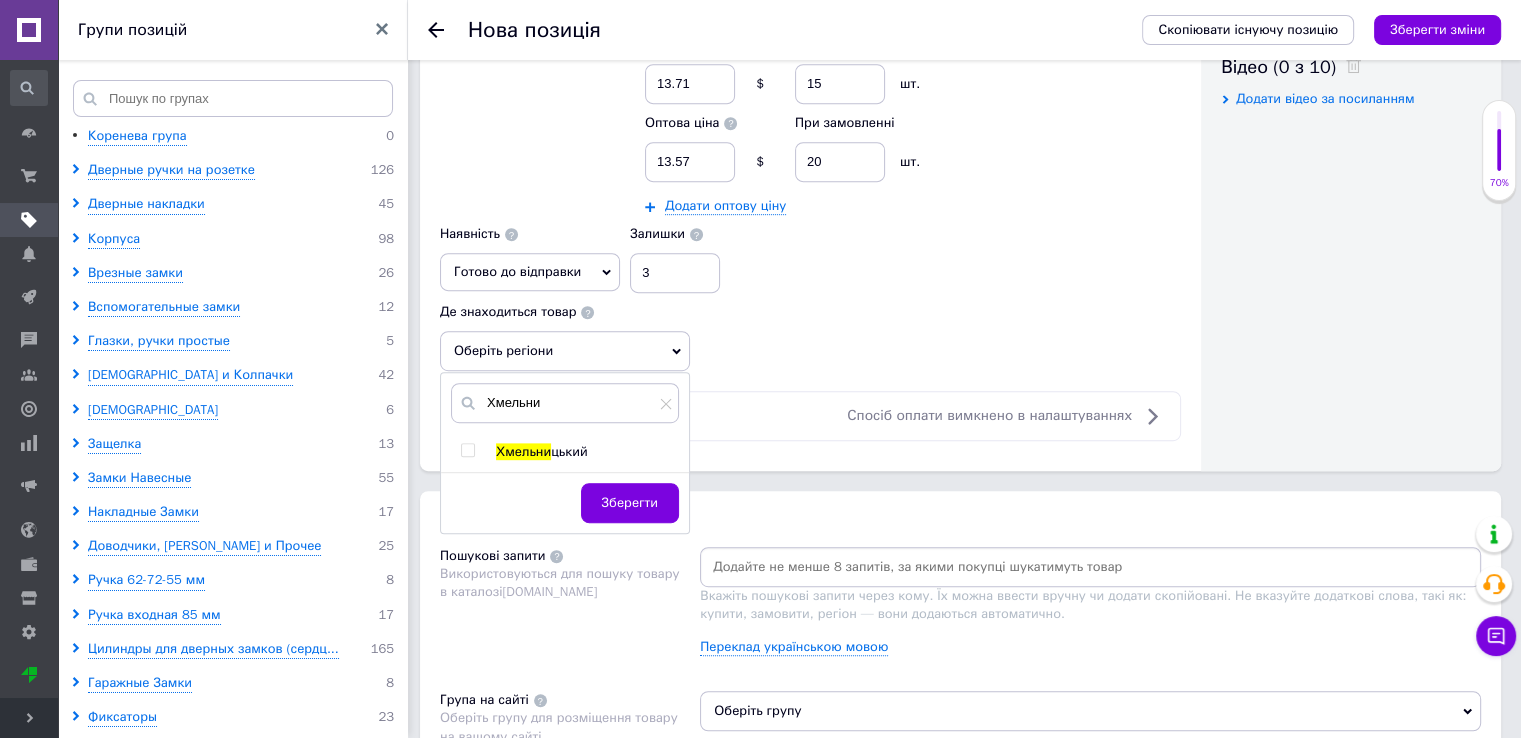 click on "Хмельни цький" at bounding box center [564, 452] 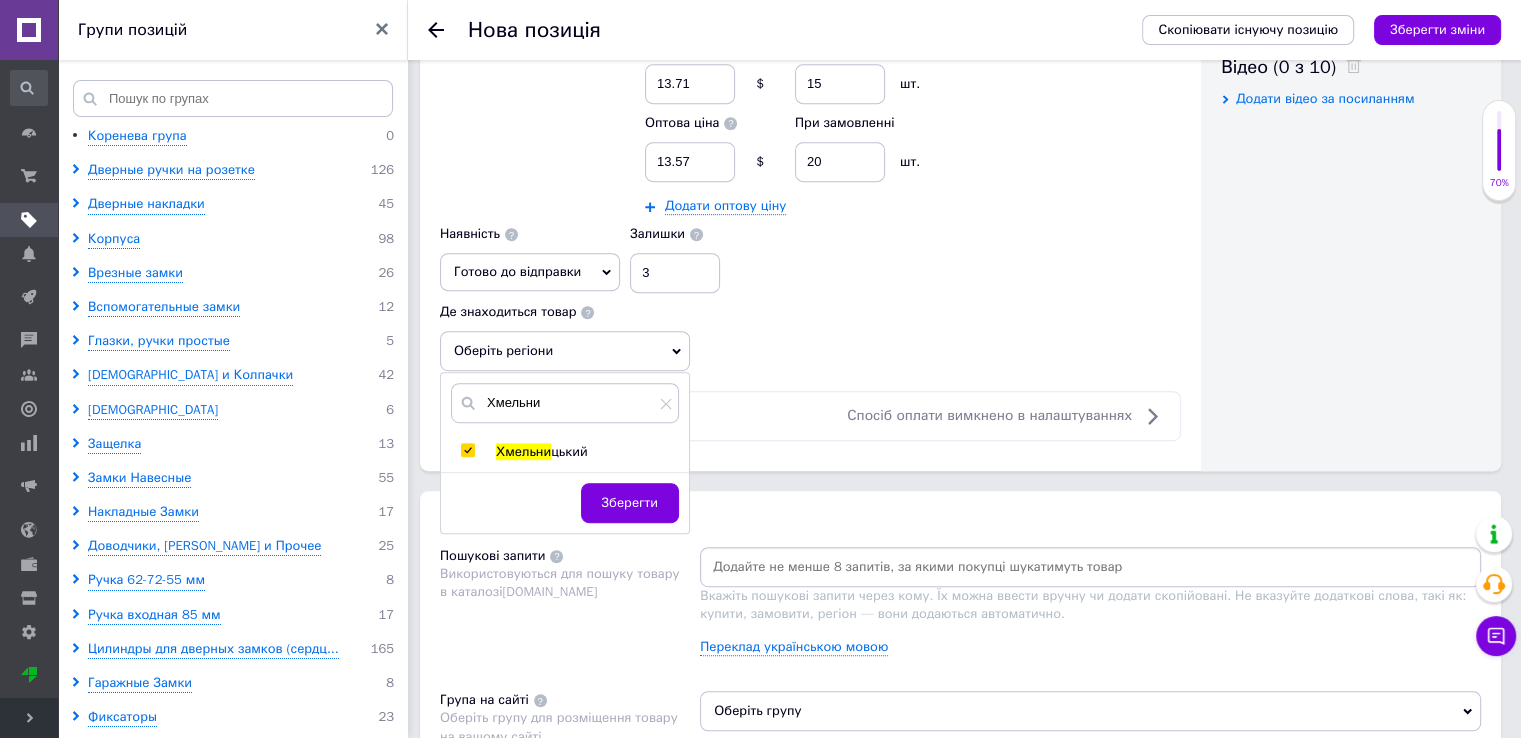 checkbox on "true" 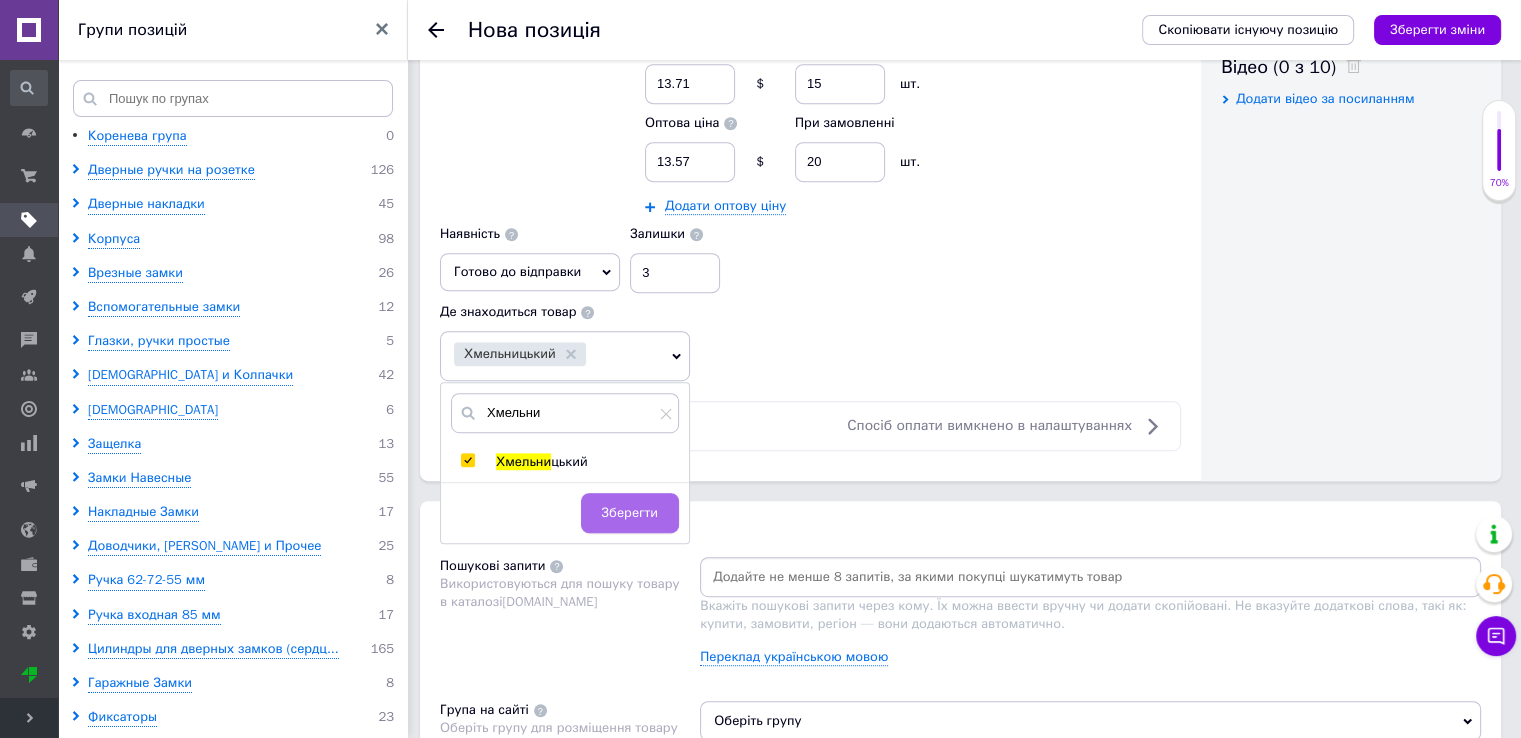 click on "Зберегти" at bounding box center (630, 513) 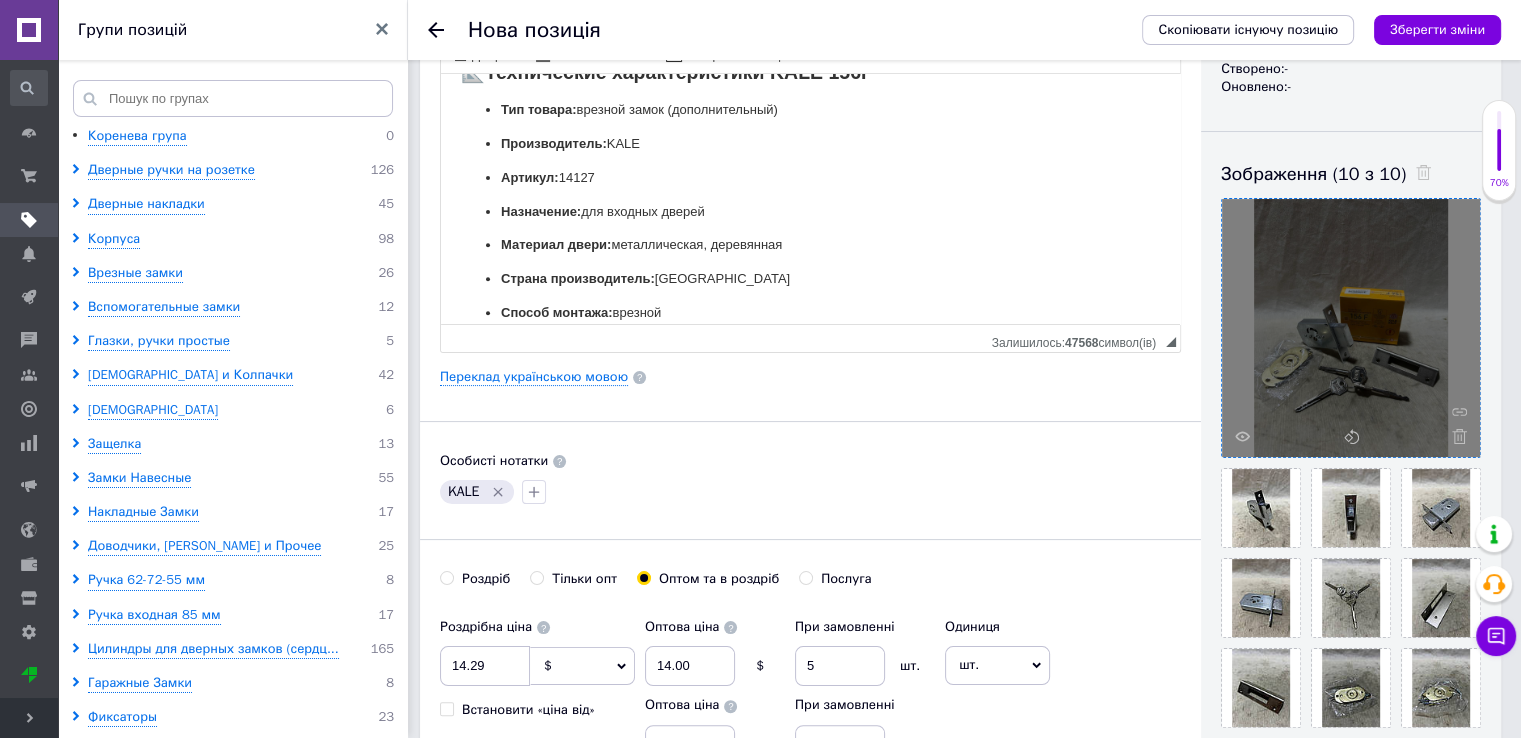 scroll, scrollTop: 0, scrollLeft: 0, axis: both 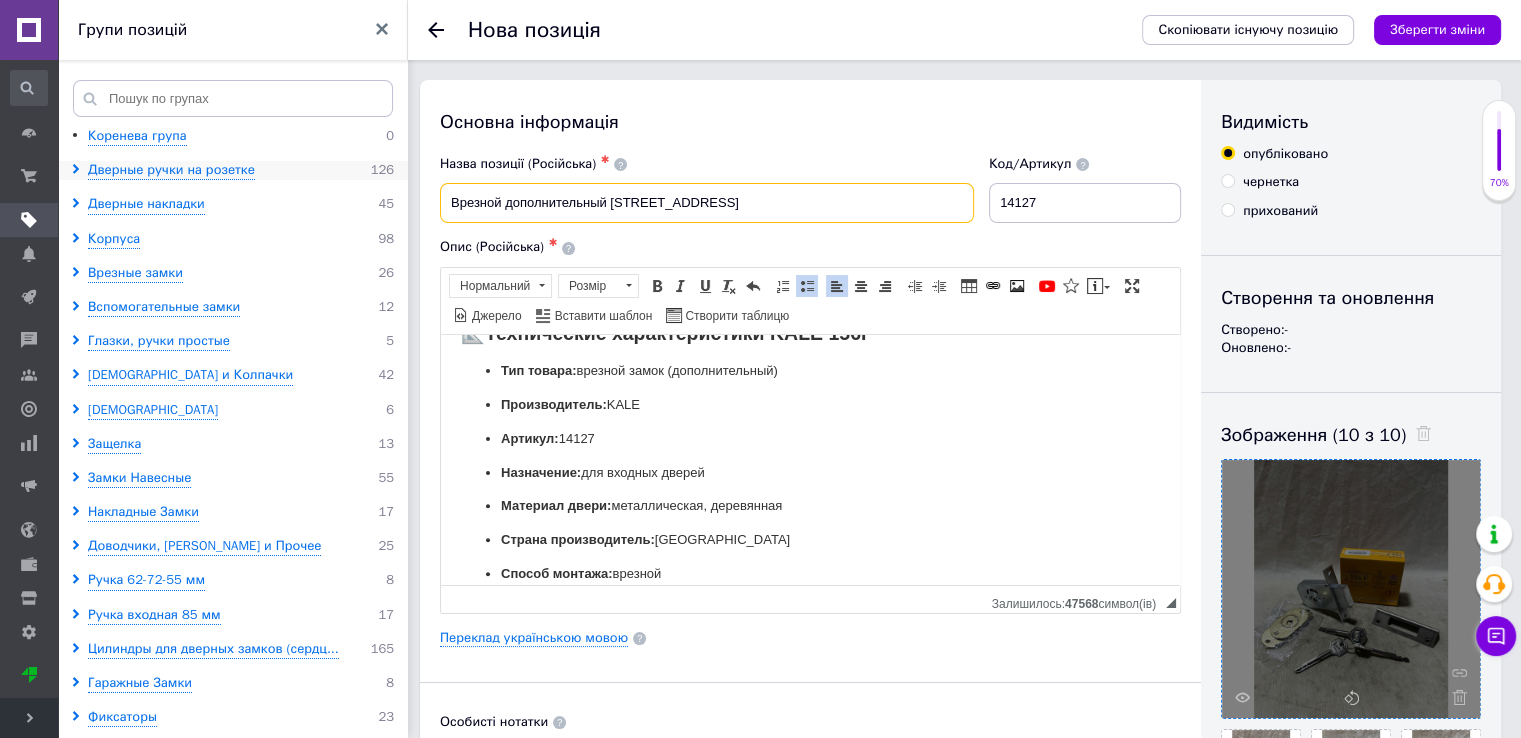drag, startPoint x: 804, startPoint y: 194, endPoint x: 359, endPoint y: 172, distance: 445.5435 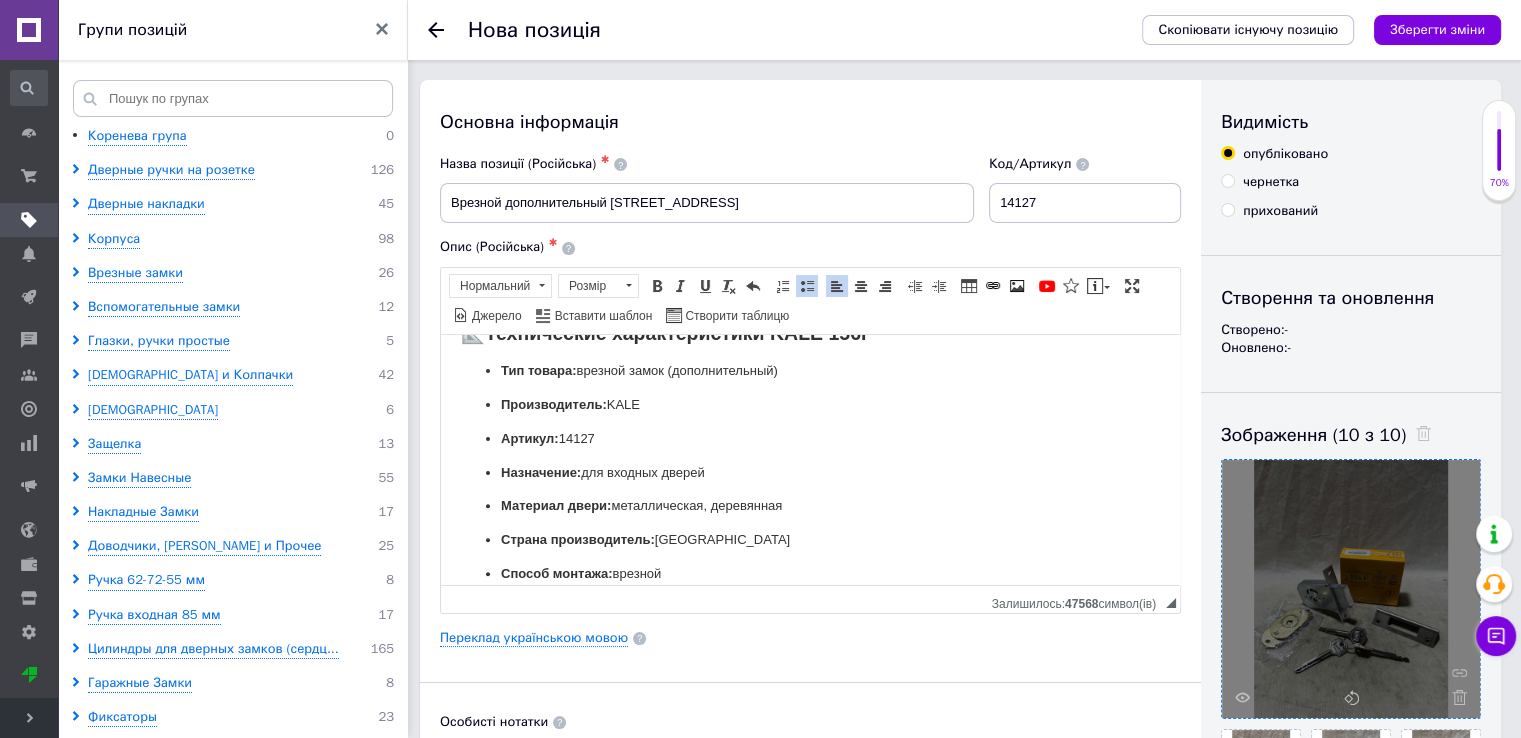 click on "Основна інформація Назва позиції (Російська) ✱ Врезной дополнительный замок KALE 156/F Код/Артикул 14127 Опис (Російська) ✱ Розширений текстовий редактор, 6D604445-88DC-4AA5-BEBA-62C4059BAEAC Панель інструментів редактора Форматування Нормальний Розмір Розмір   Жирний  Сполучення клавіш Ctrl+B   Курсив  Сполучення клавіш Ctrl+I   Підкреслений  Сполучення клавіш Ctrl+U   Видалити форматування   Повернути  Сполучення клавіш Ctrl+Z   Вставити/видалити нумерований список   Вставити/видалити маркований список   По лівому краю   По центру   По правому краю   Зменшити відступ     Таблиця" at bounding box center (810, 780) 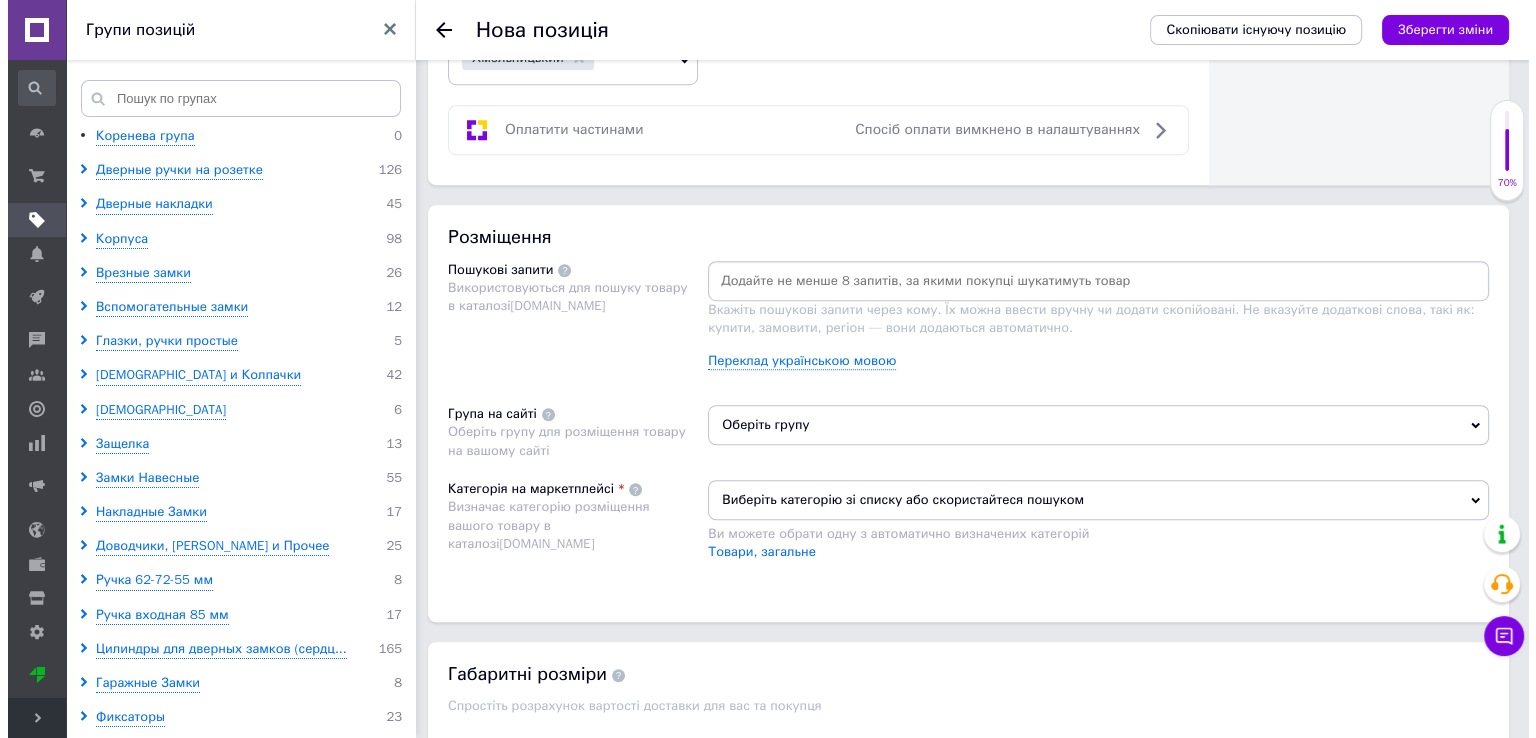 scroll, scrollTop: 1300, scrollLeft: 0, axis: vertical 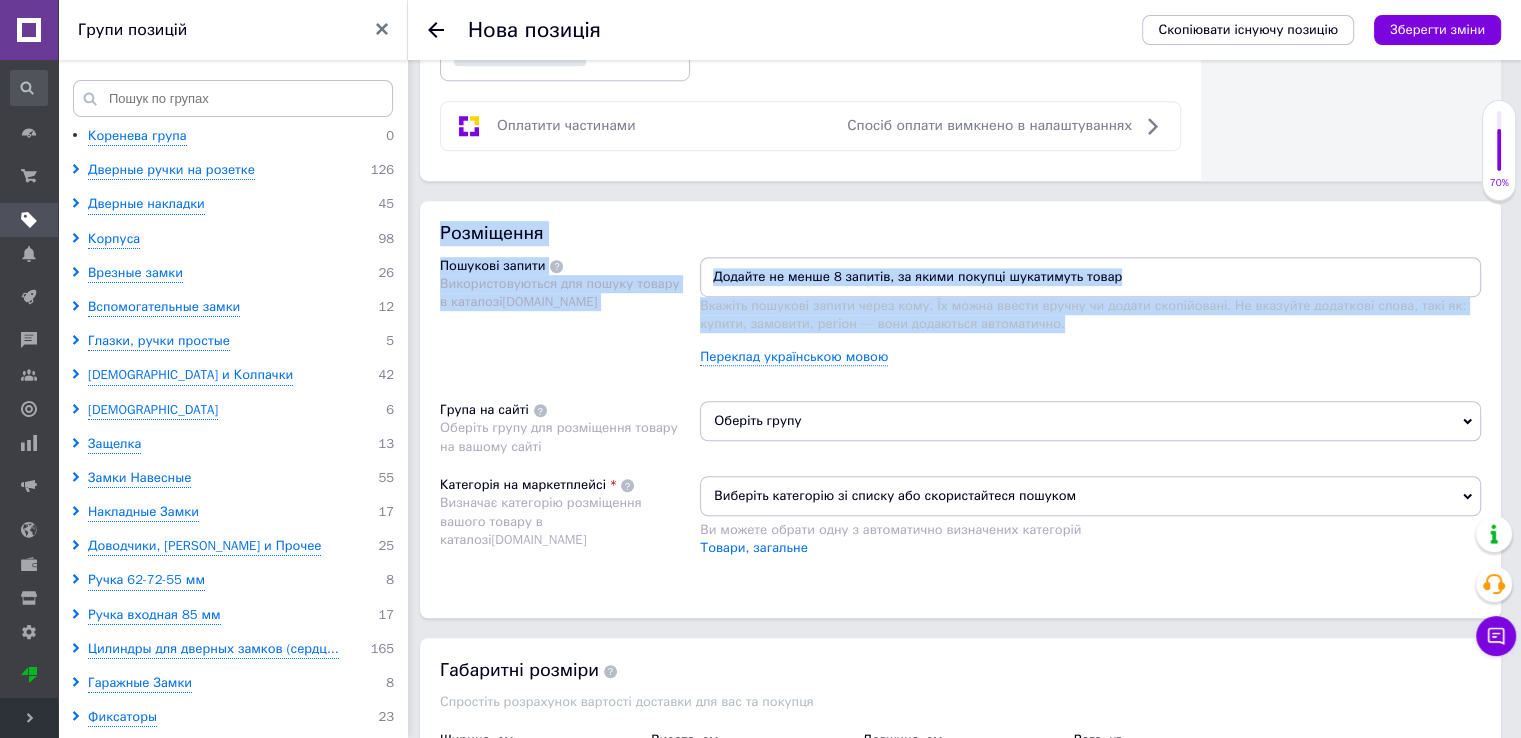 drag, startPoint x: 994, startPoint y: 316, endPoint x: 444, endPoint y: 229, distance: 556.8384 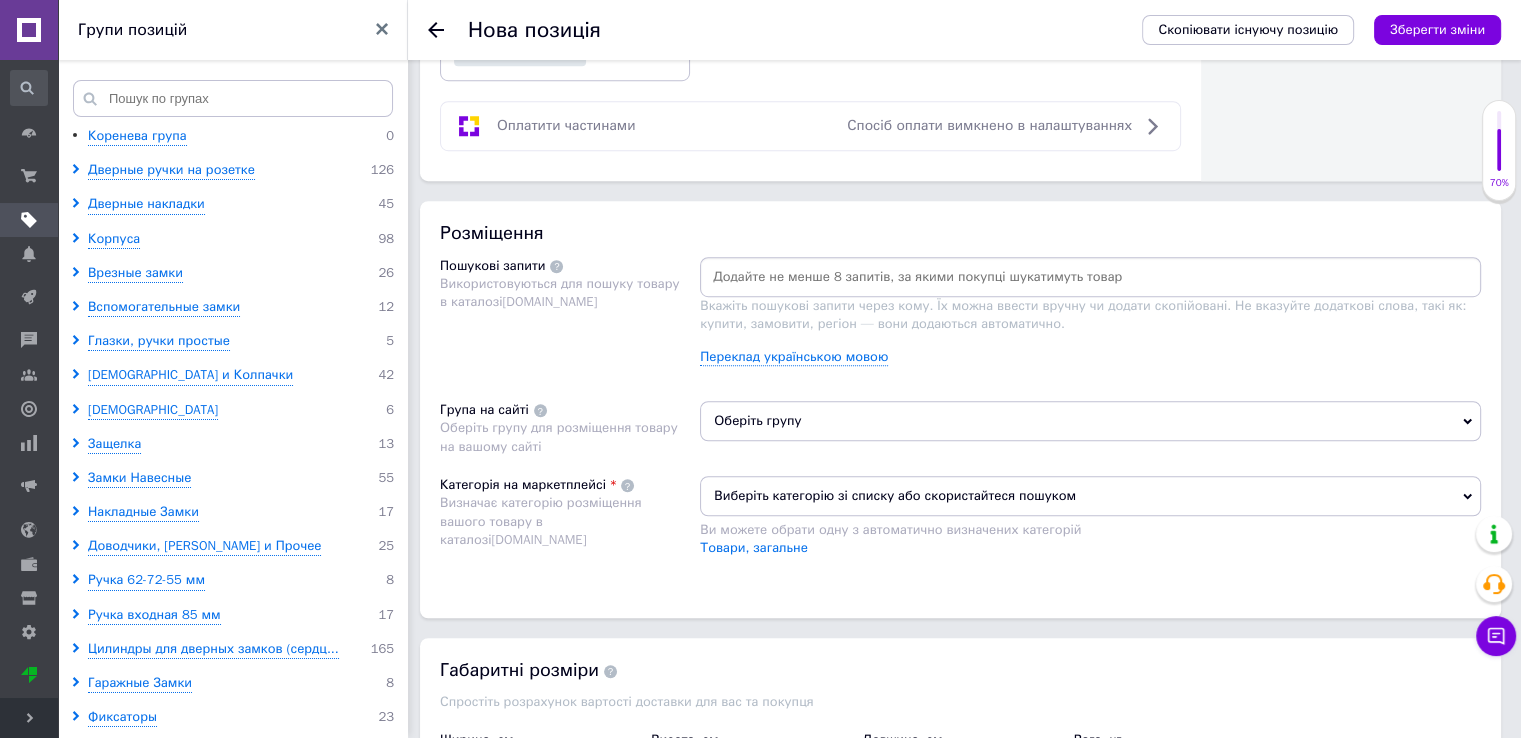 click on "Вкажіть пошукові запити через кому. Їх можна ввести вручну чи додати скопійовані. Не вказуйте додаткові слова, такі як: купити, замовити, регіон — вони додаються автоматично. Переклад українською мовою" at bounding box center (1090, 319) 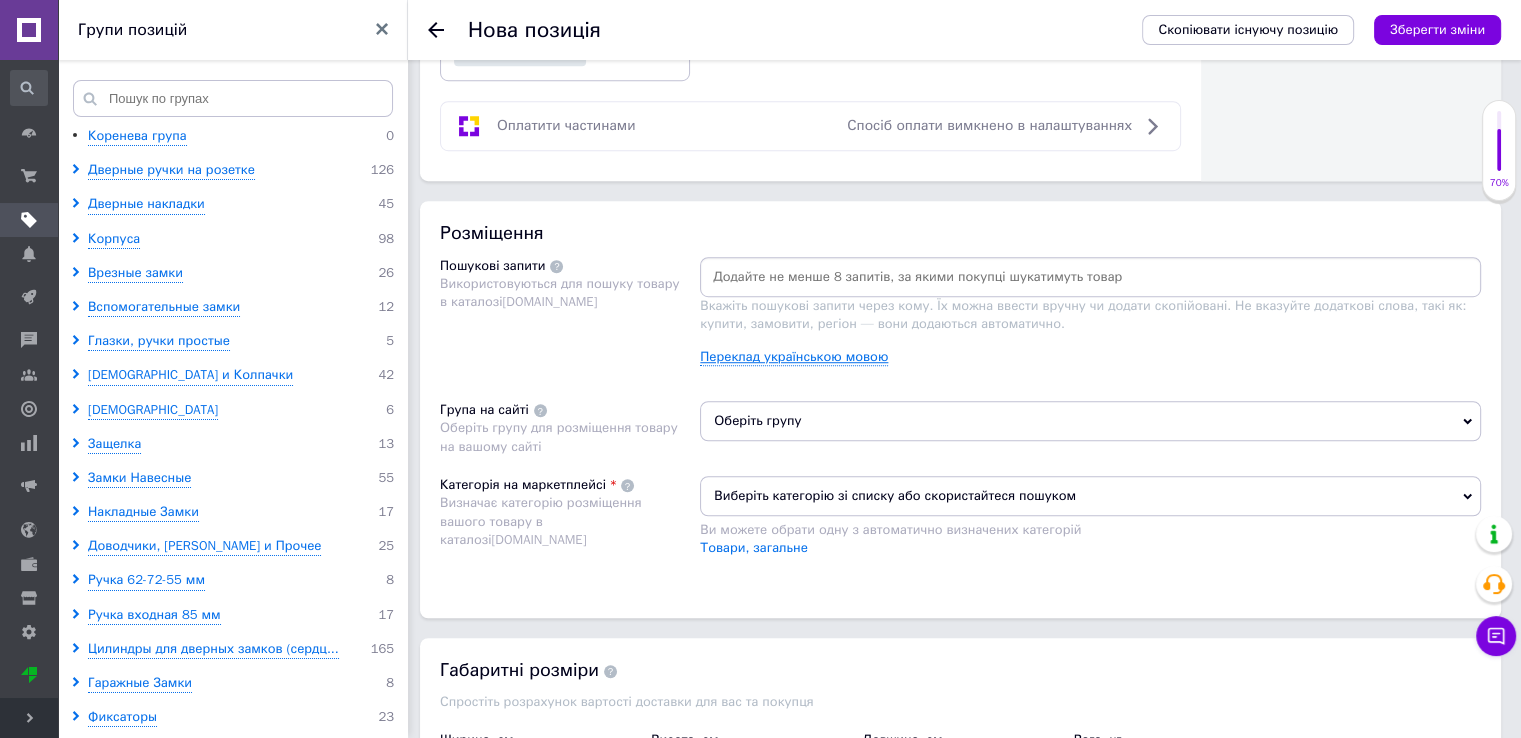 click on "Переклад українською мовою" at bounding box center (794, 357) 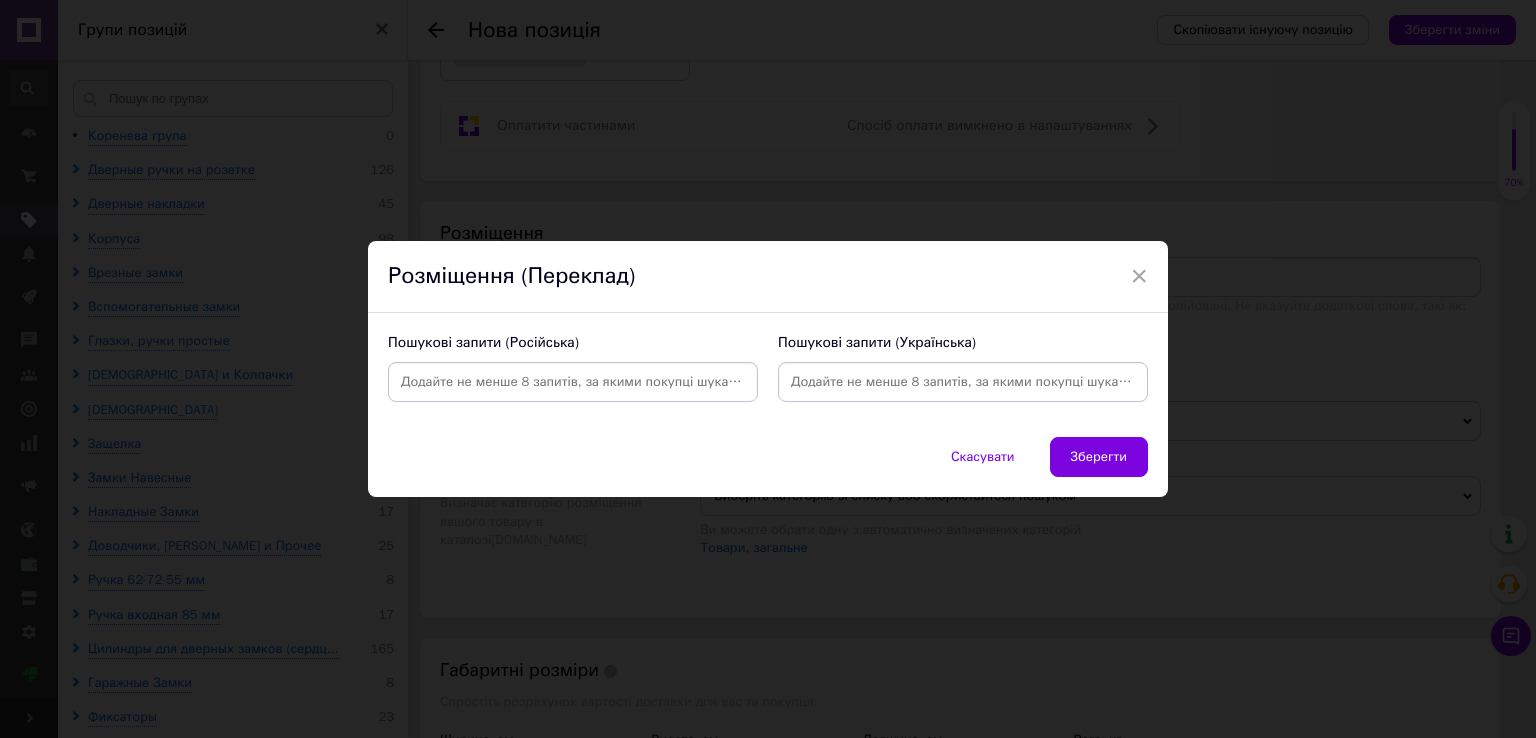 click at bounding box center [963, 382] 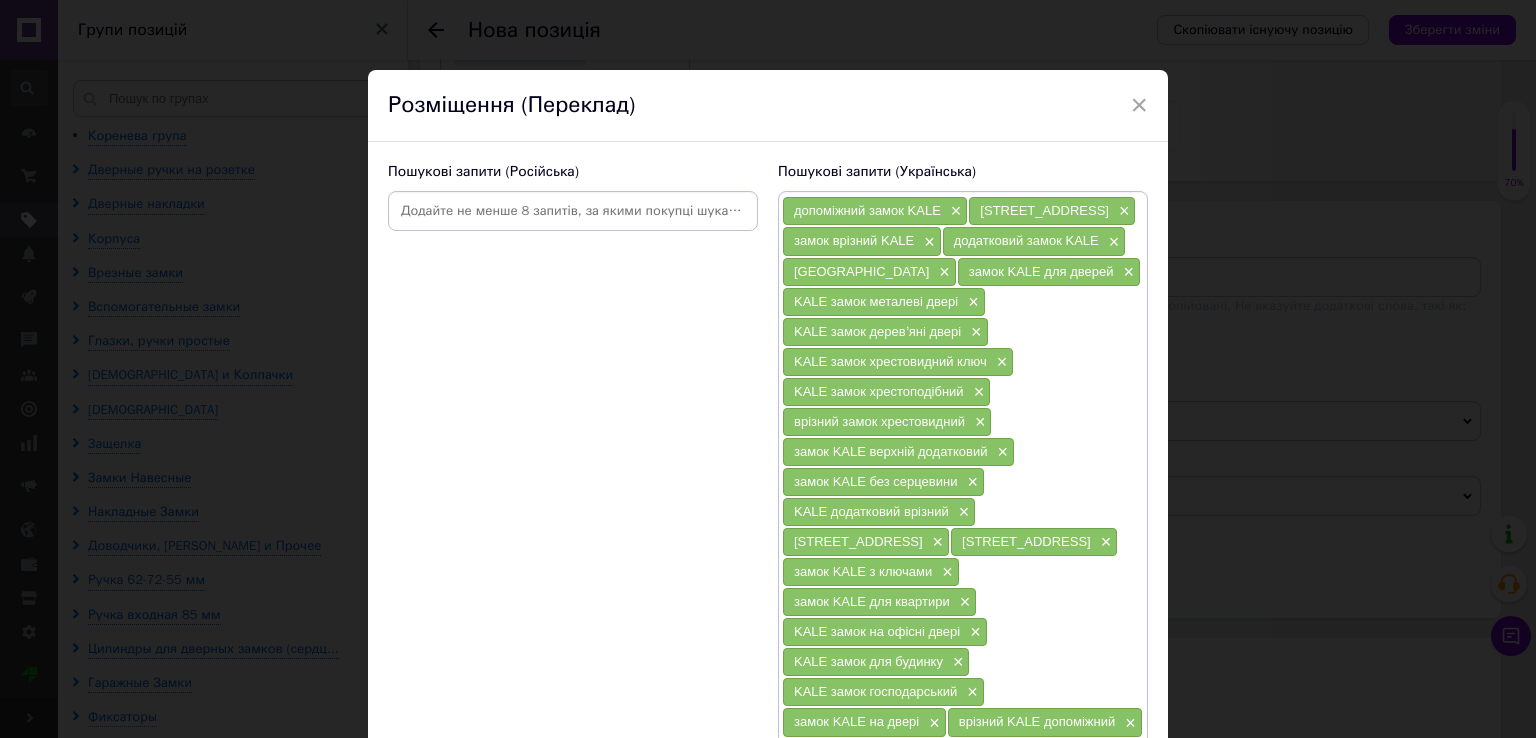 click at bounding box center [573, 211] 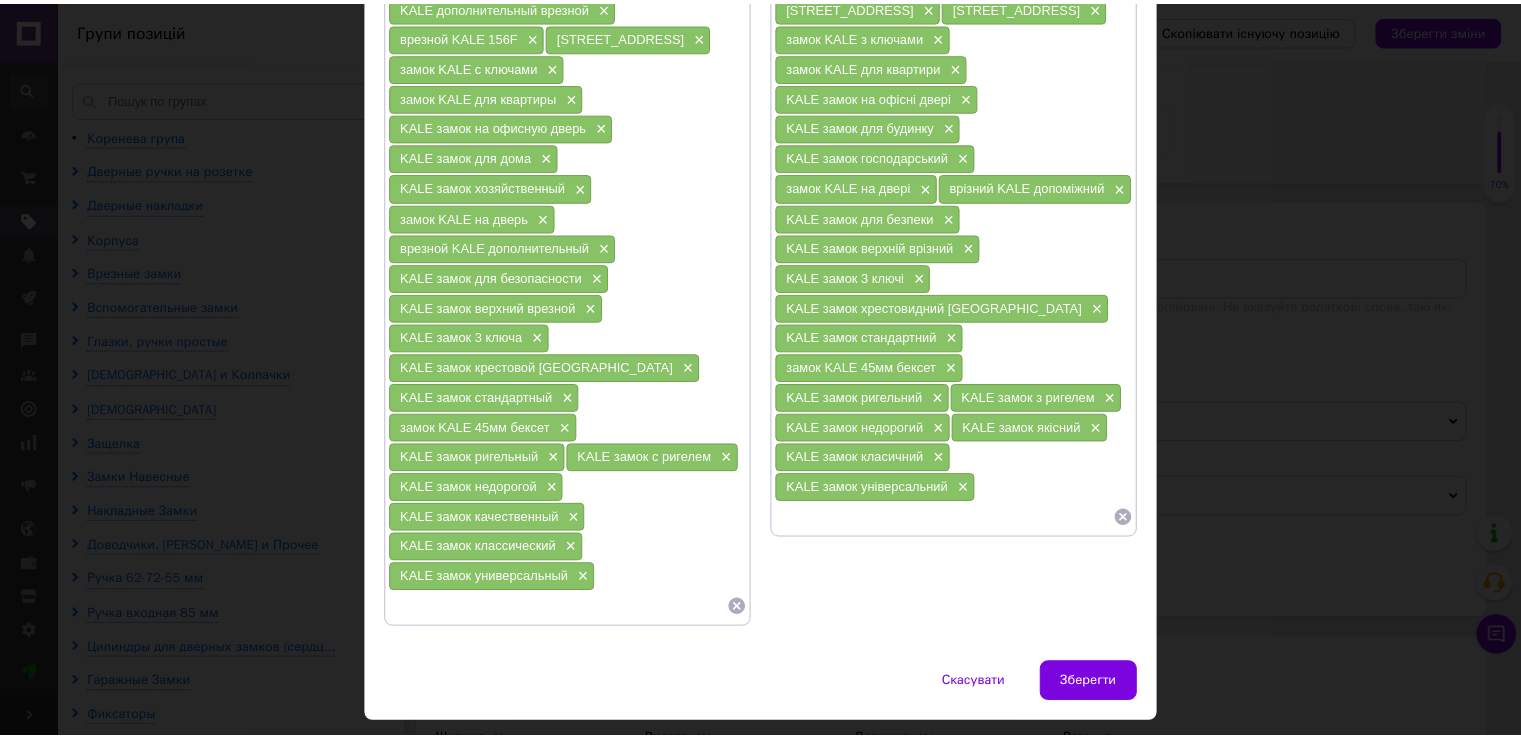 scroll, scrollTop: 544, scrollLeft: 0, axis: vertical 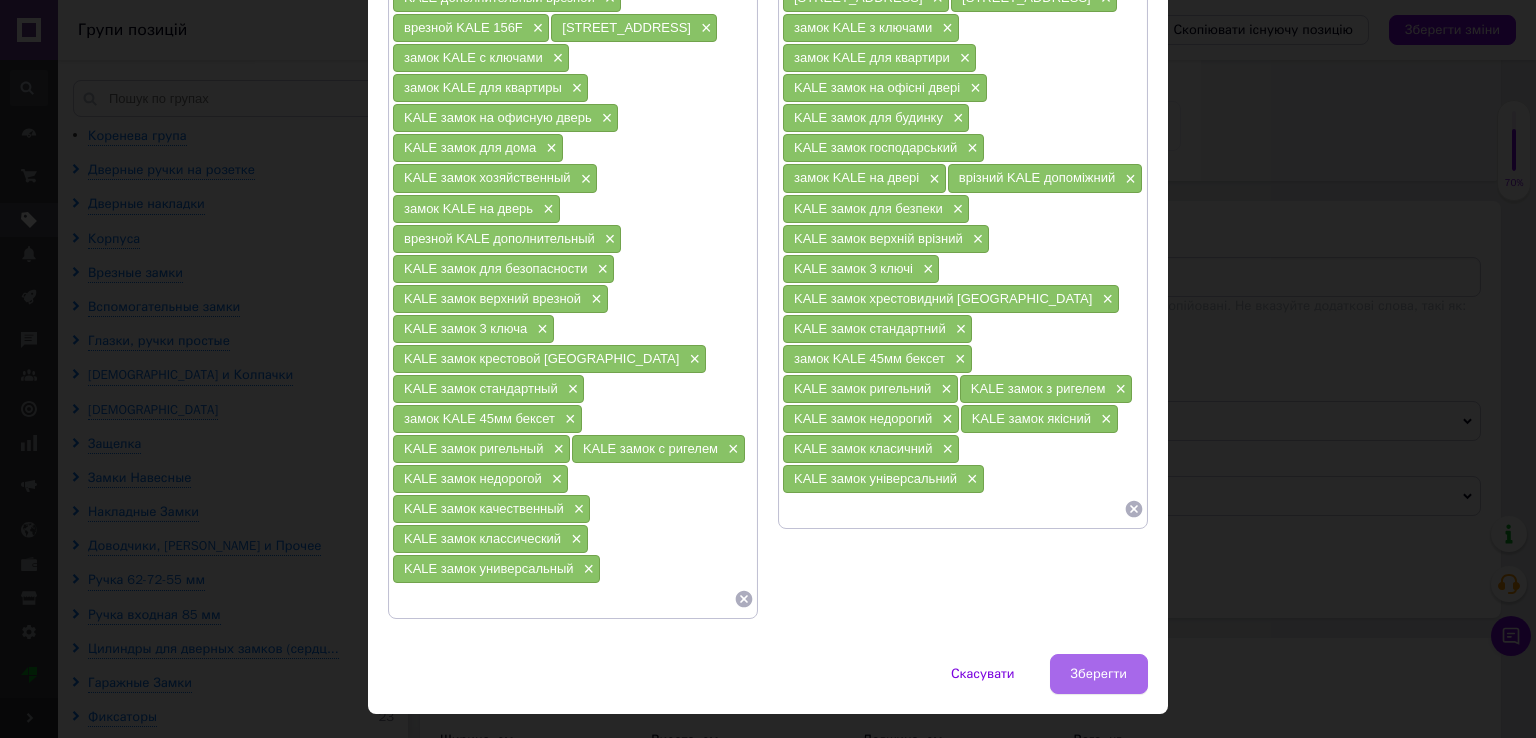click on "Зберегти" at bounding box center [1099, 674] 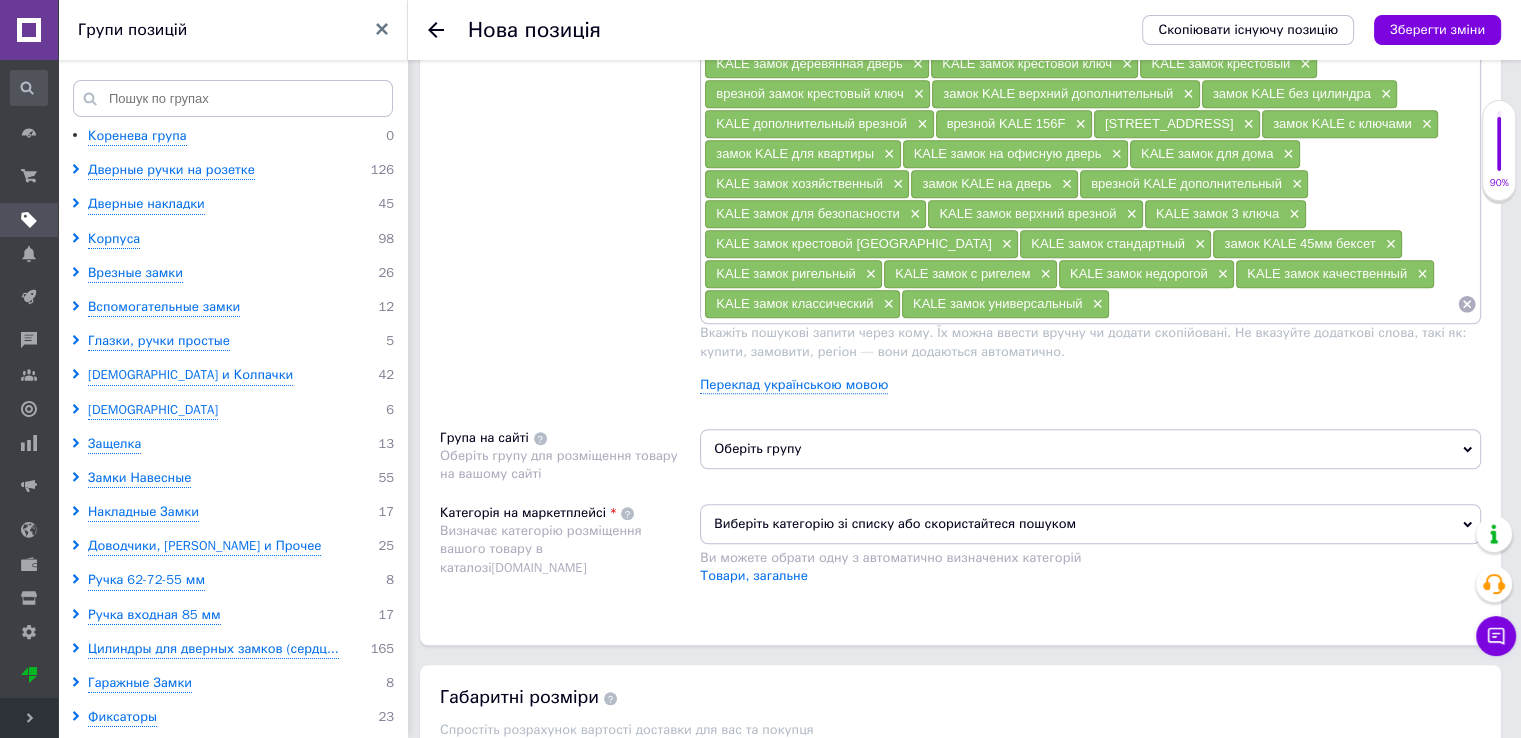scroll, scrollTop: 1600, scrollLeft: 0, axis: vertical 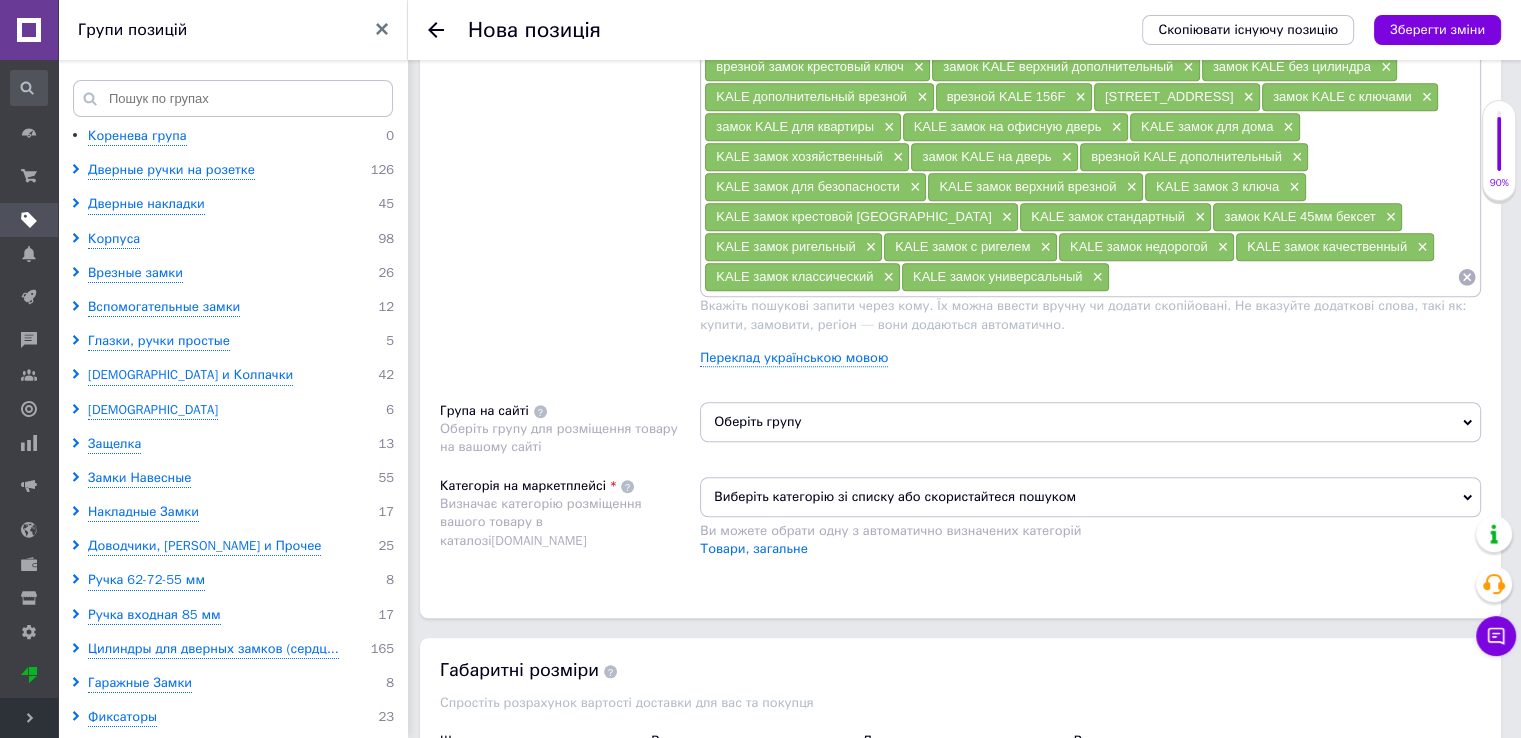 click on "Оберіть групу" at bounding box center [1090, 422] 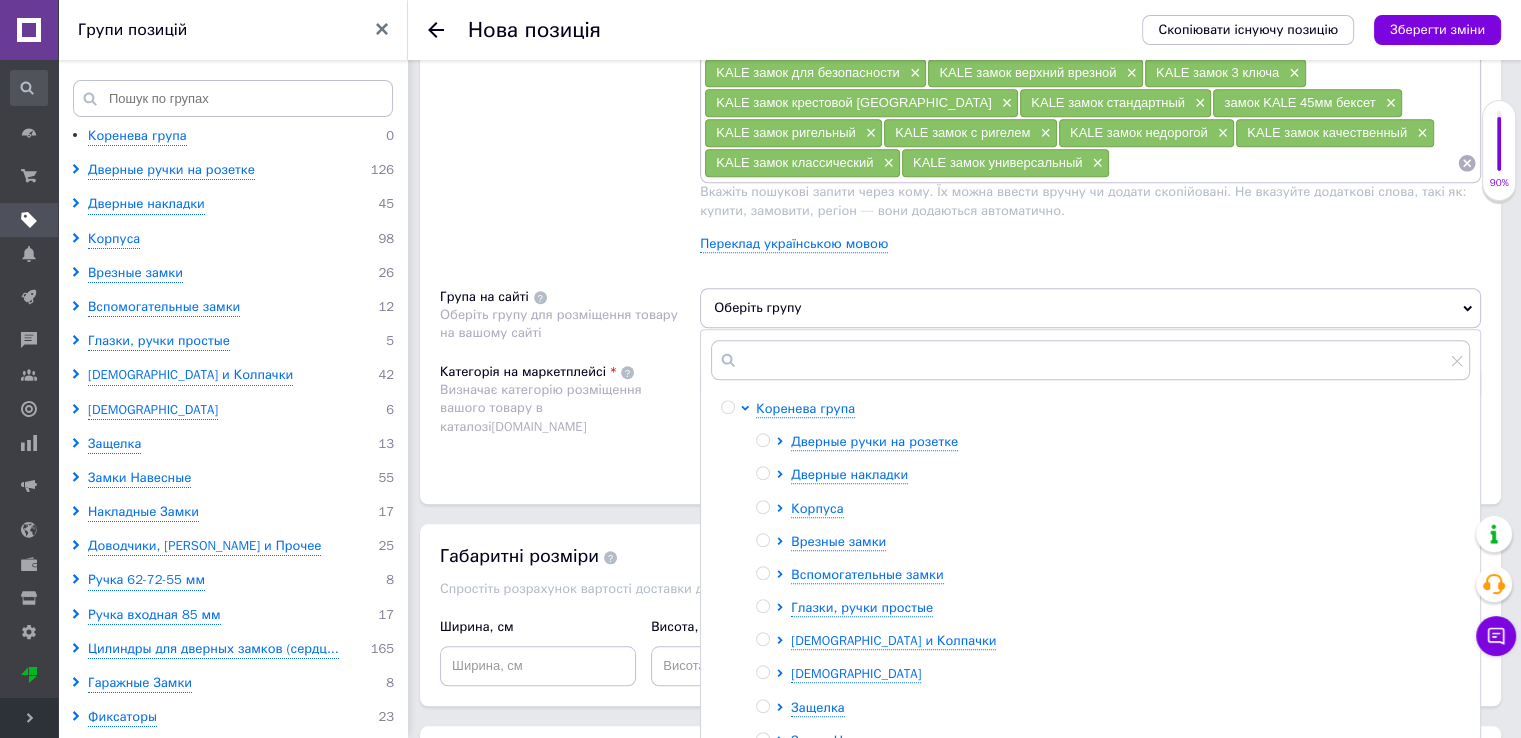 scroll, scrollTop: 1800, scrollLeft: 0, axis: vertical 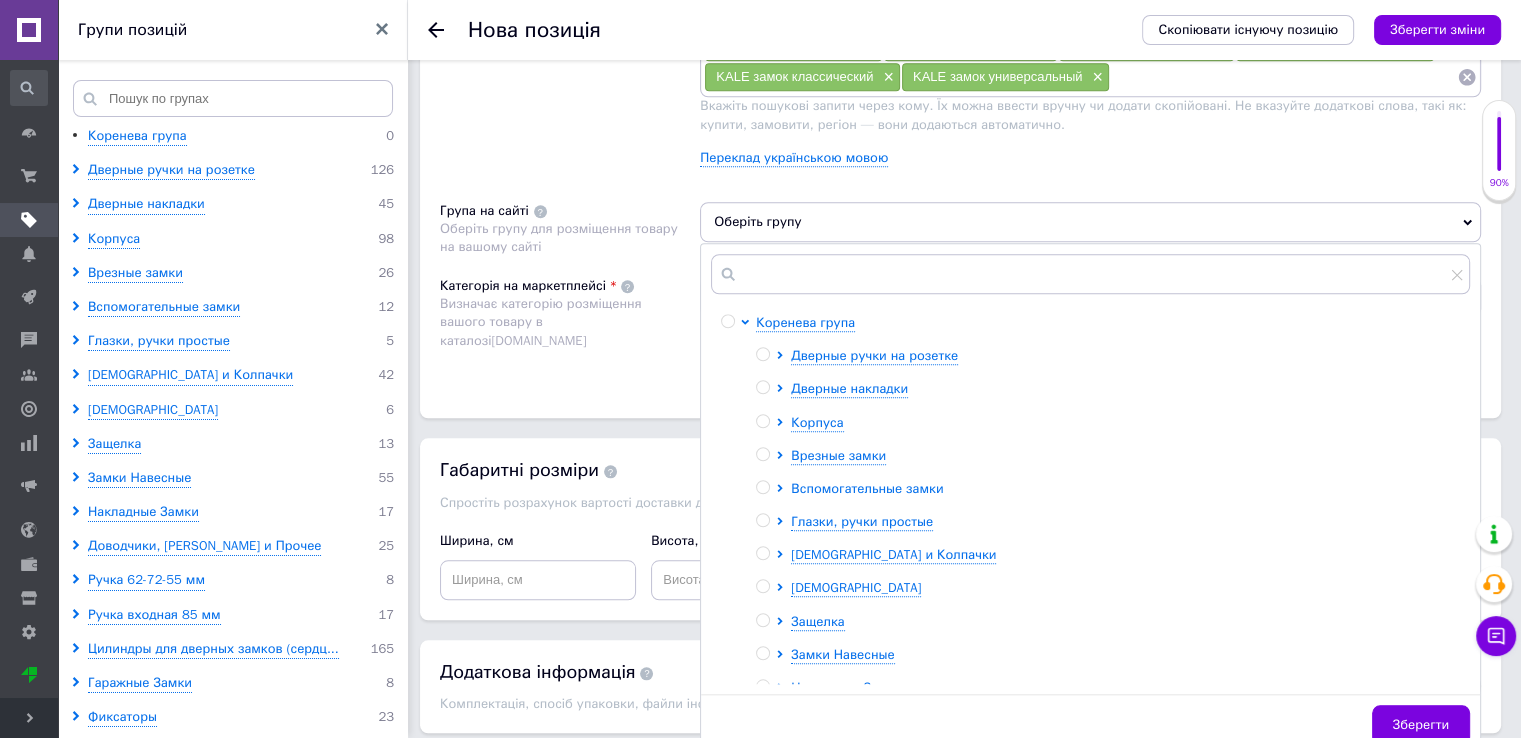 click 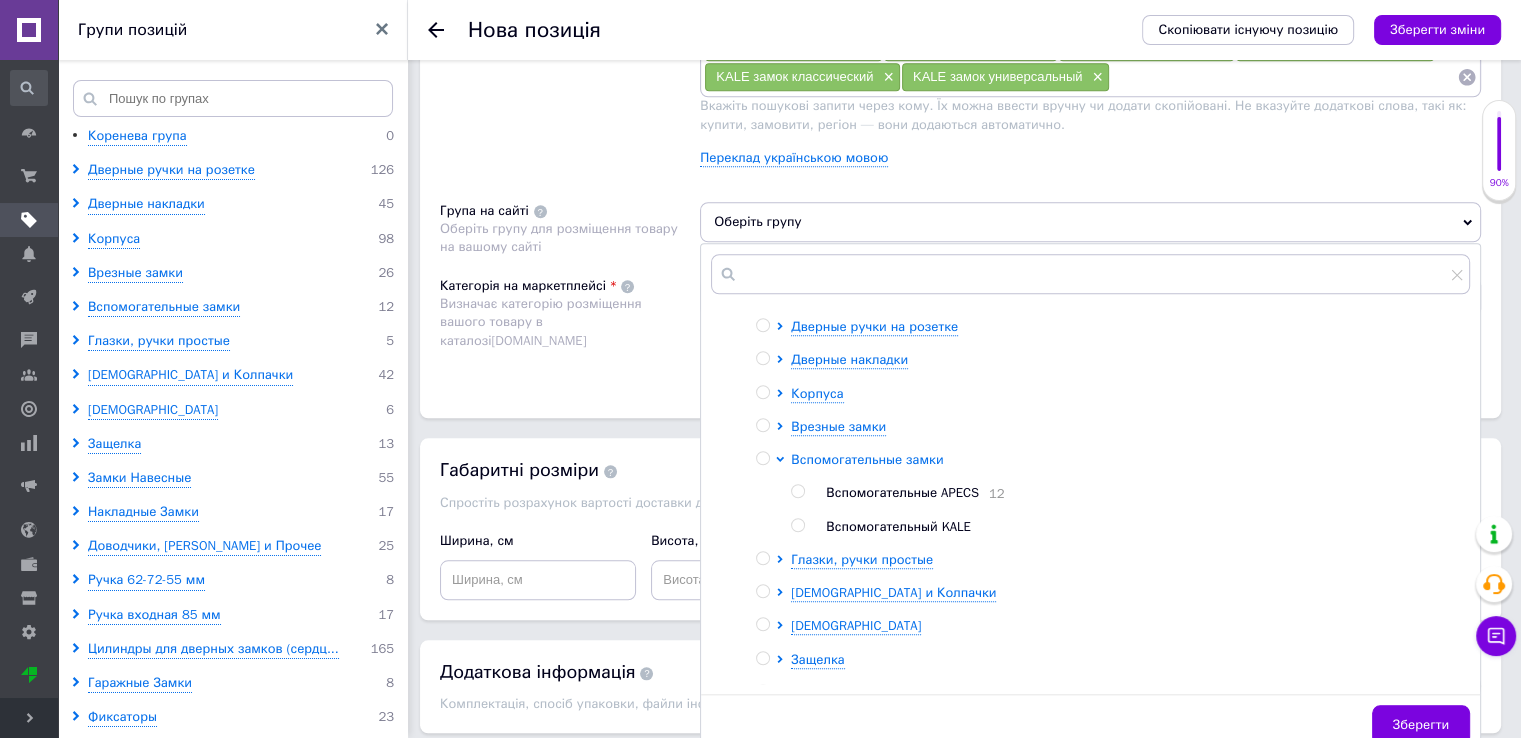 scroll, scrollTop: 100, scrollLeft: 0, axis: vertical 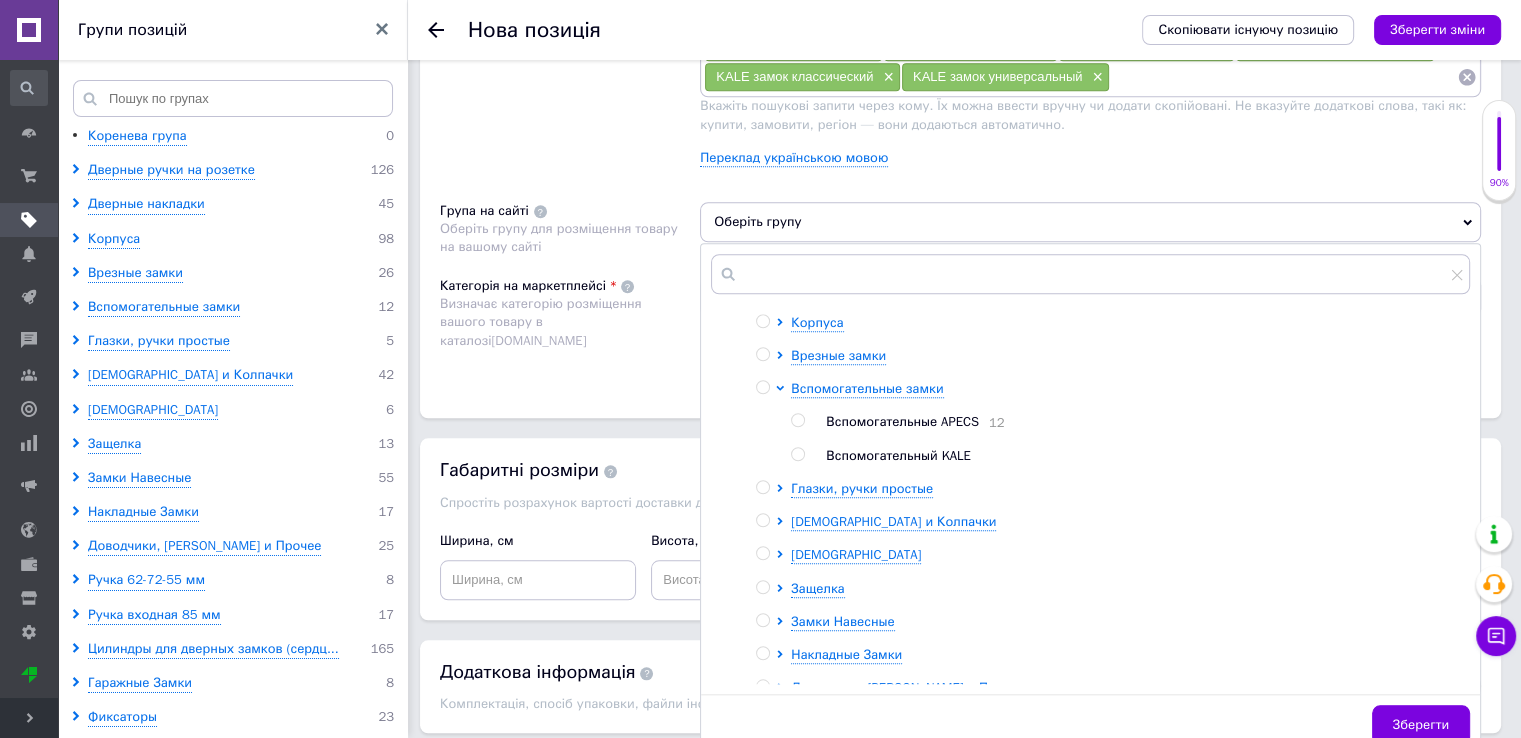 click at bounding box center [797, 454] 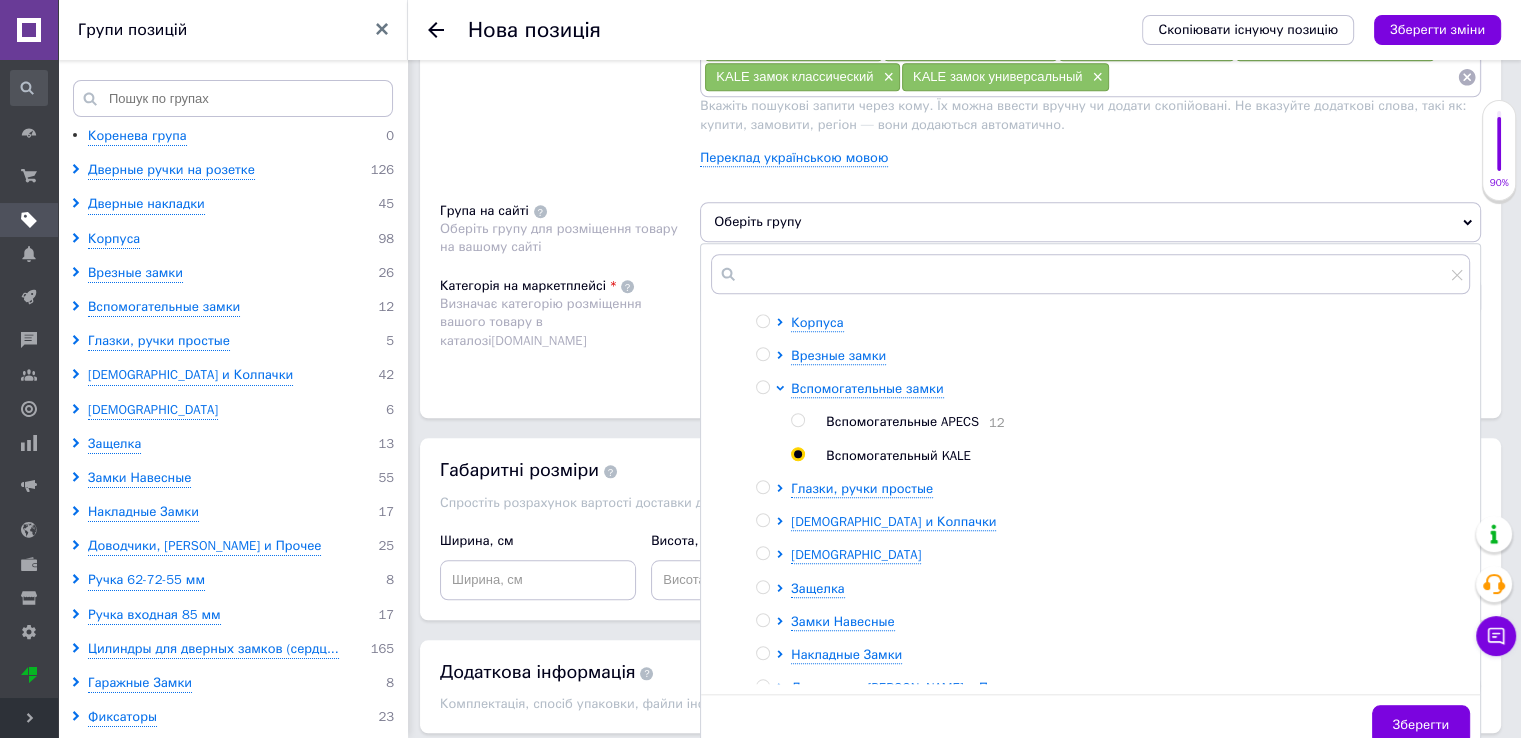 radio on "true" 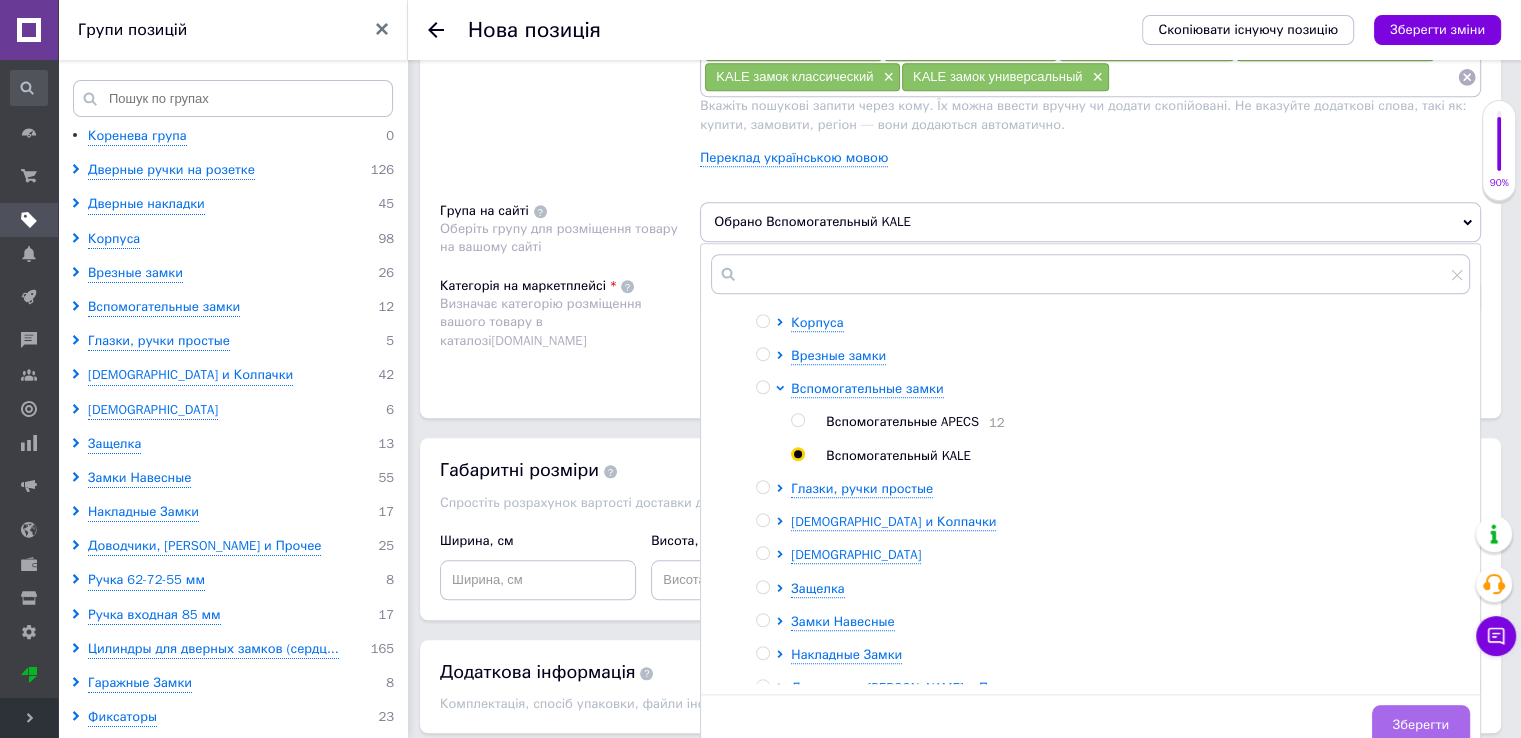 click on "Зберегти" at bounding box center (1421, 725) 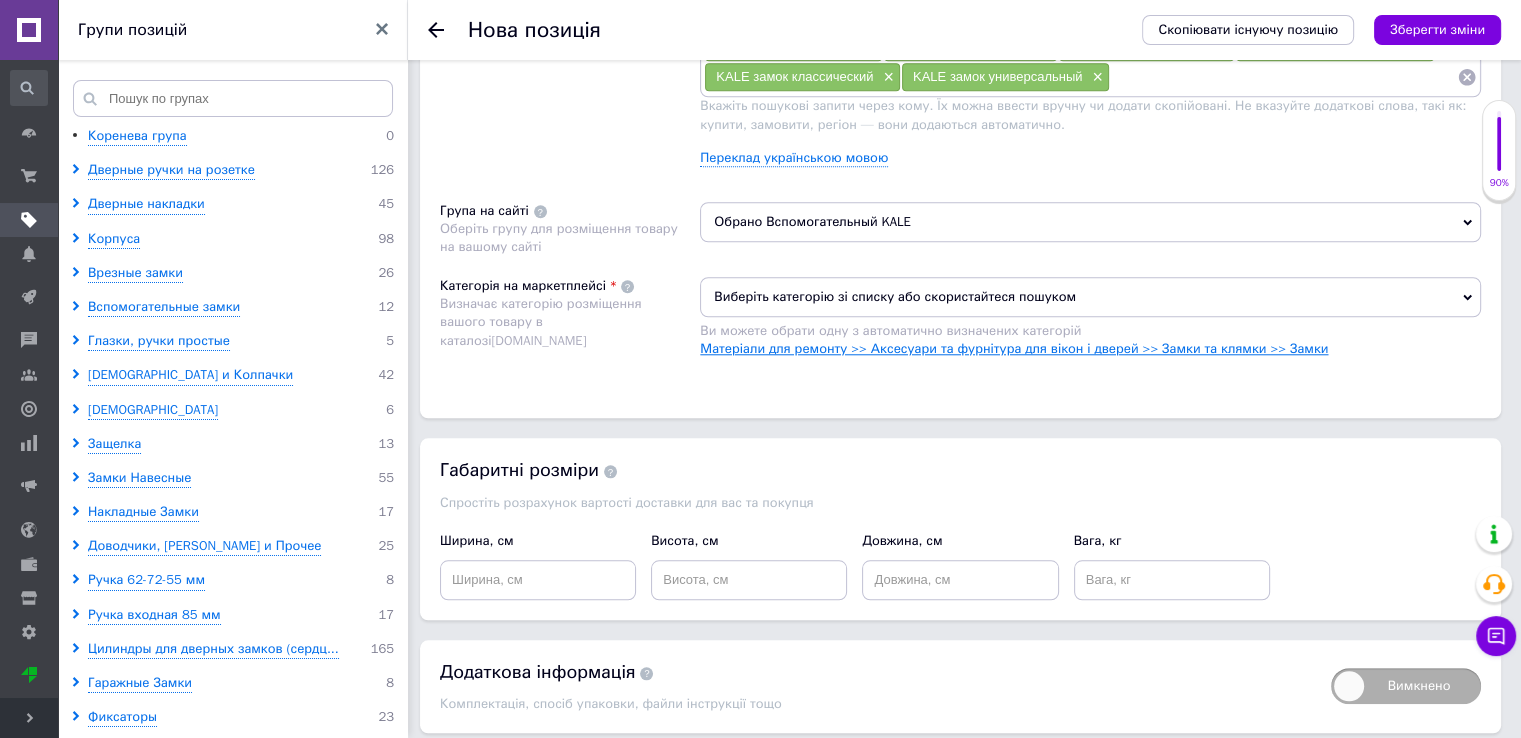 click on "Матеріали для ремонту >> Аксесуари та фурнітура для вікон і дверей >> Замки та клямки >> Замки" at bounding box center [1014, 348] 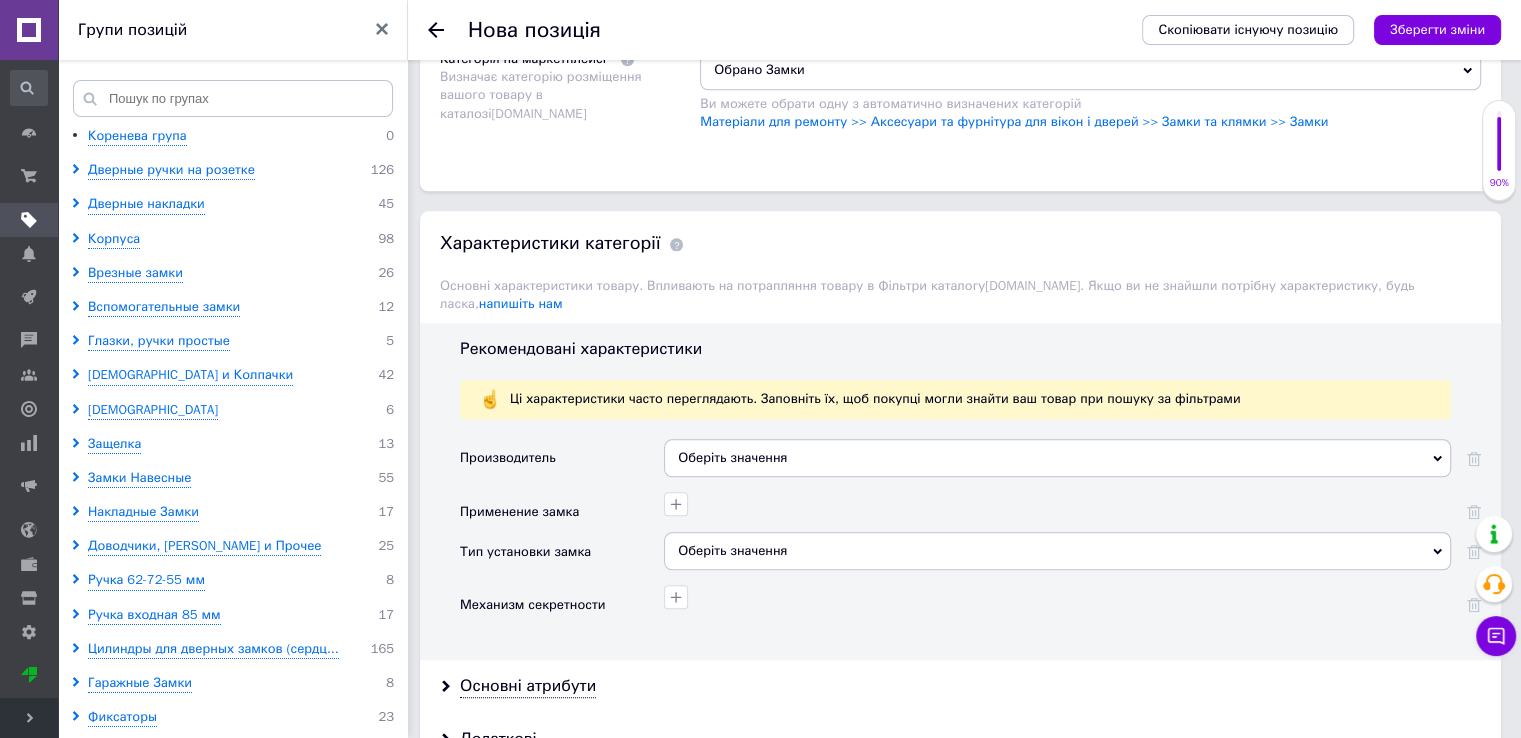 scroll, scrollTop: 2100, scrollLeft: 0, axis: vertical 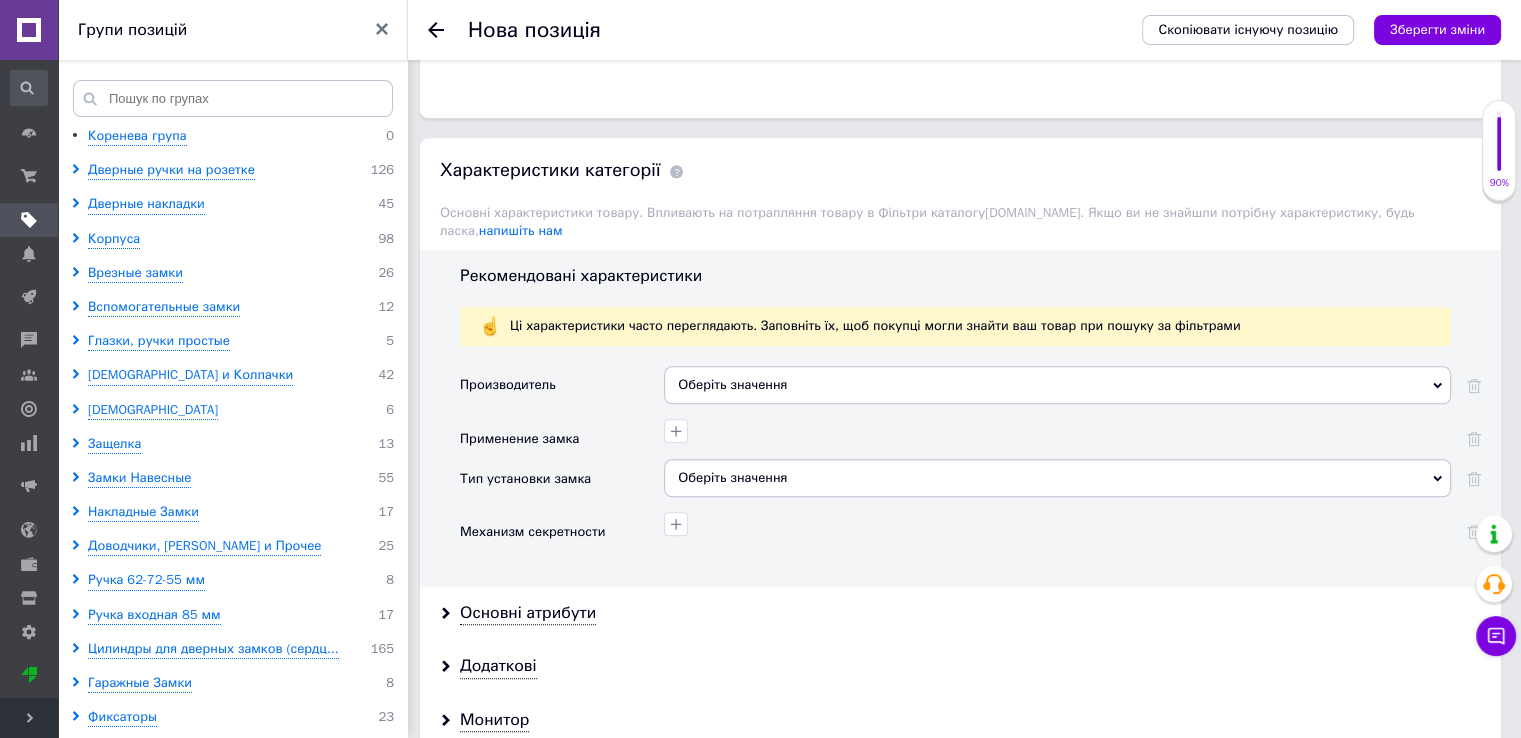 click on "Оберіть значення" at bounding box center [1057, 385] 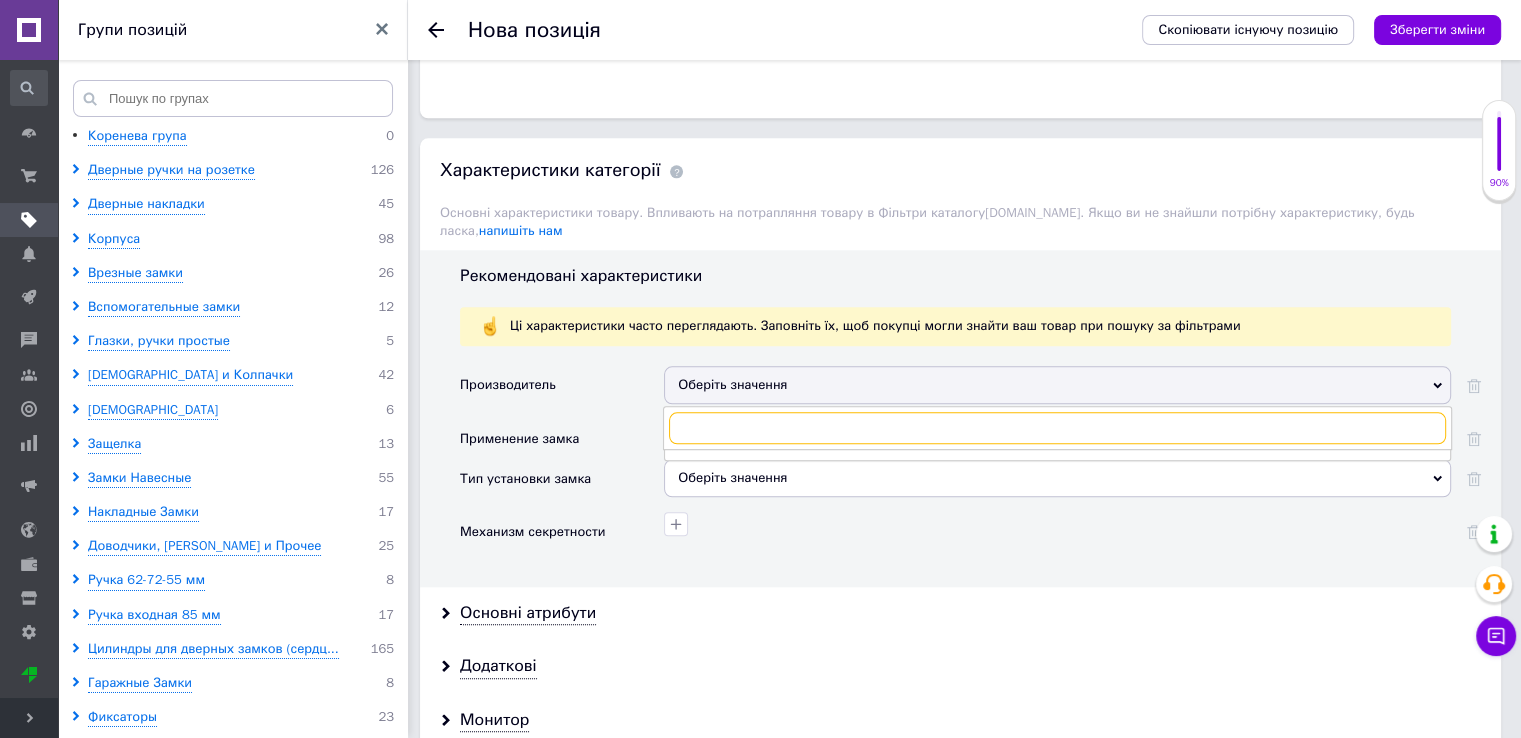 click at bounding box center [1057, 428] 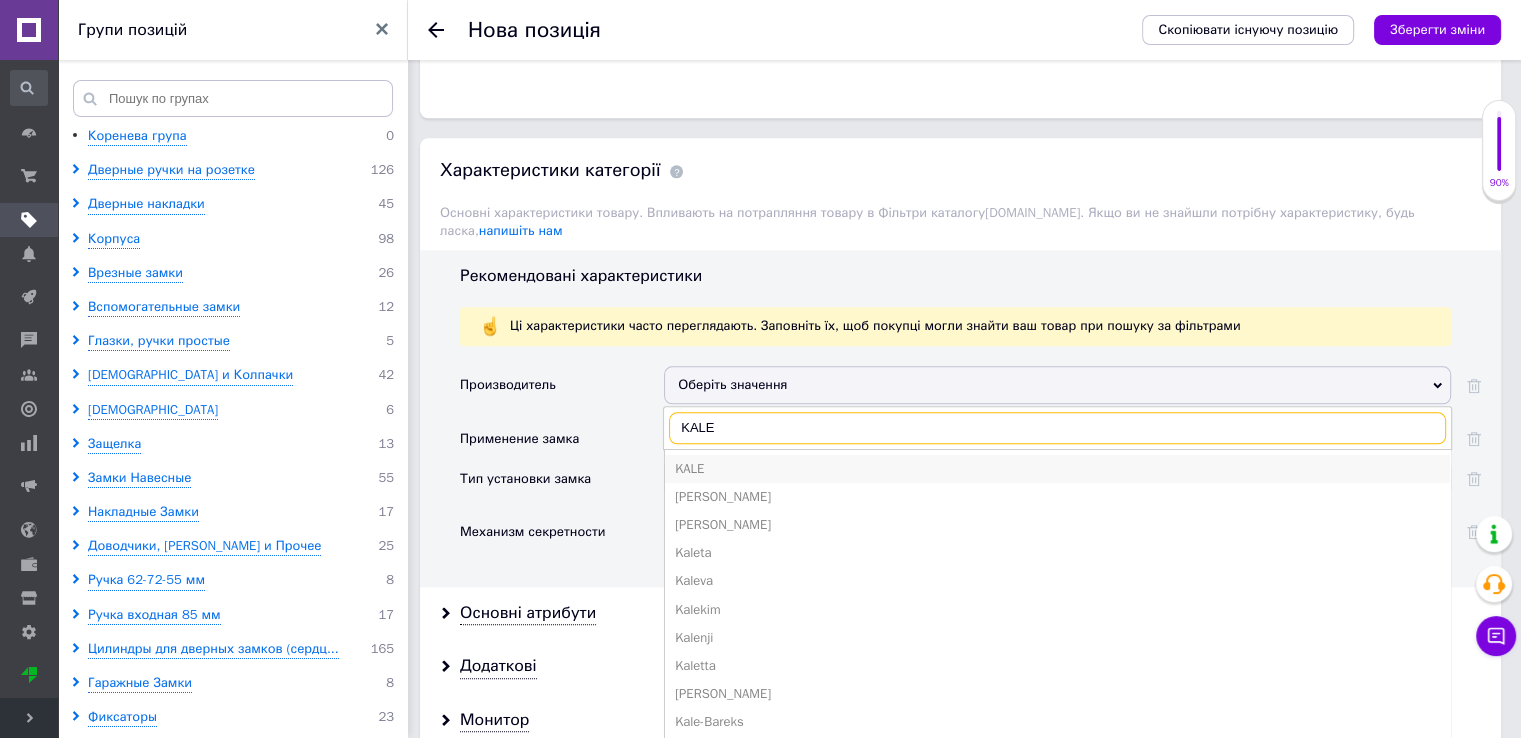 type on "KALE" 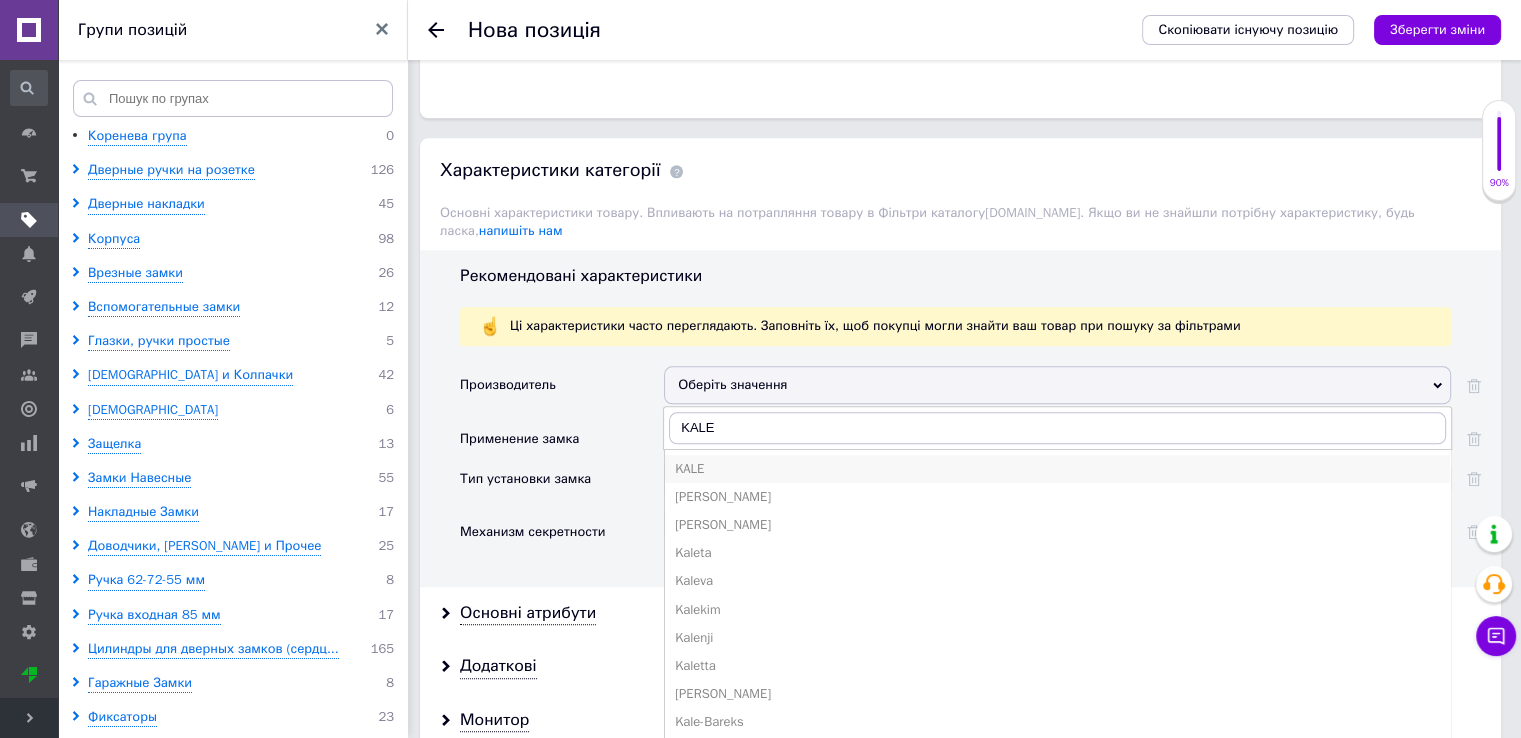 click on "KALE" at bounding box center (1057, 469) 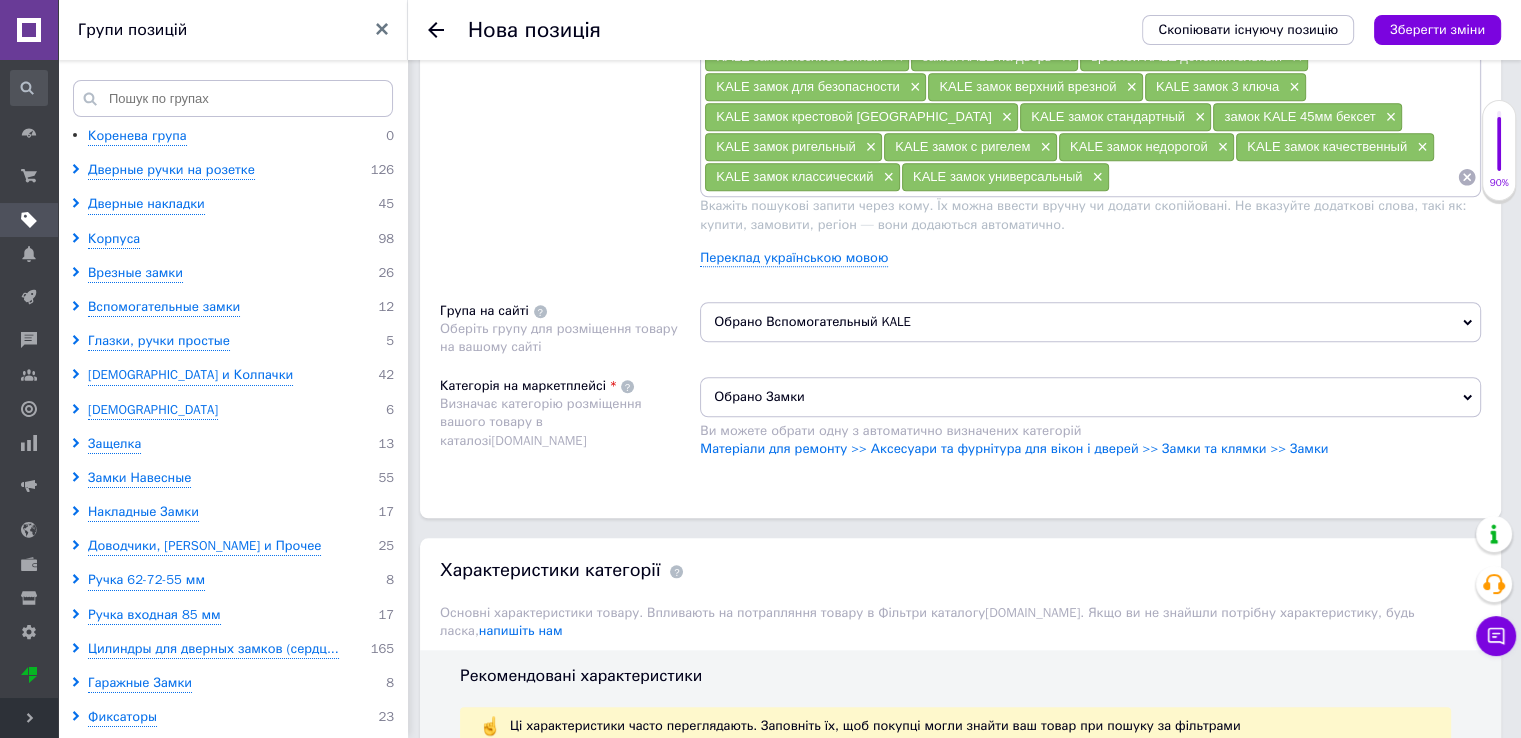 scroll, scrollTop: 2100, scrollLeft: 0, axis: vertical 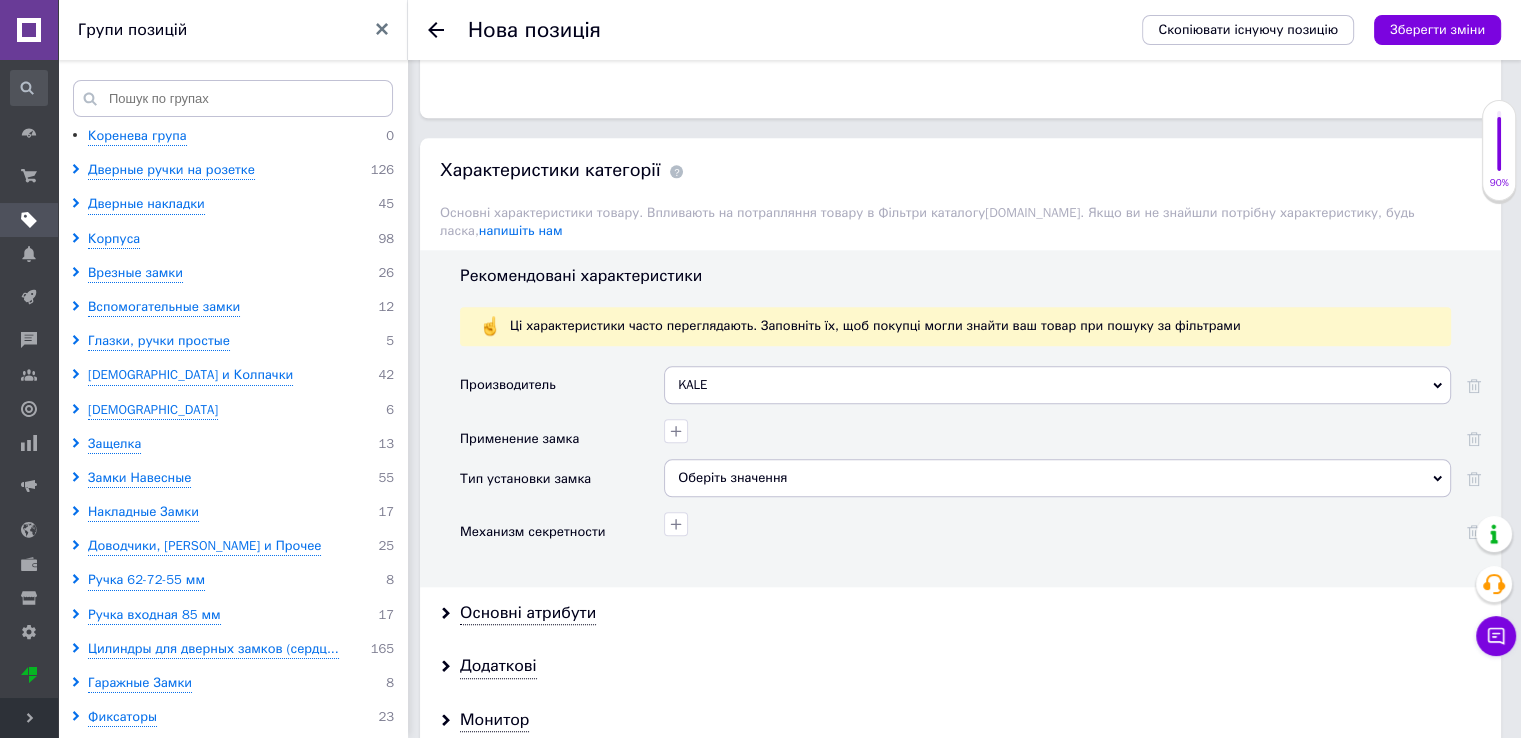 click at bounding box center (1055, 428) 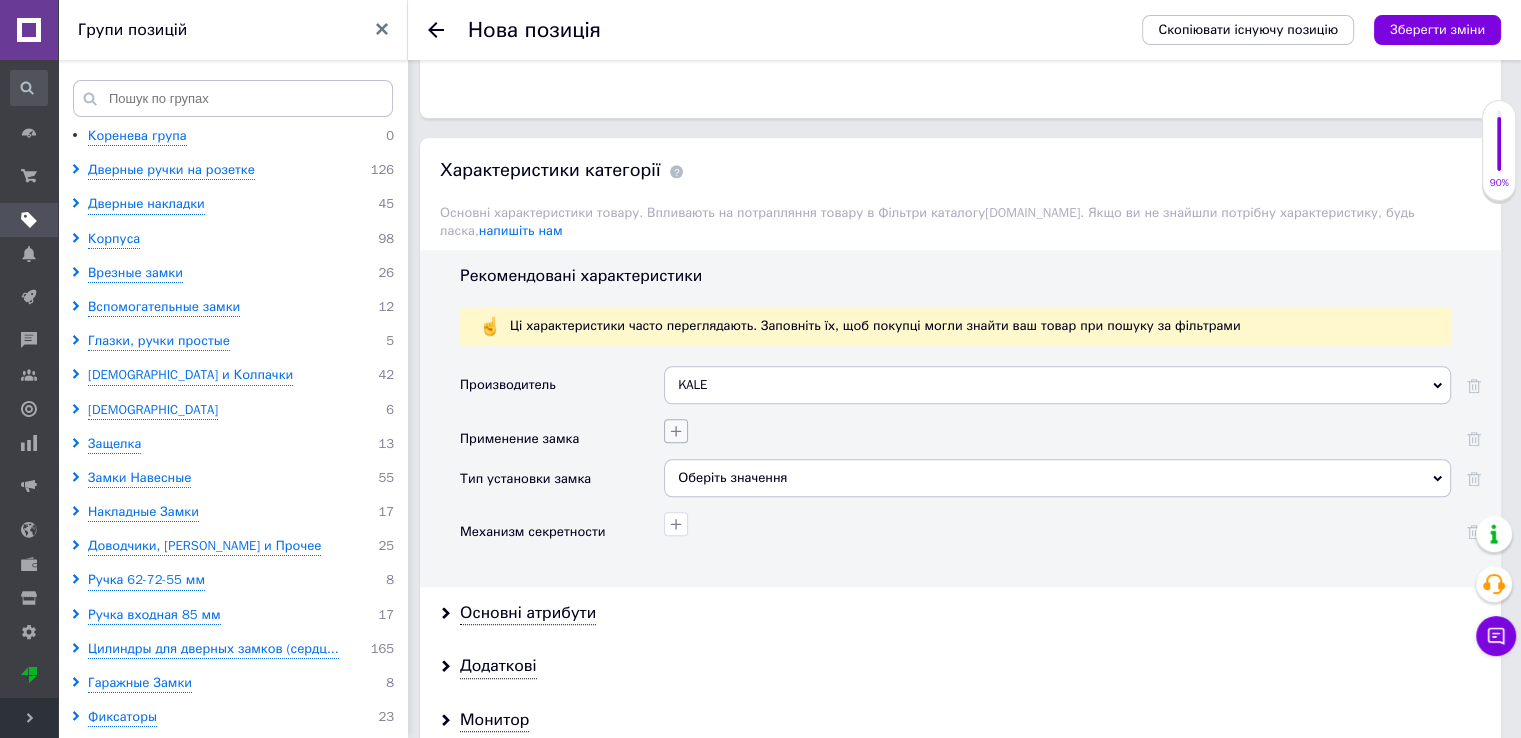 click 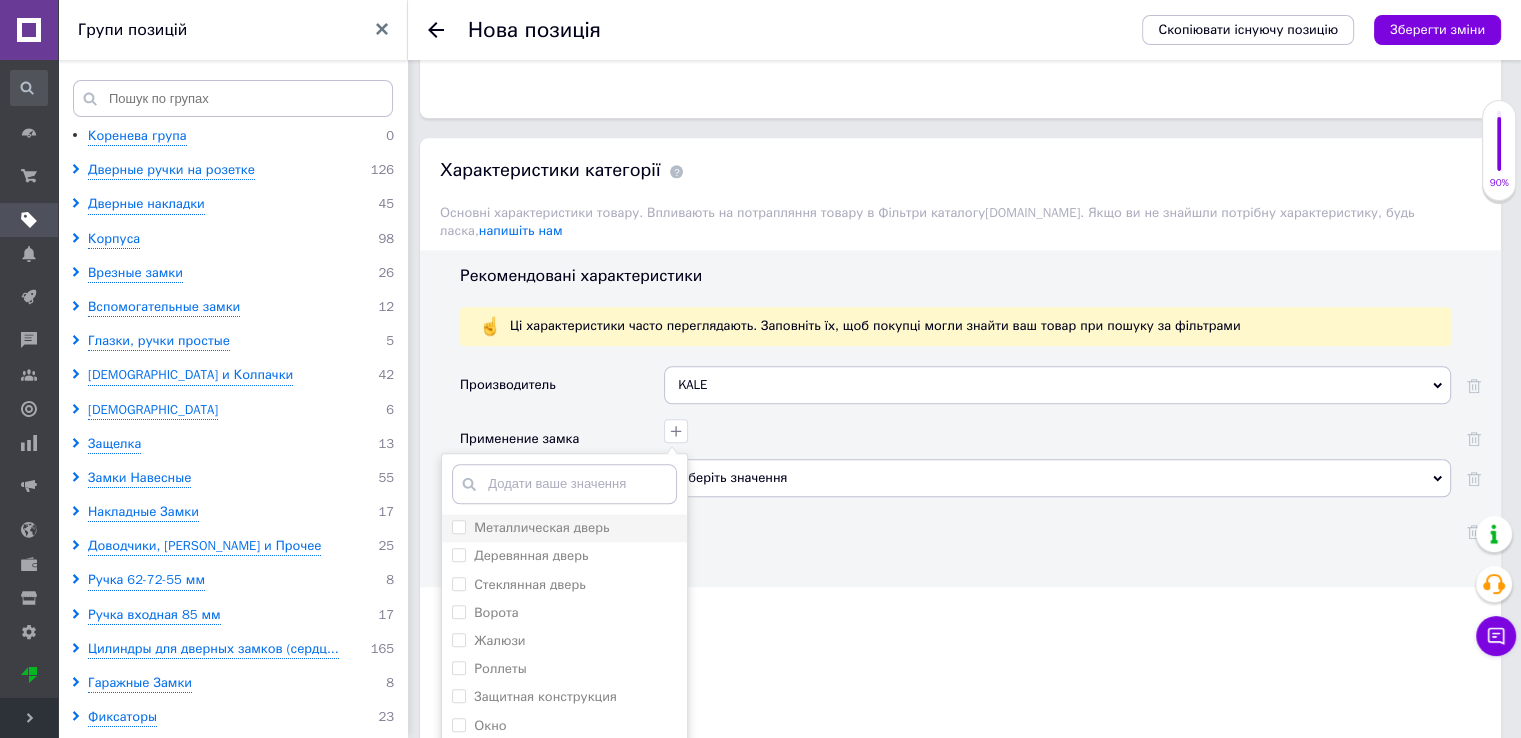 click on "Металлическая дверь" at bounding box center (458, 526) 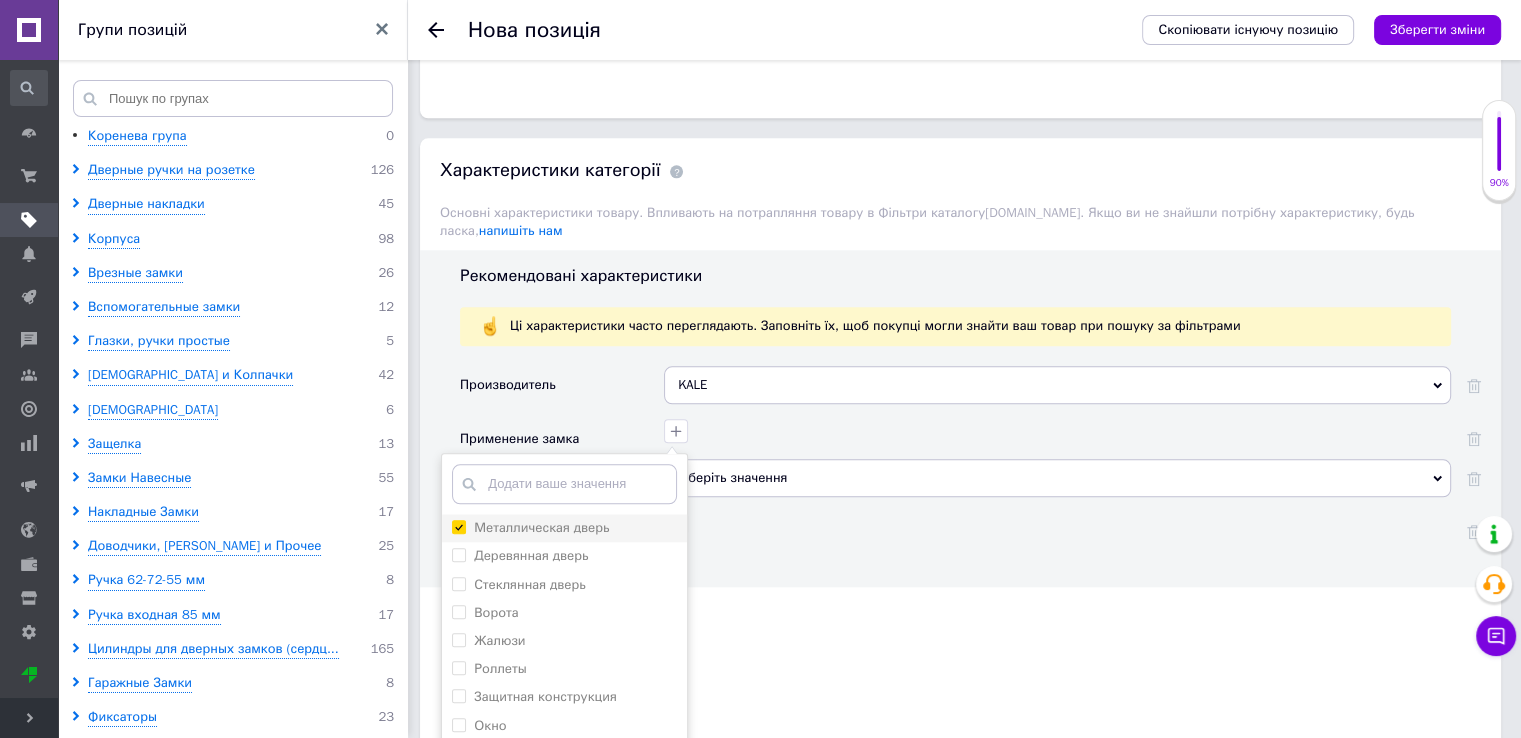 checkbox on "true" 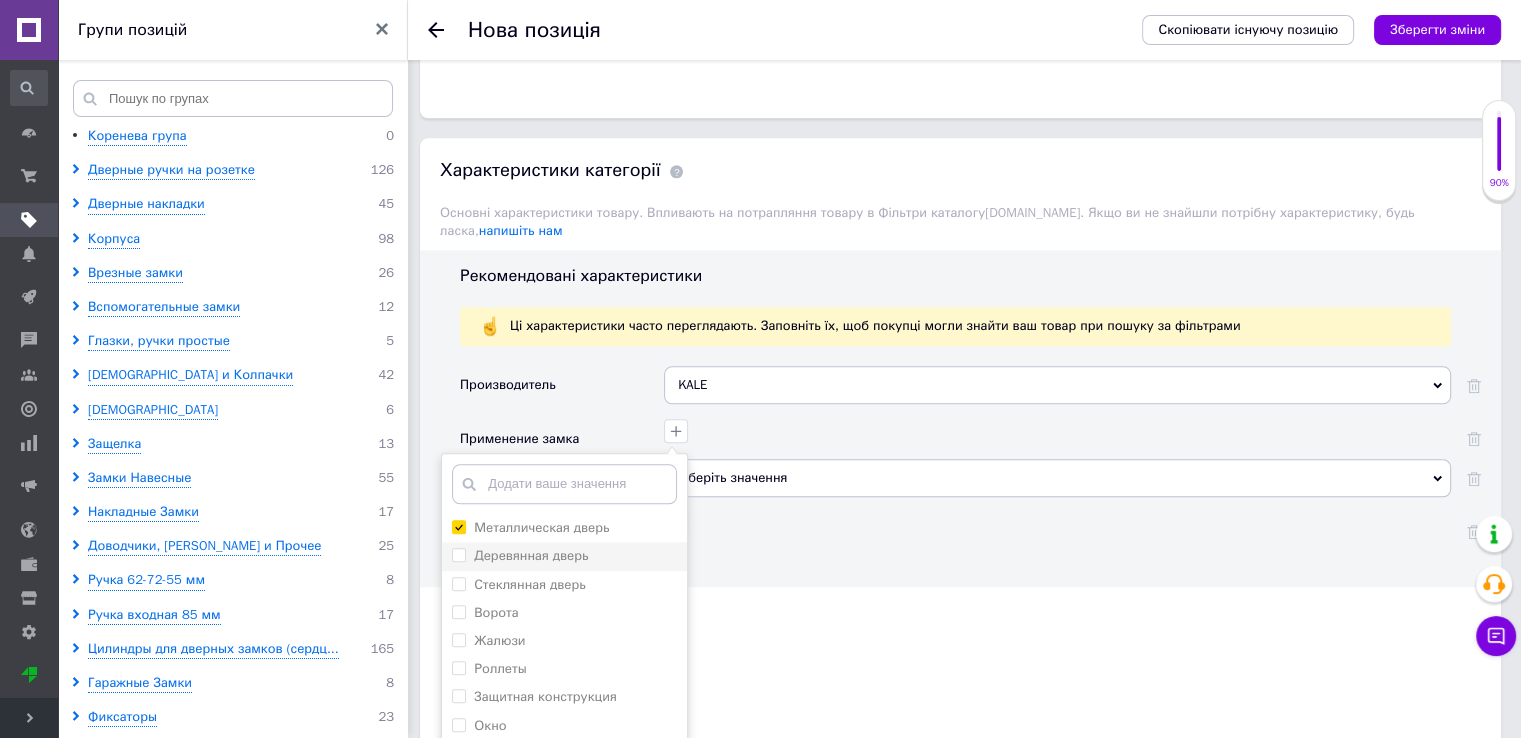 click on "Деревянная дверь" at bounding box center [458, 554] 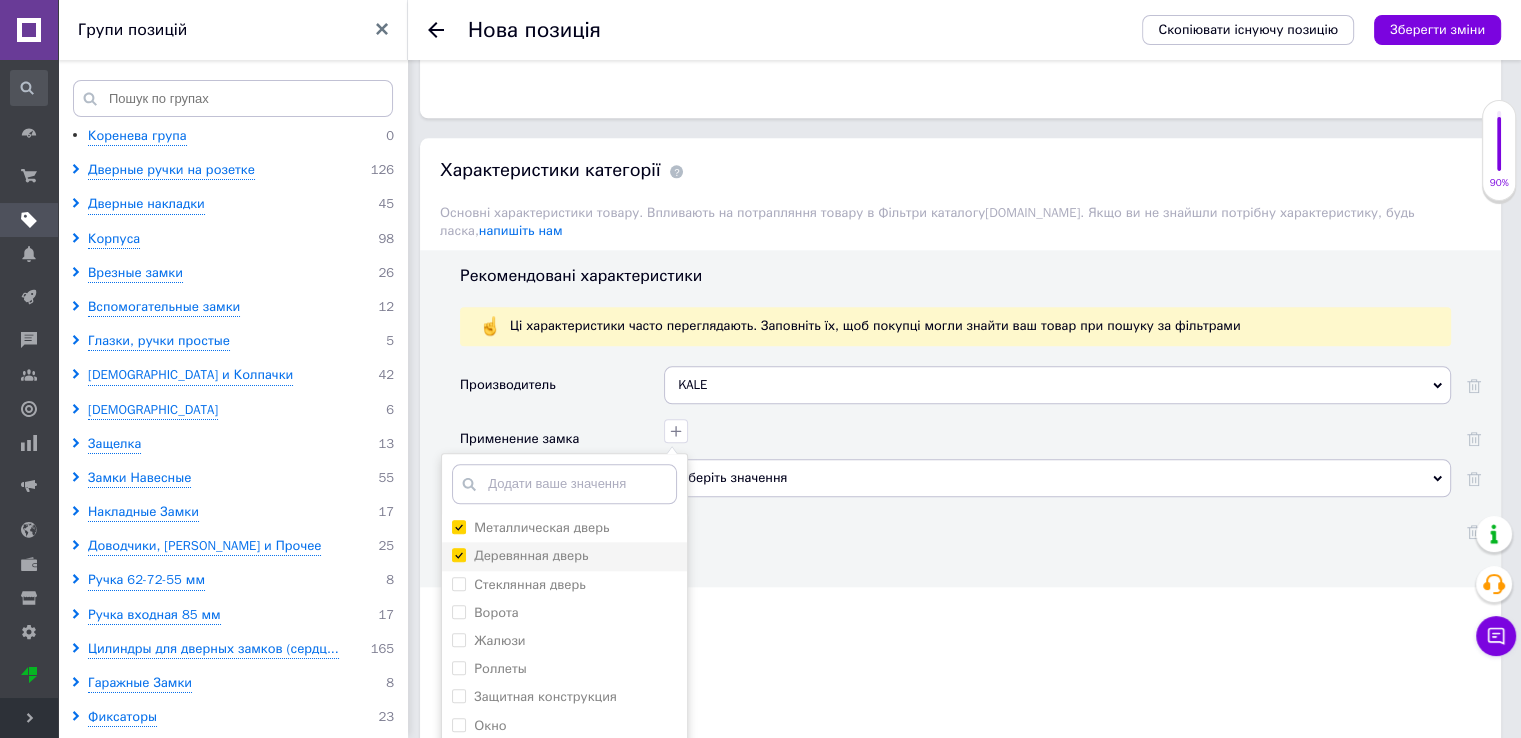 checkbox on "true" 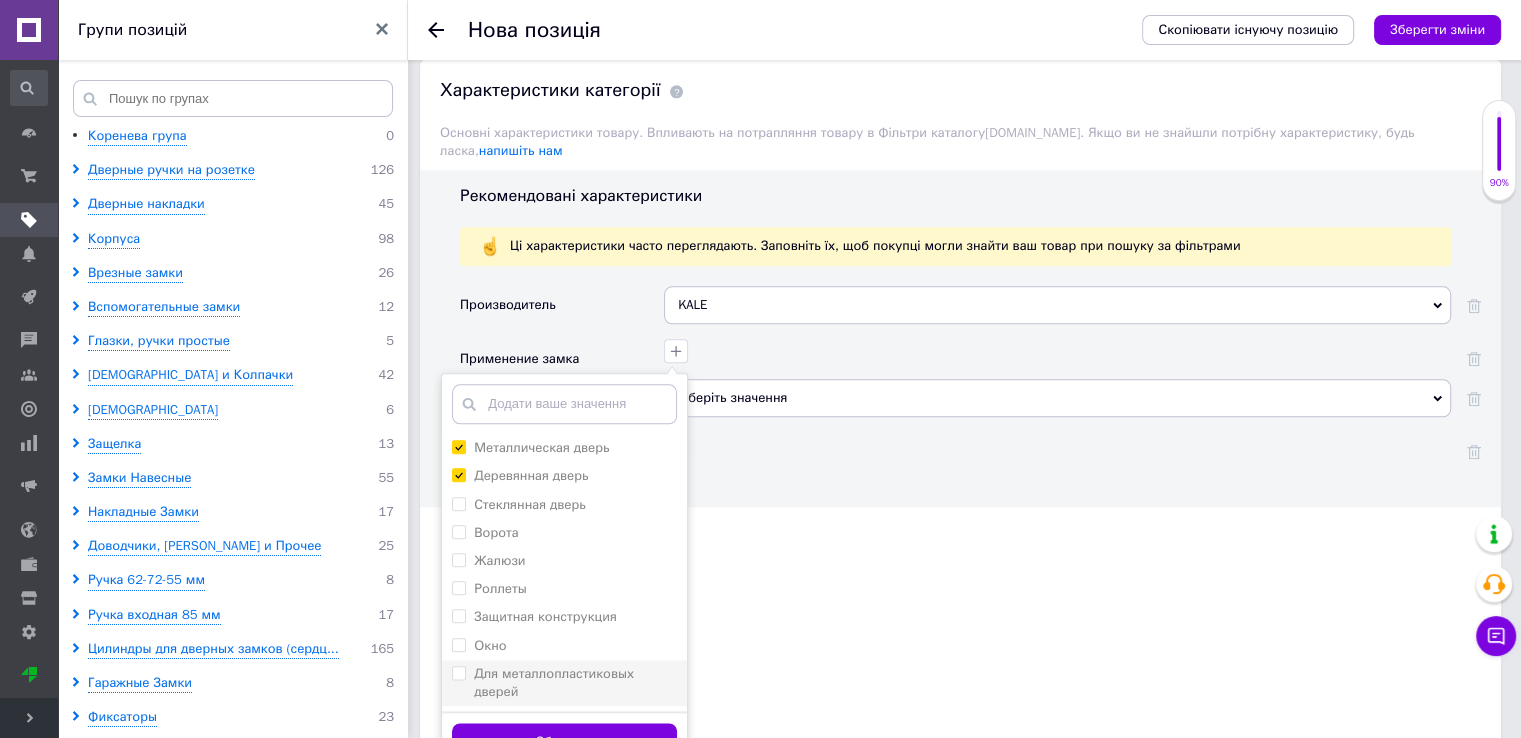 scroll, scrollTop: 2200, scrollLeft: 0, axis: vertical 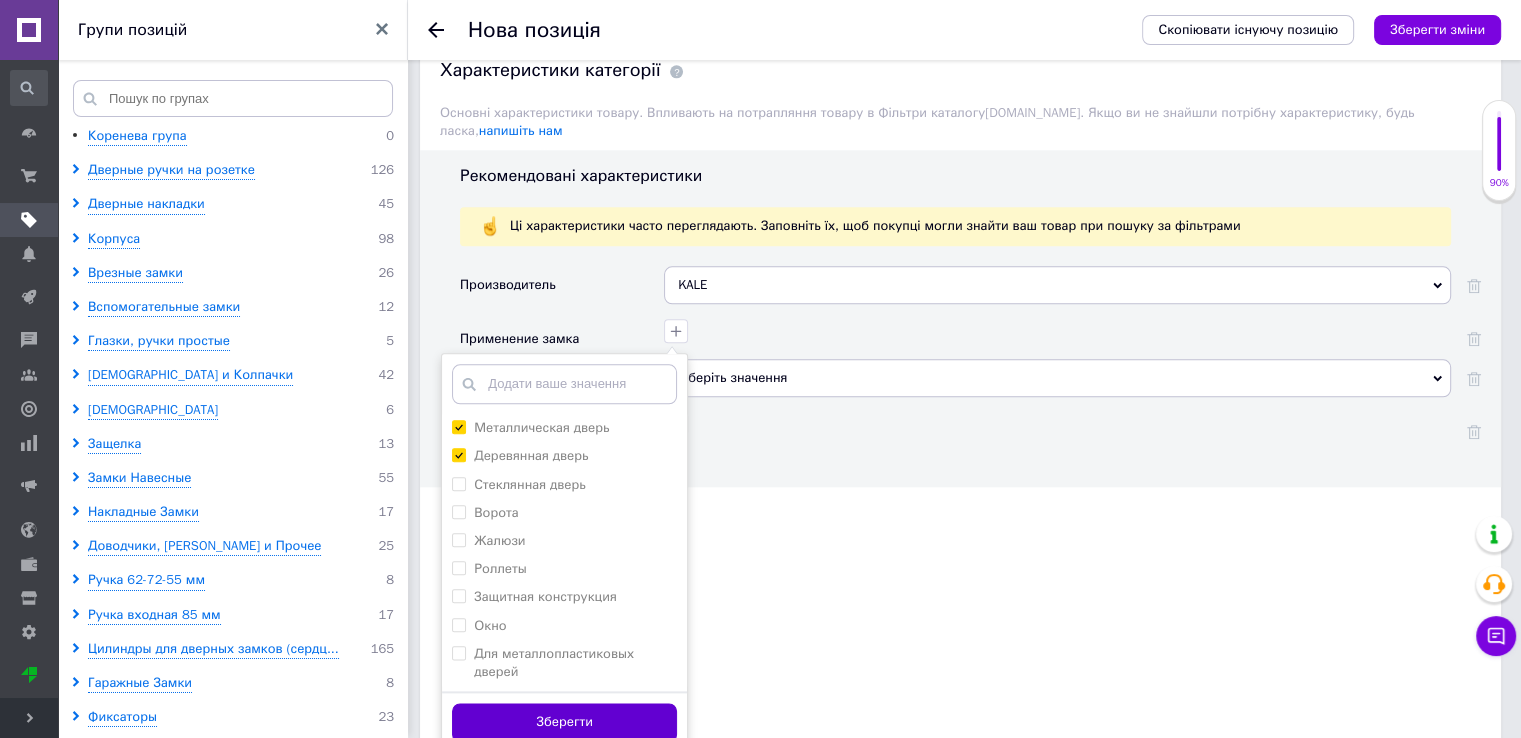click on "Зберегти" at bounding box center (564, 722) 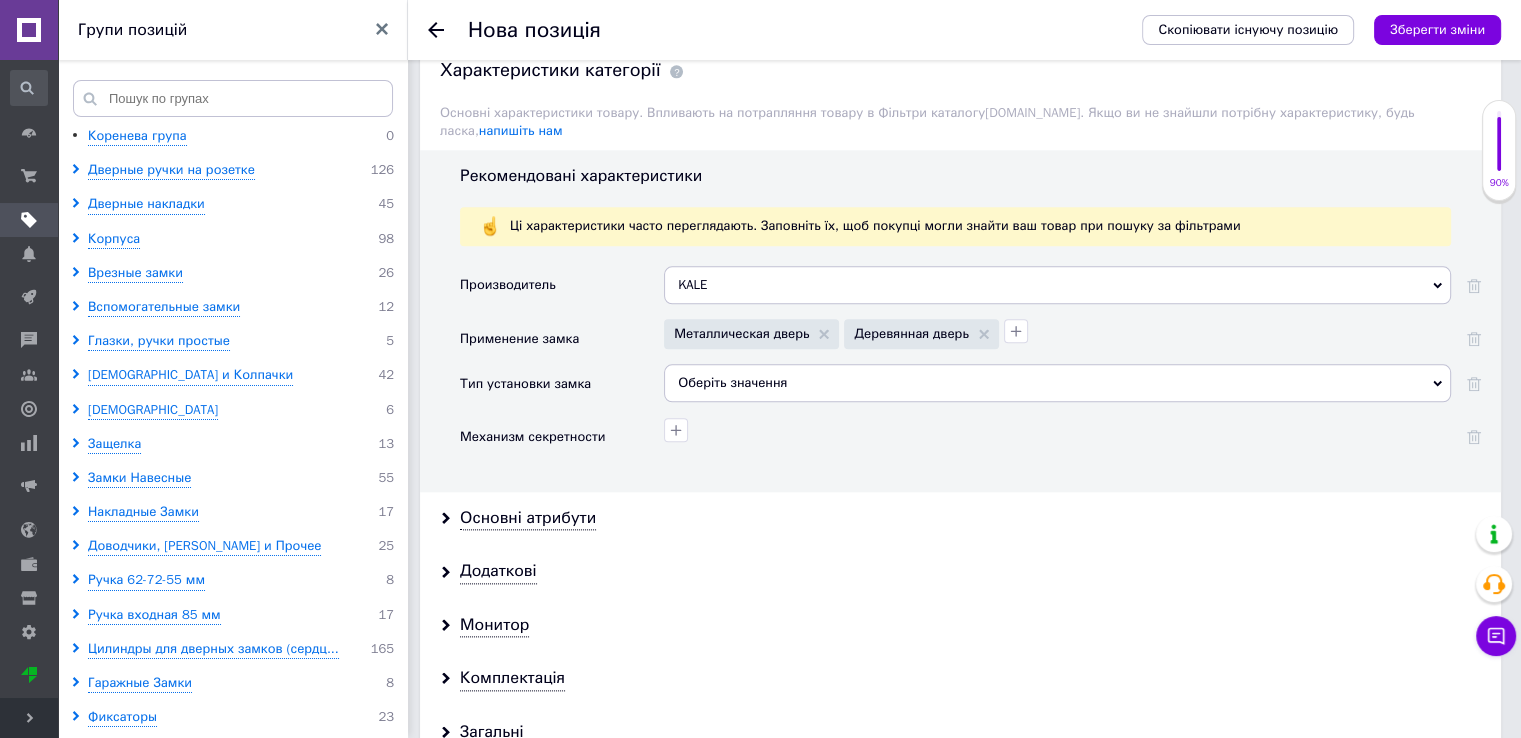 click on "Оберіть значення" at bounding box center [1057, 383] 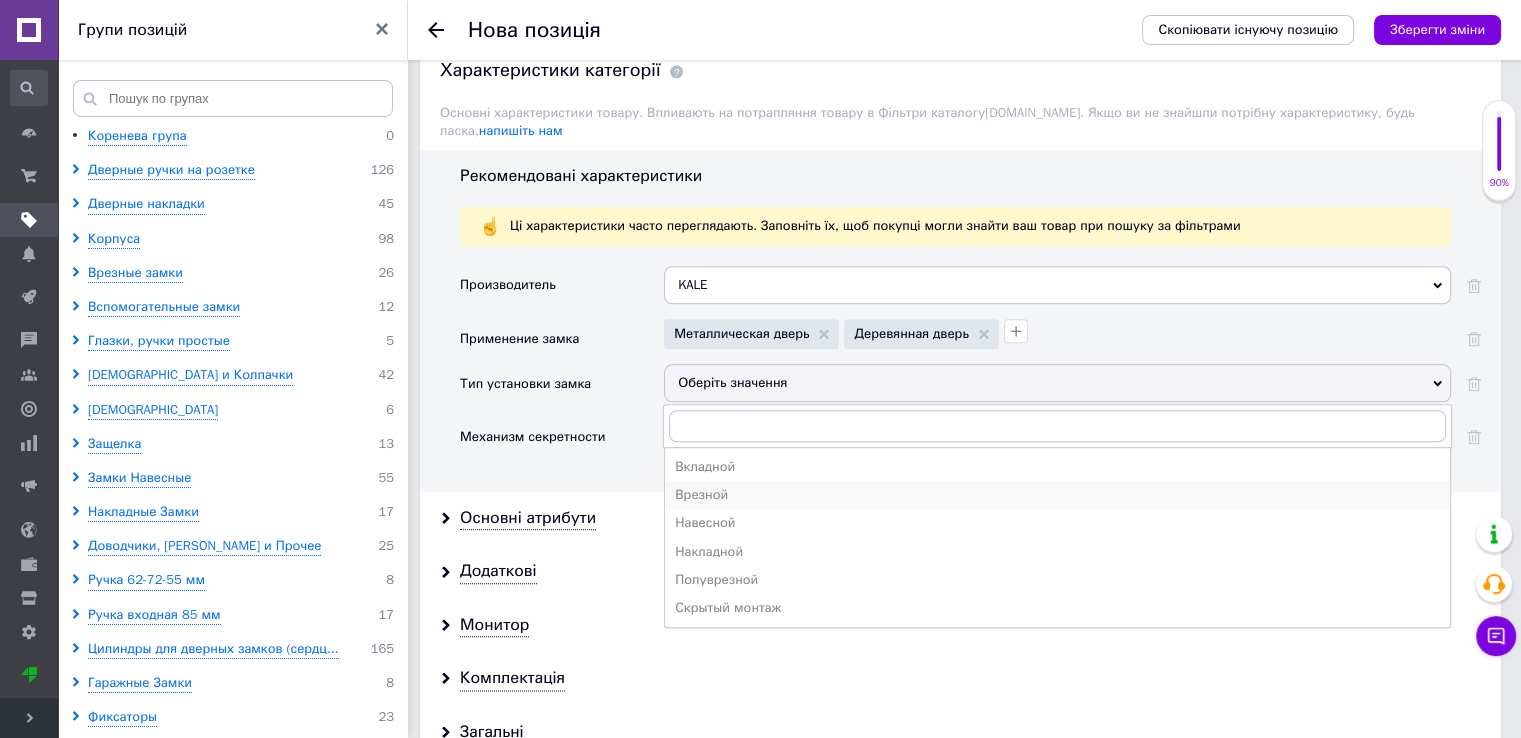 click on "Врезной" at bounding box center (1057, 495) 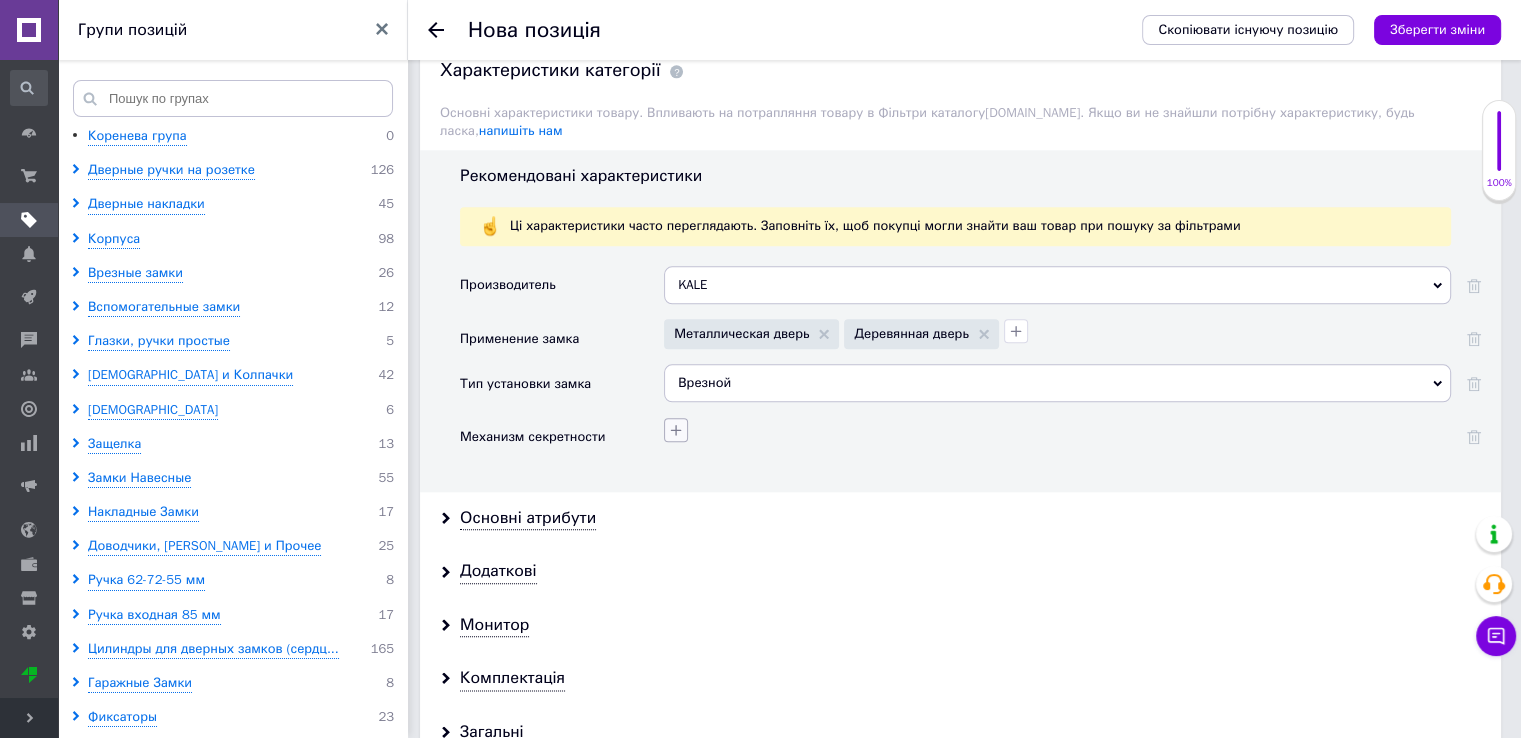 click at bounding box center (676, 430) 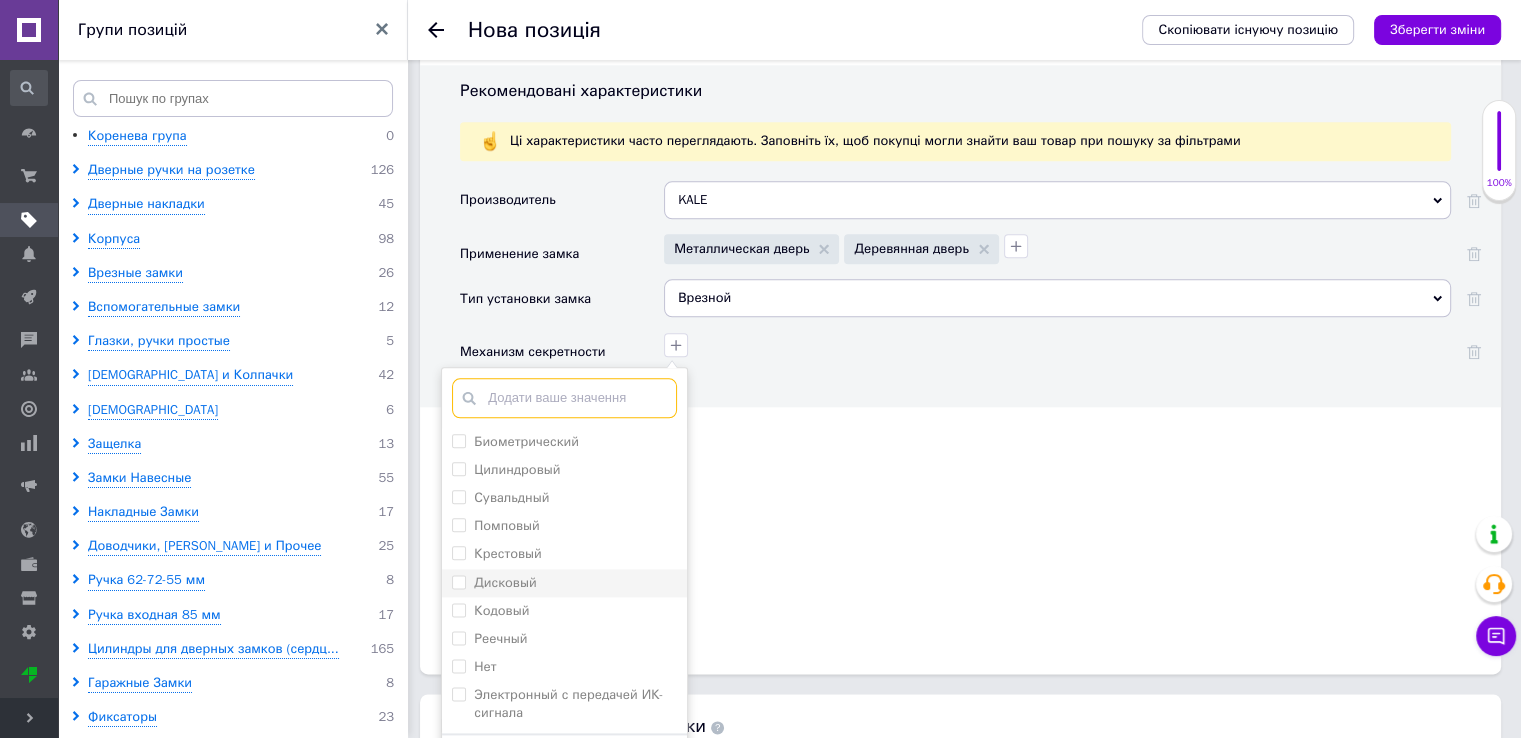 scroll, scrollTop: 2300, scrollLeft: 0, axis: vertical 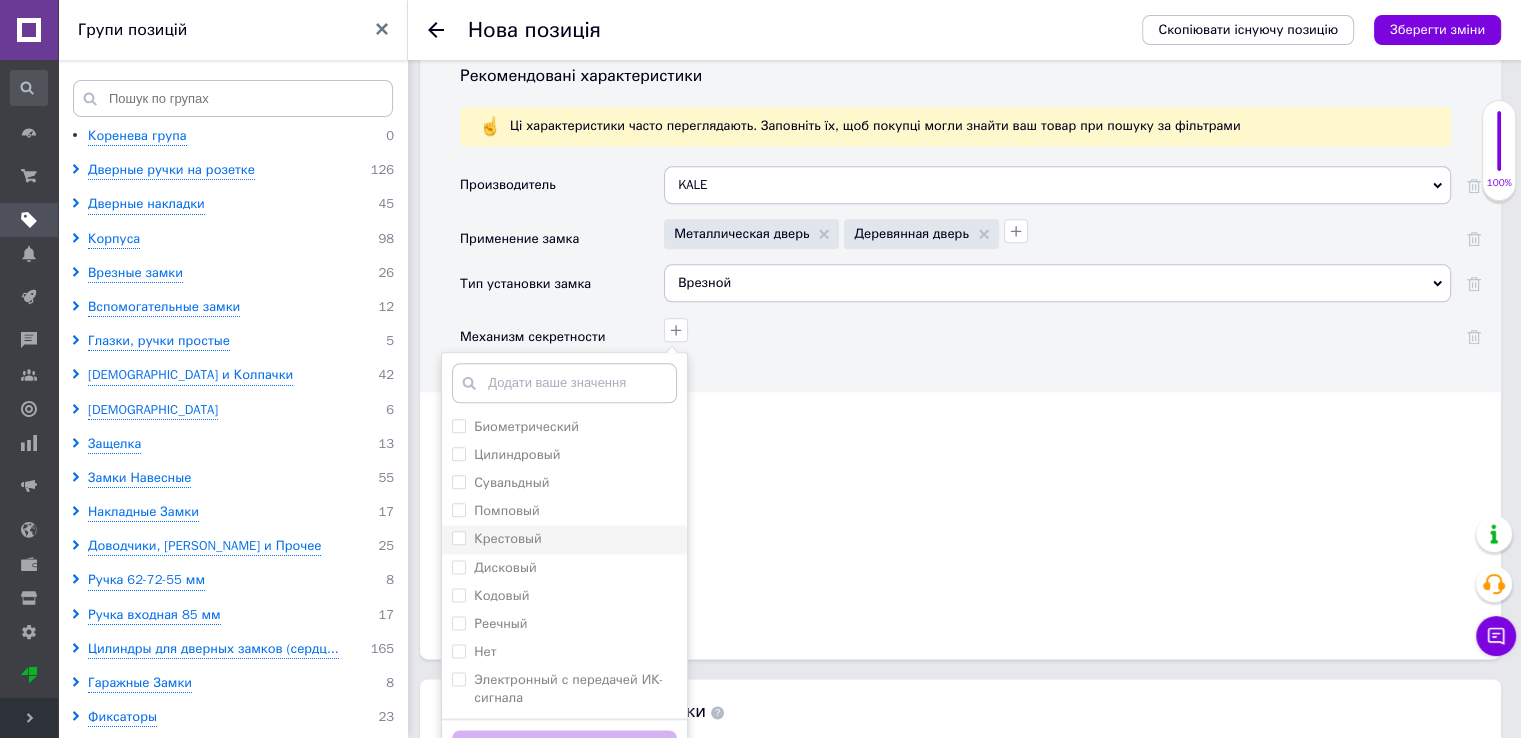 click on "Крестовый" at bounding box center [458, 537] 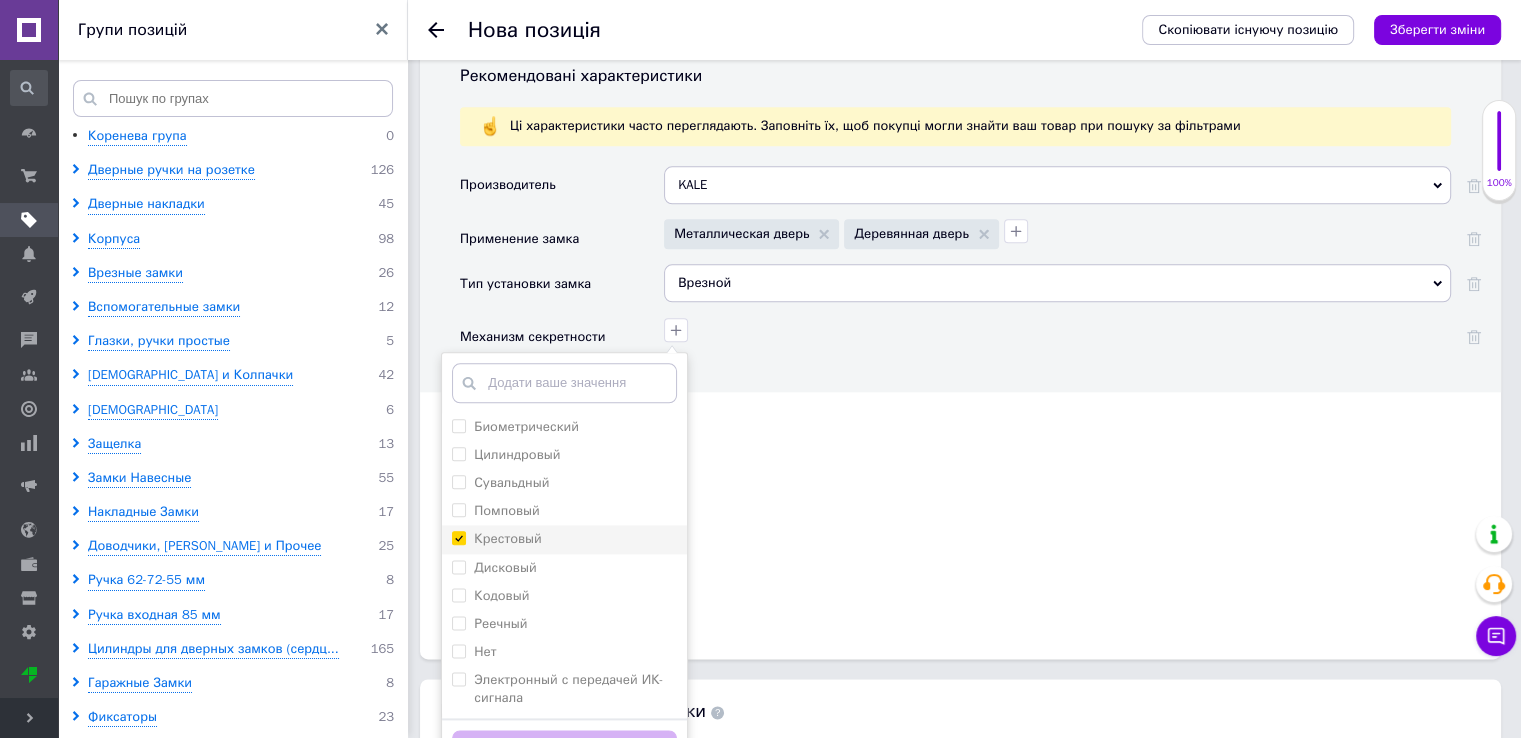checkbox on "true" 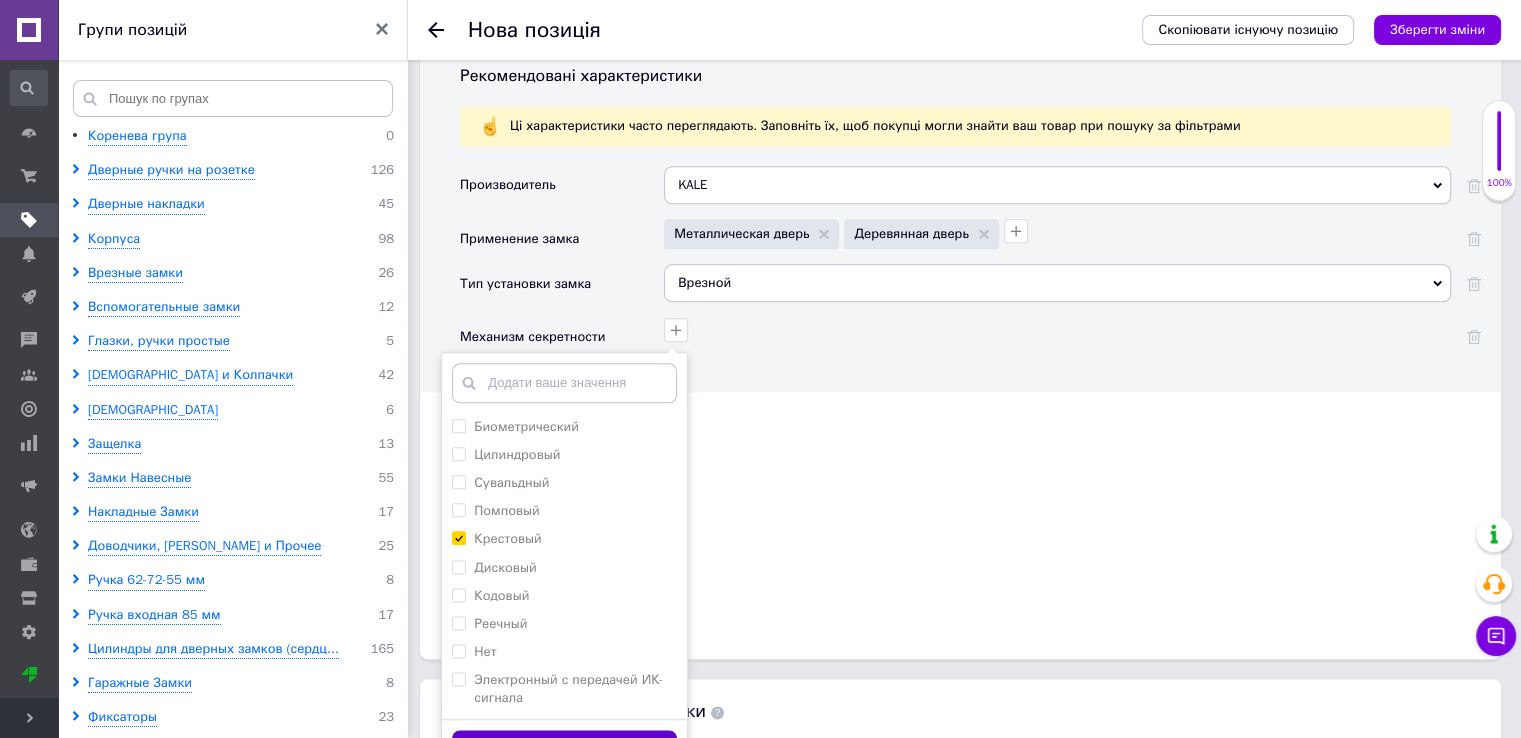 click on "Зберегти" at bounding box center [564, 749] 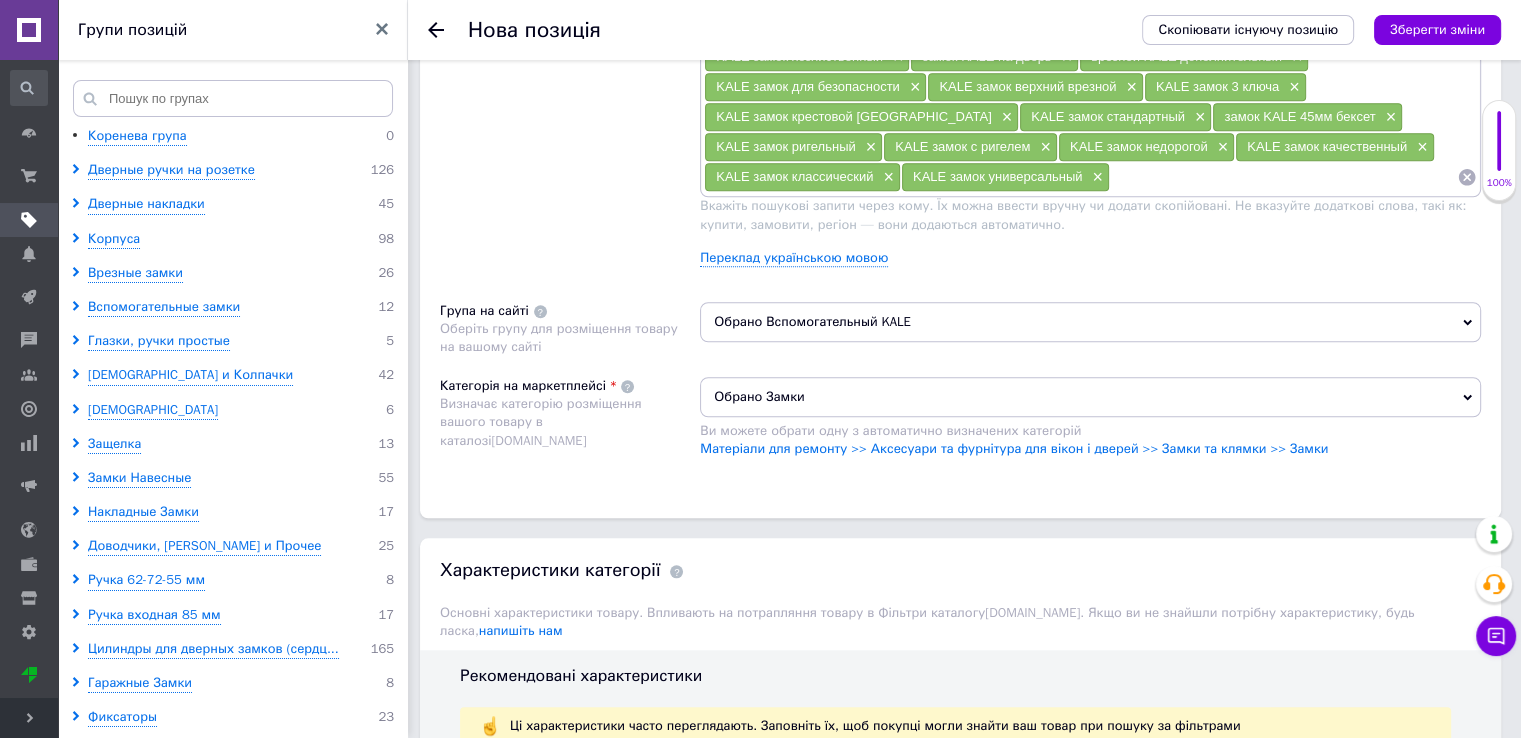 scroll, scrollTop: 1300, scrollLeft: 0, axis: vertical 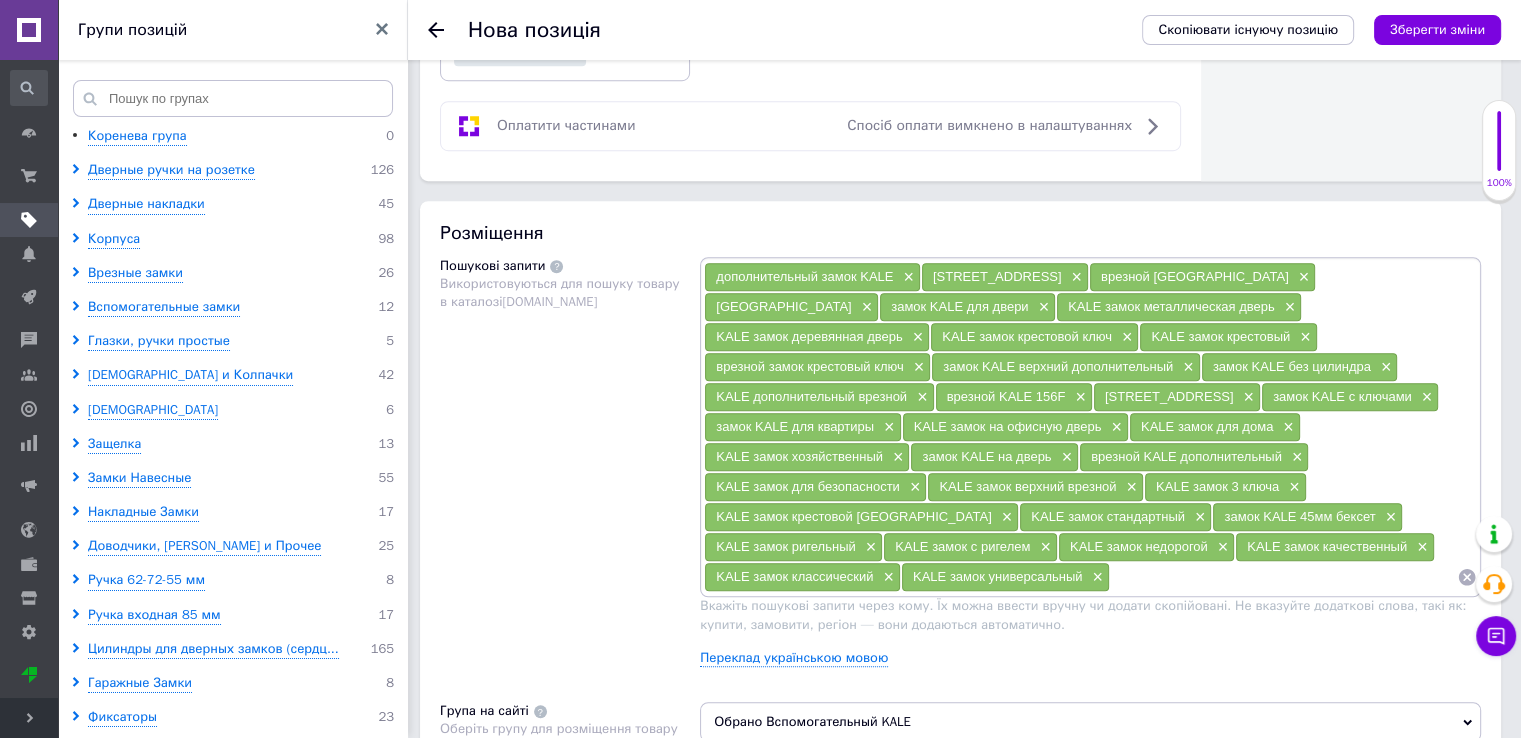 click on "Скопіювати існуючу позицію Зберегти зміни" at bounding box center (1311, 30) 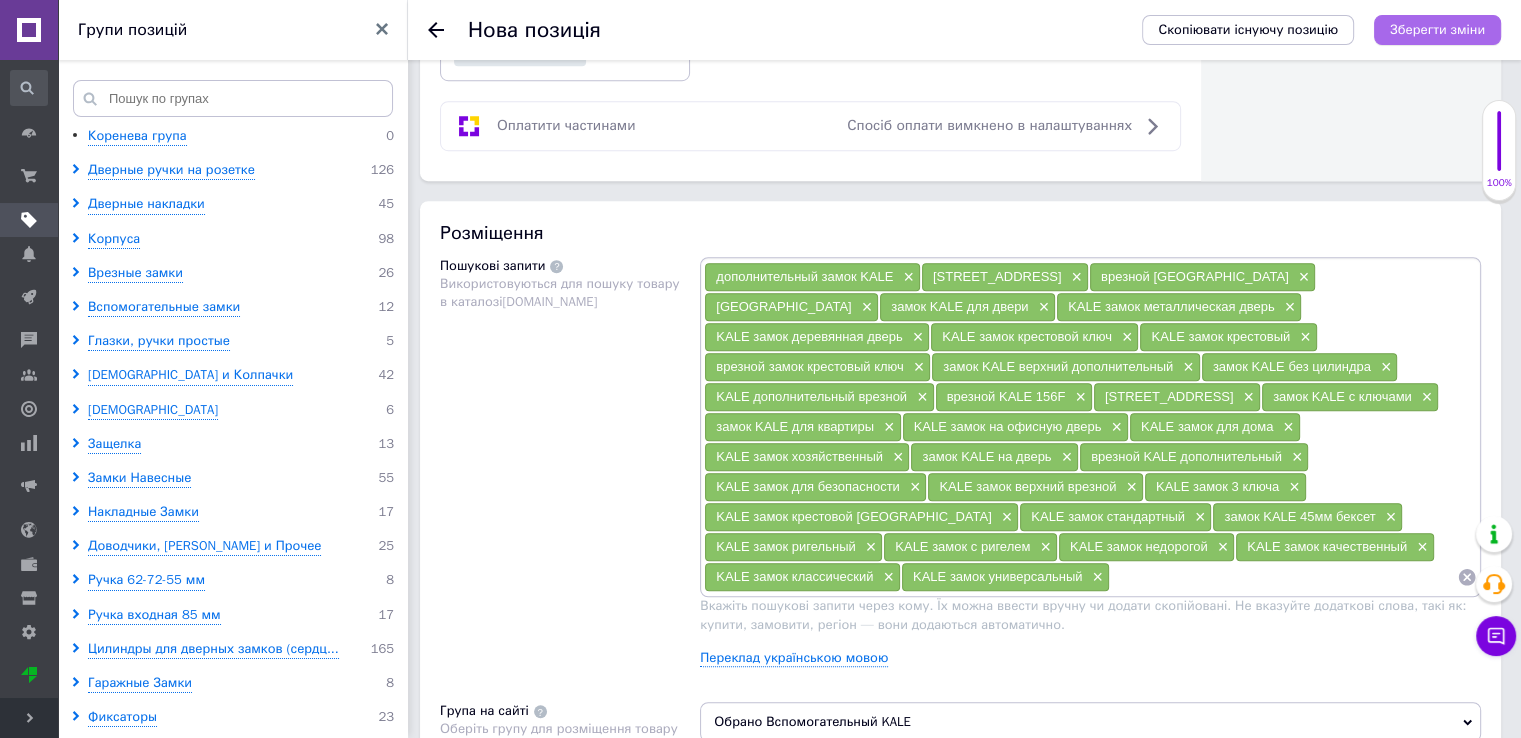 click on "Зберегти зміни" at bounding box center (1437, 29) 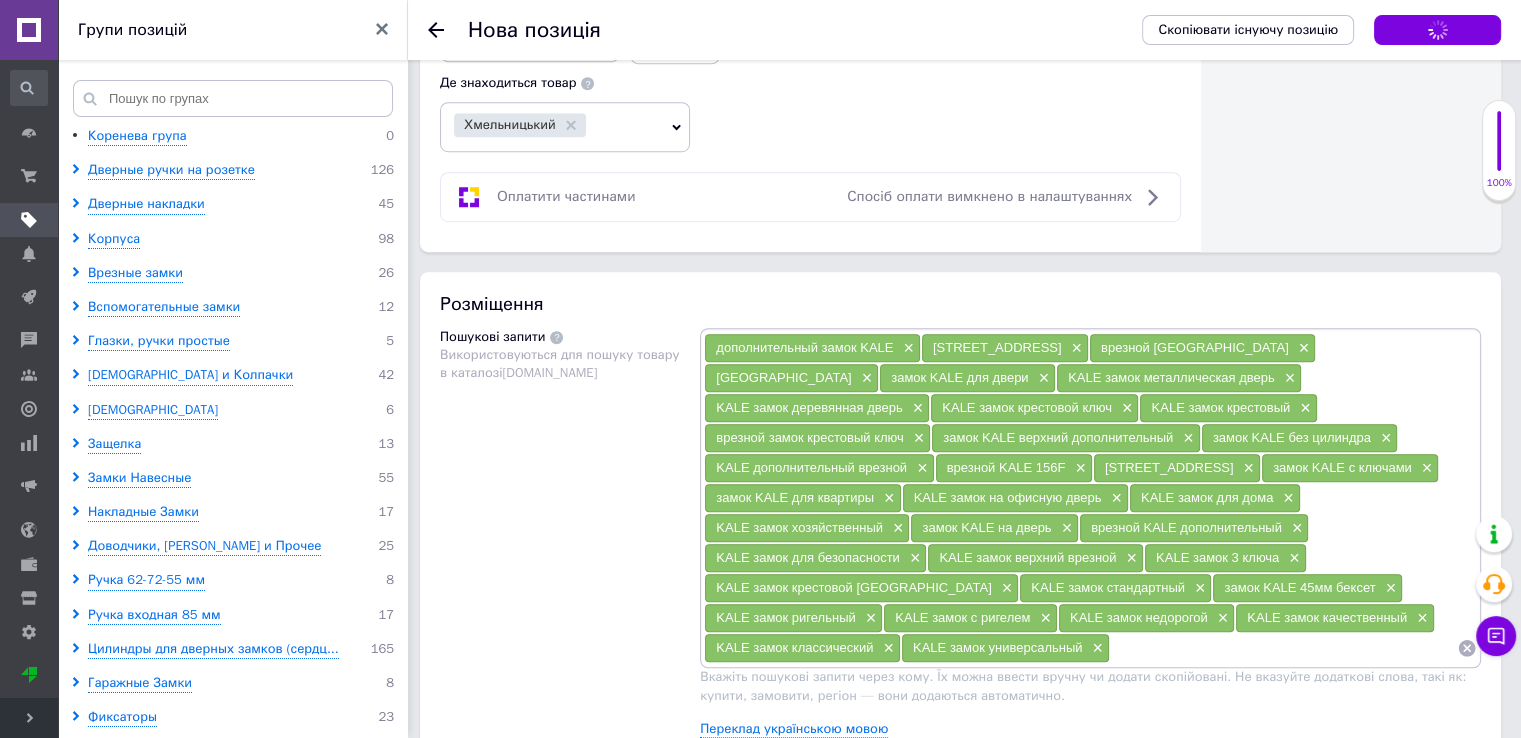 scroll, scrollTop: 1029, scrollLeft: 0, axis: vertical 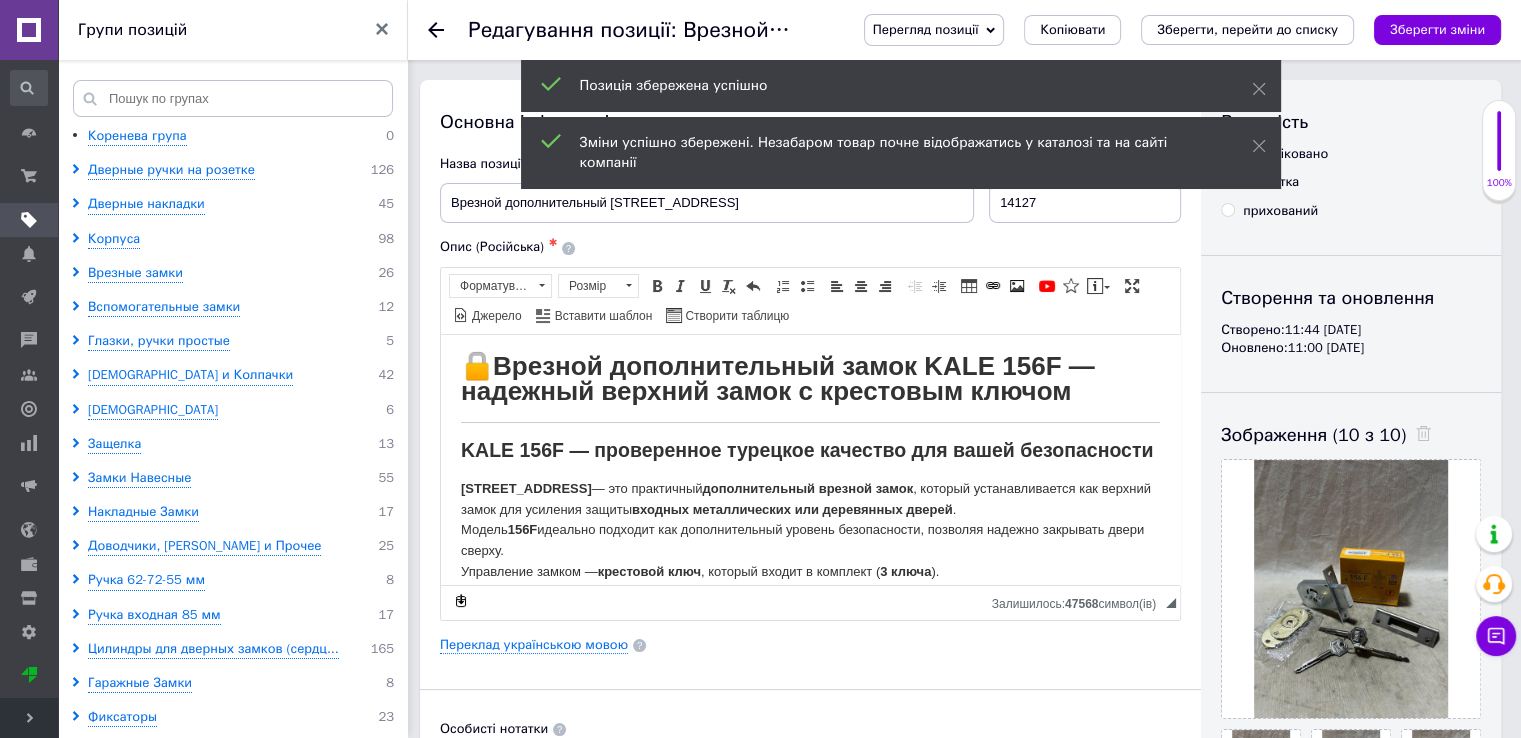 click on "Коренева група 0 Дверные ручки на розетке 126 Дверные накладки 45 Корпуса 98 Врезные замки 26 Вспомогательные замки 12 Глазки, ручки простые 5 Завесы и Колпачки 42 Засовы 6 Защелка 13 Замки Навесные 55 Накладные Замки 17 Доводчики, Рейки и Прочее 25 Ручка 62-72-55 мм 8 Ручка входная 85 мм 17 Цилиндры для дверных замков (сердц... 165 Гаражные Замки 8 Фиксаторы 23" at bounding box center (236, 435) 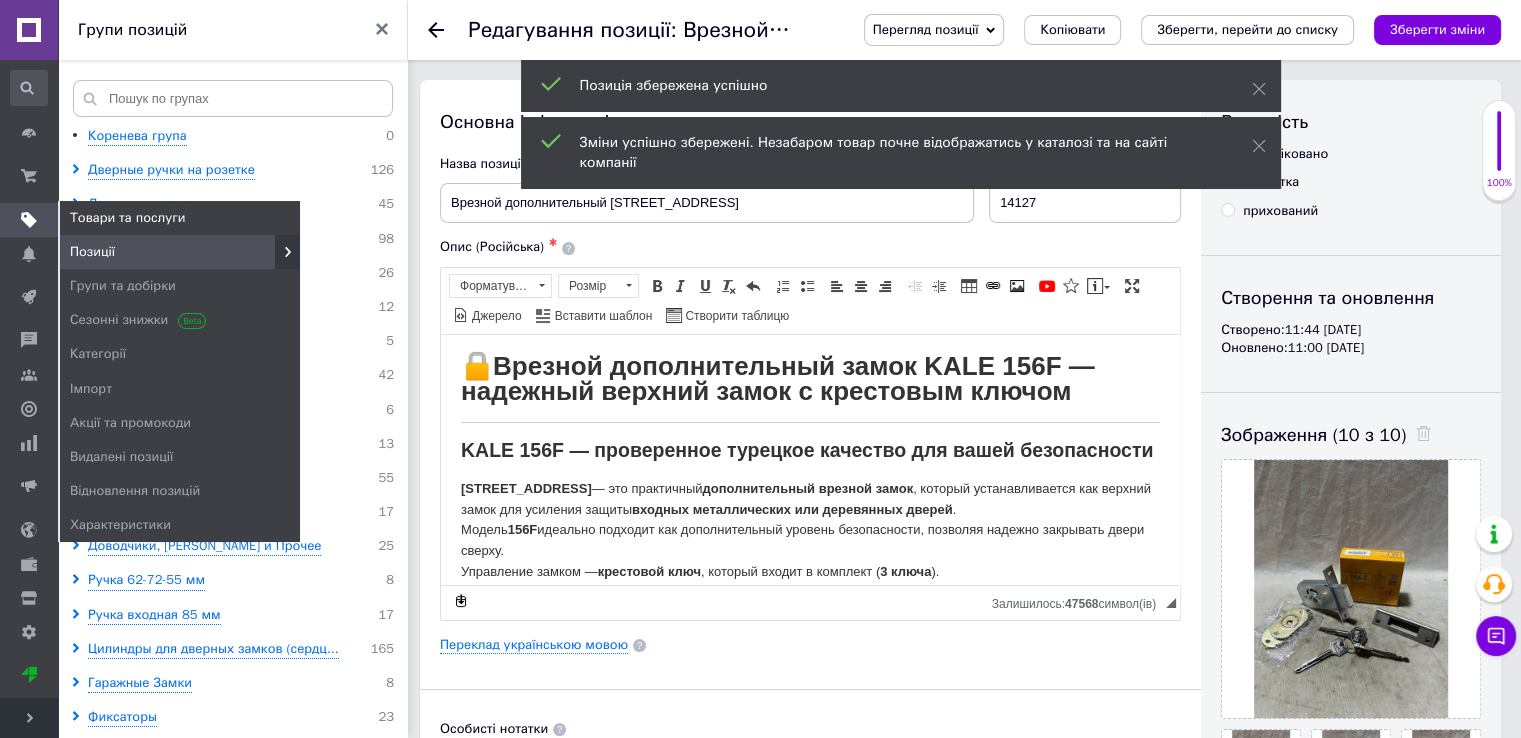 click at bounding box center [29, 220] 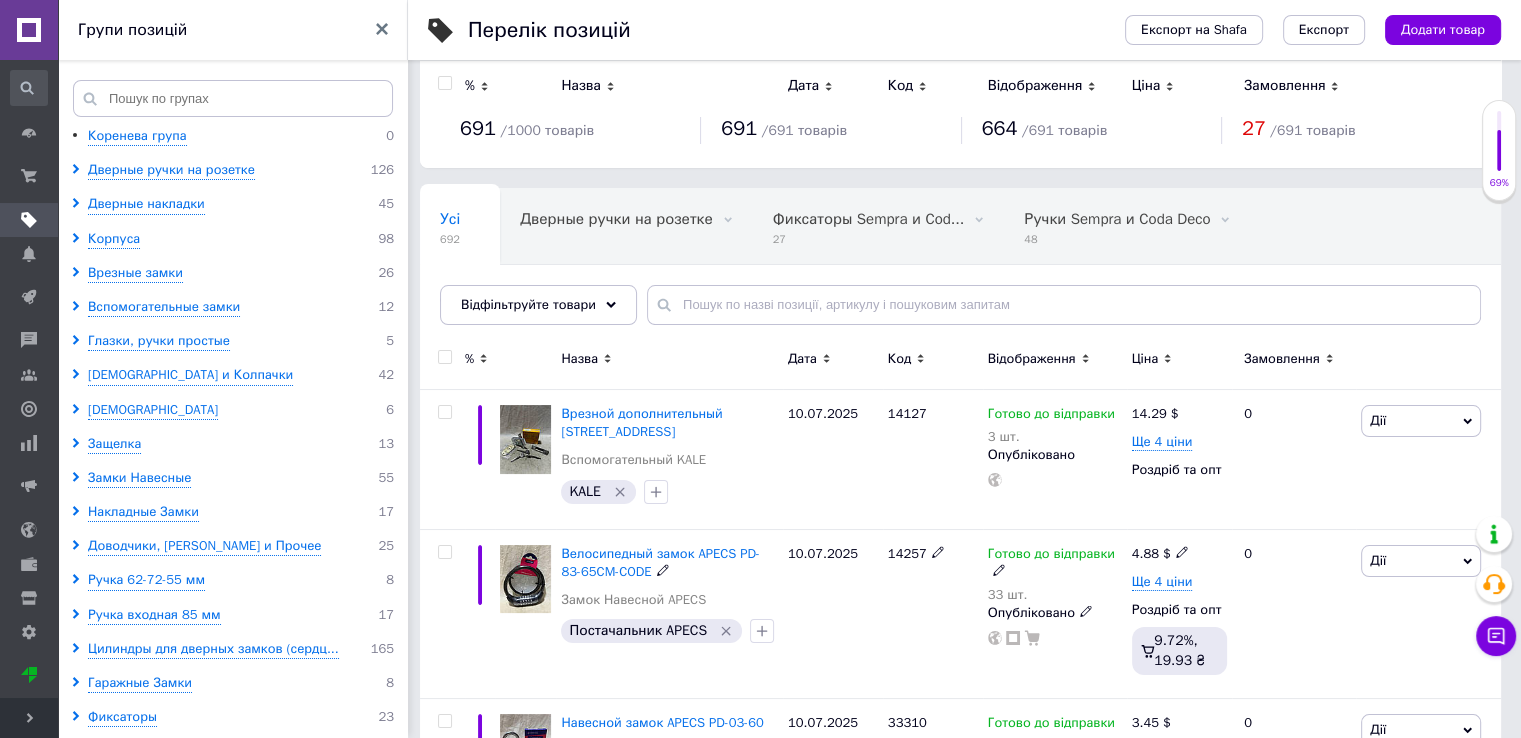 scroll, scrollTop: 0, scrollLeft: 0, axis: both 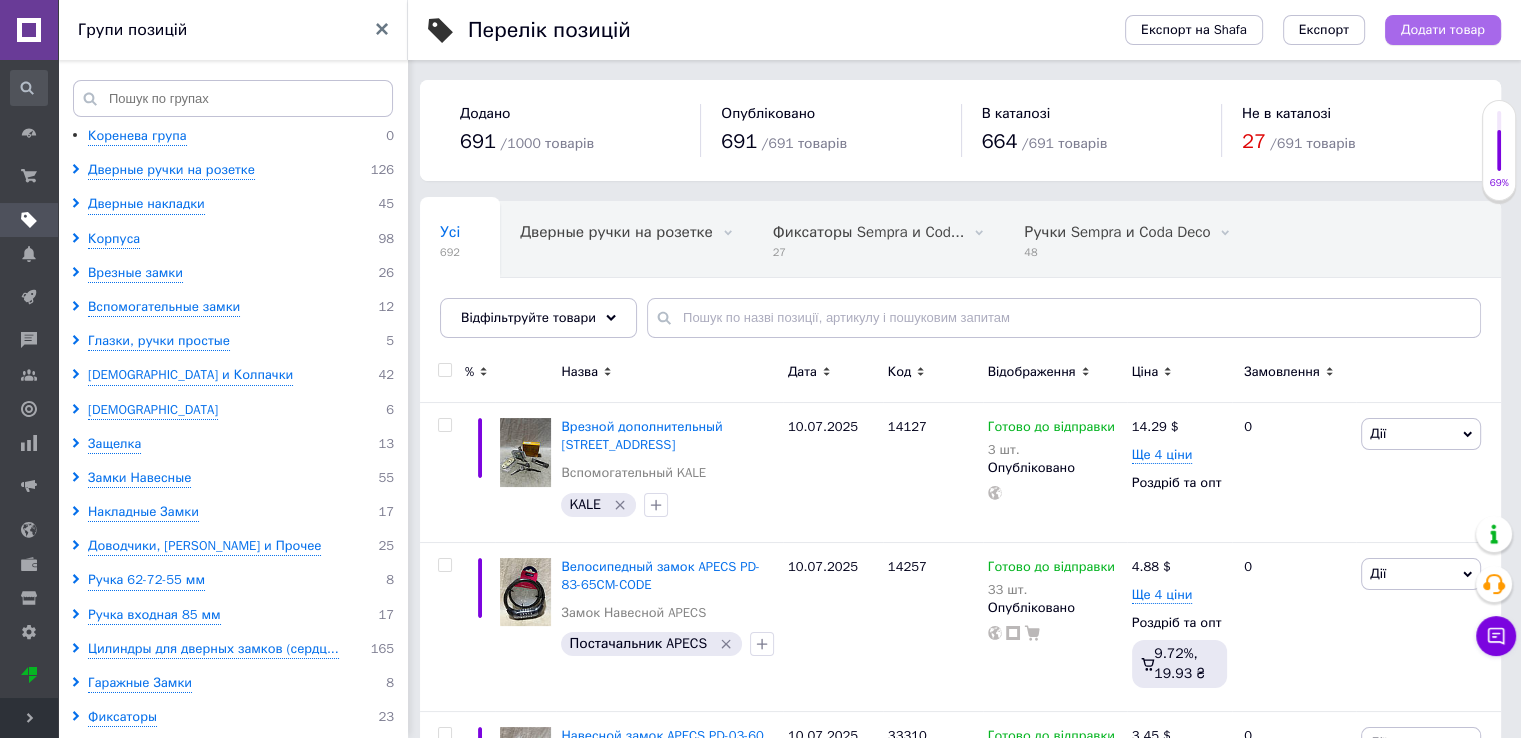 click on "Додати товар" at bounding box center [1443, 30] 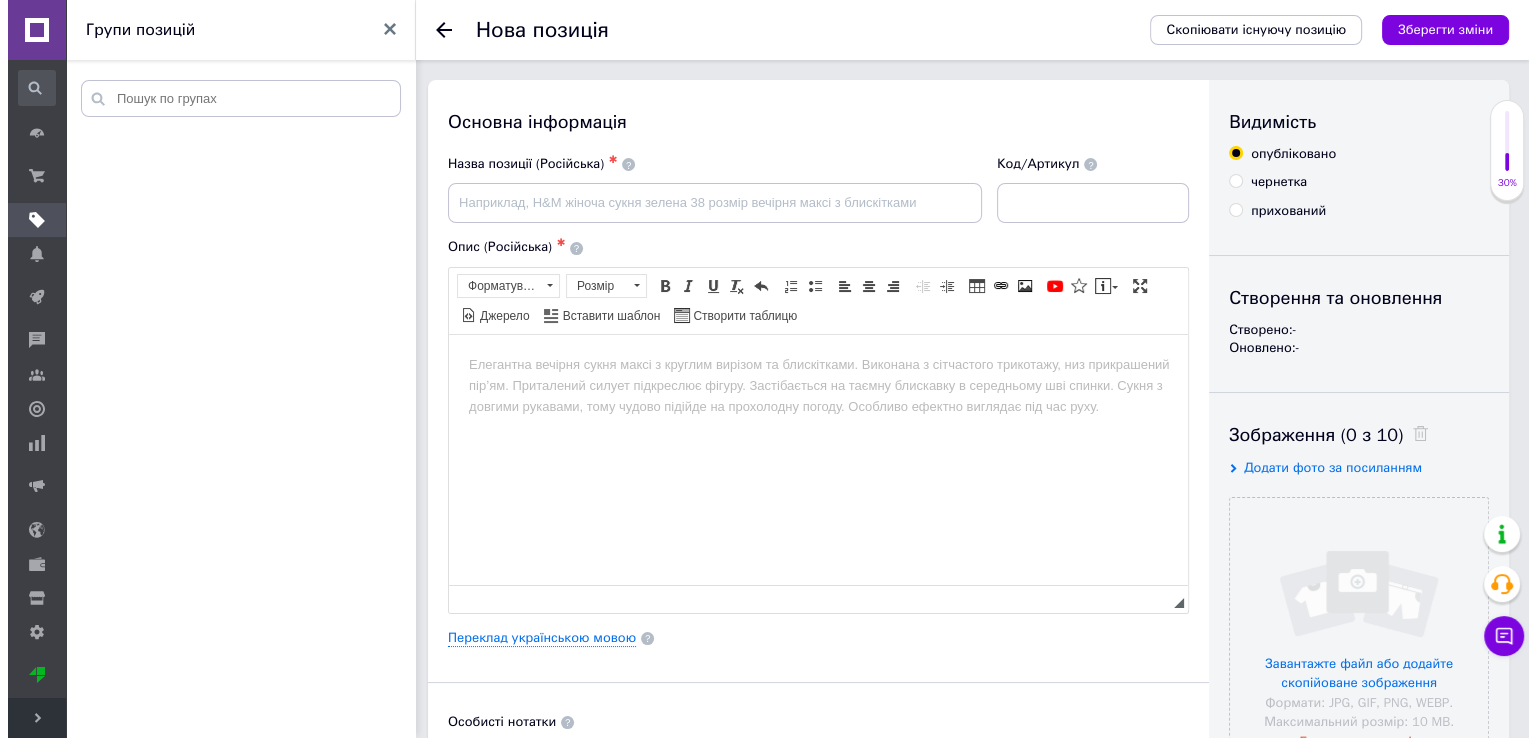 scroll, scrollTop: 0, scrollLeft: 0, axis: both 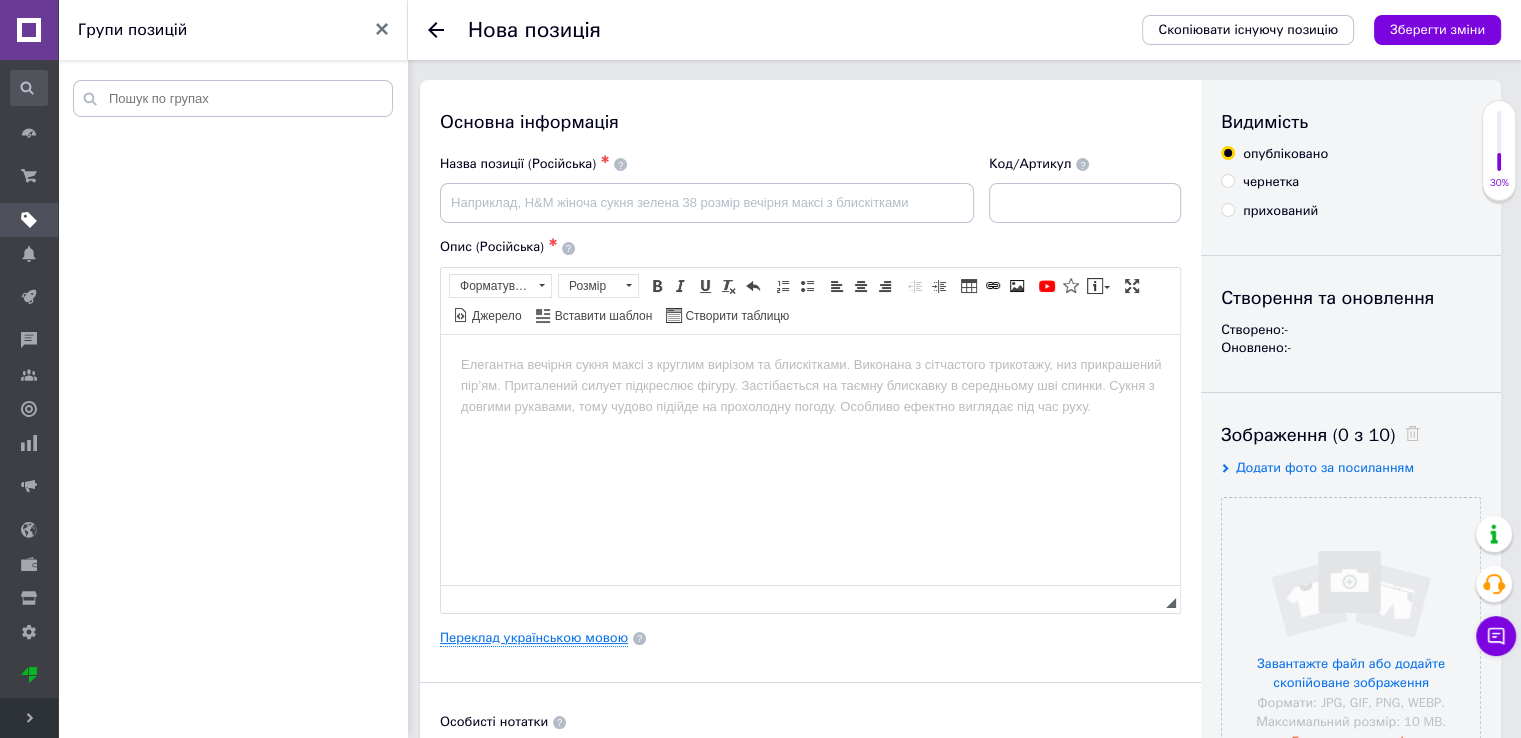 click on "Переклад українською мовою" at bounding box center (534, 638) 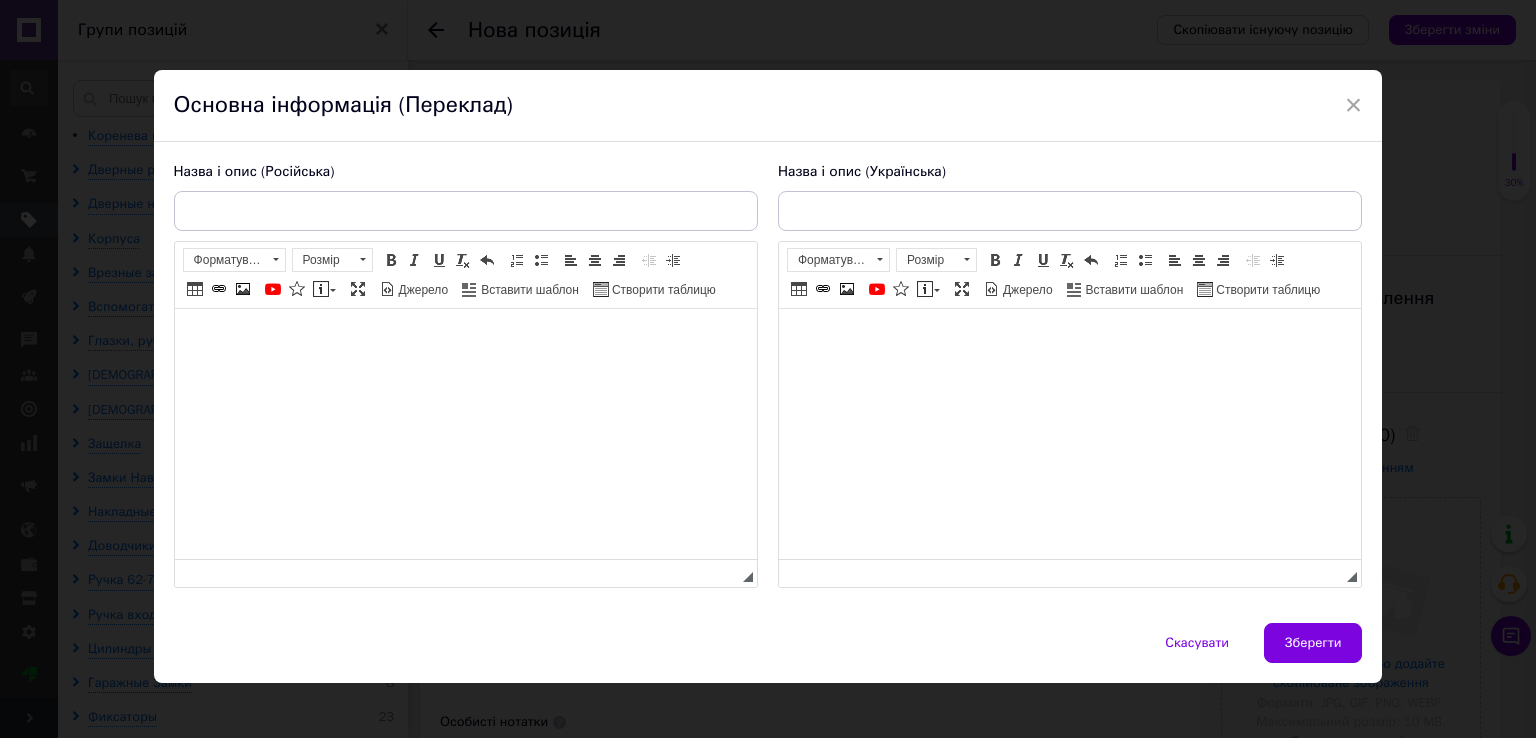 scroll, scrollTop: 0, scrollLeft: 0, axis: both 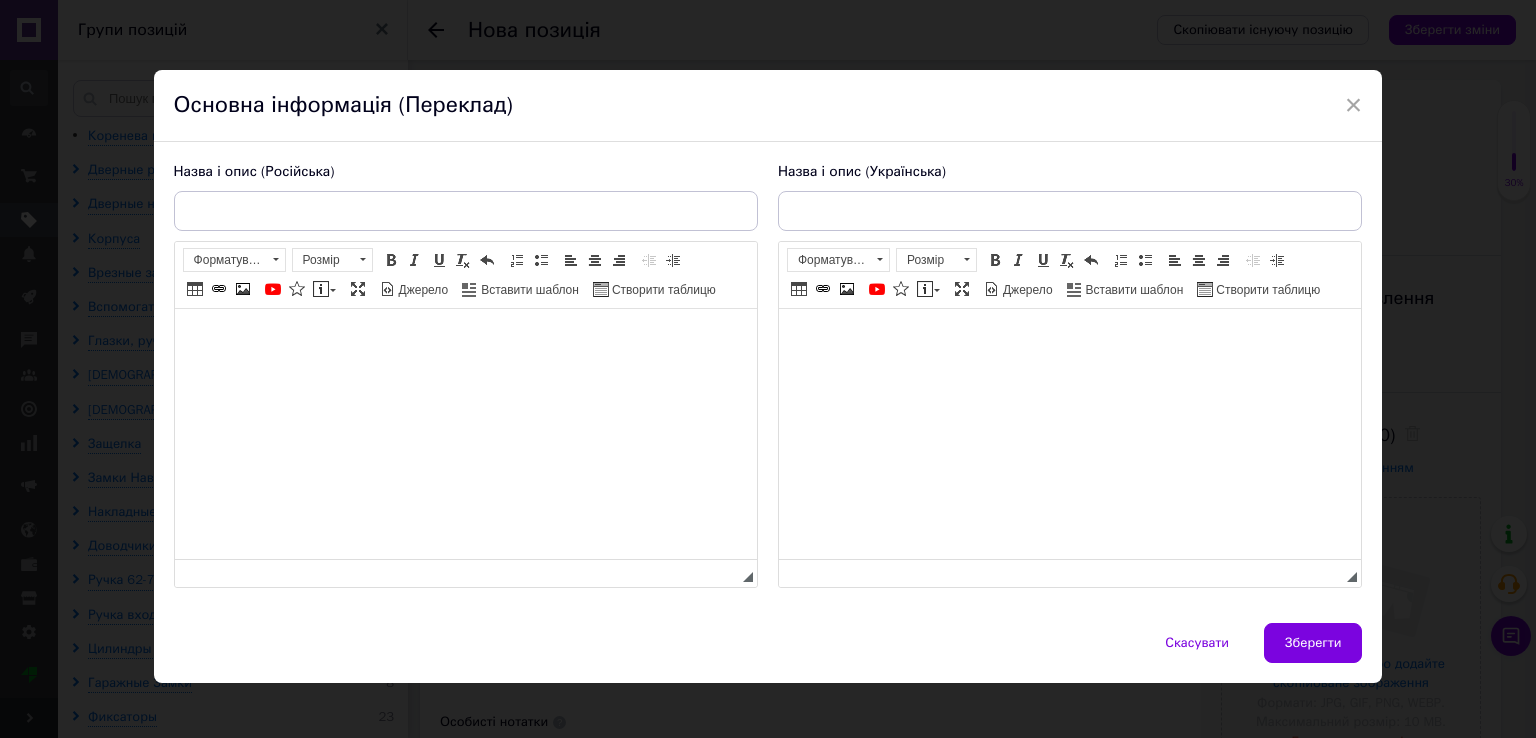 click at bounding box center [1069, 339] 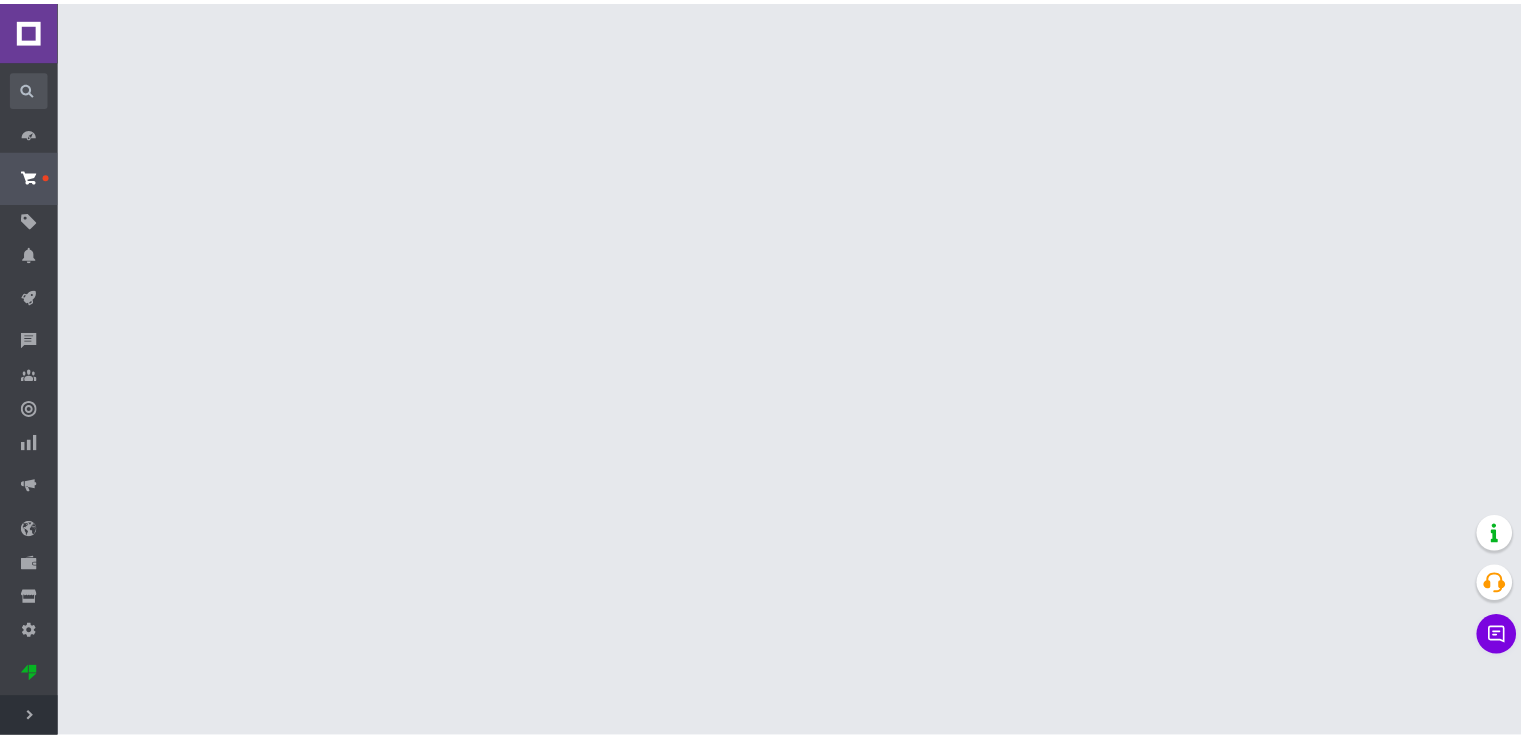 scroll, scrollTop: 0, scrollLeft: 0, axis: both 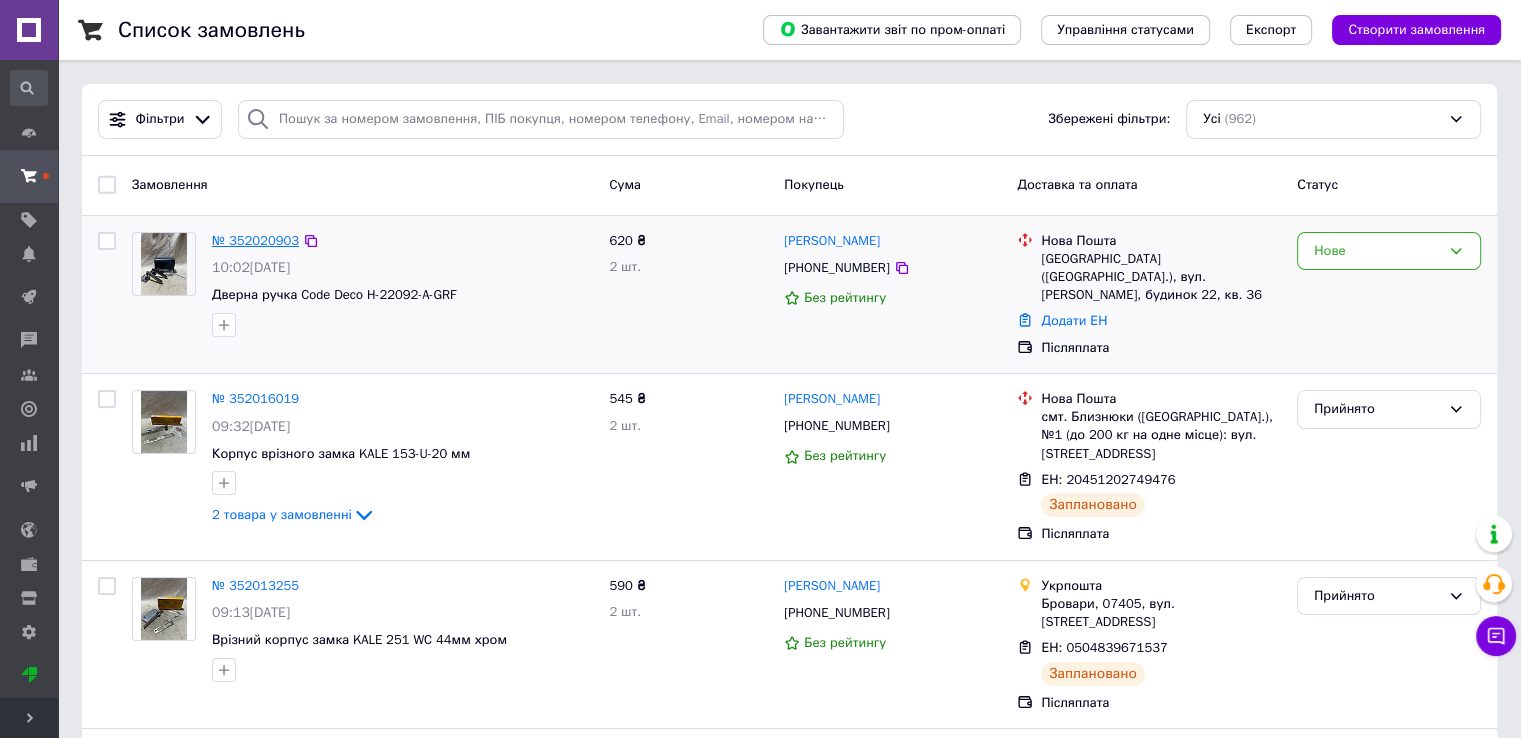 click on "№ 352020903" at bounding box center (255, 240) 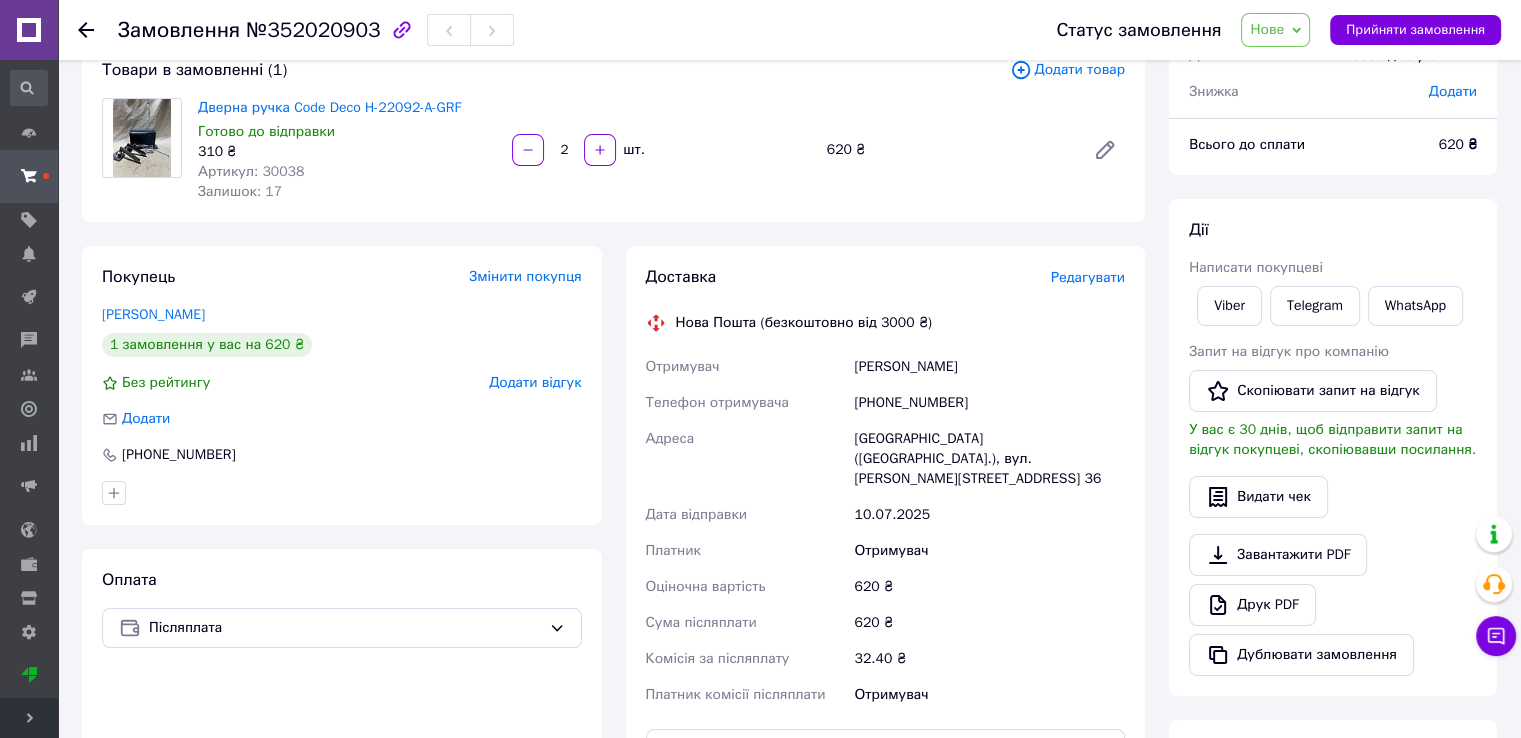 scroll, scrollTop: 100, scrollLeft: 0, axis: vertical 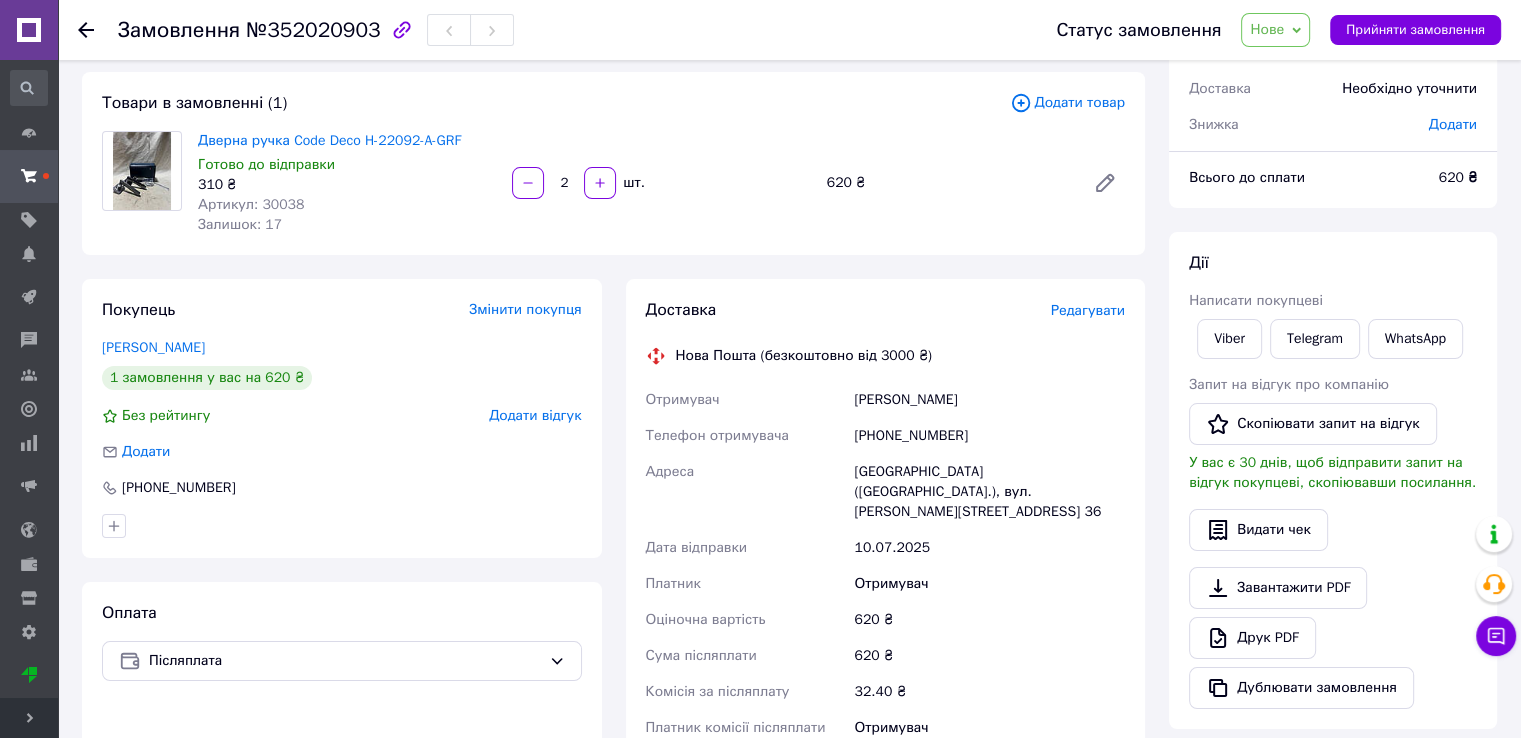 drag, startPoint x: 1260, startPoint y: 16, endPoint x: 1271, endPoint y: 35, distance: 21.954498 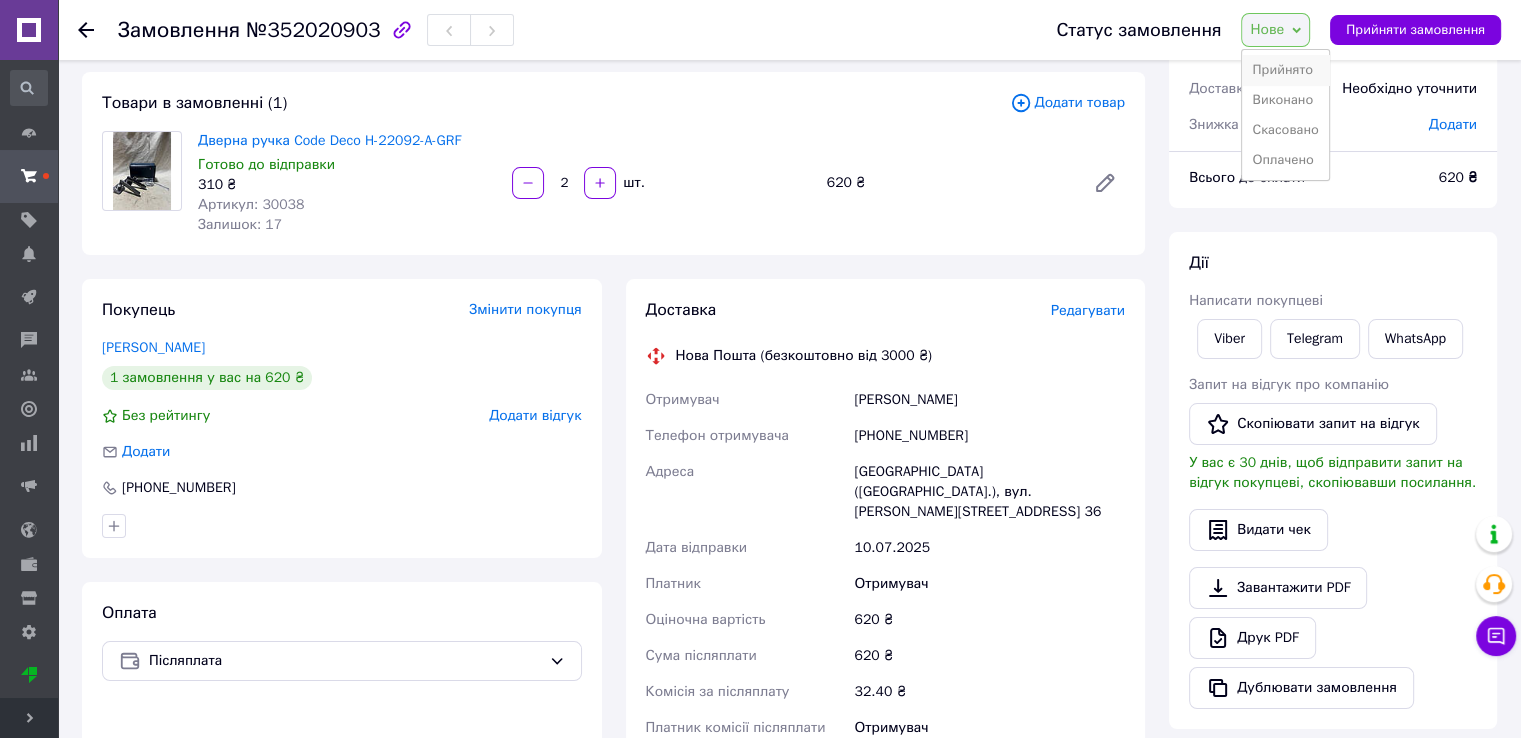 click on "Прийнято" at bounding box center [1285, 70] 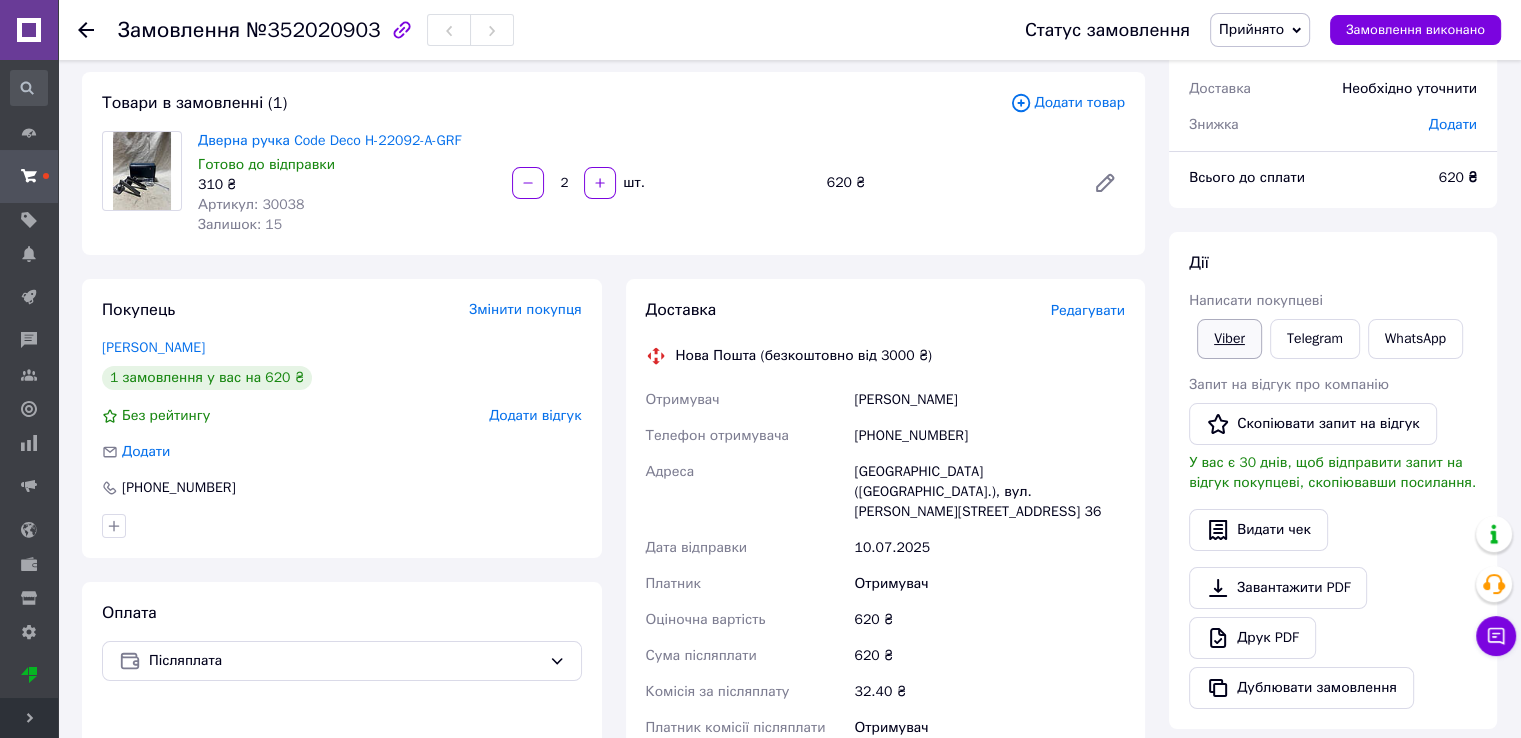 click on "Viber" at bounding box center [1229, 339] 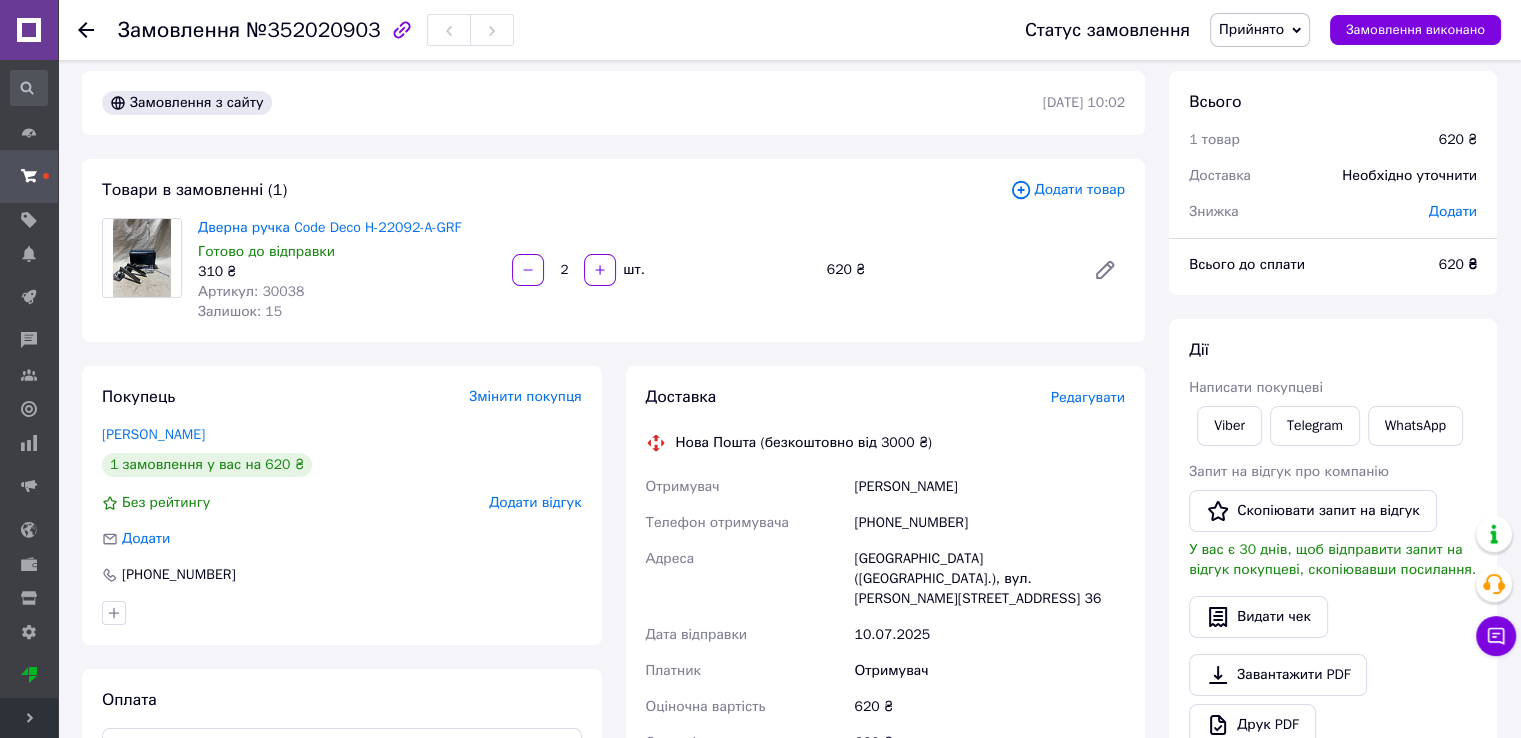 scroll, scrollTop: 0, scrollLeft: 0, axis: both 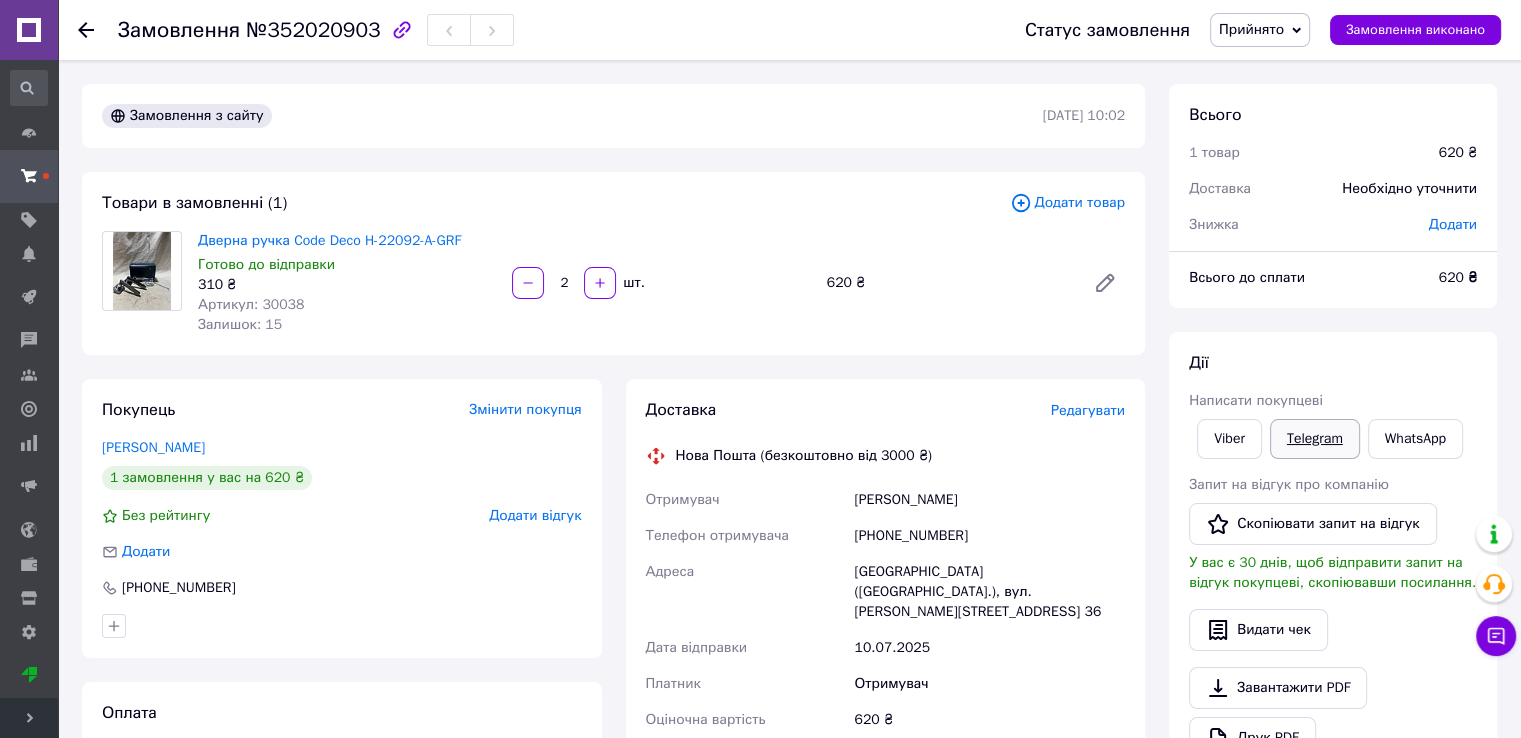 click on "Telegram" at bounding box center [1315, 439] 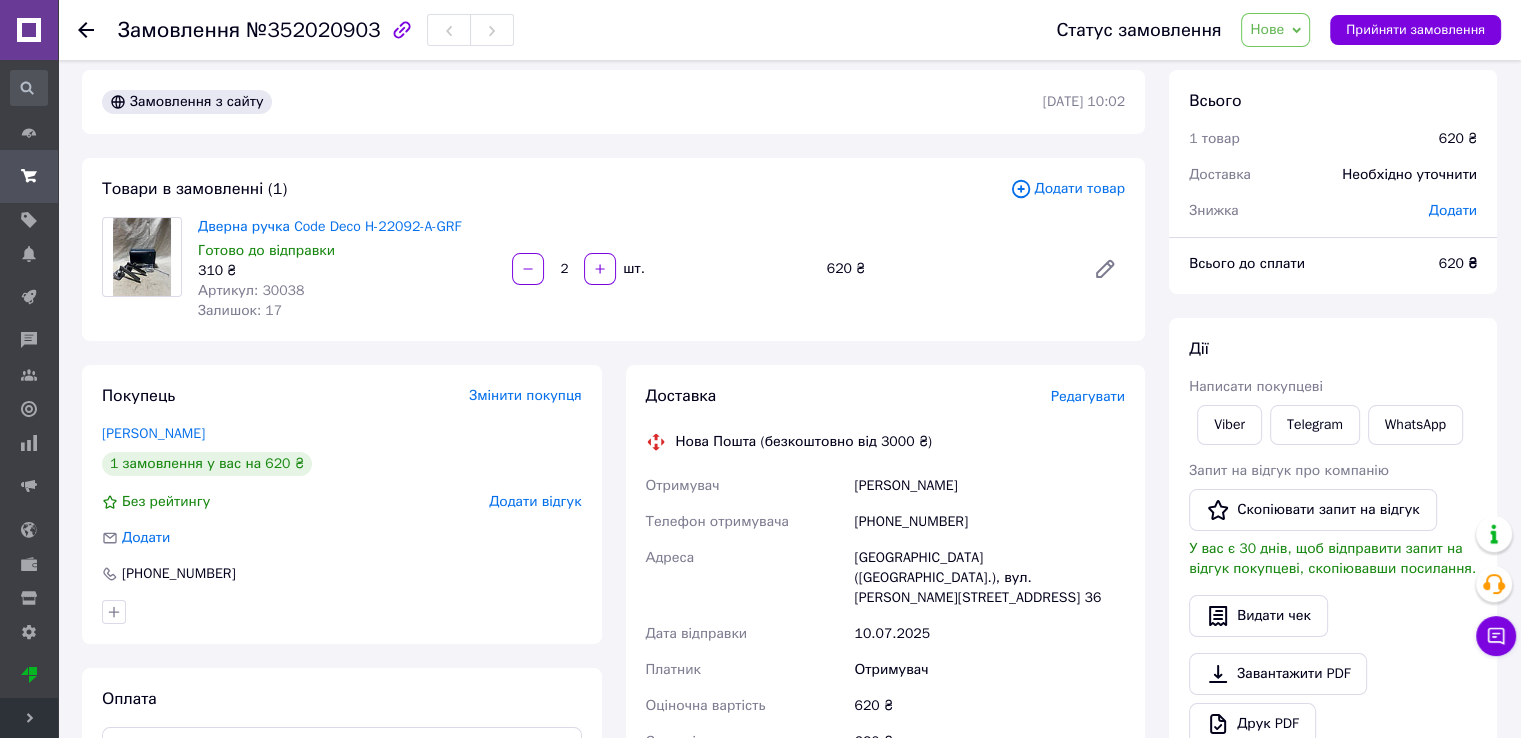 scroll, scrollTop: 0, scrollLeft: 0, axis: both 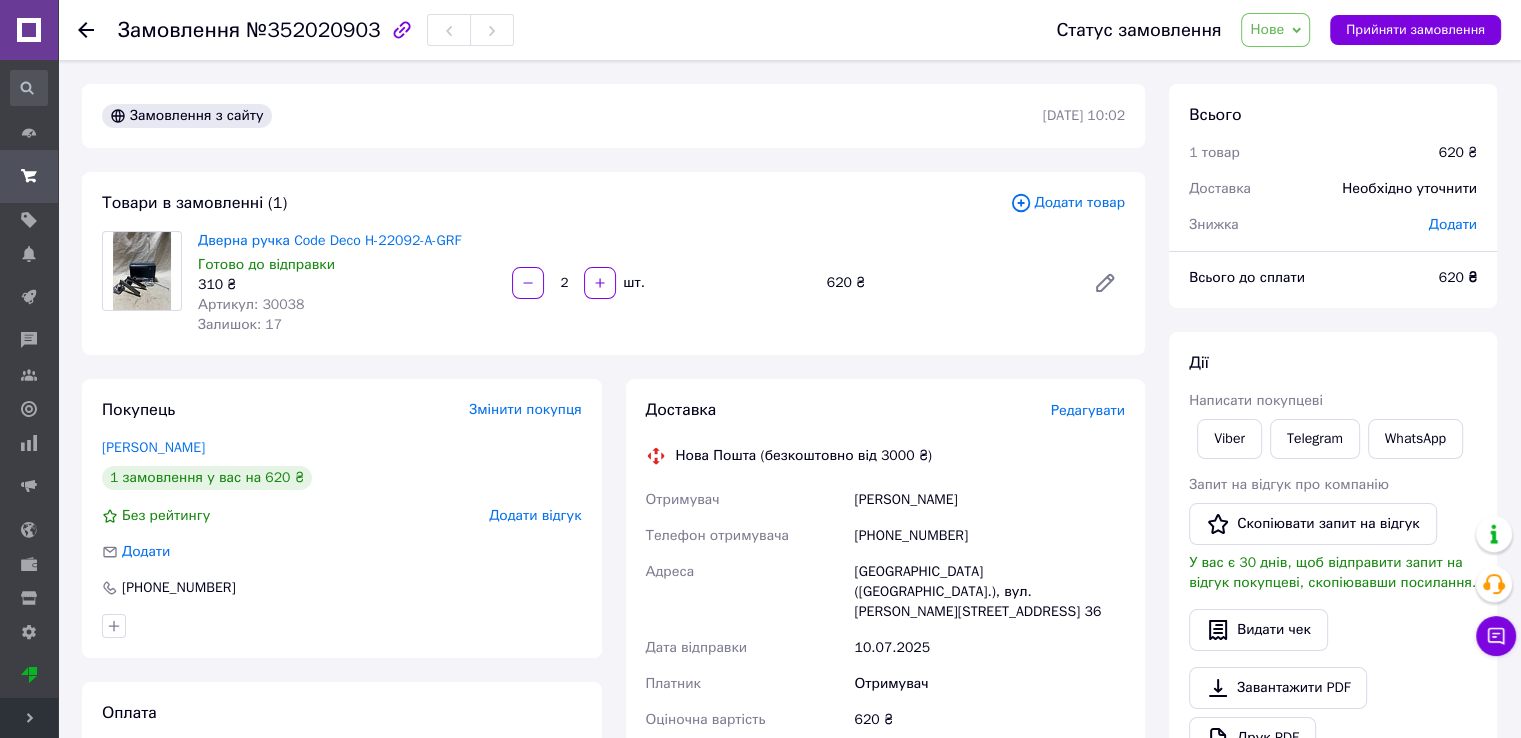 click on "№352020903" at bounding box center [313, 30] 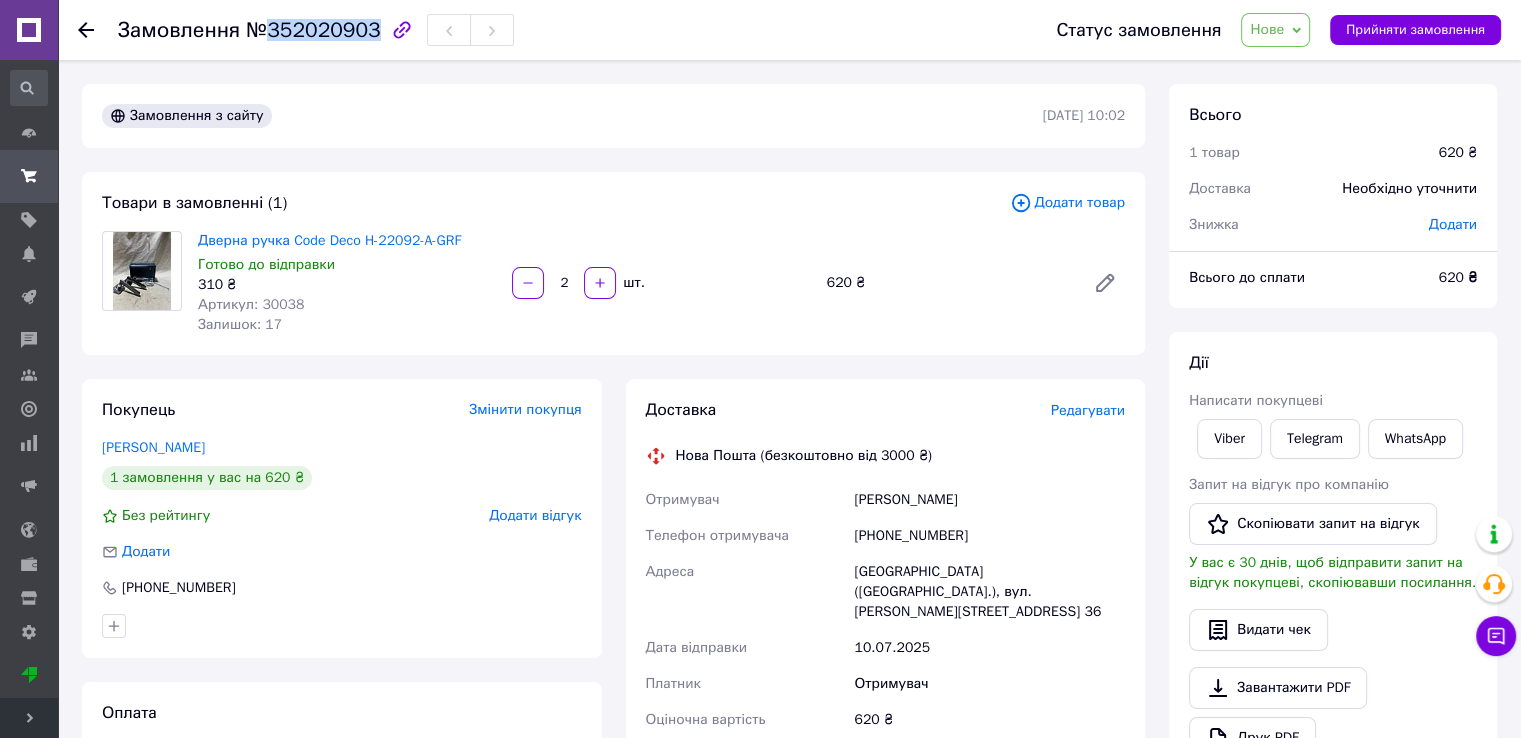 click on "№352020903" at bounding box center [313, 30] 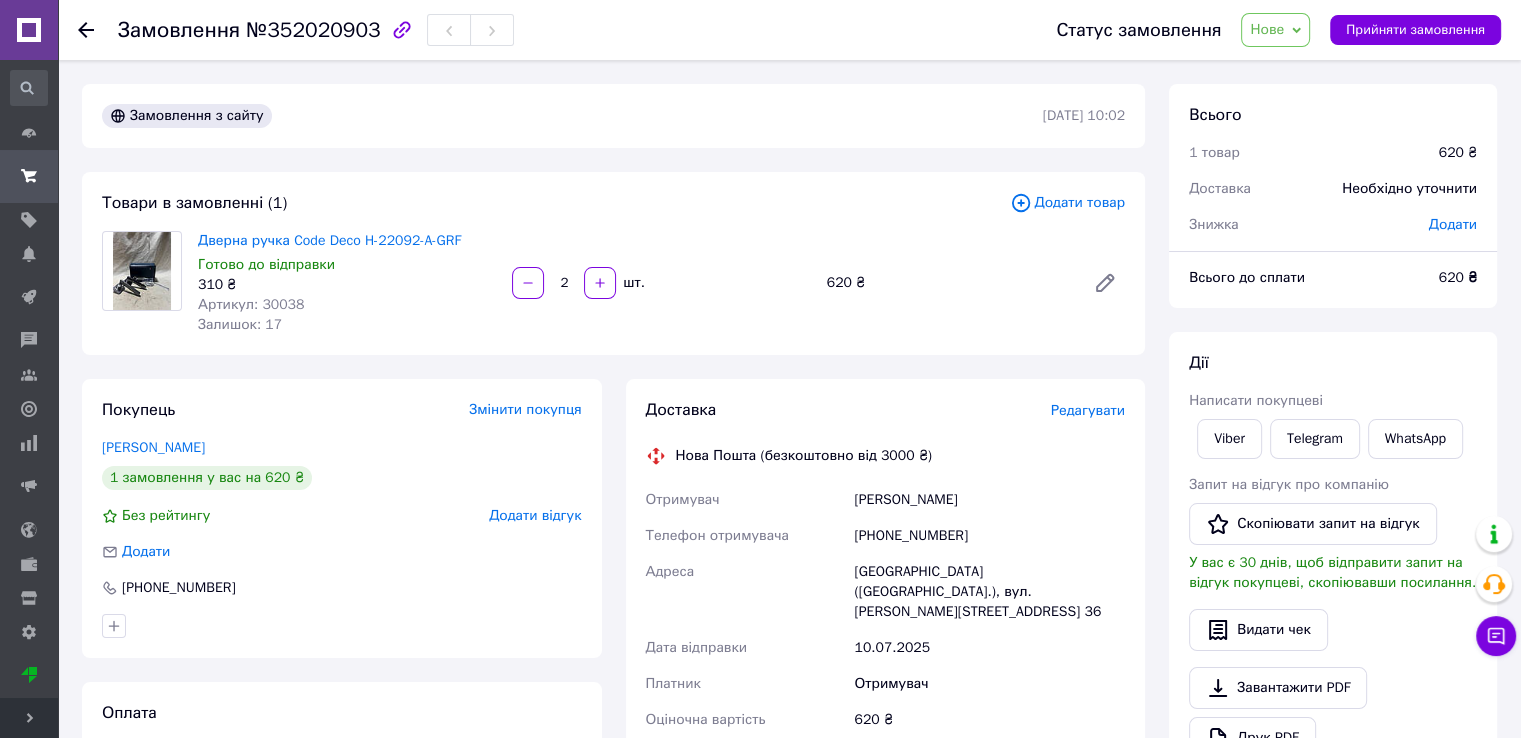 click on "Товари в замовленні (1) Додати товар Дверна ручка Code Deco H-22092-A-GRF Готово до відправки 310 ₴ Артикул: 30038 Залишок: 17 2   шт. 620 ₴" at bounding box center (613, 263) 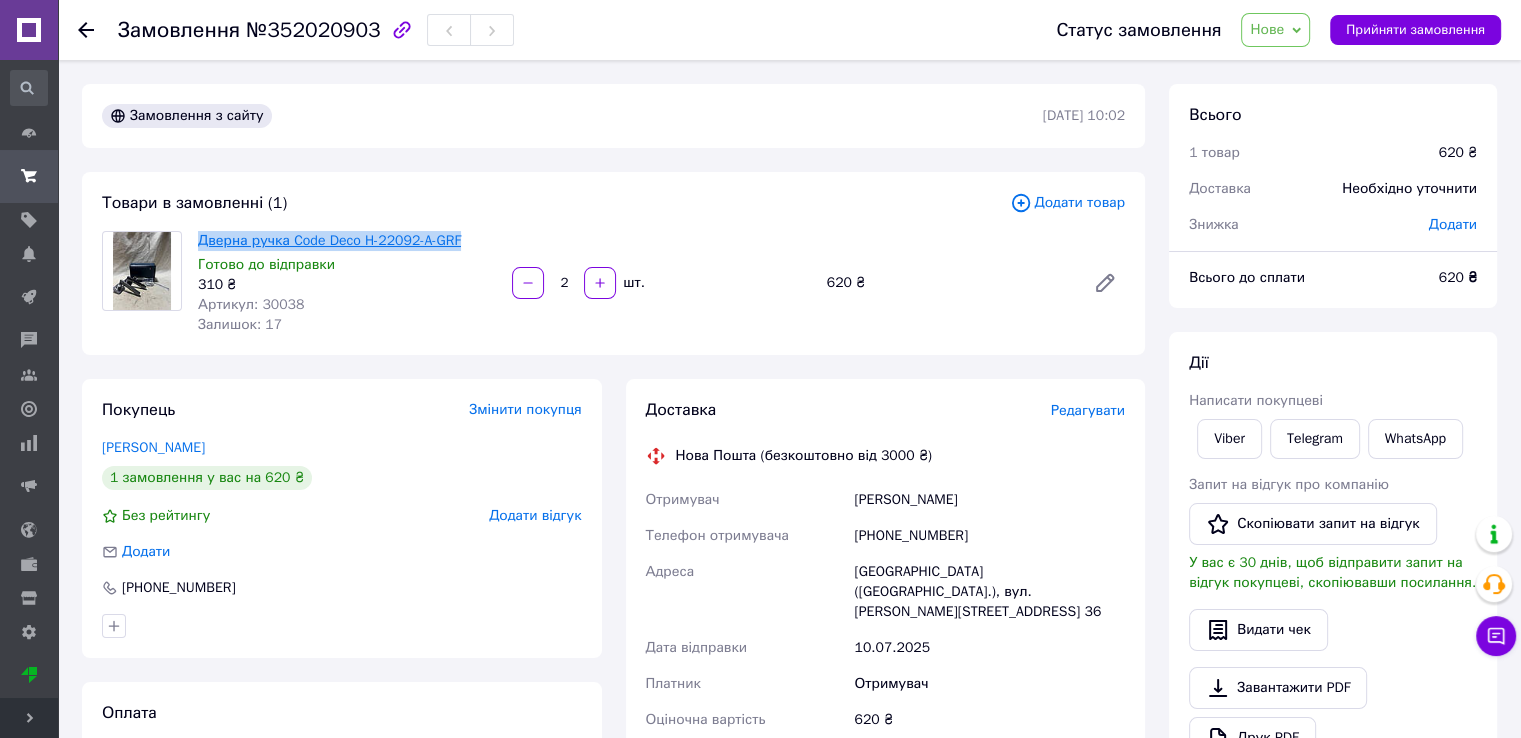 drag, startPoint x: 476, startPoint y: 246, endPoint x: 201, endPoint y: 240, distance: 275.06546 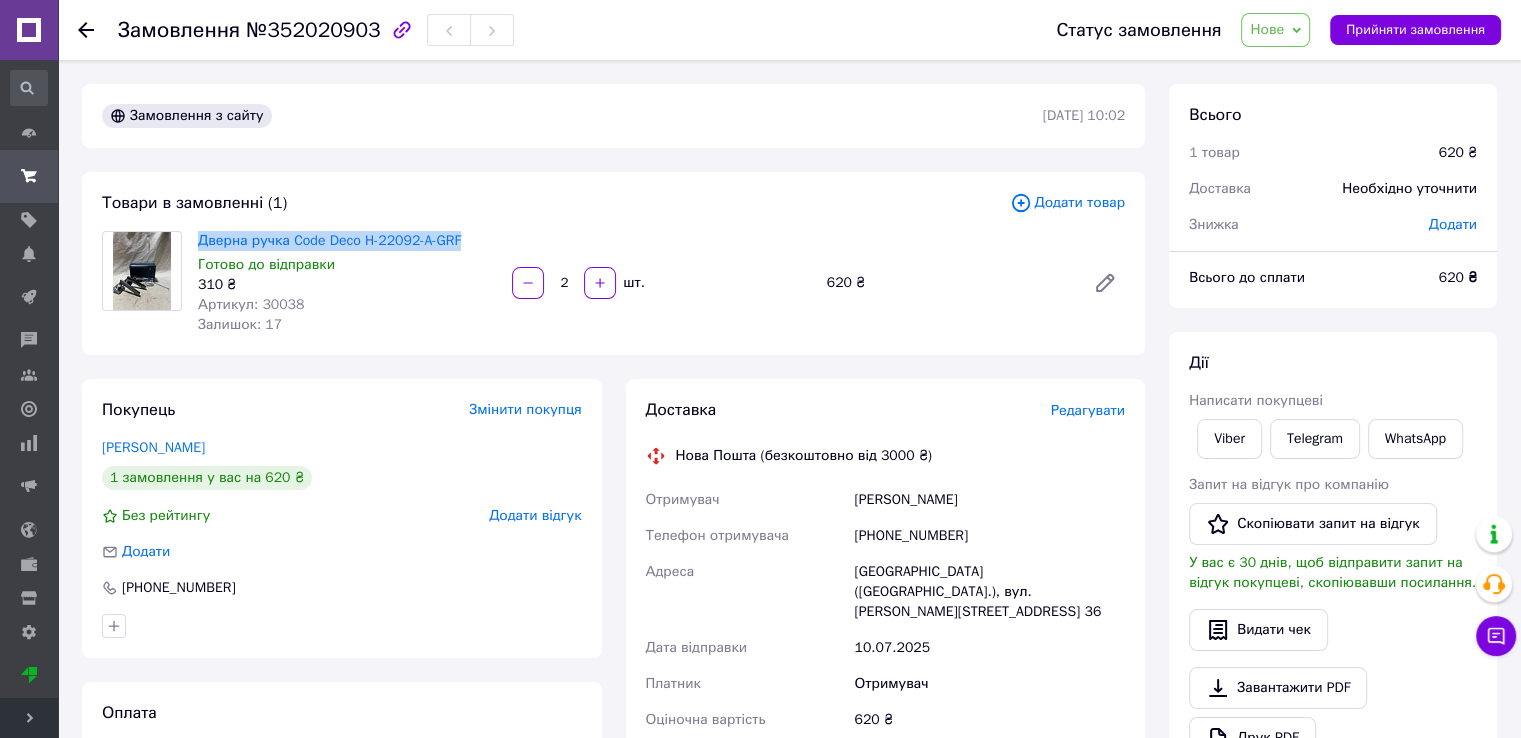 copy on "Дверна ручка Code Deco H-22092-A-GRF" 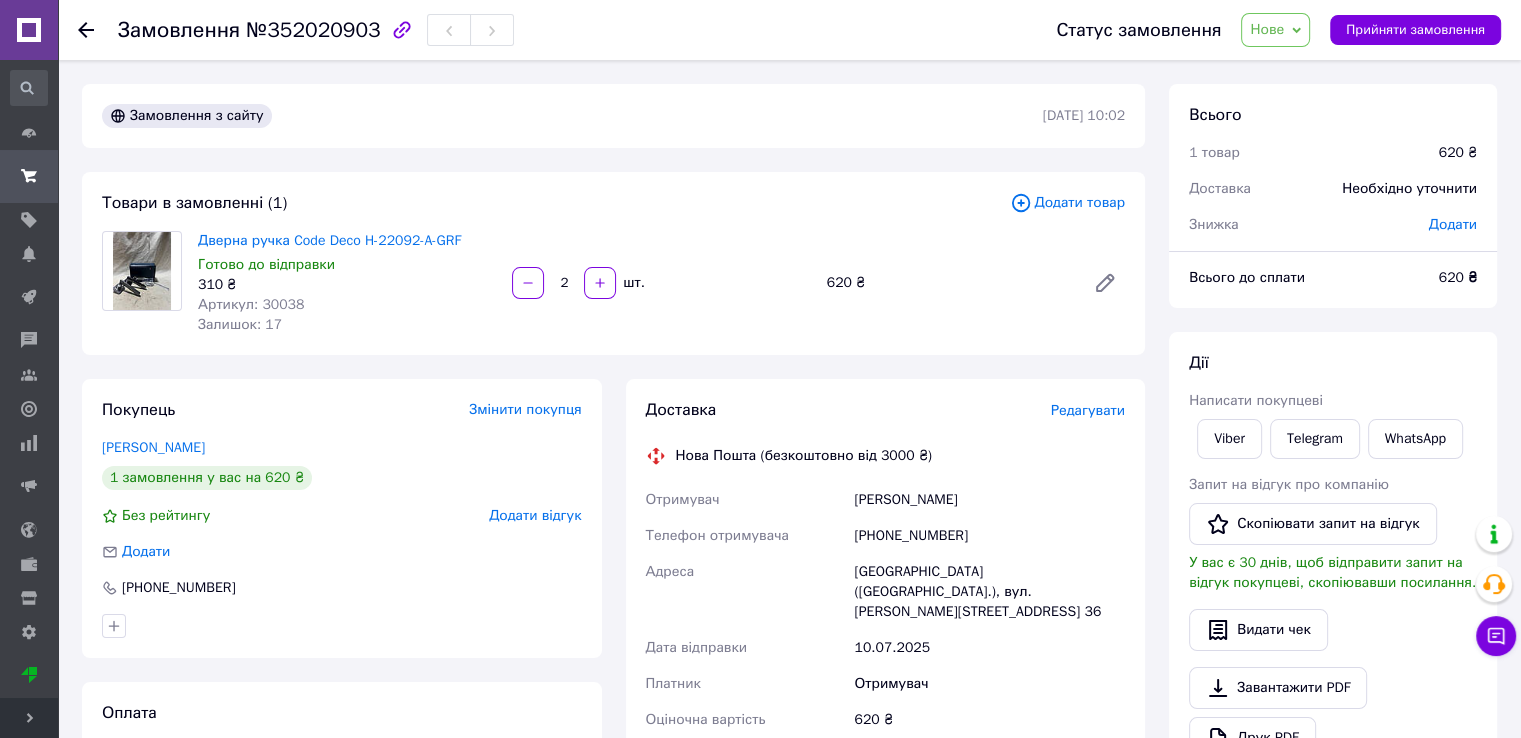 click on "Товари в замовленні (1)" at bounding box center (556, 203) 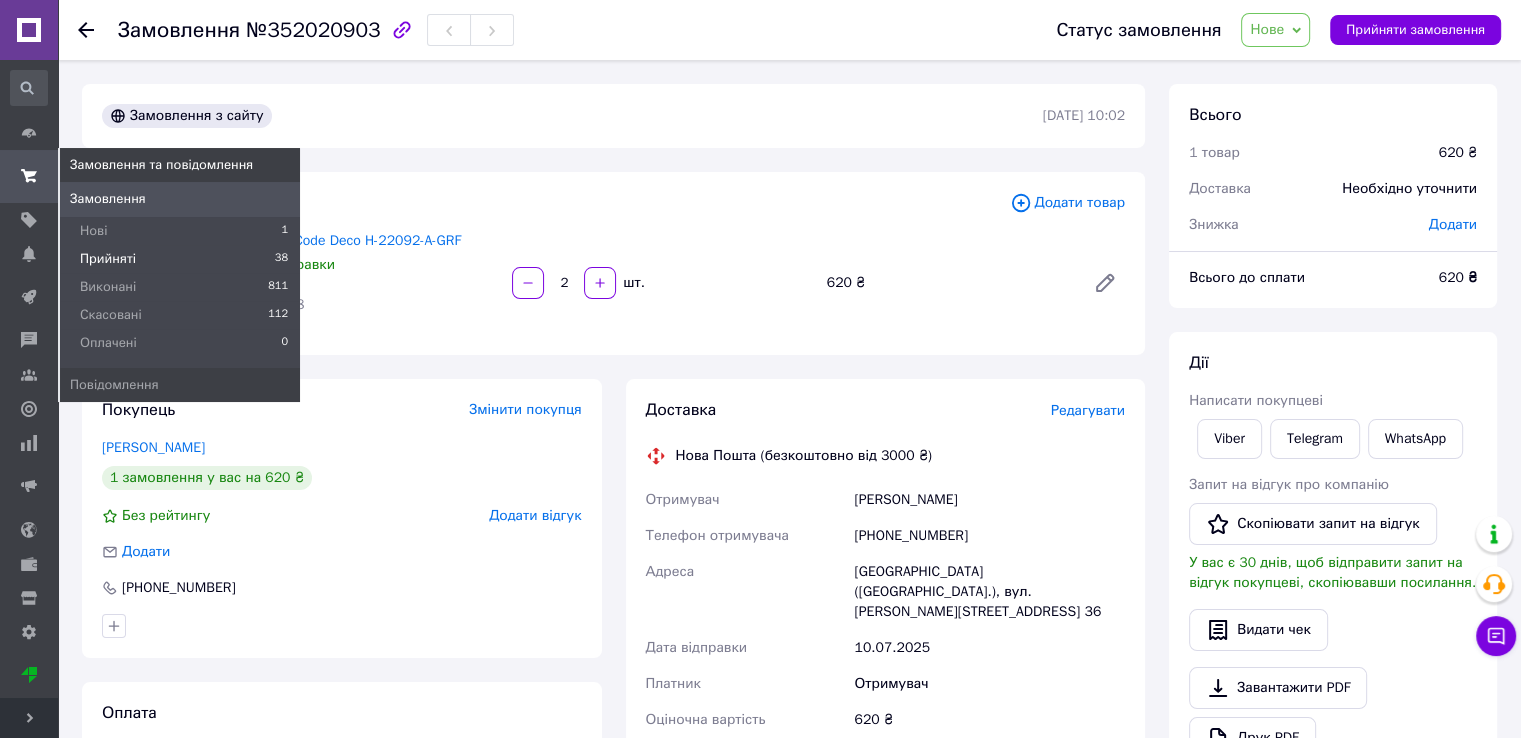 click on "Прийняті" at bounding box center (108, 259) 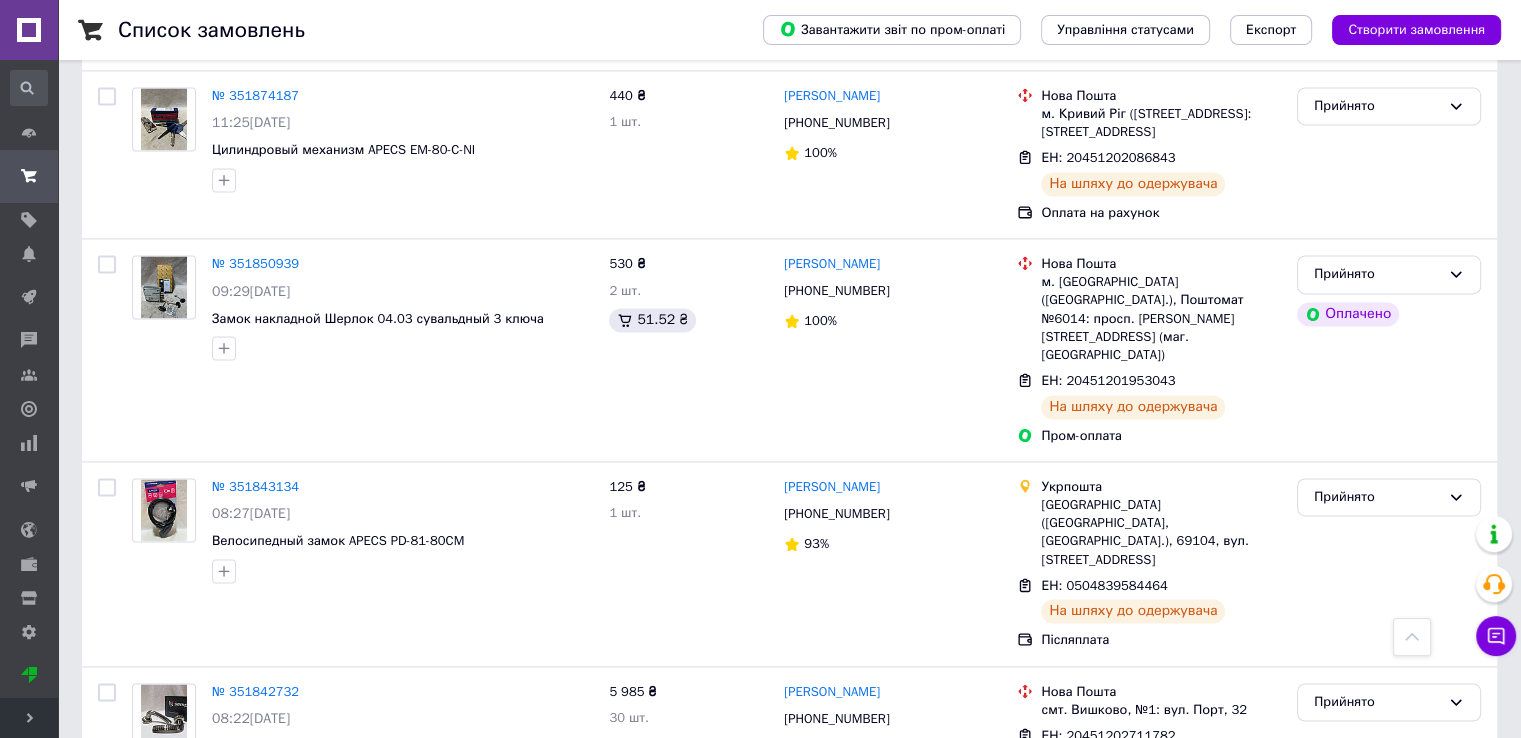 scroll, scrollTop: 2900, scrollLeft: 0, axis: vertical 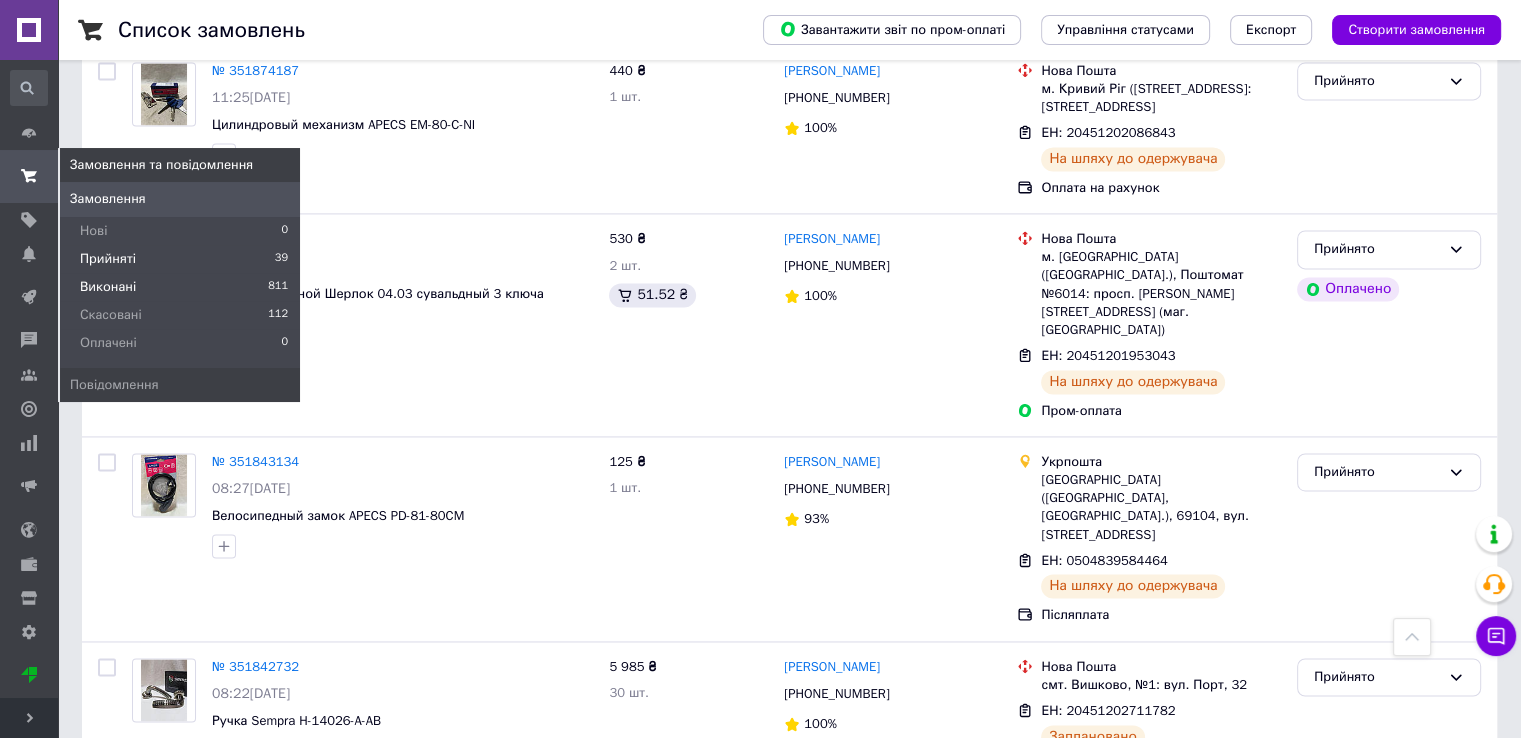 click on "Виконані" at bounding box center (108, 287) 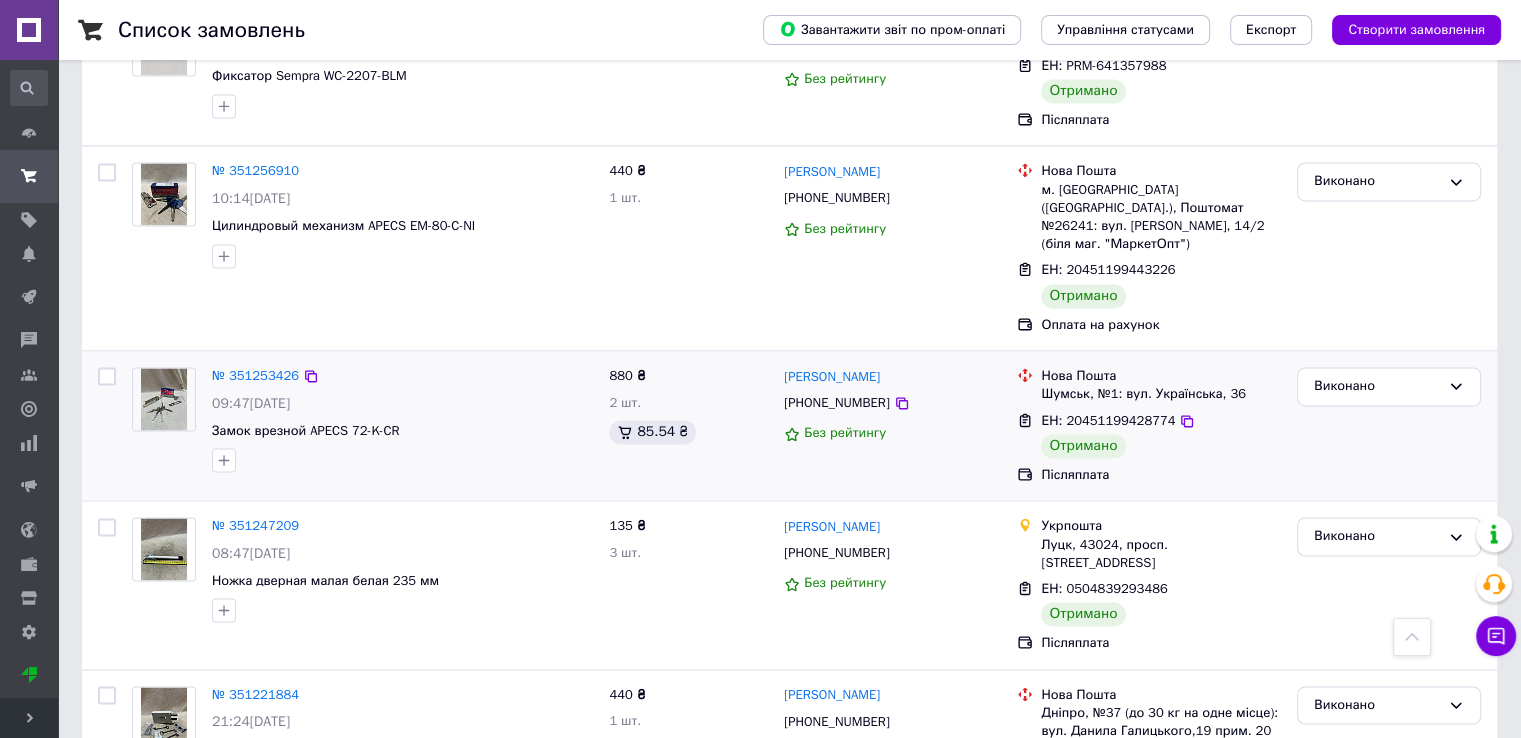 scroll, scrollTop: 3056, scrollLeft: 0, axis: vertical 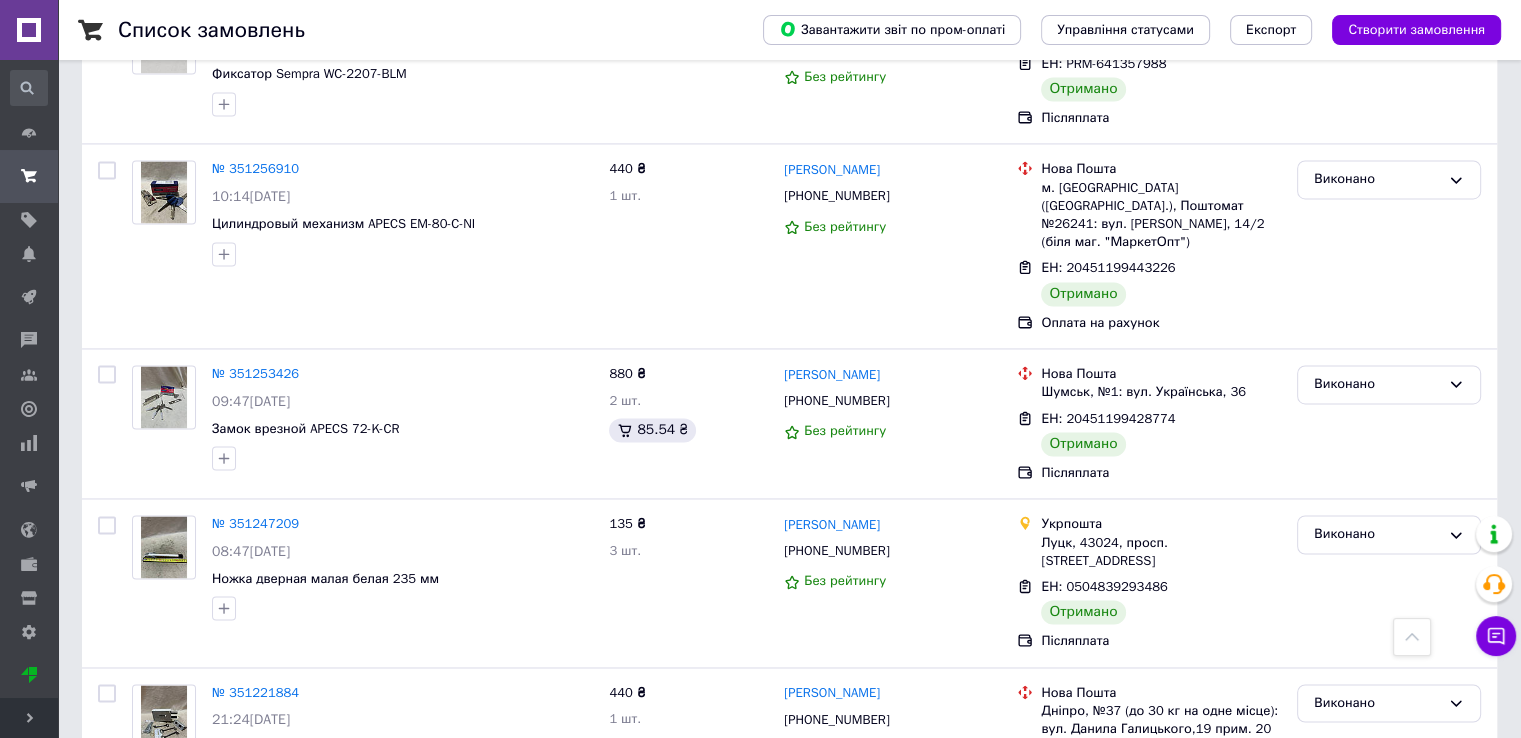 click on "2" at bounding box center (145, 880) 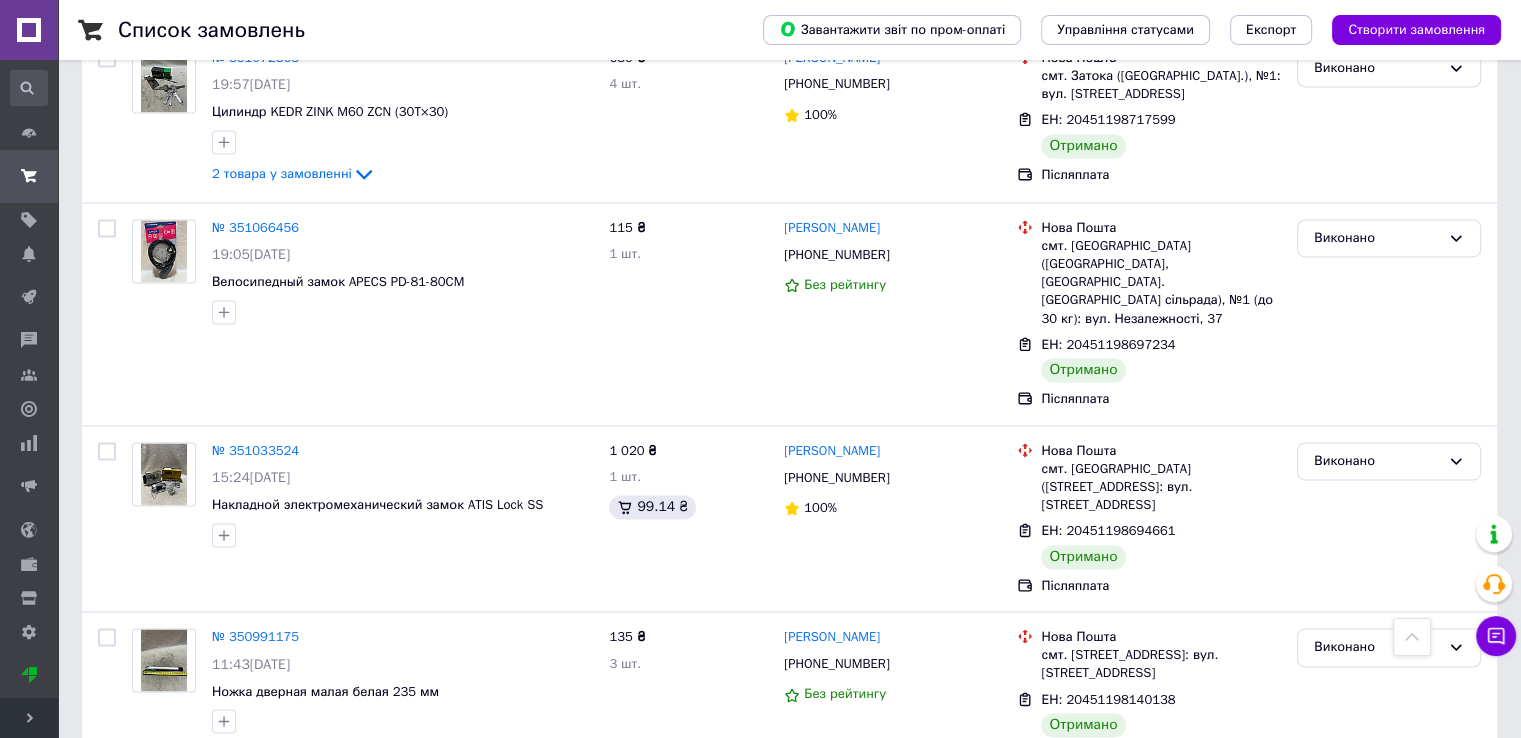 scroll, scrollTop: 3017, scrollLeft: 0, axis: vertical 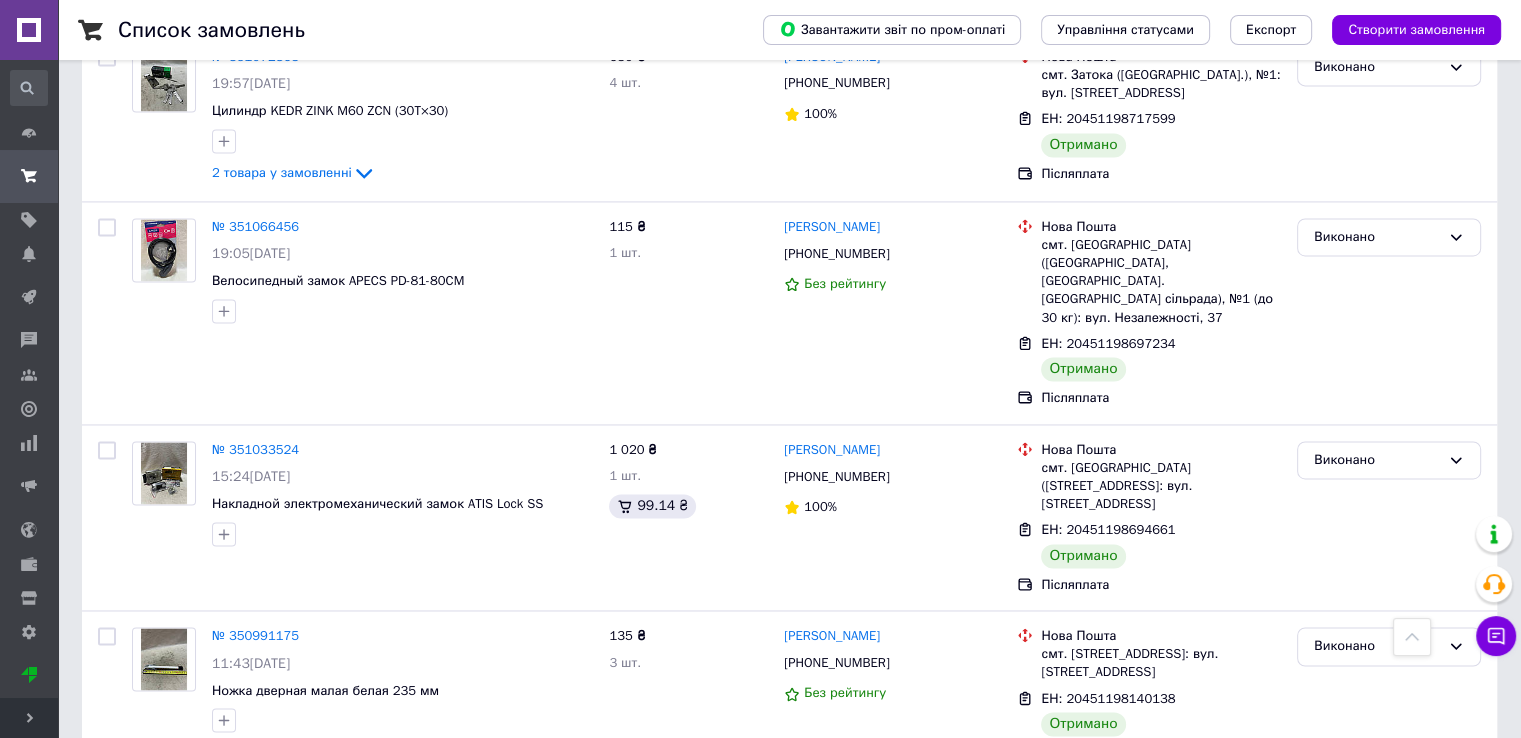 click on "3" at bounding box center [312, 1010] 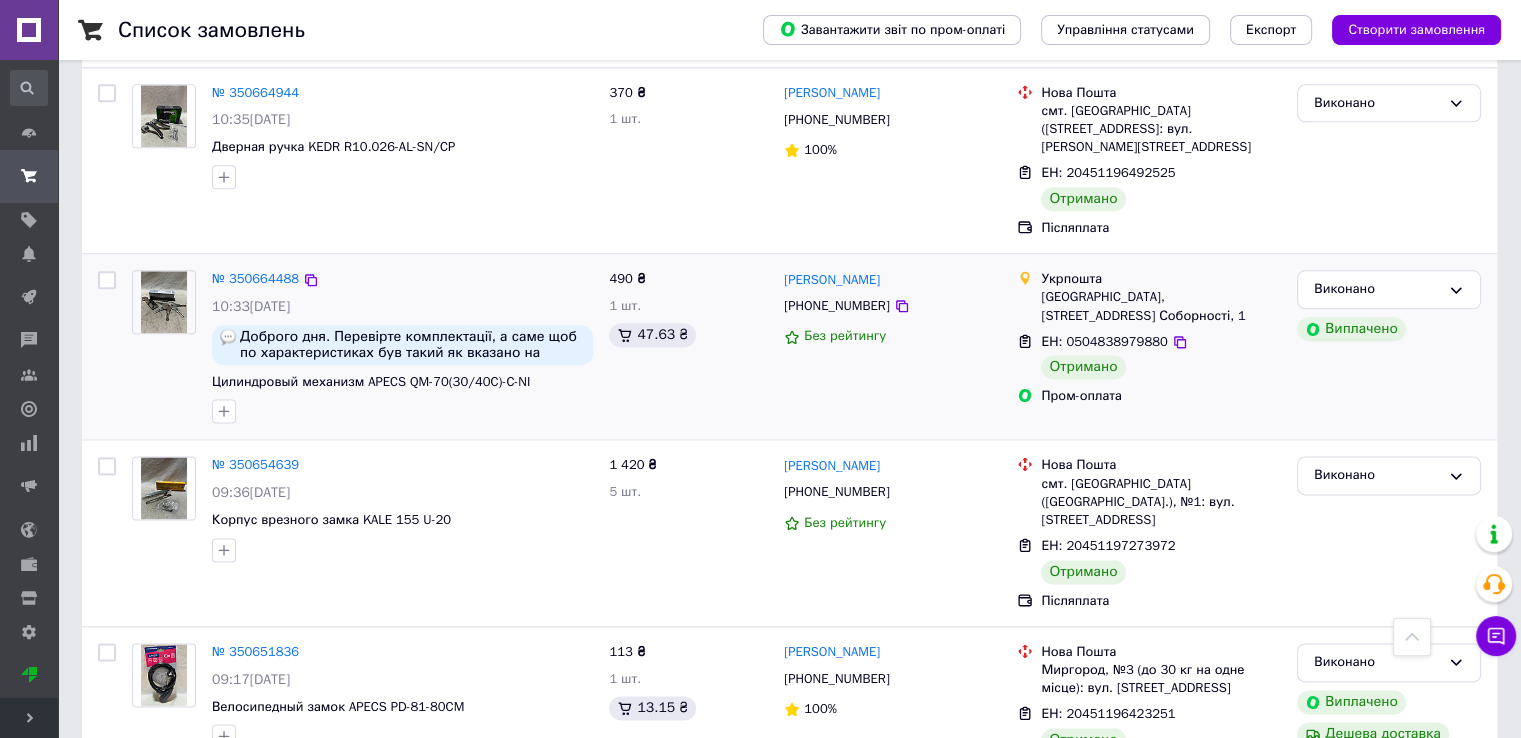scroll, scrollTop: 2500, scrollLeft: 0, axis: vertical 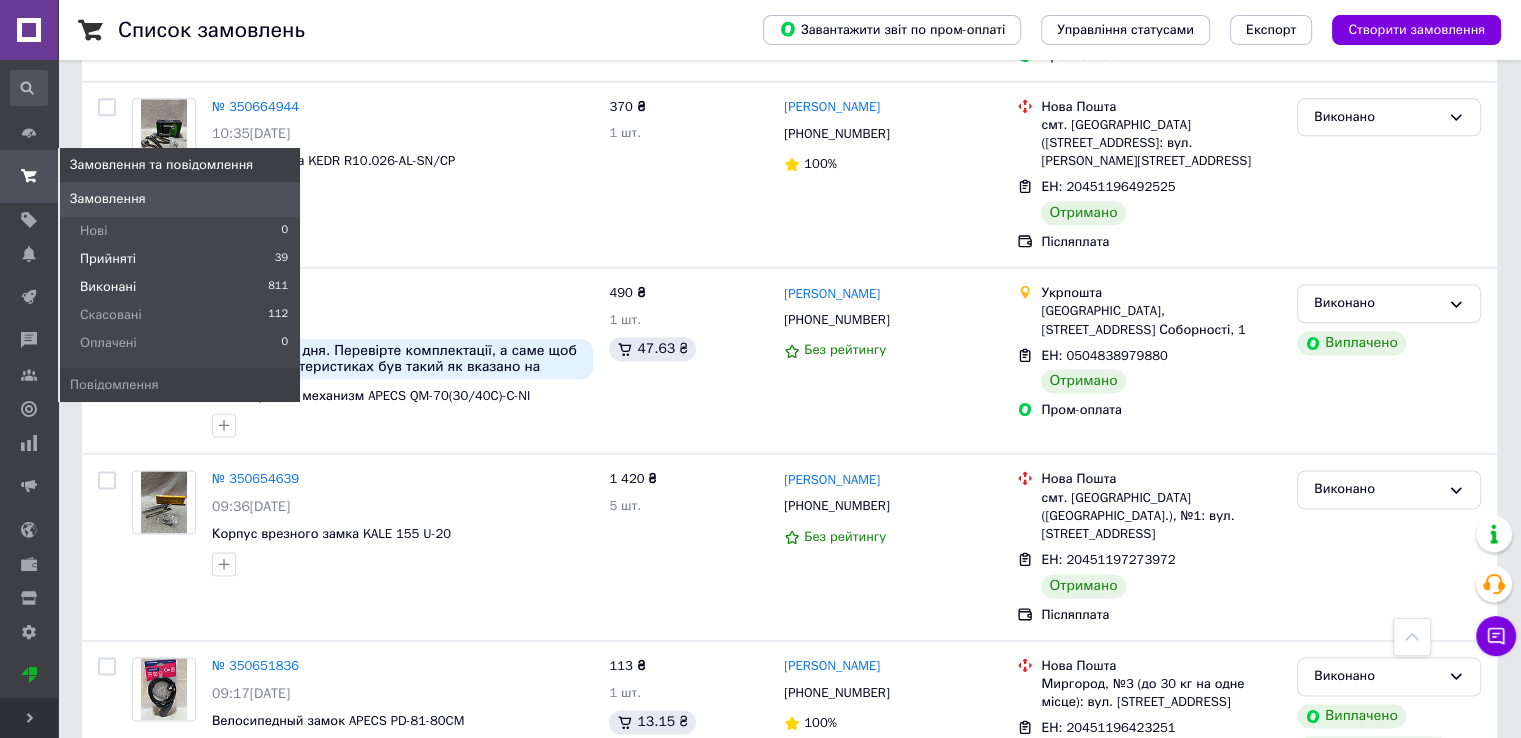 click on "Прийняті" at bounding box center [108, 259] 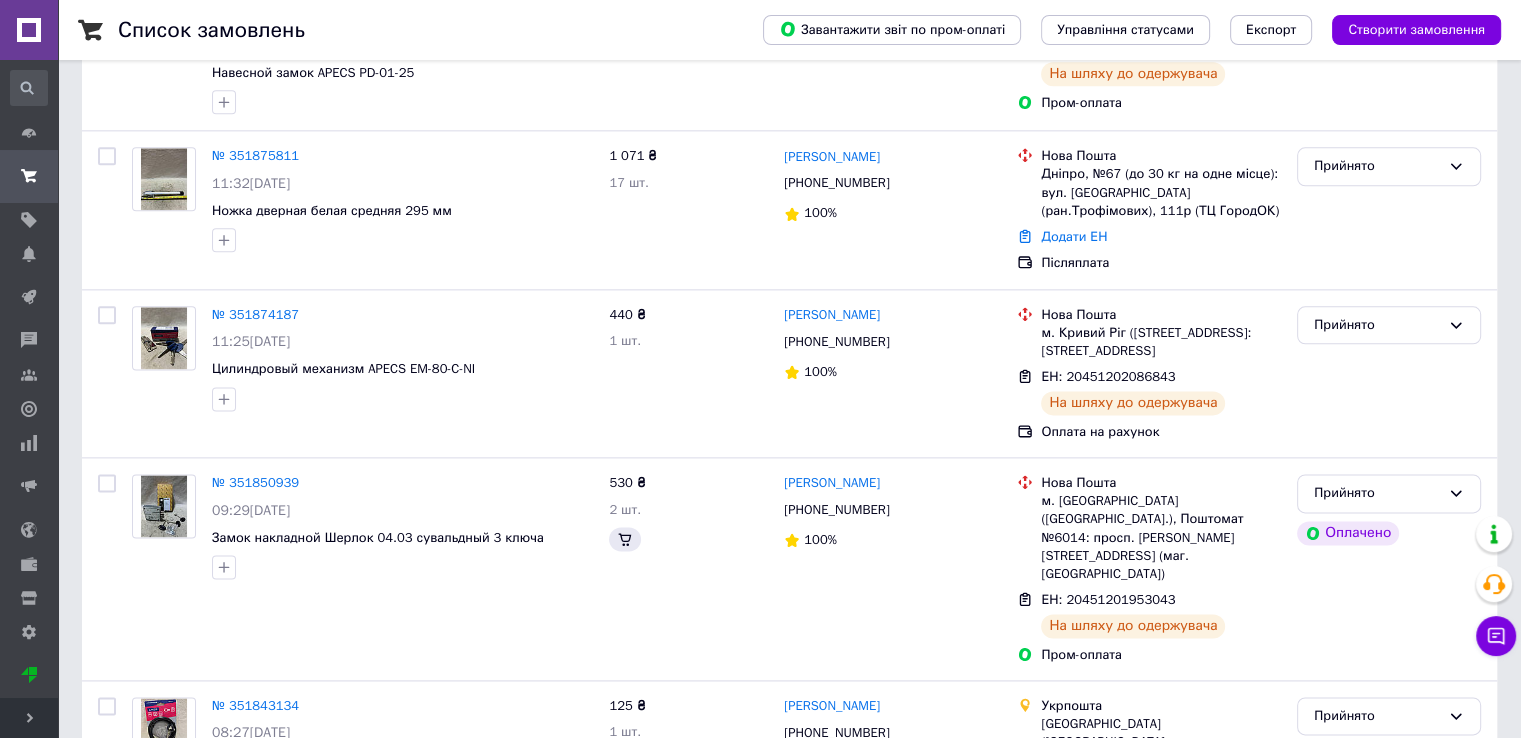 scroll, scrollTop: 0, scrollLeft: 0, axis: both 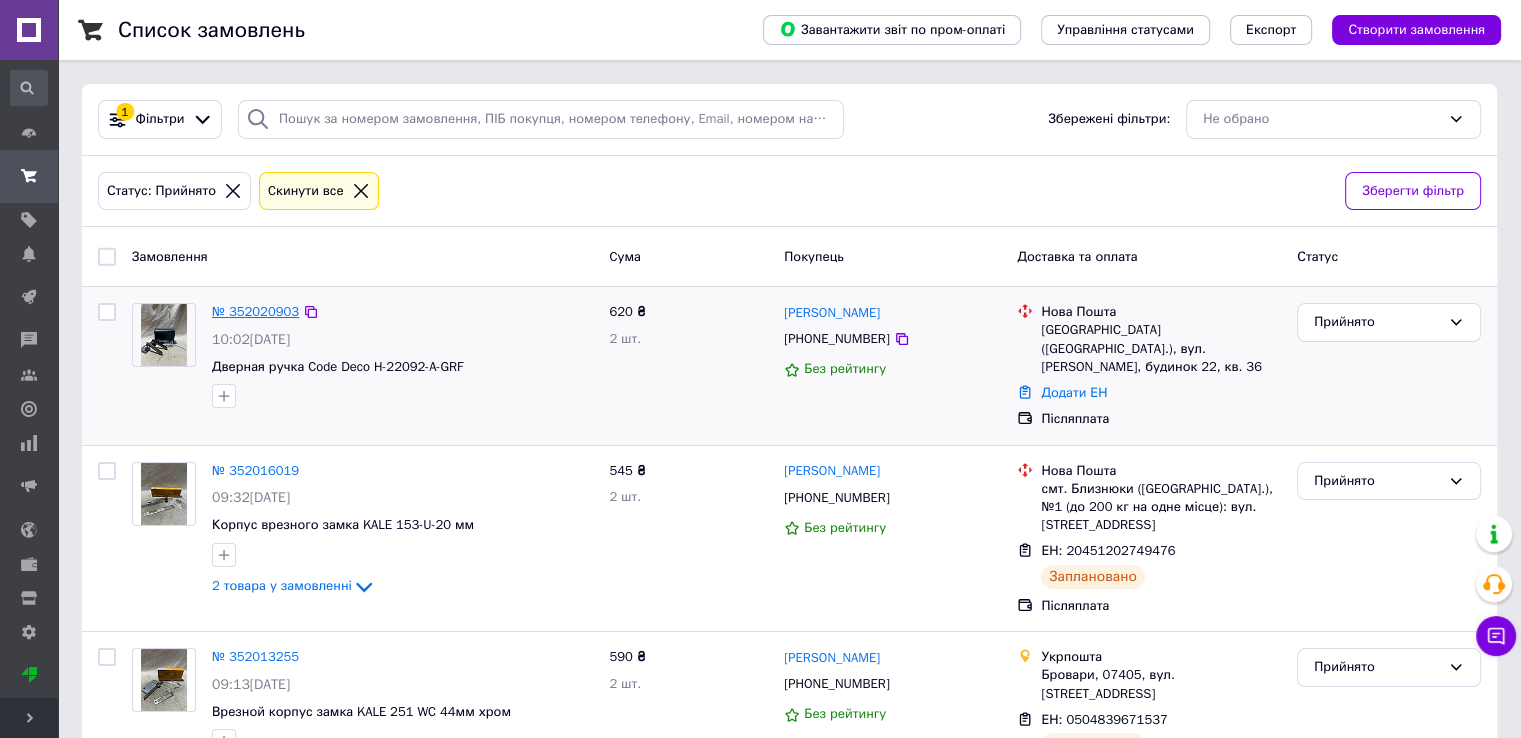 click on "№ 352020903" at bounding box center [255, 311] 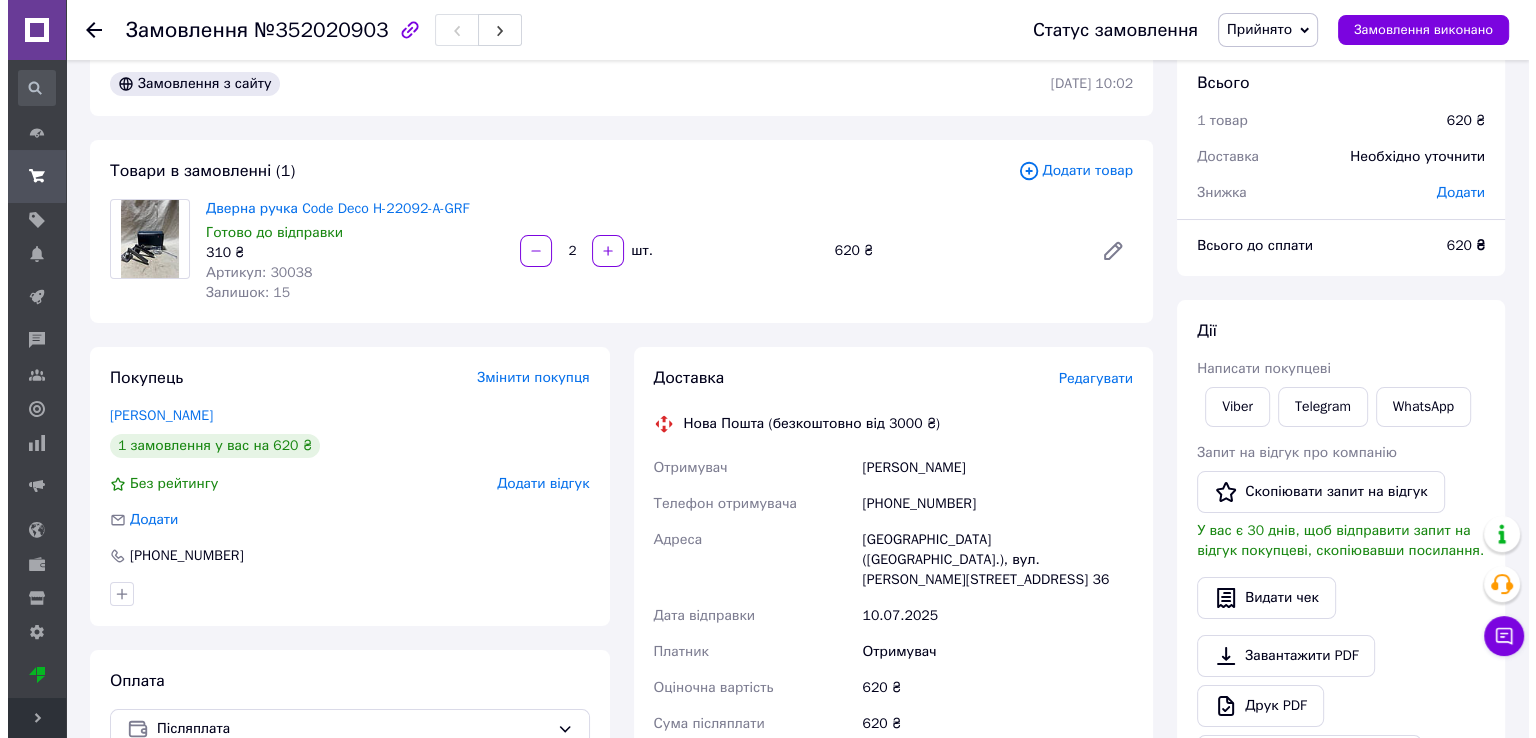 scroll, scrollTop: 0, scrollLeft: 0, axis: both 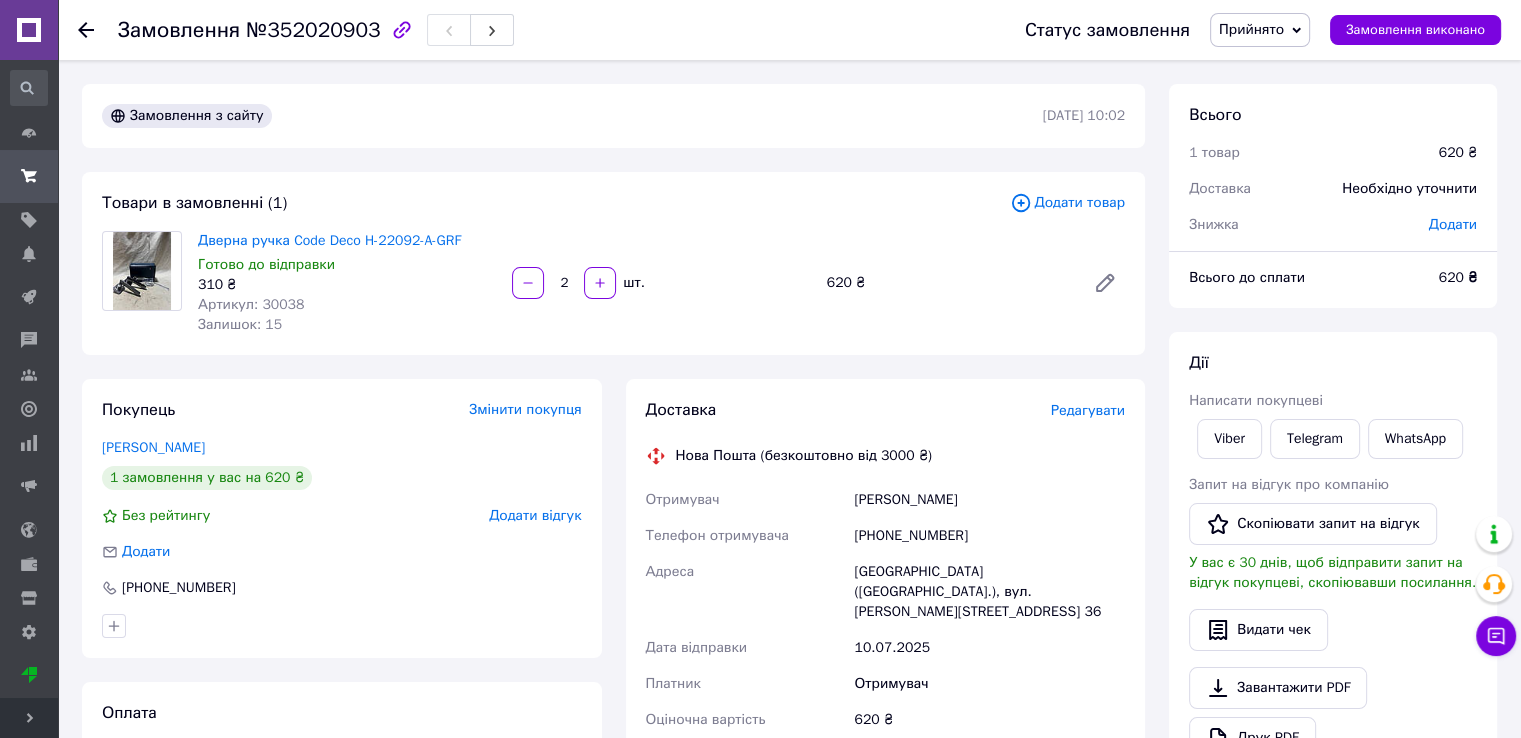 click on "Доставка Редагувати" at bounding box center (886, 410) 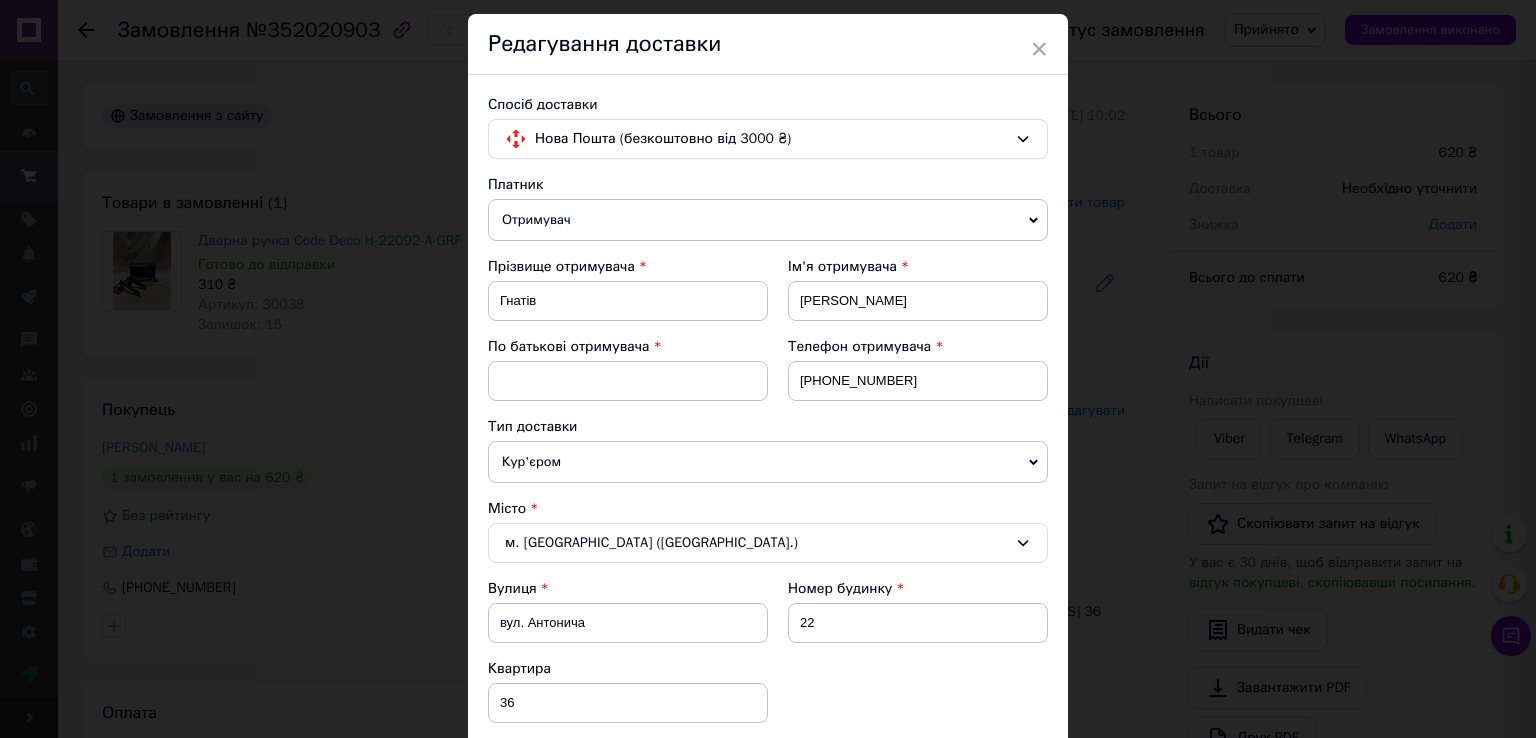 scroll, scrollTop: 500, scrollLeft: 0, axis: vertical 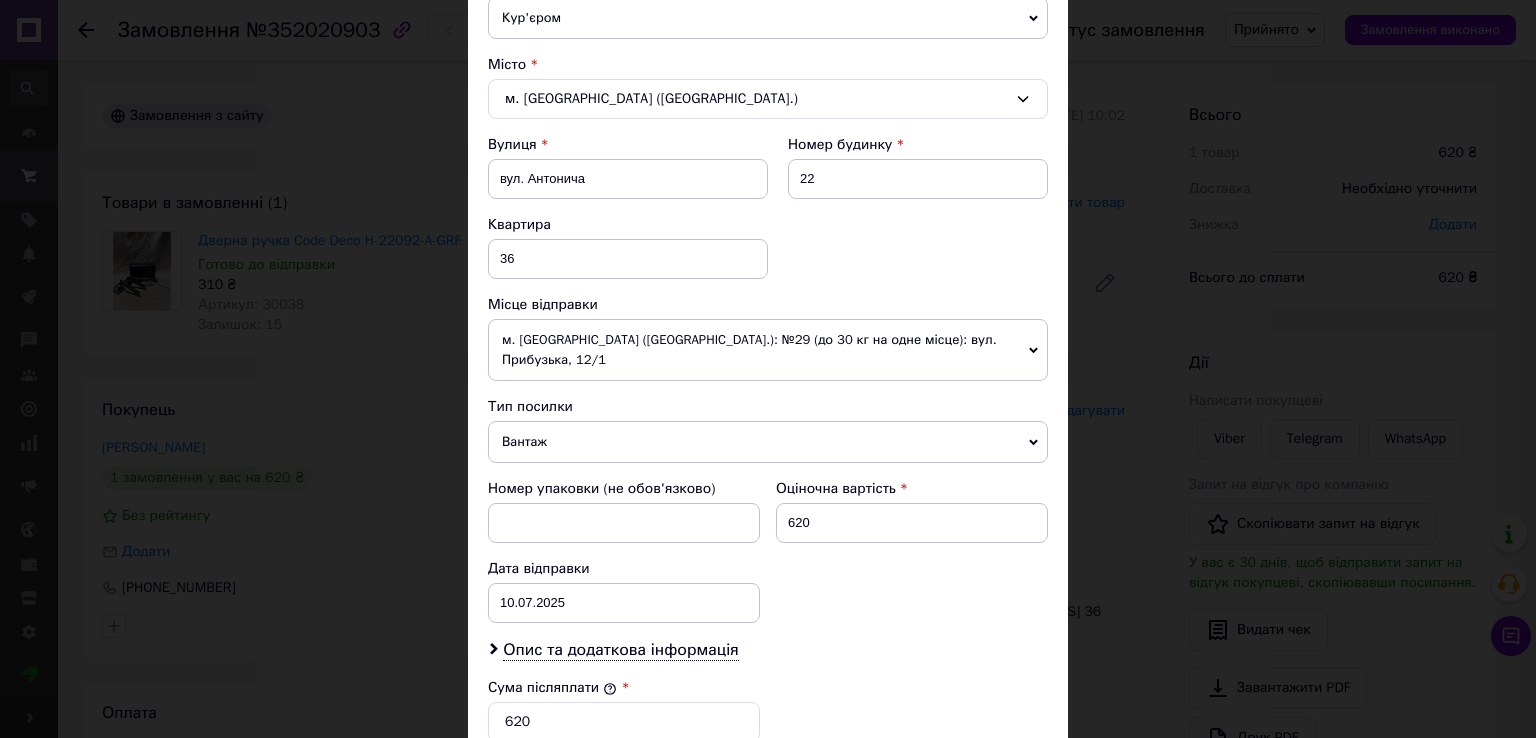 click on "Оціночна вартість 620" at bounding box center [912, 511] 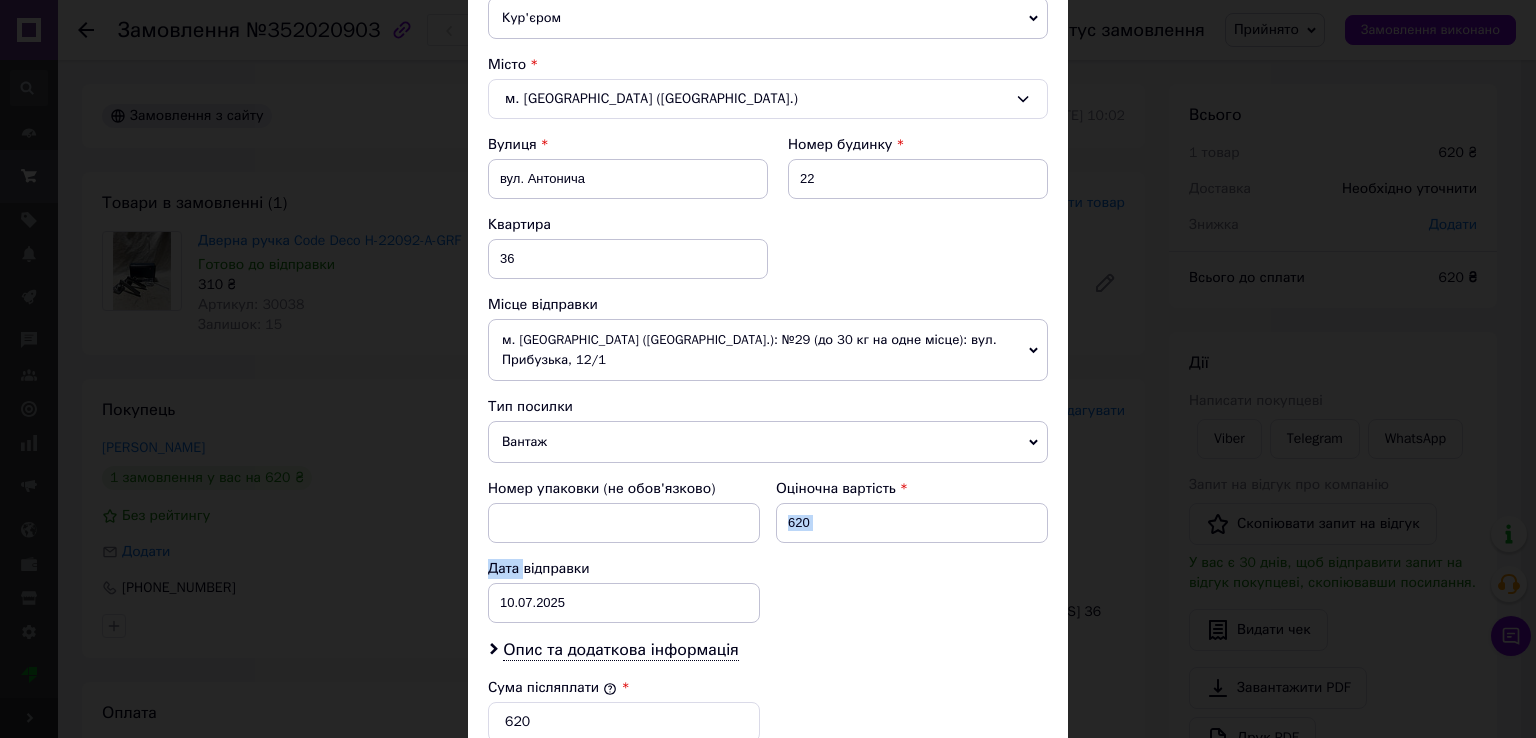 click on "Оціночна вартість 620" at bounding box center (912, 511) 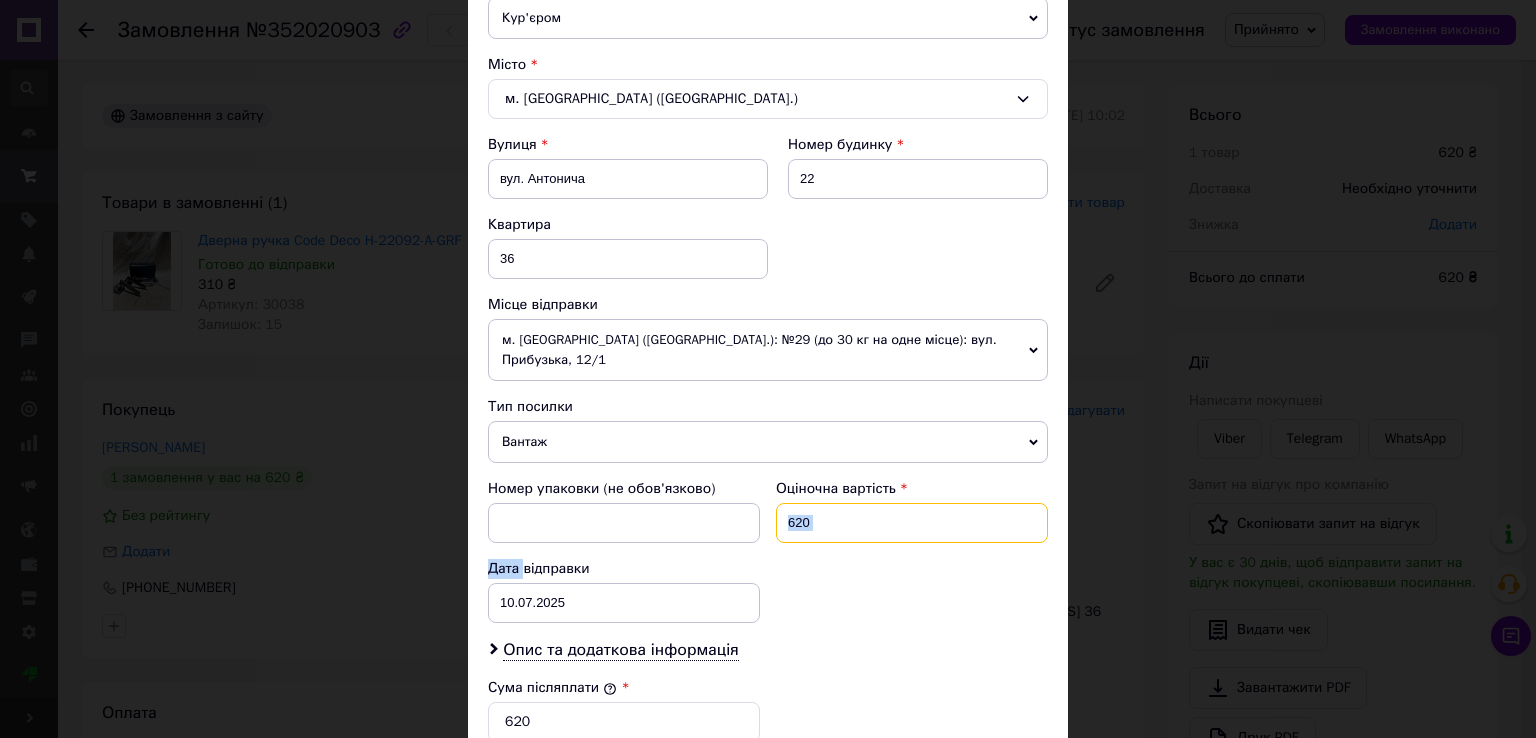 click on "620" at bounding box center [912, 523] 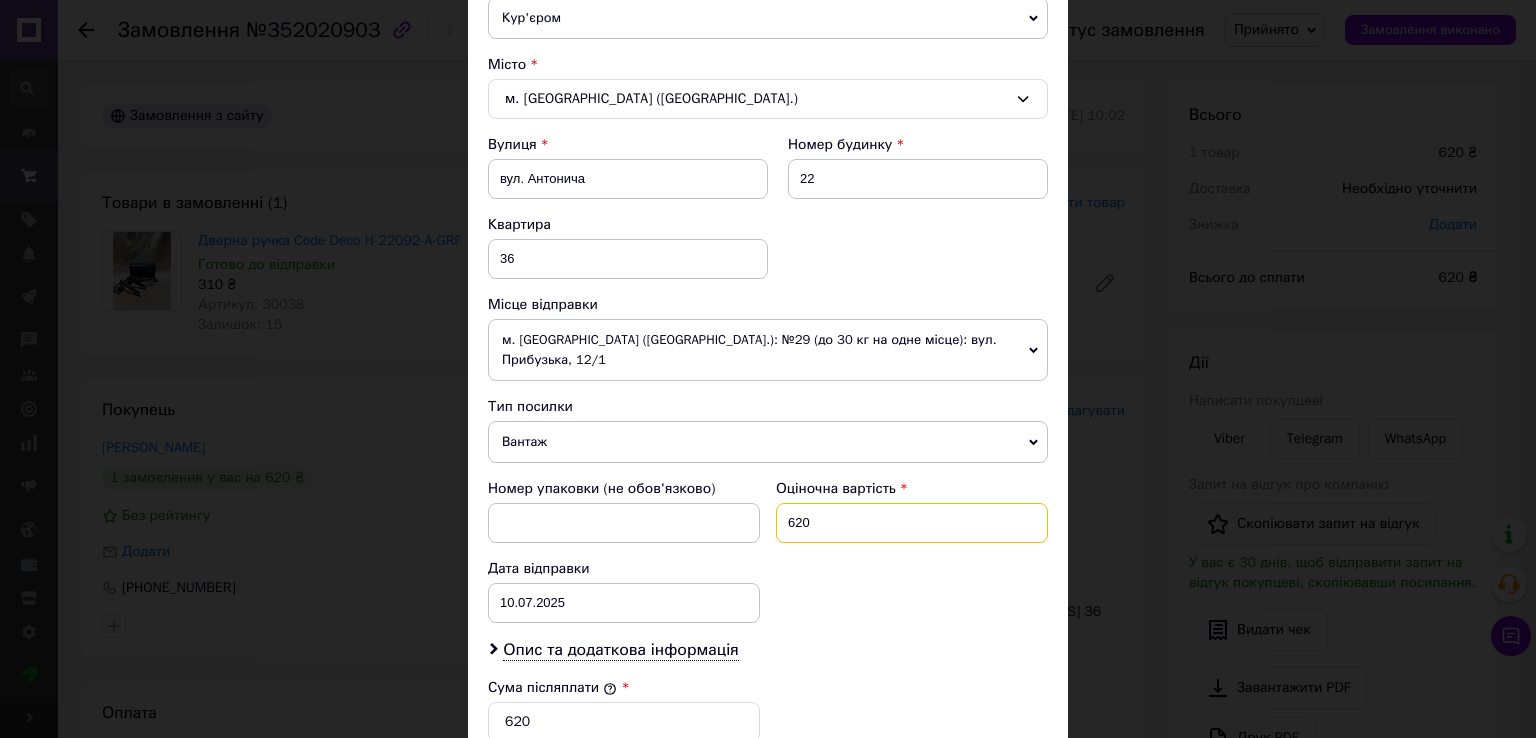 click on "620" at bounding box center [912, 523] 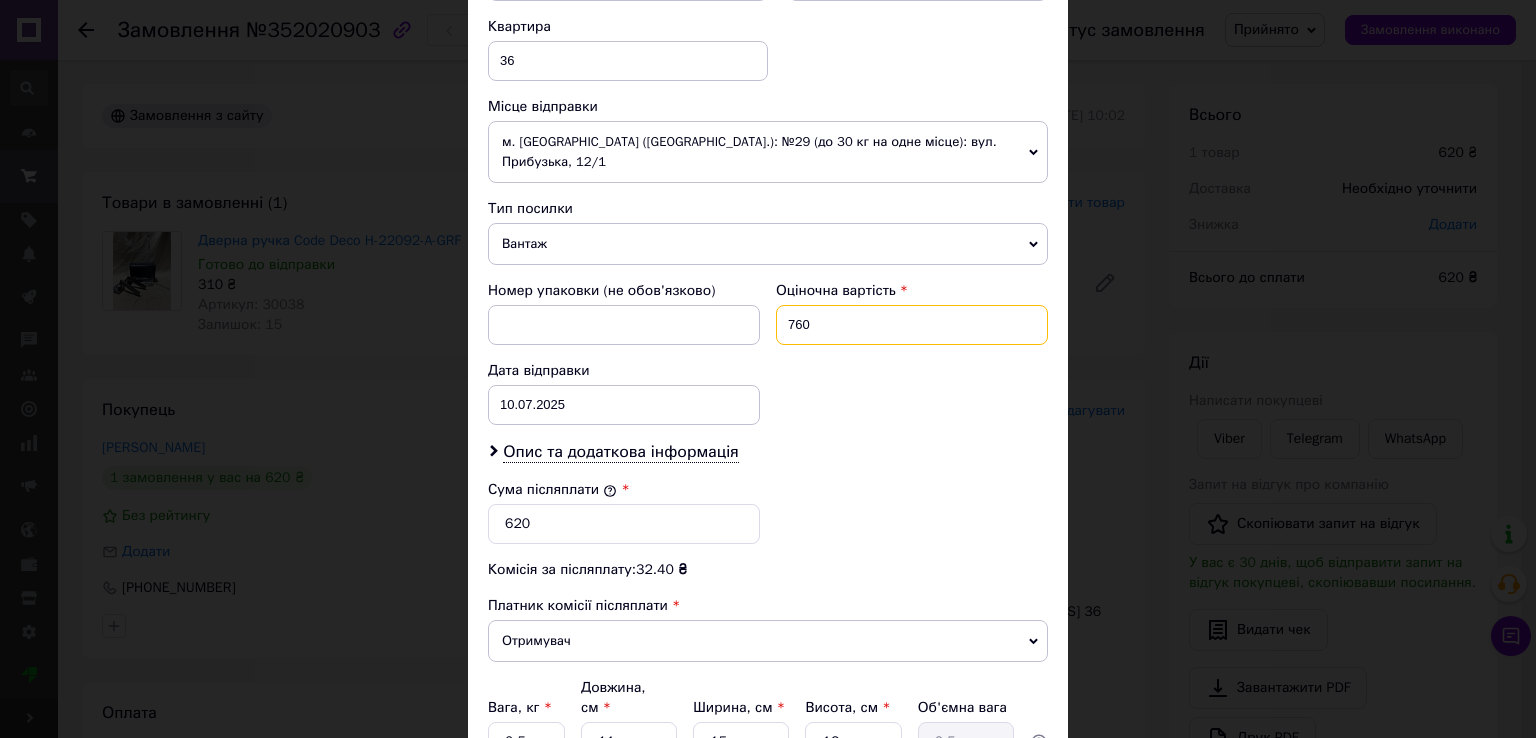scroll, scrollTop: 700, scrollLeft: 0, axis: vertical 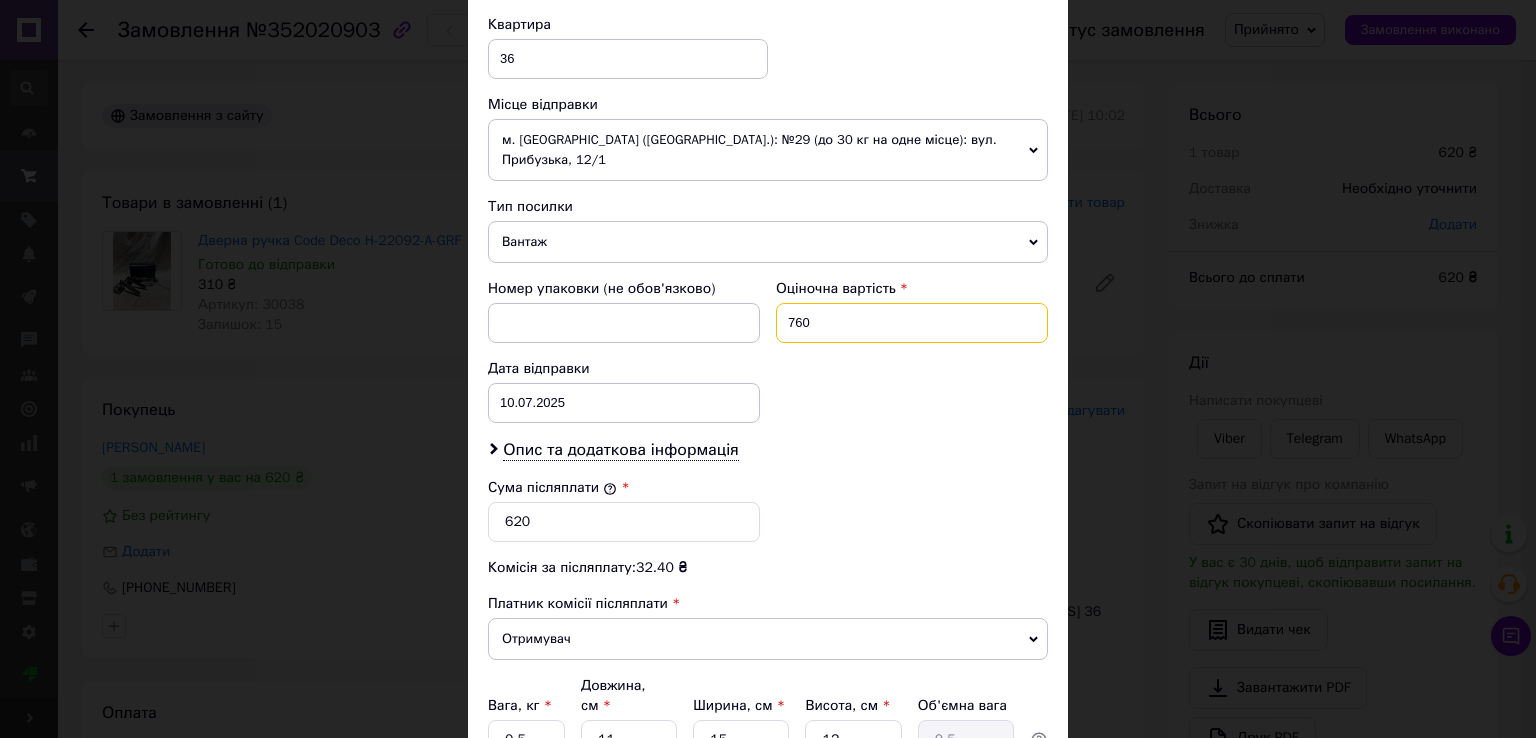 type on "760" 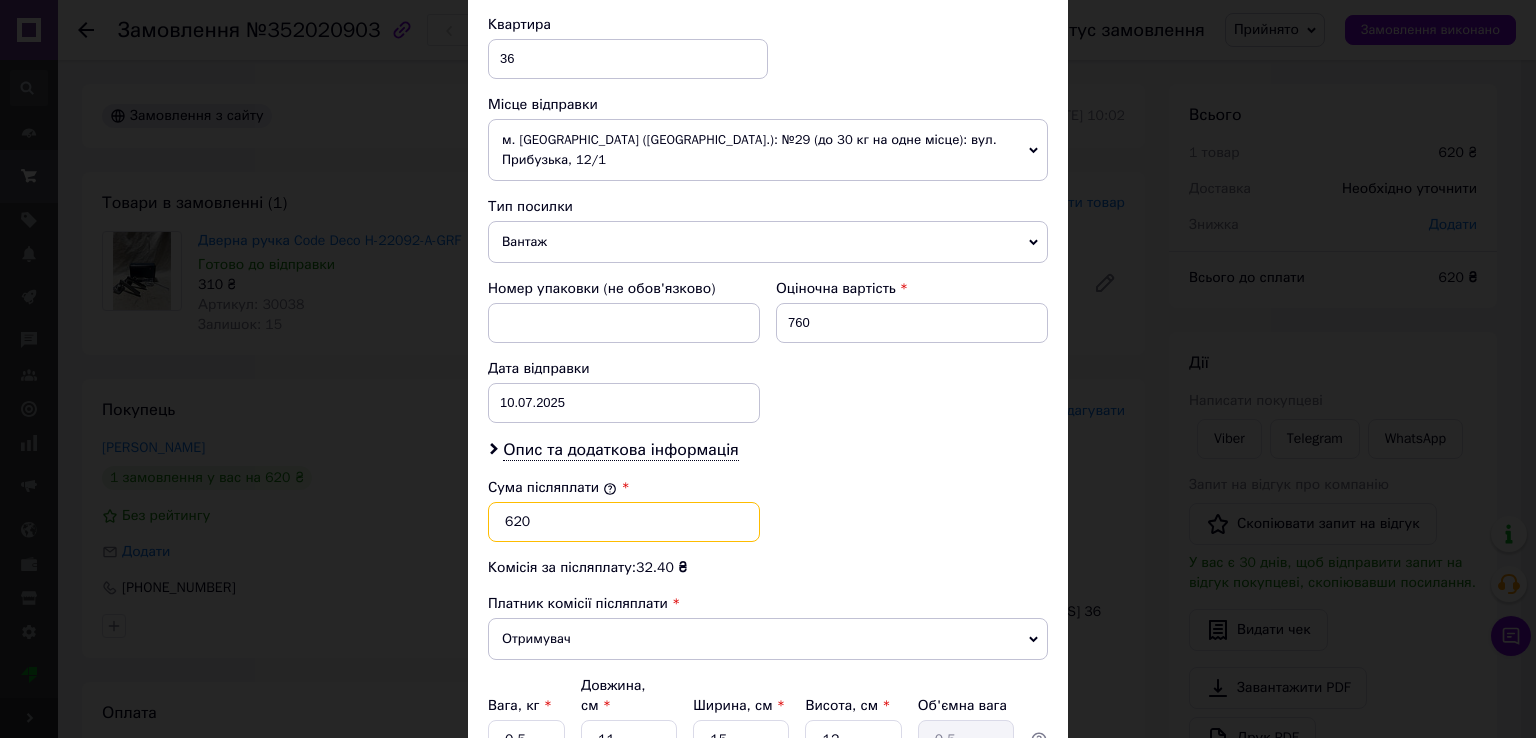 click on "620" at bounding box center [624, 522] 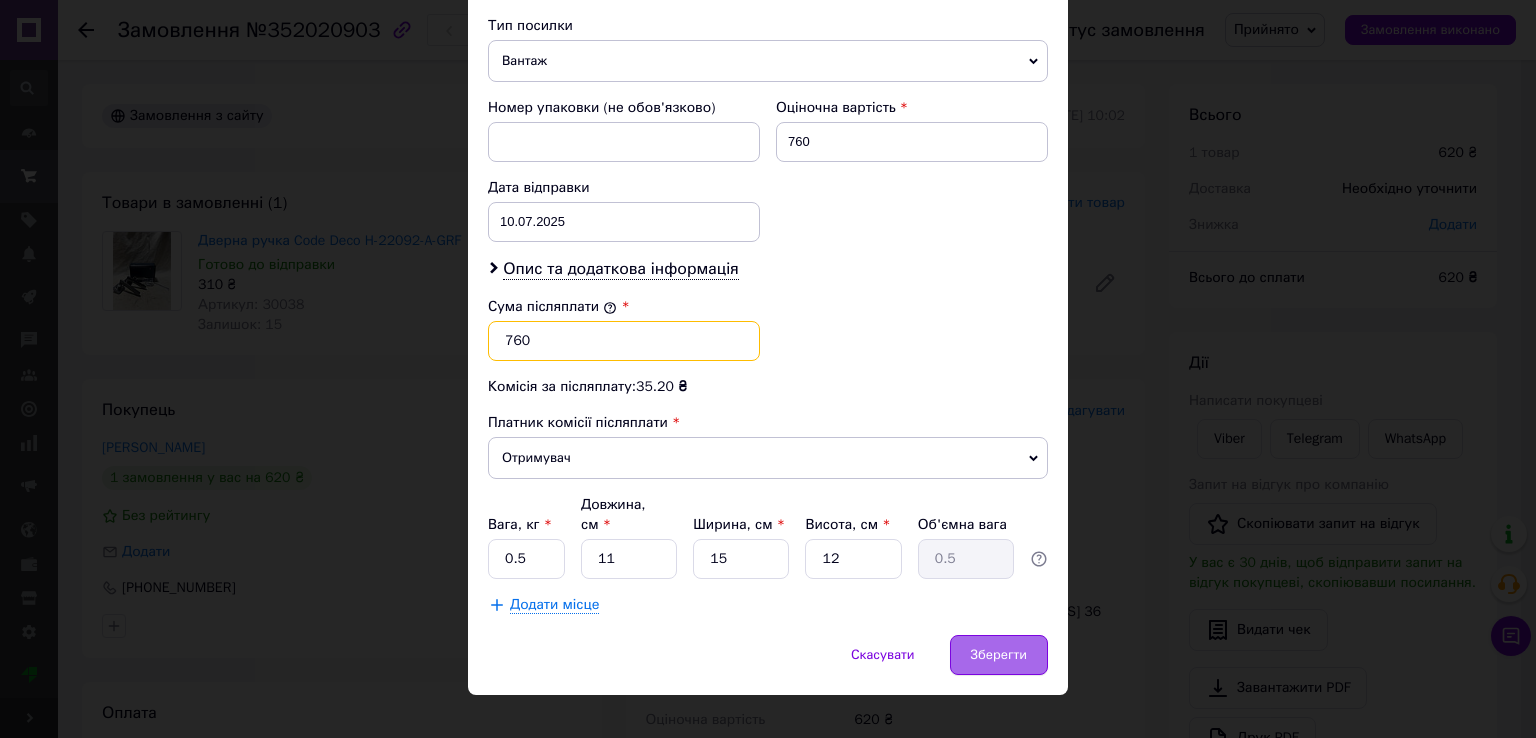 type on "760" 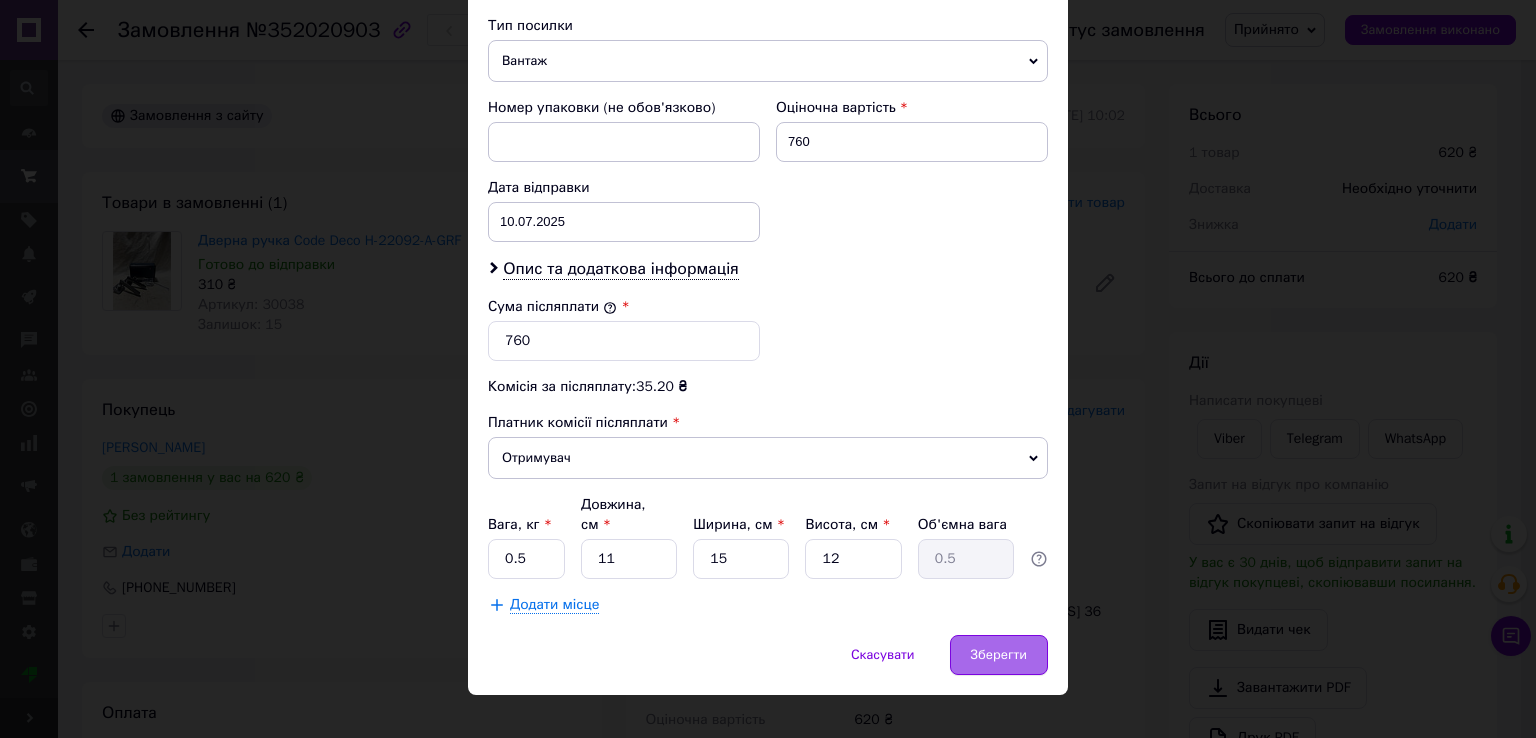 click on "Зберегти" at bounding box center (999, 655) 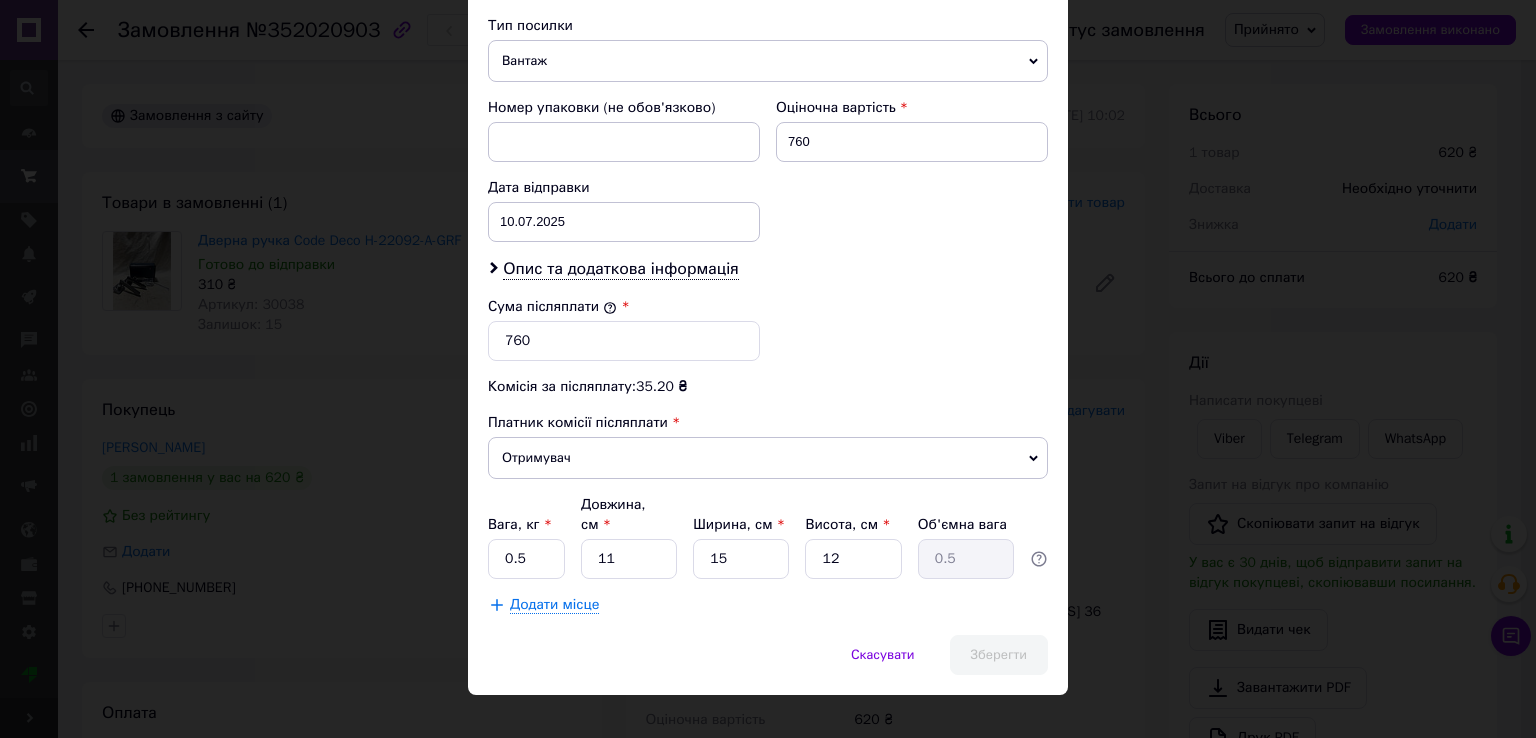 scroll, scrollTop: 66, scrollLeft: 0, axis: vertical 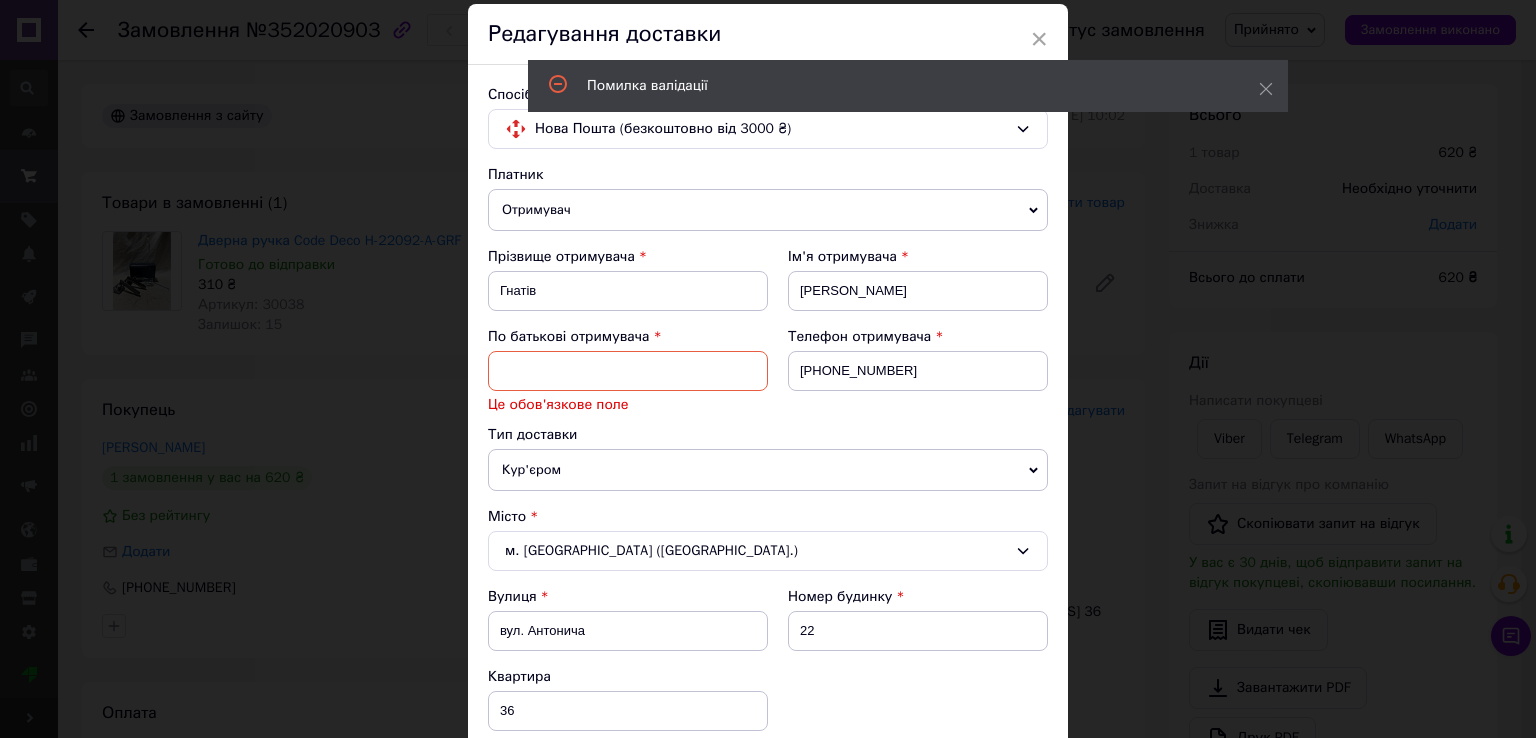 click at bounding box center (628, 371) 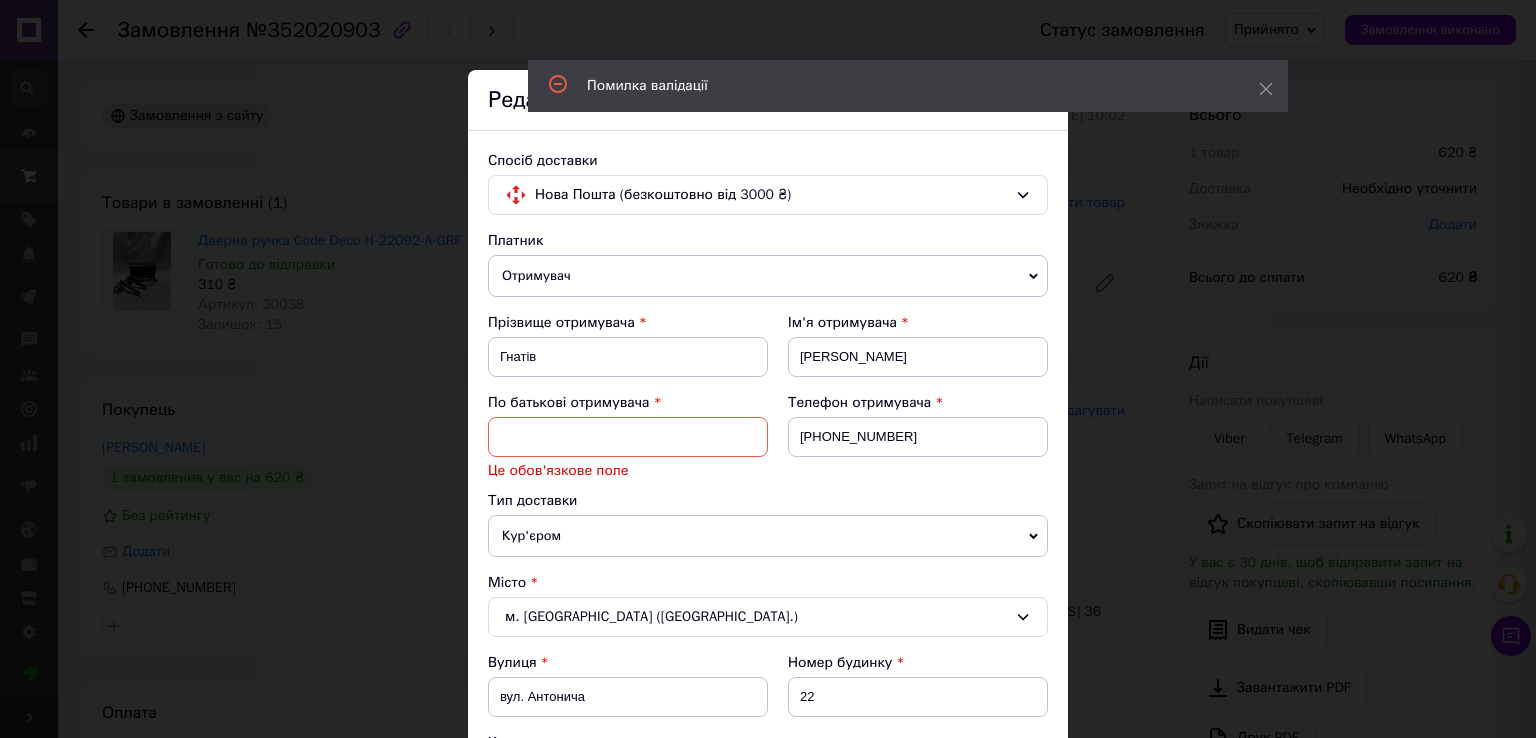click on "Тип доставки" at bounding box center [768, 501] 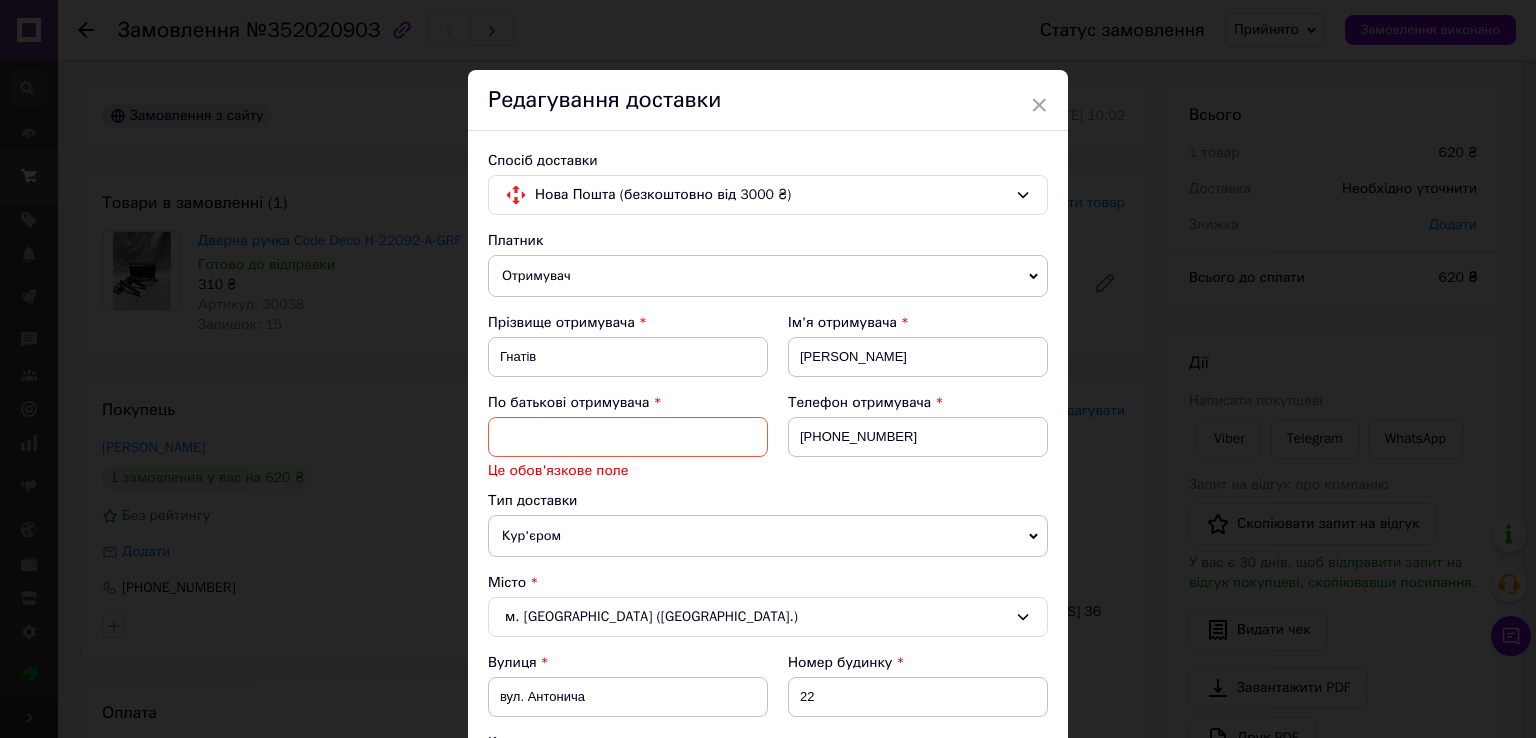 click at bounding box center [628, 437] 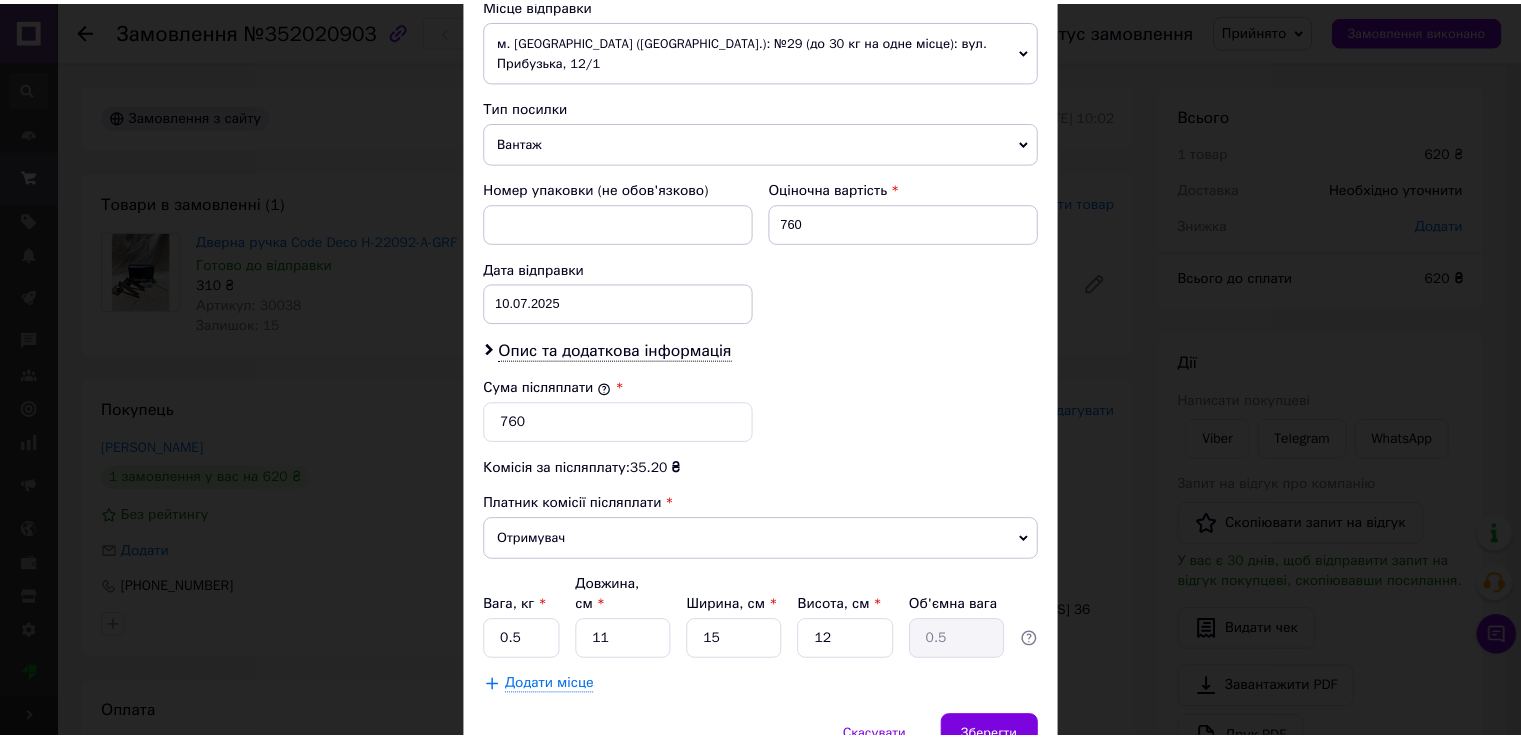 scroll, scrollTop: 881, scrollLeft: 0, axis: vertical 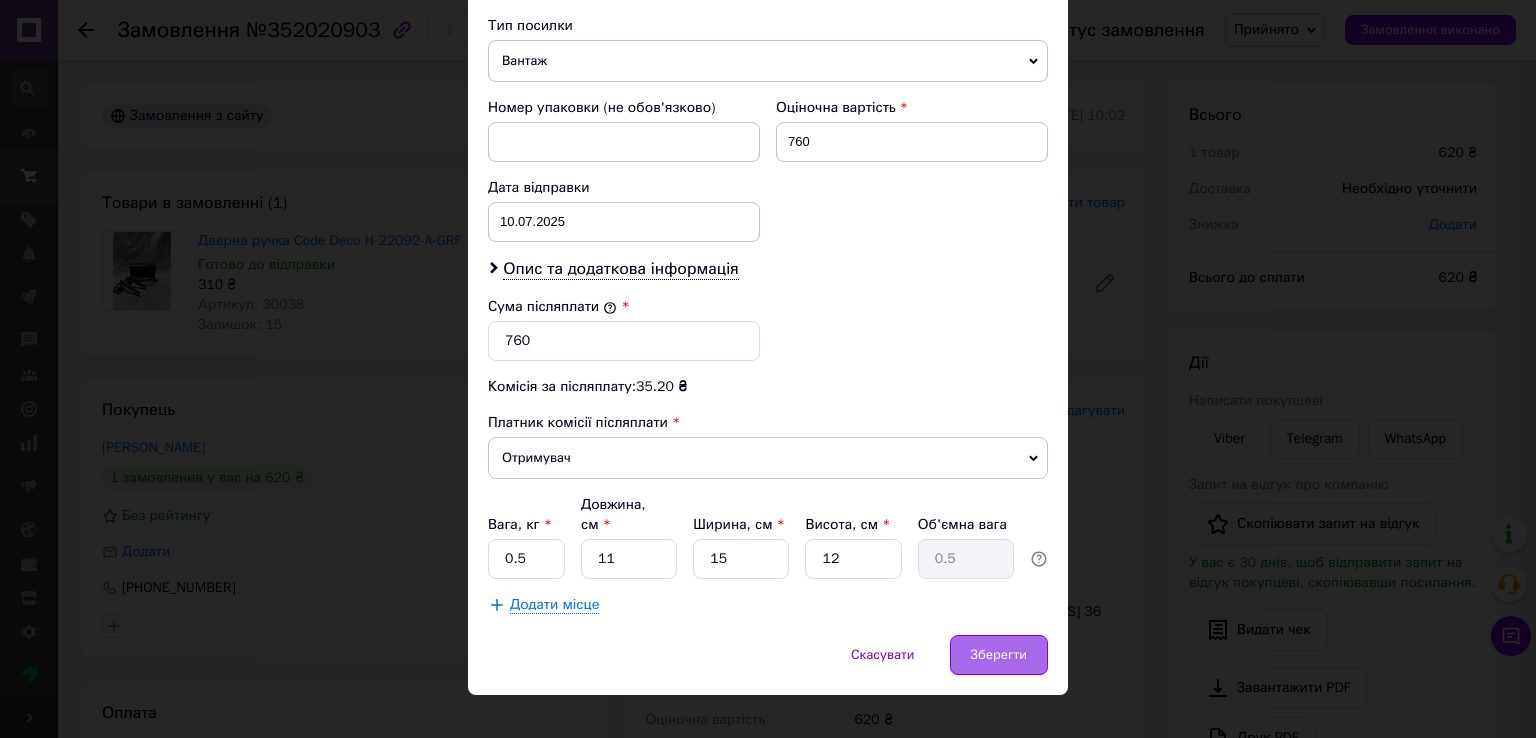 type on "Ярославович" 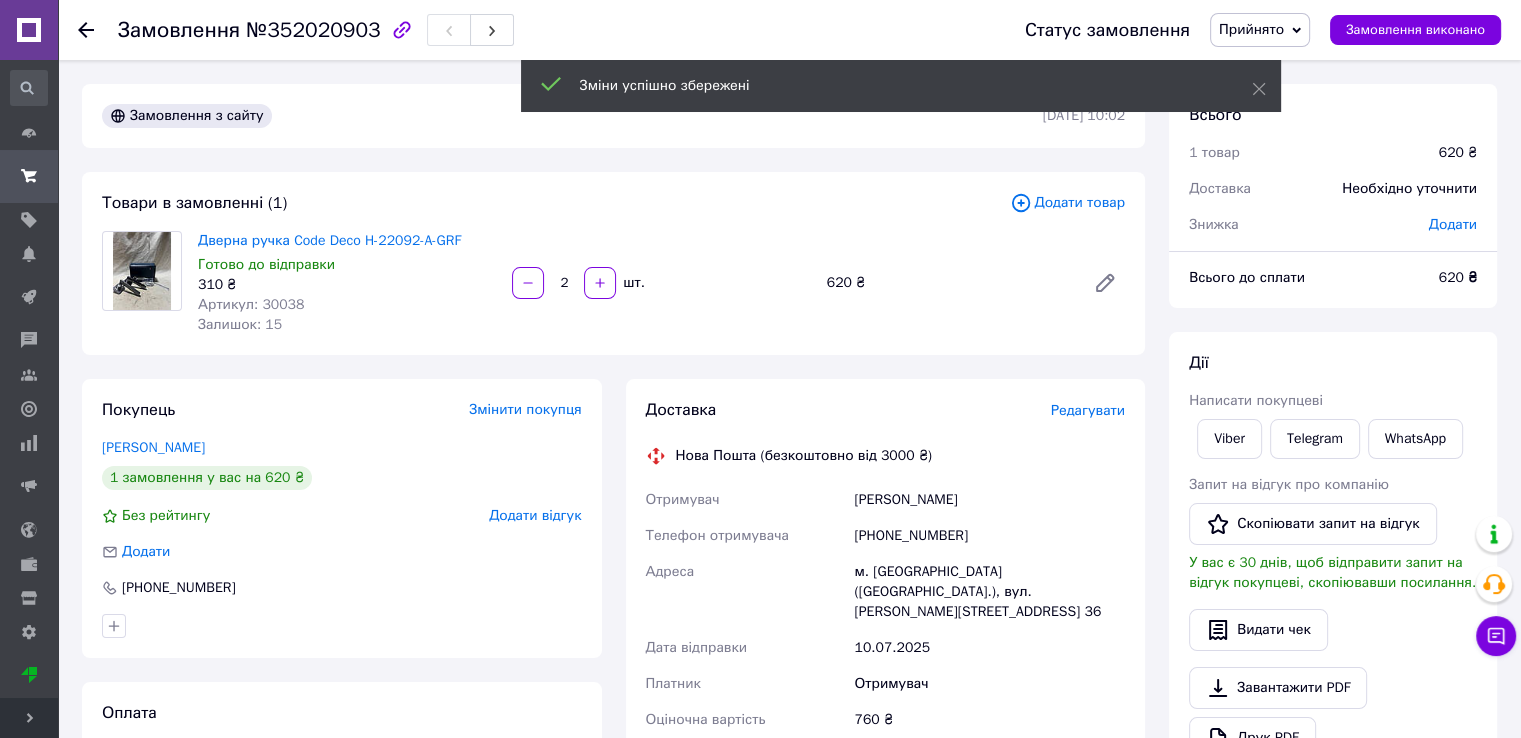 scroll, scrollTop: 500, scrollLeft: 0, axis: vertical 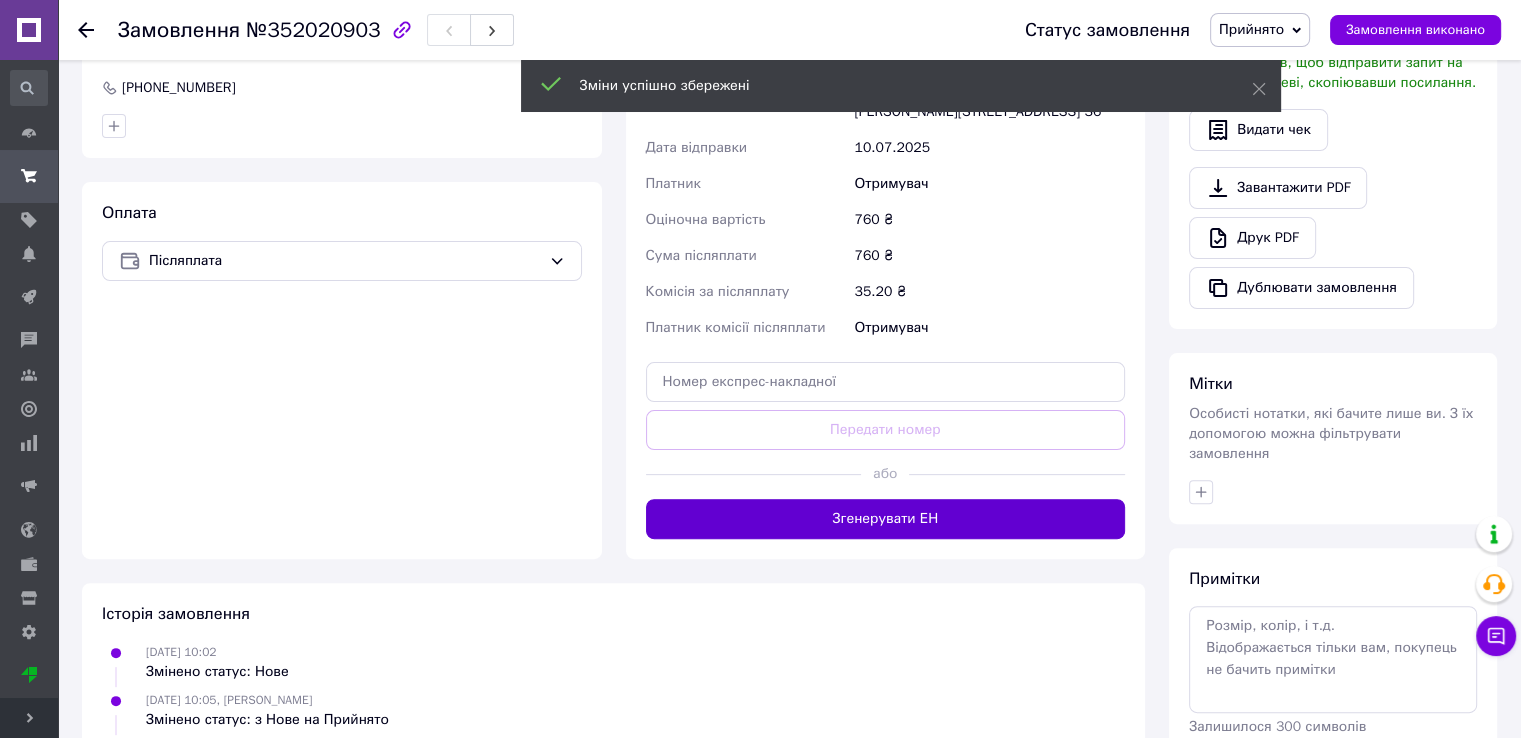 click on "Згенерувати ЕН" at bounding box center [886, 519] 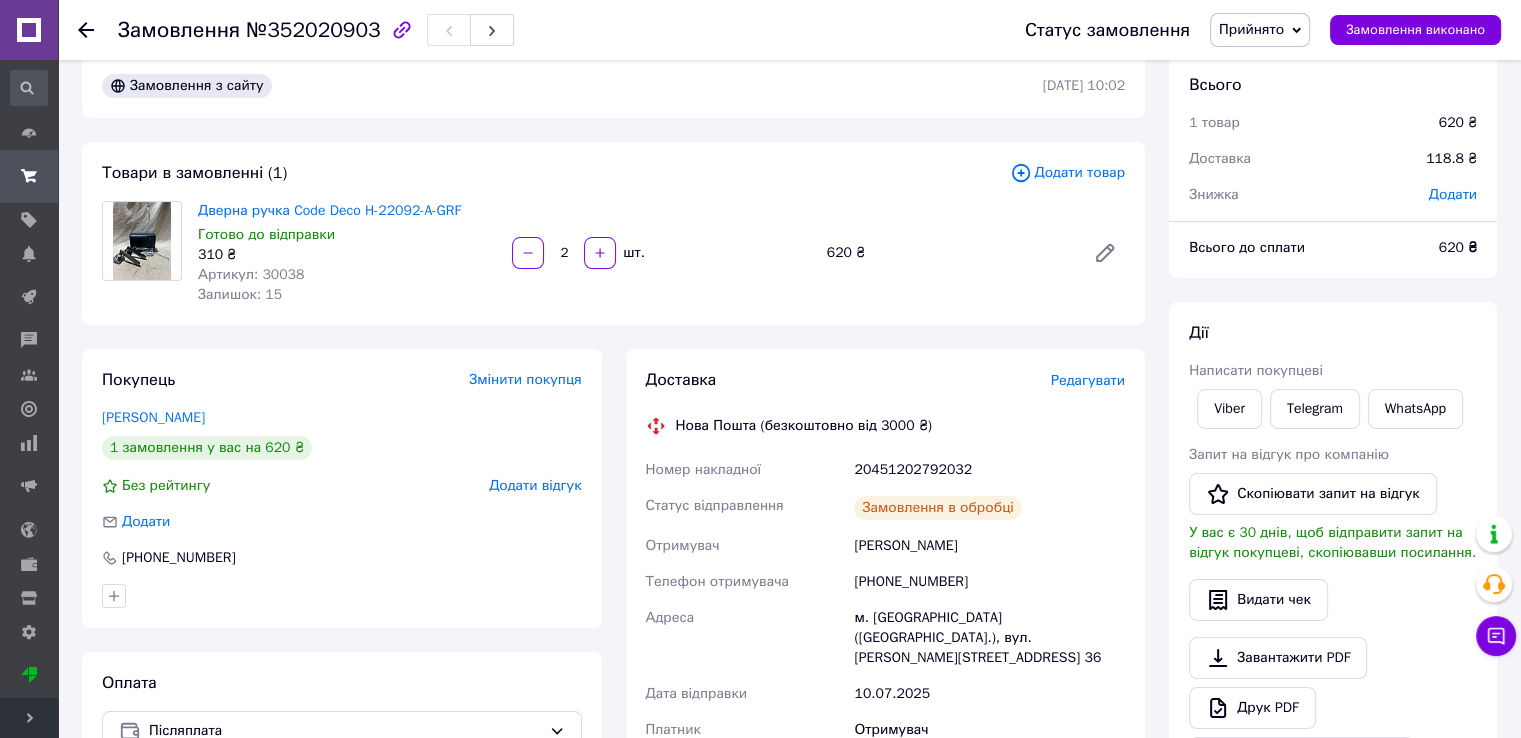 scroll, scrollTop: 0, scrollLeft: 0, axis: both 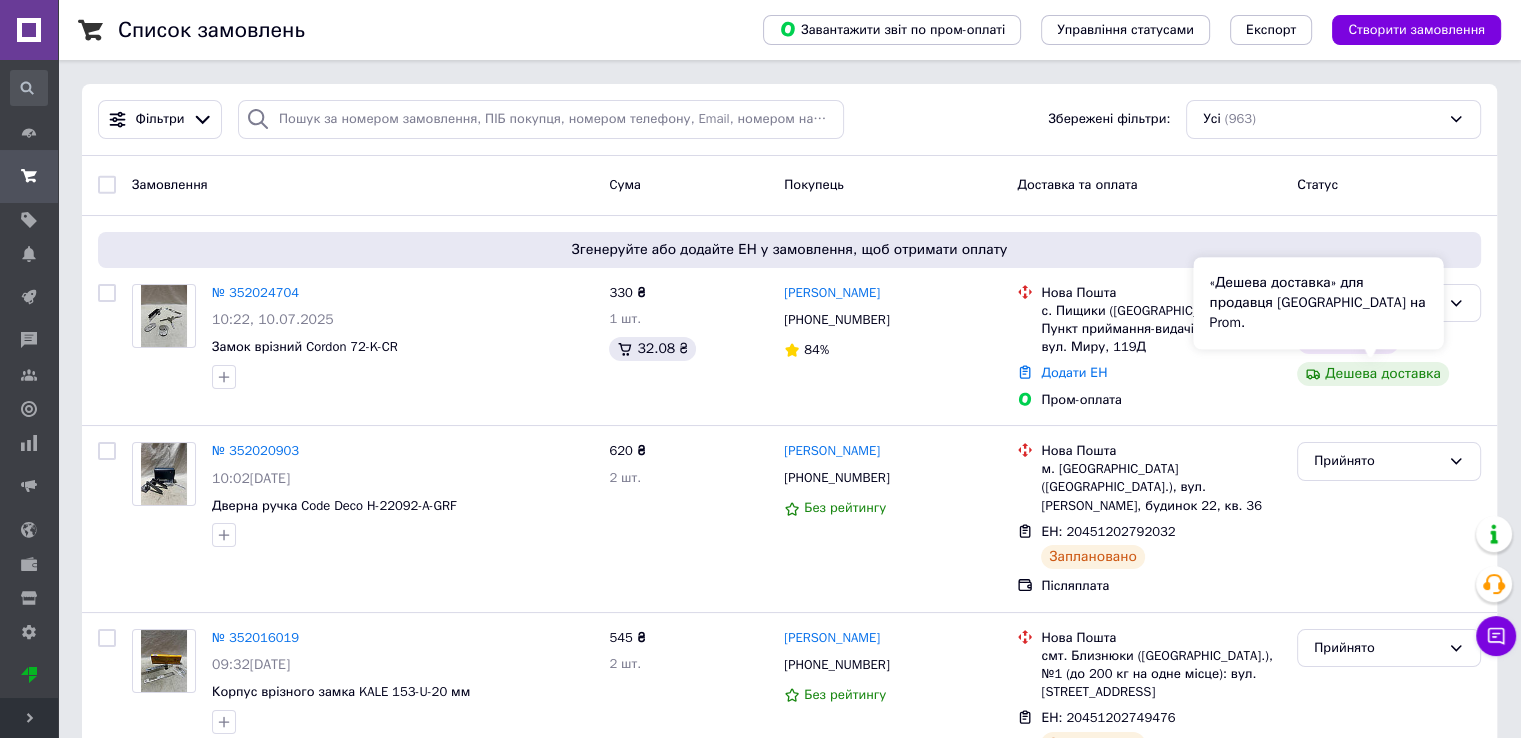 click on "«Дешева доставка» для продавця [GEOGRAPHIC_DATA] на Prom." at bounding box center [1318, 303] 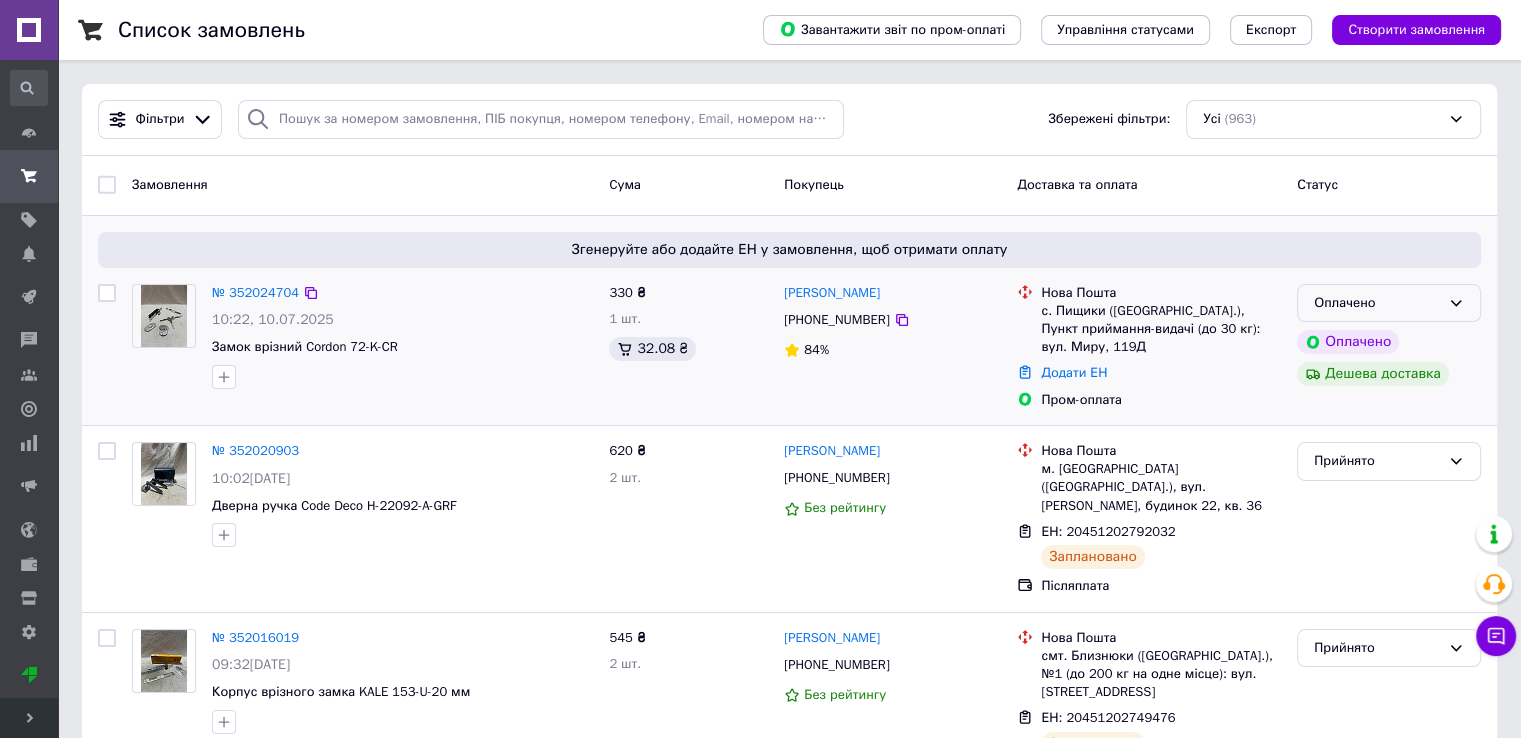 click 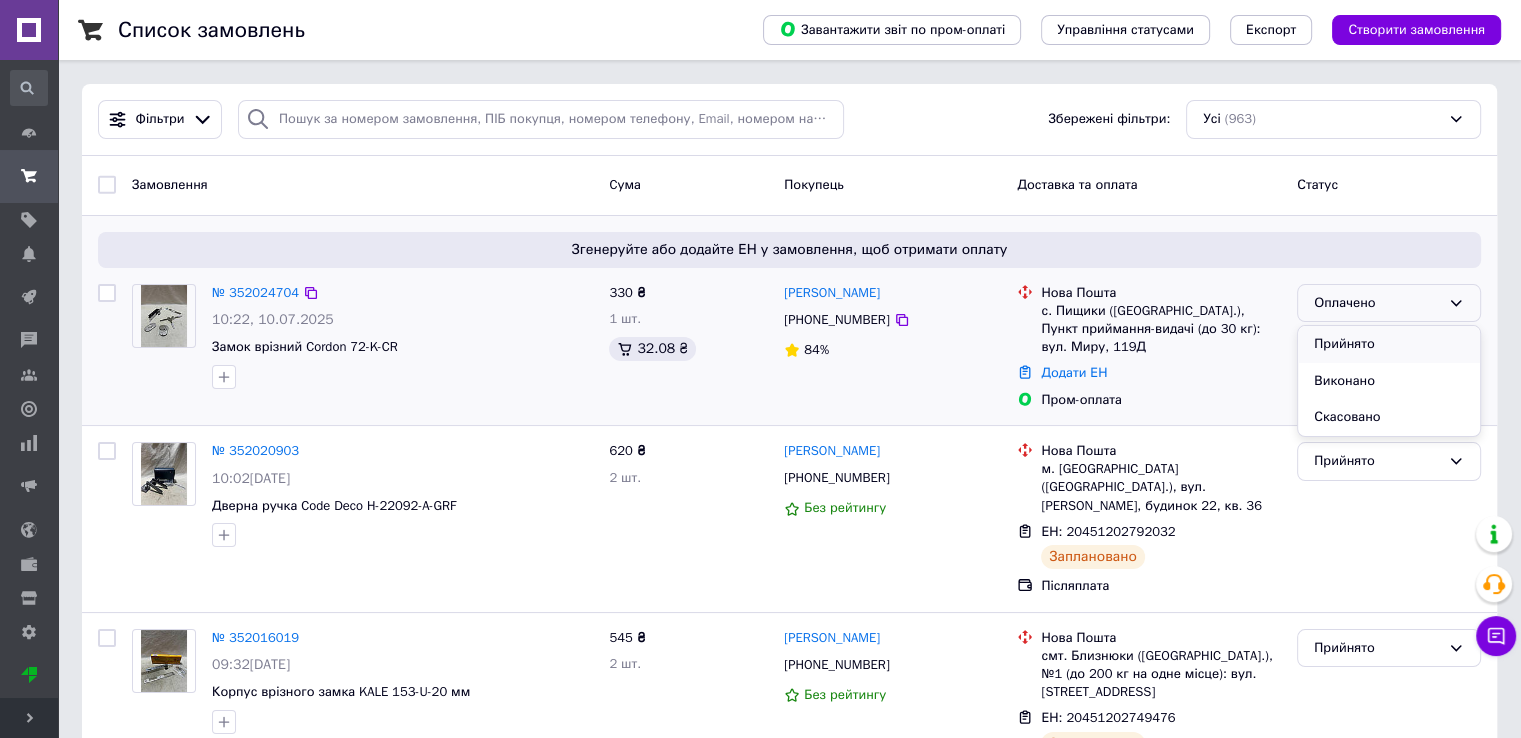 click on "Прийнято" at bounding box center [1389, 344] 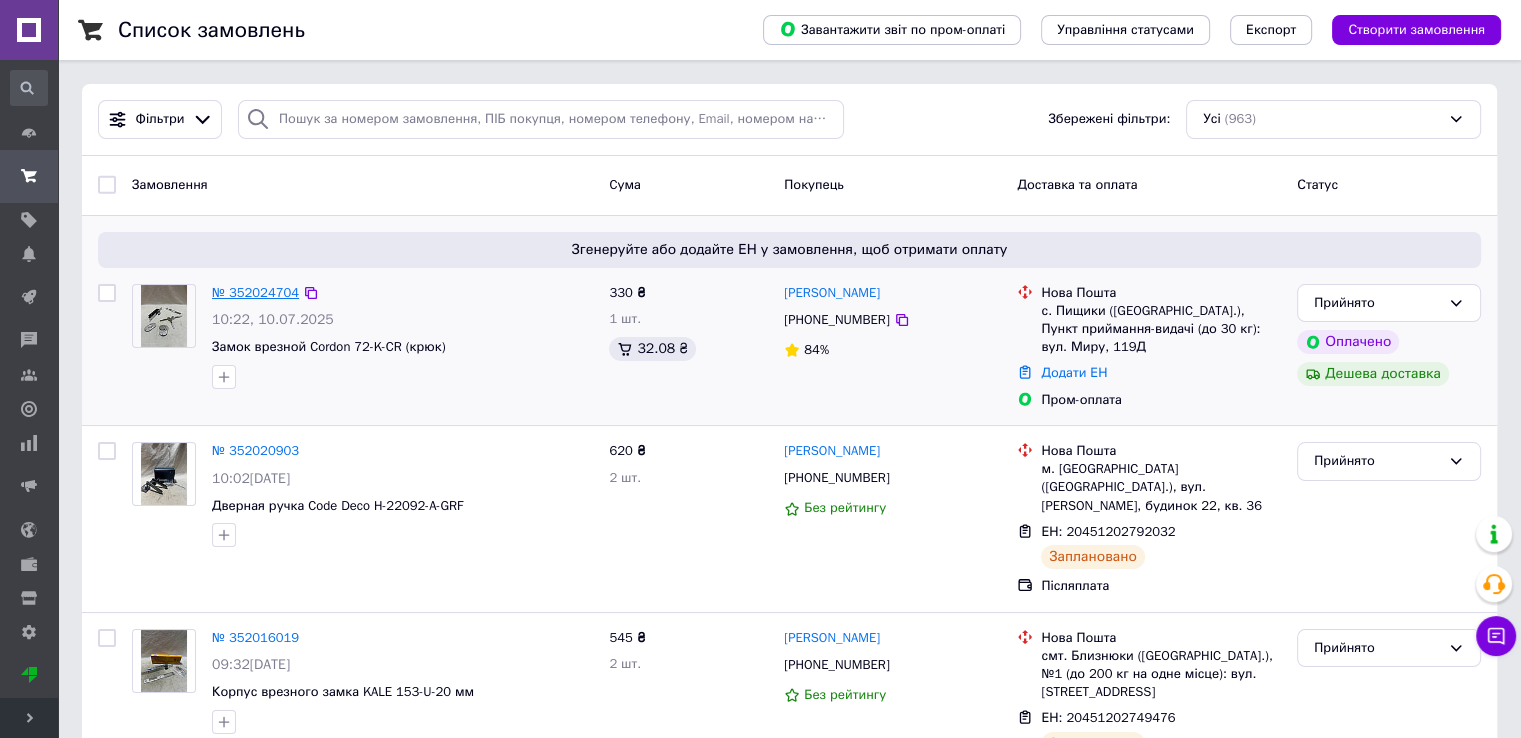 click on "№ 352024704" at bounding box center [255, 292] 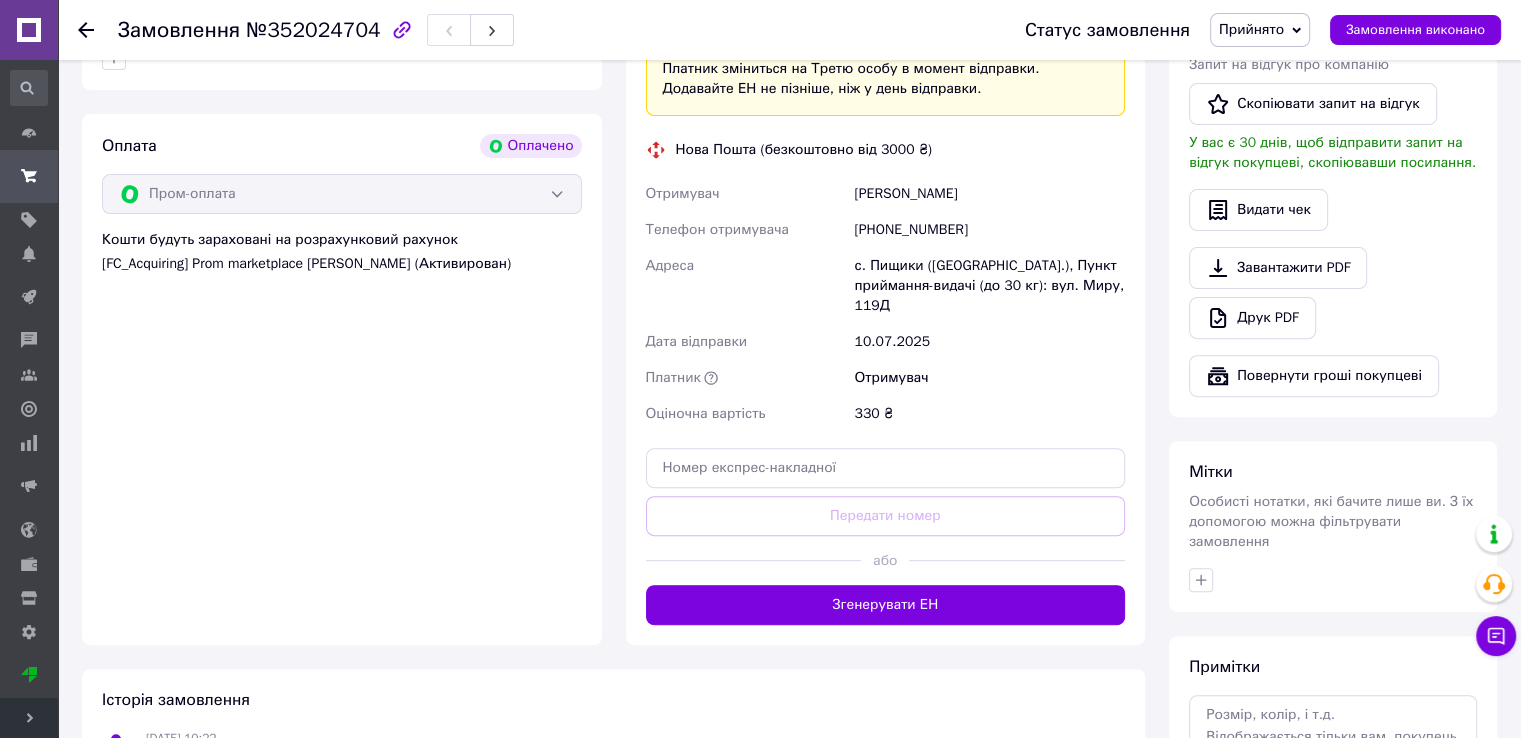 scroll, scrollTop: 625, scrollLeft: 0, axis: vertical 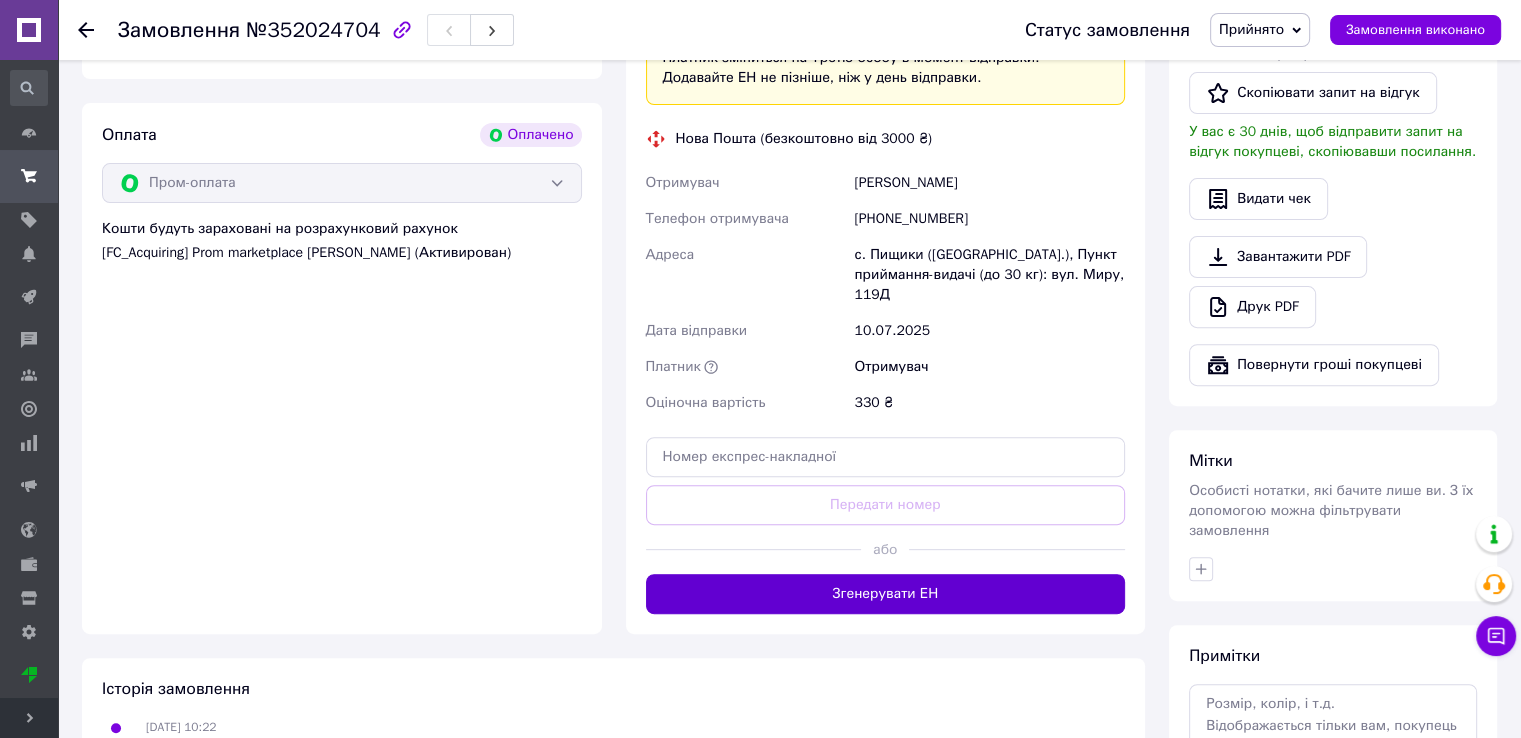click on "Згенерувати ЕН" at bounding box center (886, 594) 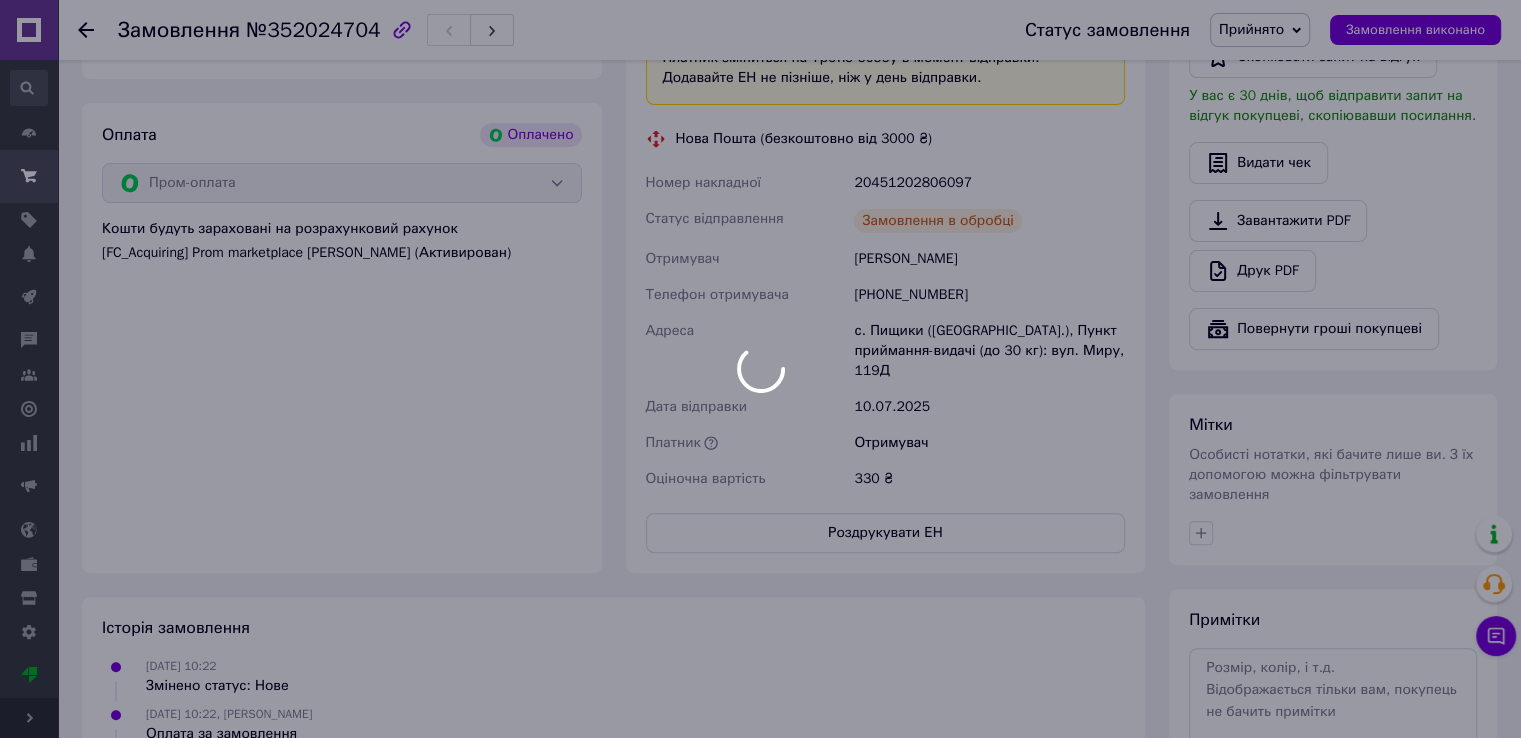 scroll, scrollTop: 125, scrollLeft: 0, axis: vertical 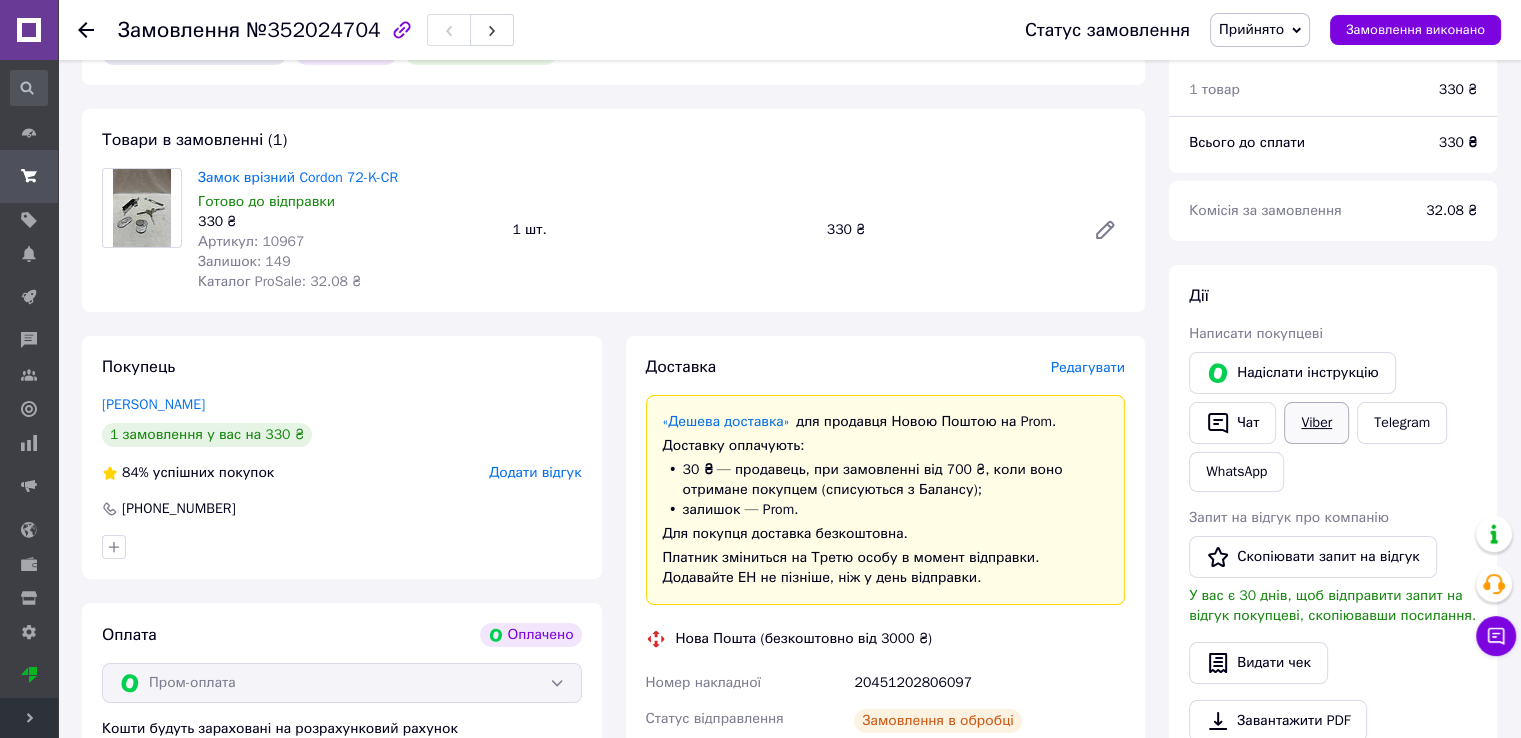 click on "Viber" at bounding box center (1316, 423) 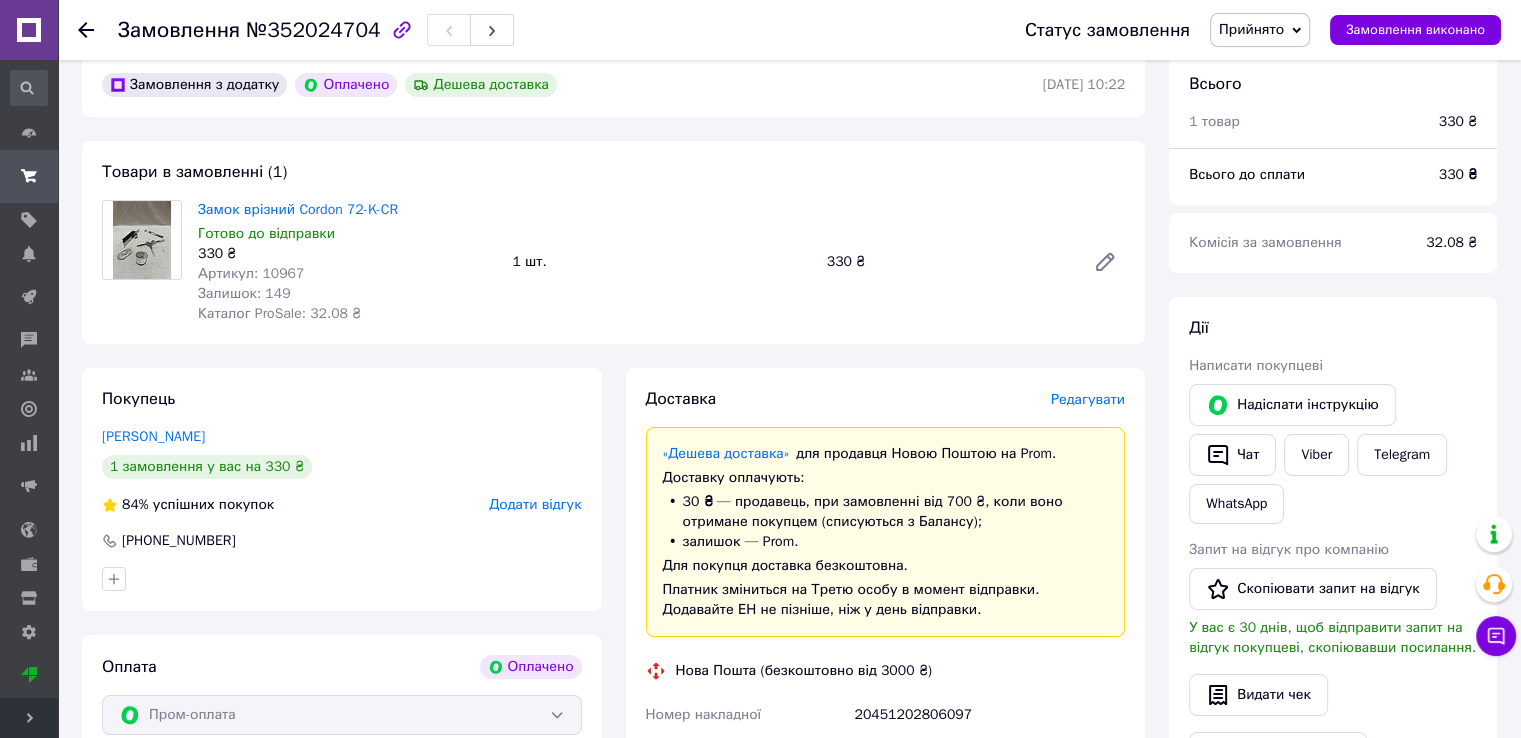 scroll, scrollTop: 0, scrollLeft: 0, axis: both 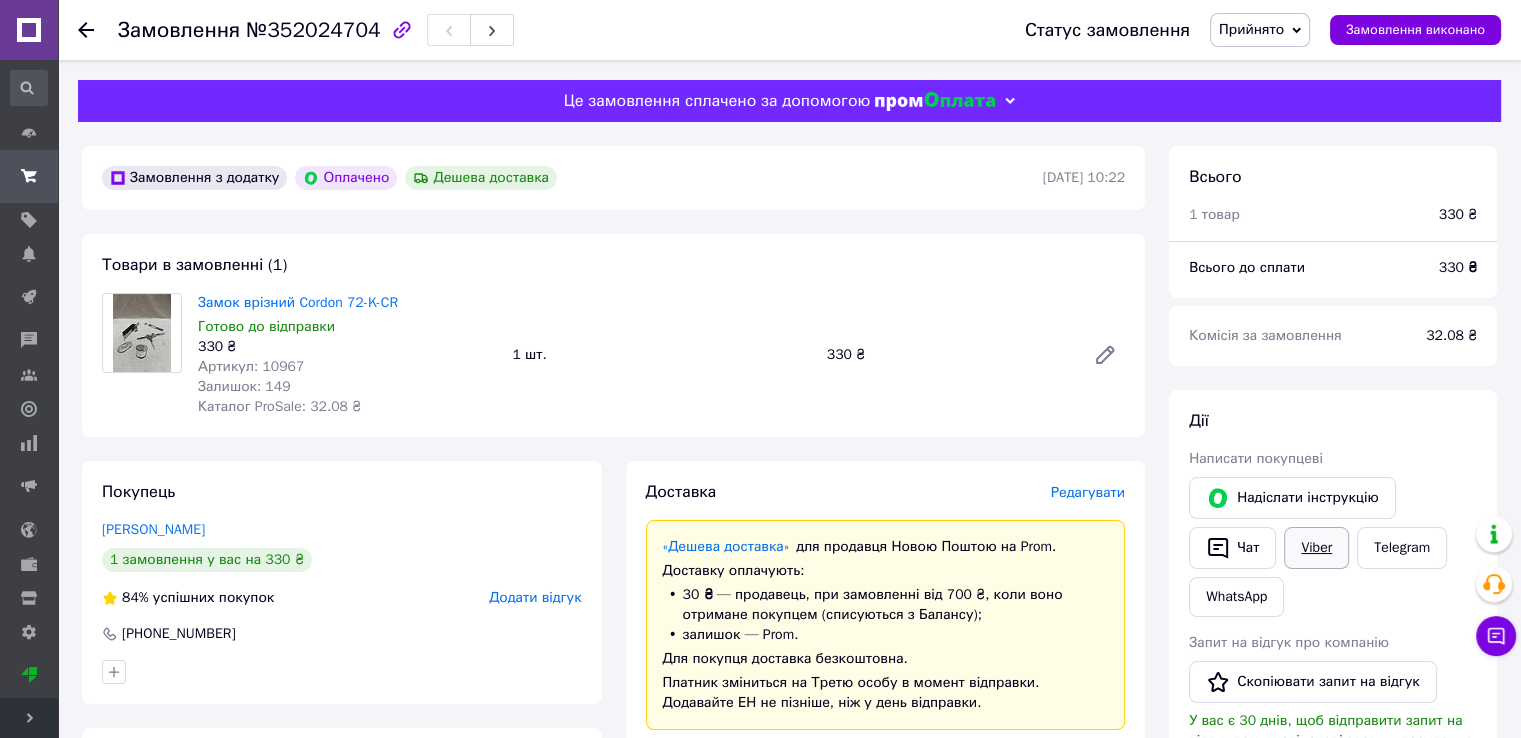 click on "Viber" at bounding box center [1316, 548] 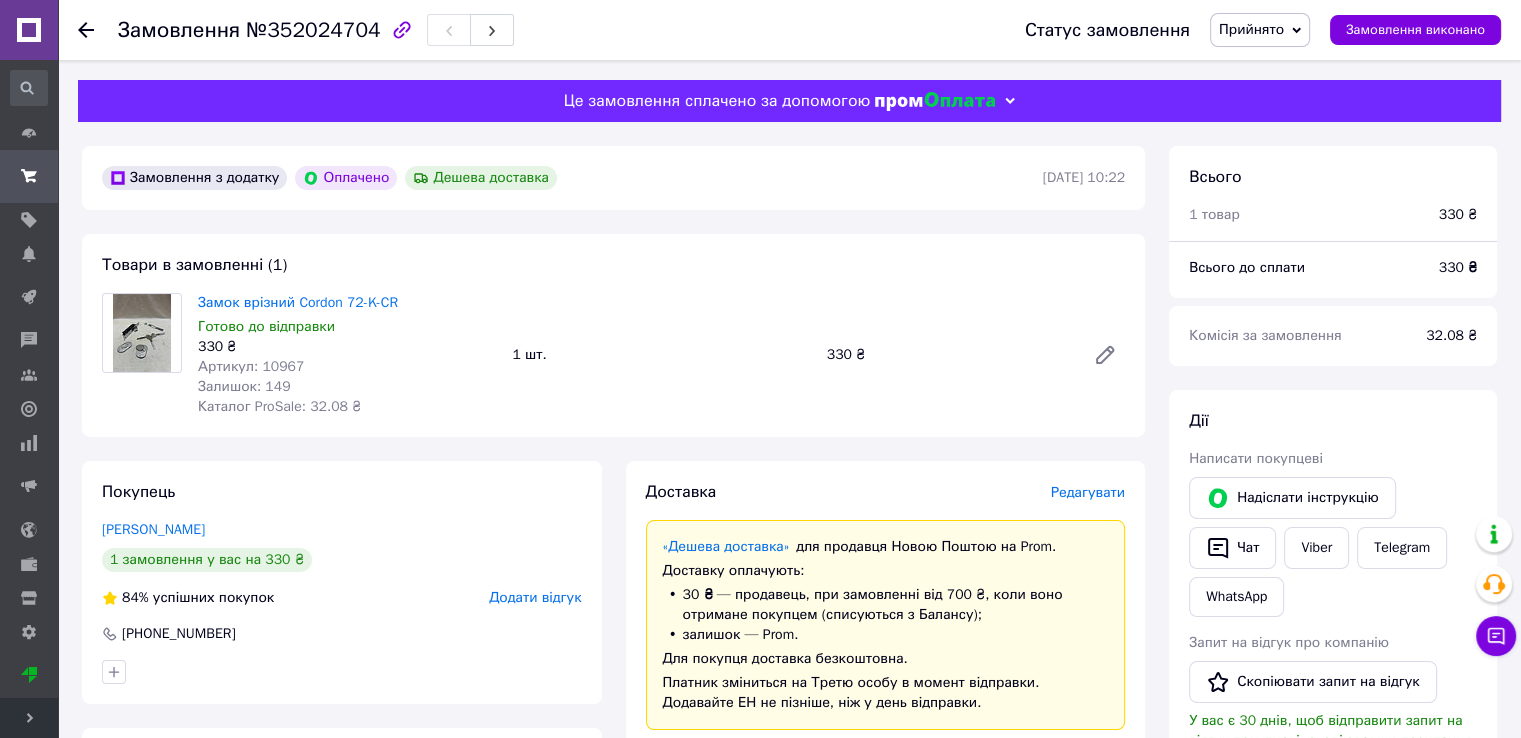click on "№352024704" at bounding box center (313, 30) 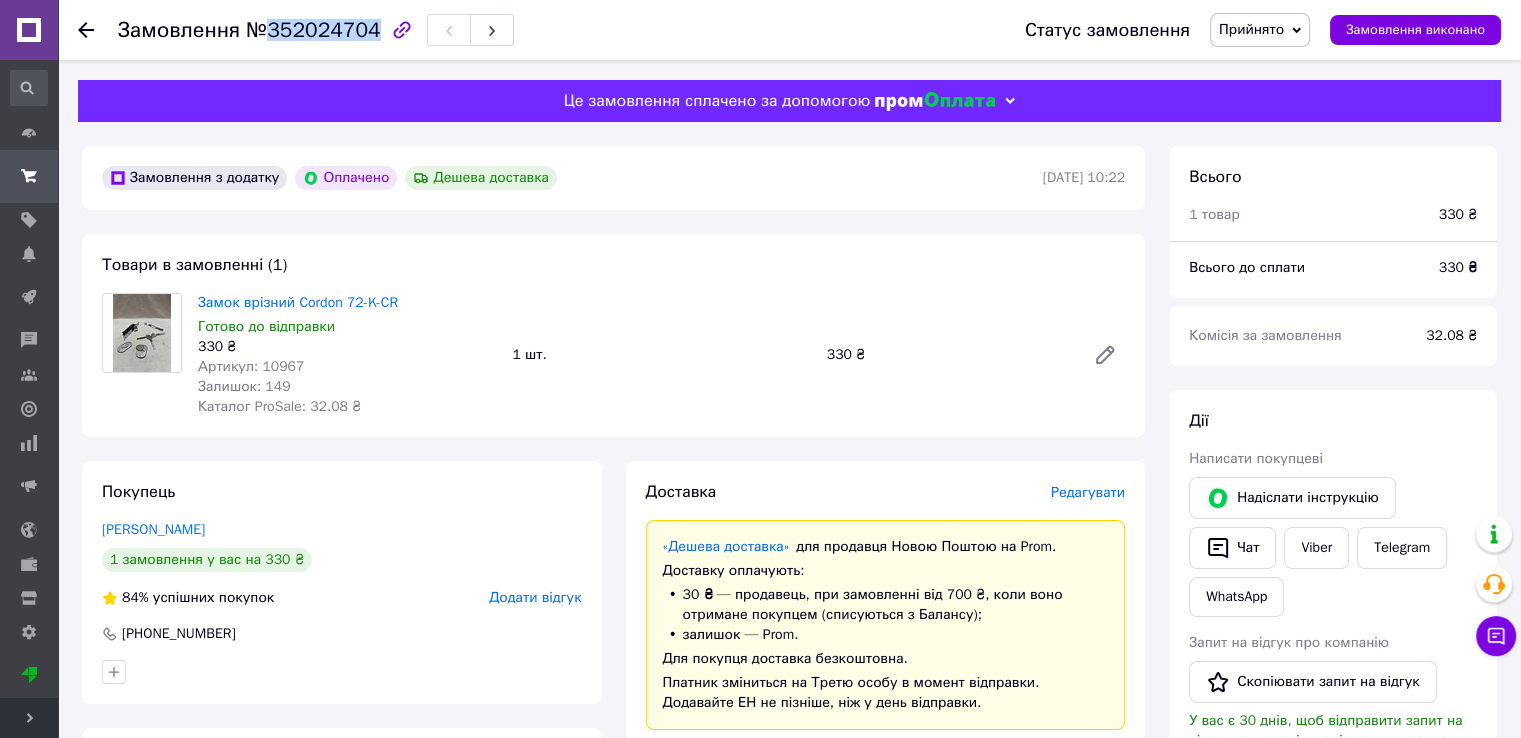 click on "№352024704" at bounding box center [313, 30] 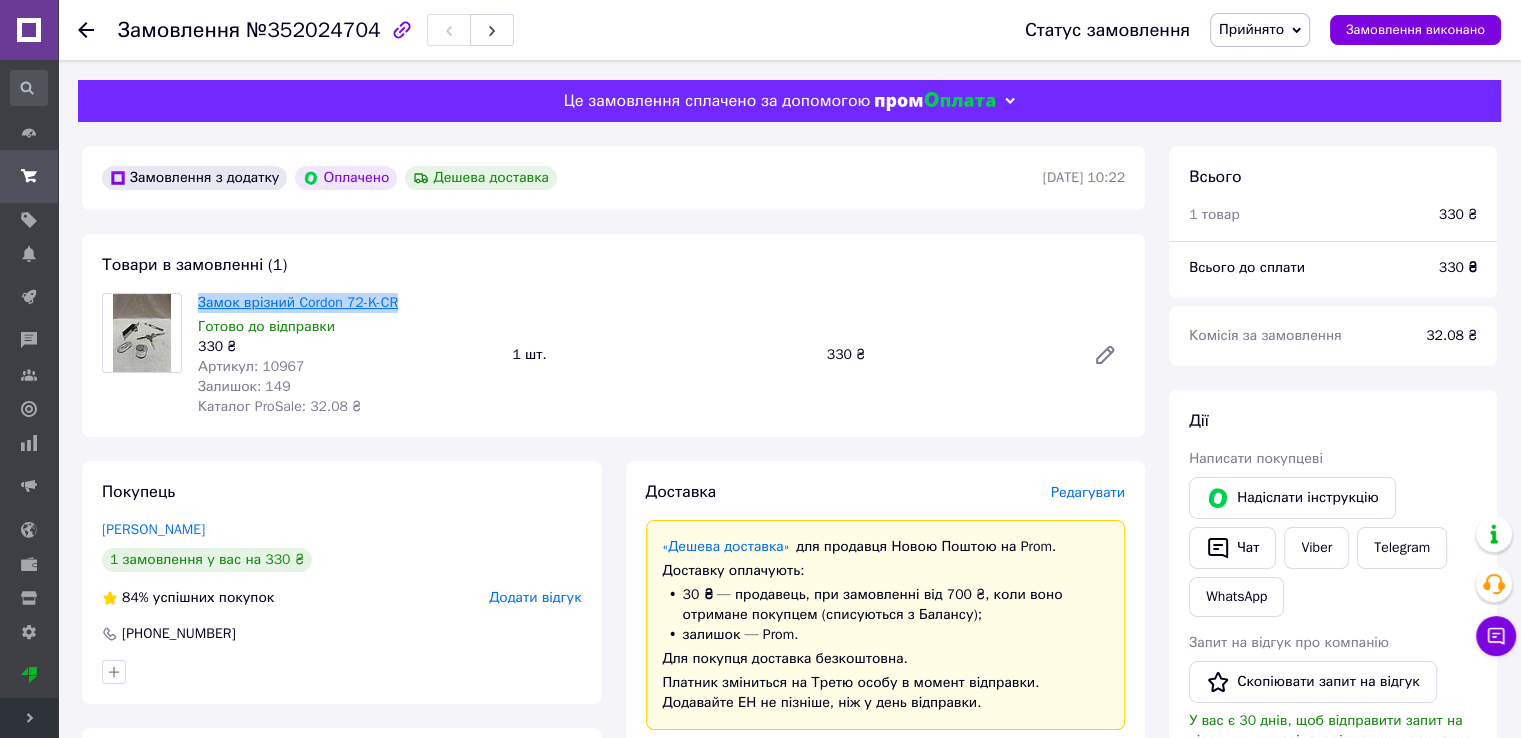 drag, startPoint x: 419, startPoint y: 308, endPoint x: 198, endPoint y: 301, distance: 221.11082 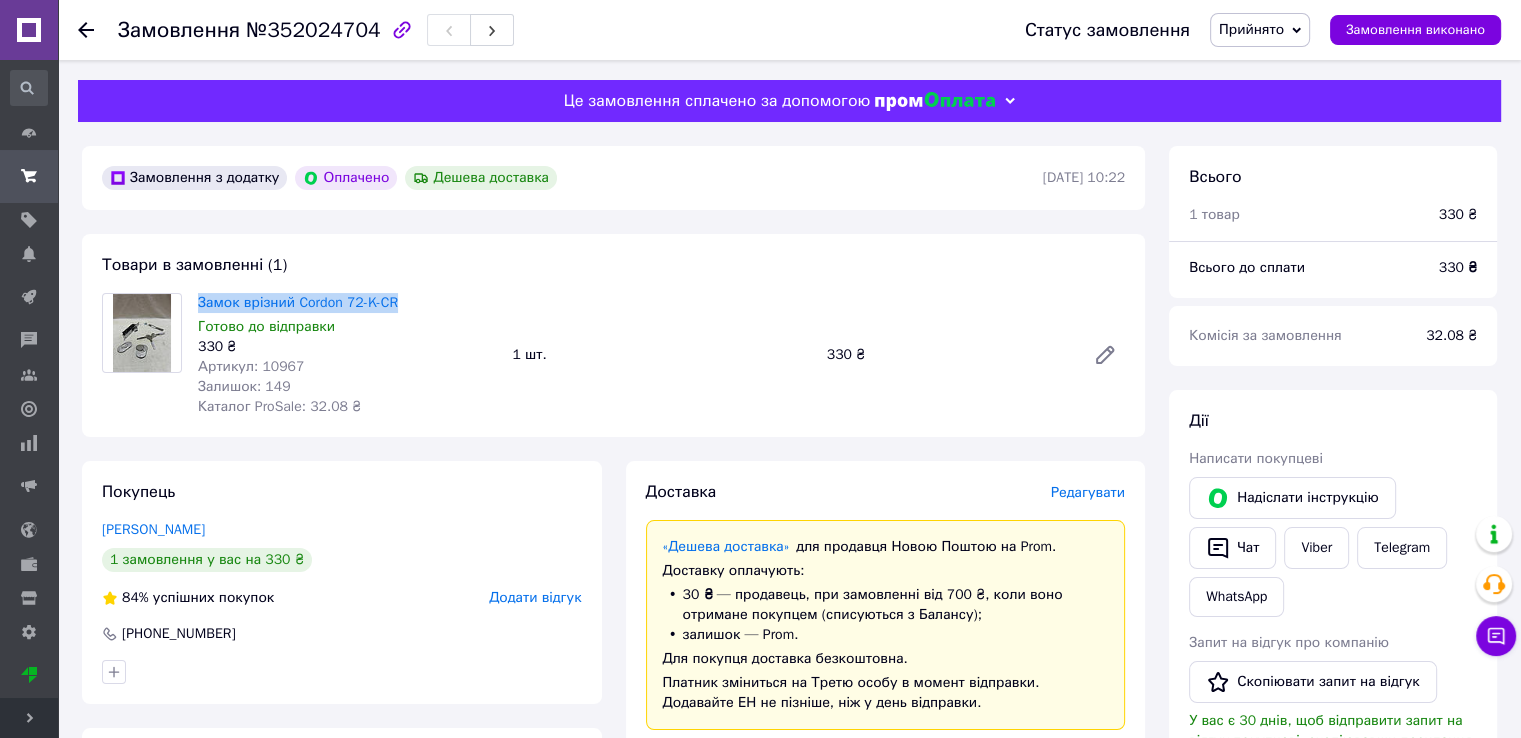 copy on "Замок врізний Cordon 72-K-CR" 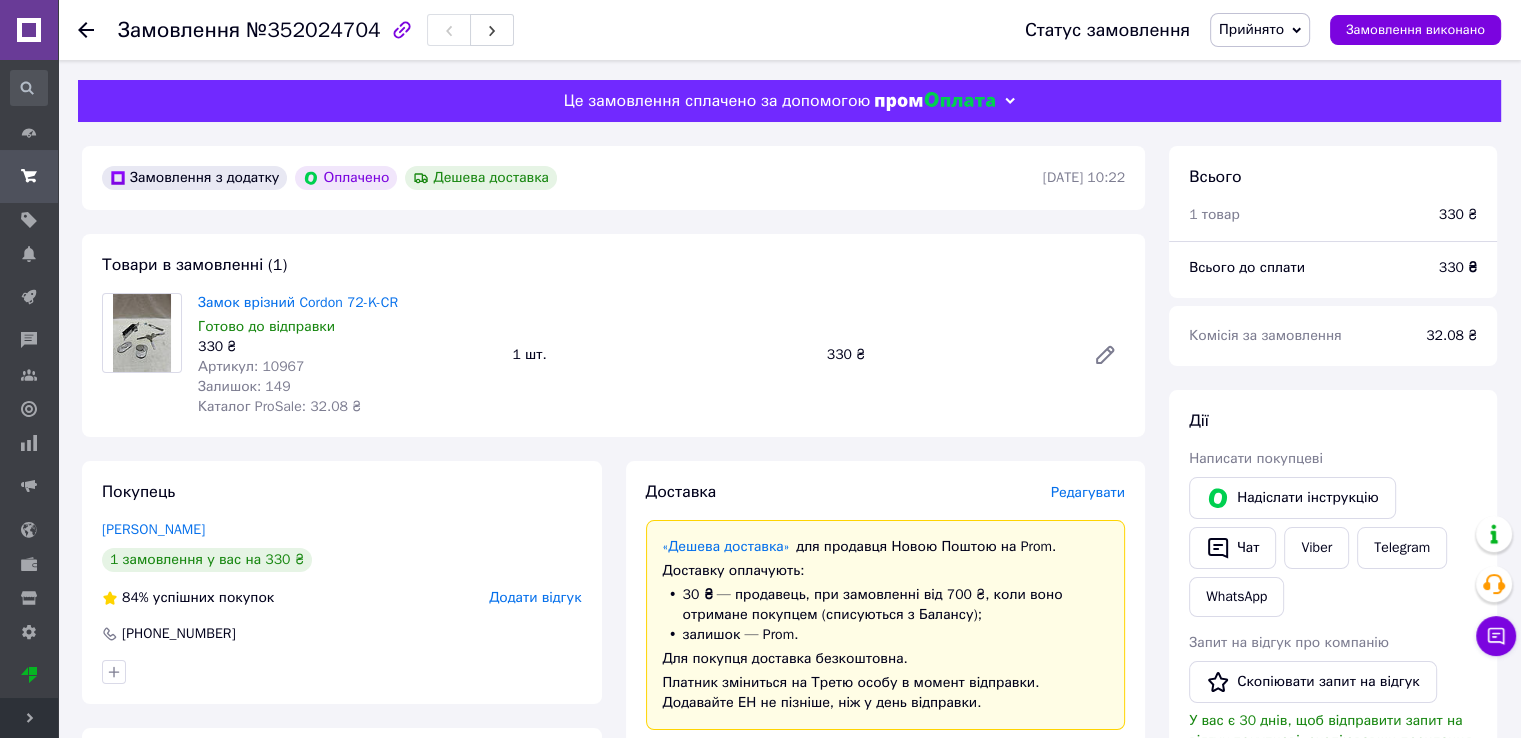 click on "Товари в замовленні (1) Замок врізний Cordon 72-K-CR Готово до відправки 330 ₴ Артикул: 10967 Залишок: 149 Каталог ProSale: 32.08 ₴  1 шт. 330 ₴" at bounding box center [613, 335] 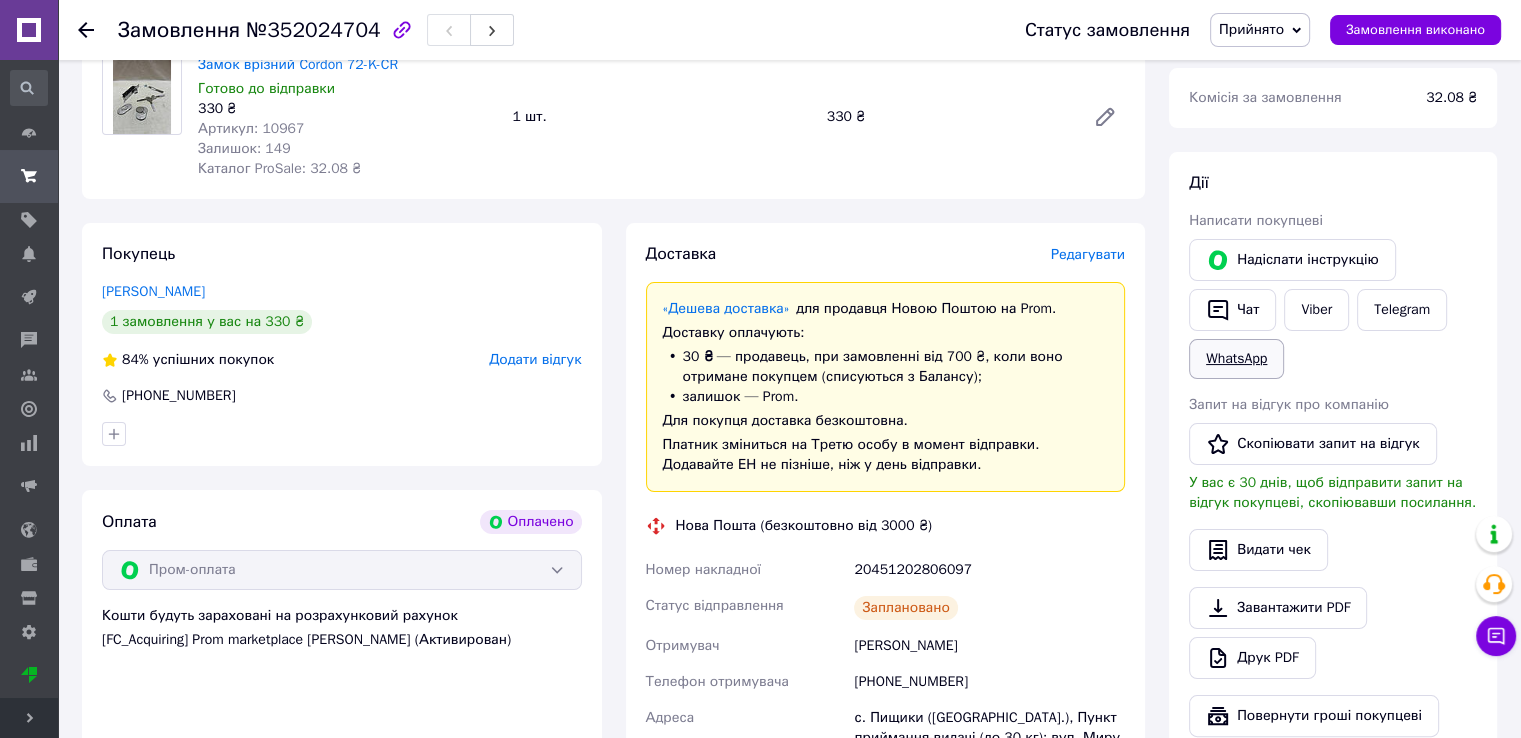 scroll, scrollTop: 0, scrollLeft: 0, axis: both 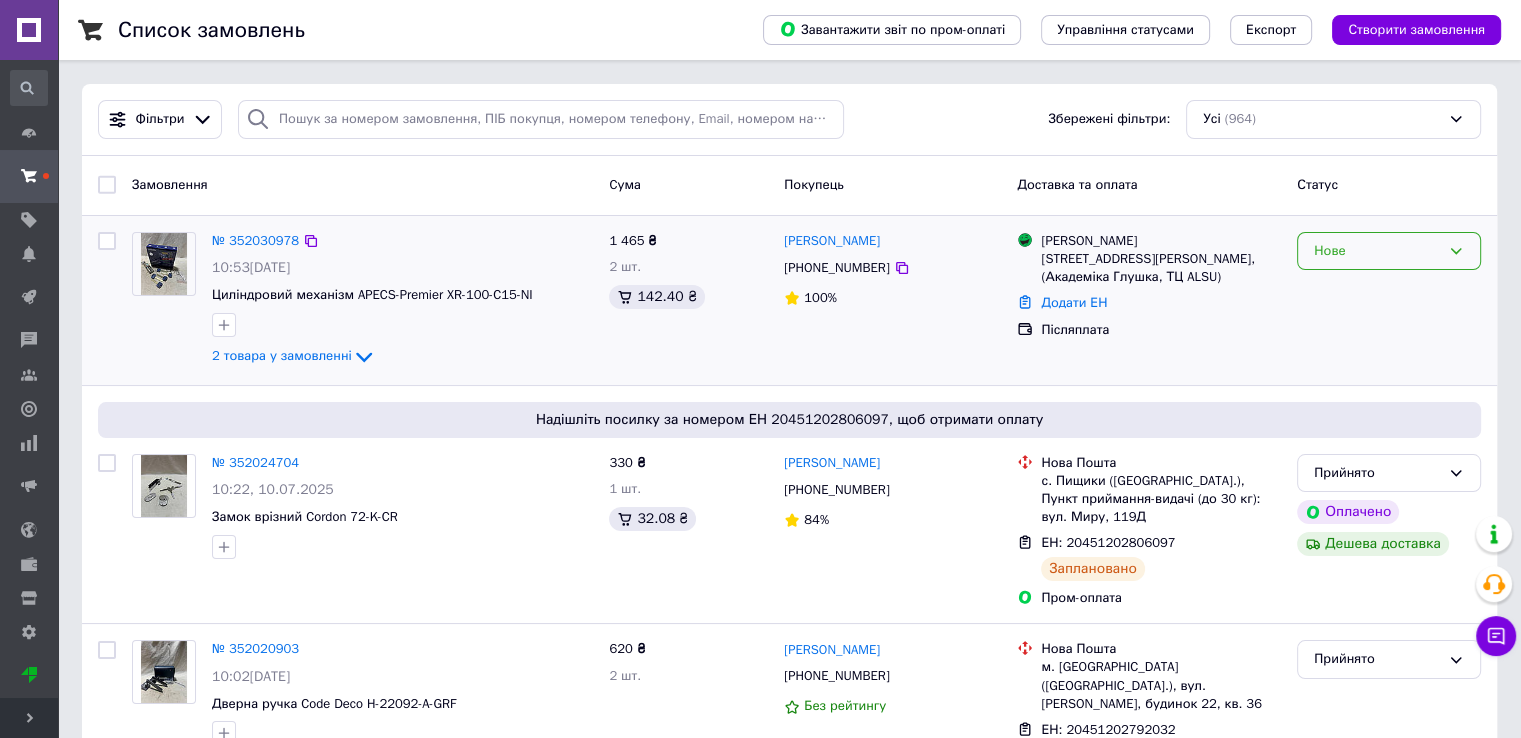 click on "Нове" at bounding box center [1377, 251] 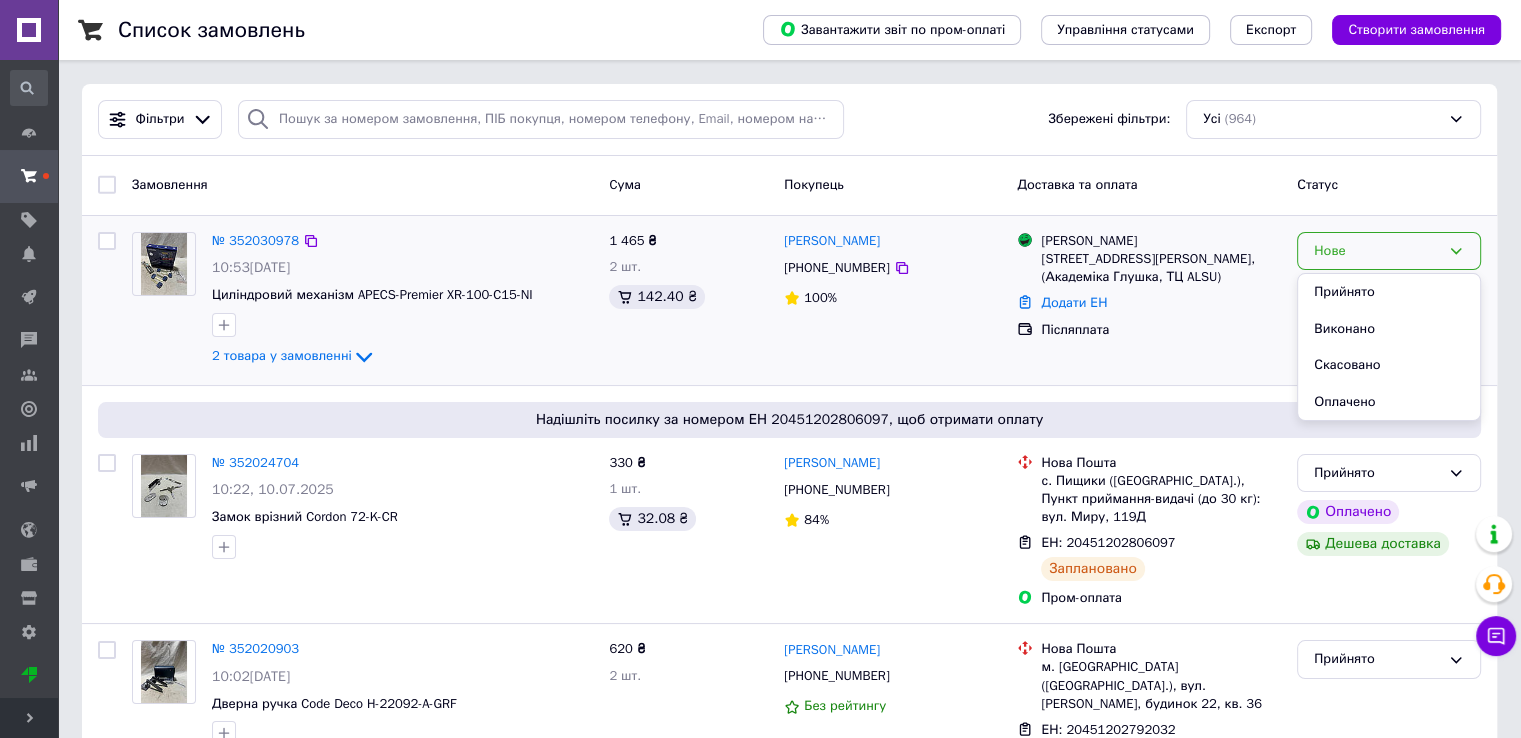 click on "Прийнято" at bounding box center (1389, 292) 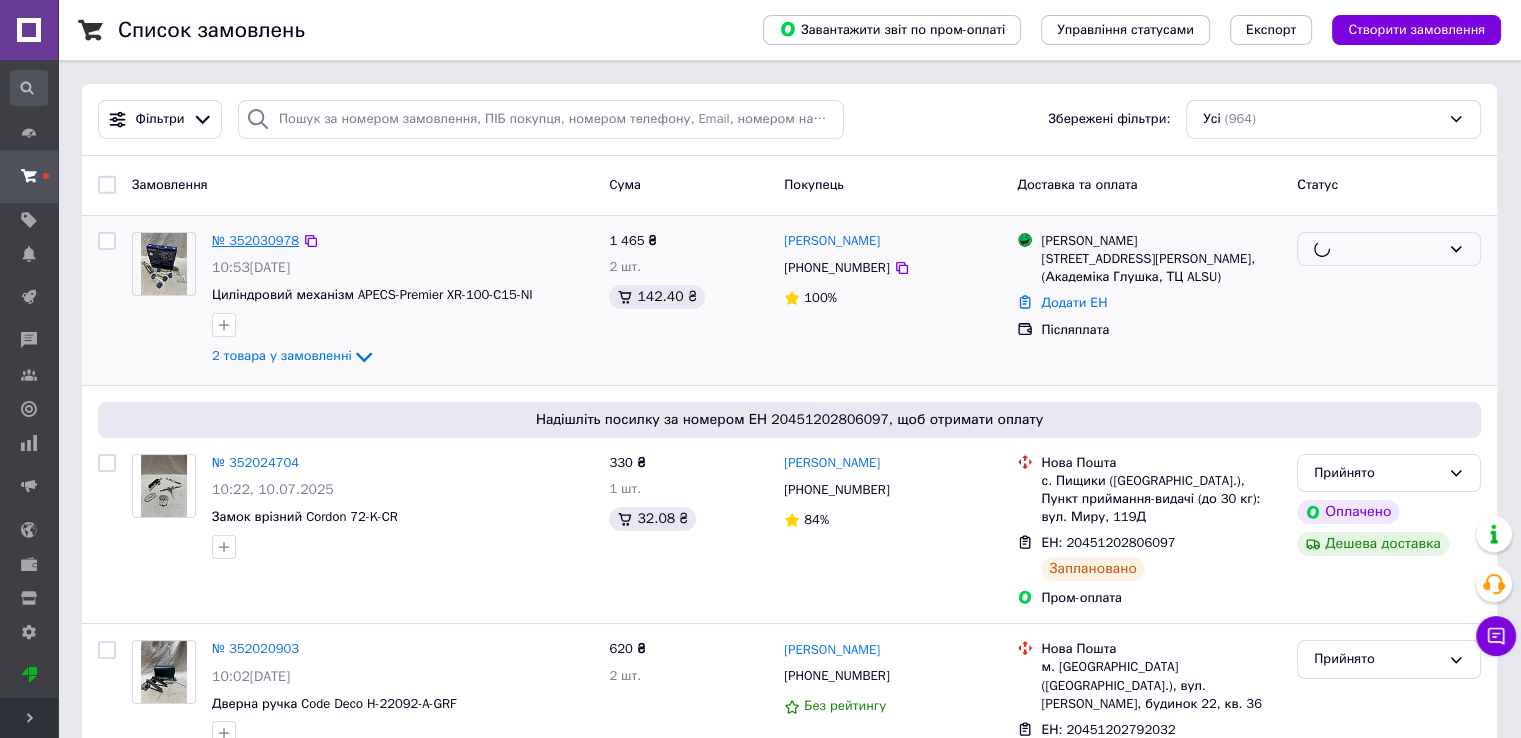 click on "№ 352030978" at bounding box center (255, 240) 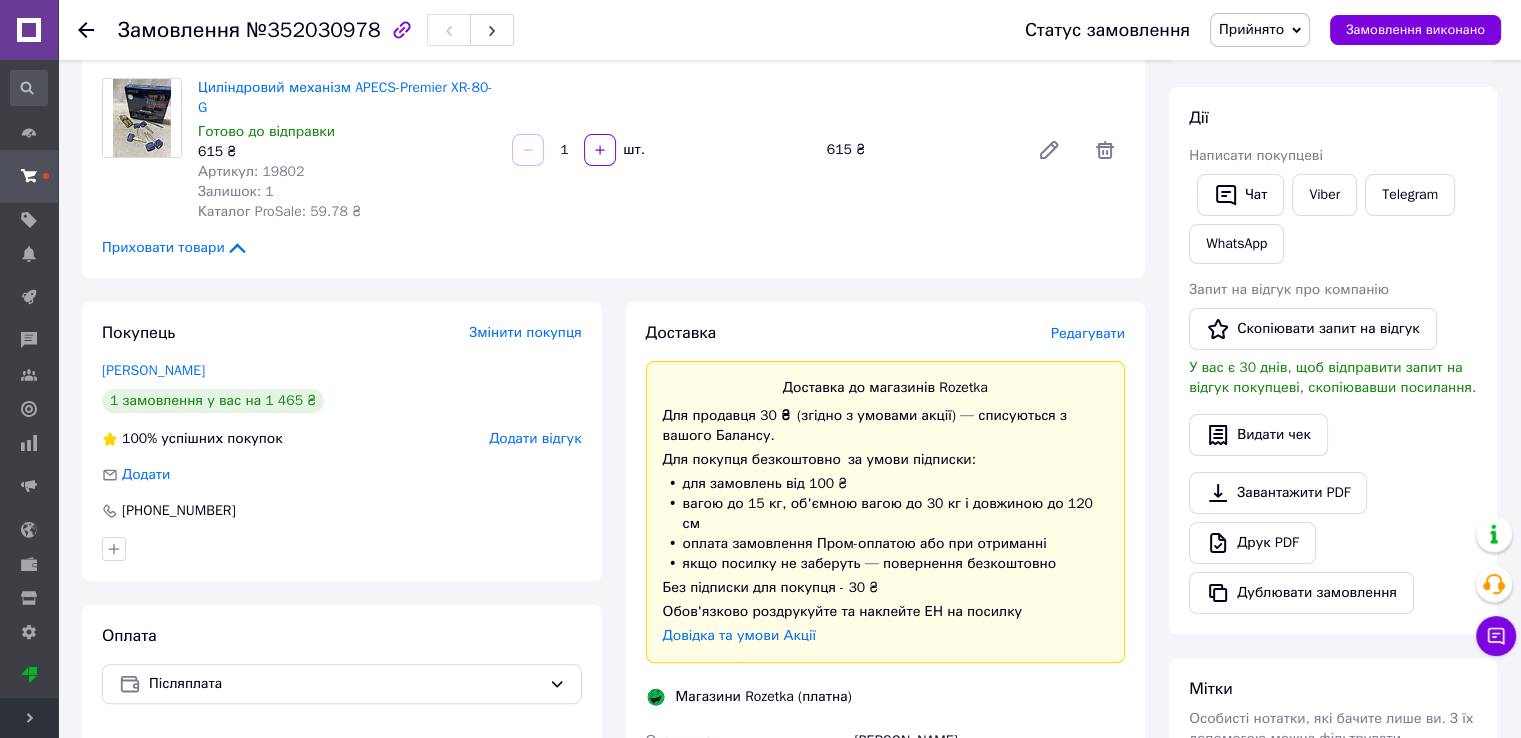 scroll, scrollTop: 0, scrollLeft: 0, axis: both 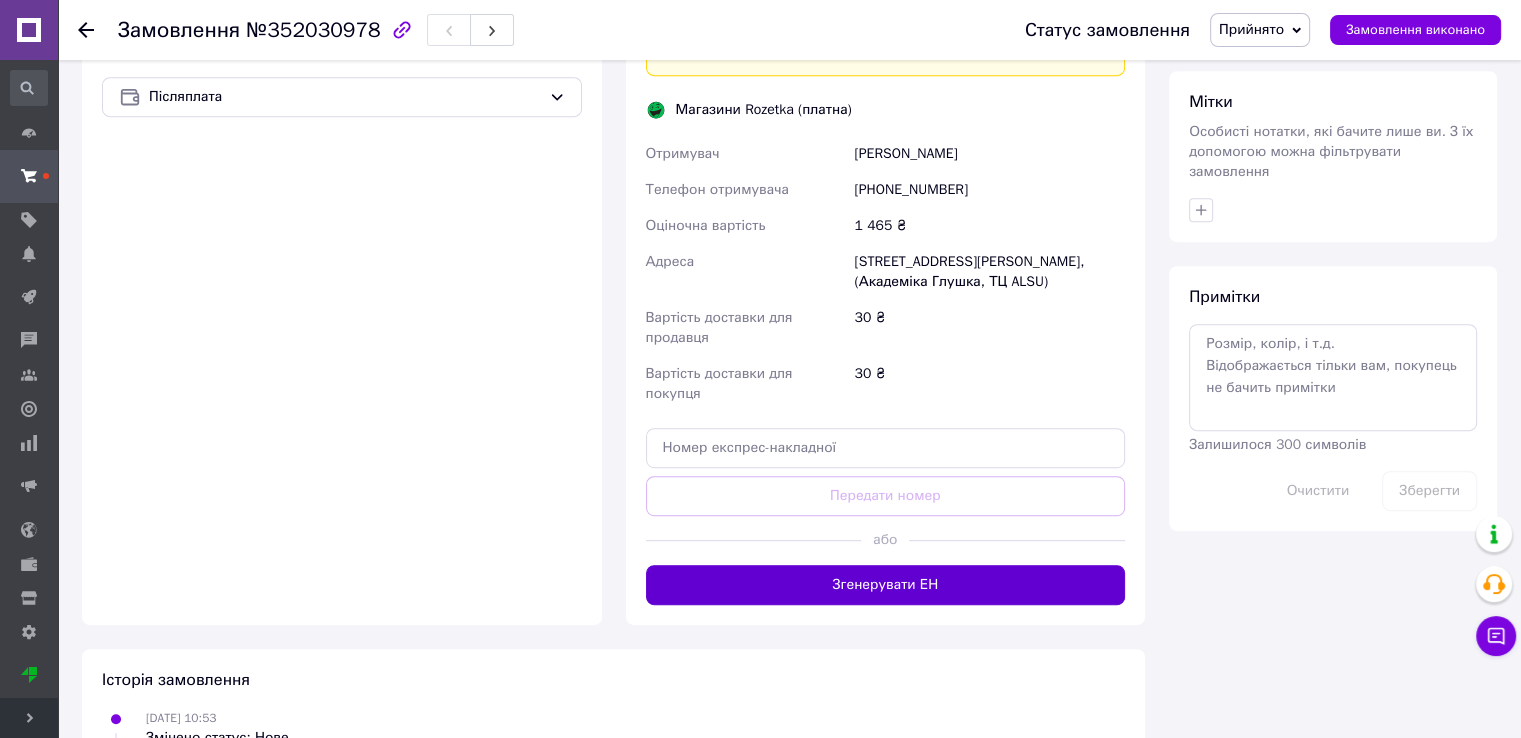 click on "Згенерувати ЕН" at bounding box center [886, 585] 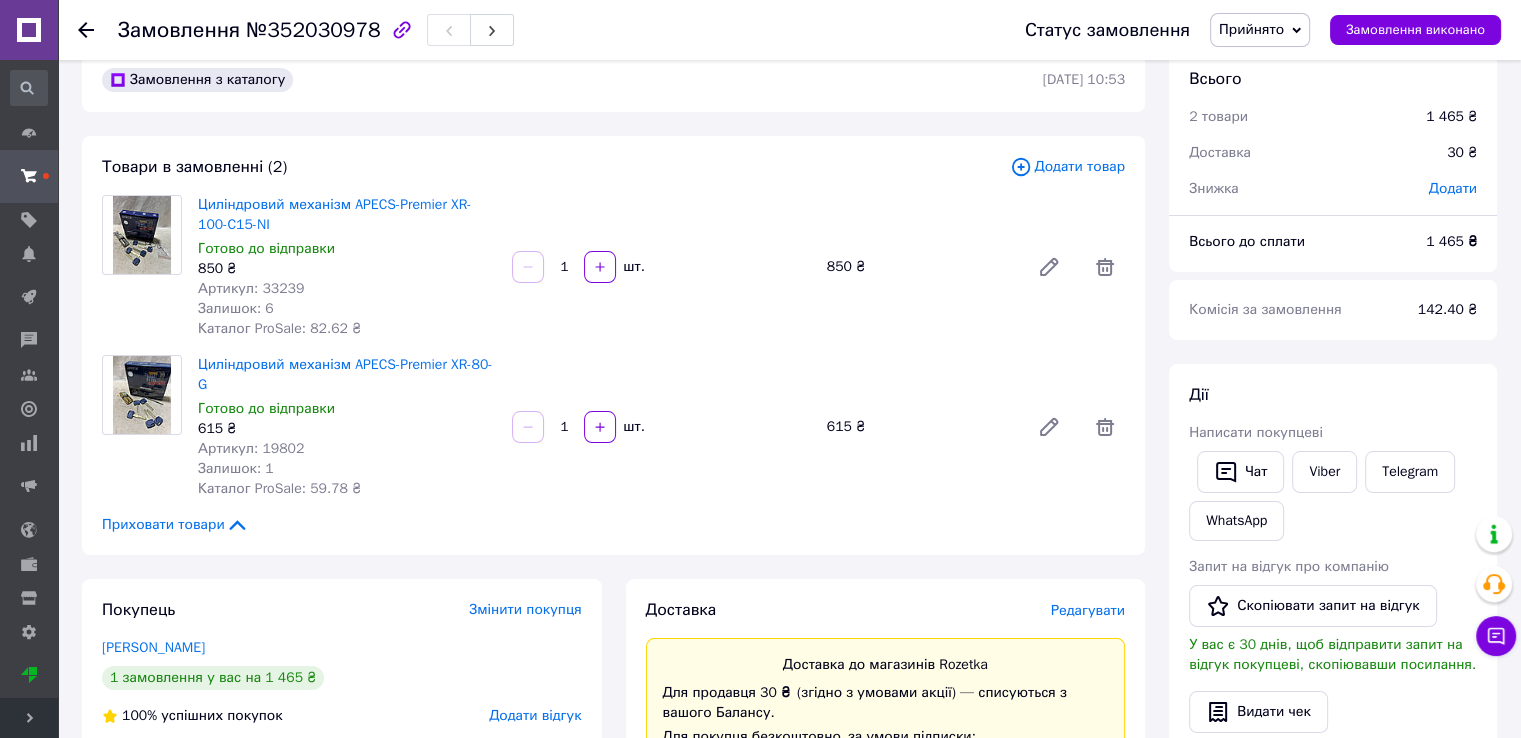 scroll, scrollTop: 25, scrollLeft: 0, axis: vertical 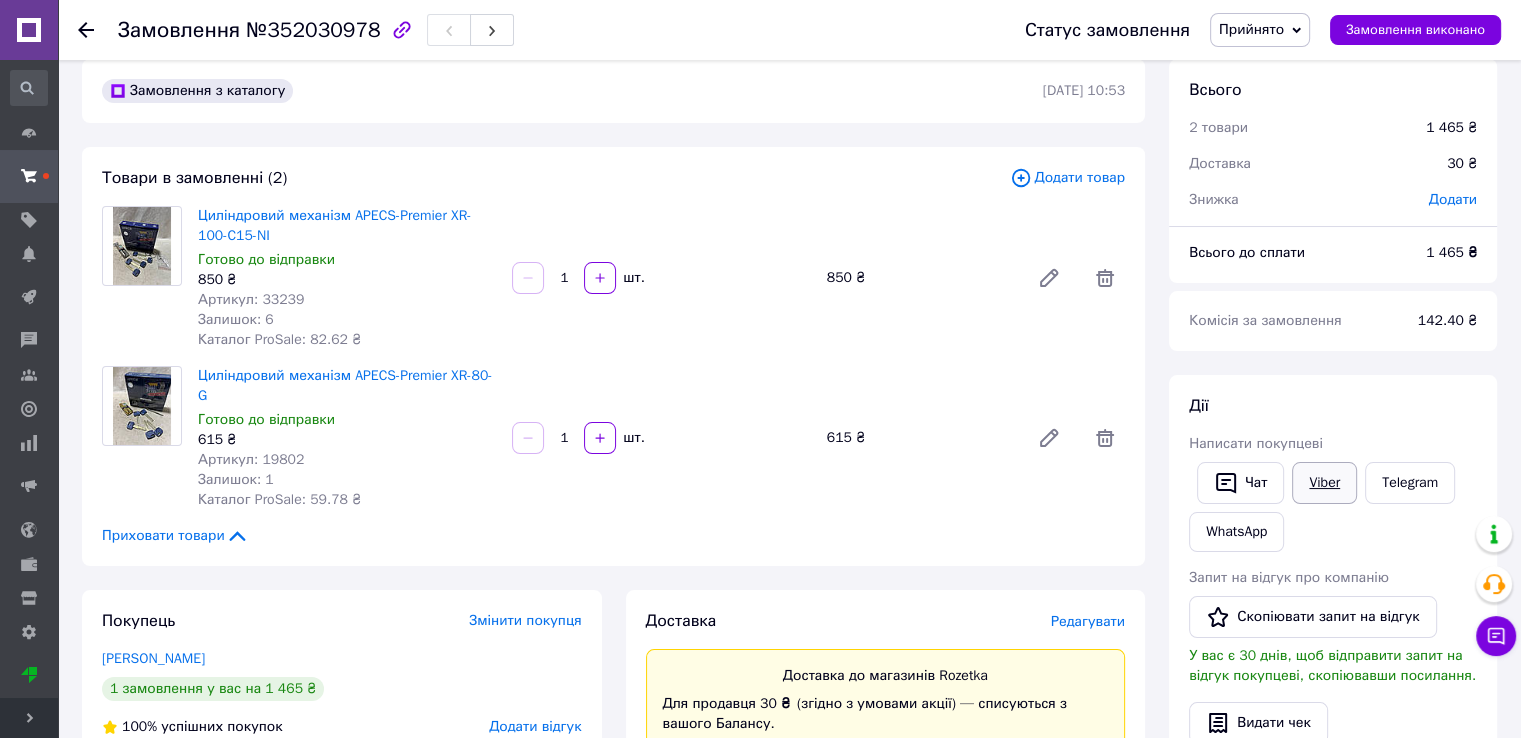 click on "Viber" at bounding box center [1324, 483] 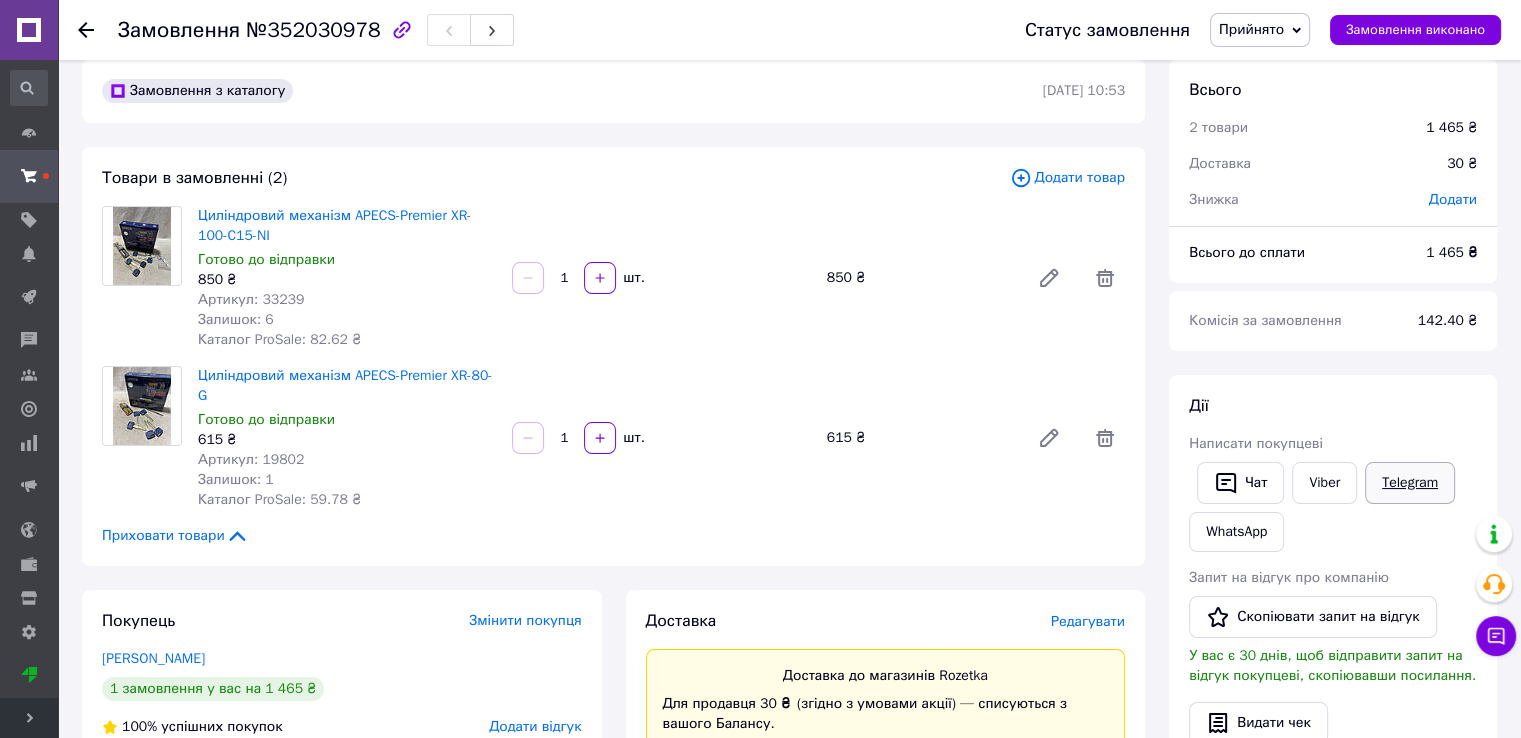 click on "Telegram" at bounding box center [1410, 483] 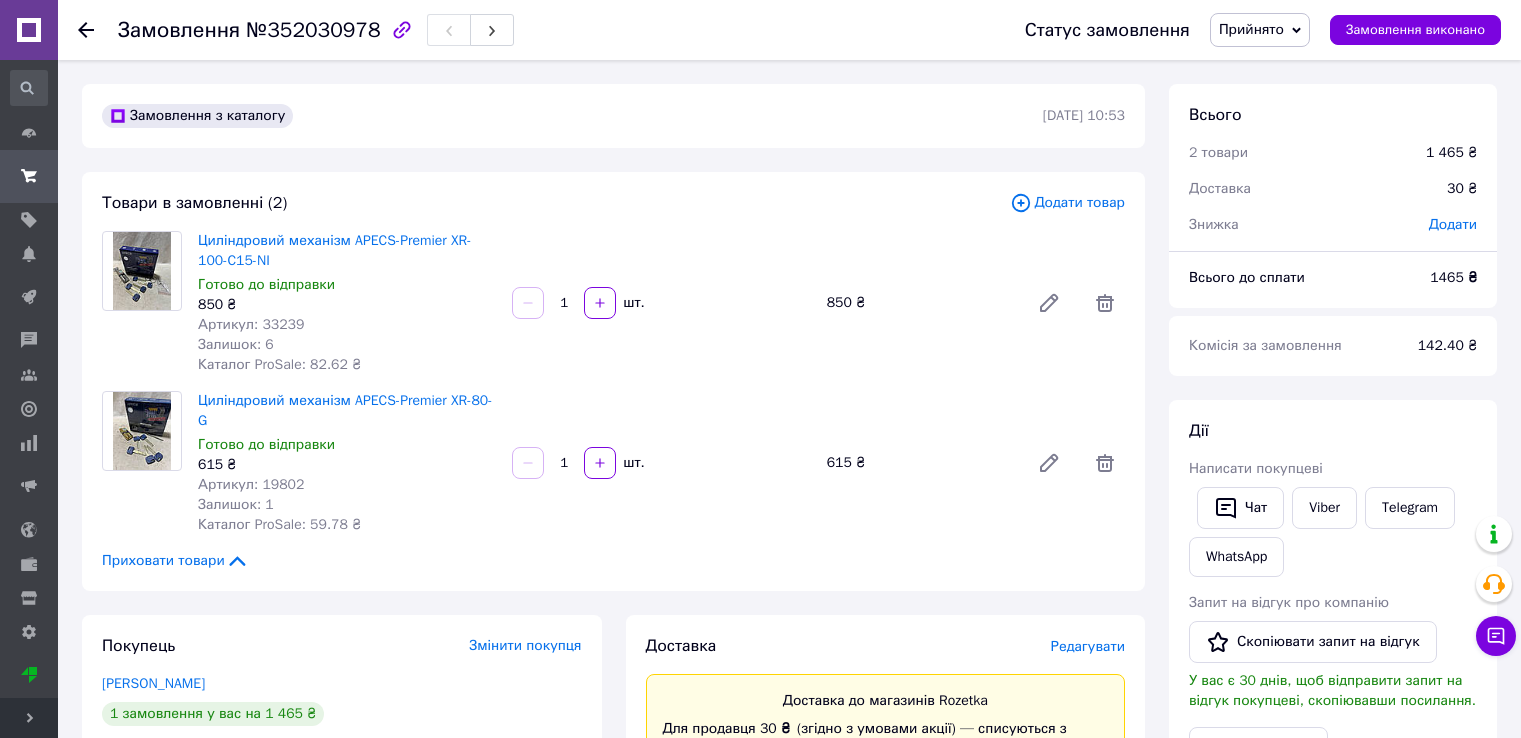 scroll, scrollTop: 25, scrollLeft: 0, axis: vertical 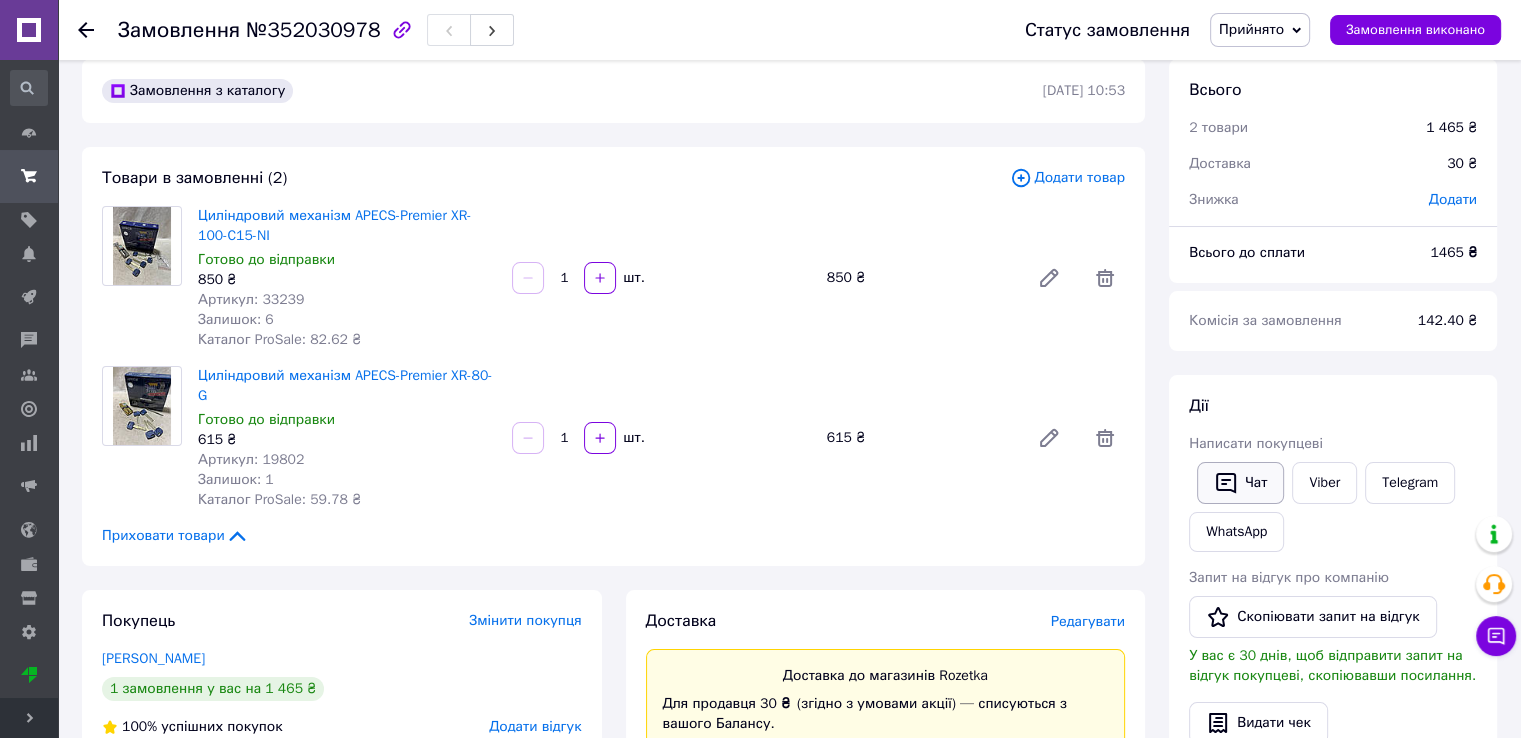 click 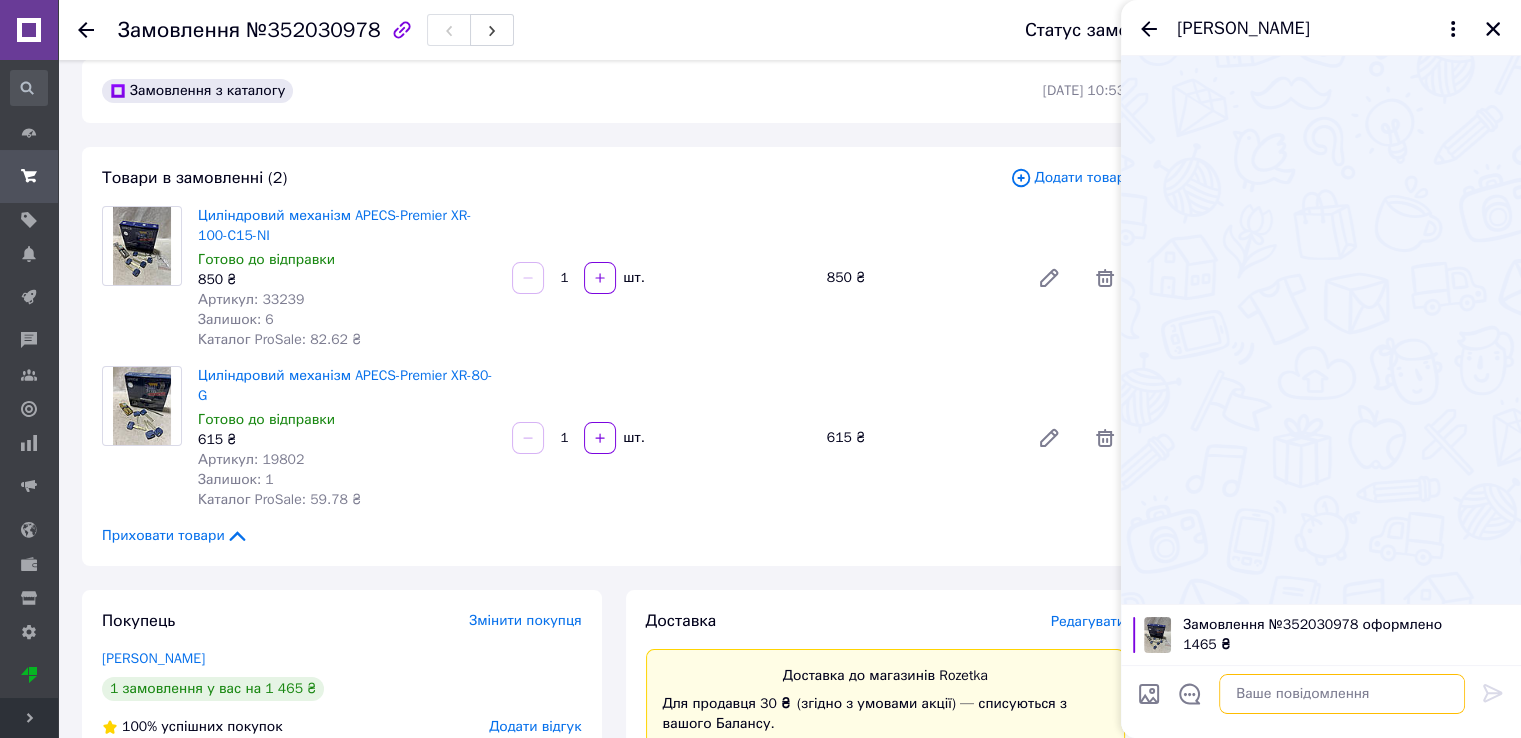 click at bounding box center [1342, 694] 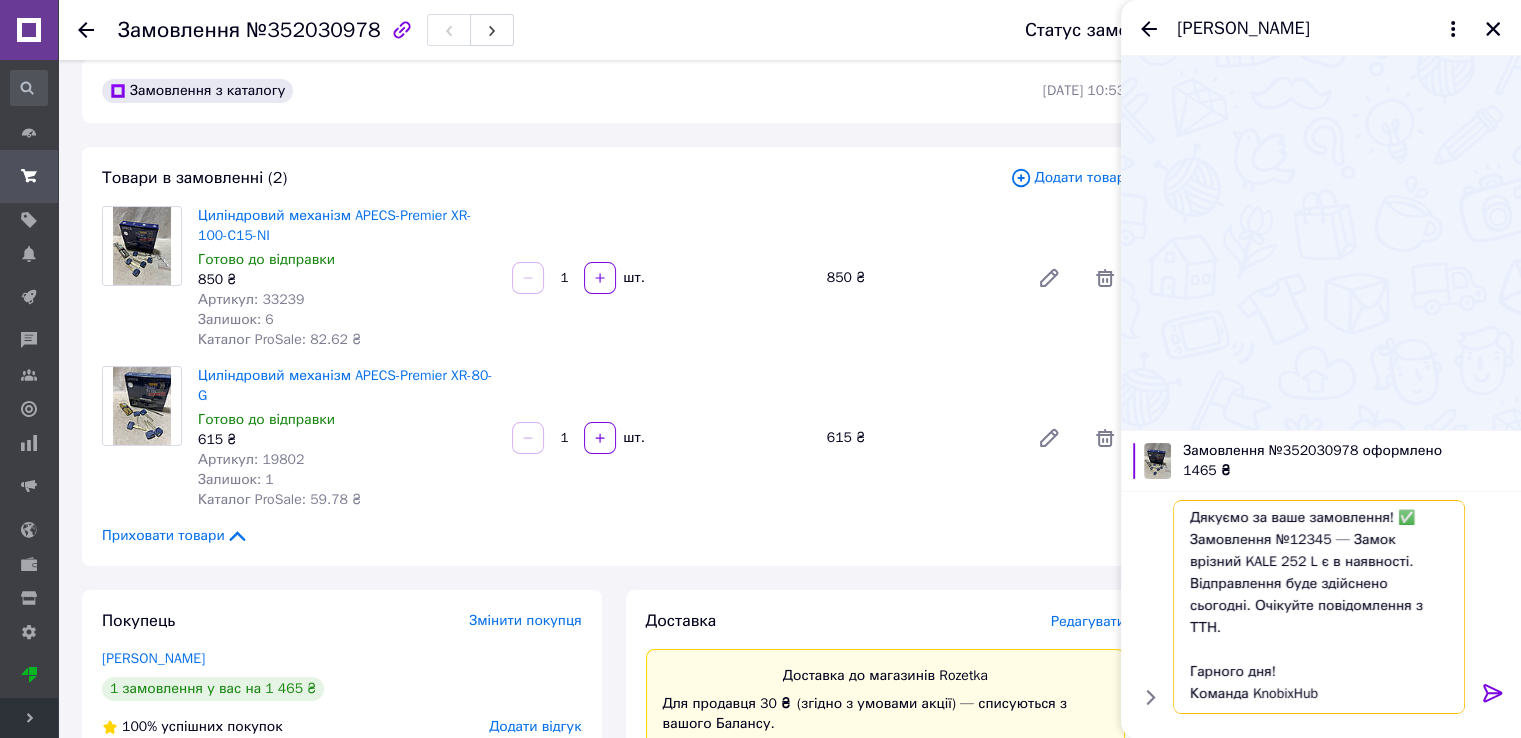 scroll, scrollTop: 67, scrollLeft: 0, axis: vertical 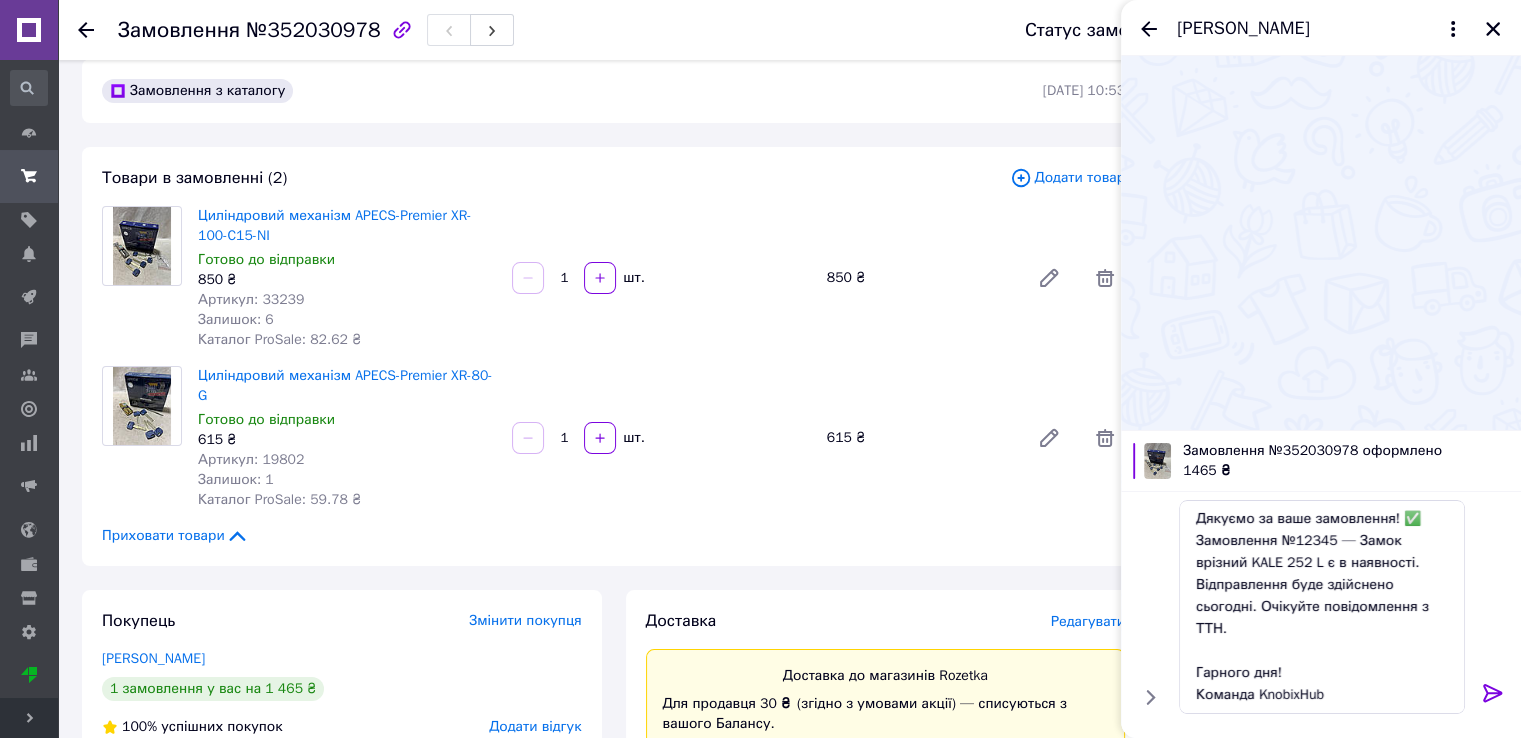click on "№352030978" at bounding box center (313, 30) 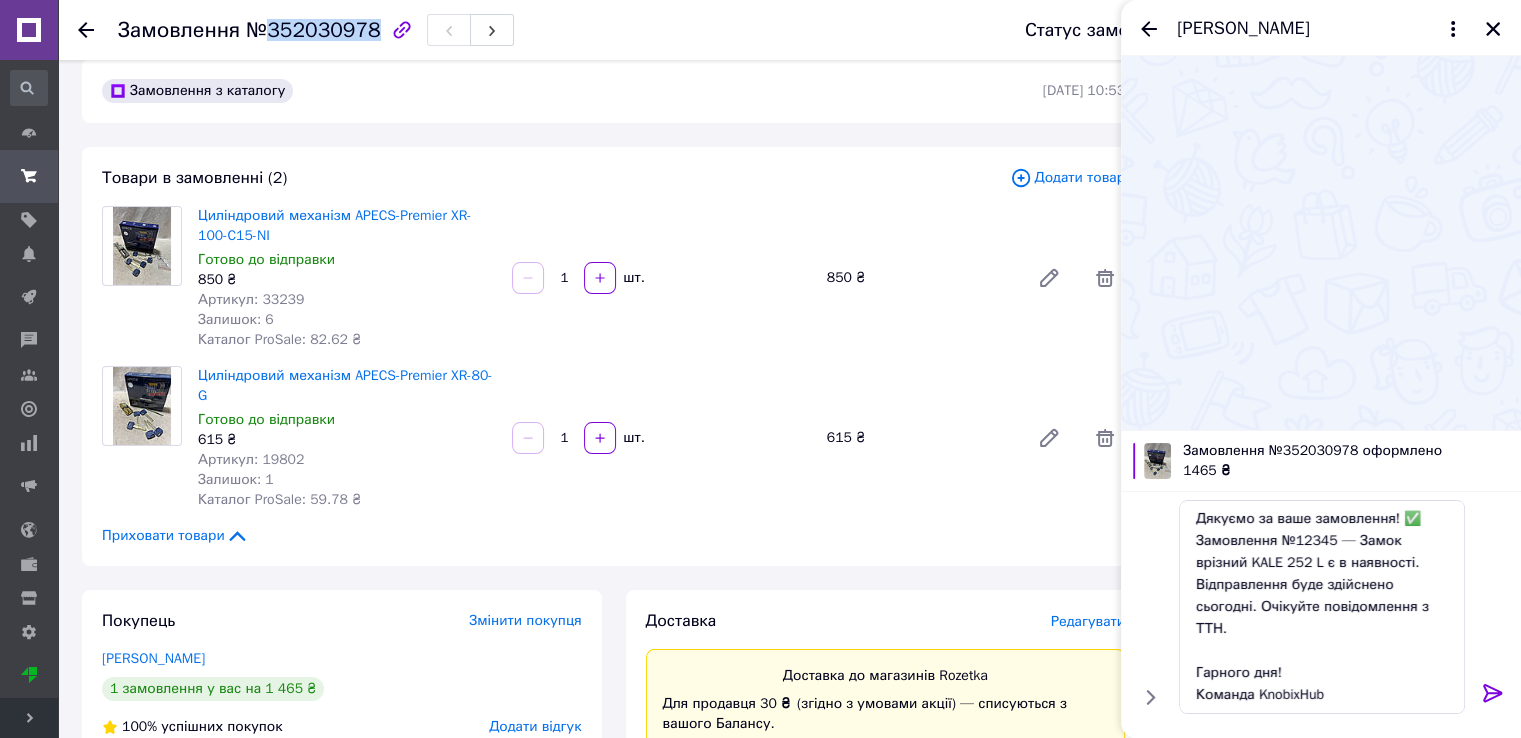 click on "№352030978" at bounding box center [313, 30] 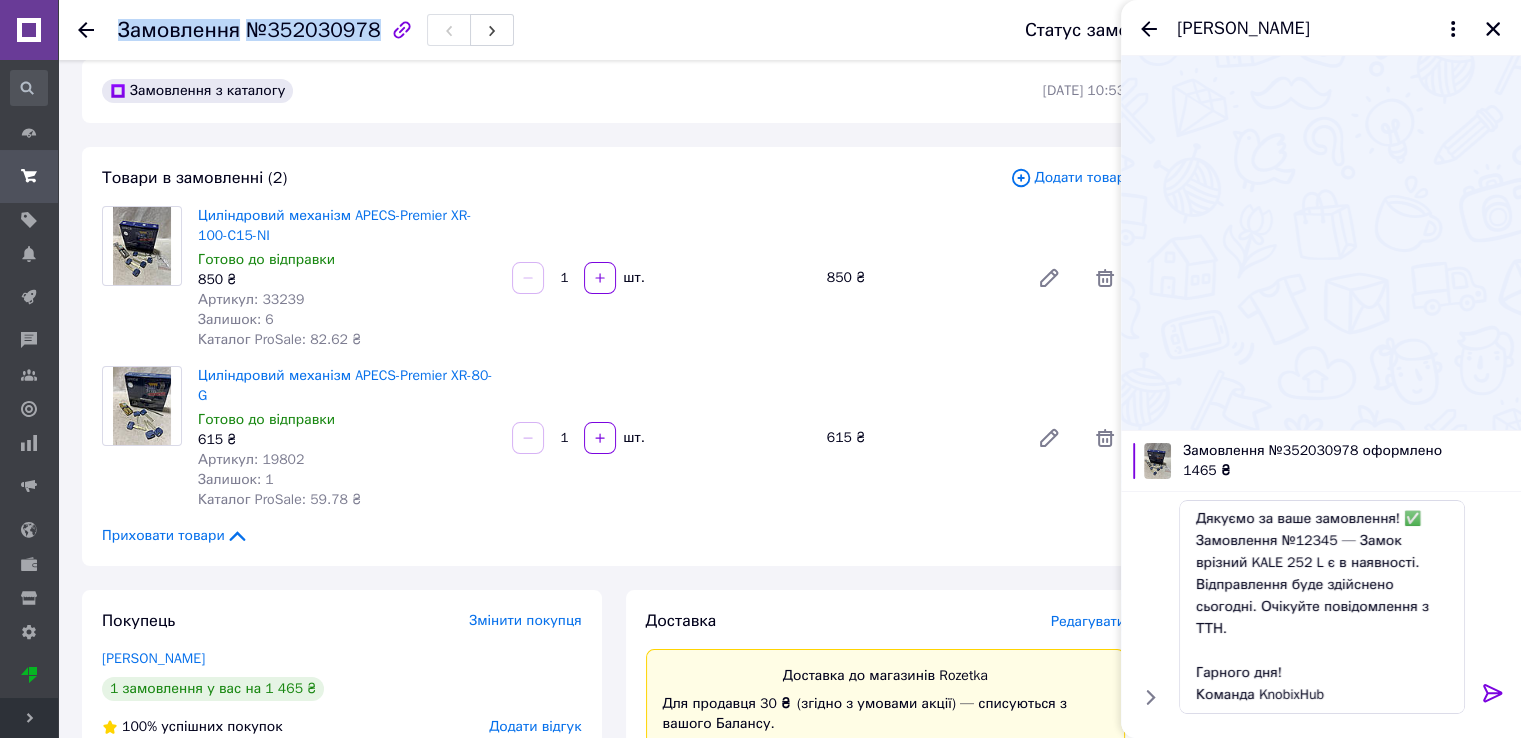 click on "№352030978" at bounding box center (313, 30) 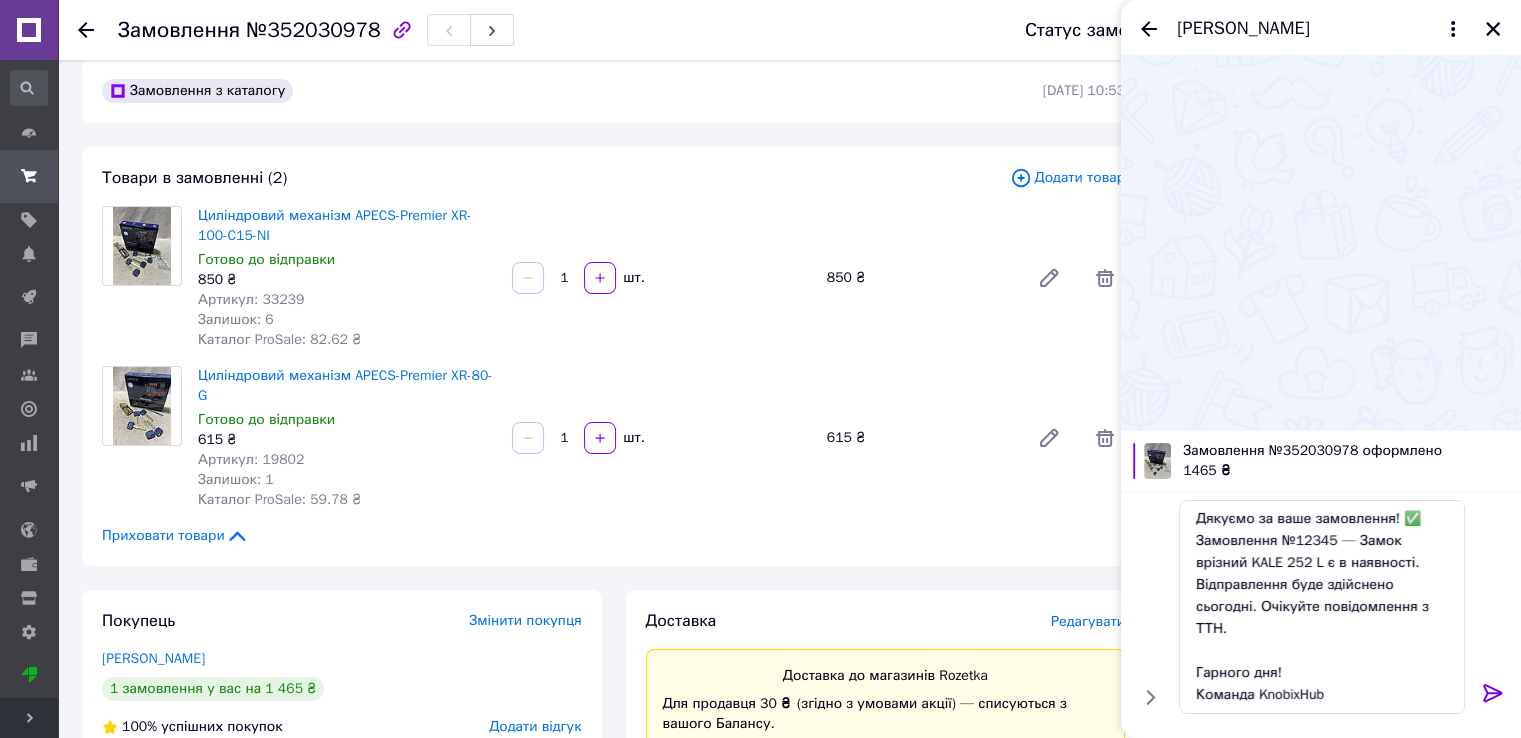 click on "Замовлення з каталогу 10.07.2025 | 10:53" at bounding box center (613, 91) 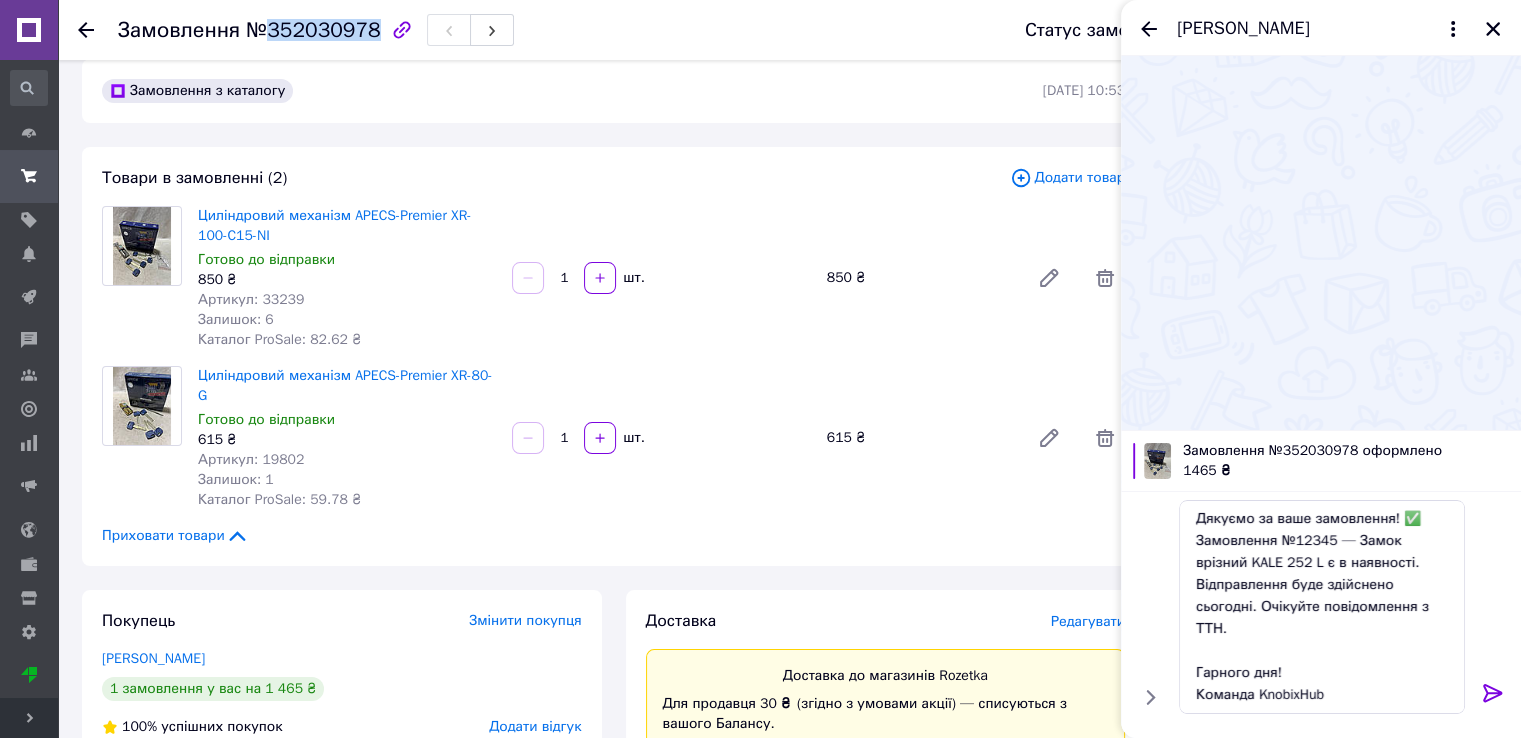 click on "№352030978" at bounding box center [313, 30] 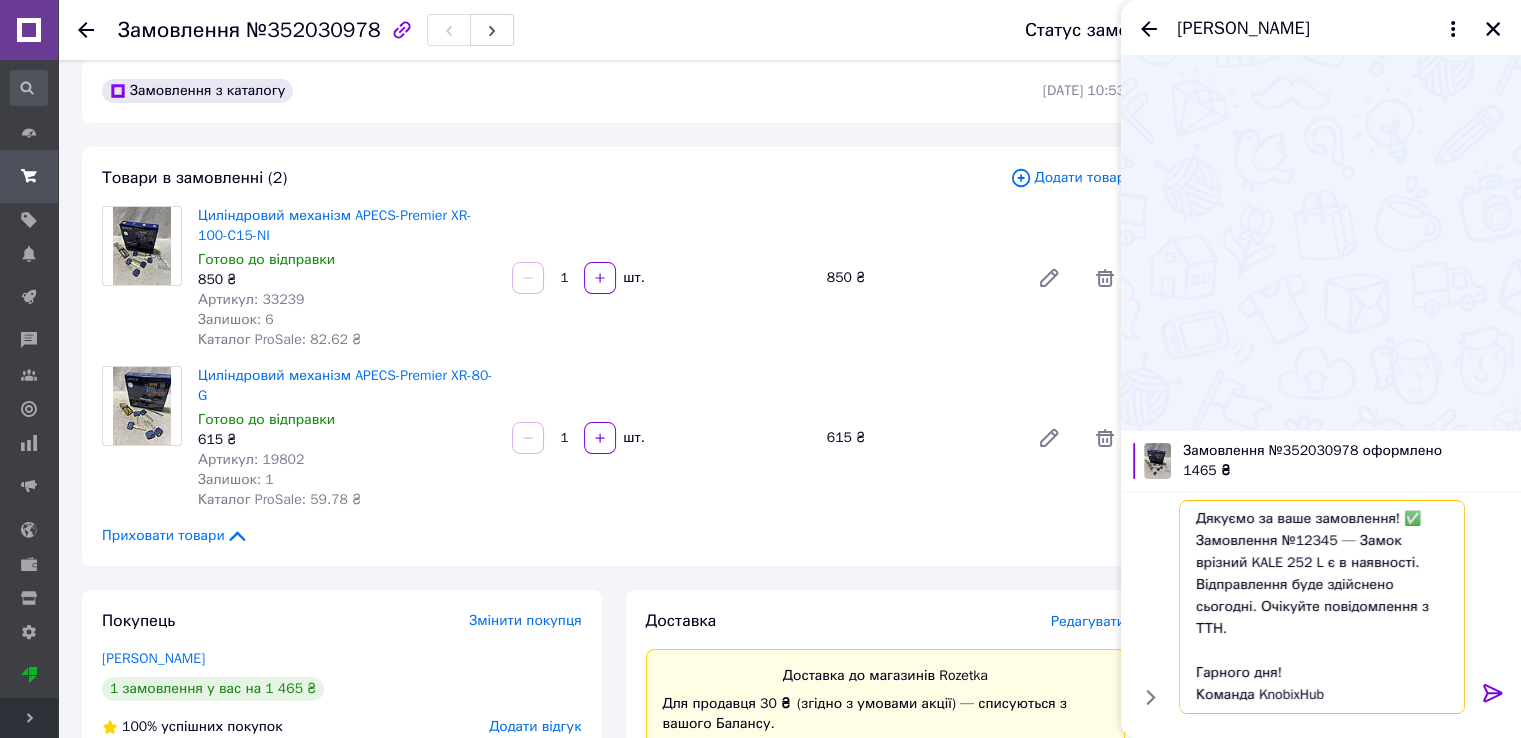 drag, startPoint x: 1331, startPoint y: 537, endPoint x: 1295, endPoint y: 540, distance: 36.124783 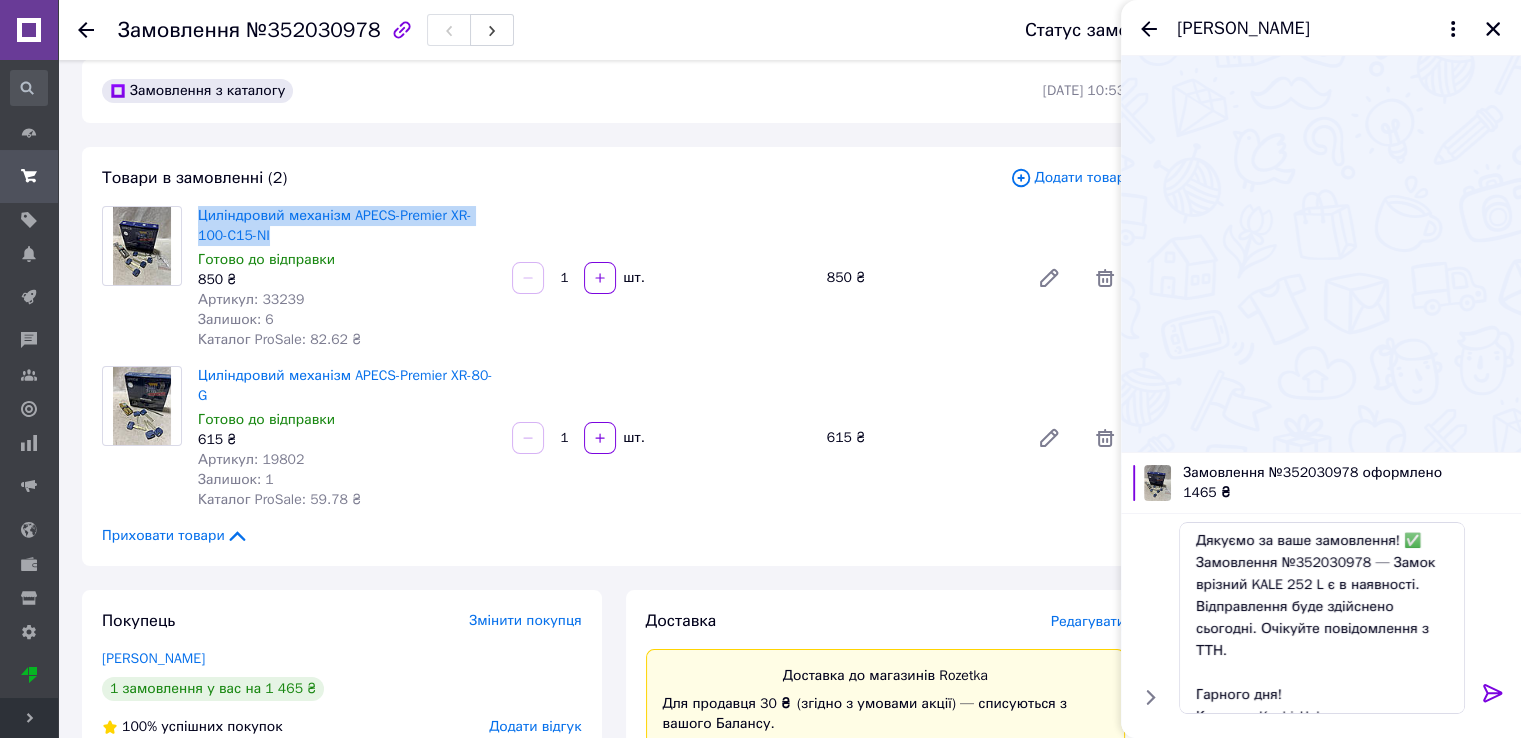 drag, startPoint x: 288, startPoint y: 233, endPoint x: 196, endPoint y: 214, distance: 93.941475 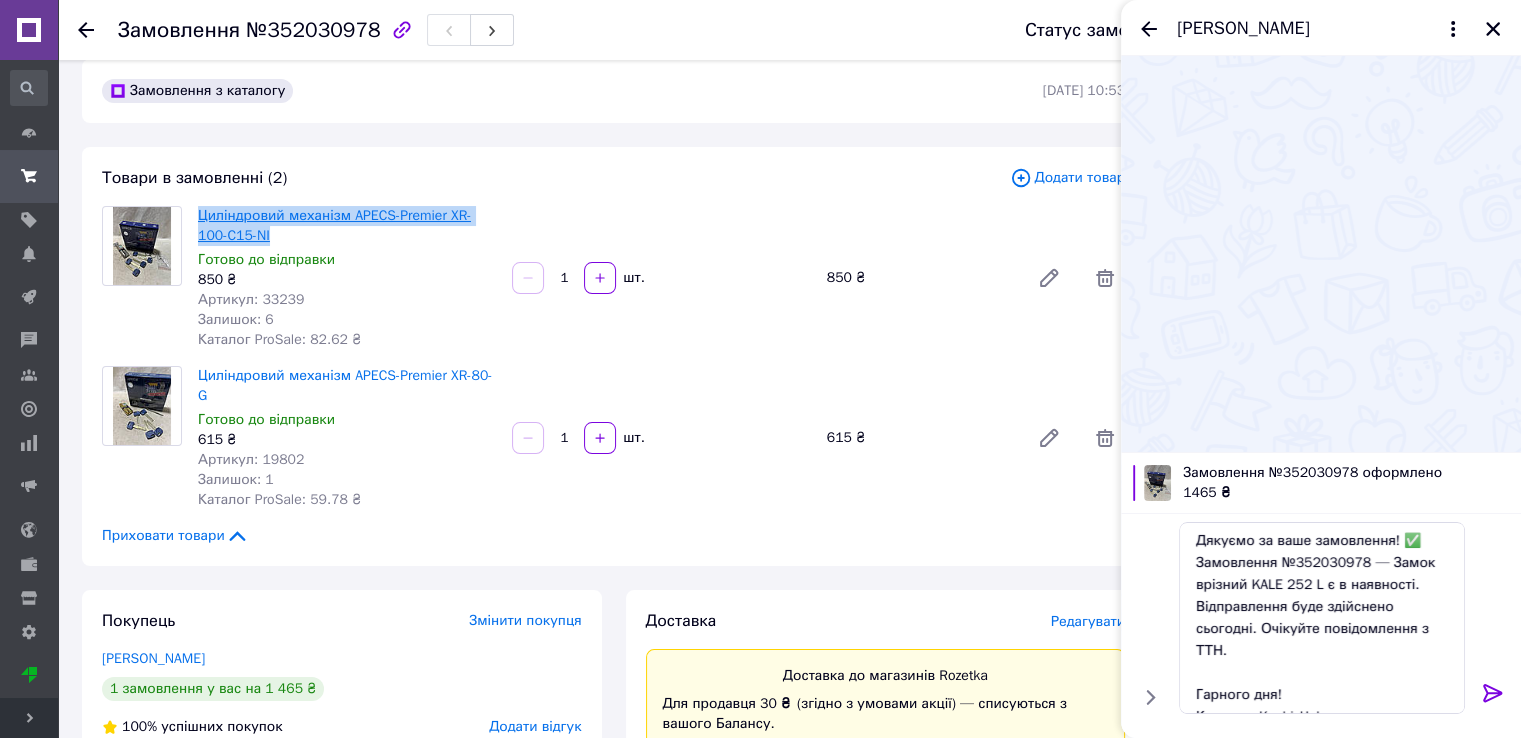 copy on "Циліндровий механізм APECS-Premier XR-100-C15-NI" 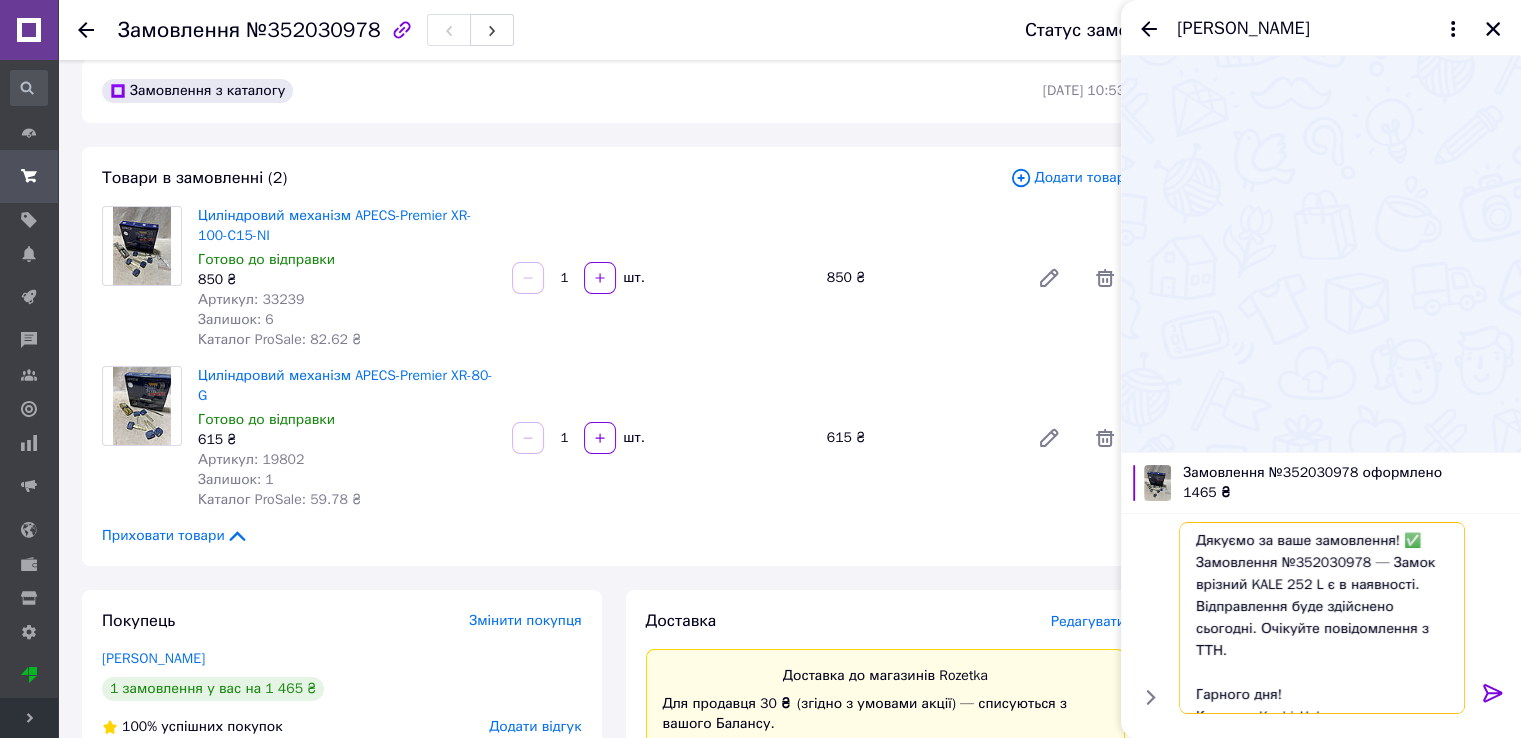drag, startPoint x: 1384, startPoint y: 561, endPoint x: 1314, endPoint y: 585, distance: 74 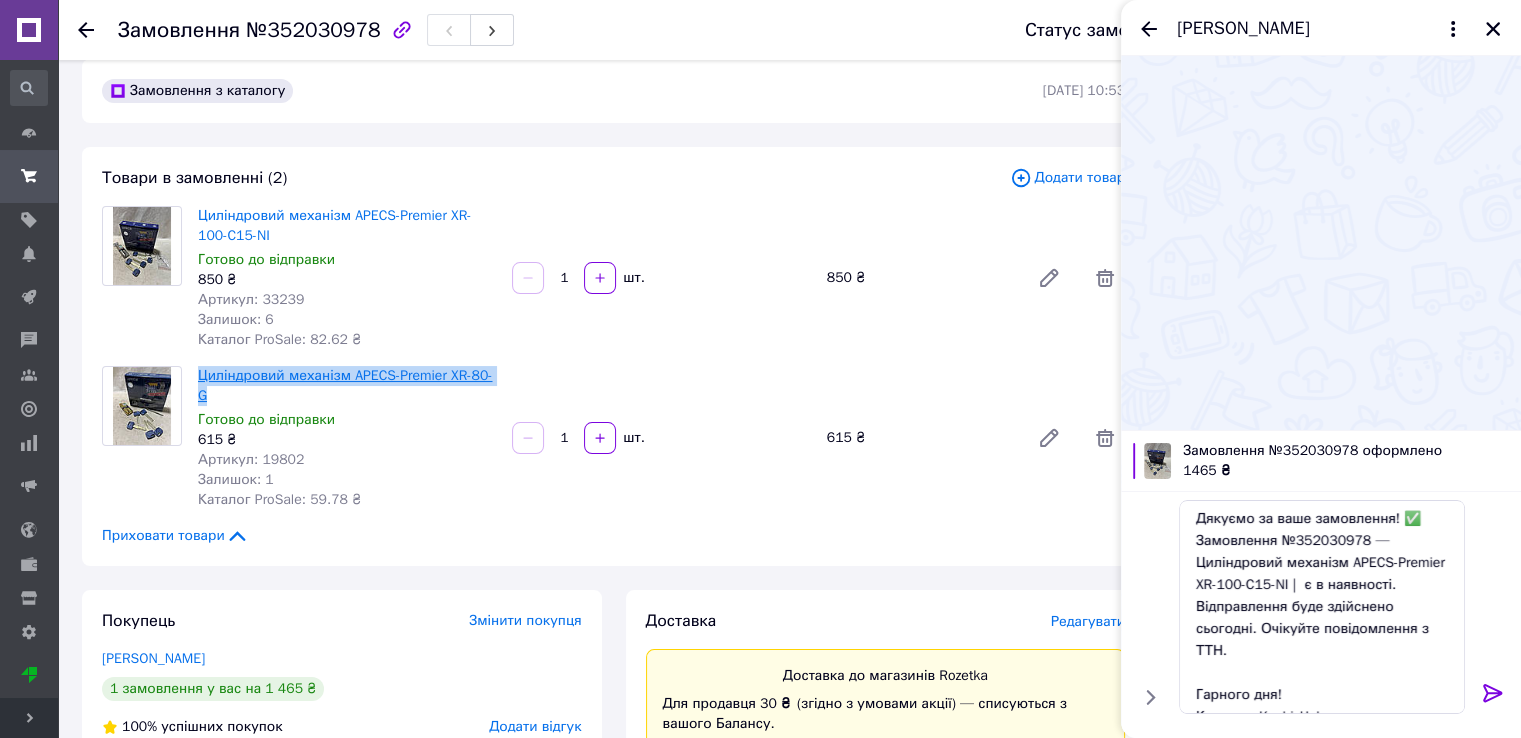 drag, startPoint x: 226, startPoint y: 392, endPoint x: 198, endPoint y: 377, distance: 31.764761 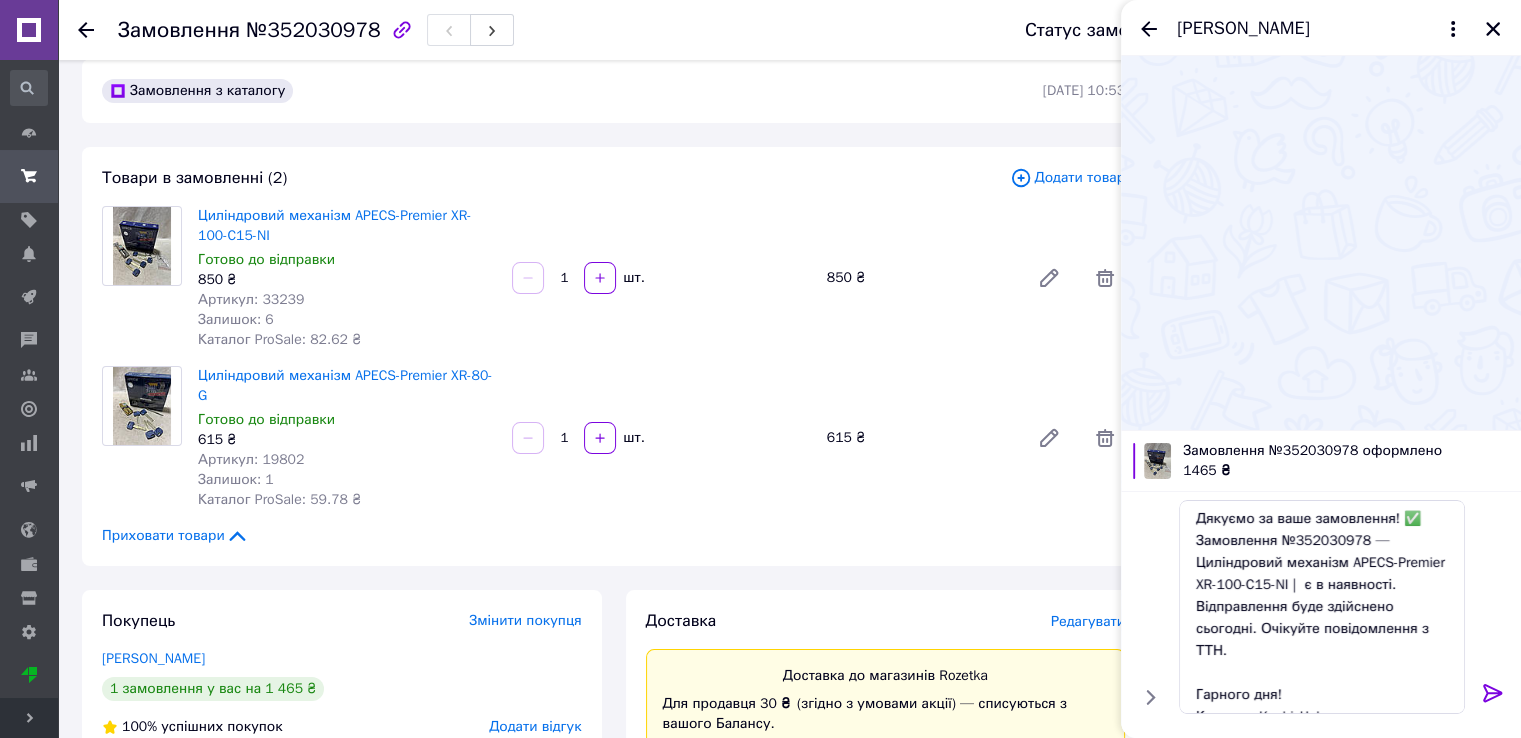 click on "Циліндровий механізм APECS-Premier XR-80-G Готово до відправки 615 ₴ Артикул: 19802 Залишок: 1 Каталог ProSale: 59.78 ₴  1   шт. 615 ₴" at bounding box center (661, 438) 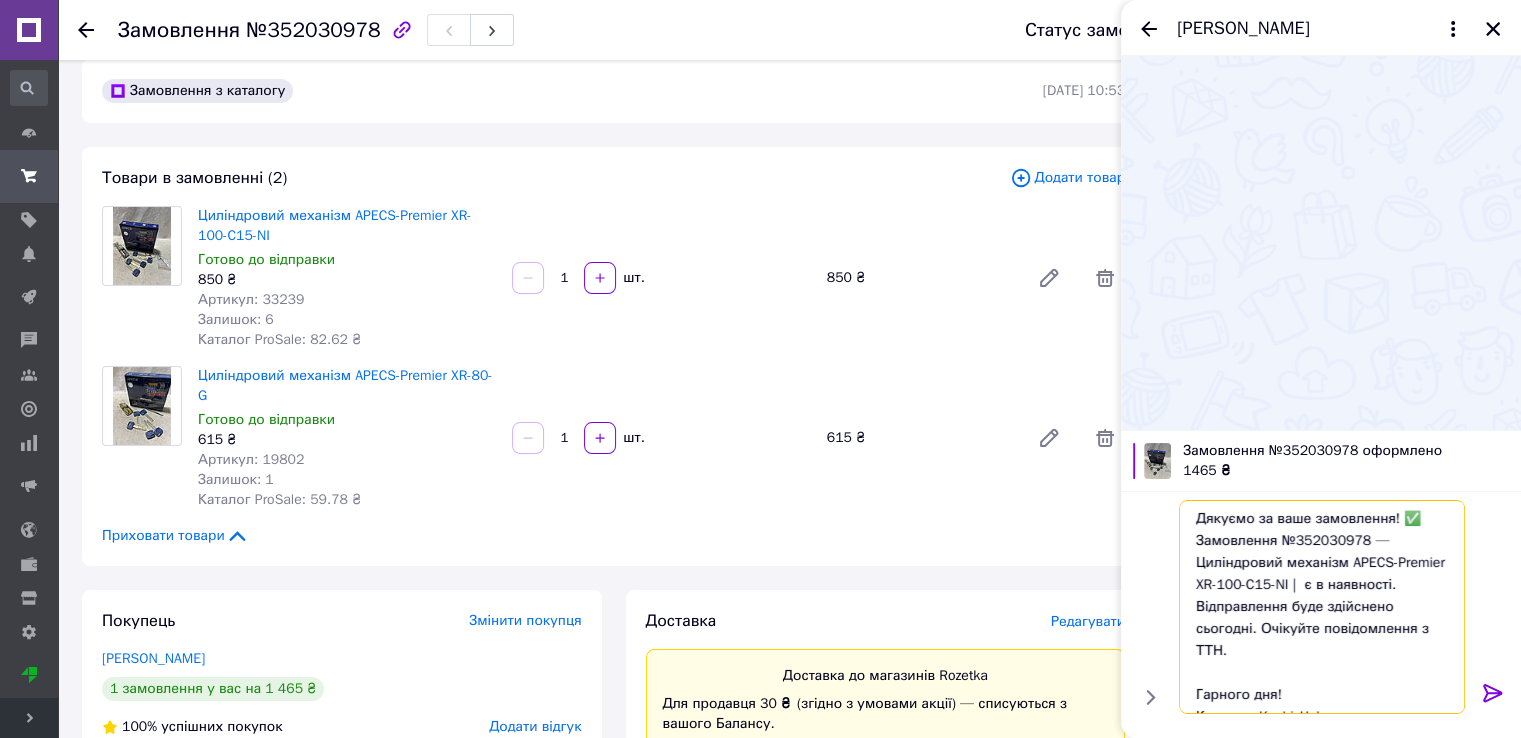 click on "Доброго дня!
Інтернет-магазин KnobixHub
Дякуємо за ваше замовлення! ✅
Замовлення №352030978 — Циліндровий механізм APECS-Premier XR-100-C15-NI |  є в наявності.
Відправлення буде здійснено сьогодні. Очікуйте повідомлення з ТТН.
Гарного дня!
Команда KnobixHub" at bounding box center (1322, 607) 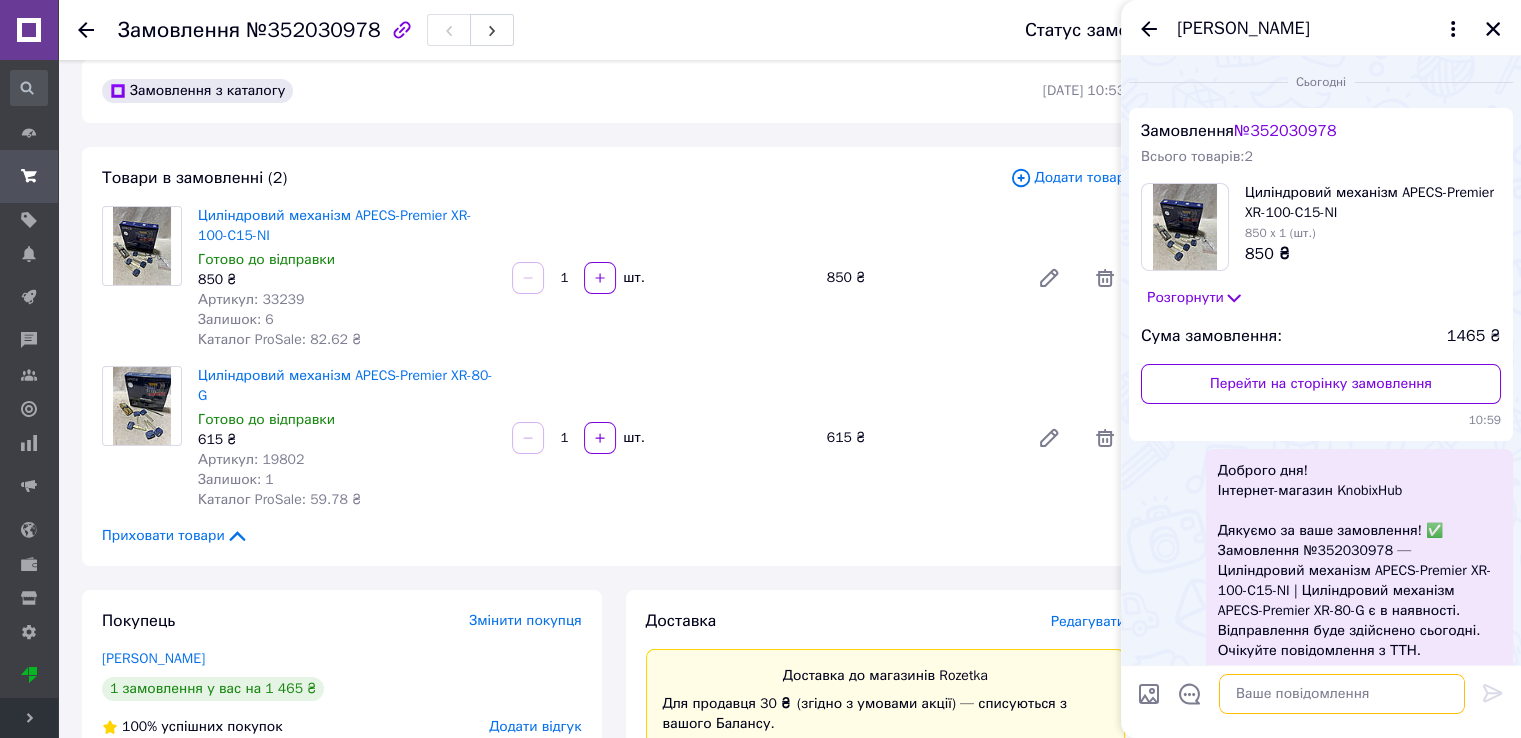 scroll, scrollTop: 0, scrollLeft: 0, axis: both 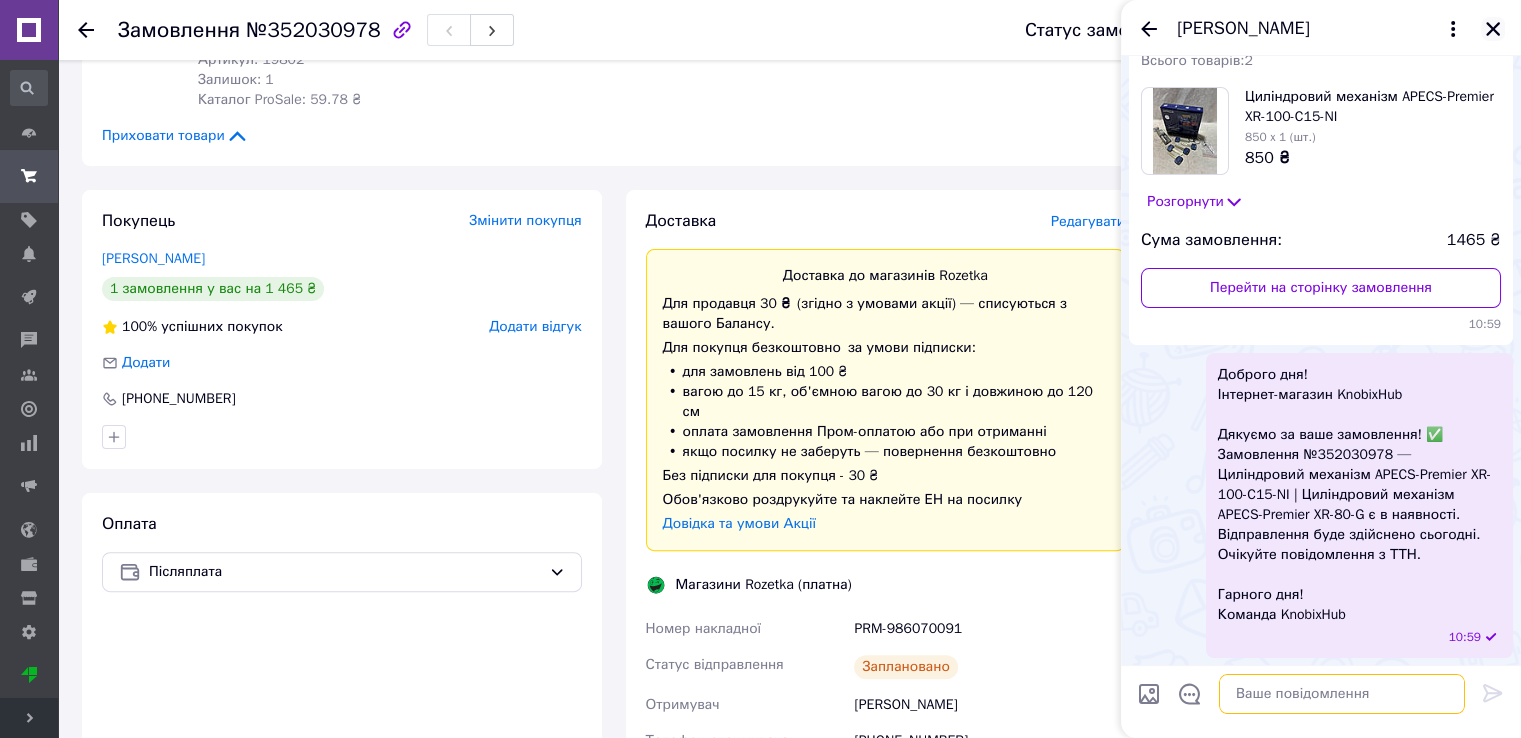type 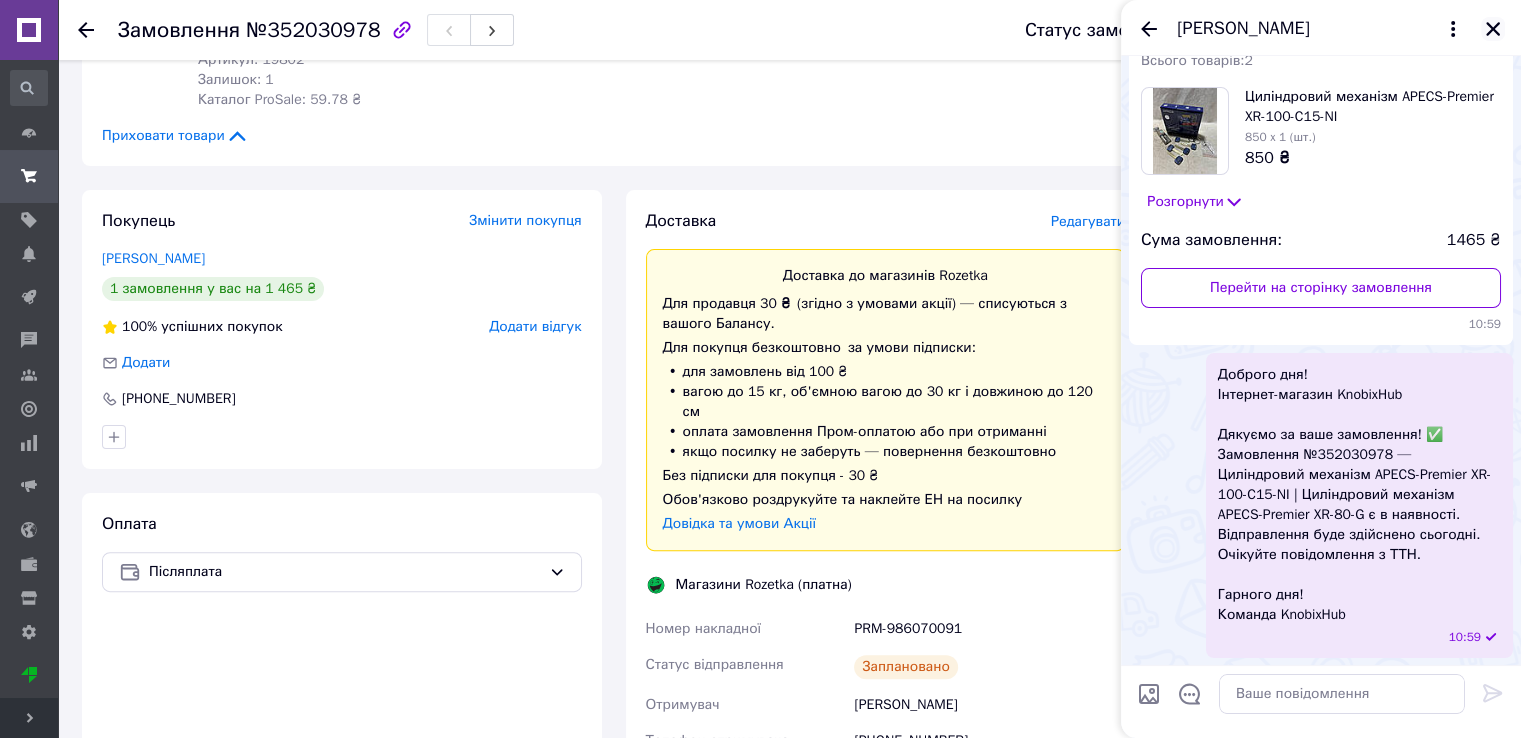 click 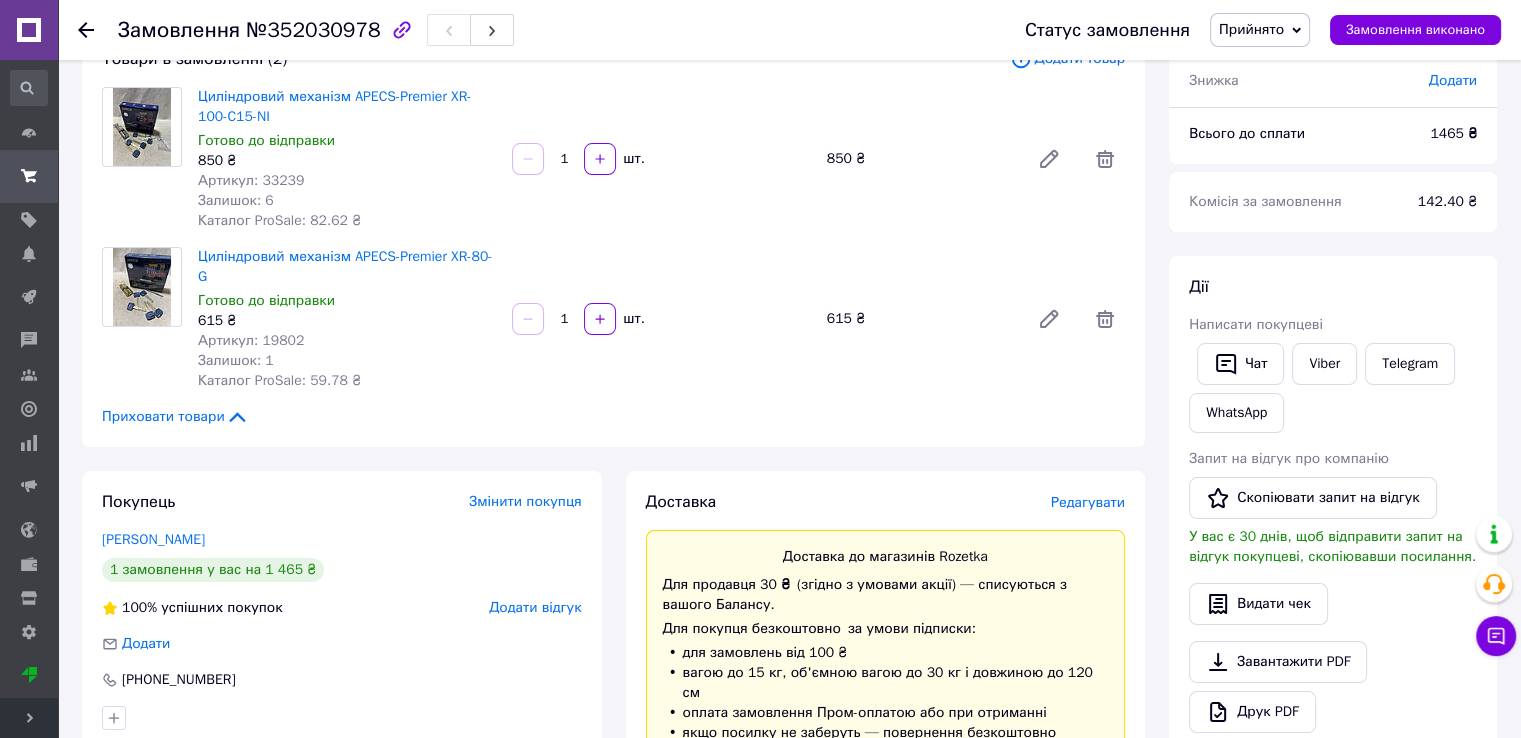scroll, scrollTop: 0, scrollLeft: 0, axis: both 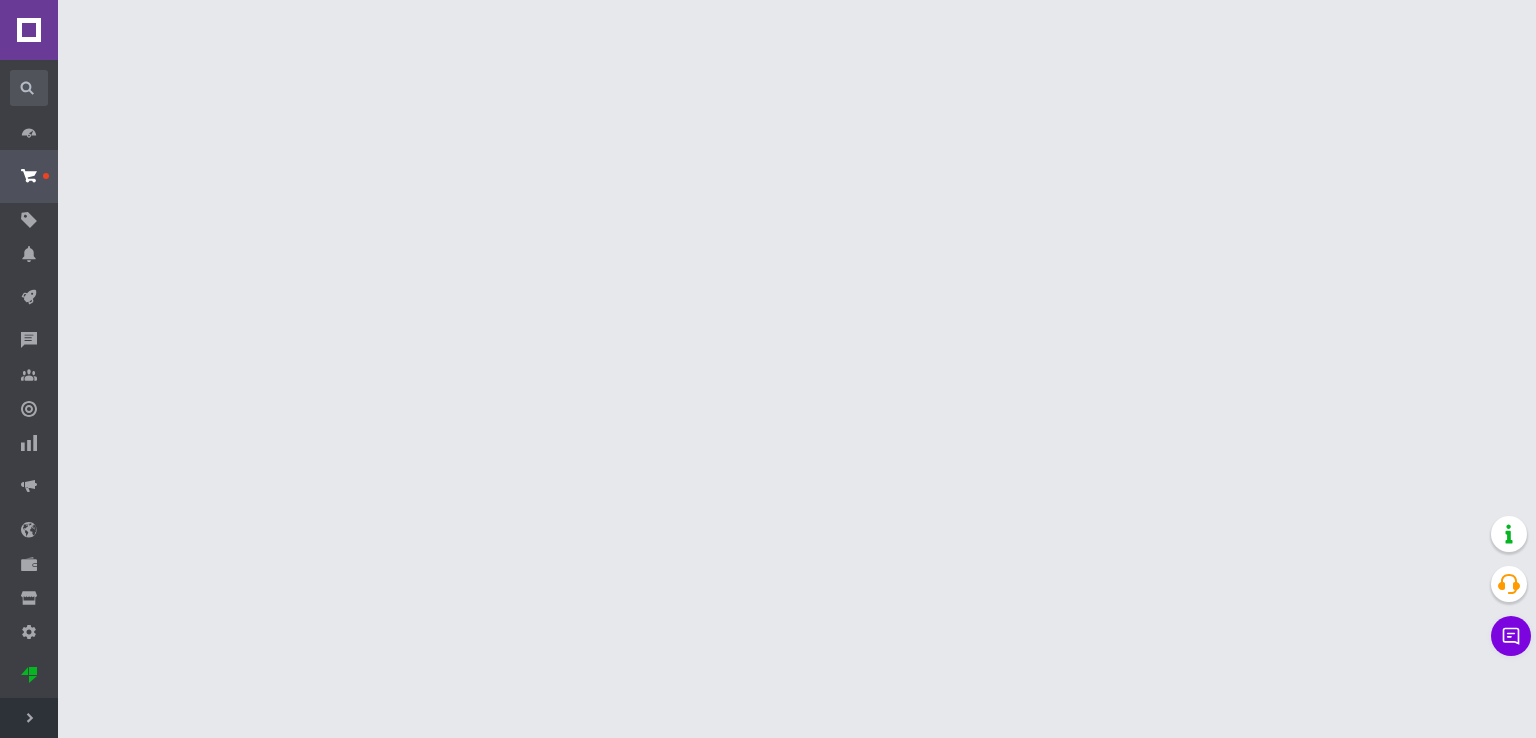 click on "Розгорнути" at bounding box center (29, 718) 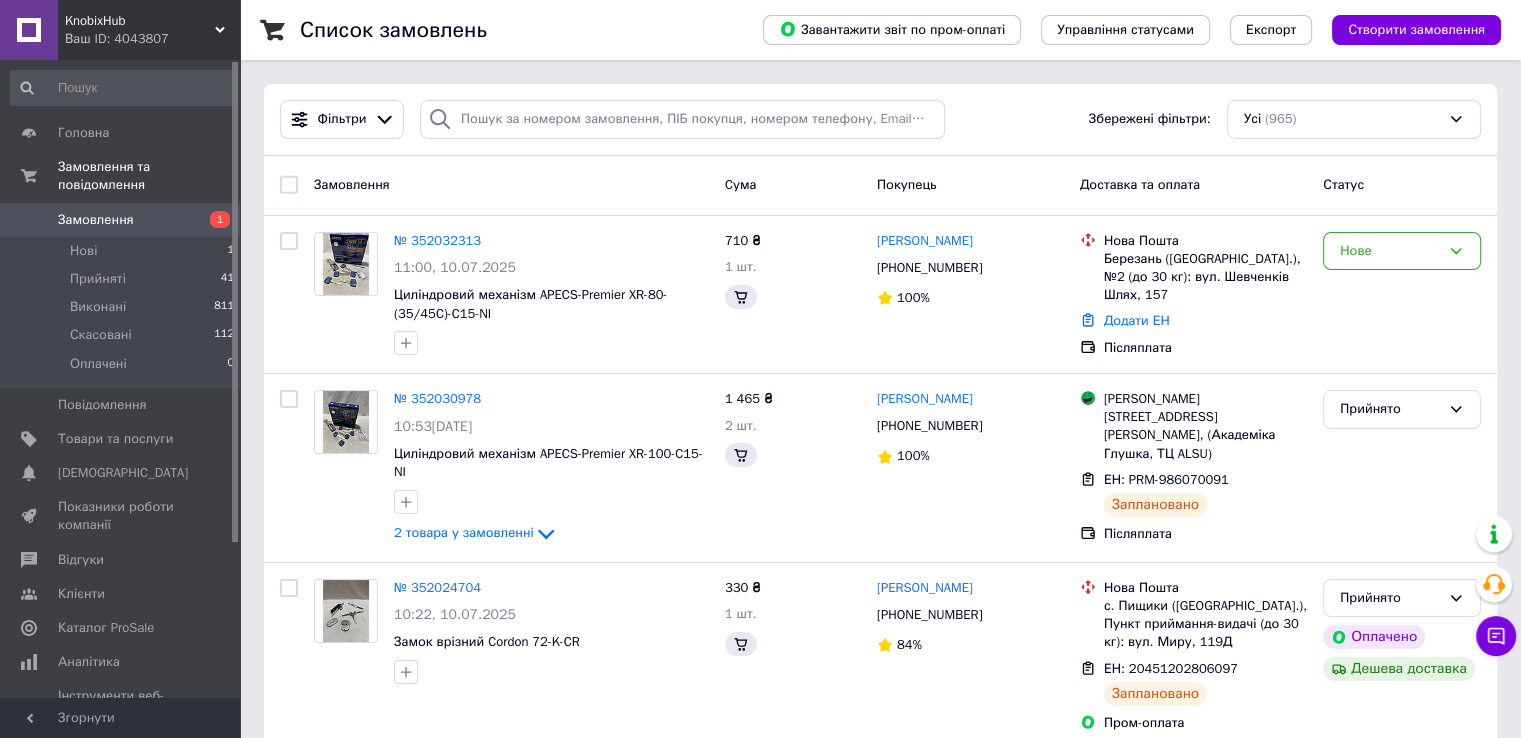click on "KnobixHub" at bounding box center (140, 21) 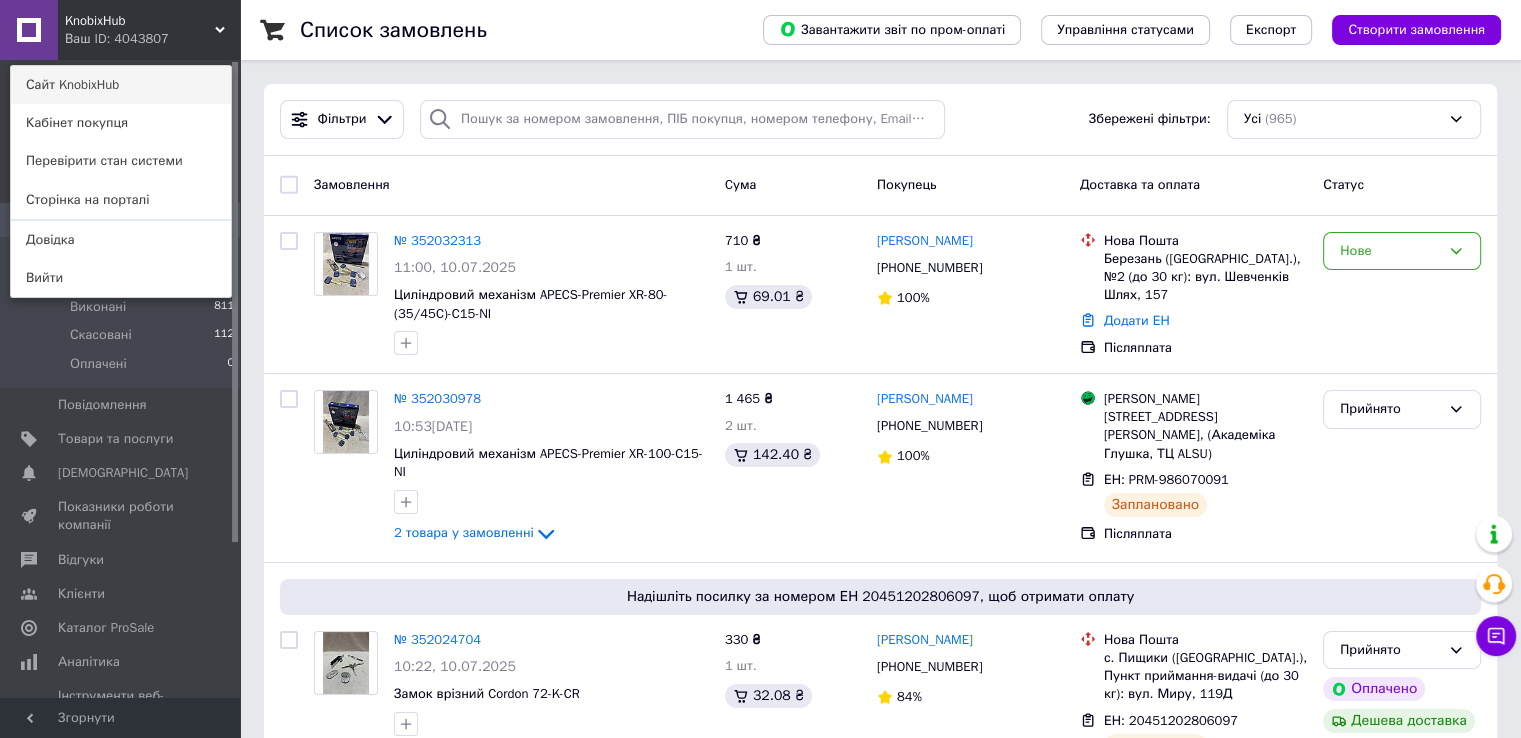 click on "Сайт KnobixHub" at bounding box center (121, 85) 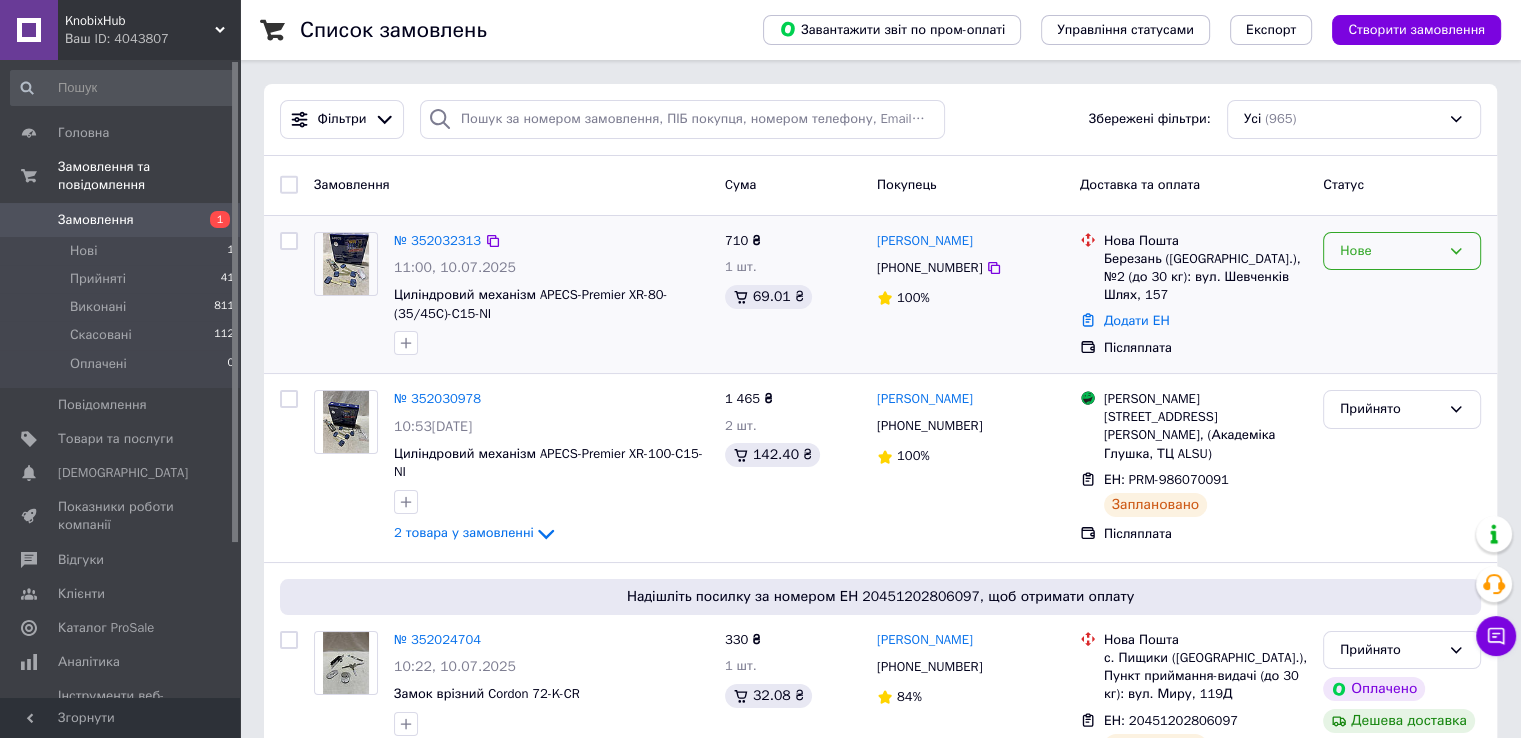 click on "Нове" at bounding box center [1402, 251] 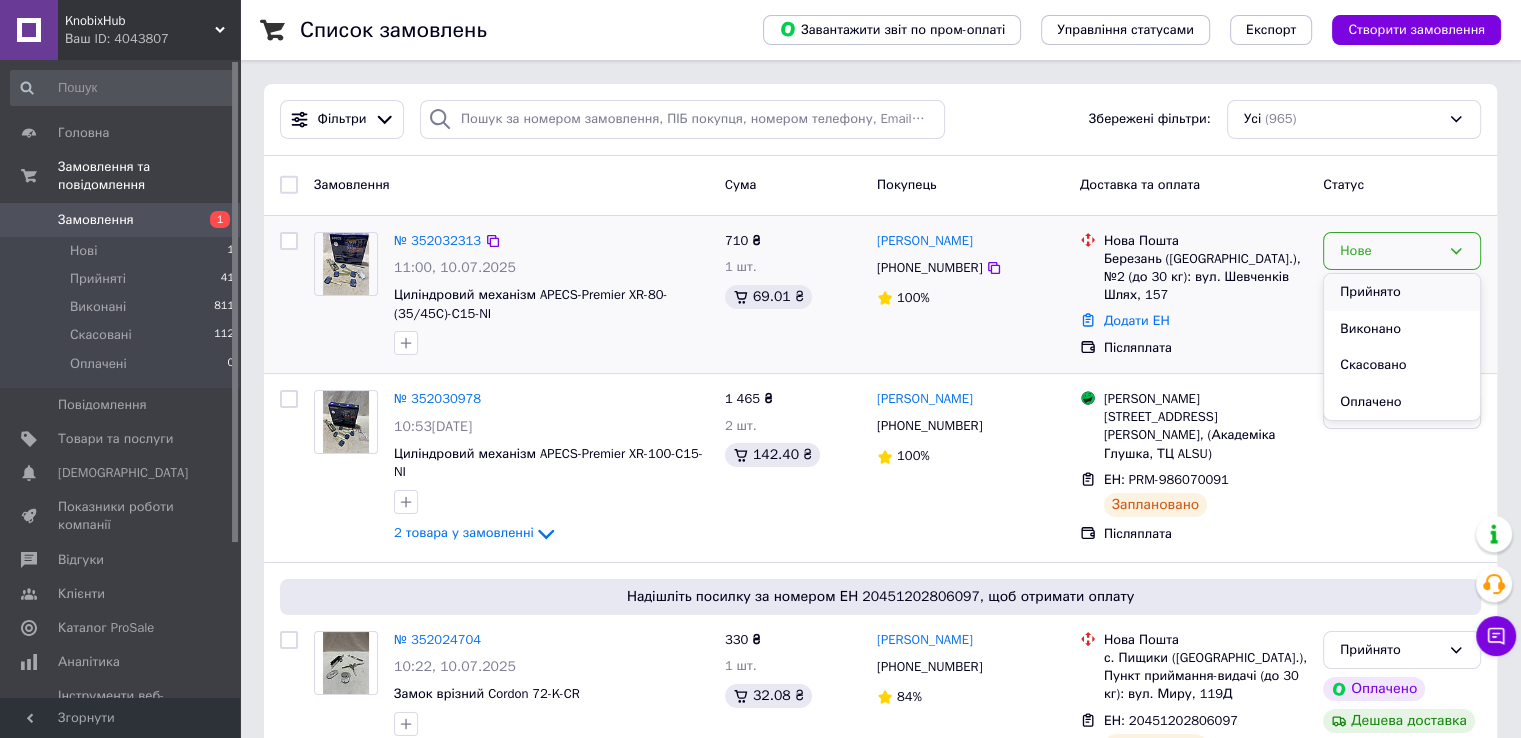 click on "Прийнято" at bounding box center [1402, 292] 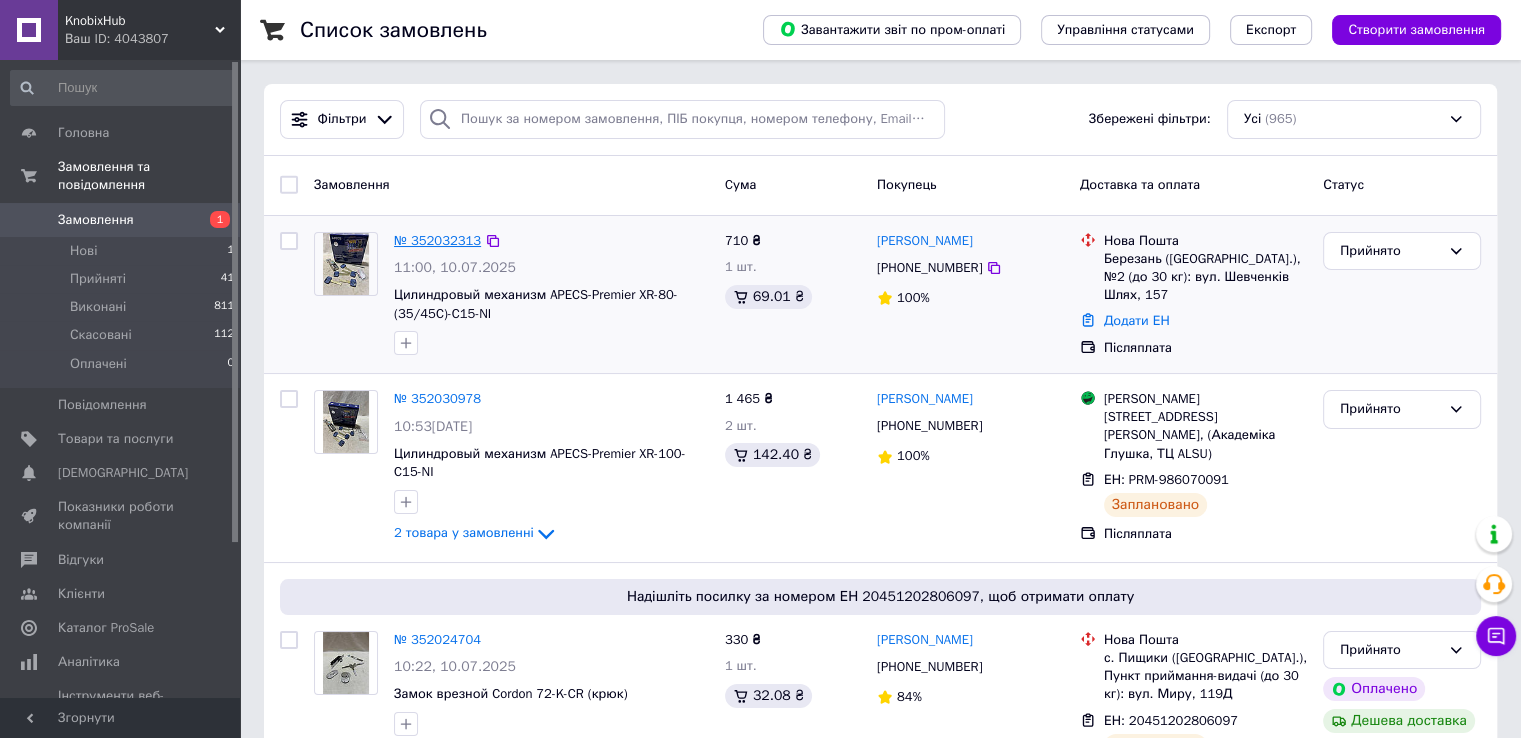 click on "№ 352032313" at bounding box center [437, 240] 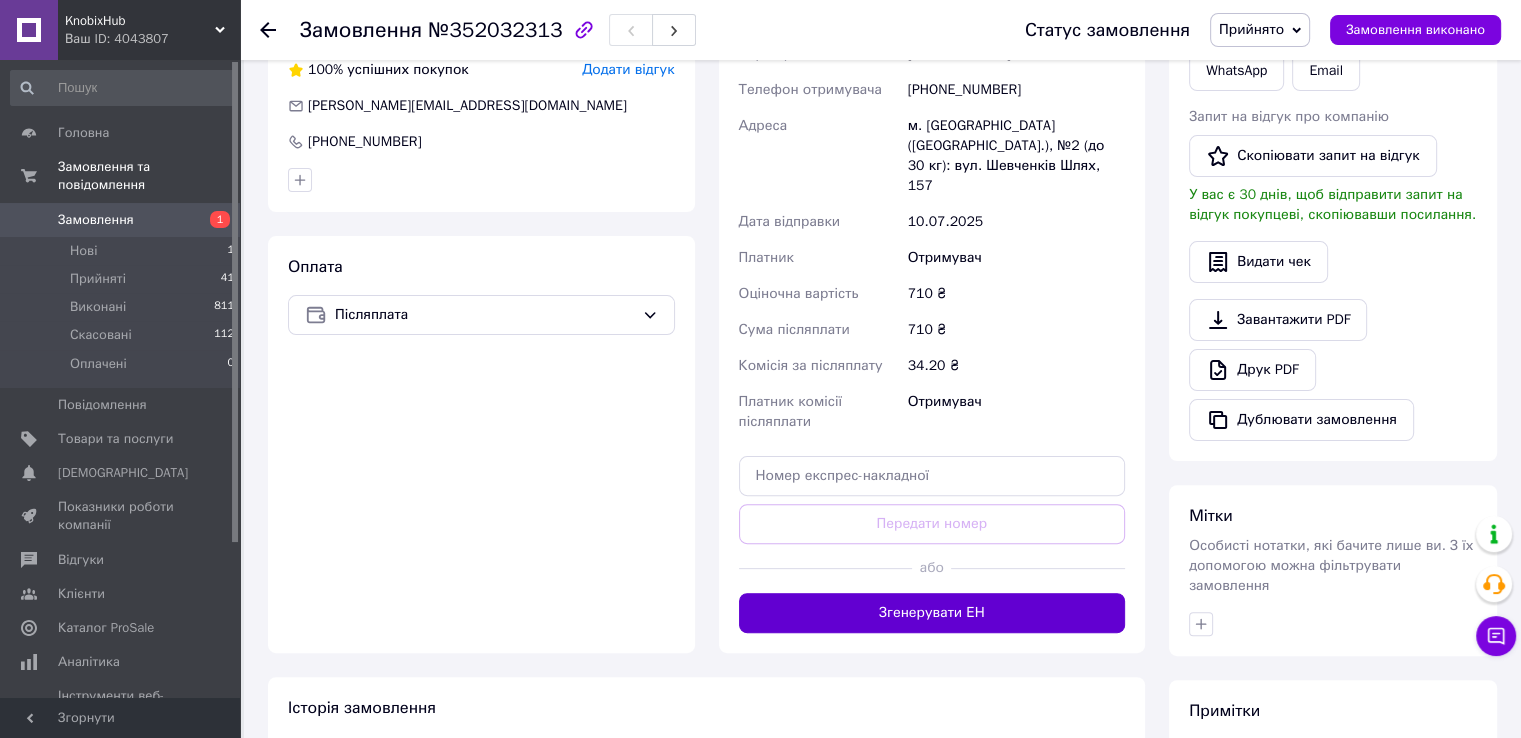 scroll, scrollTop: 500, scrollLeft: 0, axis: vertical 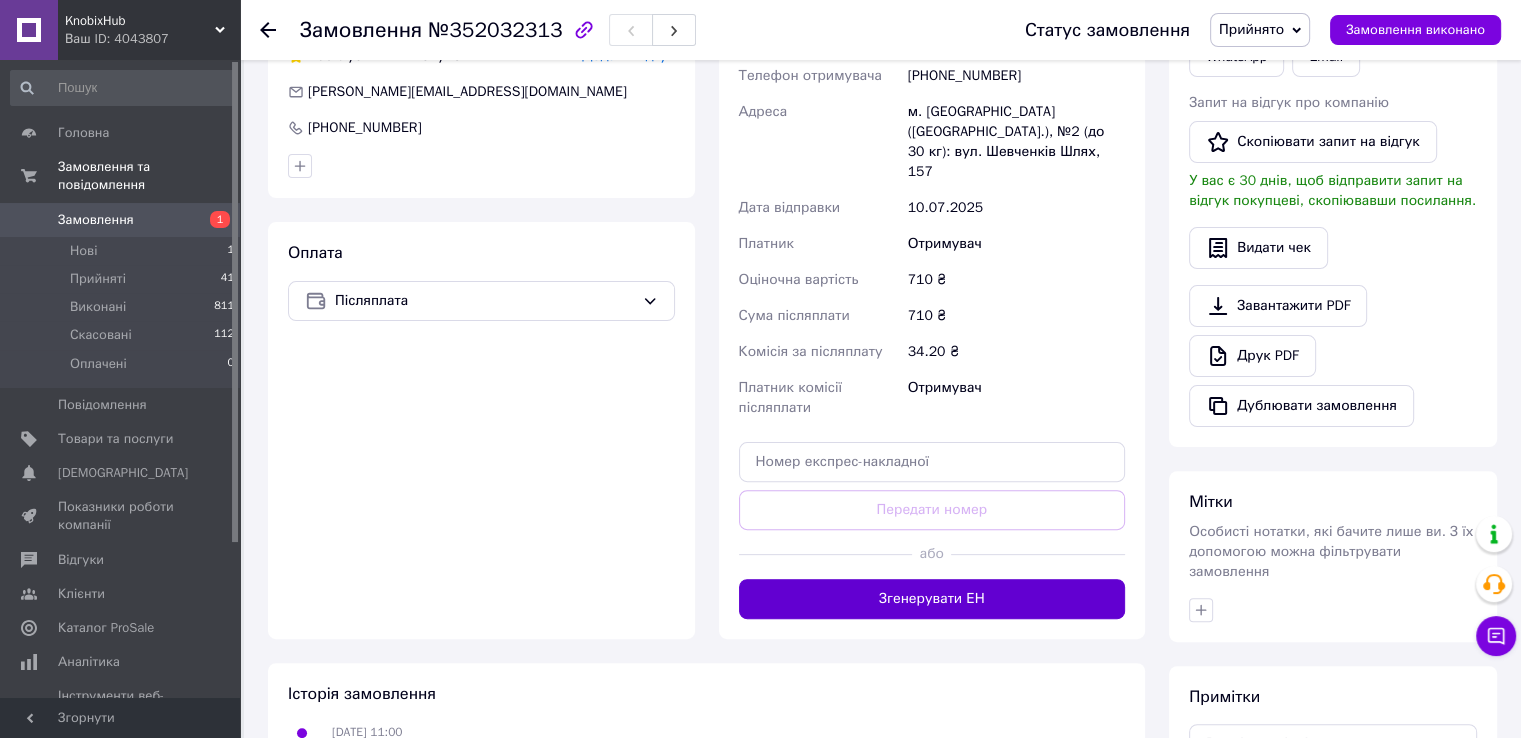 click on "Згенерувати ЕН" at bounding box center (932, 599) 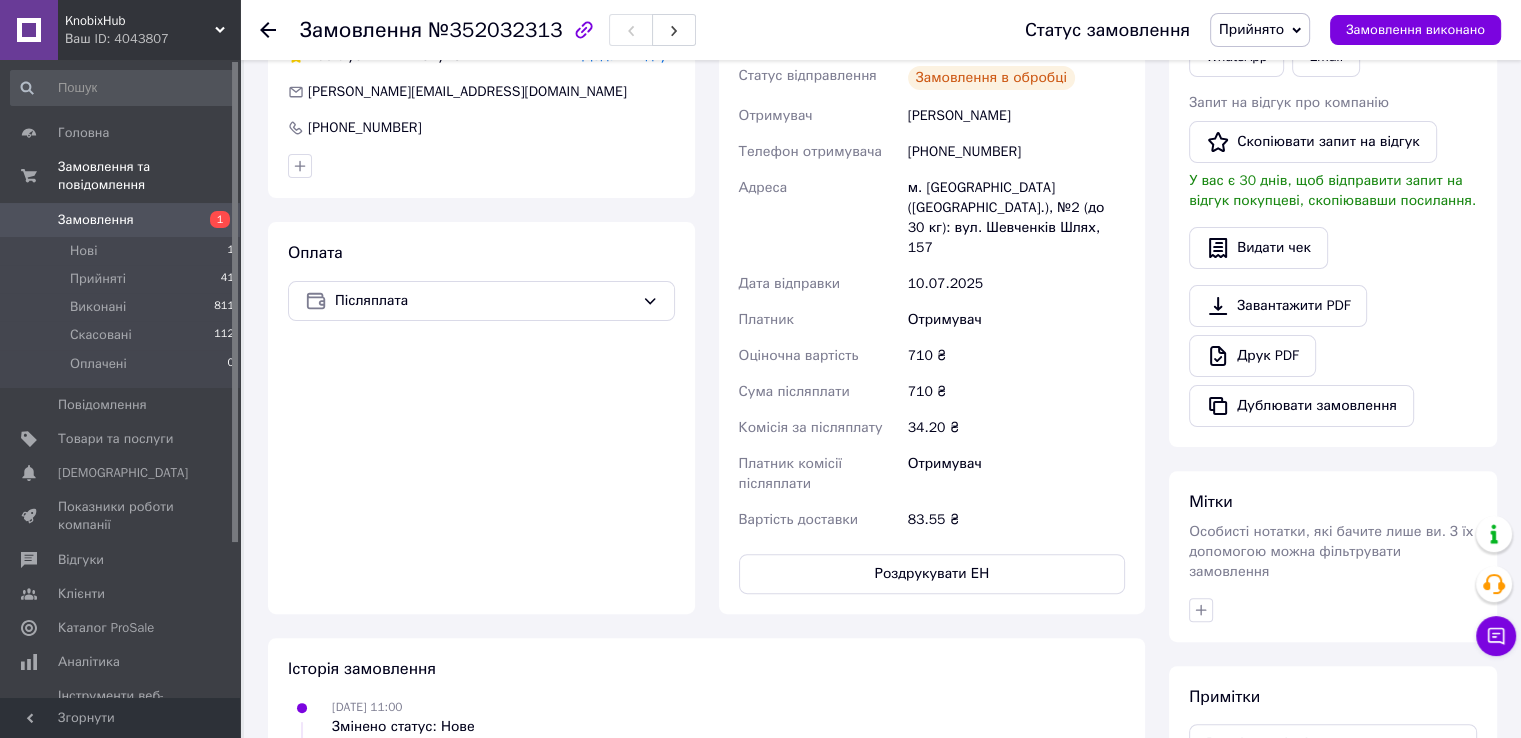 scroll, scrollTop: 0, scrollLeft: 0, axis: both 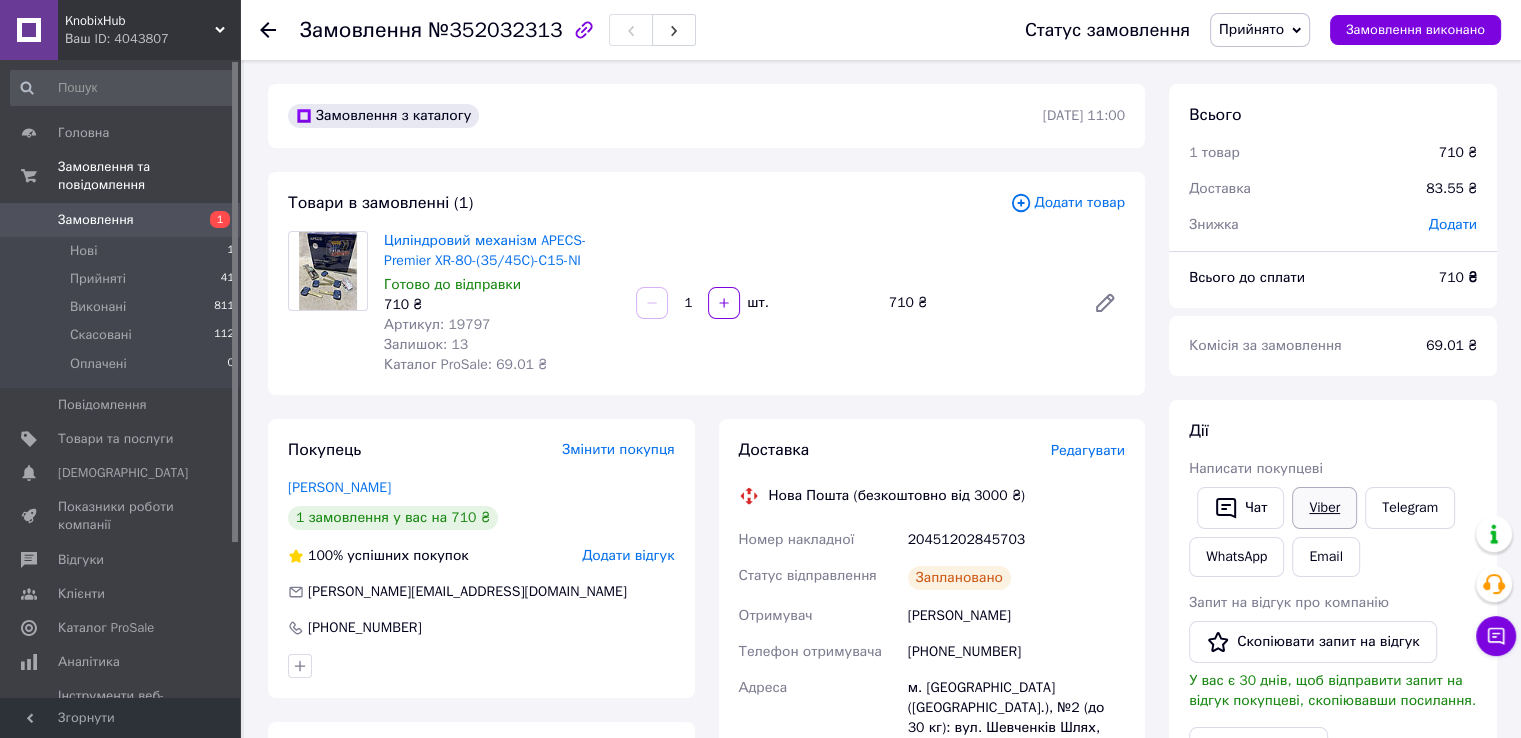 click on "Viber" at bounding box center (1324, 508) 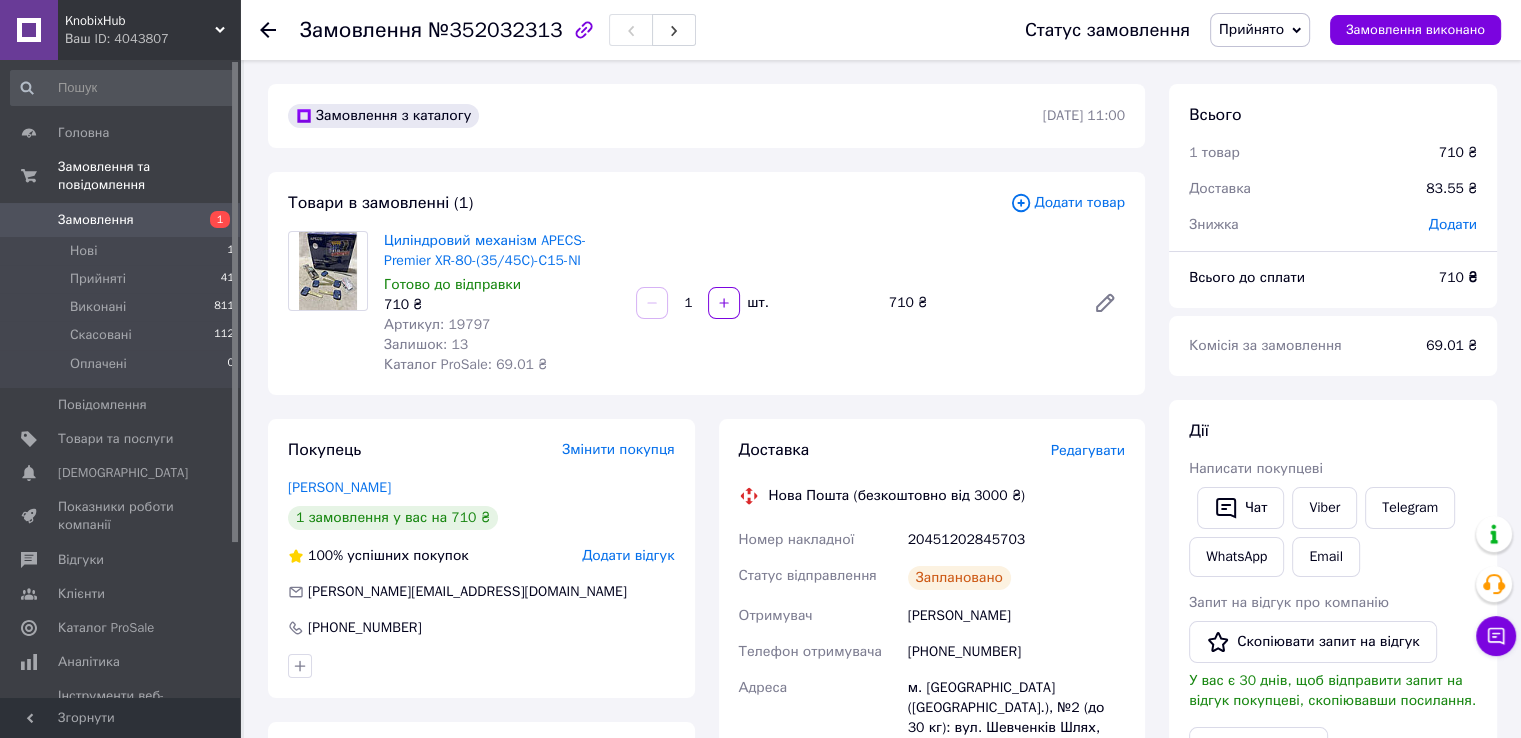 click on "№352032313" at bounding box center (495, 30) 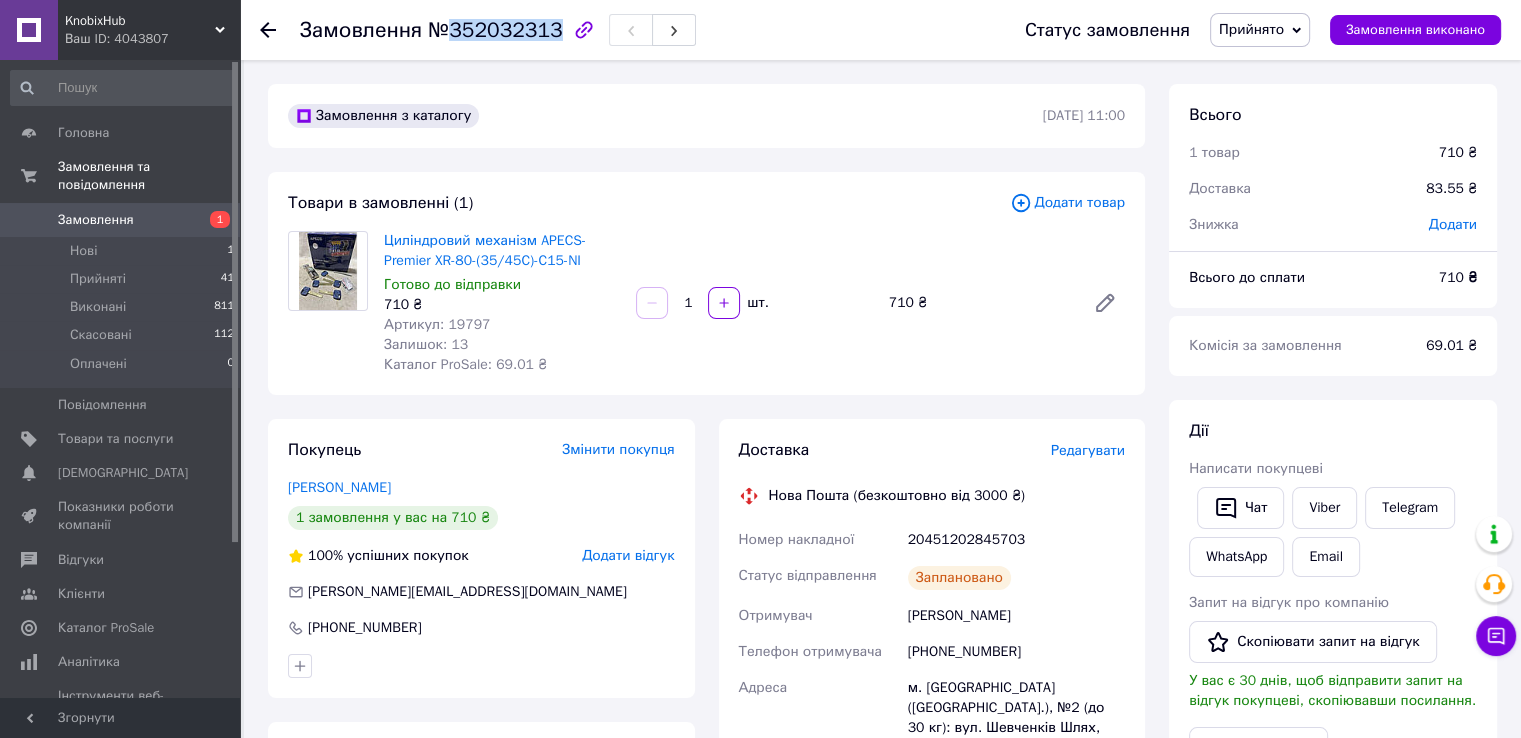 click on "№352032313" at bounding box center [495, 30] 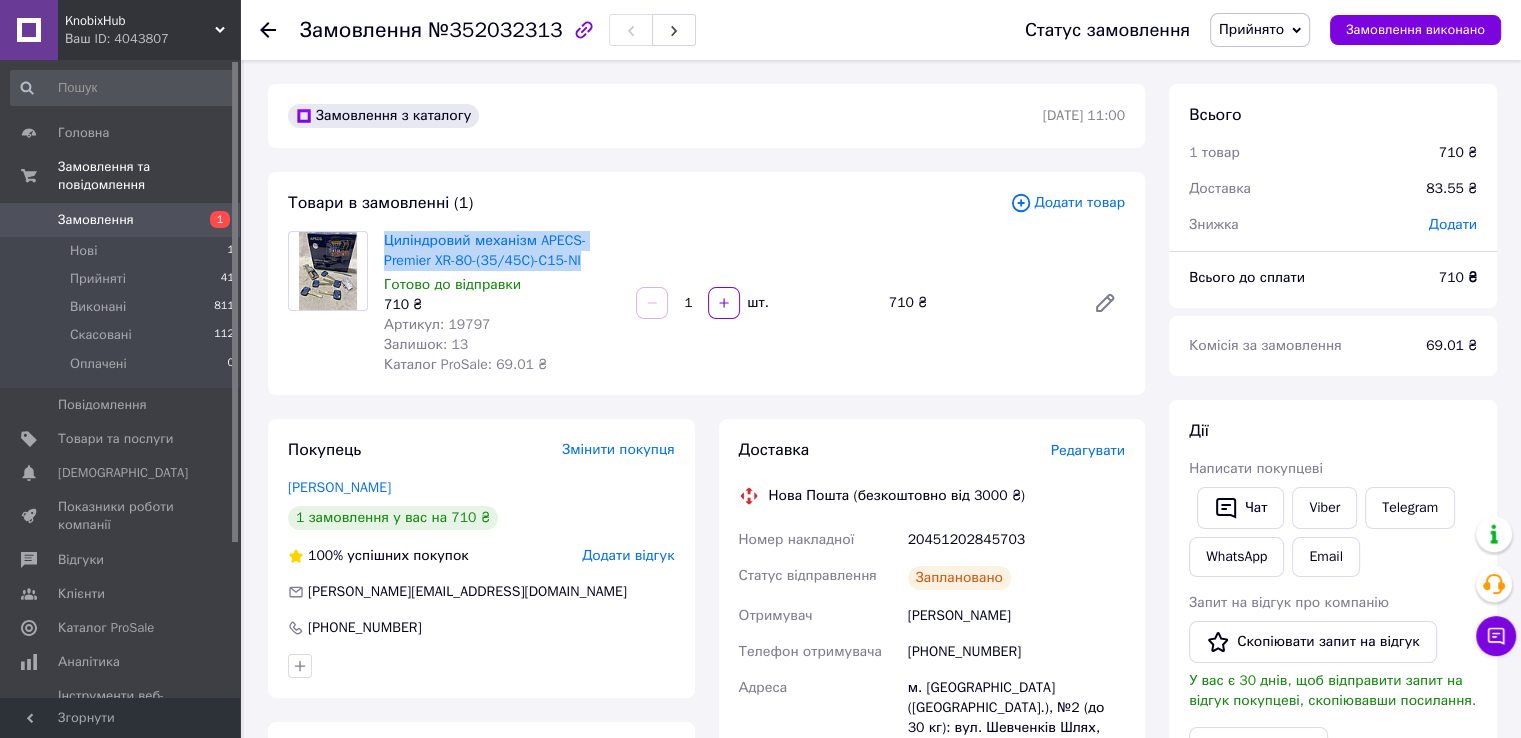 drag, startPoint x: 585, startPoint y: 263, endPoint x: 377, endPoint y: 227, distance: 211.09239 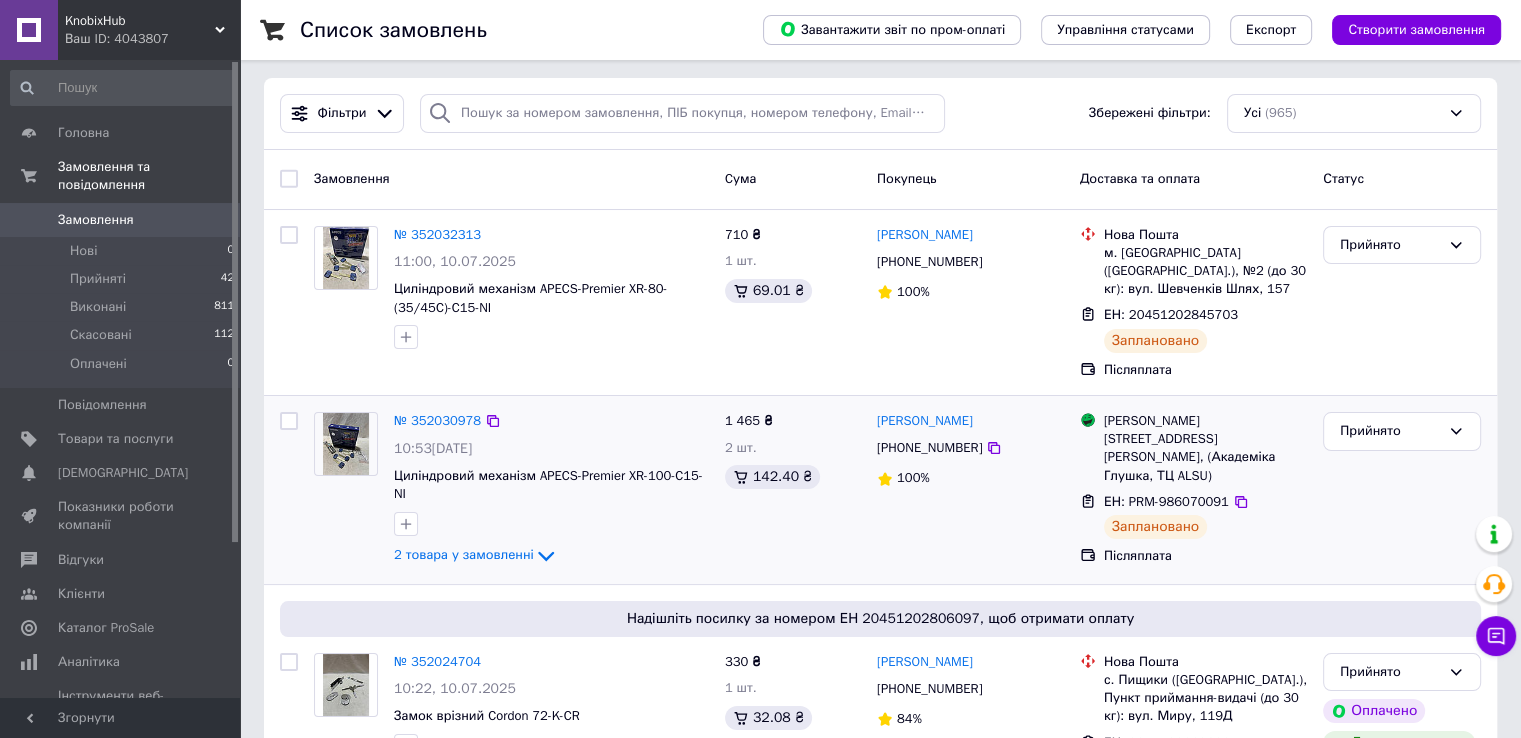 scroll, scrollTop: 0, scrollLeft: 0, axis: both 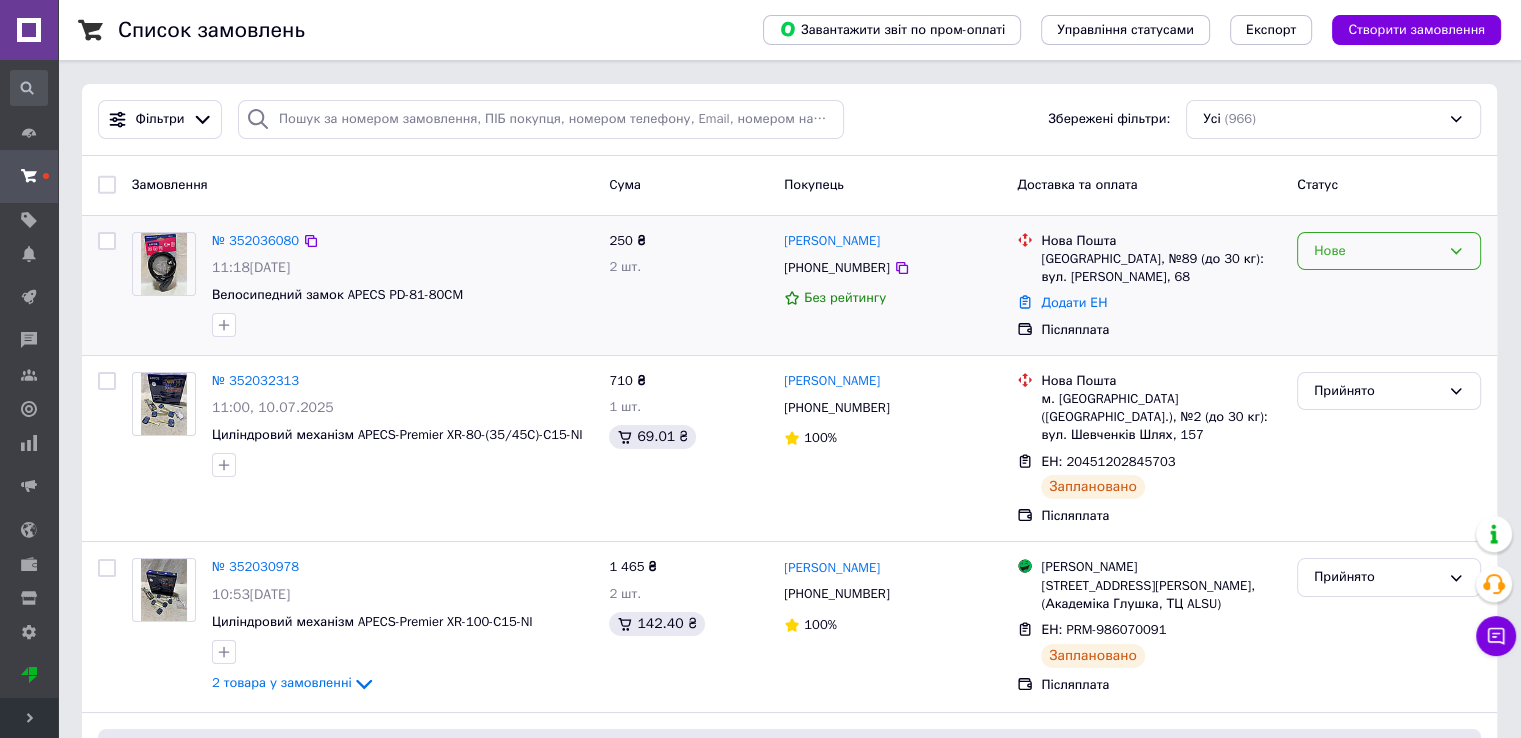 click on "Нове" at bounding box center [1377, 251] 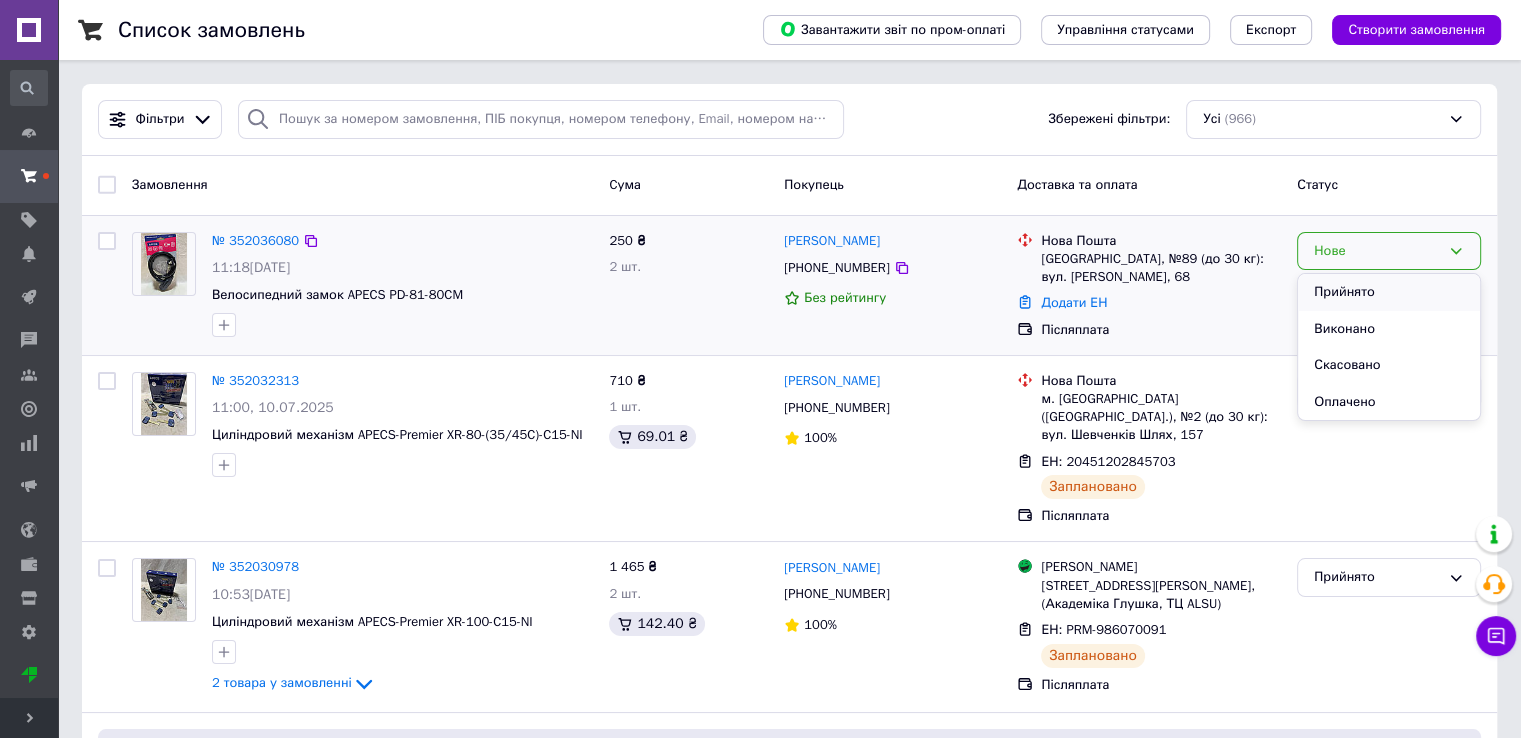 click on "Прийнято" at bounding box center (1389, 292) 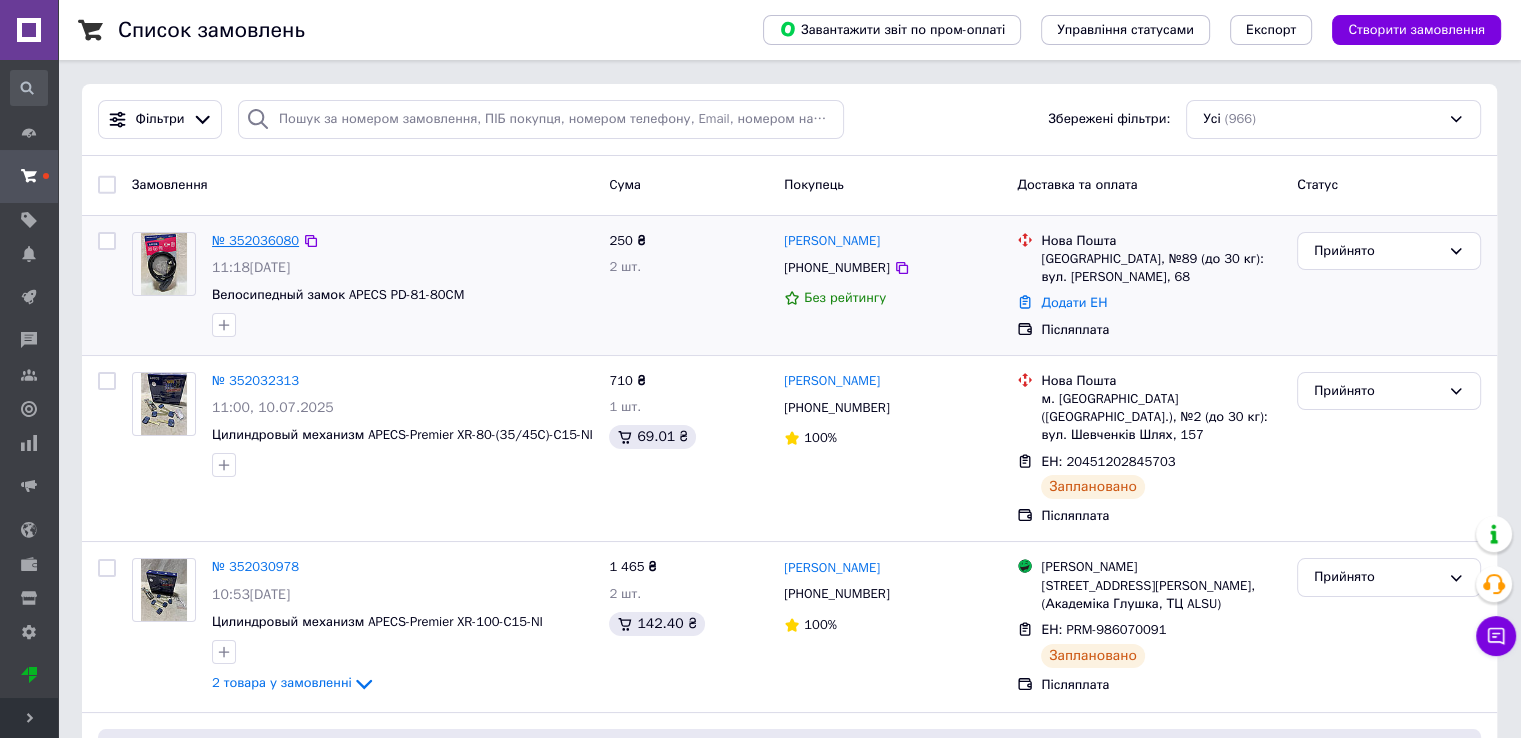 click on "№ 352036080" at bounding box center (255, 240) 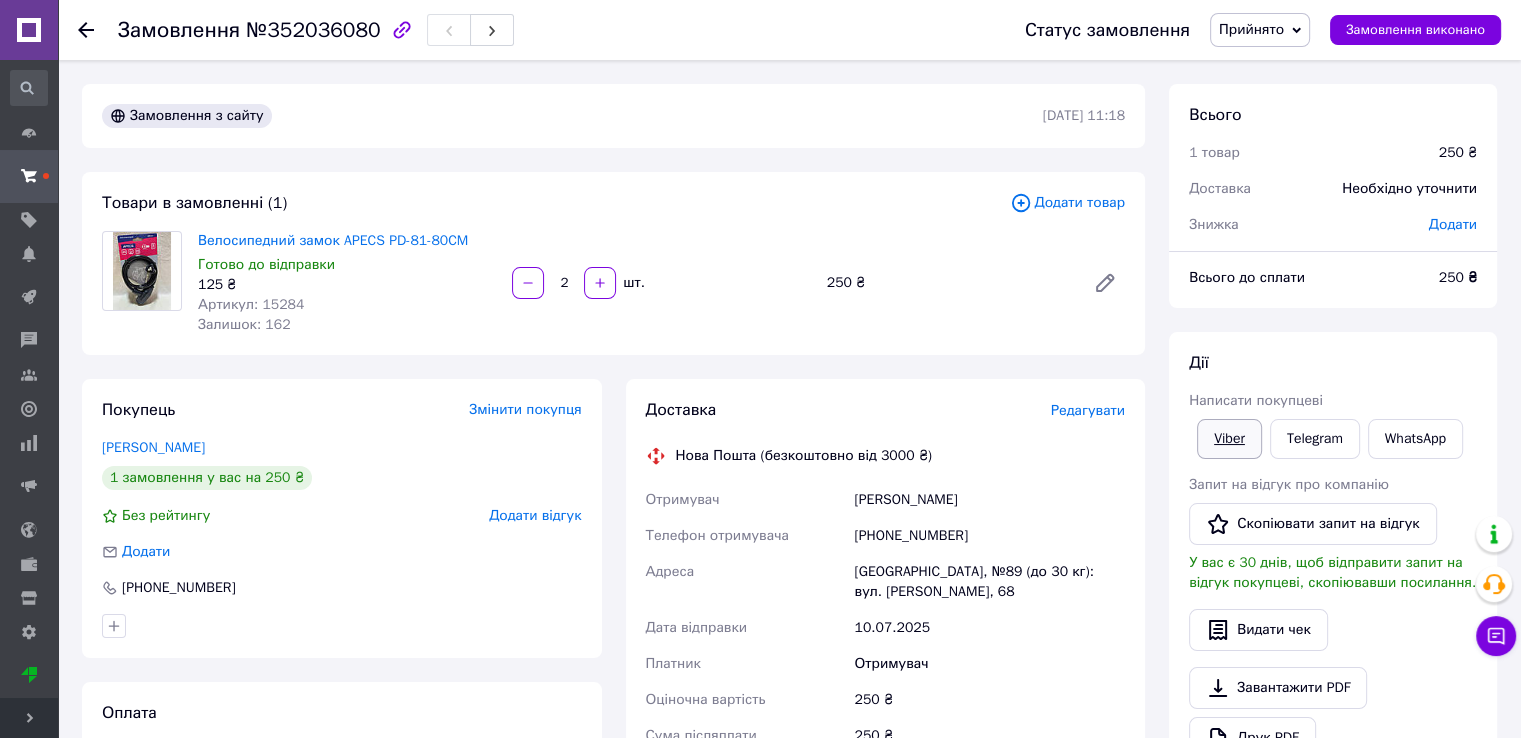 click on "Viber" at bounding box center (1229, 439) 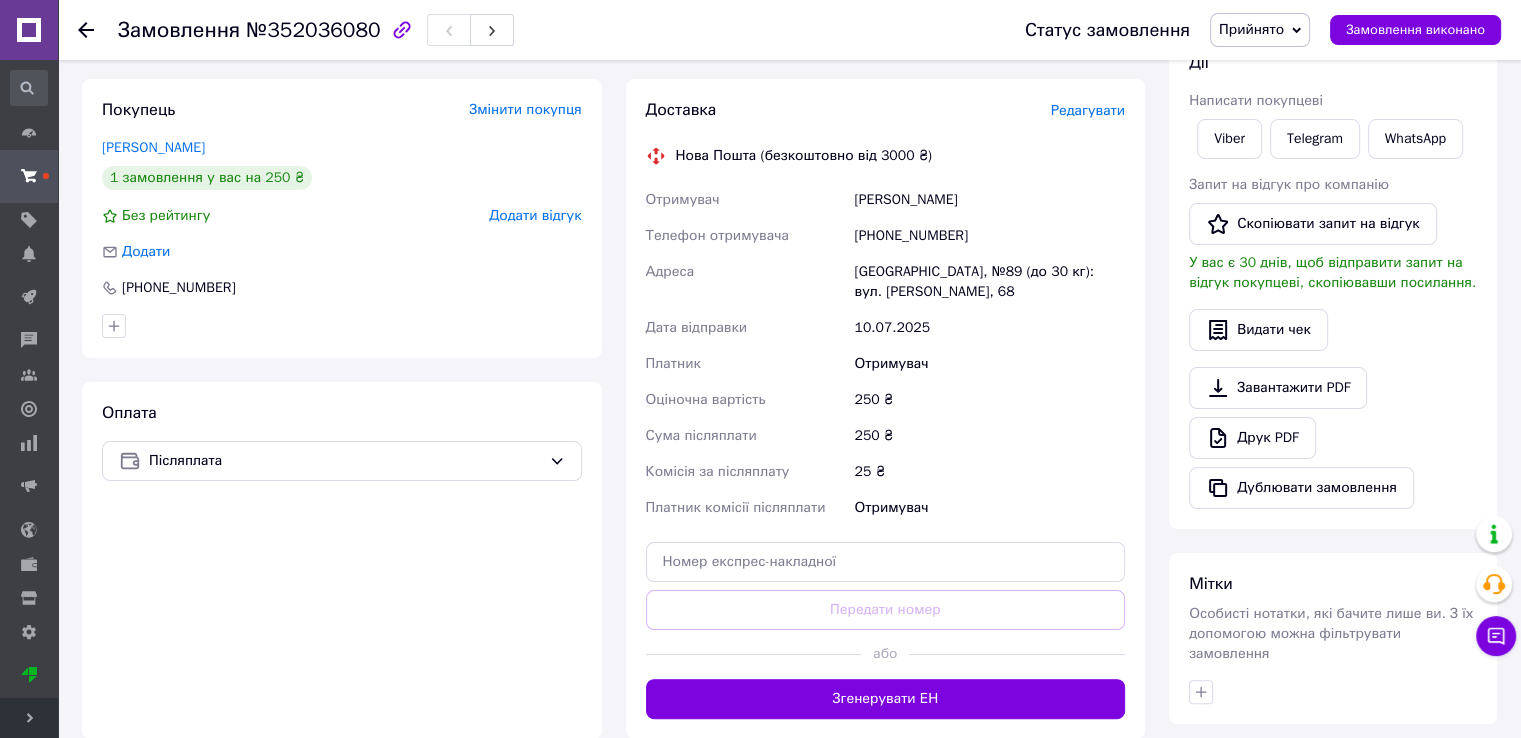 scroll, scrollTop: 0, scrollLeft: 0, axis: both 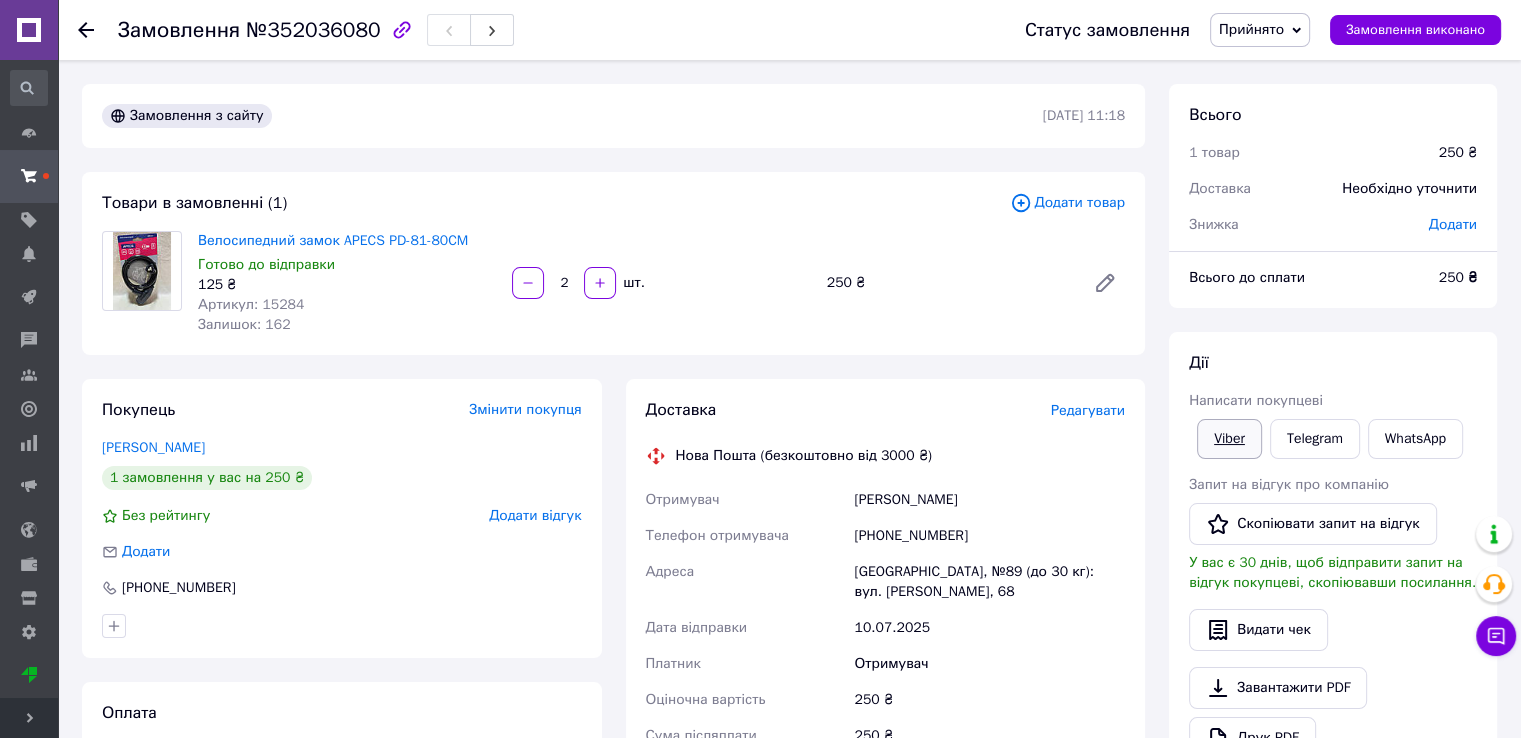 click on "Viber" at bounding box center [1229, 439] 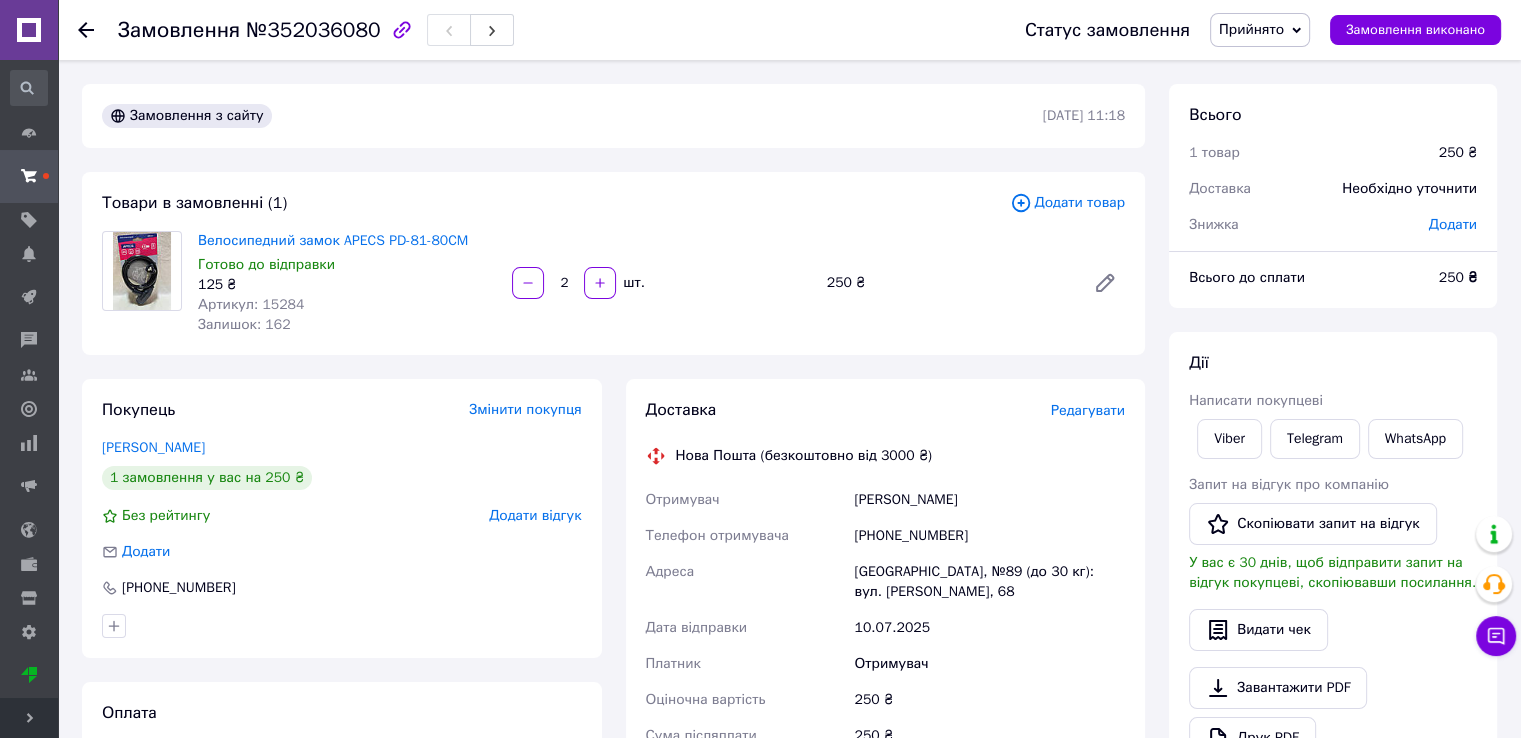 click on "№352036080" at bounding box center (313, 30) 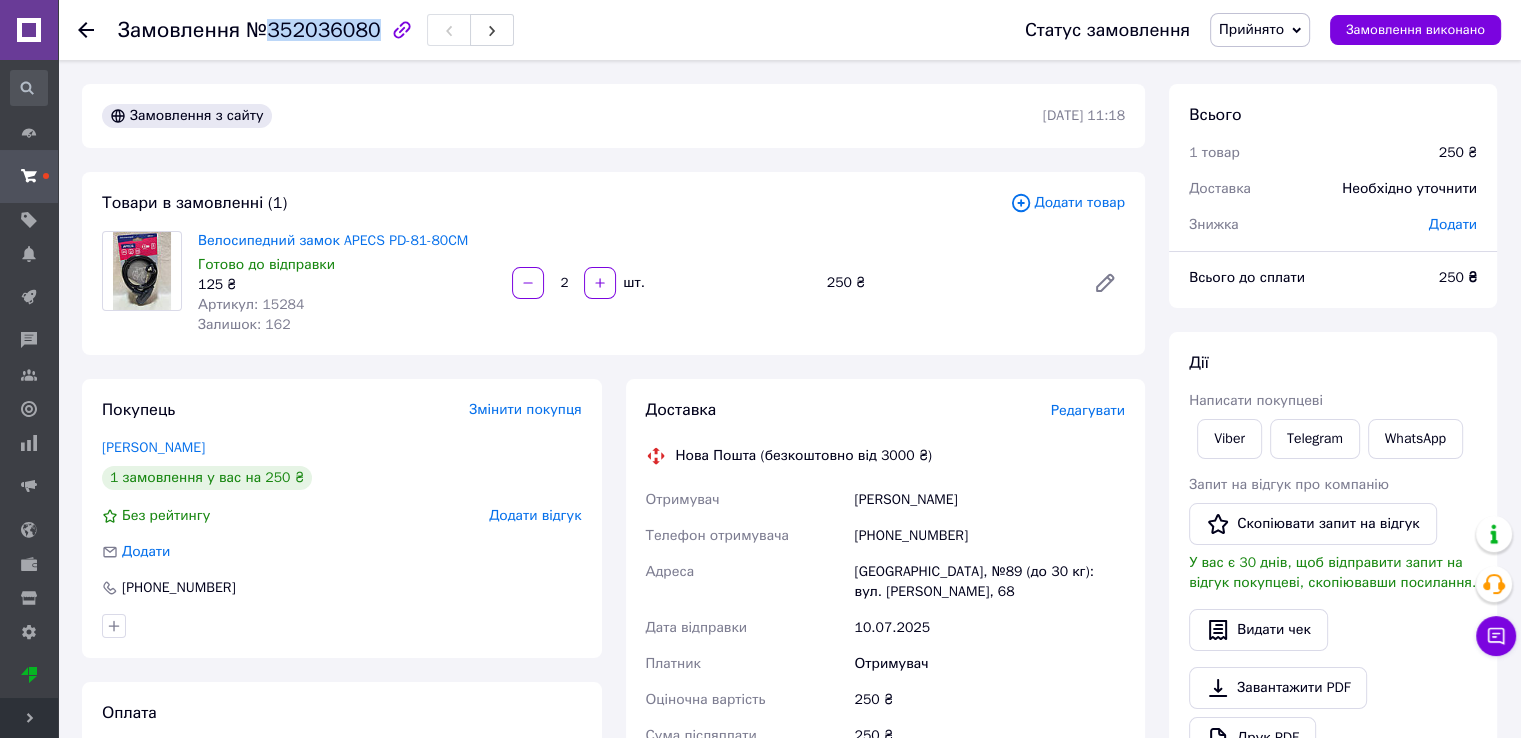 click on "№352036080" at bounding box center [313, 30] 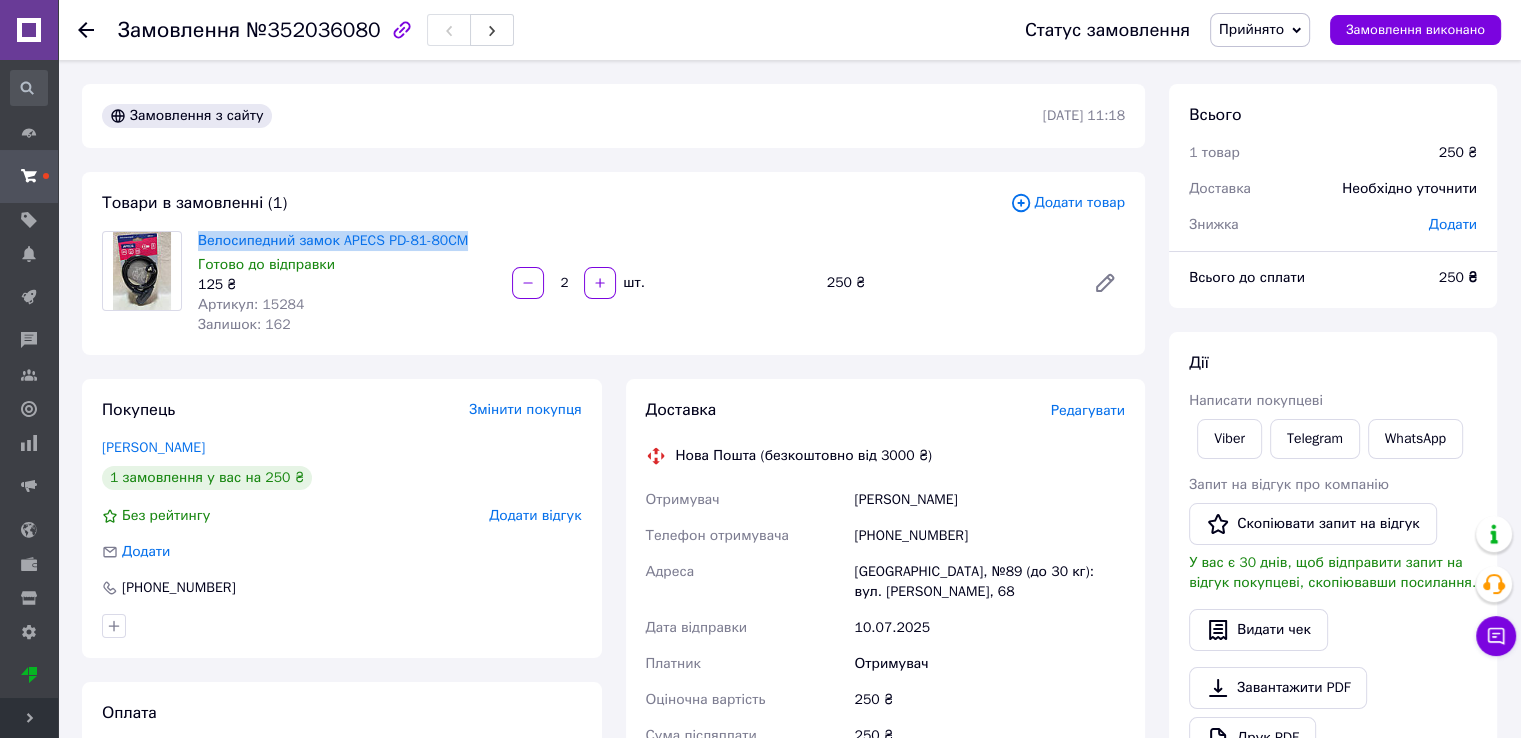 drag, startPoint x: 412, startPoint y: 240, endPoint x: 193, endPoint y: 247, distance: 219.11185 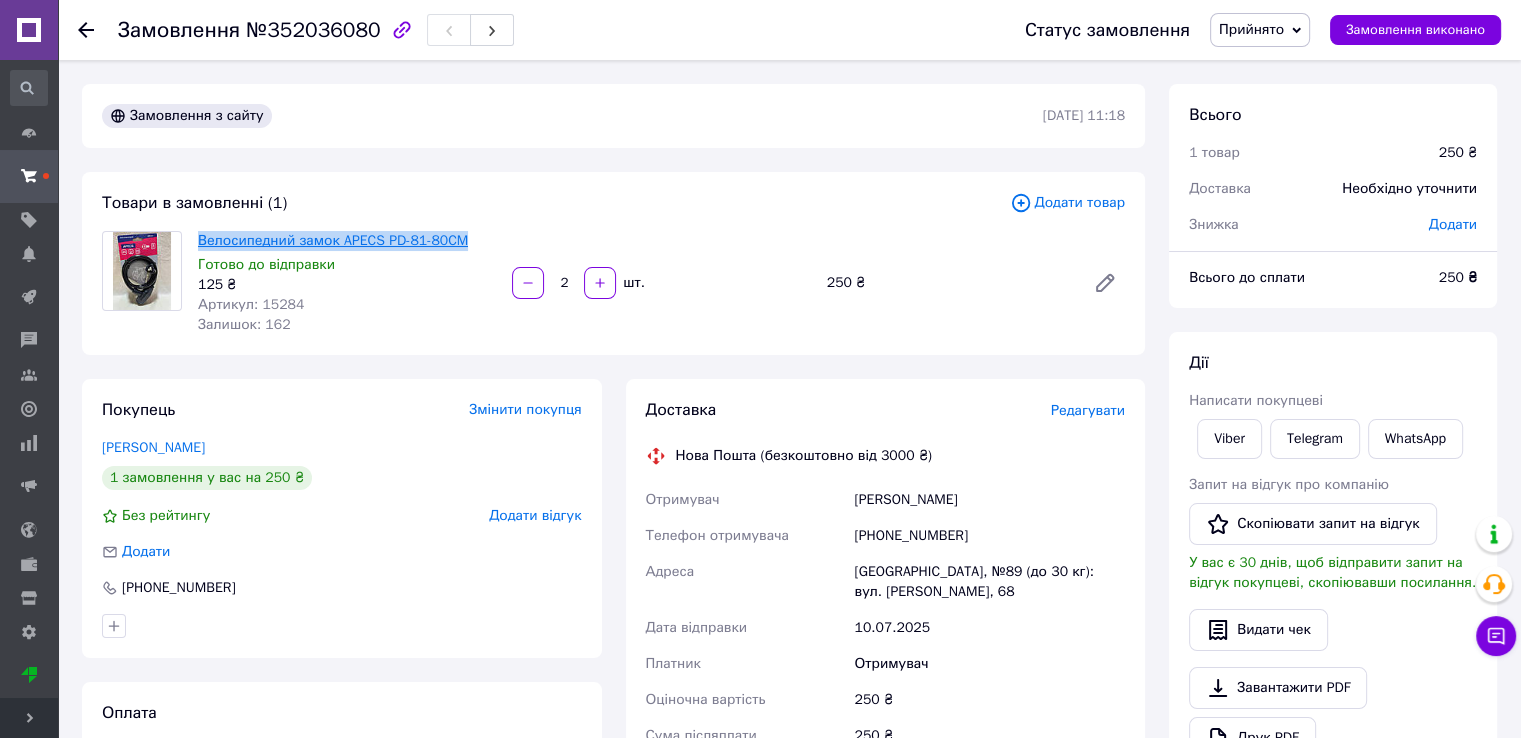 copy on "Велосипедний замок APECS PD-81-80CM" 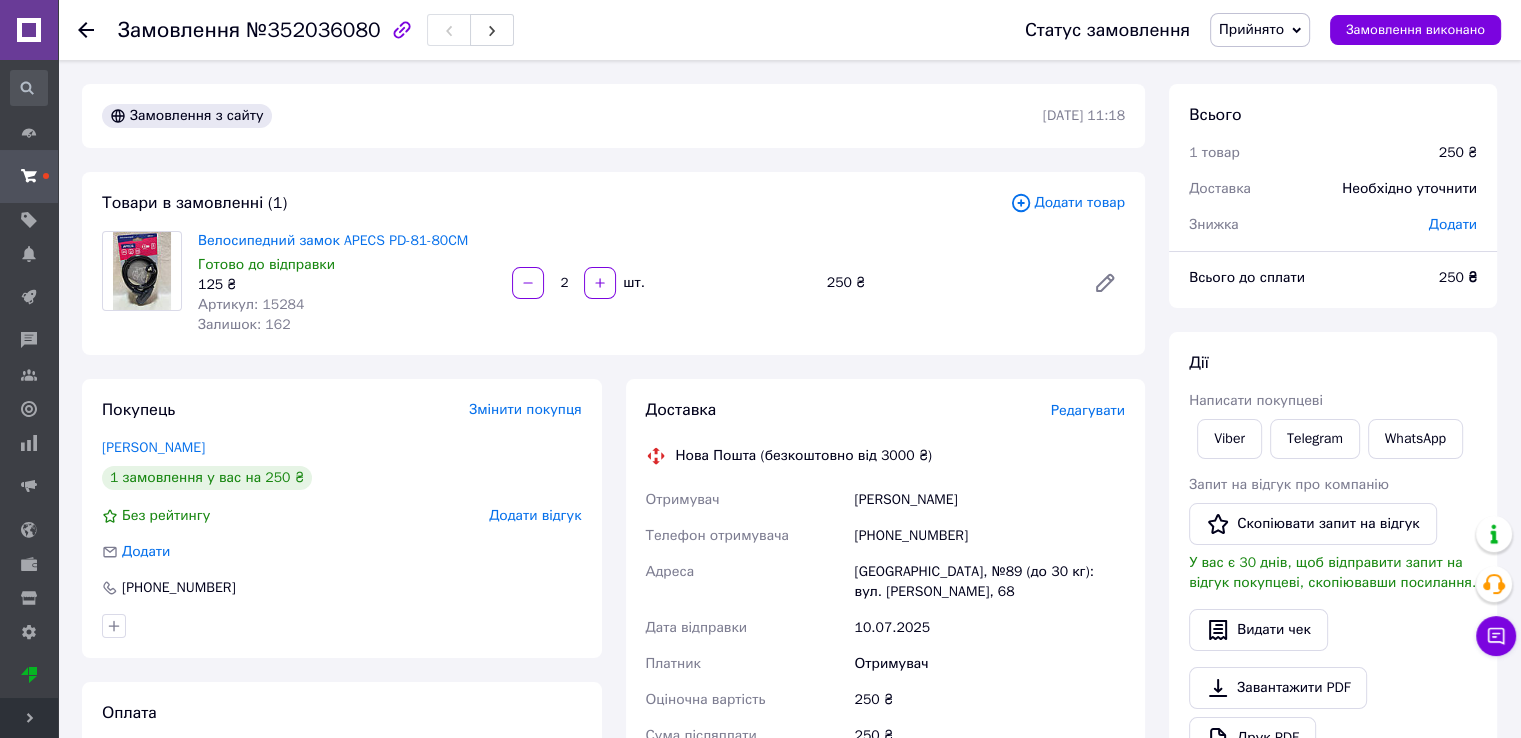 click on "Велосипедний замок APECS PD-81-80CM Готово до відправки 125 ₴ Артикул: 15284 Залишок: 162 2   шт. 250 ₴" at bounding box center (661, 283) 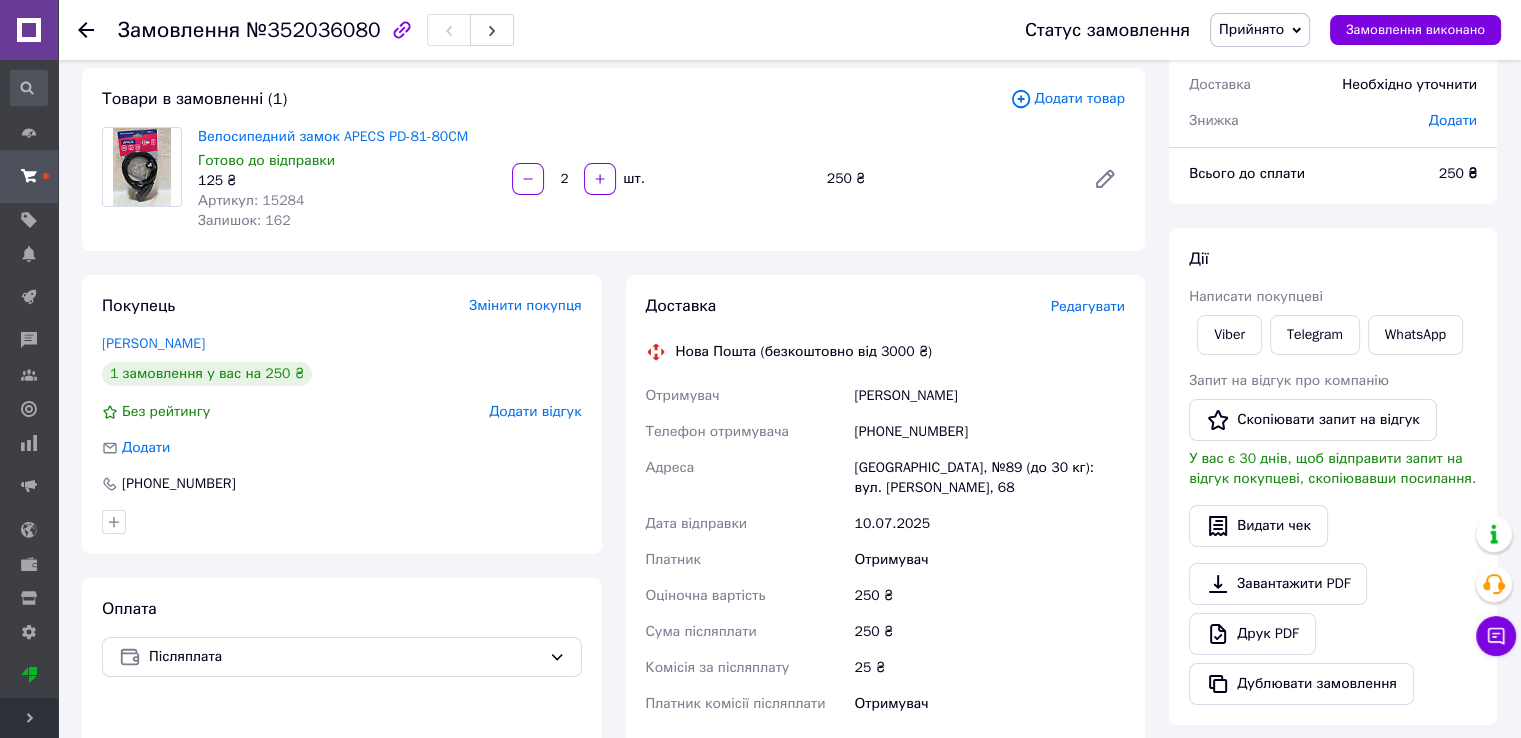 scroll, scrollTop: 500, scrollLeft: 0, axis: vertical 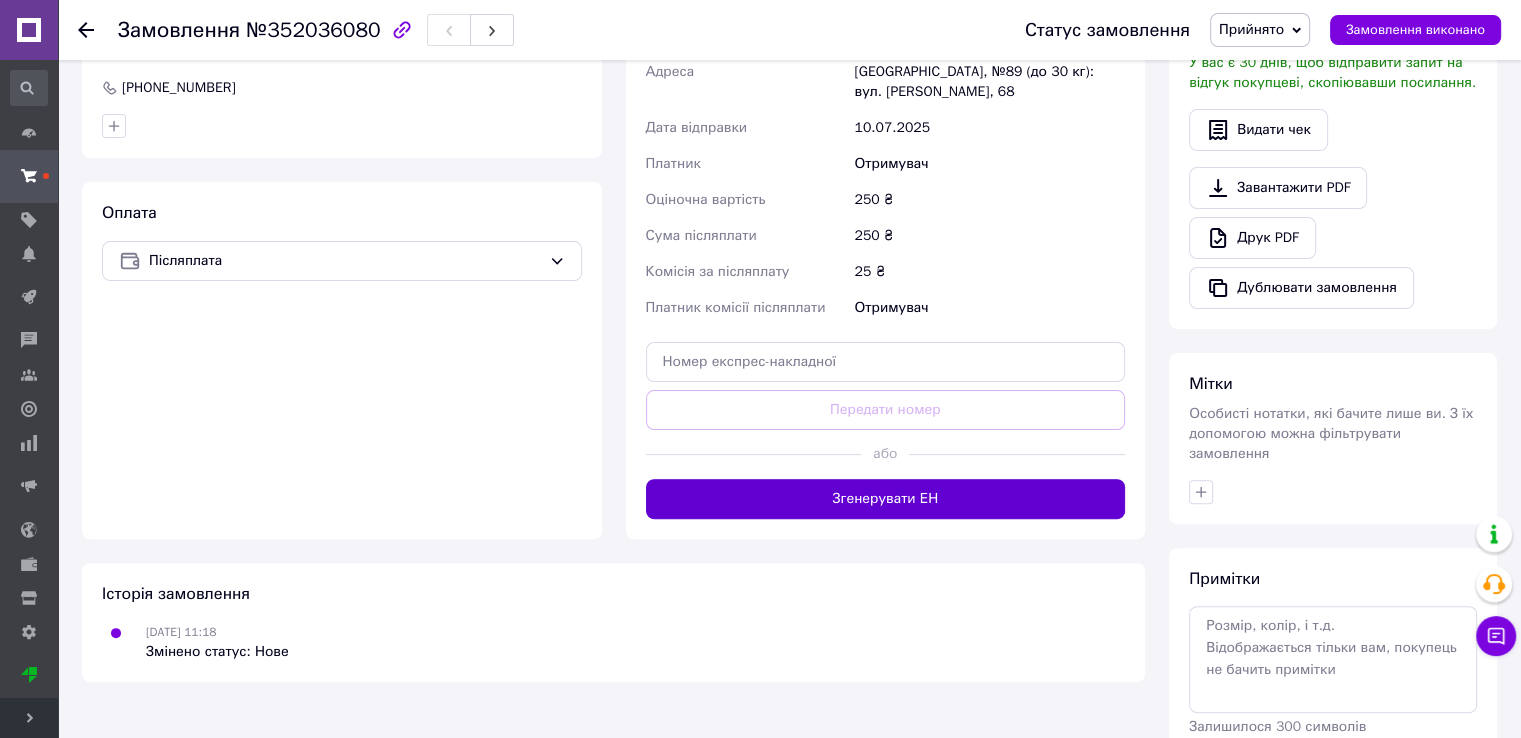 click on "Згенерувати ЕН" at bounding box center (886, 499) 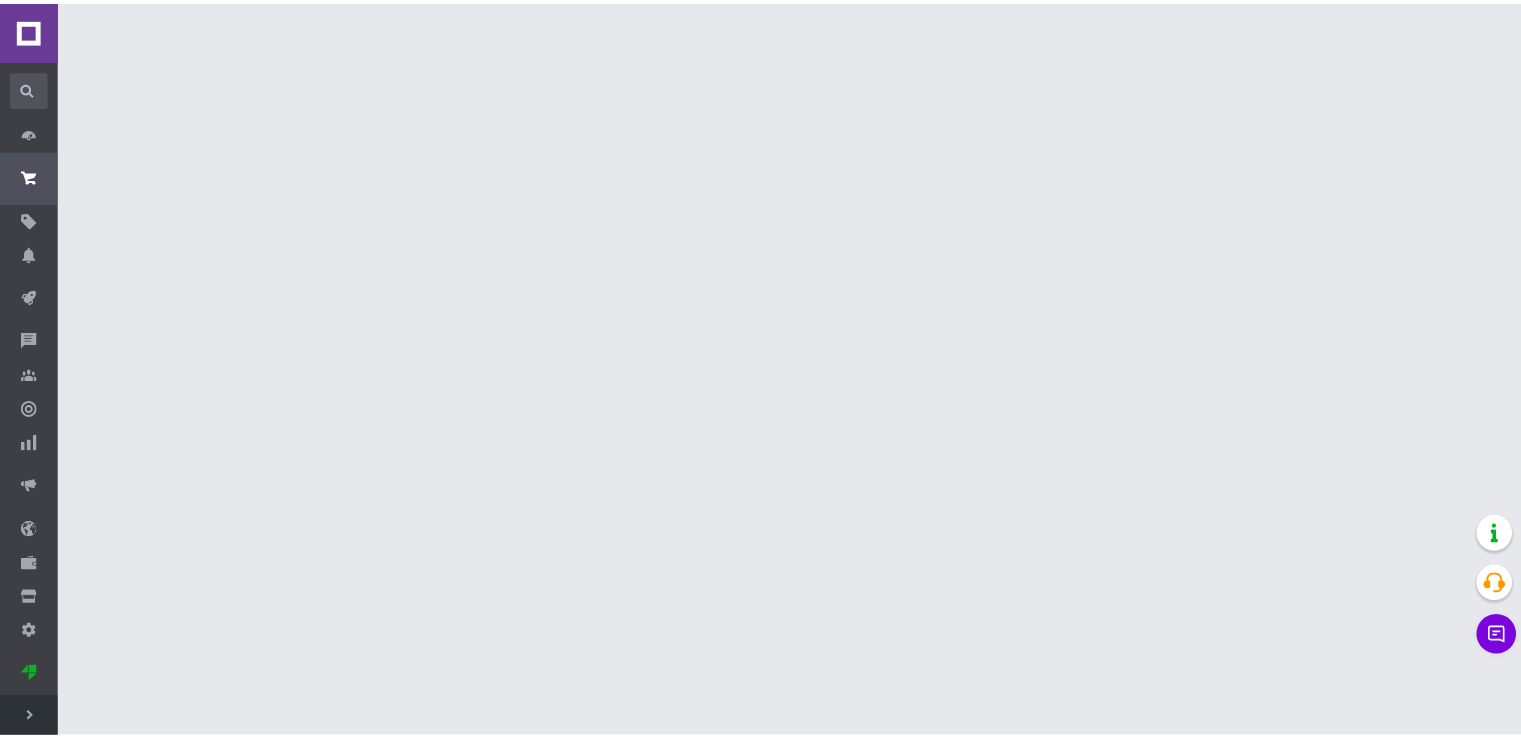 scroll, scrollTop: 0, scrollLeft: 0, axis: both 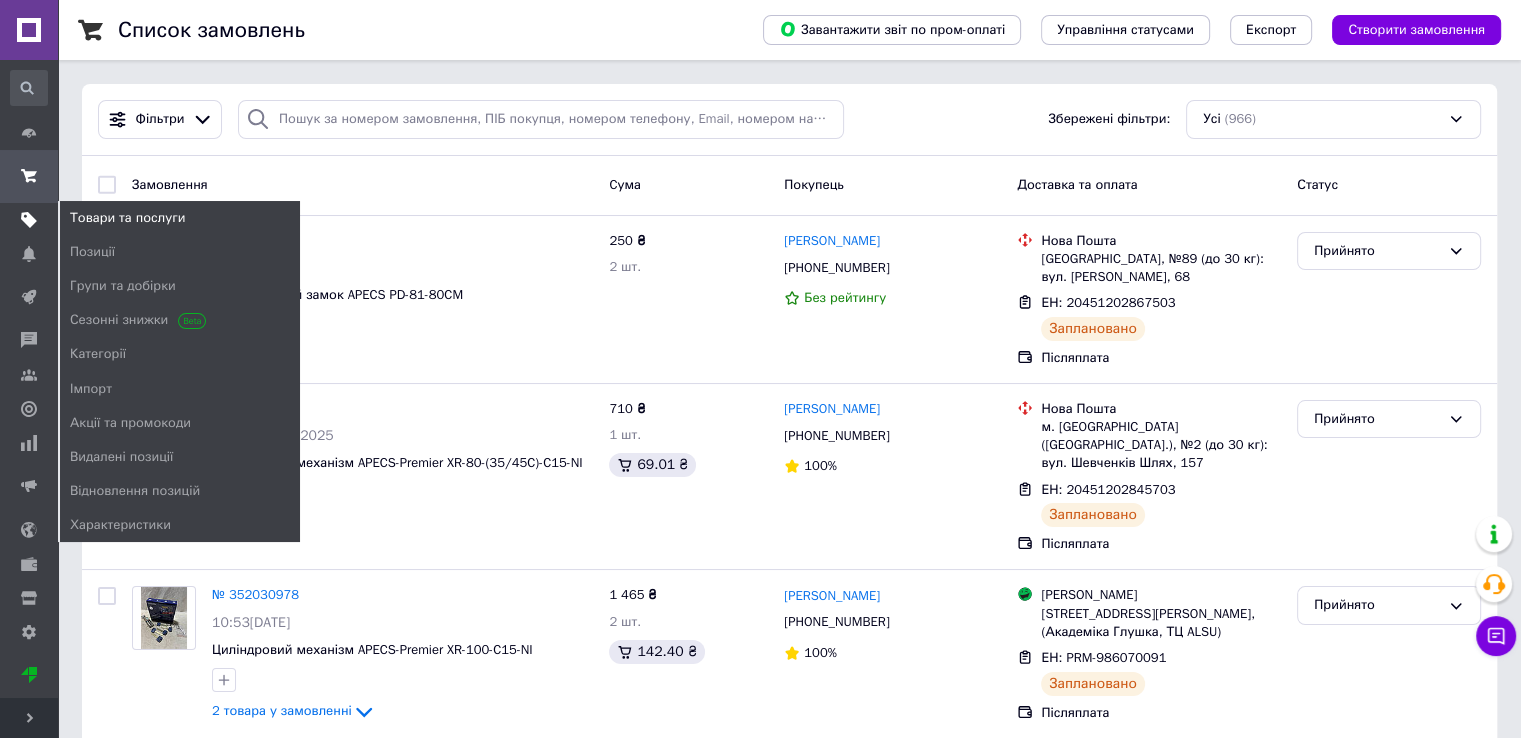 click 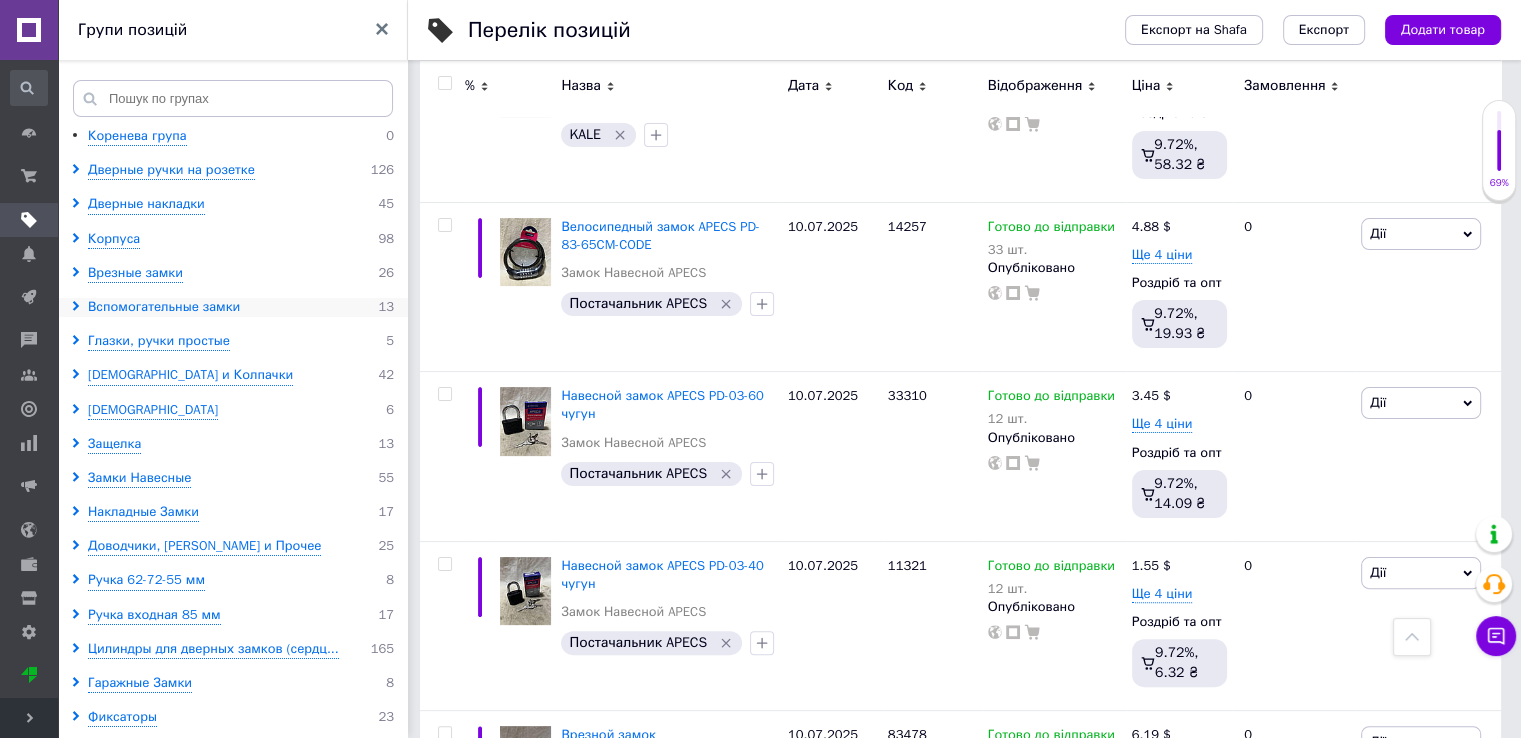 scroll, scrollTop: 200, scrollLeft: 0, axis: vertical 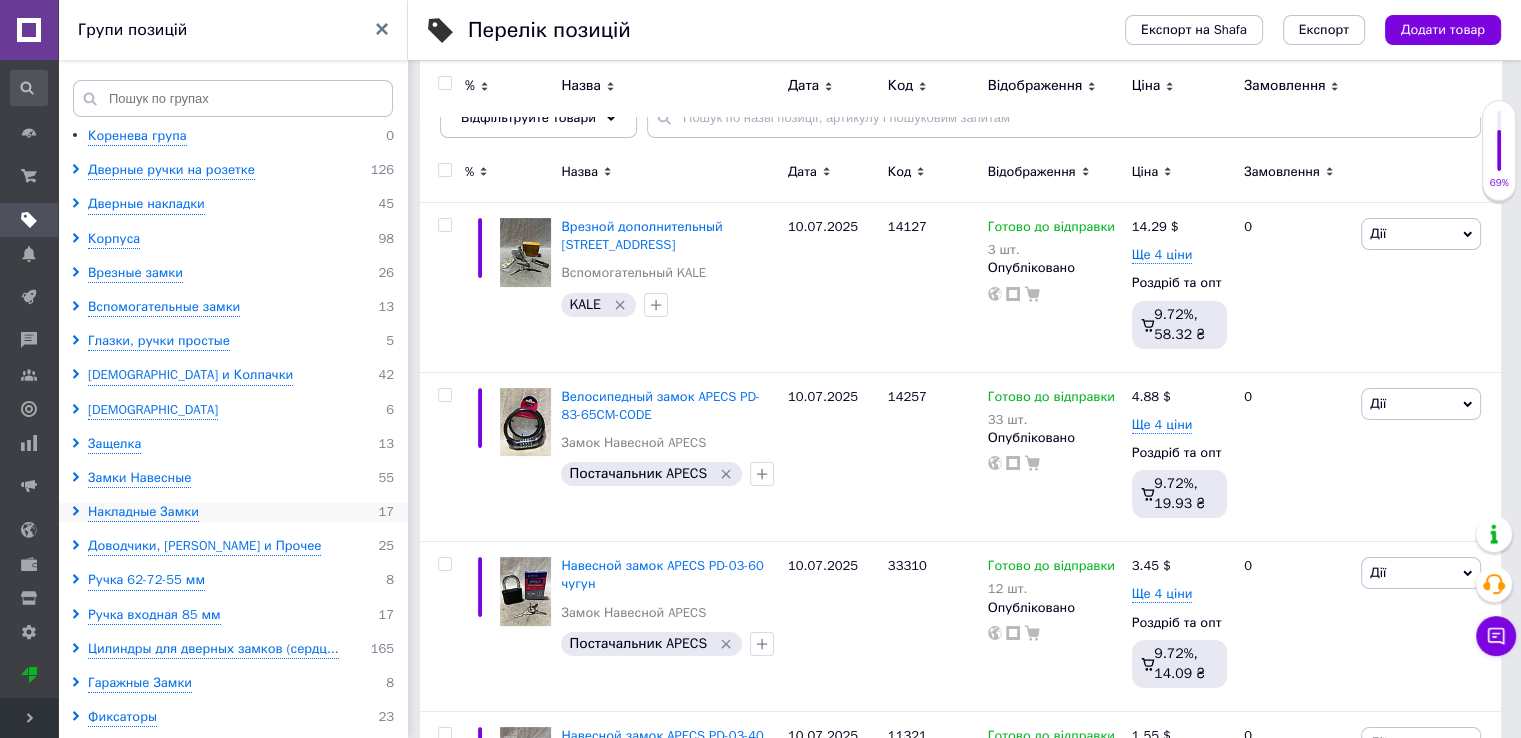 click 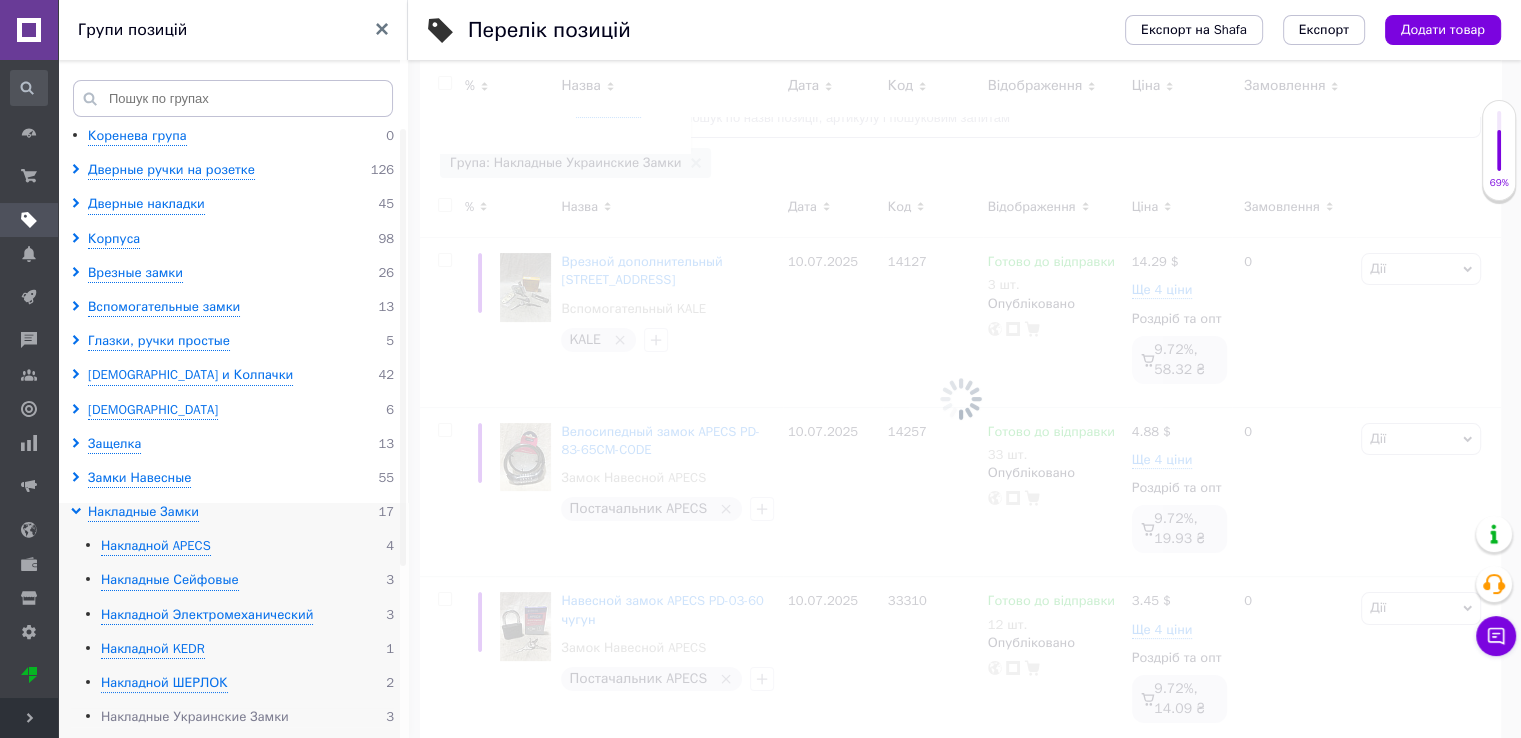 click on "Накладные Украинские Замки" at bounding box center (195, 717) 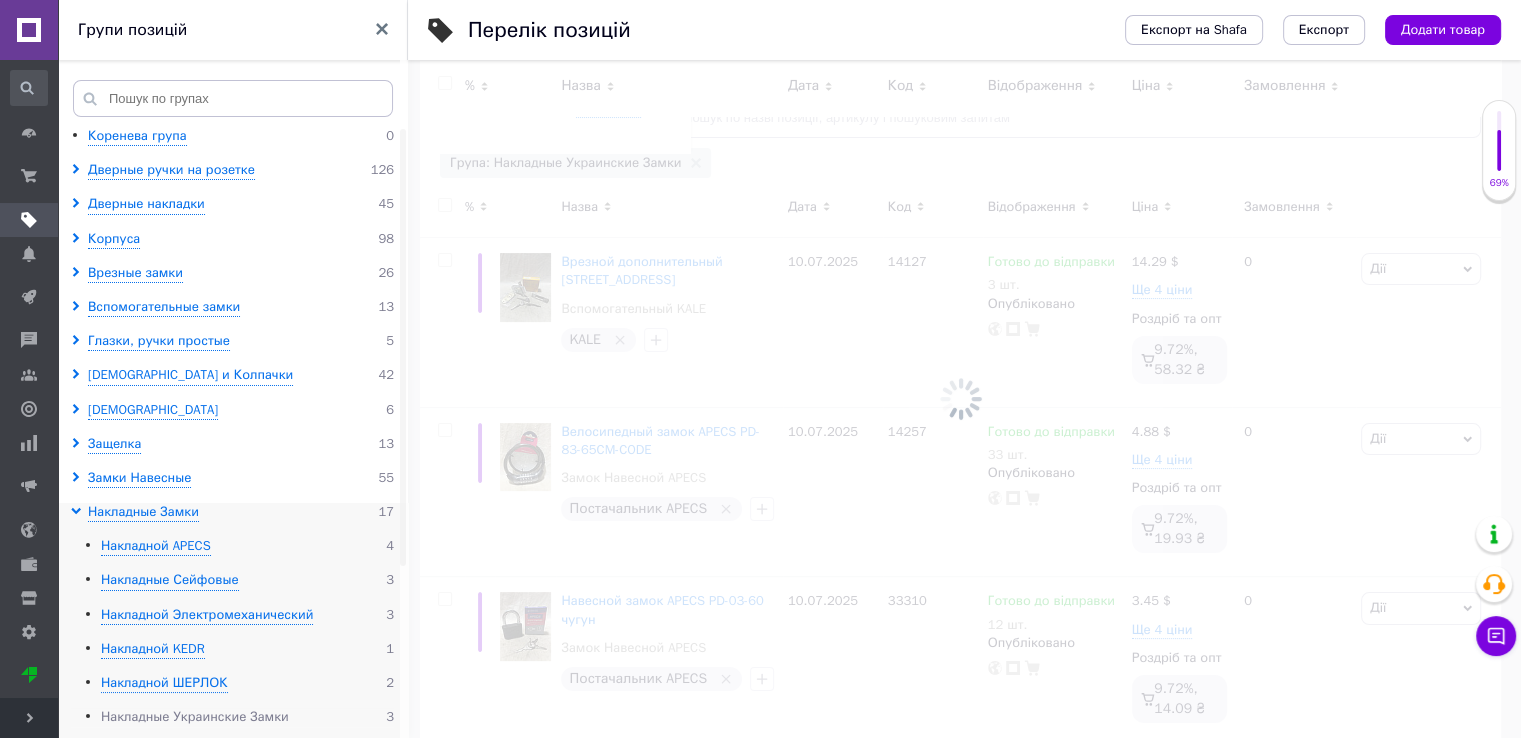 scroll, scrollTop: 0, scrollLeft: 363, axis: horizontal 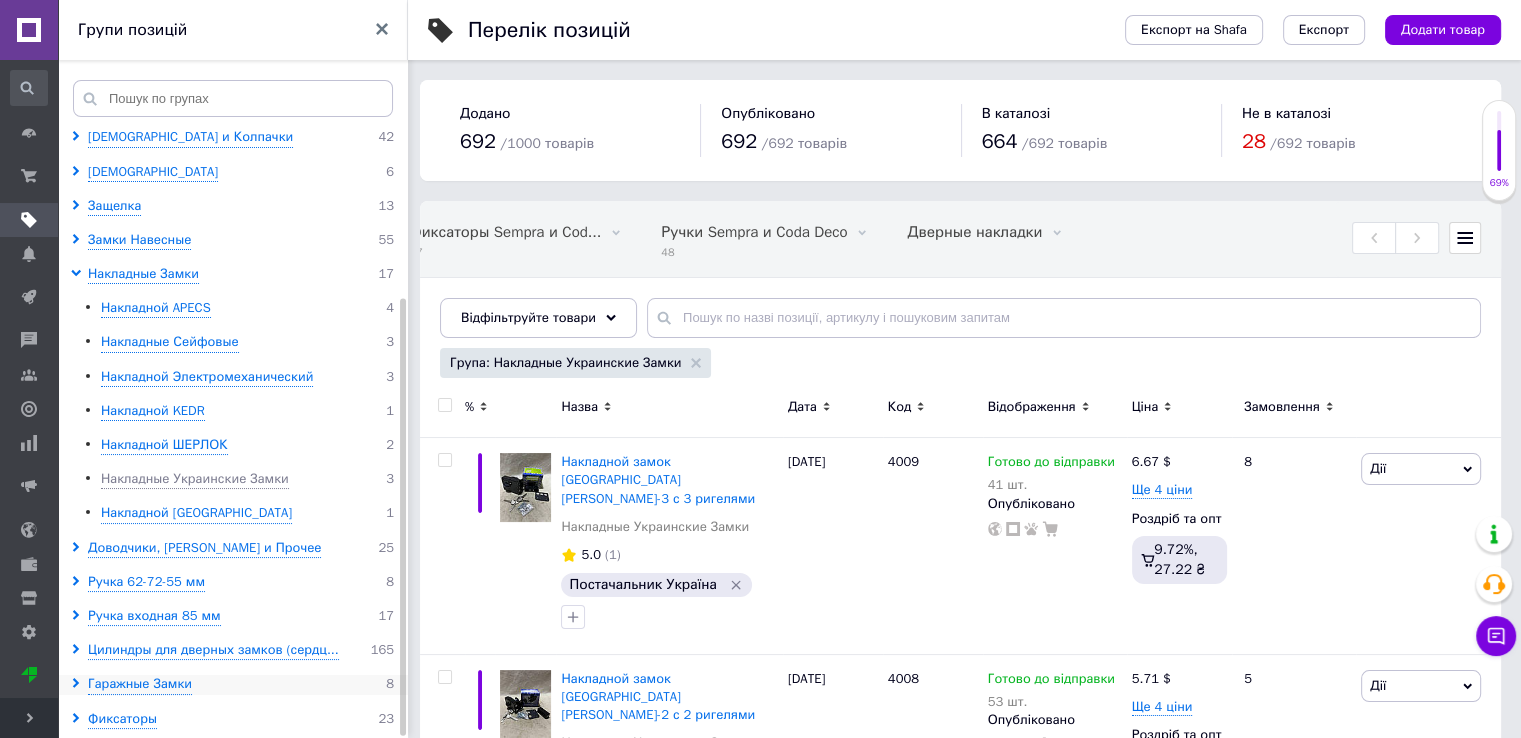 click 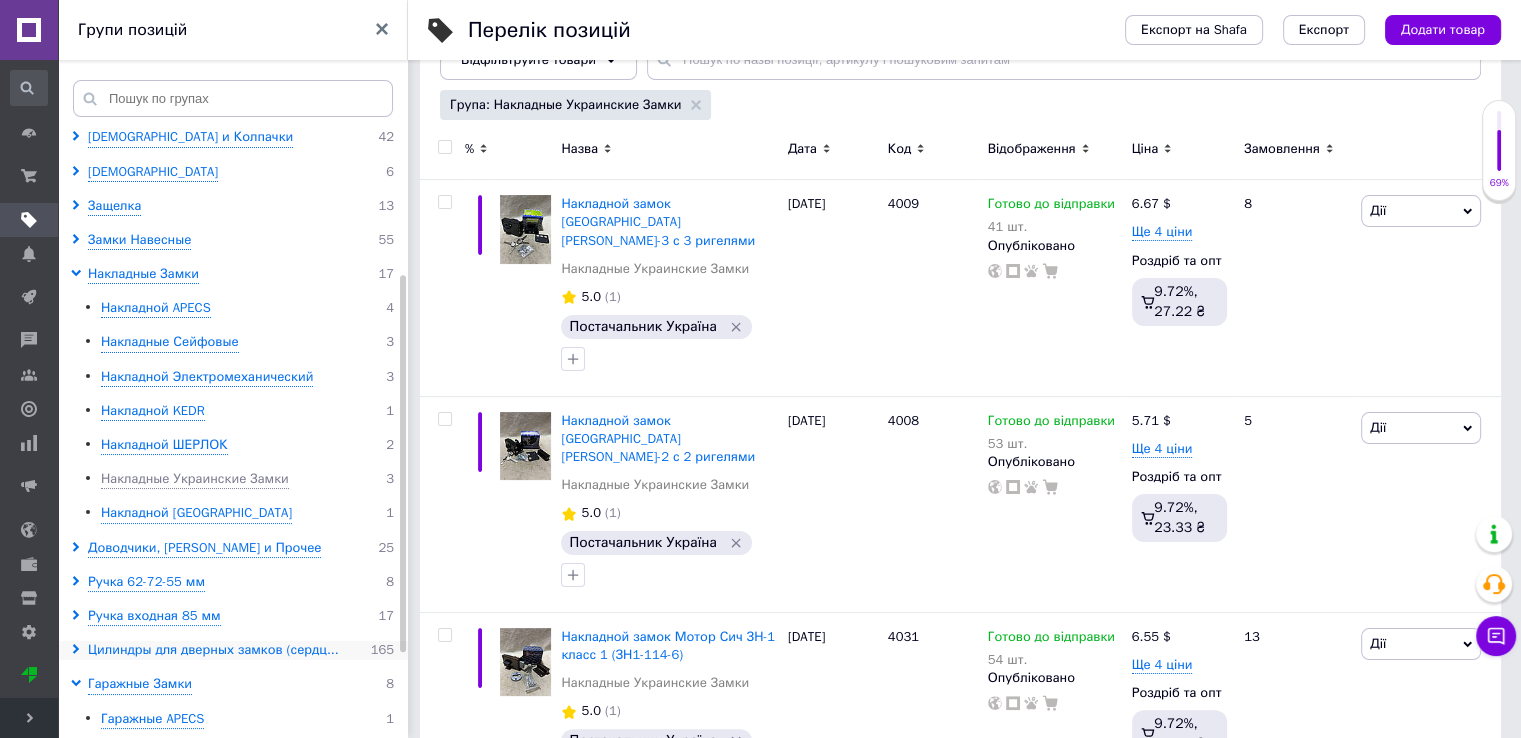 scroll, scrollTop: 300, scrollLeft: 0, axis: vertical 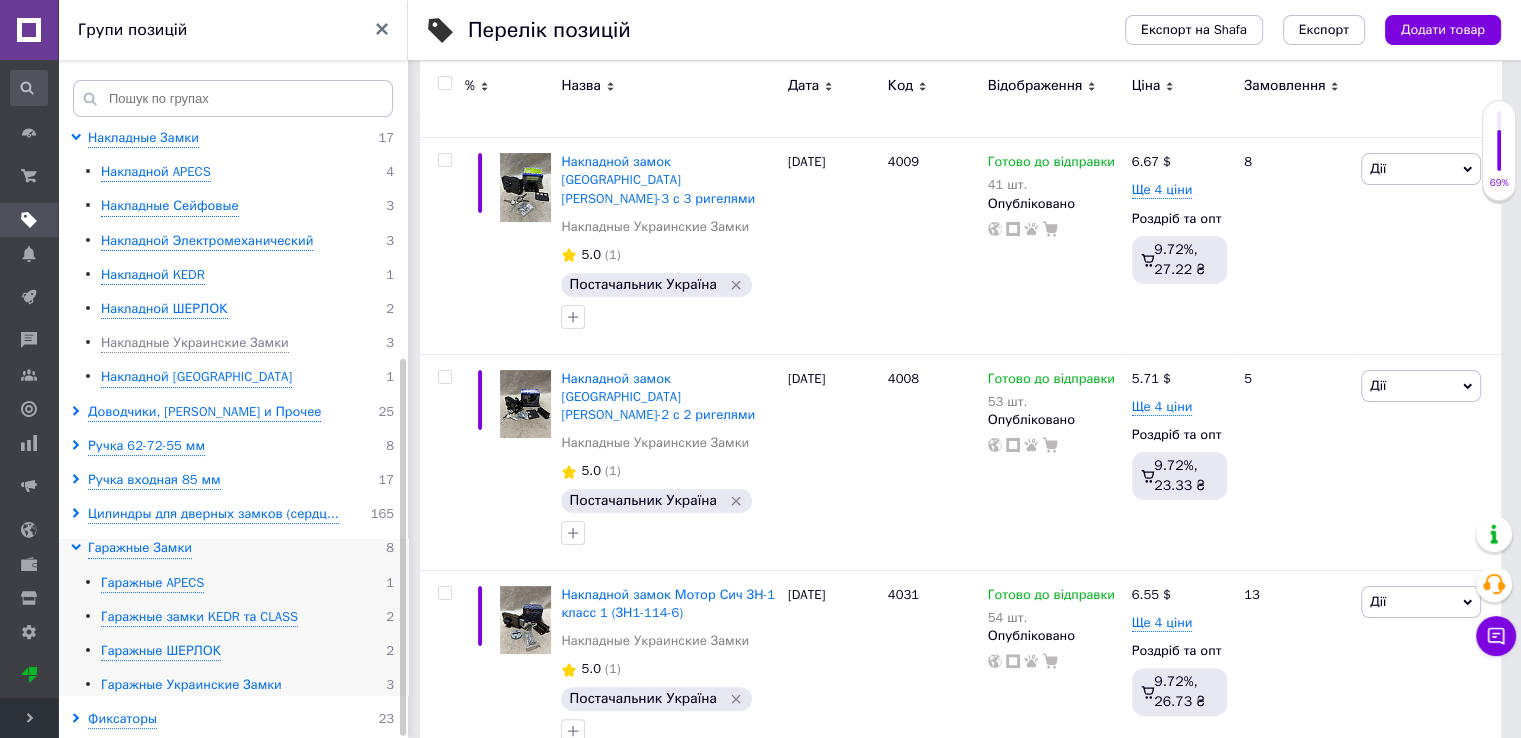 click on "Гаражные Украинские Замки" at bounding box center [191, 685] 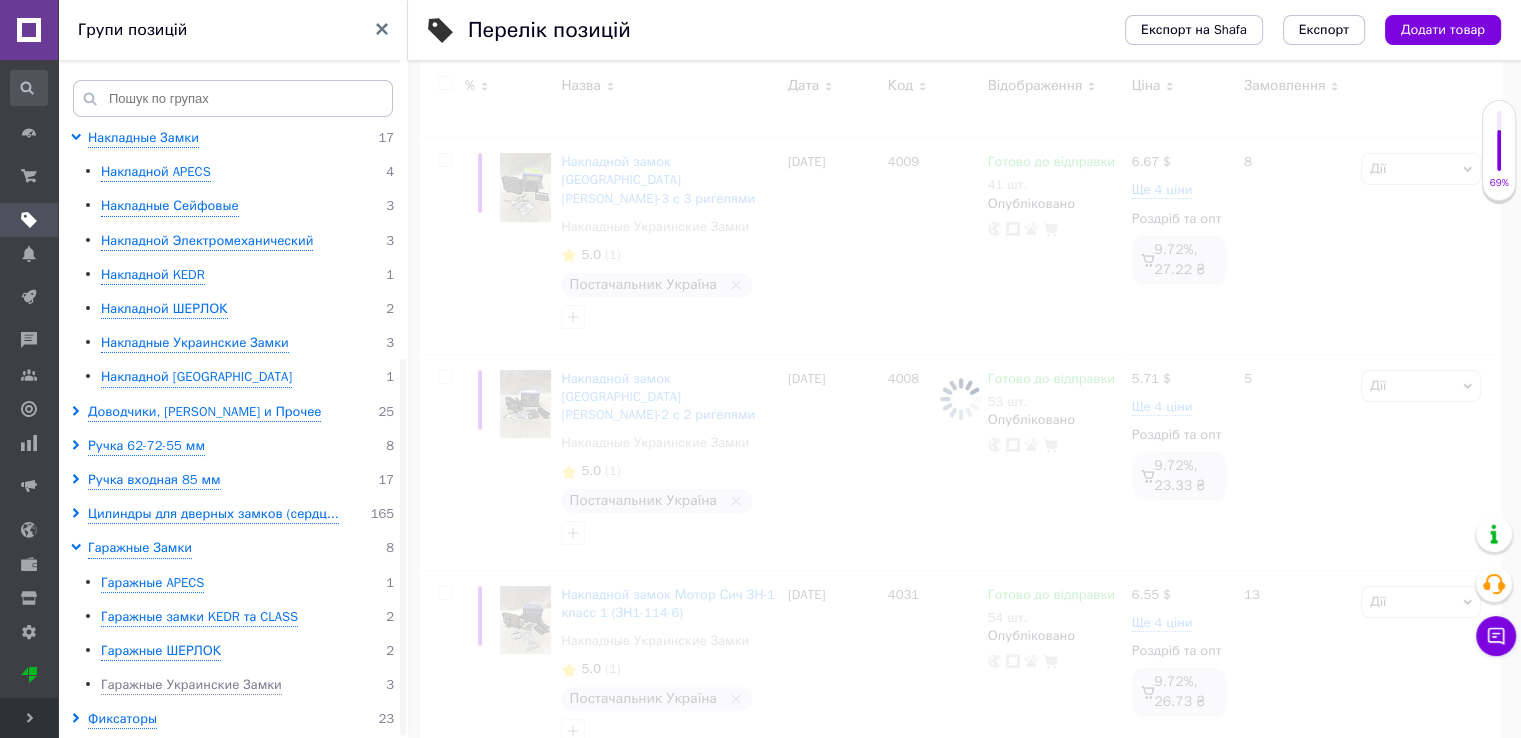 scroll, scrollTop: 286, scrollLeft: 0, axis: vertical 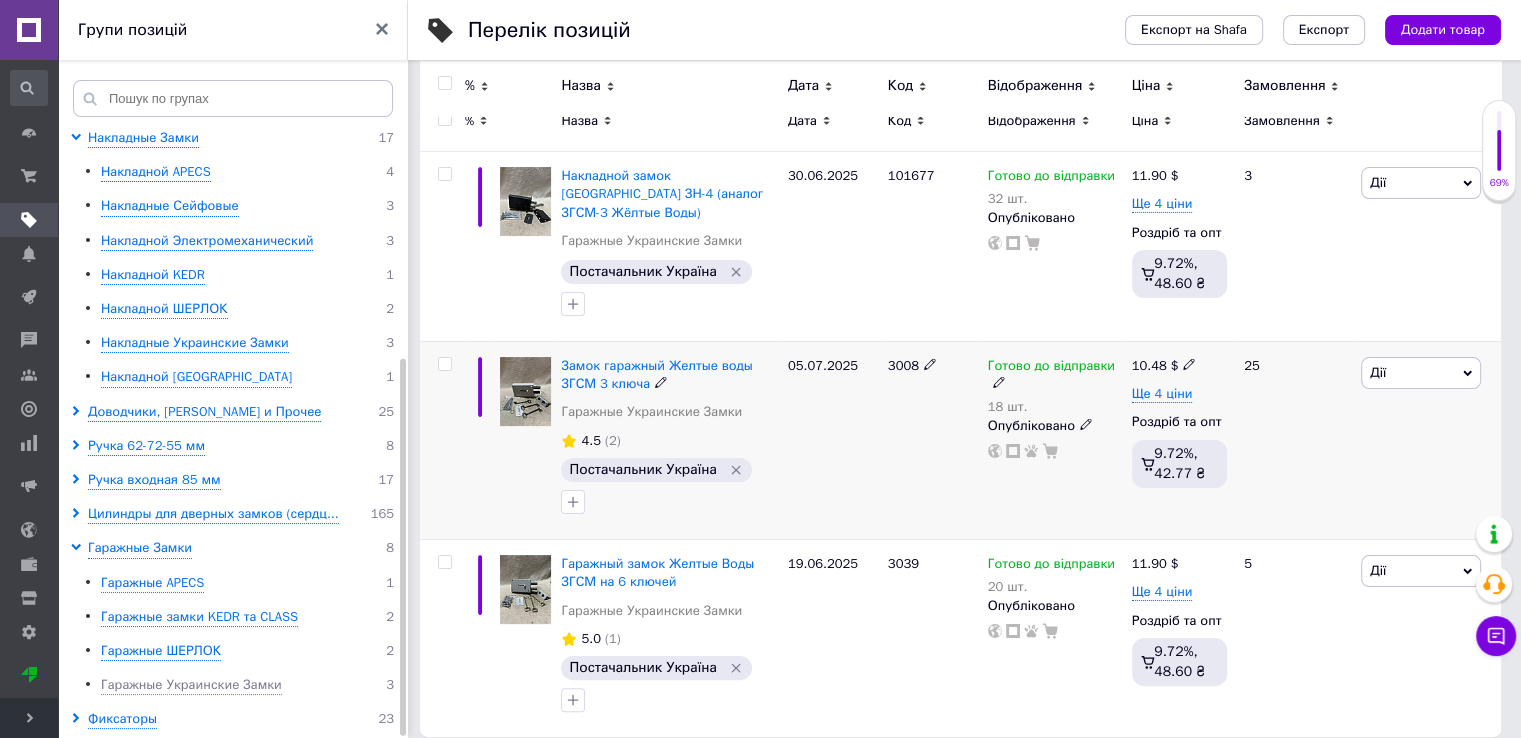 click 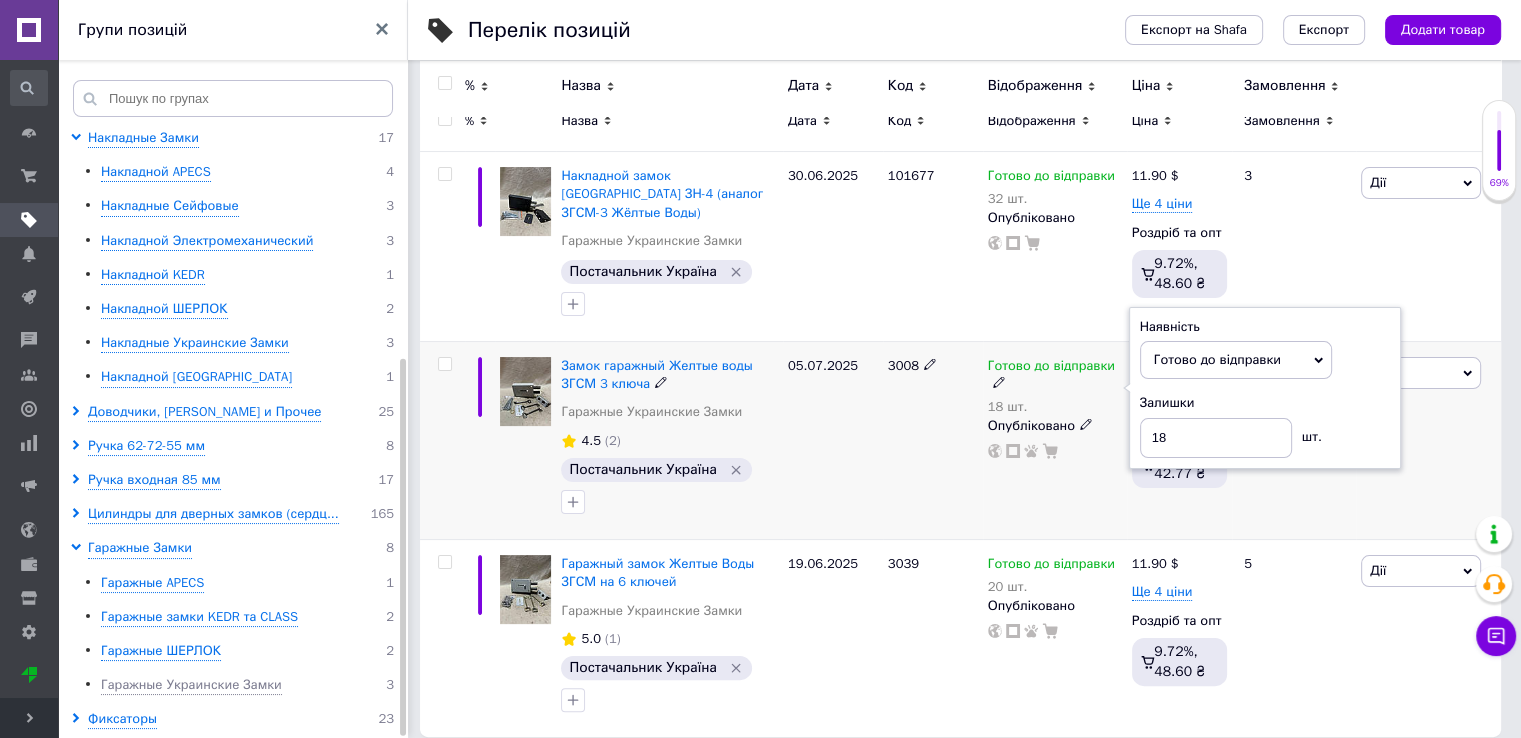 click on "Залишки" at bounding box center [1265, 403] 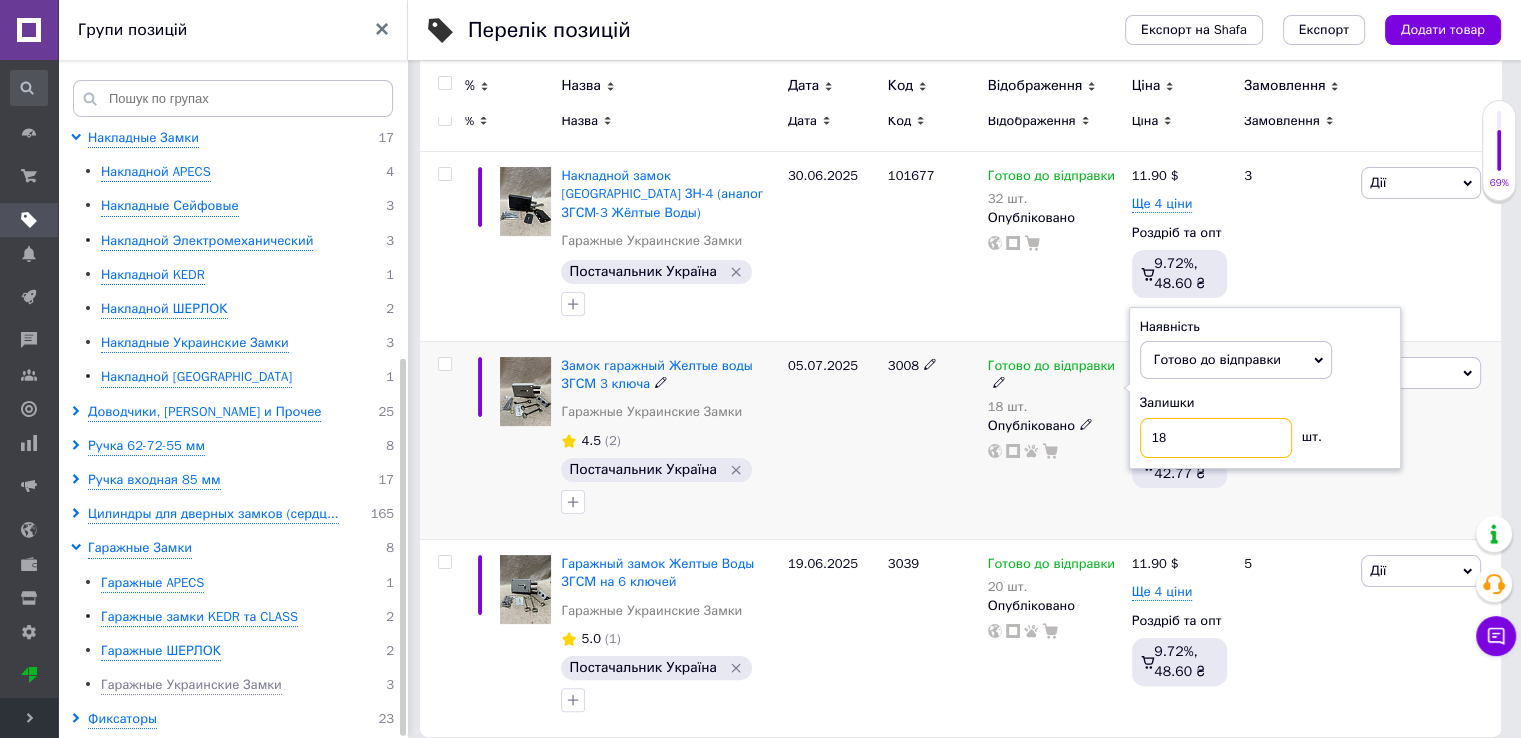 click on "18" at bounding box center [1216, 438] 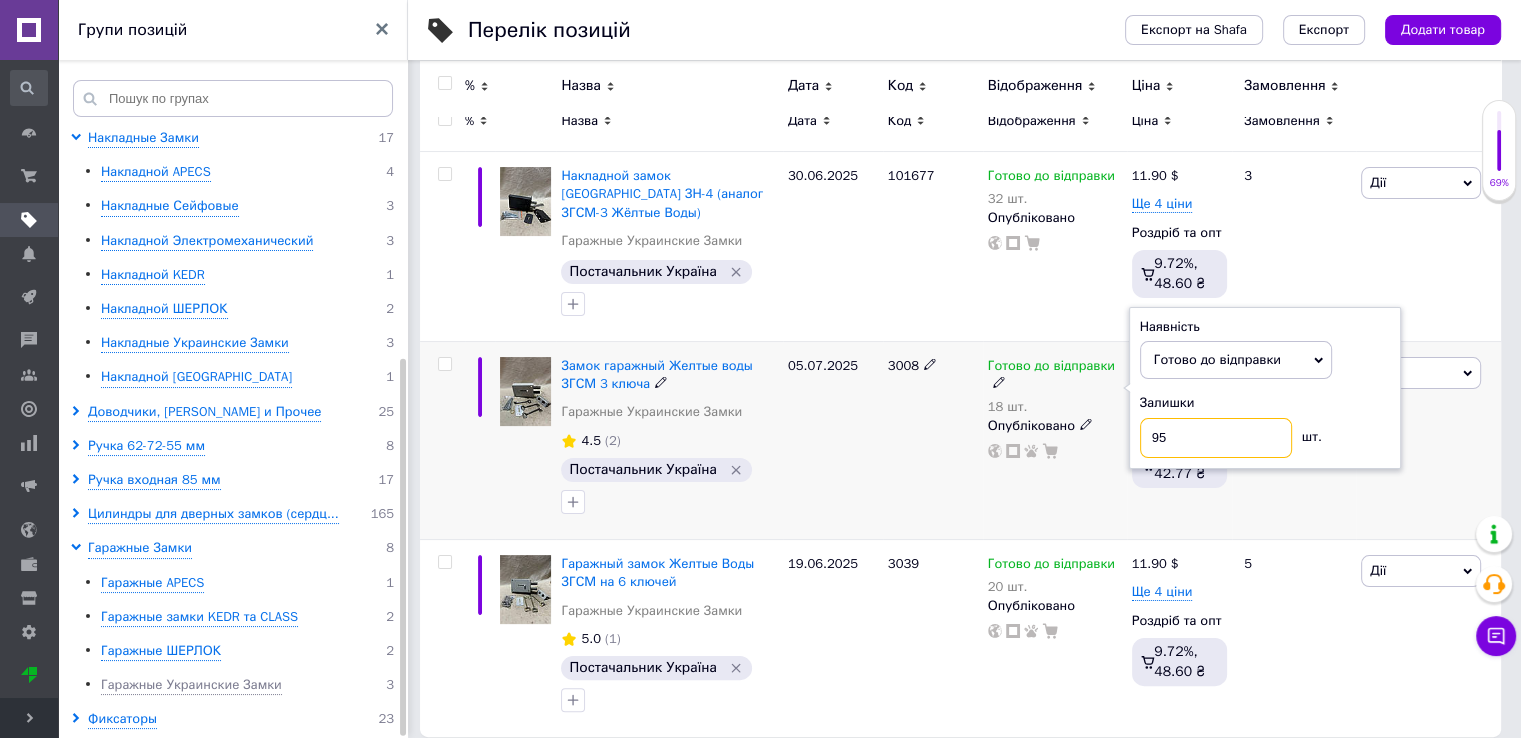type on "95" 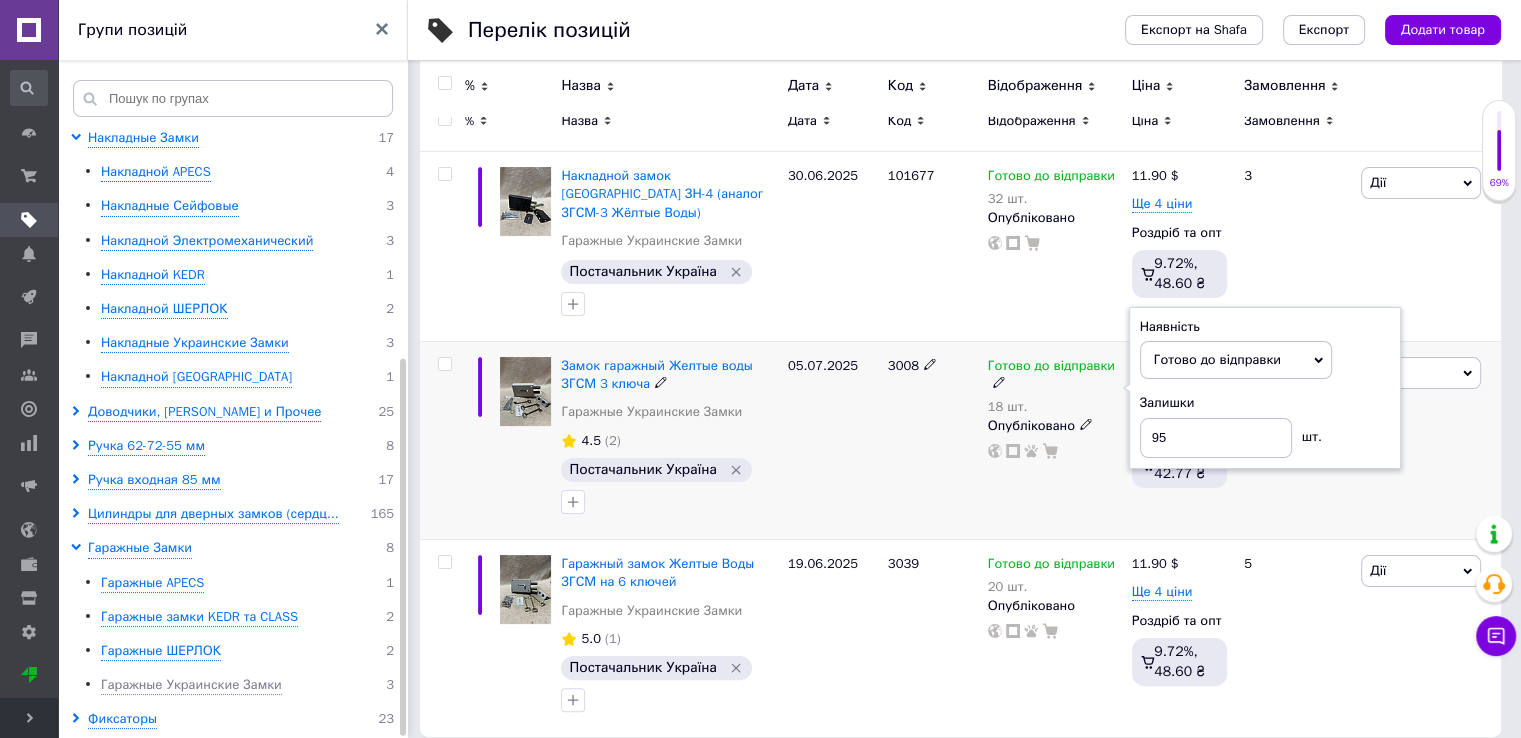 click on "05.07.2025" at bounding box center (833, 441) 